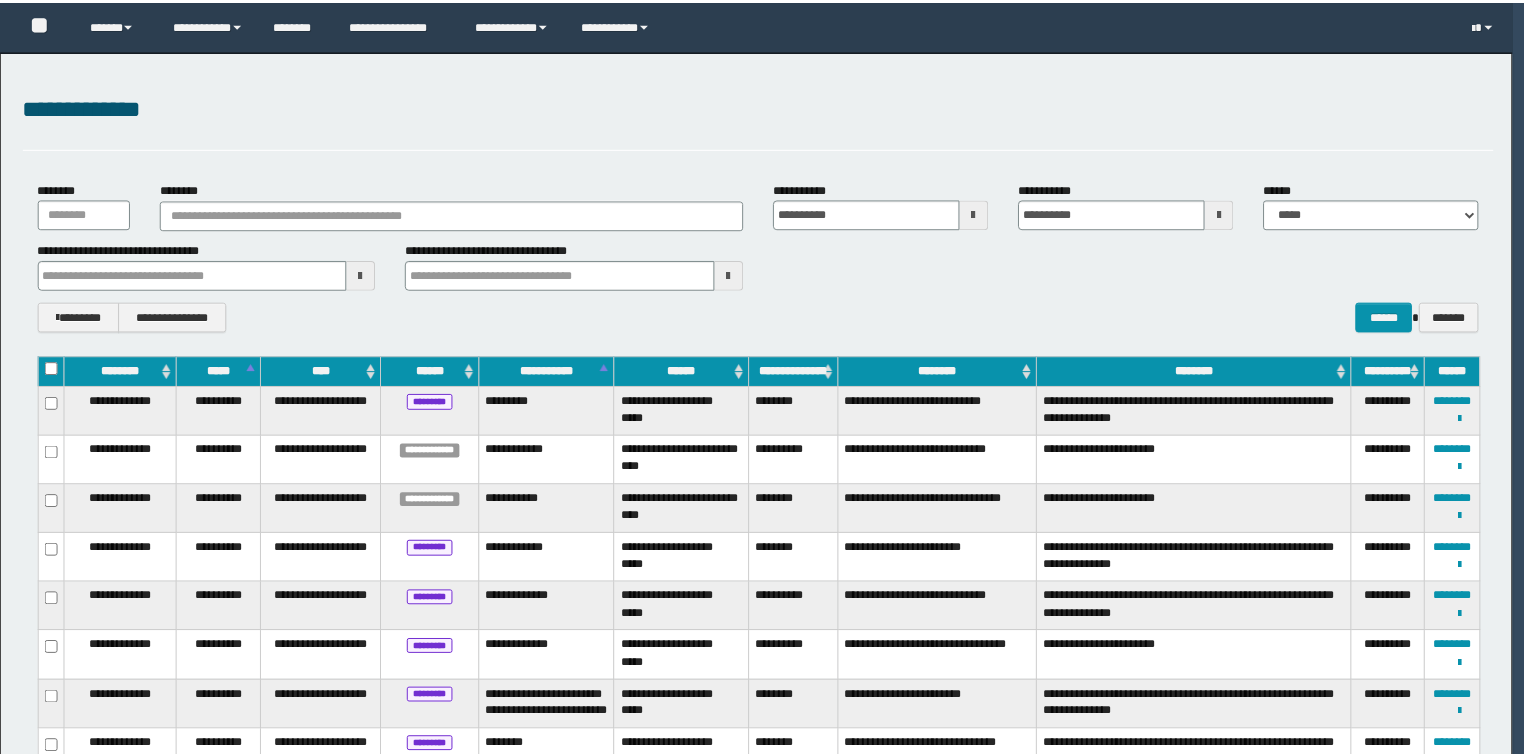 scroll, scrollTop: 0, scrollLeft: 0, axis: both 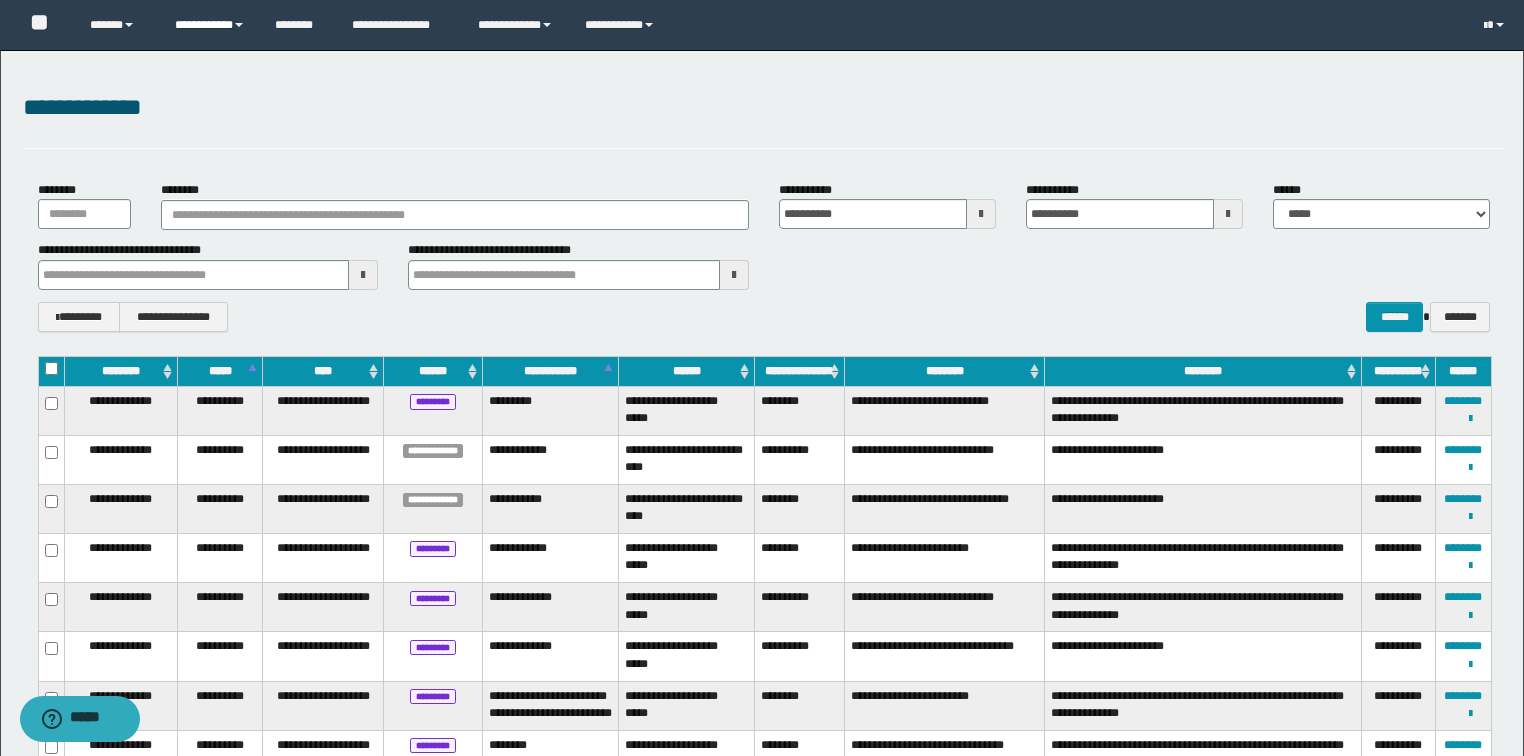 drag, startPoint x: 205, startPoint y: 28, endPoint x: 211, endPoint y: 48, distance: 20.880613 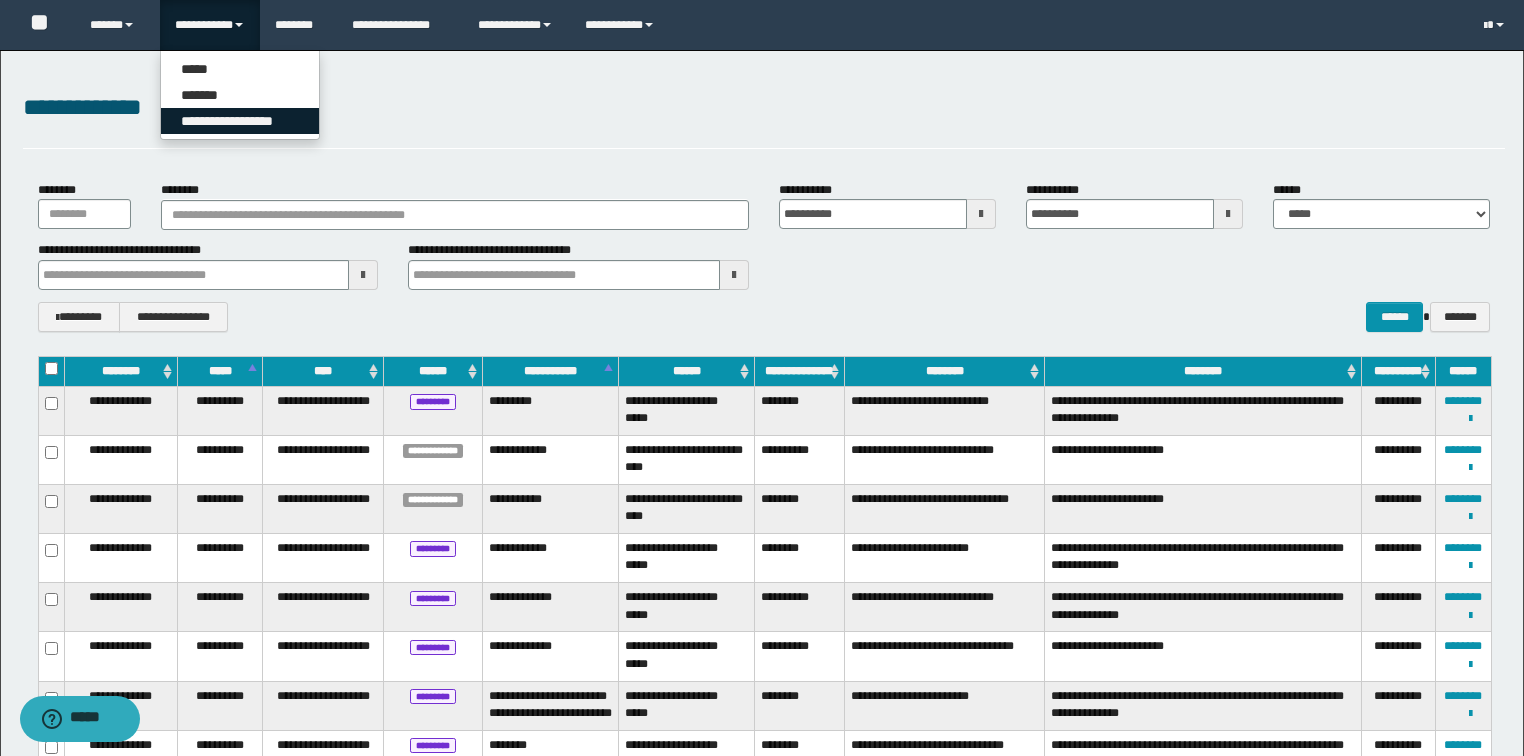 click on "**********" at bounding box center [240, 121] 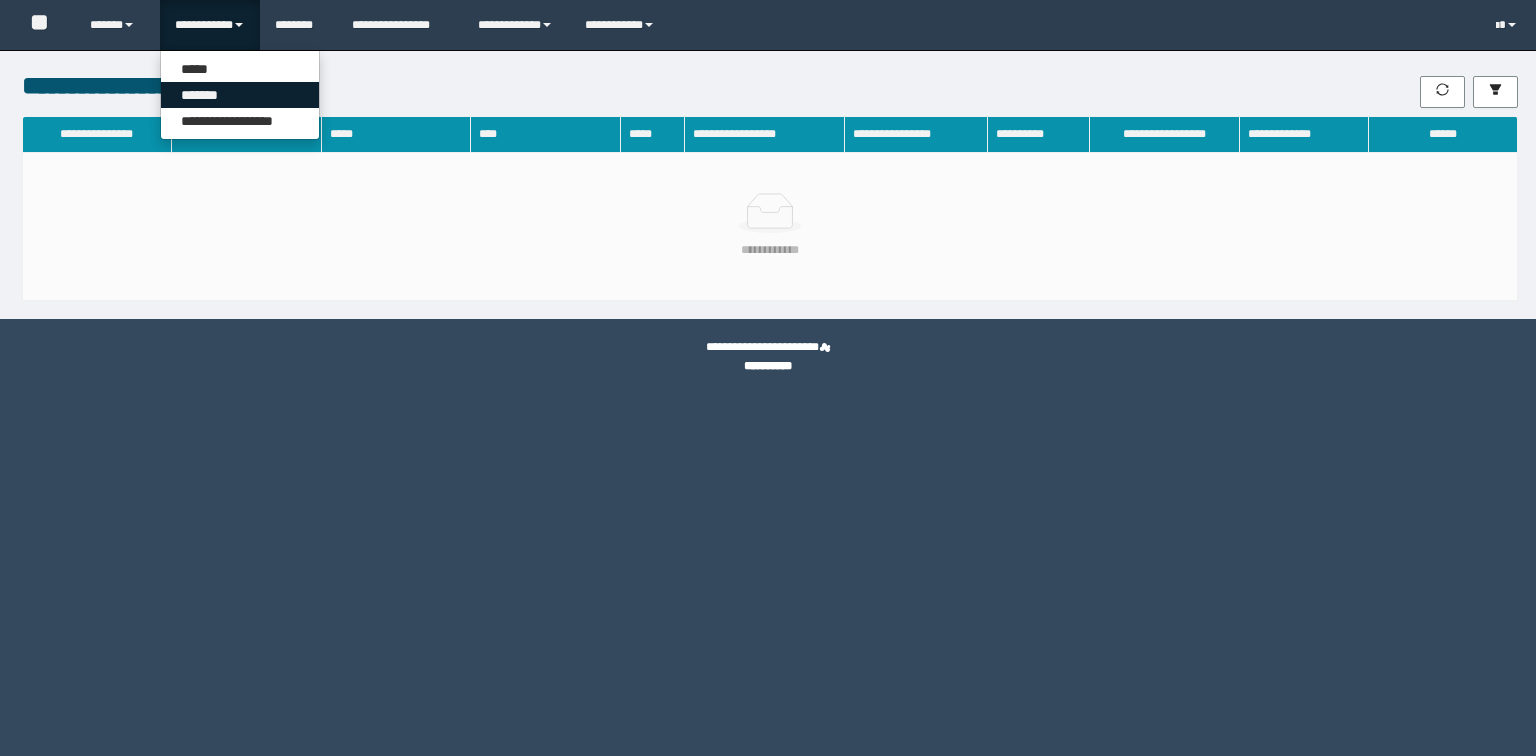 scroll, scrollTop: 0, scrollLeft: 0, axis: both 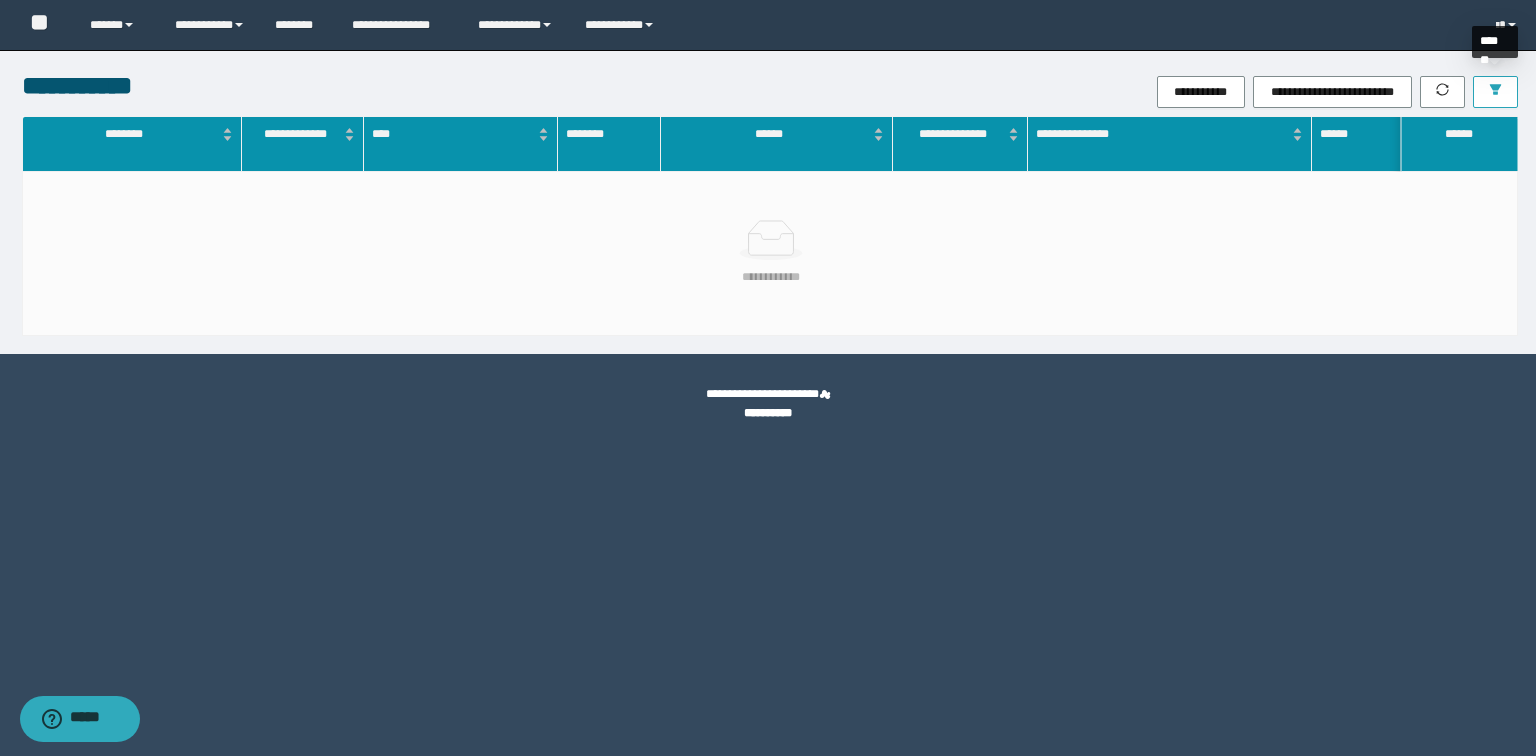 click 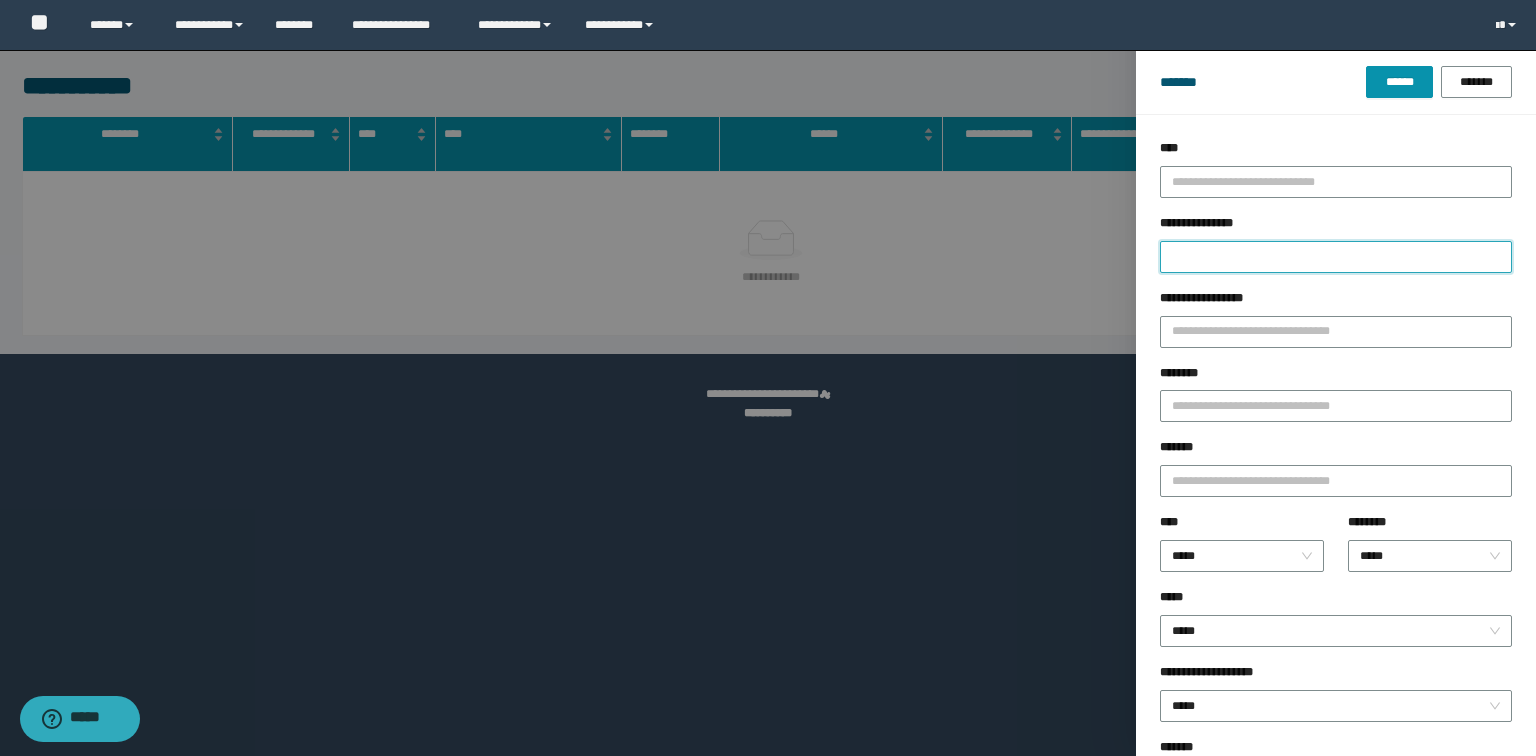 drag, startPoint x: 1251, startPoint y: 253, endPoint x: 1220, endPoint y: 257, distance: 31.257 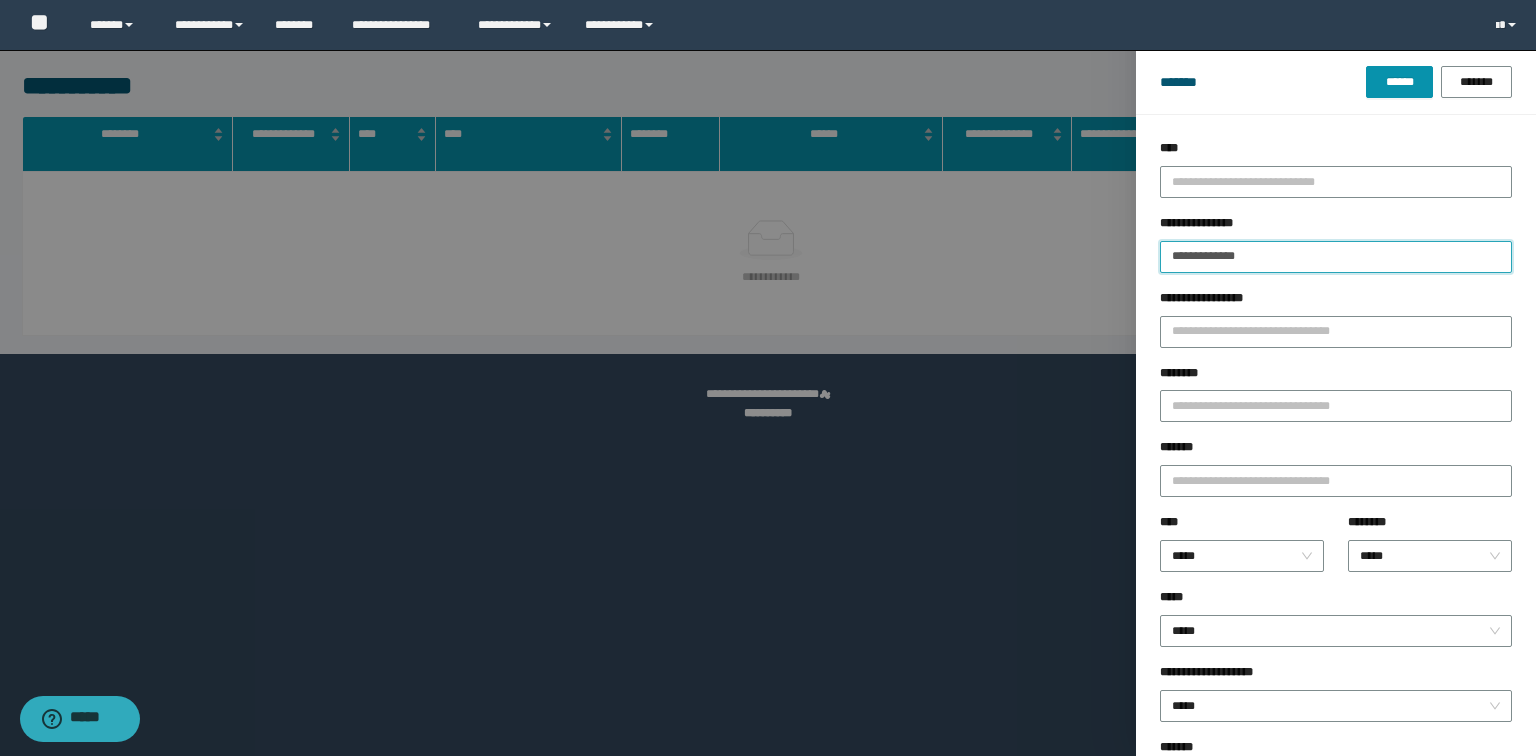 type on "**********" 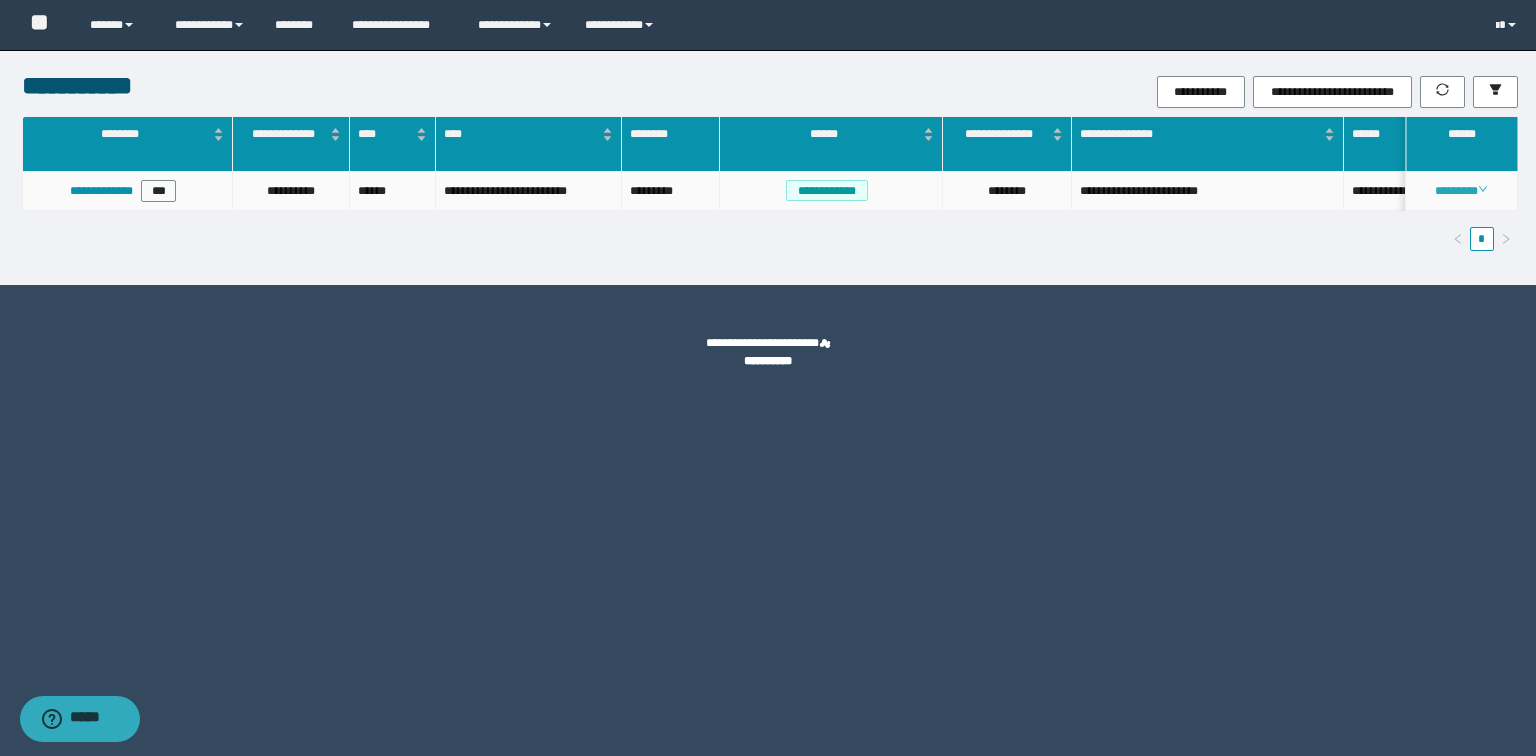 click on "********" at bounding box center (1461, 191) 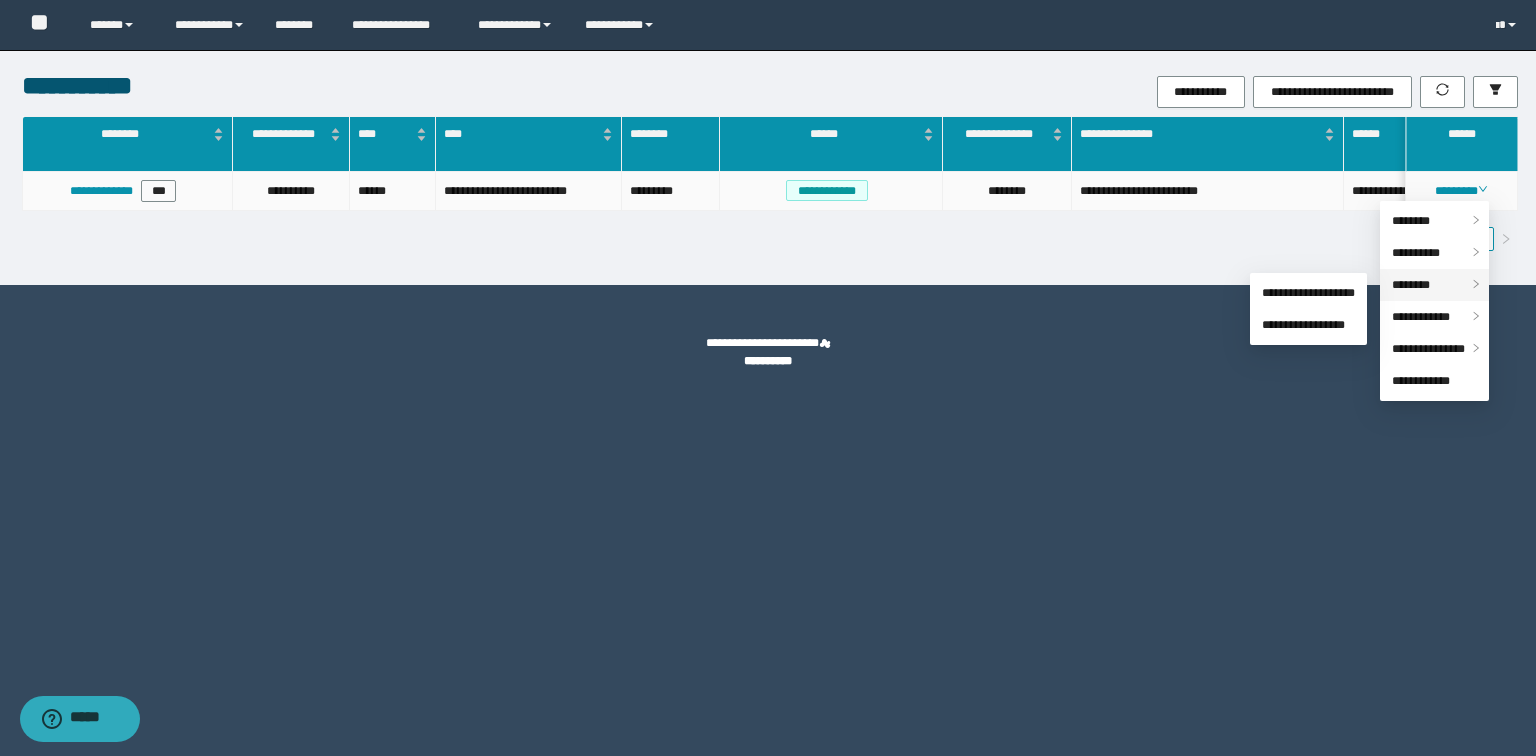 click on "********" at bounding box center (1434, 285) 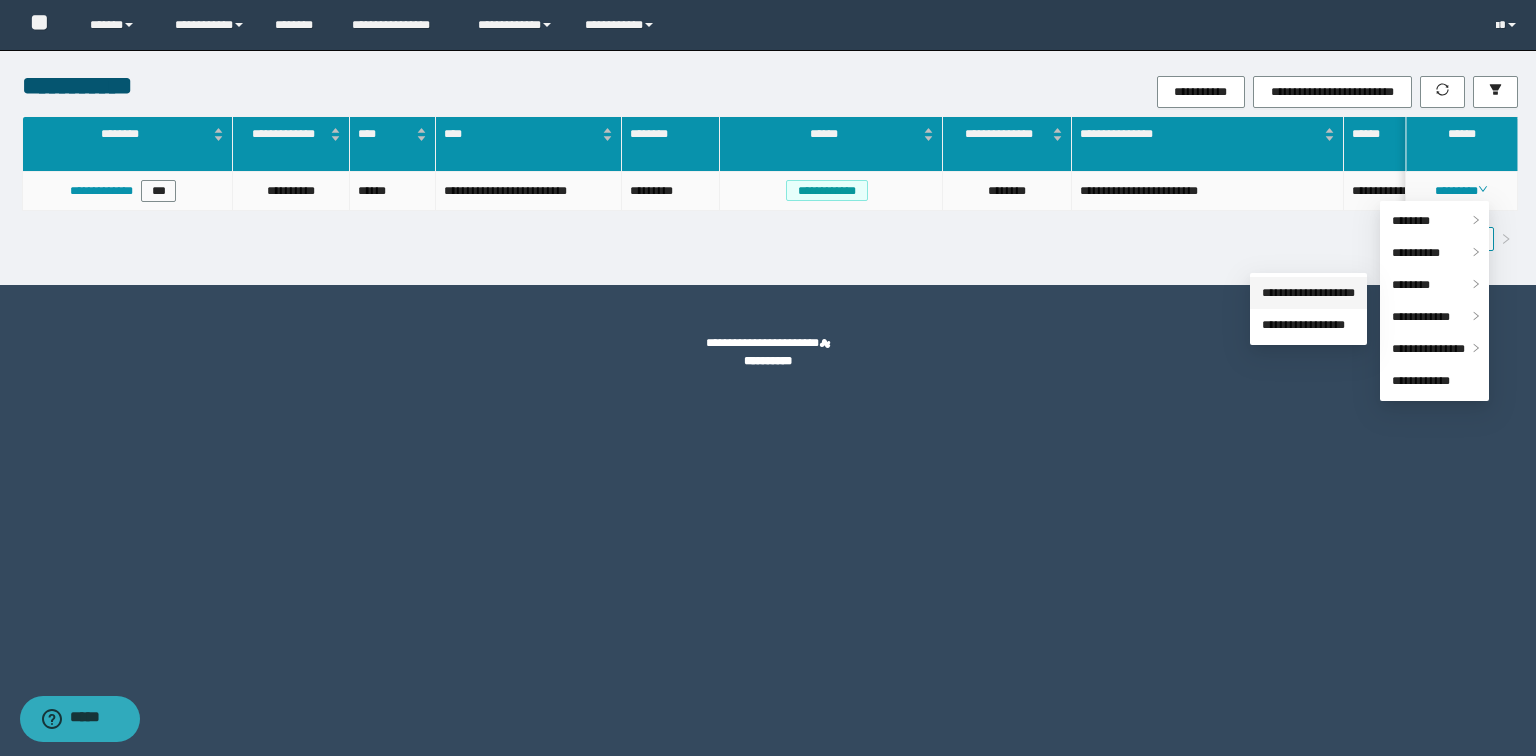 click on "**********" at bounding box center [1308, 293] 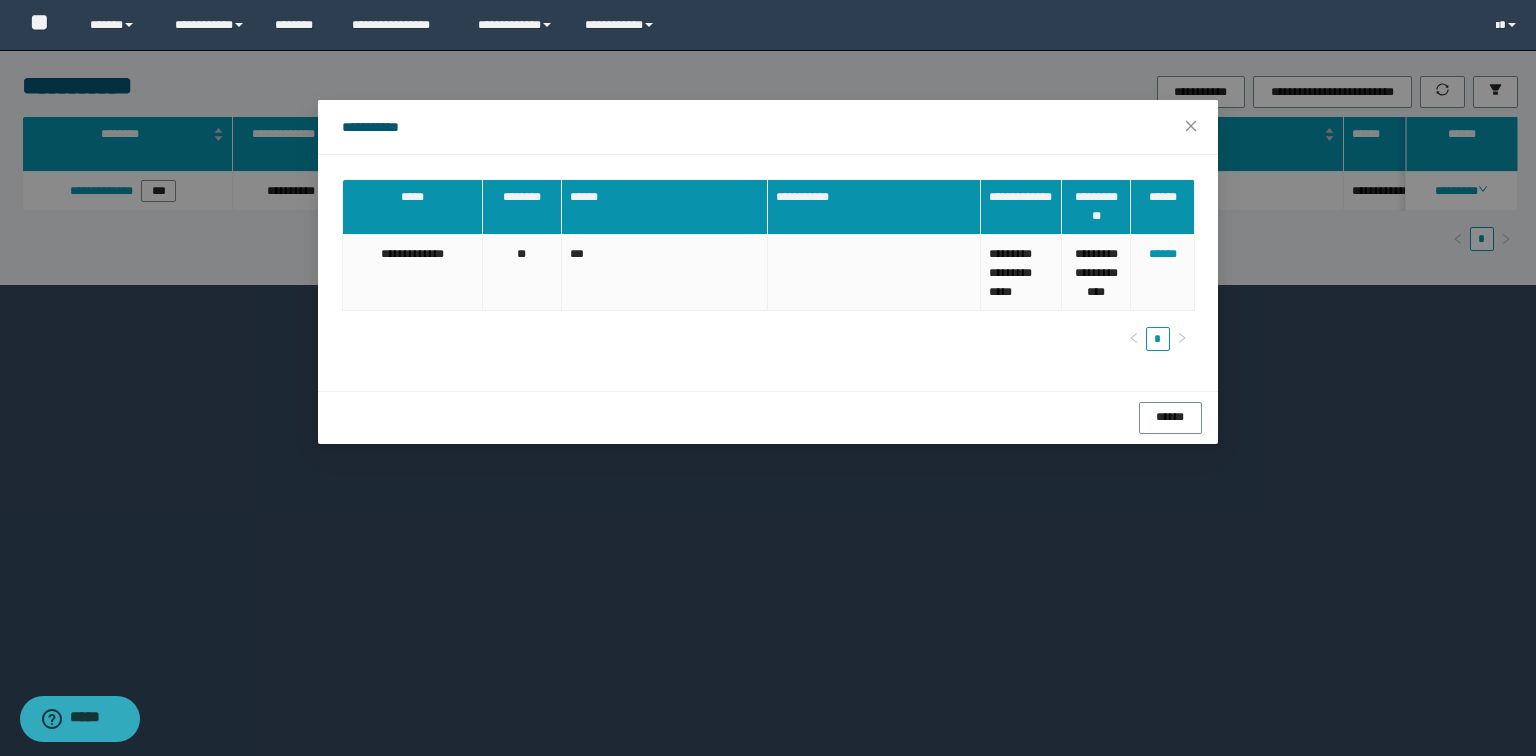 click on "**********" at bounding box center (768, 378) 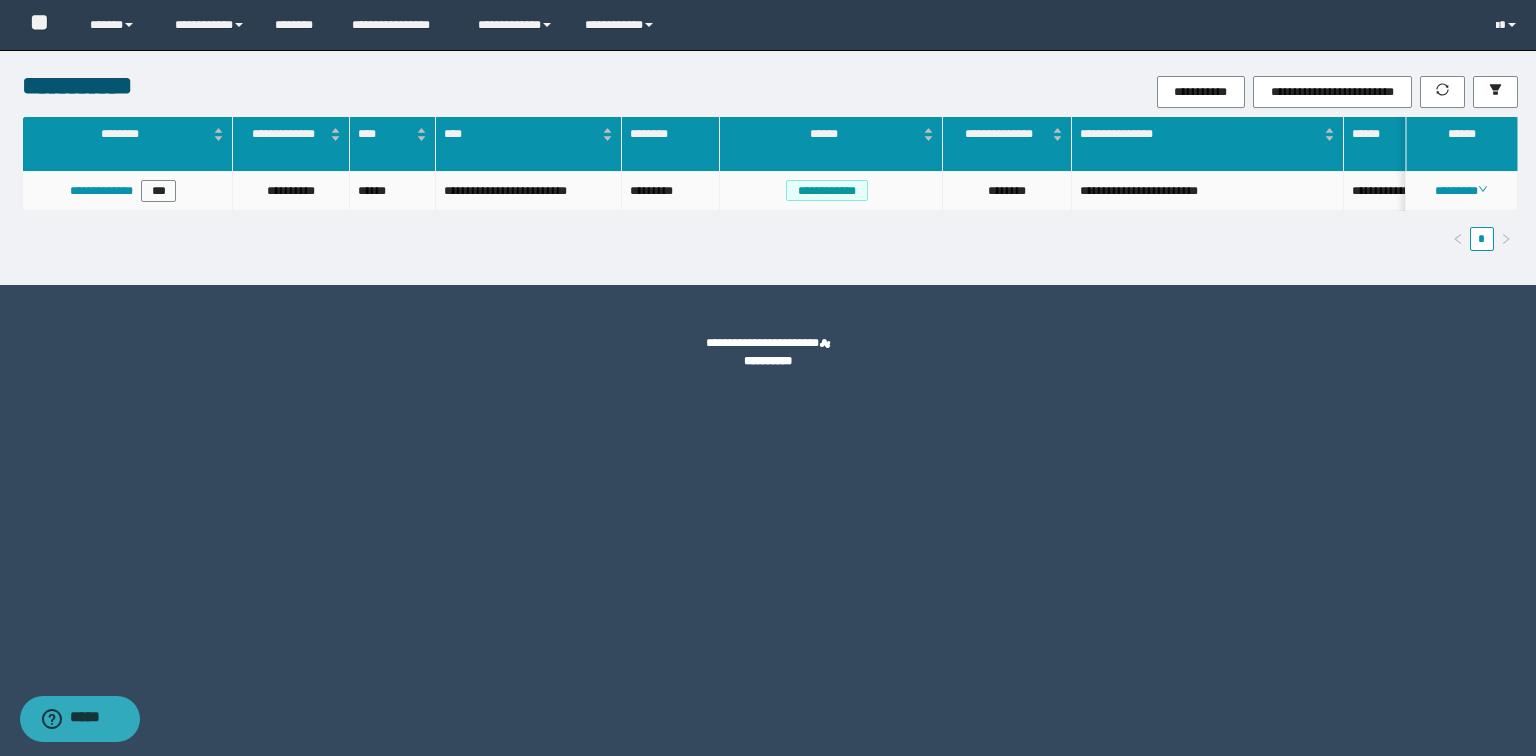 click on "********" at bounding box center (1008, 191) 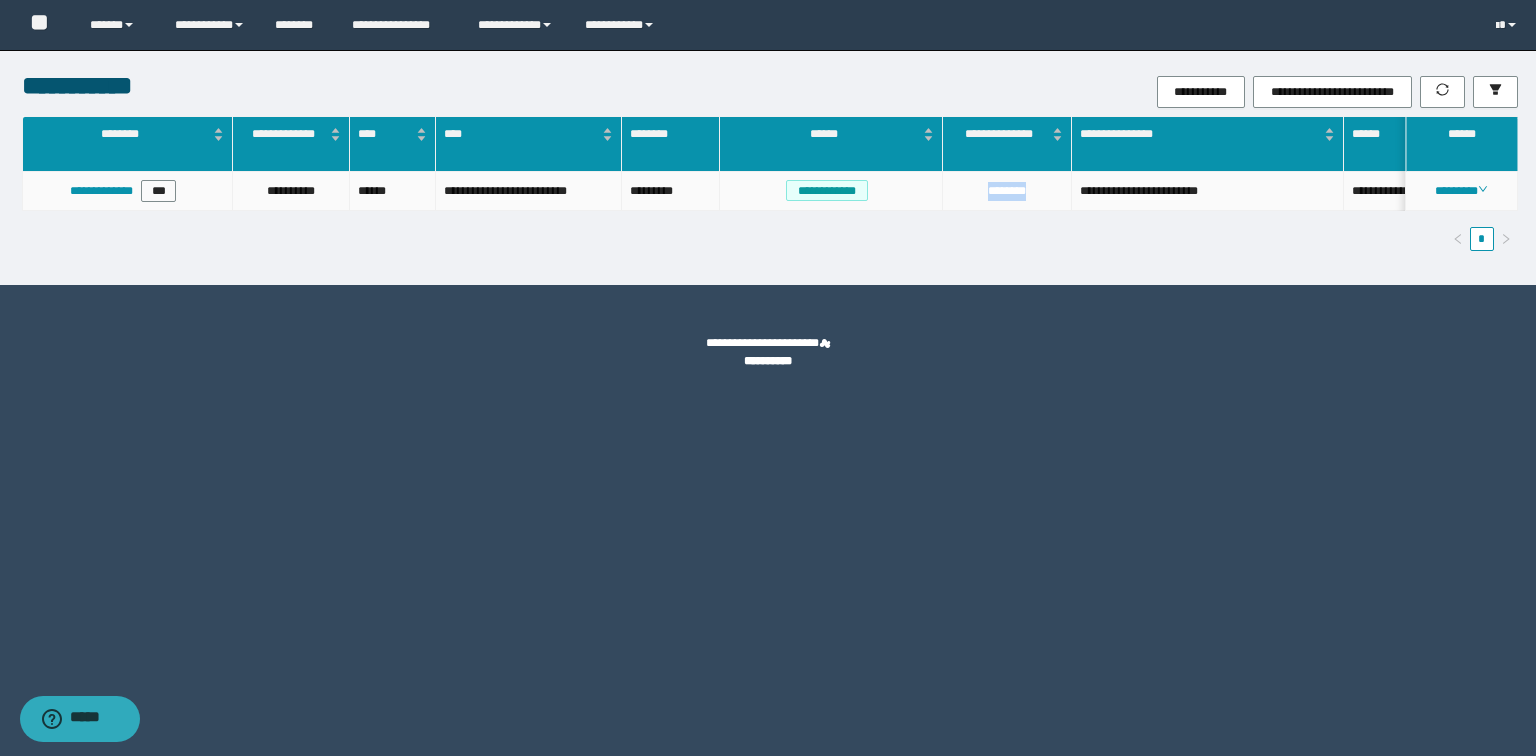 click on "********" at bounding box center [1008, 191] 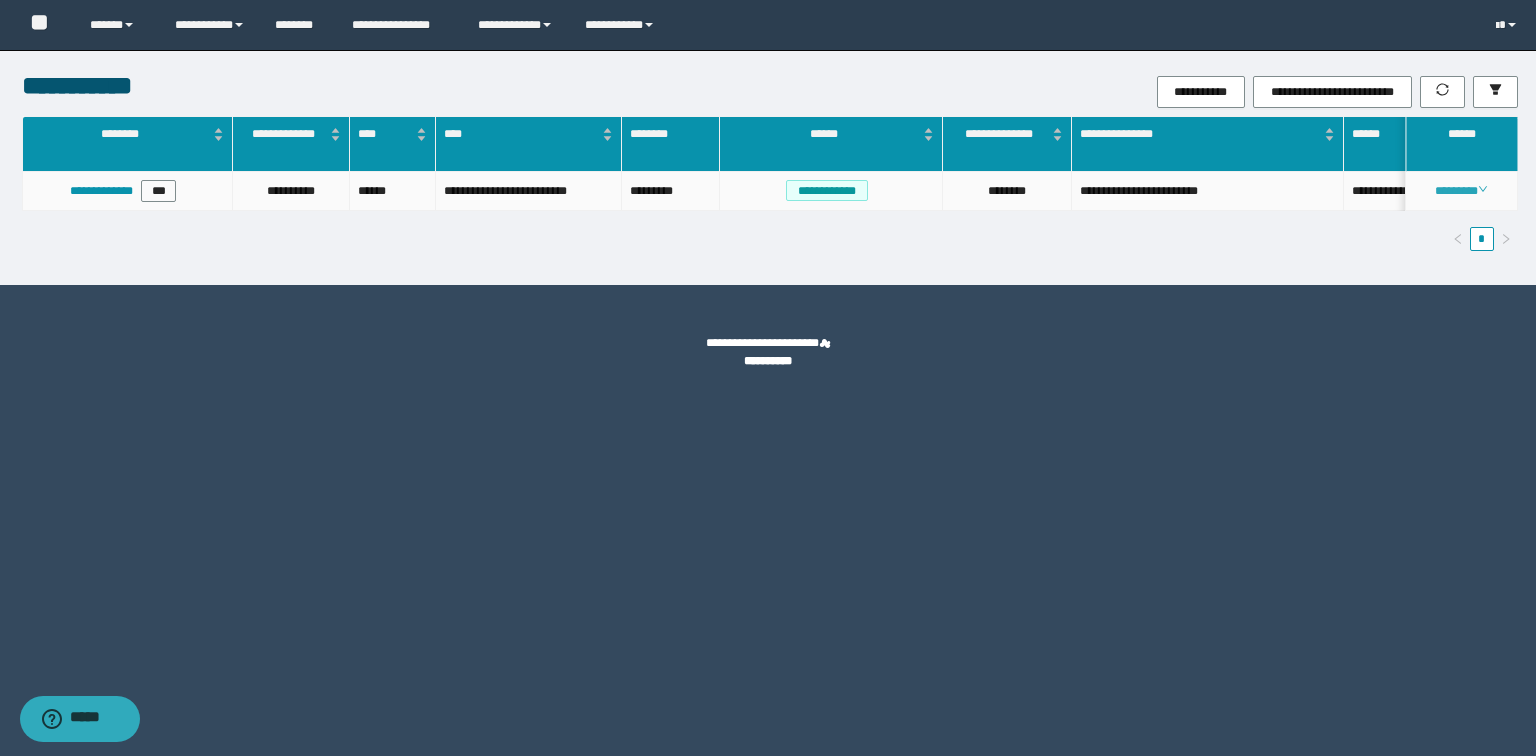 click on "********" at bounding box center (1461, 191) 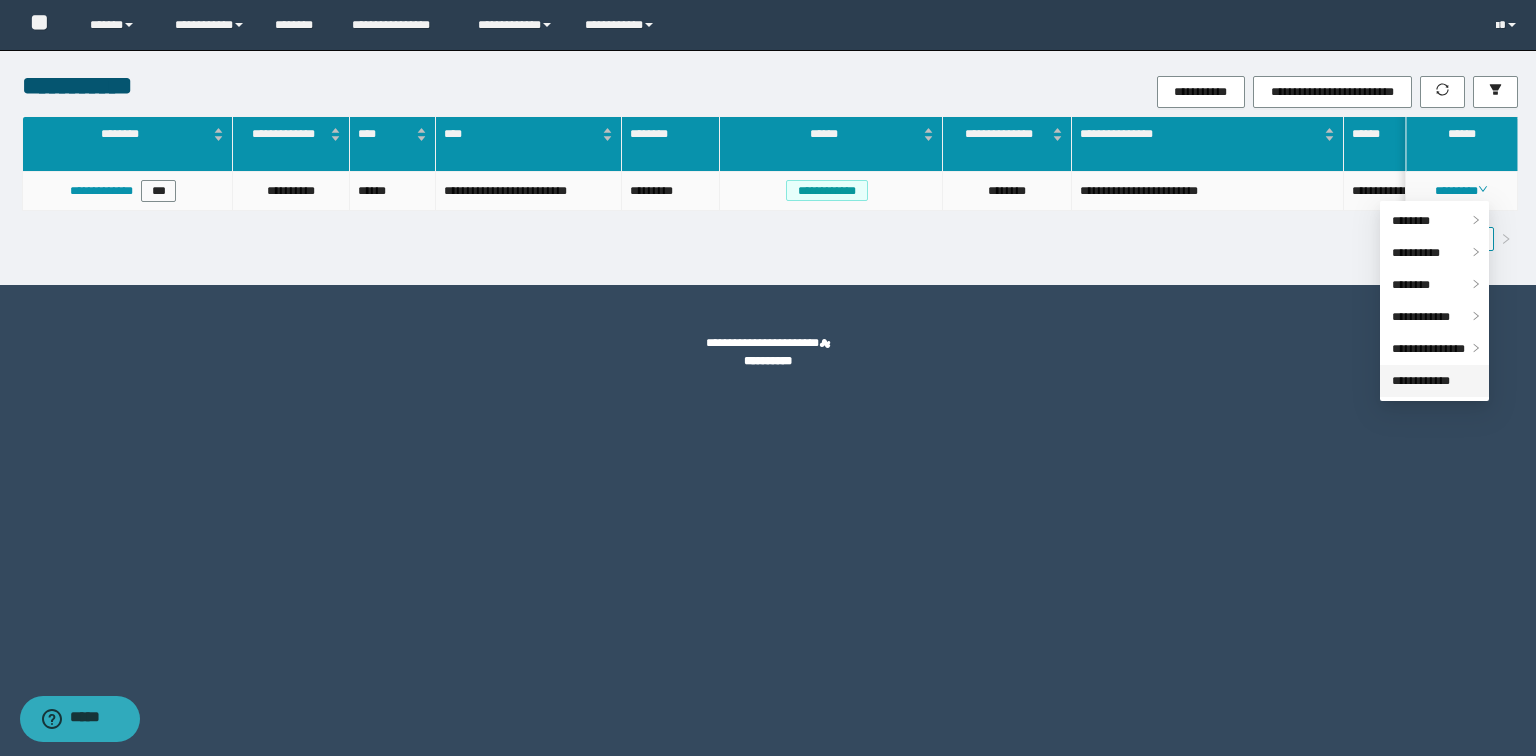 click on "**********" at bounding box center [1421, 381] 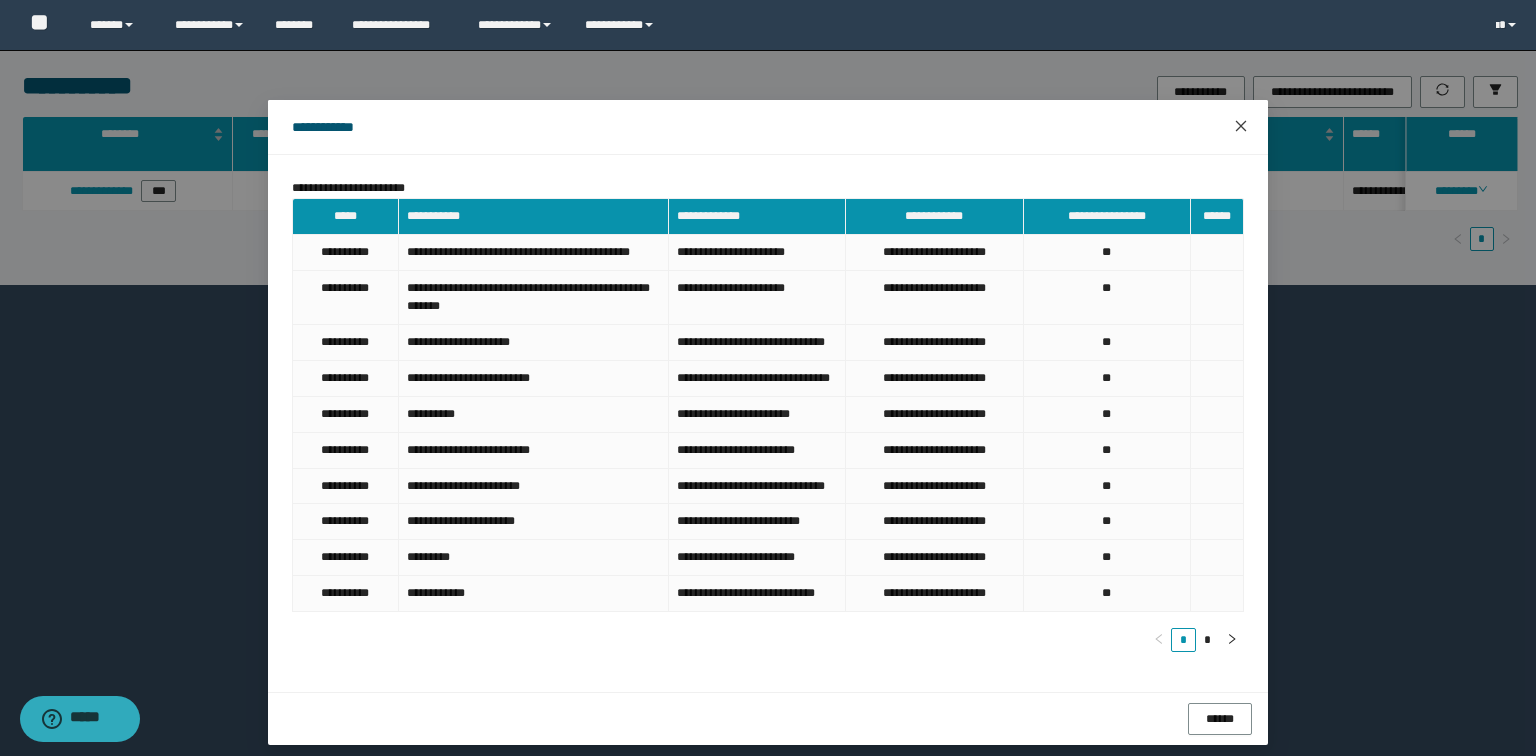 click 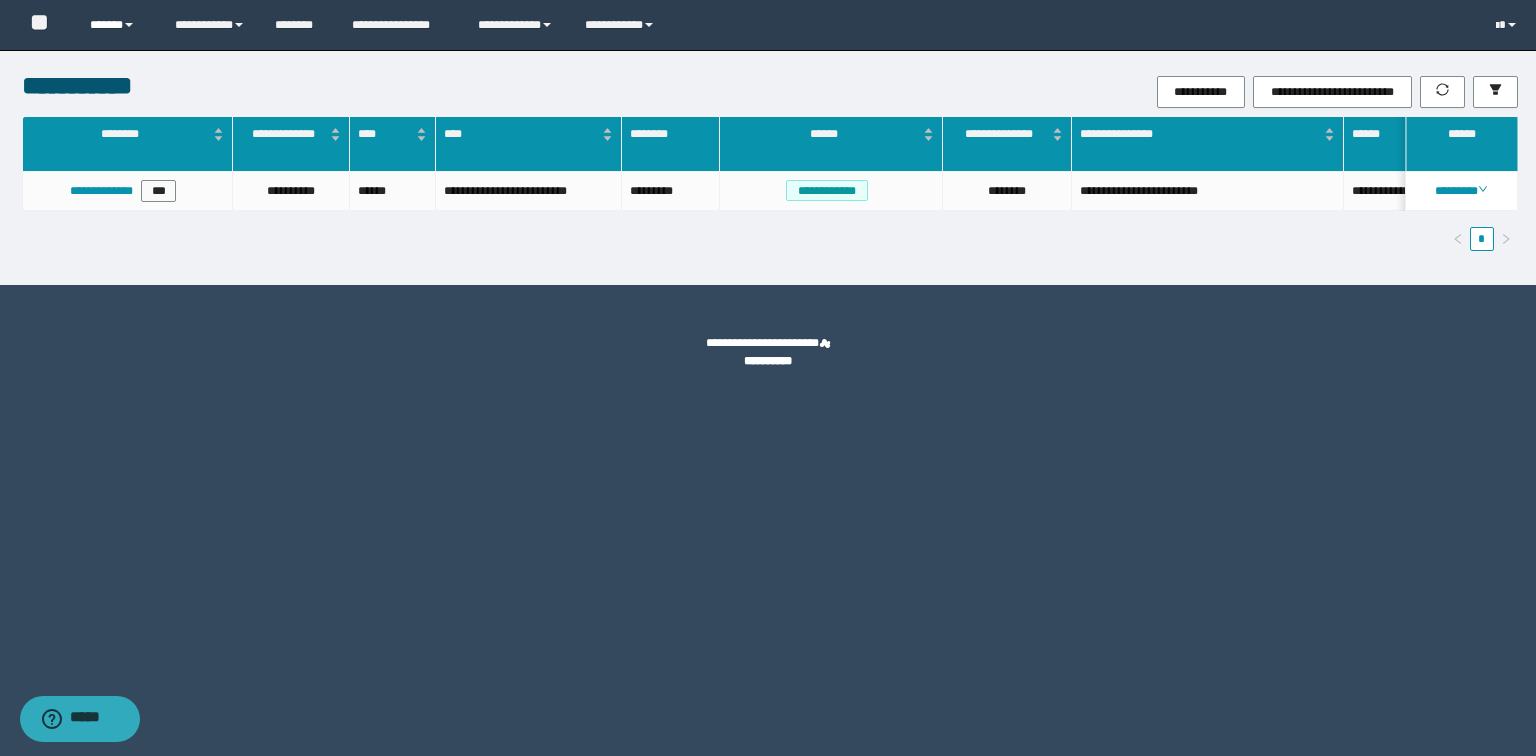 click on "******" at bounding box center (117, 25) 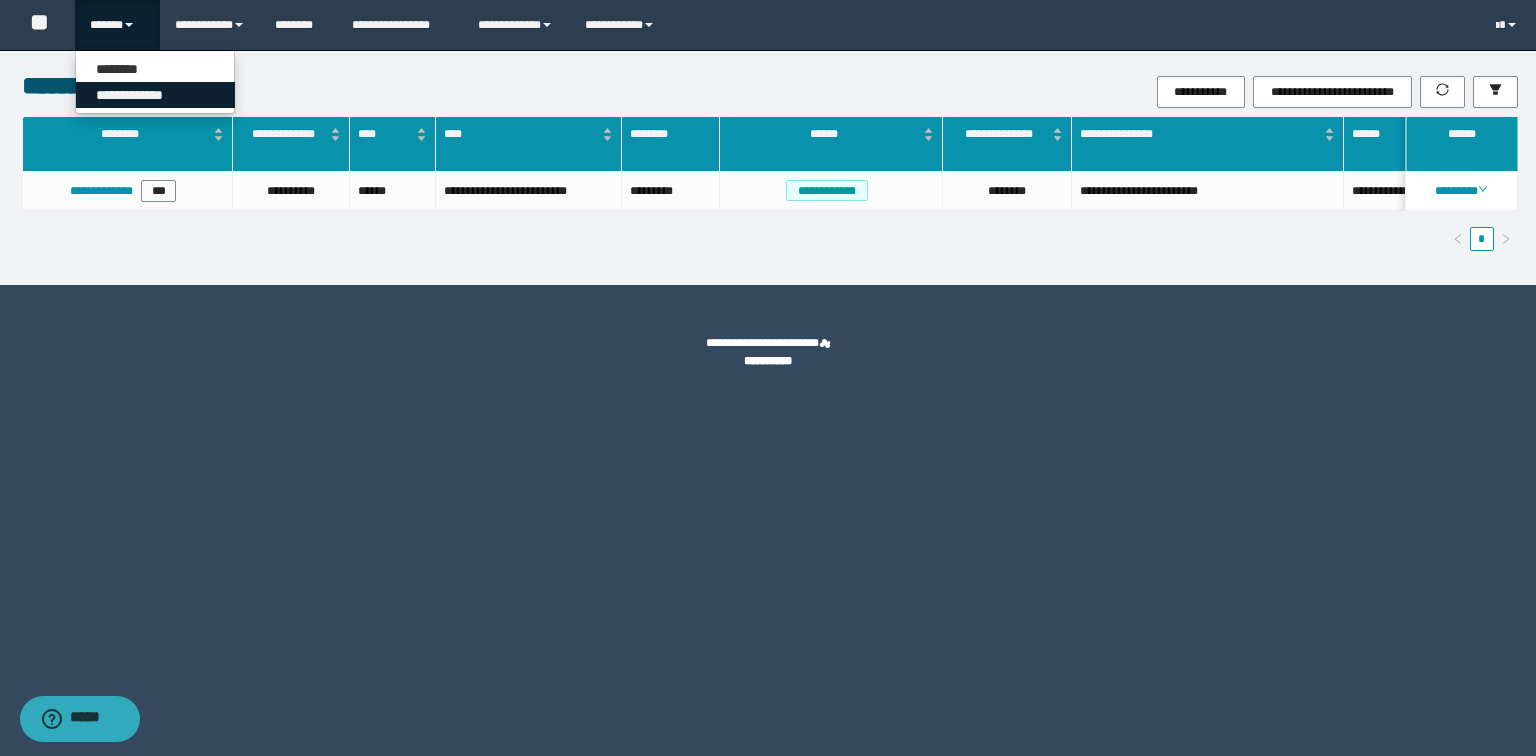 click on "**********" at bounding box center [155, 95] 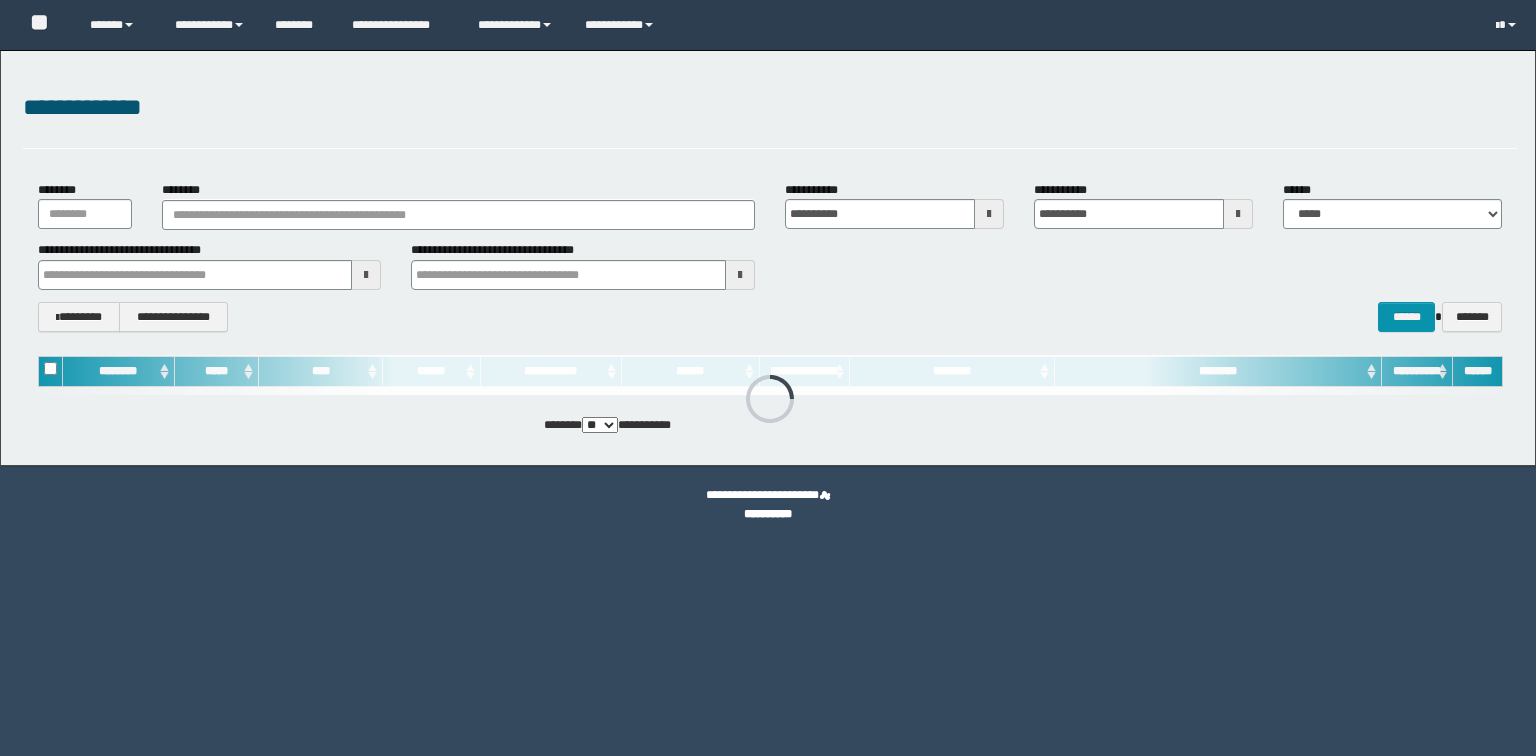 scroll, scrollTop: 0, scrollLeft: 0, axis: both 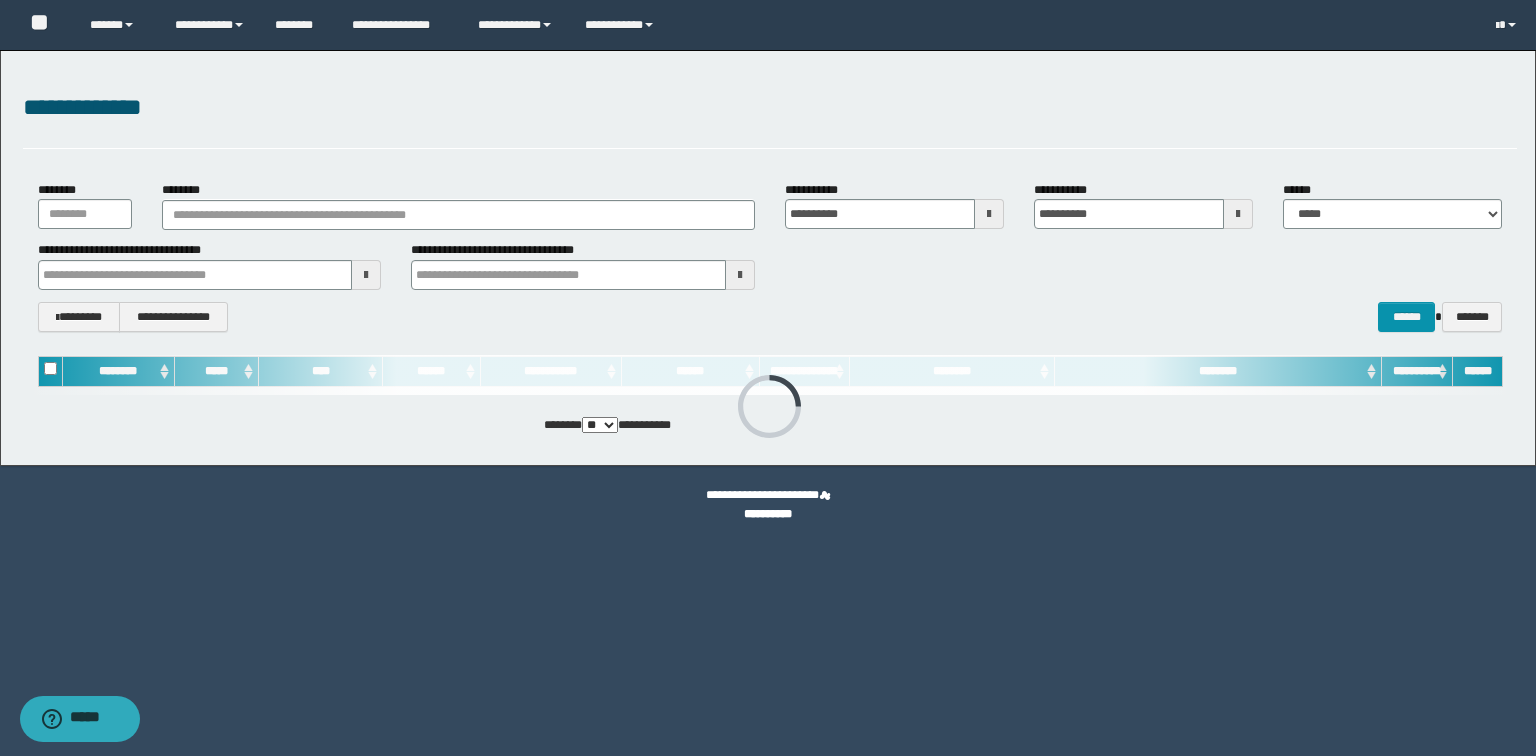 click on "********" at bounding box center [458, 205] 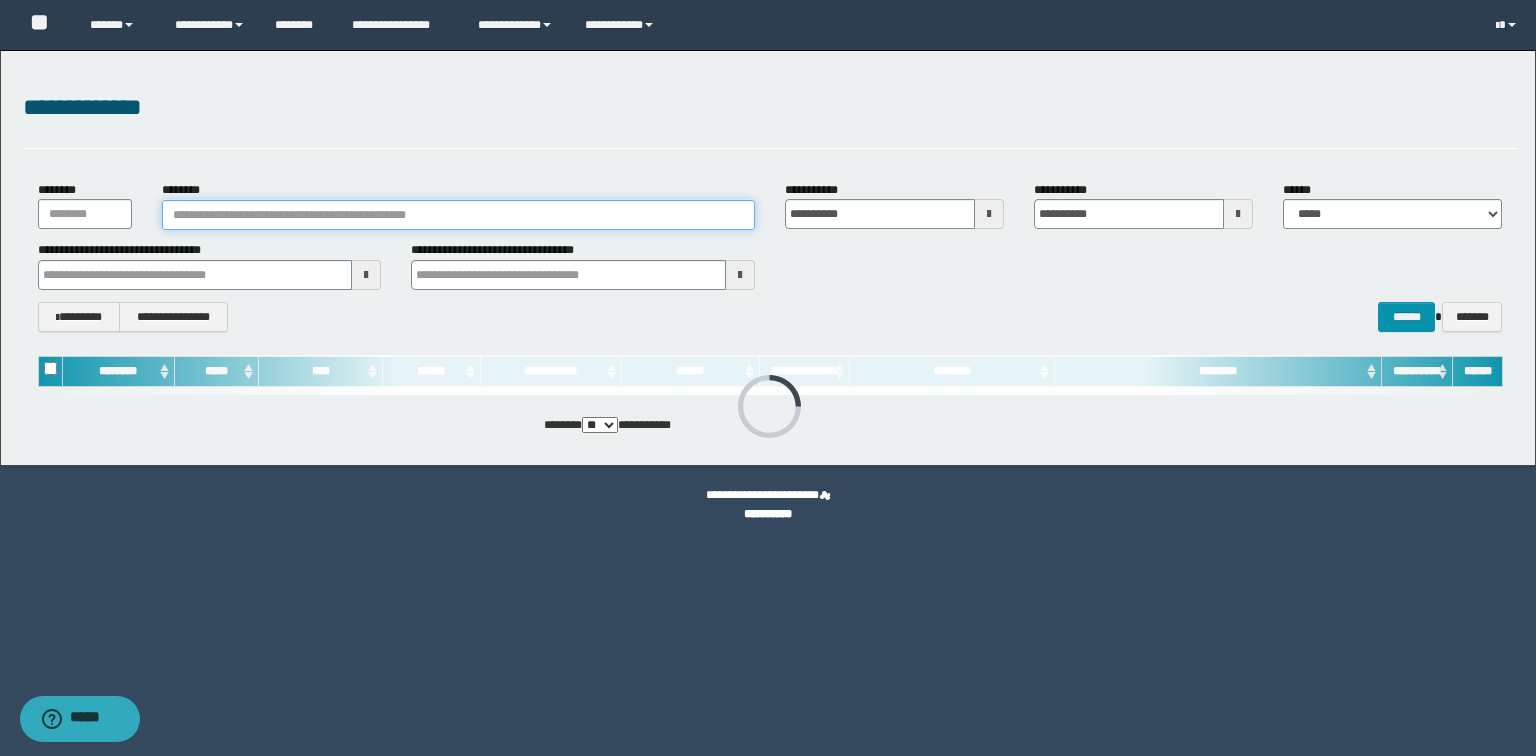 click on "********" at bounding box center (458, 215) 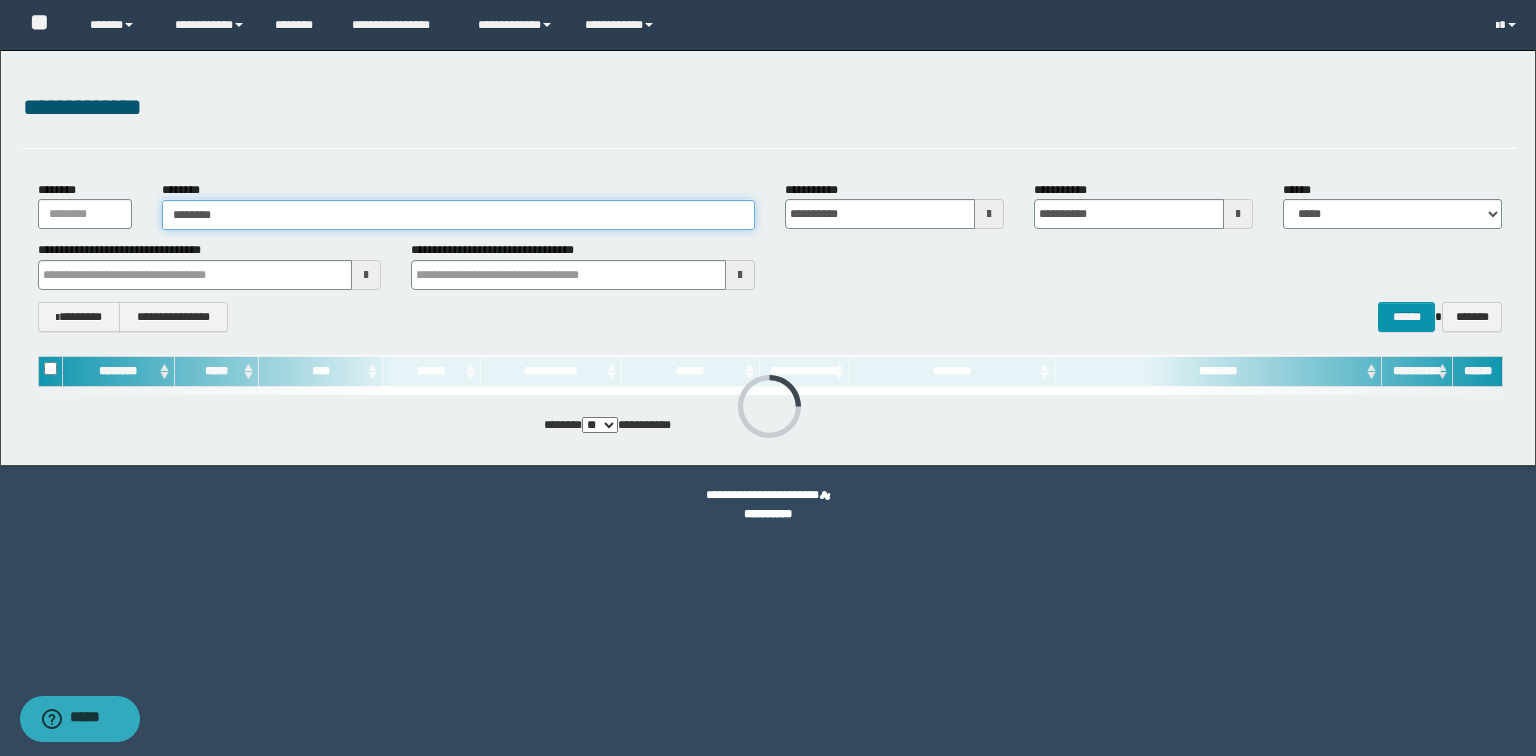 type on "********" 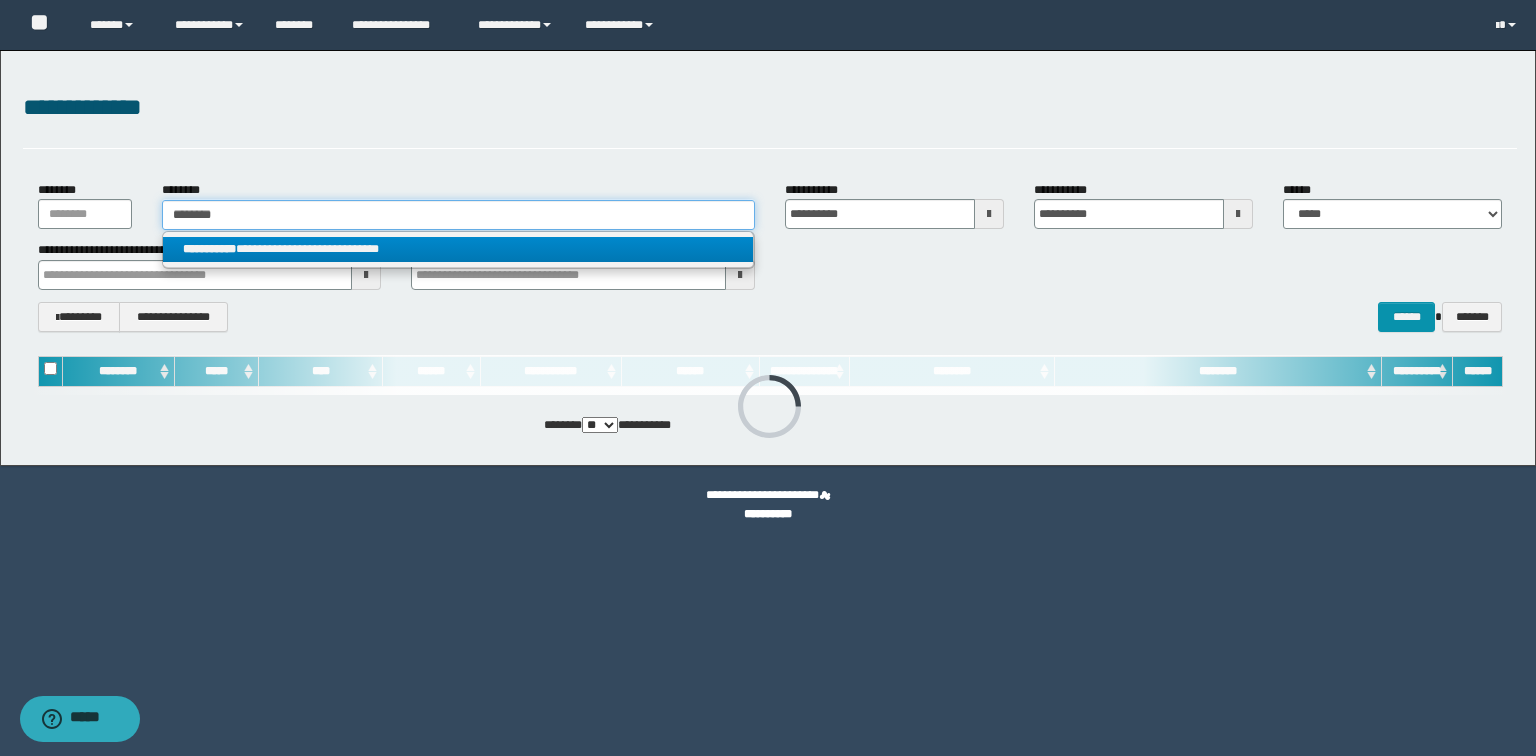 type on "********" 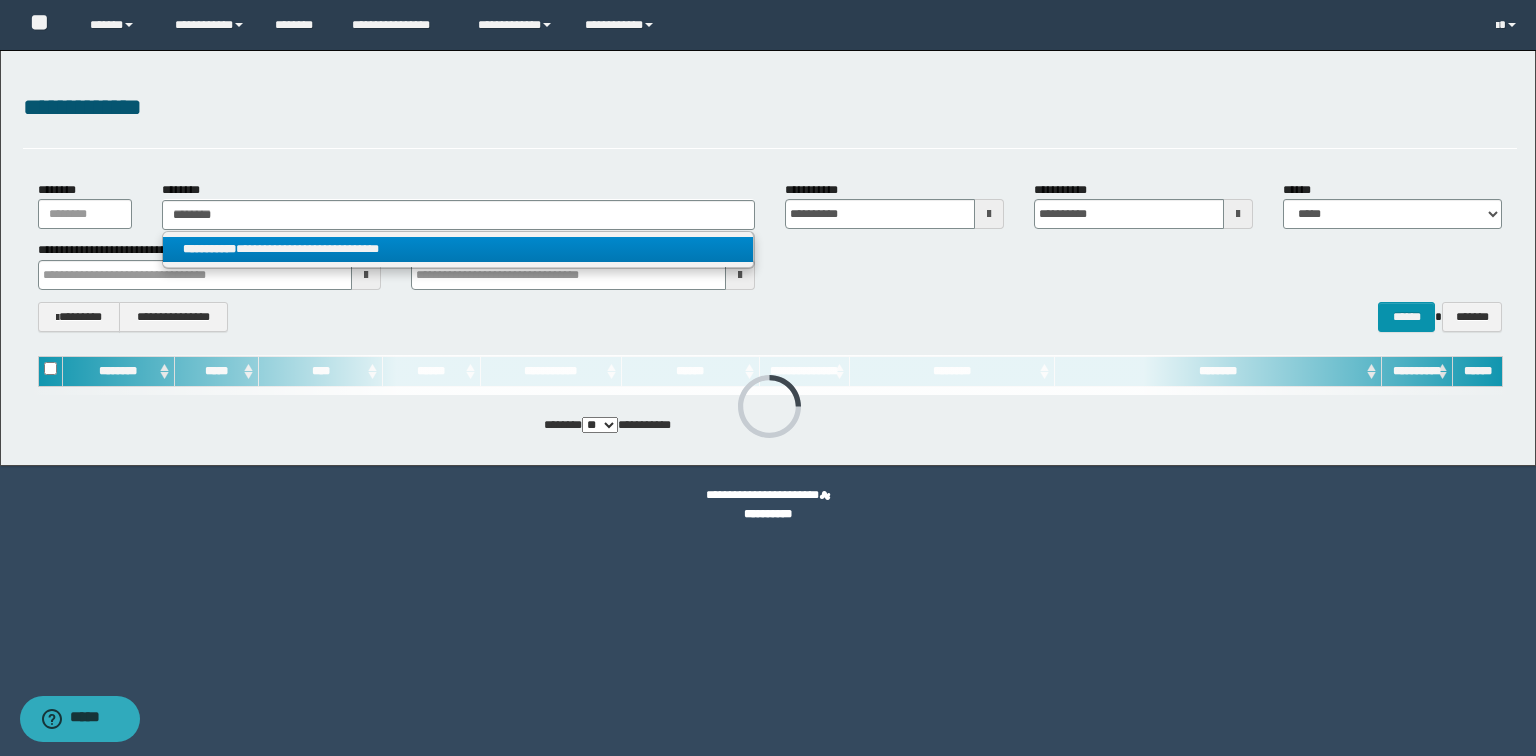click on "**********" at bounding box center (458, 249) 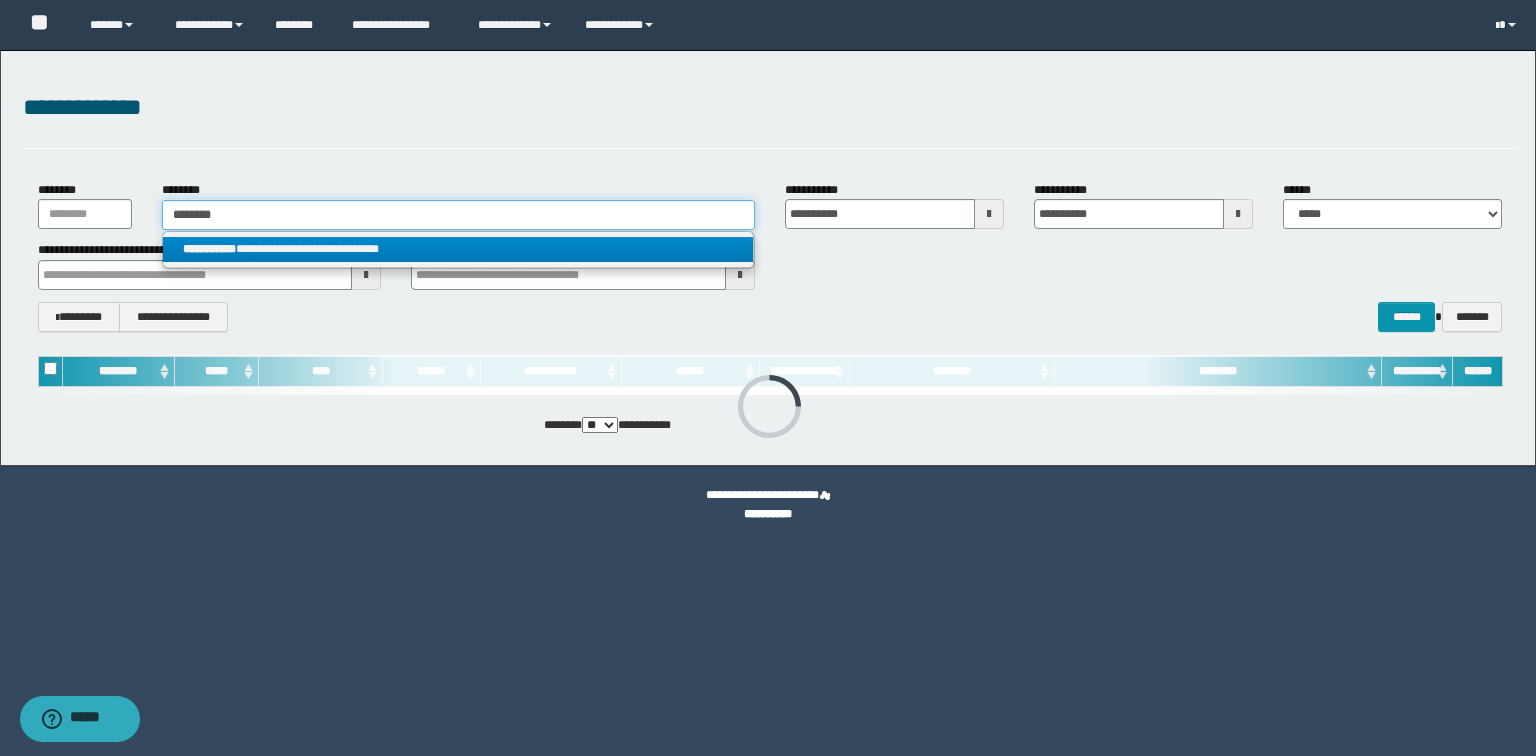 type 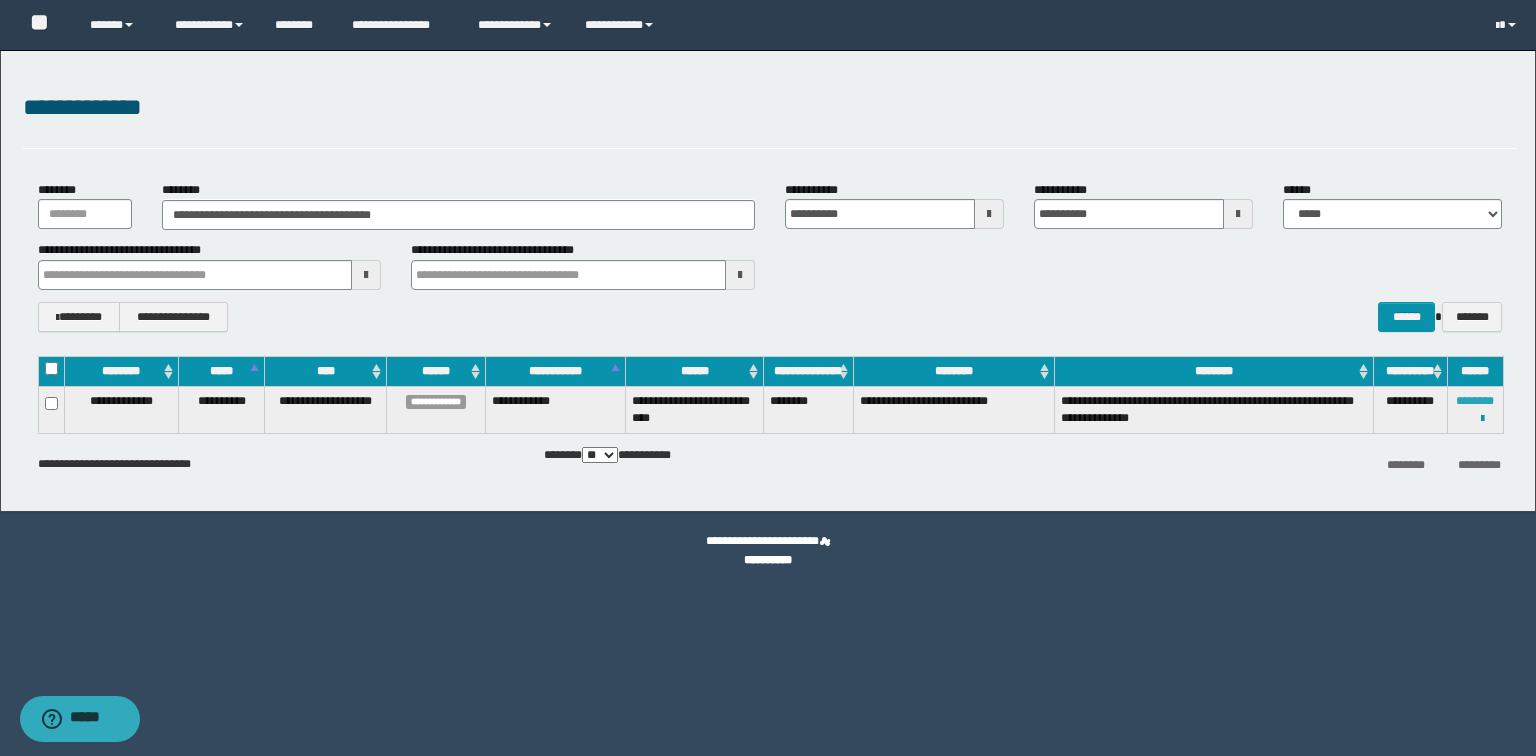 click on "********" at bounding box center (1475, 401) 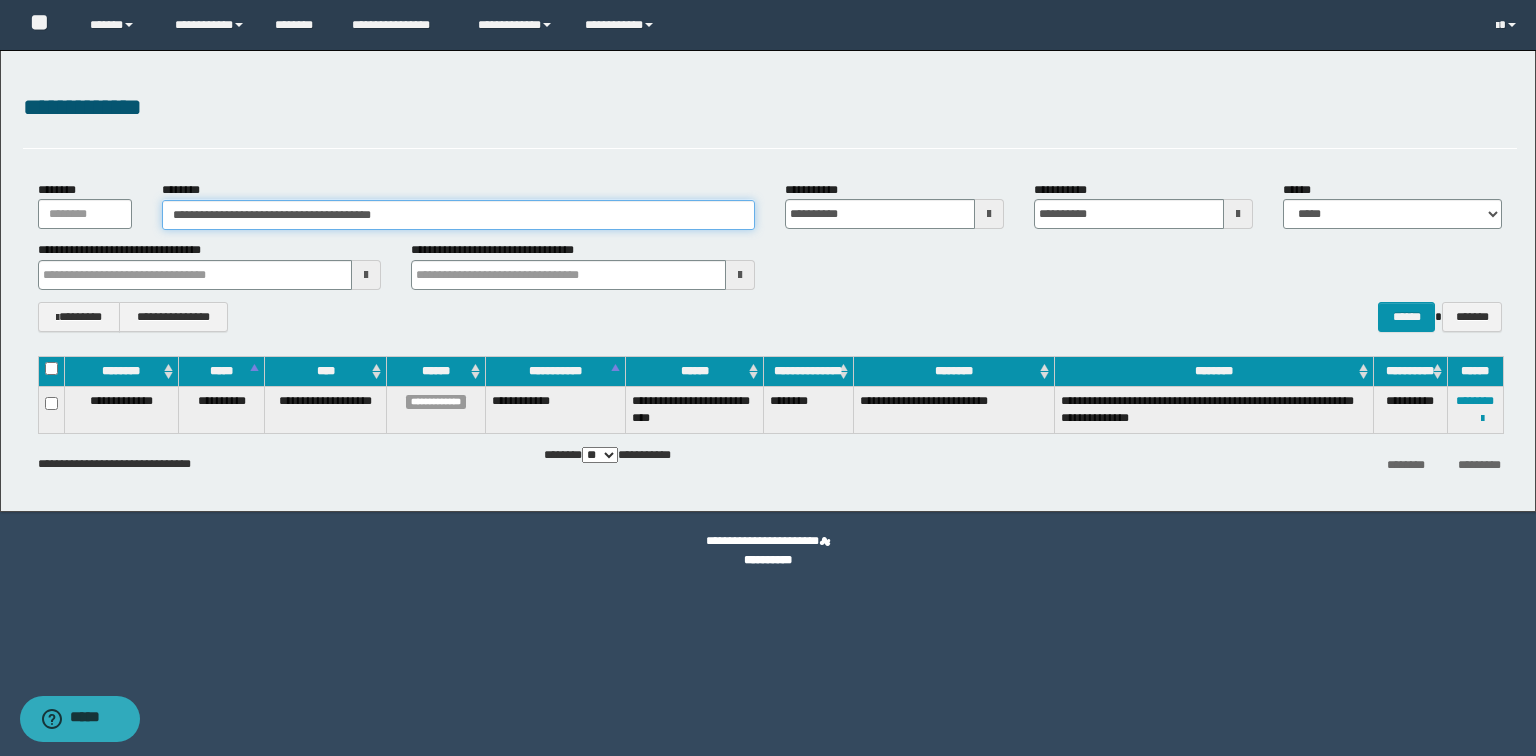 drag, startPoint x: 509, startPoint y: 212, endPoint x: 2, endPoint y: 200, distance: 507.142 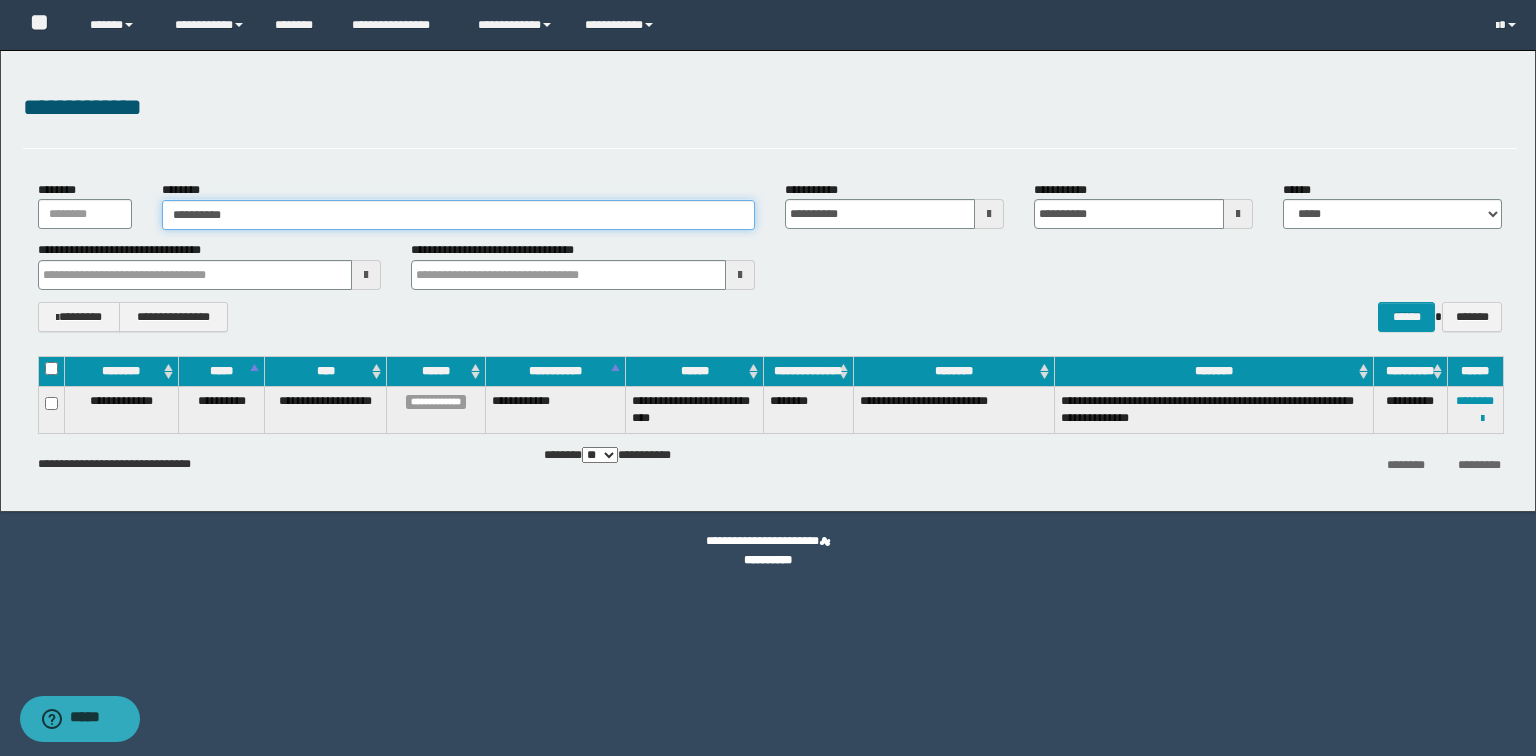 type on "**********" 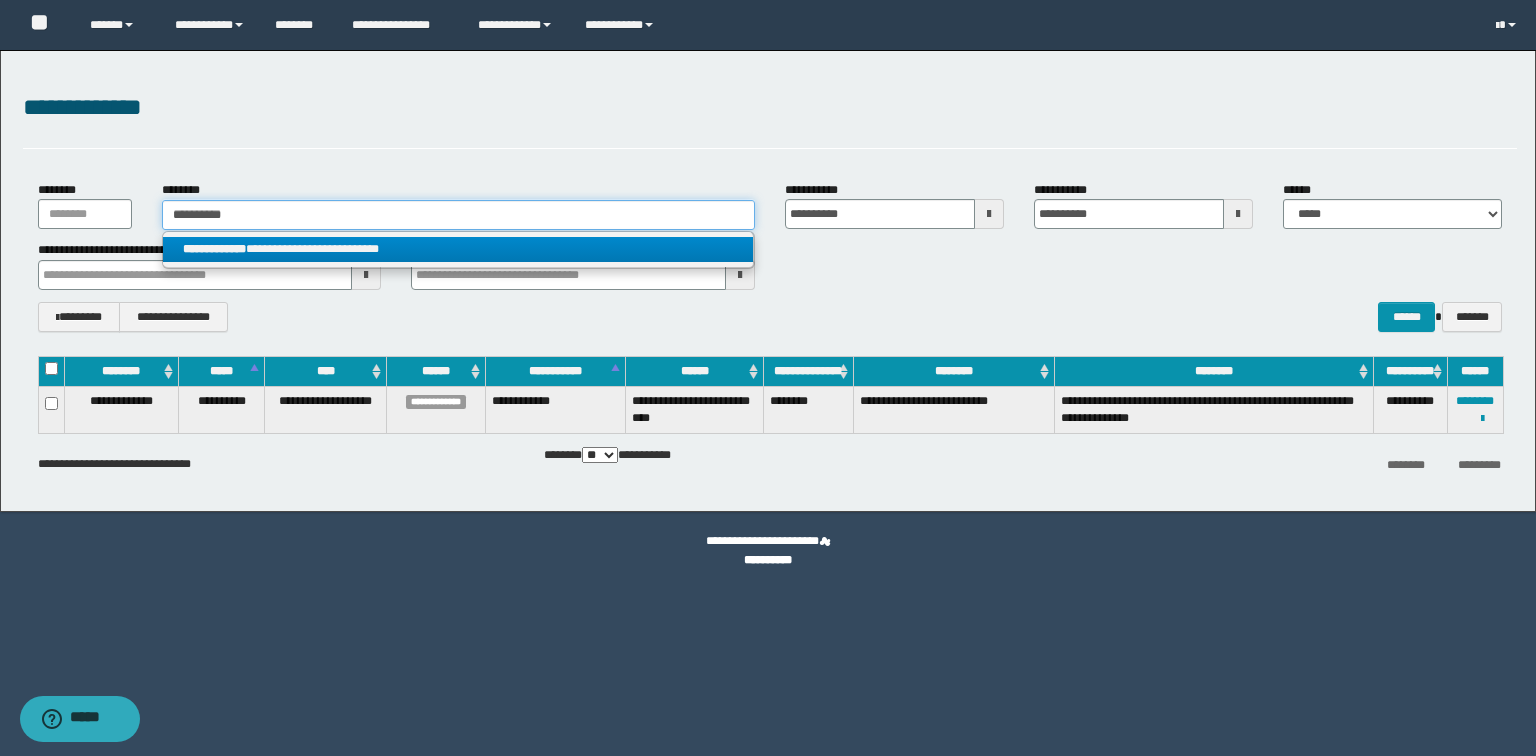 type on "**********" 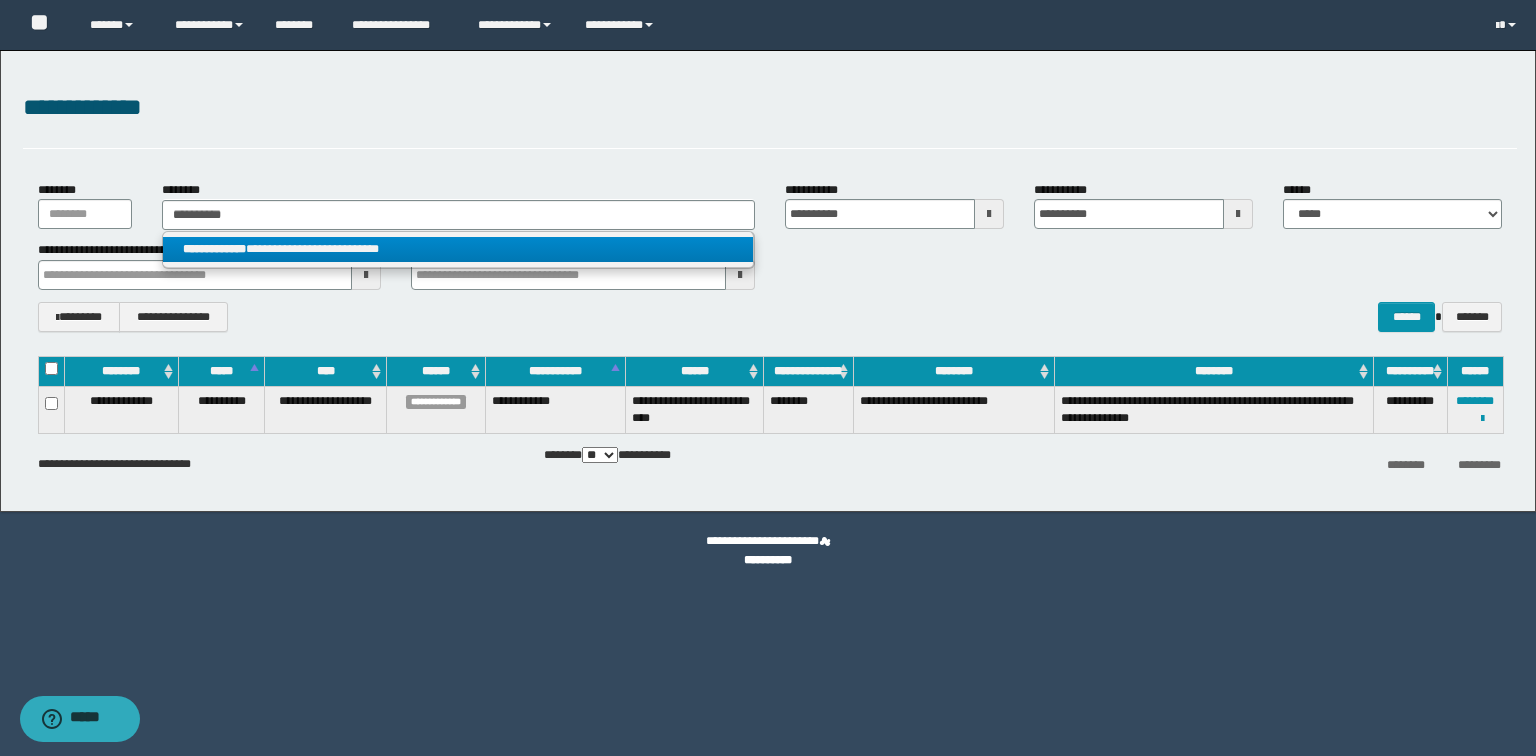 click on "**********" at bounding box center [458, 249] 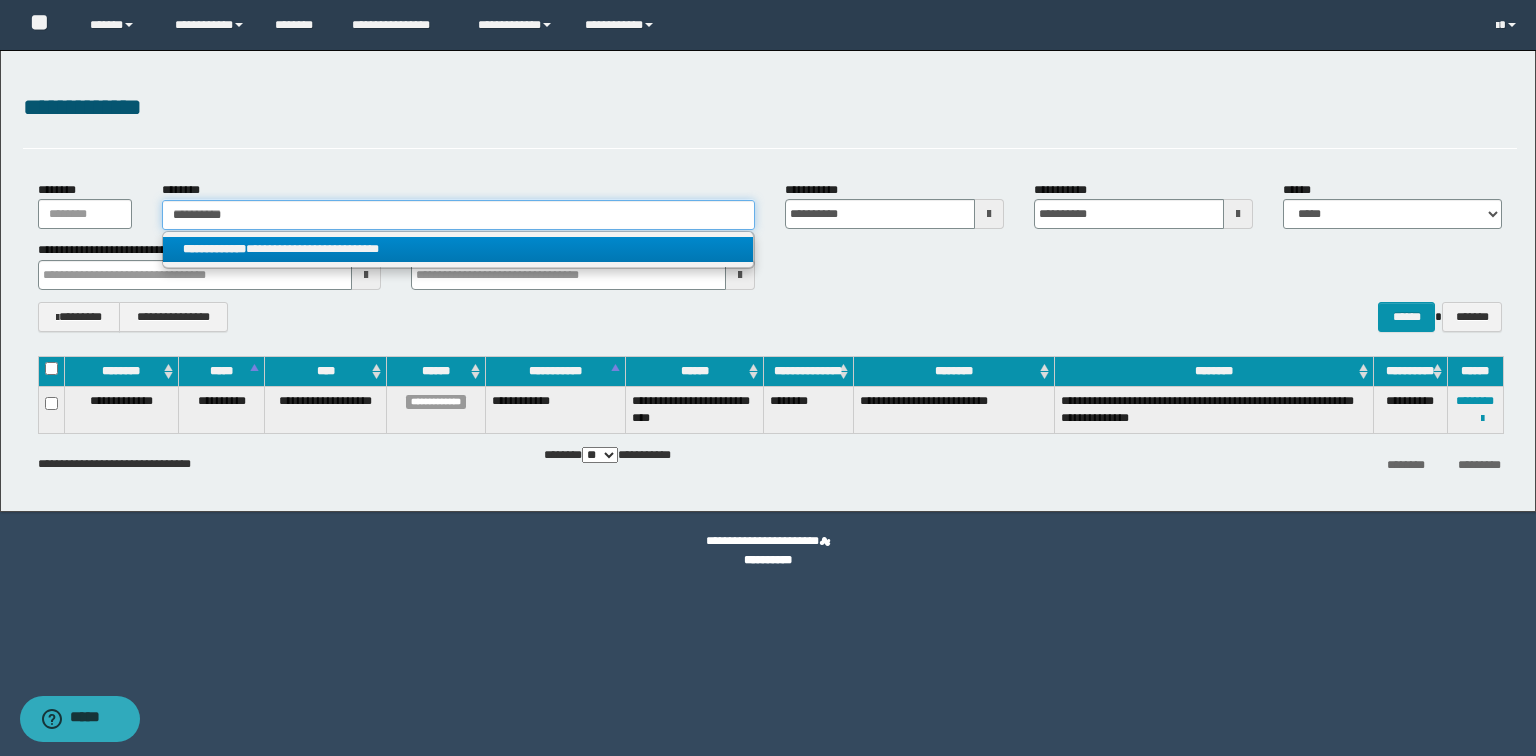 type 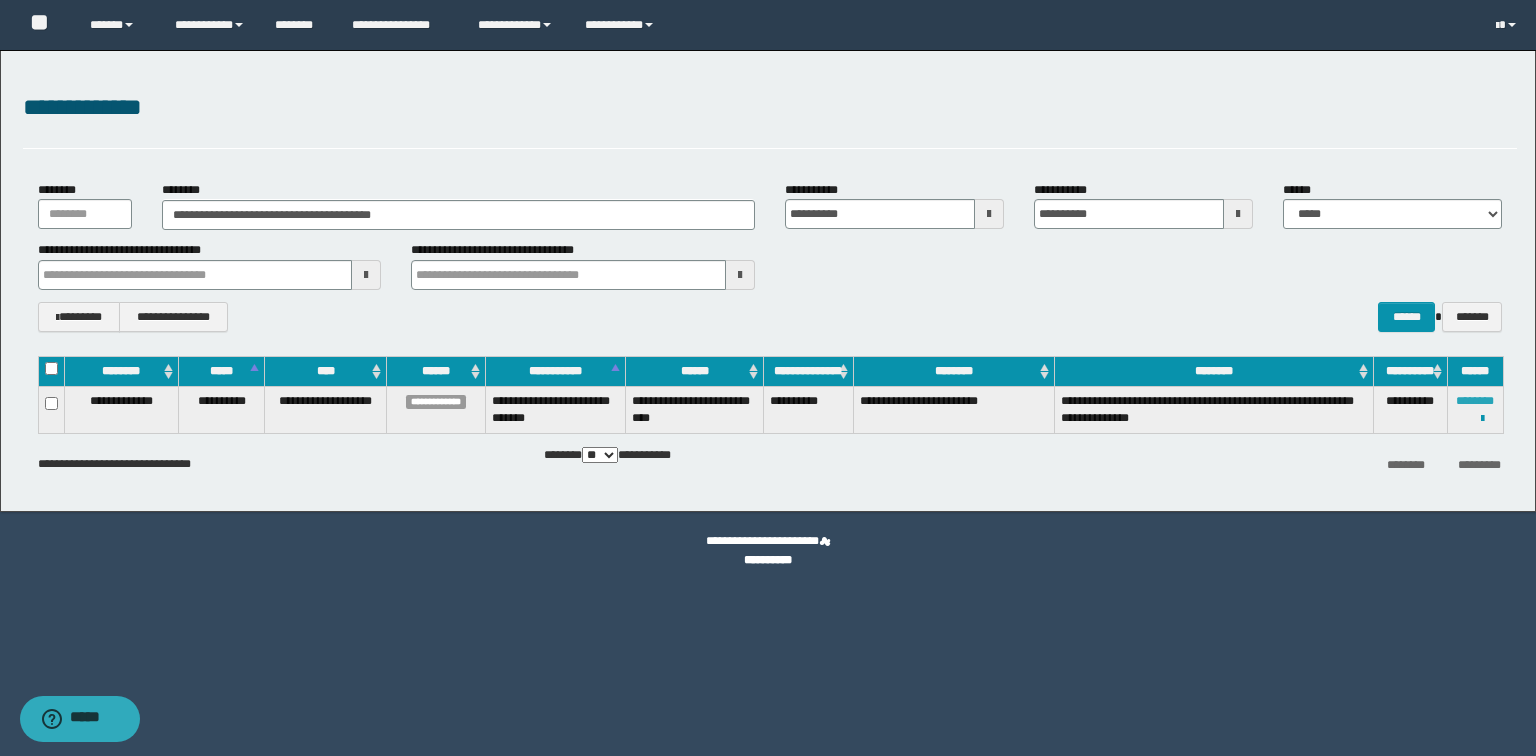 click on "********" at bounding box center (1475, 401) 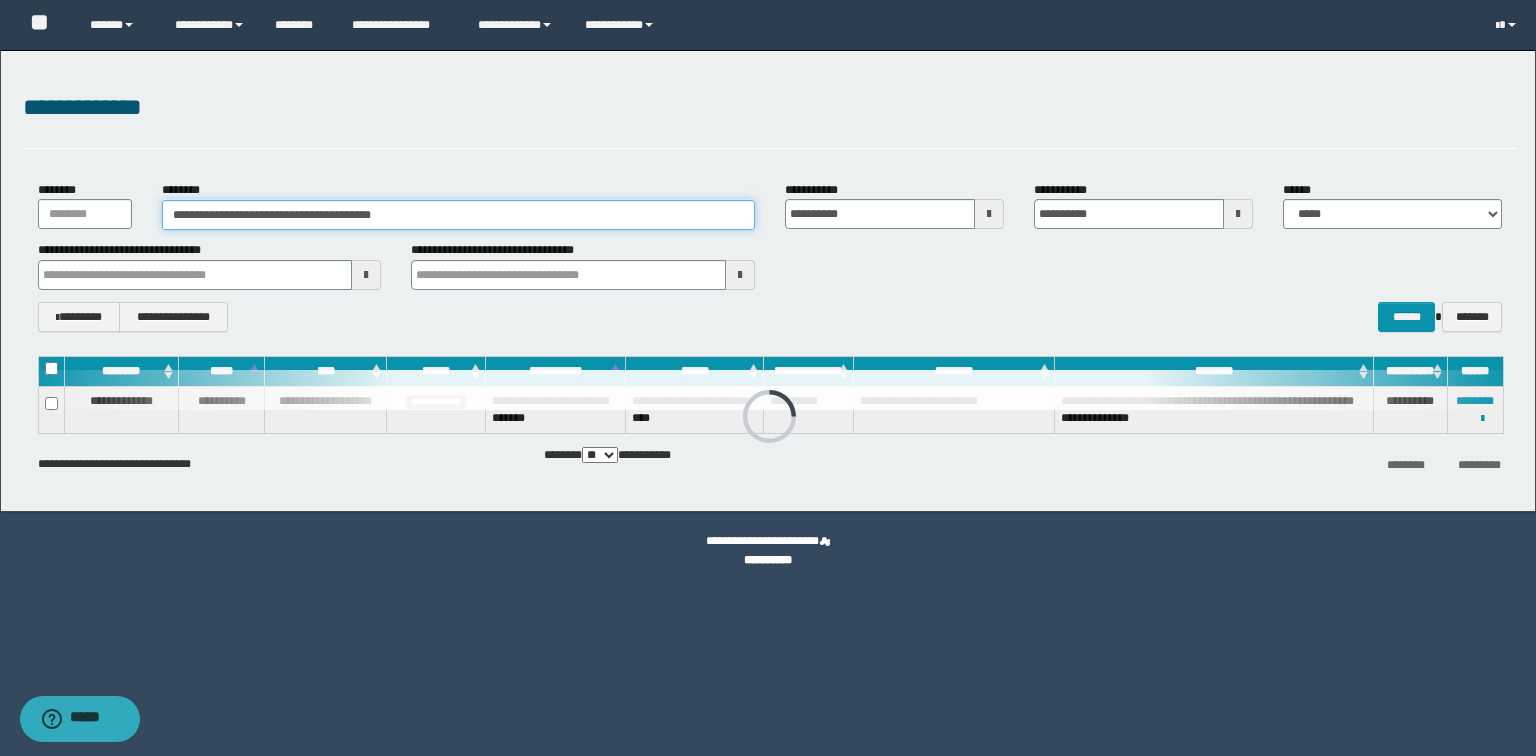 drag, startPoint x: 453, startPoint y: 211, endPoint x: 0, endPoint y: 198, distance: 453.1865 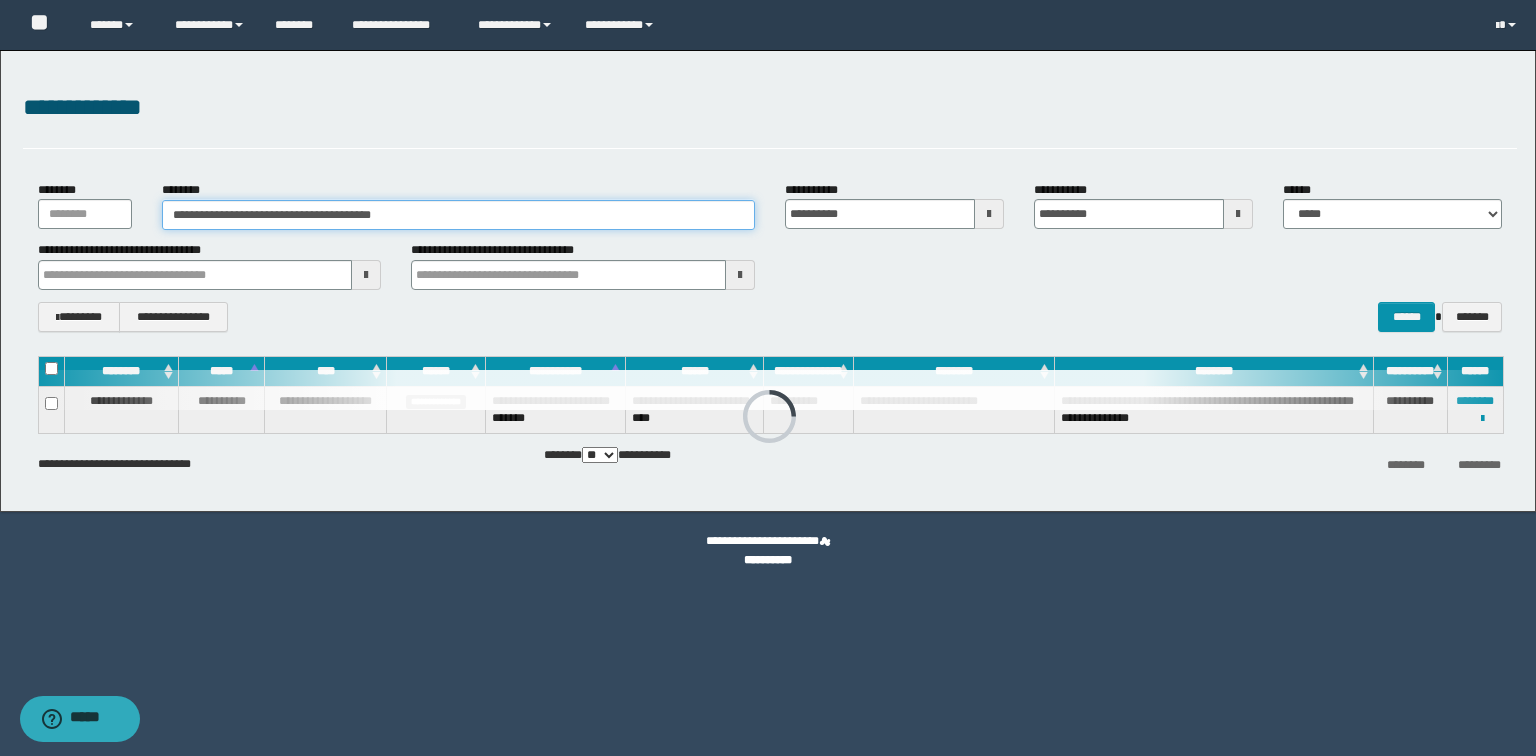 click on "**********" at bounding box center [768, 281] 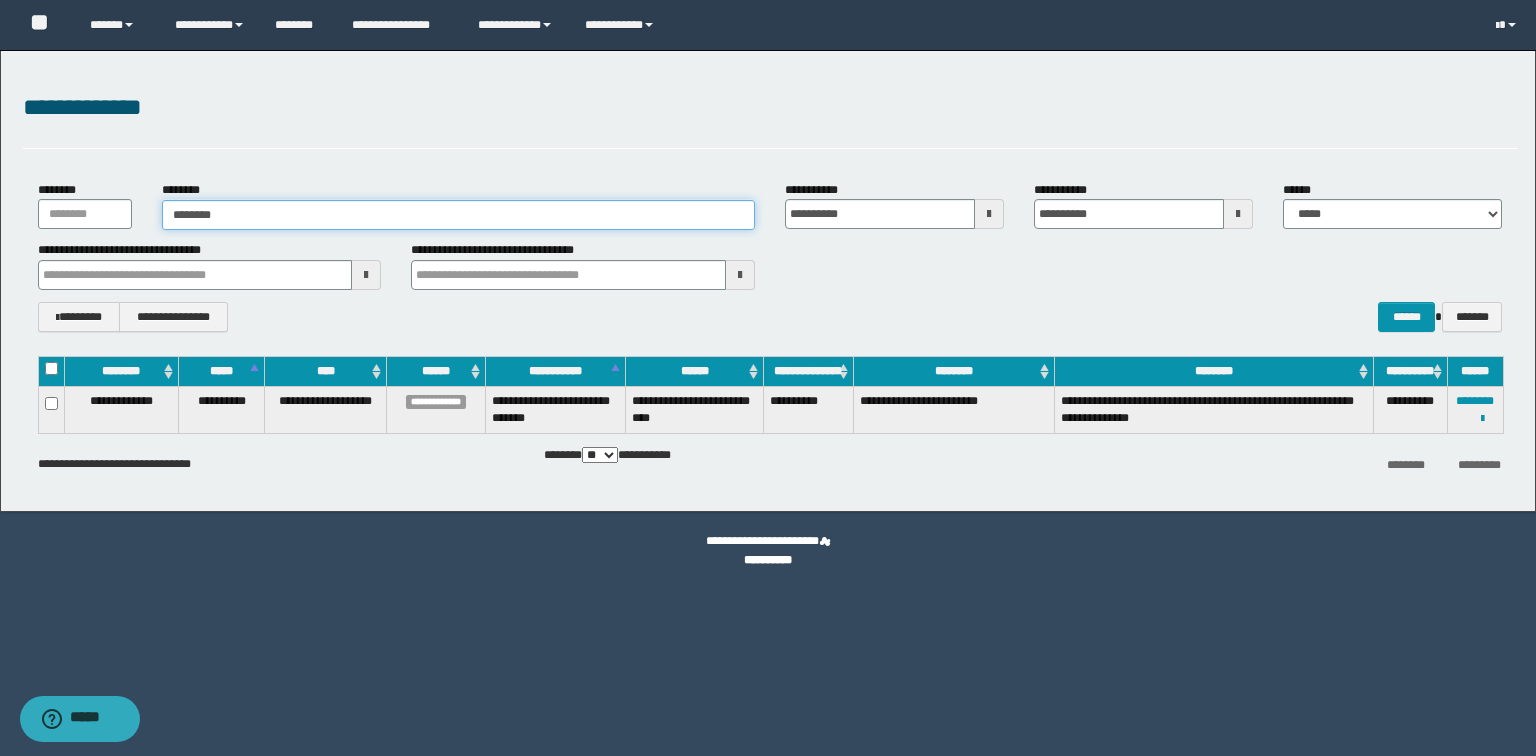 type on "********" 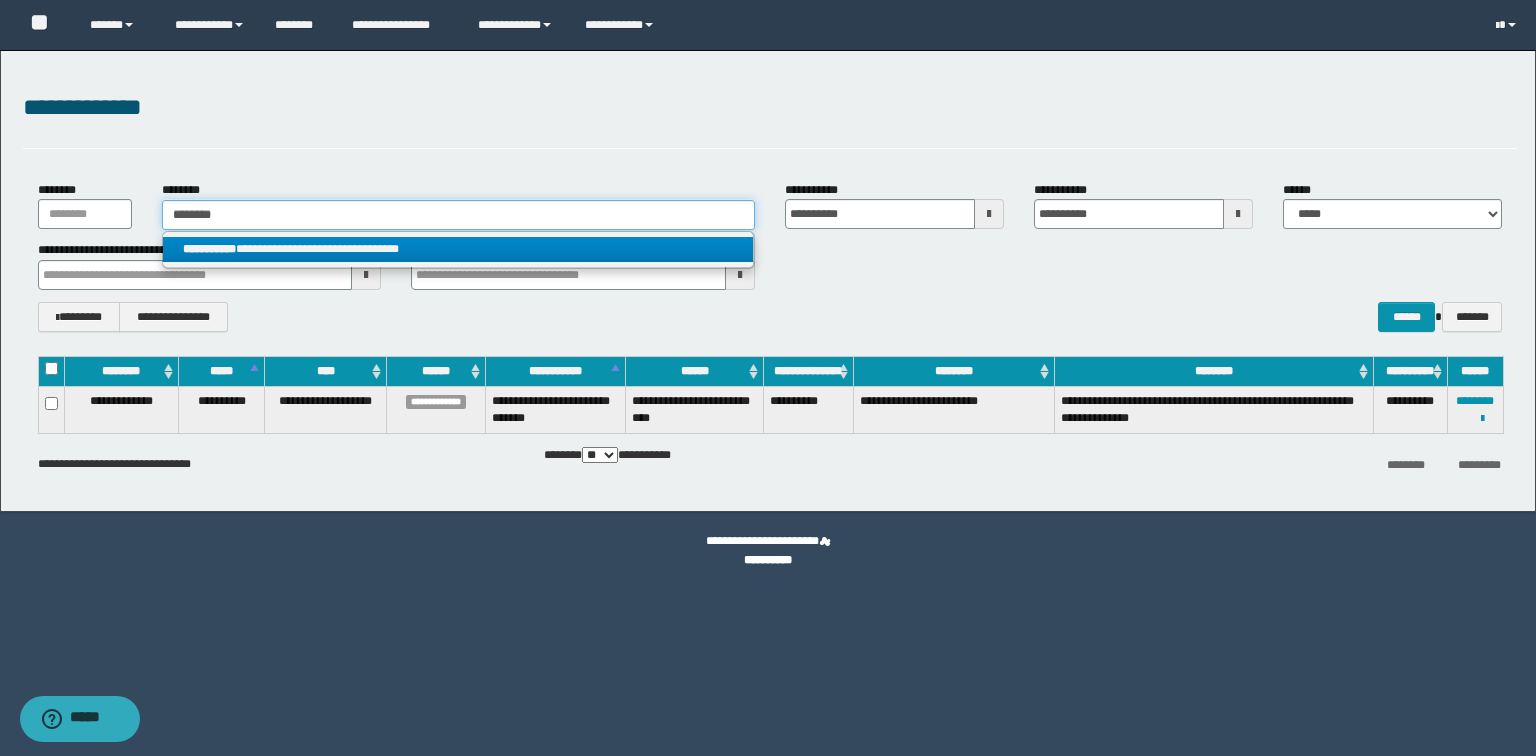 type on "********" 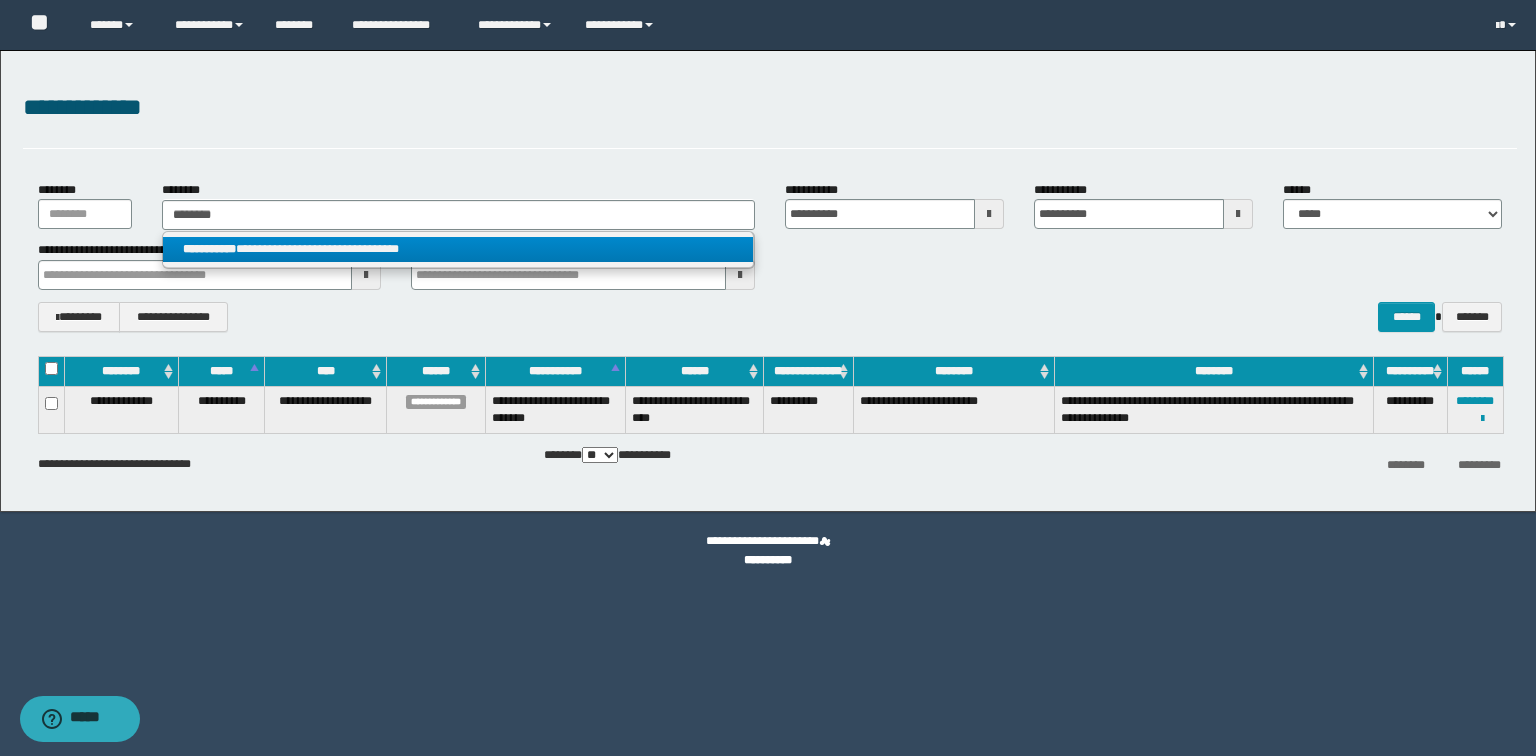 click on "**********" at bounding box center [458, 249] 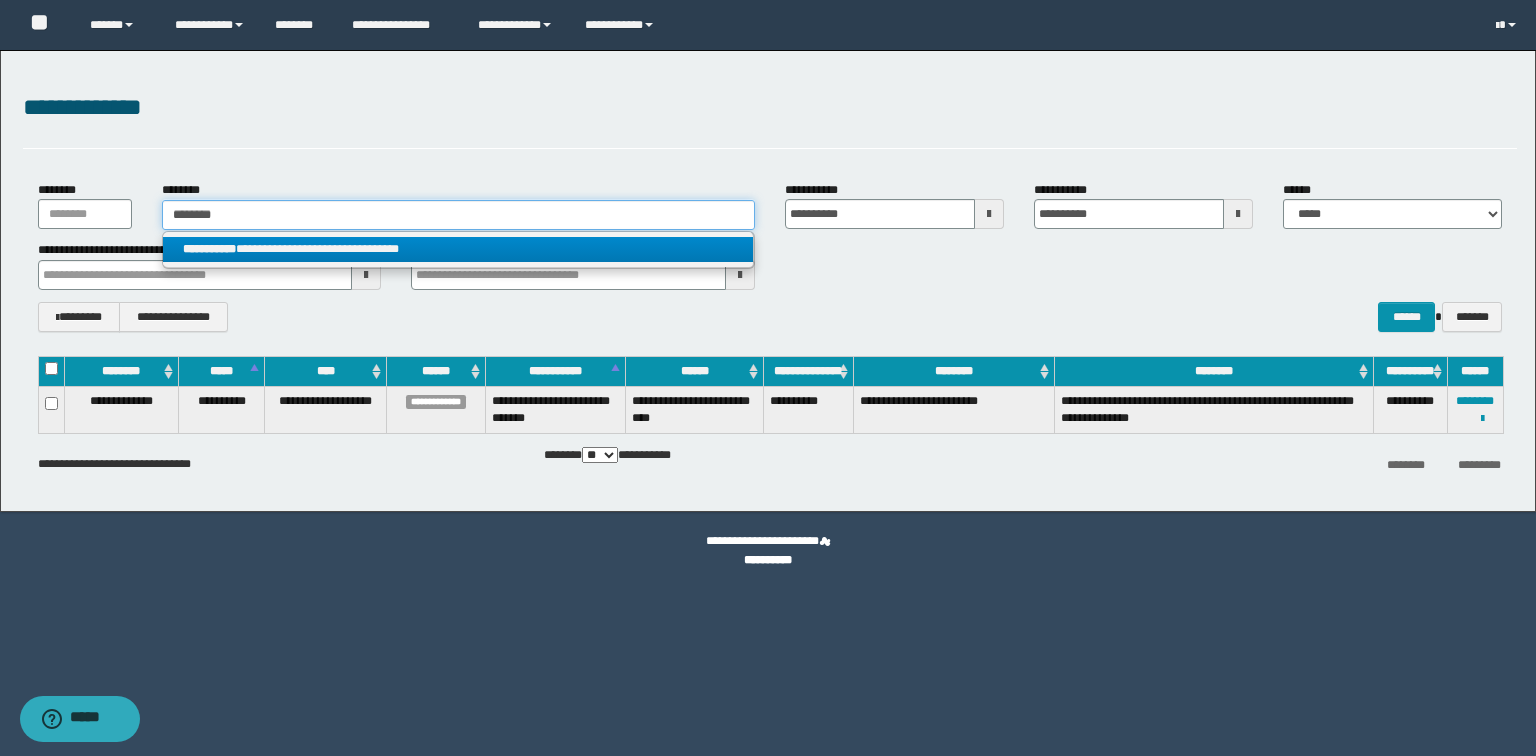 type 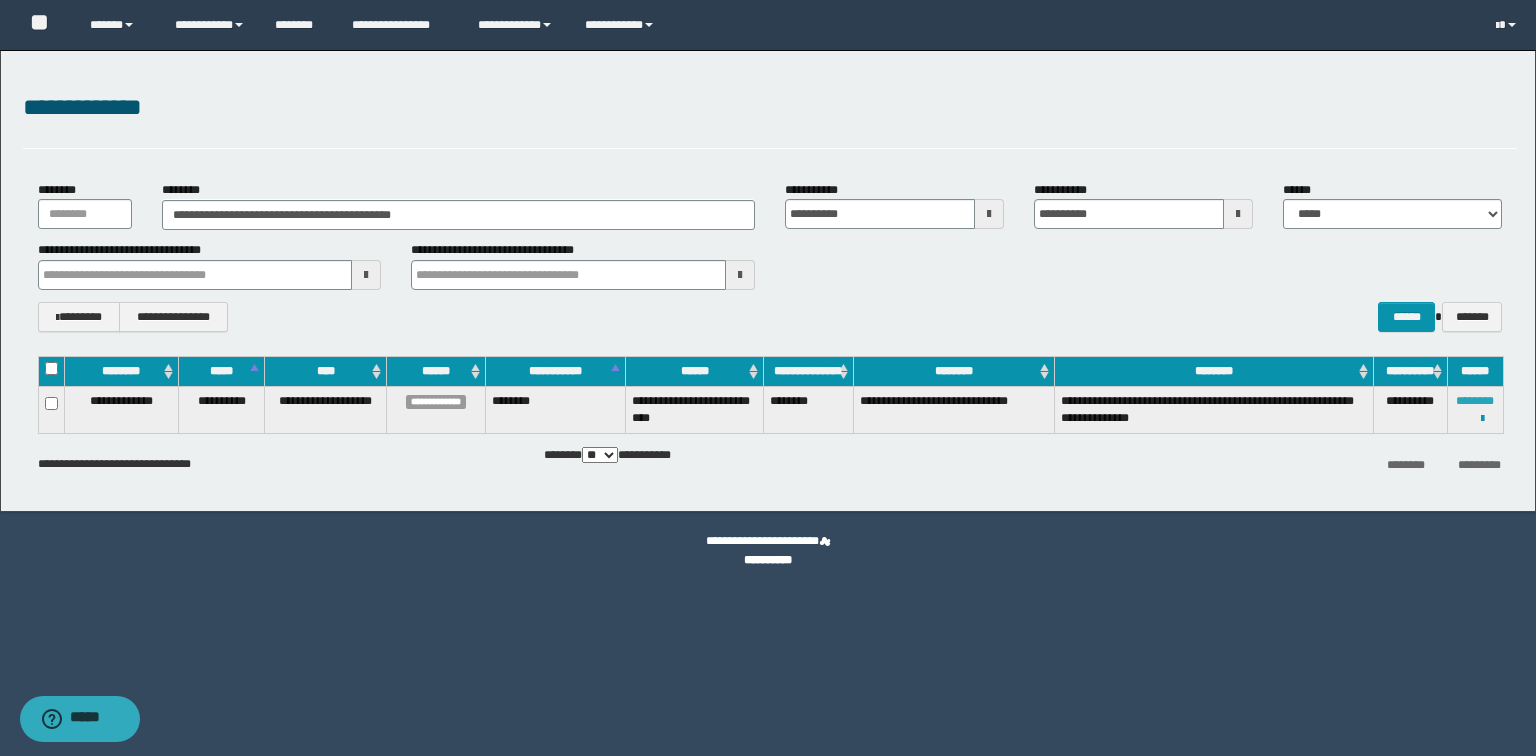click on "********" at bounding box center (1475, 401) 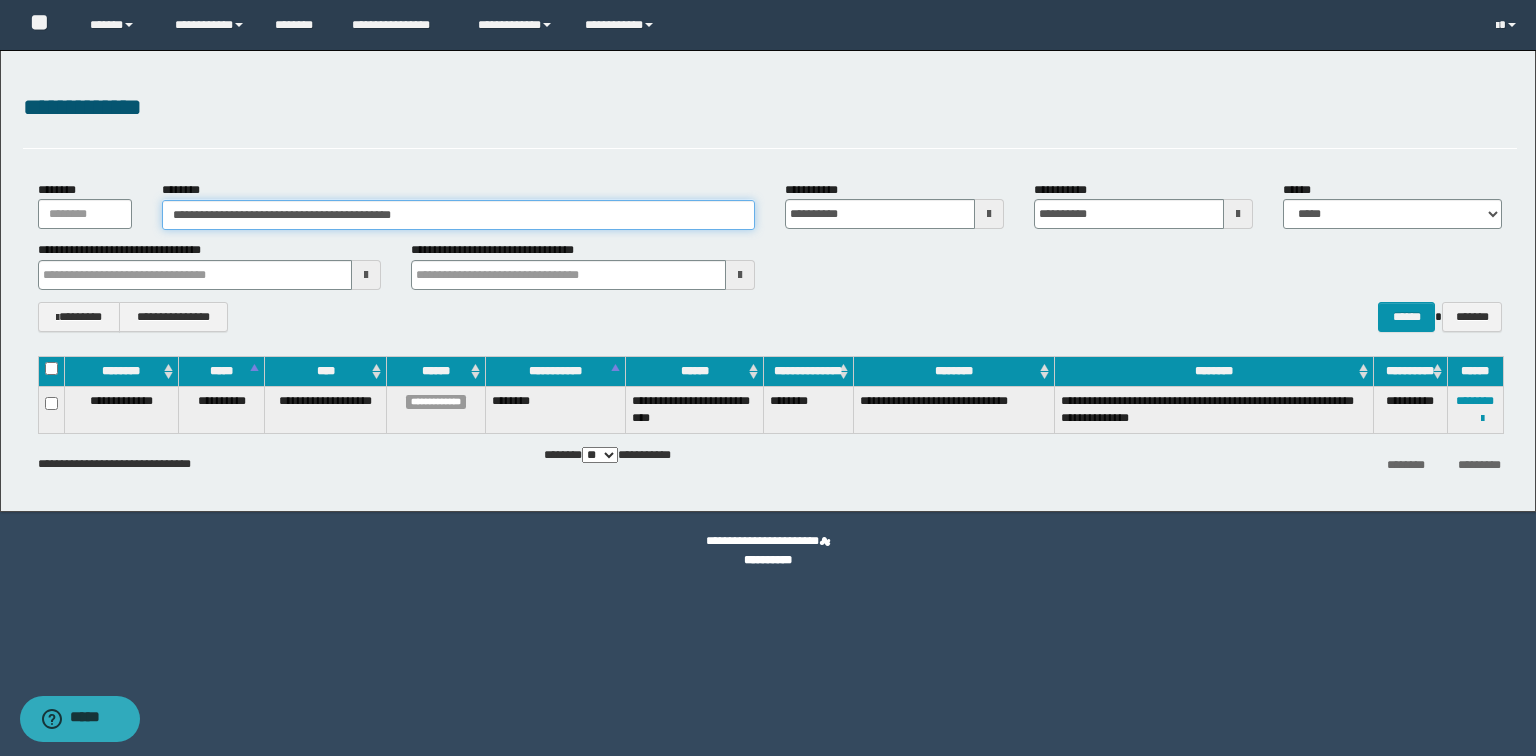 drag, startPoint x: 531, startPoint y: 211, endPoint x: 0, endPoint y: 159, distance: 533.54004 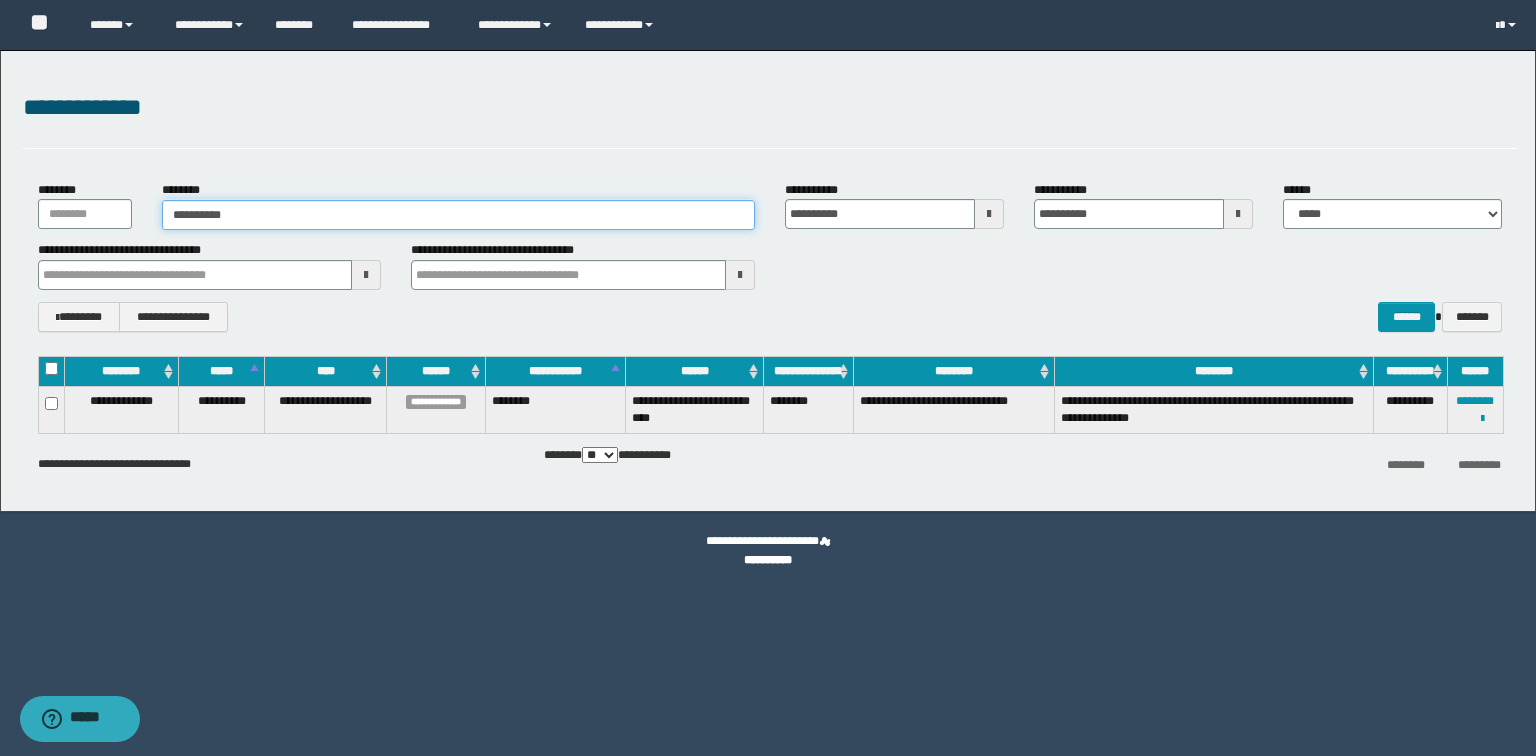 type on "**********" 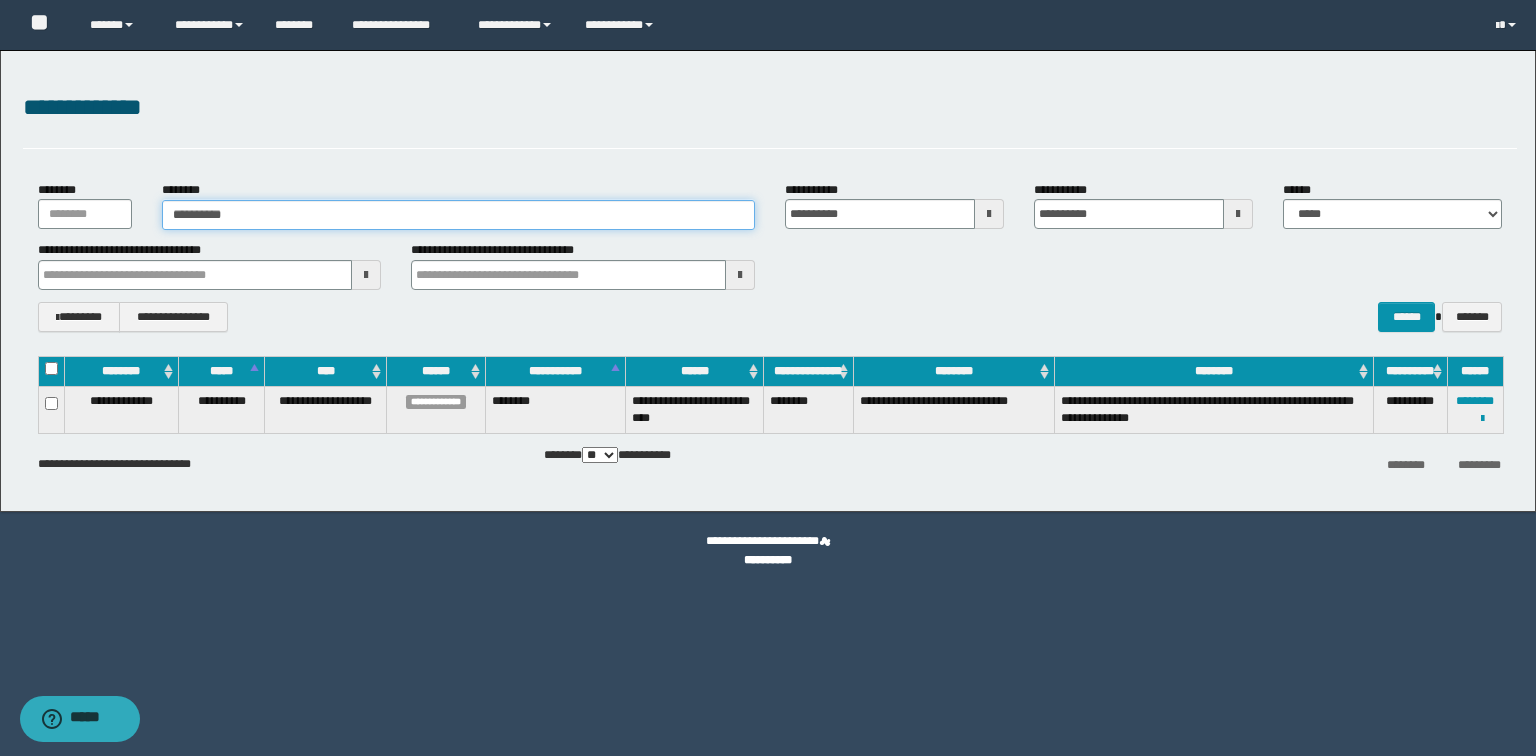 type on "**********" 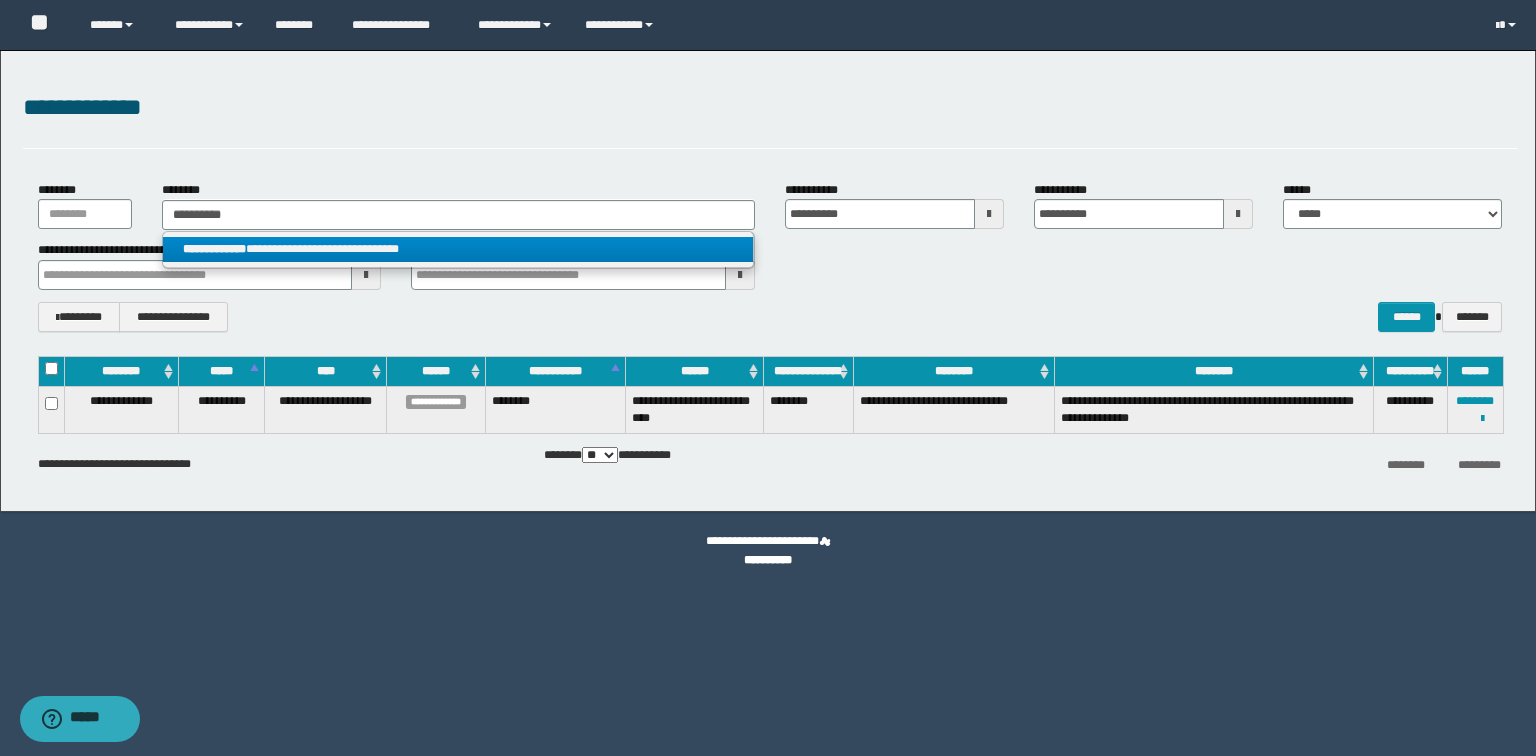 click on "**********" at bounding box center (458, 249) 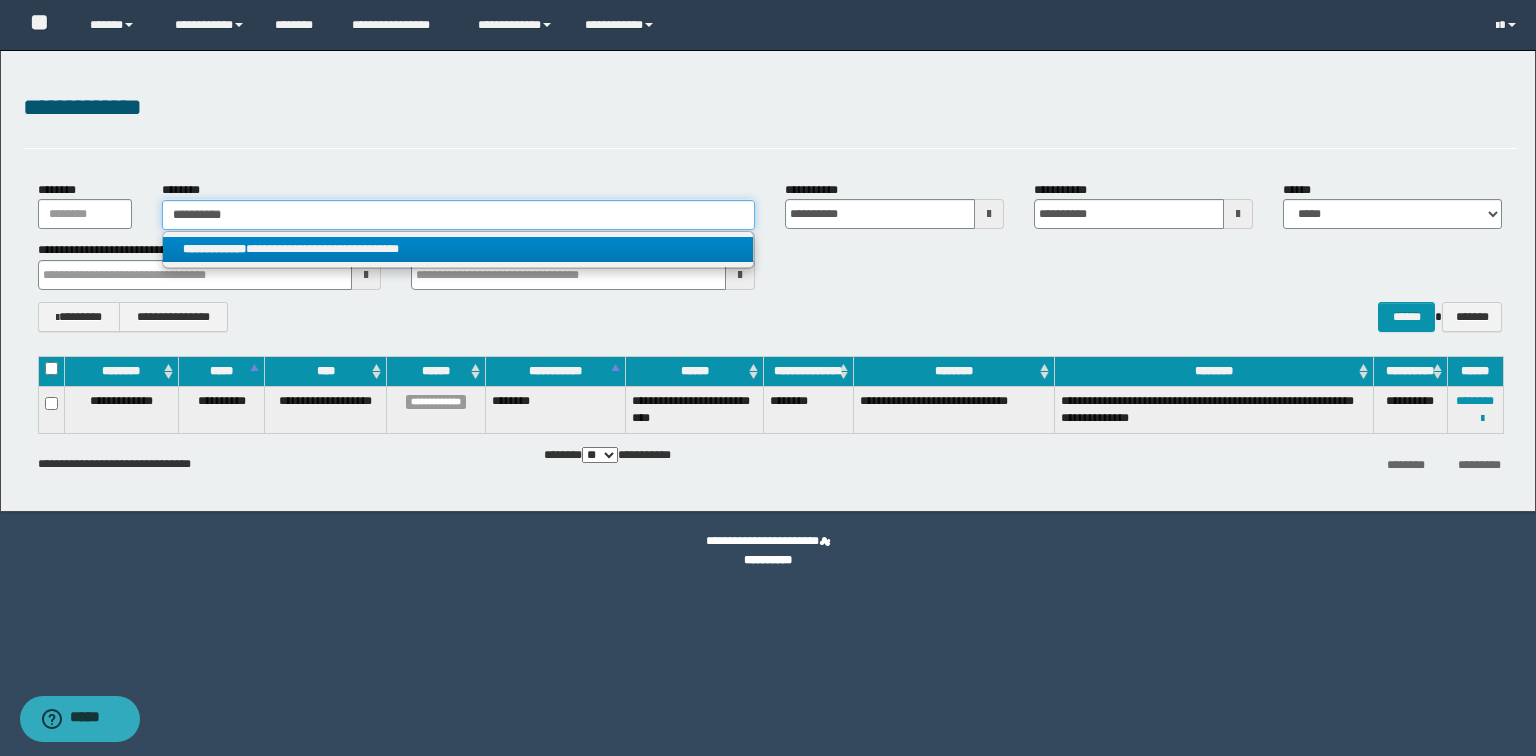 type 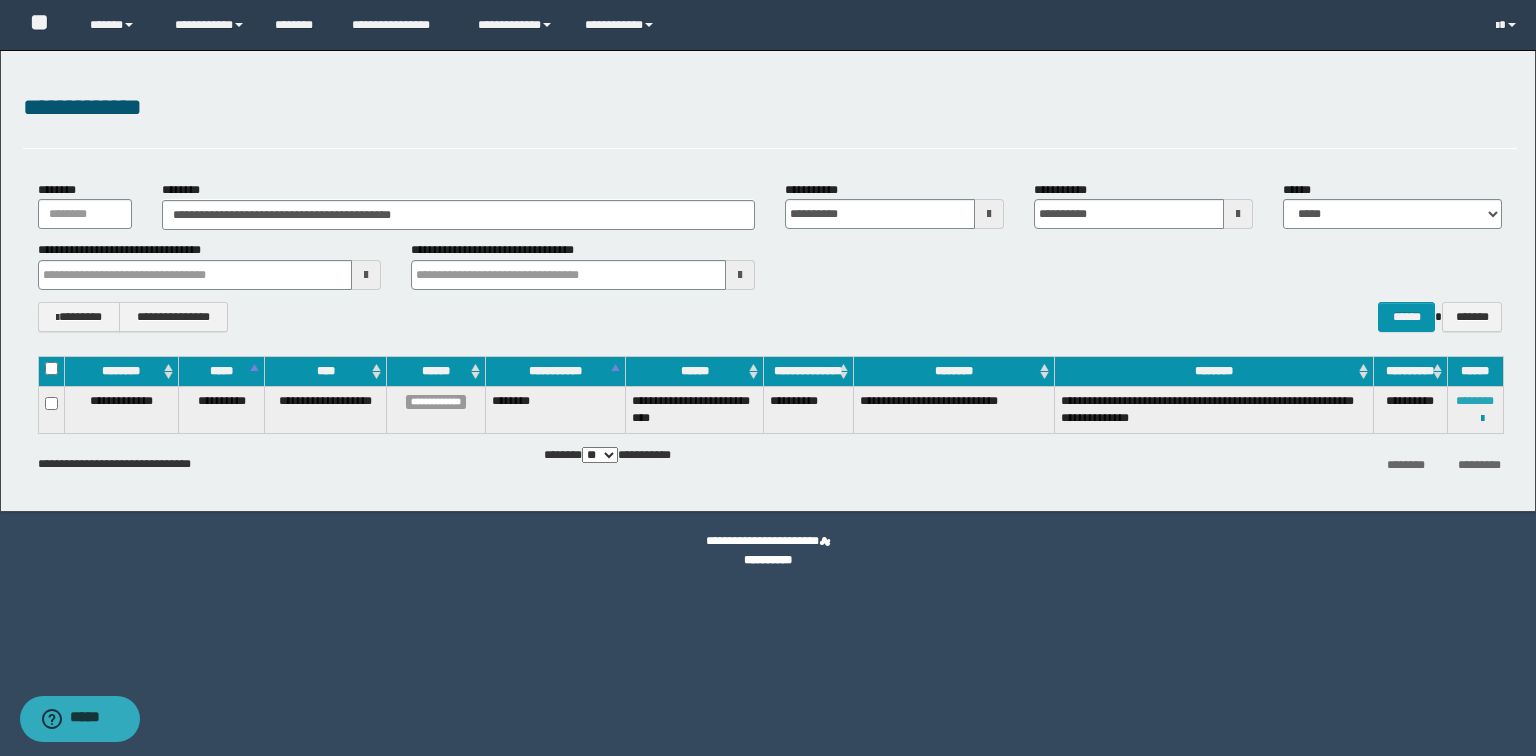 click on "********" at bounding box center [1475, 401] 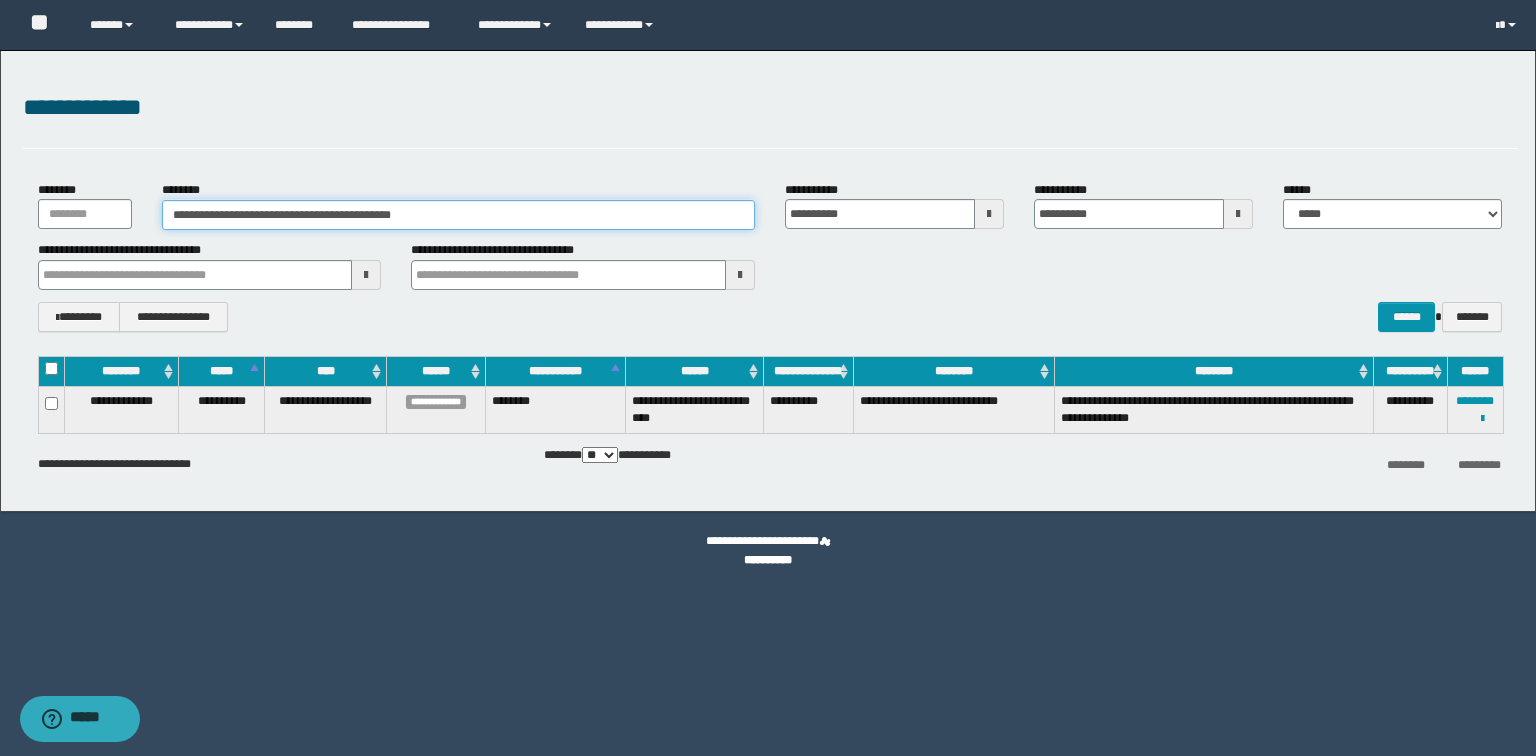 drag, startPoint x: 575, startPoint y: 222, endPoint x: 28, endPoint y: 222, distance: 547 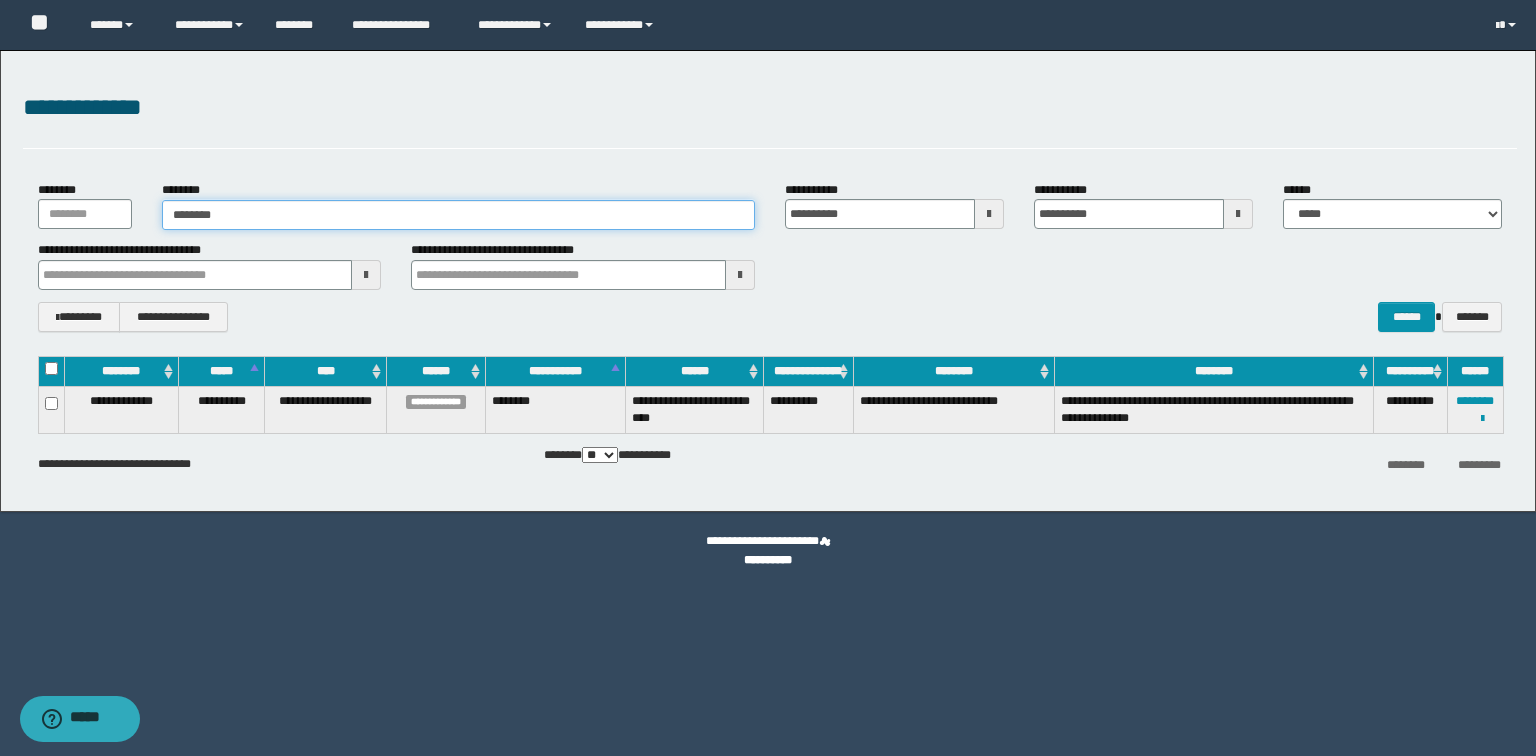 type on "********" 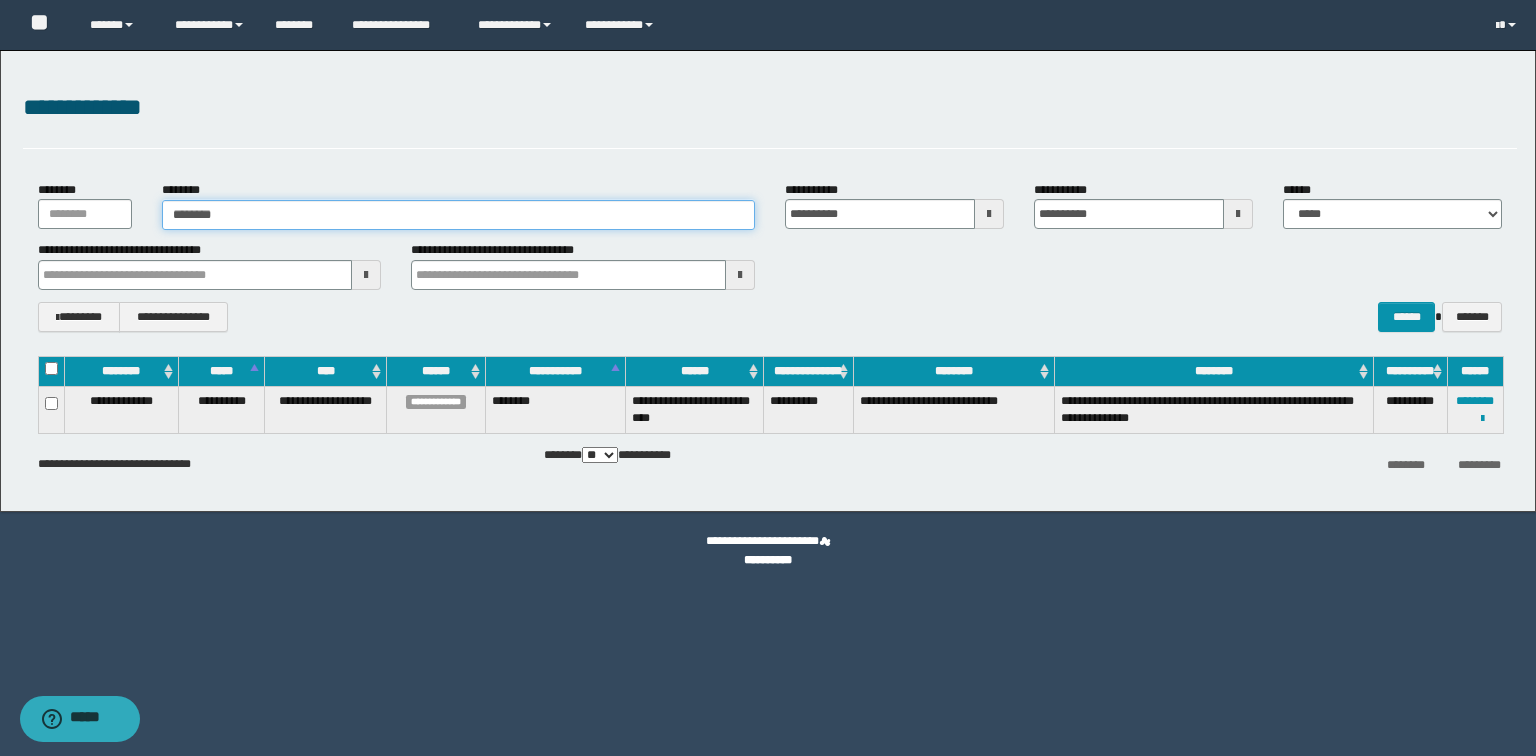 type on "********" 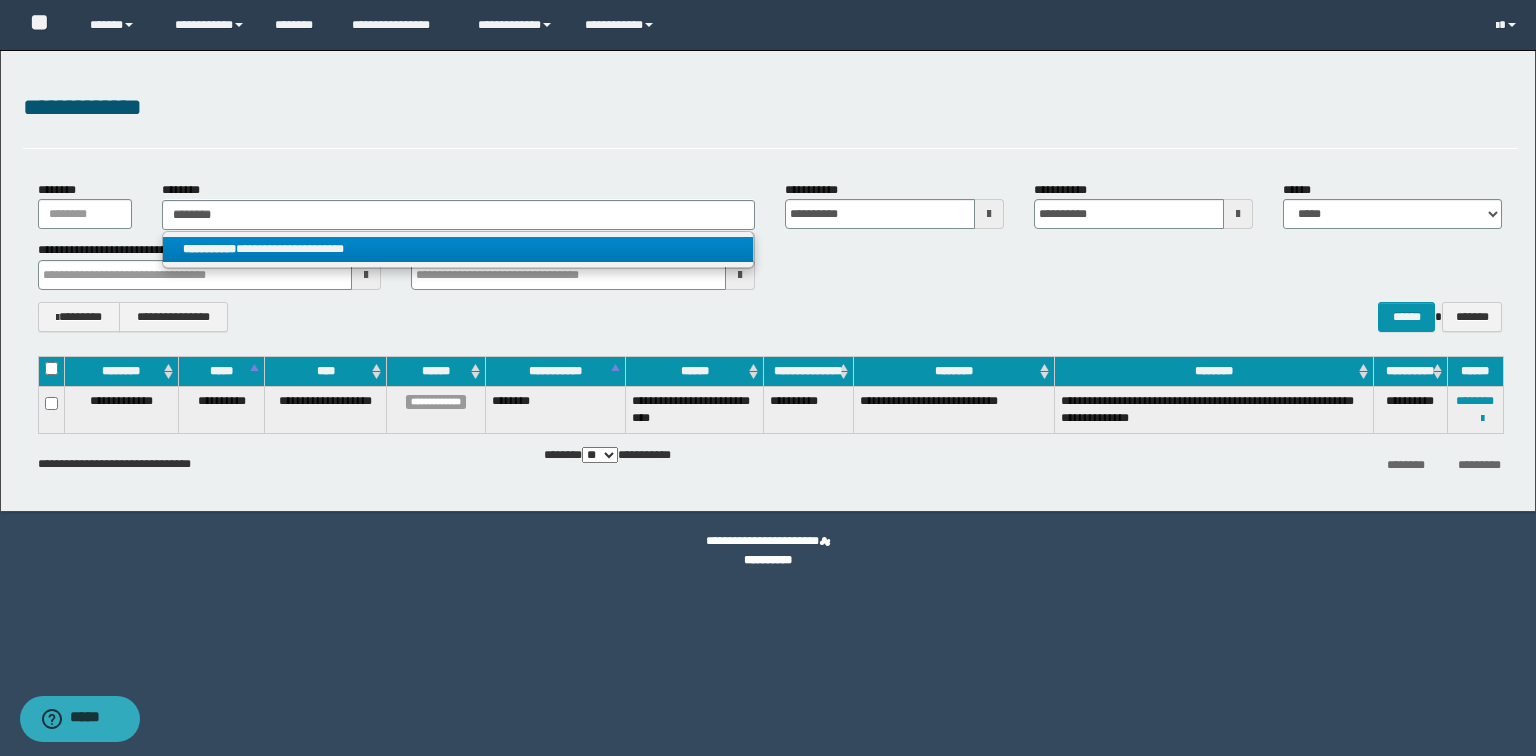 click on "**********" at bounding box center [458, 249] 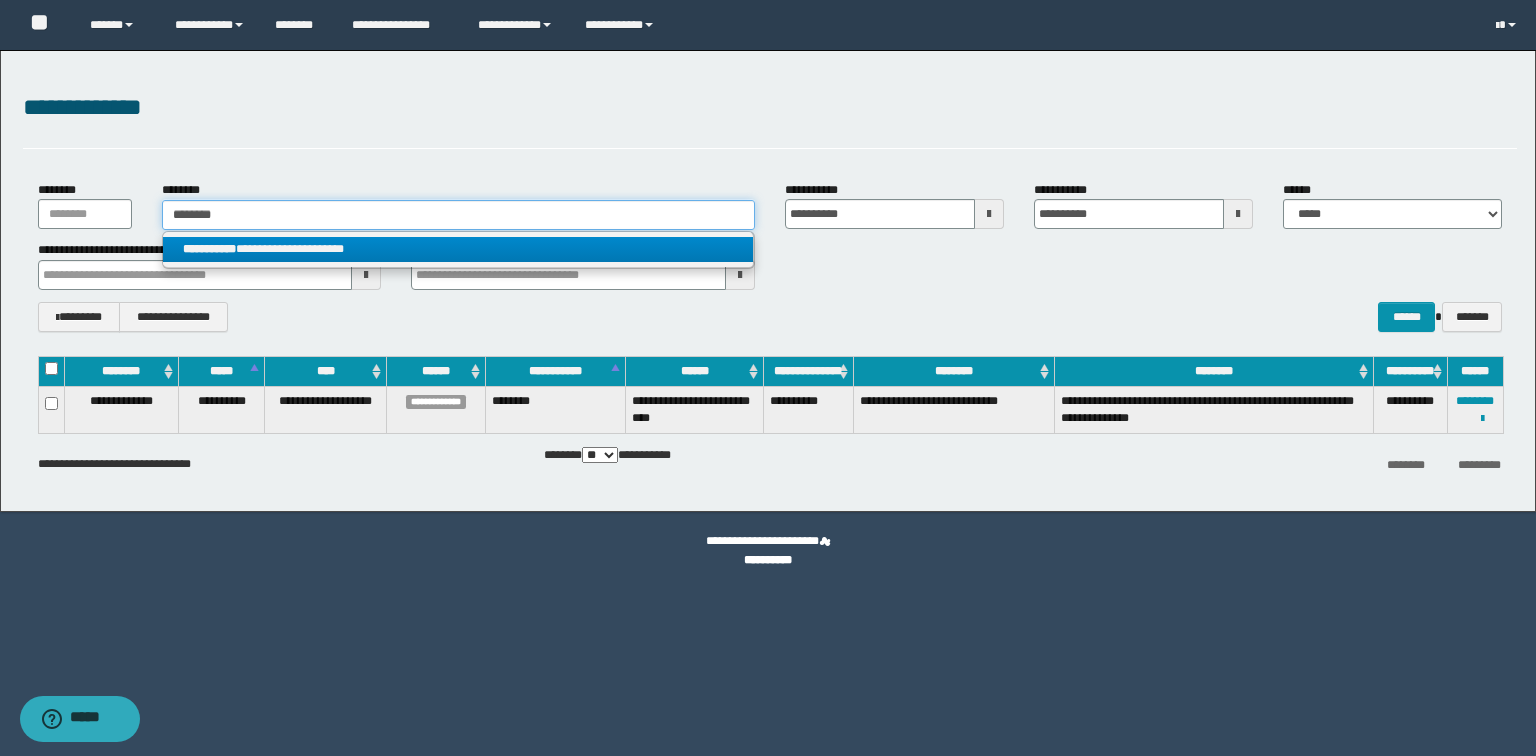 type 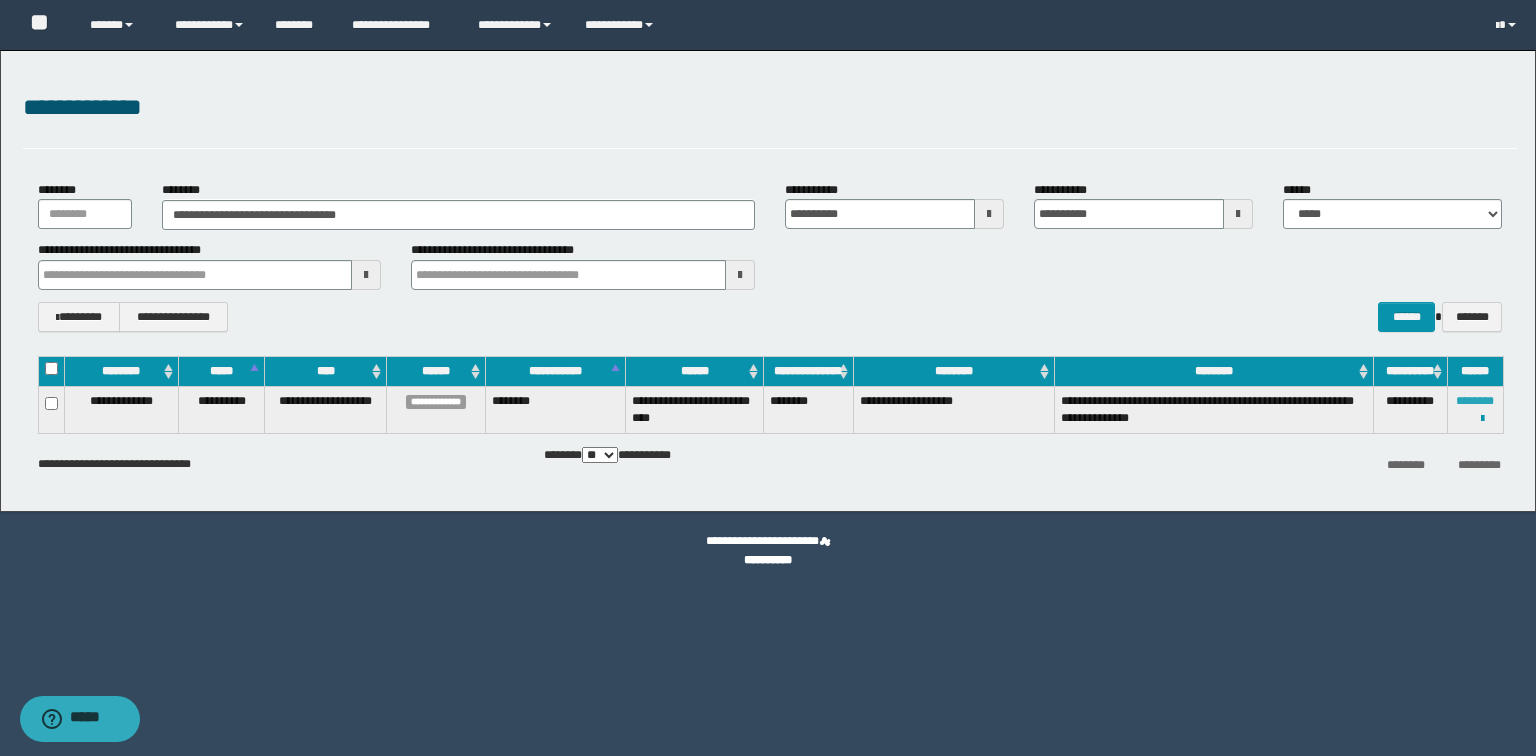 click on "********" at bounding box center (1475, 401) 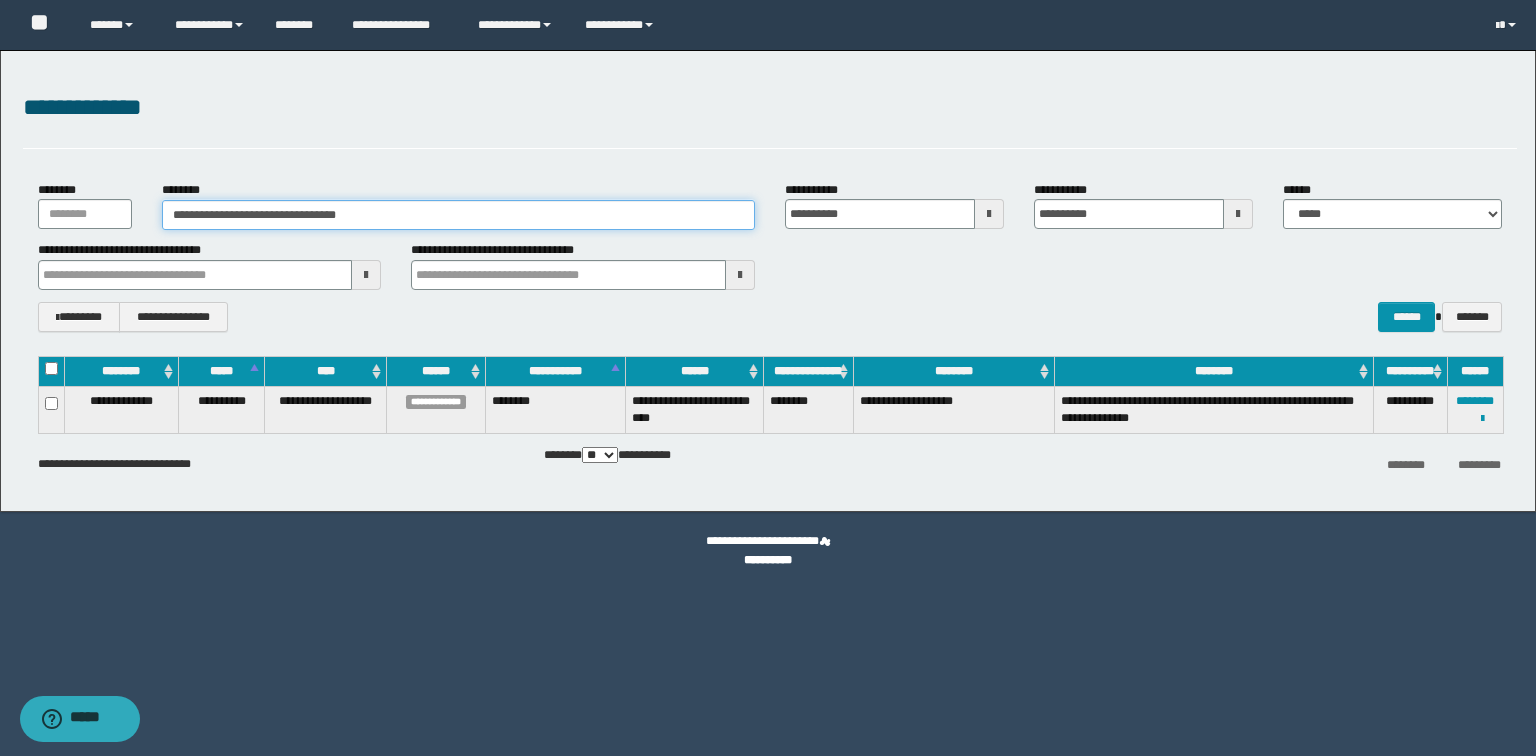 drag, startPoint x: 452, startPoint y: 209, endPoint x: 28, endPoint y: 211, distance: 424.00473 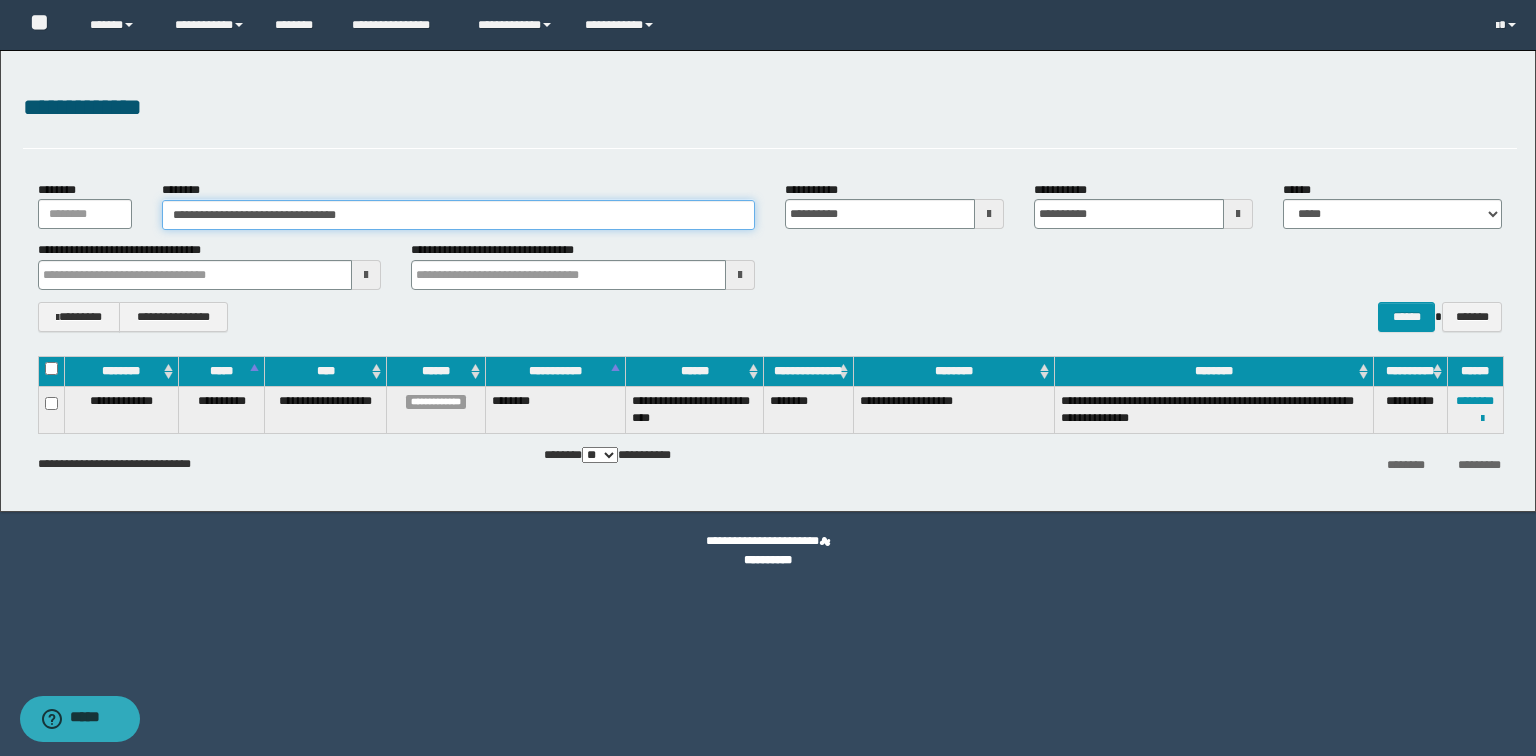 paste 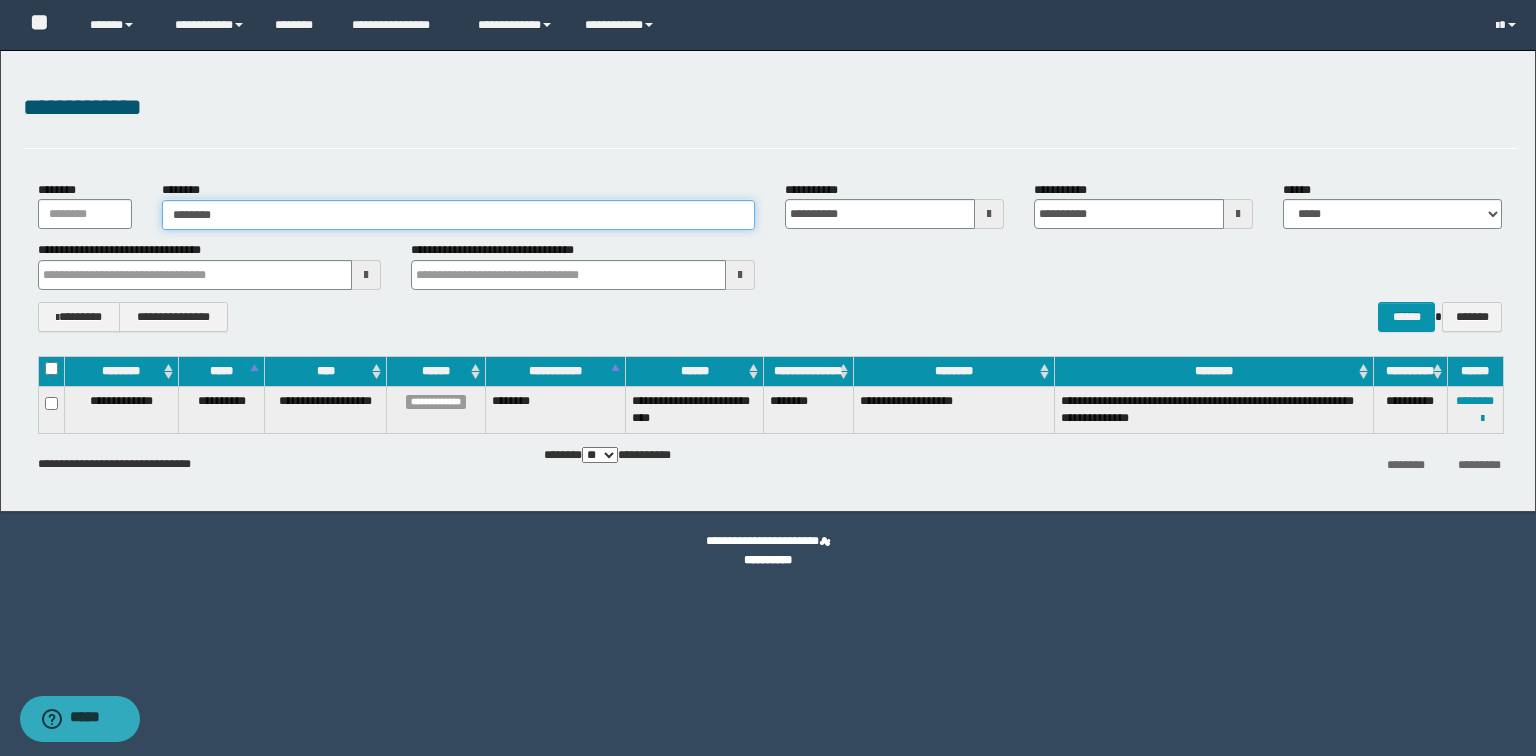 type on "********" 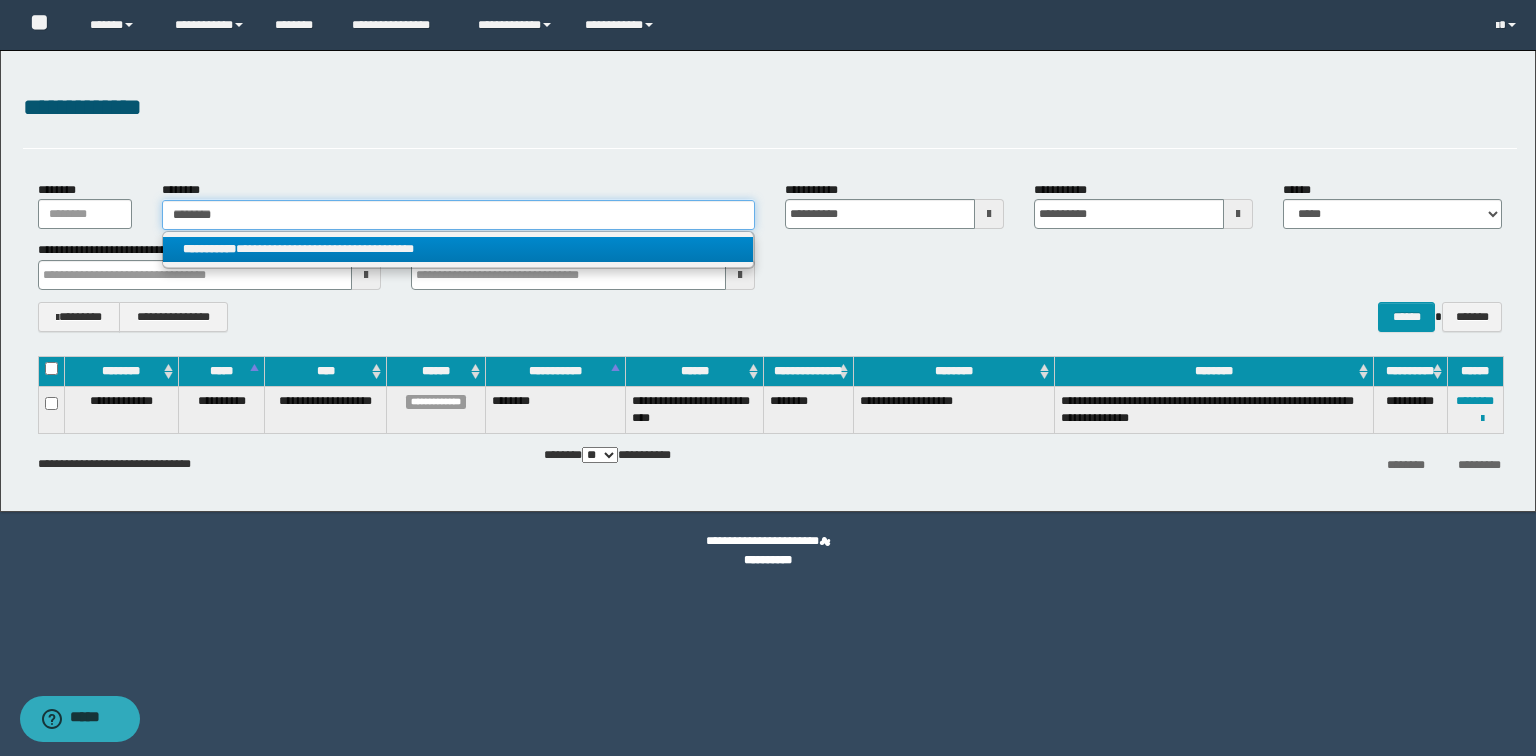 type on "********" 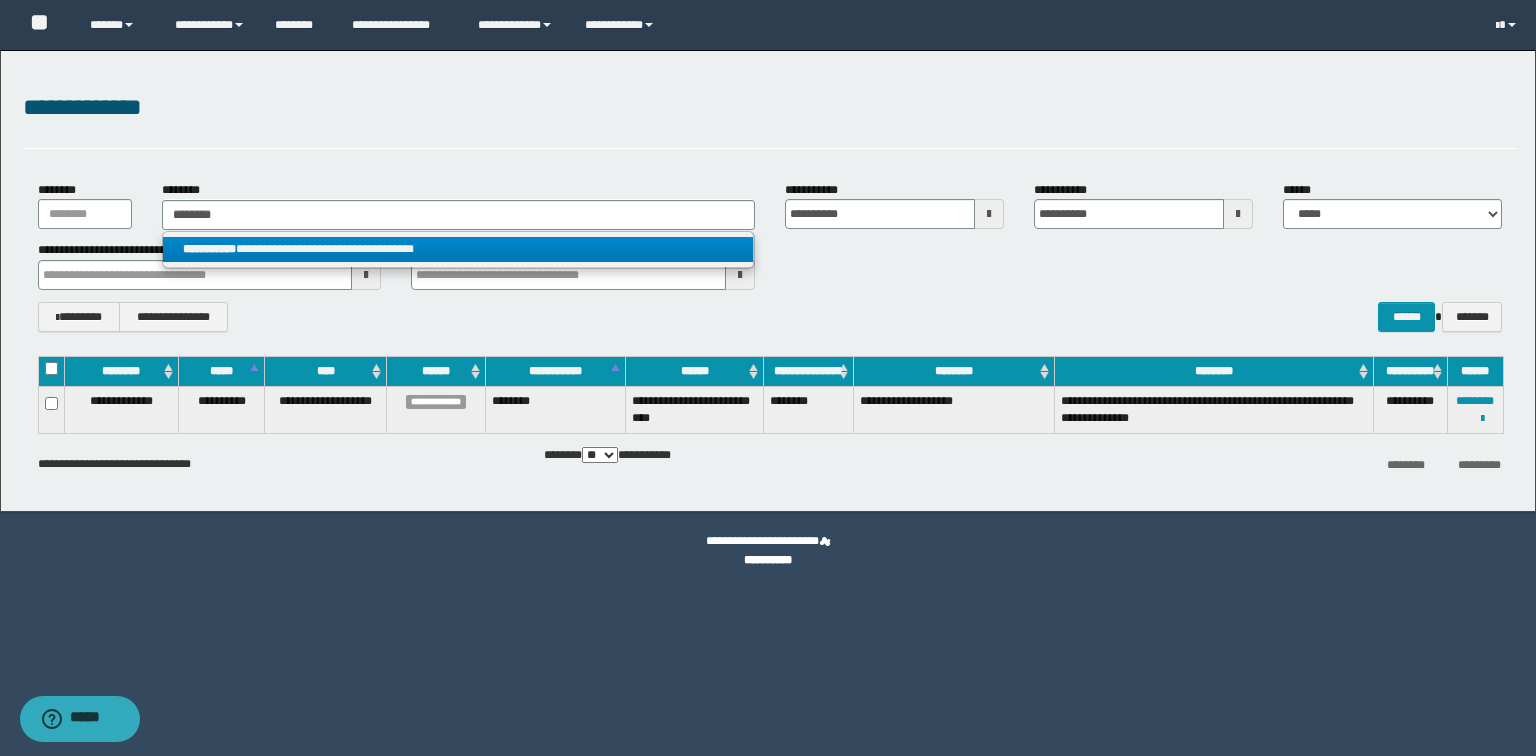 click on "**********" at bounding box center [458, 249] 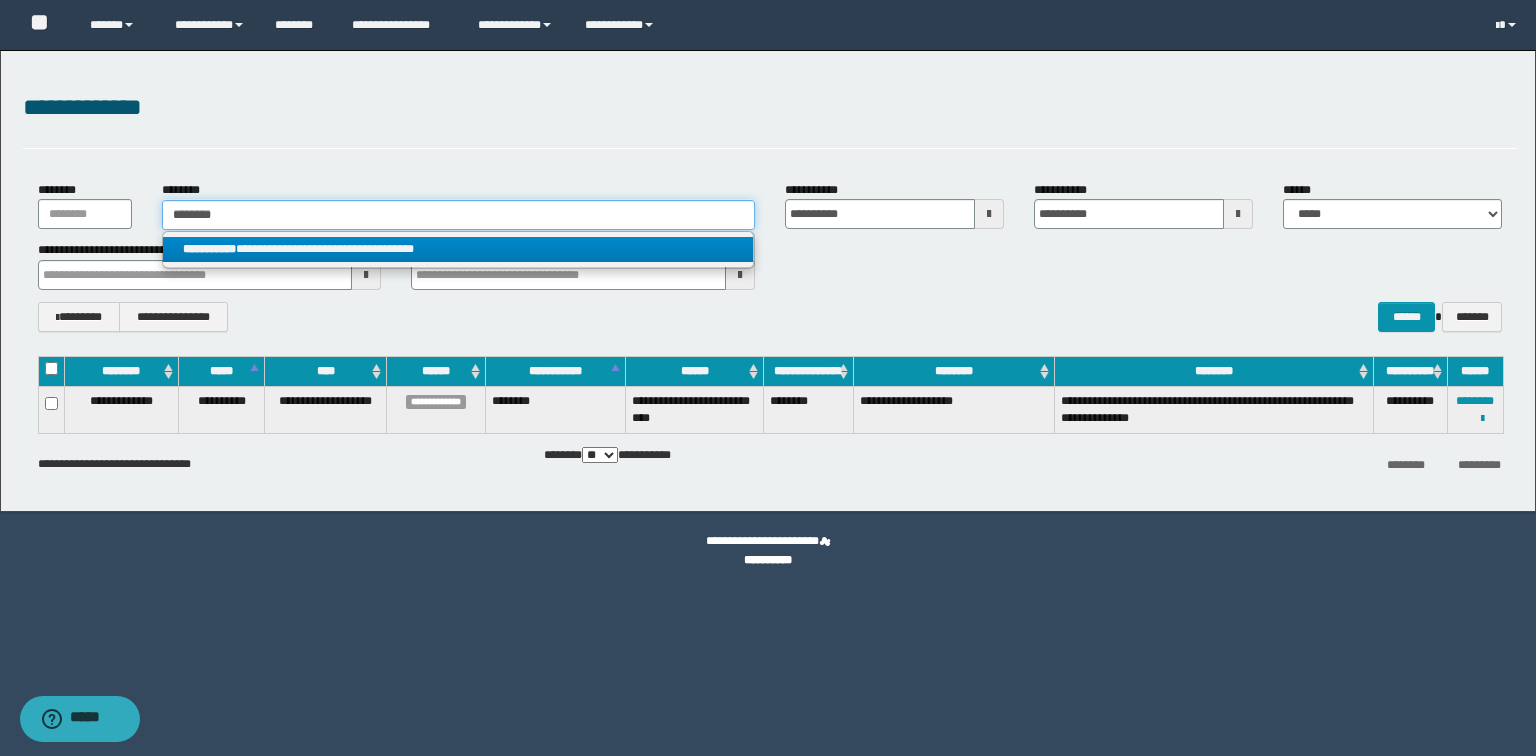 type 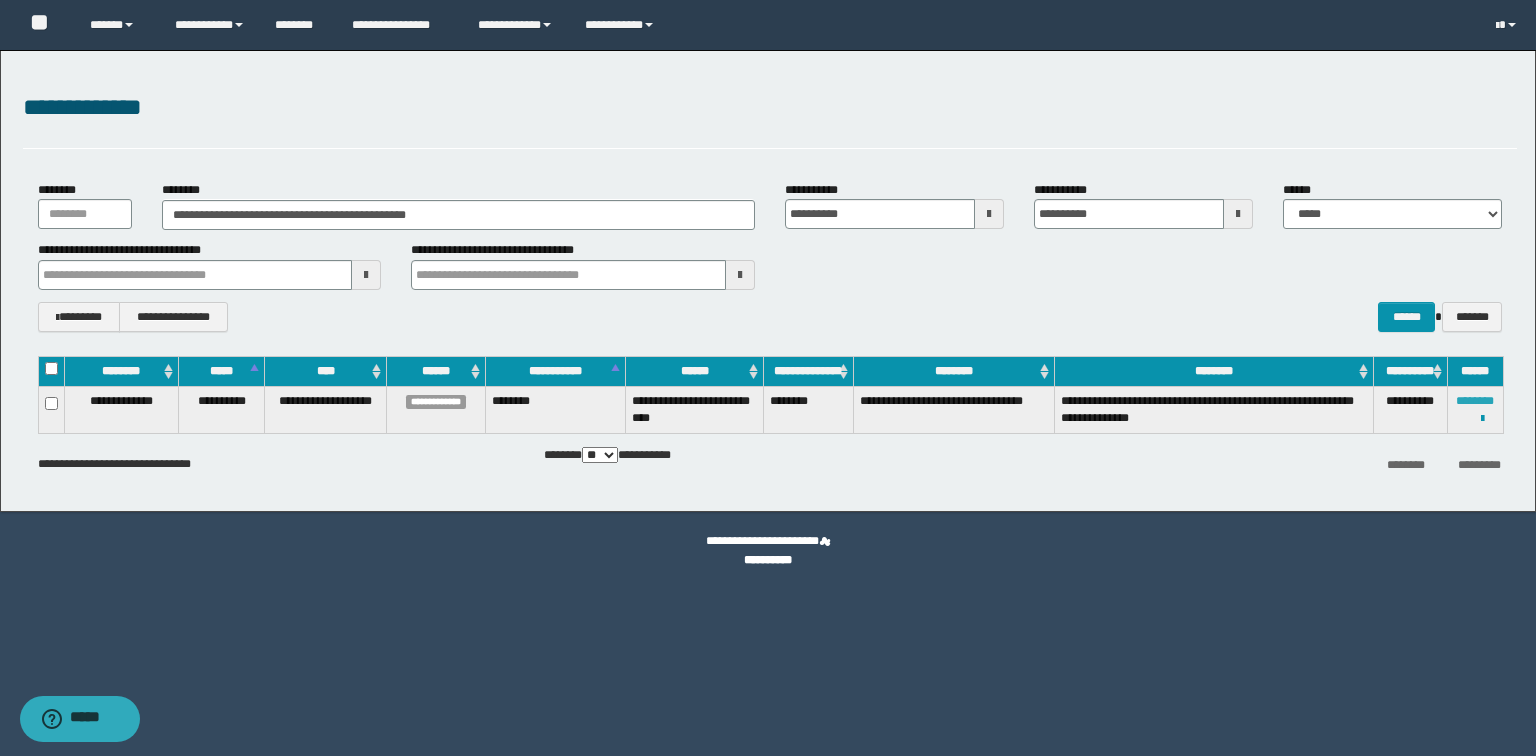 click on "********" at bounding box center [1475, 401] 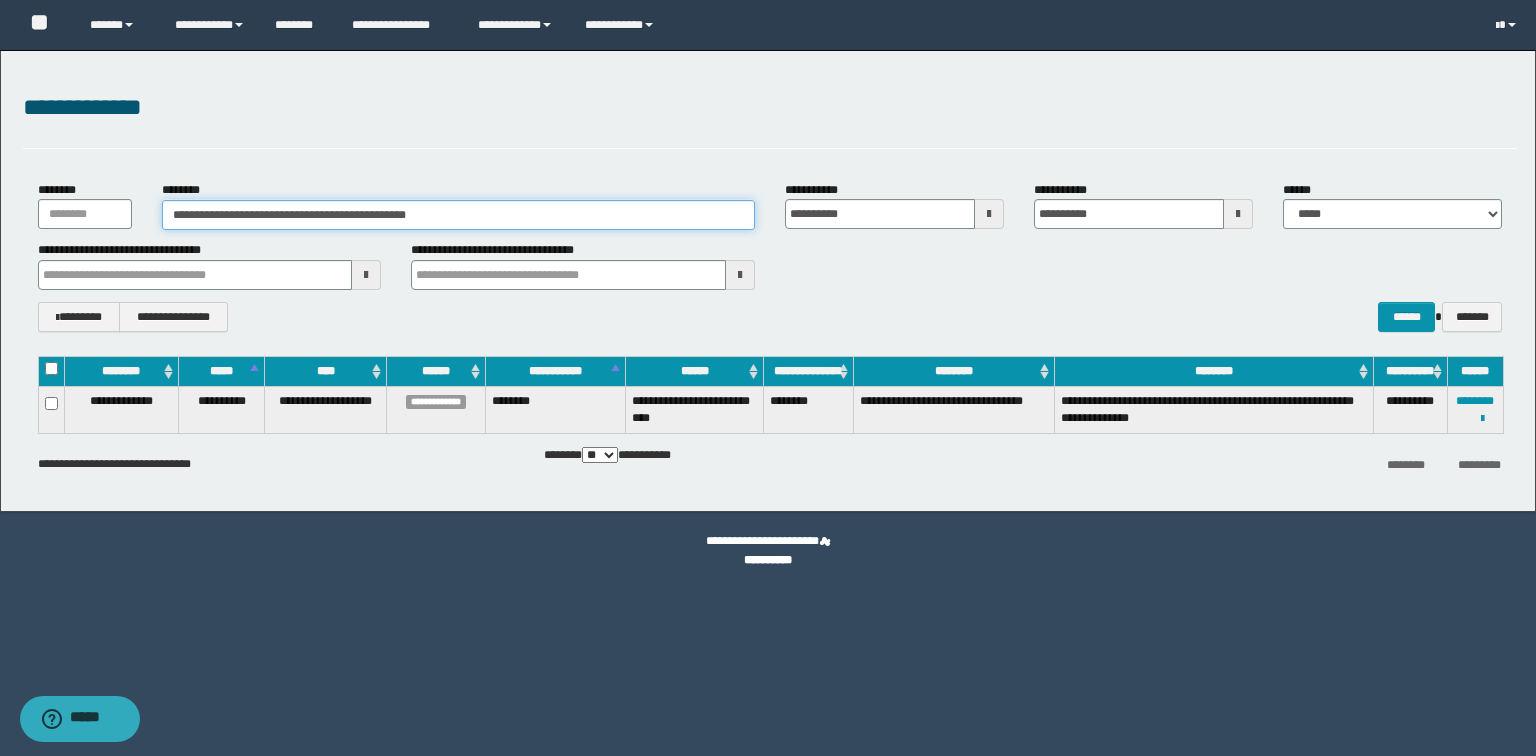 drag, startPoint x: 547, startPoint y: 206, endPoint x: 72, endPoint y: 229, distance: 475.55652 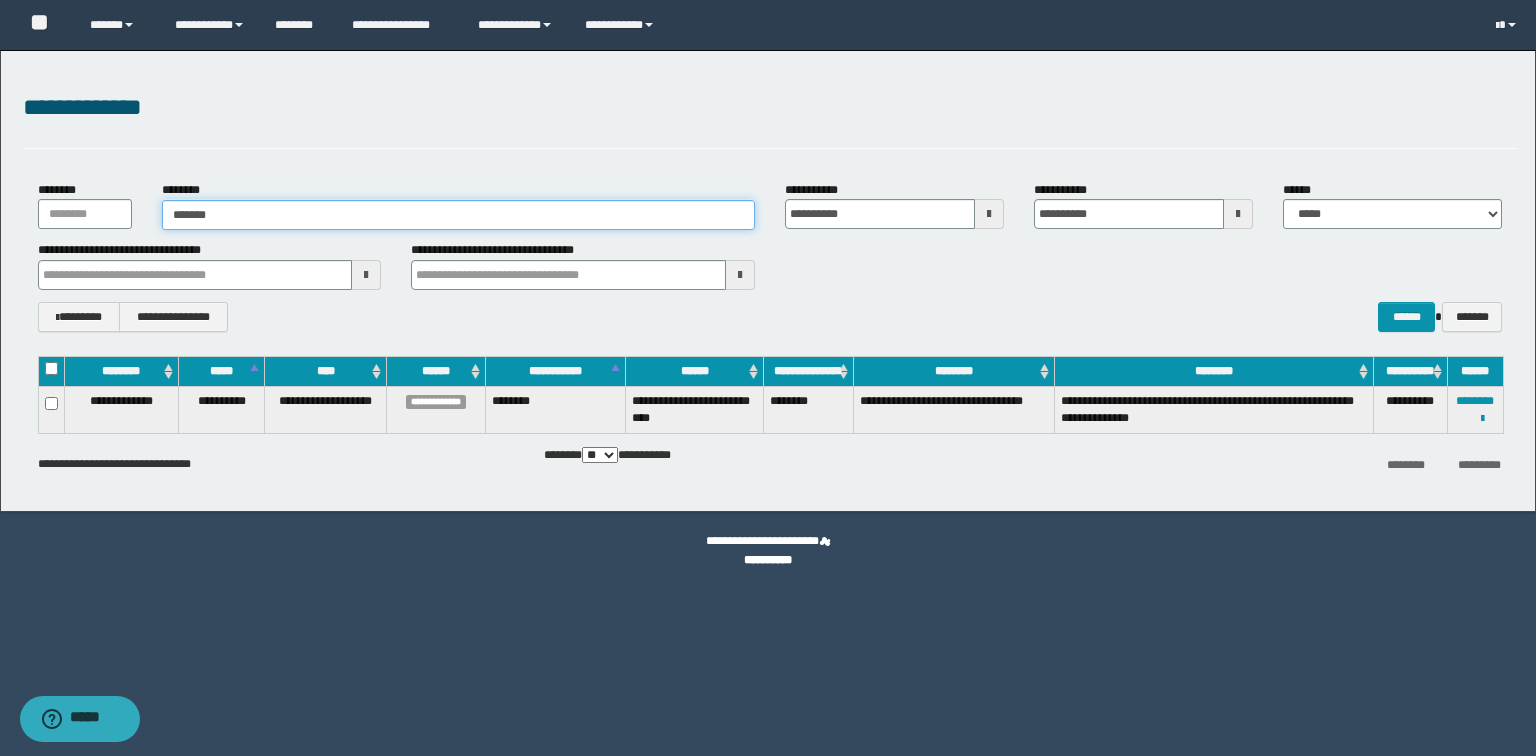 type on "*******" 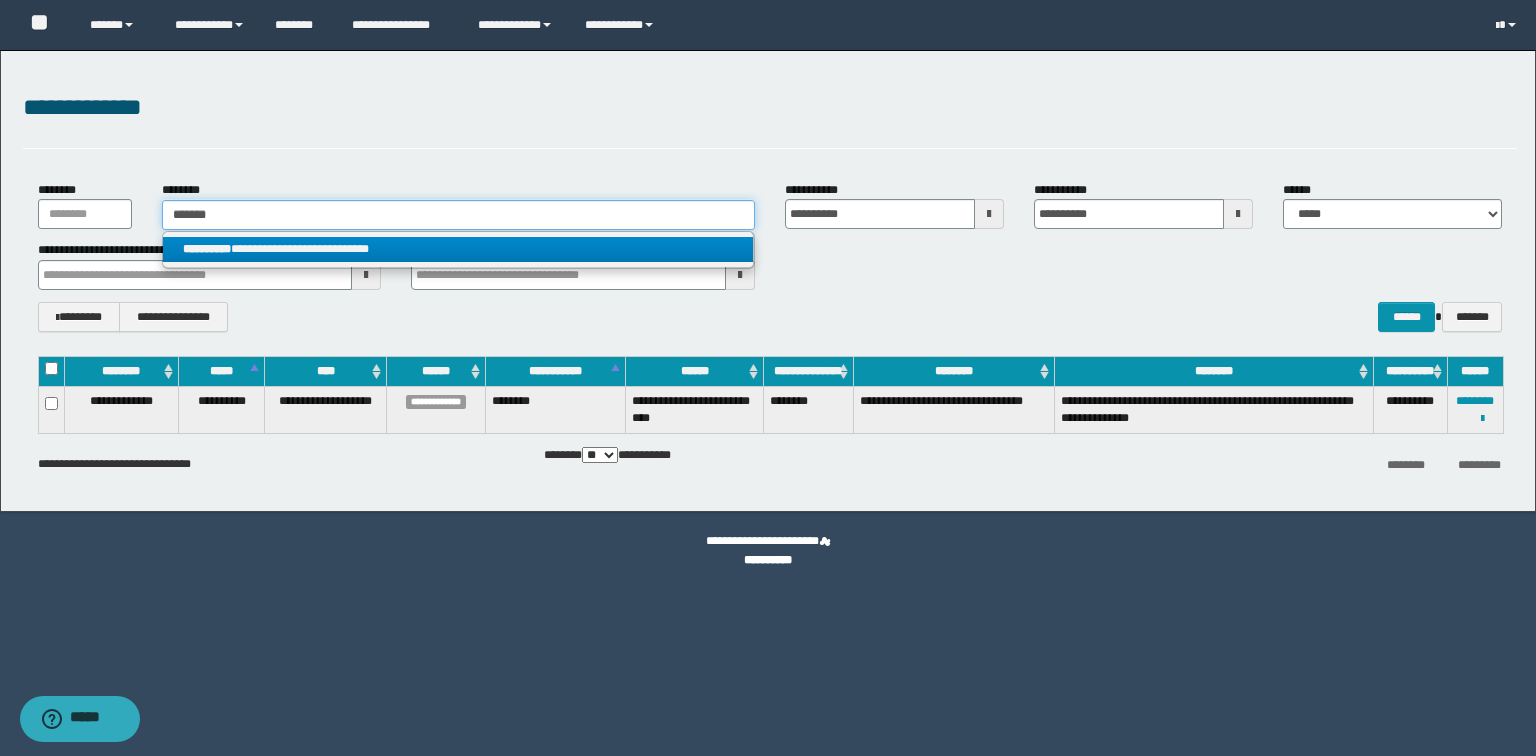 type on "*******" 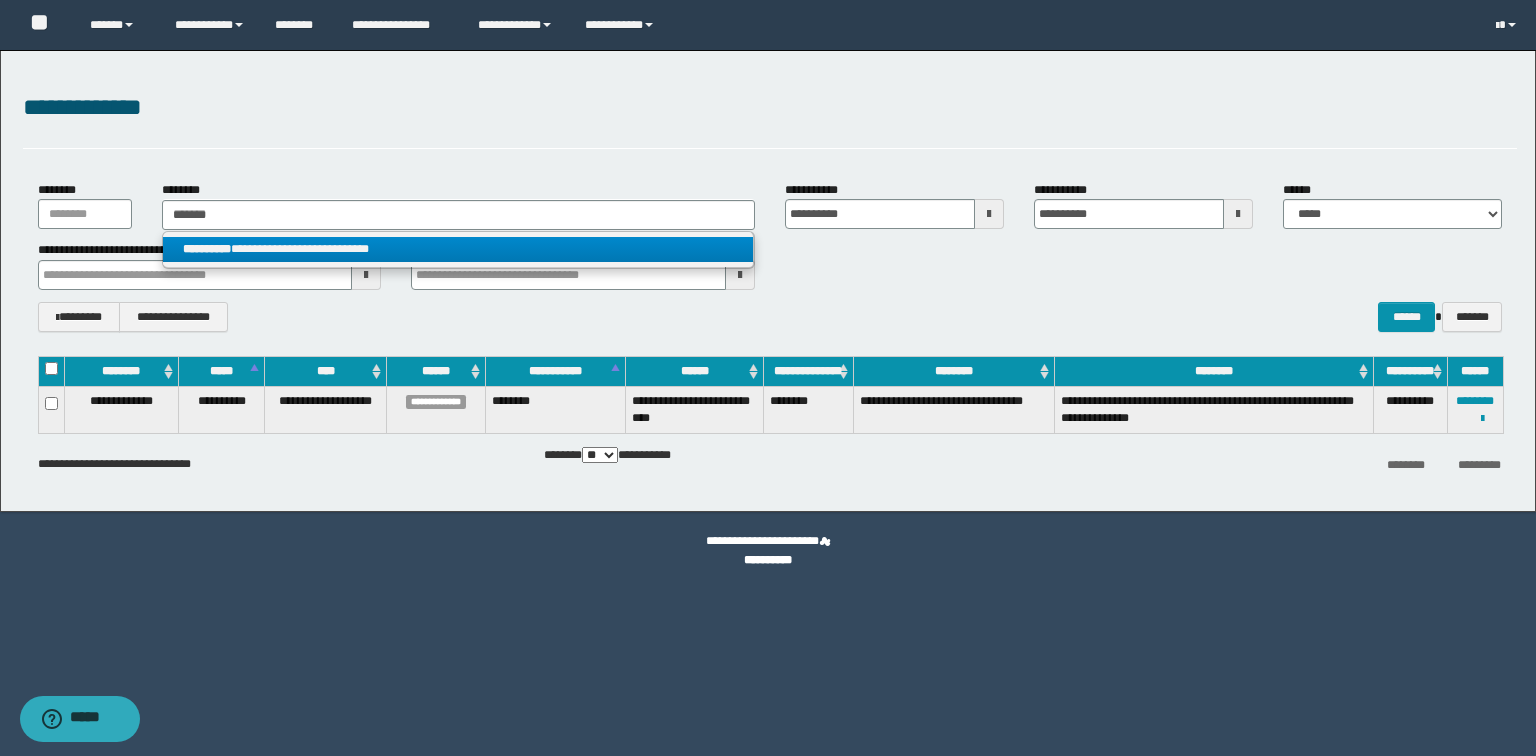 click on "**********" at bounding box center [458, 249] 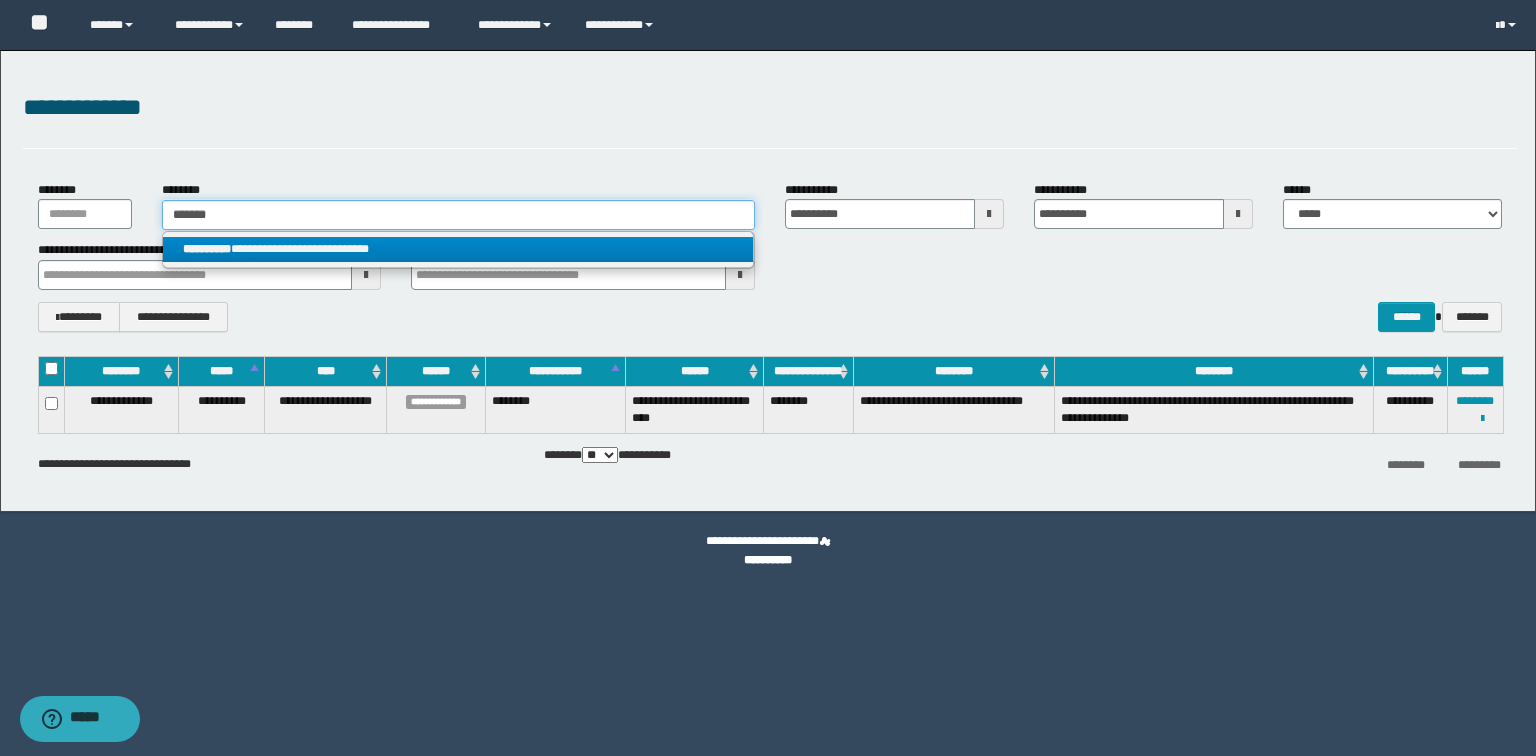 type 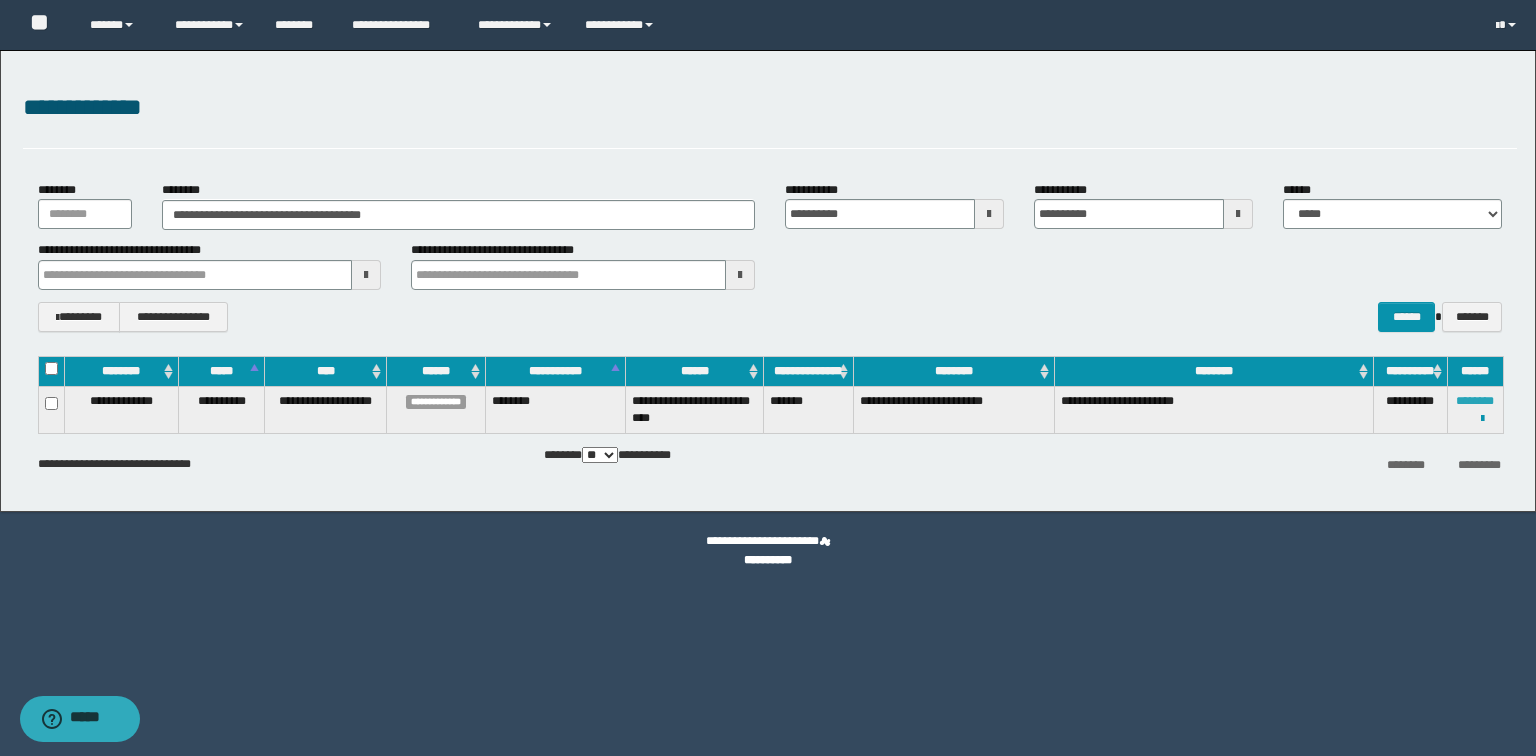 click on "********" at bounding box center (1475, 401) 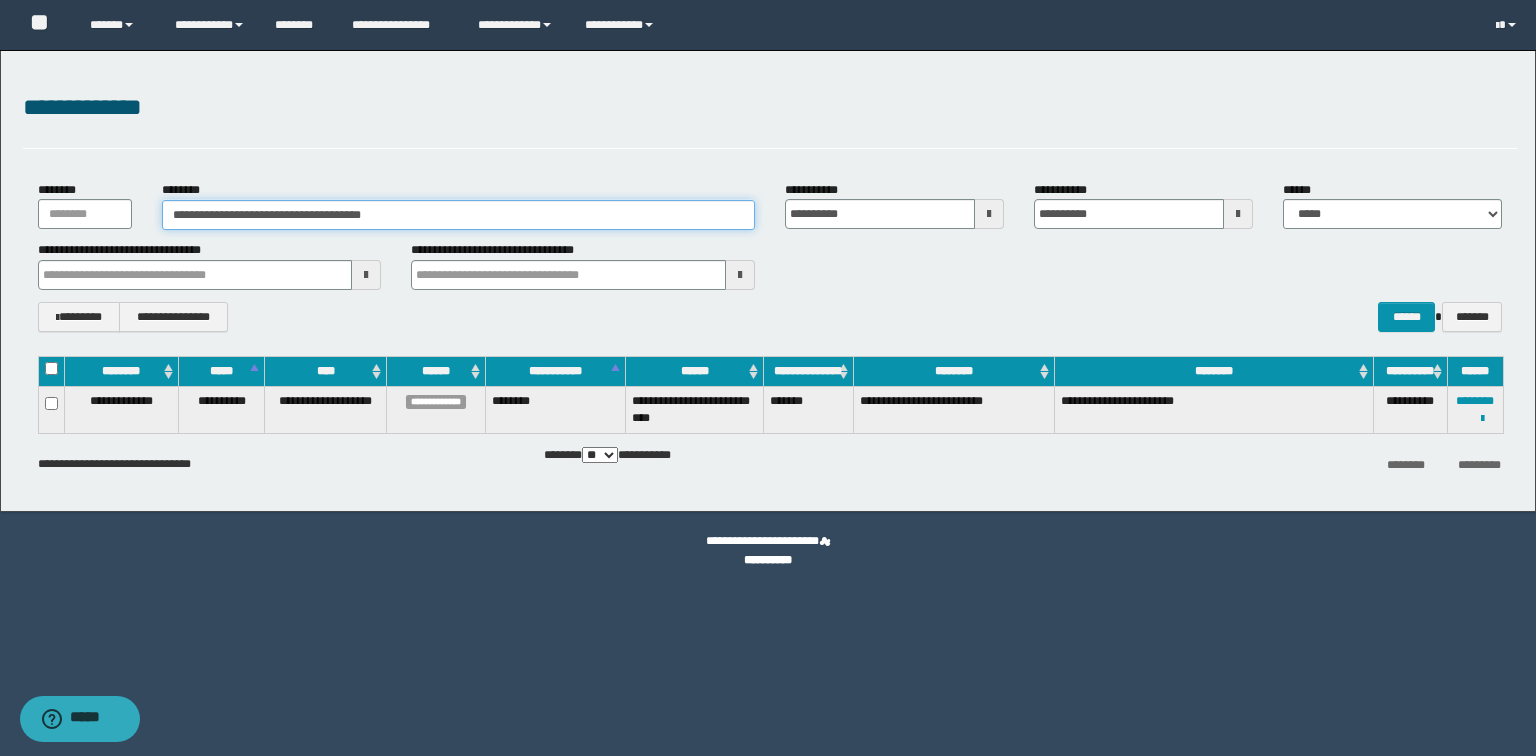 drag, startPoint x: 482, startPoint y: 224, endPoint x: 105, endPoint y: 240, distance: 377.33936 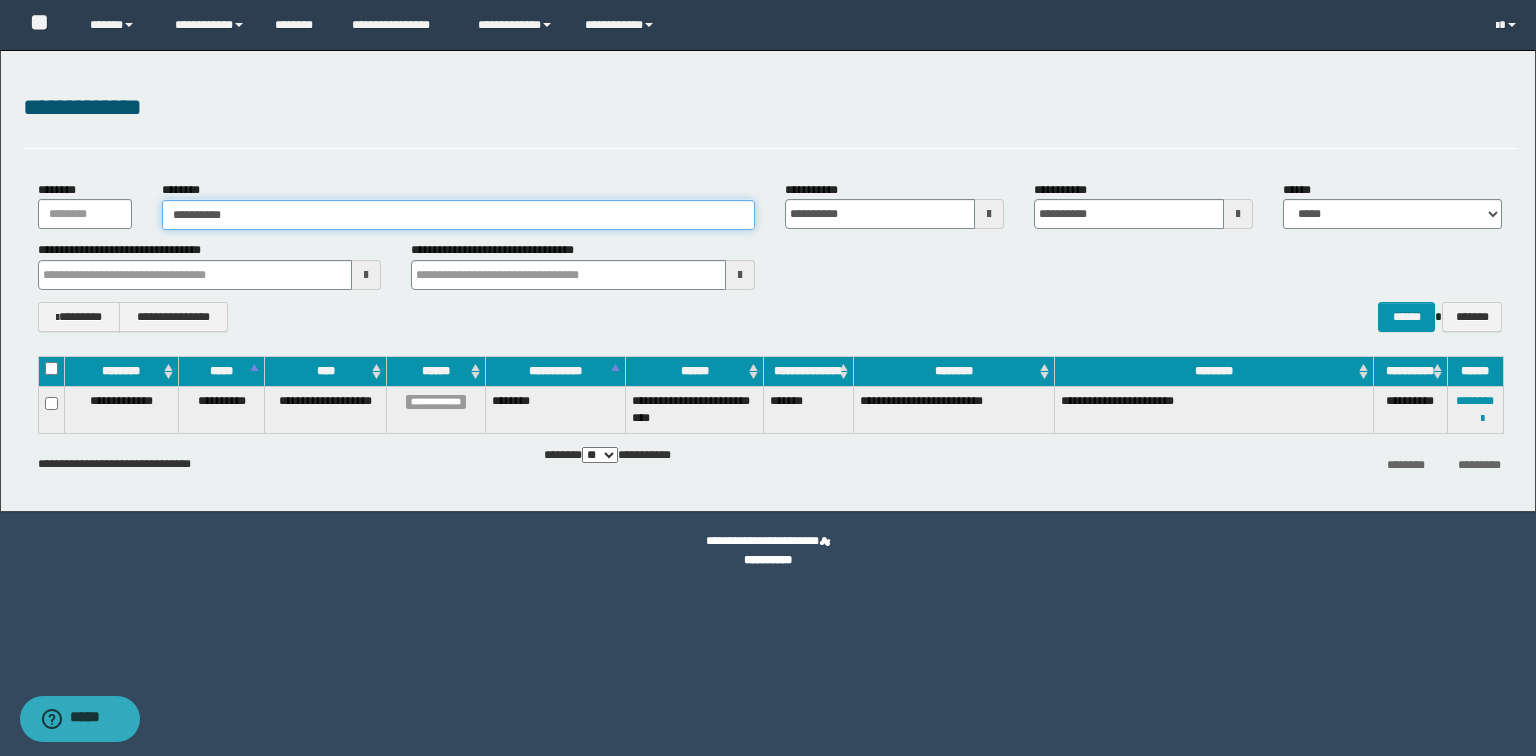 type on "**********" 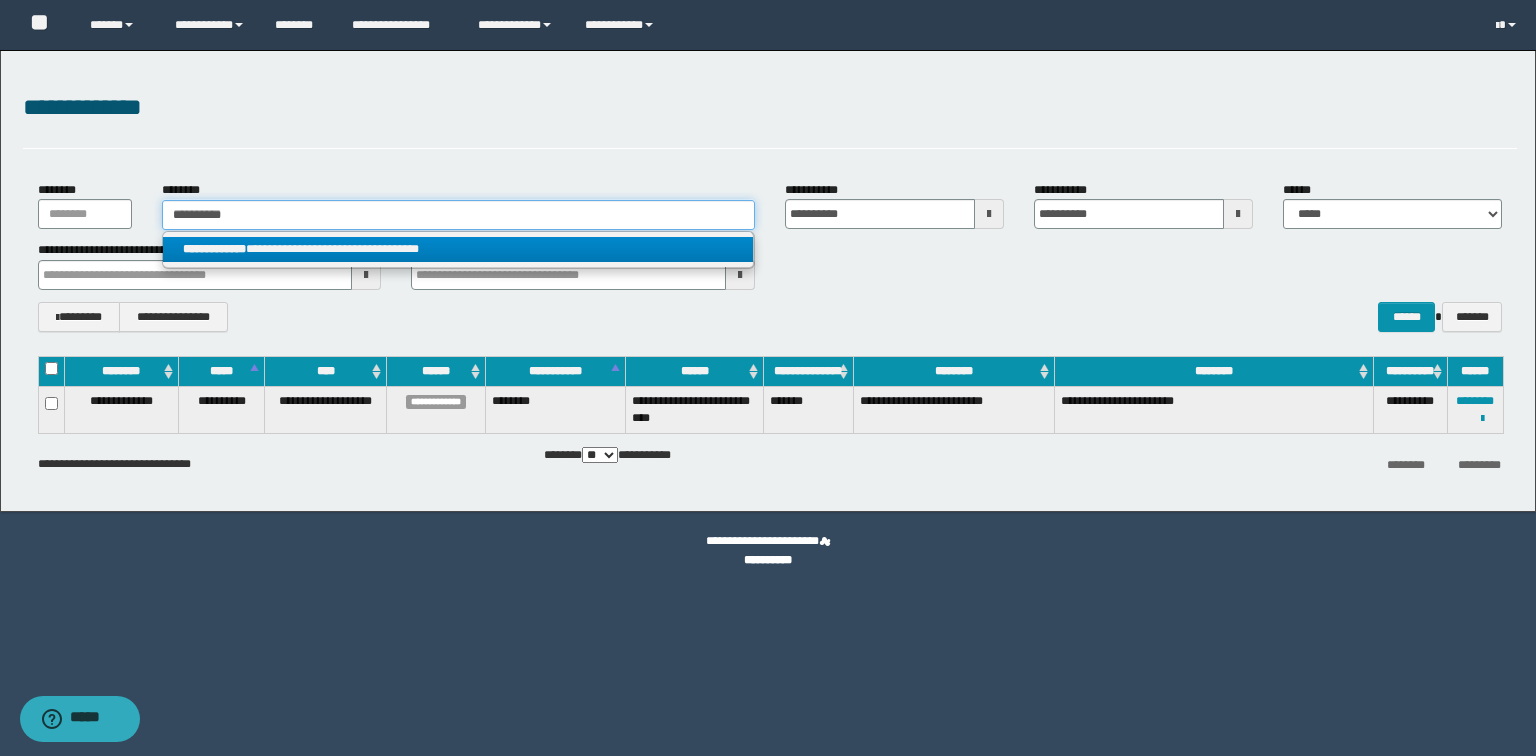 type on "**********" 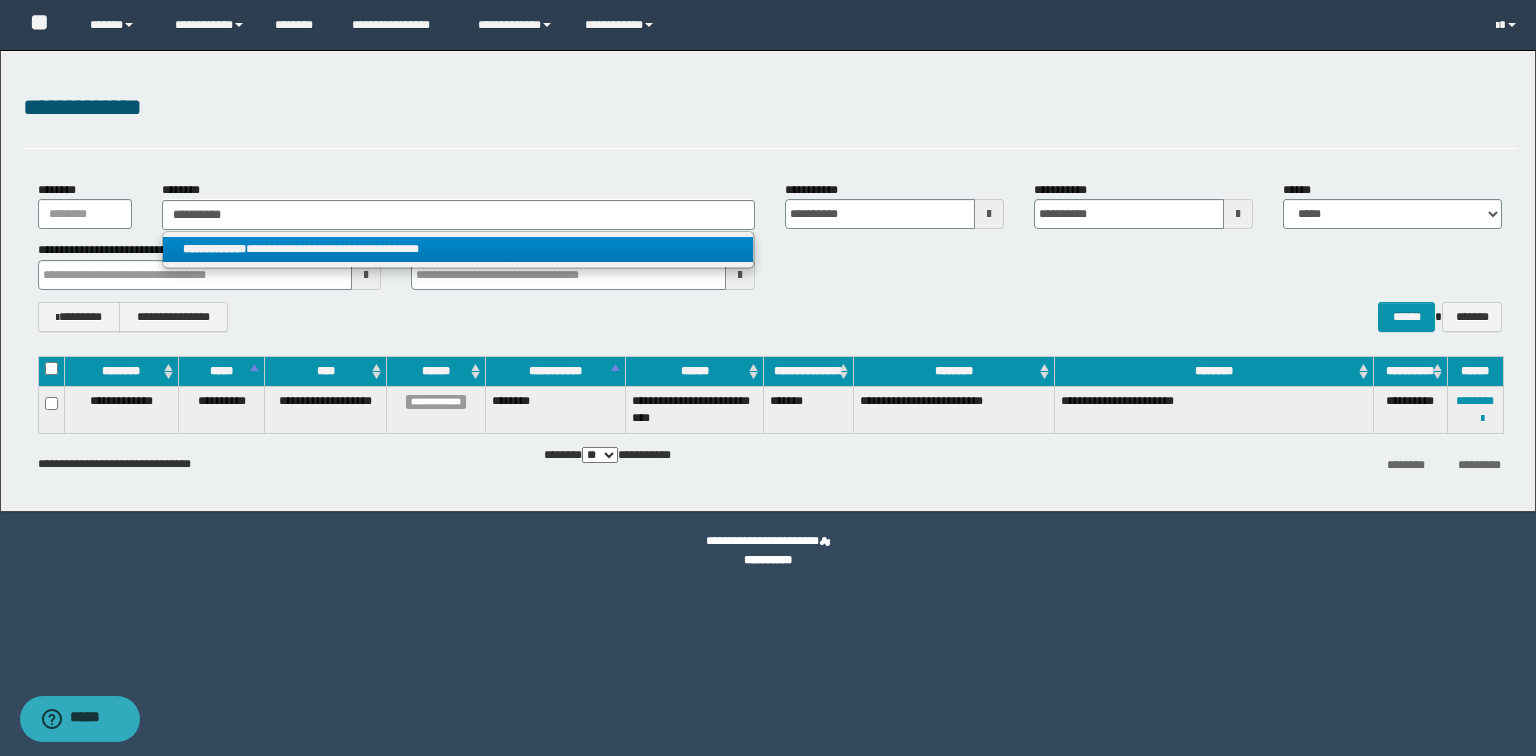 click on "**********" at bounding box center (458, 249) 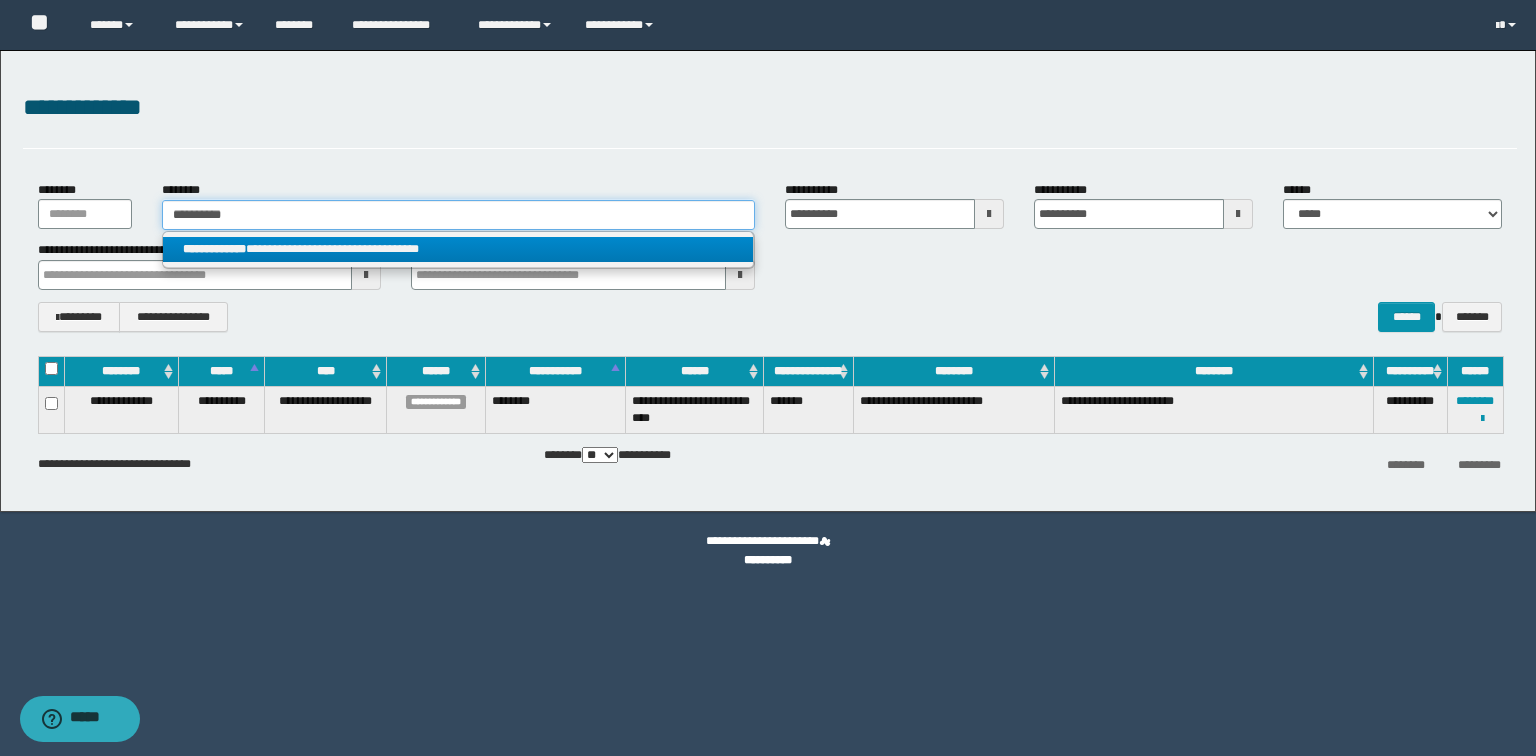 type 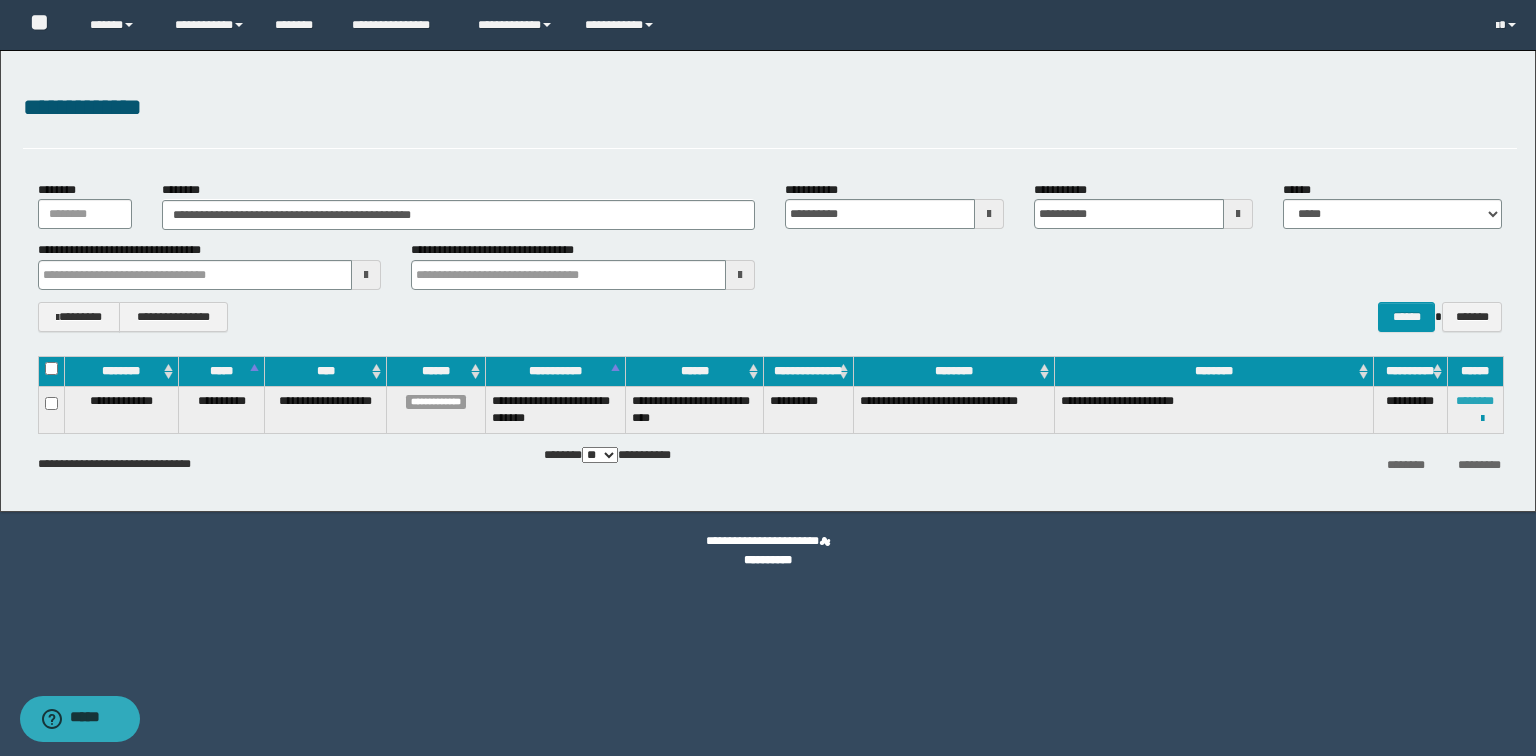 click on "********" at bounding box center [1475, 401] 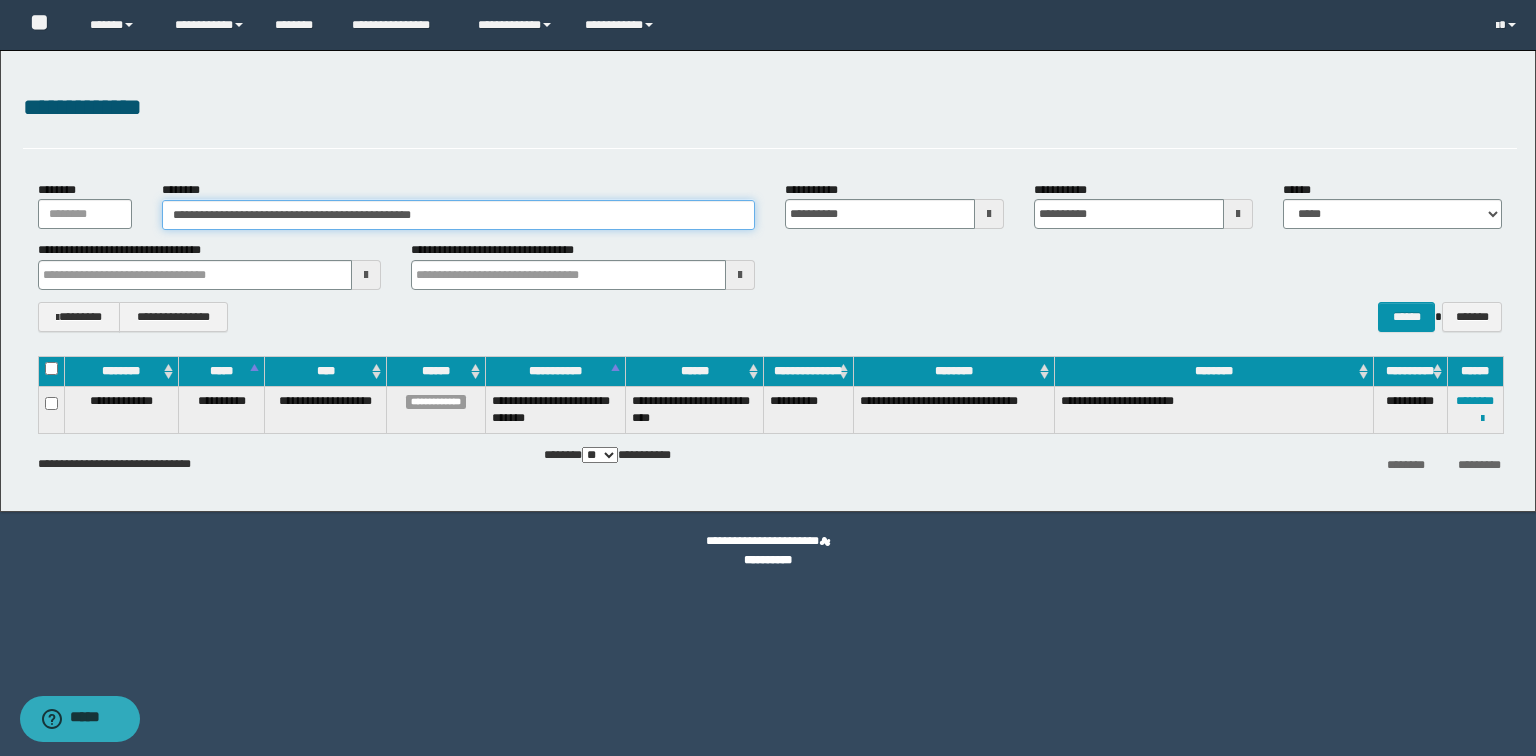 drag, startPoint x: 653, startPoint y: 221, endPoint x: 0, endPoint y: 175, distance: 654.6182 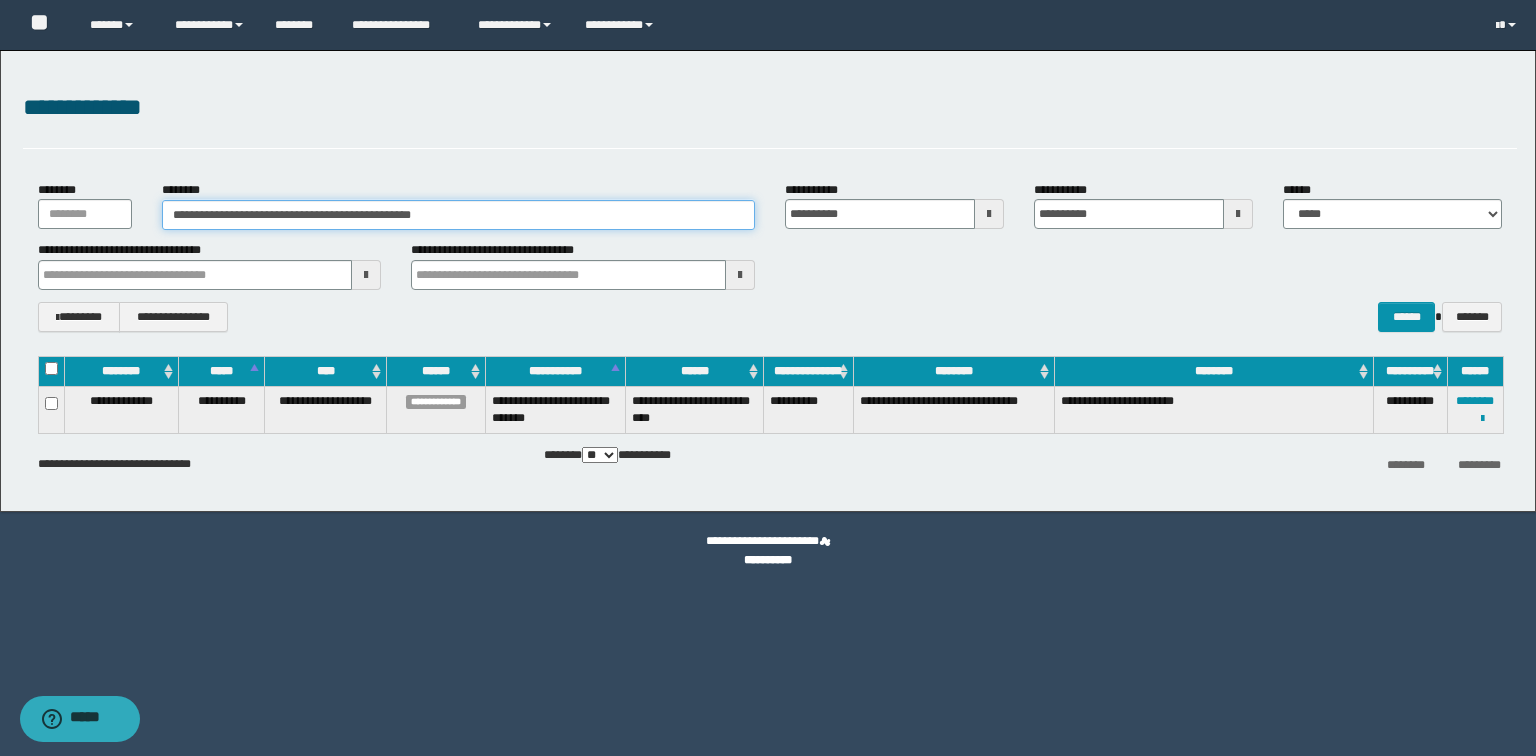 paste 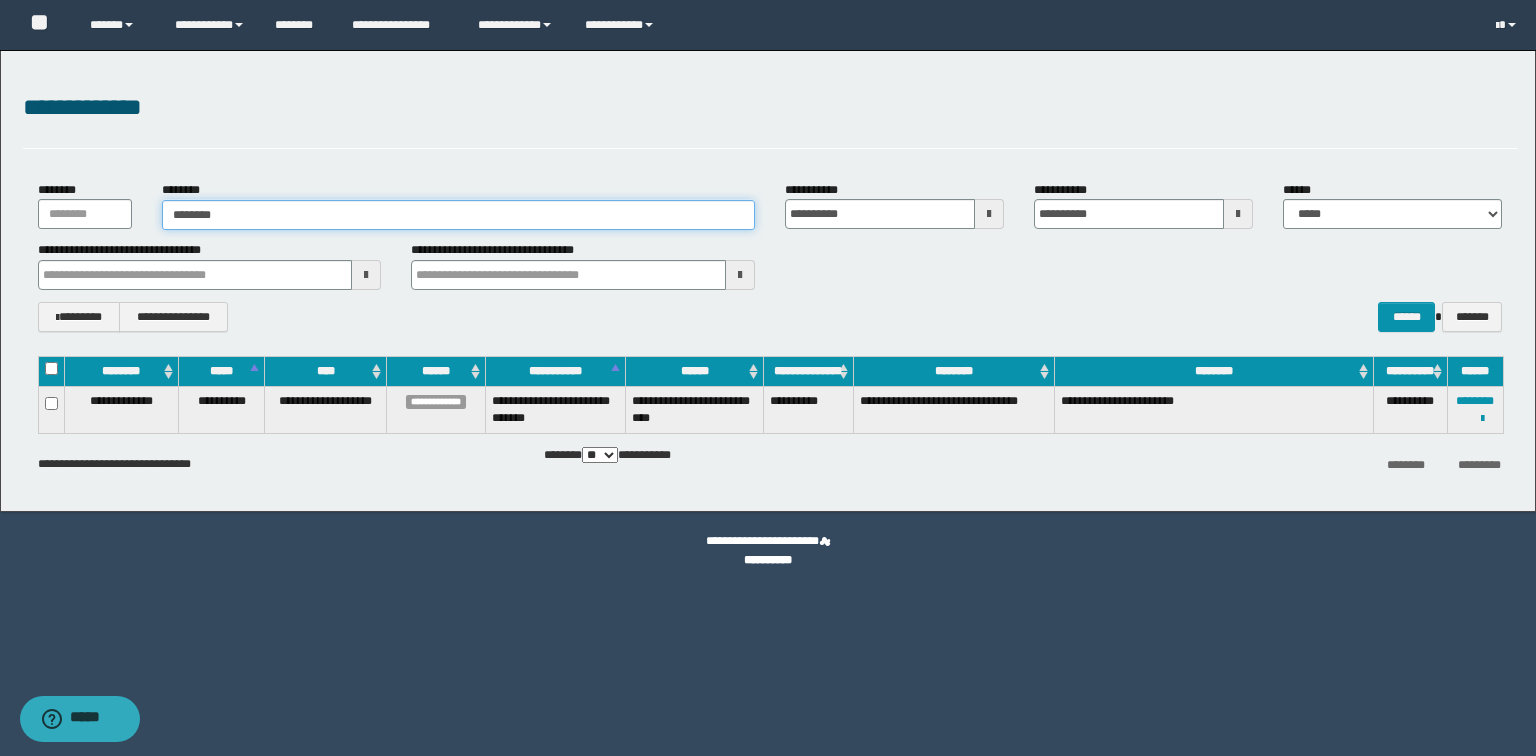 type on "********" 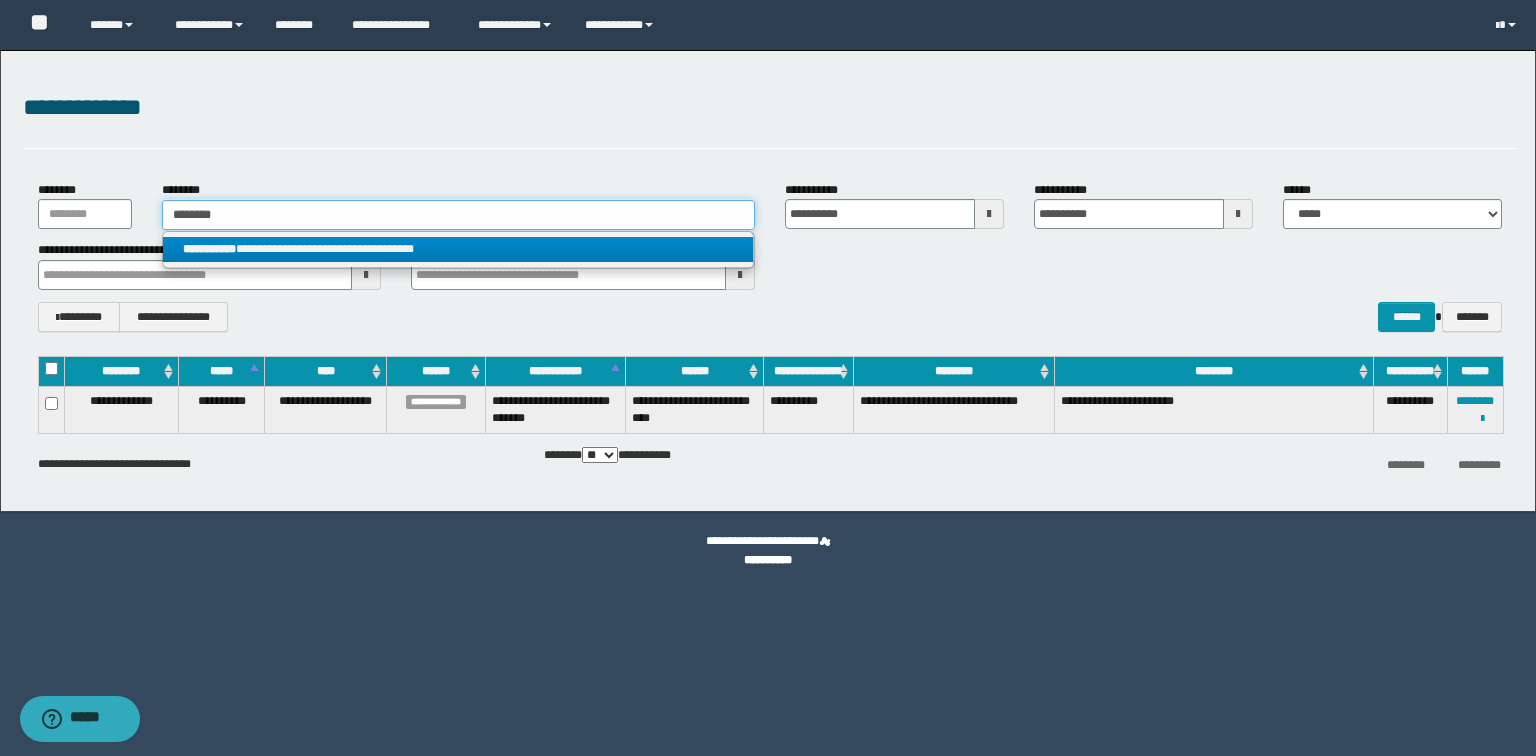 type on "********" 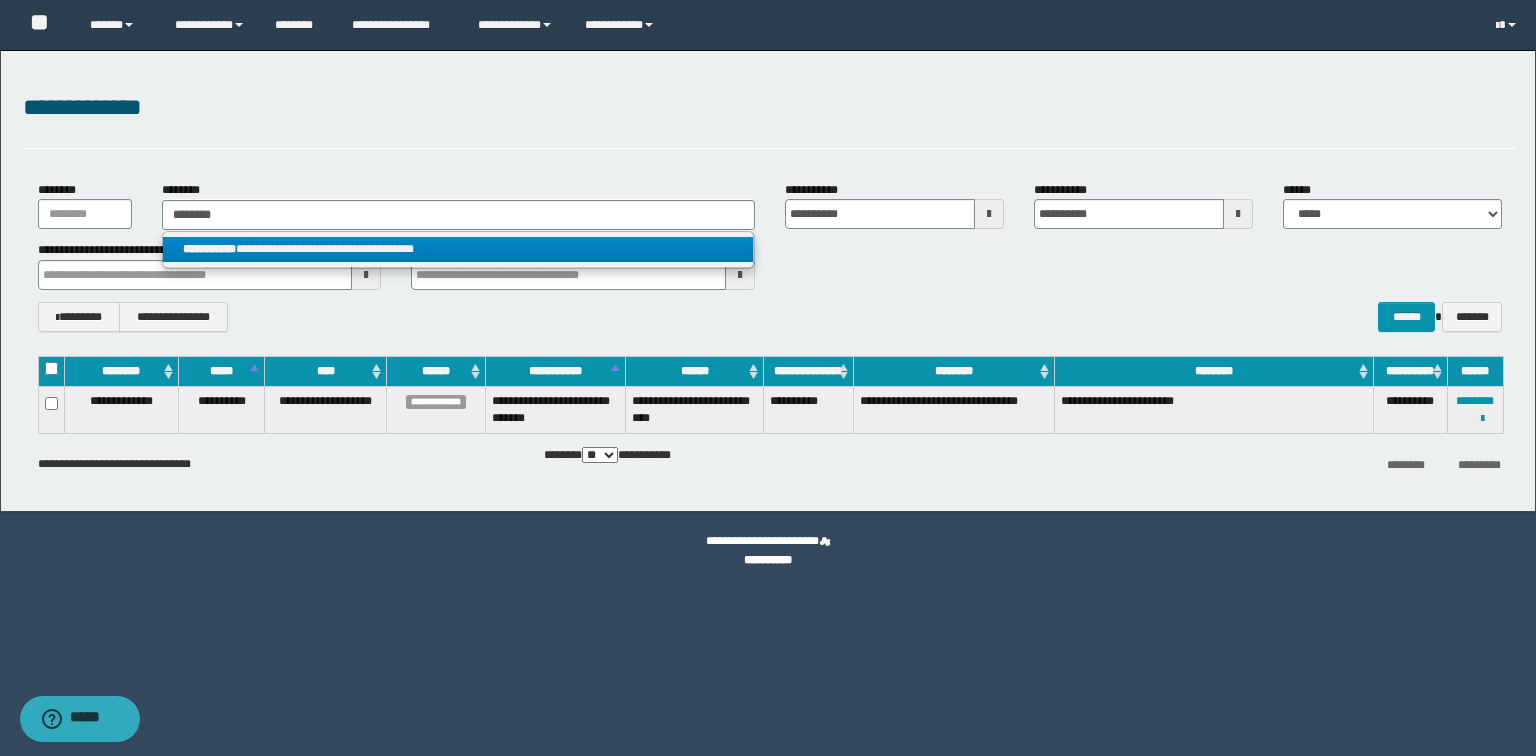 click on "**********" at bounding box center (458, 249) 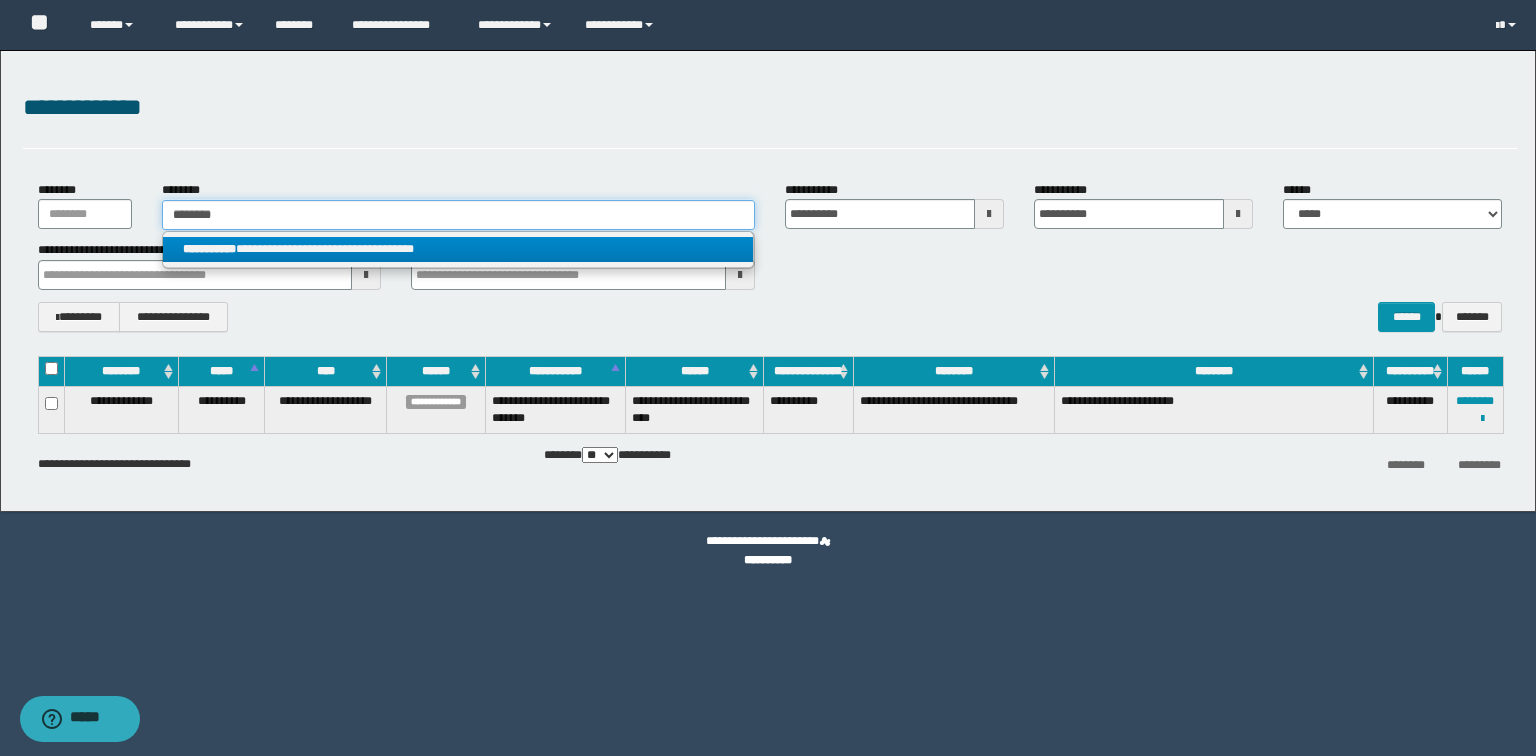 type 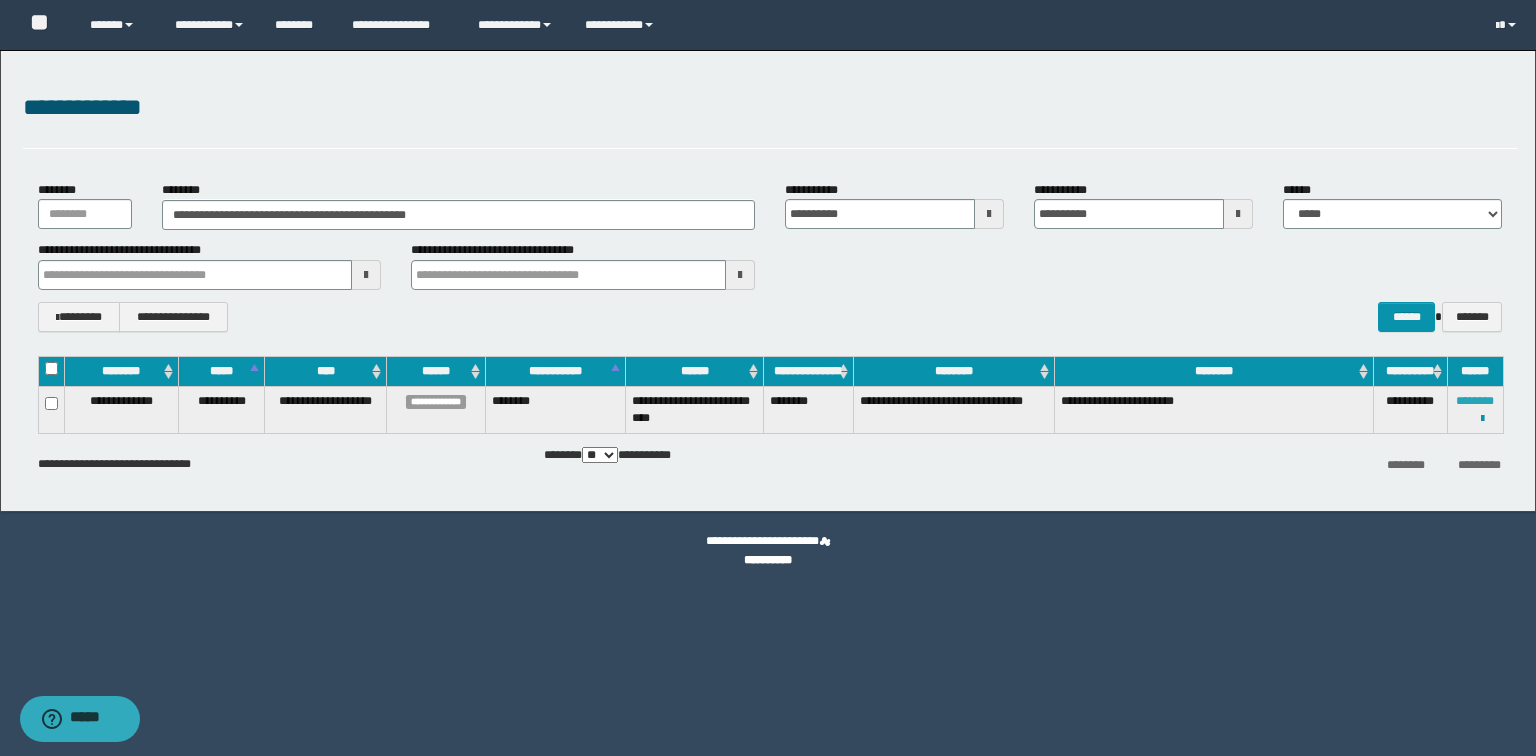 click on "********" at bounding box center (1475, 401) 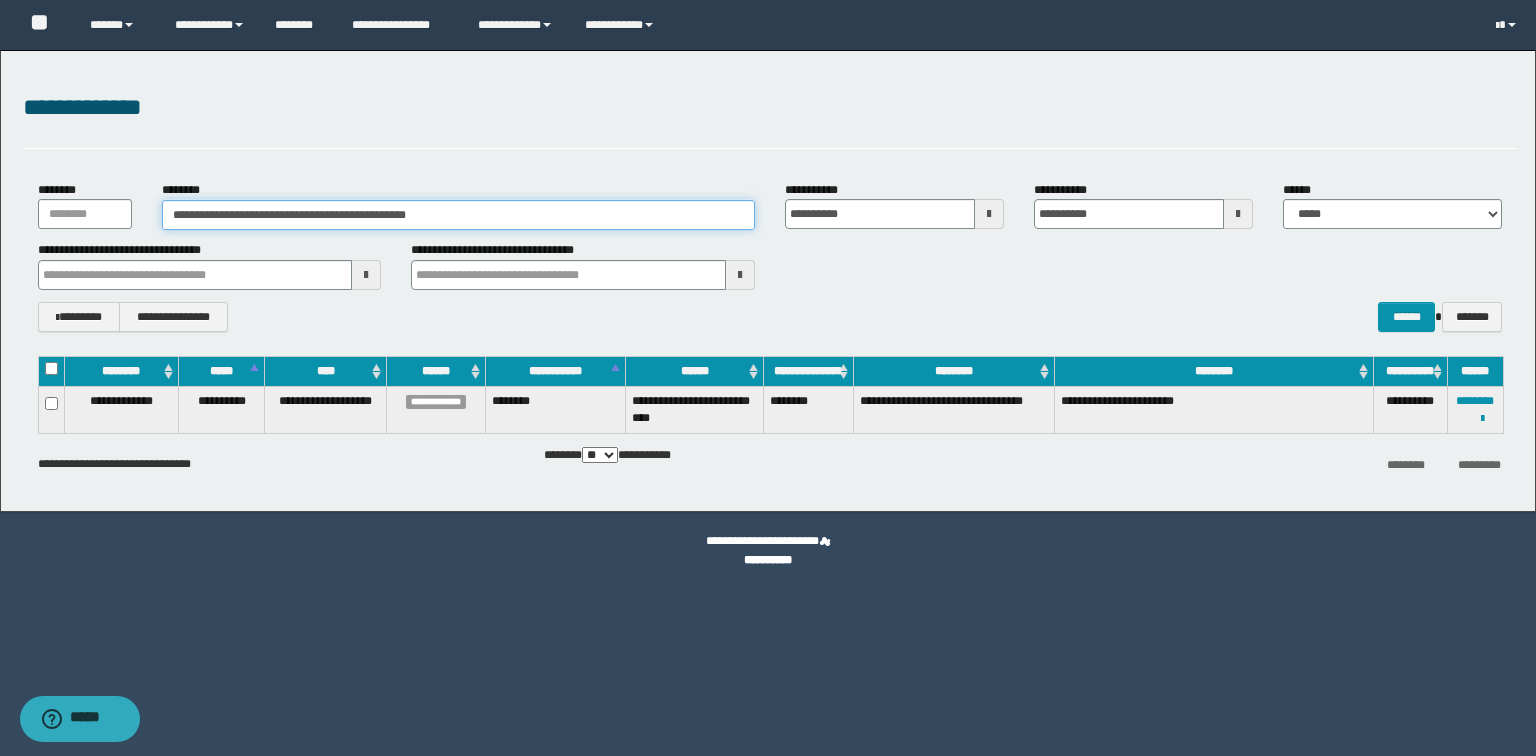drag, startPoint x: 545, startPoint y: 213, endPoint x: 296, endPoint y: 193, distance: 249.80193 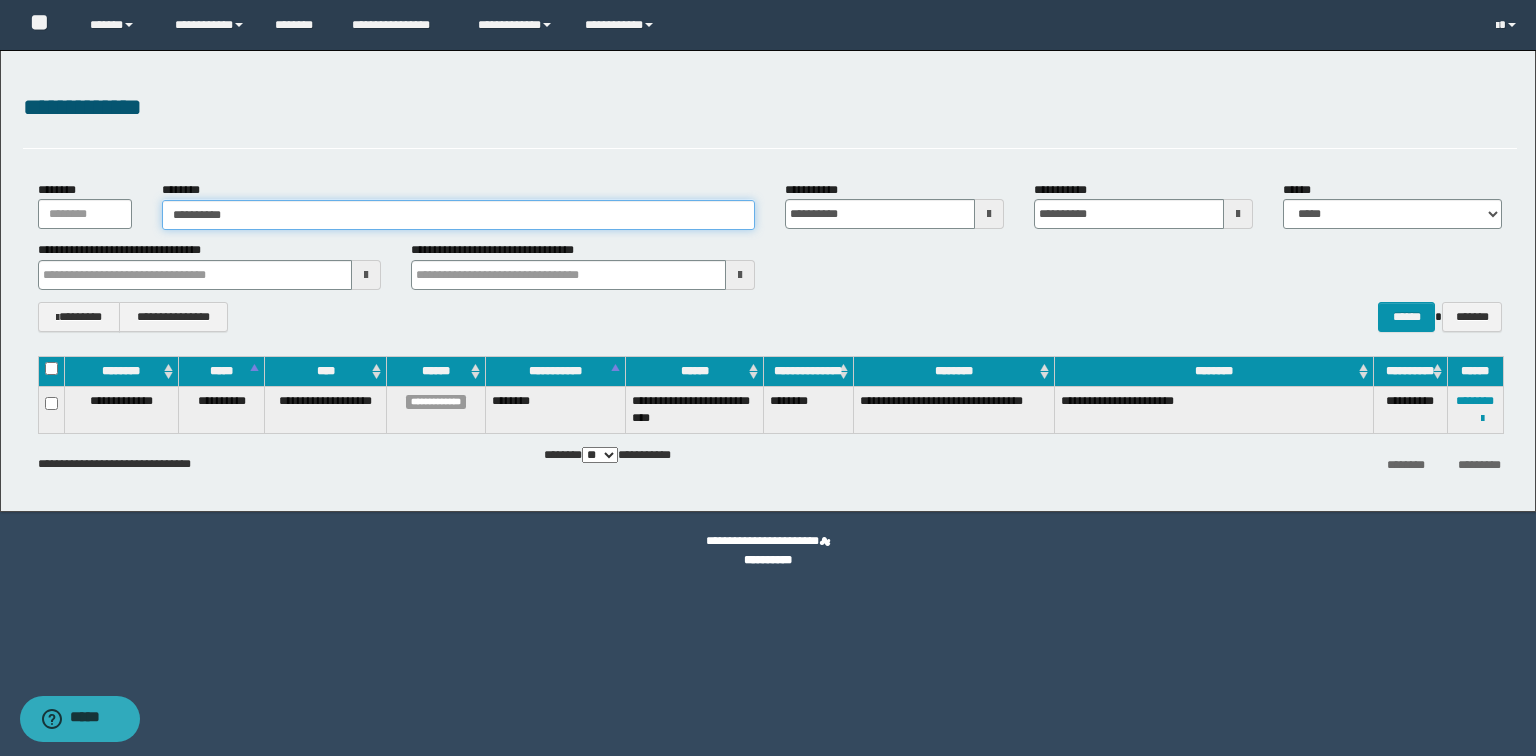 type on "**********" 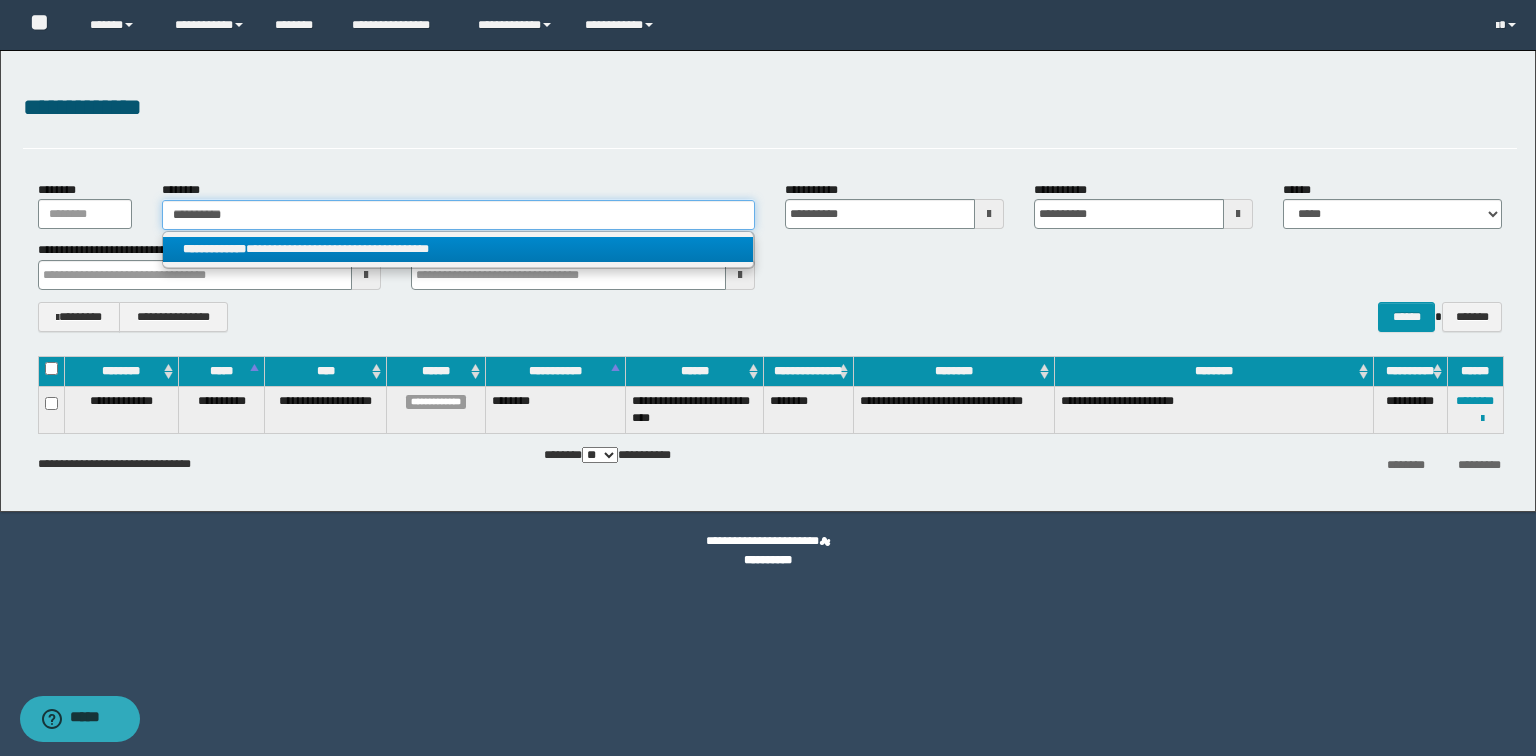 type on "**********" 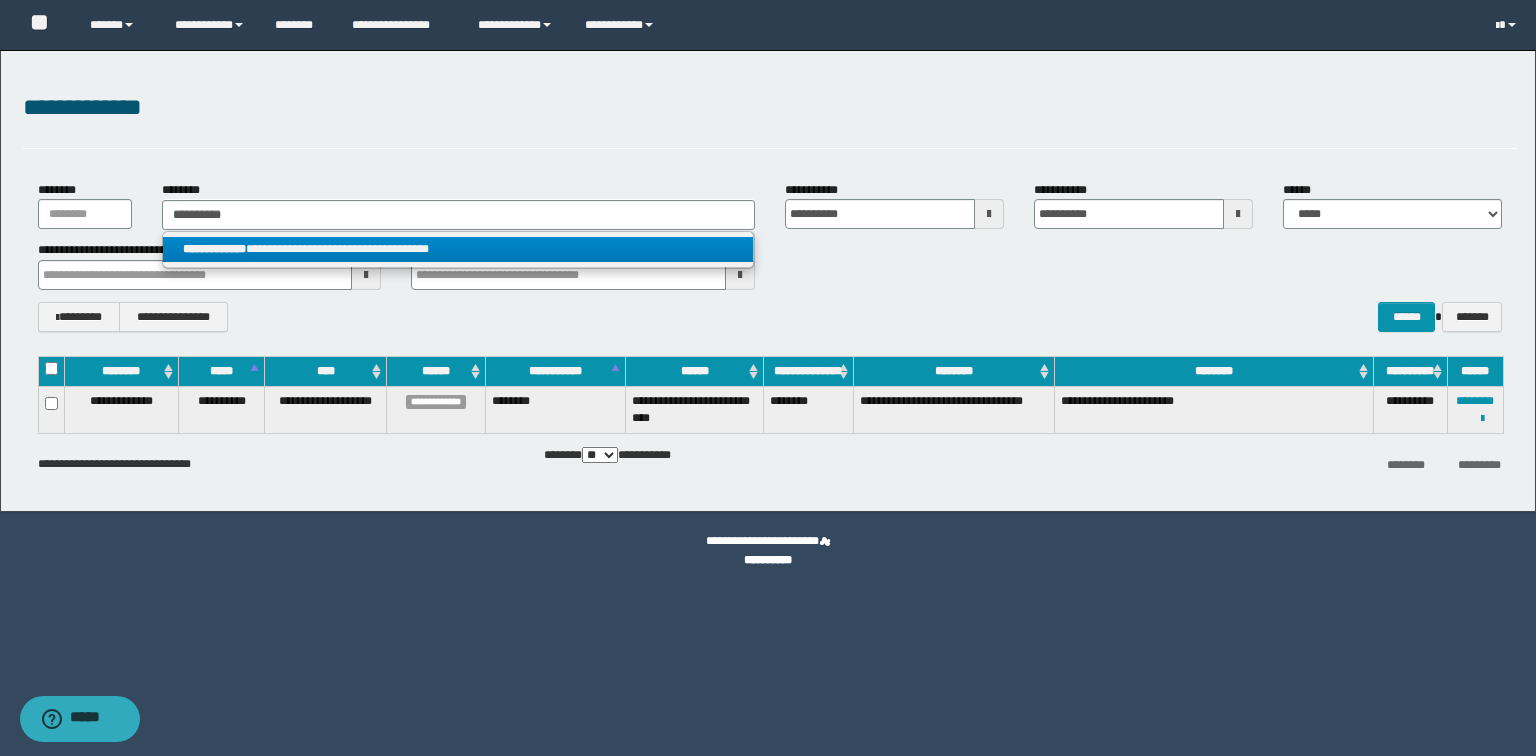 click on "**********" at bounding box center (458, 249) 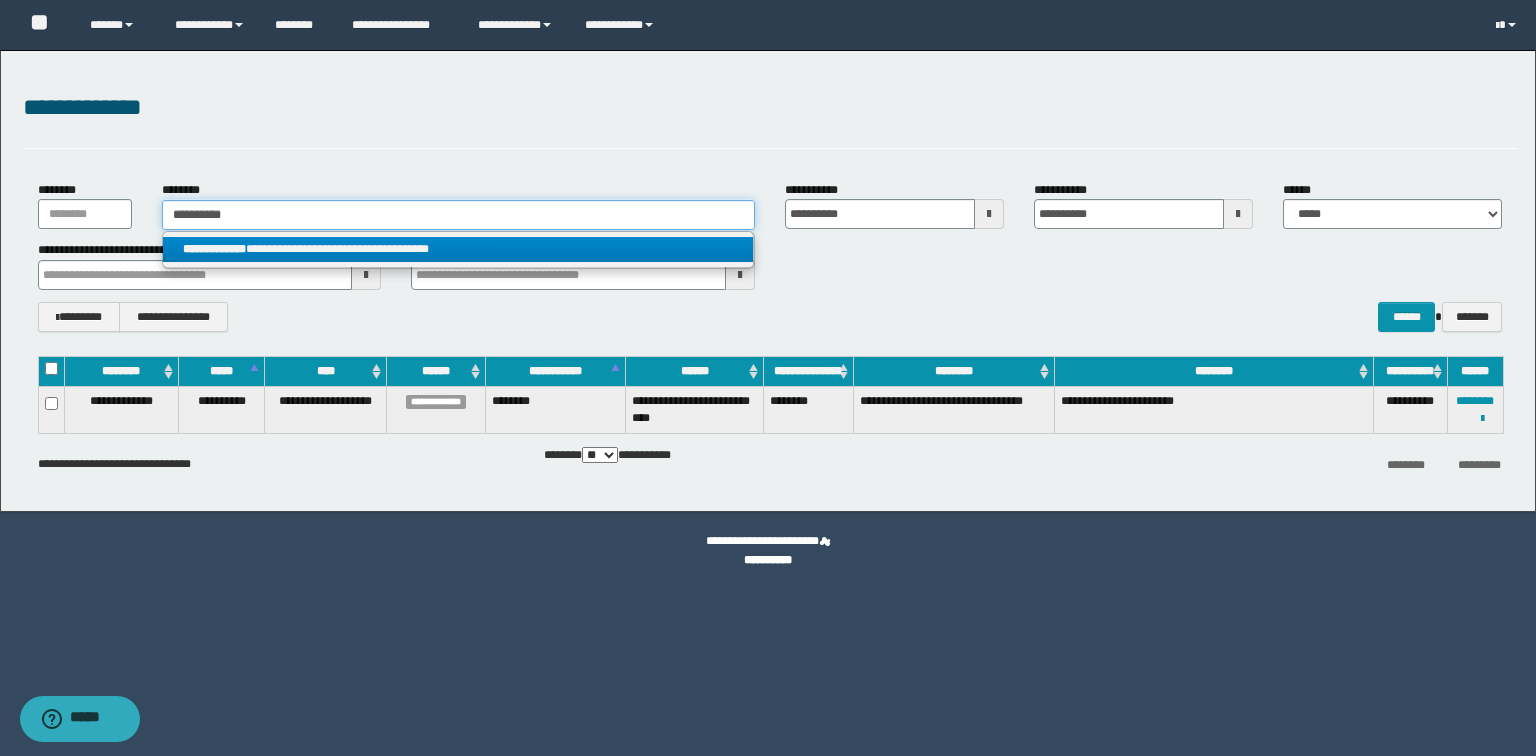 type 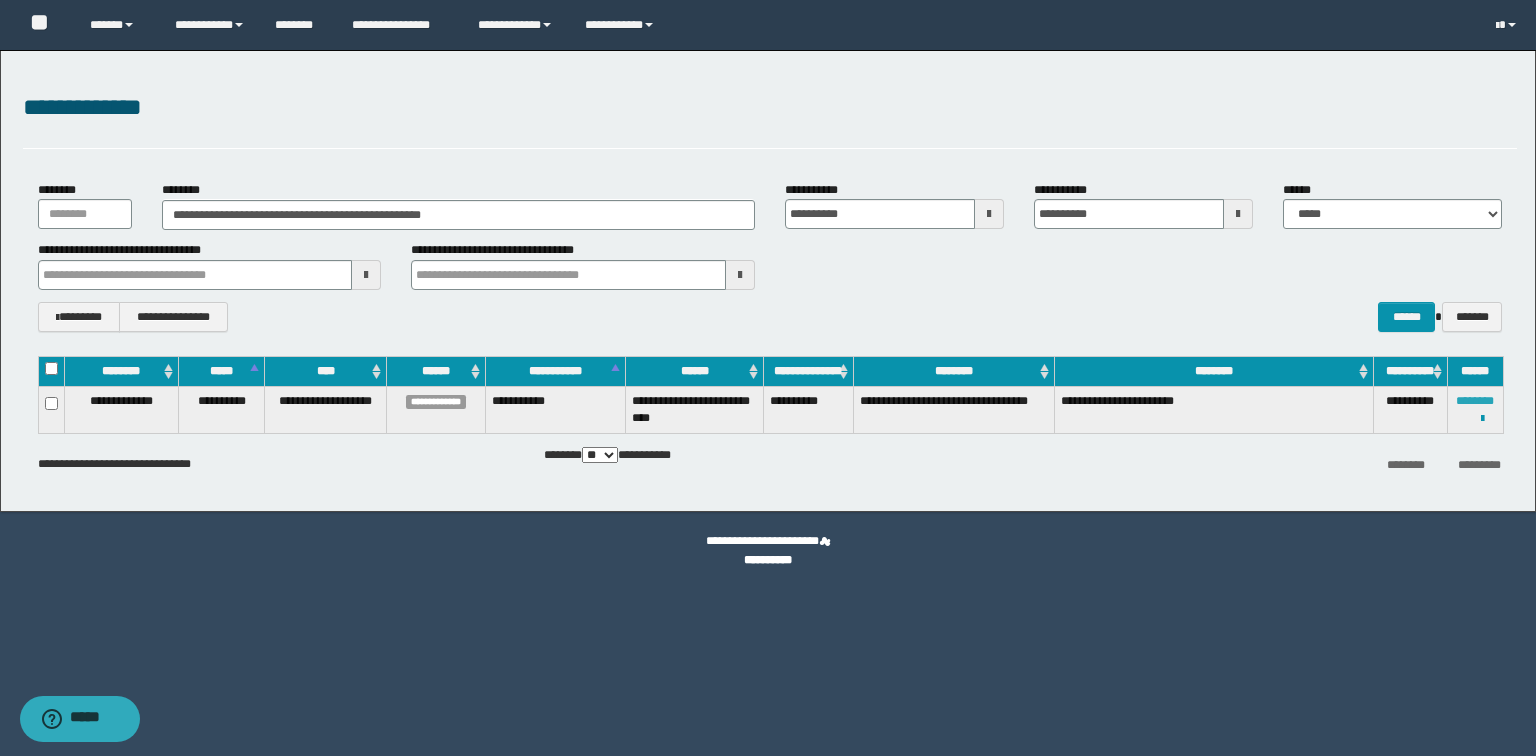 click on "********" at bounding box center (1475, 401) 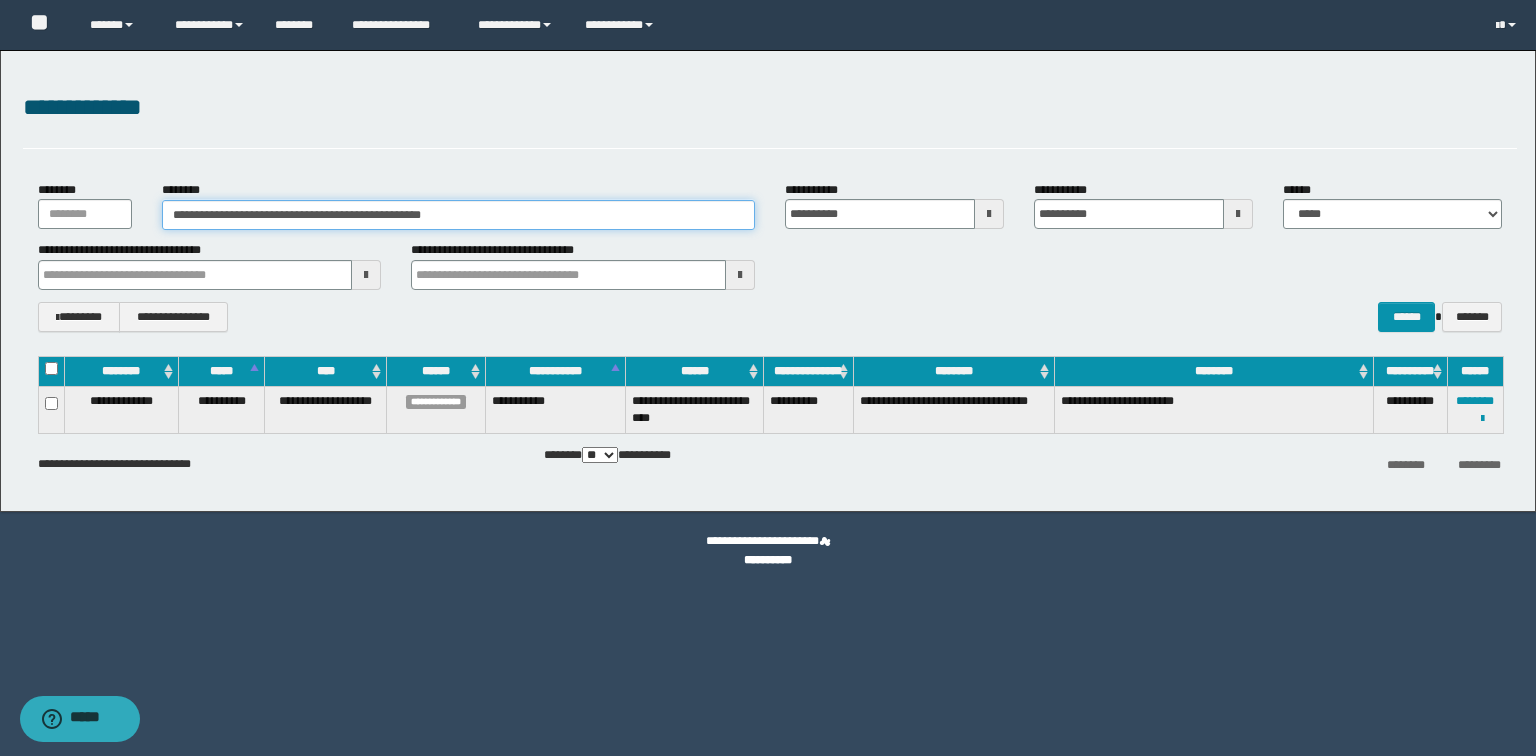 drag, startPoint x: 0, startPoint y: 238, endPoint x: 0, endPoint y: 266, distance: 28 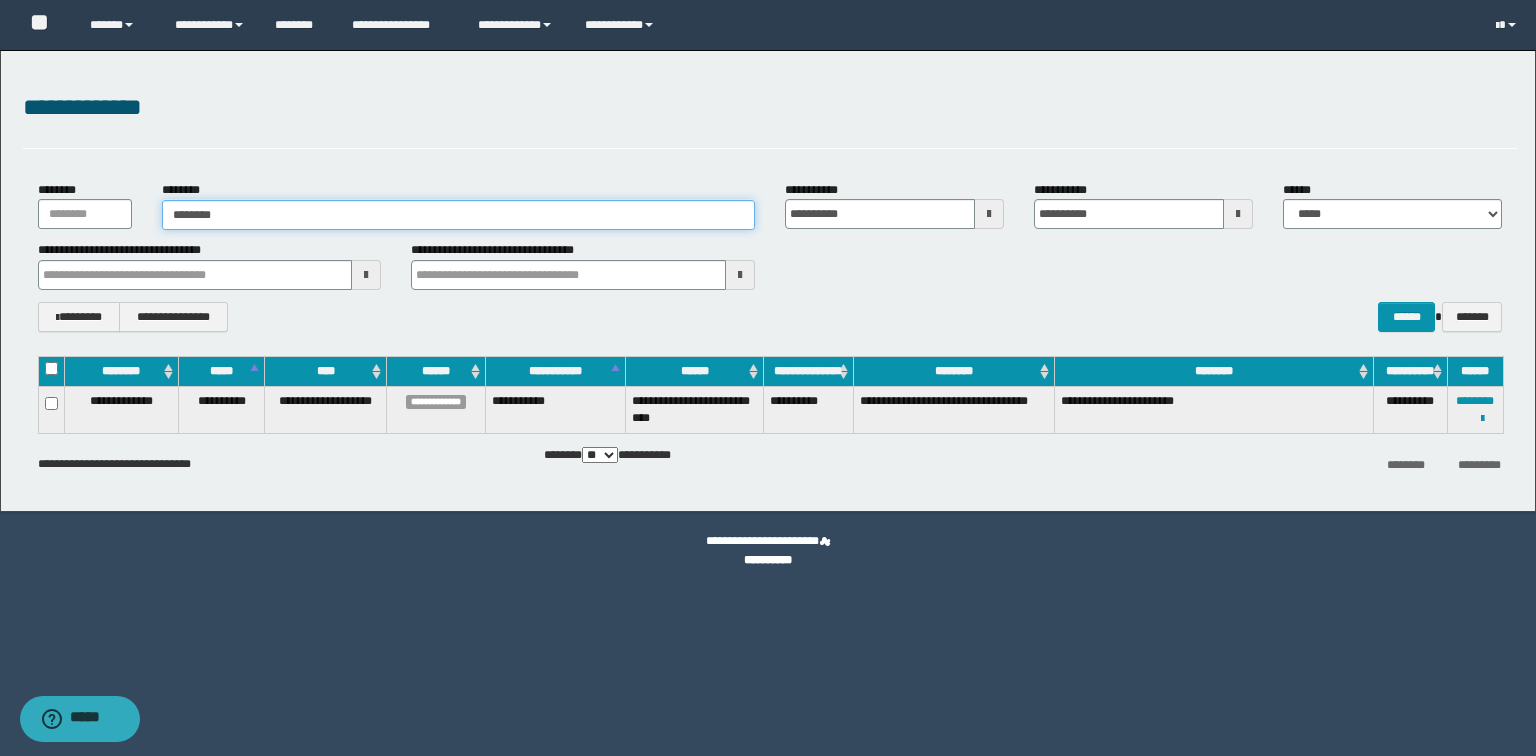 type on "********" 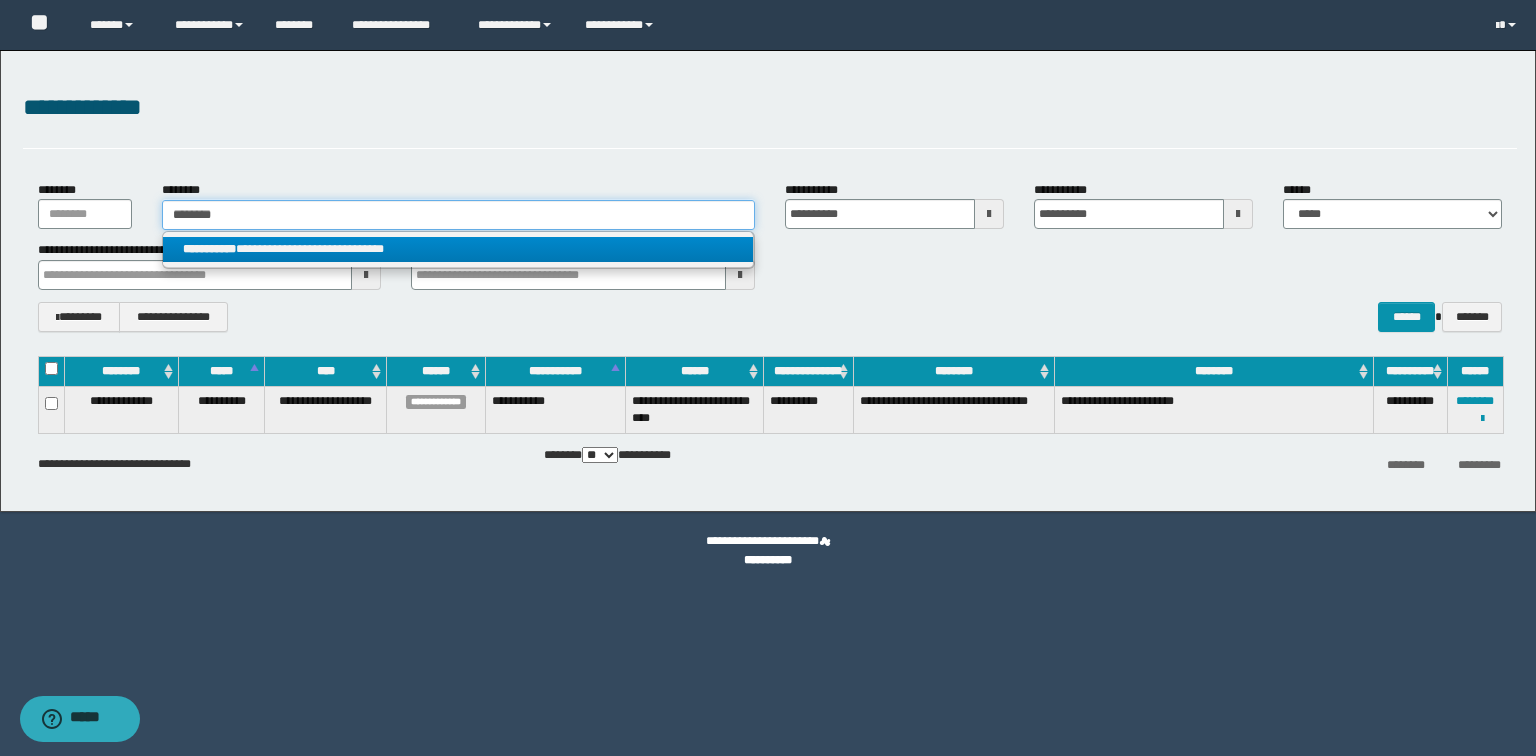 type on "********" 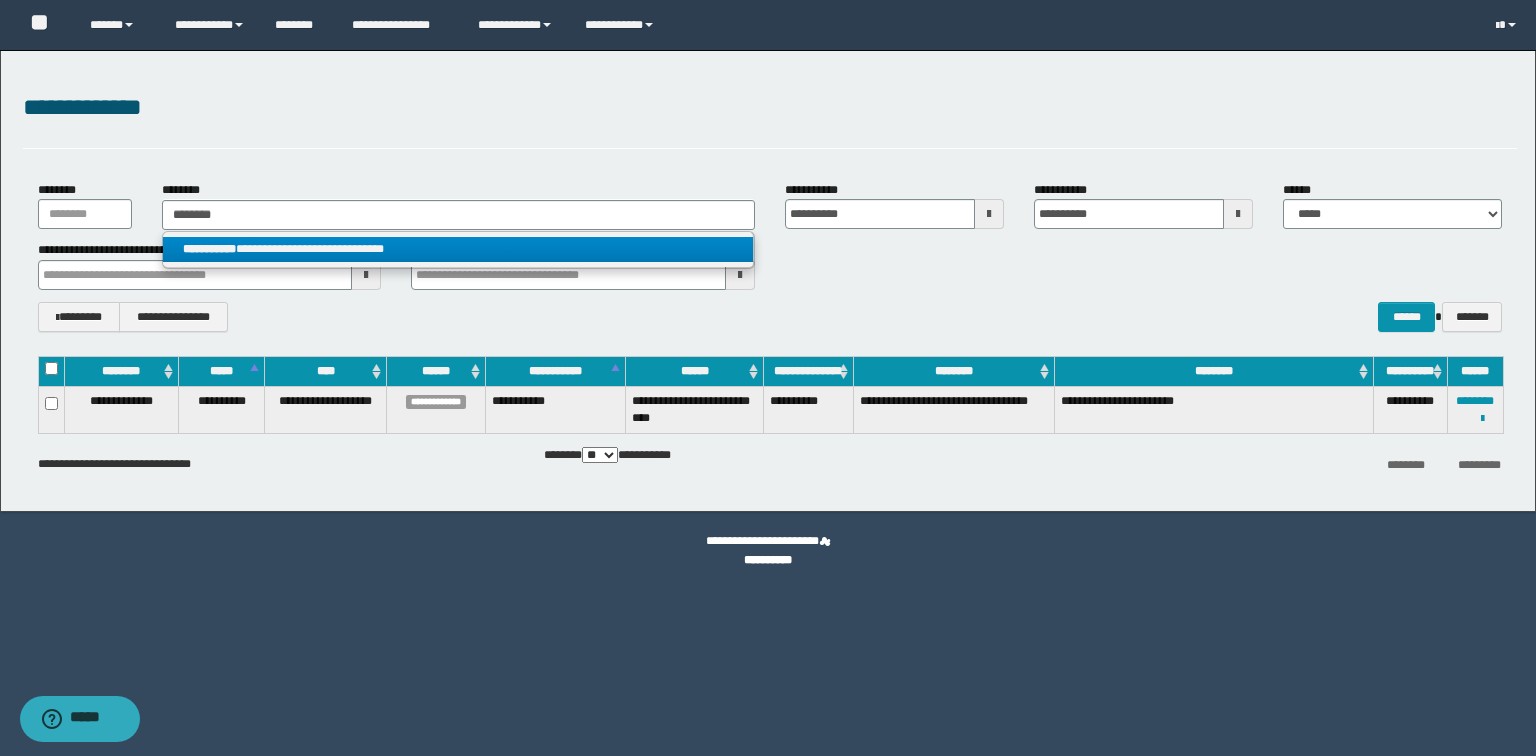 click on "**********" at bounding box center (458, 249) 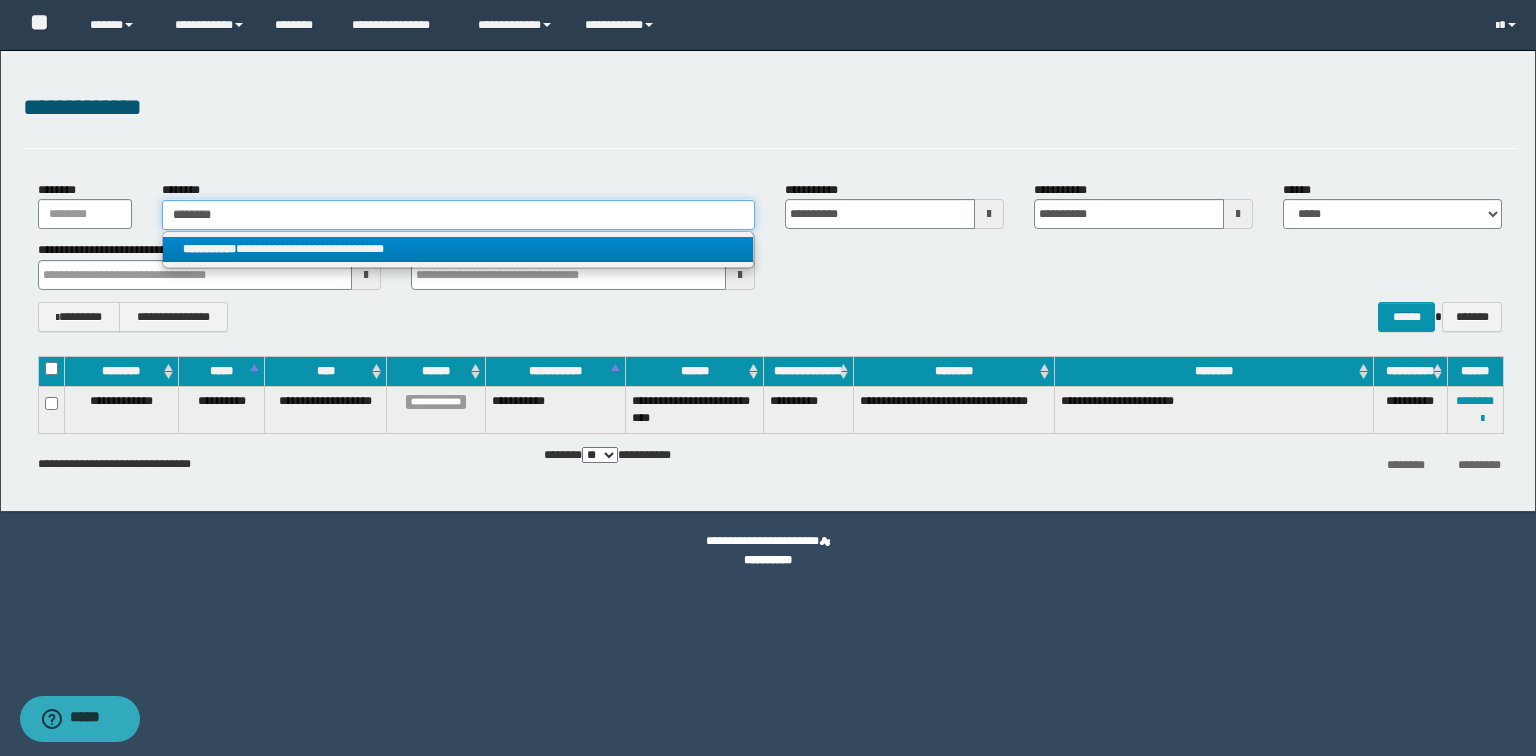 type 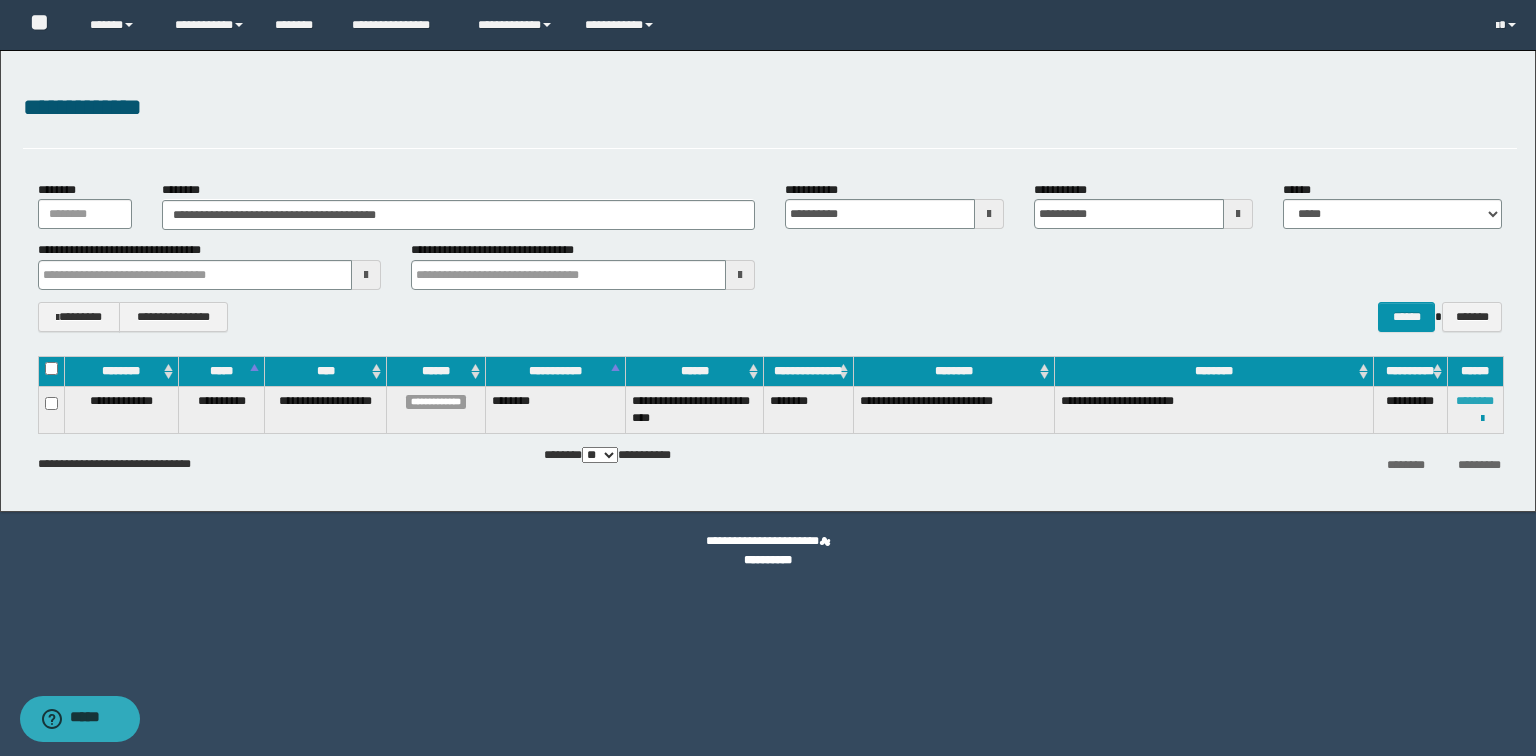 click on "********" at bounding box center (1475, 401) 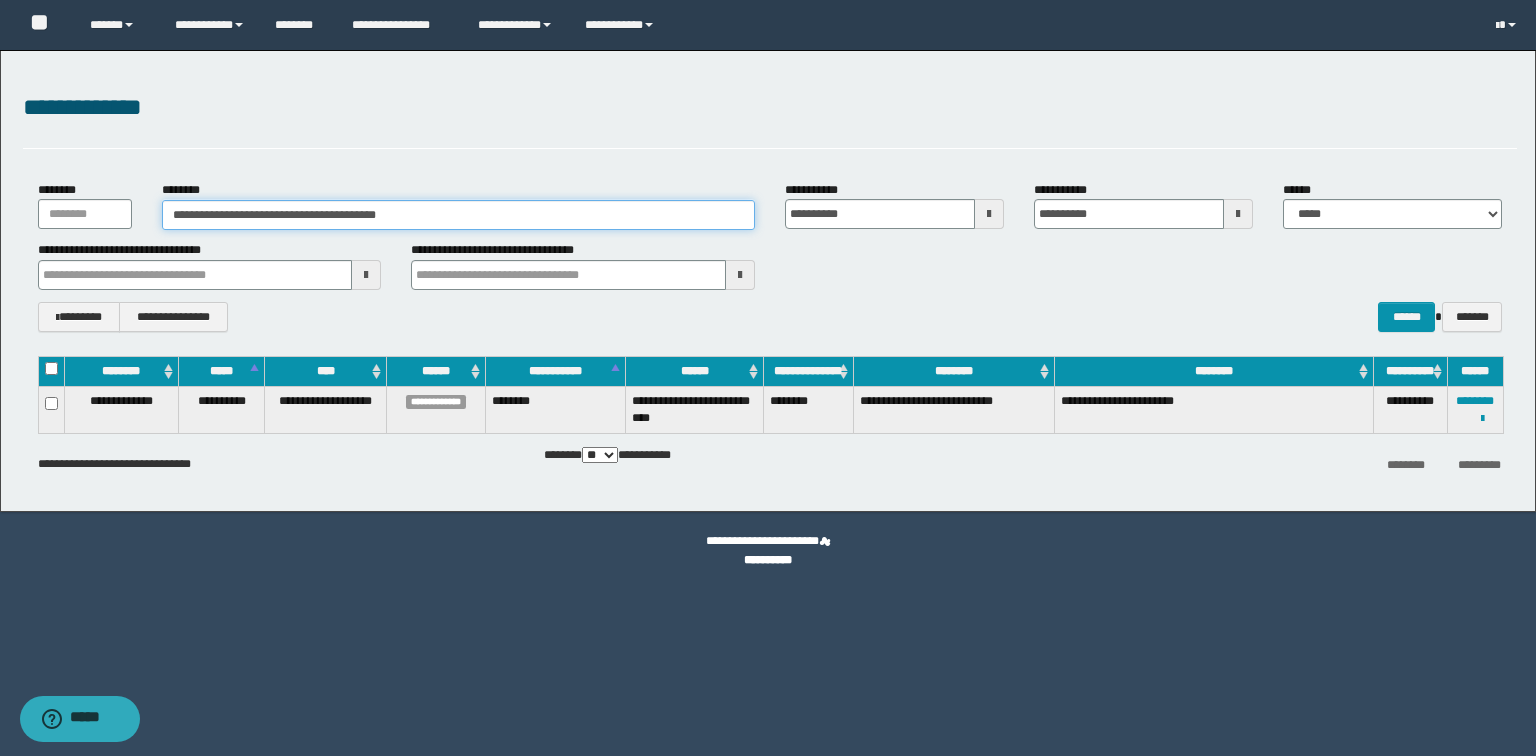 drag, startPoint x: 478, startPoint y: 216, endPoint x: 0, endPoint y: 218, distance: 478.00418 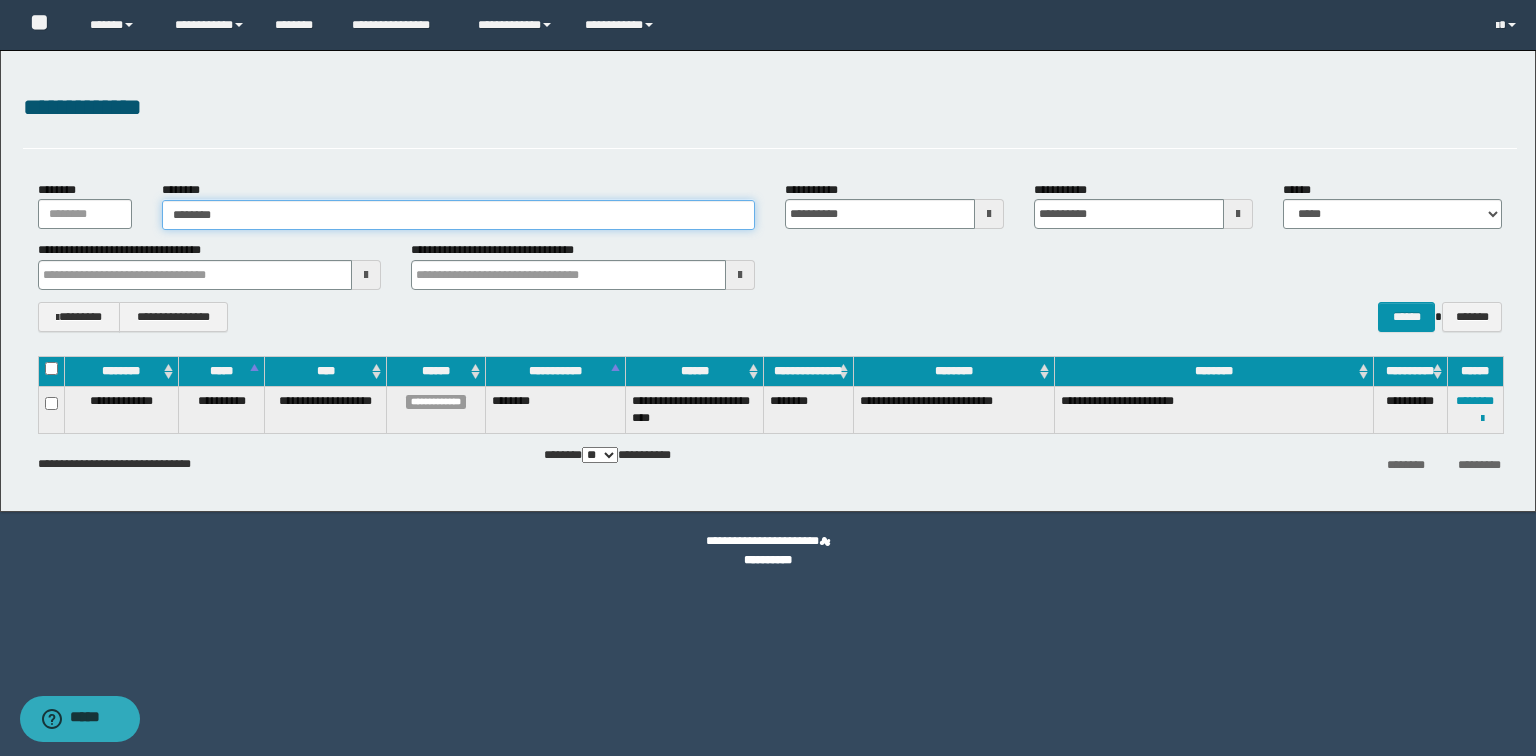 type on "********" 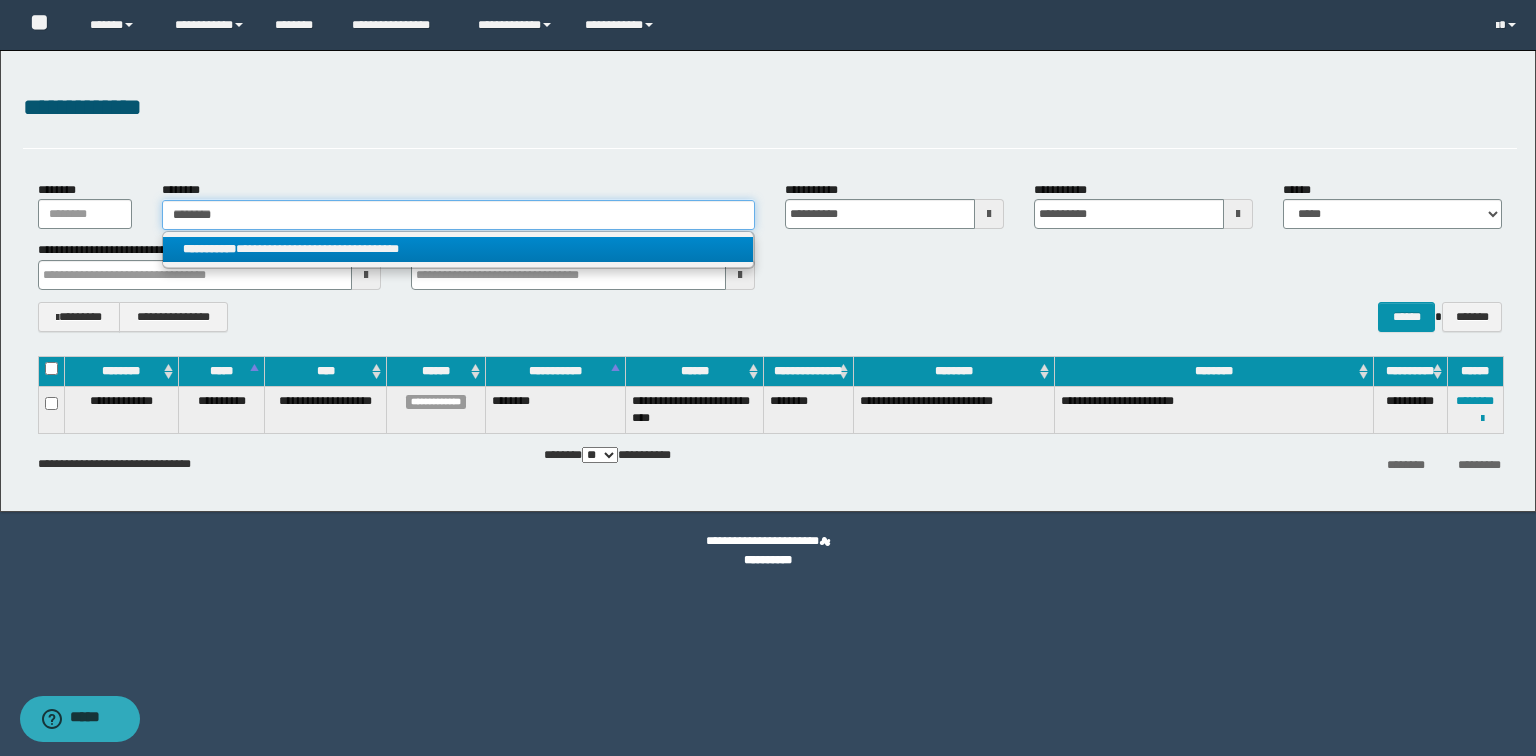 type on "********" 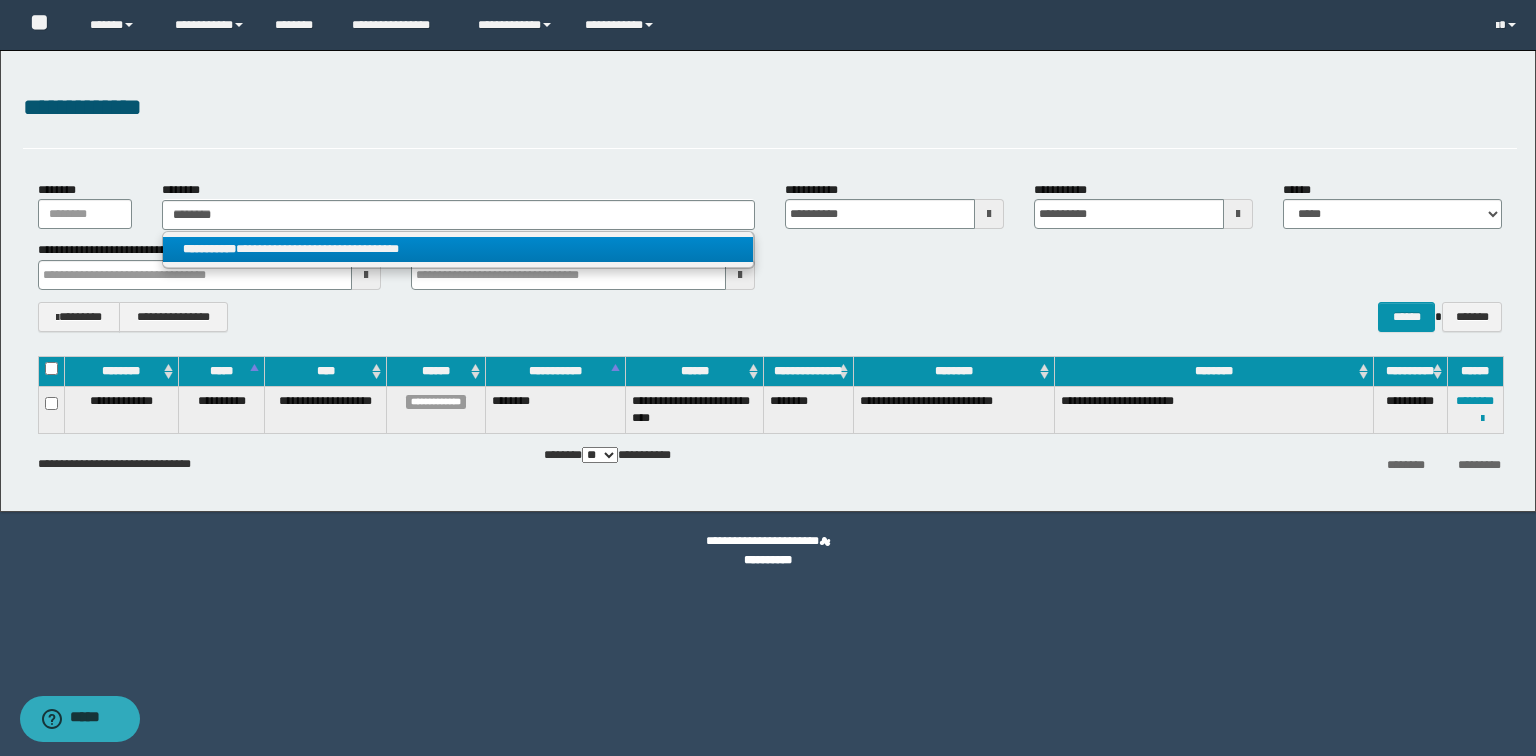 click on "**********" at bounding box center [458, 249] 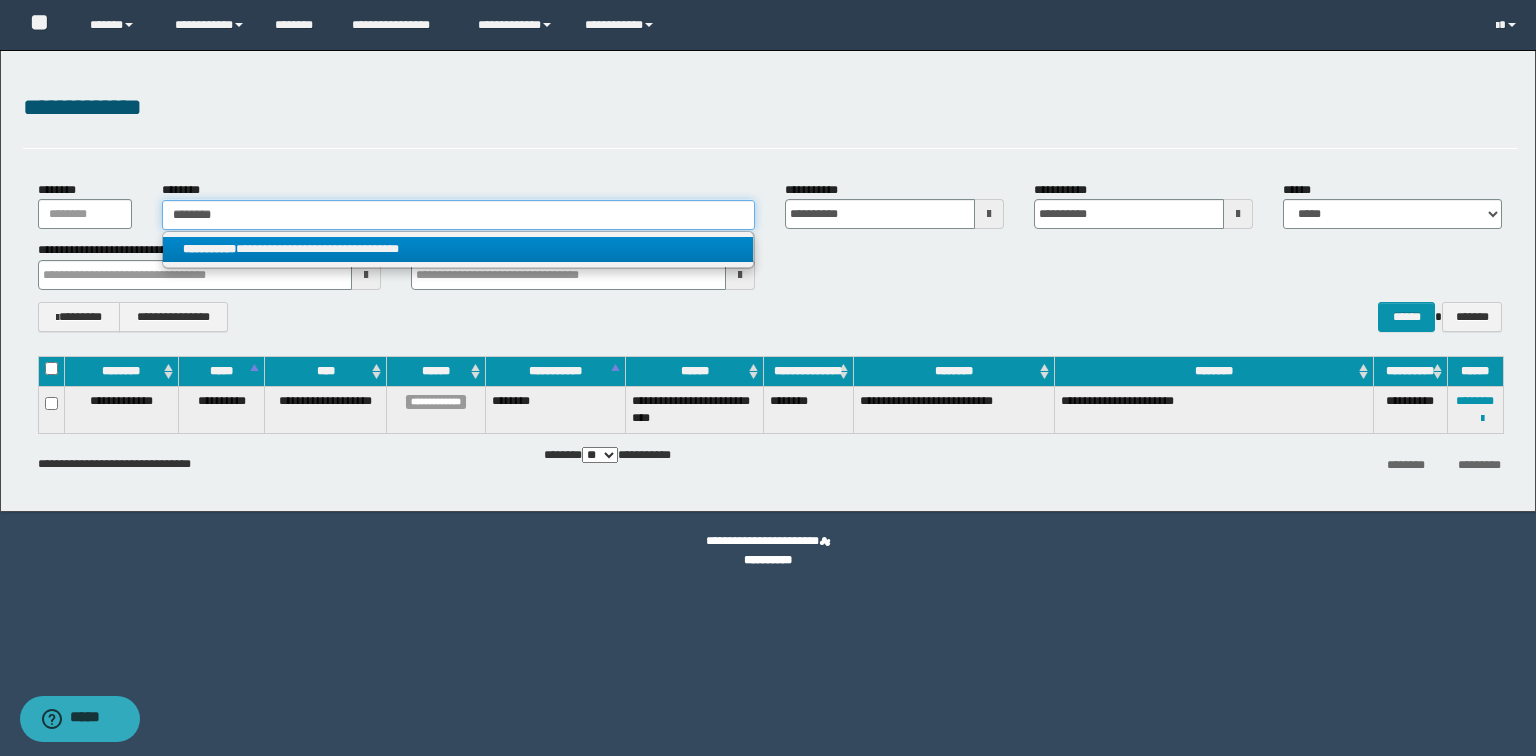 type 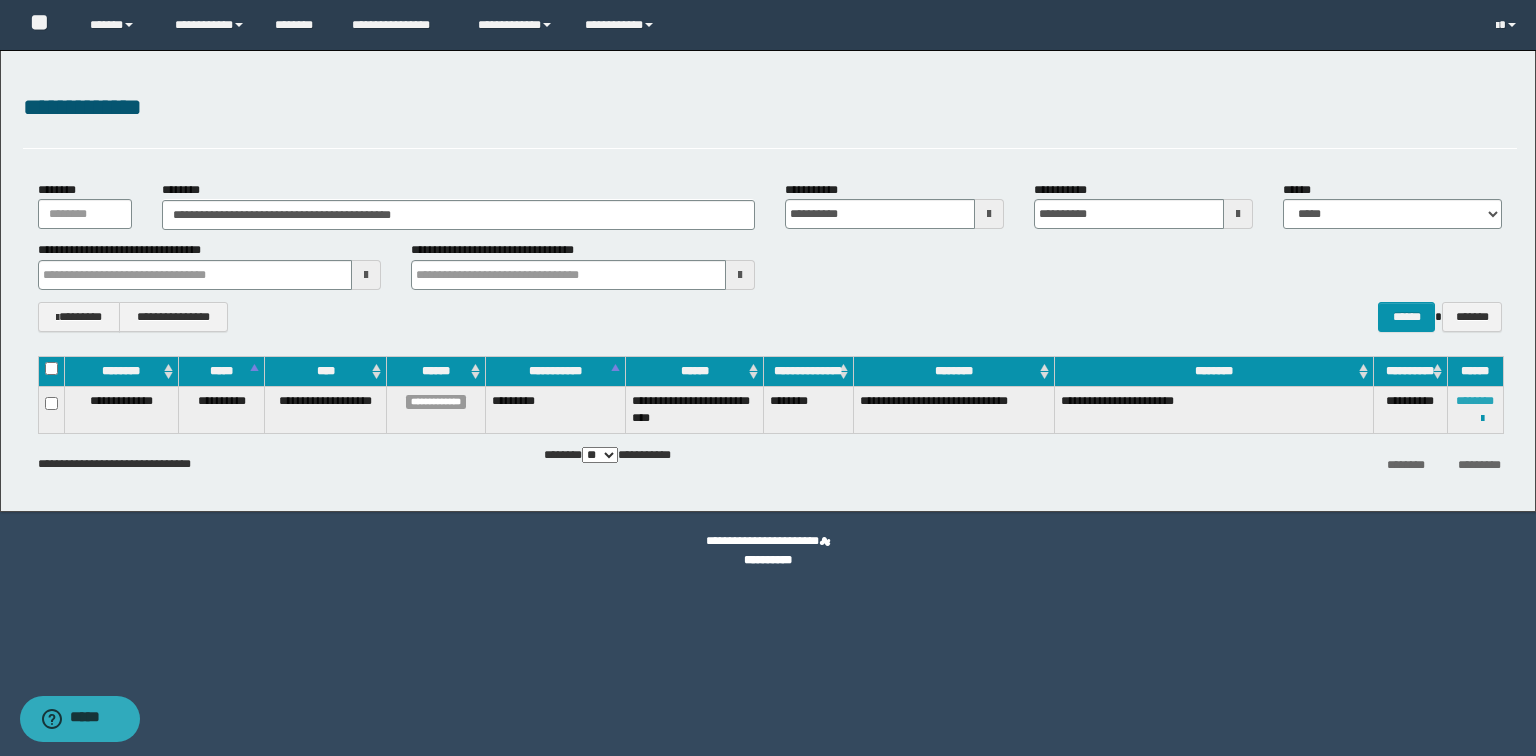 click on "********" at bounding box center (1475, 401) 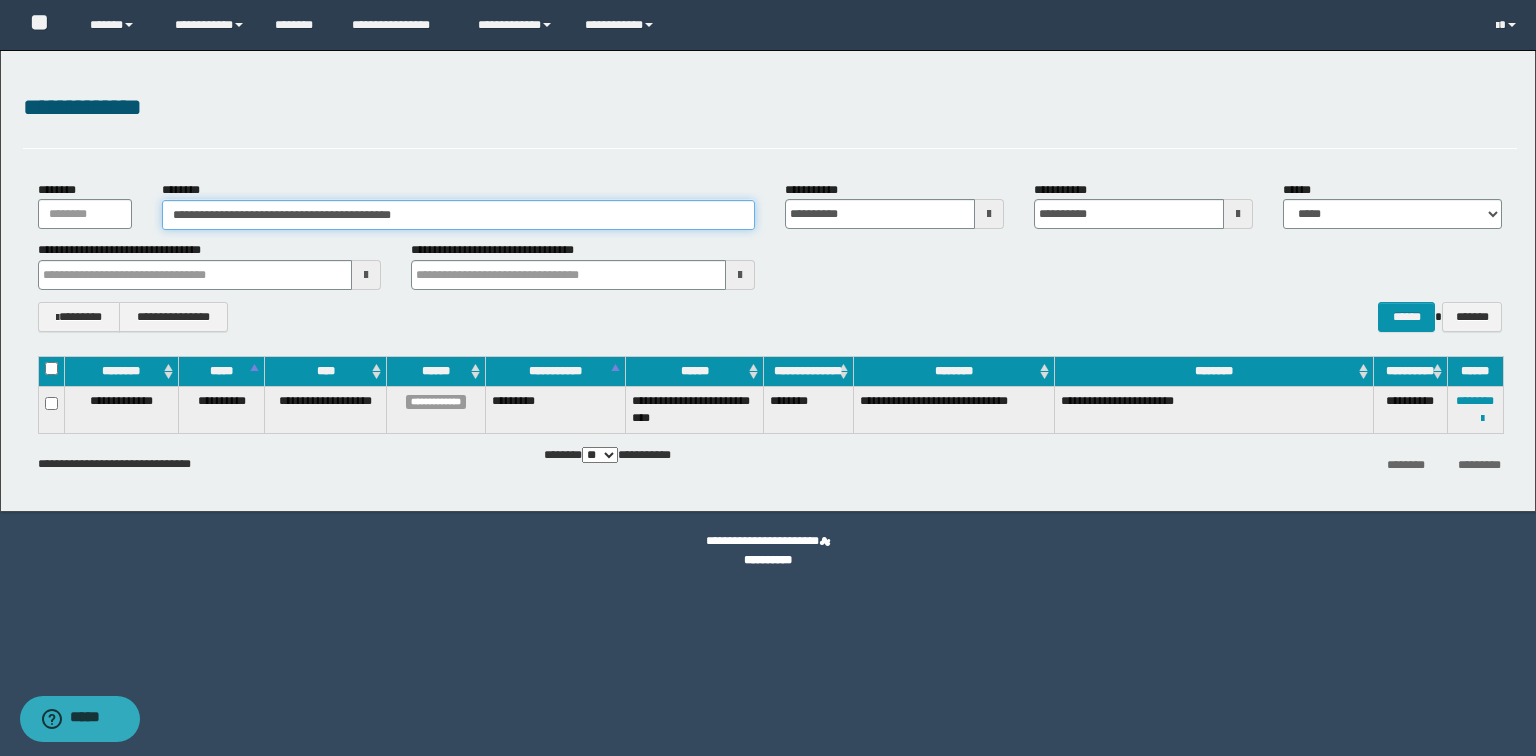 drag, startPoint x: 492, startPoint y: 217, endPoint x: 4, endPoint y: 216, distance: 488.00104 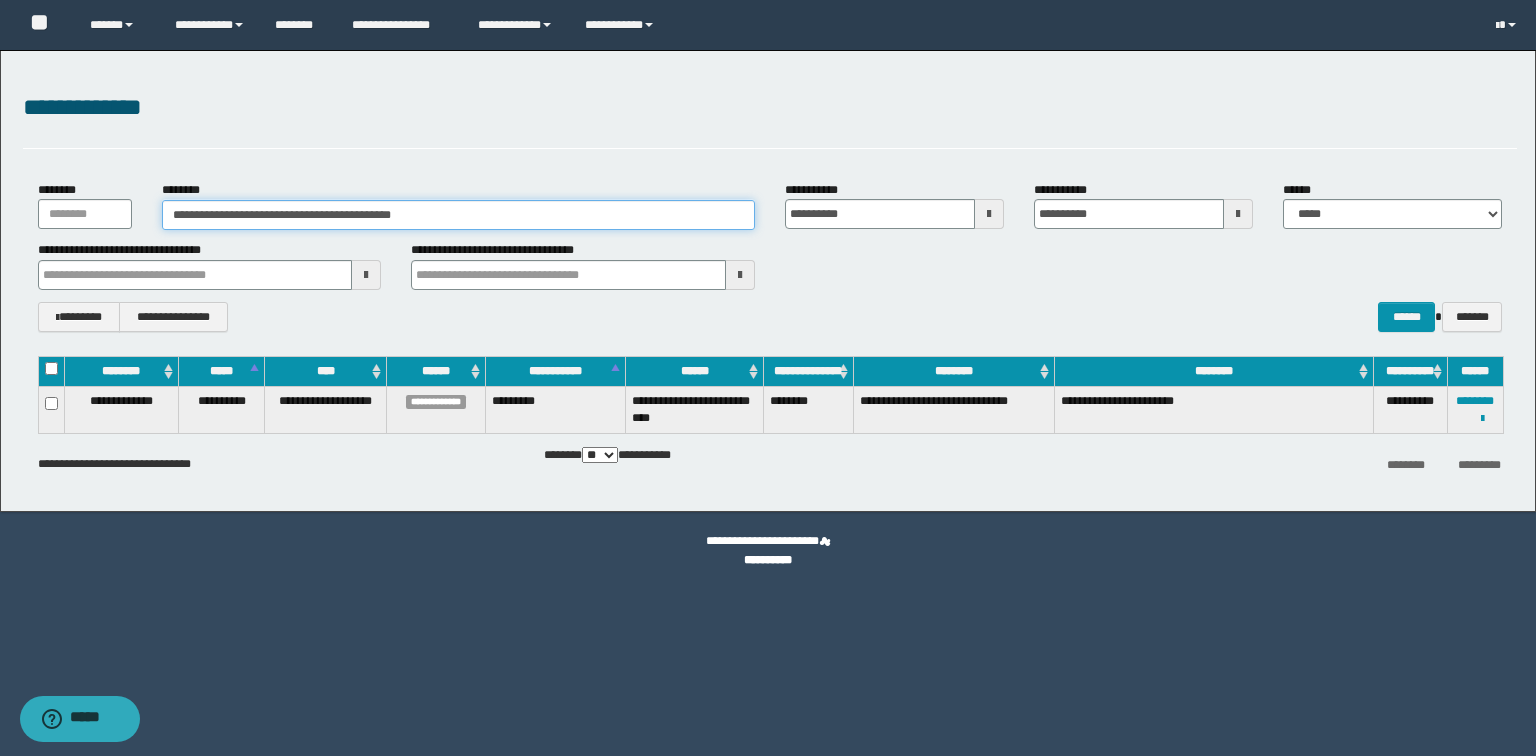 paste 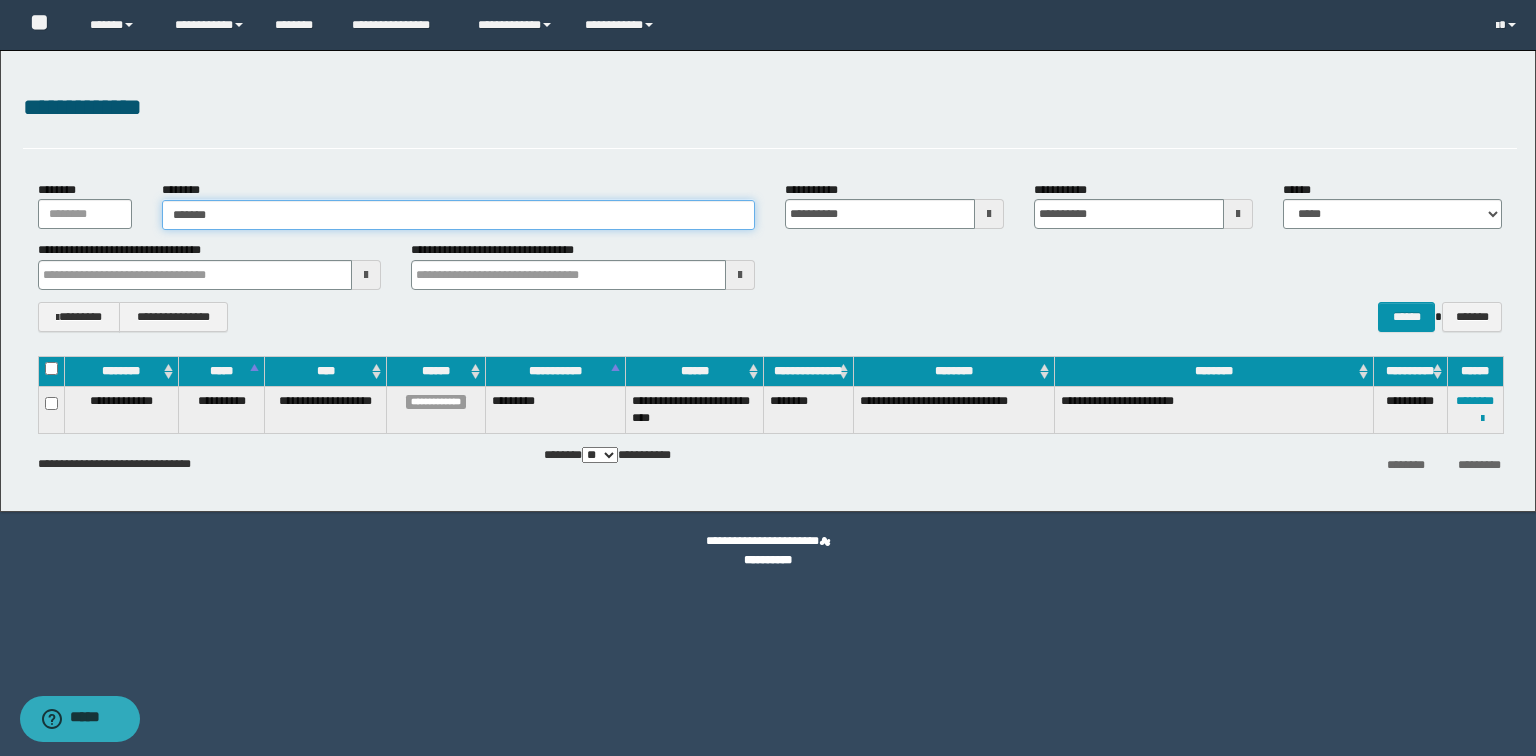 type on "*******" 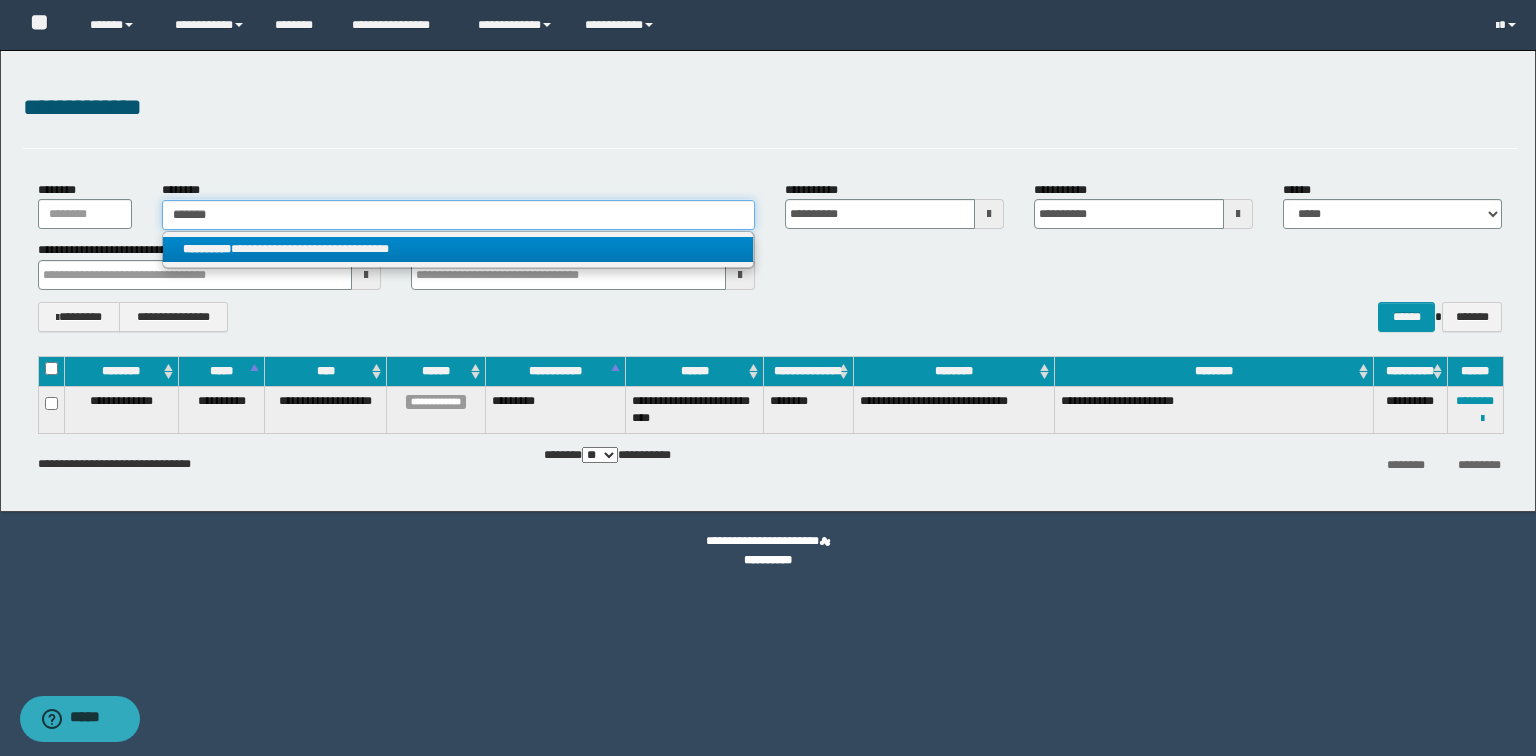type on "*******" 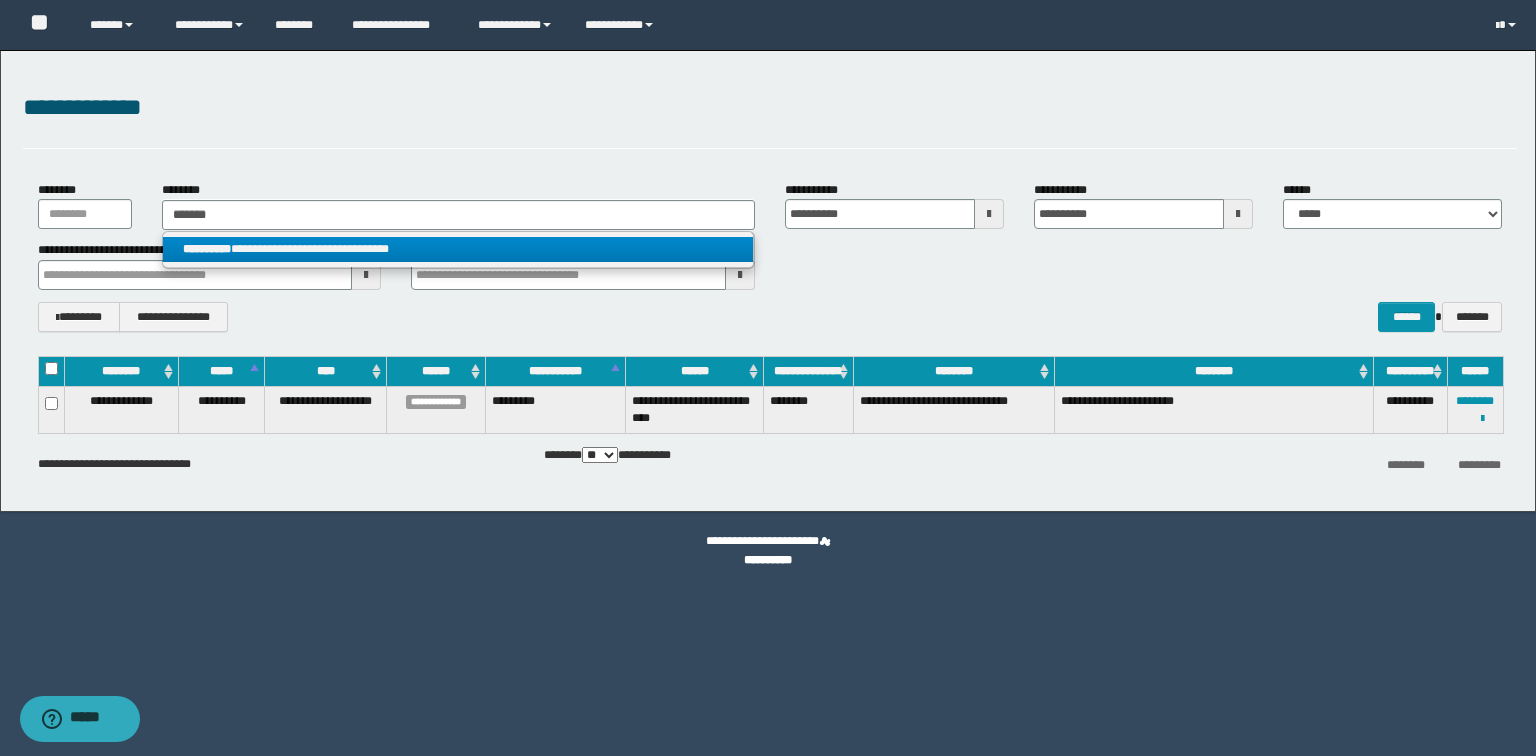 click on "**********" at bounding box center (458, 249) 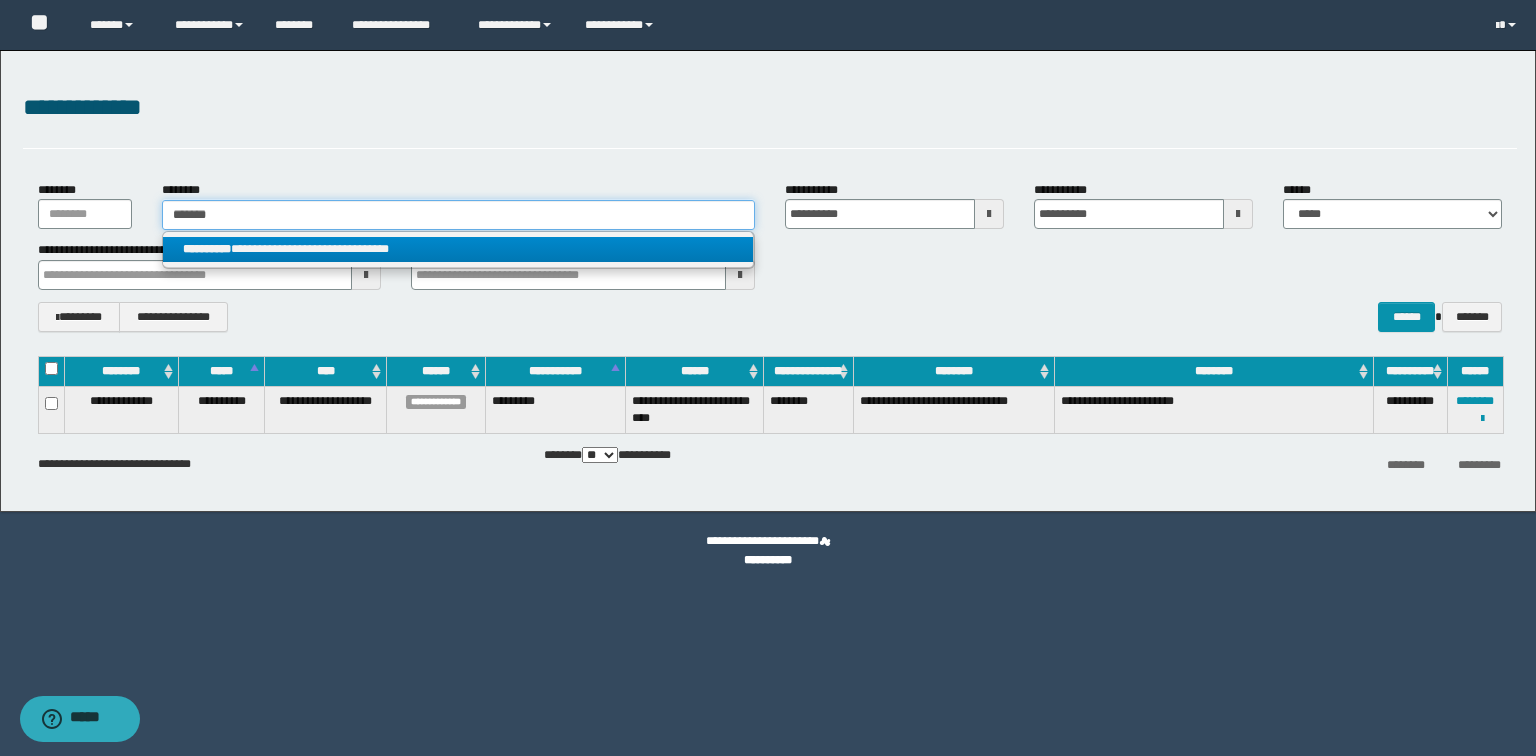 type 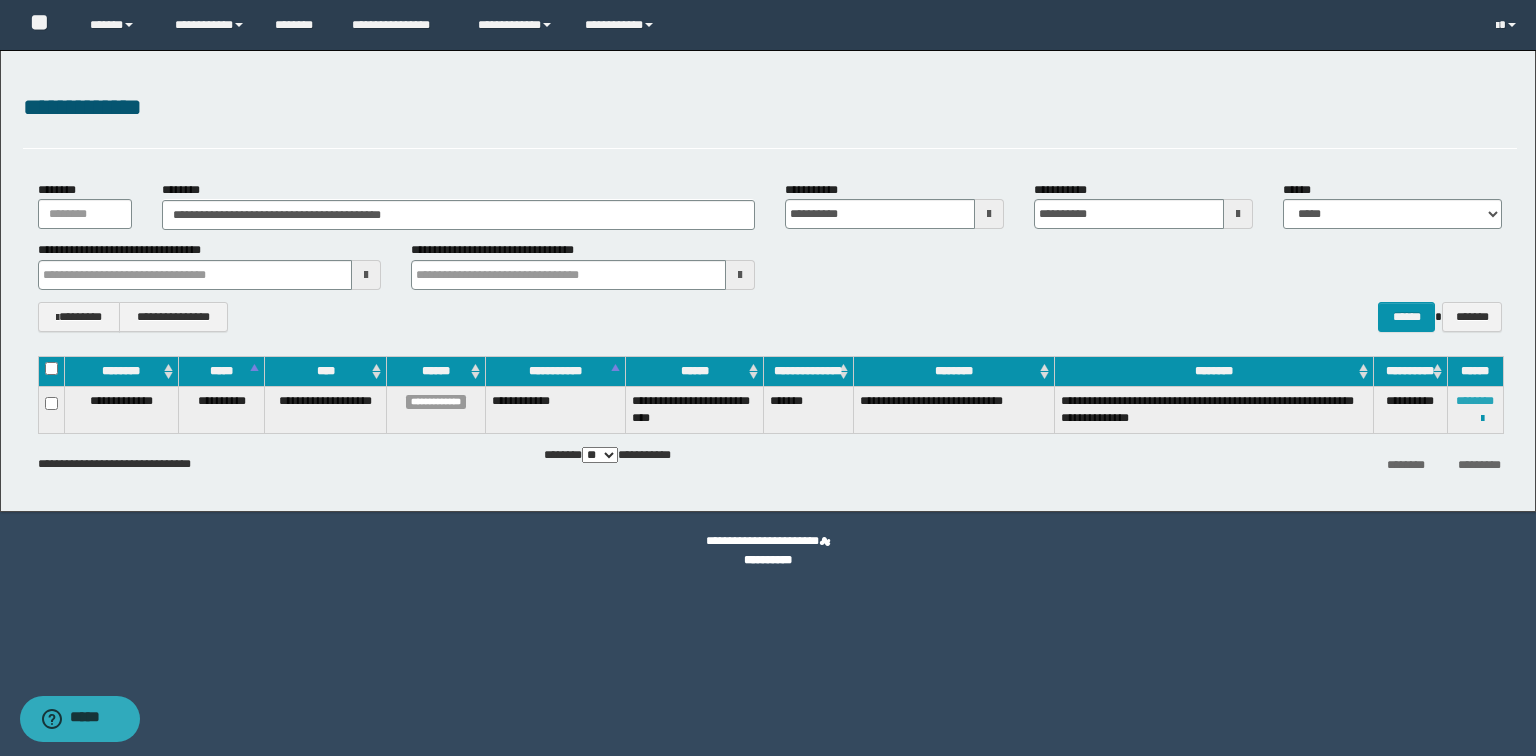 click on "********" at bounding box center (1475, 401) 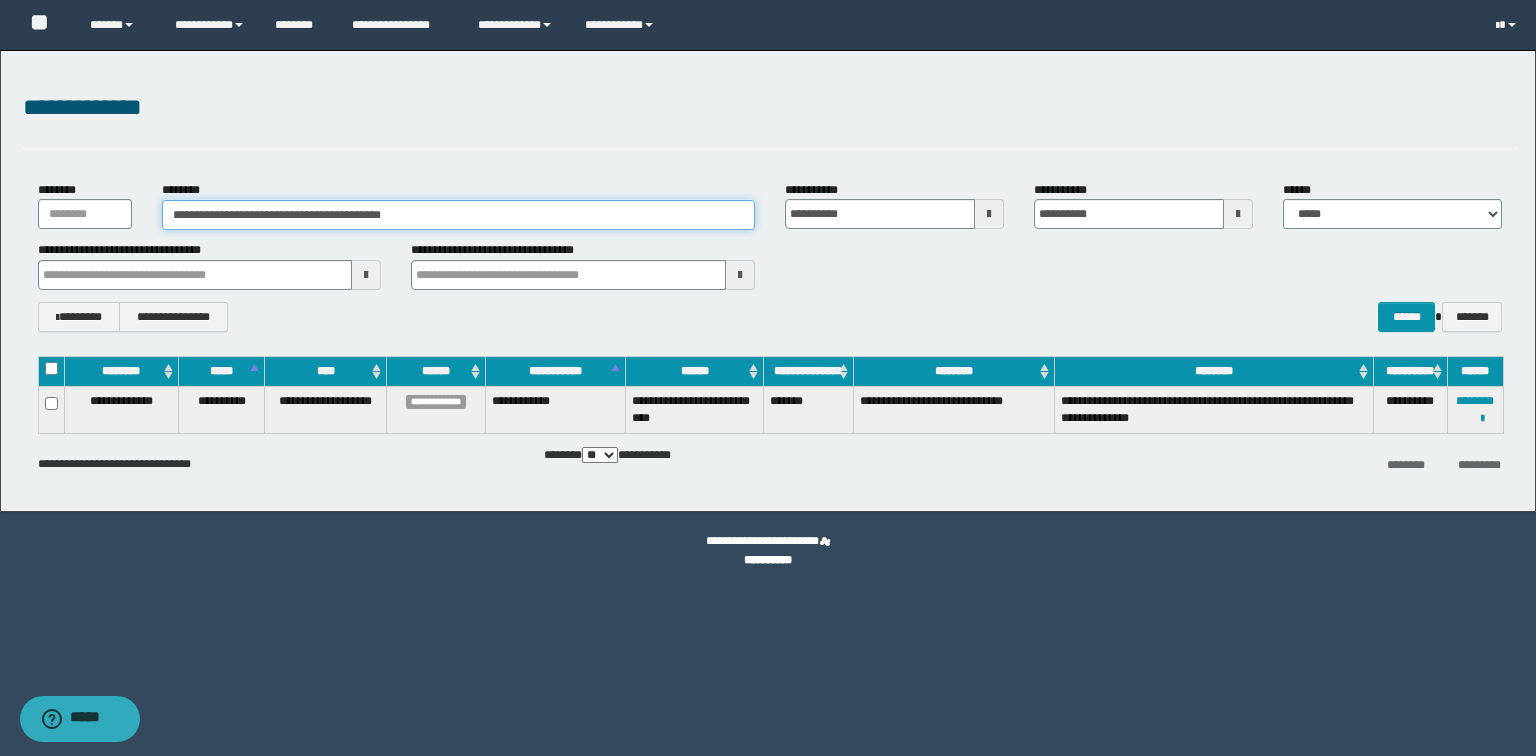 drag, startPoint x: 517, startPoint y: 222, endPoint x: 93, endPoint y: 216, distance: 424.04245 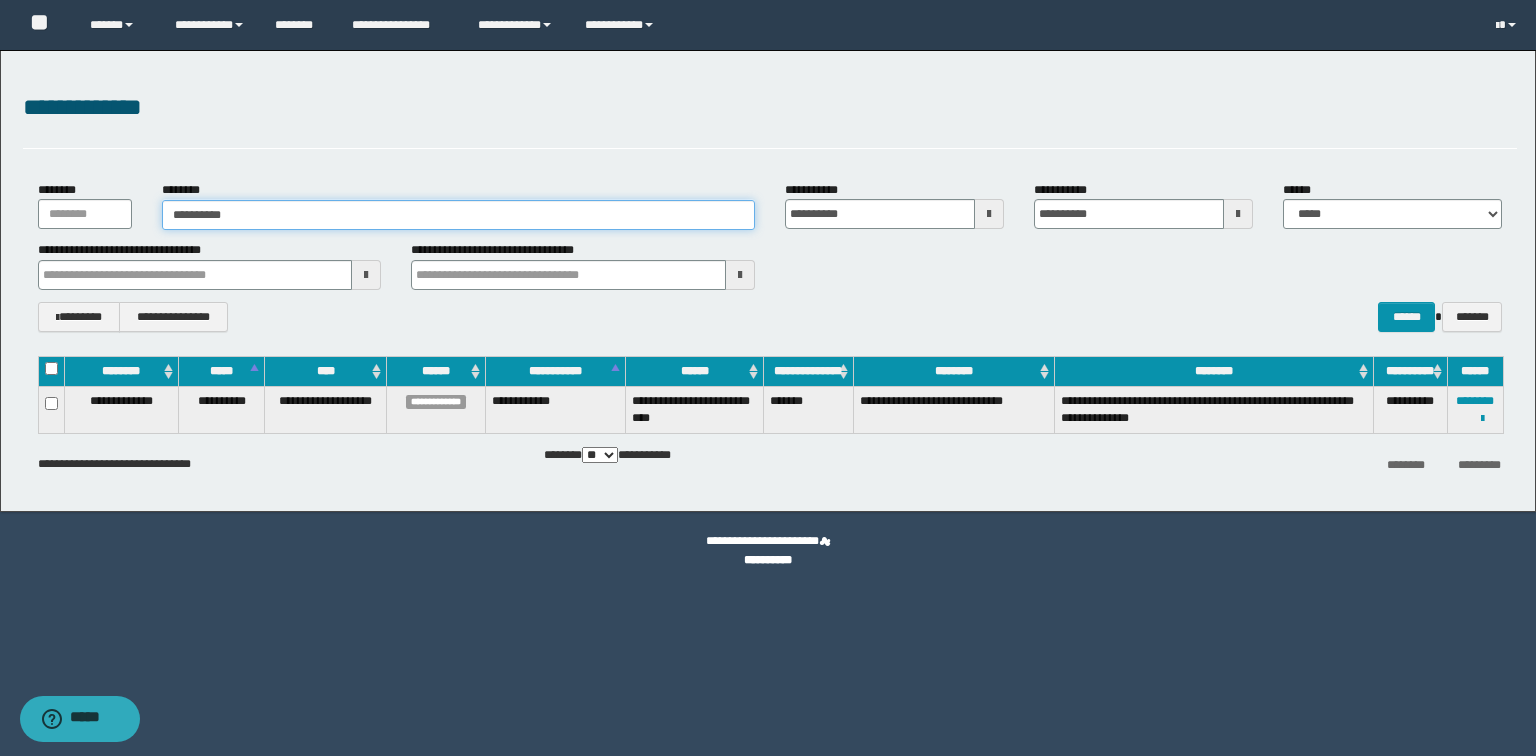 type on "**********" 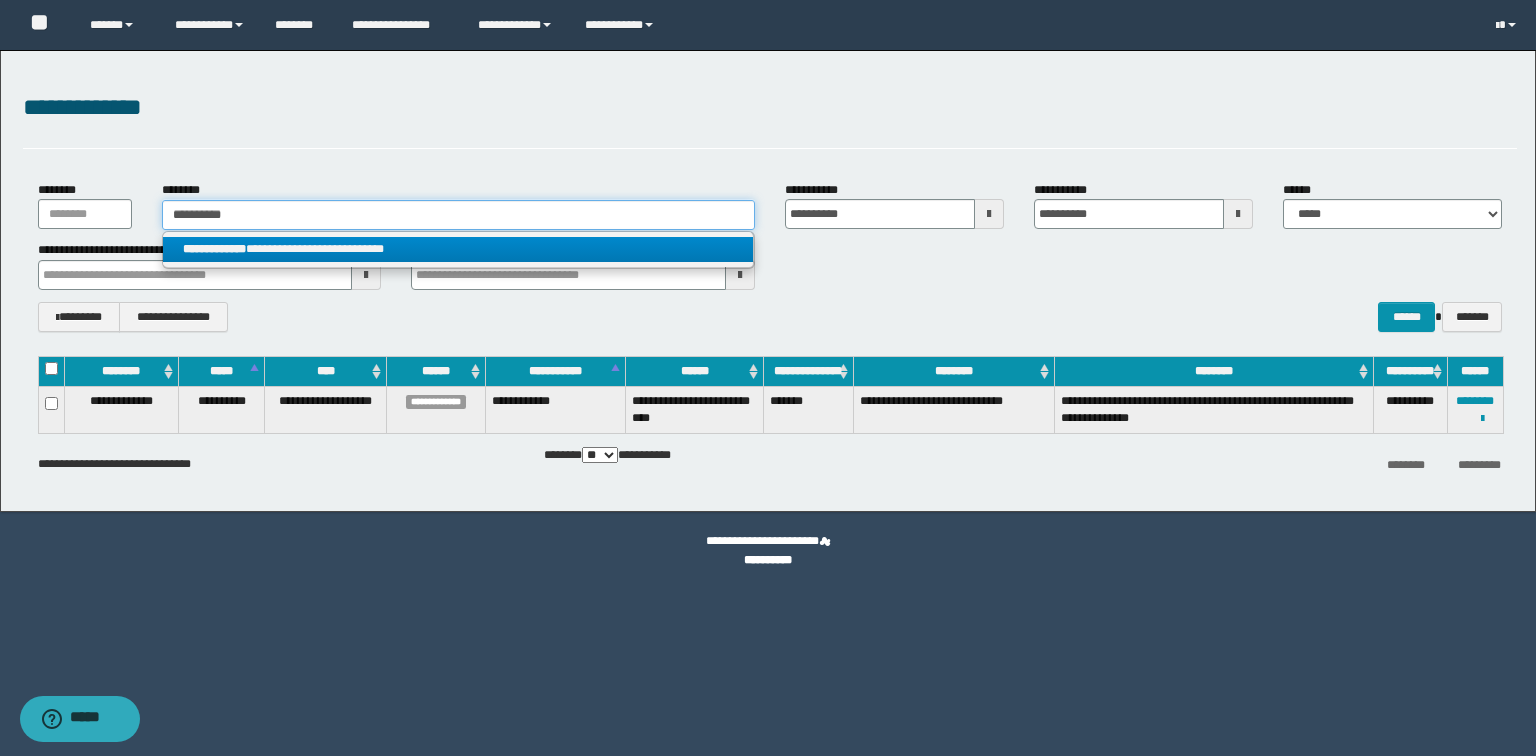 type on "**********" 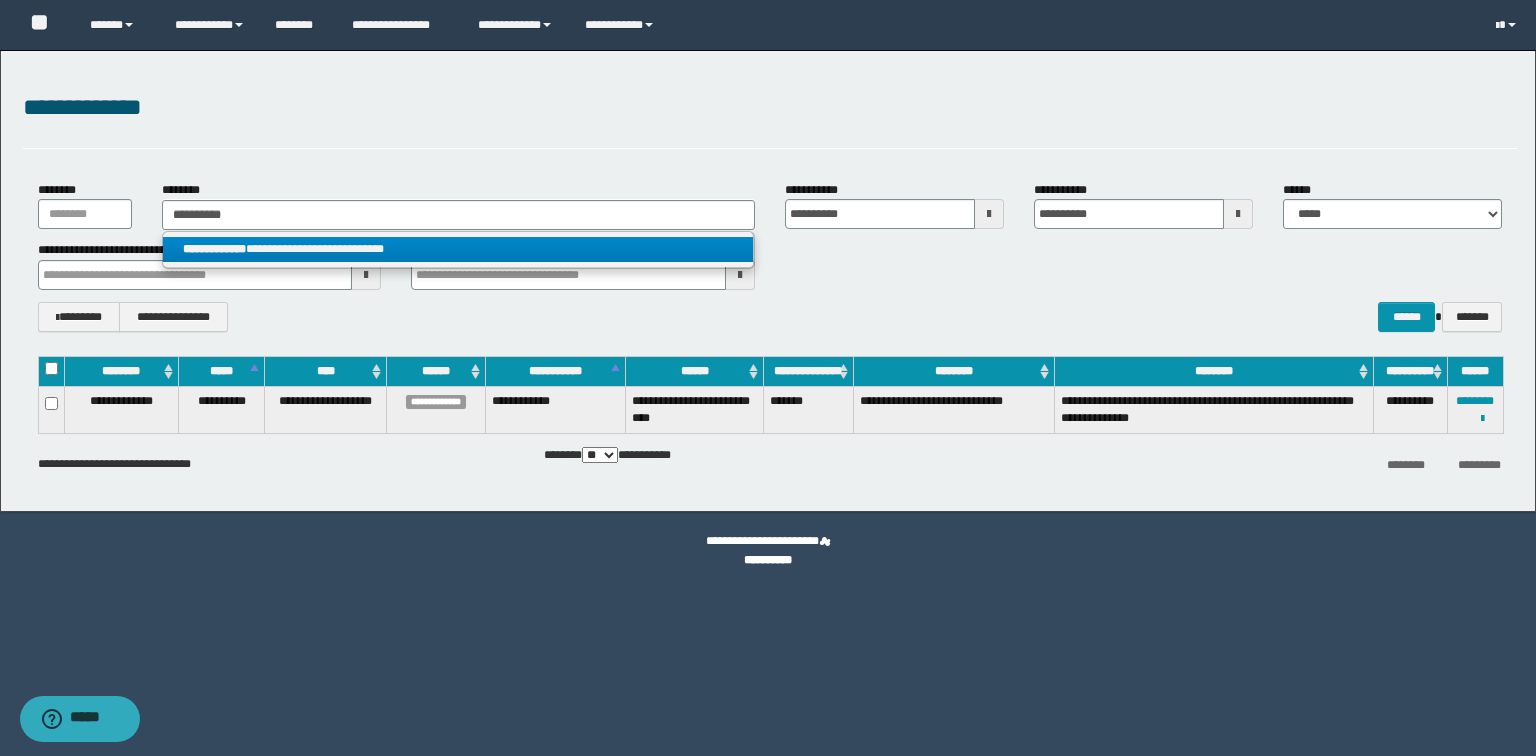 click on "**********" at bounding box center [458, 249] 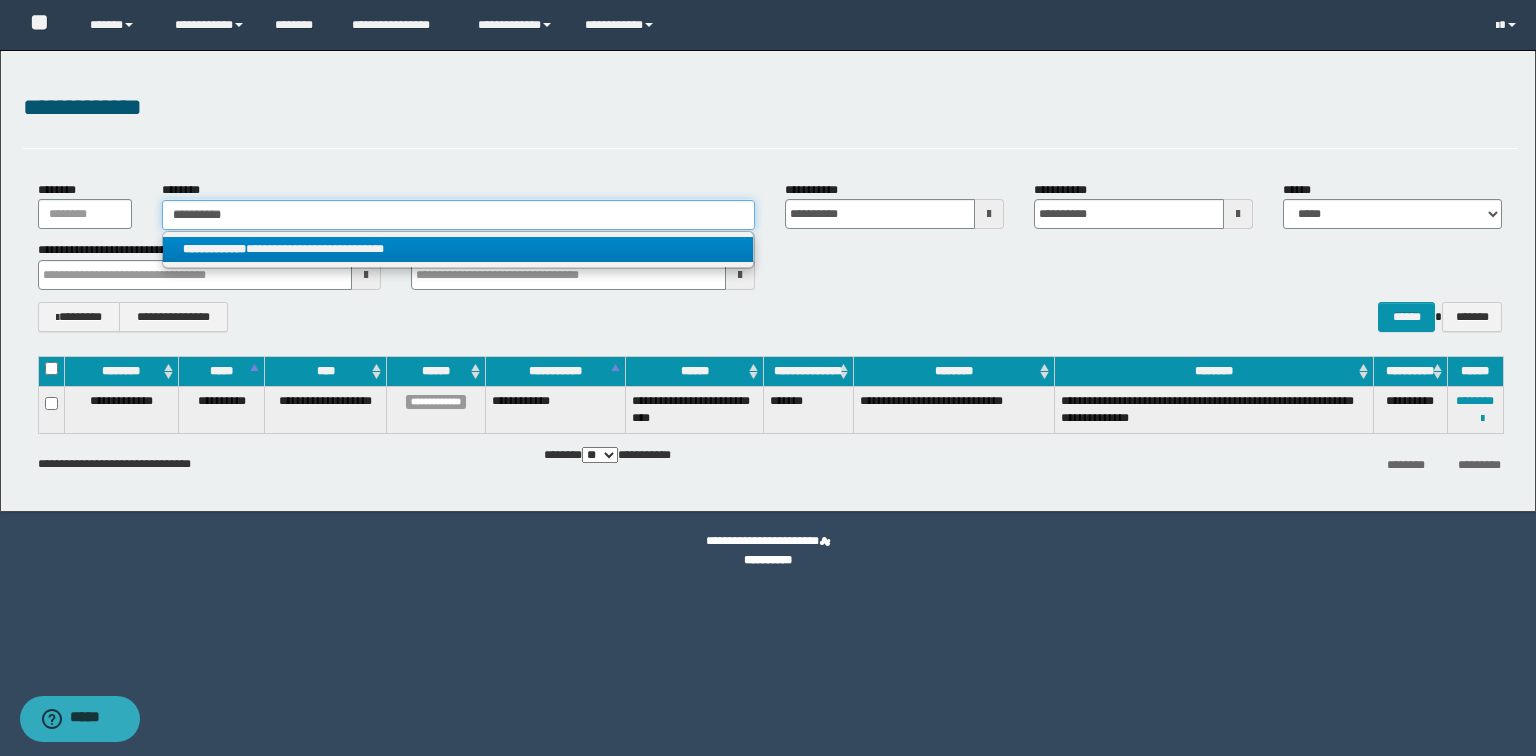 type 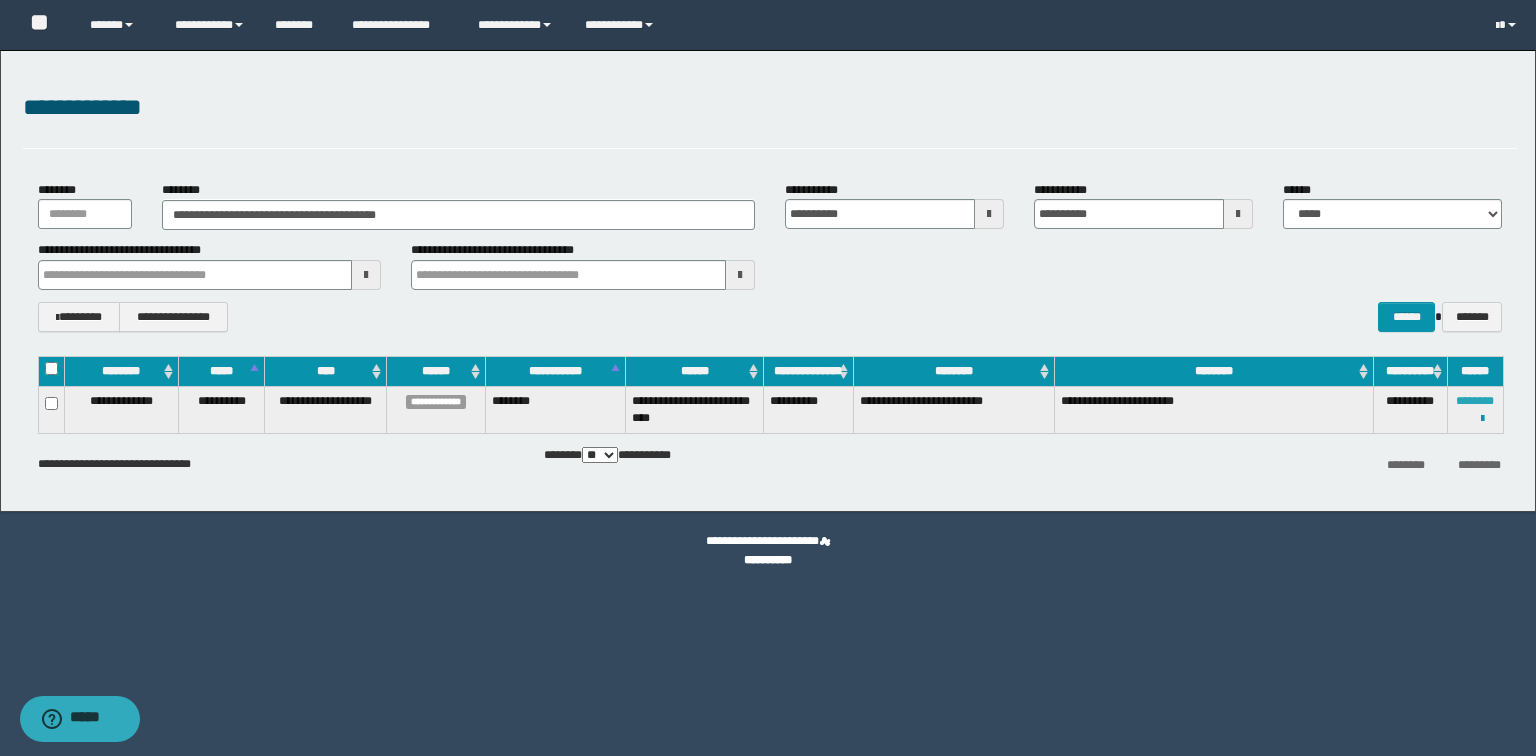 click on "********" at bounding box center (1475, 401) 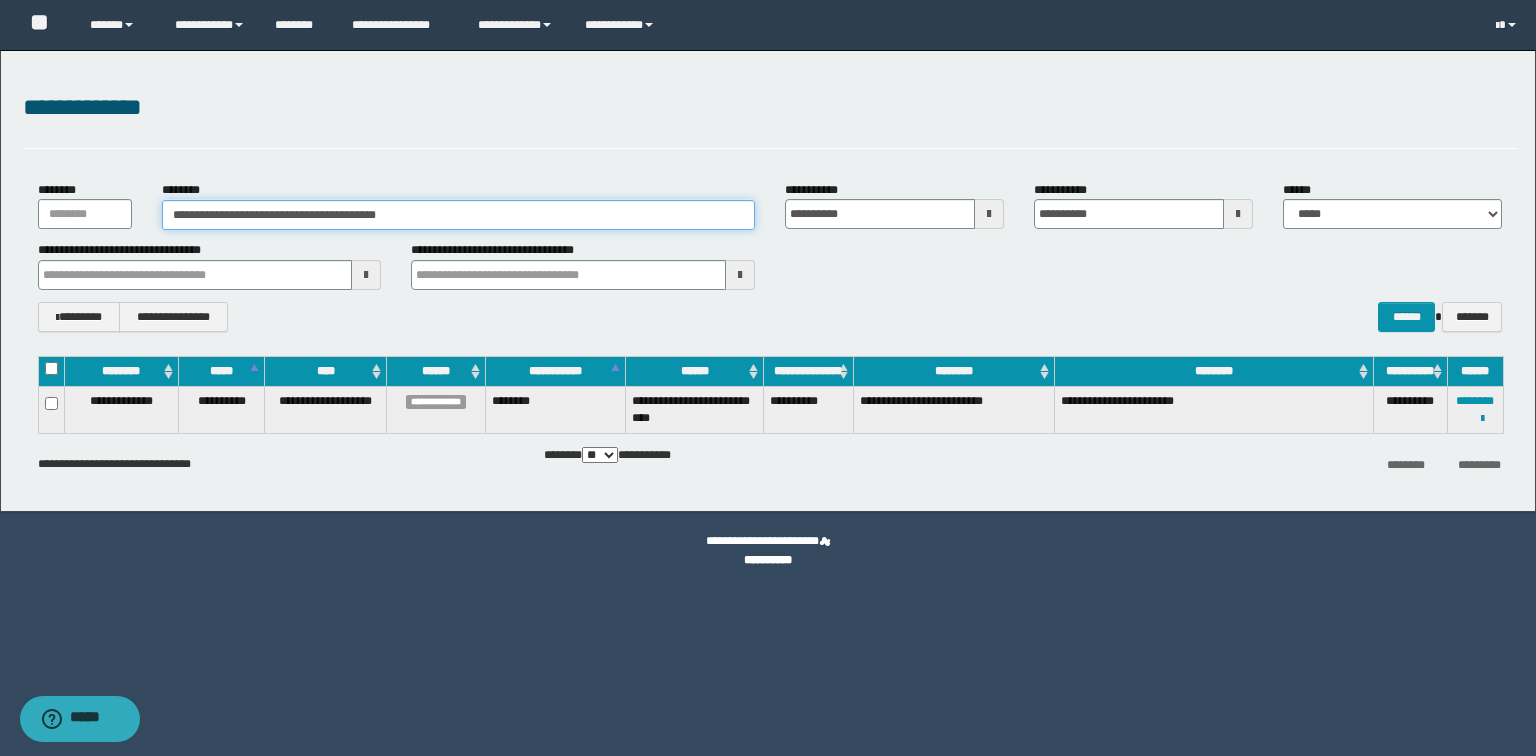 drag, startPoint x: 476, startPoint y: 222, endPoint x: 2, endPoint y: 220, distance: 474.0042 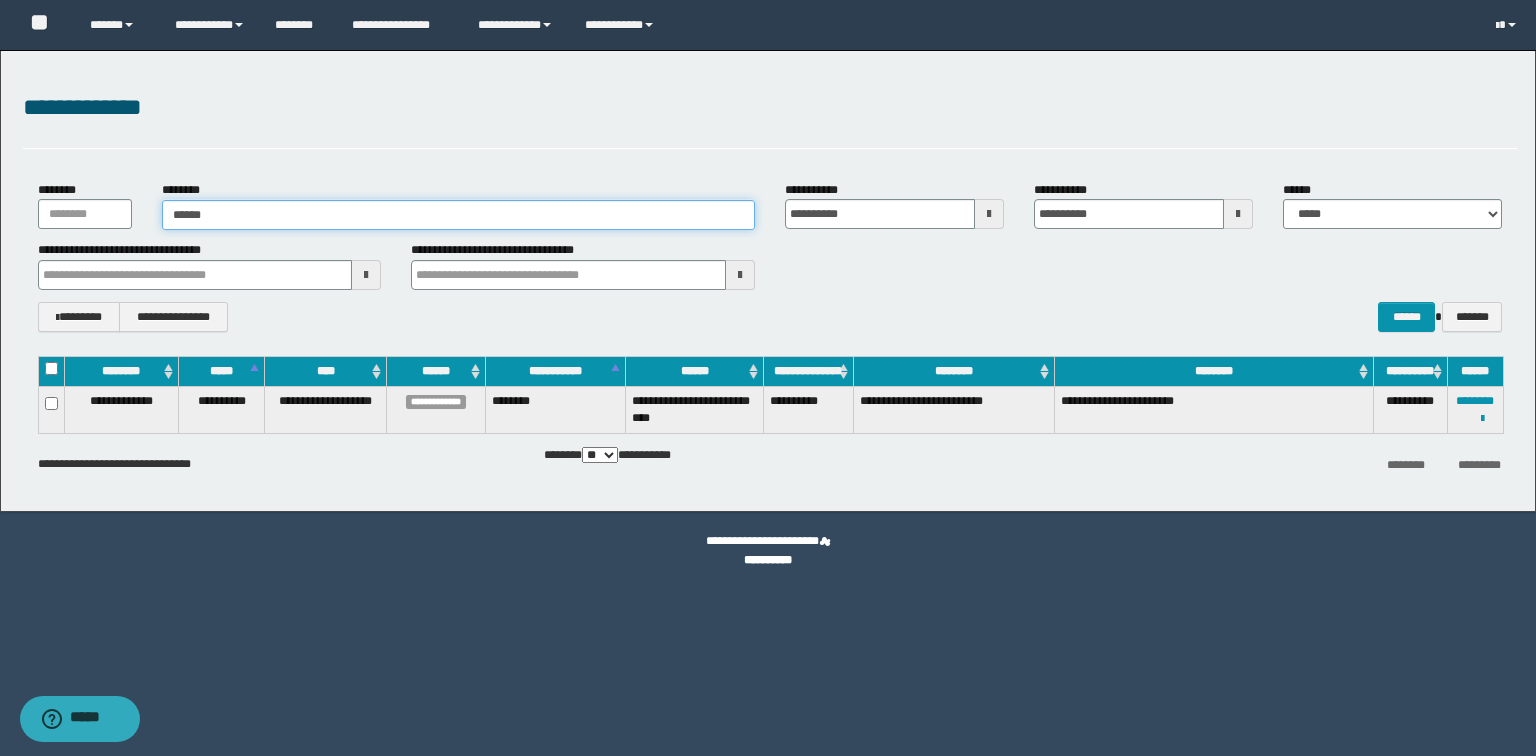 type on "******" 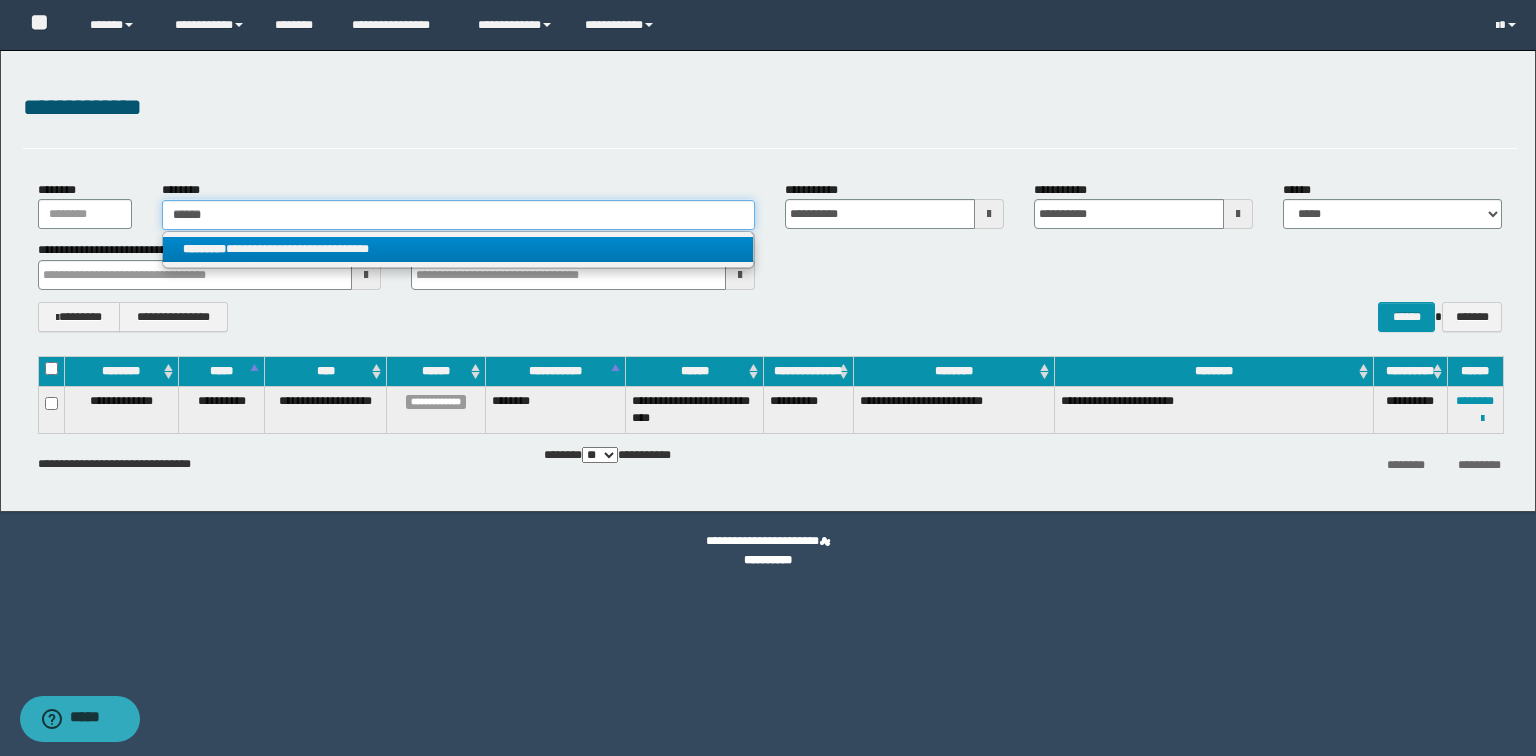 type on "******" 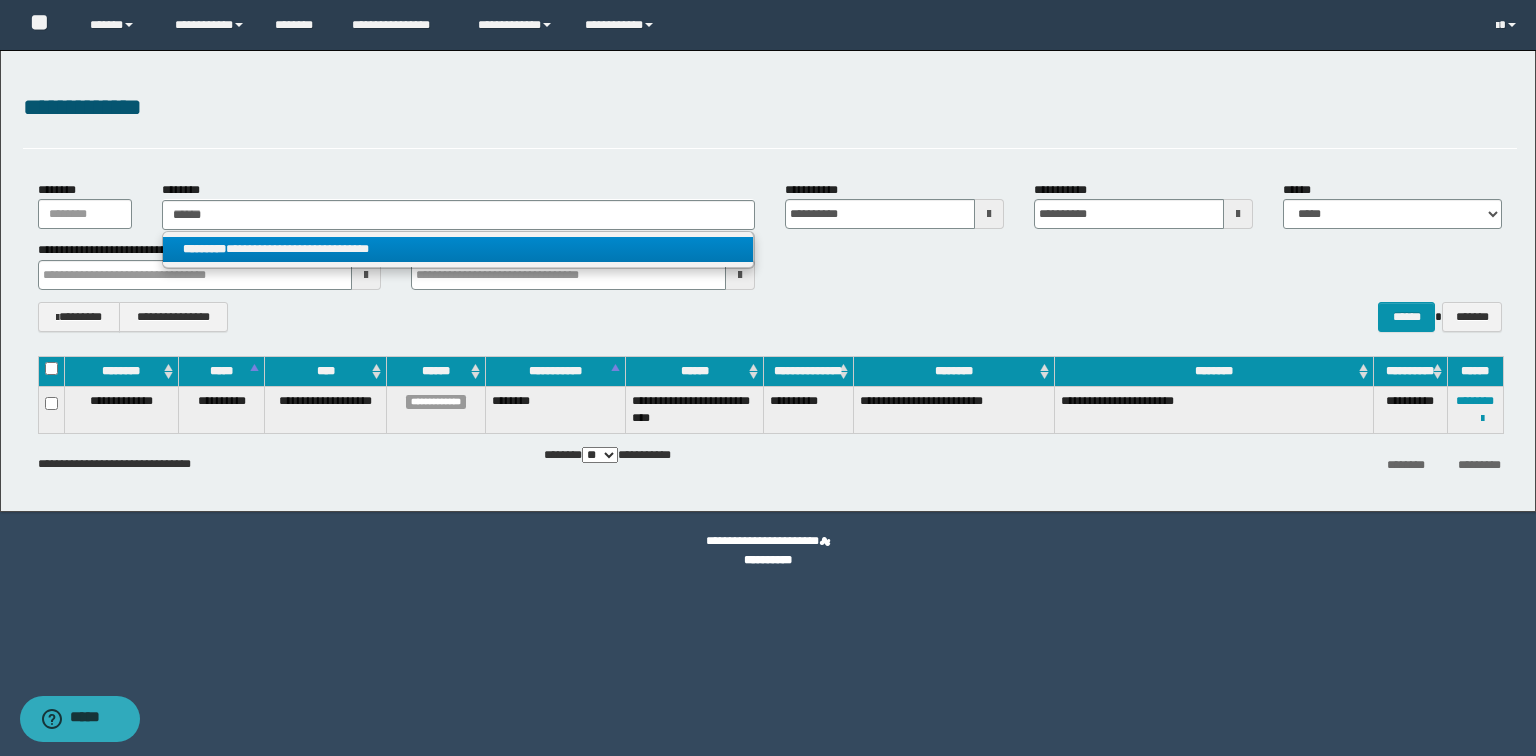 click on "**********" at bounding box center [458, 249] 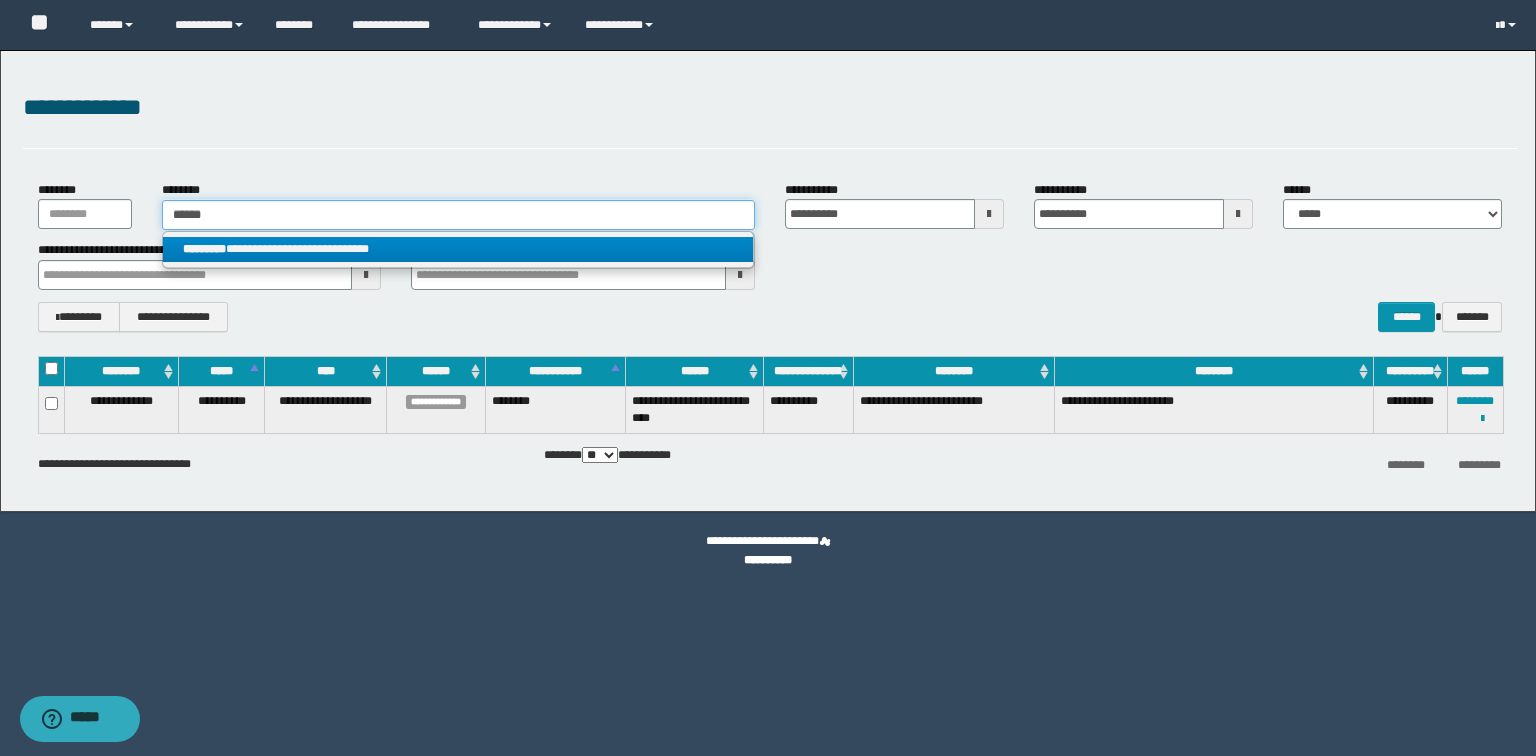 type 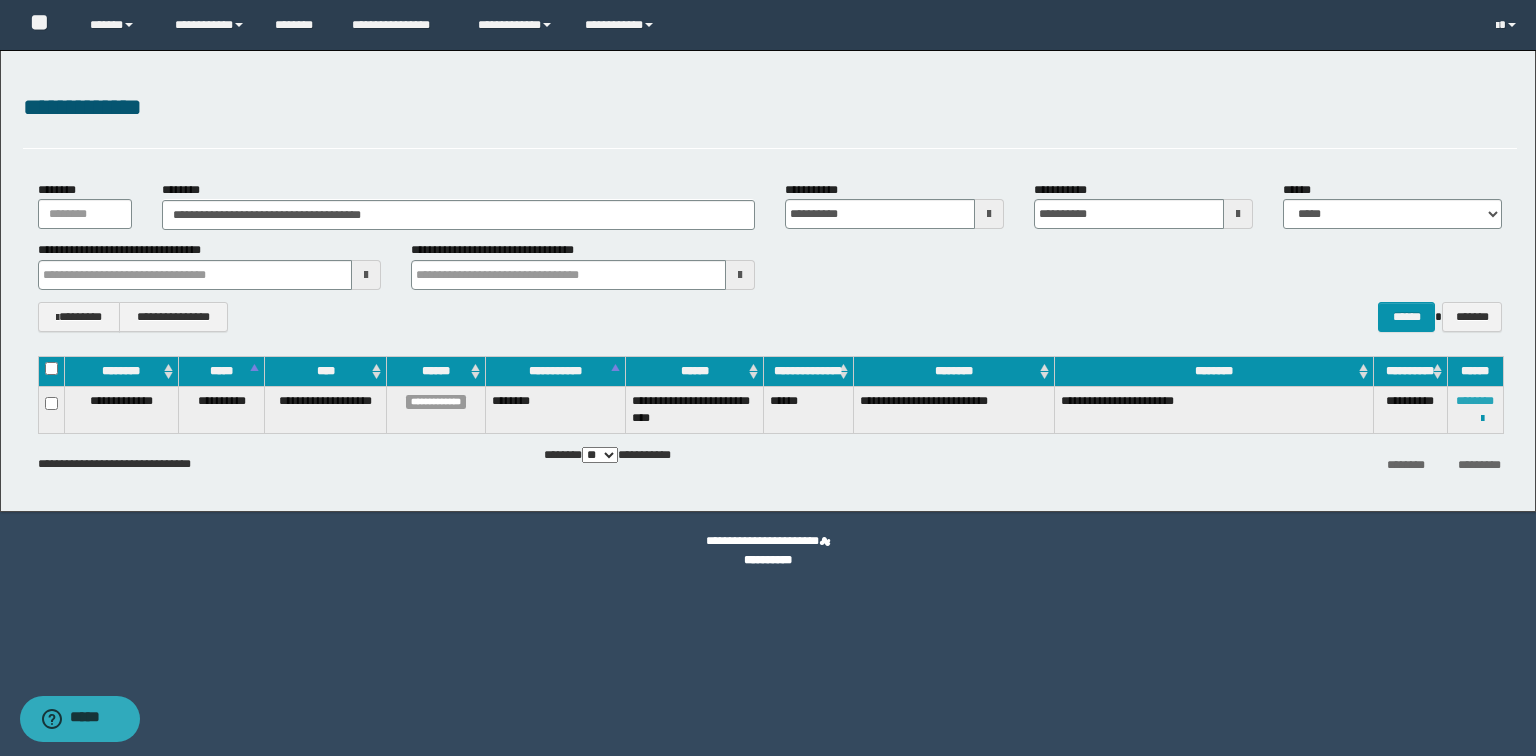 click on "********" at bounding box center (1475, 401) 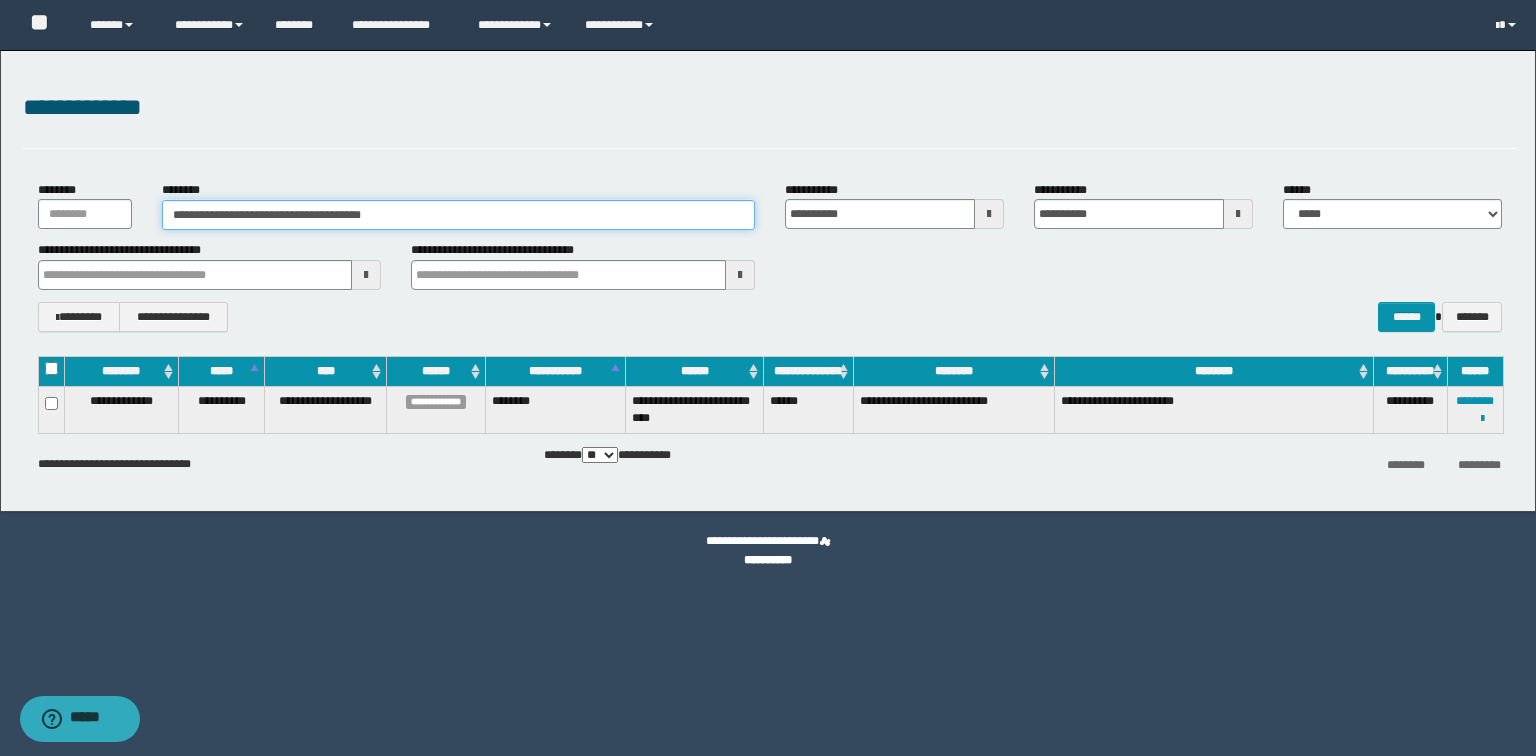 drag, startPoint x: 503, startPoint y: 210, endPoint x: 0, endPoint y: 204, distance: 503.0358 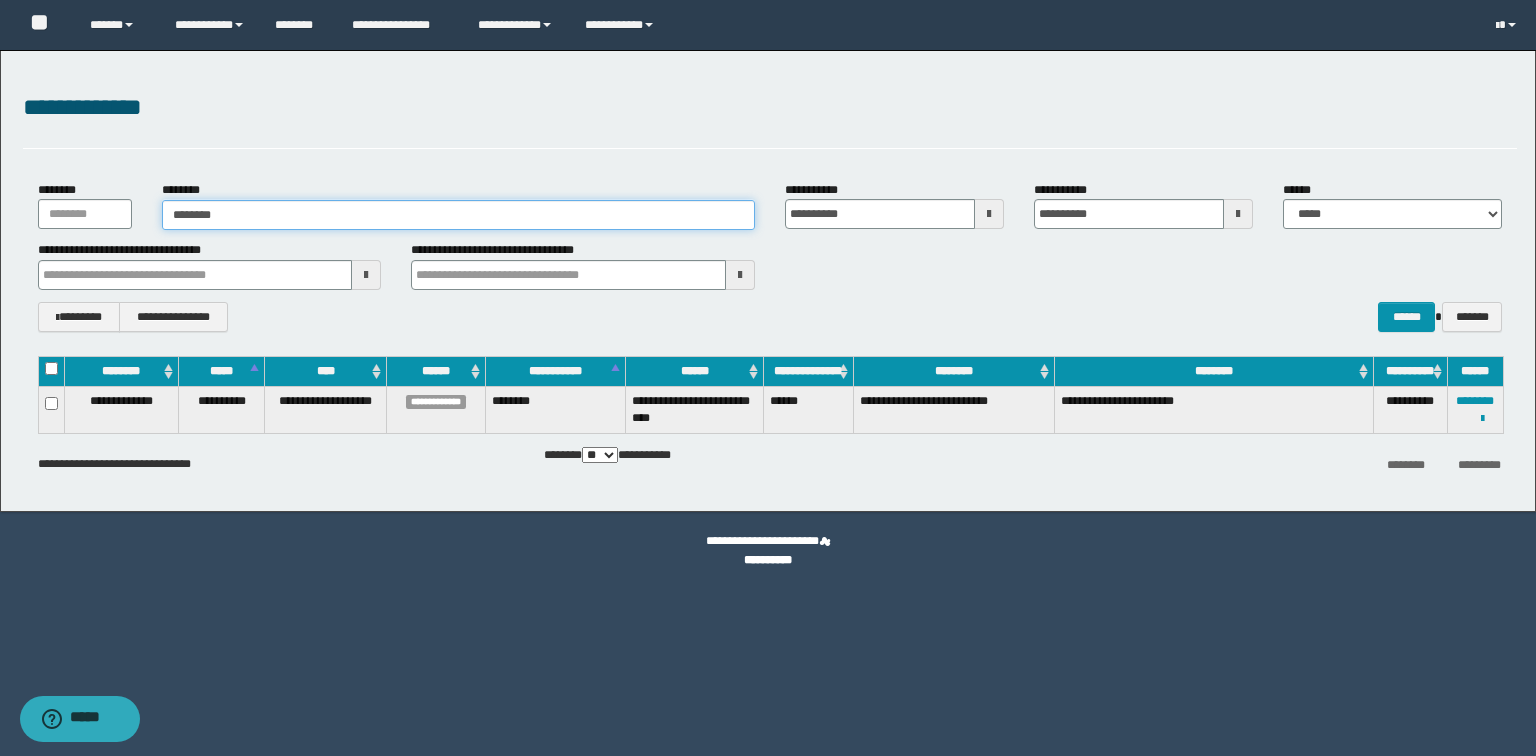 type on "********" 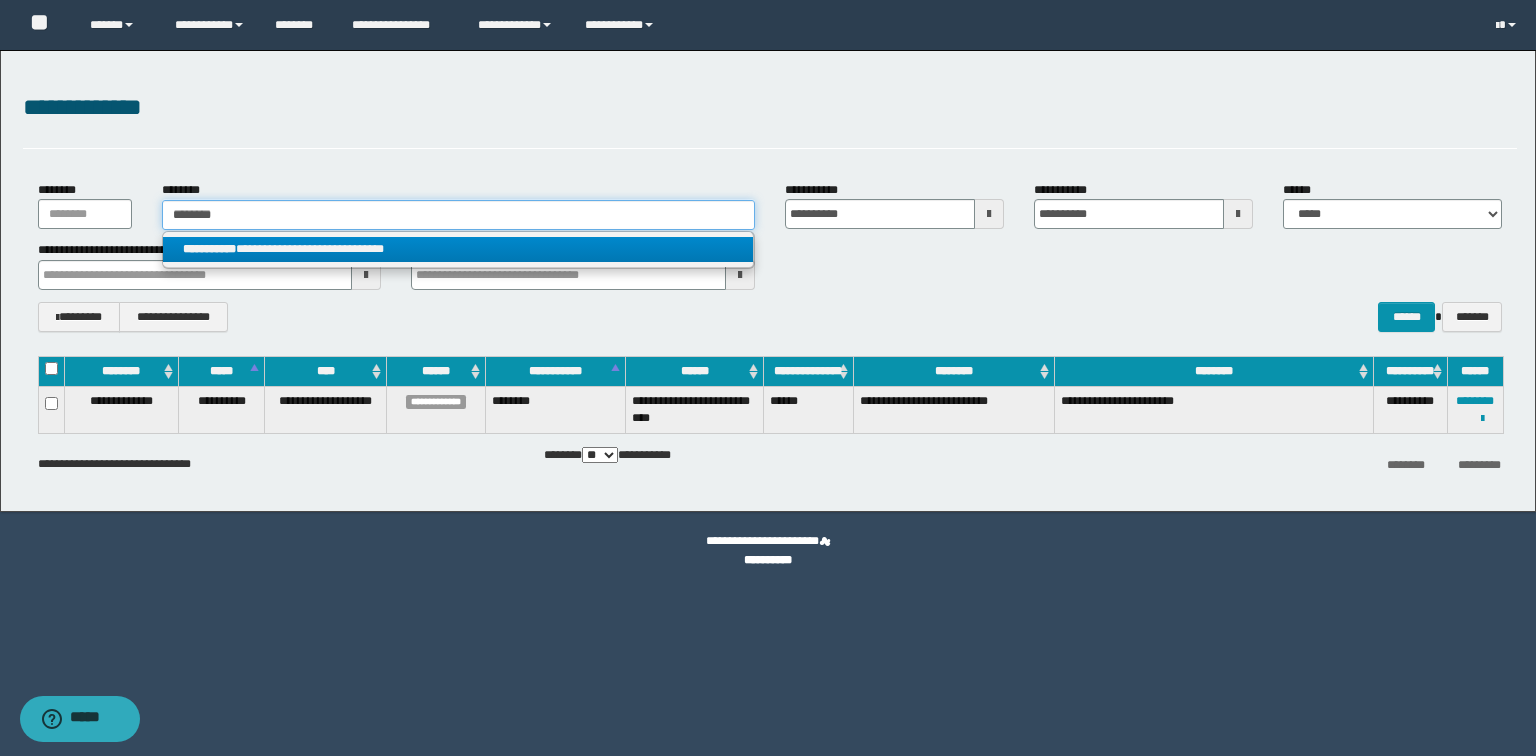 type on "********" 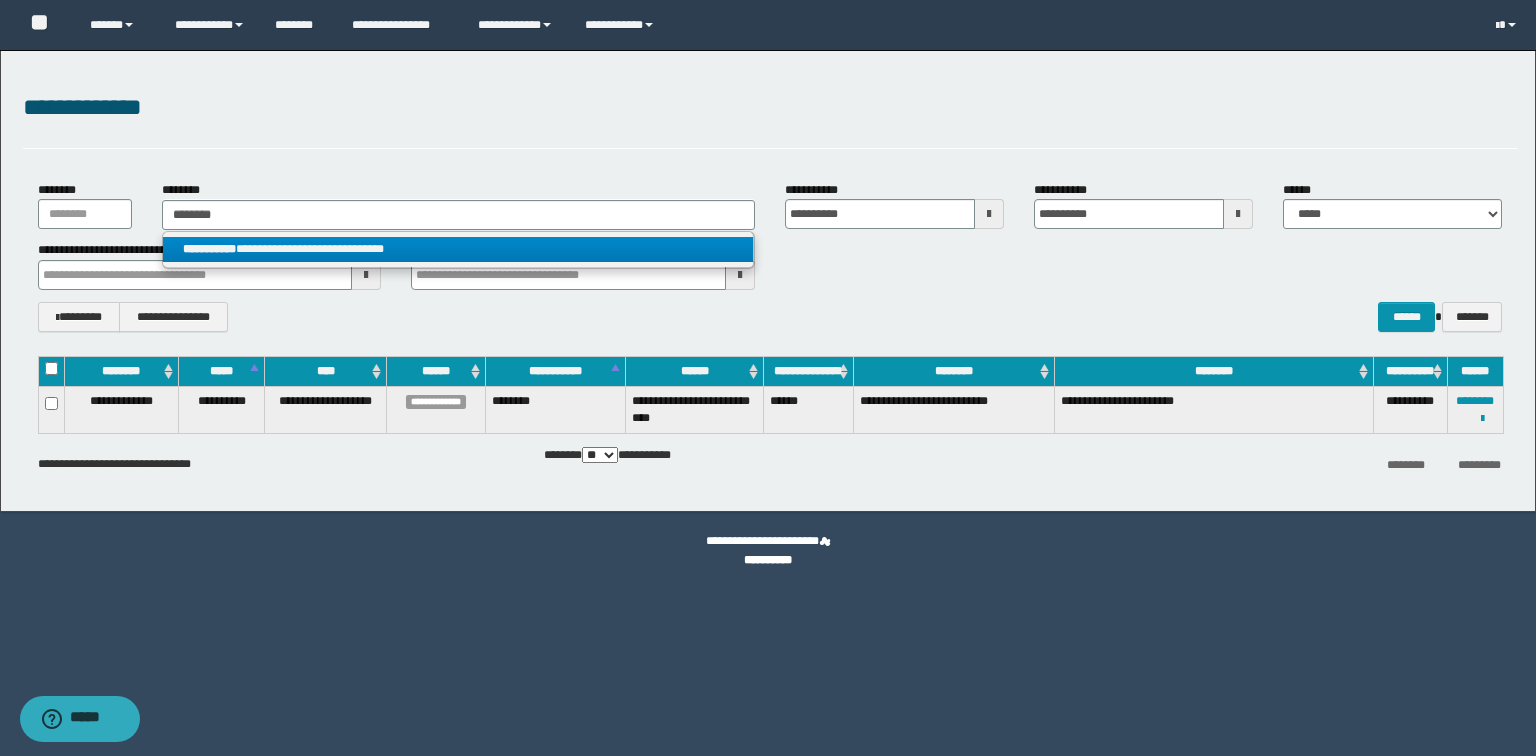 click on "**********" at bounding box center [458, 249] 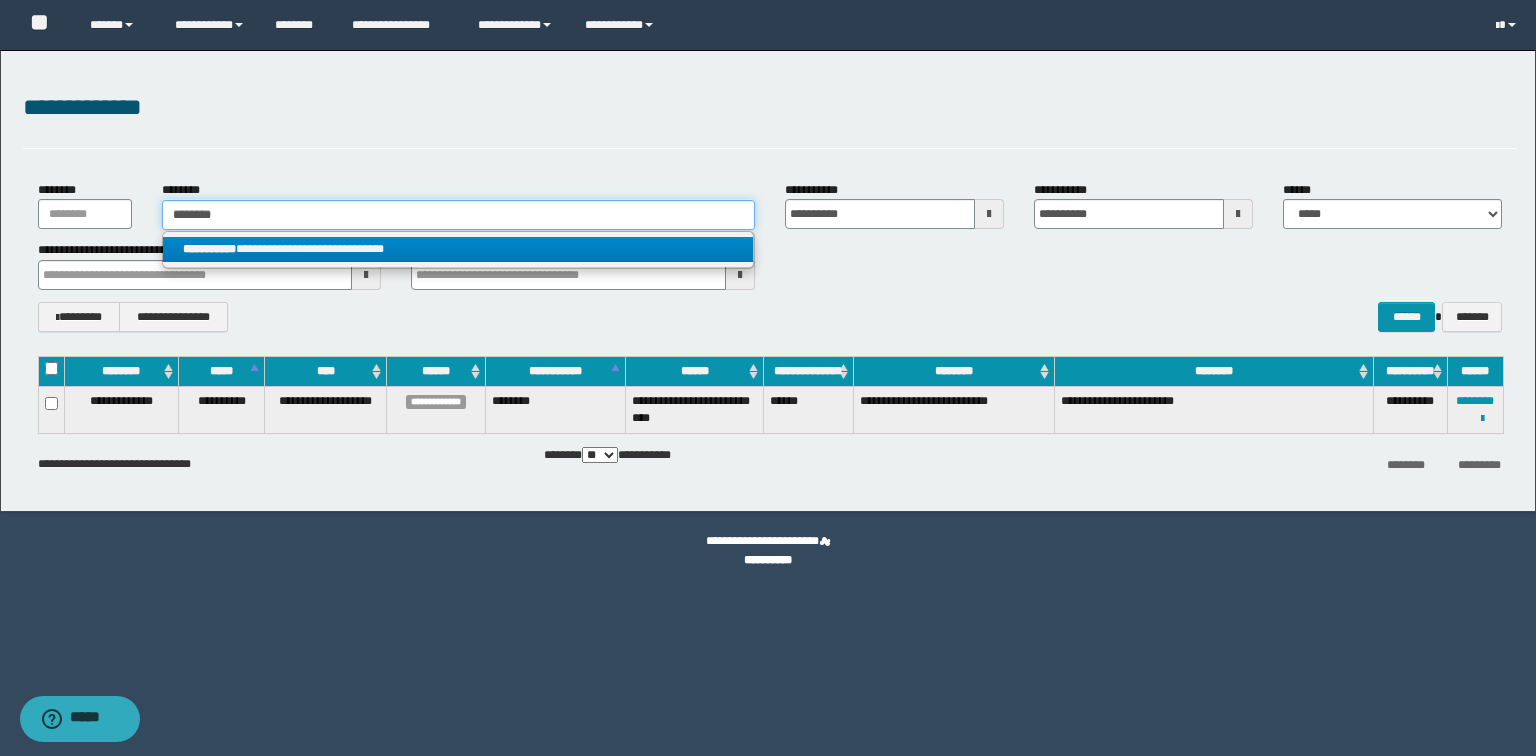 type 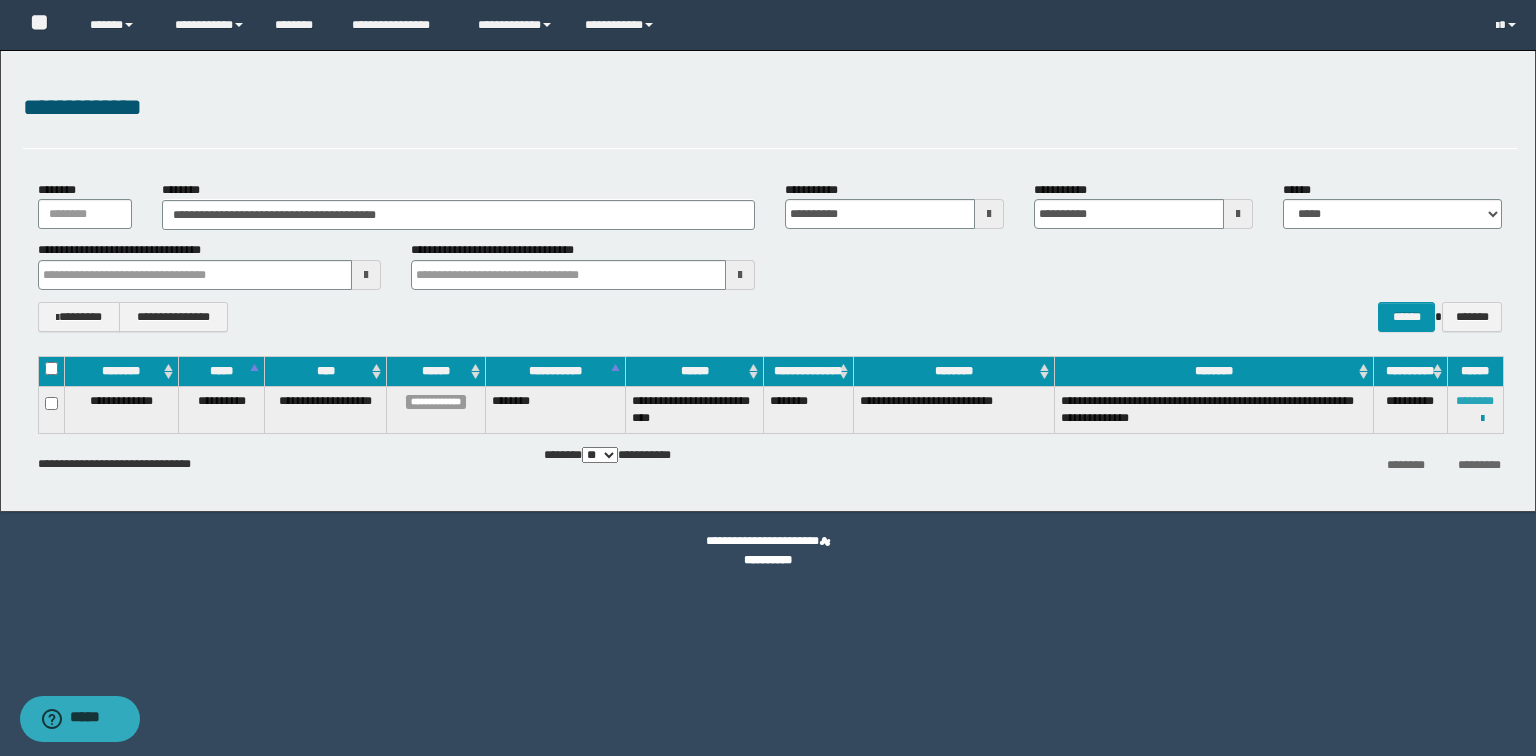 click on "********" at bounding box center [1475, 401] 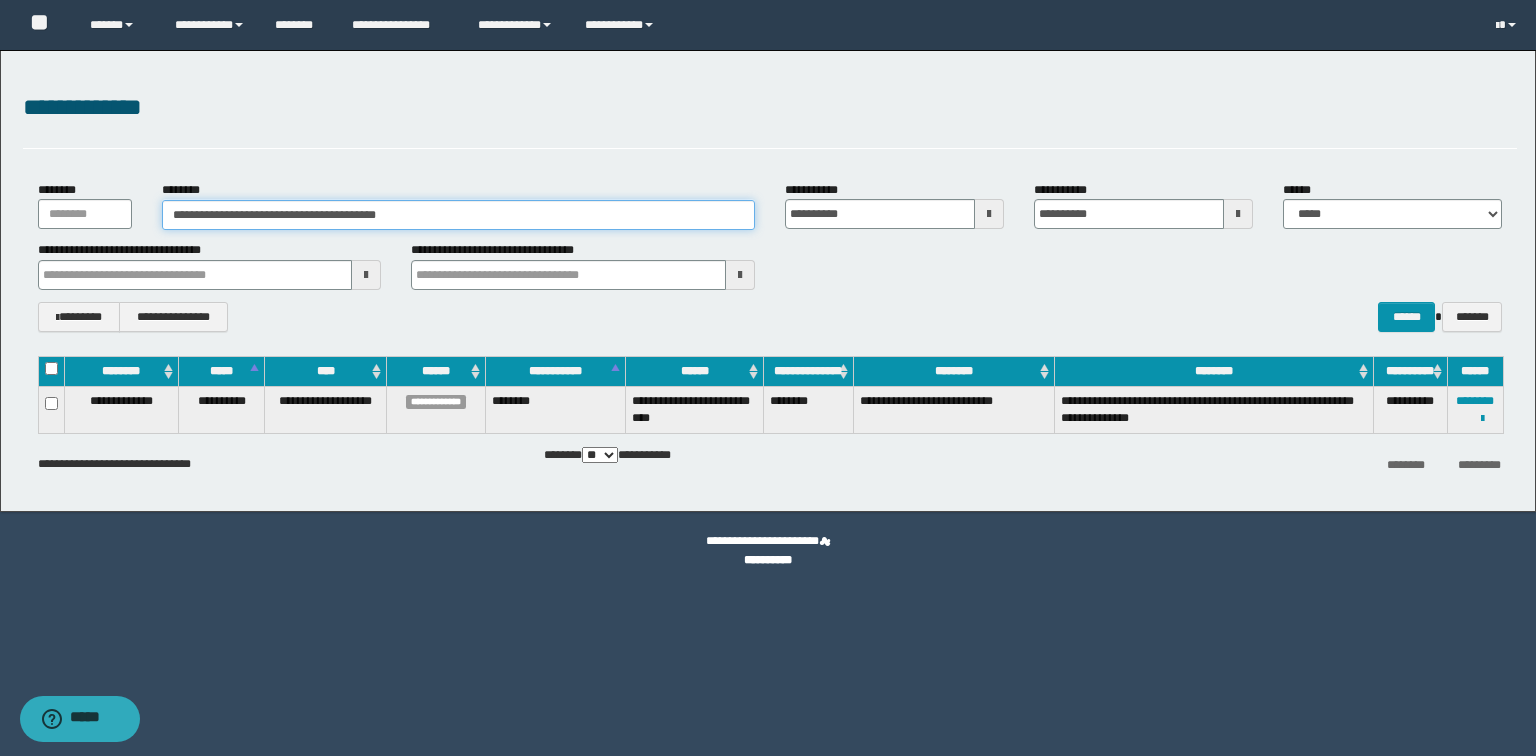drag, startPoint x: 441, startPoint y: 208, endPoint x: 0, endPoint y: 209, distance: 441.00113 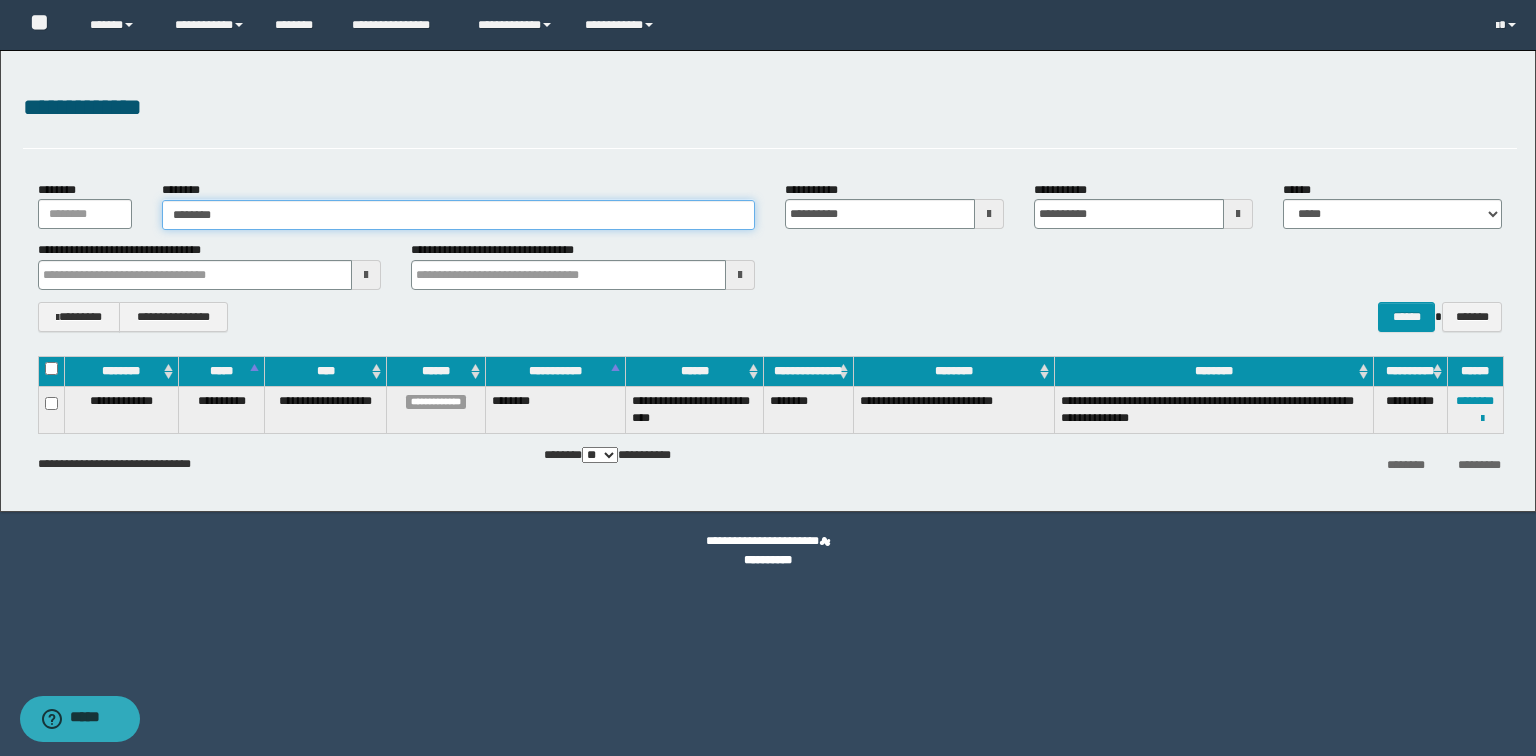 type on "********" 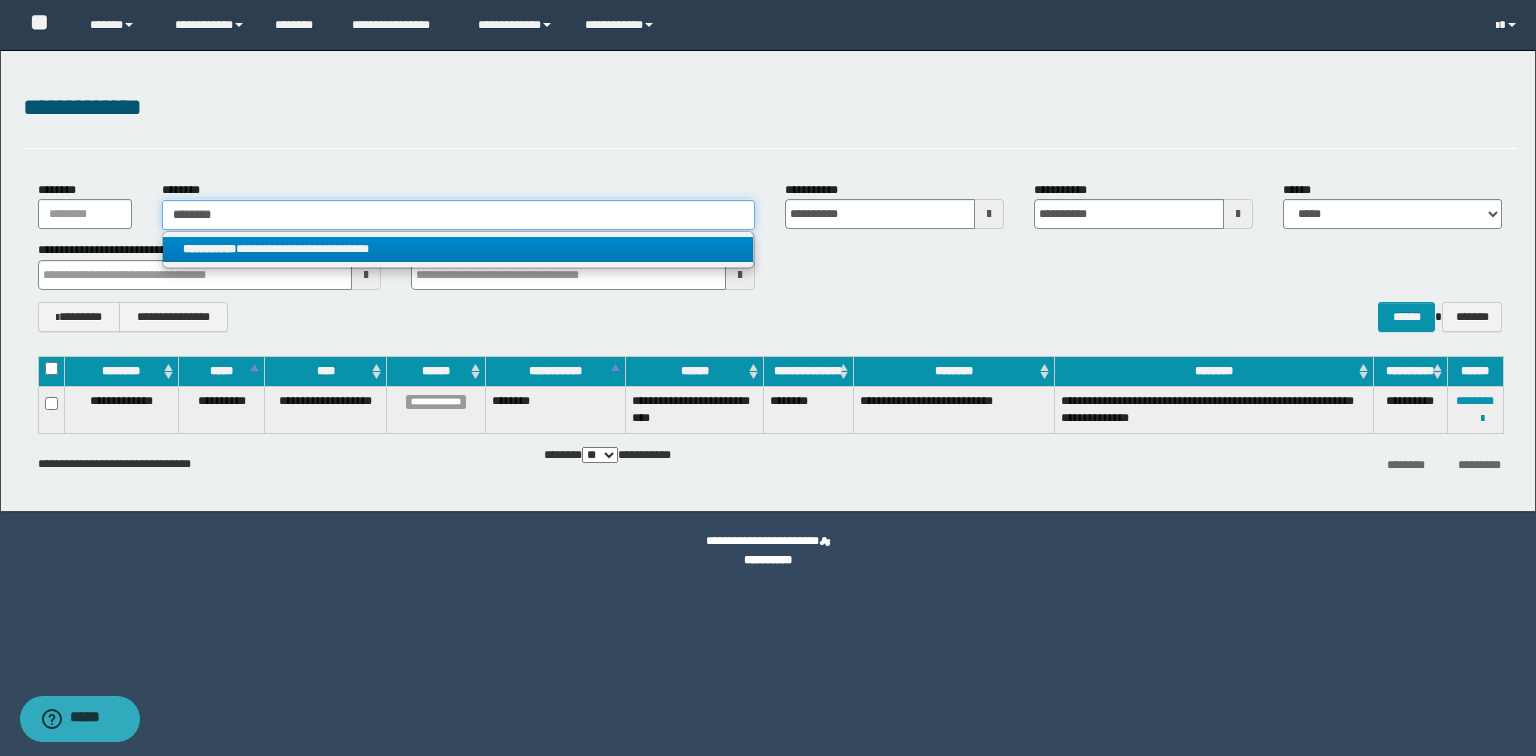 type on "********" 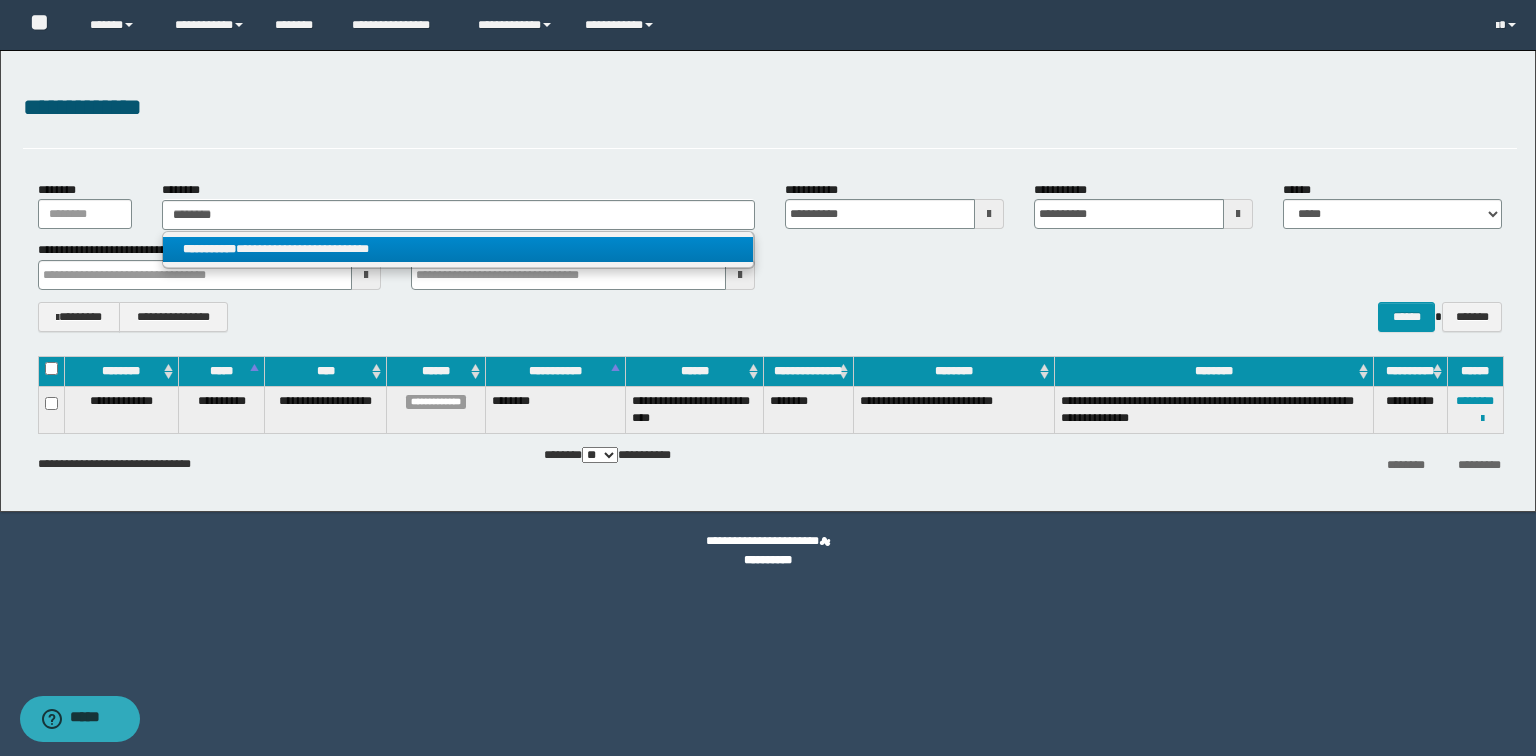 click on "**********" at bounding box center [458, 249] 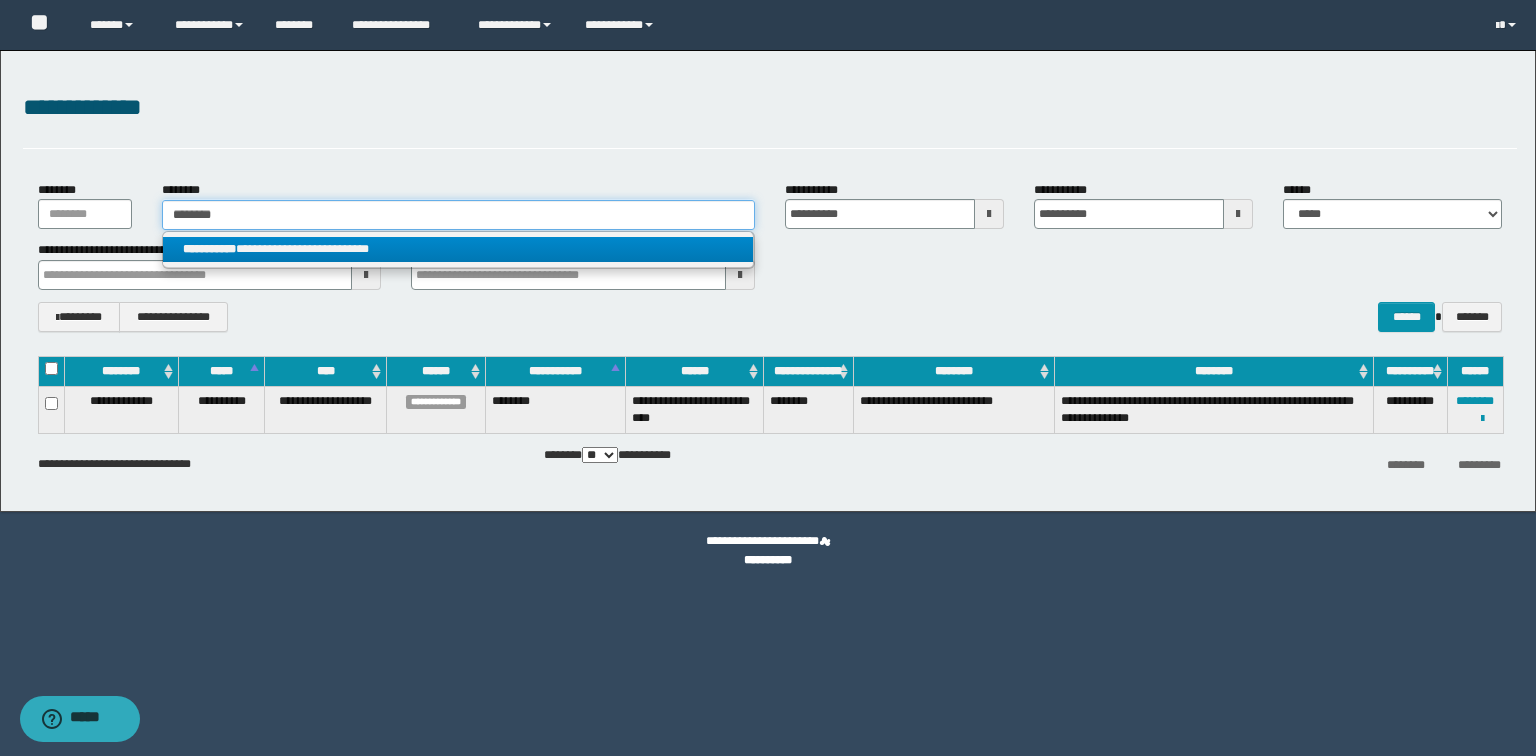 type 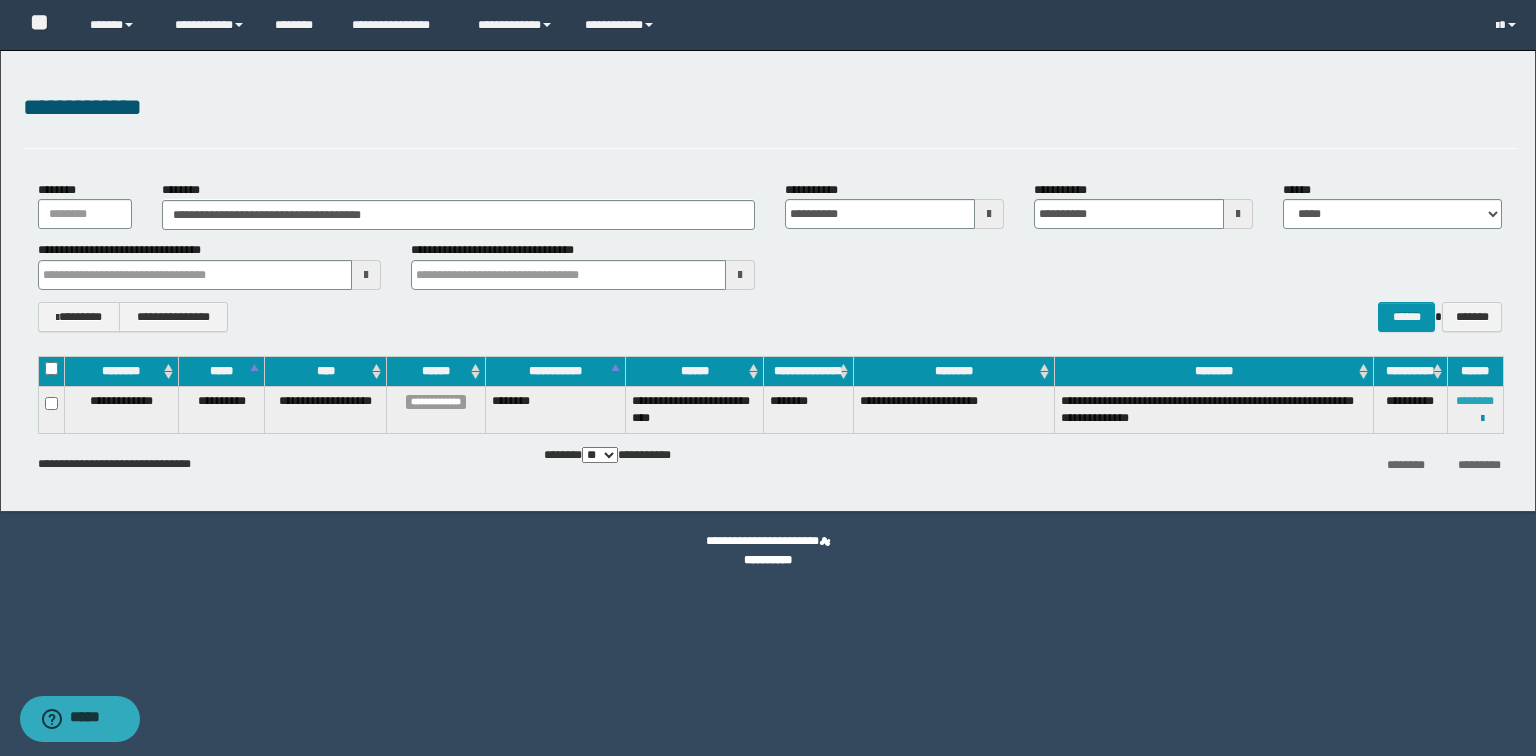 click on "********" at bounding box center (1475, 401) 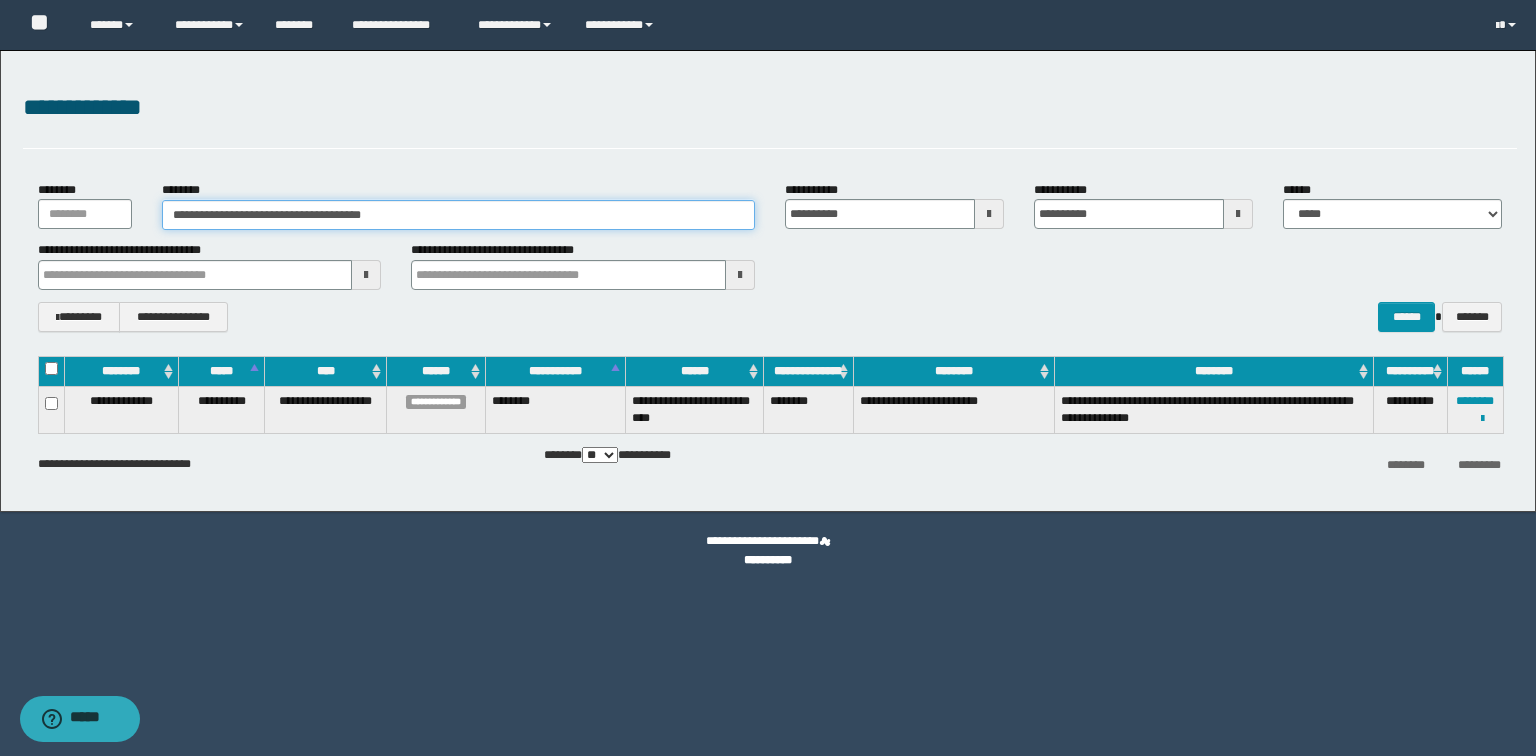 drag, startPoint x: 506, startPoint y: 210, endPoint x: 0, endPoint y: 187, distance: 506.52246 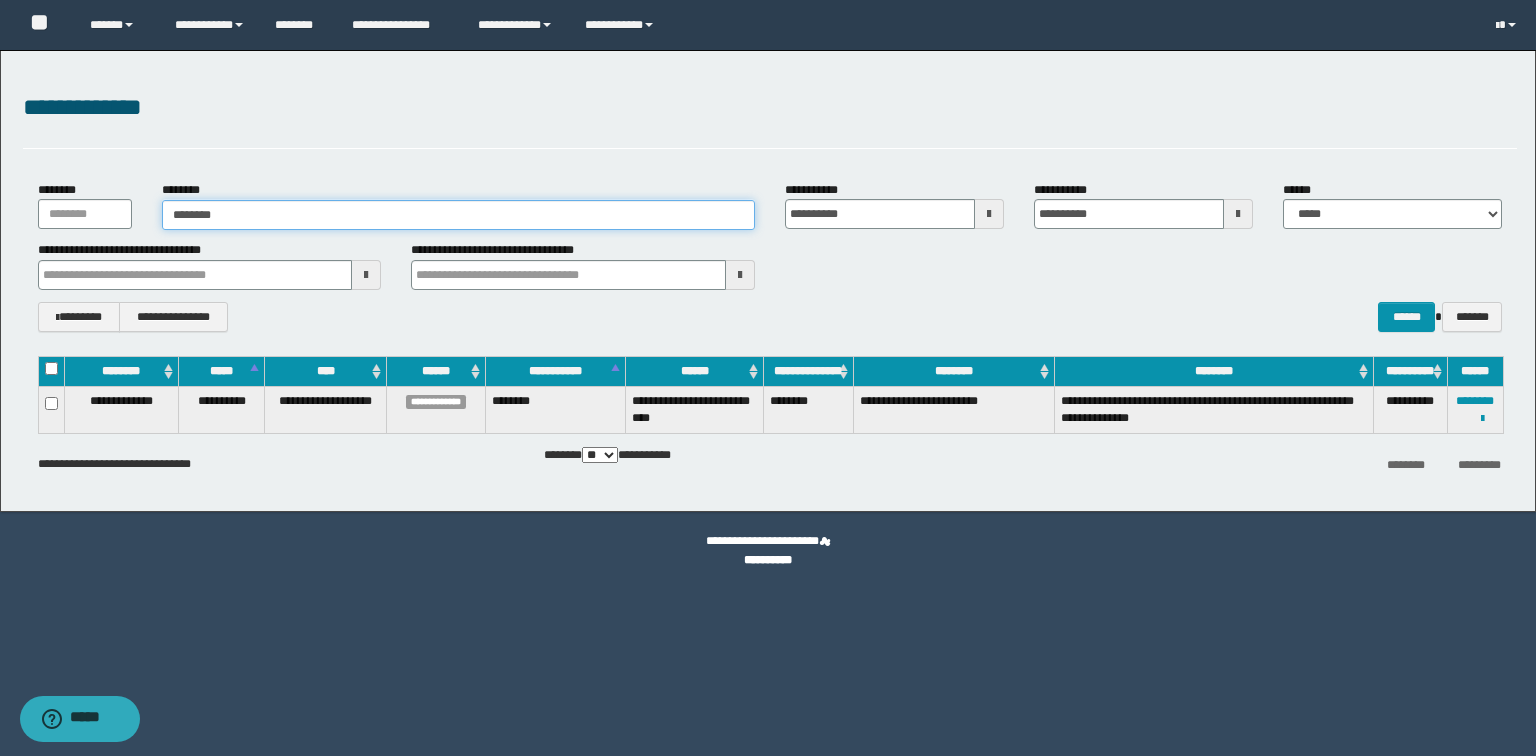type on "********" 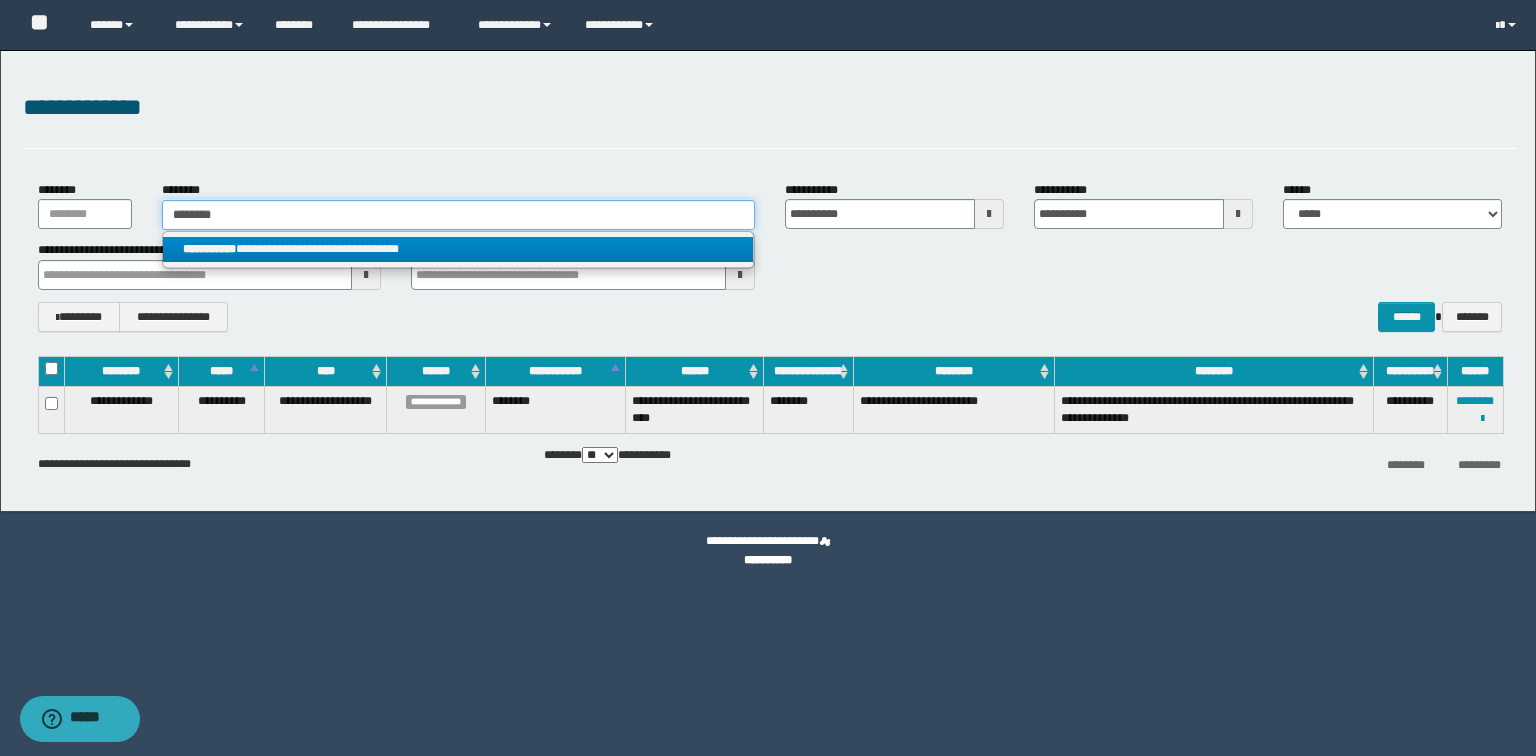 type on "********" 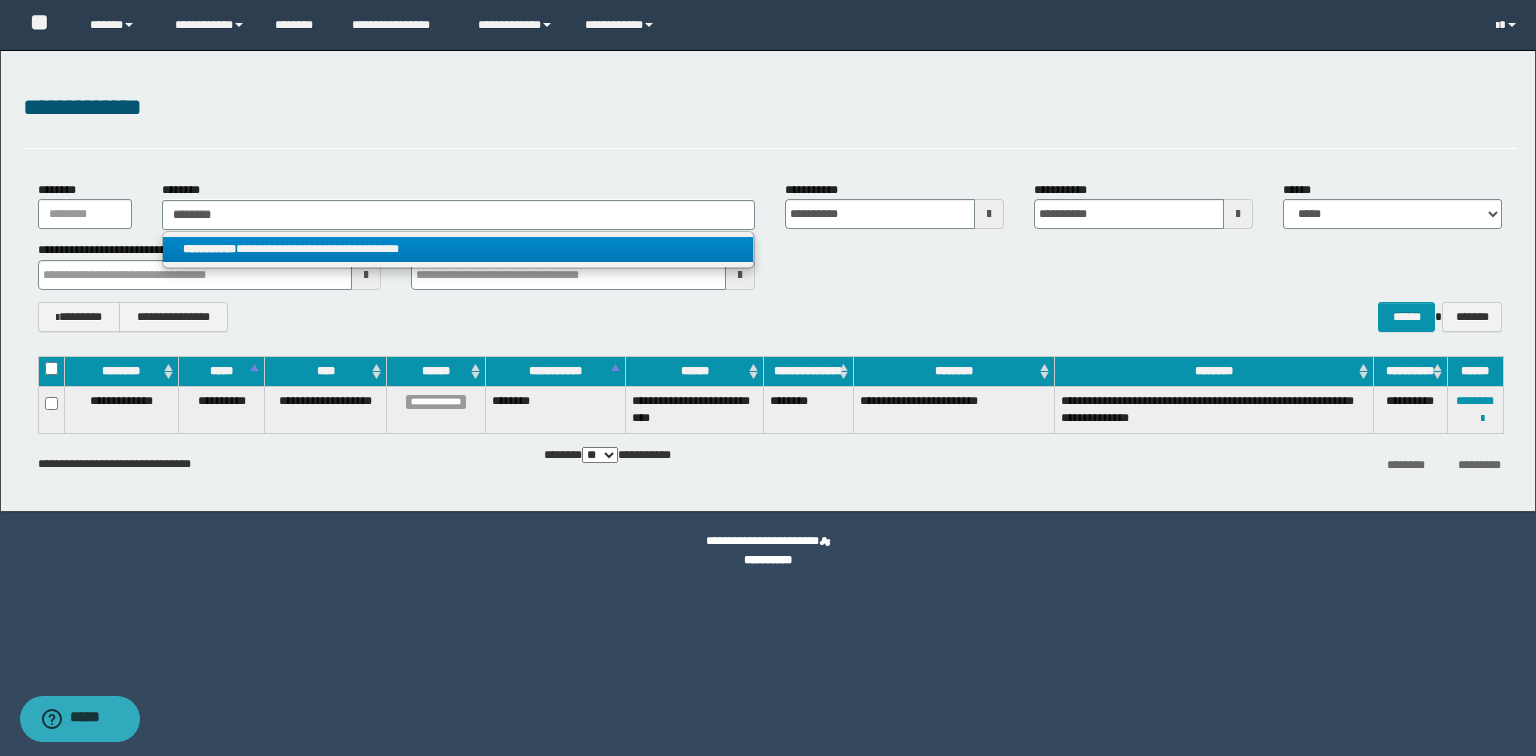 click on "**********" at bounding box center (458, 249) 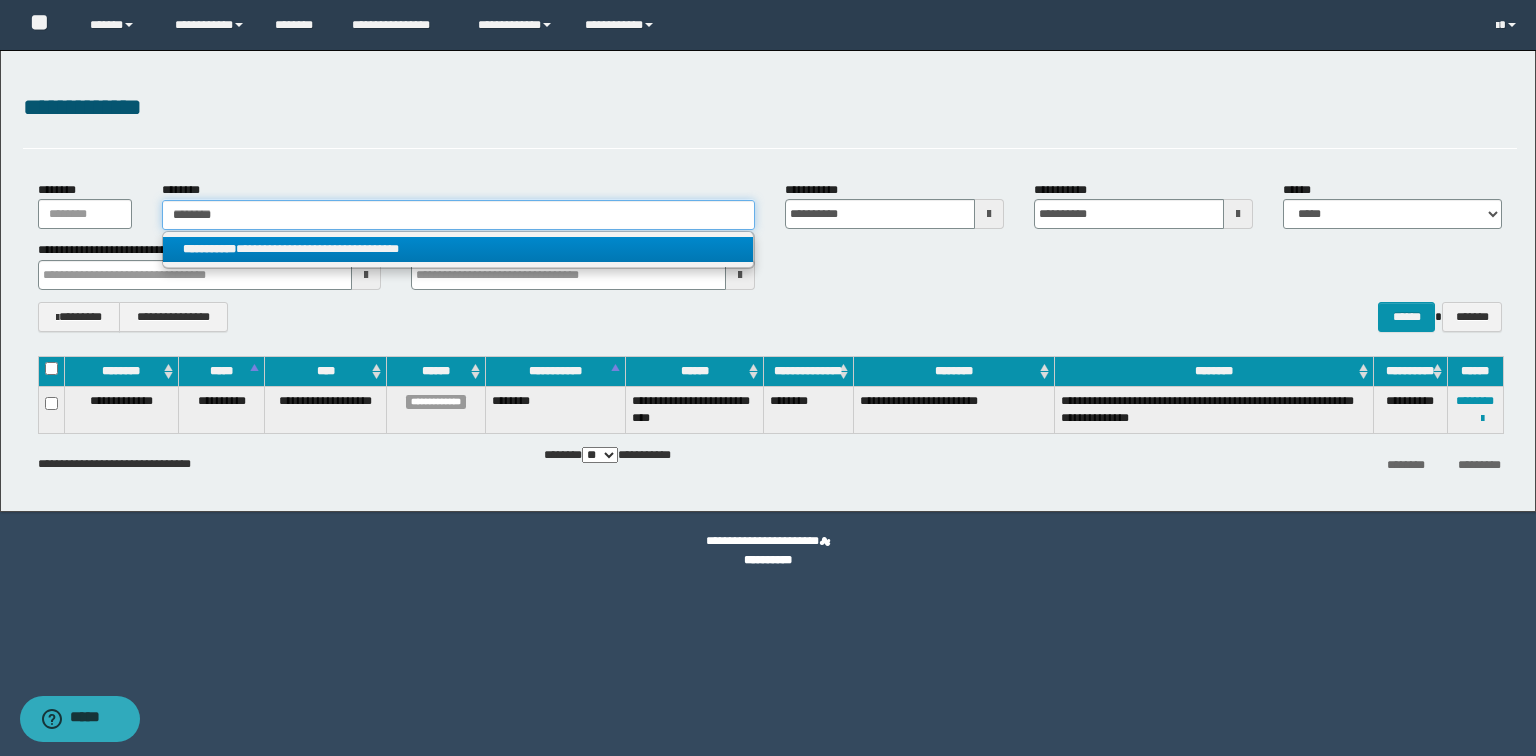 type 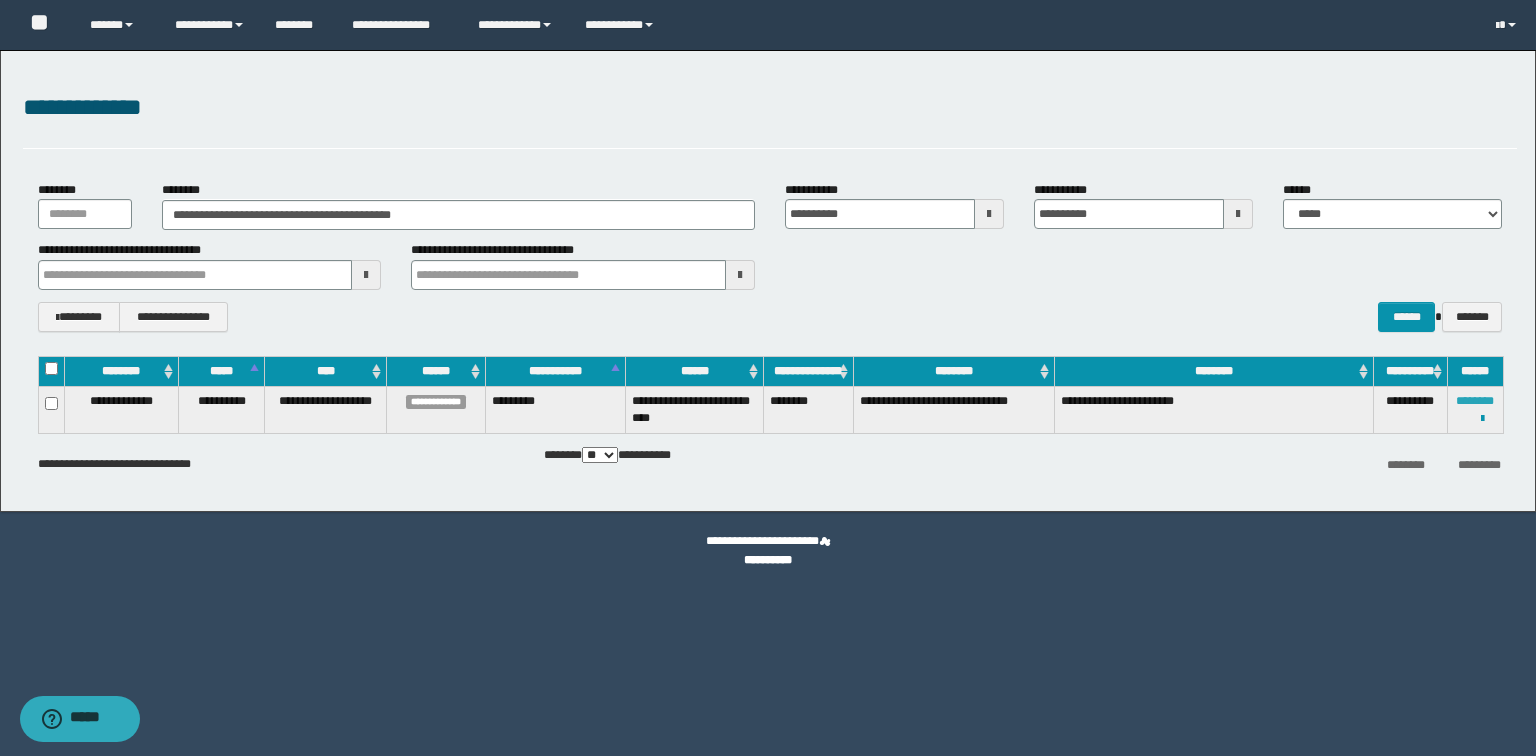 click on "********" at bounding box center [1475, 401] 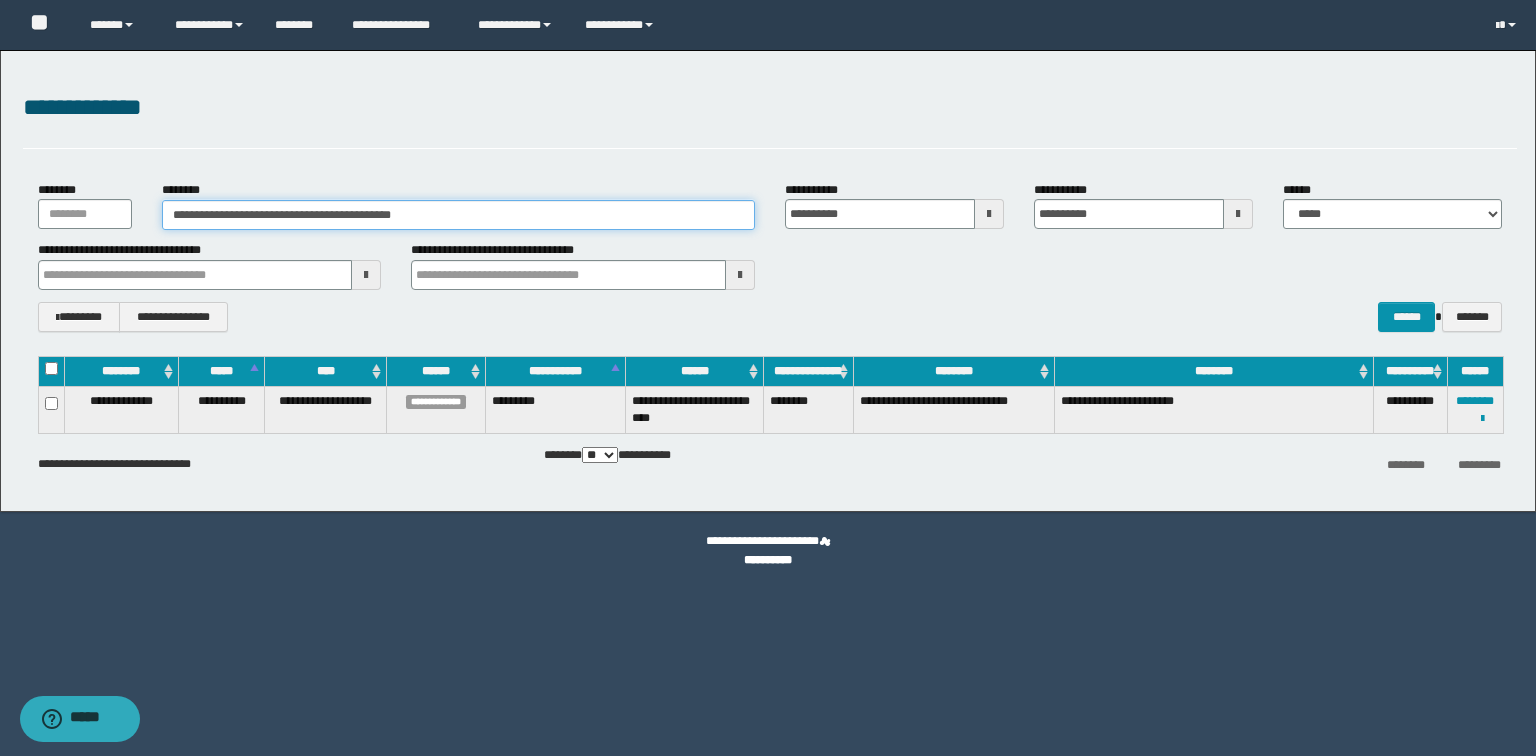 drag, startPoint x: 548, startPoint y: 212, endPoint x: 0, endPoint y: 276, distance: 551.72455 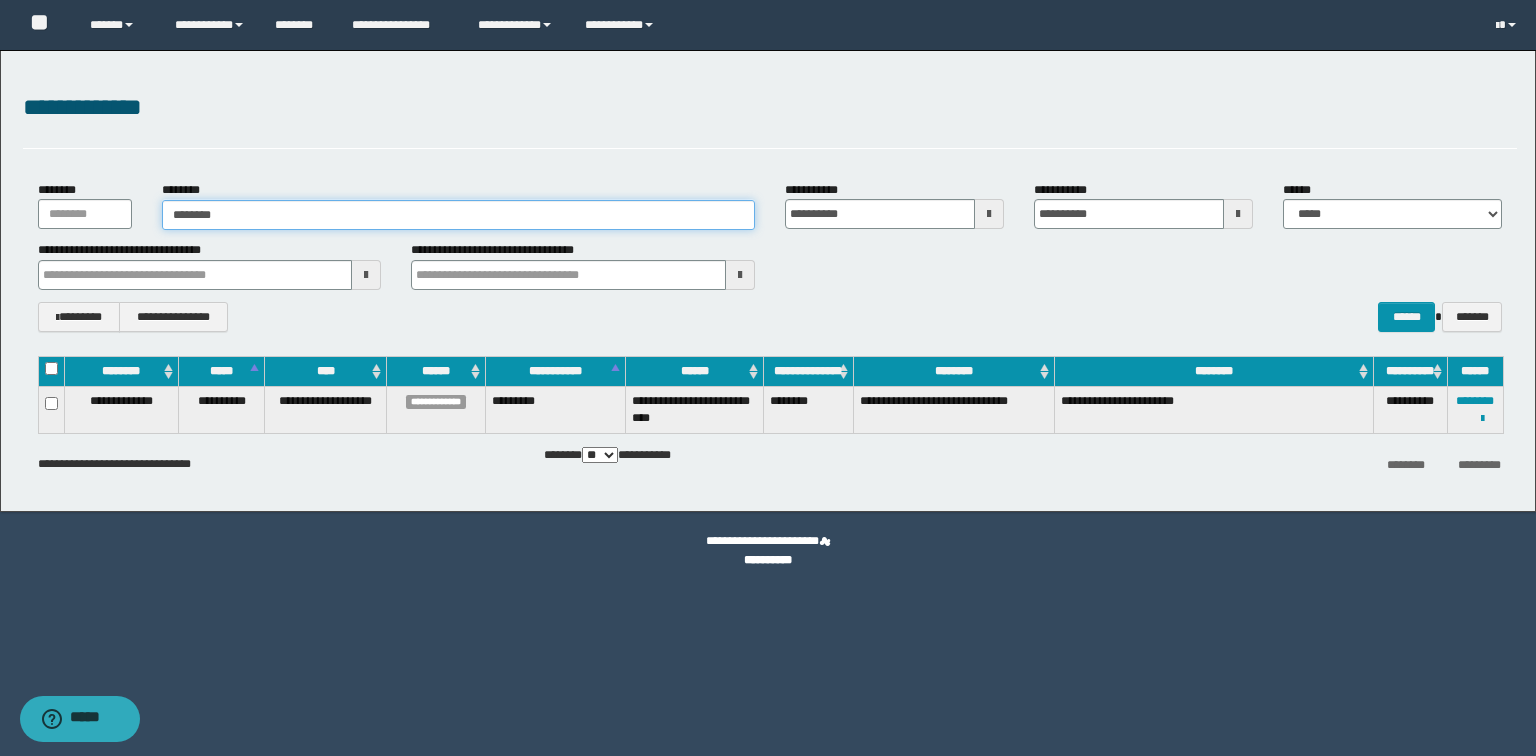 type on "********" 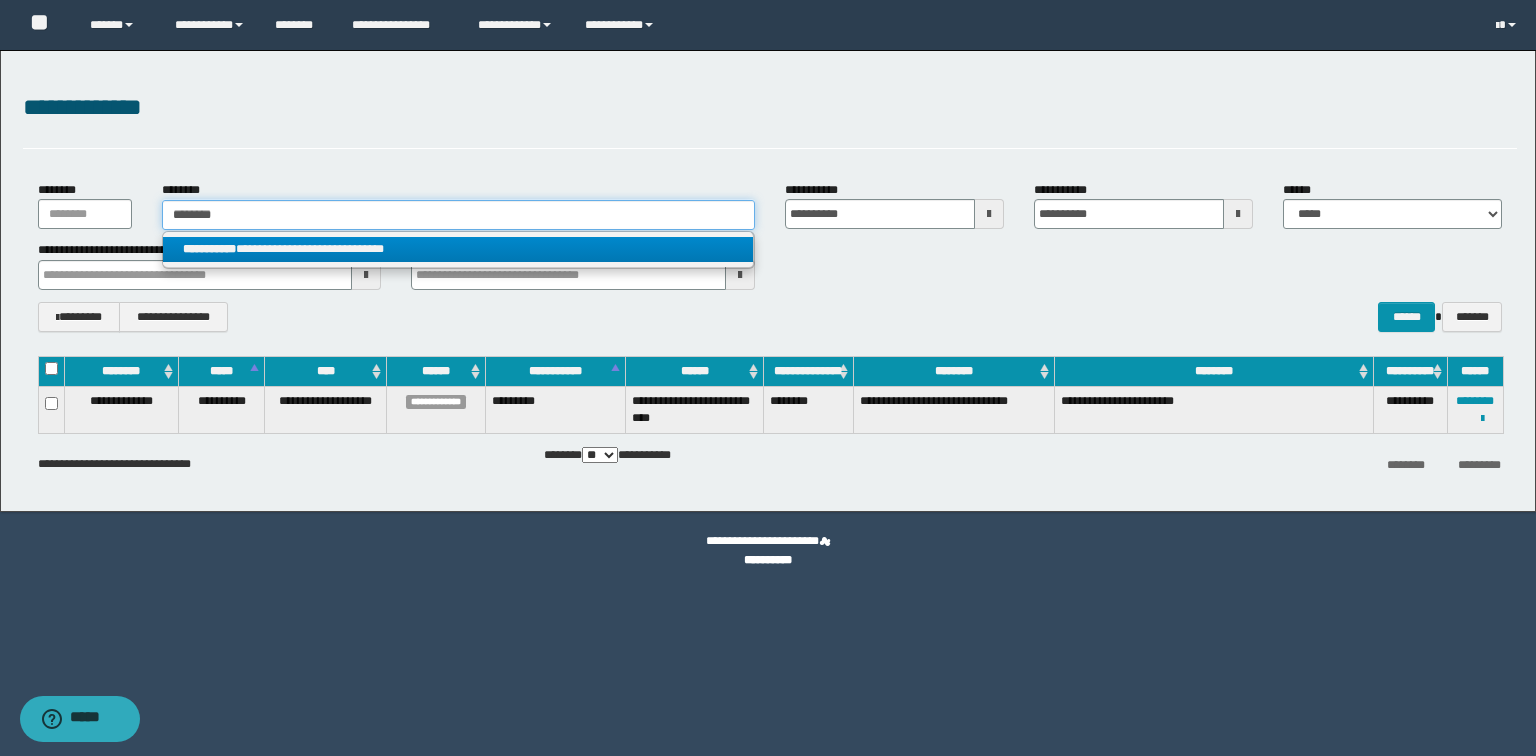 type on "********" 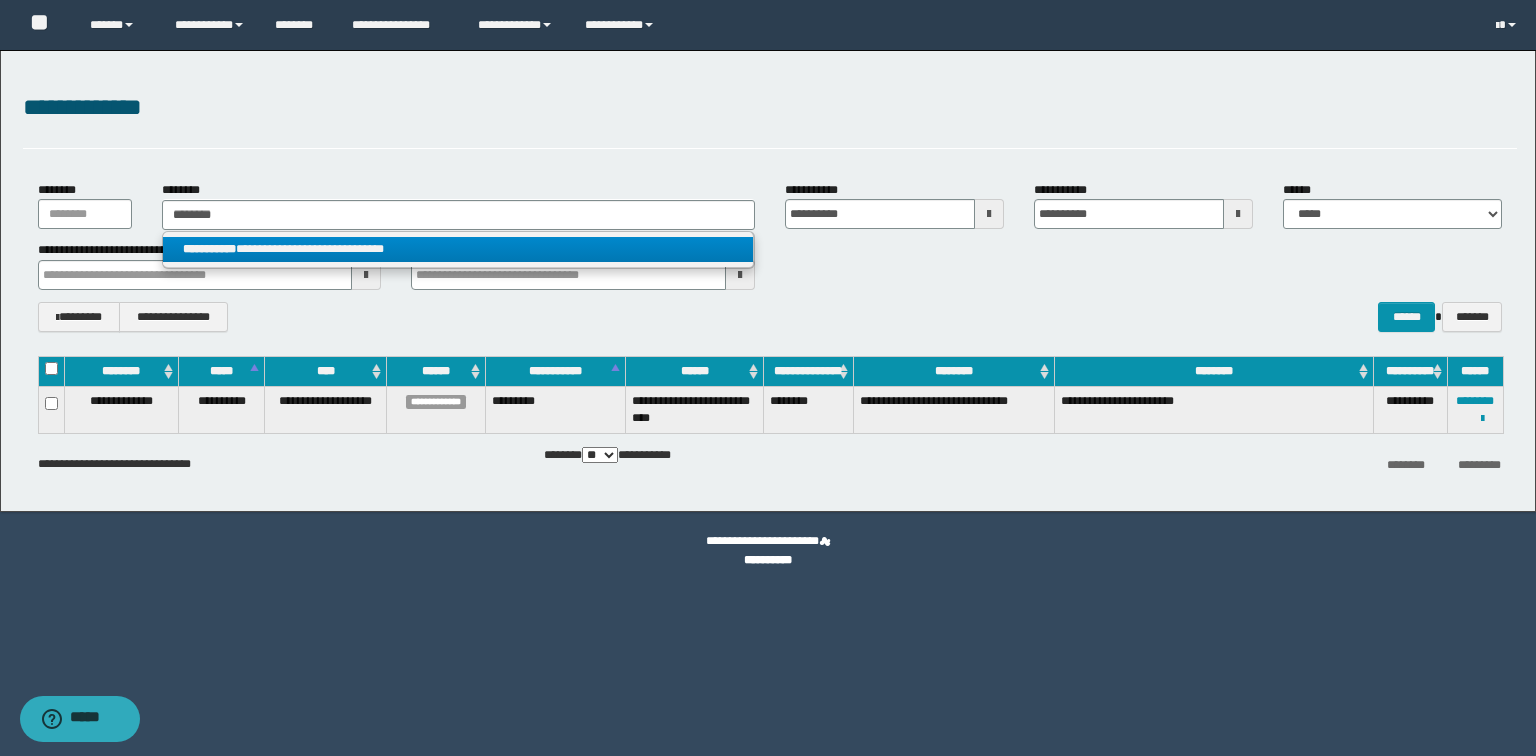 click on "**********" at bounding box center [458, 249] 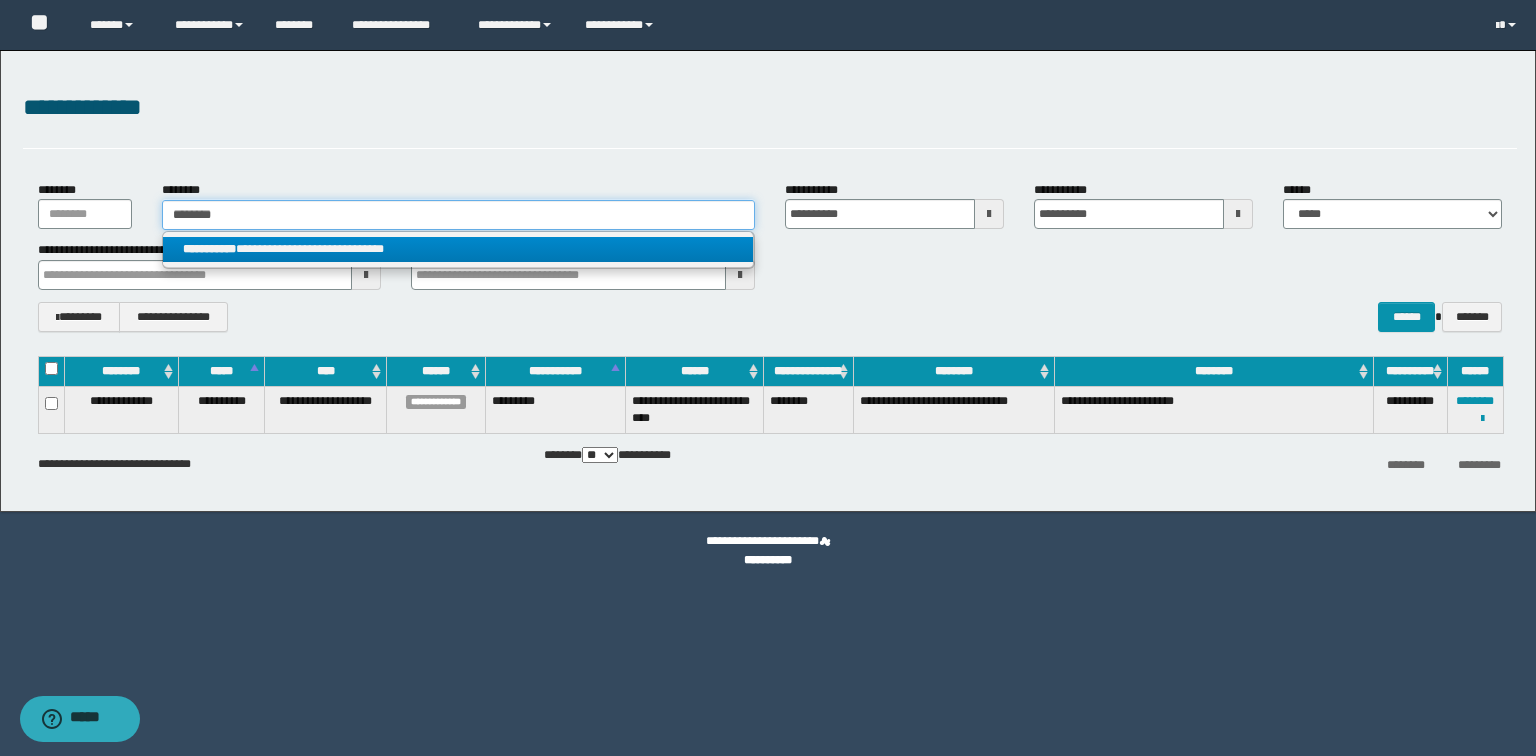 type 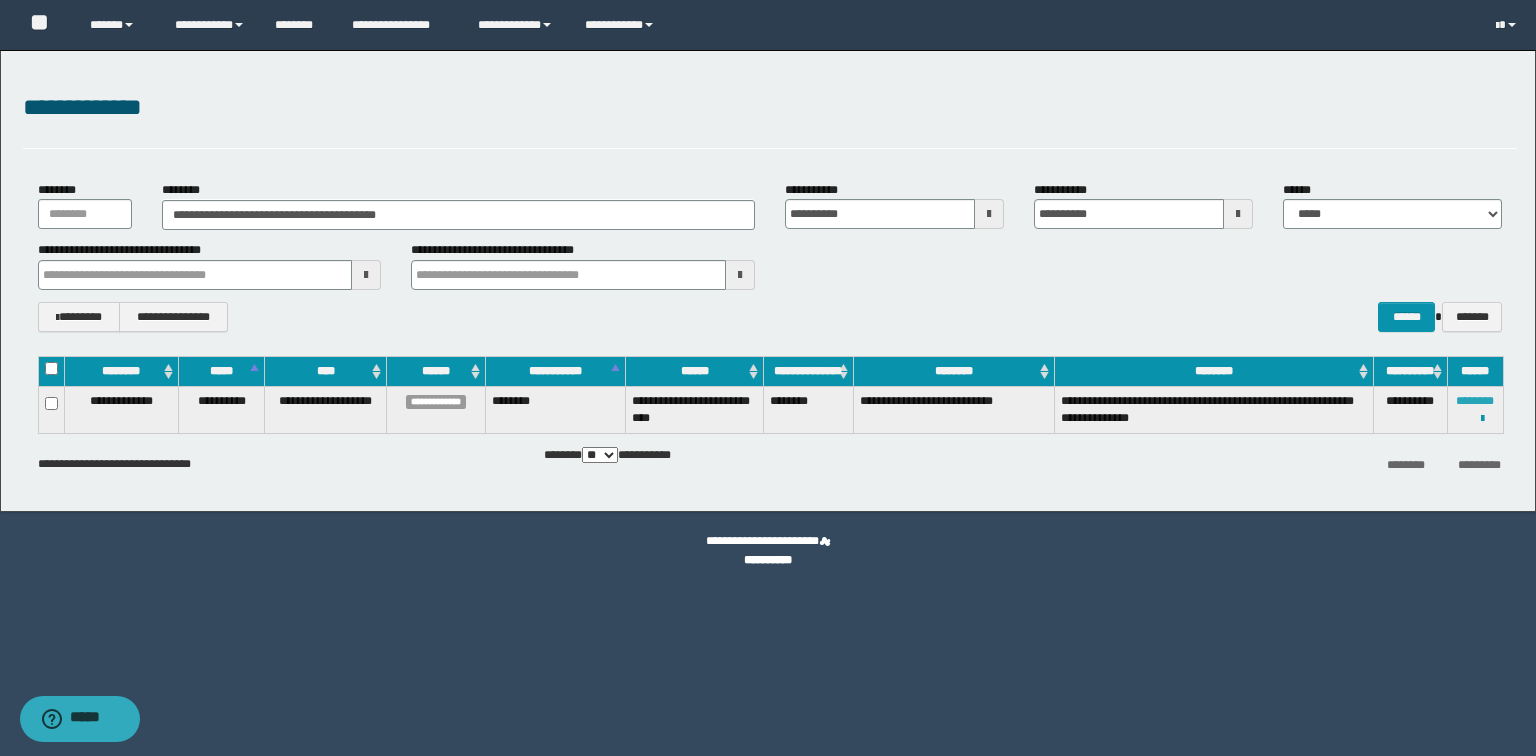click on "********" at bounding box center [1475, 401] 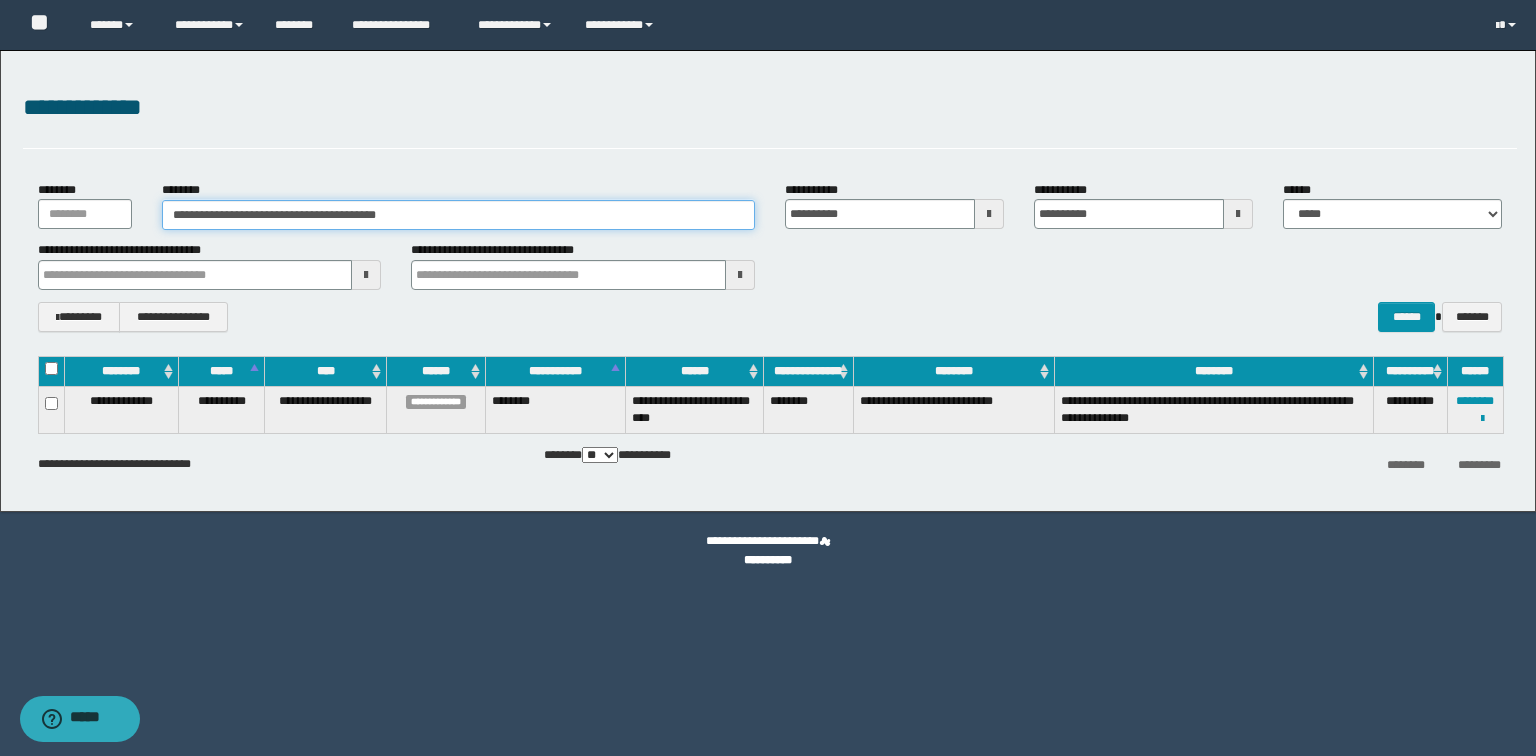 drag, startPoint x: 528, startPoint y: 220, endPoint x: 6, endPoint y: 205, distance: 522.21545 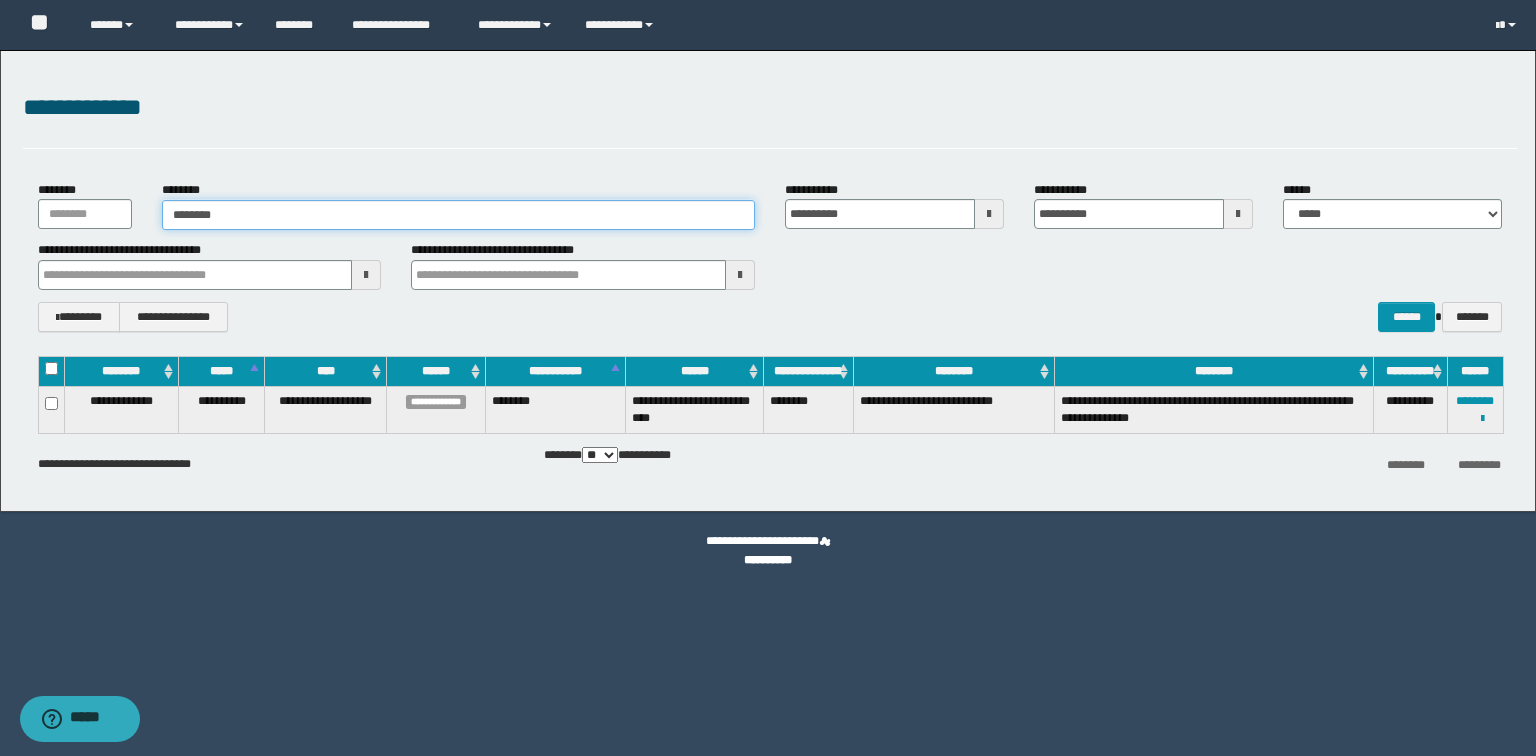 type on "********" 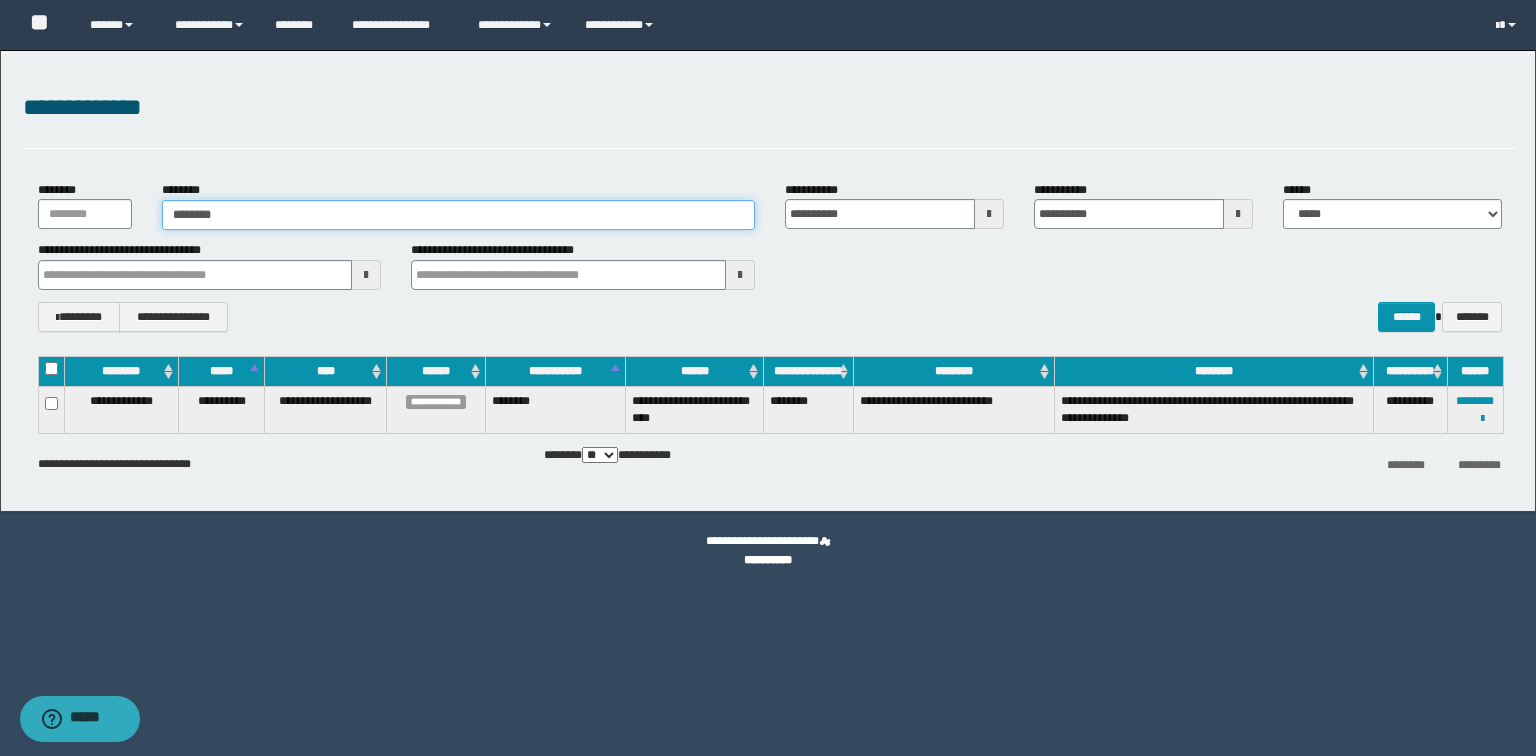 type on "********" 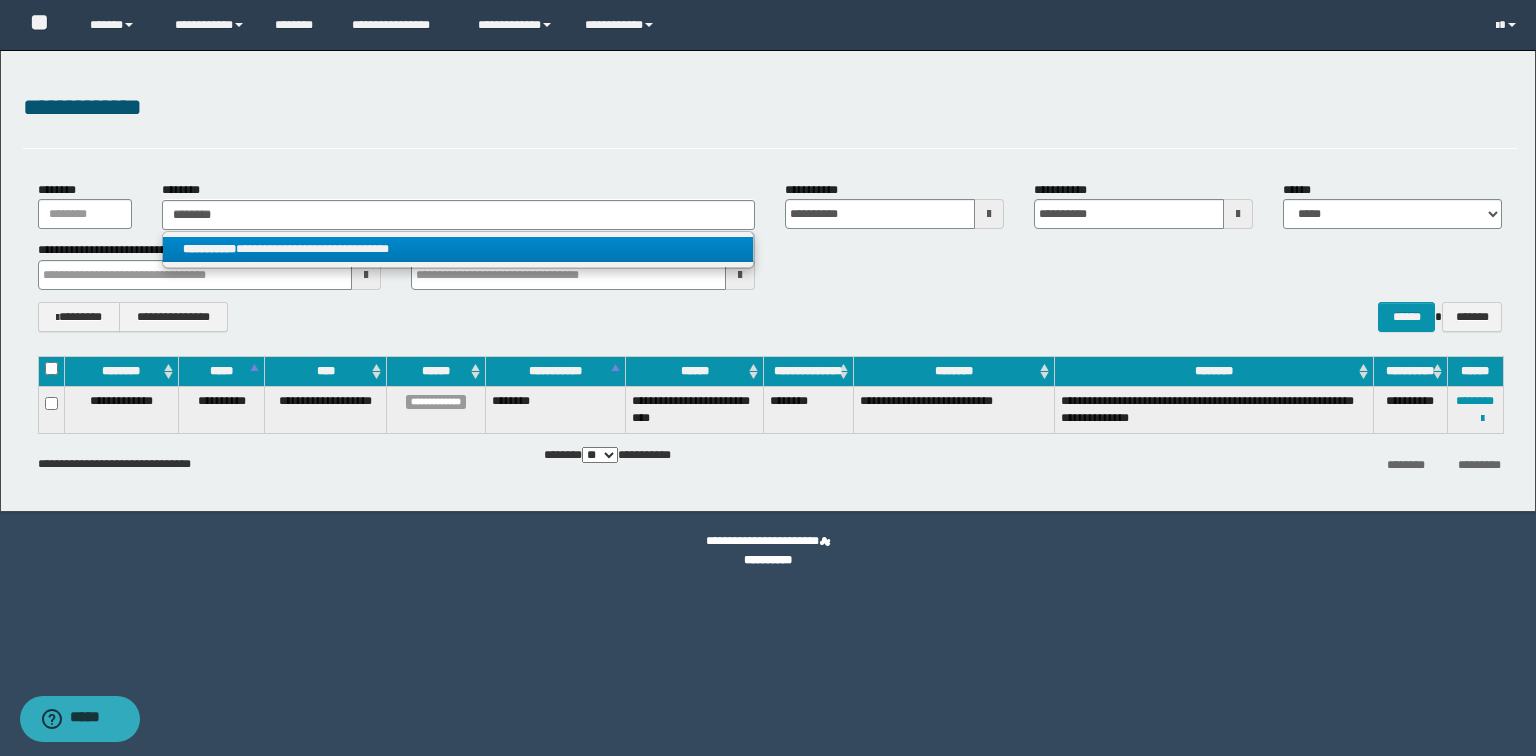 click on "**********" at bounding box center [458, 249] 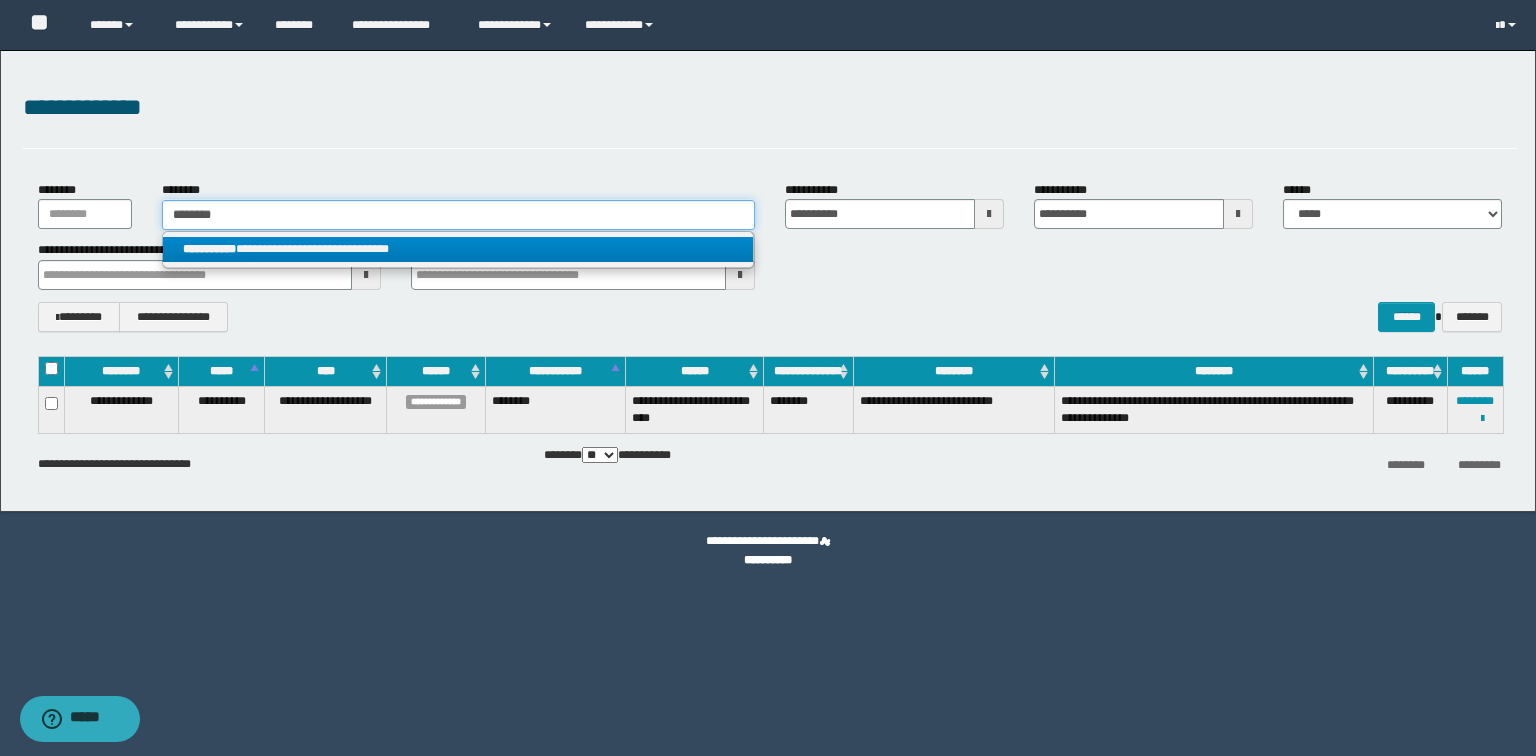 type 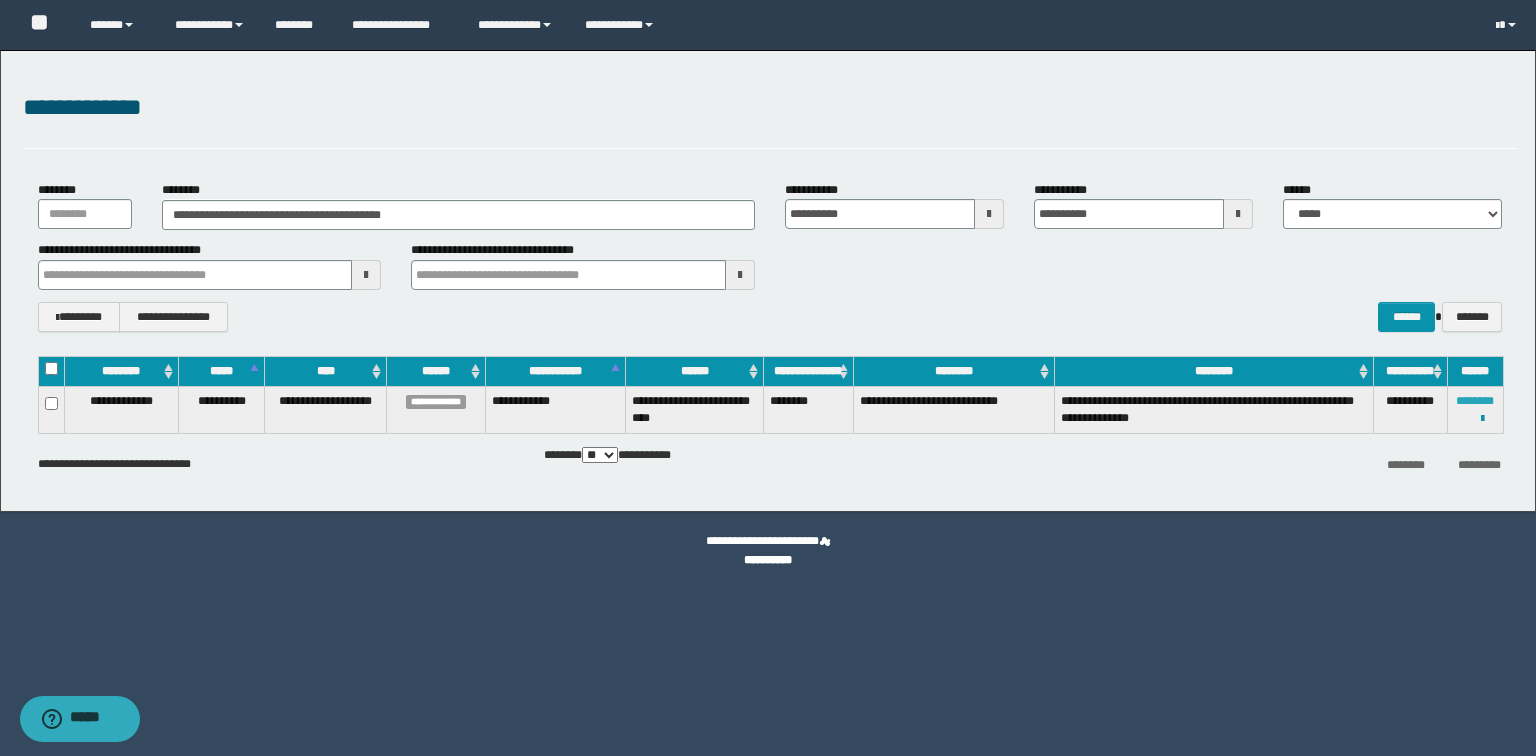 click on "********" at bounding box center (1475, 401) 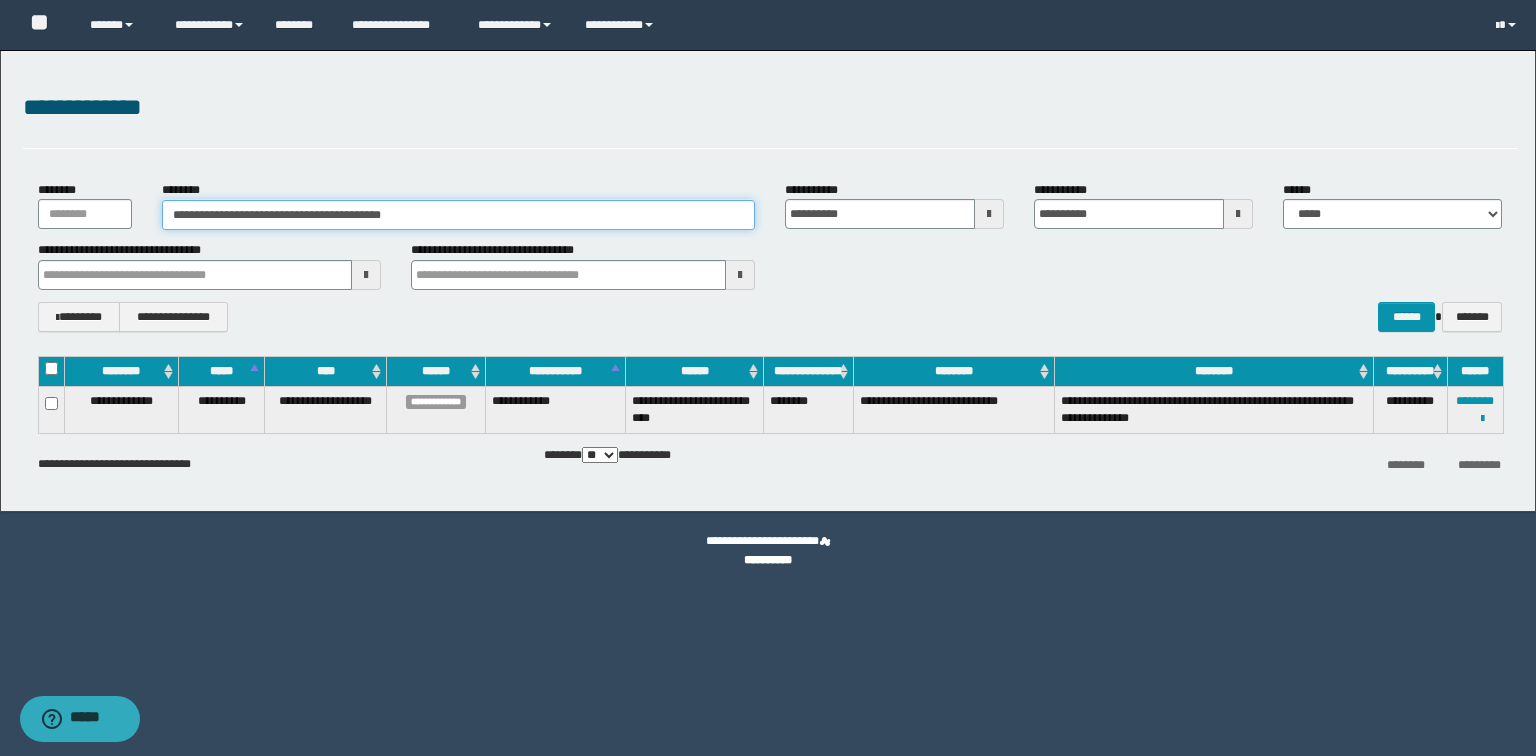 drag, startPoint x: 435, startPoint y: 211, endPoint x: 189, endPoint y: 234, distance: 247.07286 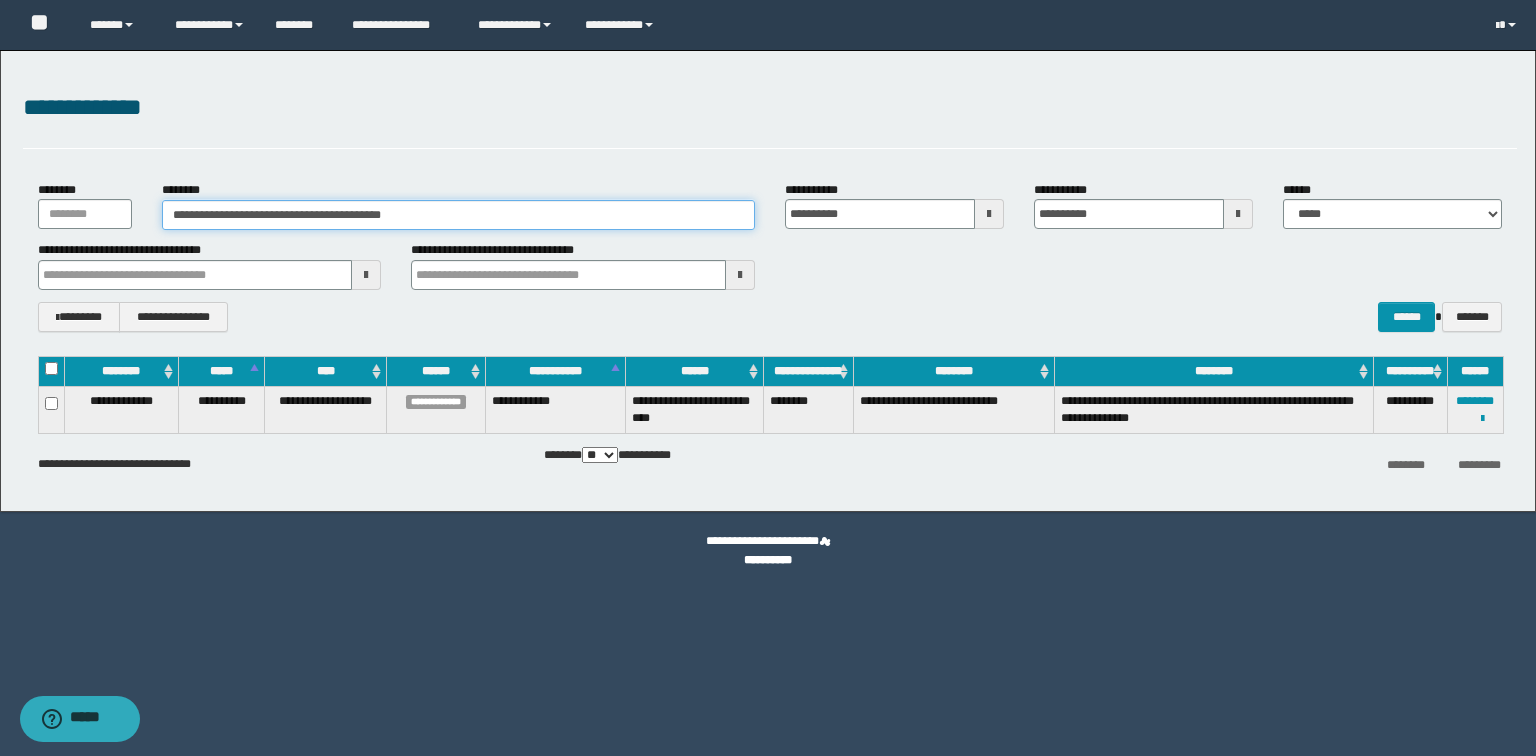 paste 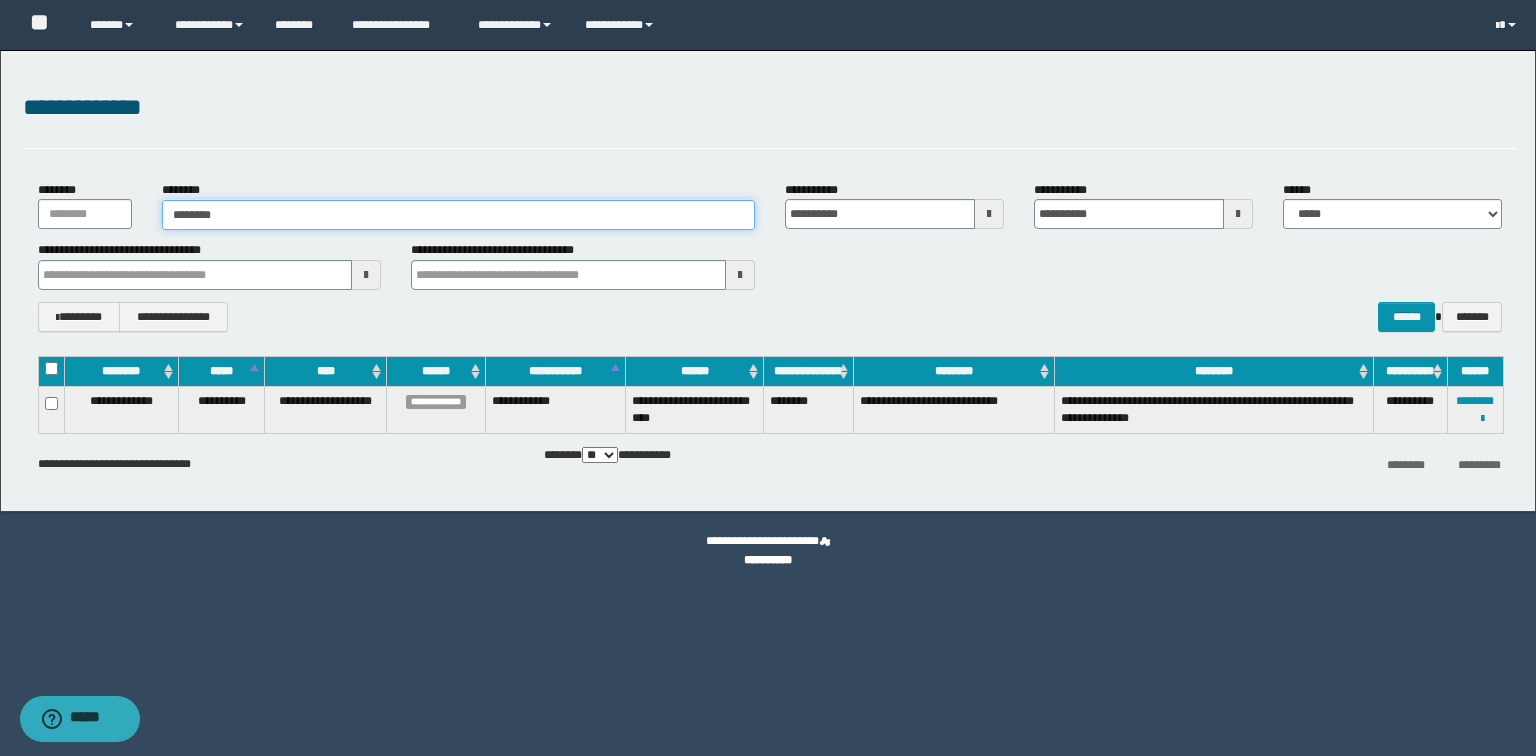 type on "********" 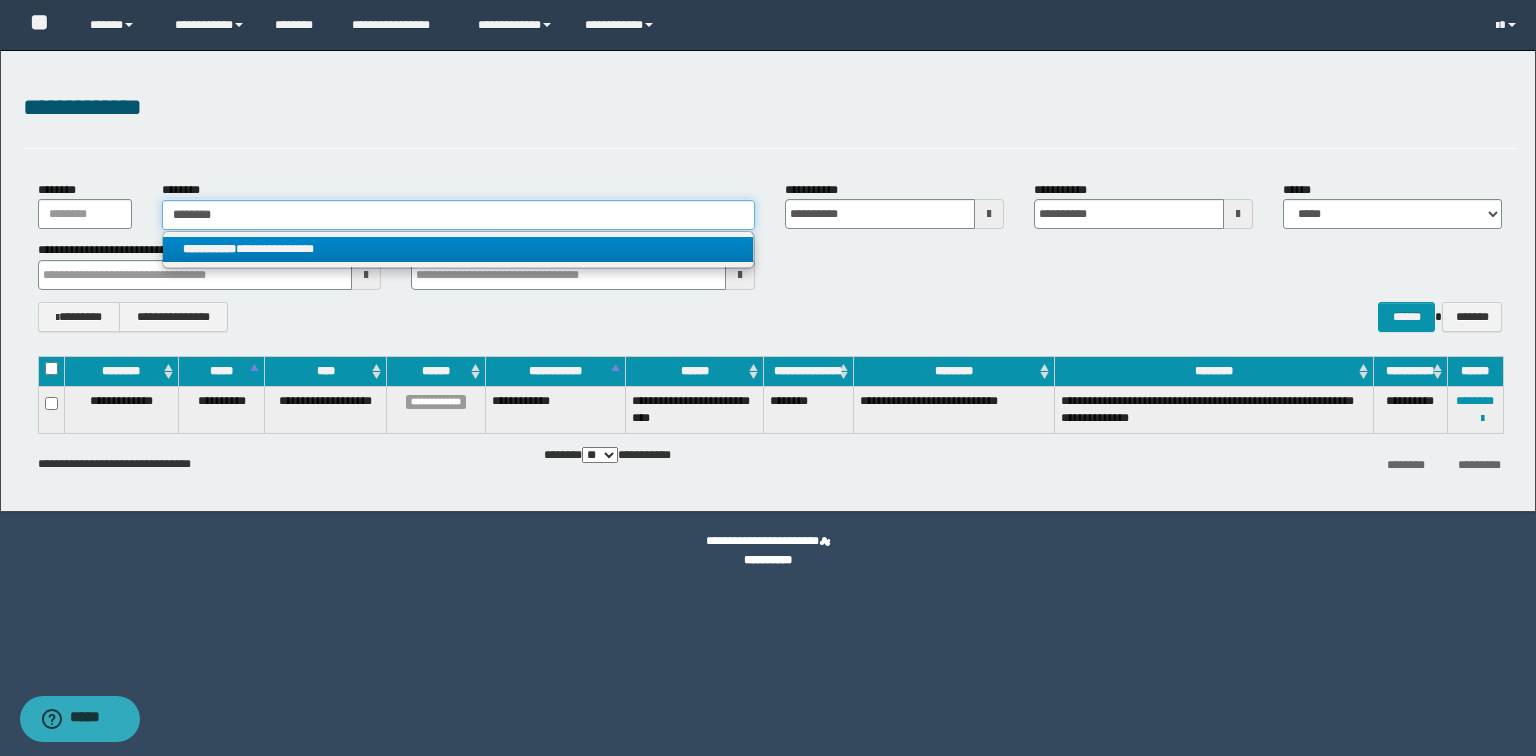 type on "********" 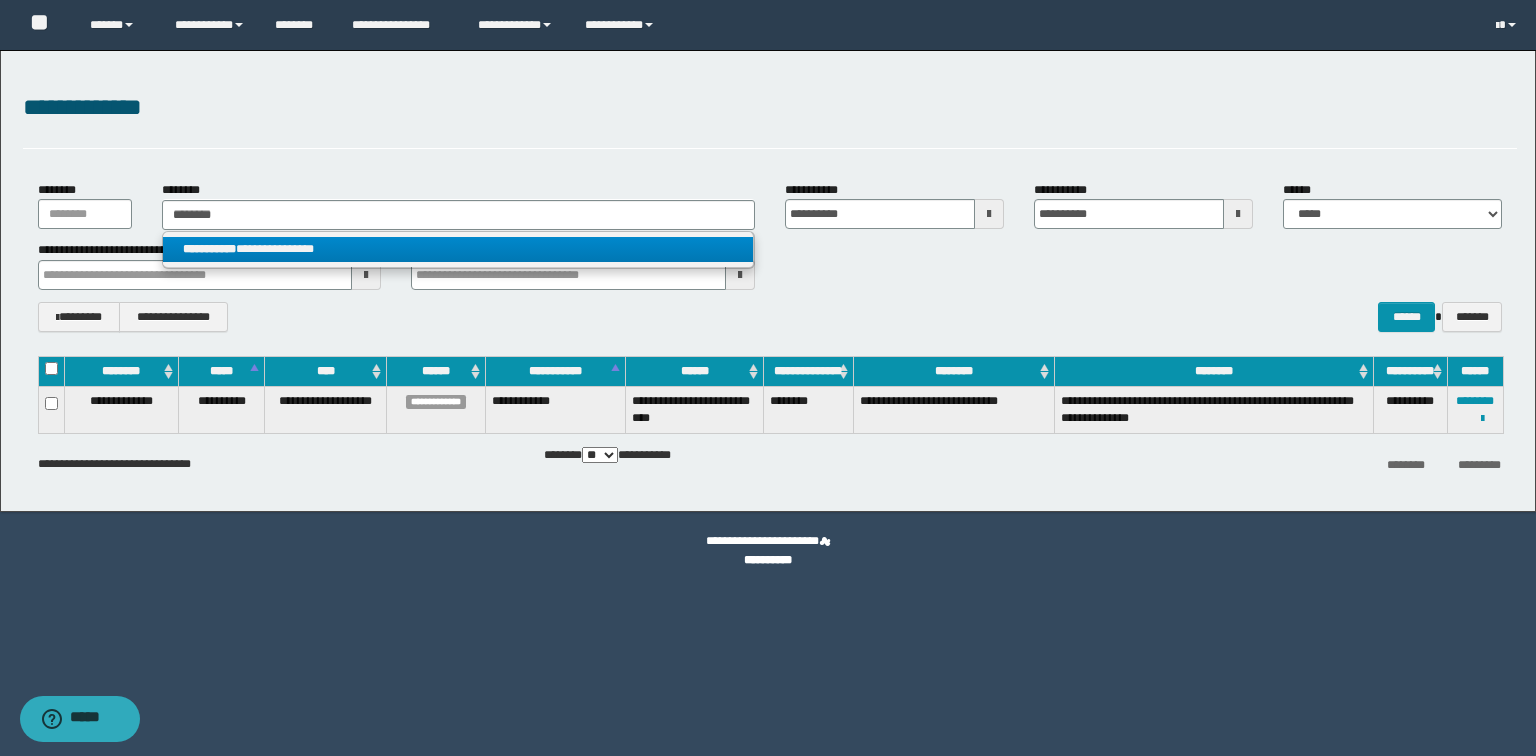 click on "**********" at bounding box center [458, 249] 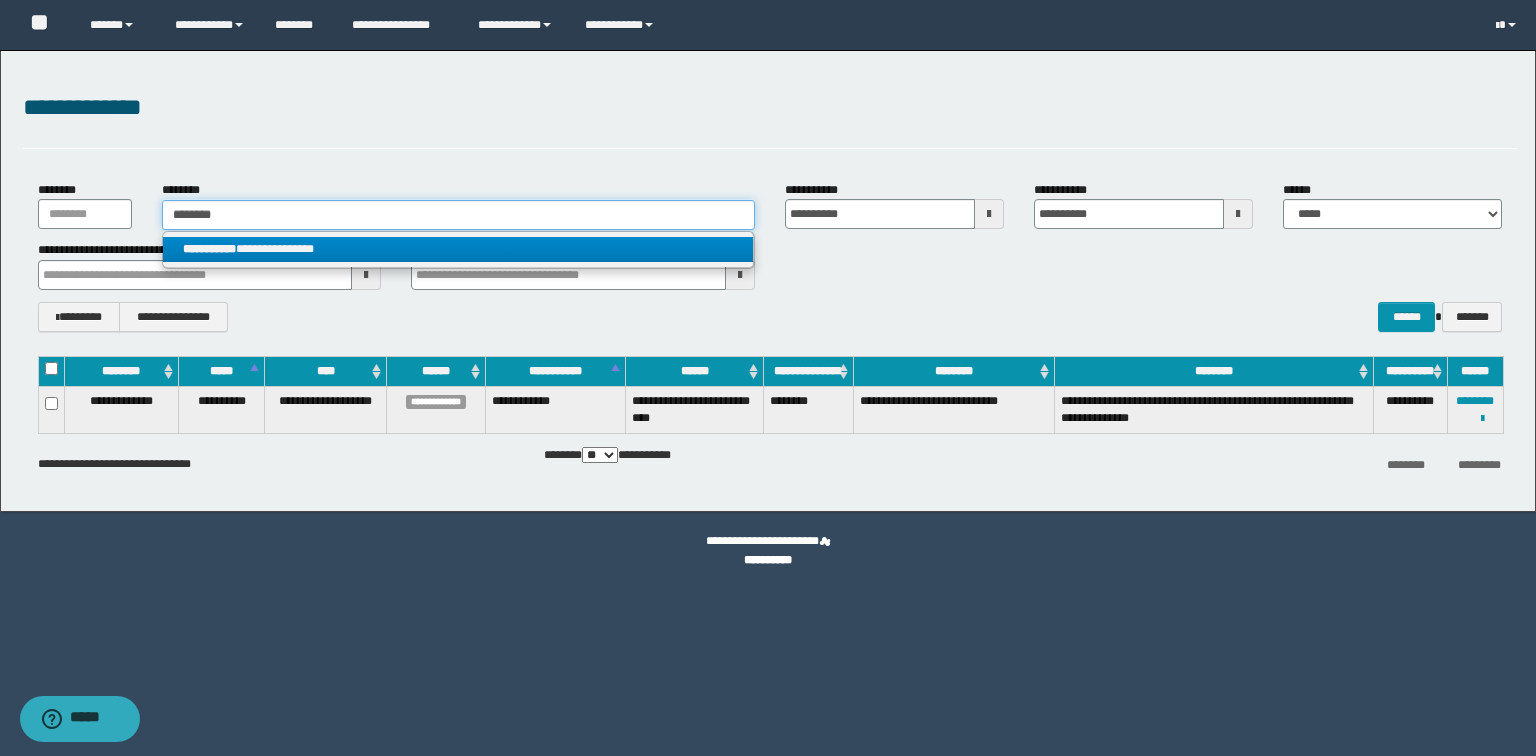 type 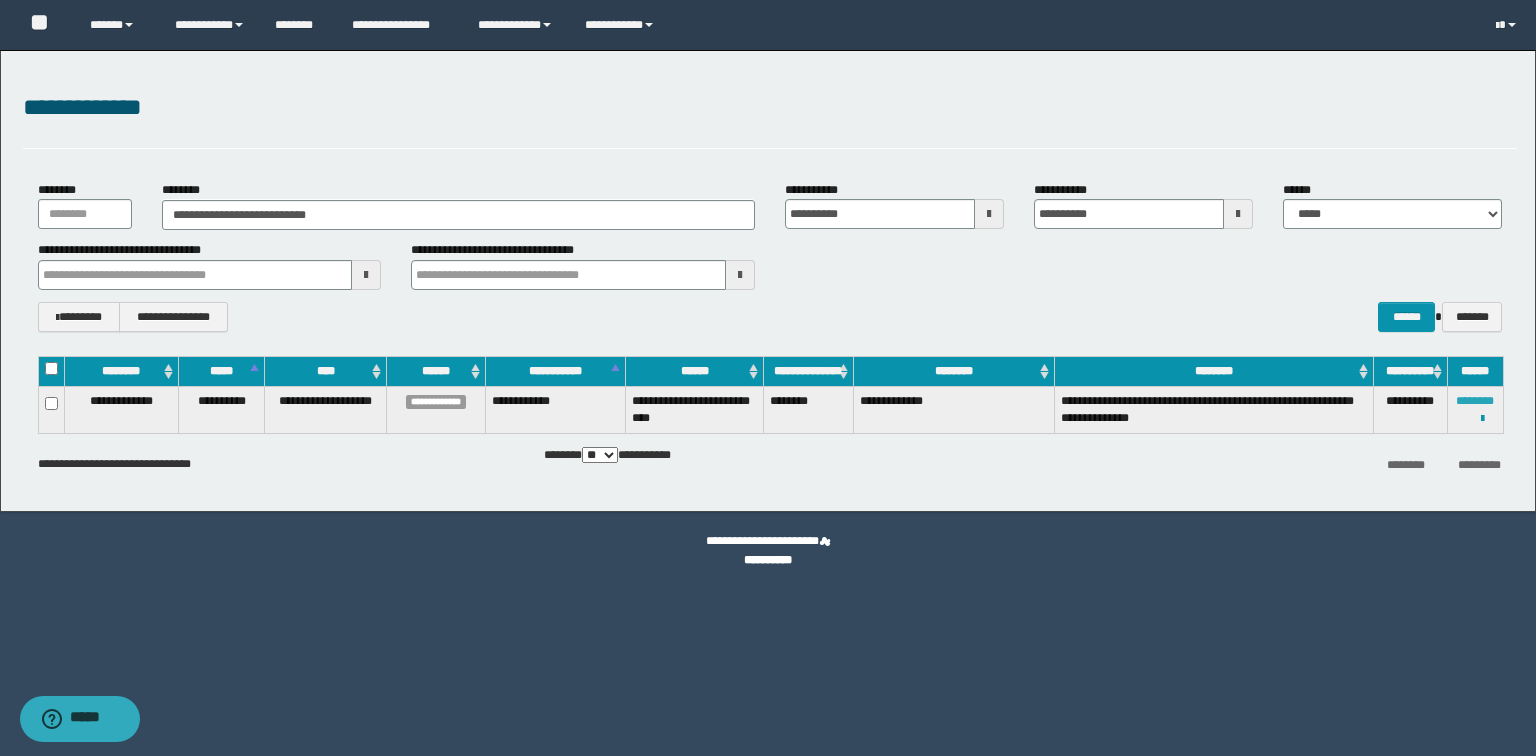 click on "********" at bounding box center (1475, 401) 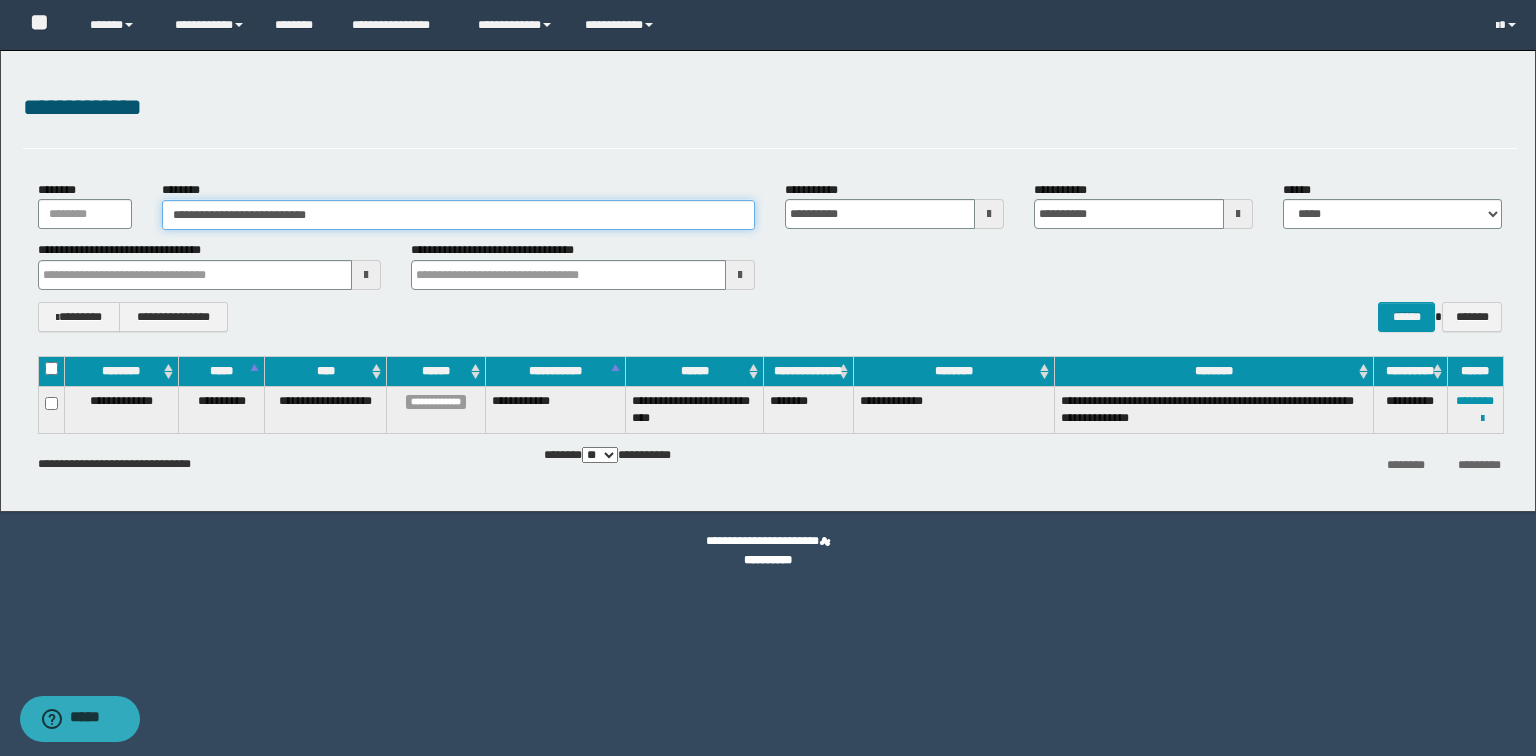 drag, startPoint x: 360, startPoint y: 197, endPoint x: 22, endPoint y: 208, distance: 338.17896 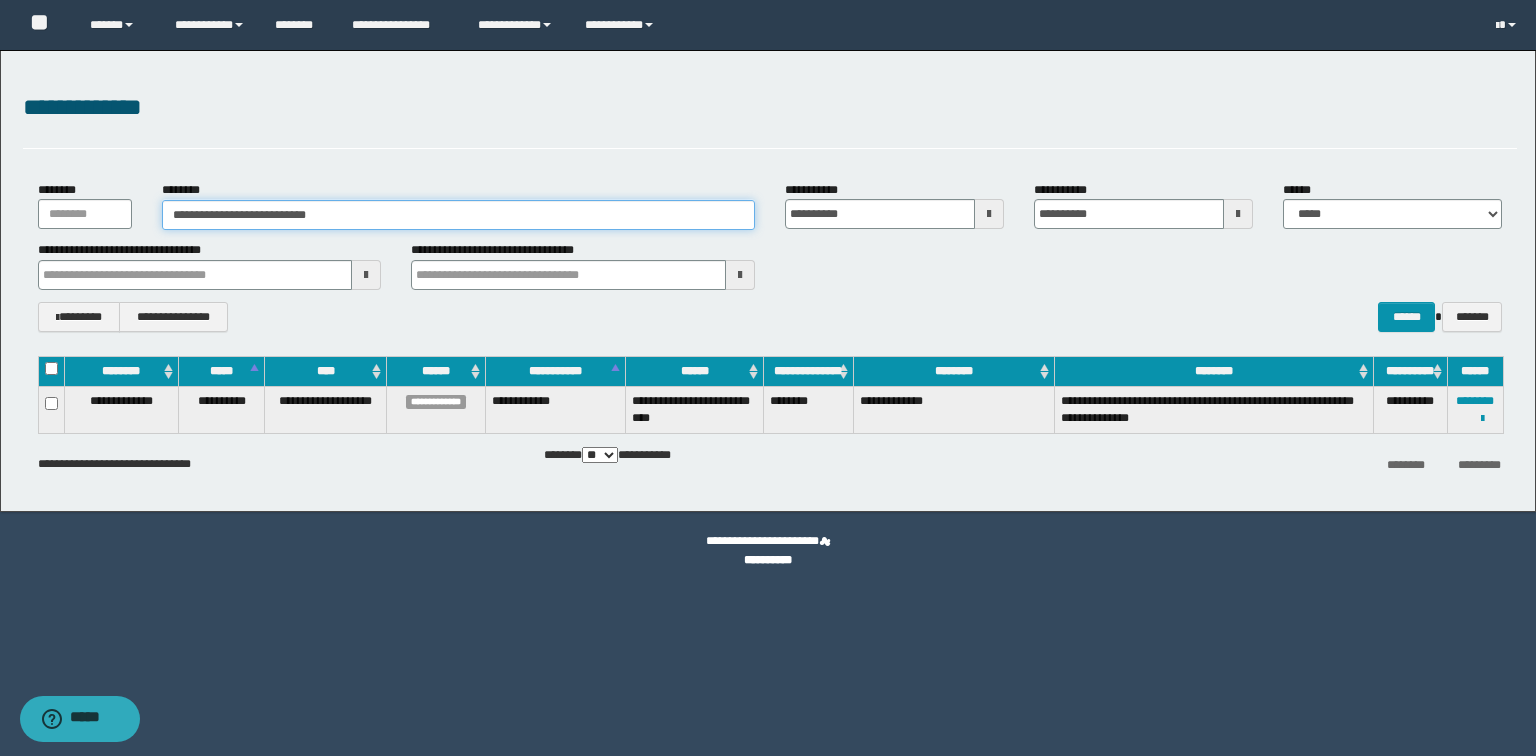 paste 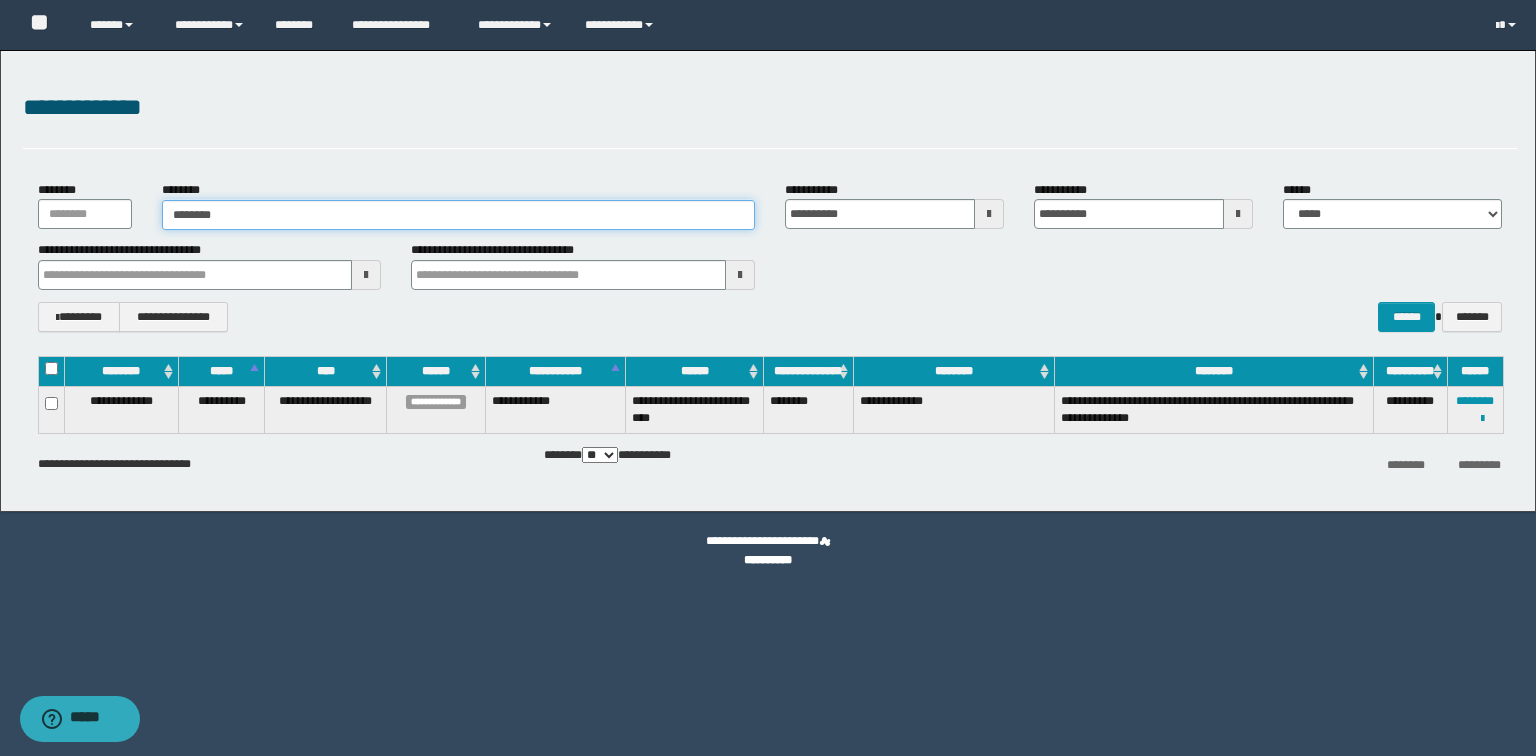 type on "********" 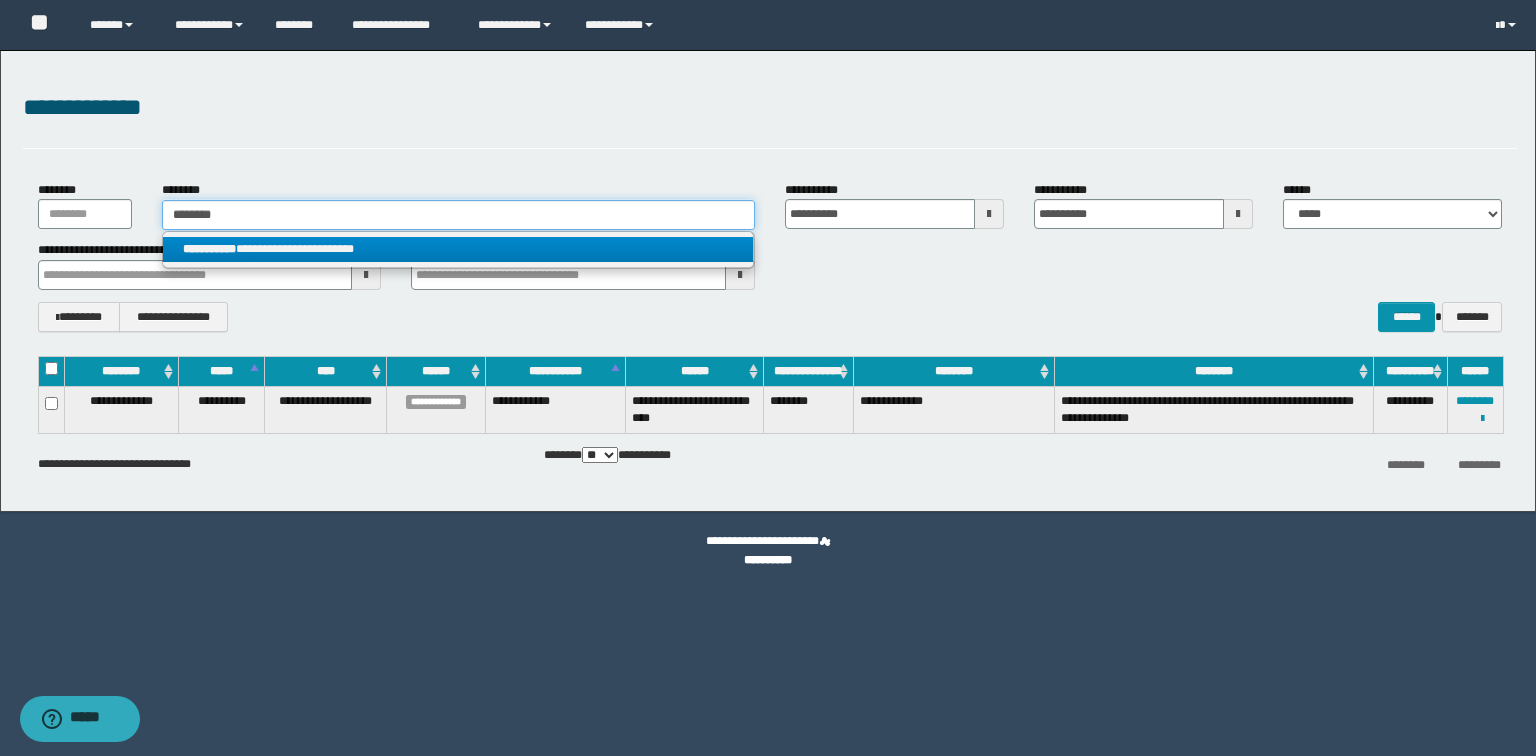 type on "********" 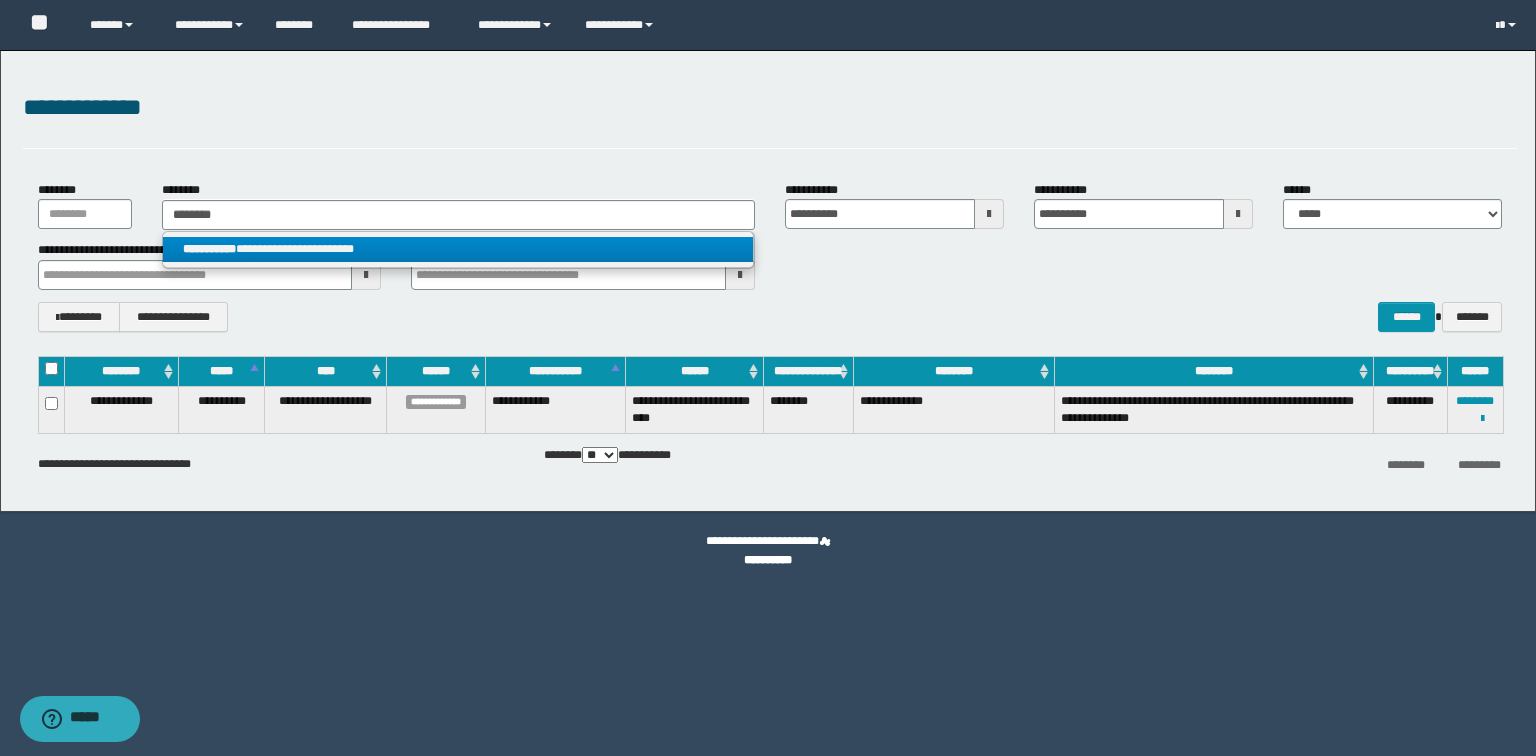 click on "**********" at bounding box center [458, 249] 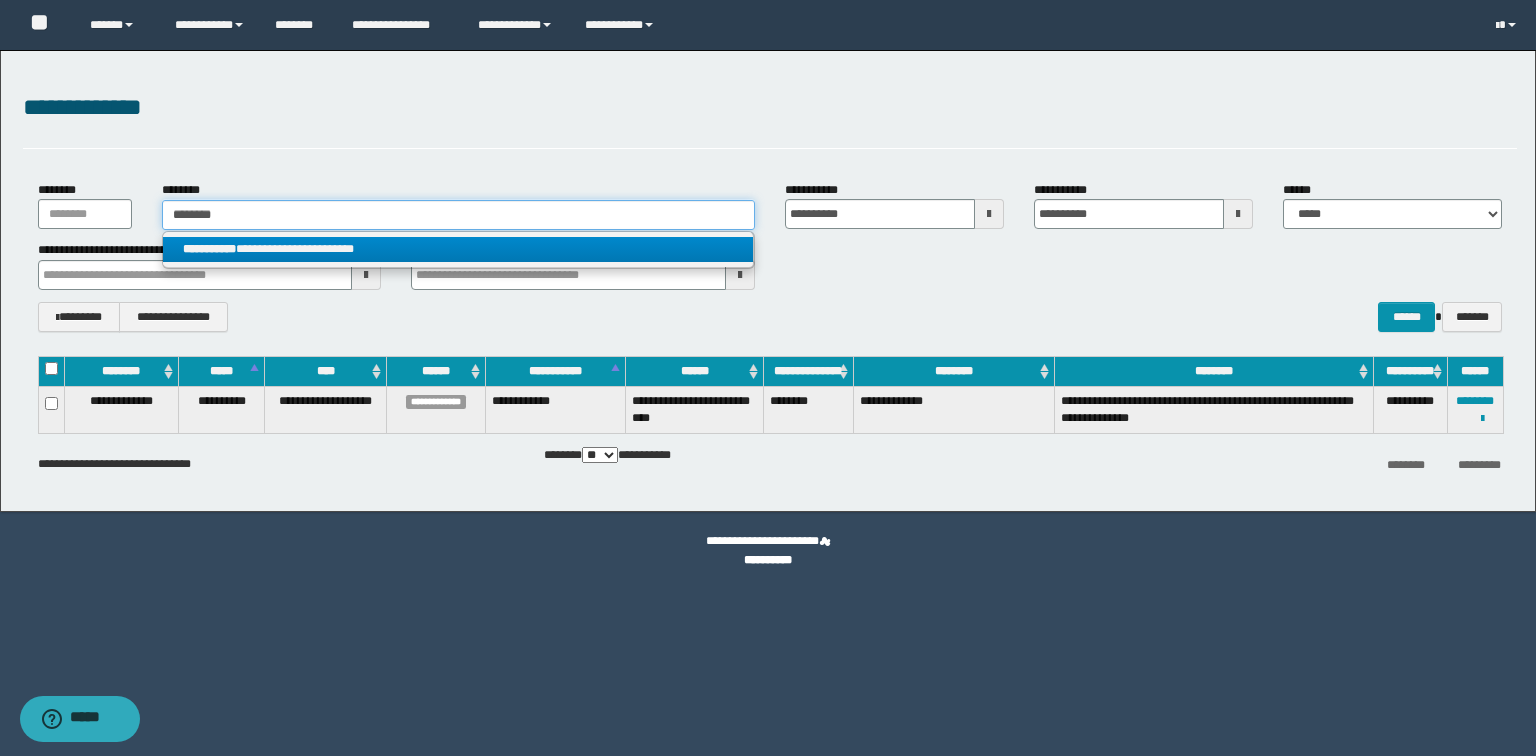 type 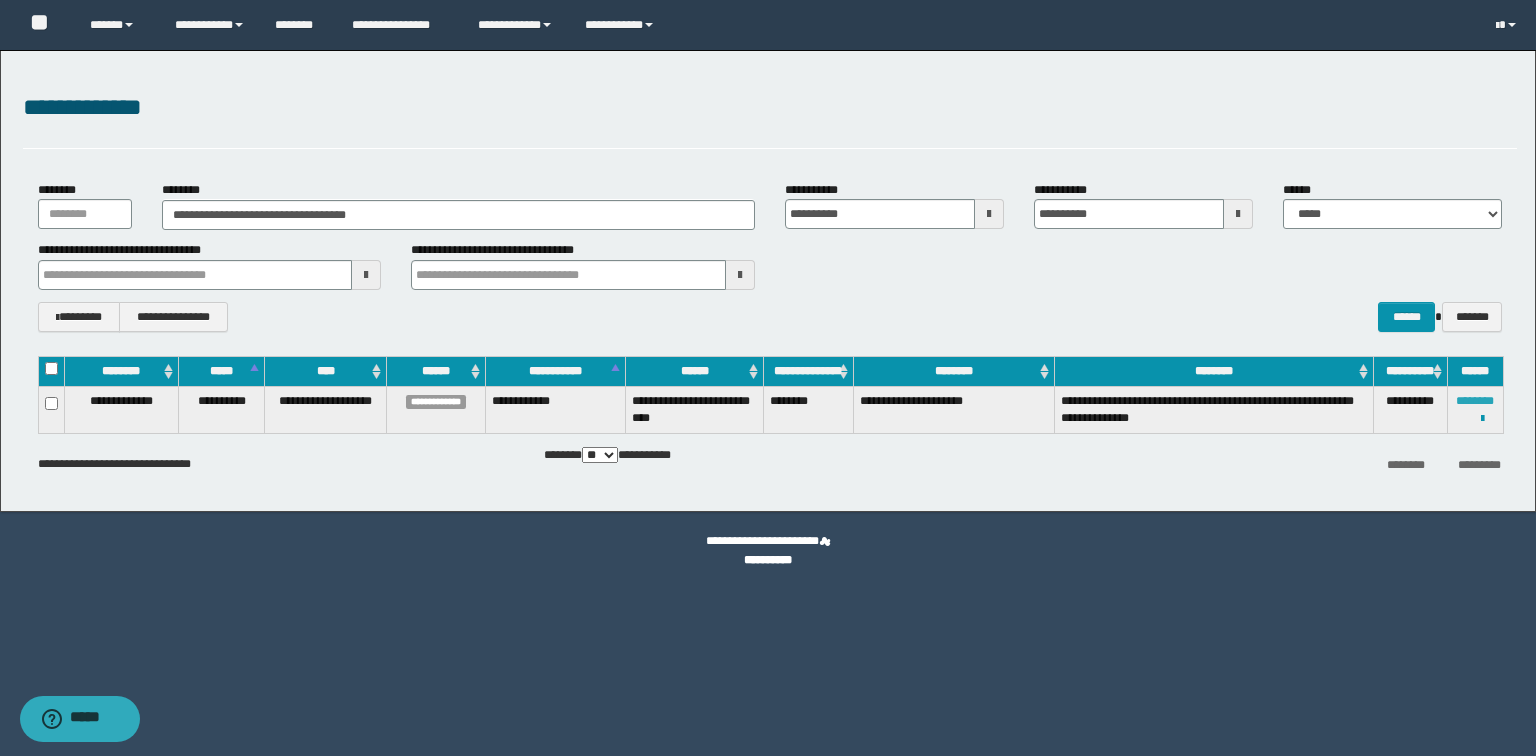 click on "********" at bounding box center [1475, 401] 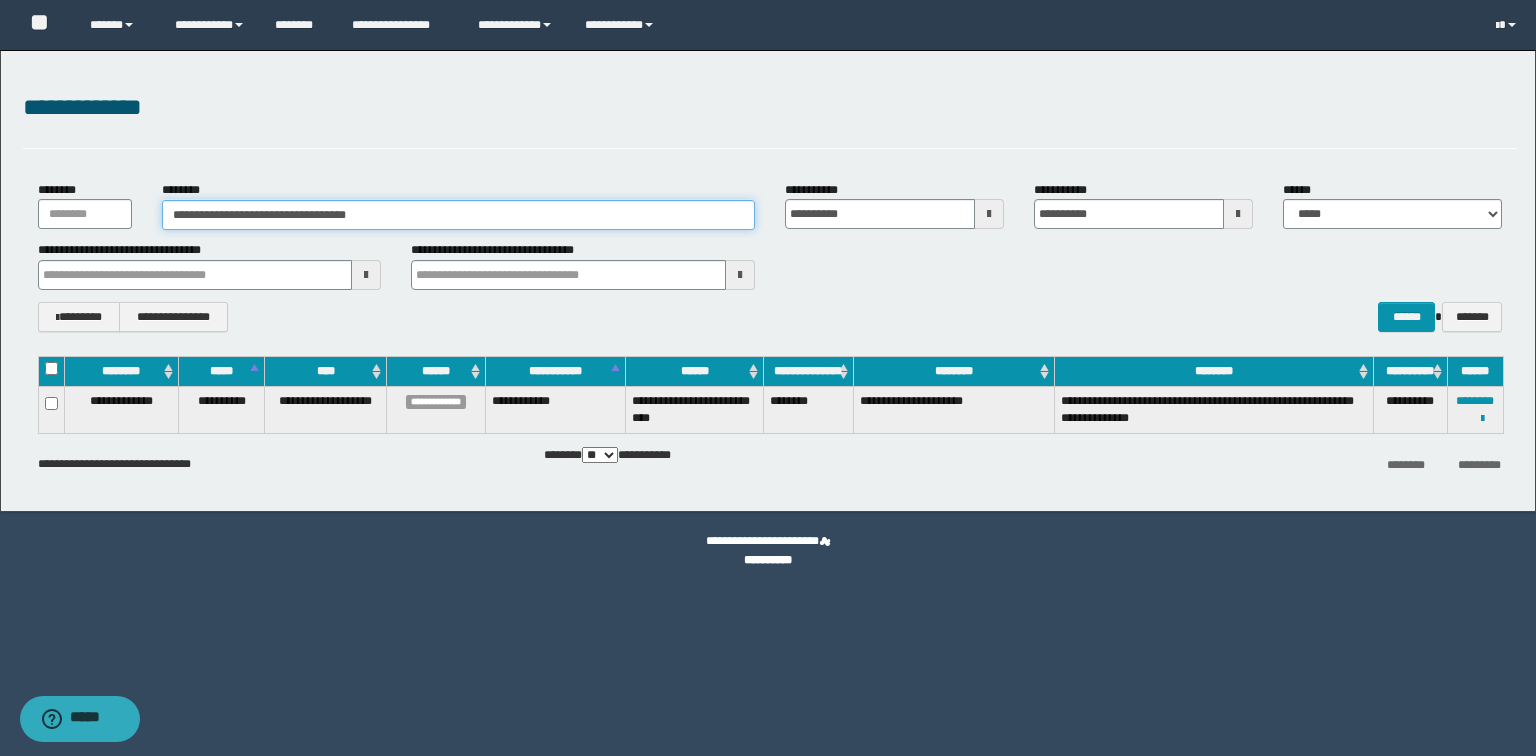 drag, startPoint x: 546, startPoint y: 216, endPoint x: 175, endPoint y: 207, distance: 371.10916 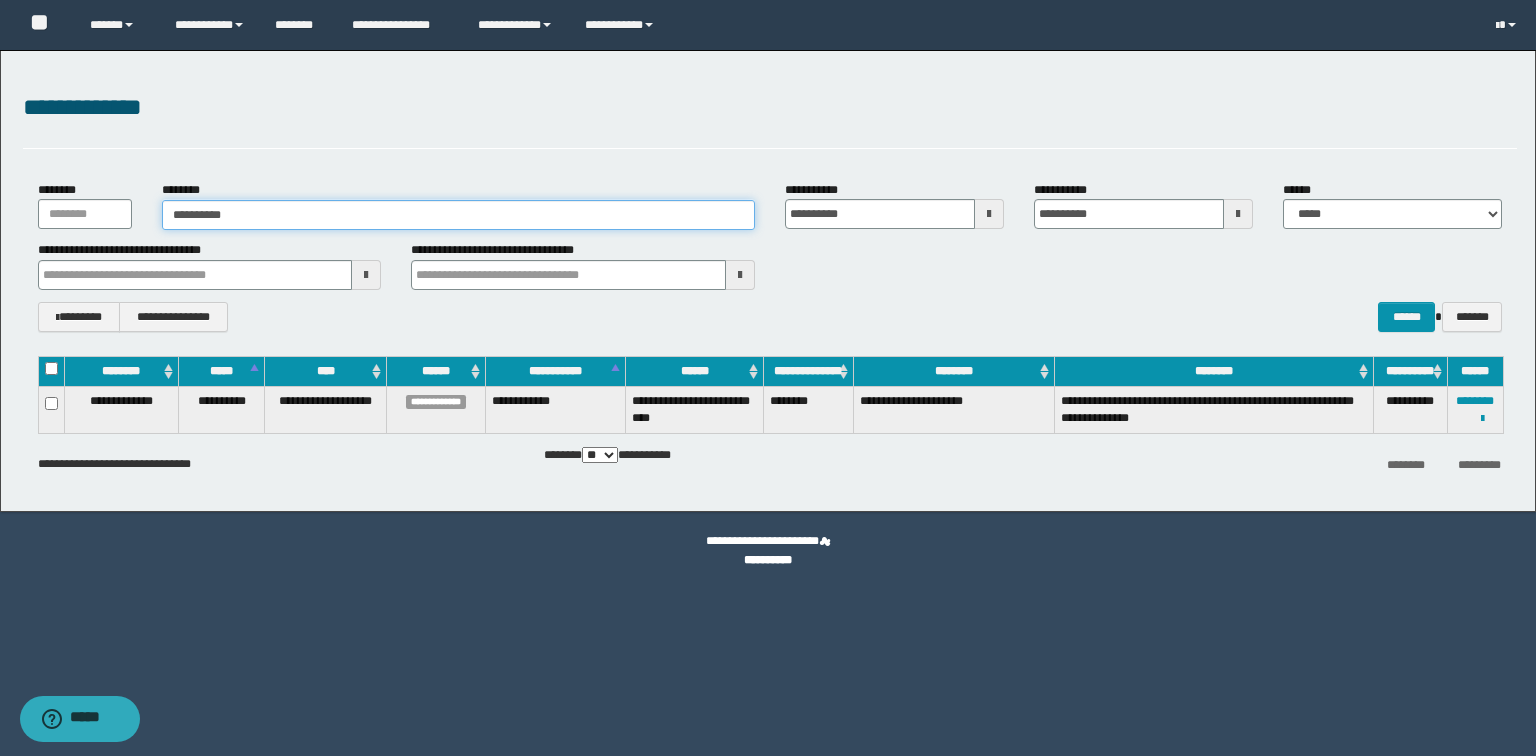 type on "**********" 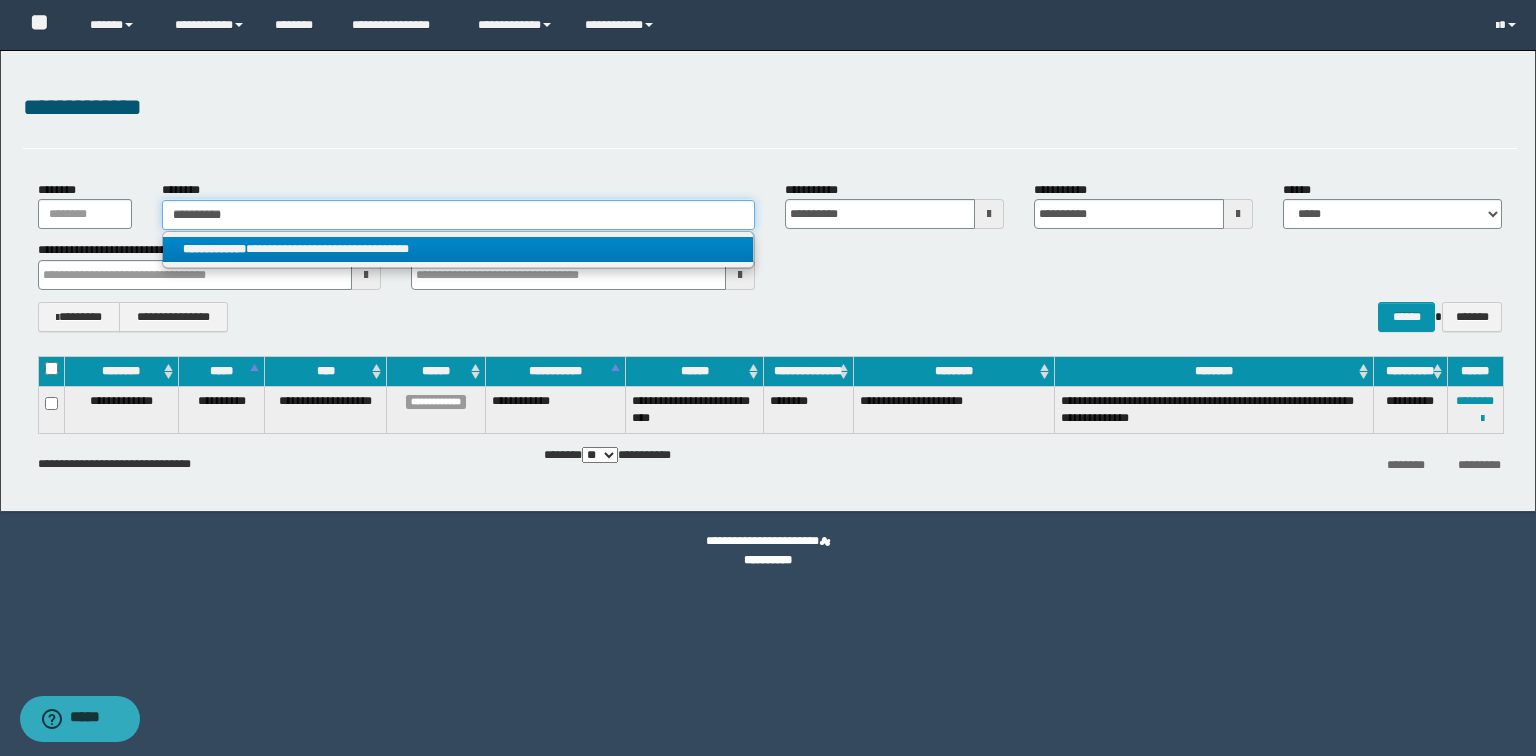 type on "**********" 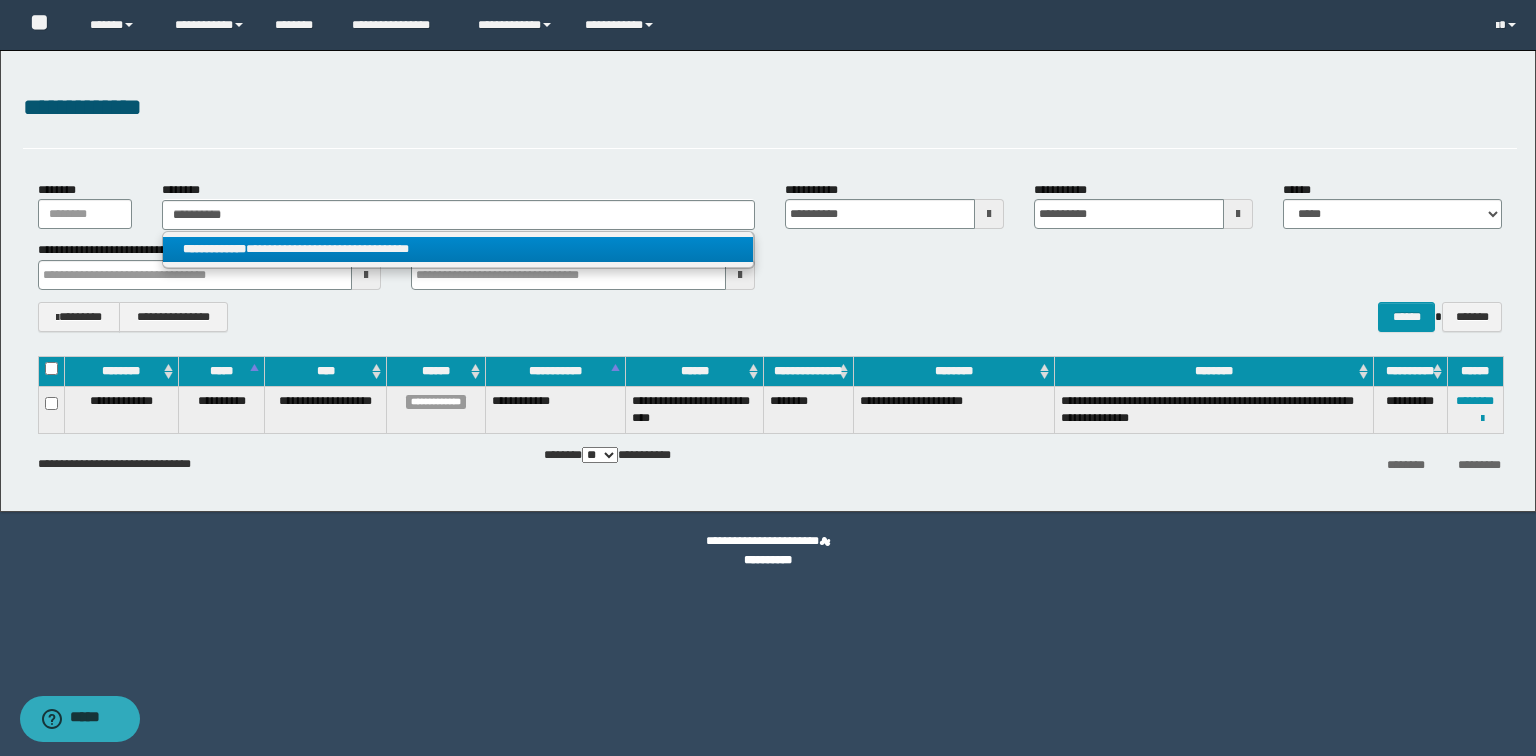 click on "**********" at bounding box center [458, 249] 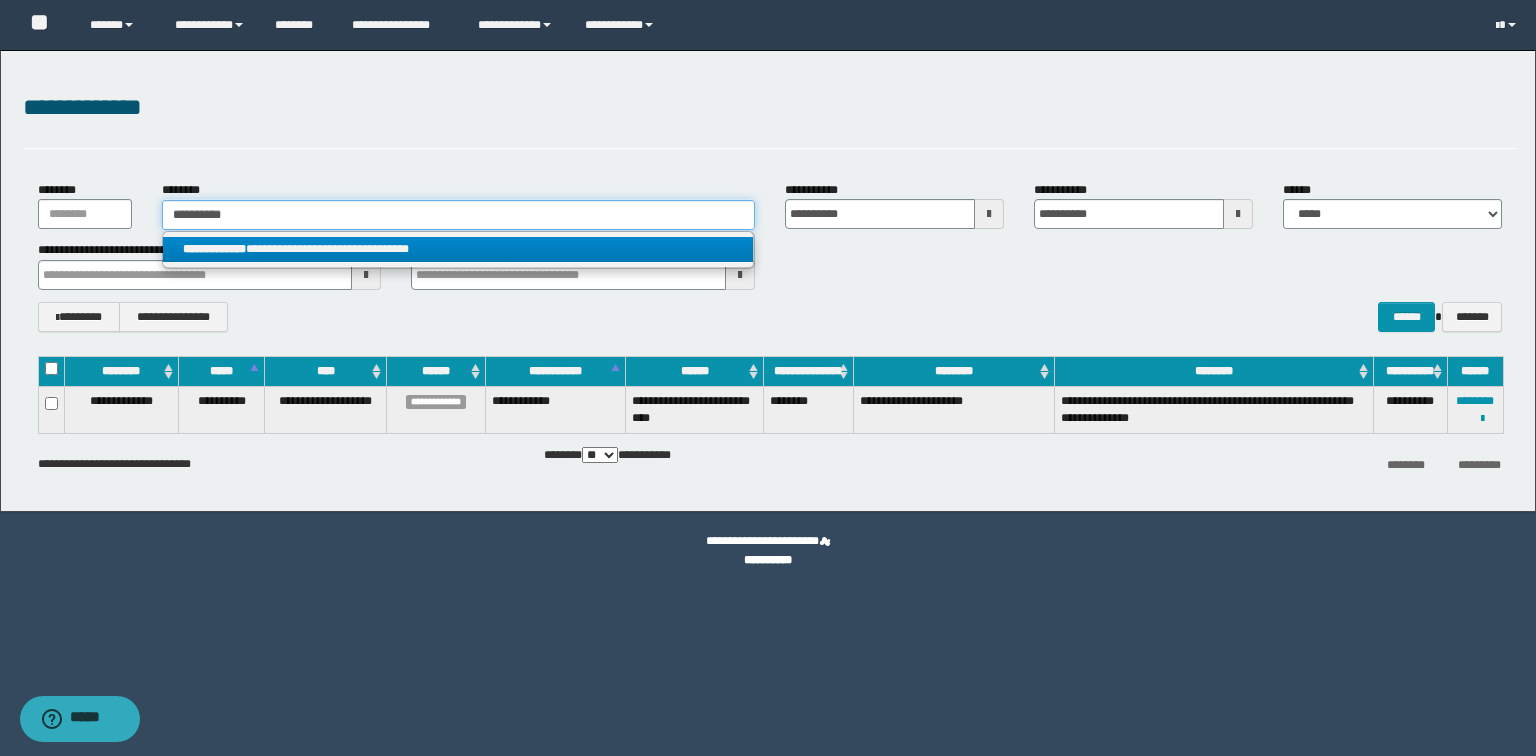 type 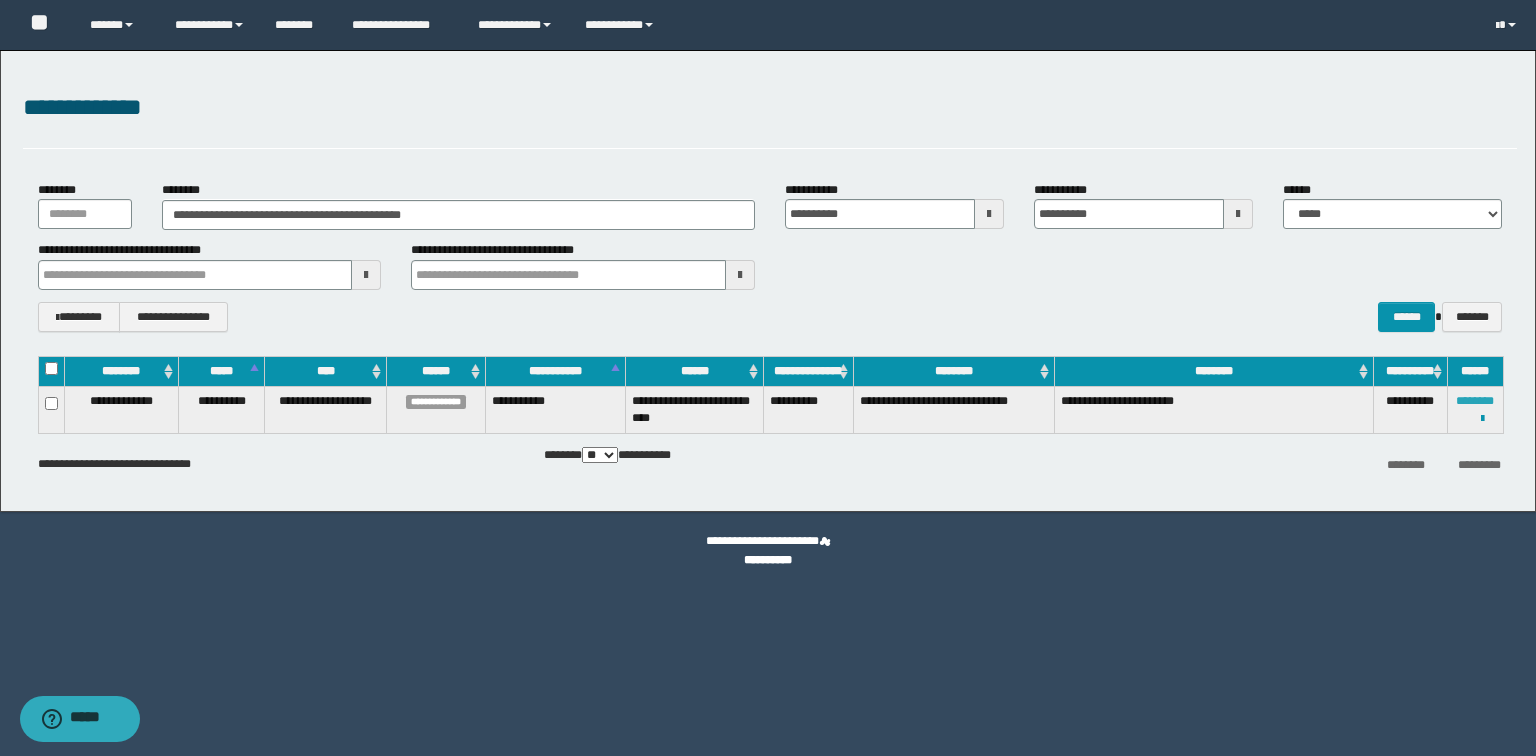 click on "********" at bounding box center [1475, 401] 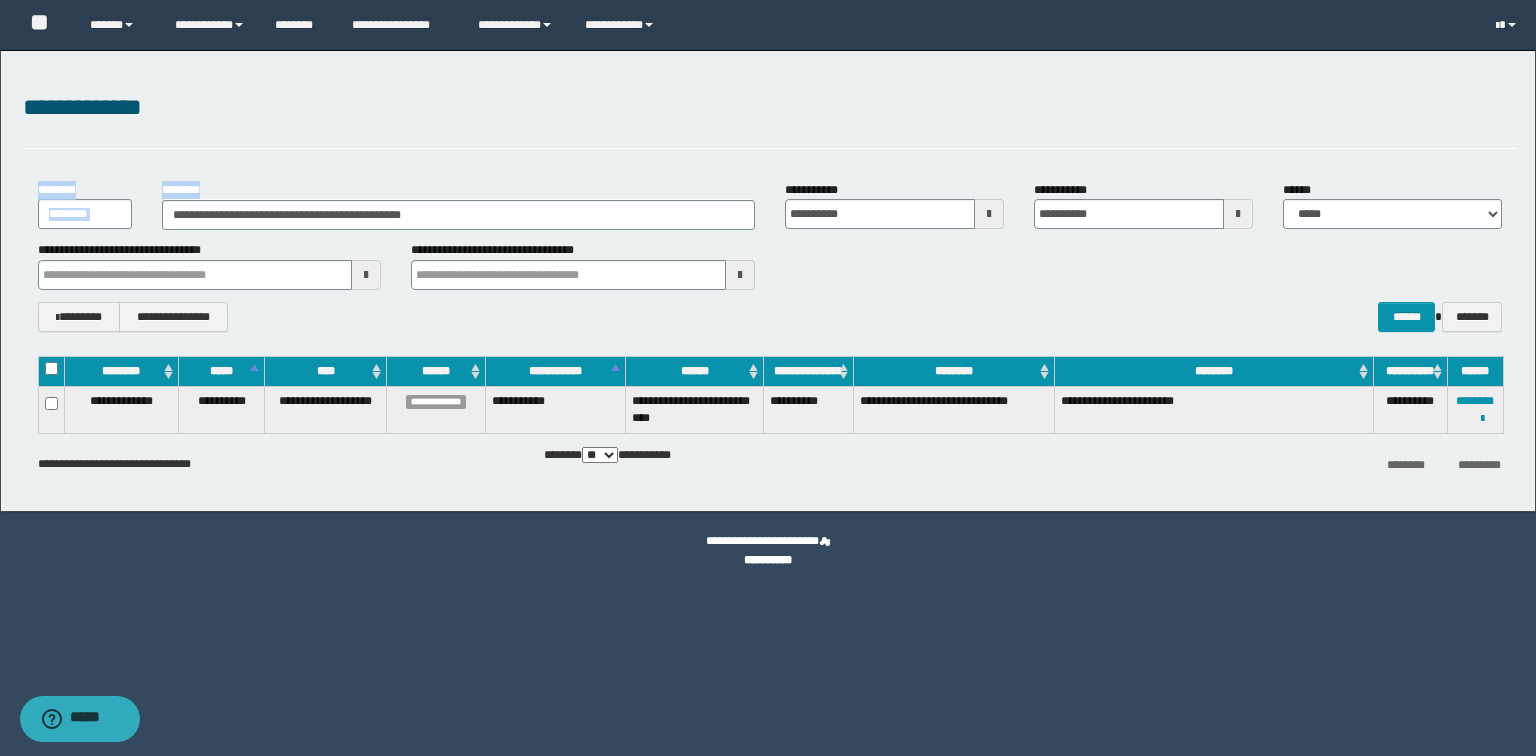 click on "**********" at bounding box center [768, 281] 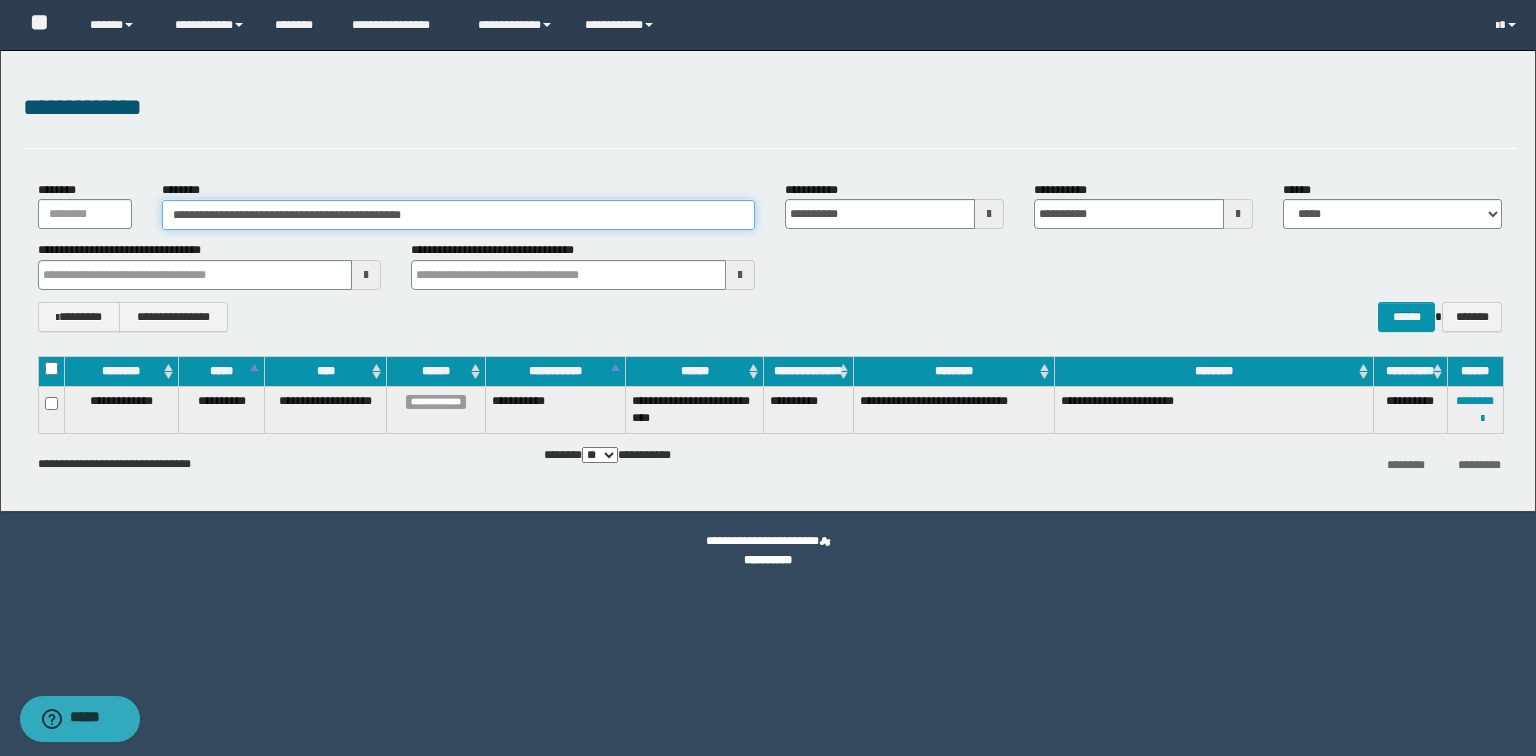 drag, startPoint x: 313, startPoint y: 198, endPoint x: 0, endPoint y: 174, distance: 313.9188 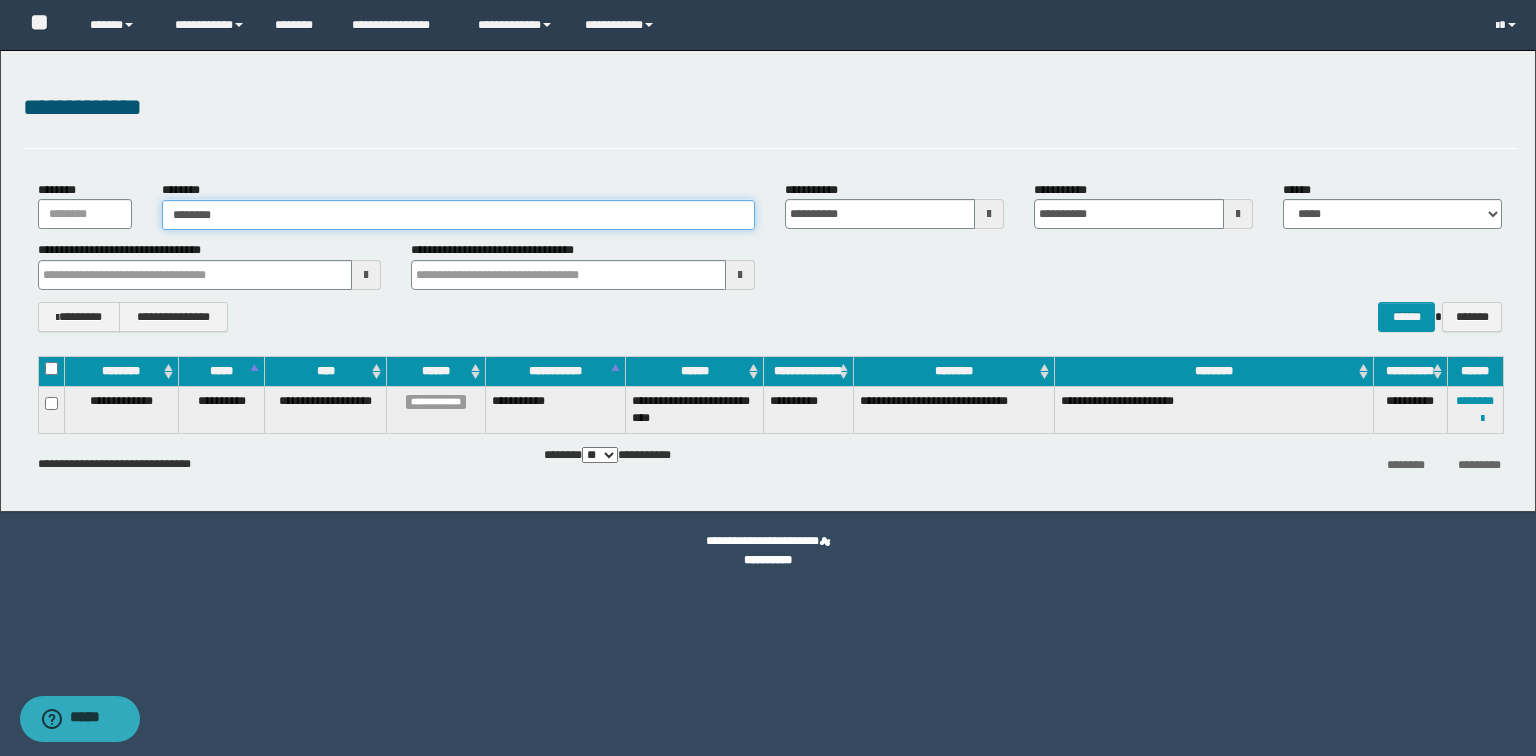 type on "********" 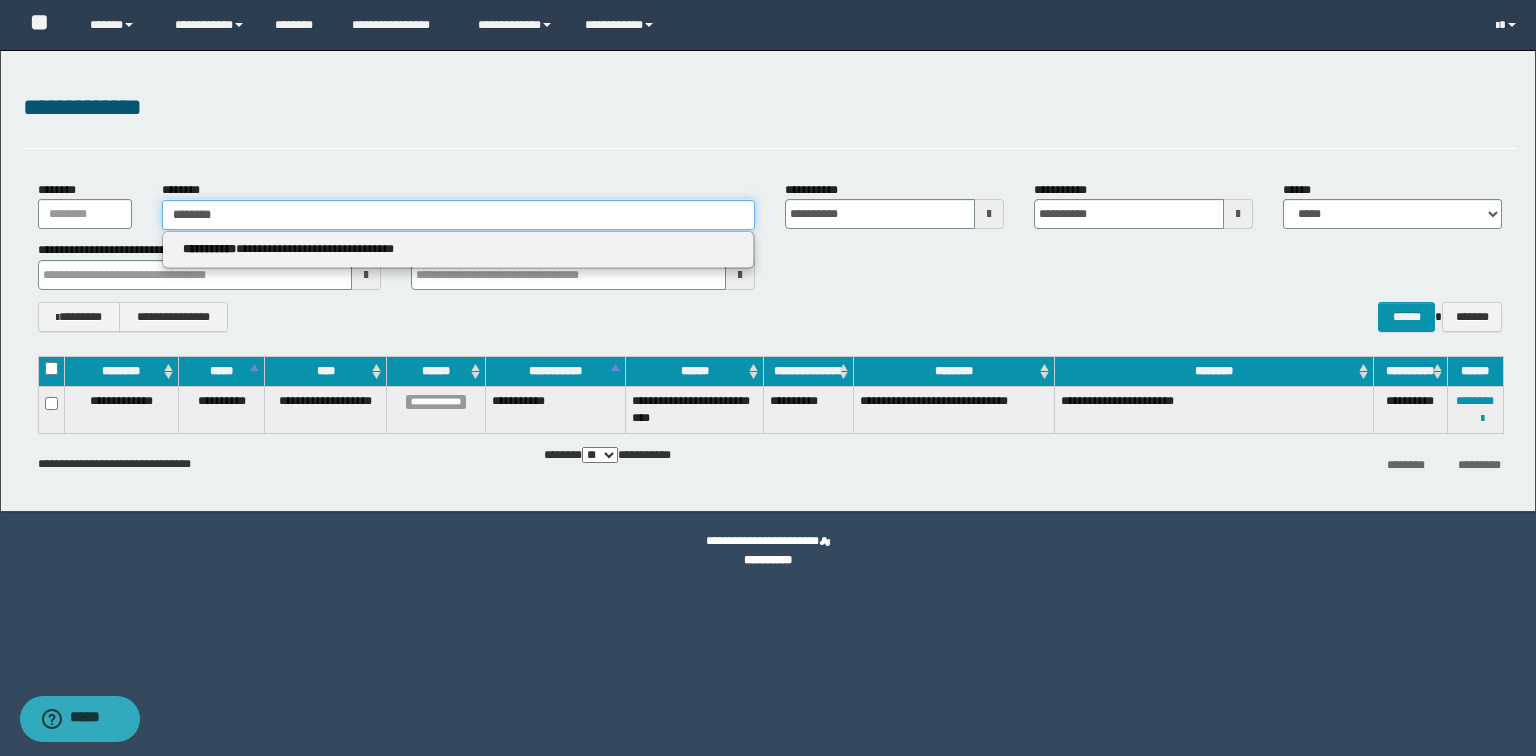 type on "********" 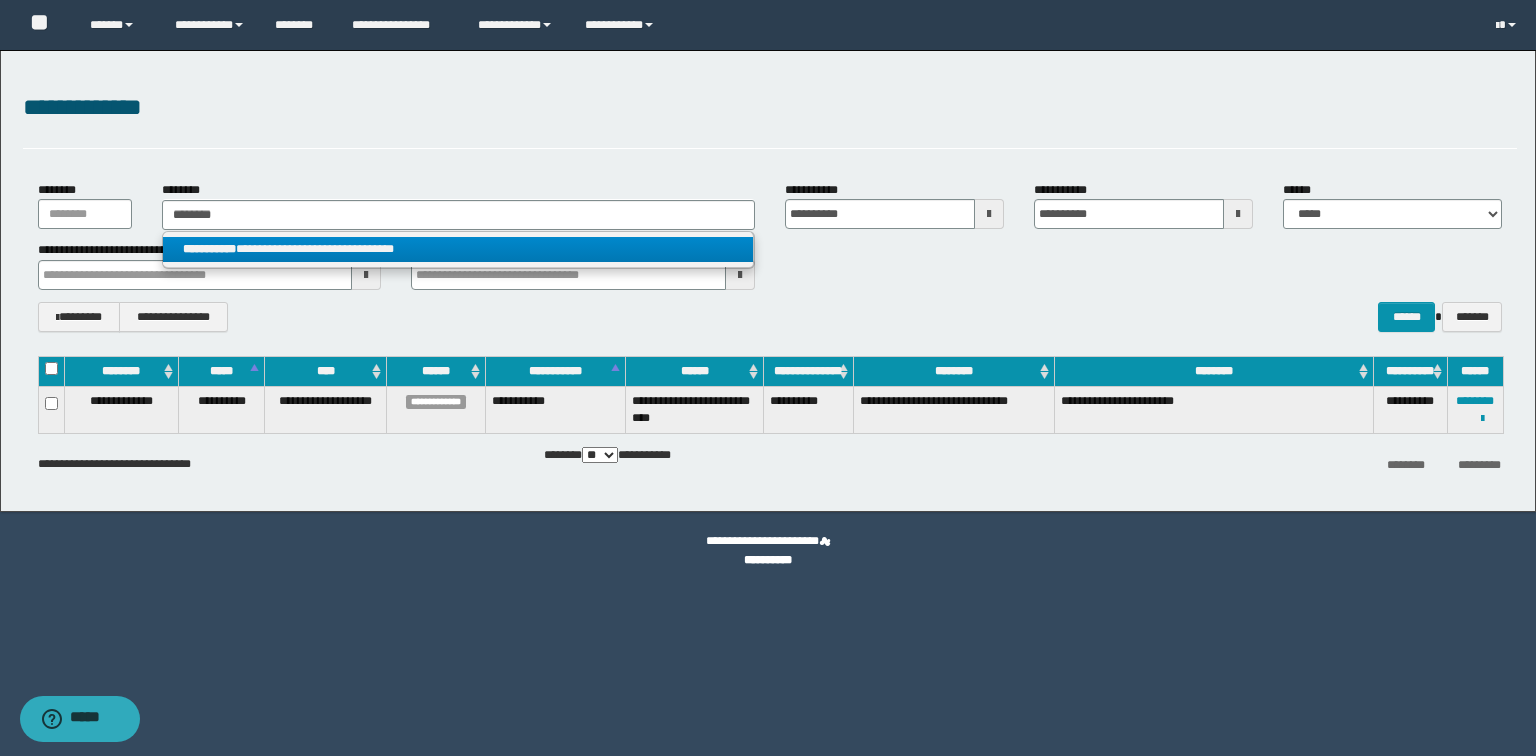 click on "**********" at bounding box center [458, 249] 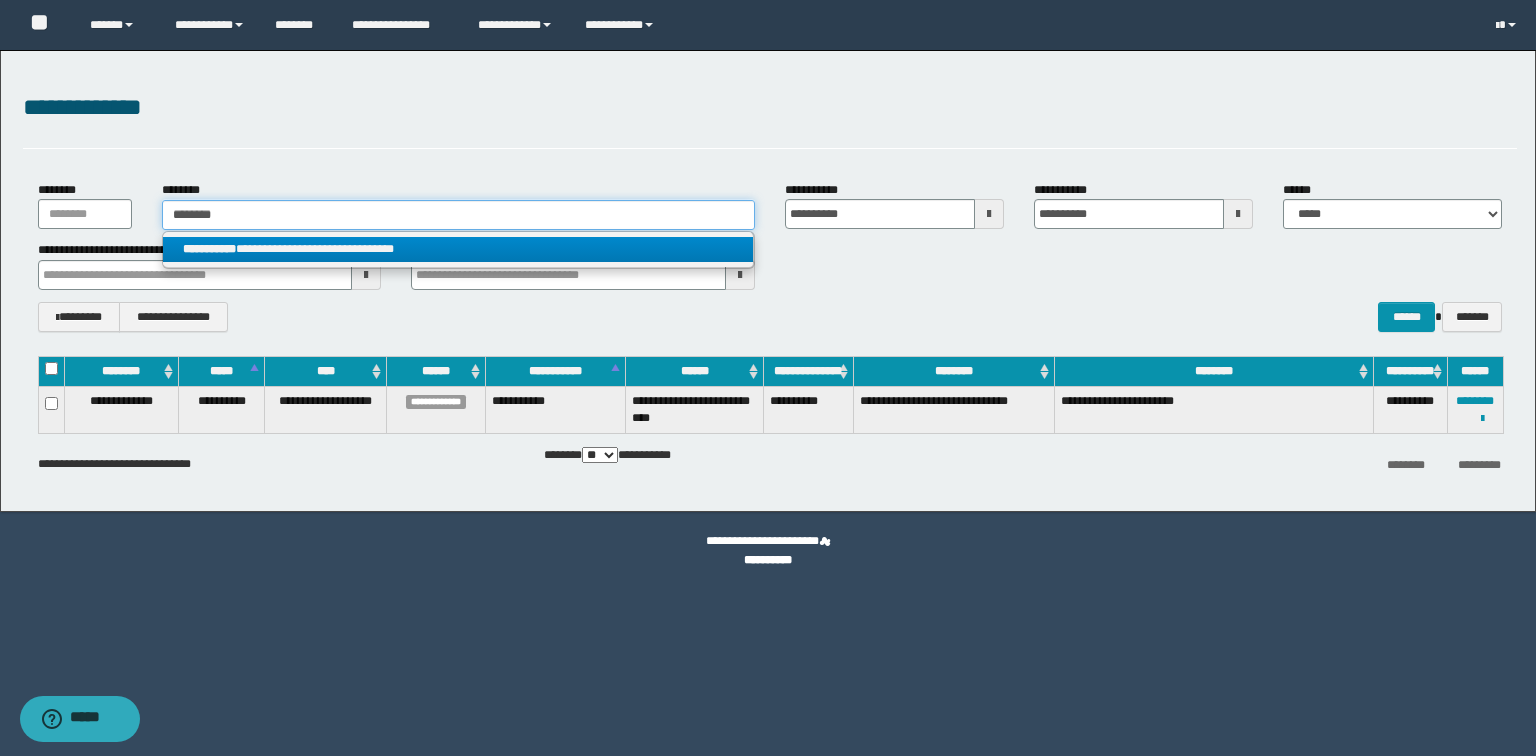 type 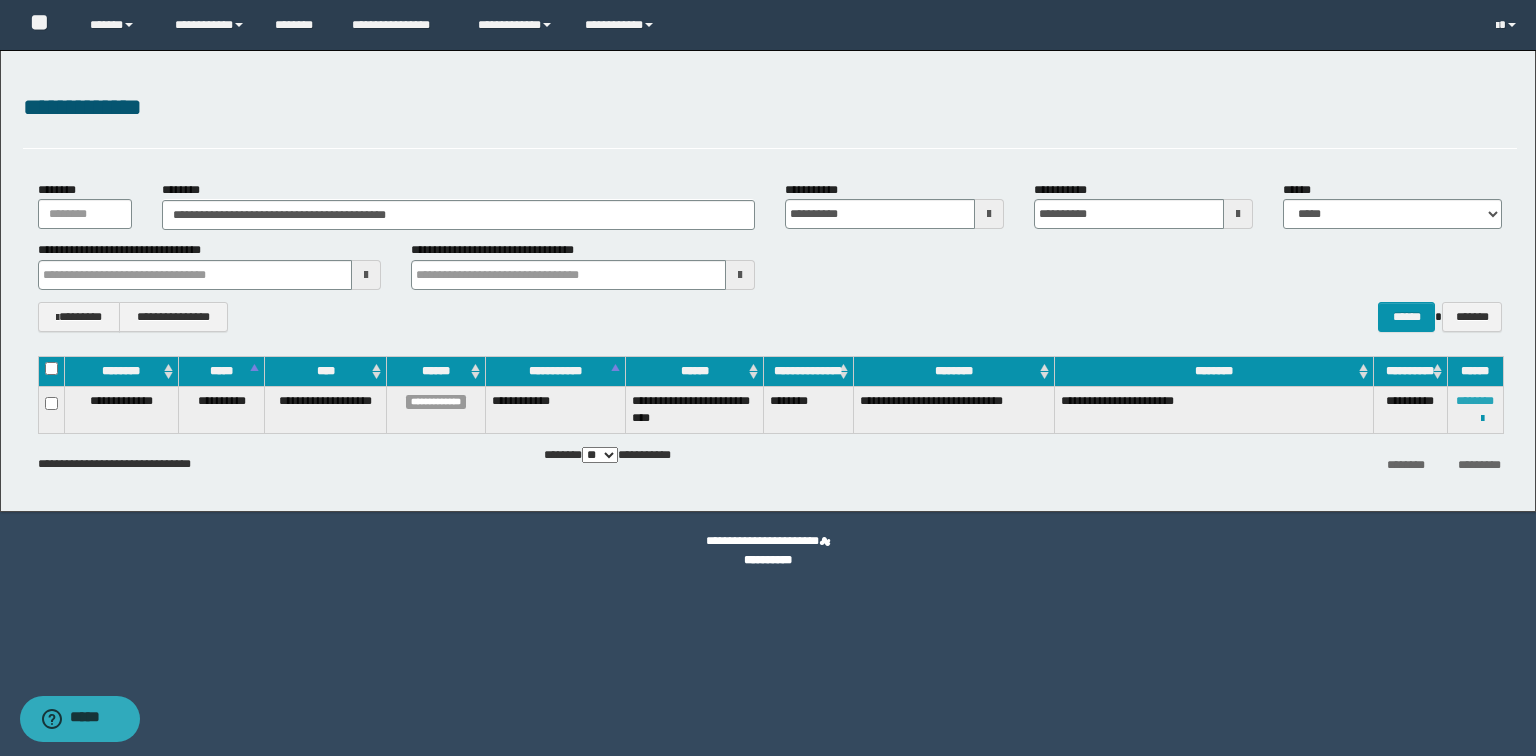 click on "********" at bounding box center (1475, 401) 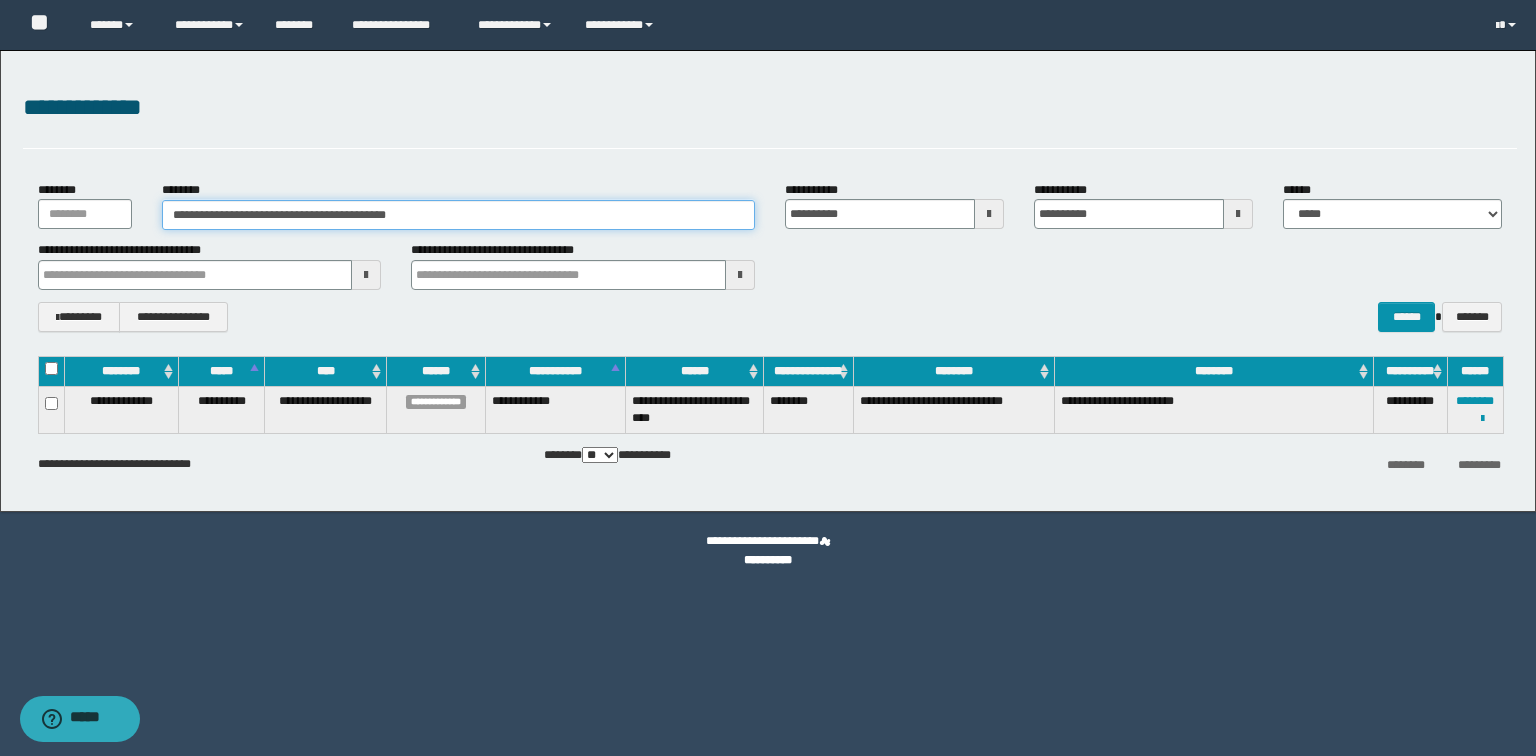 drag, startPoint x: 536, startPoint y: 218, endPoint x: 0, endPoint y: 199, distance: 536.3367 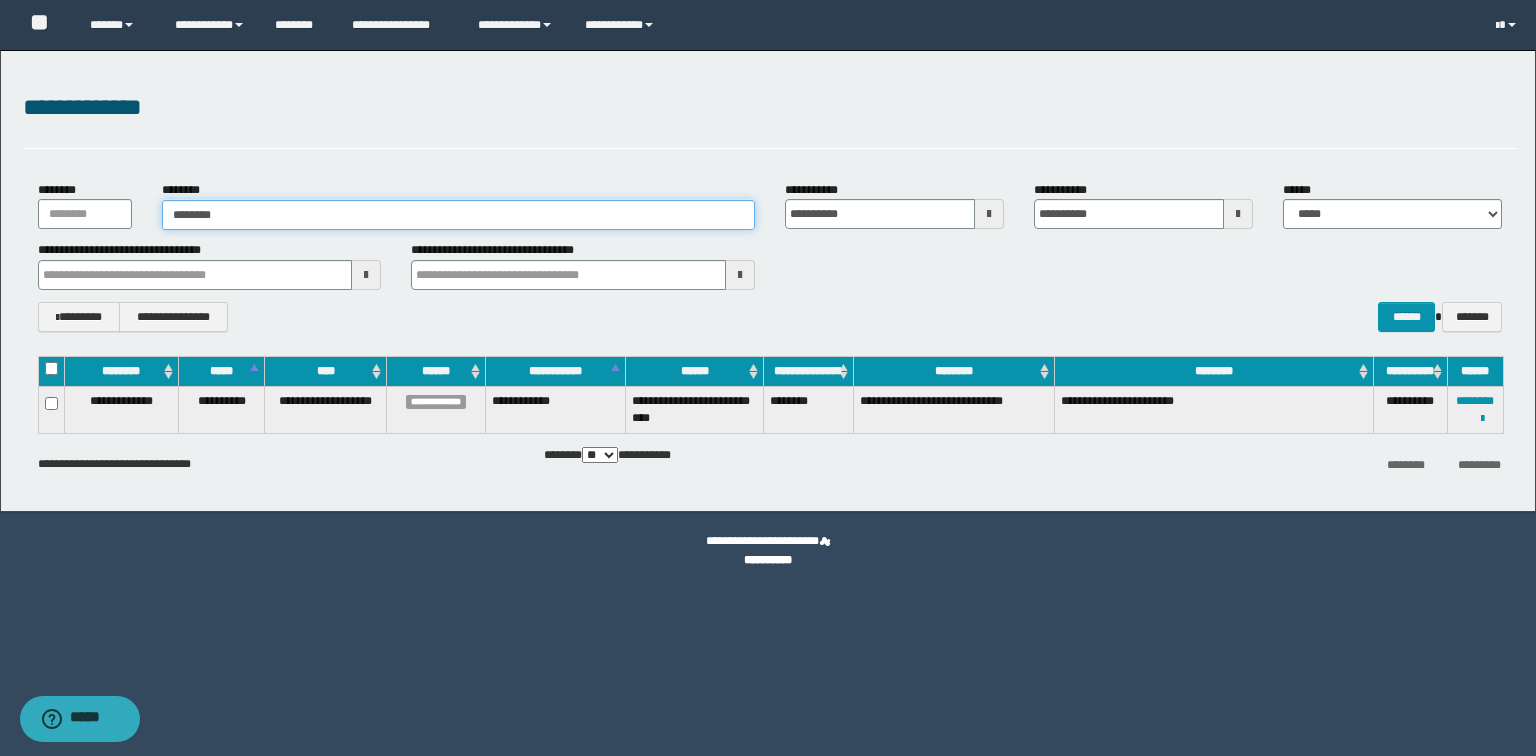 type on "********" 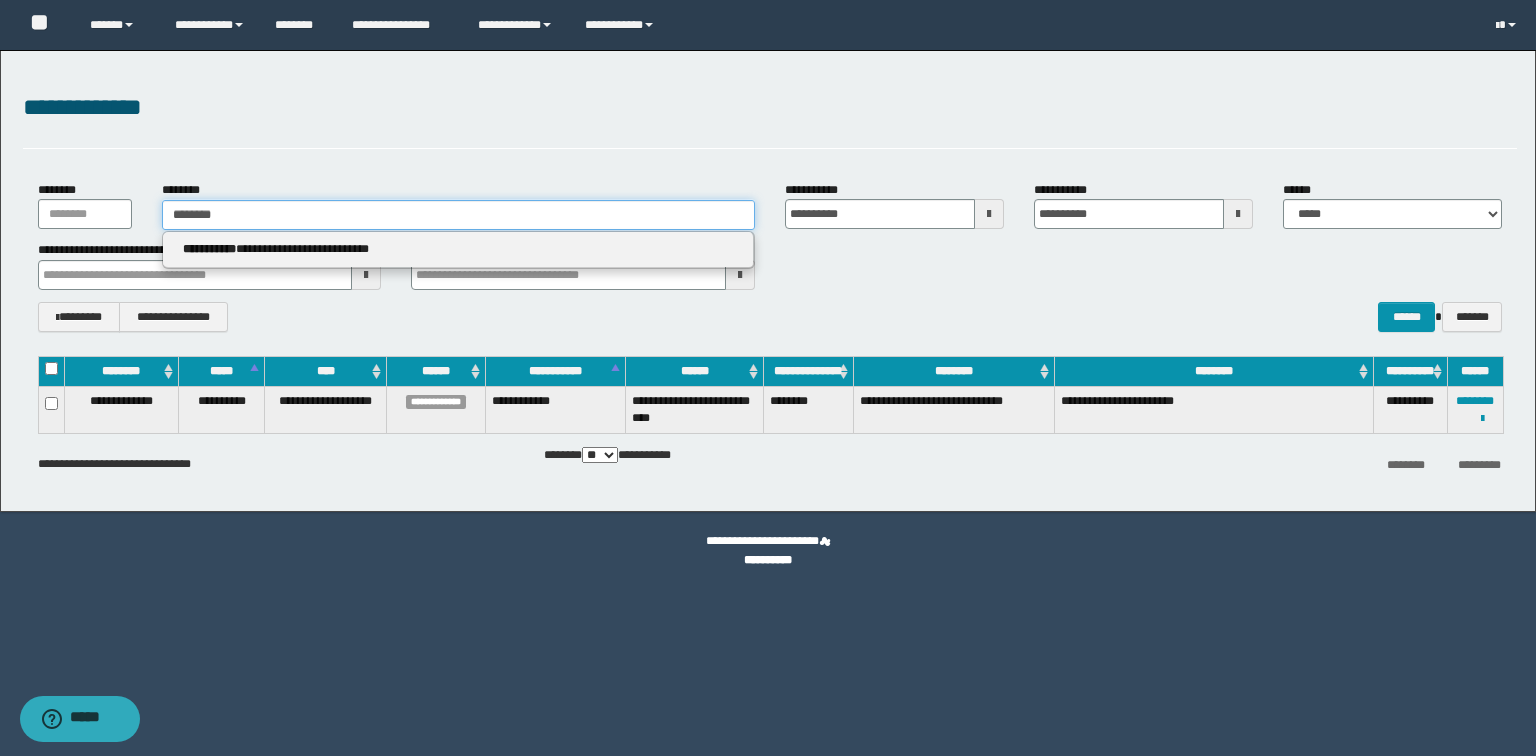 type on "********" 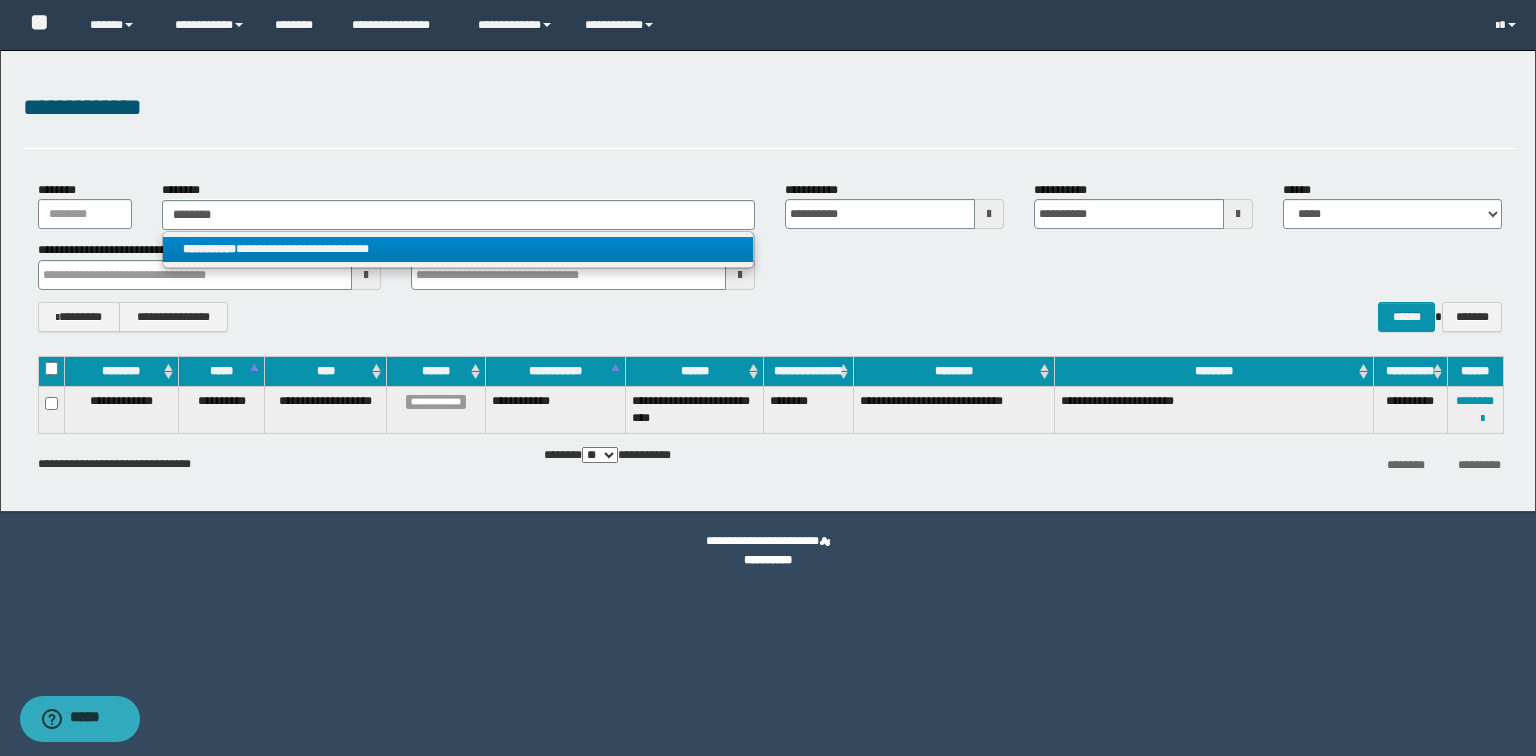 click on "**********" at bounding box center [209, 249] 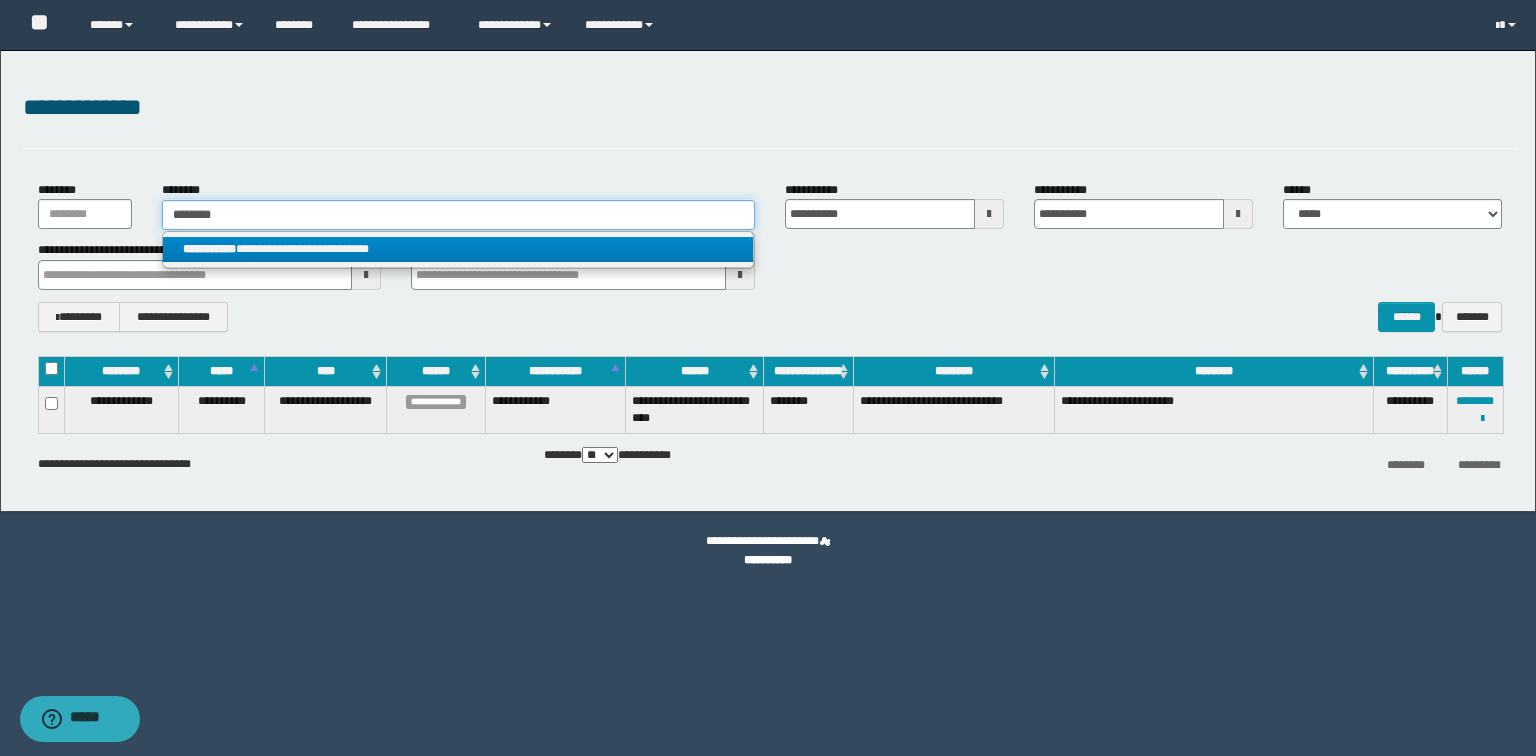 type 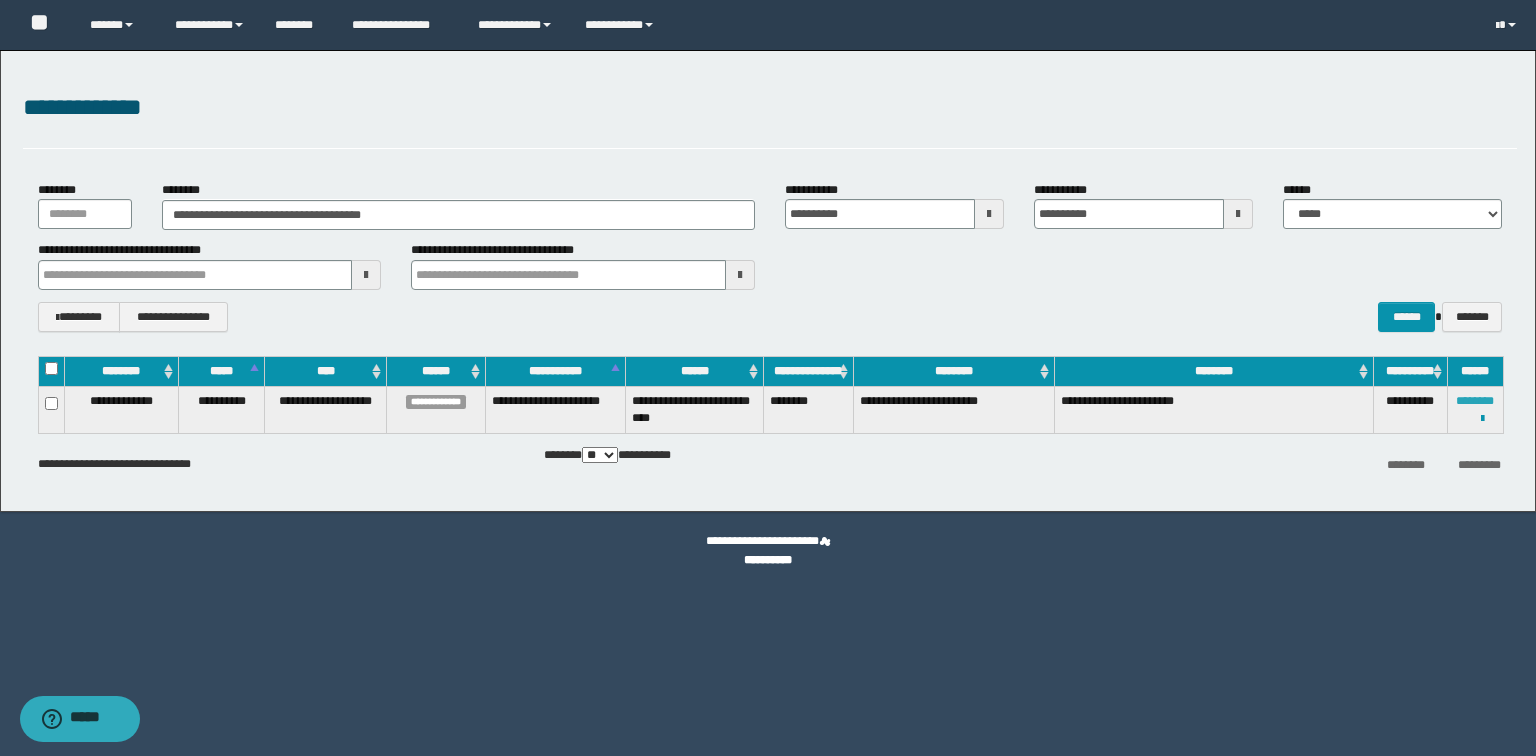 click on "********" at bounding box center (1475, 401) 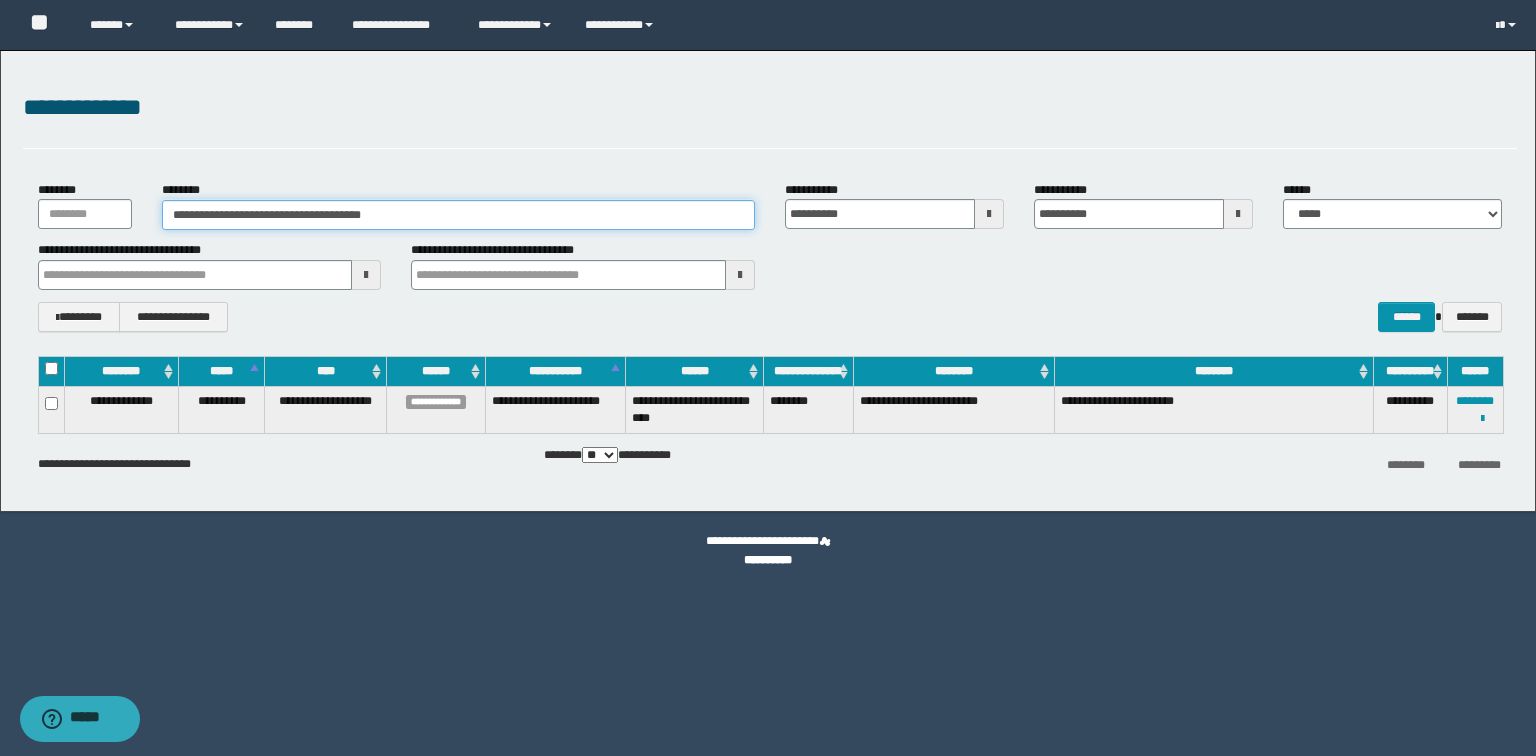 drag, startPoint x: 520, startPoint y: 216, endPoint x: 0, endPoint y: 160, distance: 523.0067 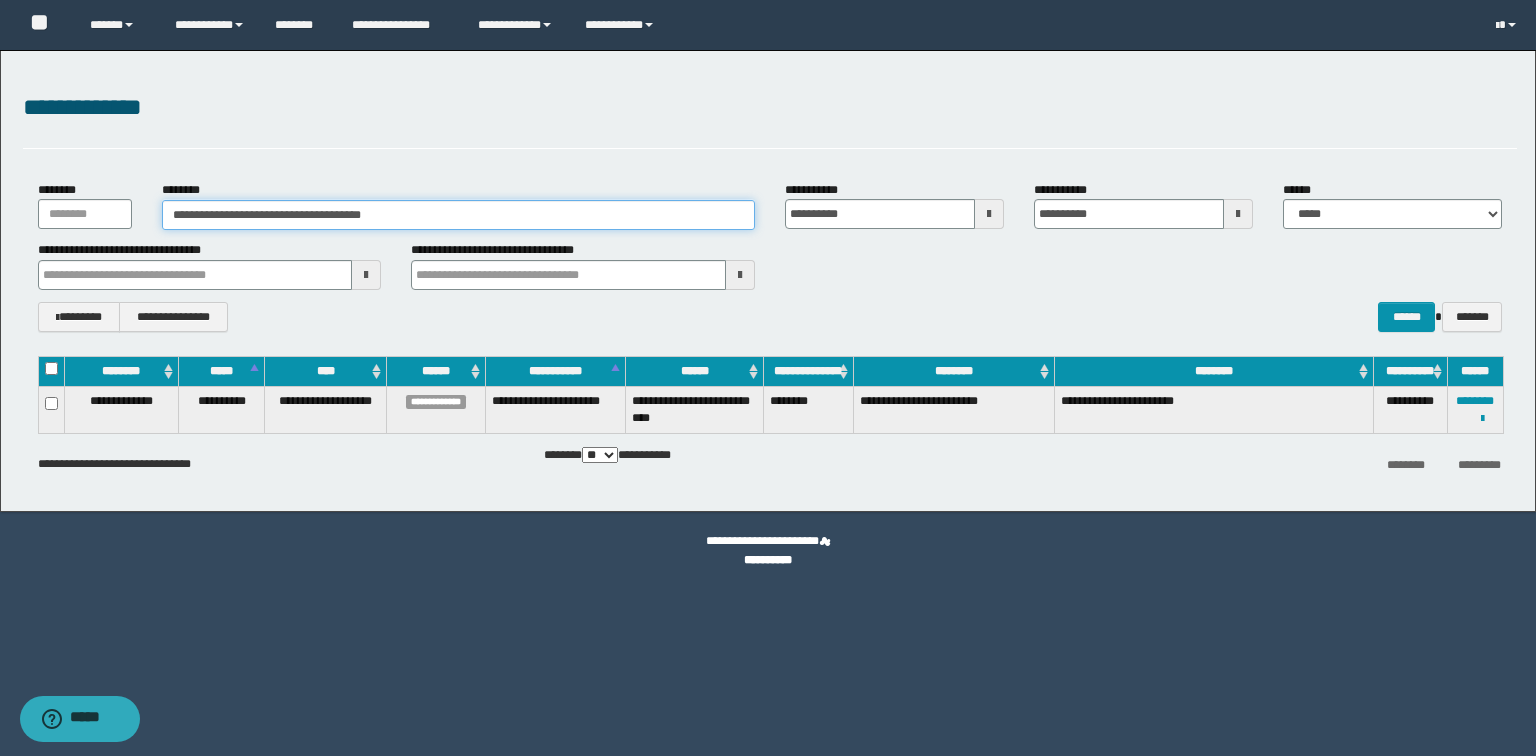 paste 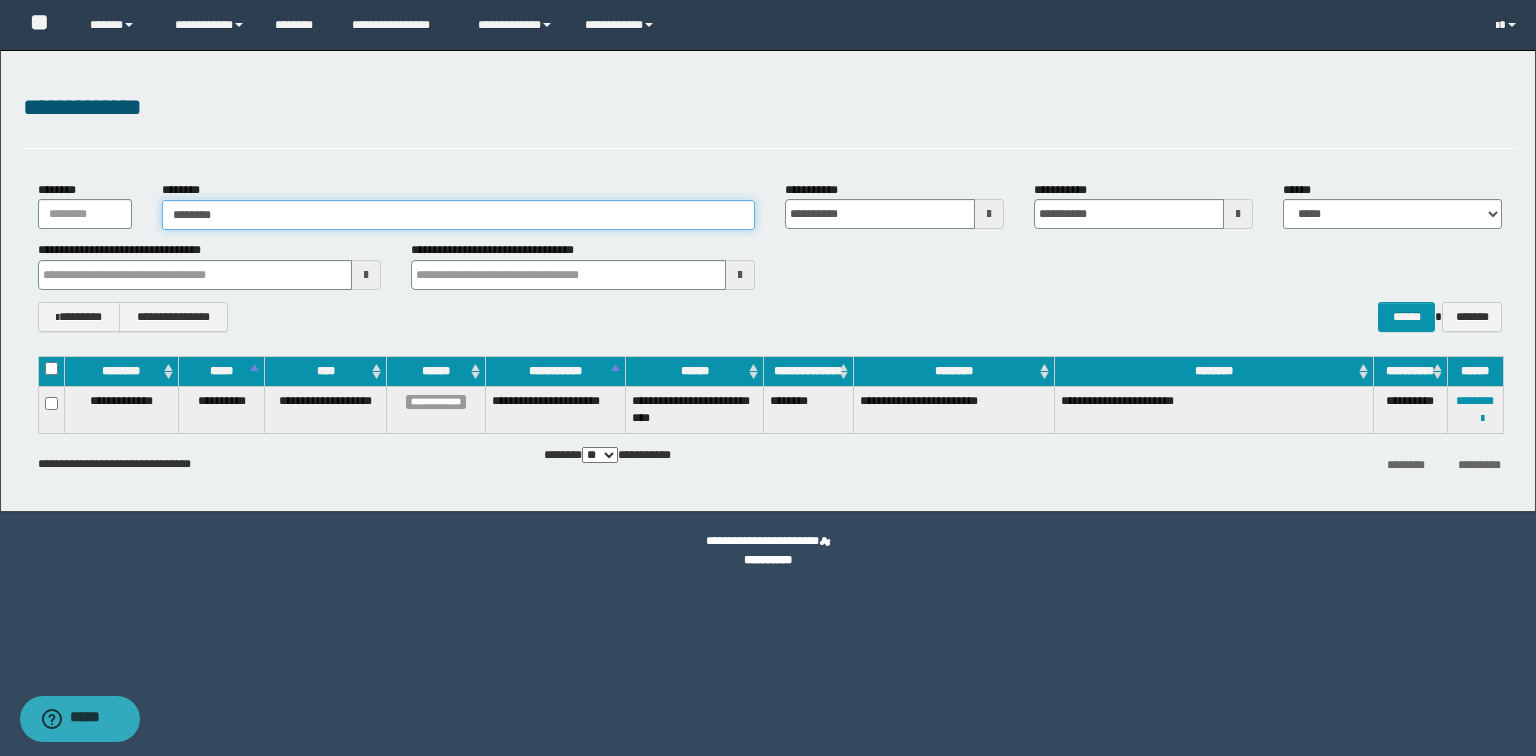 type on "********" 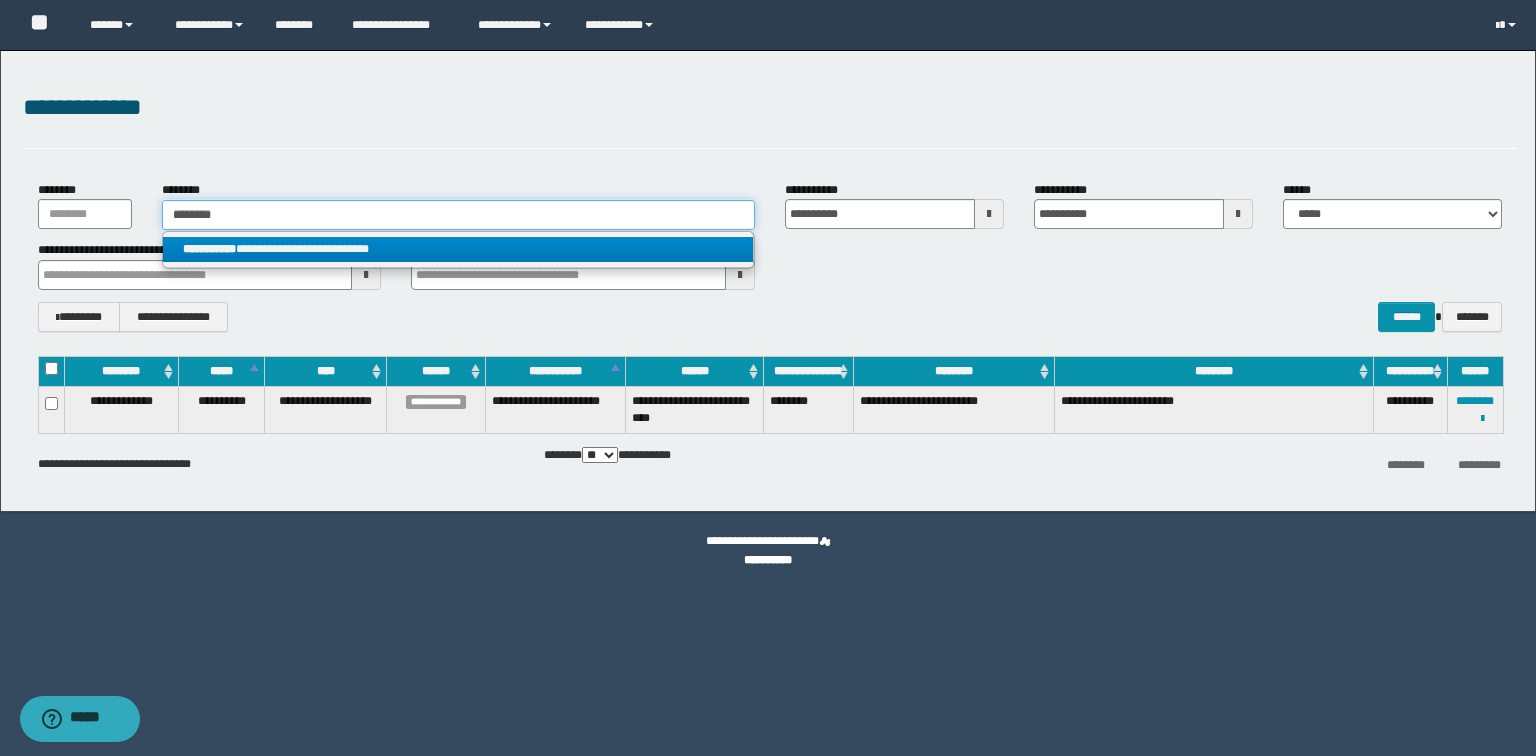 type on "********" 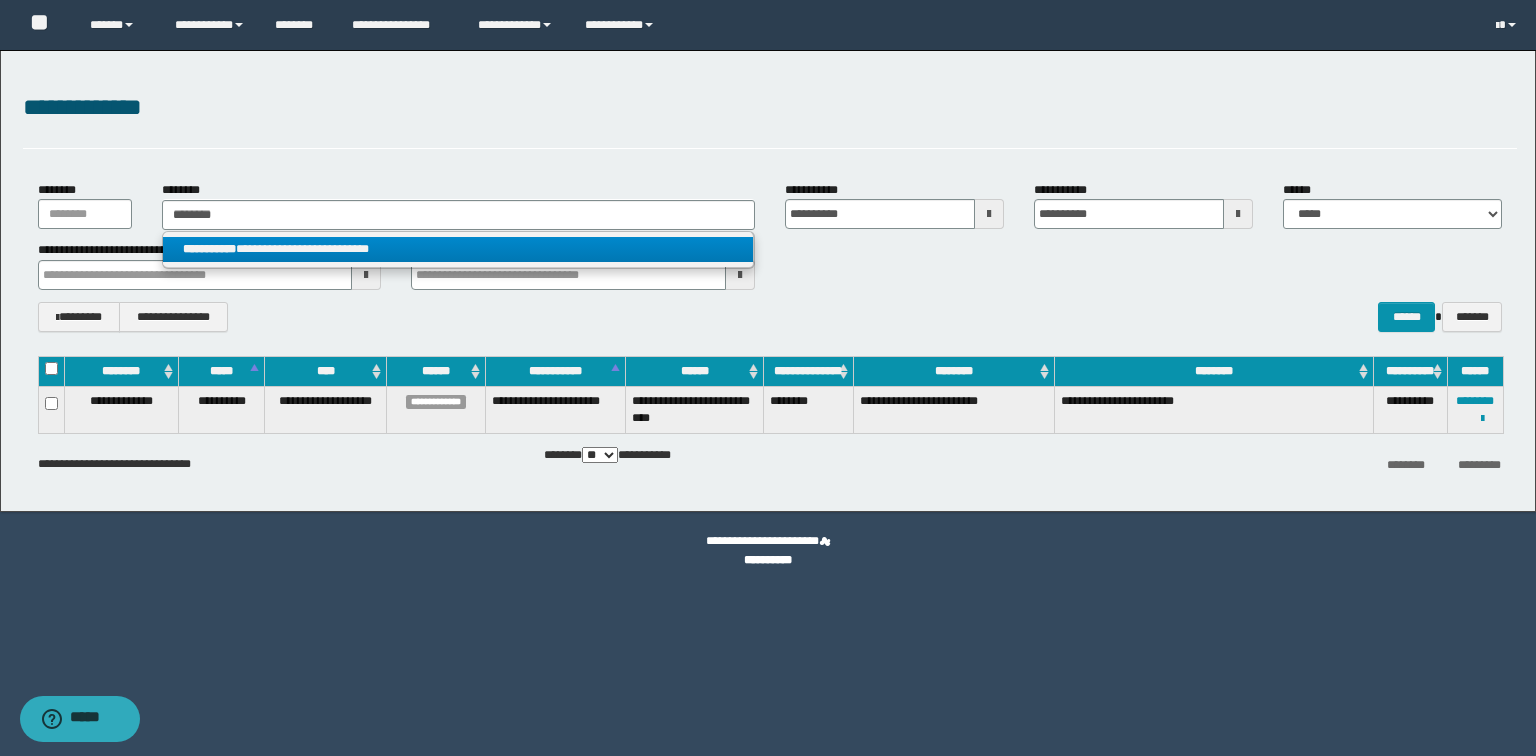 click on "**********" at bounding box center [458, 249] 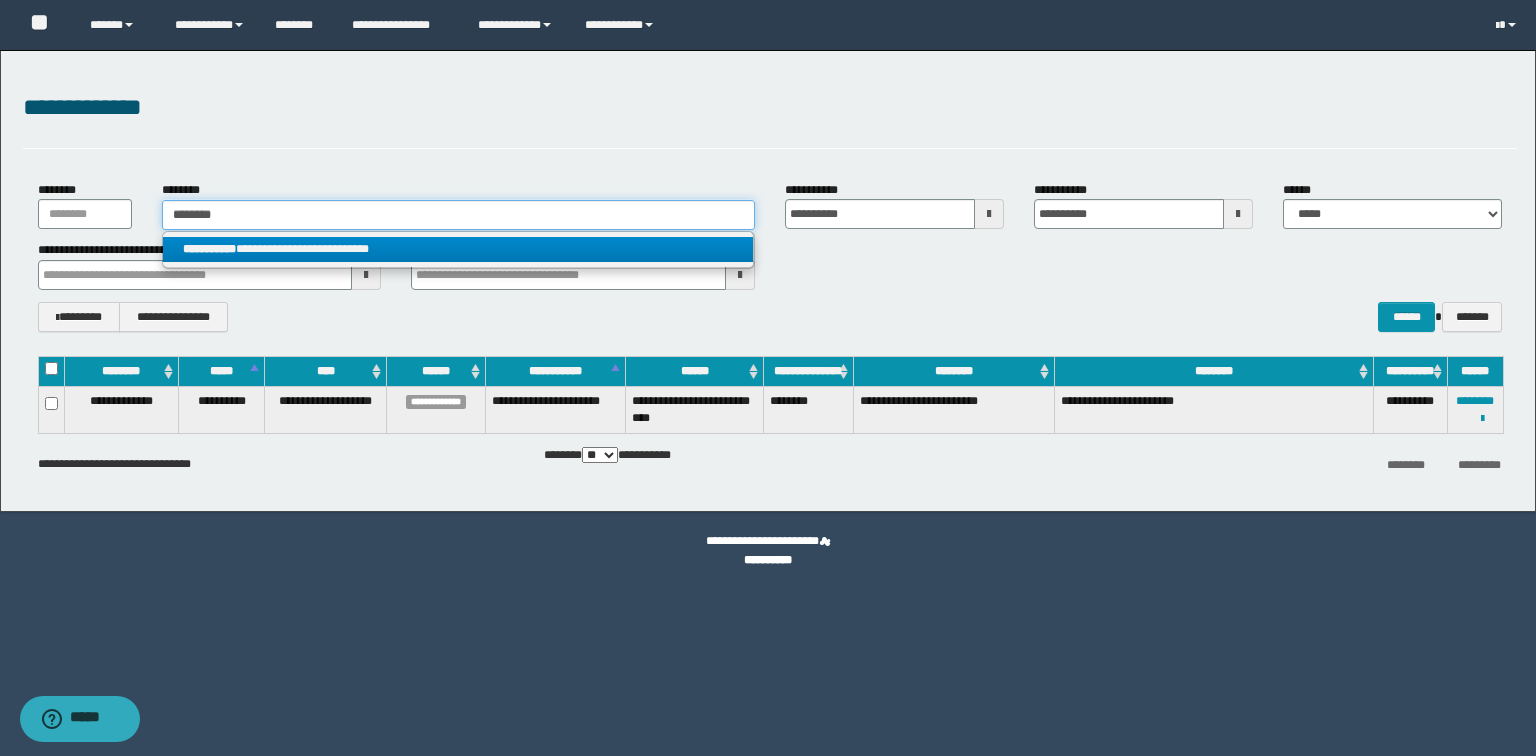 type 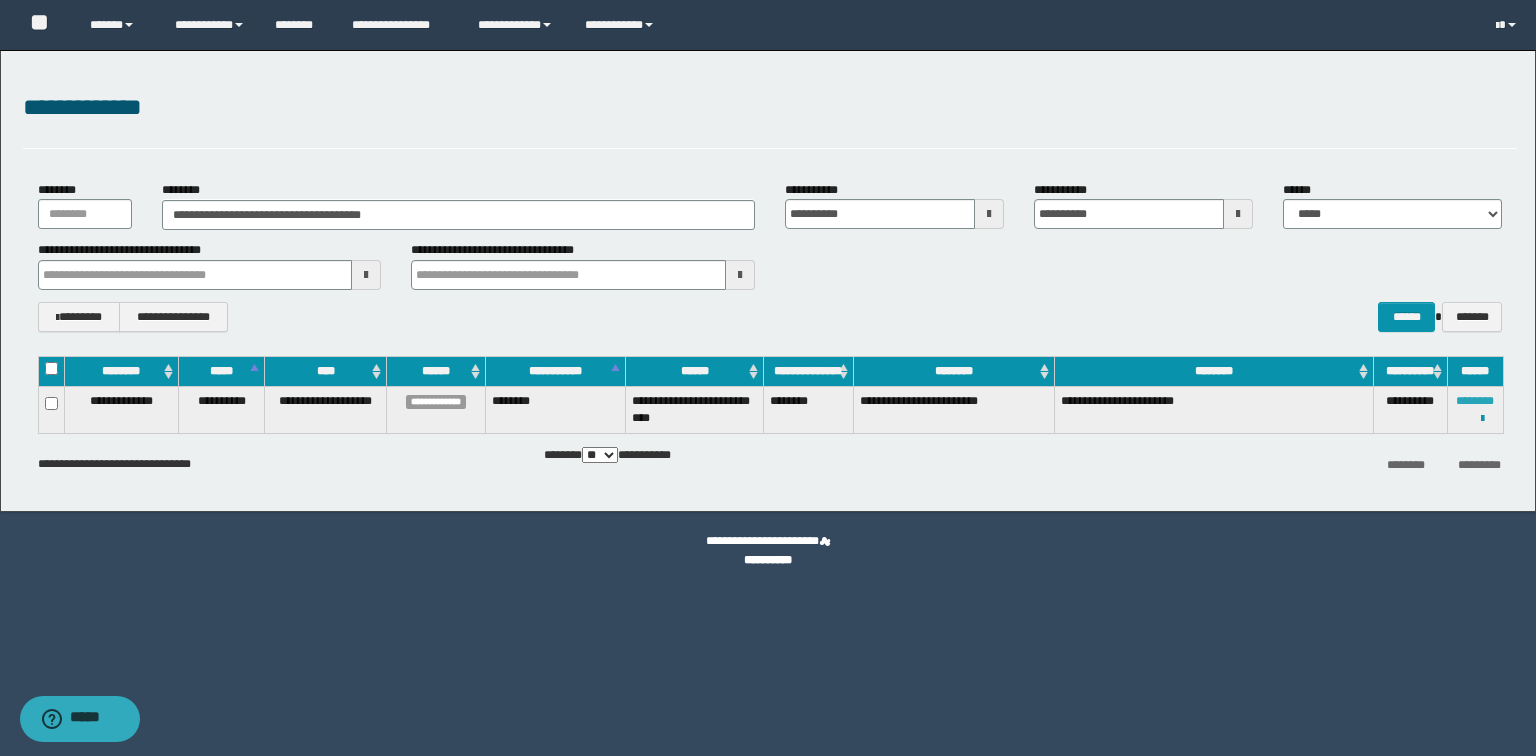 click on "********" at bounding box center (1475, 401) 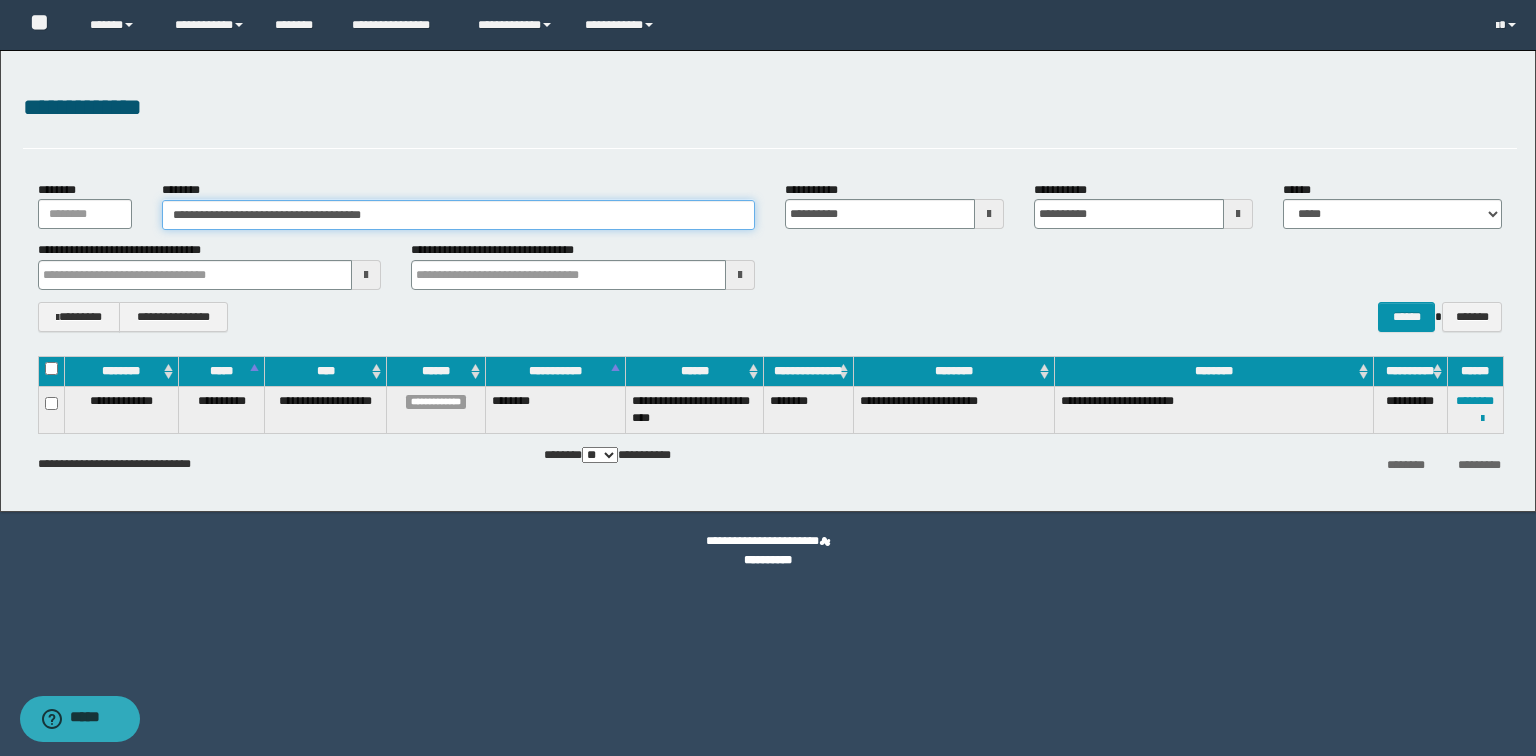 drag, startPoint x: 618, startPoint y: 214, endPoint x: 0, endPoint y: 172, distance: 619.42554 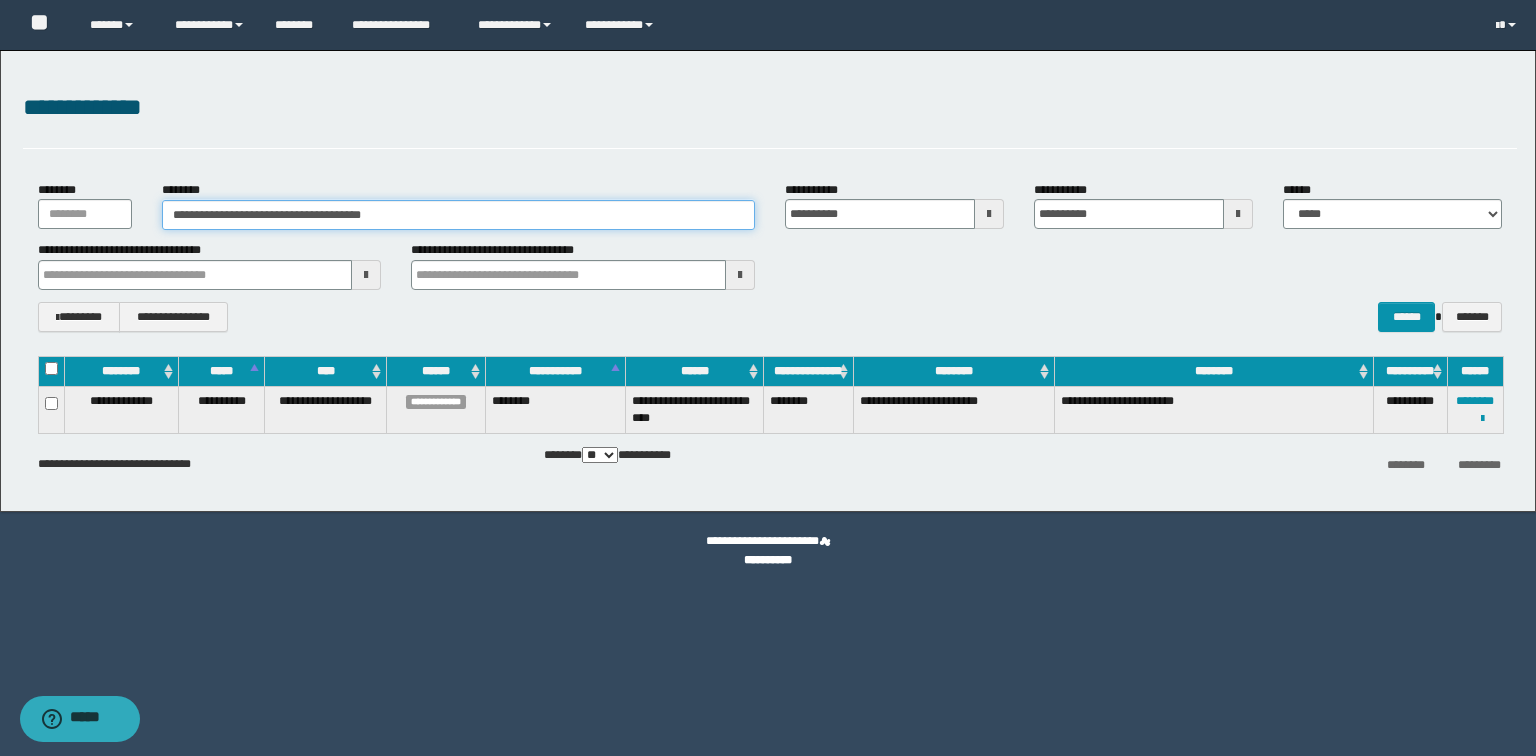 paste 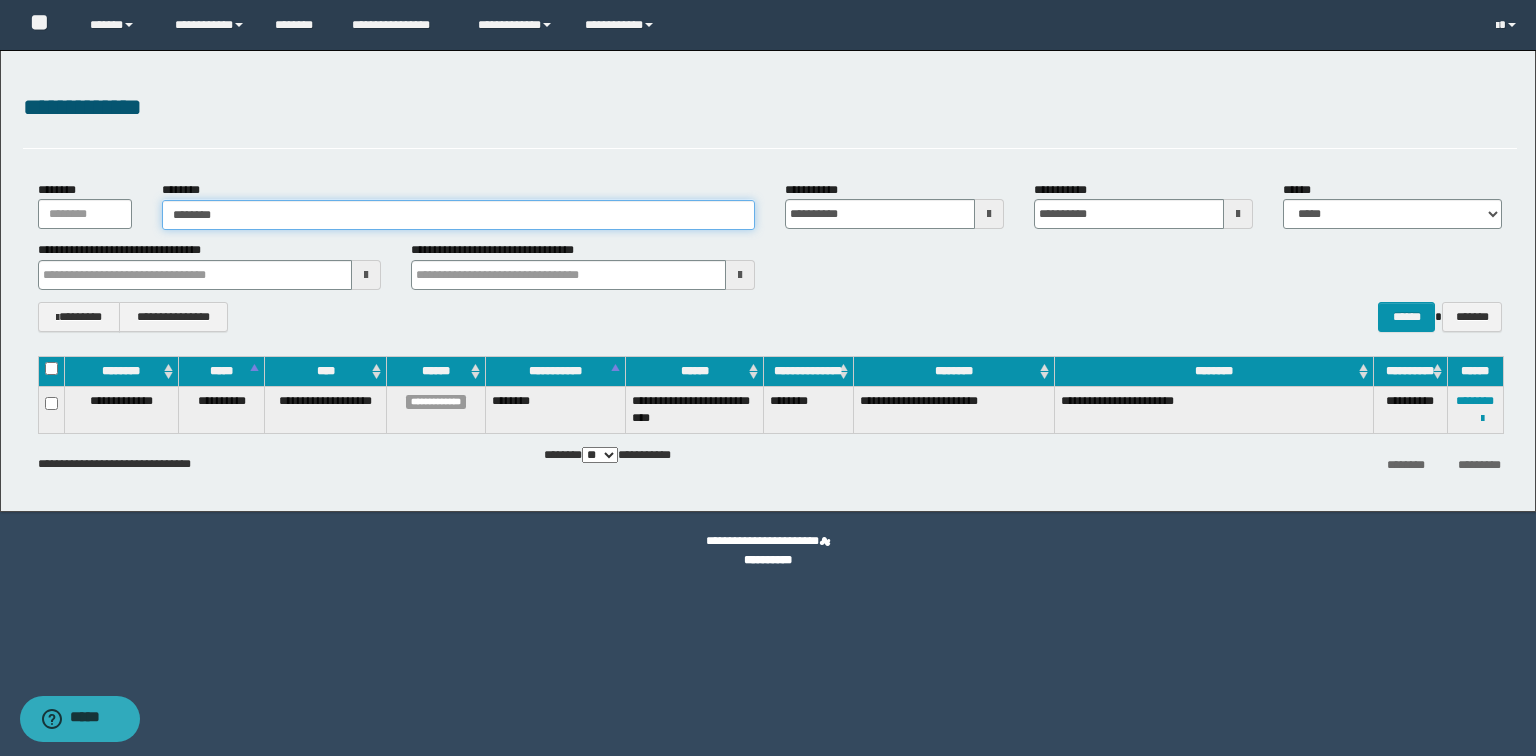 type on "********" 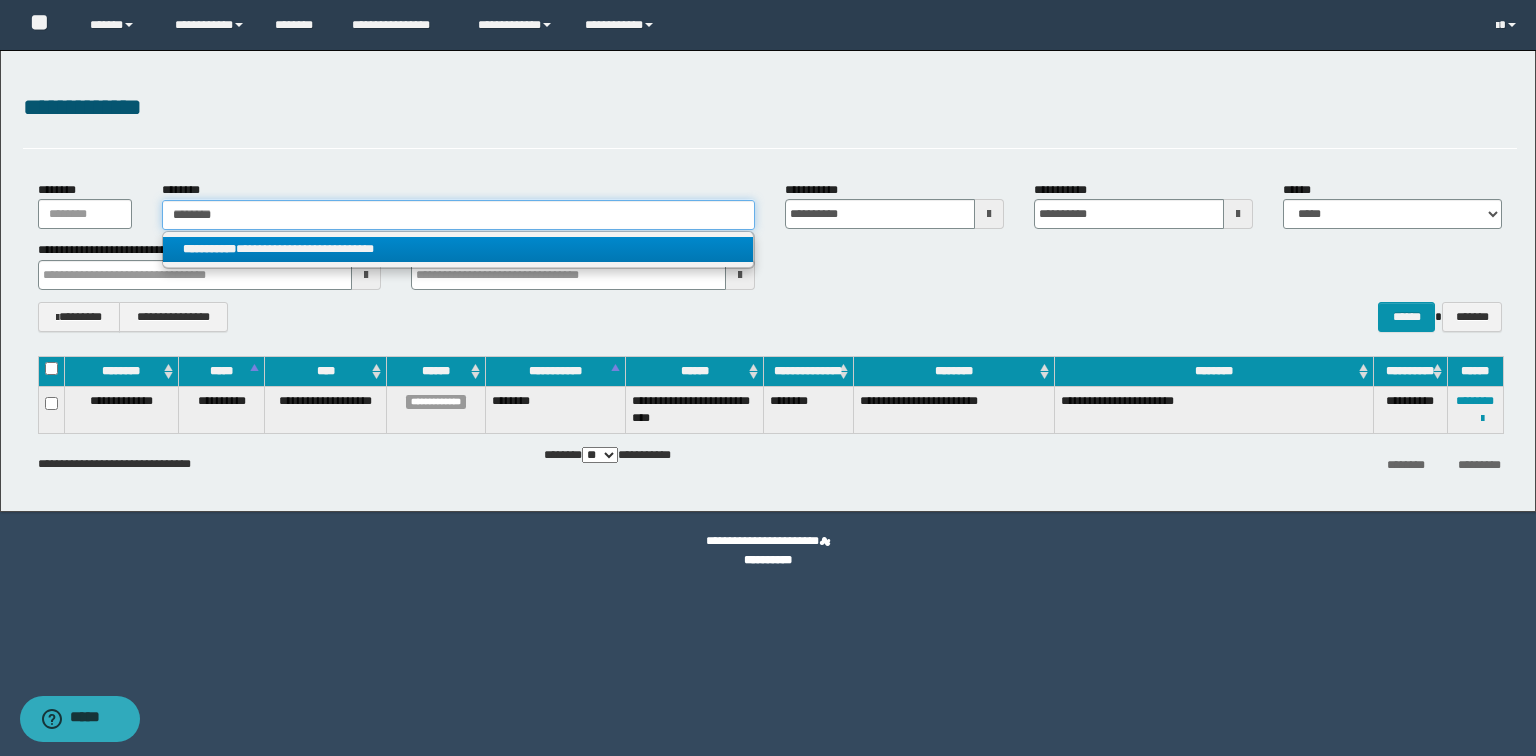 type on "********" 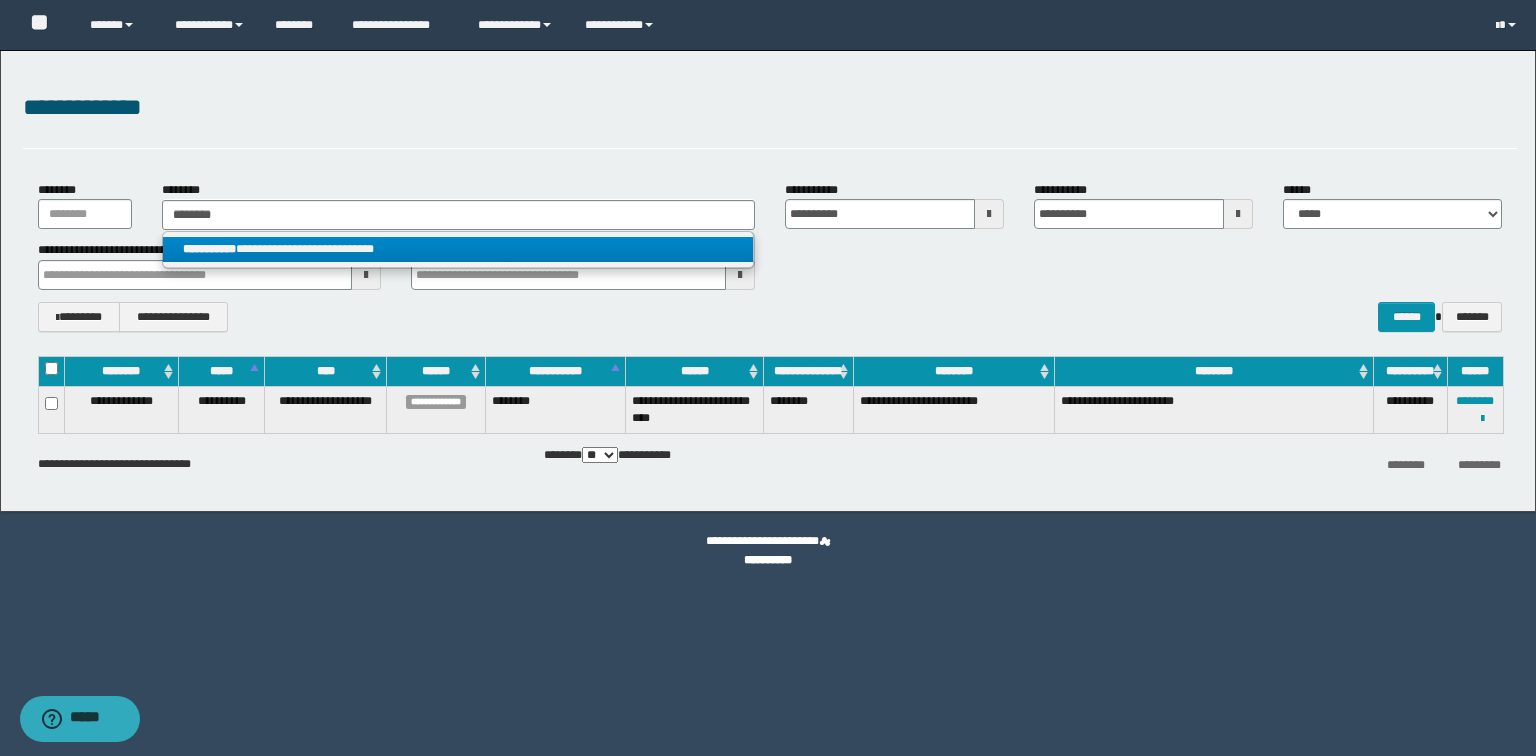 click on "**********" at bounding box center (458, 249) 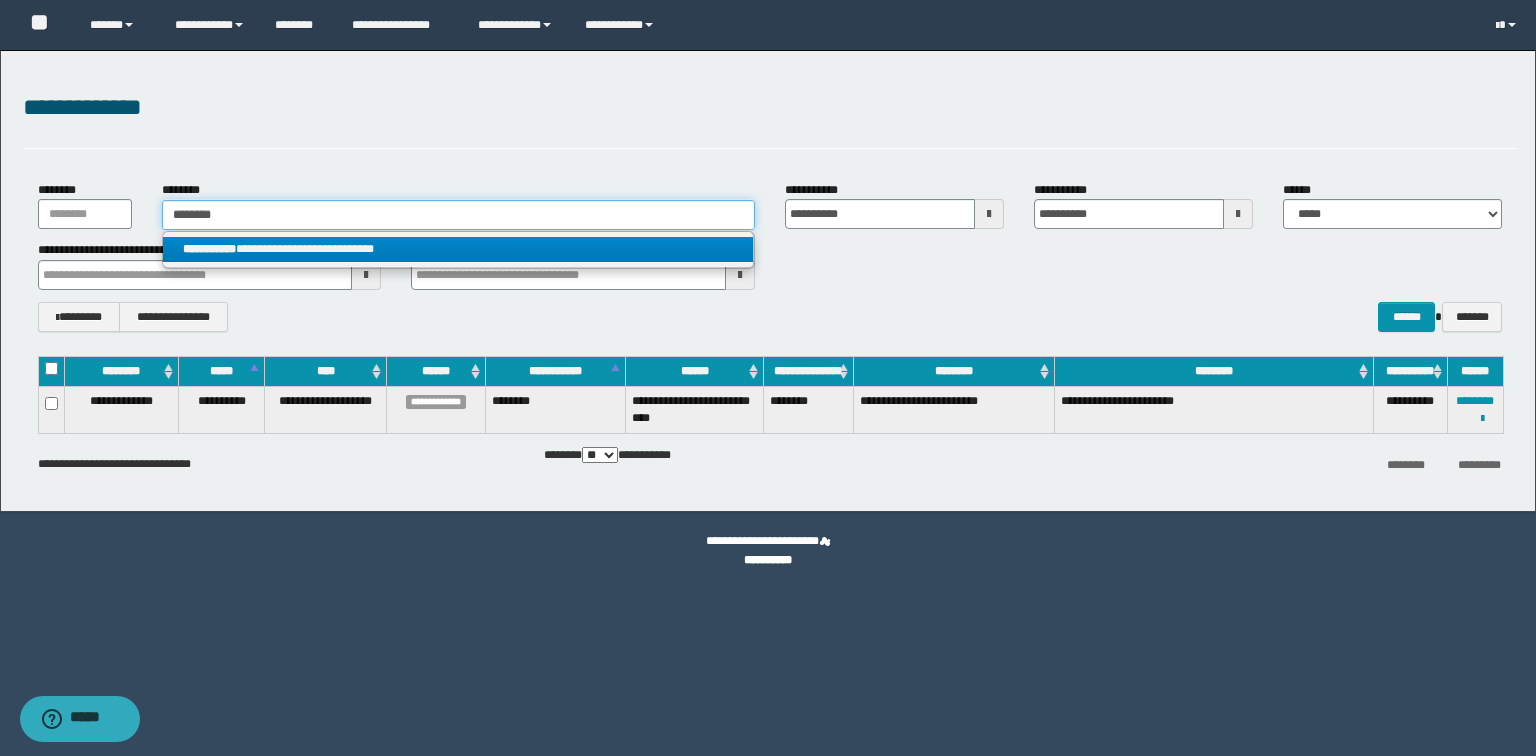 type 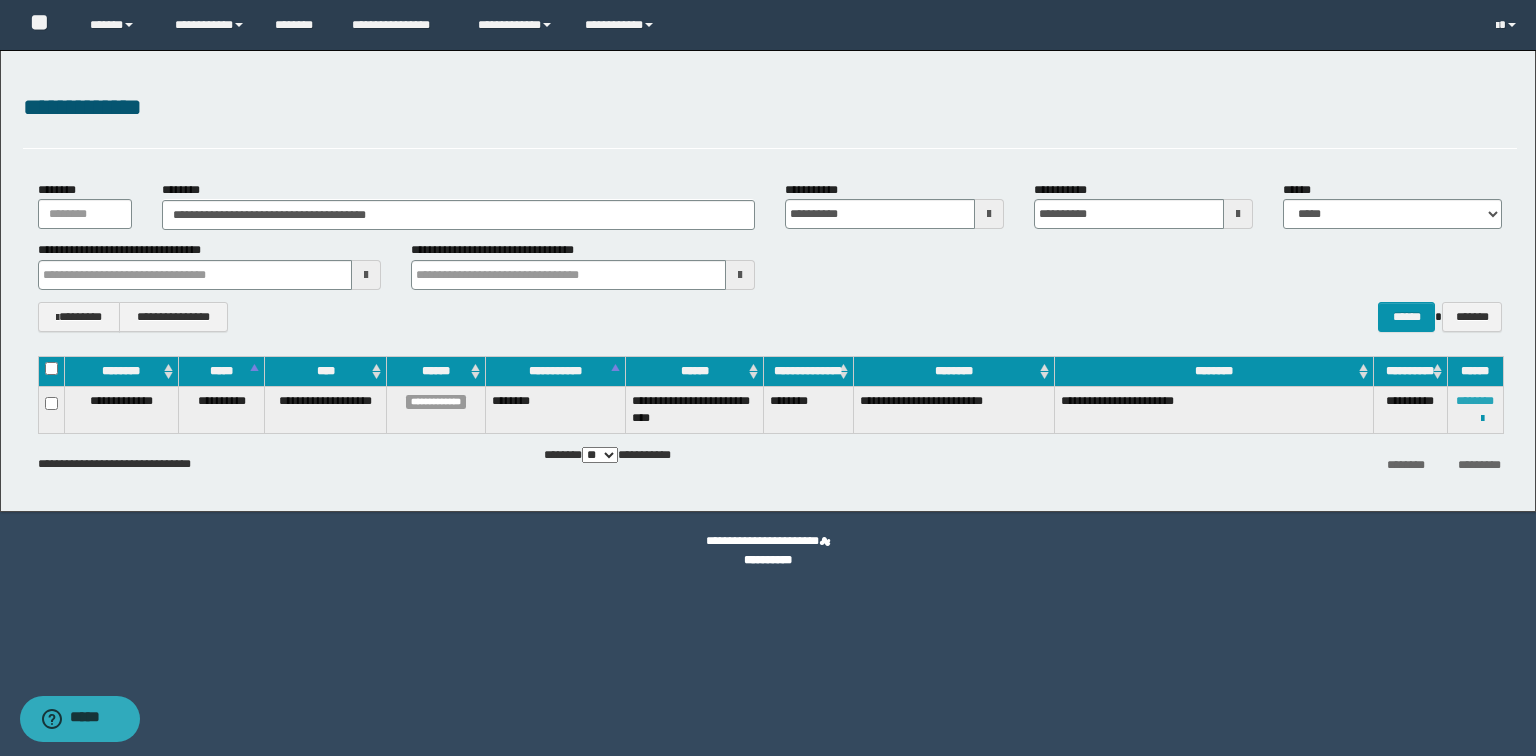 click on "********" at bounding box center (1475, 401) 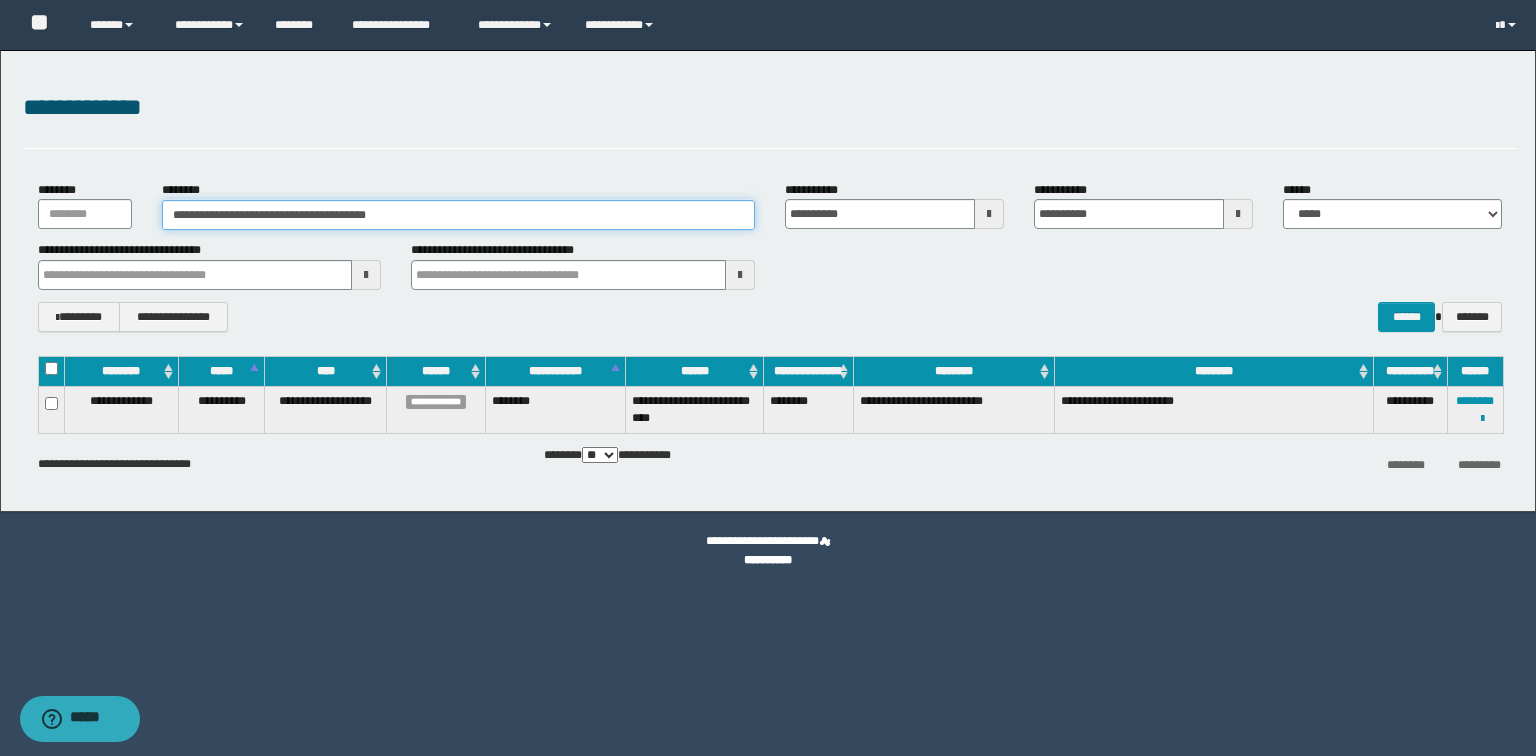 drag, startPoint x: 514, startPoint y: 212, endPoint x: 33, endPoint y: 171, distance: 482.74423 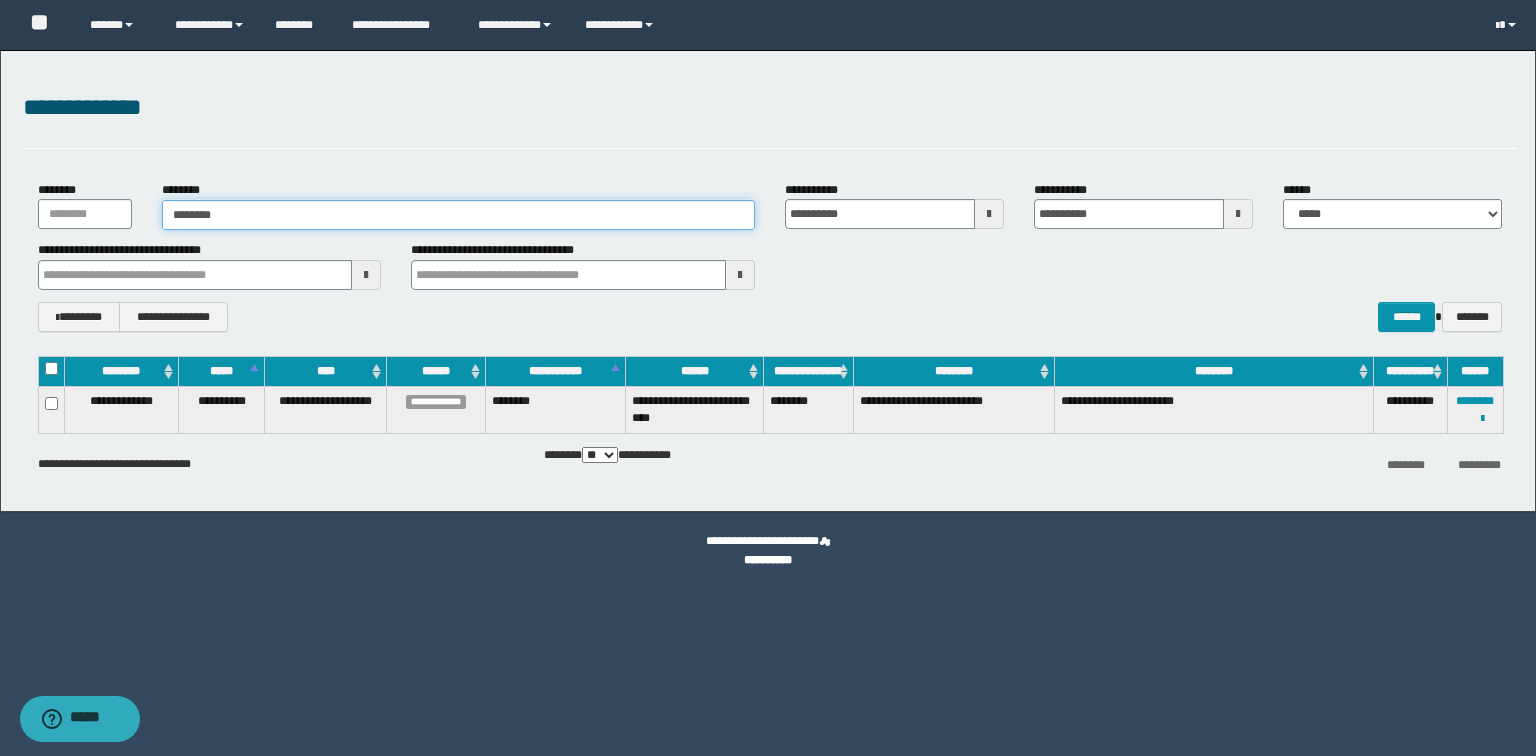 type on "********" 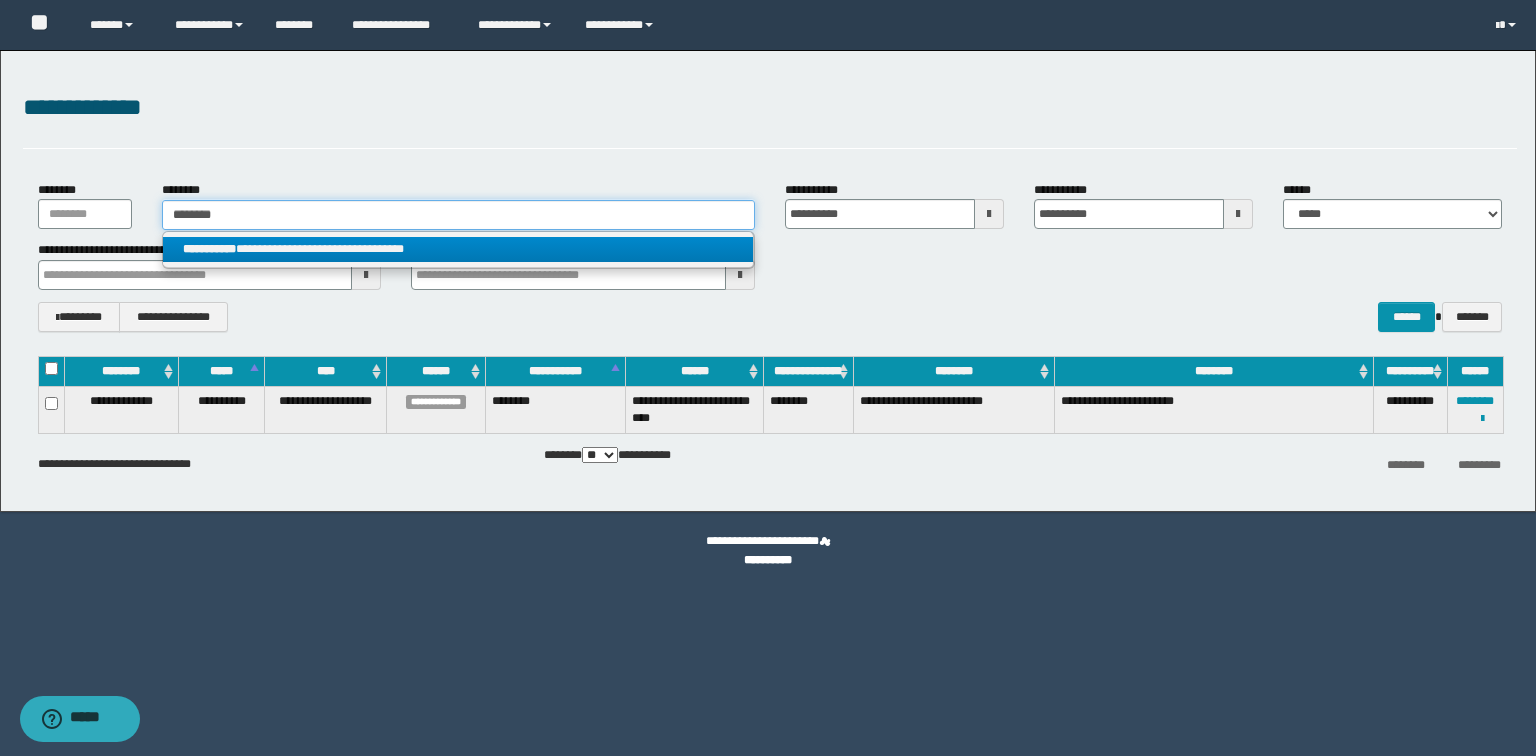 type on "********" 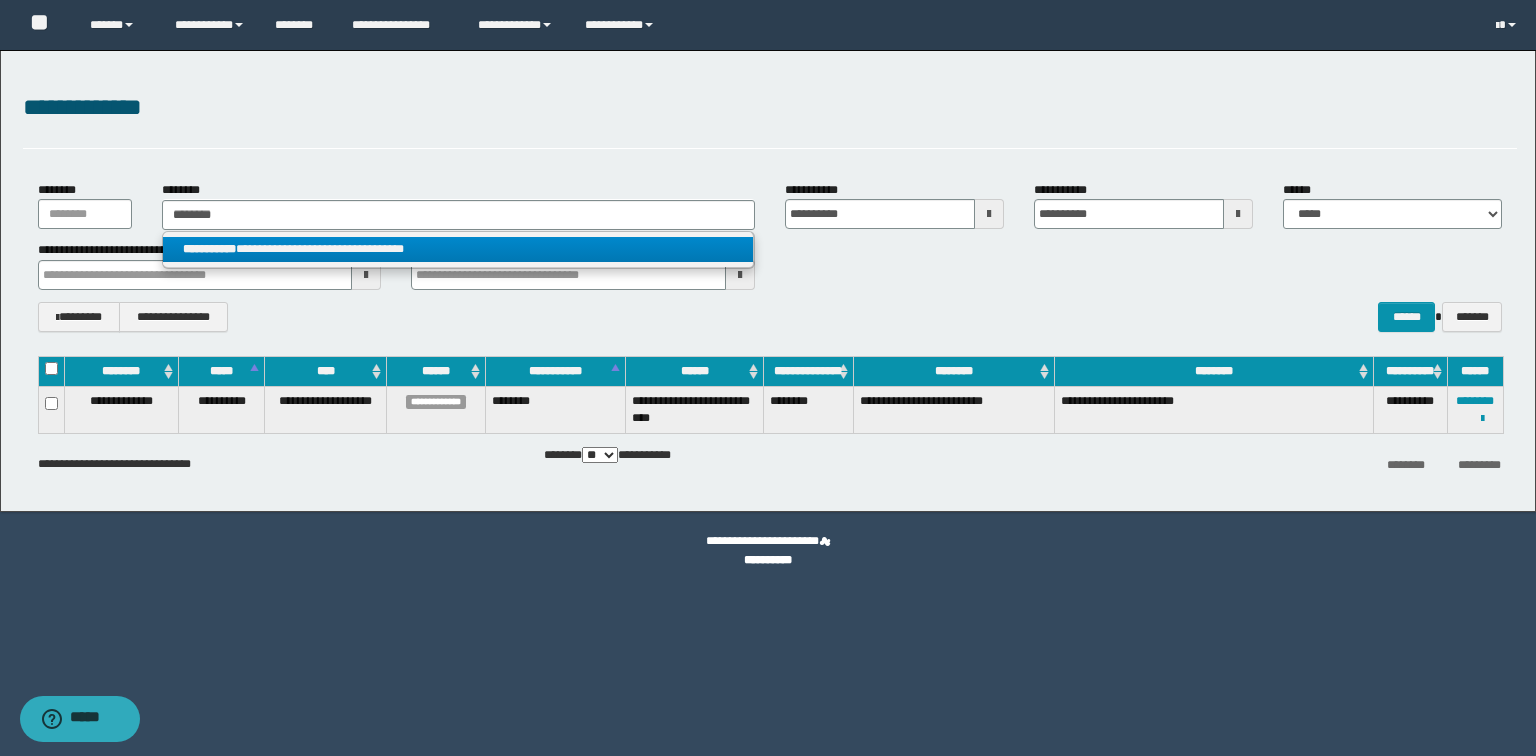 click on "**********" at bounding box center [458, 249] 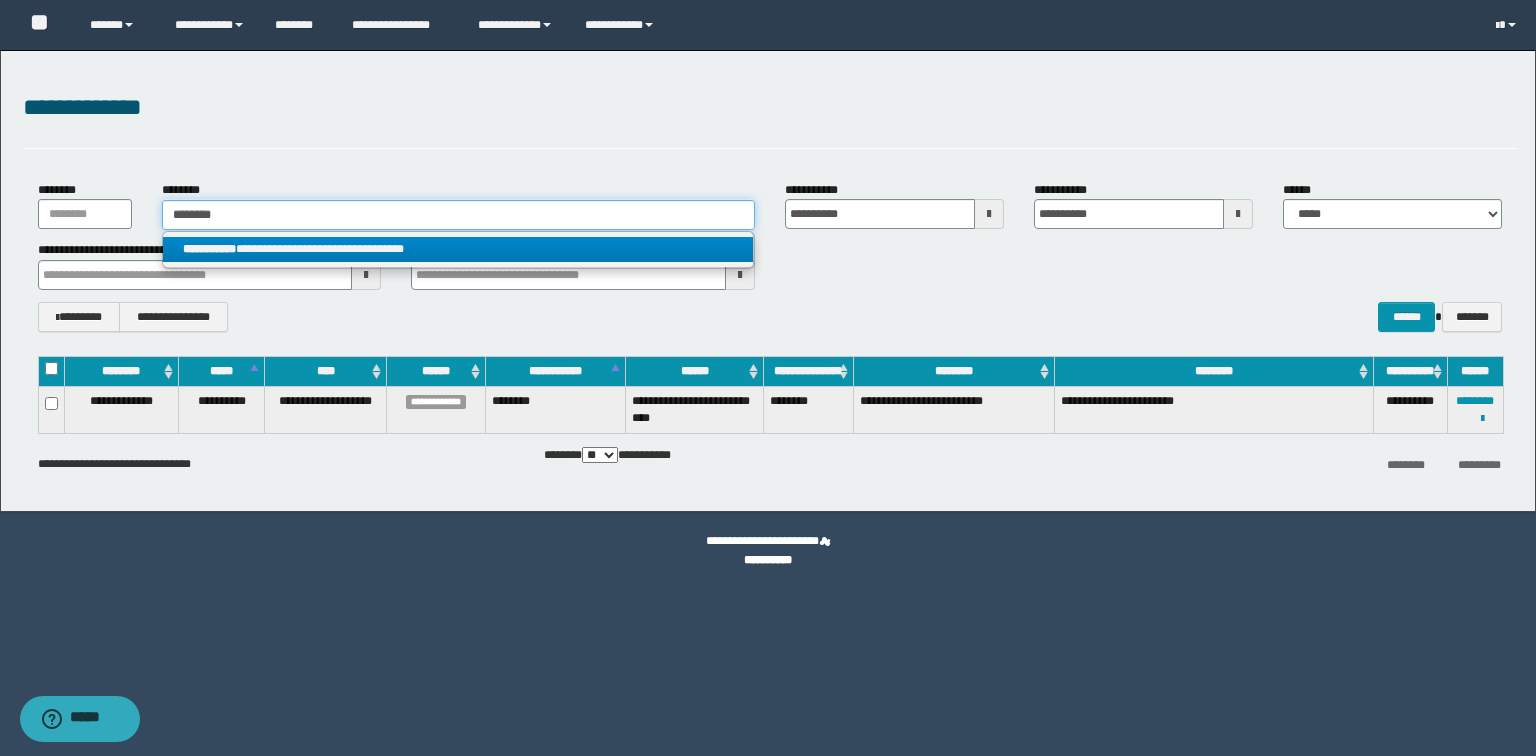 type 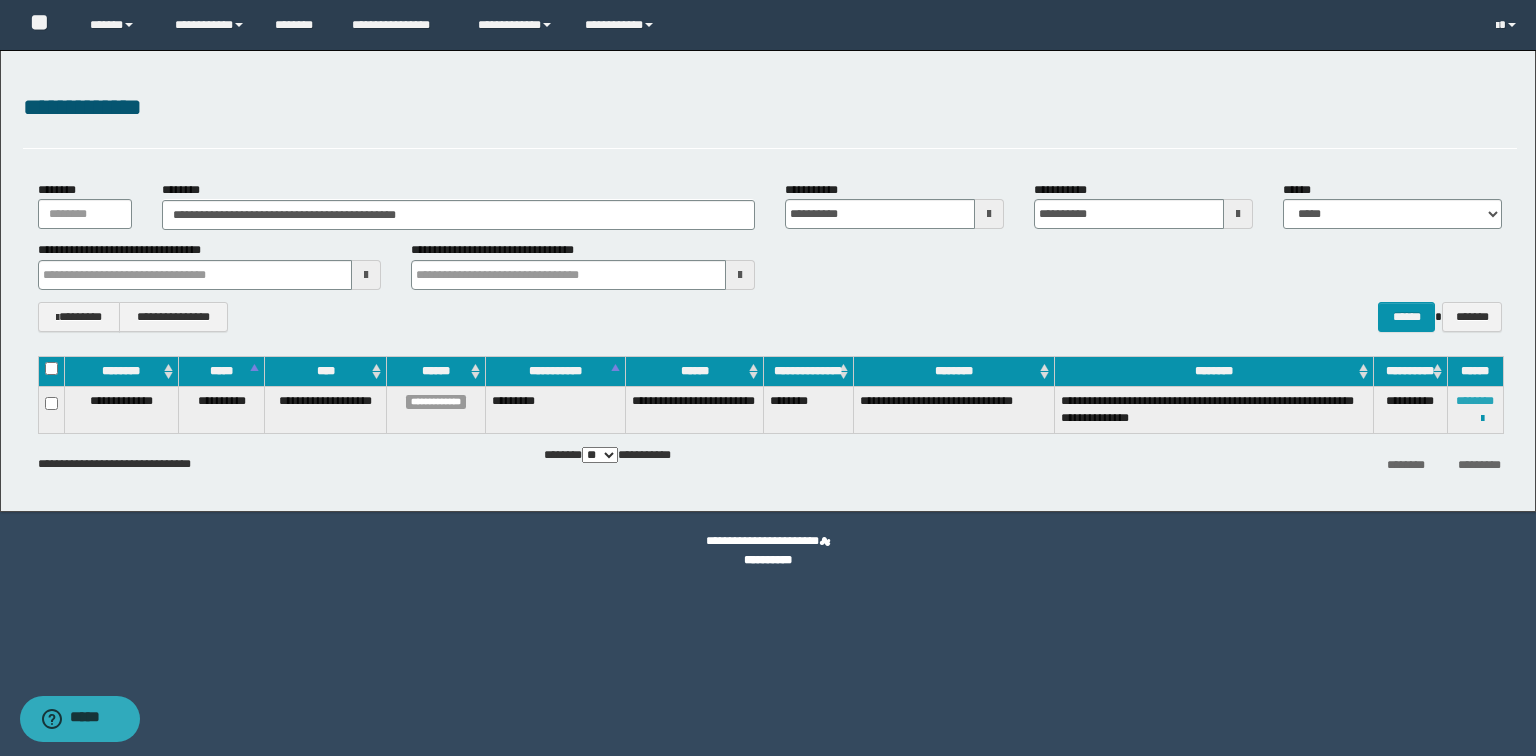 click on "********" at bounding box center [1475, 401] 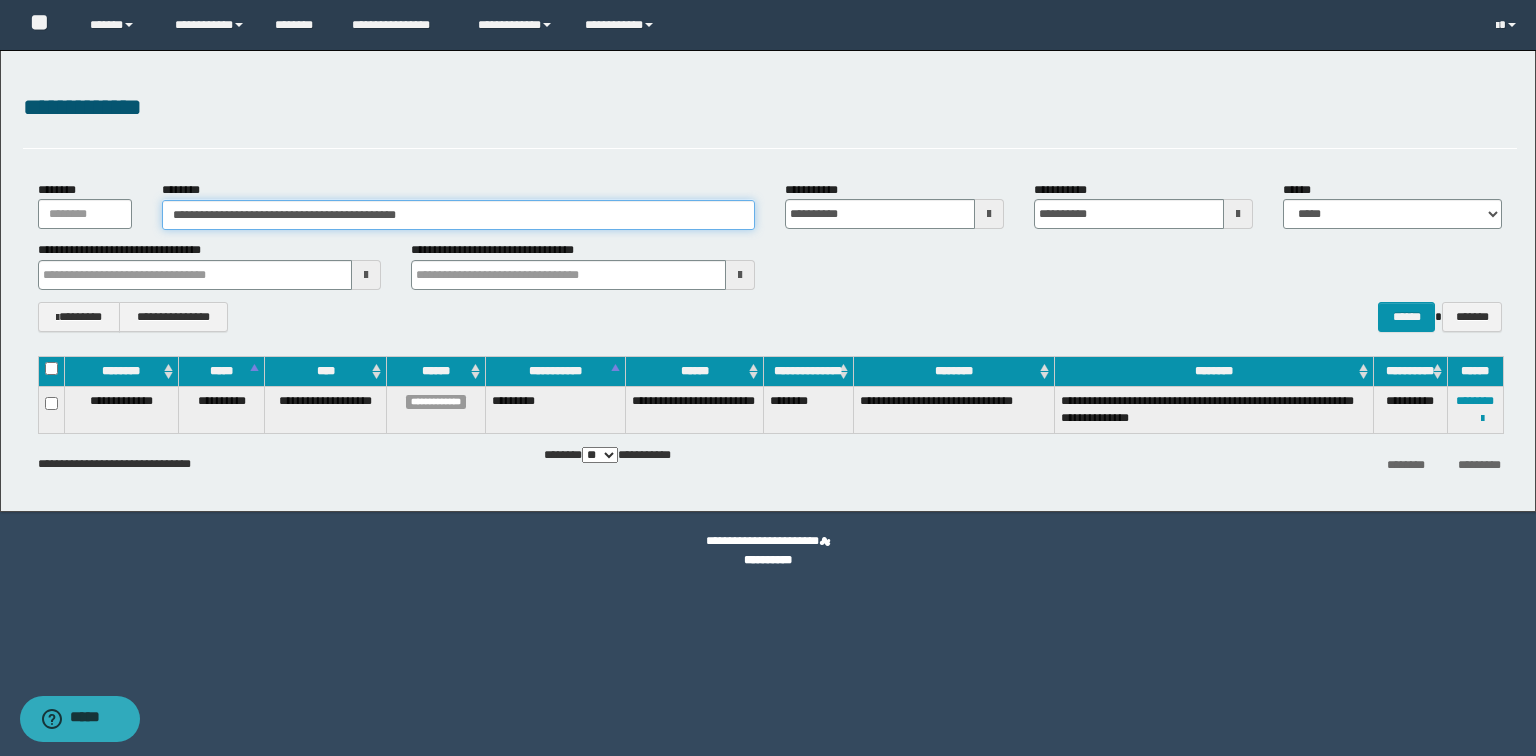 drag, startPoint x: 570, startPoint y: 208, endPoint x: 58, endPoint y: 220, distance: 512.1406 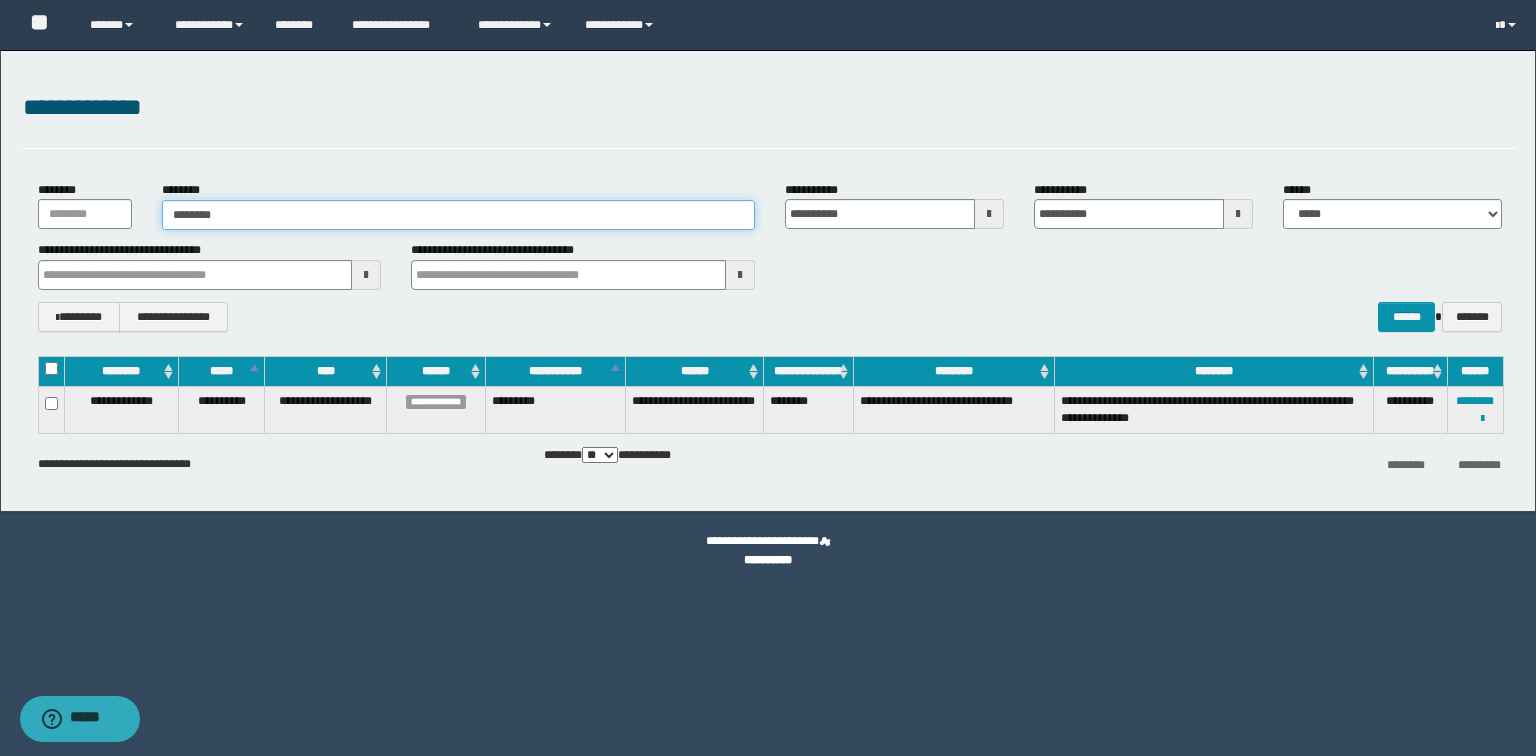 type on "********" 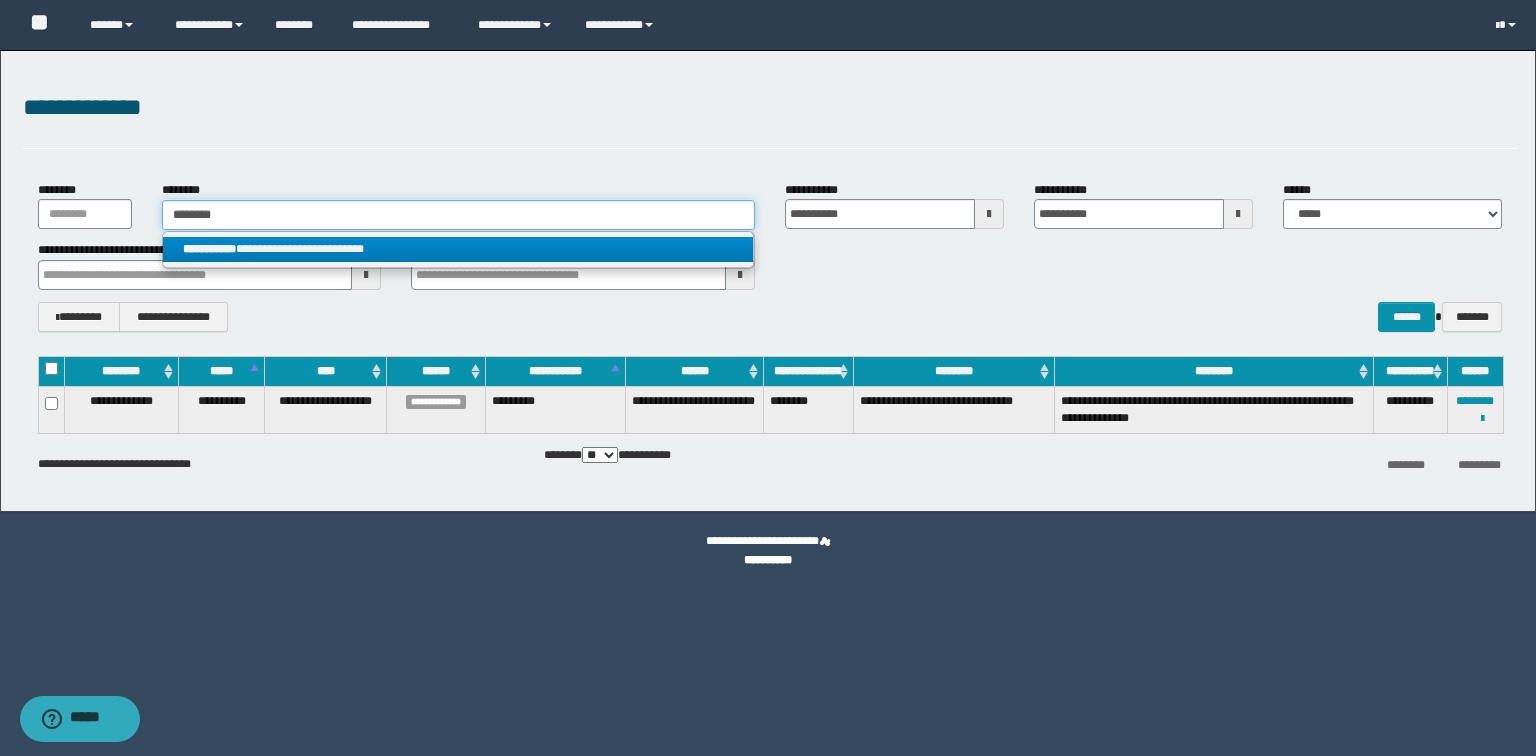 type on "********" 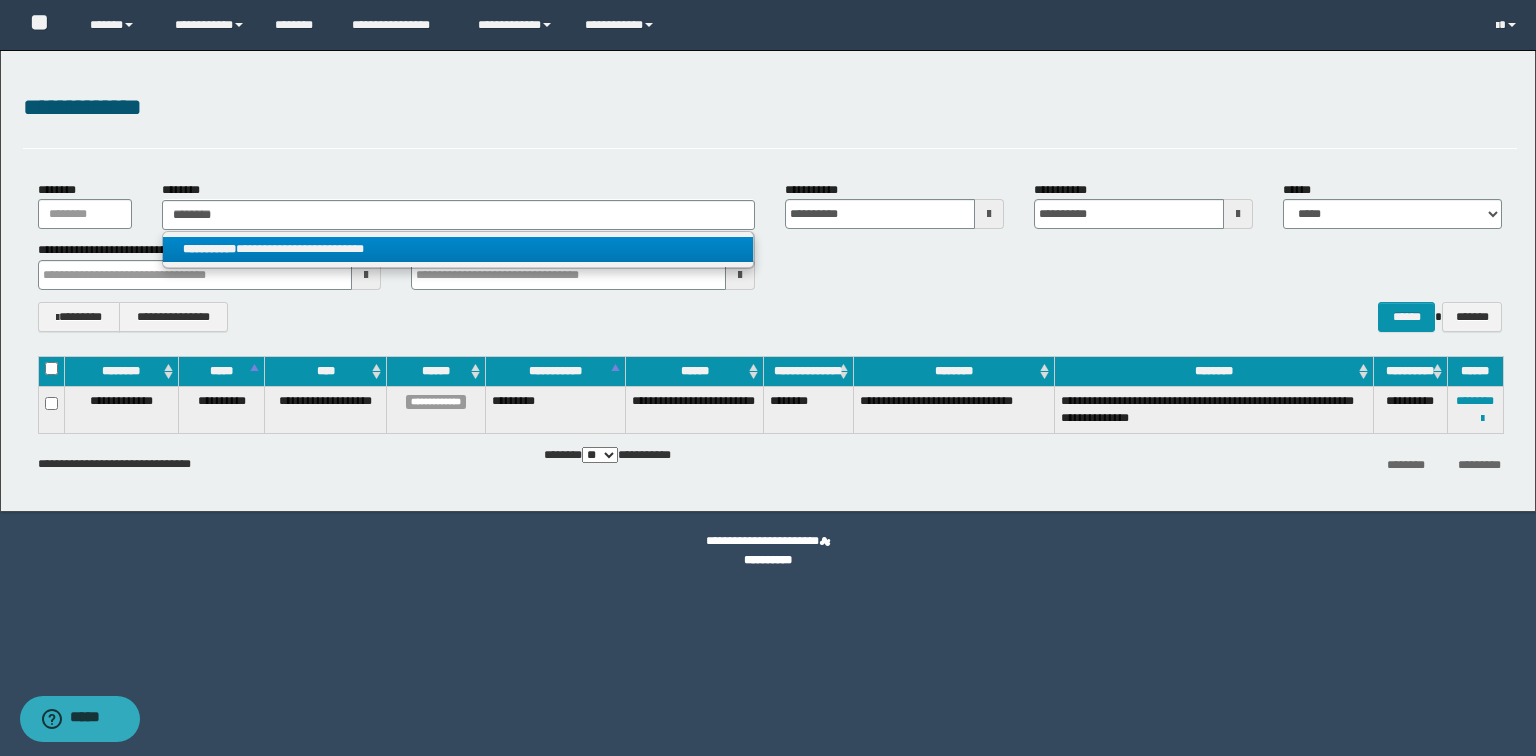 click on "**********" at bounding box center (458, 249) 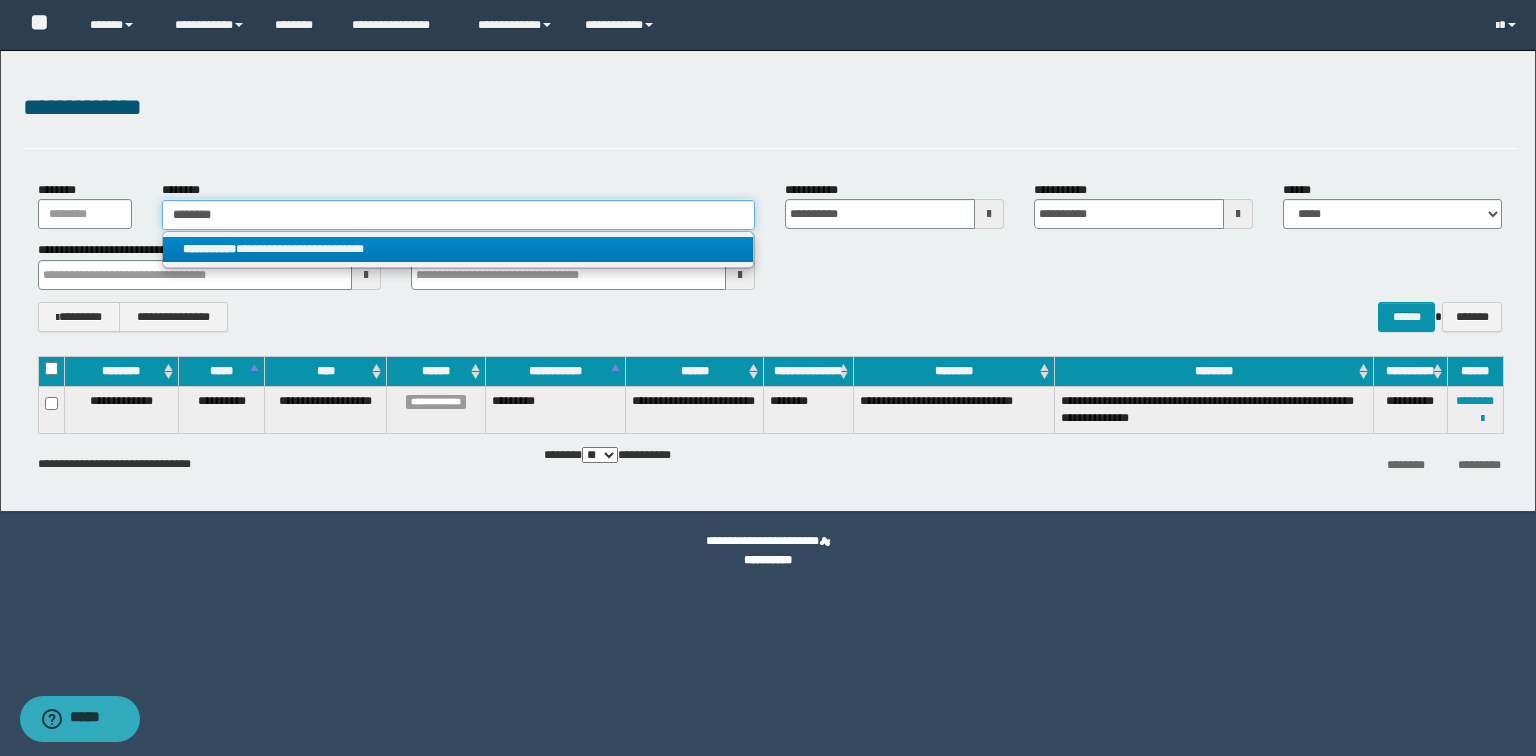type 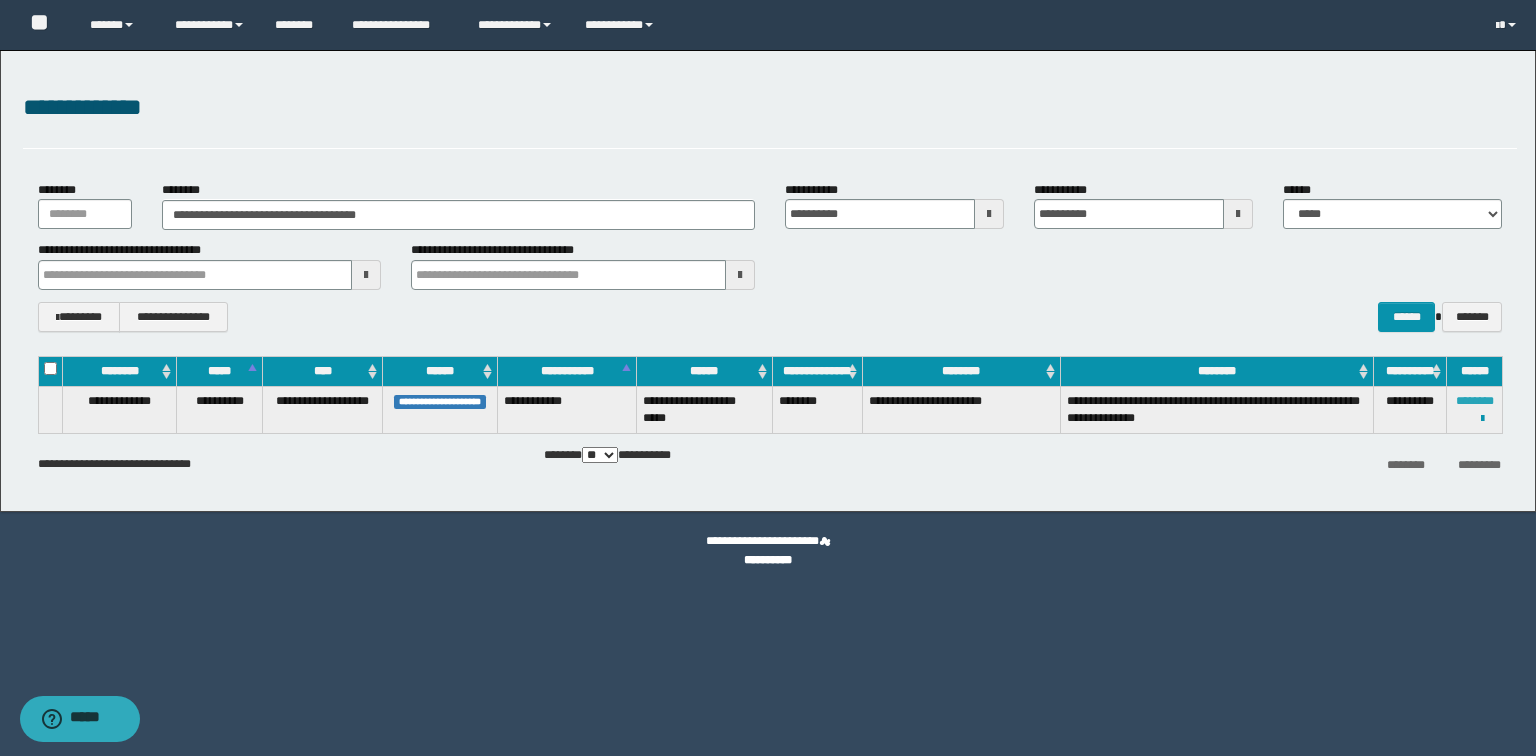 click on "********" at bounding box center (1475, 401) 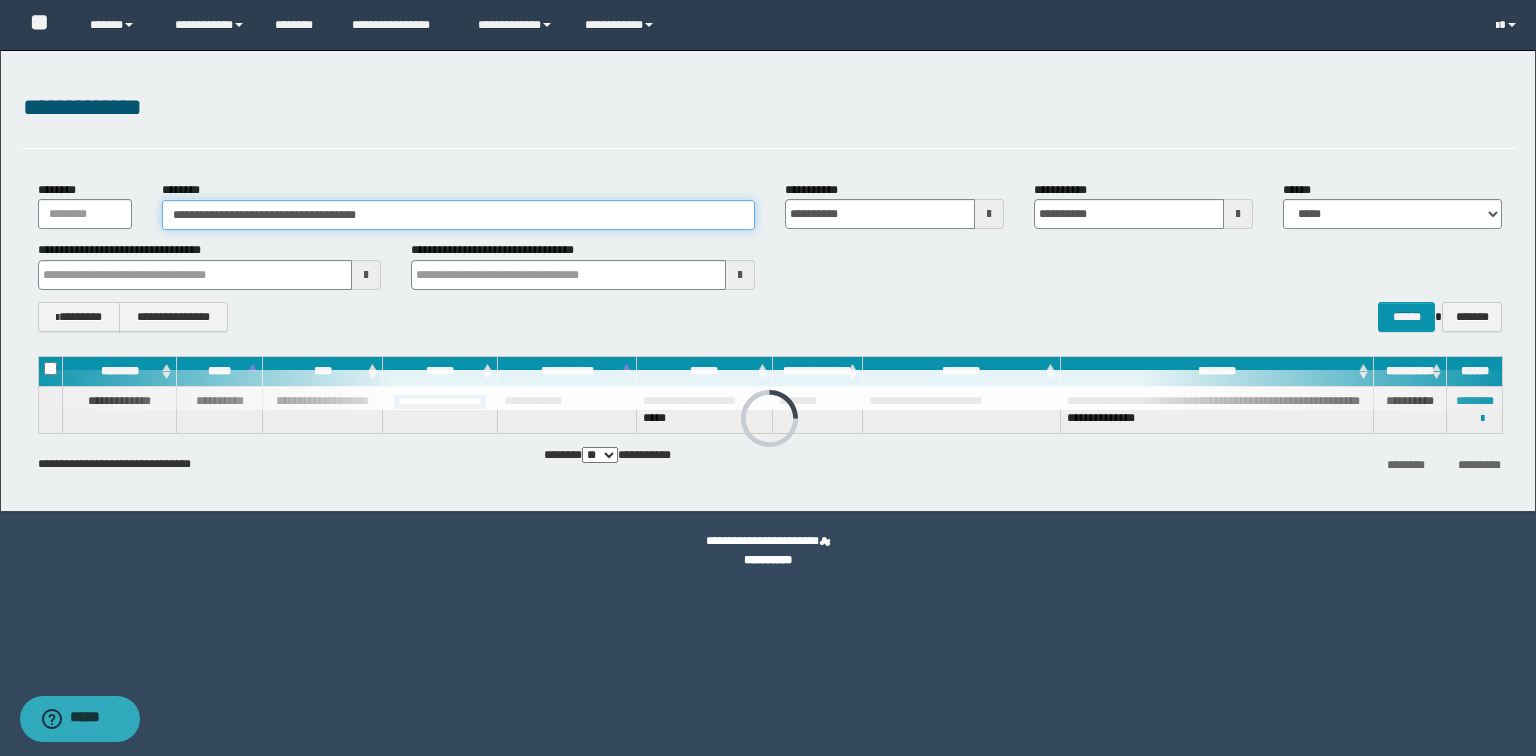 drag, startPoint x: 534, startPoint y: 208, endPoint x: 0, endPoint y: 156, distance: 536.5259 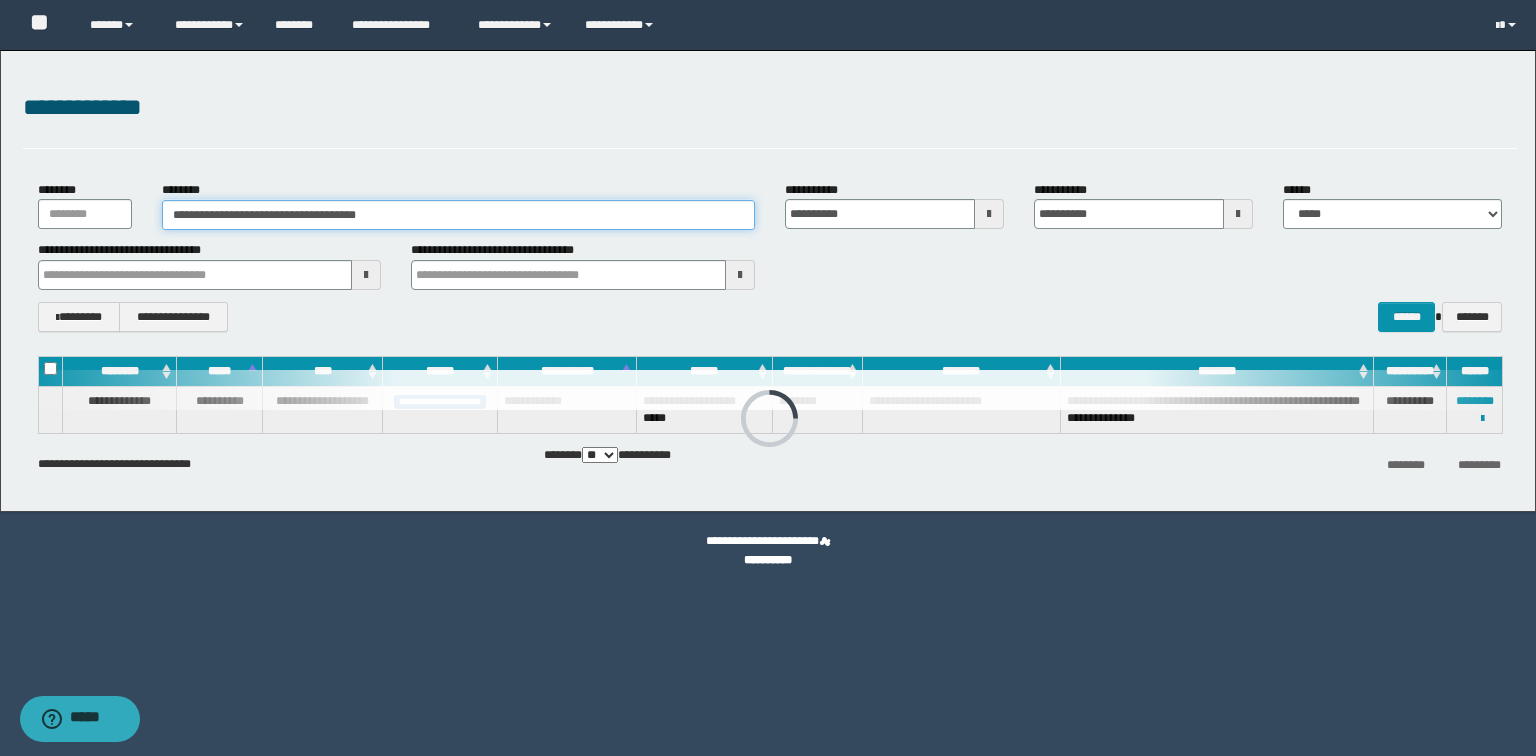 click on "**********" at bounding box center [768, 281] 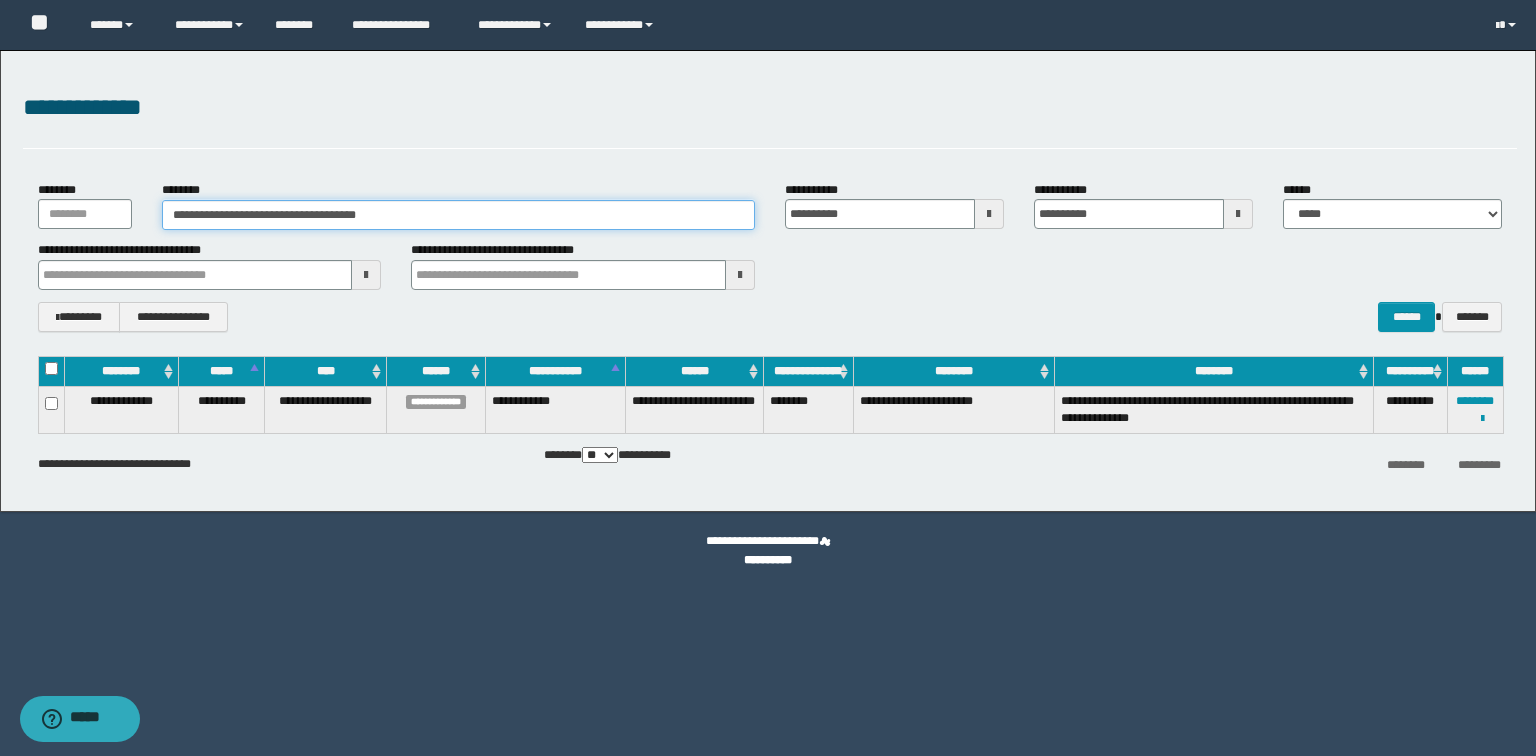 paste 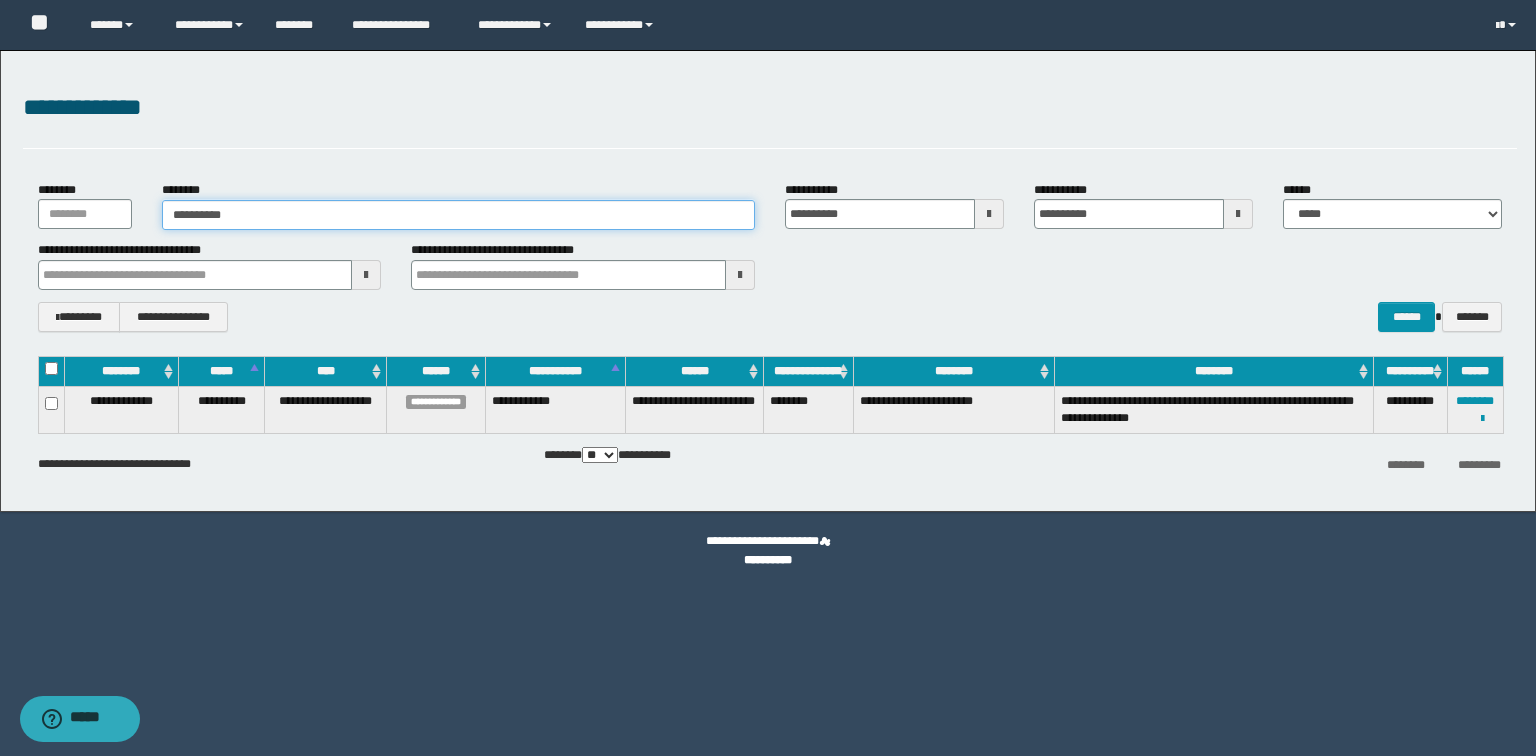 type on "**********" 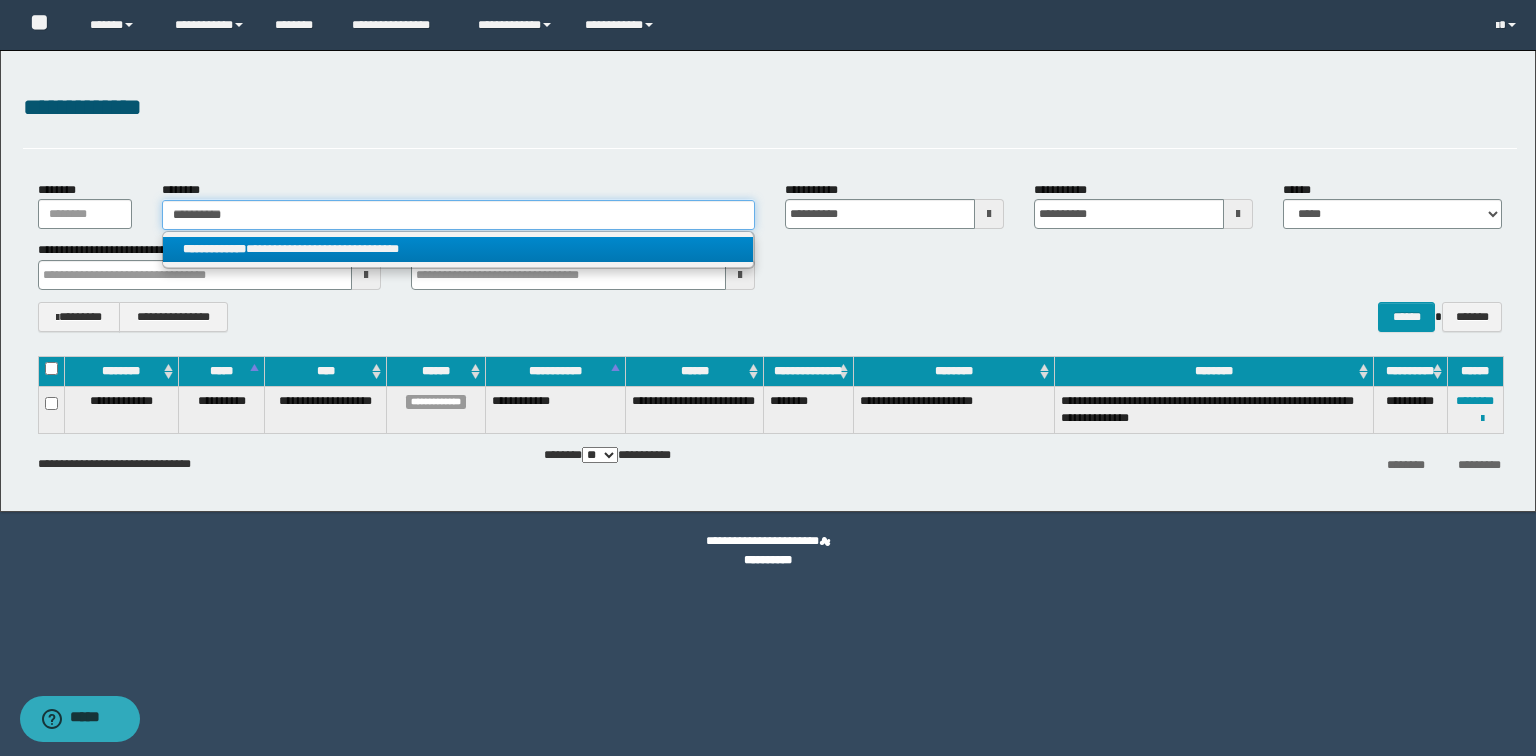 type on "**********" 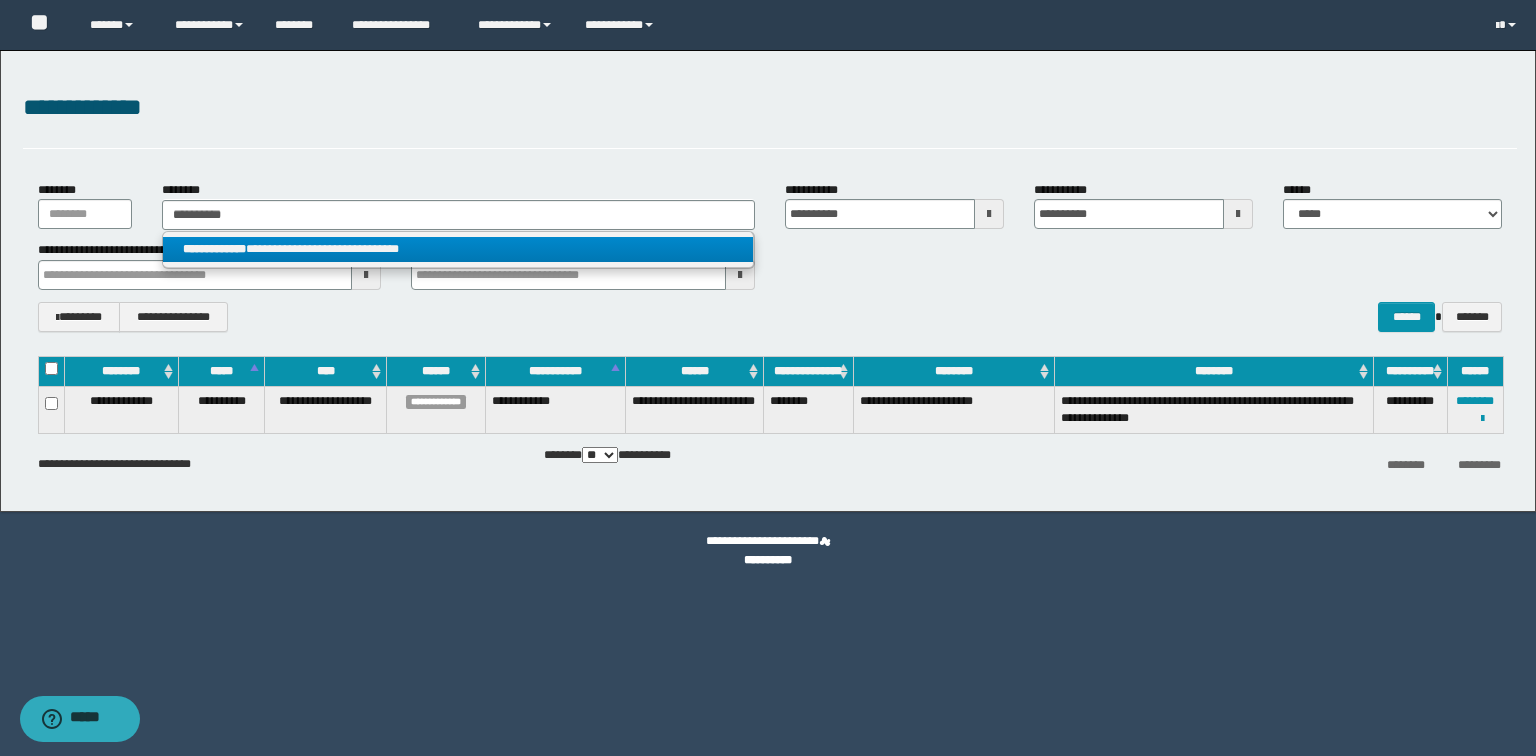 click on "**********" at bounding box center [458, 249] 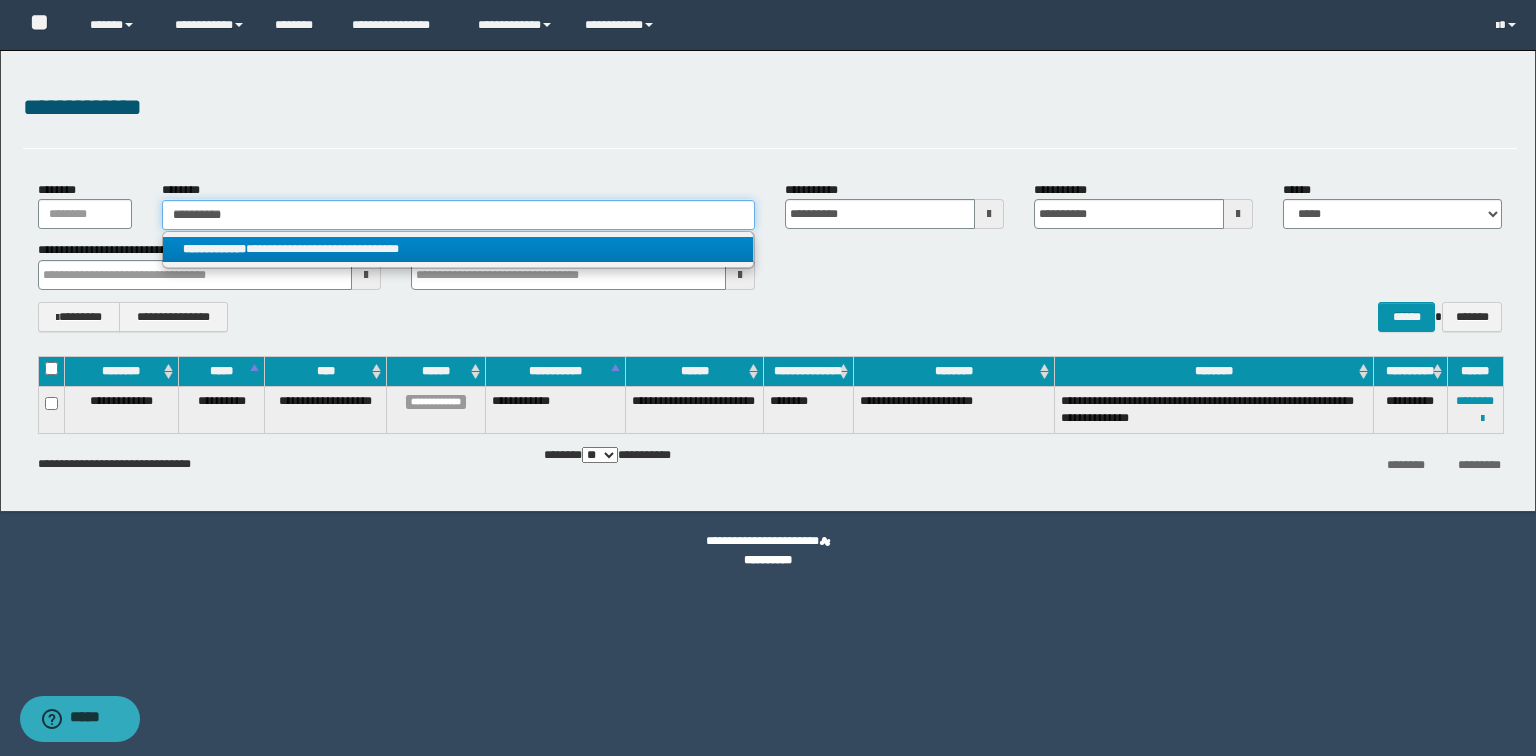 type 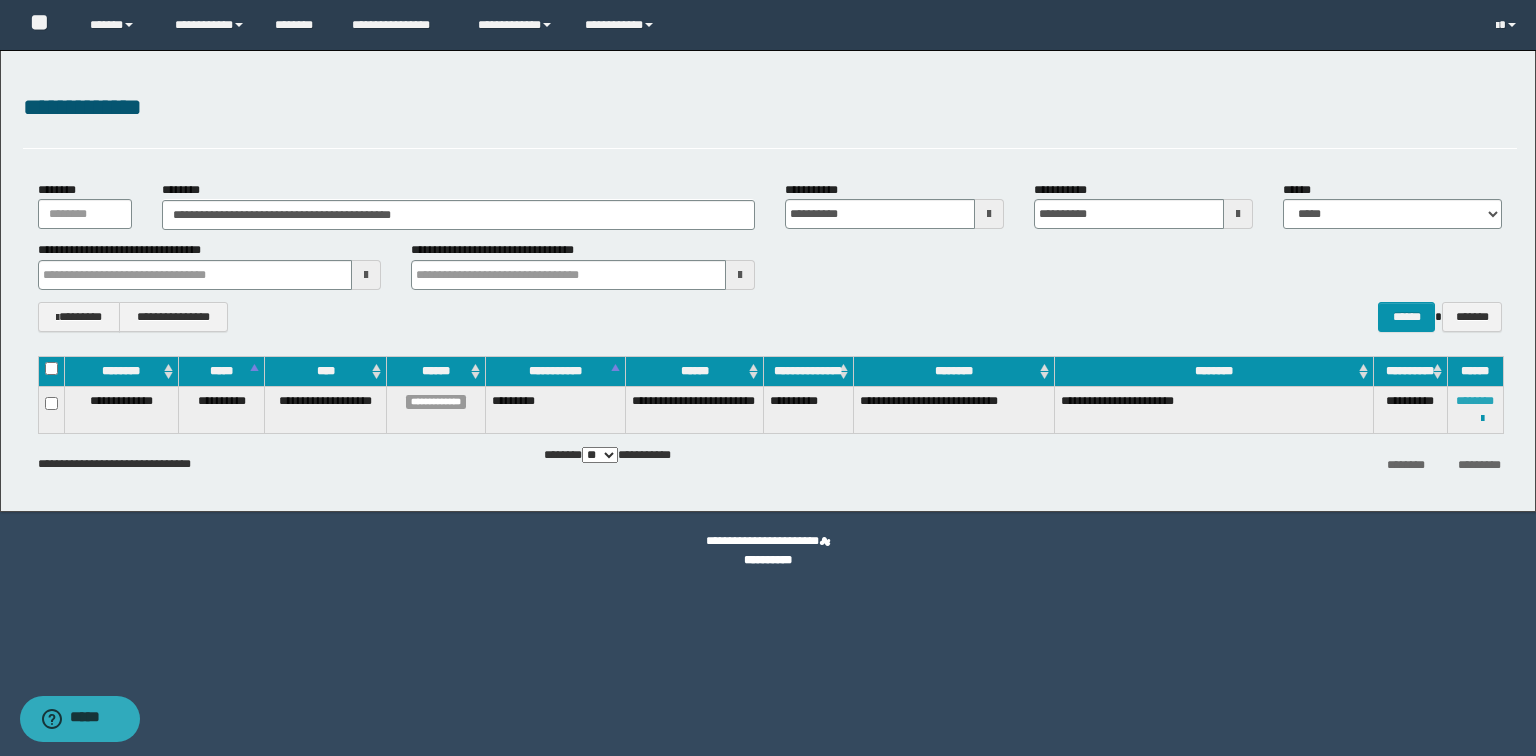 click on "********" at bounding box center (1475, 401) 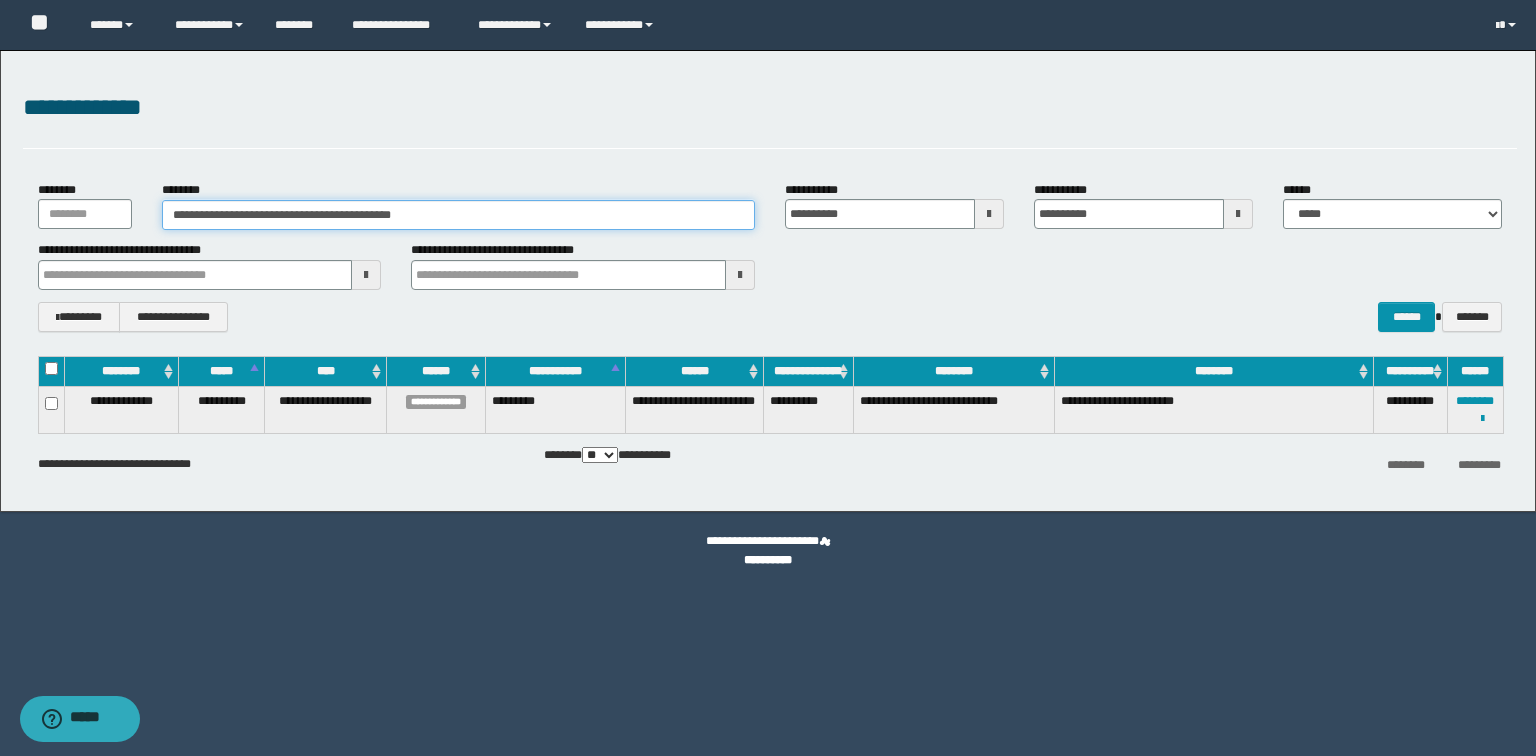 drag, startPoint x: 444, startPoint y: 208, endPoint x: 0, endPoint y: 190, distance: 444.36472 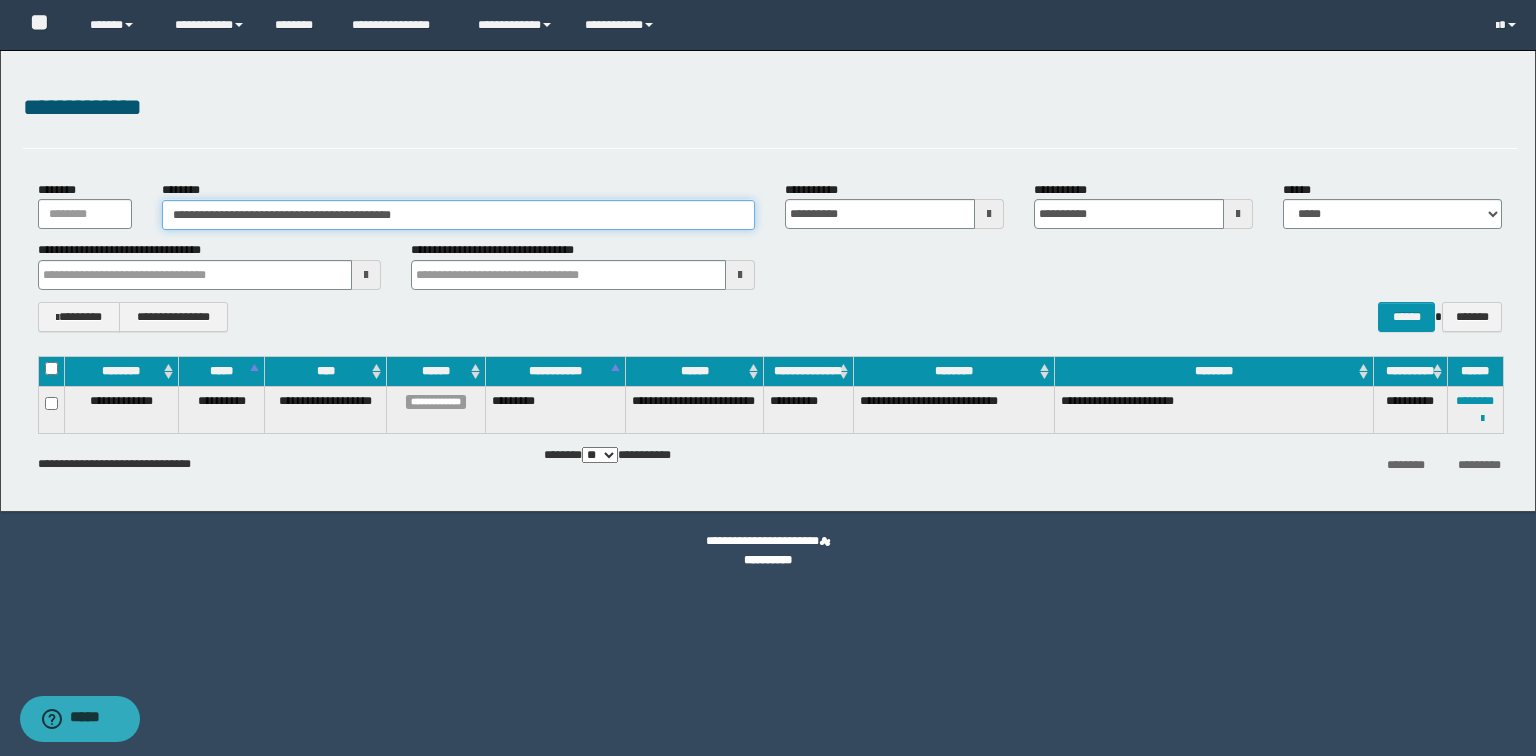 paste 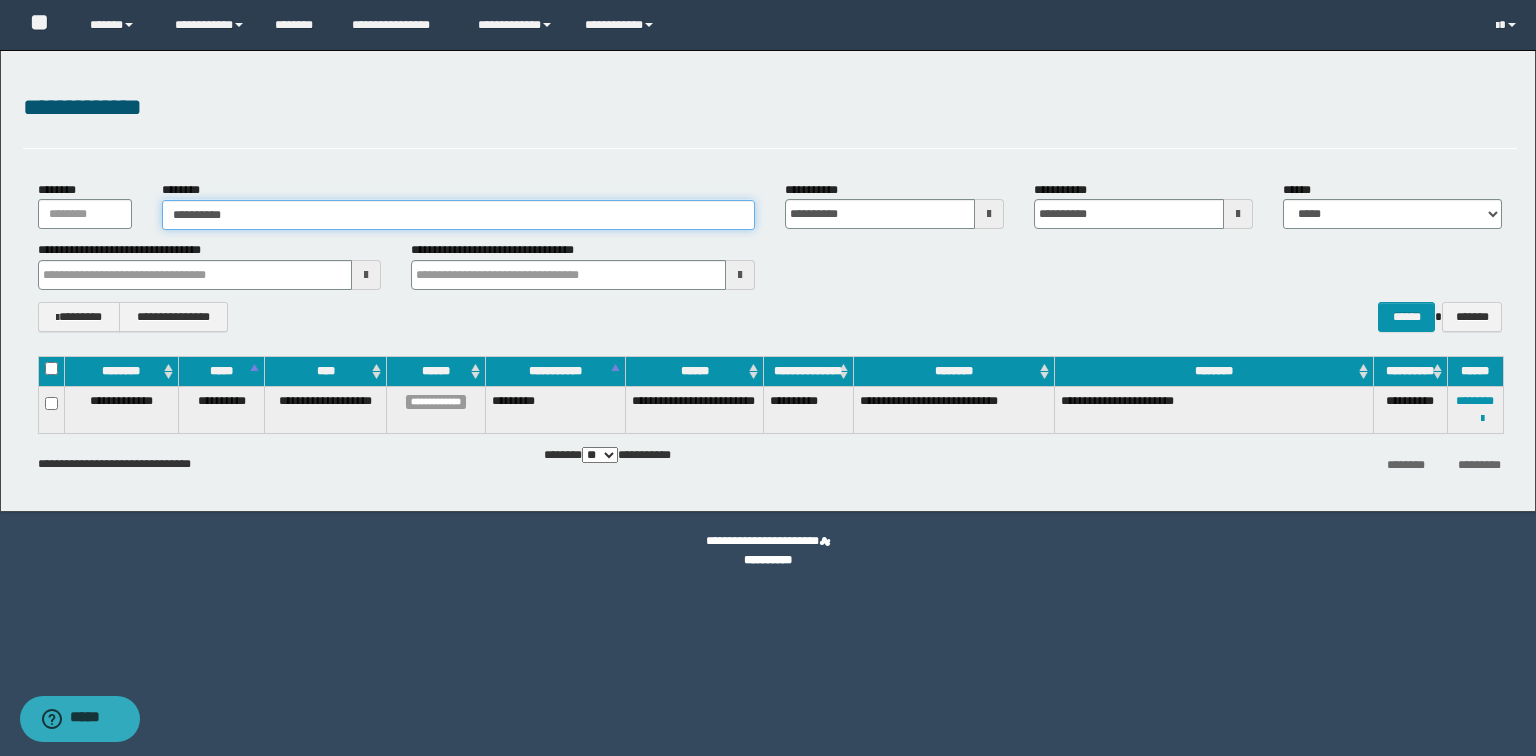 type on "**********" 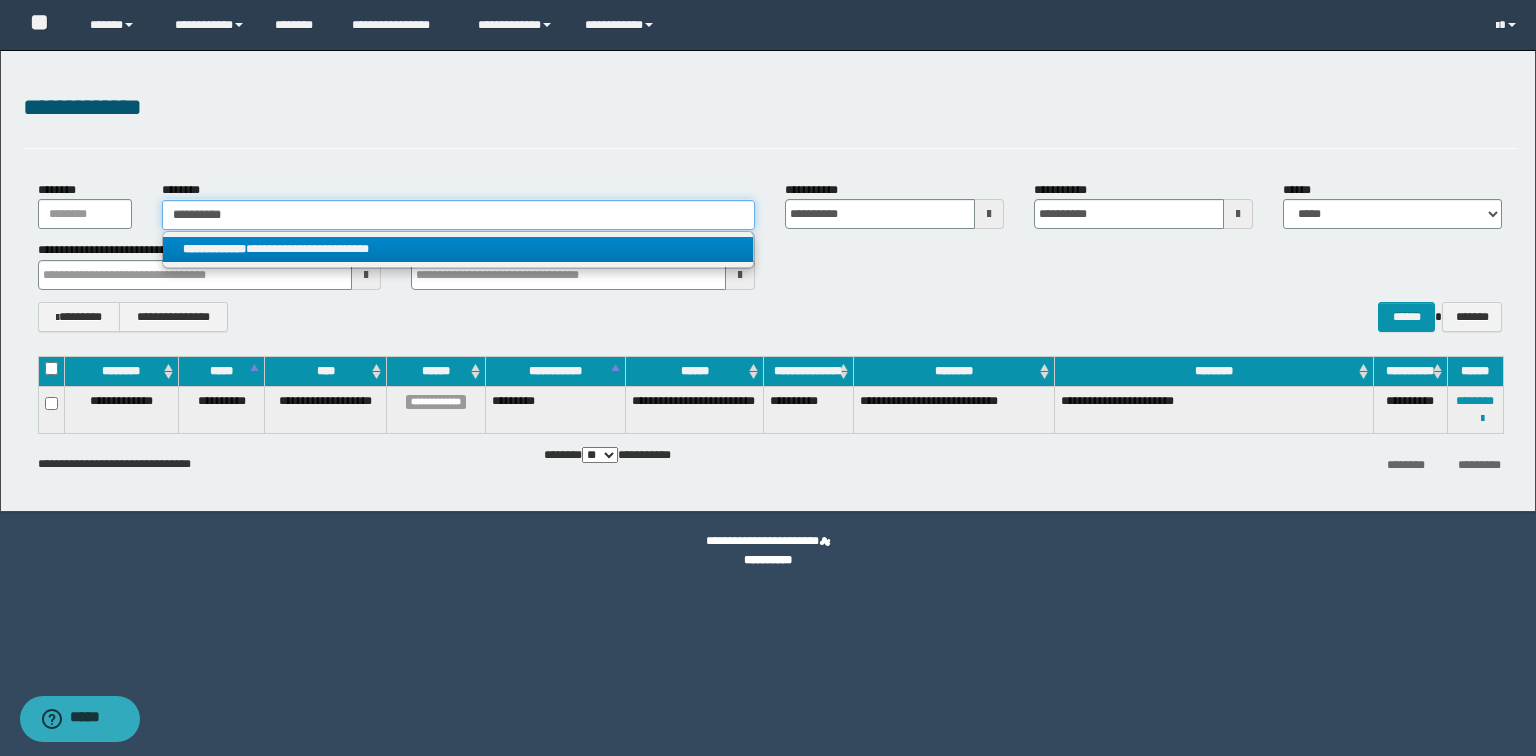 type on "**********" 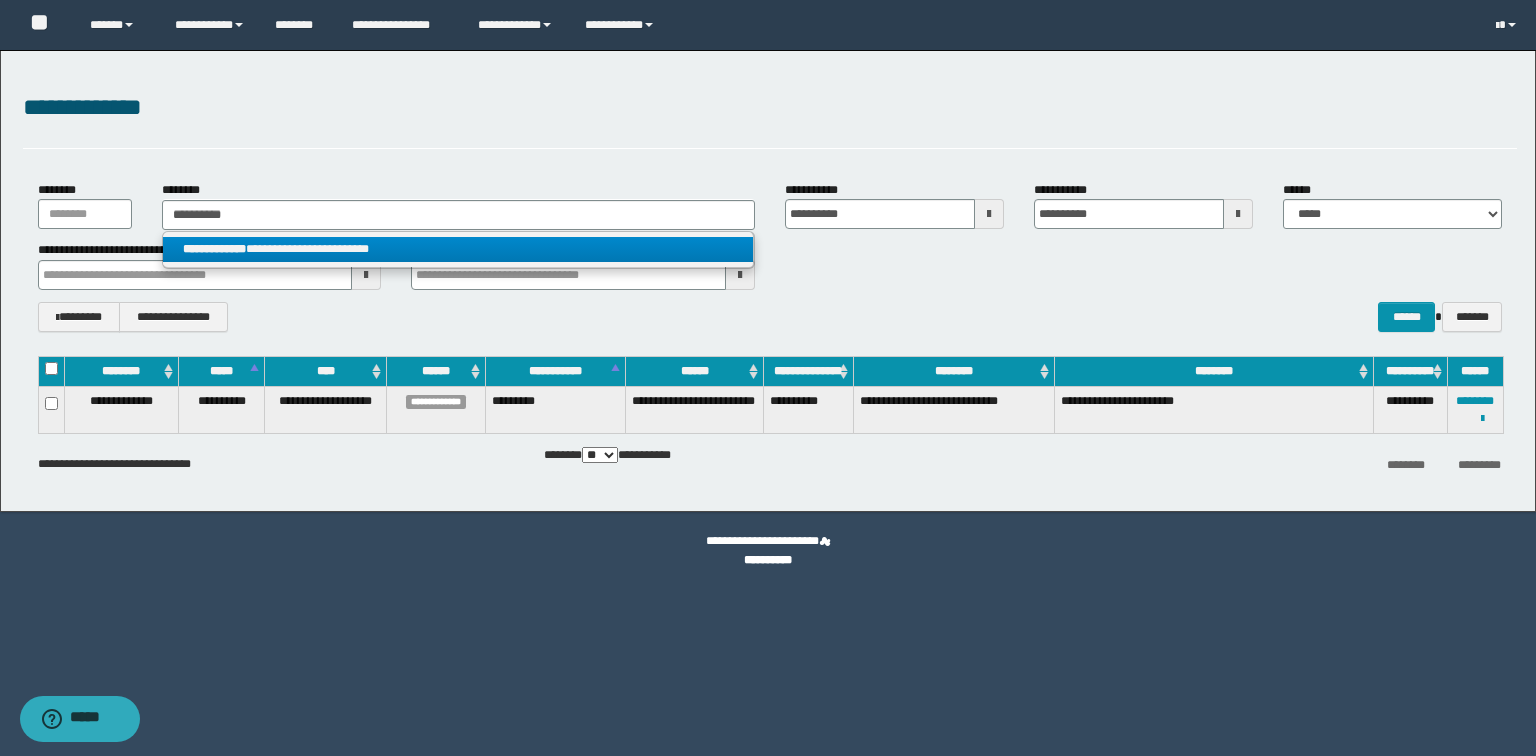click on "**********" at bounding box center [214, 249] 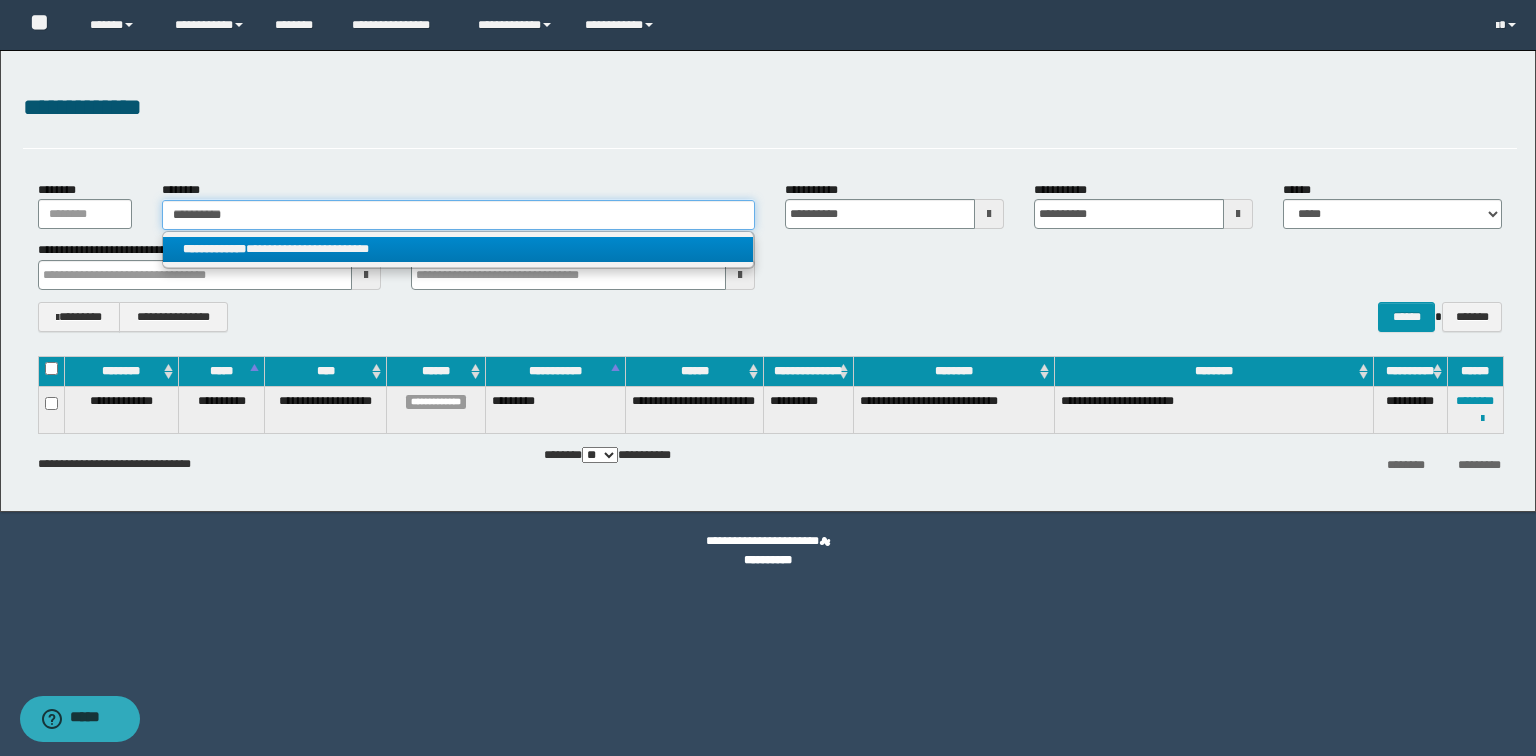 type 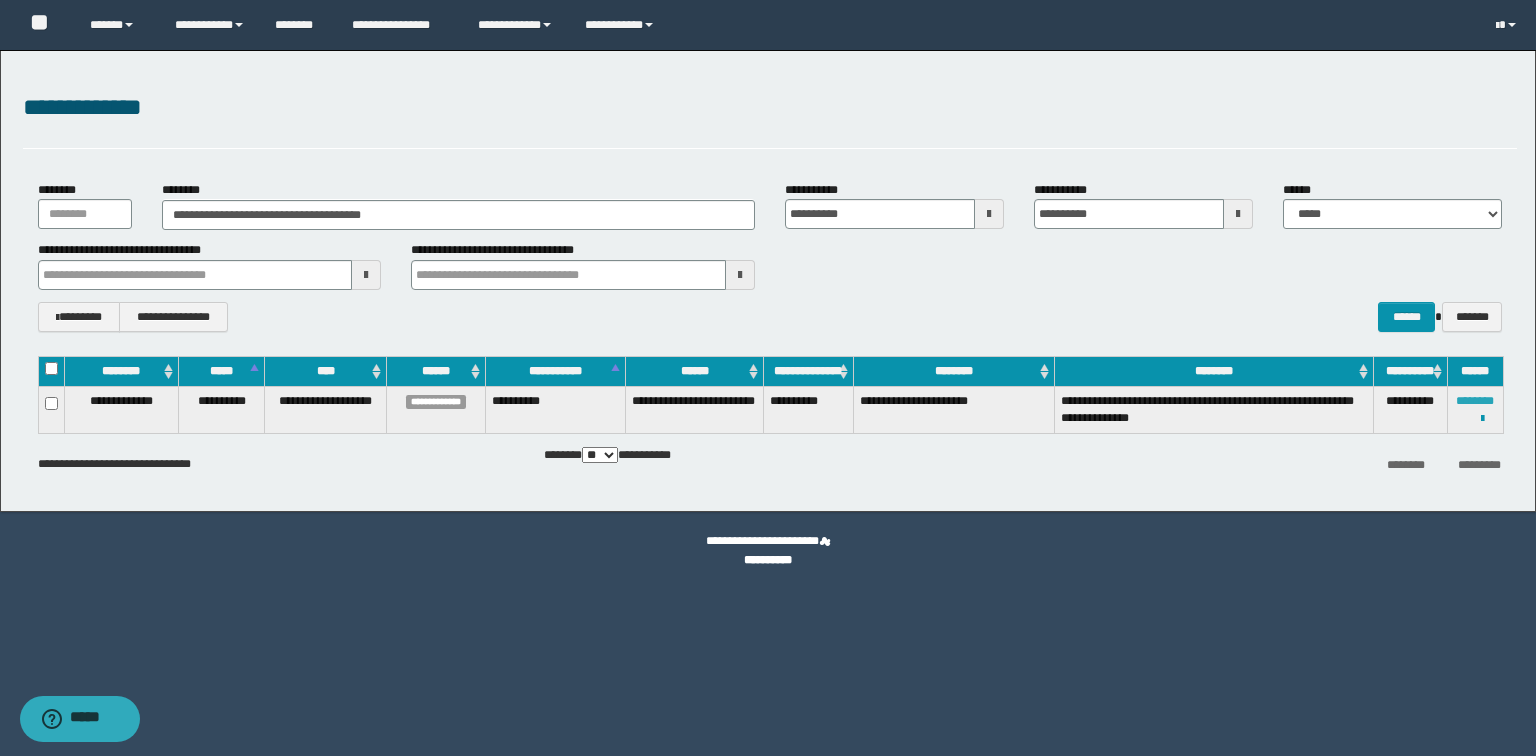 click on "********" at bounding box center (1475, 401) 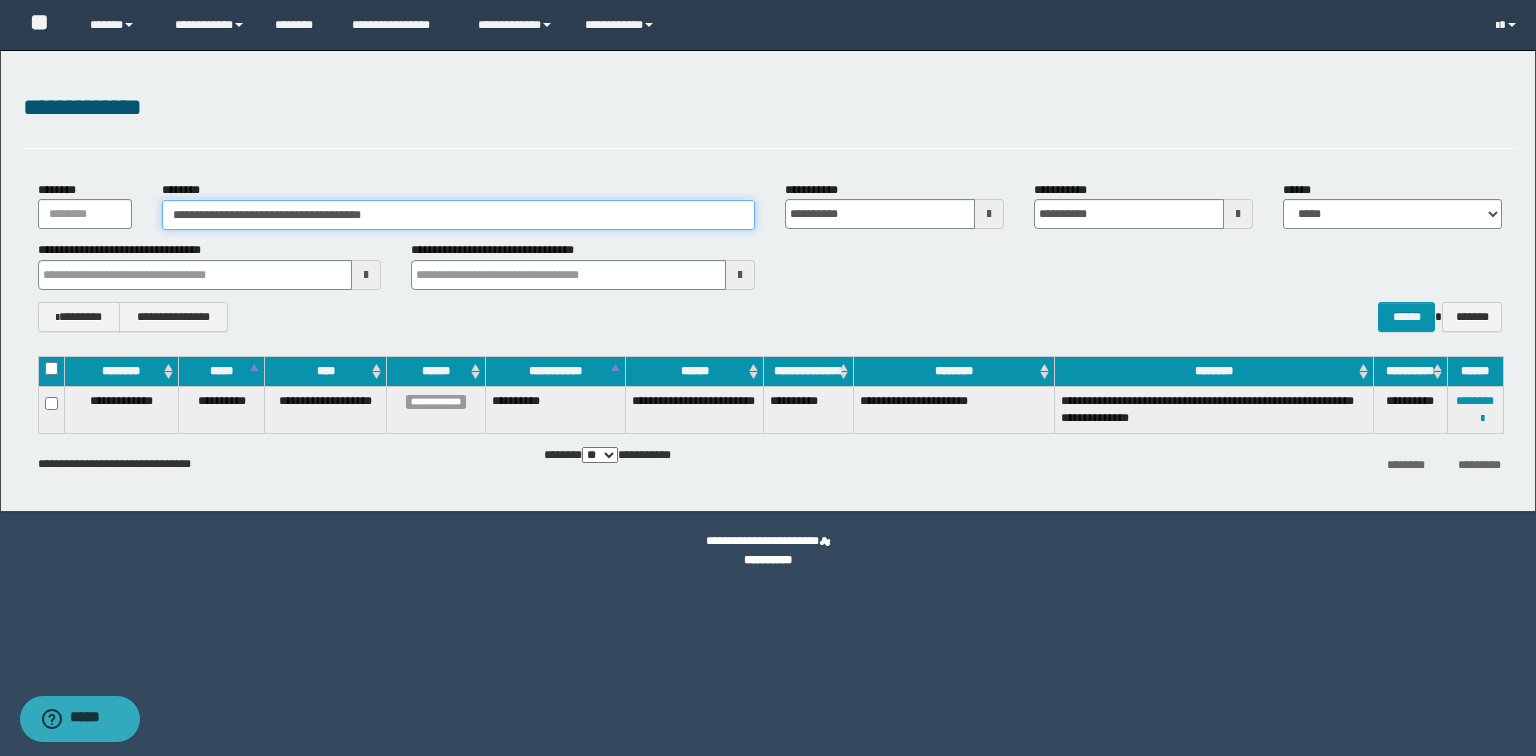 drag, startPoint x: 566, startPoint y: 225, endPoint x: 27, endPoint y: 229, distance: 539.01483 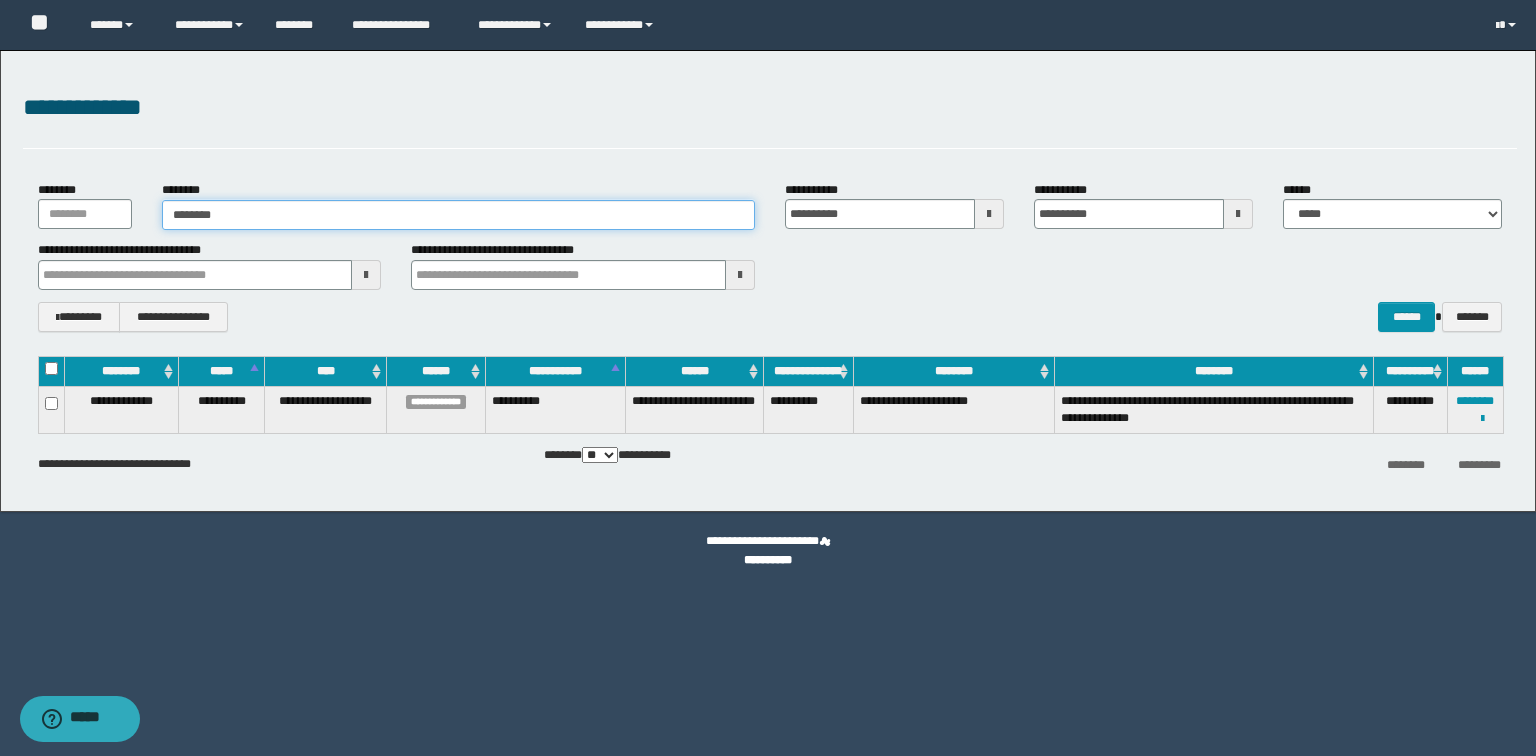 type on "********" 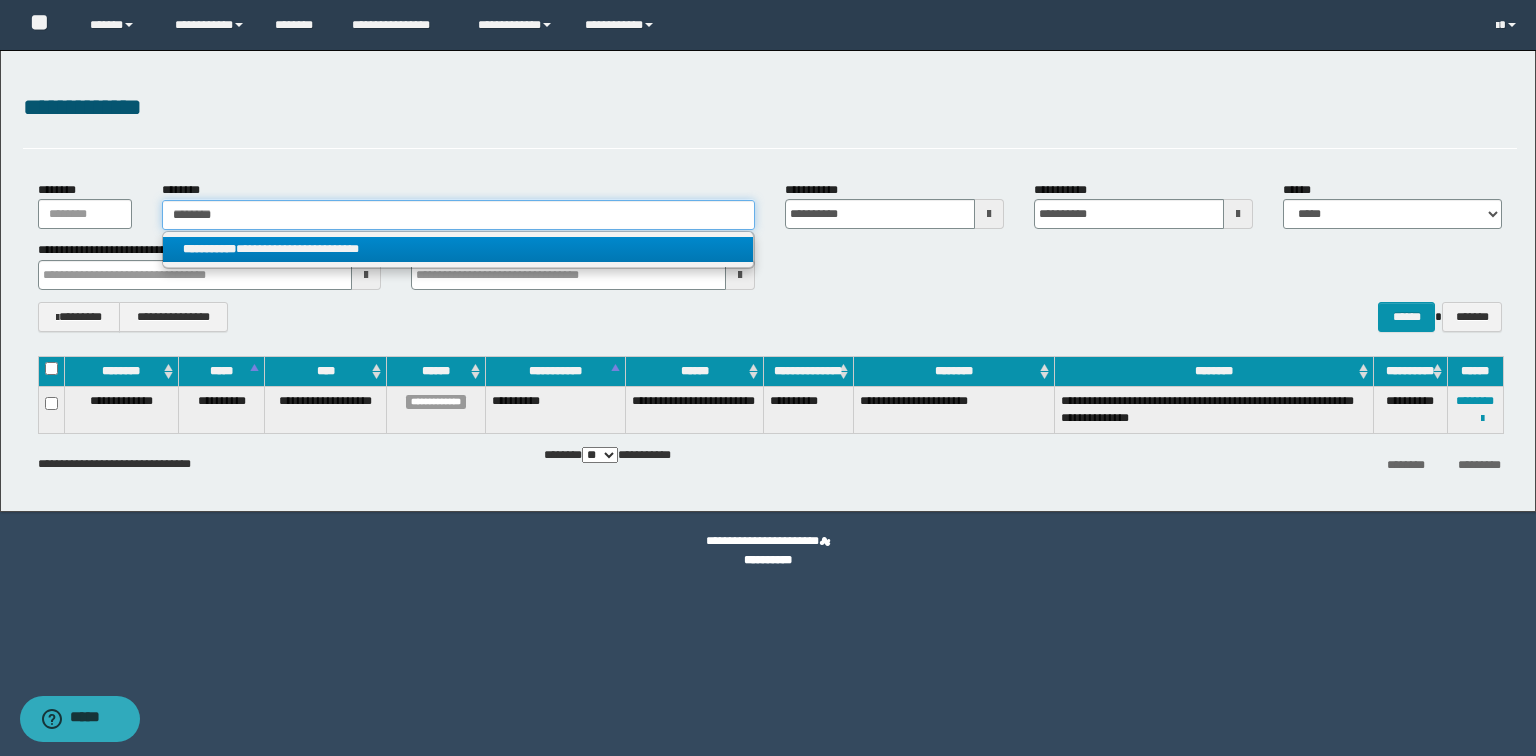 type on "********" 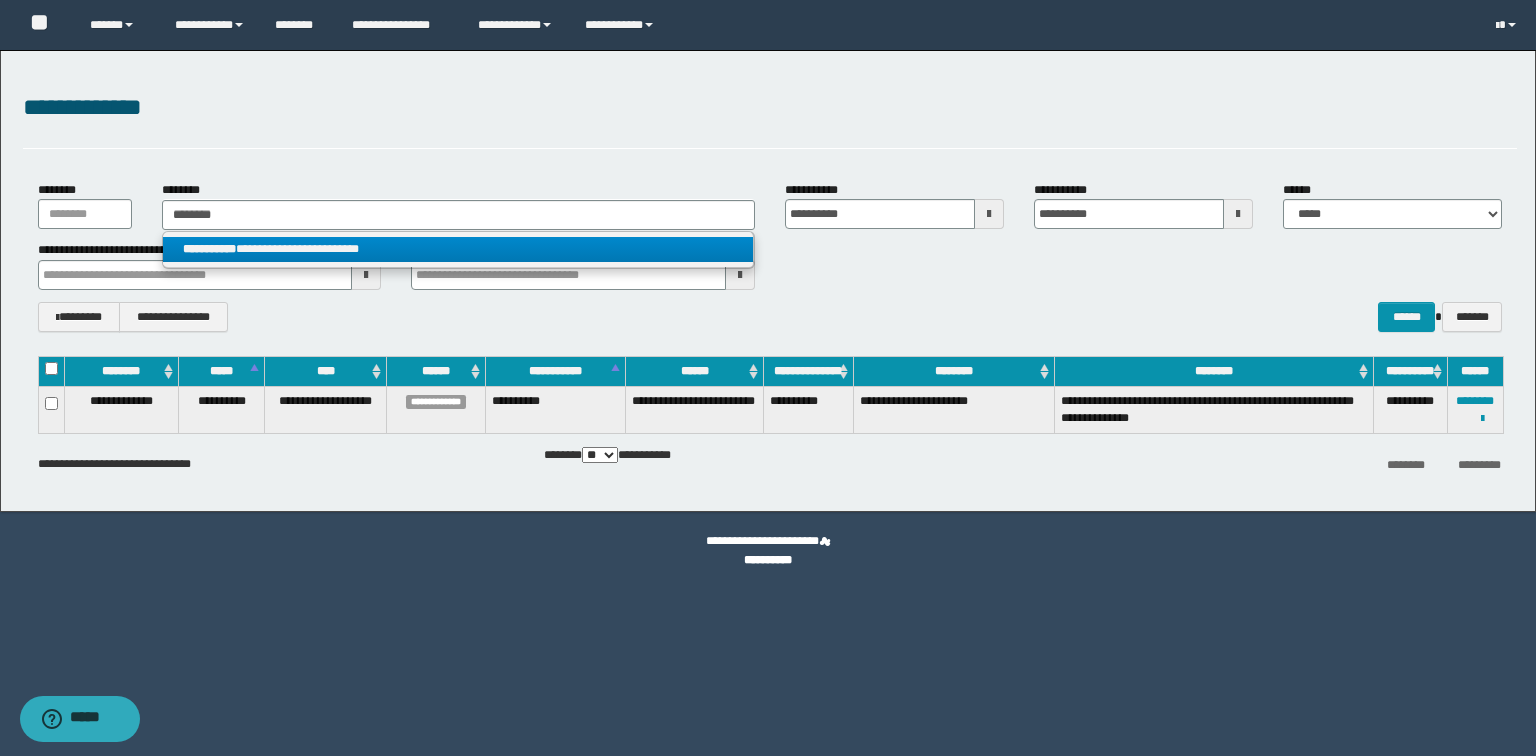click on "**********" at bounding box center (458, 249) 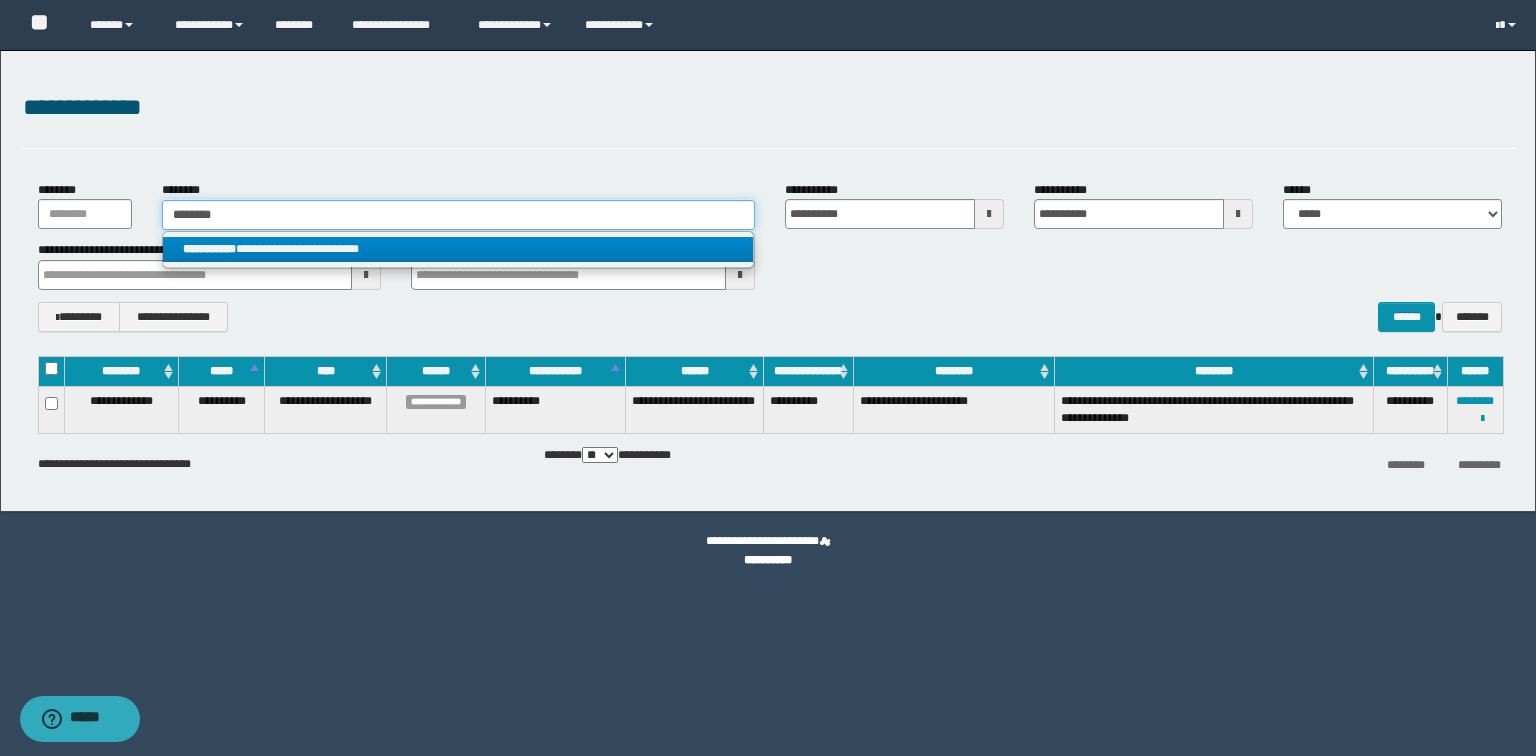 type 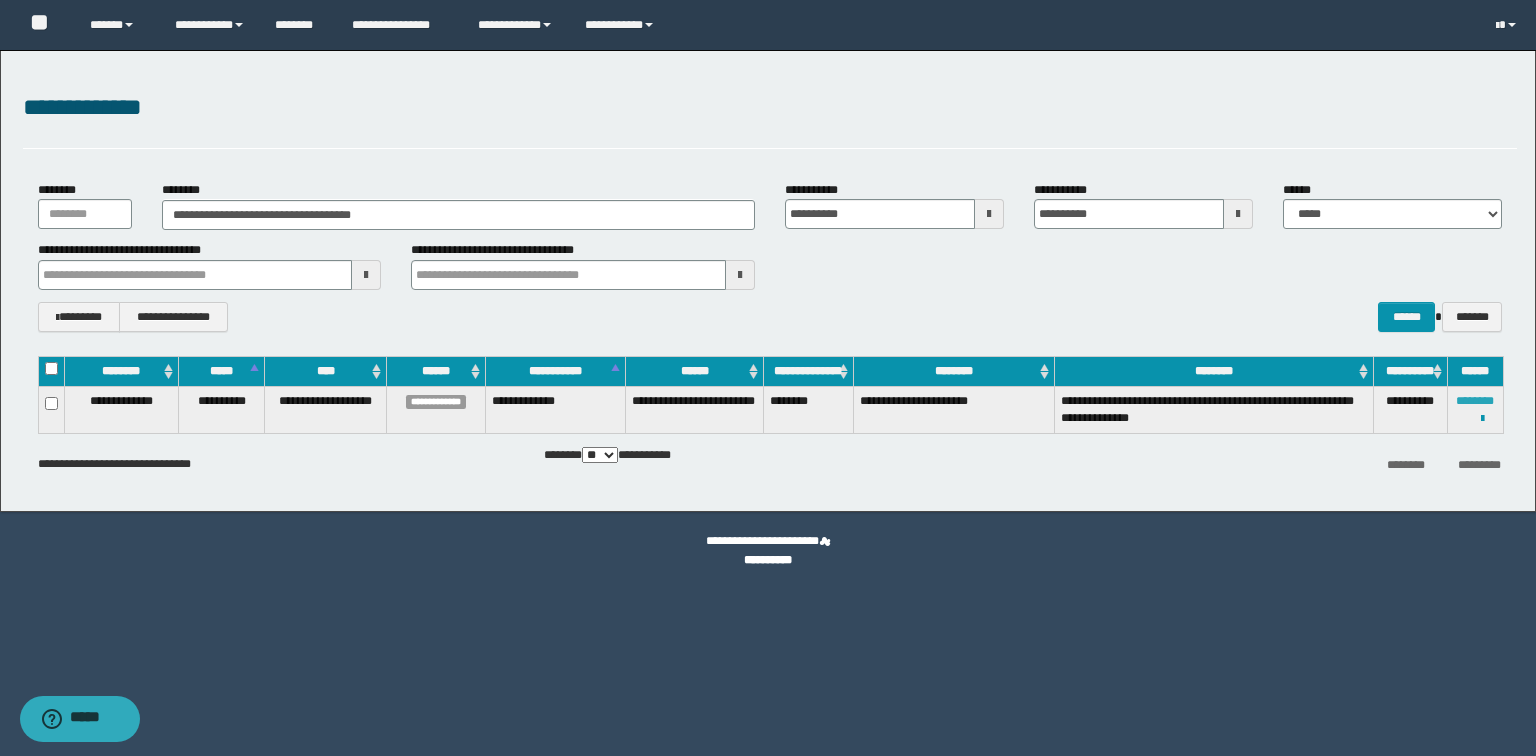 click on "********" at bounding box center [1475, 401] 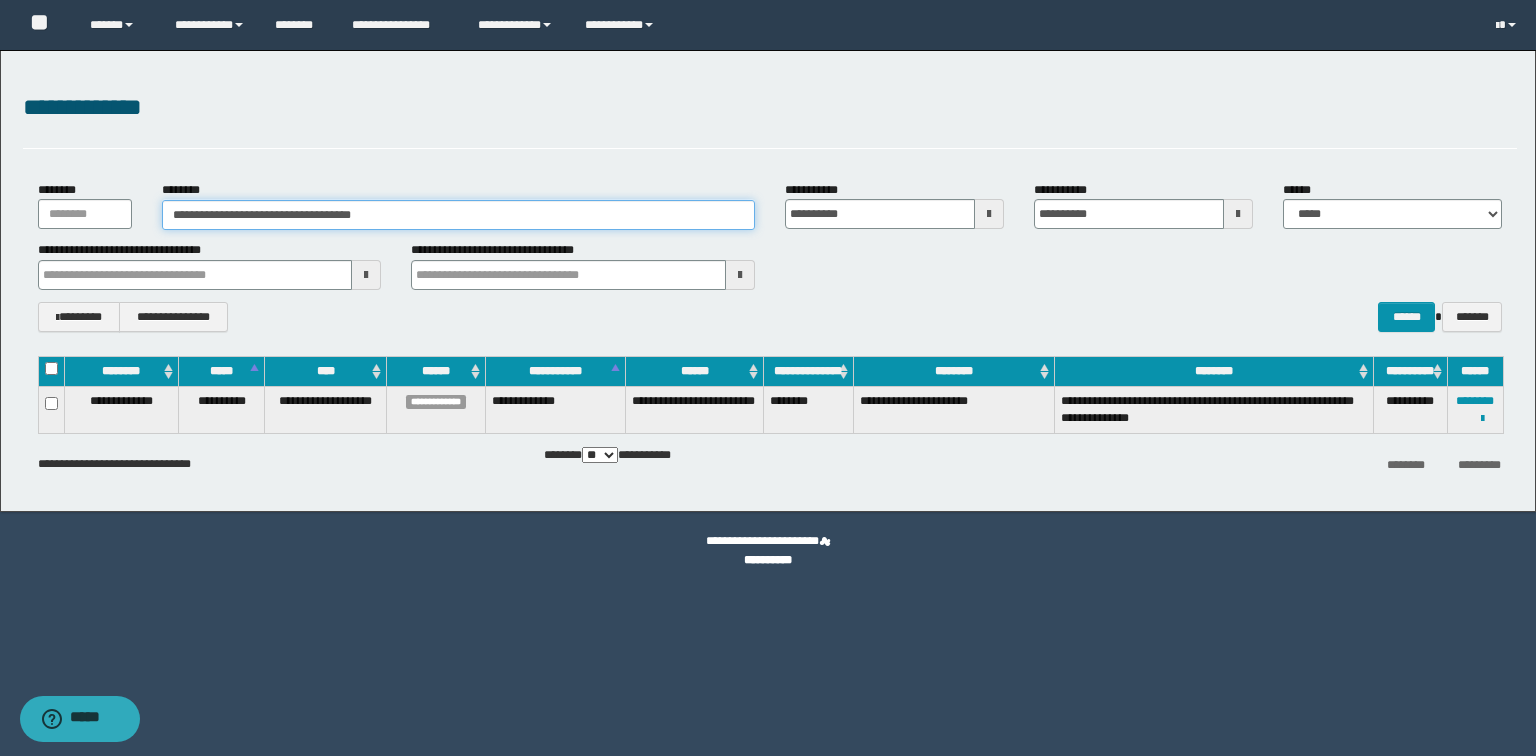 drag, startPoint x: 452, startPoint y: 204, endPoint x: 0, endPoint y: 220, distance: 452.2831 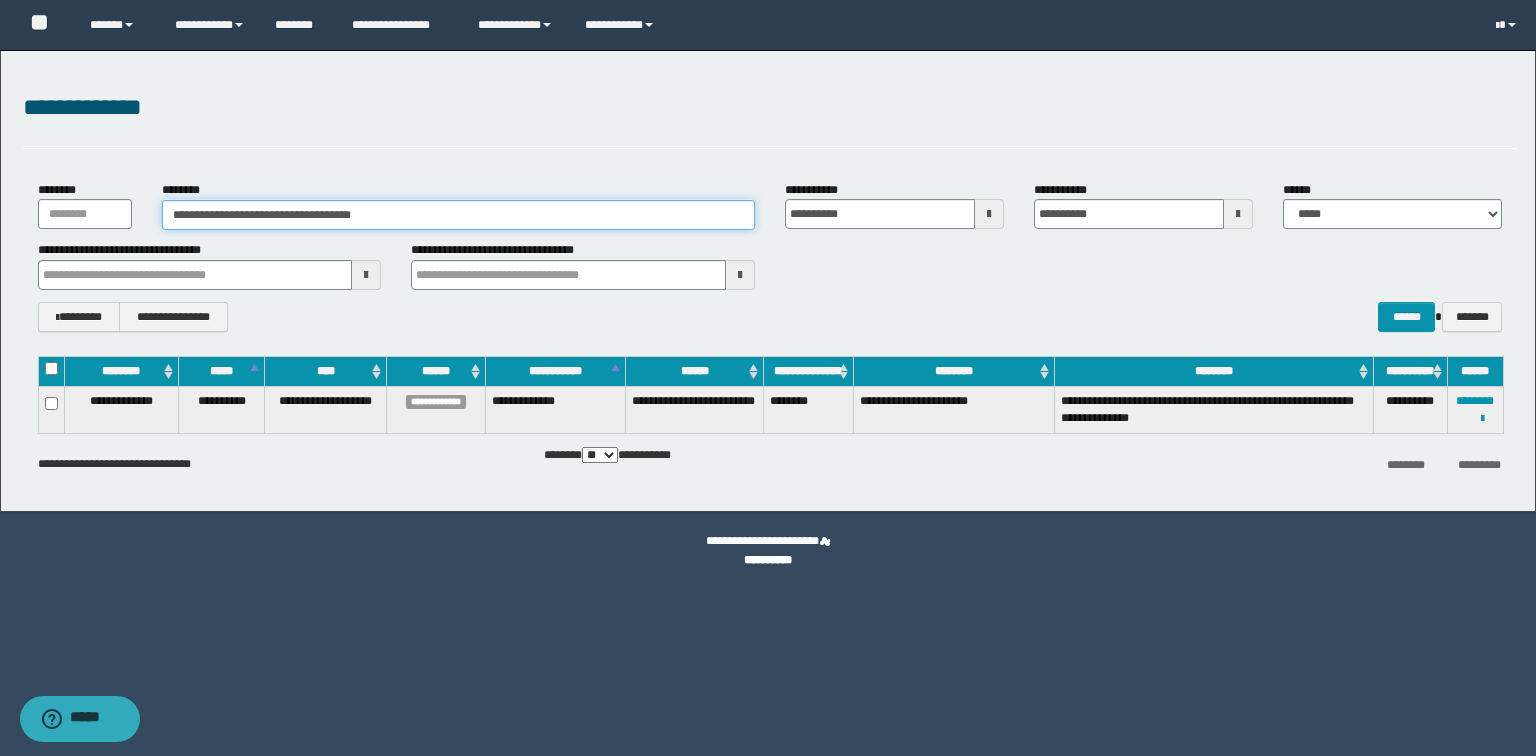 paste 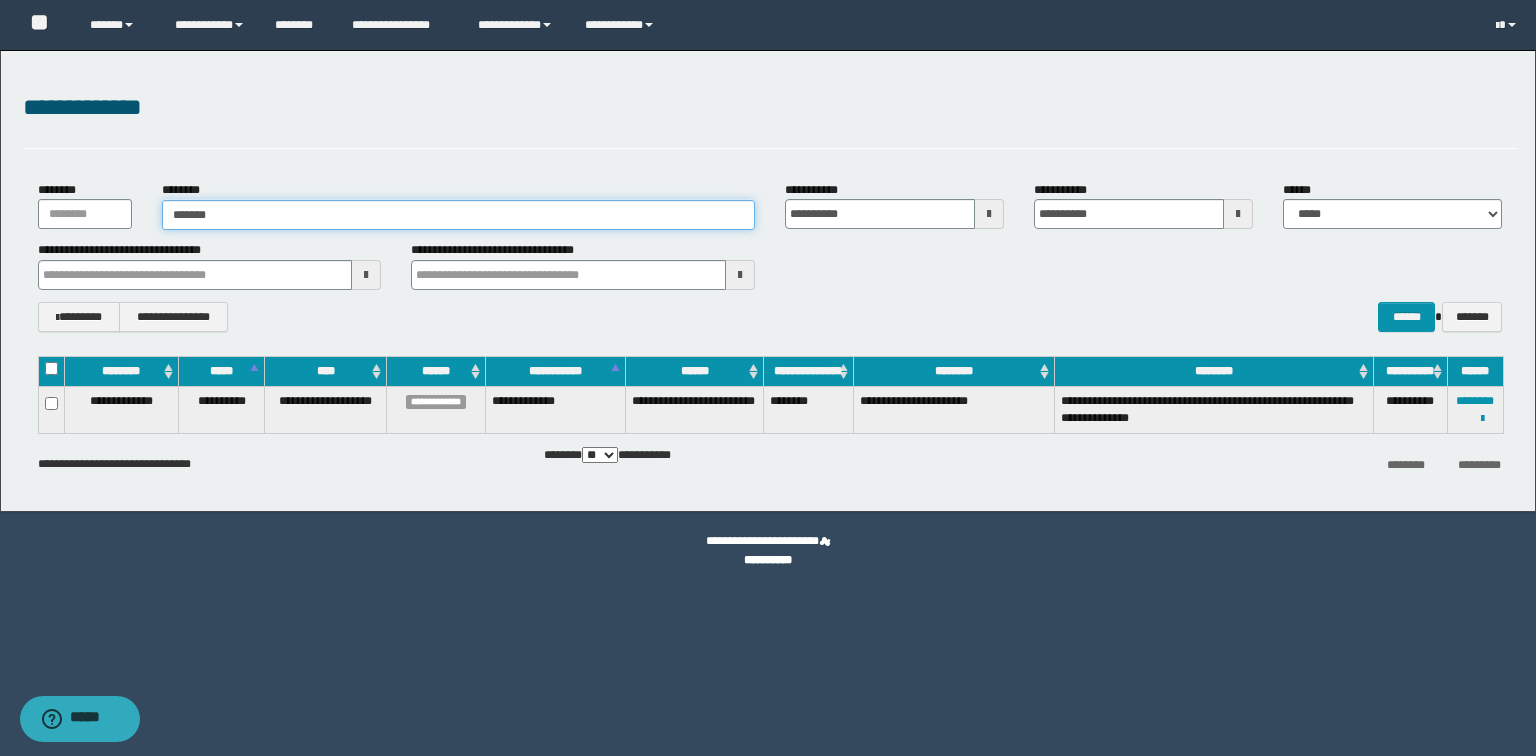 type on "*******" 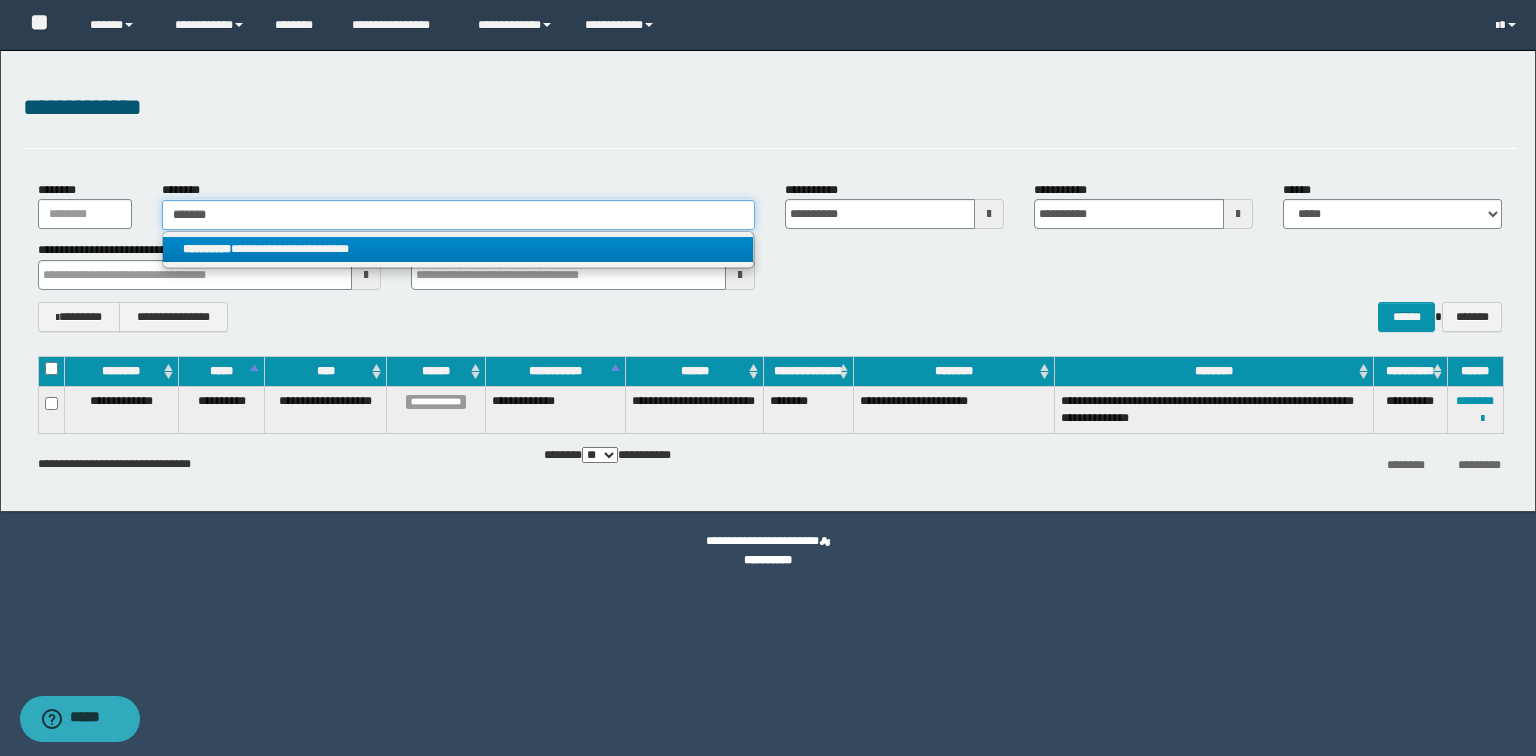 type on "*******" 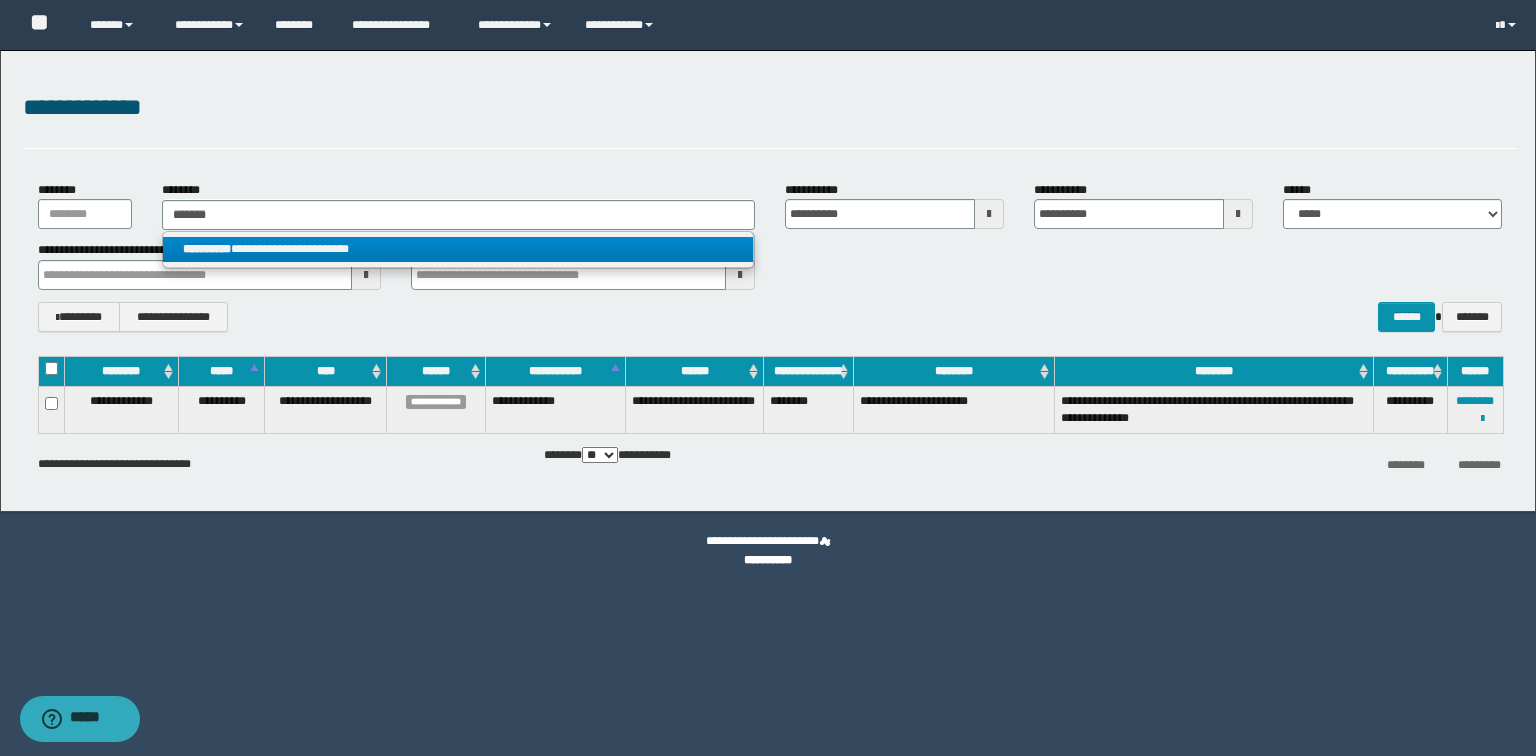 click on "**********" at bounding box center [458, 249] 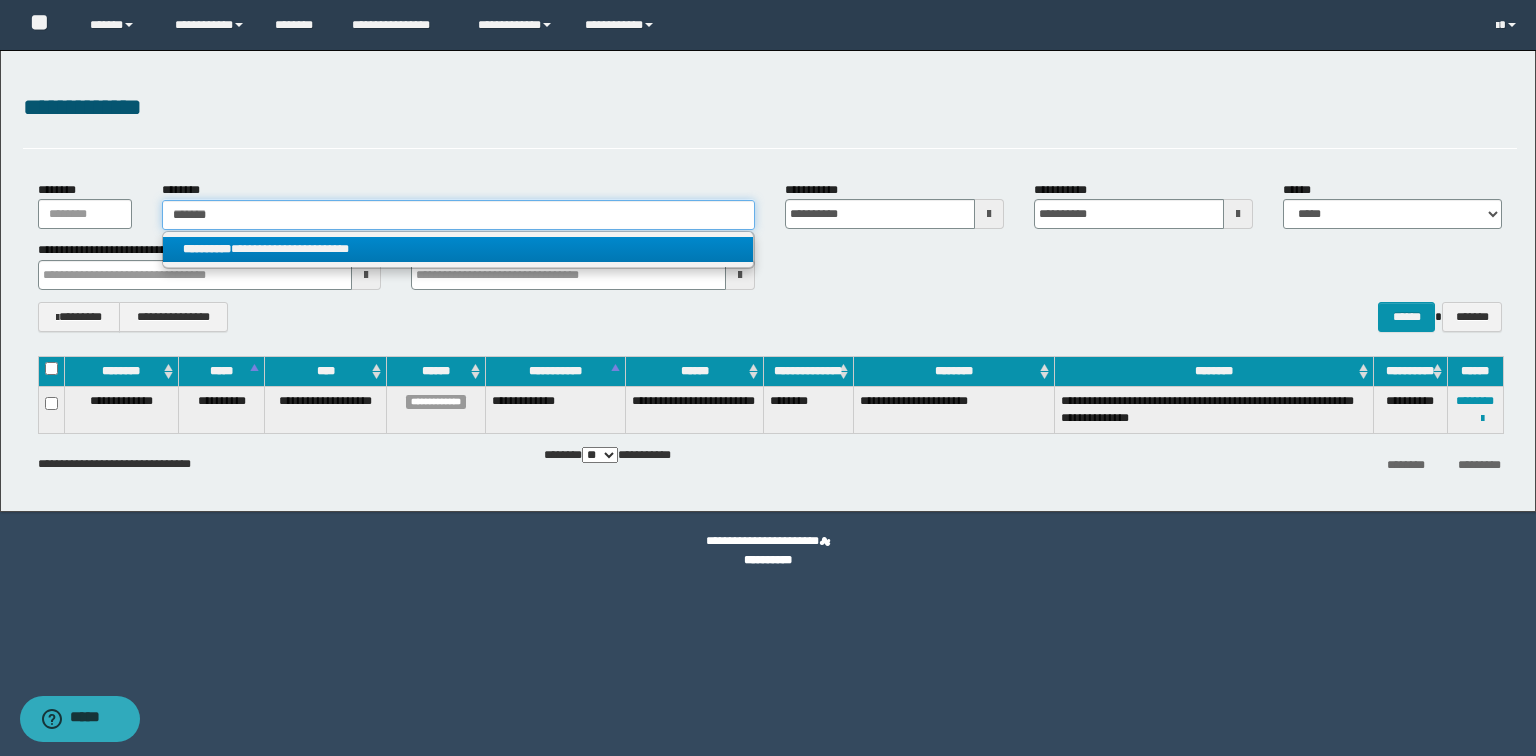 type 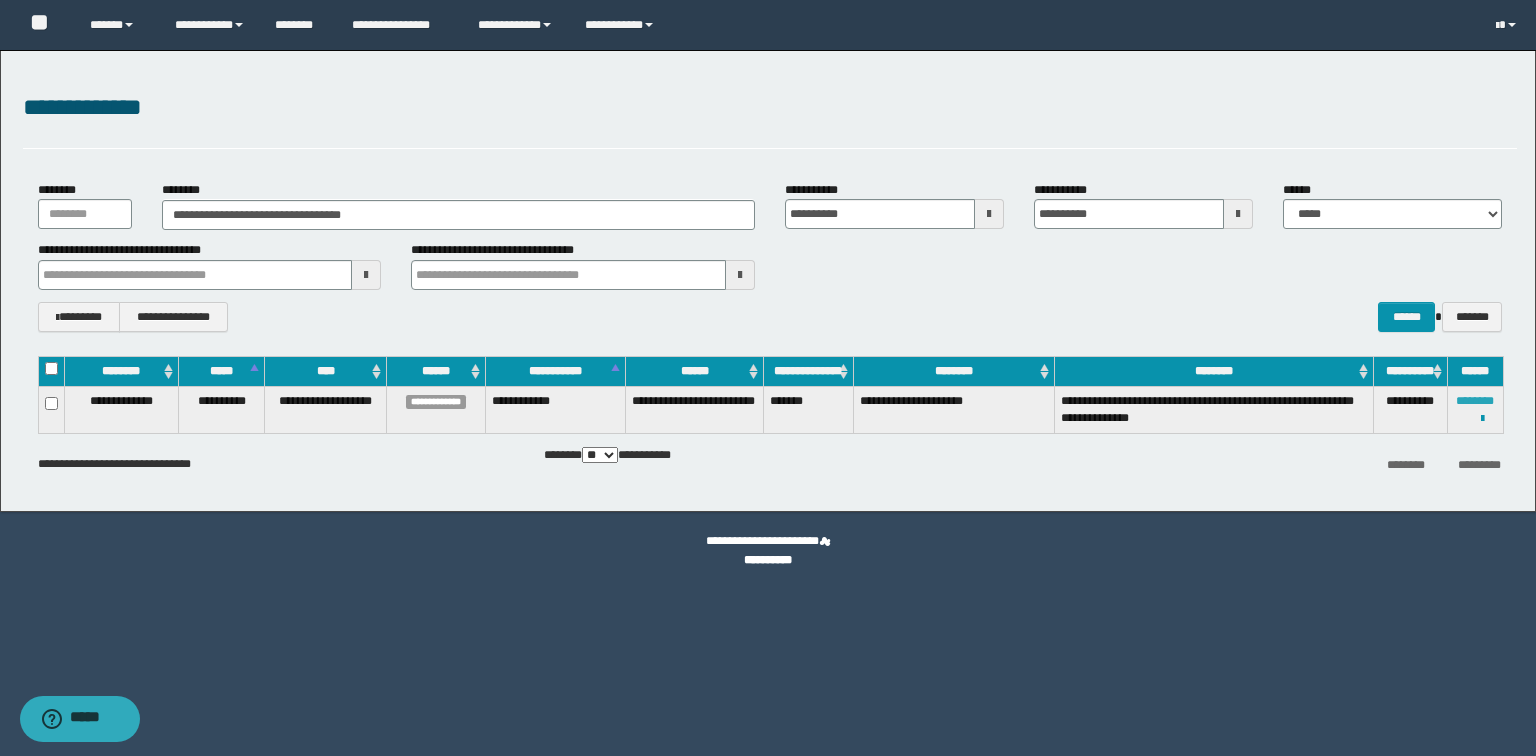click on "********" at bounding box center [1475, 401] 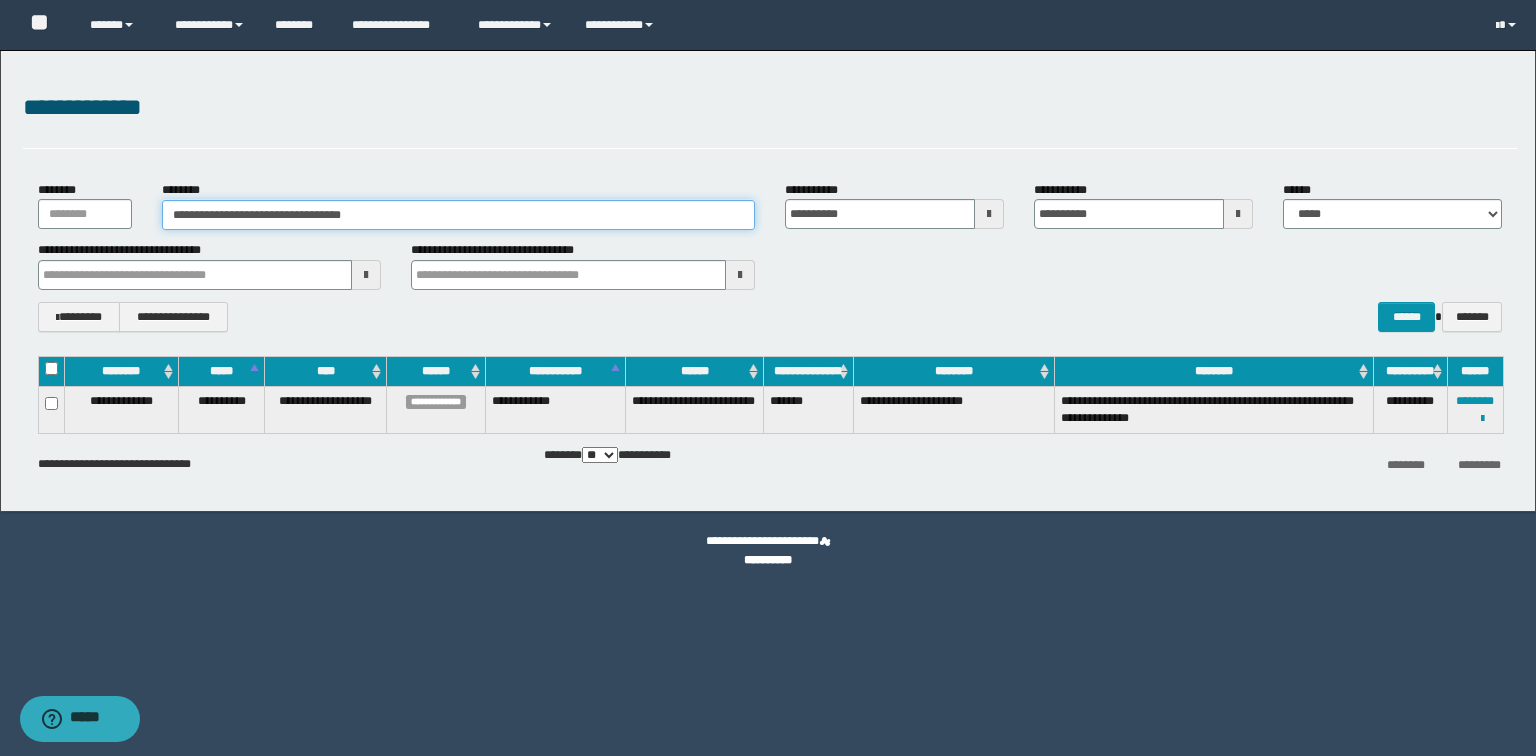 drag, startPoint x: 516, startPoint y: 218, endPoint x: 231, endPoint y: 221, distance: 285.01578 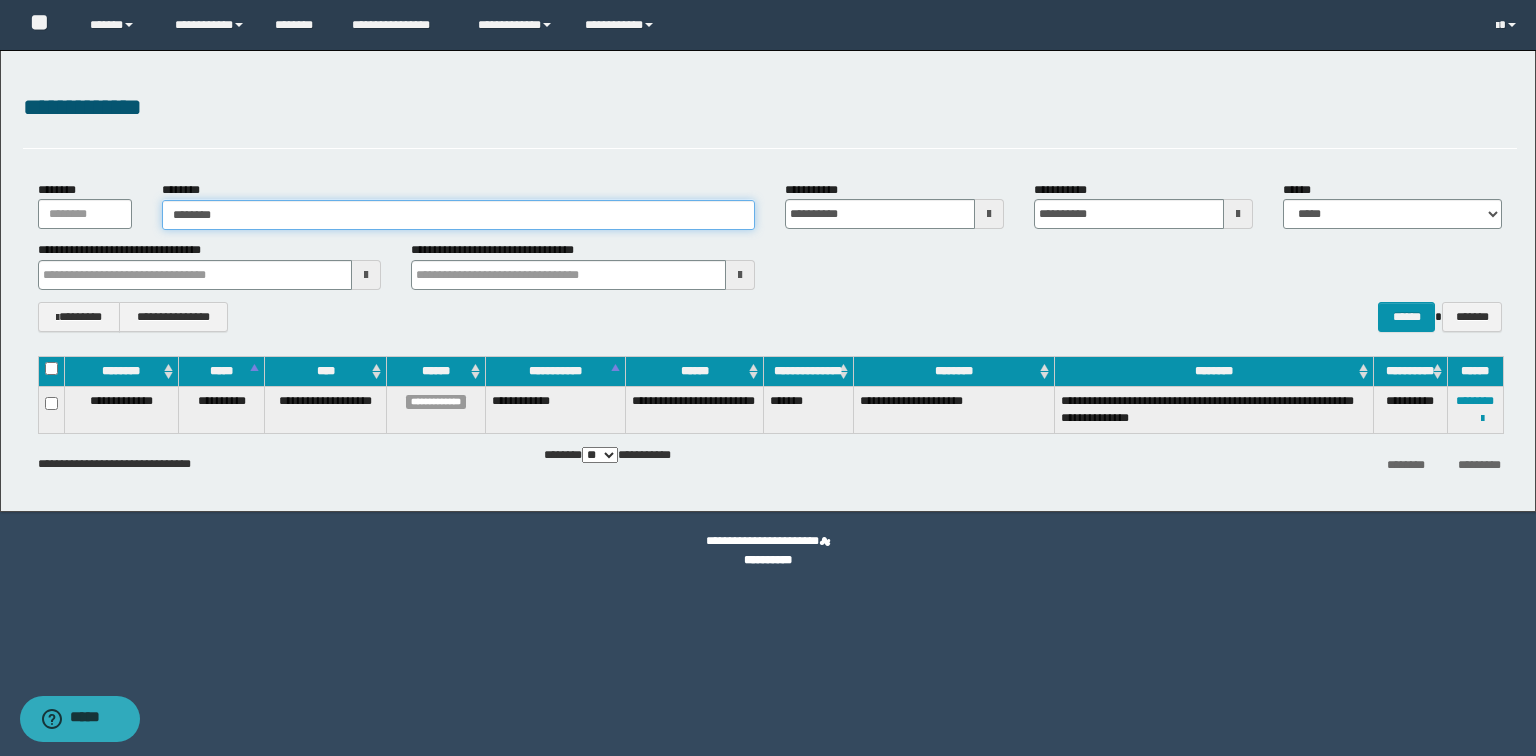 type on "********" 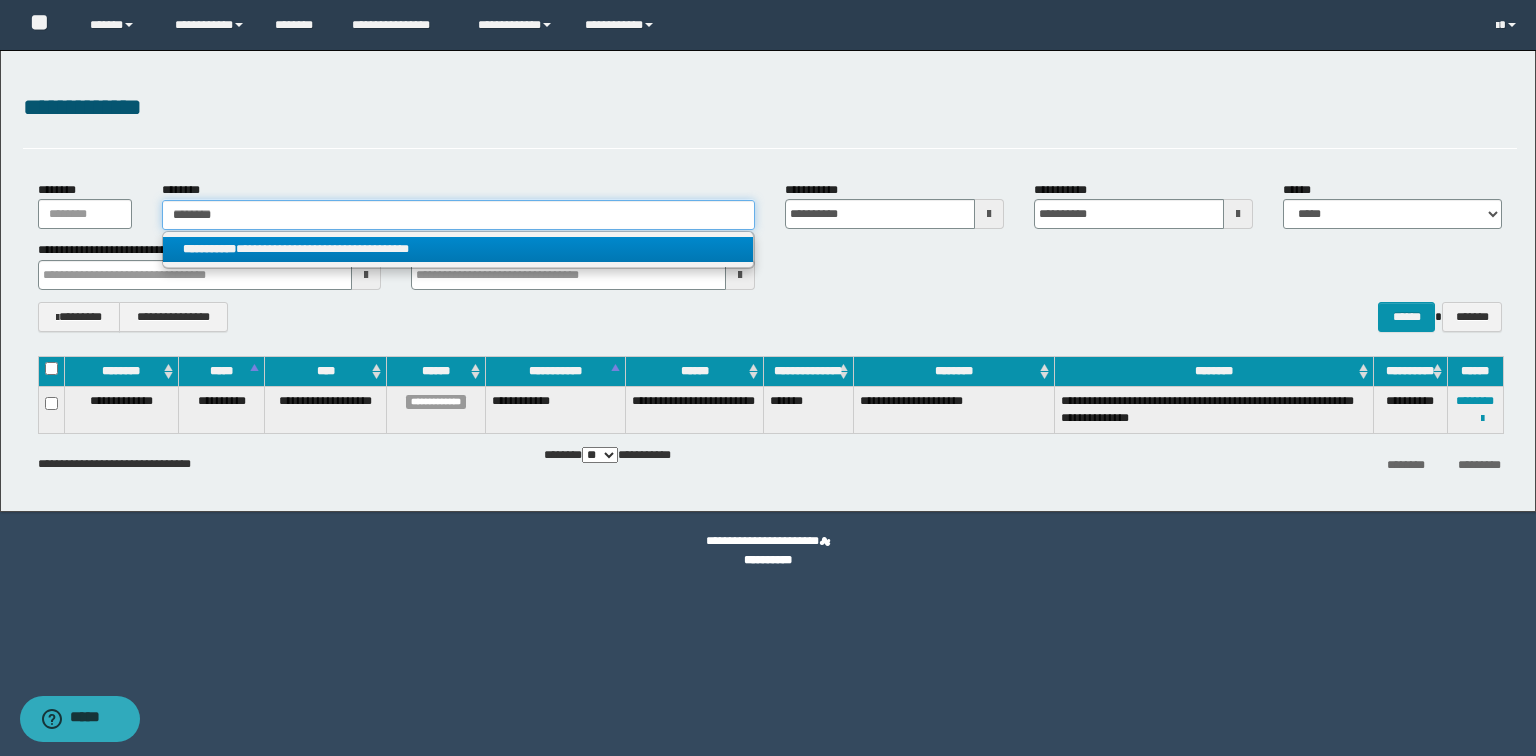 type on "********" 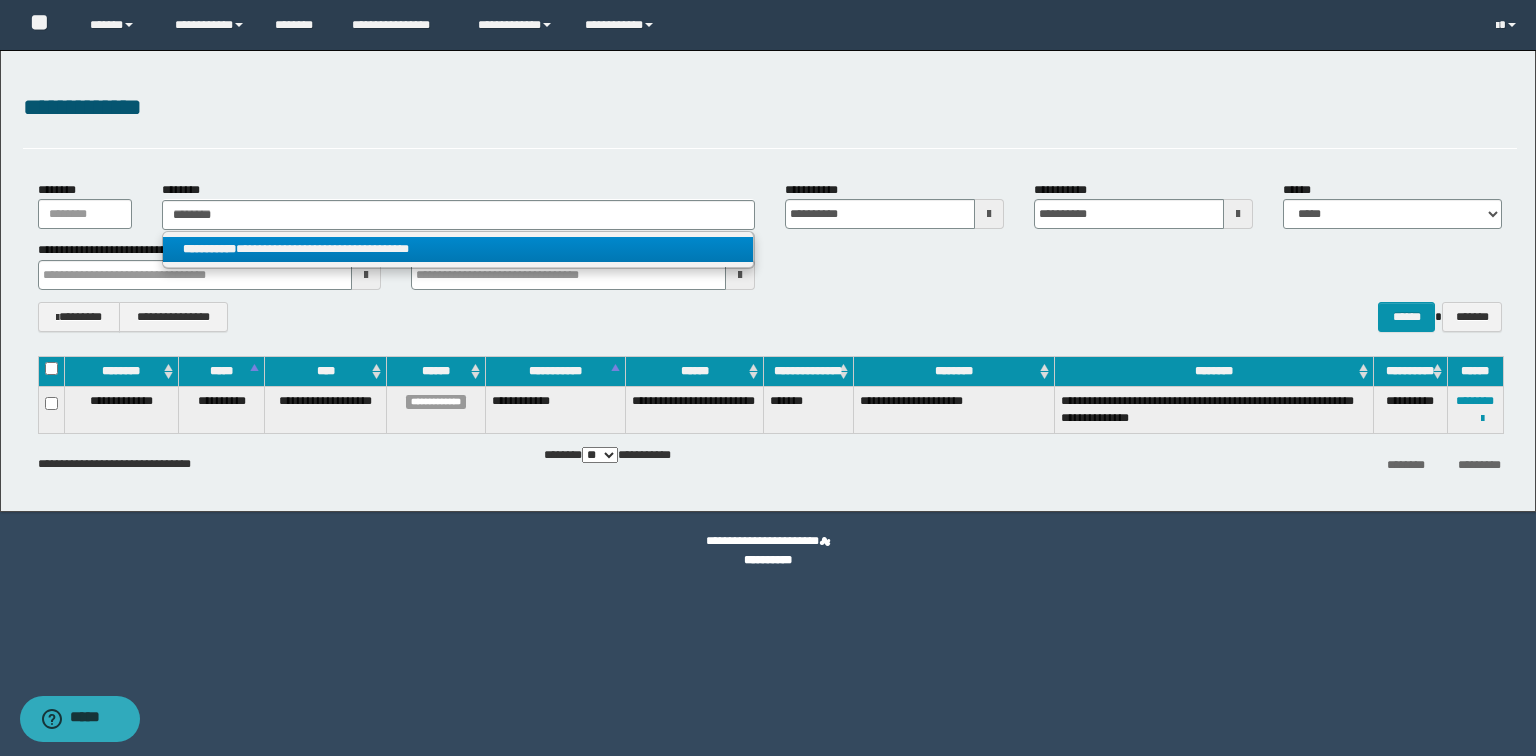 click on "**********" at bounding box center (458, 249) 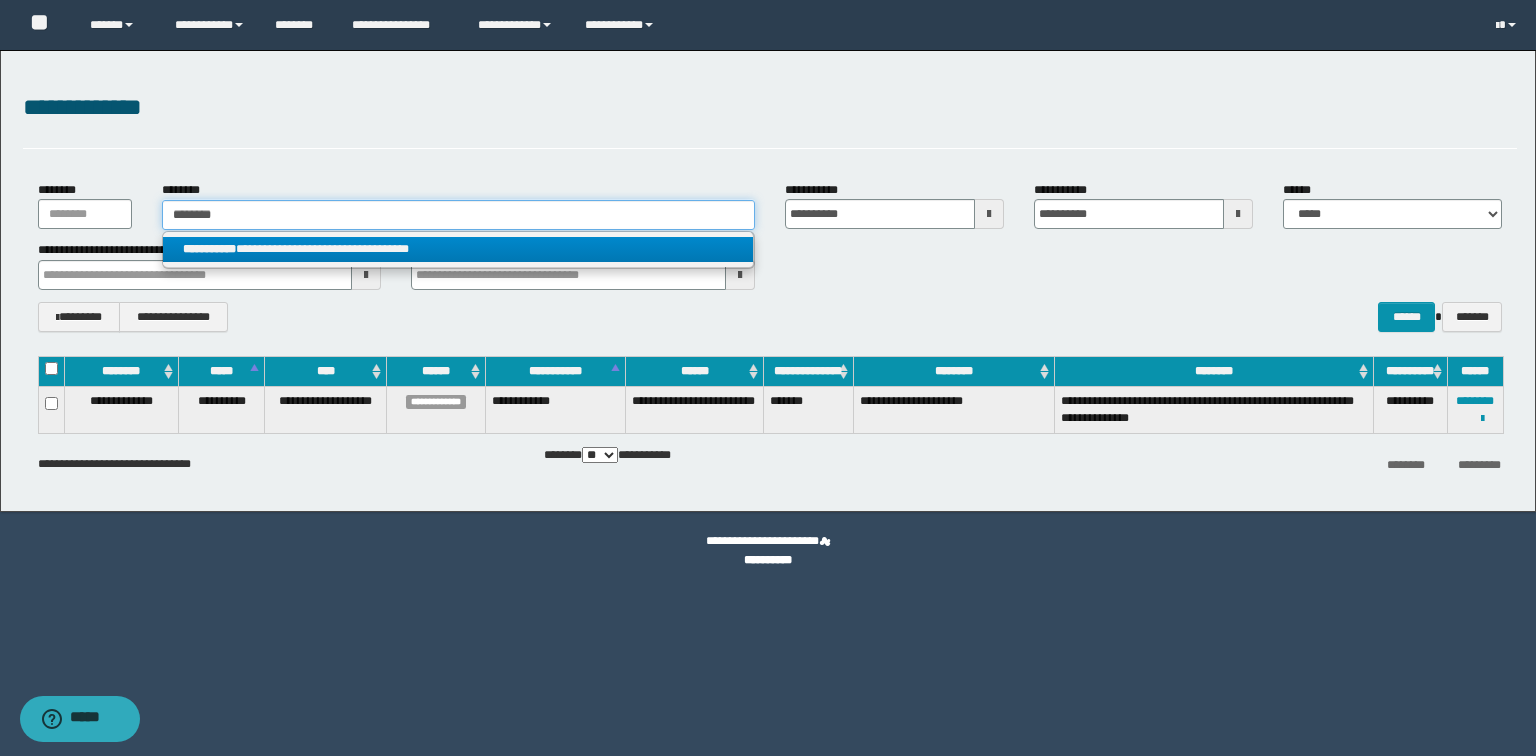 type 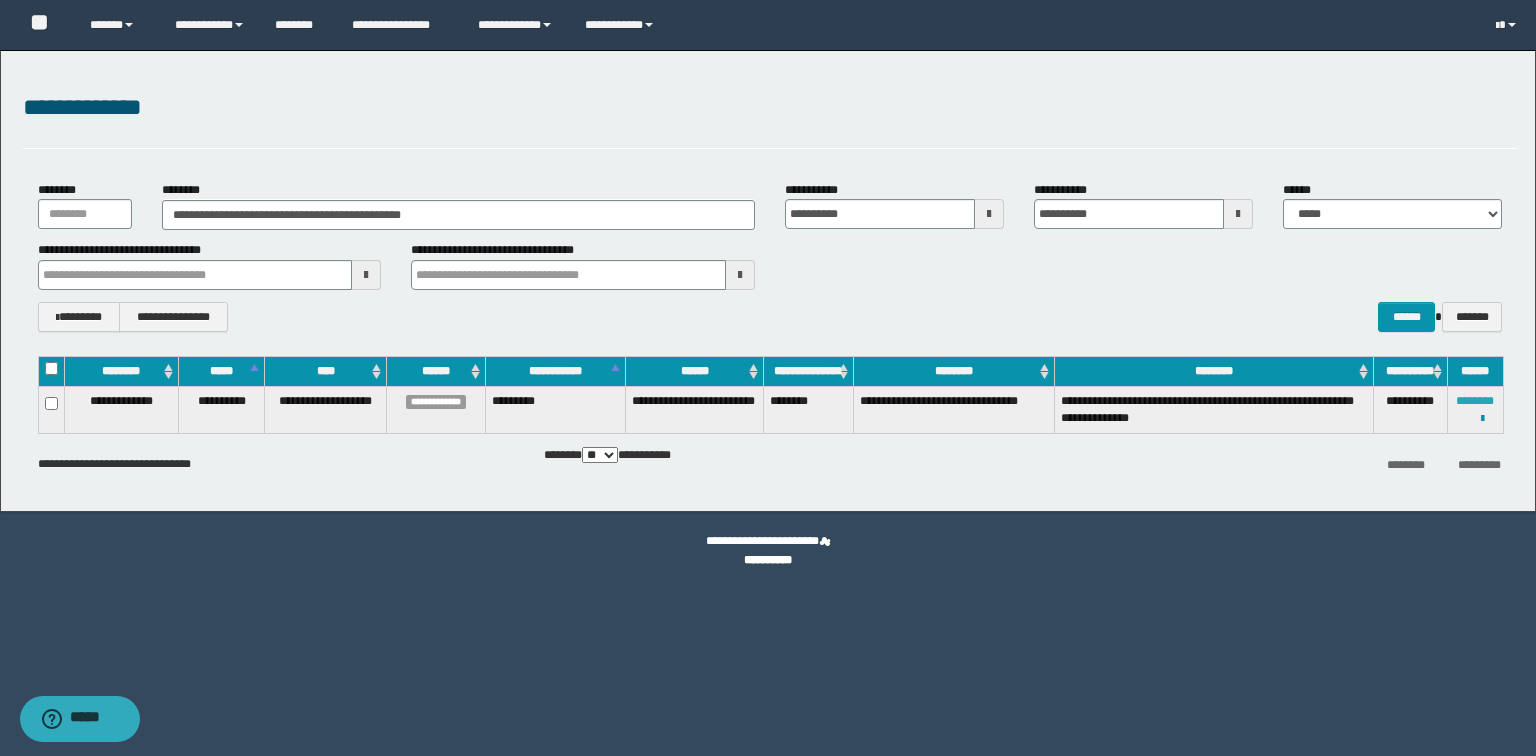 click on "********" at bounding box center [1475, 401] 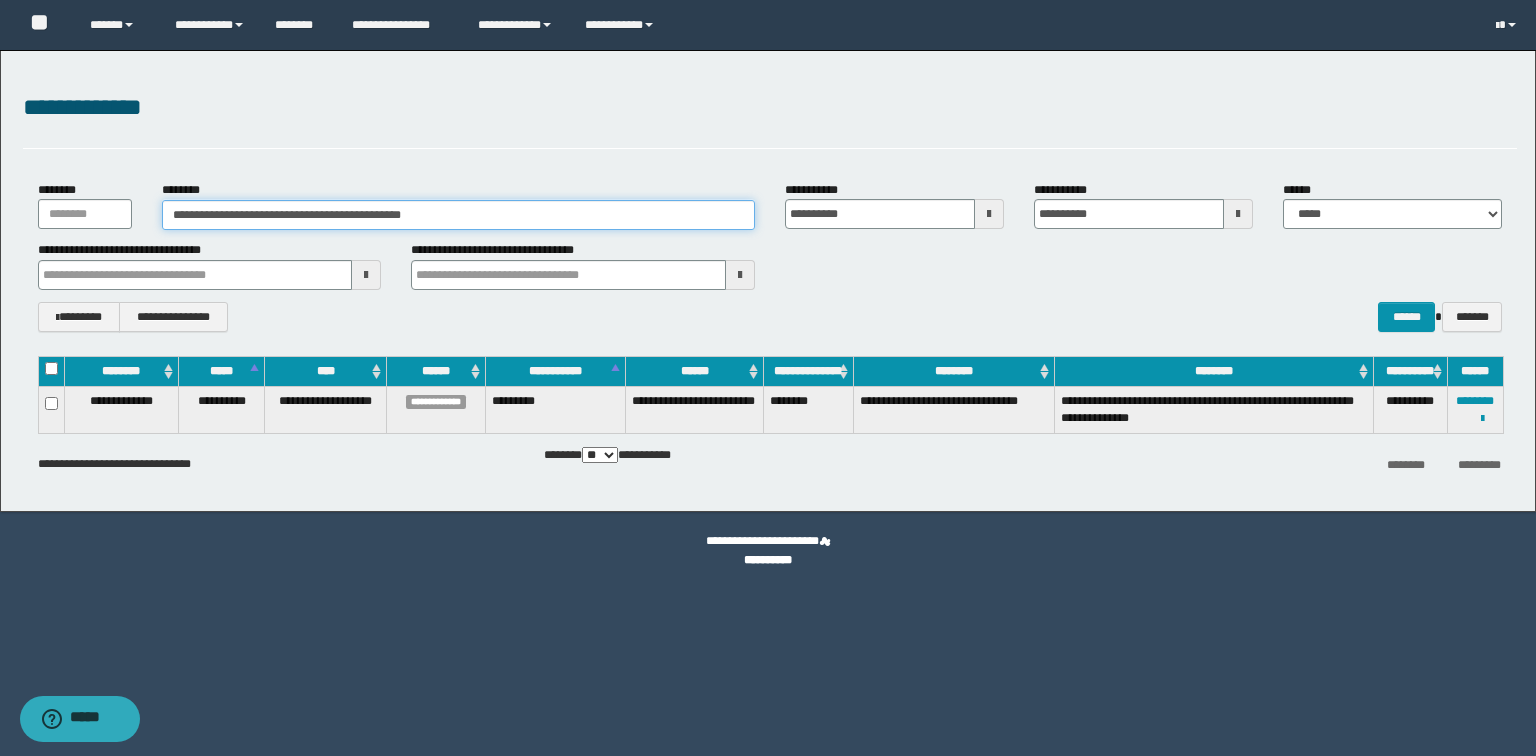 drag, startPoint x: 584, startPoint y: 209, endPoint x: 0, endPoint y: 188, distance: 584.37744 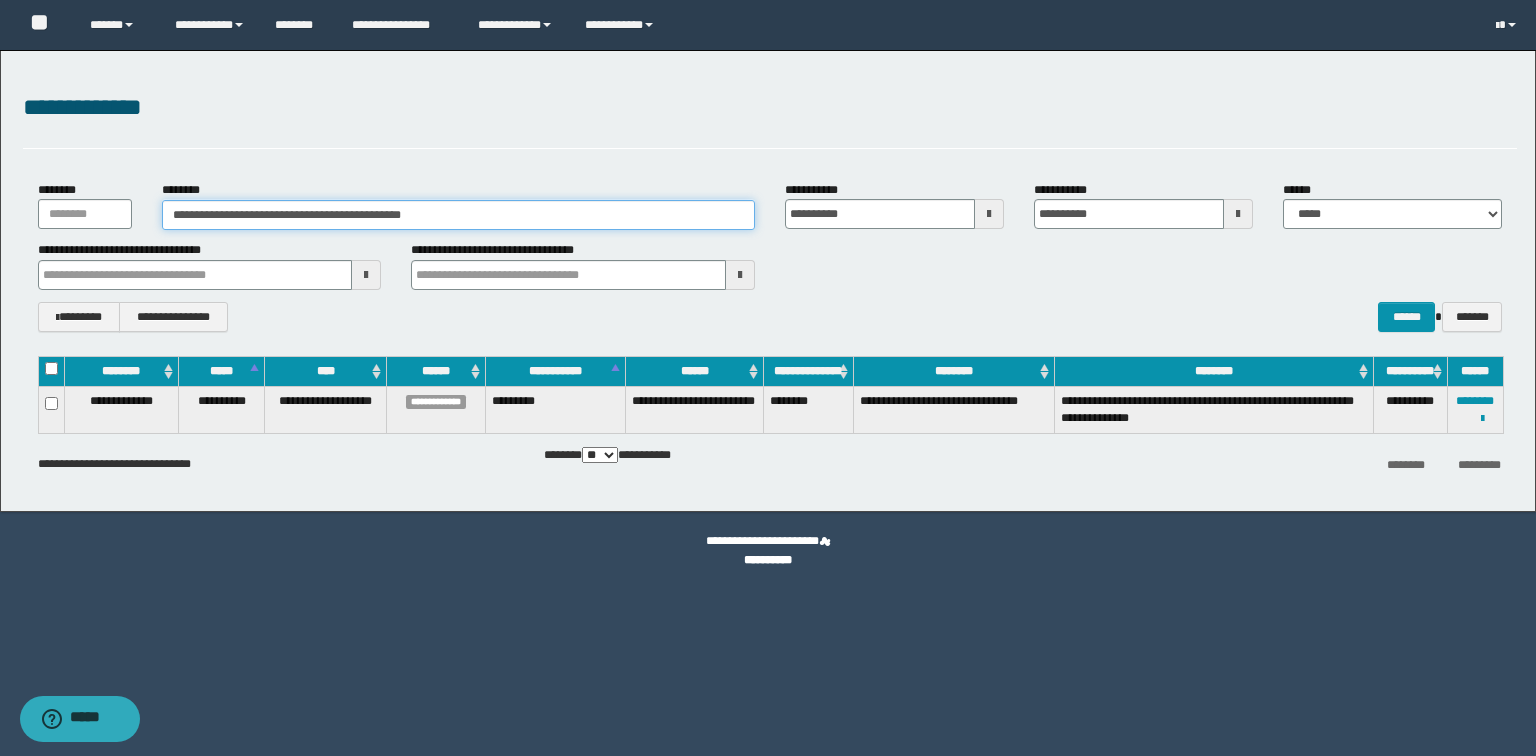 paste 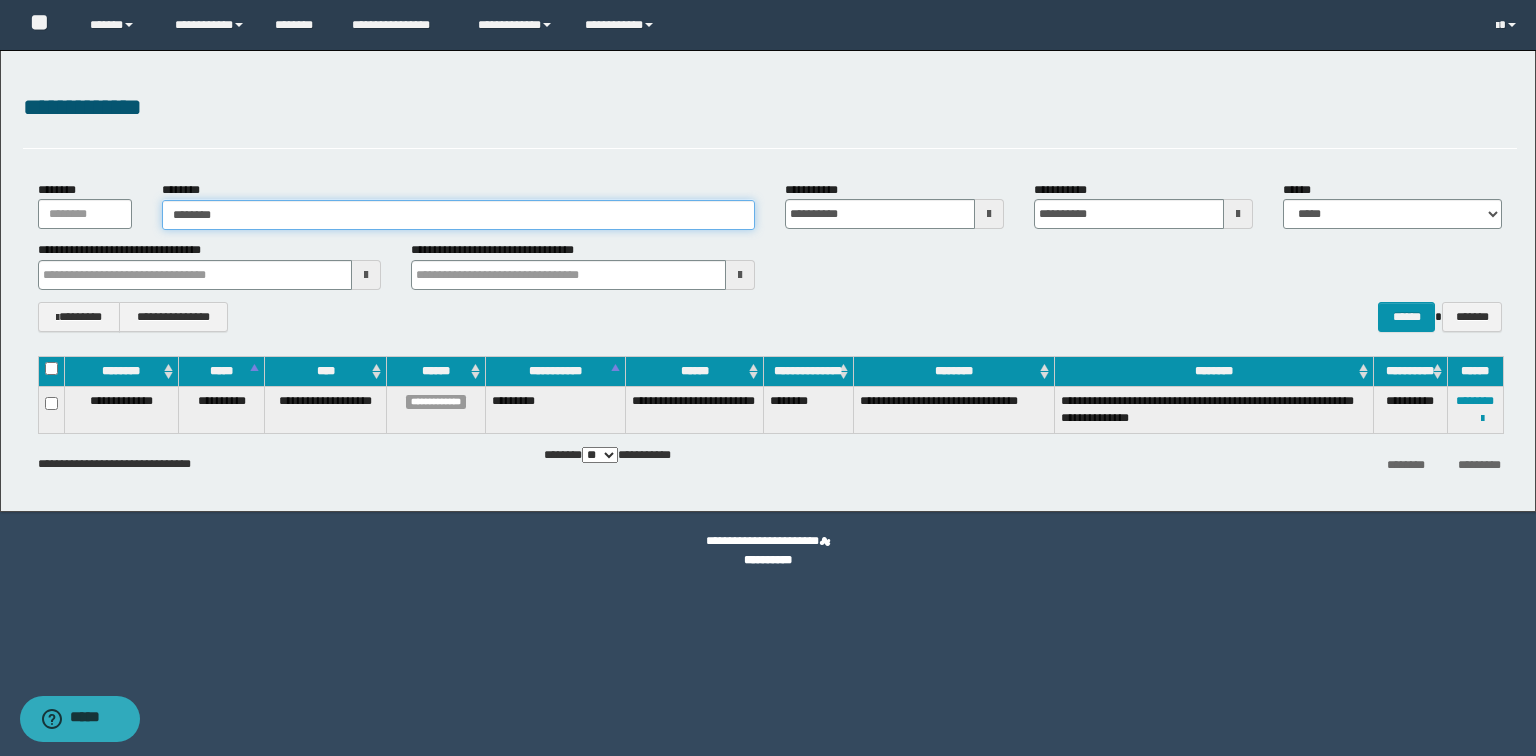 type on "********" 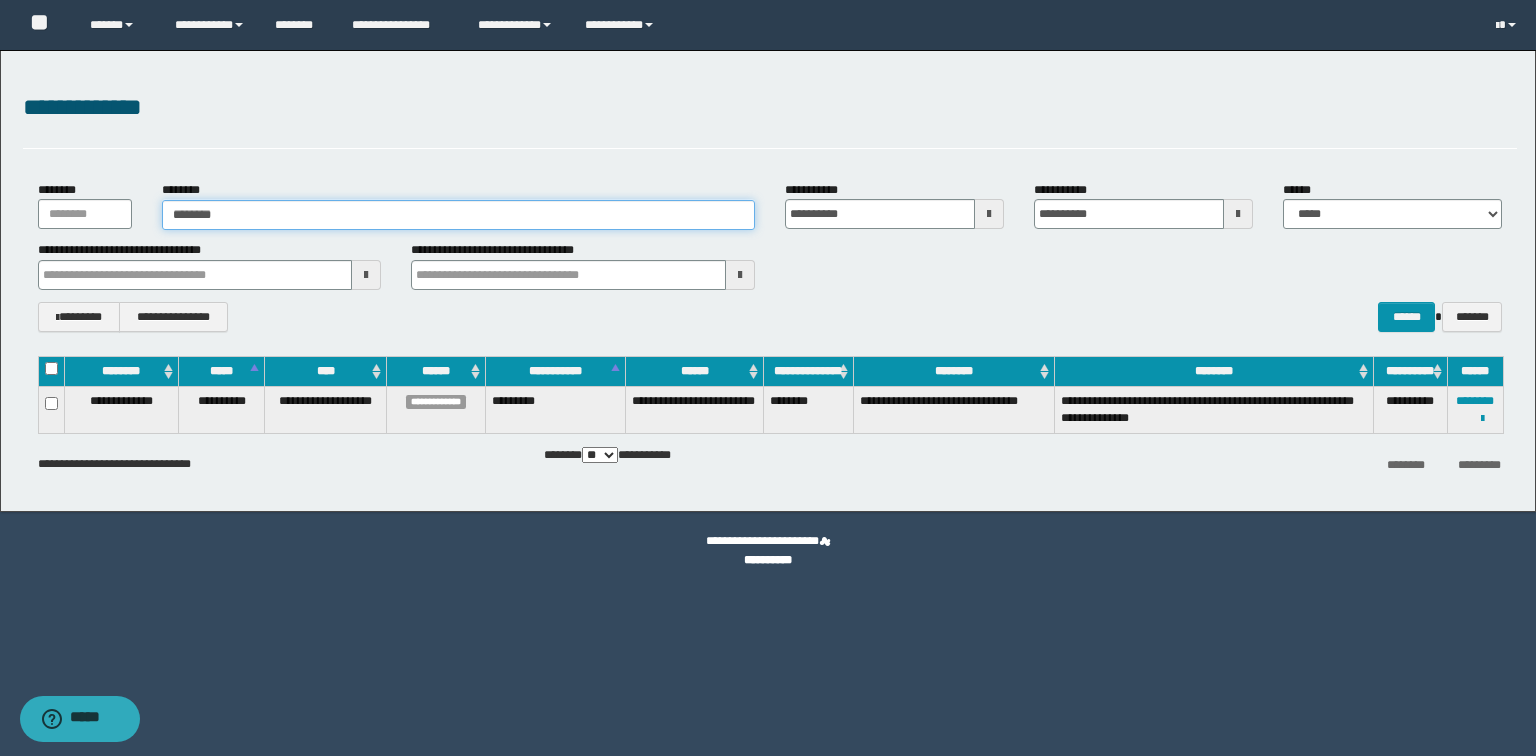 type on "********" 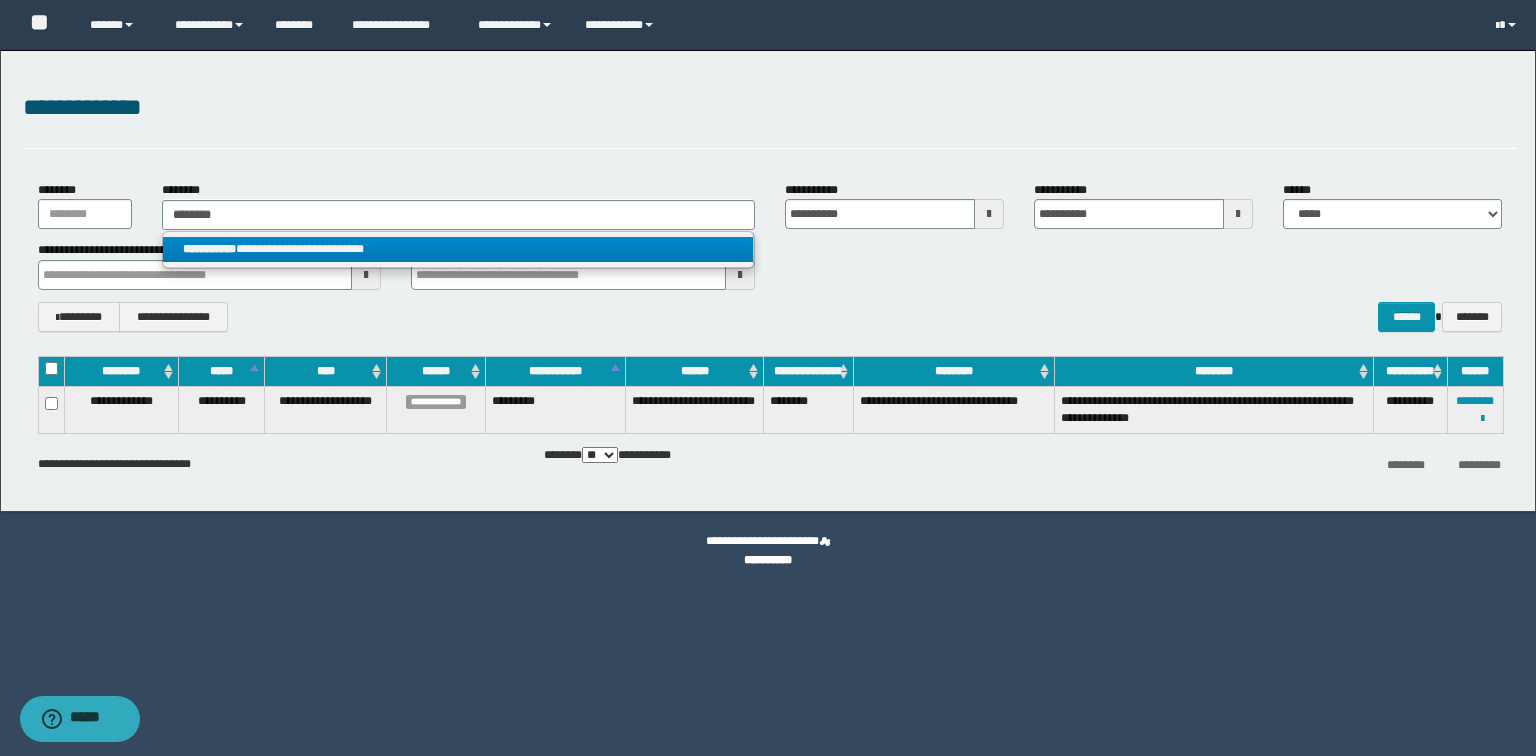 click on "**********" at bounding box center [458, 249] 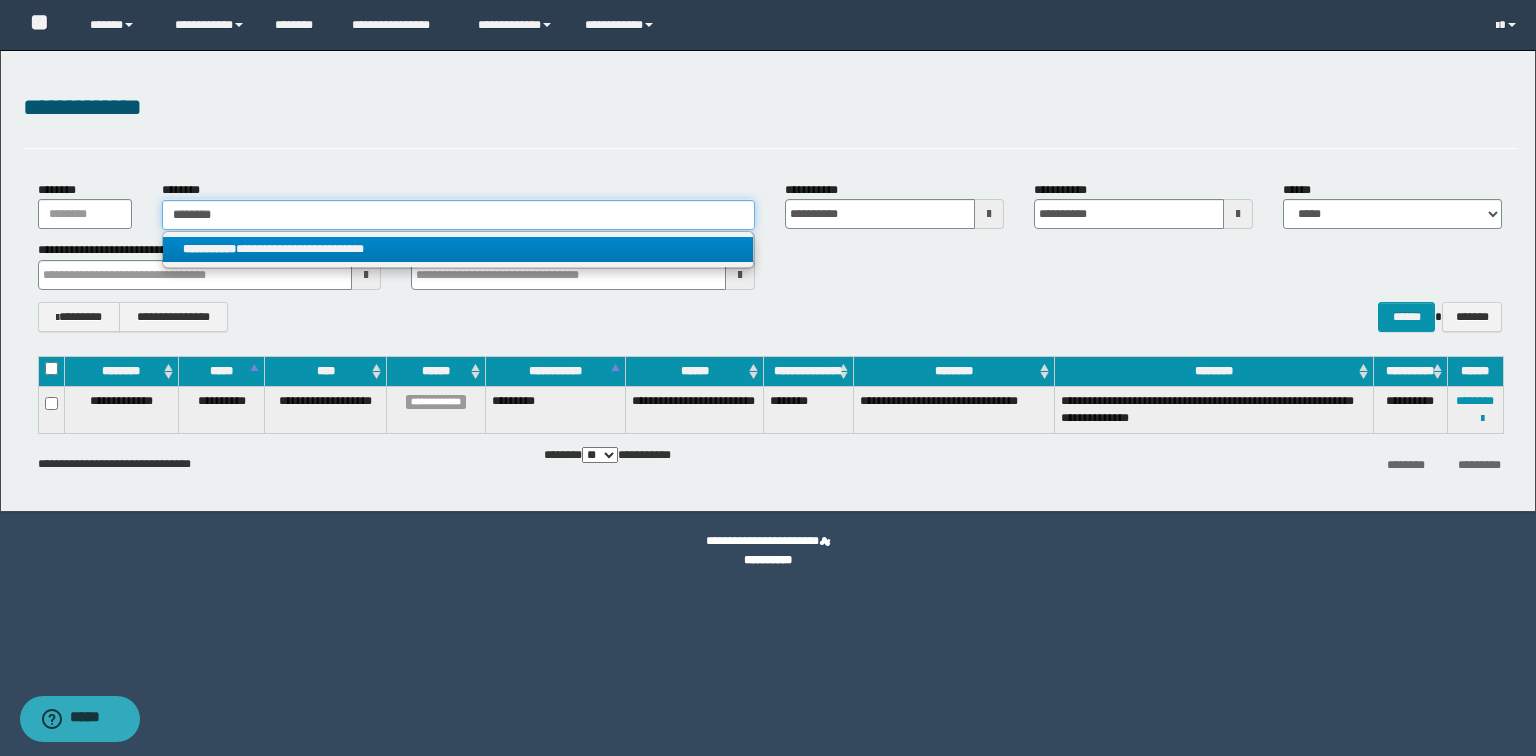 type 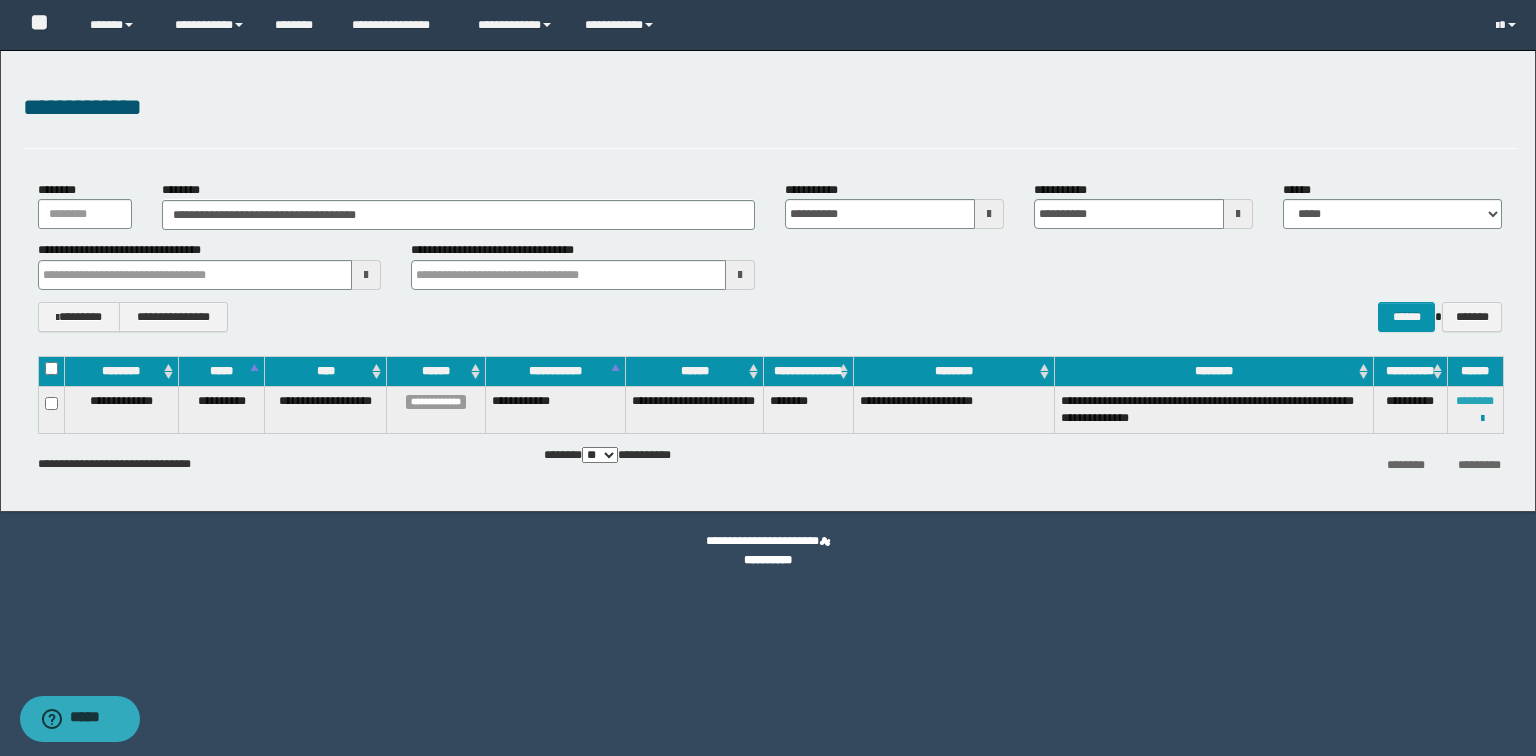 click on "********" at bounding box center [1475, 401] 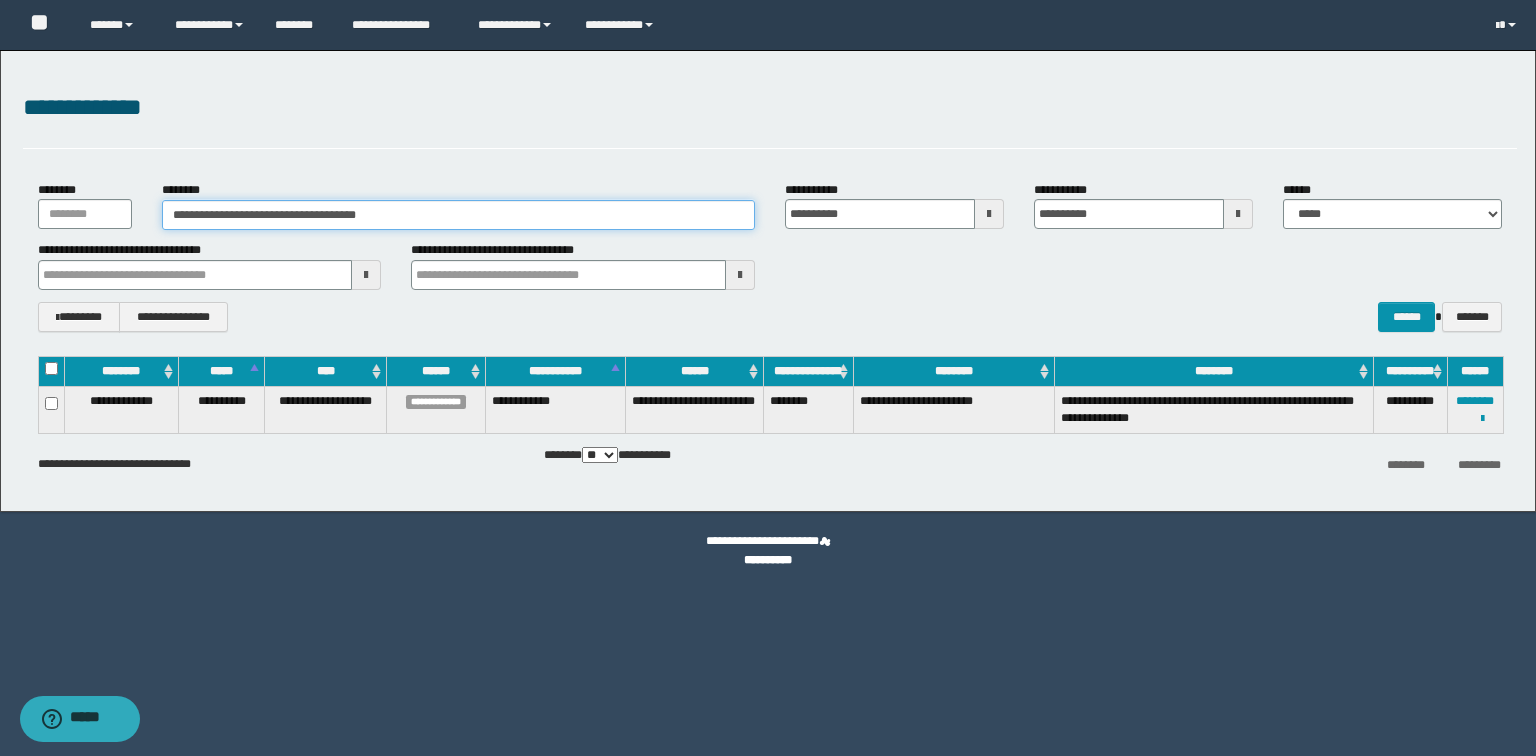 drag, startPoint x: 516, startPoint y: 216, endPoint x: 0, endPoint y: 160, distance: 519.02985 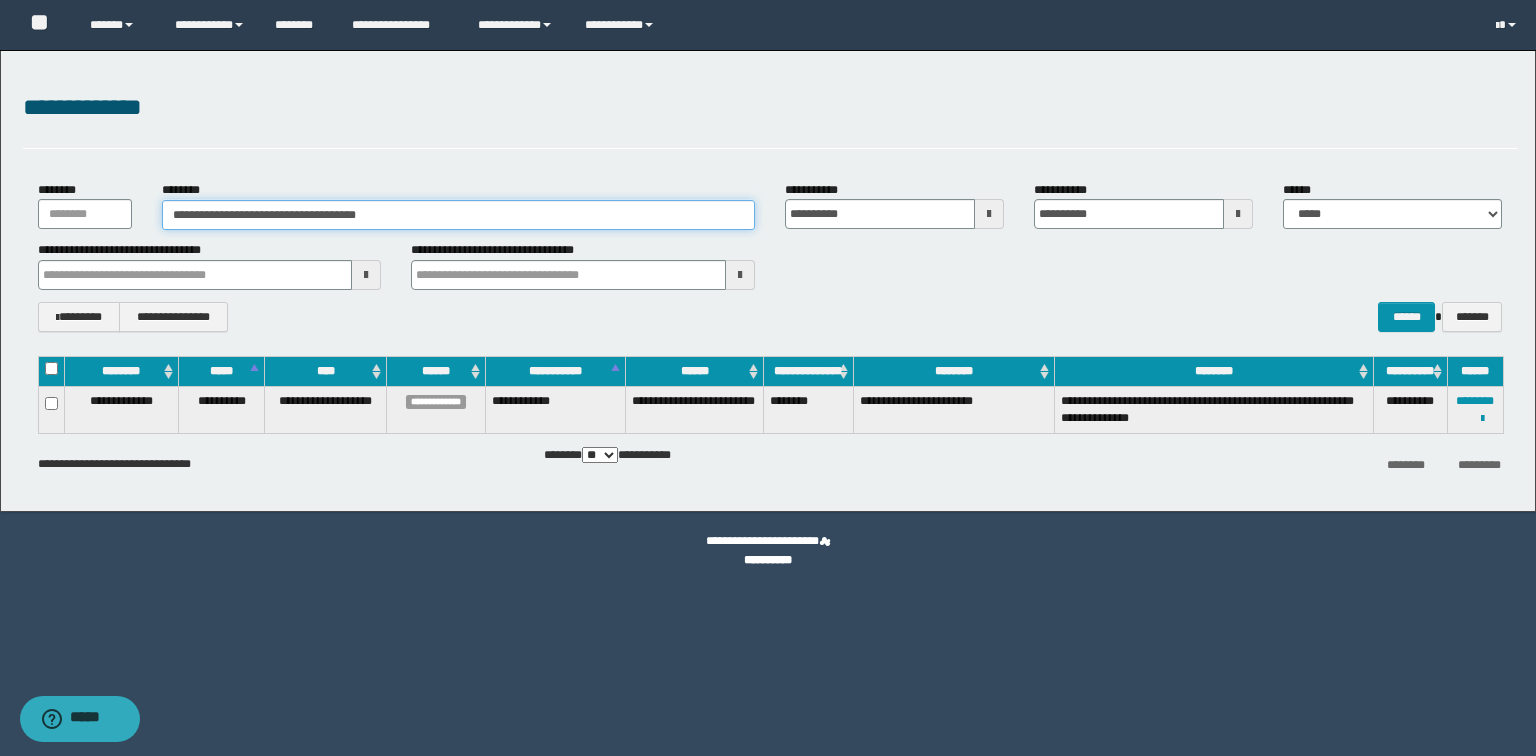 paste 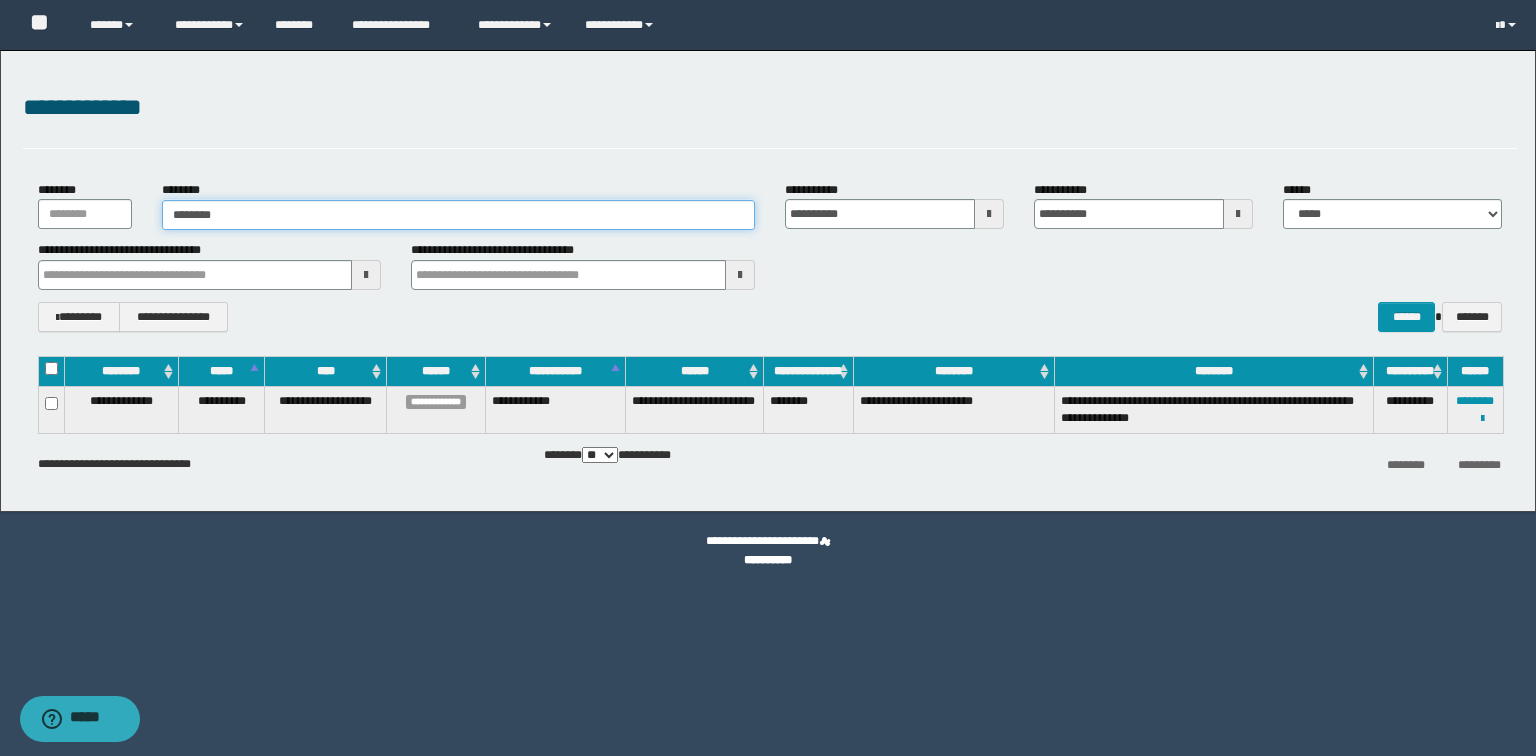 type on "********" 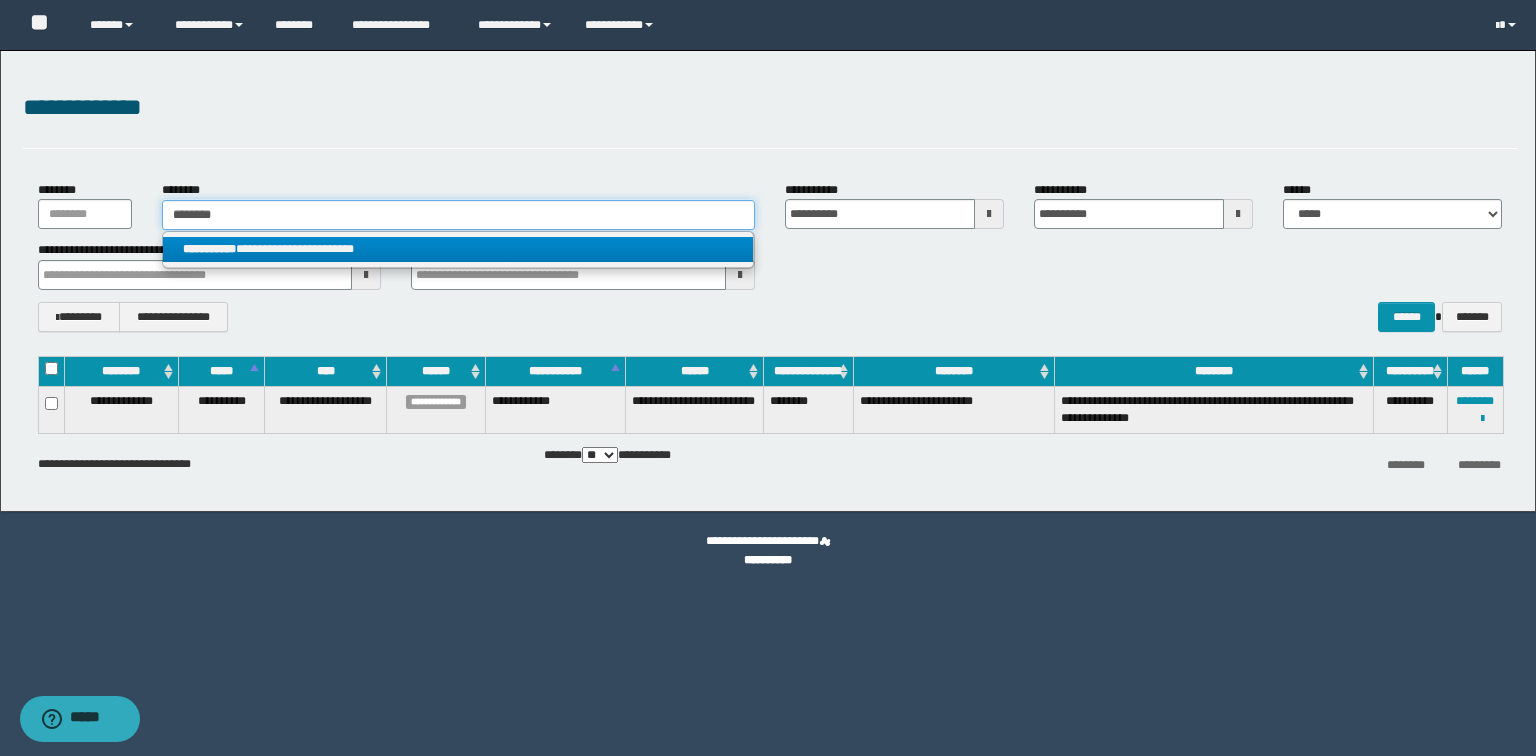 type on "********" 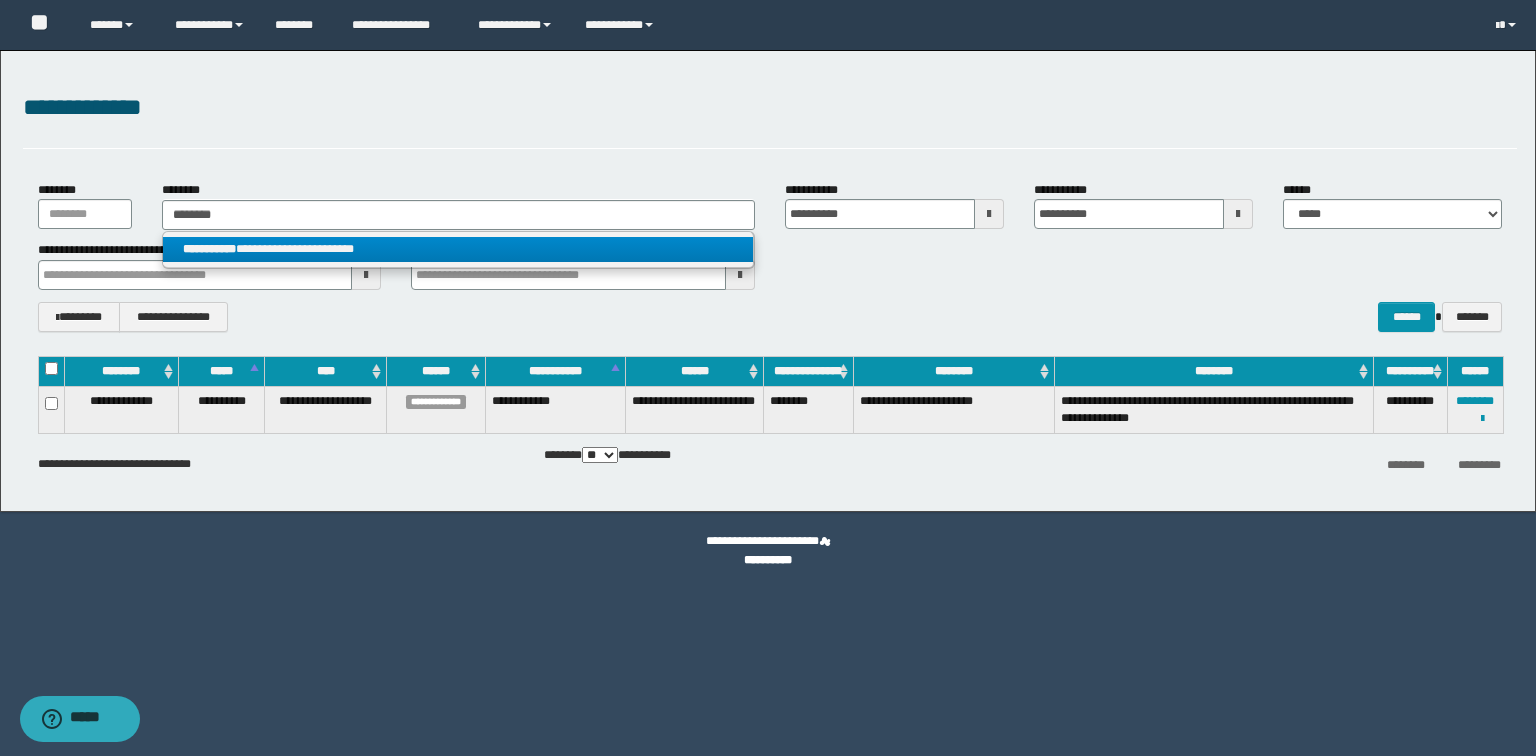 click on "**********" at bounding box center (458, 249) 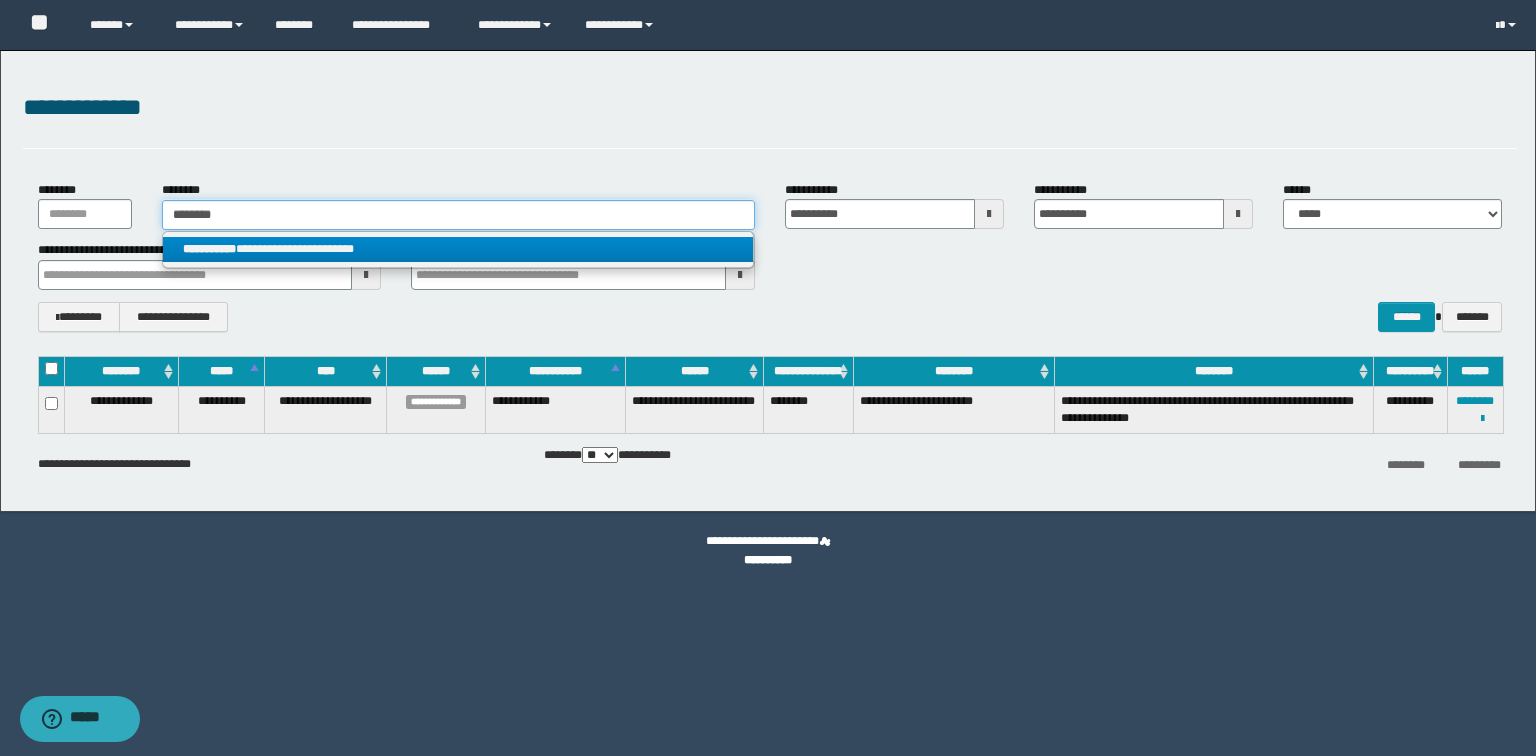 type 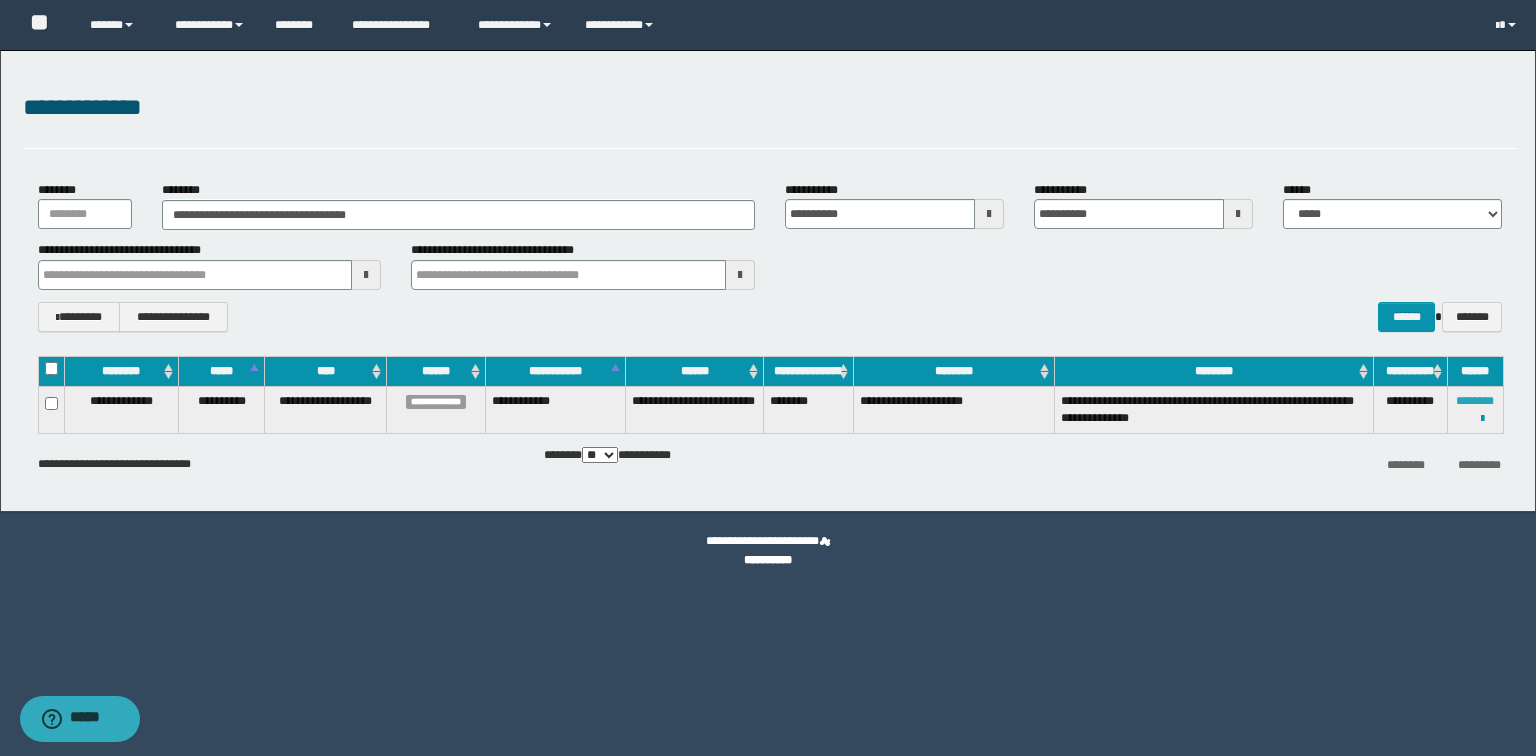 click on "********" at bounding box center [1475, 401] 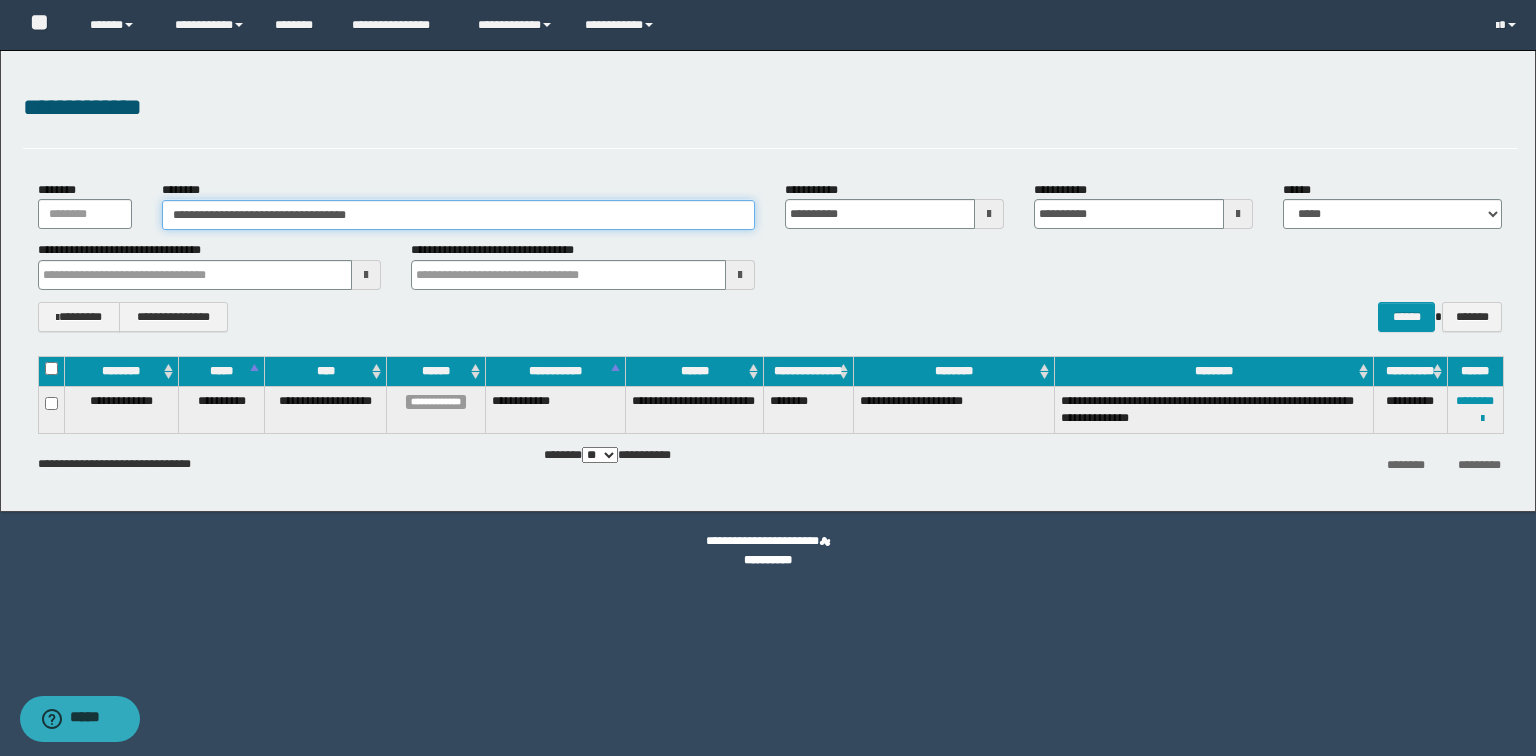 drag, startPoint x: 464, startPoint y: 220, endPoint x: 56, endPoint y: 229, distance: 408.09924 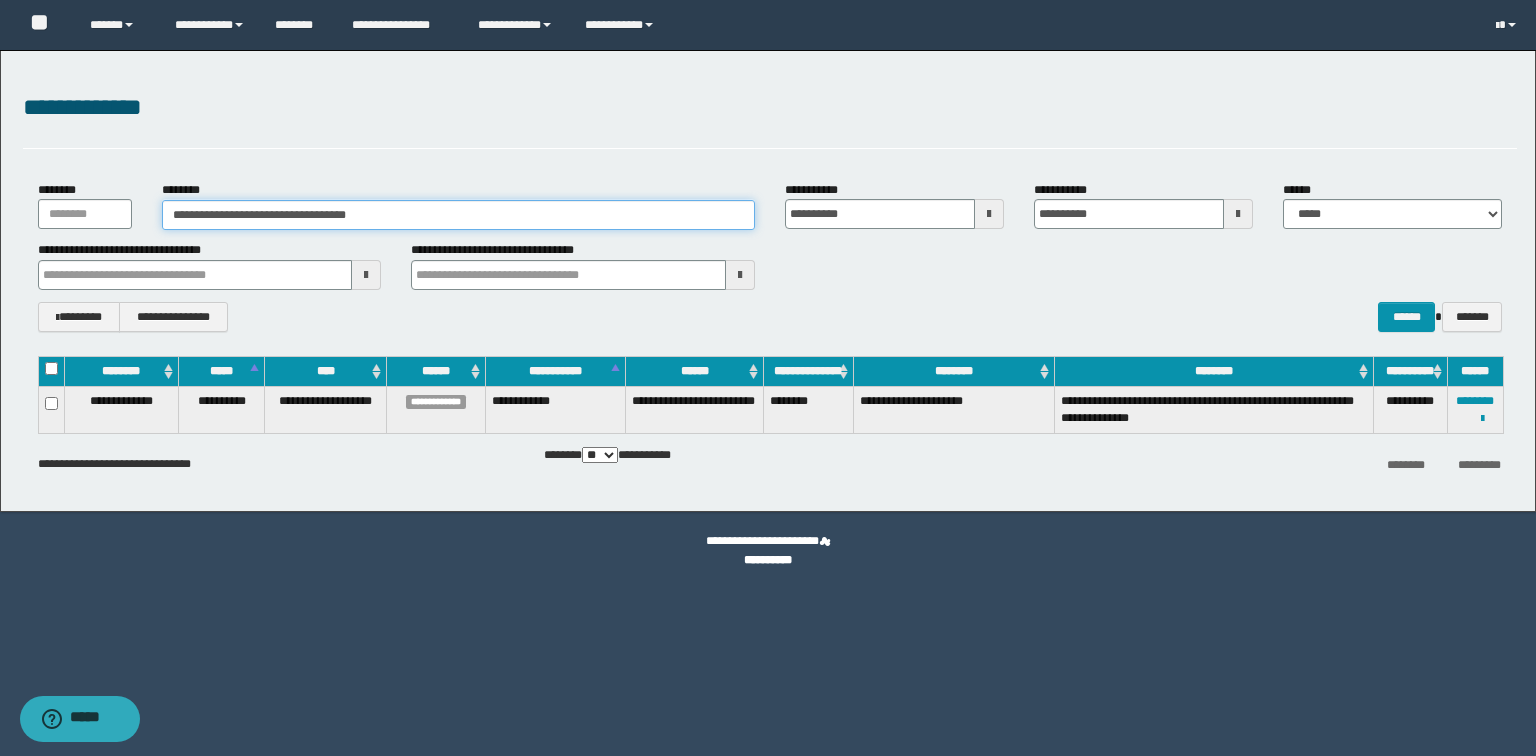 paste 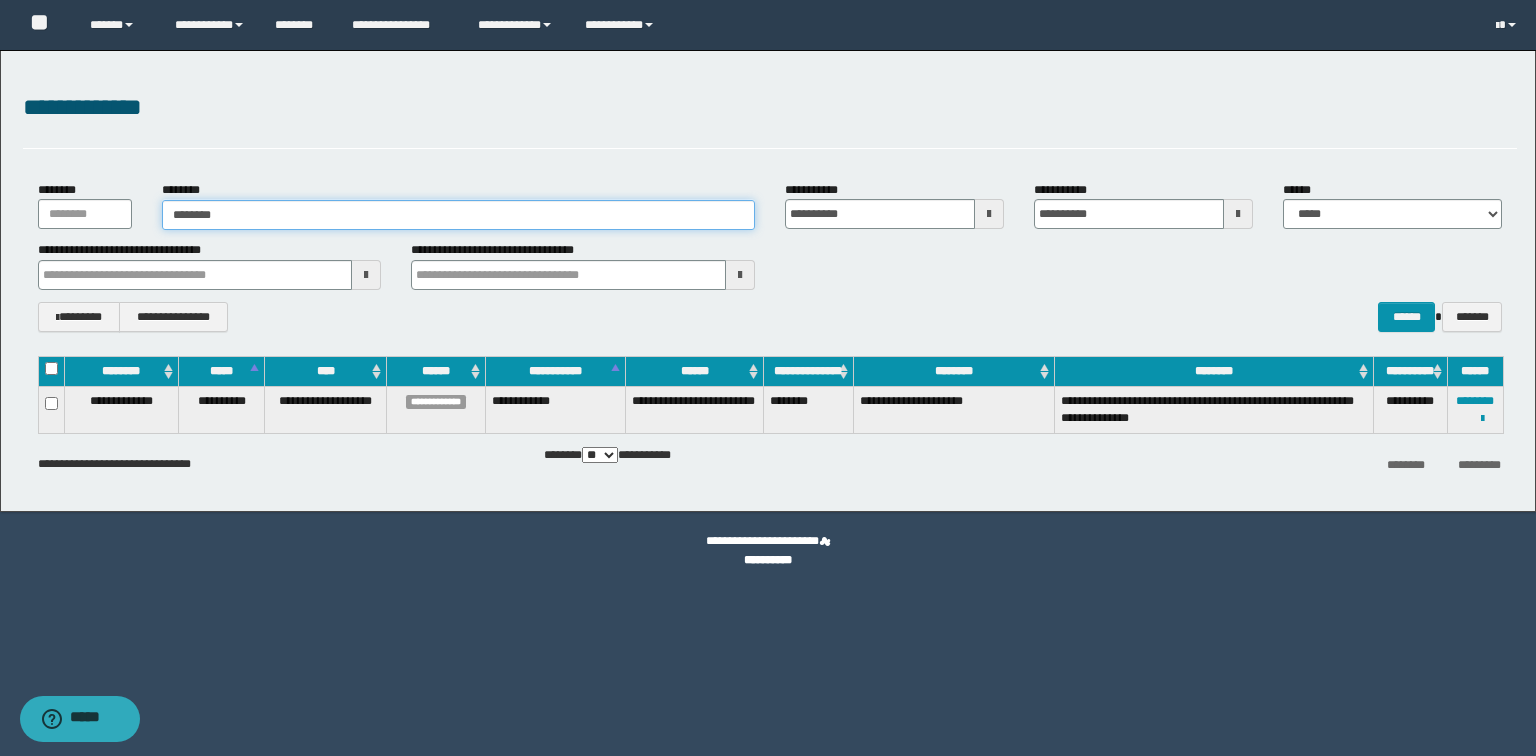type on "********" 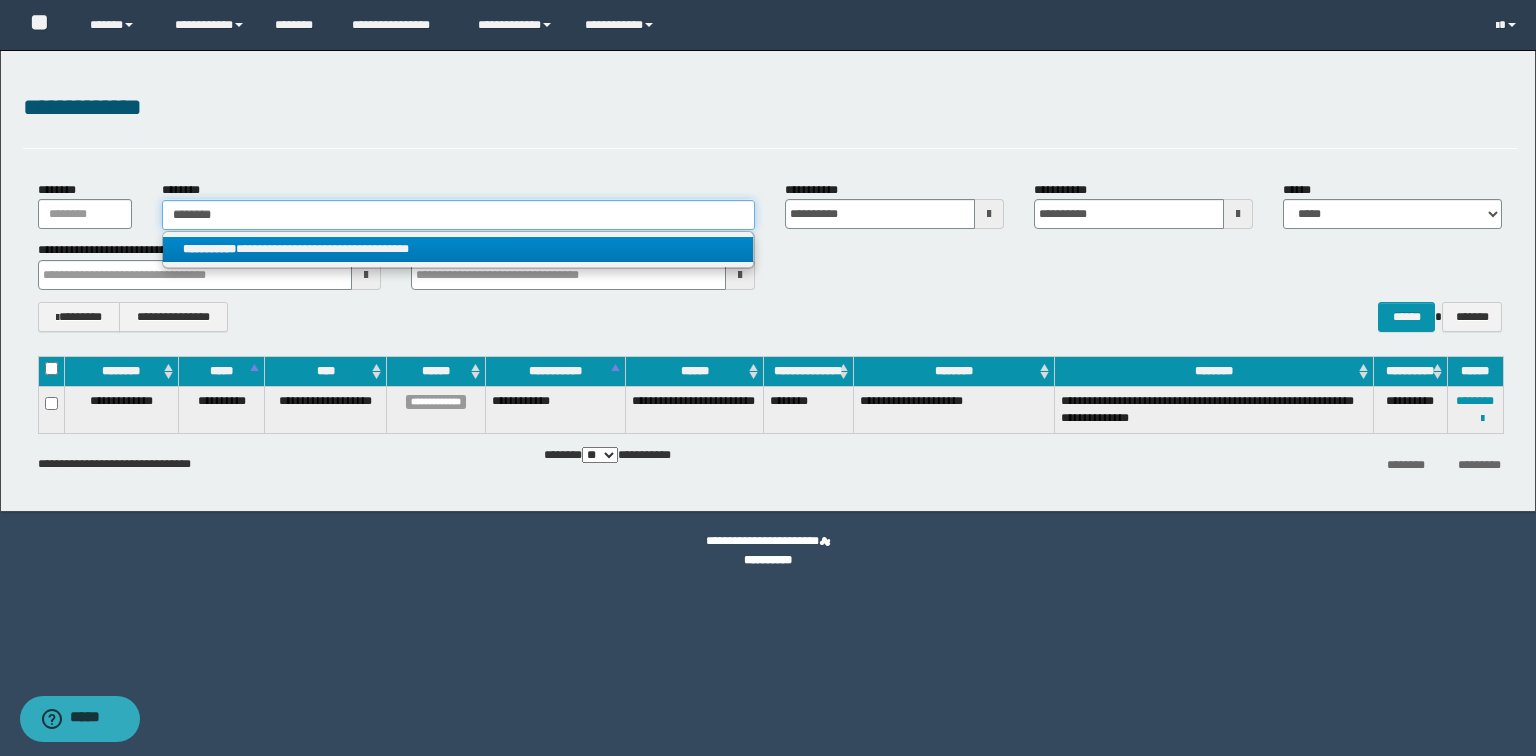 type on "********" 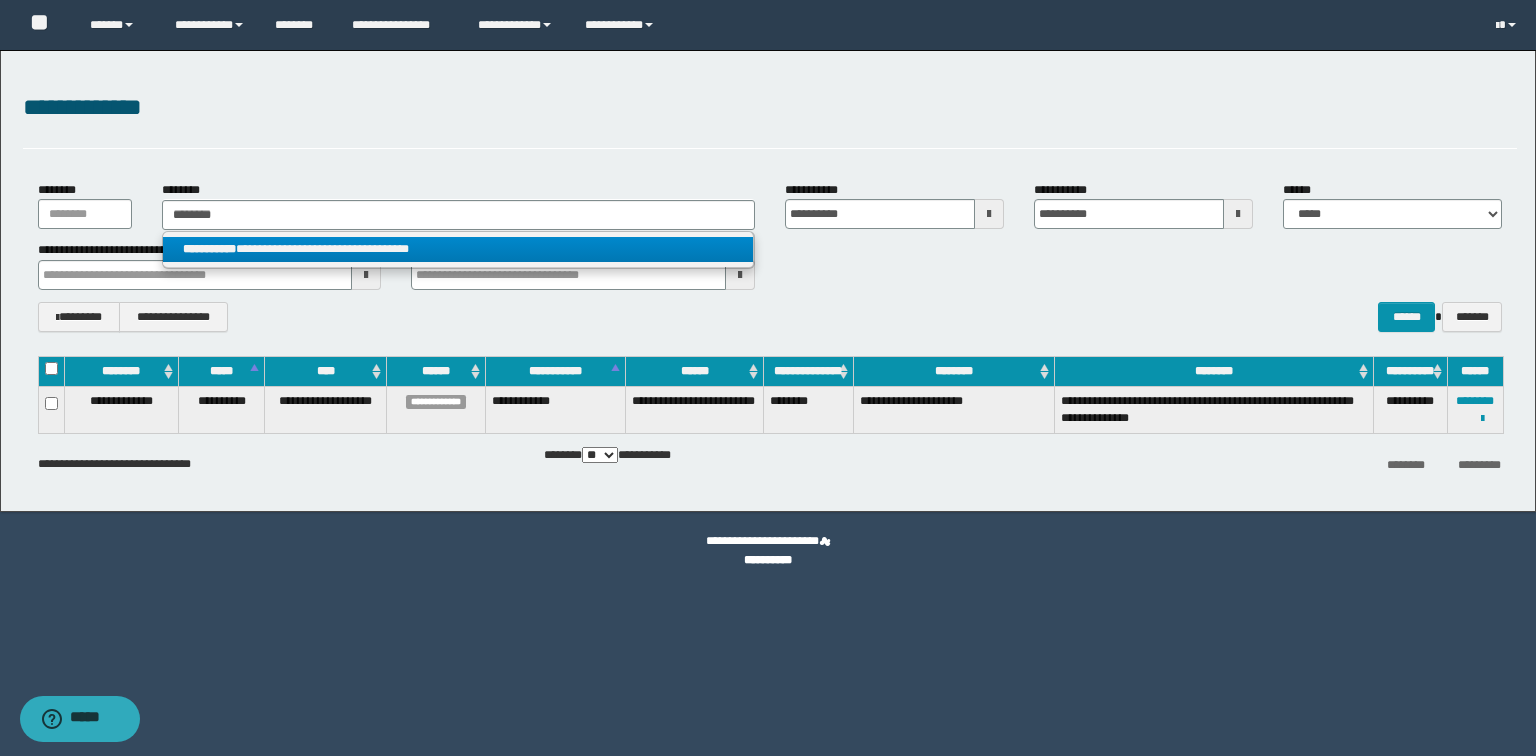 click on "**********" at bounding box center [458, 249] 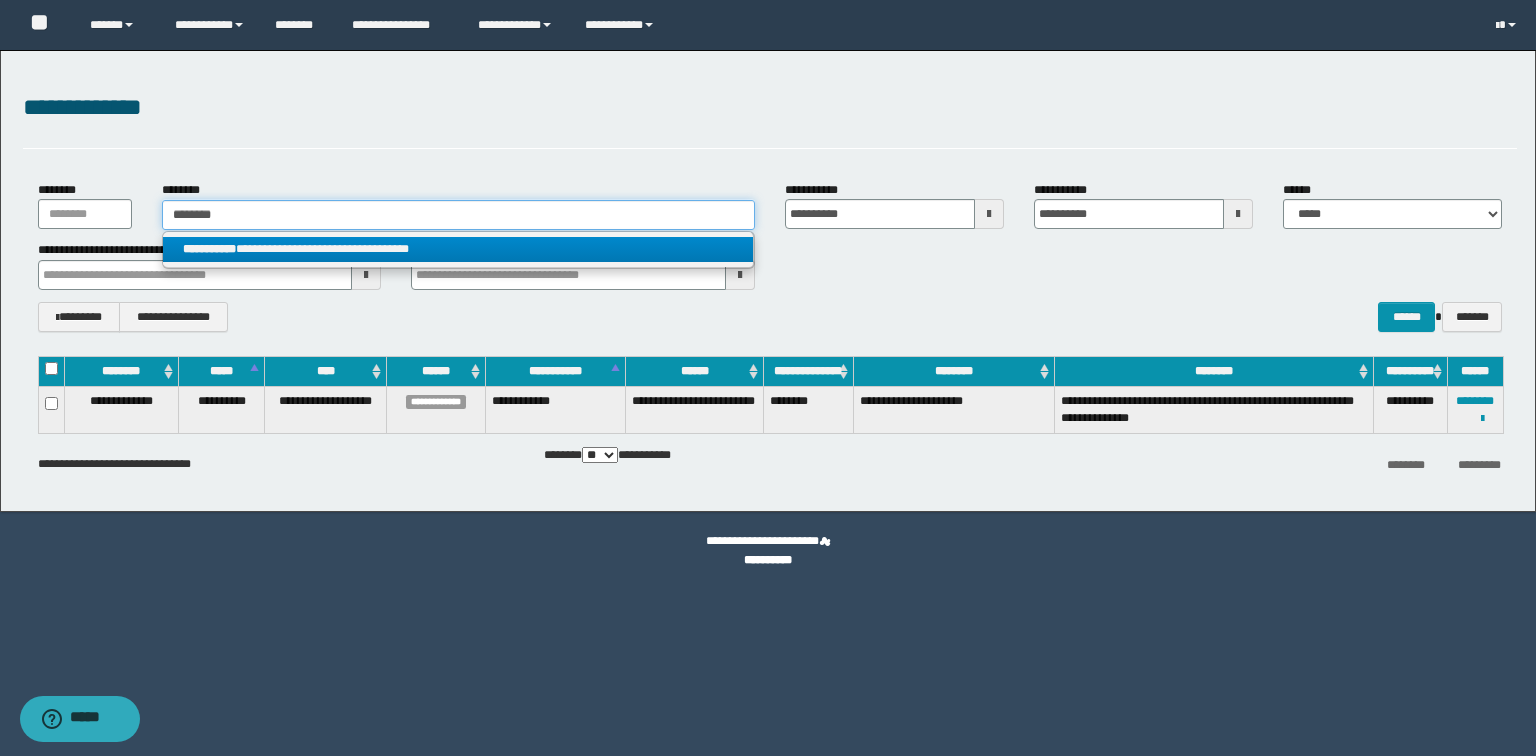 type 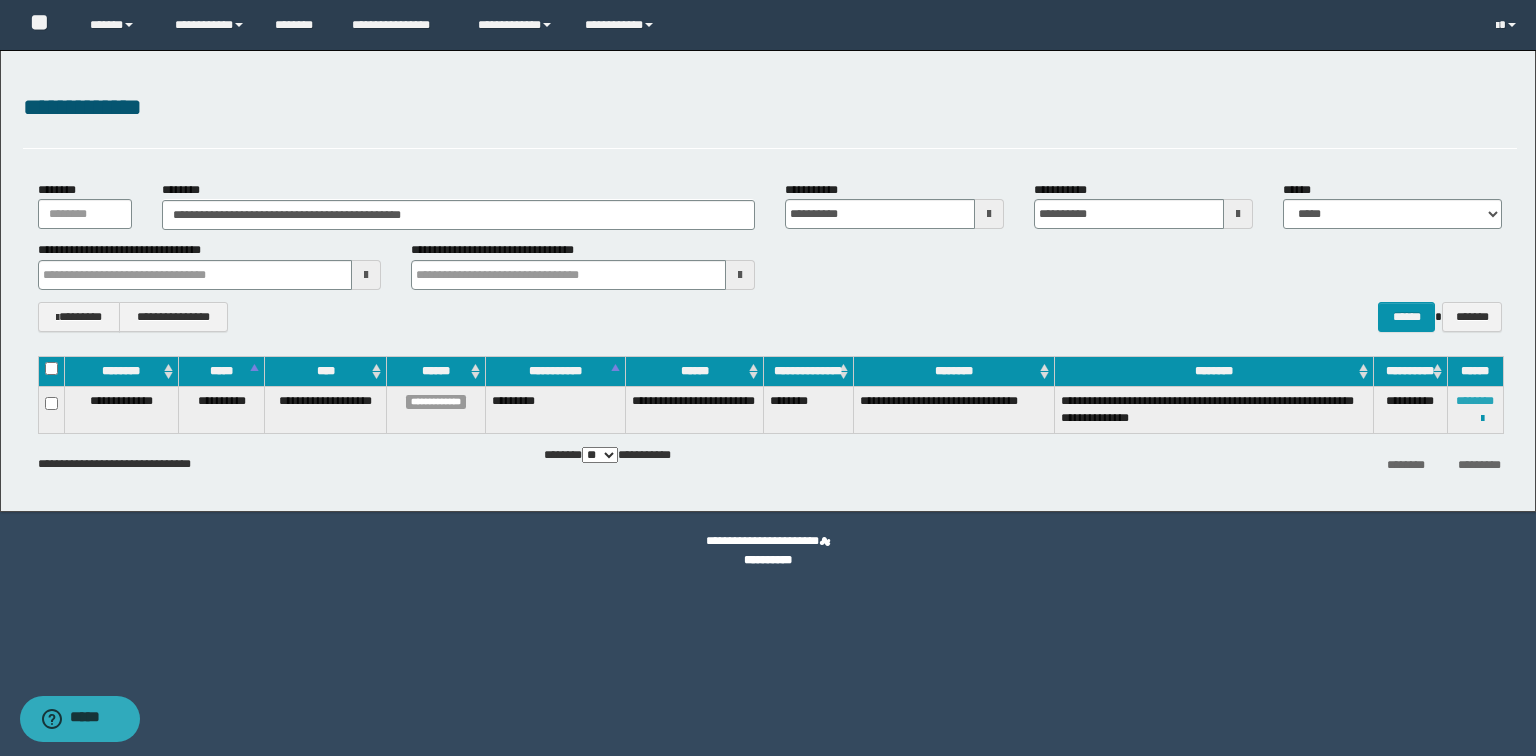 click on "********" at bounding box center [1475, 401] 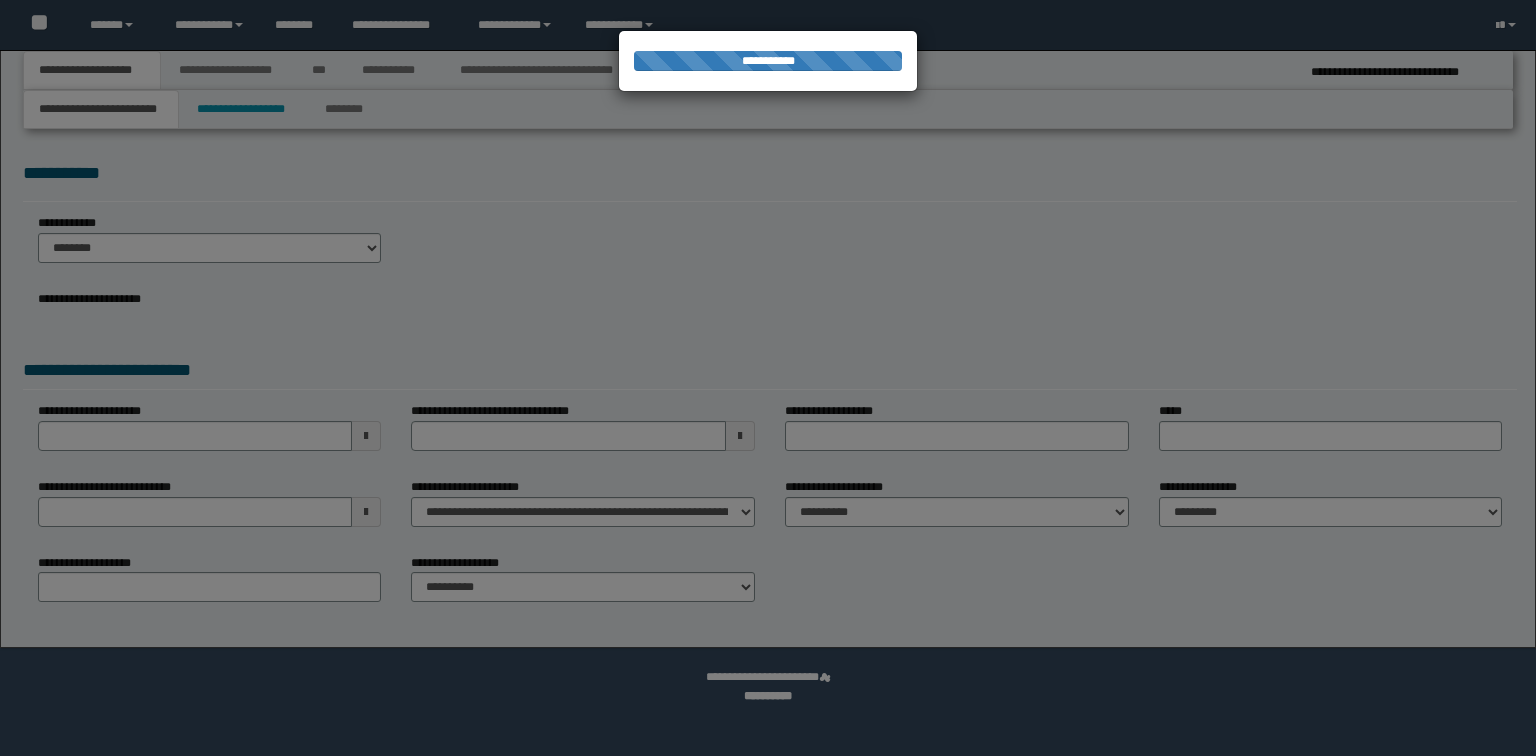 scroll, scrollTop: 0, scrollLeft: 0, axis: both 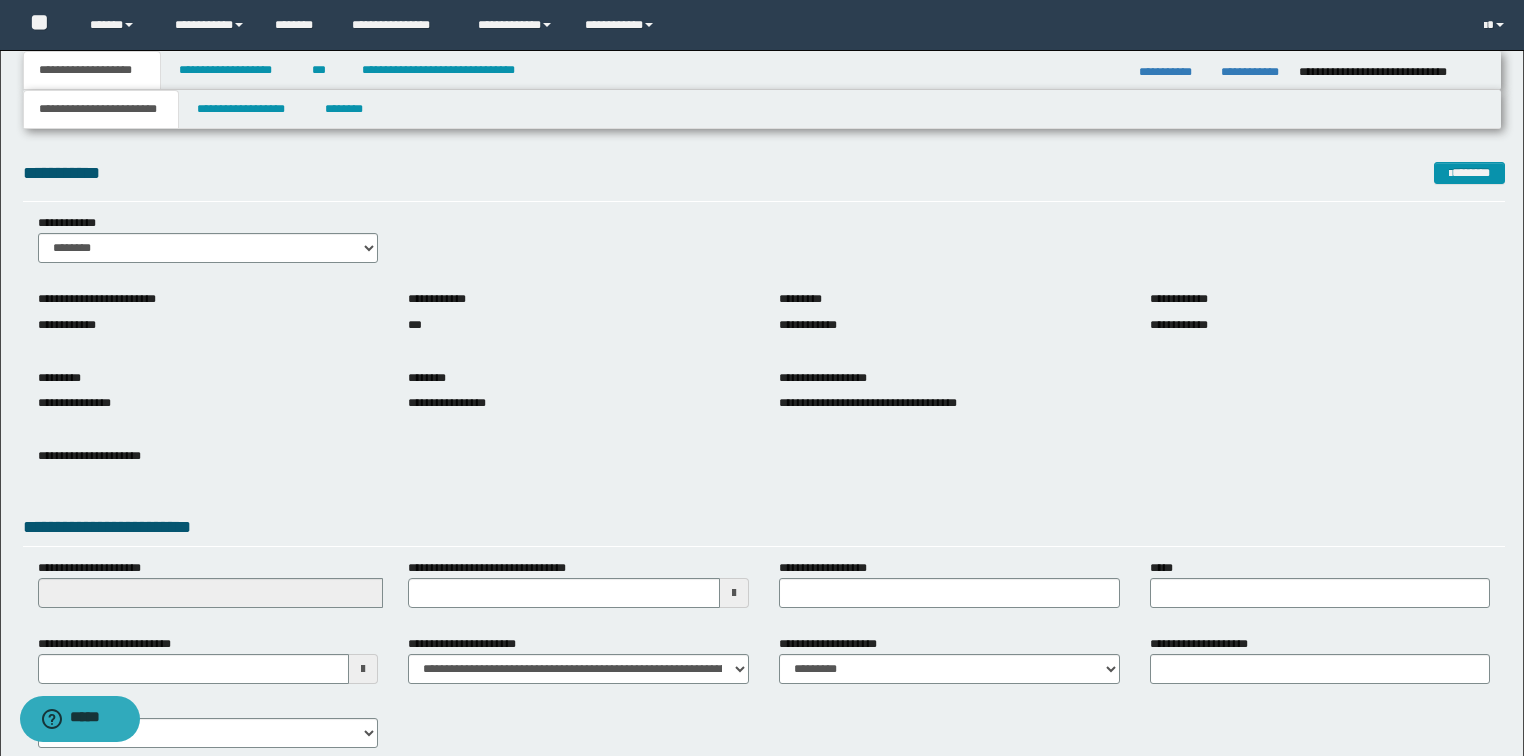 click on "**********" at bounding box center (1320, 325) 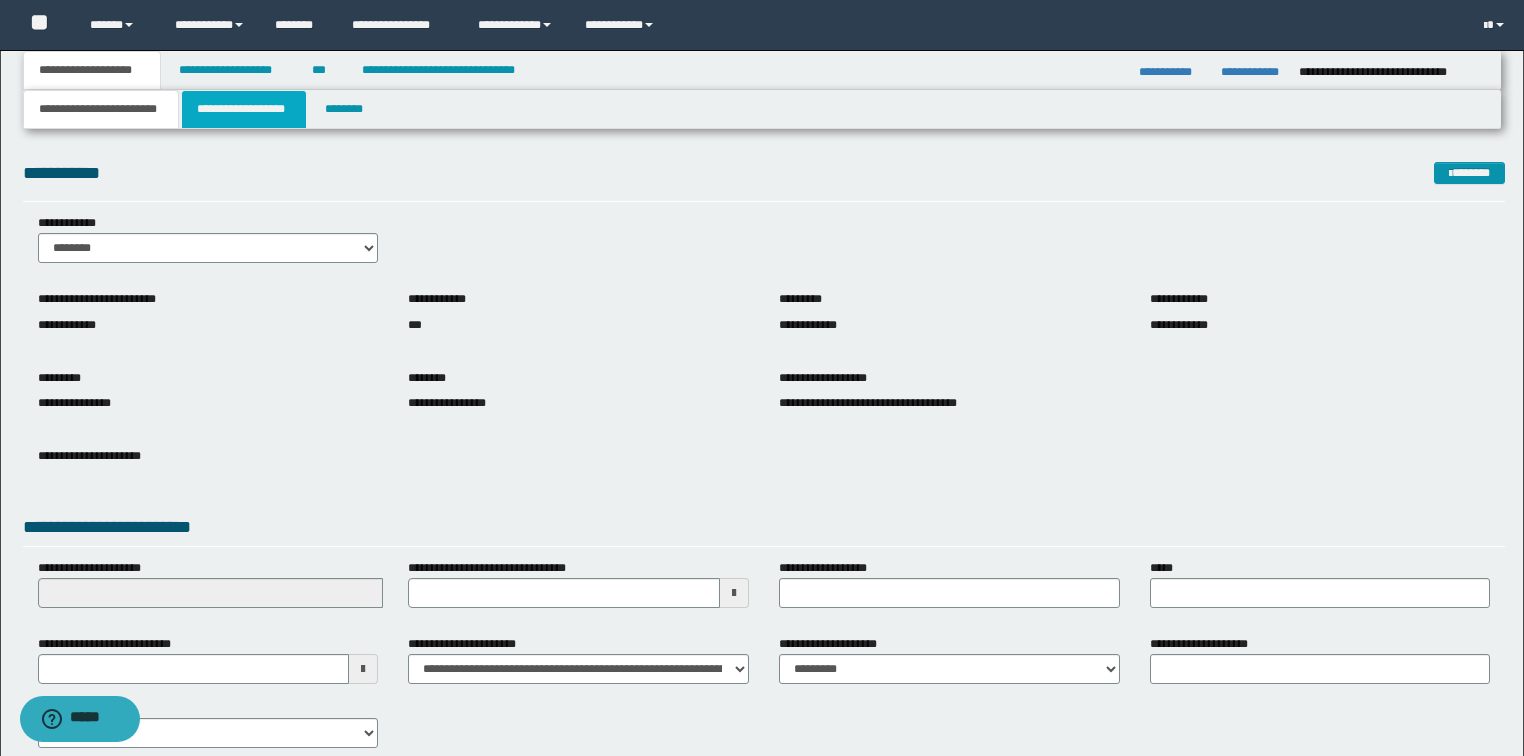 click on "**********" at bounding box center (244, 109) 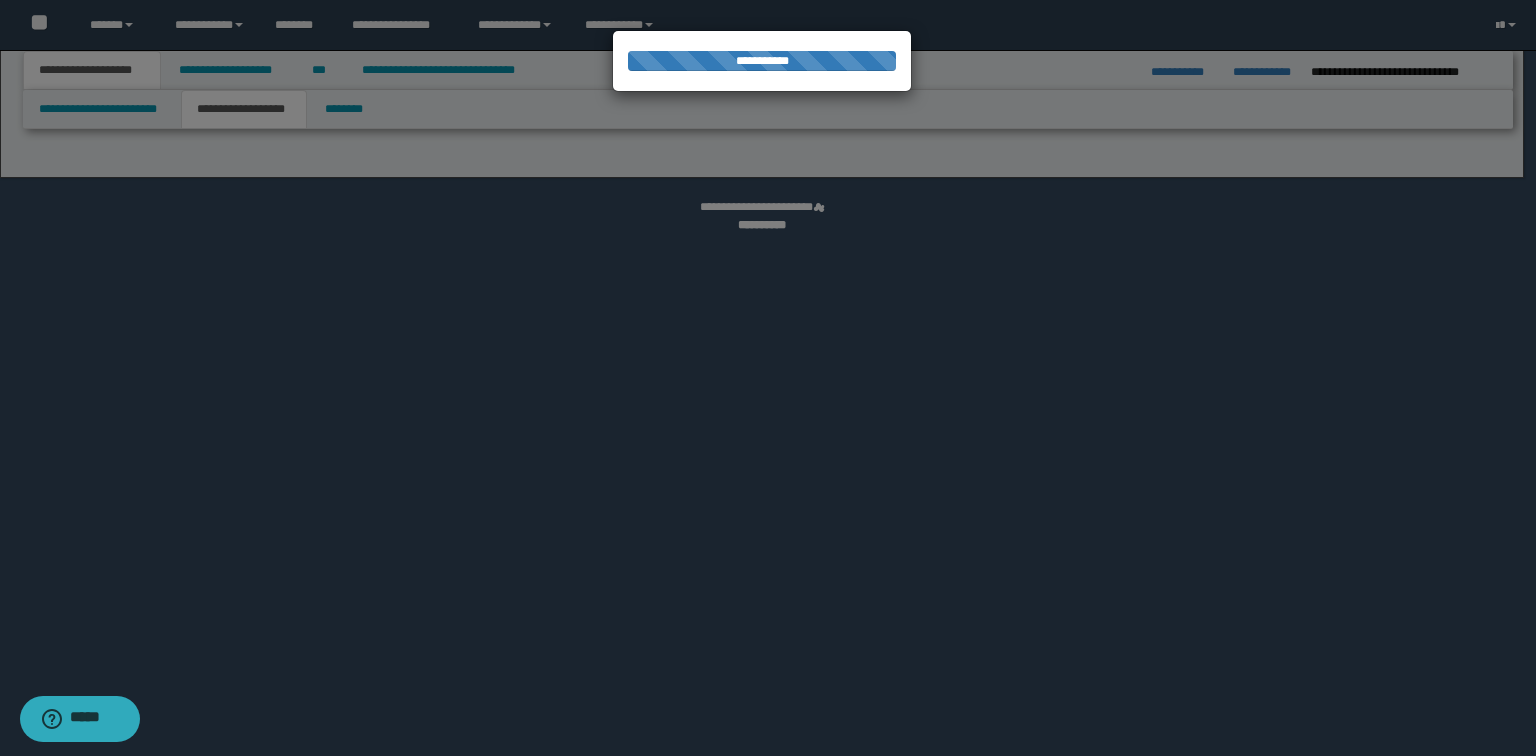 click at bounding box center (768, 378) 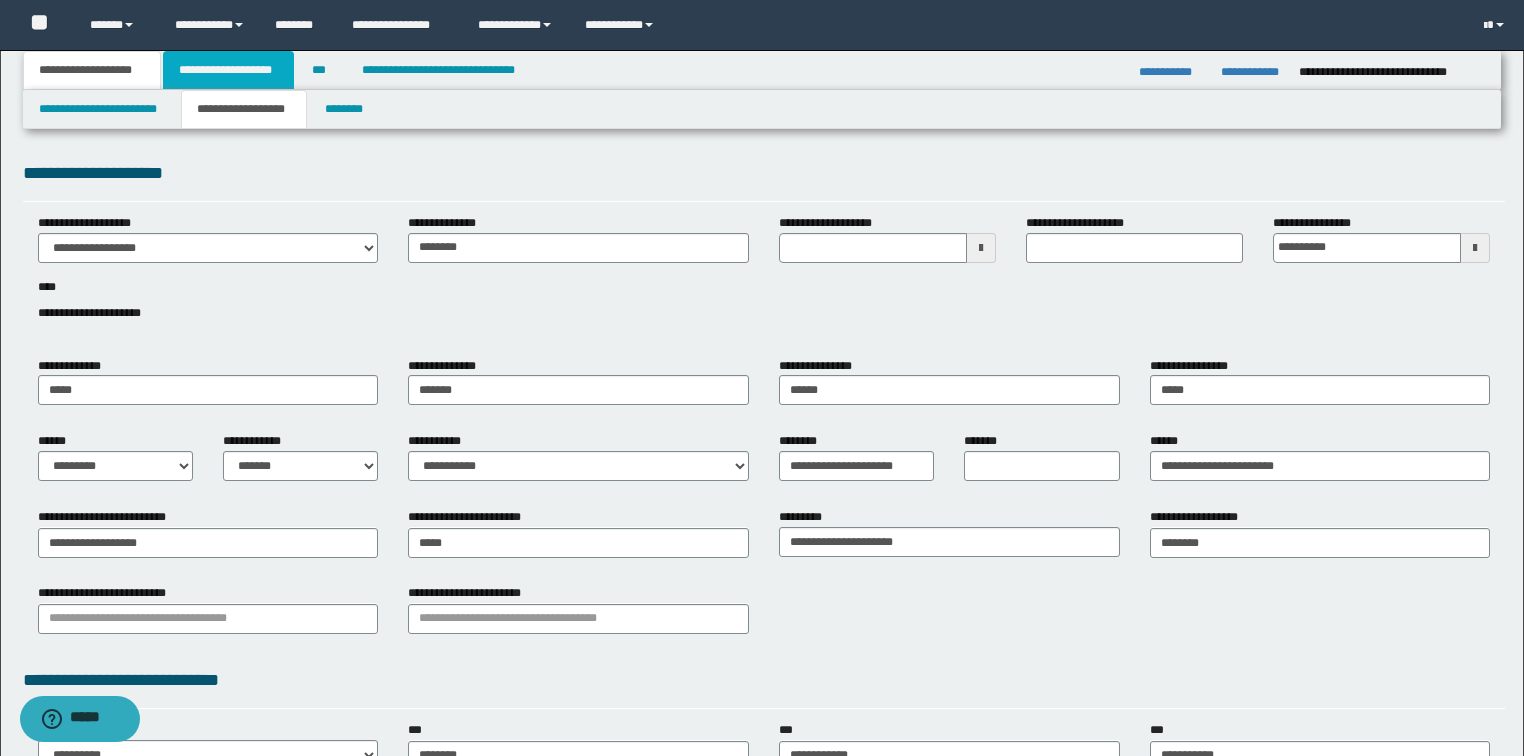 click on "**********" at bounding box center (228, 70) 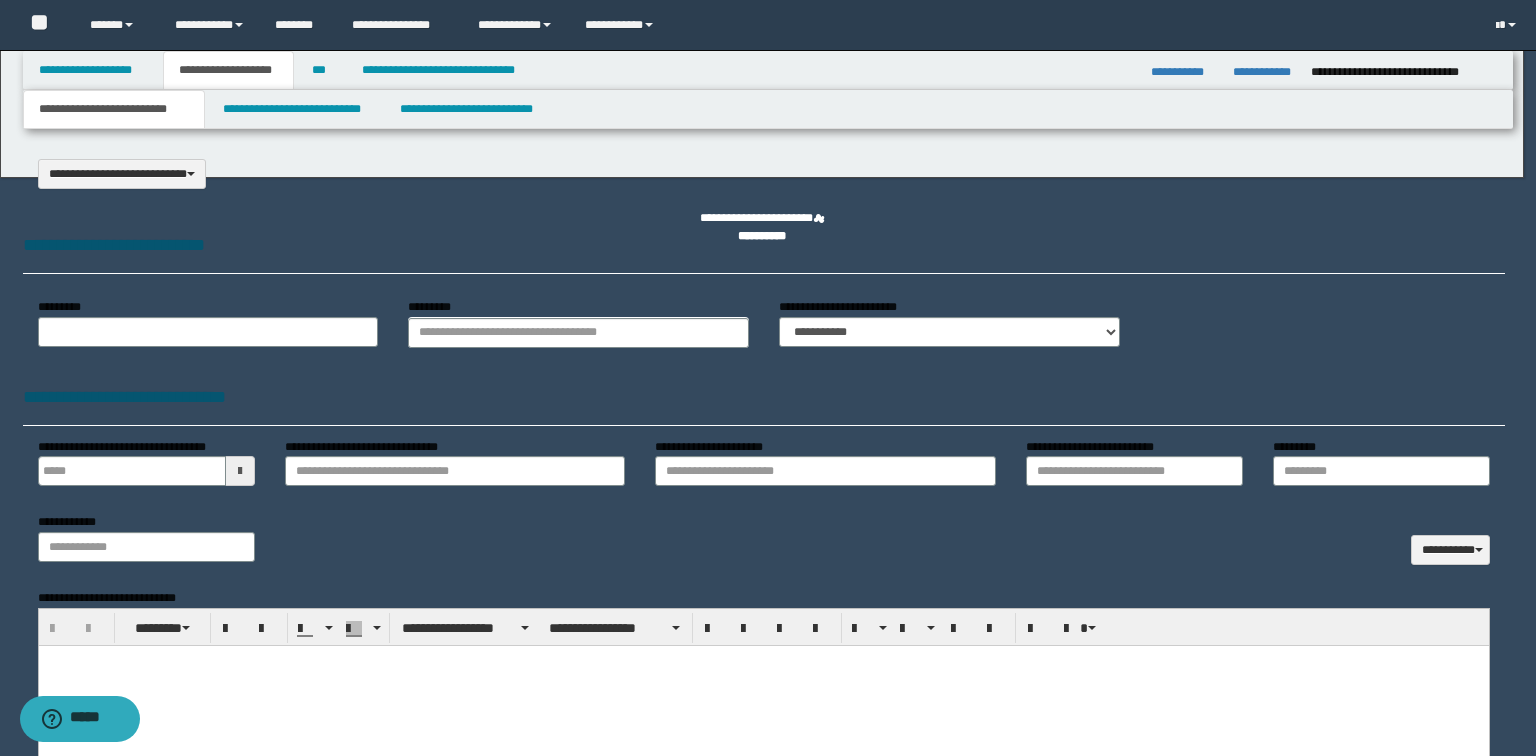 select on "*" 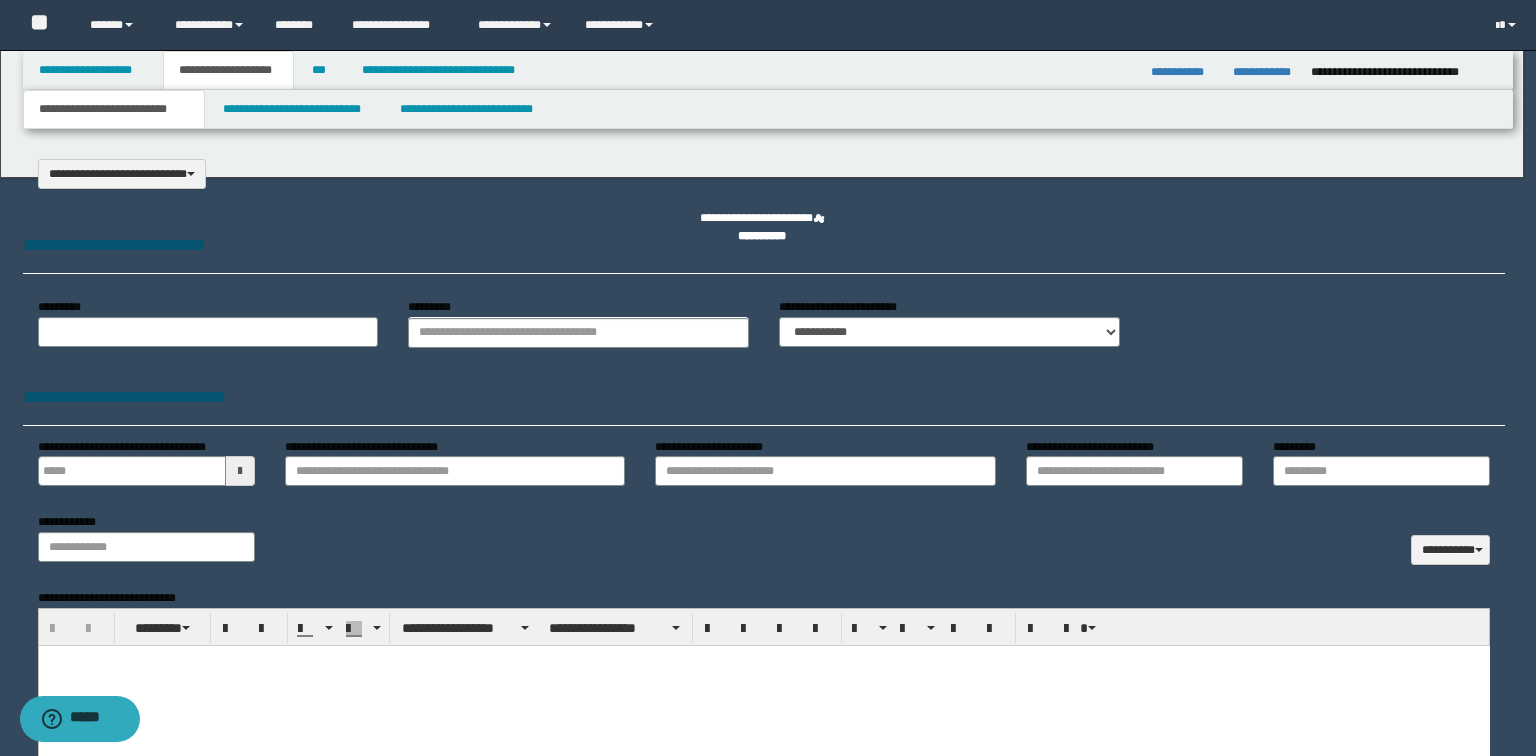 scroll, scrollTop: 0, scrollLeft: 0, axis: both 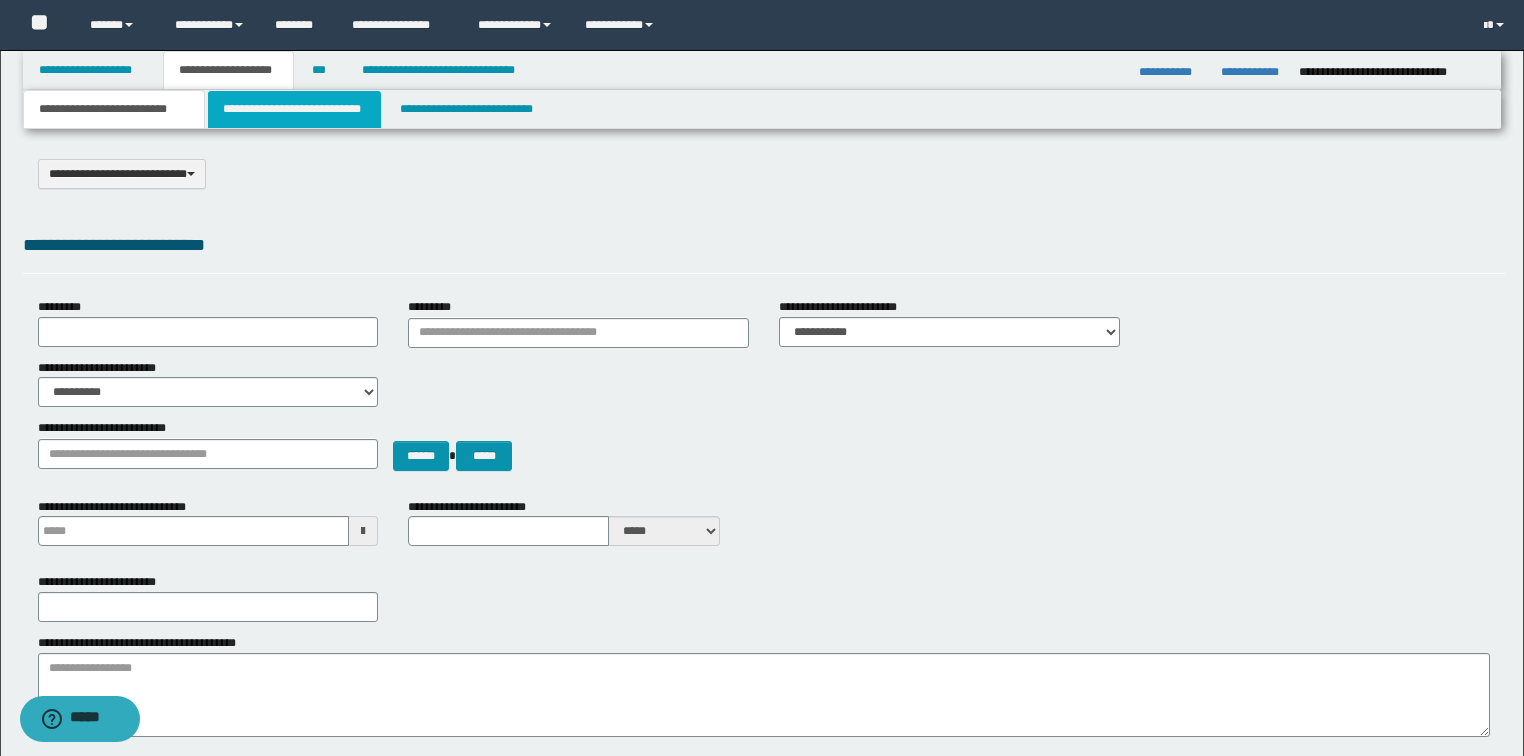 click on "**********" at bounding box center (294, 109) 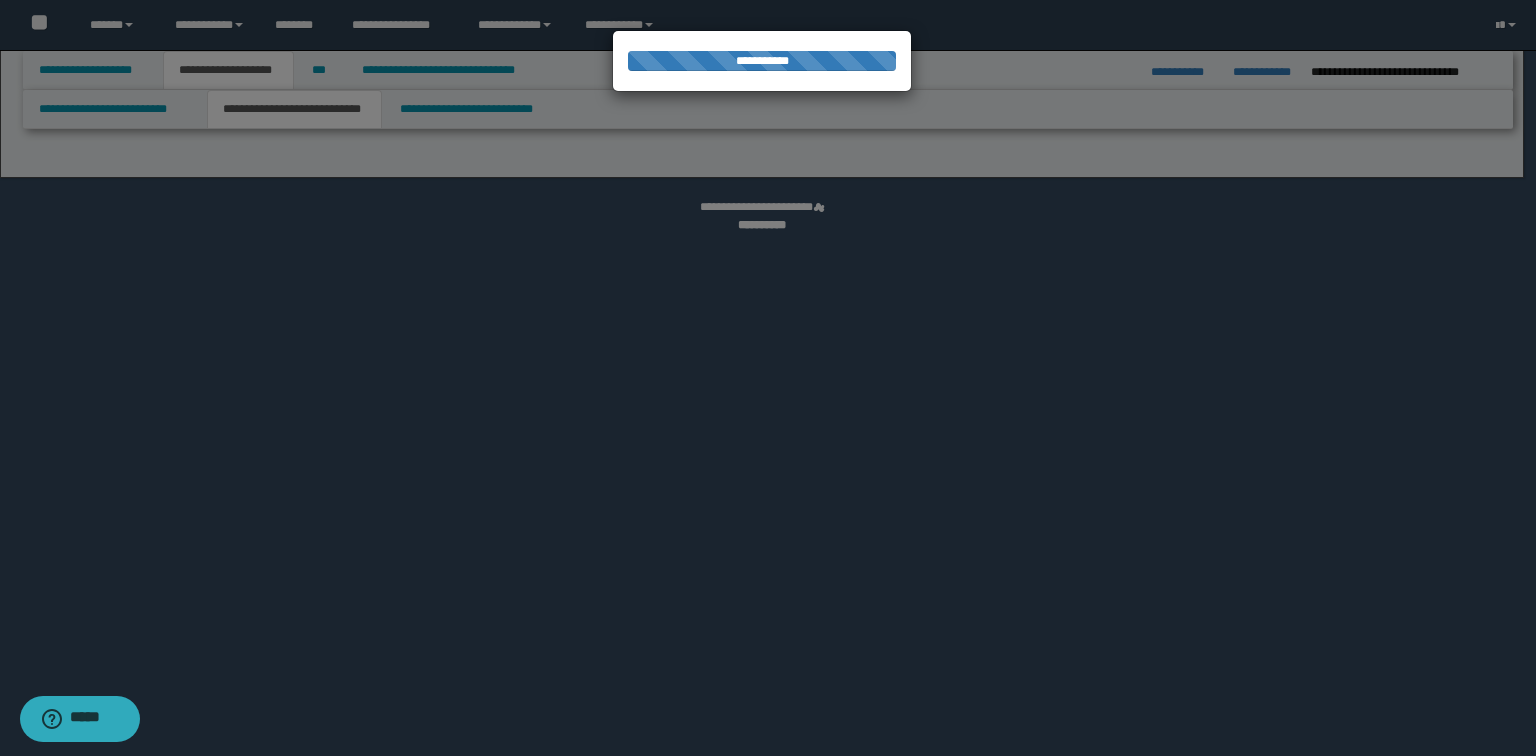 select on "*" 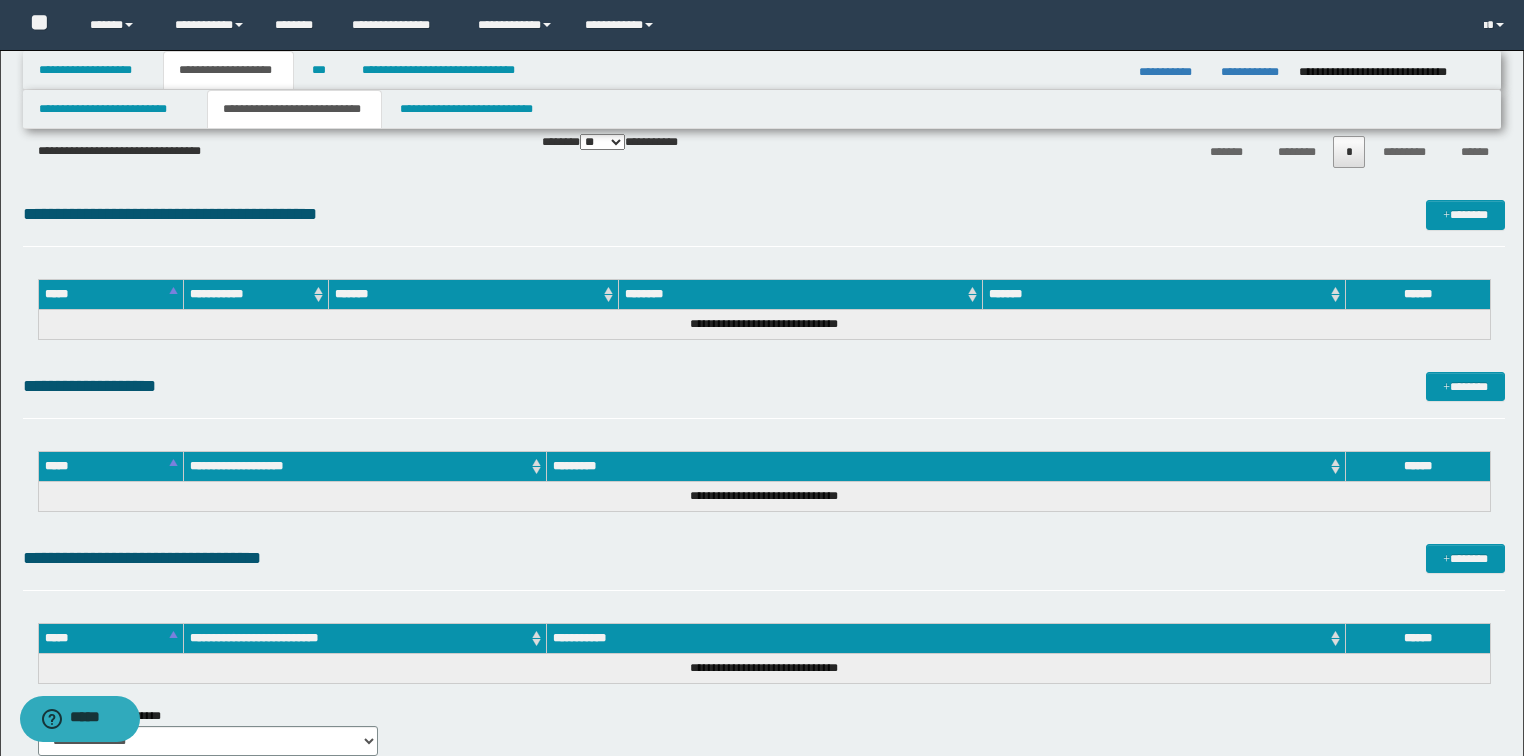 scroll, scrollTop: 3258, scrollLeft: 0, axis: vertical 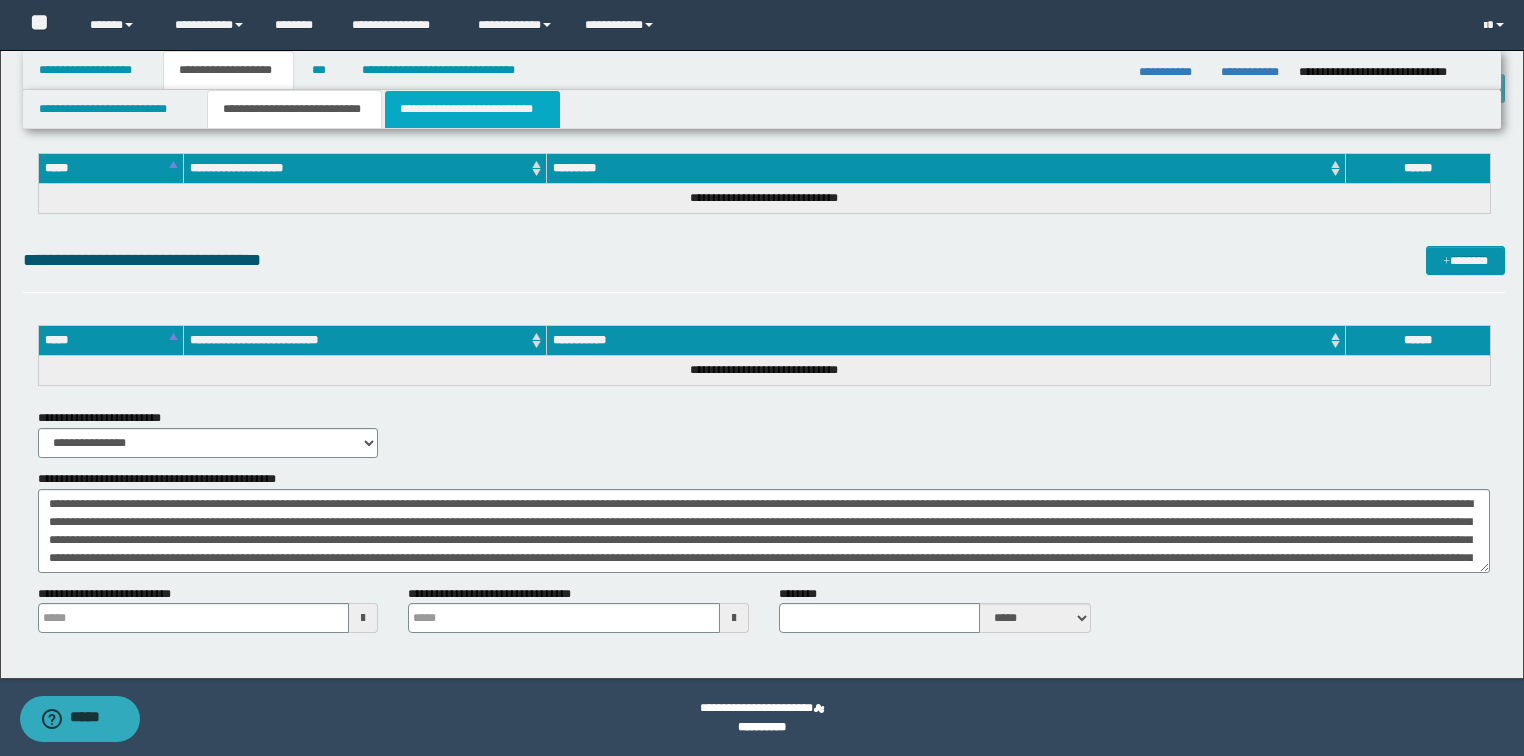 click on "**********" at bounding box center [472, 109] 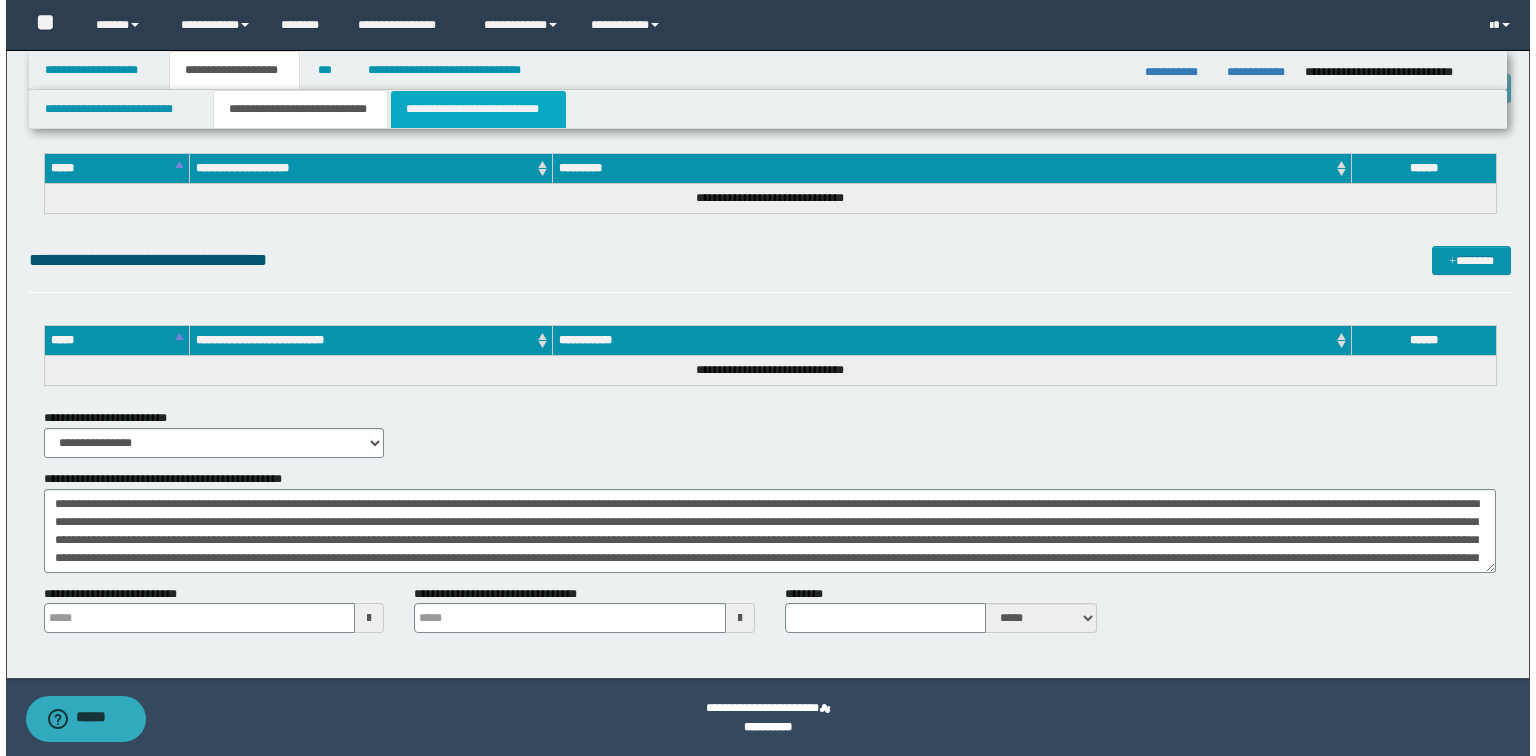 scroll, scrollTop: 0, scrollLeft: 0, axis: both 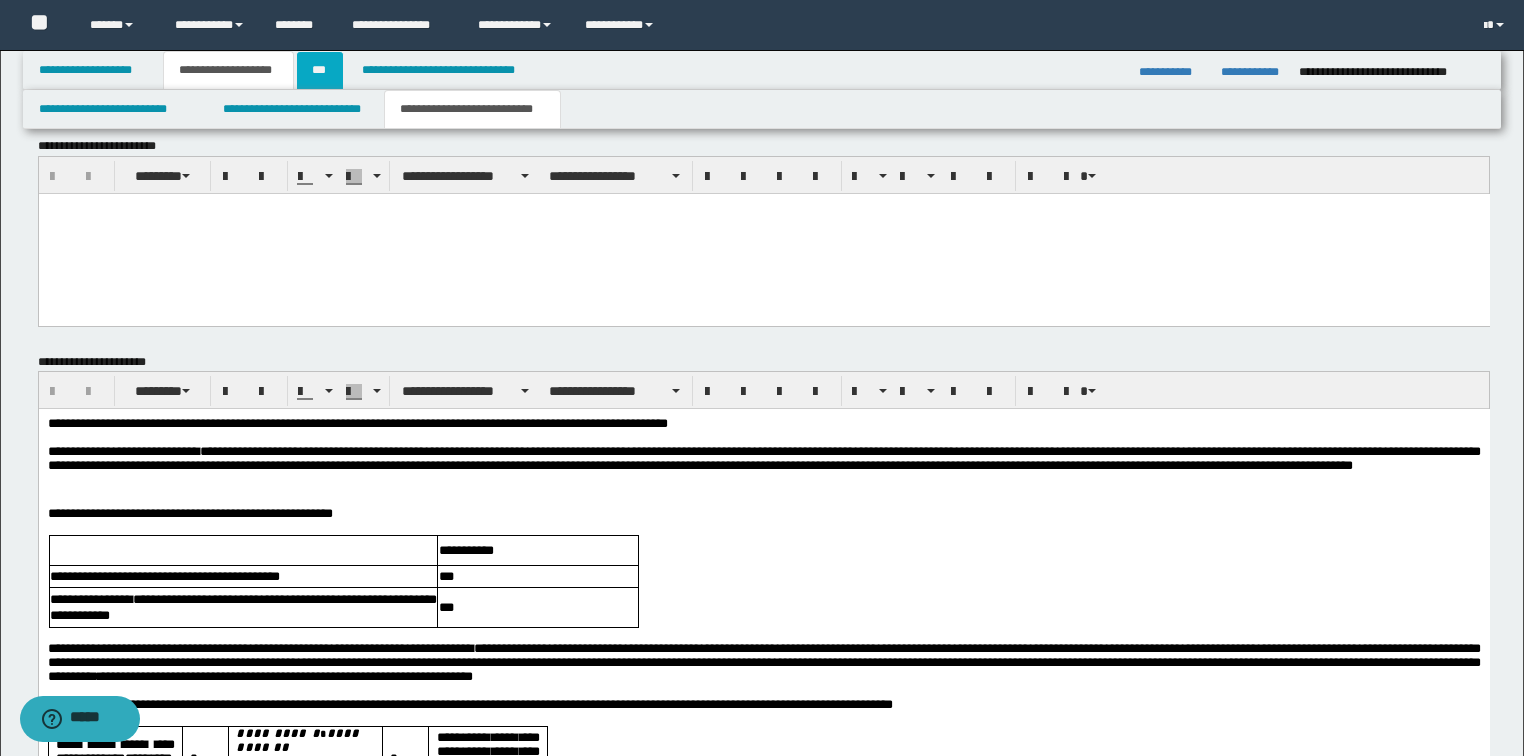 click on "***" at bounding box center (320, 70) 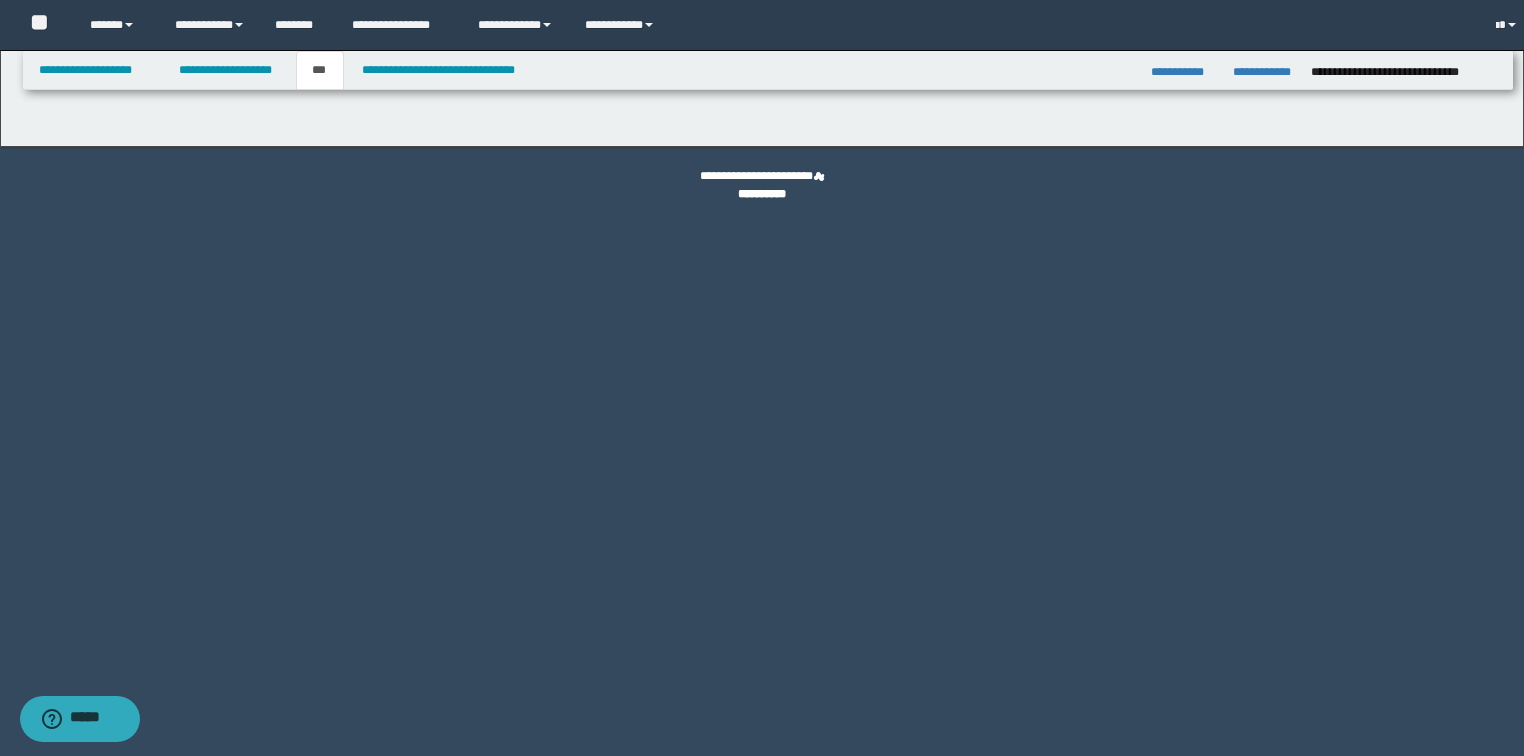 scroll, scrollTop: 0, scrollLeft: 0, axis: both 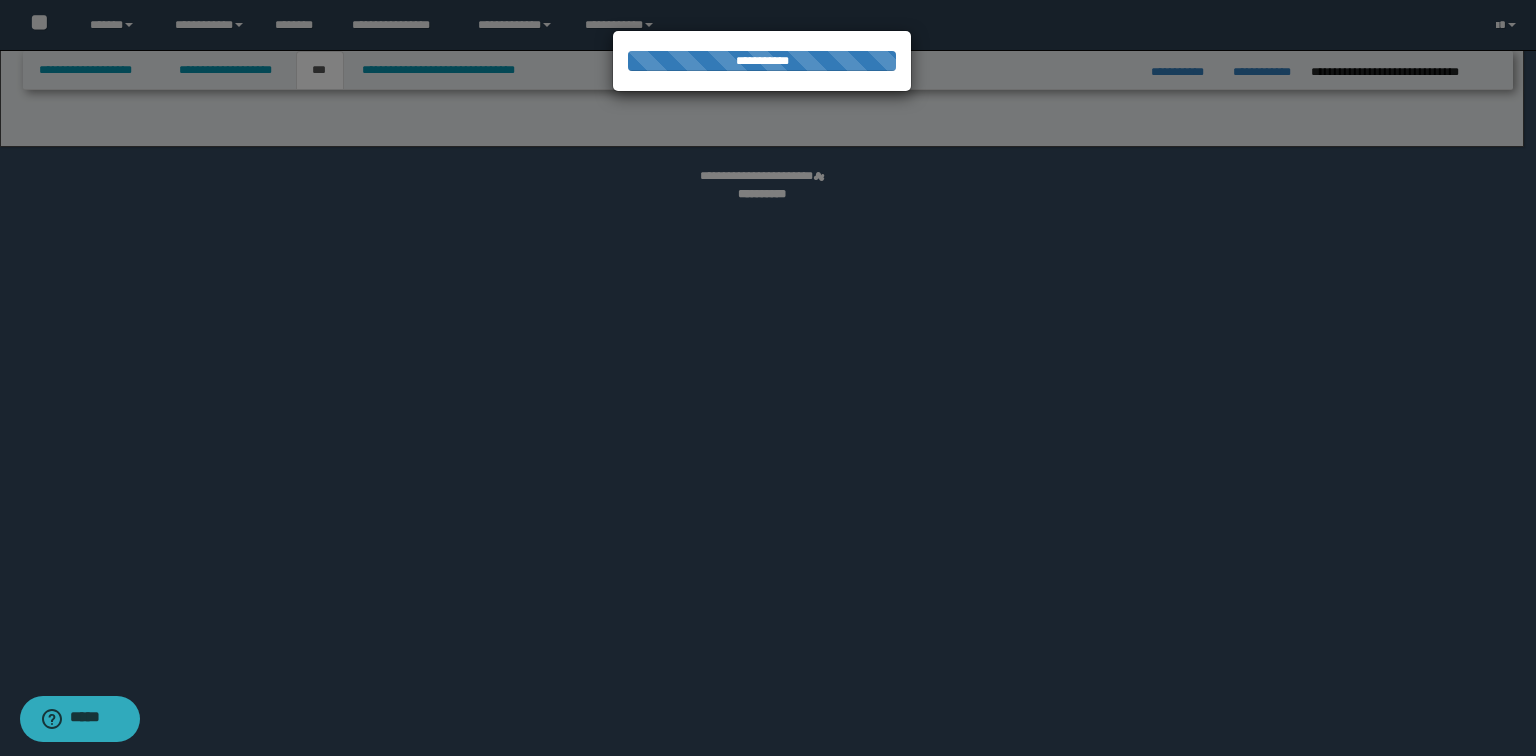 select on "**" 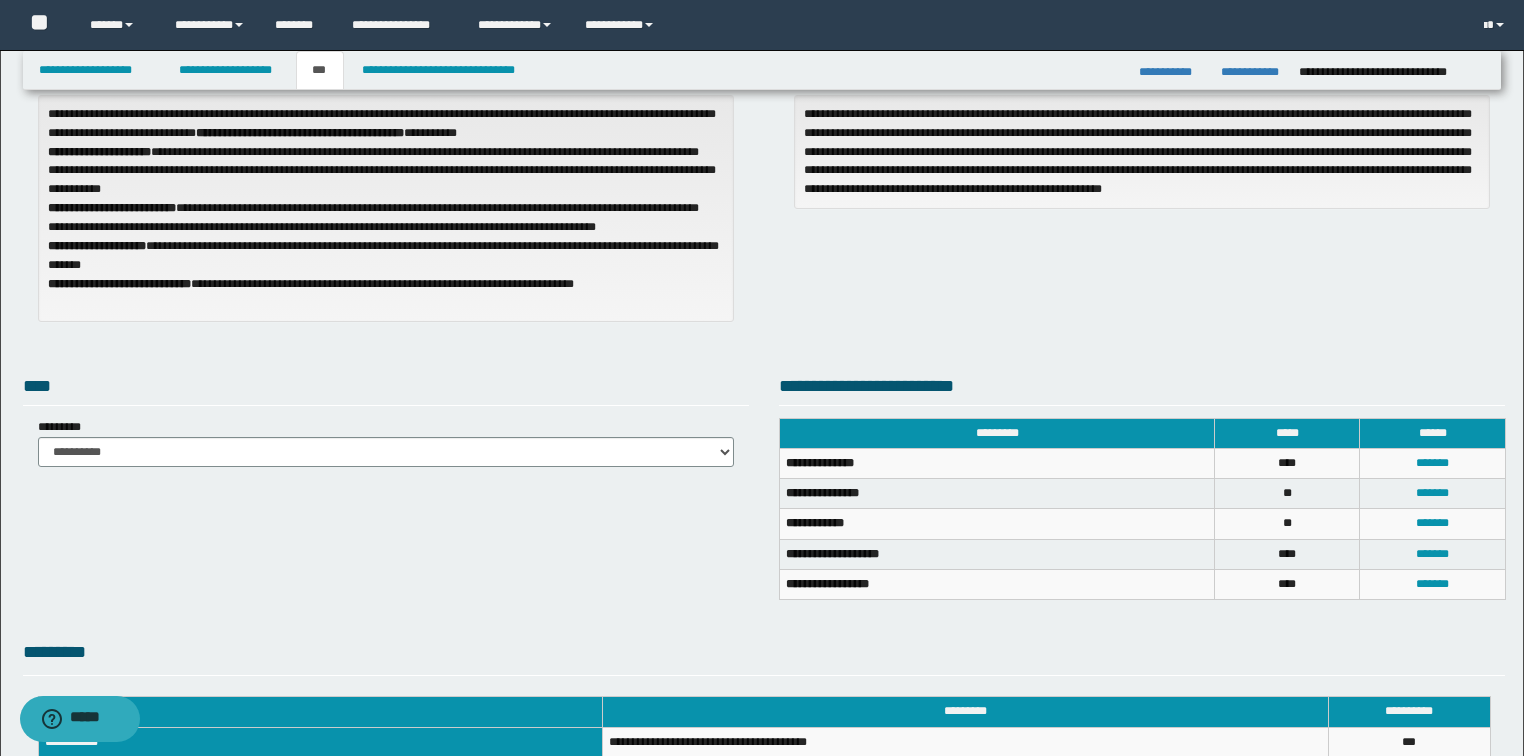 scroll, scrollTop: 160, scrollLeft: 0, axis: vertical 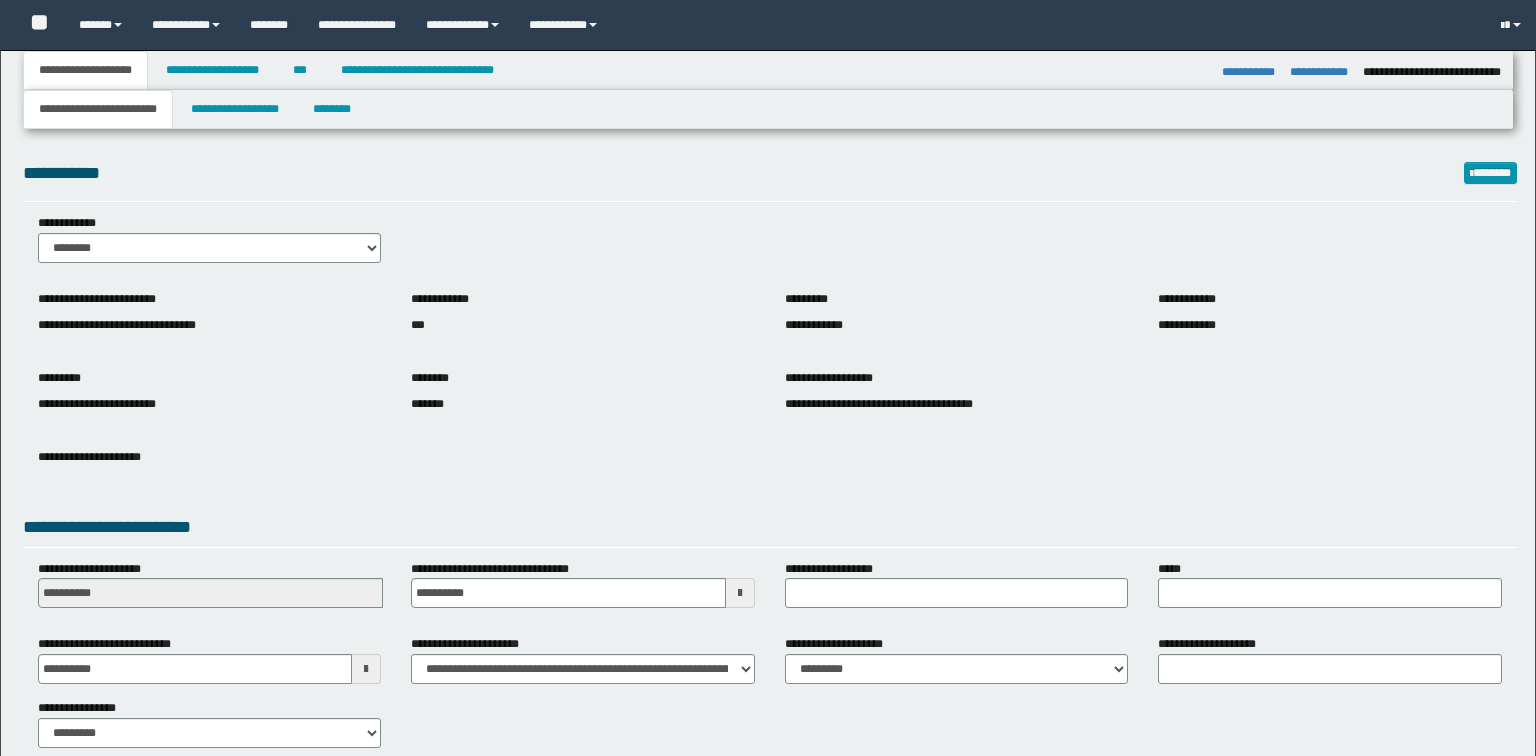 select on "*" 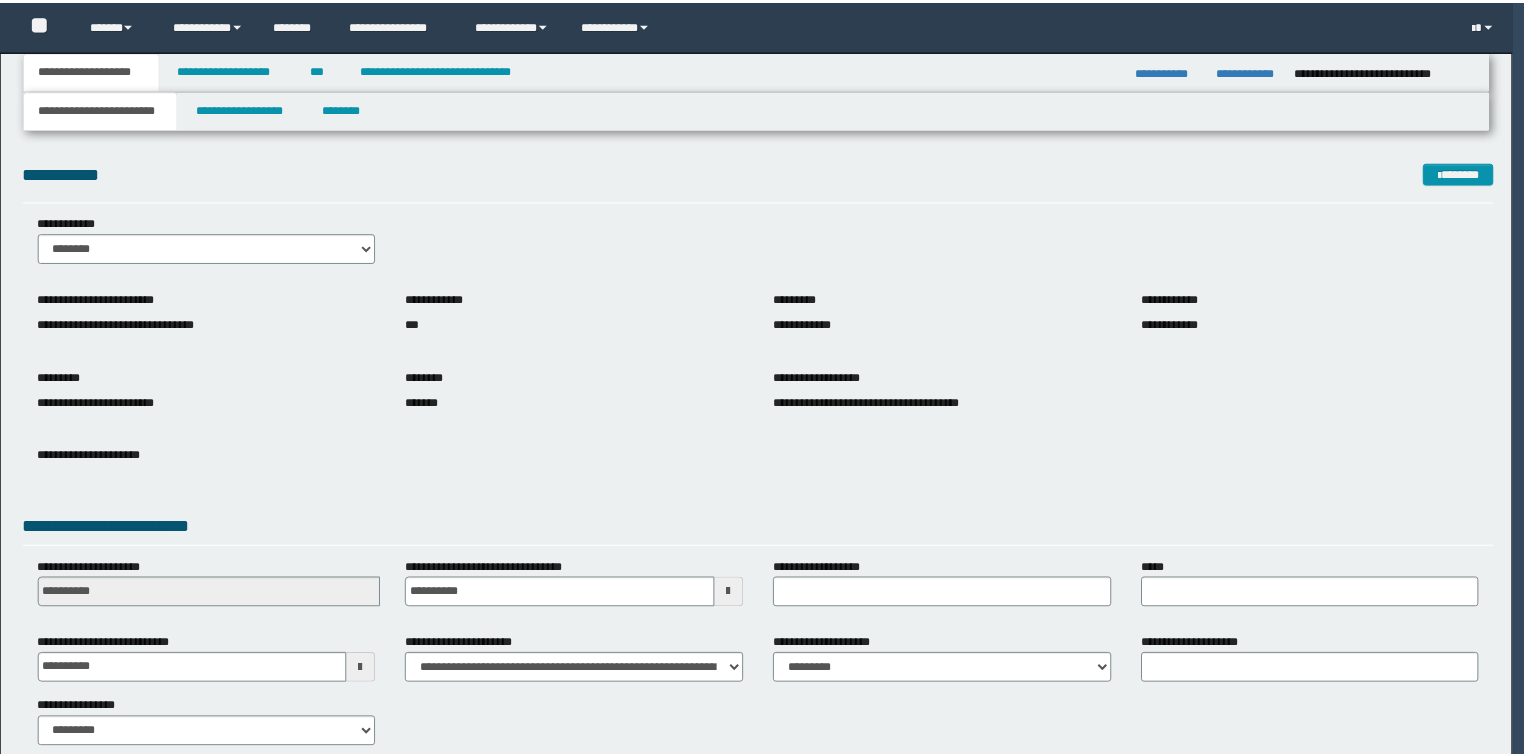 scroll, scrollTop: 0, scrollLeft: 0, axis: both 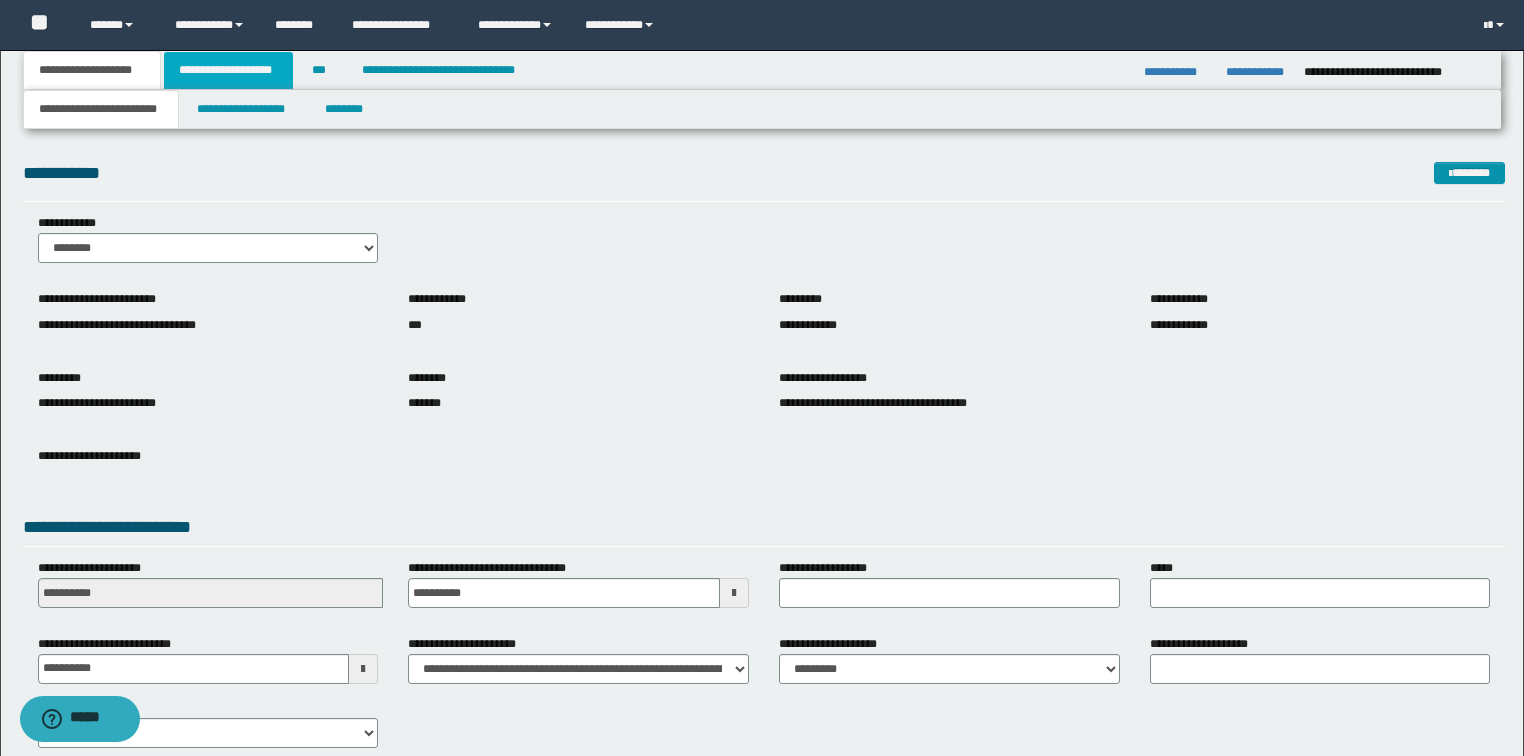 click on "**********" at bounding box center (228, 70) 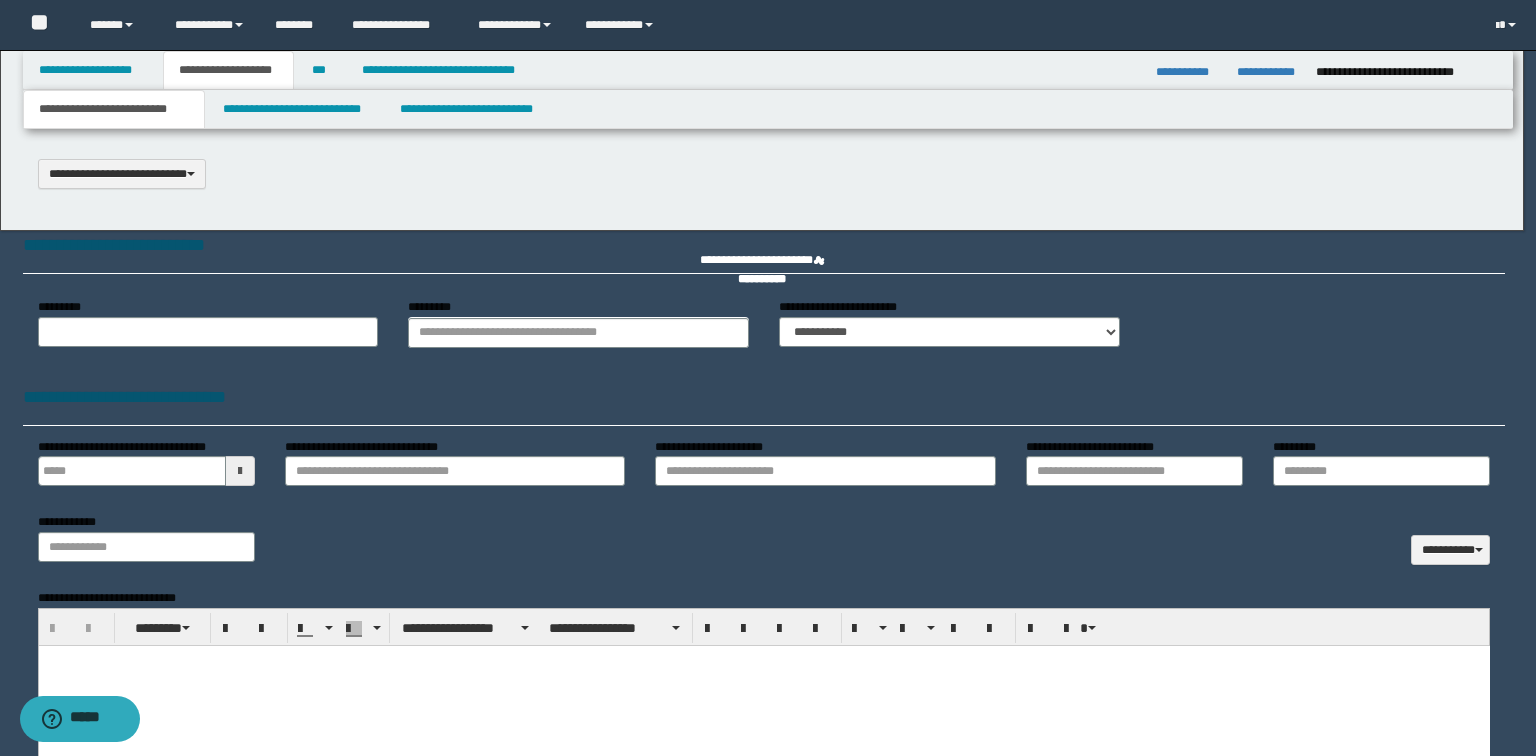 select on "*" 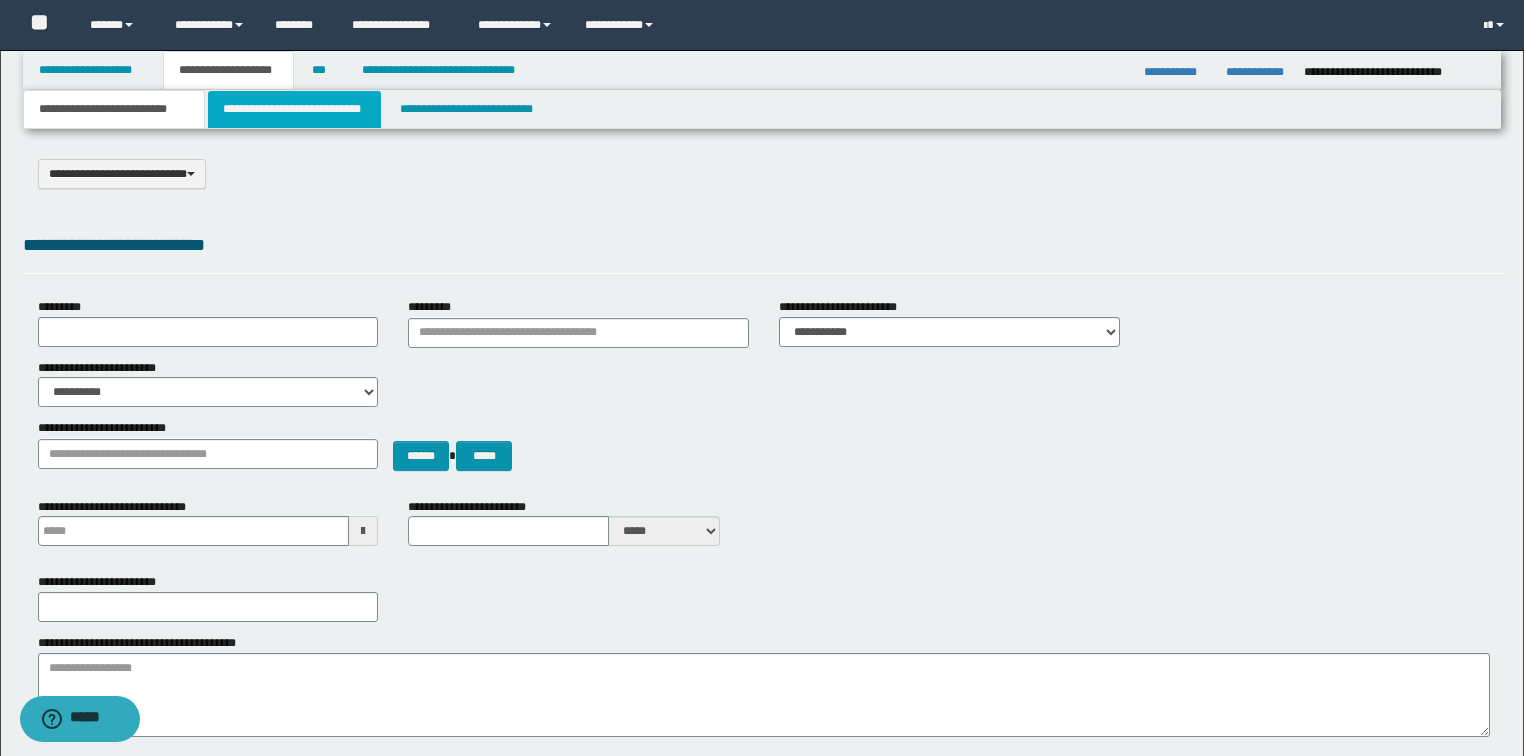 click on "**********" at bounding box center (294, 109) 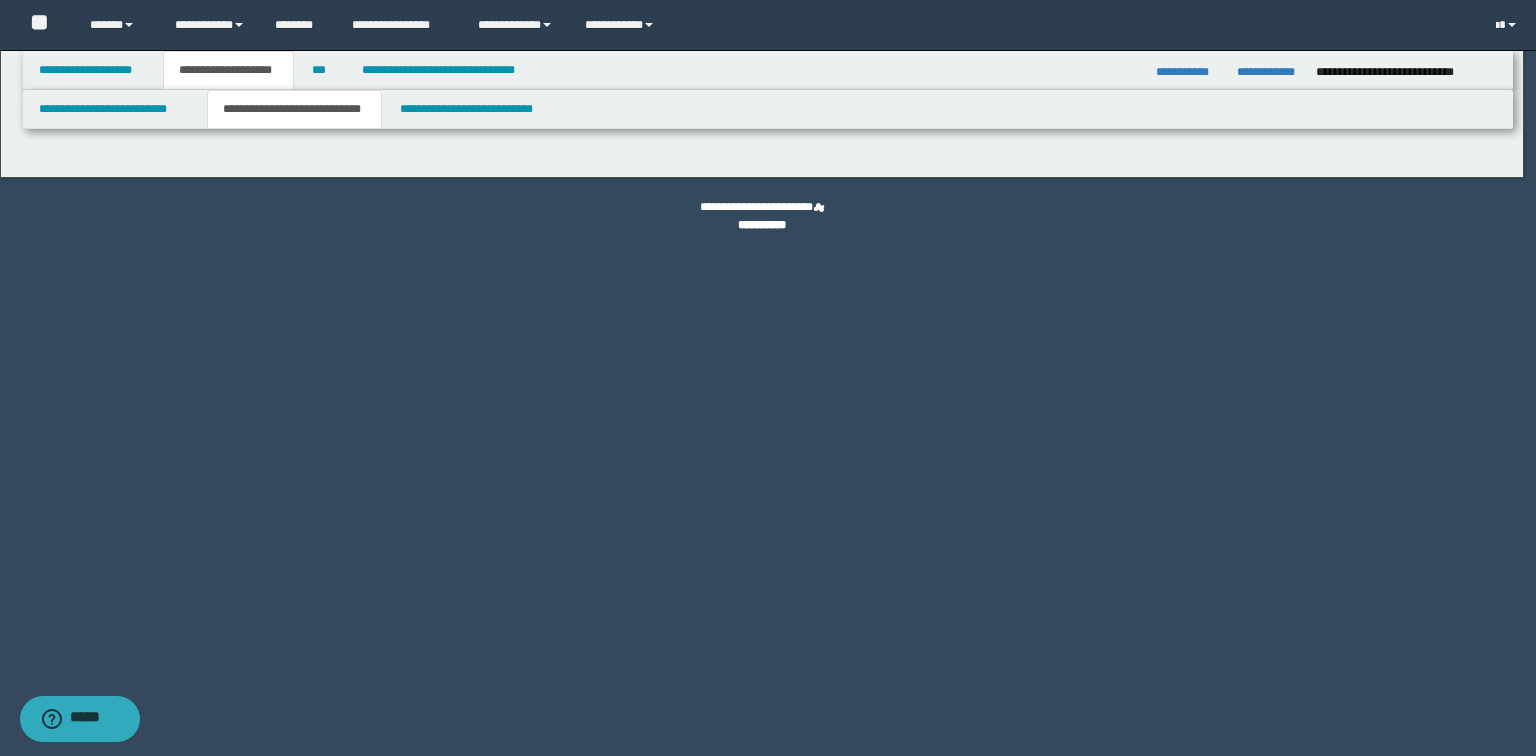 select on "*" 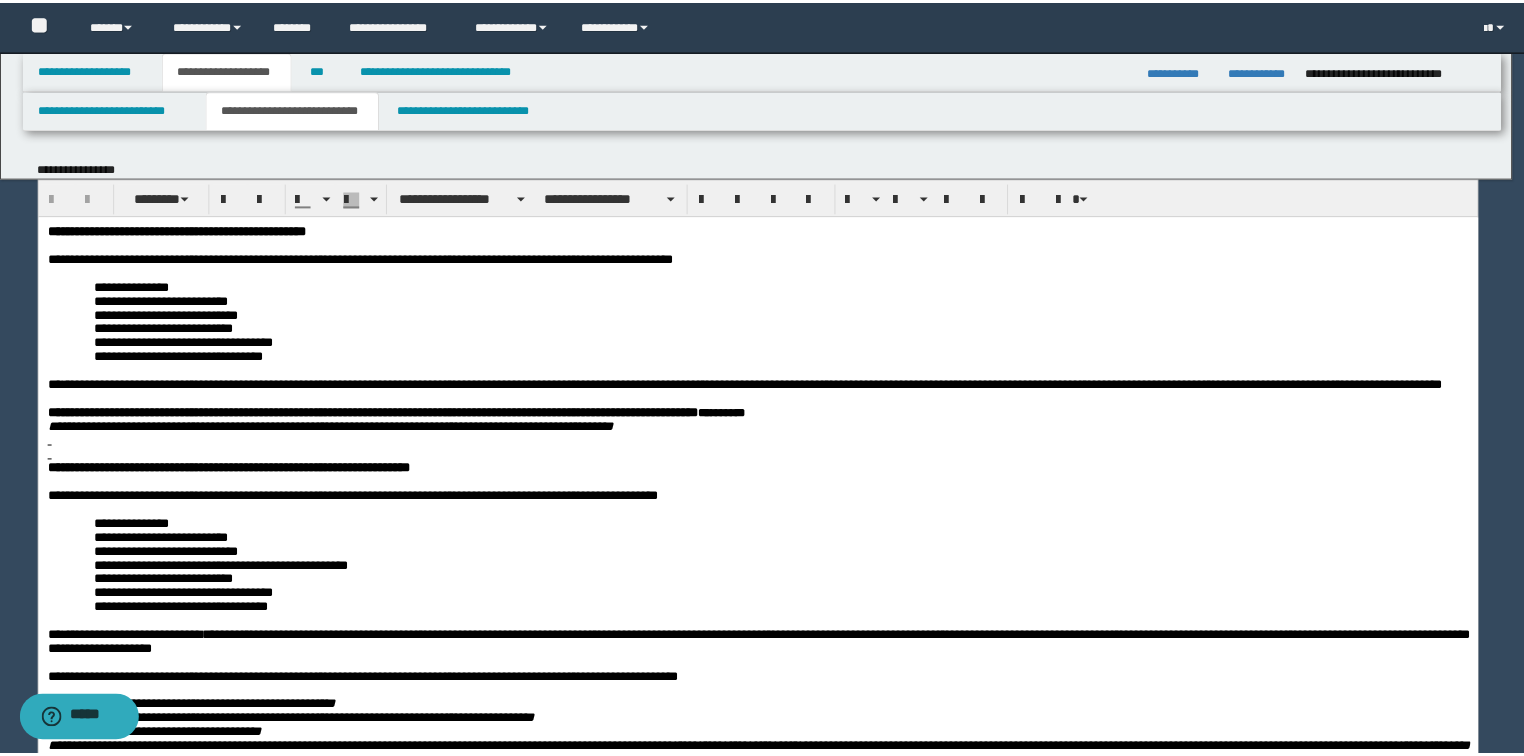 scroll, scrollTop: 0, scrollLeft: 0, axis: both 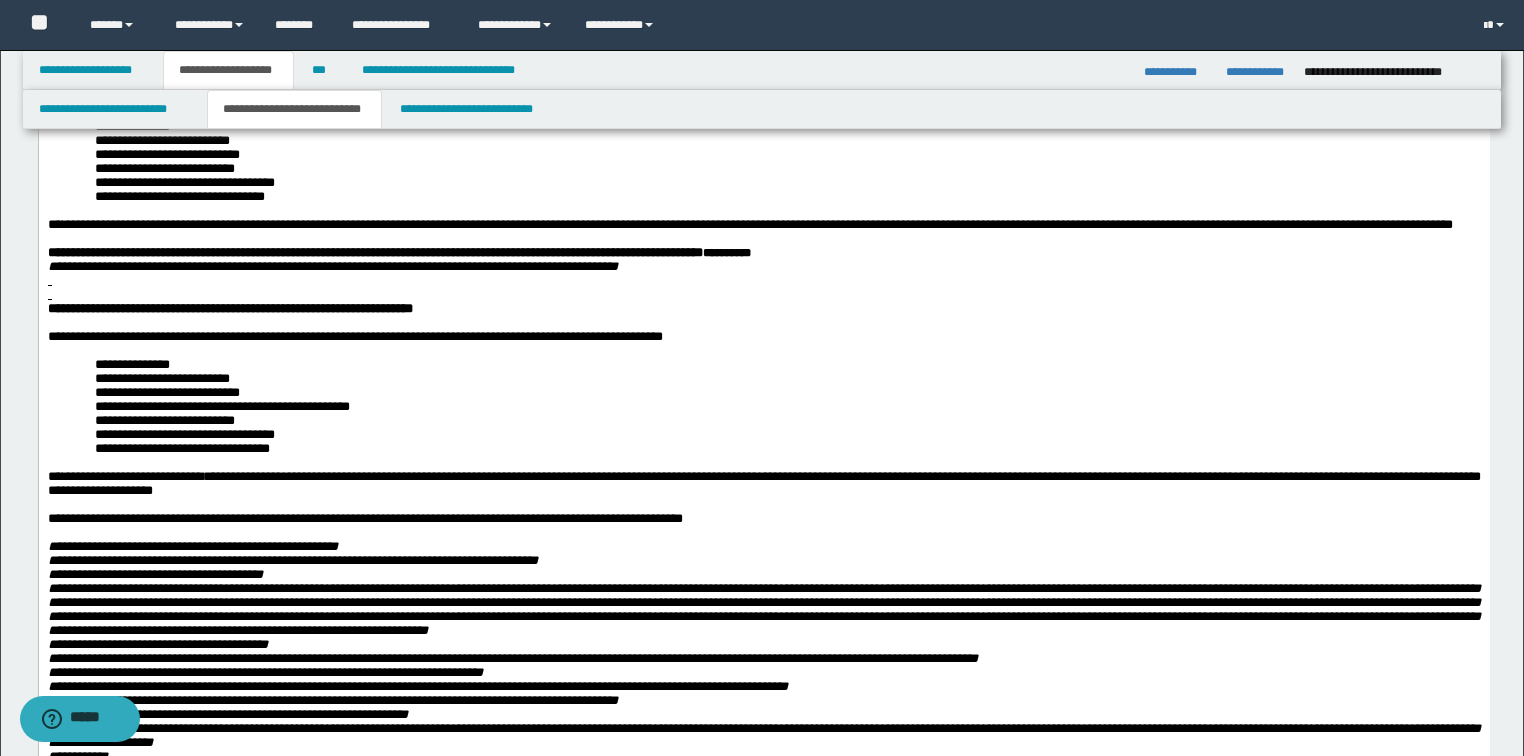 click on "**********" at bounding box center [184, 433] 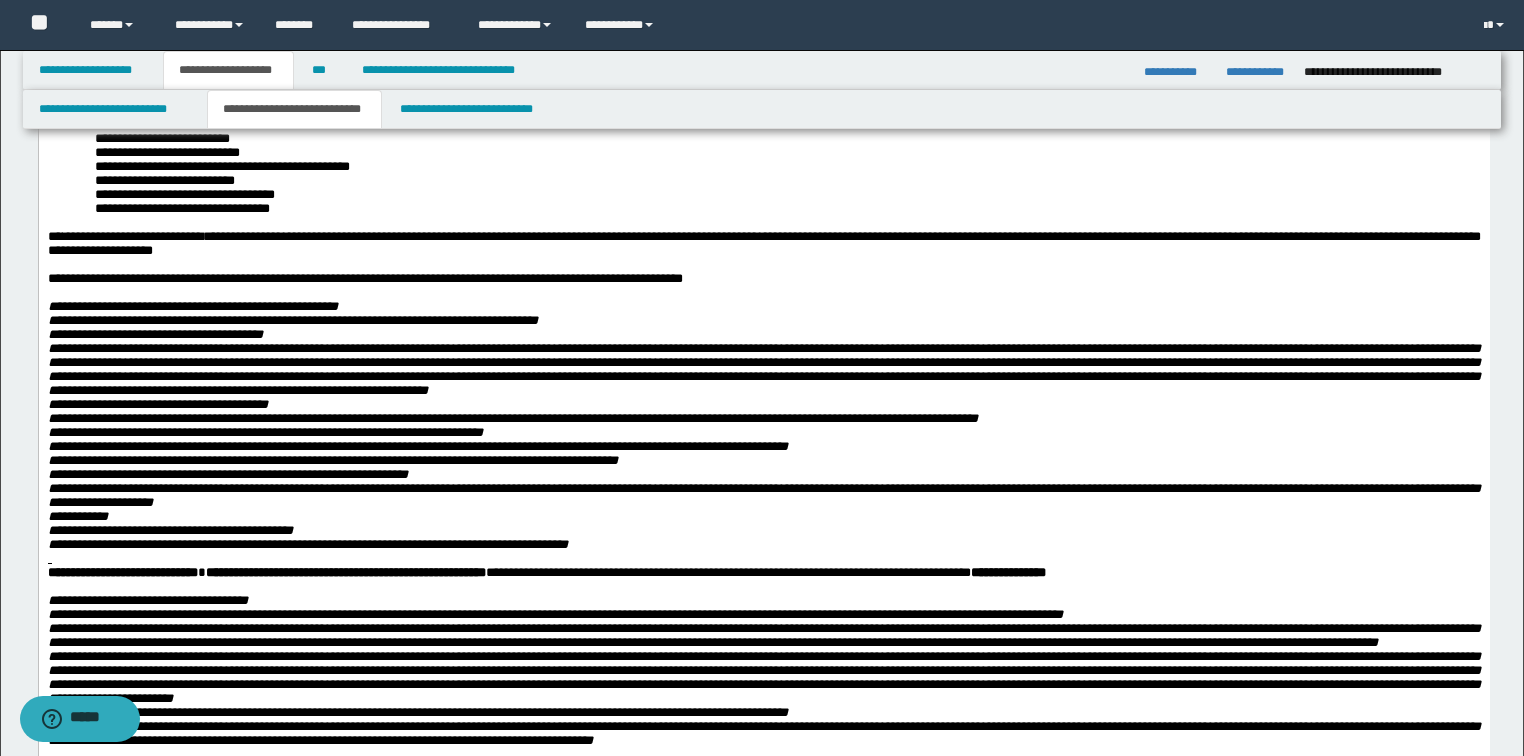 scroll, scrollTop: 560, scrollLeft: 0, axis: vertical 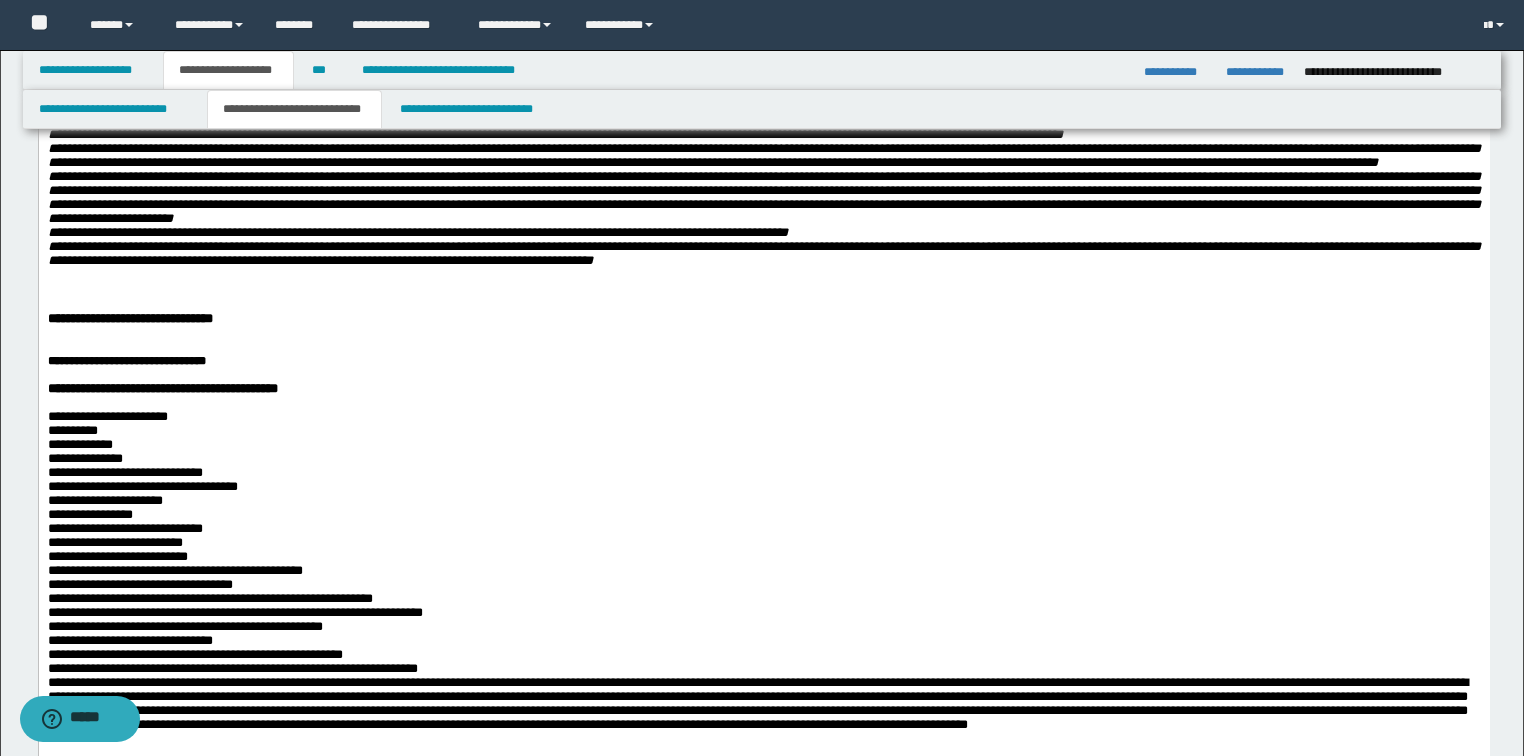 click at bounding box center [763, 290] 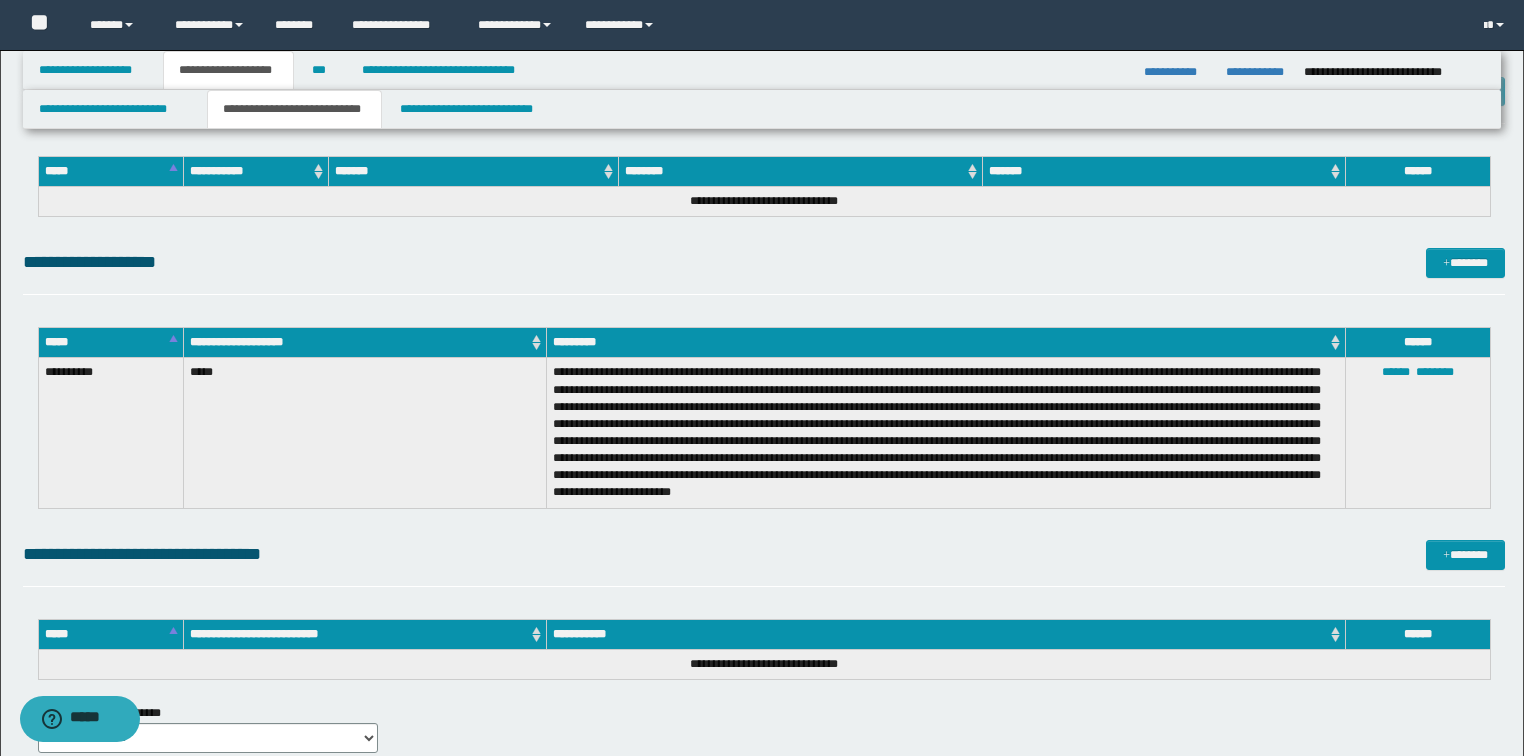 scroll, scrollTop: 2935, scrollLeft: 0, axis: vertical 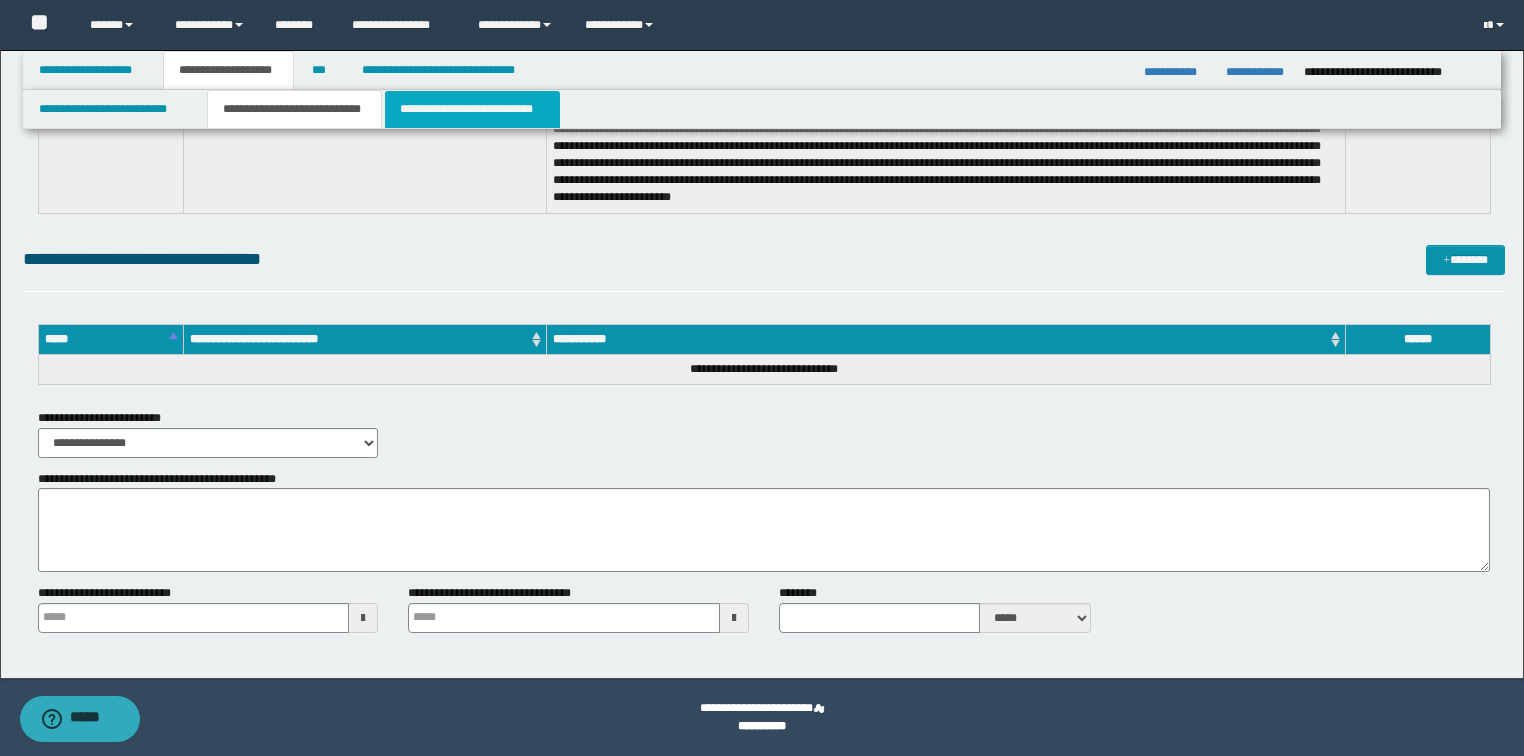click on "**********" at bounding box center [472, 109] 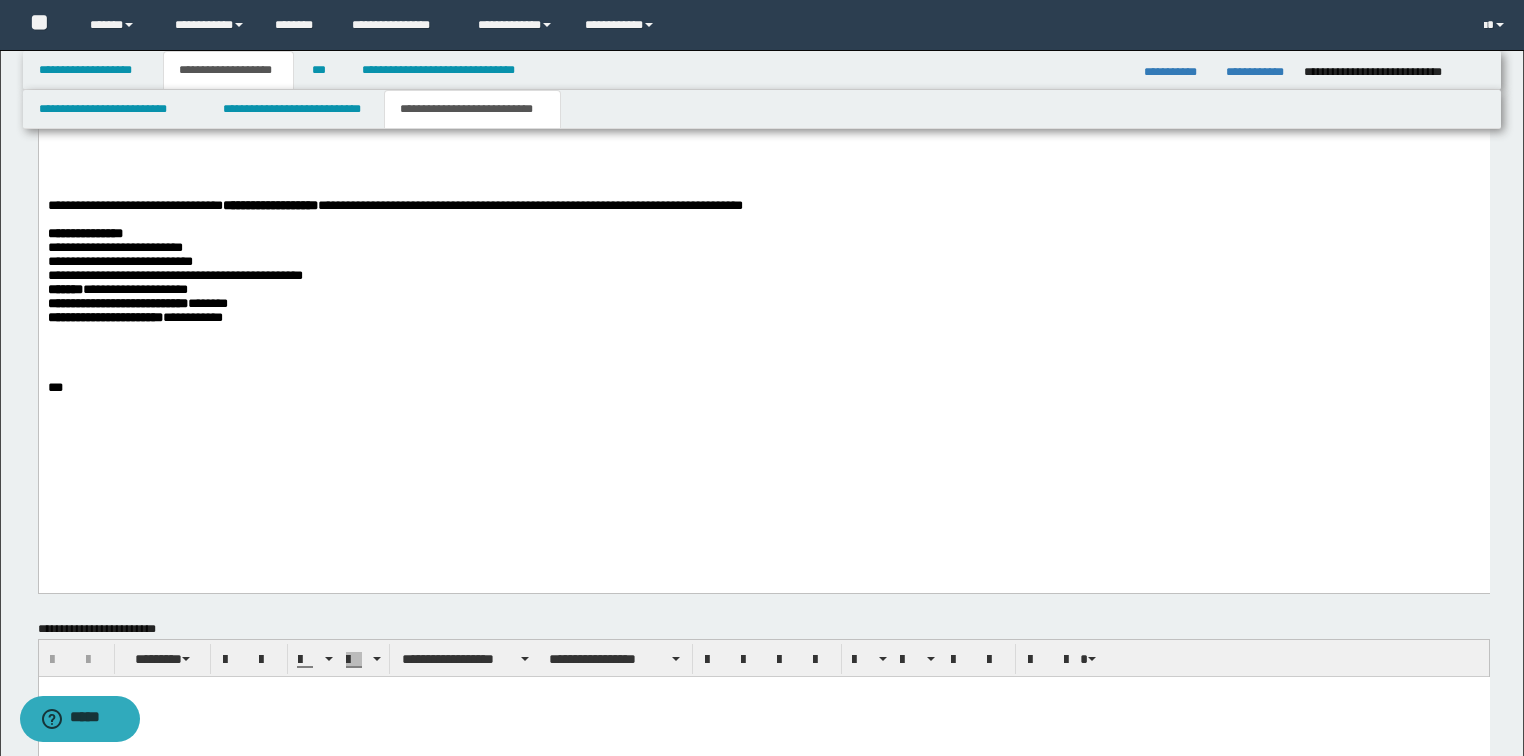 scroll, scrollTop: 1840, scrollLeft: 0, axis: vertical 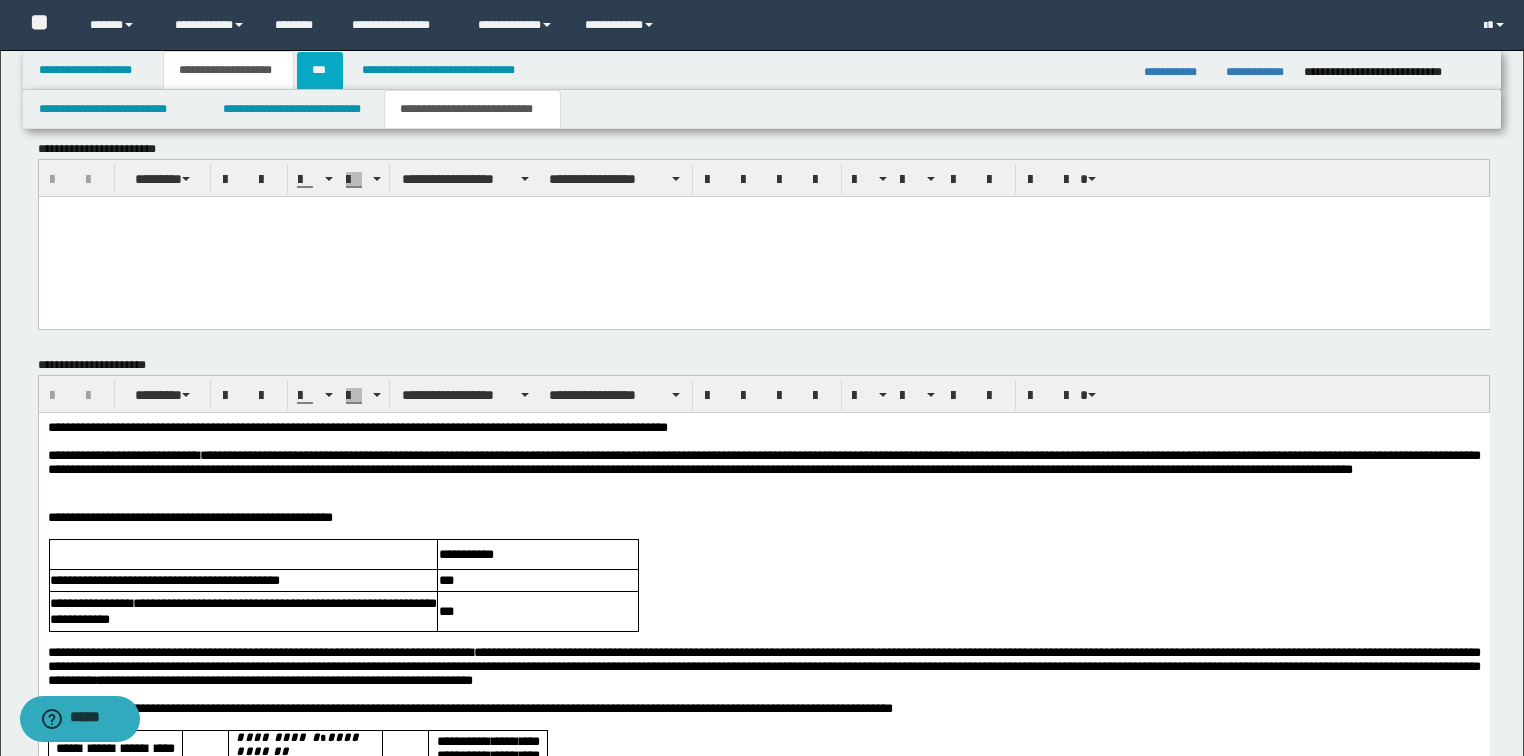 click on "***" at bounding box center [320, 70] 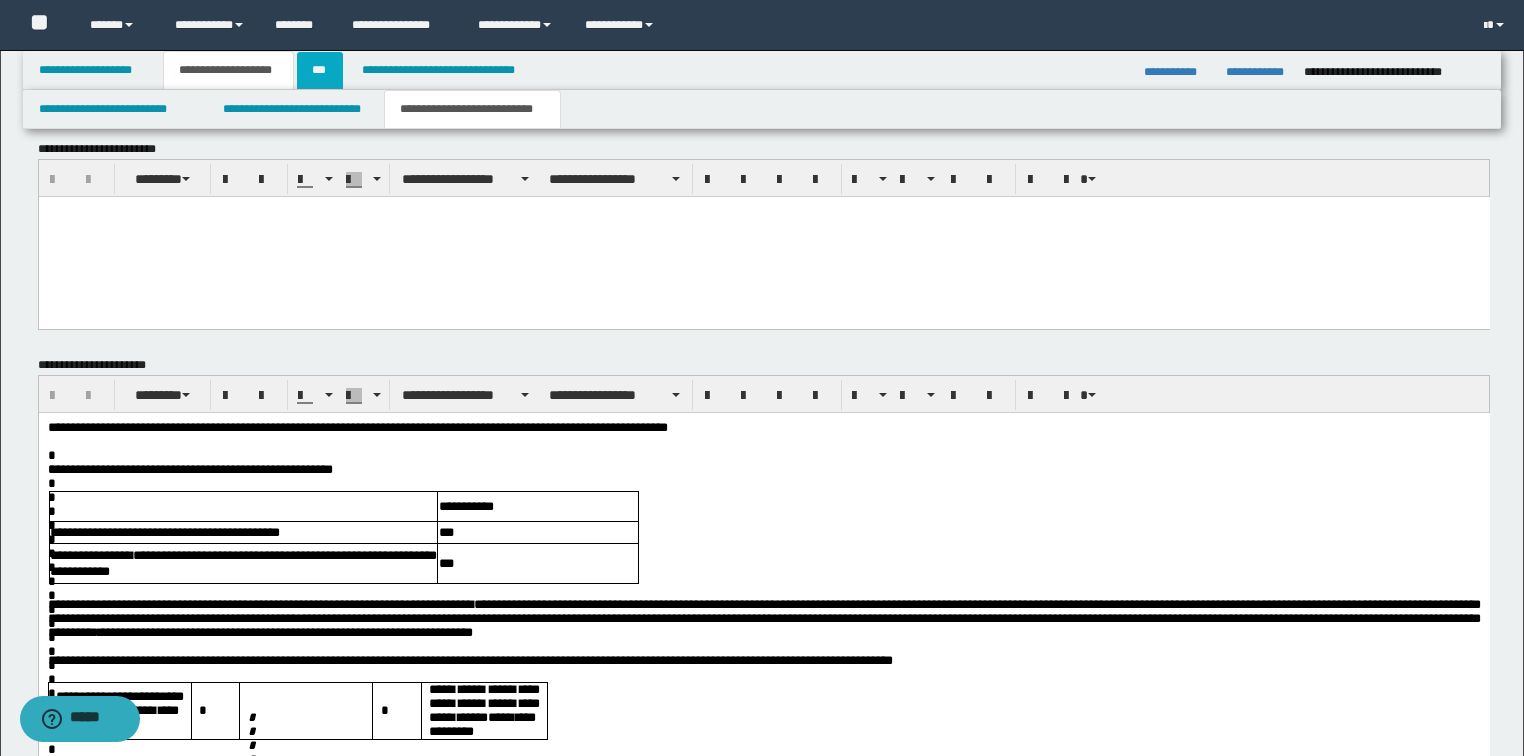 scroll, scrollTop: 0, scrollLeft: 0, axis: both 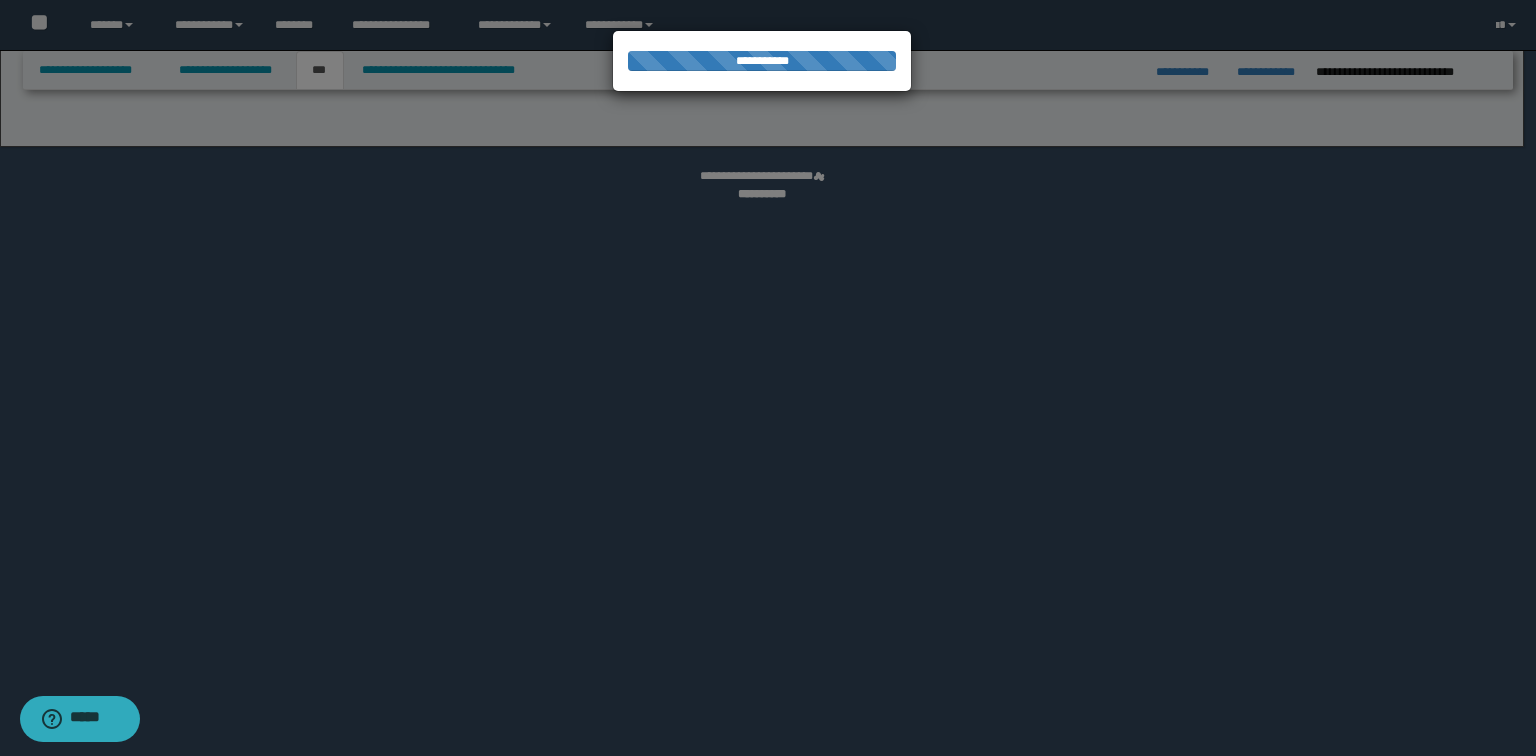 select on "**" 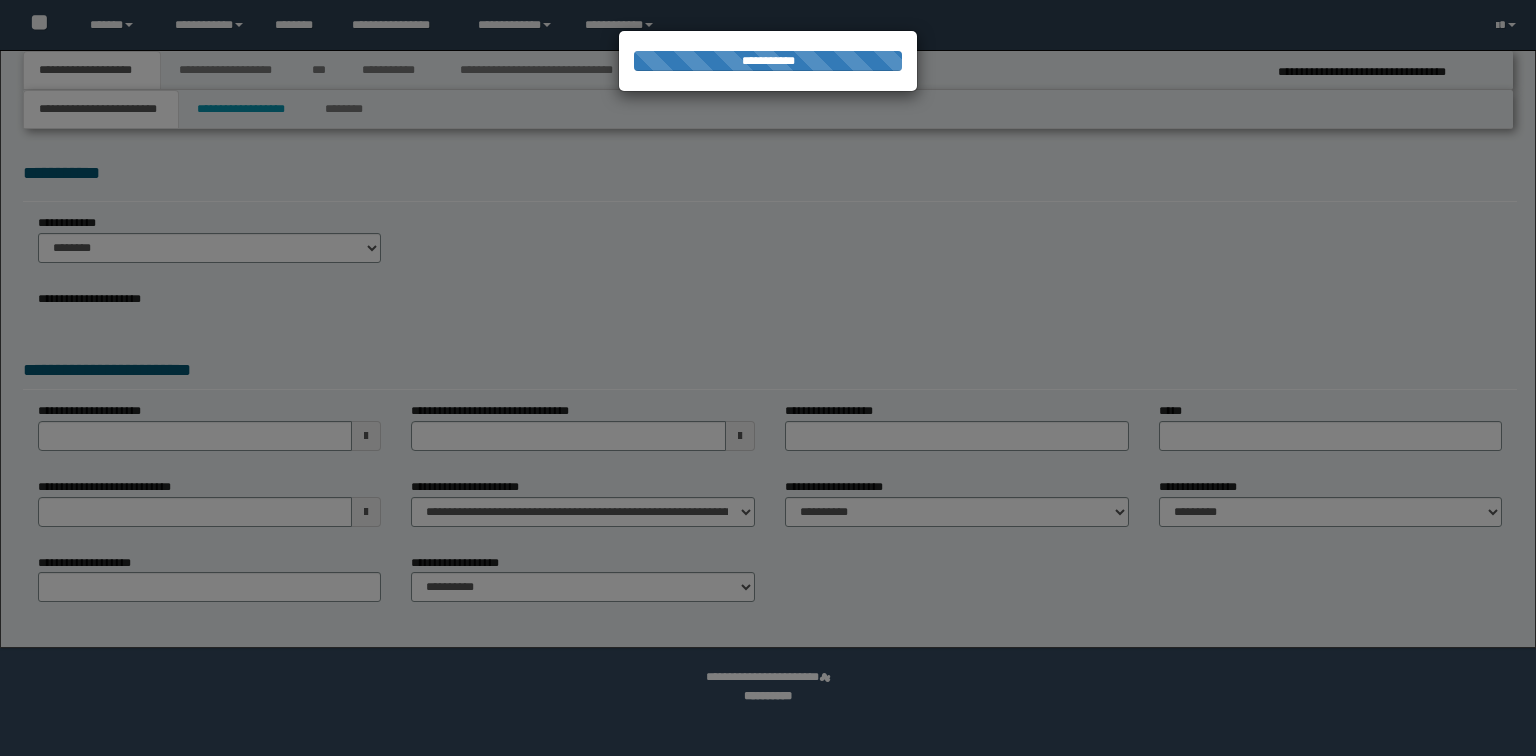 scroll, scrollTop: 0, scrollLeft: 0, axis: both 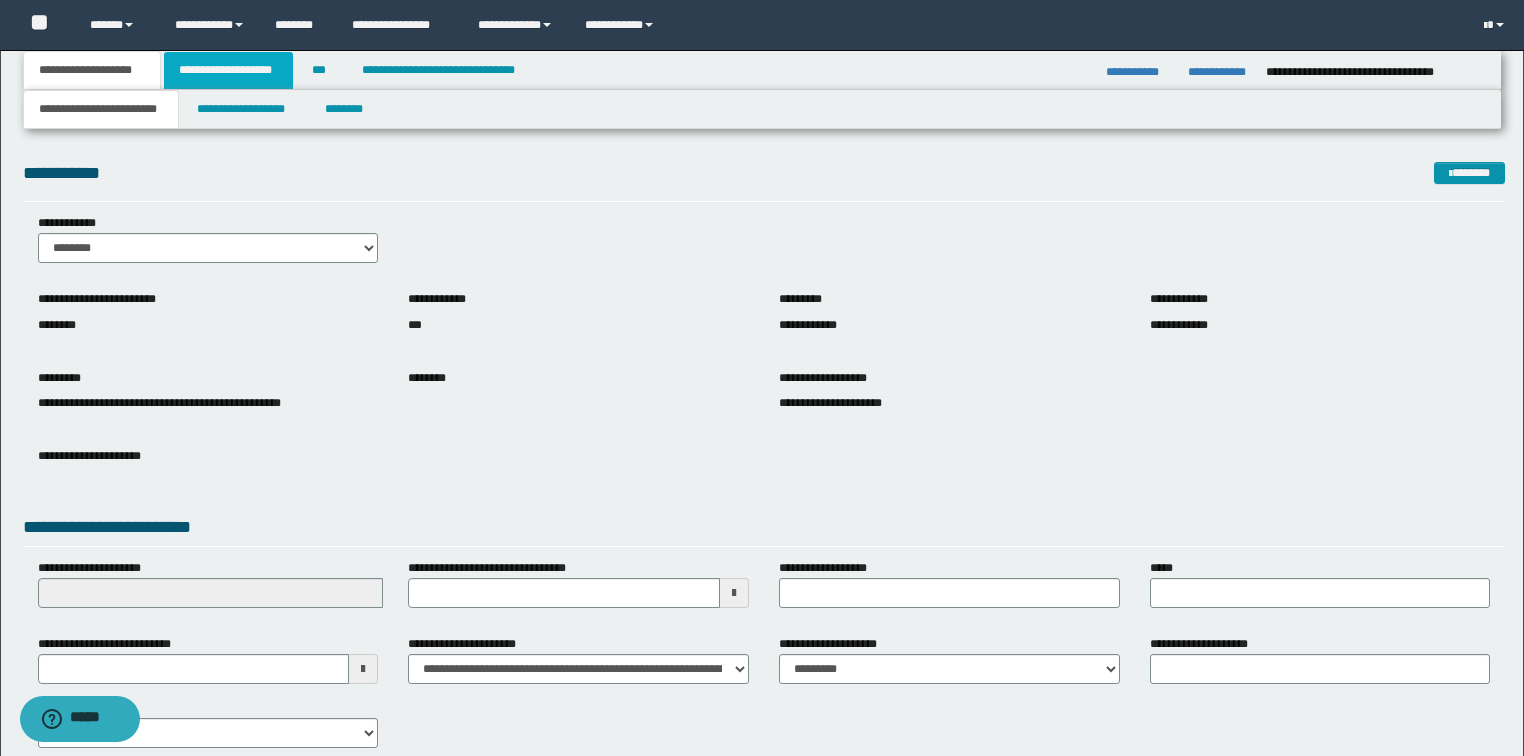 click on "**********" at bounding box center (228, 70) 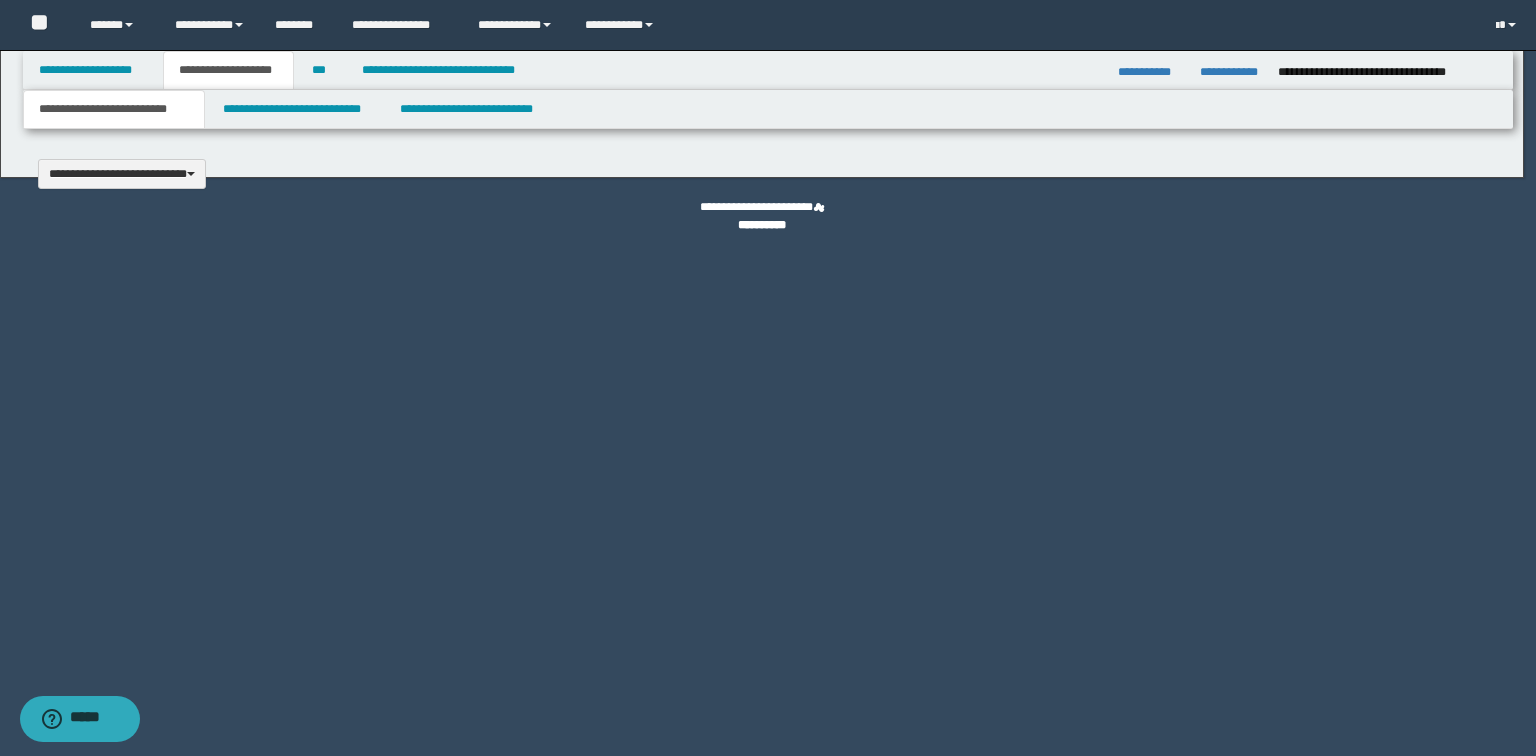 type 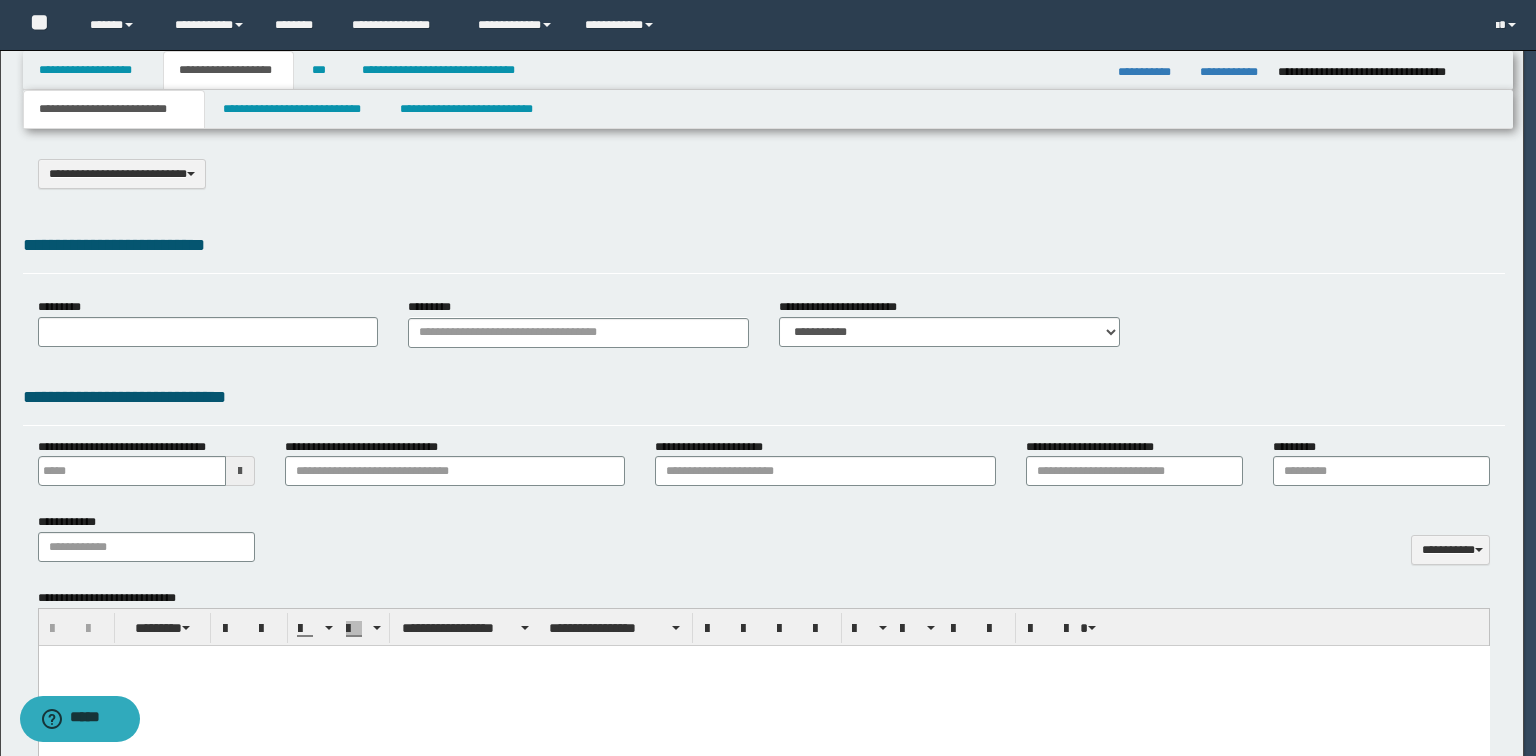 select on "*" 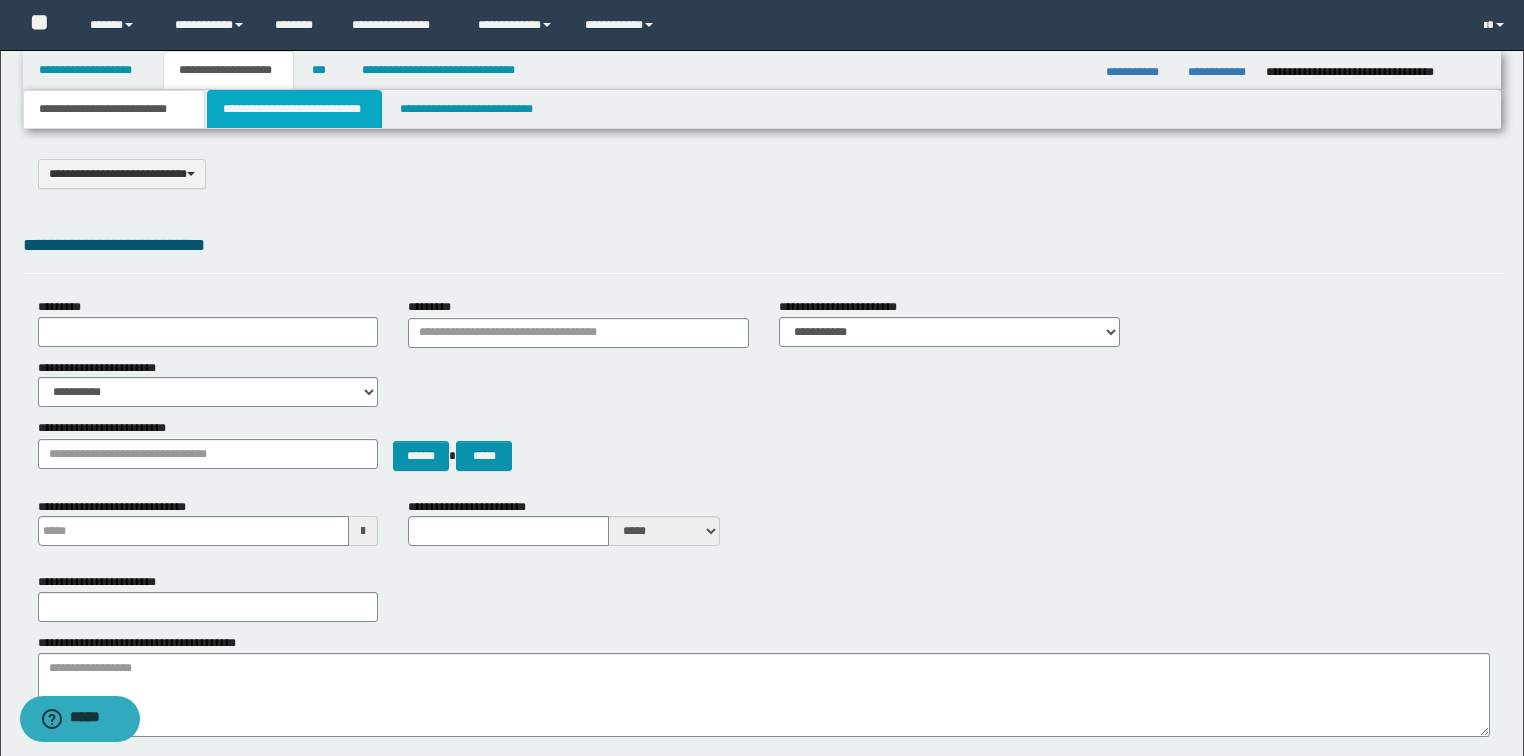click on "**********" at bounding box center (294, 109) 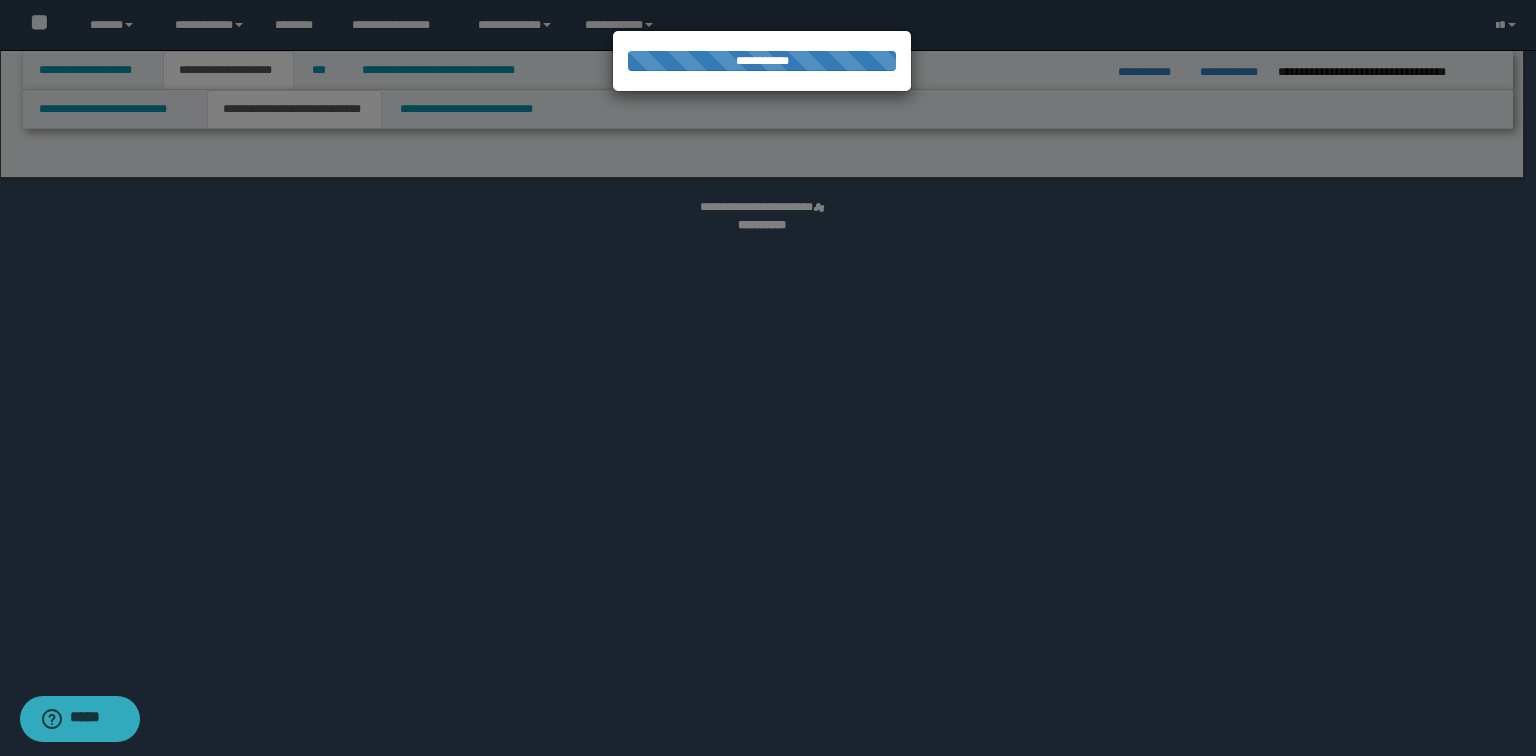 select on "*" 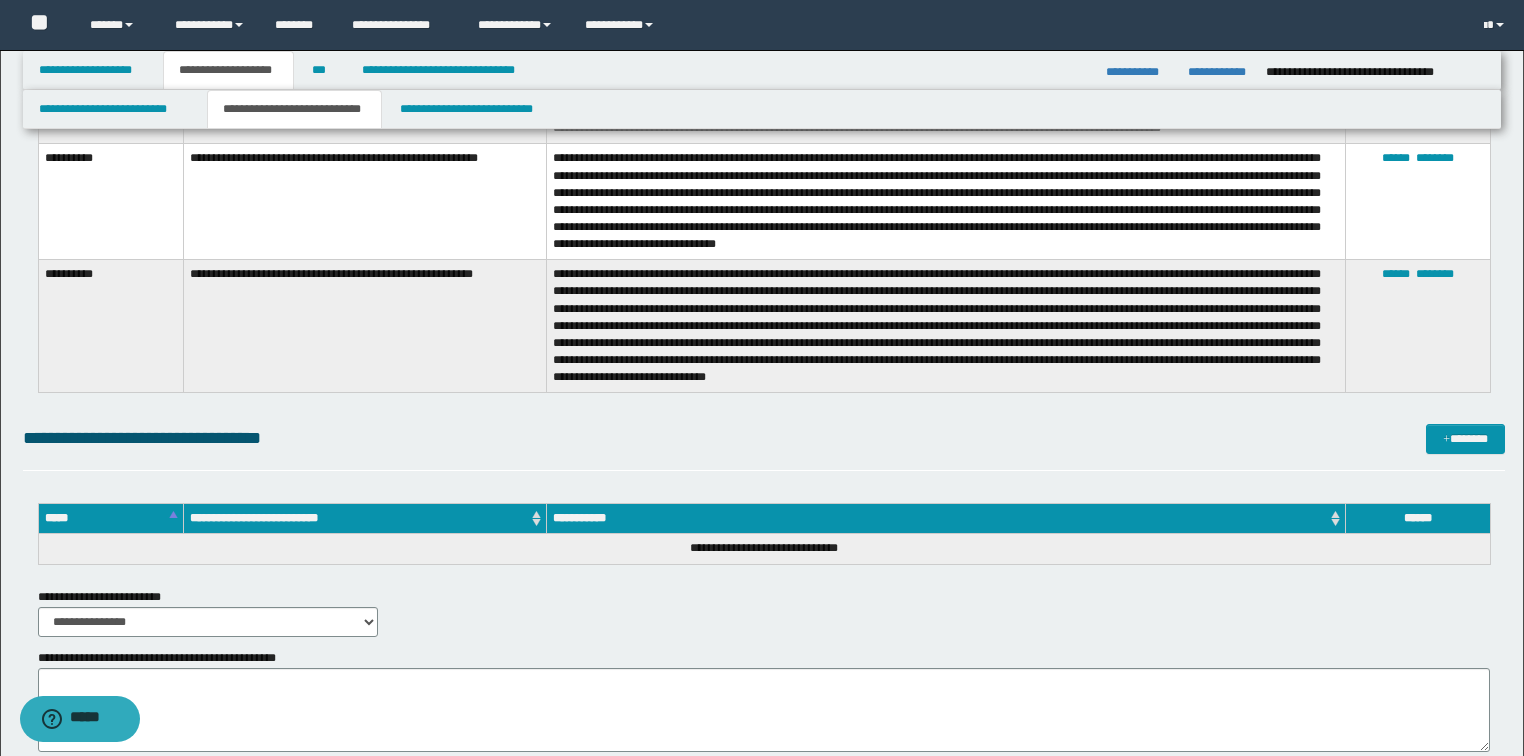 scroll, scrollTop: 3600, scrollLeft: 0, axis: vertical 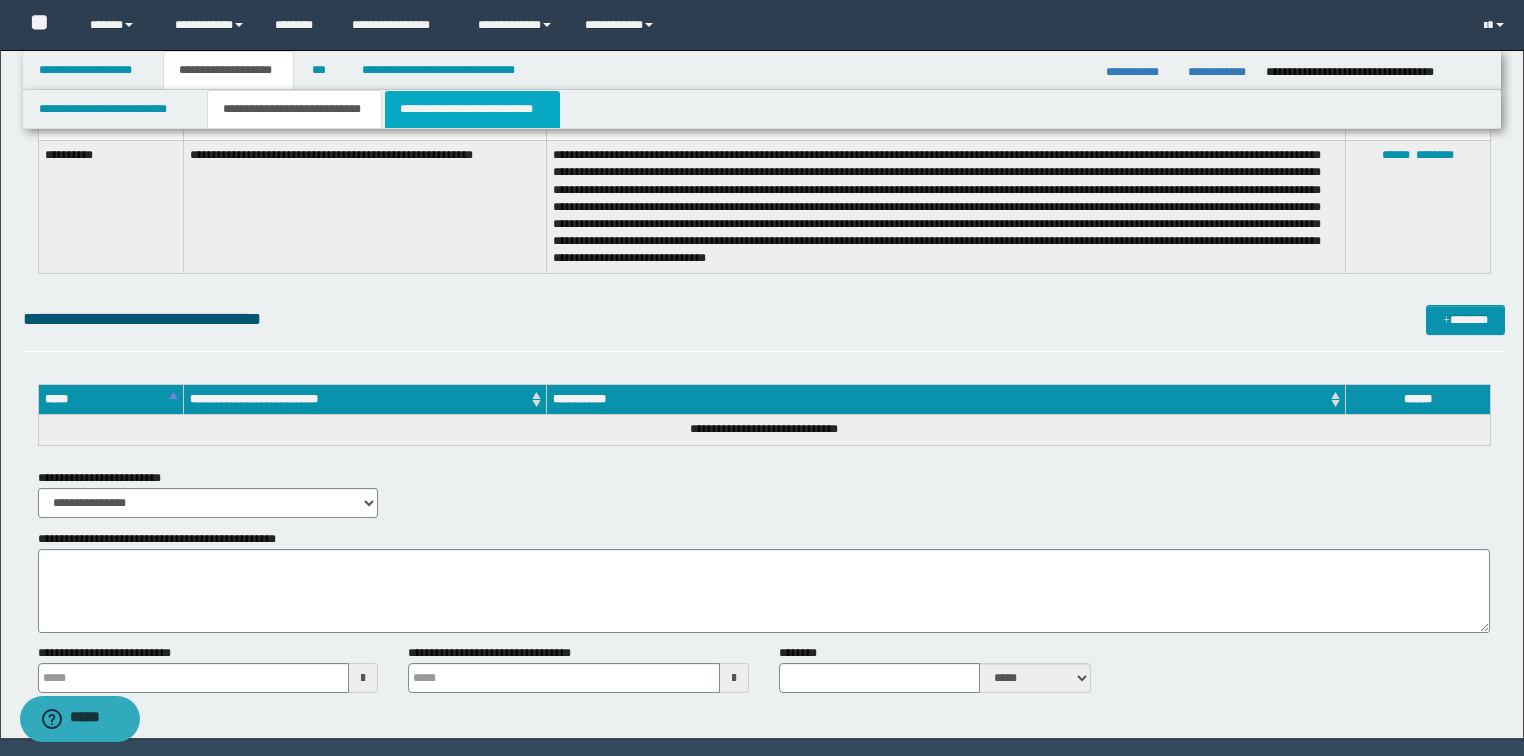 click on "**********" at bounding box center (472, 109) 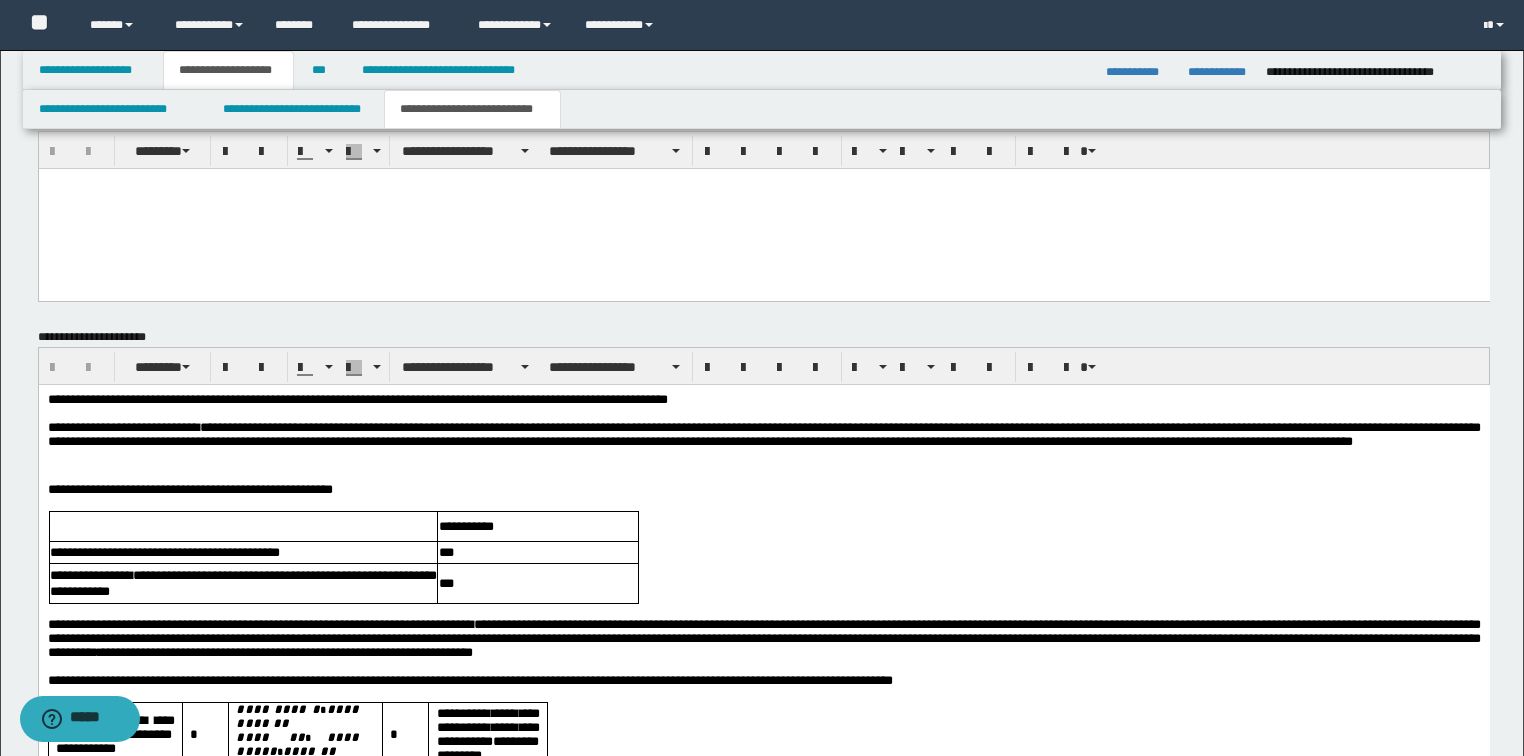 scroll, scrollTop: 2160, scrollLeft: 0, axis: vertical 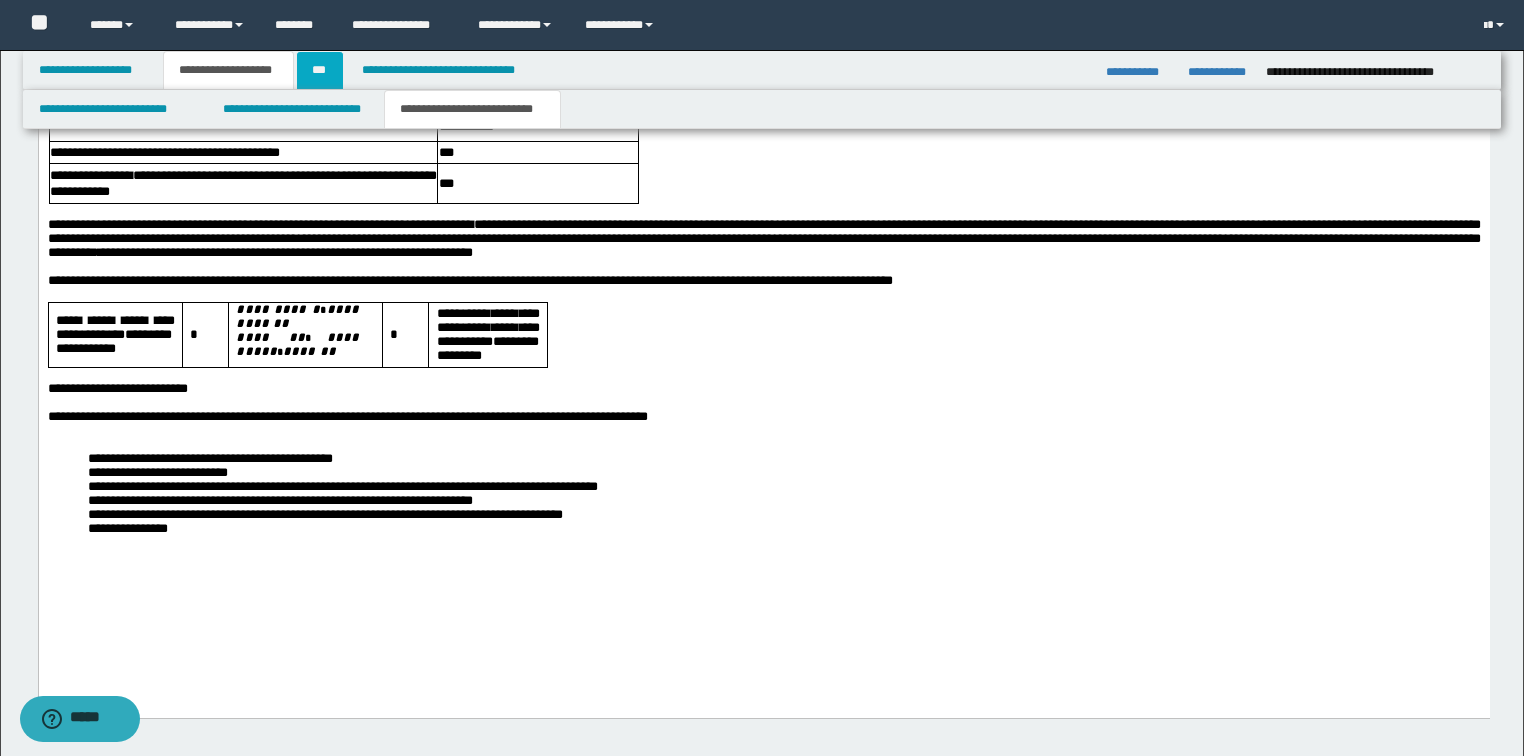 click on "***" at bounding box center [320, 70] 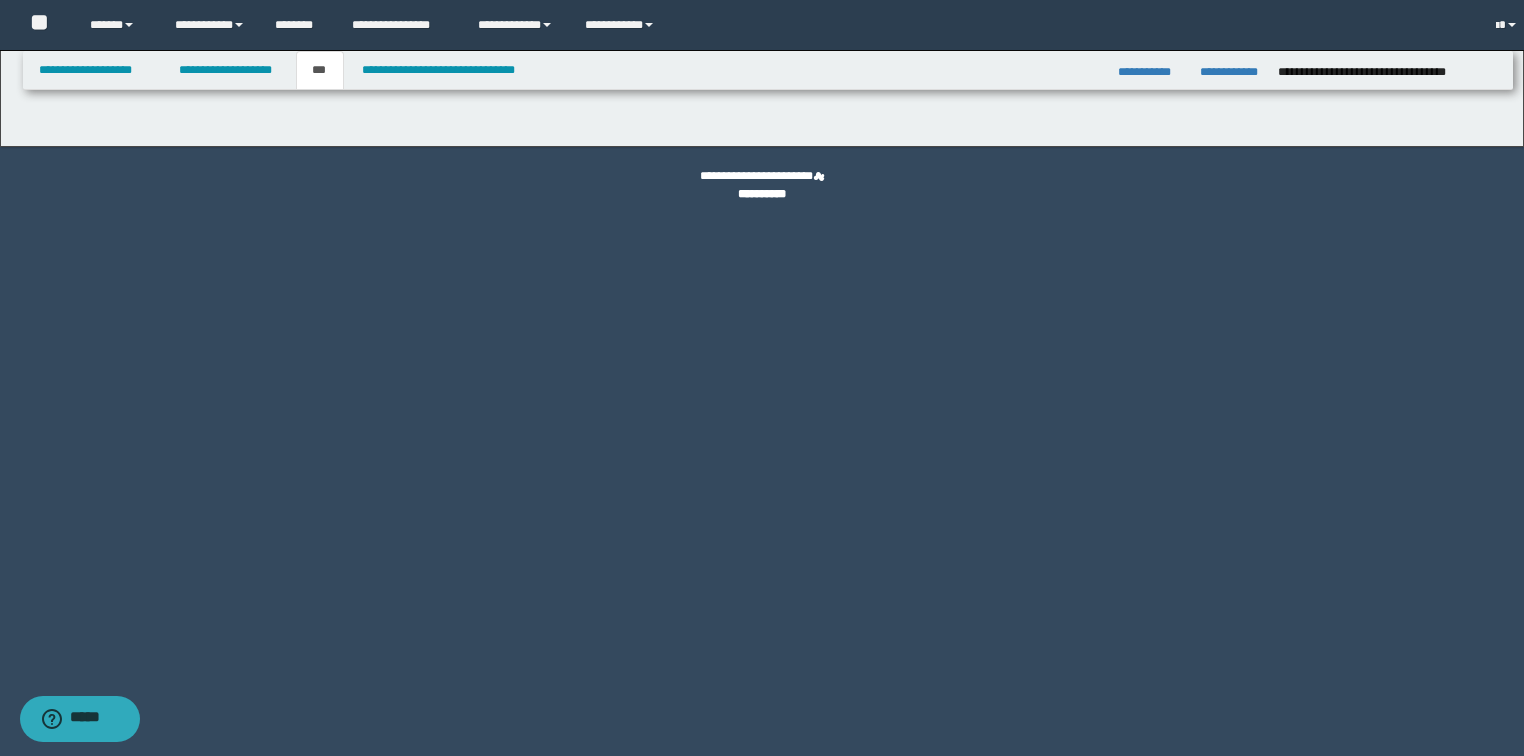 scroll, scrollTop: 0, scrollLeft: 0, axis: both 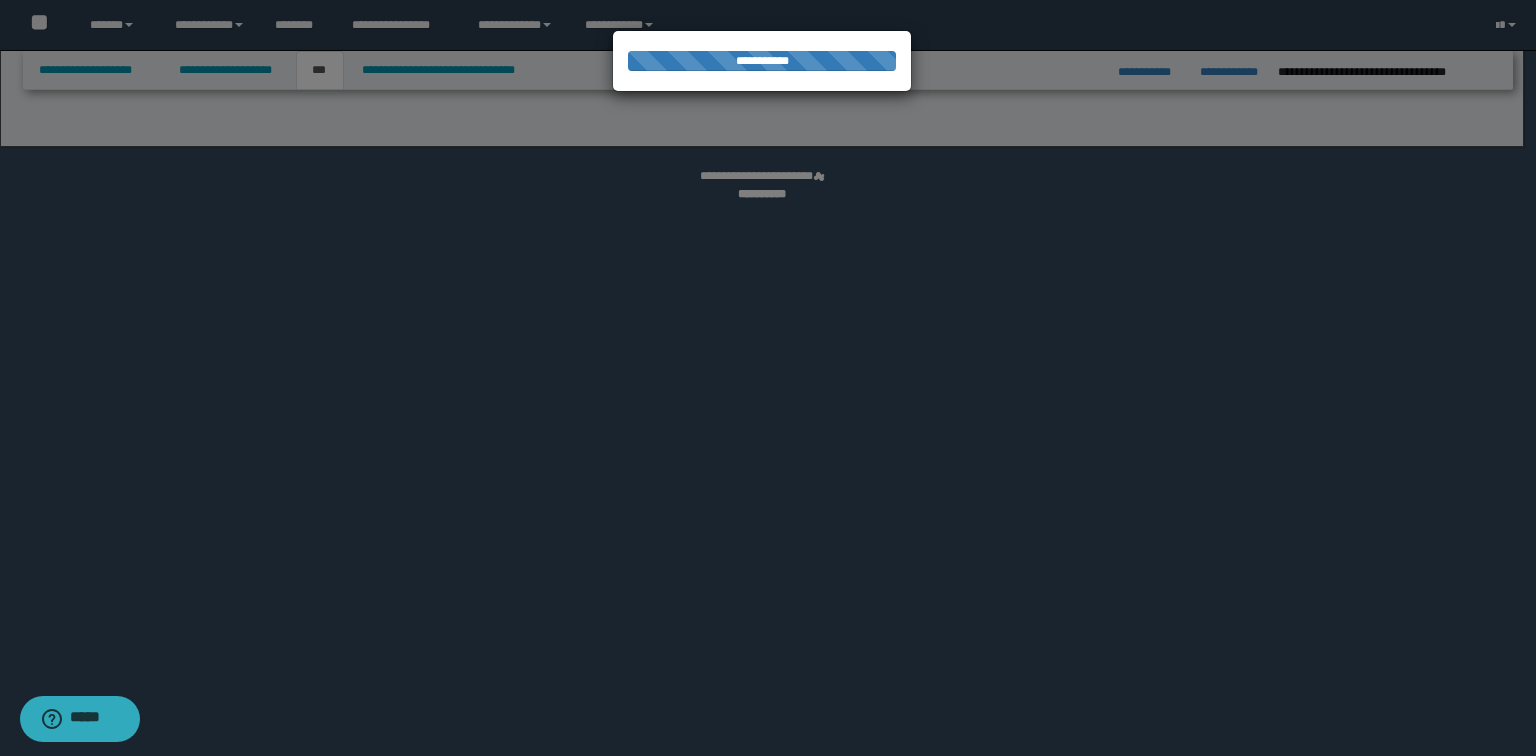 select on "*" 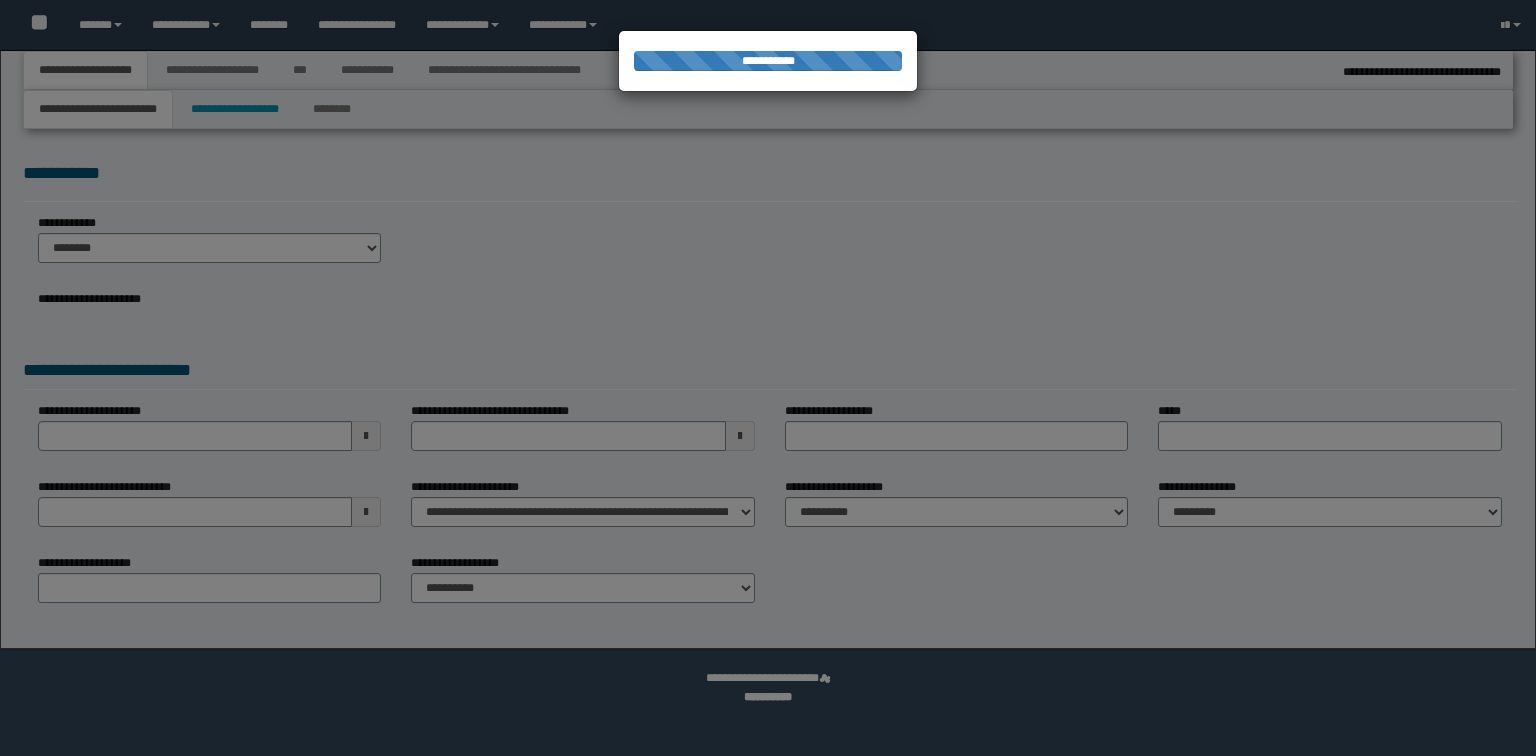 select on "*" 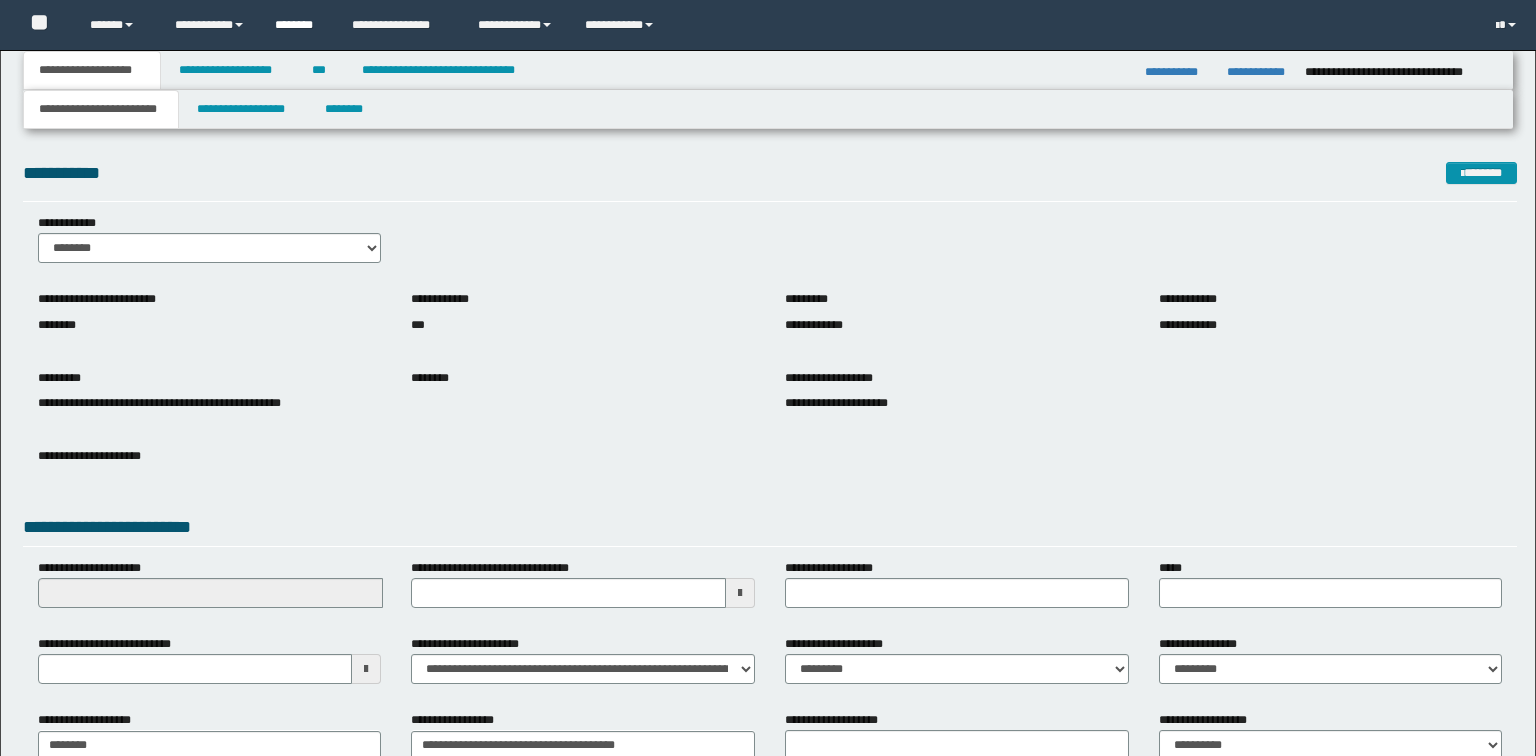 scroll, scrollTop: 0, scrollLeft: 0, axis: both 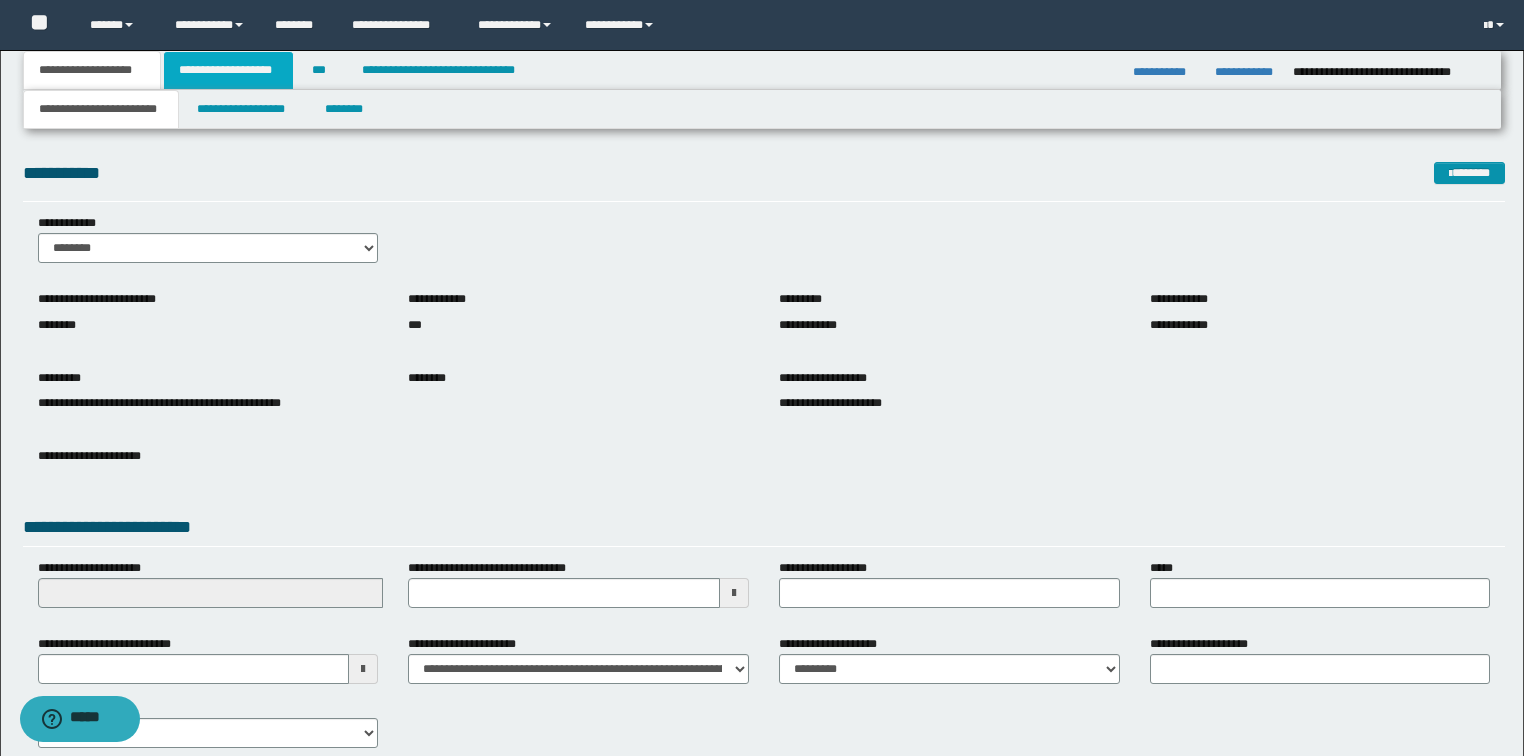 click on "**********" at bounding box center (228, 70) 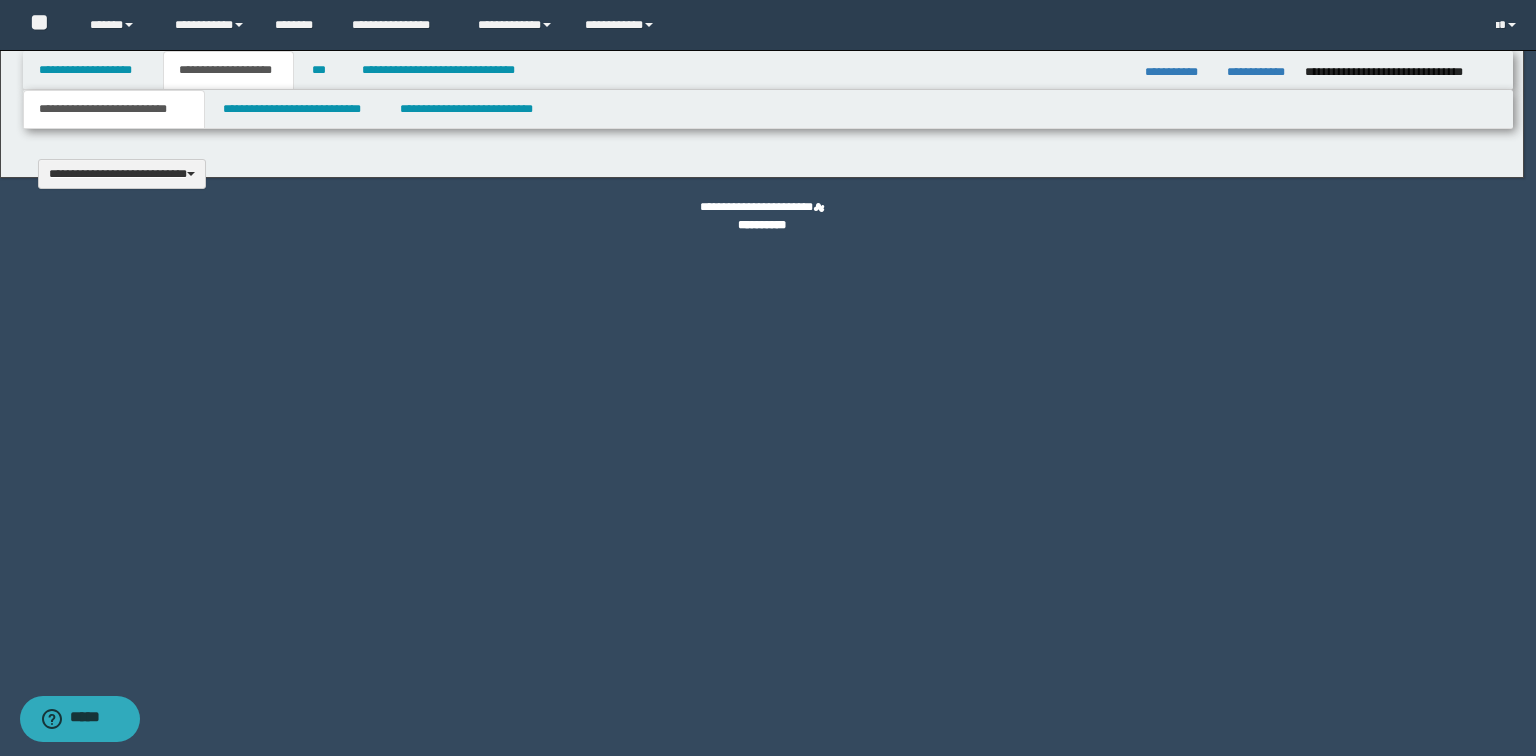 type 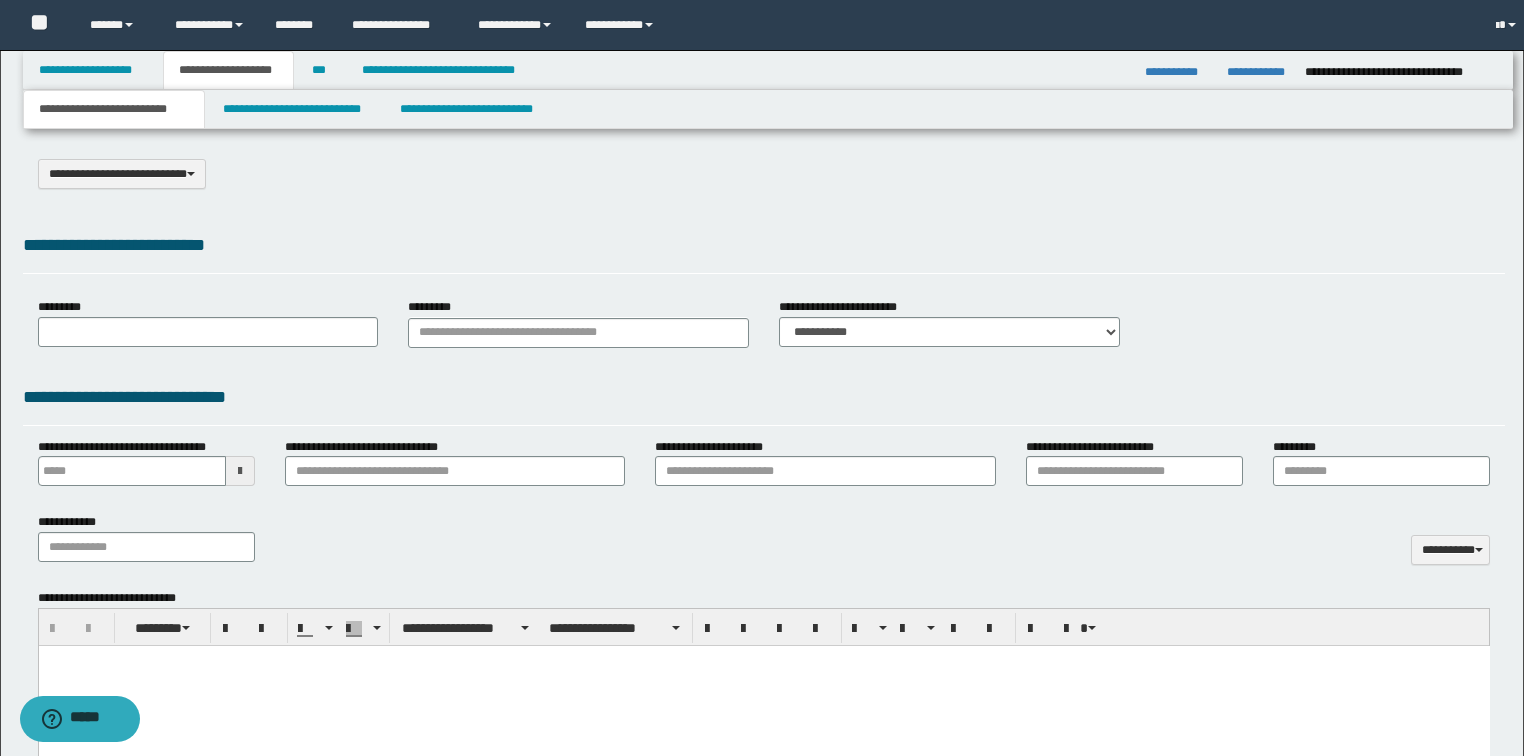 select on "*" 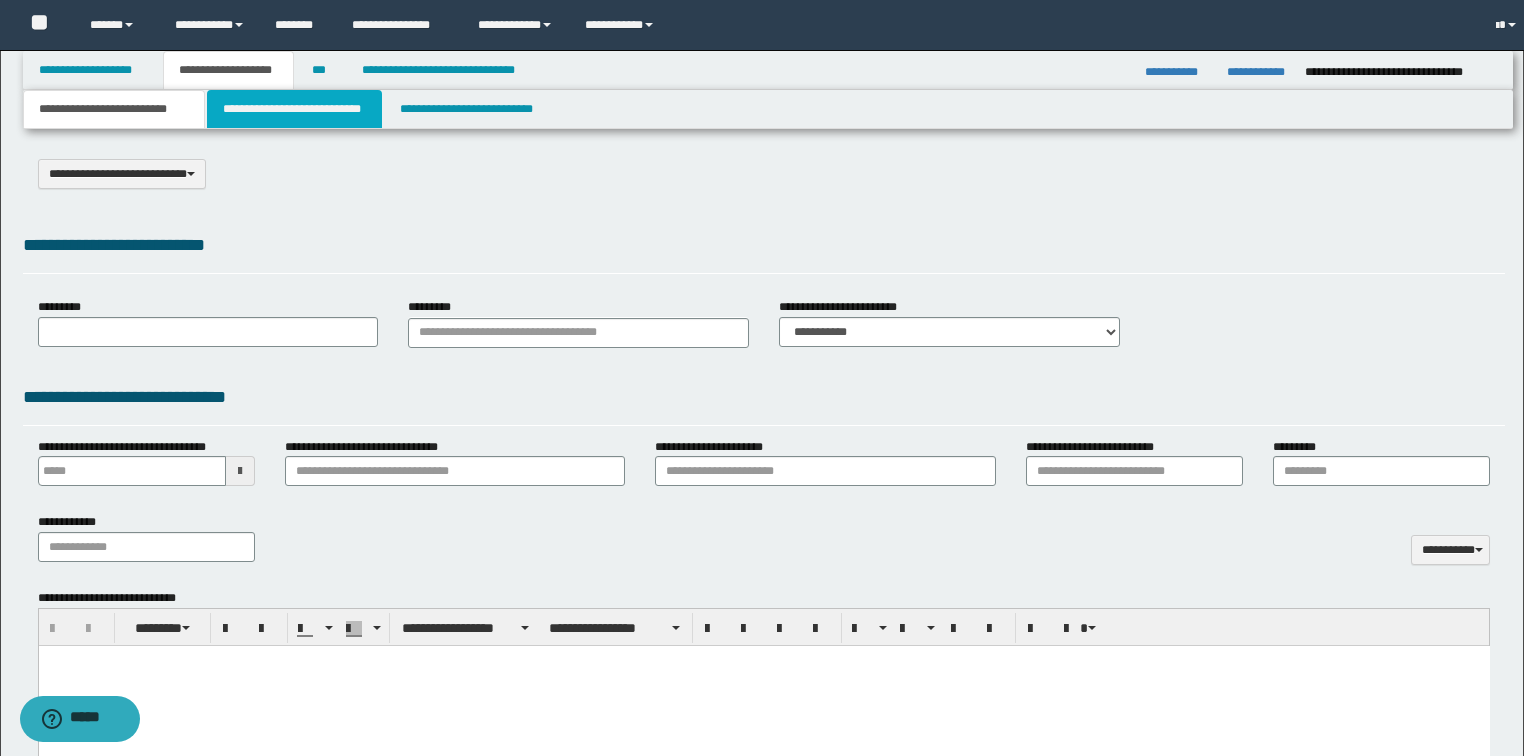 click on "**********" at bounding box center [294, 109] 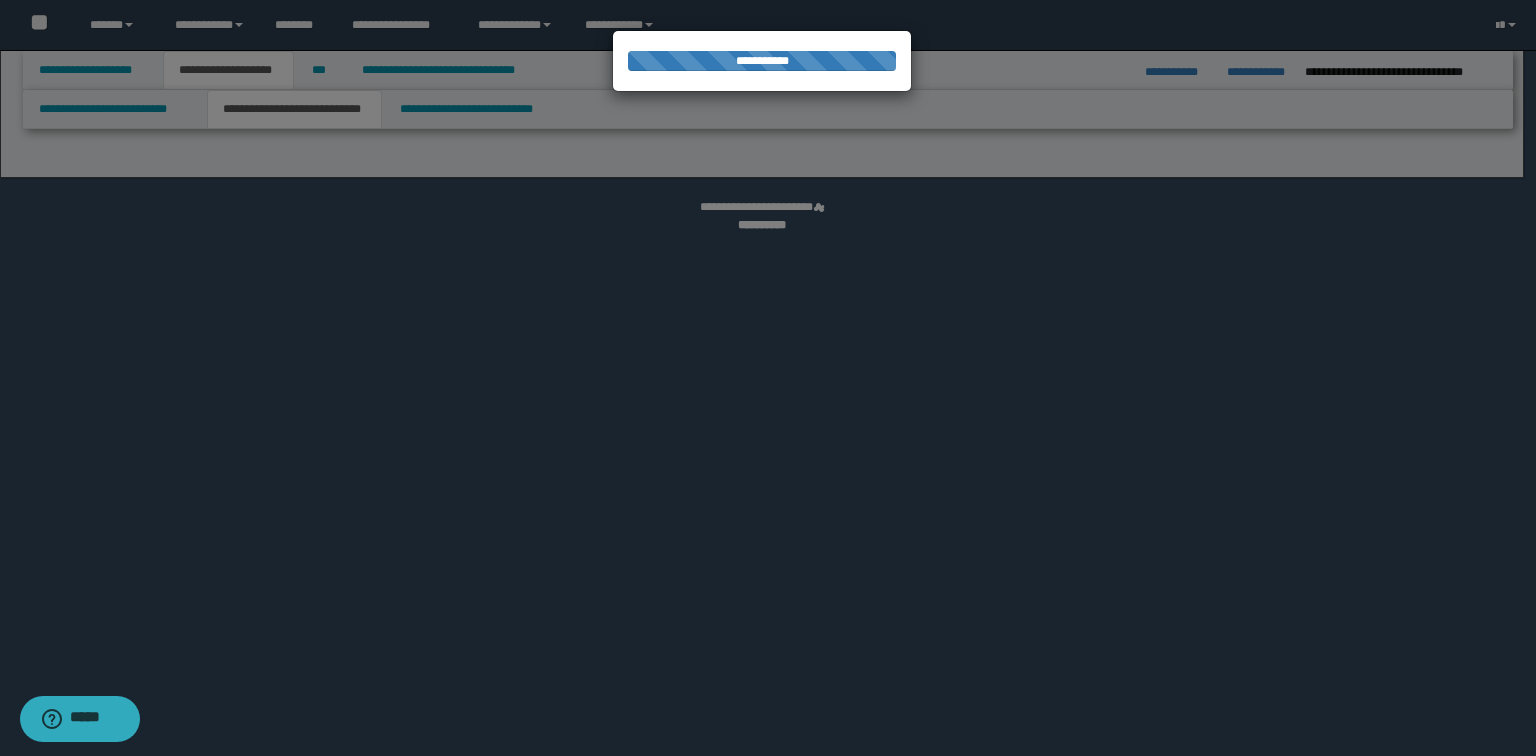 select on "*" 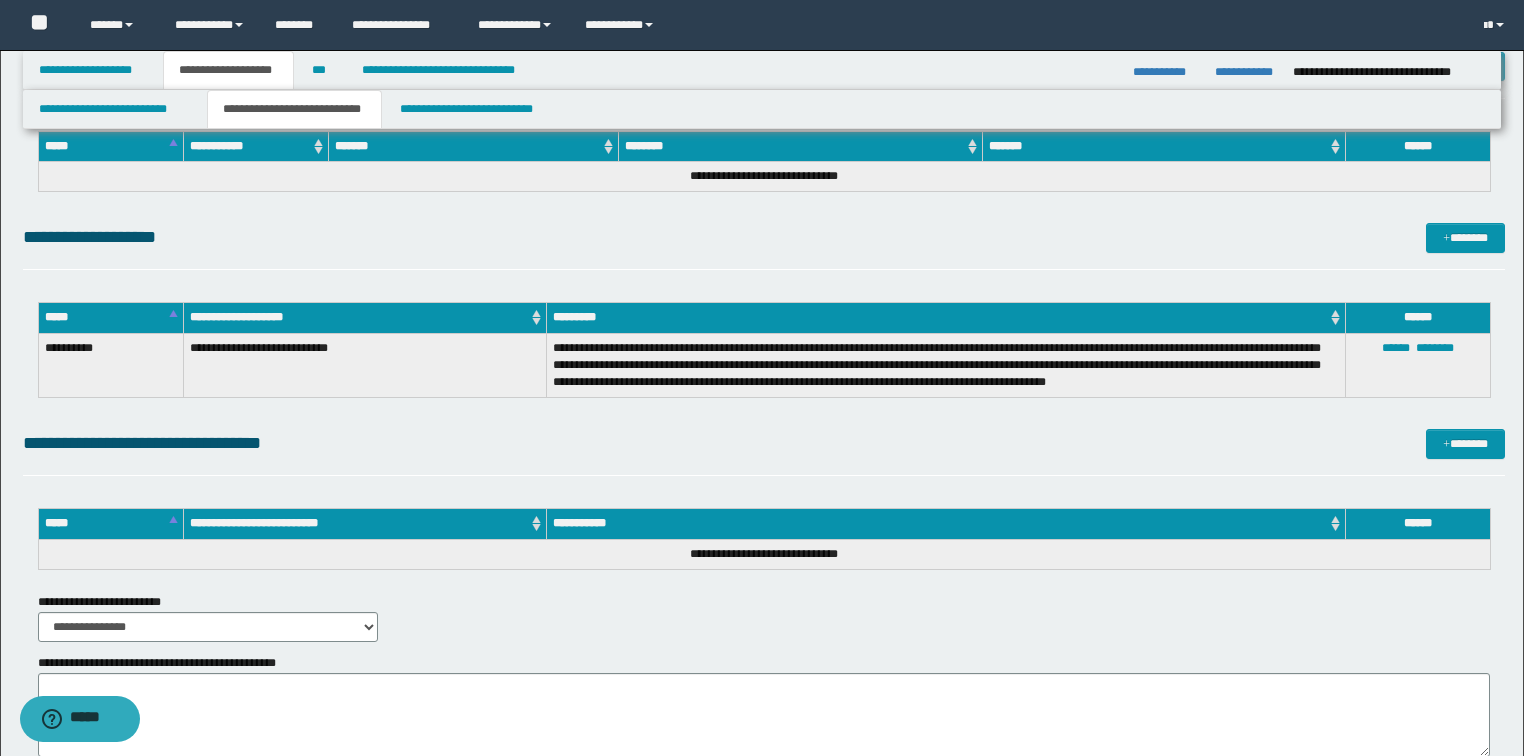 scroll, scrollTop: 2560, scrollLeft: 0, axis: vertical 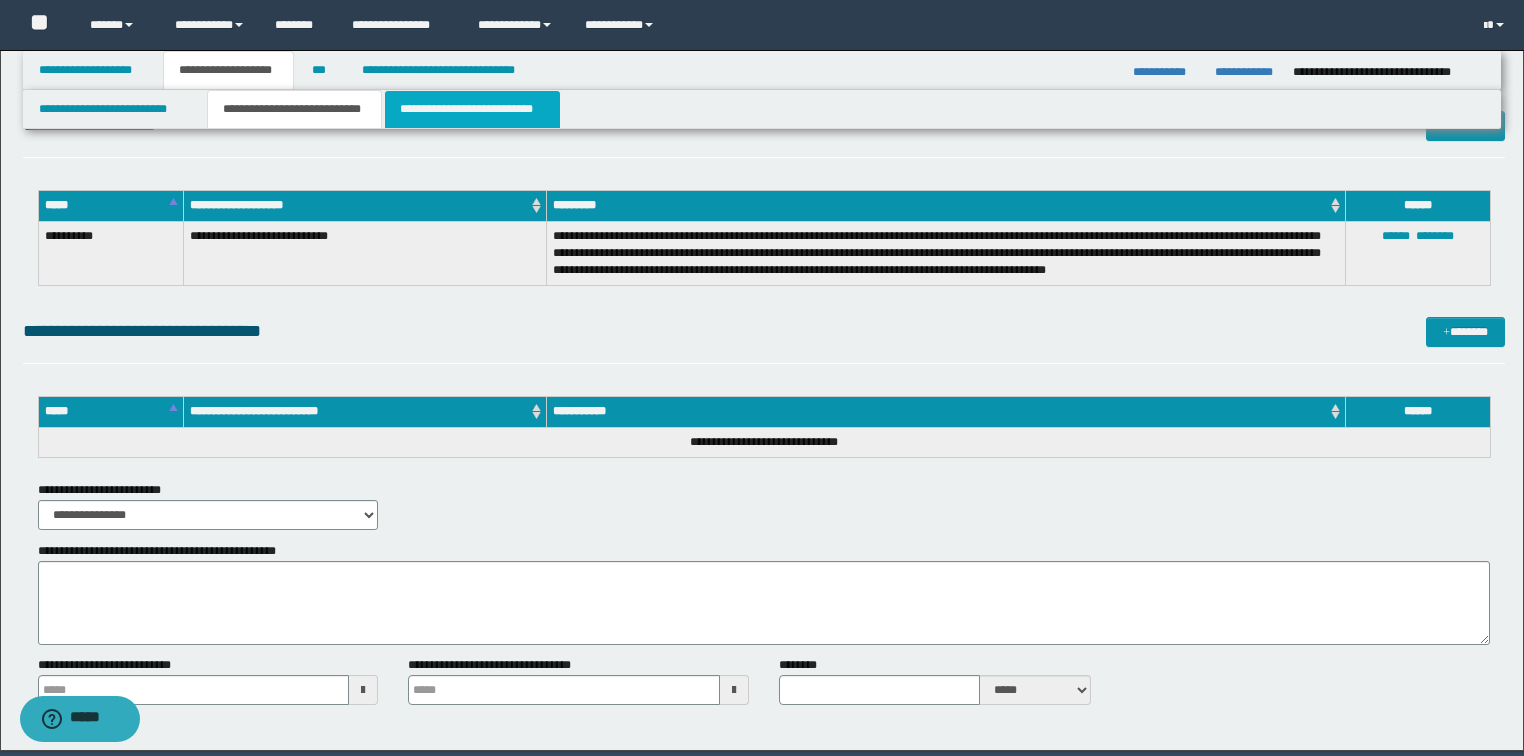 click on "**********" at bounding box center [472, 109] 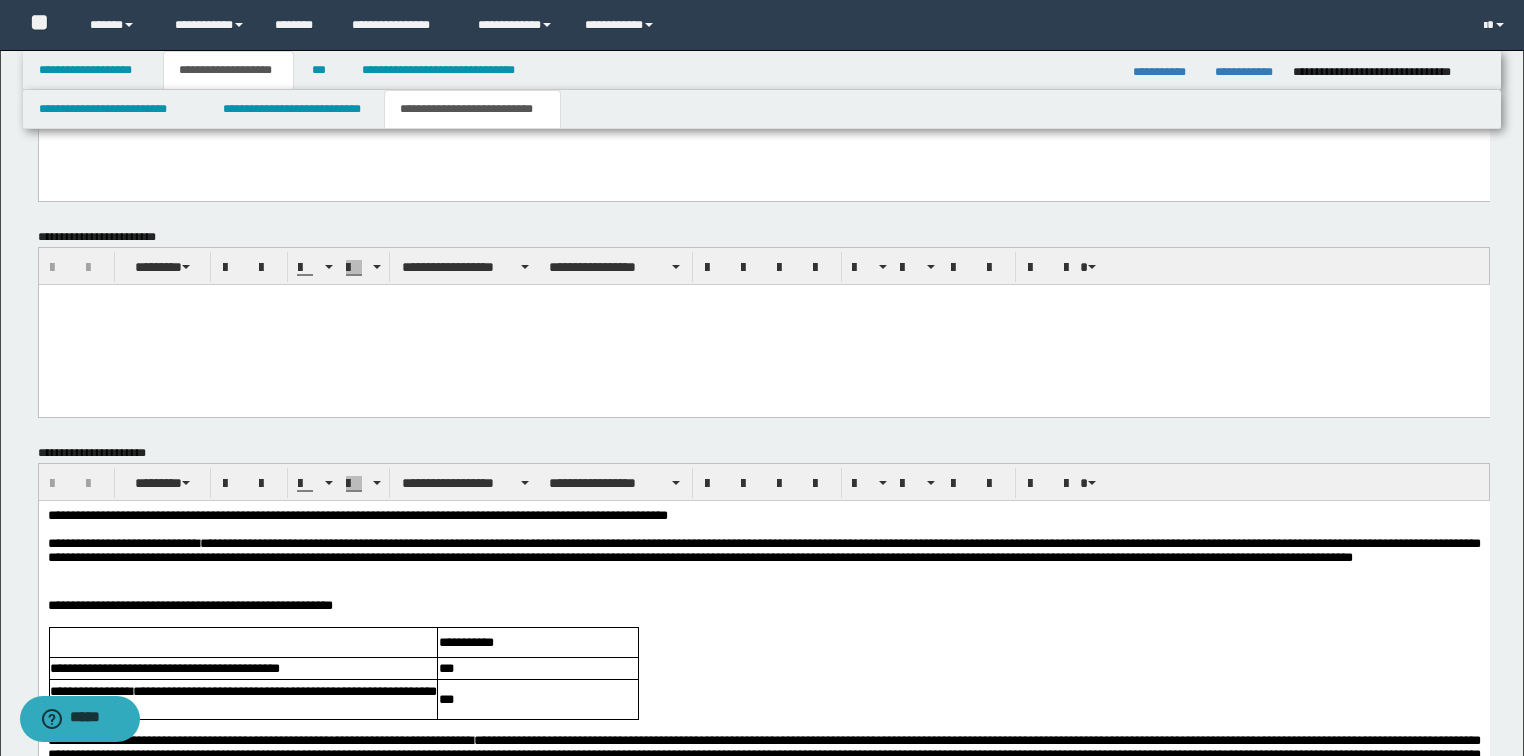 scroll, scrollTop: 1840, scrollLeft: 0, axis: vertical 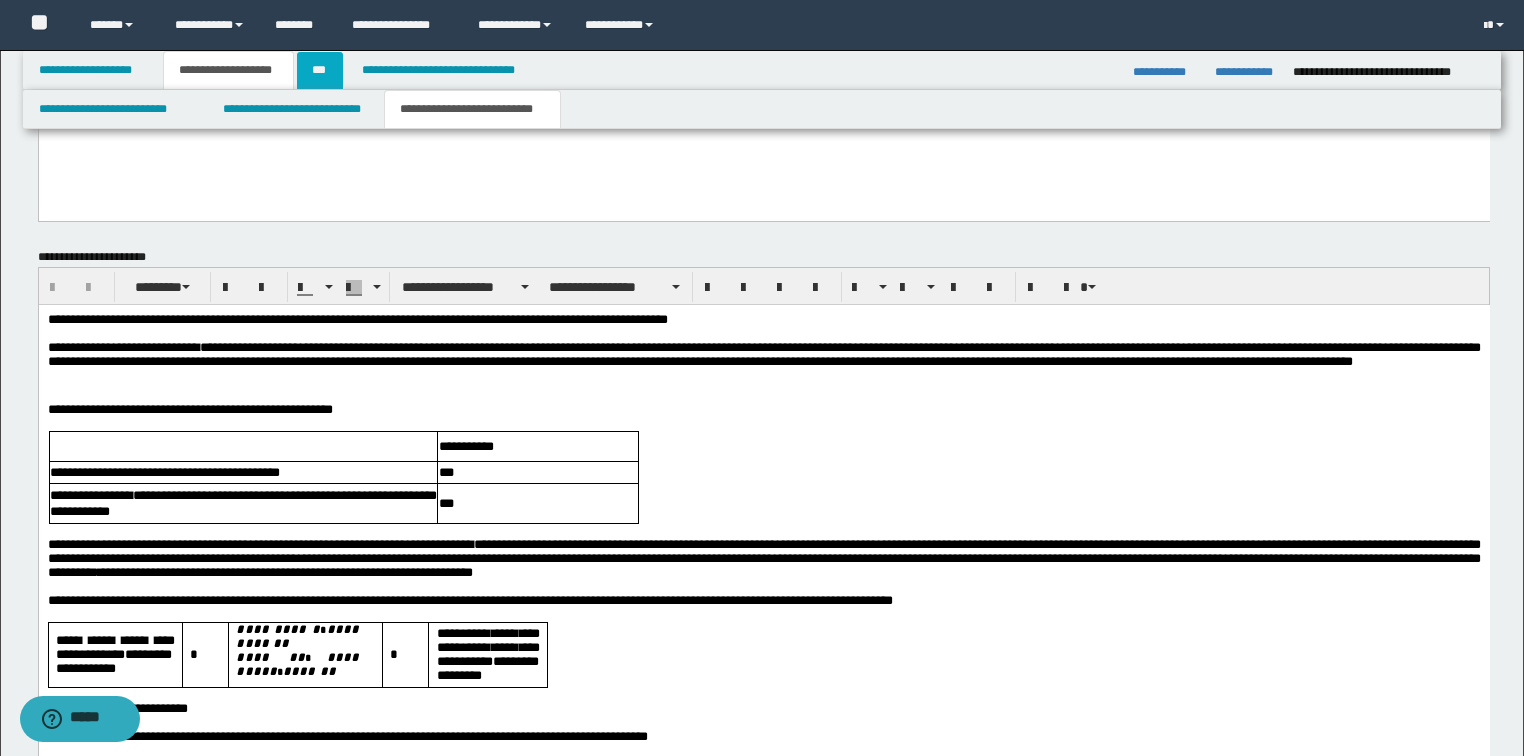 click on "***" at bounding box center [320, 70] 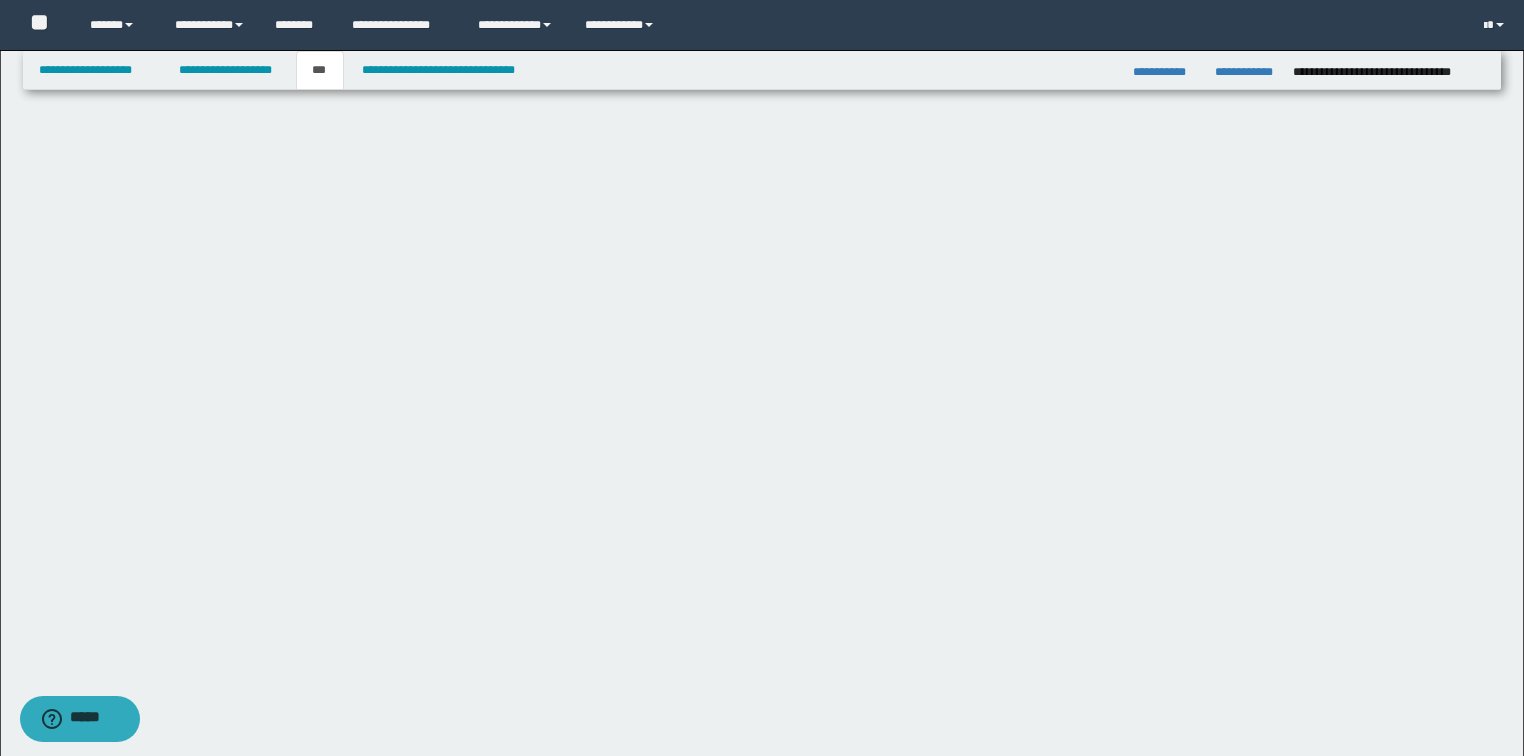 scroll, scrollTop: 0, scrollLeft: 0, axis: both 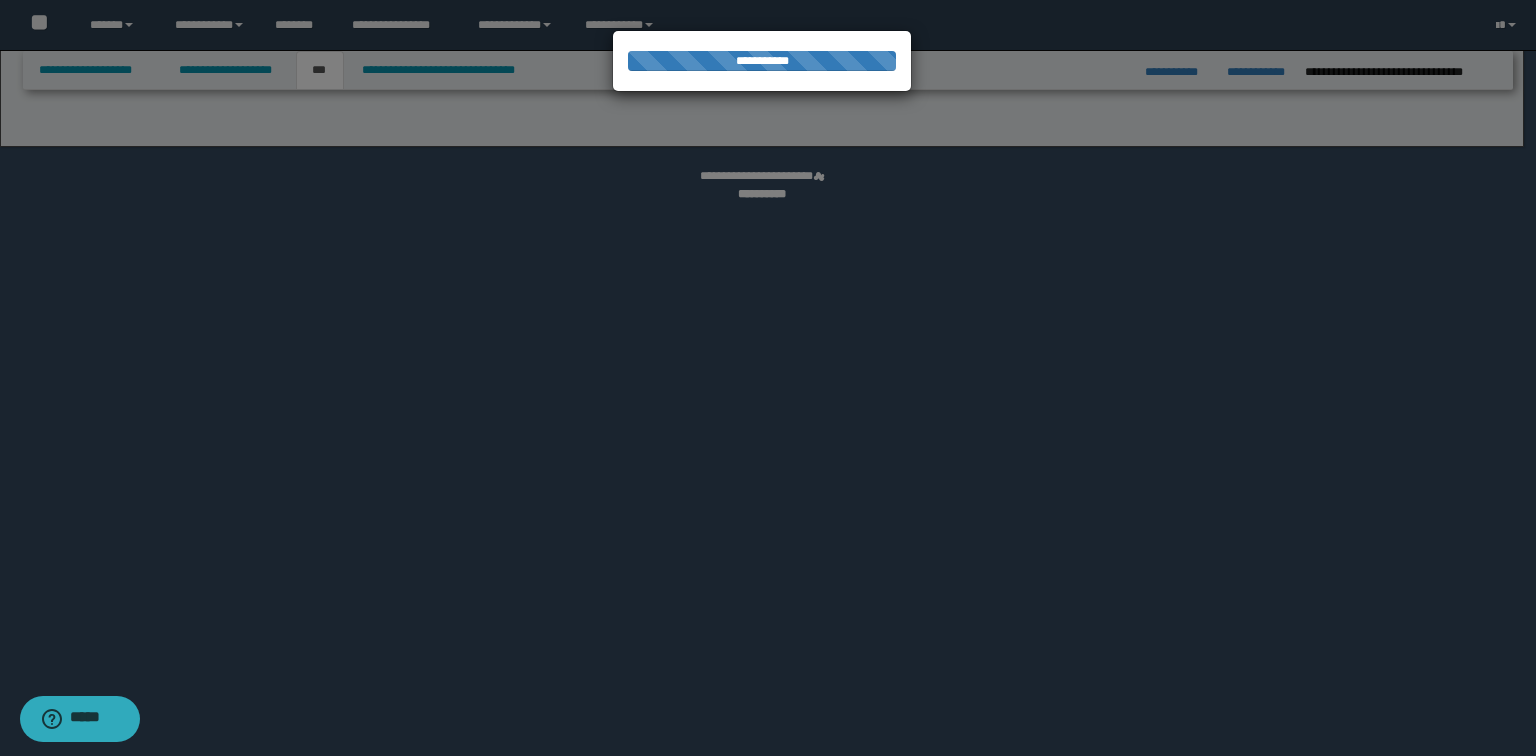select on "*" 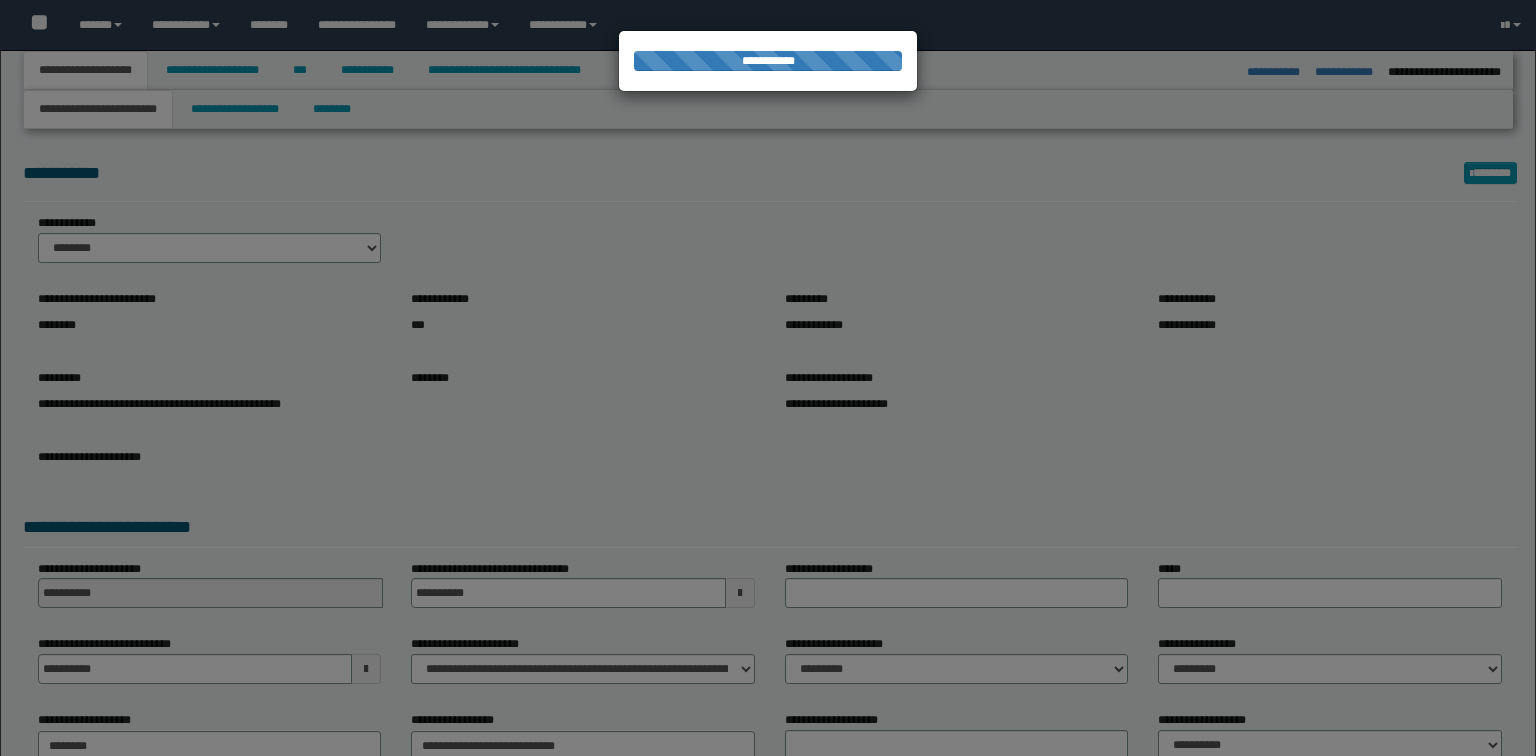 select on "*" 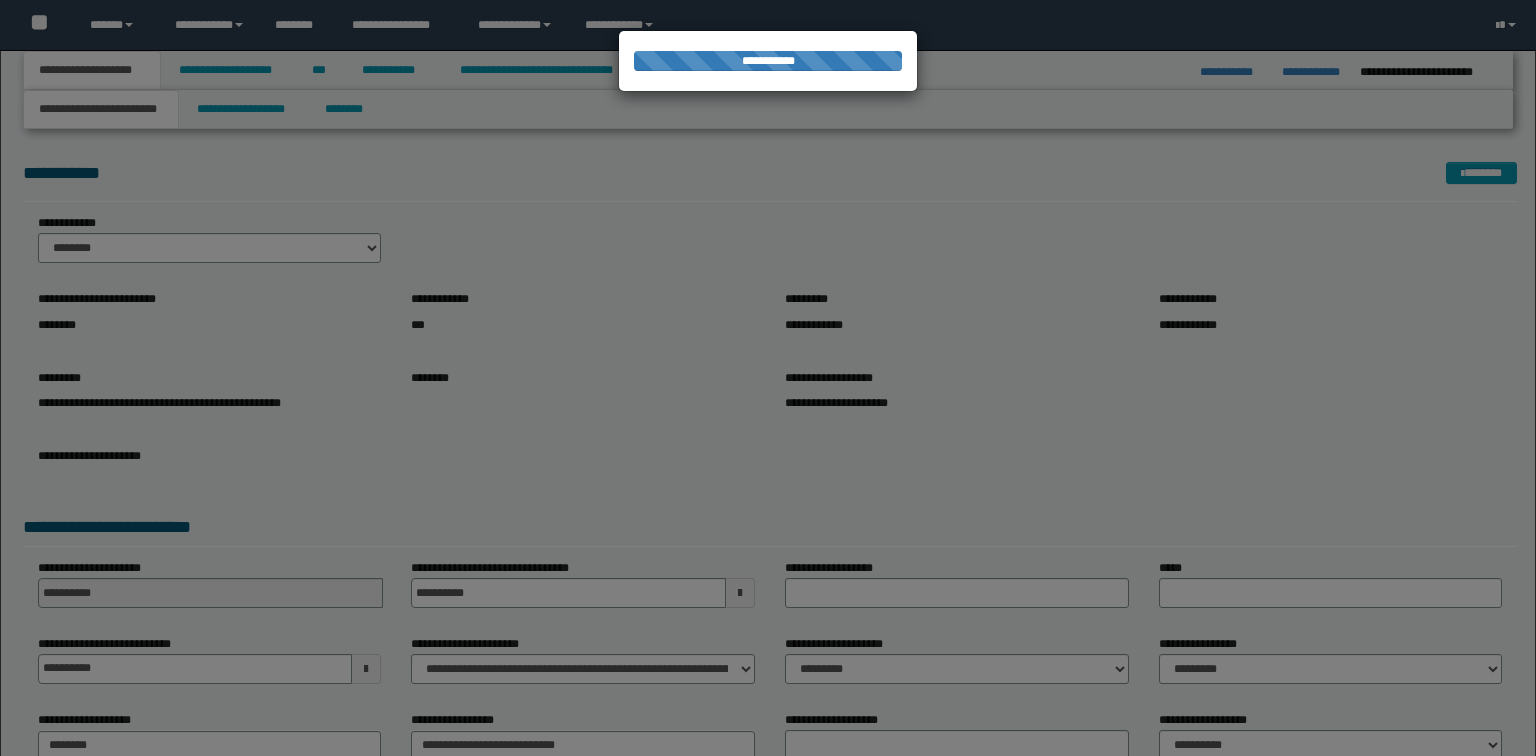 scroll, scrollTop: 0, scrollLeft: 0, axis: both 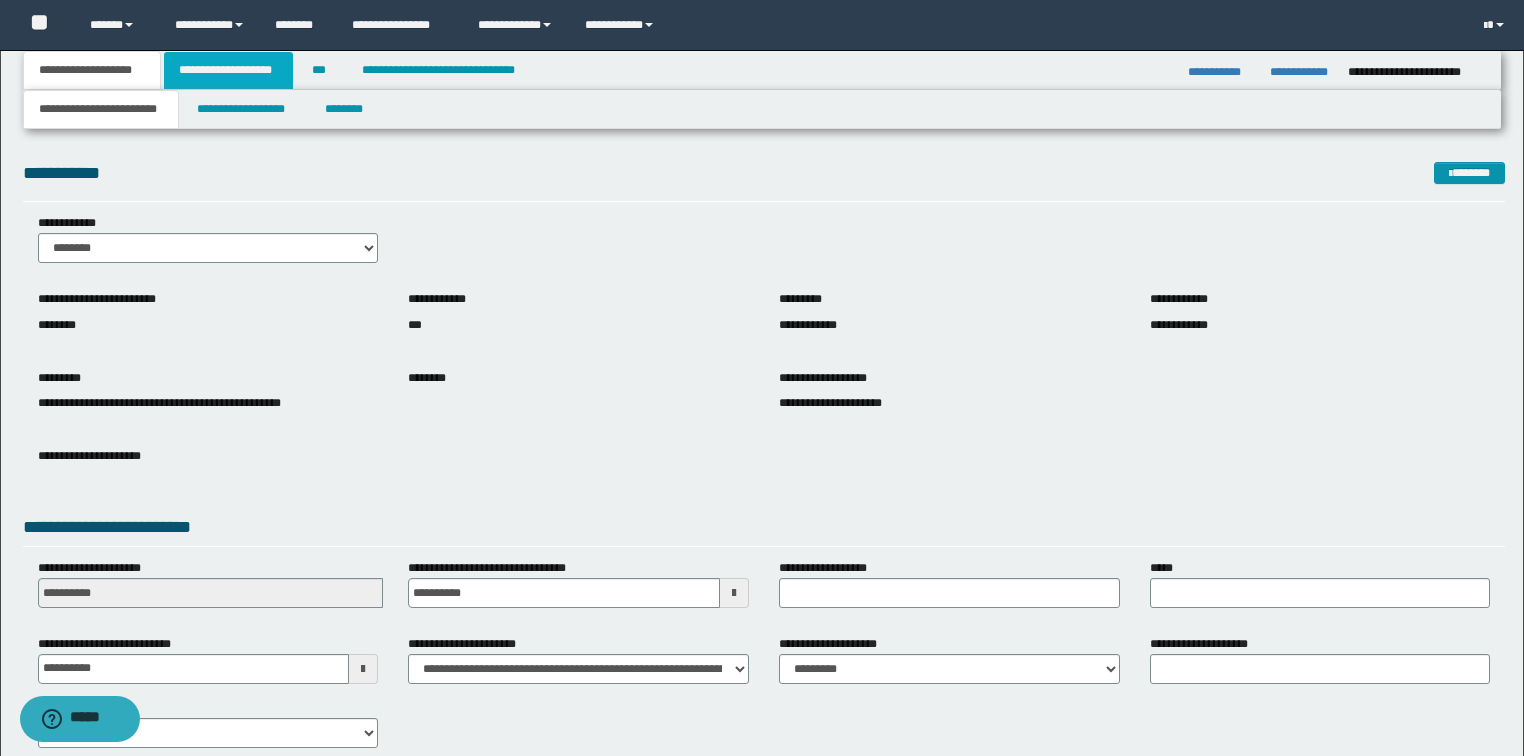 click on "**********" at bounding box center (228, 70) 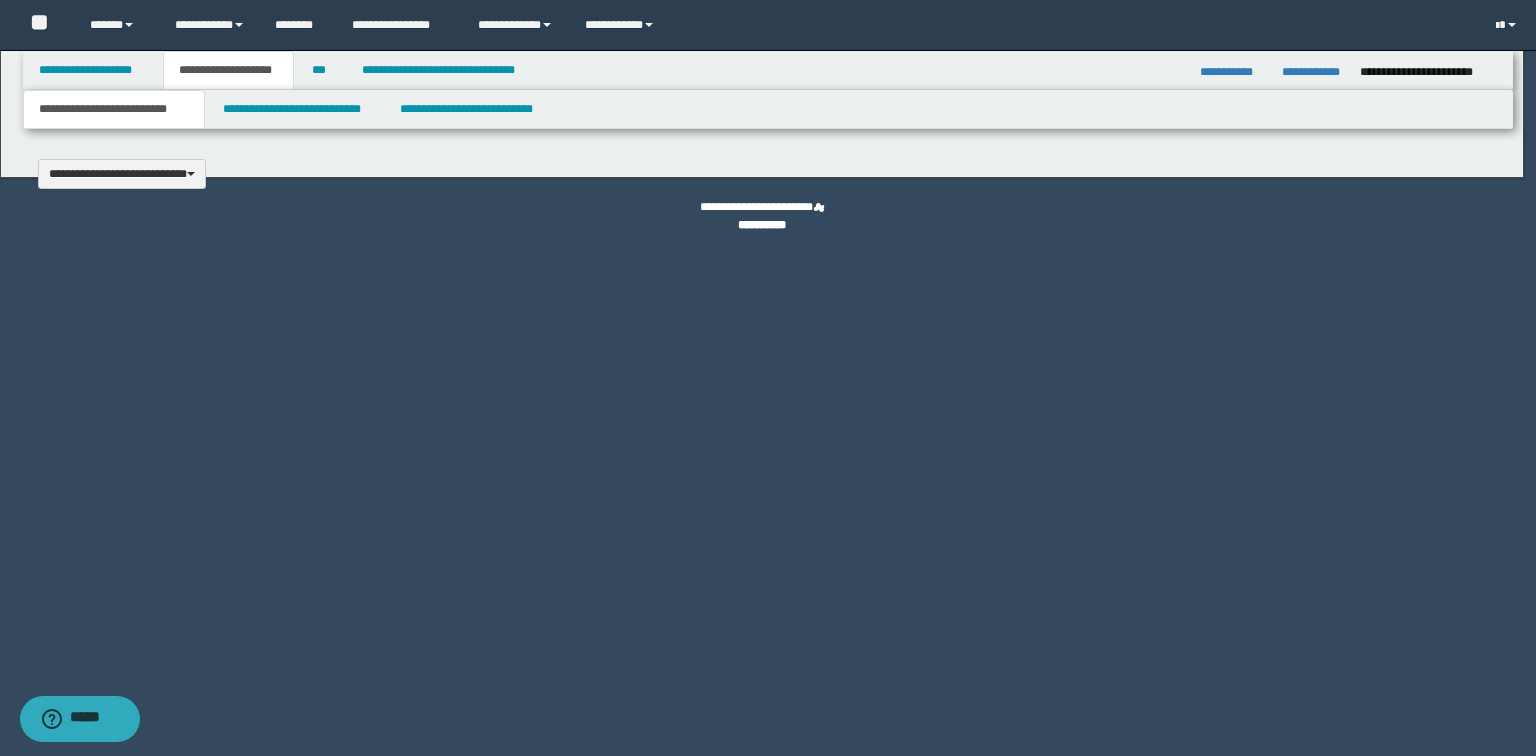 type 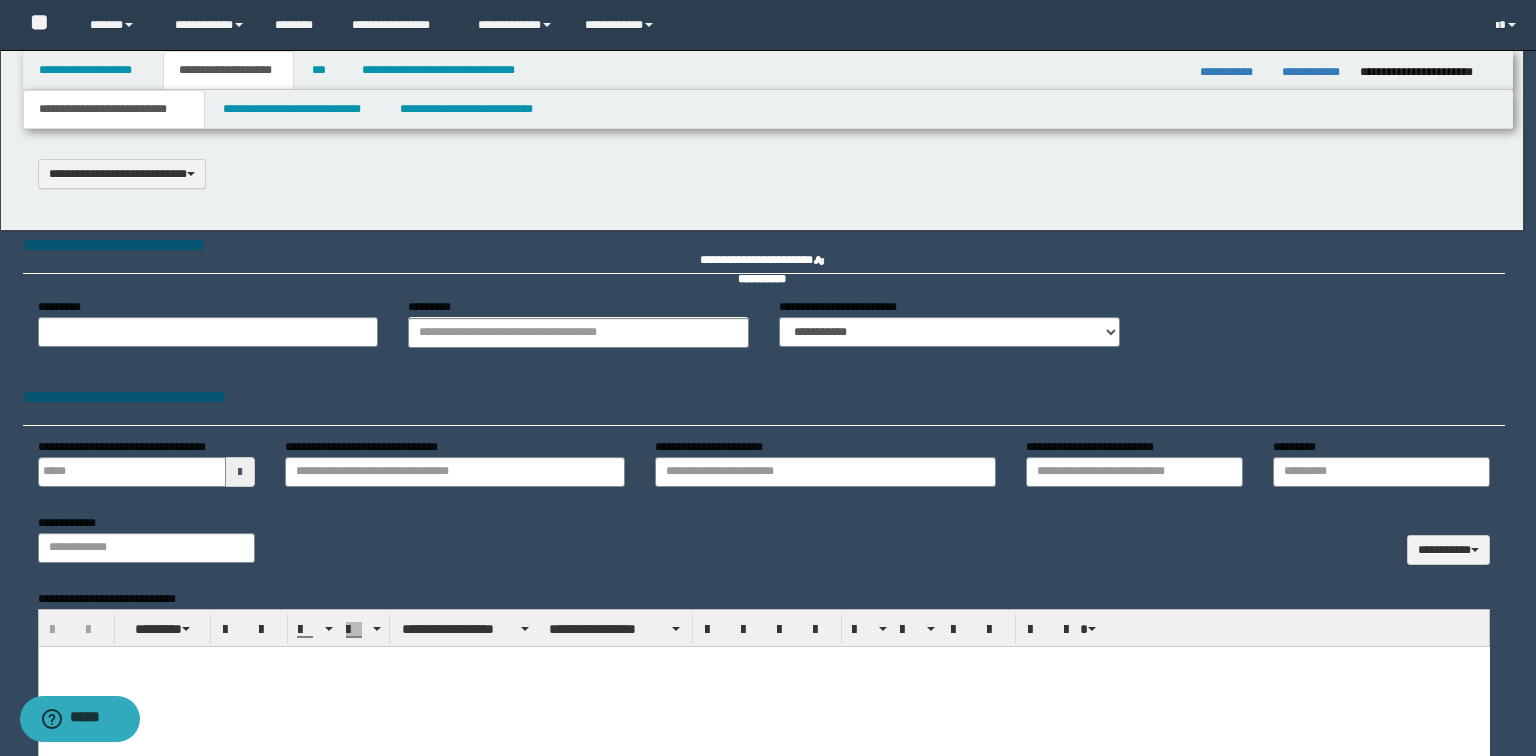scroll, scrollTop: 0, scrollLeft: 0, axis: both 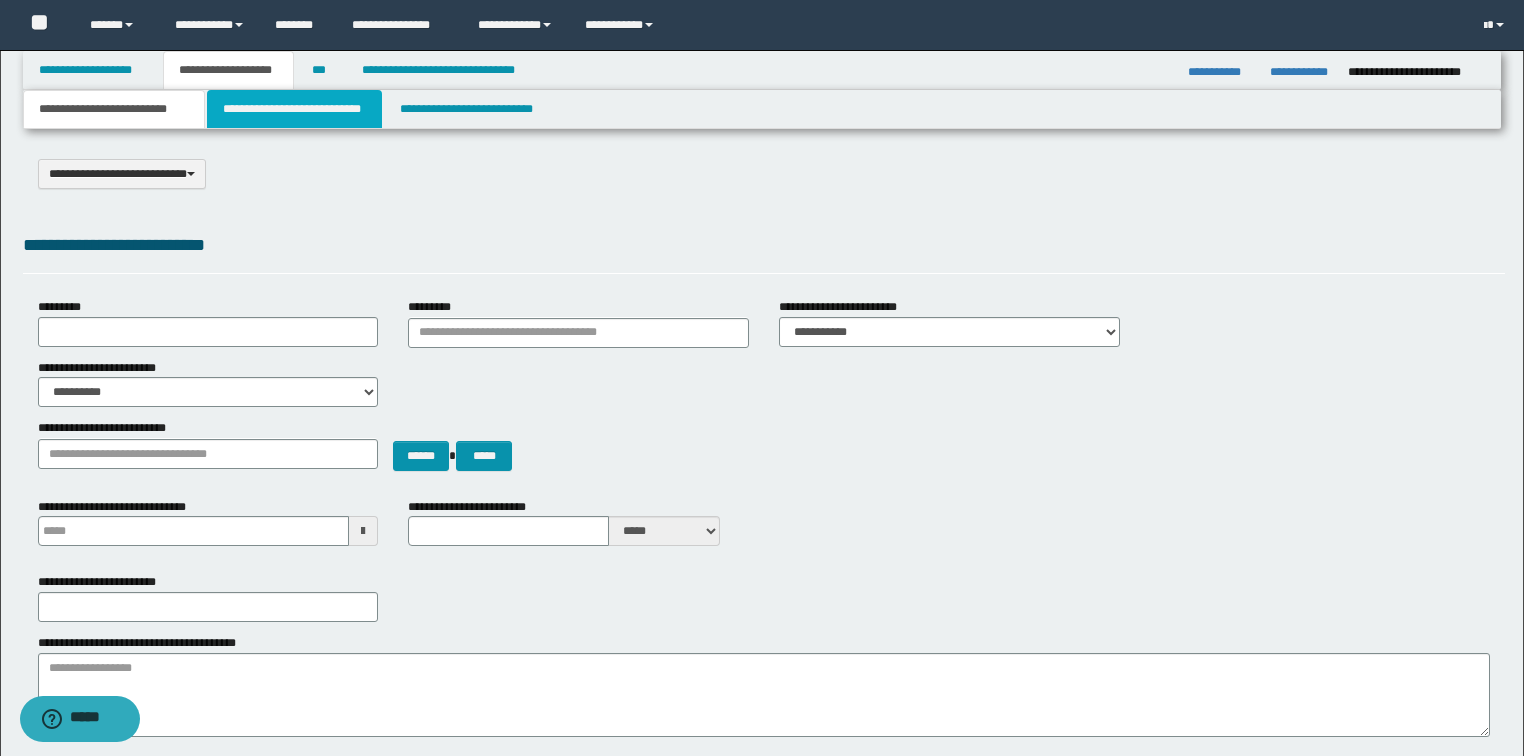 click on "**********" at bounding box center (294, 109) 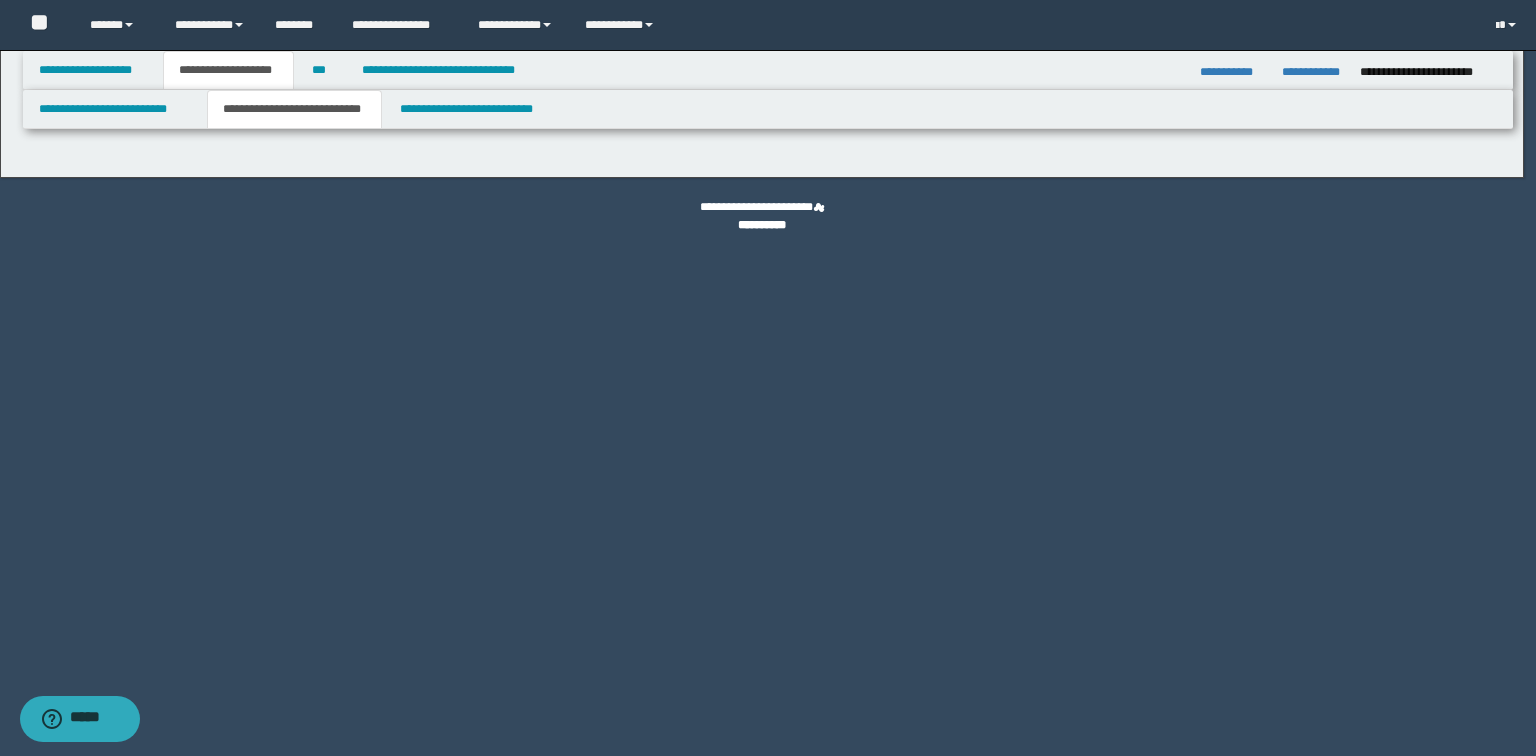 select on "*" 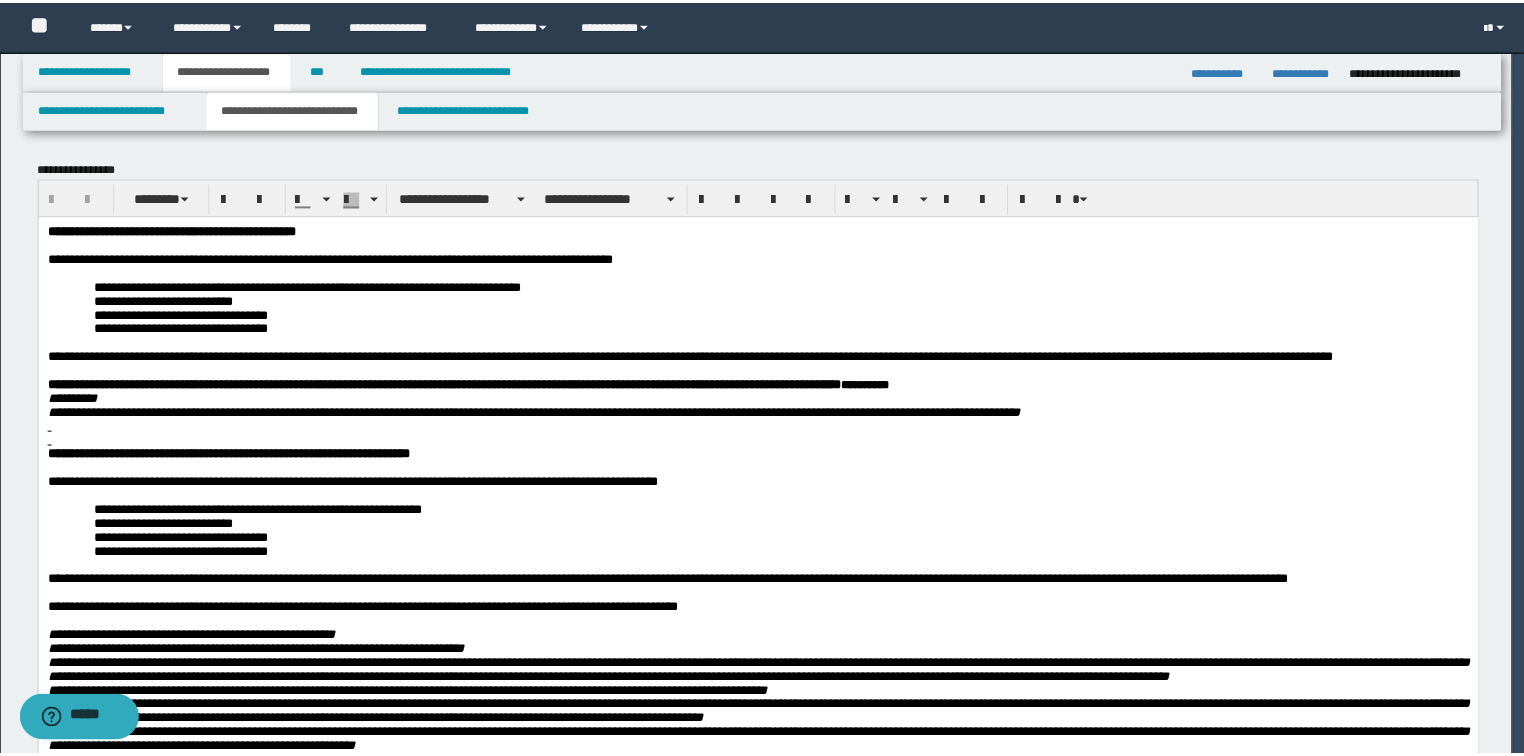 scroll, scrollTop: 0, scrollLeft: 0, axis: both 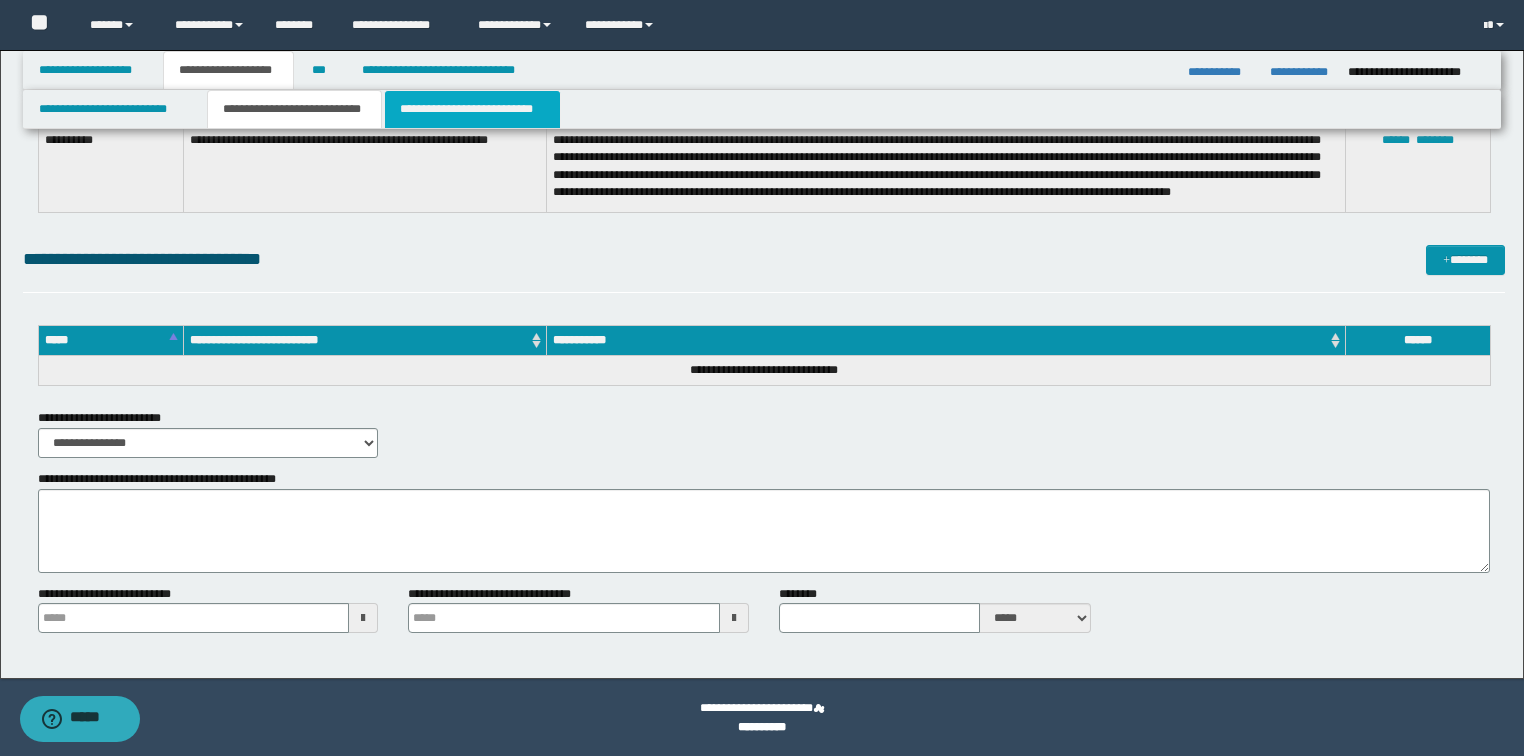click on "**********" at bounding box center [472, 109] 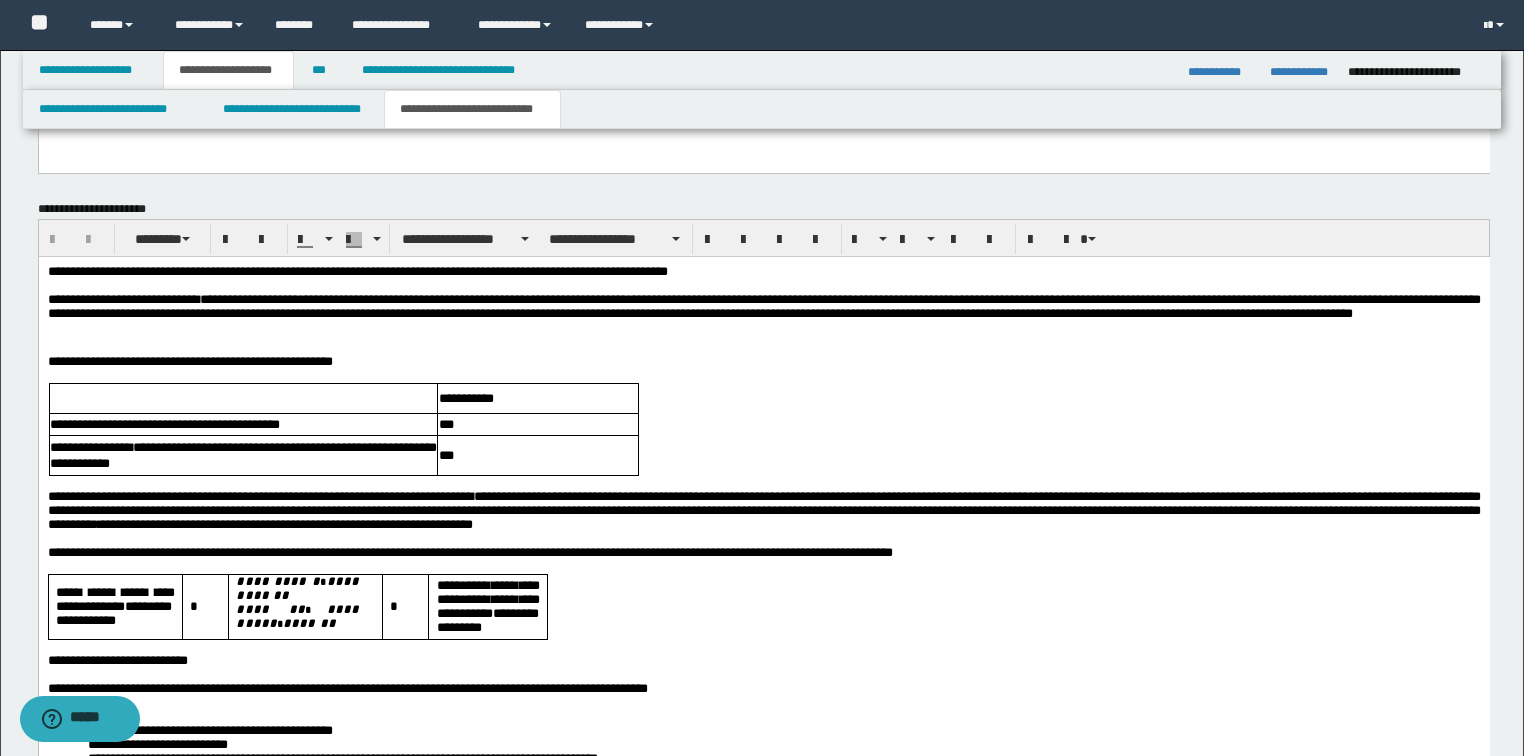scroll, scrollTop: 2212, scrollLeft: 0, axis: vertical 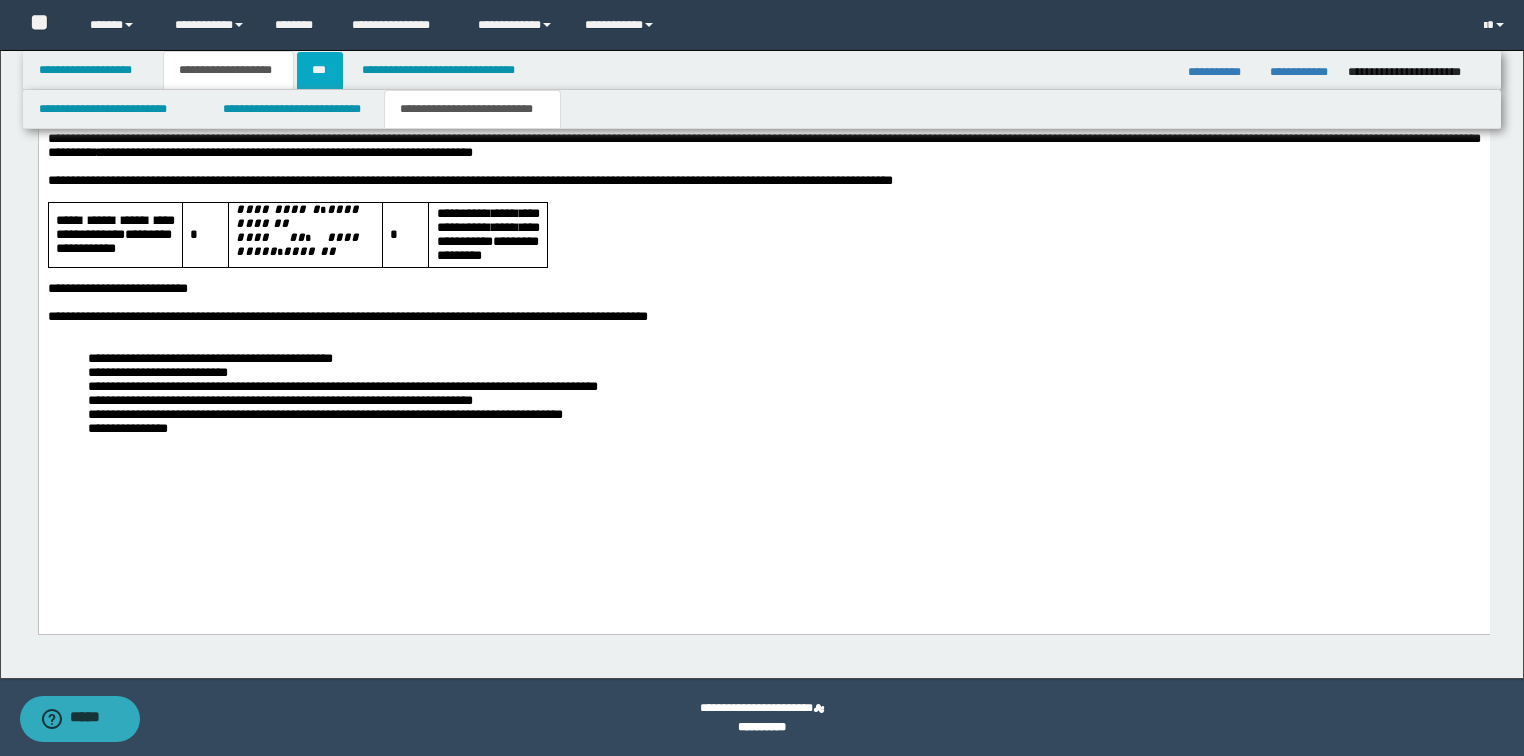 click on "***" at bounding box center [320, 70] 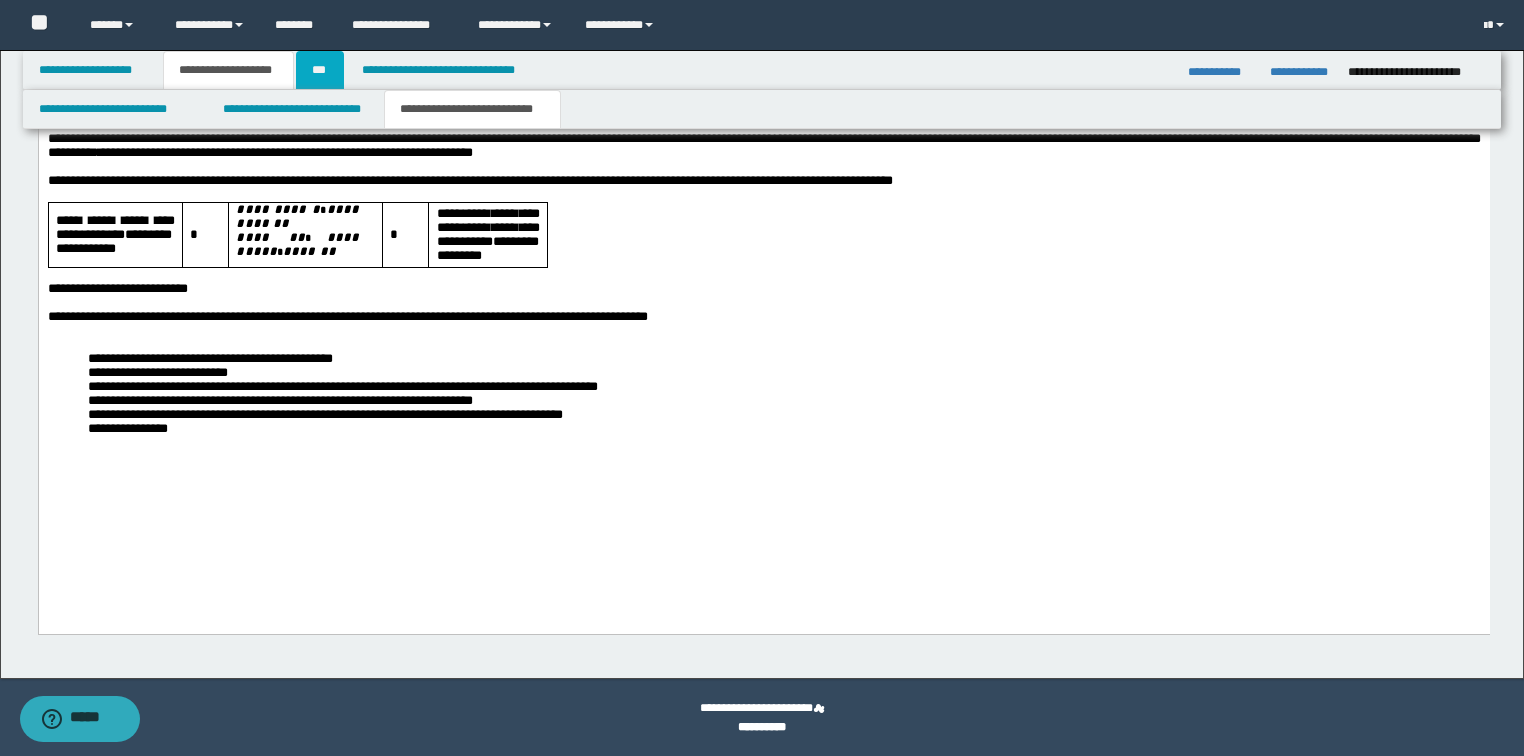 scroll, scrollTop: 0, scrollLeft: 0, axis: both 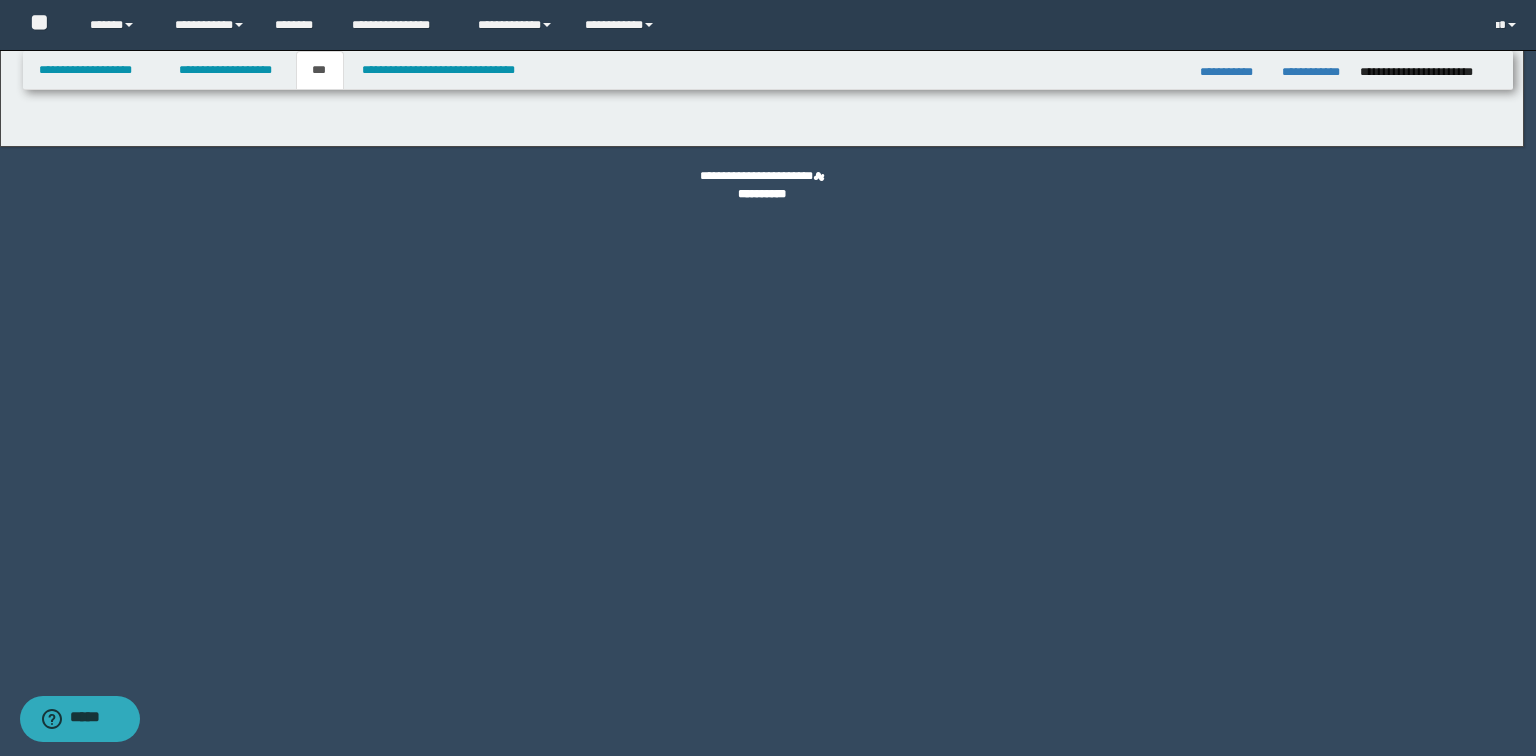 select on "*" 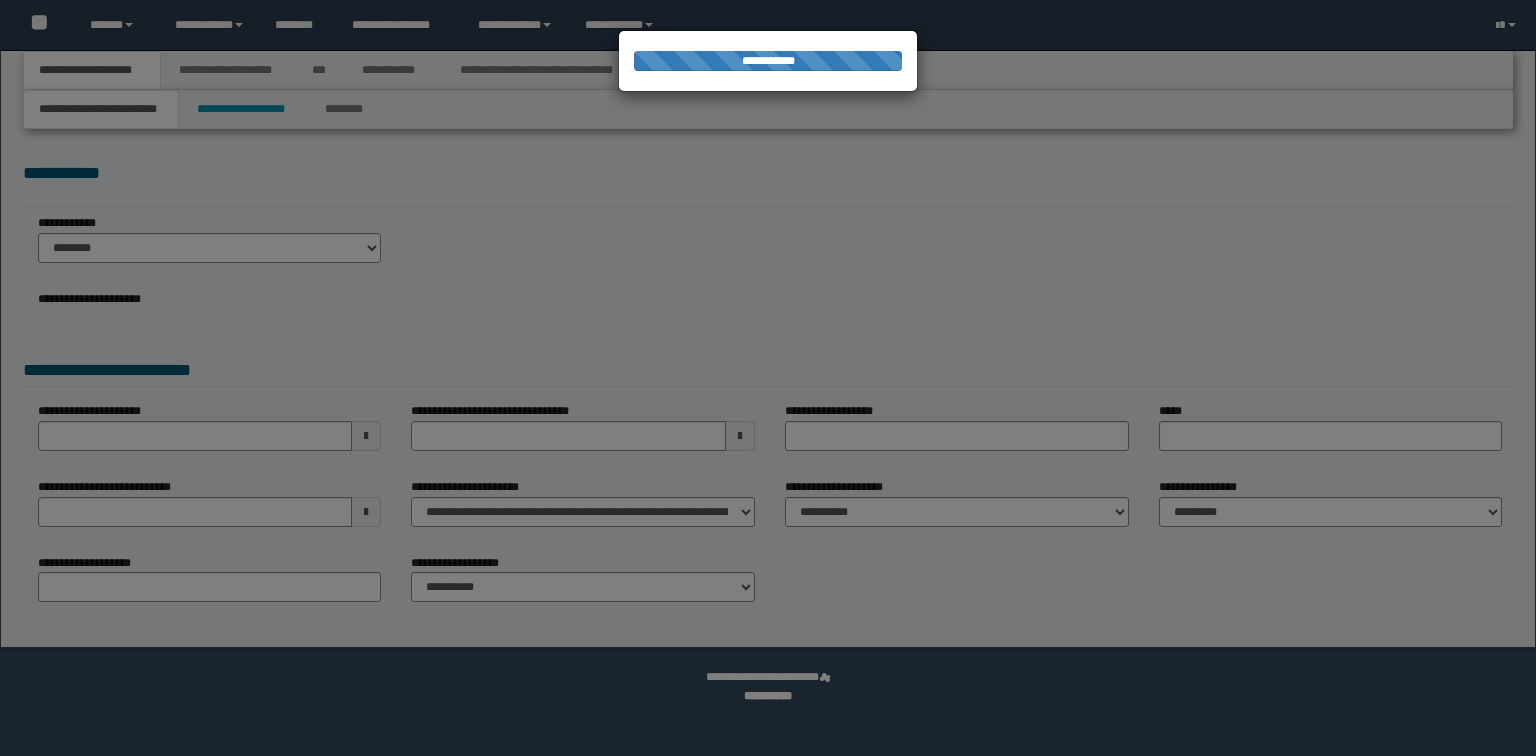 scroll, scrollTop: 0, scrollLeft: 0, axis: both 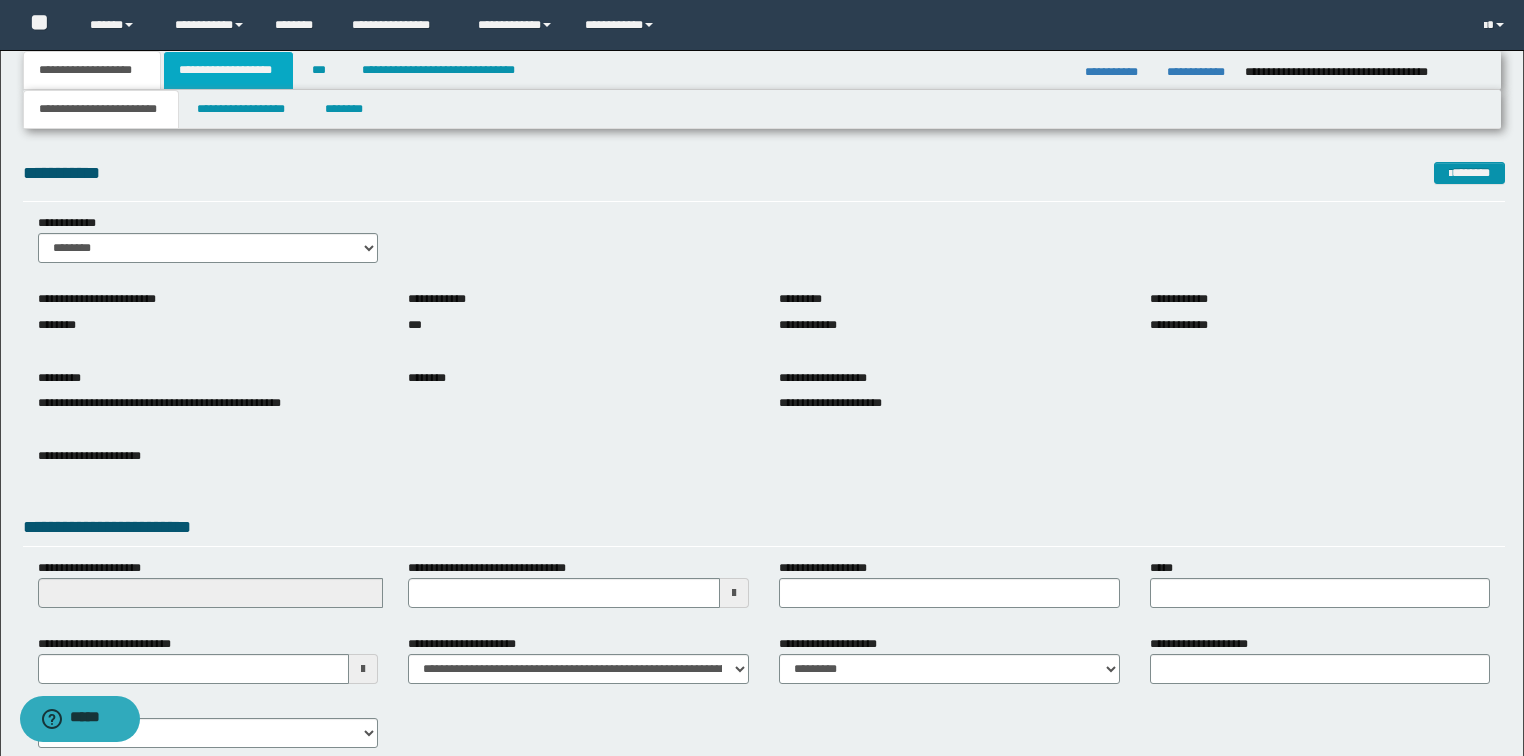 click on "**********" at bounding box center [228, 70] 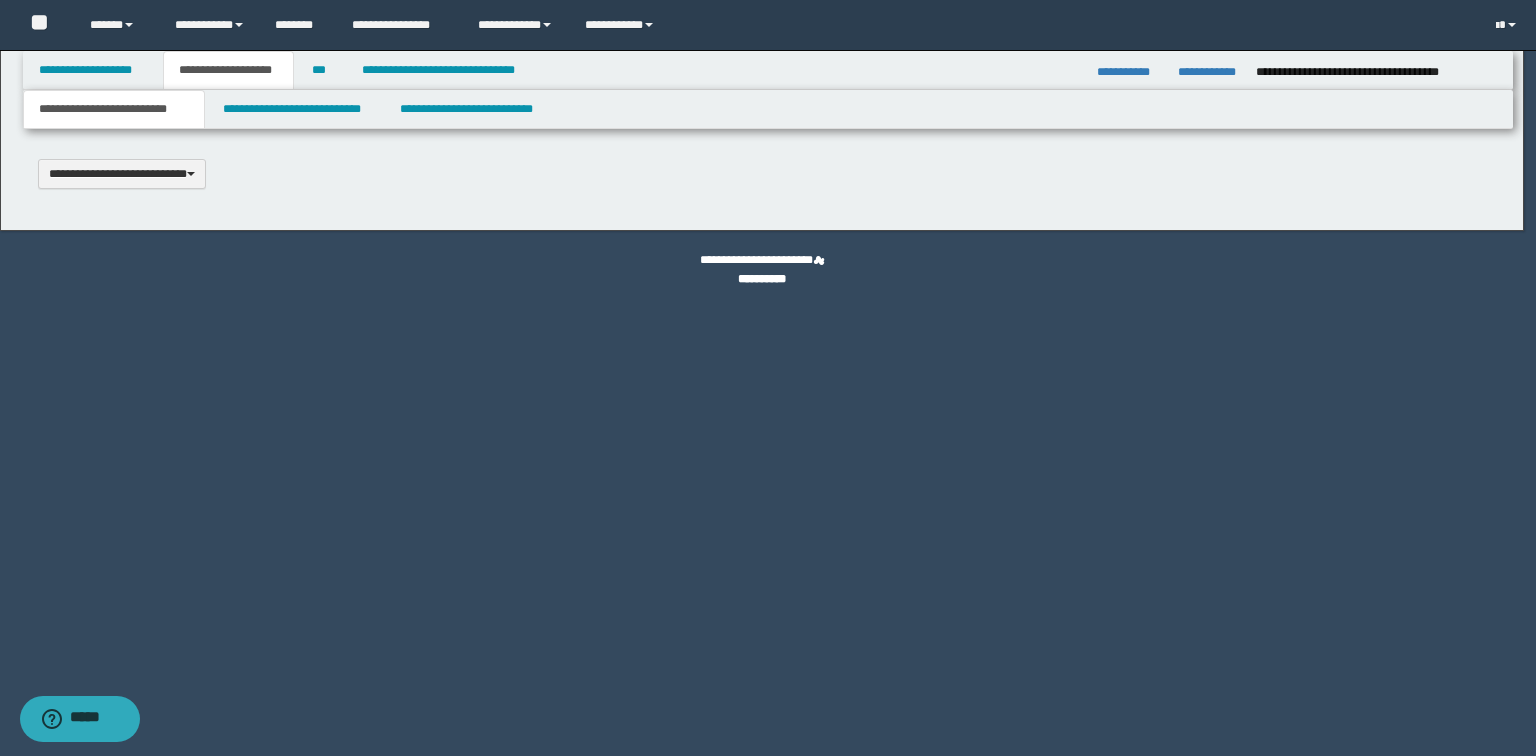 type 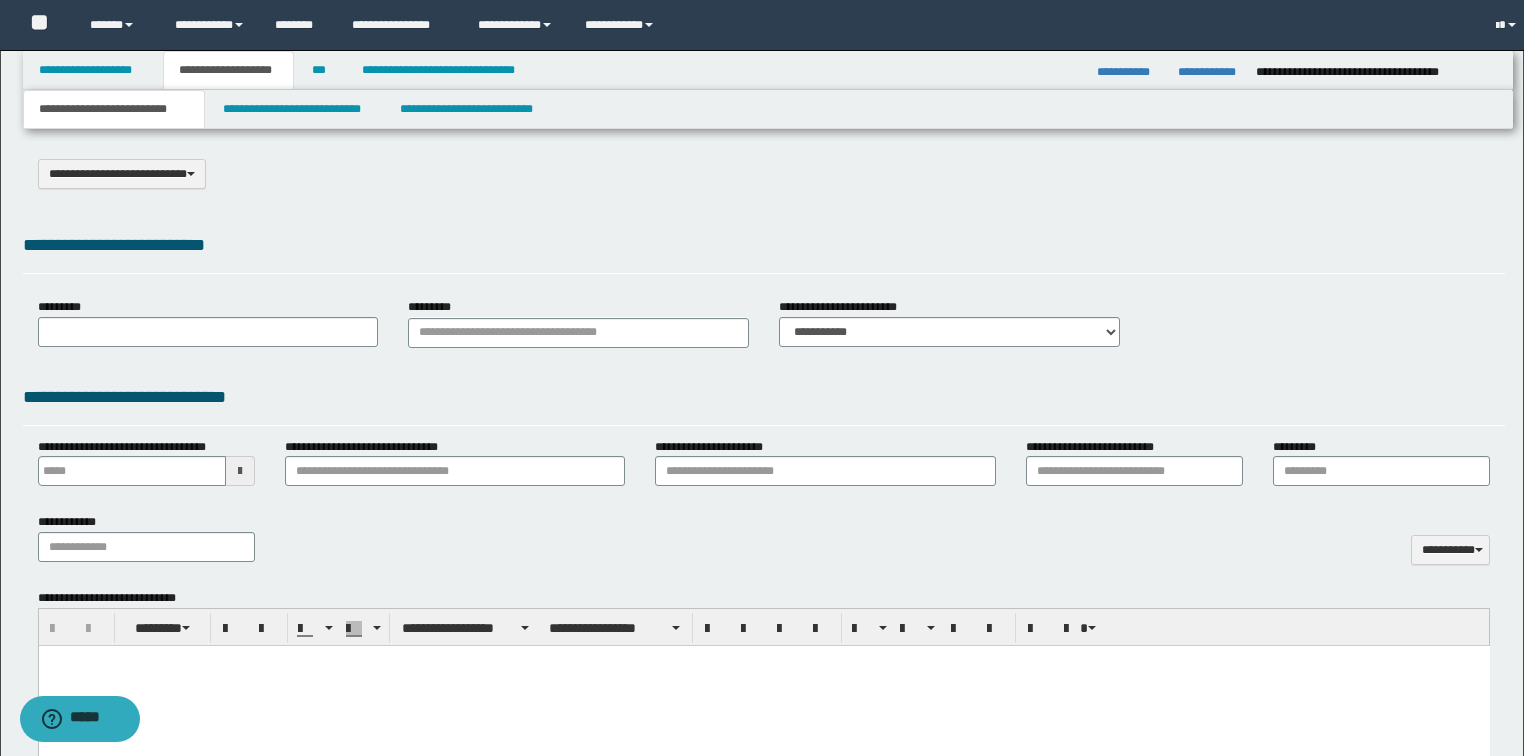 select on "*" 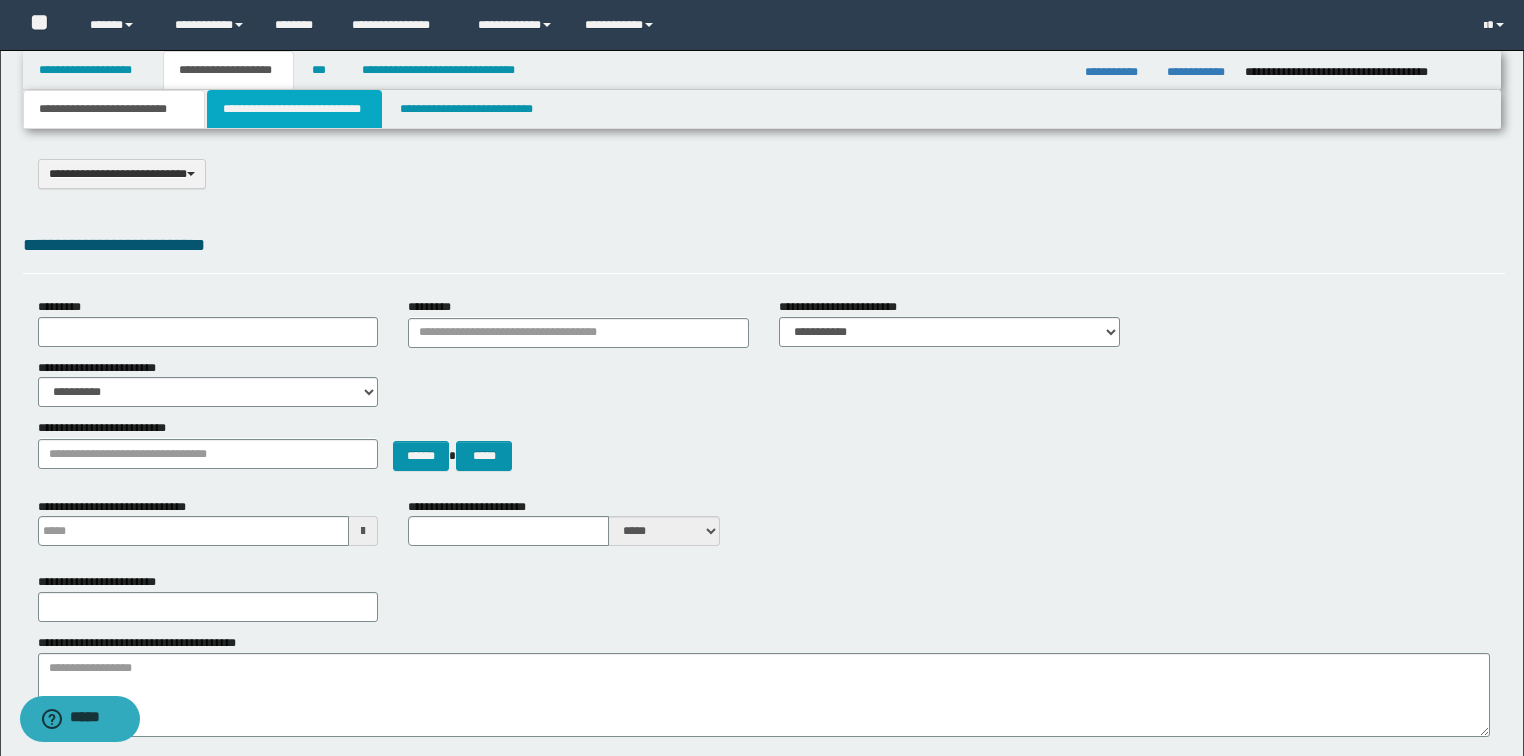 click on "**********" at bounding box center (294, 109) 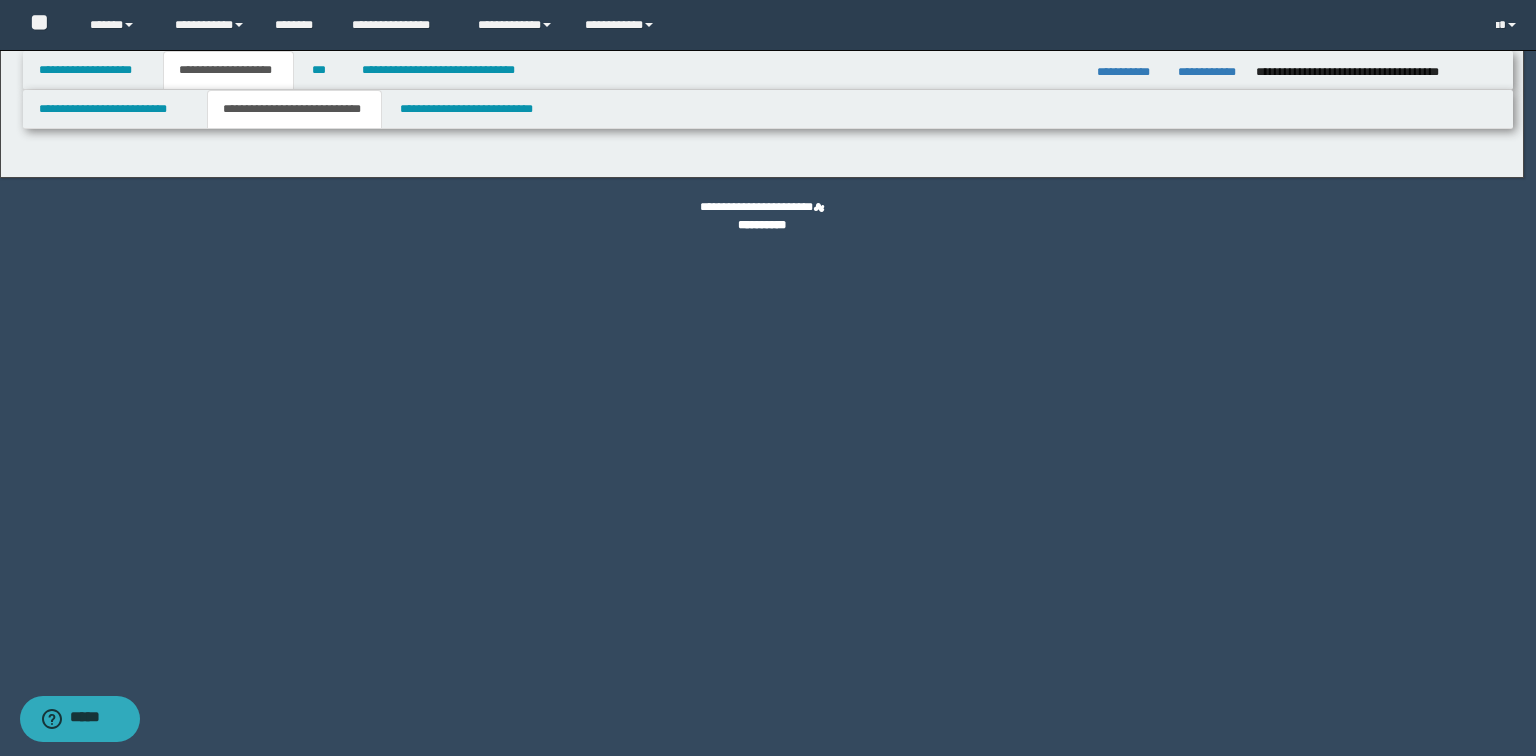 select on "*" 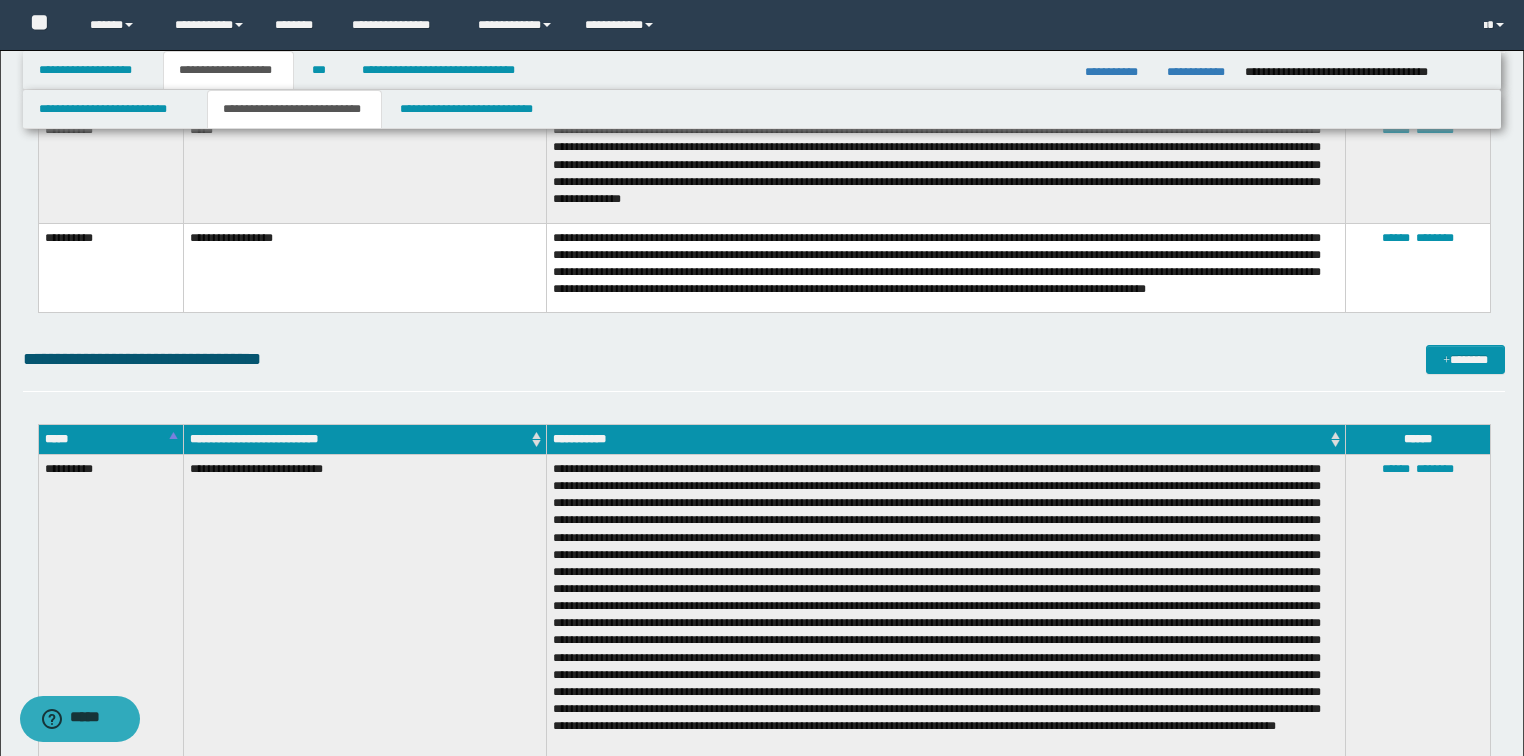 scroll, scrollTop: 5840, scrollLeft: 0, axis: vertical 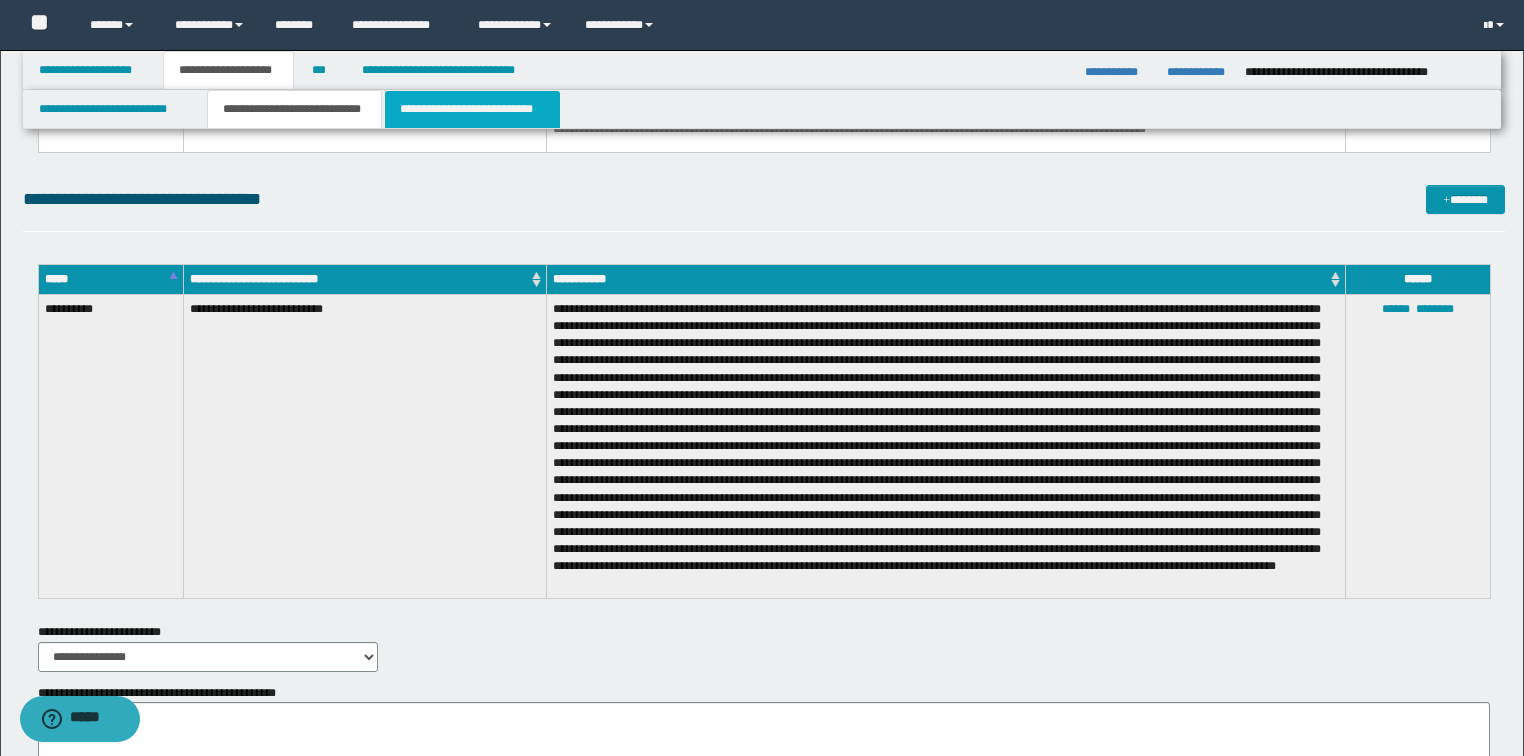 click on "**********" at bounding box center (472, 109) 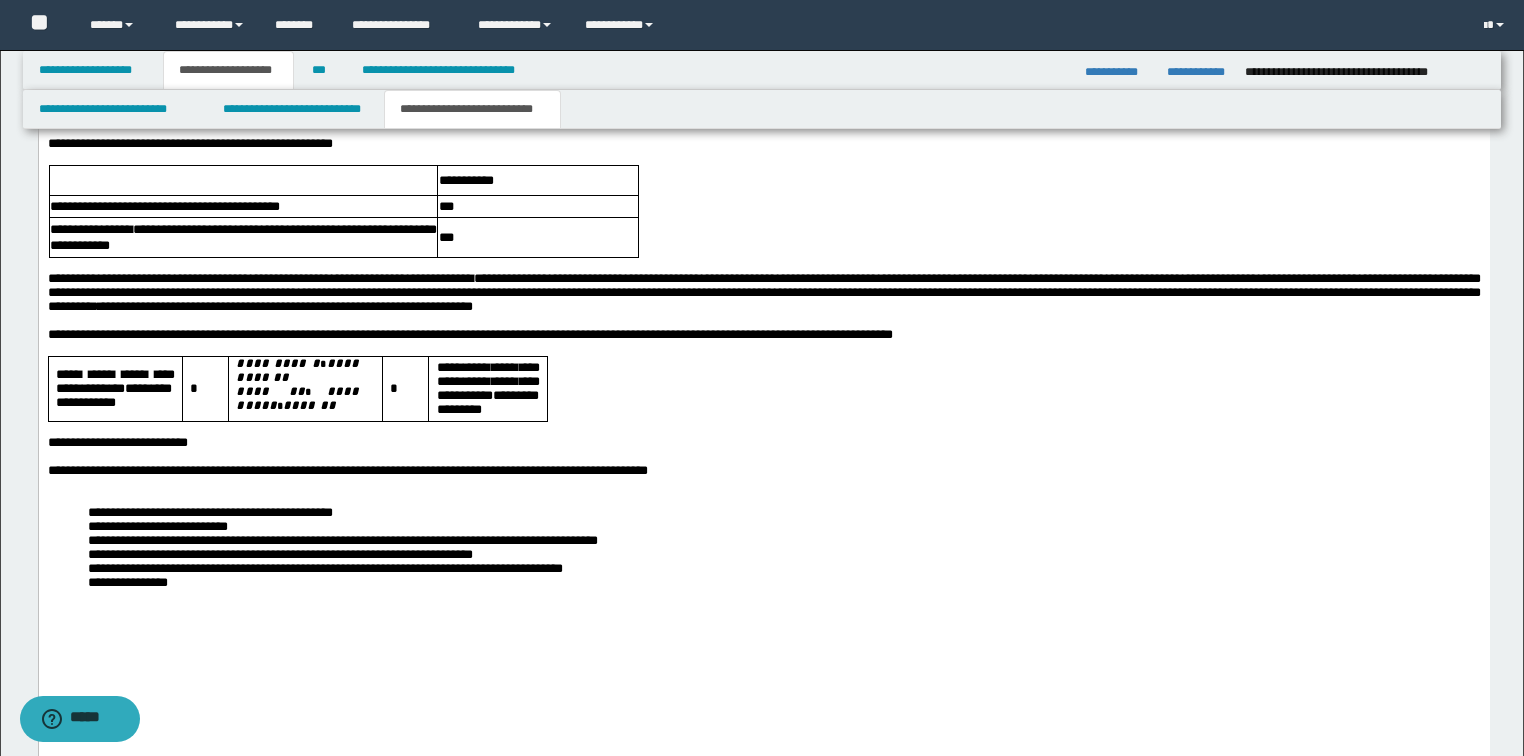 scroll, scrollTop: 2320, scrollLeft: 0, axis: vertical 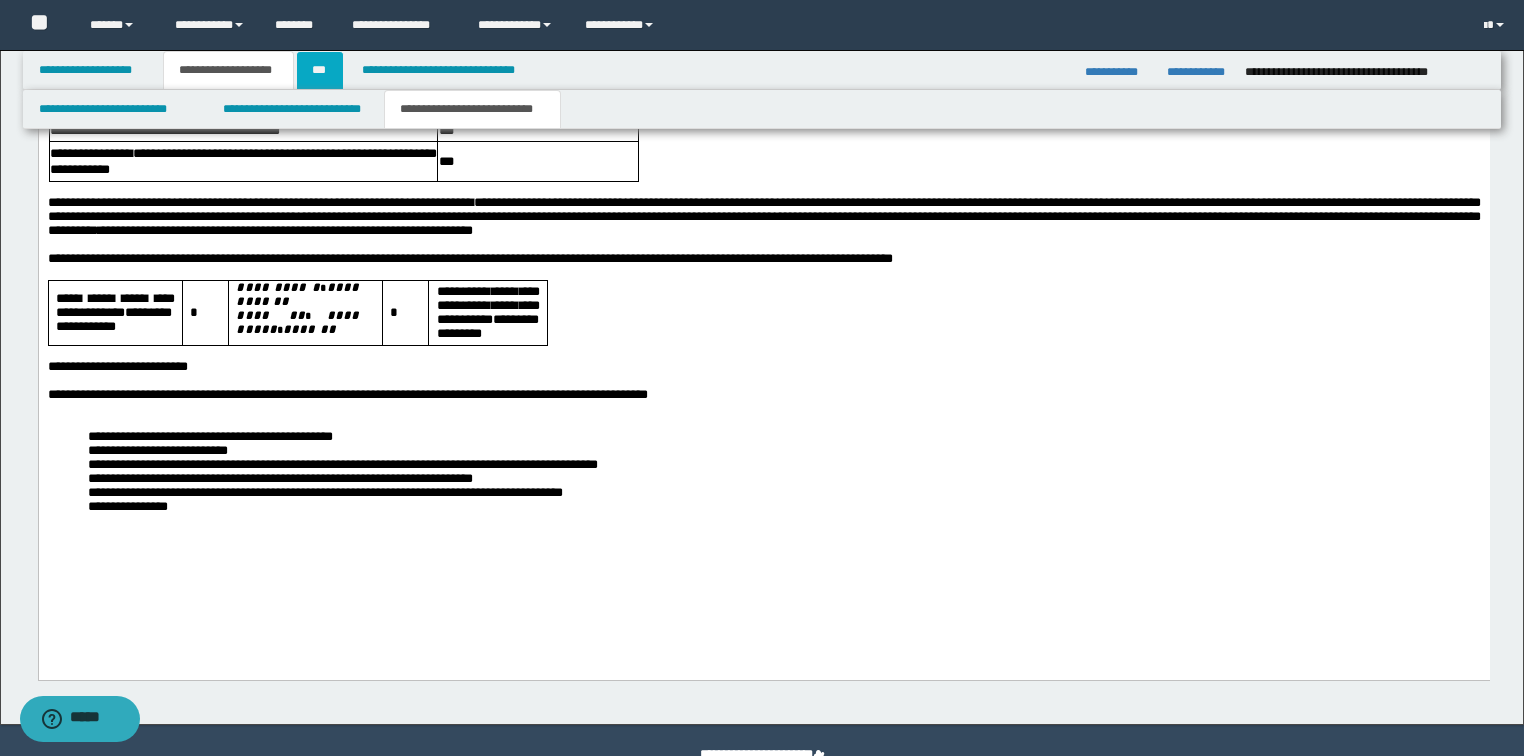 click on "***" at bounding box center (320, 70) 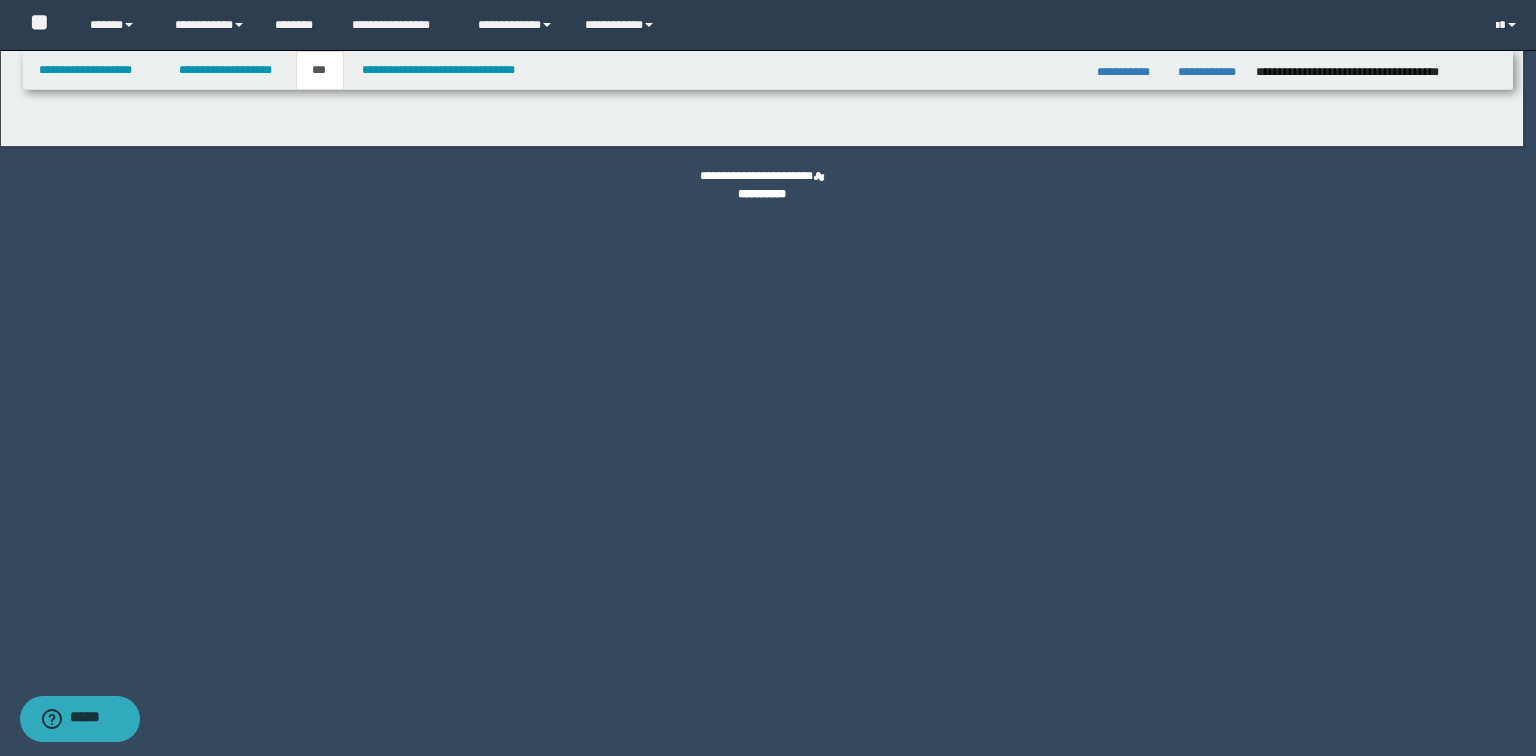 select on "**" 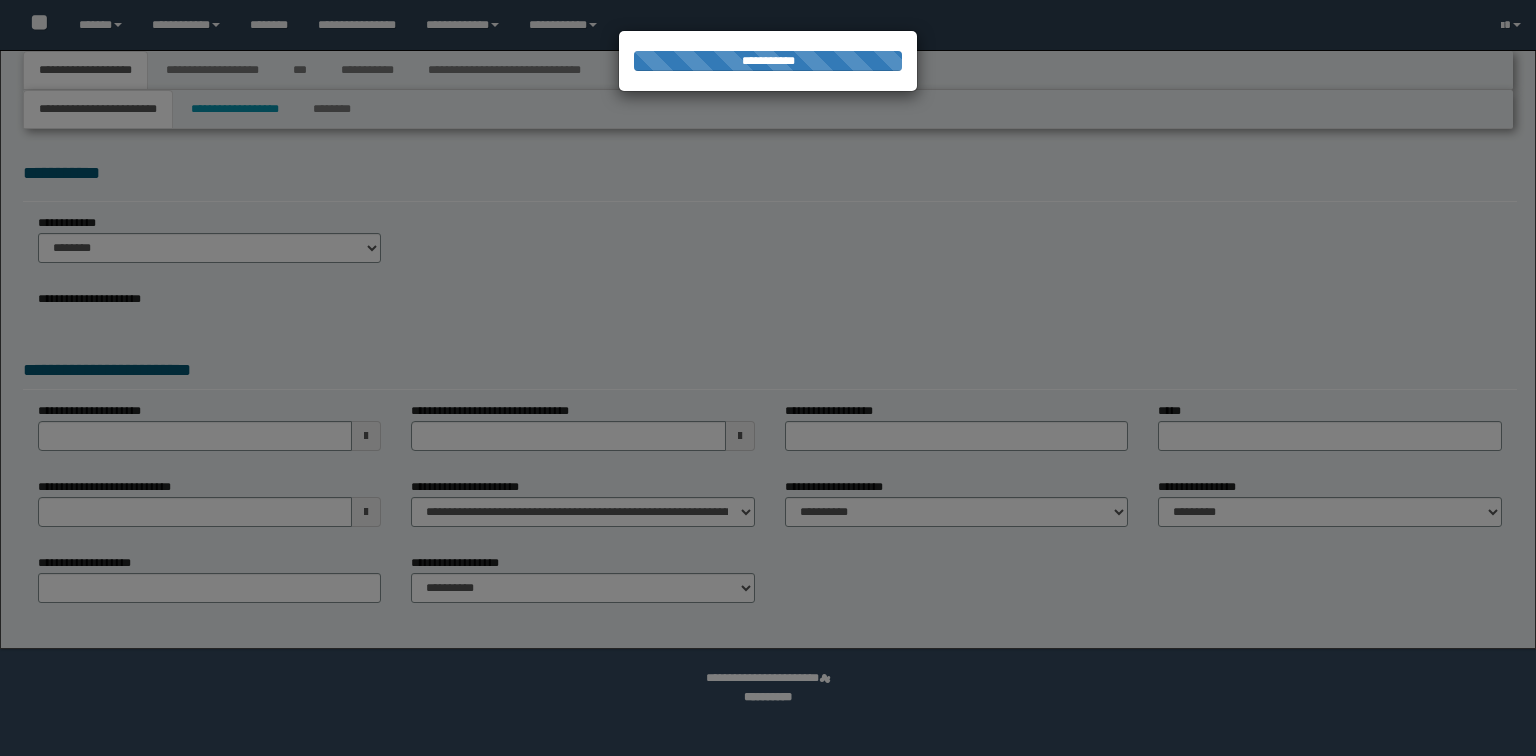 scroll, scrollTop: 0, scrollLeft: 0, axis: both 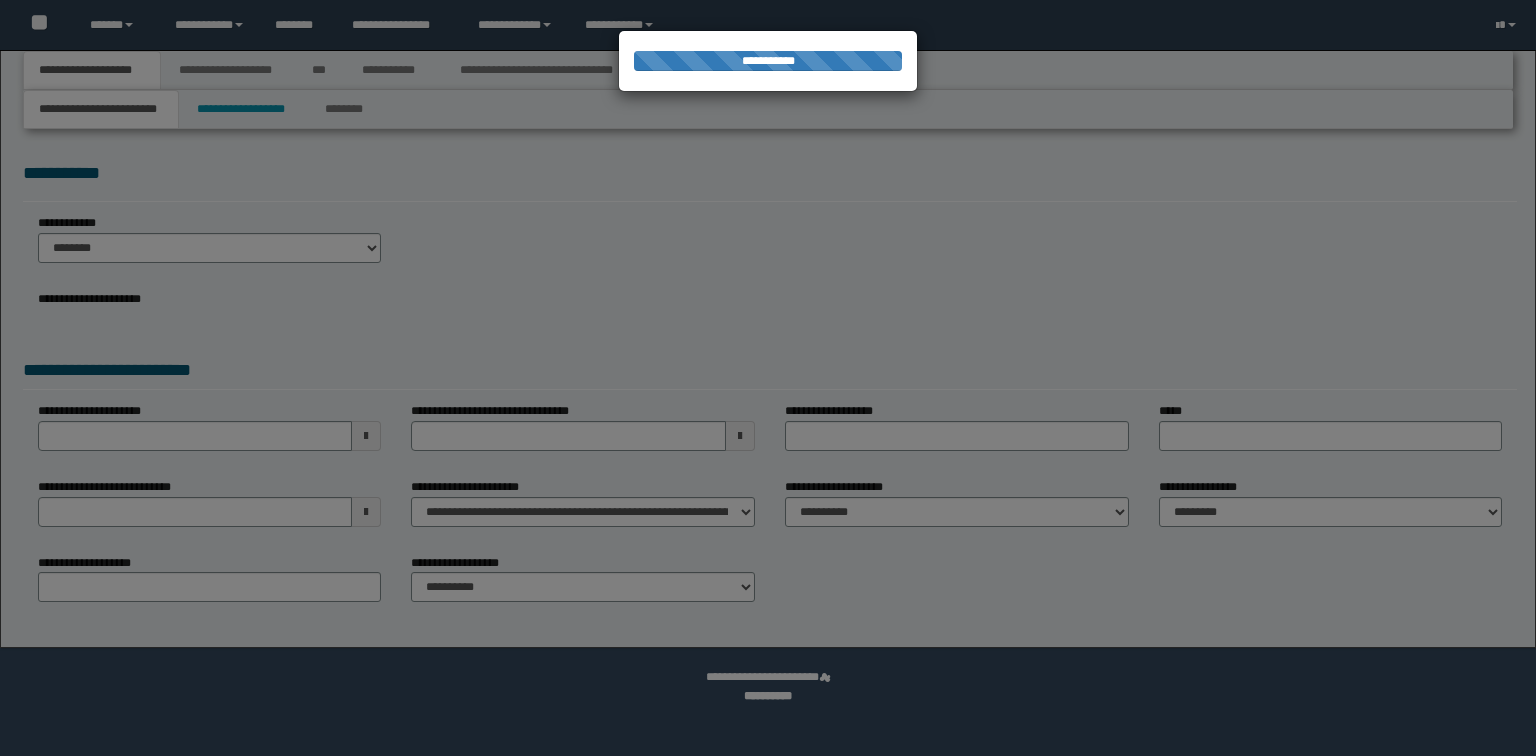 select on "*" 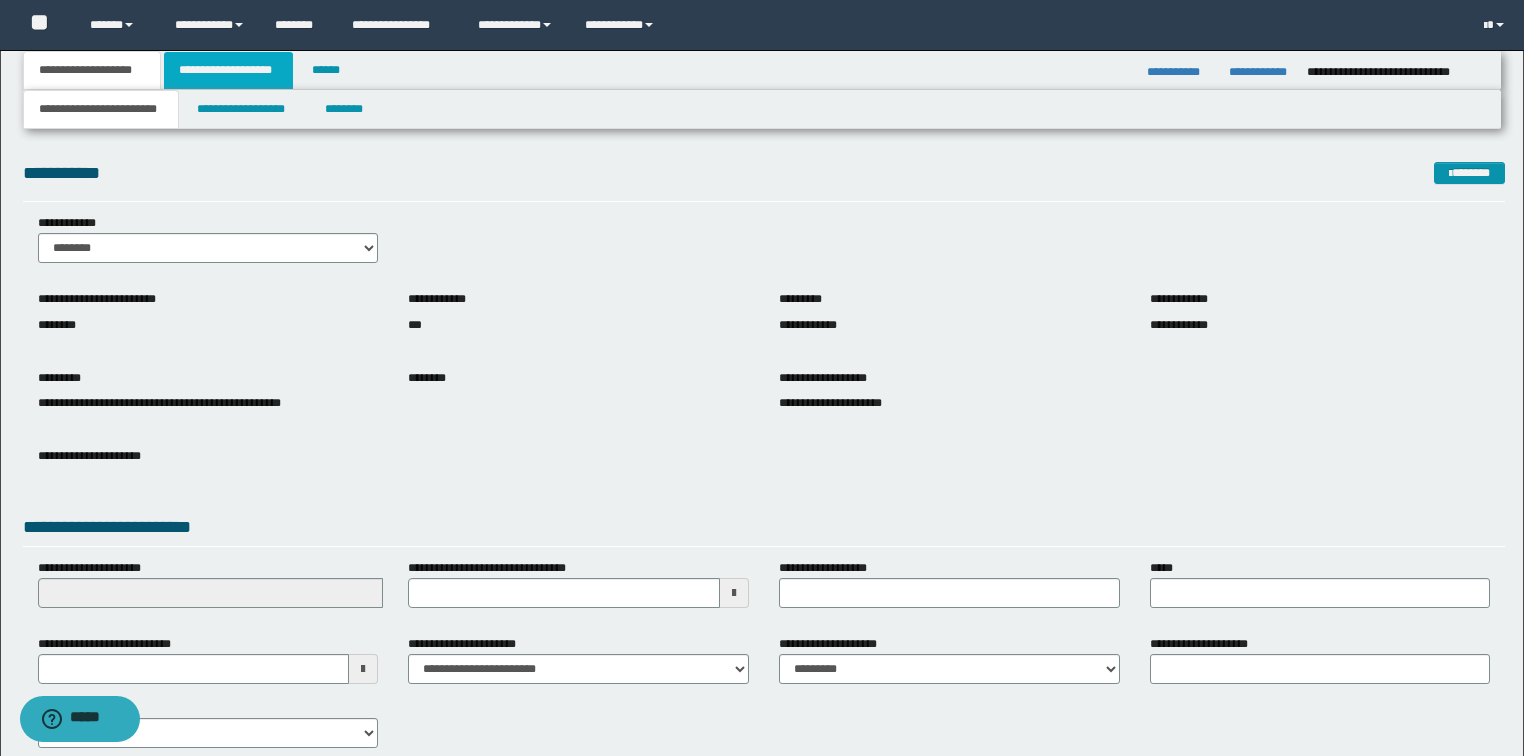 click on "**********" at bounding box center (228, 70) 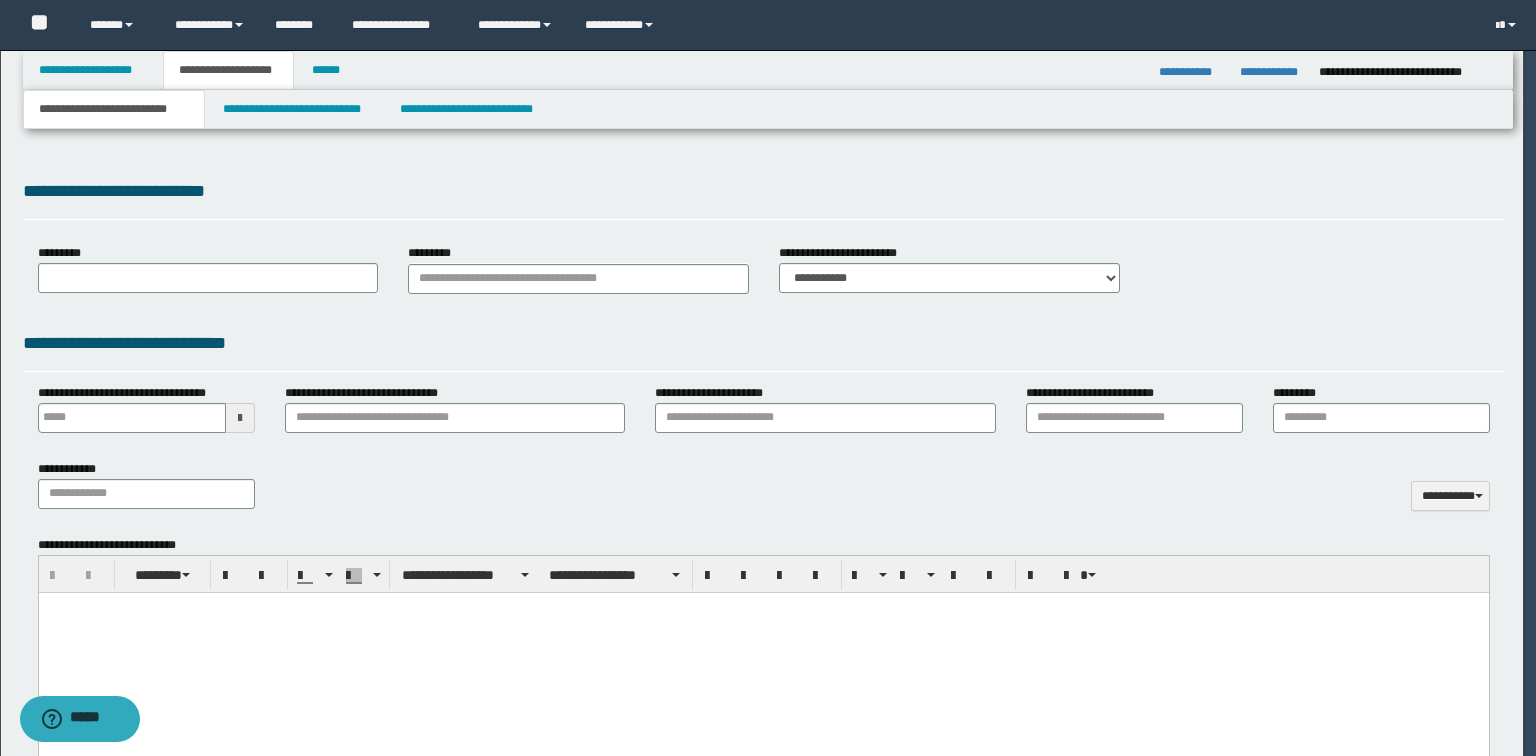 type 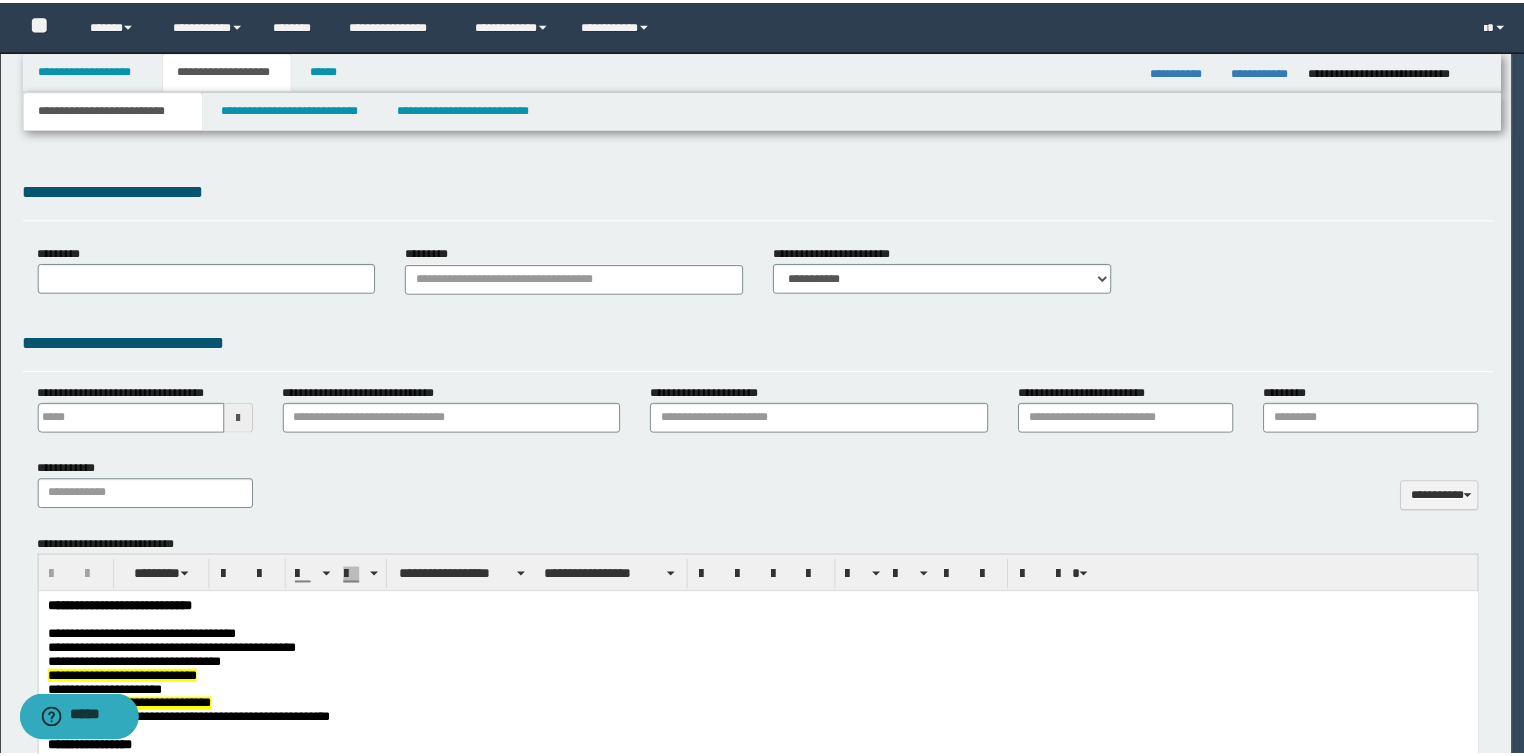 scroll, scrollTop: 0, scrollLeft: 0, axis: both 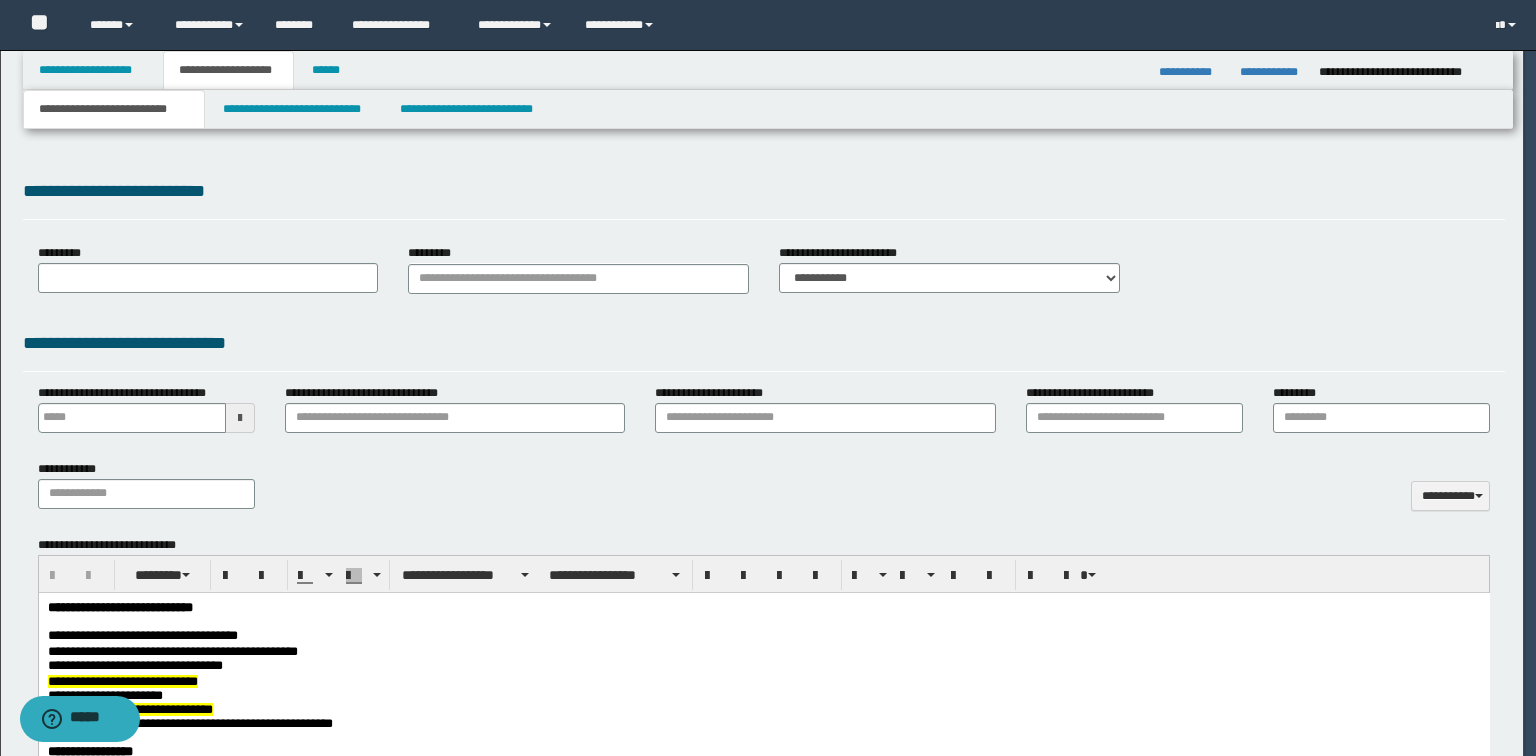 select on "*" 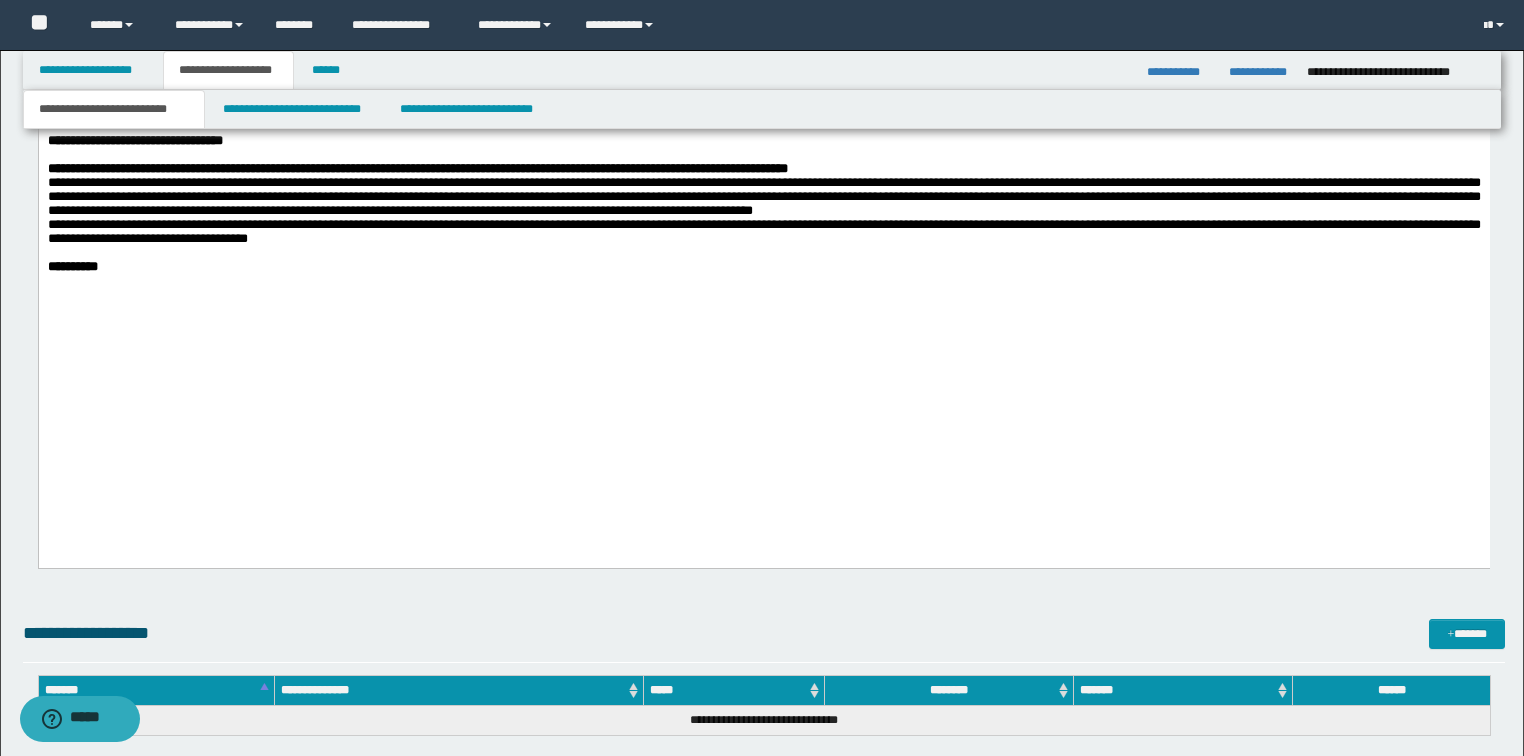 scroll, scrollTop: 1760, scrollLeft: 0, axis: vertical 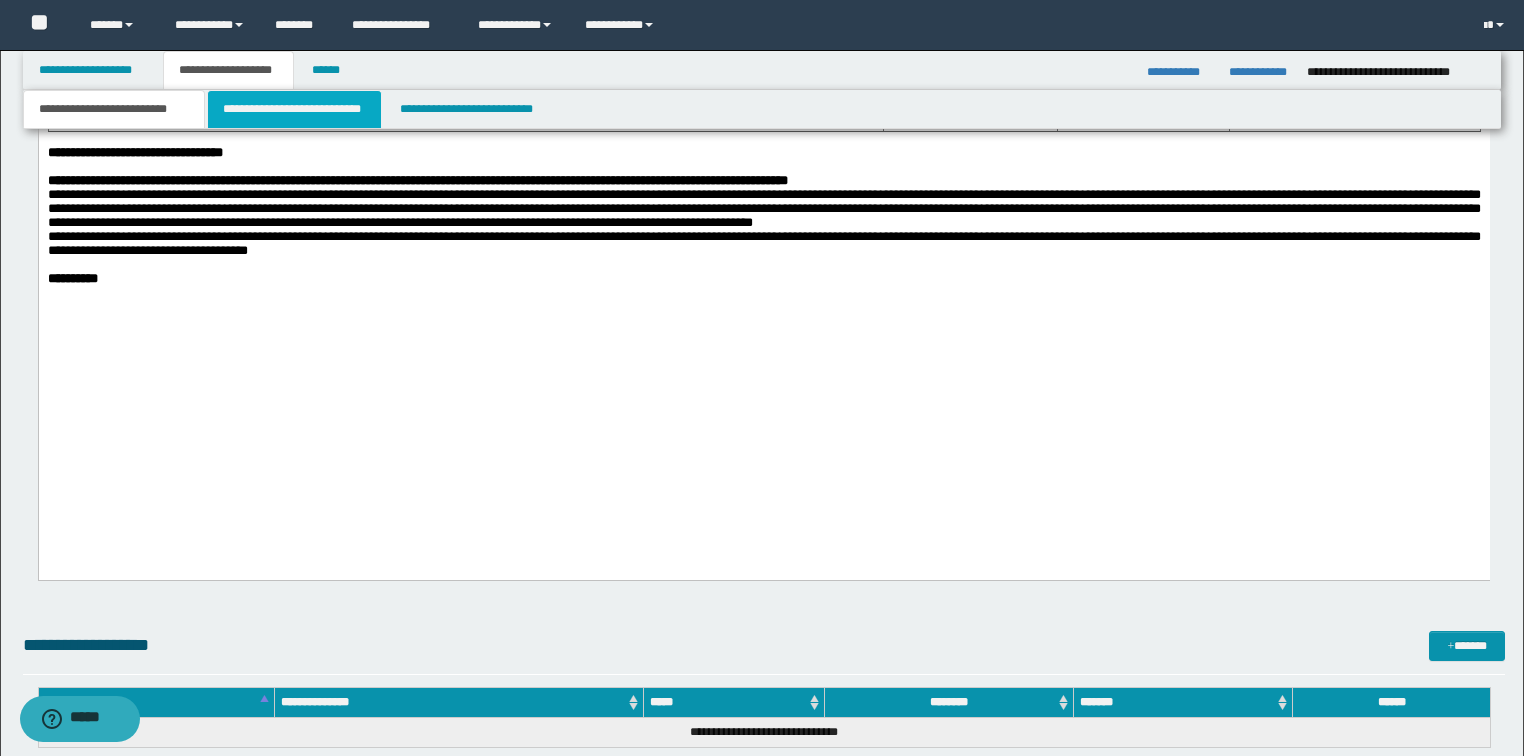 click on "**********" at bounding box center [294, 109] 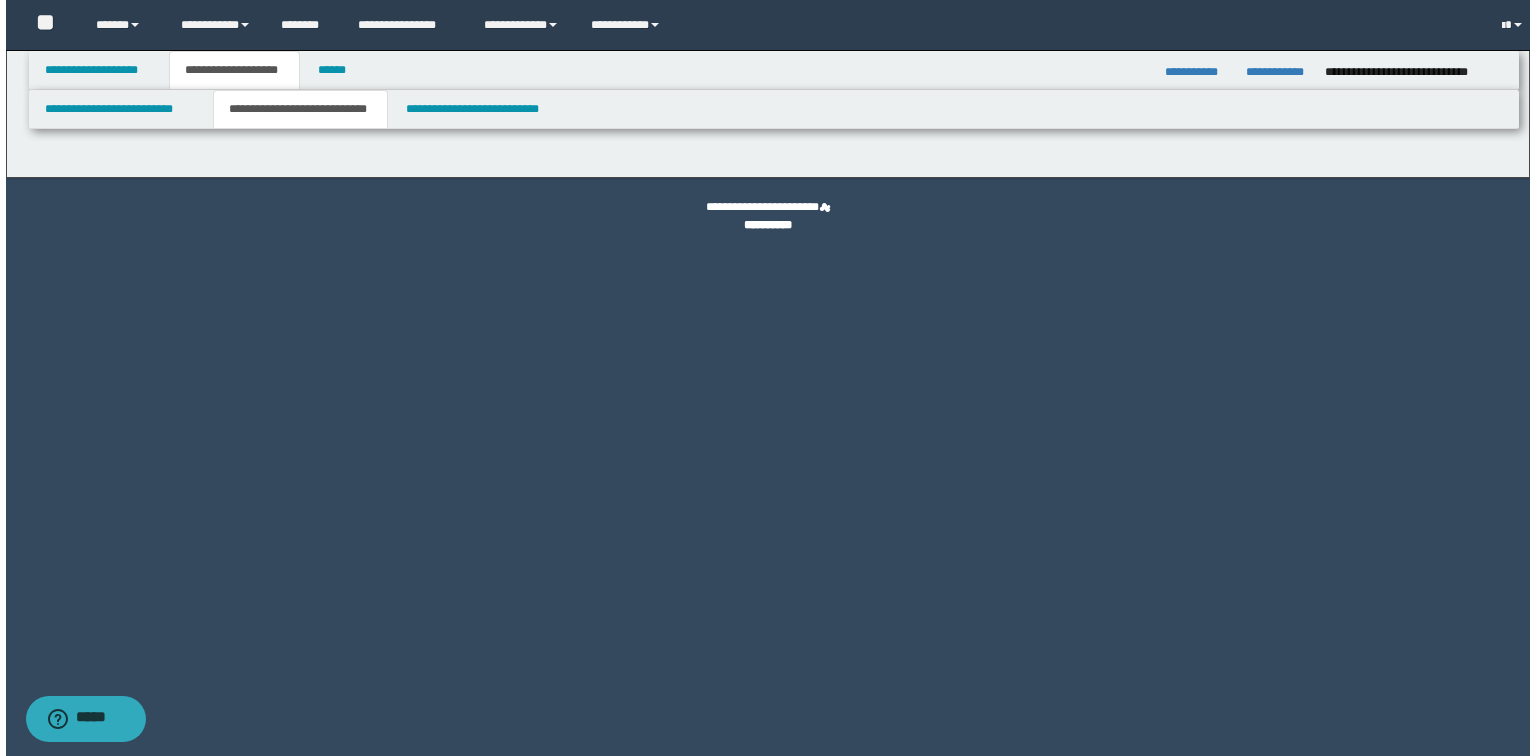 scroll, scrollTop: 0, scrollLeft: 0, axis: both 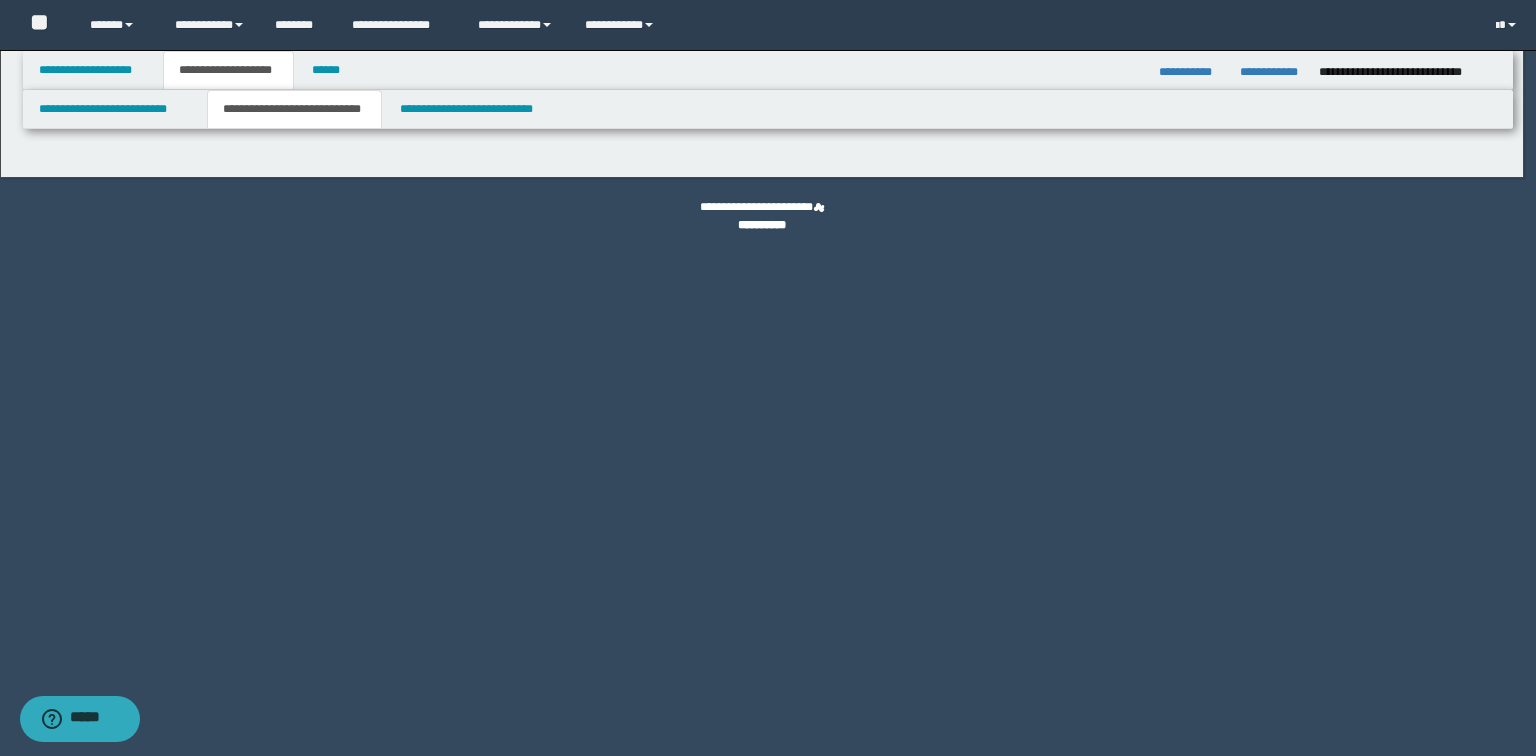 select on "*" 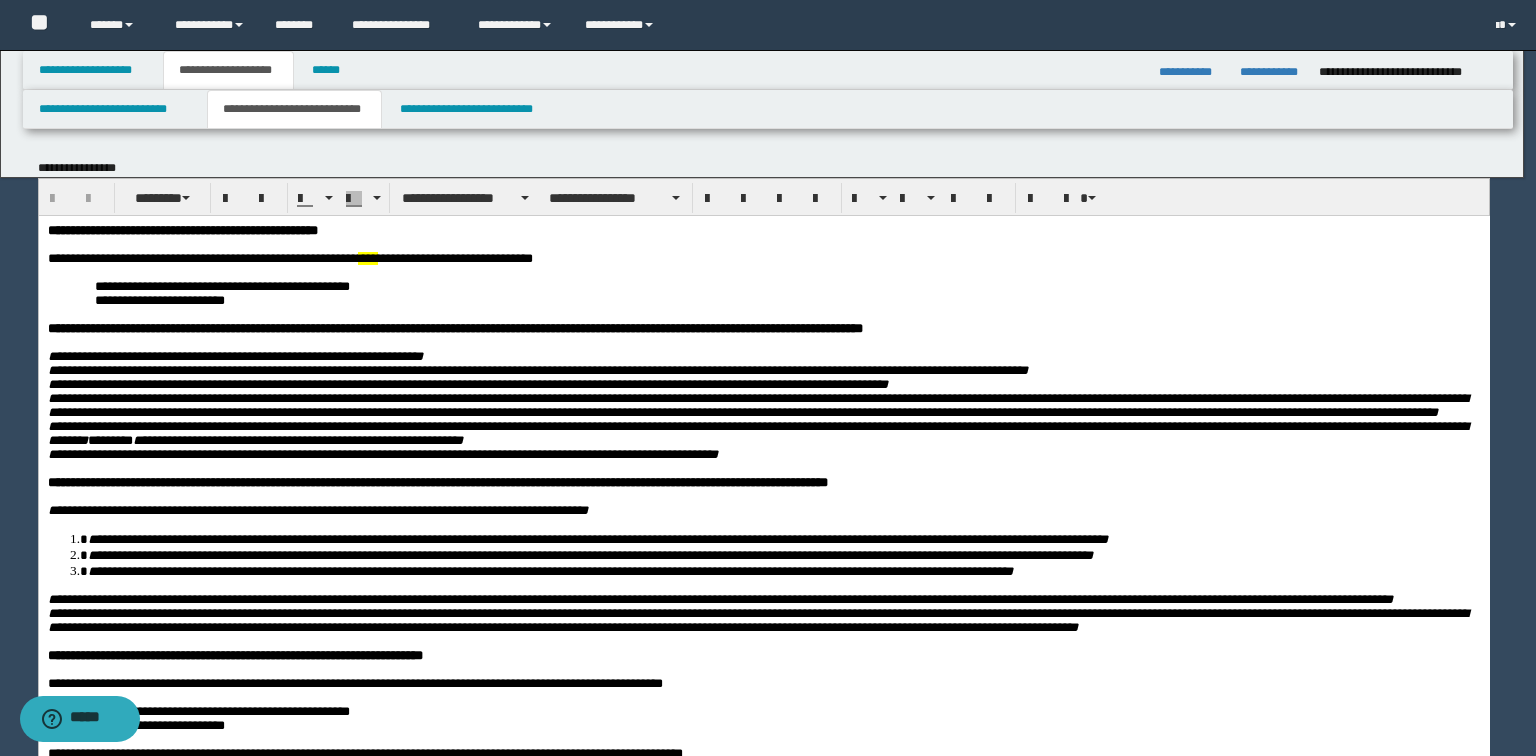 scroll, scrollTop: 0, scrollLeft: 0, axis: both 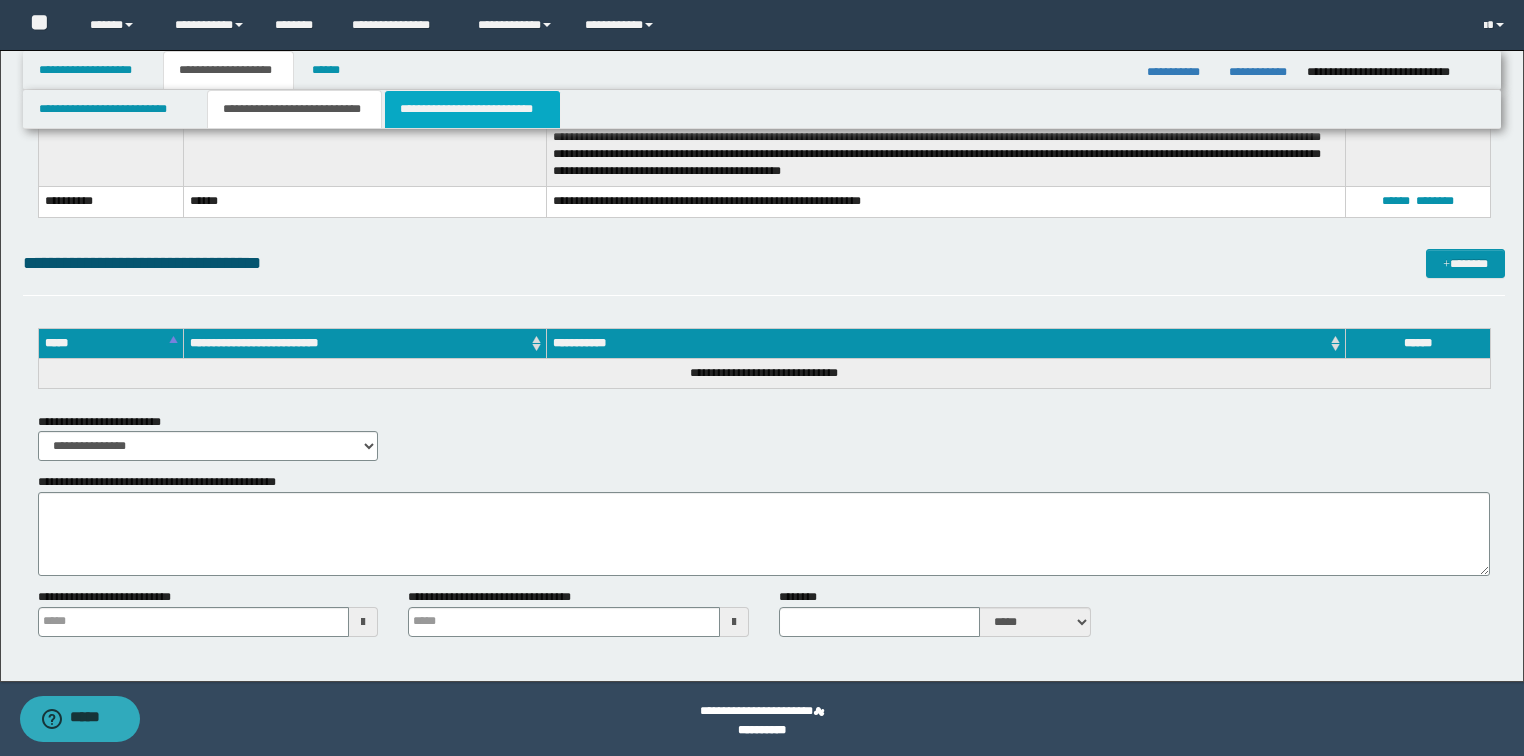 click on "**********" at bounding box center [472, 109] 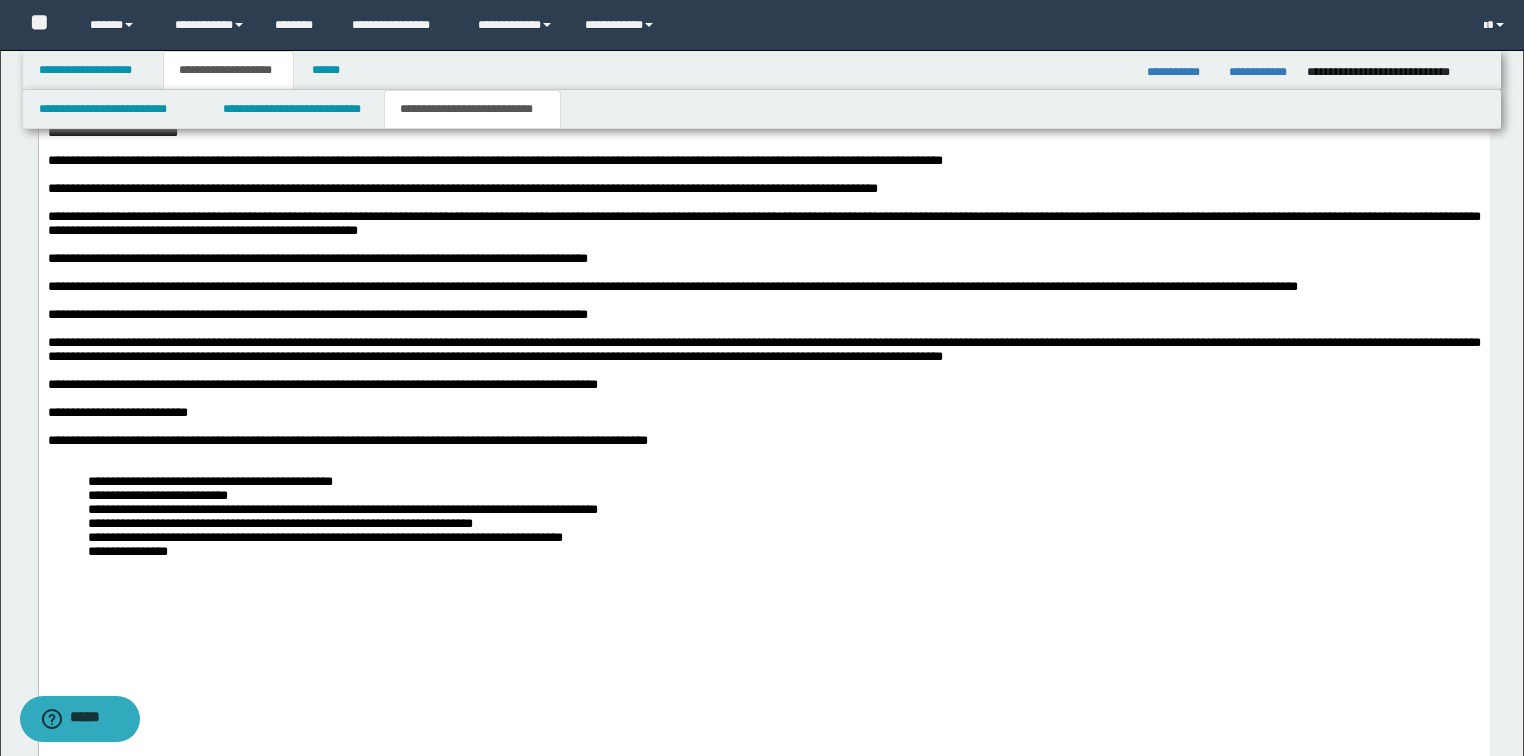 scroll, scrollTop: 1862, scrollLeft: 0, axis: vertical 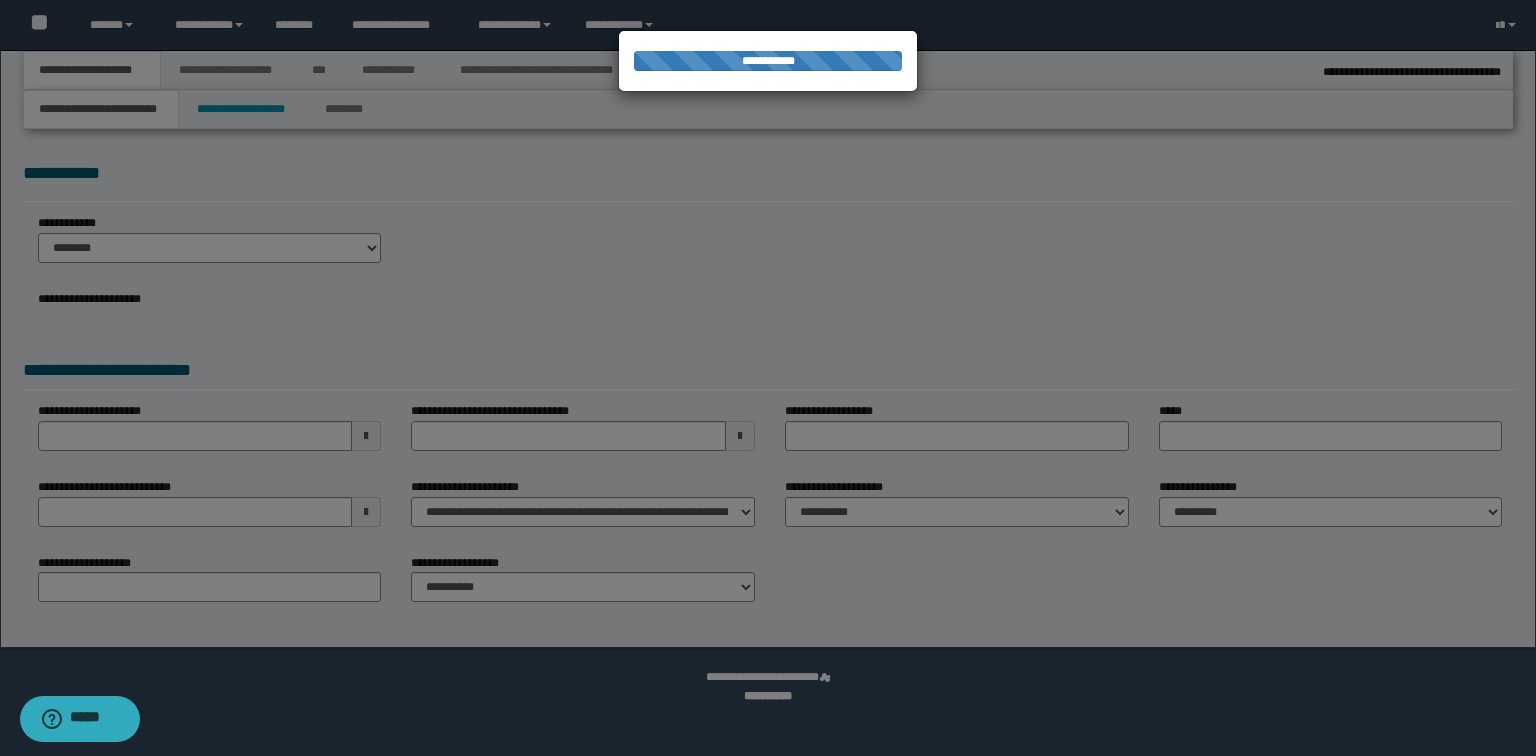 select on "*" 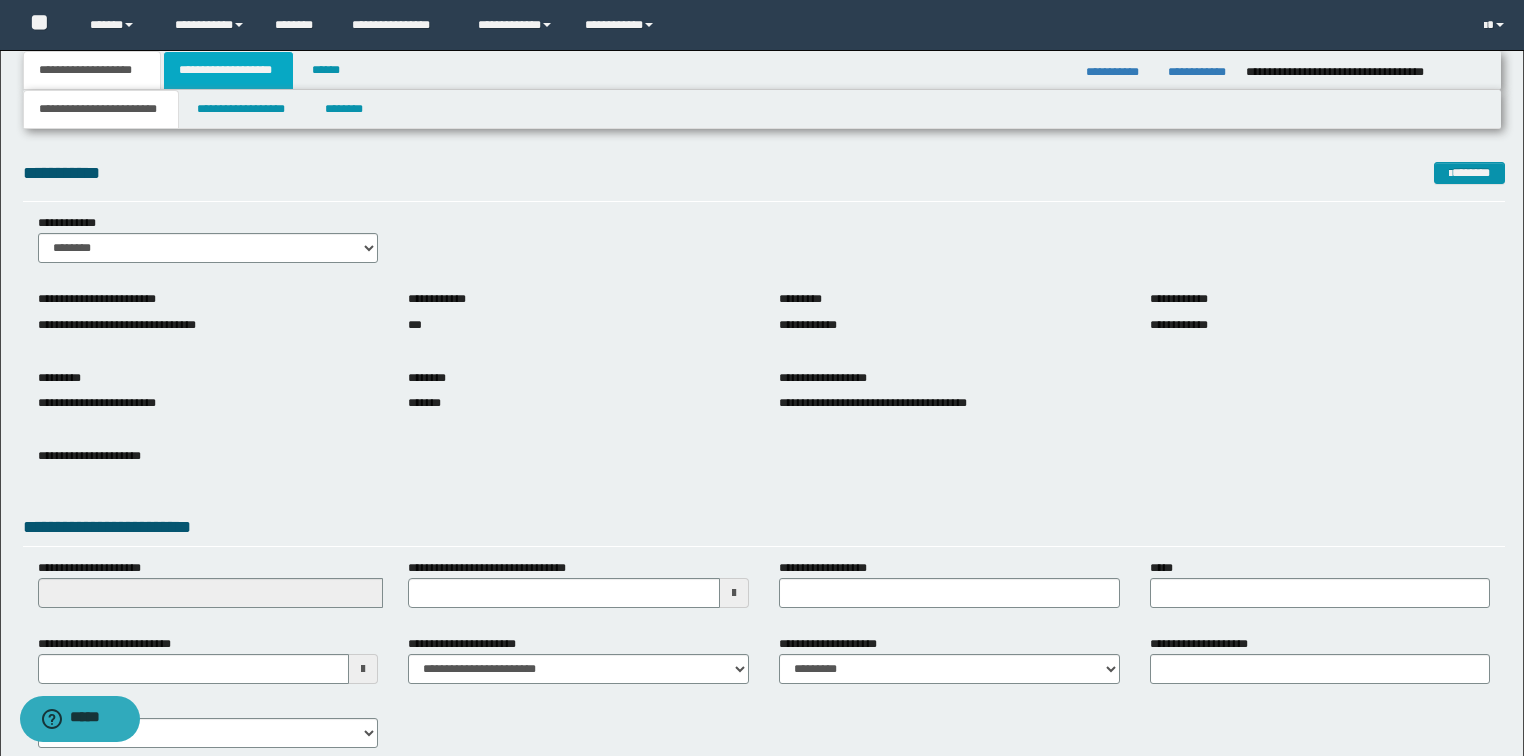 click on "**********" at bounding box center (228, 70) 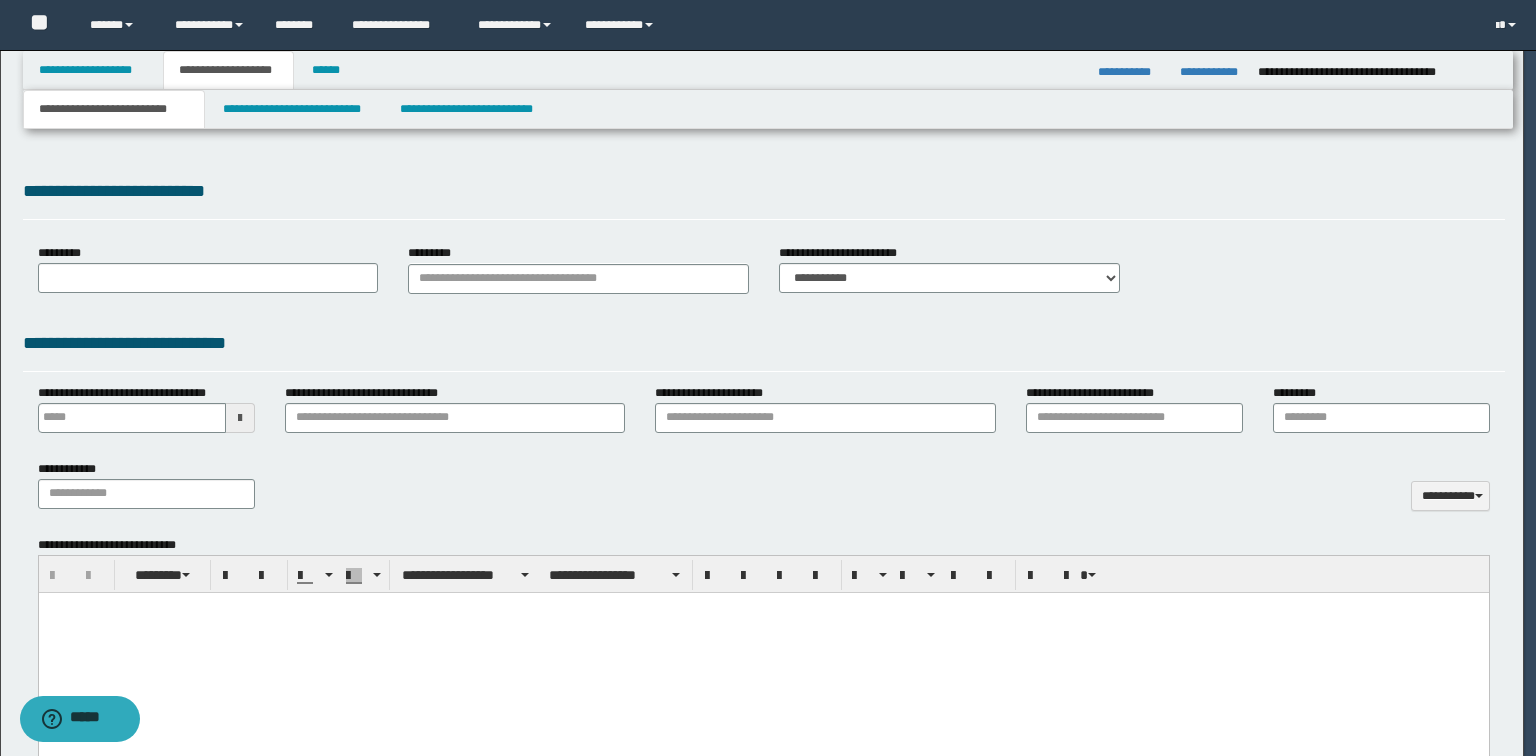 type 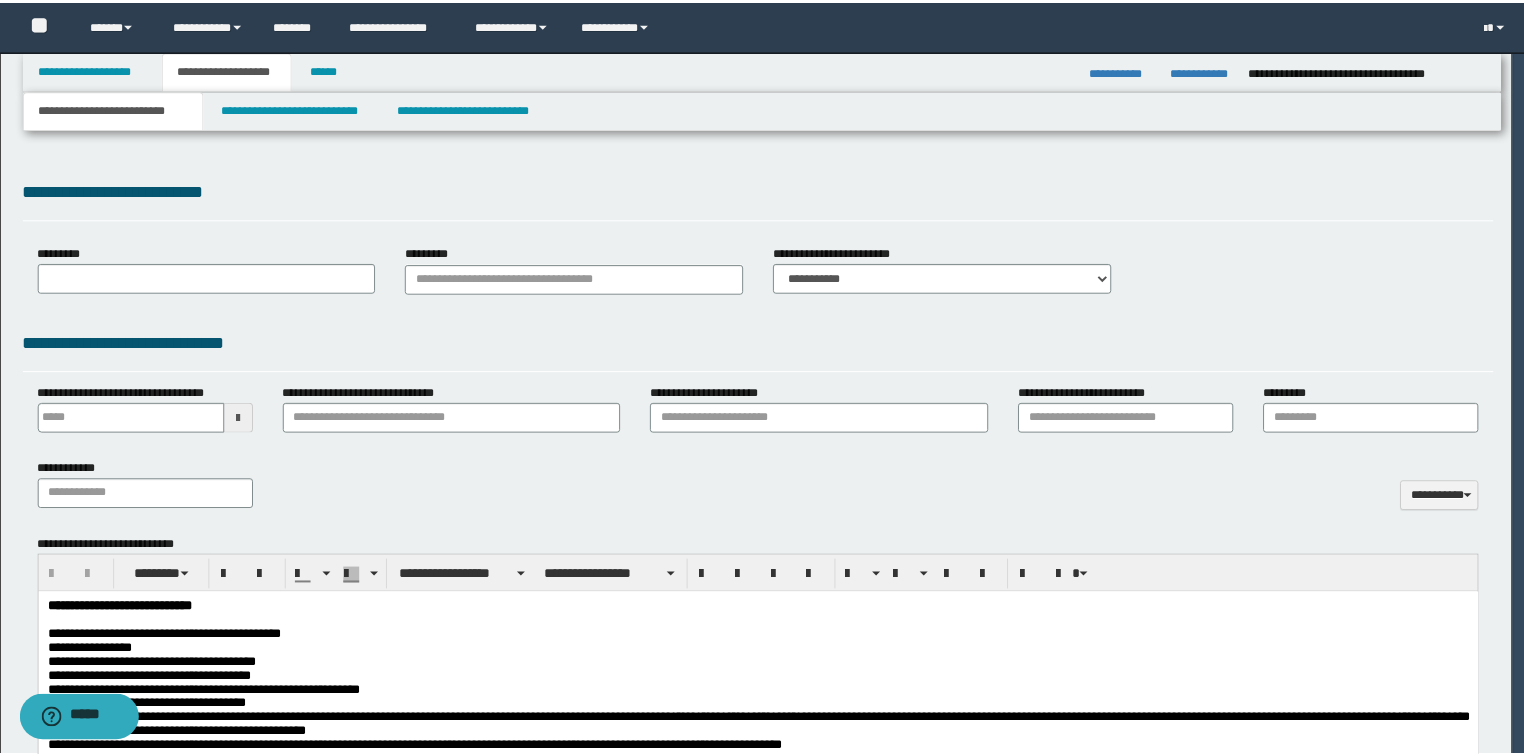 scroll, scrollTop: 0, scrollLeft: 0, axis: both 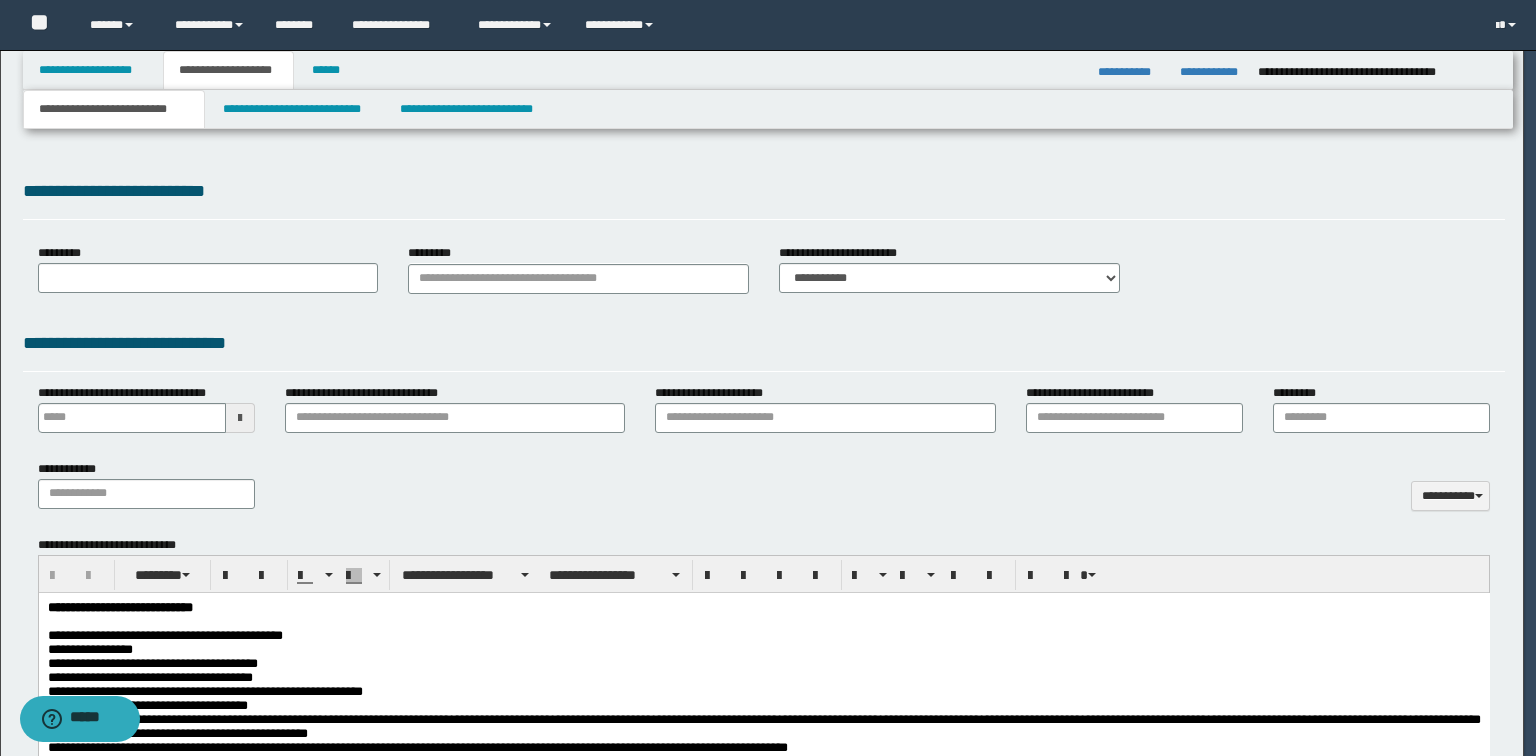select on "*" 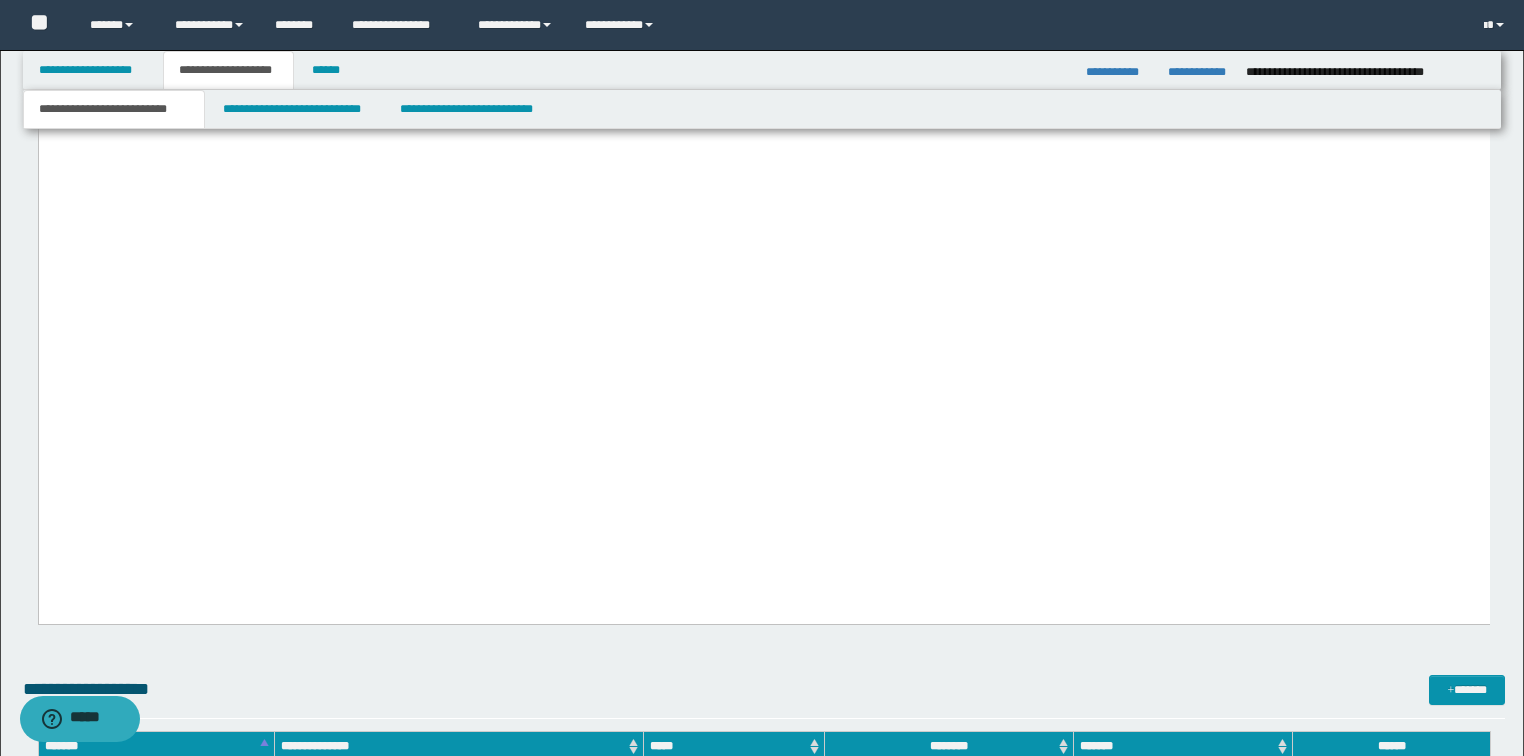 scroll, scrollTop: 4560, scrollLeft: 0, axis: vertical 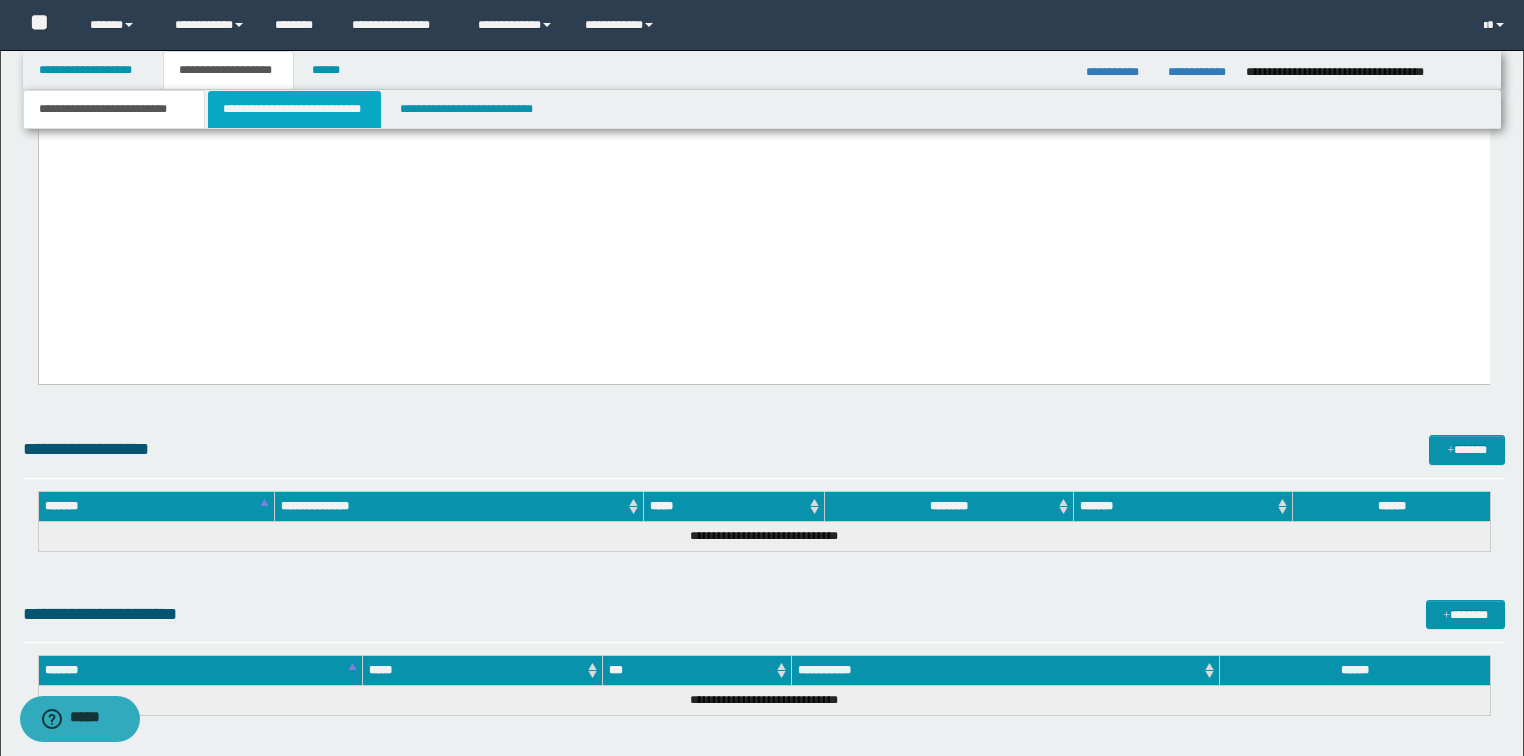 click on "**********" at bounding box center [294, 109] 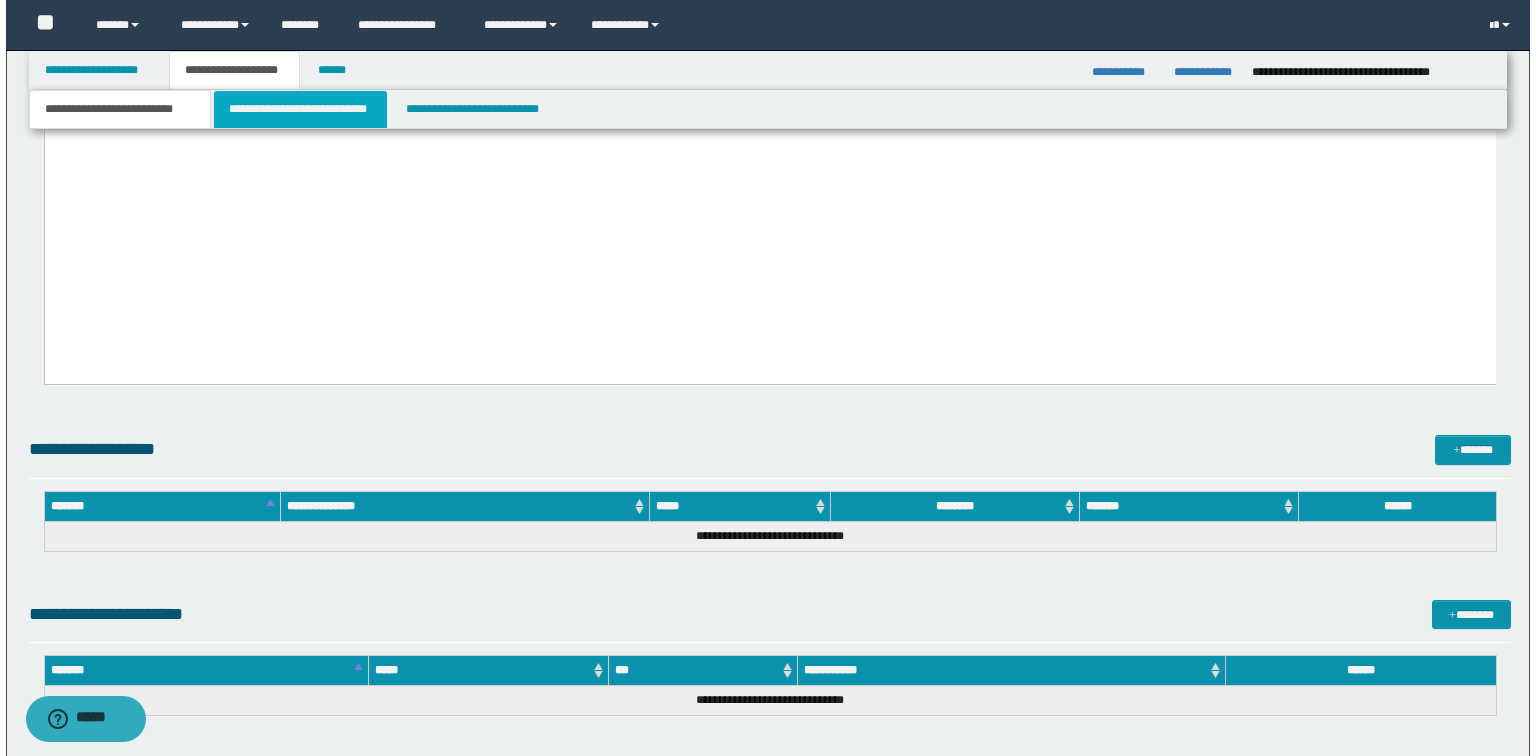 scroll, scrollTop: 0, scrollLeft: 0, axis: both 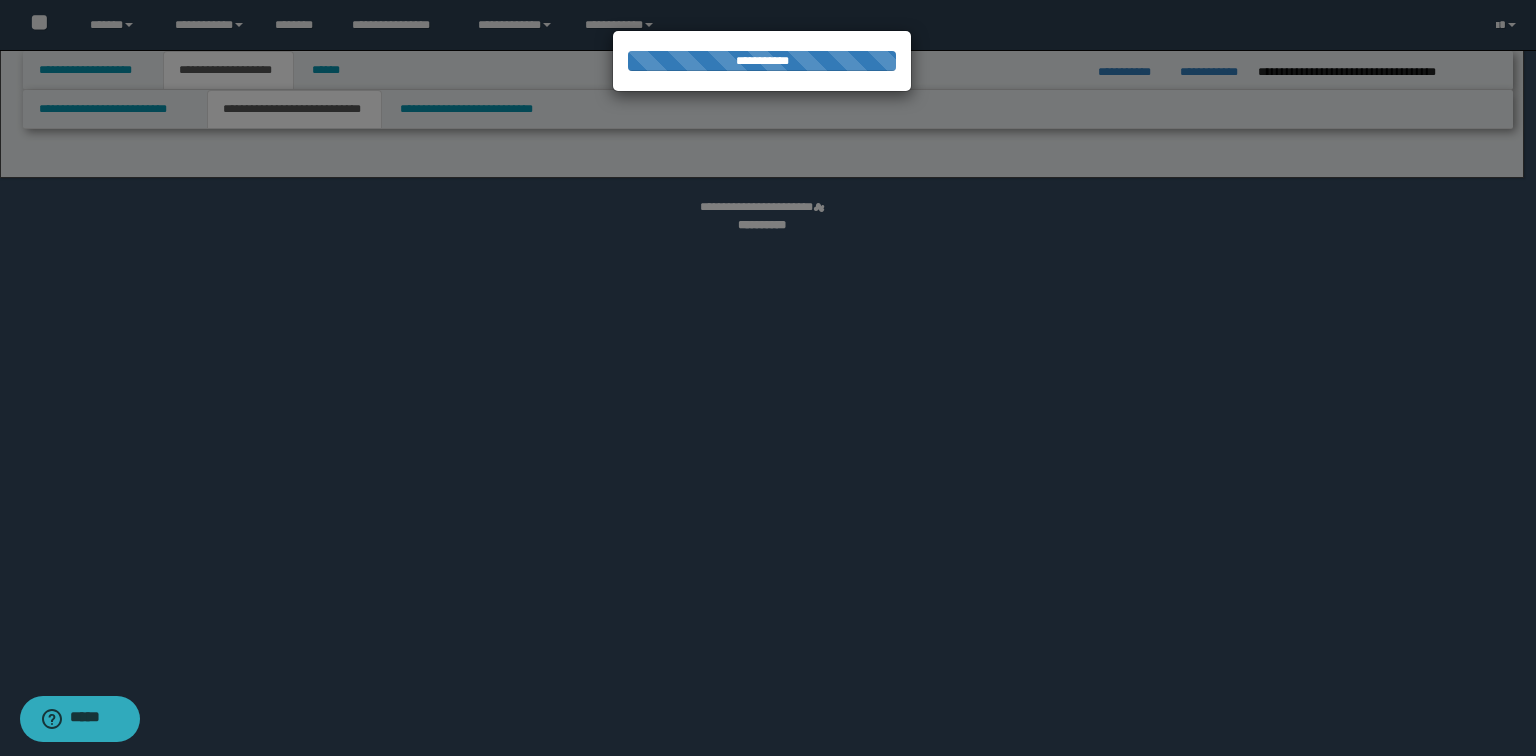 select on "*" 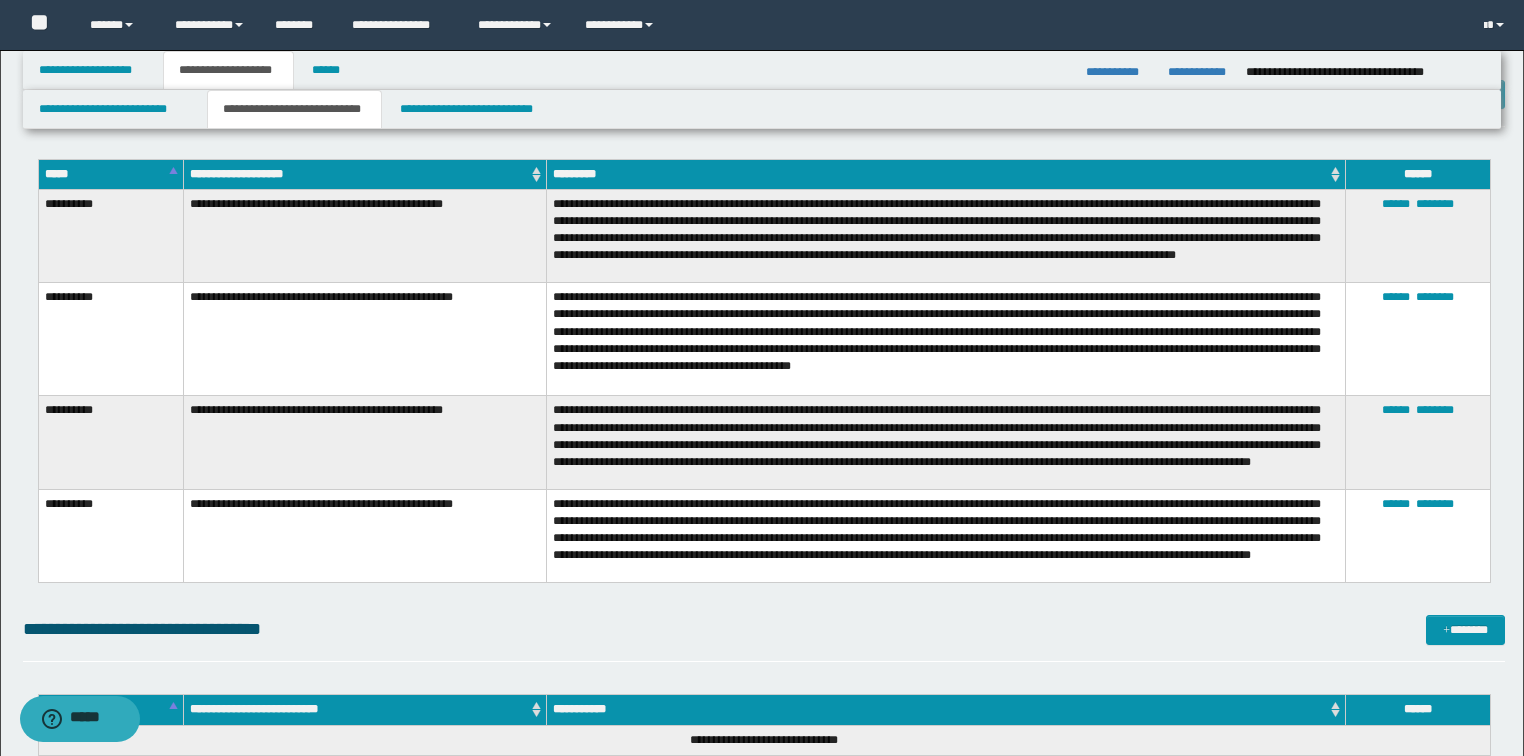 scroll, scrollTop: 3280, scrollLeft: 0, axis: vertical 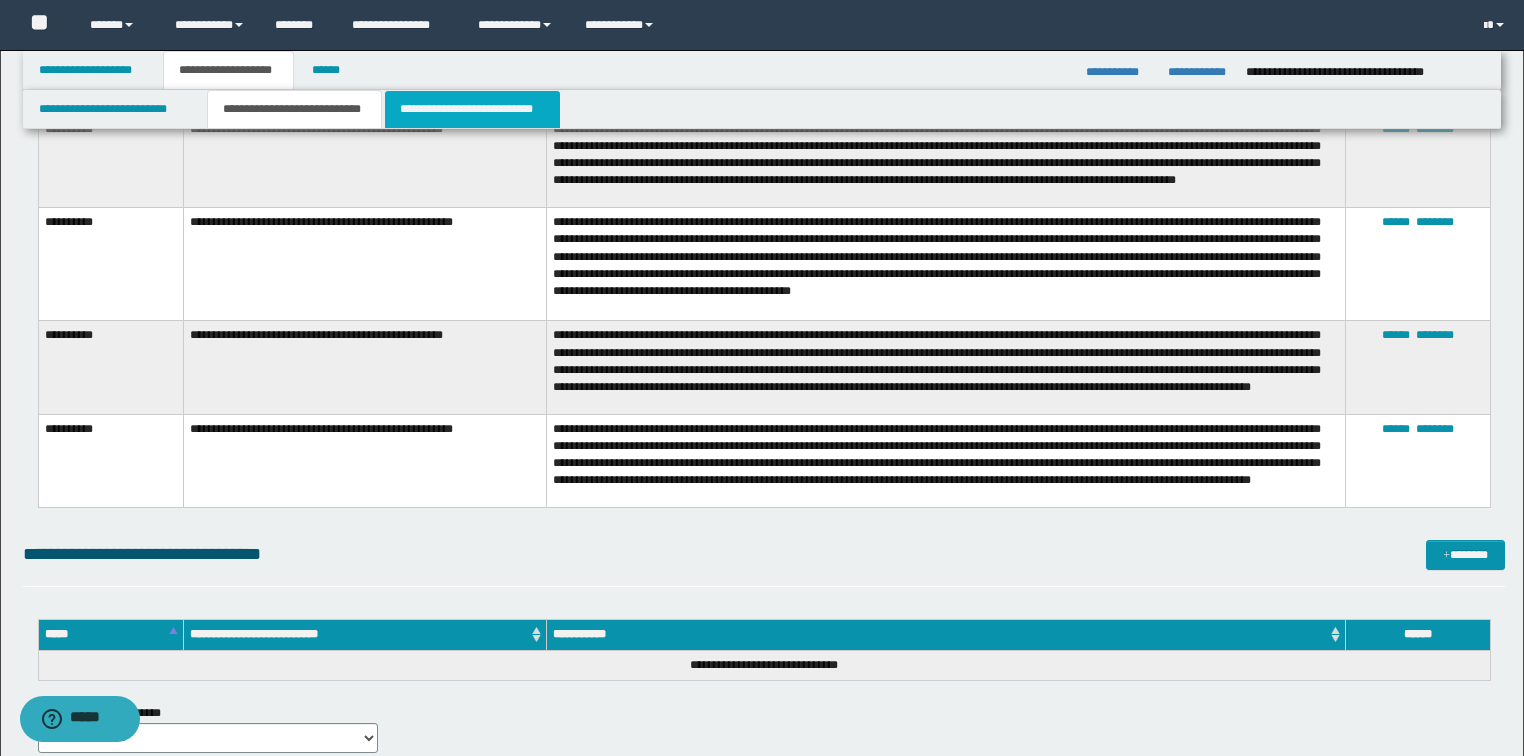 click on "**********" at bounding box center (472, 109) 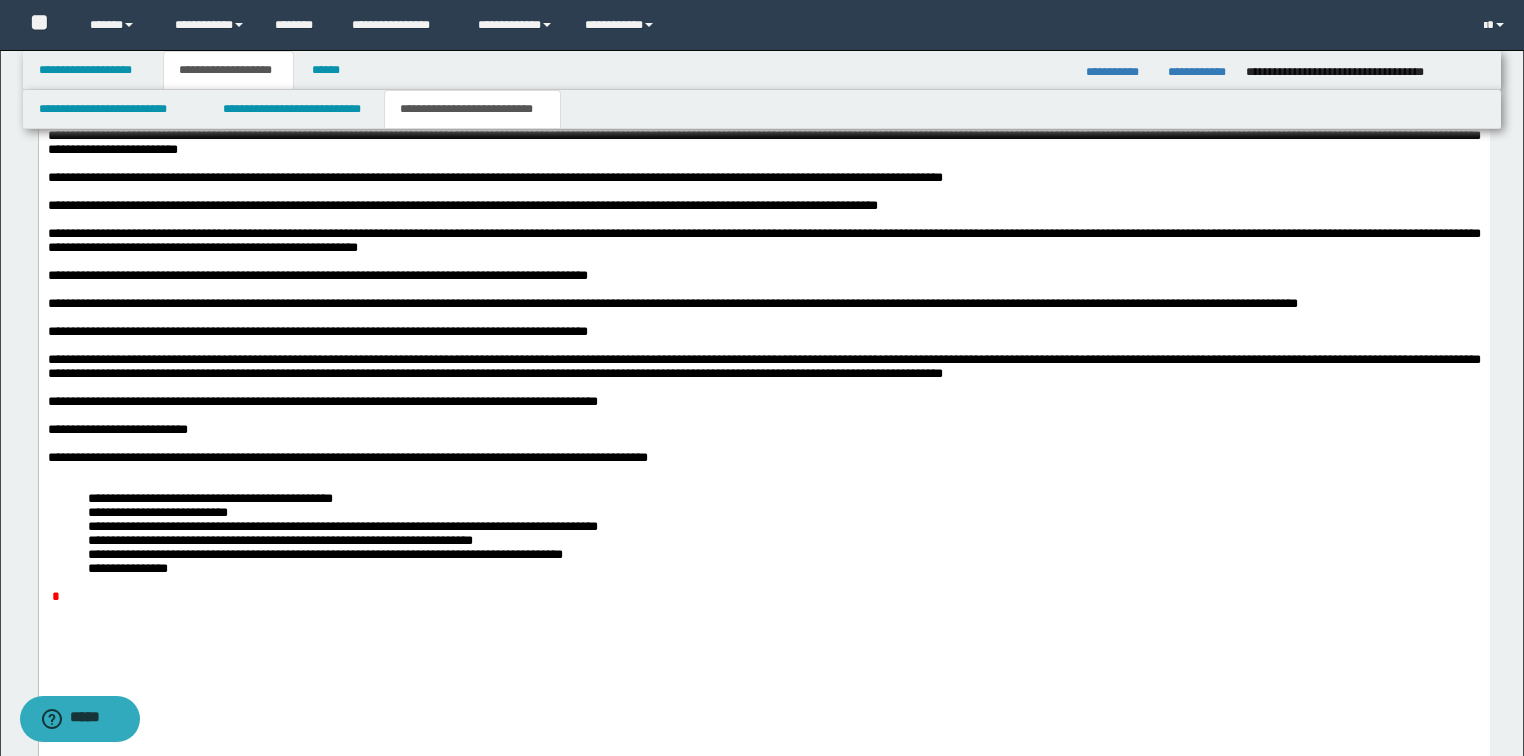 scroll, scrollTop: 1924, scrollLeft: 0, axis: vertical 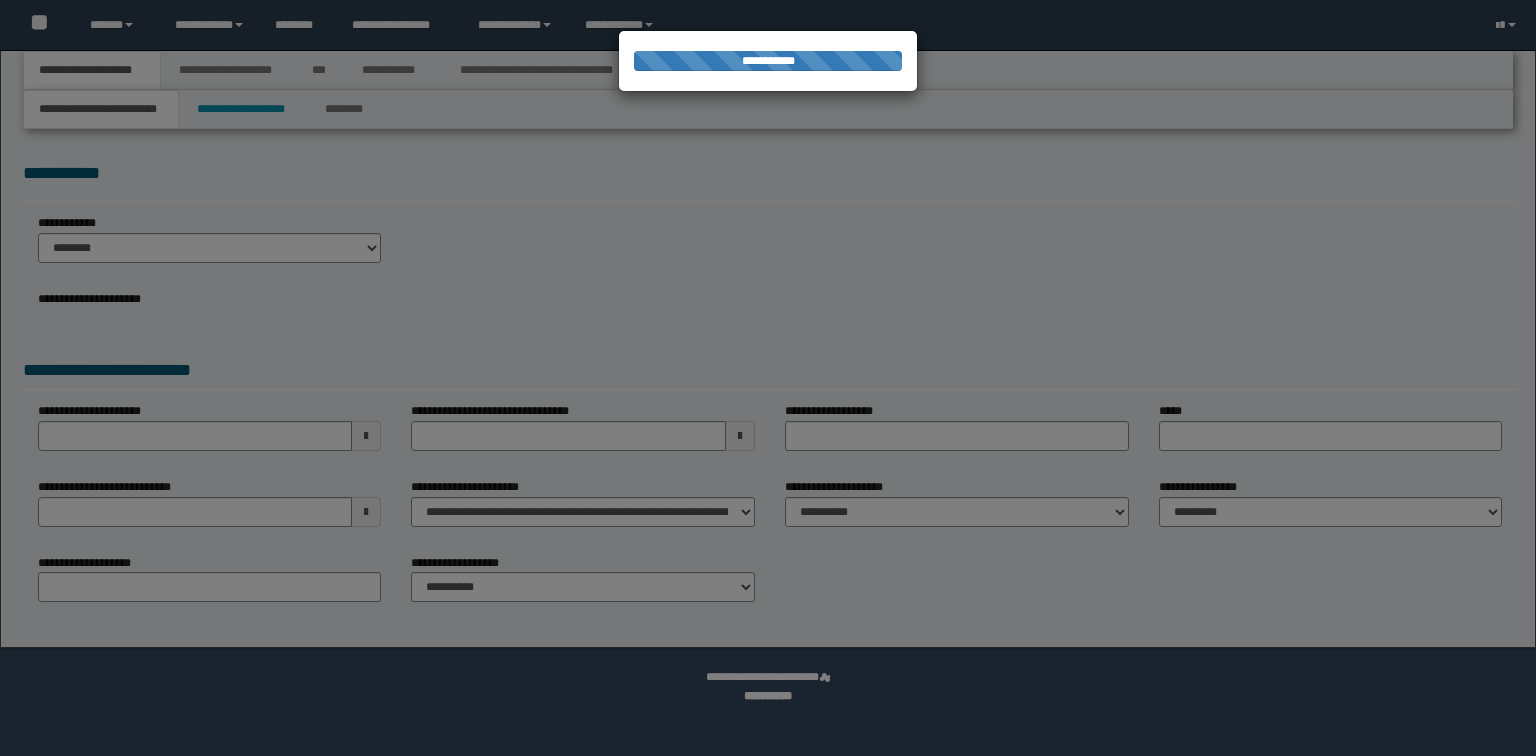 select on "*" 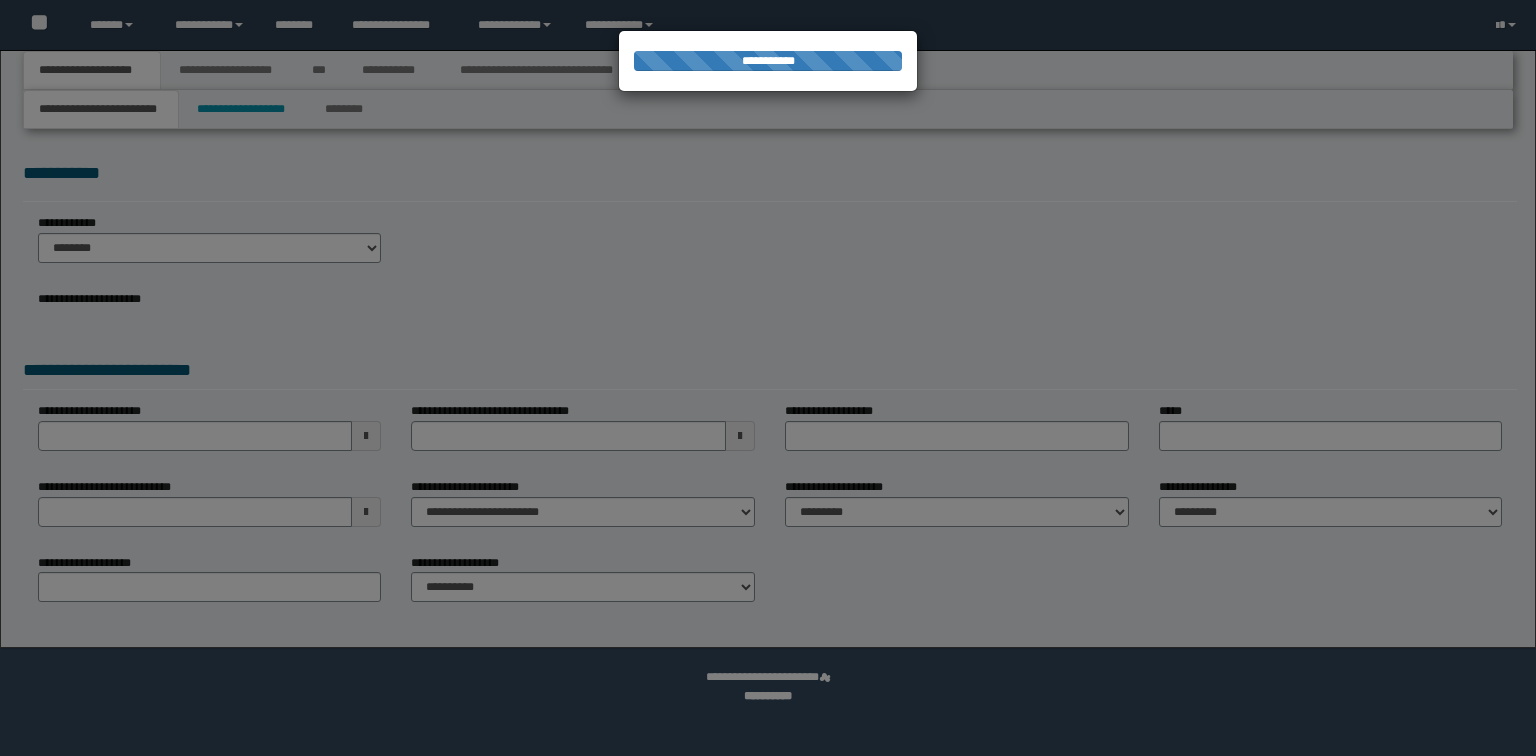 type on "**********" 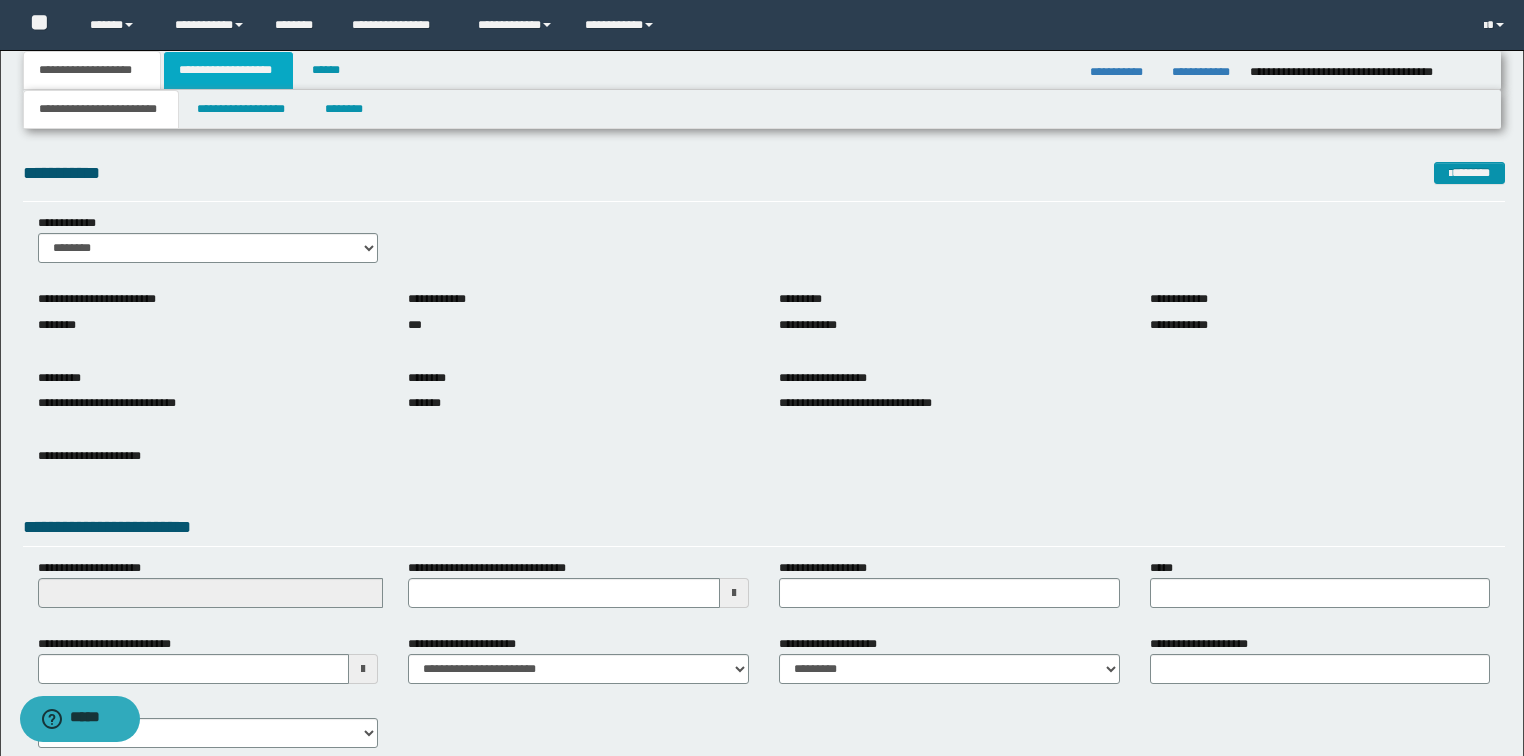 click on "**********" at bounding box center [228, 70] 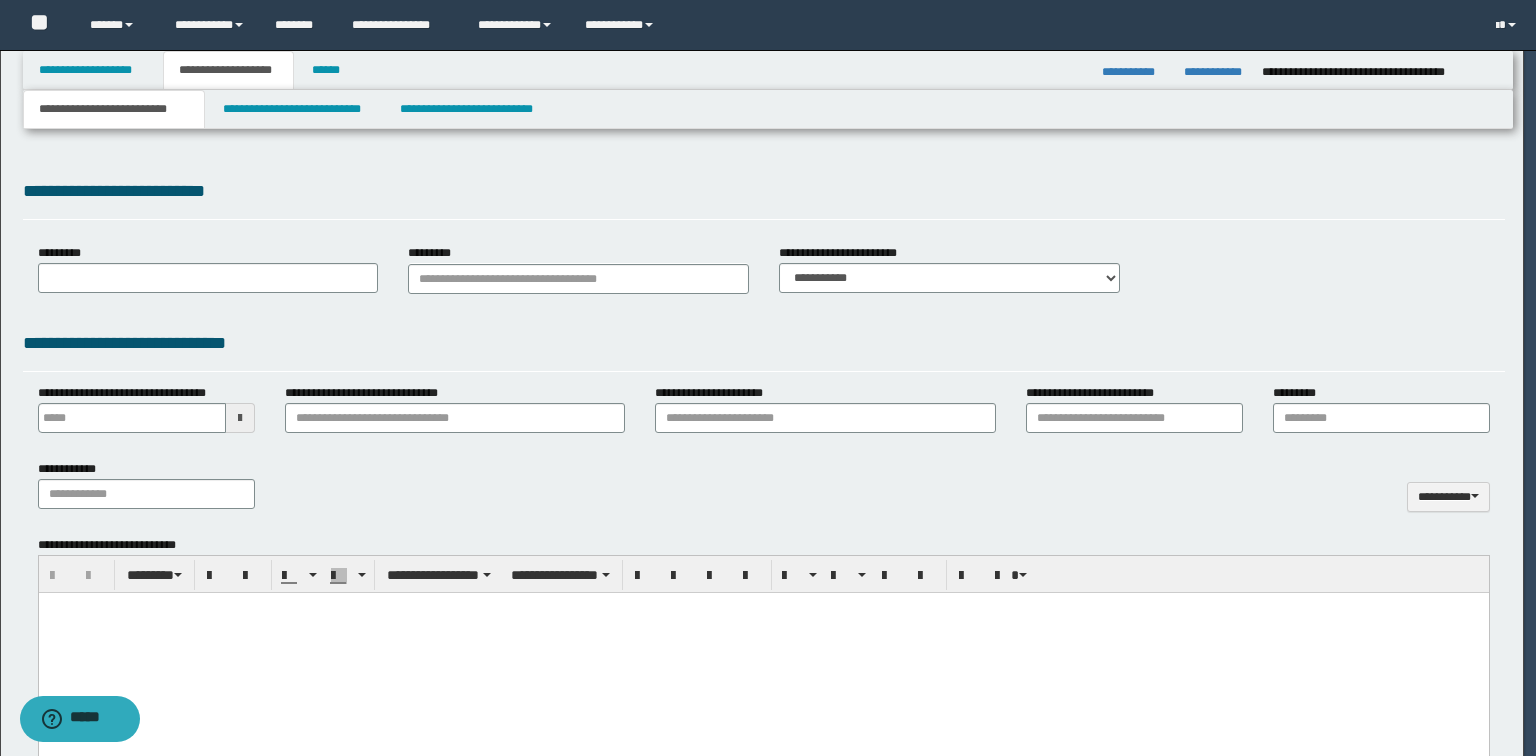 type 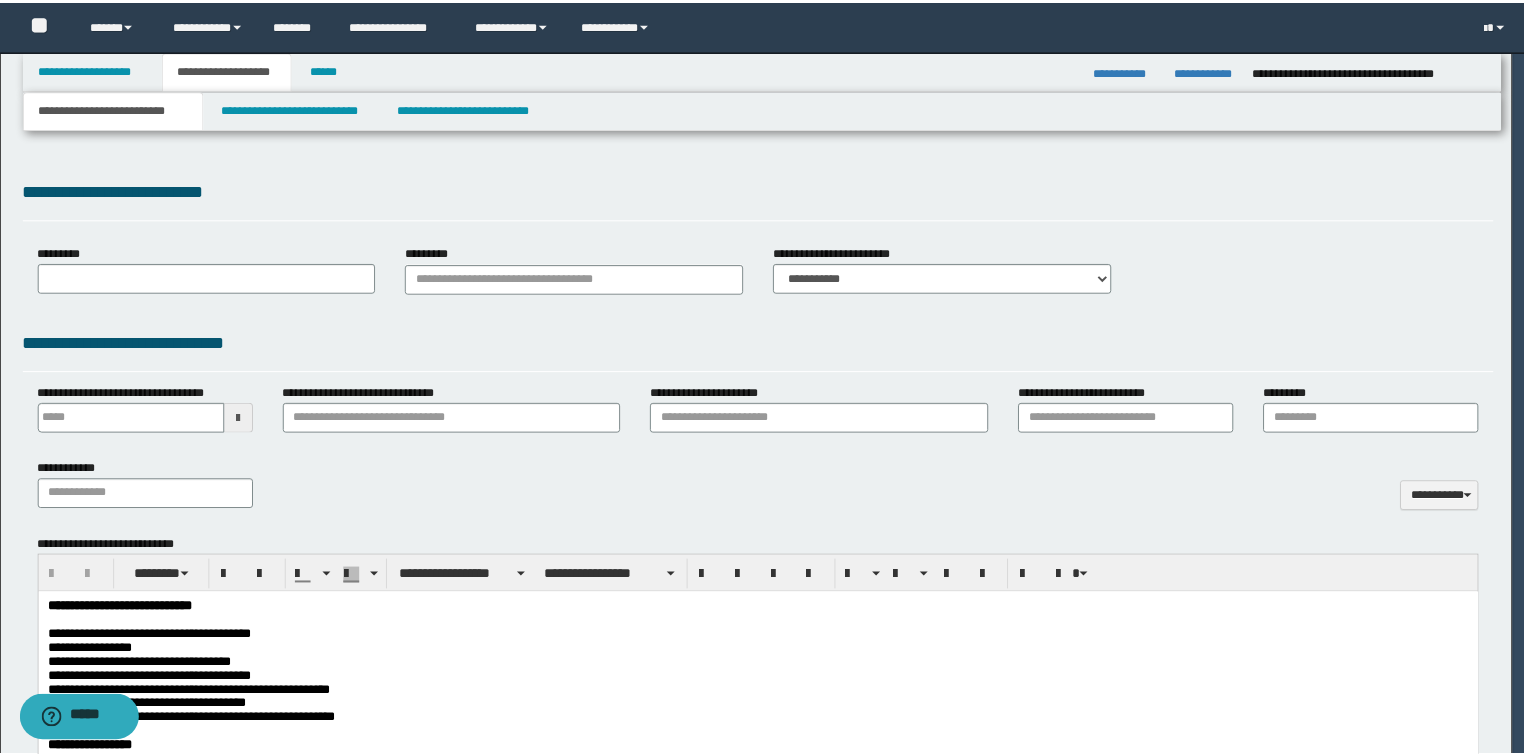 scroll, scrollTop: 0, scrollLeft: 0, axis: both 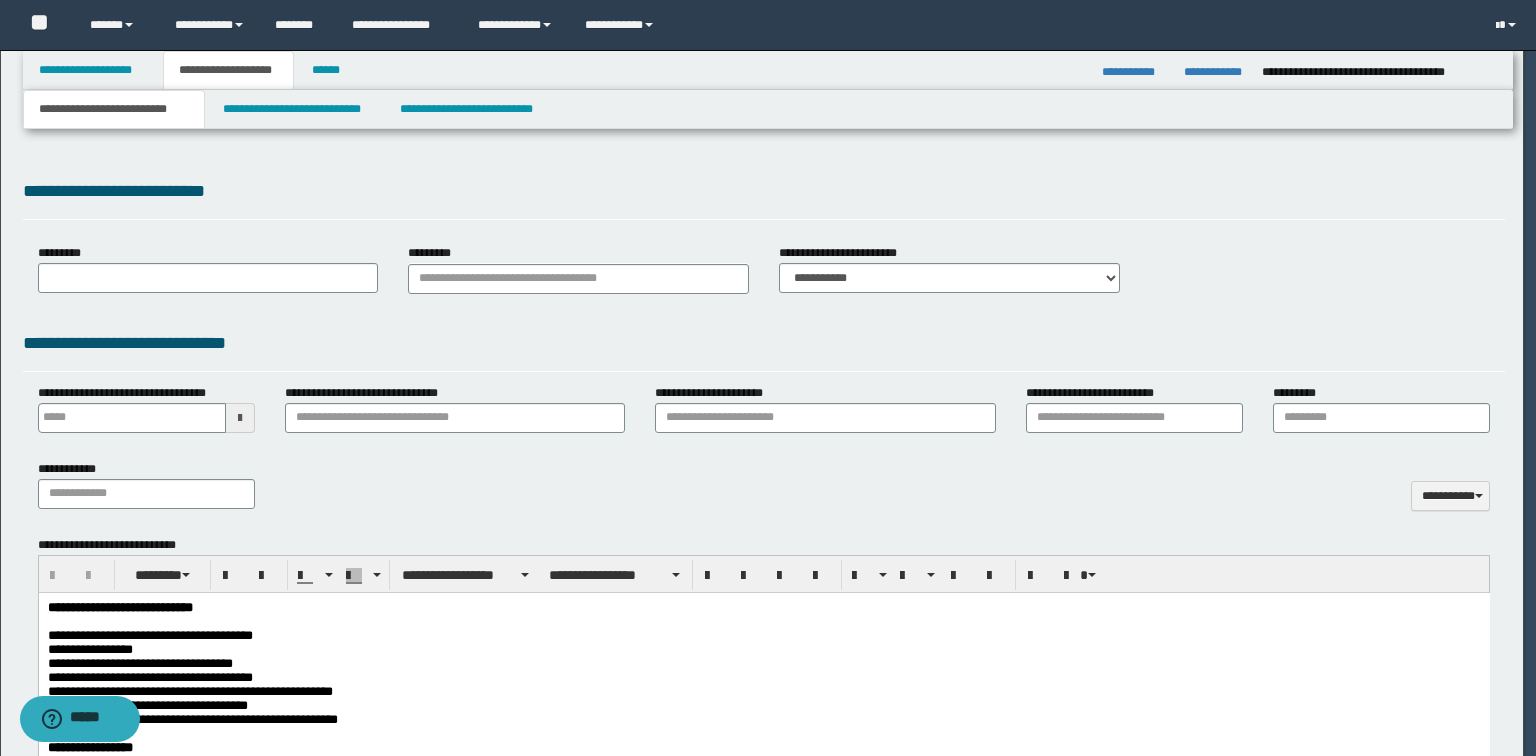 select on "*" 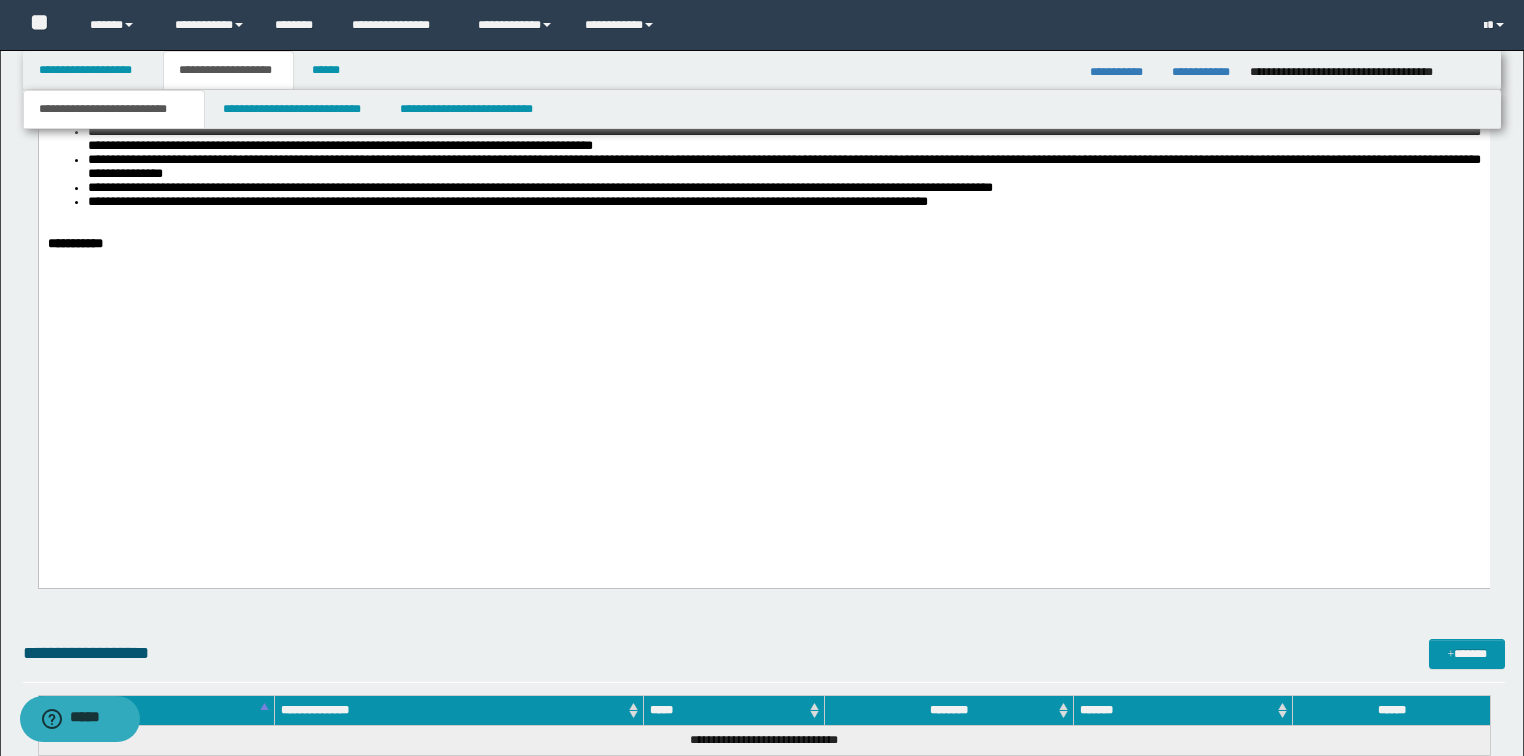 scroll, scrollTop: 2080, scrollLeft: 0, axis: vertical 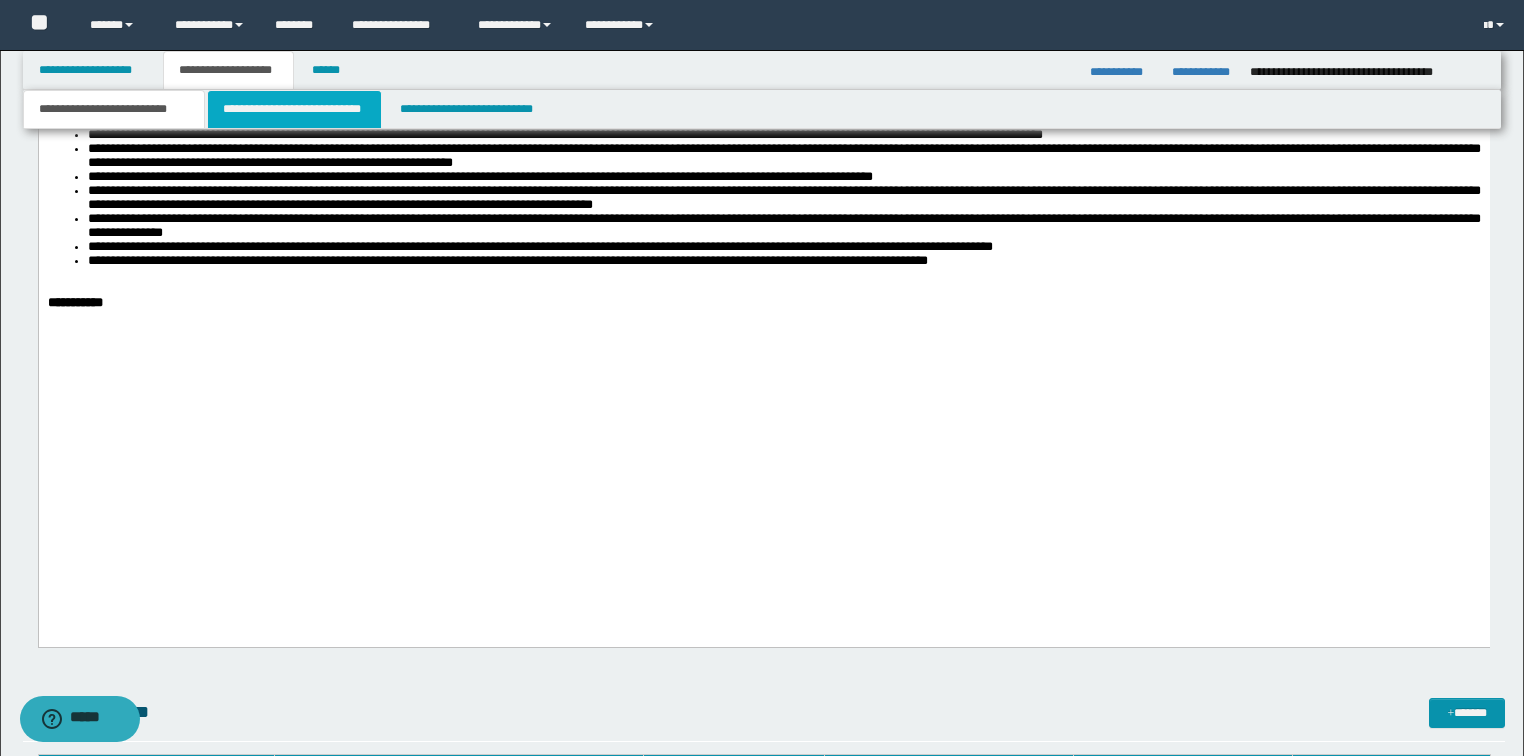 click on "**********" at bounding box center (294, 109) 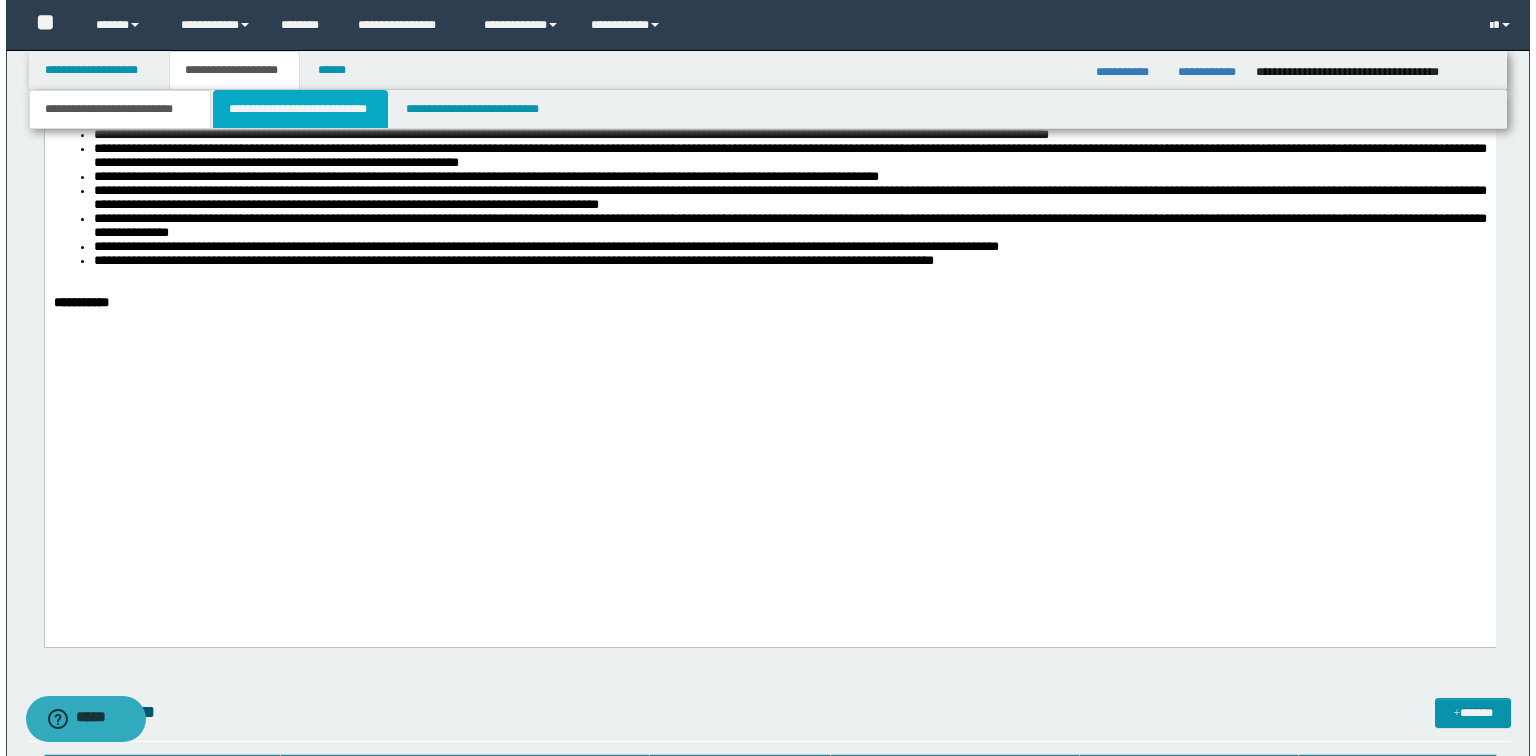 scroll, scrollTop: 0, scrollLeft: 0, axis: both 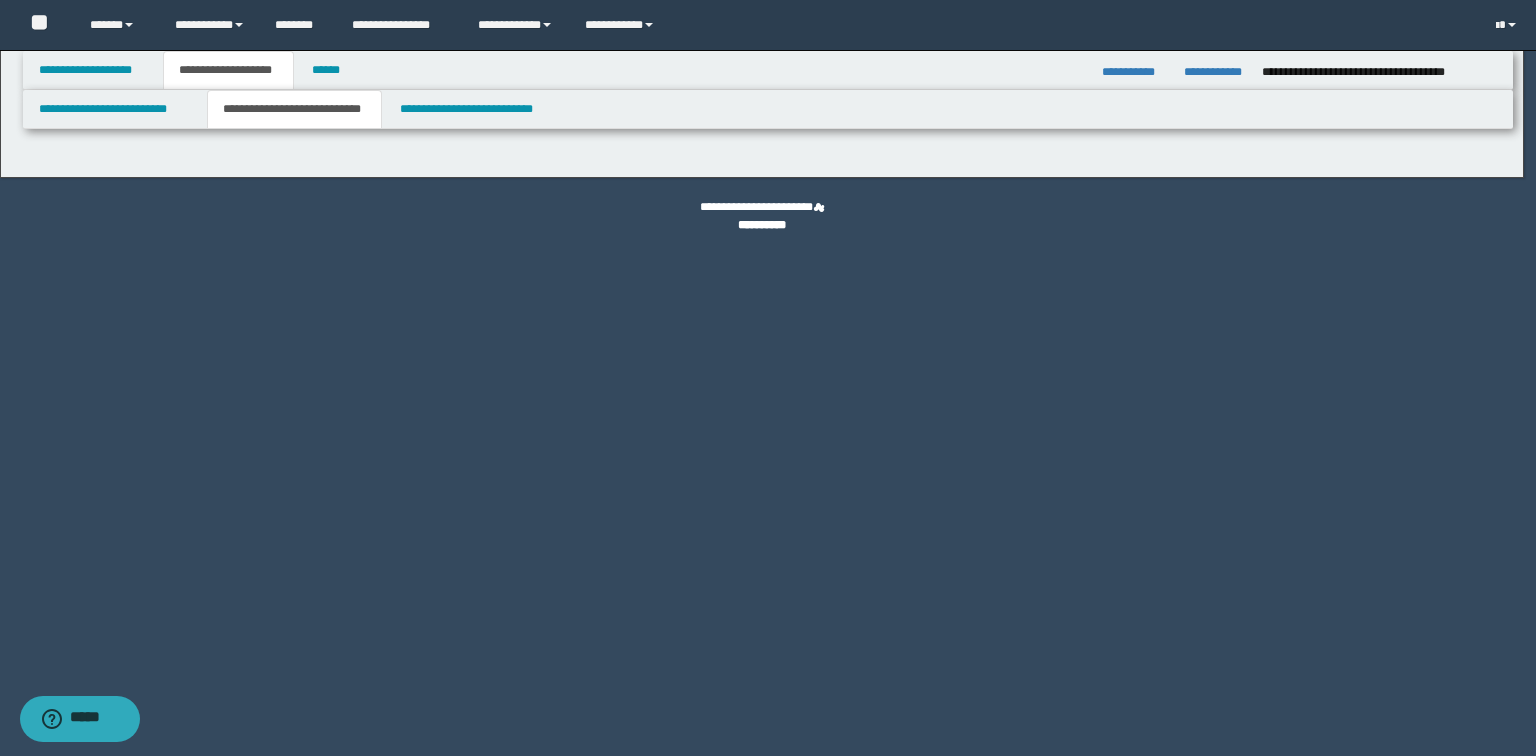select on "*" 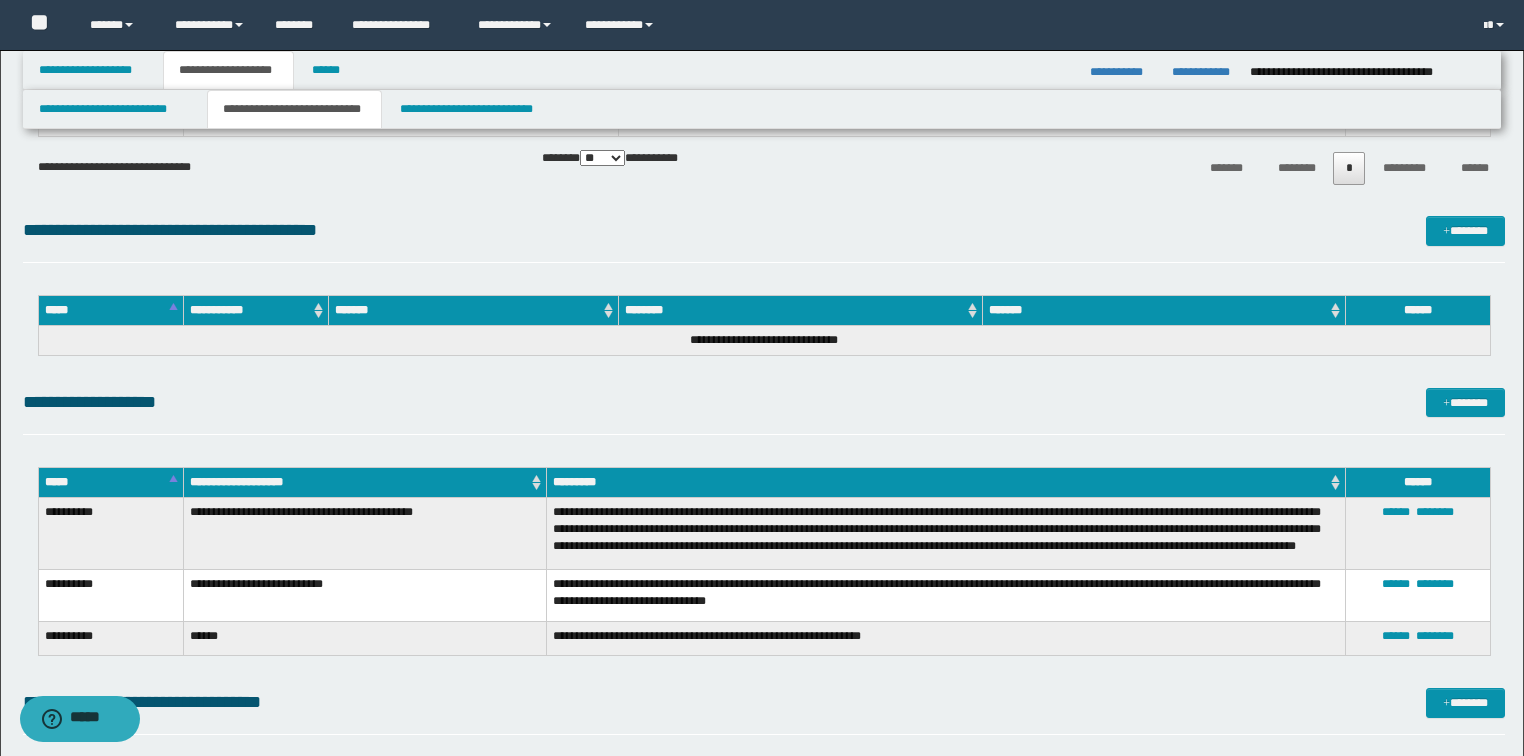 scroll, scrollTop: 1760, scrollLeft: 0, axis: vertical 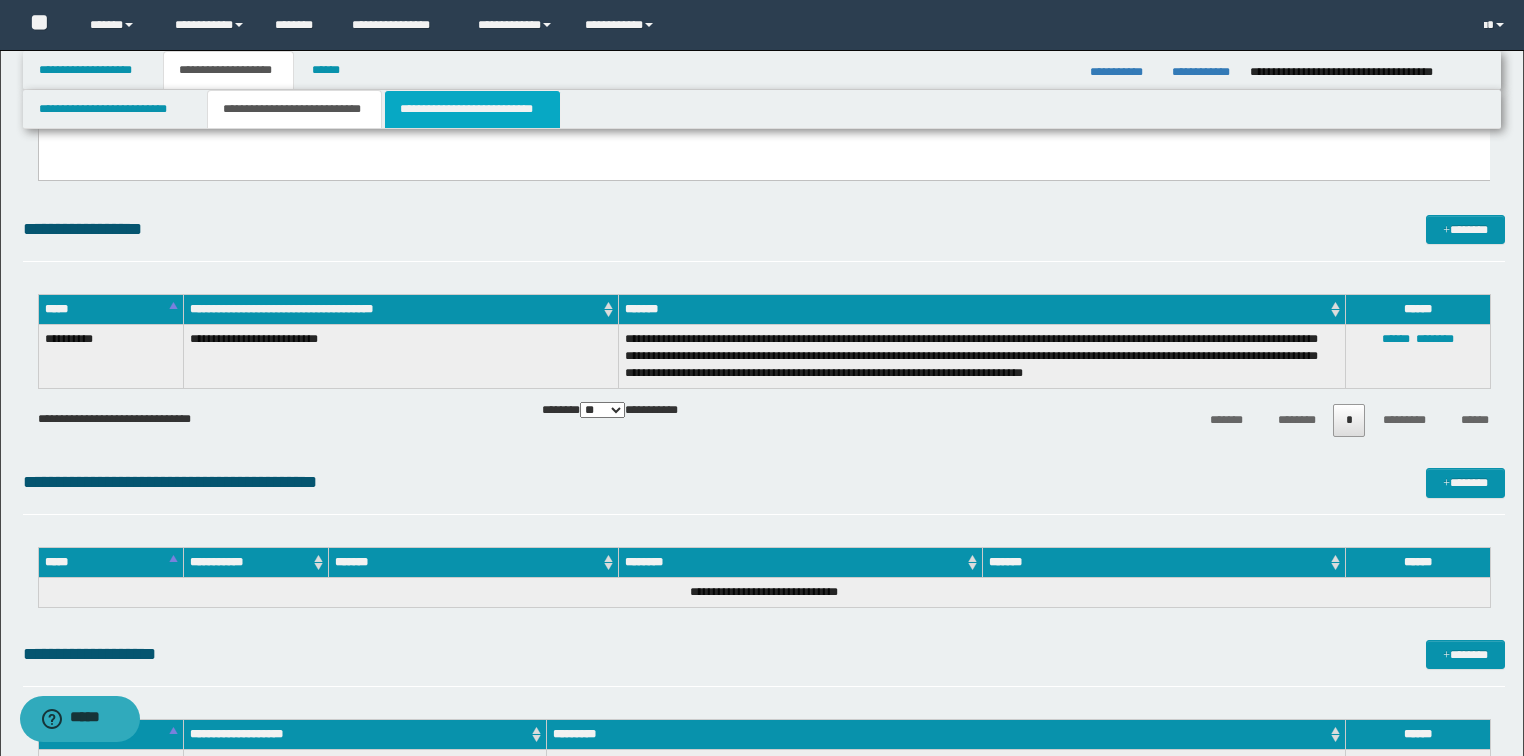 click on "**********" at bounding box center (472, 109) 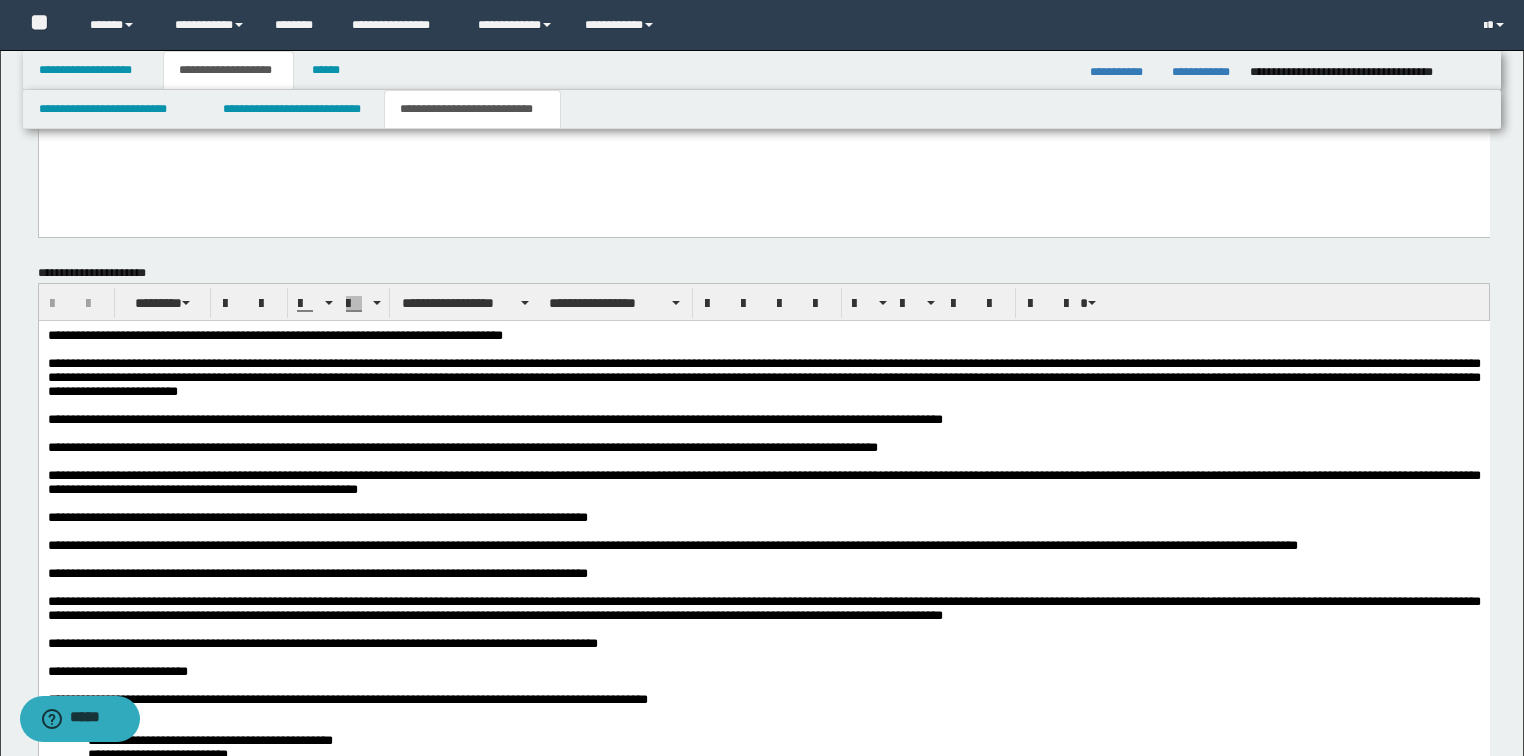 scroll, scrollTop: 1600, scrollLeft: 0, axis: vertical 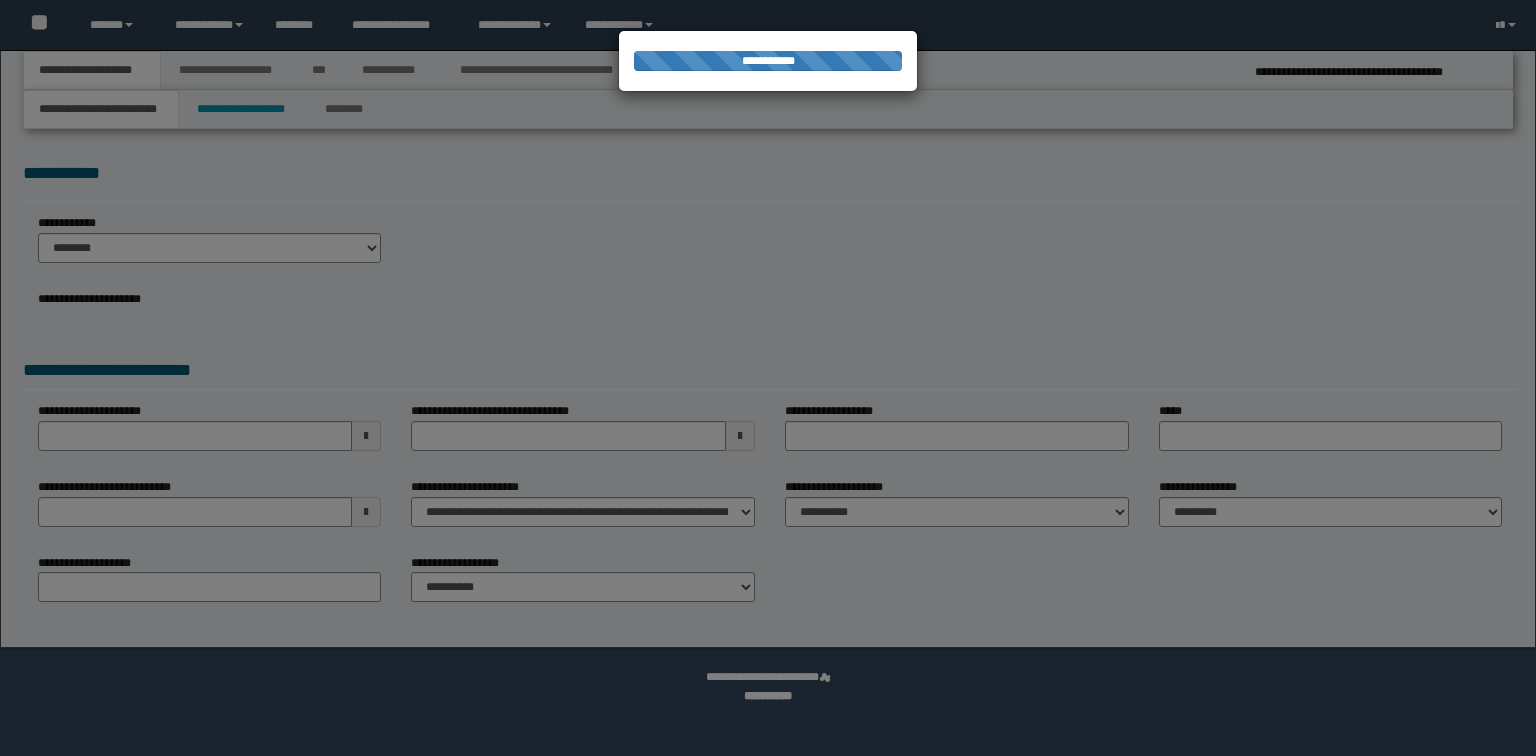select on "*" 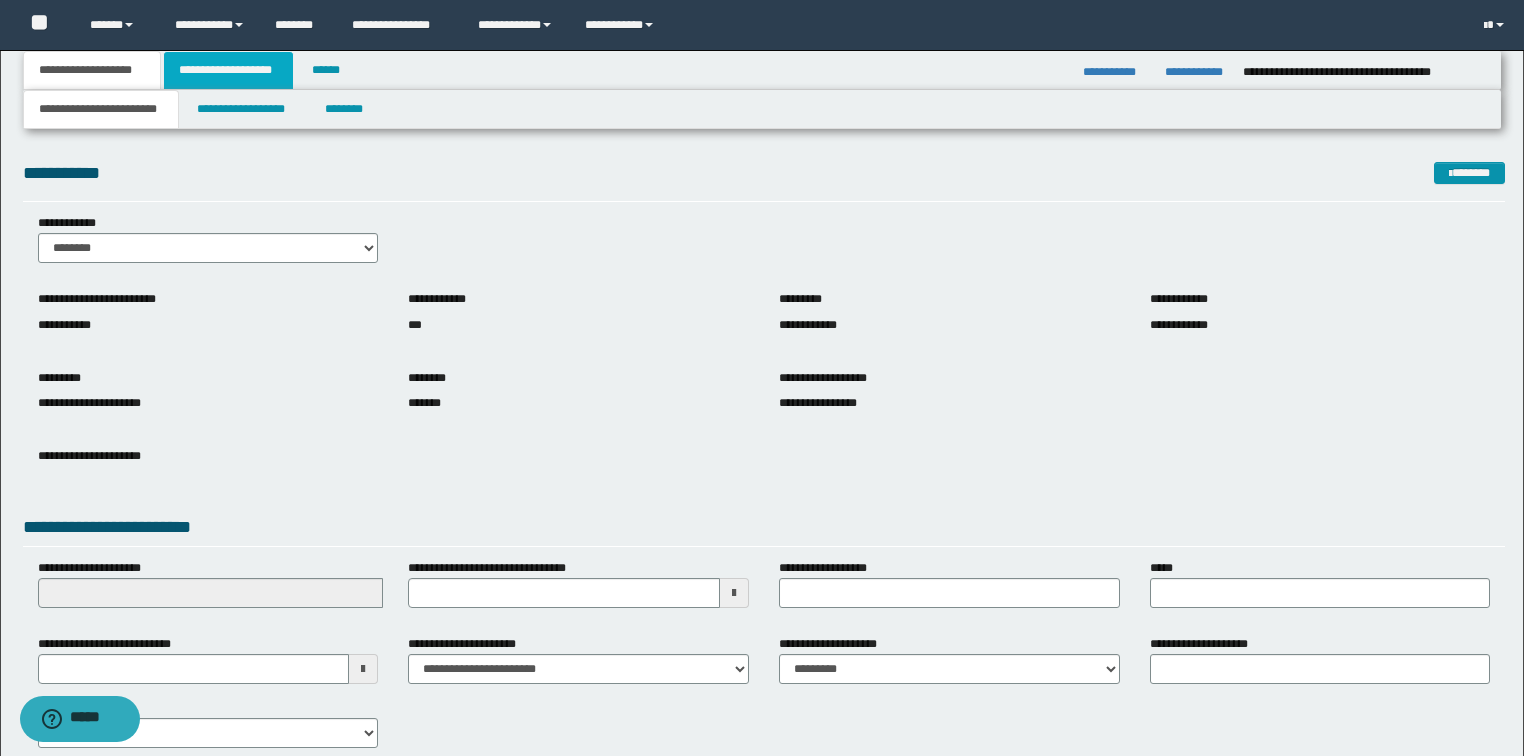 click on "**********" at bounding box center [228, 70] 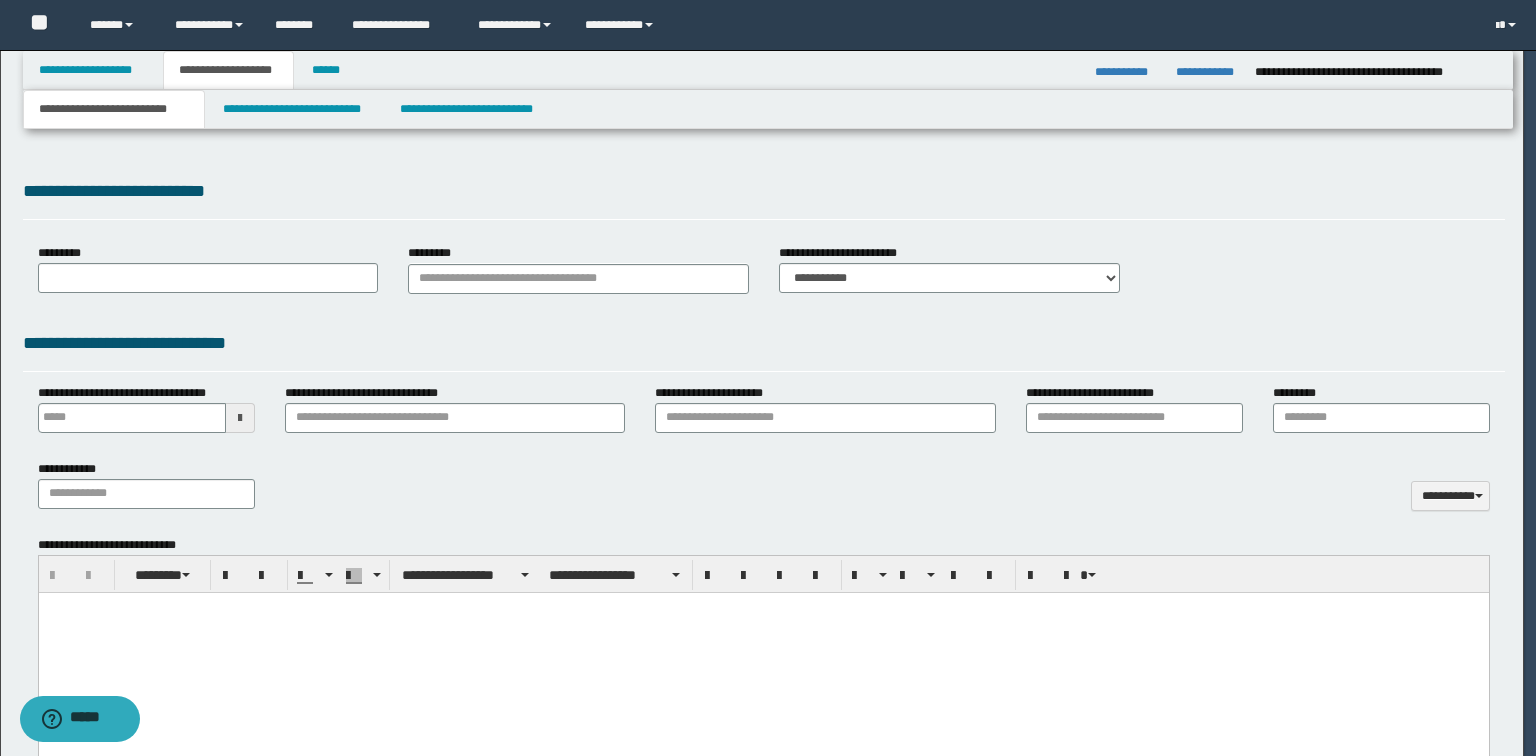 type 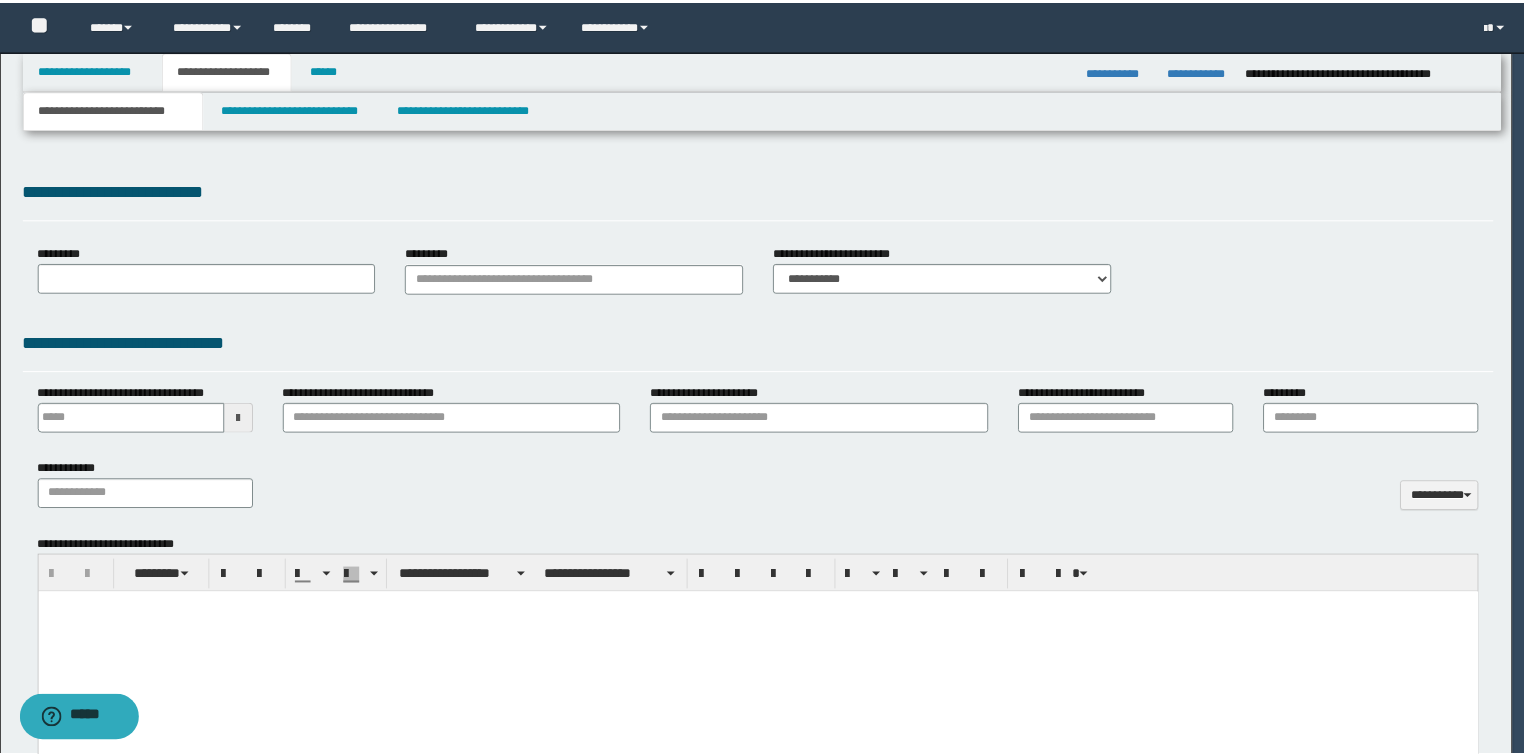 scroll, scrollTop: 0, scrollLeft: 0, axis: both 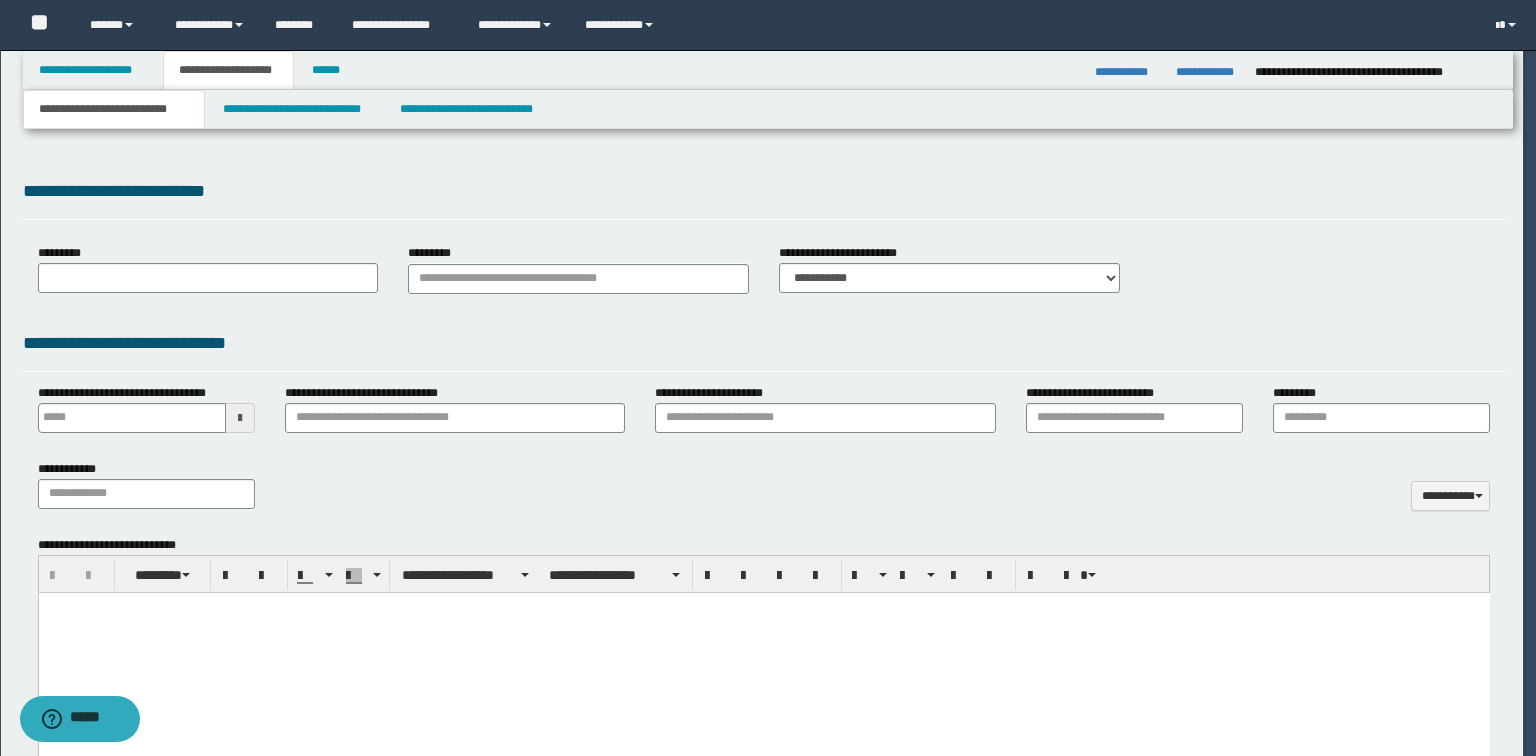 select on "*" 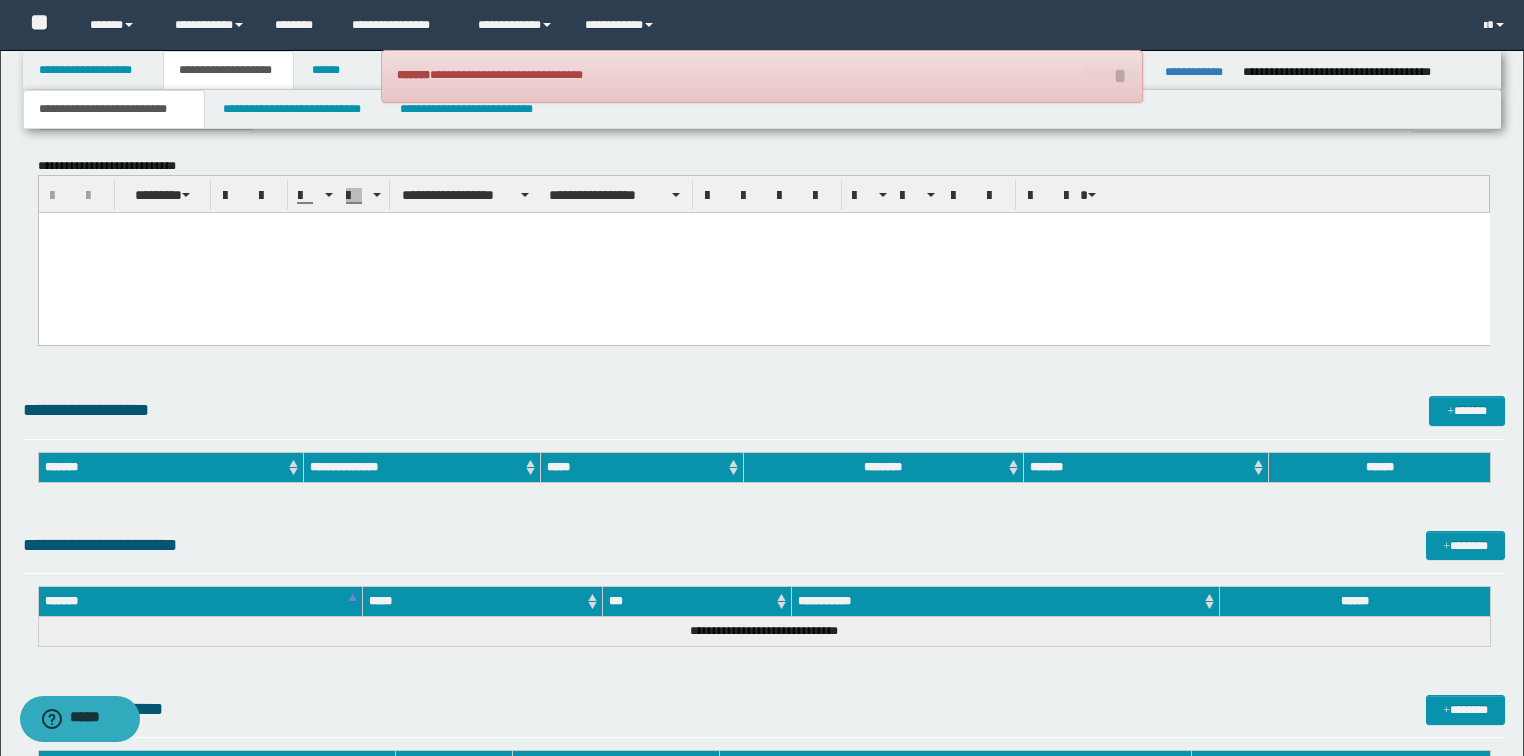 scroll, scrollTop: 1092, scrollLeft: 0, axis: vertical 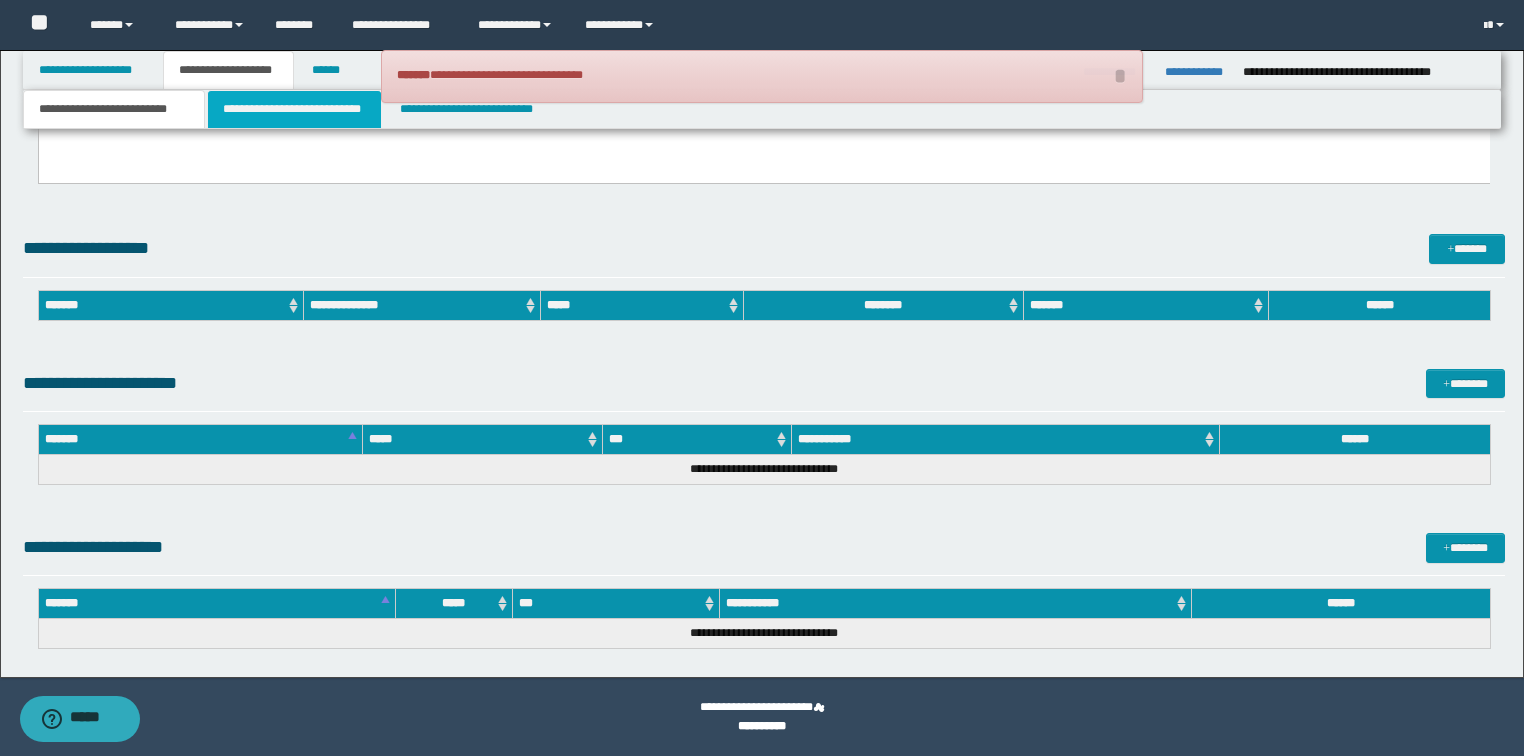 click on "**********" at bounding box center (294, 109) 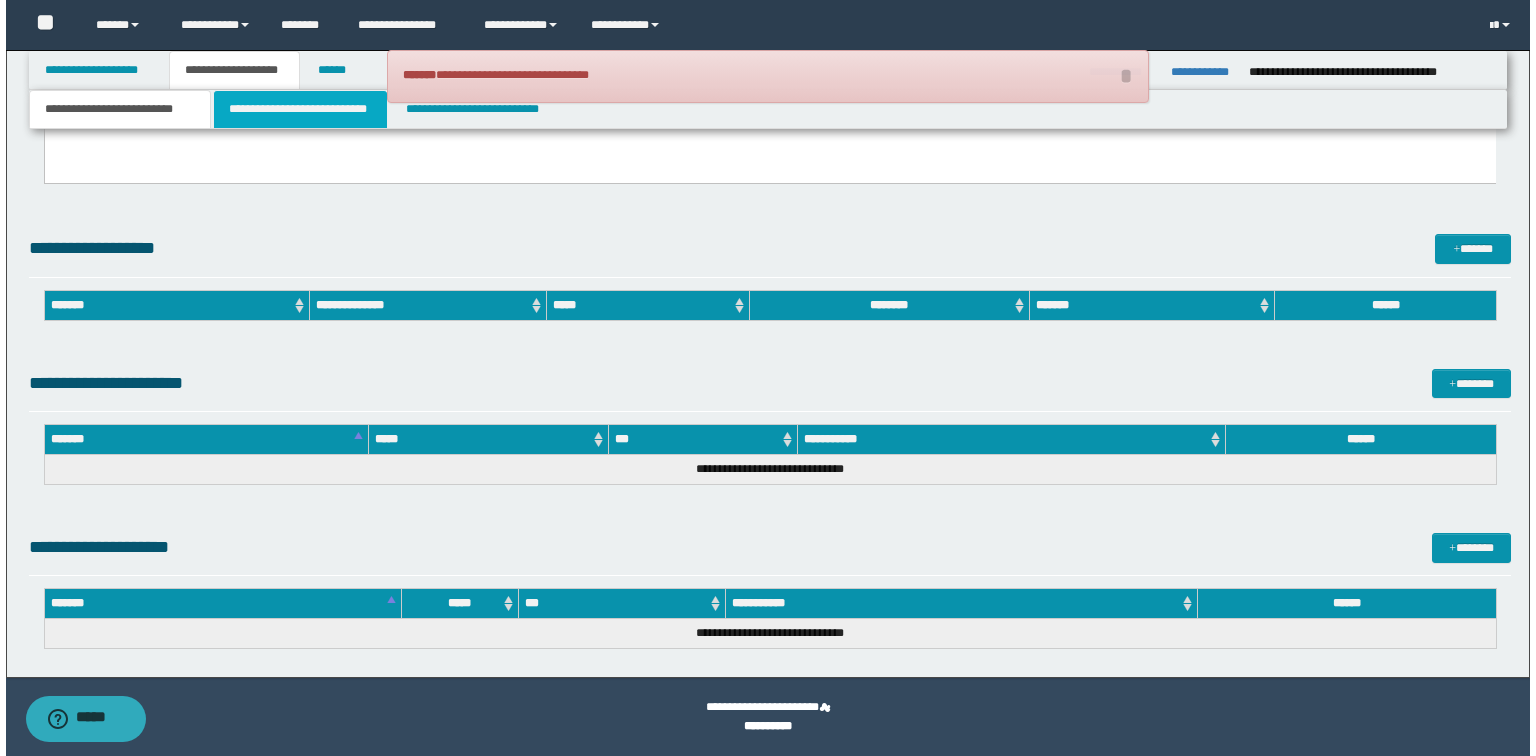scroll, scrollTop: 0, scrollLeft: 0, axis: both 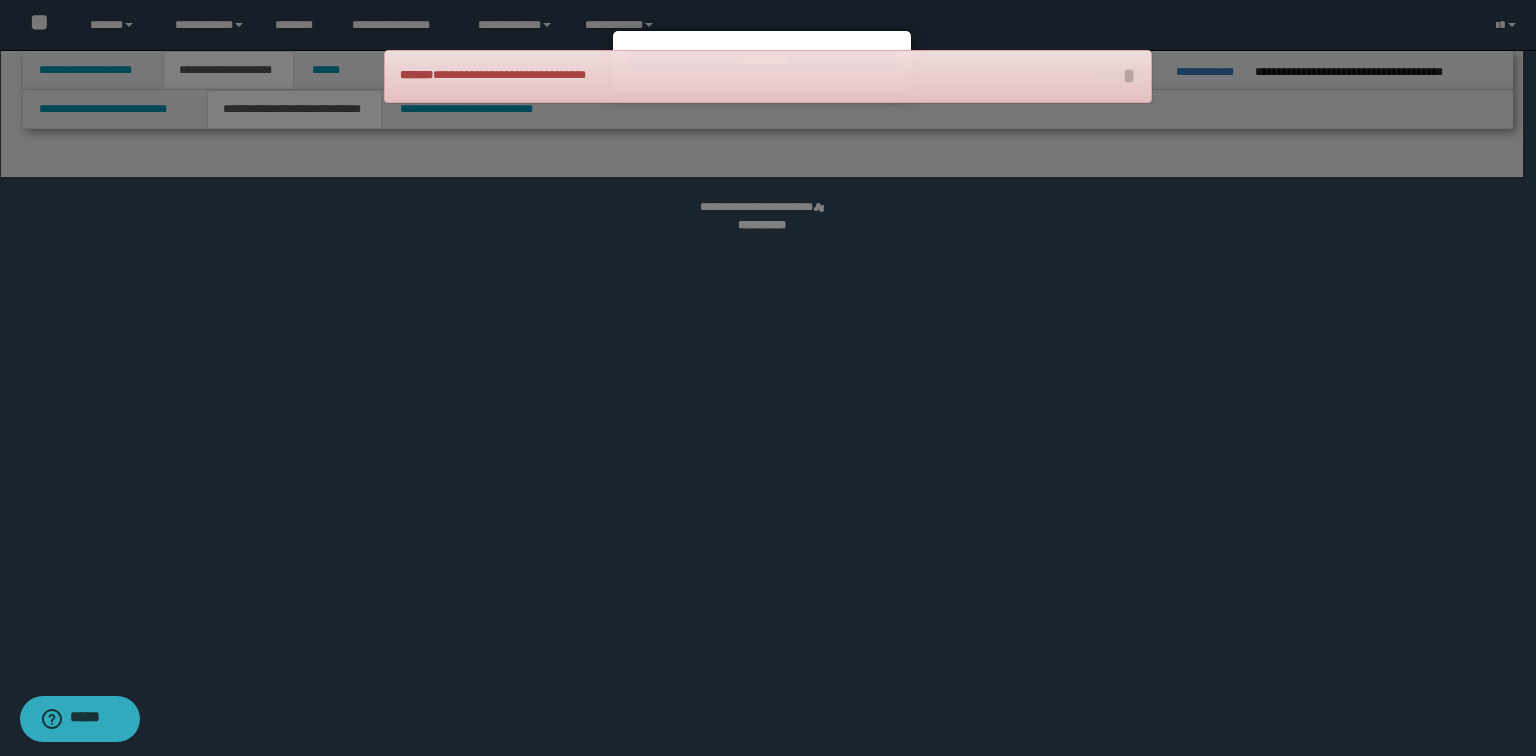 select on "*" 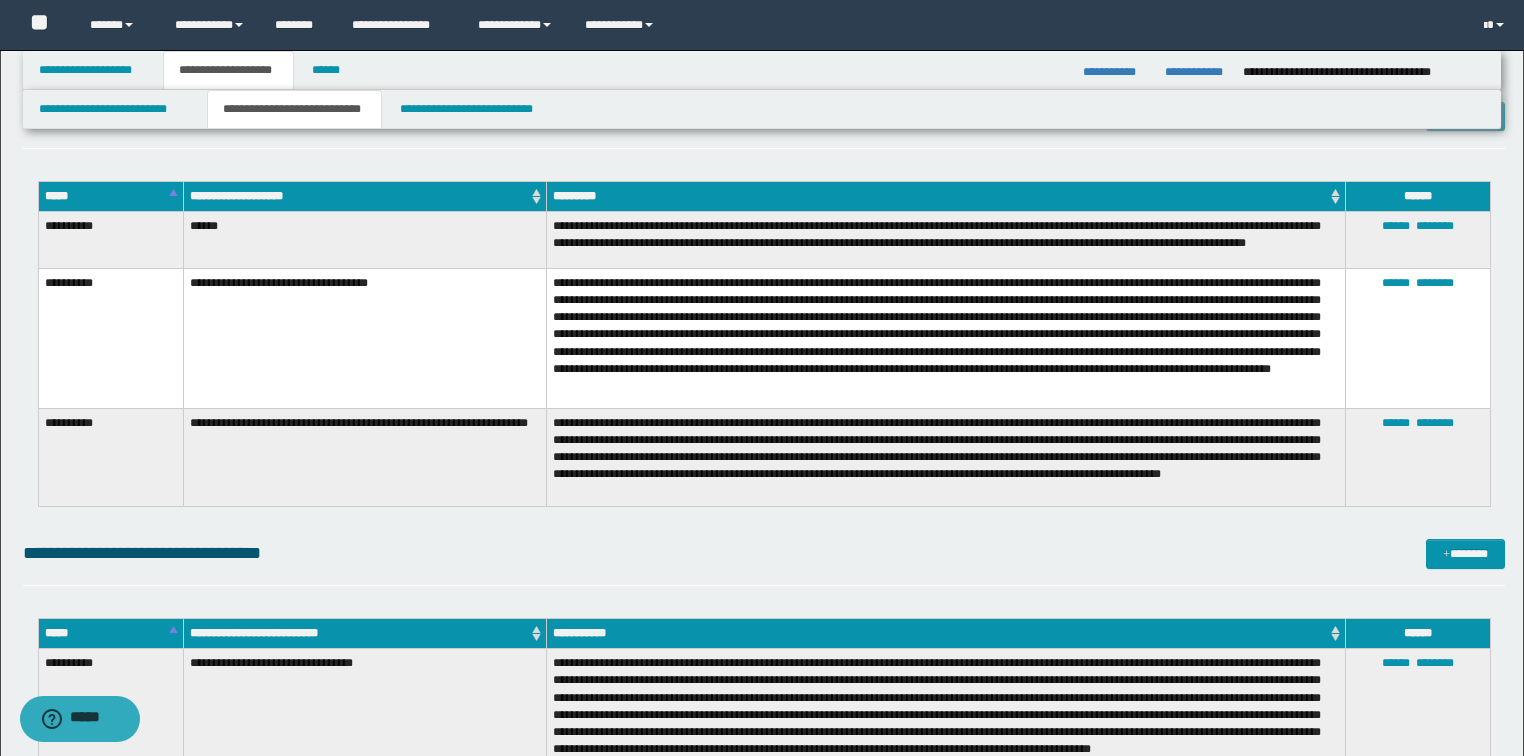 scroll, scrollTop: 4160, scrollLeft: 0, axis: vertical 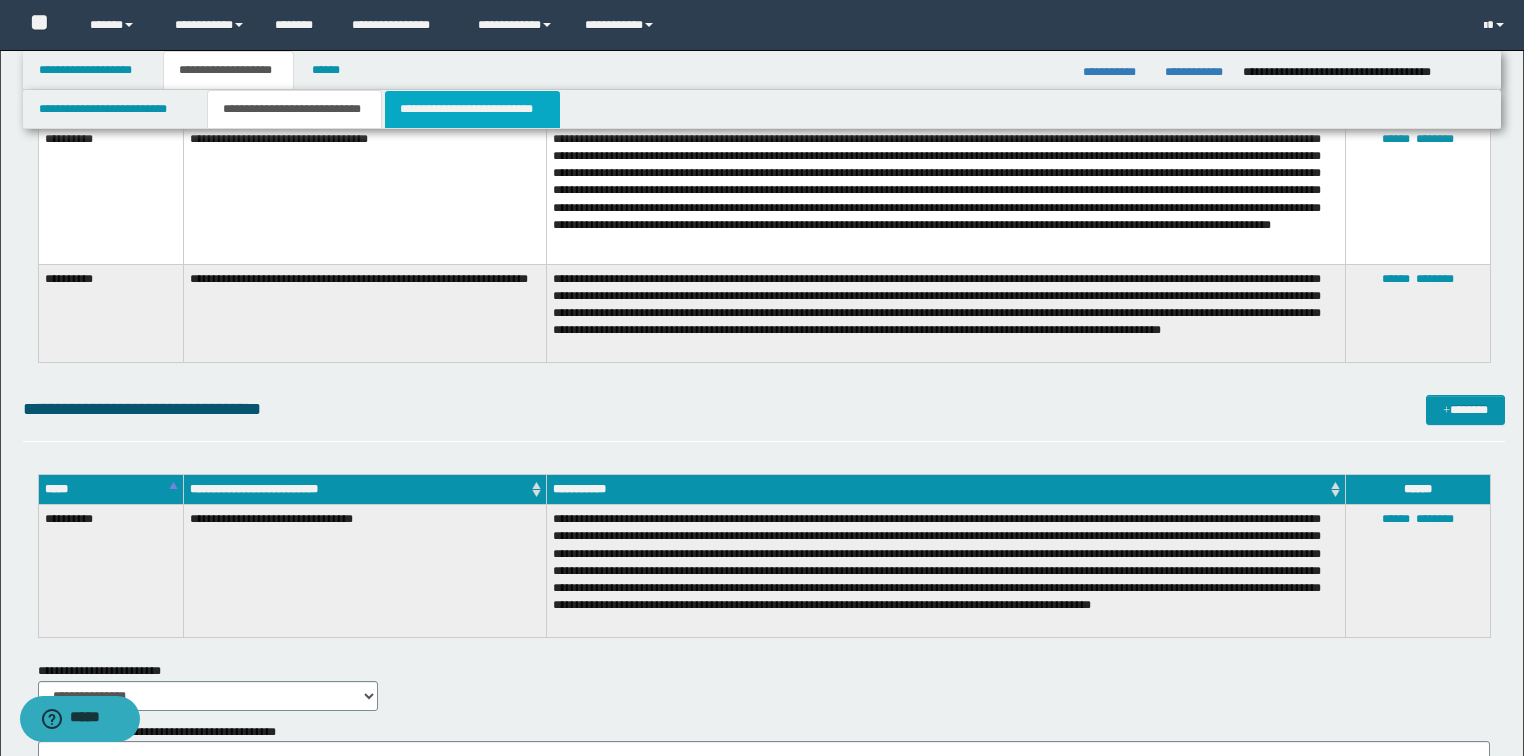 click on "**********" at bounding box center [472, 109] 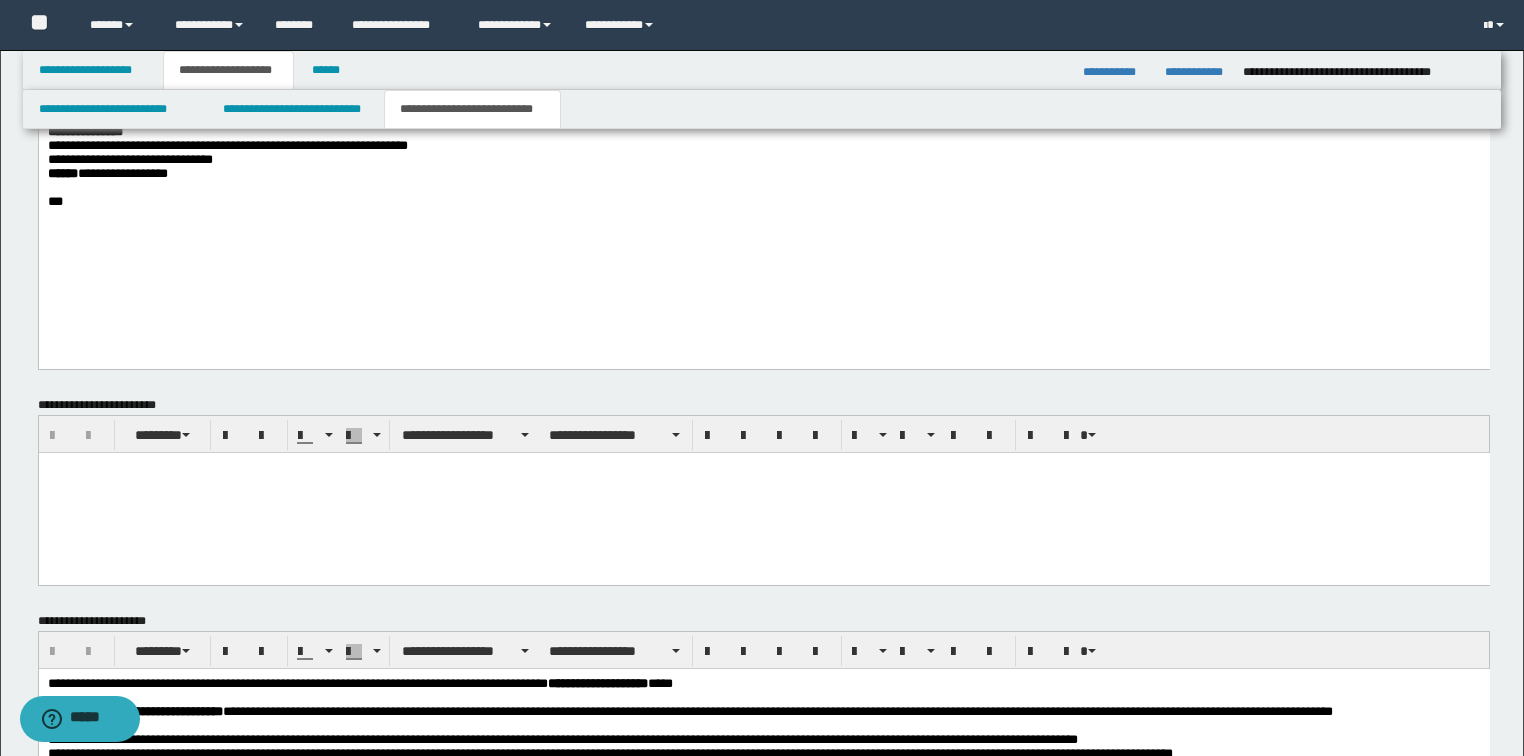 scroll, scrollTop: 1760, scrollLeft: 0, axis: vertical 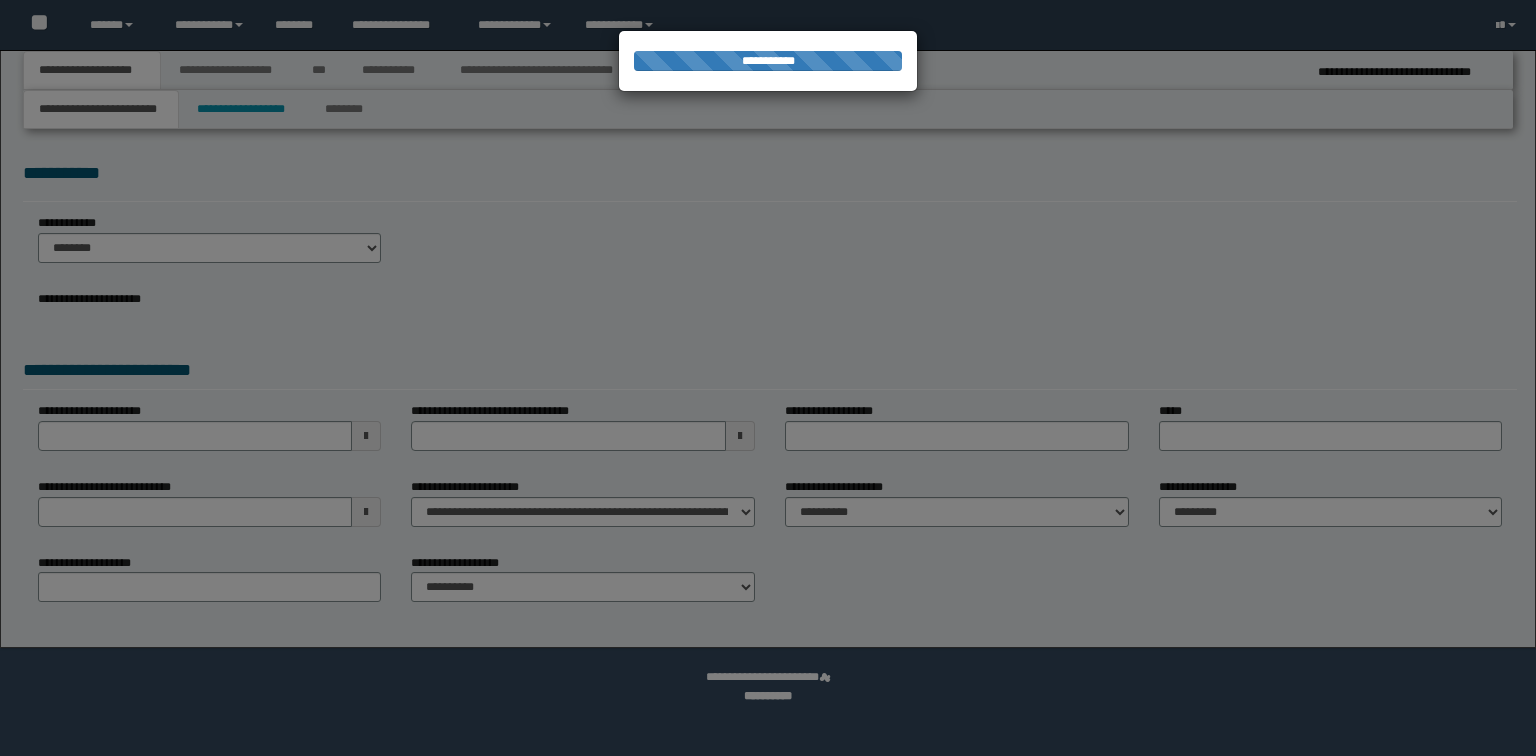 select on "*" 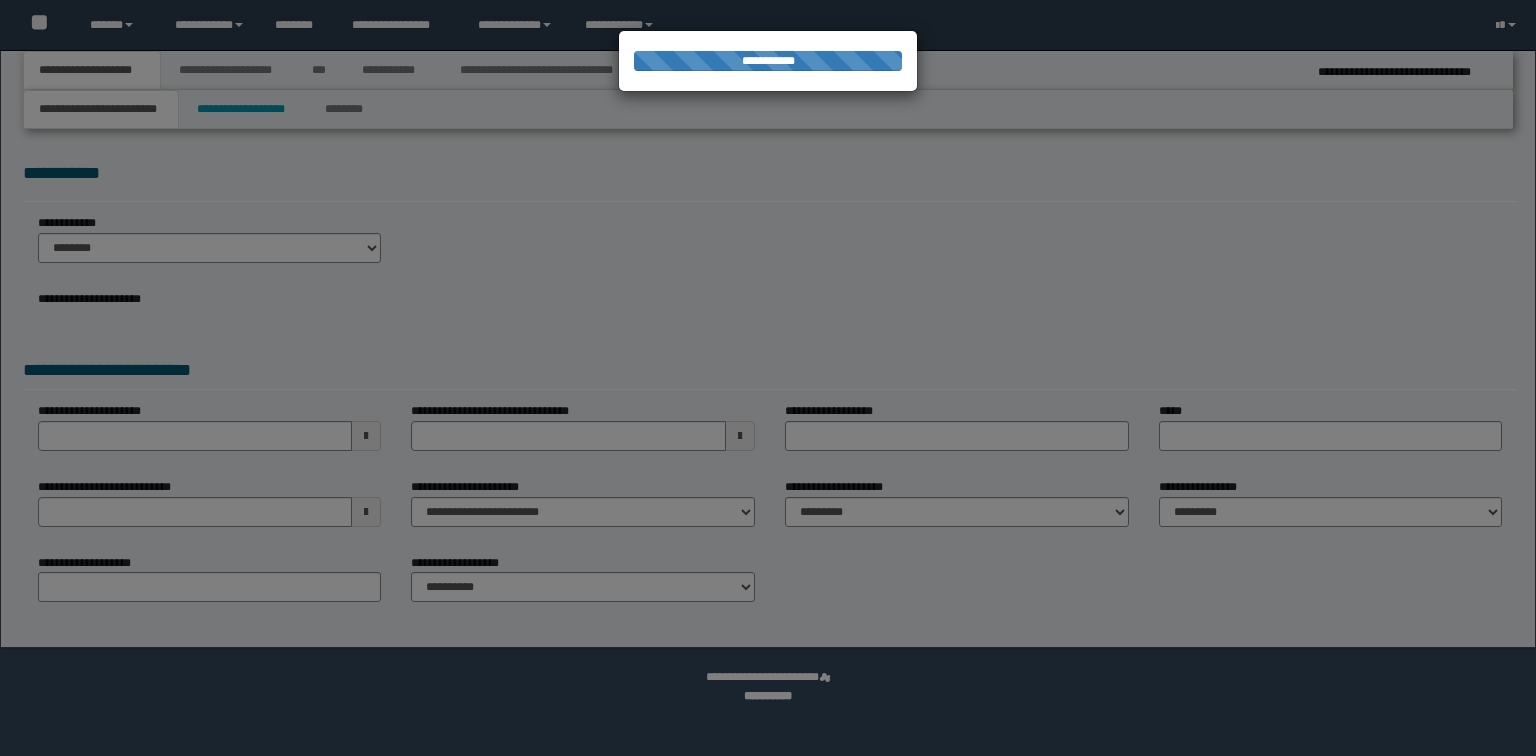 type on "**********" 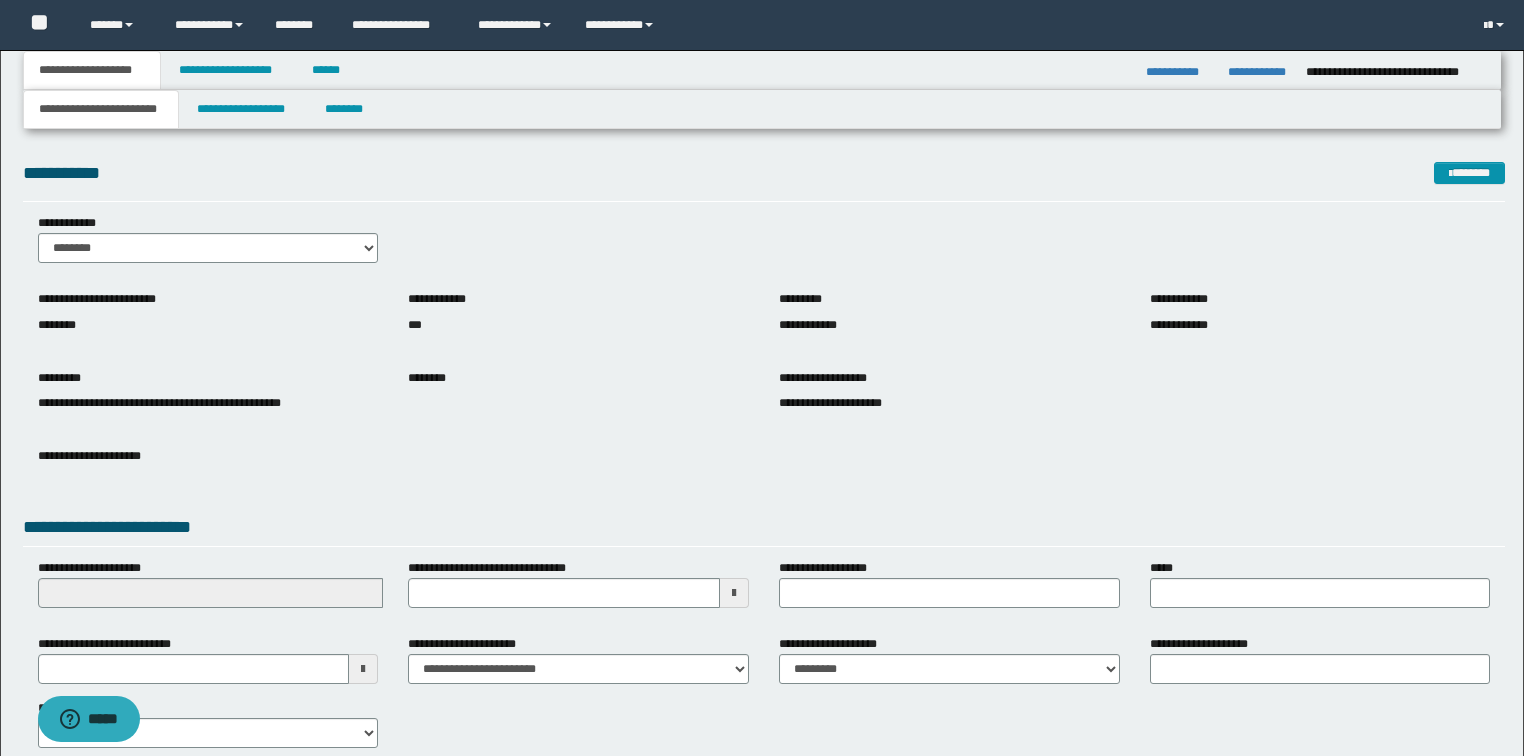 scroll, scrollTop: 0, scrollLeft: 0, axis: both 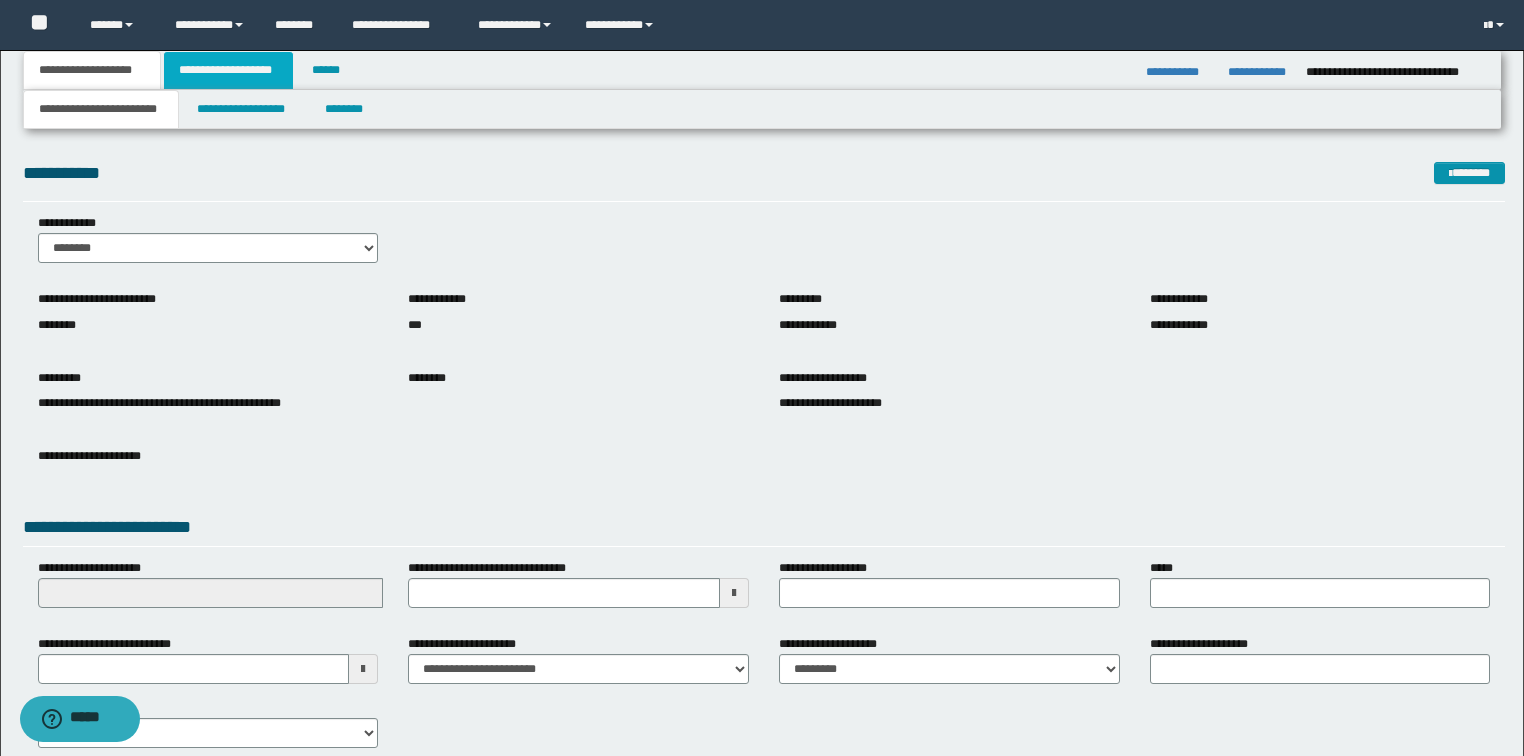 click on "**********" at bounding box center (228, 70) 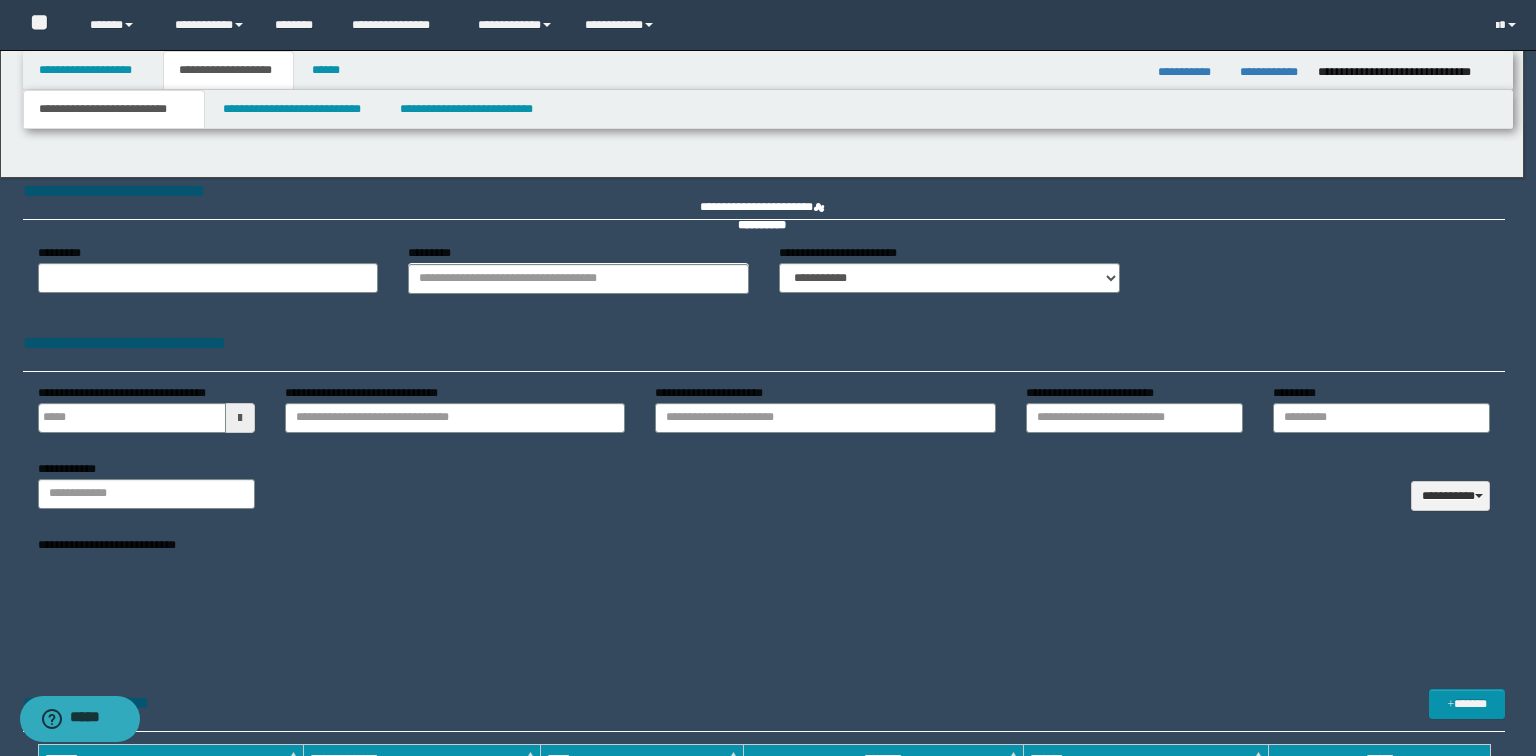 type 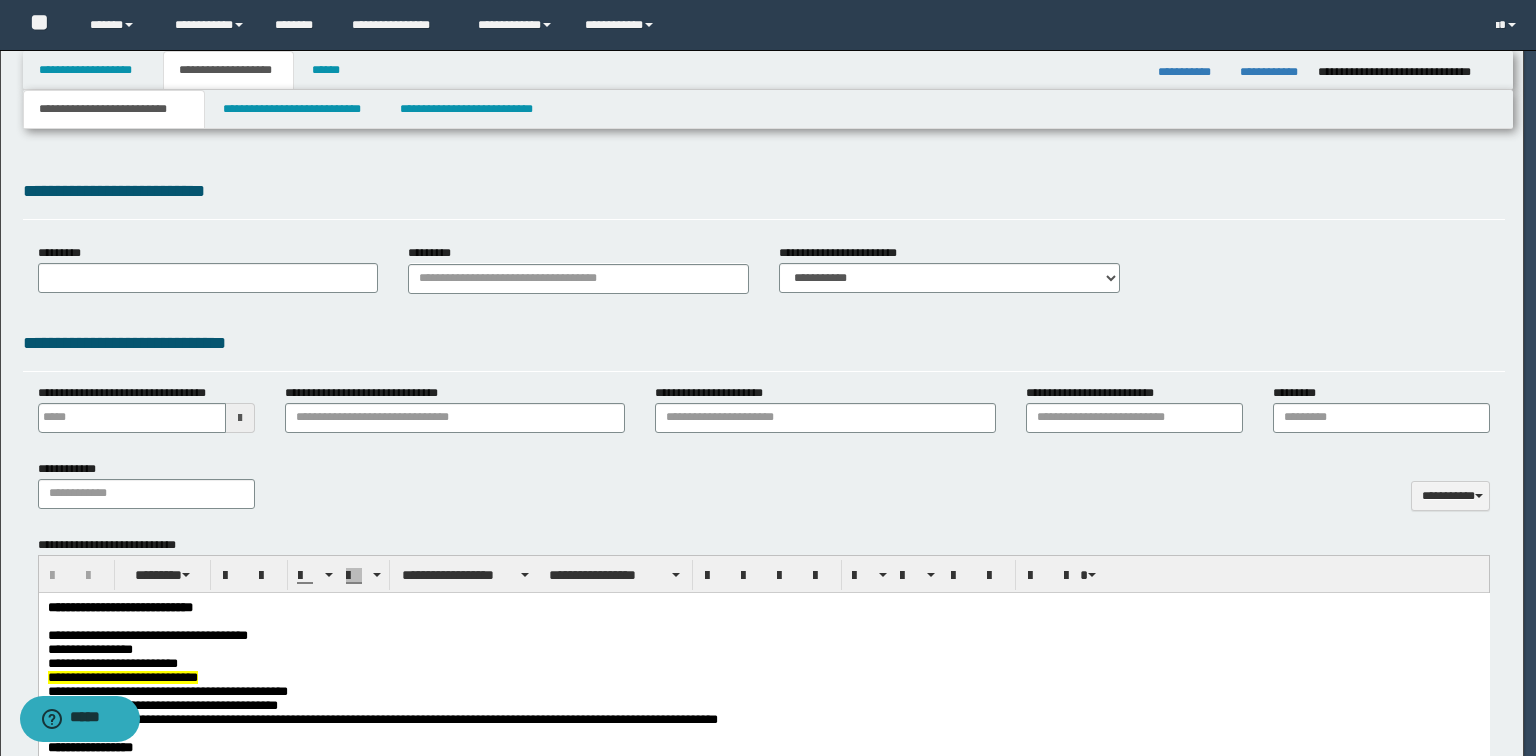 select on "*" 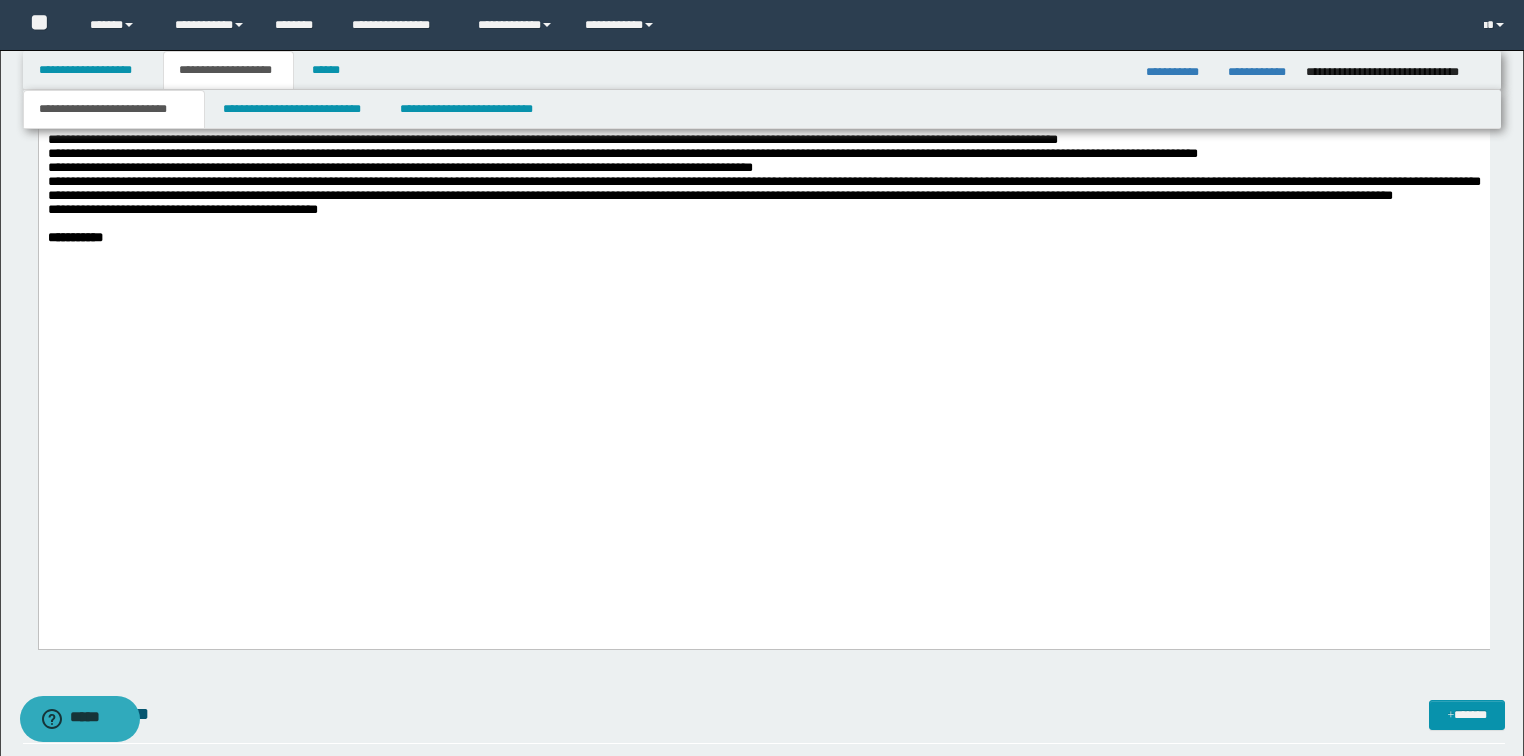 scroll, scrollTop: 3040, scrollLeft: 0, axis: vertical 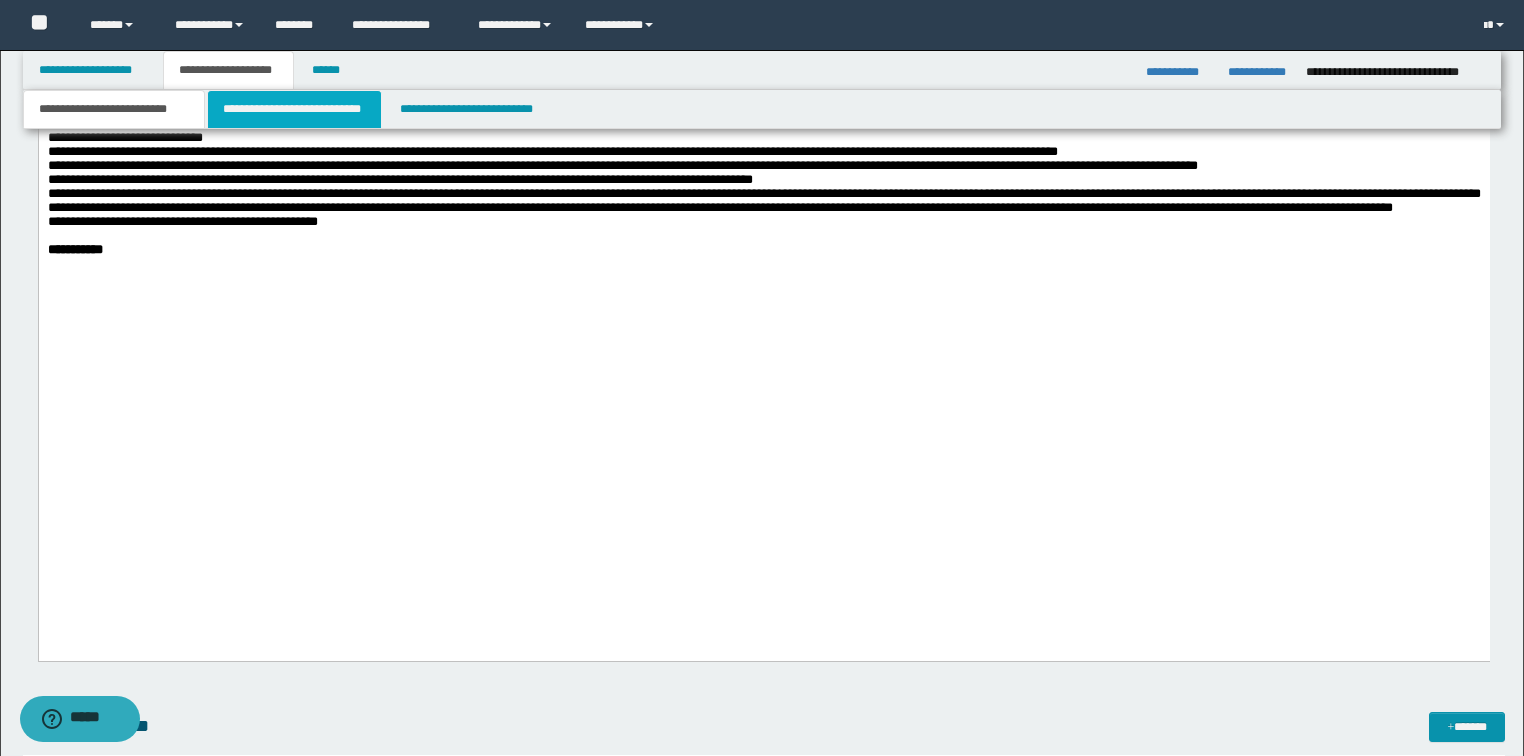 click on "**********" at bounding box center (294, 109) 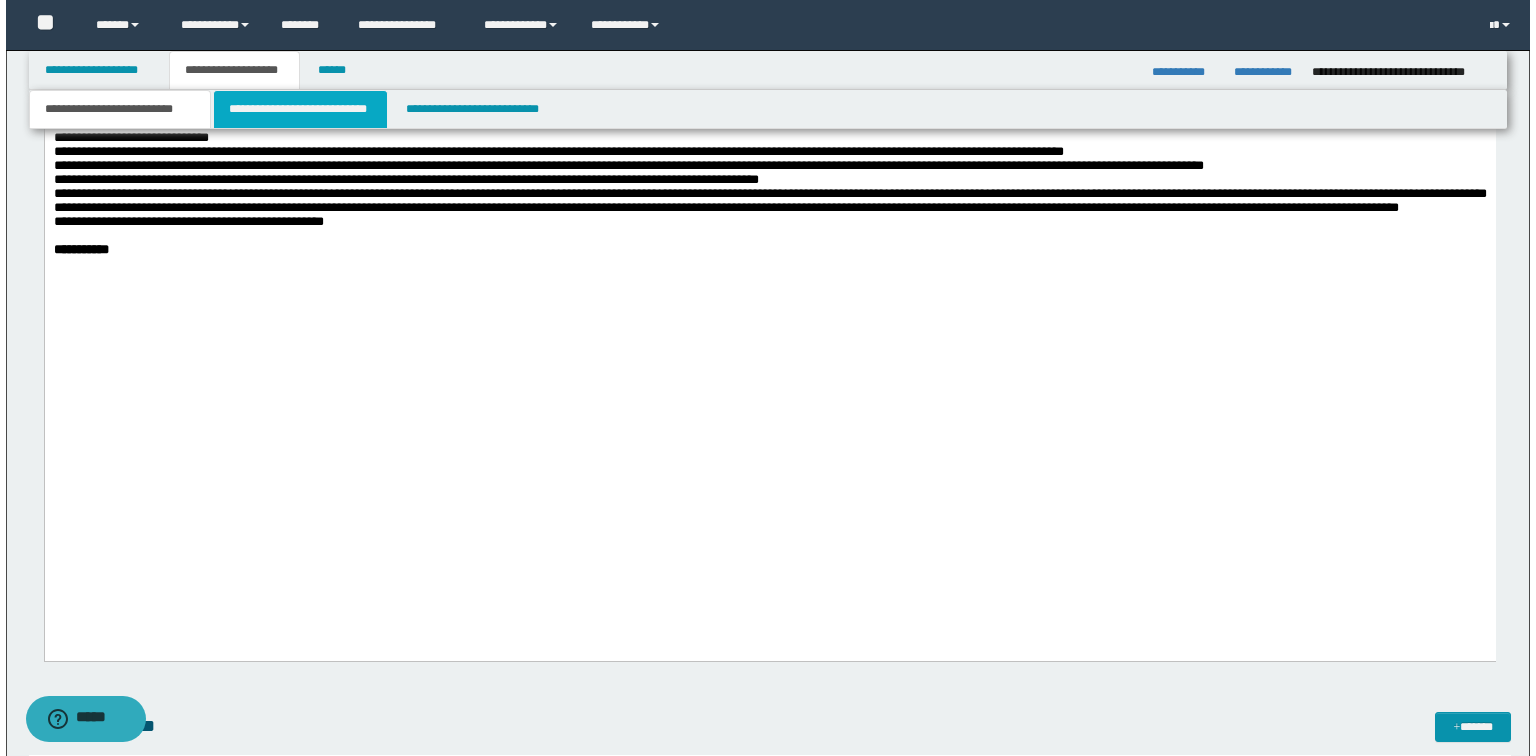 scroll, scrollTop: 0, scrollLeft: 0, axis: both 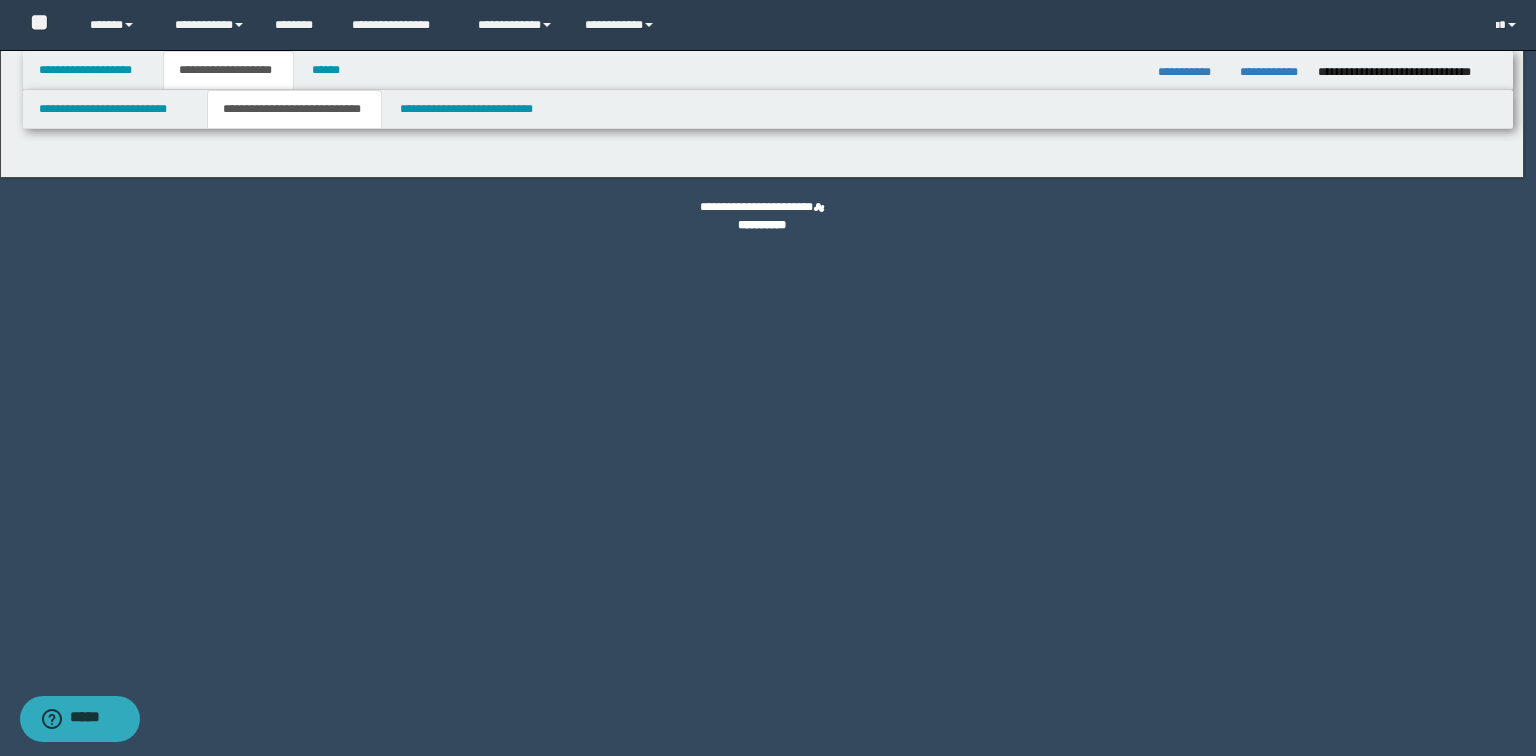 select on "*" 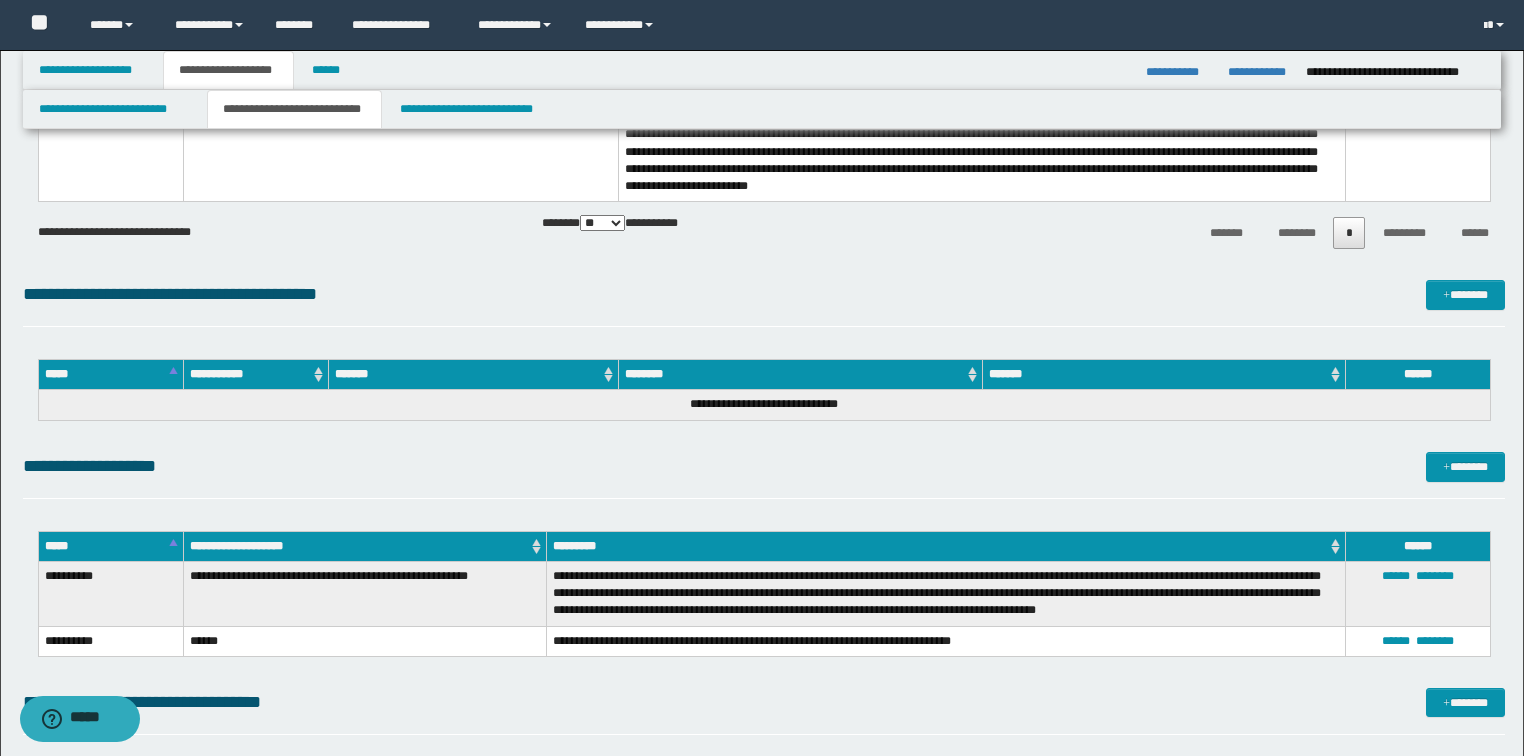 scroll, scrollTop: 2720, scrollLeft: 0, axis: vertical 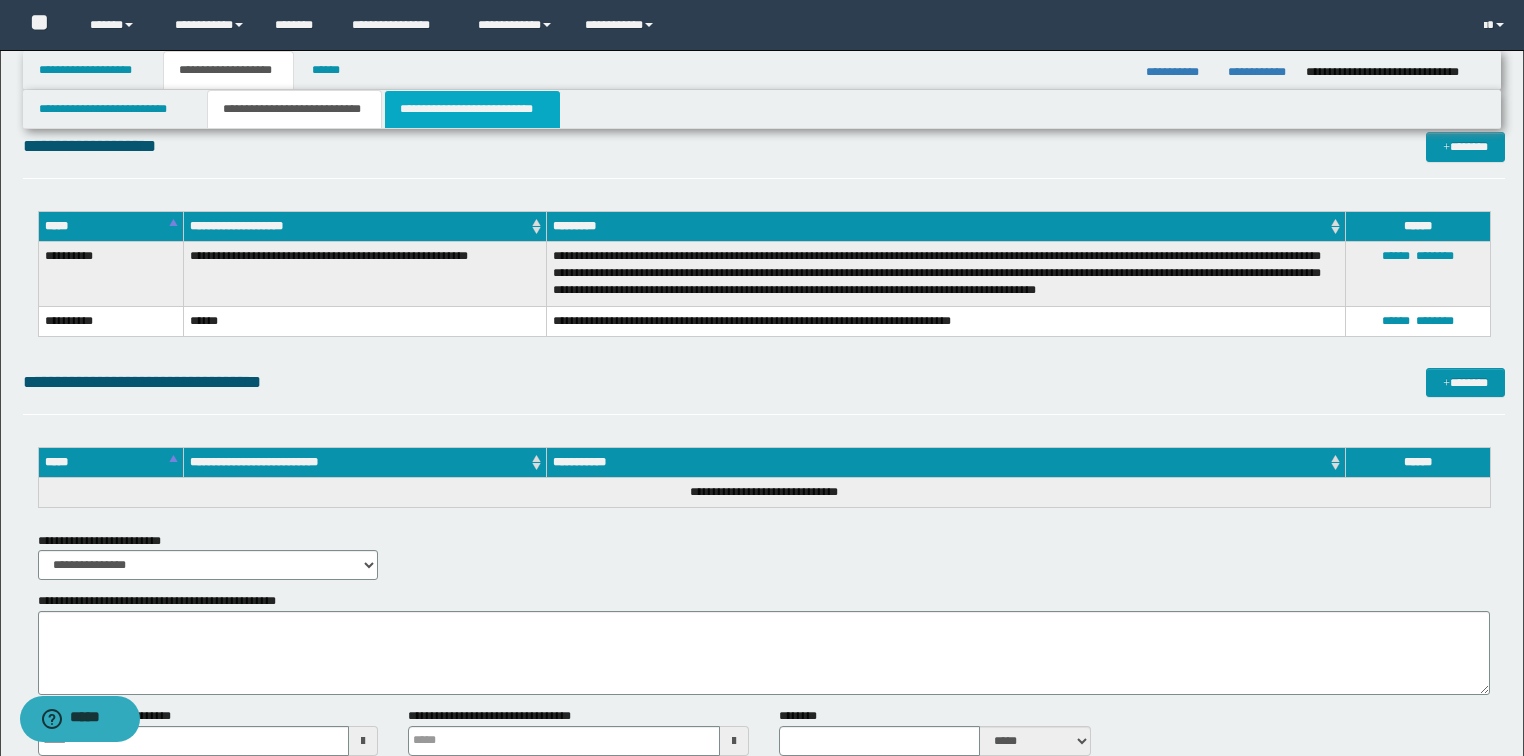 click on "**********" at bounding box center [472, 109] 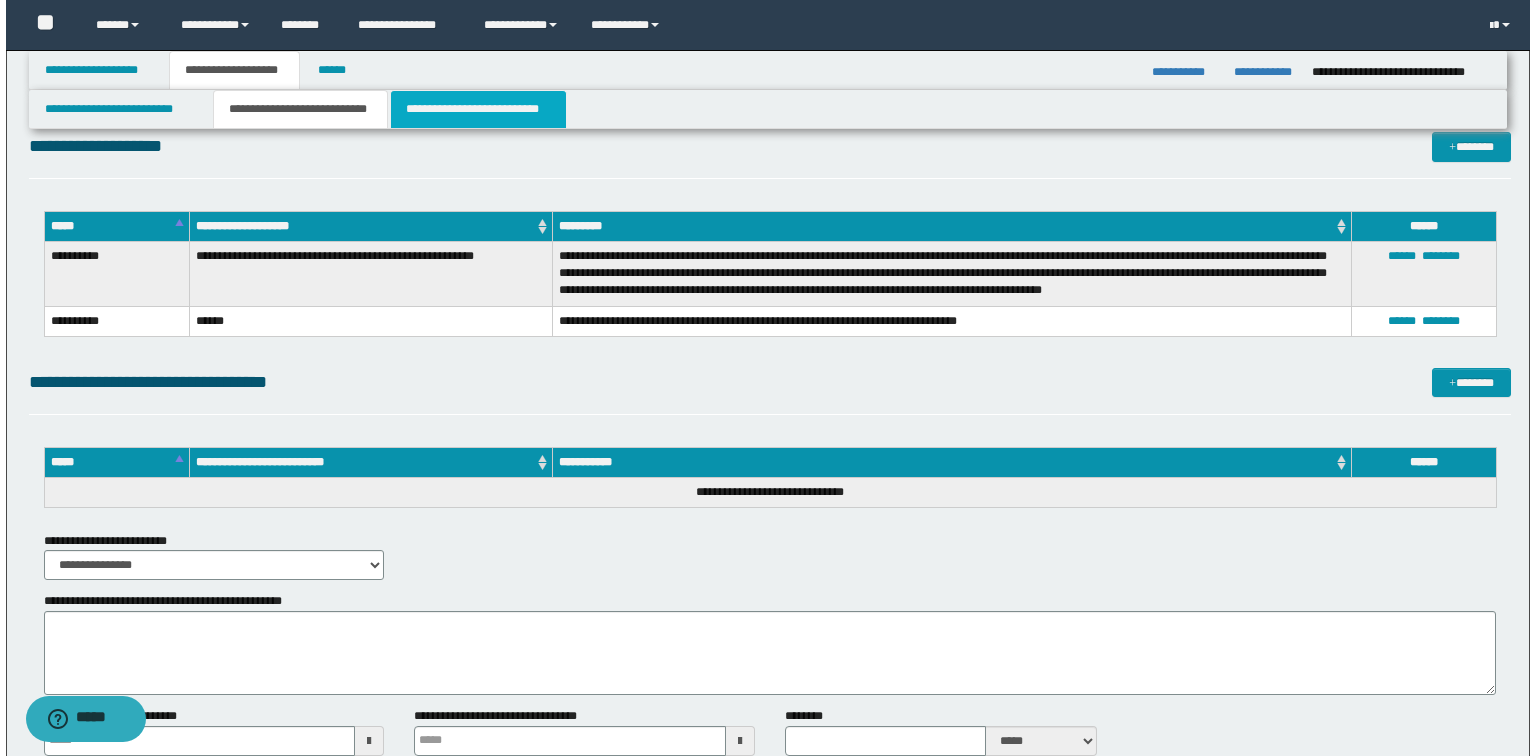 scroll, scrollTop: 0, scrollLeft: 0, axis: both 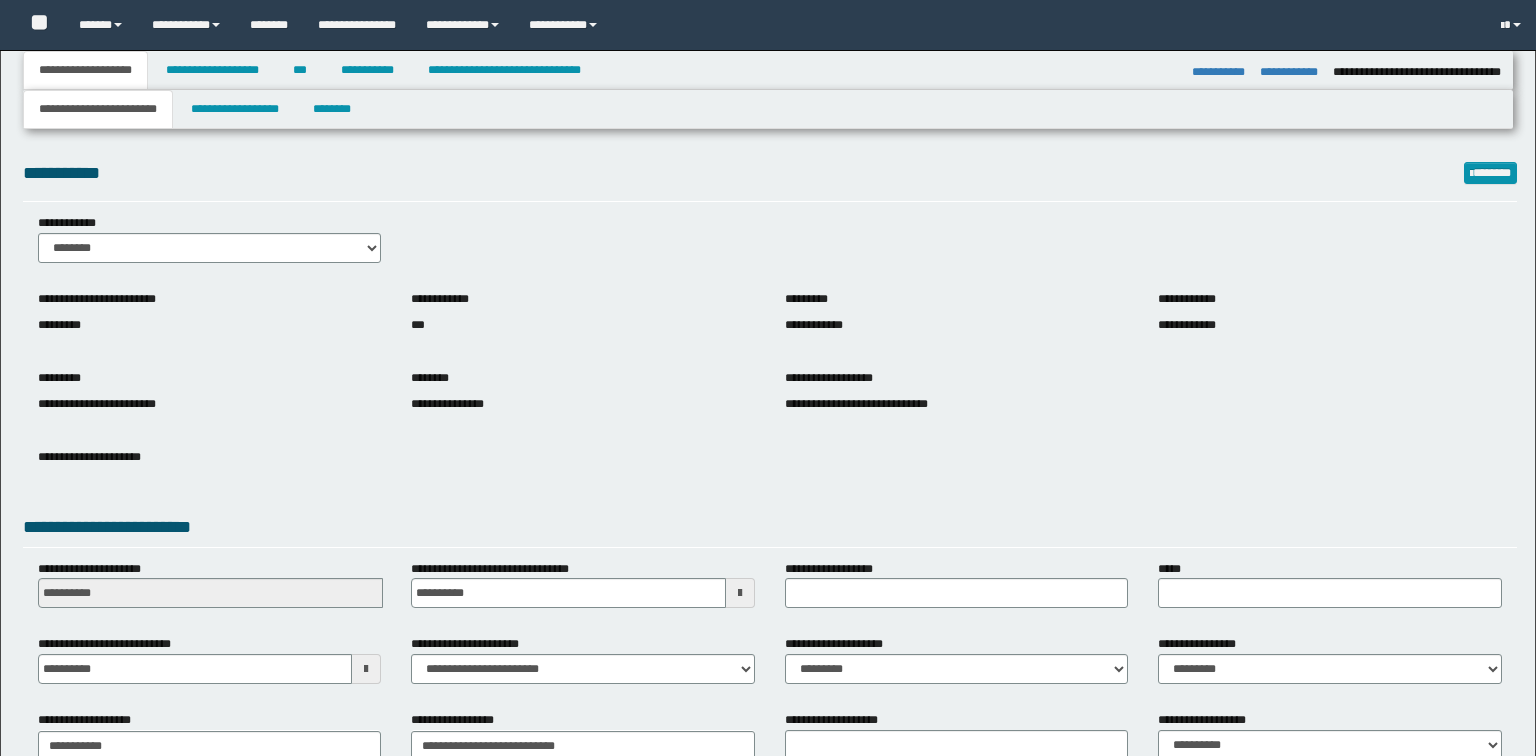 select on "*" 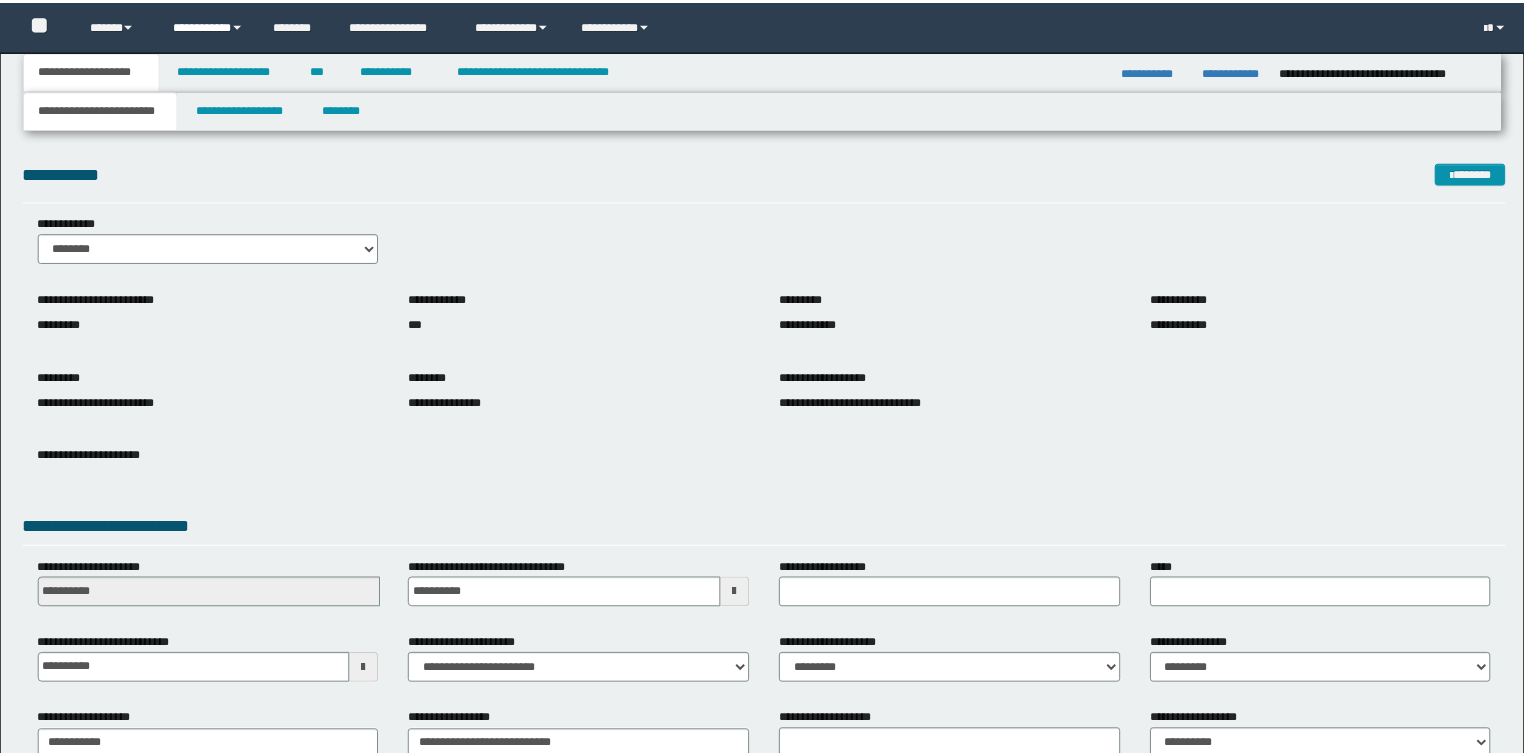 scroll, scrollTop: 0, scrollLeft: 0, axis: both 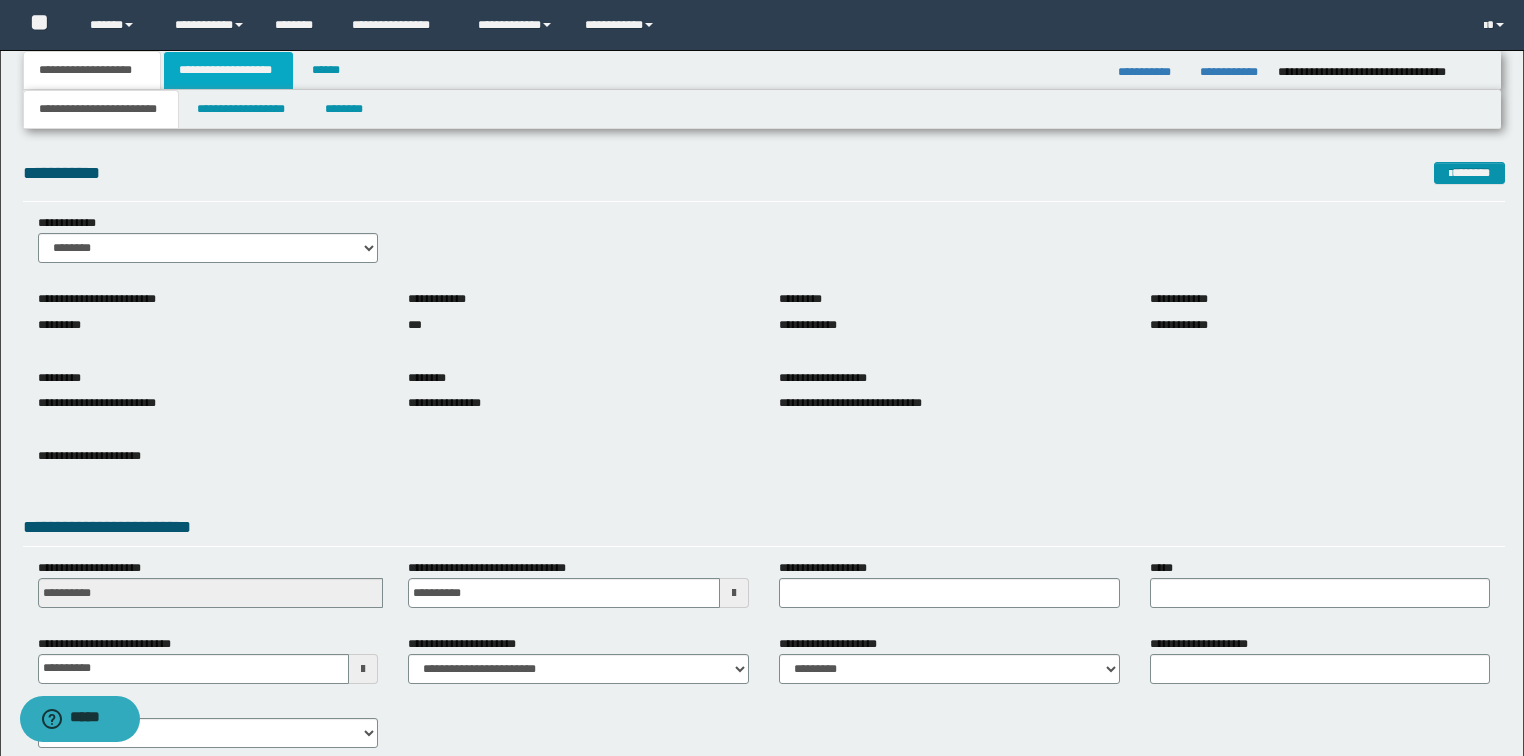 click on "**********" at bounding box center [228, 70] 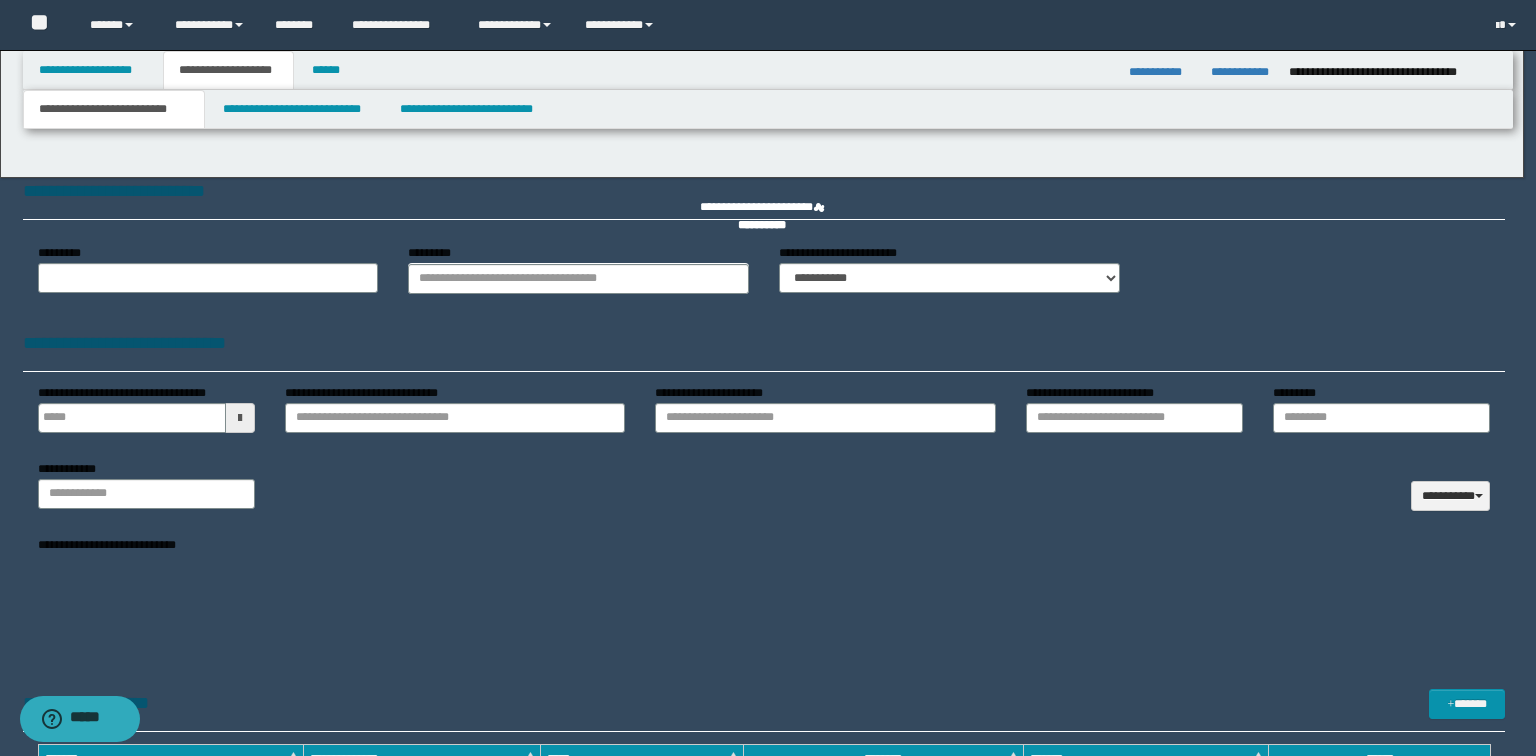 type 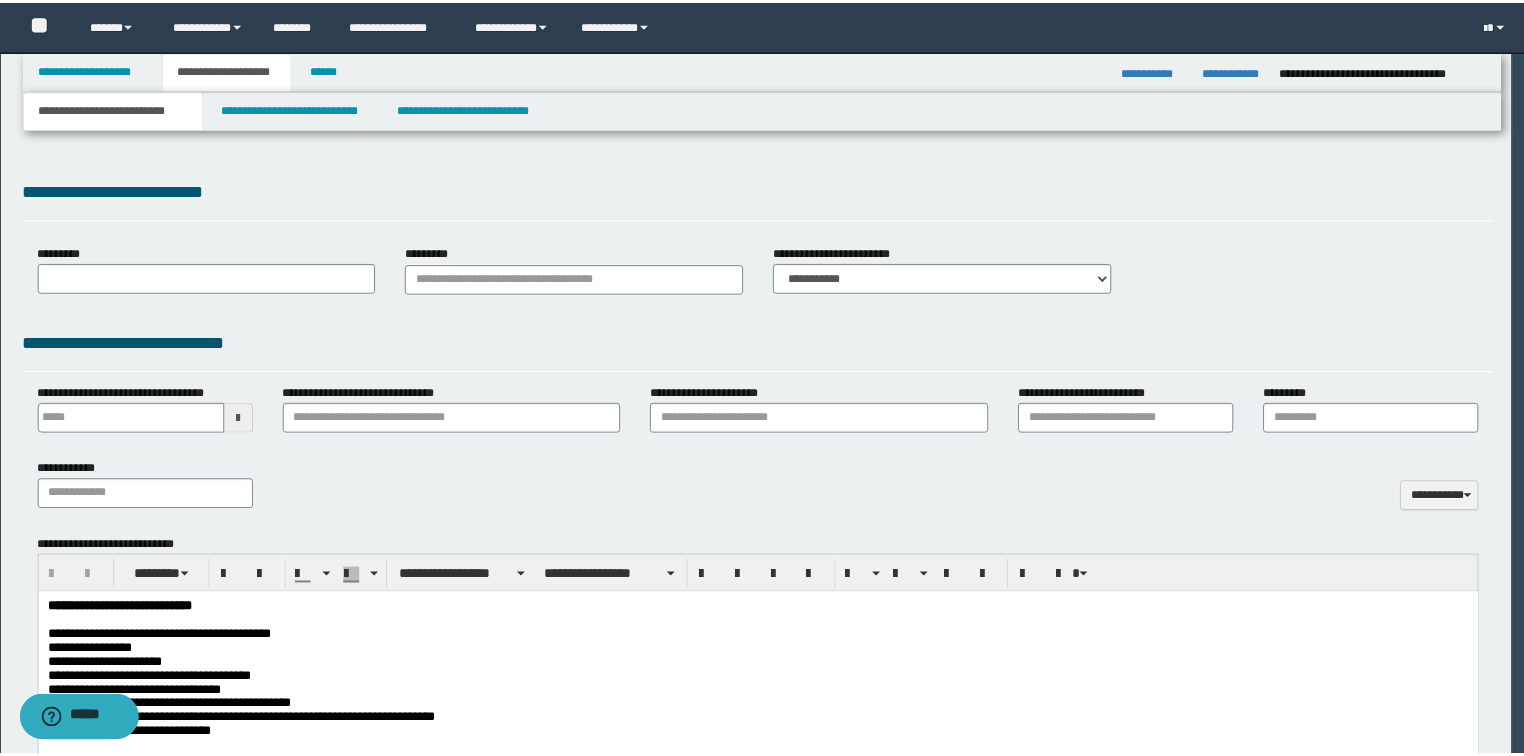 scroll, scrollTop: 0, scrollLeft: 0, axis: both 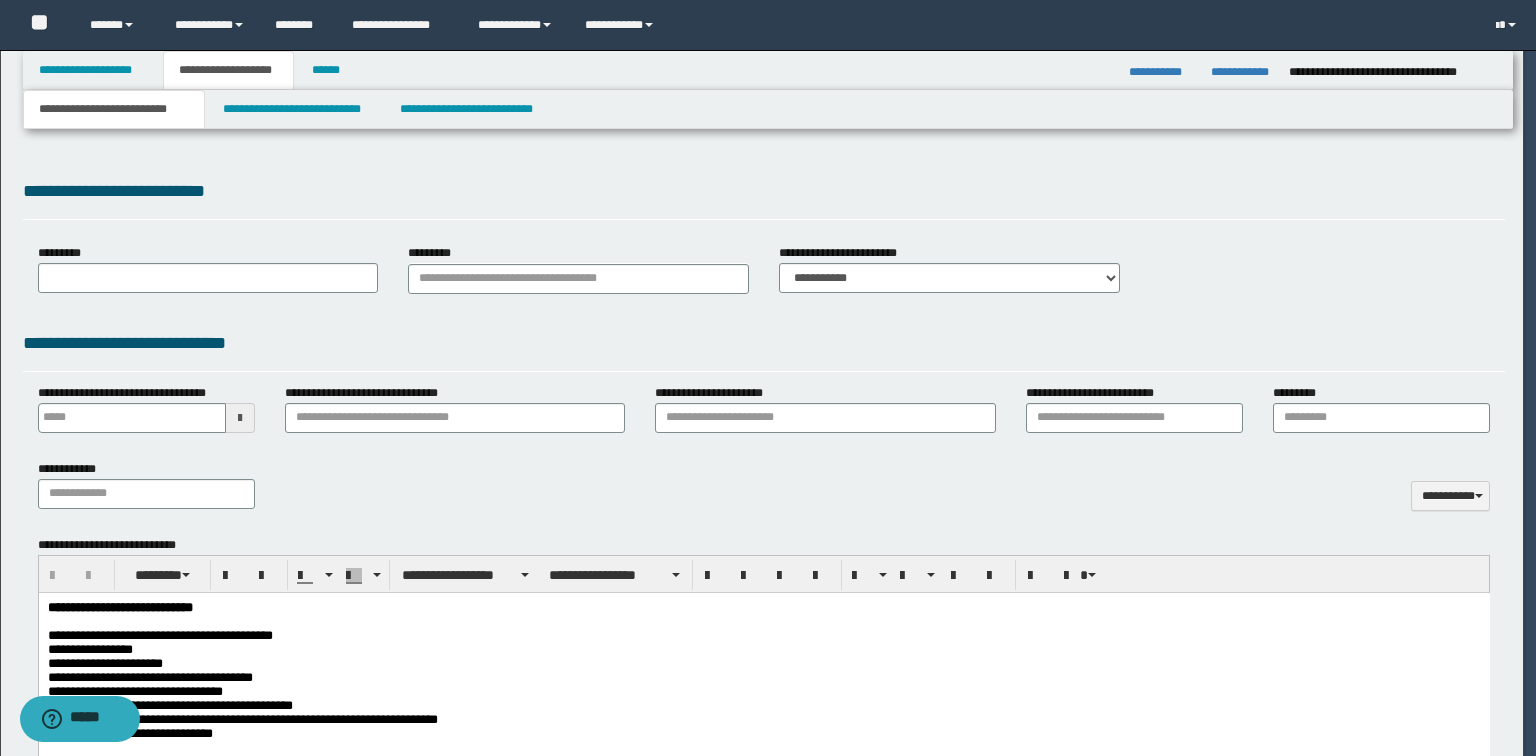 select on "*" 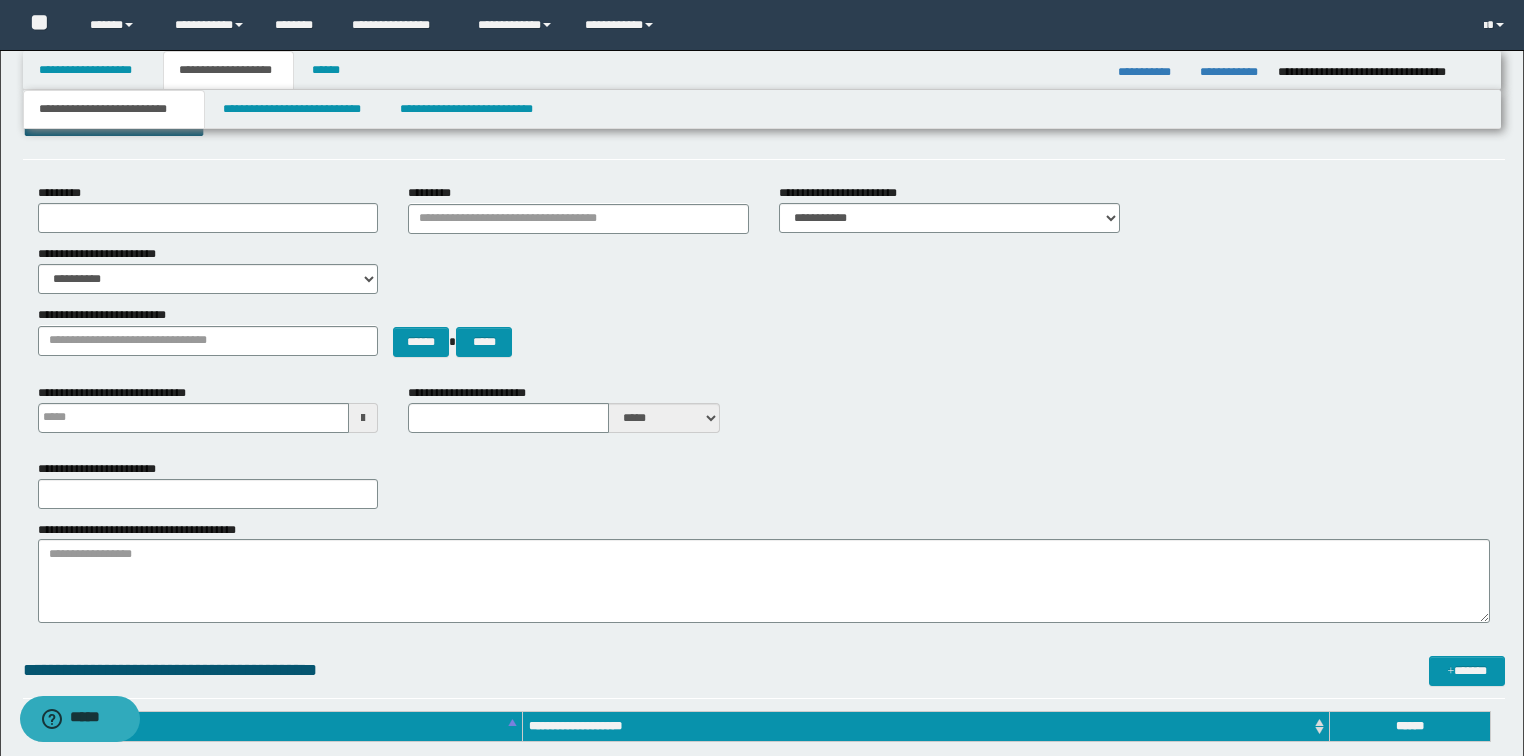 type 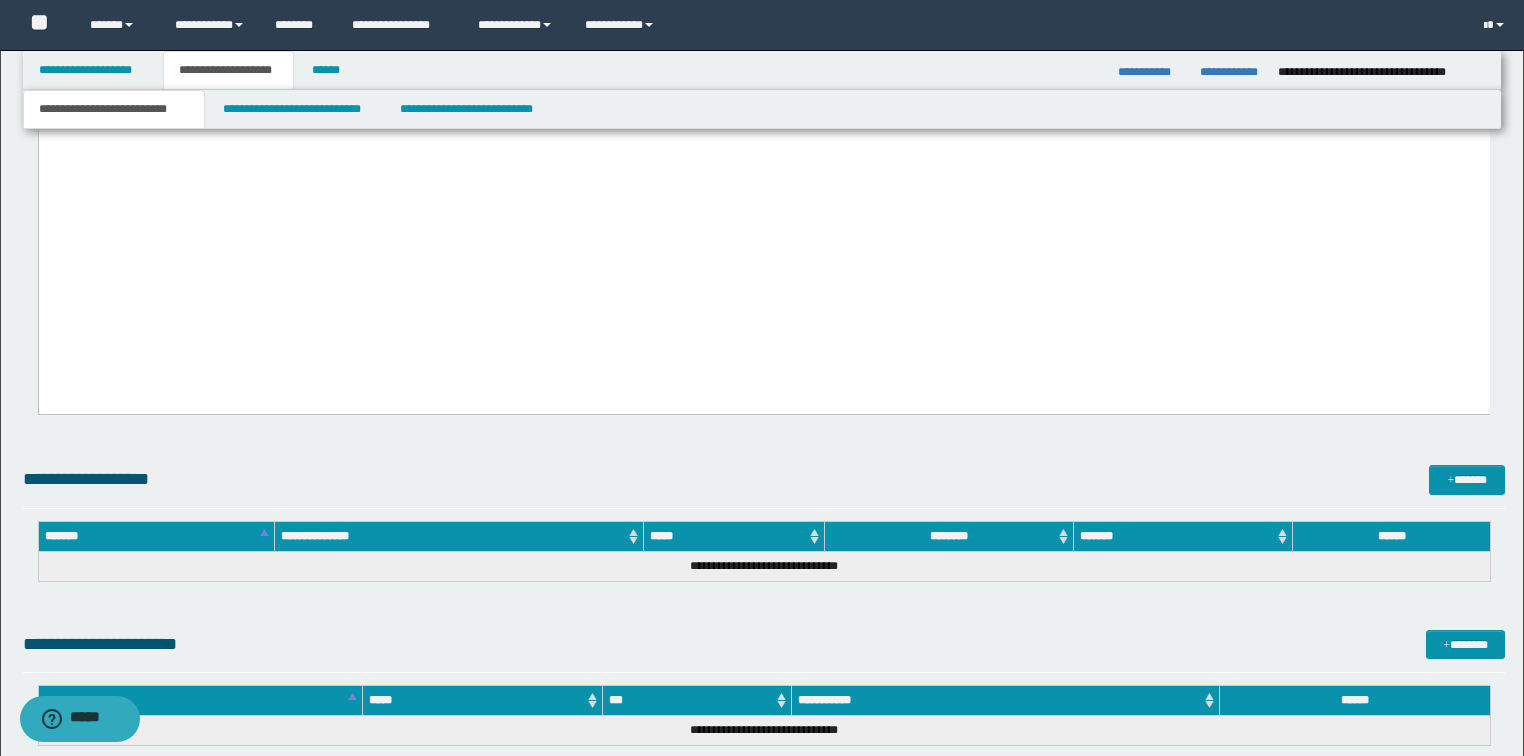 scroll, scrollTop: 11040, scrollLeft: 0, axis: vertical 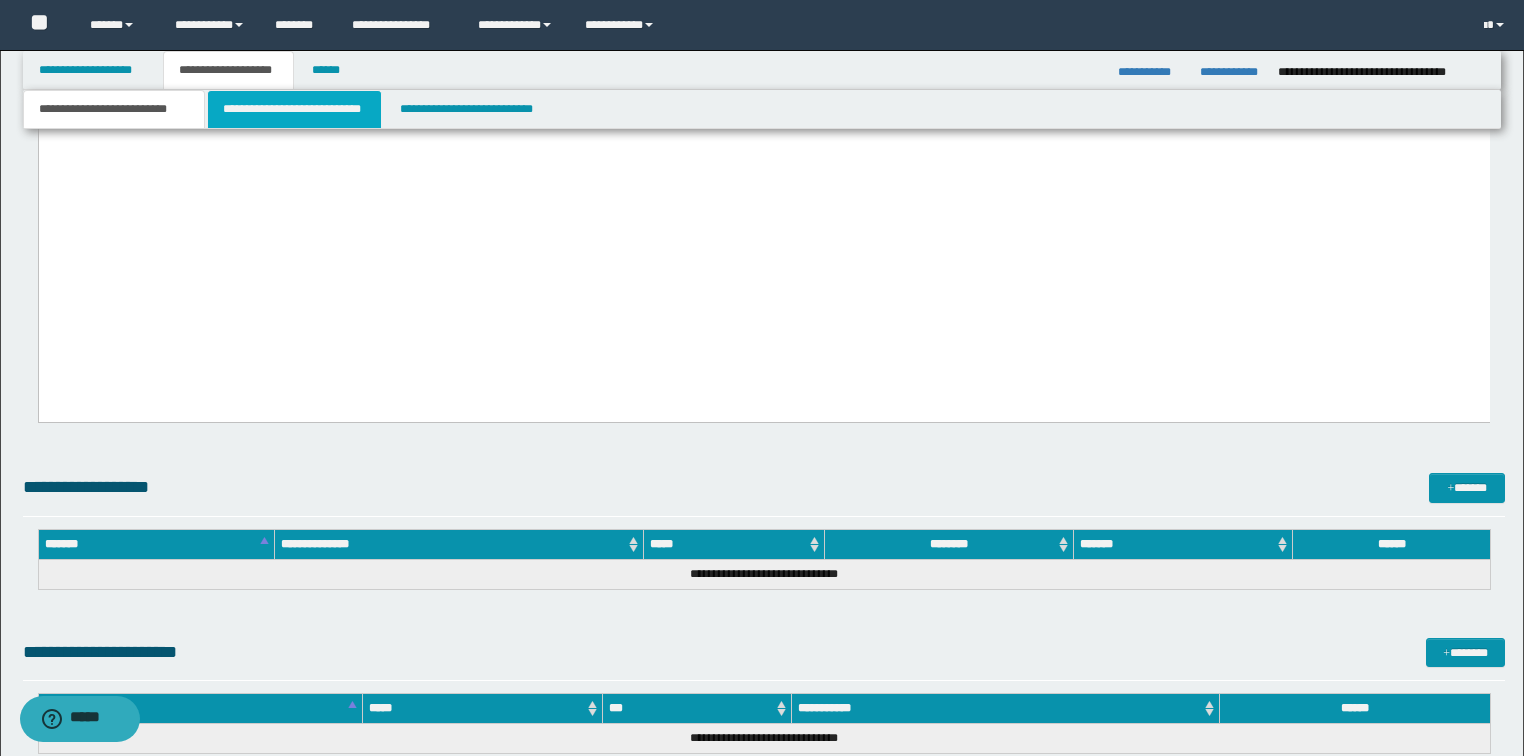 click on "**********" at bounding box center (294, 109) 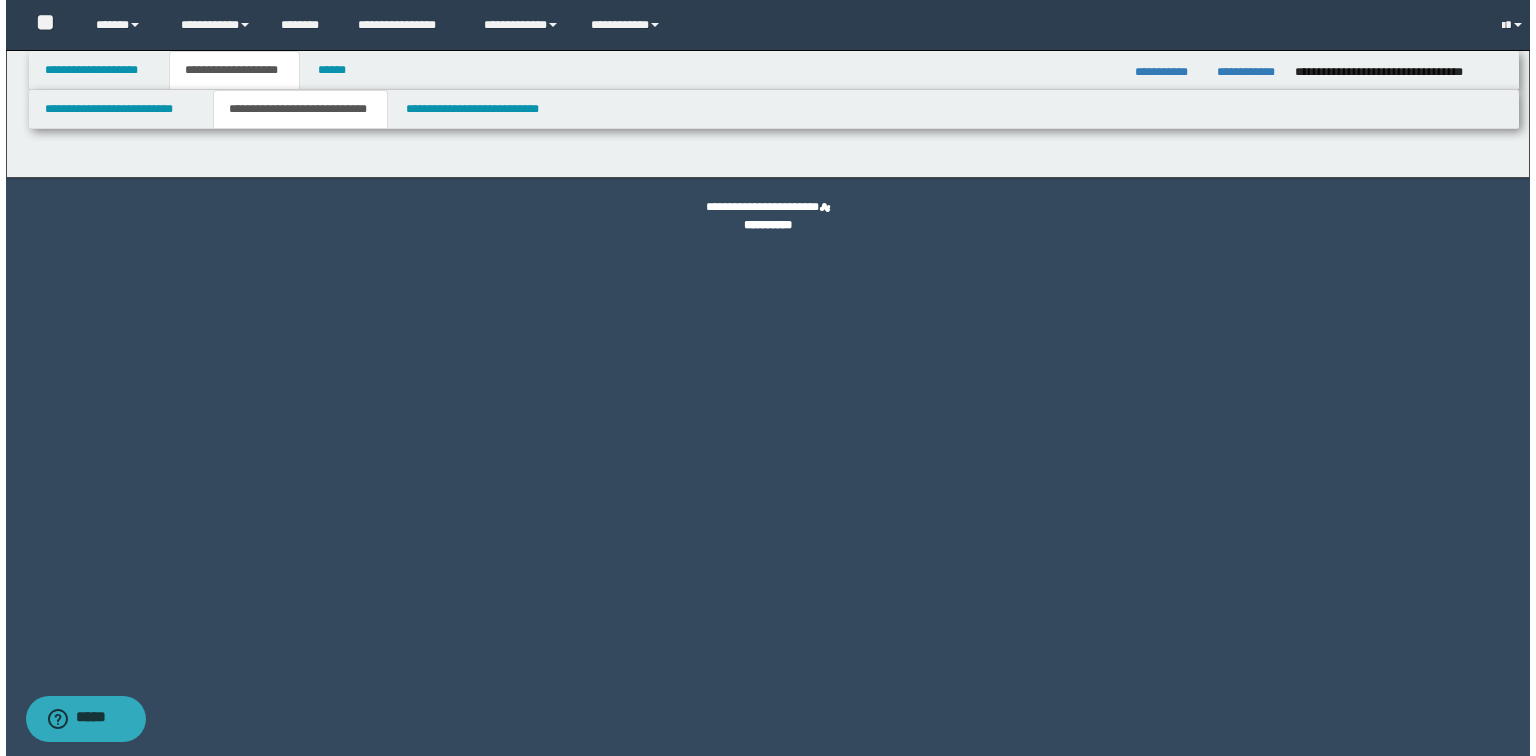 scroll, scrollTop: 0, scrollLeft: 0, axis: both 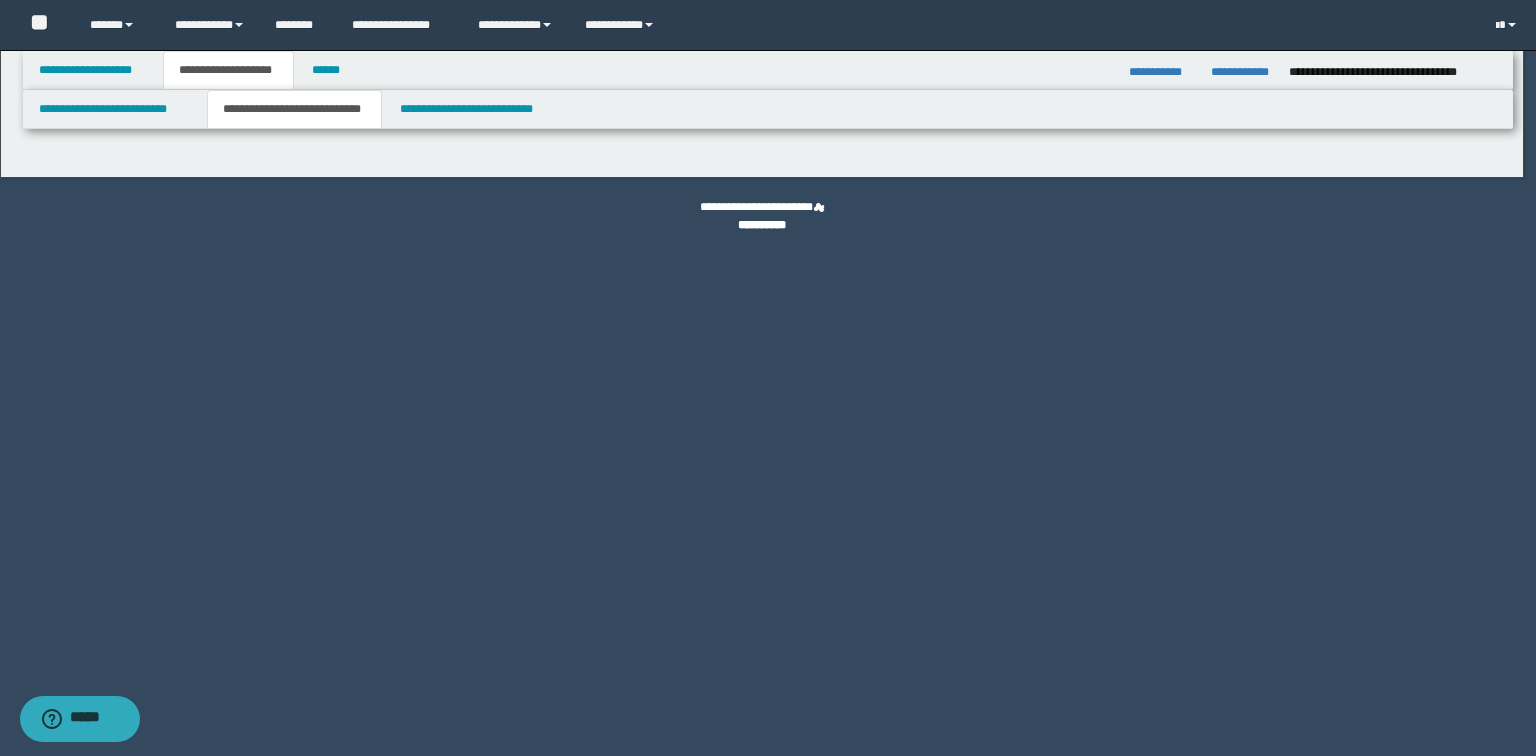 select on "*" 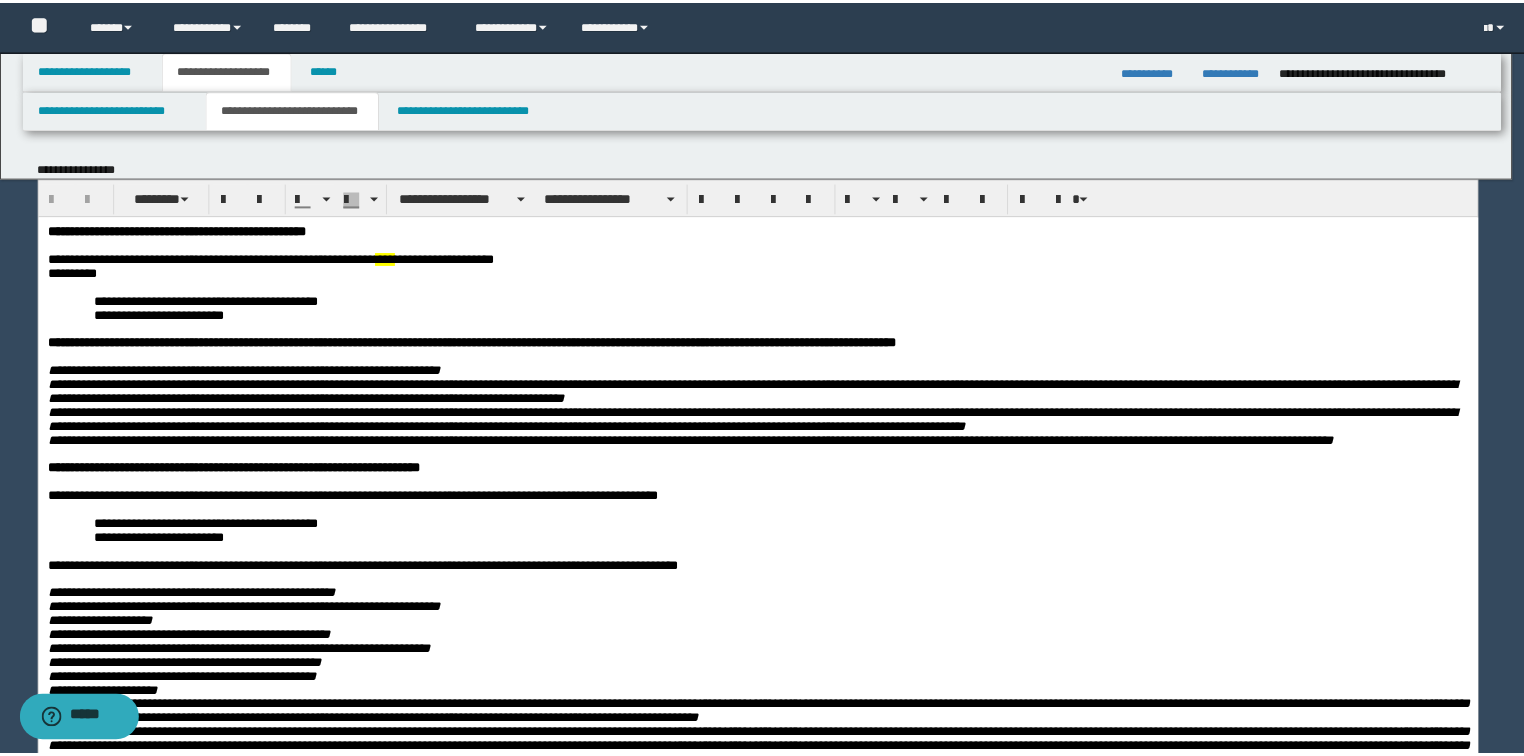 scroll, scrollTop: 0, scrollLeft: 0, axis: both 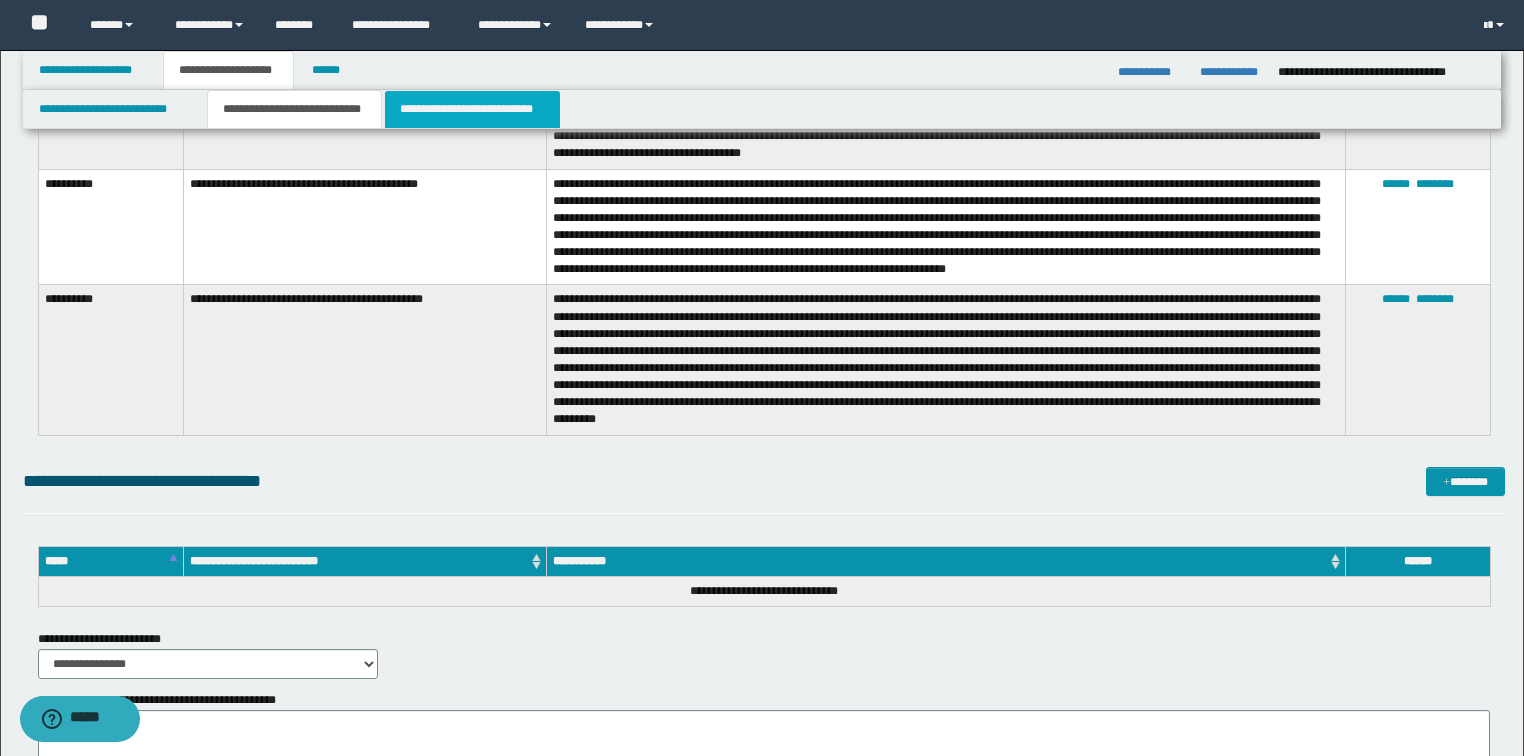click on "**********" at bounding box center (472, 109) 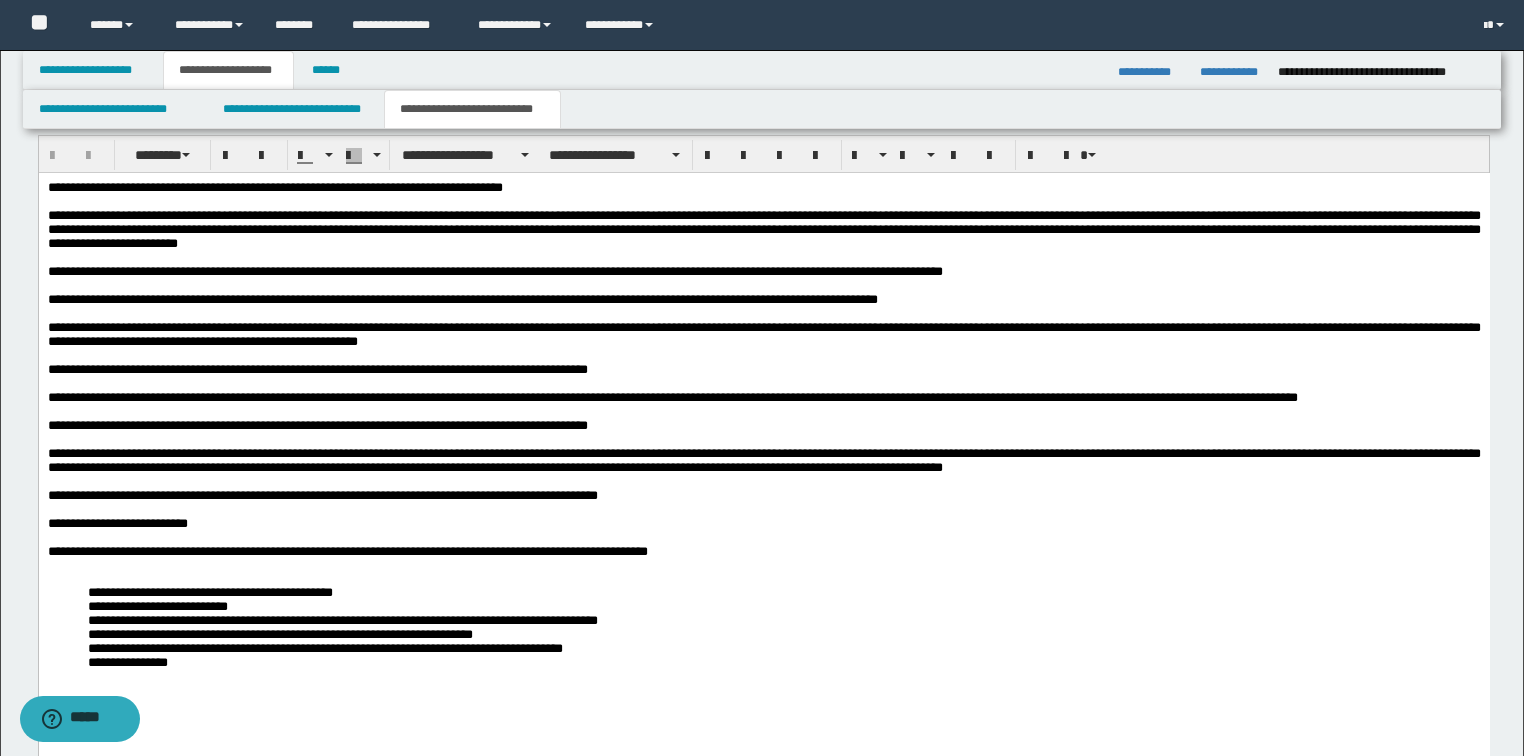 scroll, scrollTop: 1760, scrollLeft: 0, axis: vertical 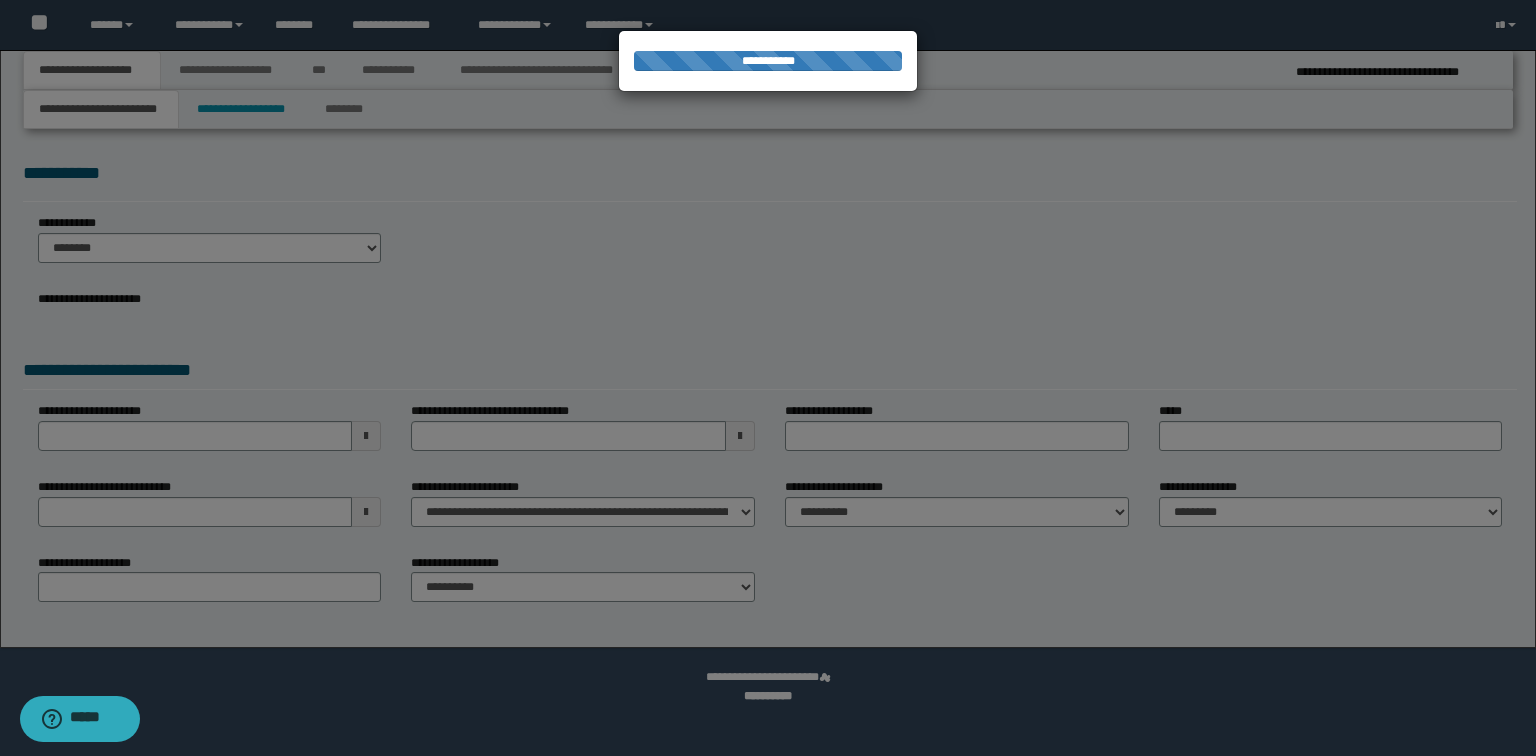 select on "*" 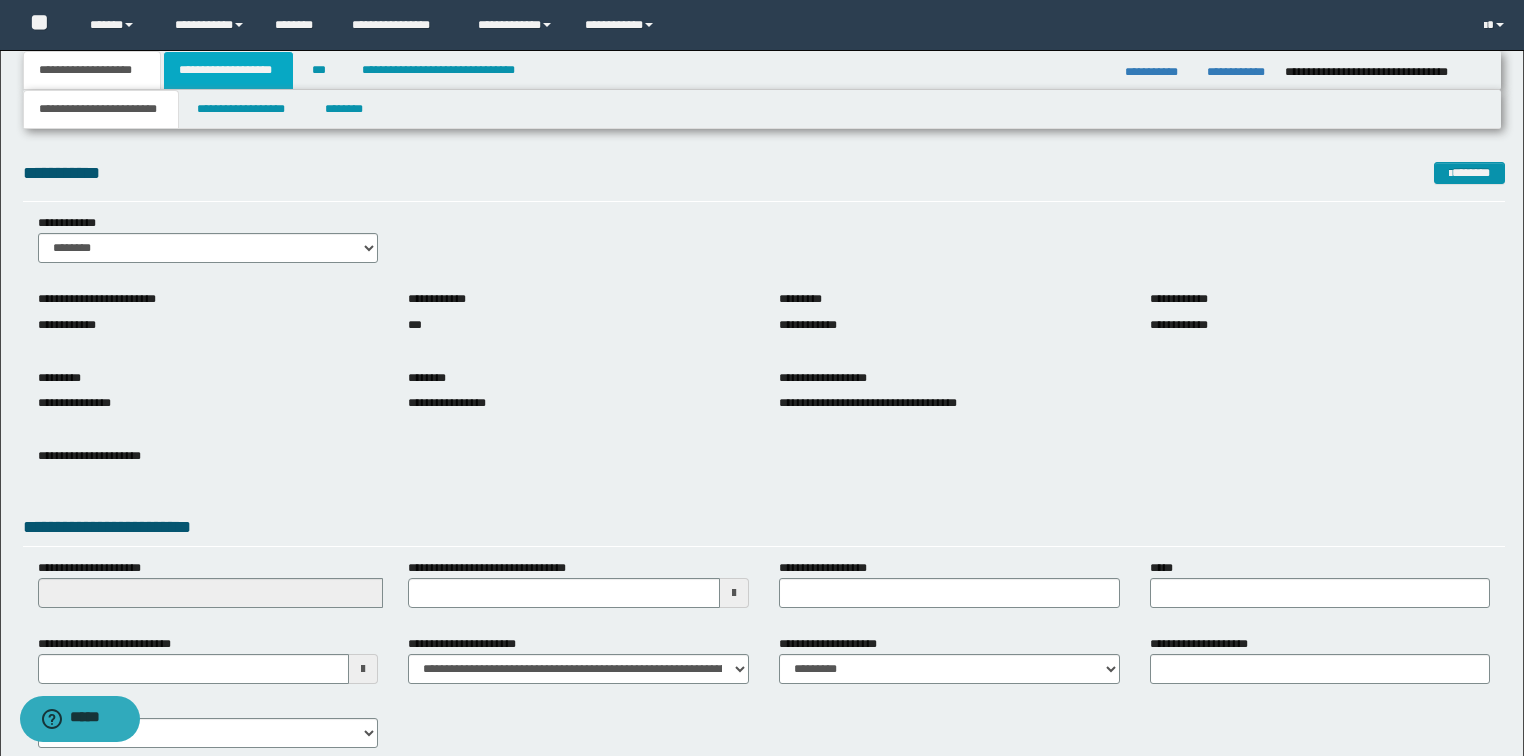 click on "**********" at bounding box center (228, 70) 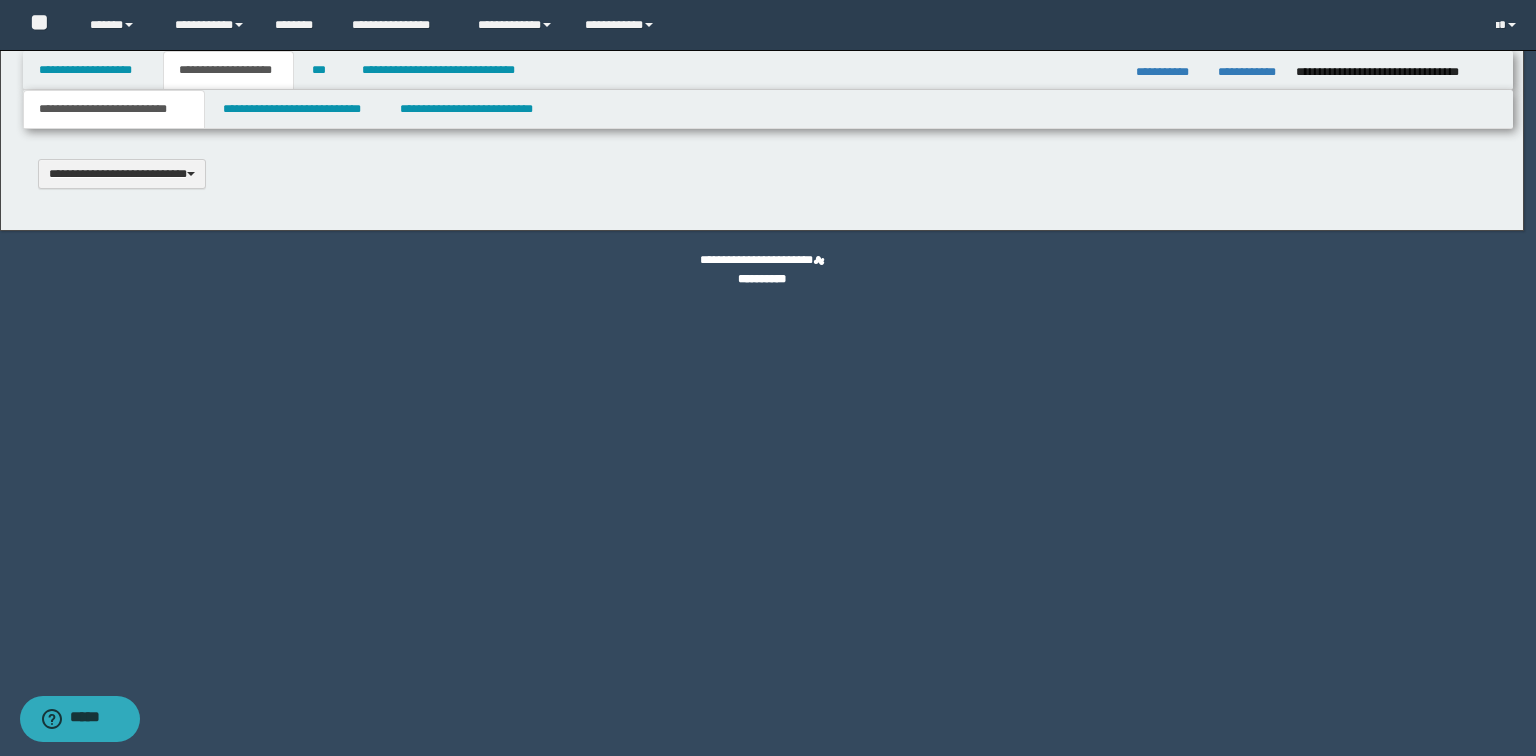 scroll, scrollTop: 0, scrollLeft: 0, axis: both 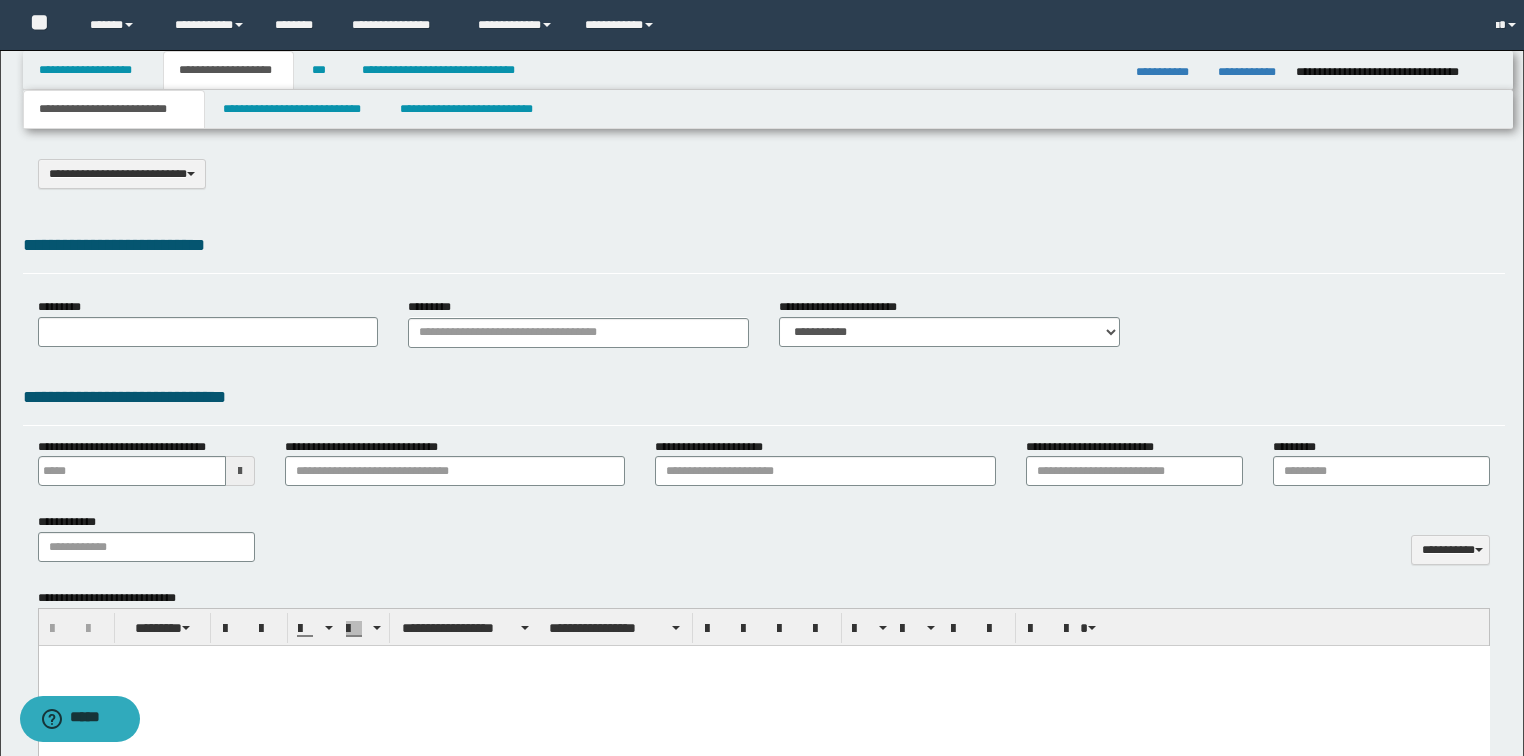 select on "*" 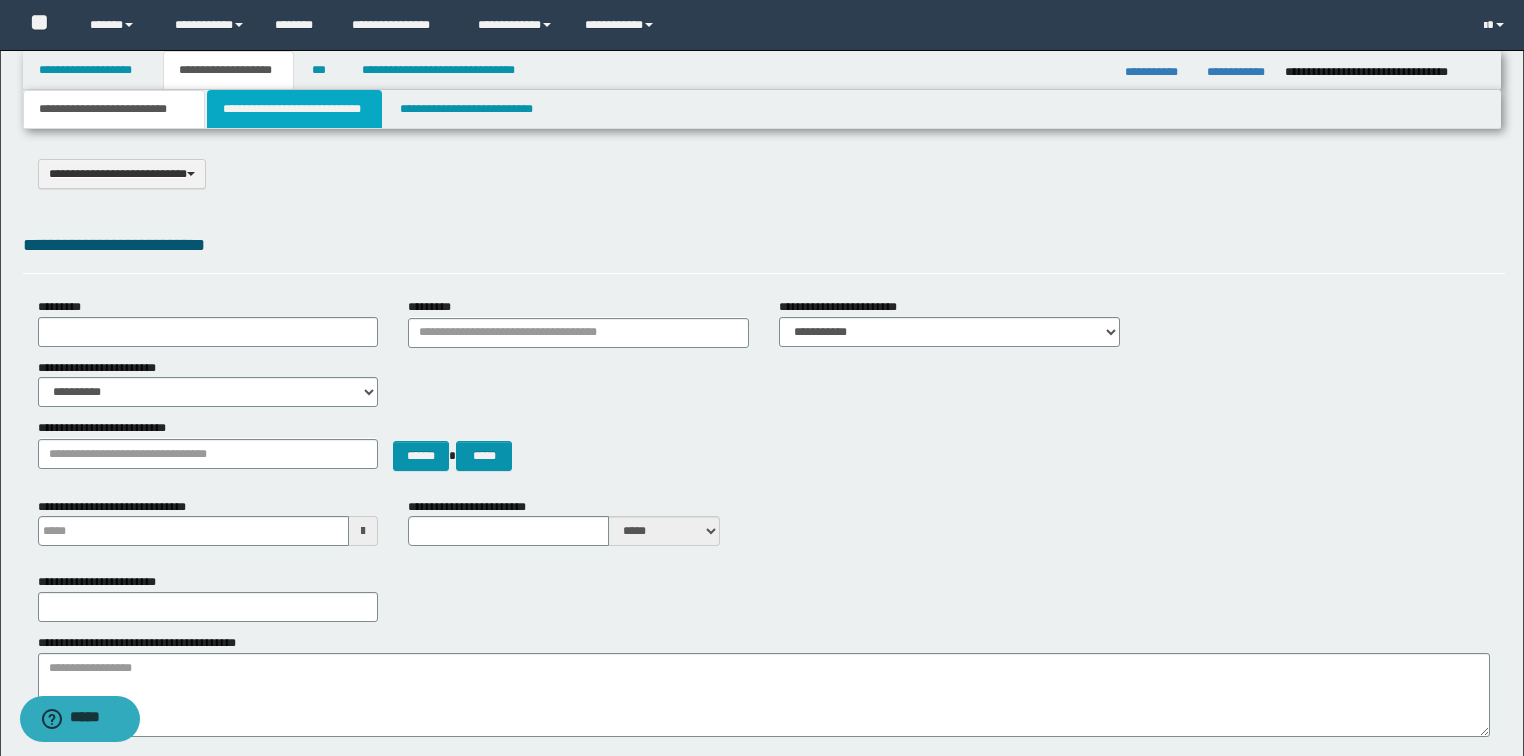 click on "**********" at bounding box center [294, 109] 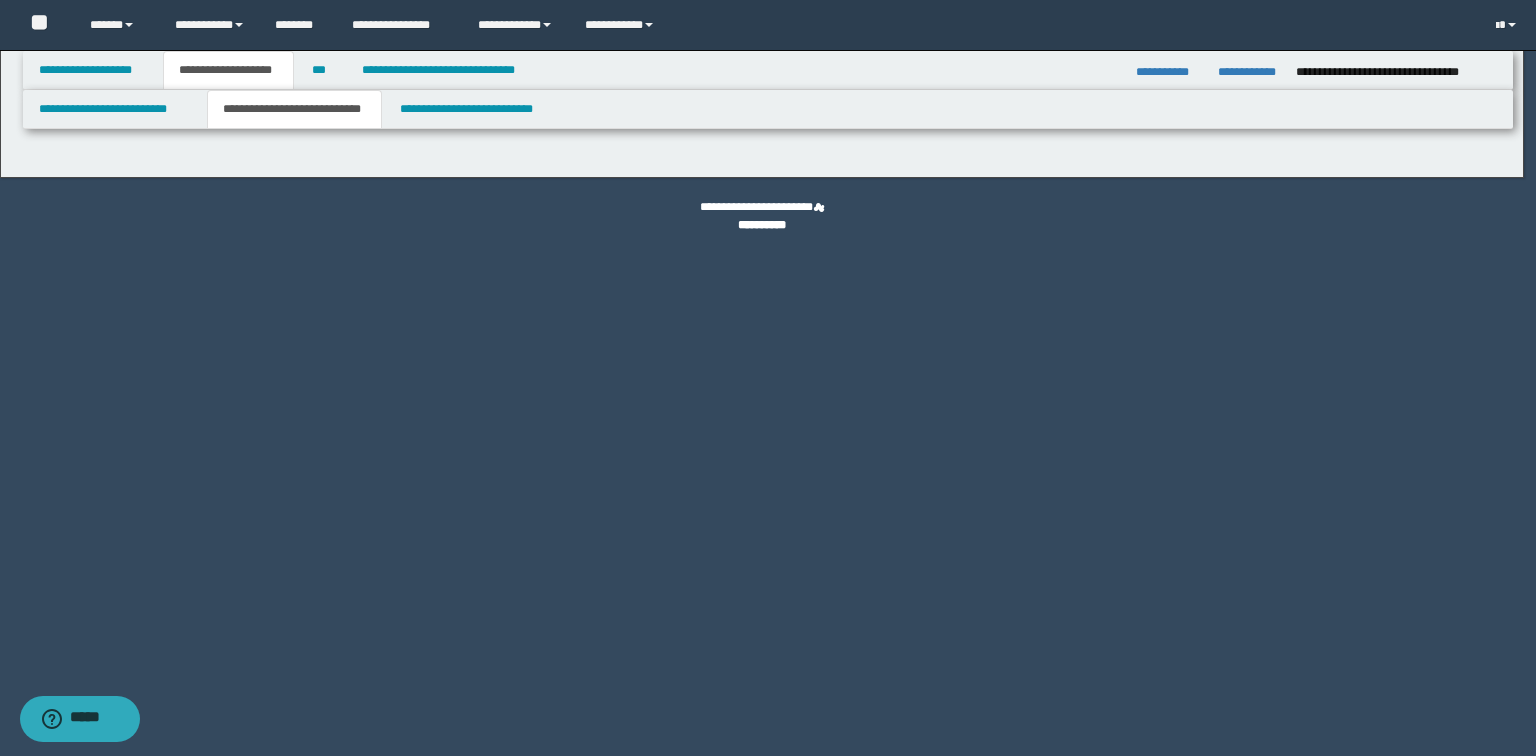 select on "*" 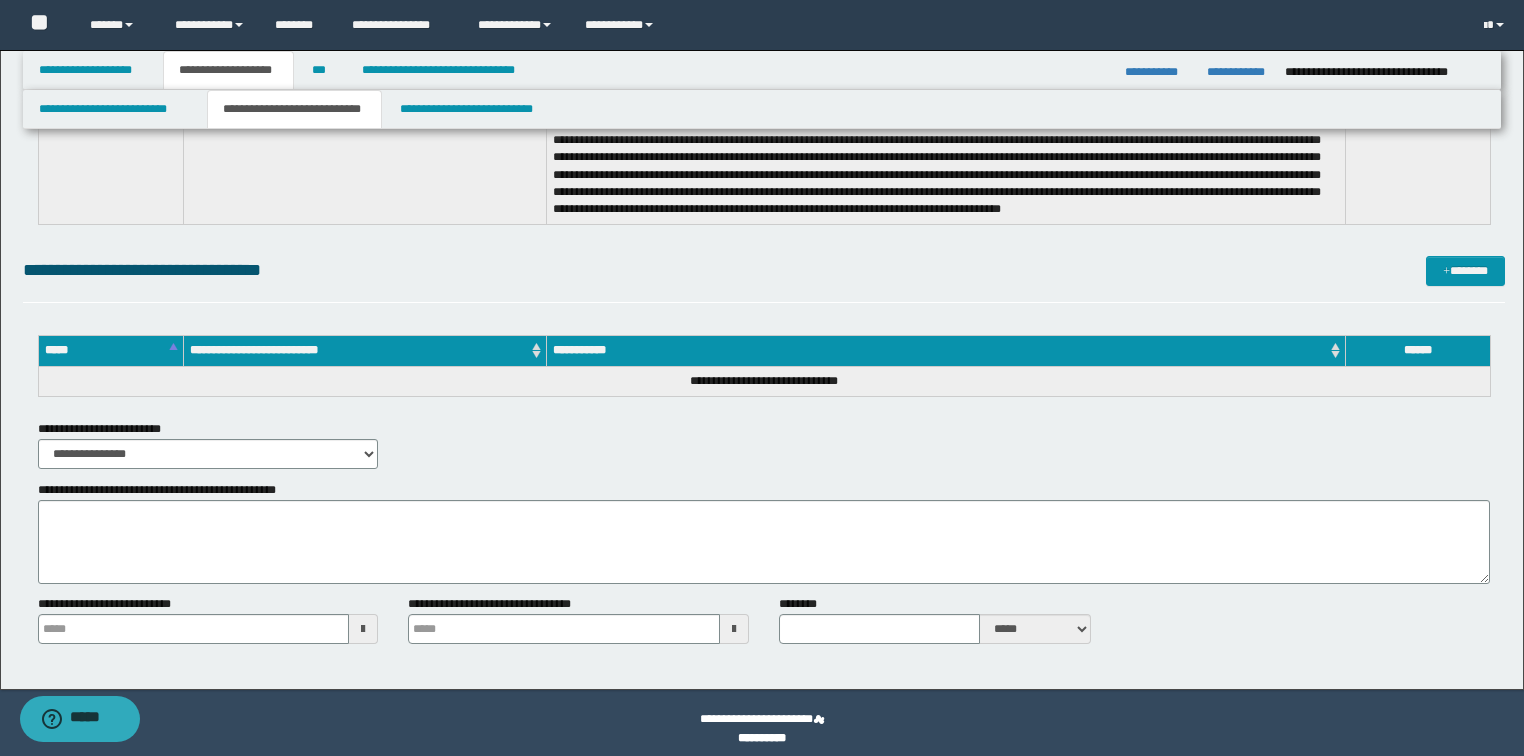 scroll, scrollTop: 3152, scrollLeft: 0, axis: vertical 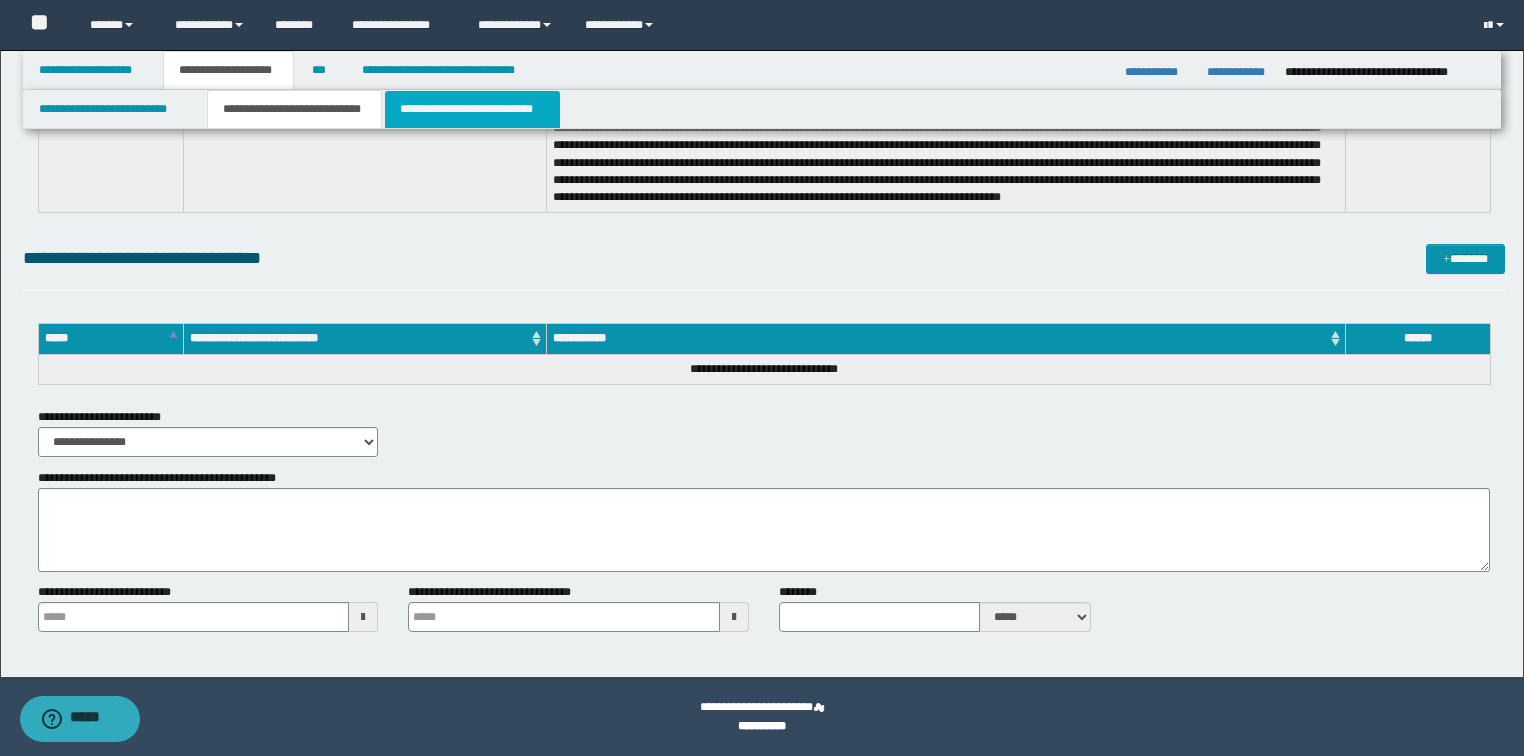 click on "**********" at bounding box center (472, 109) 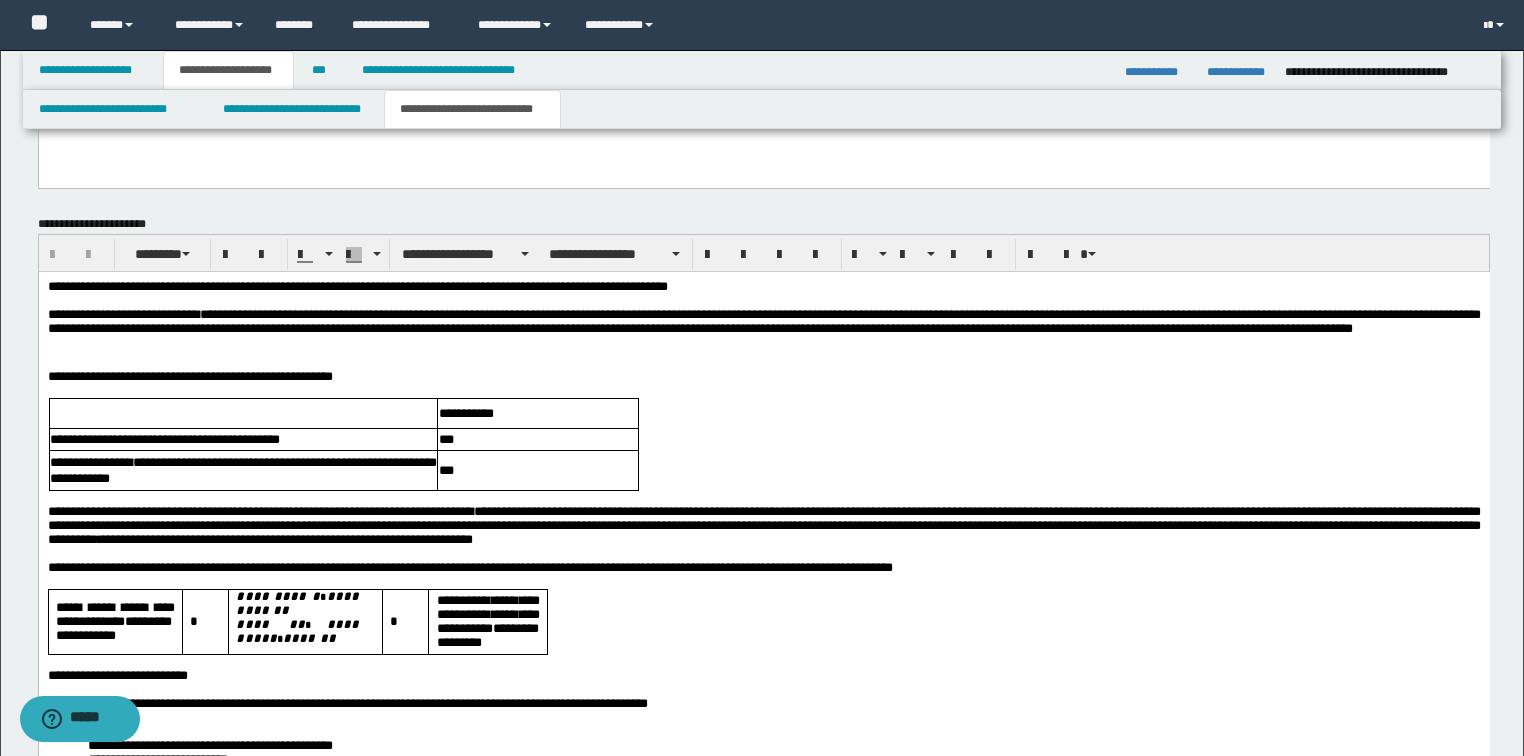 scroll, scrollTop: 2160, scrollLeft: 0, axis: vertical 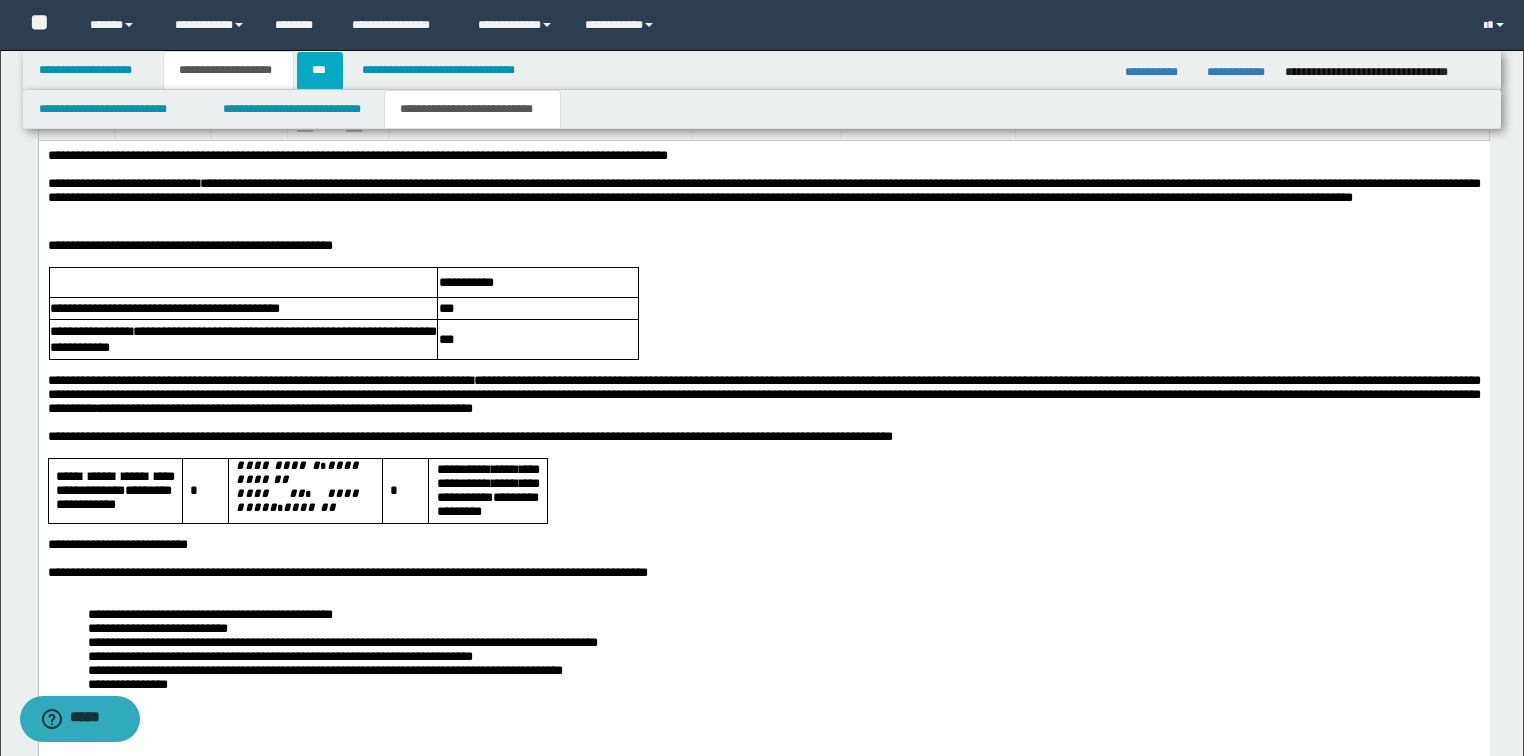 click on "***" at bounding box center (320, 70) 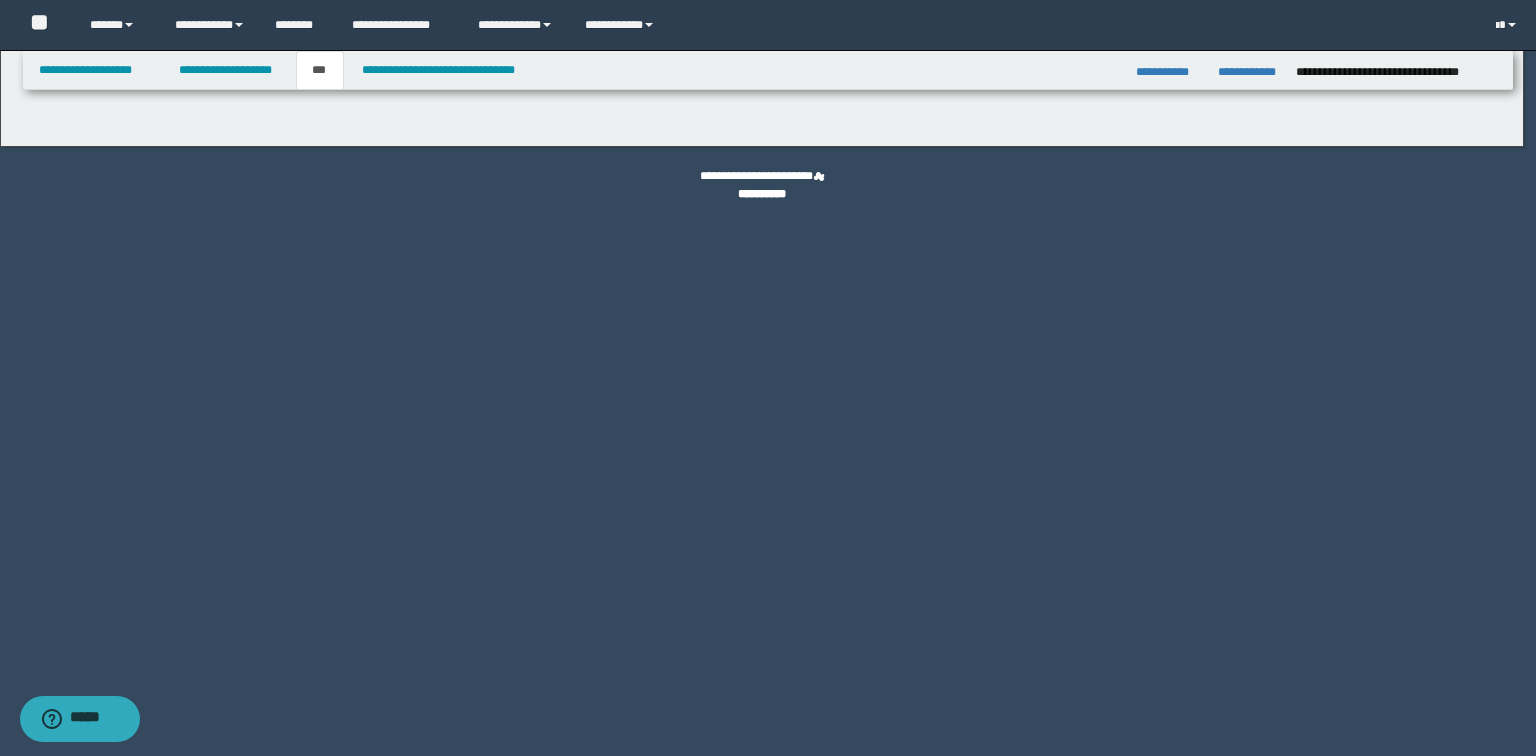 select on "**" 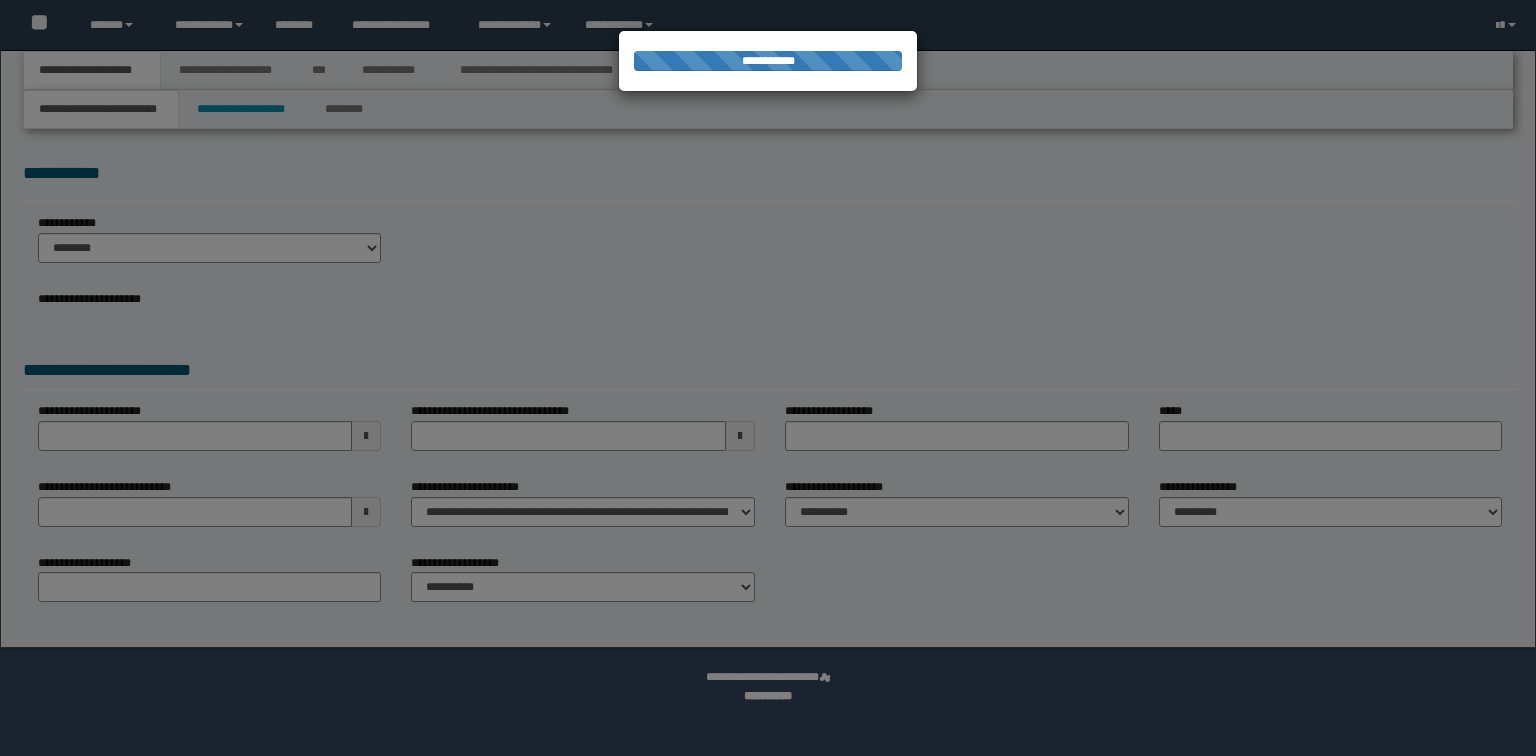 scroll, scrollTop: 0, scrollLeft: 0, axis: both 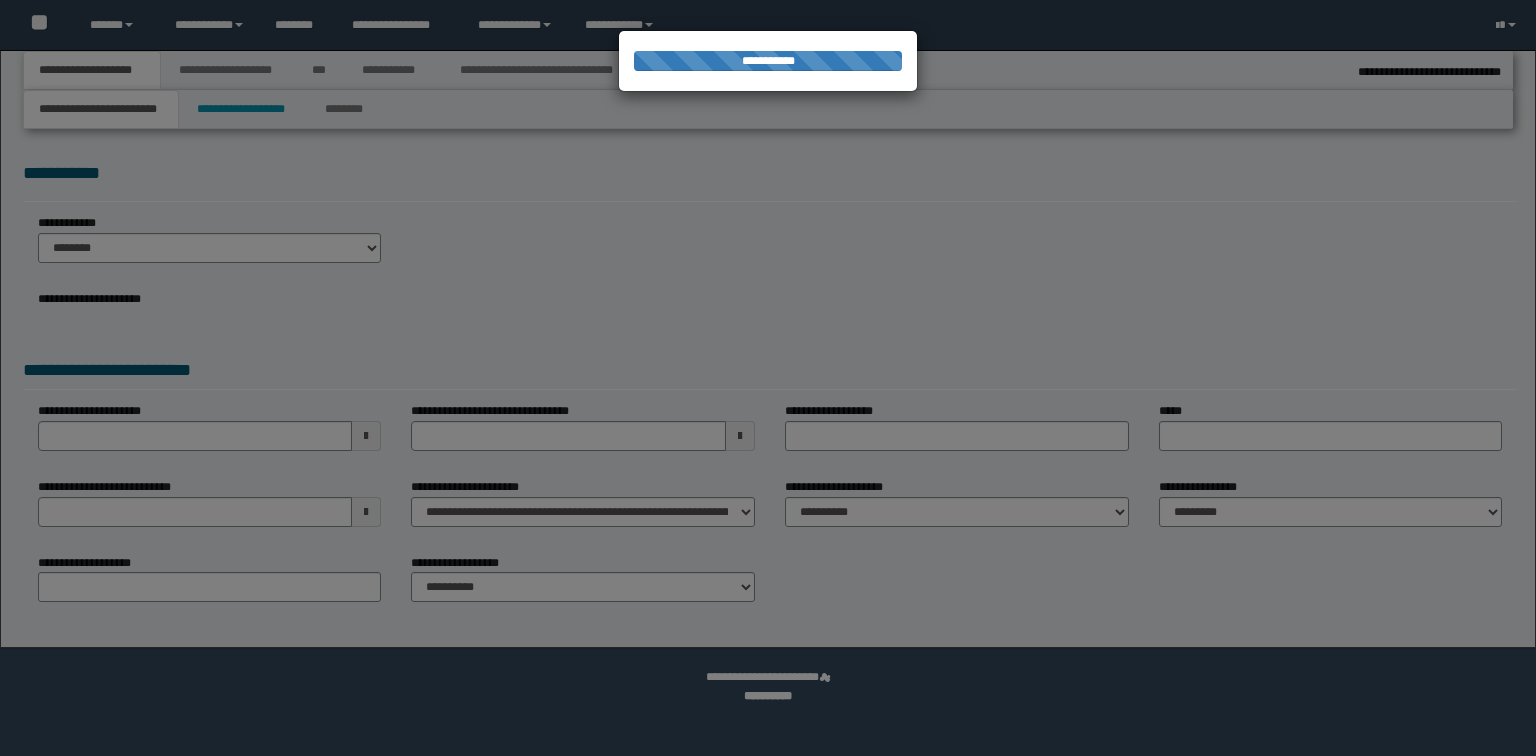 select on "*" 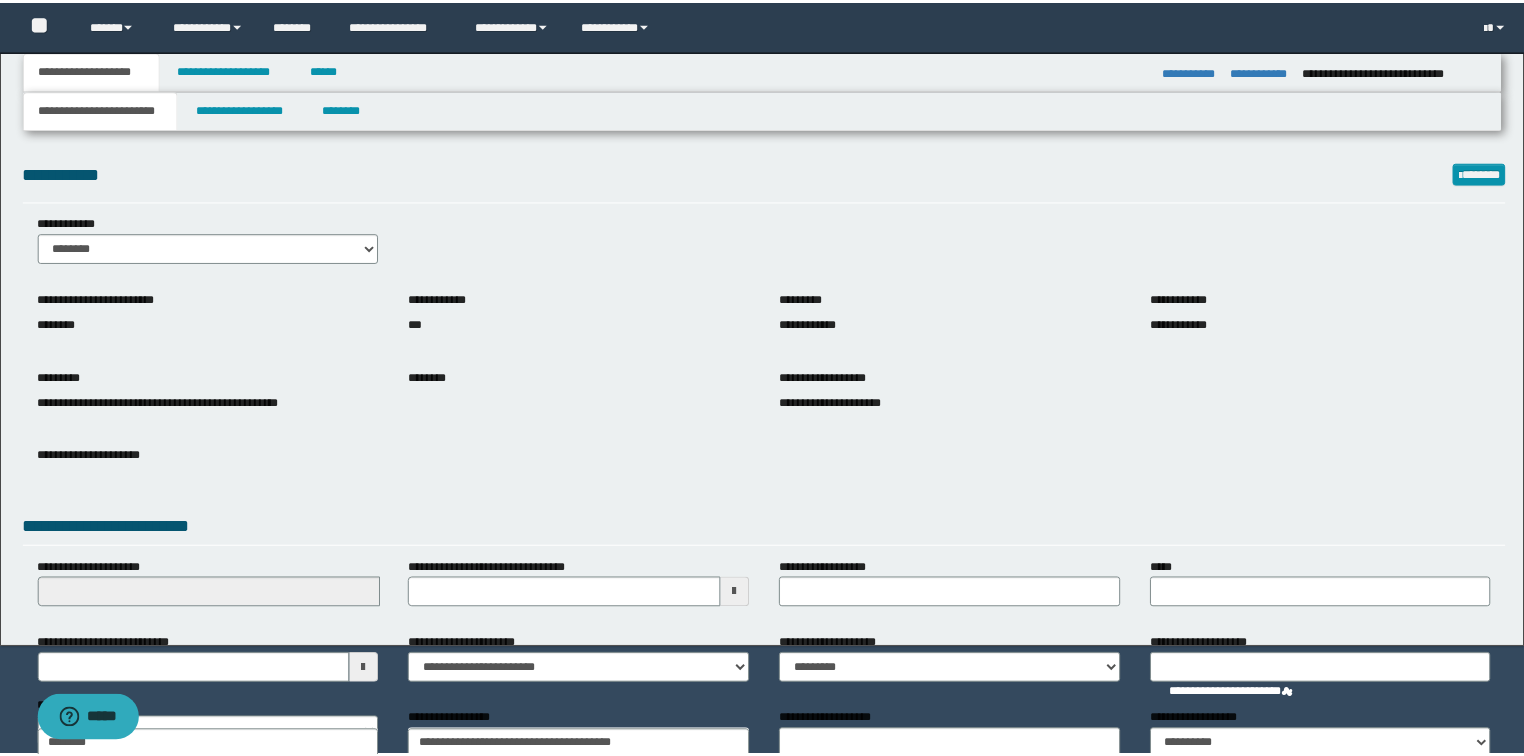 scroll, scrollTop: 0, scrollLeft: 0, axis: both 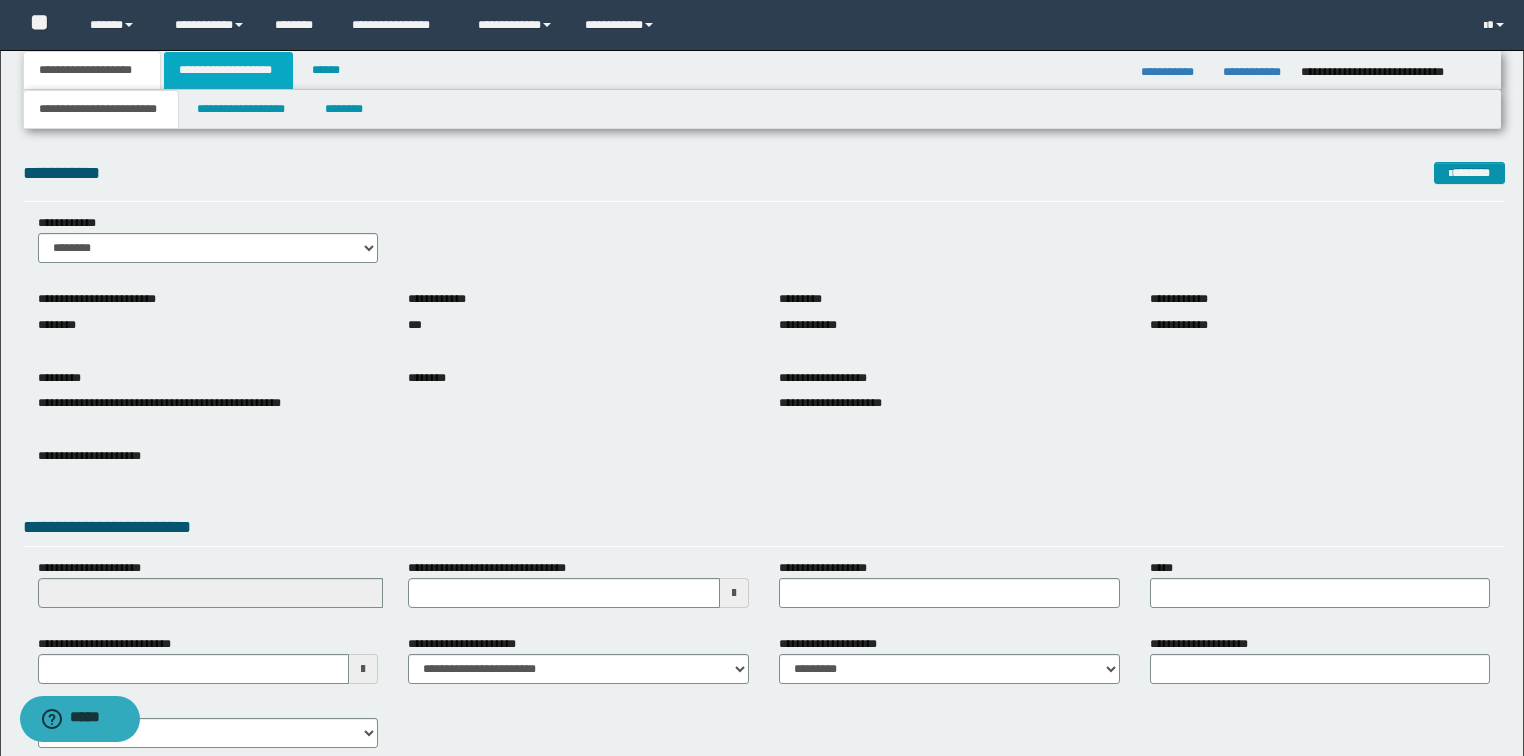 click on "**********" at bounding box center (228, 70) 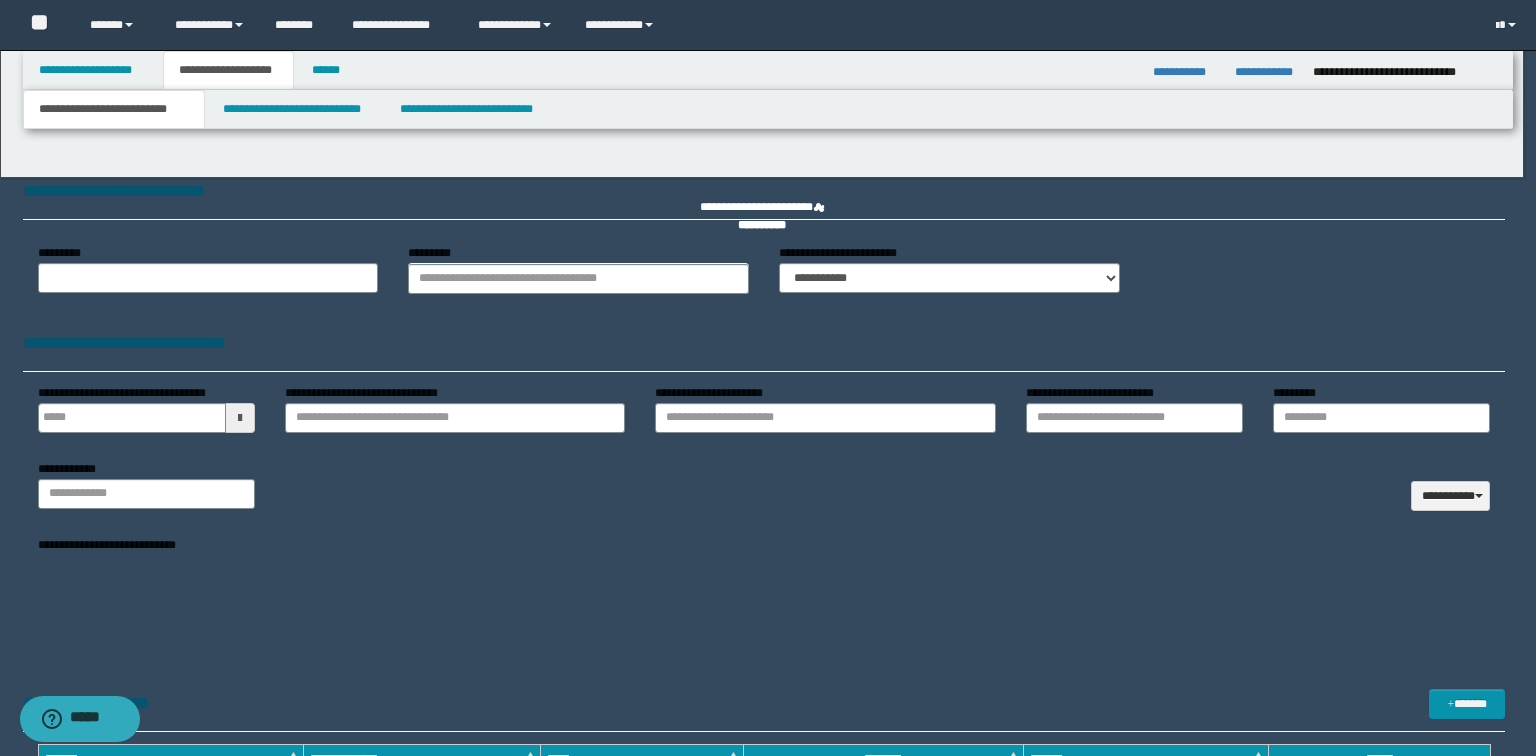 type 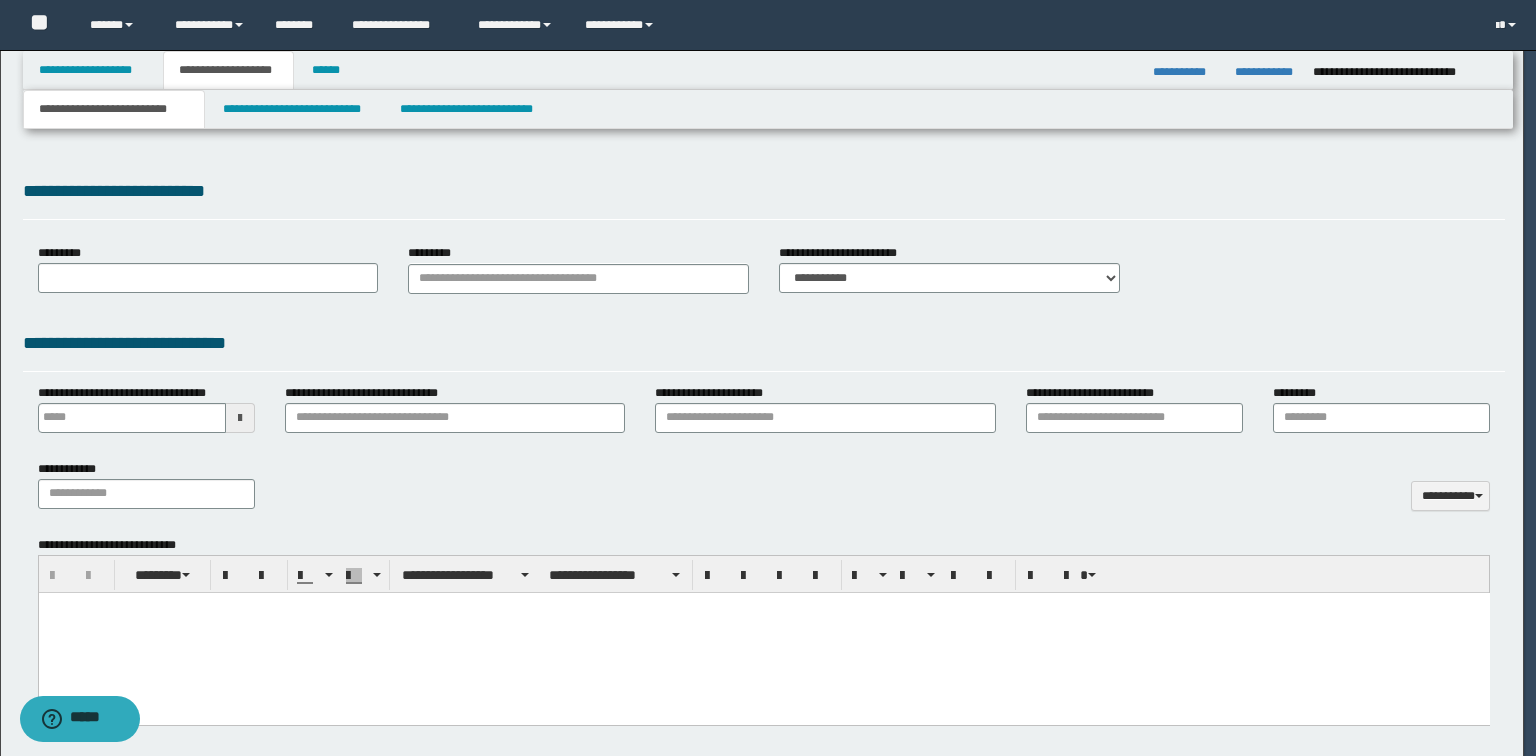 select on "*" 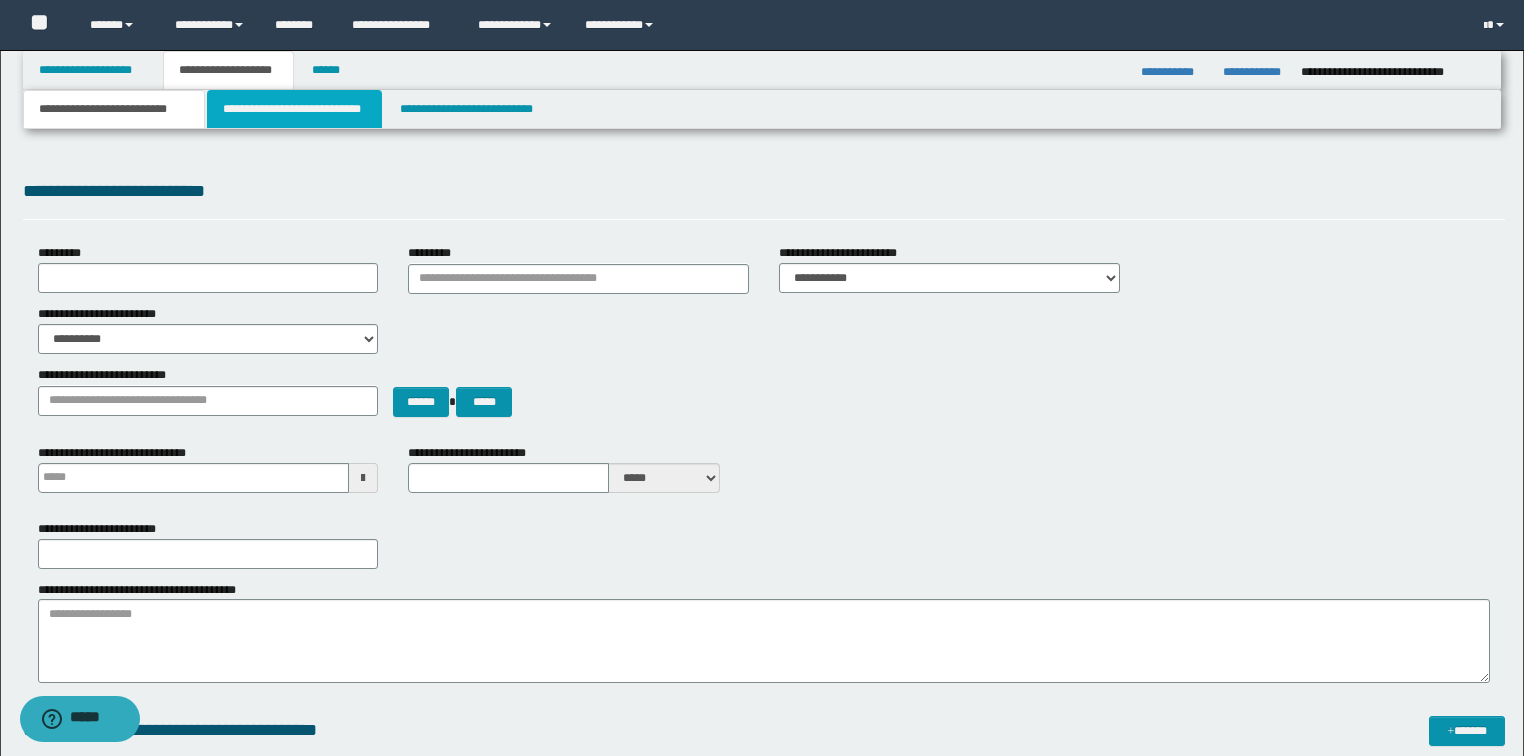 click on "**********" at bounding box center [294, 109] 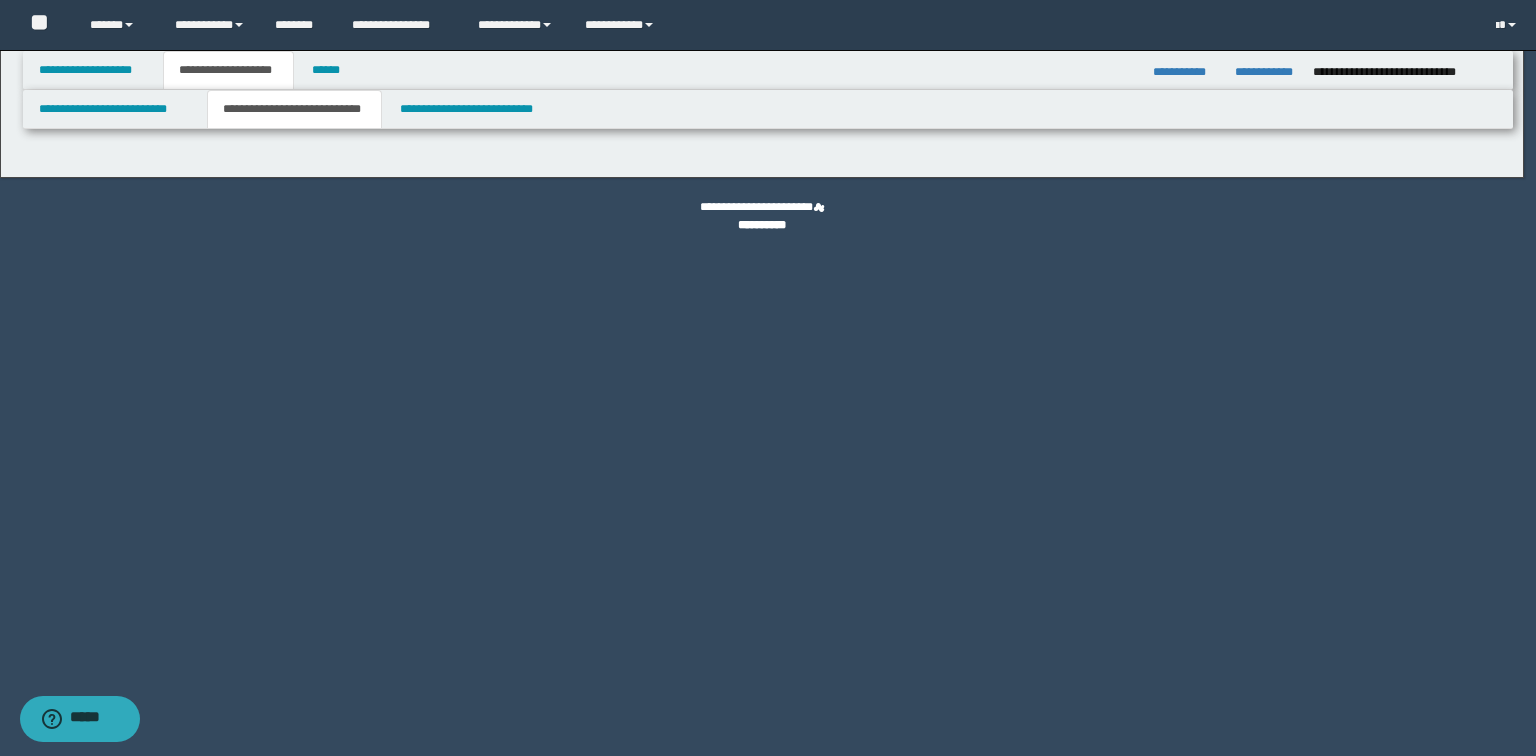 select on "*" 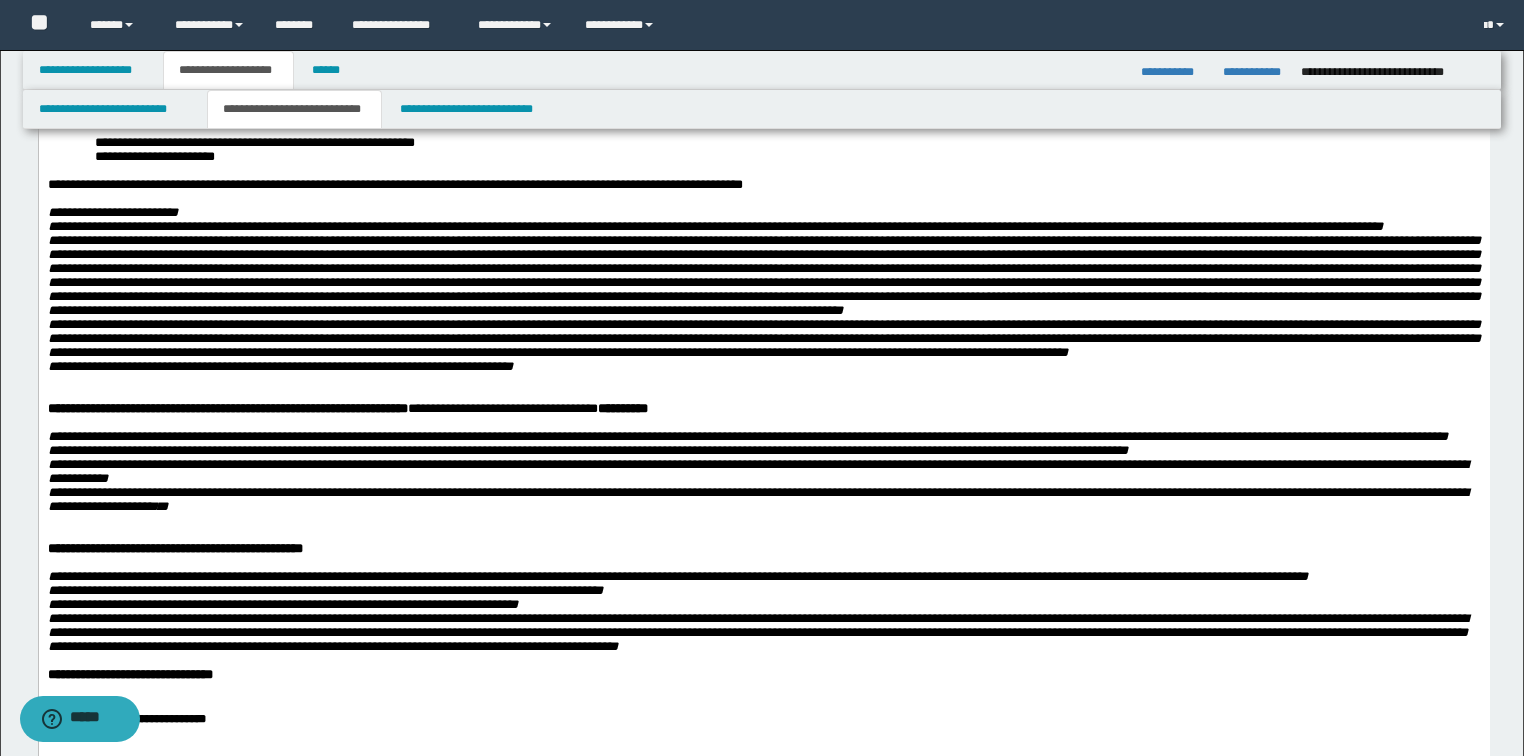 scroll, scrollTop: 560, scrollLeft: 0, axis: vertical 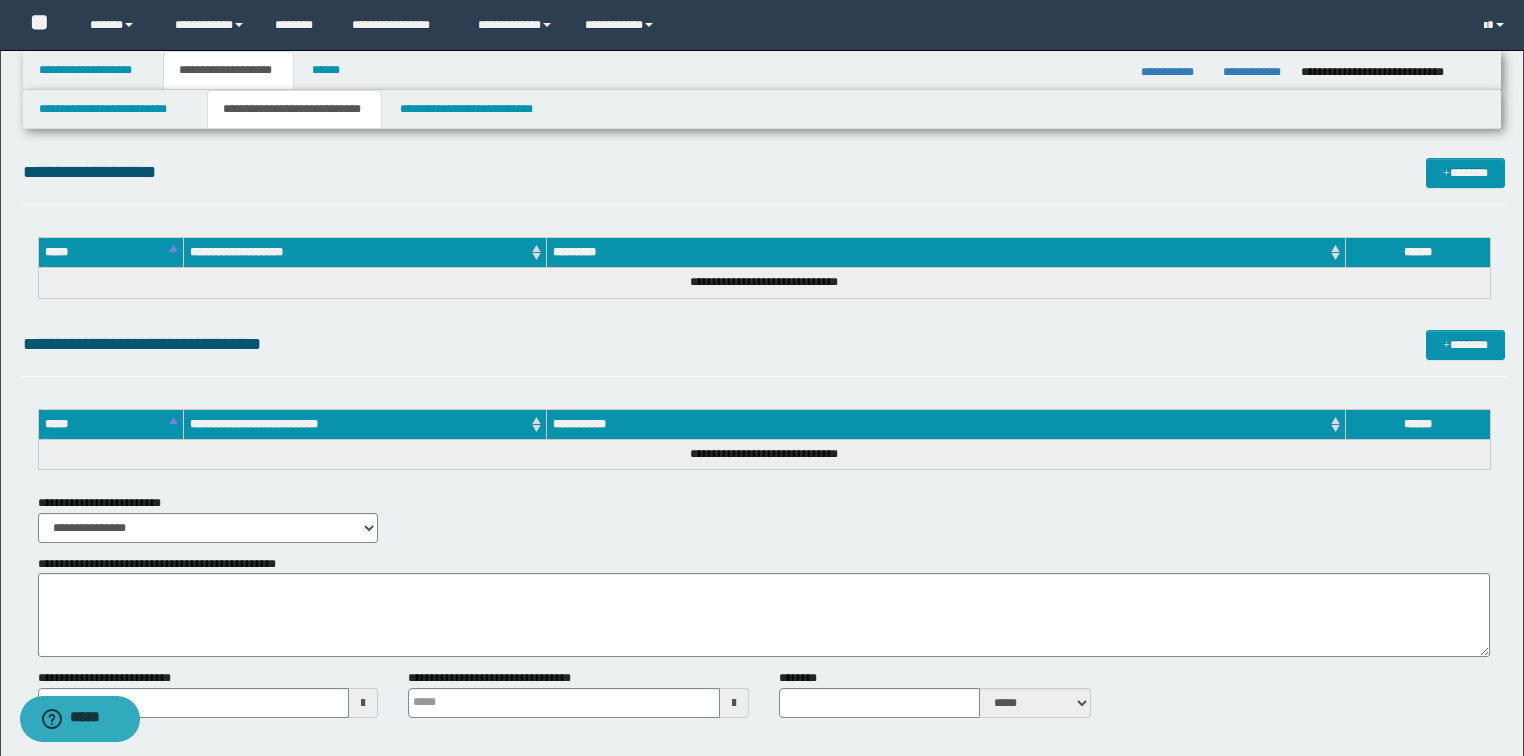 type 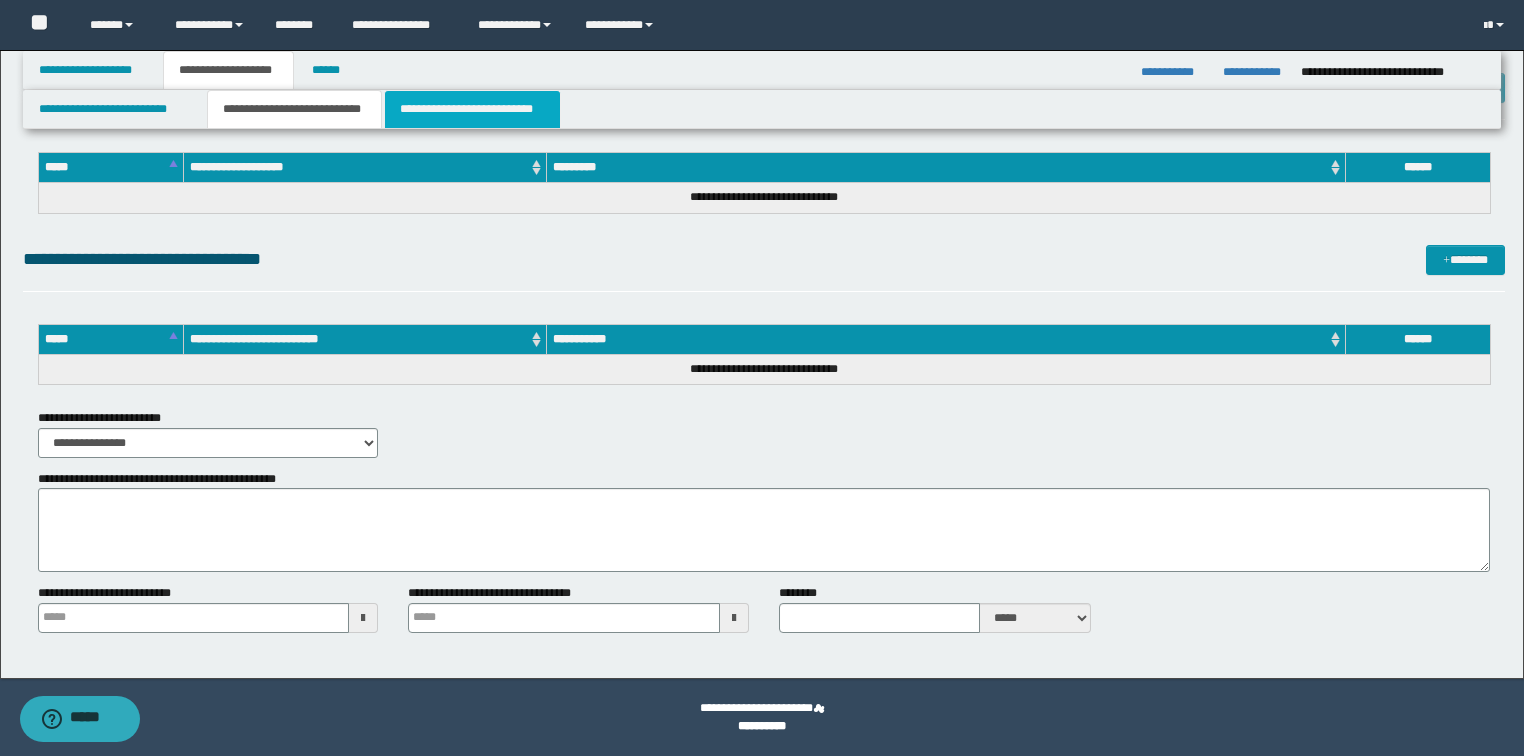 click on "**********" at bounding box center (472, 109) 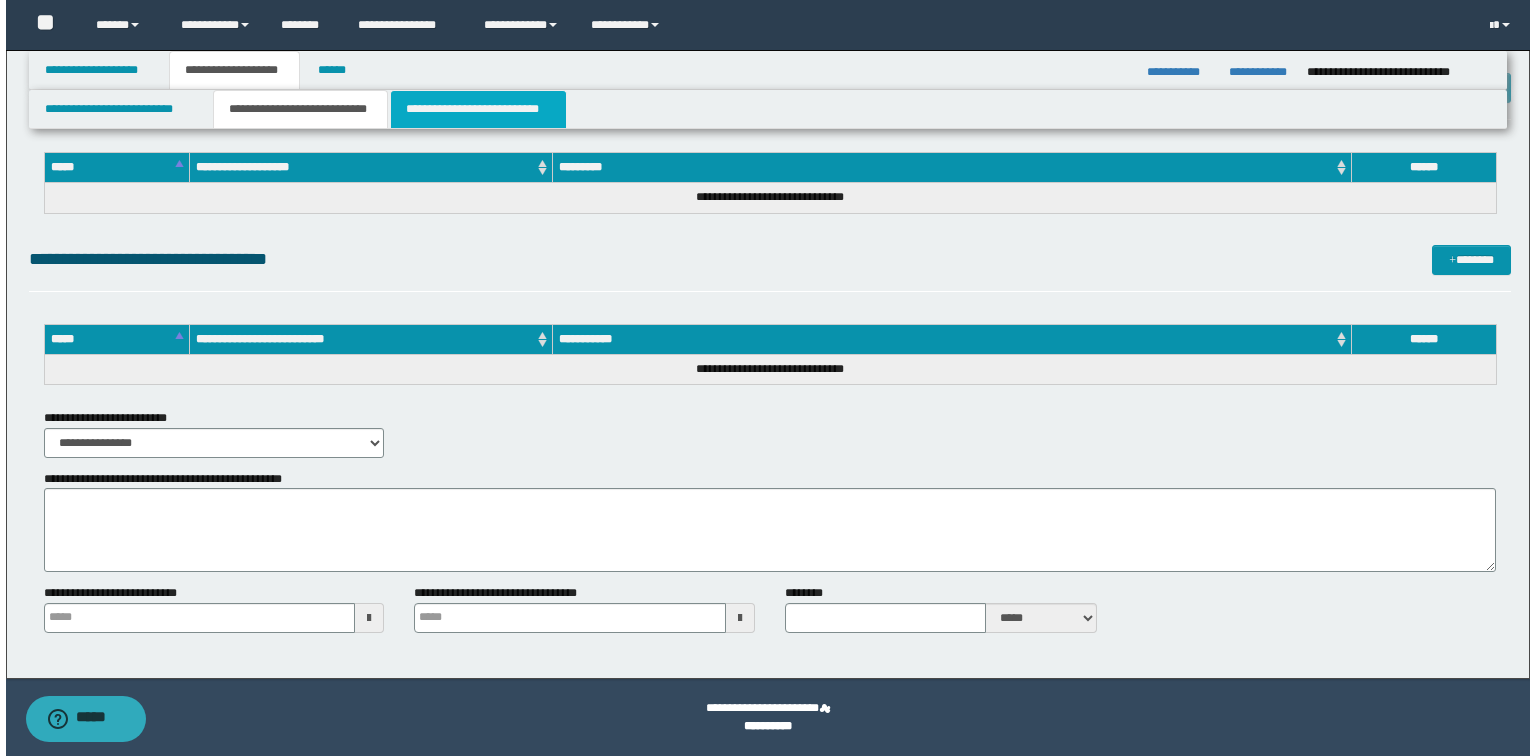 scroll, scrollTop: 0, scrollLeft: 0, axis: both 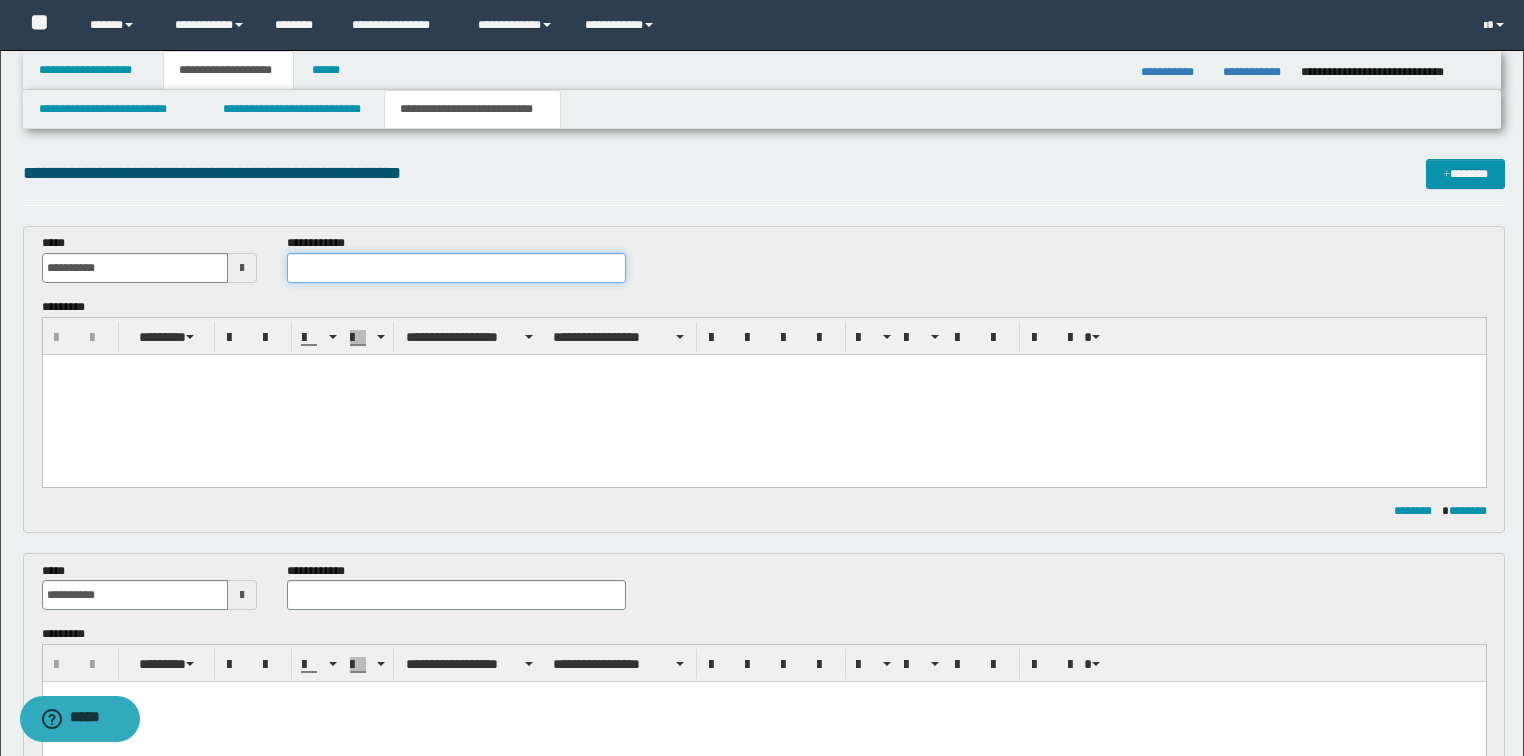 click at bounding box center [456, 268] 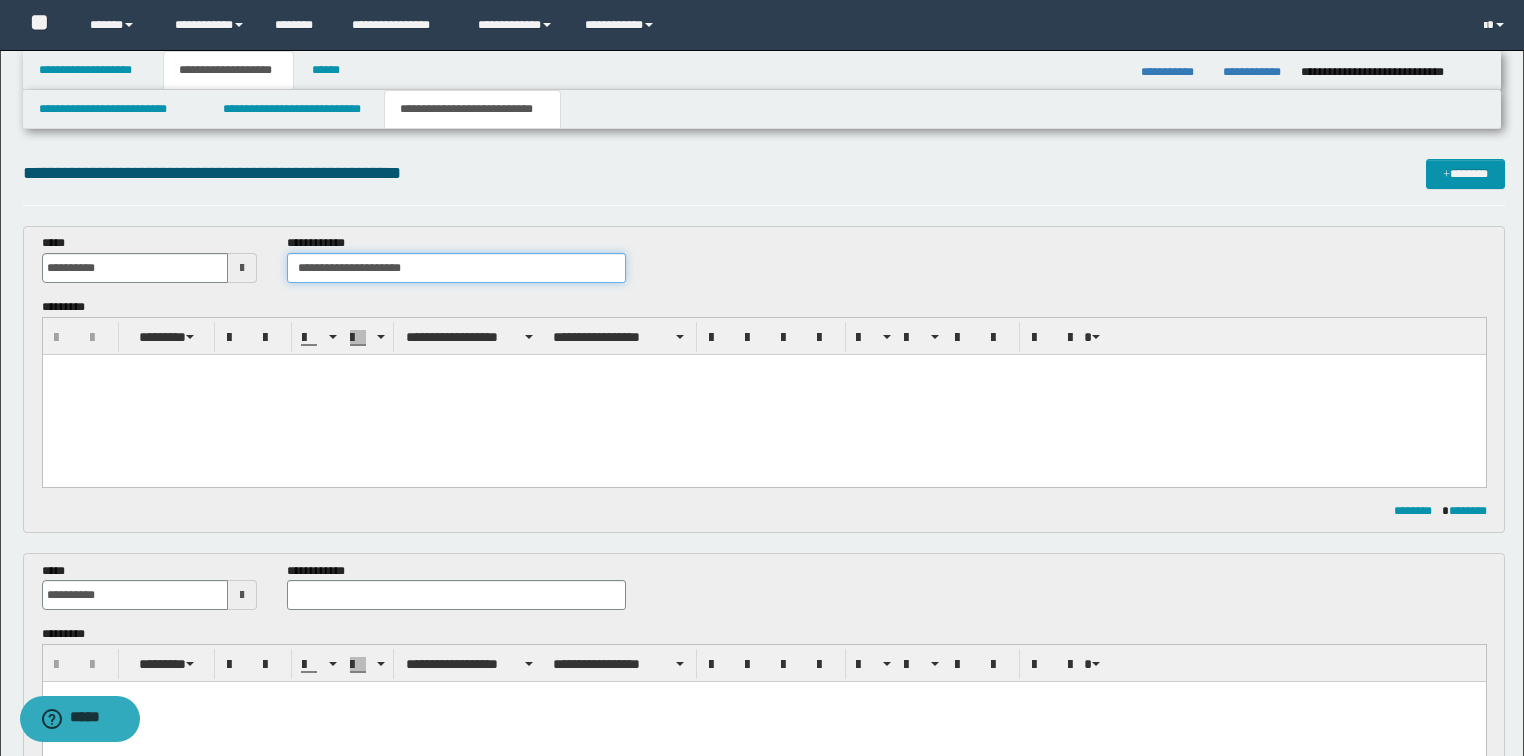 type on "**********" 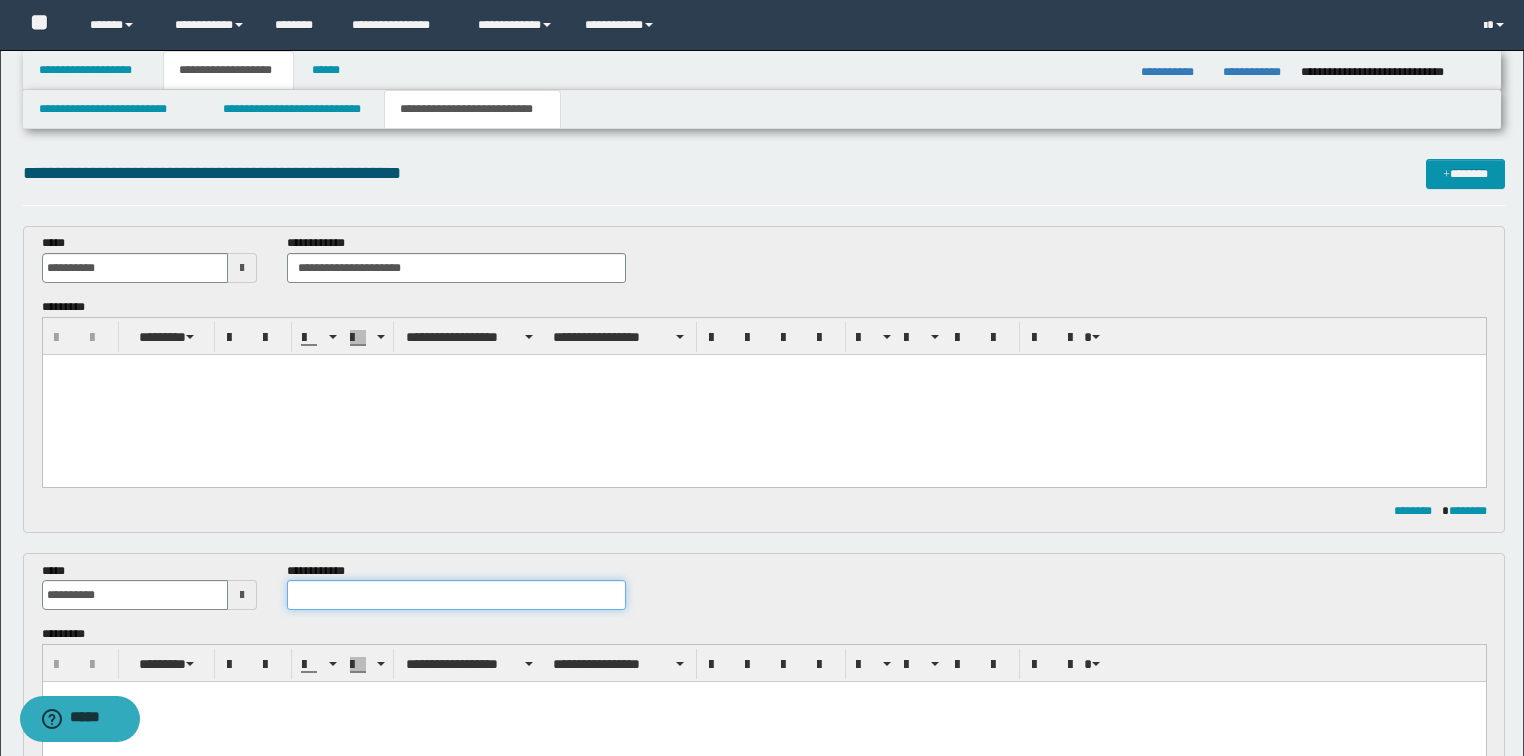 click at bounding box center [456, 595] 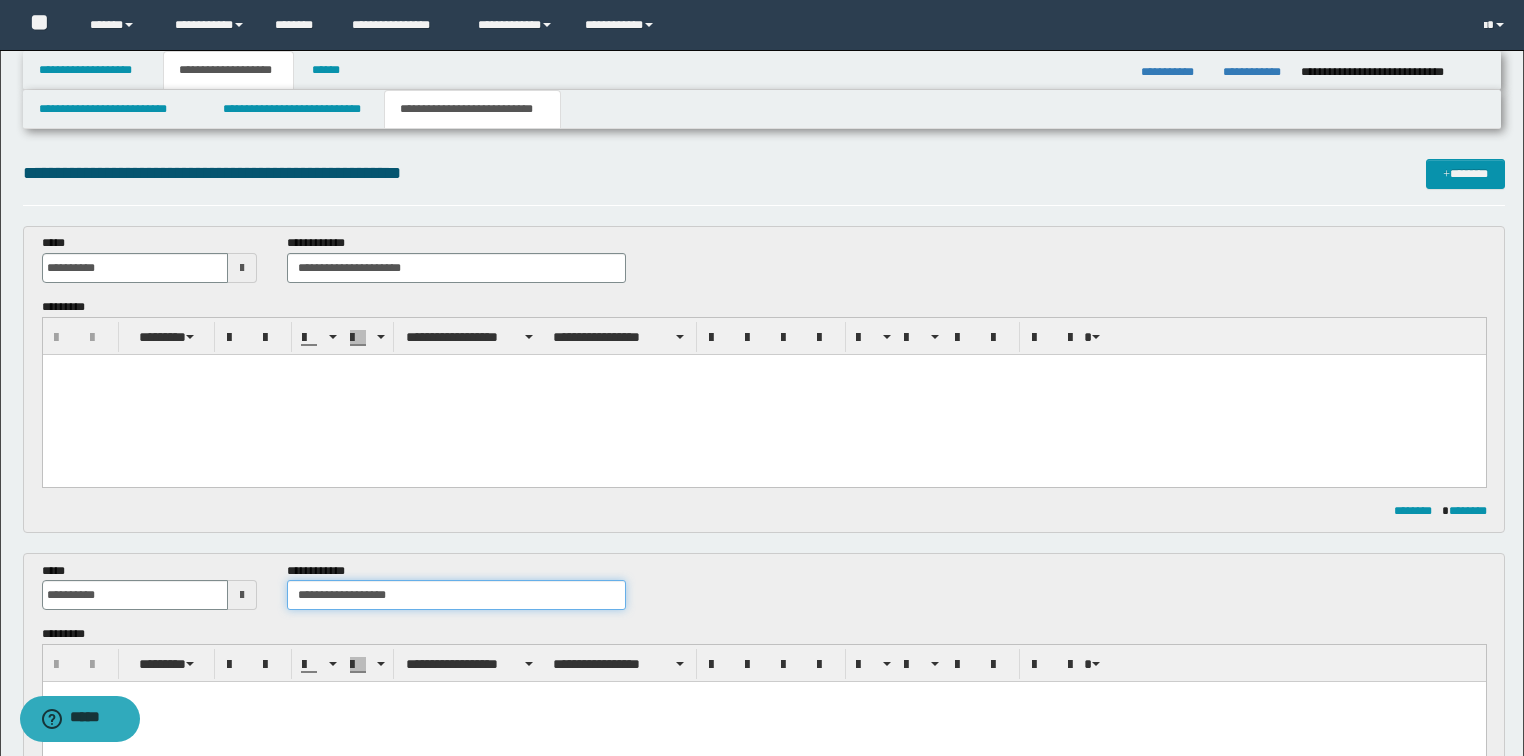 type on "**********" 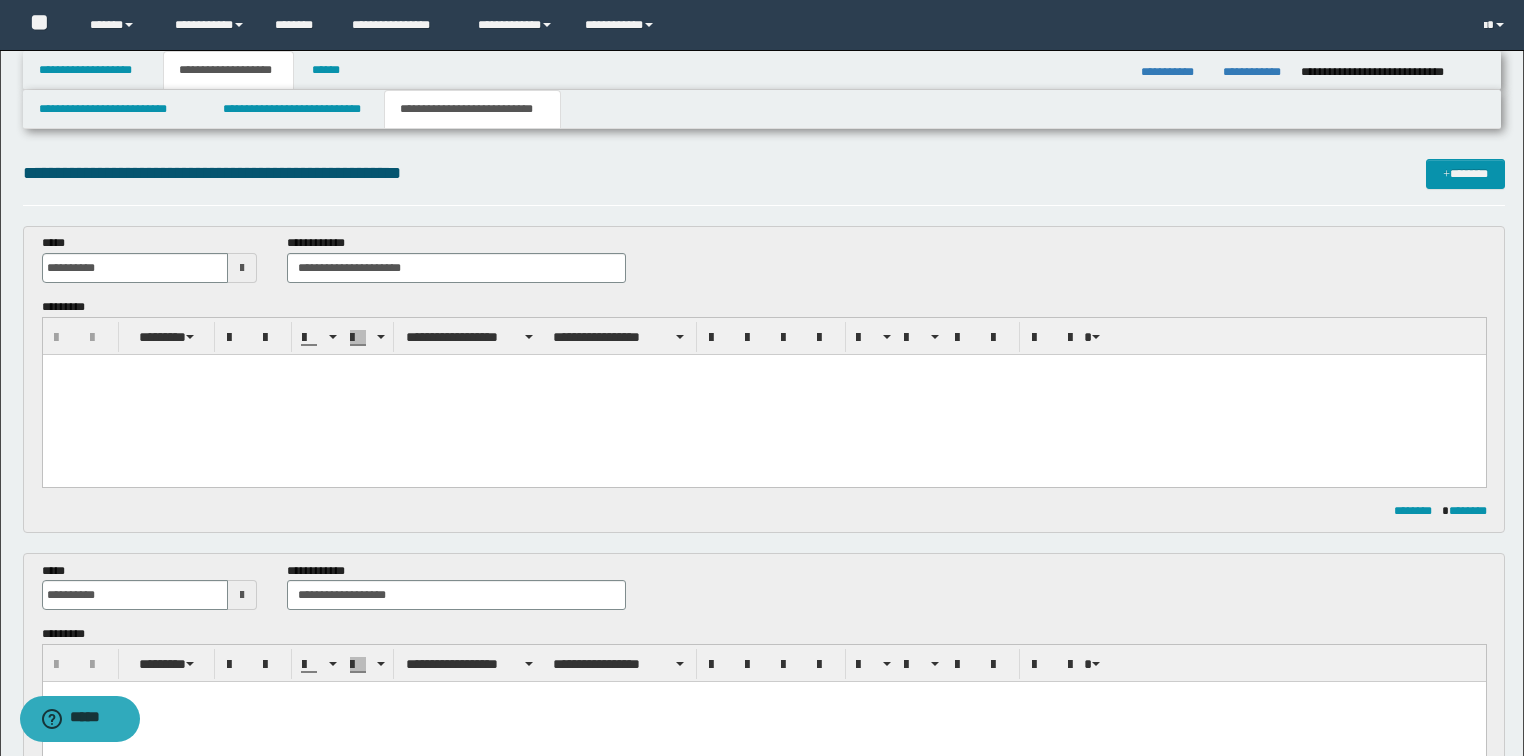click at bounding box center [763, 394] 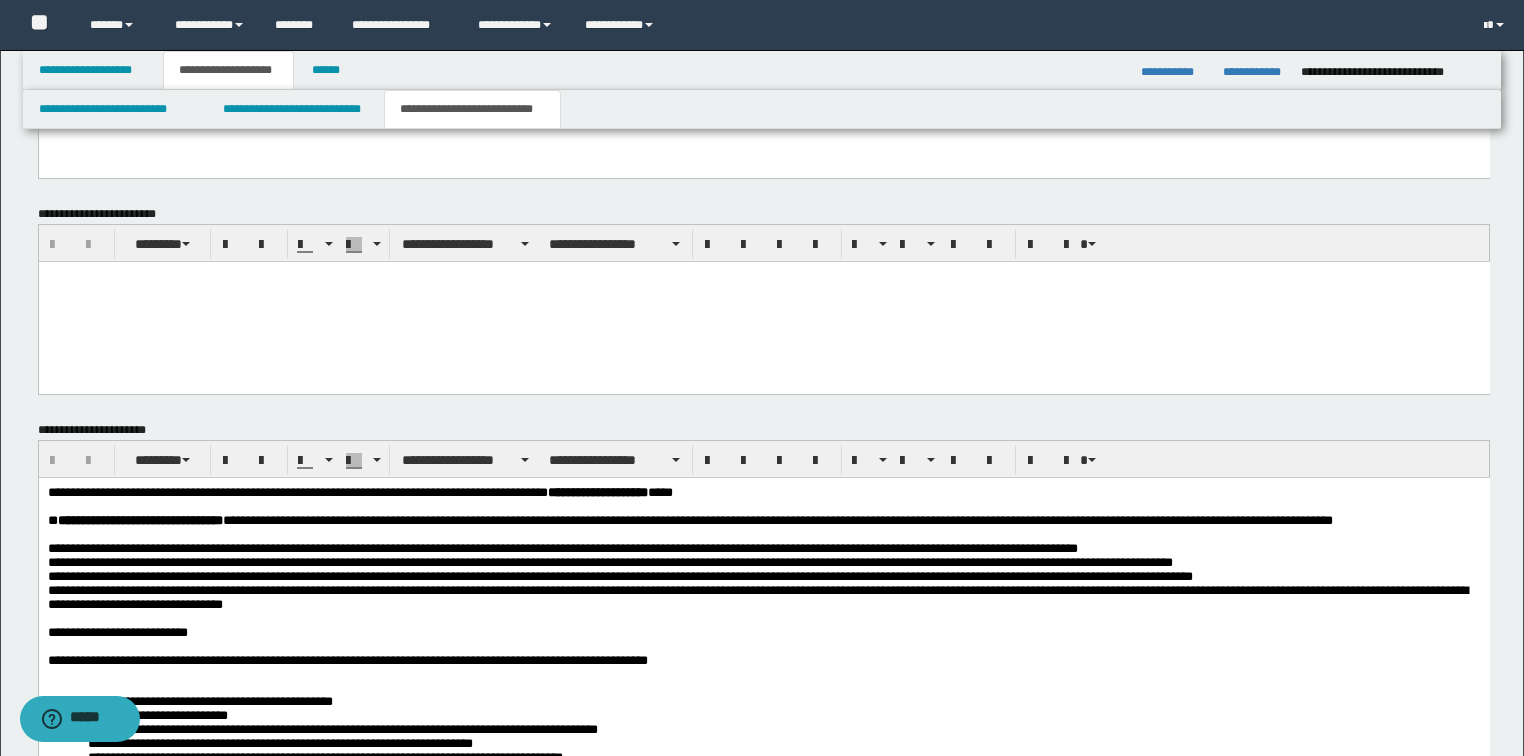 scroll, scrollTop: 1440, scrollLeft: 0, axis: vertical 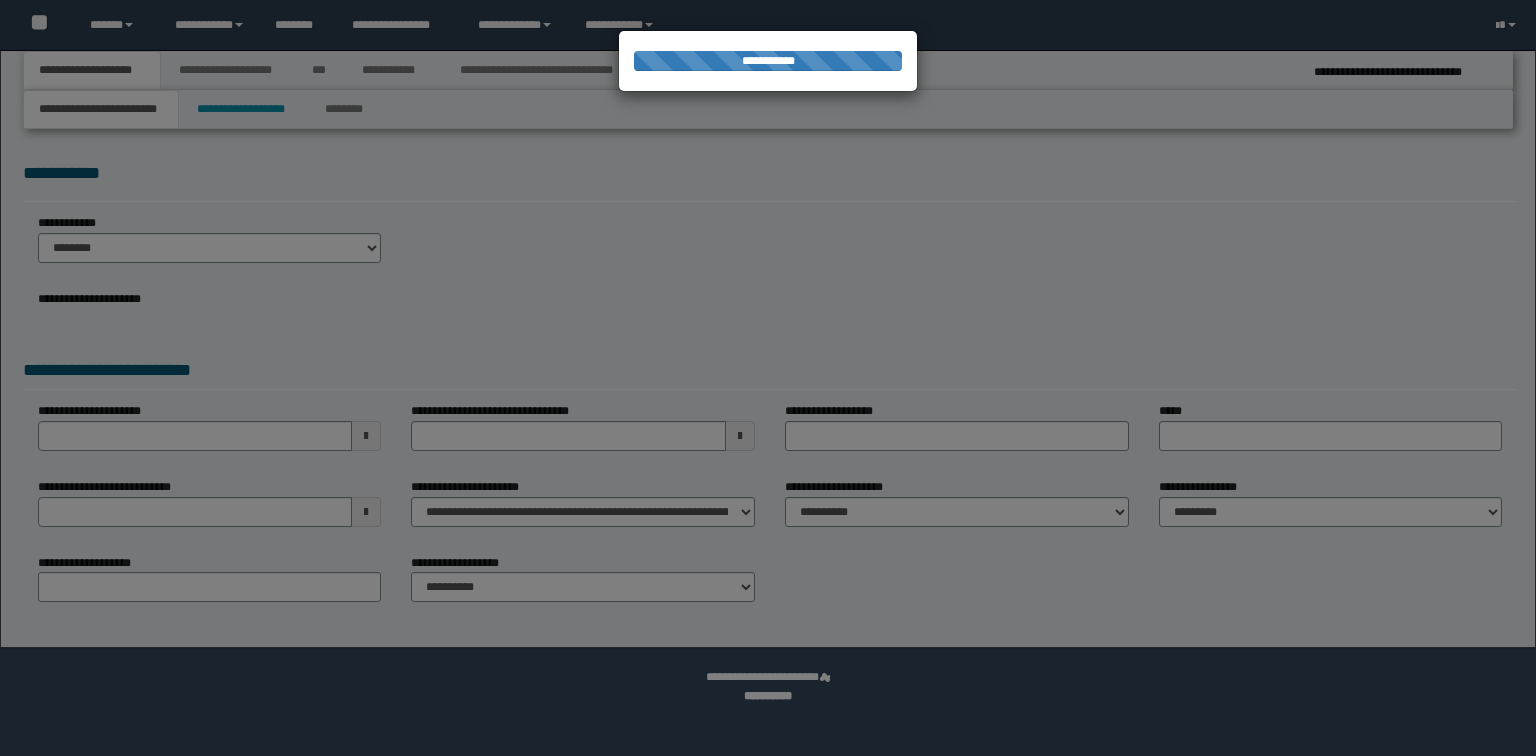 select on "*" 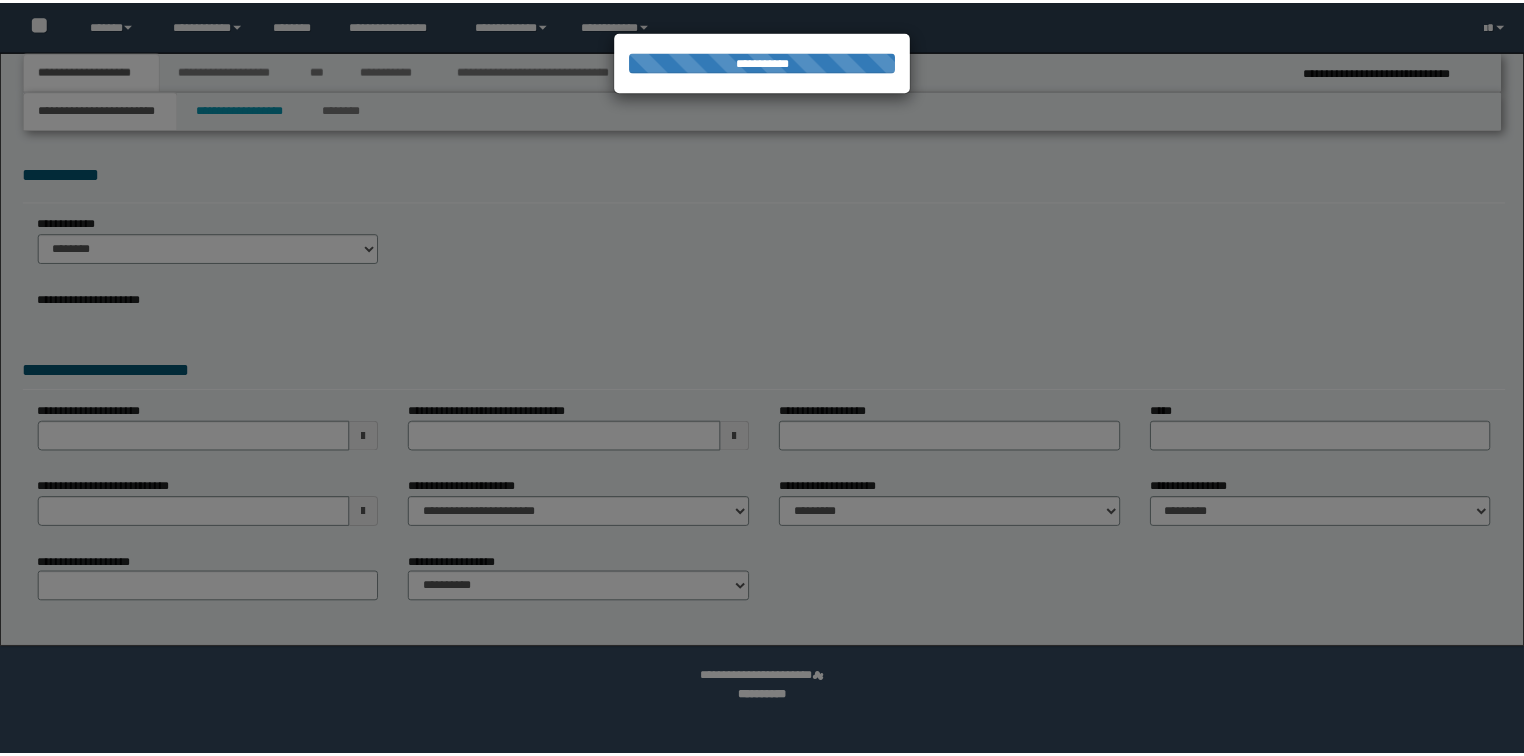 scroll, scrollTop: 0, scrollLeft: 0, axis: both 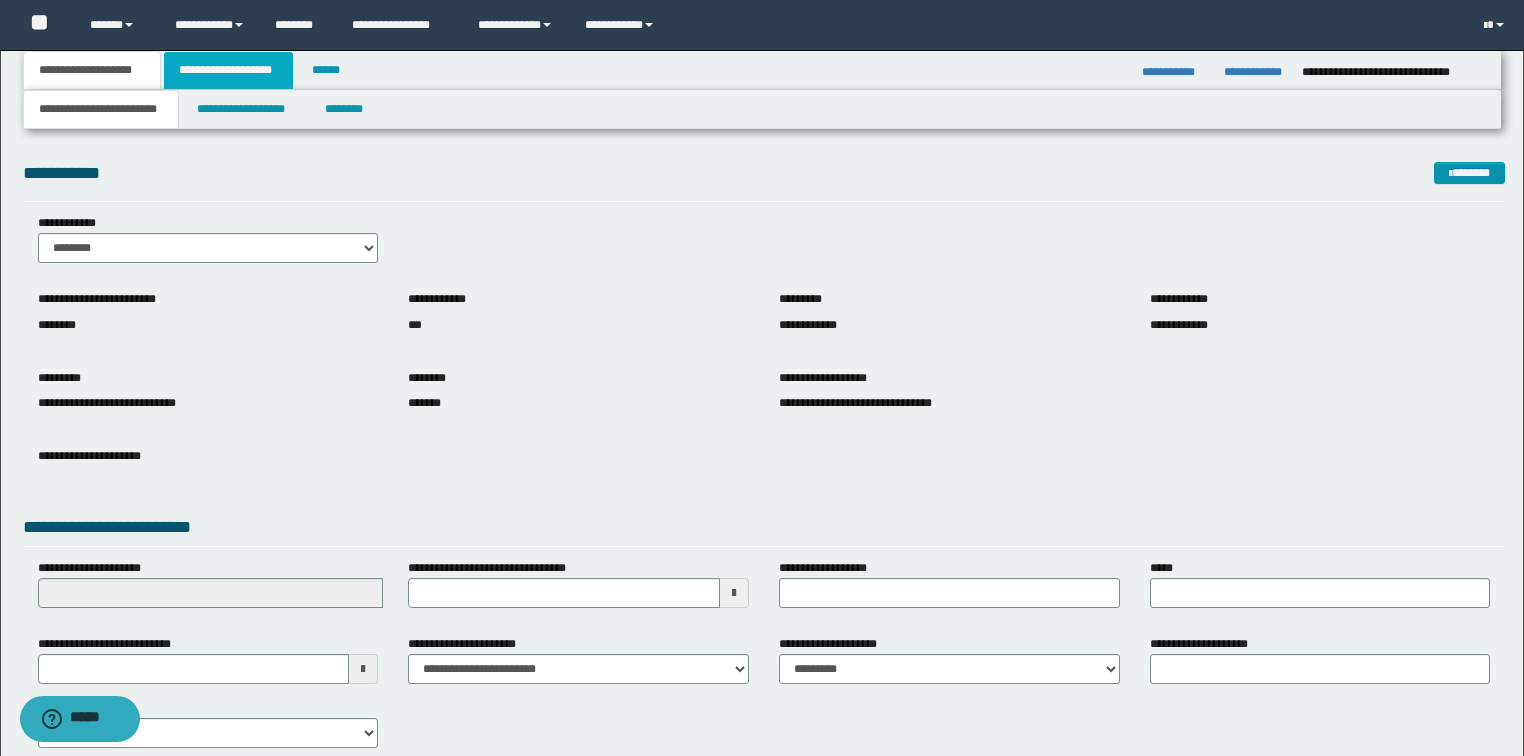 click on "**********" at bounding box center [228, 70] 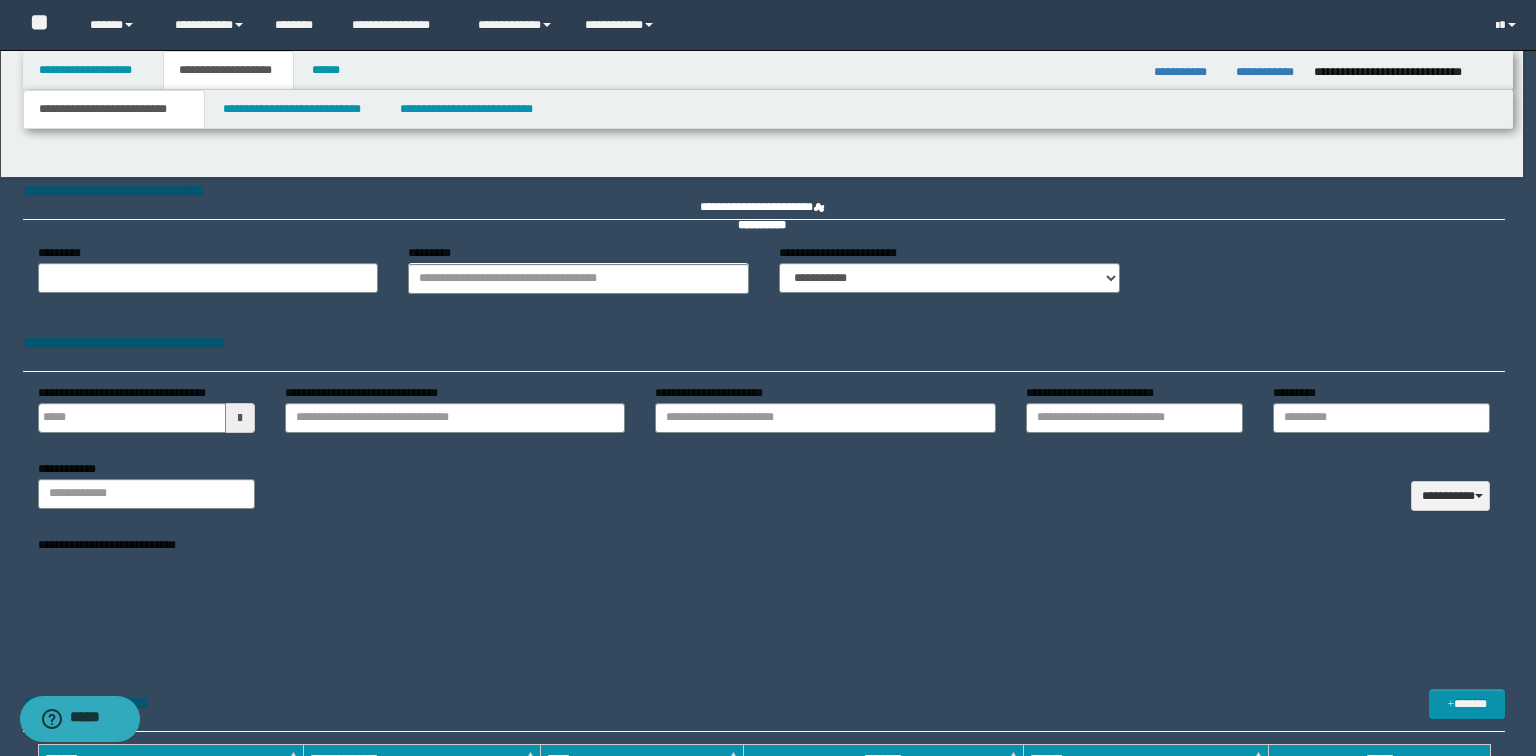 type 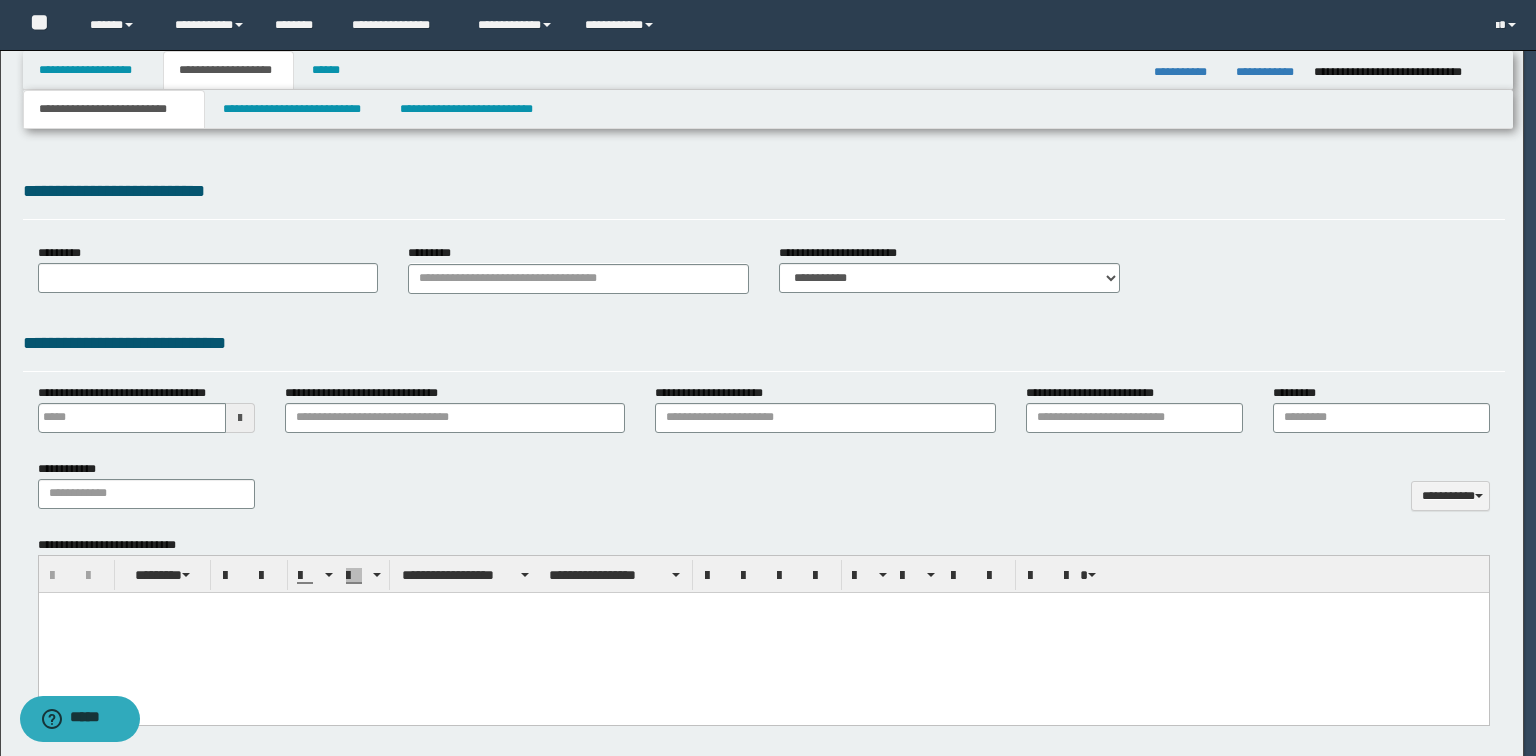 select on "*" 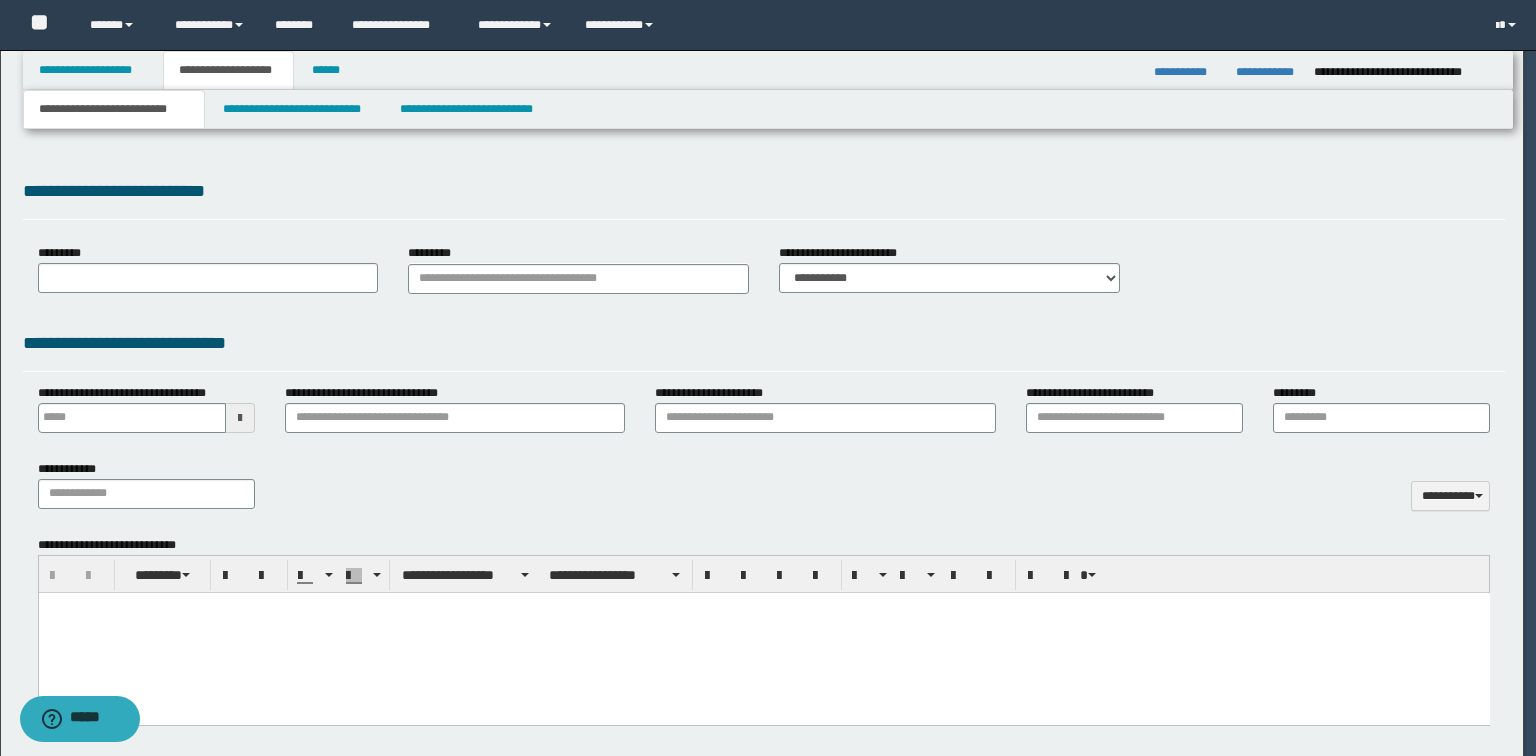 scroll, scrollTop: 0, scrollLeft: 0, axis: both 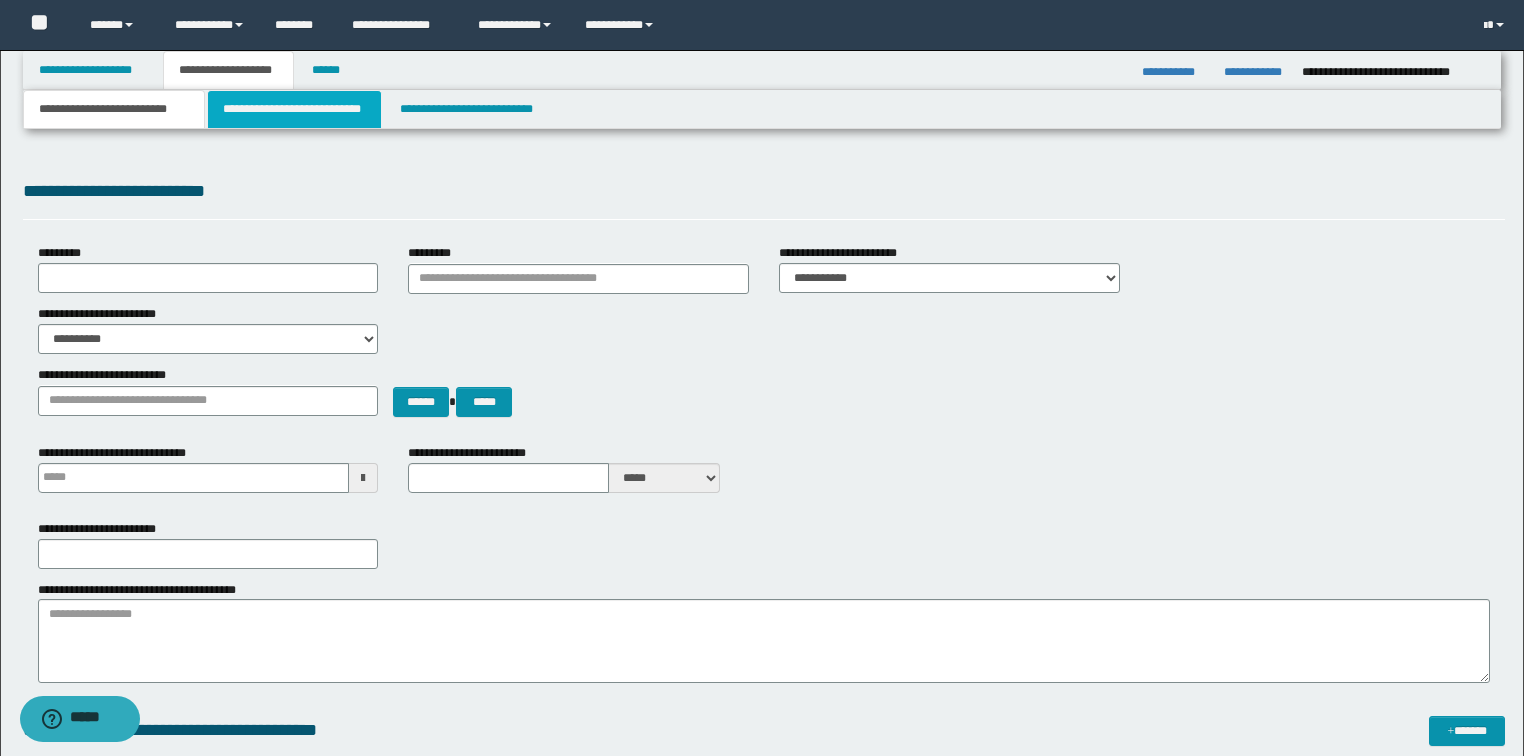 click on "**********" at bounding box center (294, 109) 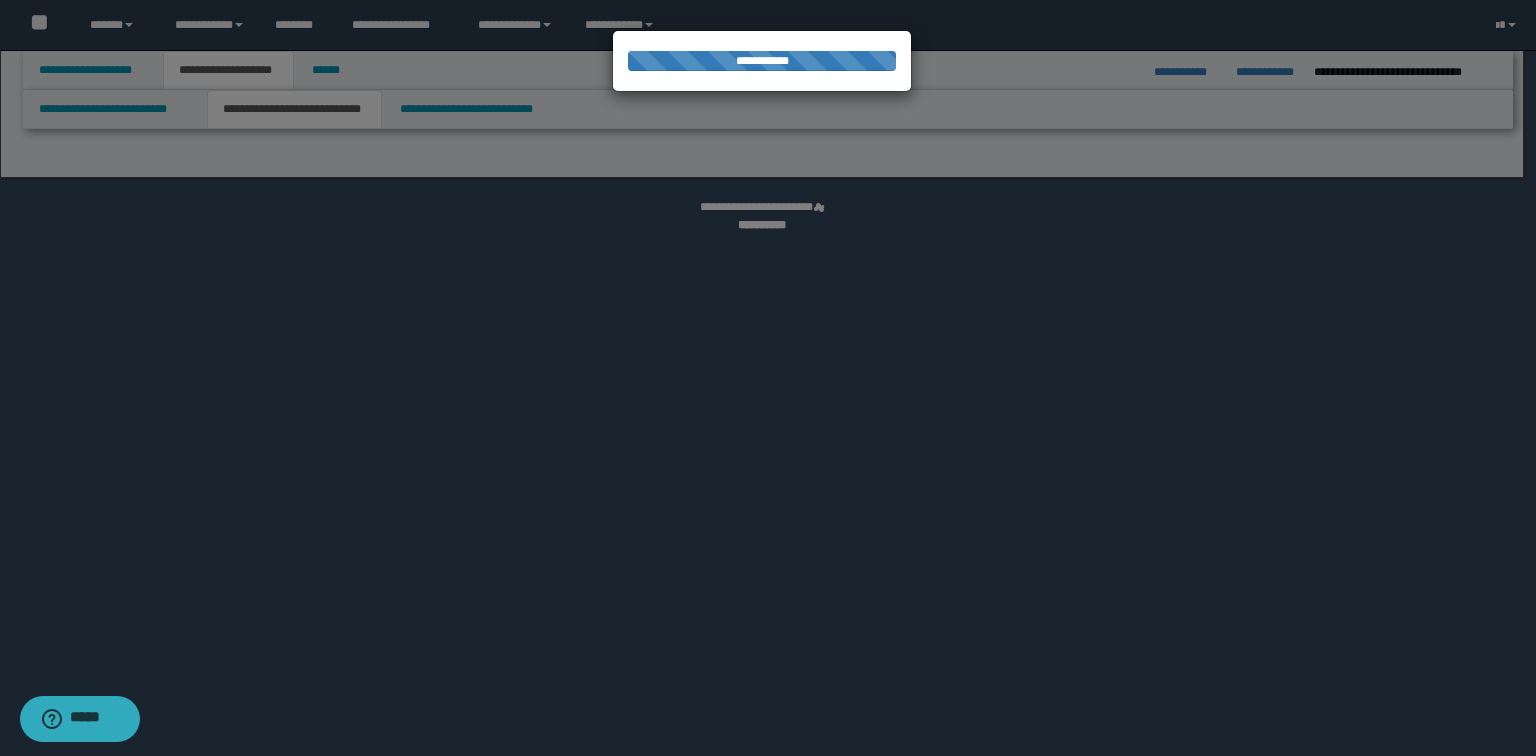 select on "*" 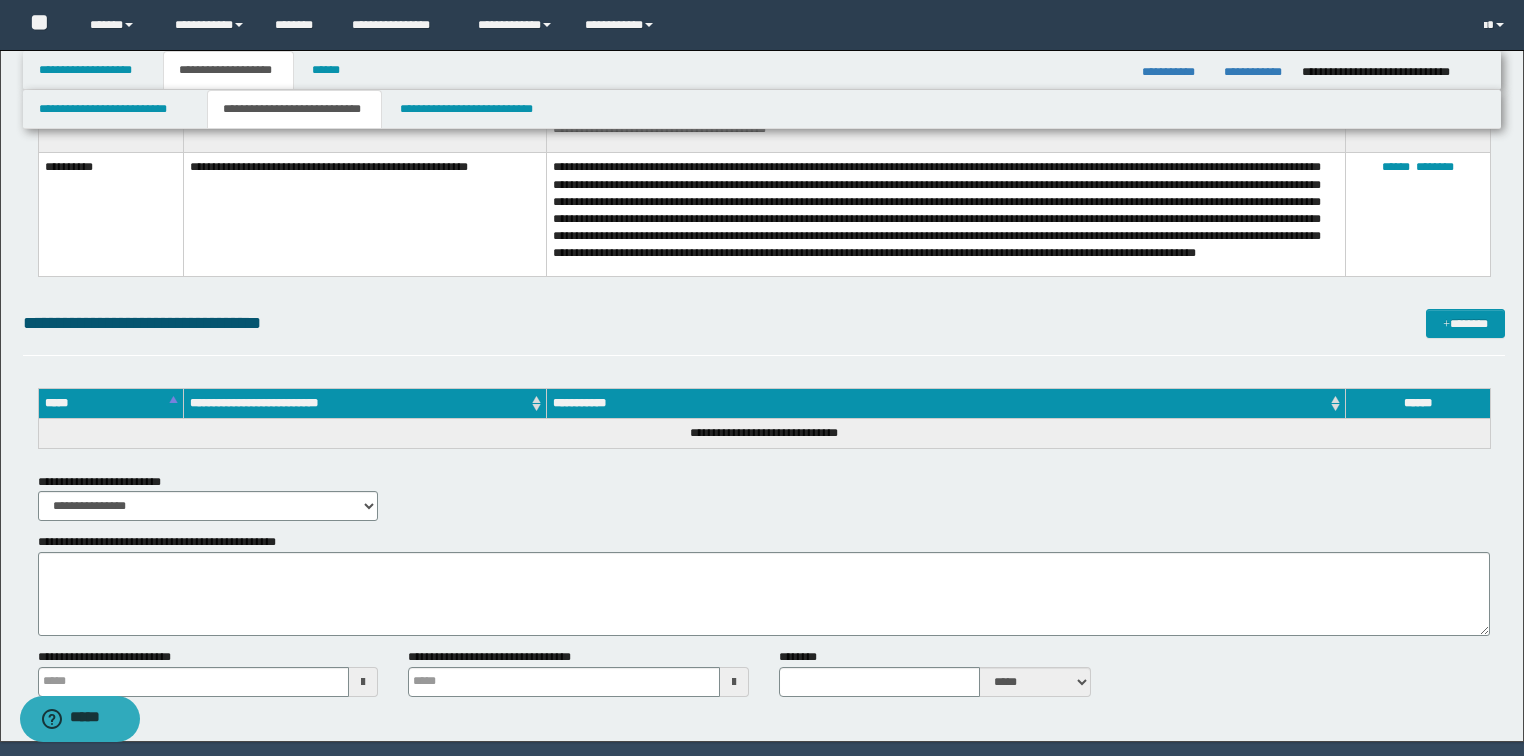 scroll, scrollTop: 3819, scrollLeft: 0, axis: vertical 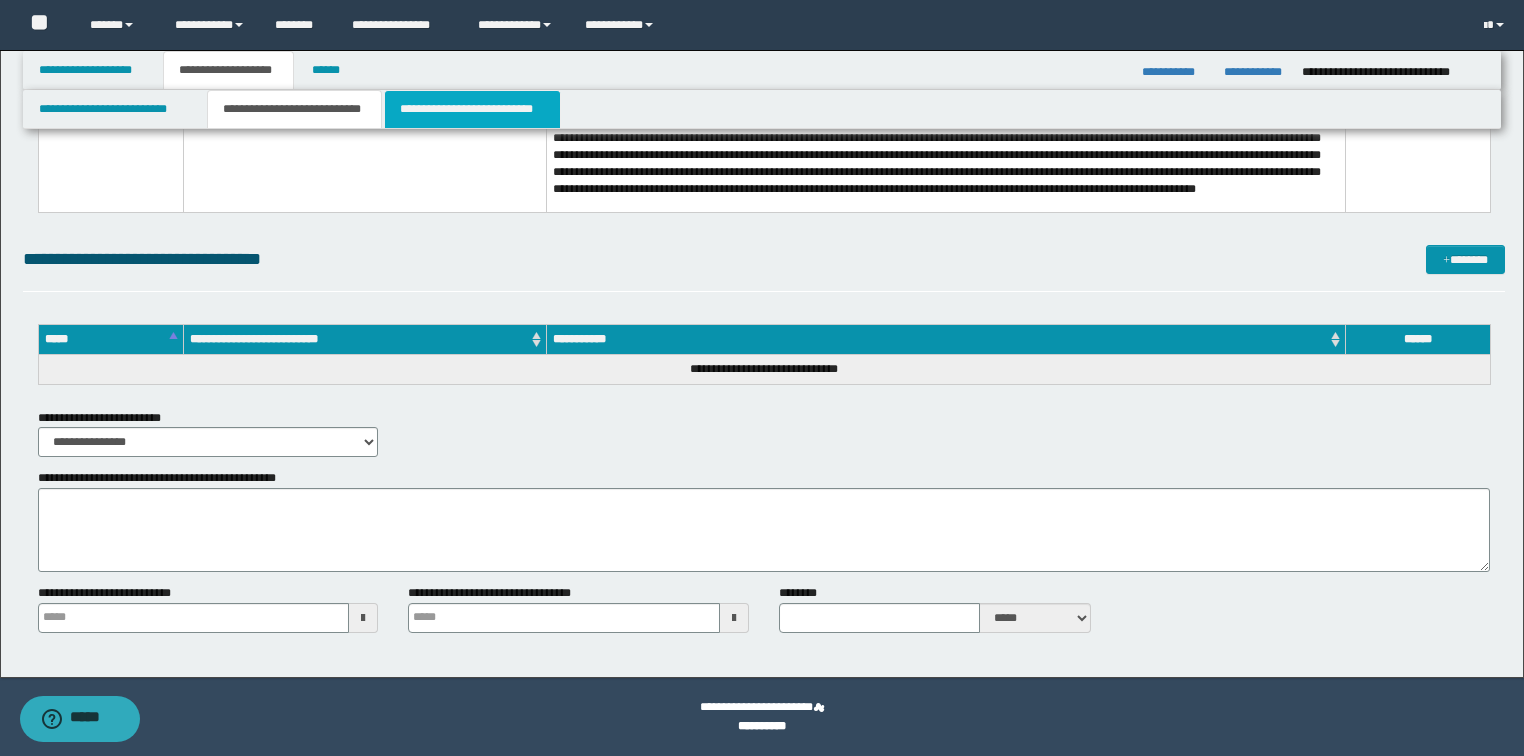 click on "**********" at bounding box center [472, 109] 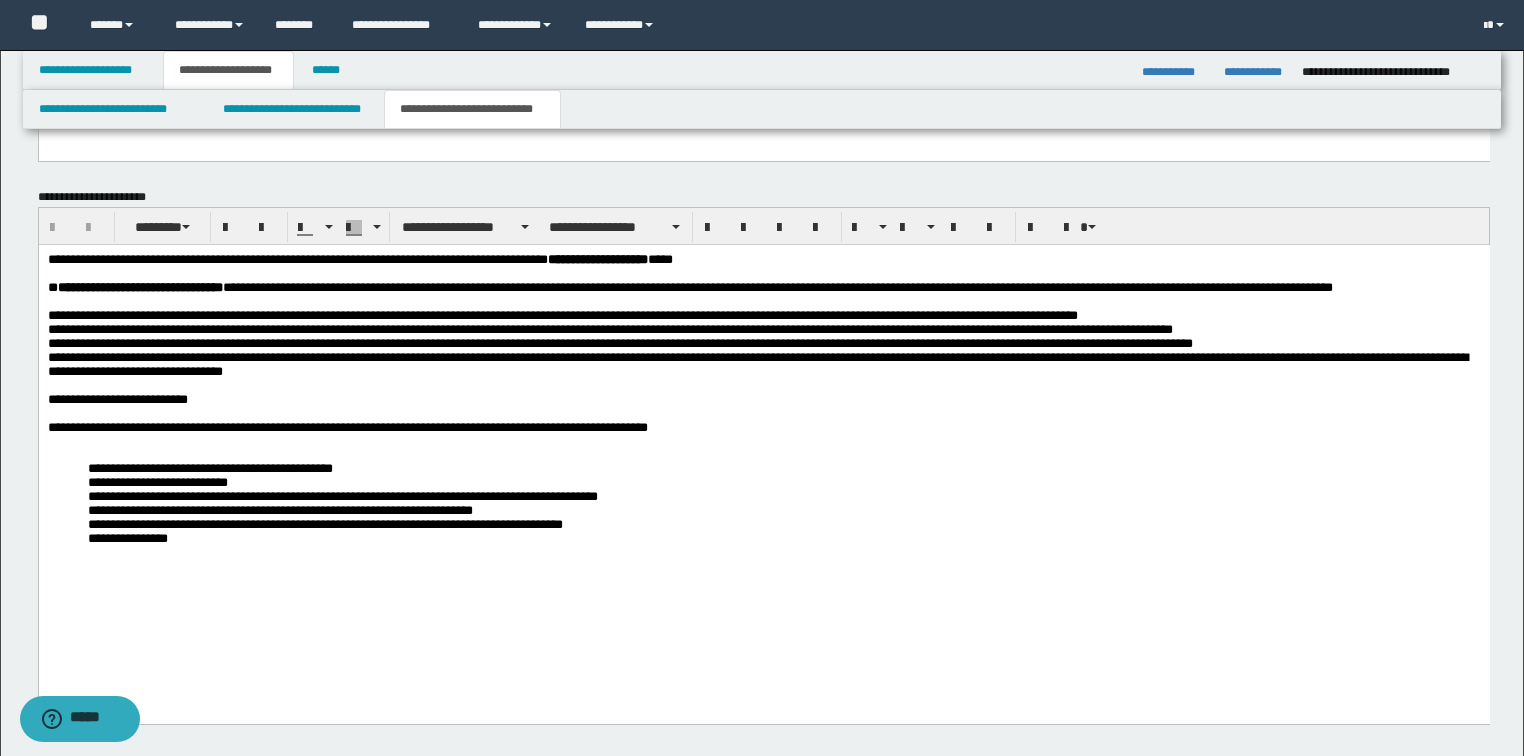 scroll, scrollTop: 2014, scrollLeft: 0, axis: vertical 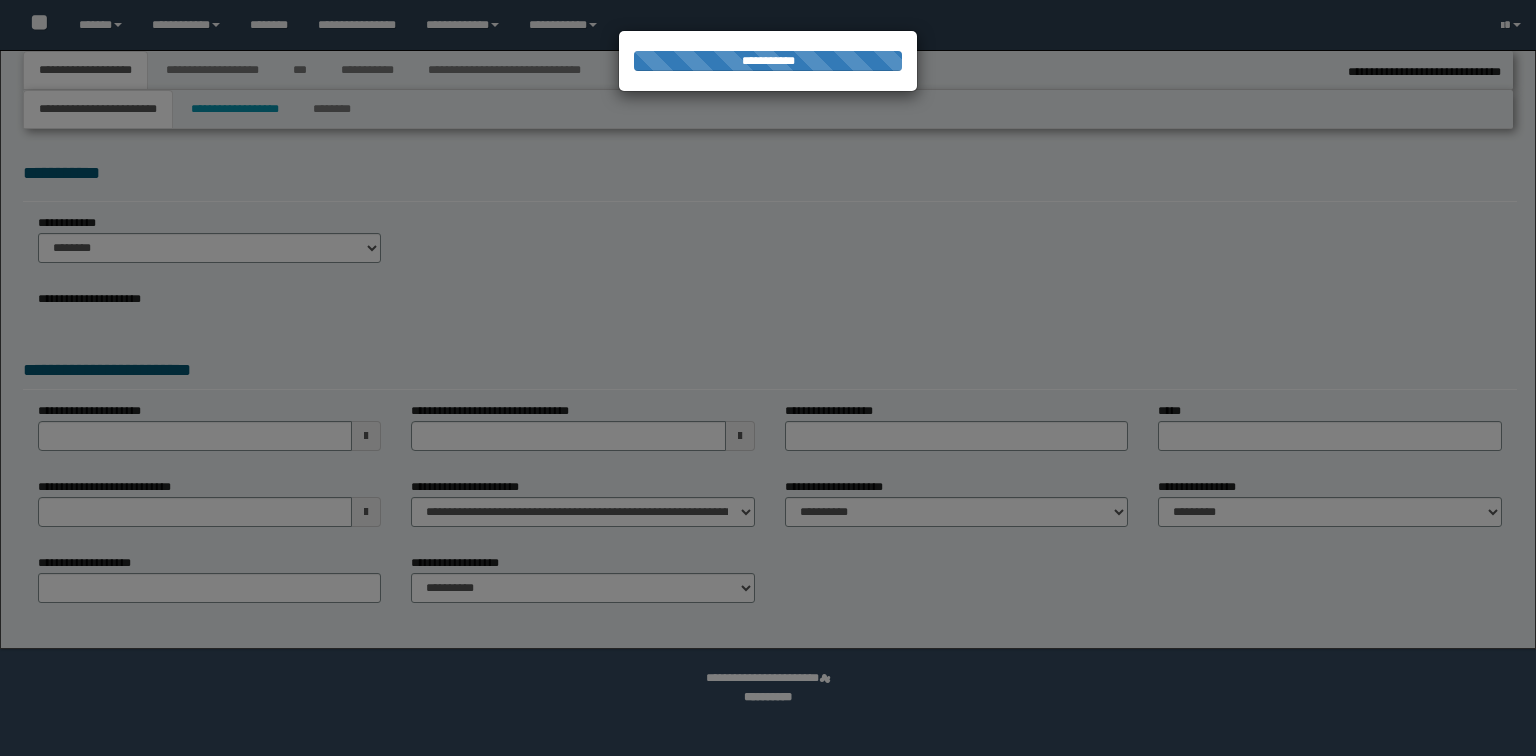 select on "*" 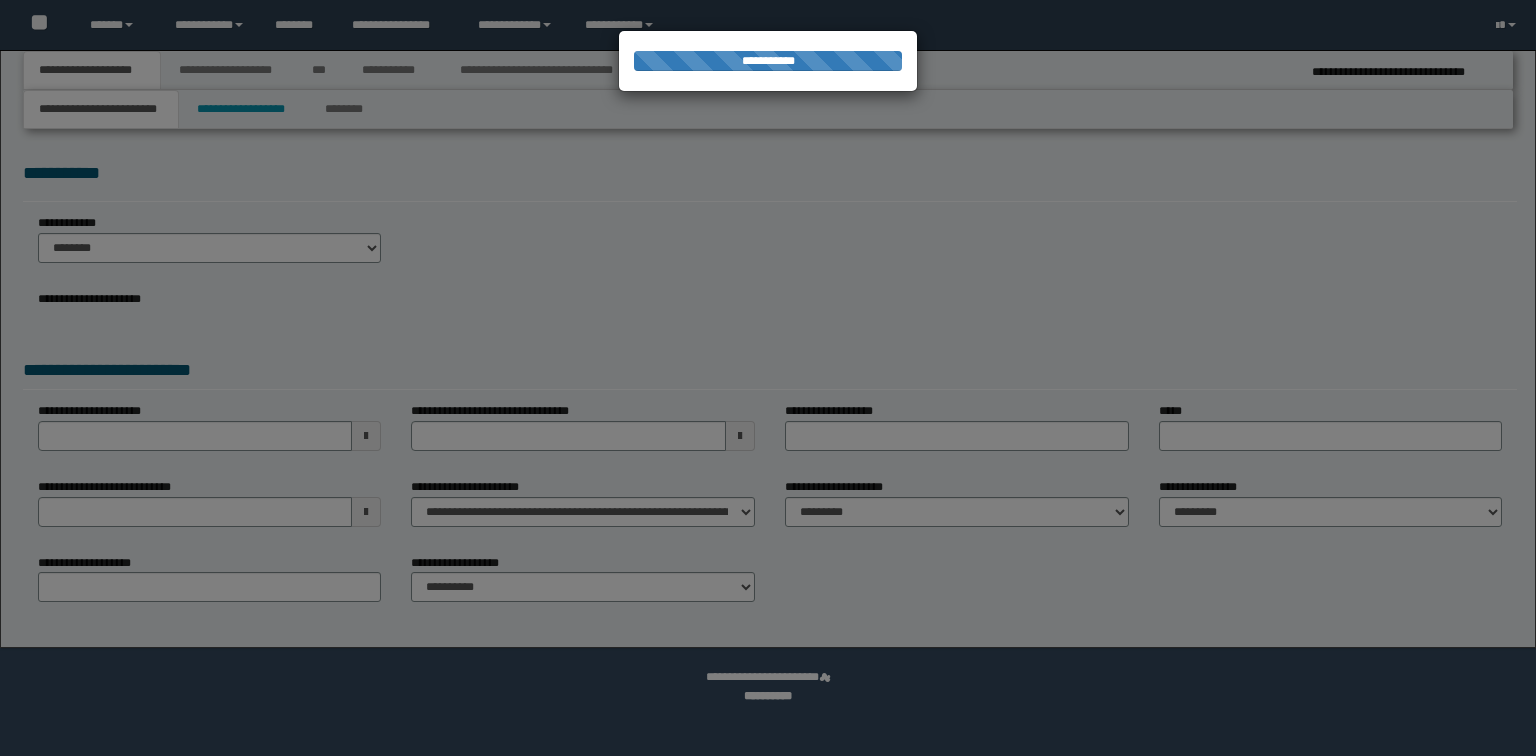 scroll, scrollTop: 0, scrollLeft: 0, axis: both 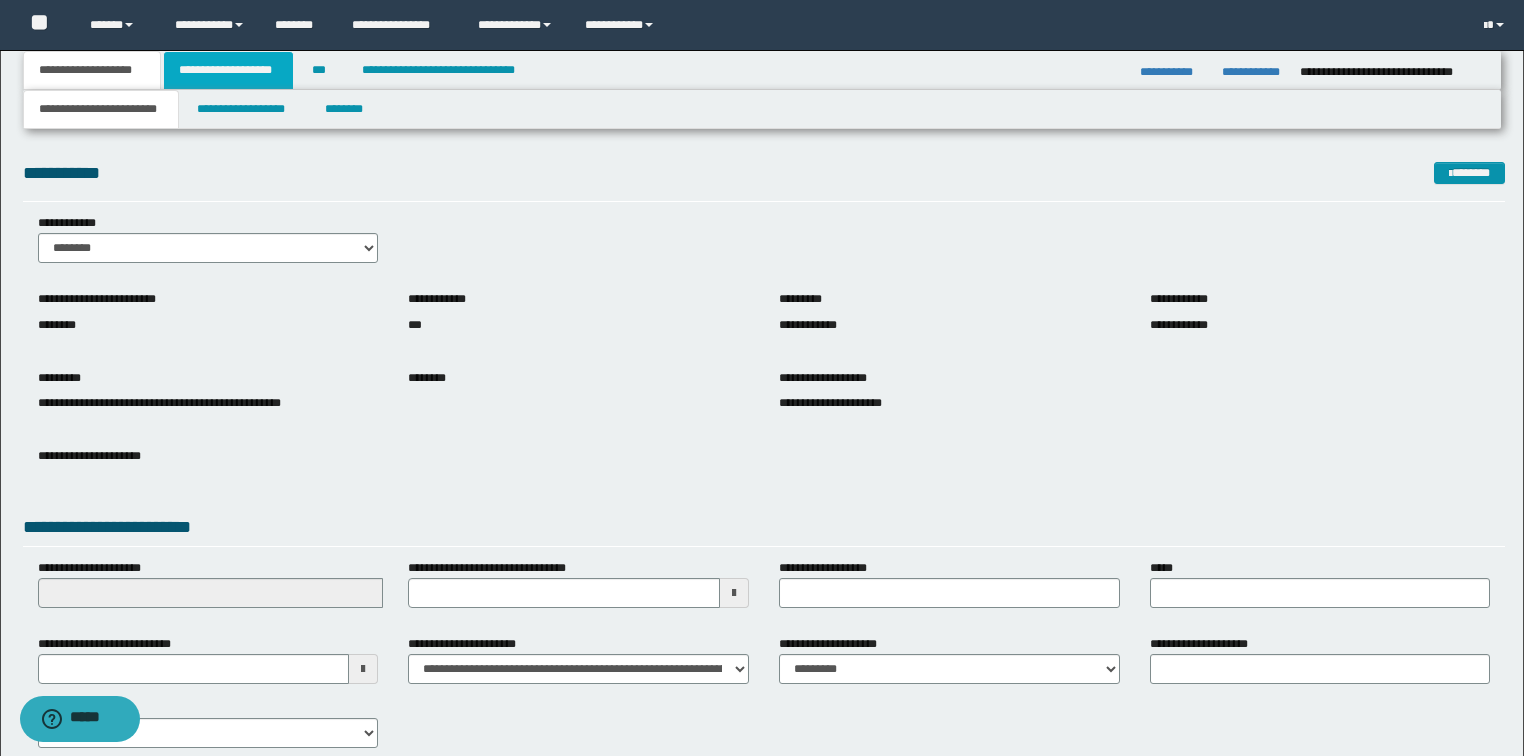 click on "**********" at bounding box center [228, 70] 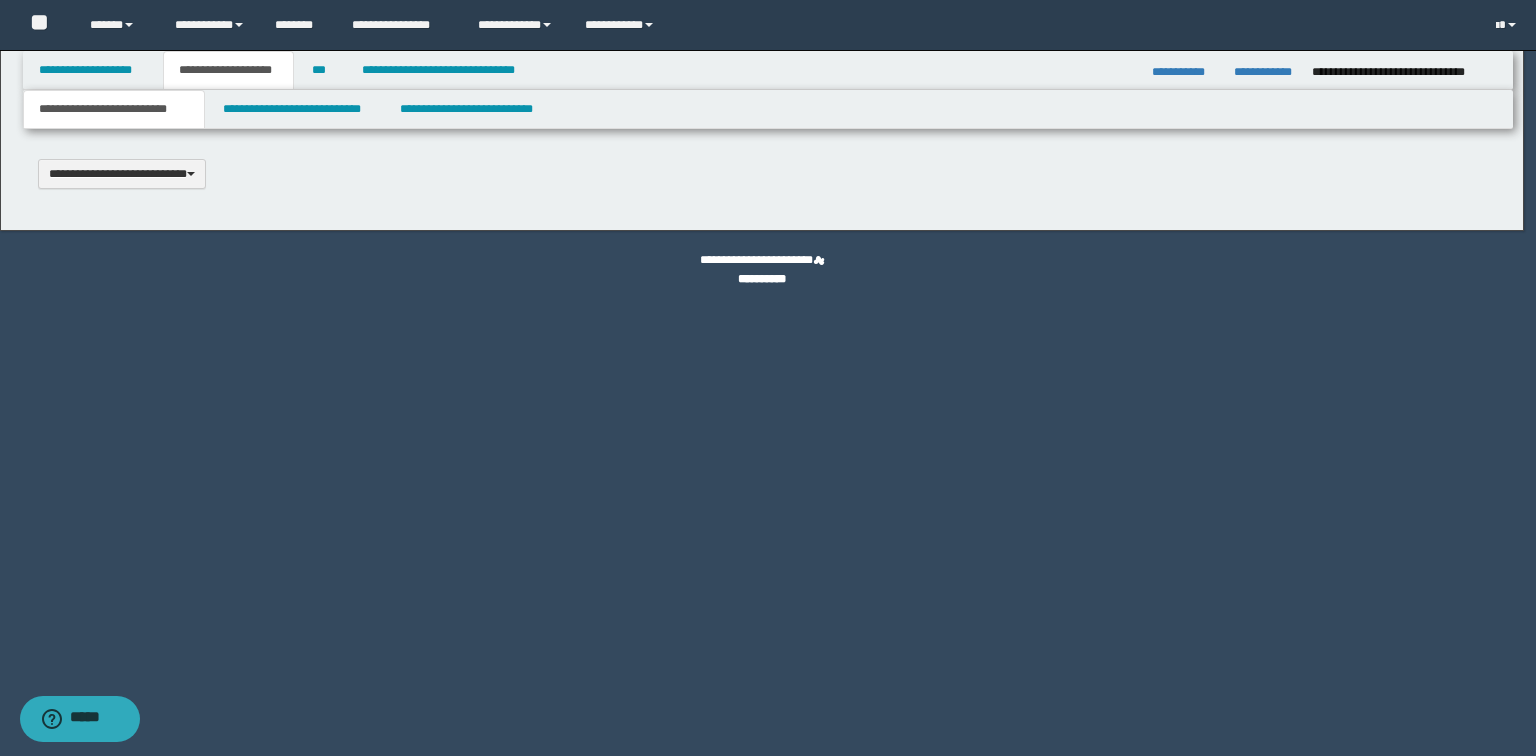 type 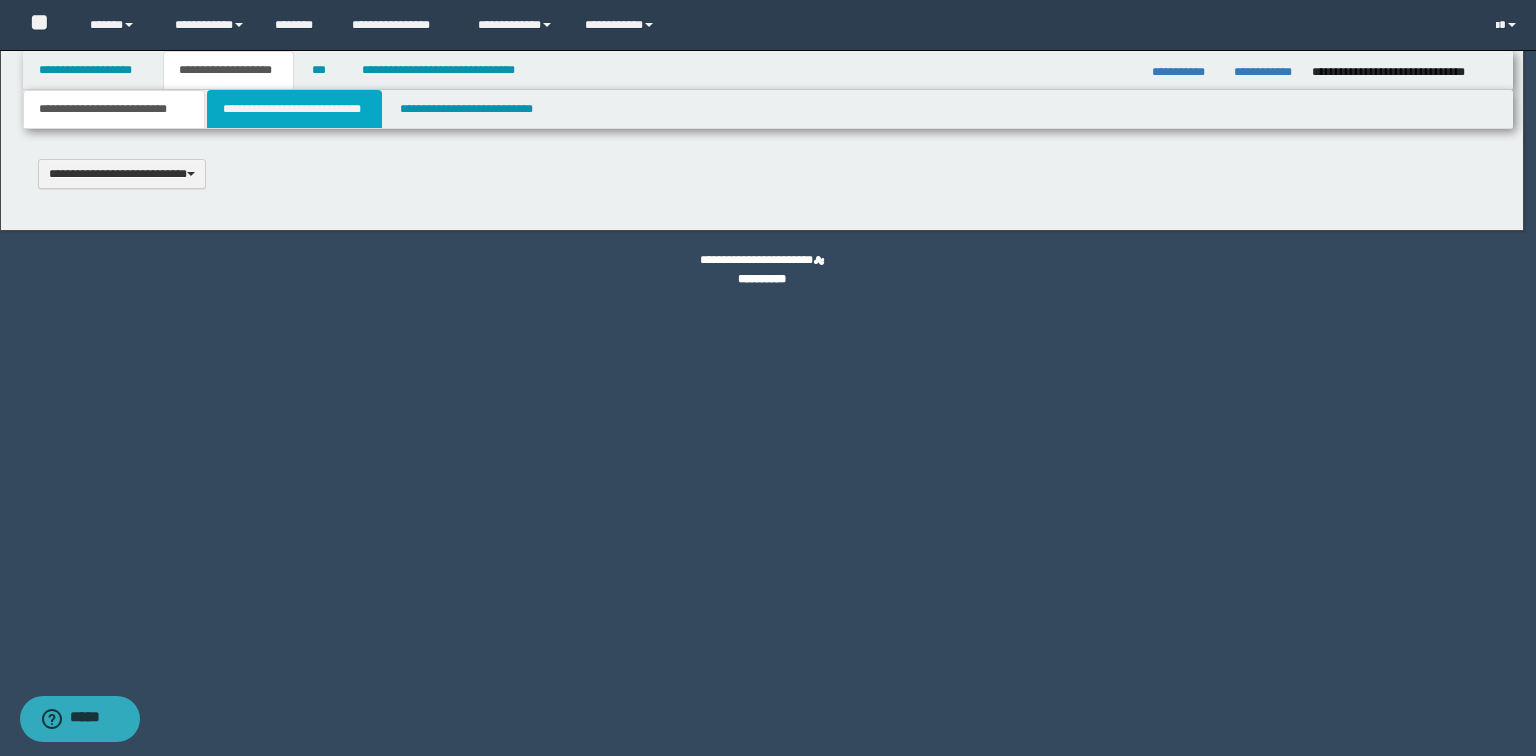 scroll, scrollTop: 0, scrollLeft: 0, axis: both 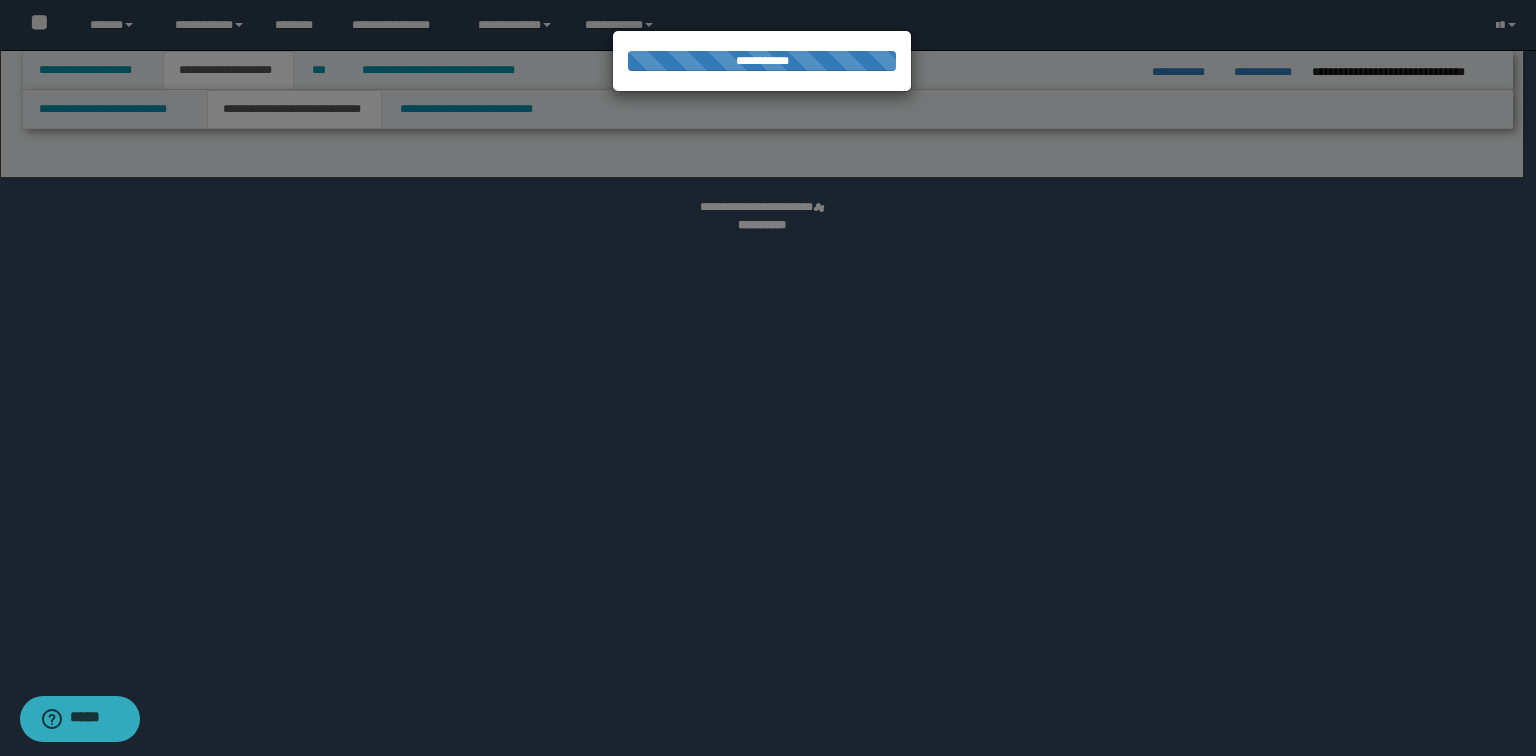 select on "*" 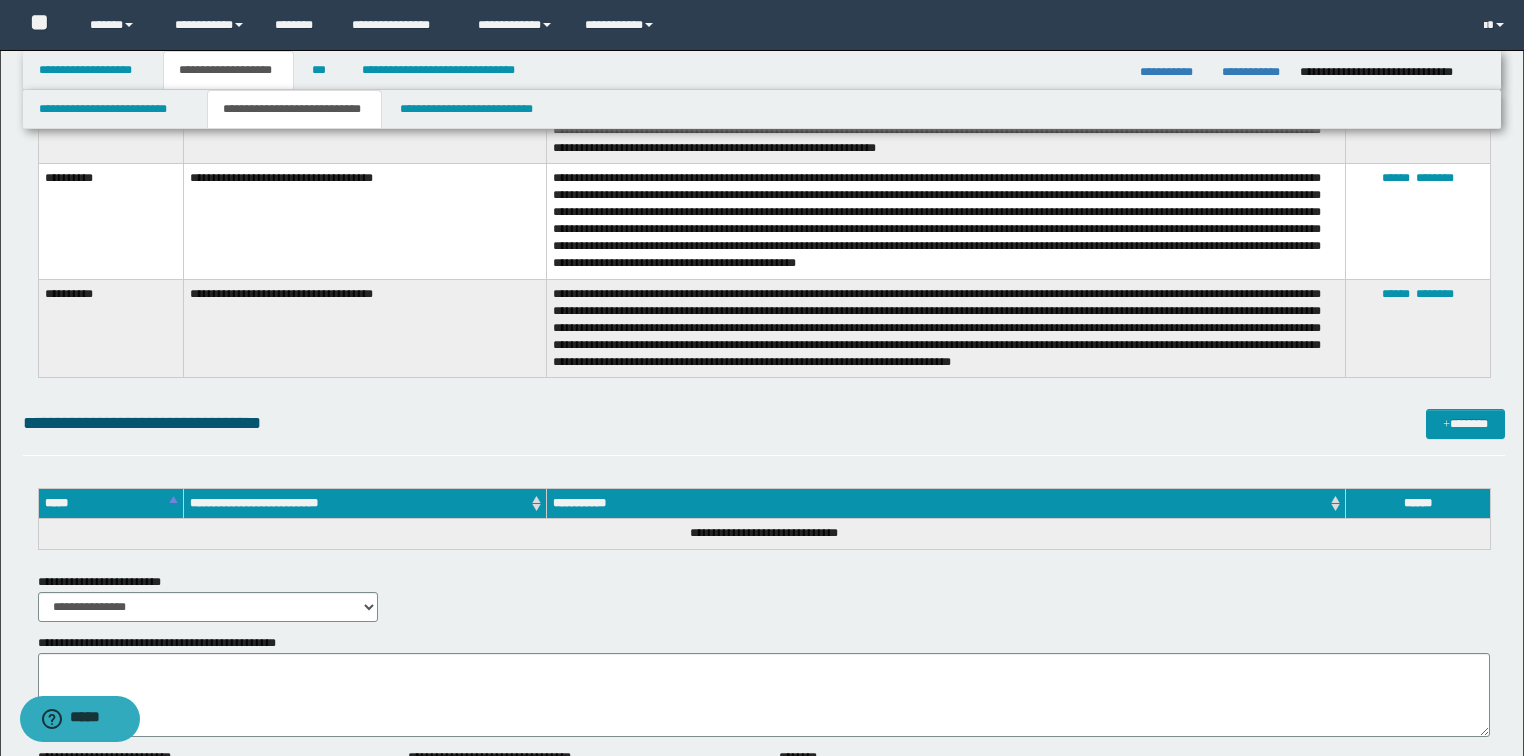 scroll, scrollTop: 2880, scrollLeft: 0, axis: vertical 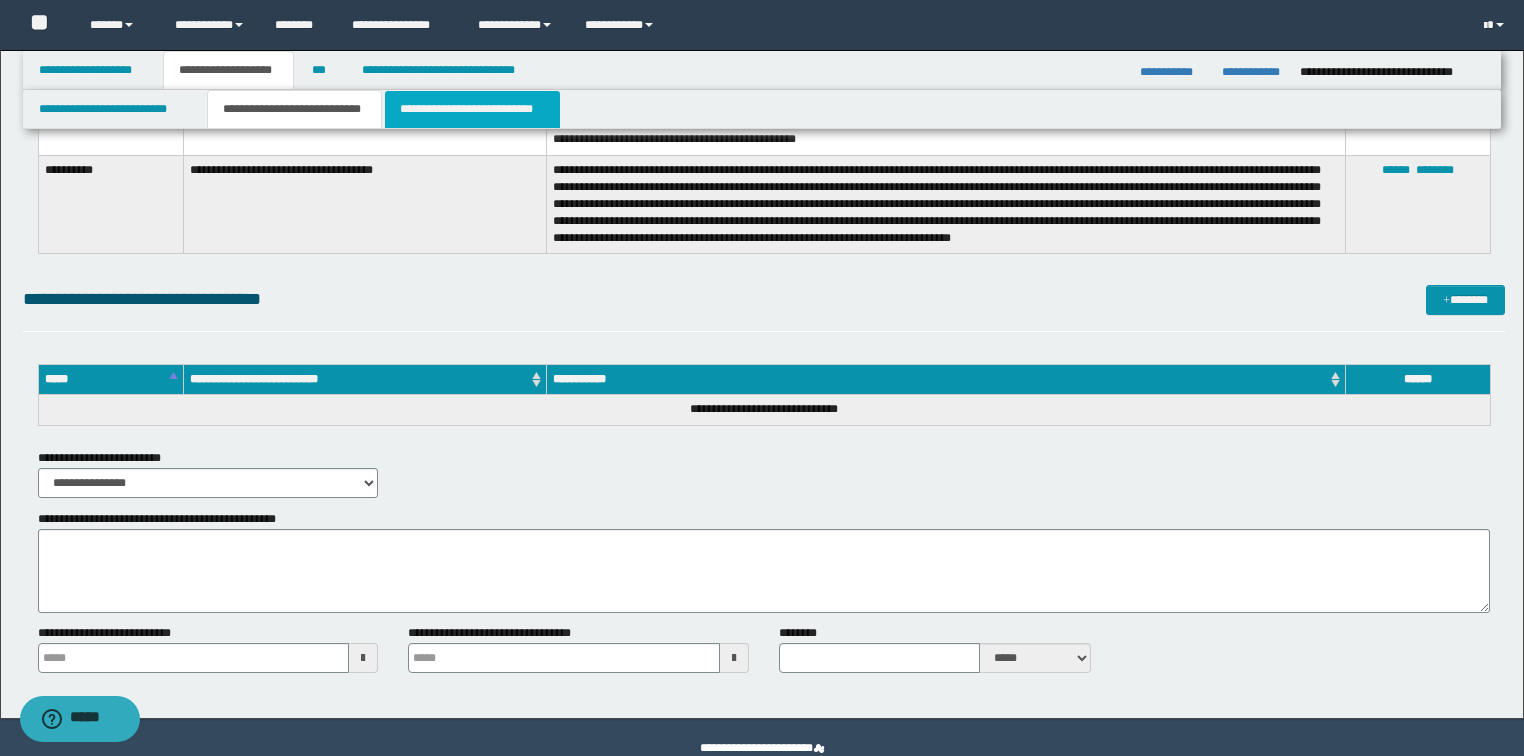 click on "**********" at bounding box center (472, 109) 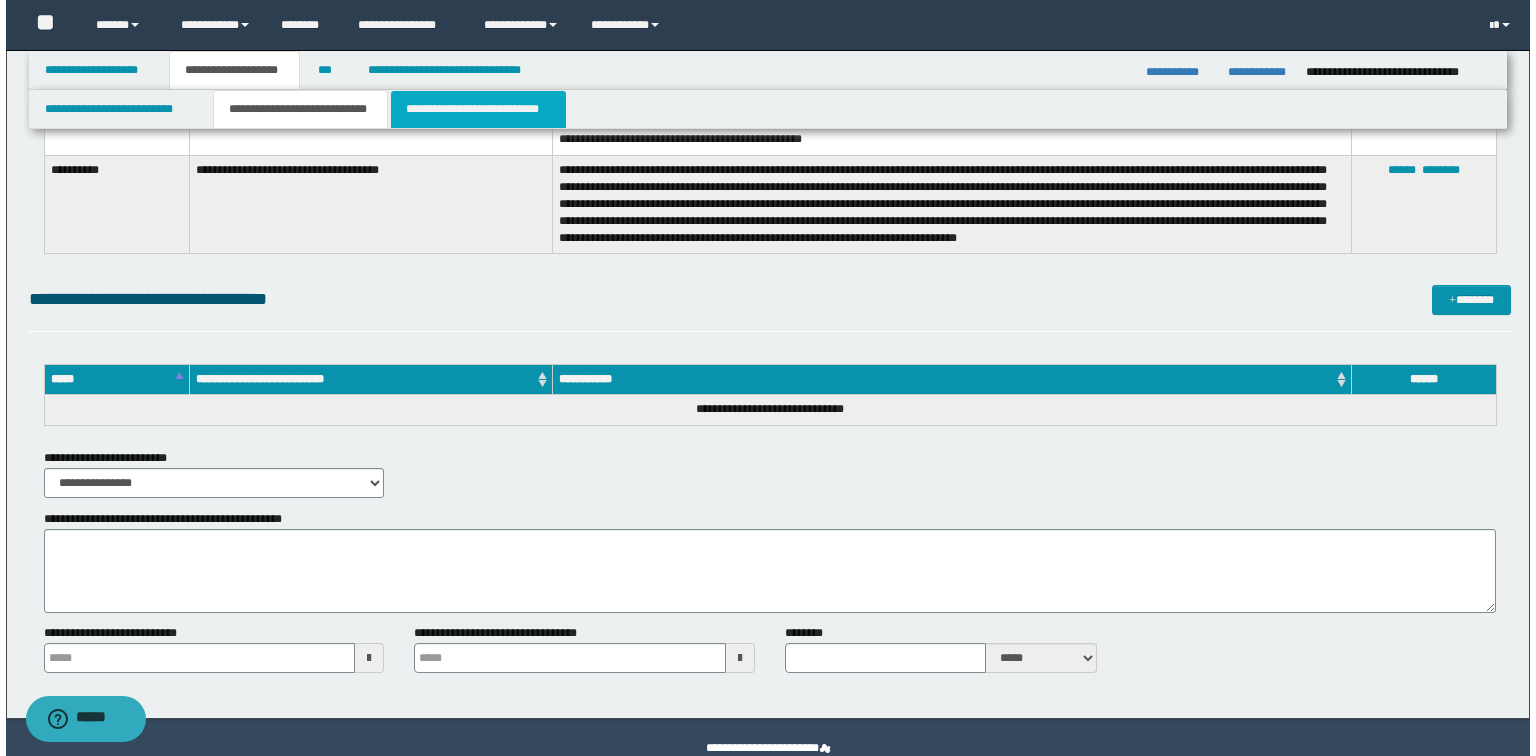 scroll, scrollTop: 0, scrollLeft: 0, axis: both 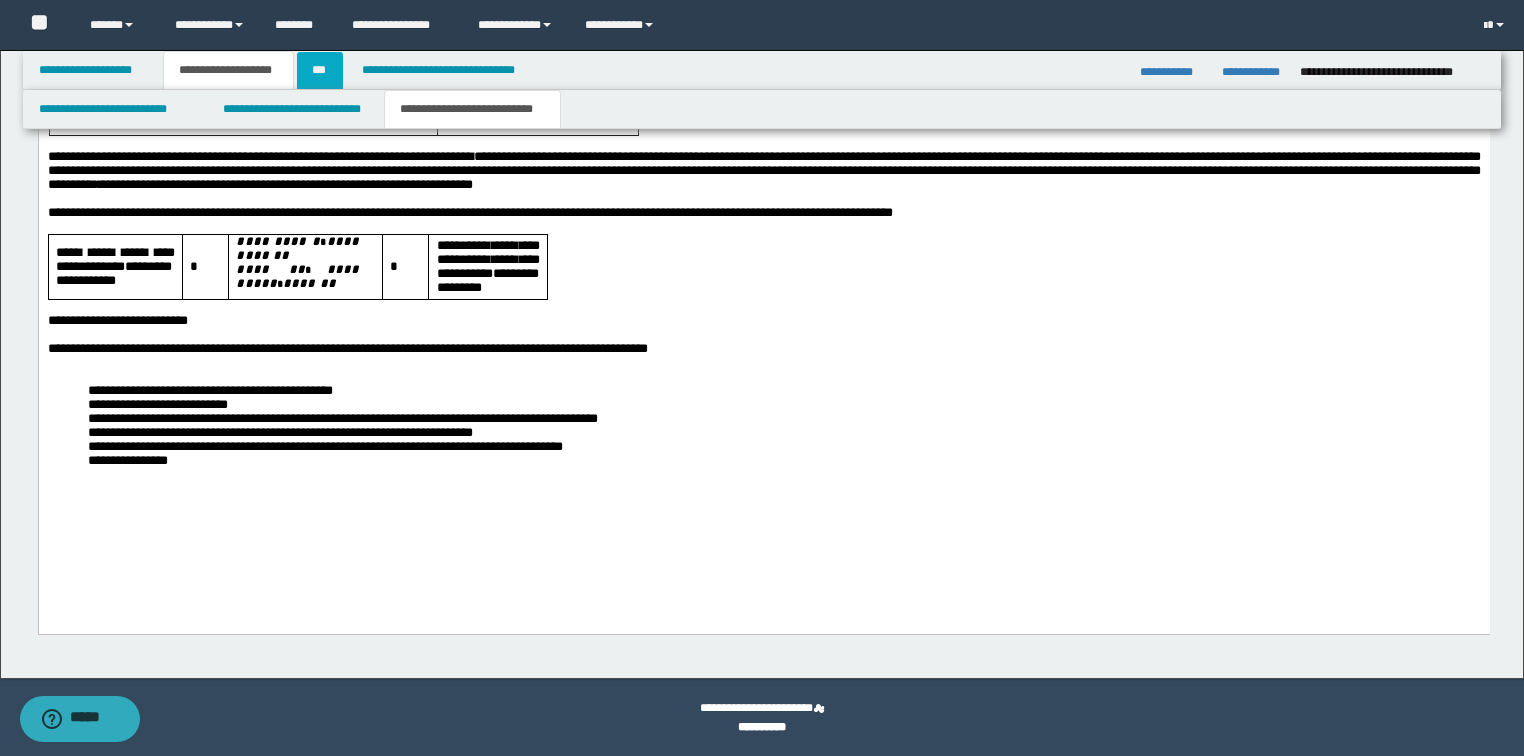 click on "***" at bounding box center [320, 70] 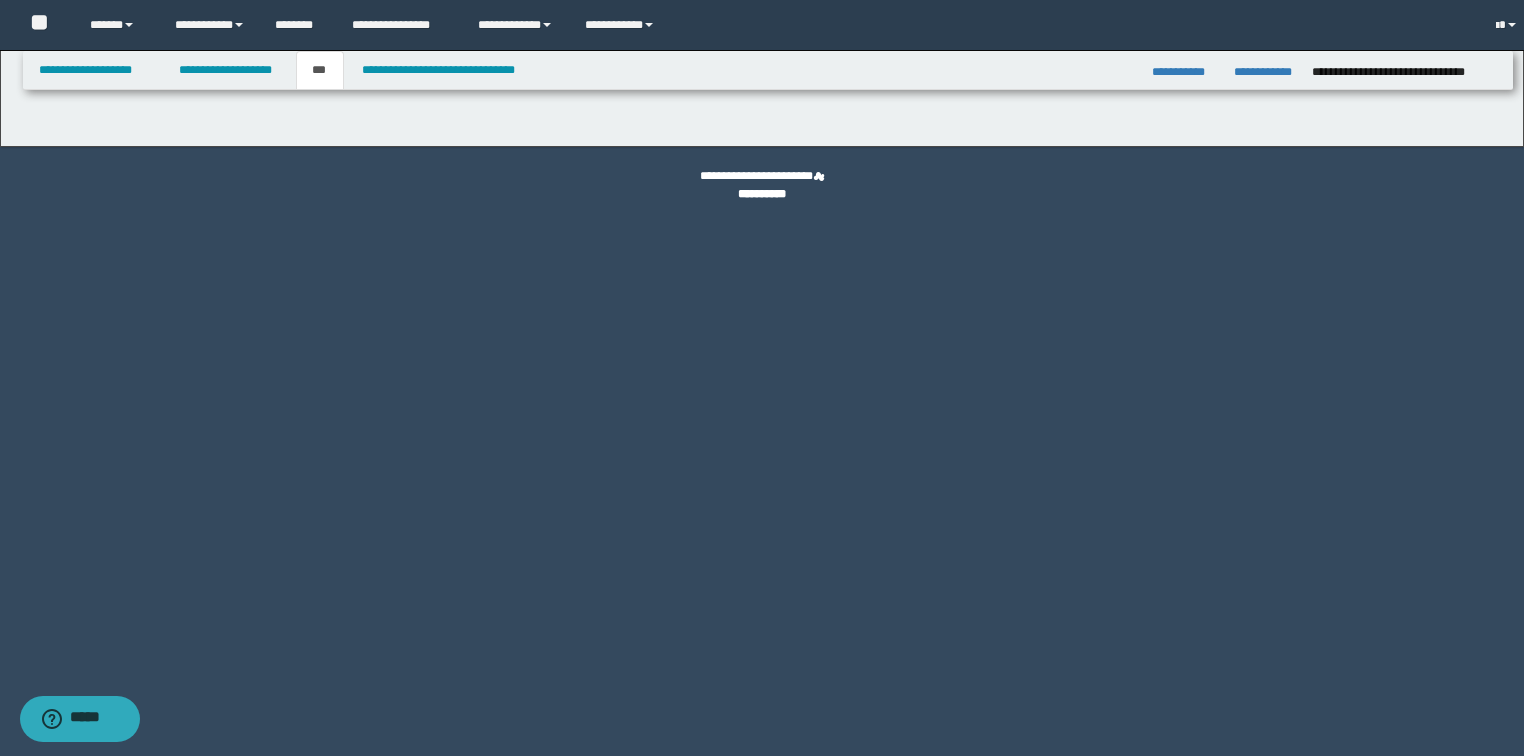 scroll, scrollTop: 0, scrollLeft: 0, axis: both 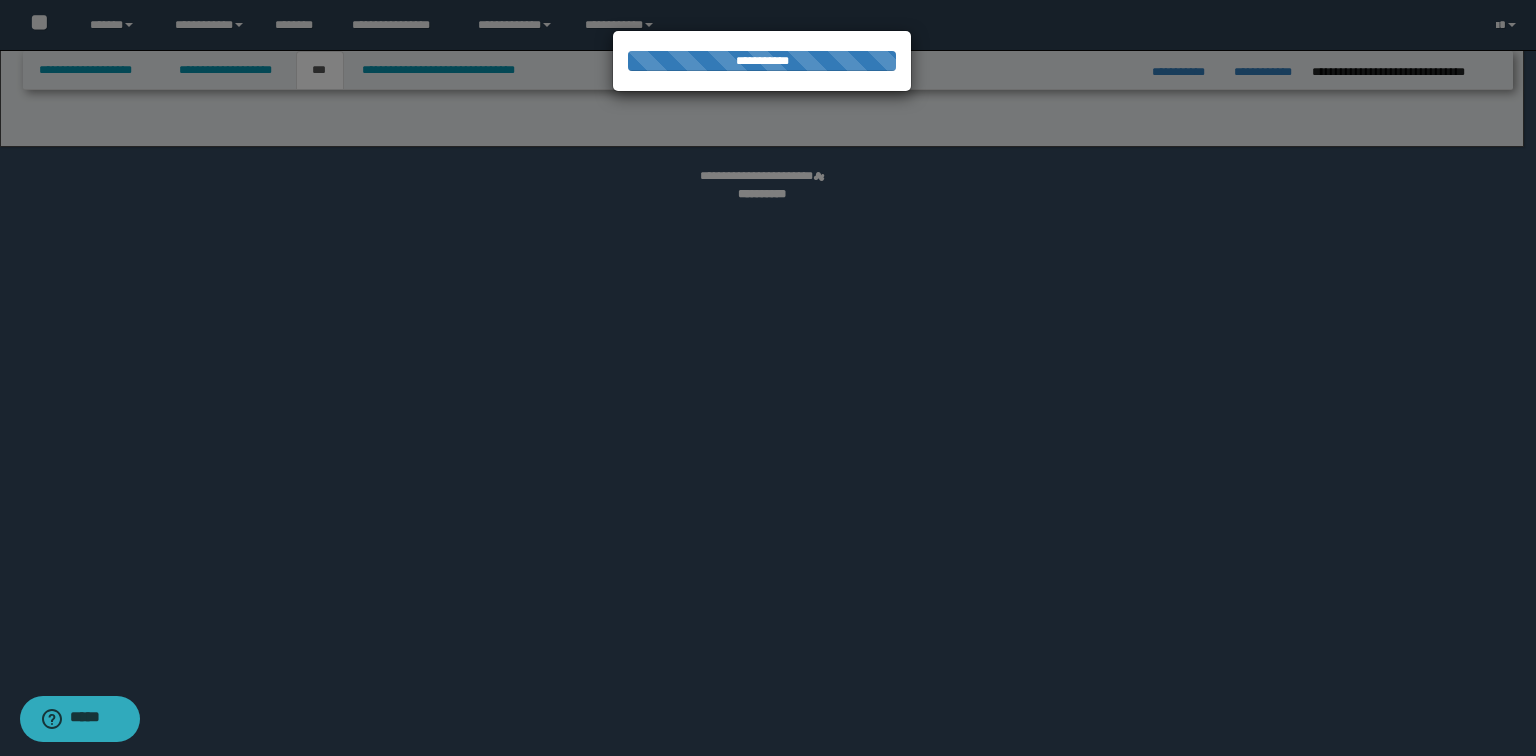 select on "*" 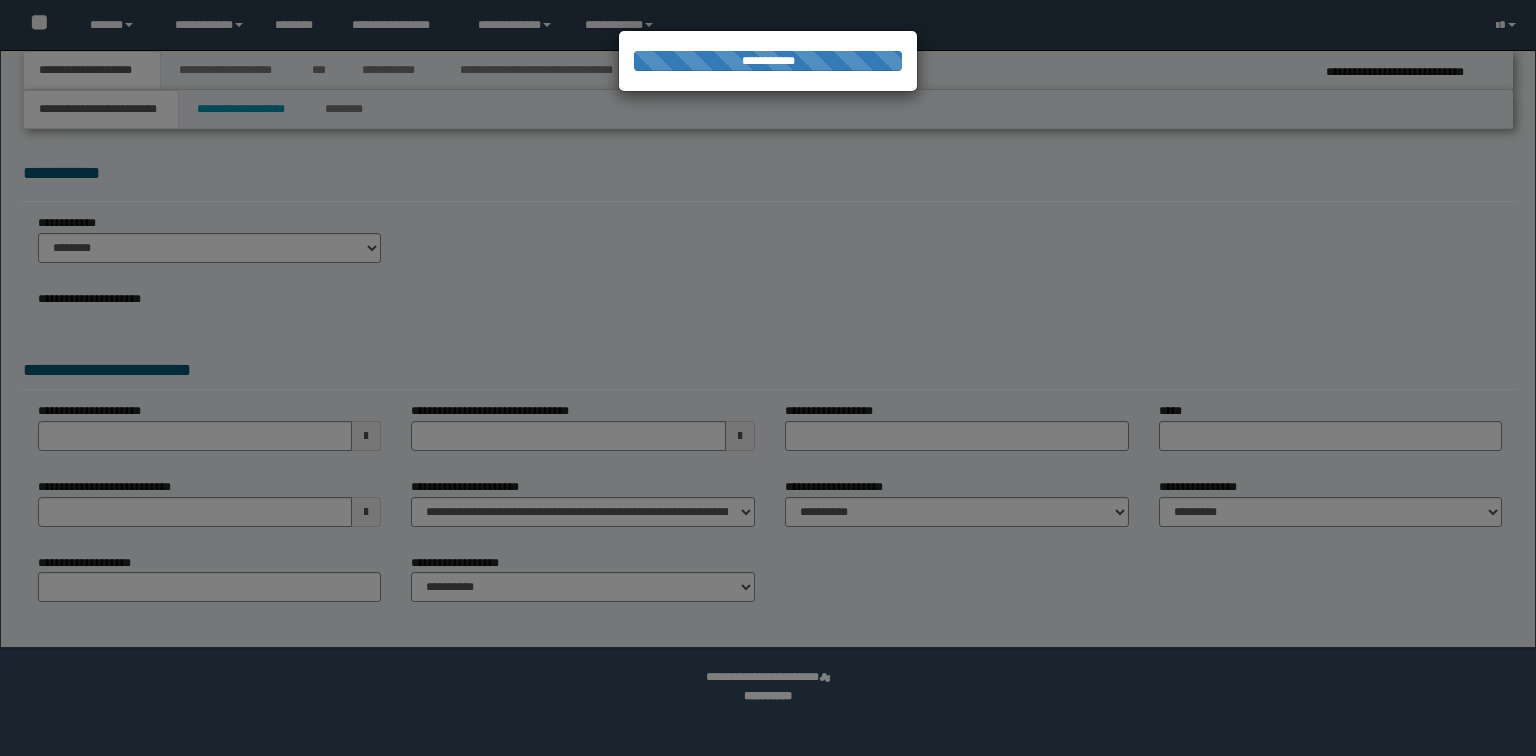 scroll, scrollTop: 0, scrollLeft: 0, axis: both 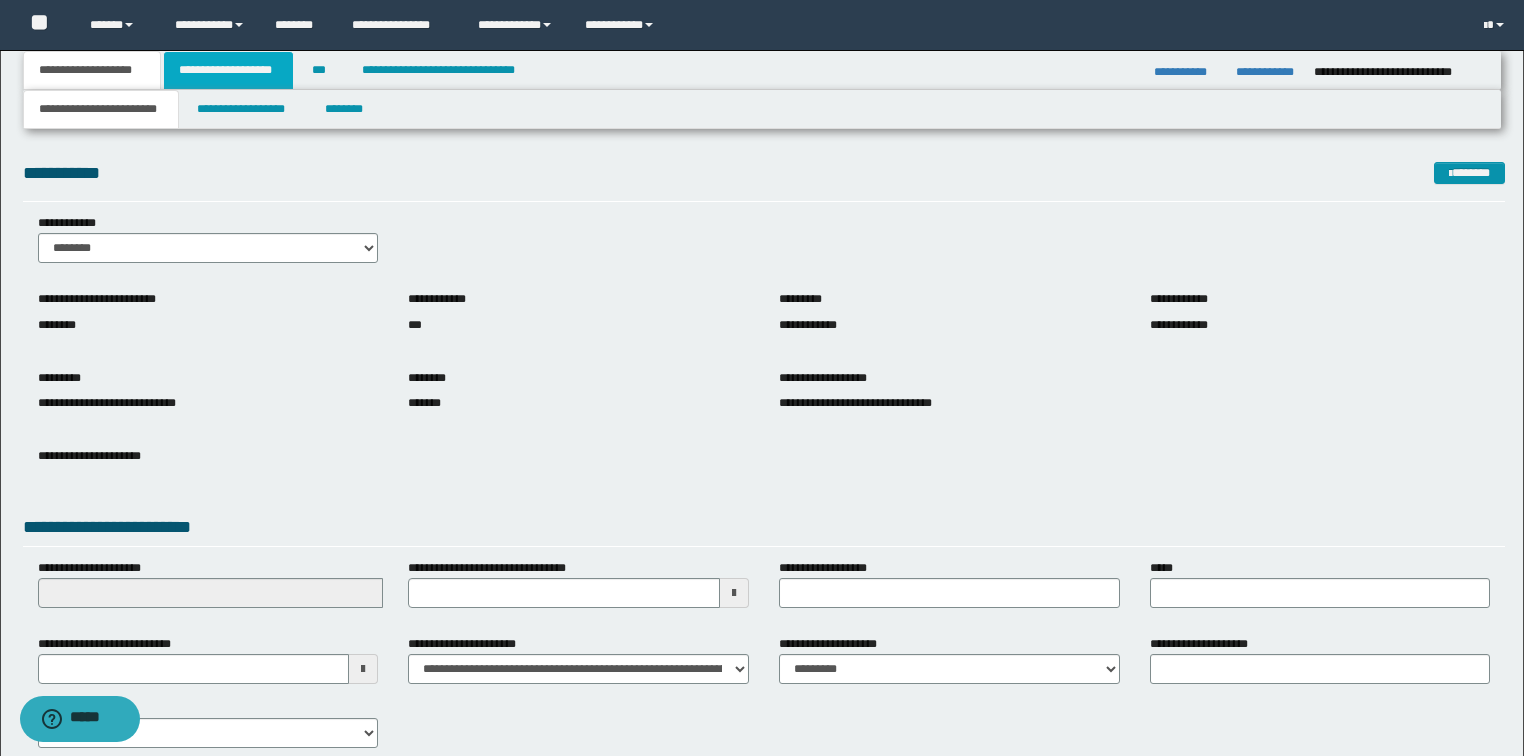 click on "**********" at bounding box center [228, 70] 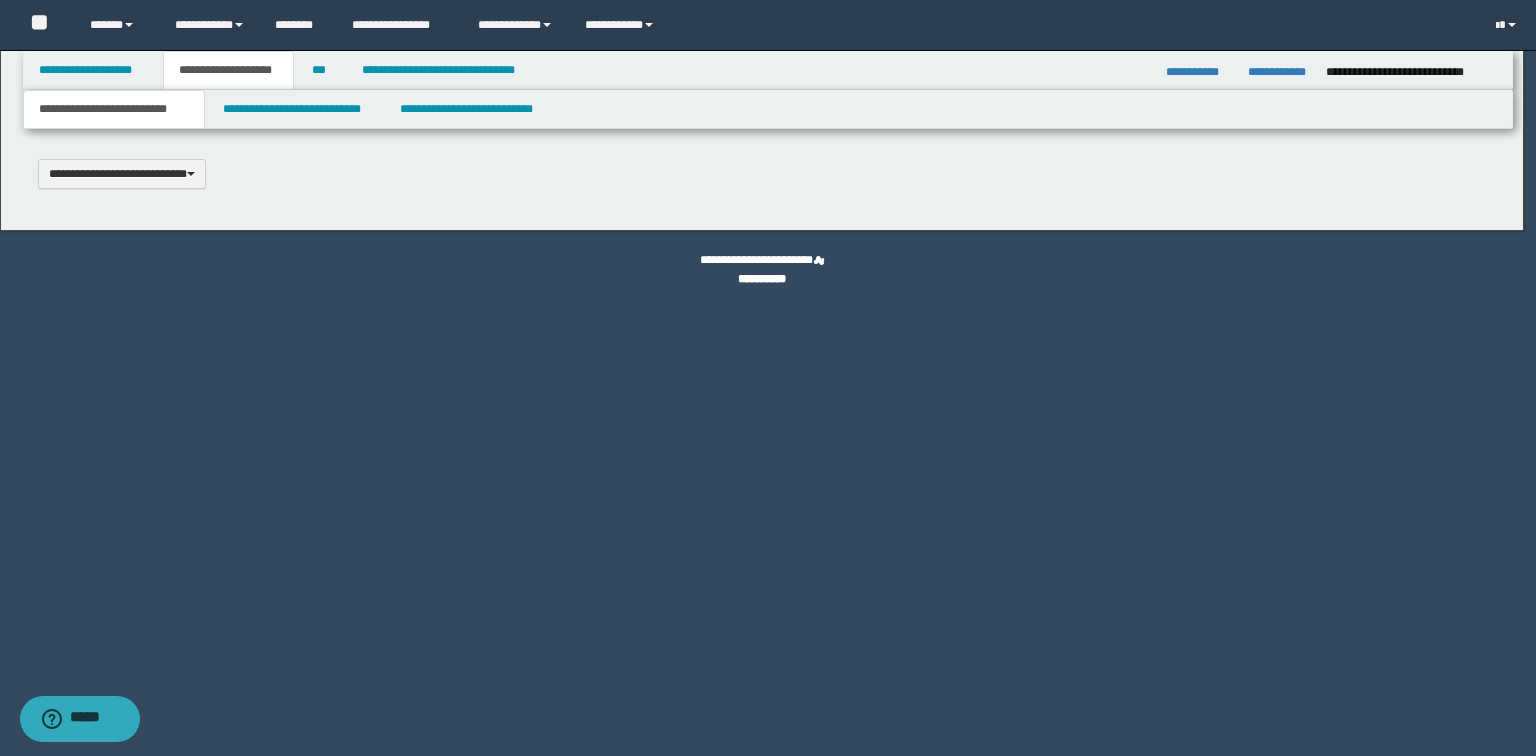 type 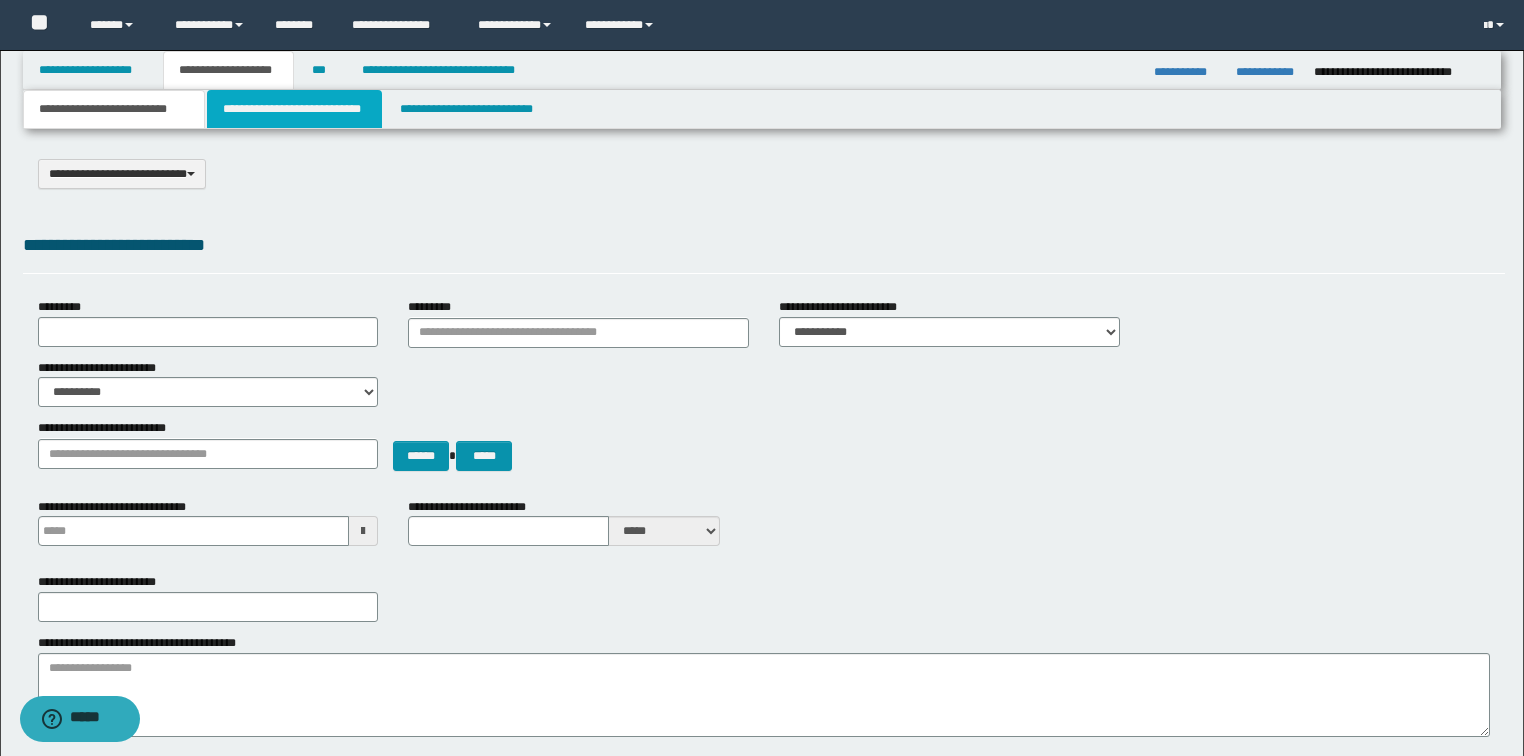click on "**********" at bounding box center [294, 109] 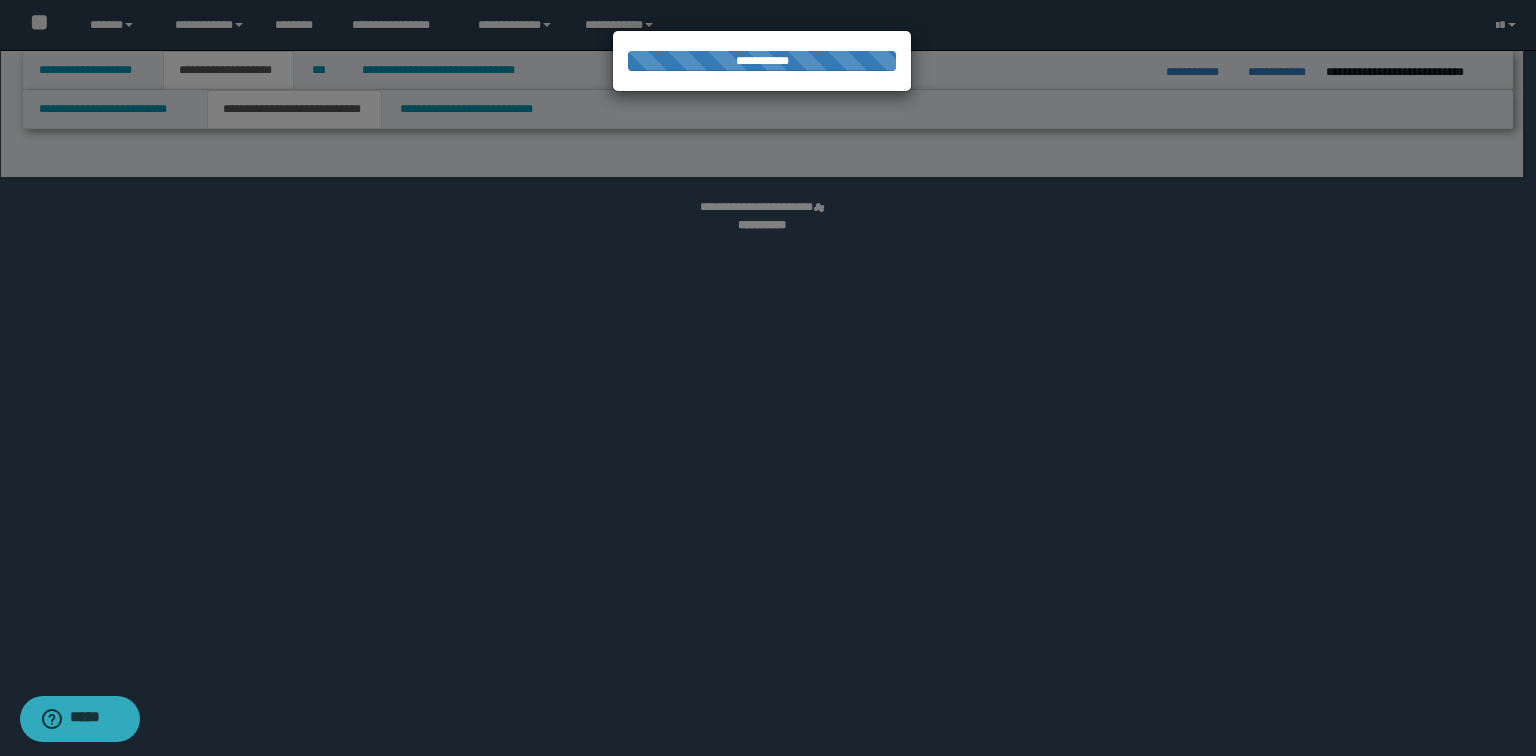 select on "*" 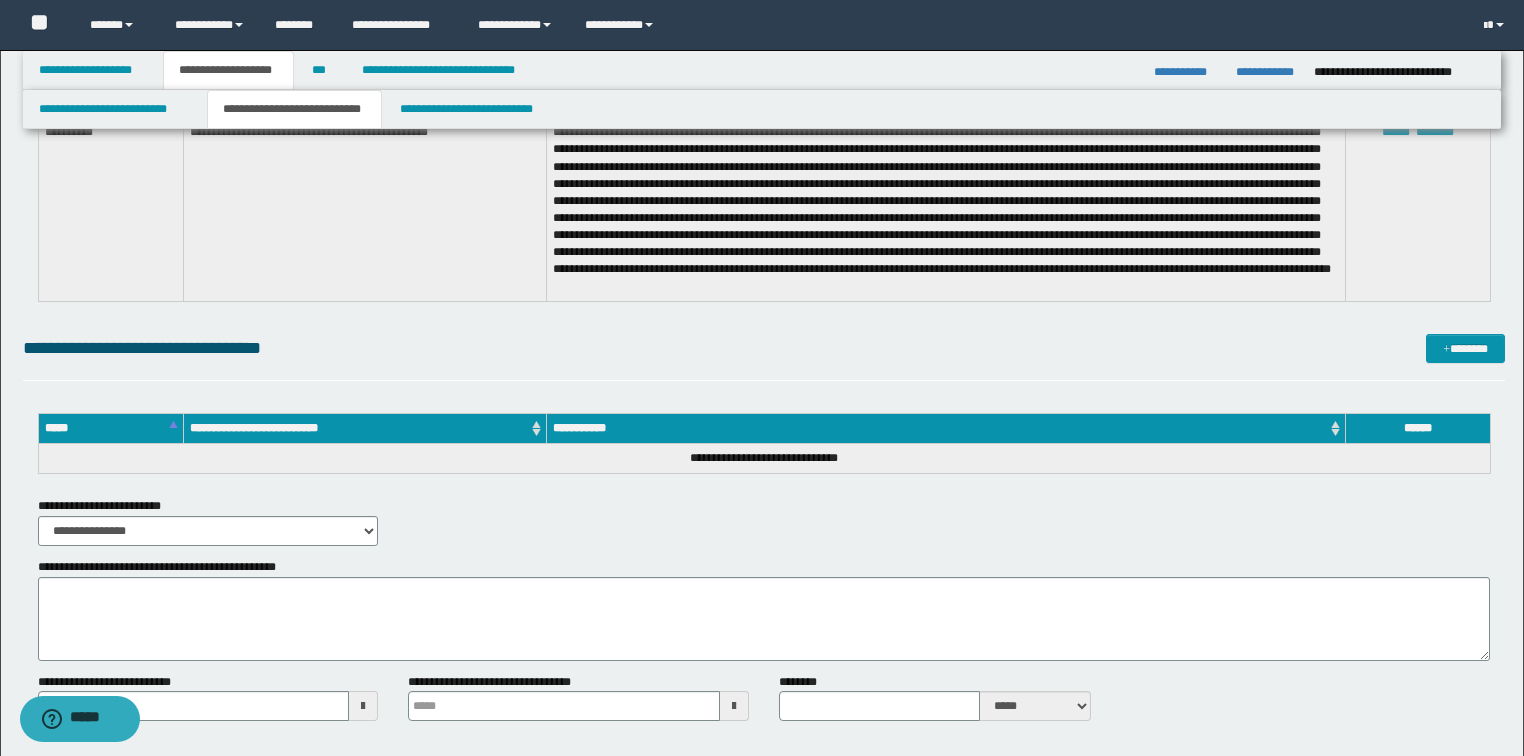 scroll, scrollTop: 2808, scrollLeft: 0, axis: vertical 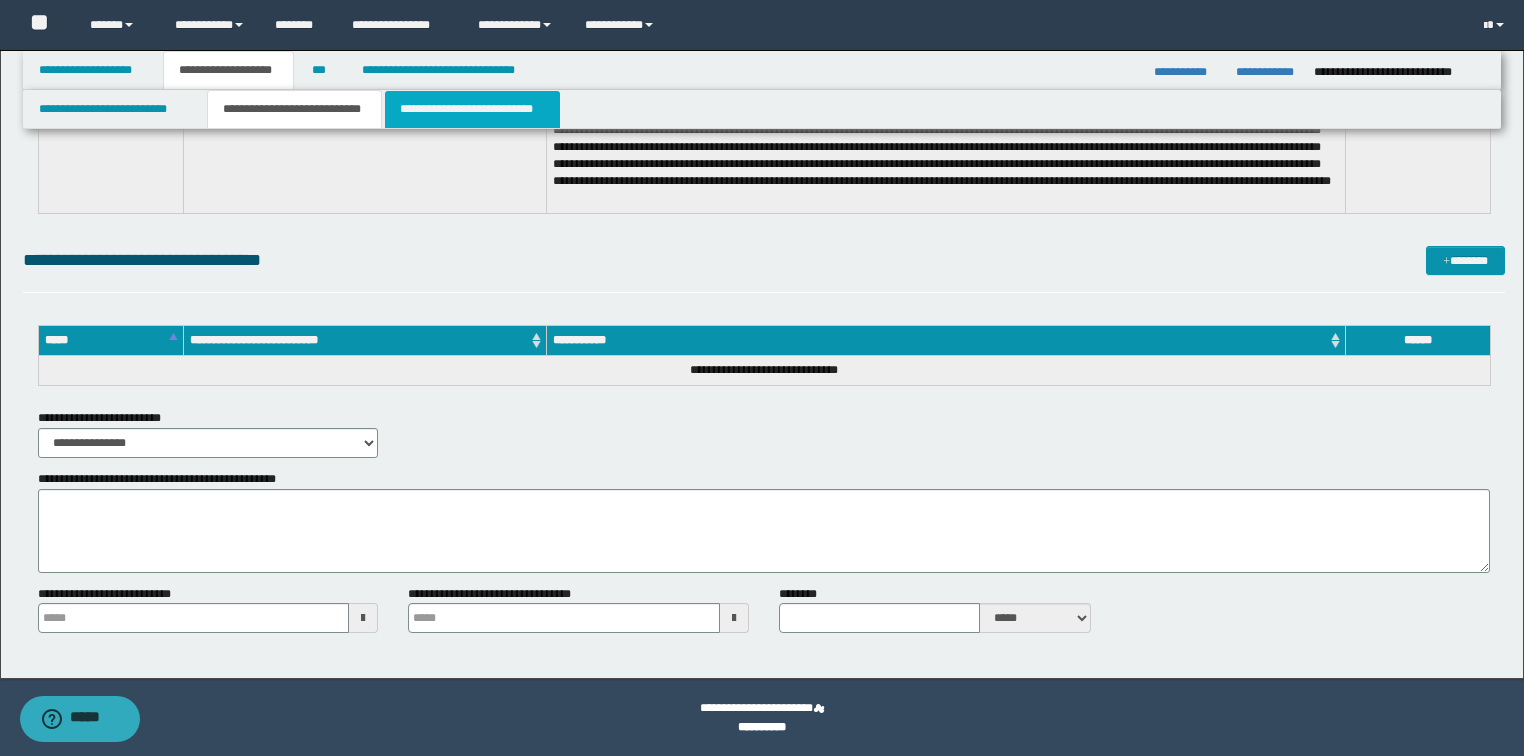 click on "**********" at bounding box center [472, 109] 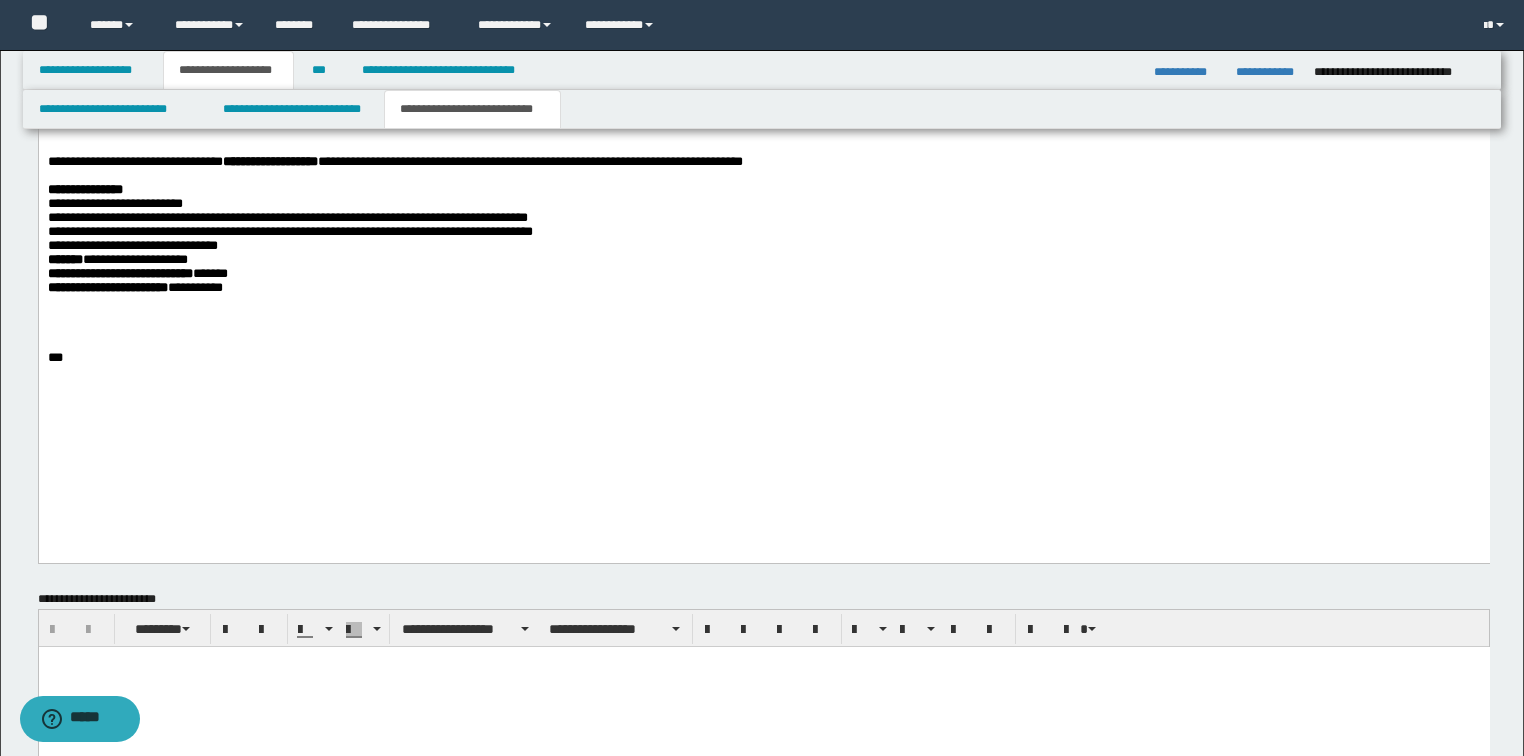 scroll, scrollTop: 1600, scrollLeft: 0, axis: vertical 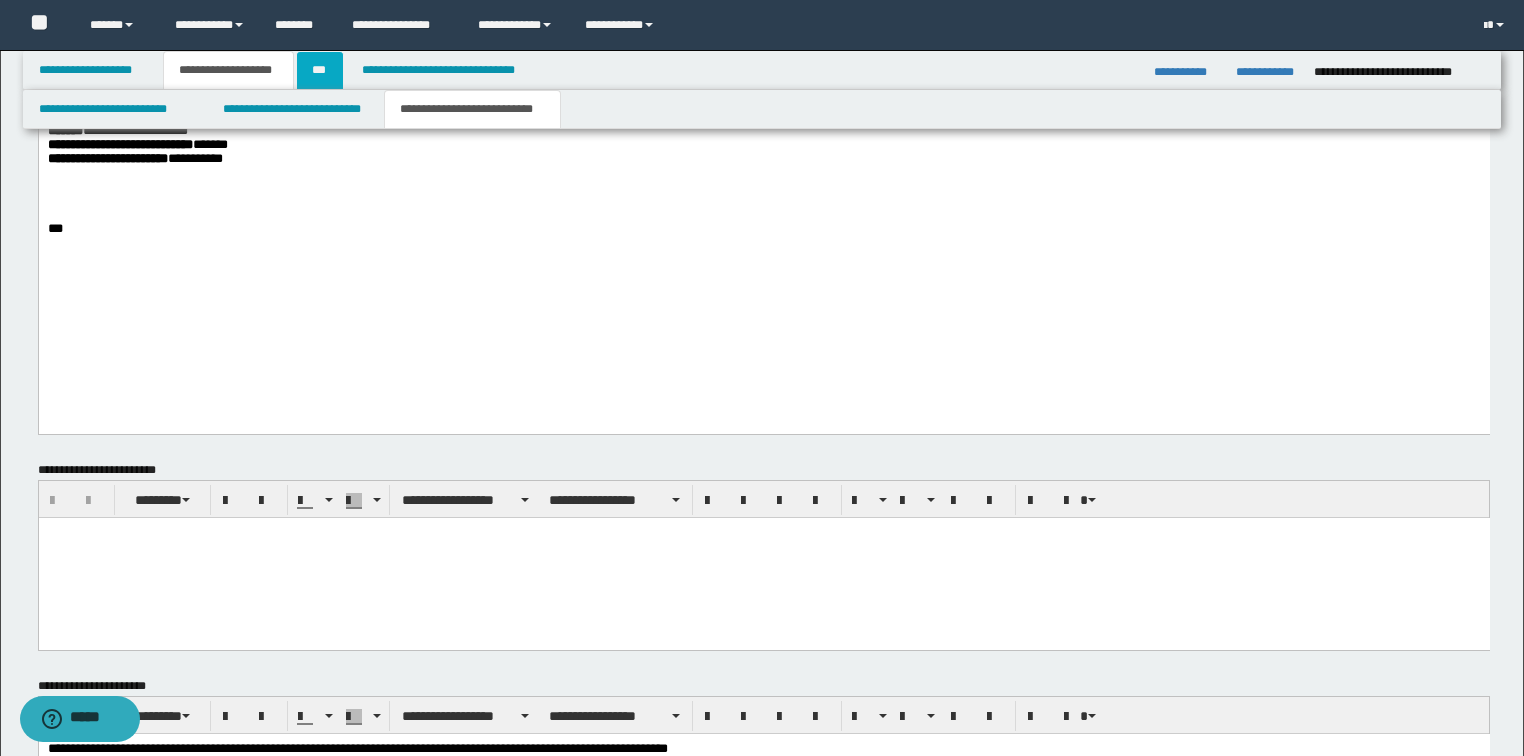 click on "***" at bounding box center [320, 70] 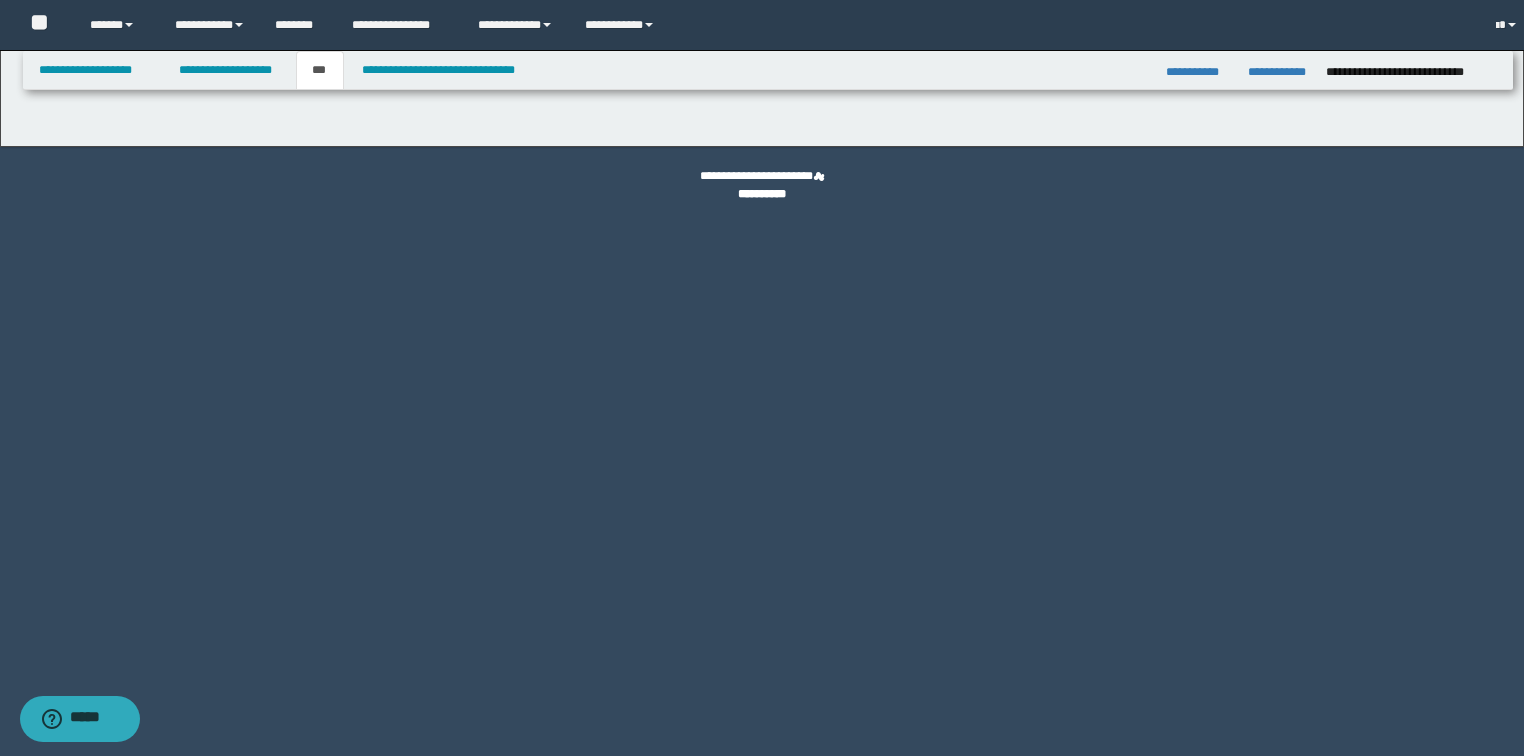 scroll, scrollTop: 0, scrollLeft: 0, axis: both 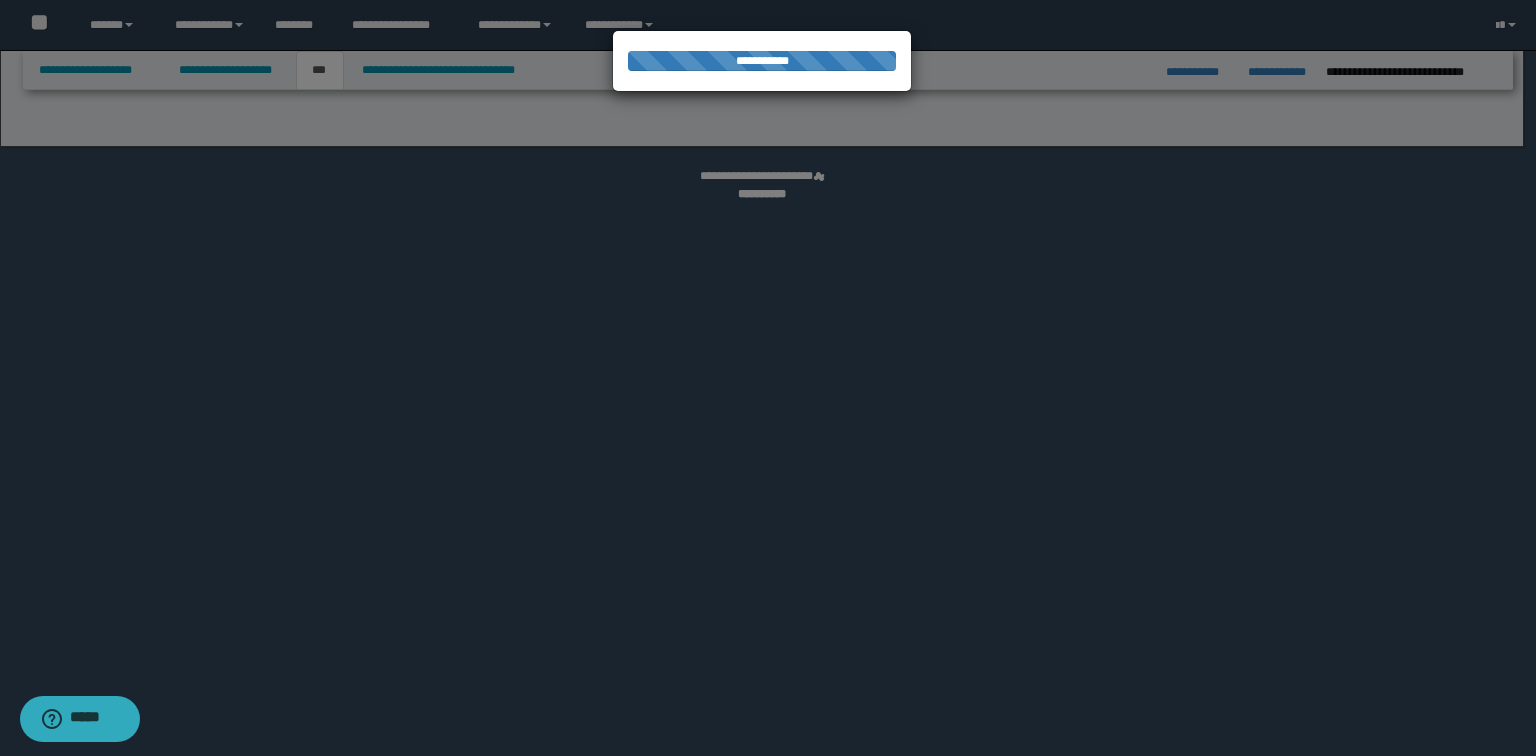 select on "*" 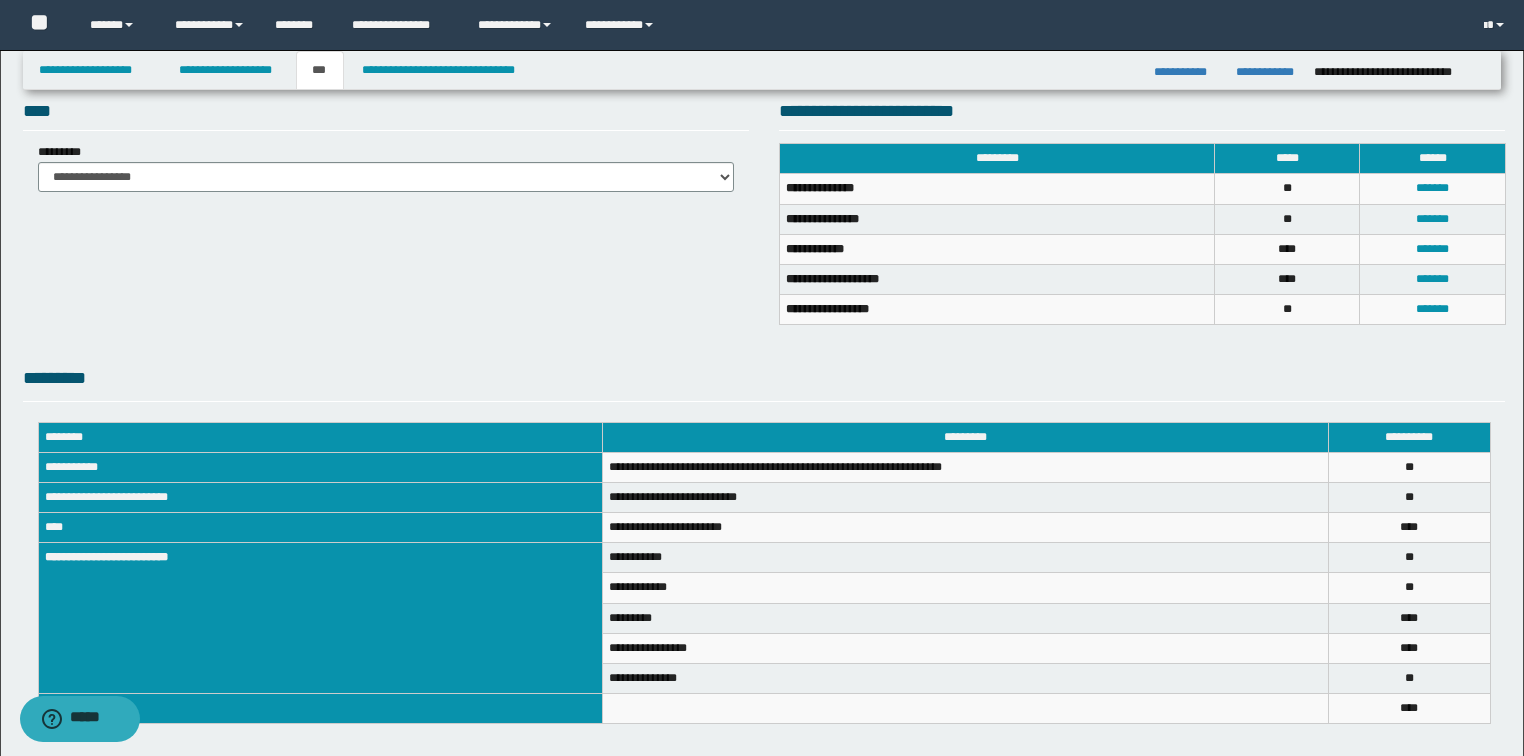 scroll, scrollTop: 400, scrollLeft: 0, axis: vertical 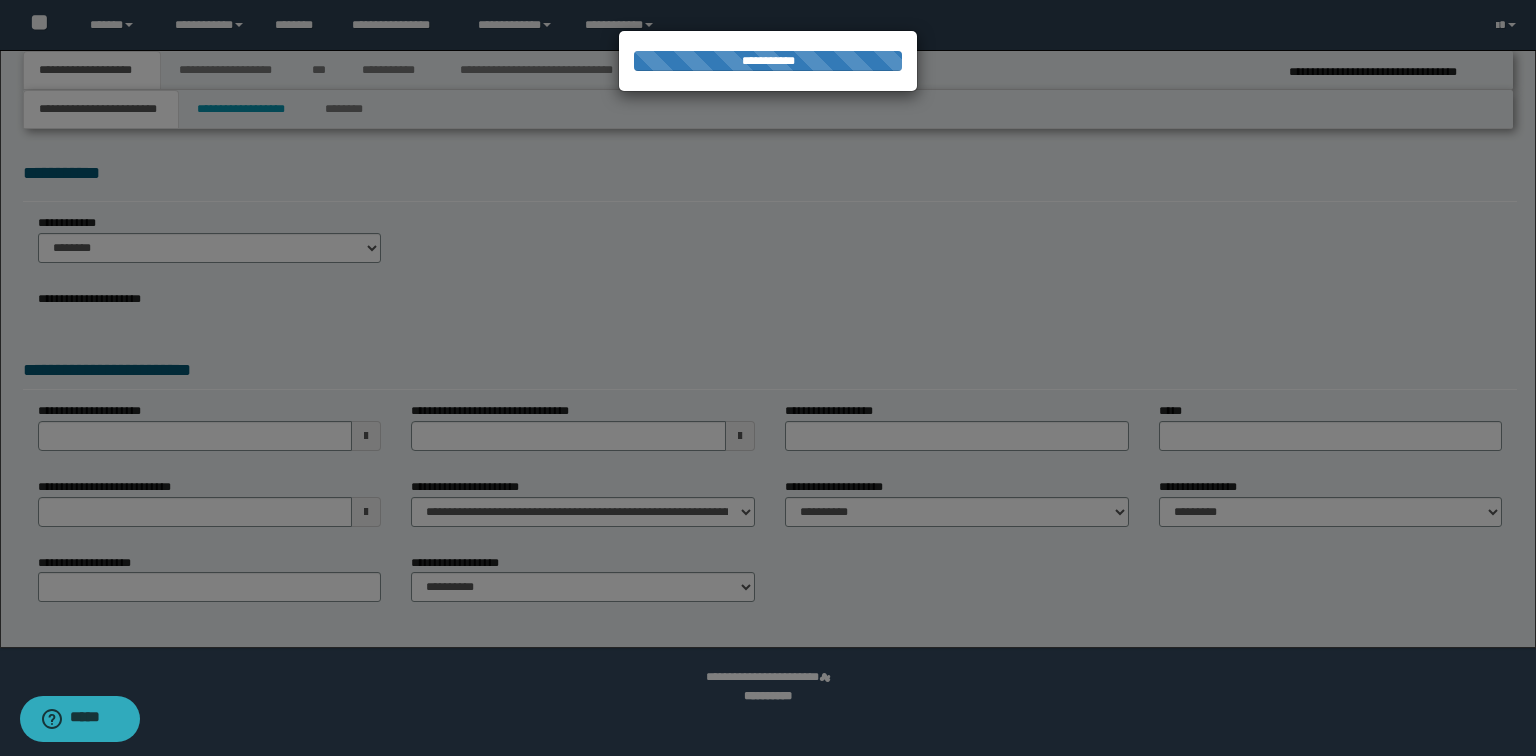 select on "*" 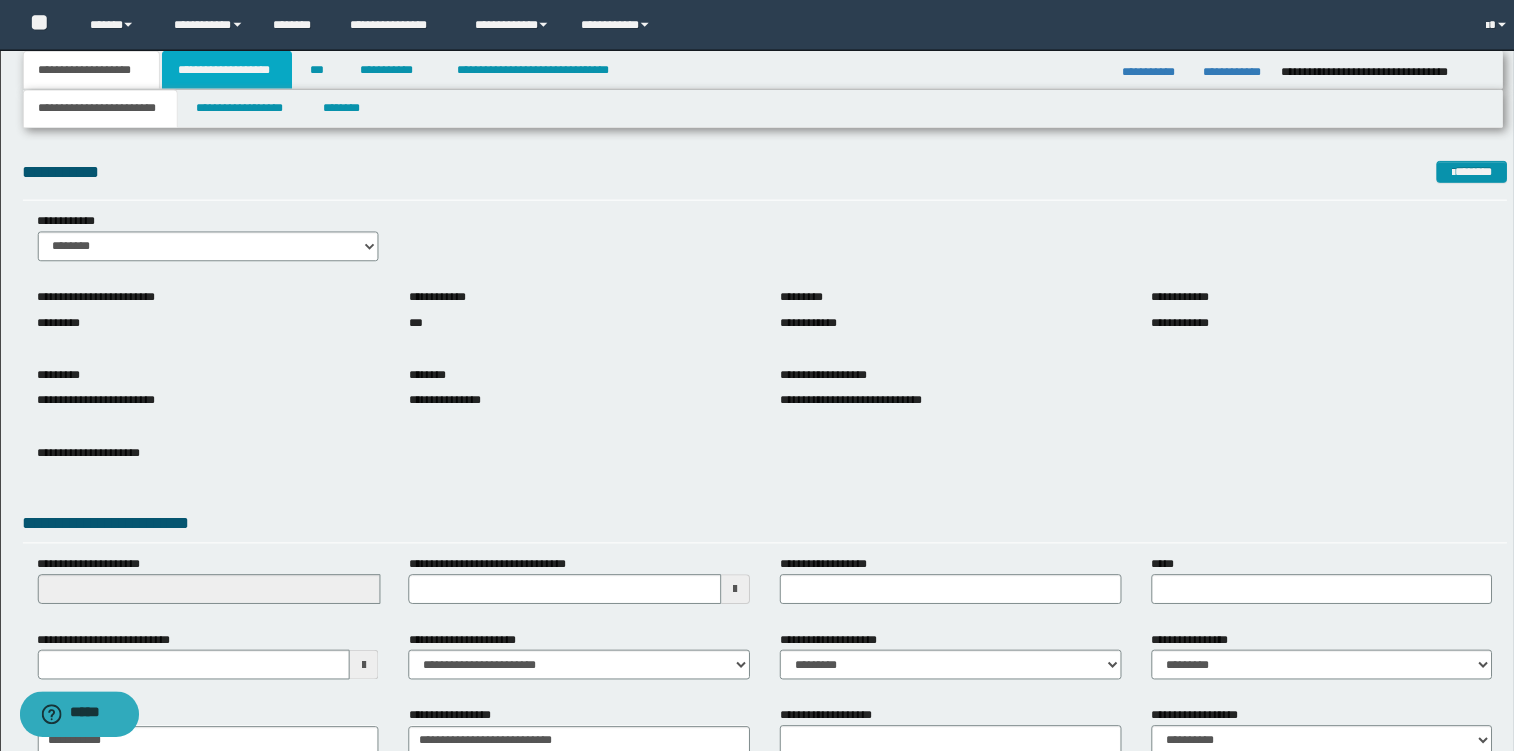 click on "**********" at bounding box center [228, 70] 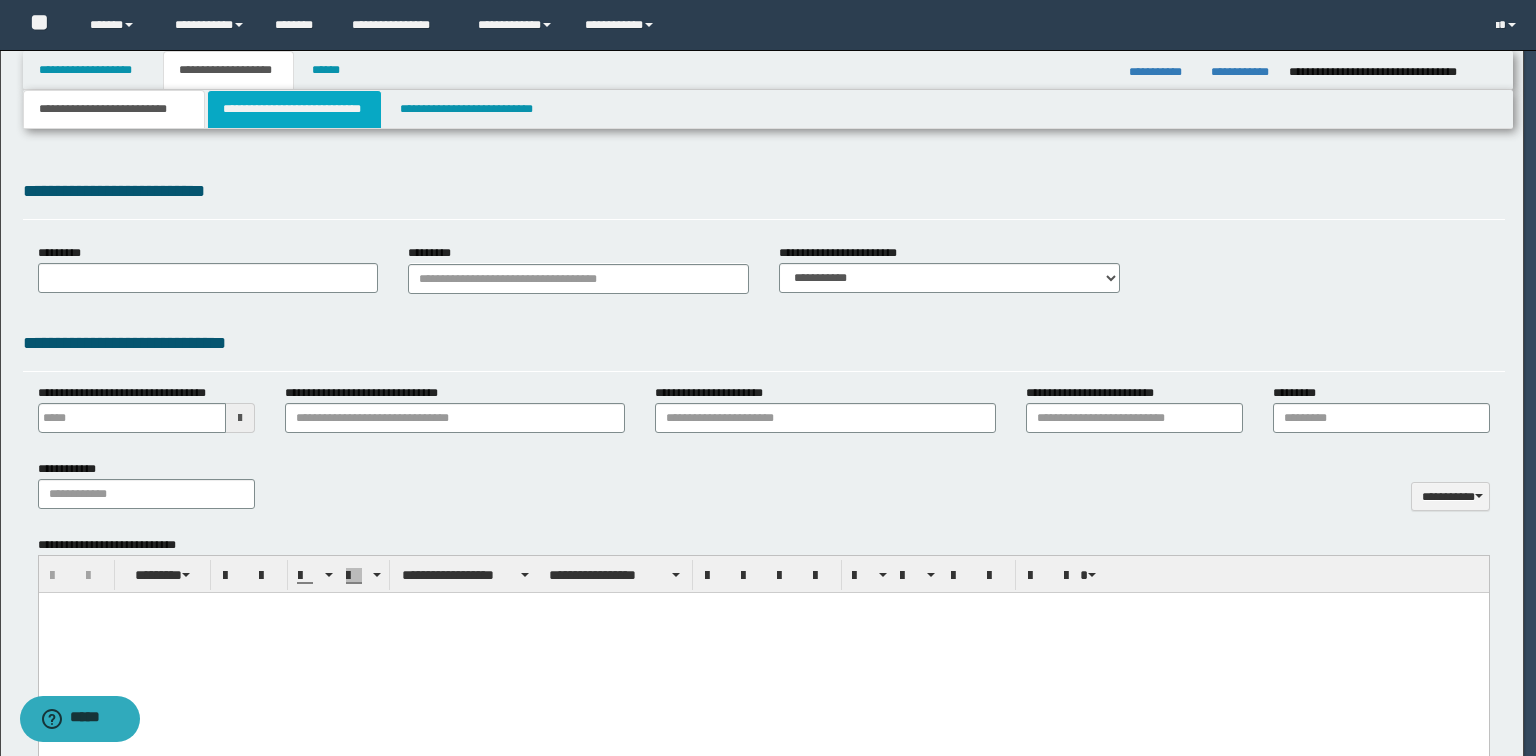 type 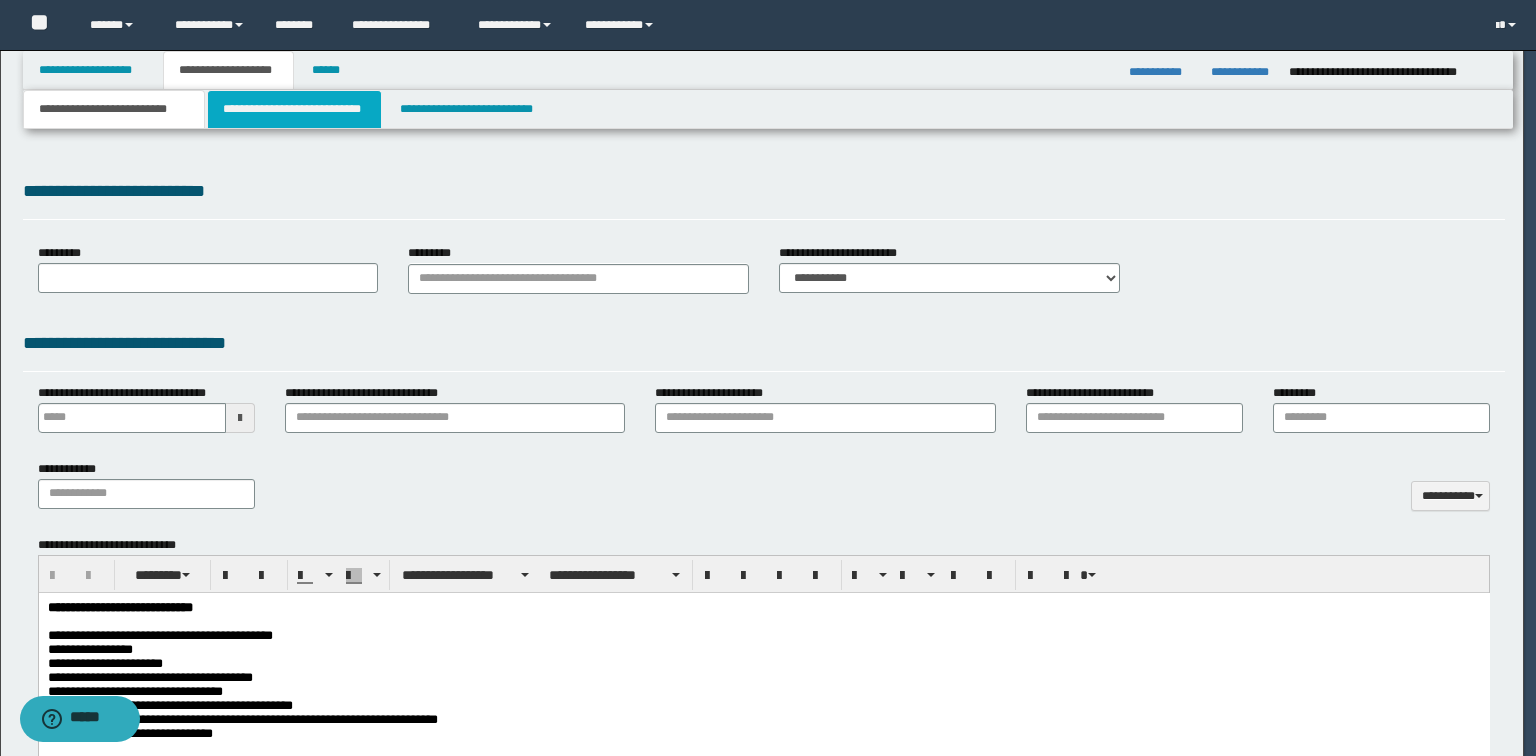 scroll, scrollTop: 0, scrollLeft: 0, axis: both 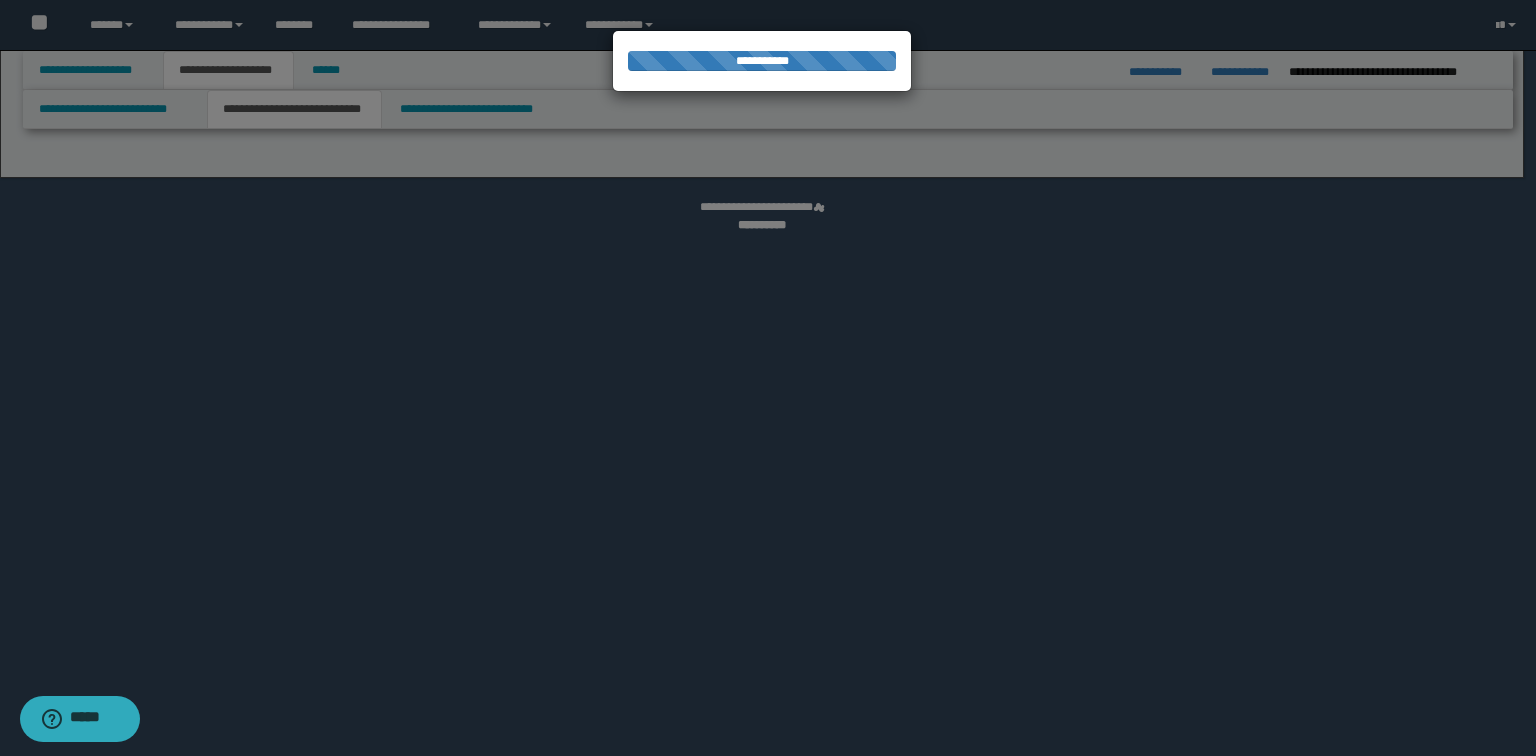 select on "*" 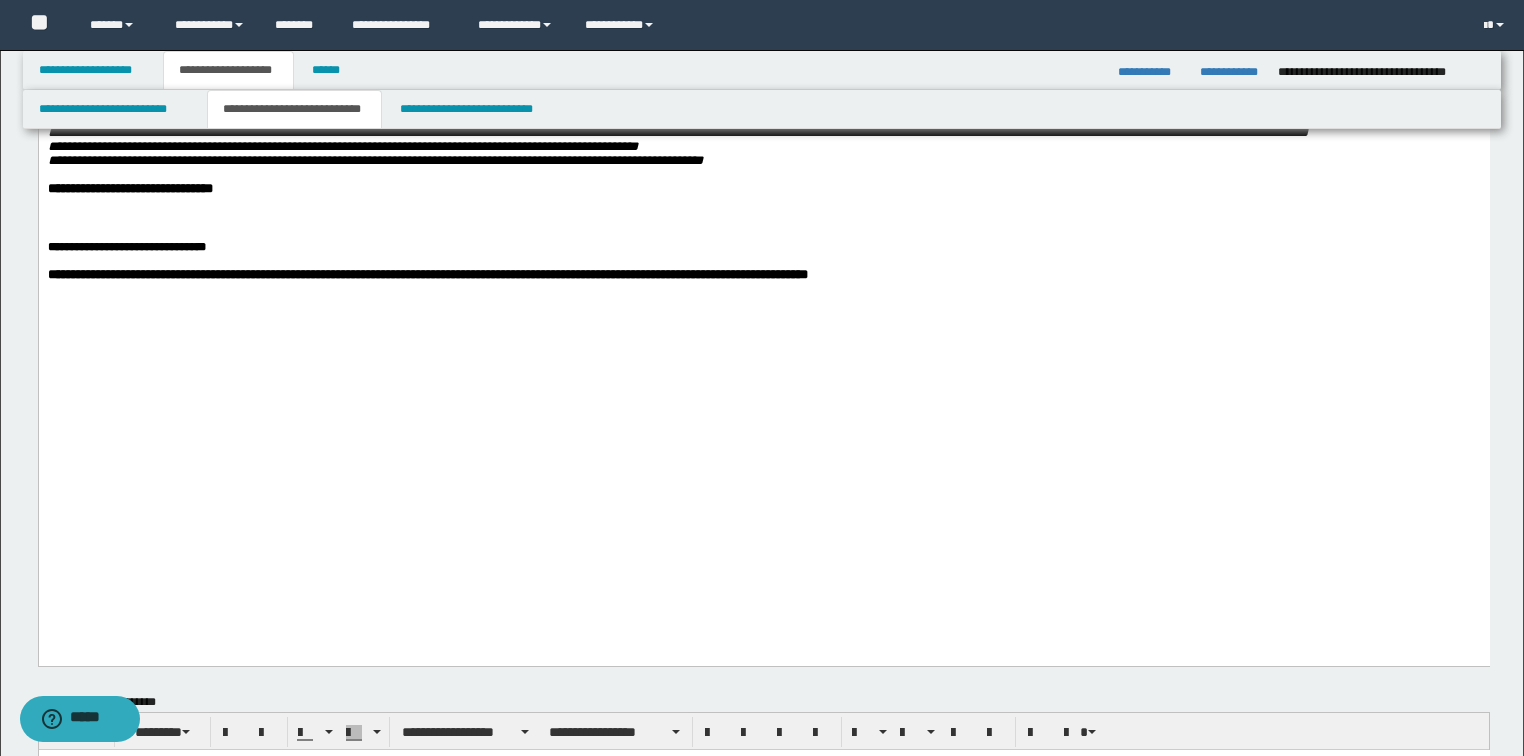 scroll, scrollTop: 1440, scrollLeft: 0, axis: vertical 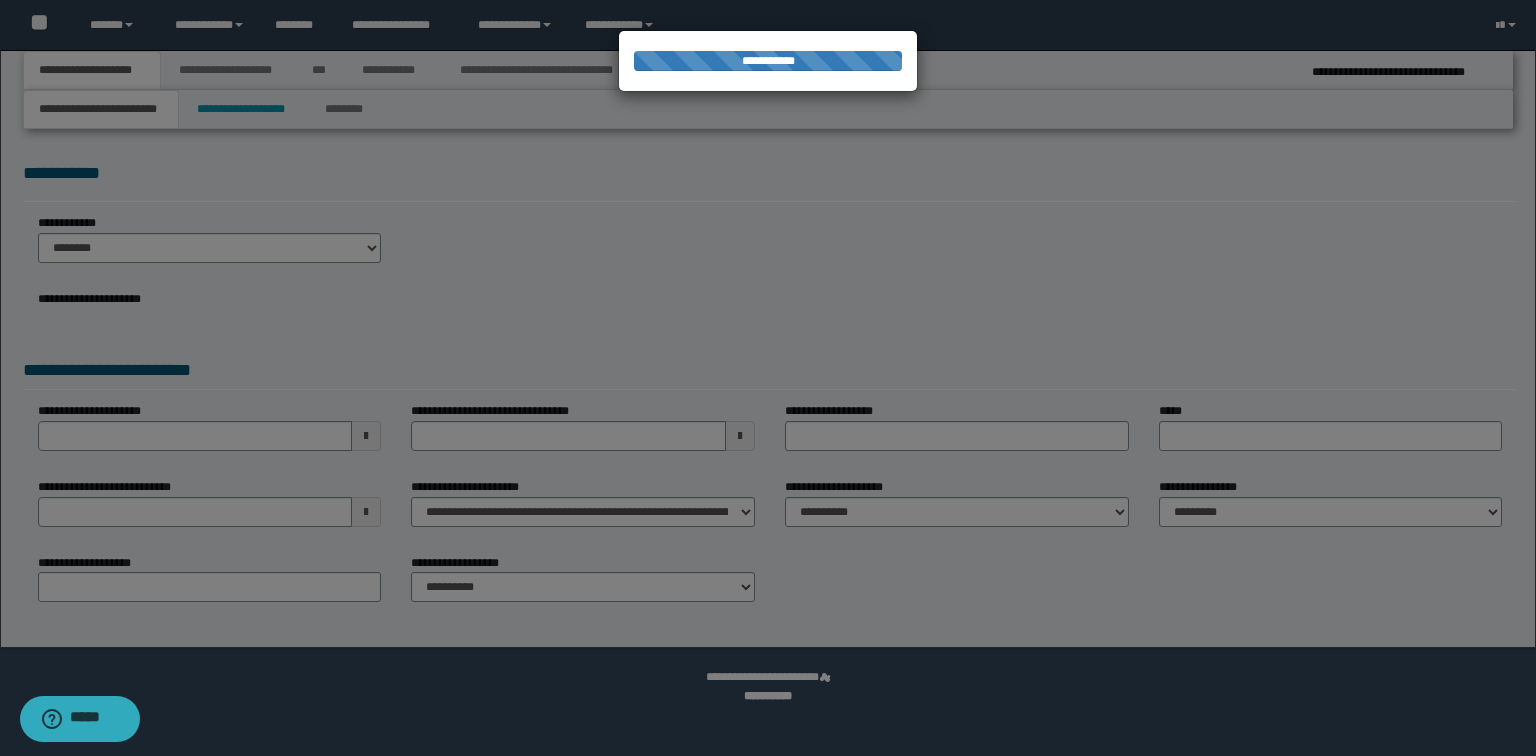 select on "*" 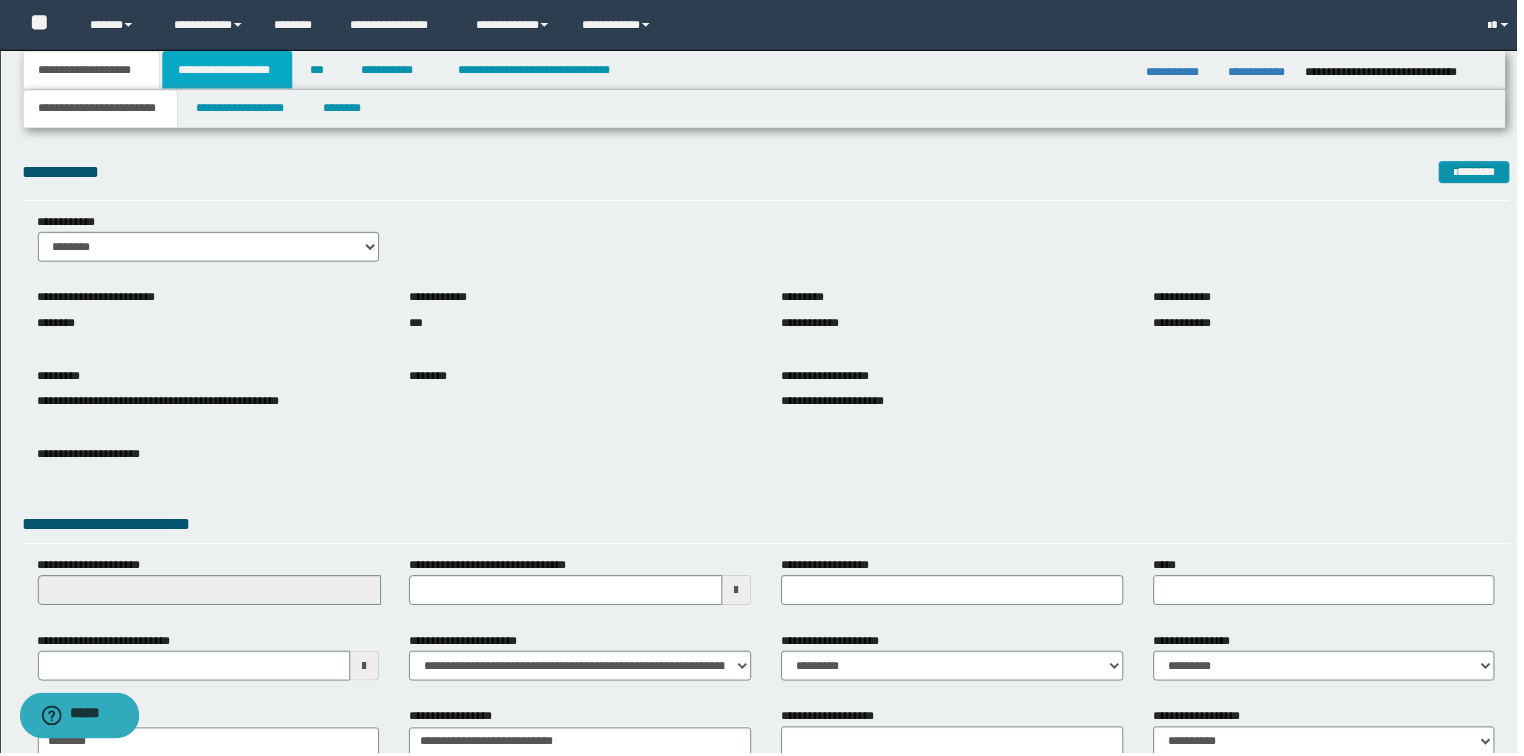 click on "**********" at bounding box center (228, 70) 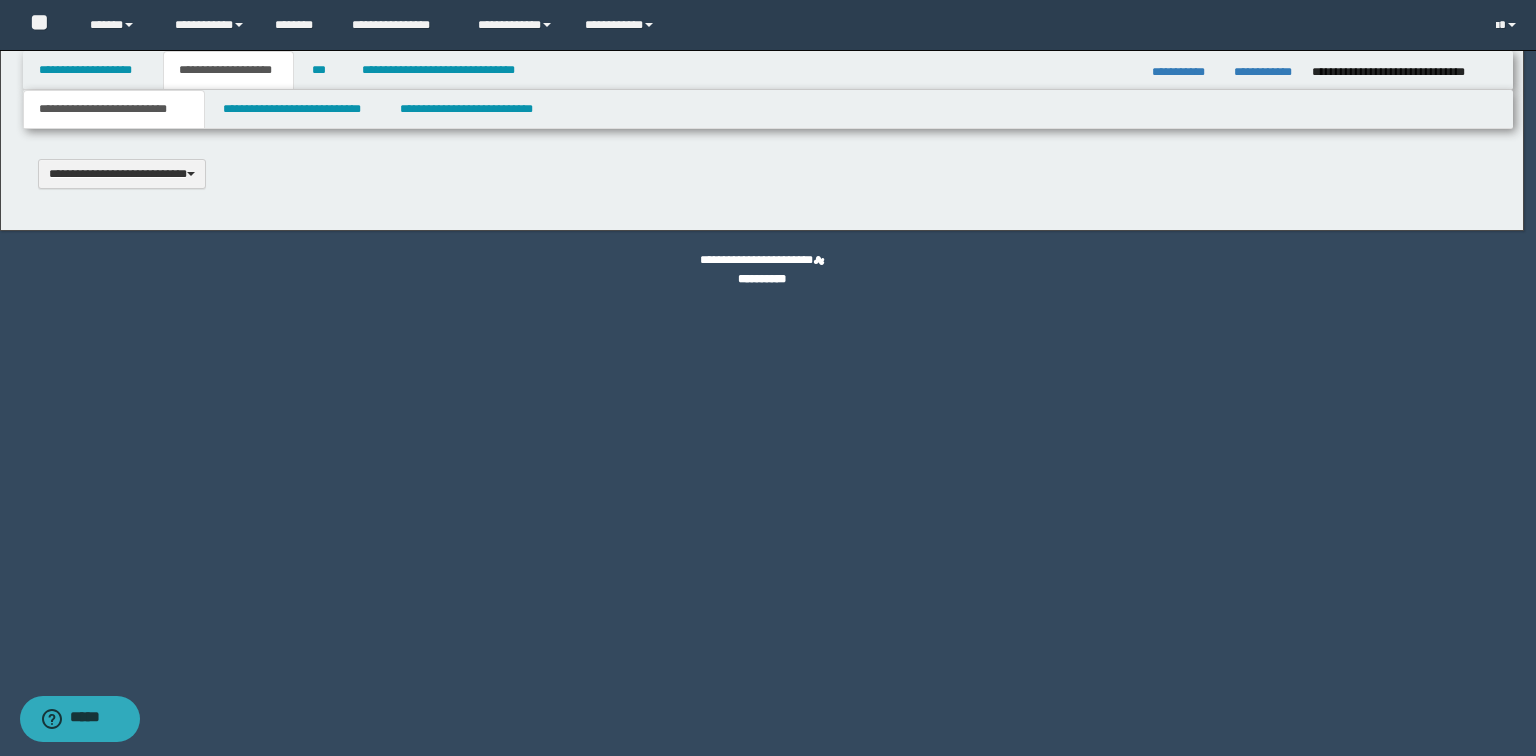 type 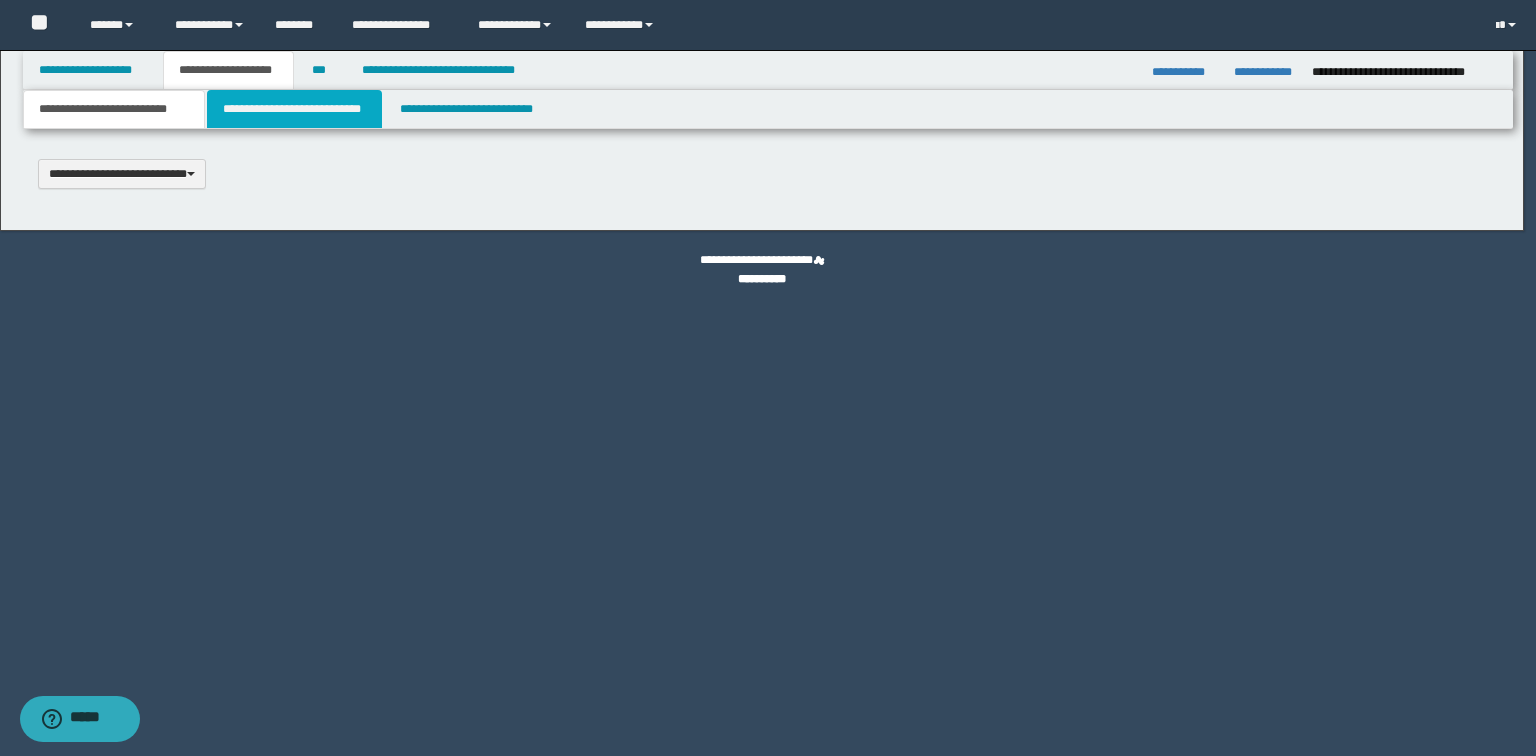 type on "**********" 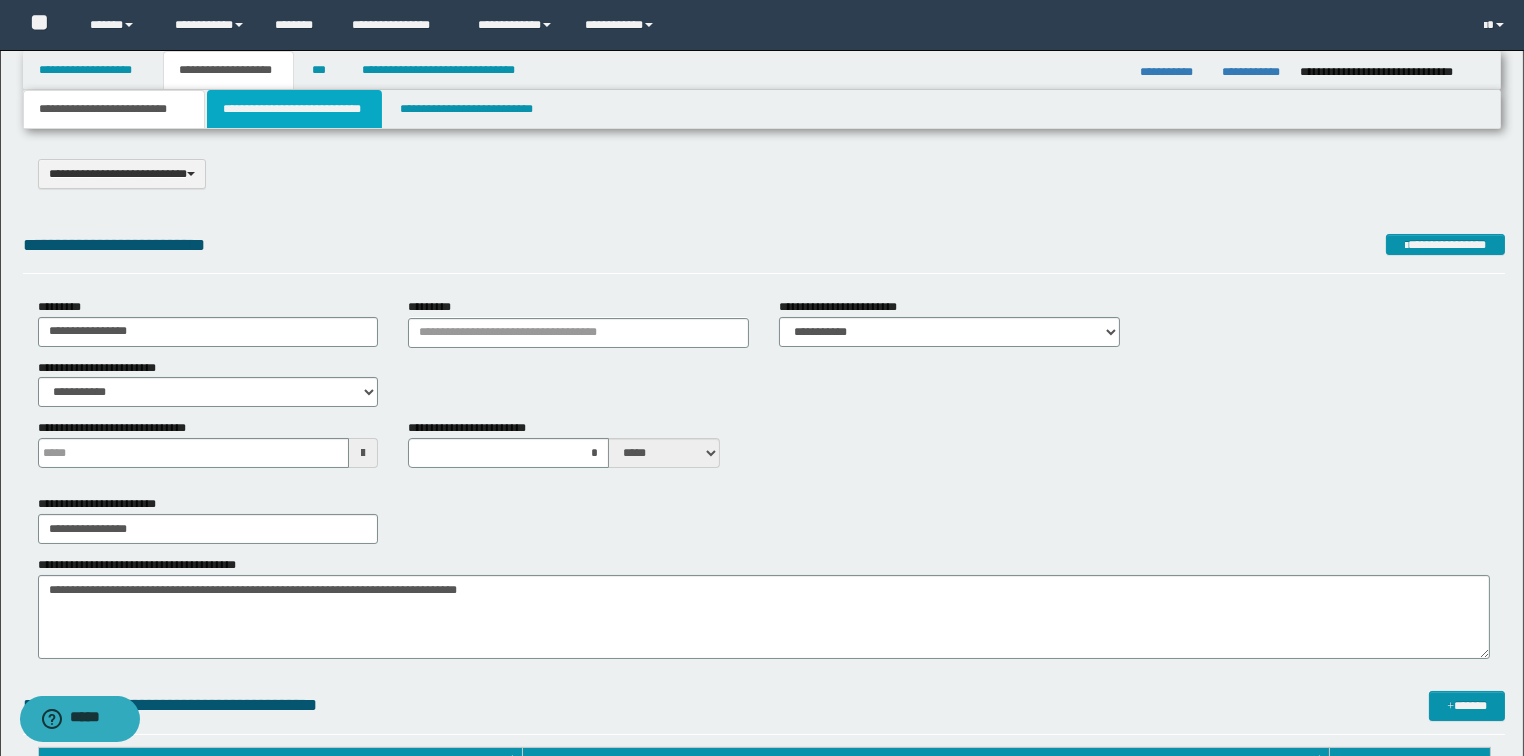 click on "**********" at bounding box center (294, 109) 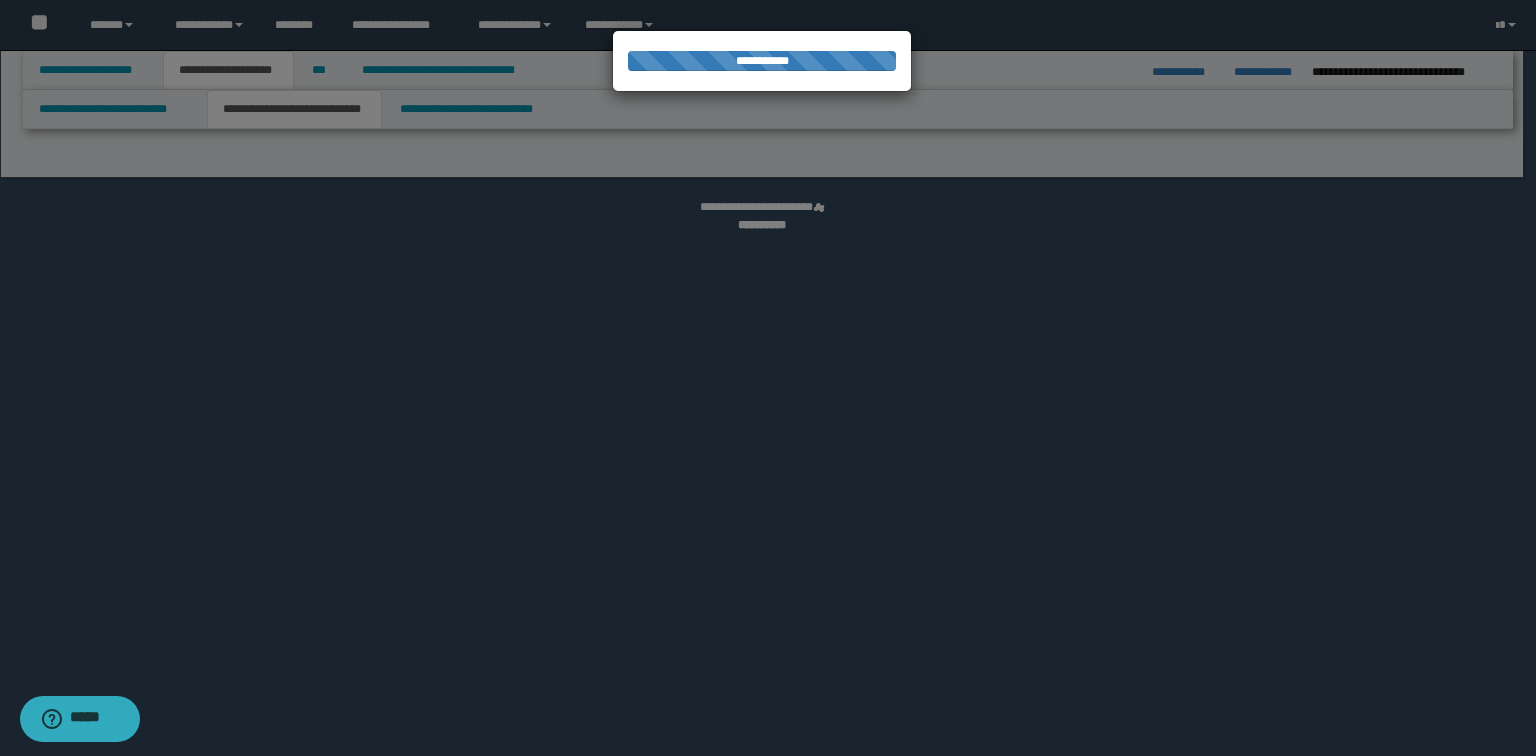select on "*" 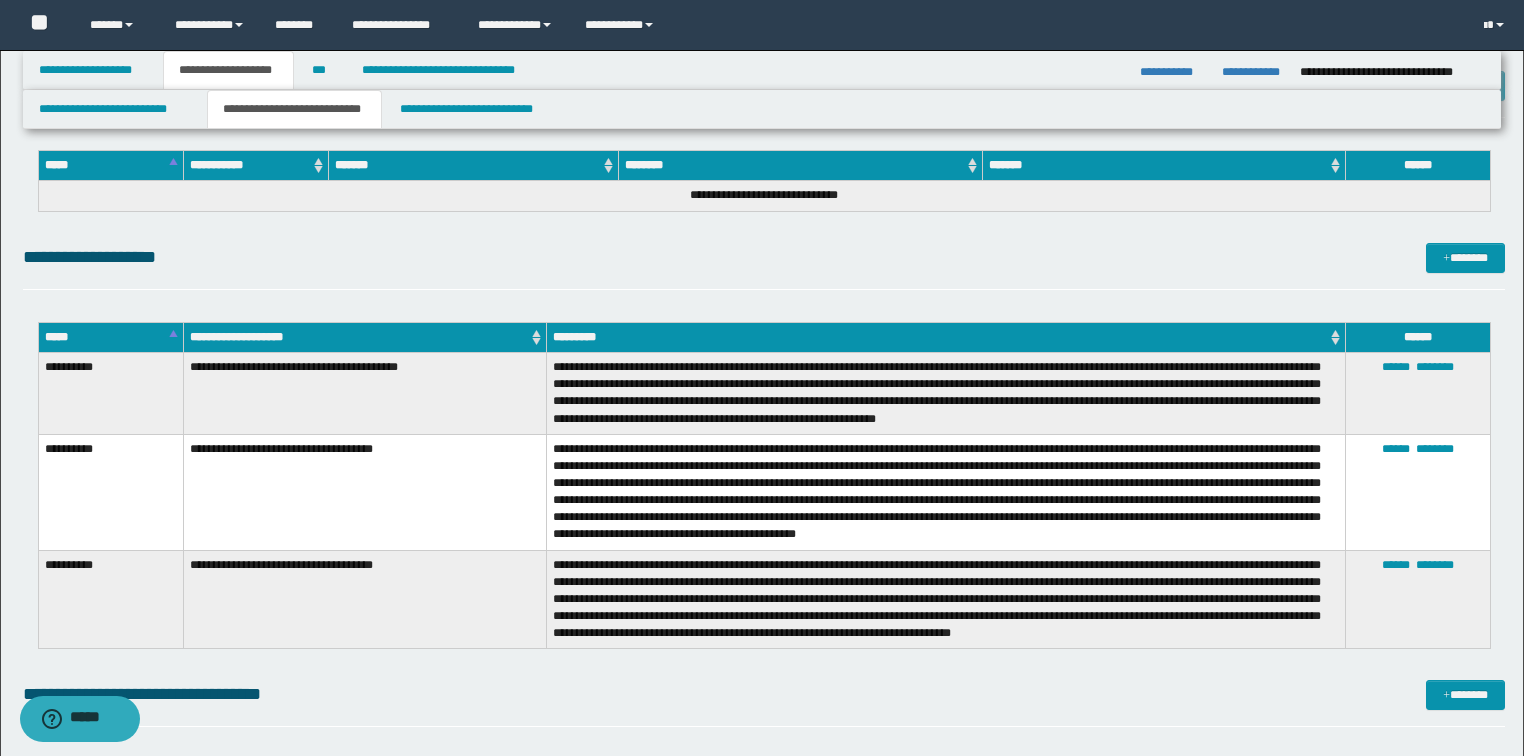 scroll, scrollTop: 2640, scrollLeft: 0, axis: vertical 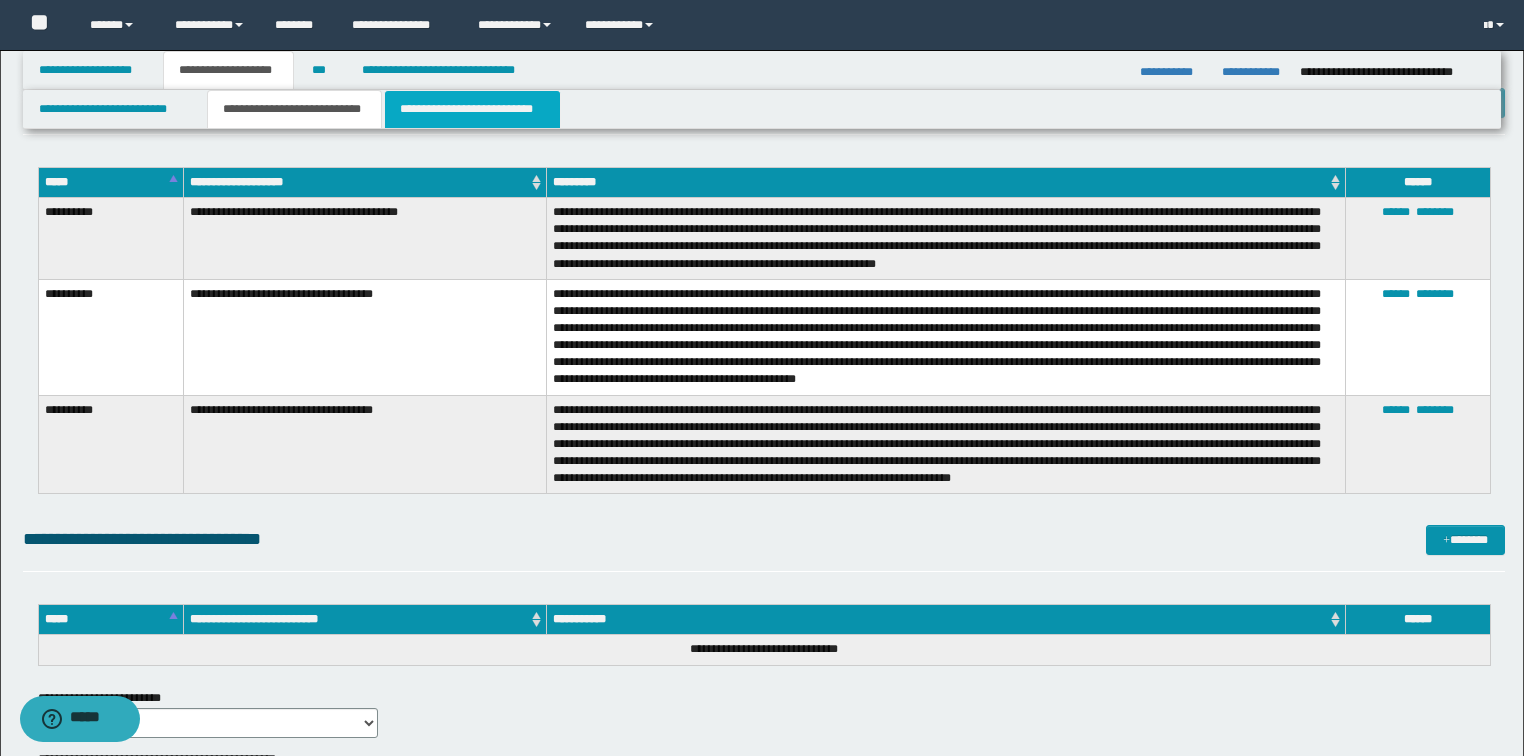 click on "**********" at bounding box center [472, 109] 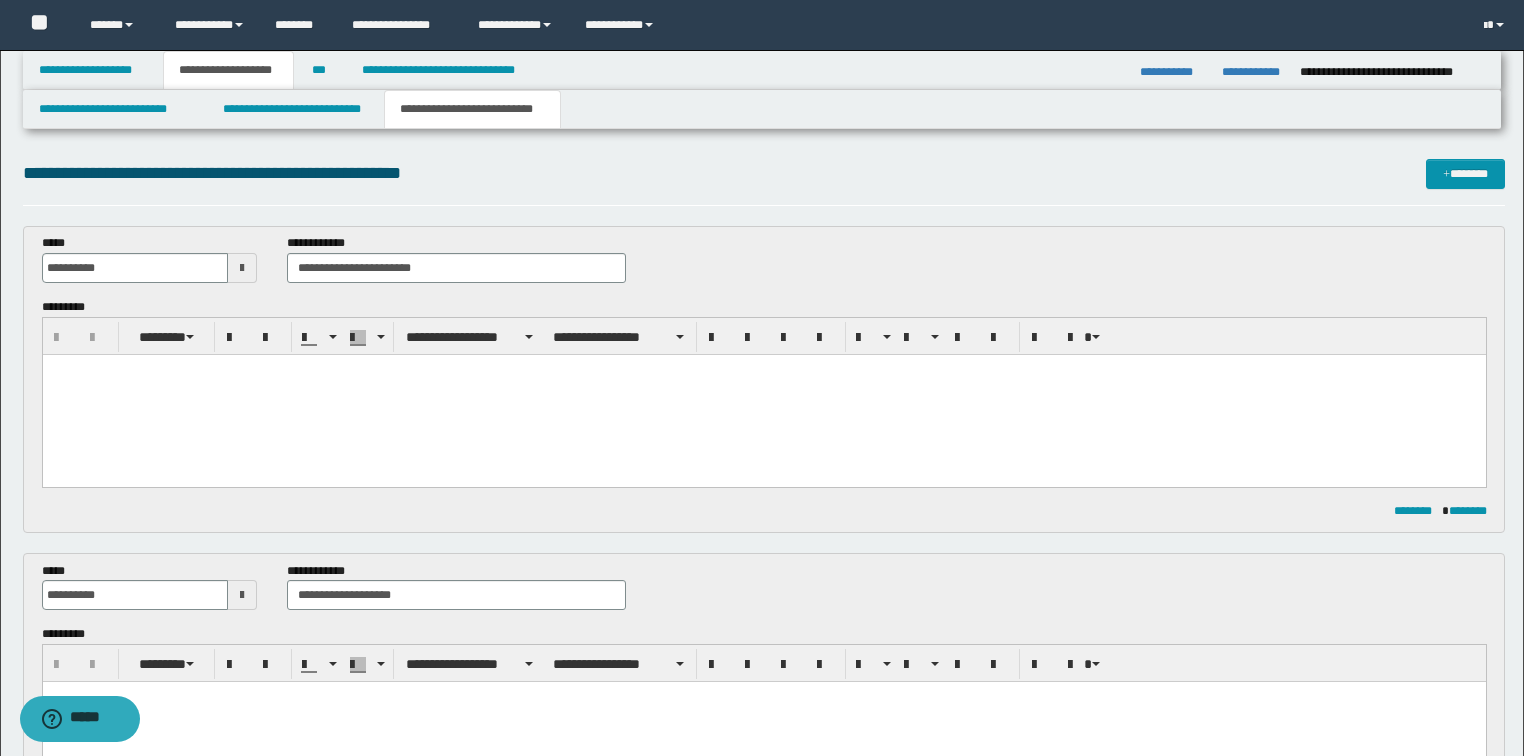 scroll, scrollTop: 0, scrollLeft: 0, axis: both 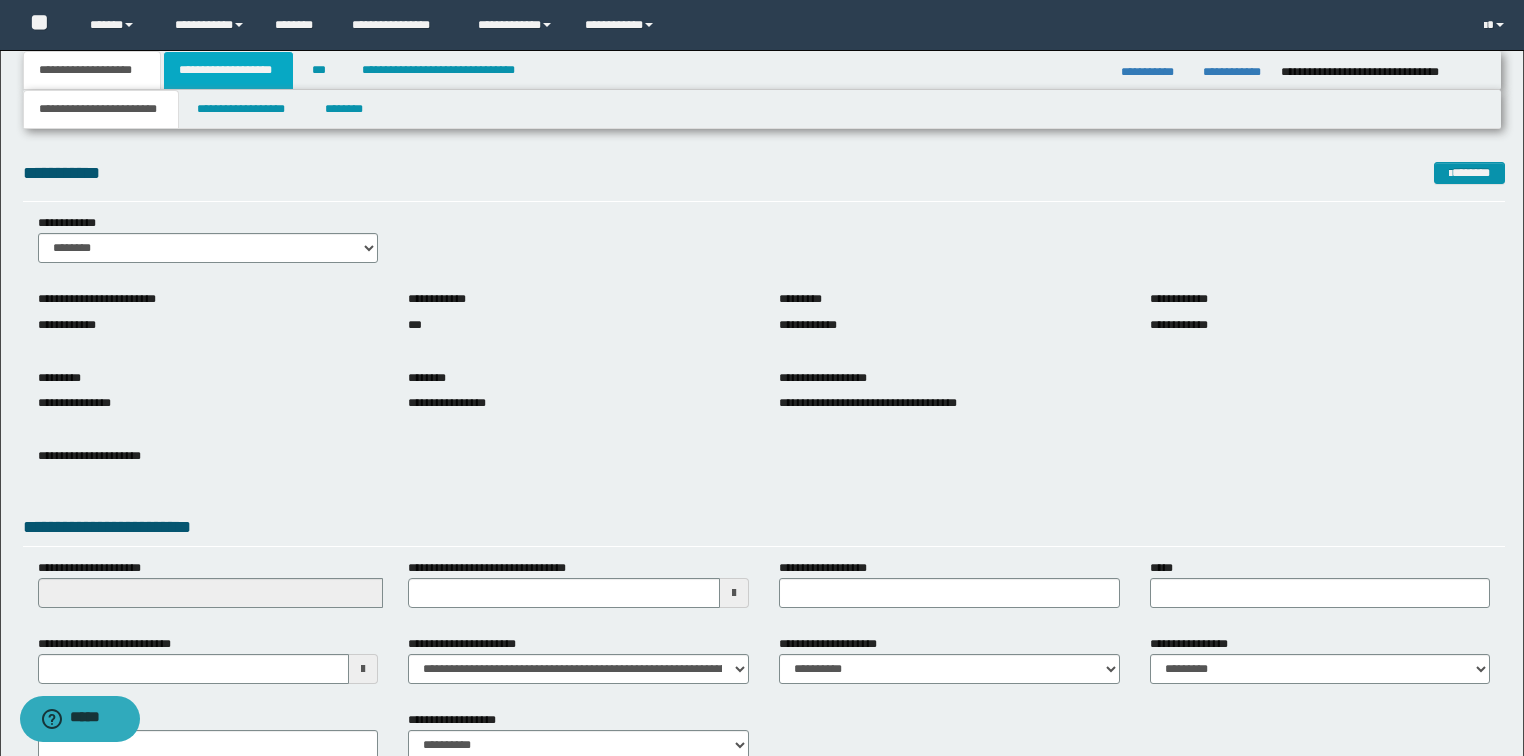 click on "**********" at bounding box center (228, 70) 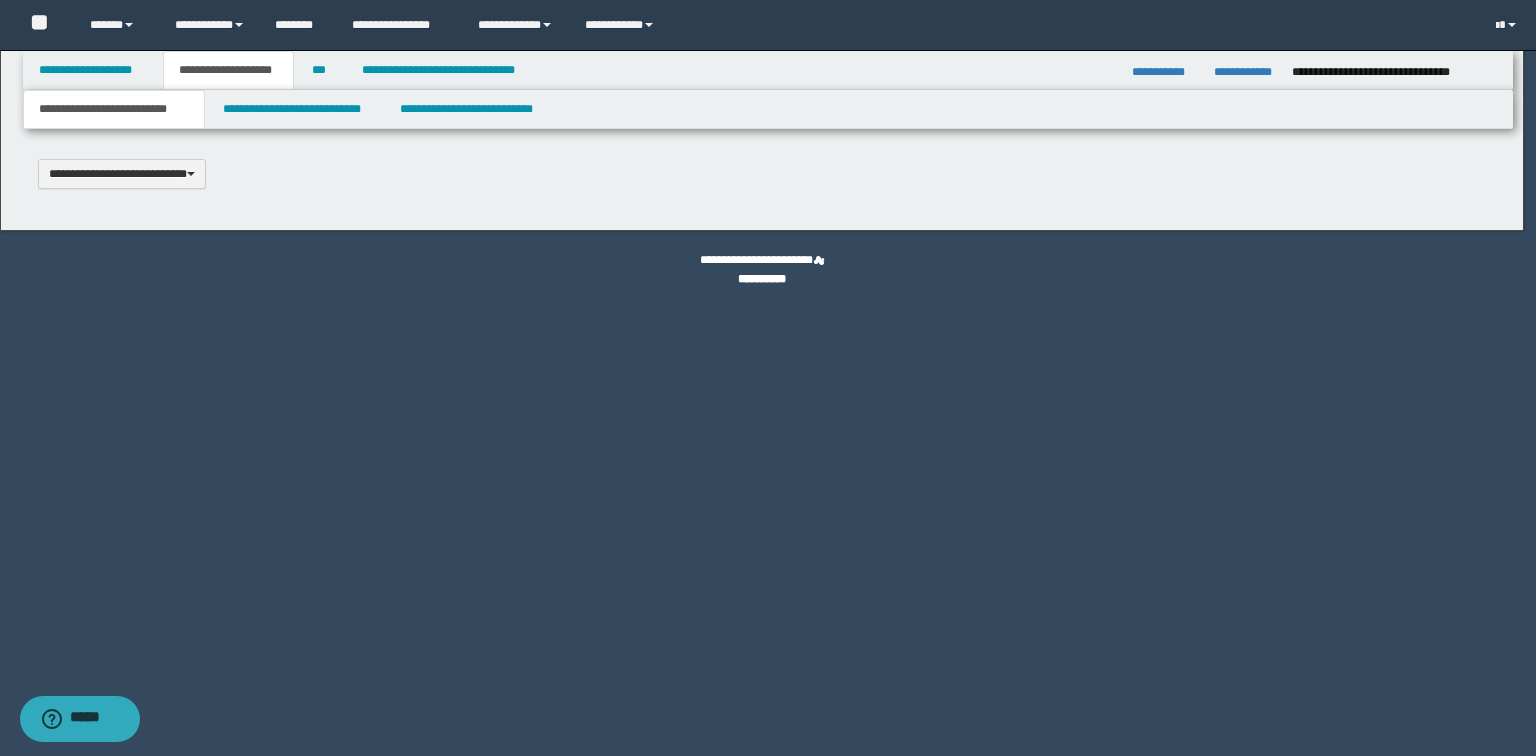 type 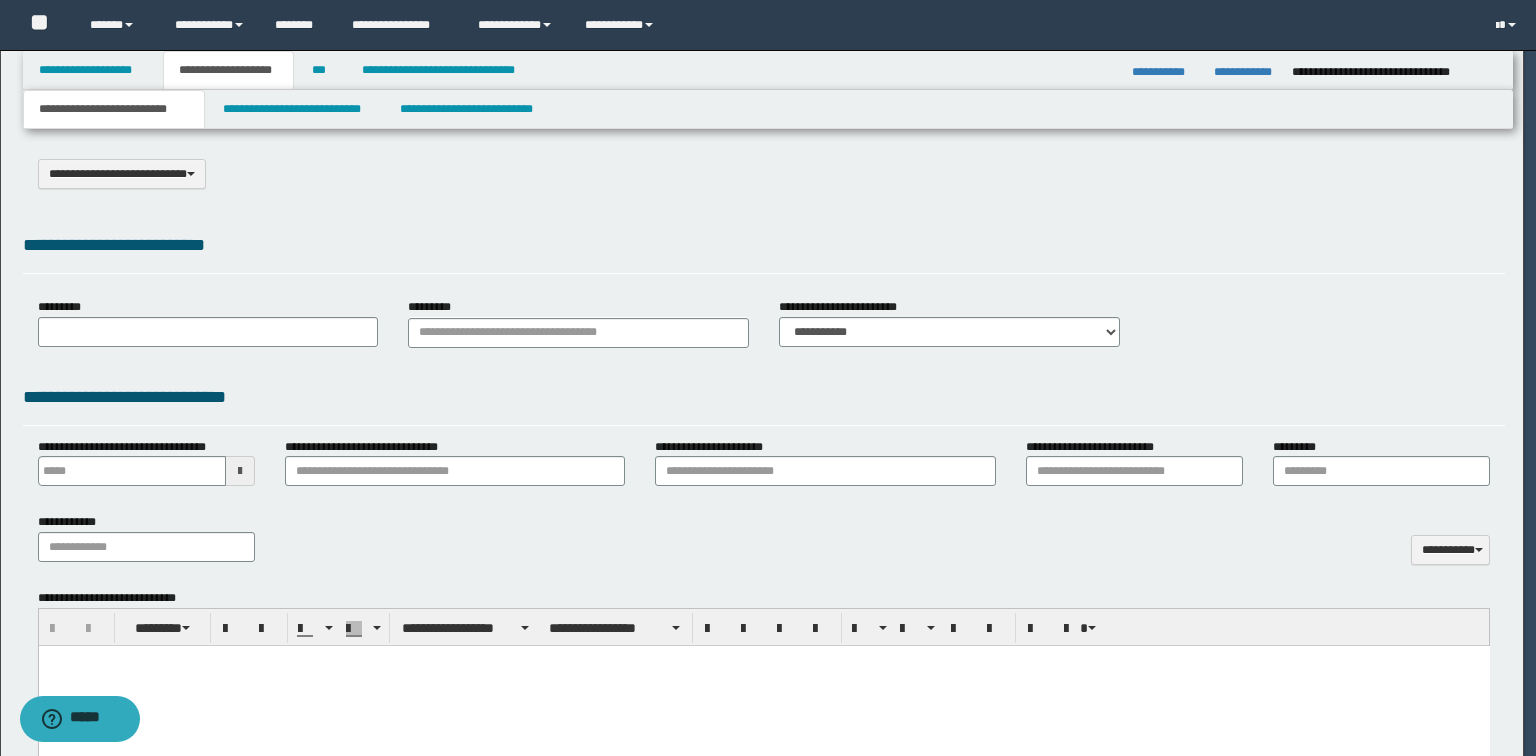 select on "*" 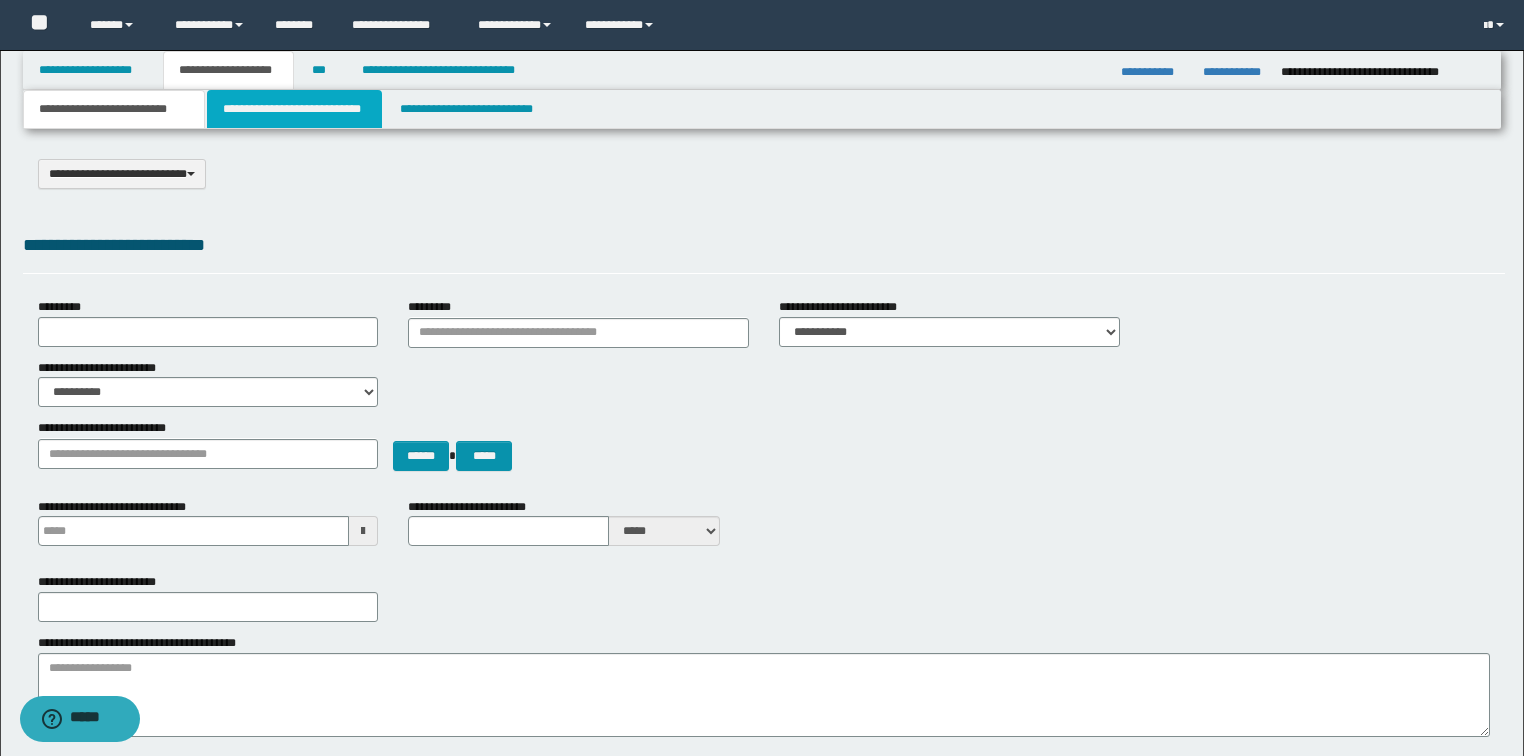 click on "**********" at bounding box center (294, 109) 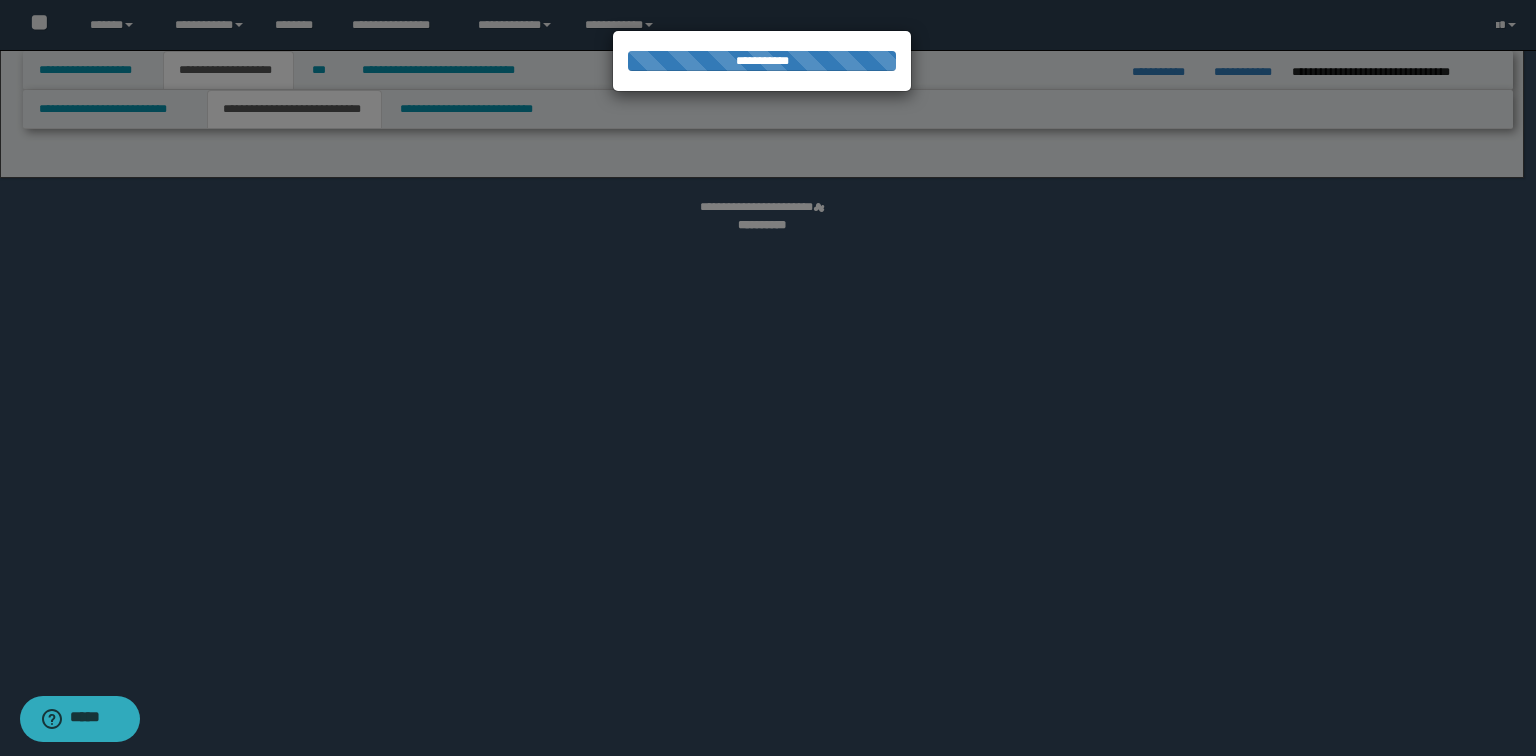 select on "*" 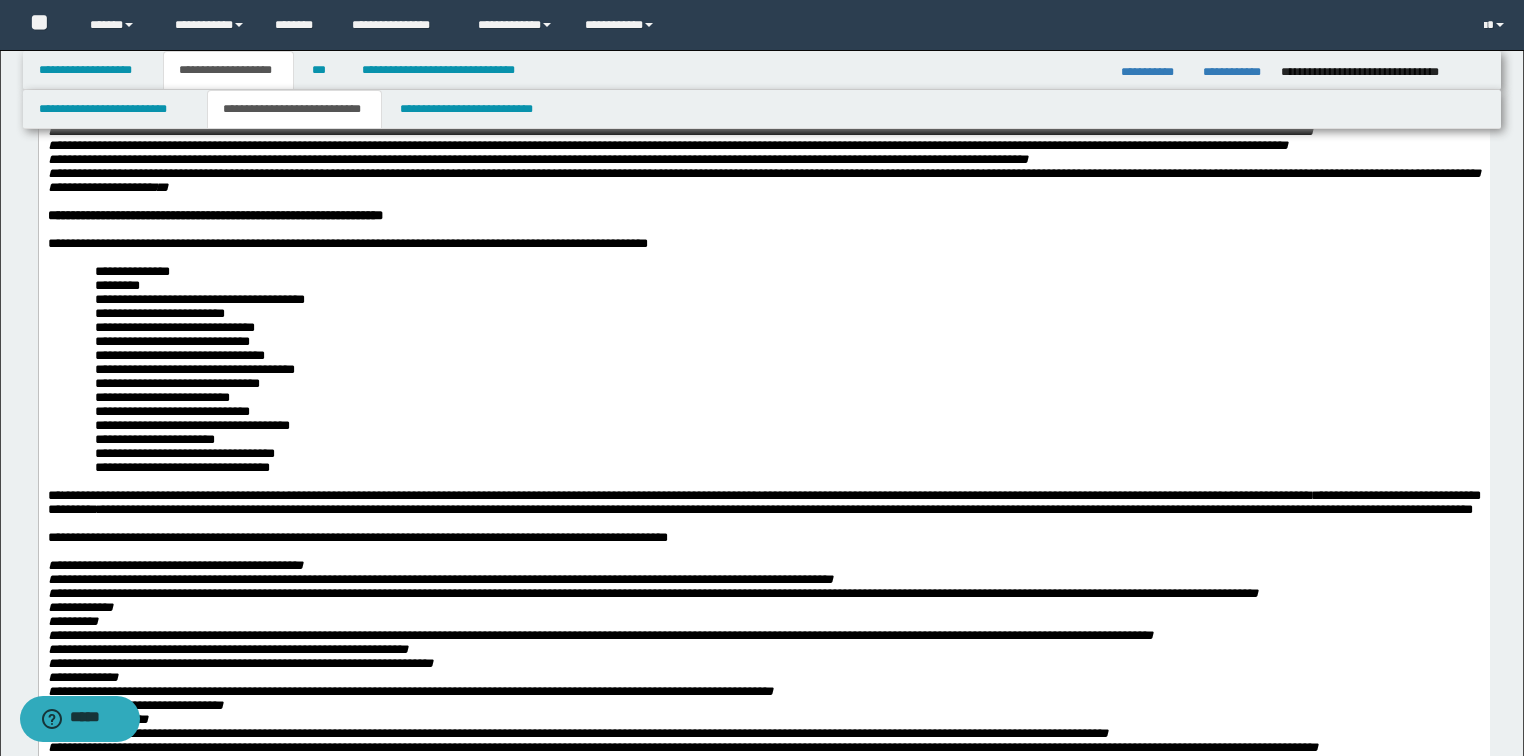scroll, scrollTop: 400, scrollLeft: 0, axis: vertical 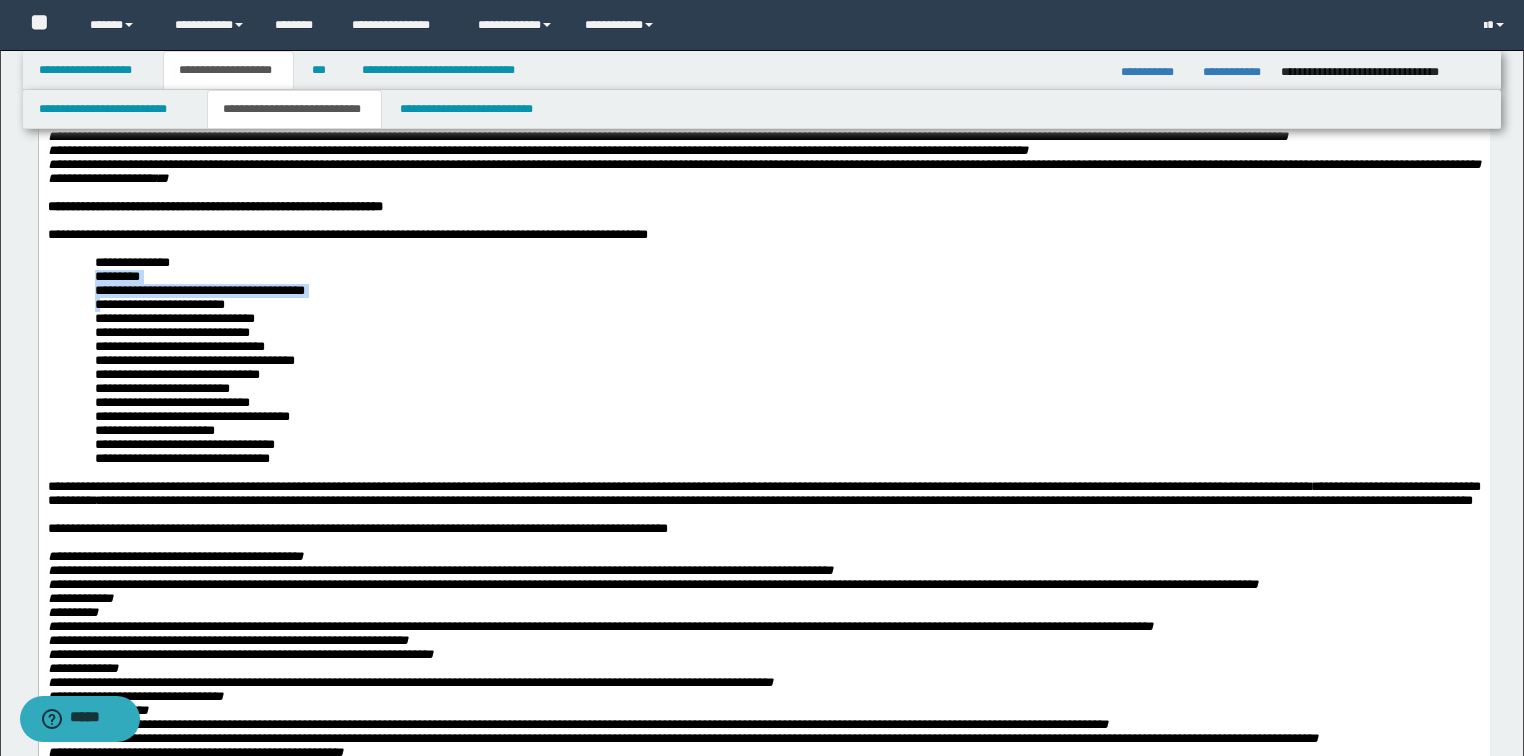 drag, startPoint x: 95, startPoint y: 337, endPoint x: 111, endPoint y: 365, distance: 32.24903 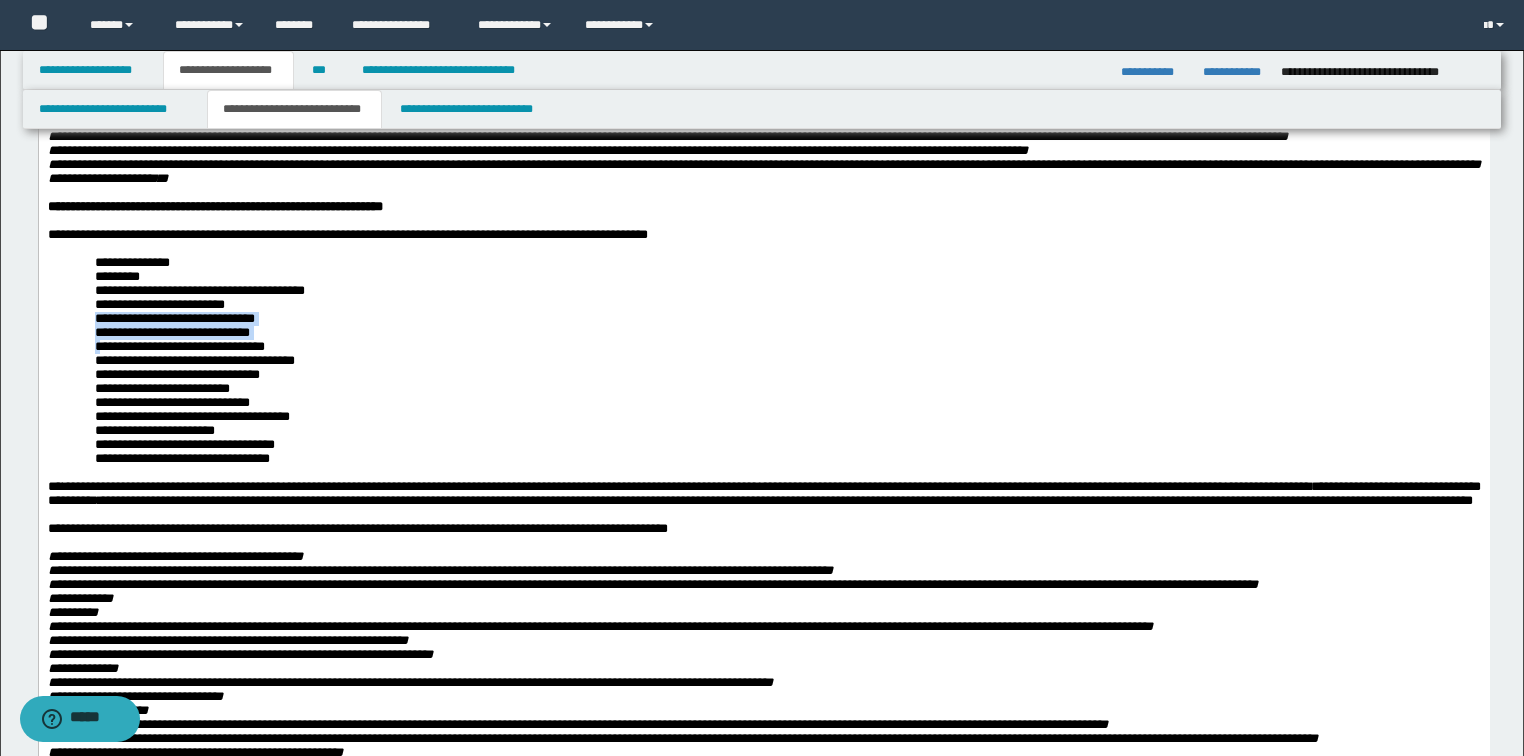 drag, startPoint x: 99, startPoint y: 384, endPoint x: 105, endPoint y: 416, distance: 32.55764 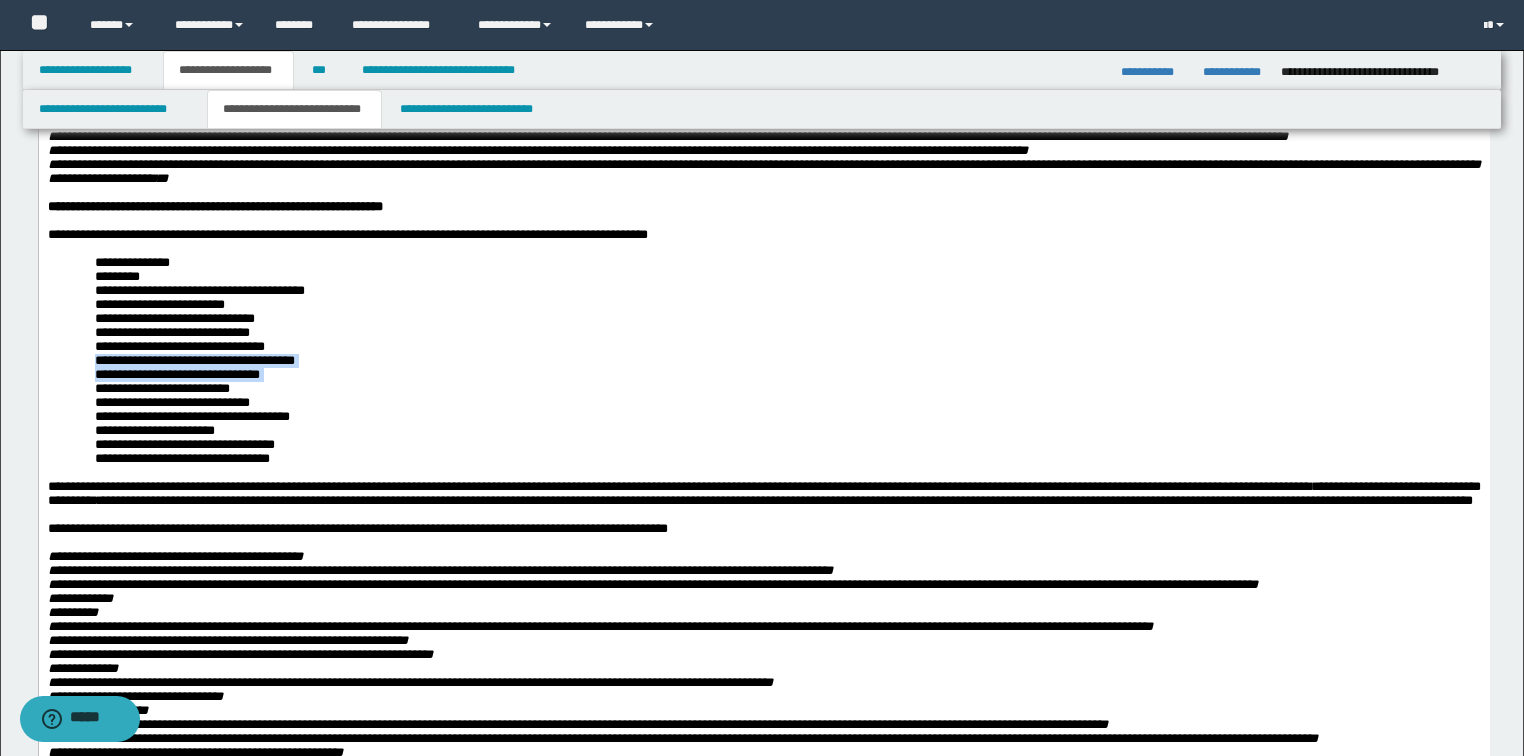 drag, startPoint x: 100, startPoint y: 433, endPoint x: 103, endPoint y: 460, distance: 27.166155 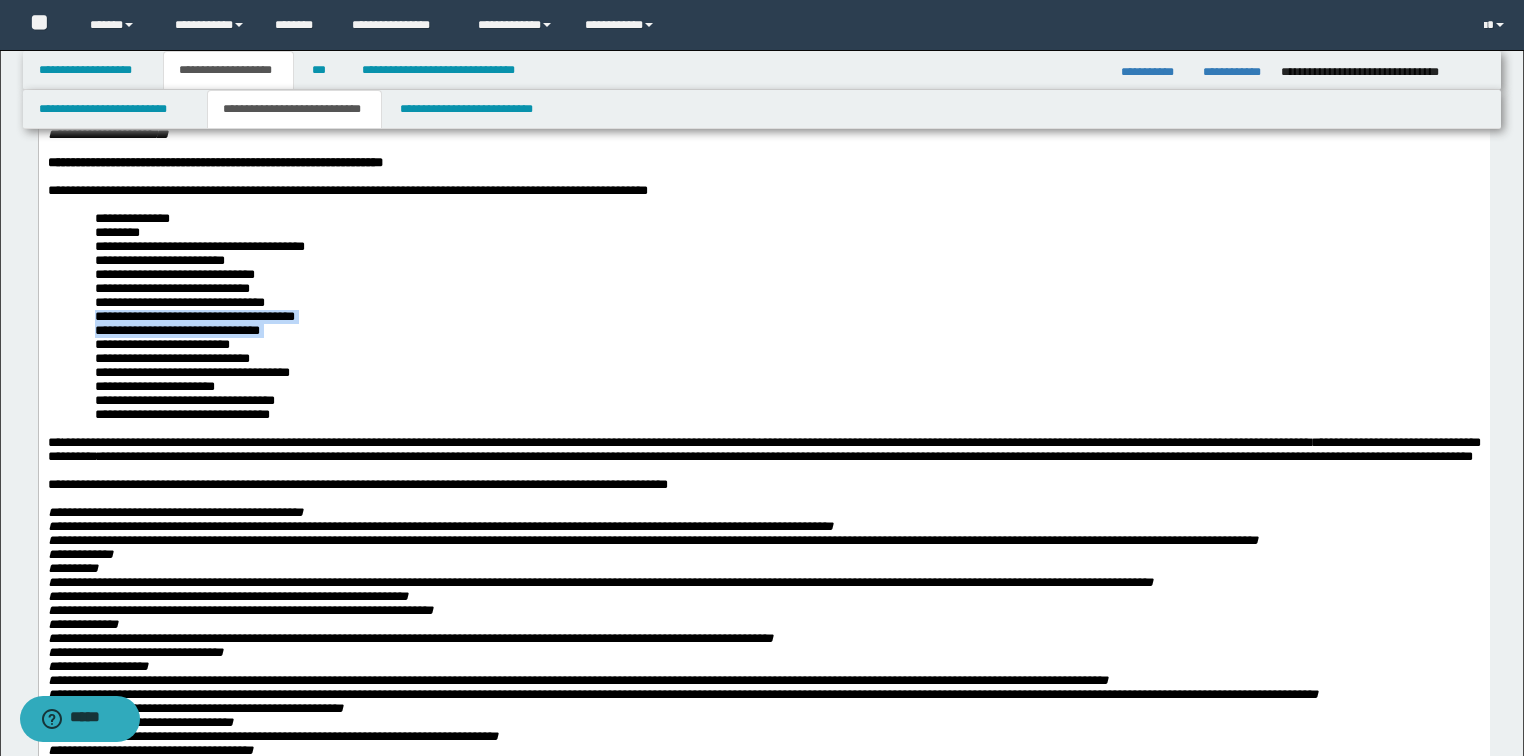 scroll, scrollTop: 480, scrollLeft: 0, axis: vertical 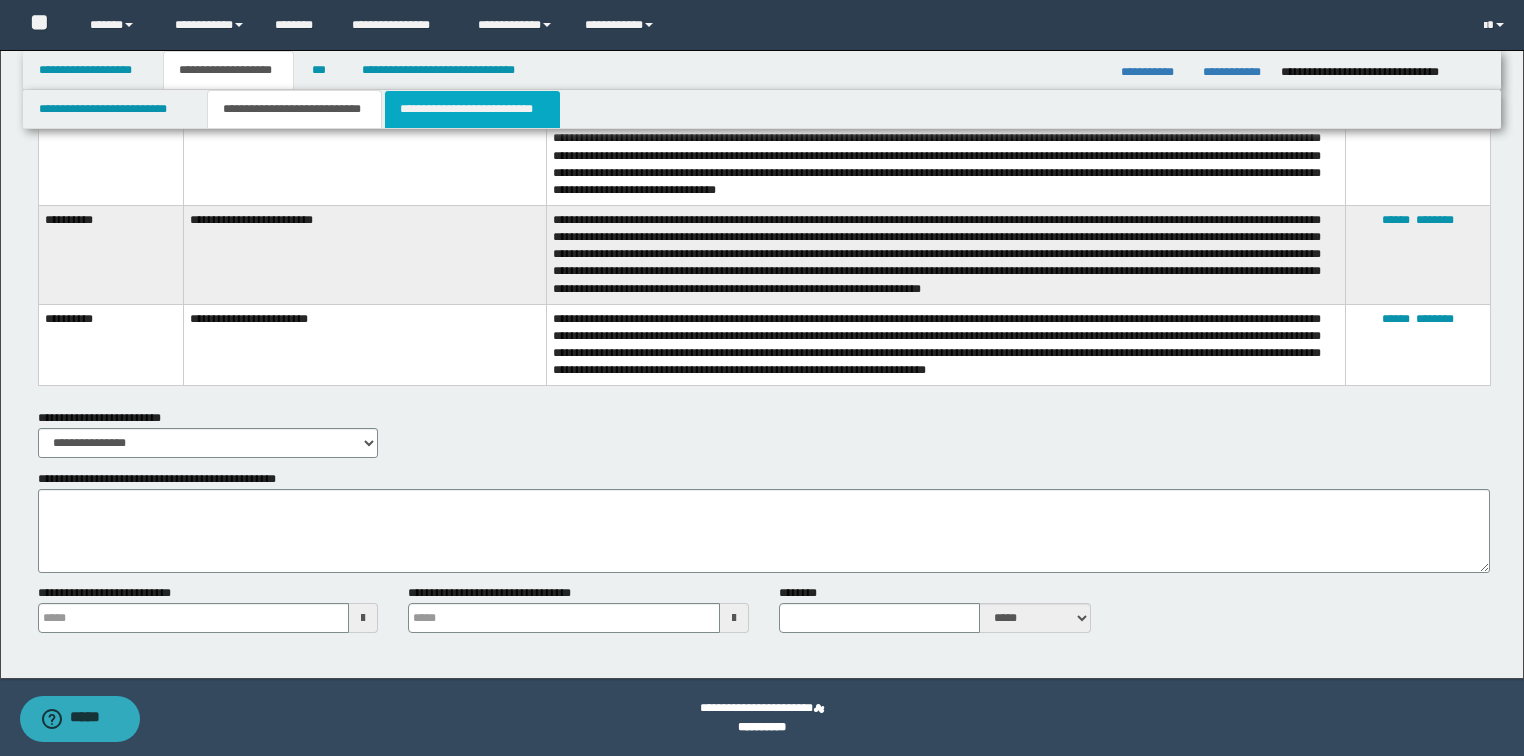 click on "**********" at bounding box center [472, 109] 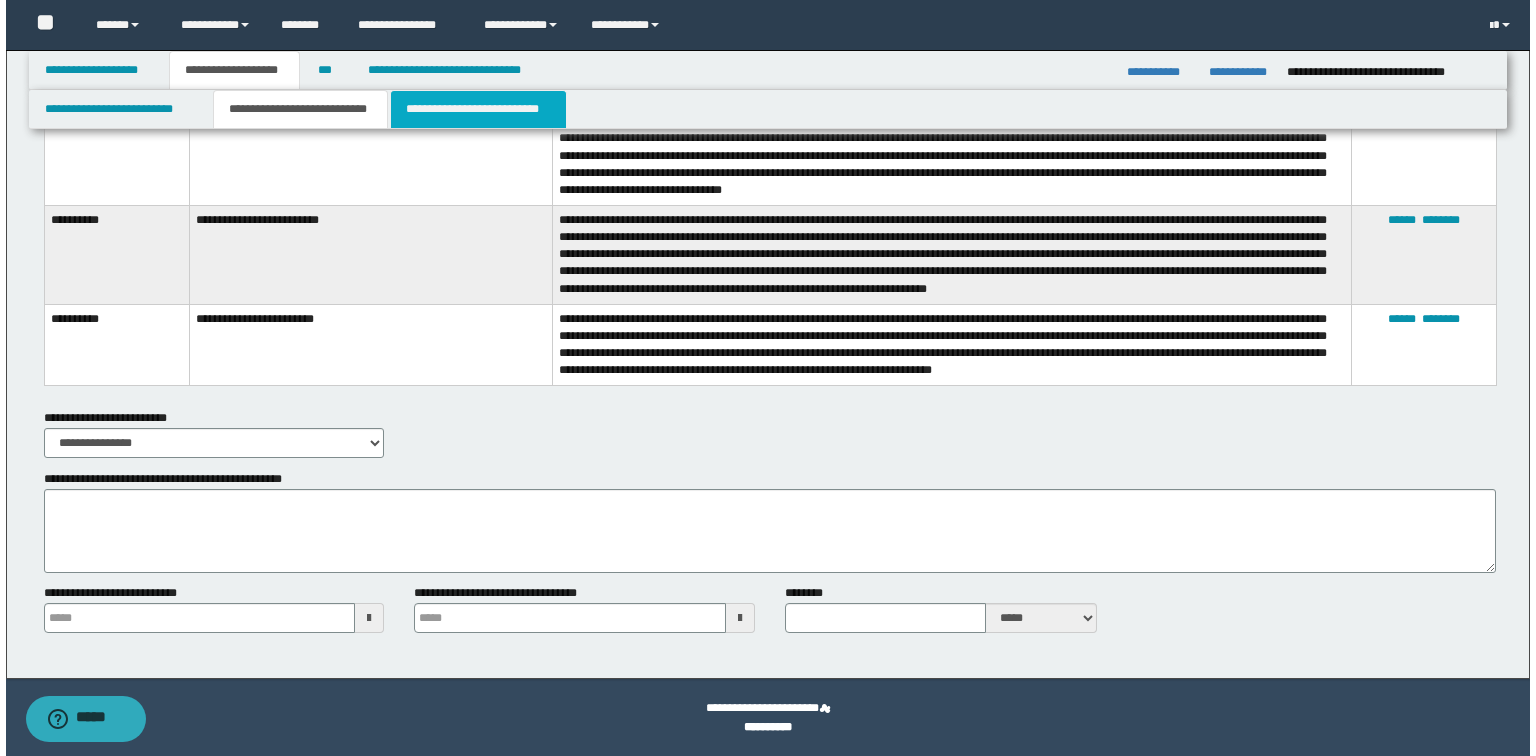scroll, scrollTop: 0, scrollLeft: 0, axis: both 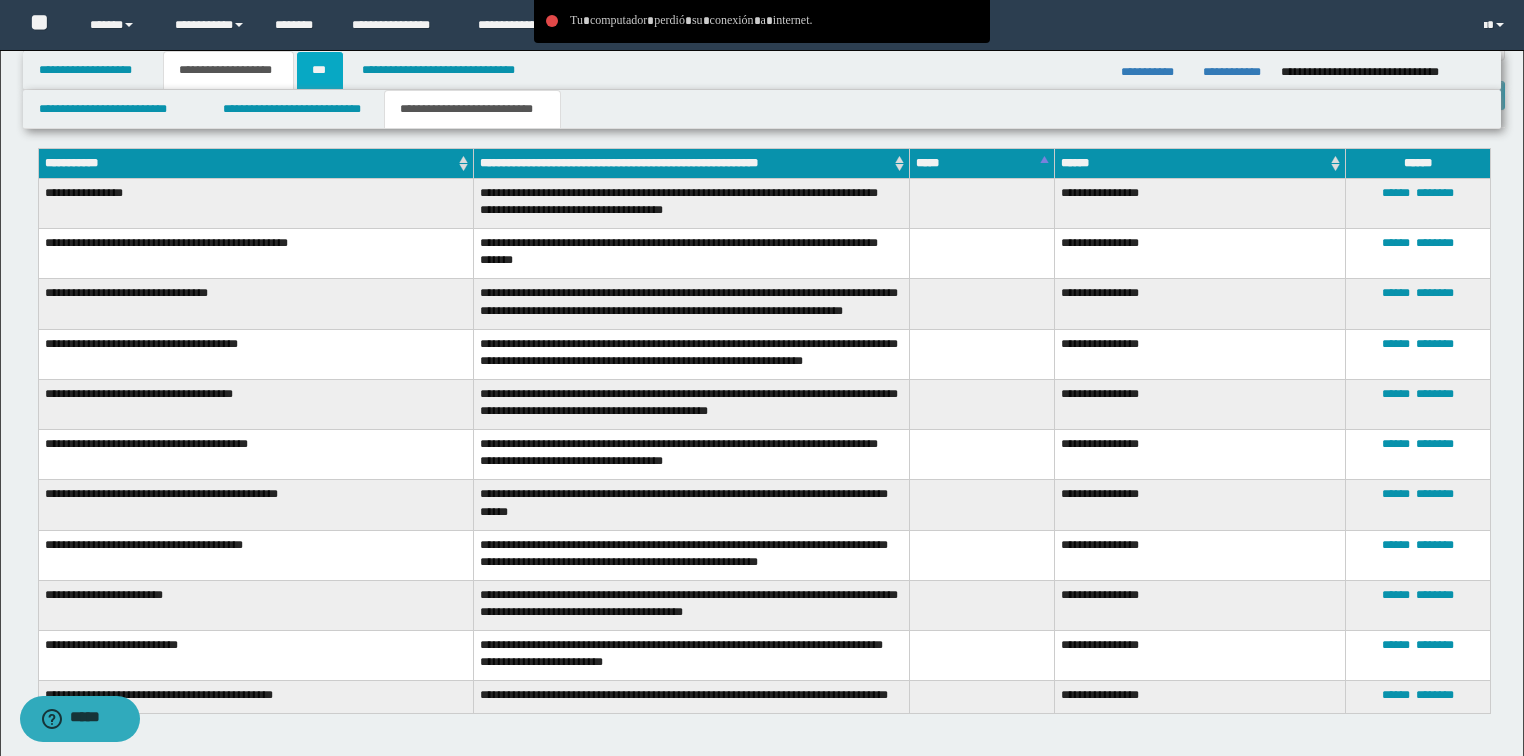 click on "***" at bounding box center (320, 70) 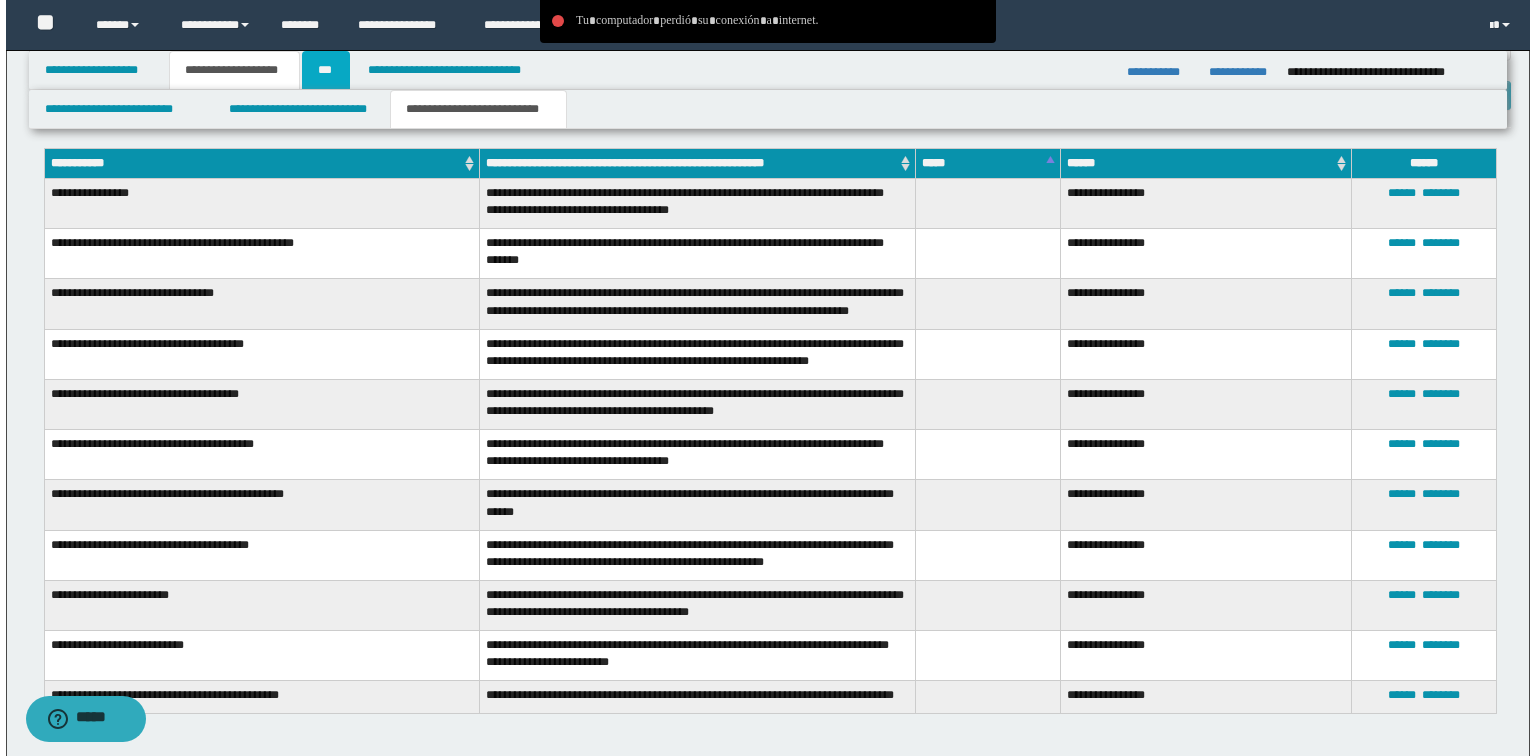 scroll, scrollTop: 0, scrollLeft: 0, axis: both 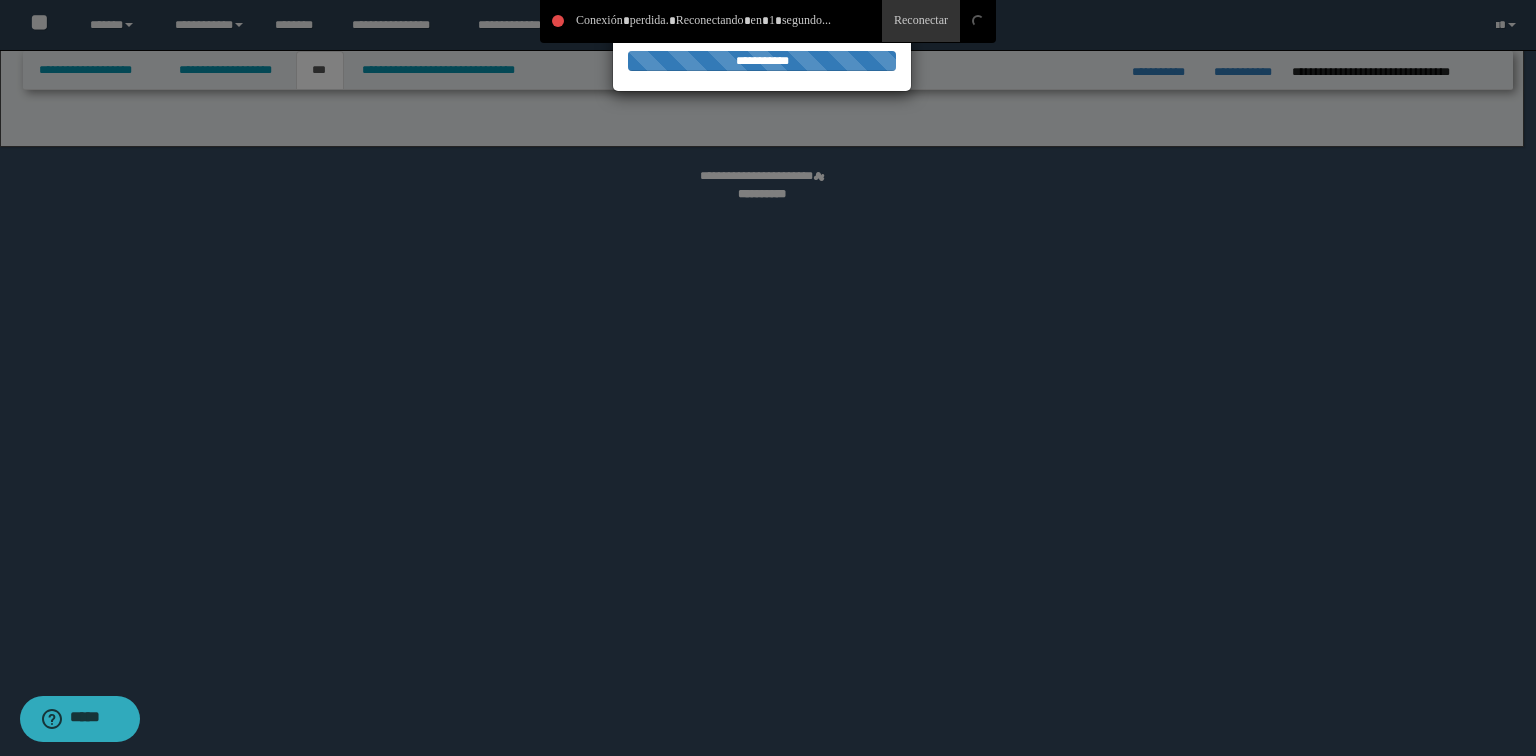 click at bounding box center (768, 378) 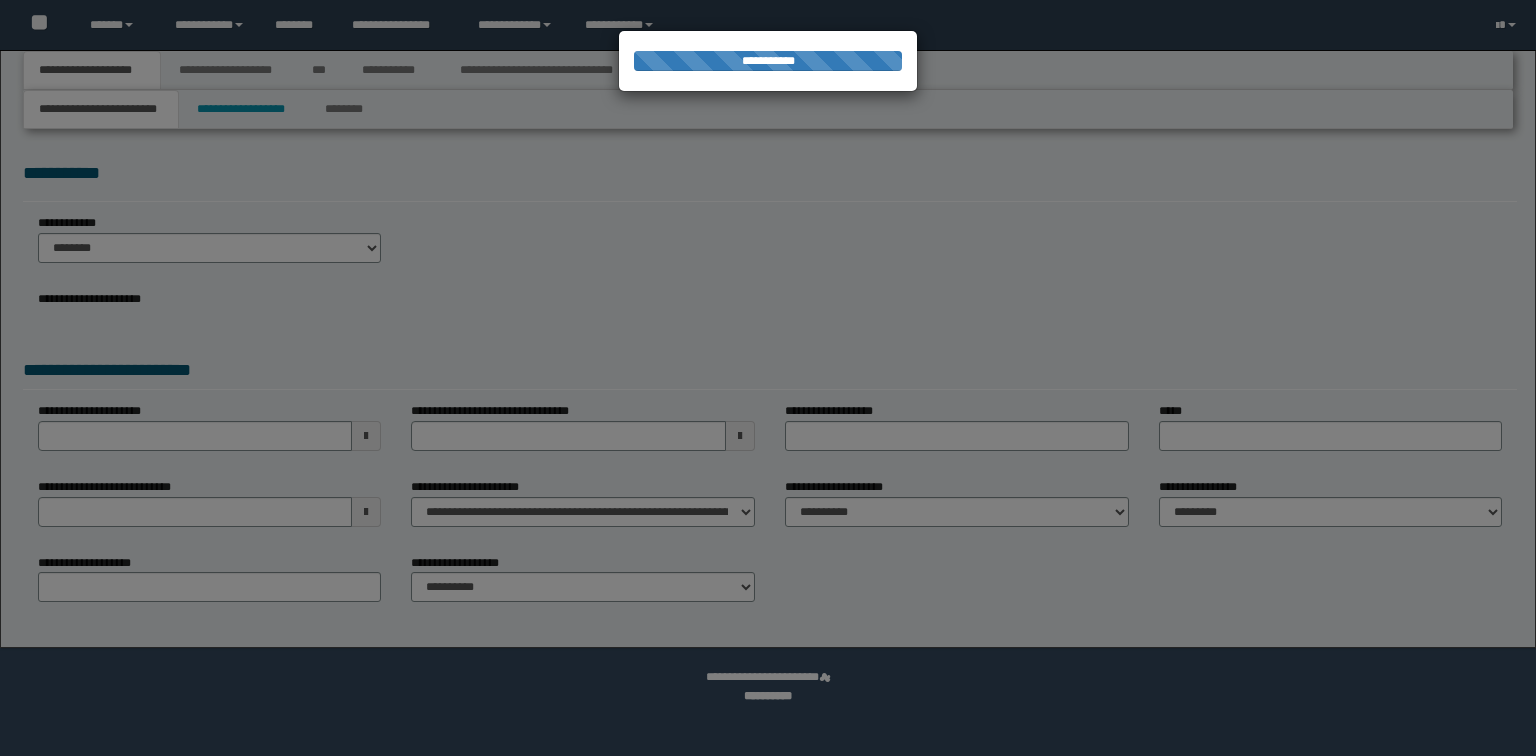 scroll, scrollTop: 0, scrollLeft: 0, axis: both 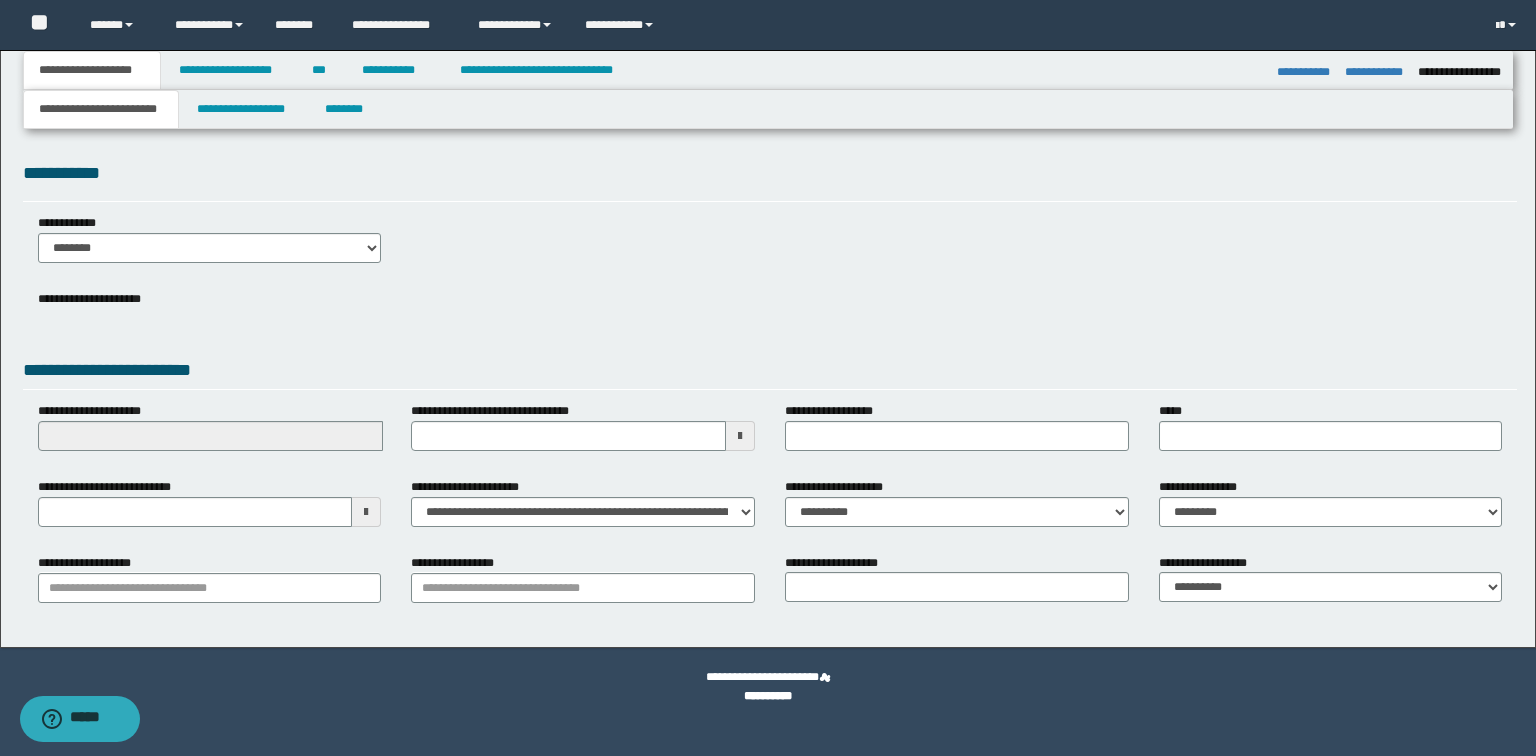select on "*" 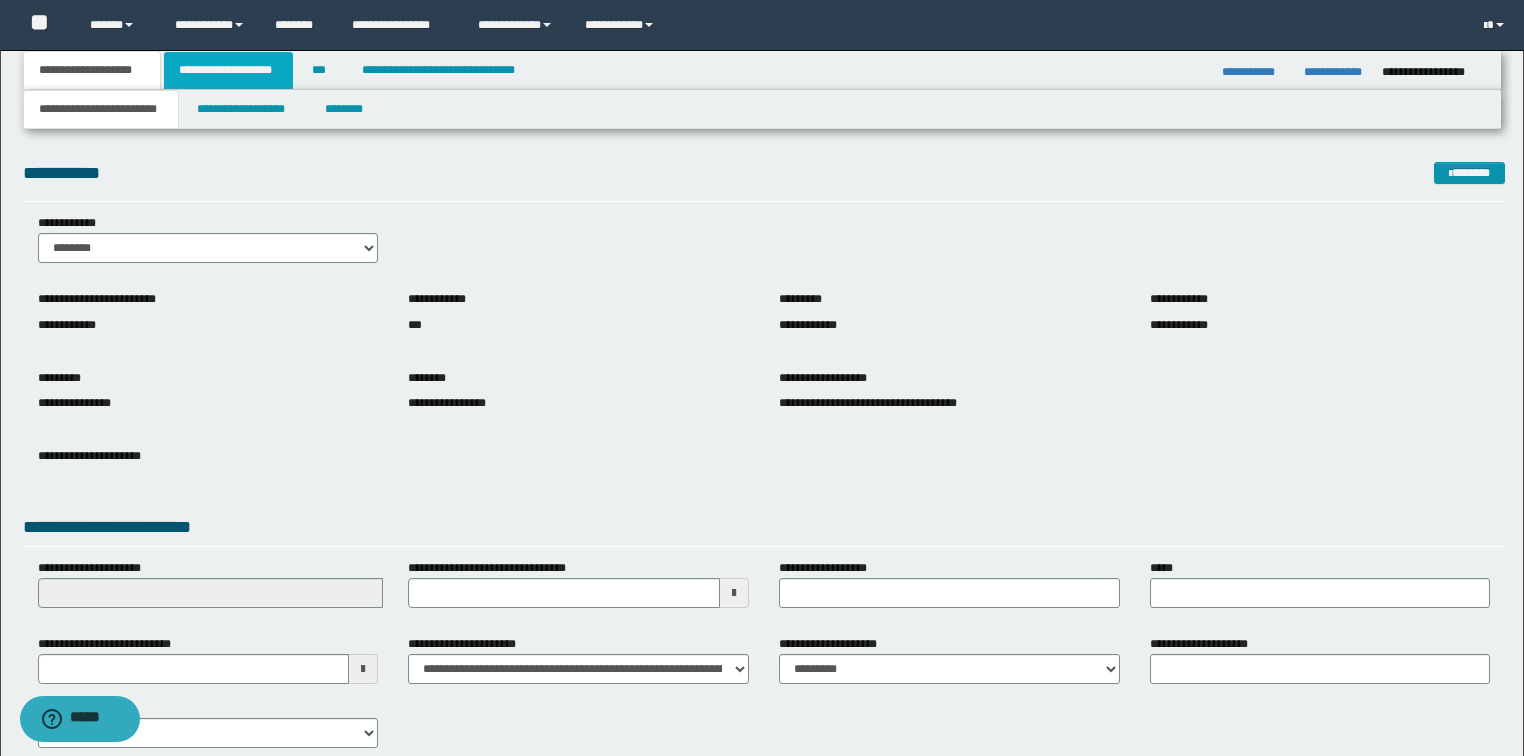 click on "**********" at bounding box center [228, 70] 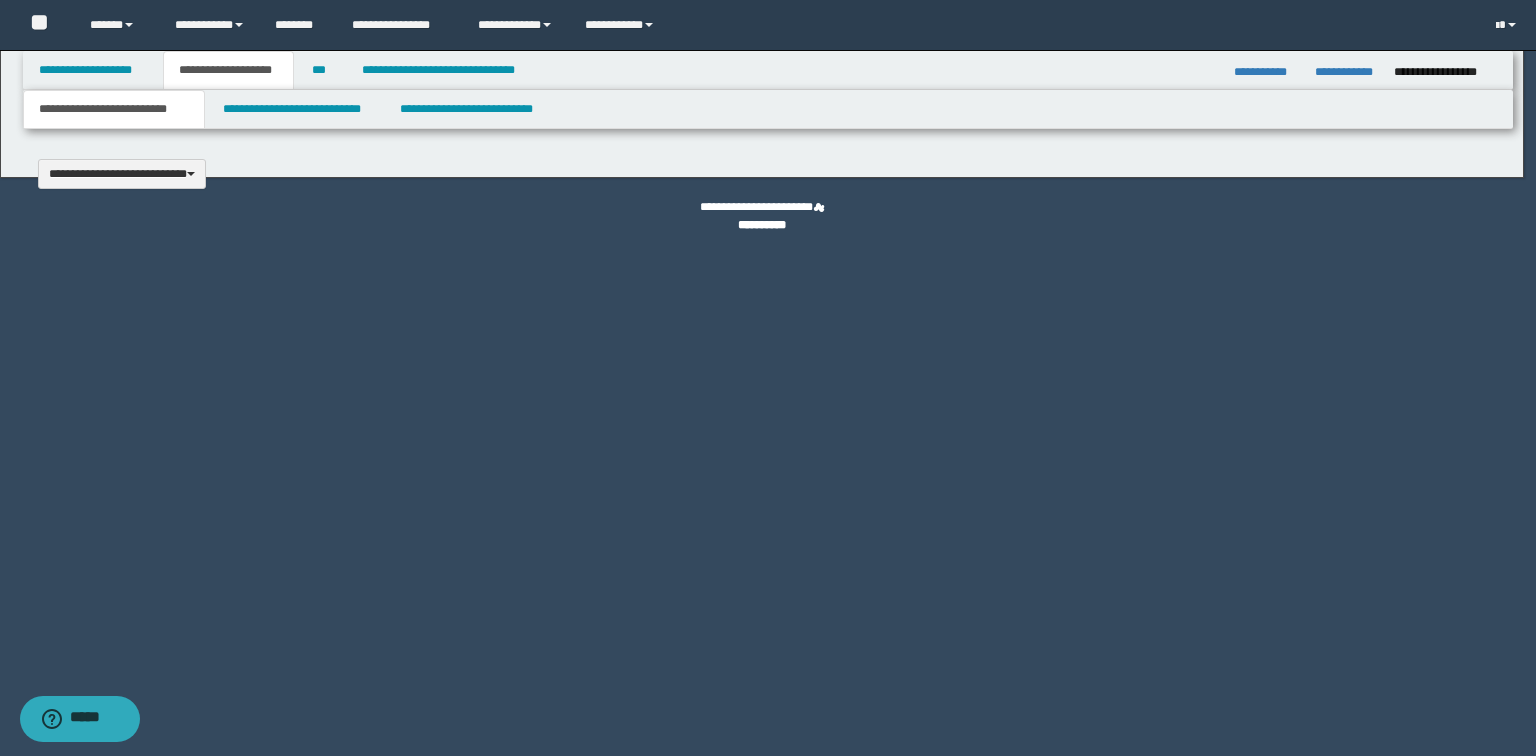 type 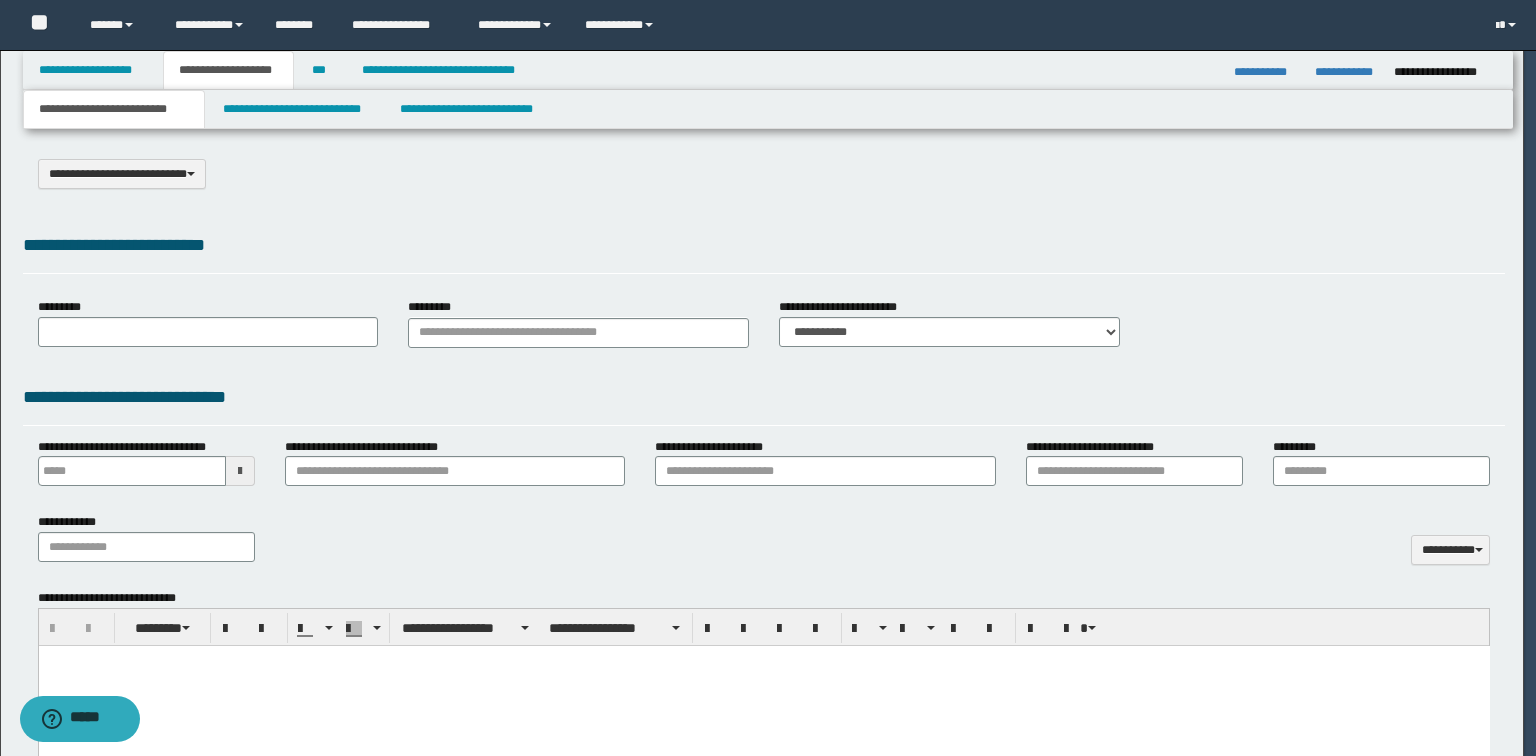 select on "*" 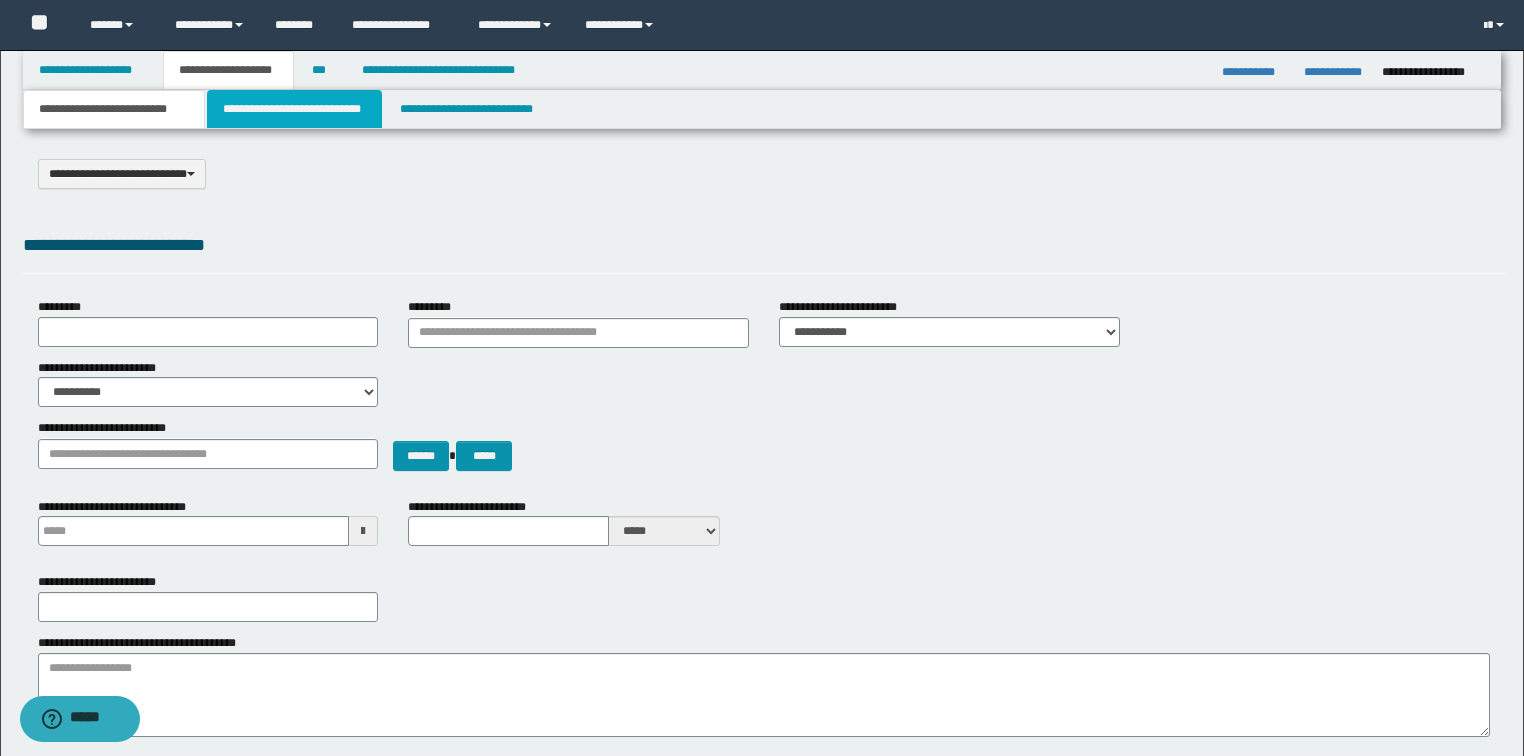 click on "**********" at bounding box center (294, 109) 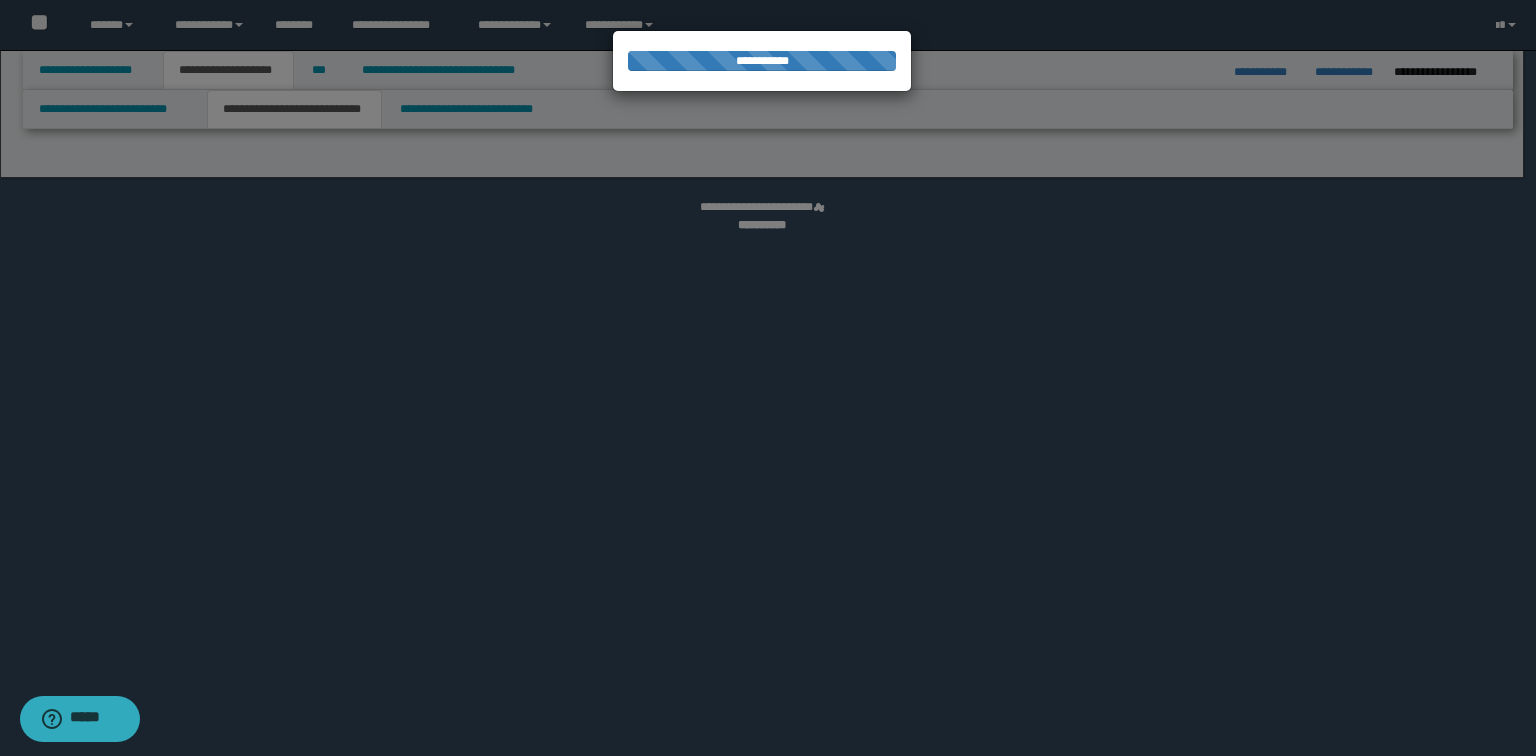 select on "*" 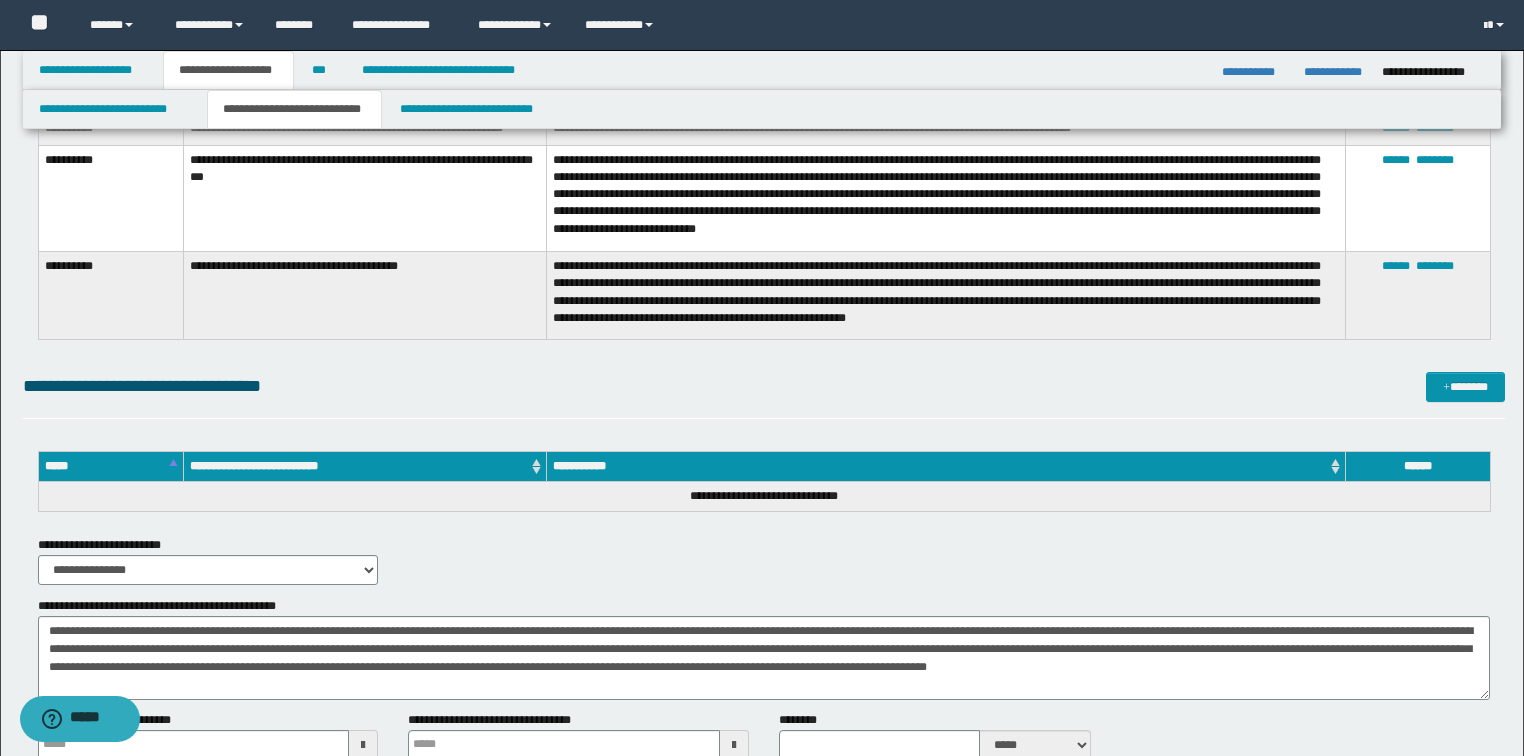 scroll, scrollTop: 4447, scrollLeft: 0, axis: vertical 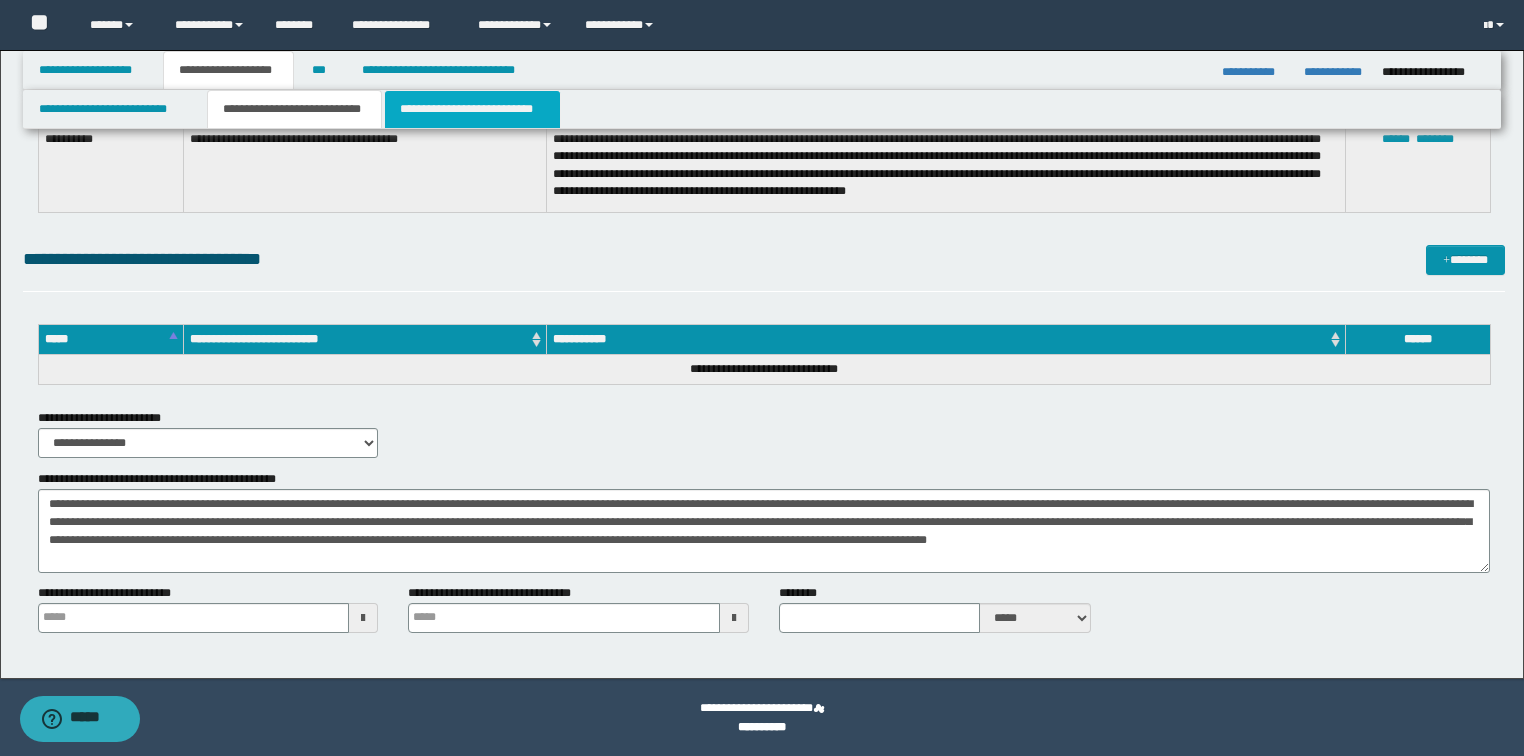 click on "**********" at bounding box center [472, 109] 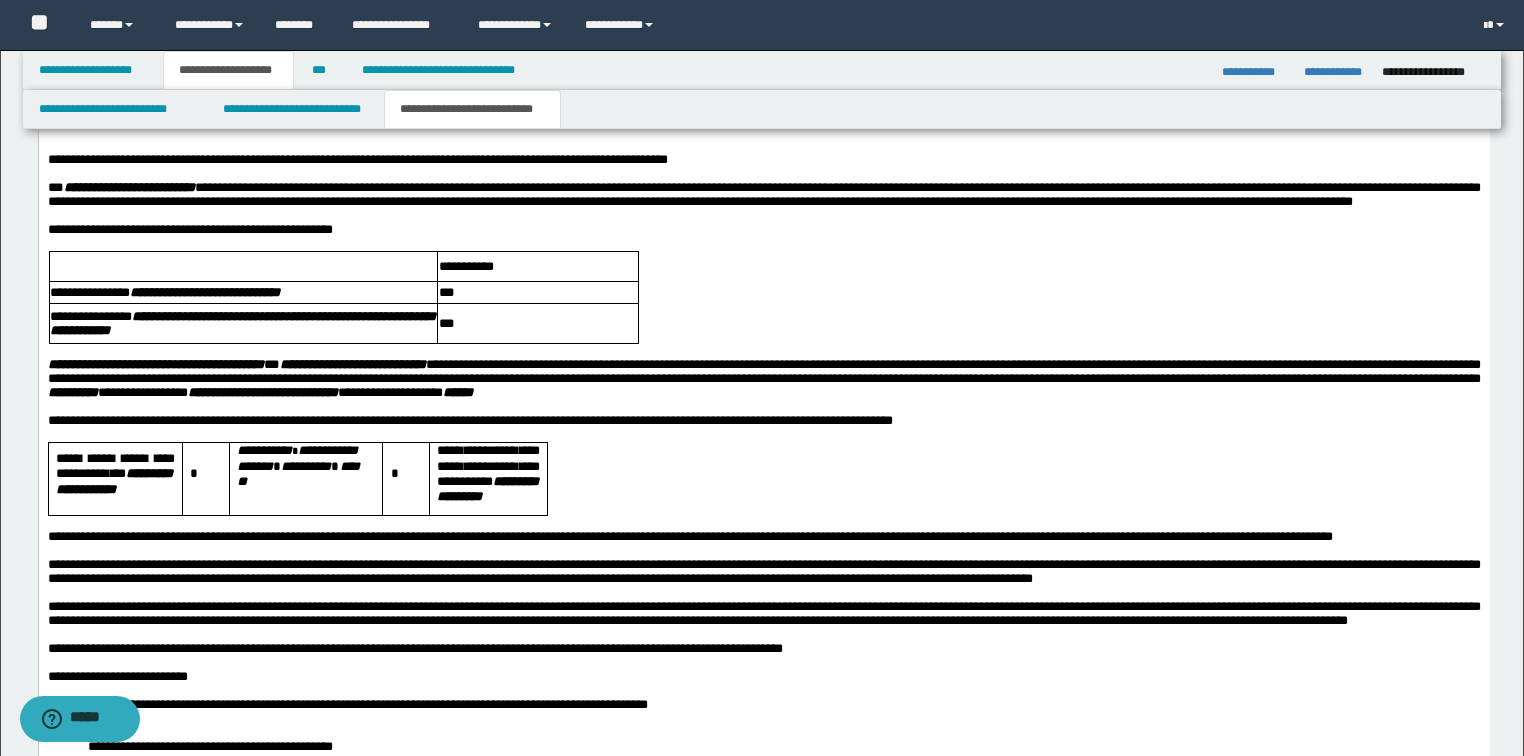 scroll, scrollTop: 2320, scrollLeft: 0, axis: vertical 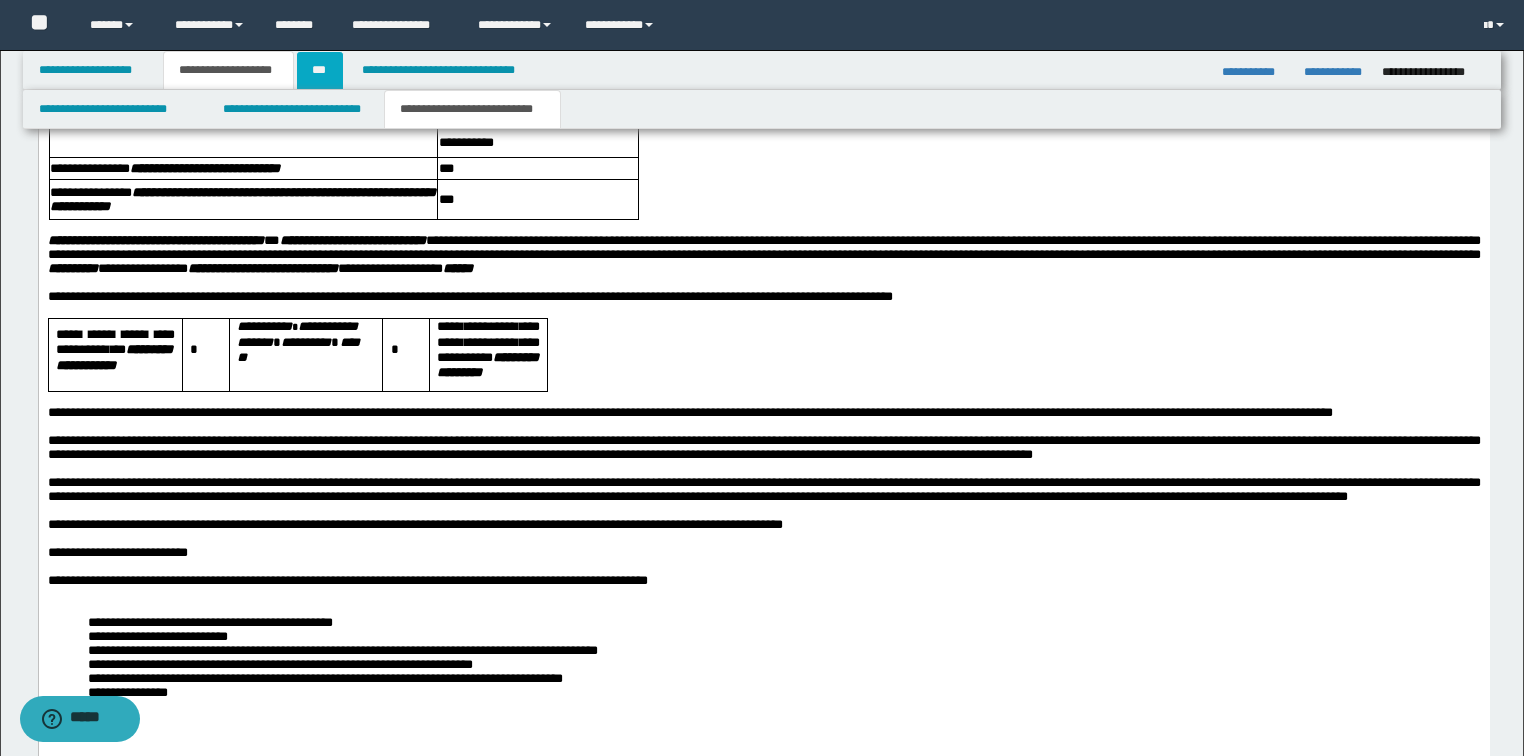 click on "***" at bounding box center [320, 70] 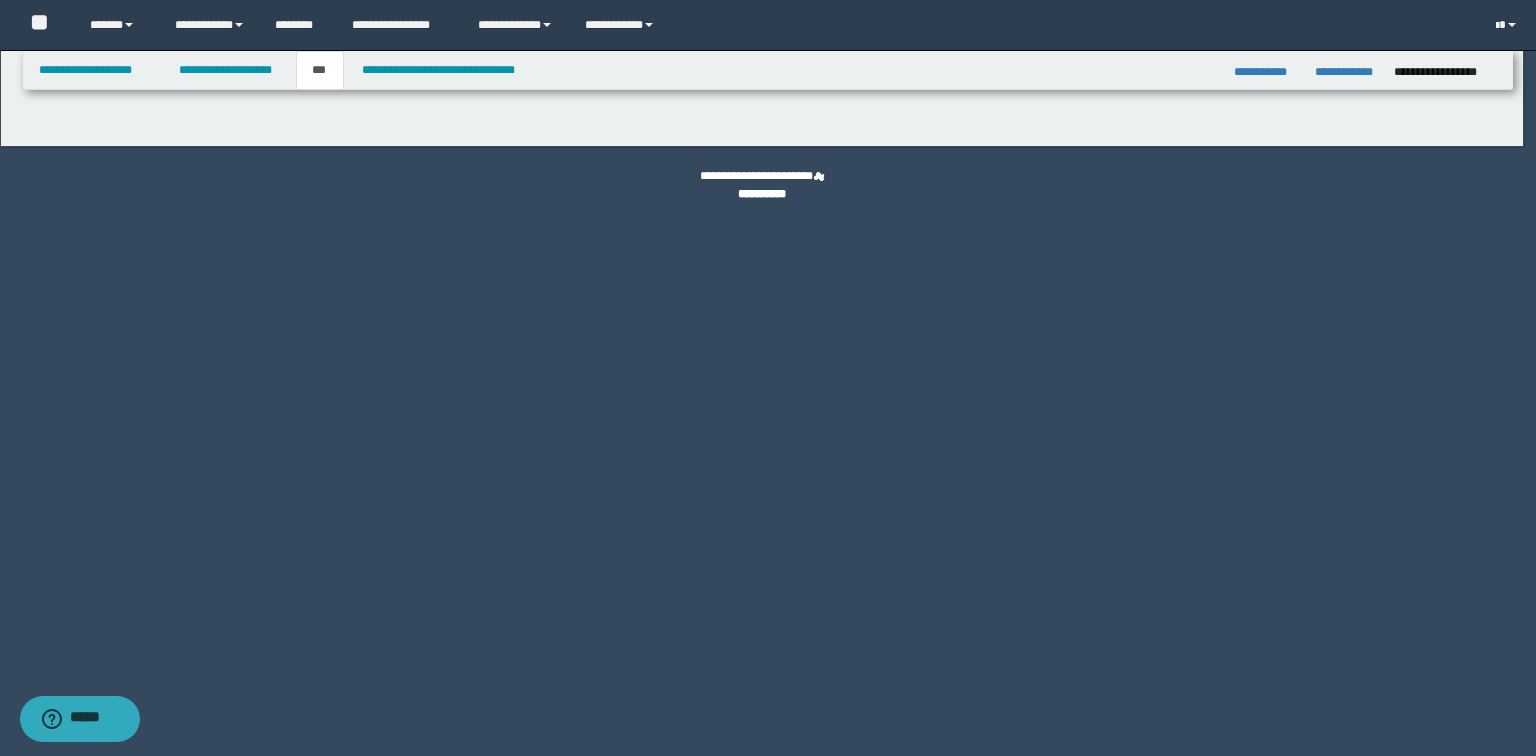 select on "**" 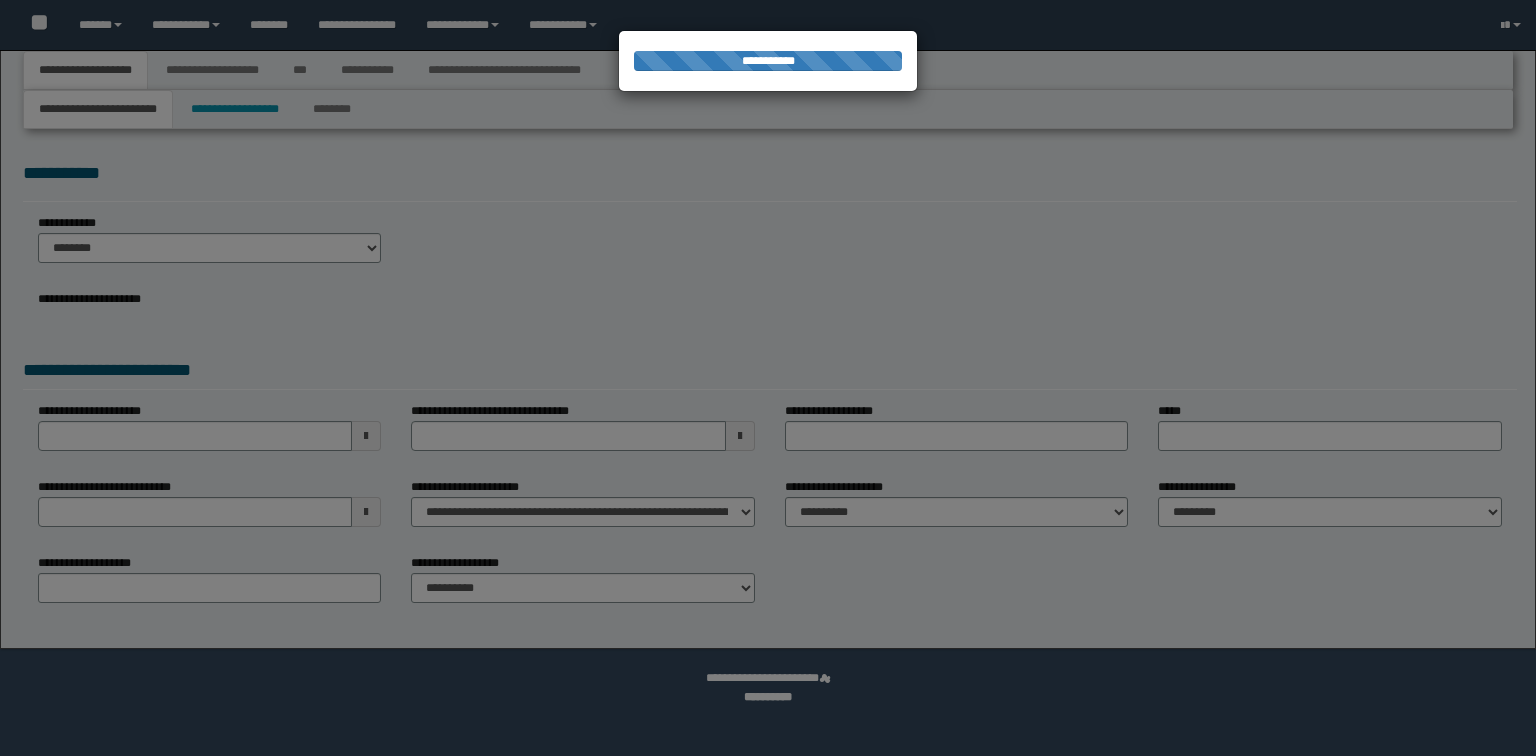 scroll, scrollTop: 0, scrollLeft: 0, axis: both 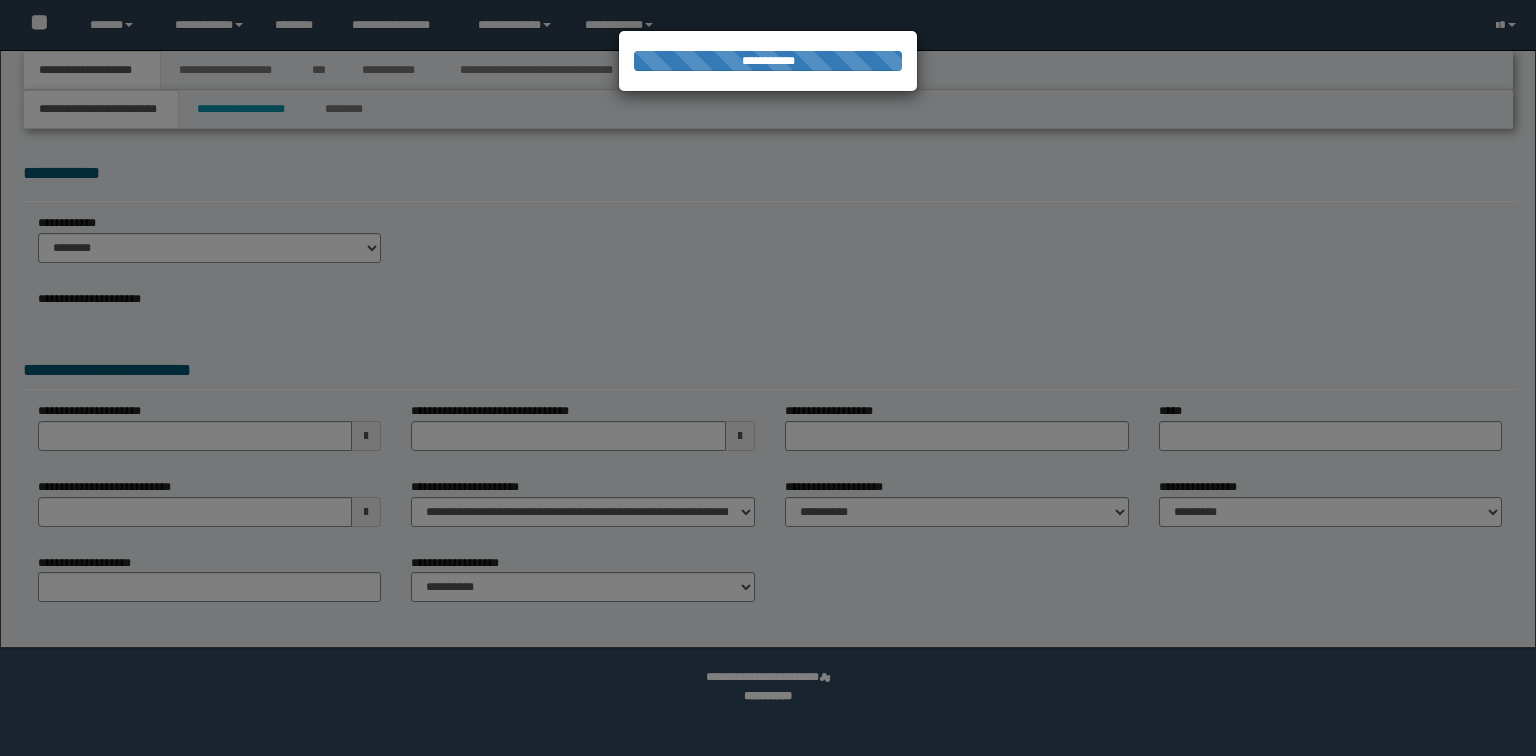 select on "*" 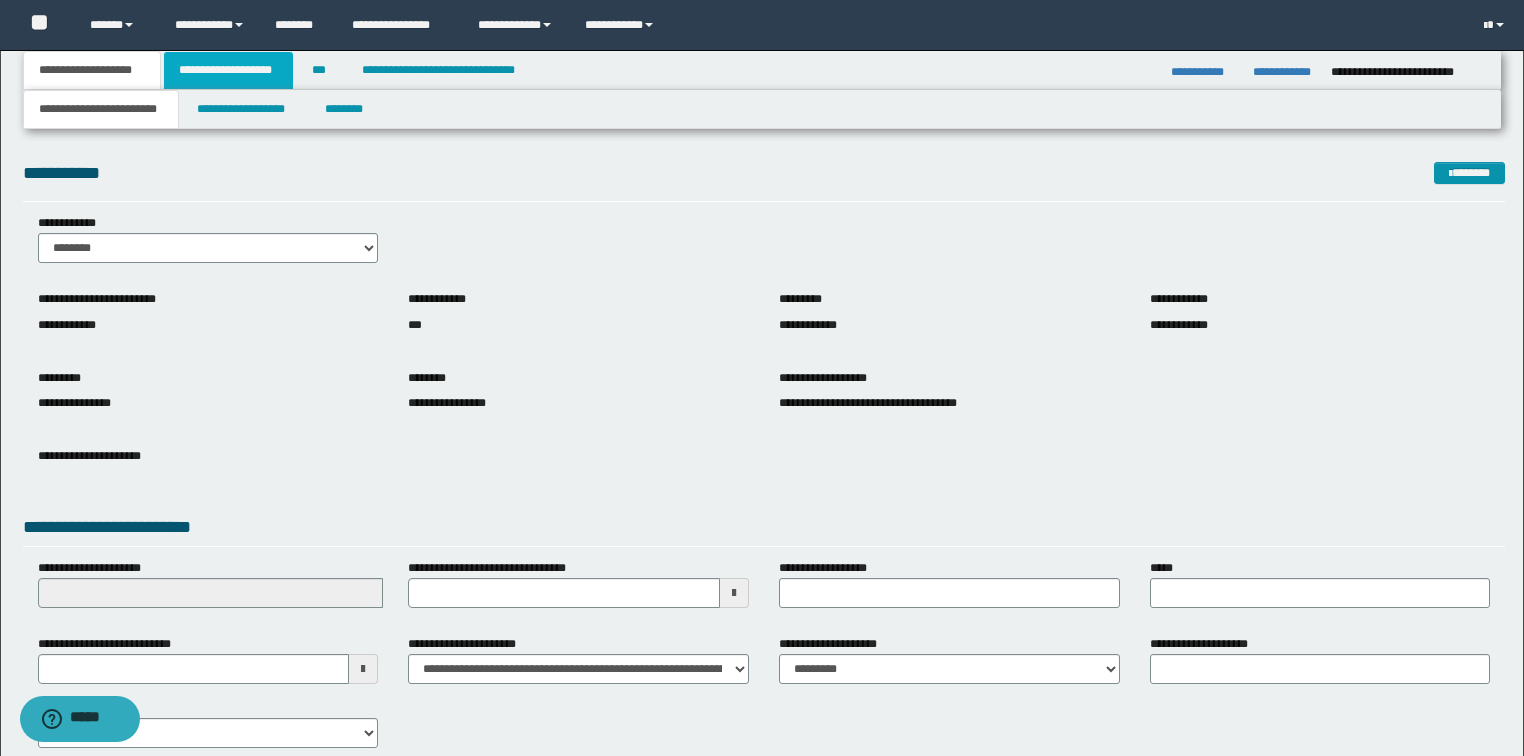 click on "**********" at bounding box center [228, 70] 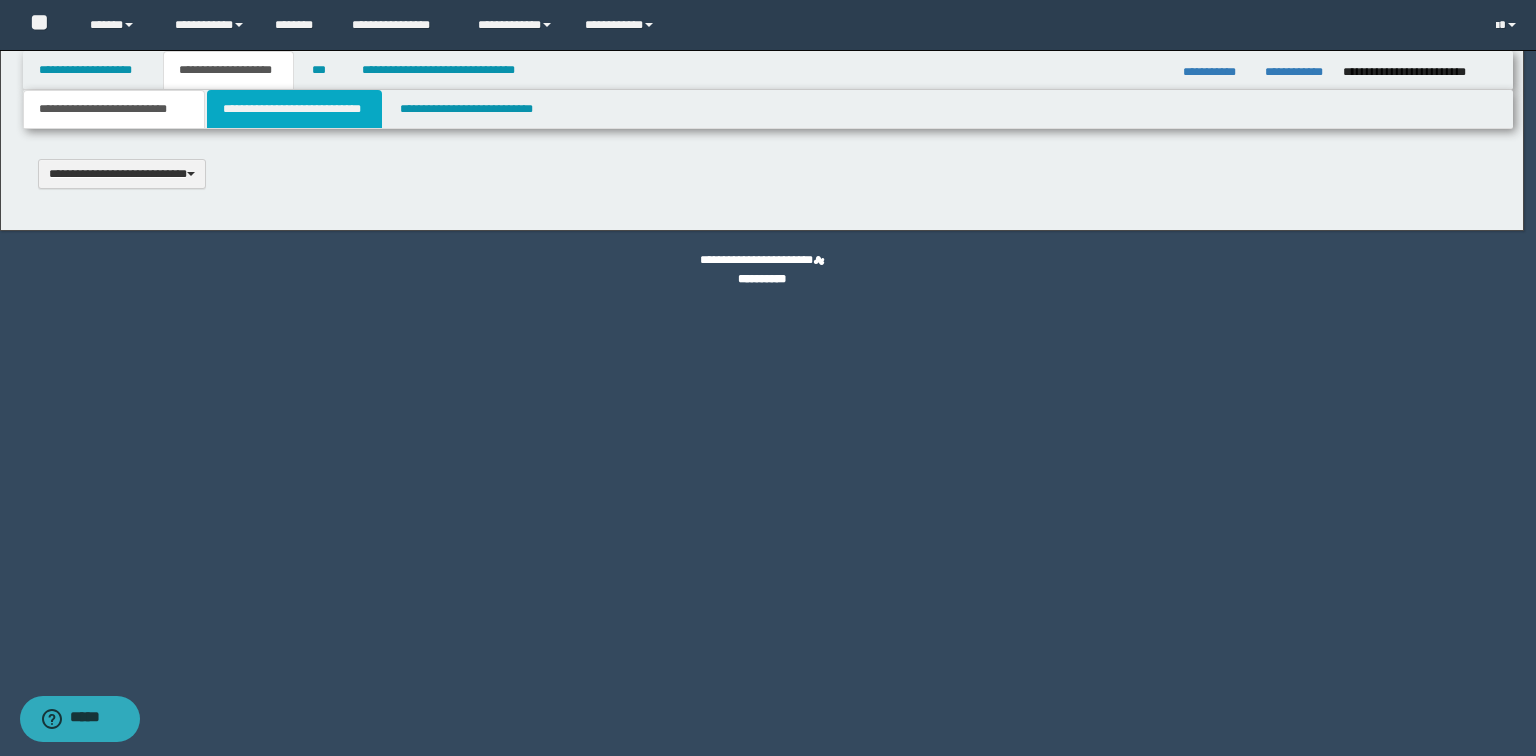 scroll, scrollTop: 0, scrollLeft: 0, axis: both 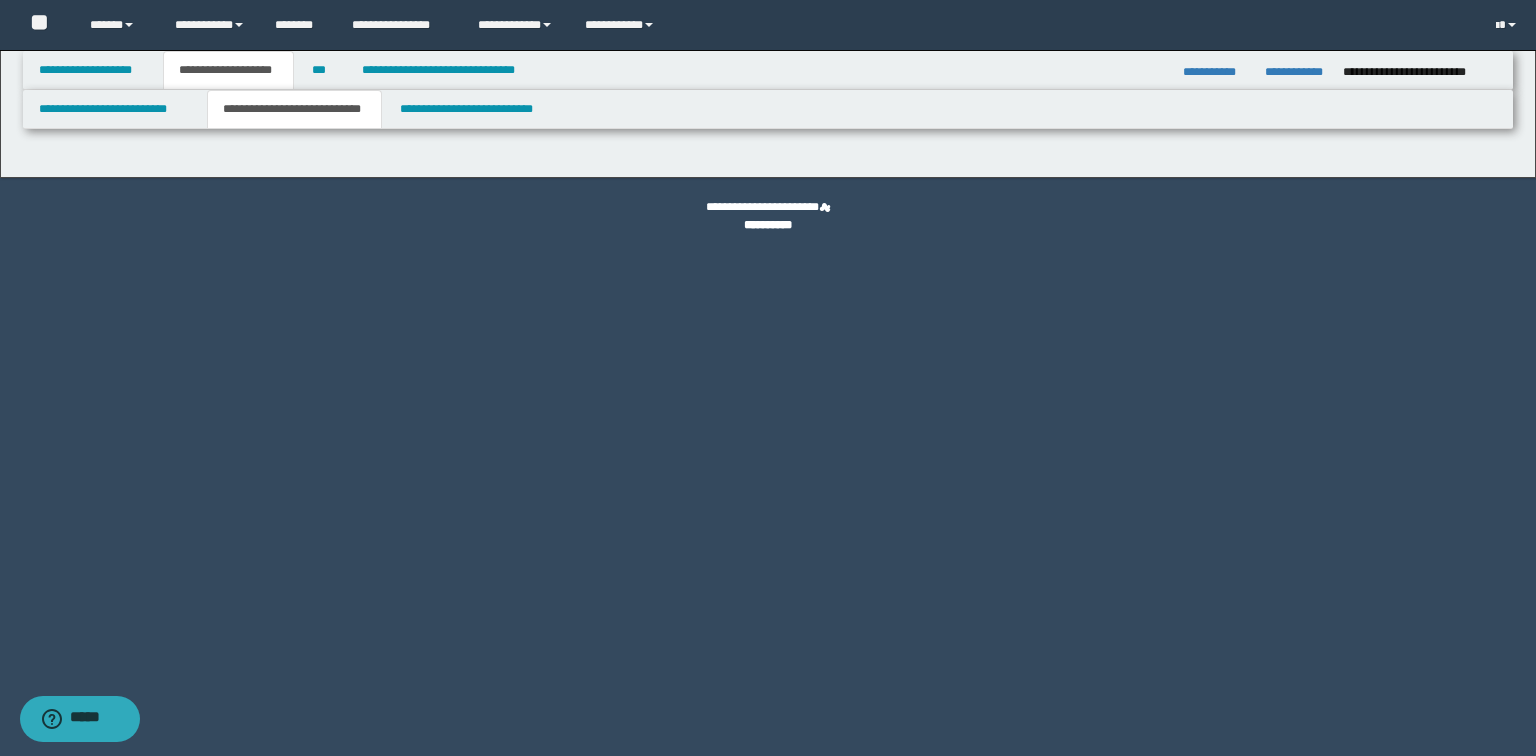select on "*" 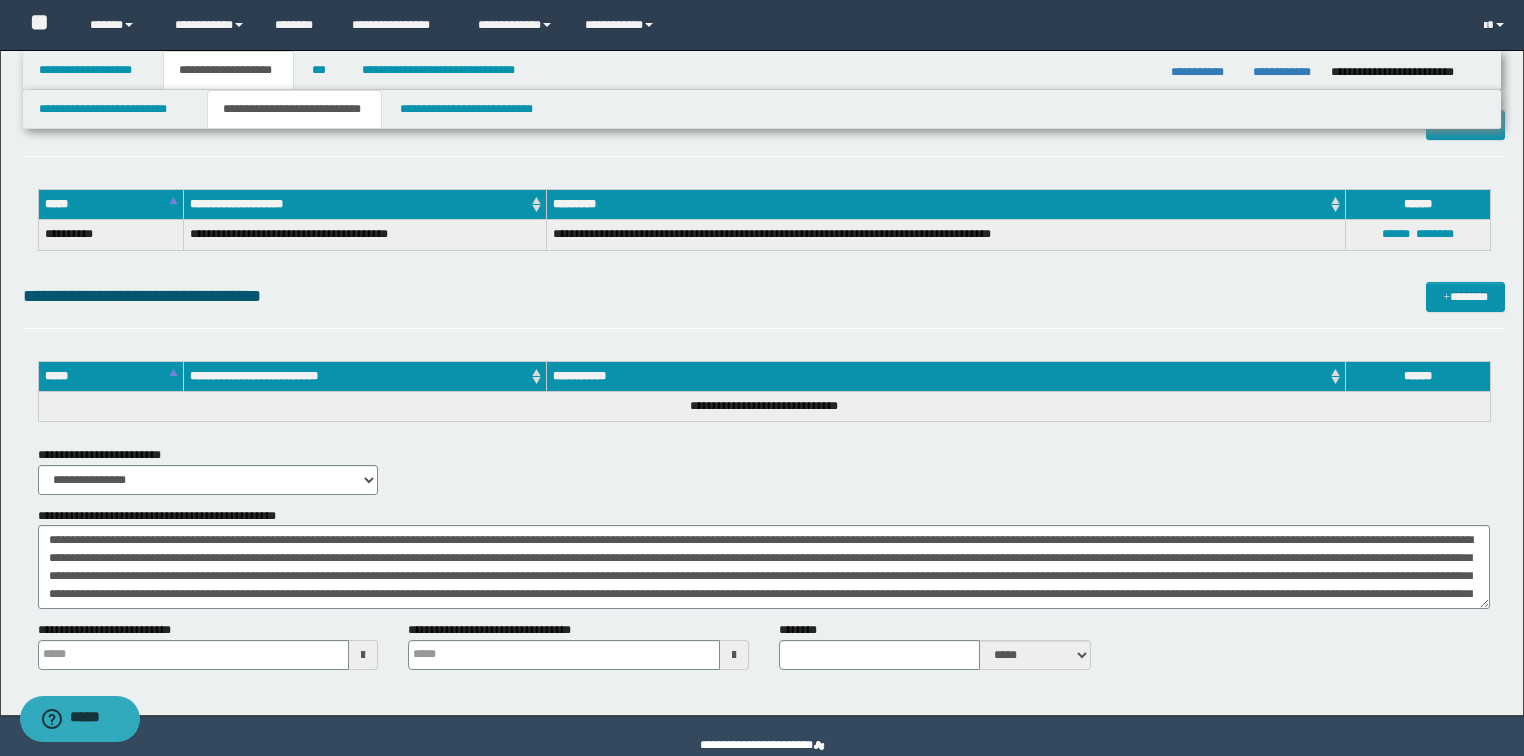 scroll, scrollTop: 4597, scrollLeft: 0, axis: vertical 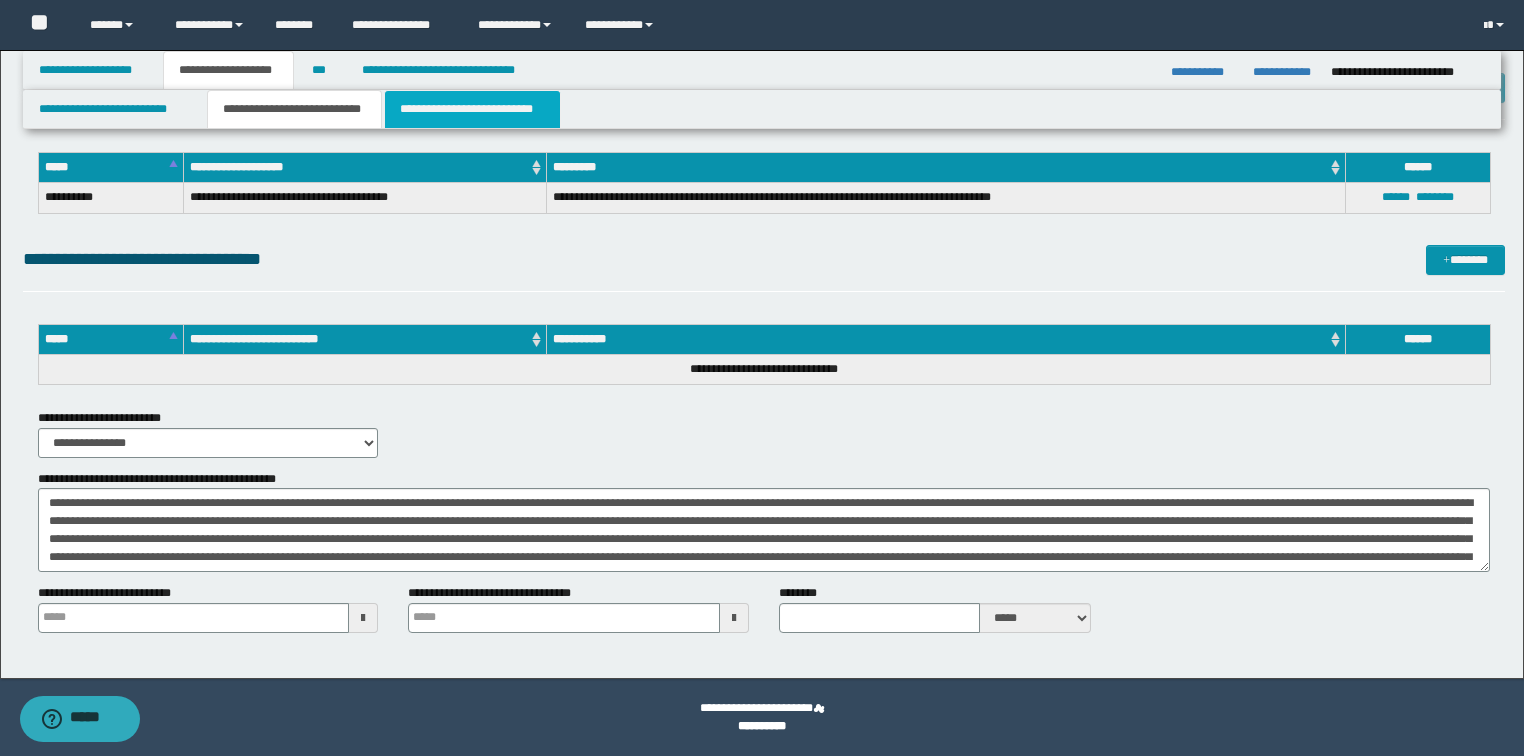 click on "**********" at bounding box center (472, 109) 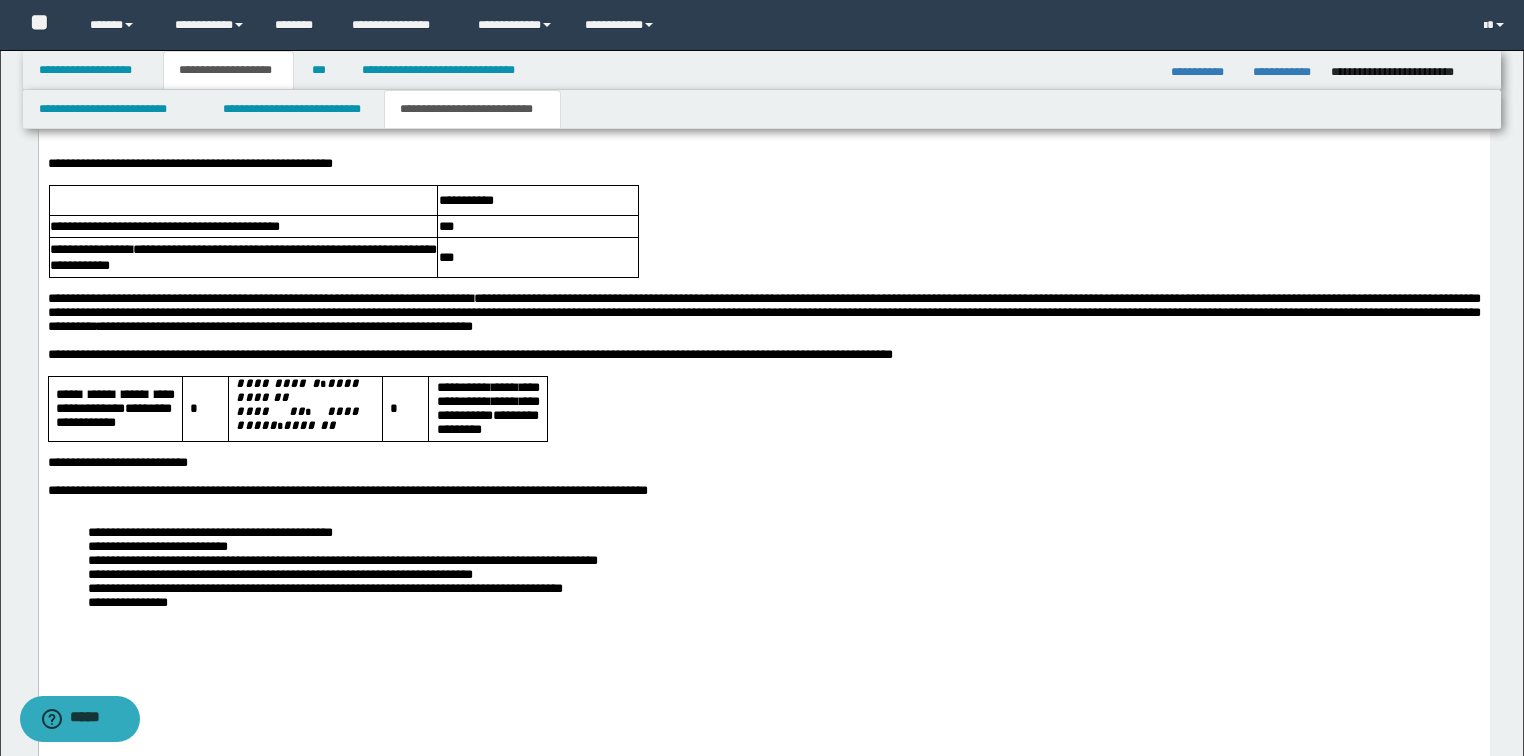 scroll, scrollTop: 2448, scrollLeft: 0, axis: vertical 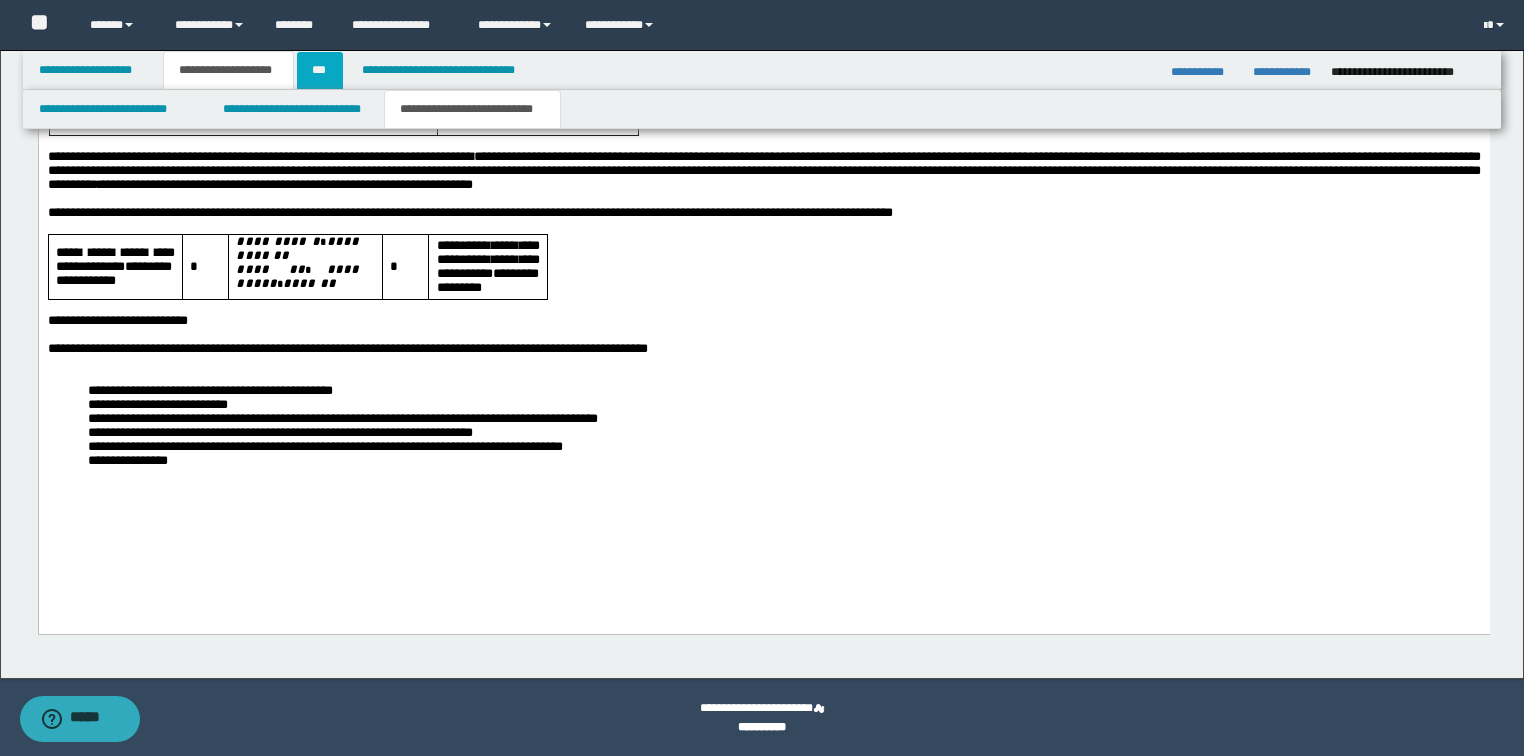 click on "***" at bounding box center [320, 70] 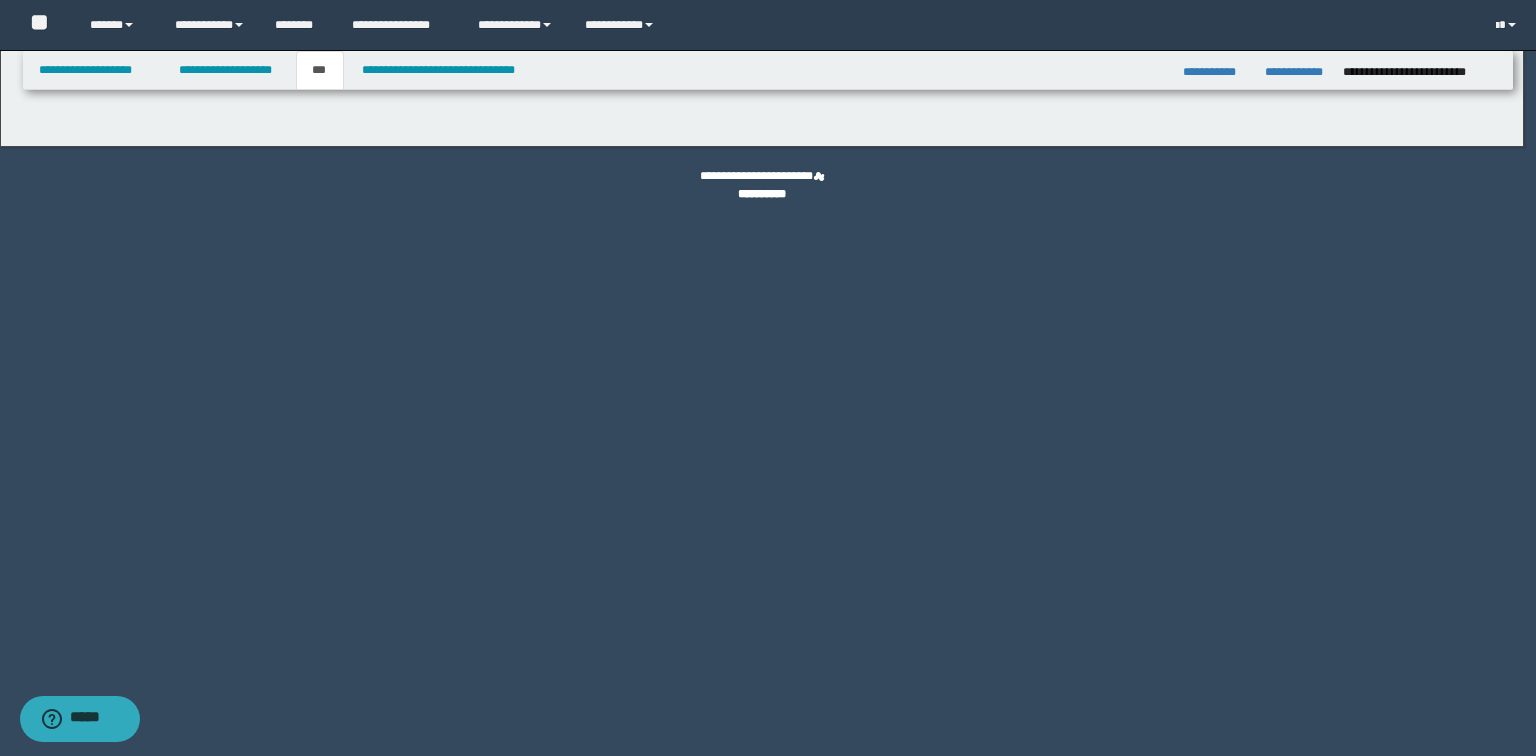 select on "**" 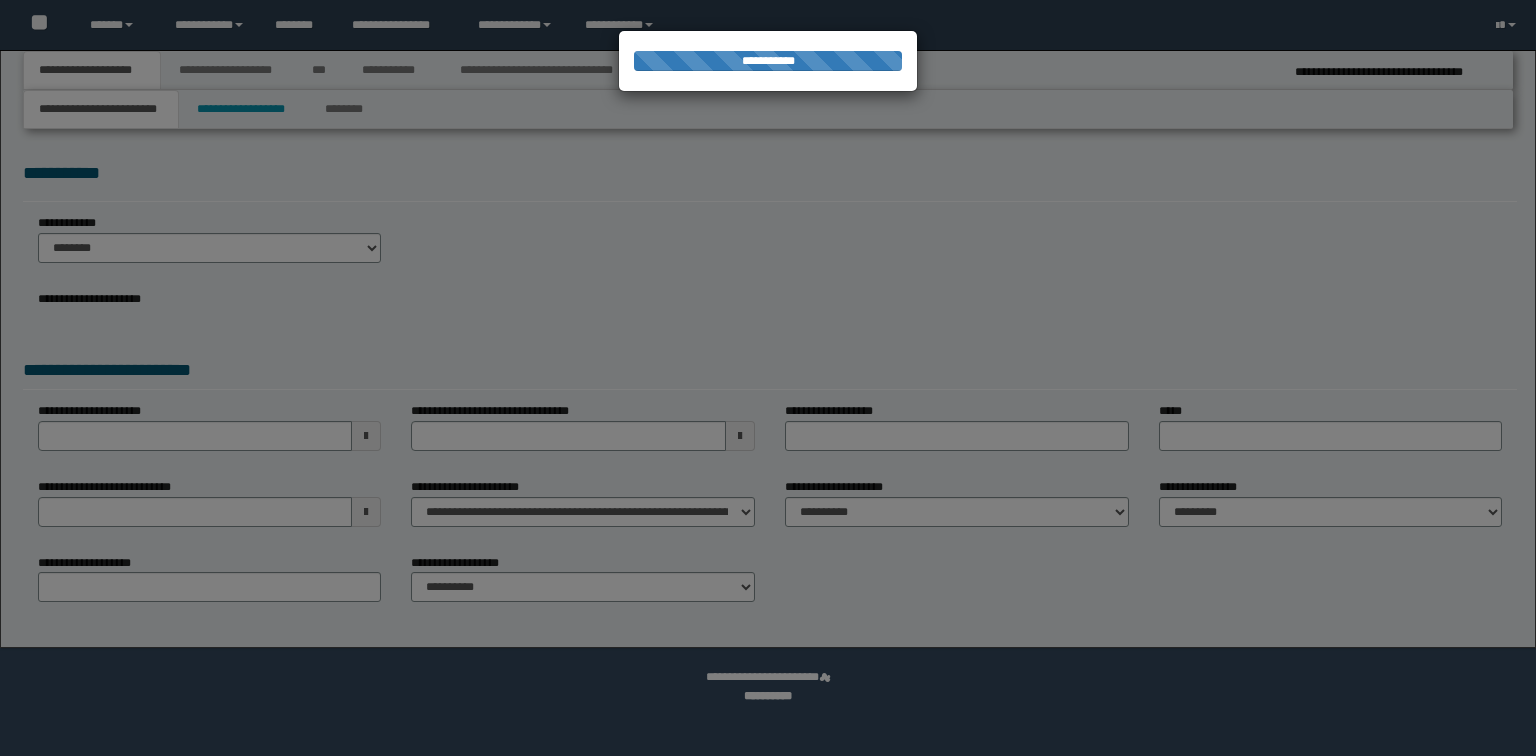 scroll, scrollTop: 0, scrollLeft: 0, axis: both 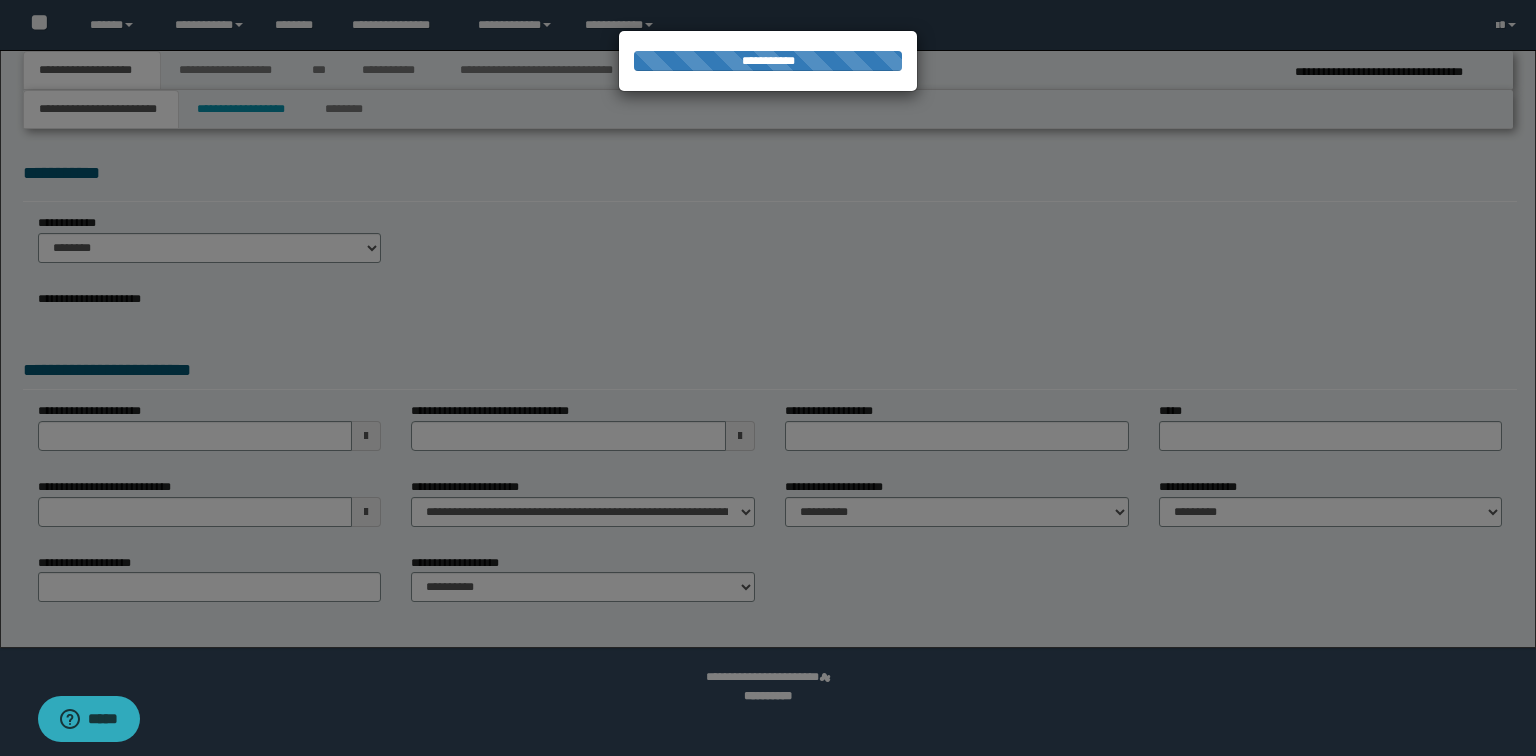 select on "*" 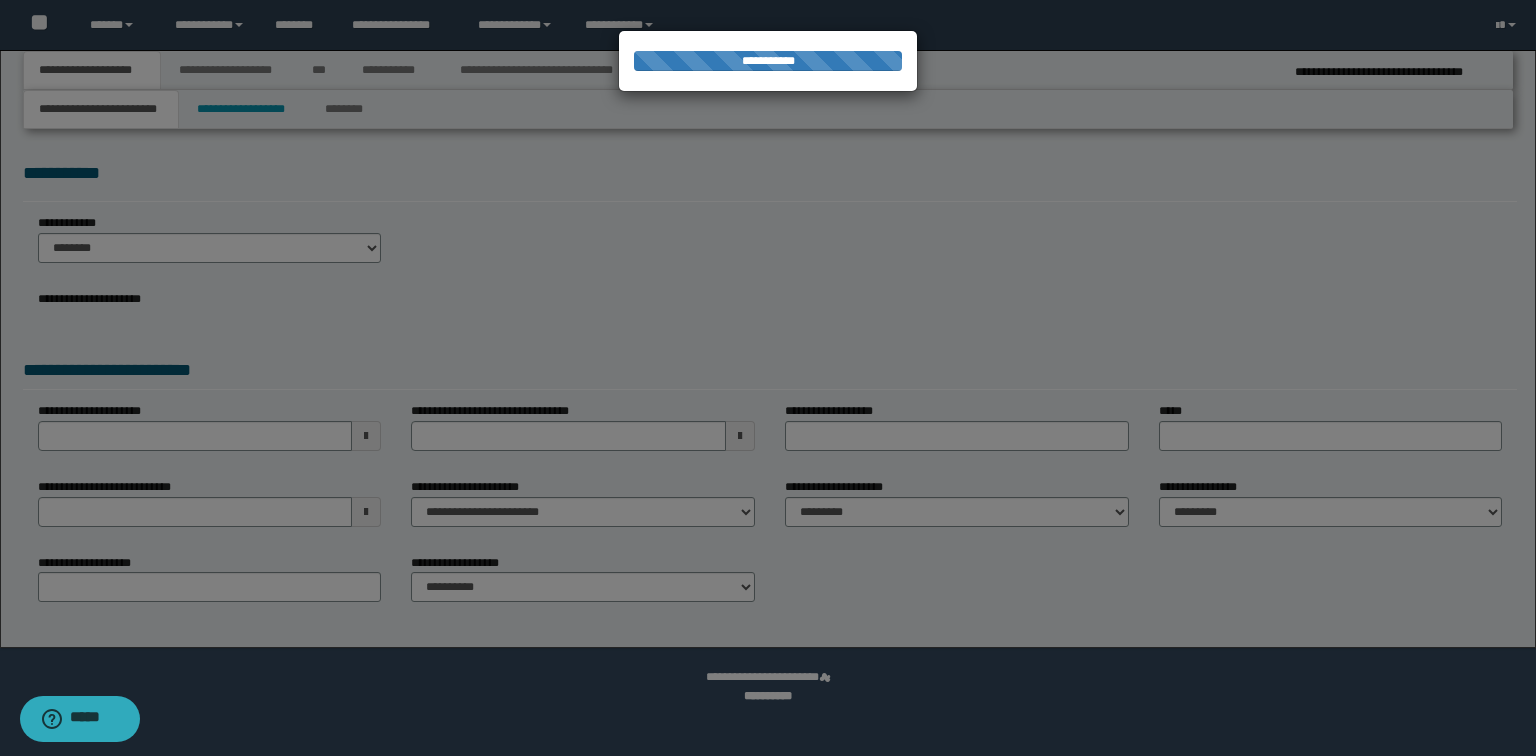 scroll, scrollTop: 0, scrollLeft: 0, axis: both 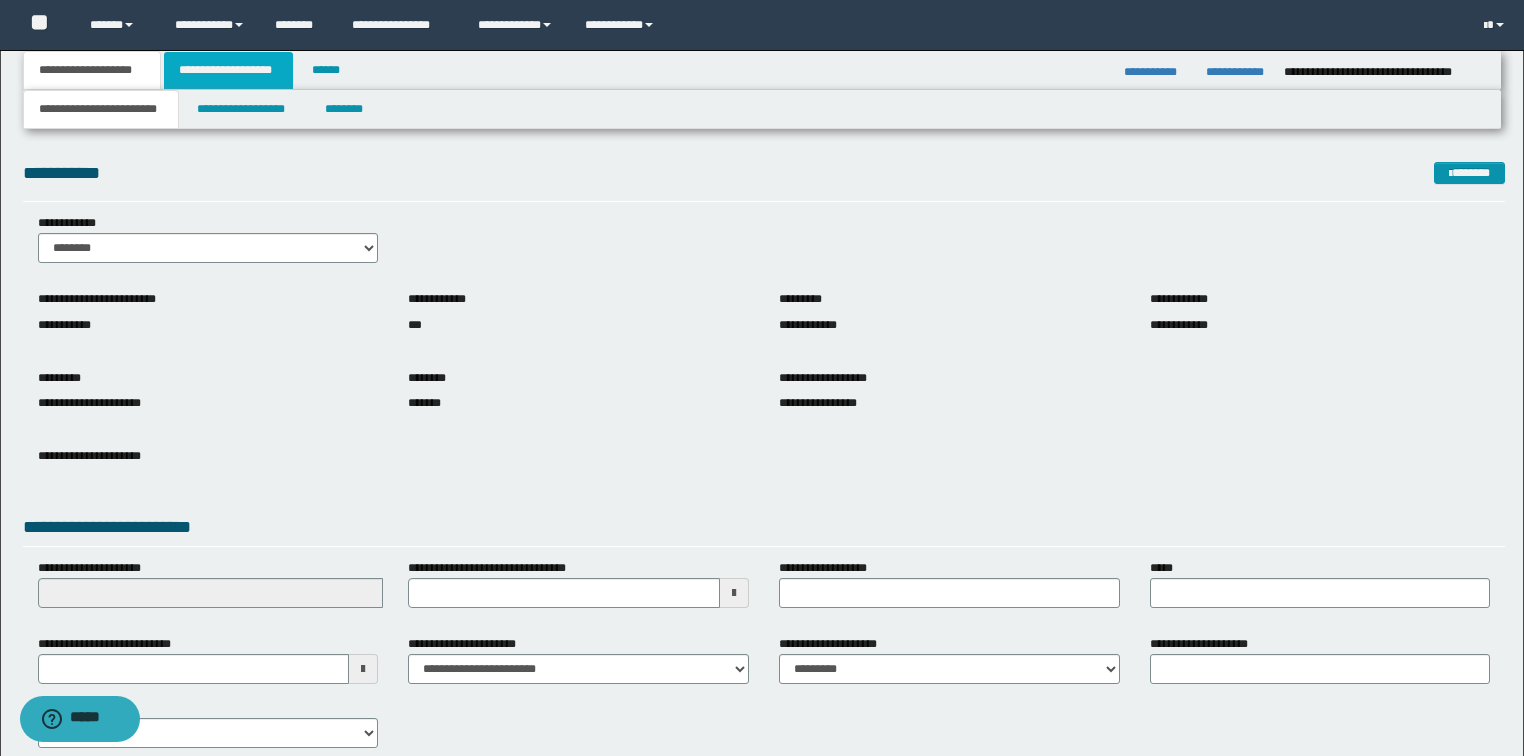 click on "**********" at bounding box center [228, 70] 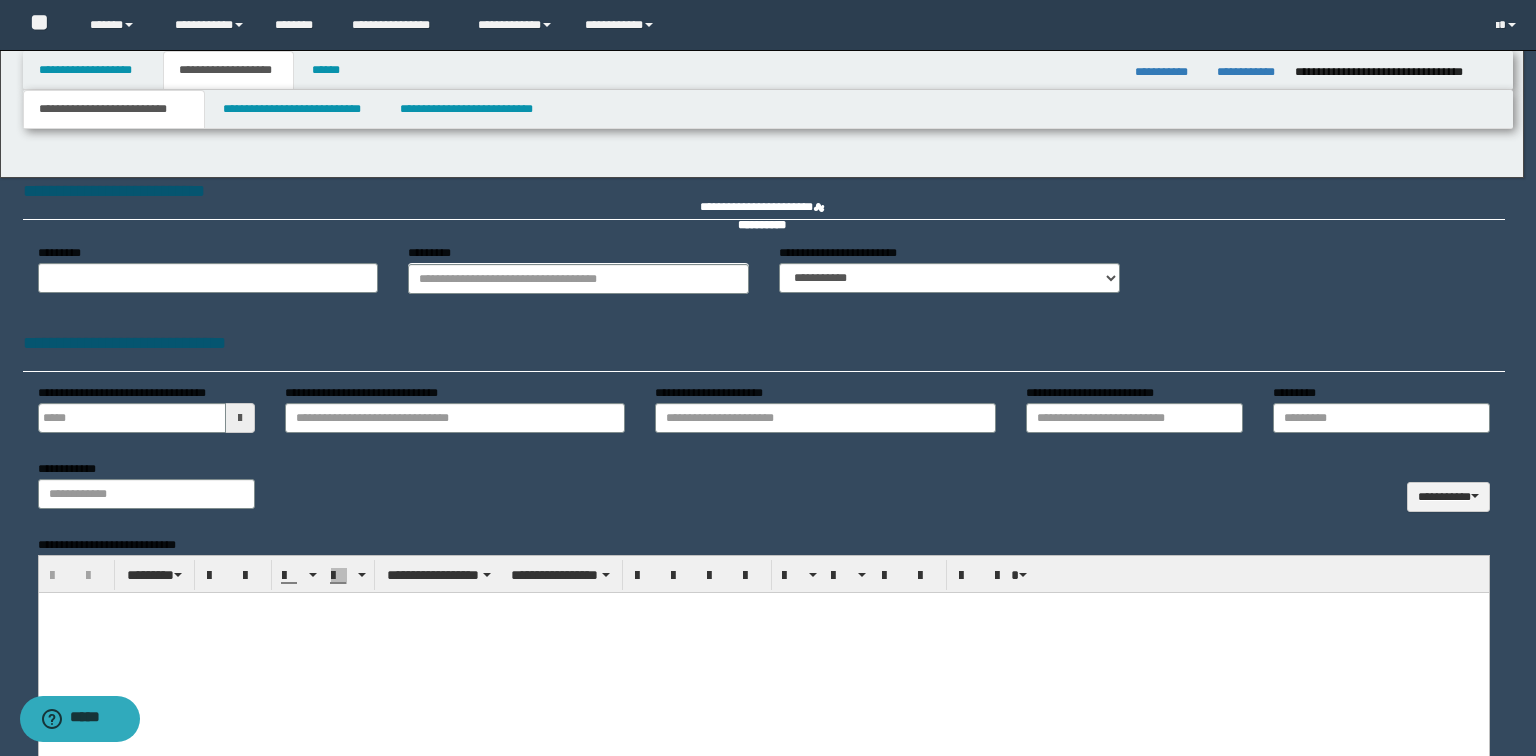 type 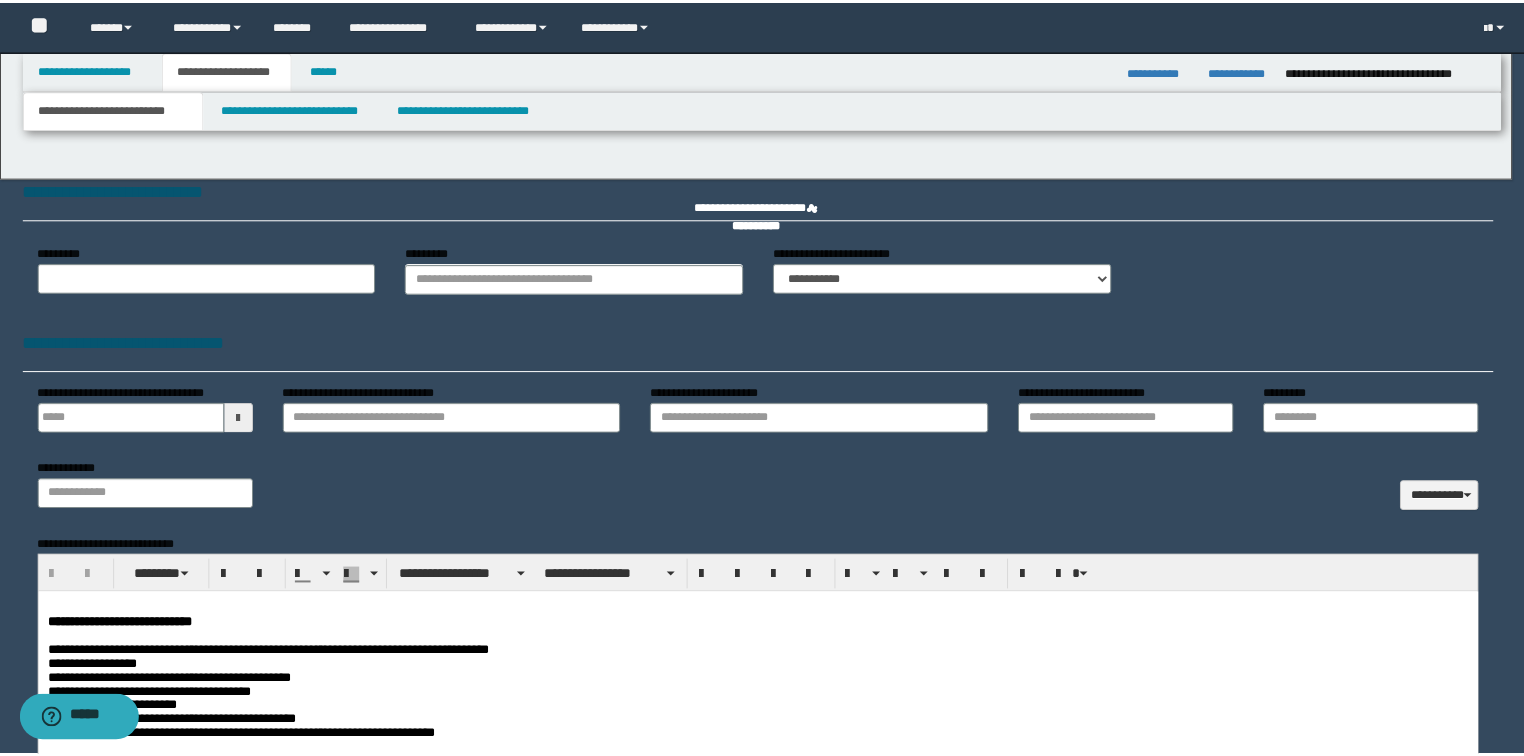 scroll, scrollTop: 0, scrollLeft: 0, axis: both 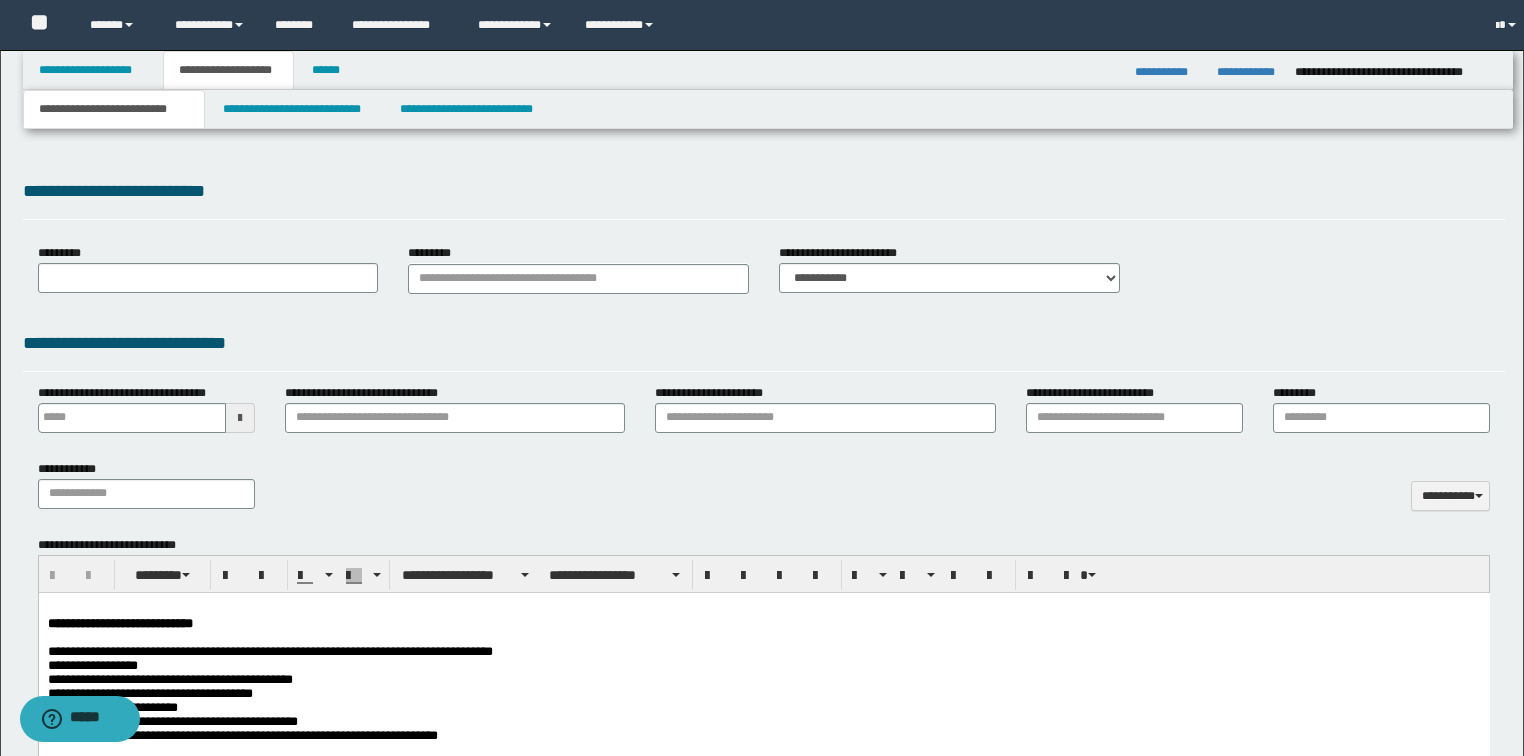 select on "*" 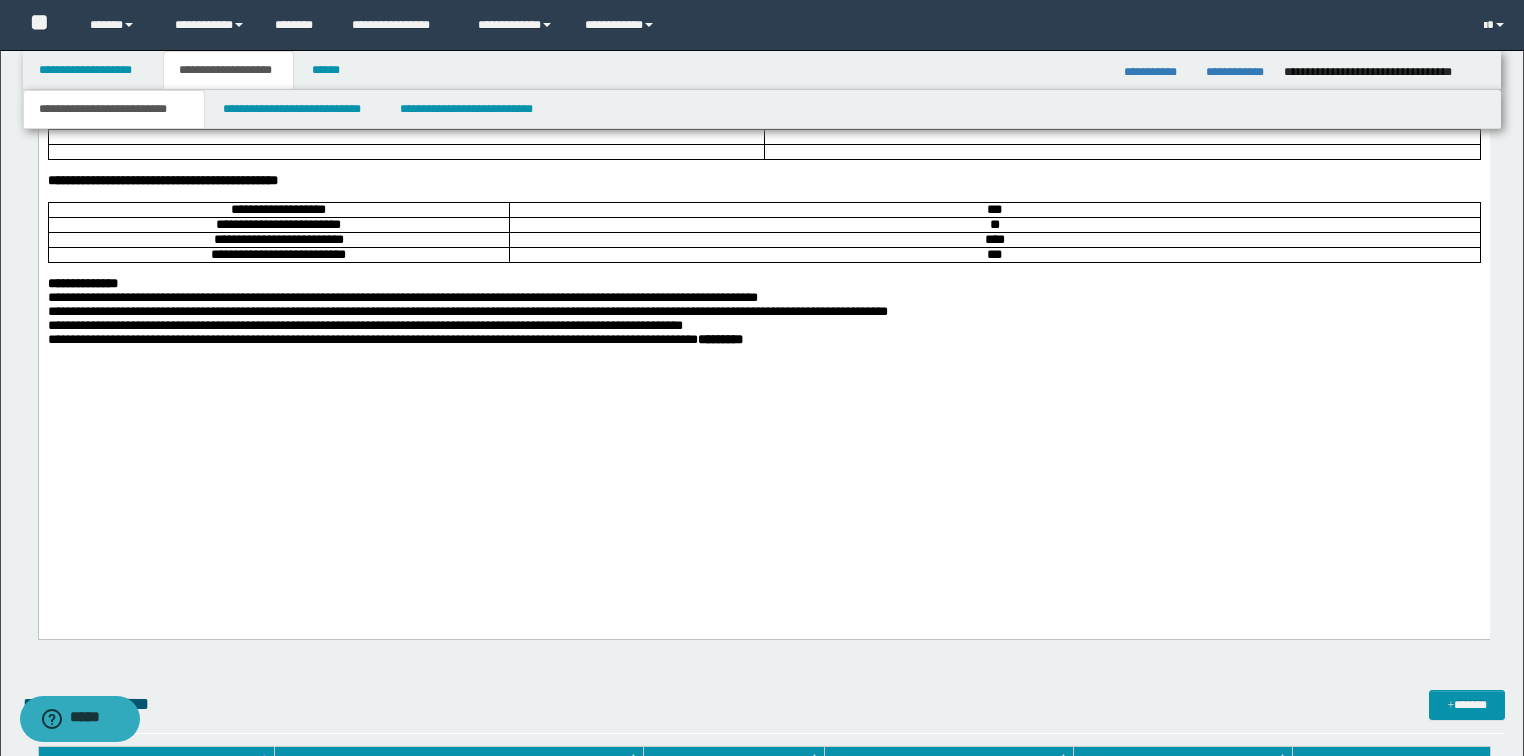 scroll, scrollTop: 2400, scrollLeft: 0, axis: vertical 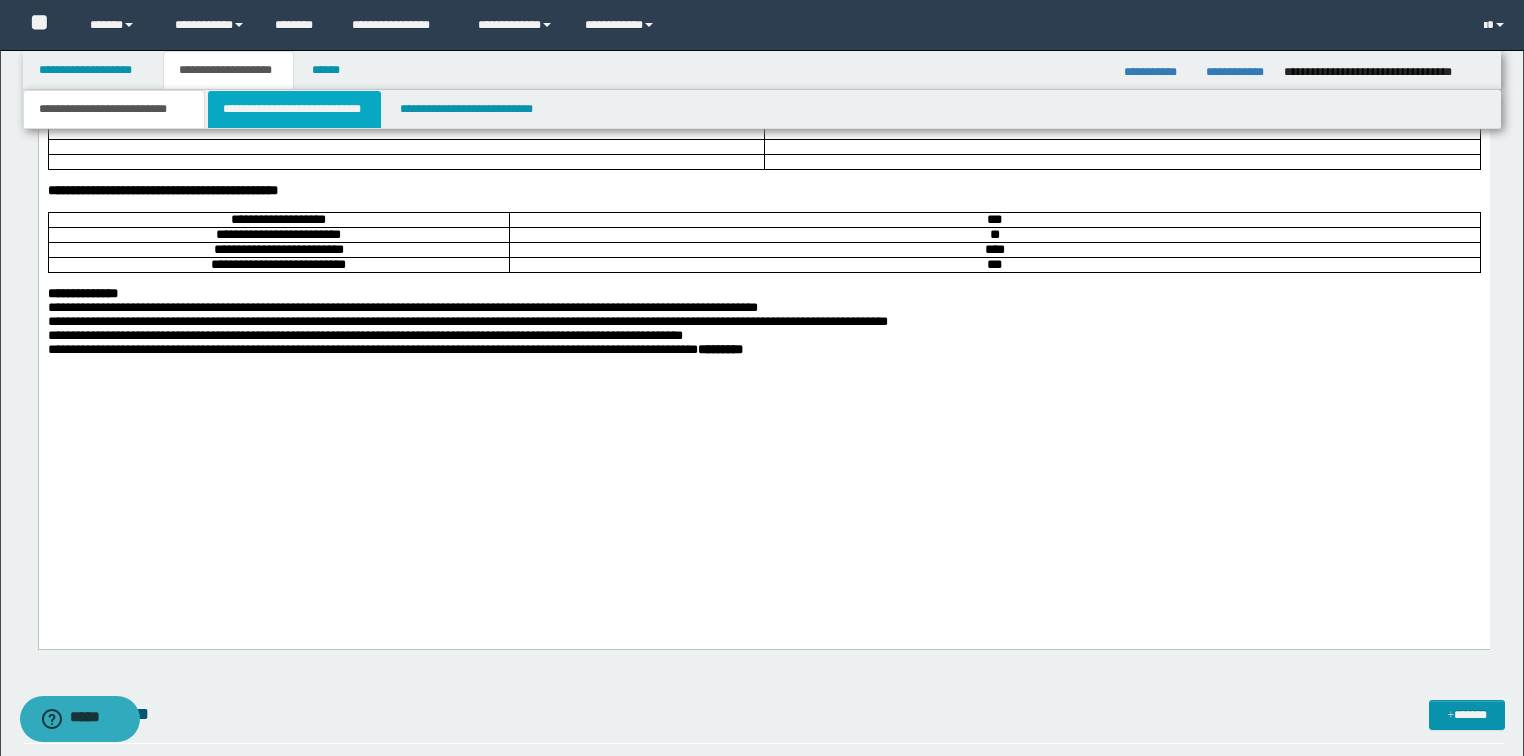 click on "**********" at bounding box center [294, 109] 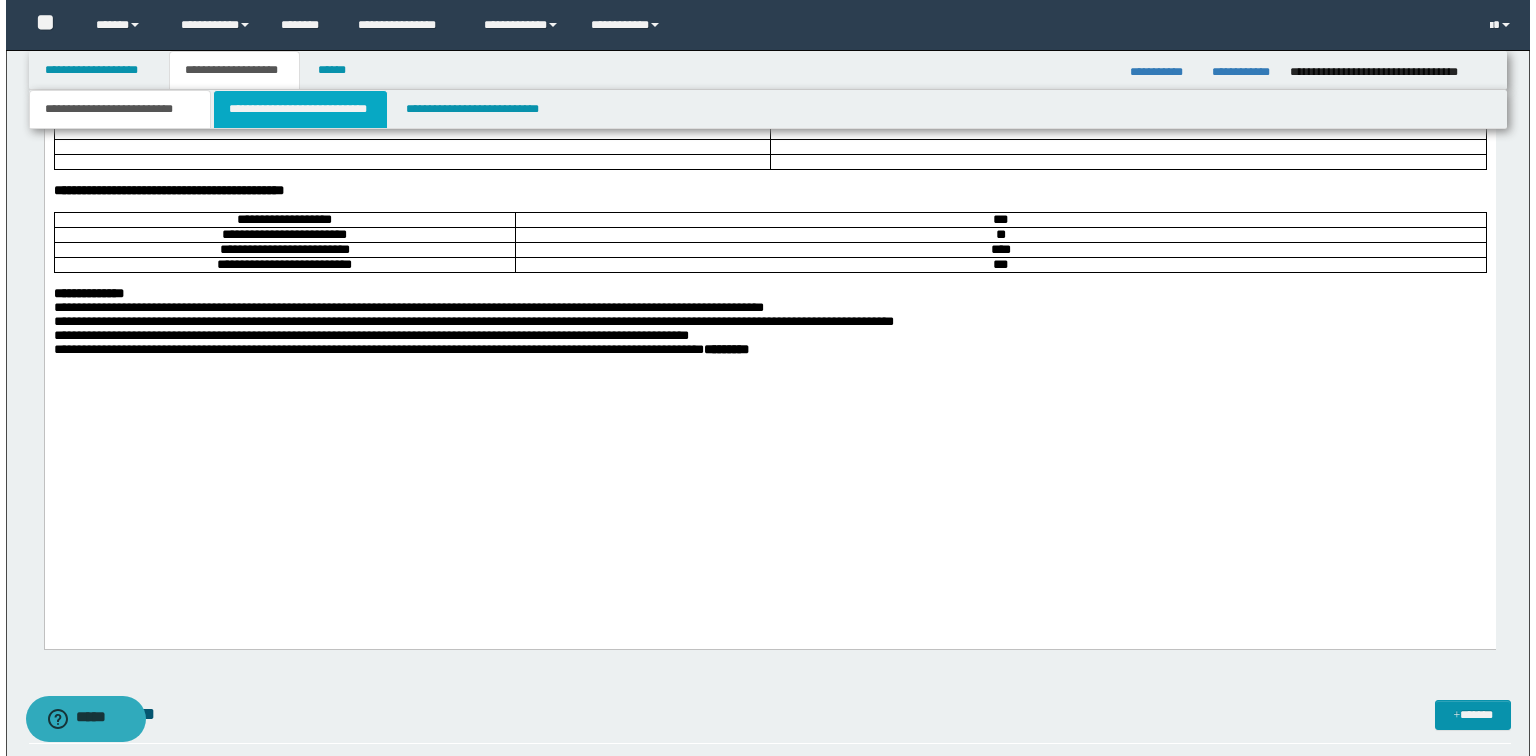 scroll, scrollTop: 0, scrollLeft: 0, axis: both 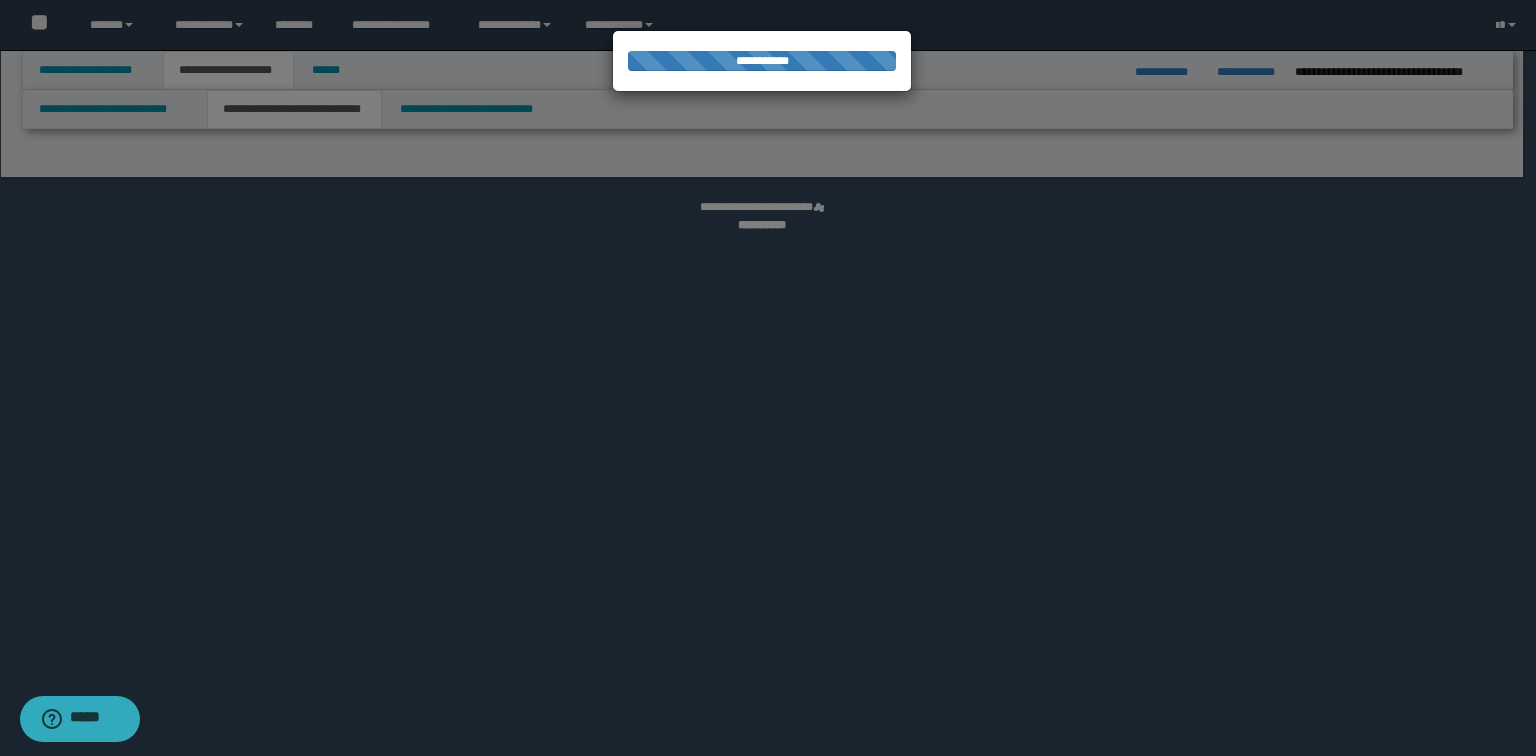 select on "*" 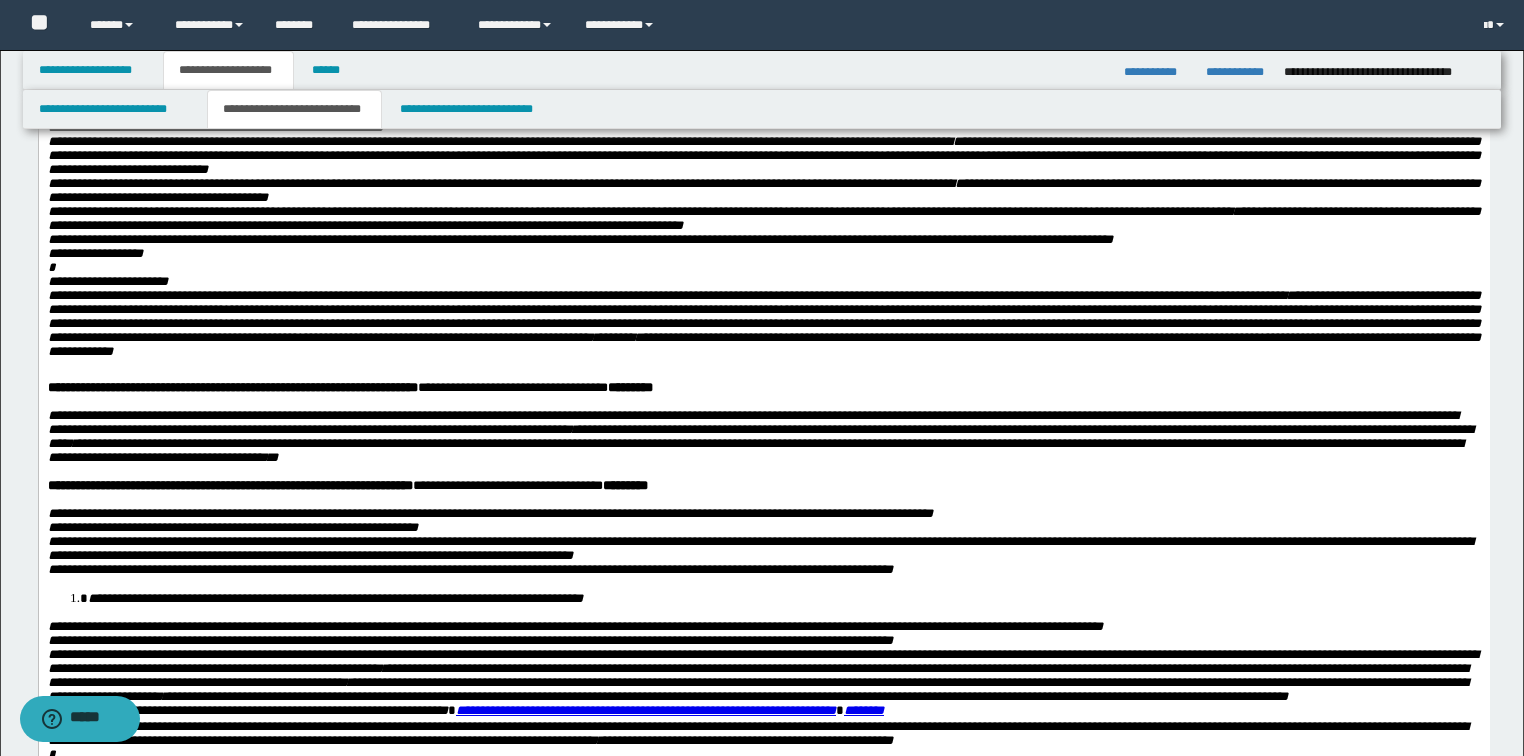 scroll, scrollTop: 560, scrollLeft: 0, axis: vertical 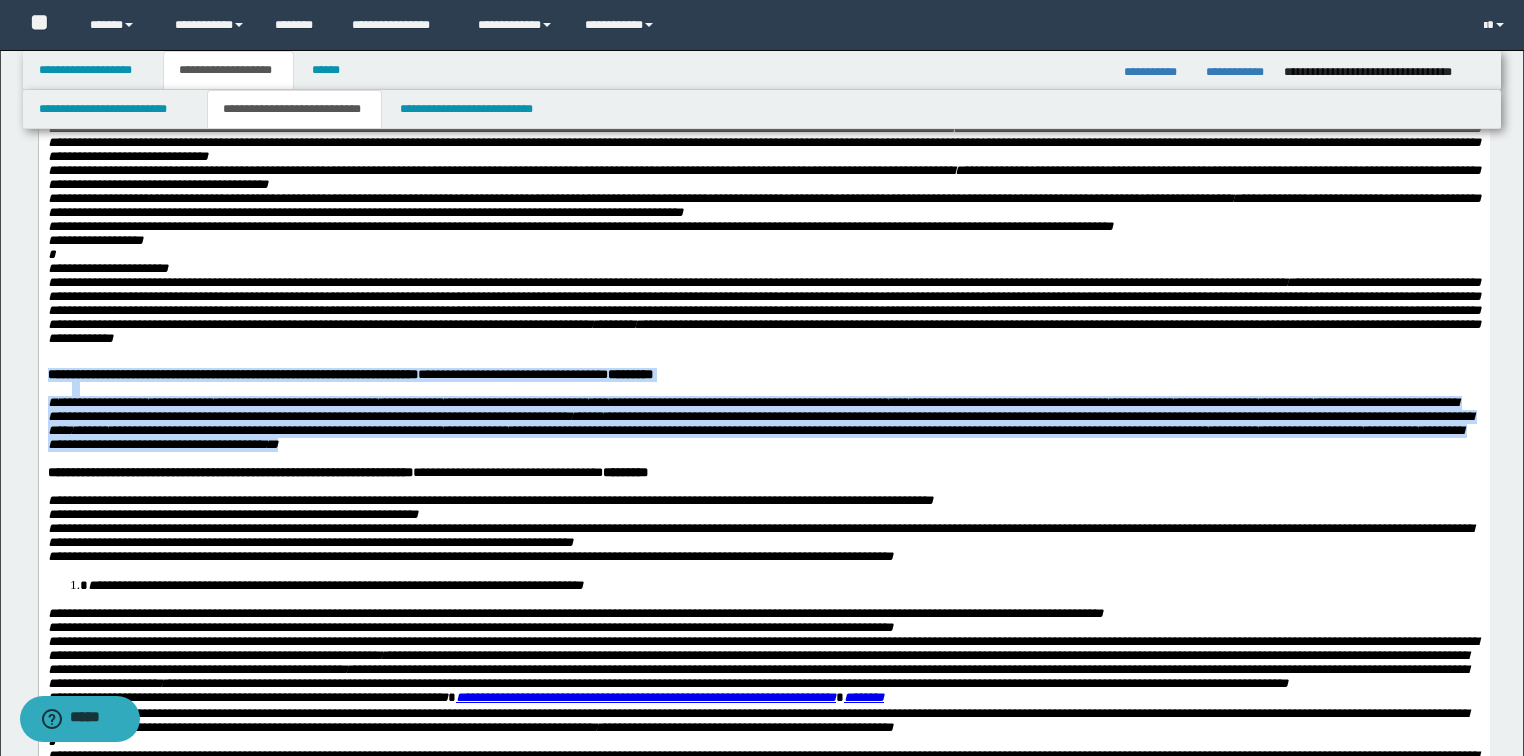 drag, startPoint x: 723, startPoint y: 551, endPoint x: 14, endPoint y: 468, distance: 713.84174 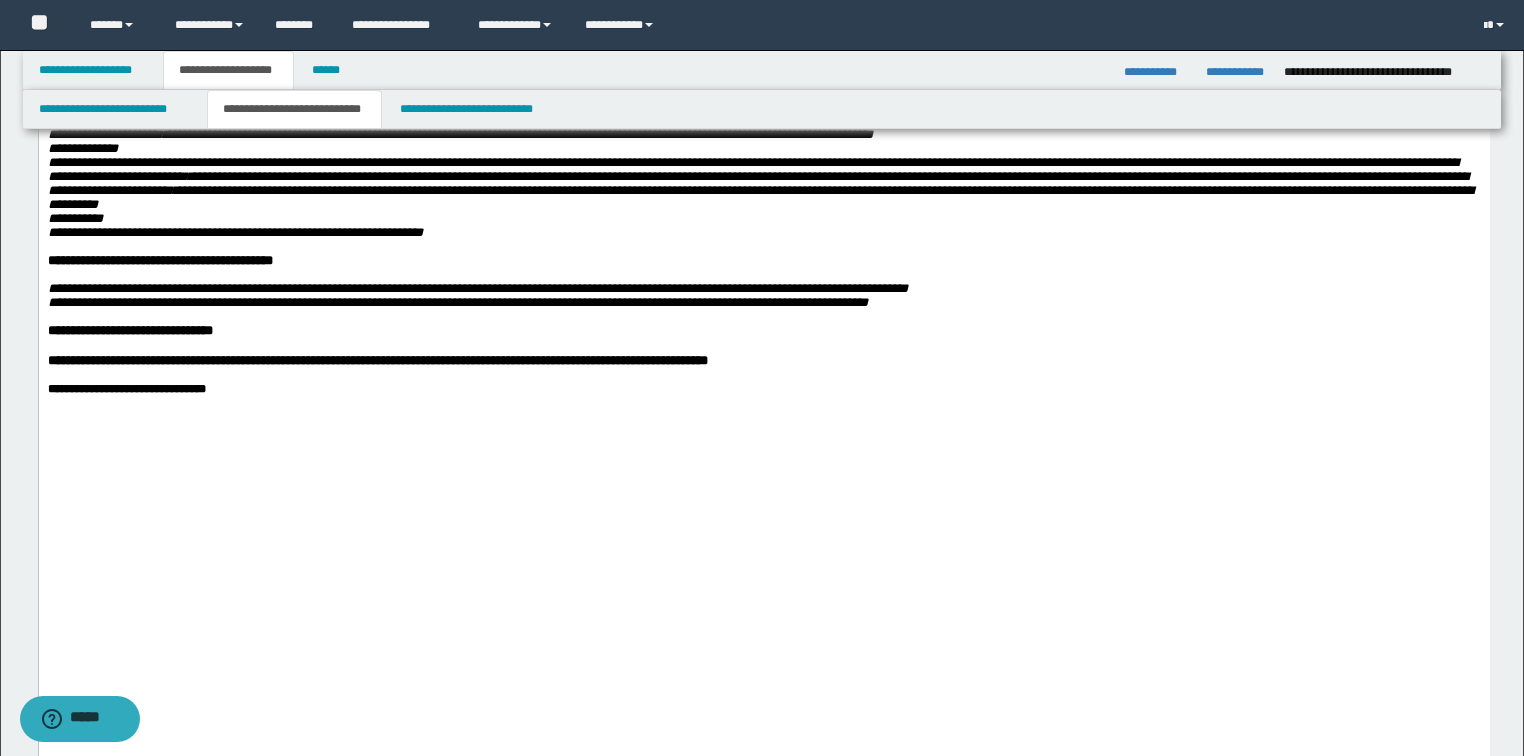 scroll, scrollTop: 1760, scrollLeft: 0, axis: vertical 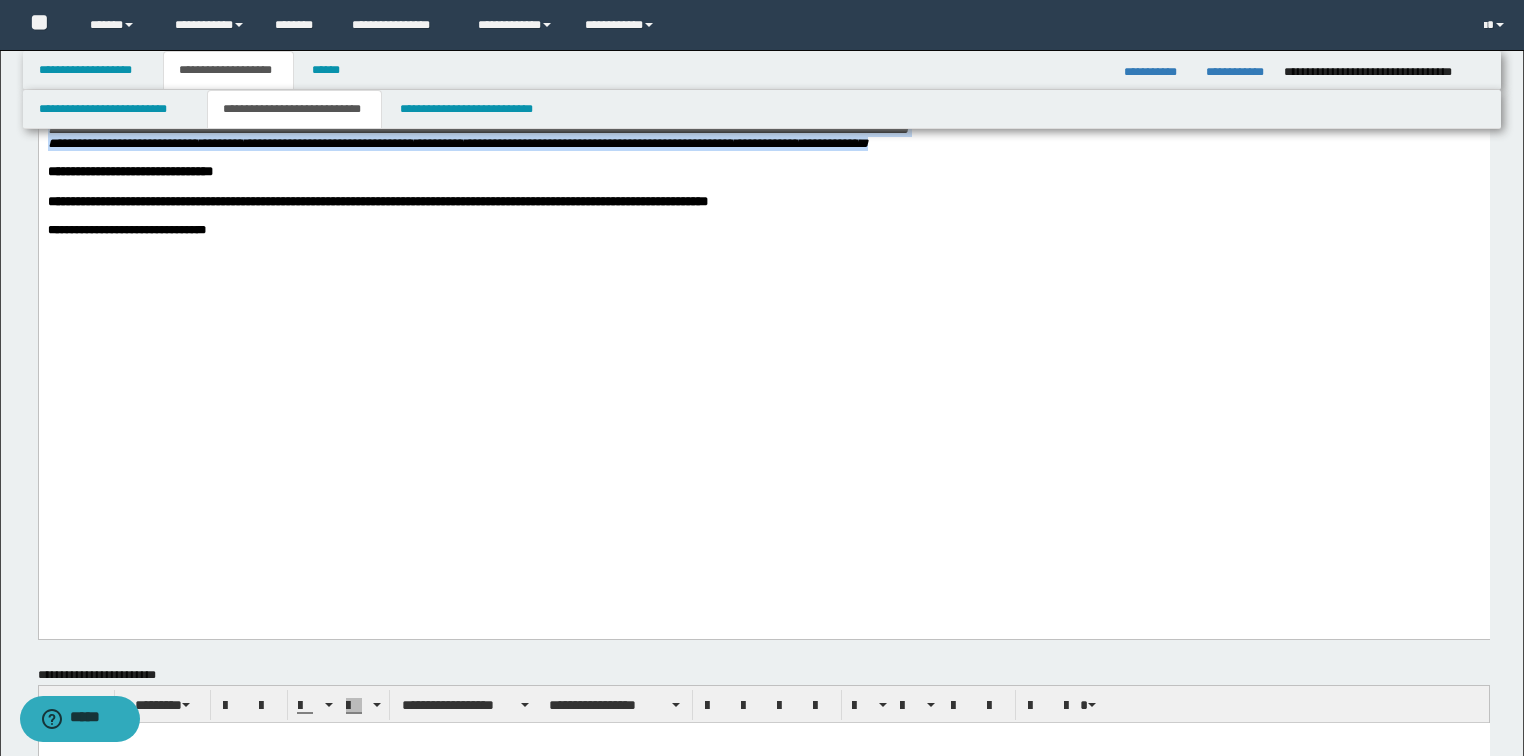 drag, startPoint x: 961, startPoint y: 417, endPoint x: 56, endPoint y: -1189, distance: 1843.4373 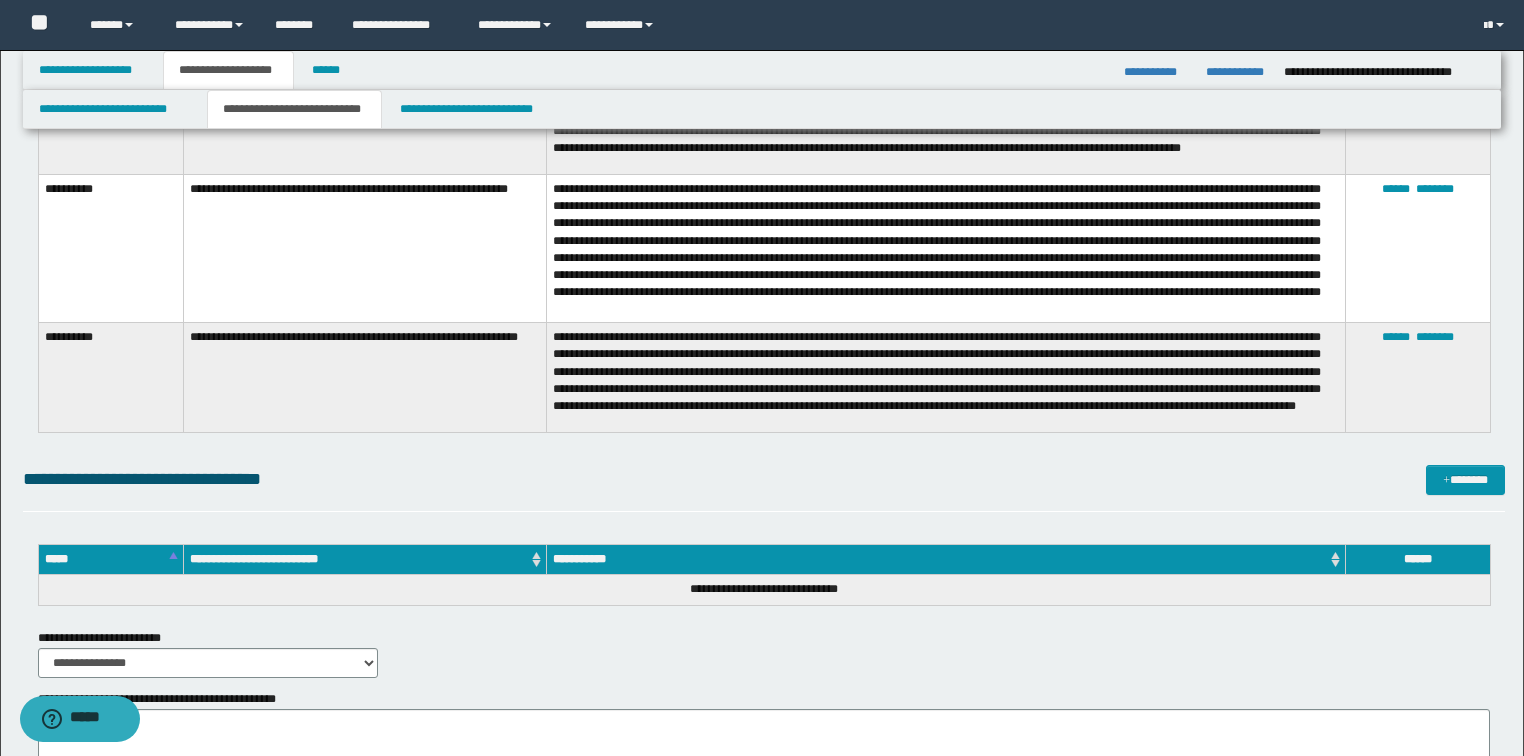 scroll, scrollTop: 4780, scrollLeft: 0, axis: vertical 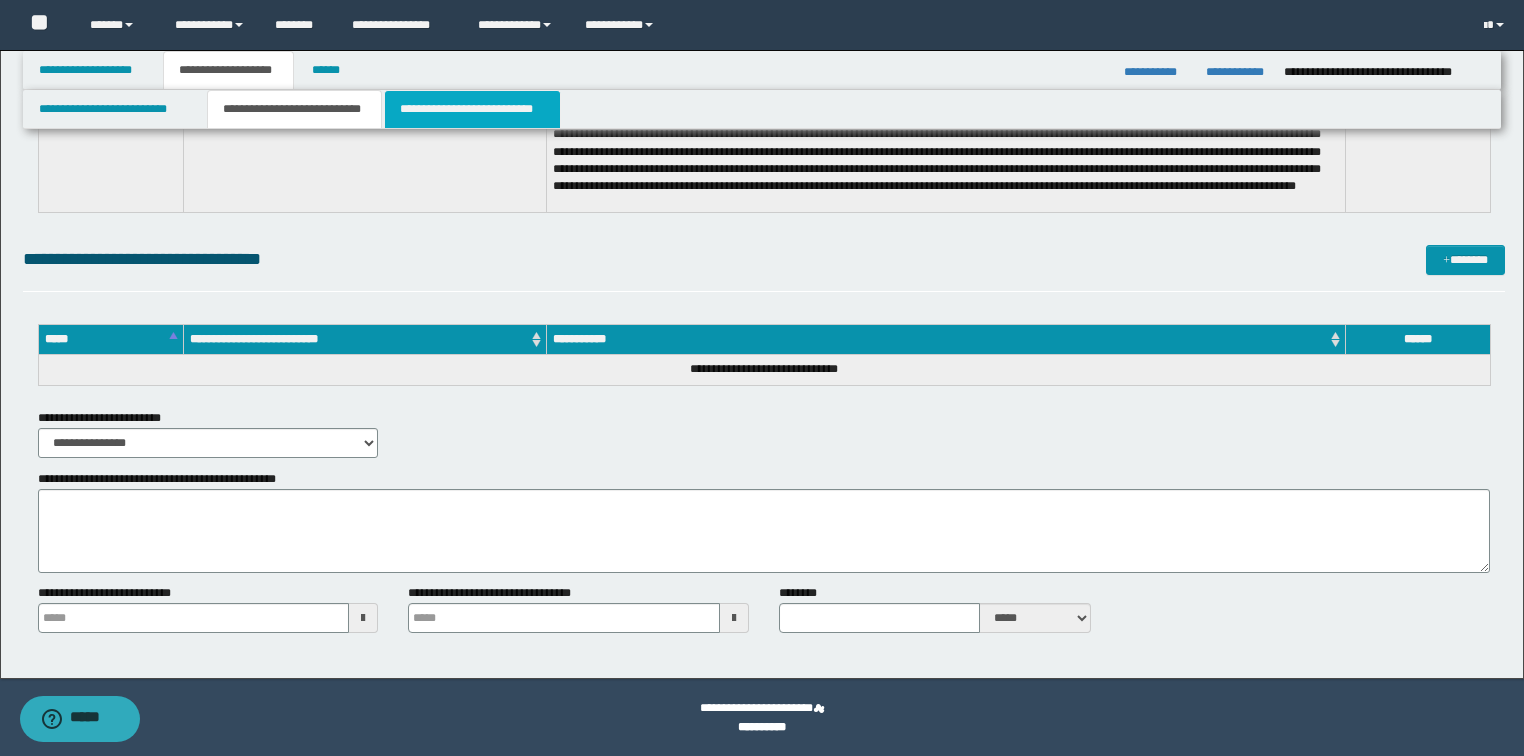 click on "**********" at bounding box center [472, 109] 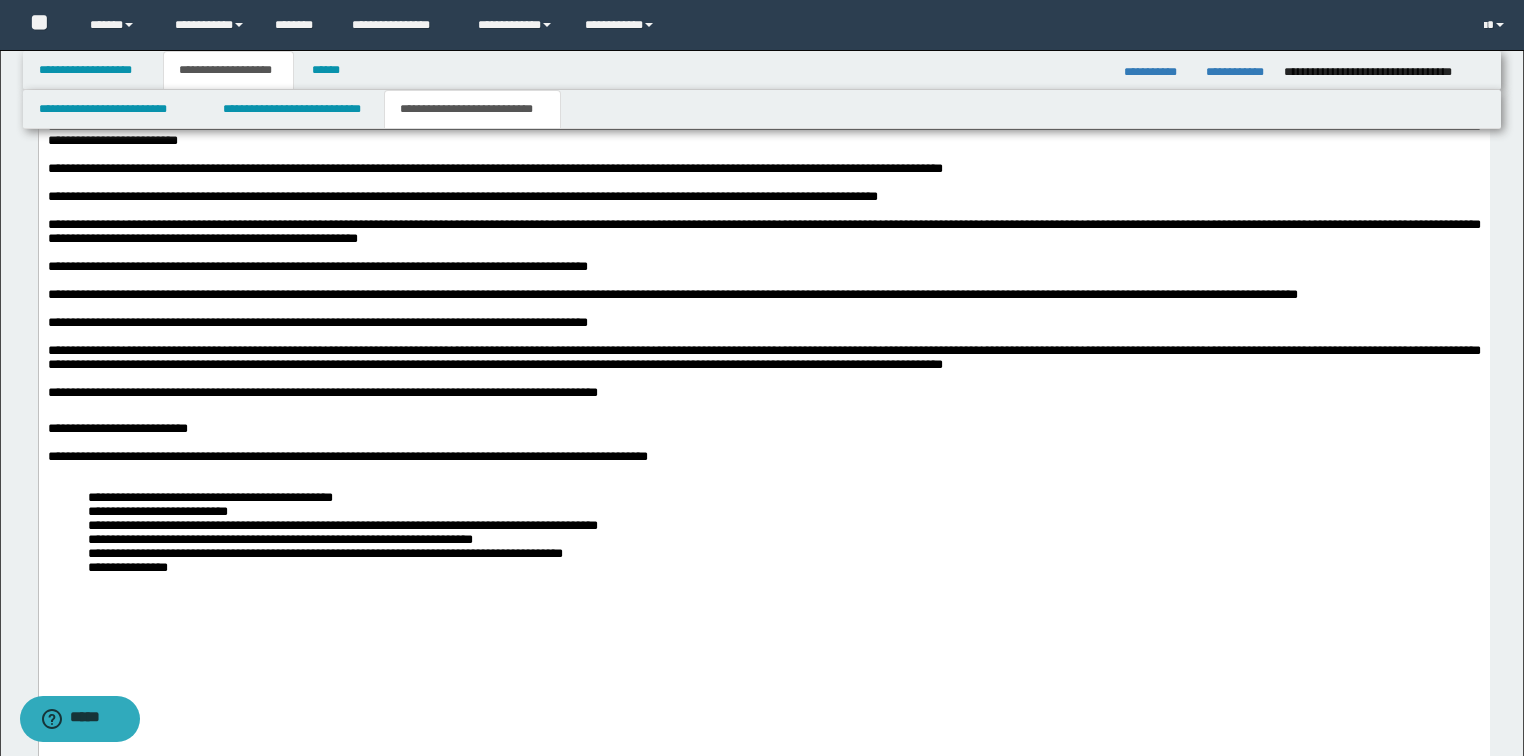 scroll, scrollTop: 2074, scrollLeft: 0, axis: vertical 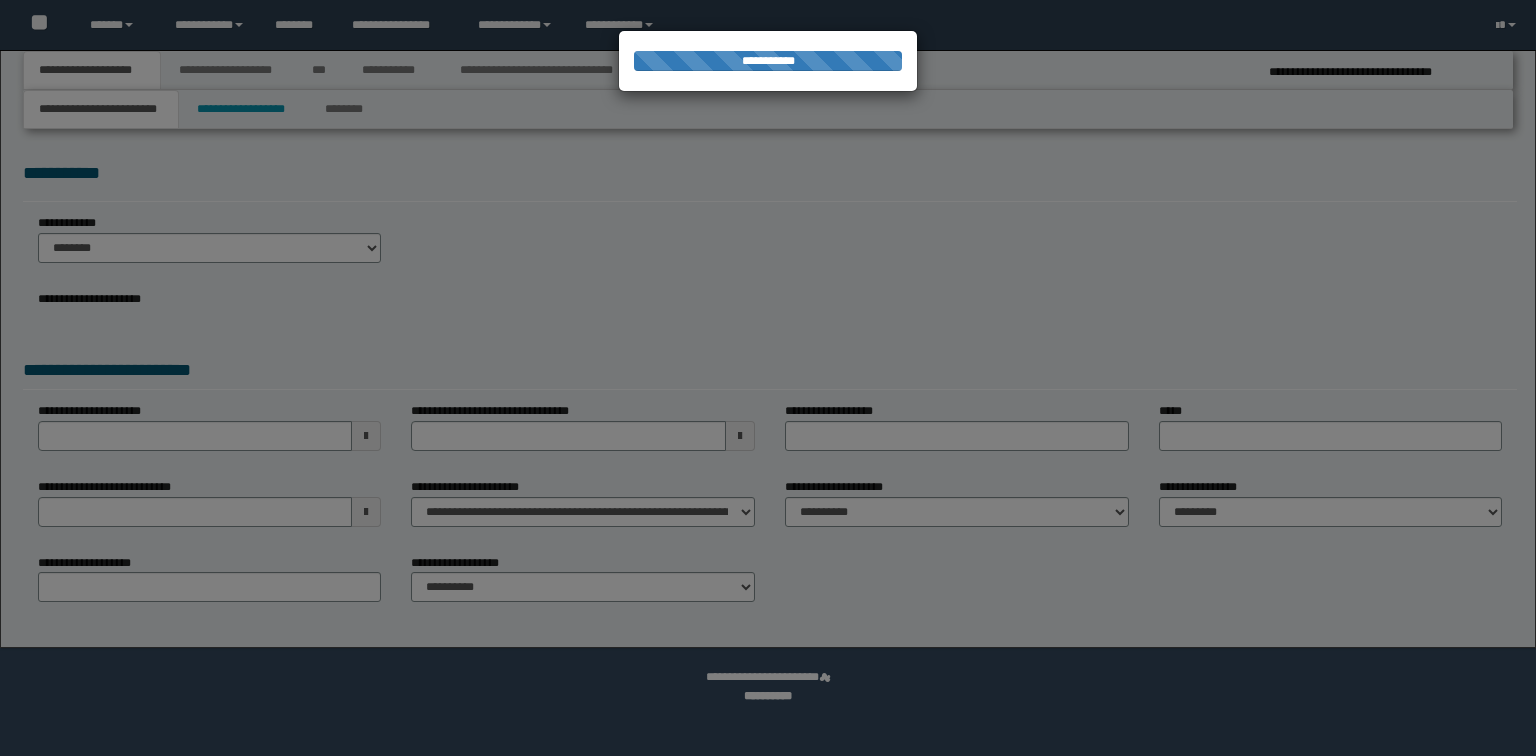select on "*" 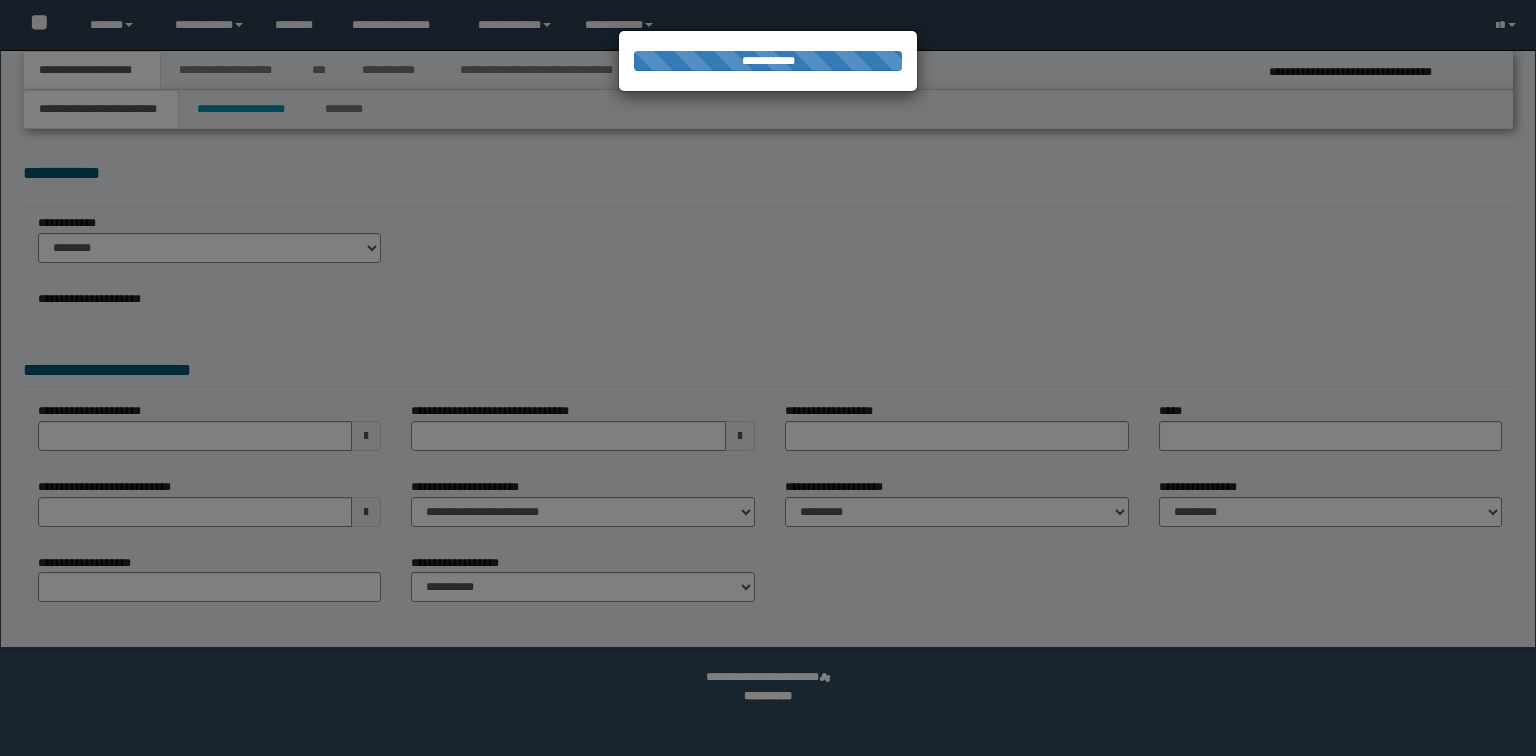 select on "*" 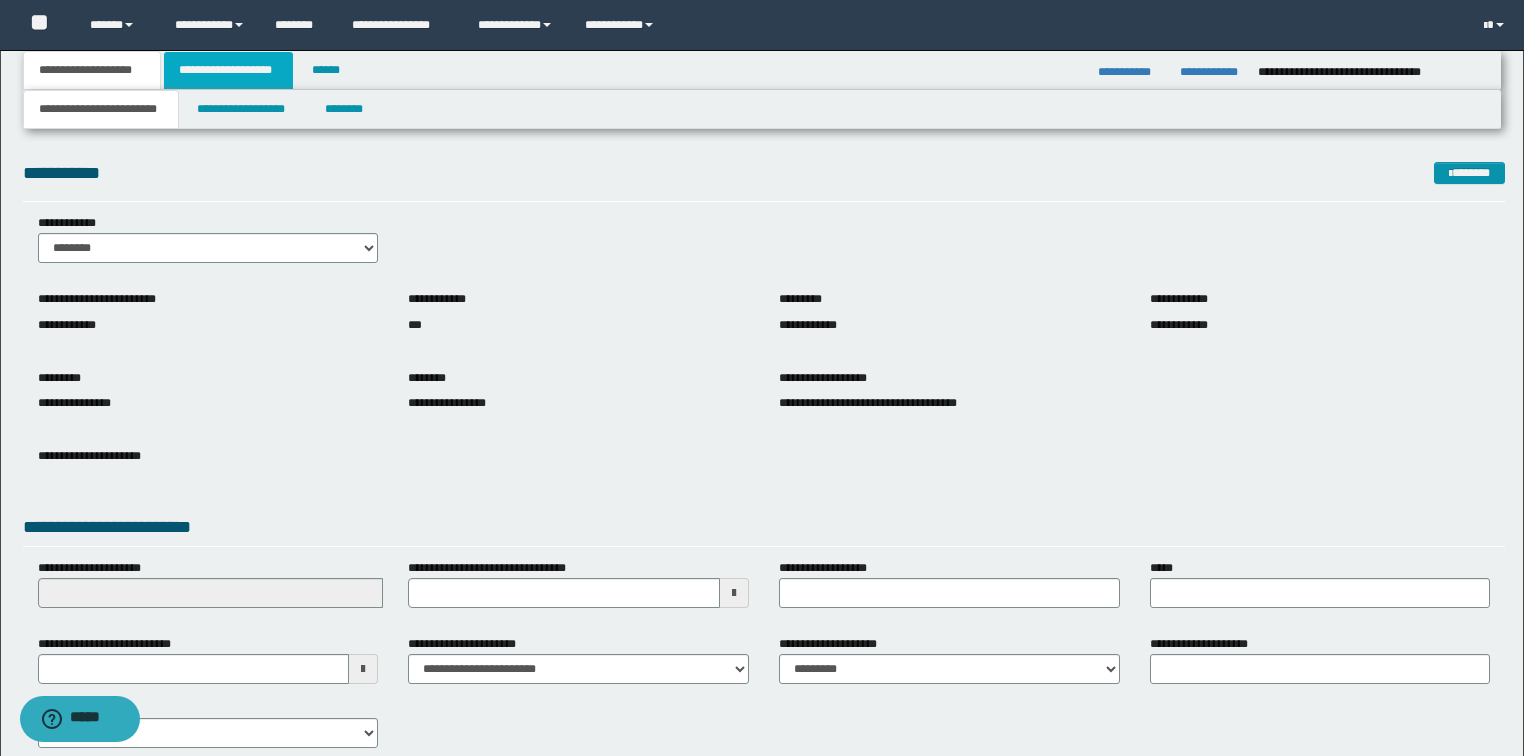 click on "**********" at bounding box center [228, 70] 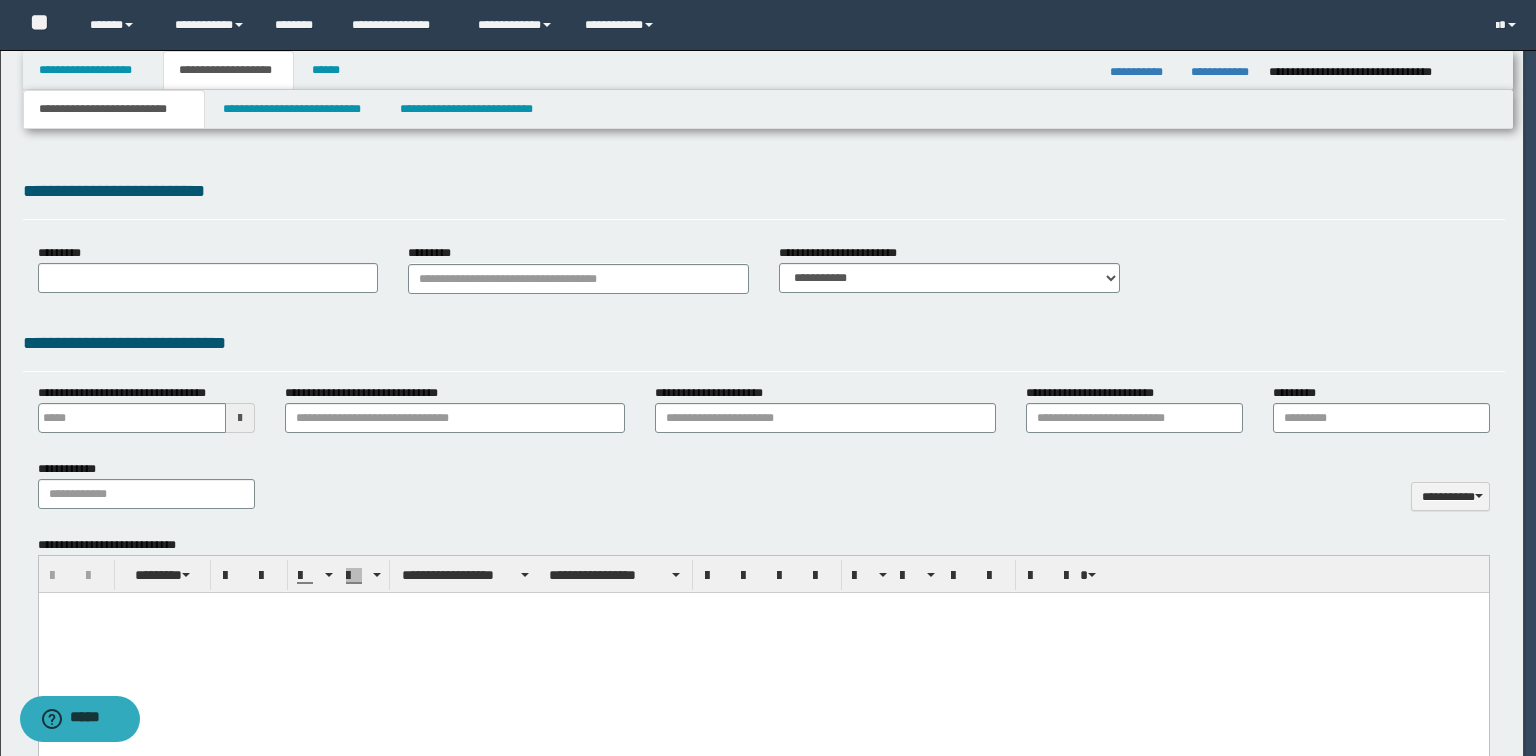 type 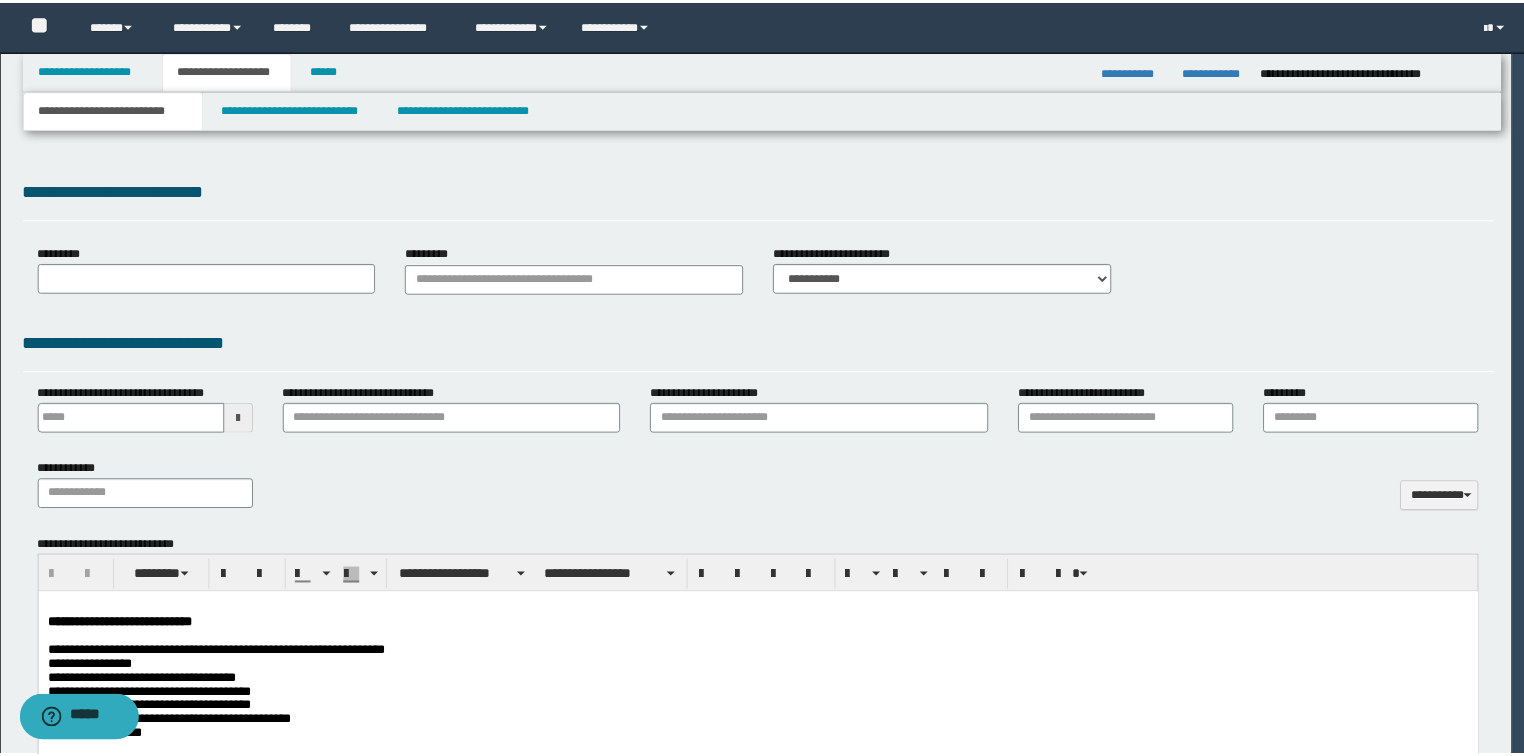 scroll, scrollTop: 0, scrollLeft: 0, axis: both 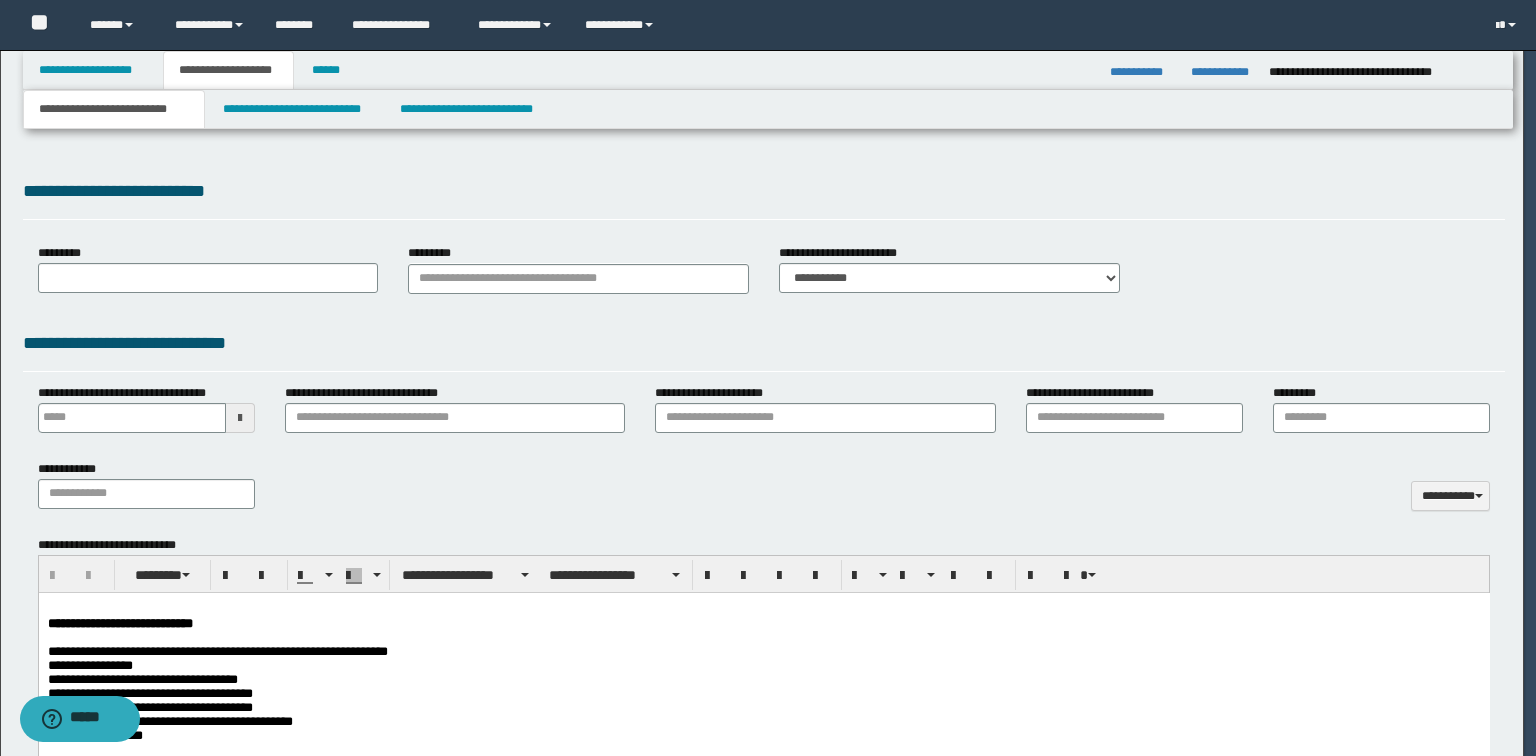 type on "**********" 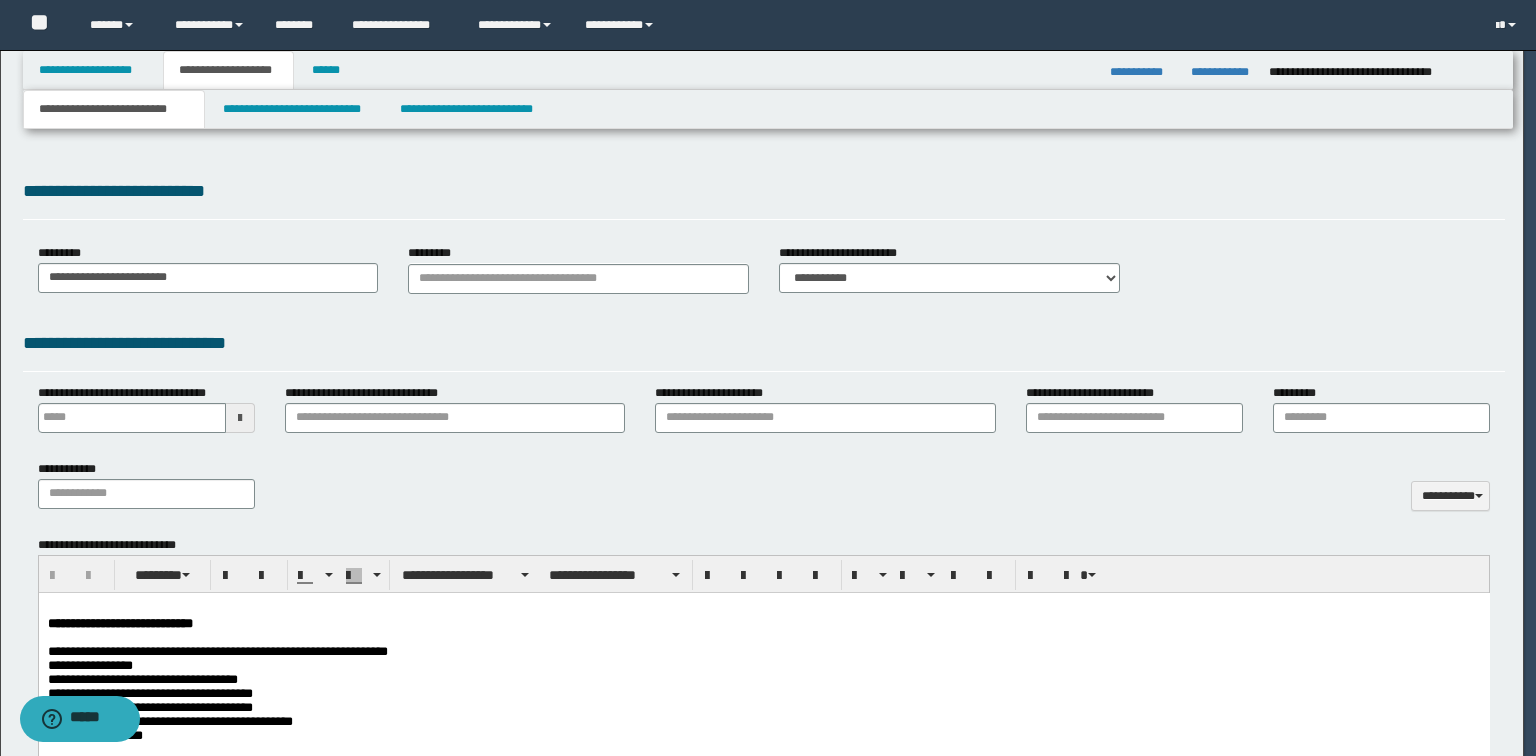 type 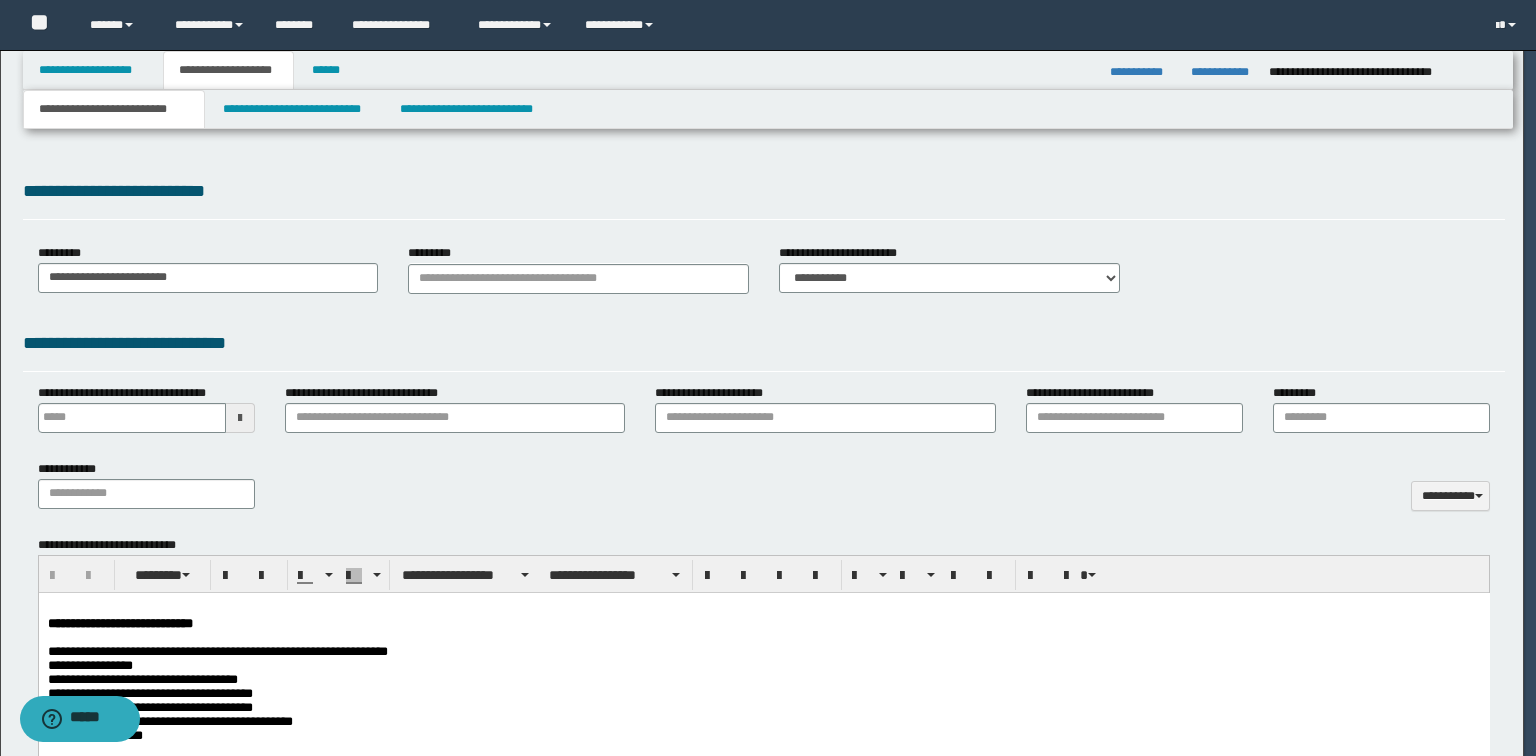 type on "**" 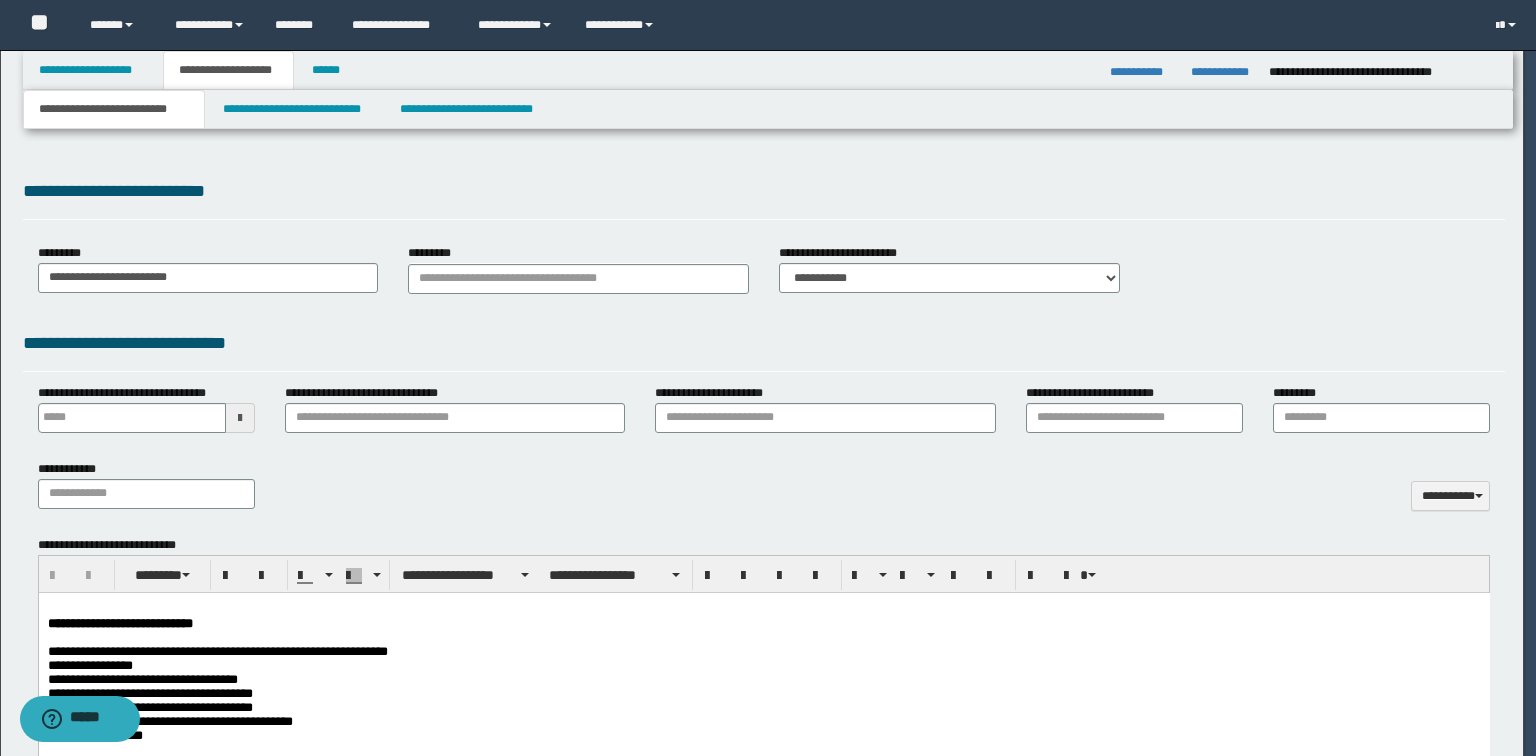 select on "*" 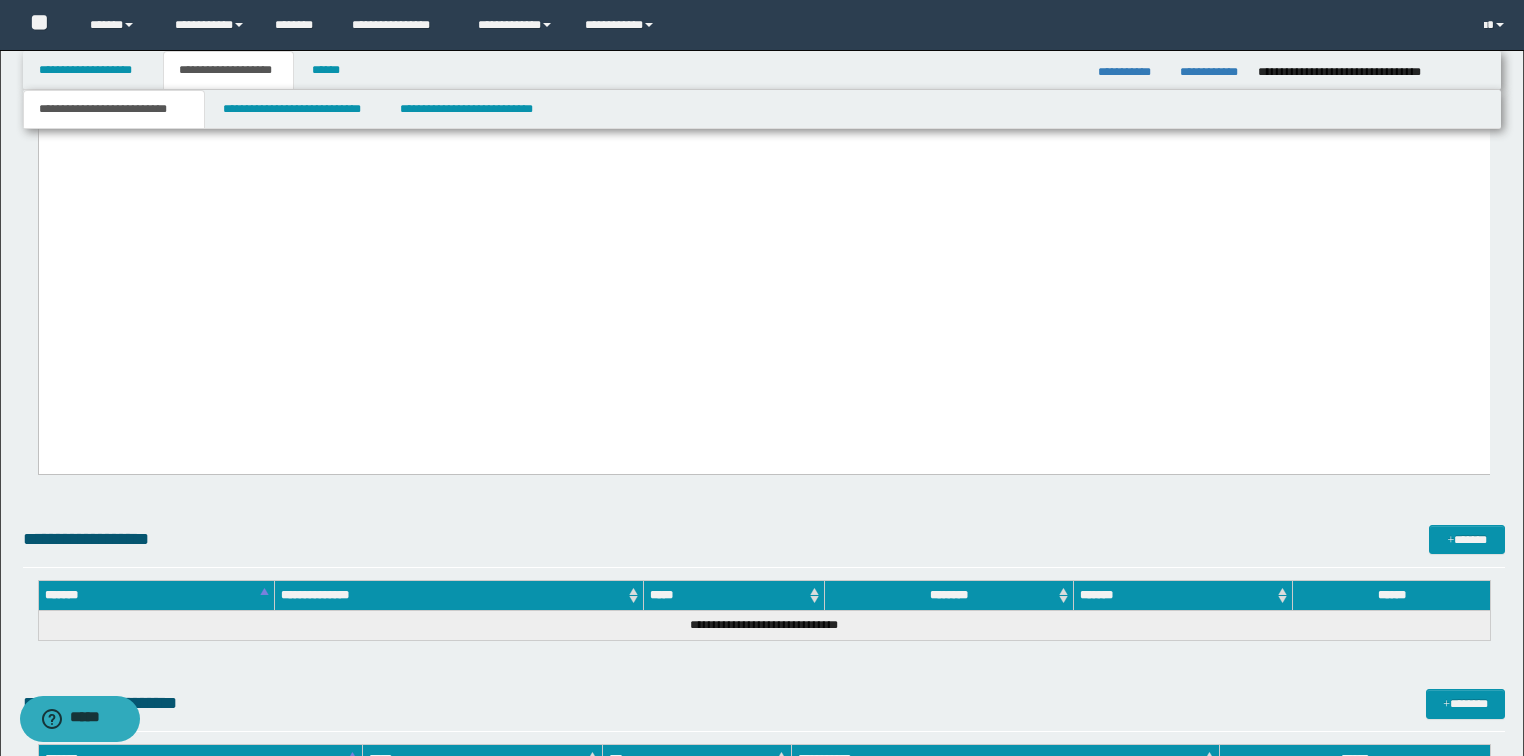 scroll, scrollTop: 2143, scrollLeft: 0, axis: vertical 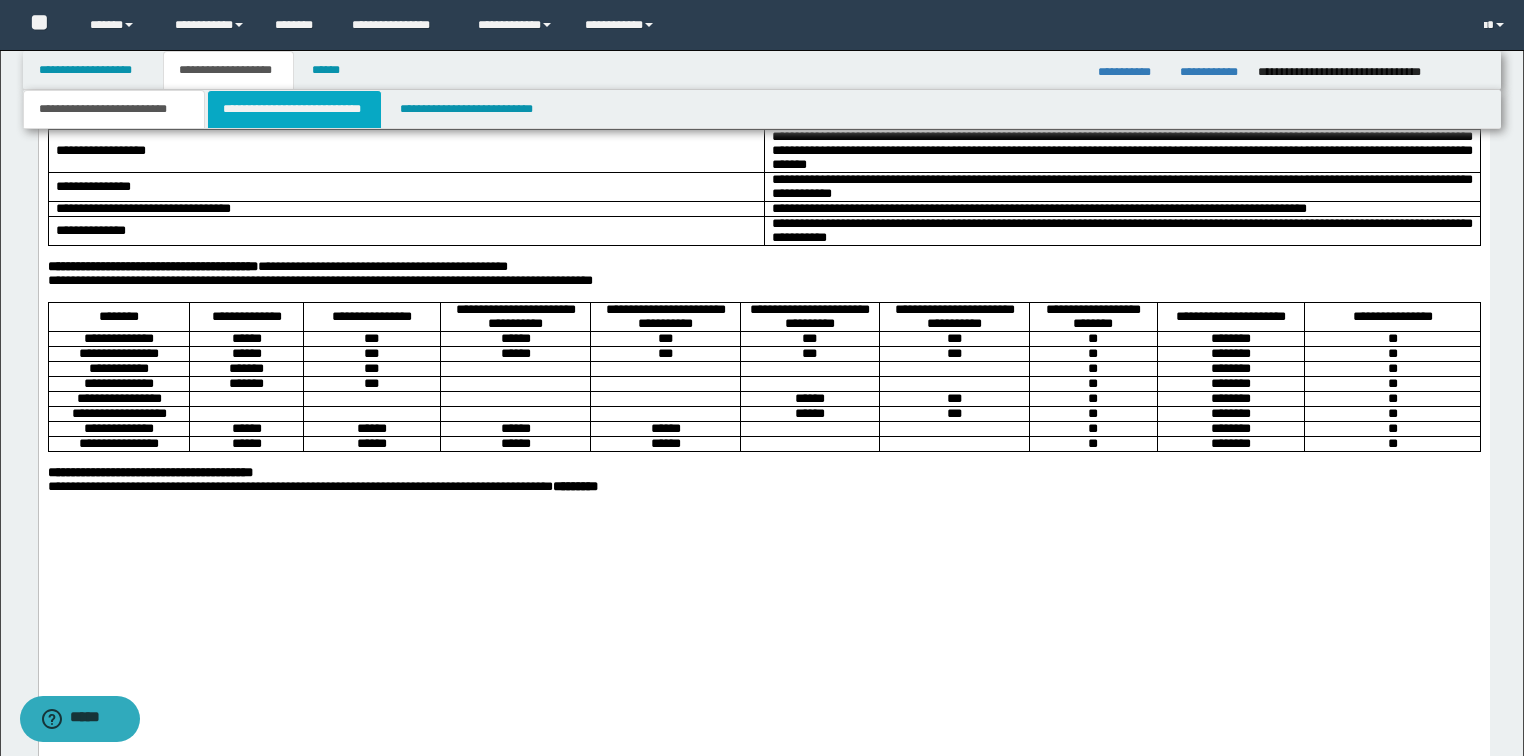 click on "**********" at bounding box center (294, 109) 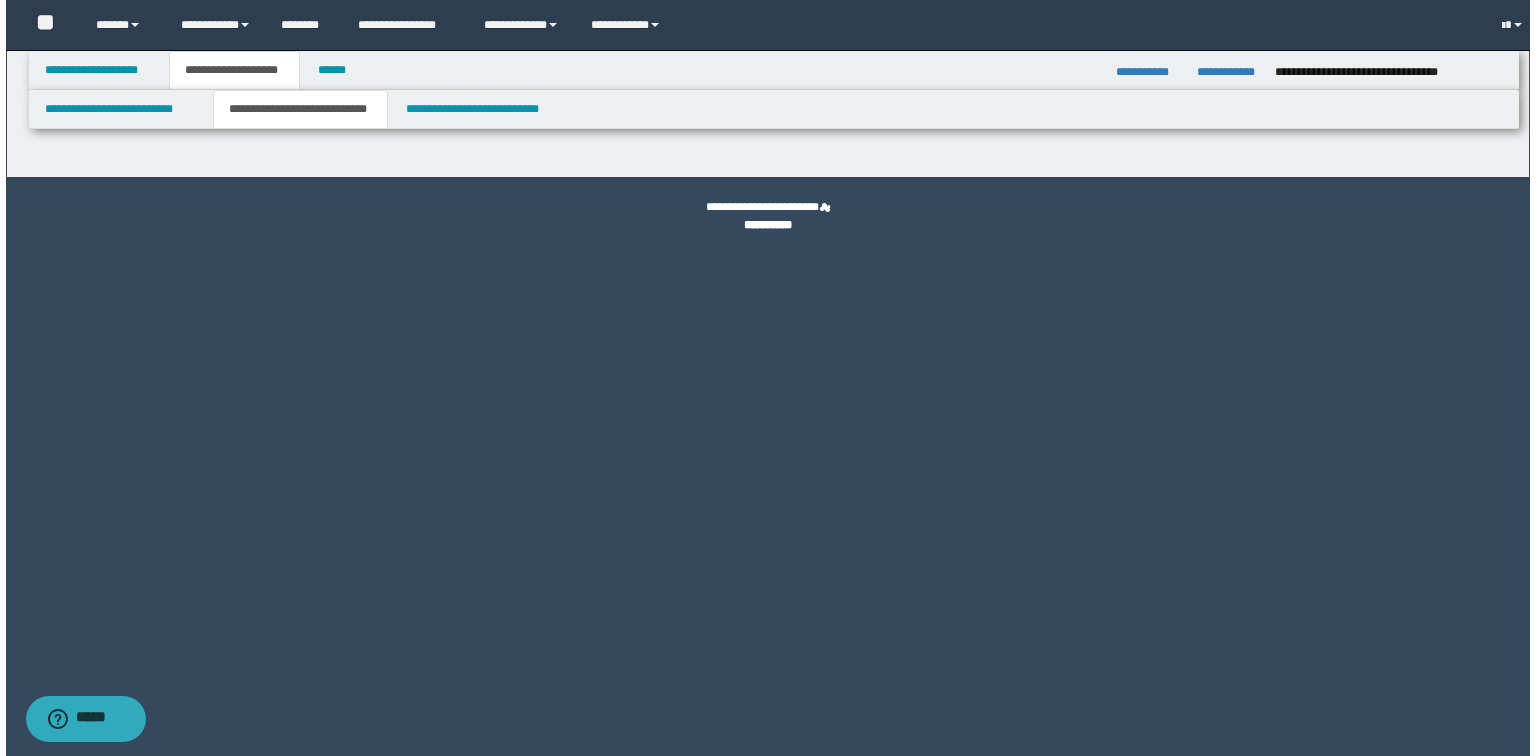 scroll, scrollTop: 0, scrollLeft: 0, axis: both 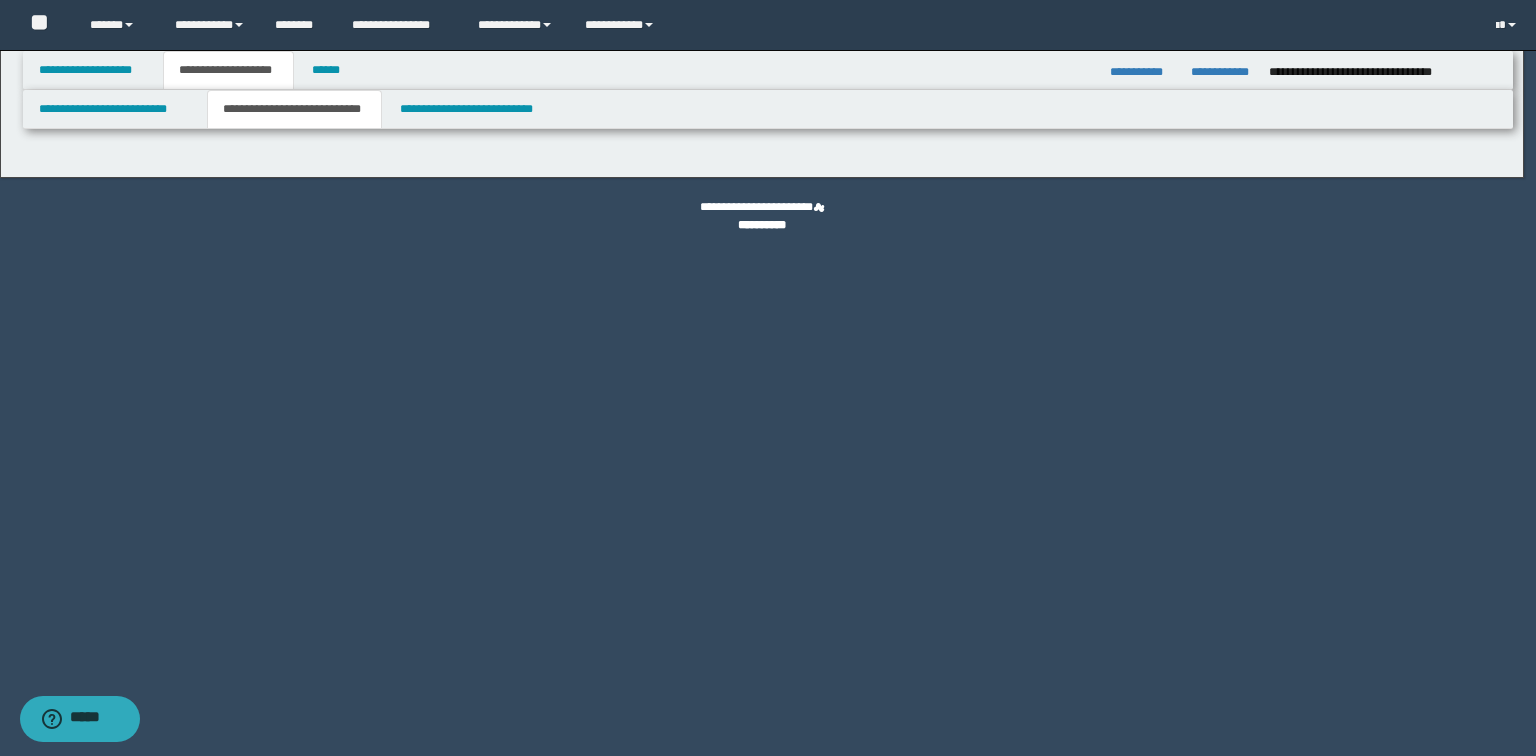 select on "*" 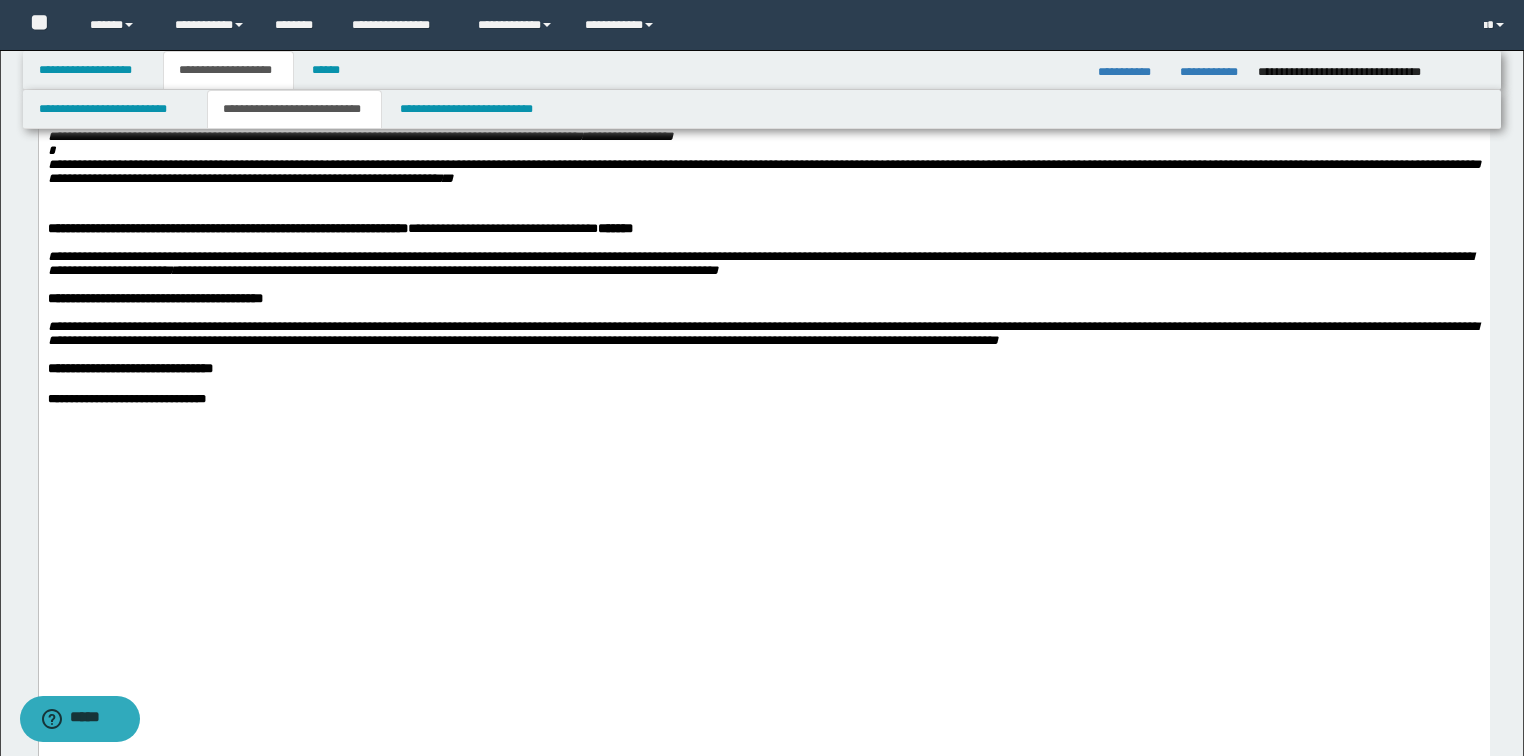 scroll, scrollTop: 1040, scrollLeft: 0, axis: vertical 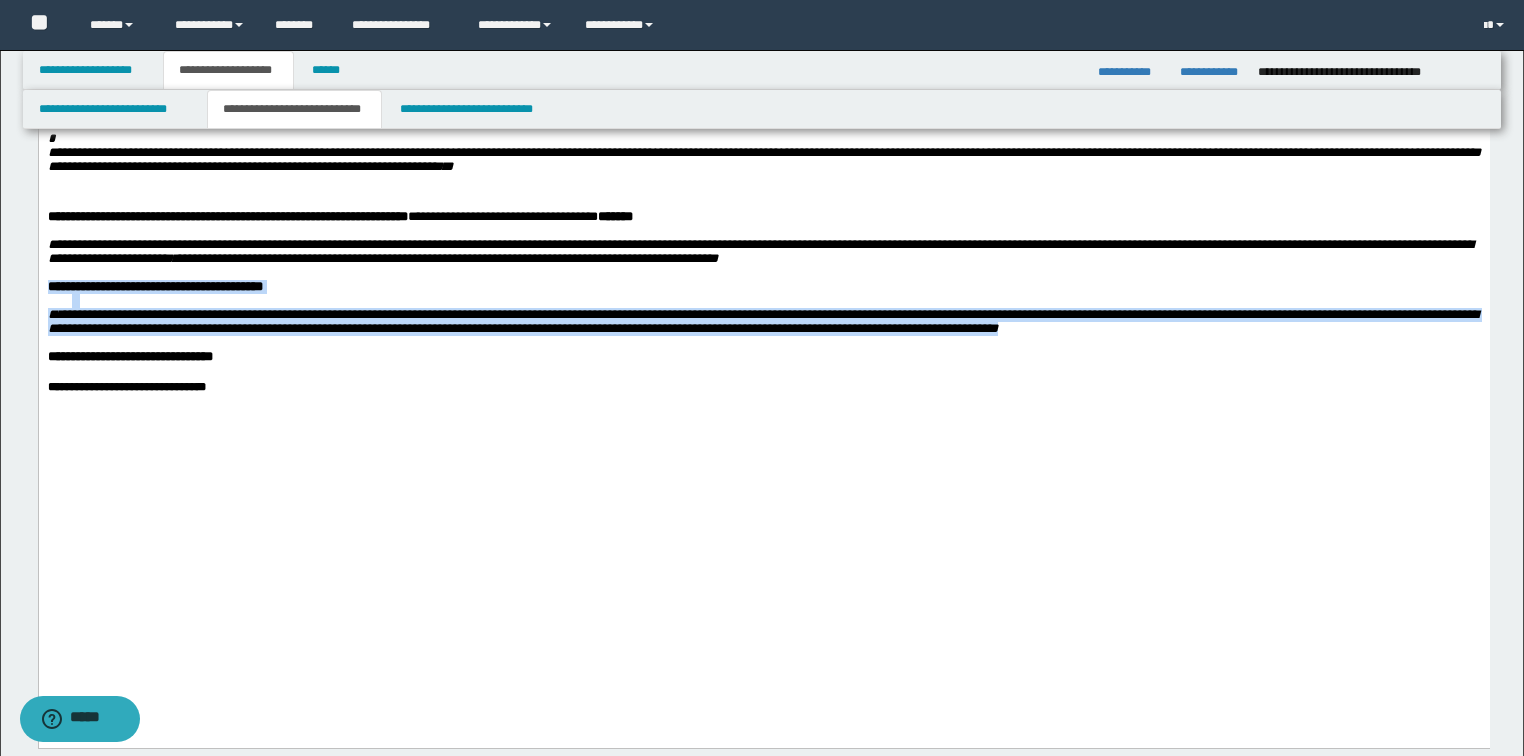 drag, startPoint x: 1375, startPoint y: 570, endPoint x: 13, endPoint y: 515, distance: 1363.1101 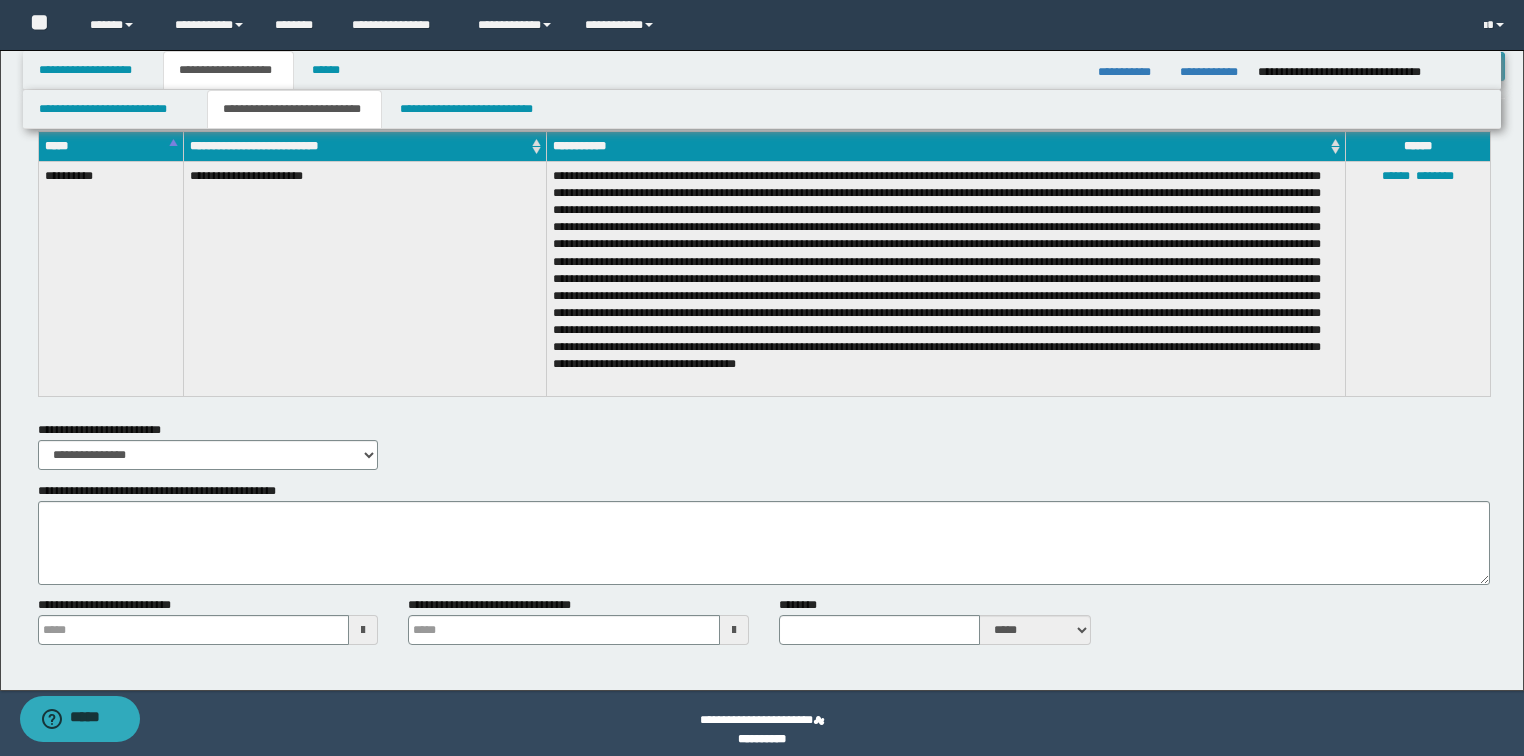 scroll, scrollTop: 4806, scrollLeft: 0, axis: vertical 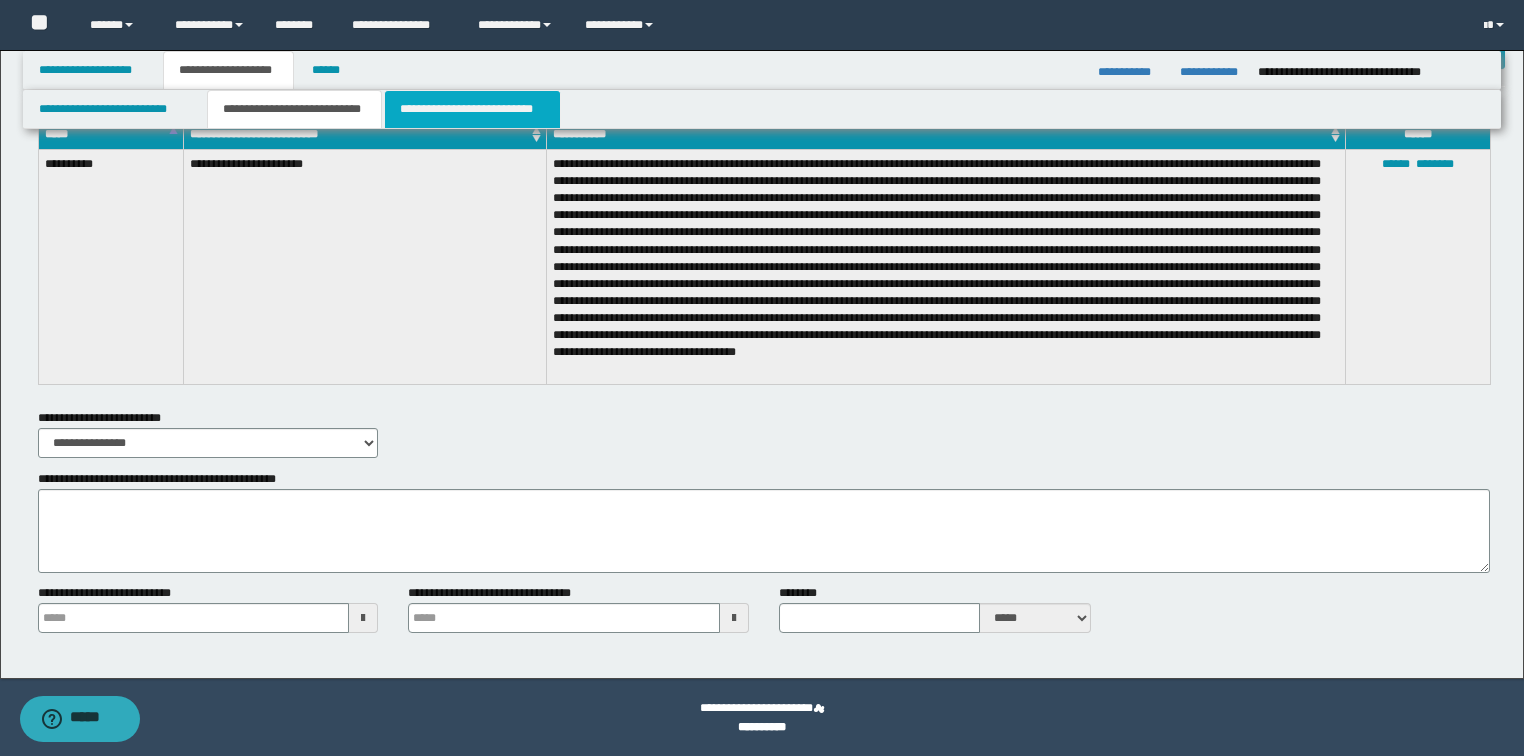 click on "**********" at bounding box center [472, 109] 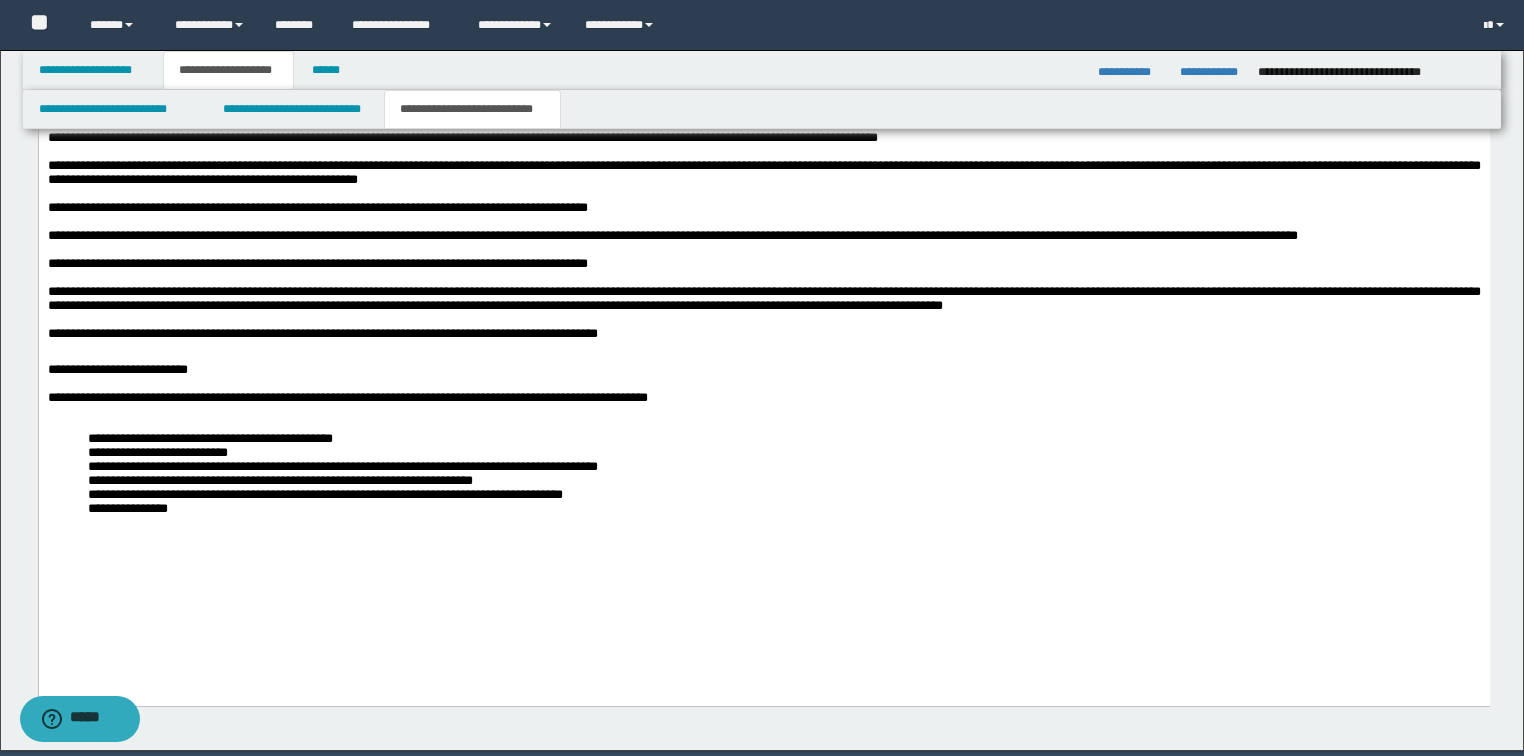 scroll, scrollTop: 2012, scrollLeft: 0, axis: vertical 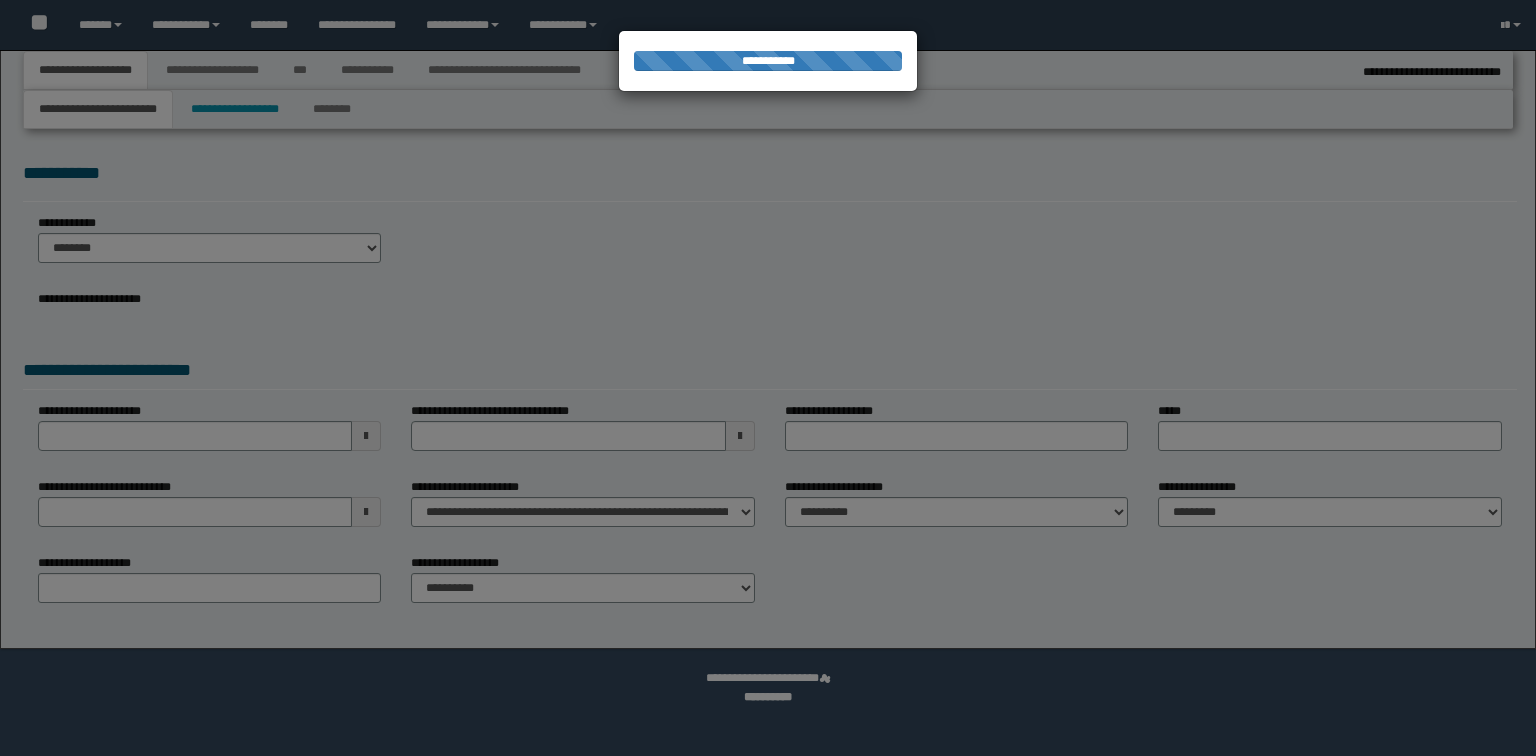 select on "*" 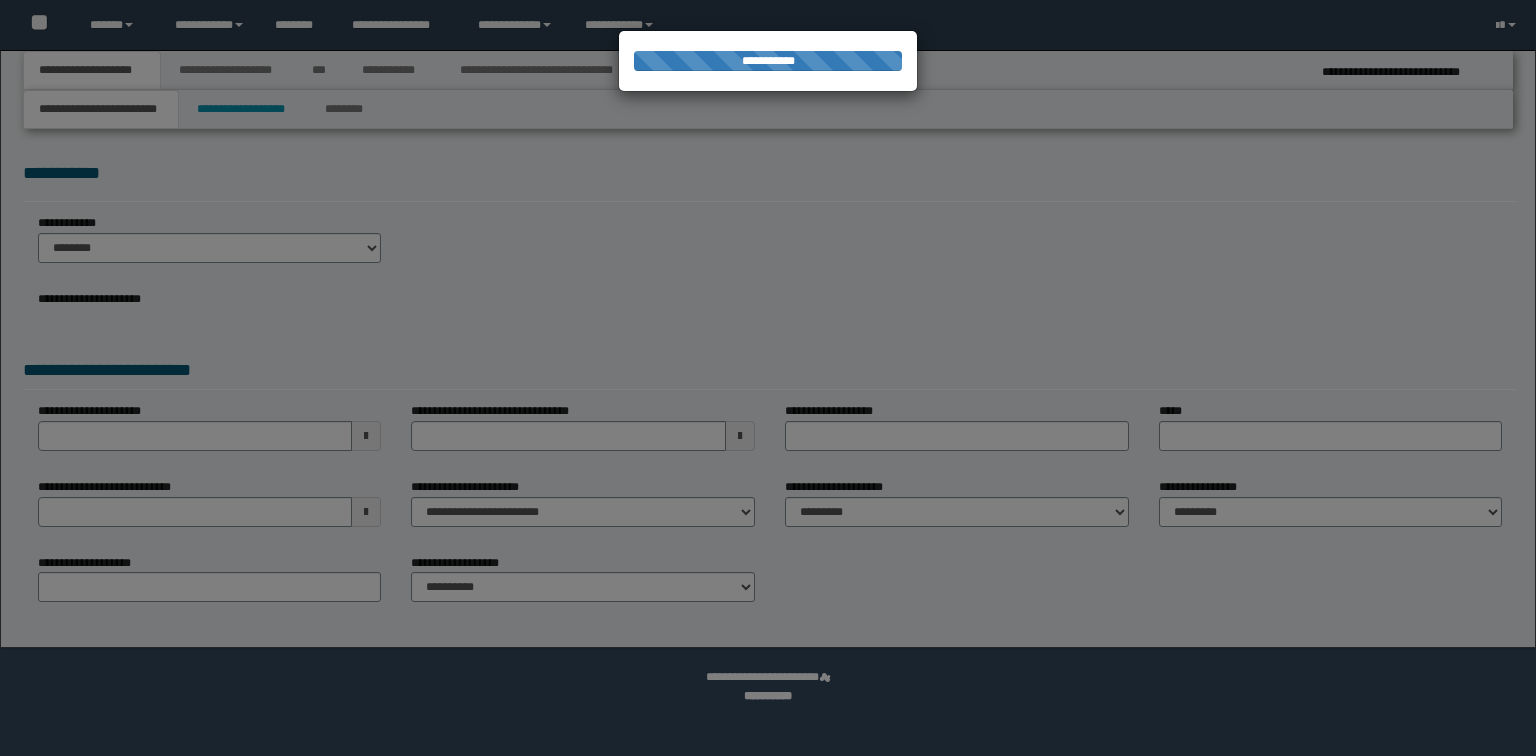 scroll, scrollTop: 0, scrollLeft: 0, axis: both 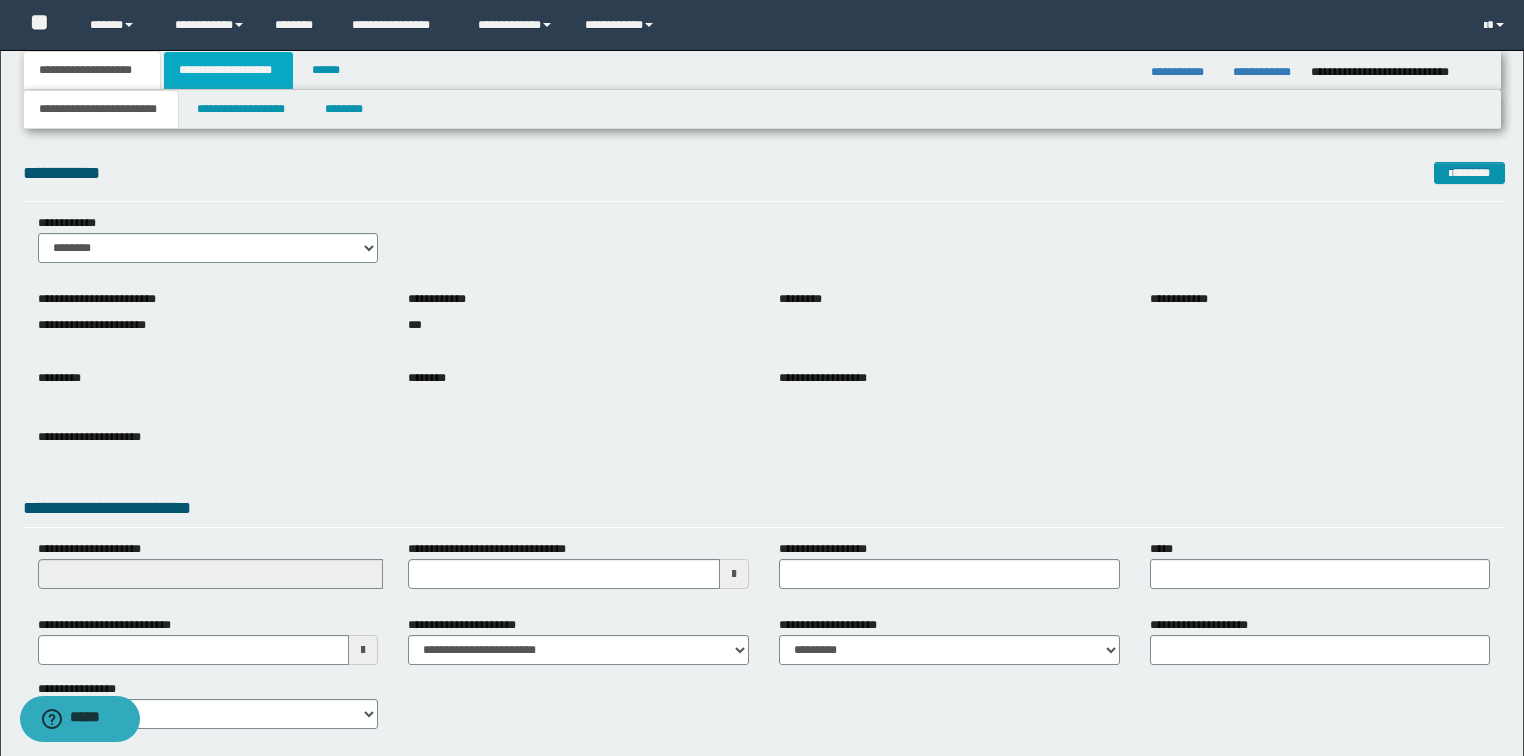 click on "**********" at bounding box center (228, 70) 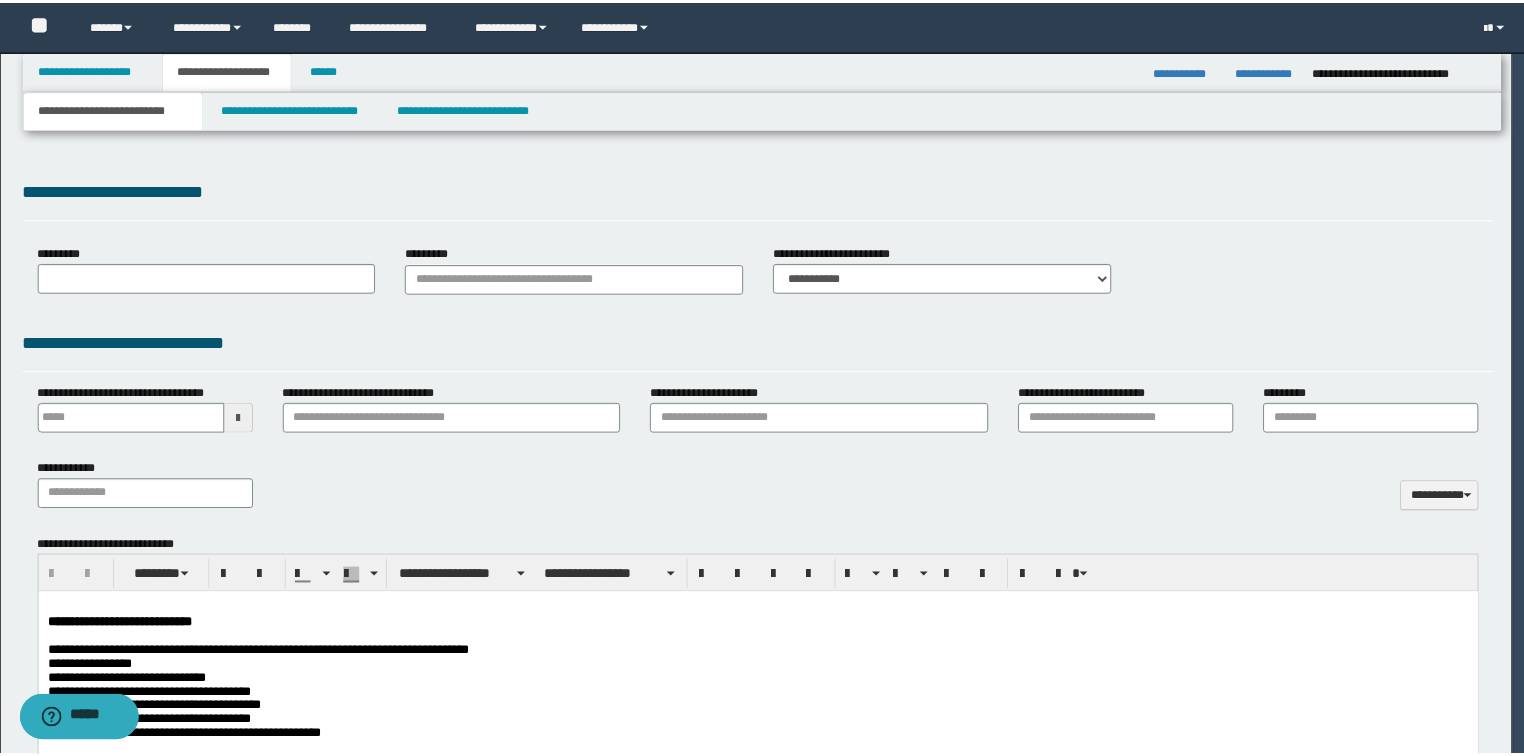 scroll, scrollTop: 0, scrollLeft: 0, axis: both 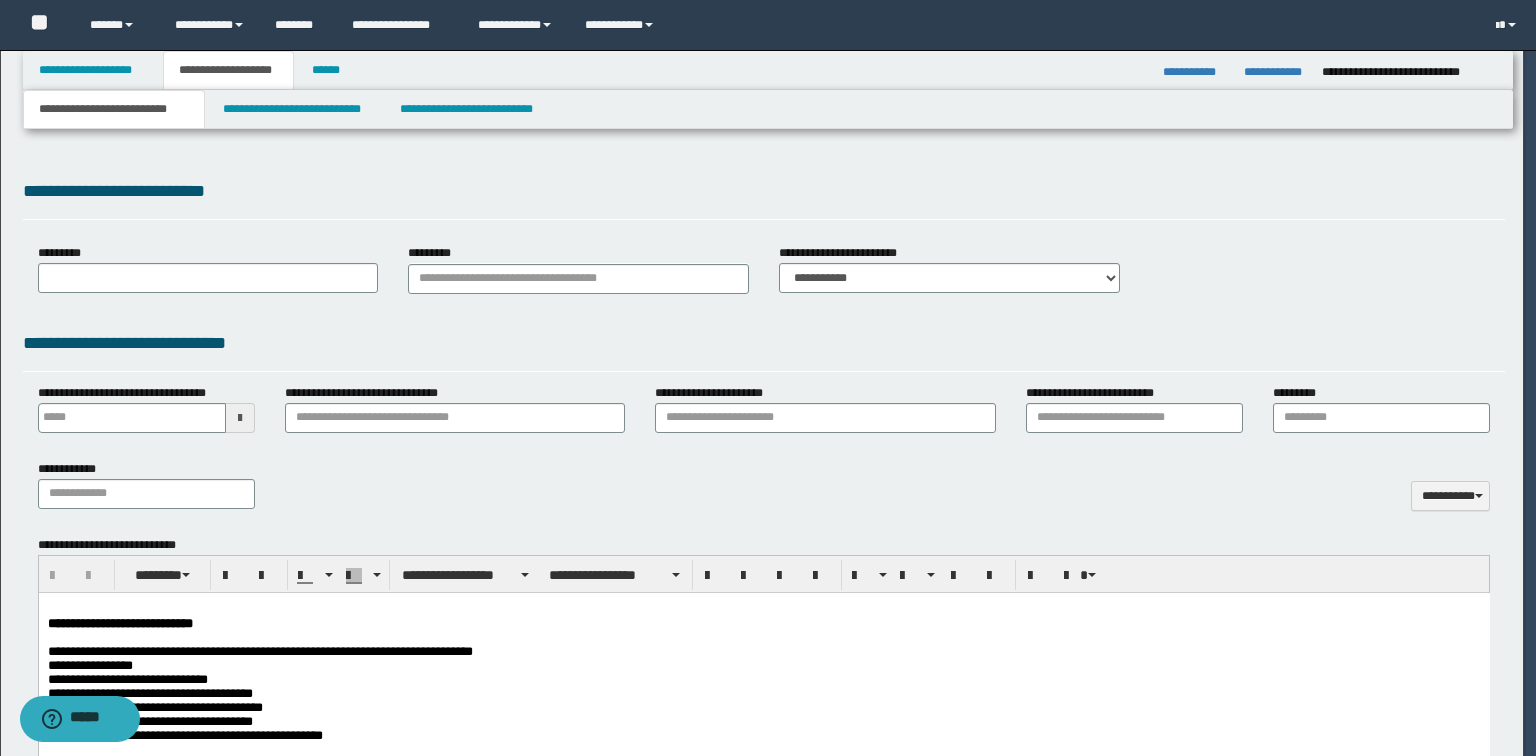 type on "**********" 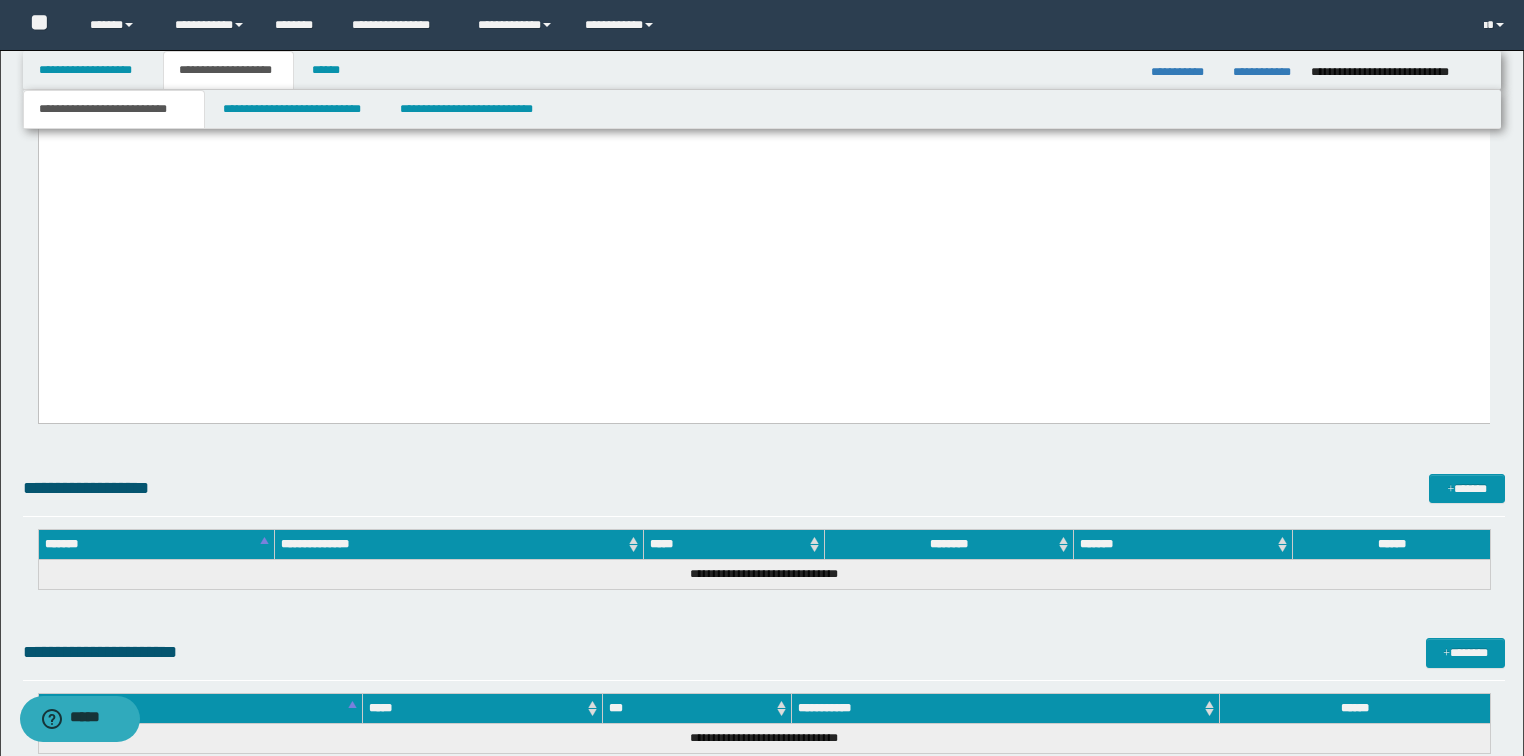 scroll, scrollTop: 4000, scrollLeft: 0, axis: vertical 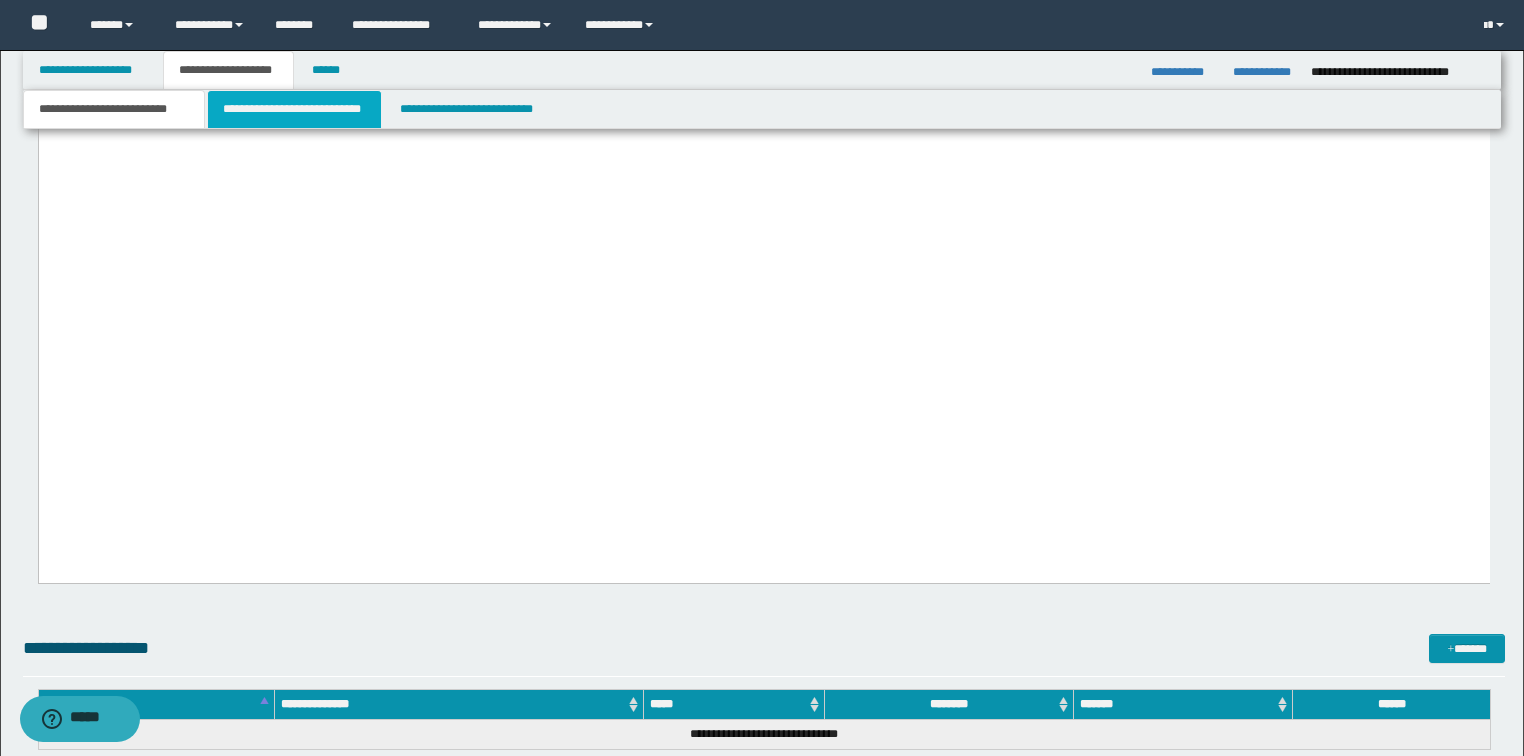 click on "**********" at bounding box center (294, 109) 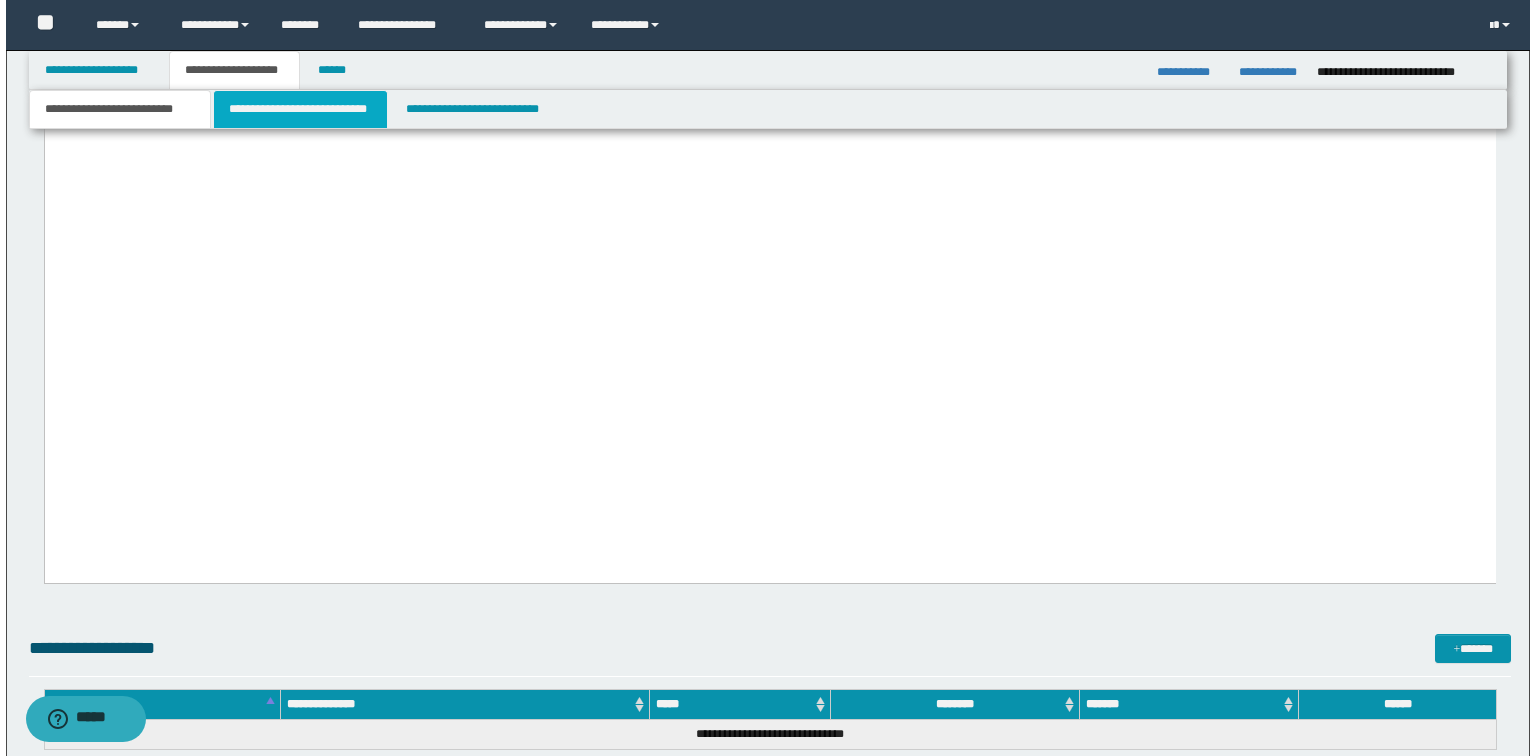 scroll, scrollTop: 0, scrollLeft: 0, axis: both 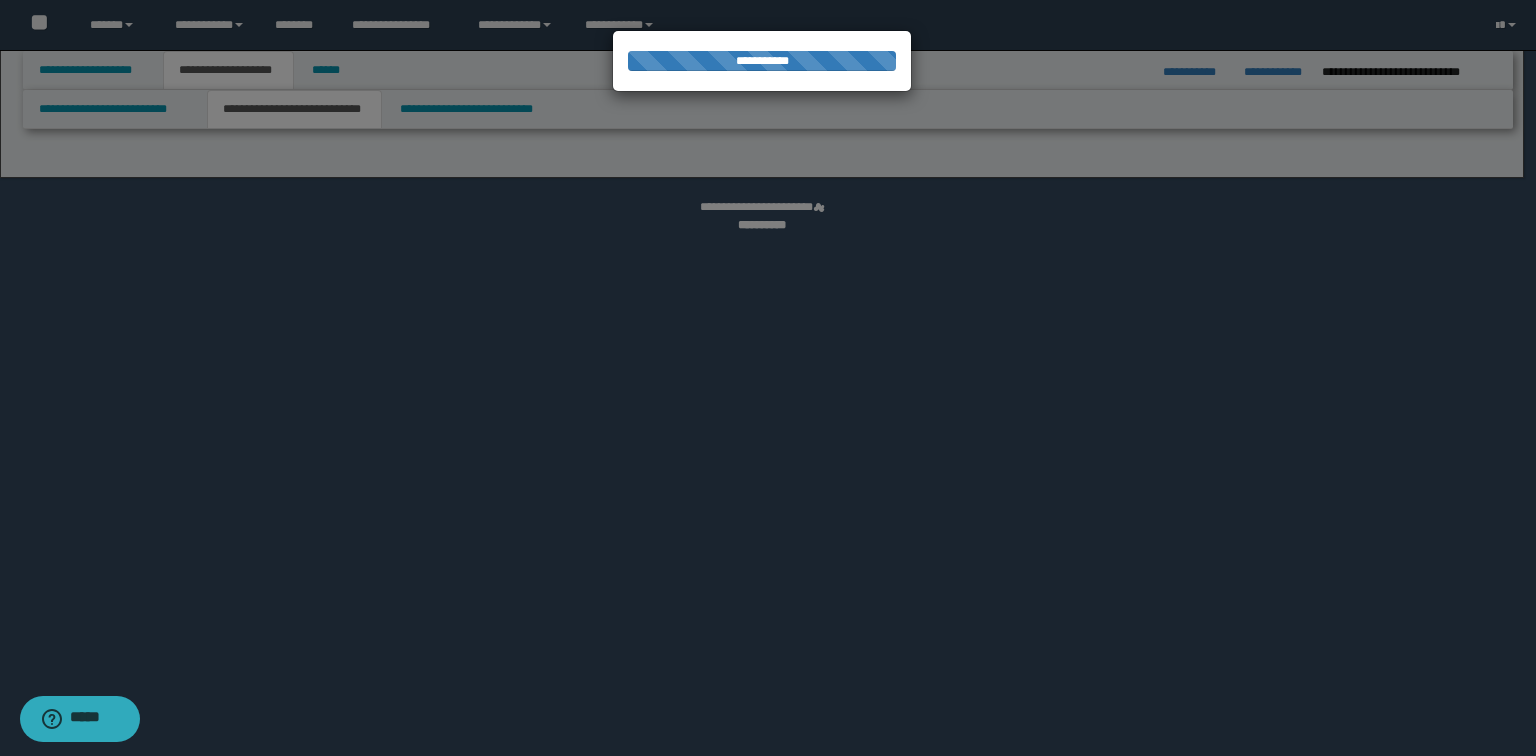 select on "*" 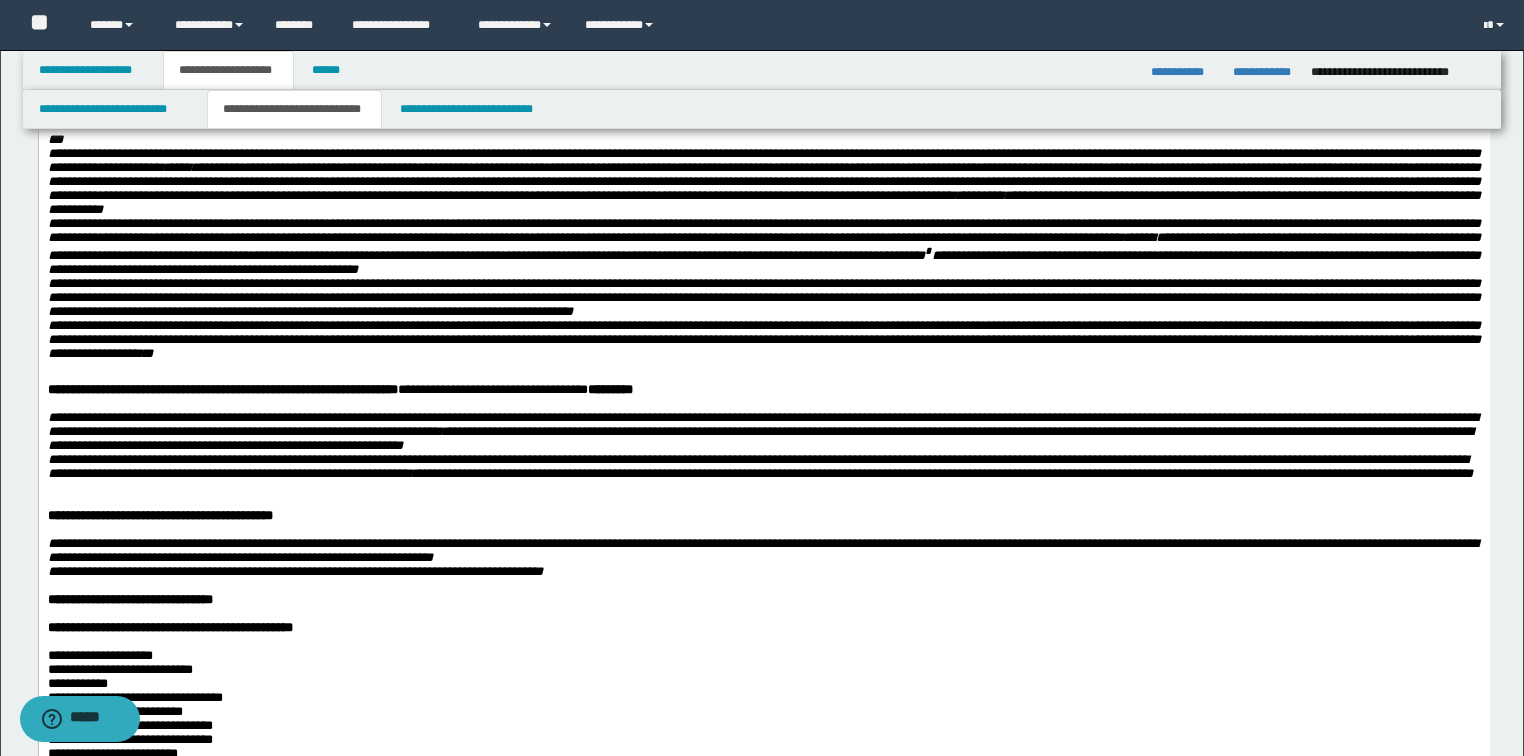 scroll, scrollTop: 880, scrollLeft: 0, axis: vertical 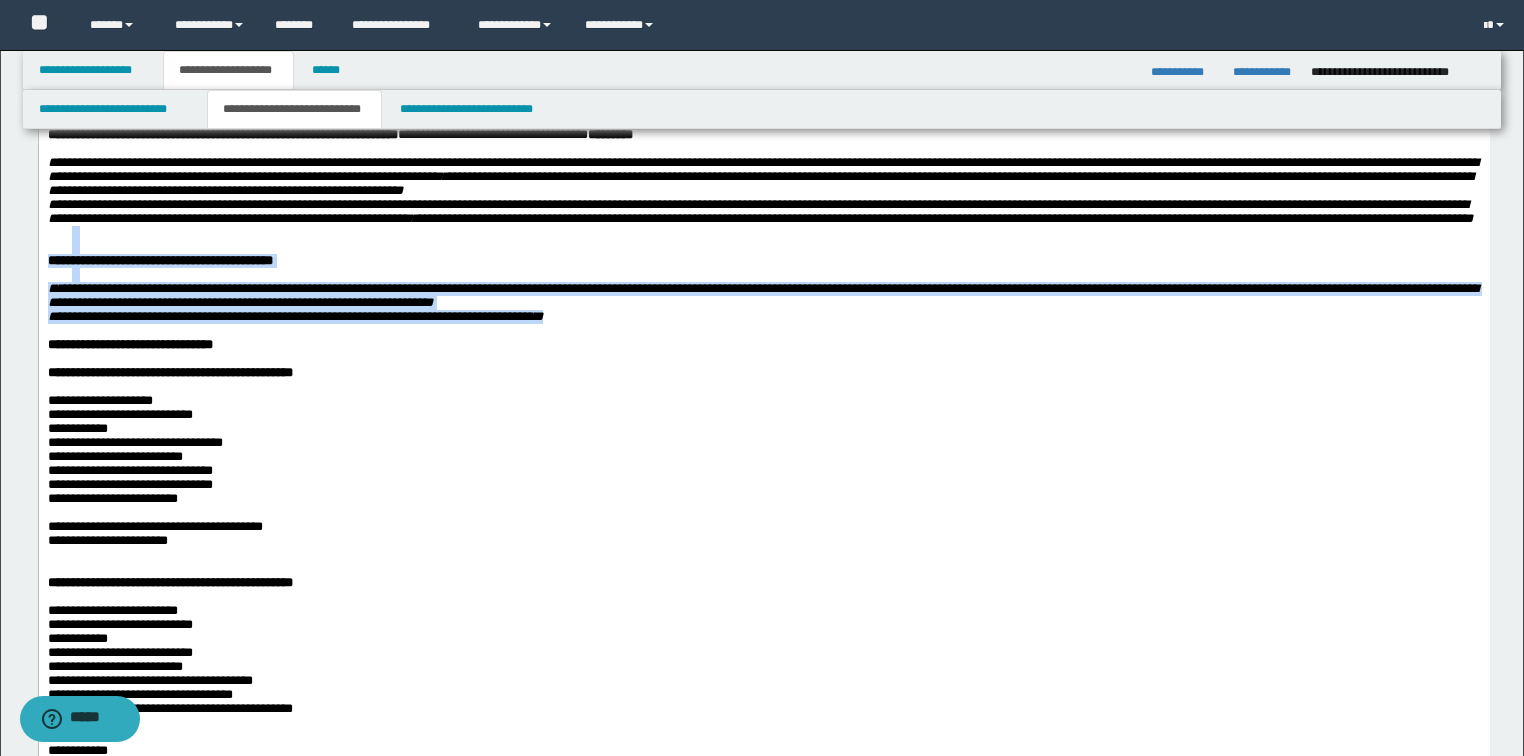 drag, startPoint x: 145, startPoint y: 478, endPoint x: 35, endPoint y: 403, distance: 133.13527 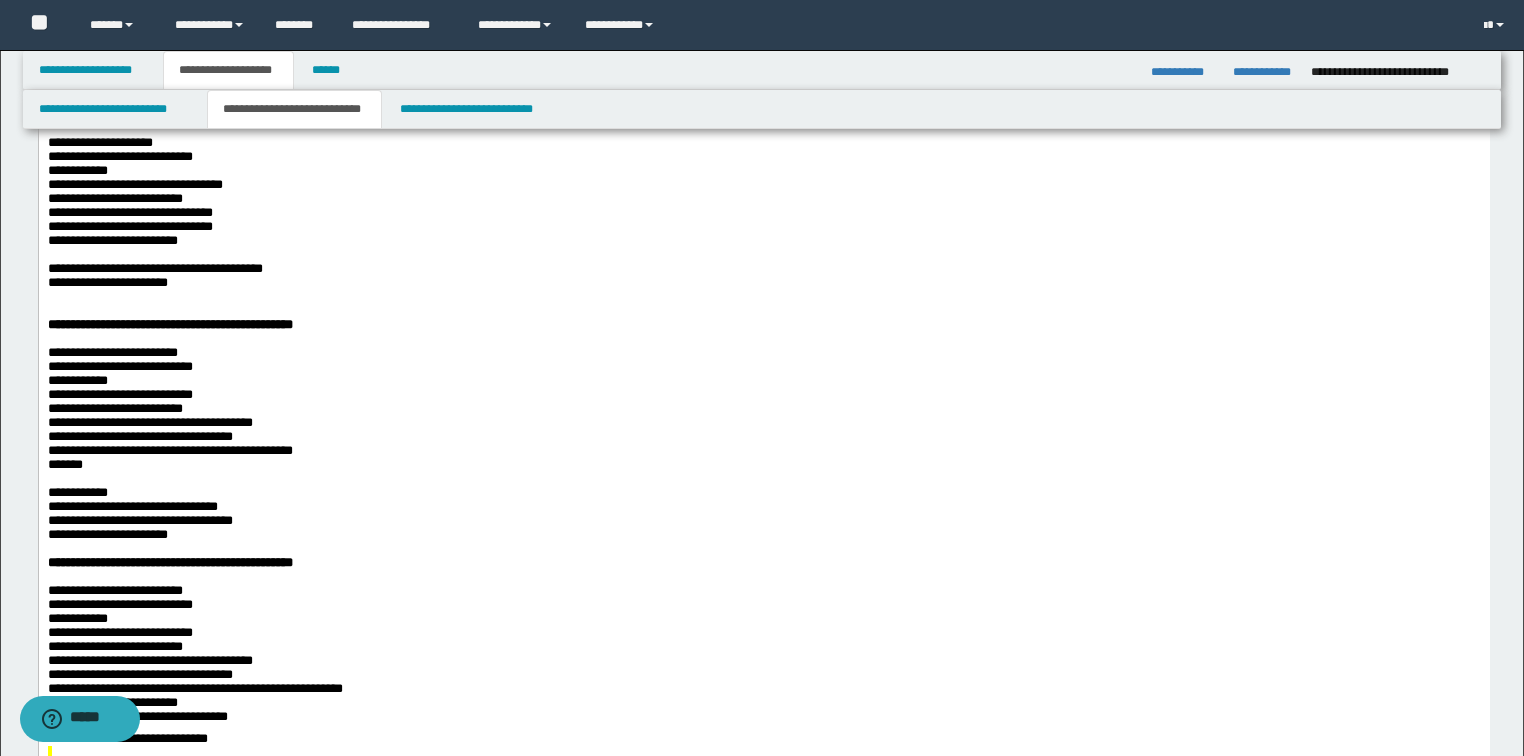 scroll, scrollTop: 960, scrollLeft: 0, axis: vertical 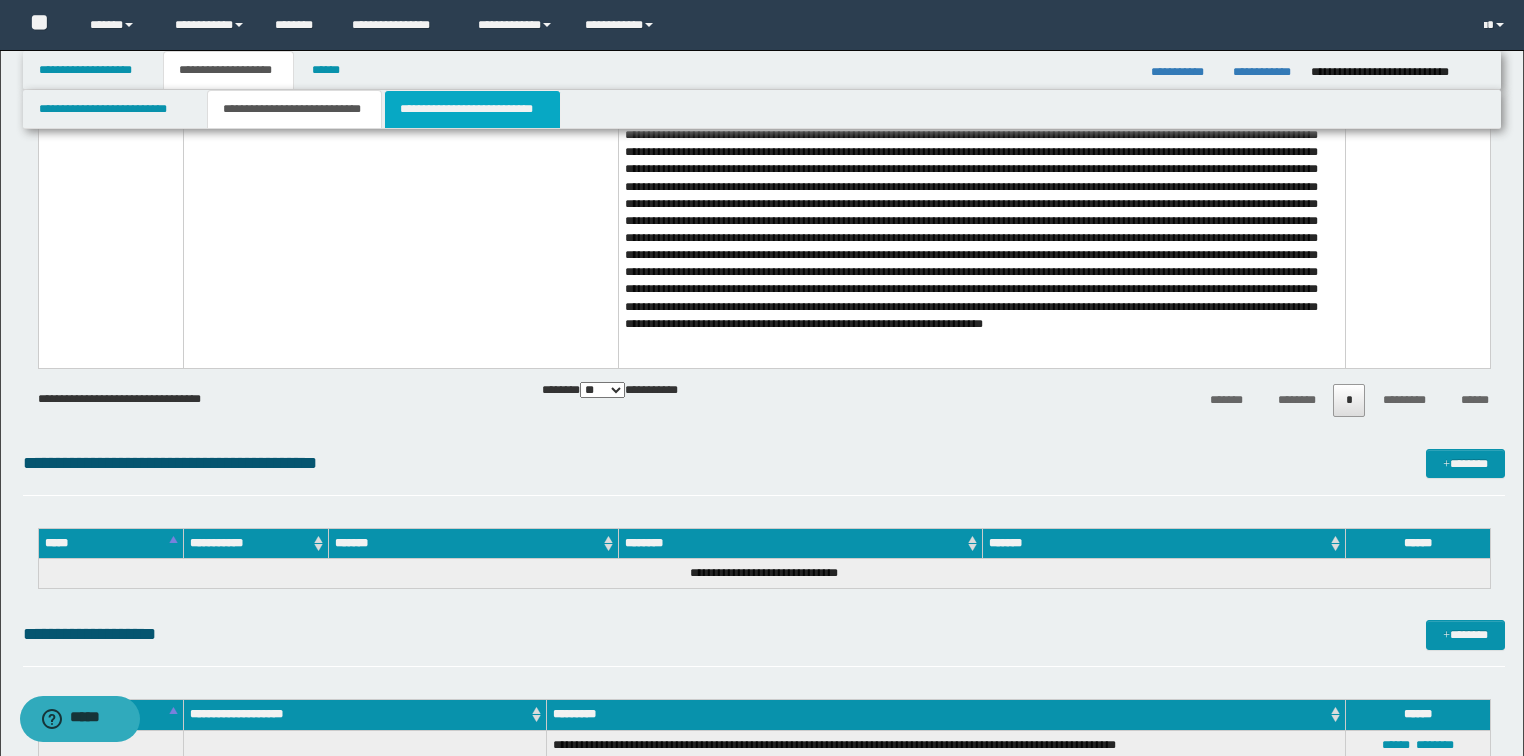 click on "**********" at bounding box center (472, 109) 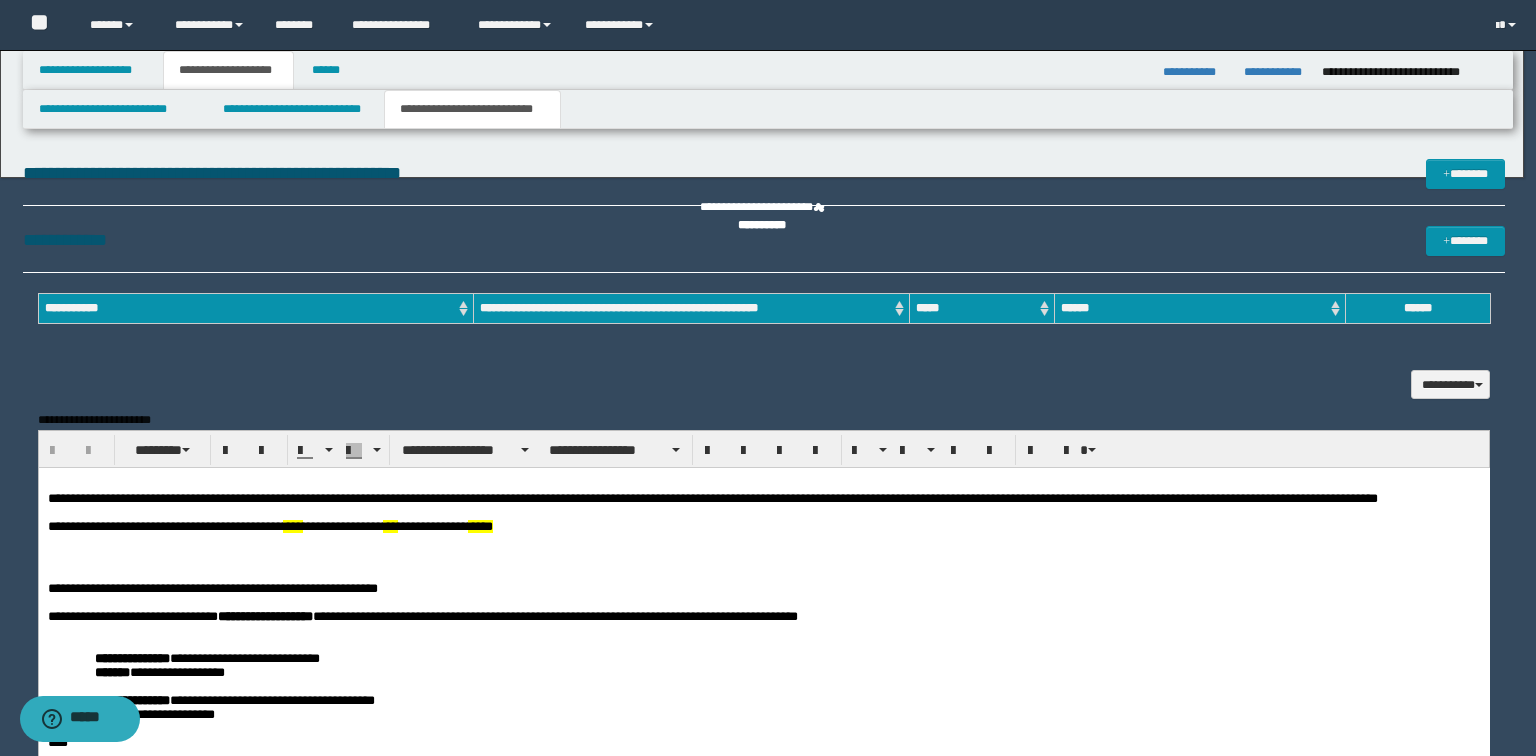 scroll, scrollTop: 0, scrollLeft: 0, axis: both 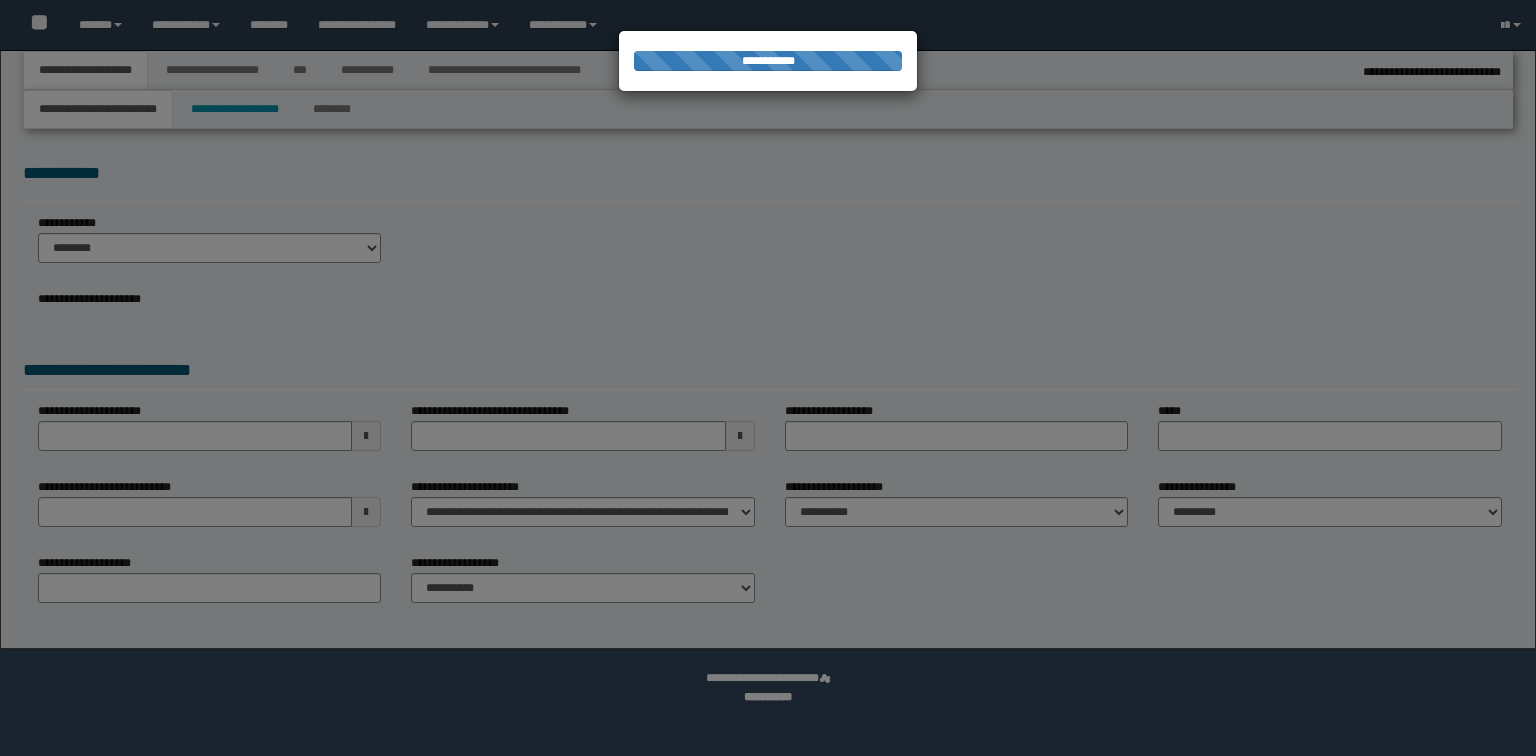 select on "*" 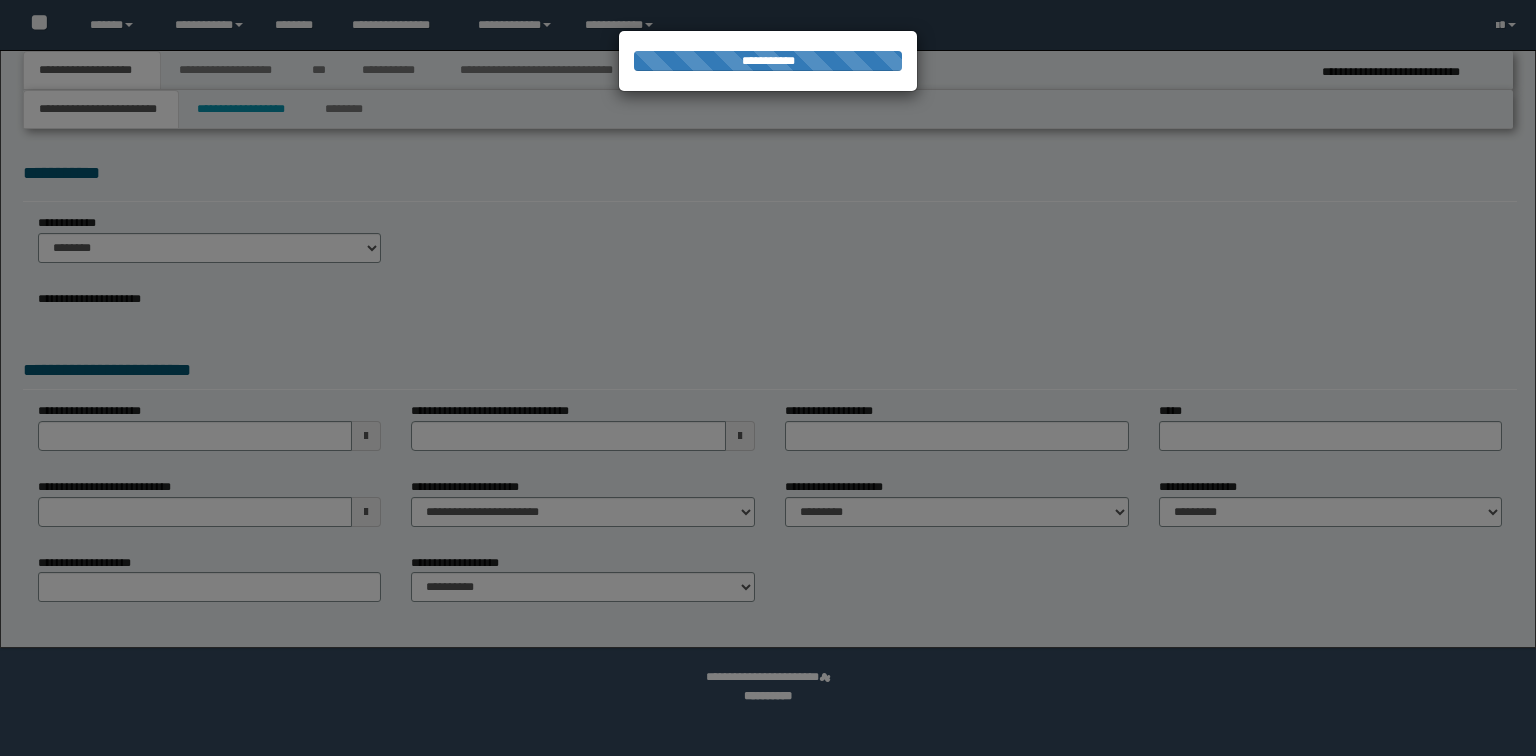 scroll, scrollTop: 0, scrollLeft: 0, axis: both 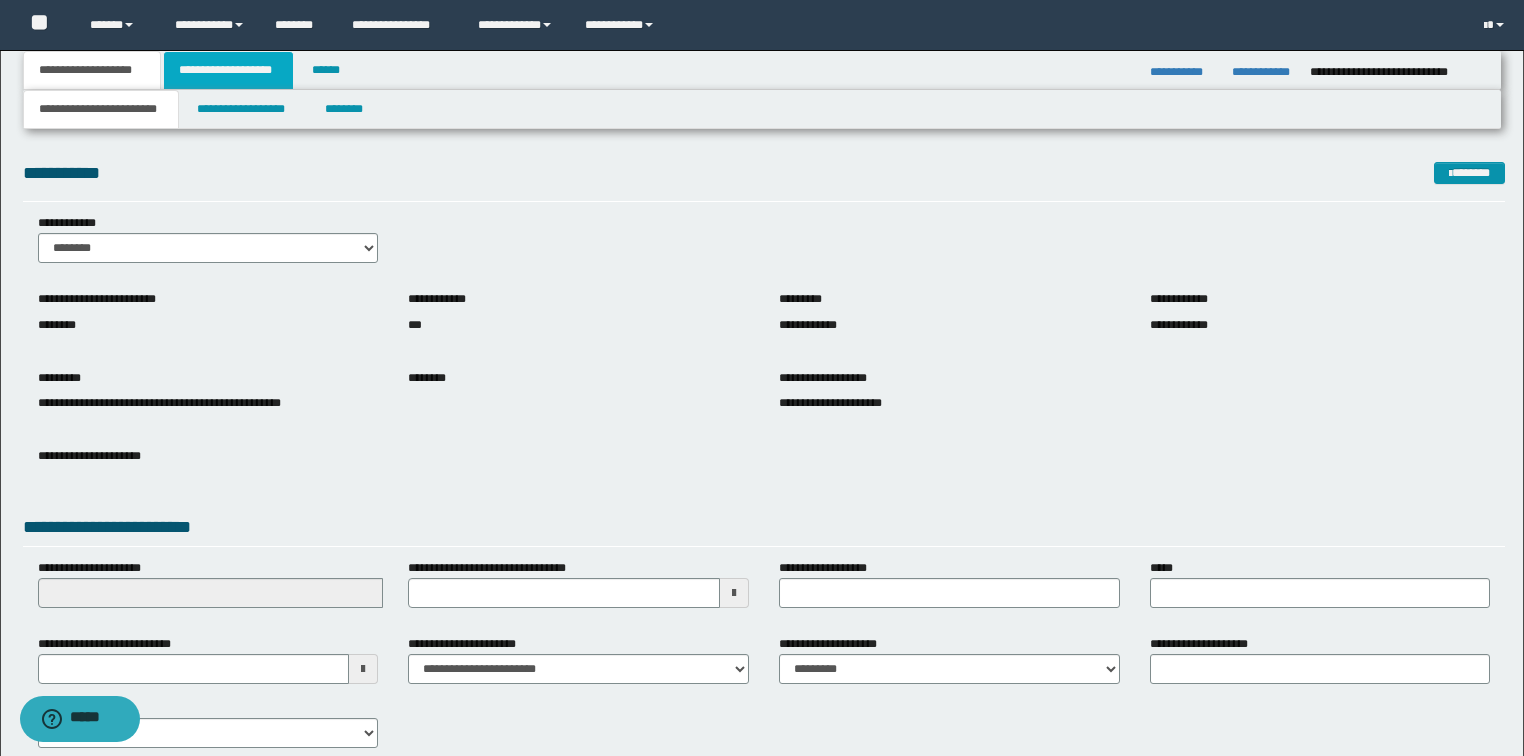 click on "**********" at bounding box center [228, 70] 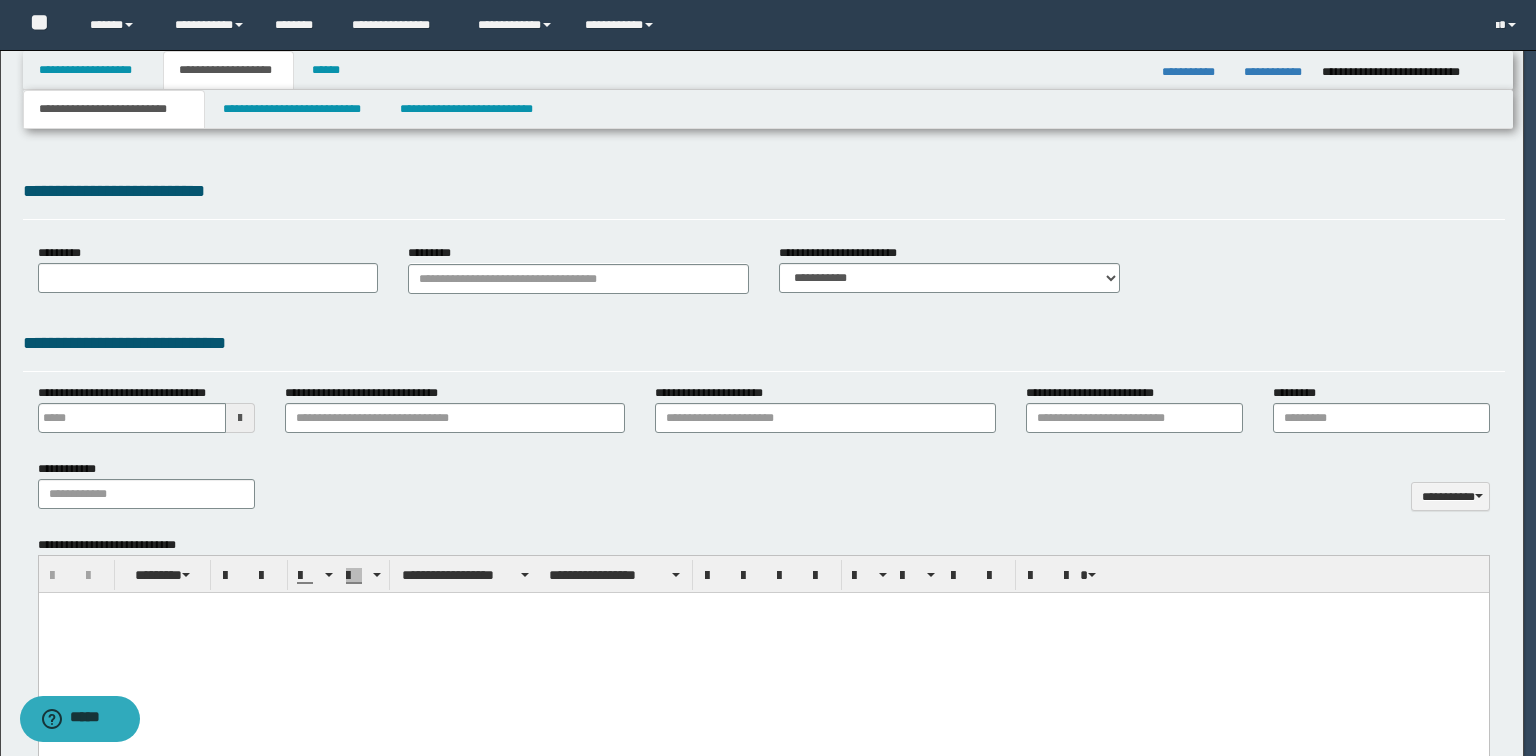 type 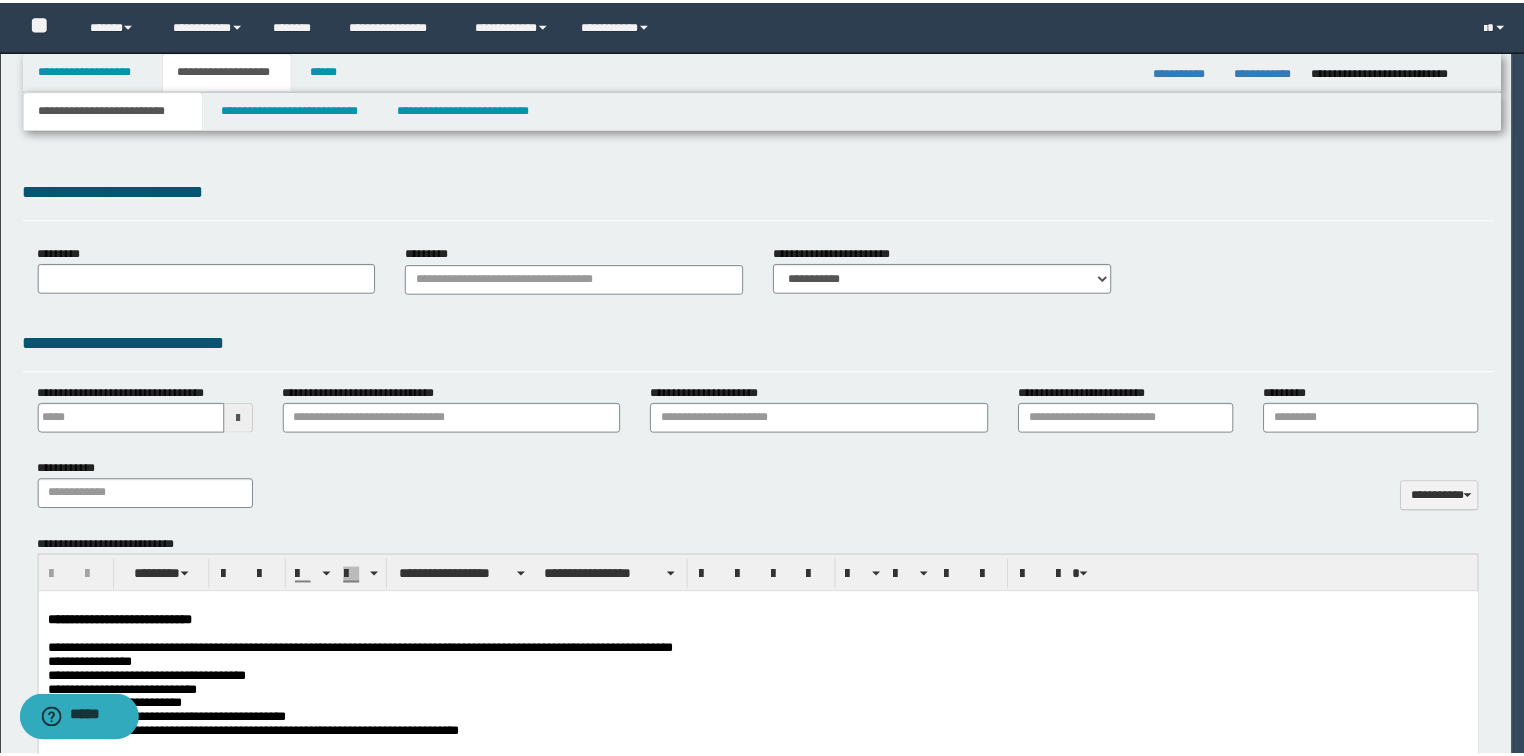 scroll, scrollTop: 0, scrollLeft: 0, axis: both 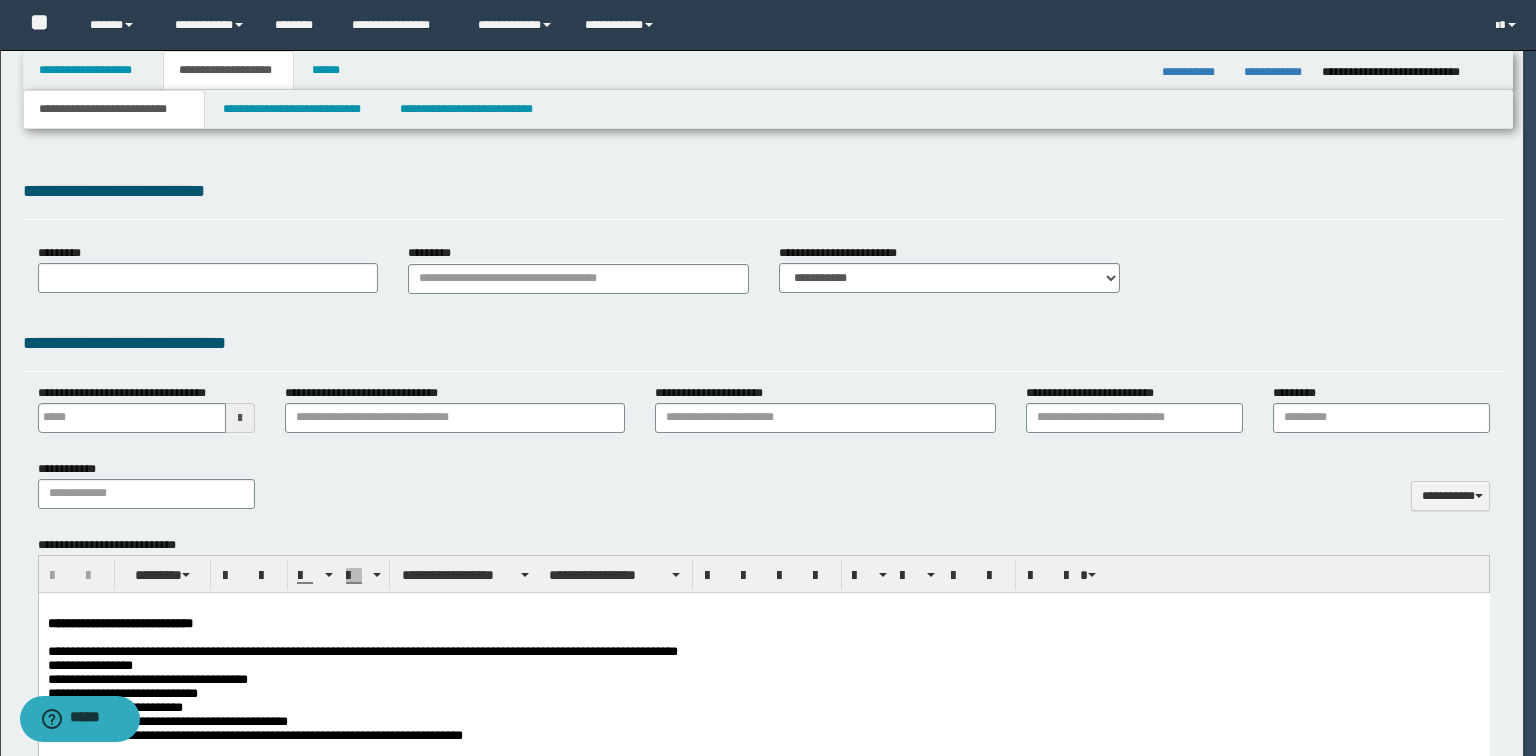 select on "*" 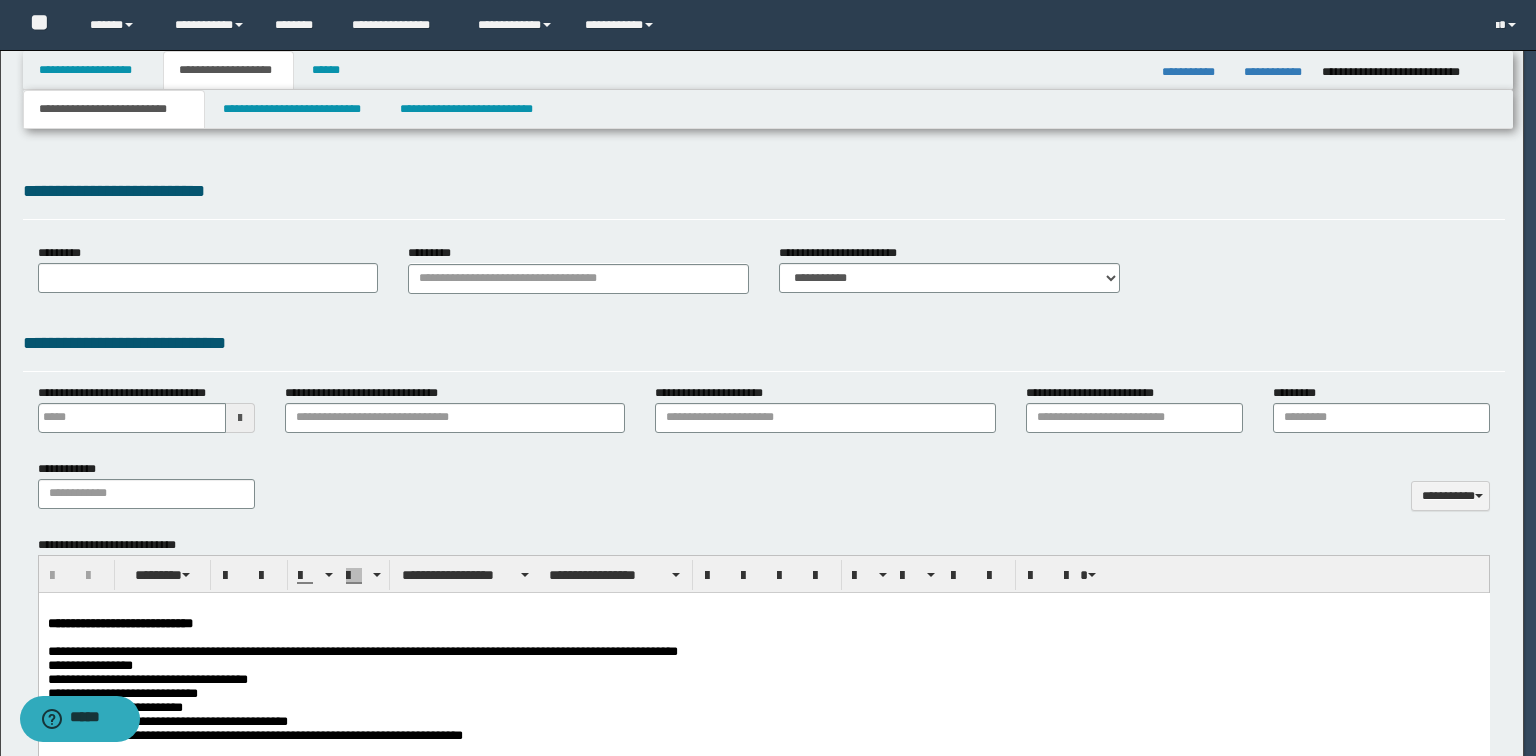 type 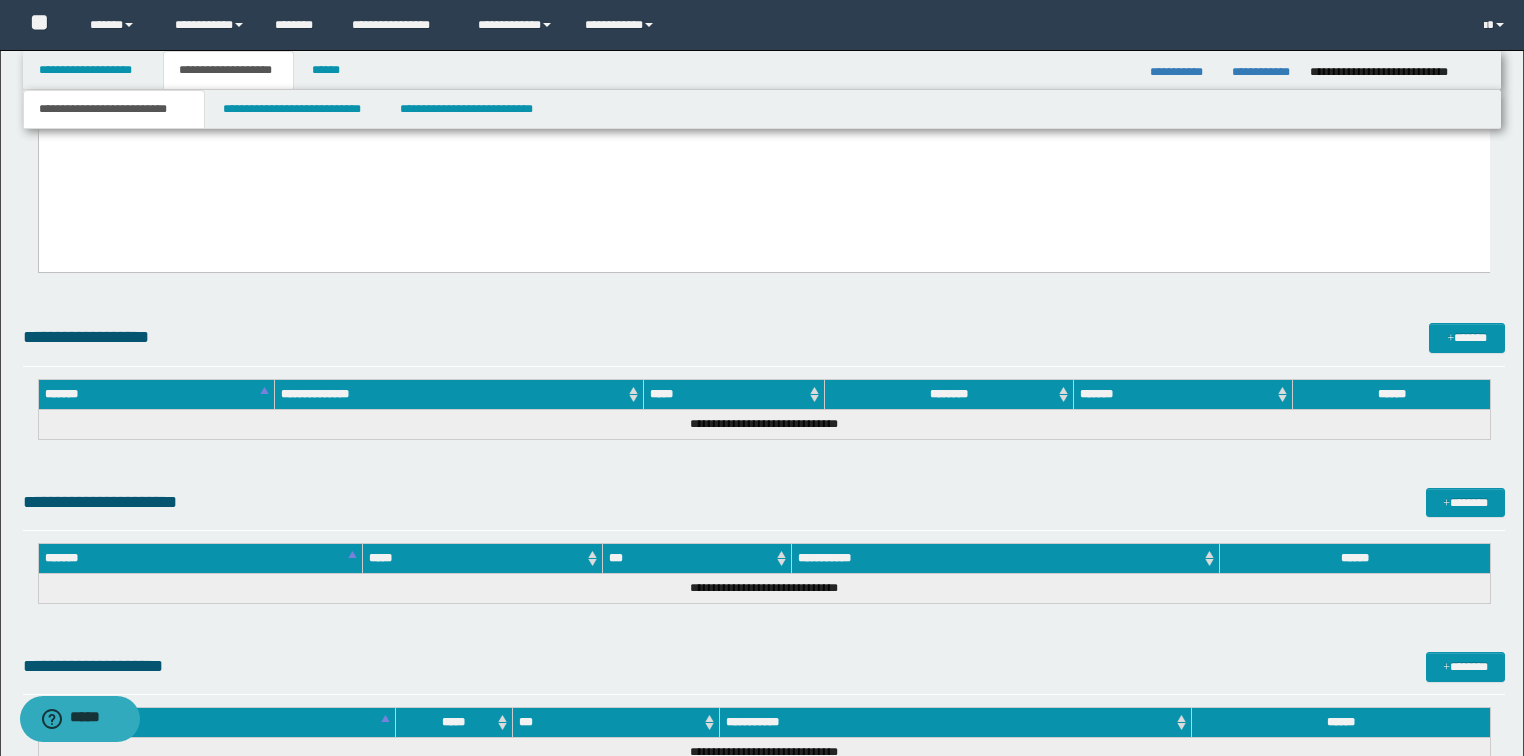 scroll, scrollTop: 4544, scrollLeft: 0, axis: vertical 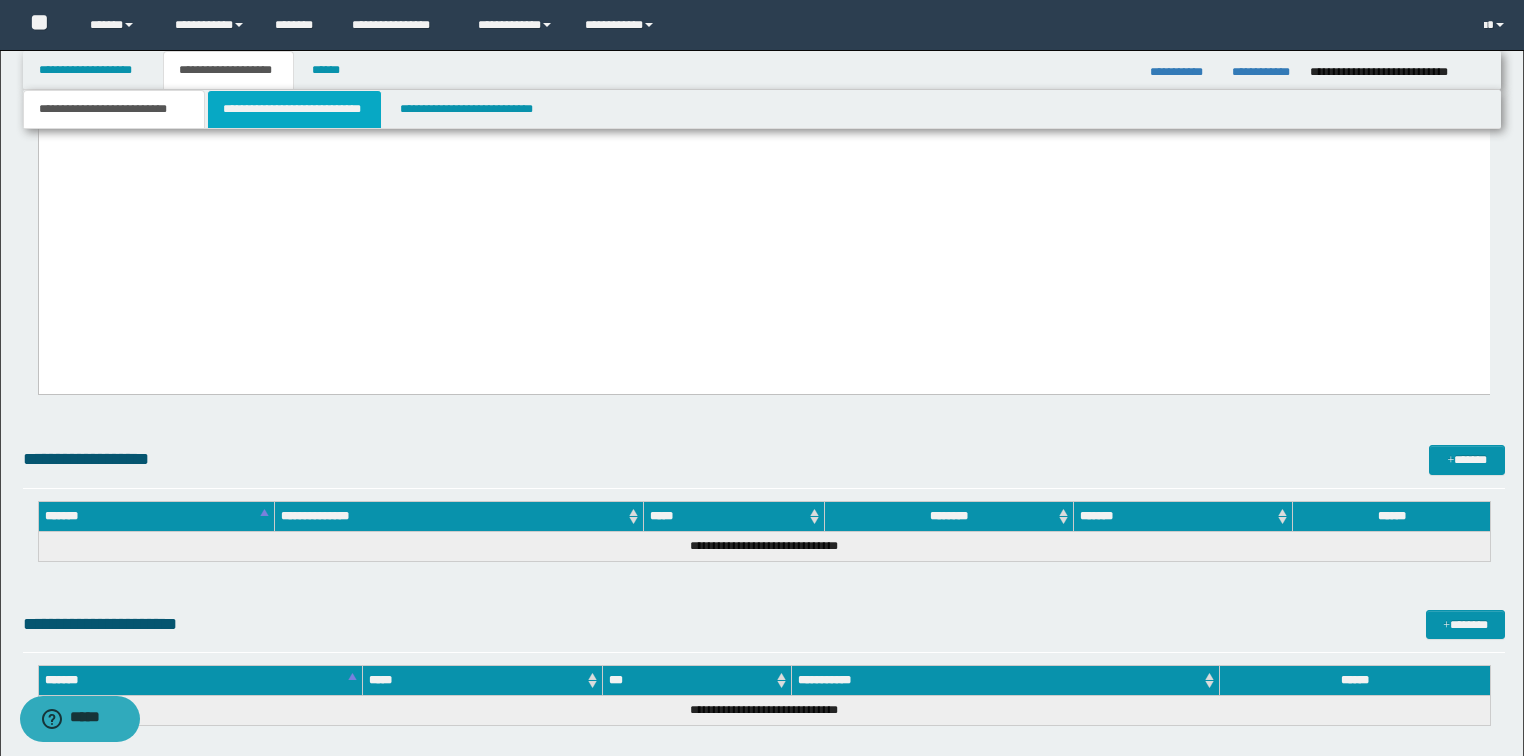 click on "**********" at bounding box center [294, 109] 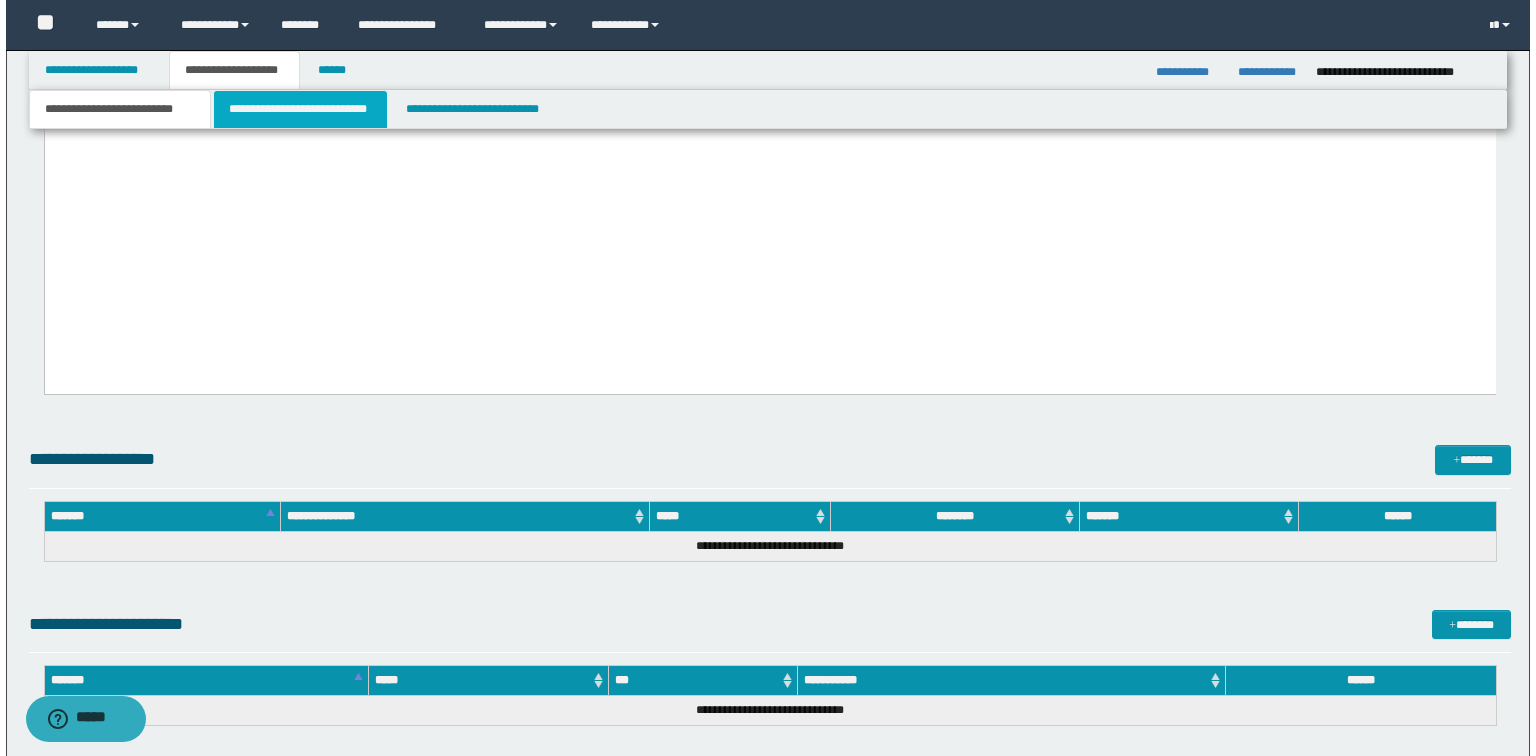scroll, scrollTop: 0, scrollLeft: 0, axis: both 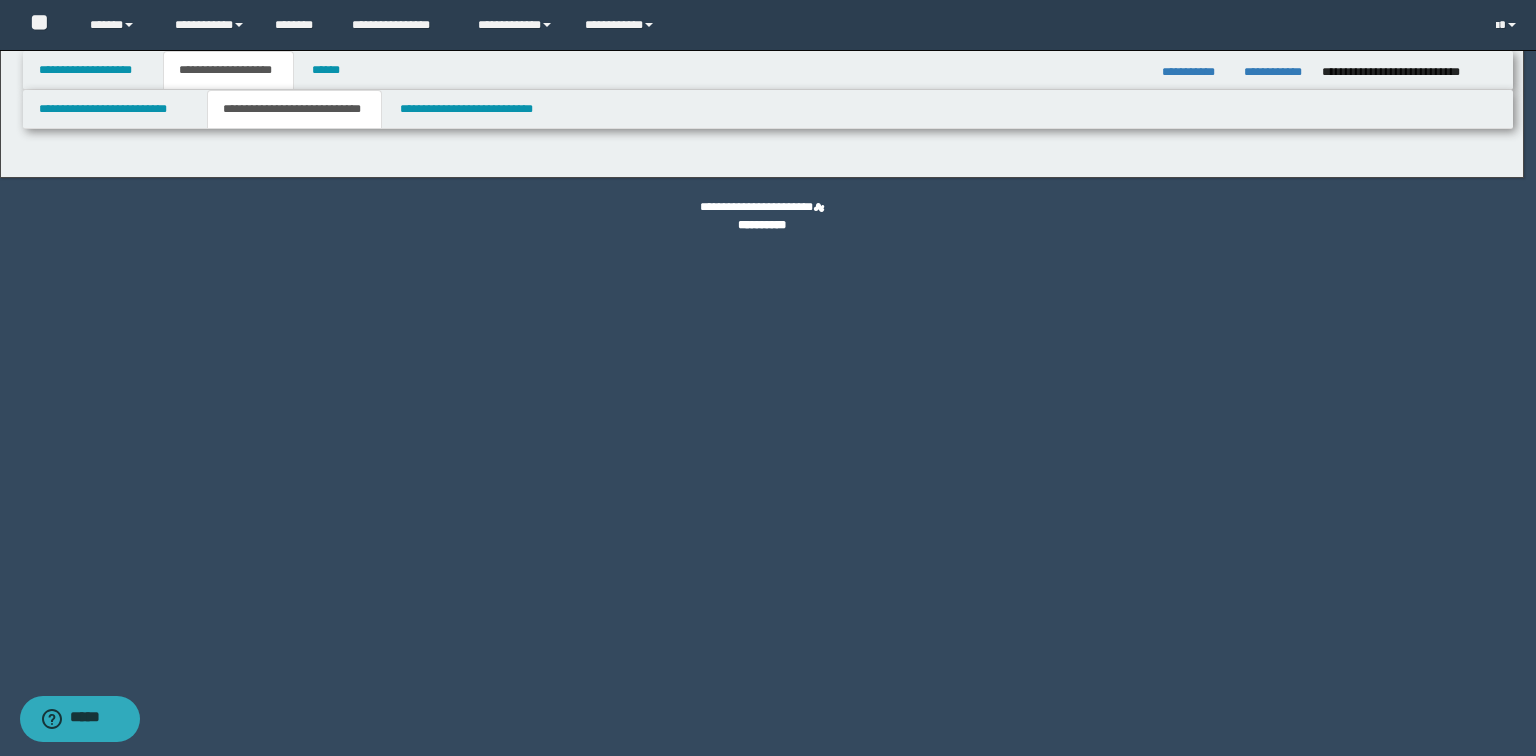 select on "*" 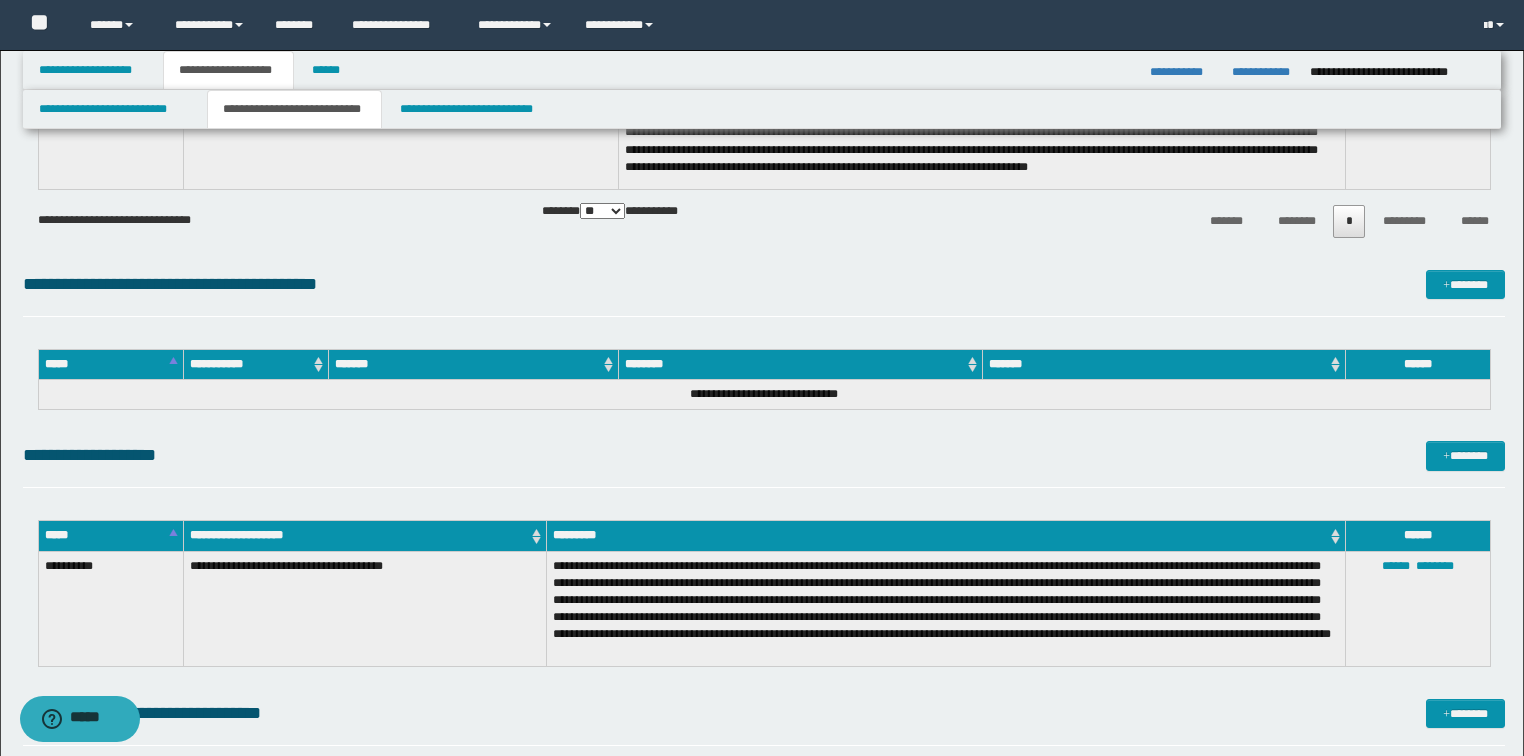 scroll, scrollTop: 3174, scrollLeft: 0, axis: vertical 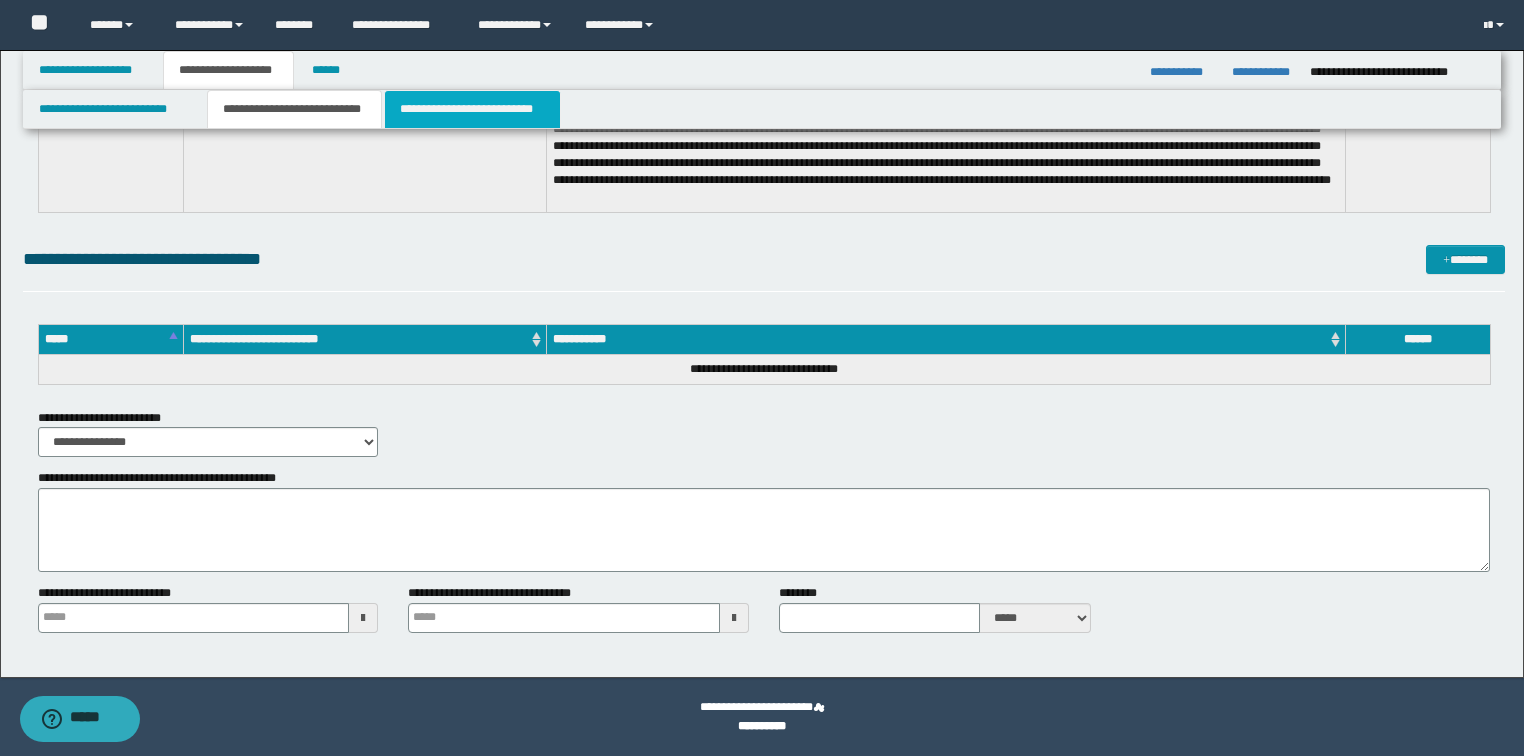 click on "**********" at bounding box center [472, 109] 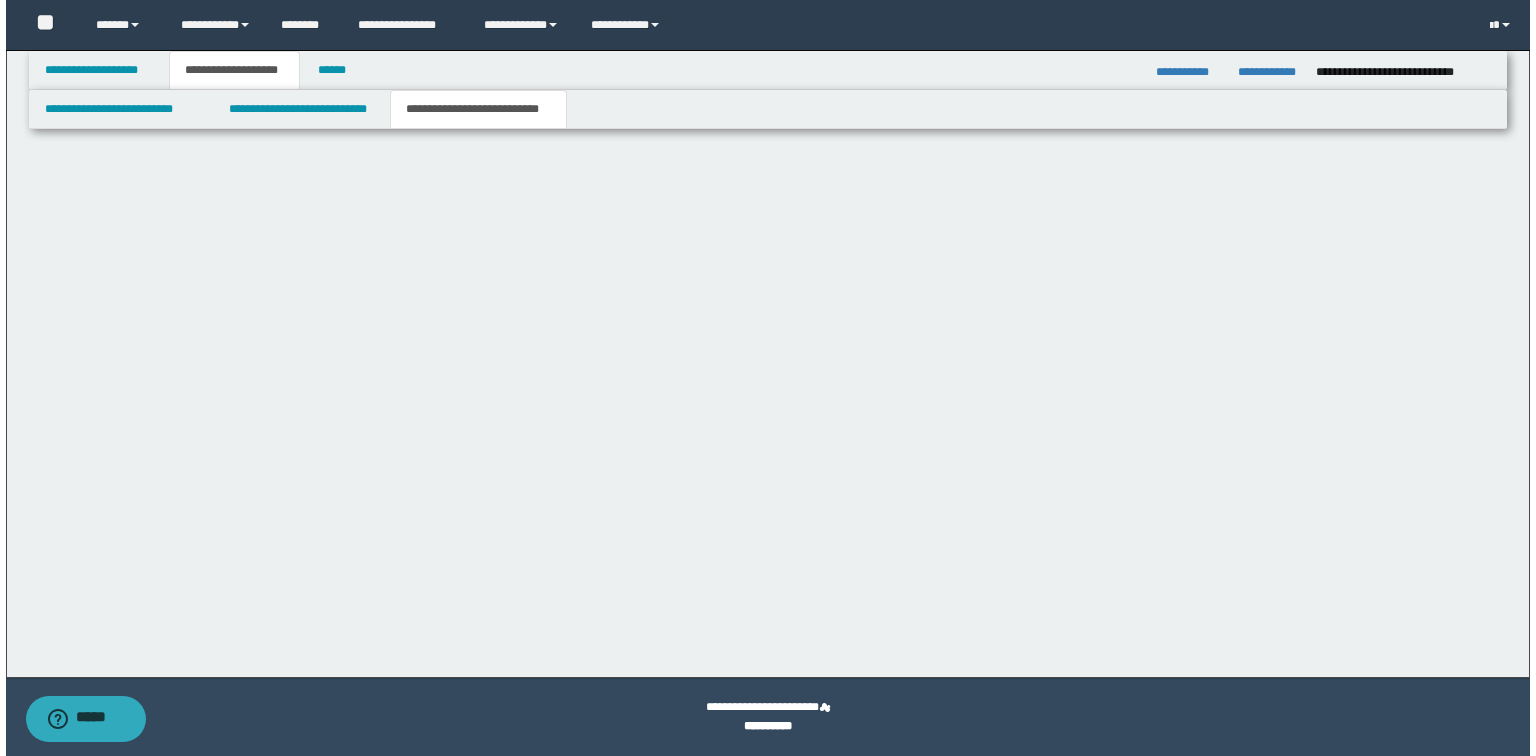 scroll, scrollTop: 0, scrollLeft: 0, axis: both 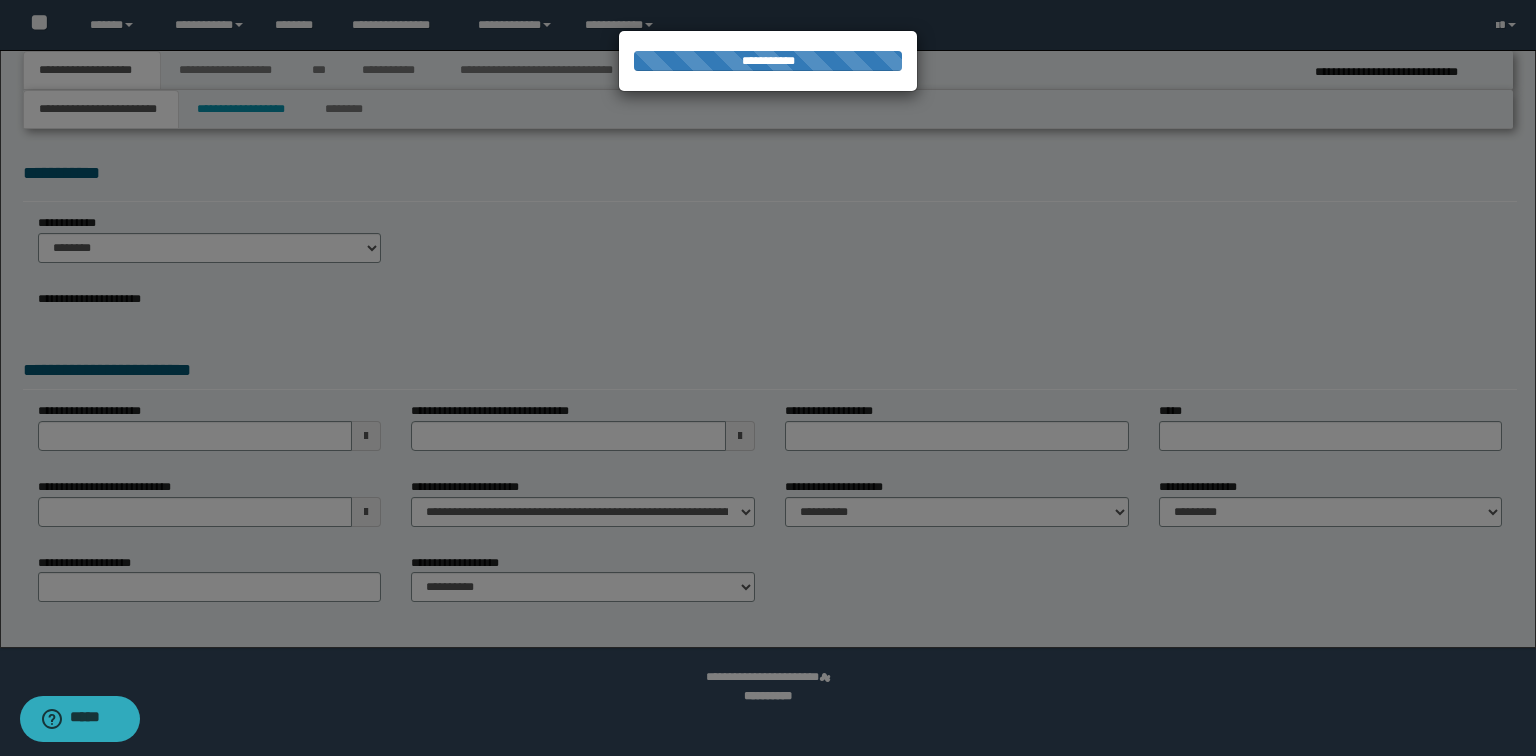 select on "*" 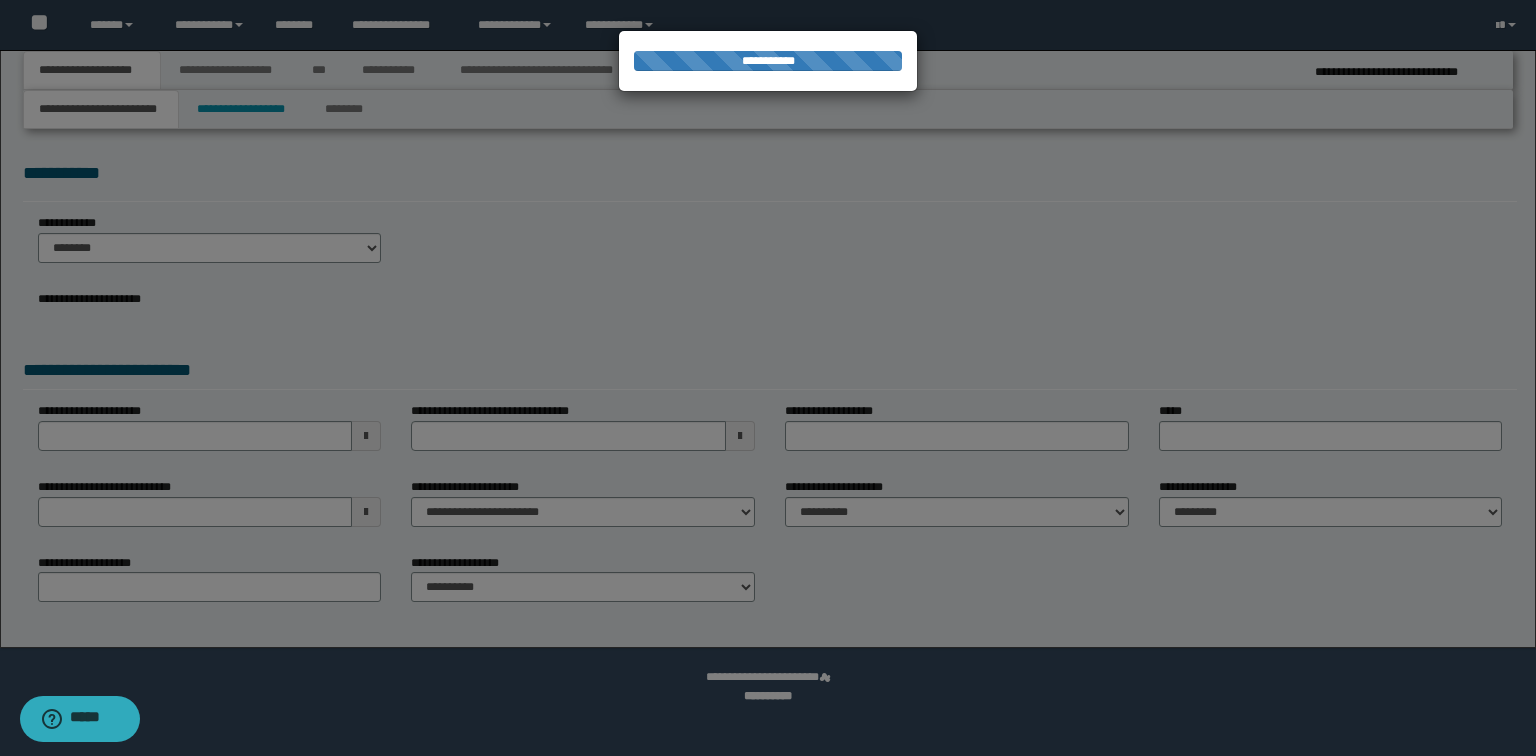 select on "*" 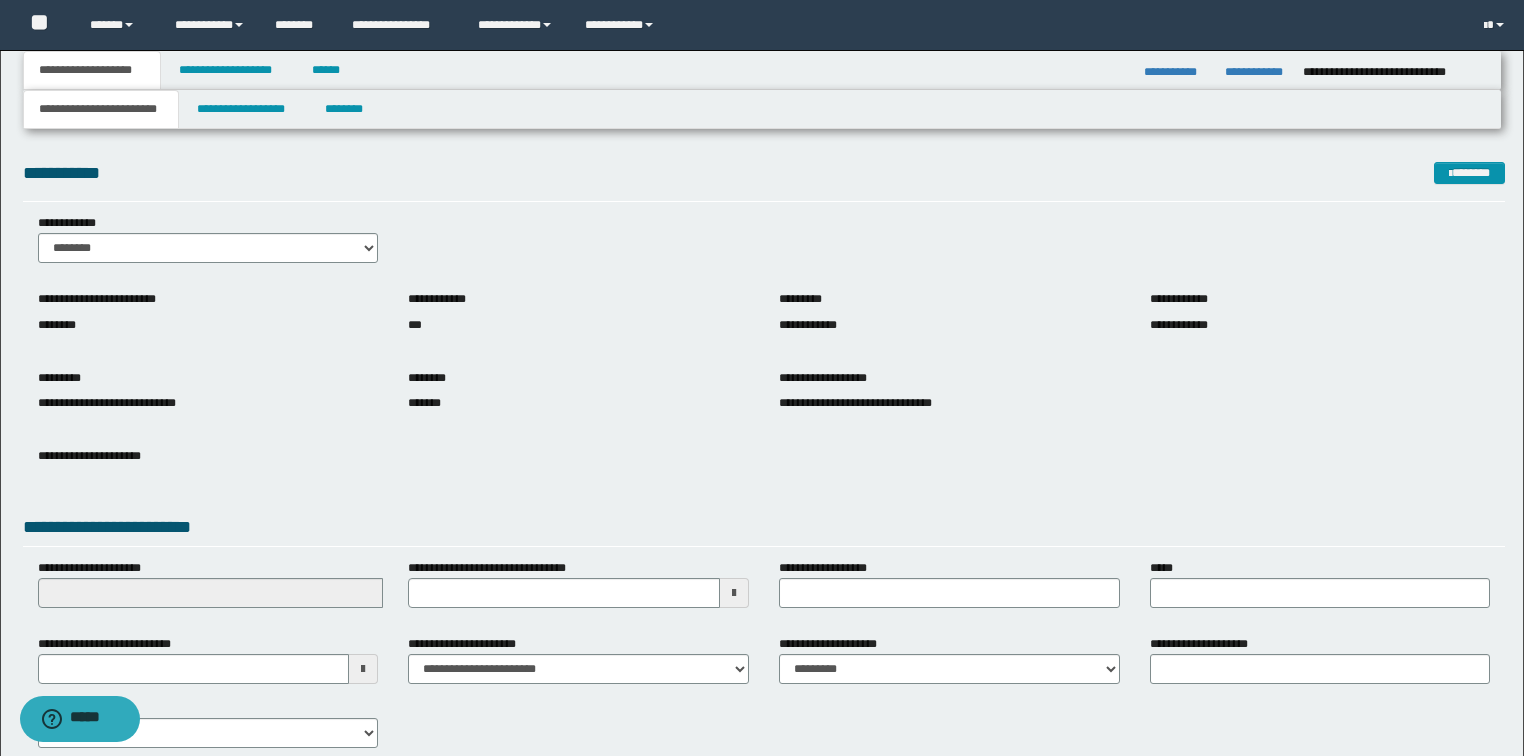click on "**********" at bounding box center [764, 173] 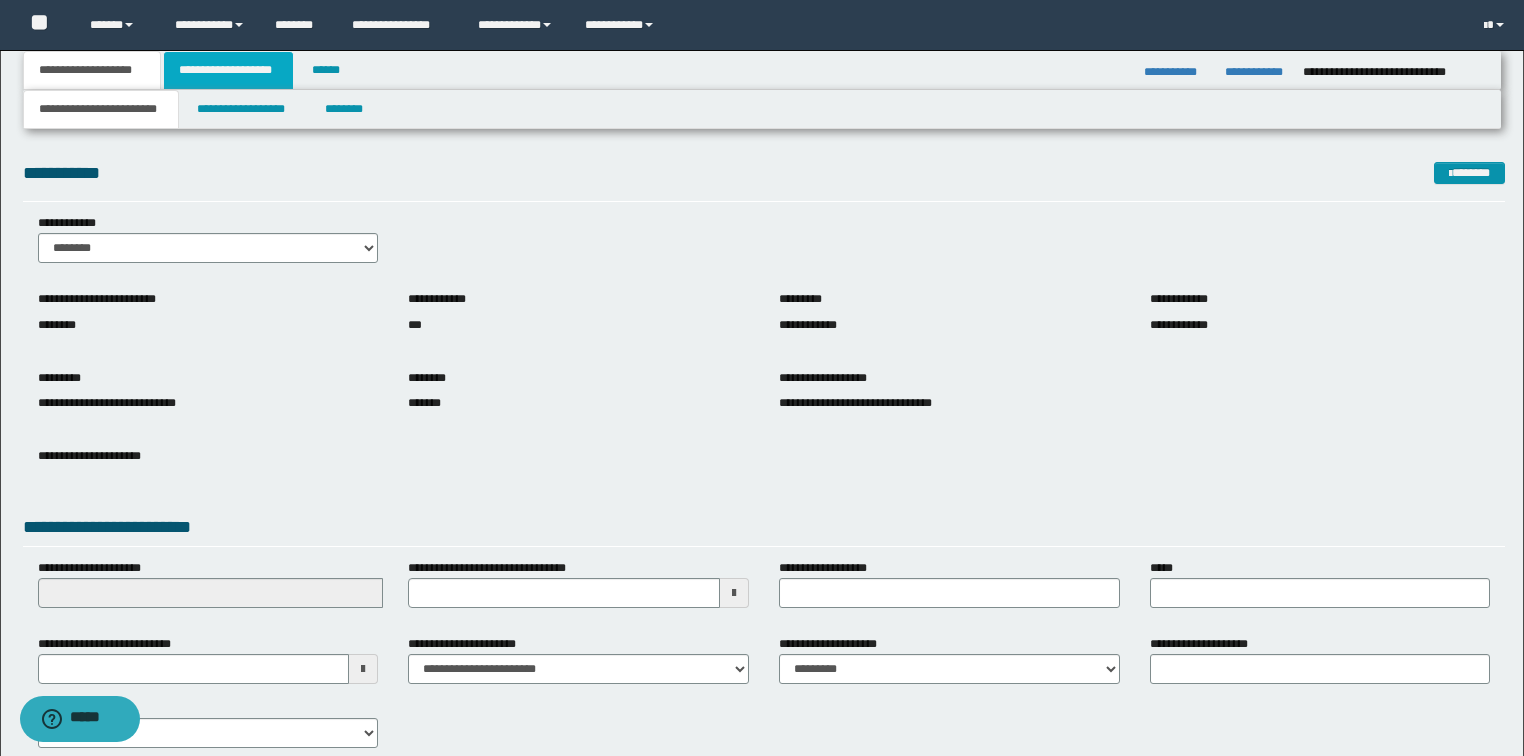 click on "**********" at bounding box center (228, 70) 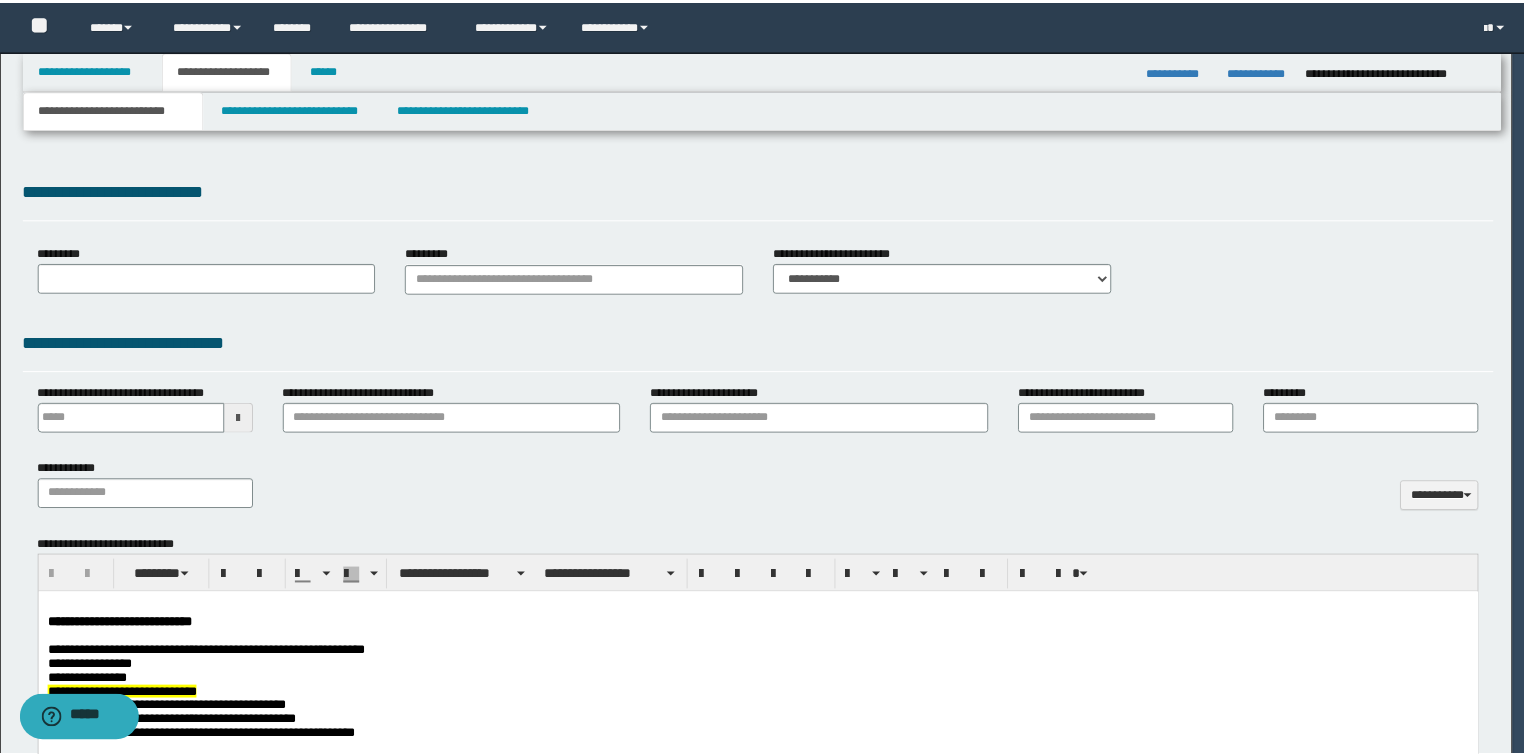 scroll, scrollTop: 0, scrollLeft: 0, axis: both 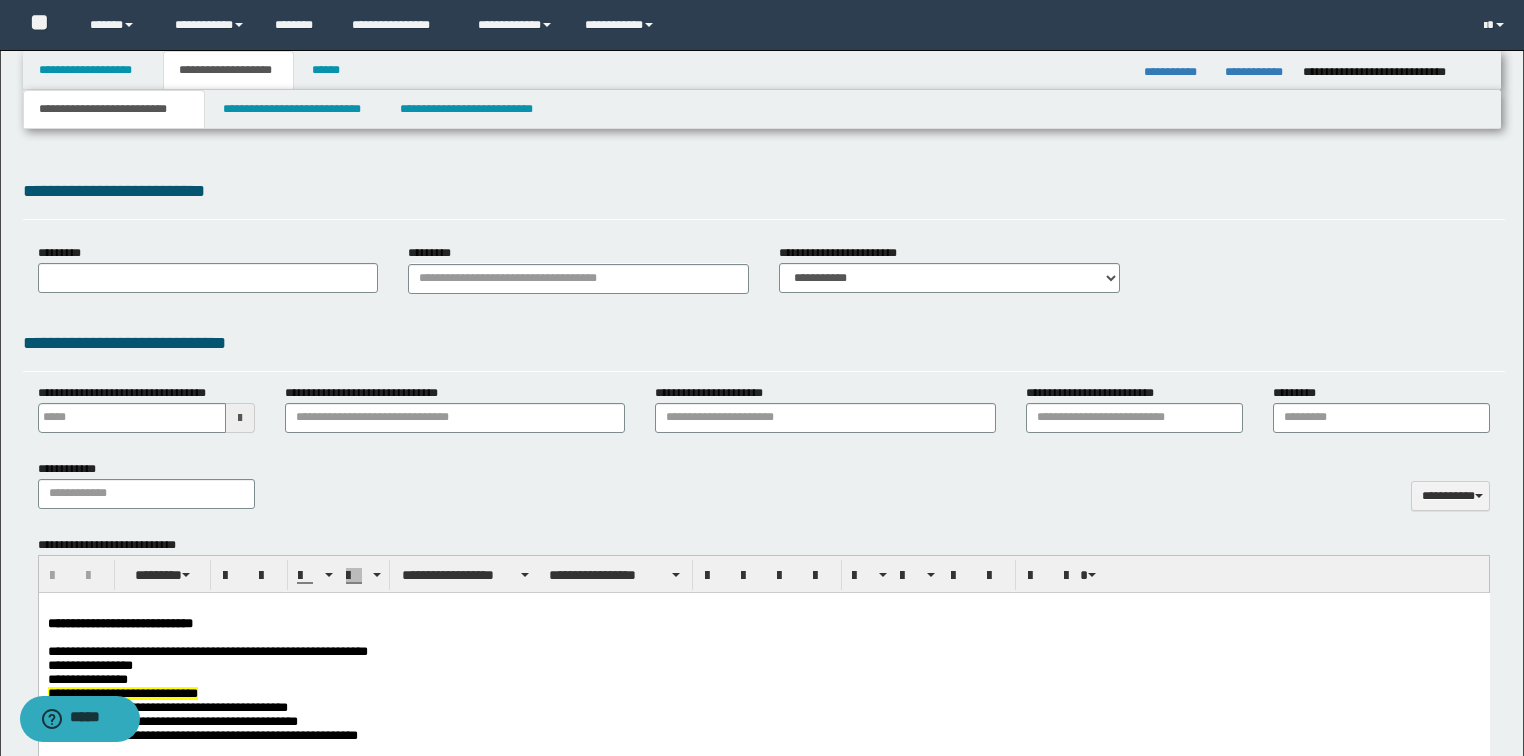 select on "*" 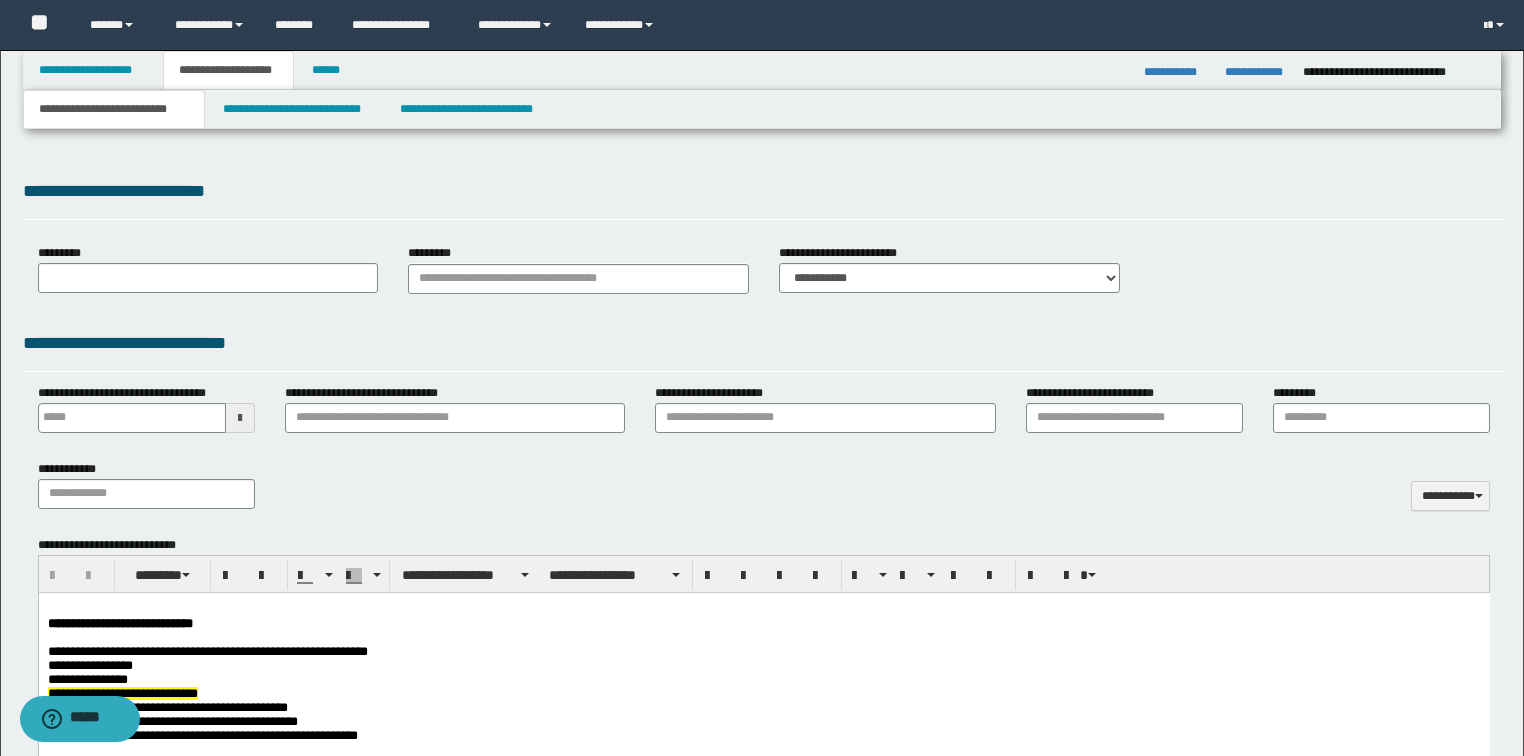 type 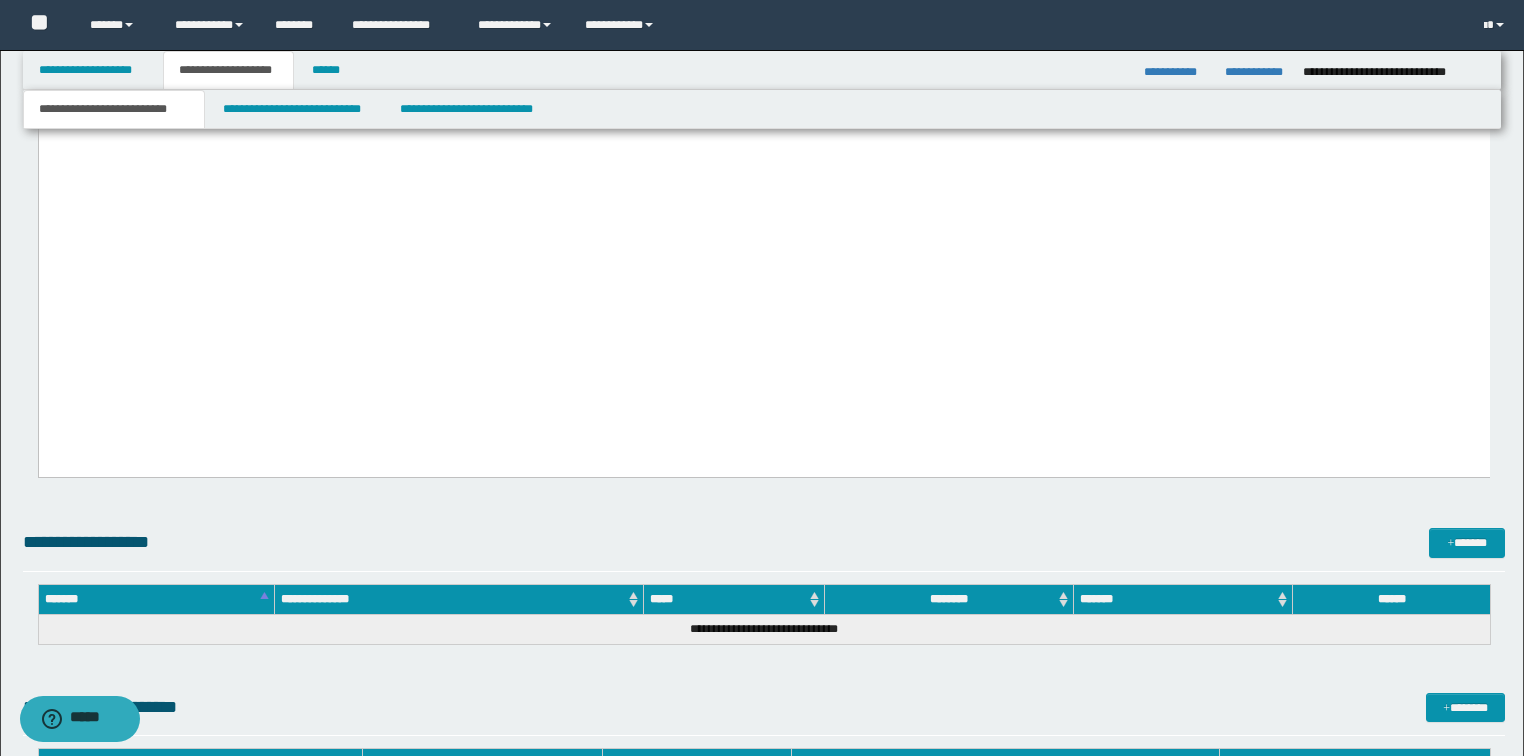 scroll, scrollTop: 4080, scrollLeft: 0, axis: vertical 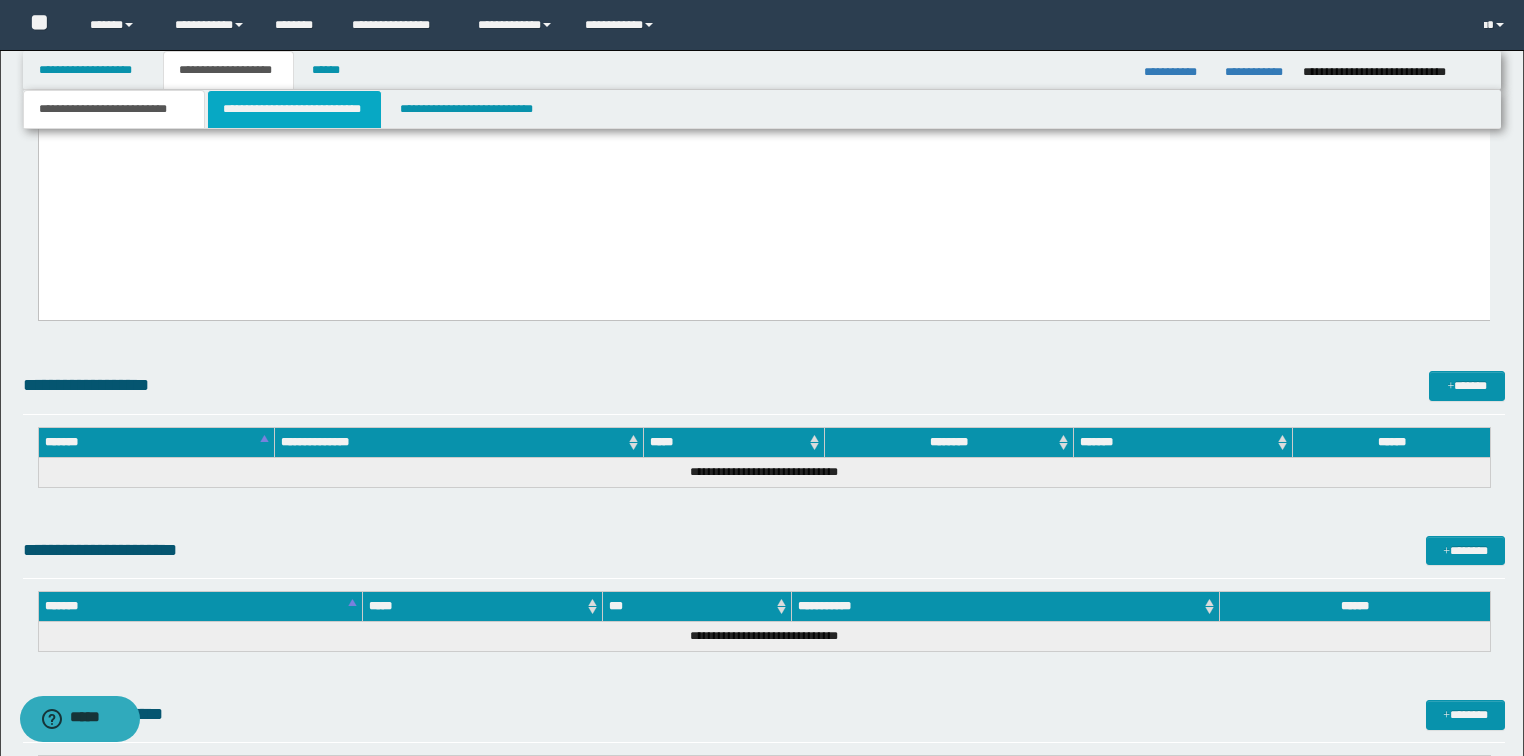 click on "**********" at bounding box center [294, 109] 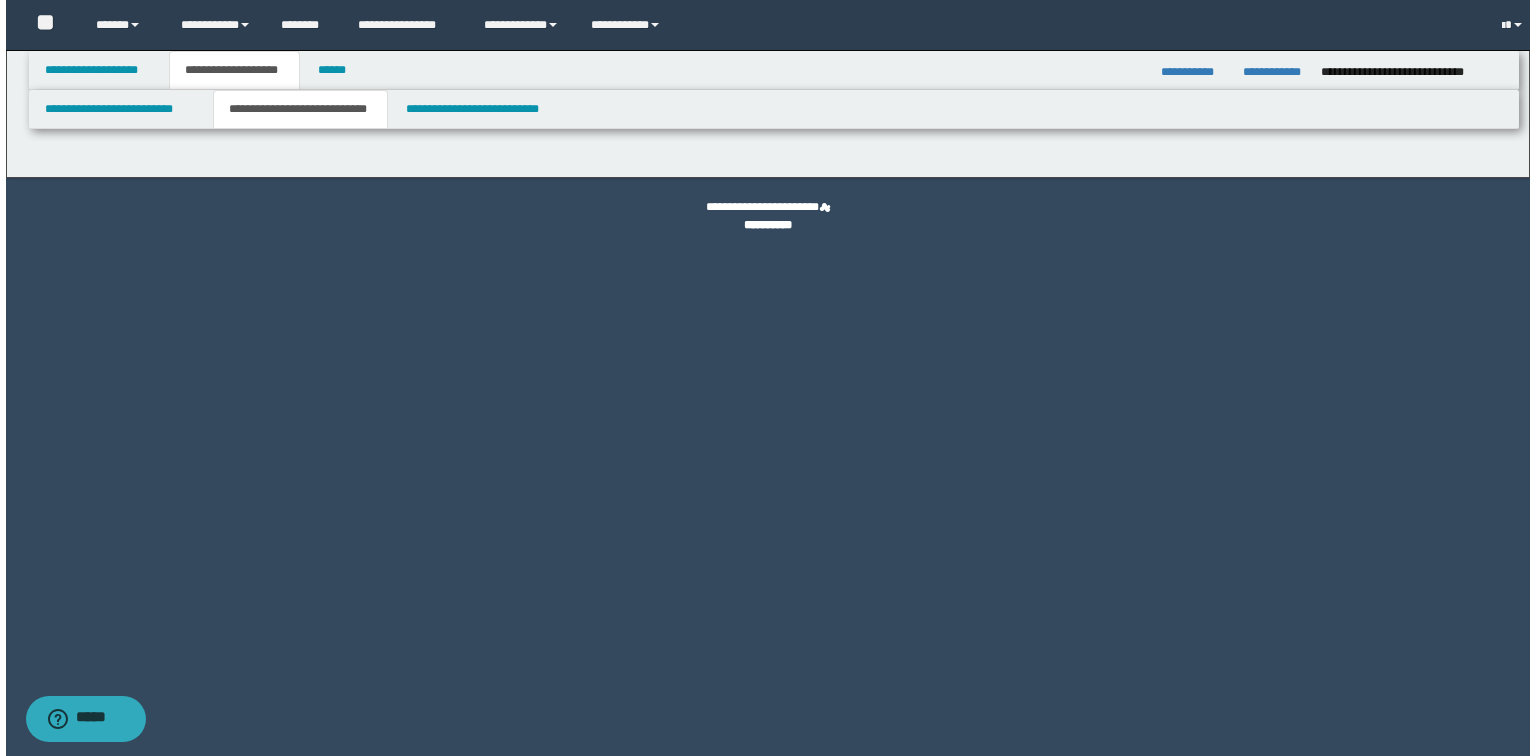 scroll, scrollTop: 0, scrollLeft: 0, axis: both 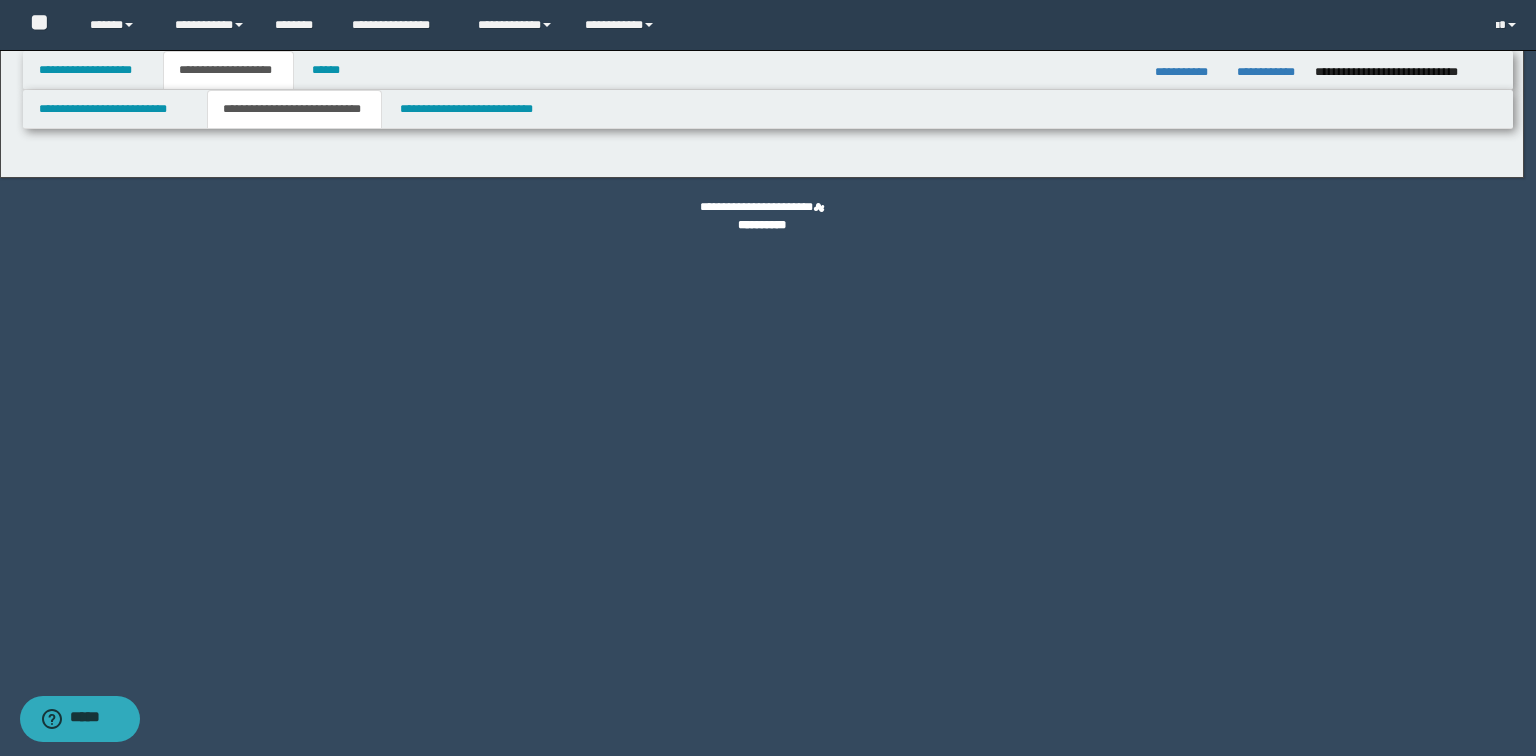 select on "*" 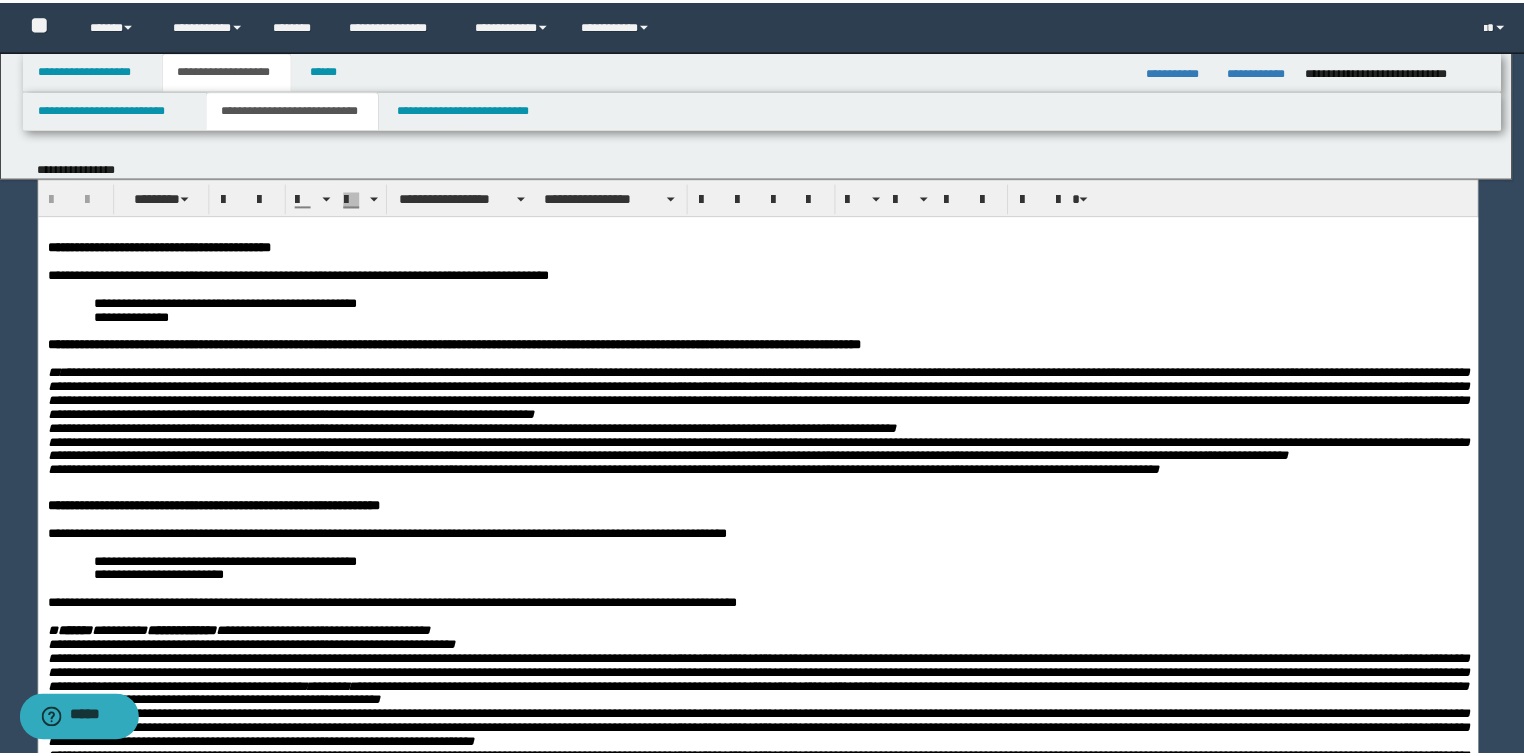 scroll, scrollTop: 0, scrollLeft: 0, axis: both 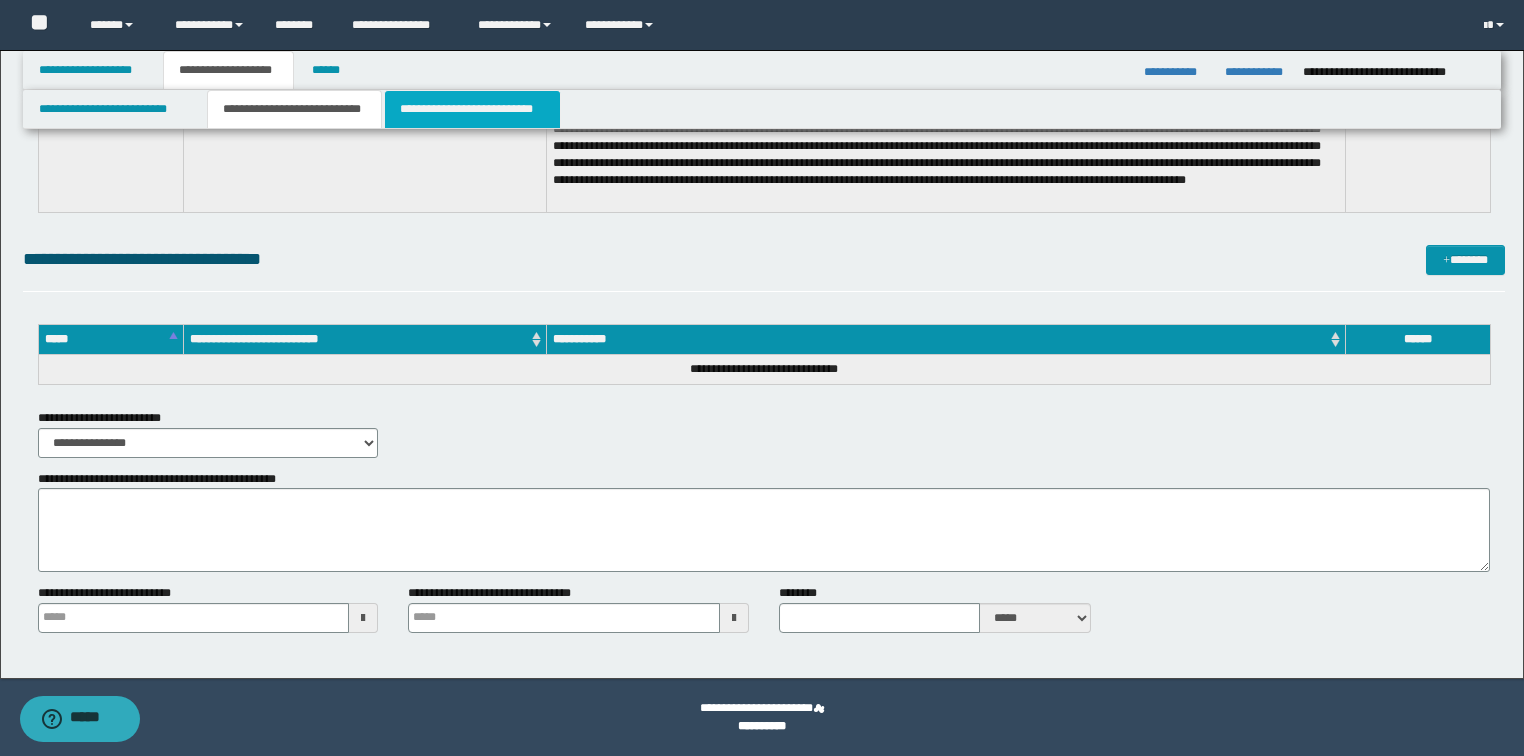 click on "**********" at bounding box center [472, 109] 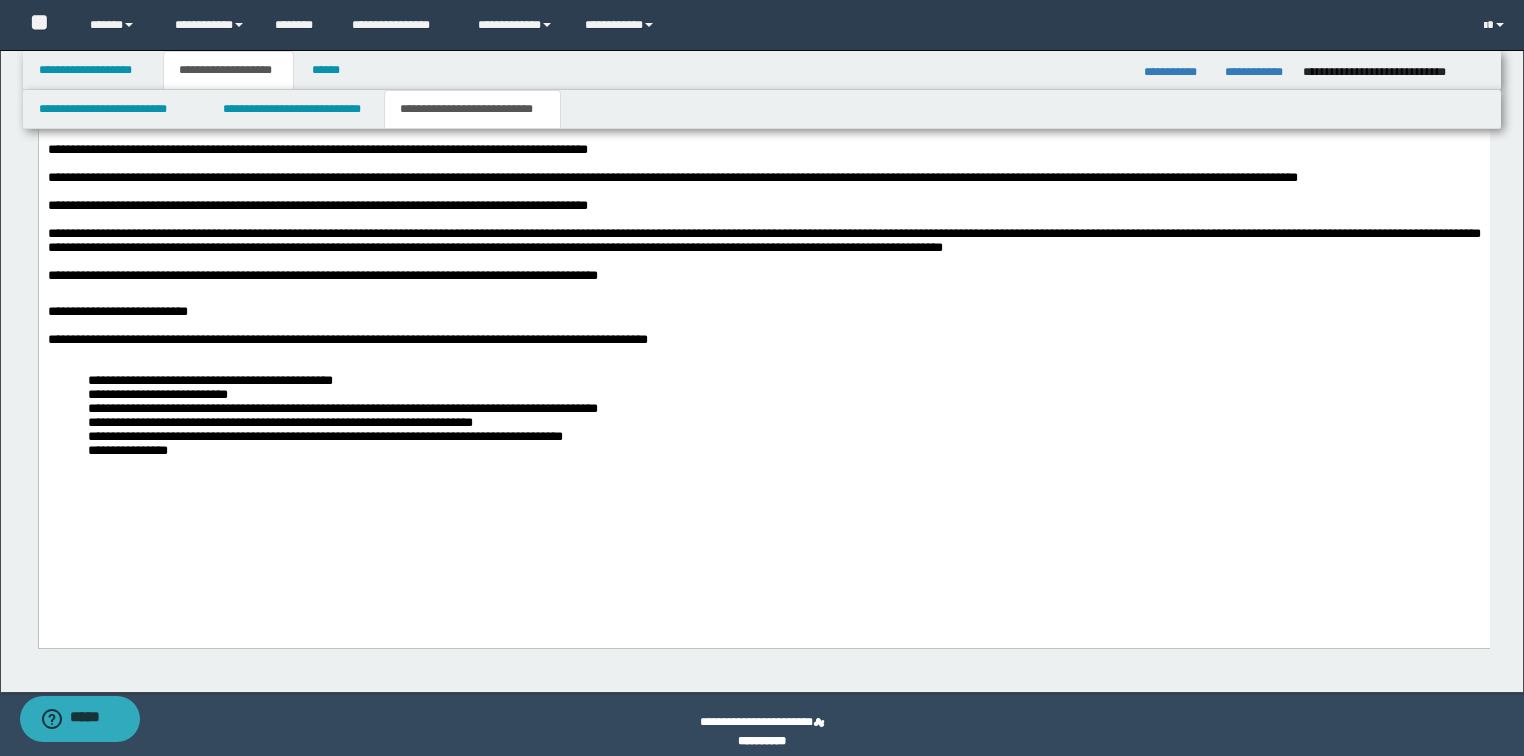 scroll, scrollTop: 1934, scrollLeft: 0, axis: vertical 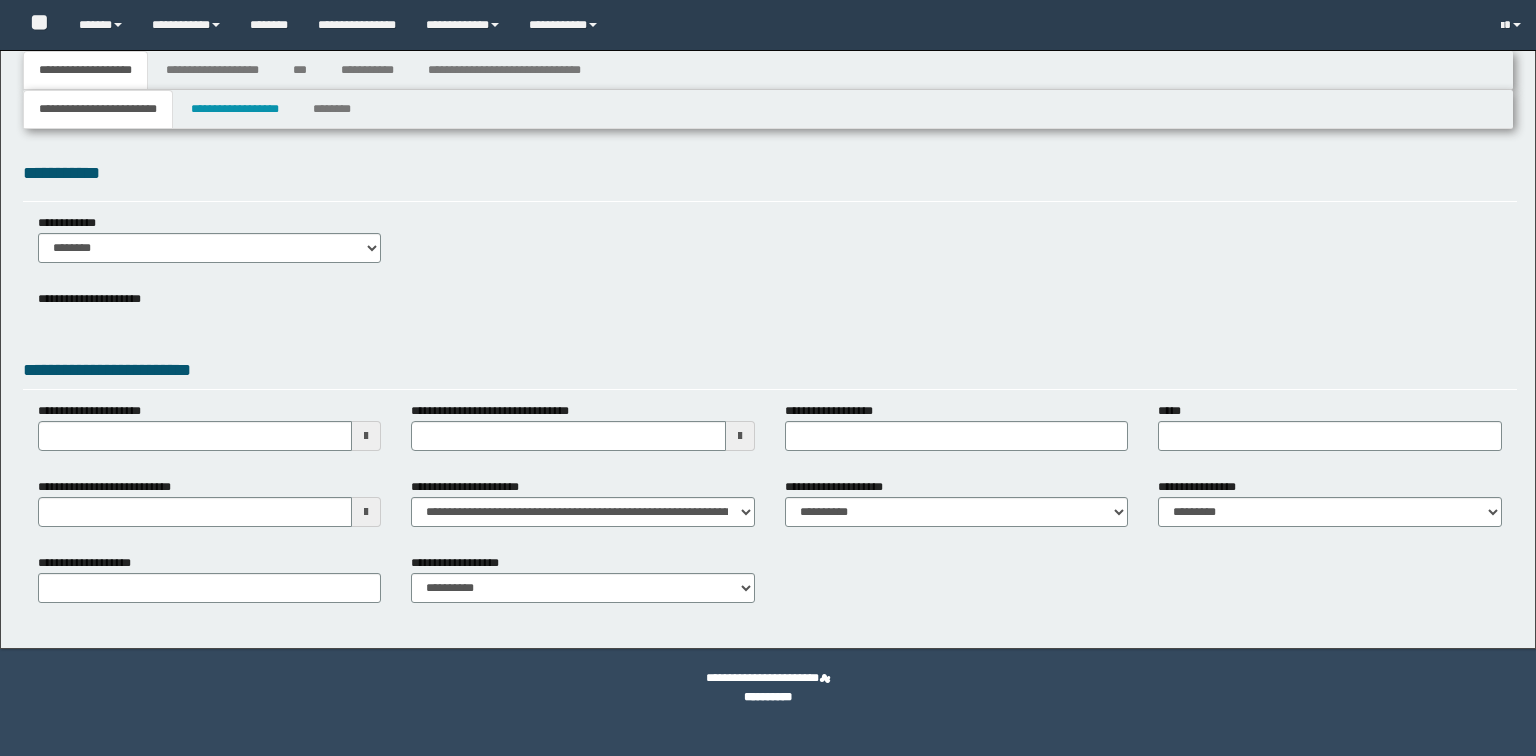 click on "**********" at bounding box center [770, 314] 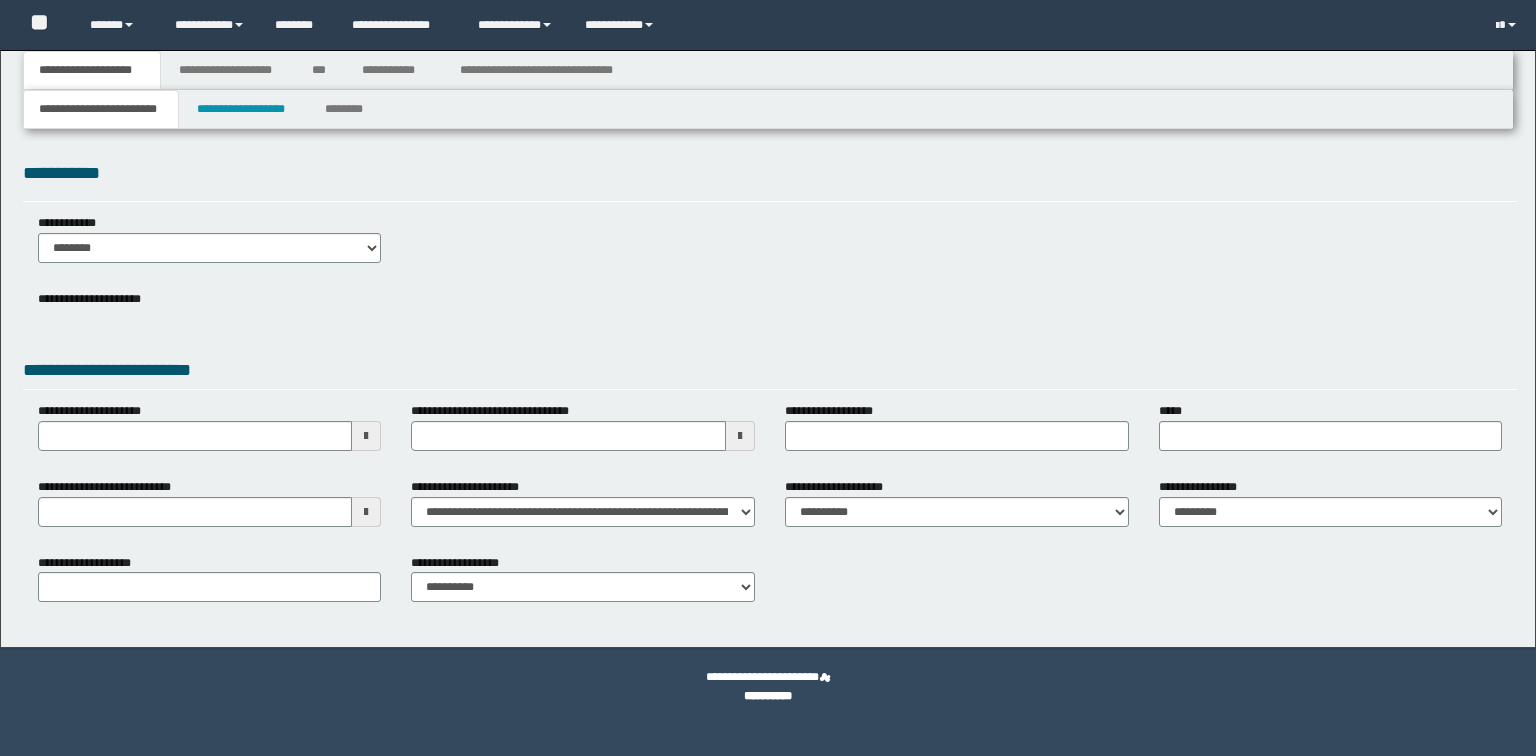 scroll, scrollTop: 0, scrollLeft: 0, axis: both 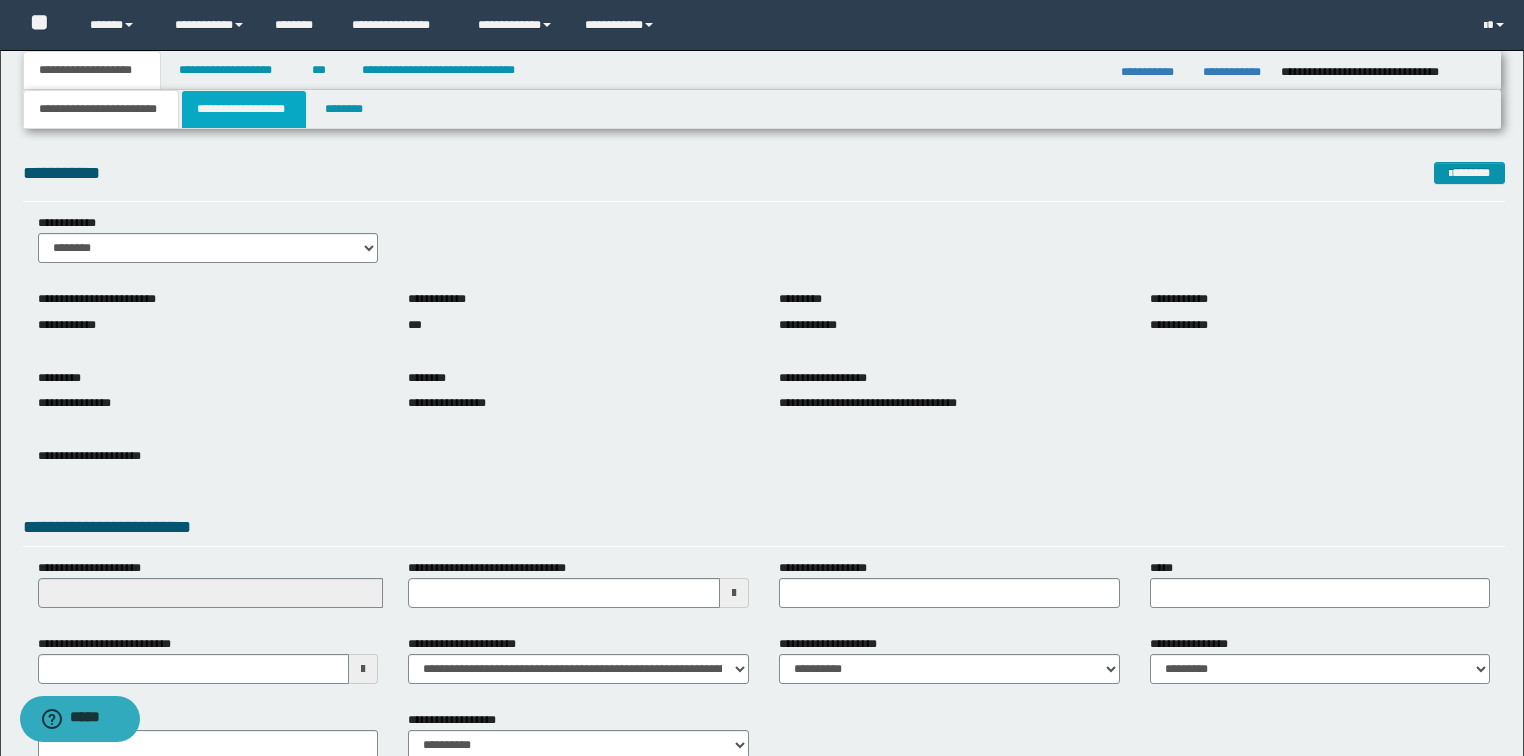 click on "**********" at bounding box center [244, 109] 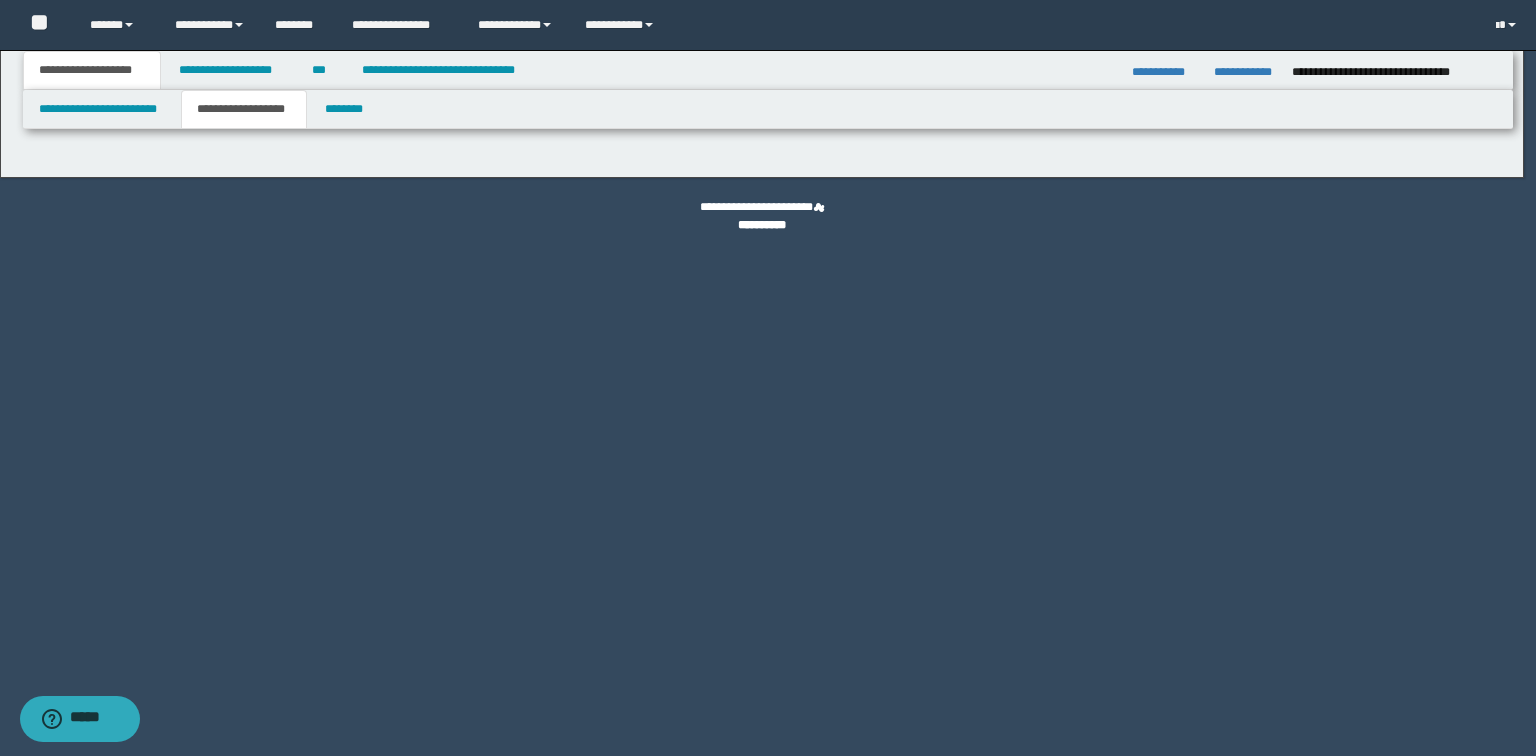 type on "********" 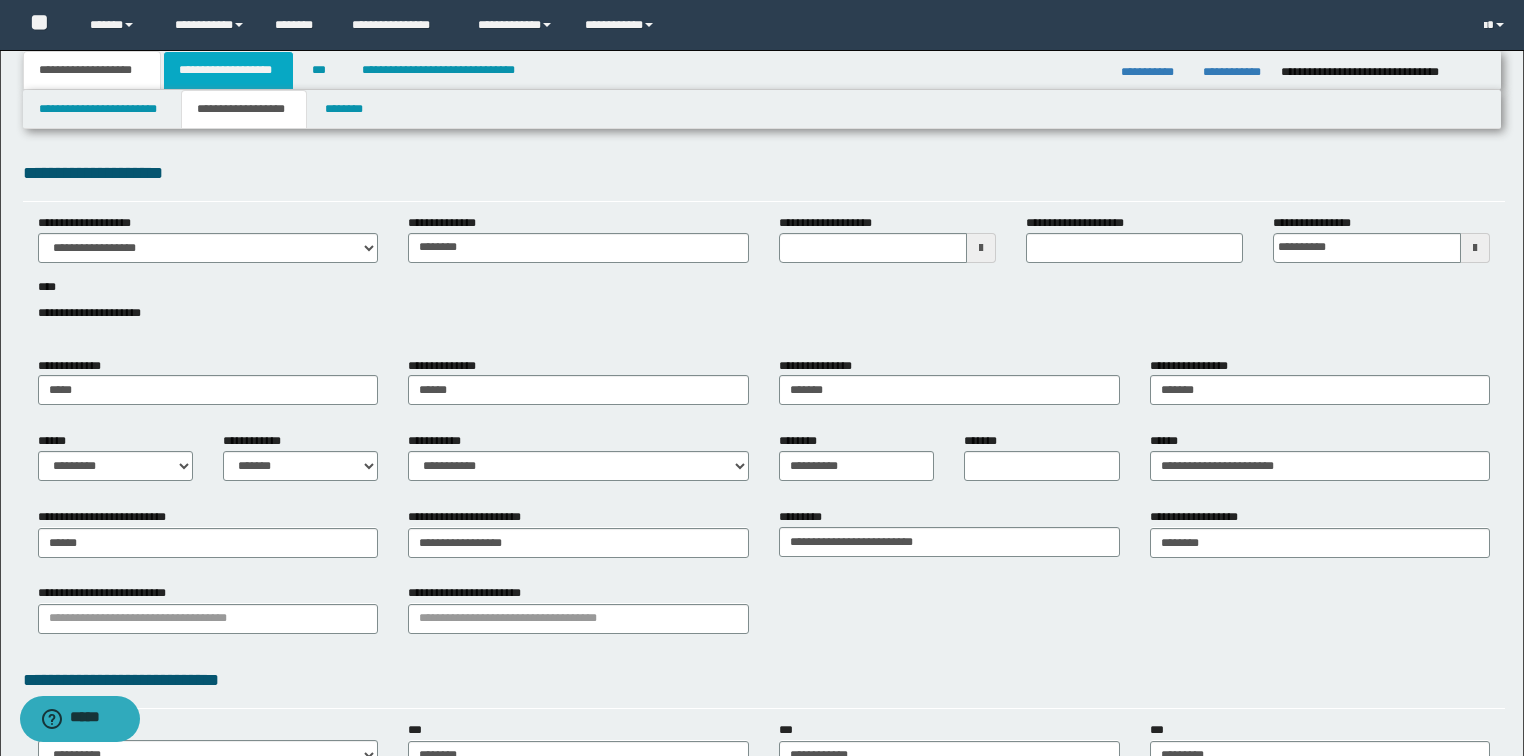 click on "**********" at bounding box center (228, 70) 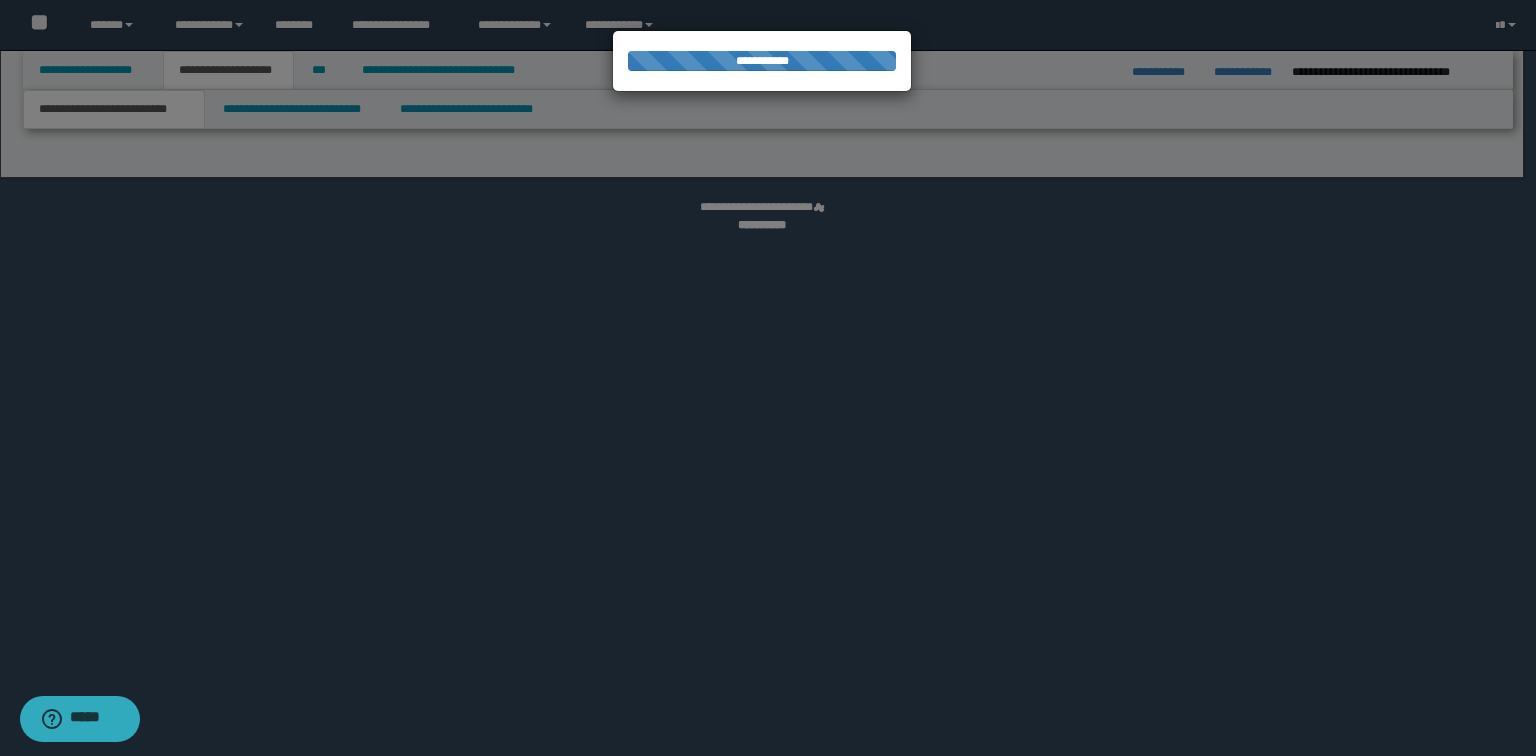 click on "**********" at bounding box center [762, 378] 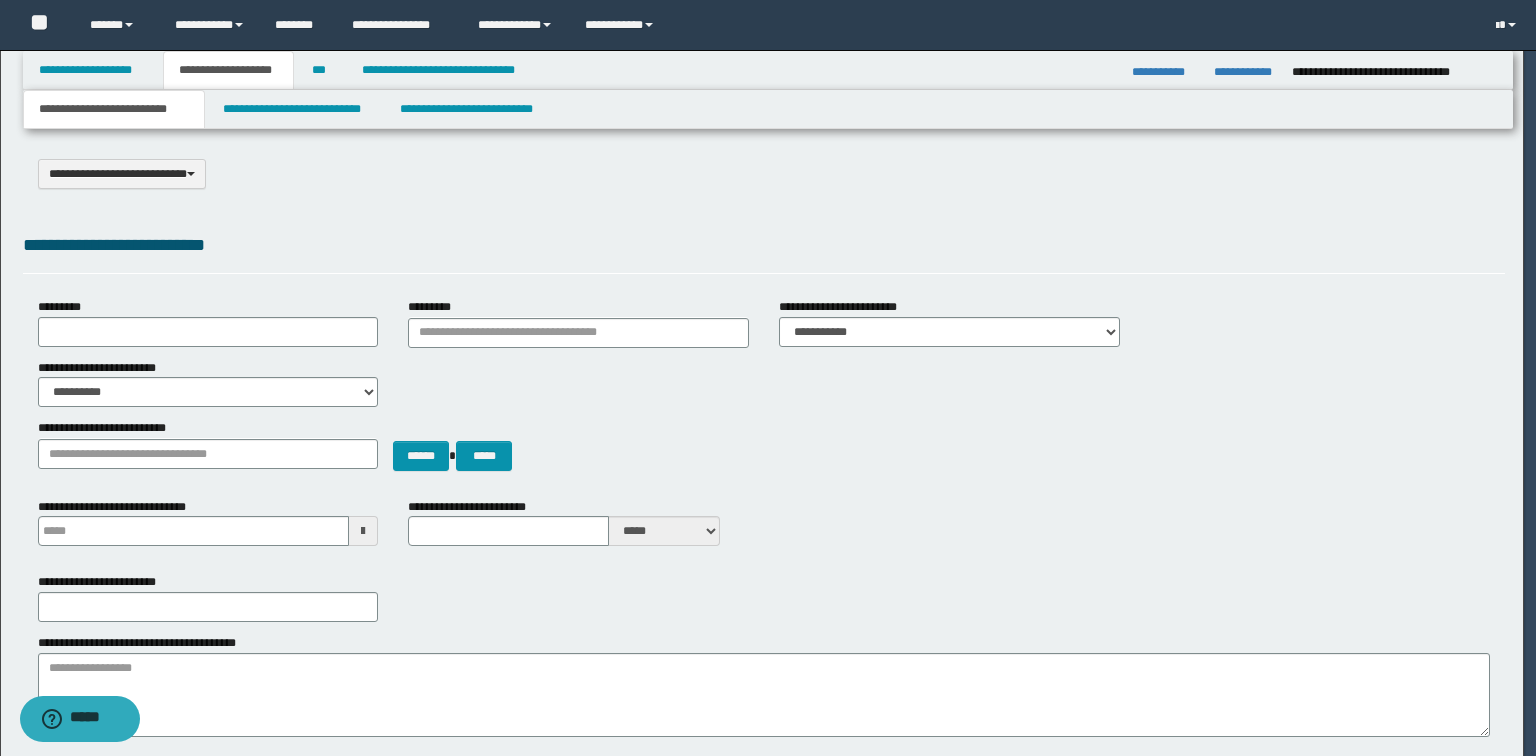 scroll, scrollTop: 0, scrollLeft: 0, axis: both 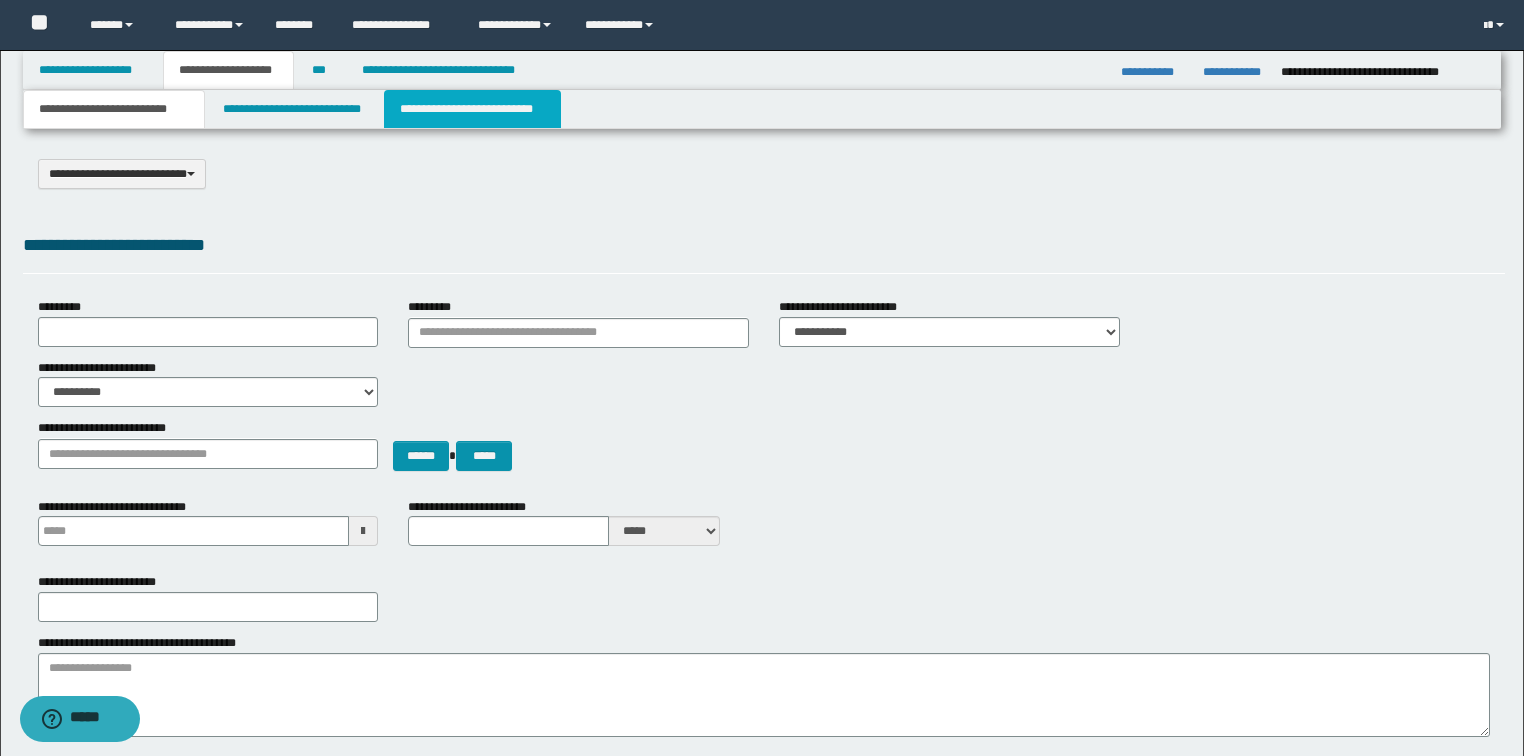click on "**********" at bounding box center (472, 109) 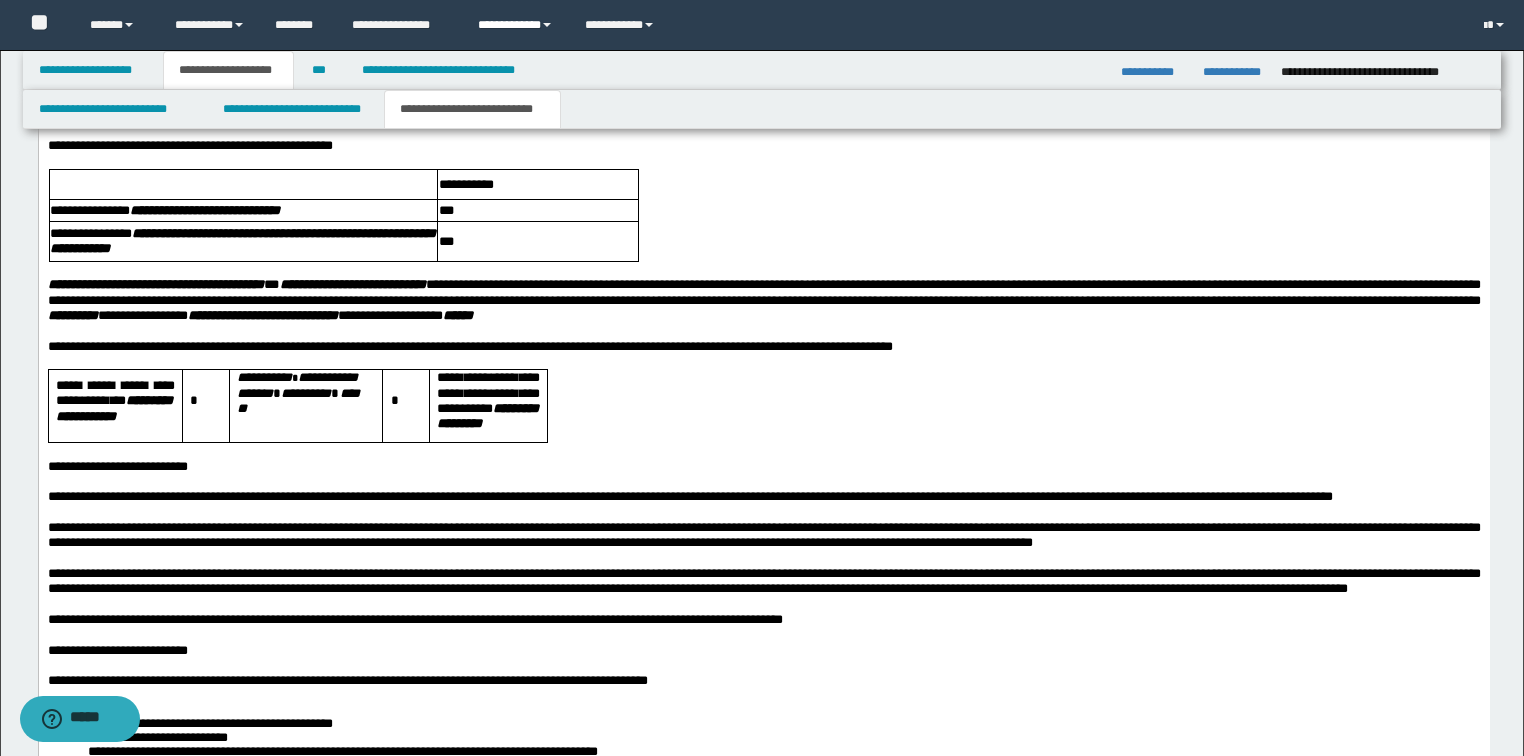 scroll, scrollTop: 2960, scrollLeft: 0, axis: vertical 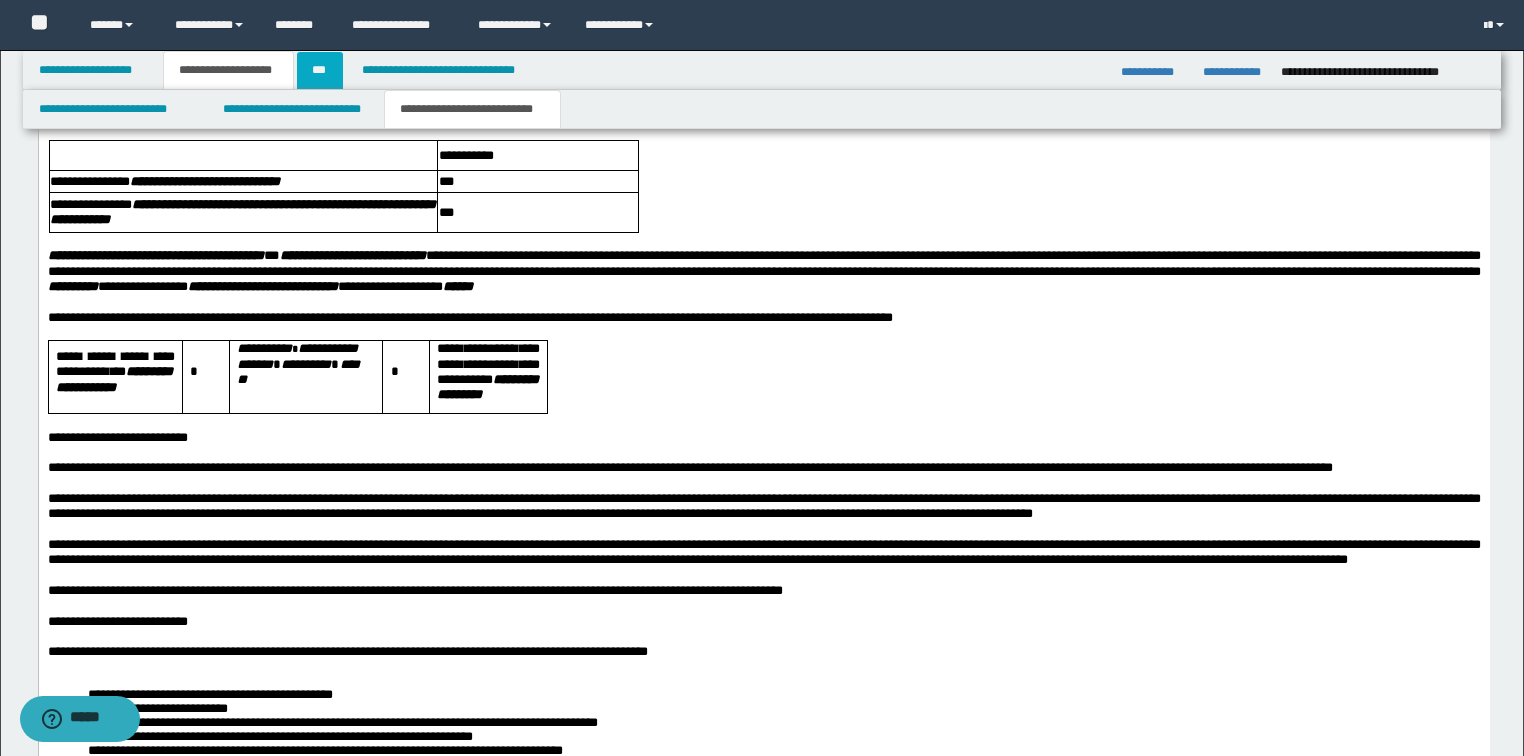 click on "***" at bounding box center (320, 70) 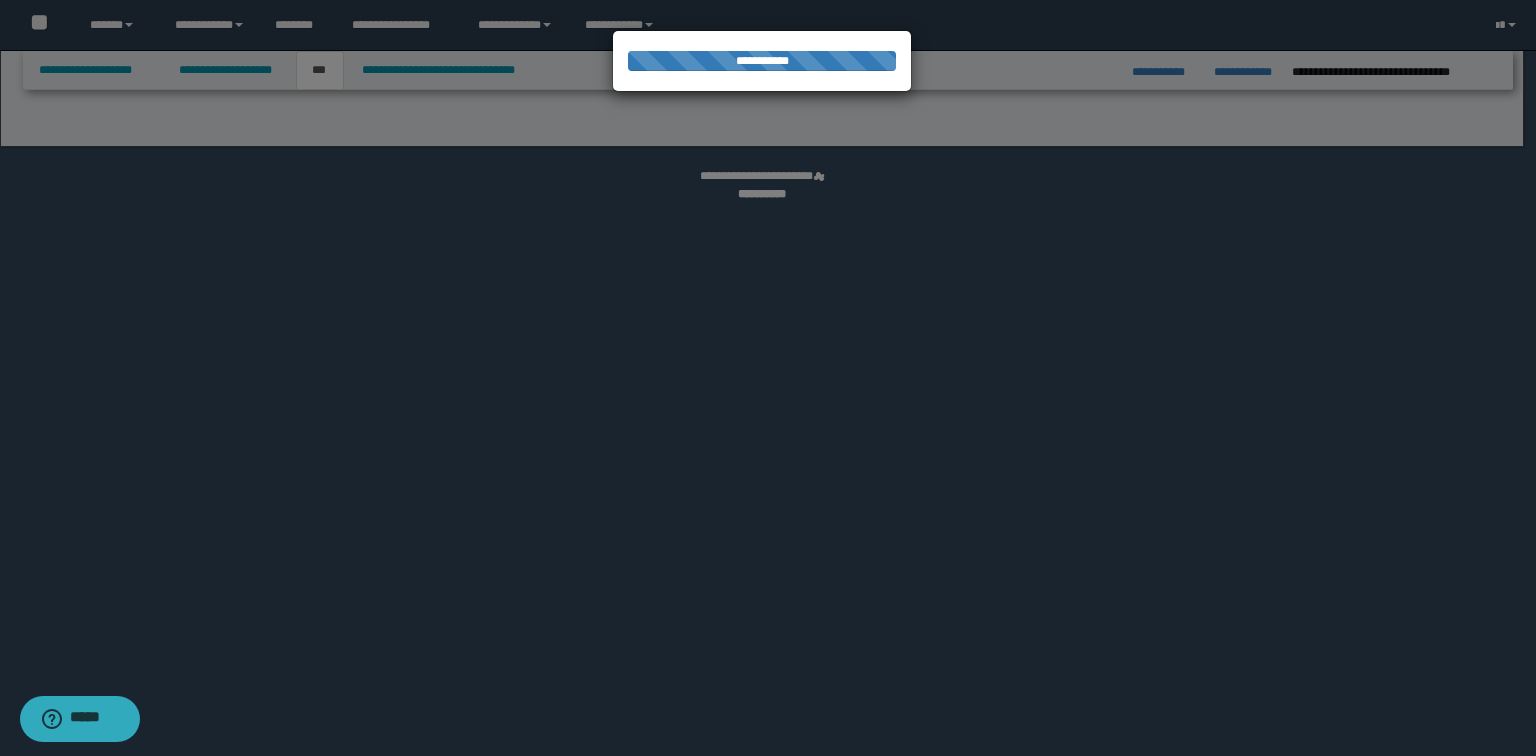 select on "**" 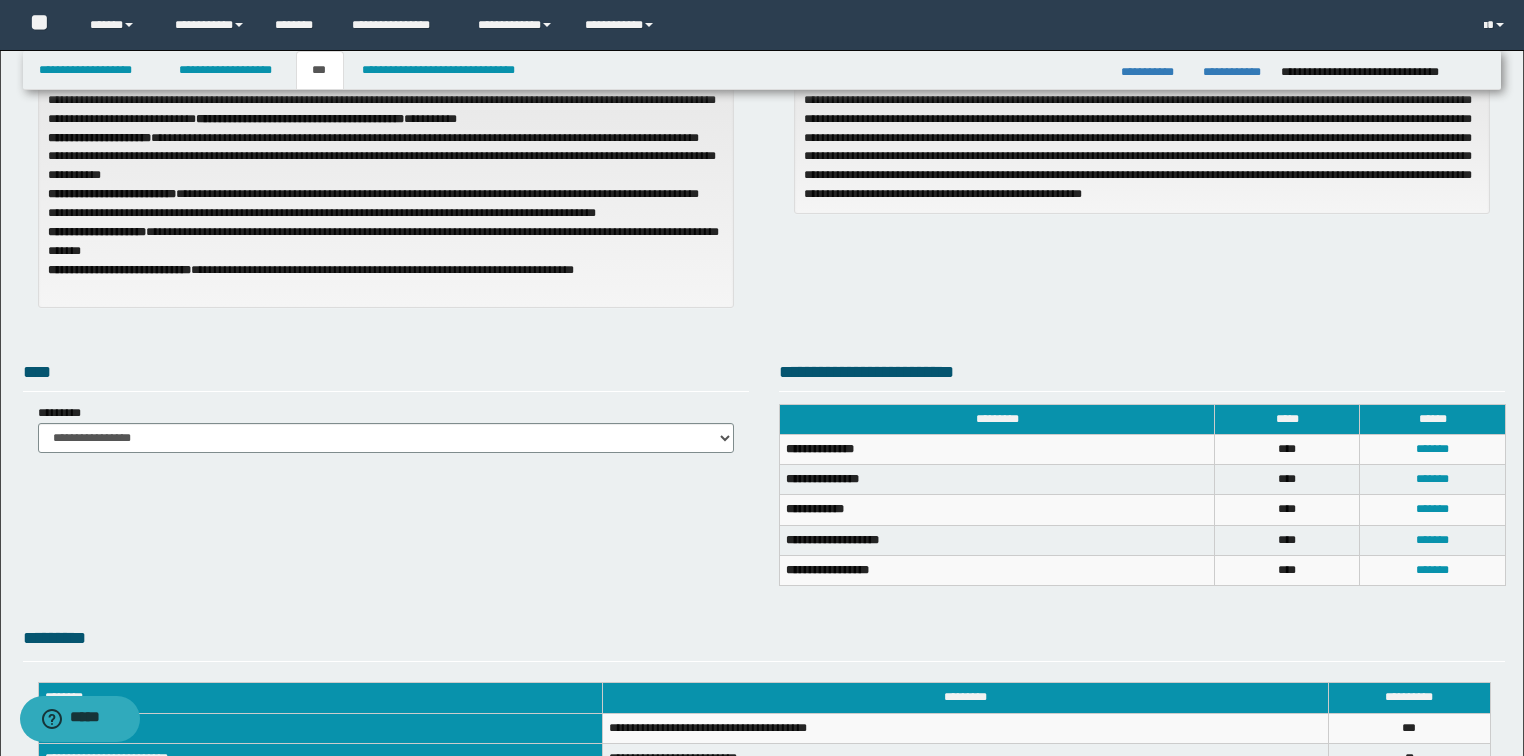 scroll, scrollTop: 240, scrollLeft: 0, axis: vertical 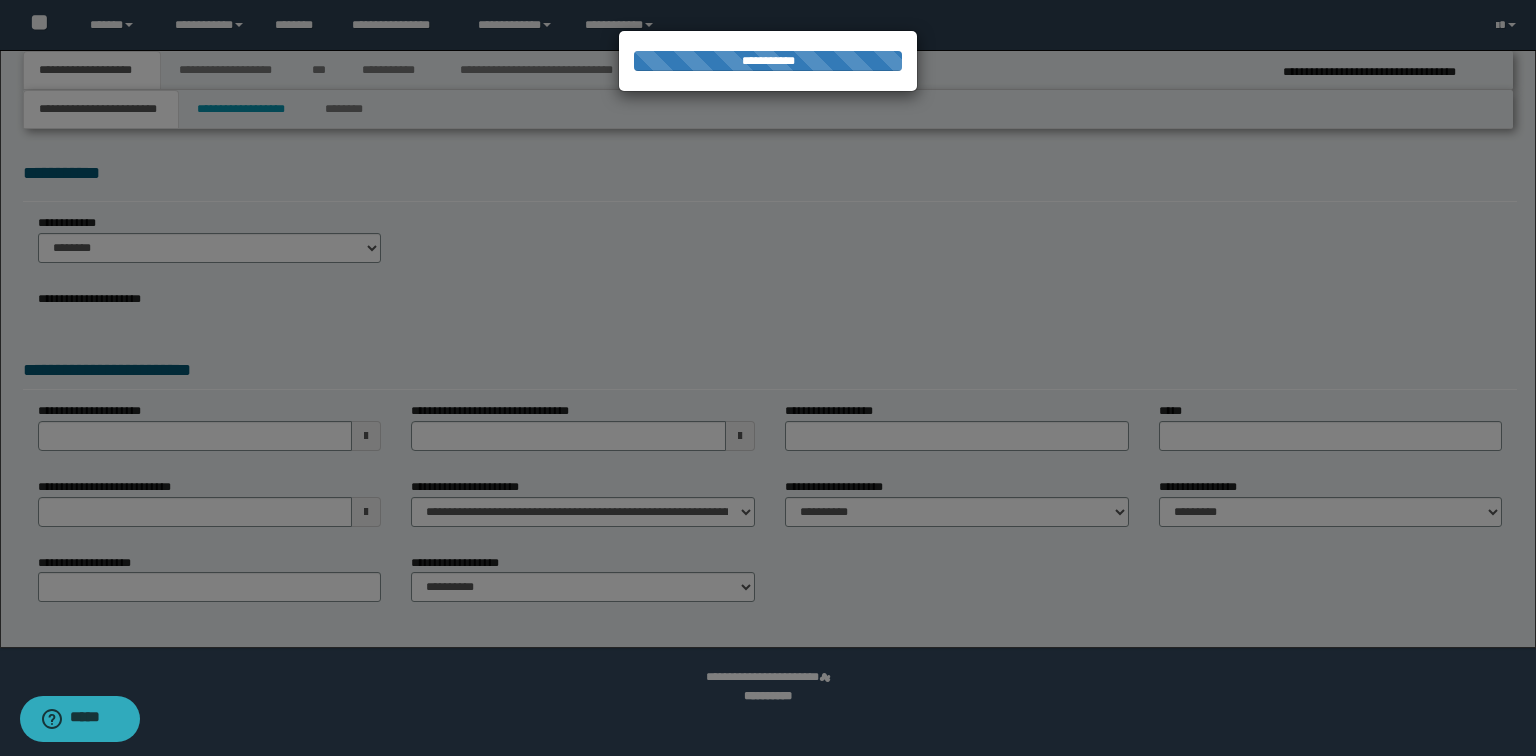 select on "*" 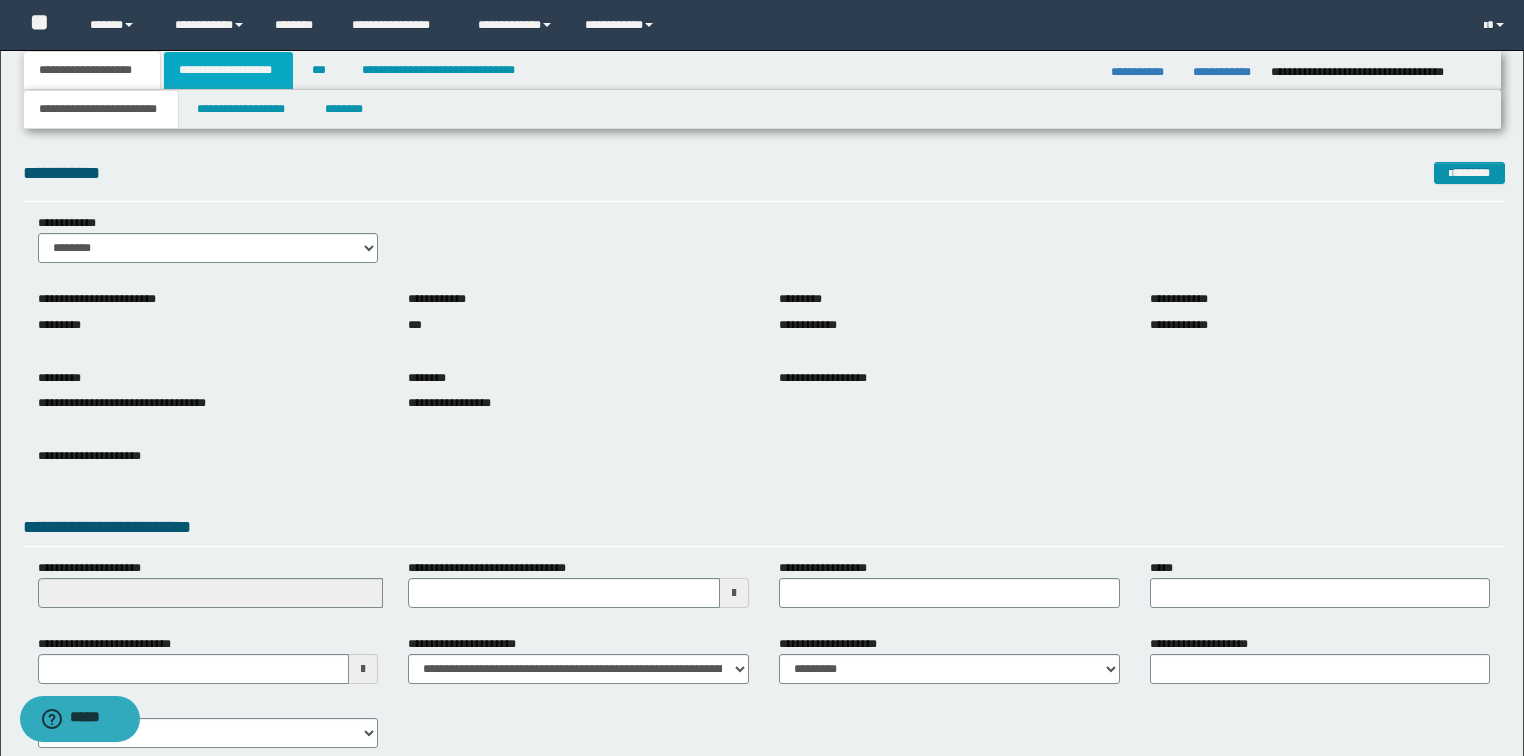 click on "**********" at bounding box center [228, 70] 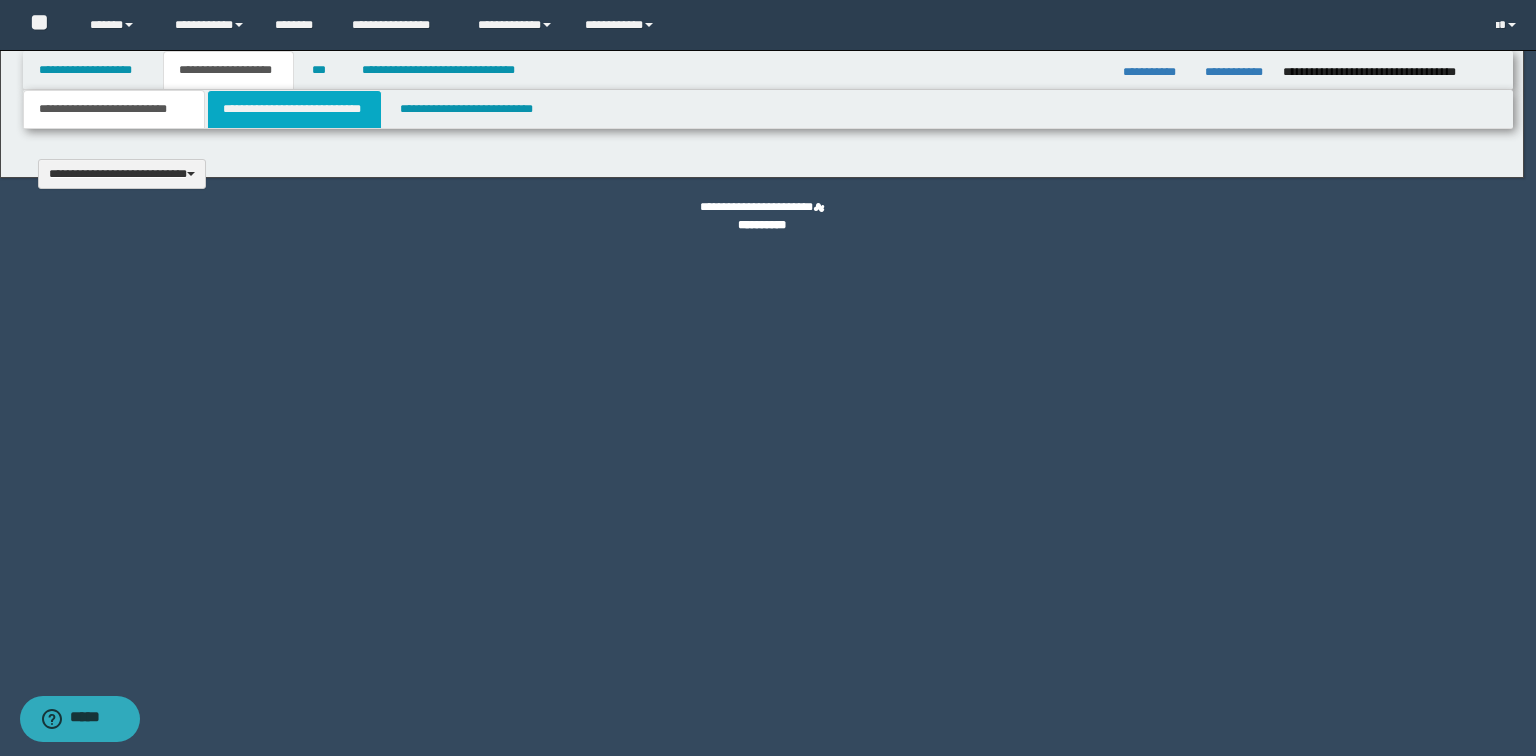type 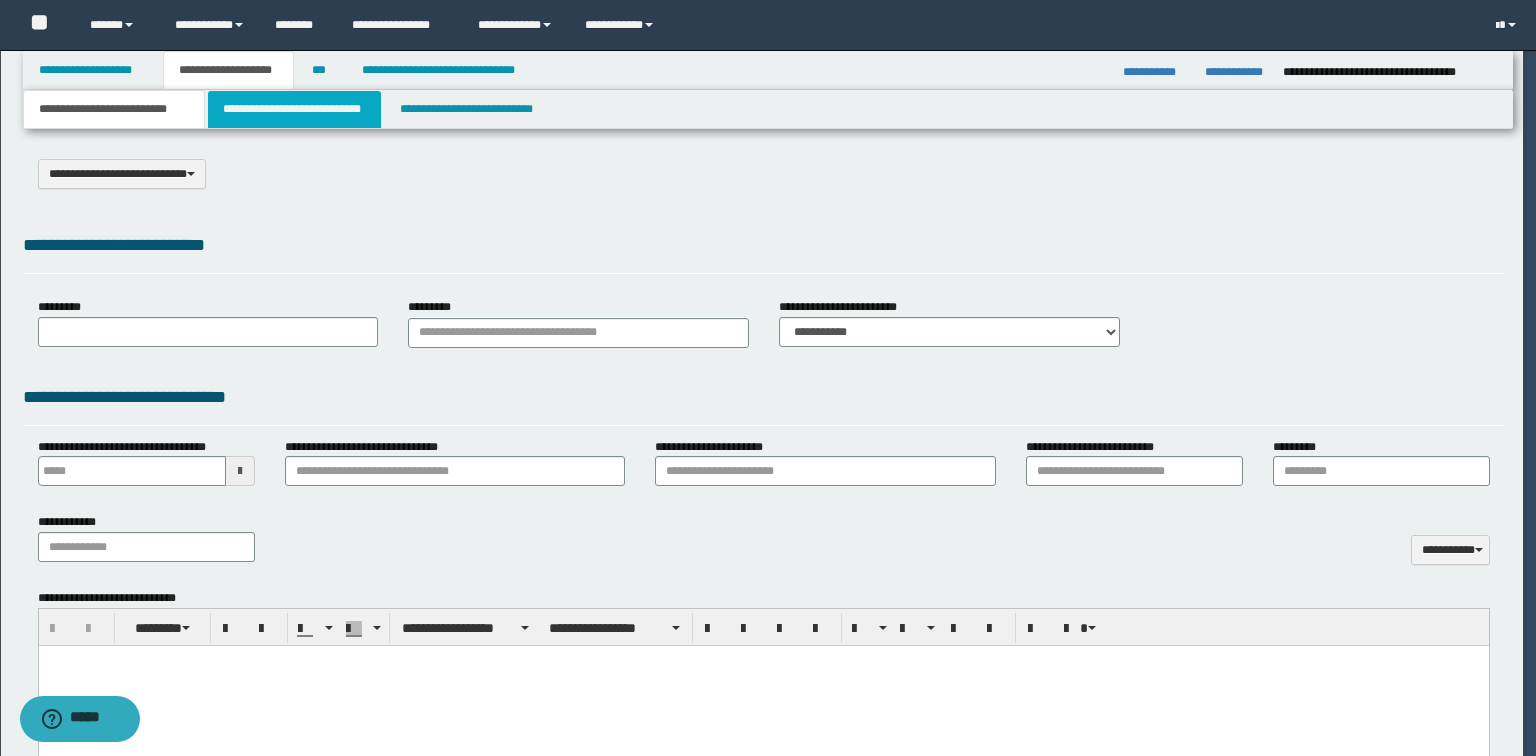 type on "*********" 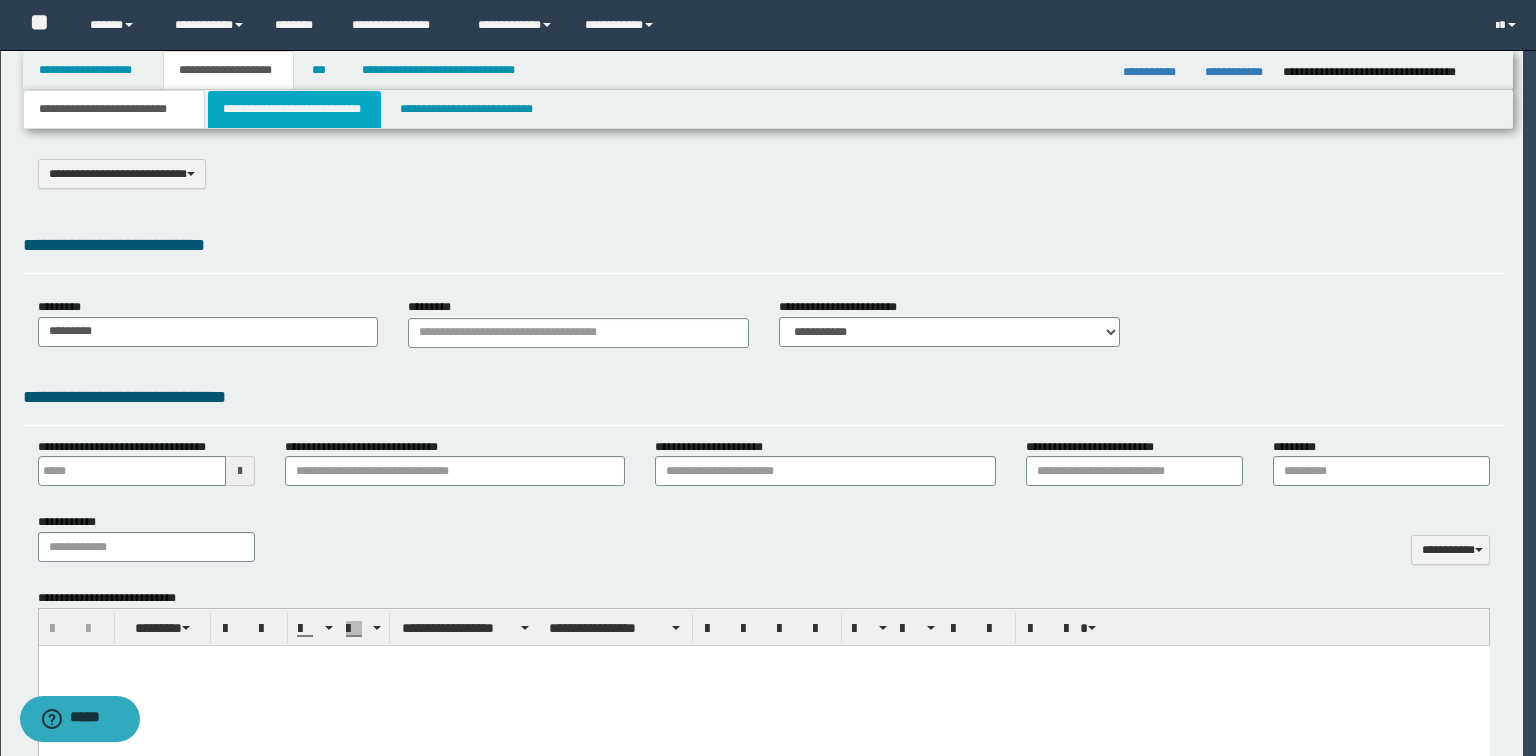 scroll, scrollTop: 0, scrollLeft: 0, axis: both 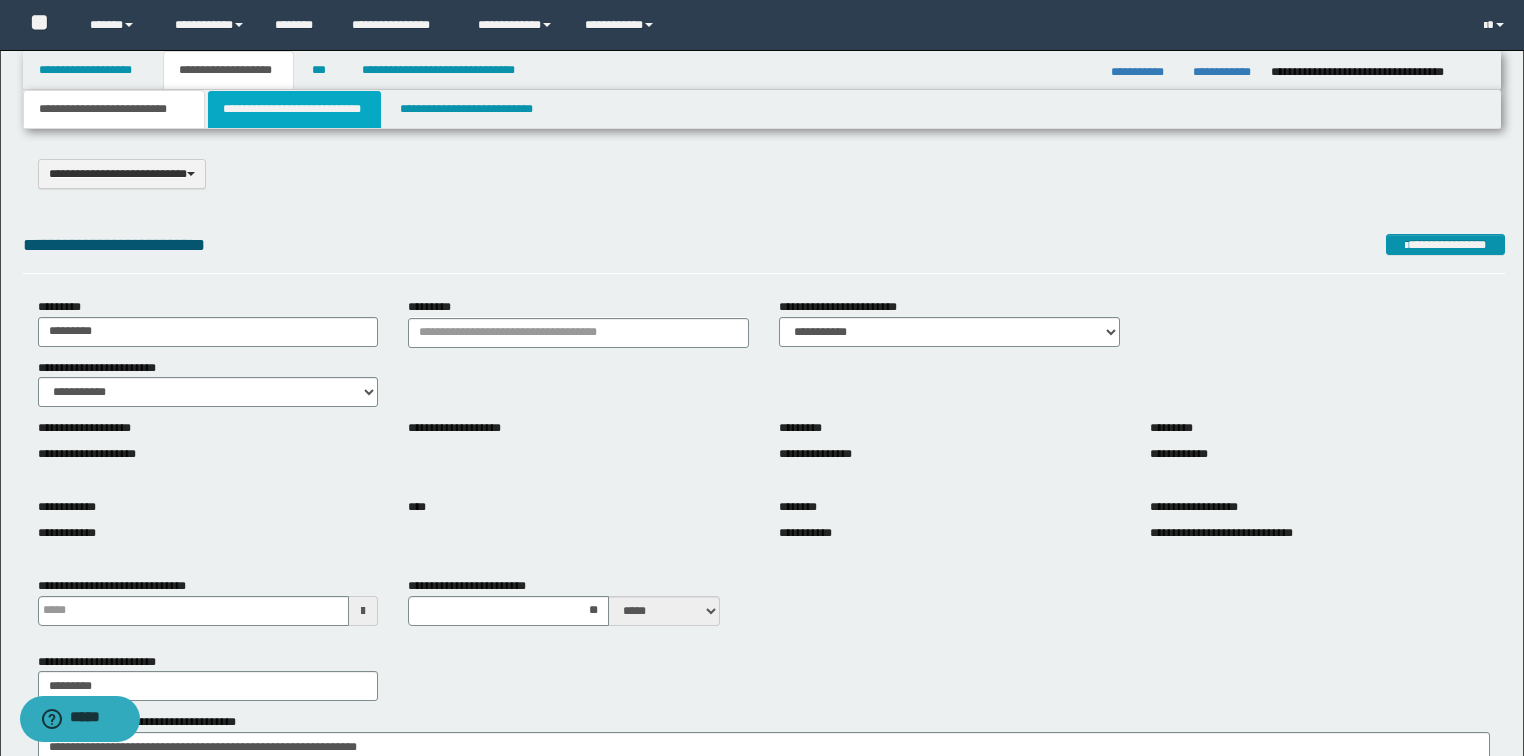 click on "**********" at bounding box center (294, 109) 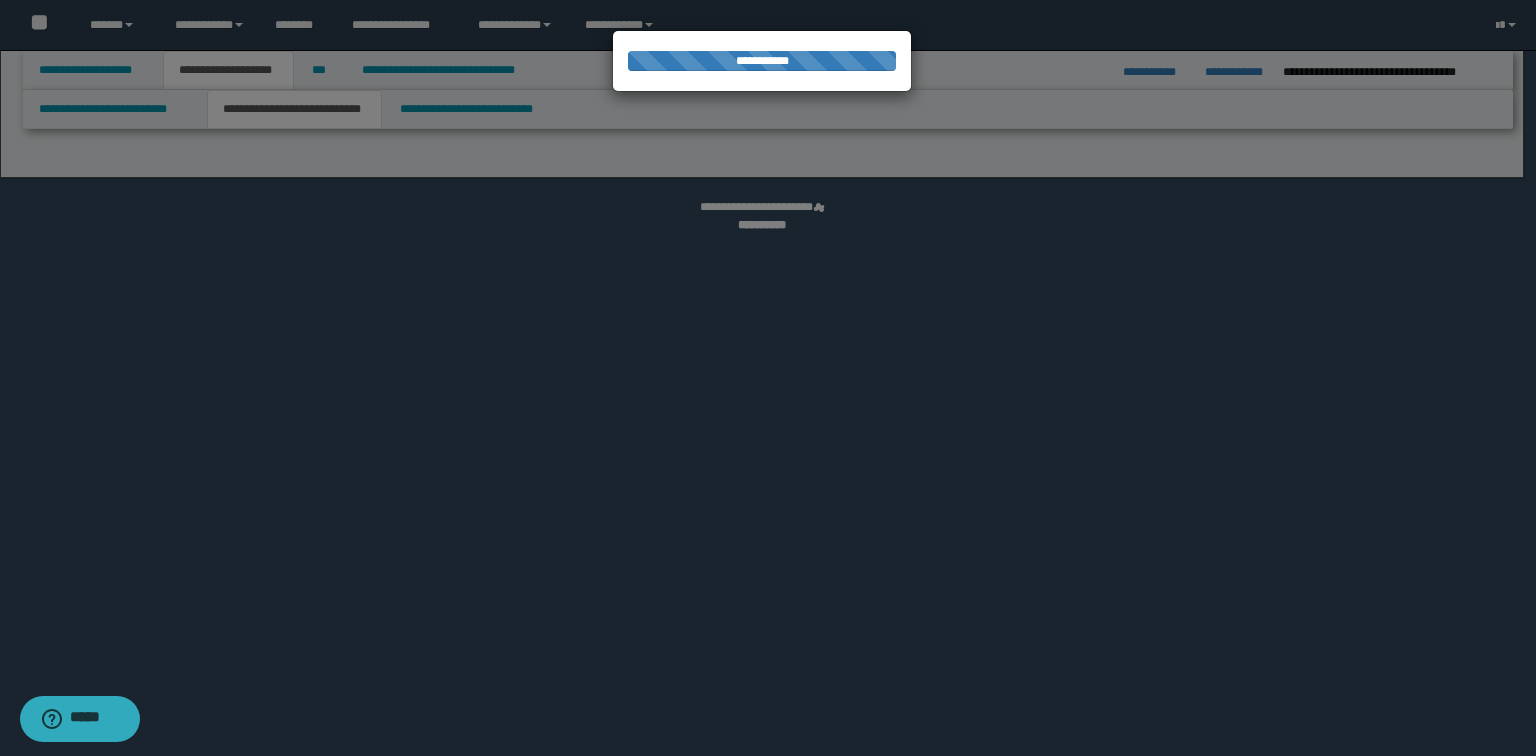 select on "*" 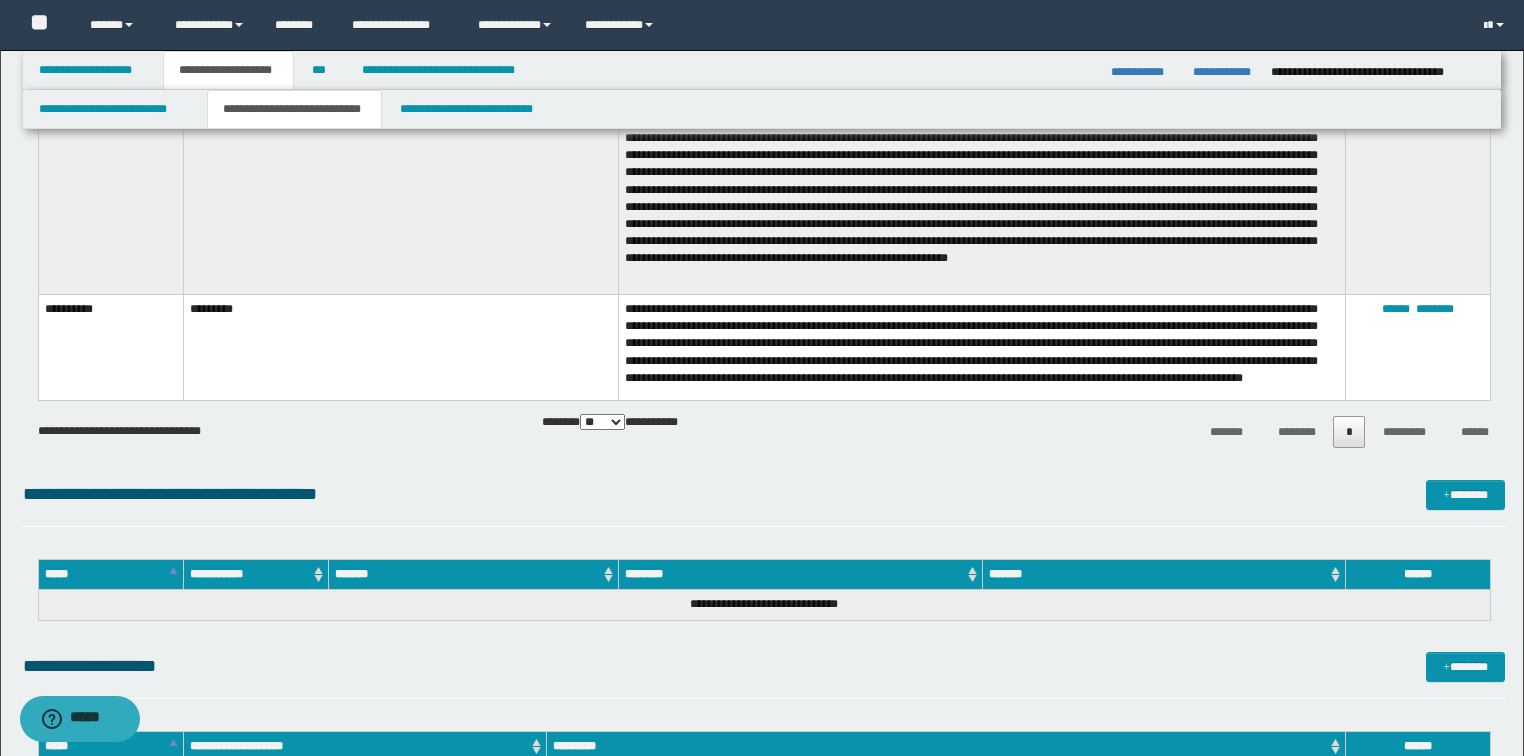 scroll, scrollTop: 11680, scrollLeft: 0, axis: vertical 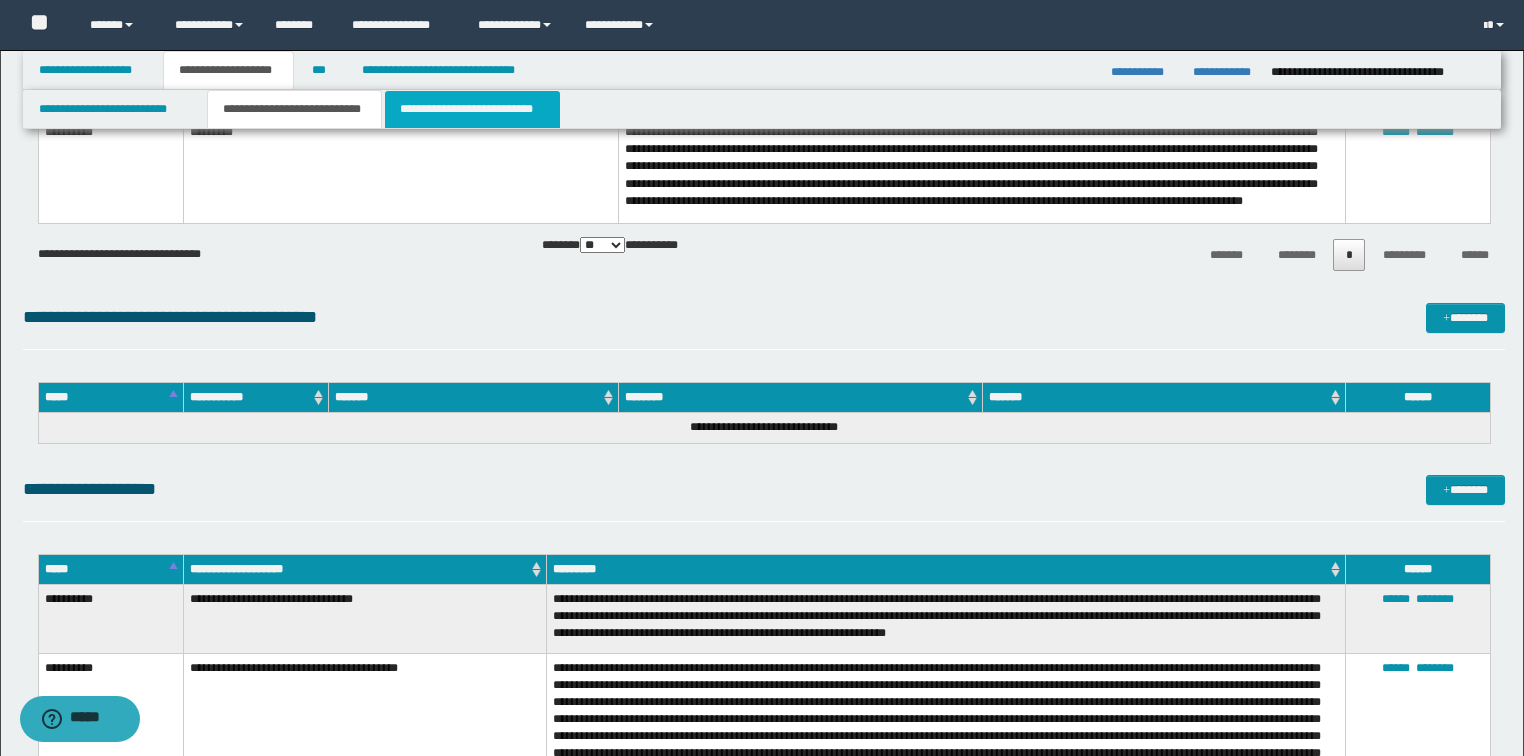 click on "**********" at bounding box center (472, 109) 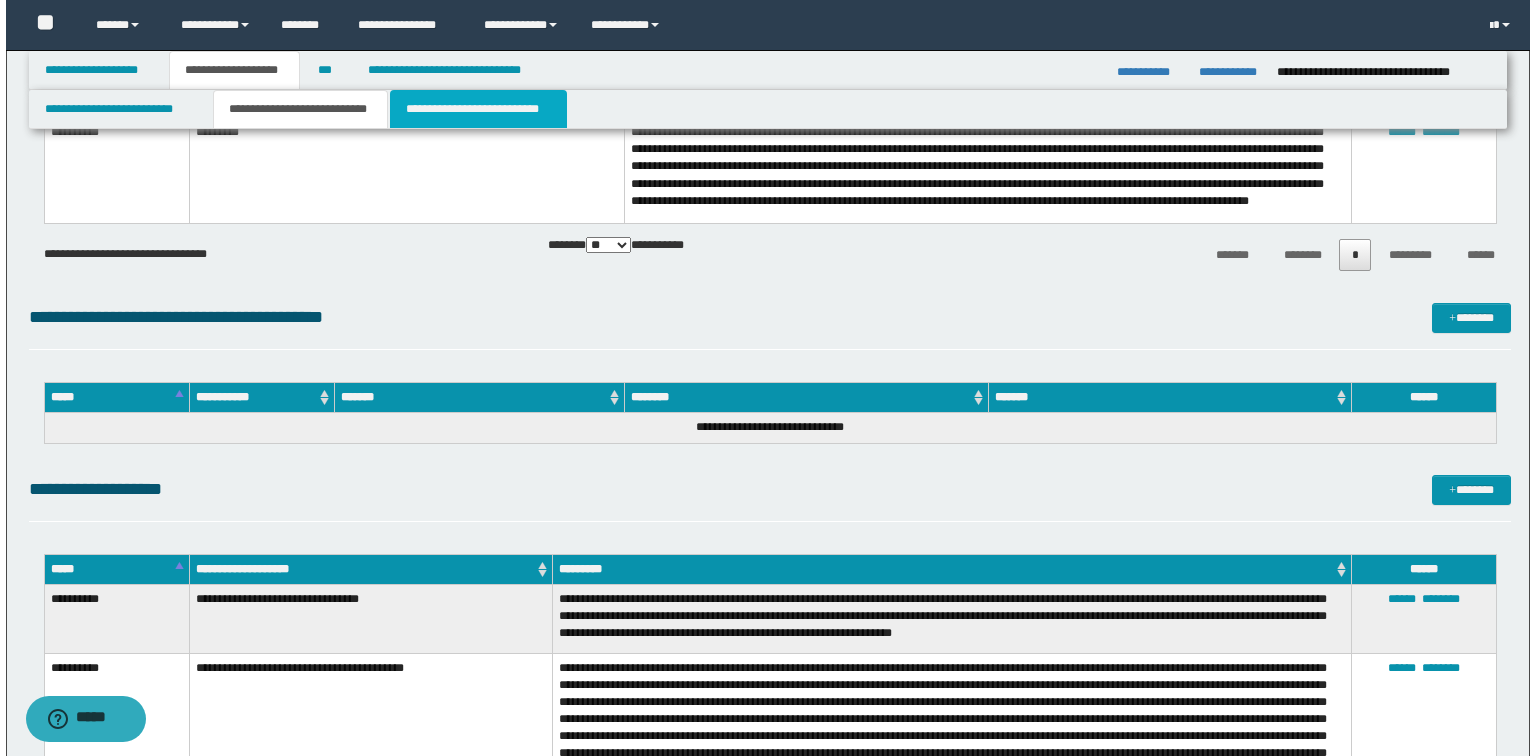 scroll, scrollTop: 0, scrollLeft: 0, axis: both 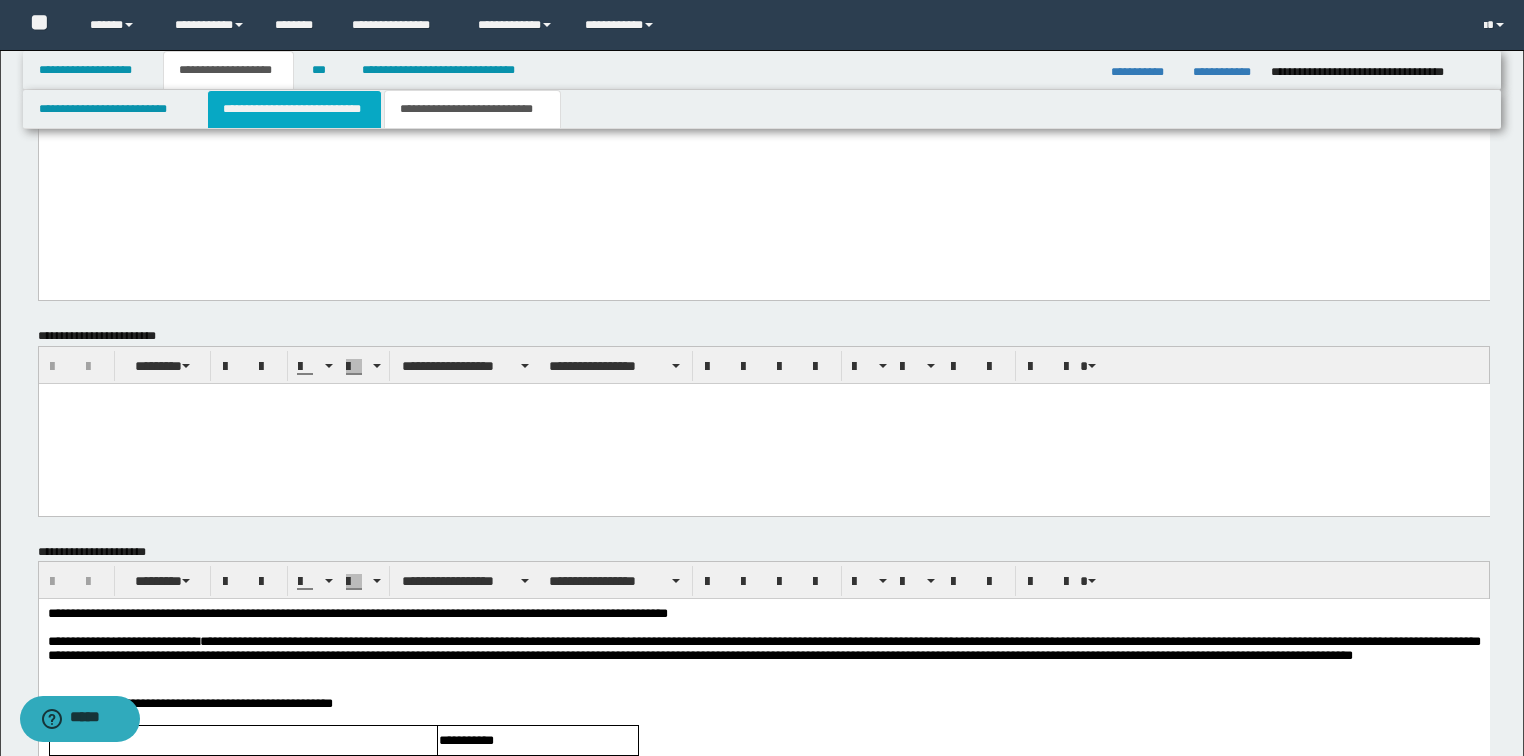 click on "**********" at bounding box center (294, 109) 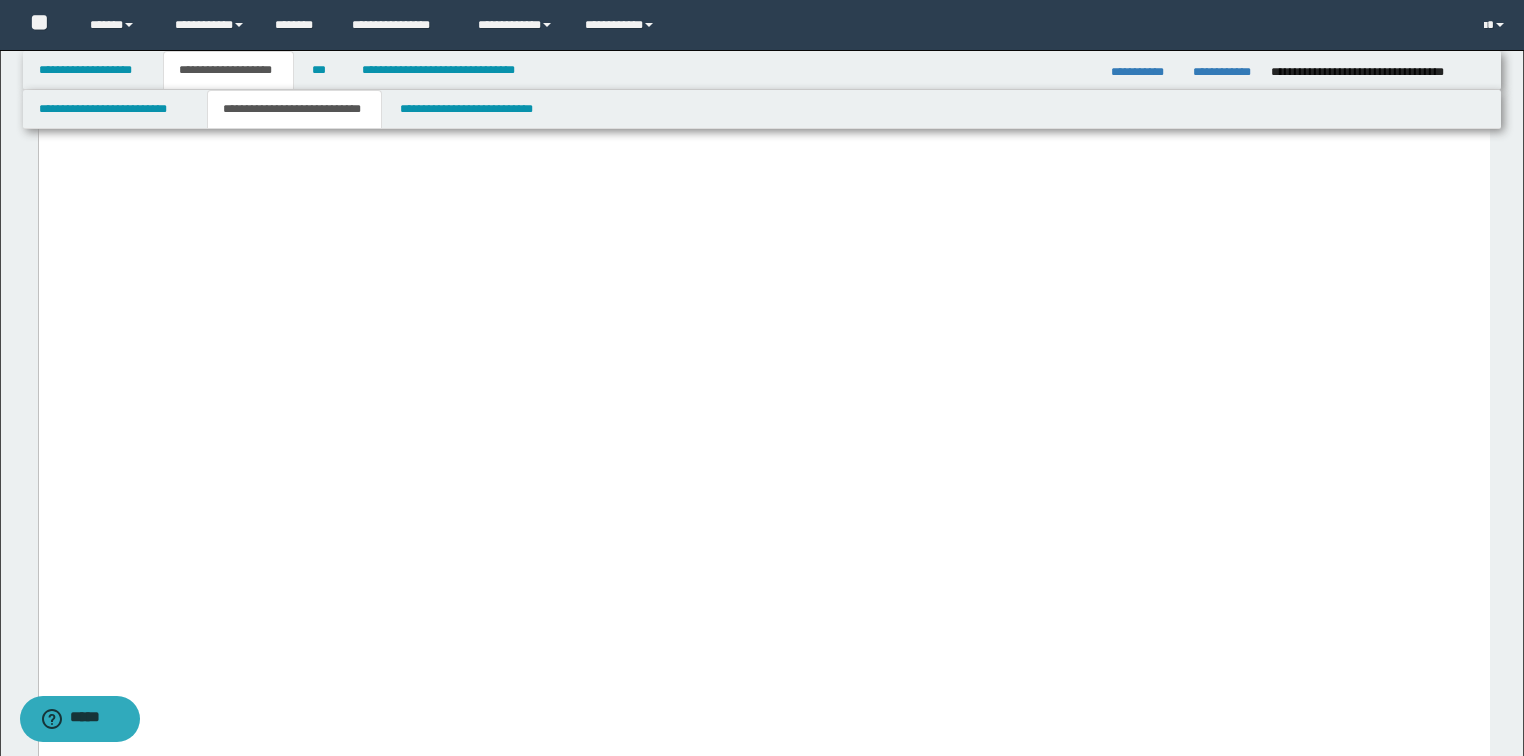 scroll, scrollTop: 3920, scrollLeft: 0, axis: vertical 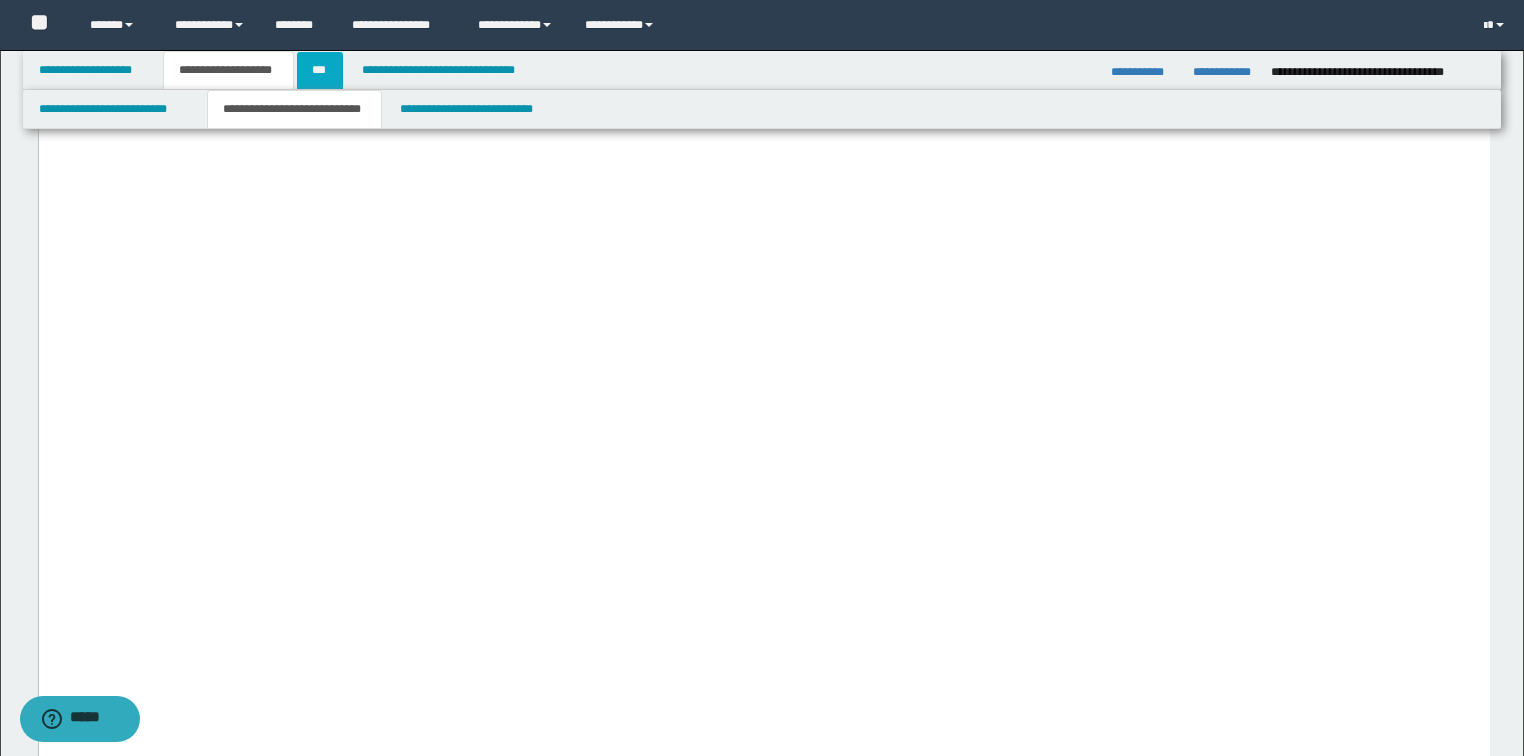 click on "***" at bounding box center (320, 70) 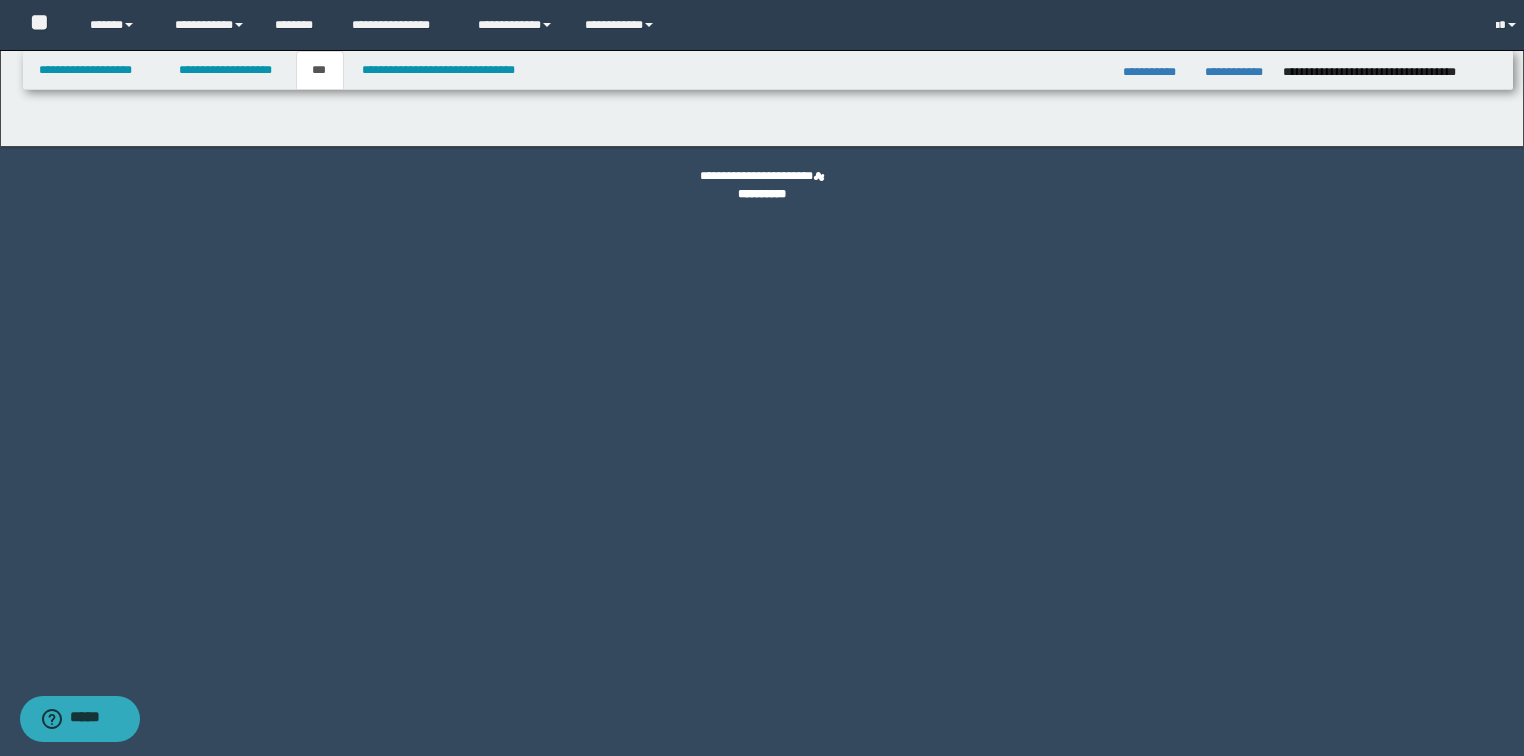 scroll, scrollTop: 0, scrollLeft: 0, axis: both 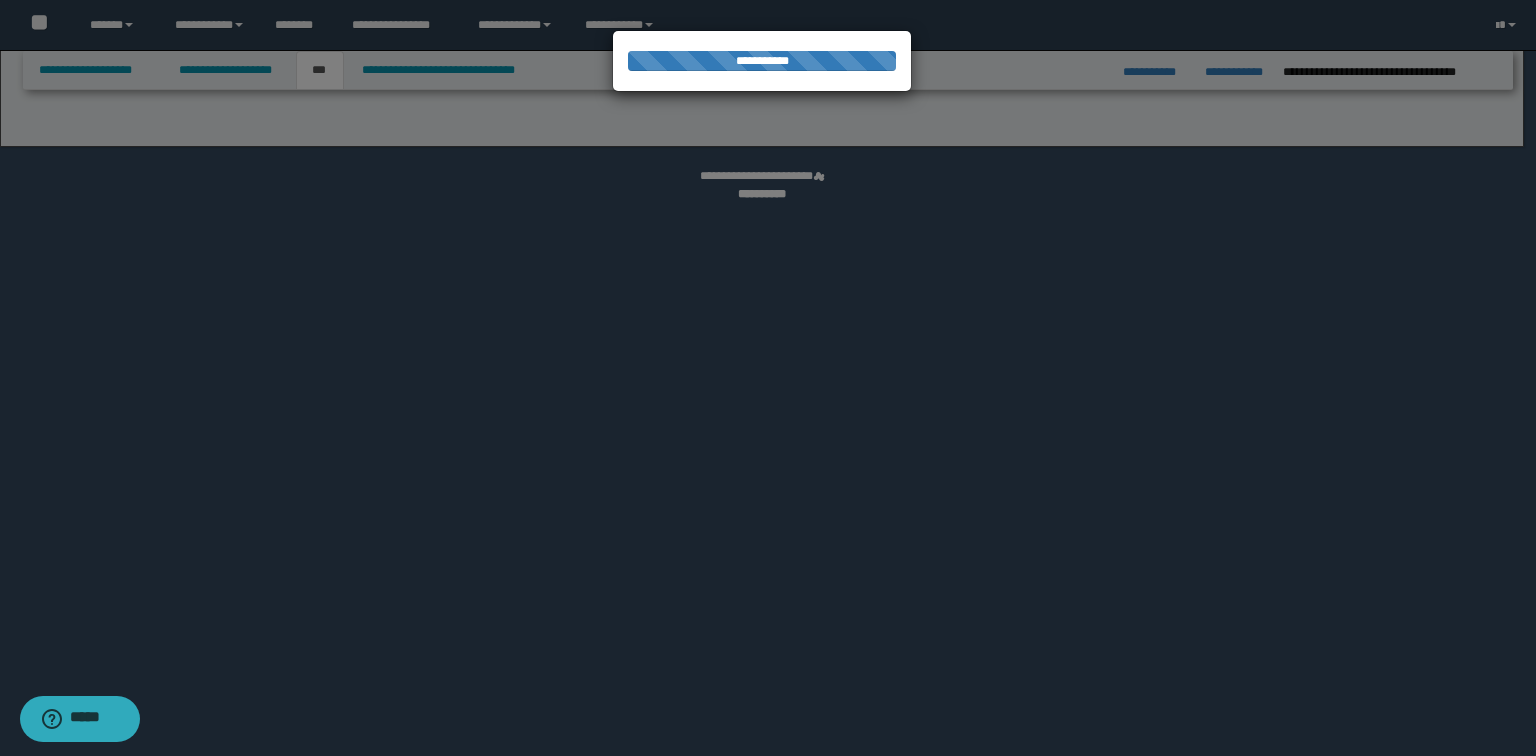select on "**" 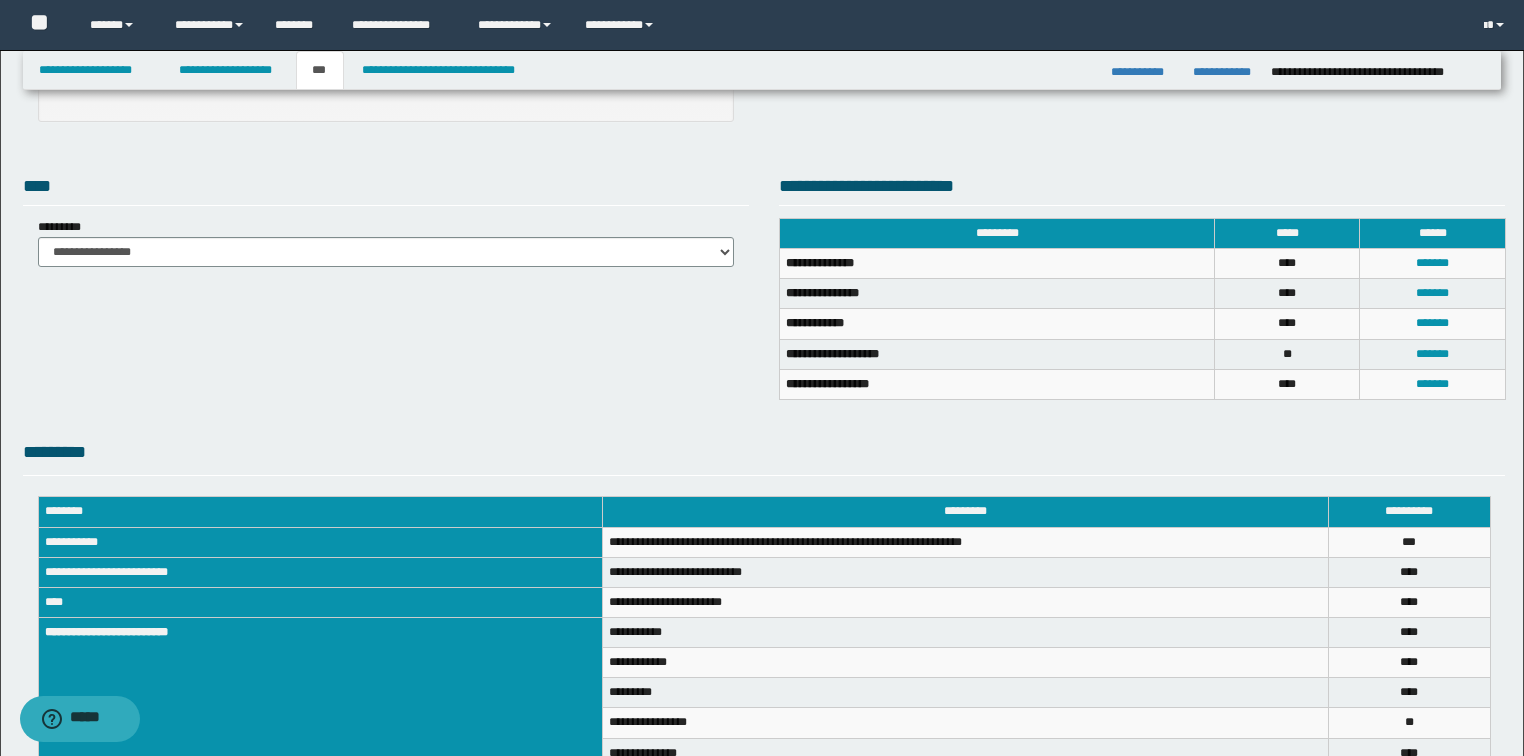 scroll, scrollTop: 480, scrollLeft: 0, axis: vertical 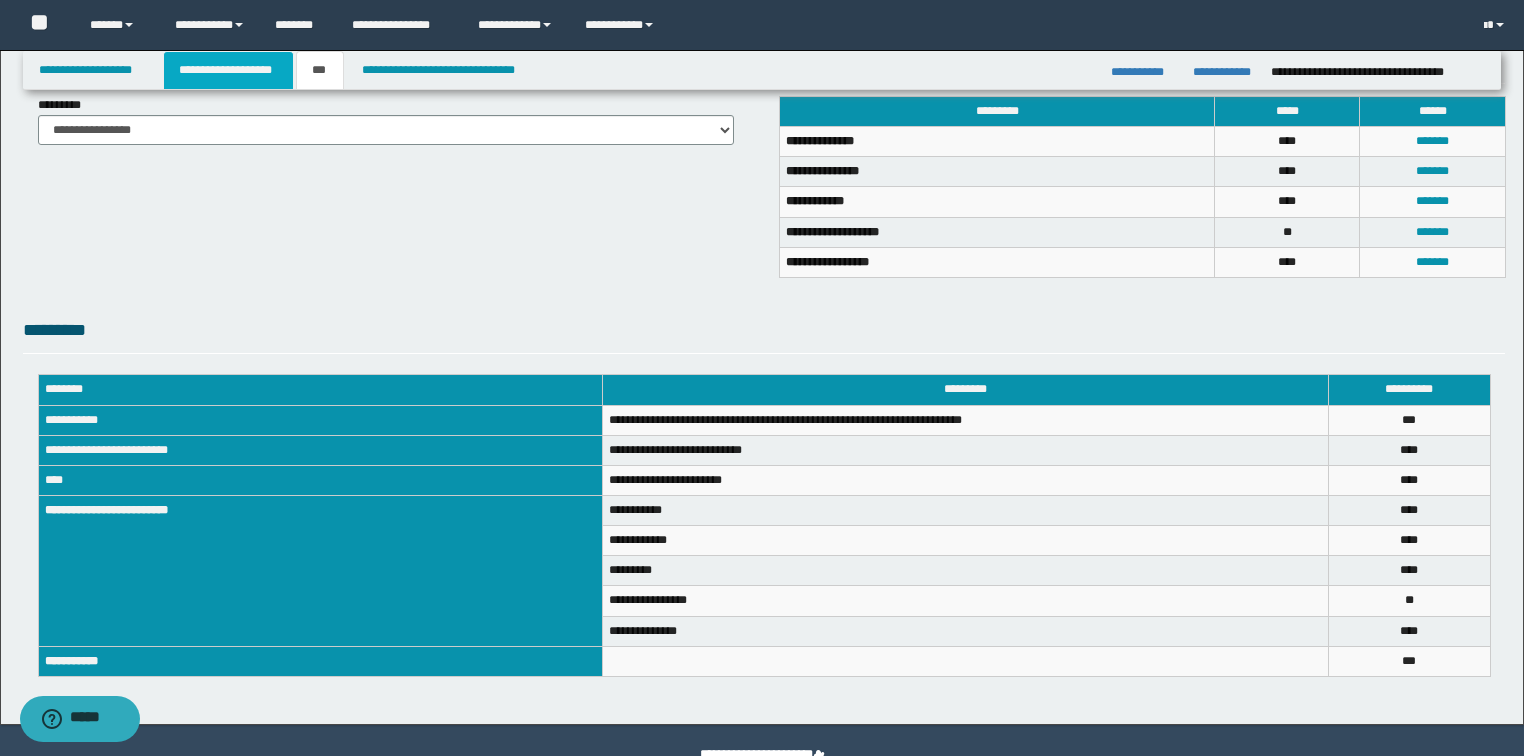click on "**********" at bounding box center (228, 70) 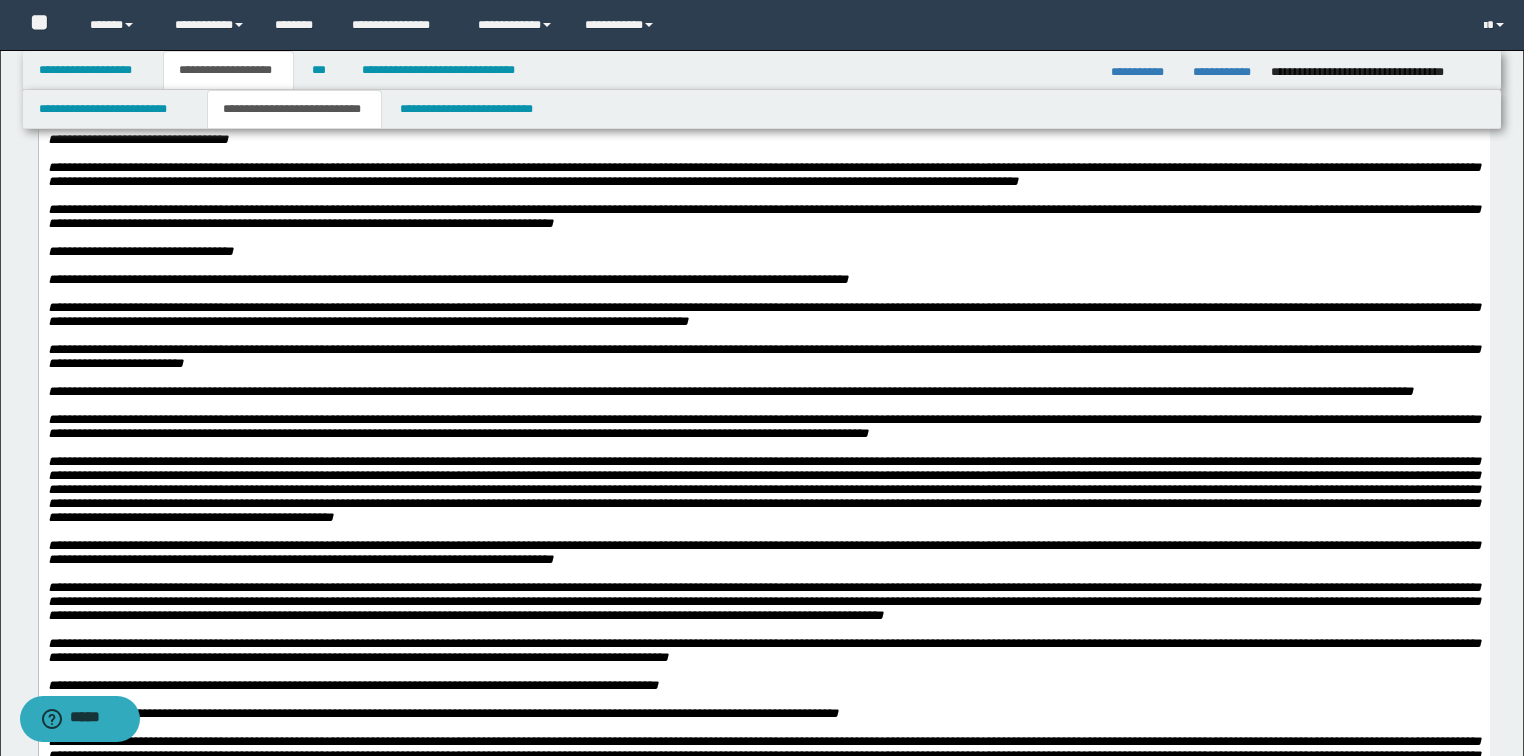 scroll, scrollTop: 831, scrollLeft: 0, axis: vertical 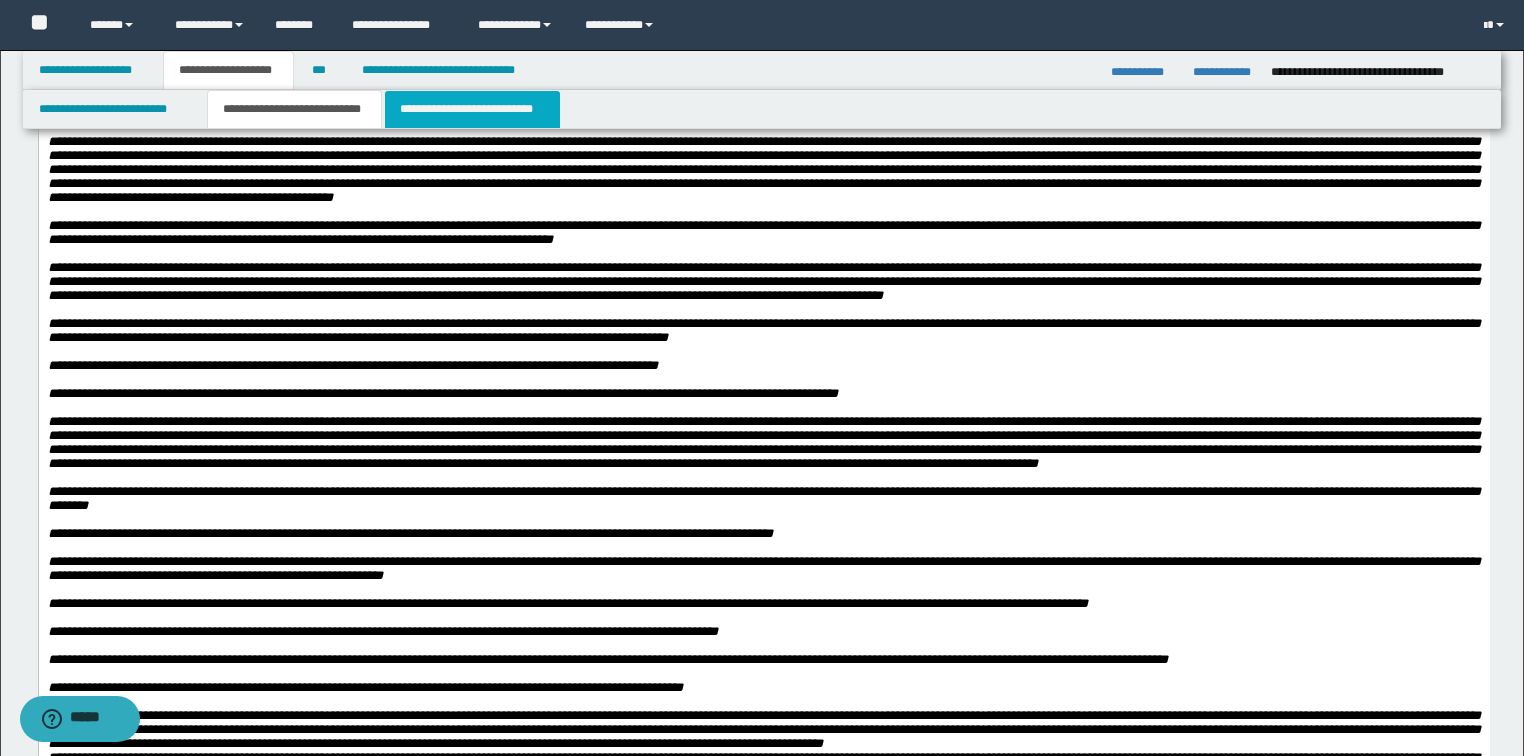 click on "**********" at bounding box center (472, 109) 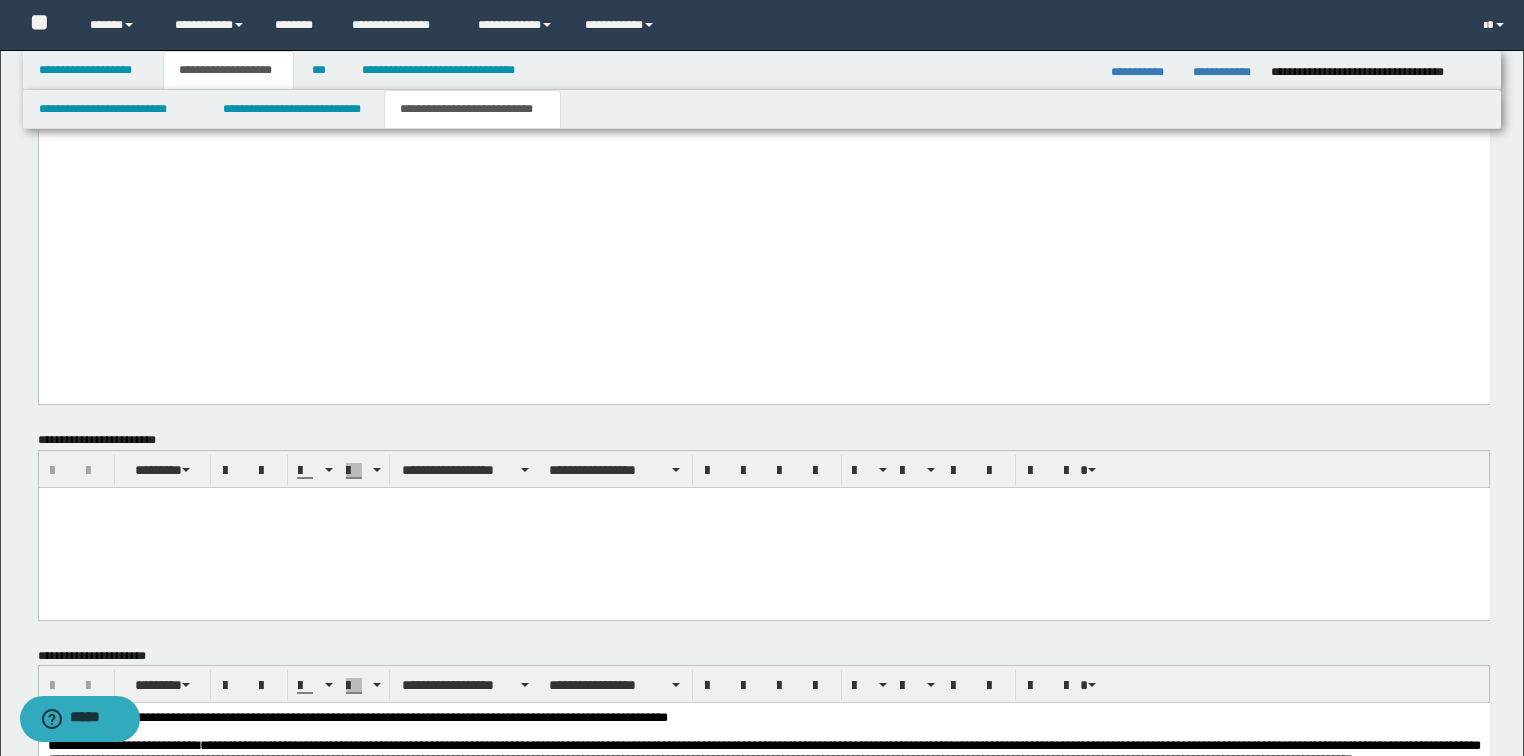 scroll, scrollTop: 8689, scrollLeft: 0, axis: vertical 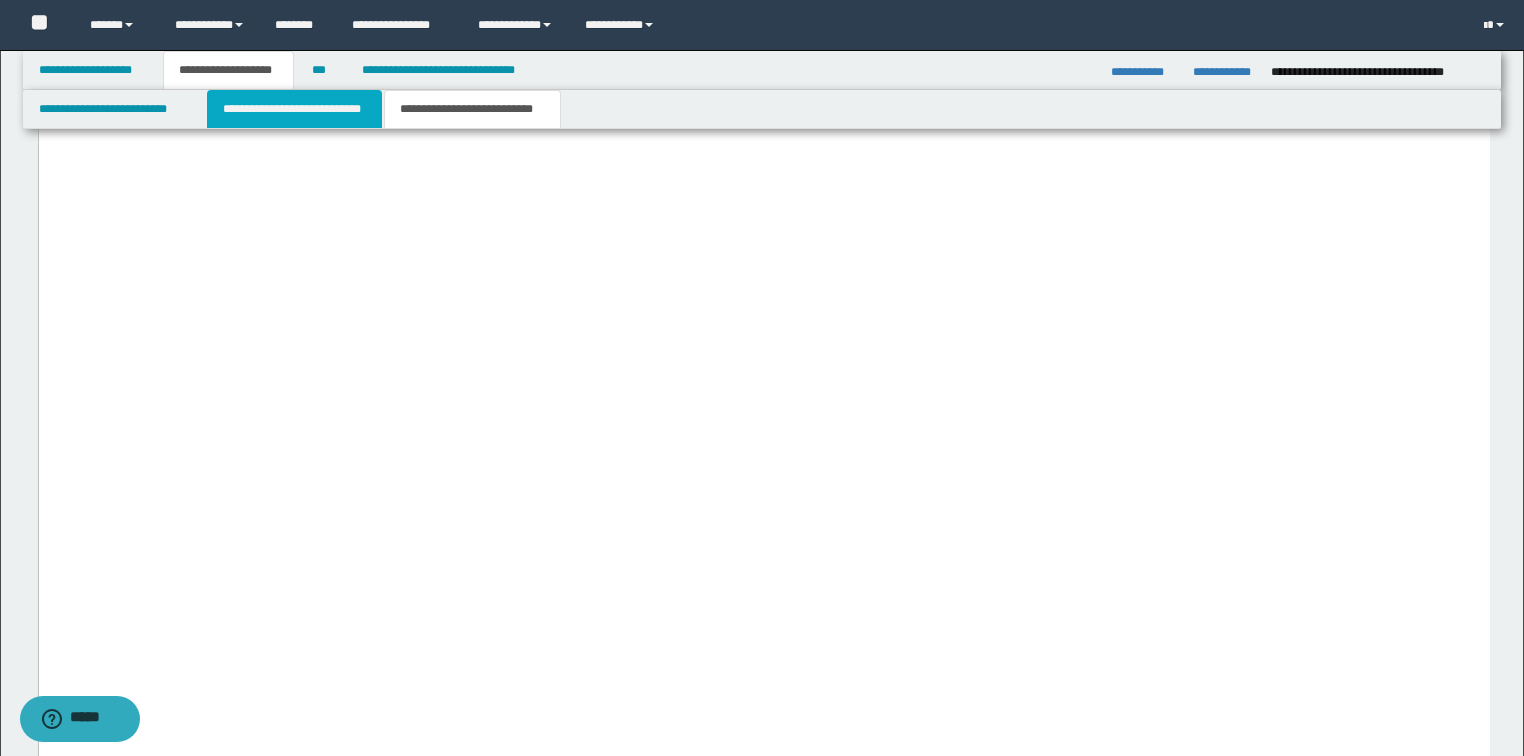 click on "**********" at bounding box center [294, 109] 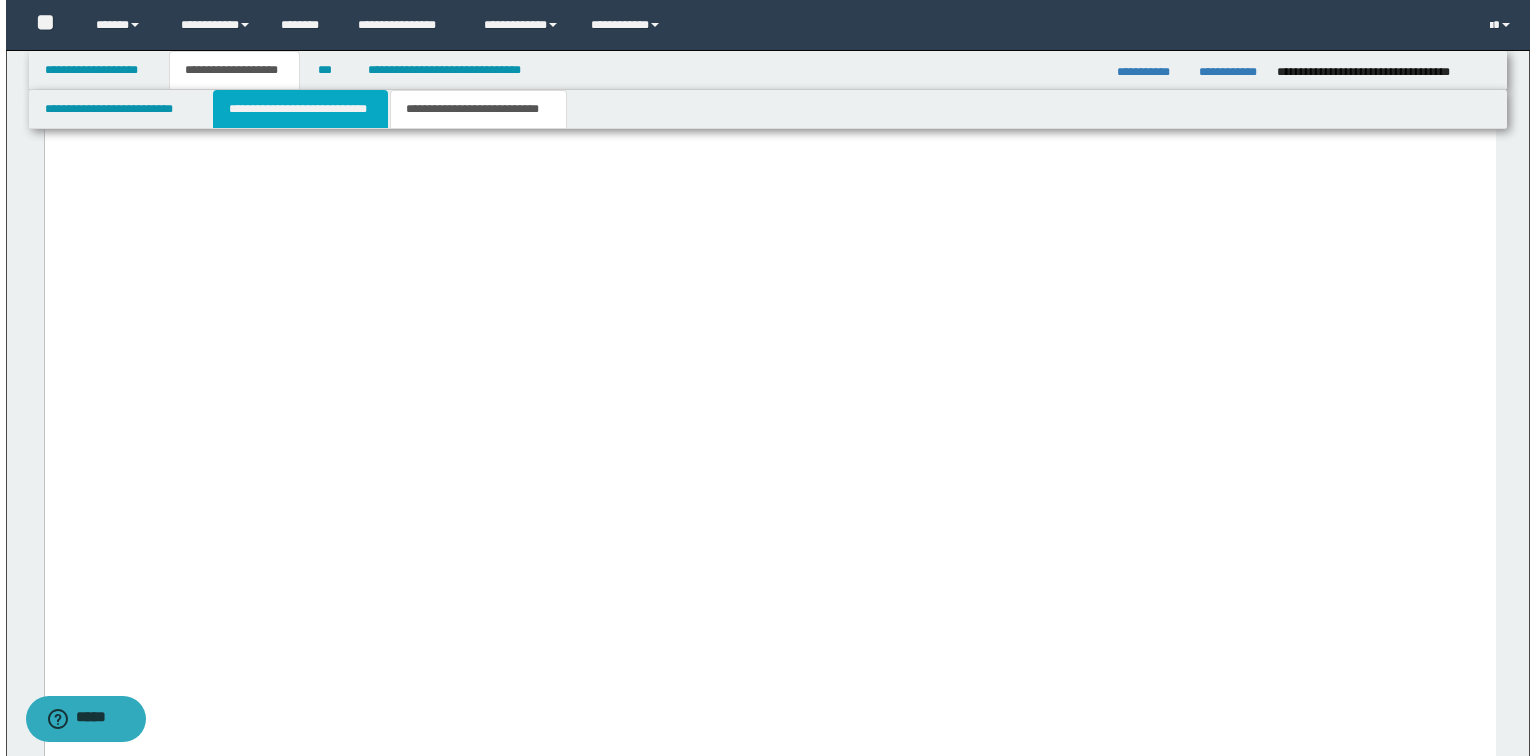 type 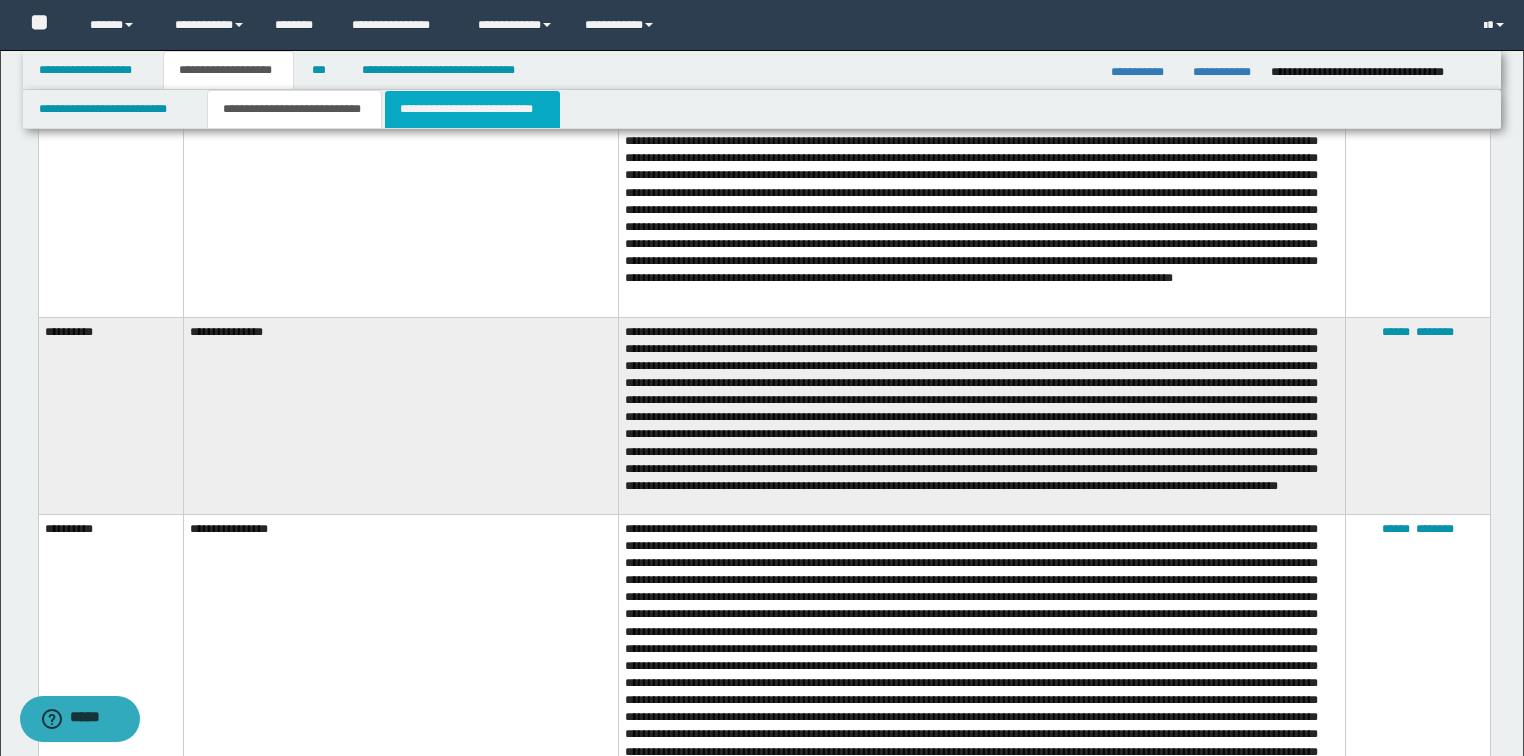 click on "**********" at bounding box center [472, 109] 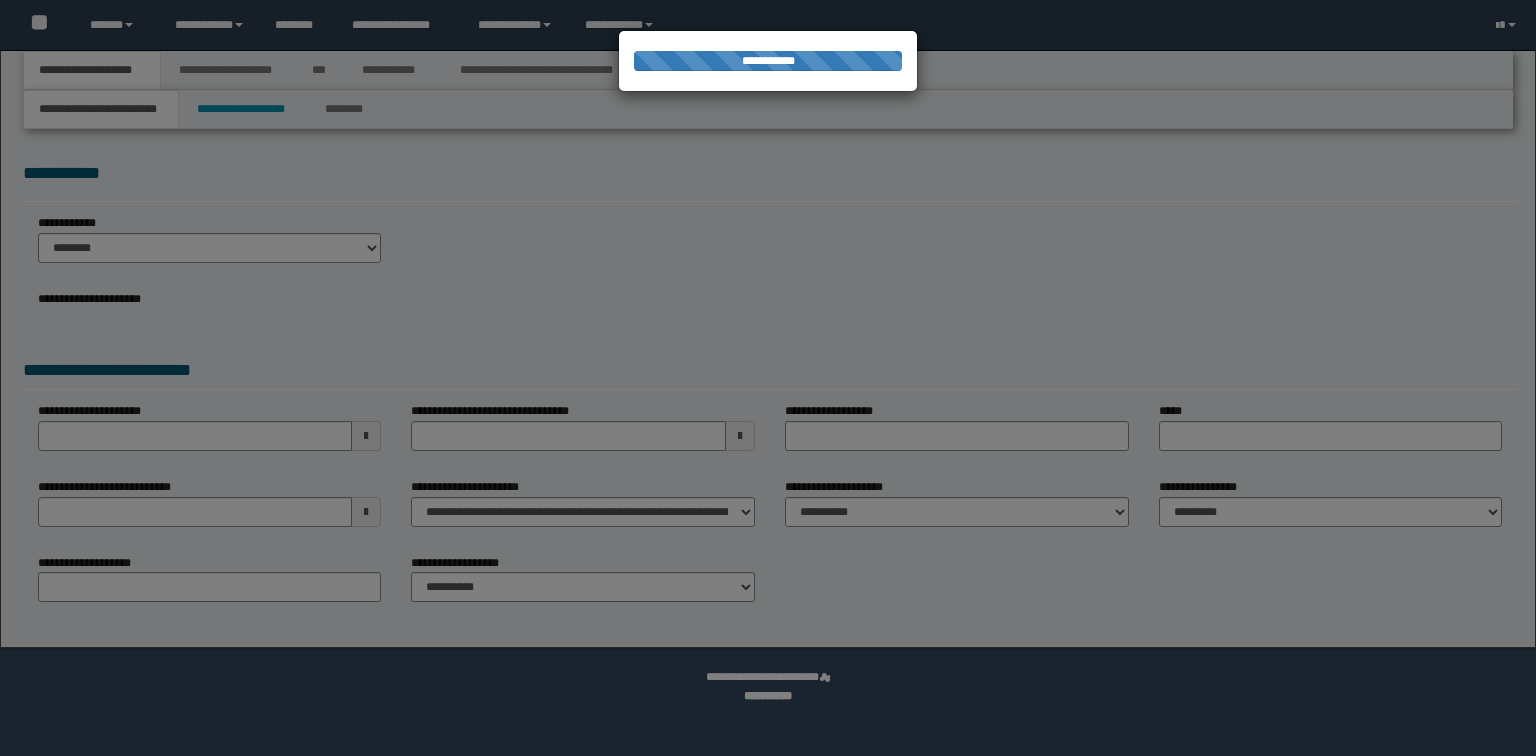 scroll, scrollTop: 0, scrollLeft: 0, axis: both 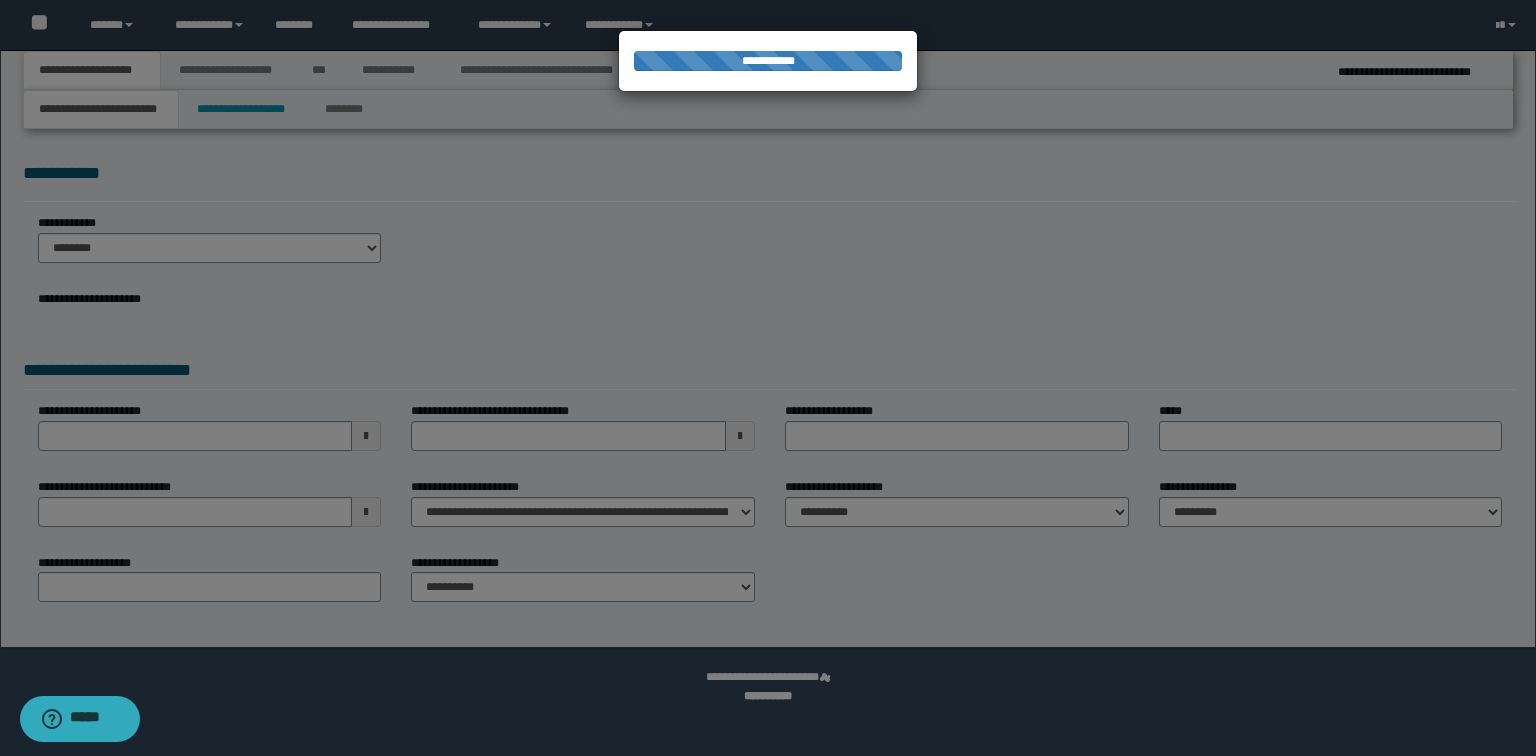 select on "*" 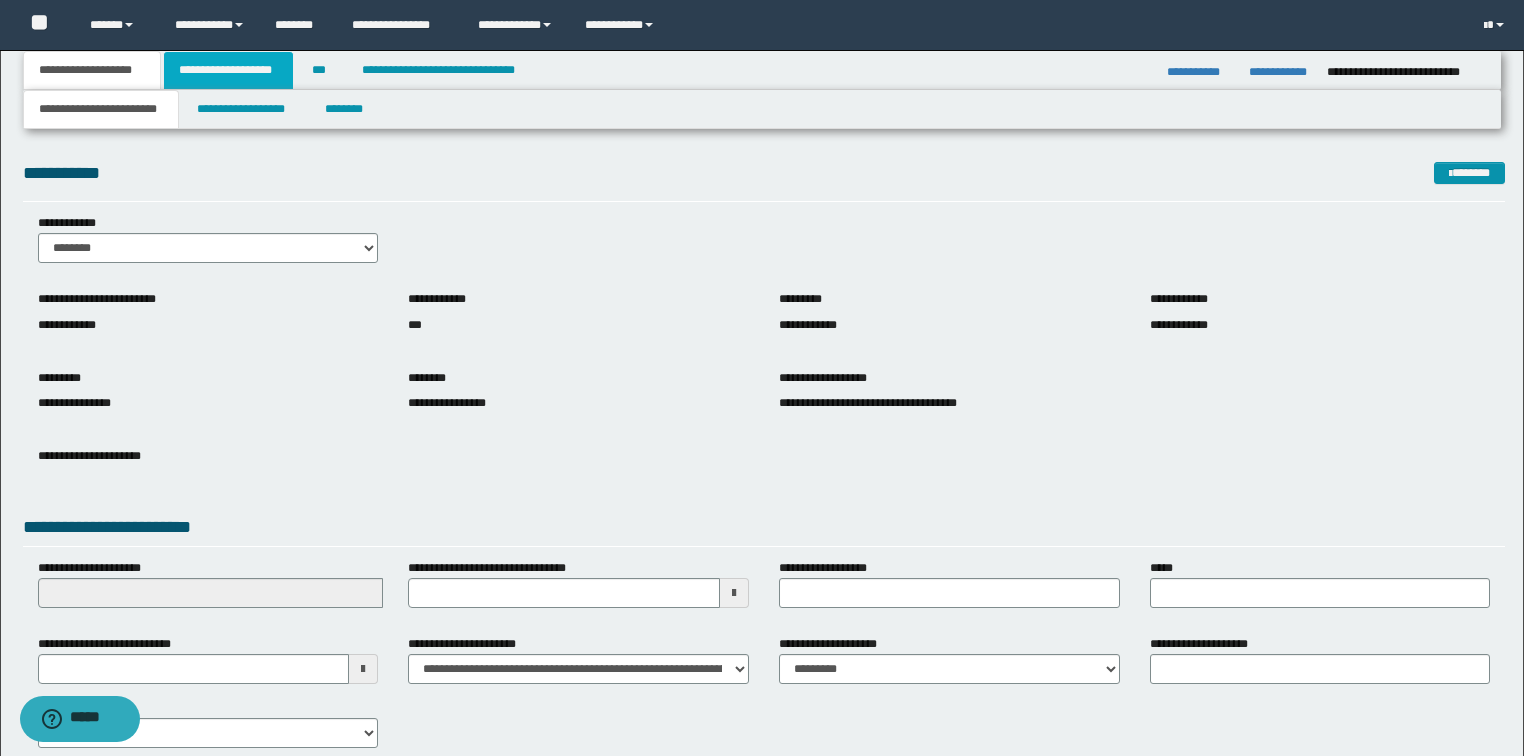 click on "**********" at bounding box center [228, 70] 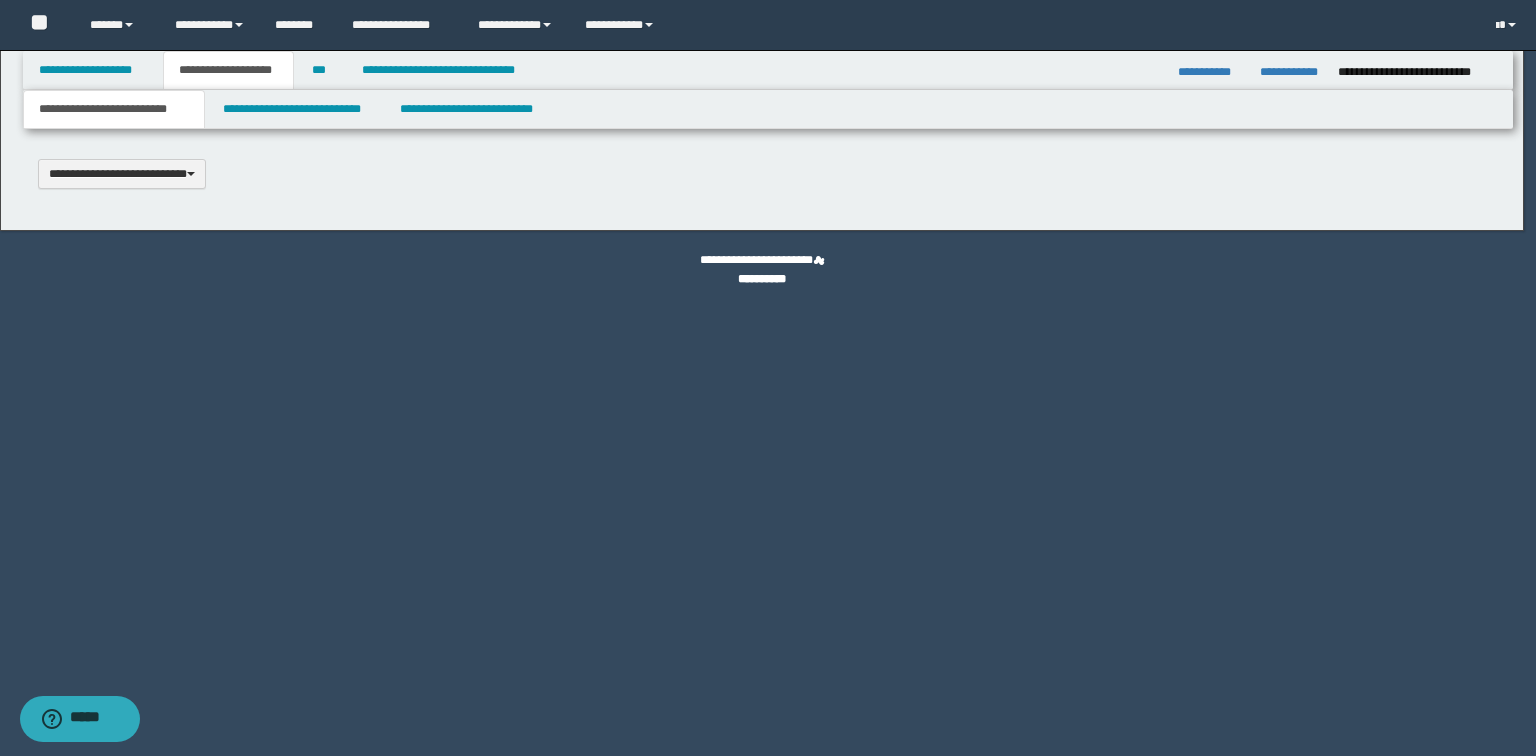 type 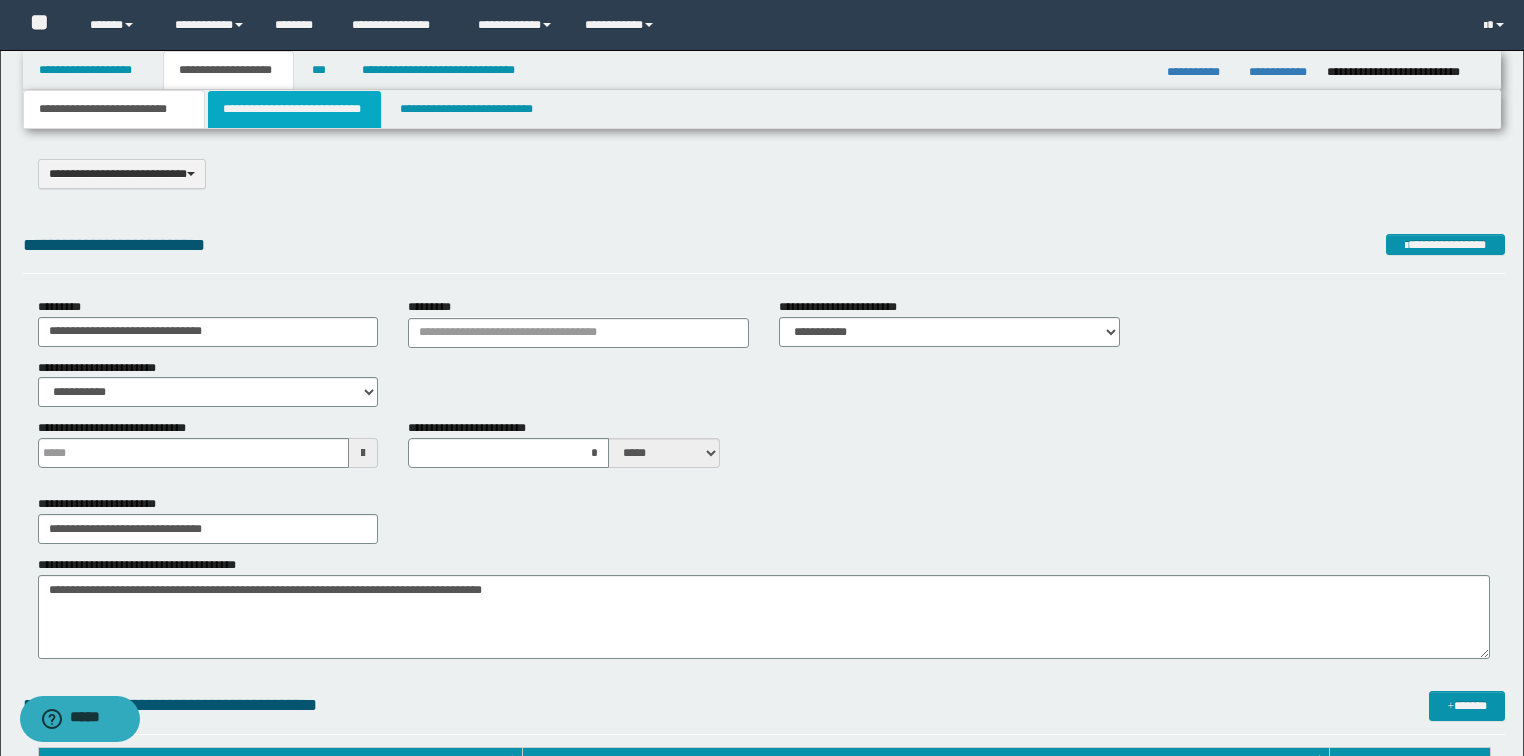 click on "**********" at bounding box center (294, 109) 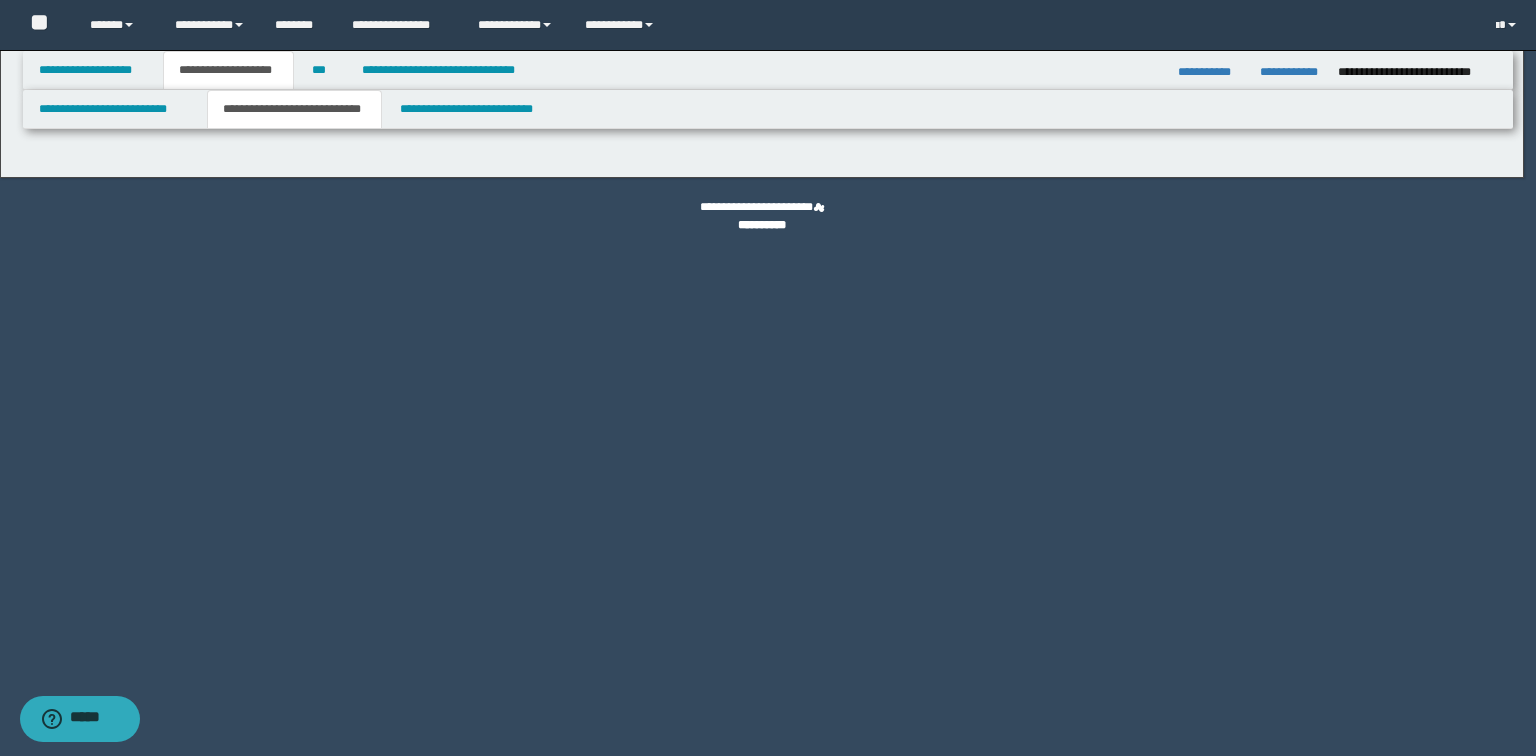 select on "*" 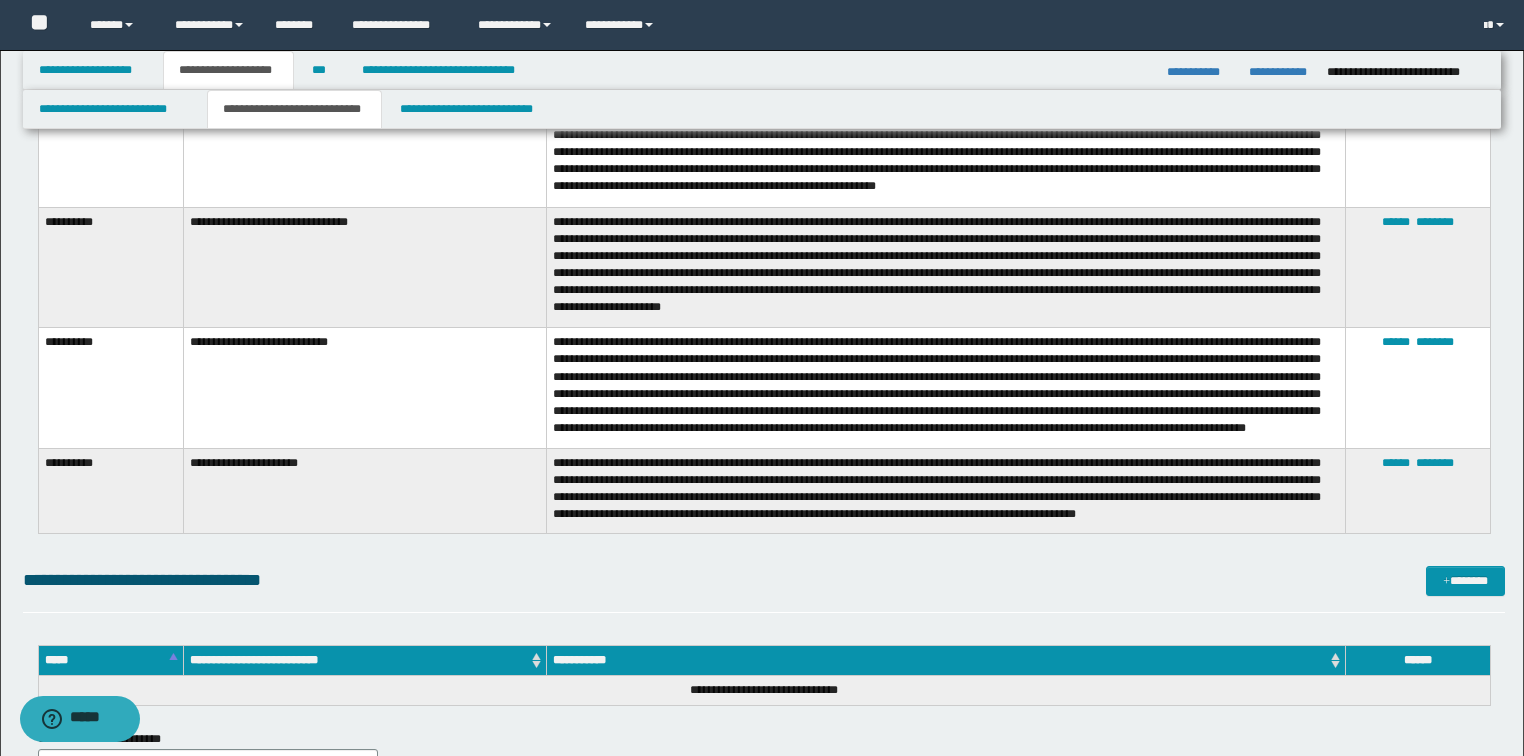 scroll, scrollTop: 6640, scrollLeft: 0, axis: vertical 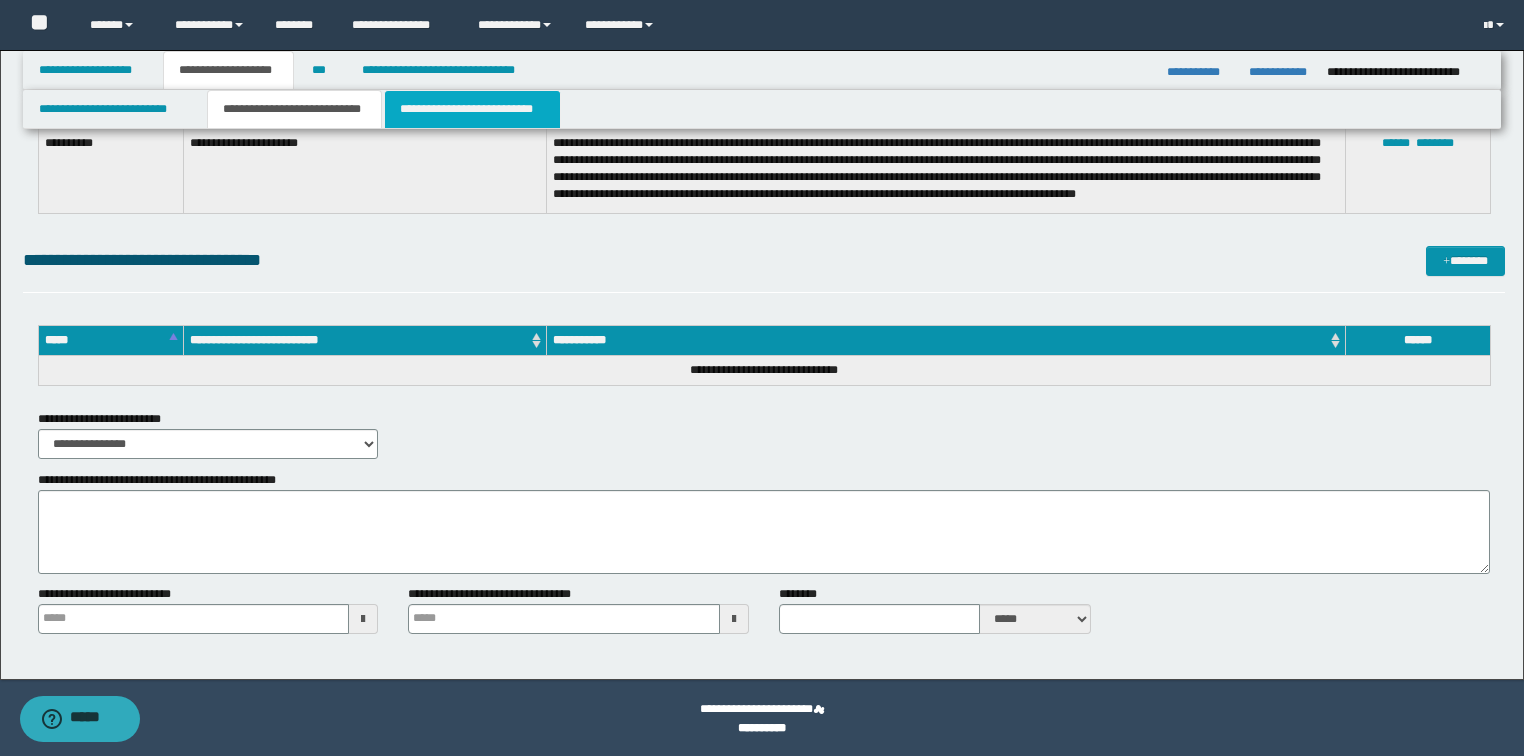 click on "**********" at bounding box center (472, 109) 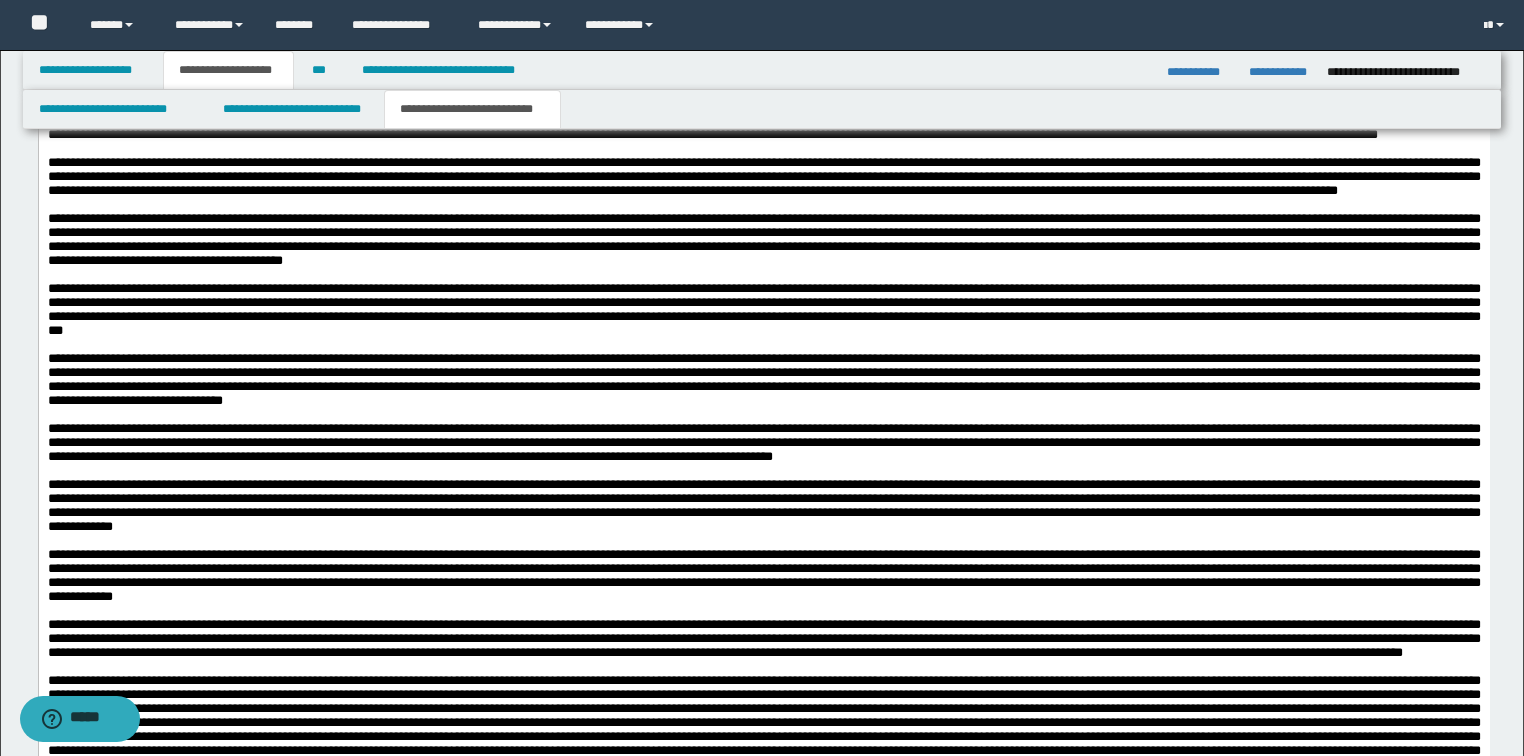 scroll, scrollTop: 1680, scrollLeft: 0, axis: vertical 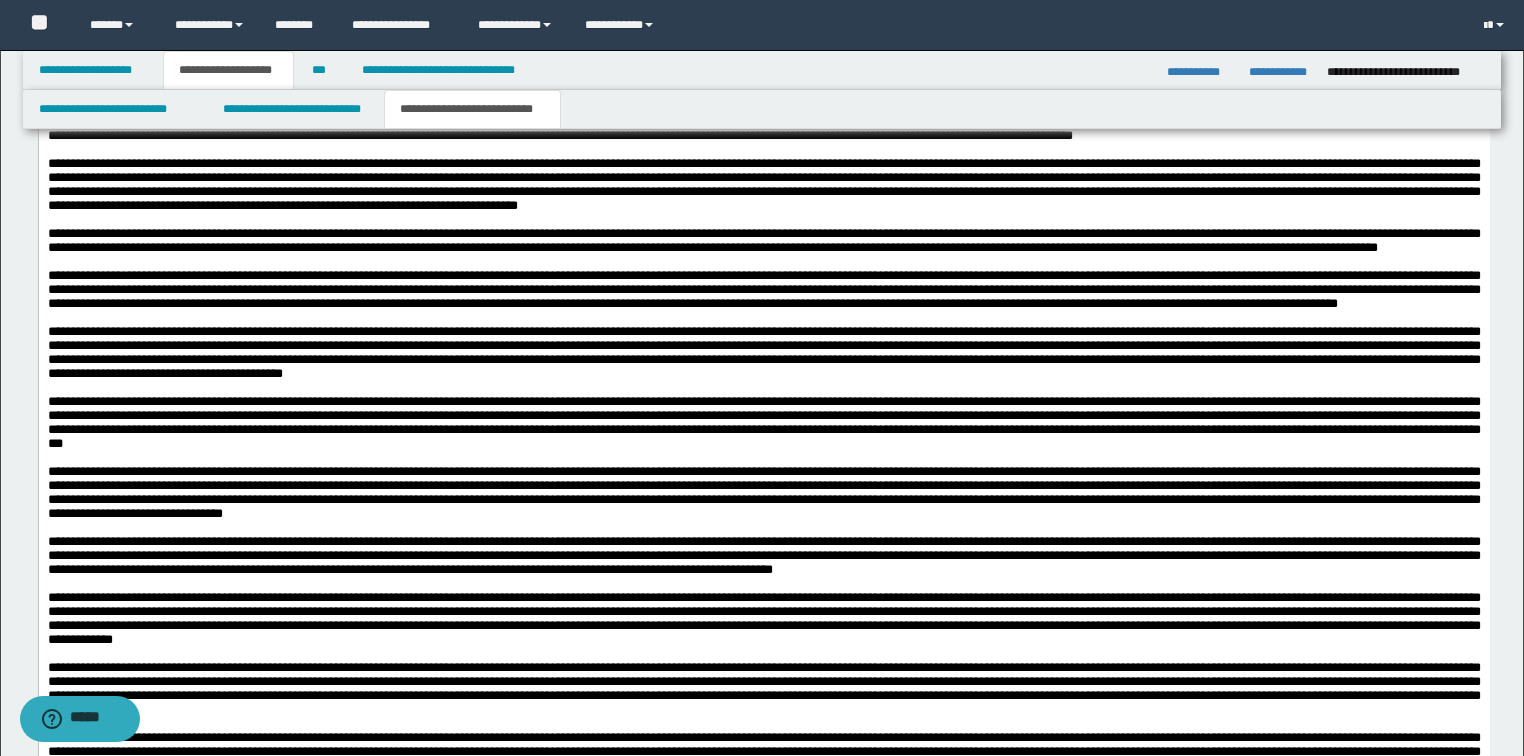 click on "**********" at bounding box center (228, 70) 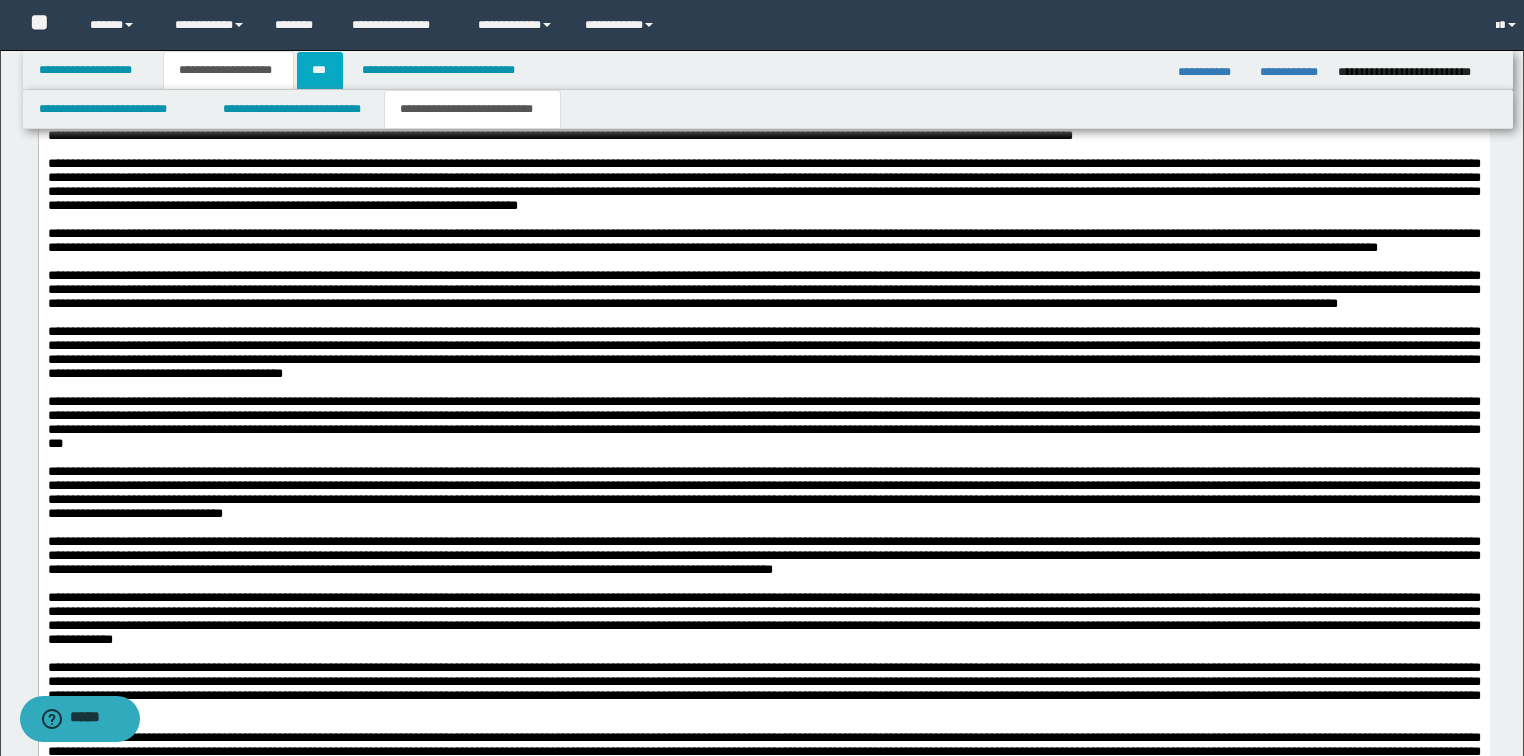click on "***" at bounding box center (320, 70) 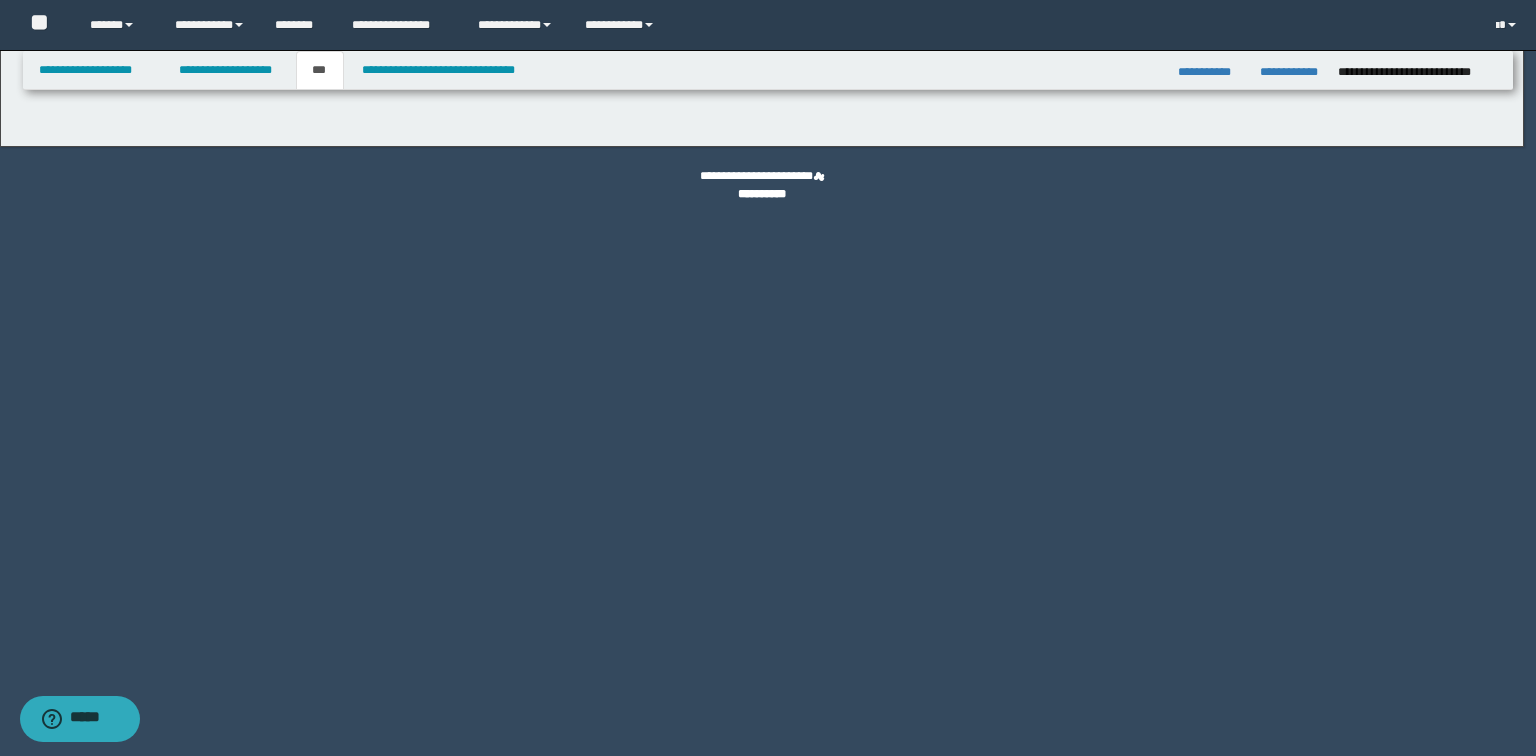 select on "**" 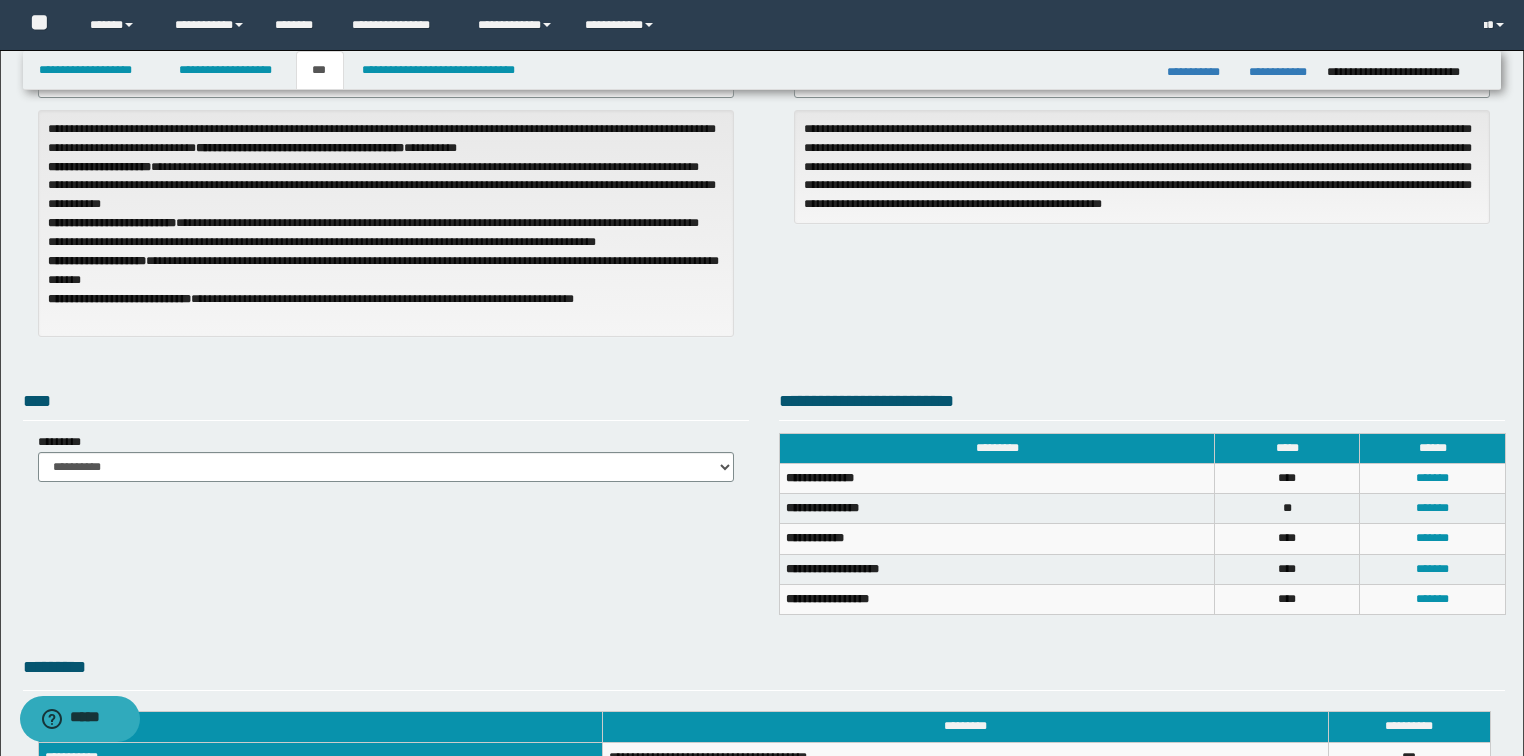 scroll, scrollTop: 160, scrollLeft: 0, axis: vertical 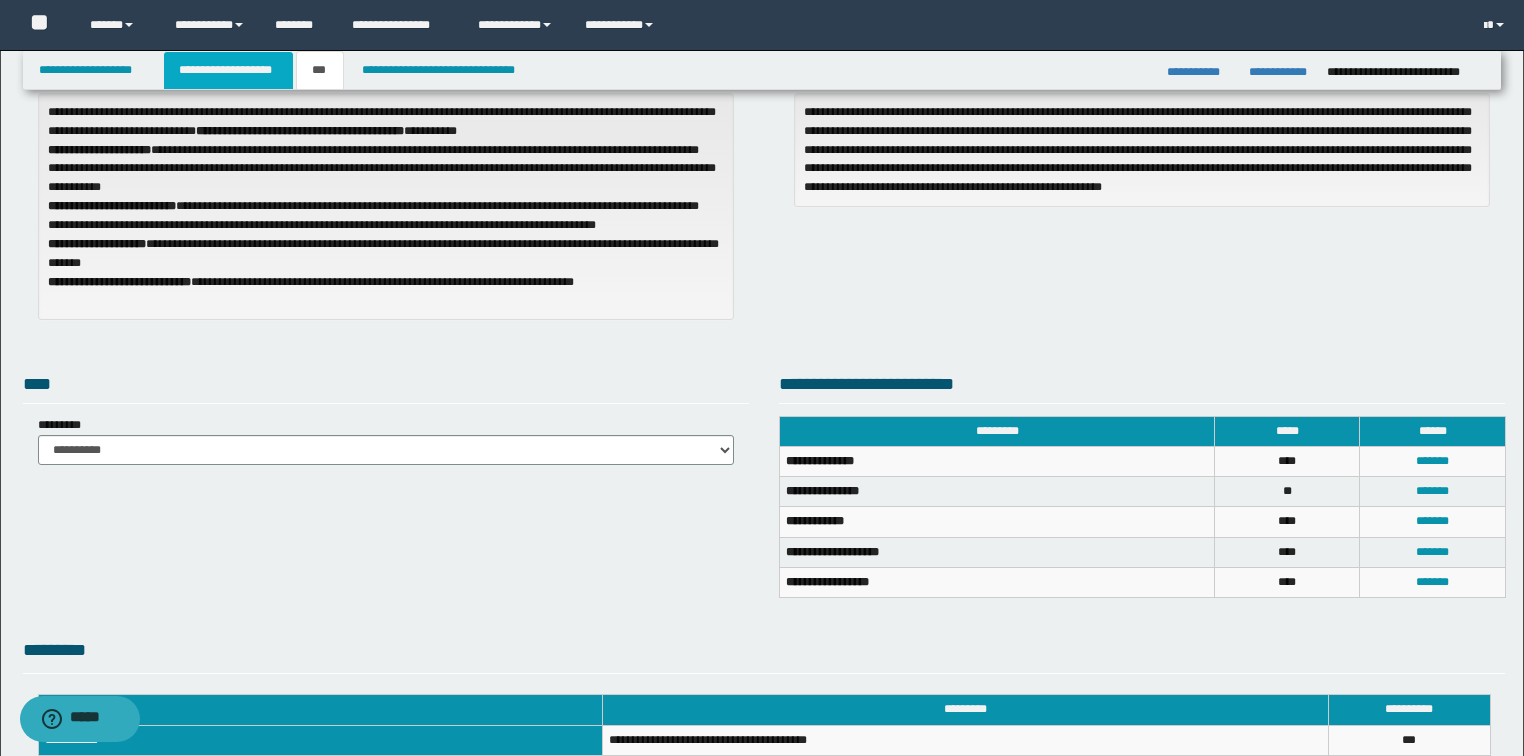 click on "**********" at bounding box center (228, 70) 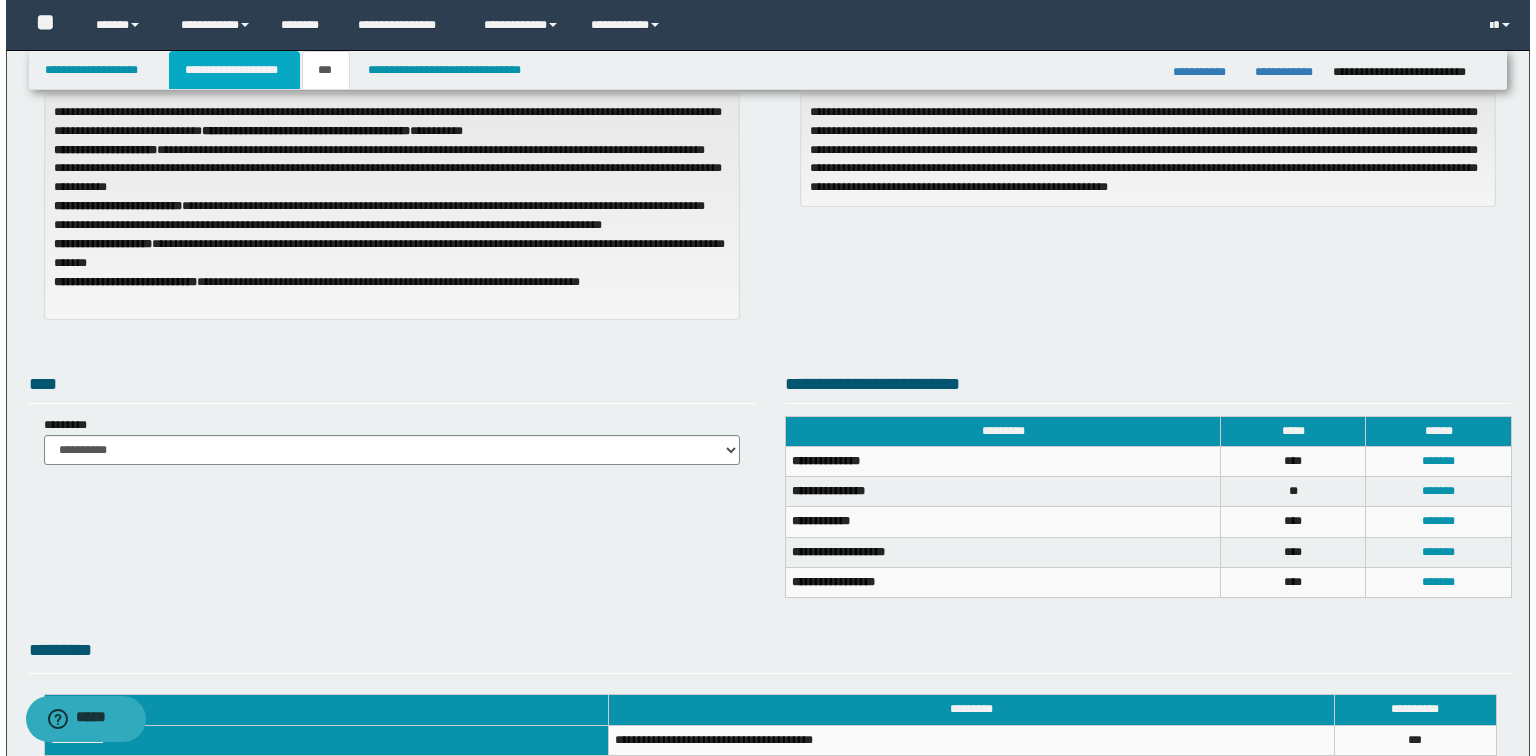 scroll, scrollTop: 191, scrollLeft: 0, axis: vertical 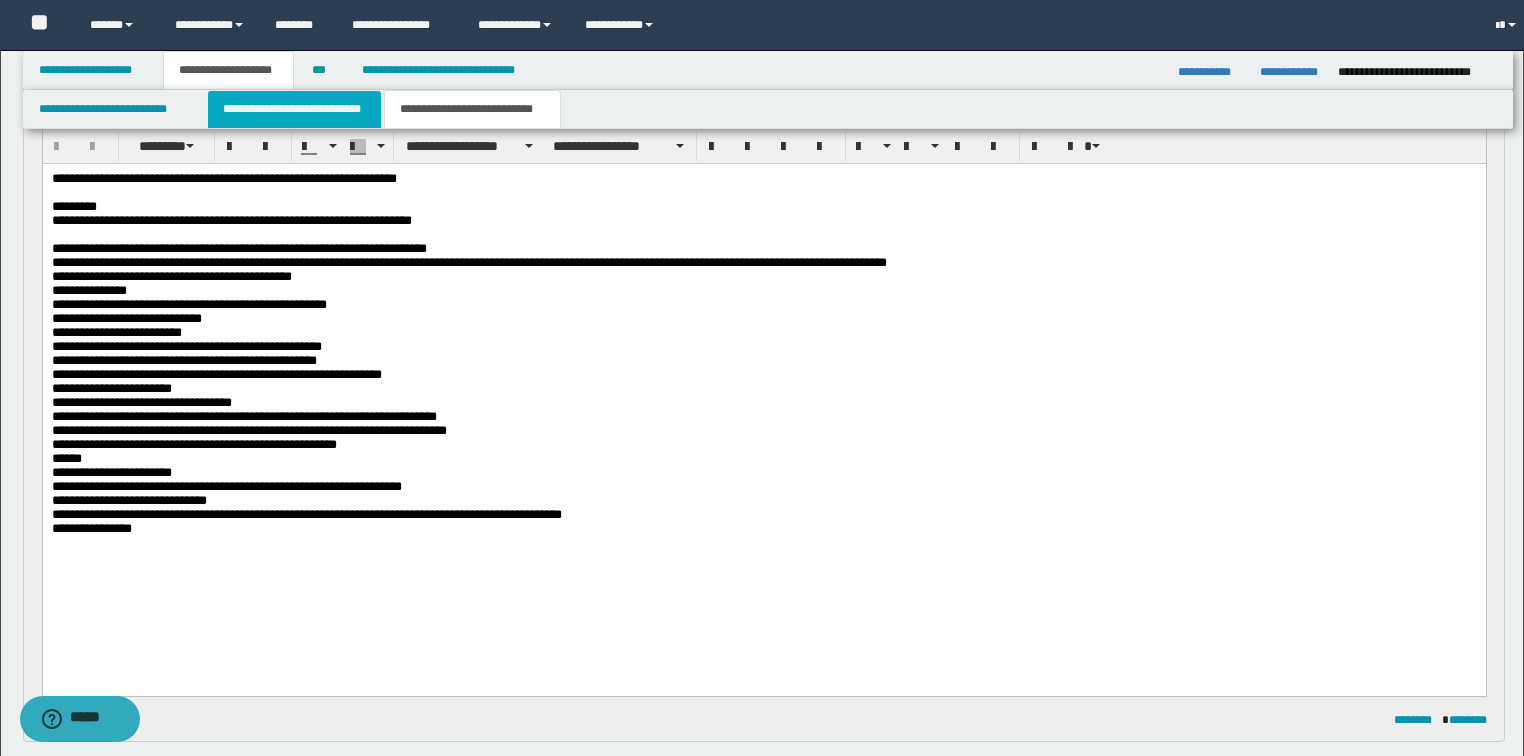 click on "**********" at bounding box center (294, 109) 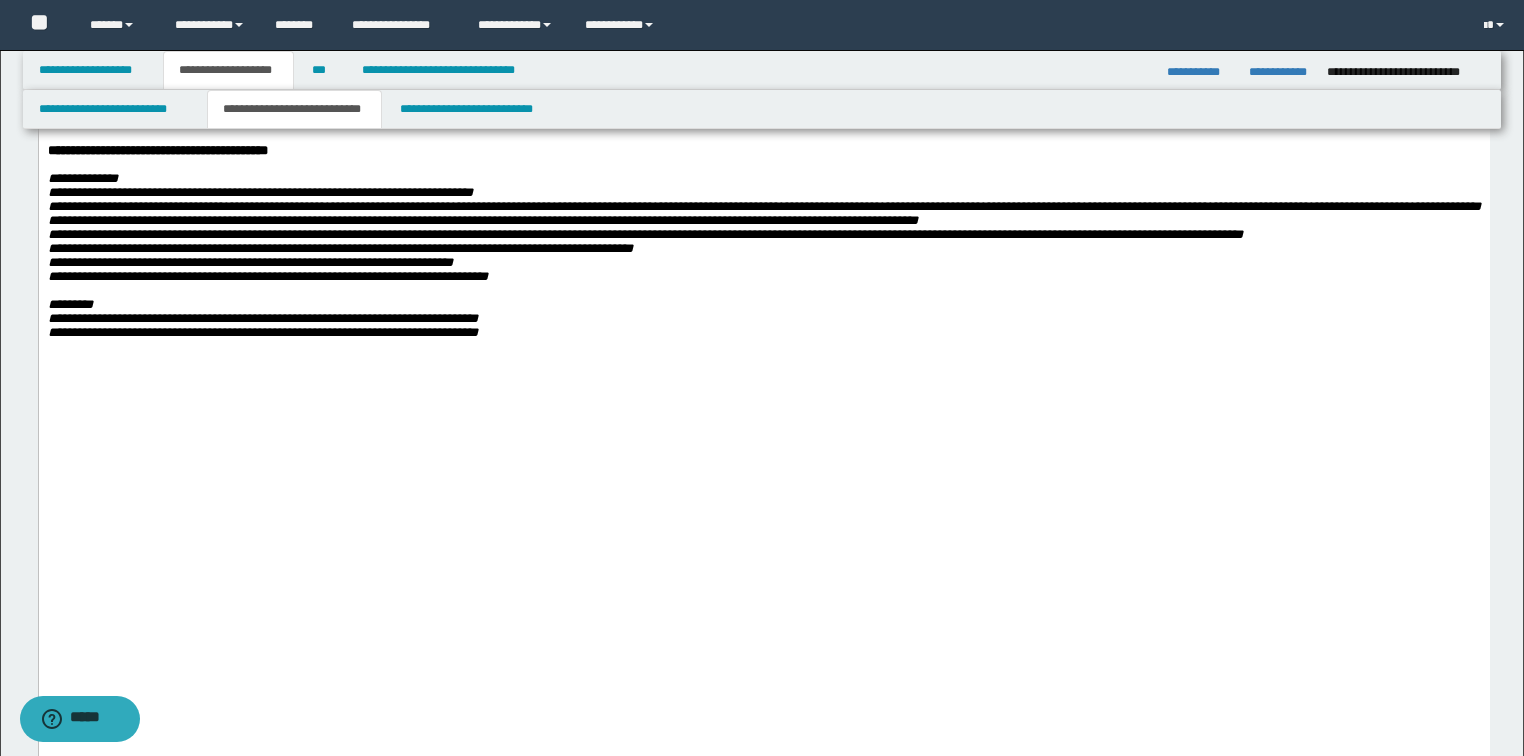 scroll, scrollTop: 2001, scrollLeft: 0, axis: vertical 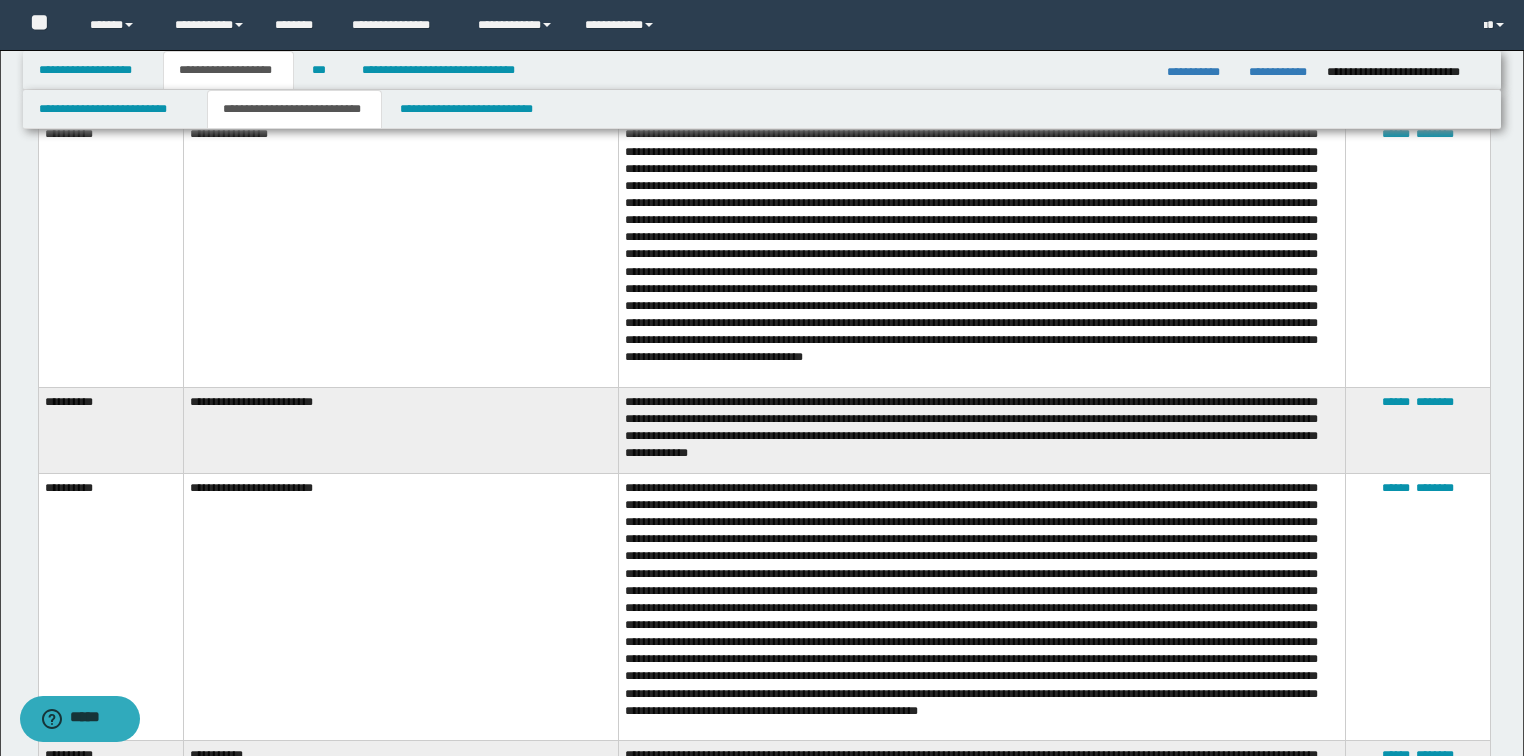 click on "**********" at bounding box center [1280, 72] 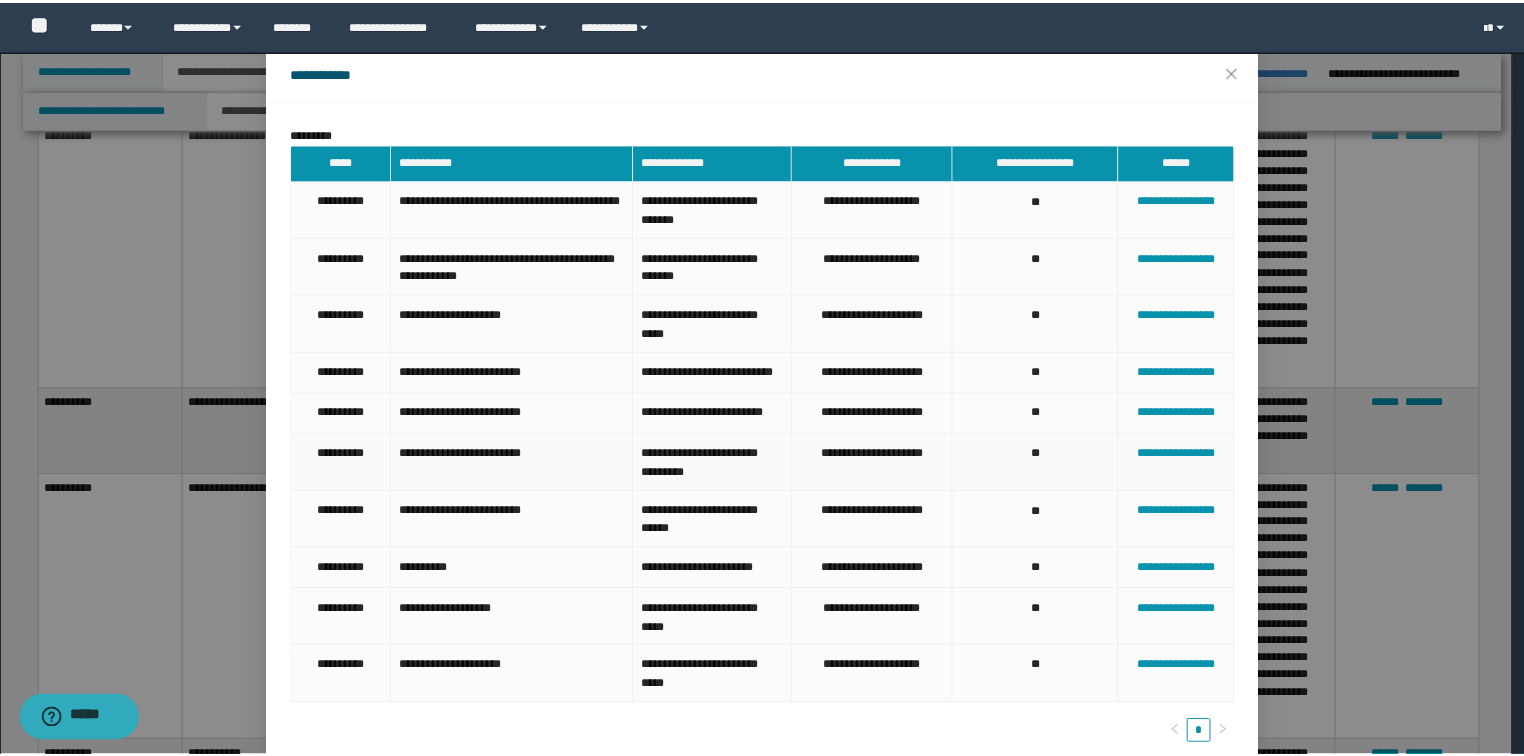 scroll, scrollTop: 12, scrollLeft: 0, axis: vertical 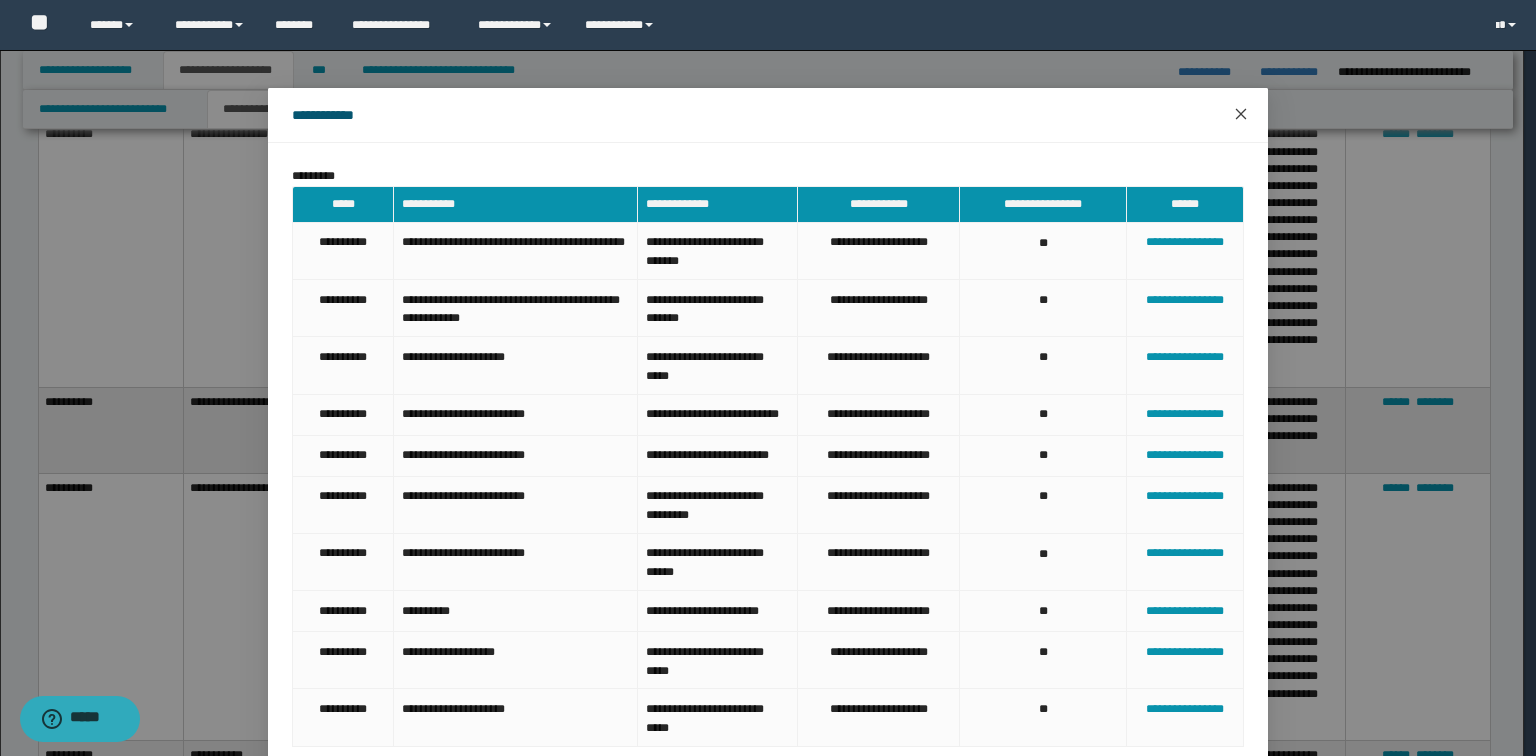 click 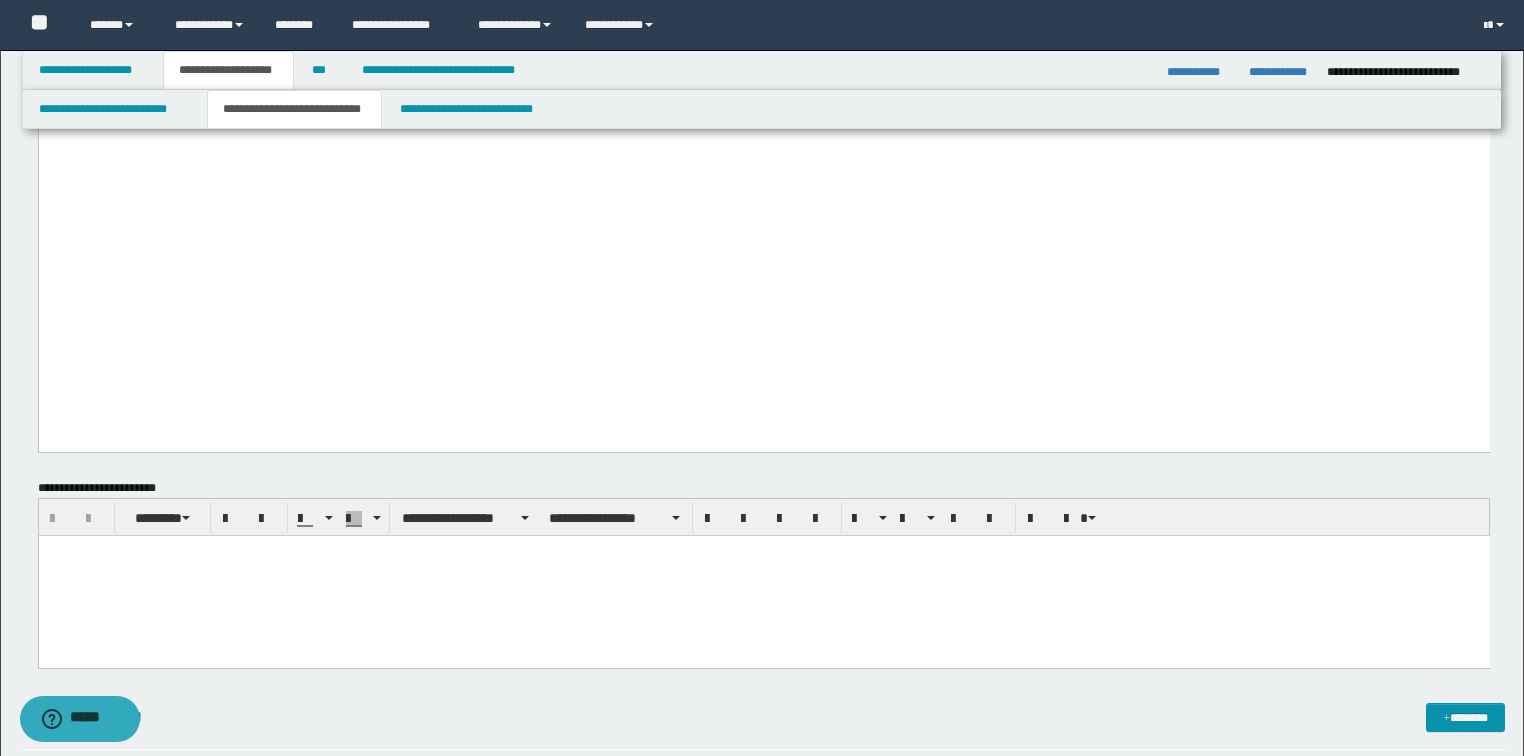 scroll, scrollTop: 2401, scrollLeft: 0, axis: vertical 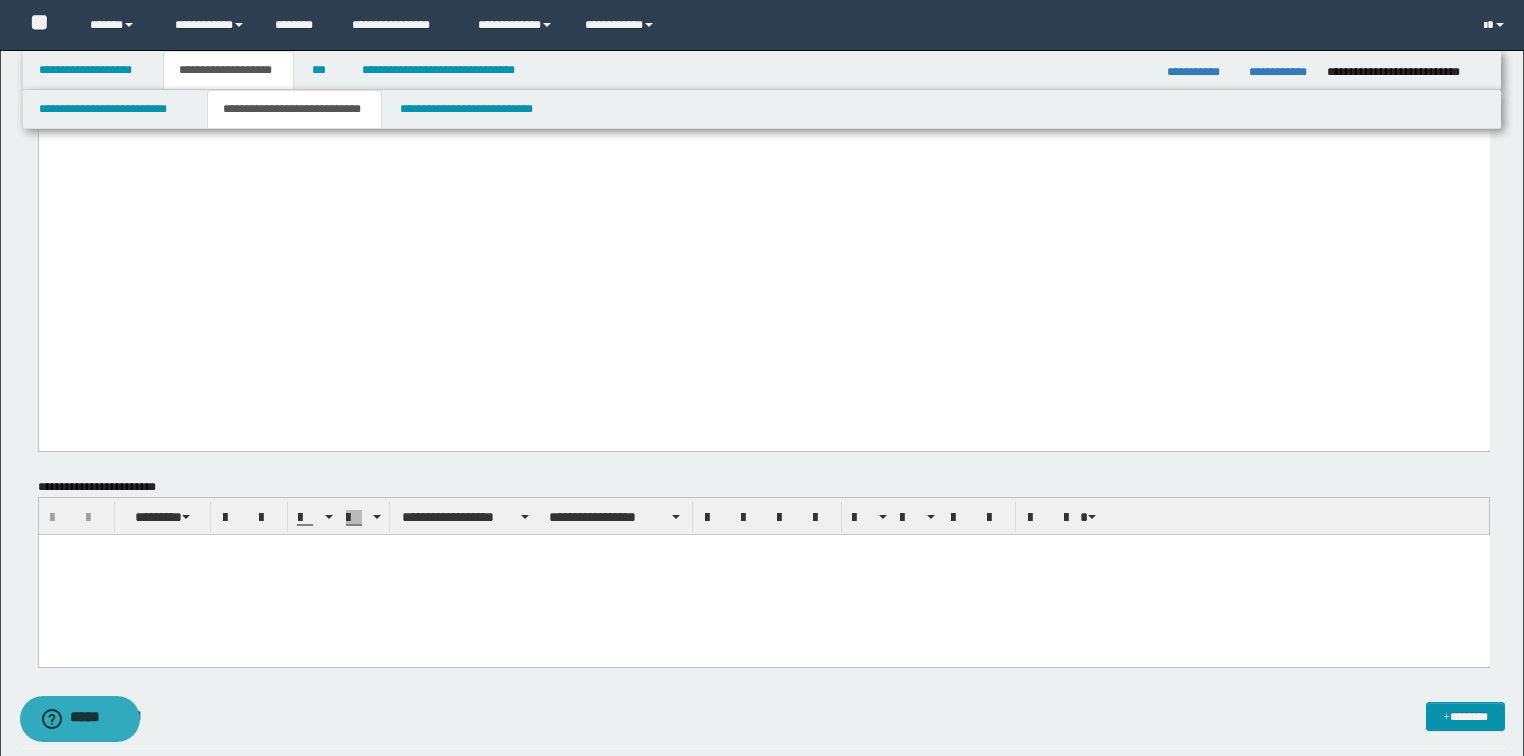 click on "**********" at bounding box center [763, -6] 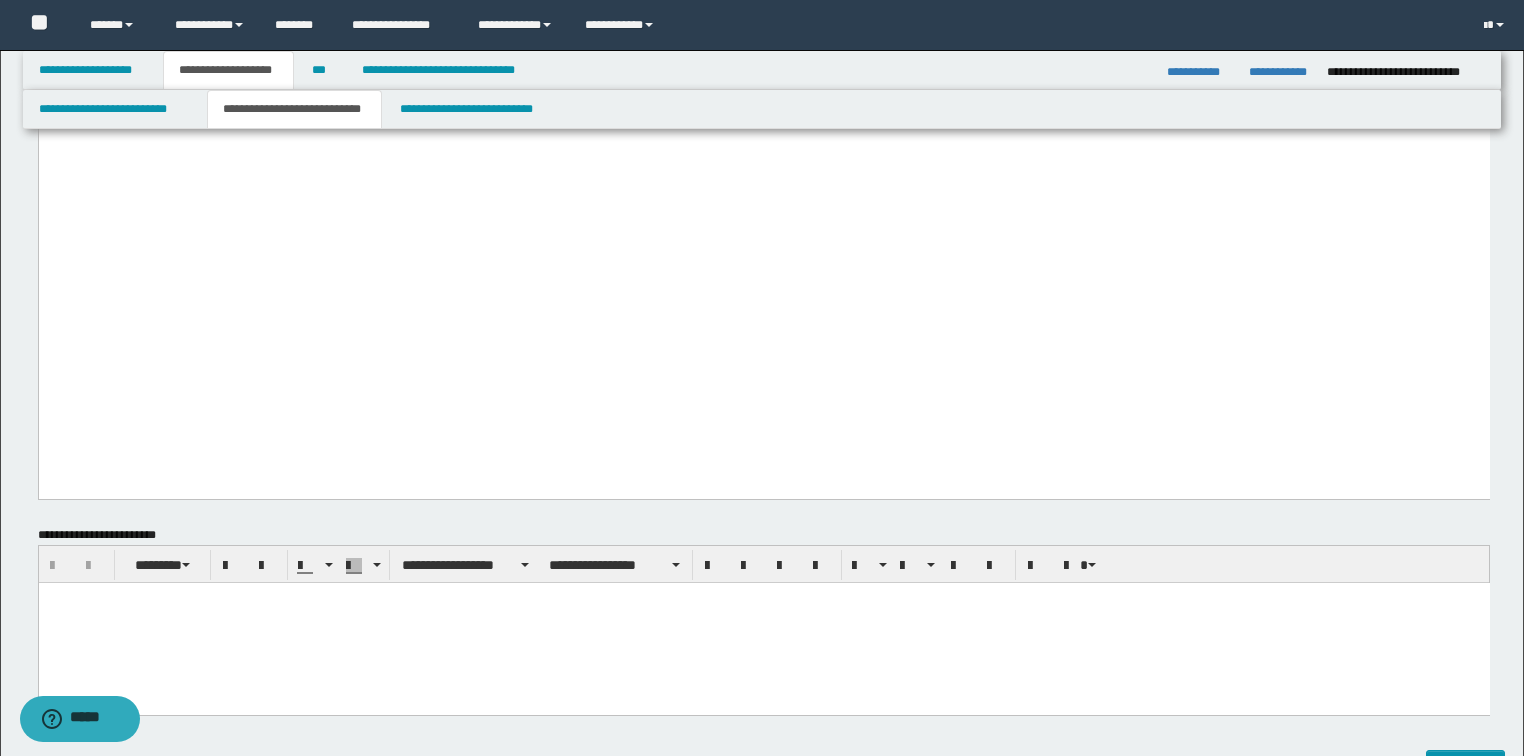 paste 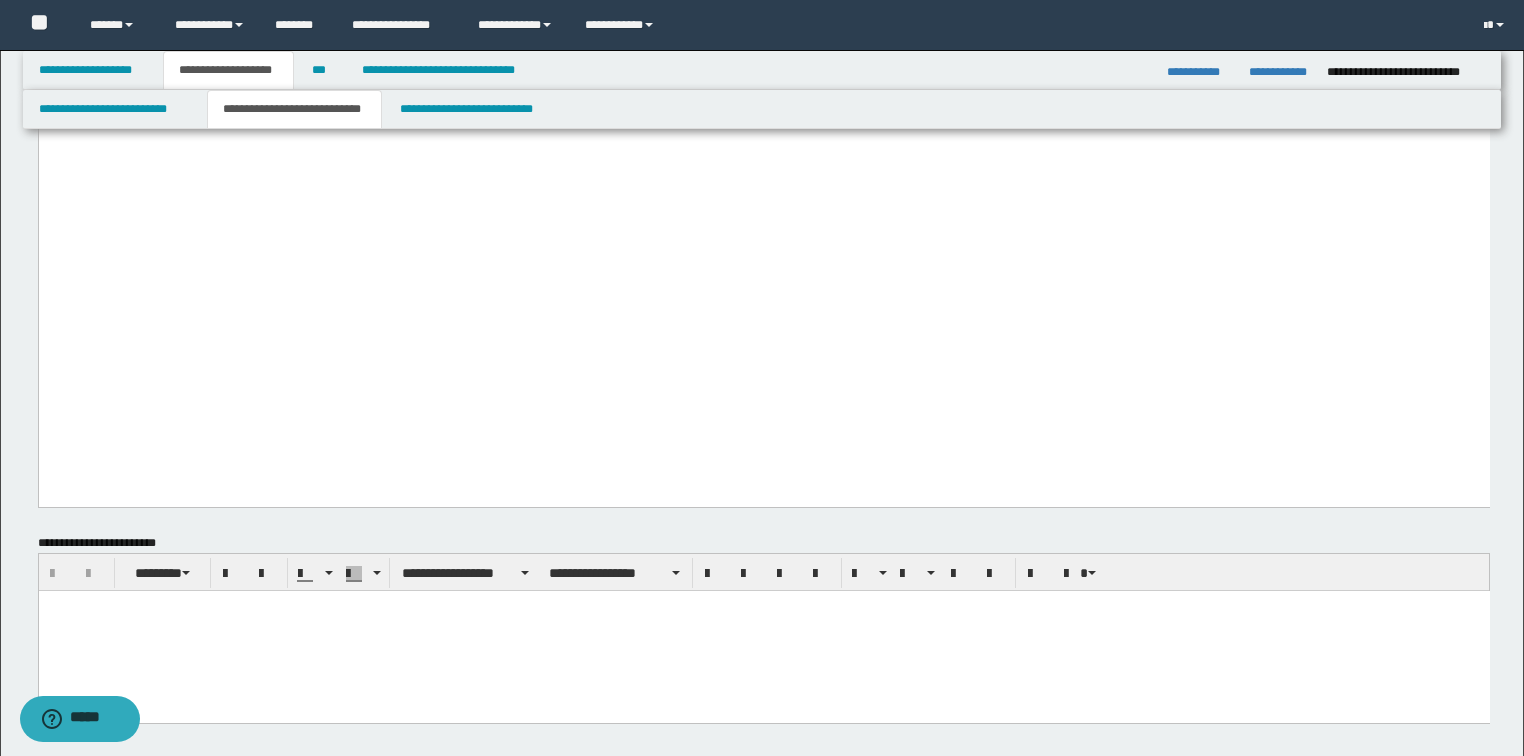 click on "**********" at bounding box center (763, 38) 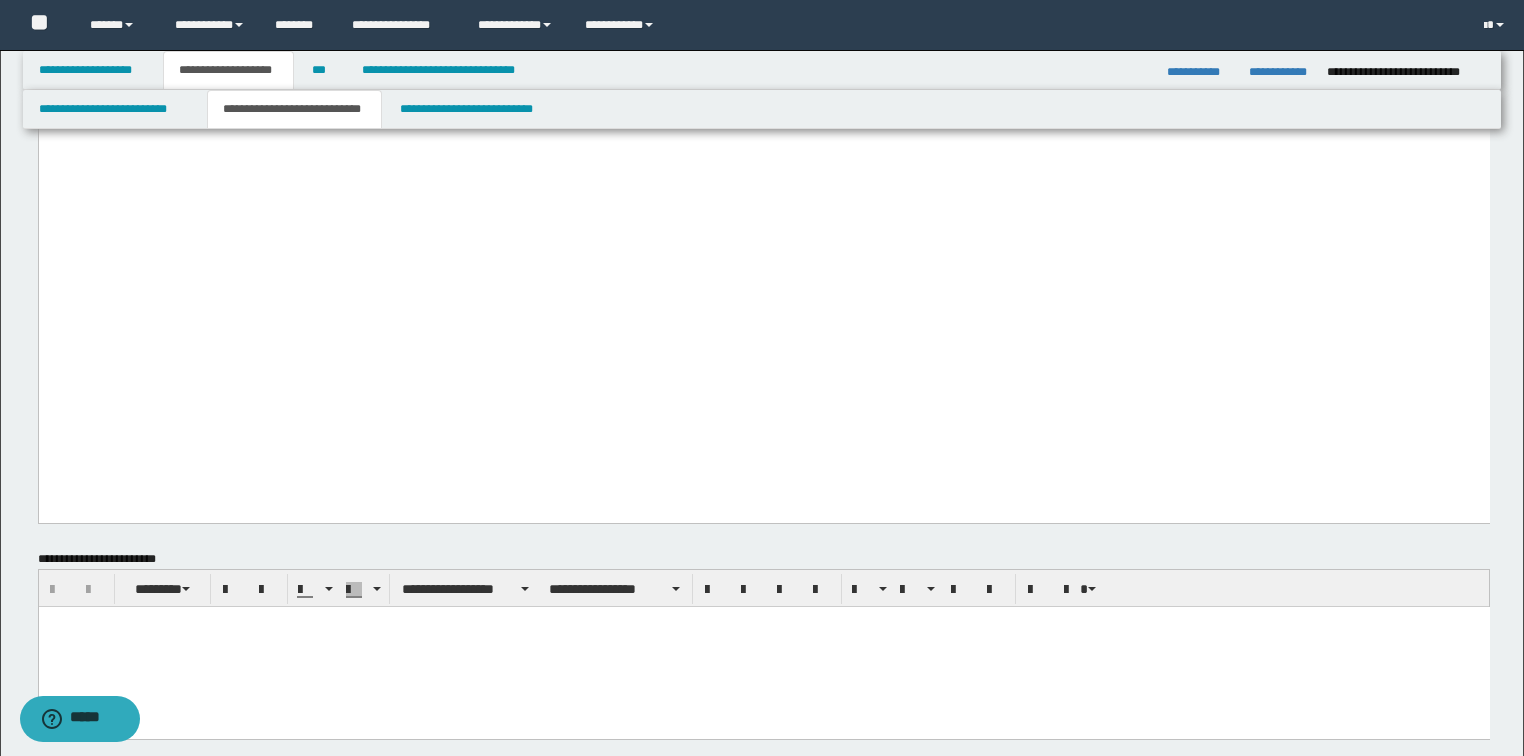 click on "**********" at bounding box center [763, -1027] 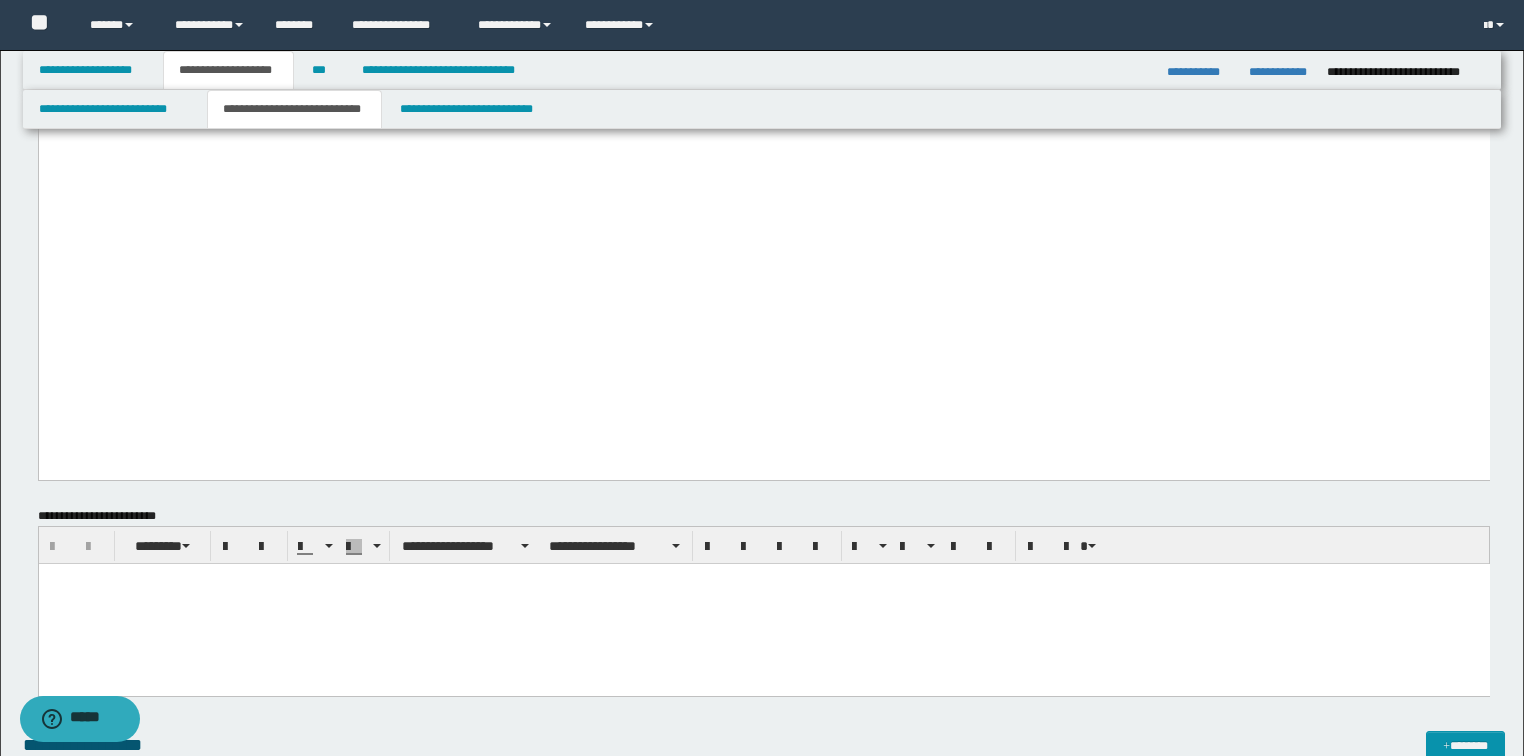 scroll, scrollTop: 2481, scrollLeft: 0, axis: vertical 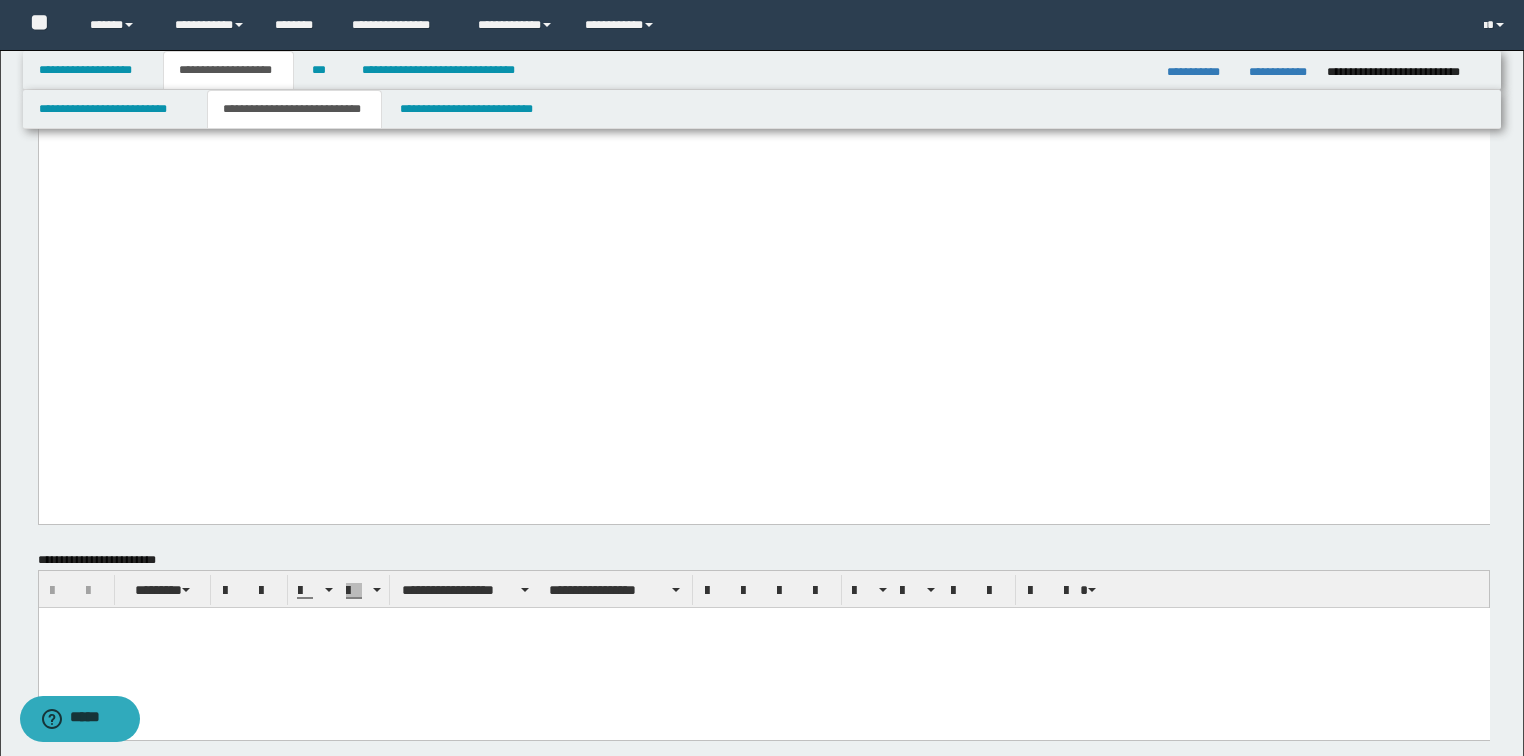 click on "**********" at bounding box center [763, 68] 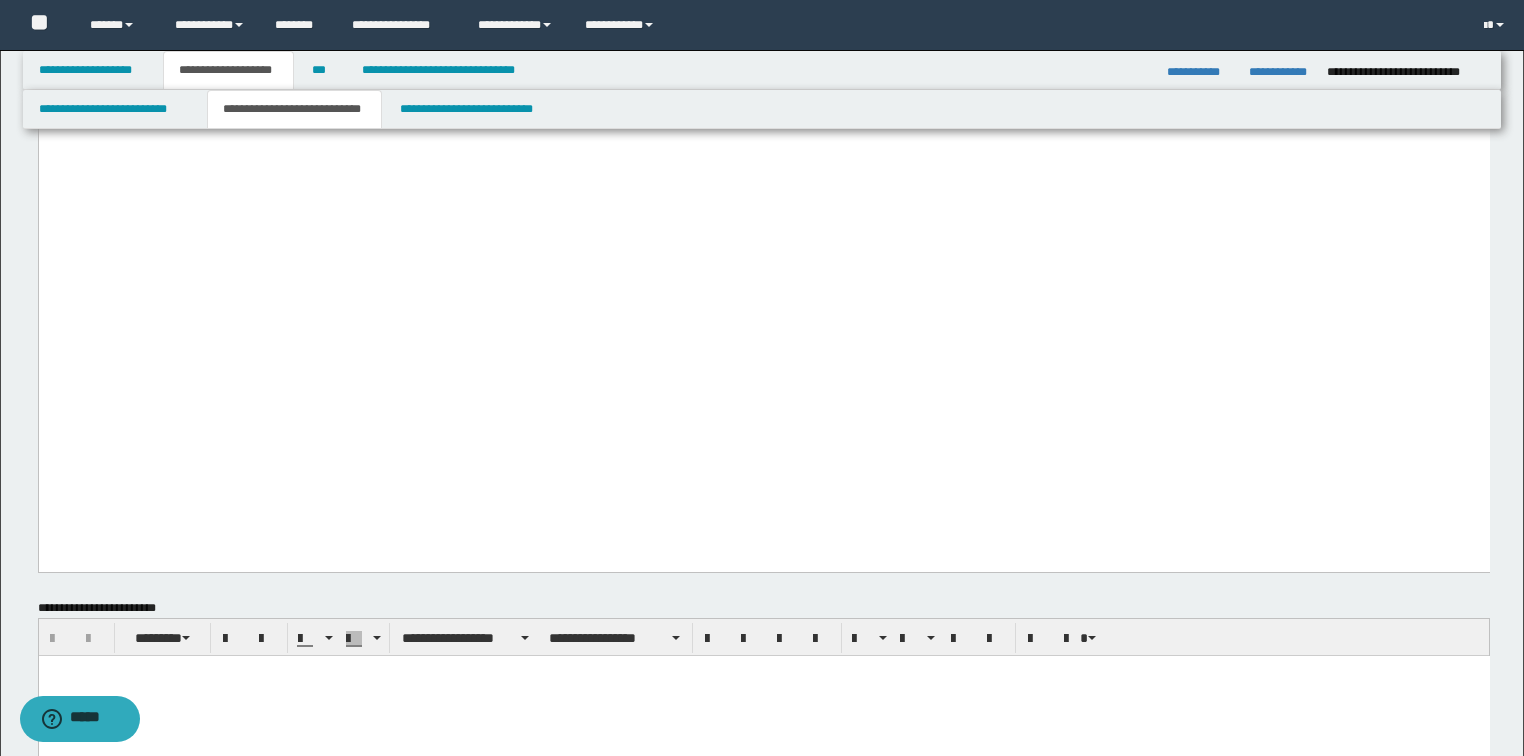 click on "**********" at bounding box center [763, 89] 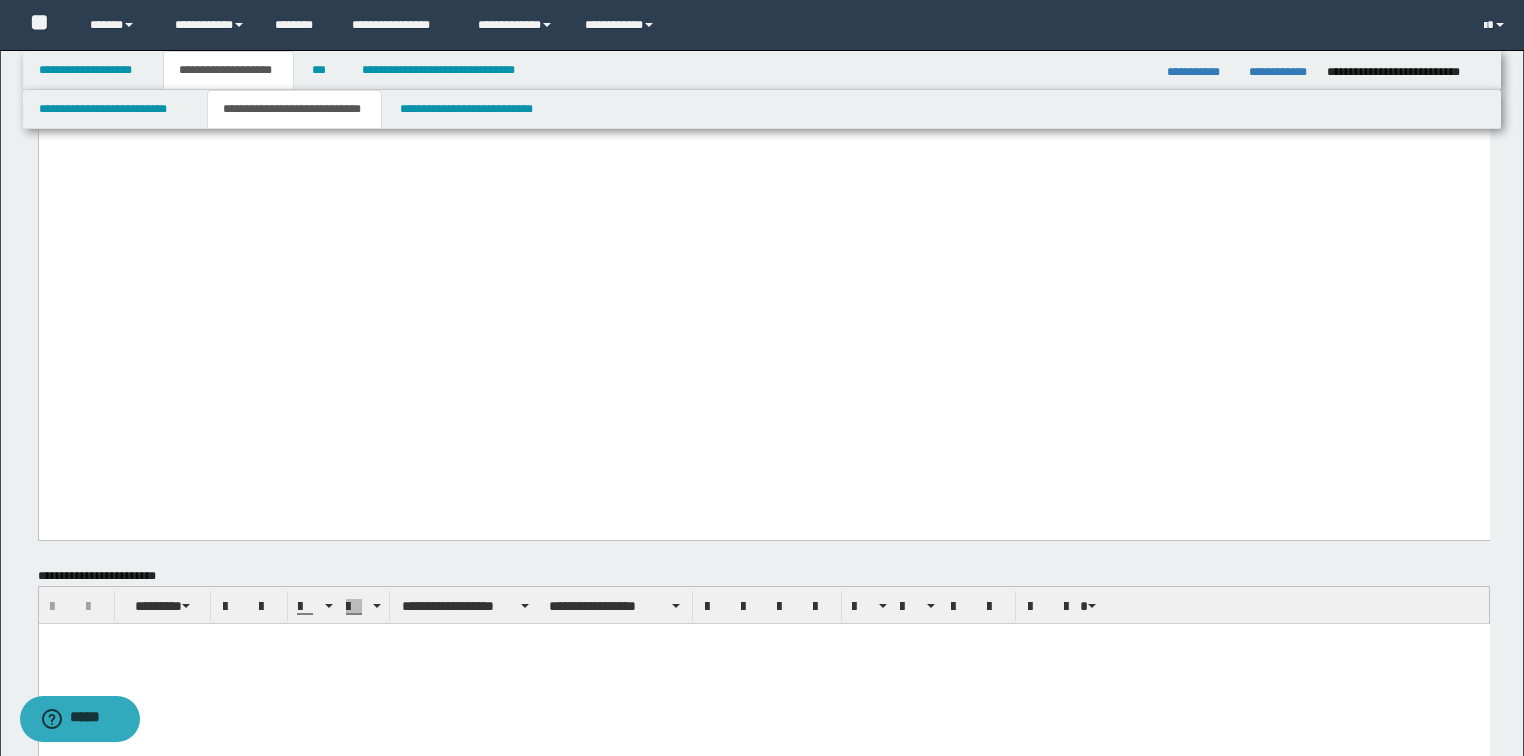 drag, startPoint x: 927, startPoint y: 428, endPoint x: 802, endPoint y: 436, distance: 125.25574 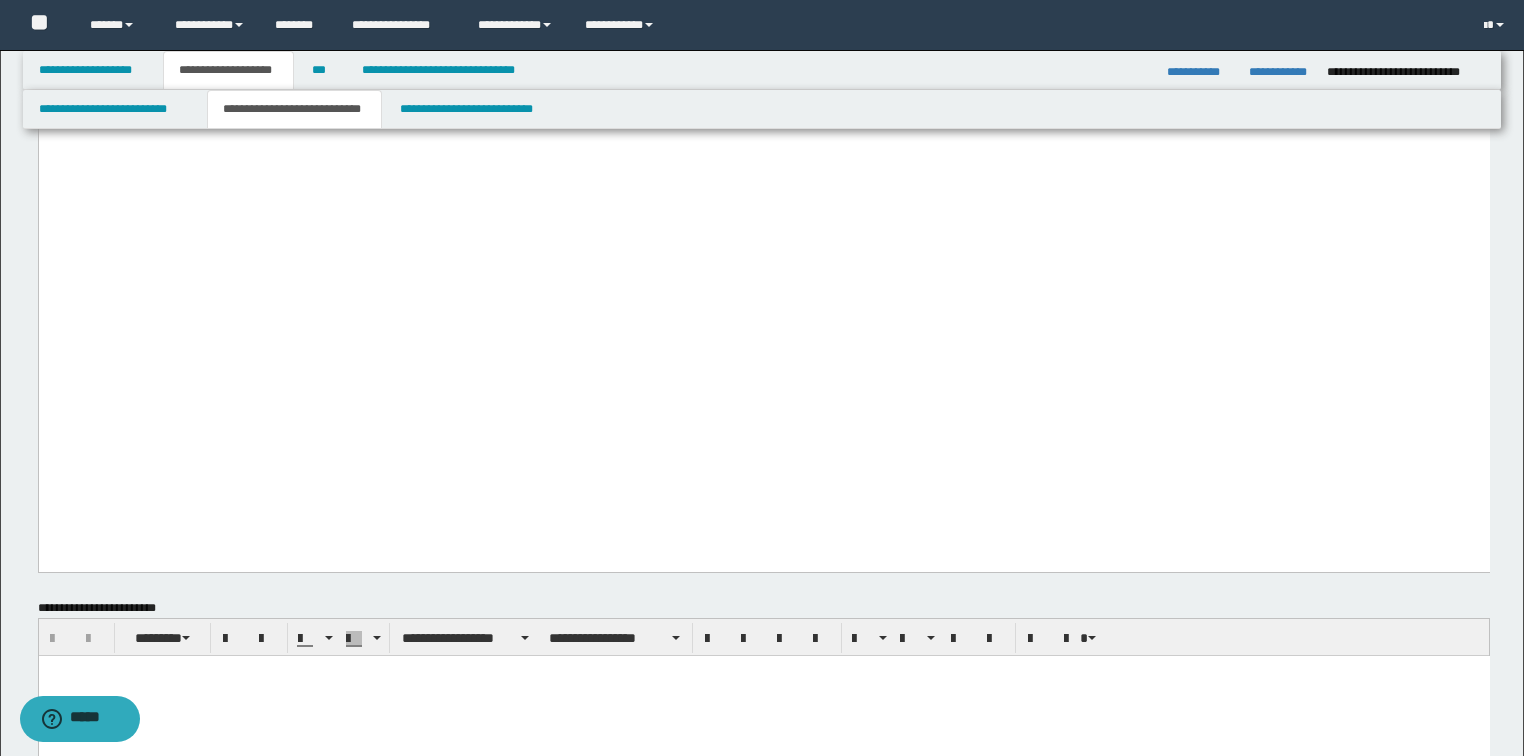 click on "****" at bounding box center [763, 96] 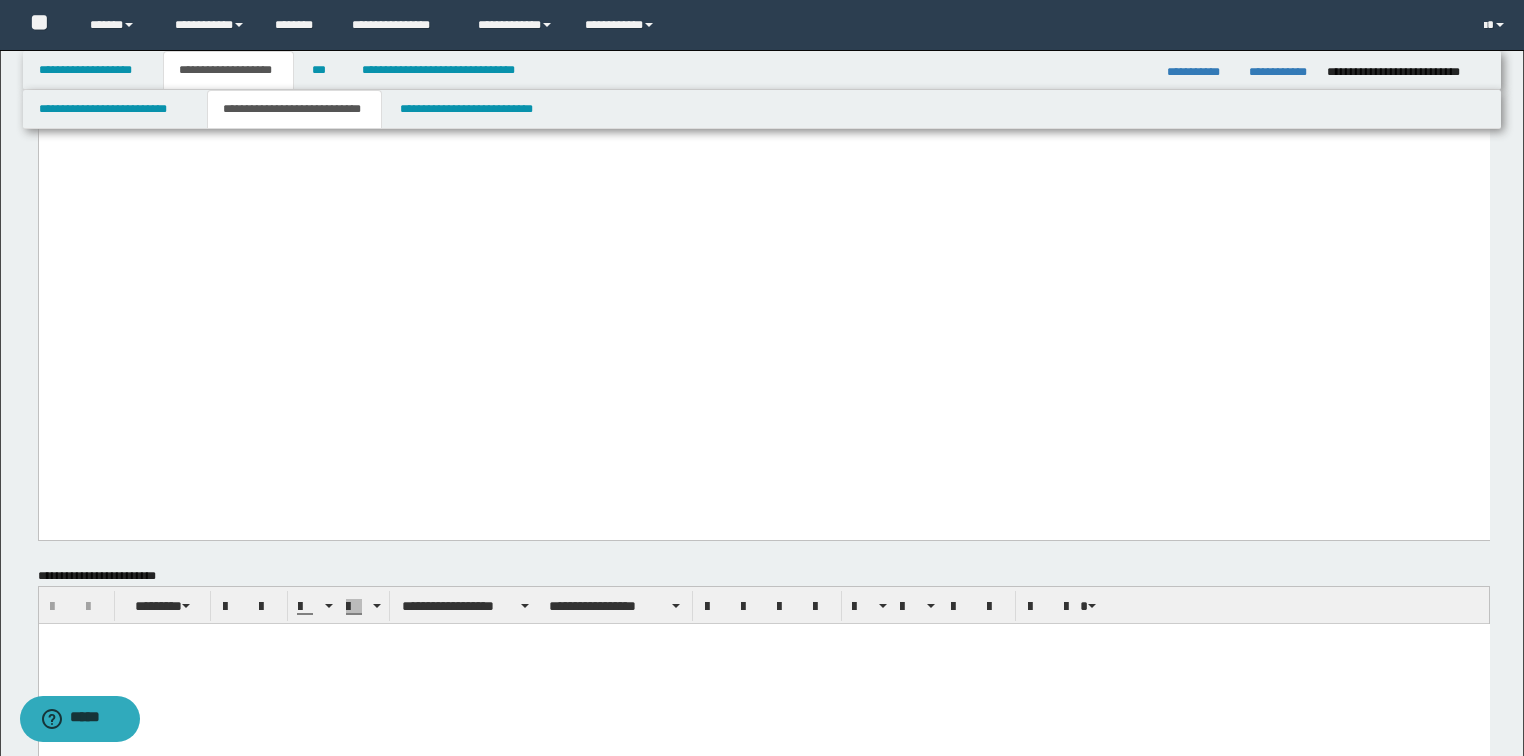 click on "**********" at bounding box center [757, 74] 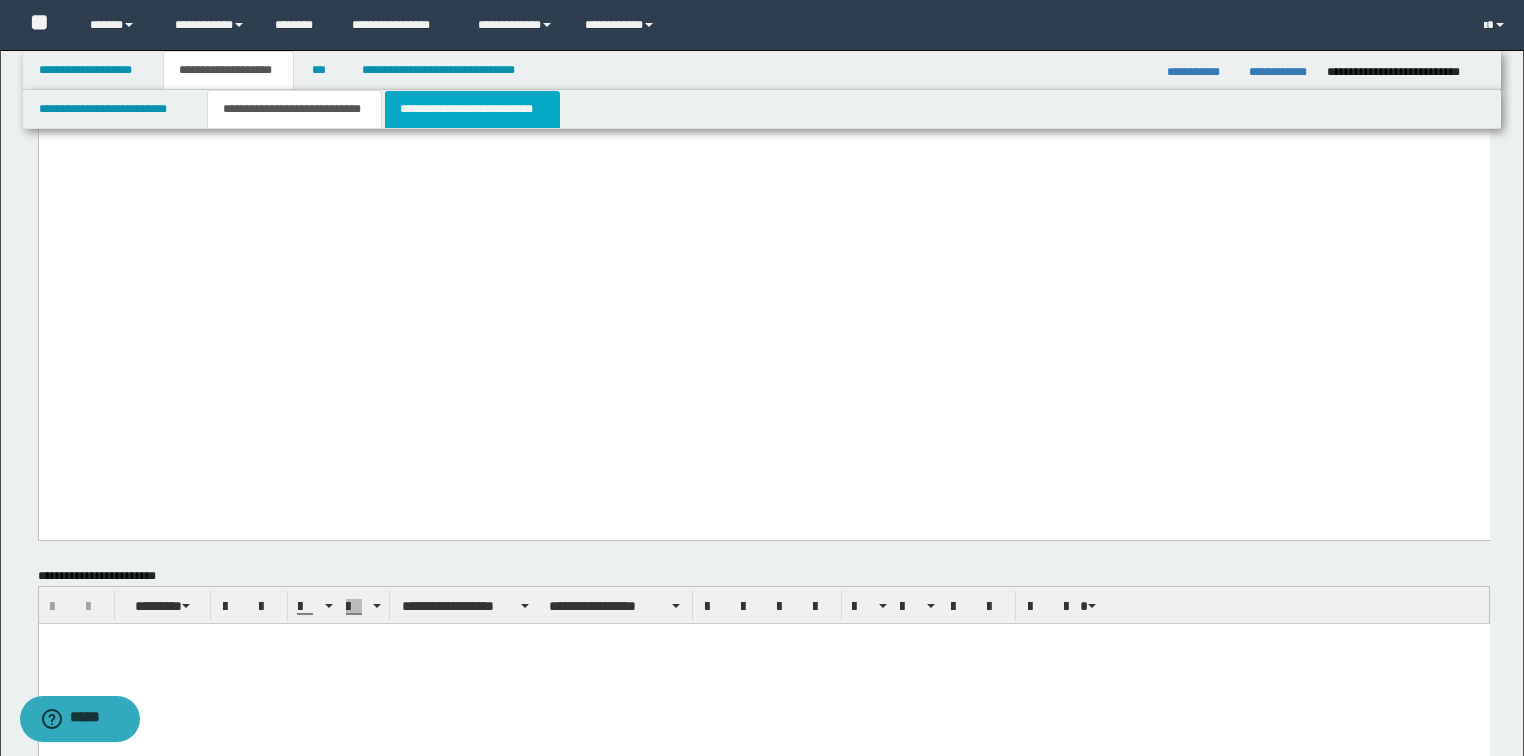 click on "**********" at bounding box center [472, 109] 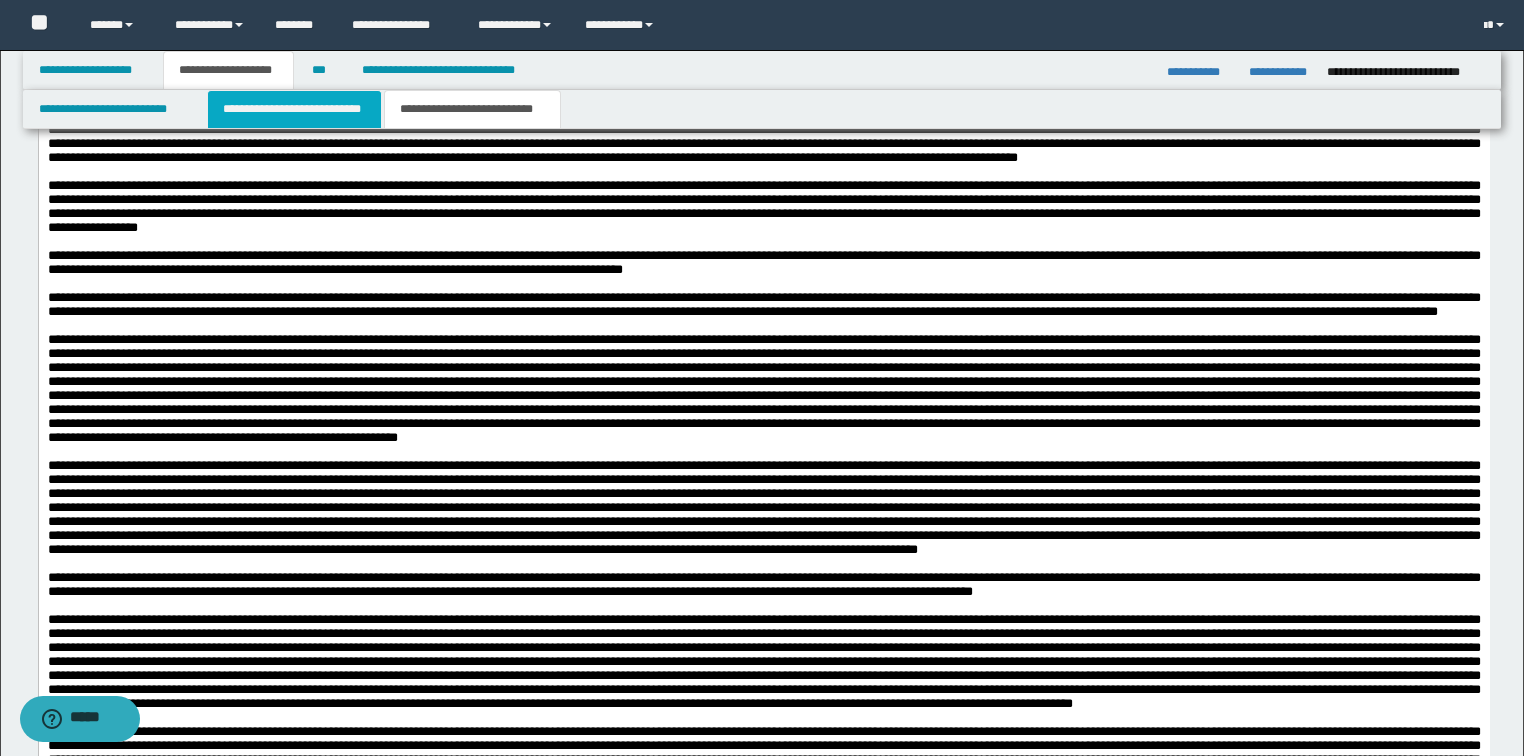 click on "**********" at bounding box center [294, 109] 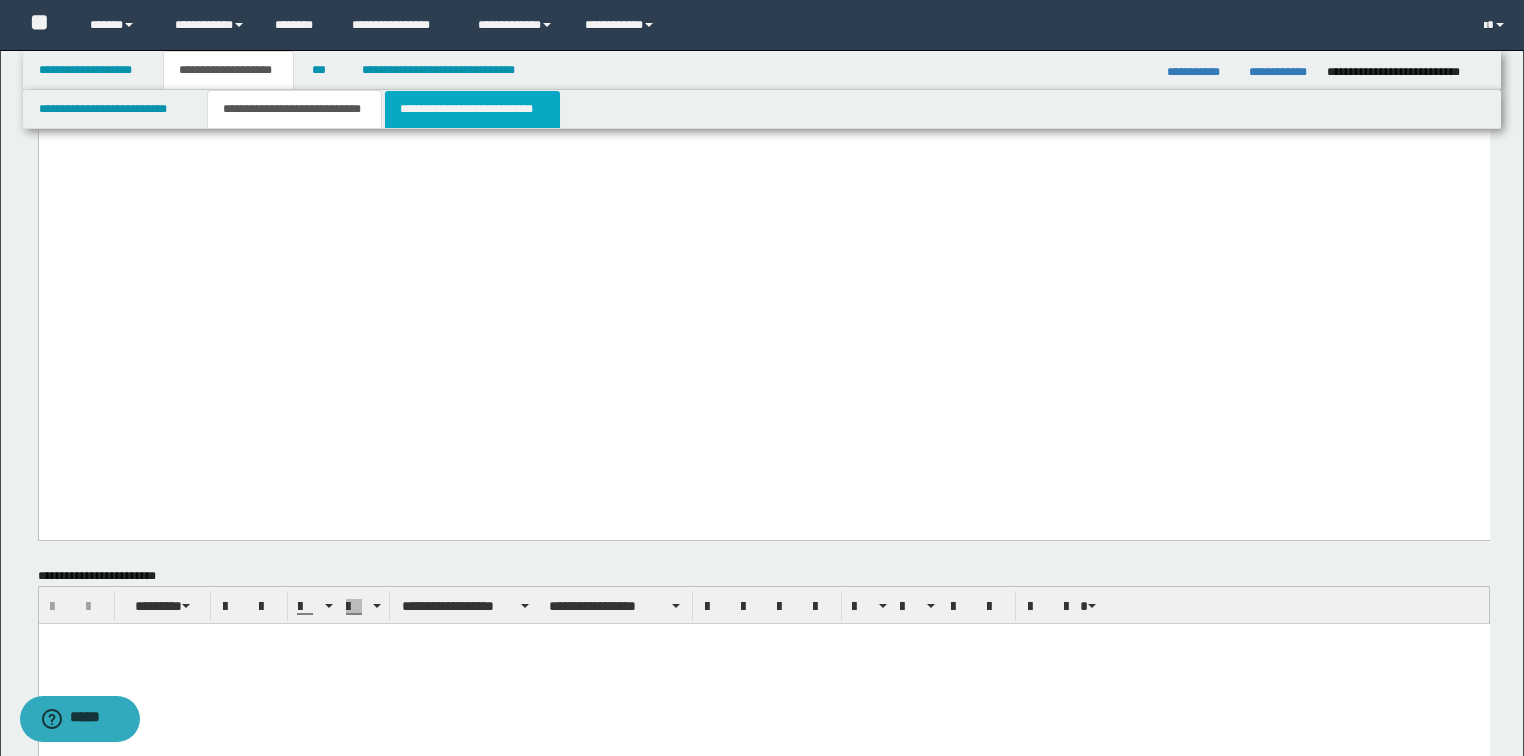 click on "**********" at bounding box center (472, 109) 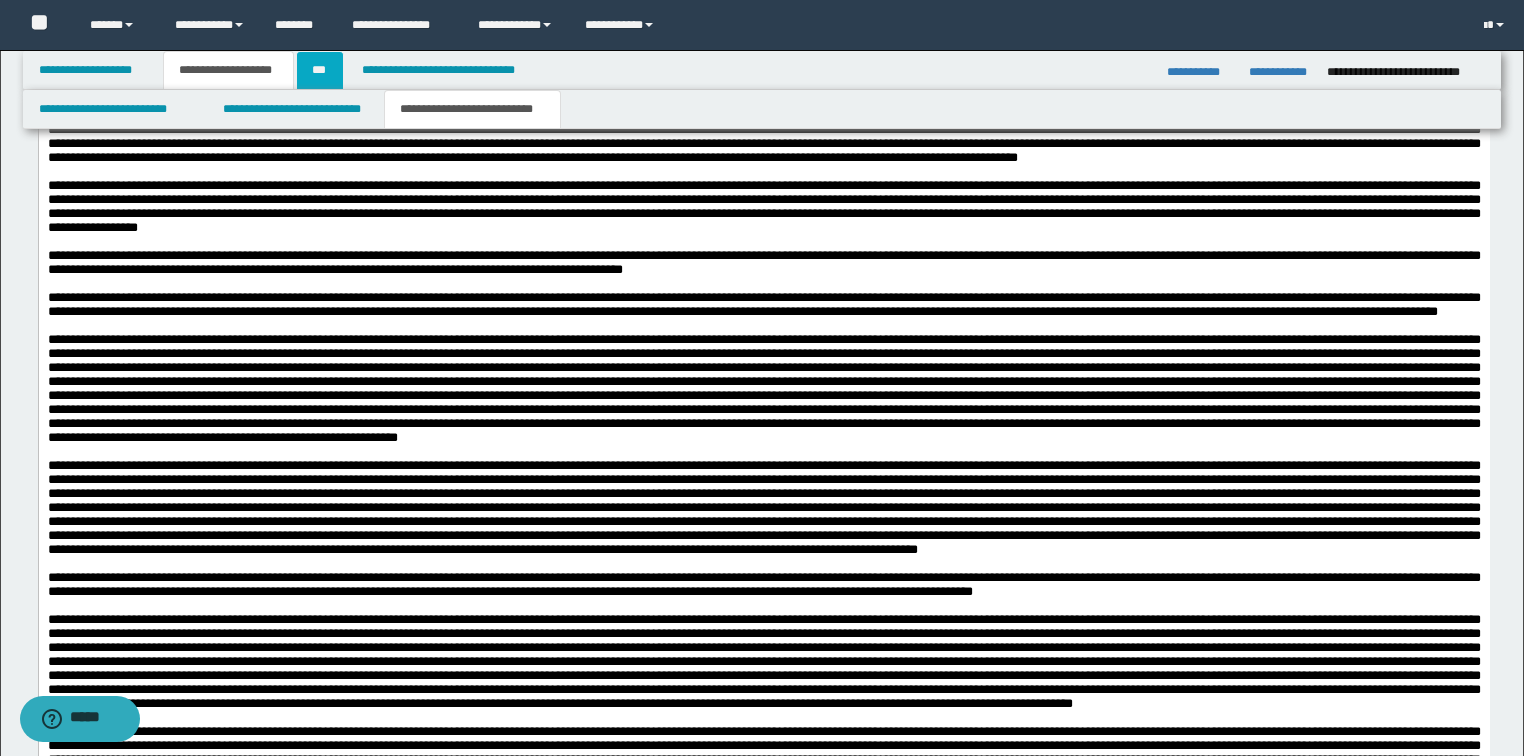 click on "***" at bounding box center [320, 70] 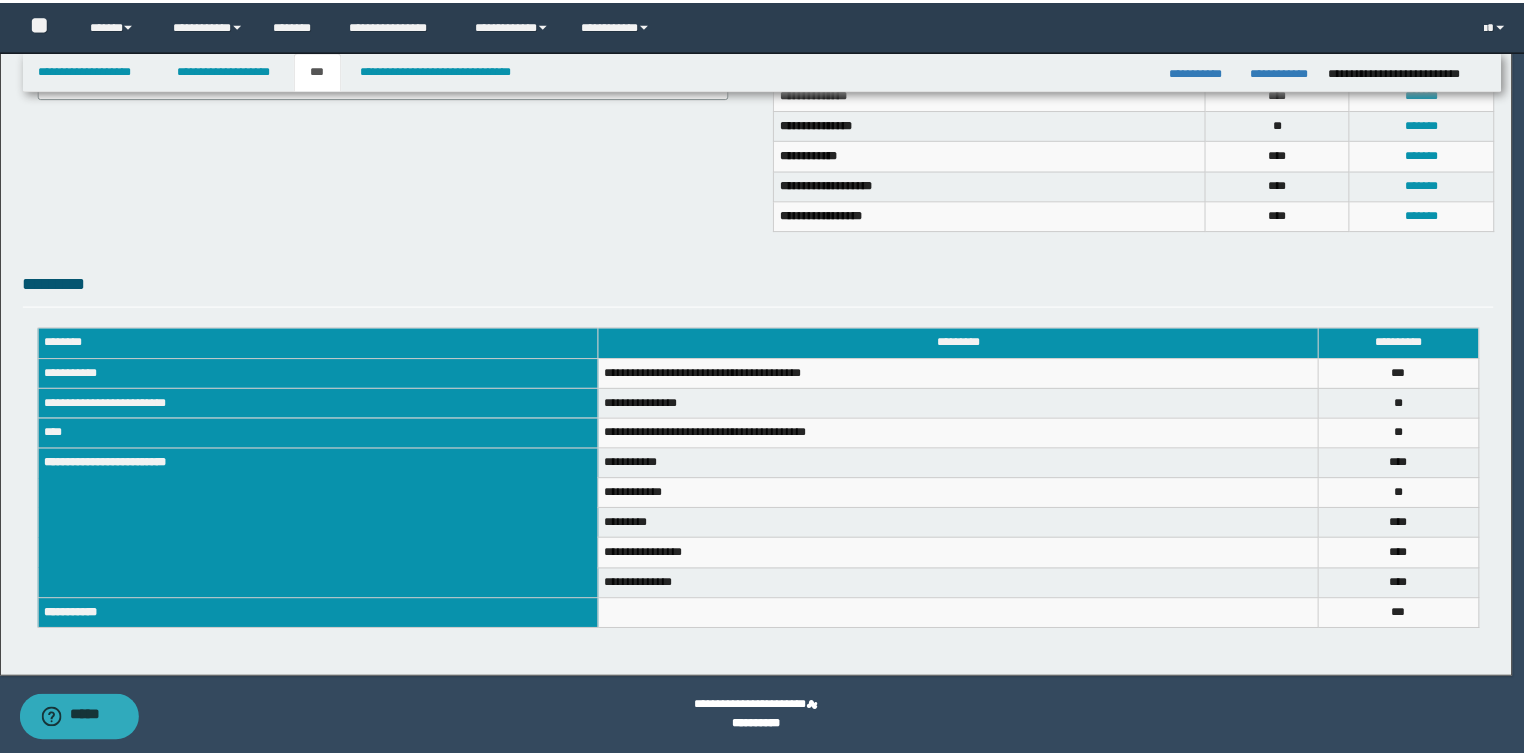 scroll, scrollTop: 508, scrollLeft: 0, axis: vertical 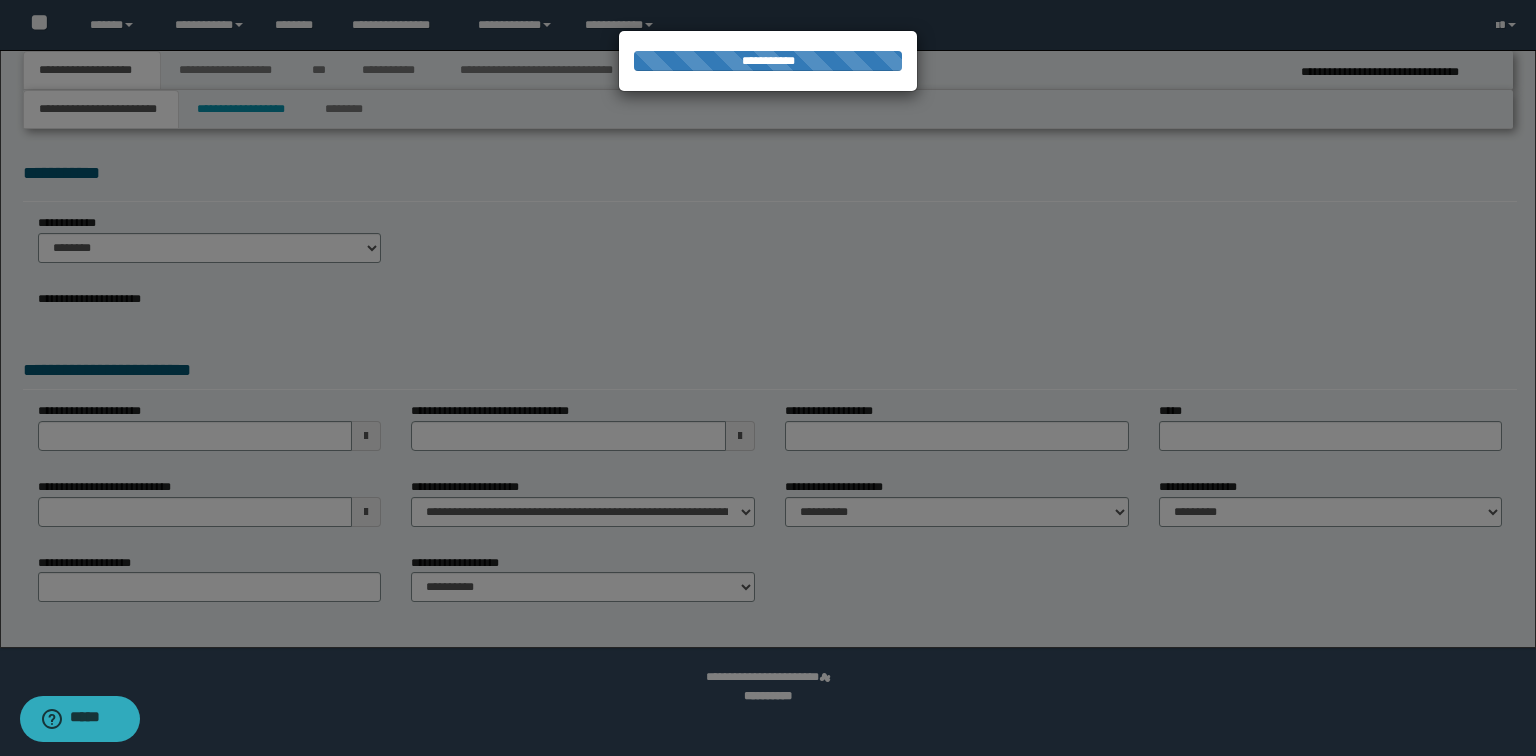 select on "*" 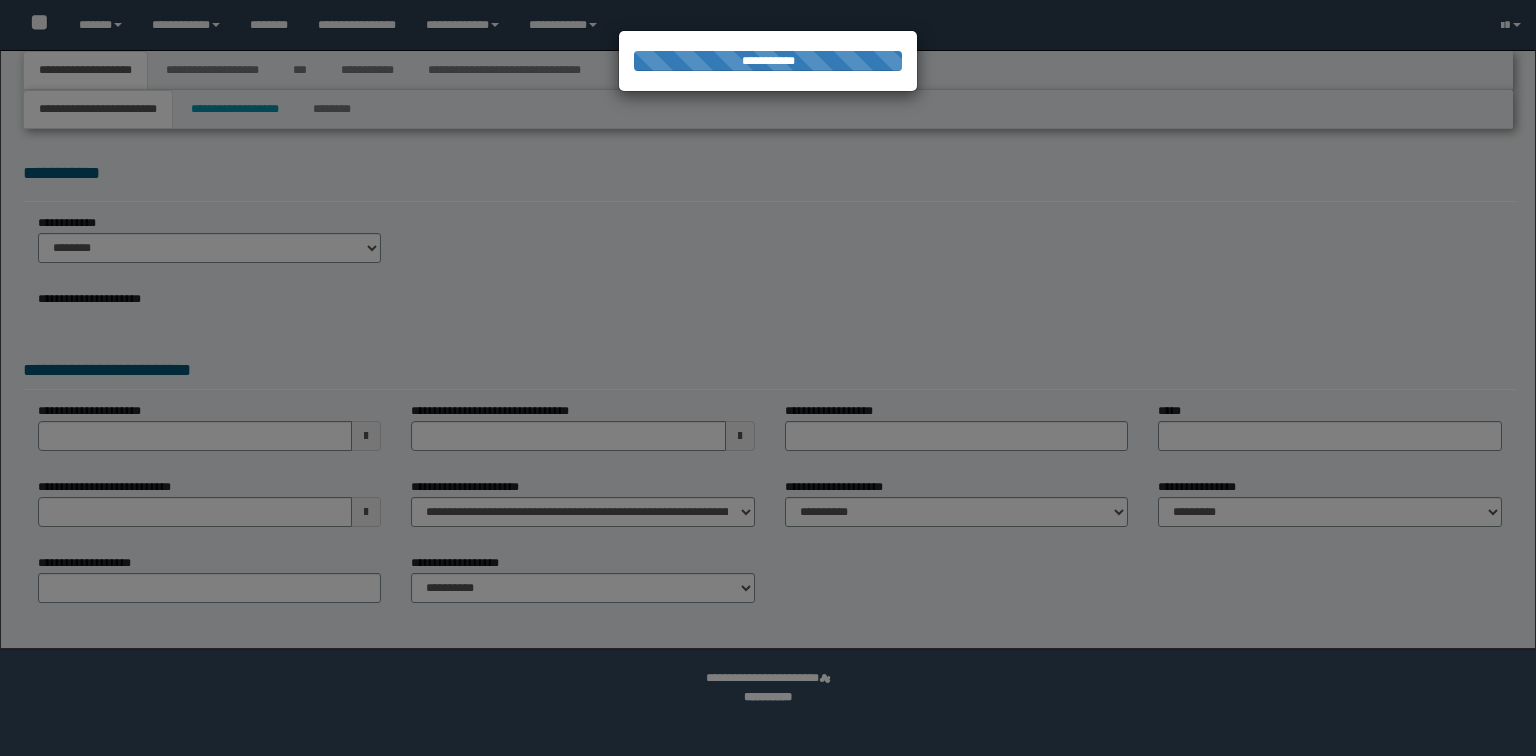 scroll, scrollTop: 0, scrollLeft: 0, axis: both 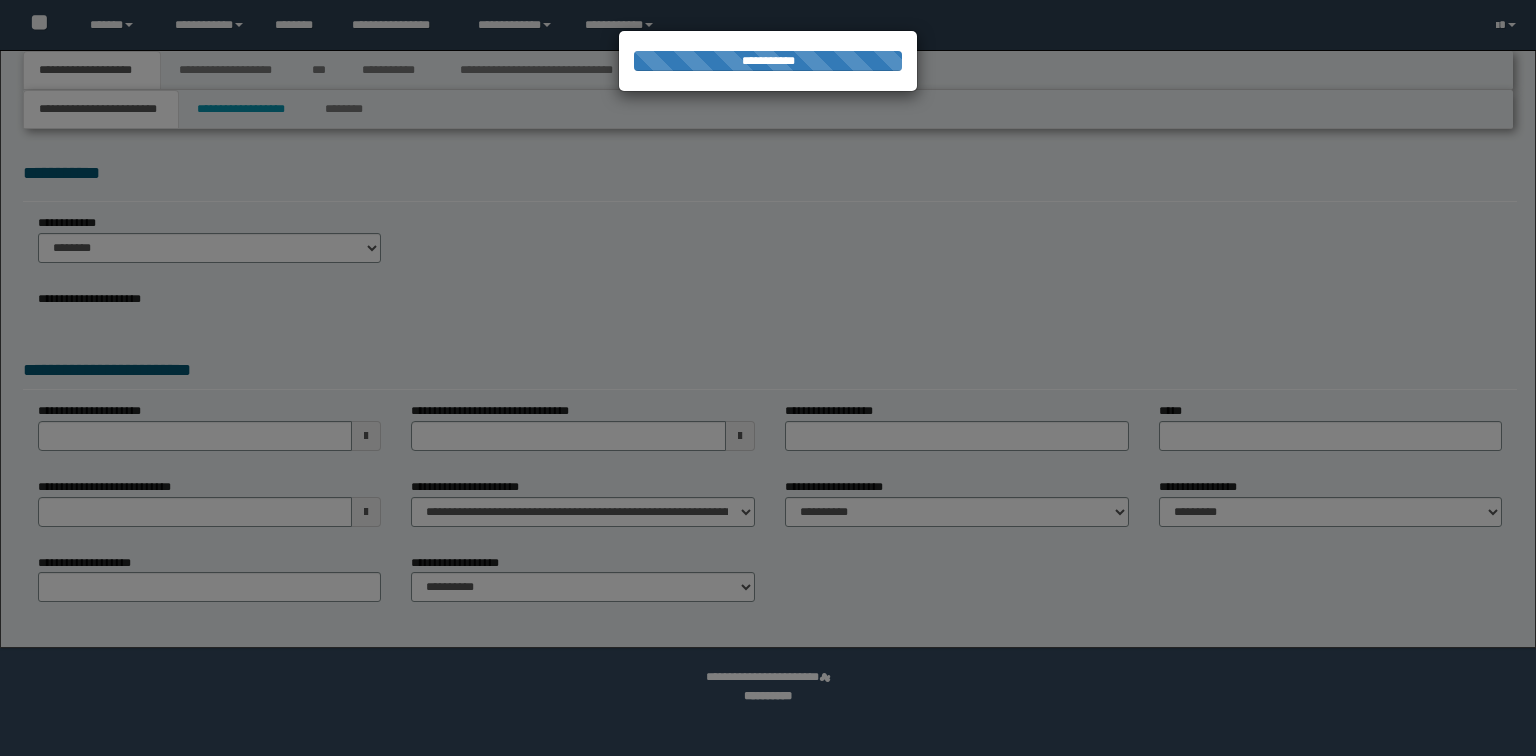 select on "*" 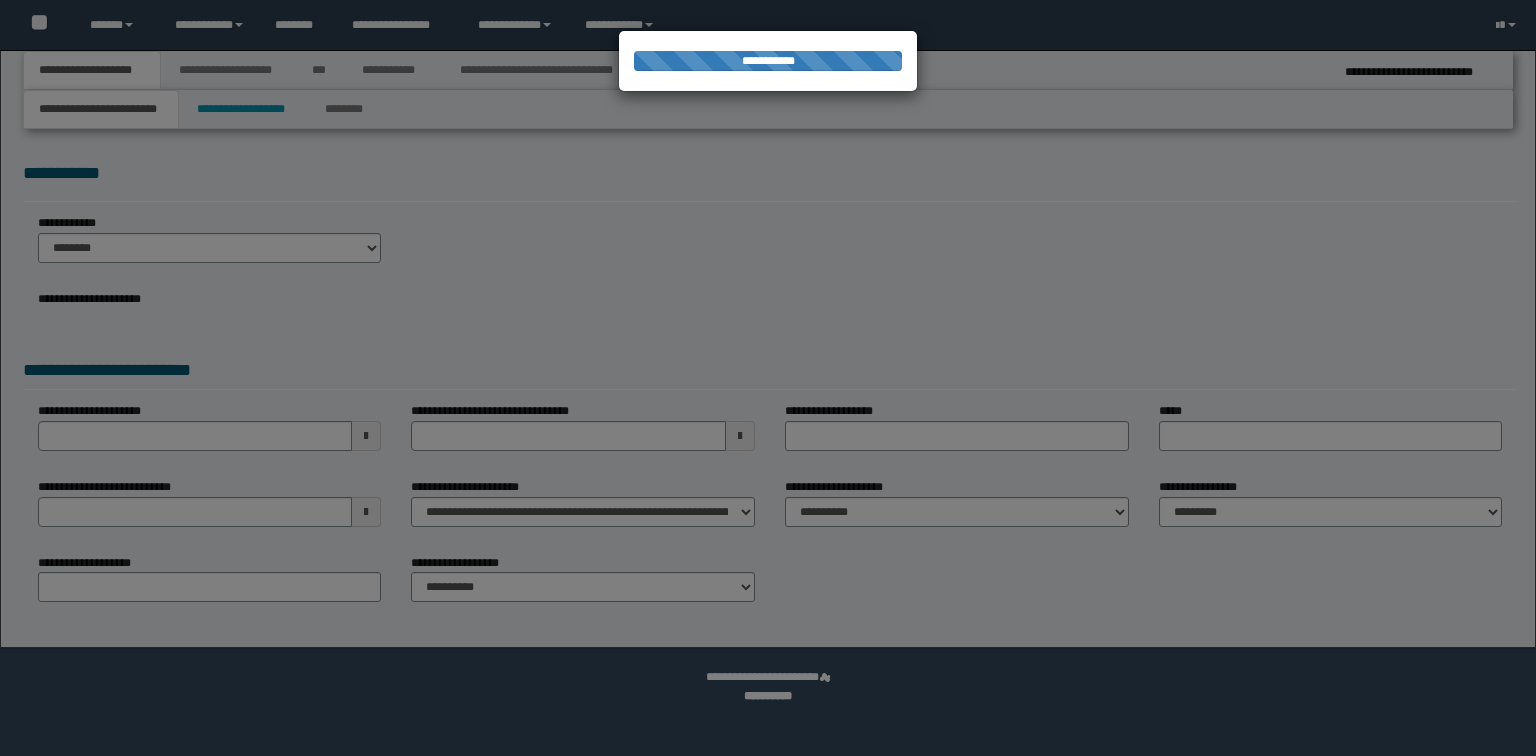 scroll, scrollTop: 0, scrollLeft: 0, axis: both 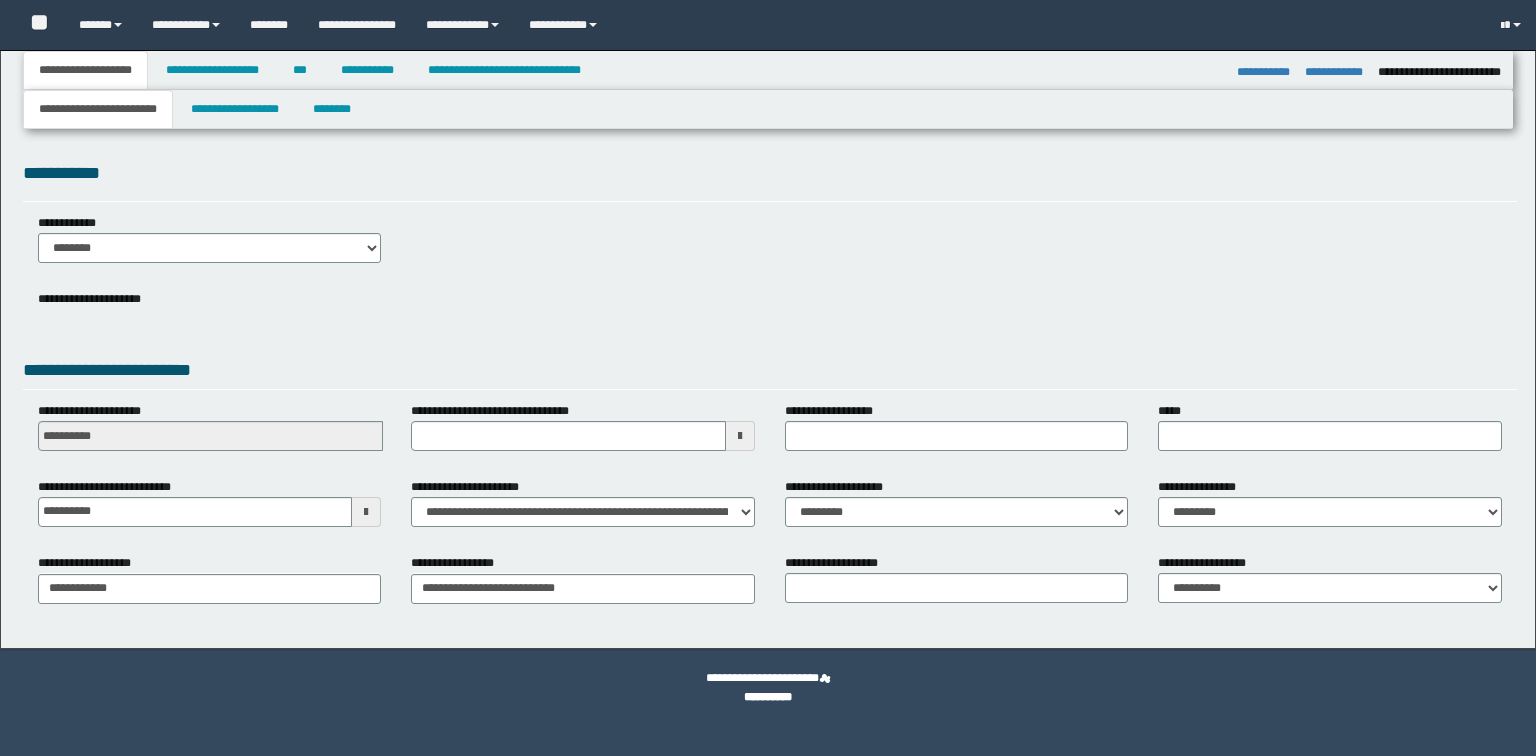 select on "*" 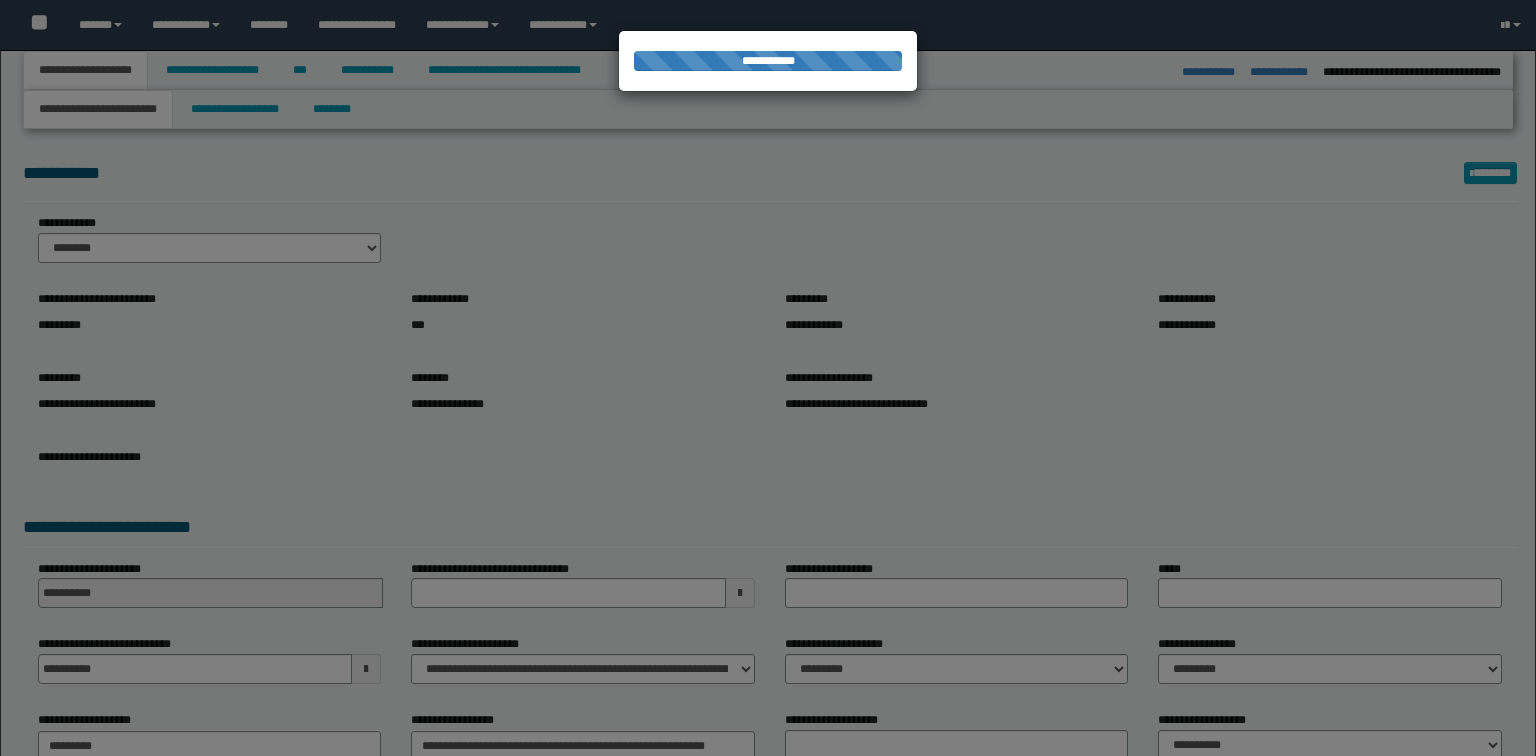 select on "*" 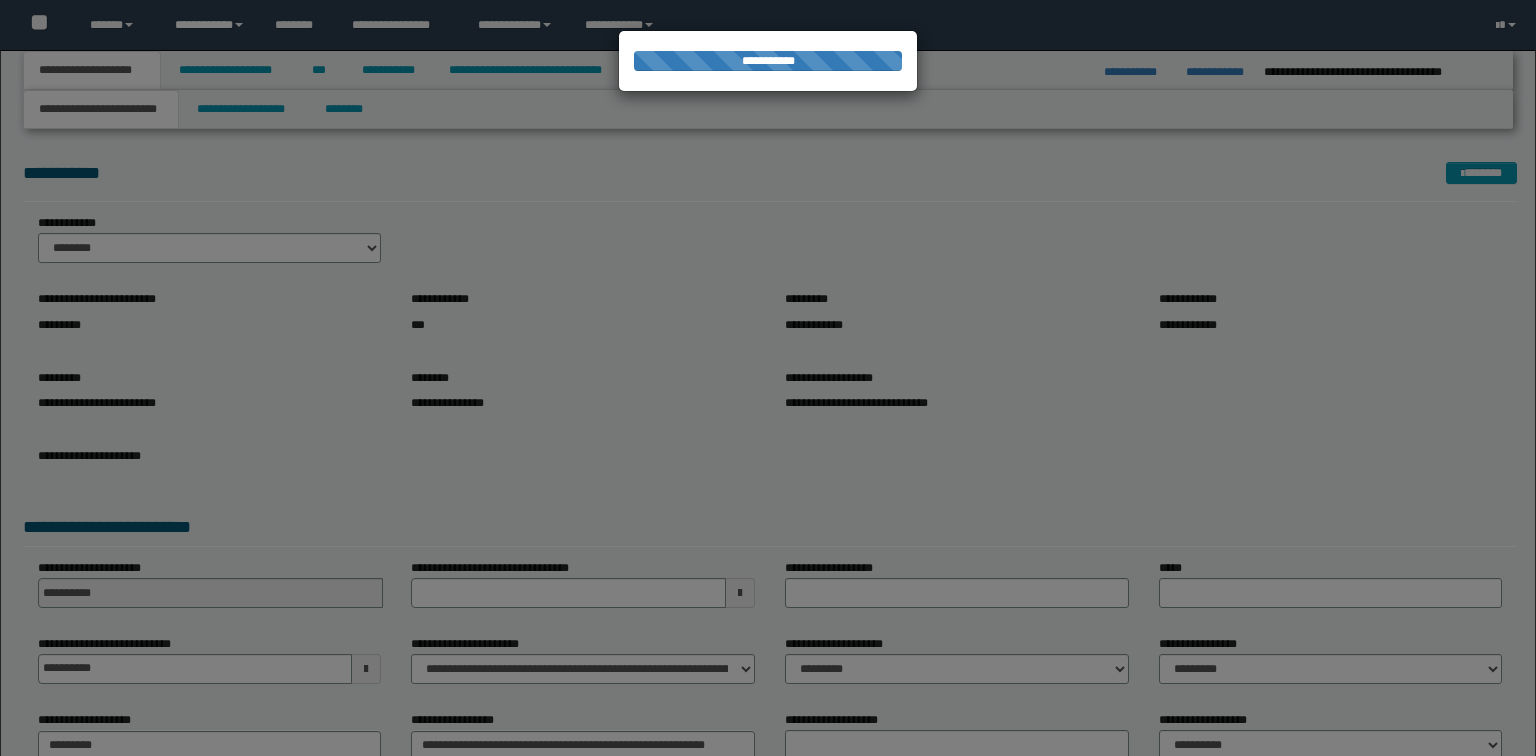 scroll, scrollTop: 0, scrollLeft: 0, axis: both 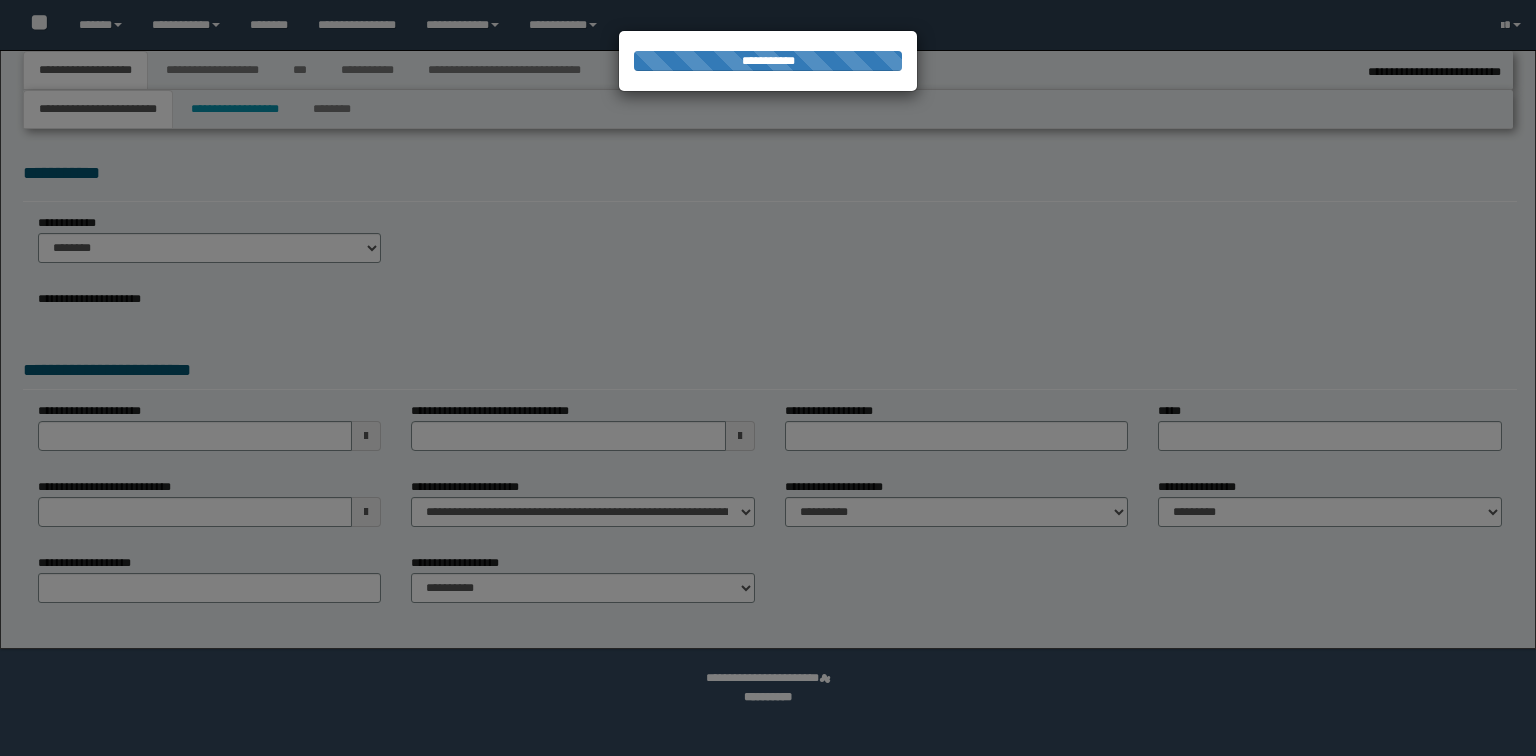 select on "*" 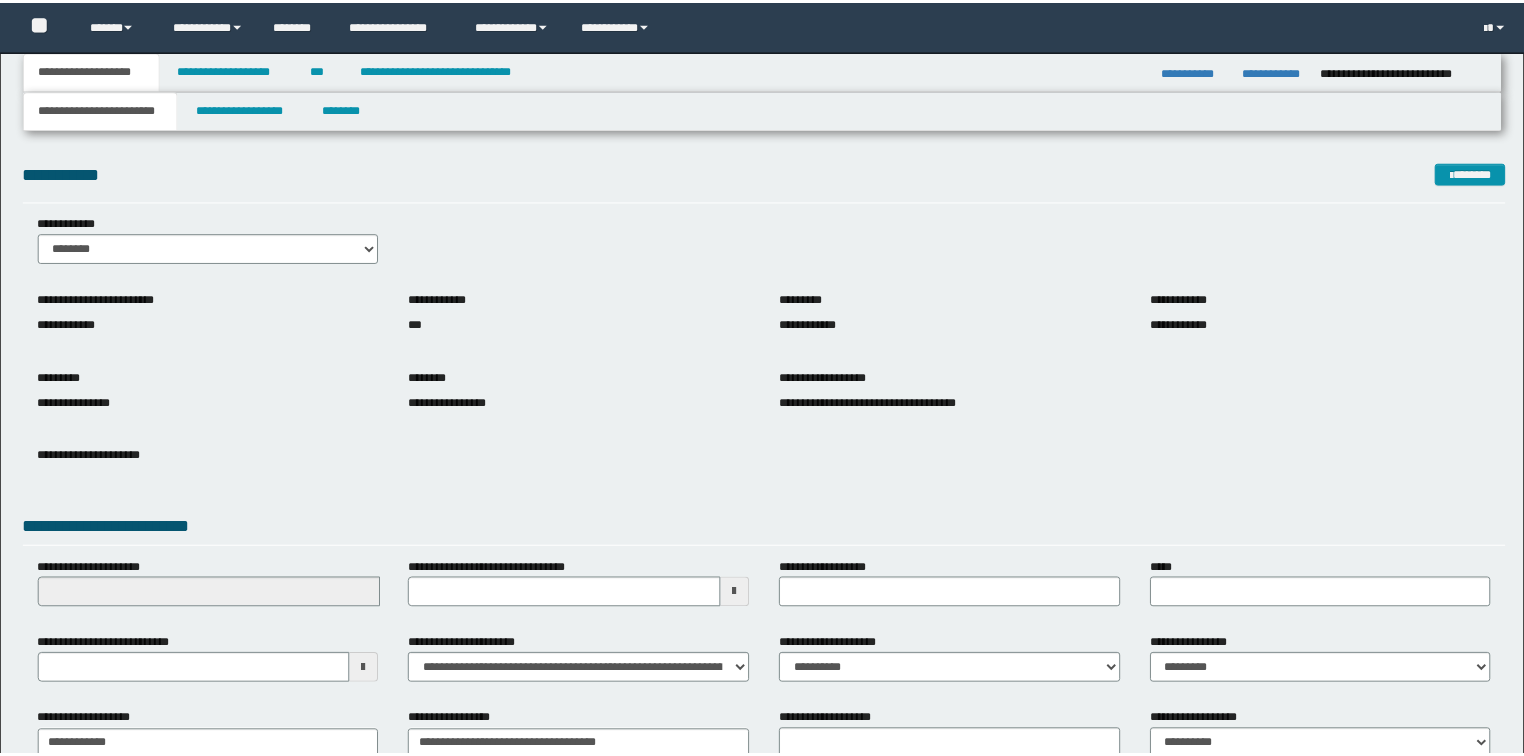 scroll, scrollTop: 0, scrollLeft: 0, axis: both 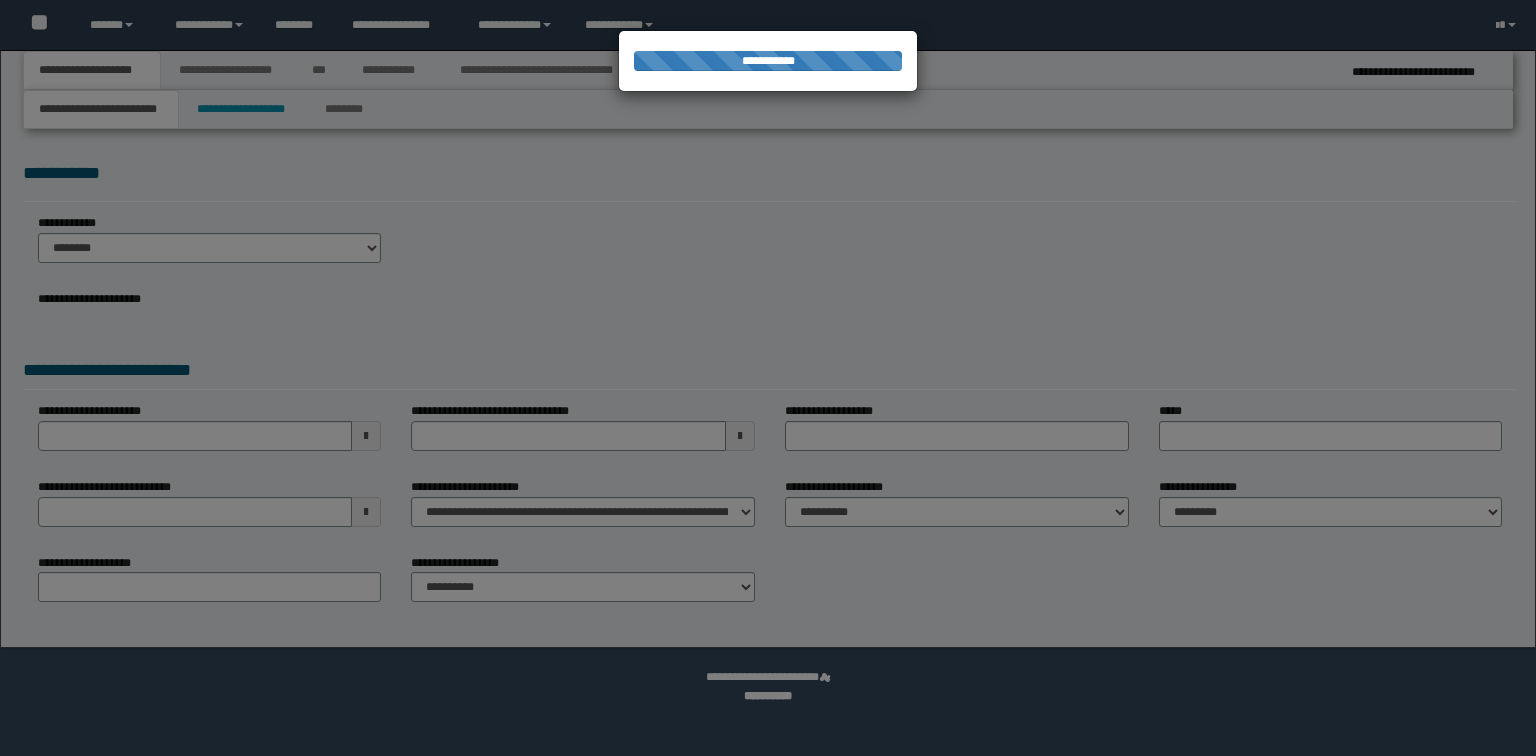 select on "*" 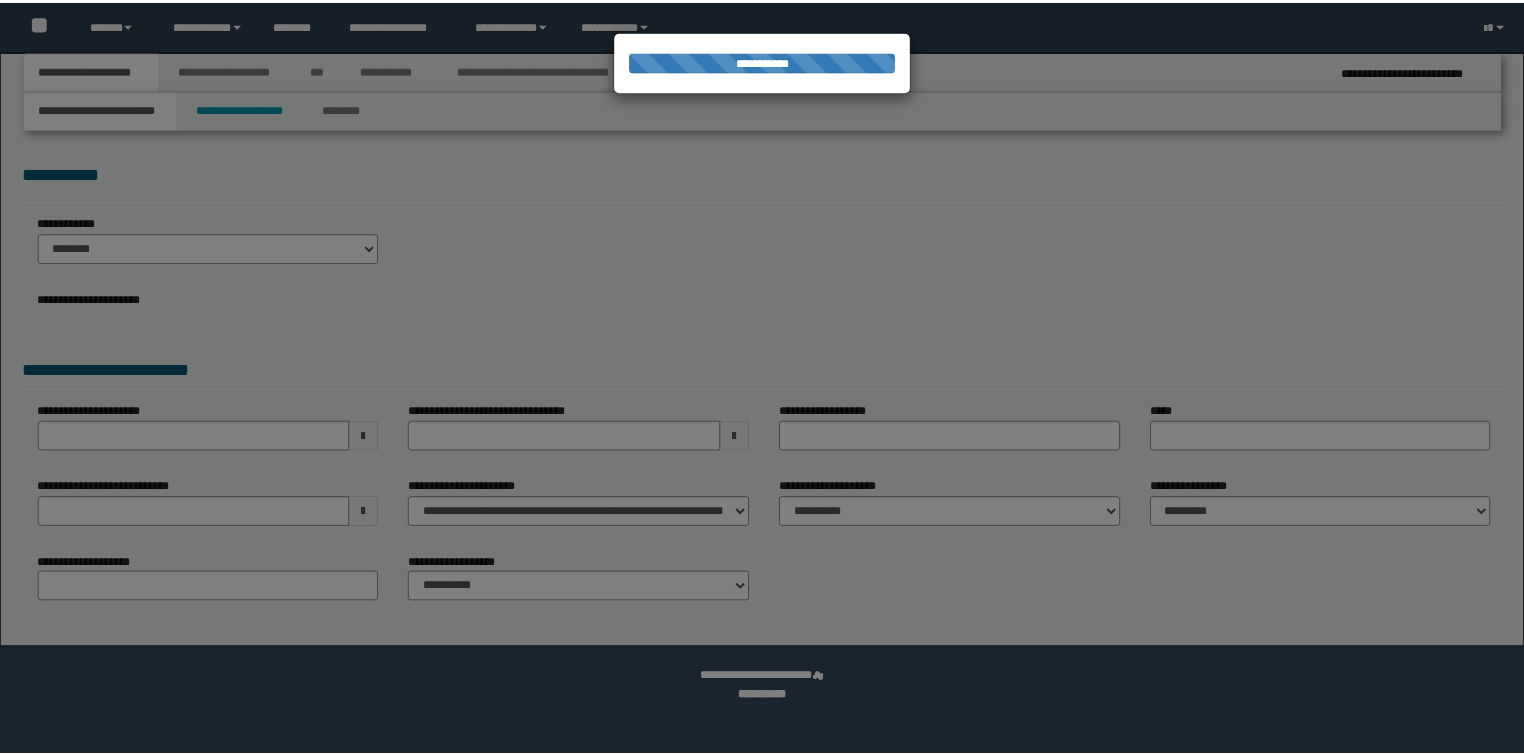scroll, scrollTop: 0, scrollLeft: 0, axis: both 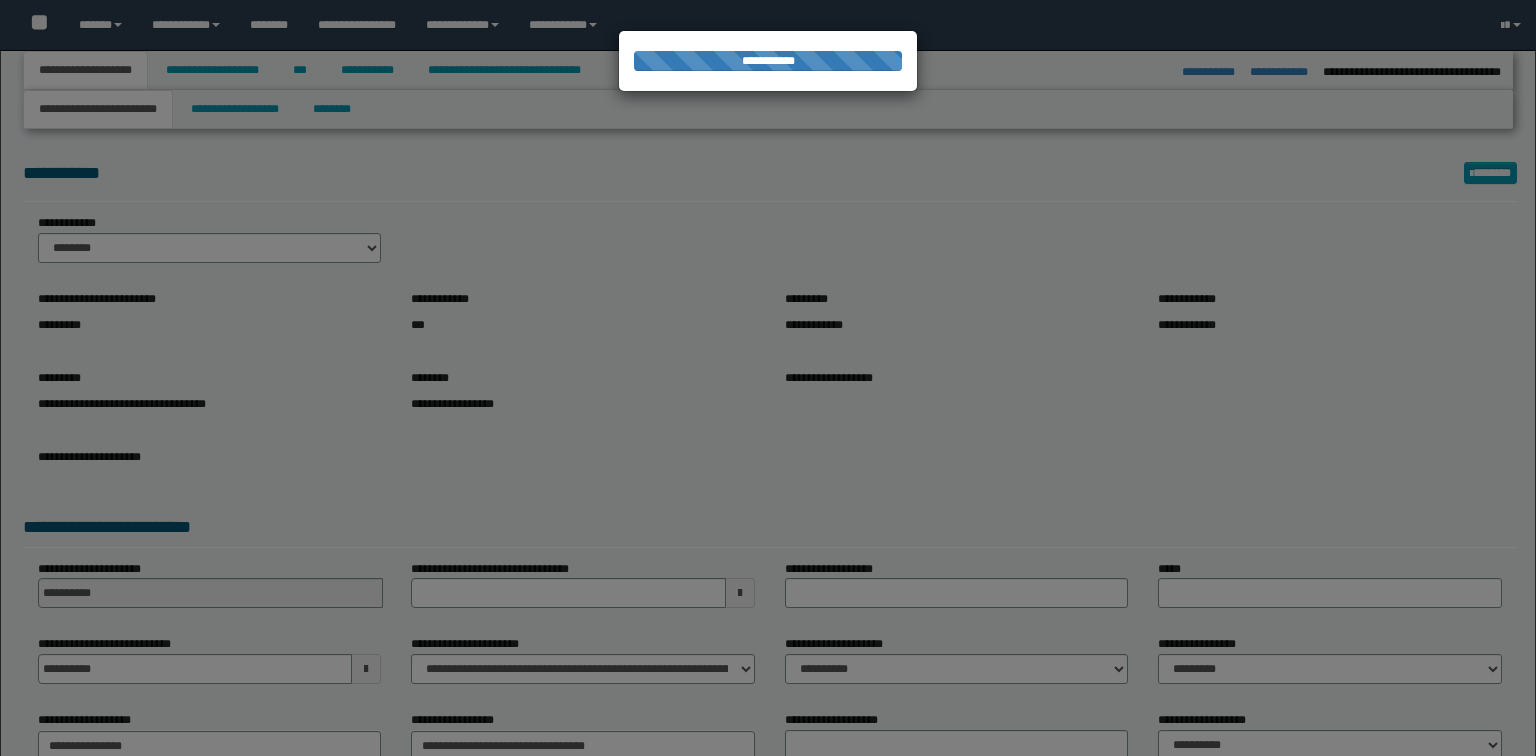 select on "*" 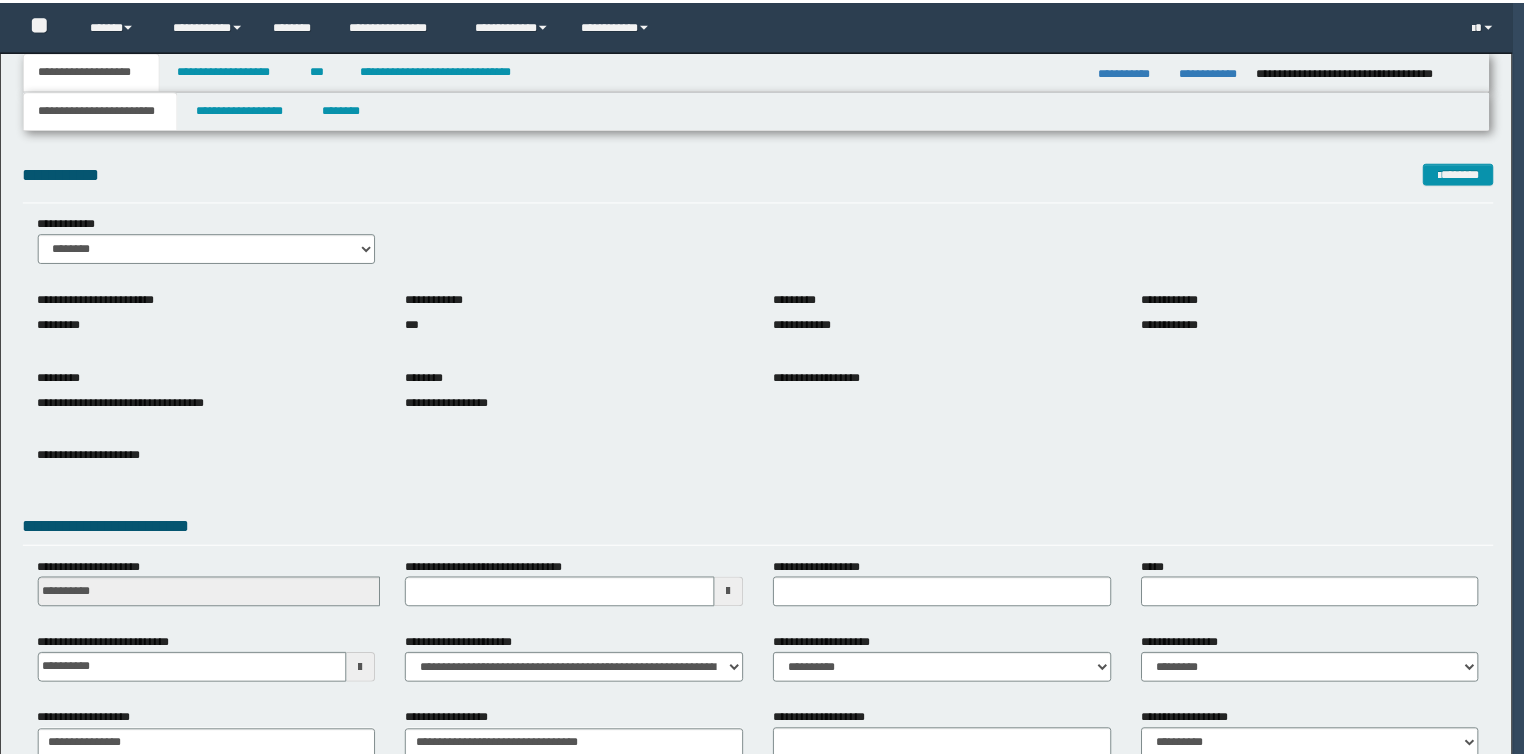 scroll, scrollTop: 0, scrollLeft: 0, axis: both 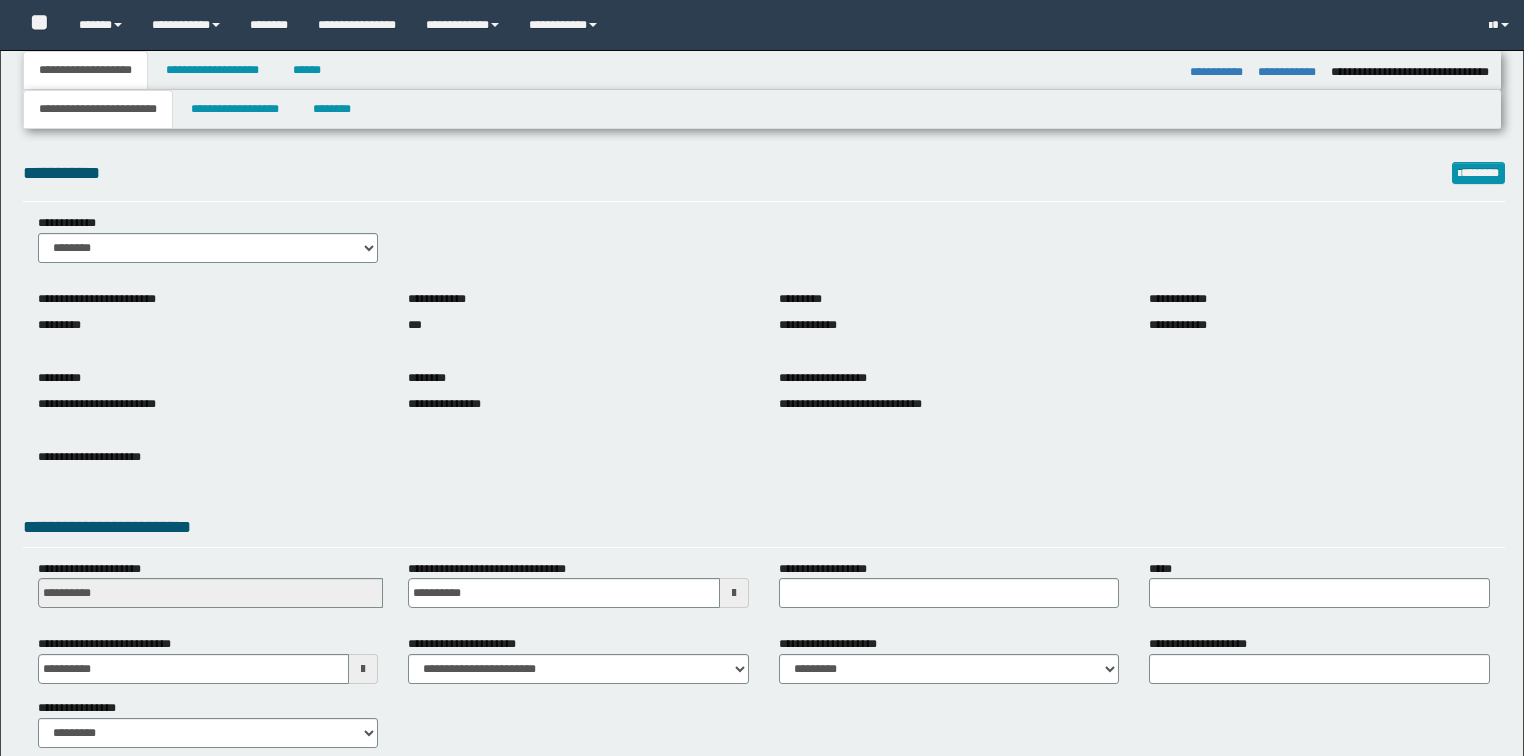 select on "*" 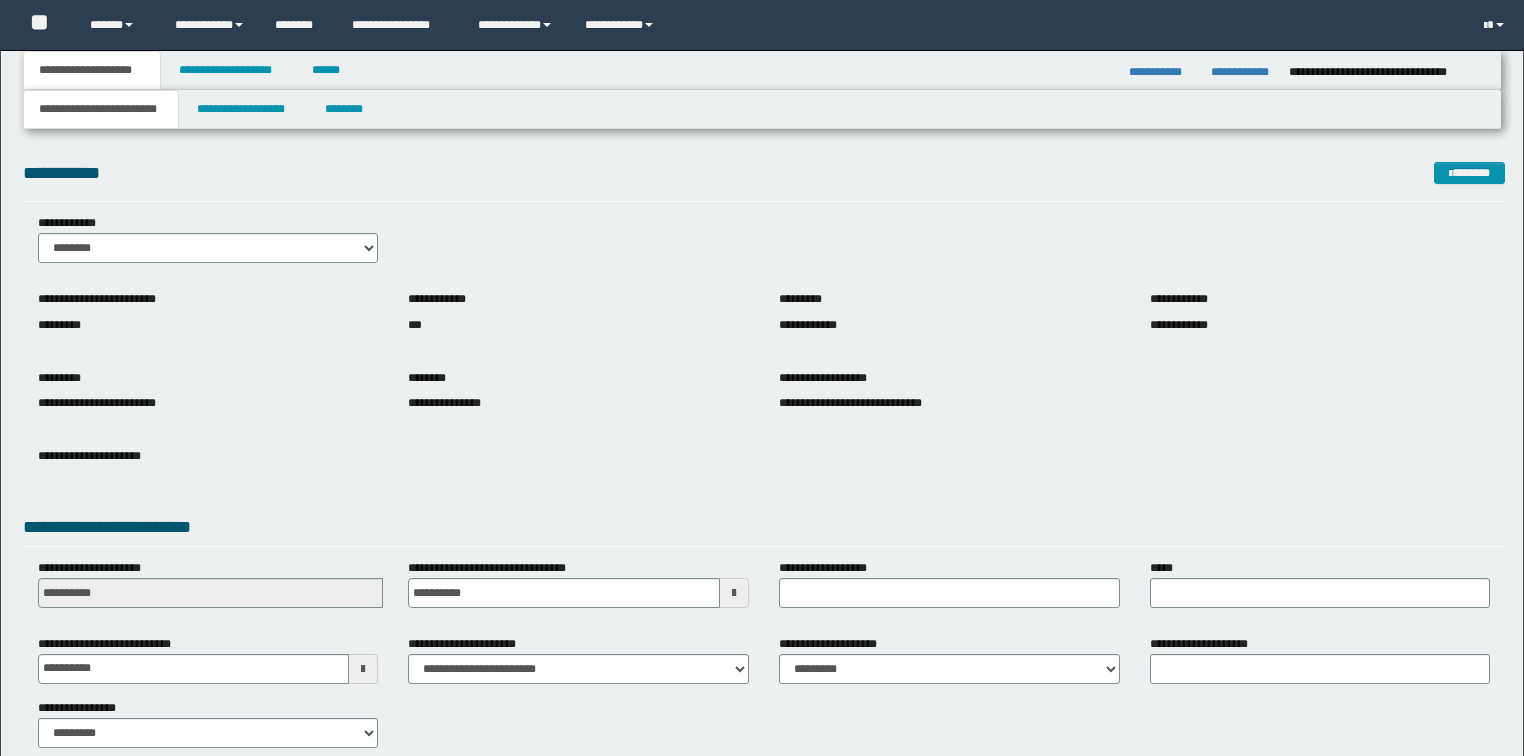 scroll, scrollTop: 0, scrollLeft: 0, axis: both 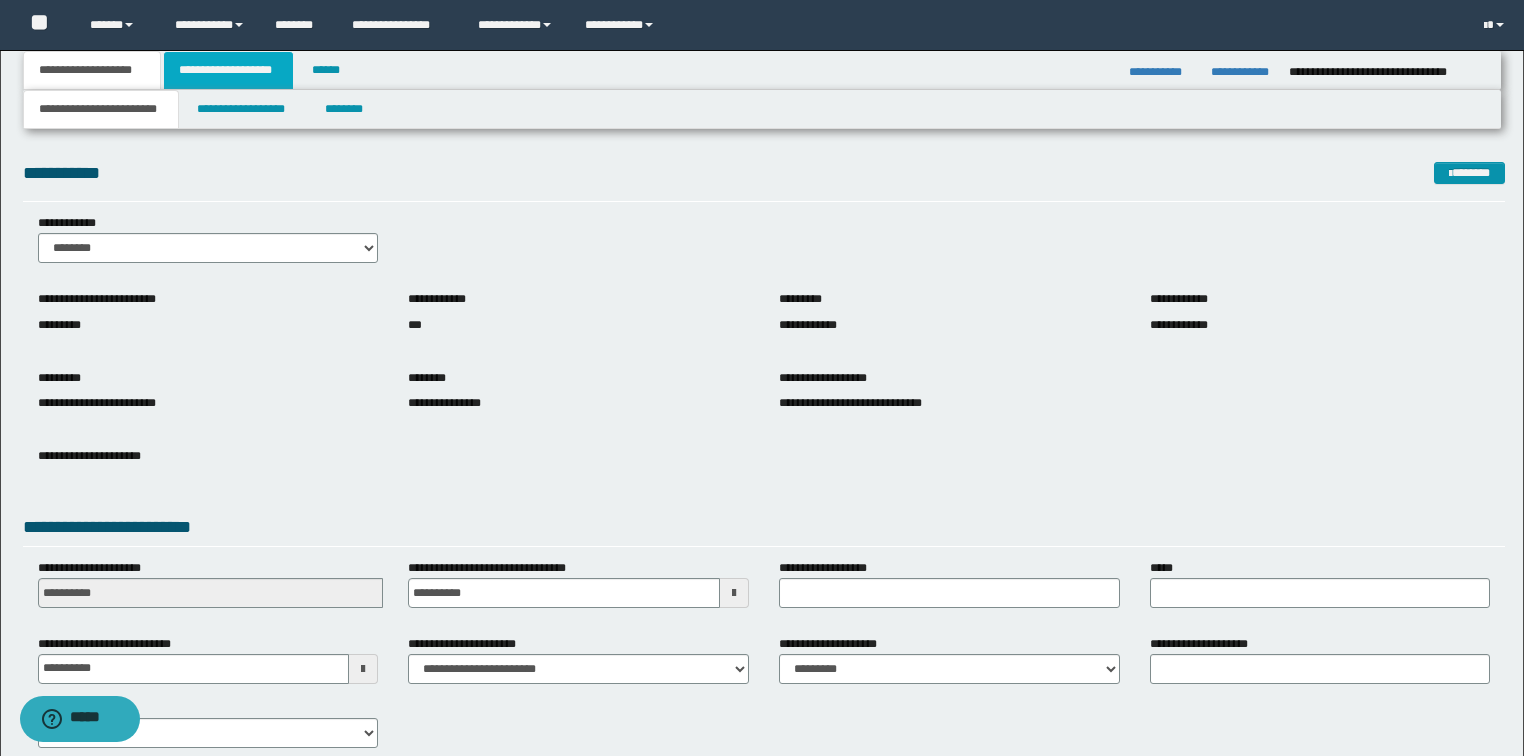 click on "**********" at bounding box center (228, 70) 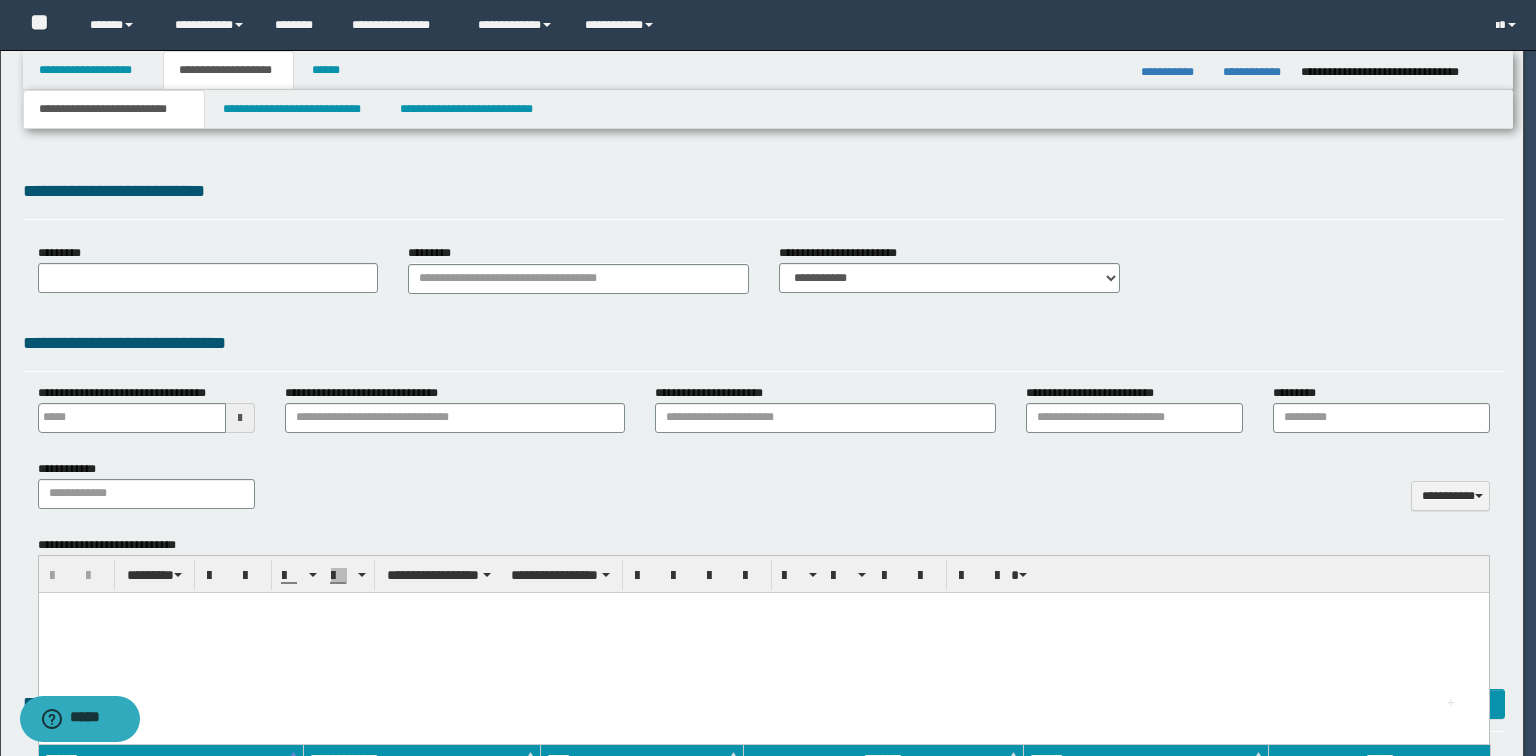 type 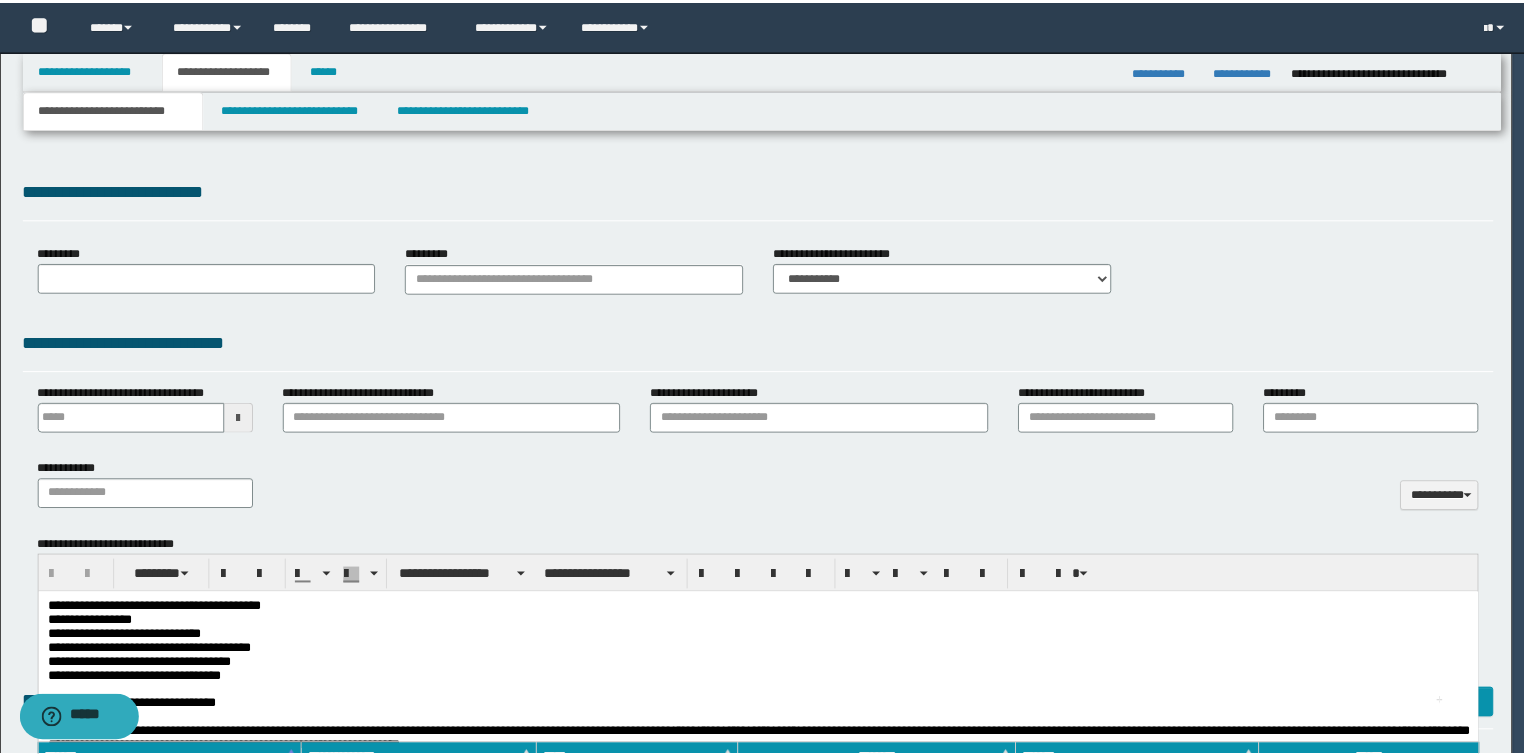 scroll, scrollTop: 0, scrollLeft: 0, axis: both 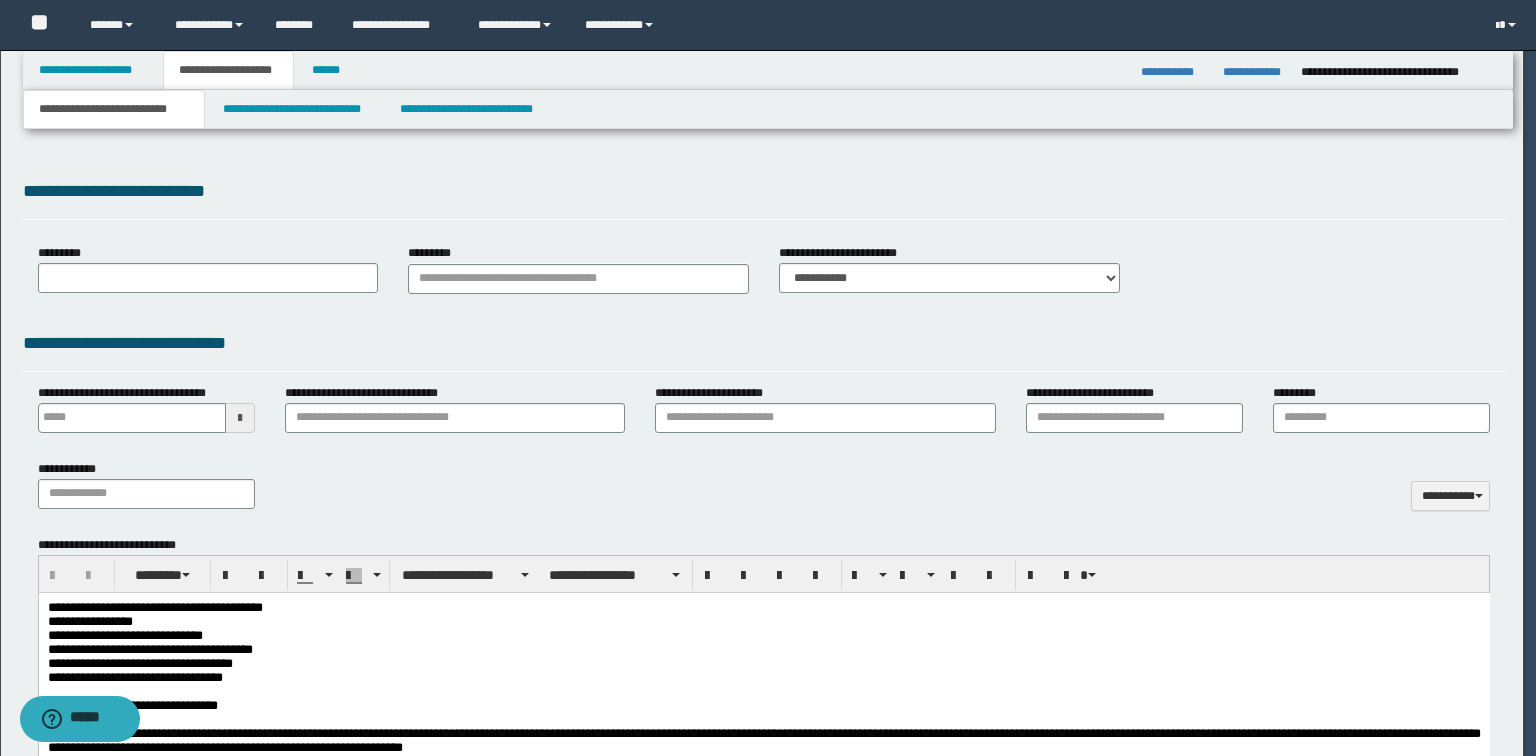 type on "**********" 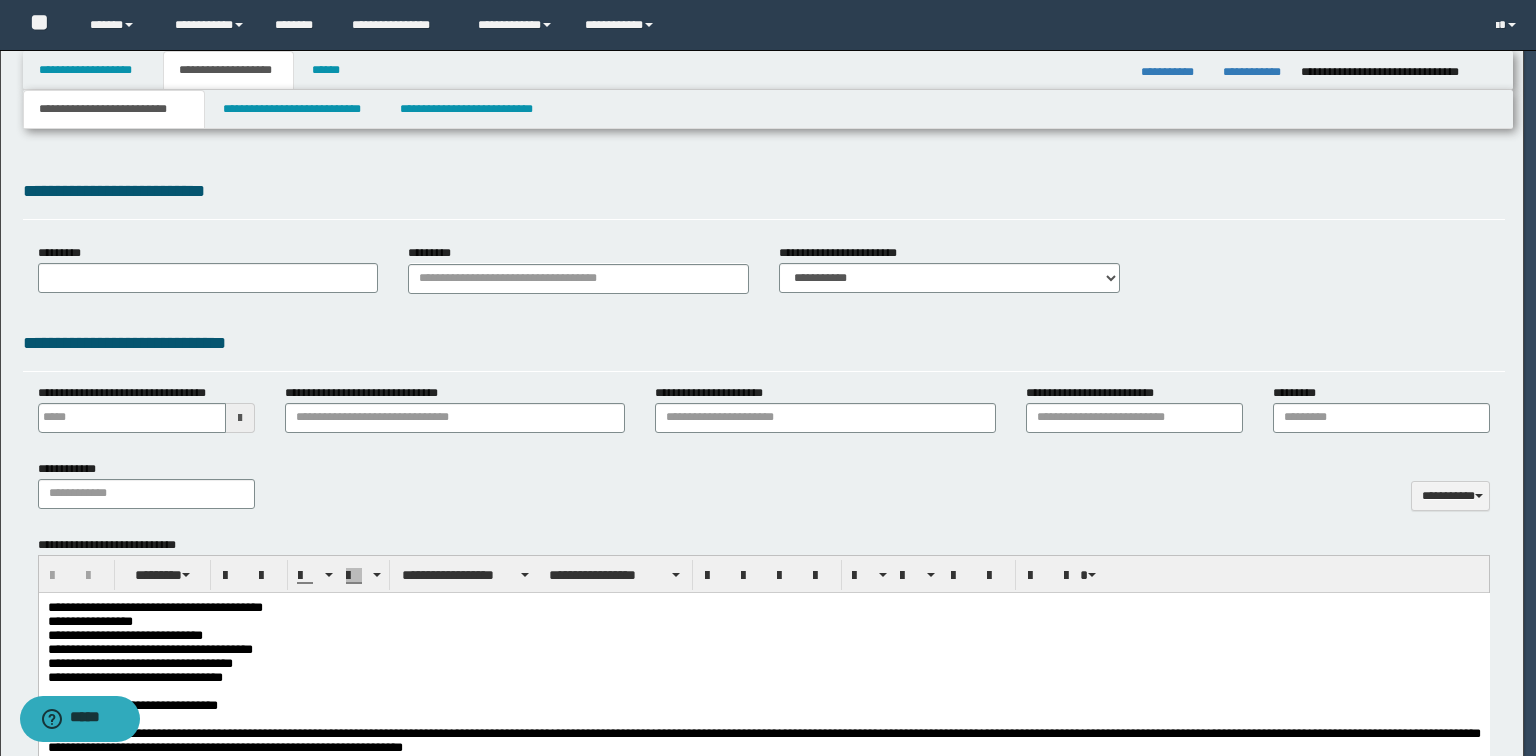 select on "*" 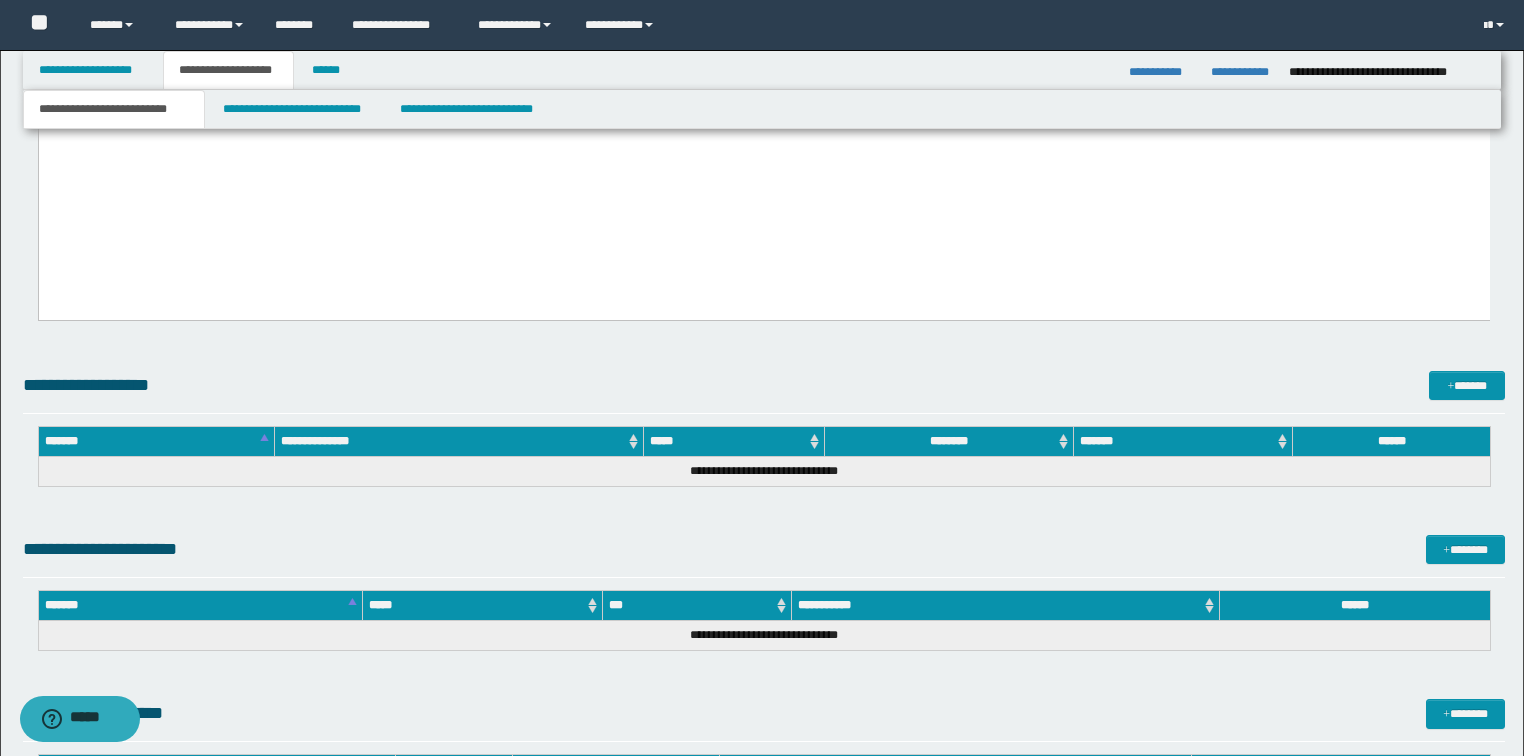 scroll, scrollTop: 5280, scrollLeft: 0, axis: vertical 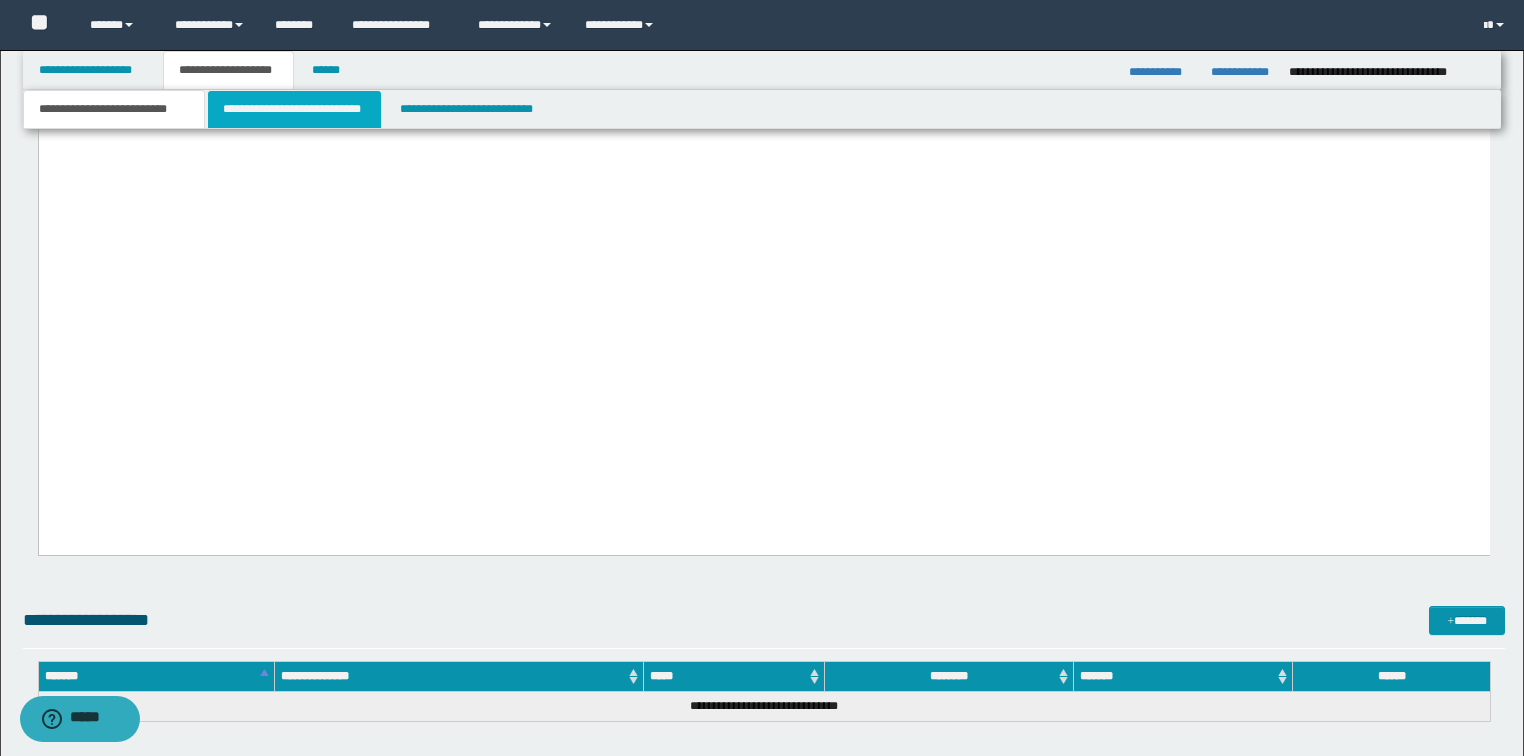 click on "**********" at bounding box center (294, 109) 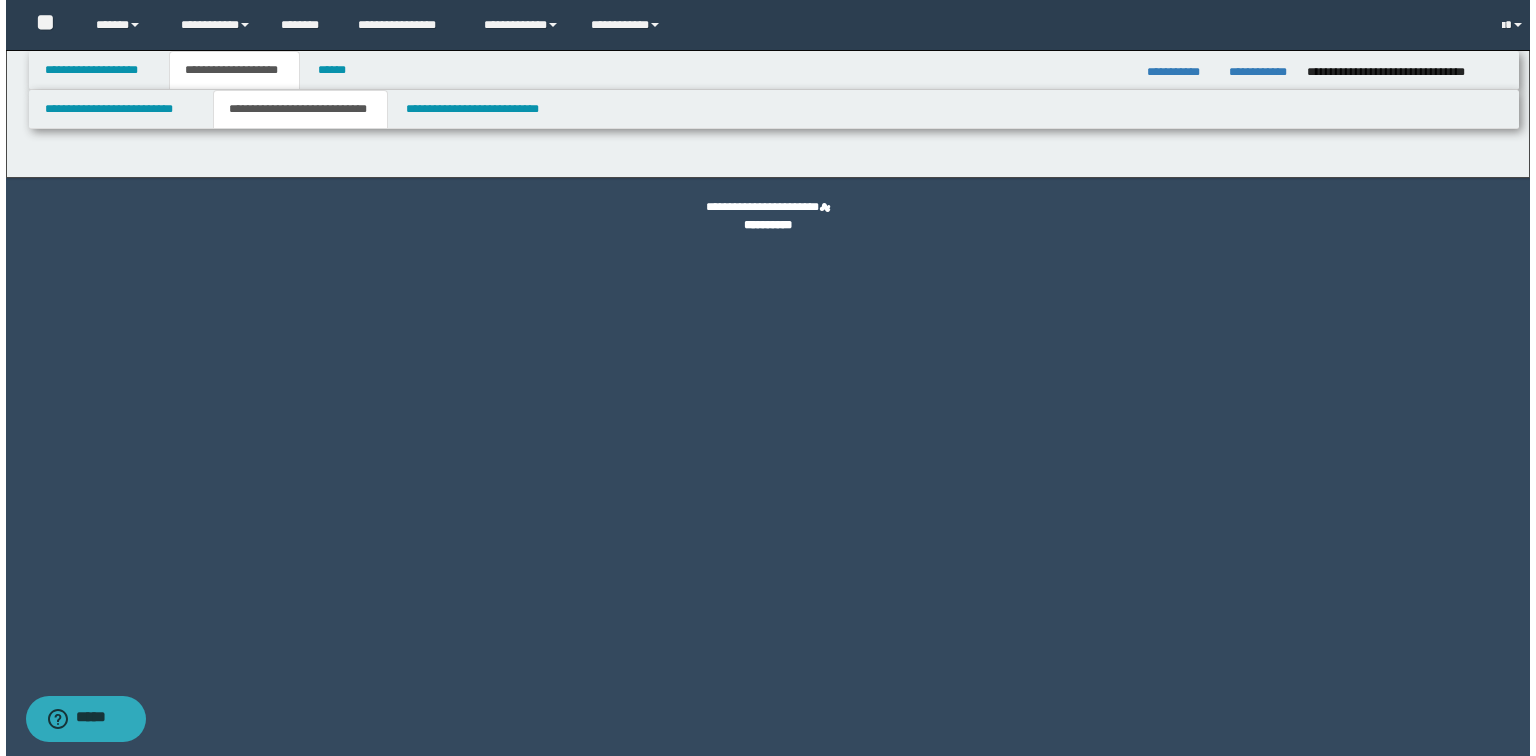 scroll, scrollTop: 0, scrollLeft: 0, axis: both 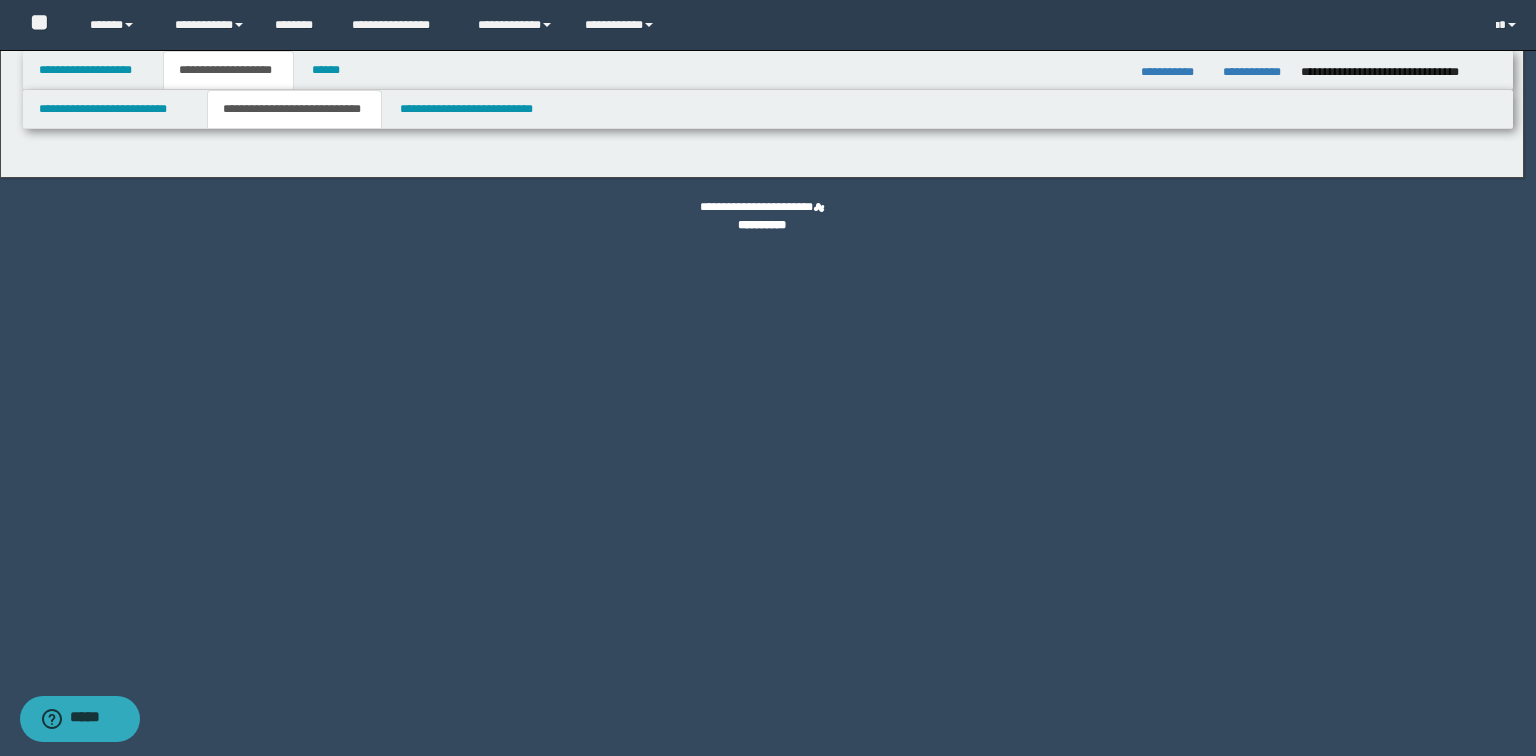 select on "*" 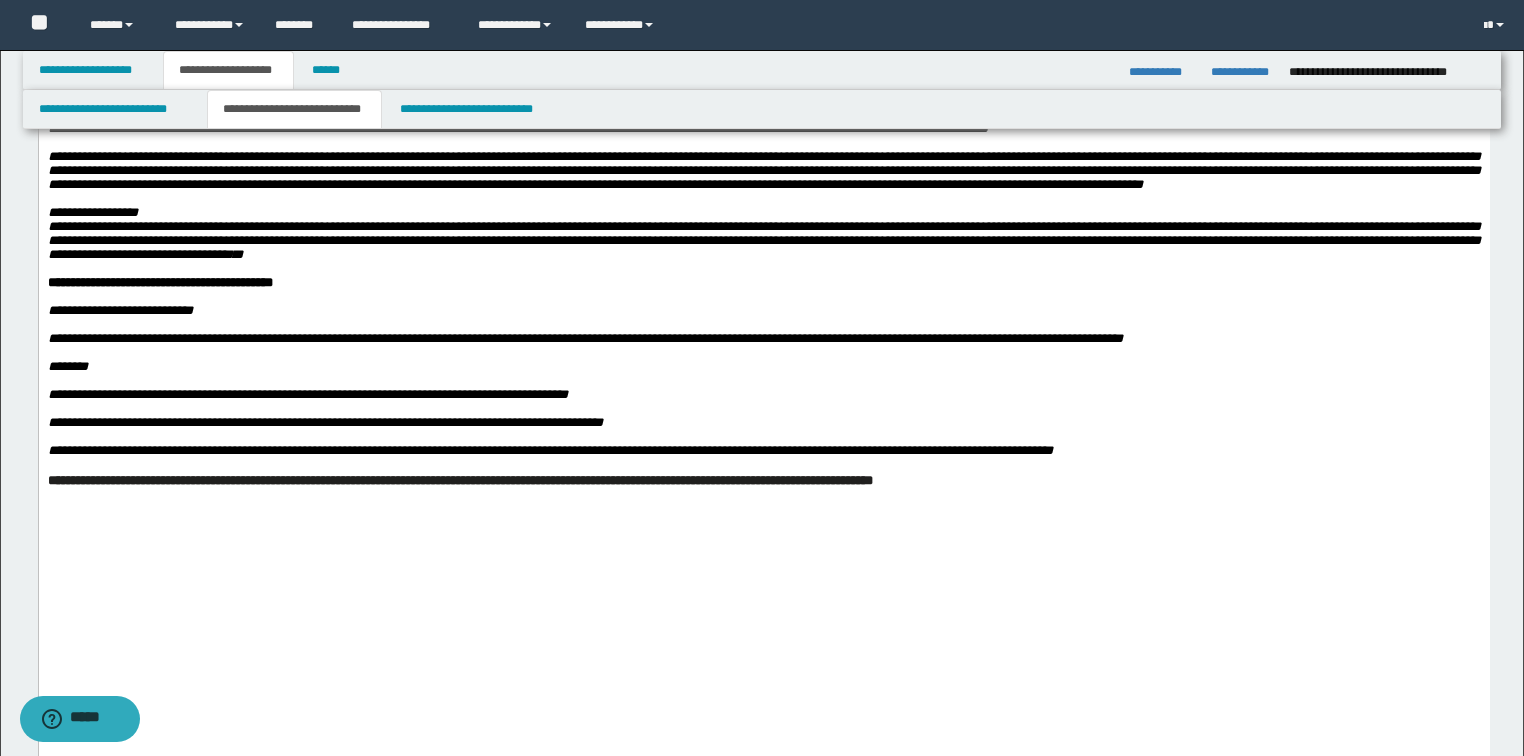 scroll, scrollTop: 880, scrollLeft: 0, axis: vertical 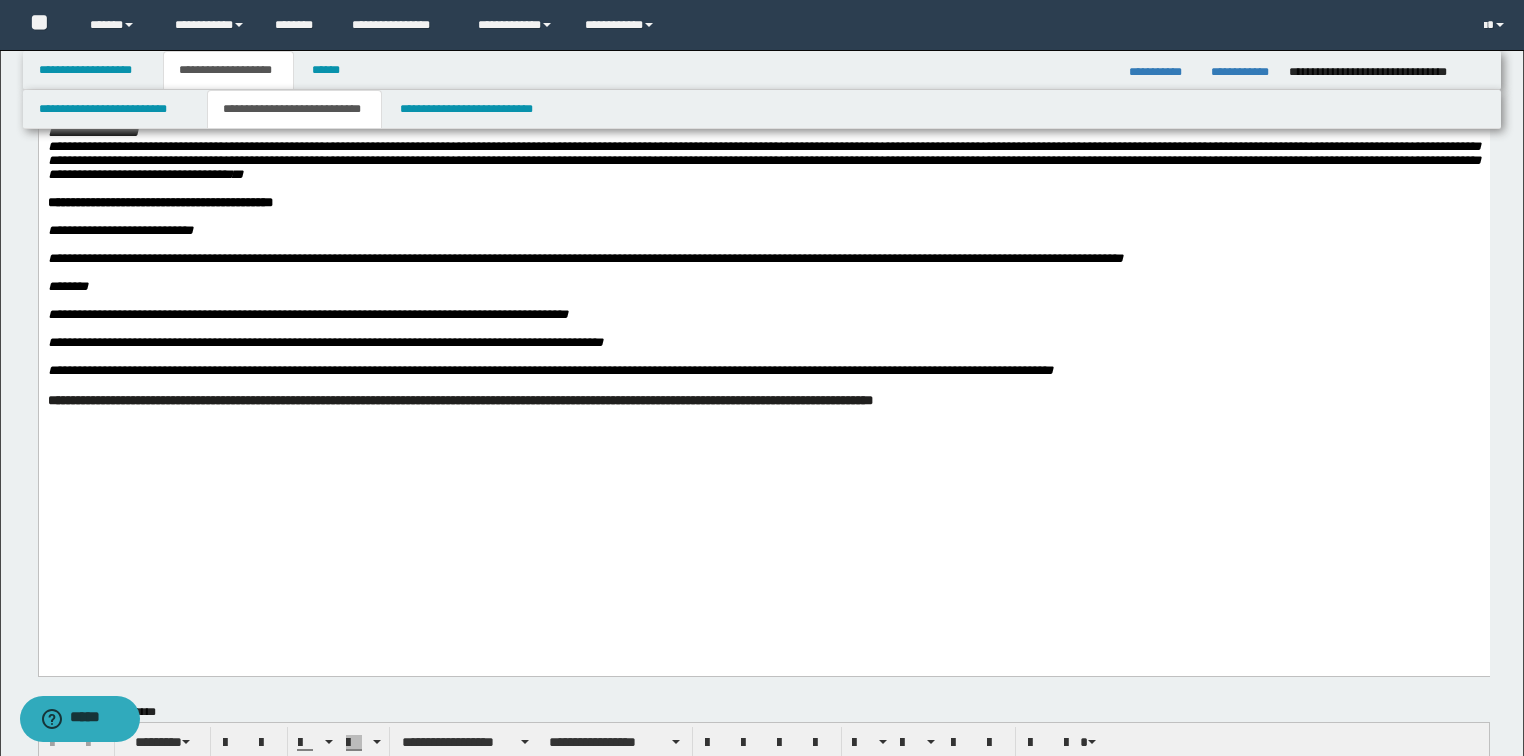 click on "**********" at bounding box center (763, 371) 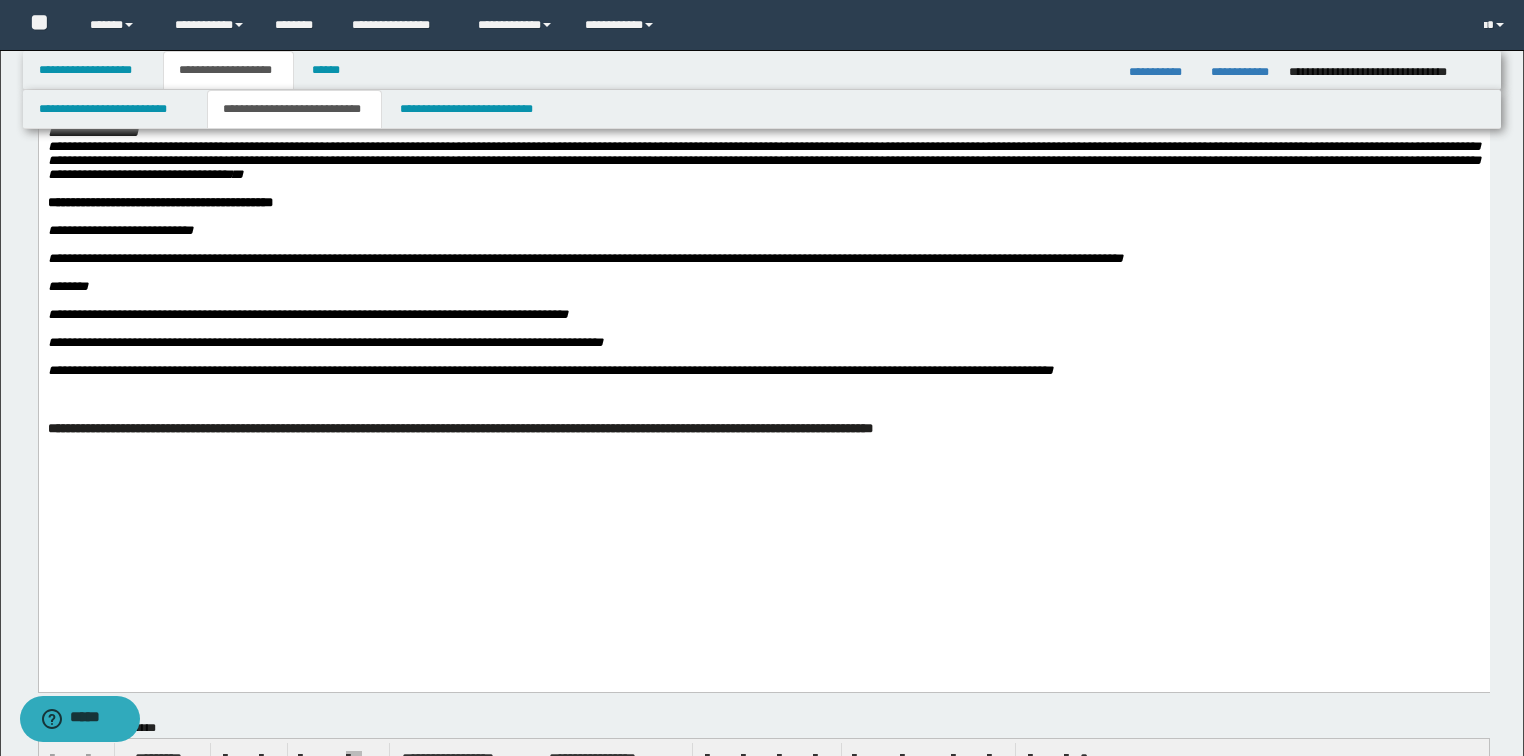 paste 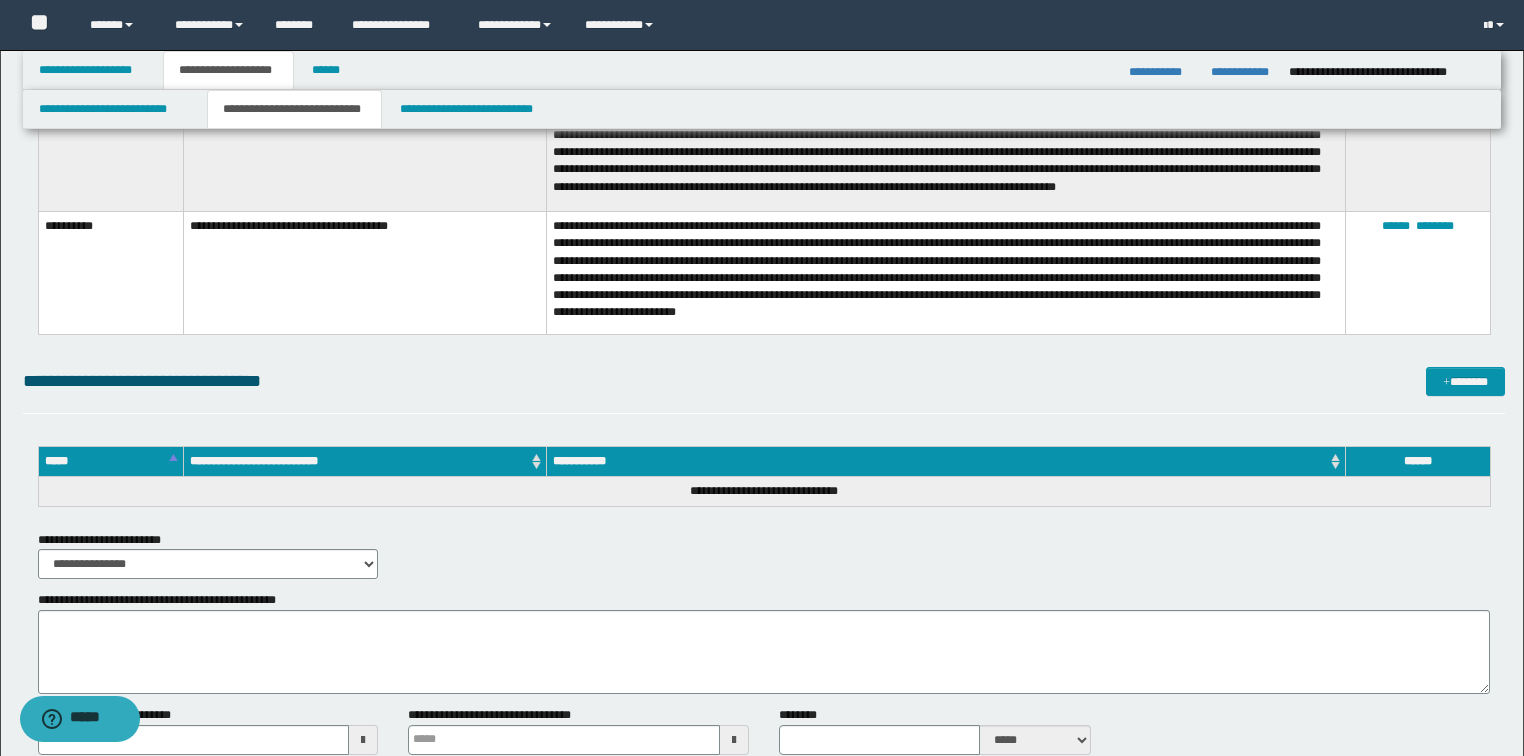 scroll, scrollTop: 2906, scrollLeft: 0, axis: vertical 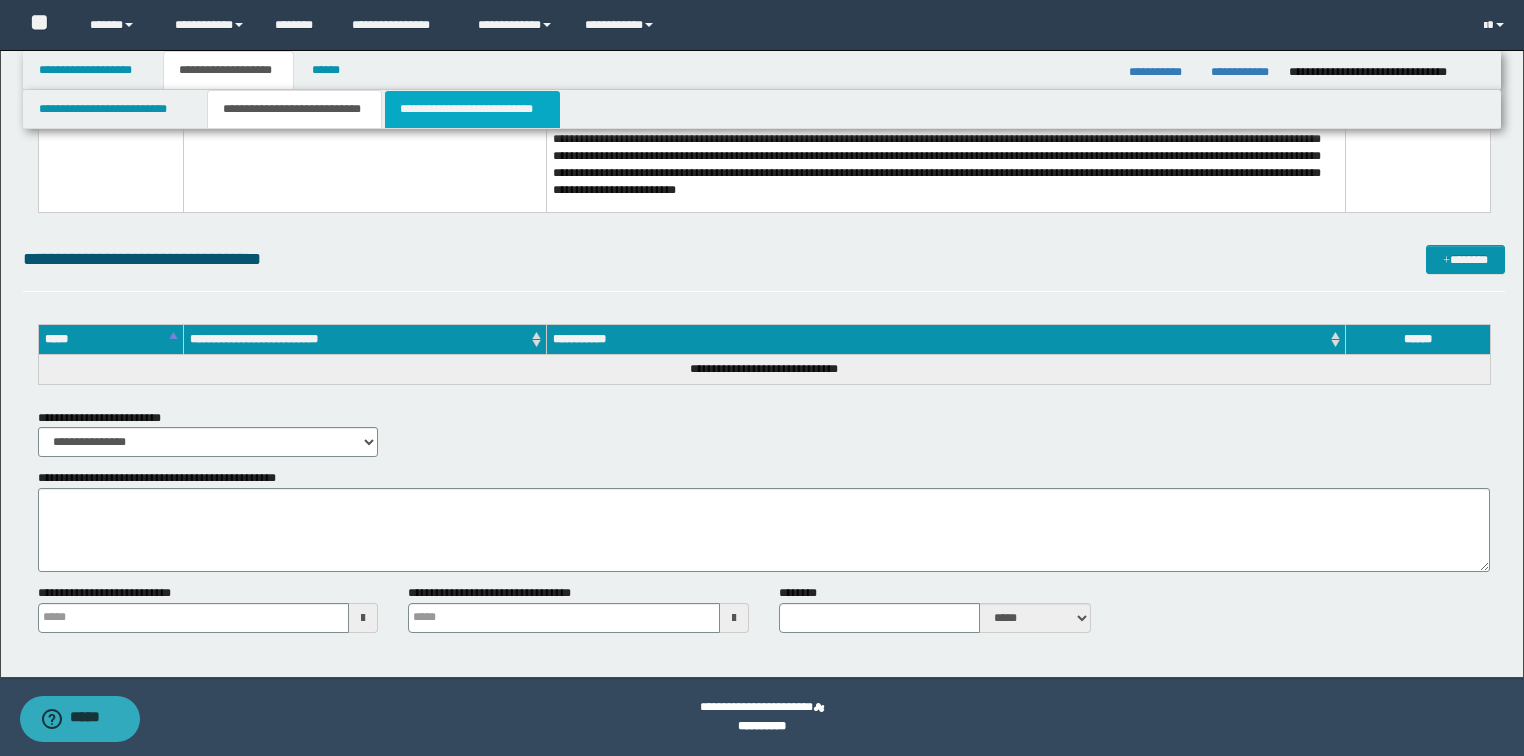 click on "**********" at bounding box center [472, 109] 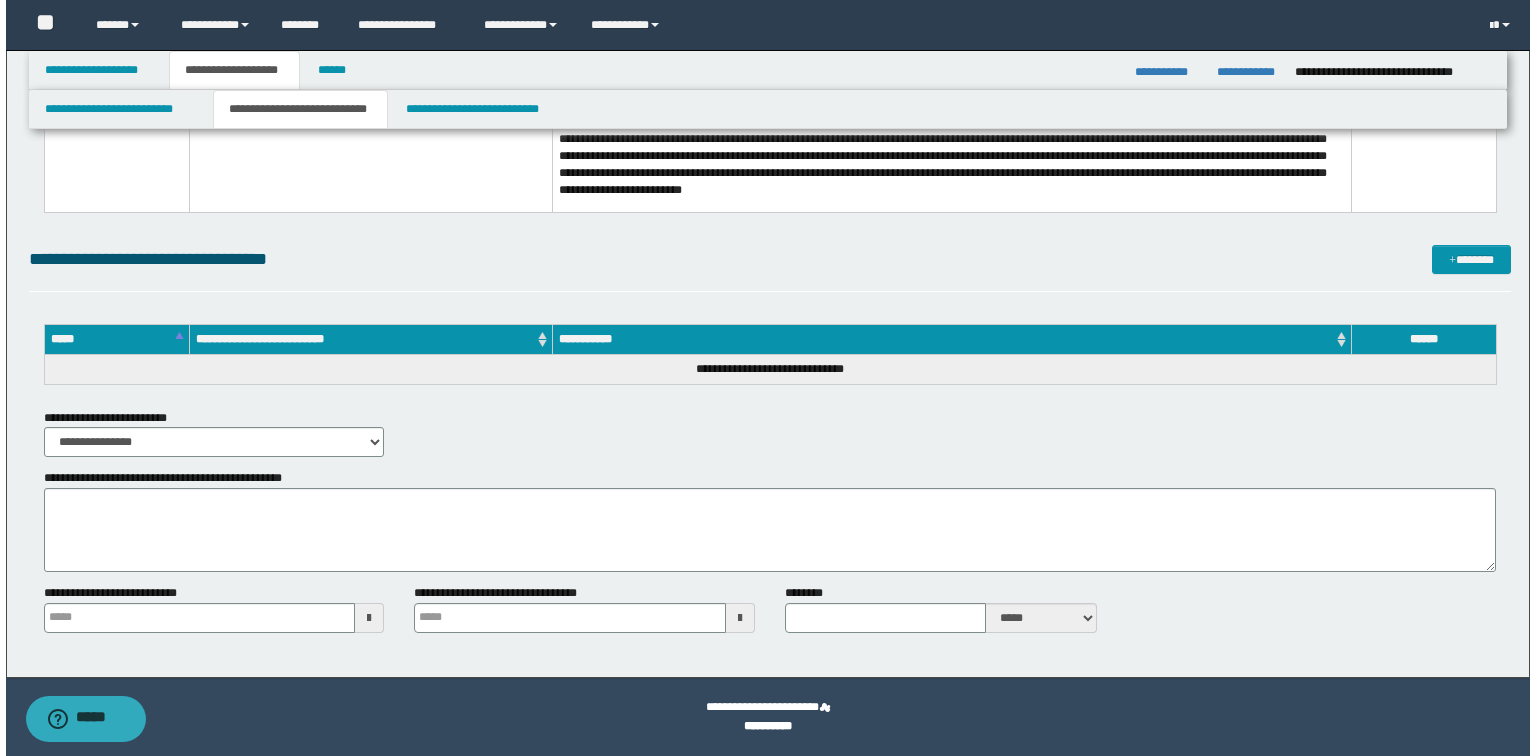 scroll, scrollTop: 0, scrollLeft: 0, axis: both 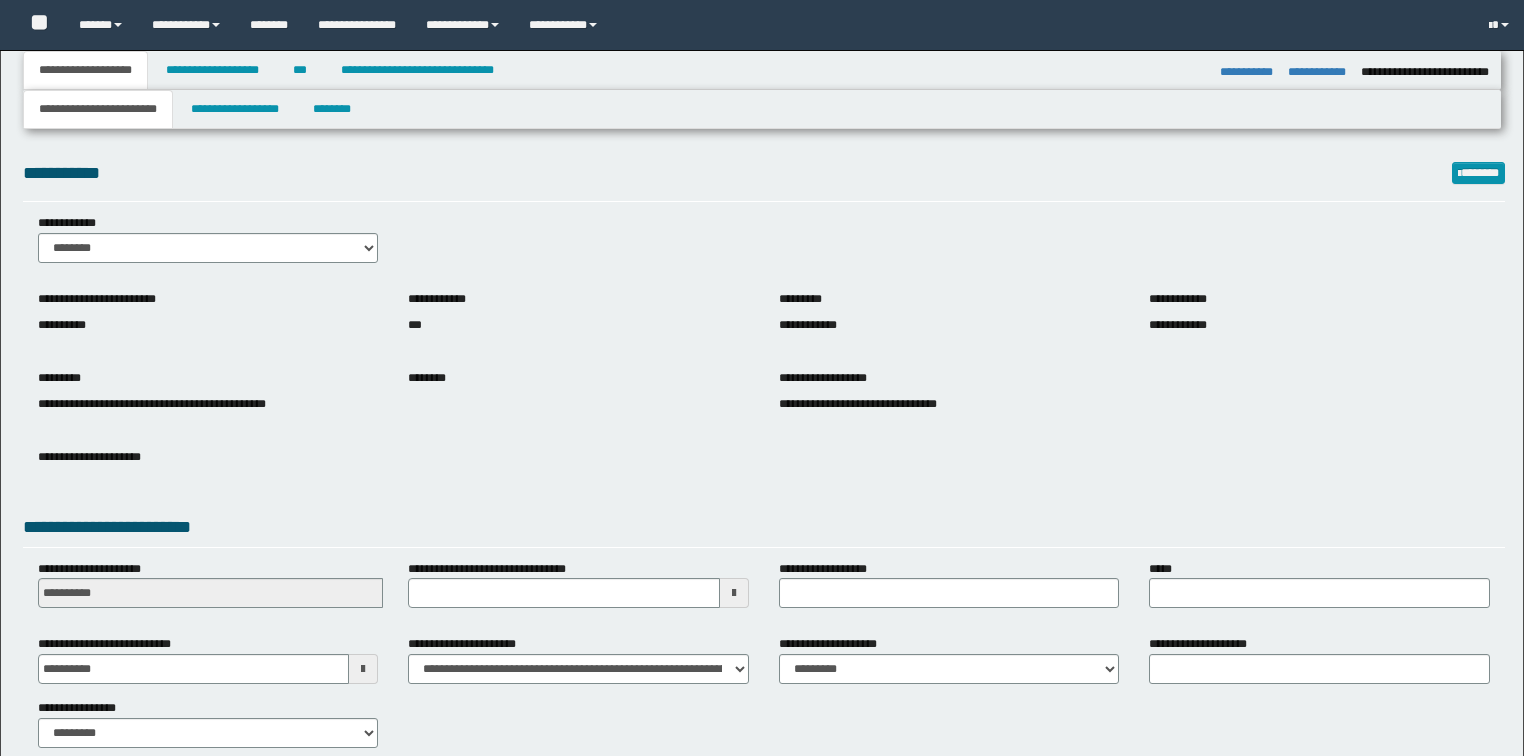 select on "*" 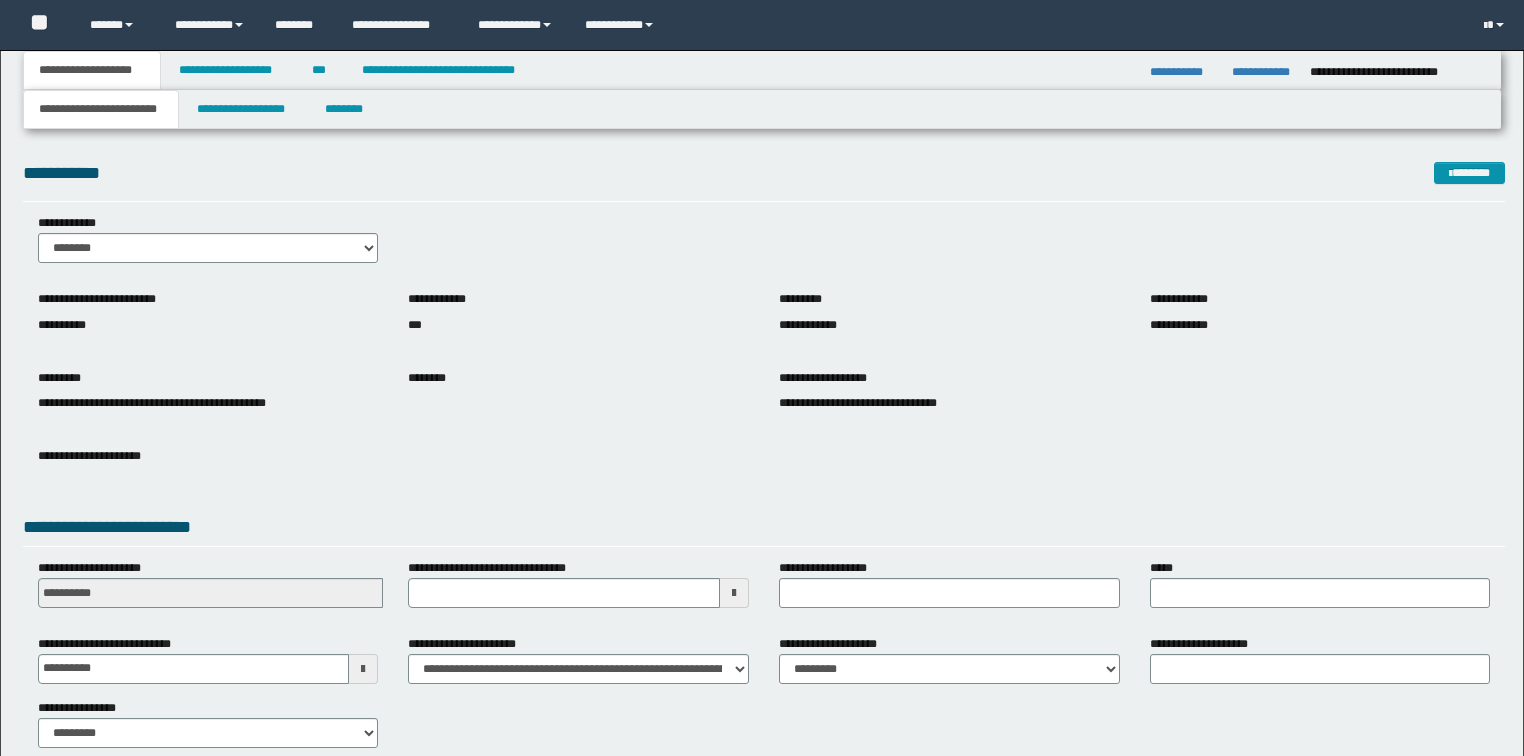 scroll, scrollTop: 0, scrollLeft: 0, axis: both 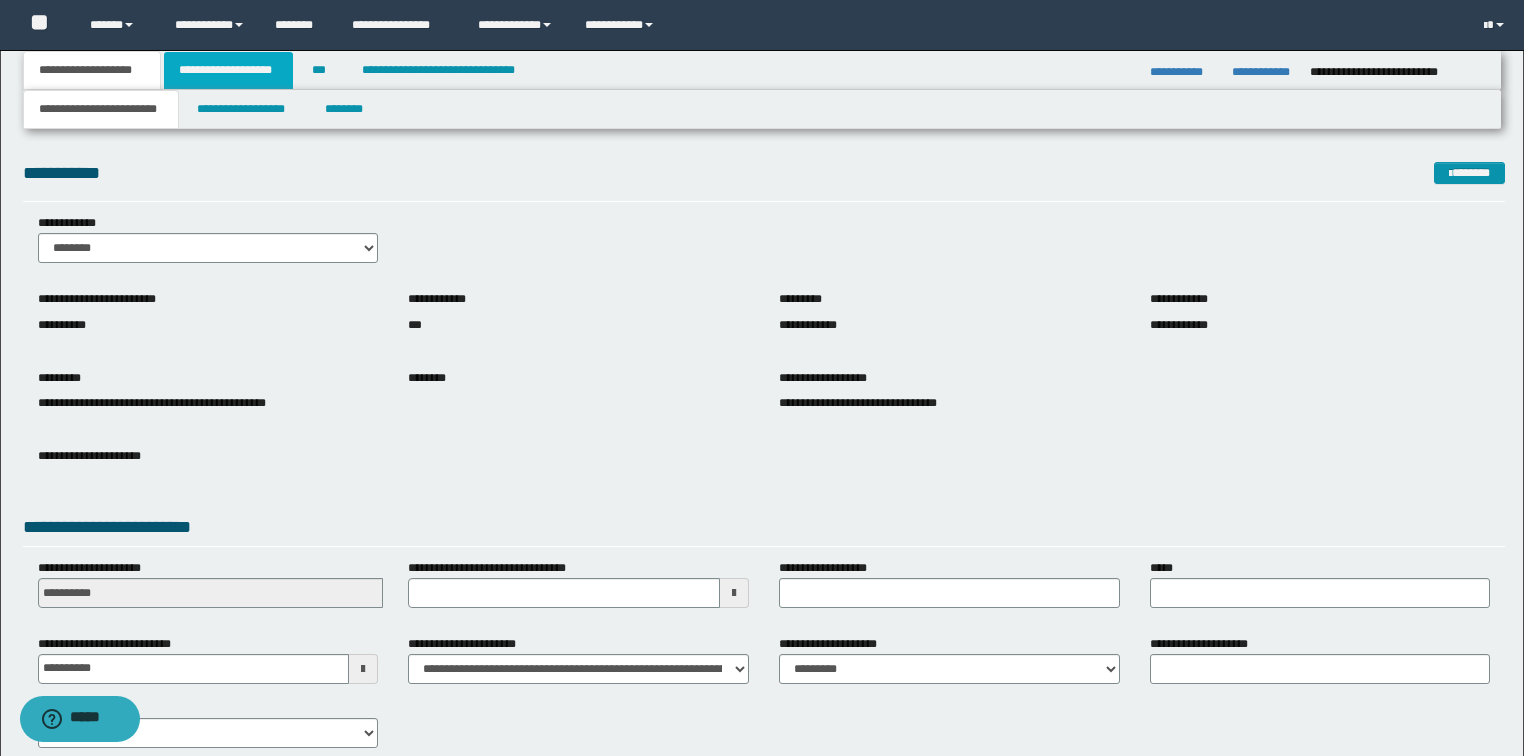 click on "**********" at bounding box center (228, 70) 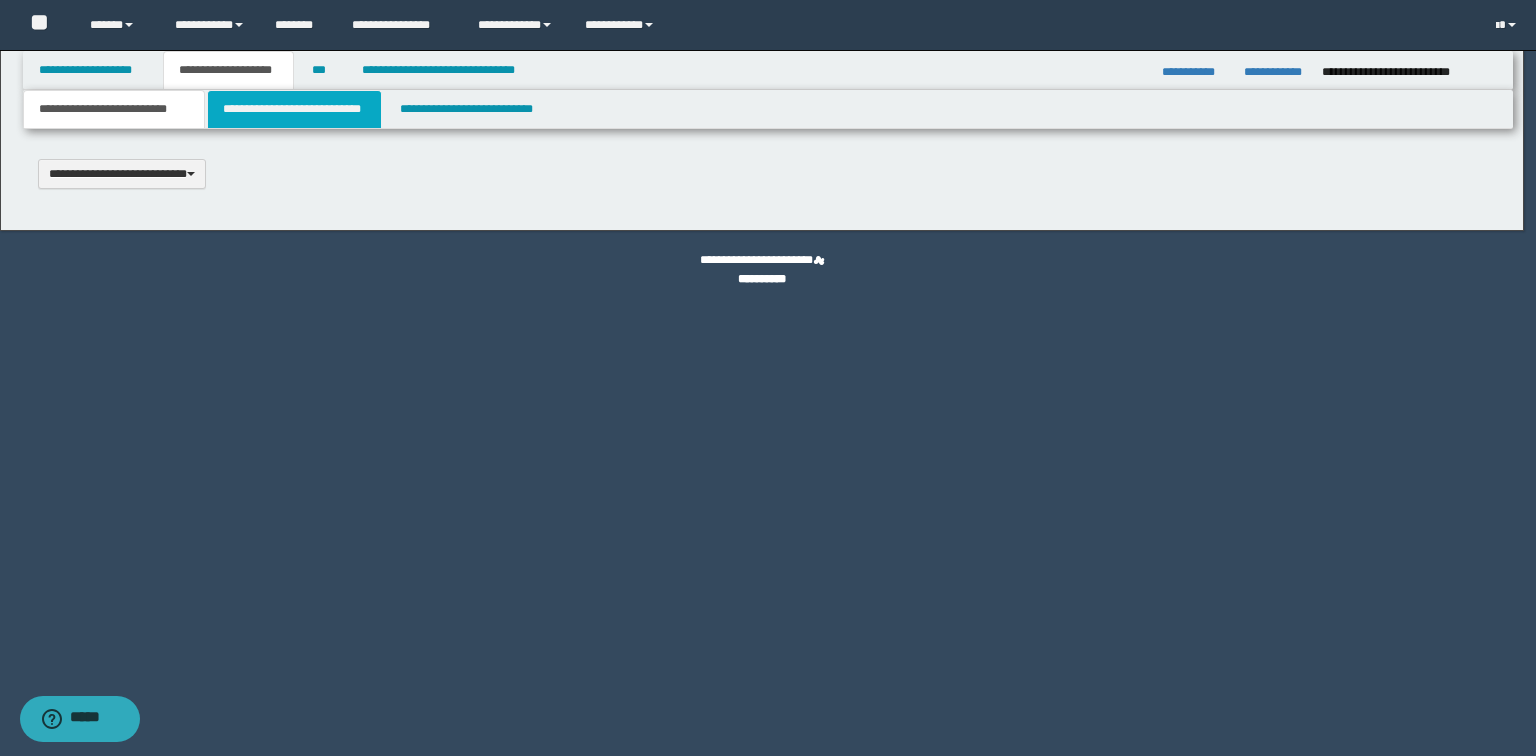 type 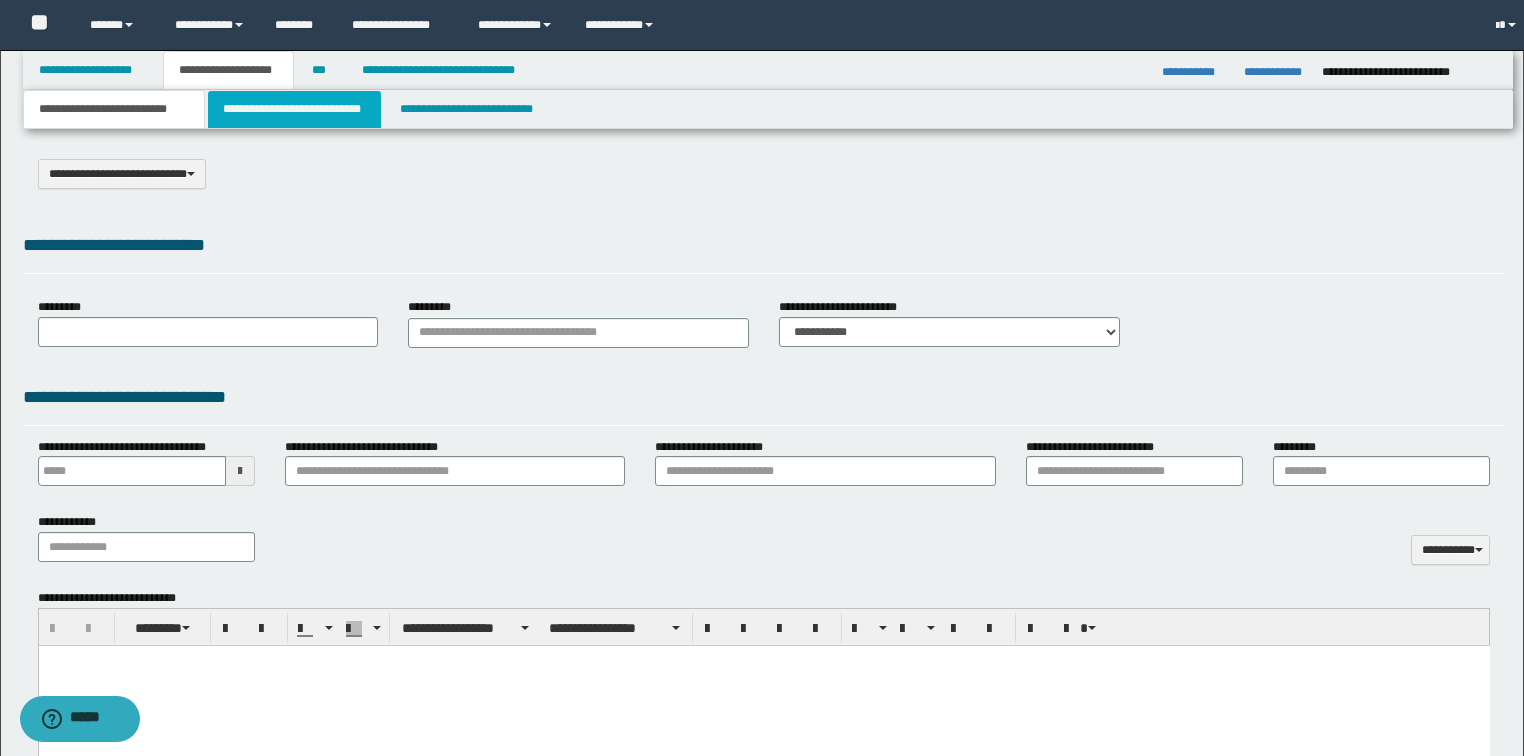 type on "*******" 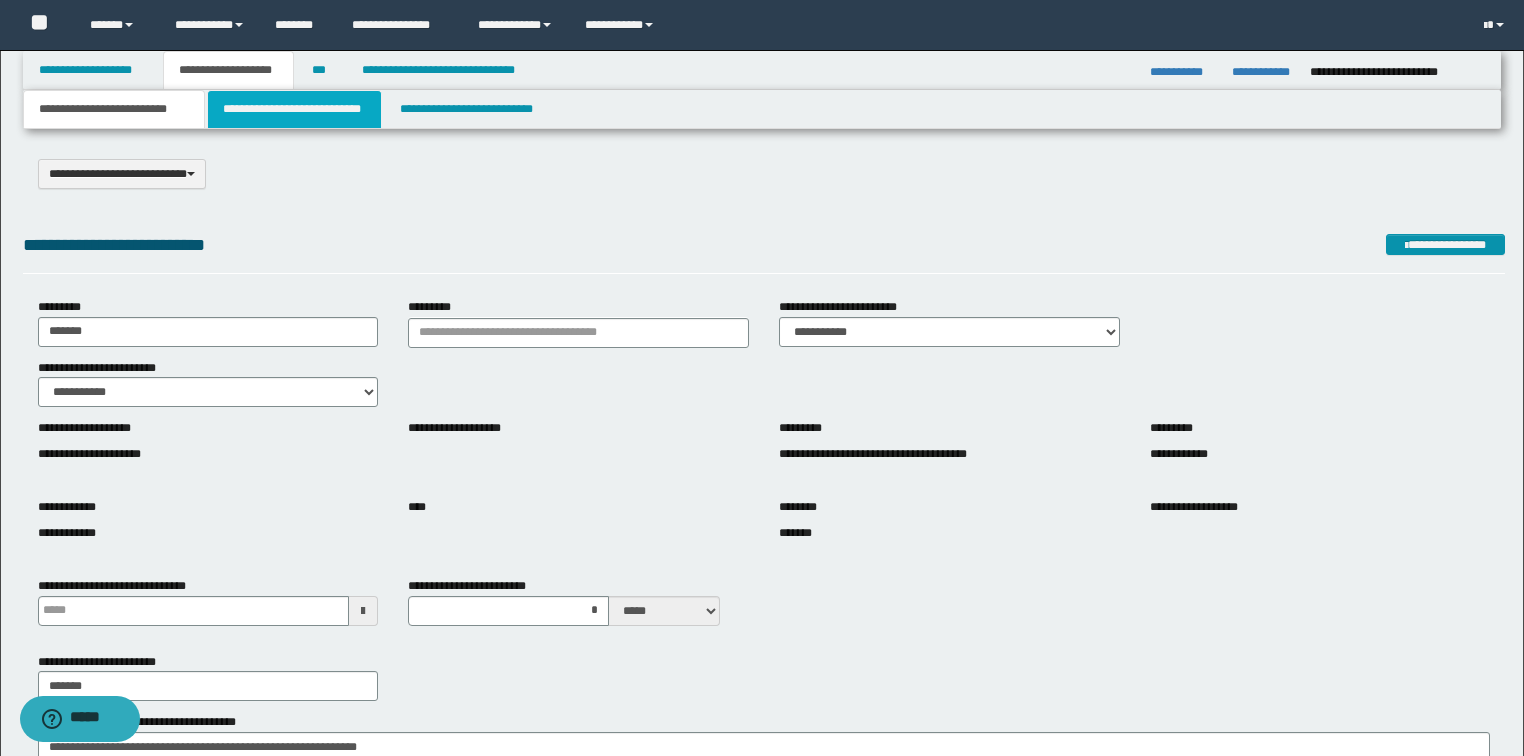 click on "**********" at bounding box center [294, 109] 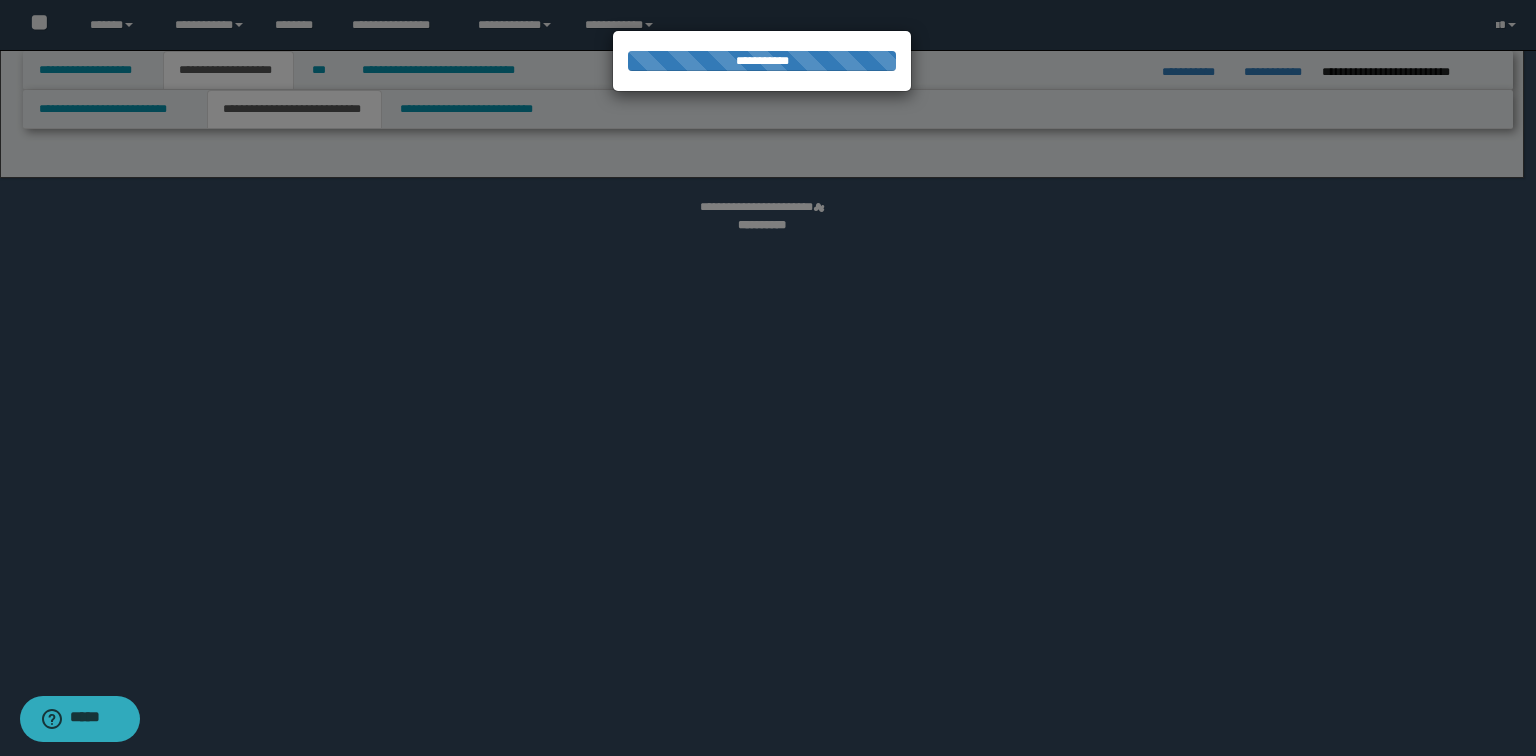 select on "*" 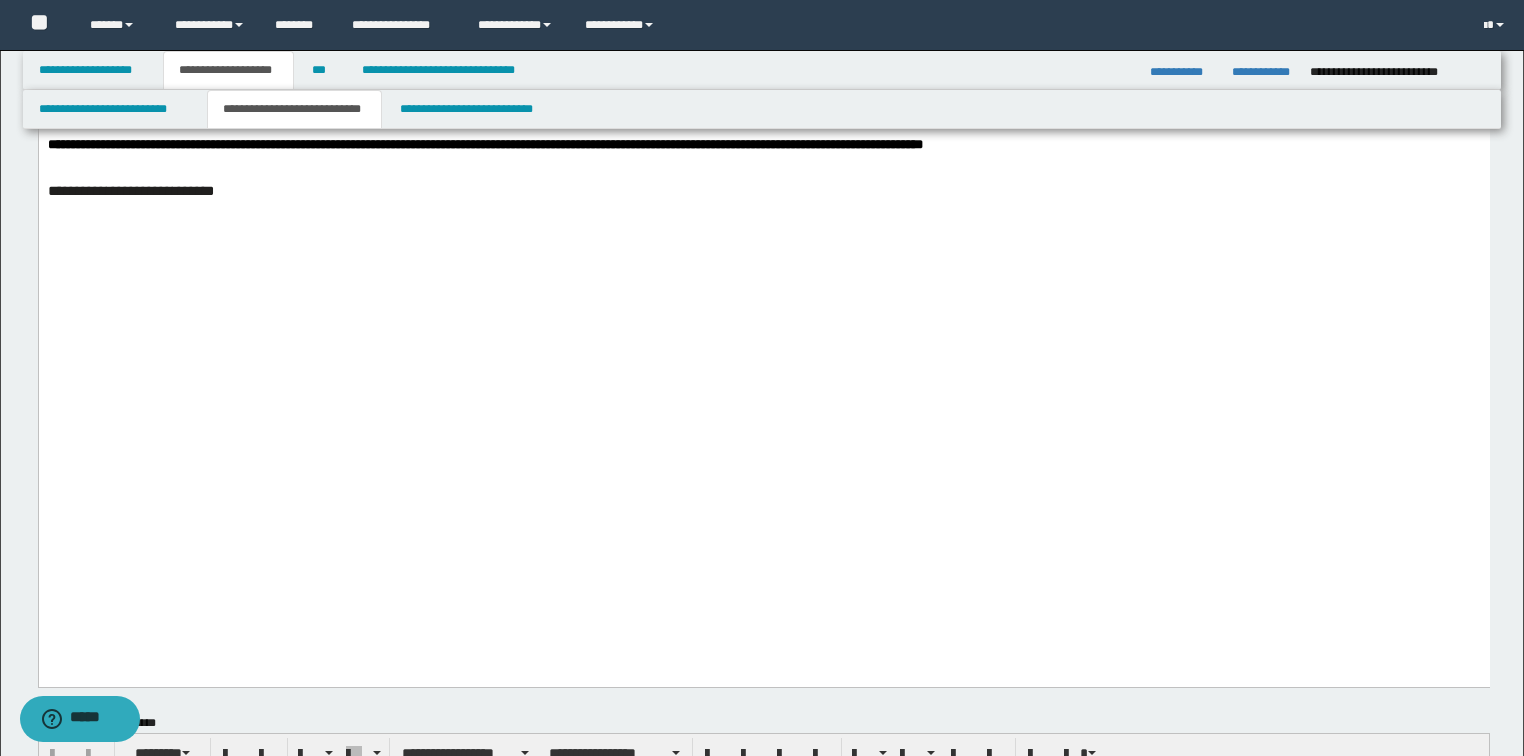 scroll, scrollTop: 2080, scrollLeft: 0, axis: vertical 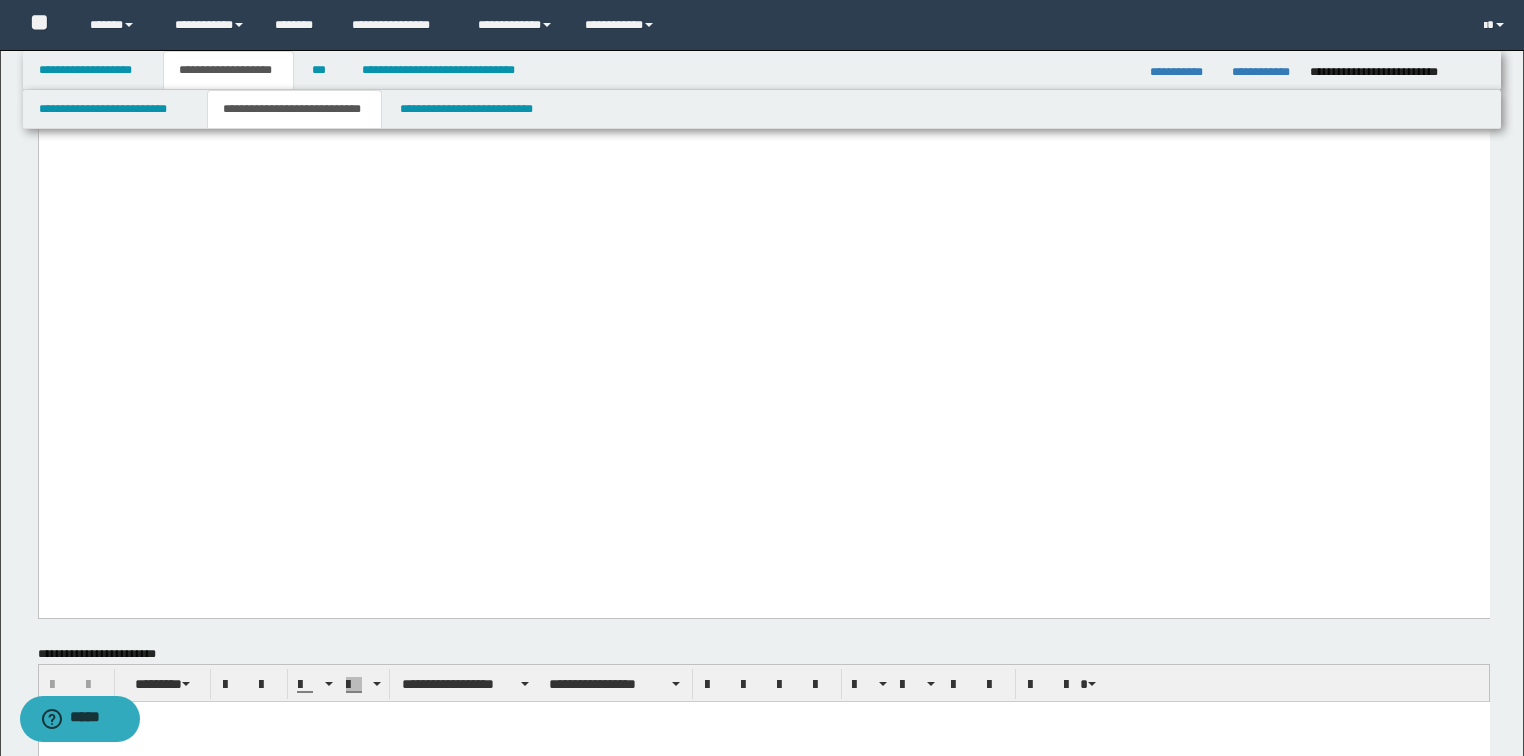 click at bounding box center (763, 60) 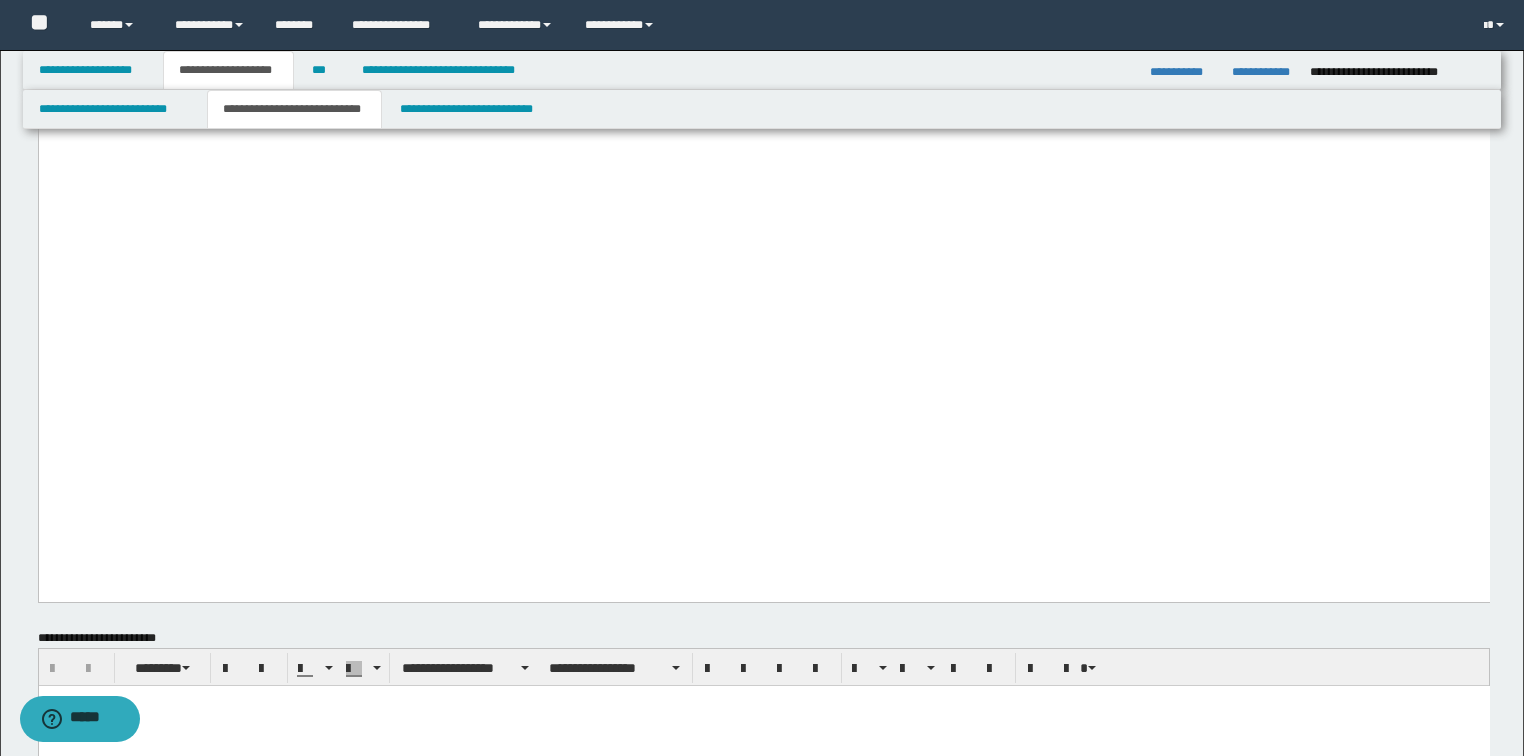 drag, startPoint x: 1099, startPoint y: 448, endPoint x: 95, endPoint y: 438, distance: 1004.0498 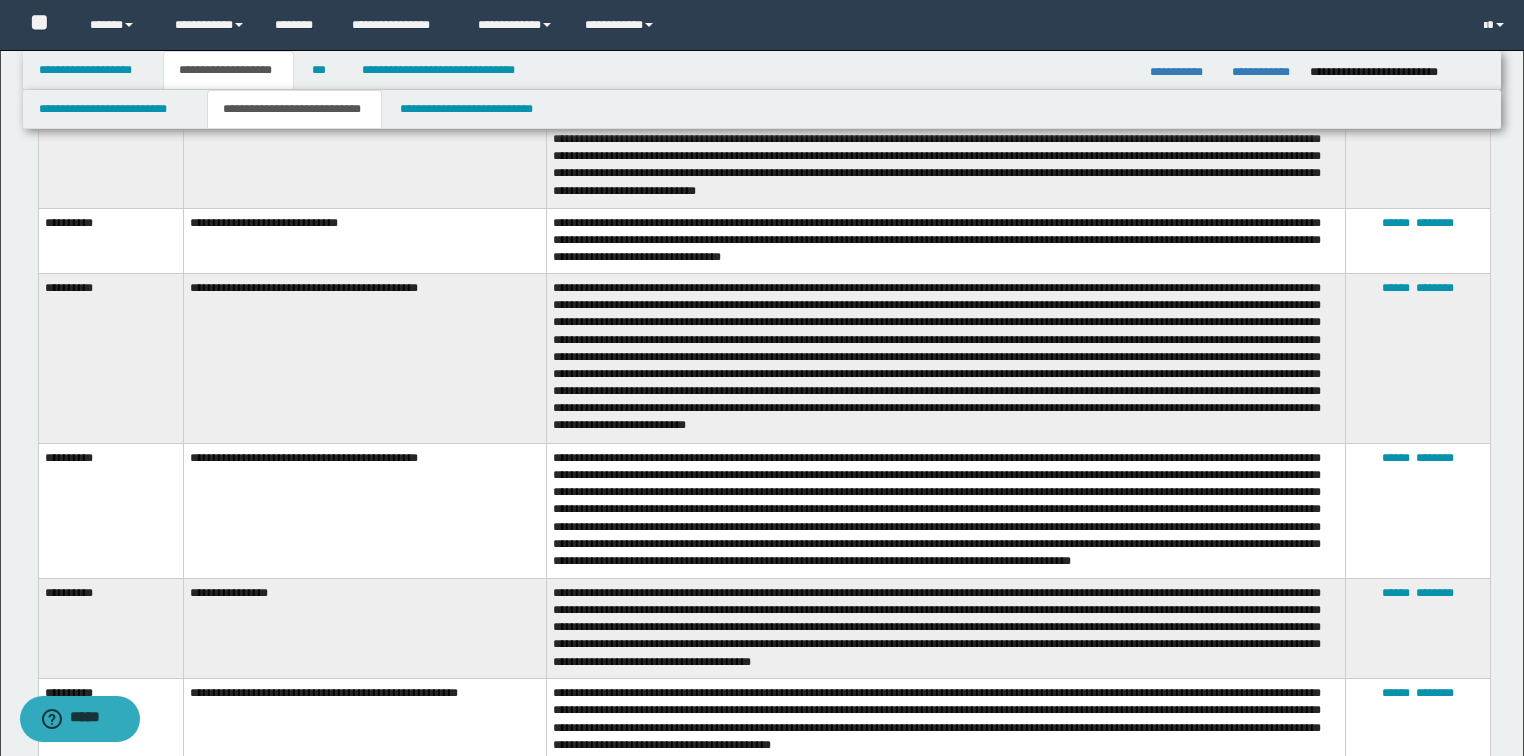 scroll, scrollTop: 7360, scrollLeft: 0, axis: vertical 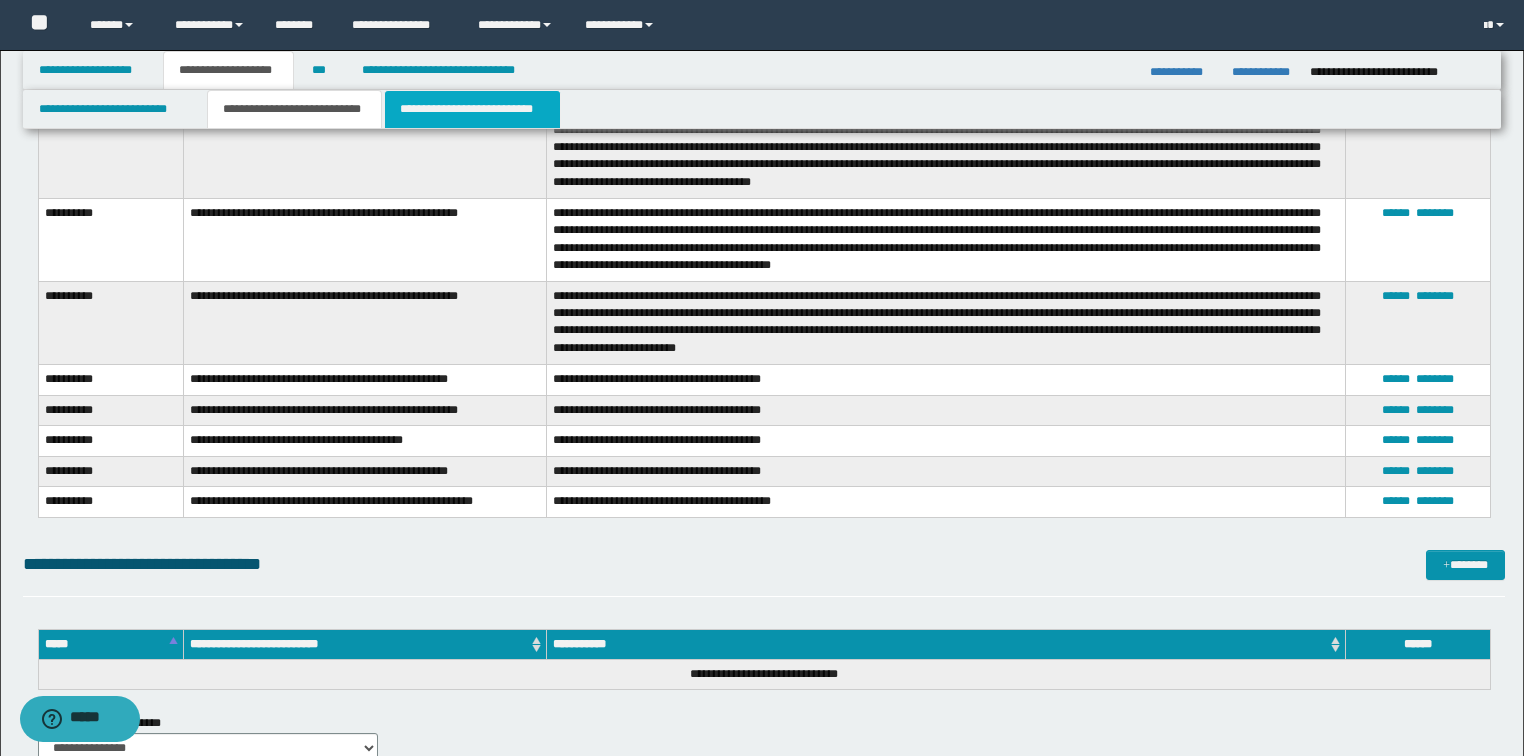 click on "**********" at bounding box center (472, 109) 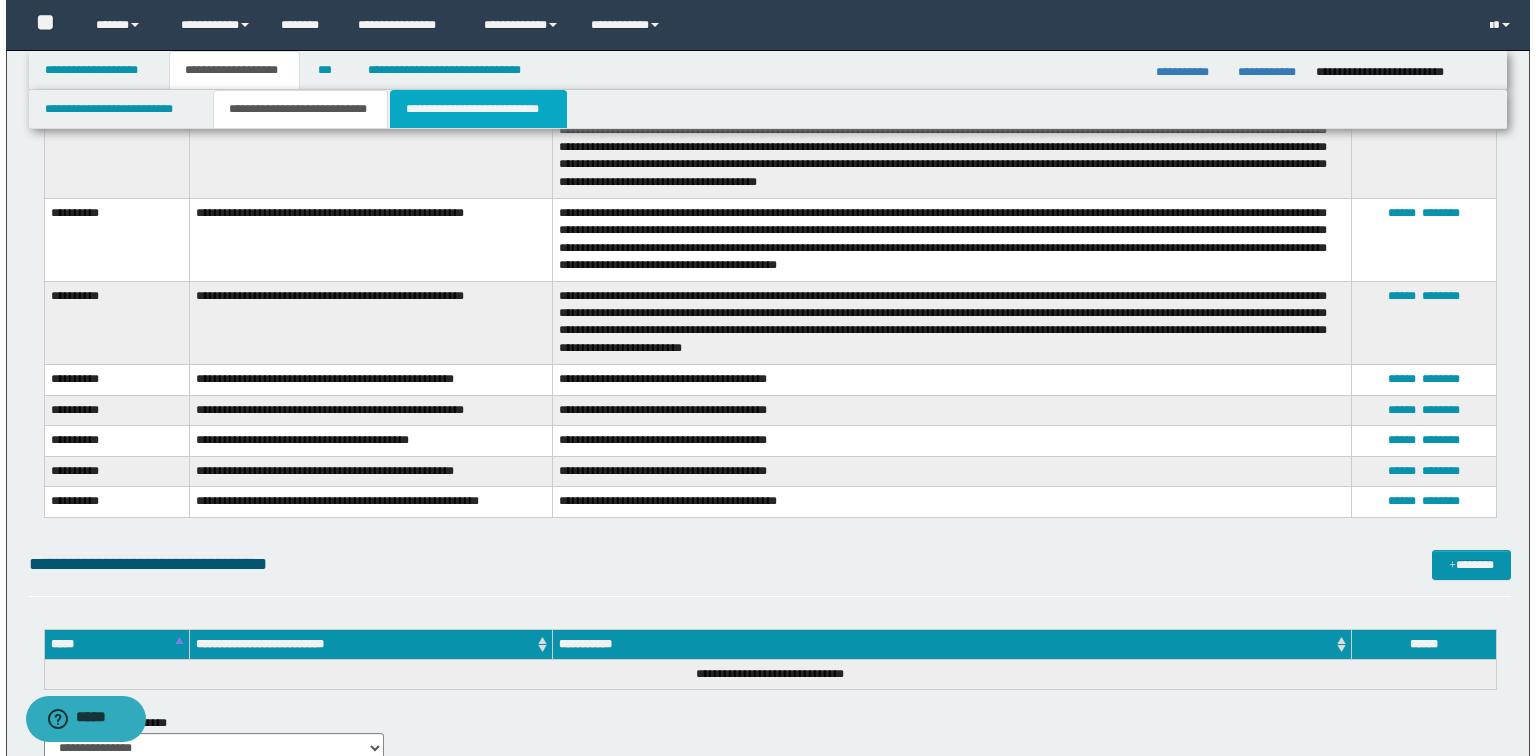 scroll, scrollTop: 0, scrollLeft: 0, axis: both 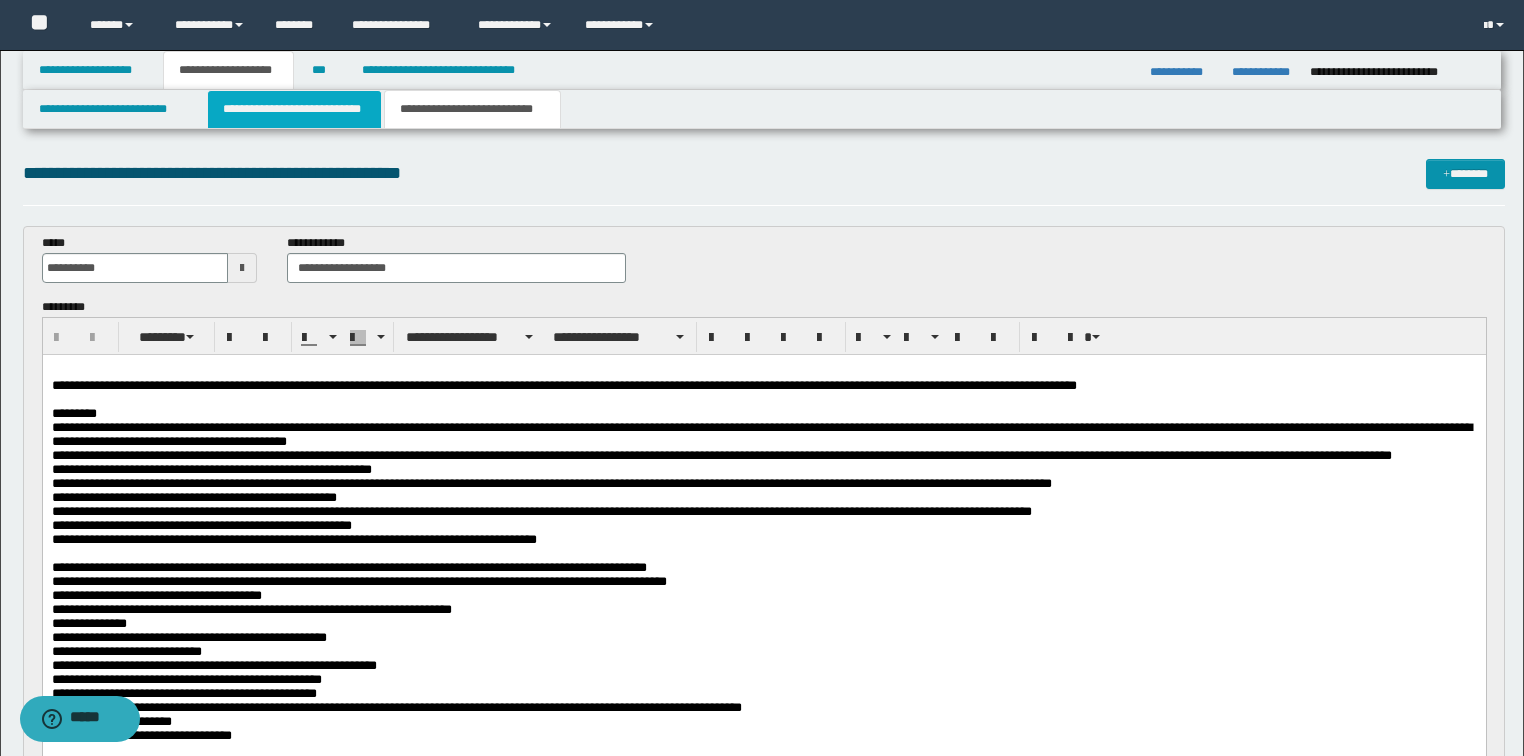 click on "**********" at bounding box center (294, 109) 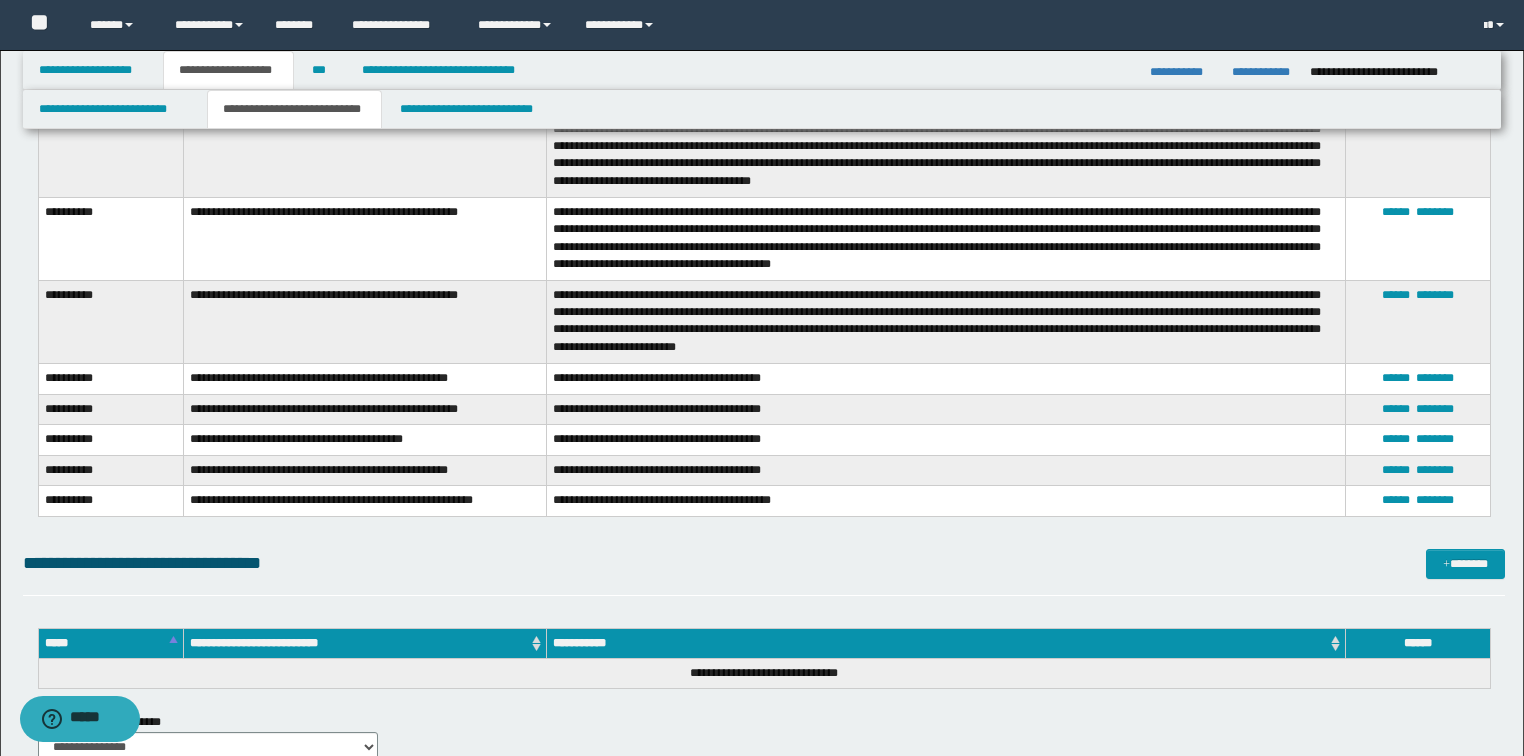 scroll, scrollTop: 7440, scrollLeft: 0, axis: vertical 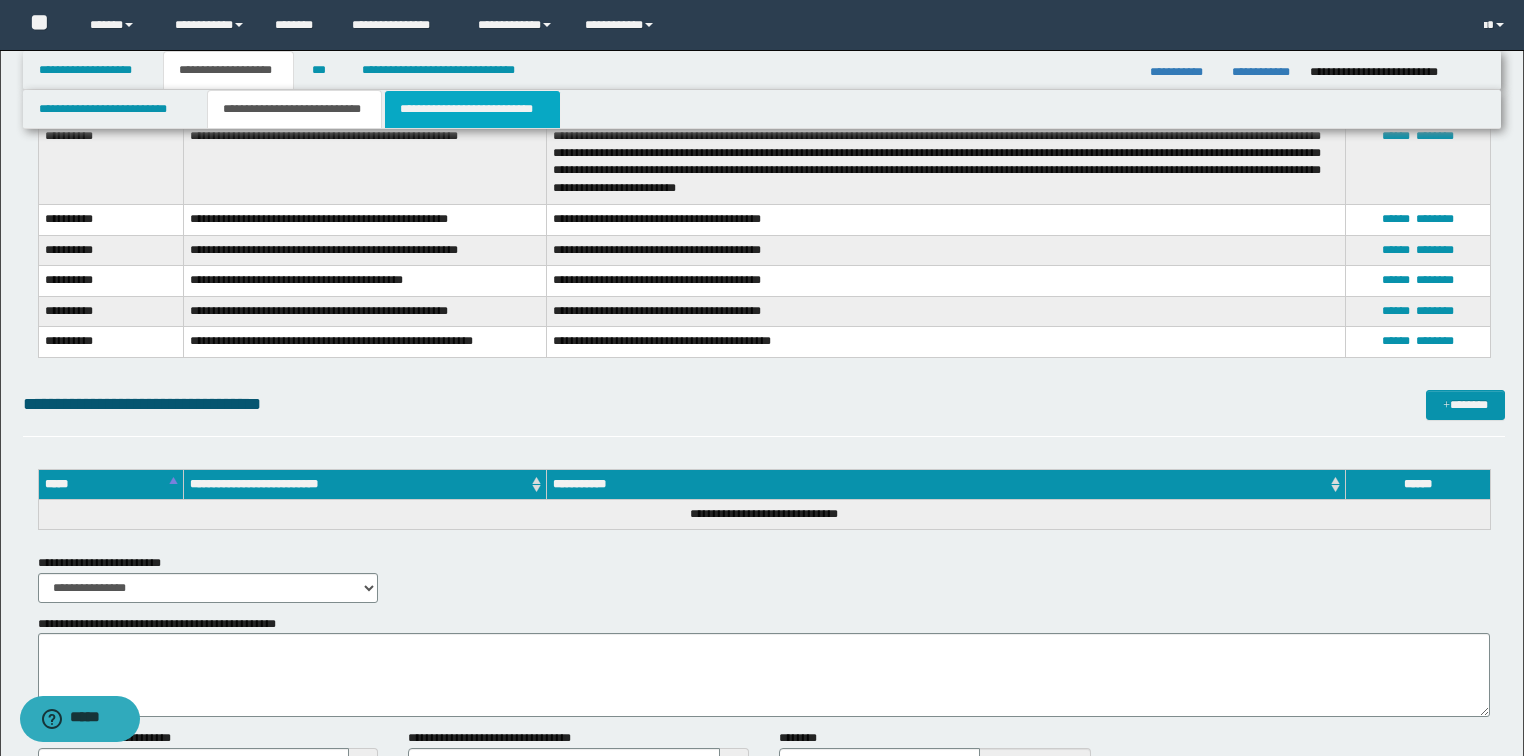 click on "**********" at bounding box center (472, 109) 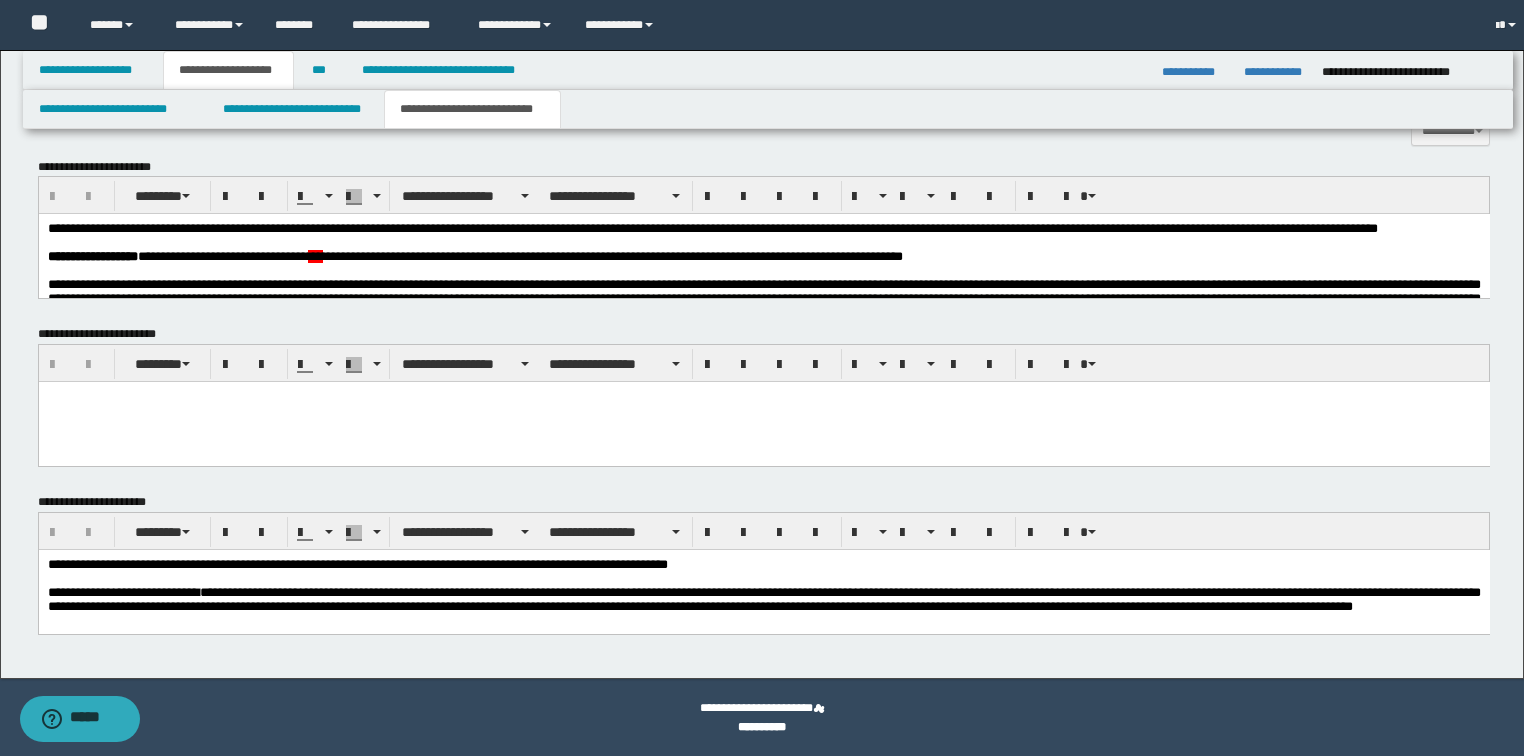 scroll, scrollTop: 867, scrollLeft: 0, axis: vertical 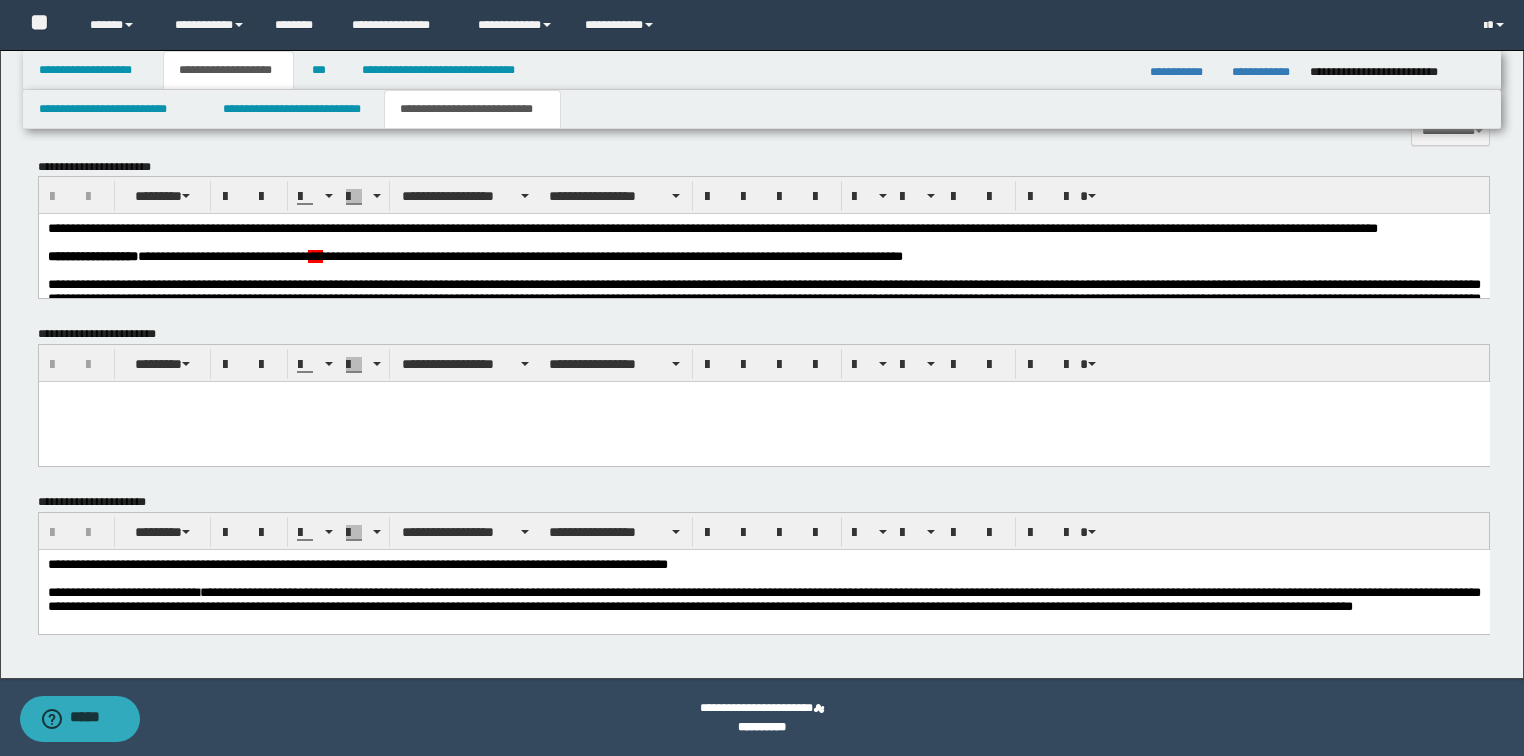 click on "**********" at bounding box center (763, 229) 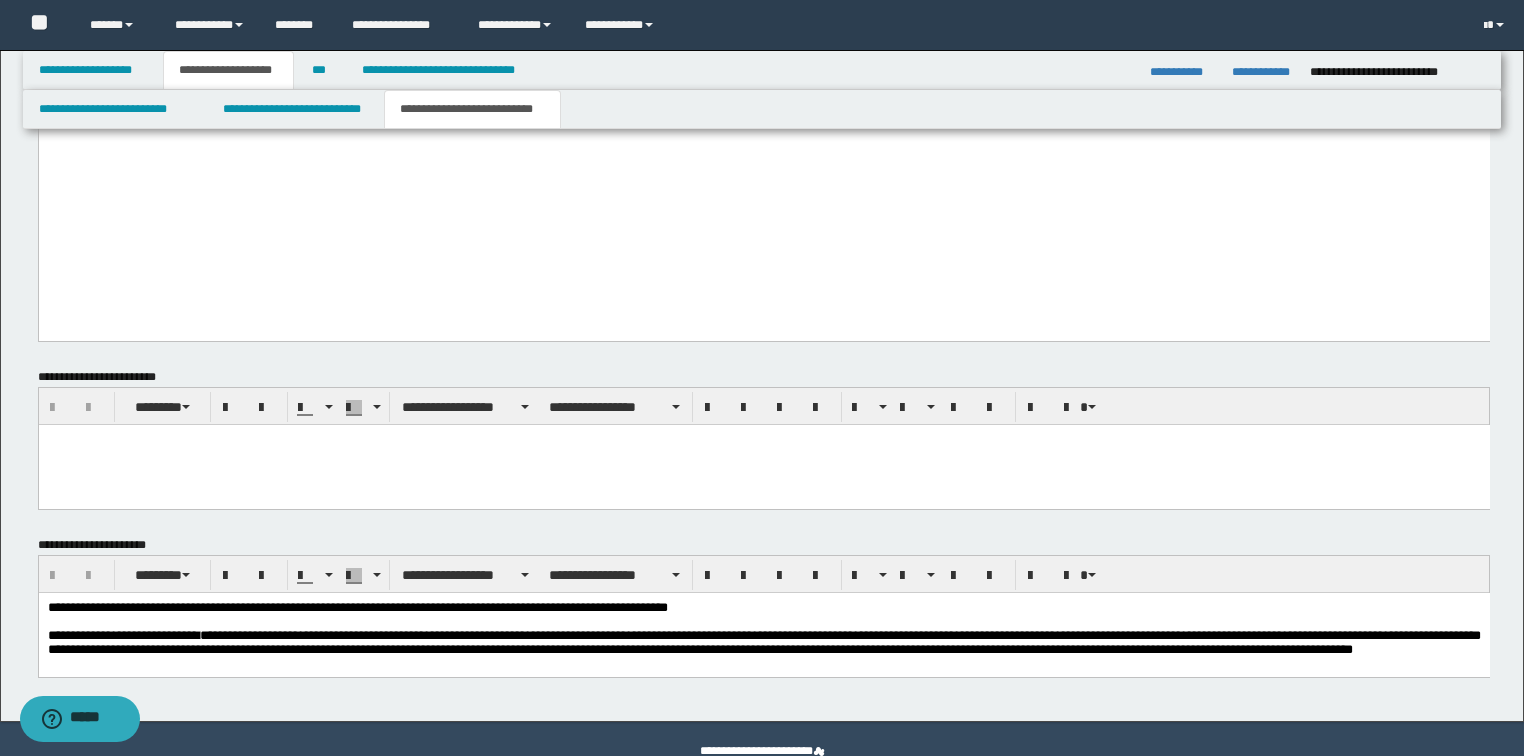 scroll, scrollTop: 5379, scrollLeft: 0, axis: vertical 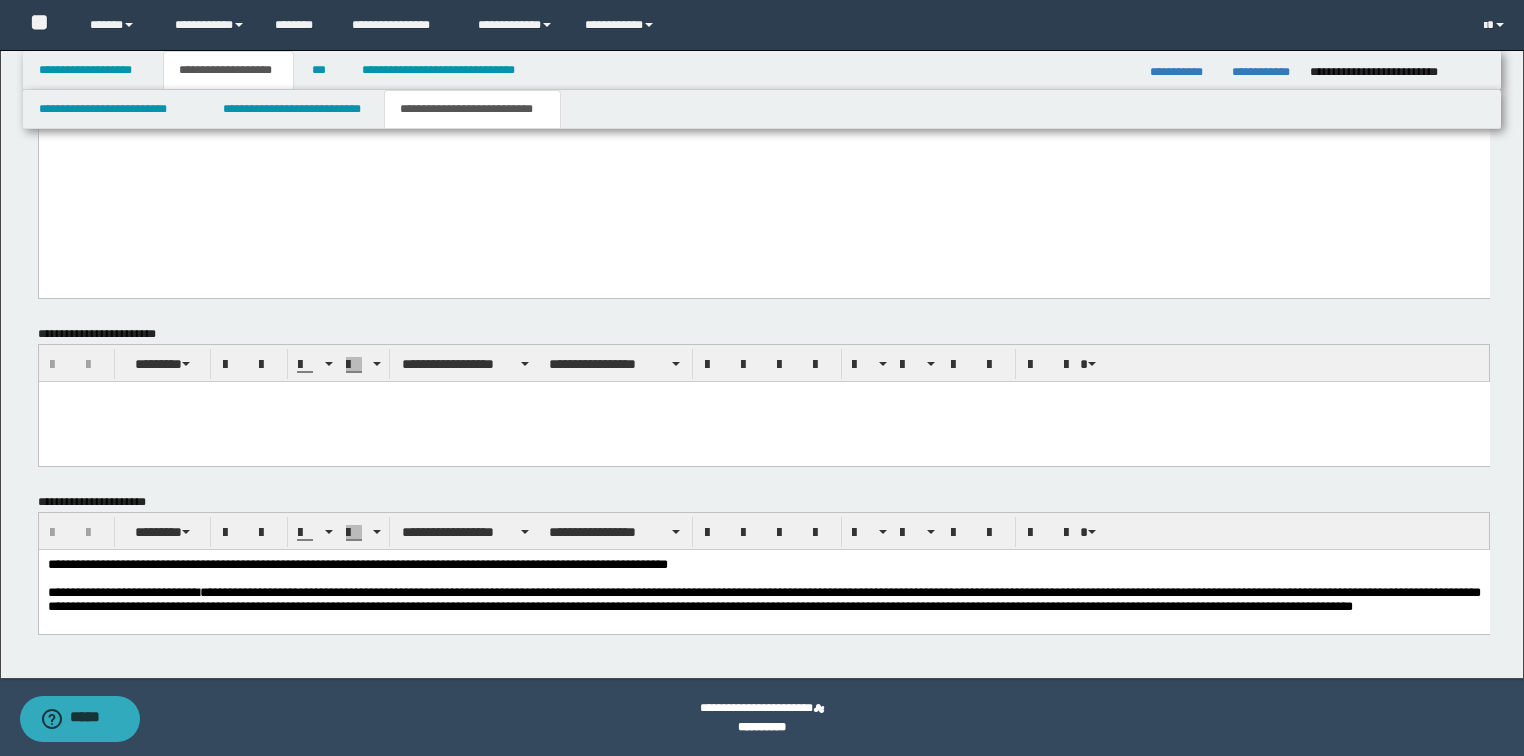 click on "**********" at bounding box center (763, 599) 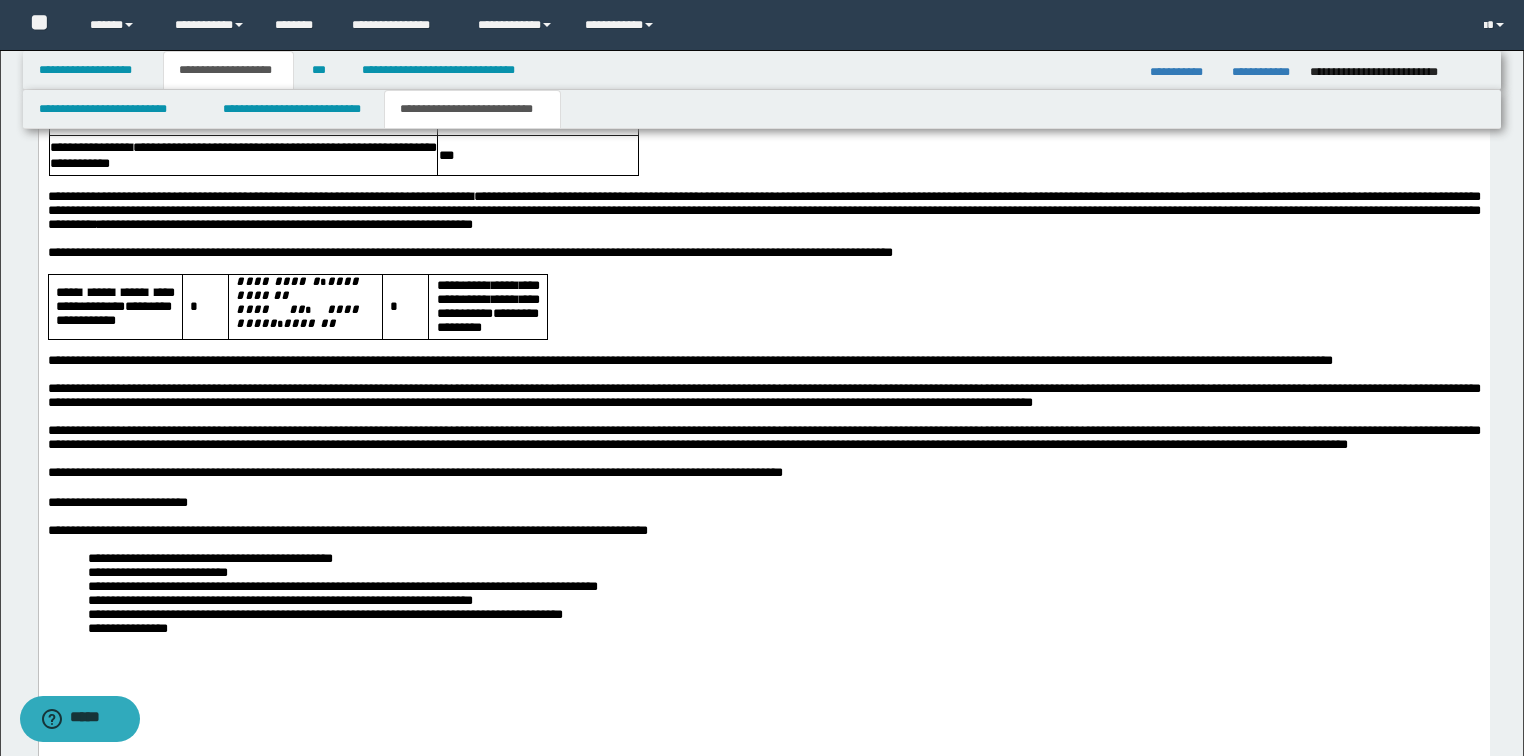 scroll, scrollTop: 6172, scrollLeft: 0, axis: vertical 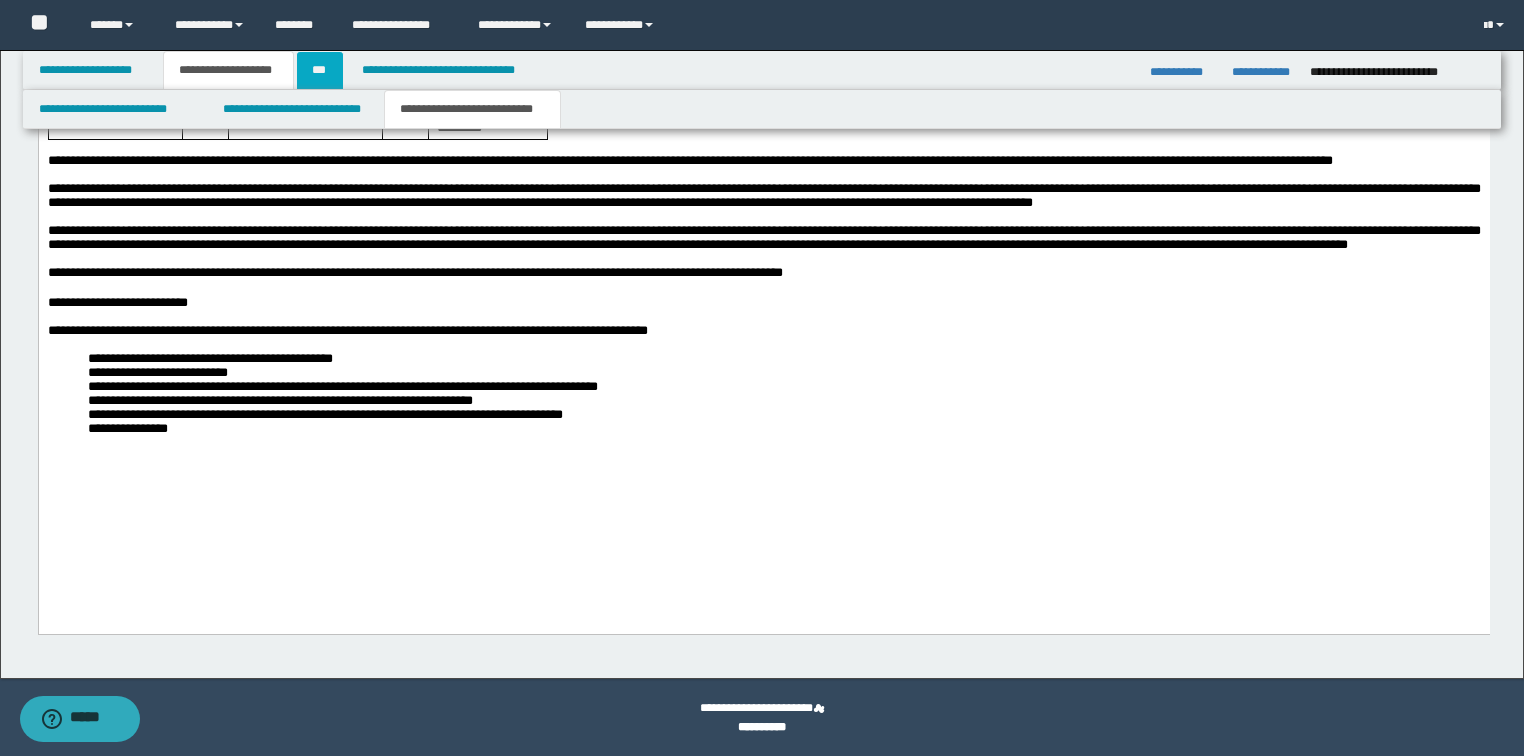 click on "***" at bounding box center [320, 70] 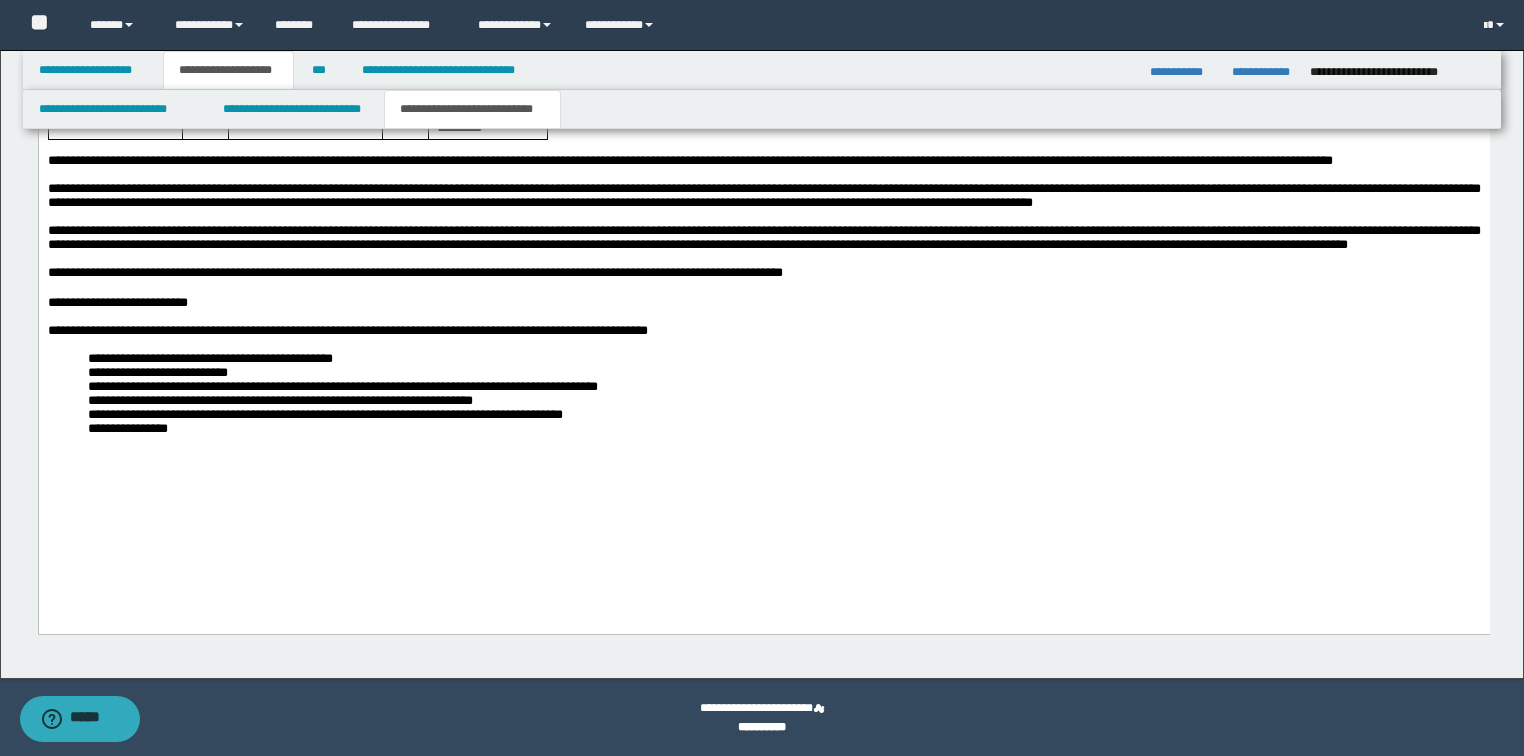 scroll, scrollTop: 0, scrollLeft: 0, axis: both 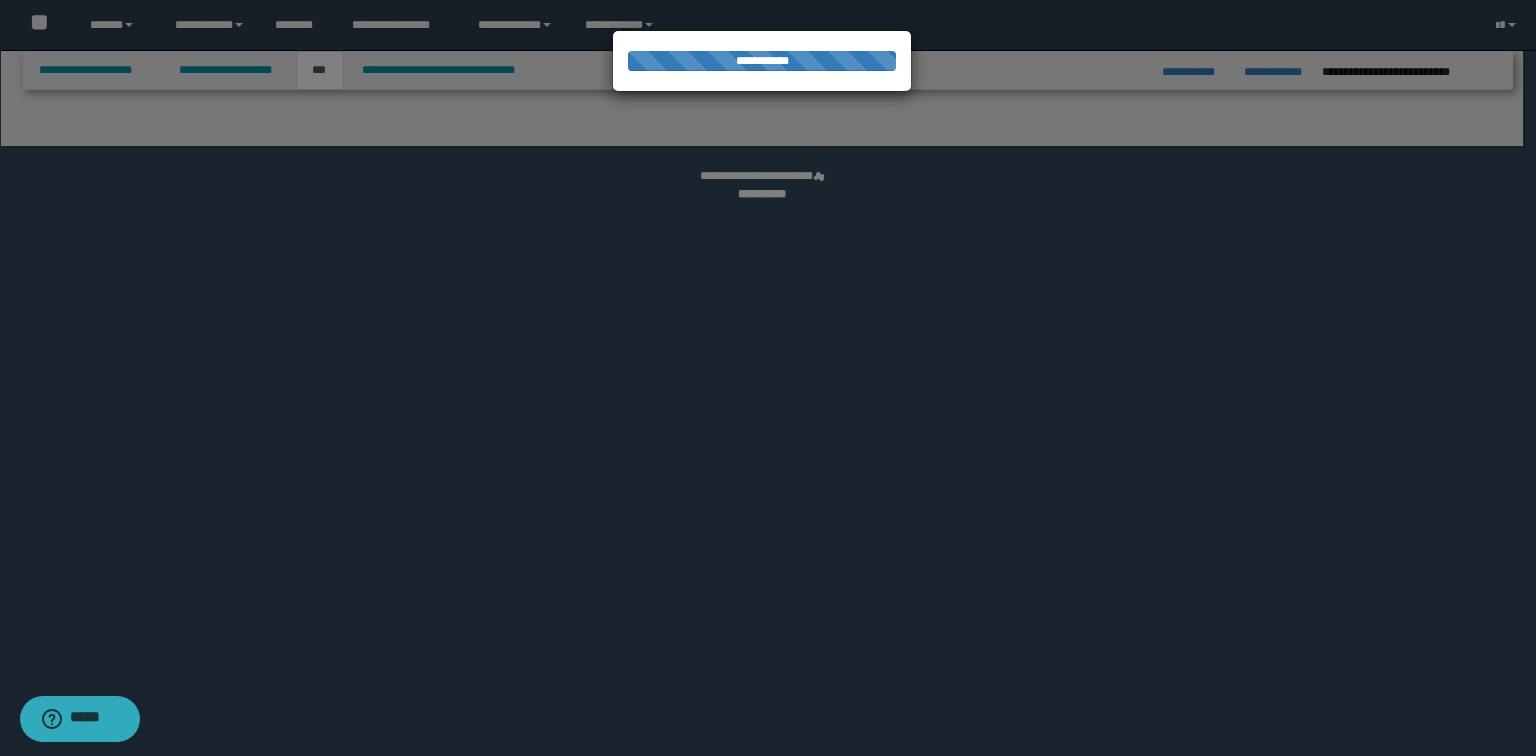 select on "**" 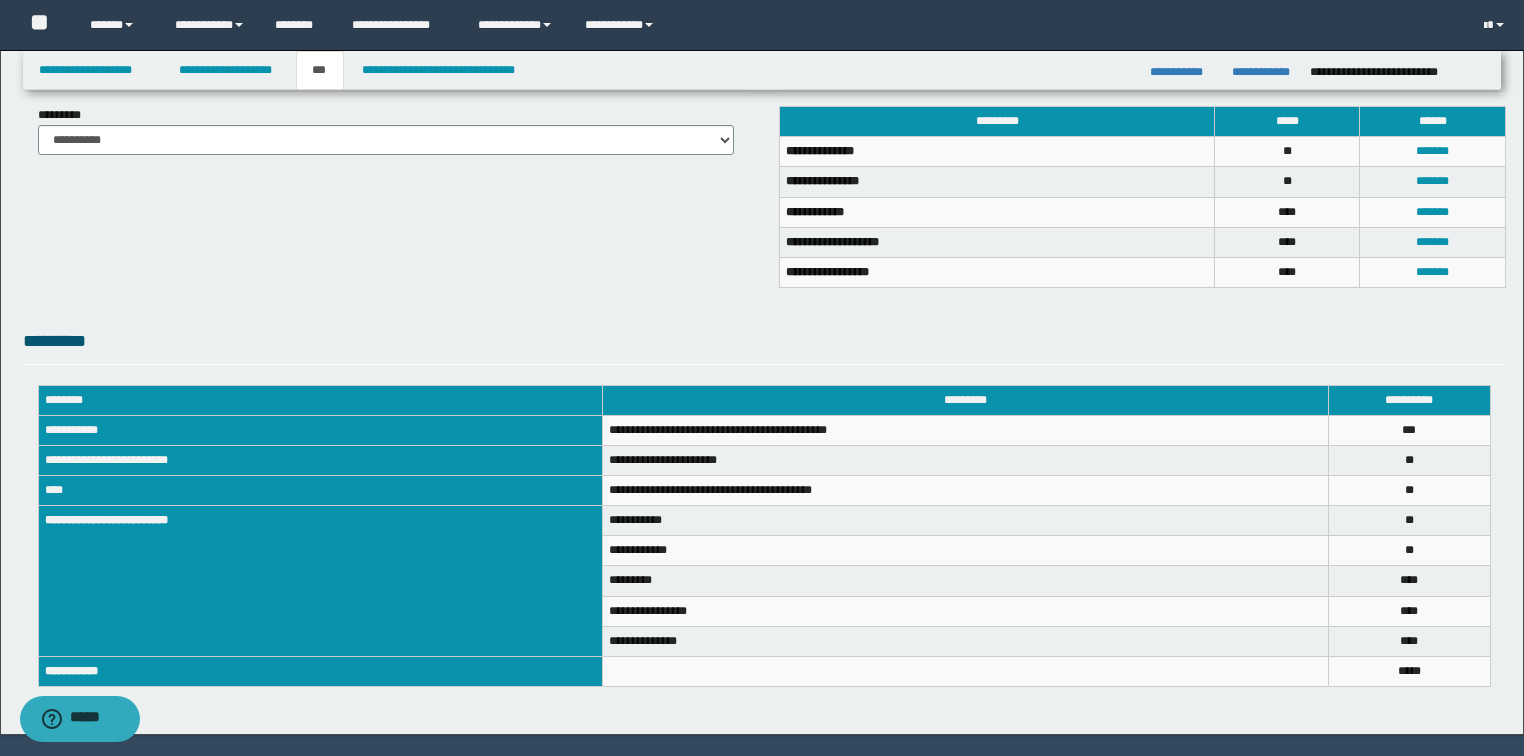 scroll, scrollTop: 508, scrollLeft: 0, axis: vertical 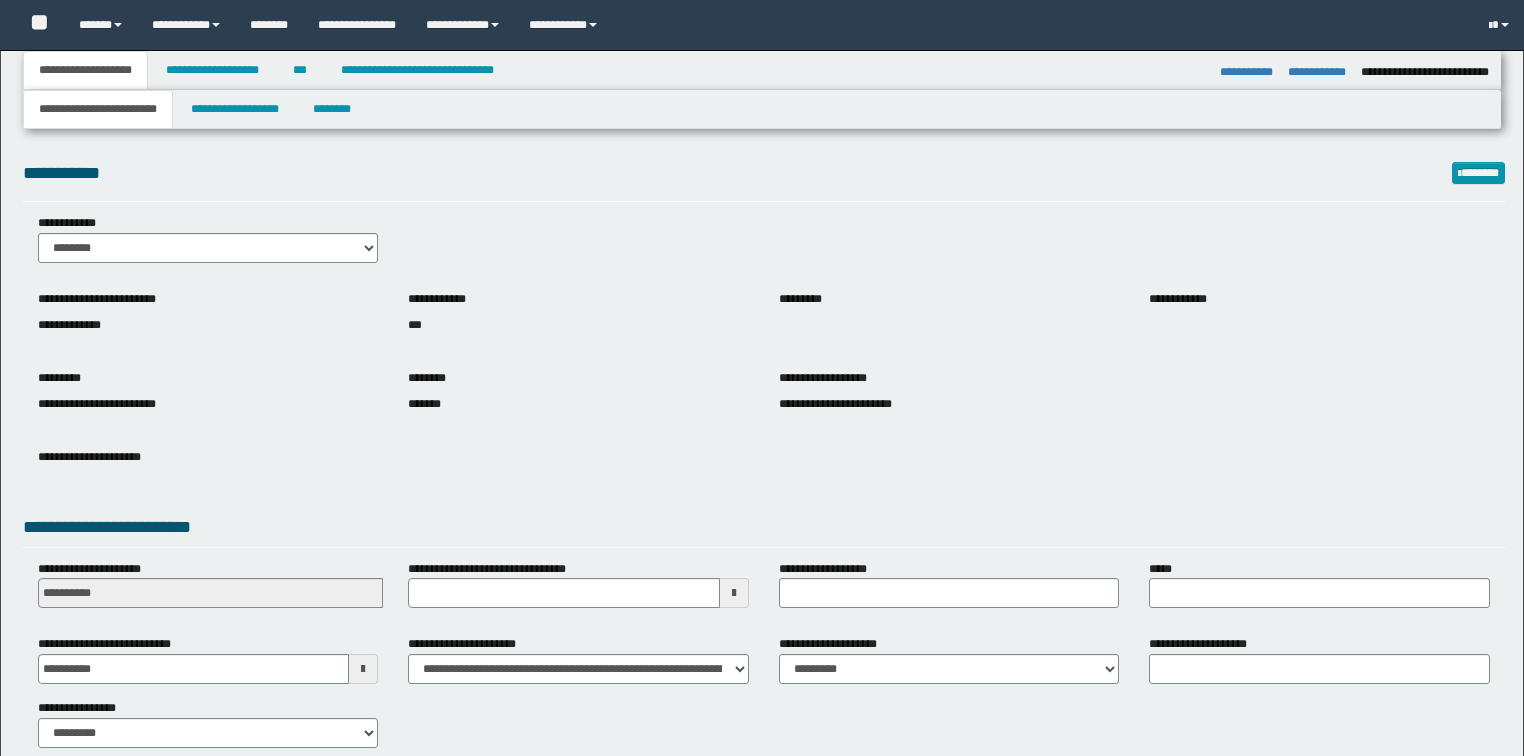 select on "*" 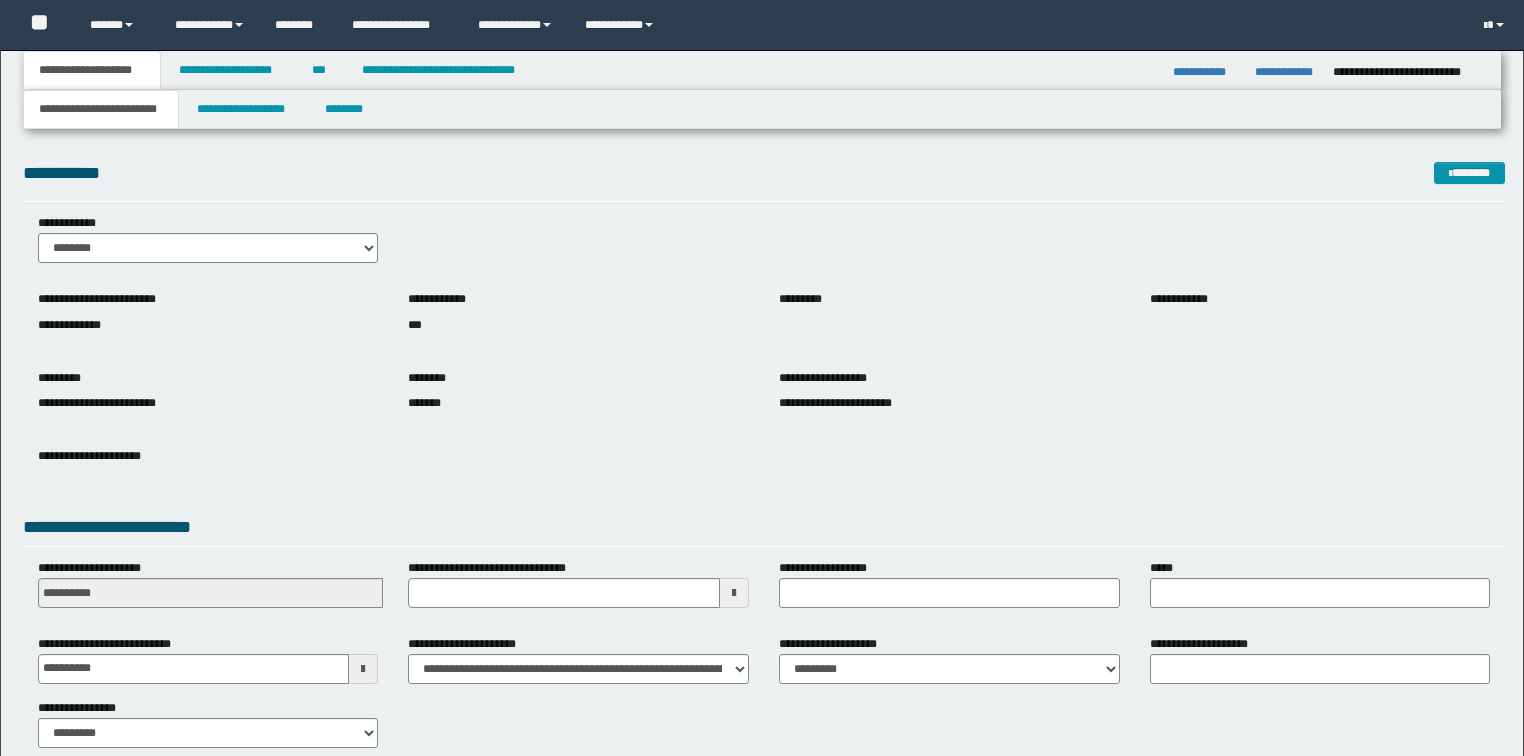 scroll, scrollTop: 0, scrollLeft: 0, axis: both 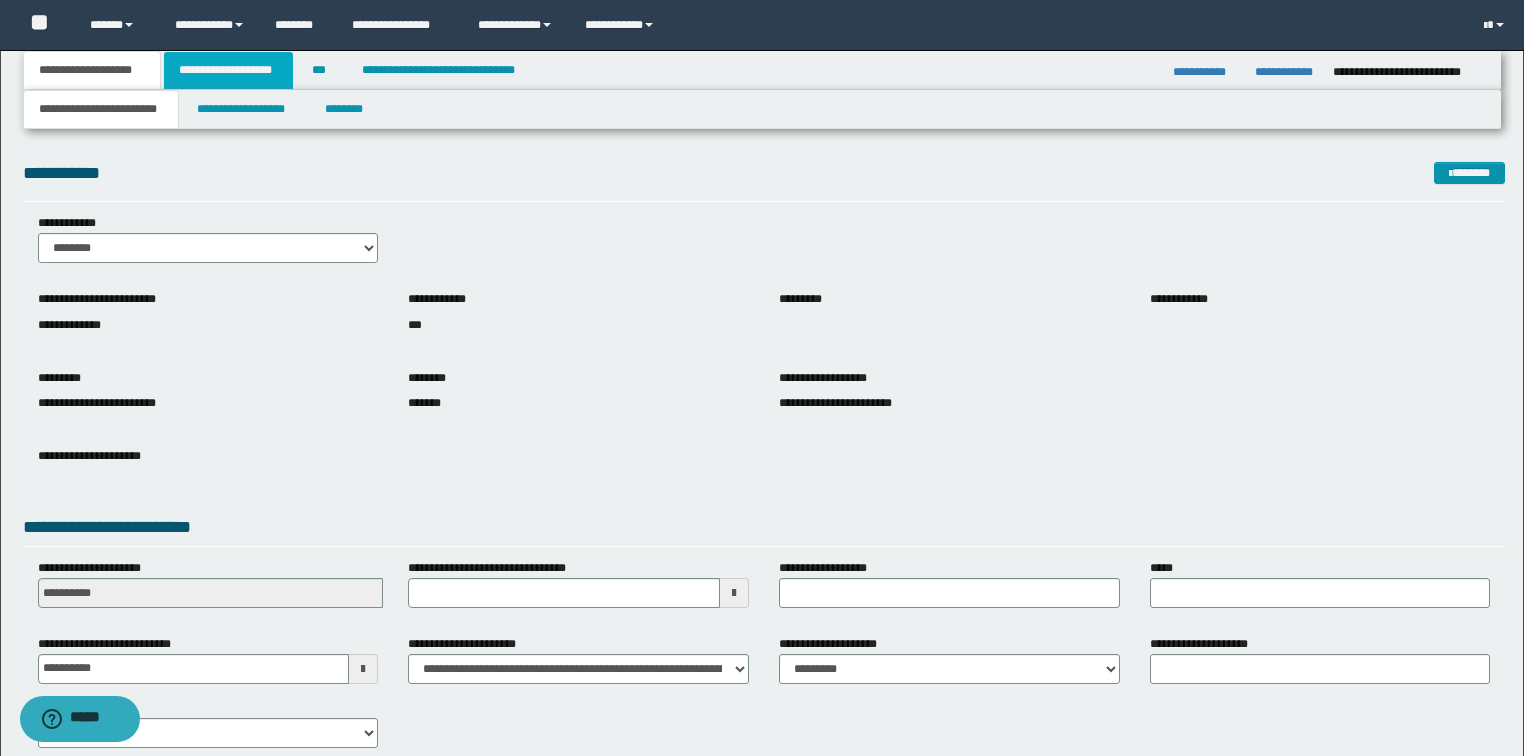 click on "**********" at bounding box center [228, 70] 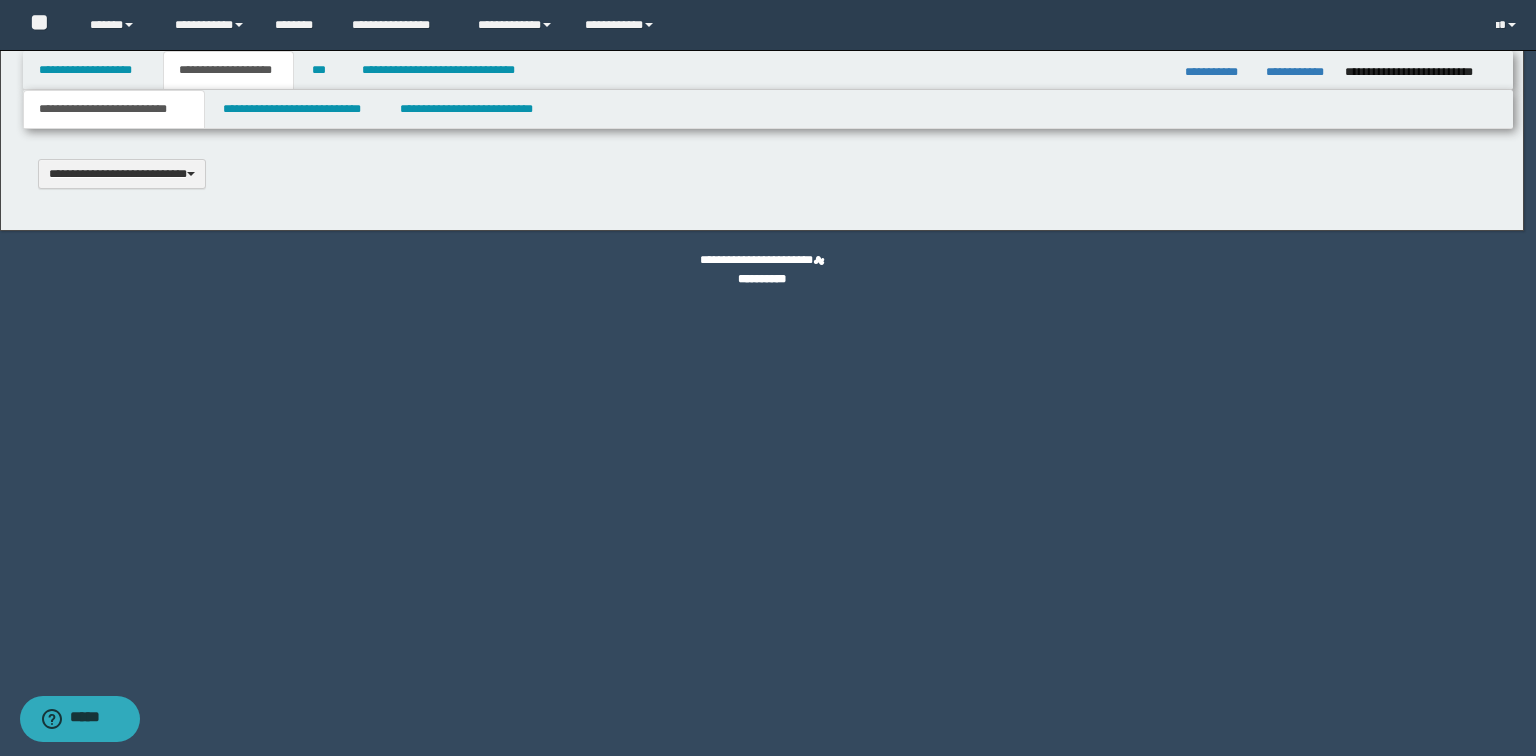 type 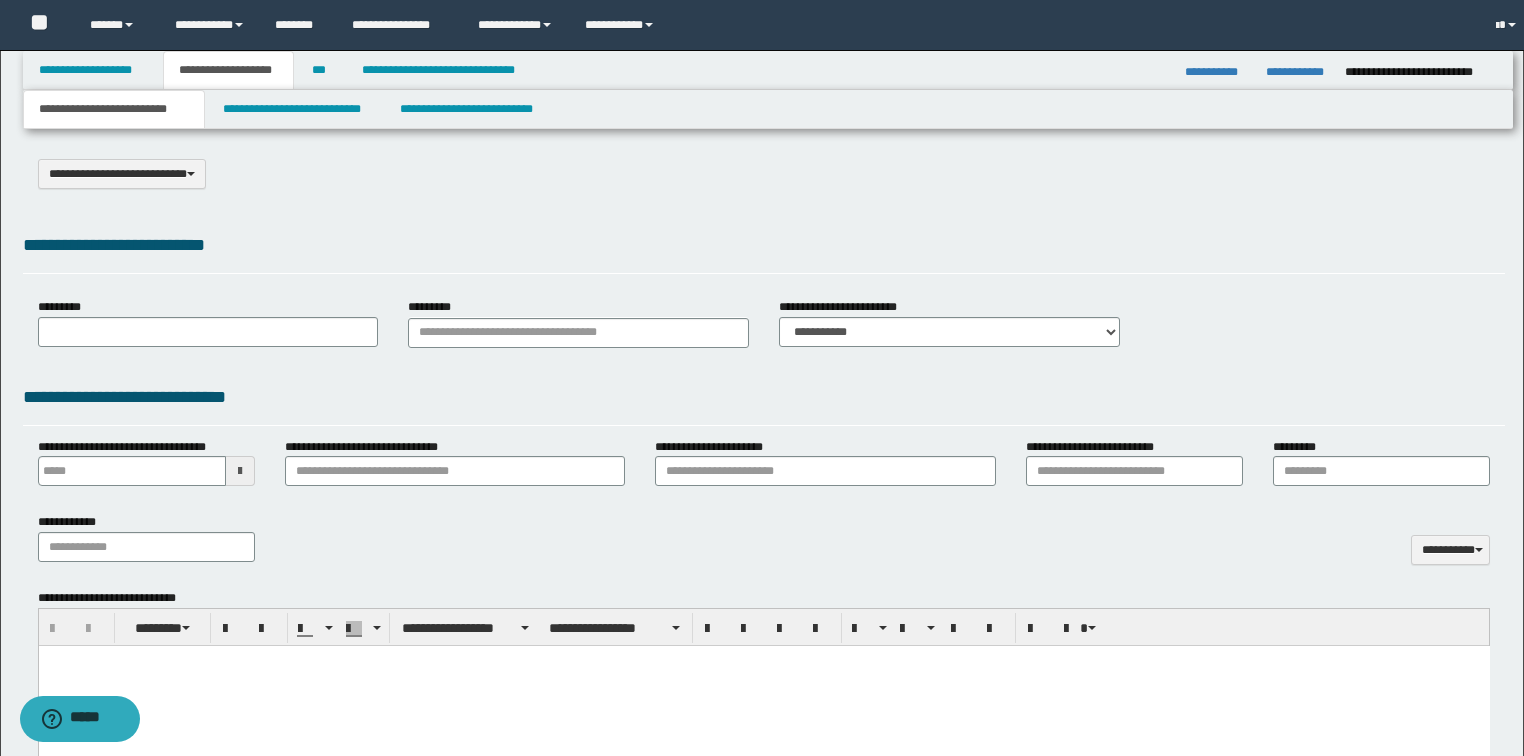 type on "**********" 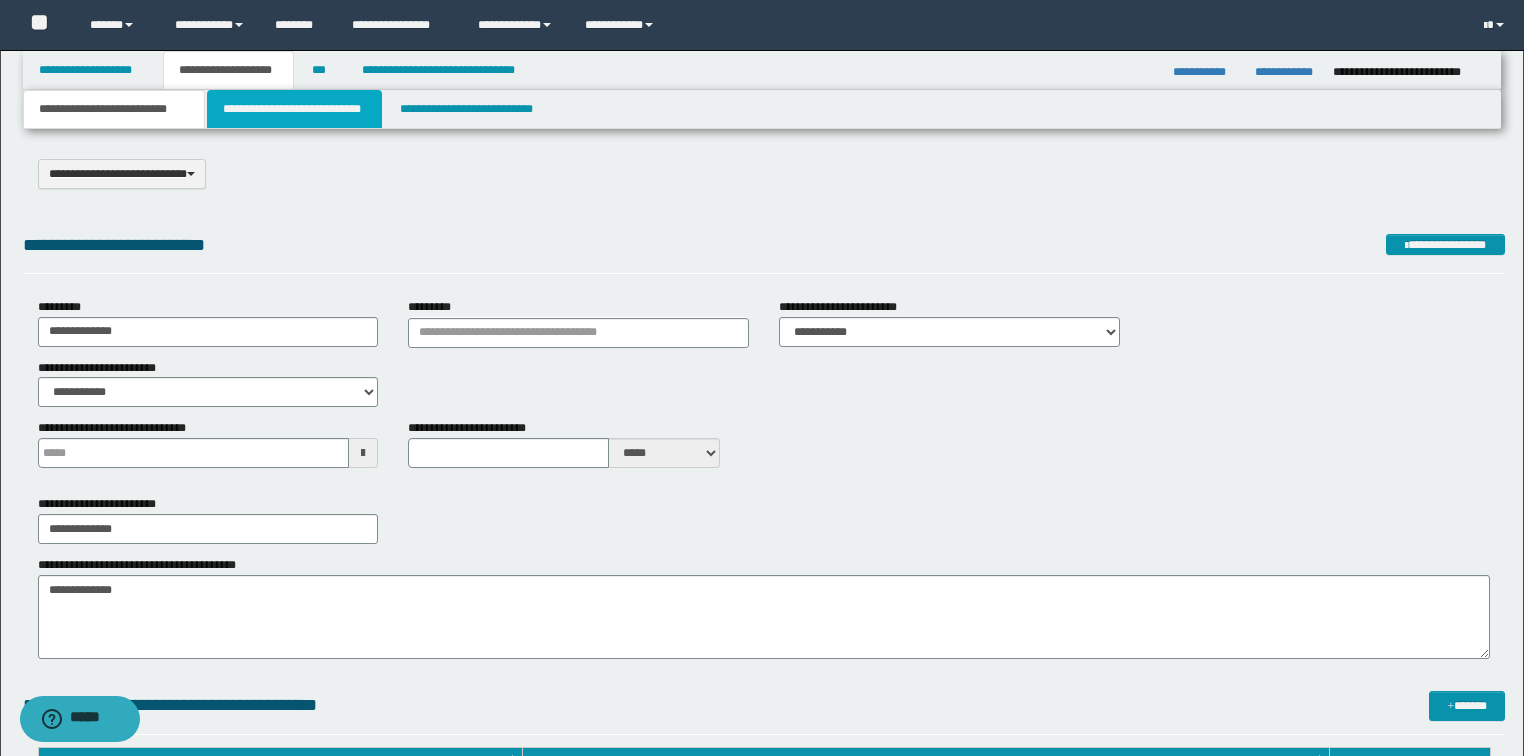 click on "**********" at bounding box center (294, 109) 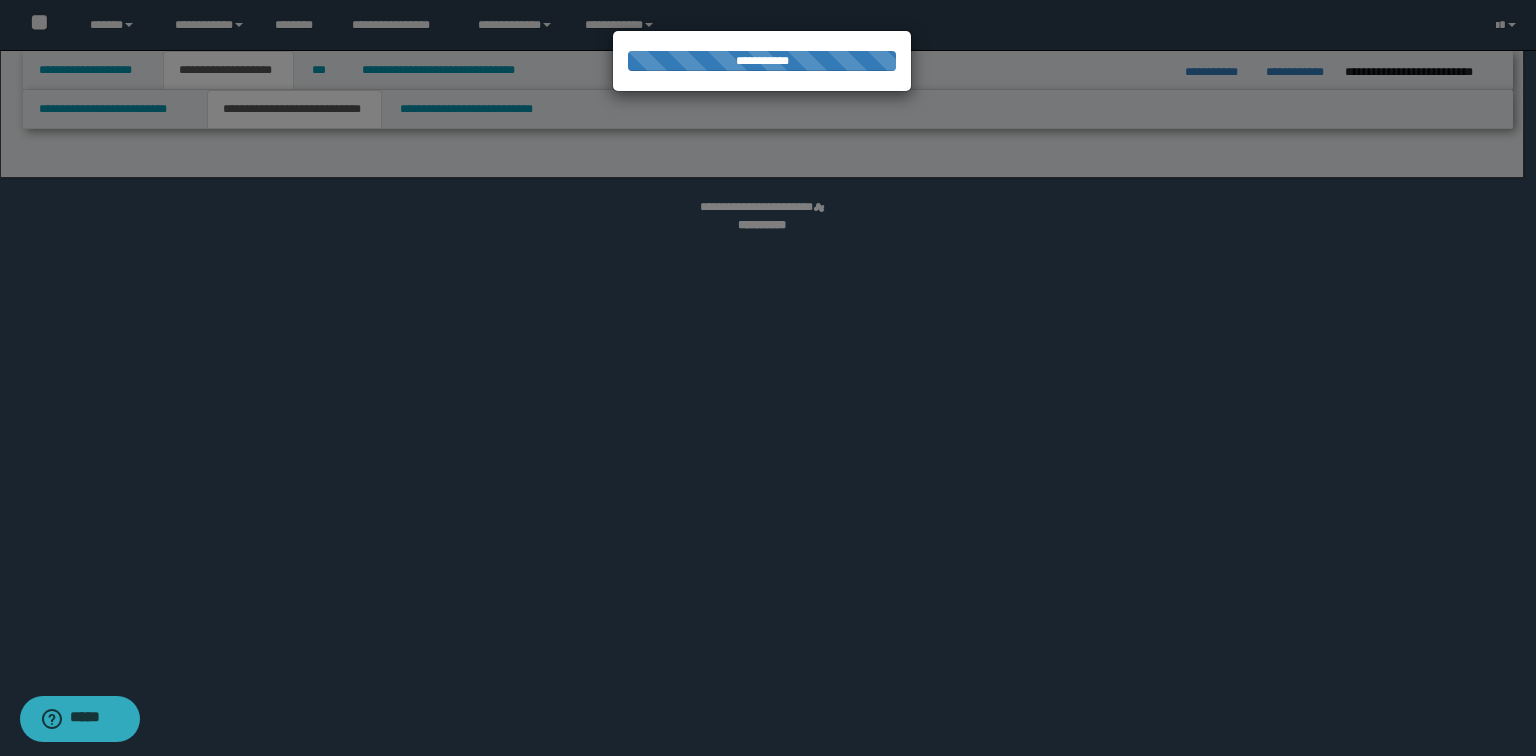 select on "*" 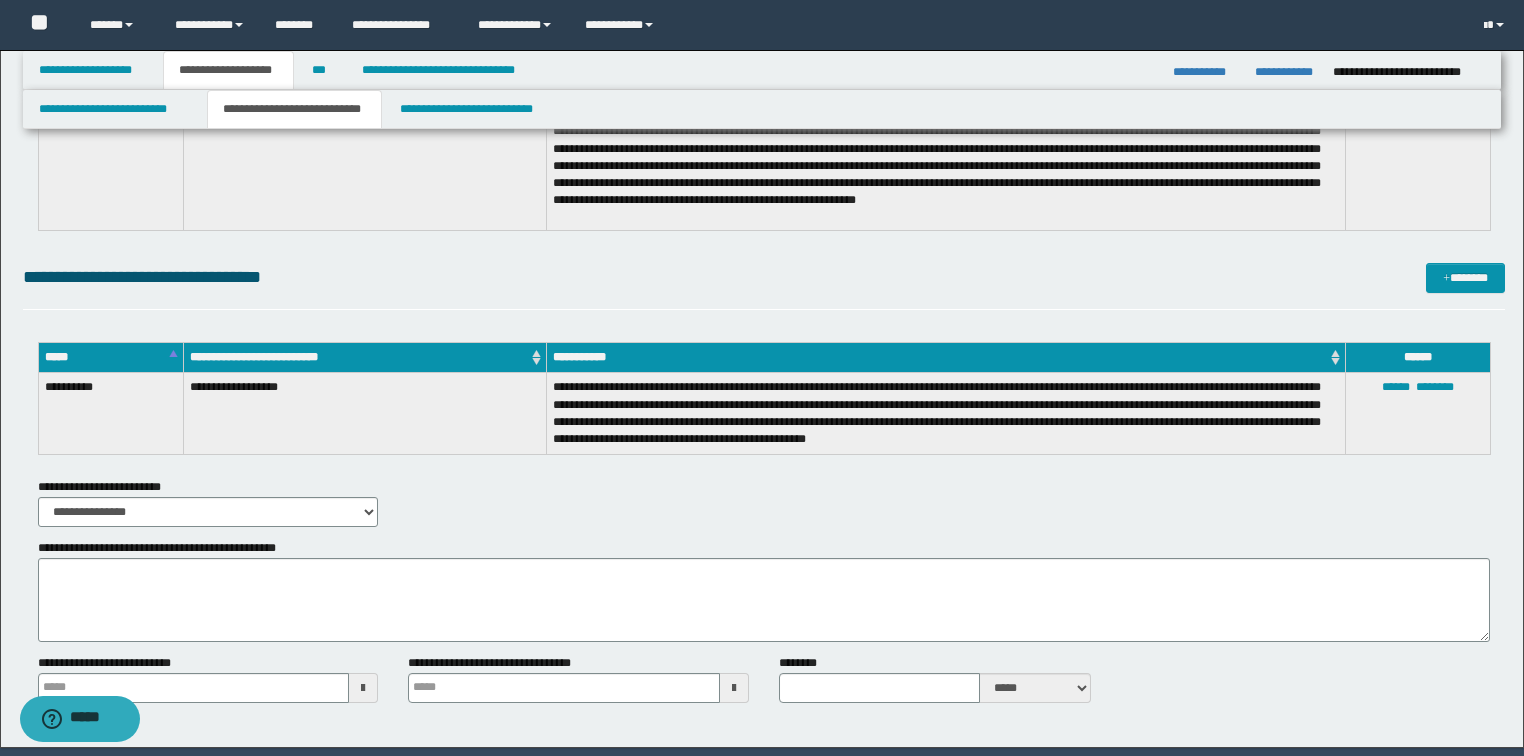 scroll, scrollTop: 4867, scrollLeft: 0, axis: vertical 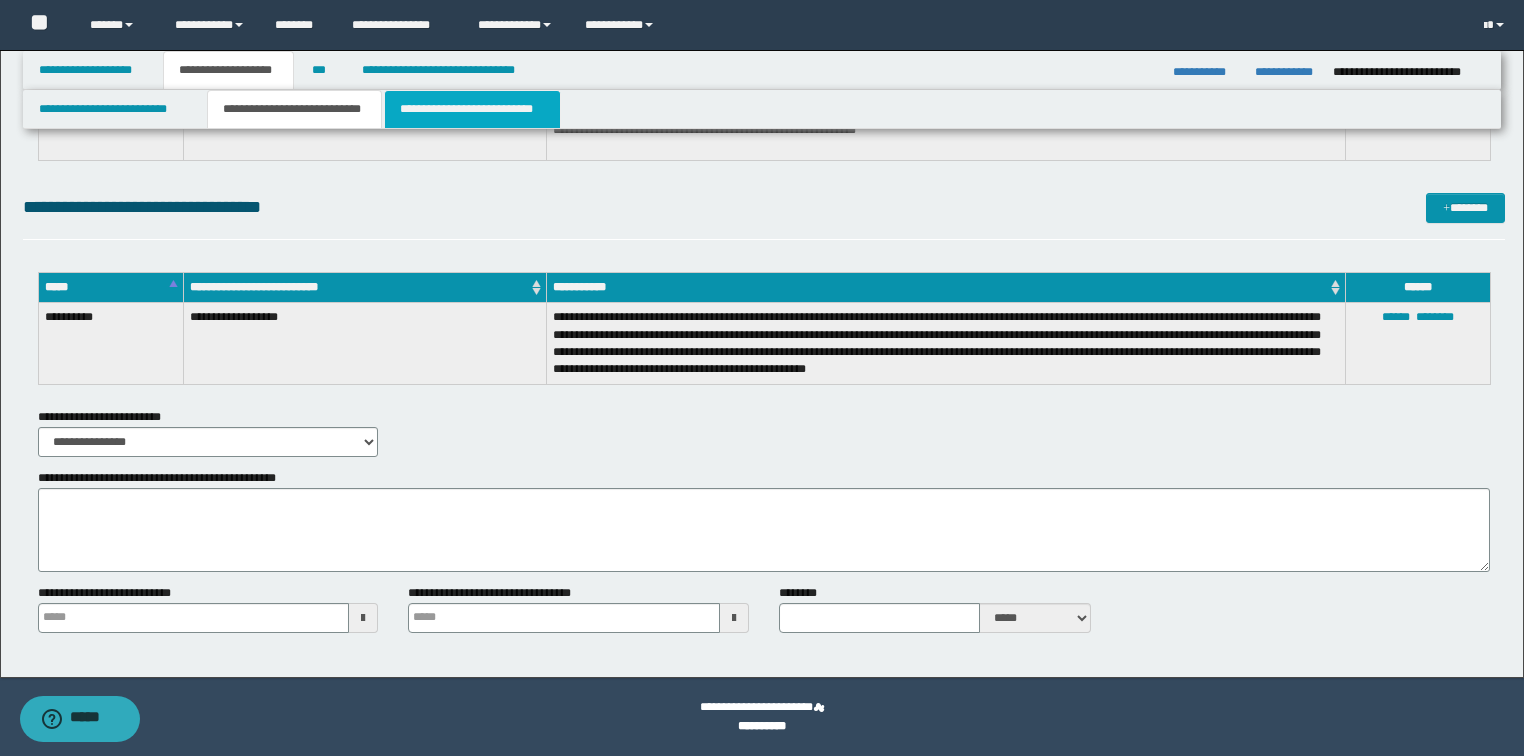 click on "**********" at bounding box center [472, 109] 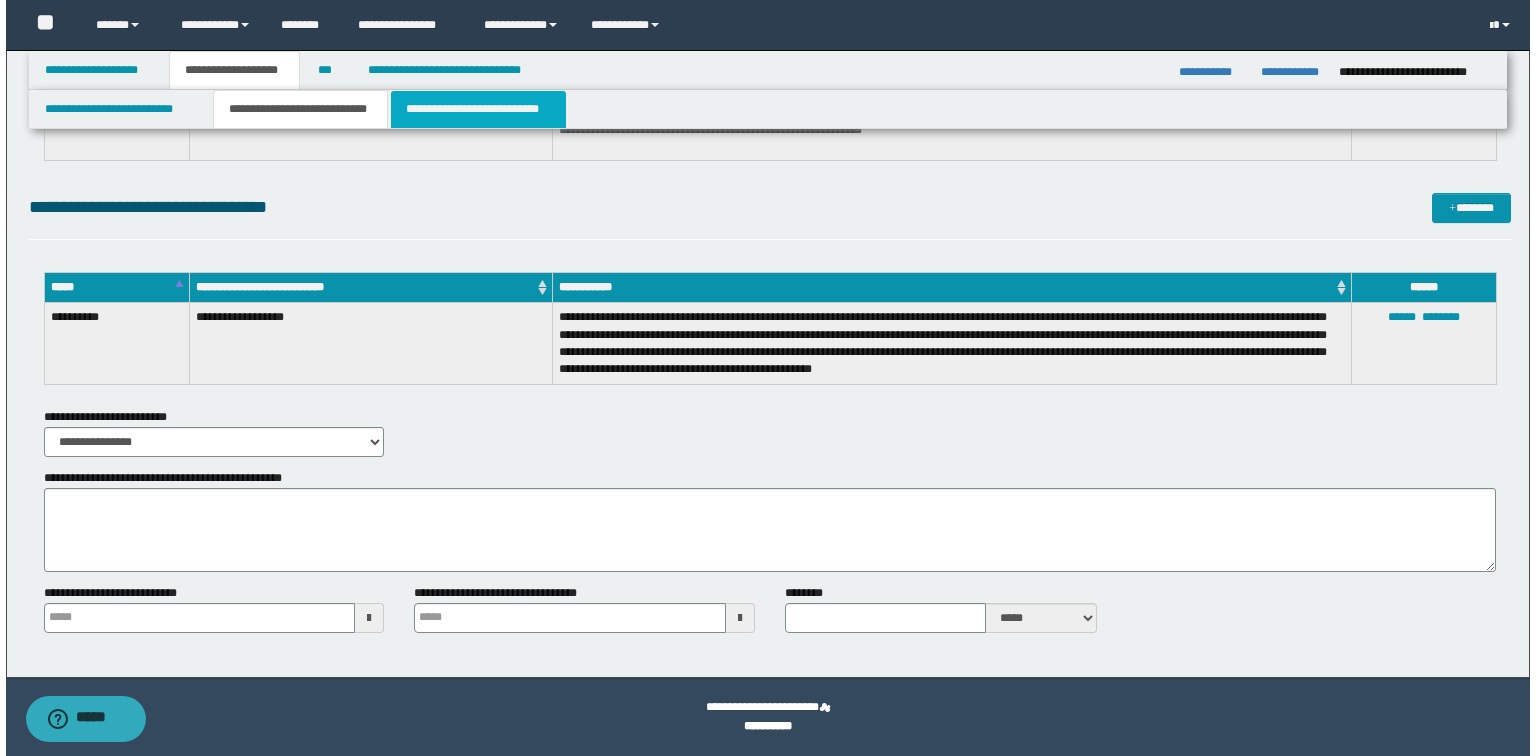 scroll, scrollTop: 0, scrollLeft: 0, axis: both 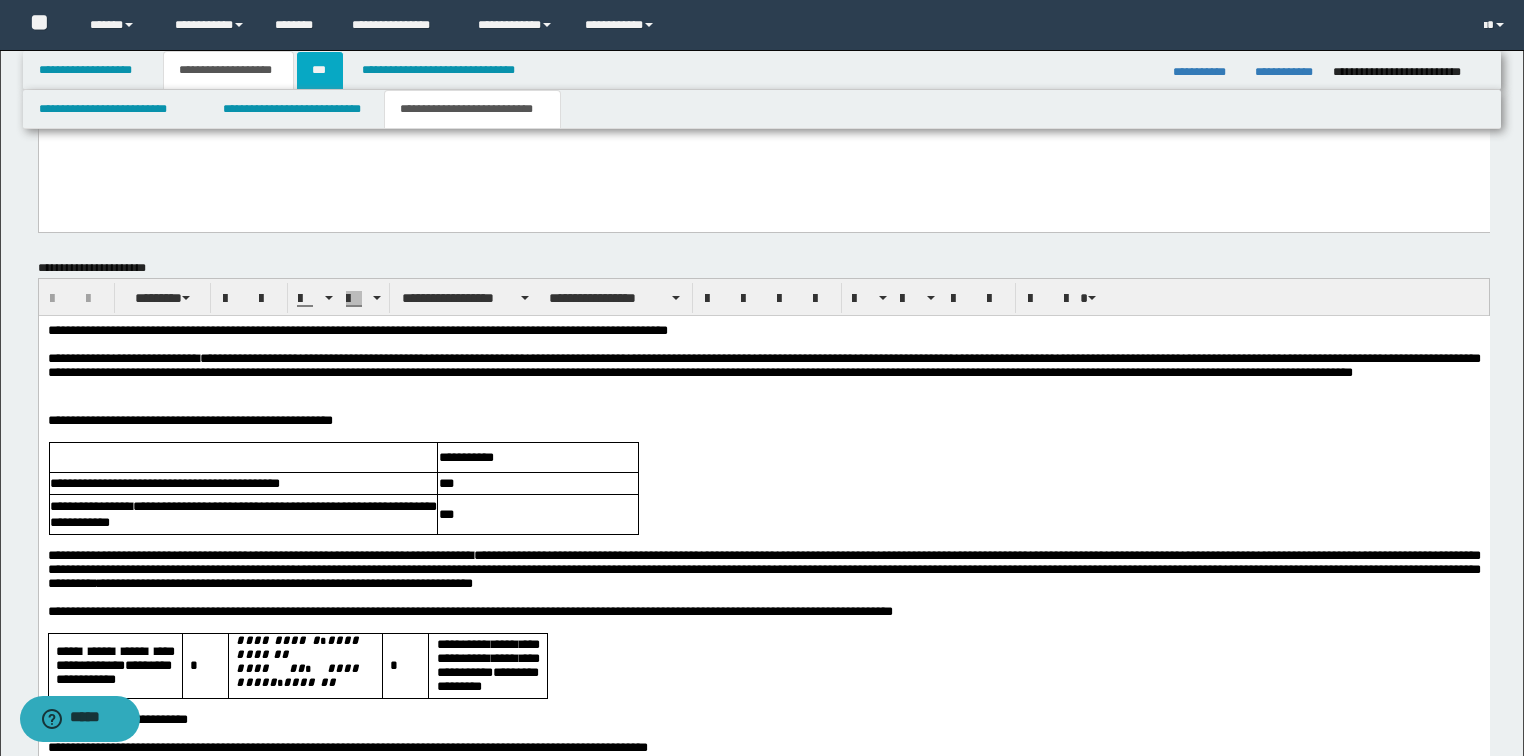 click on "***" at bounding box center (320, 70) 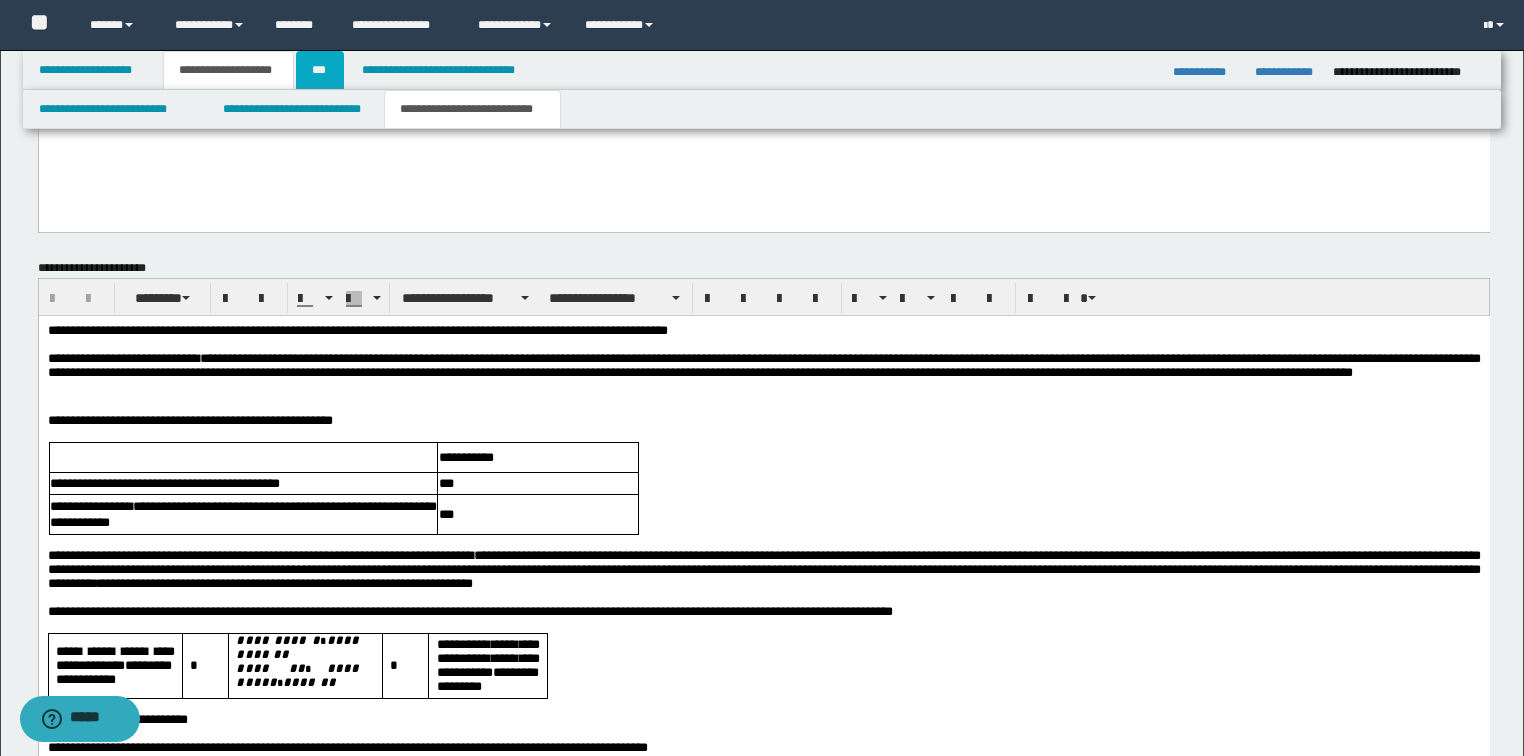 scroll, scrollTop: 0, scrollLeft: 0, axis: both 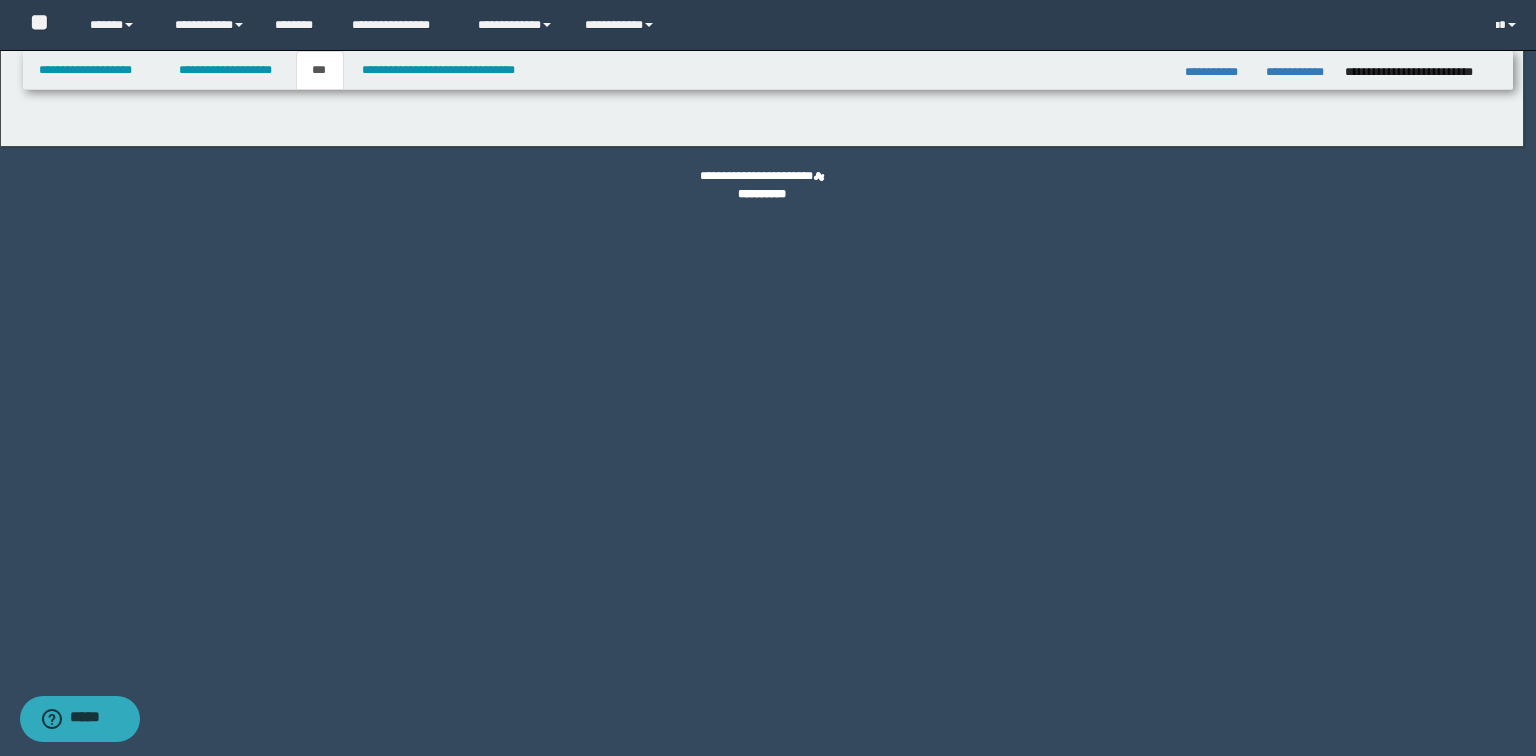 select on "**" 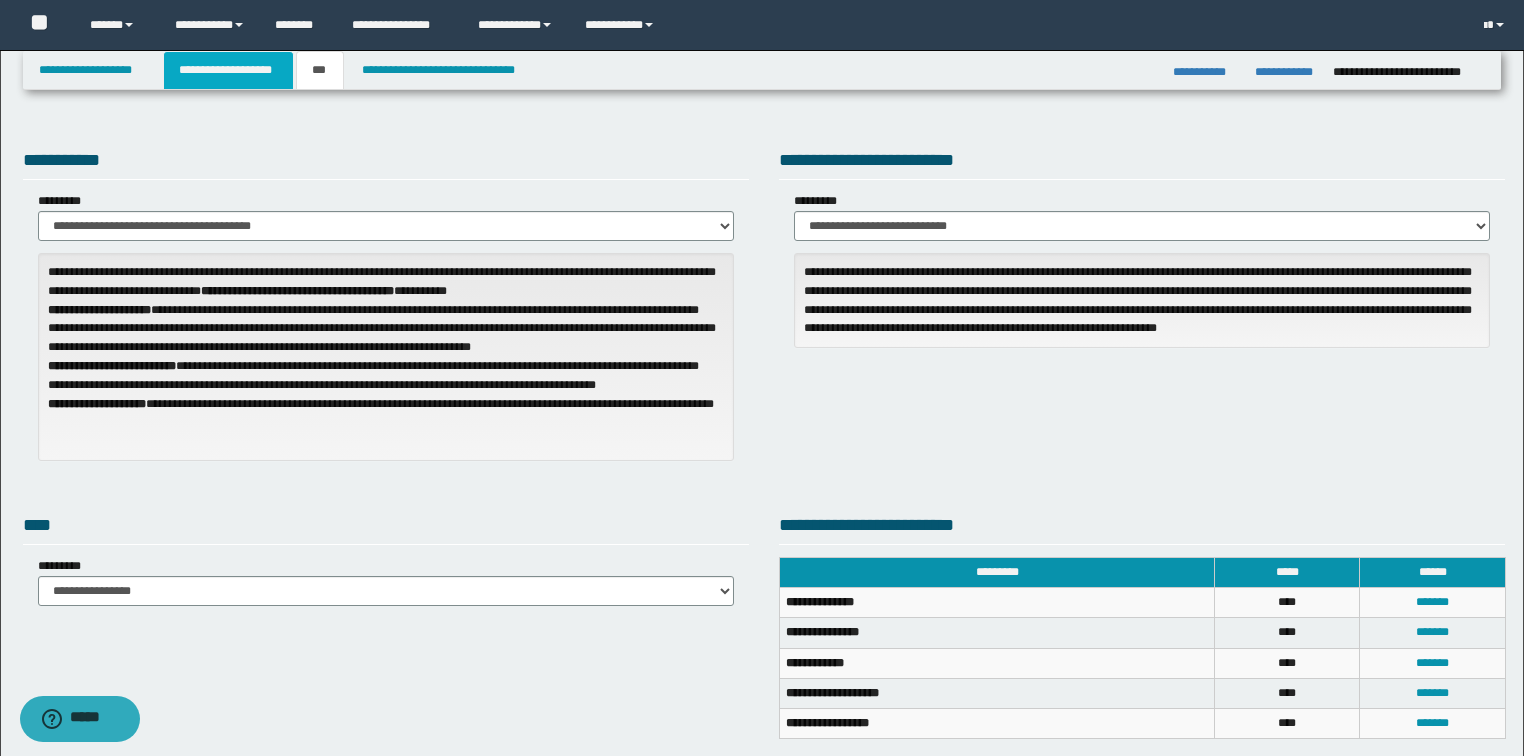 click on "**********" at bounding box center [228, 70] 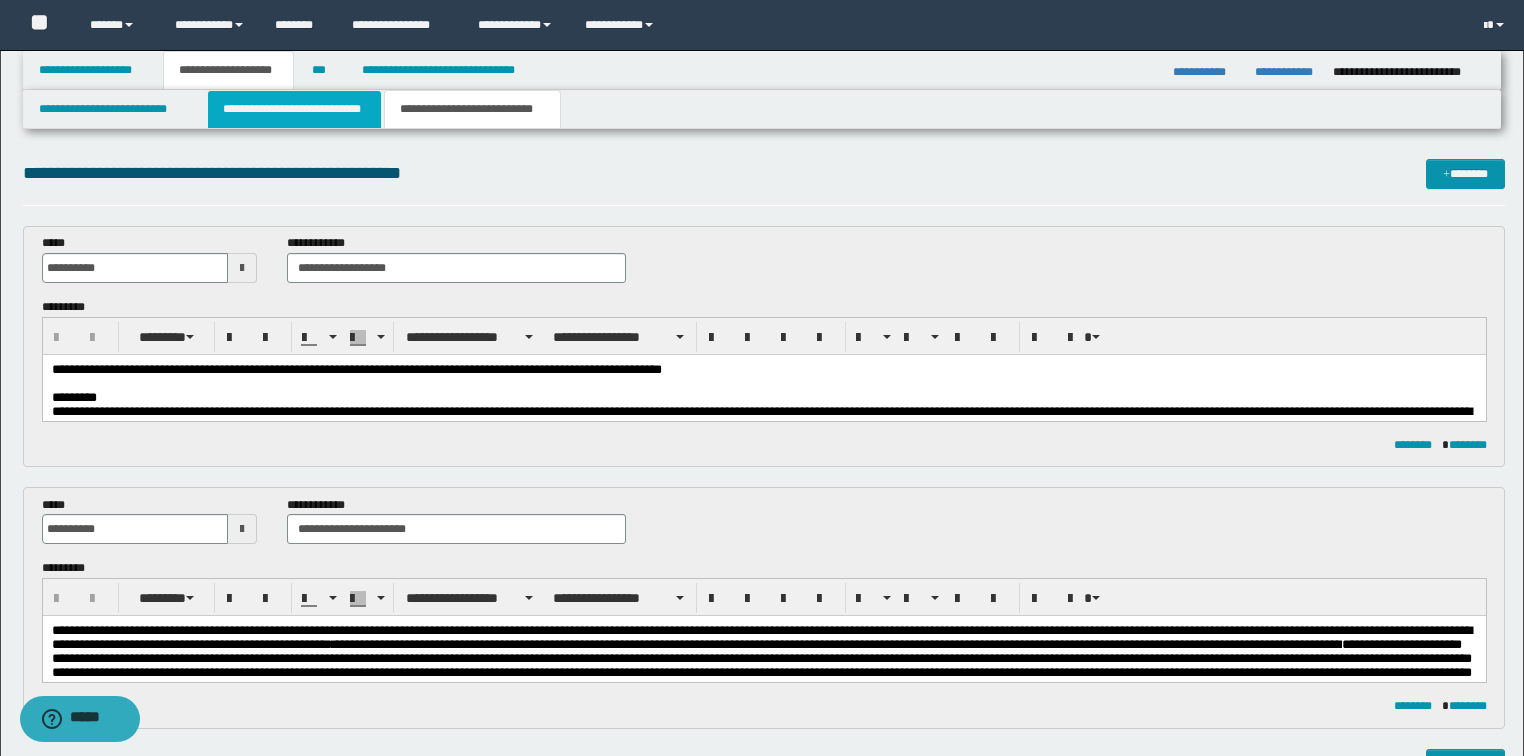 click on "**********" at bounding box center [294, 109] 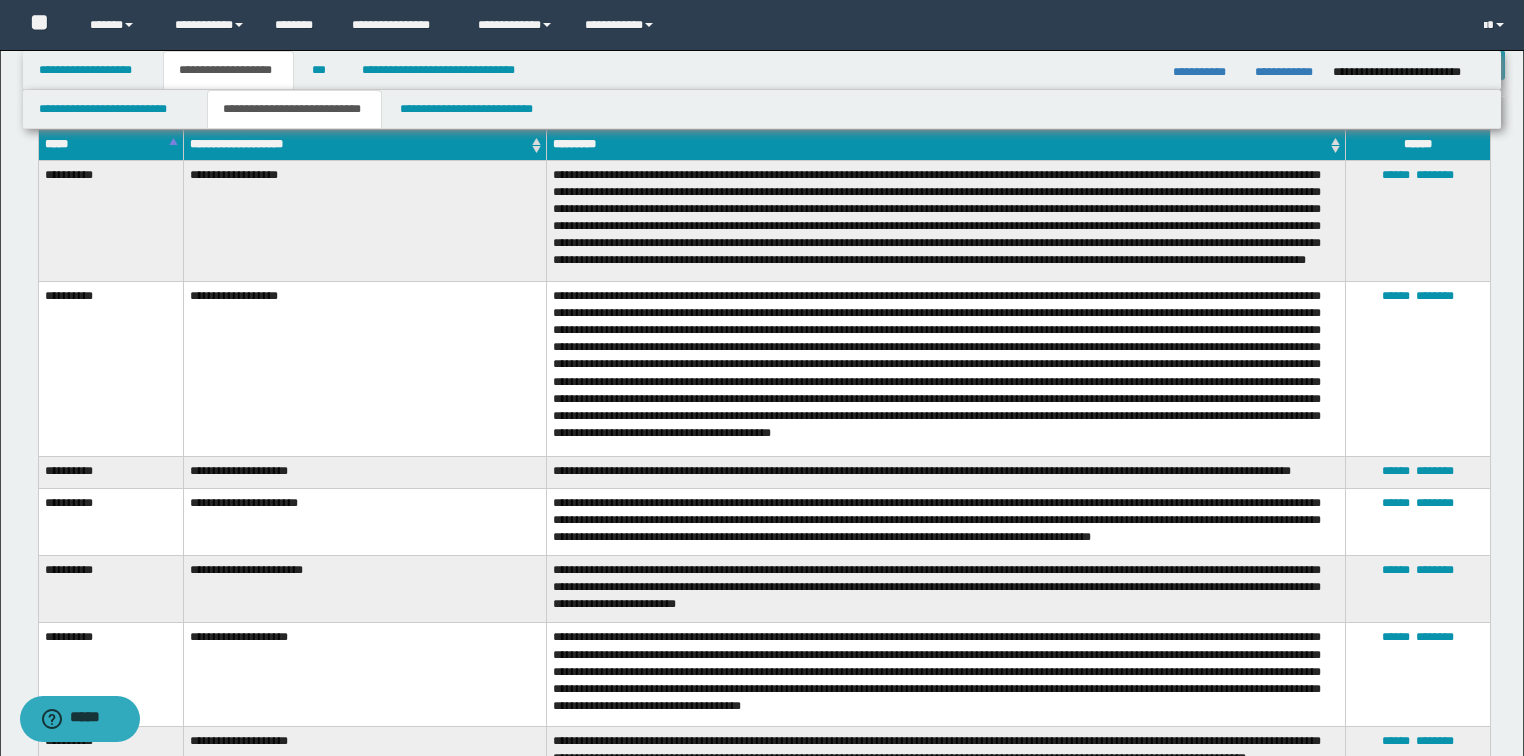 scroll, scrollTop: 3747, scrollLeft: 0, axis: vertical 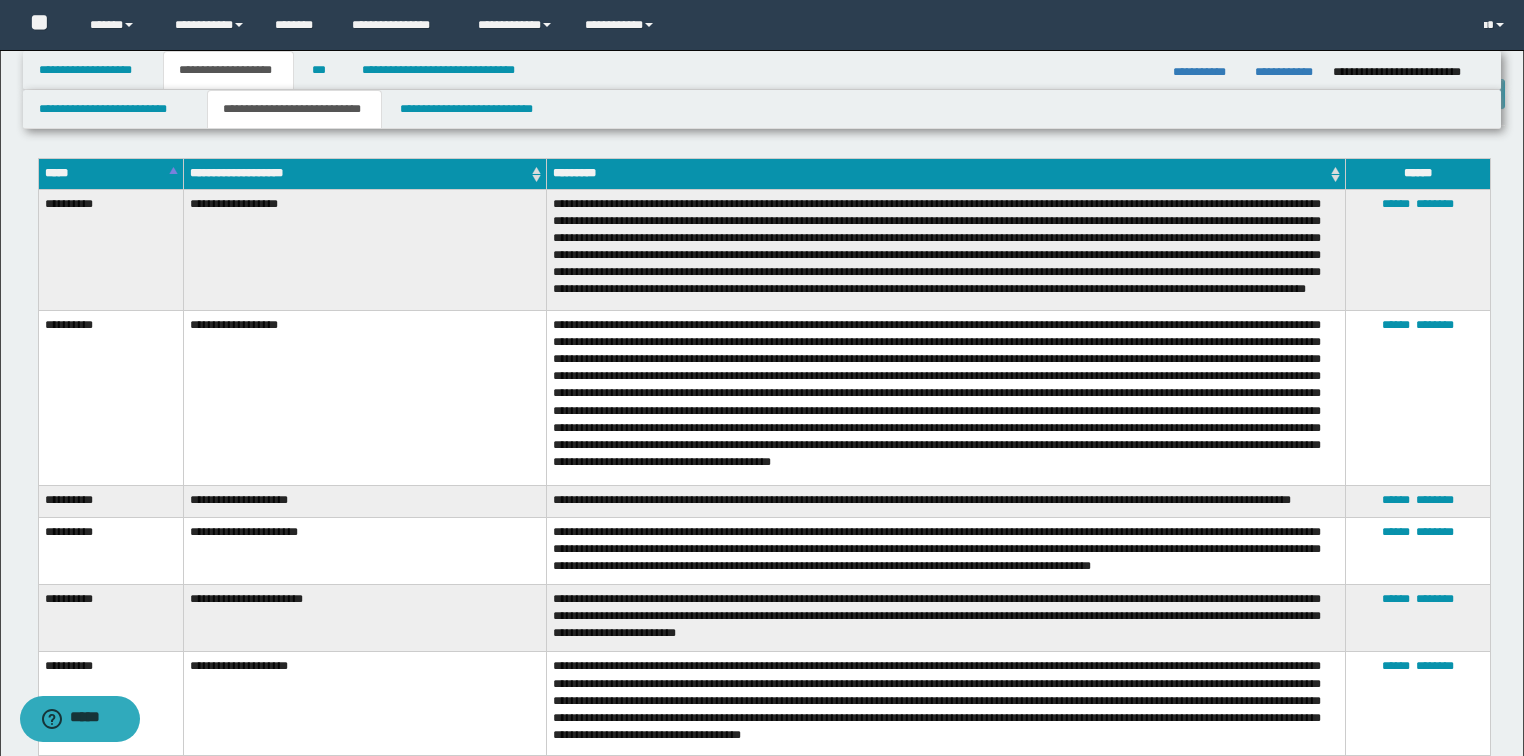 click on "**********" at bounding box center [1286, 72] 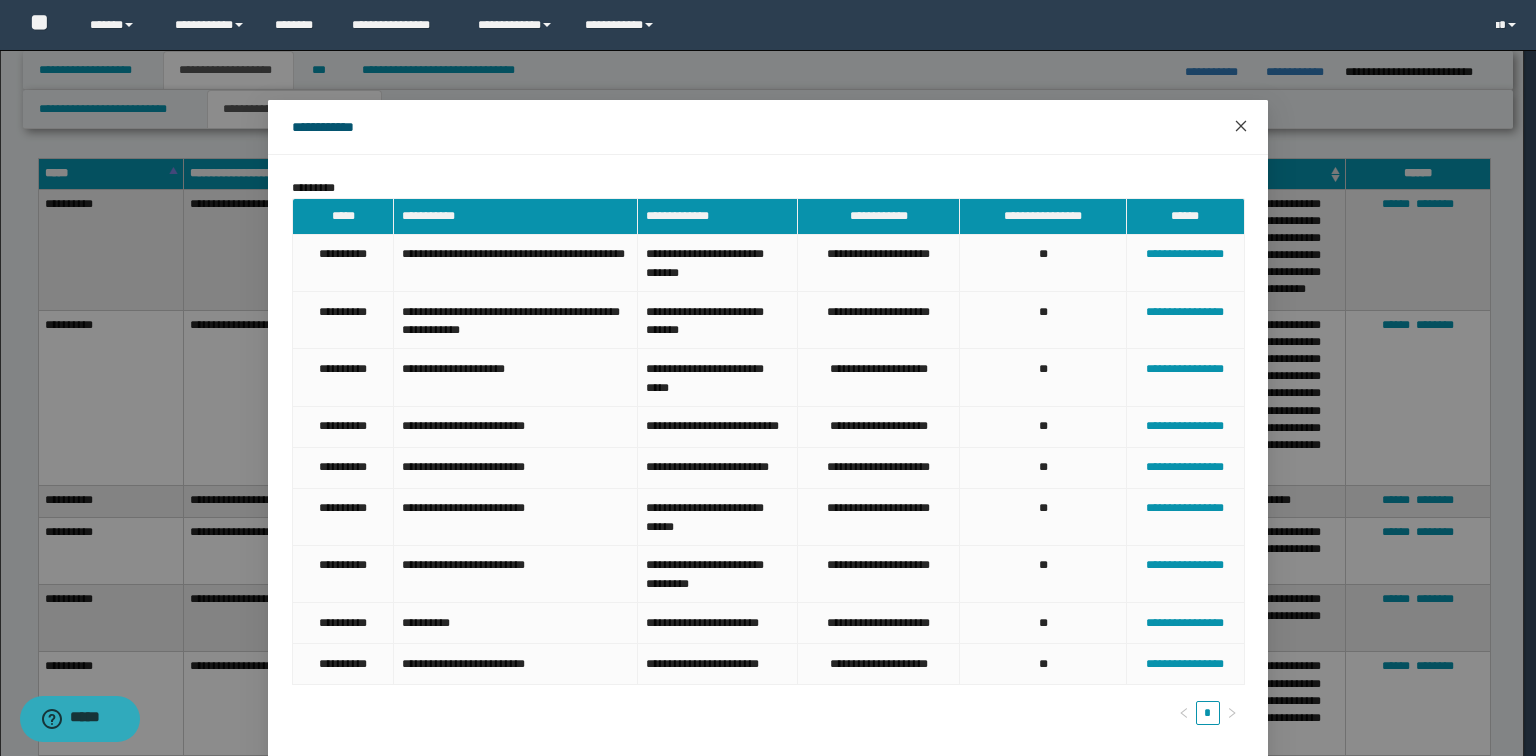 click 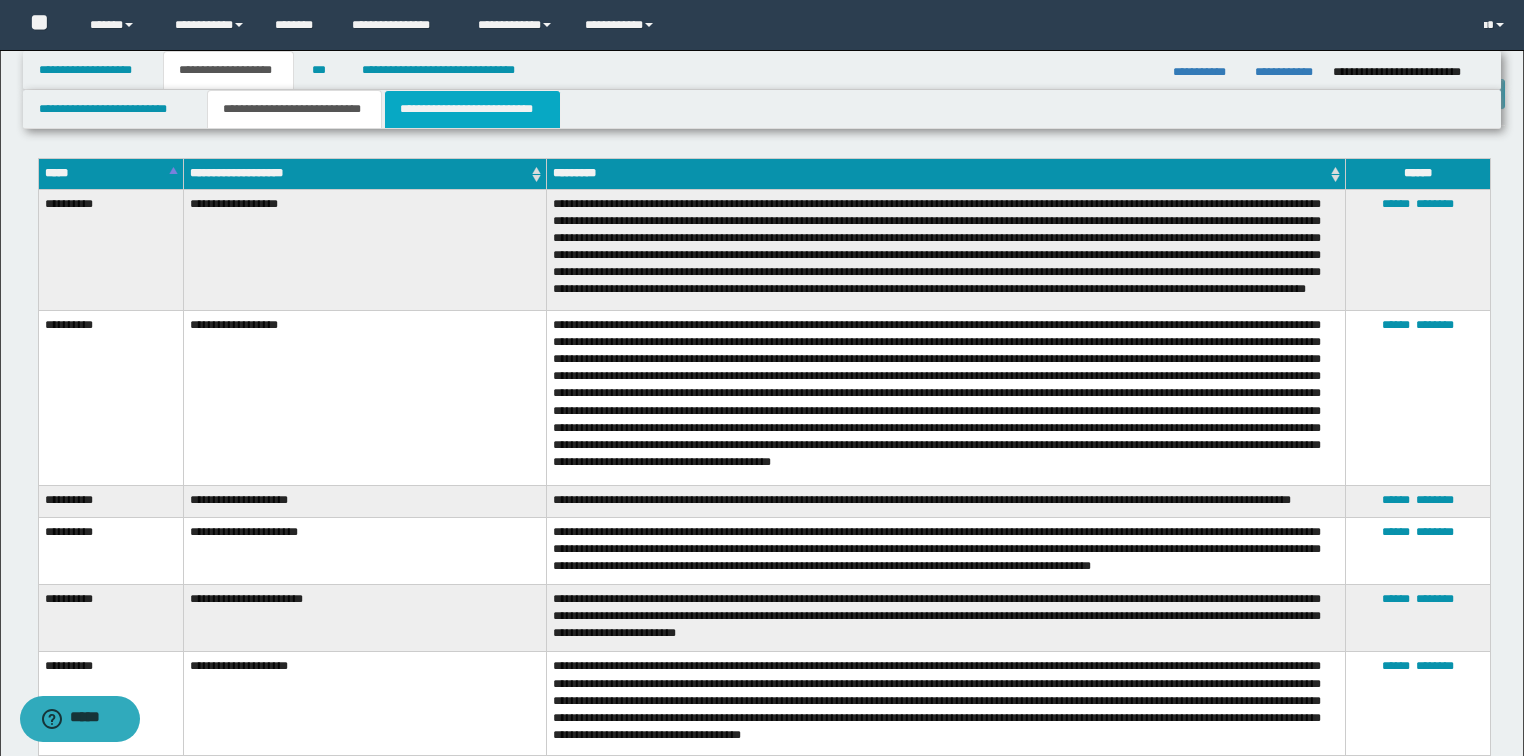 click on "**********" at bounding box center (472, 109) 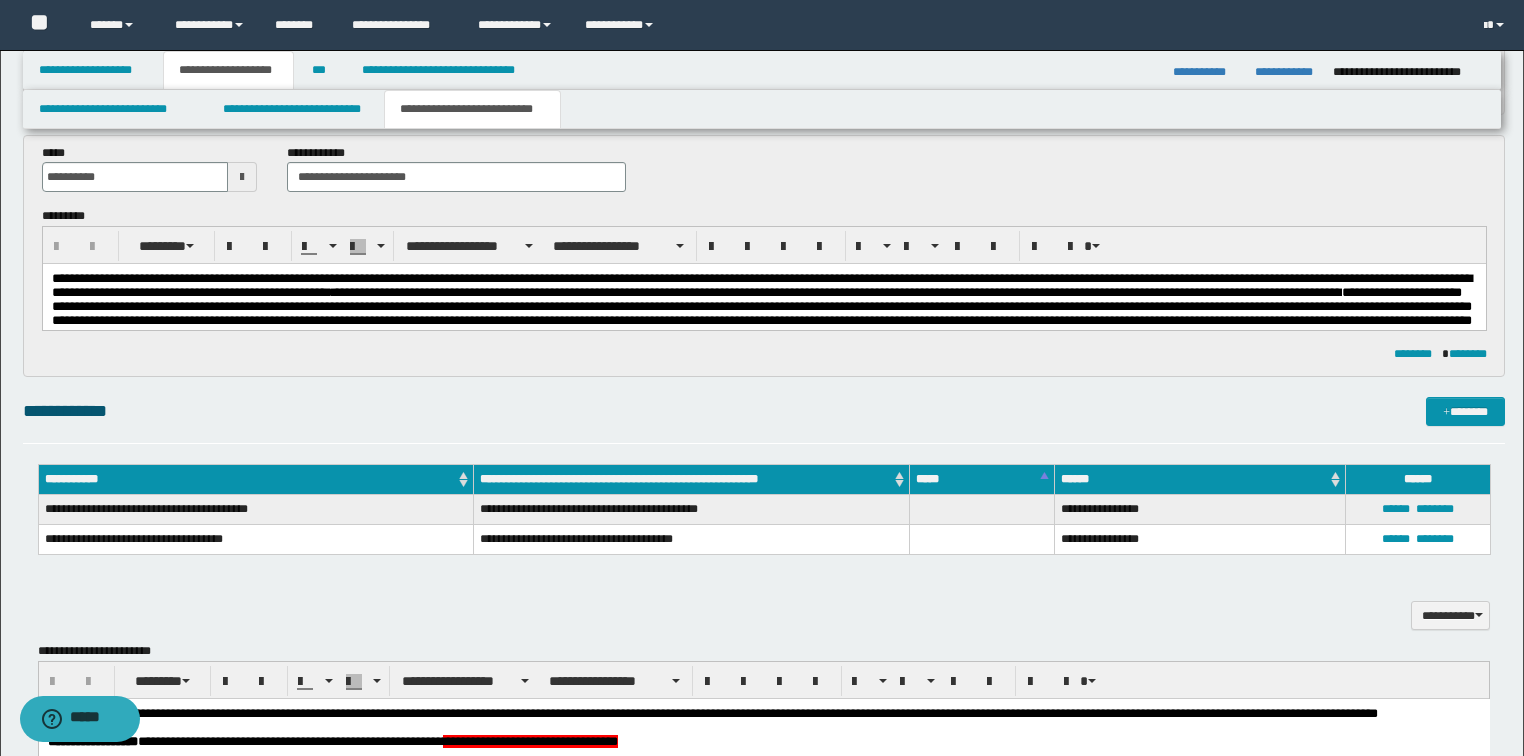 scroll, scrollTop: 197, scrollLeft: 0, axis: vertical 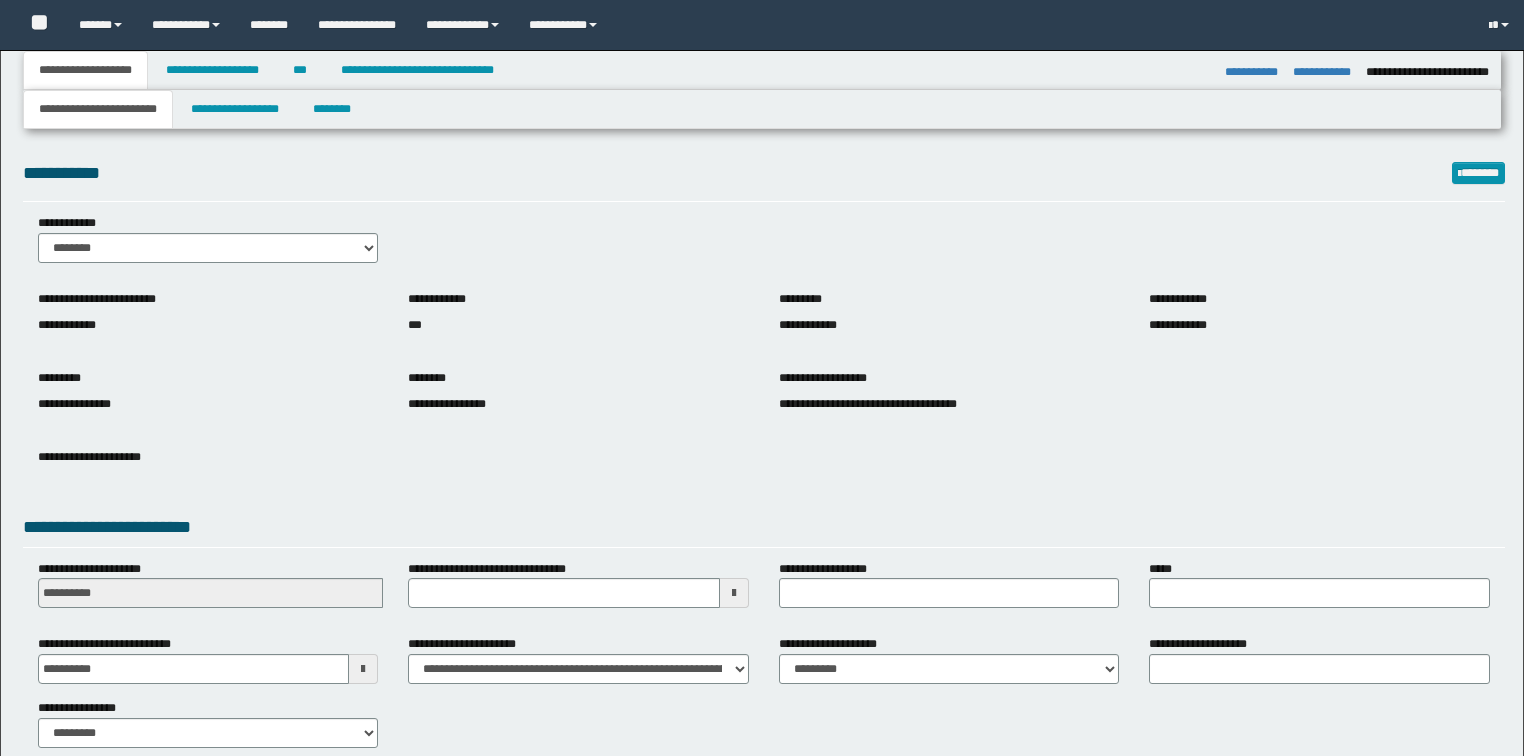 select on "*" 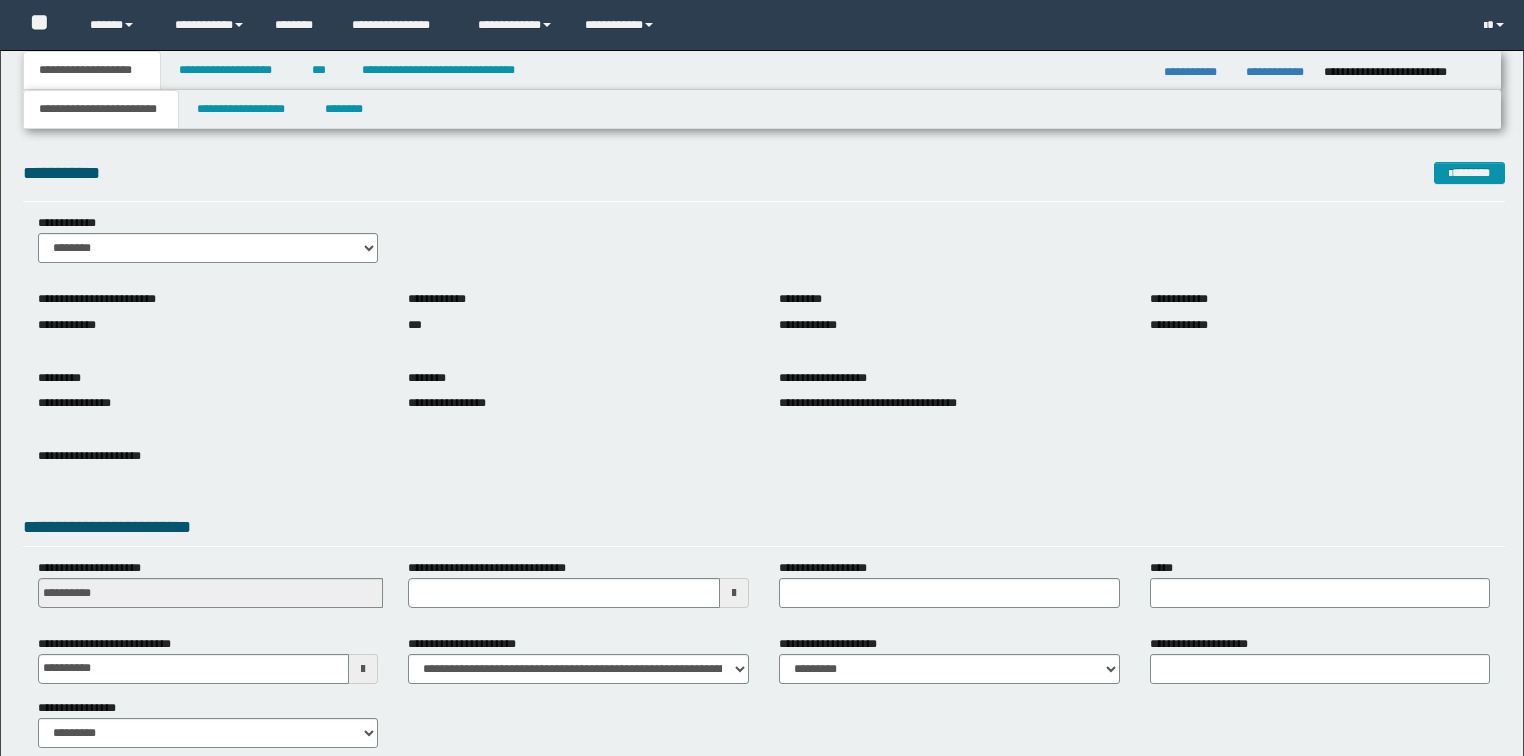 scroll, scrollTop: 0, scrollLeft: 0, axis: both 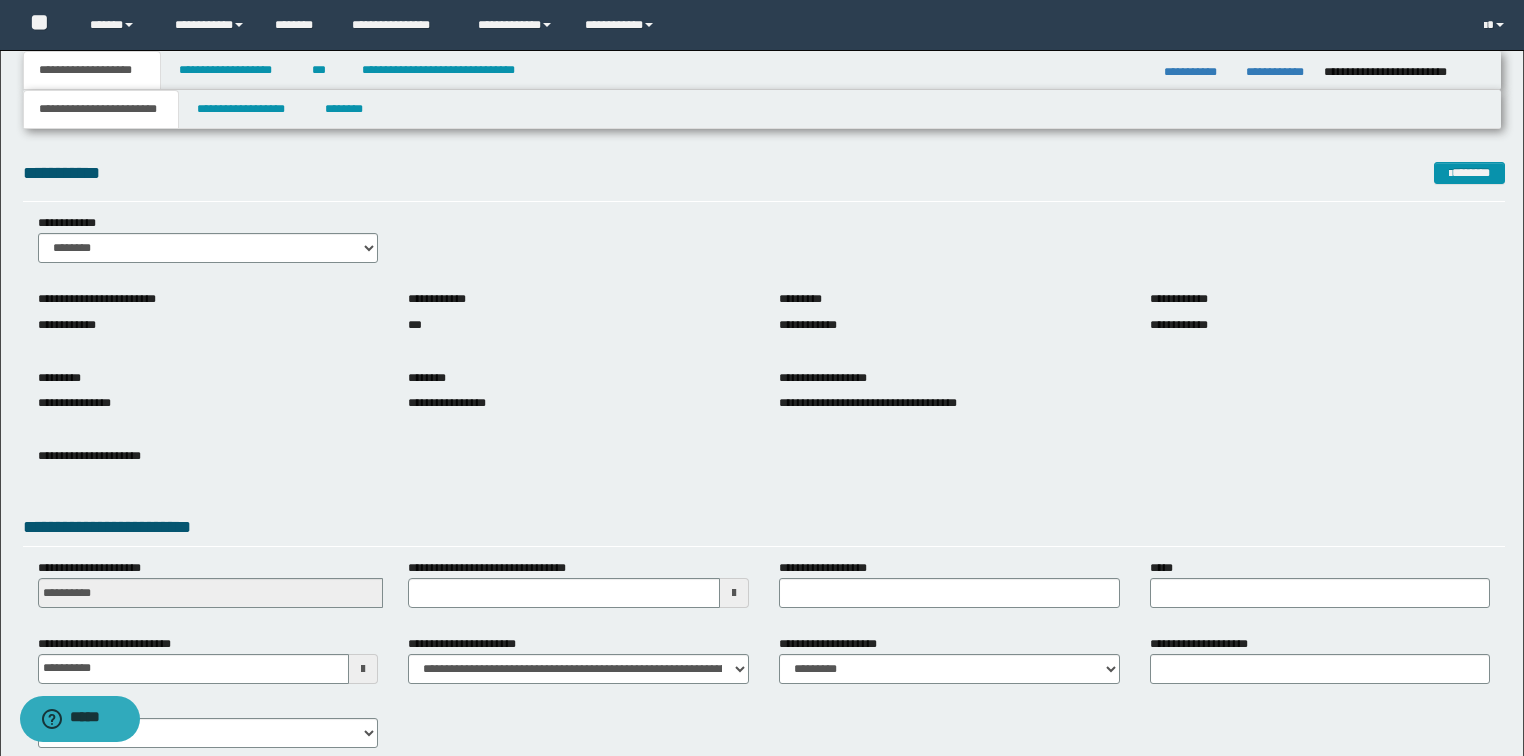 click on "**********" at bounding box center [764, 471] 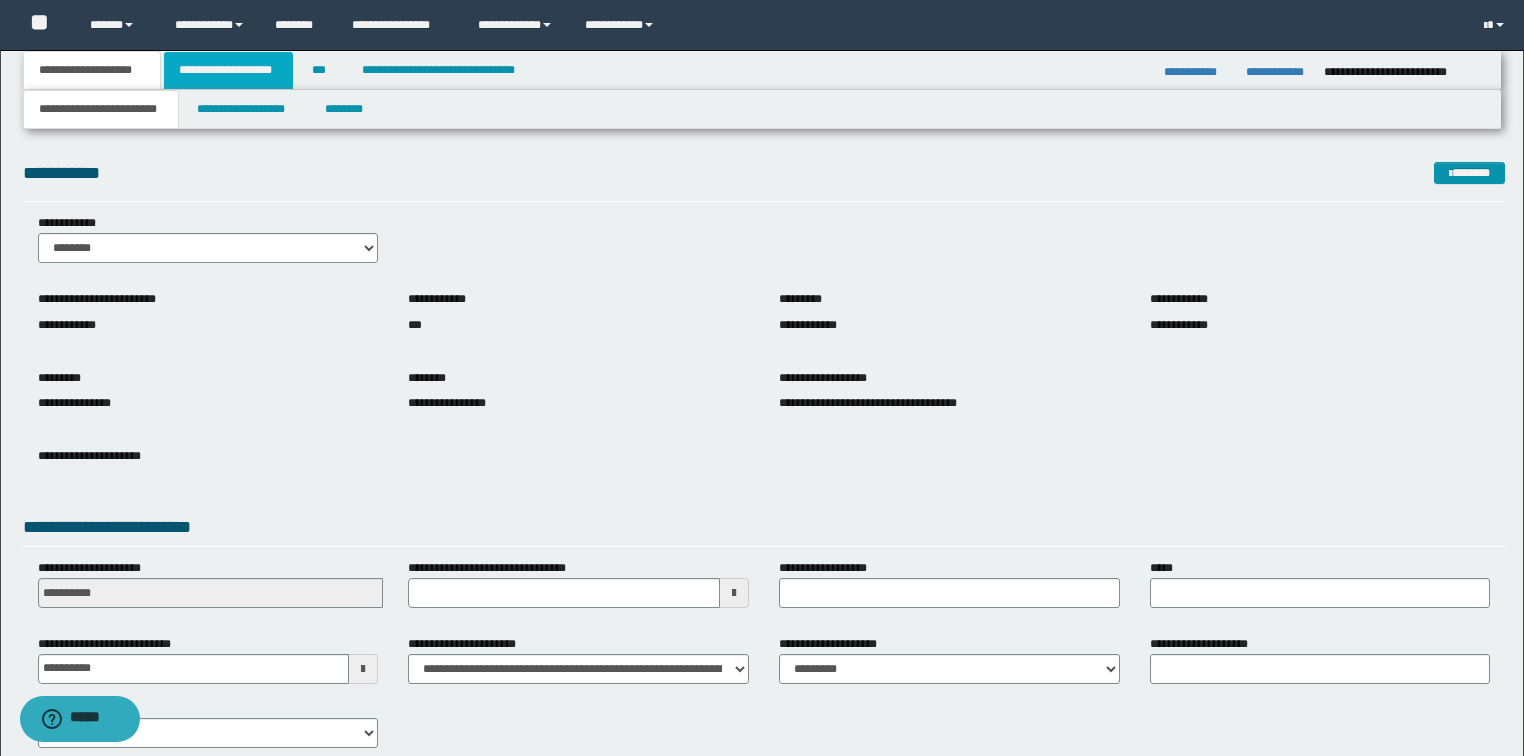 click on "**********" at bounding box center [228, 70] 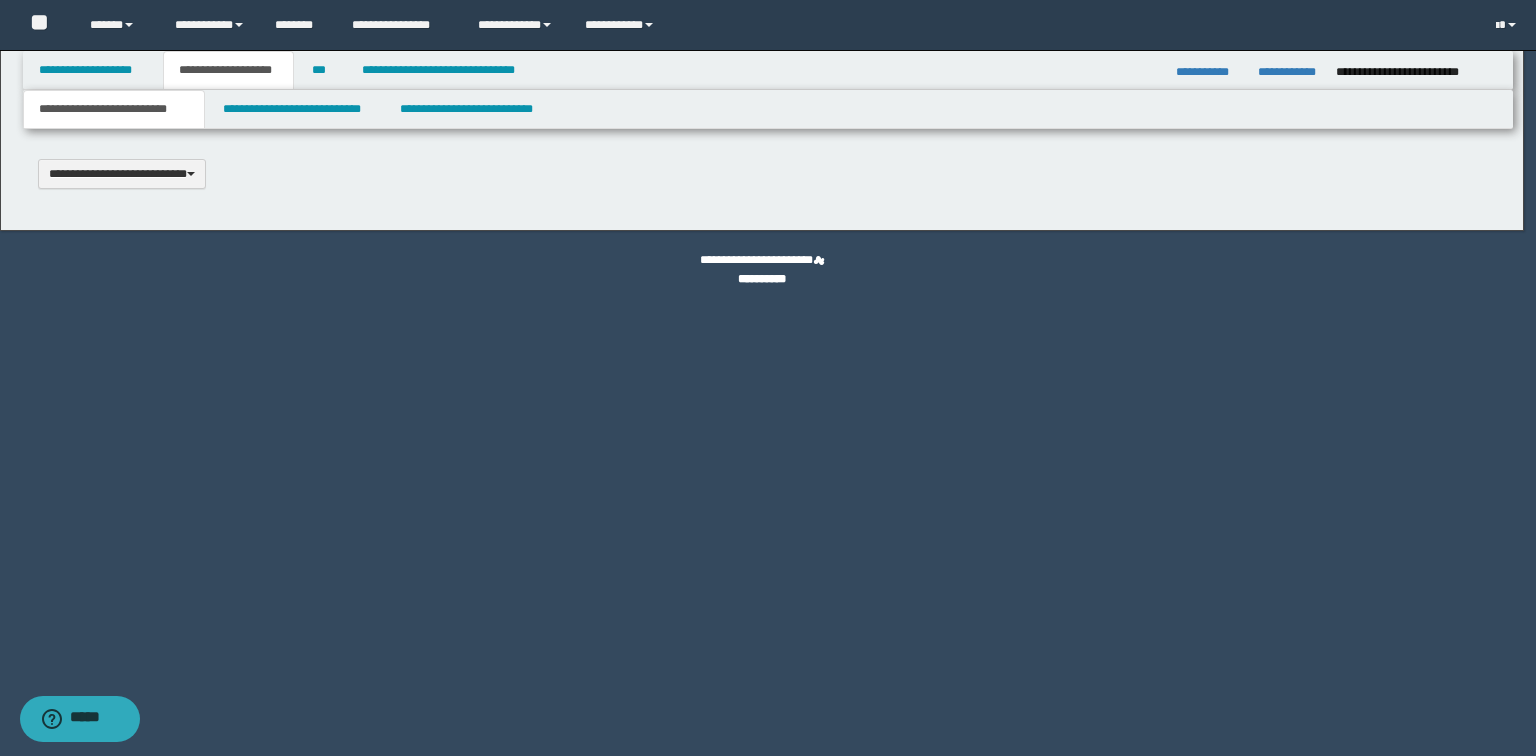 type 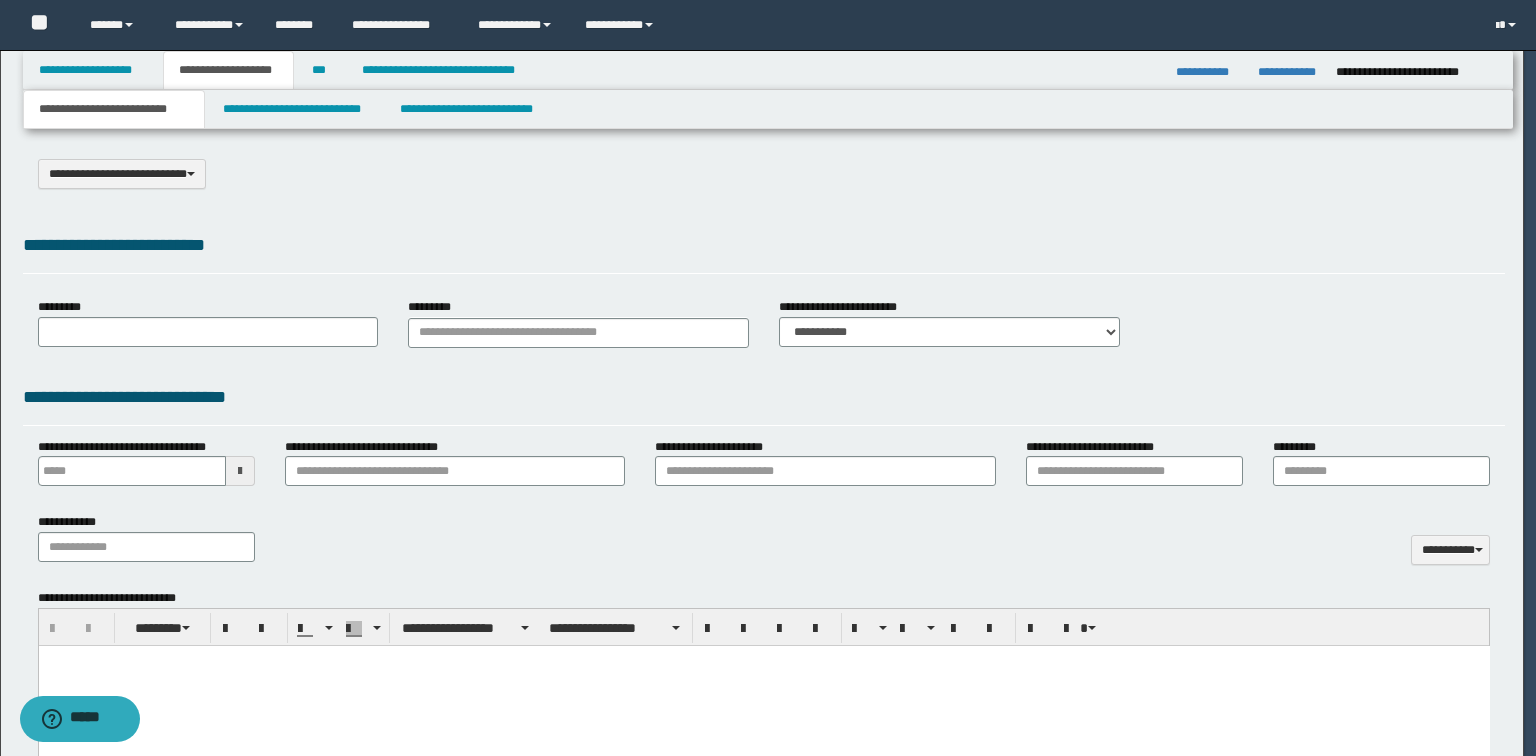 type on "**********" 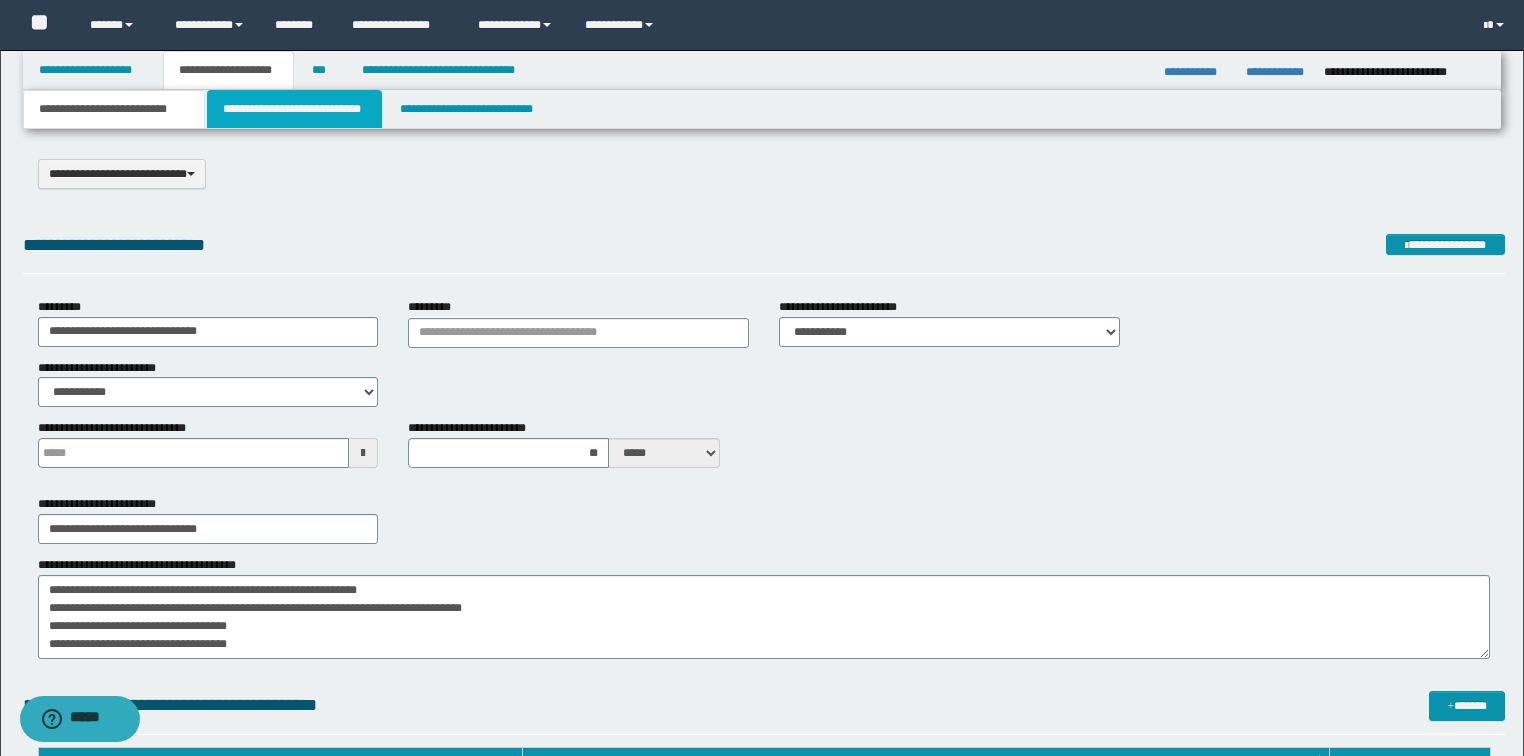 click on "**********" at bounding box center [294, 109] 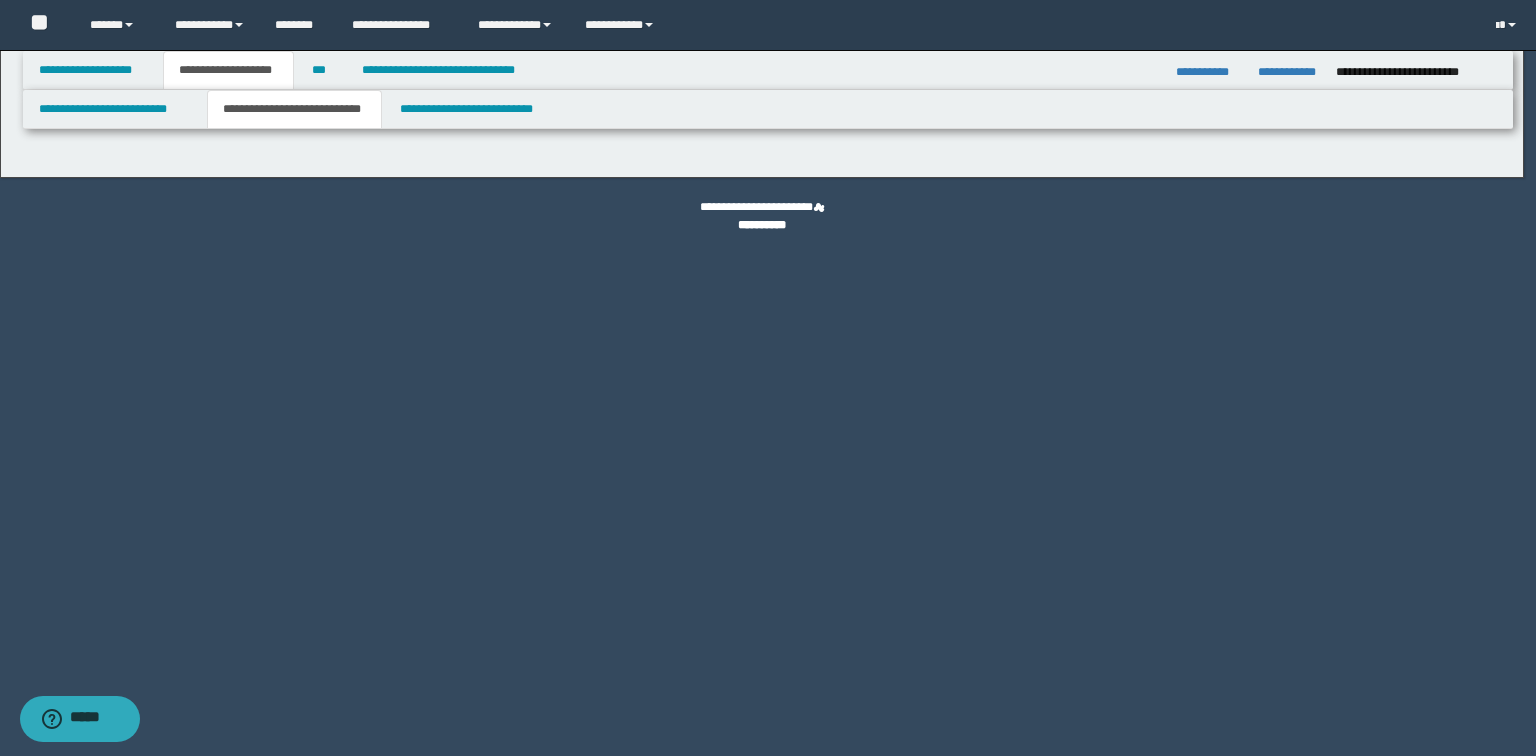 select on "*" 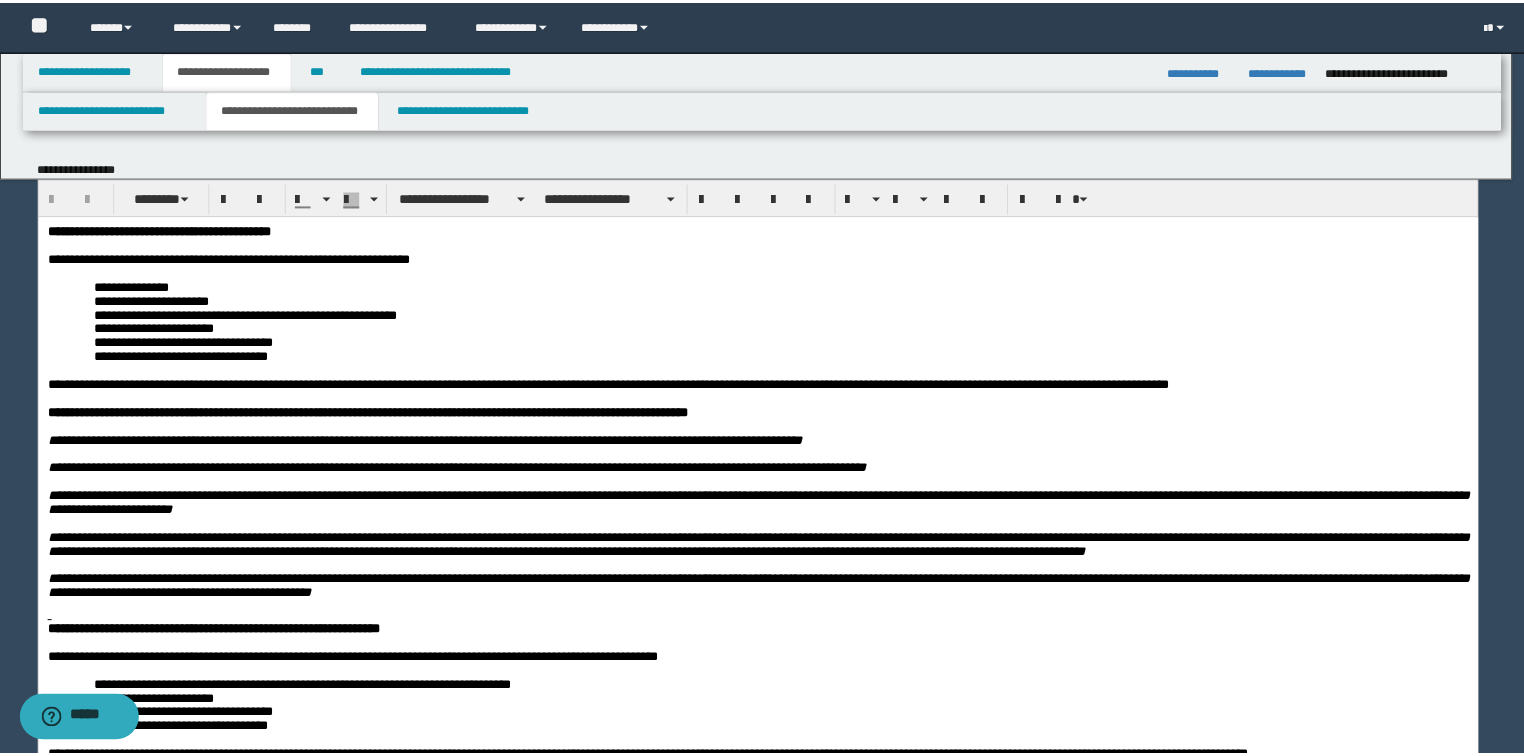 scroll, scrollTop: 0, scrollLeft: 0, axis: both 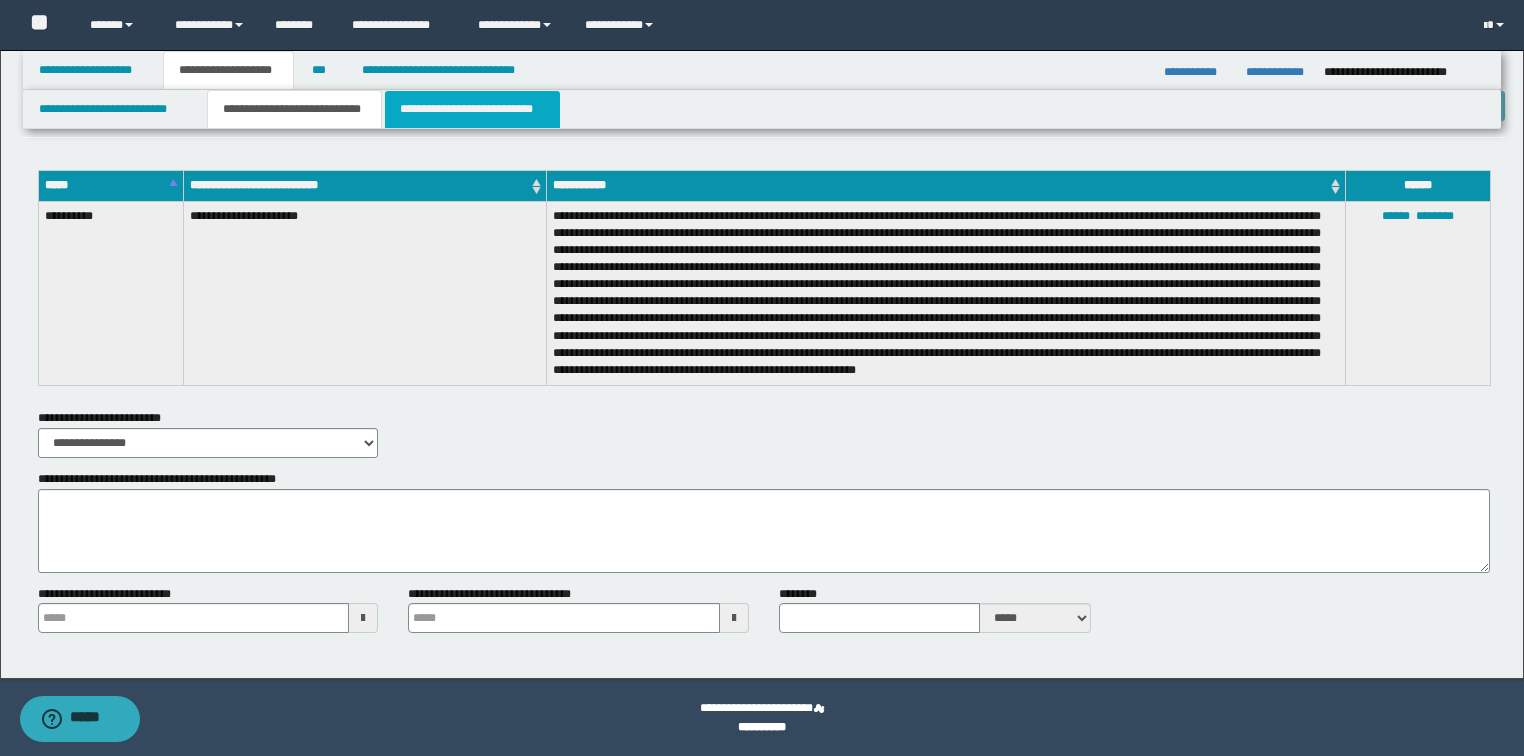 click on "**********" at bounding box center (472, 109) 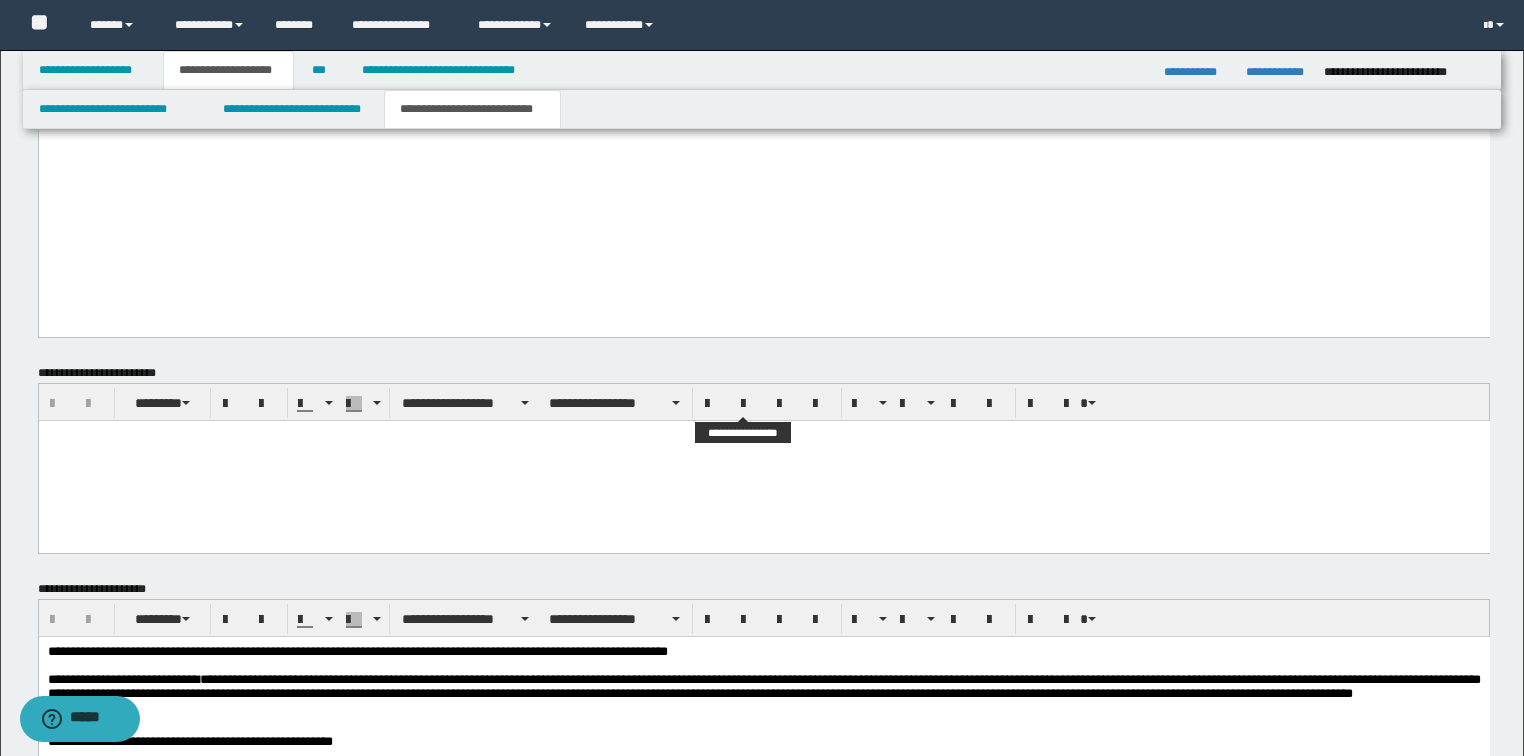 scroll, scrollTop: 3600, scrollLeft: 0, axis: vertical 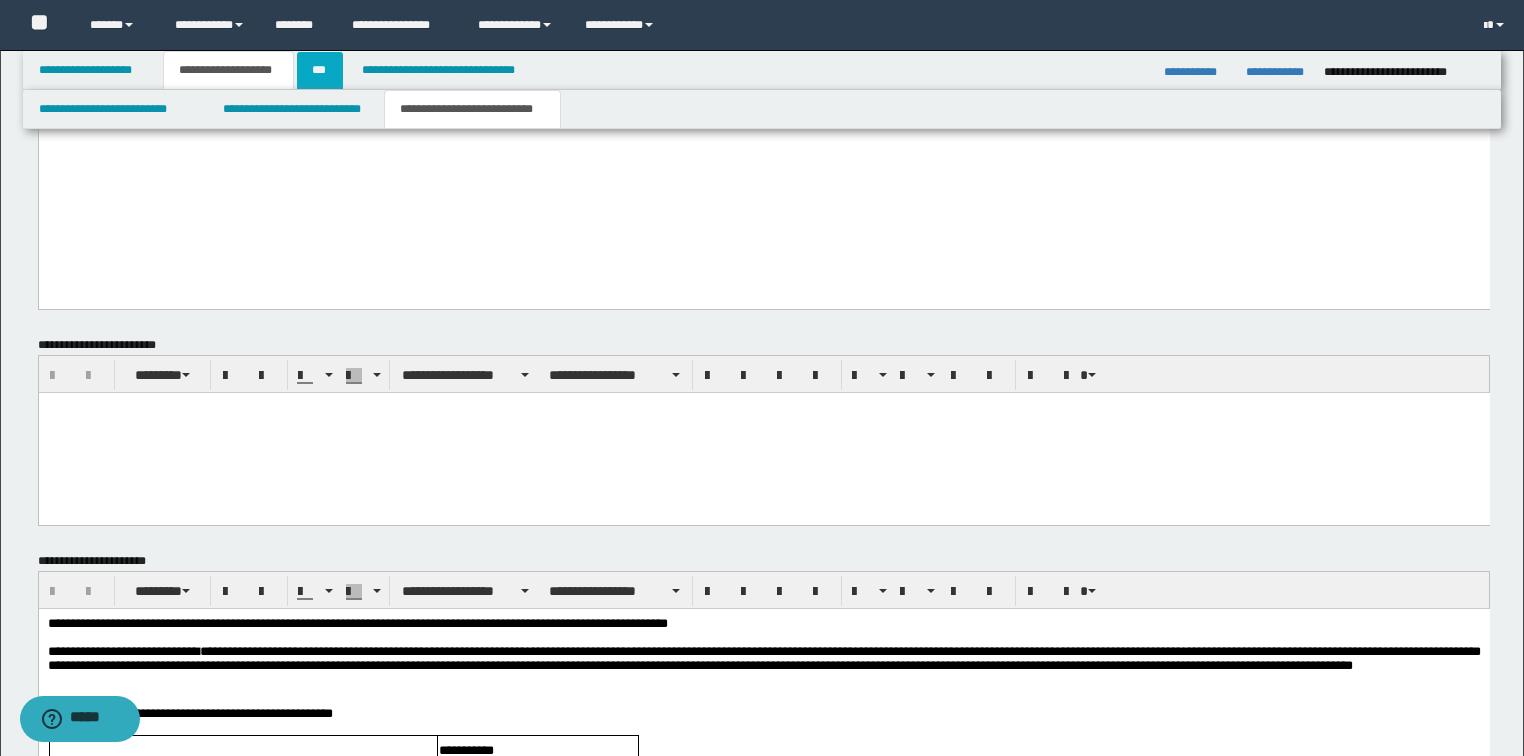 click on "***" at bounding box center (320, 70) 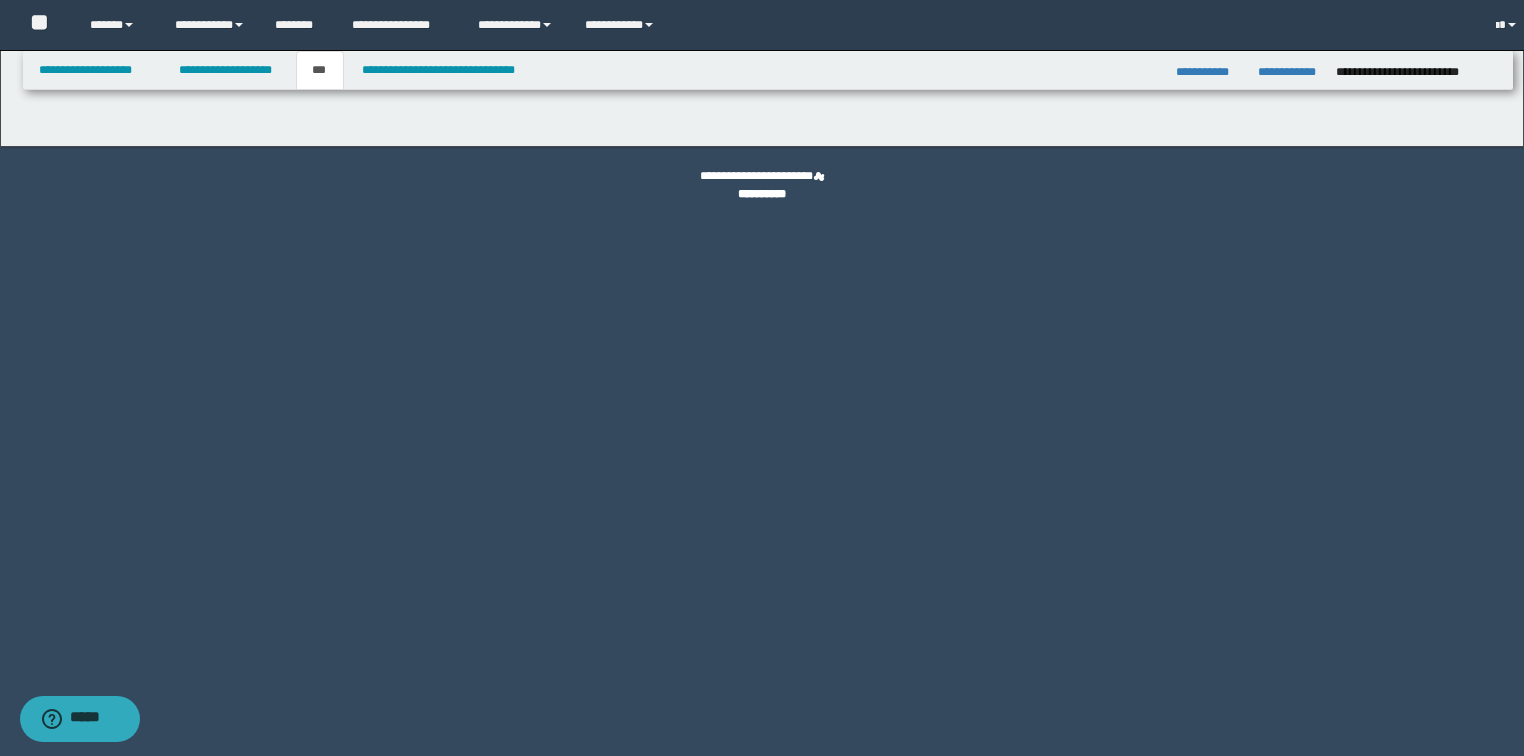 scroll, scrollTop: 0, scrollLeft: 0, axis: both 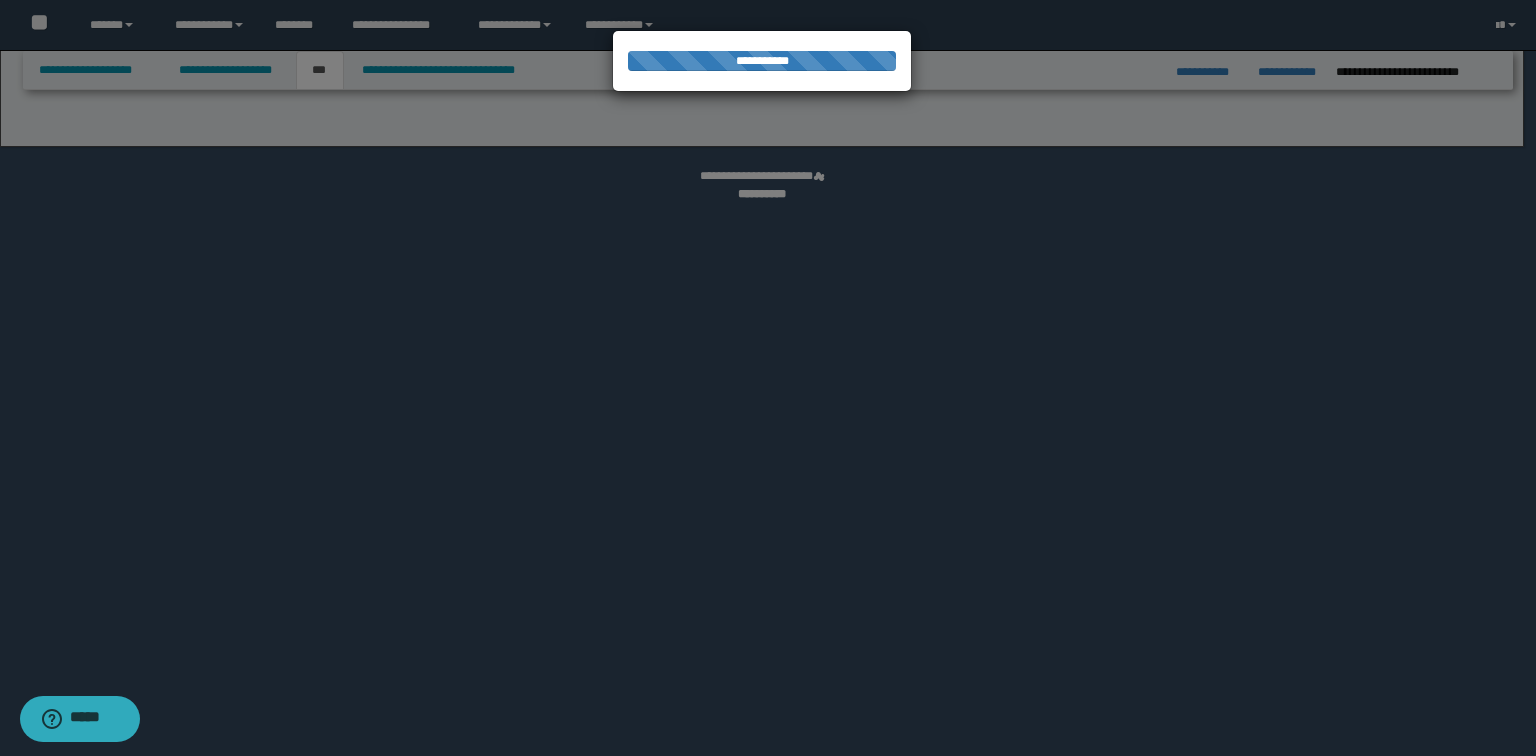 select on "**" 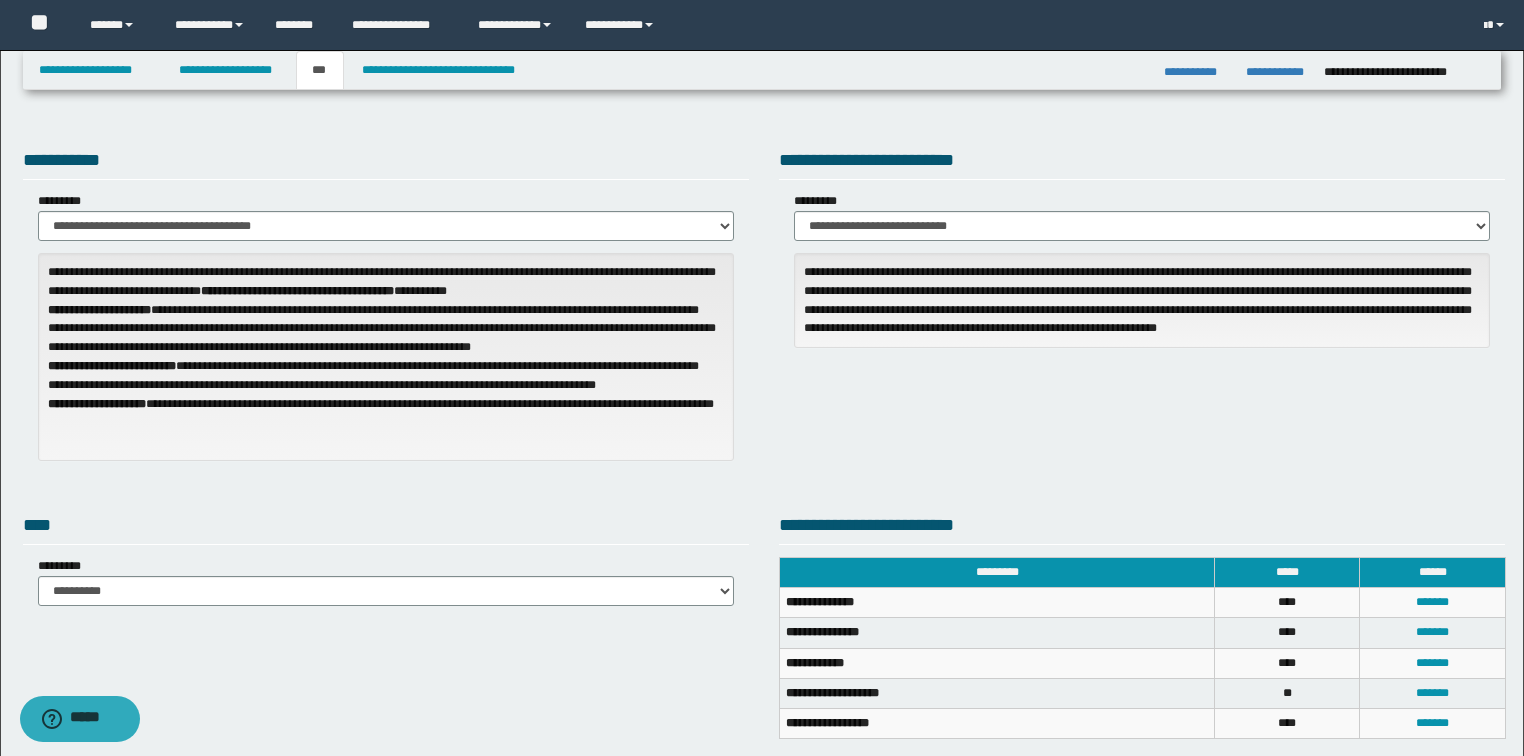 scroll, scrollTop: 80, scrollLeft: 0, axis: vertical 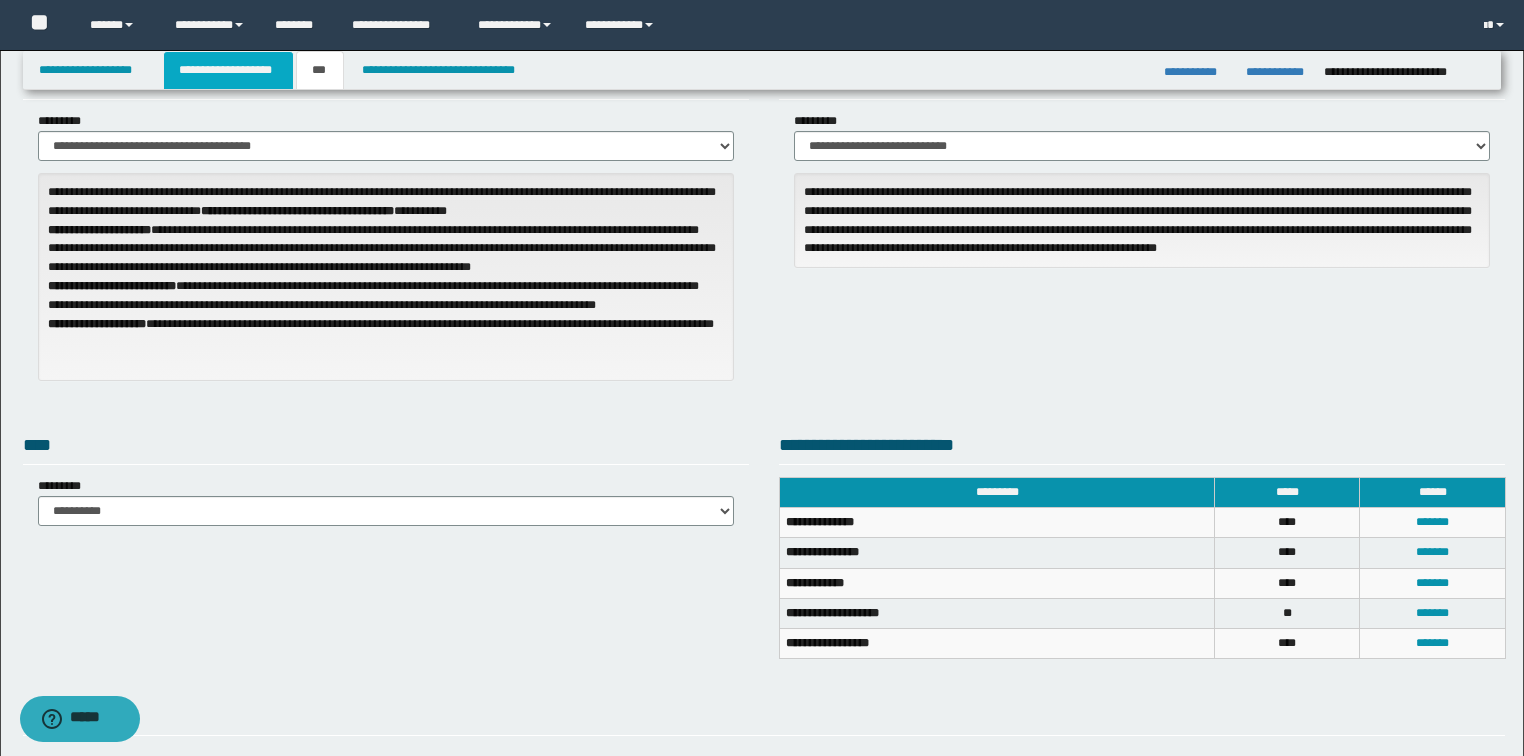 click on "**********" at bounding box center [228, 70] 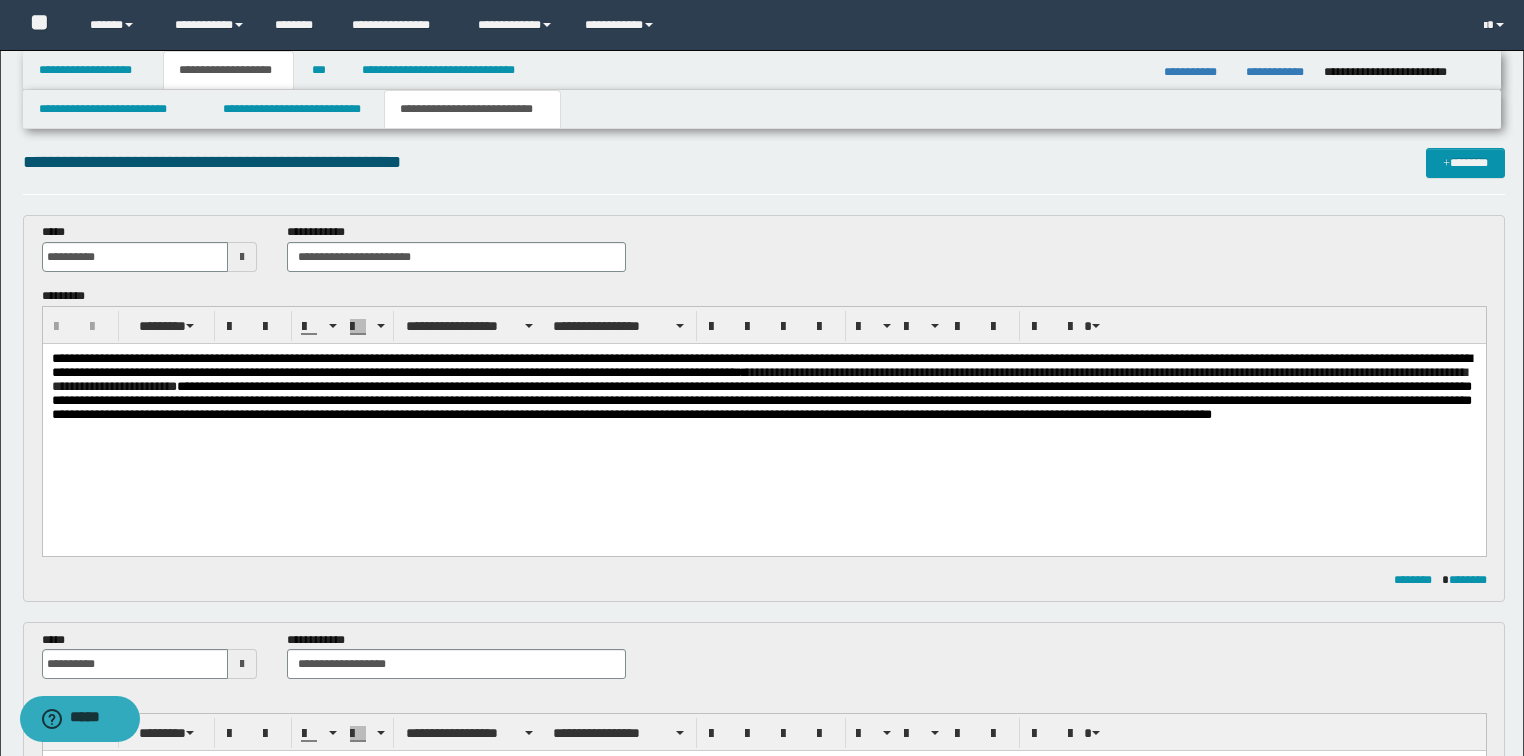 scroll, scrollTop: 0, scrollLeft: 0, axis: both 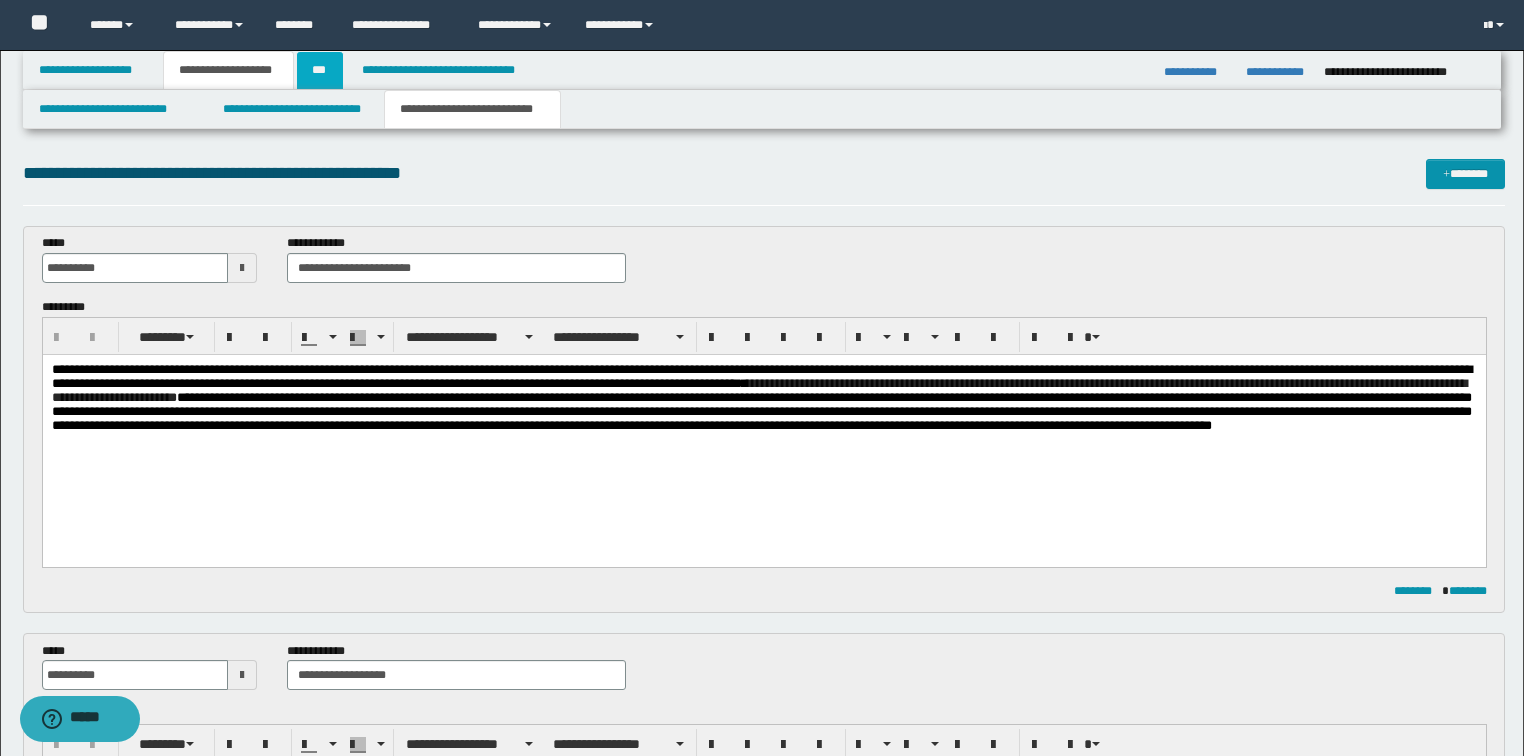 click on "***" at bounding box center (320, 70) 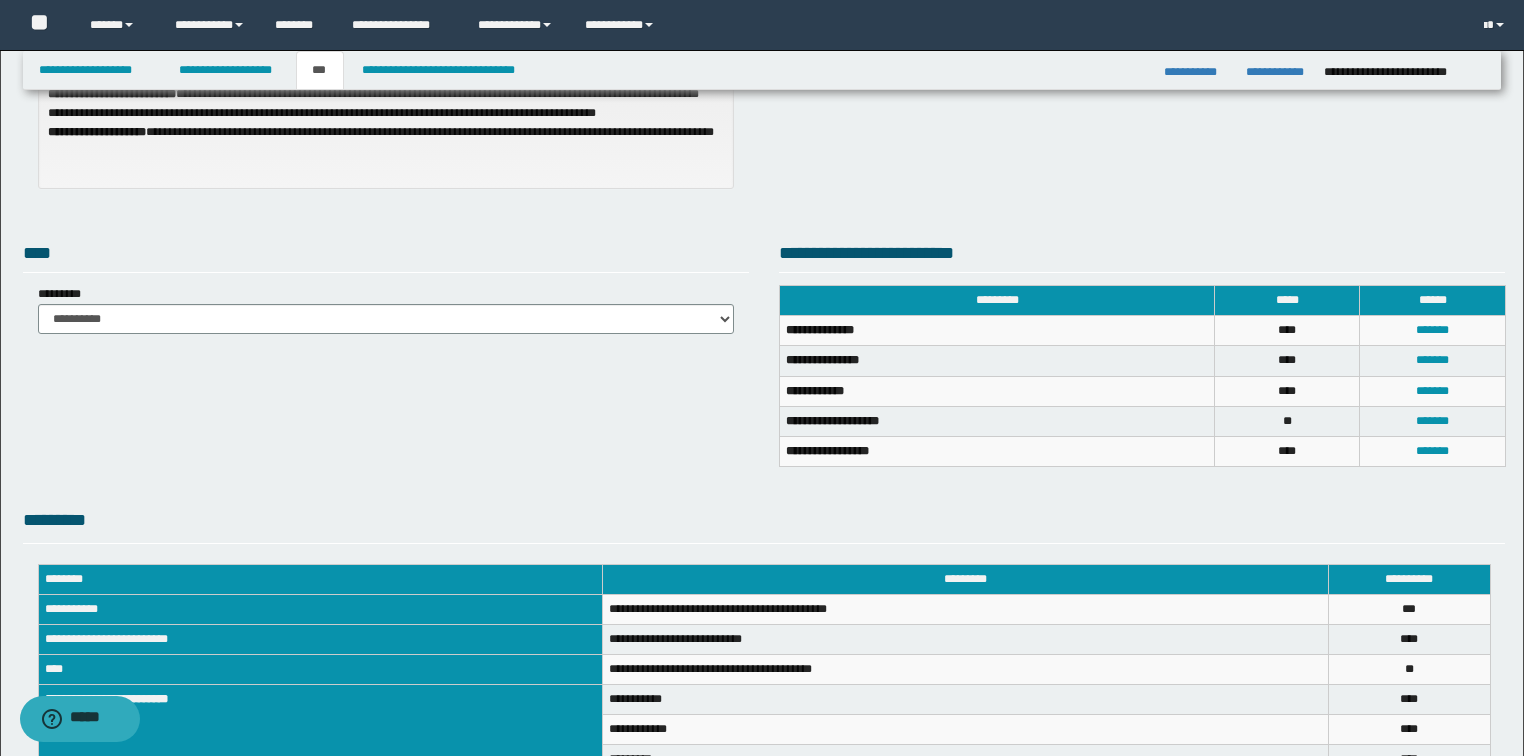 scroll, scrollTop: 268, scrollLeft: 0, axis: vertical 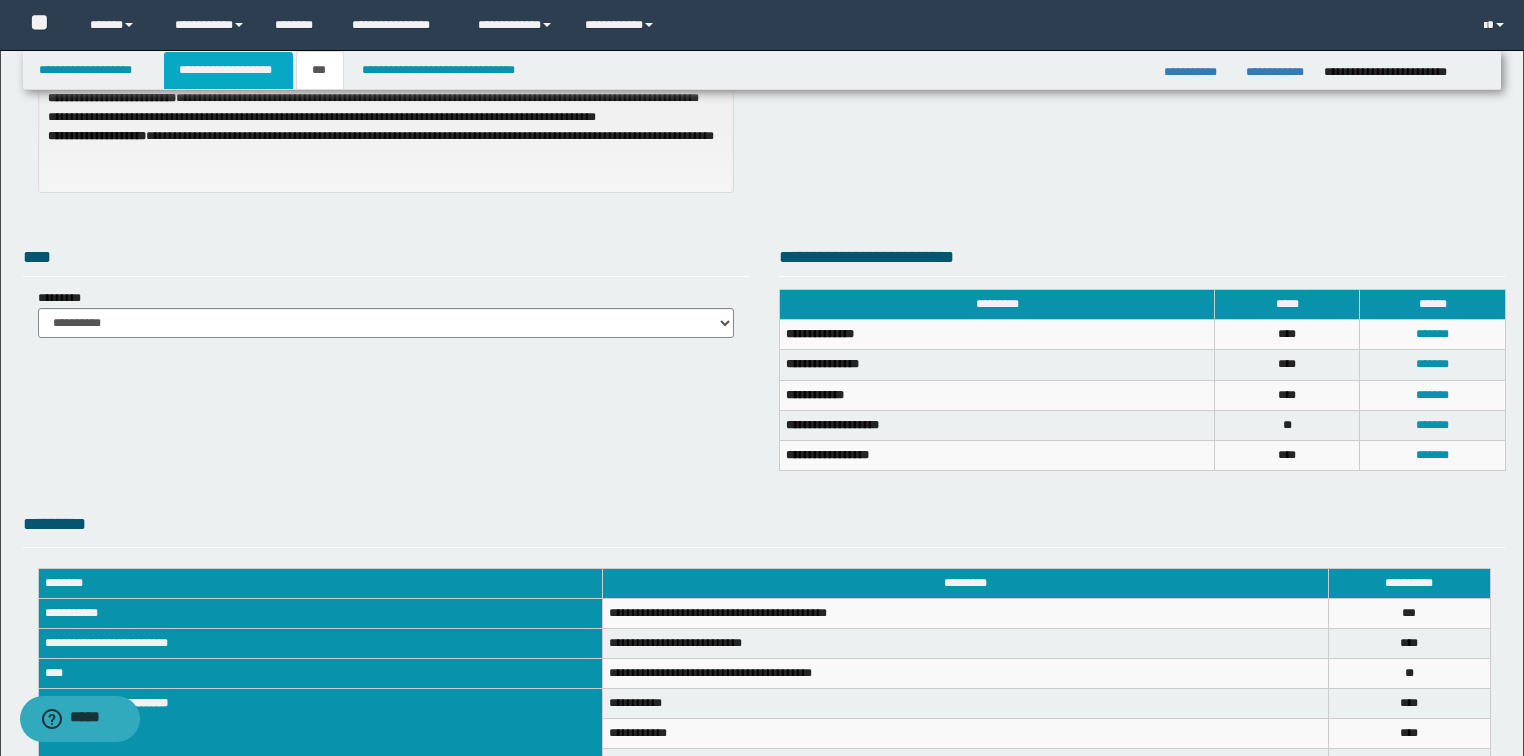 click on "**********" at bounding box center [228, 70] 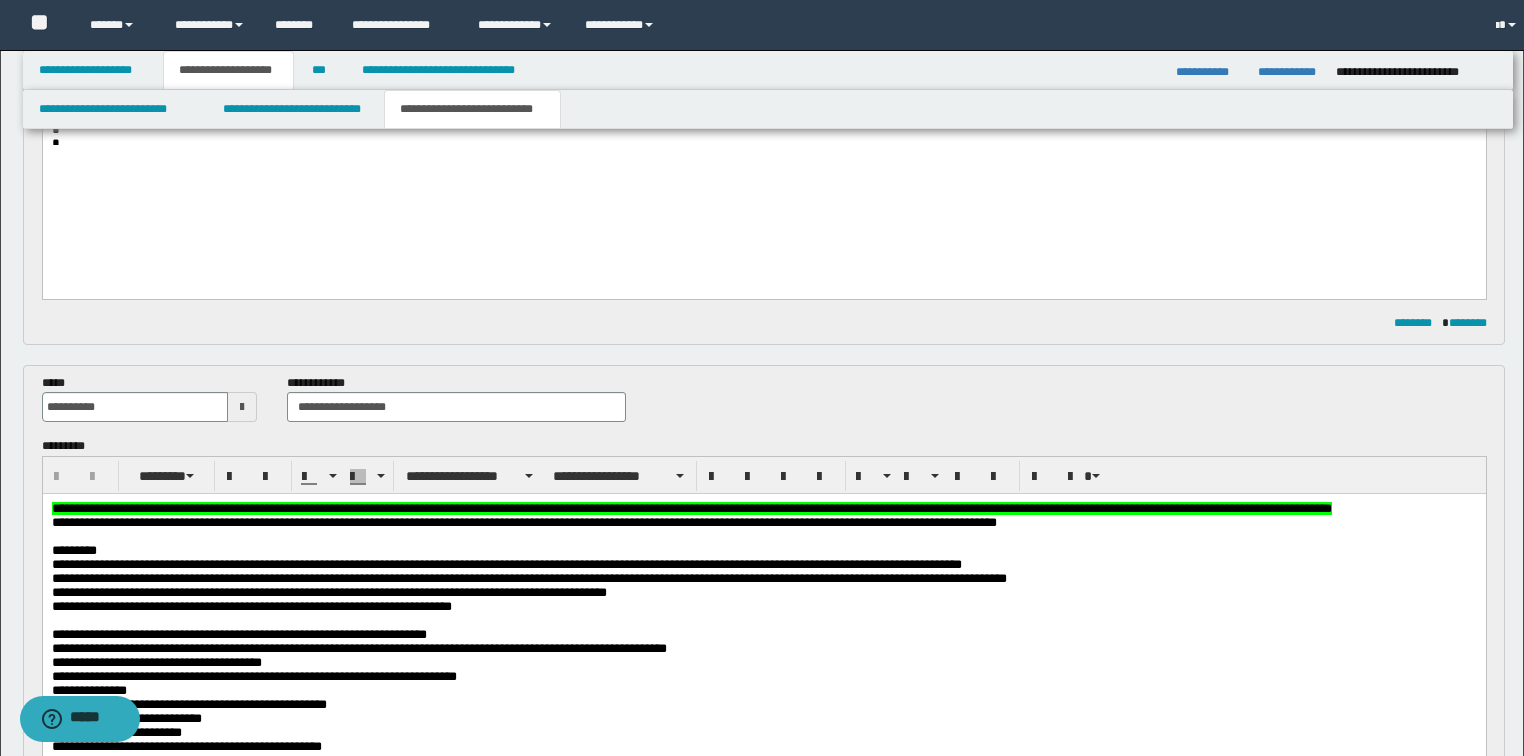 scroll, scrollTop: 299, scrollLeft: 0, axis: vertical 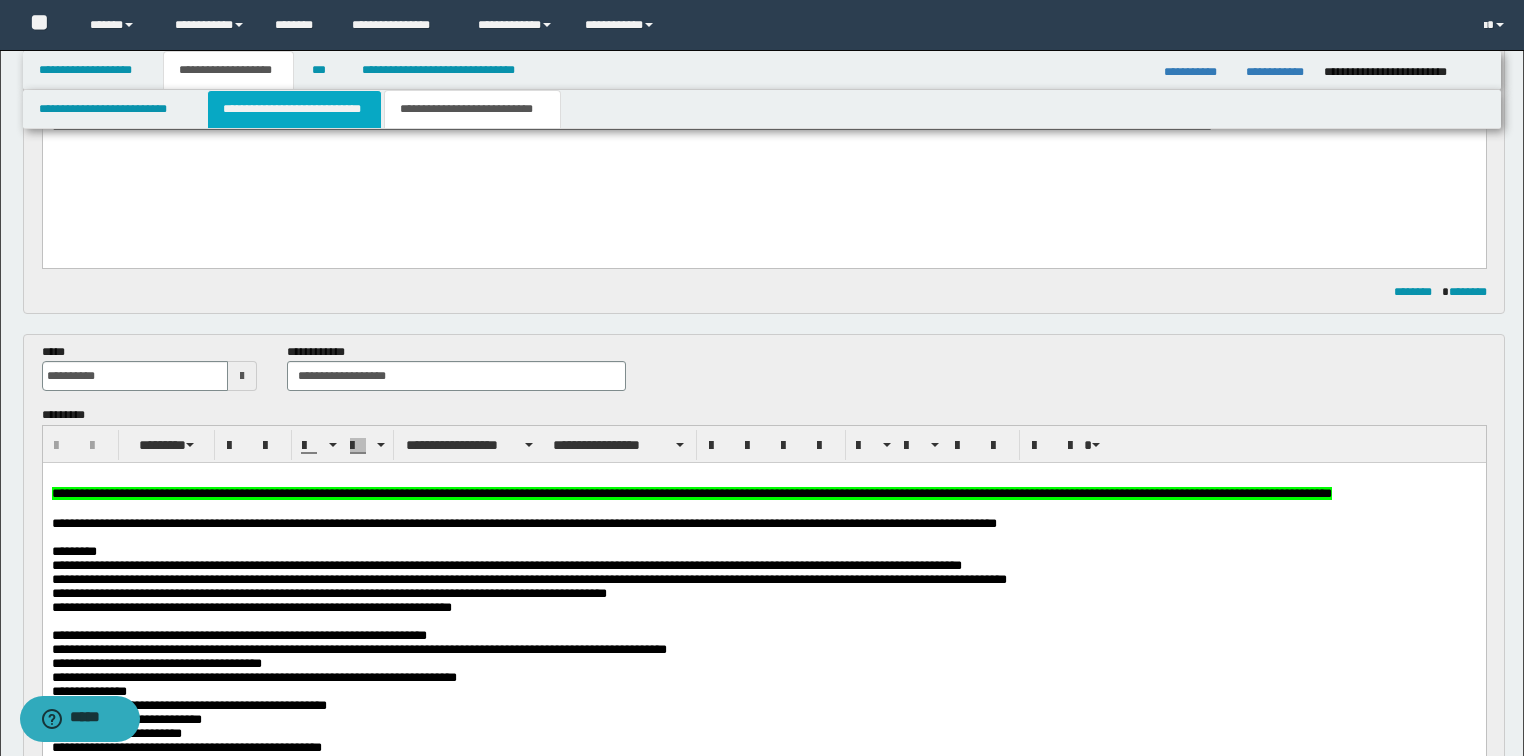 click on "**********" at bounding box center [294, 109] 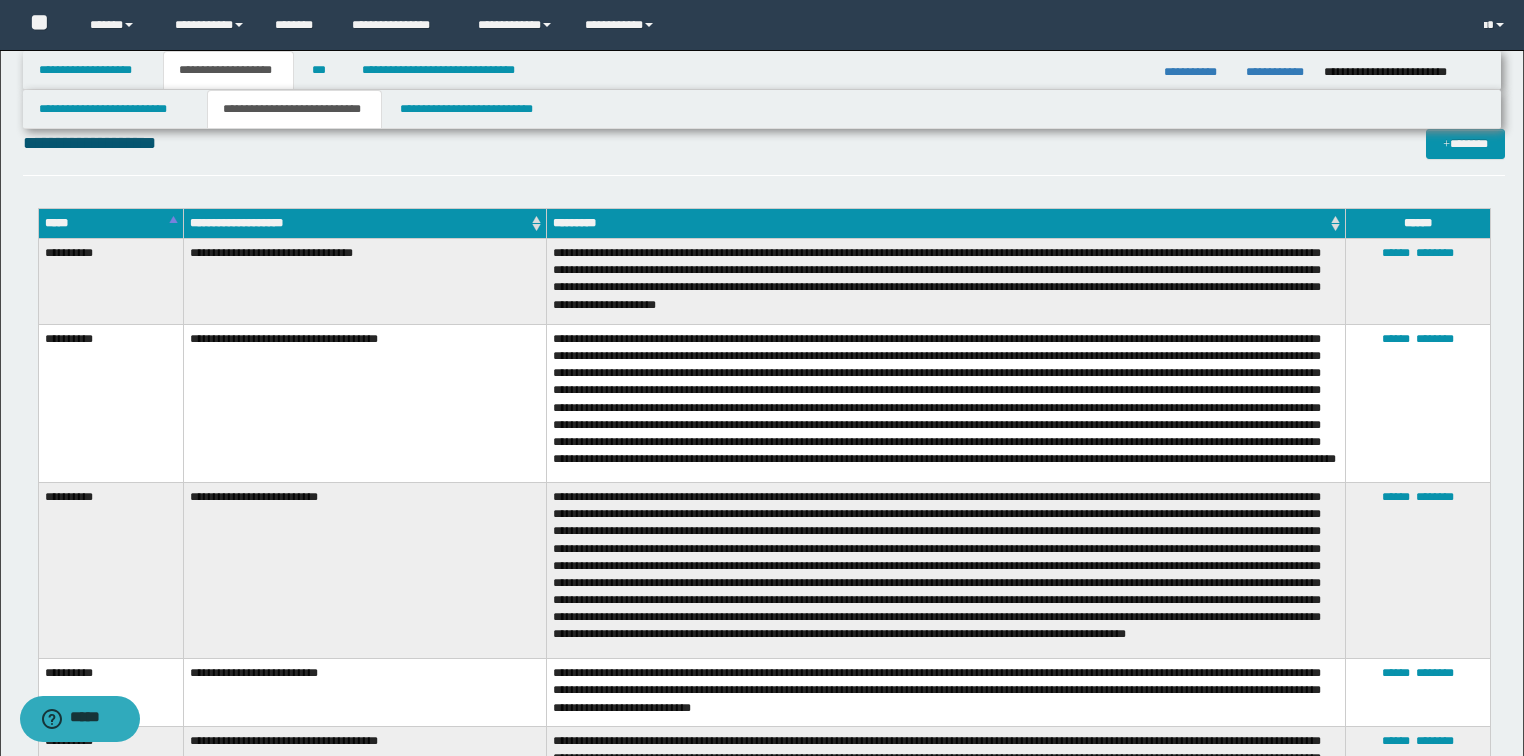 scroll, scrollTop: 3339, scrollLeft: 0, axis: vertical 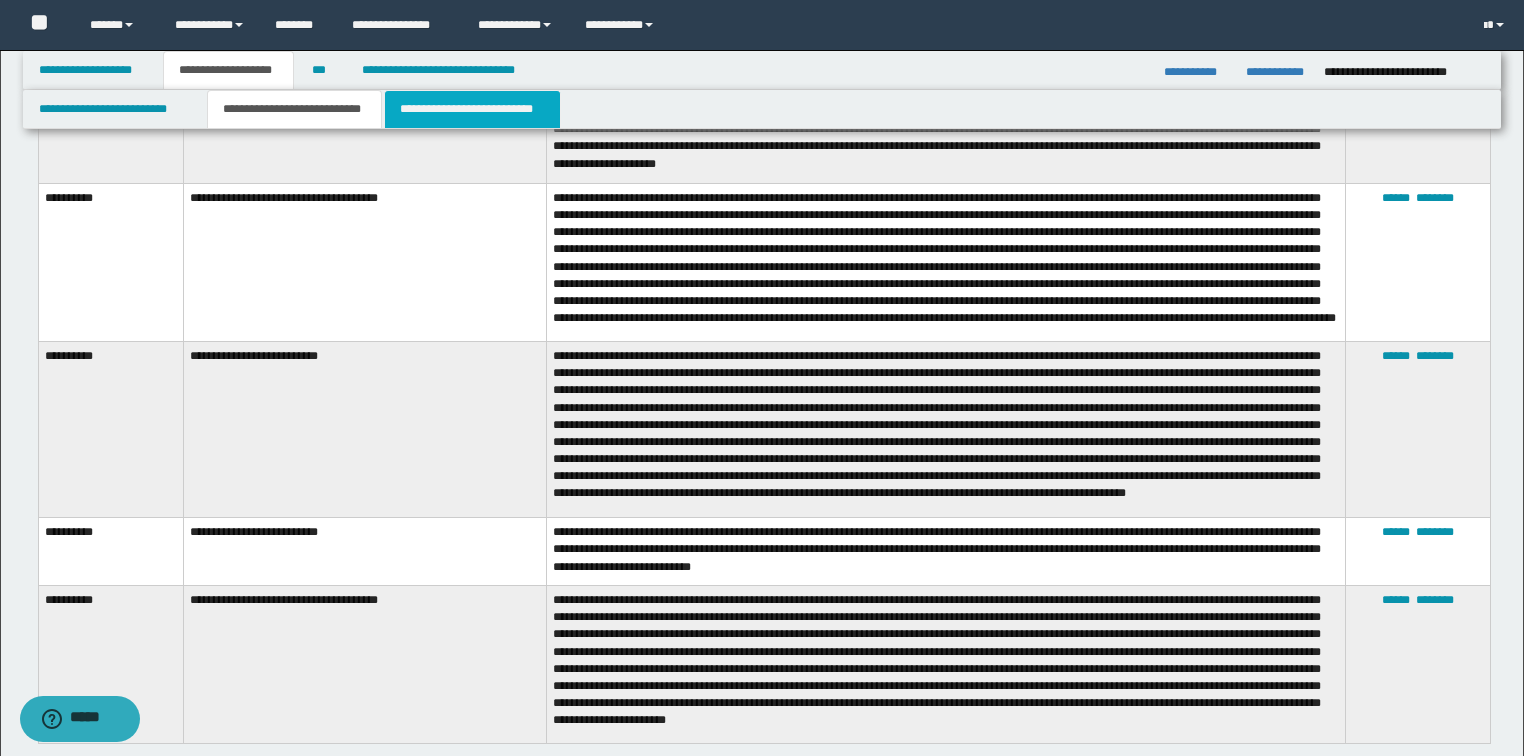 click on "**********" at bounding box center [472, 109] 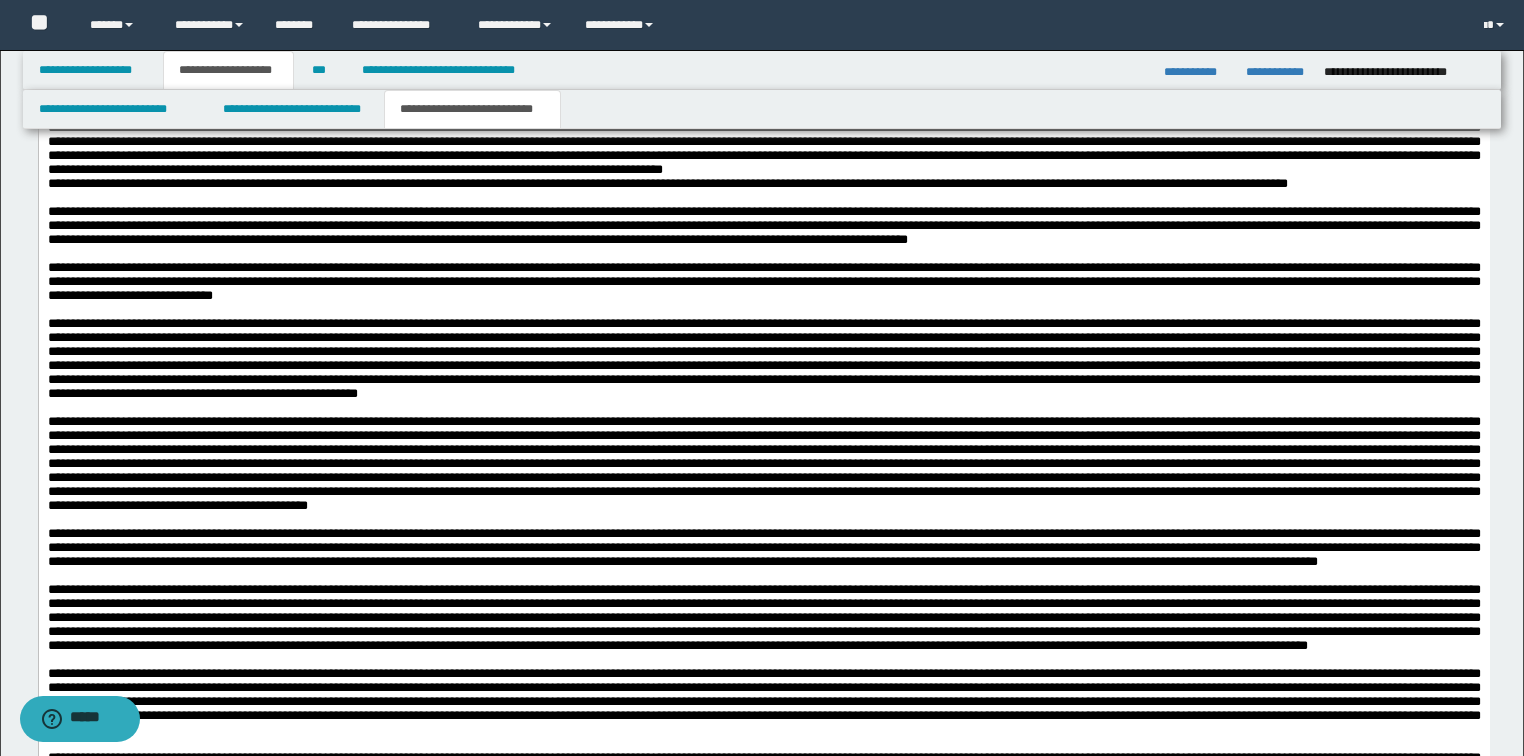 scroll, scrollTop: 1739, scrollLeft: 0, axis: vertical 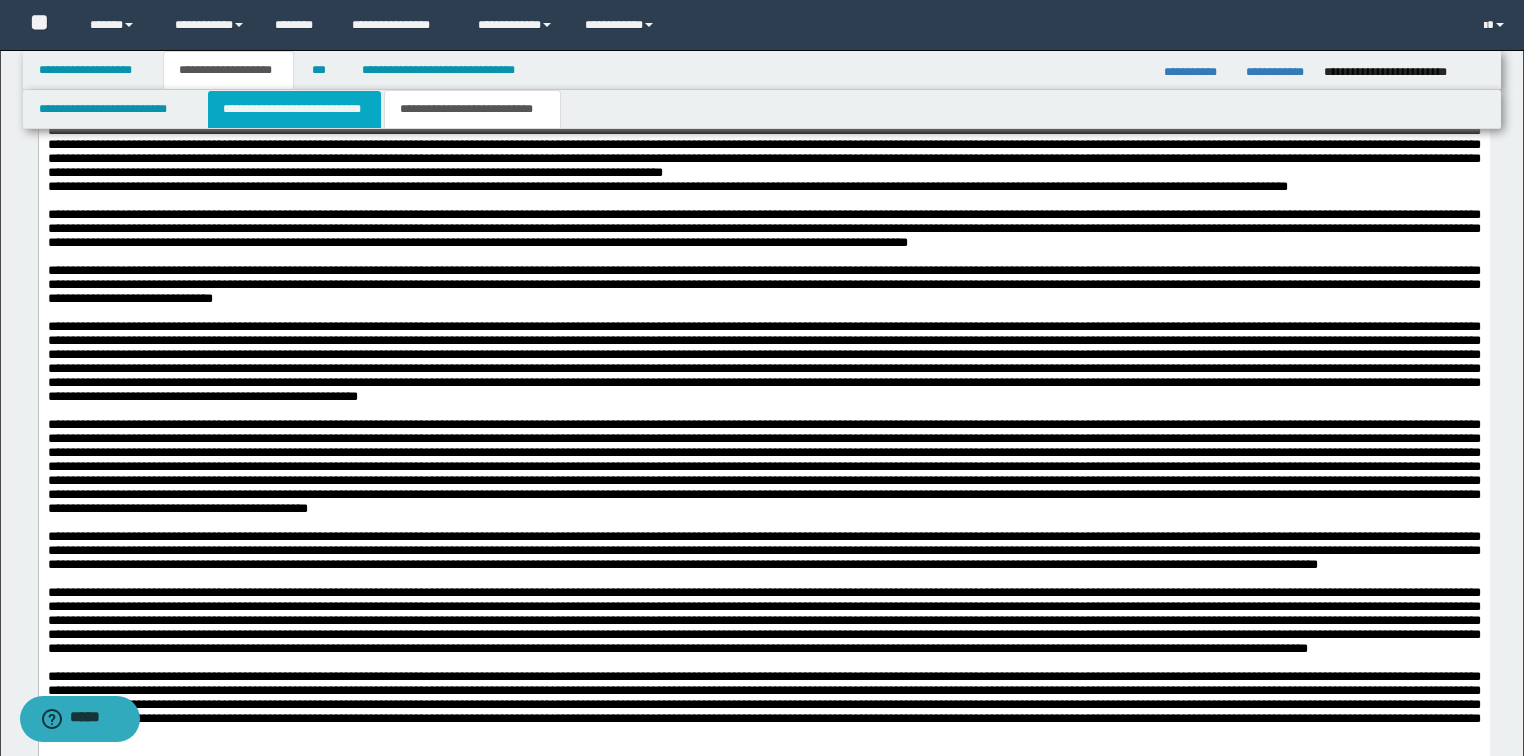 click on "**********" at bounding box center [294, 109] 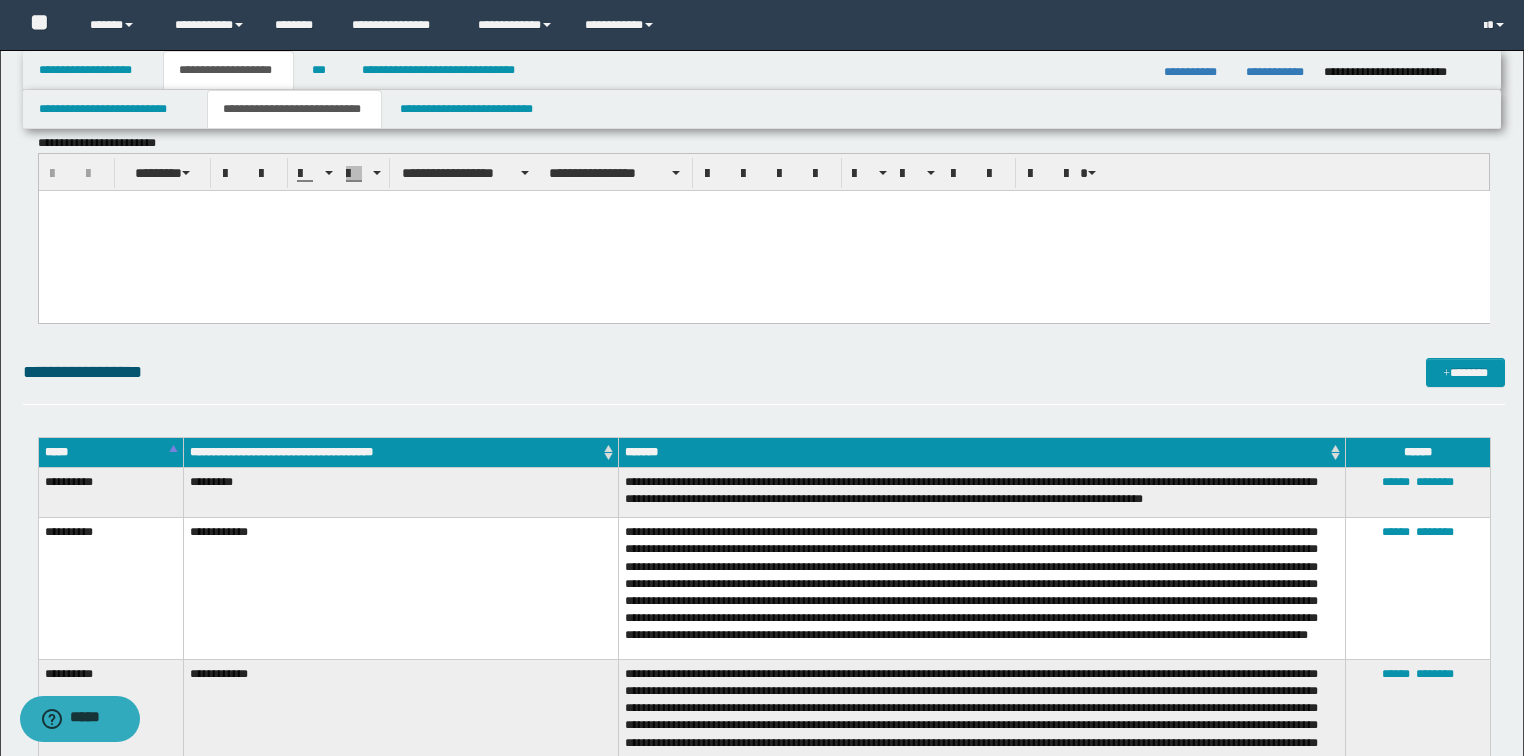 scroll, scrollTop: 1499, scrollLeft: 0, axis: vertical 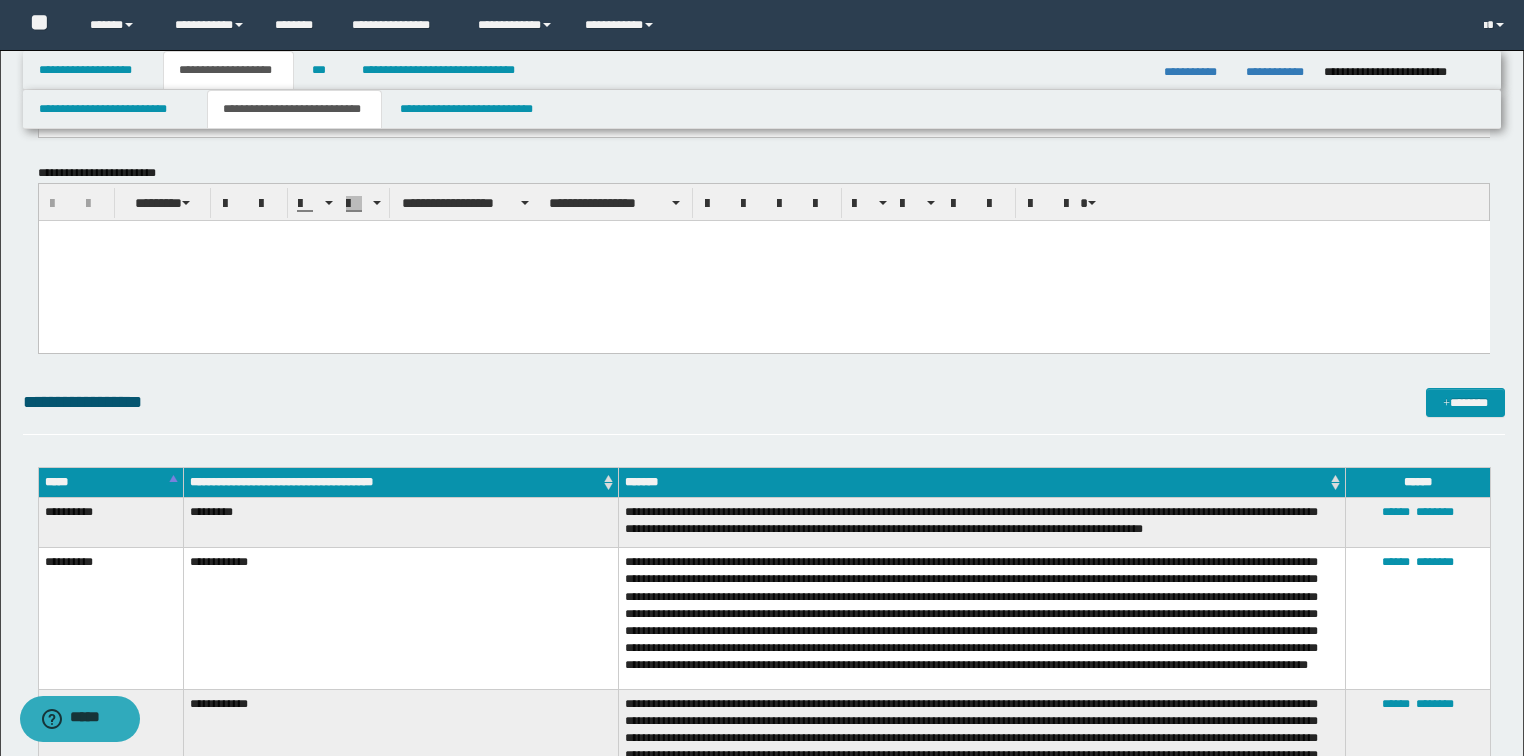 click on "**********" at bounding box center (1277, 72) 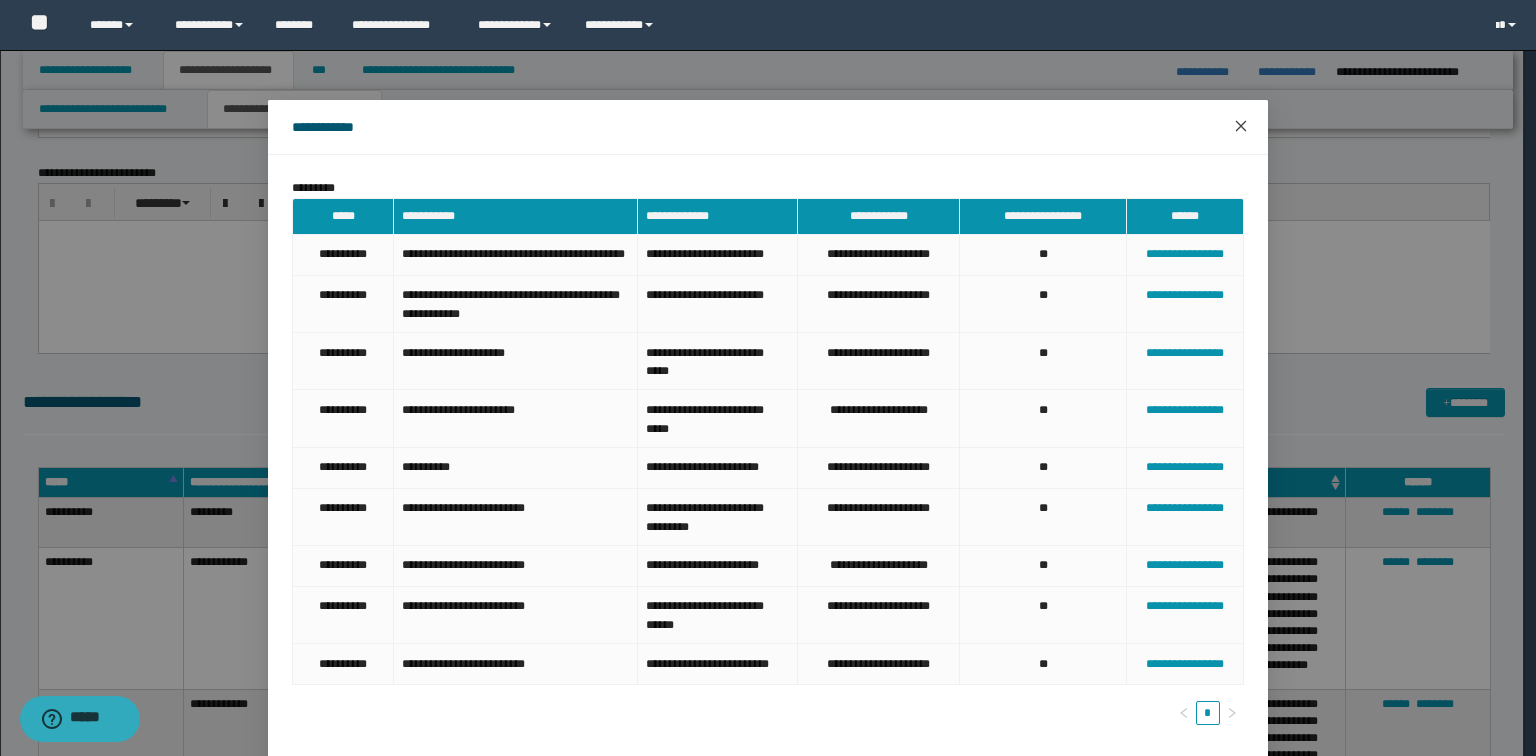 click 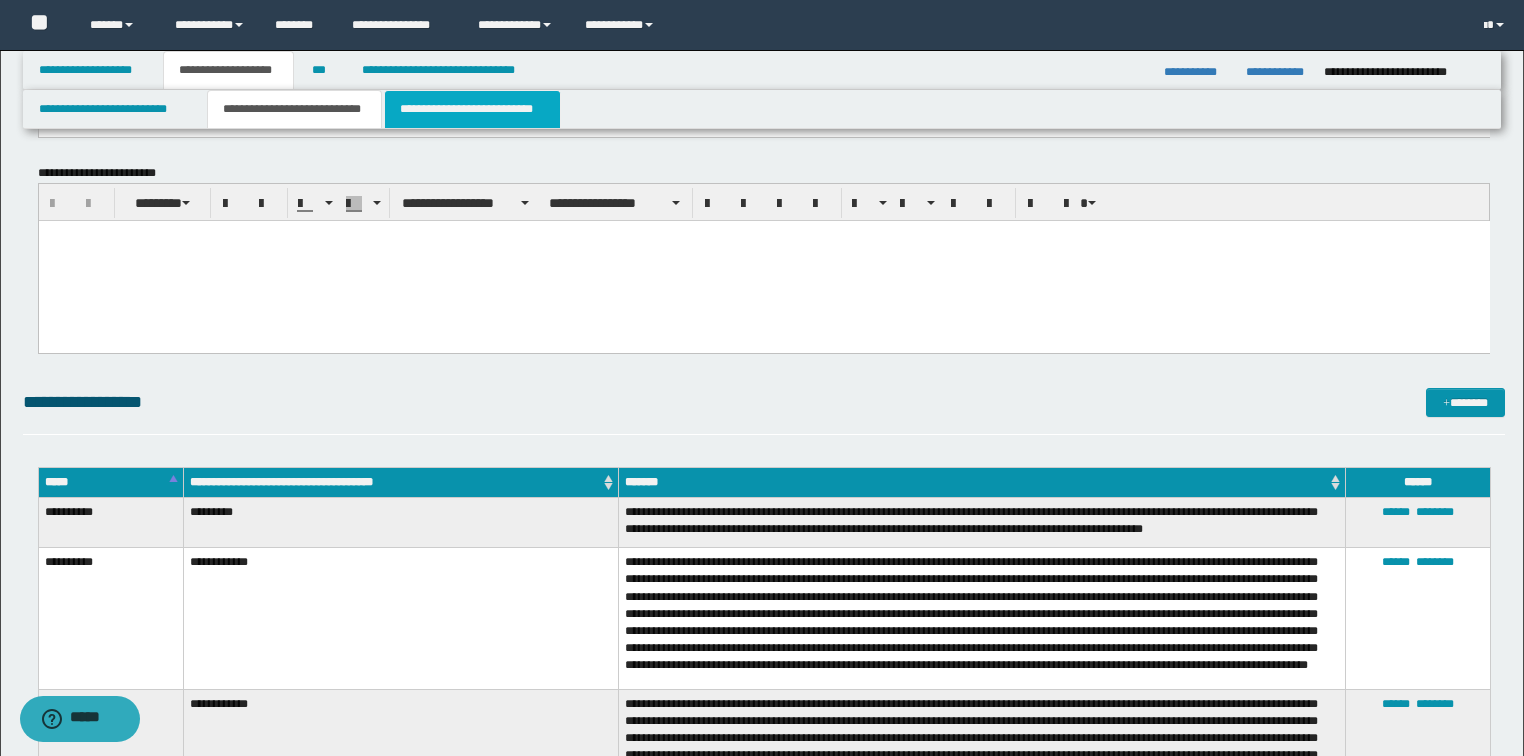 click on "**********" at bounding box center (472, 109) 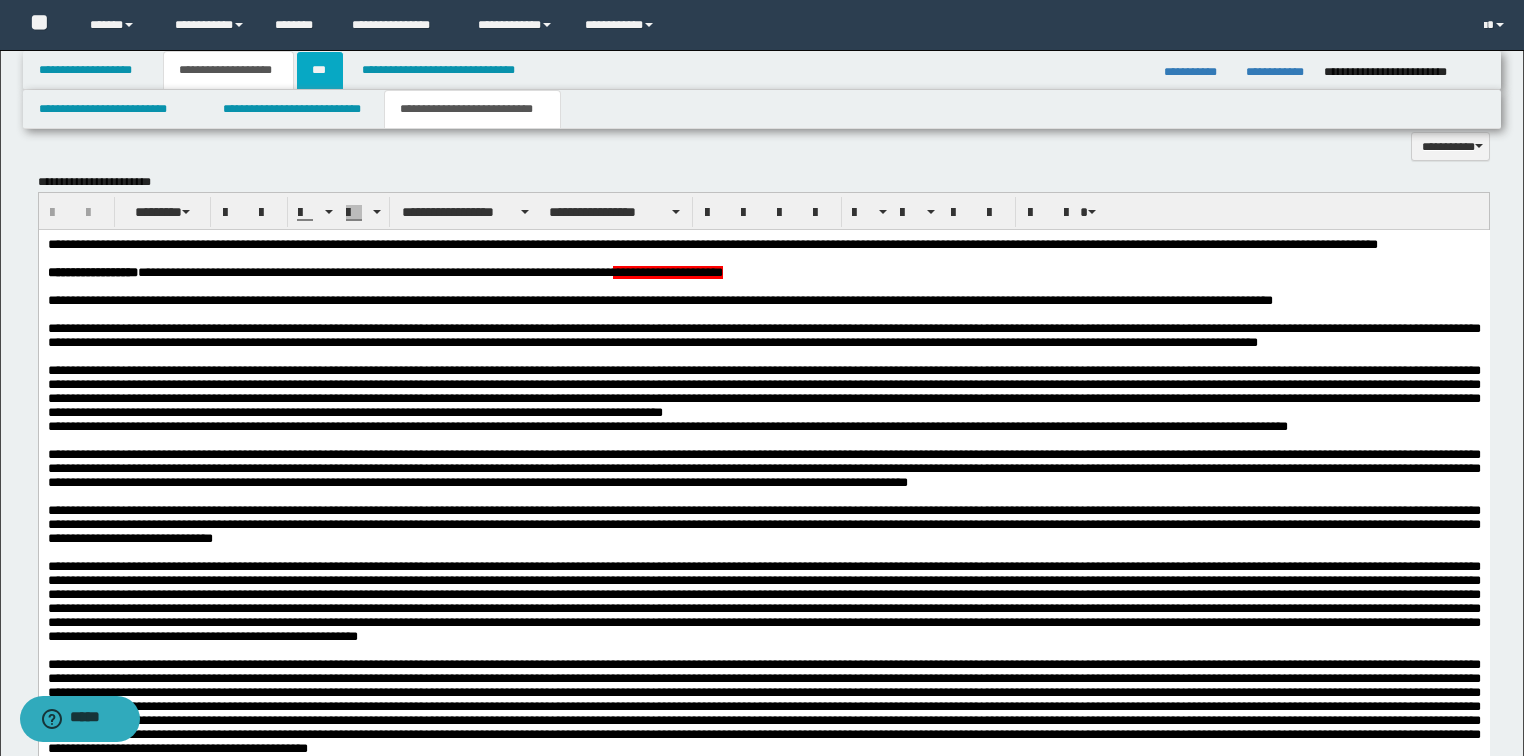 click on "***" at bounding box center (320, 70) 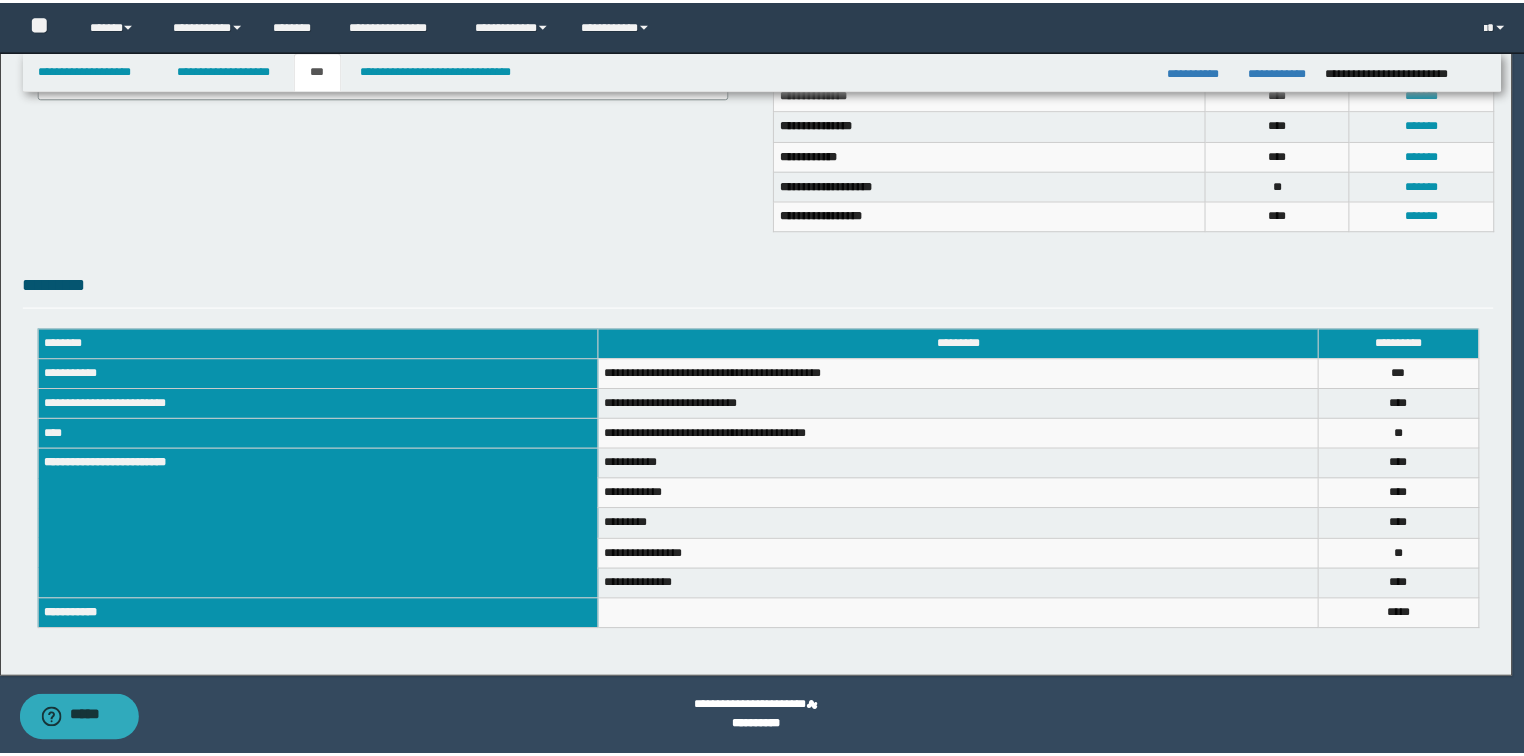 scroll, scrollTop: 489, scrollLeft: 0, axis: vertical 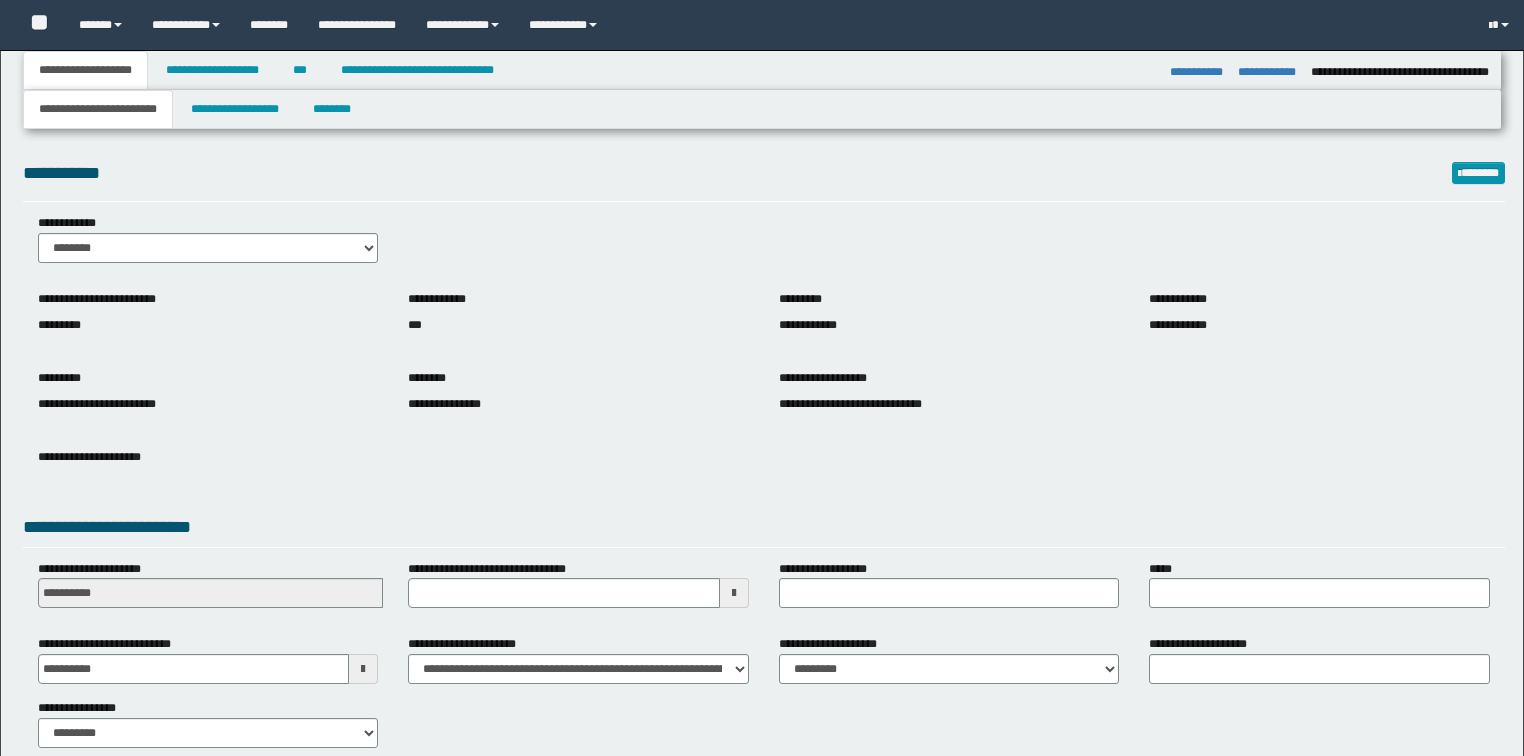 select on "*" 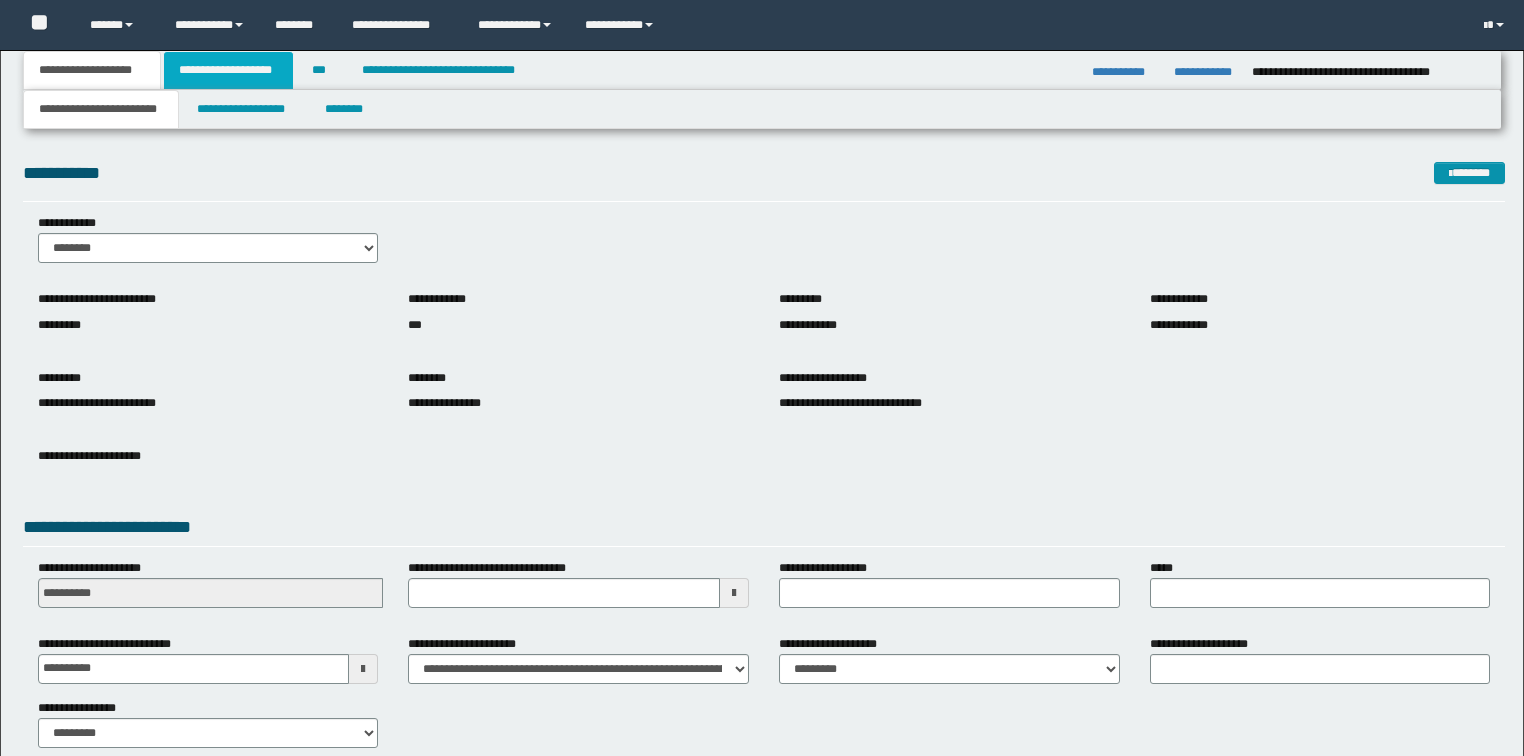 scroll, scrollTop: 0, scrollLeft: 0, axis: both 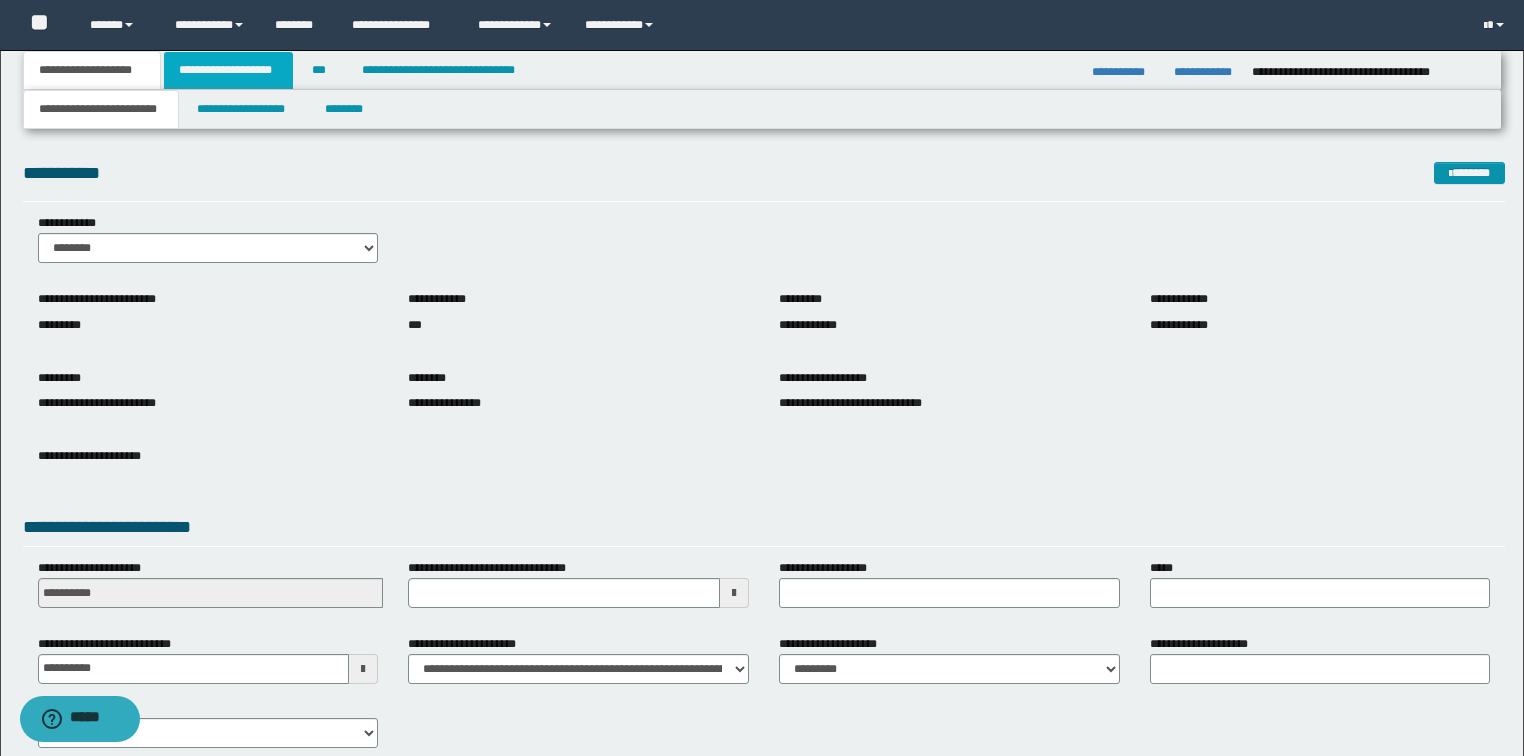 click on "**********" at bounding box center [228, 70] 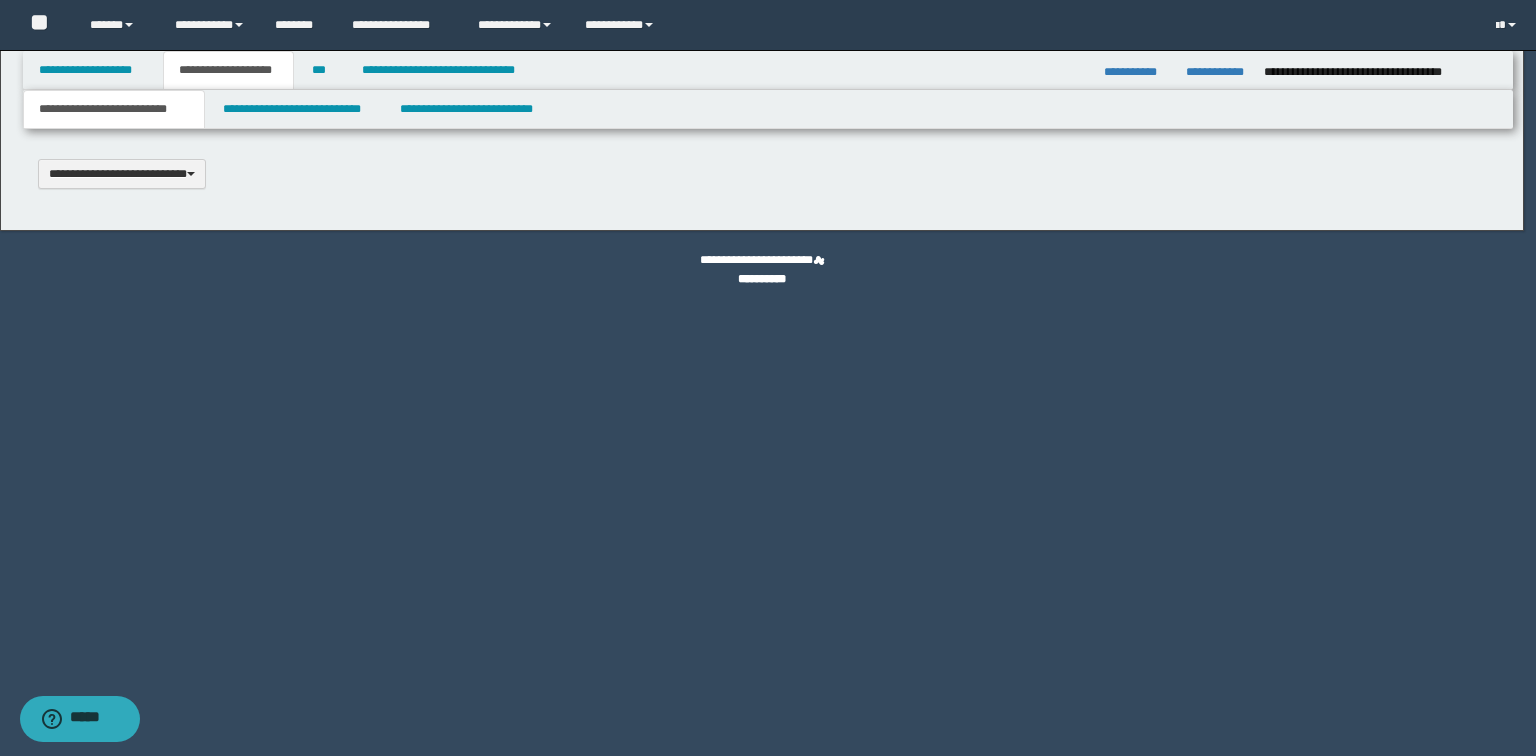 type 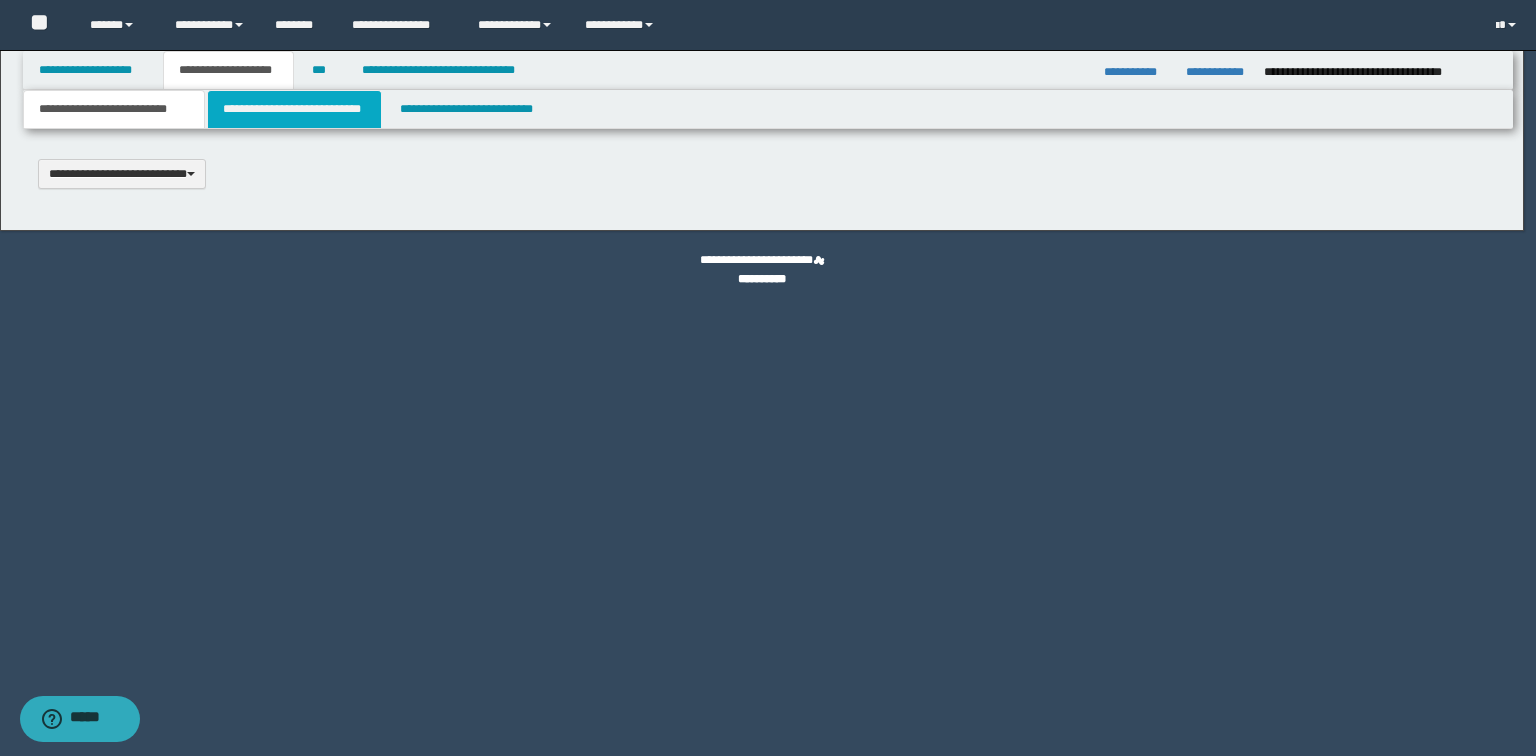 type on "**********" 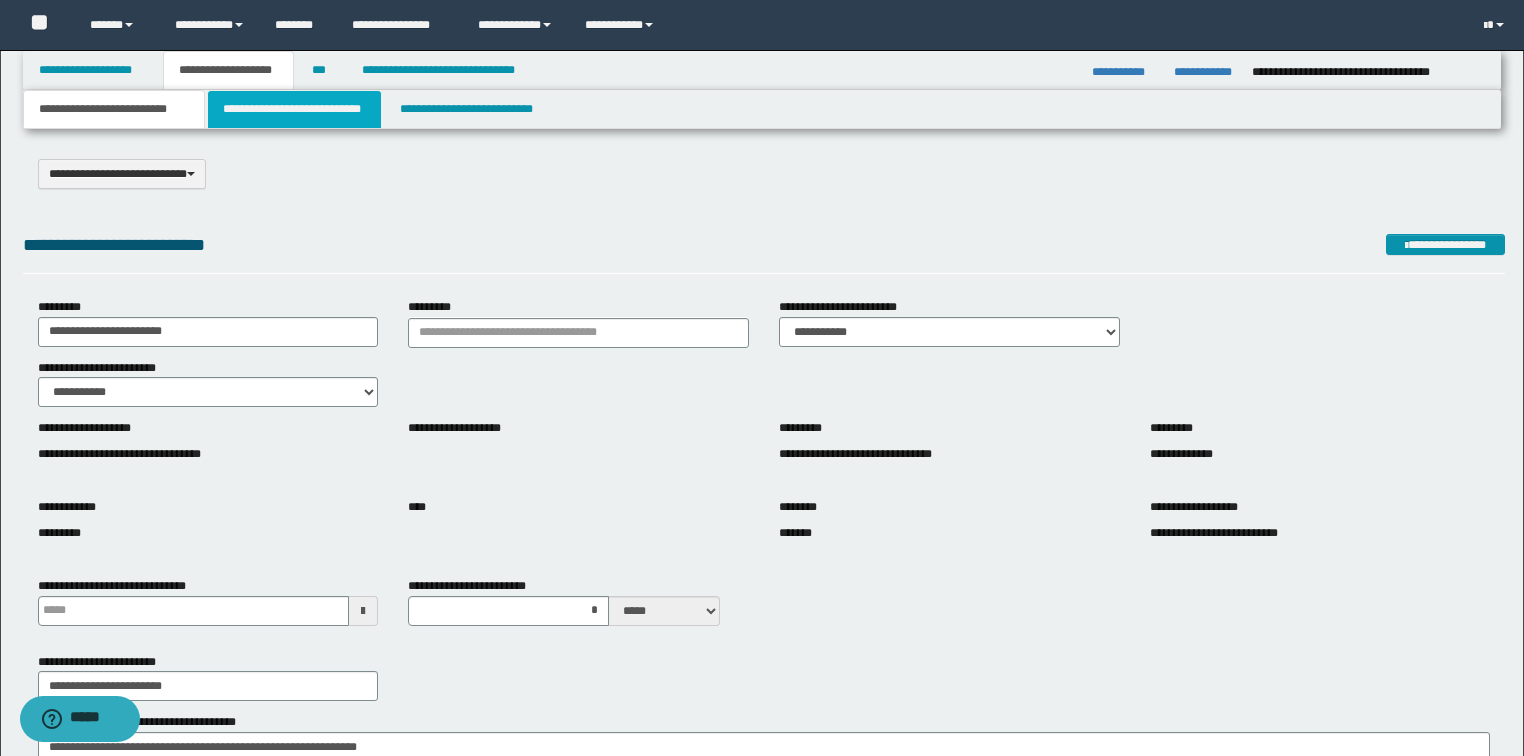 click on "**********" at bounding box center (294, 109) 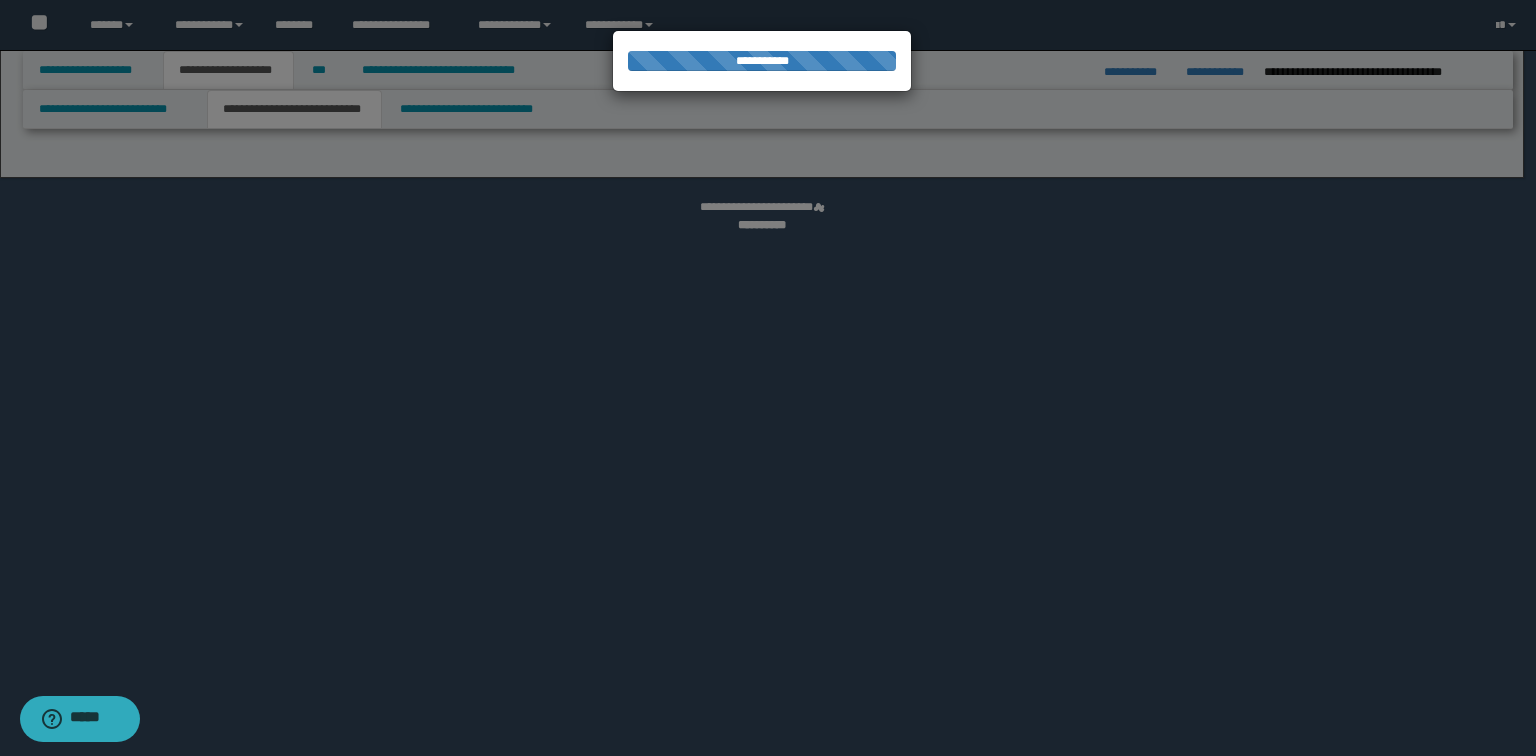 select on "*" 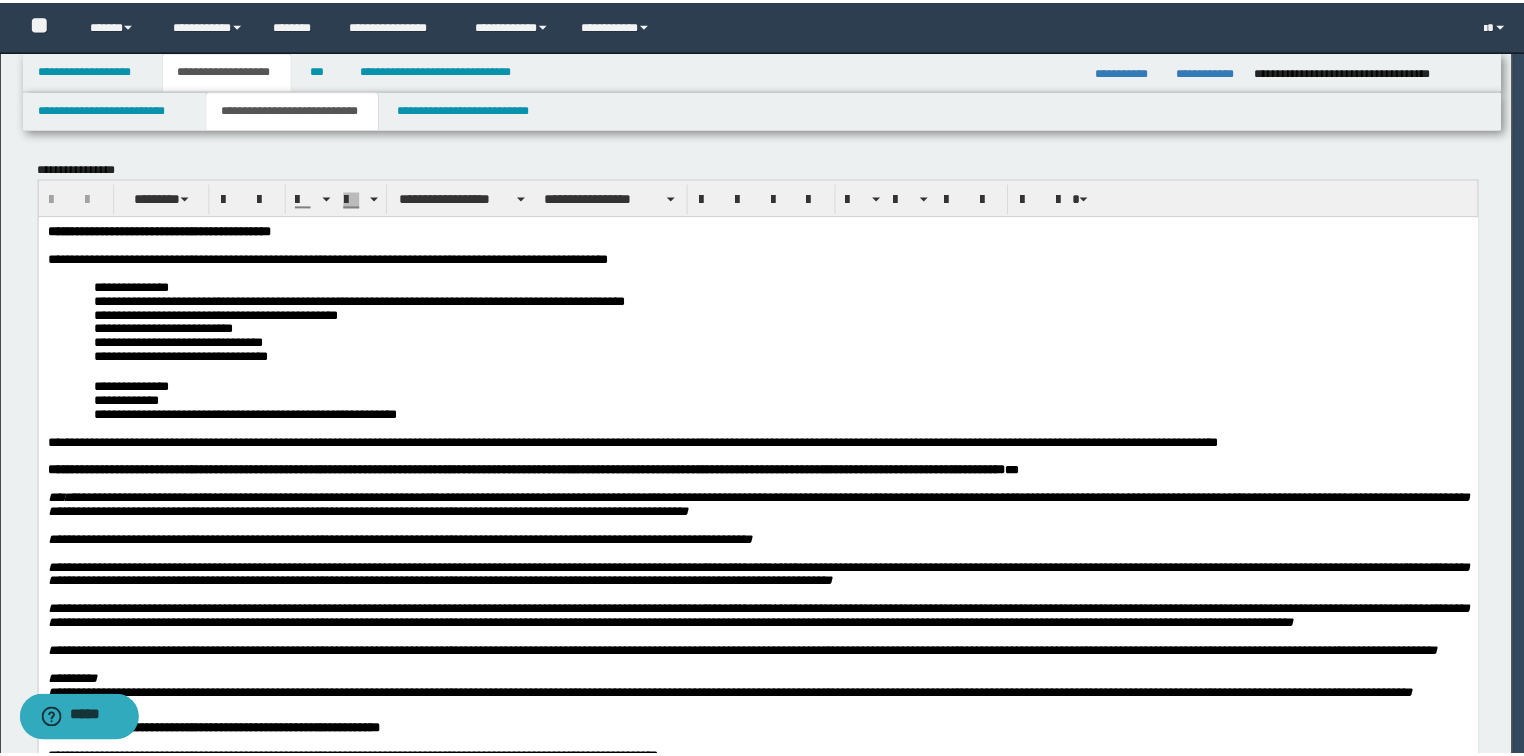 scroll, scrollTop: 0, scrollLeft: 0, axis: both 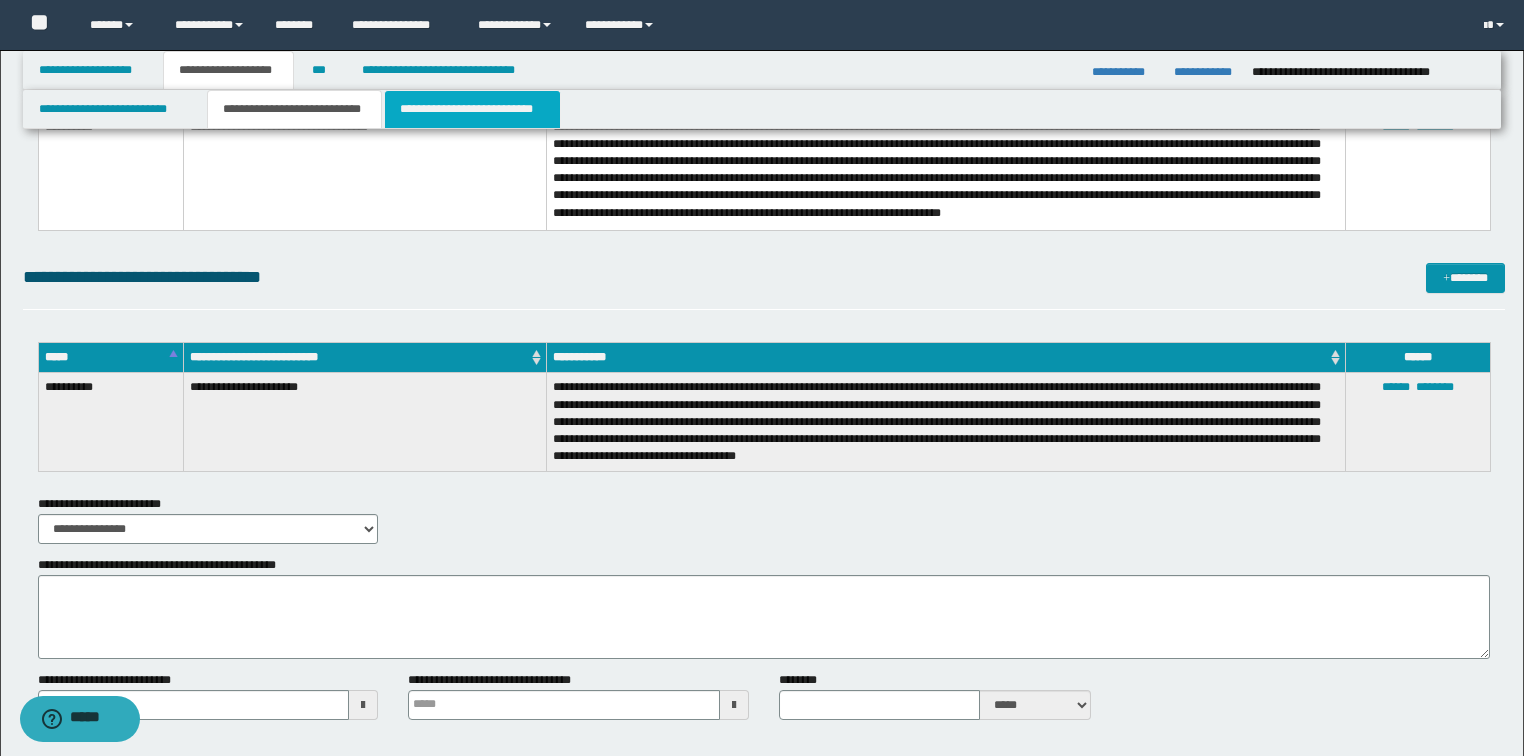 click on "**********" at bounding box center [472, 109] 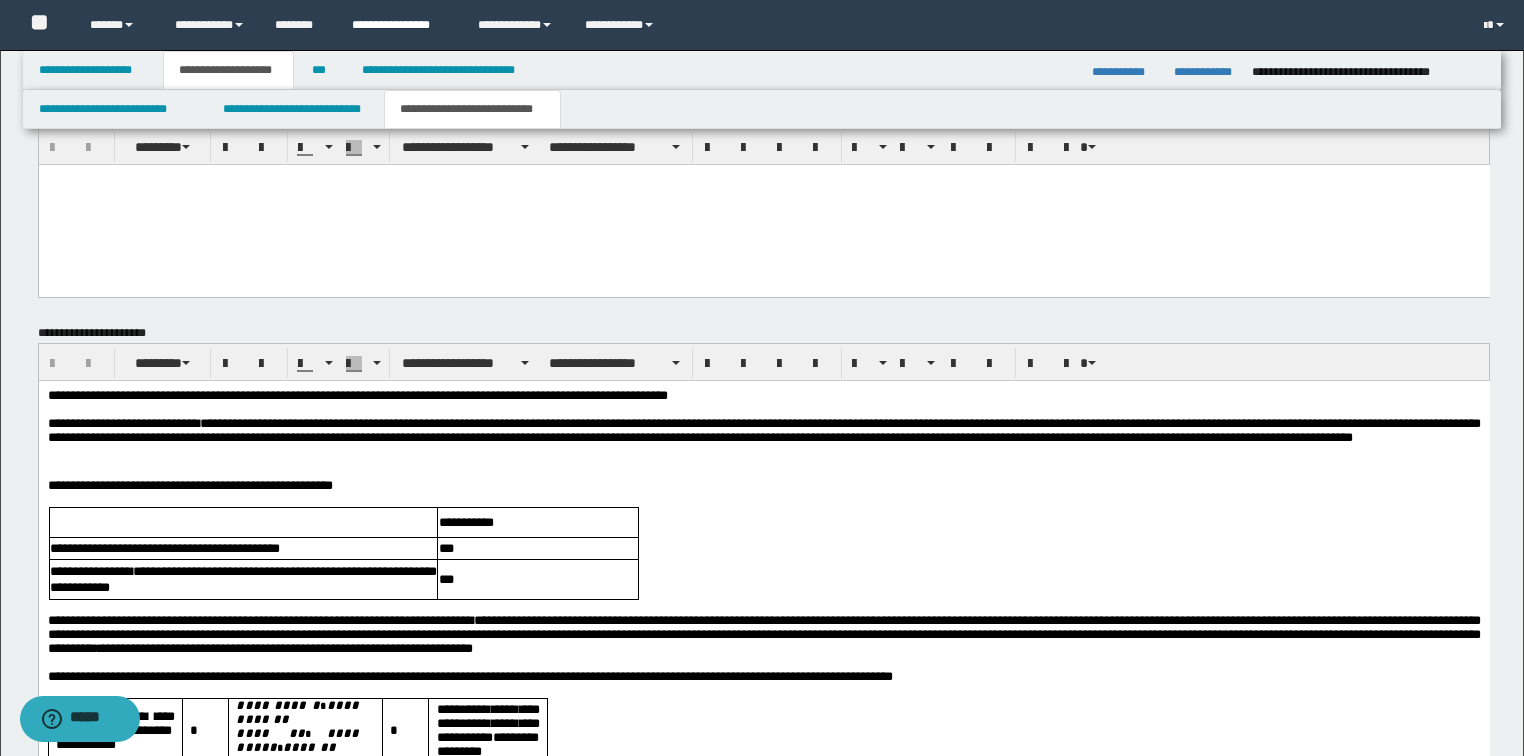 scroll, scrollTop: 5360, scrollLeft: 0, axis: vertical 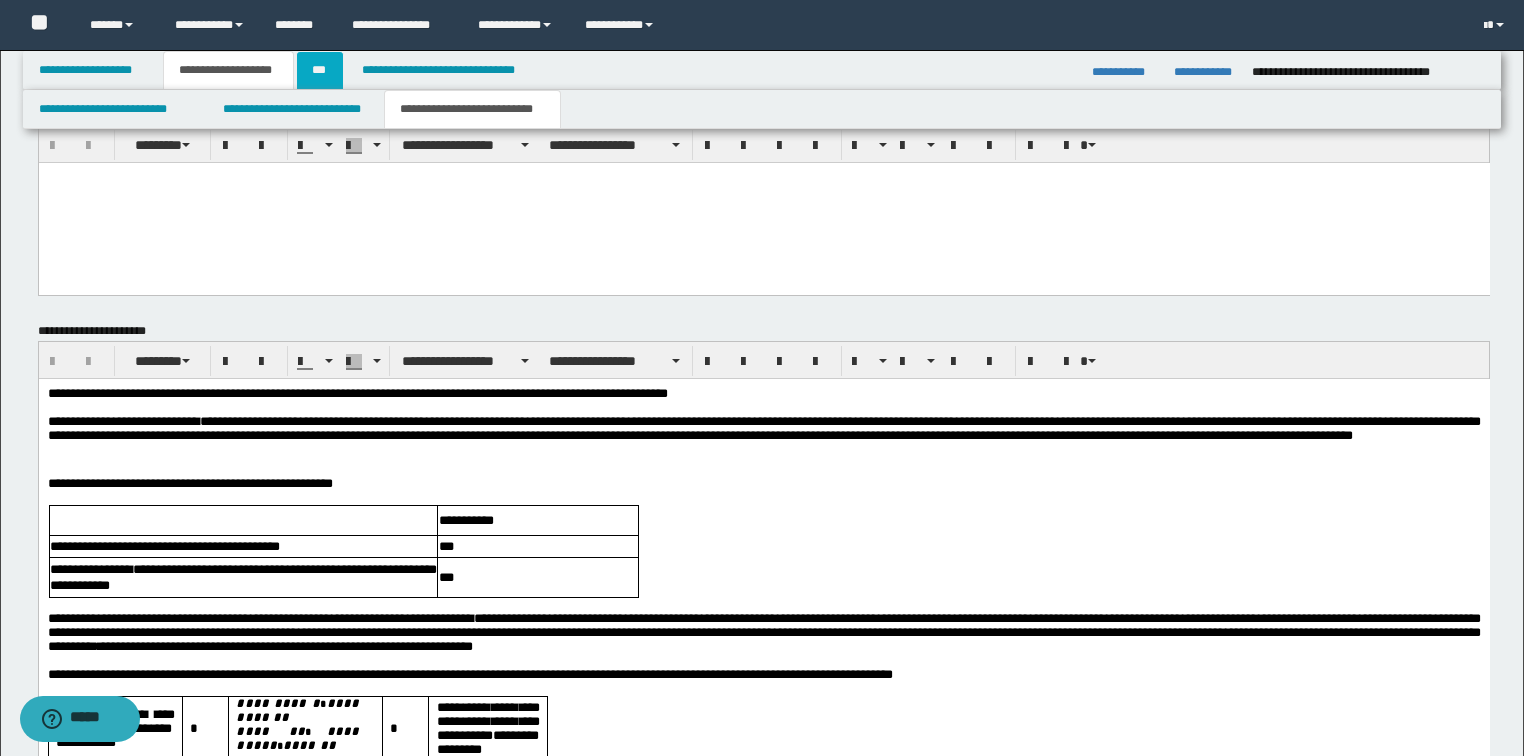 click on "***" at bounding box center [320, 70] 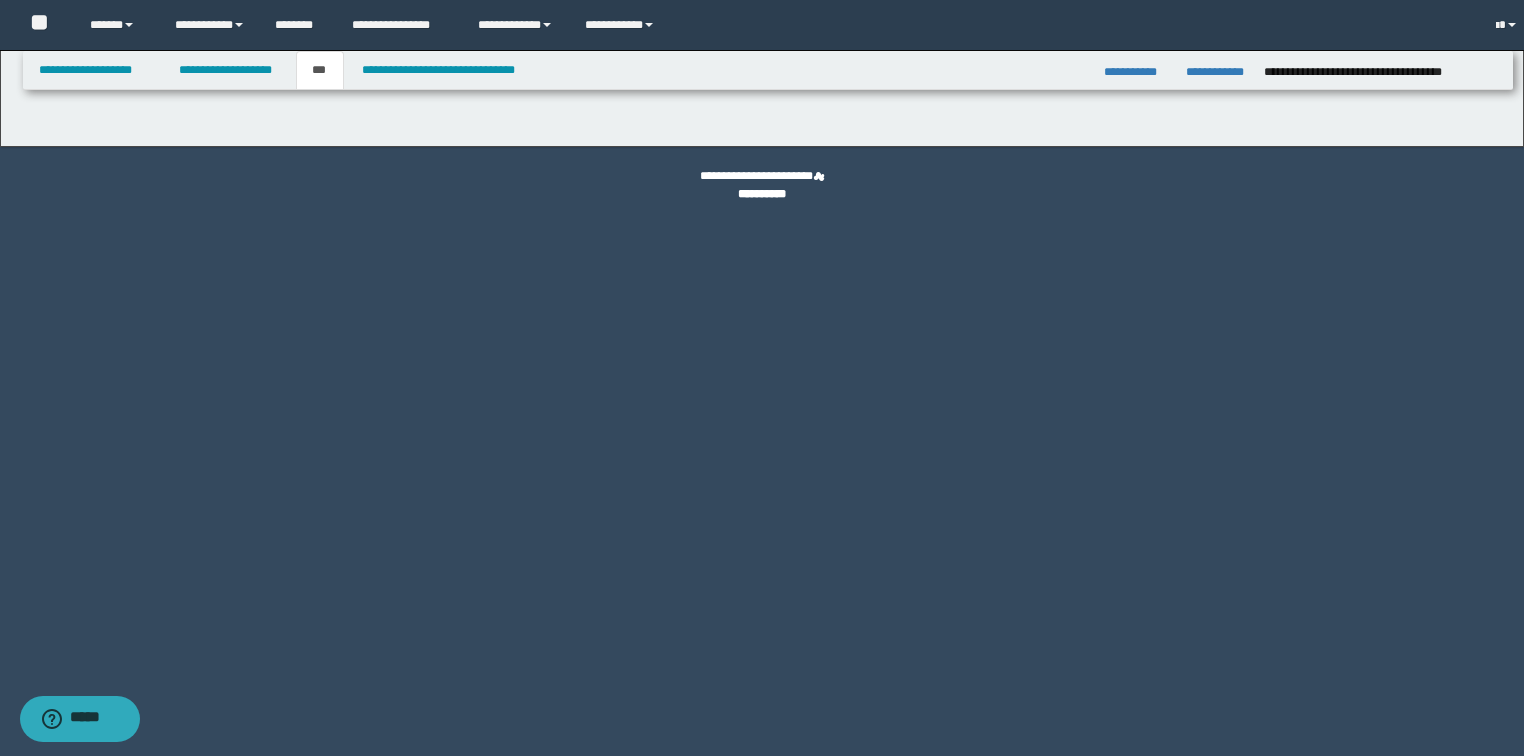 scroll, scrollTop: 0, scrollLeft: 0, axis: both 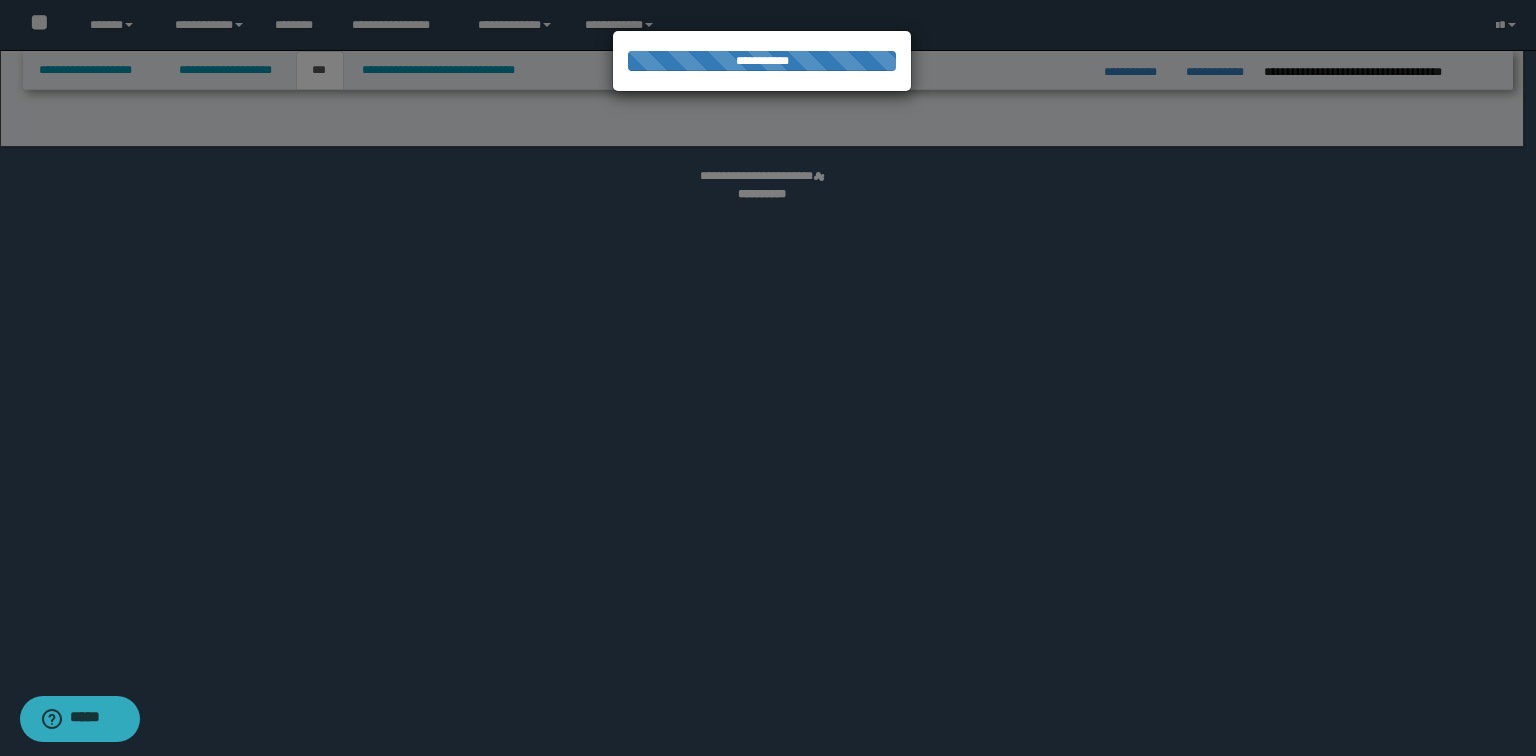 select on "**" 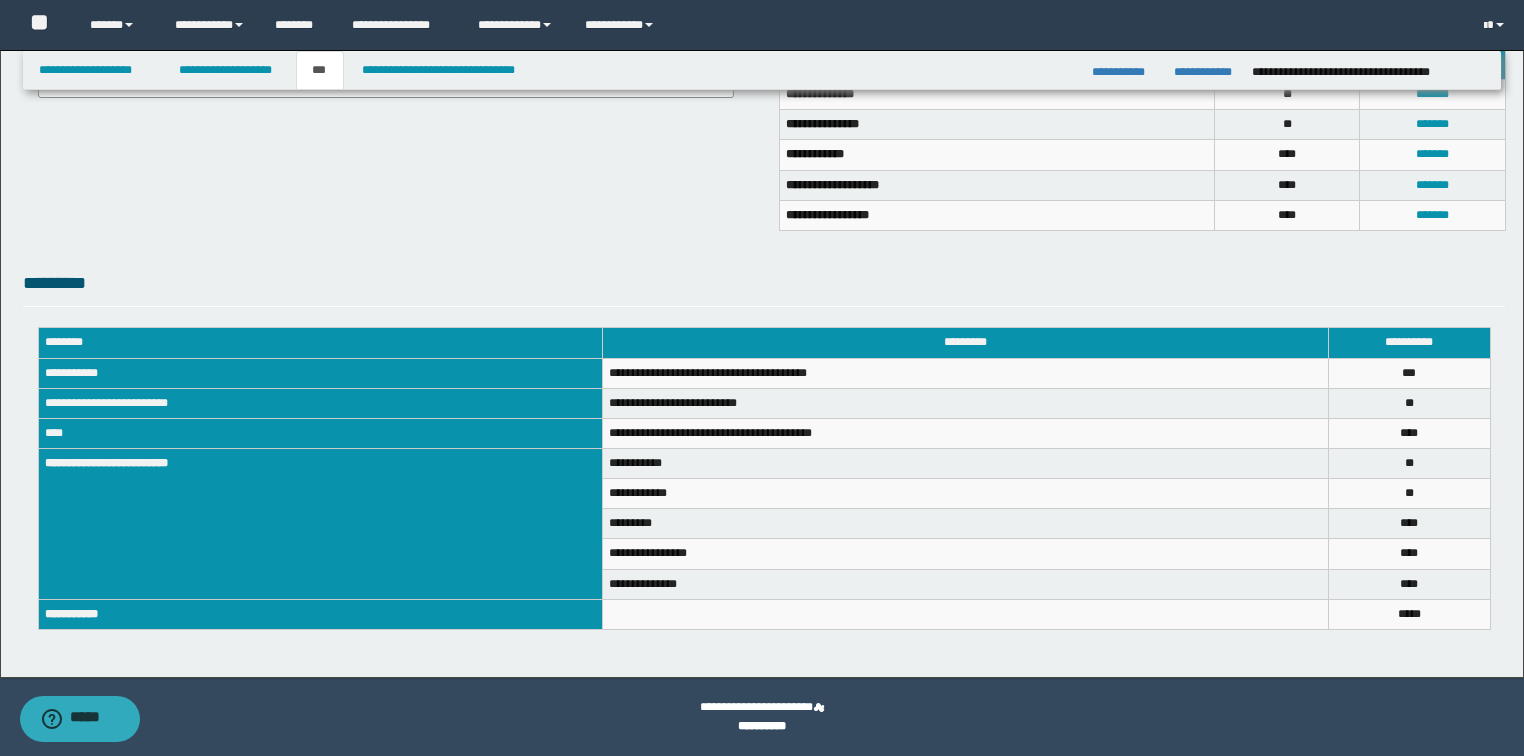 scroll, scrollTop: 287, scrollLeft: 0, axis: vertical 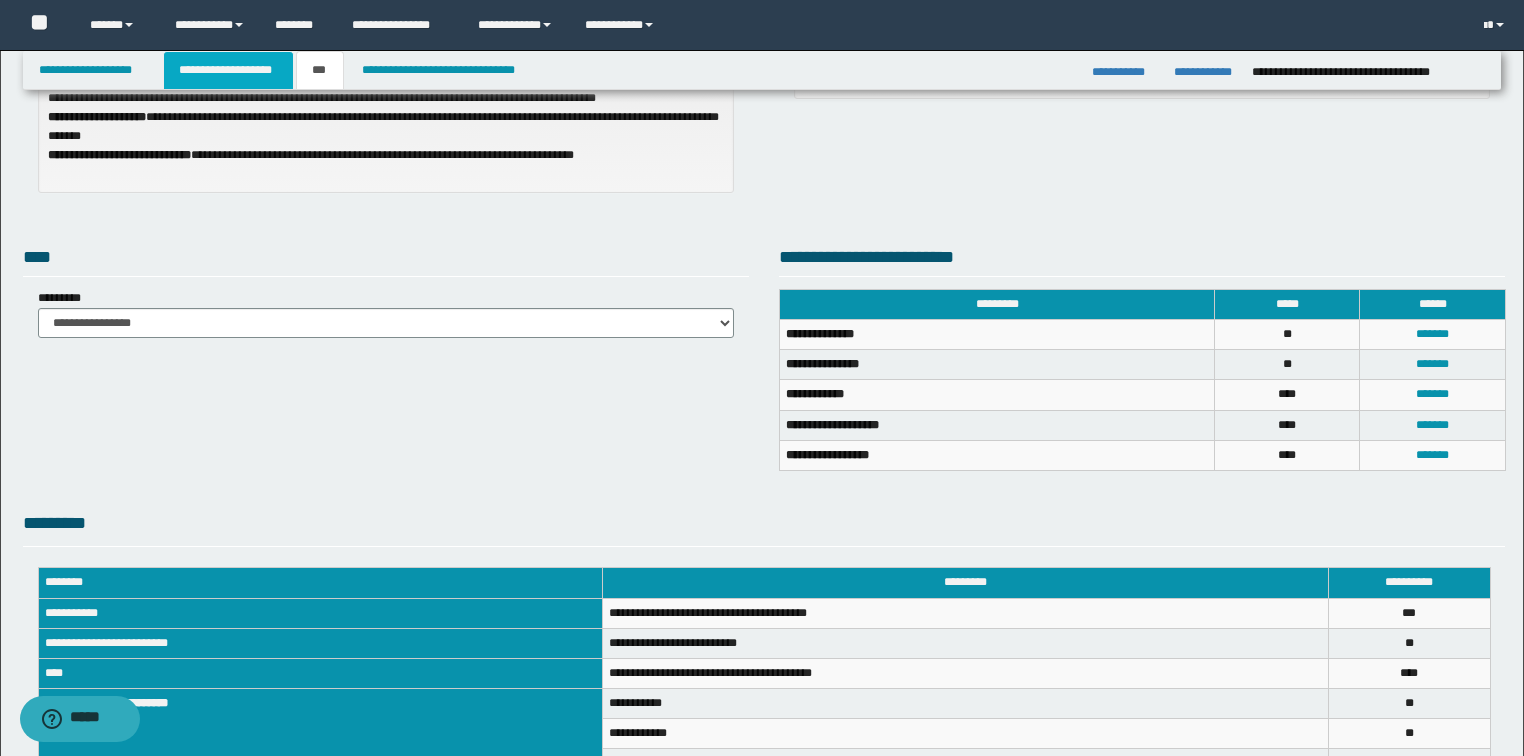 click on "**********" at bounding box center (228, 70) 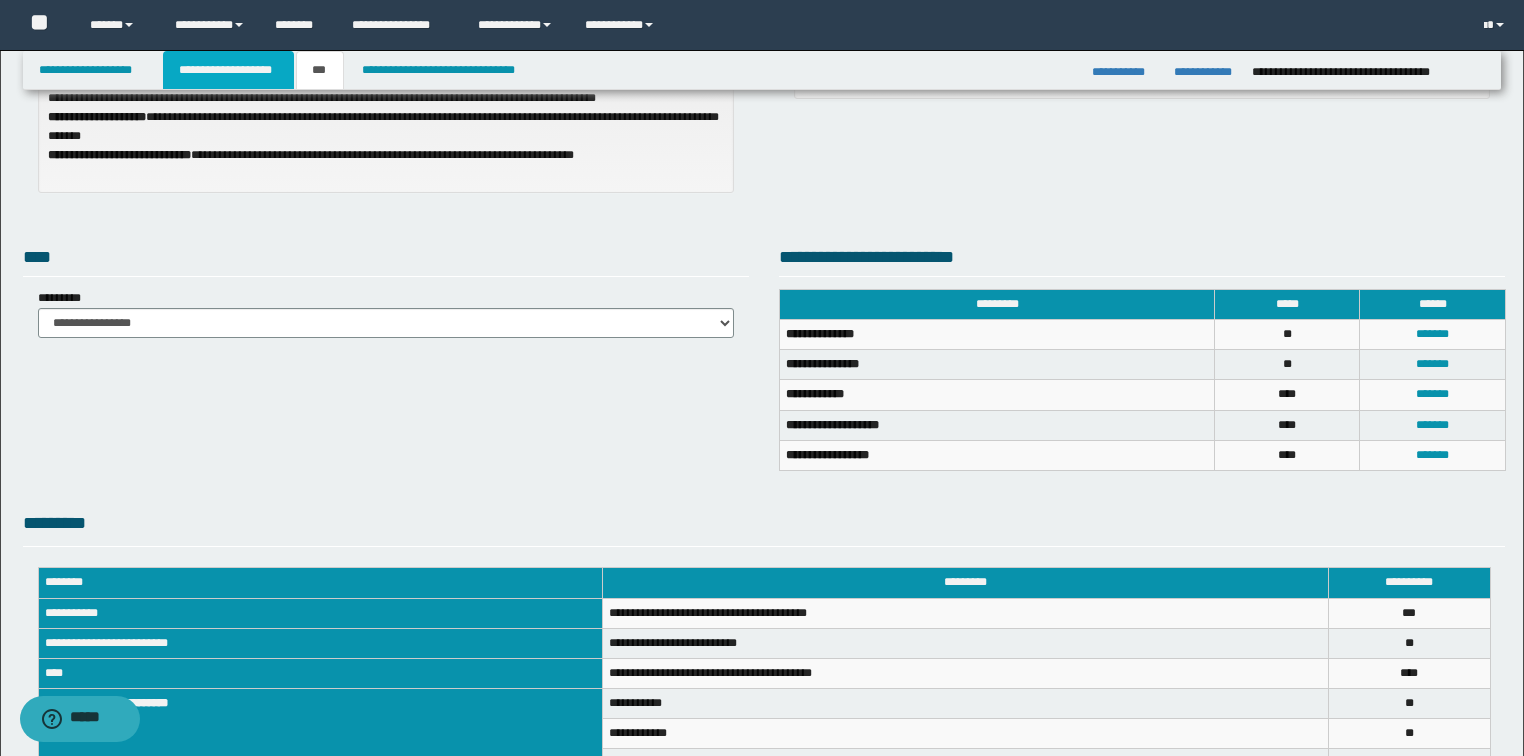 scroll, scrollTop: 318, scrollLeft: 0, axis: vertical 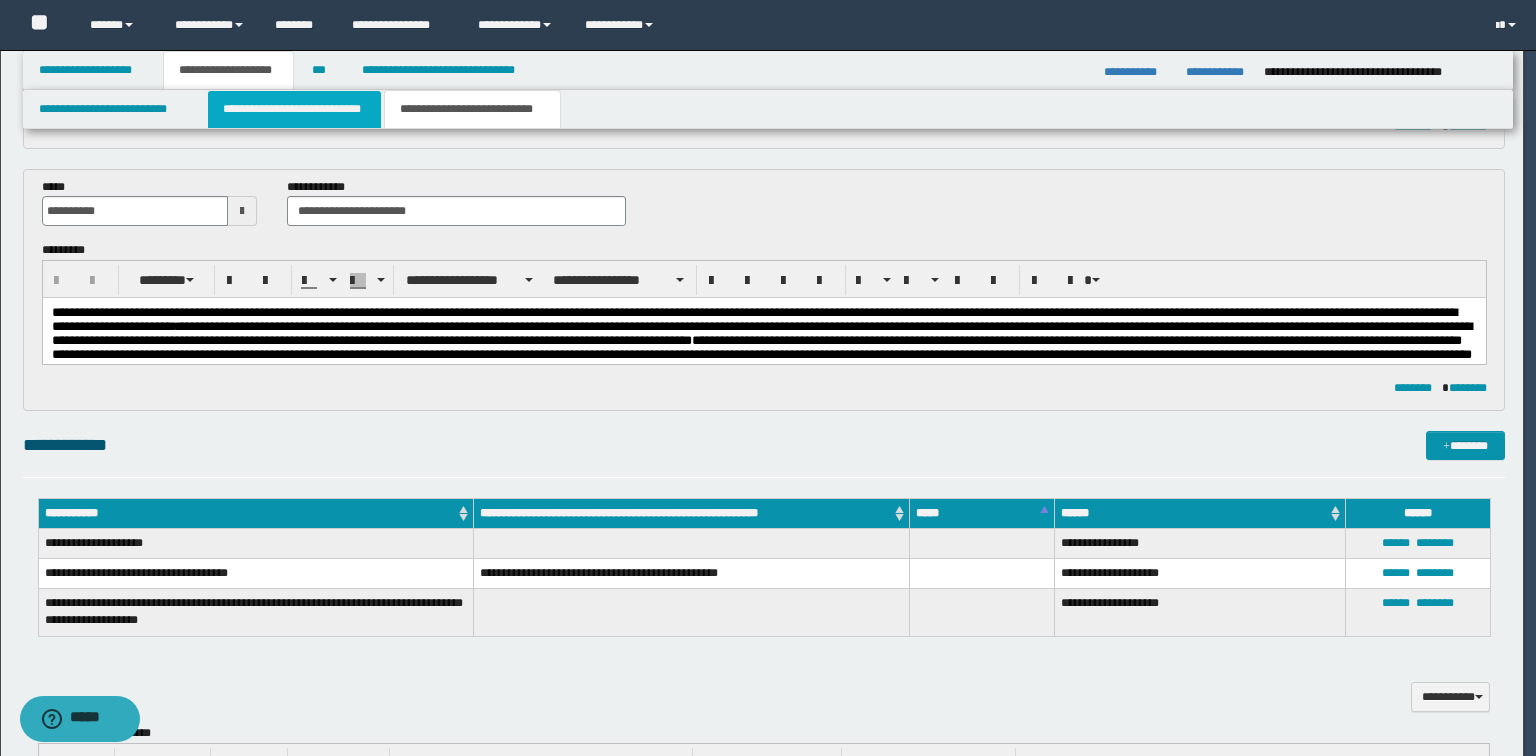 click on "**********" at bounding box center [294, 109] 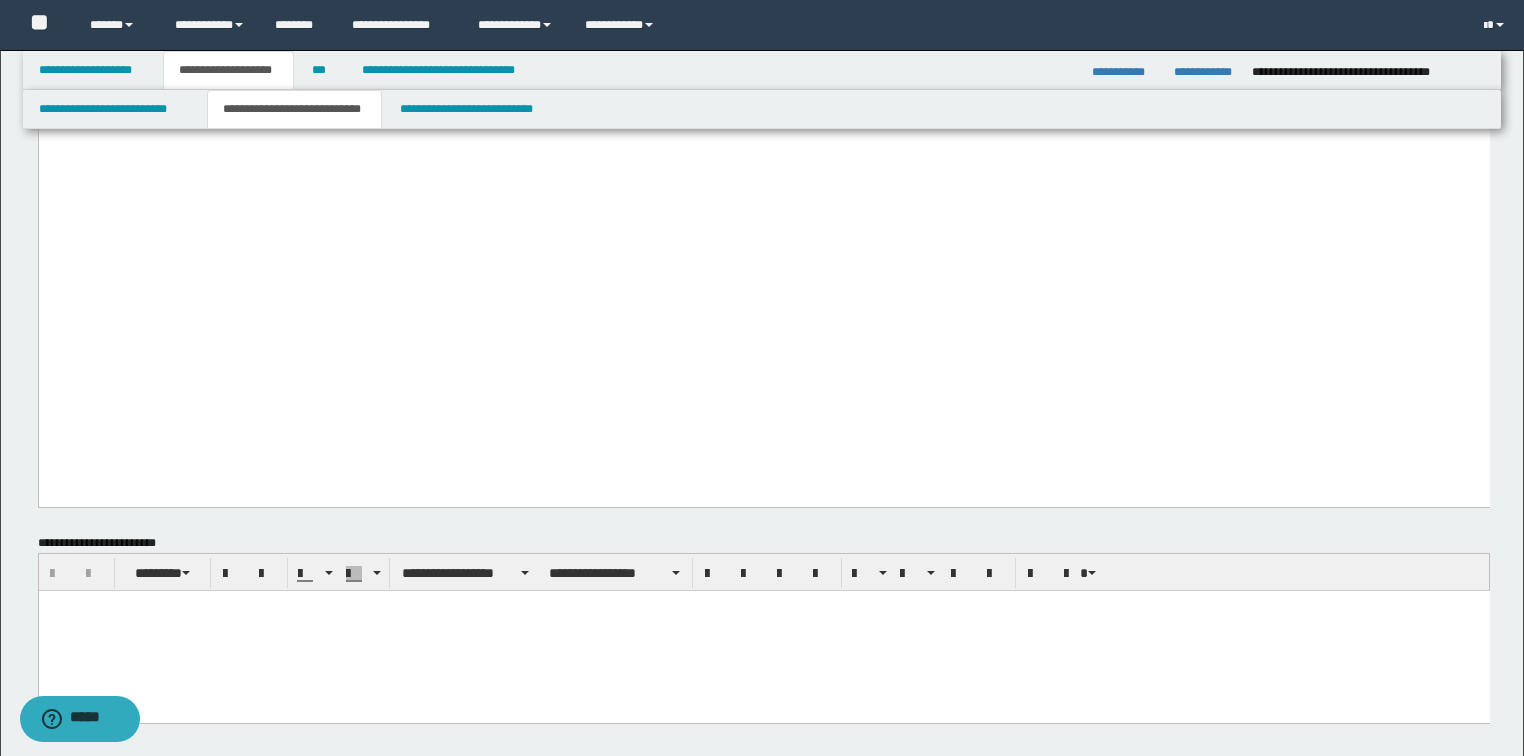 scroll, scrollTop: 1678, scrollLeft: 0, axis: vertical 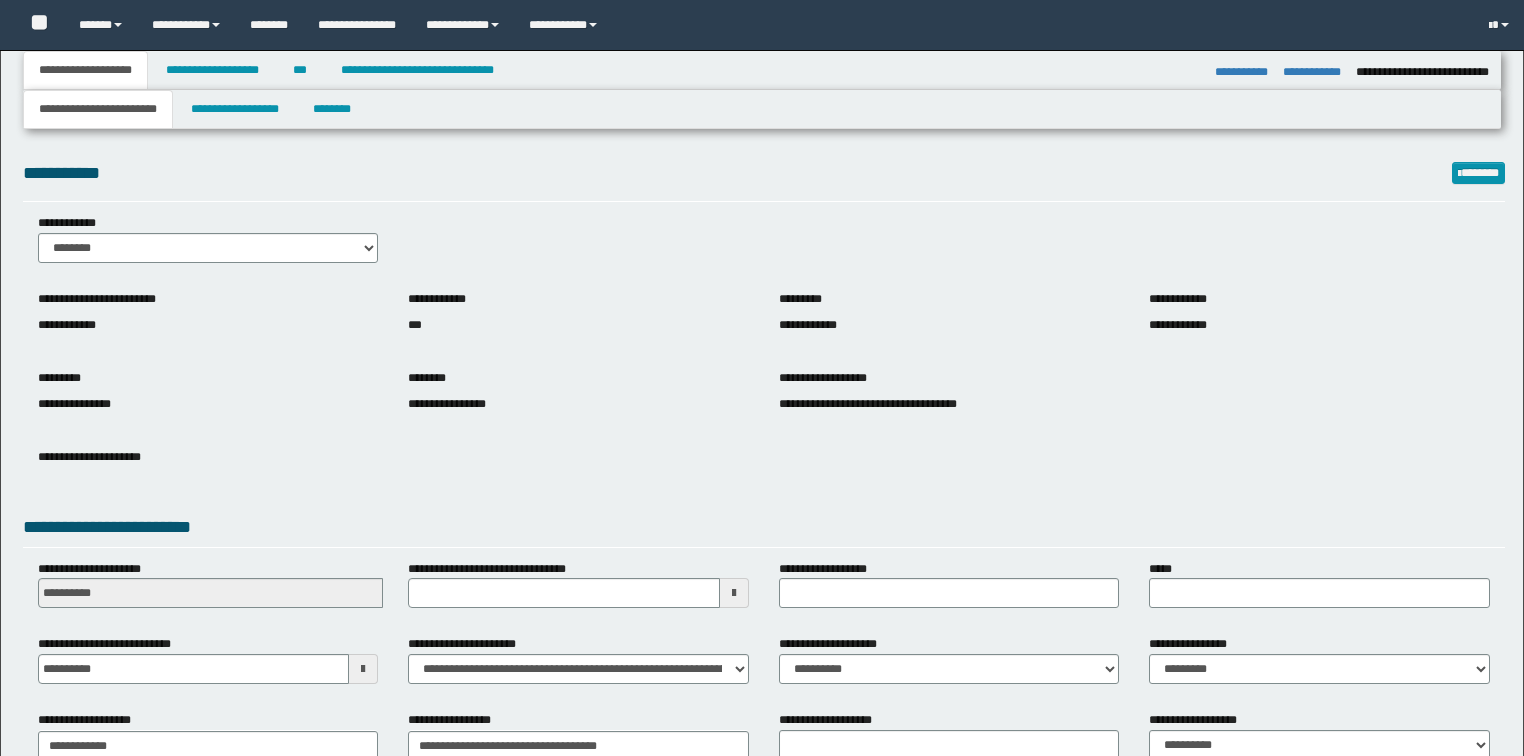 select on "*" 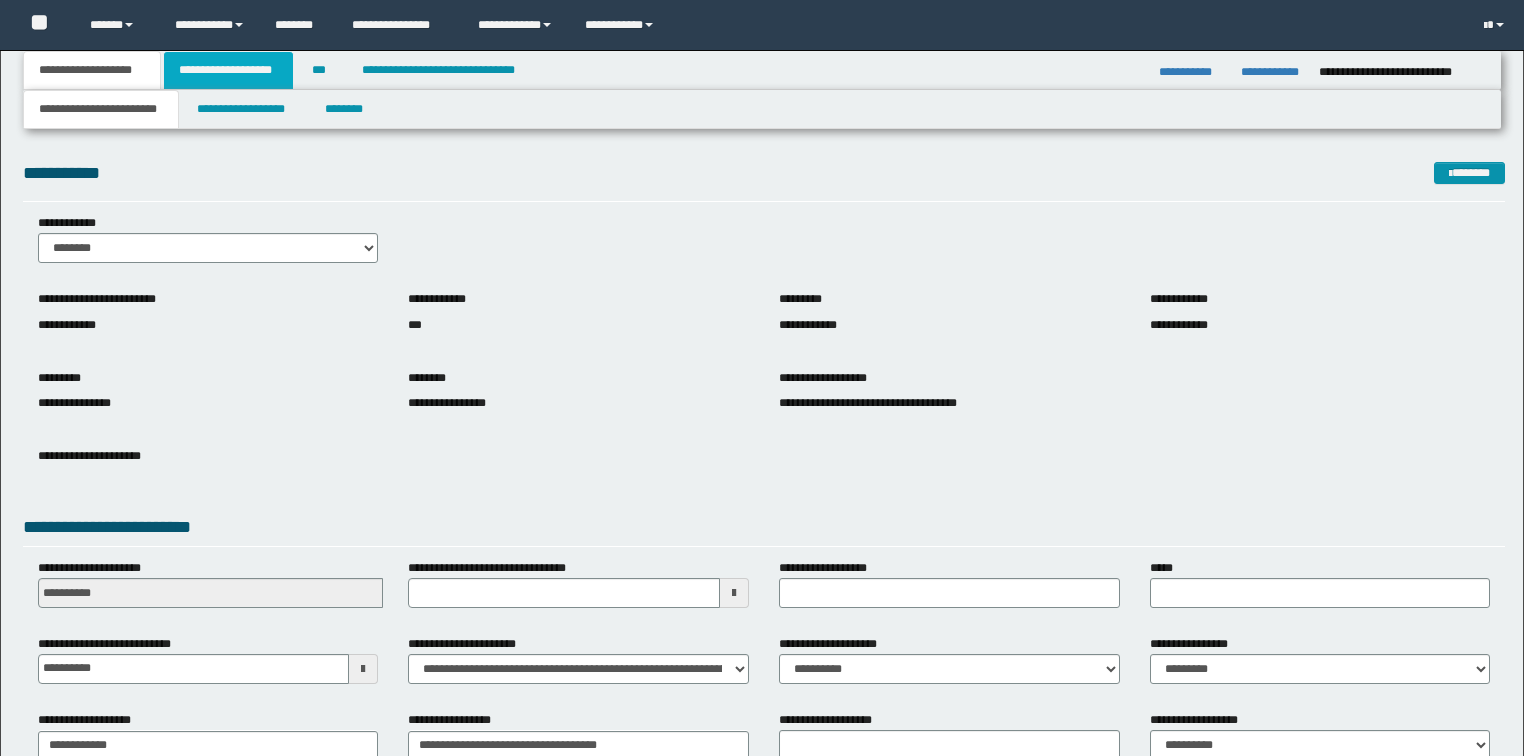 scroll, scrollTop: 0, scrollLeft: 0, axis: both 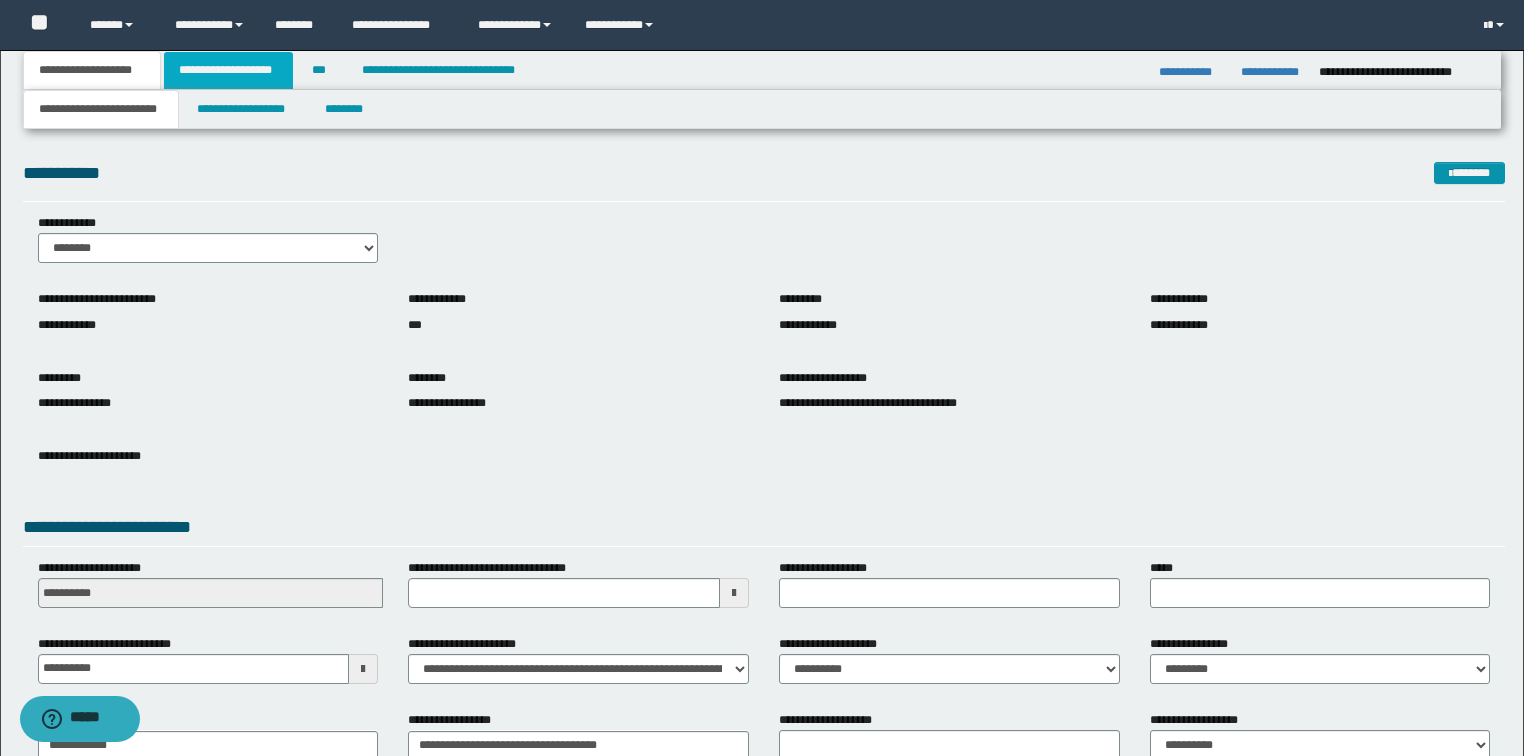 click on "**********" at bounding box center (228, 70) 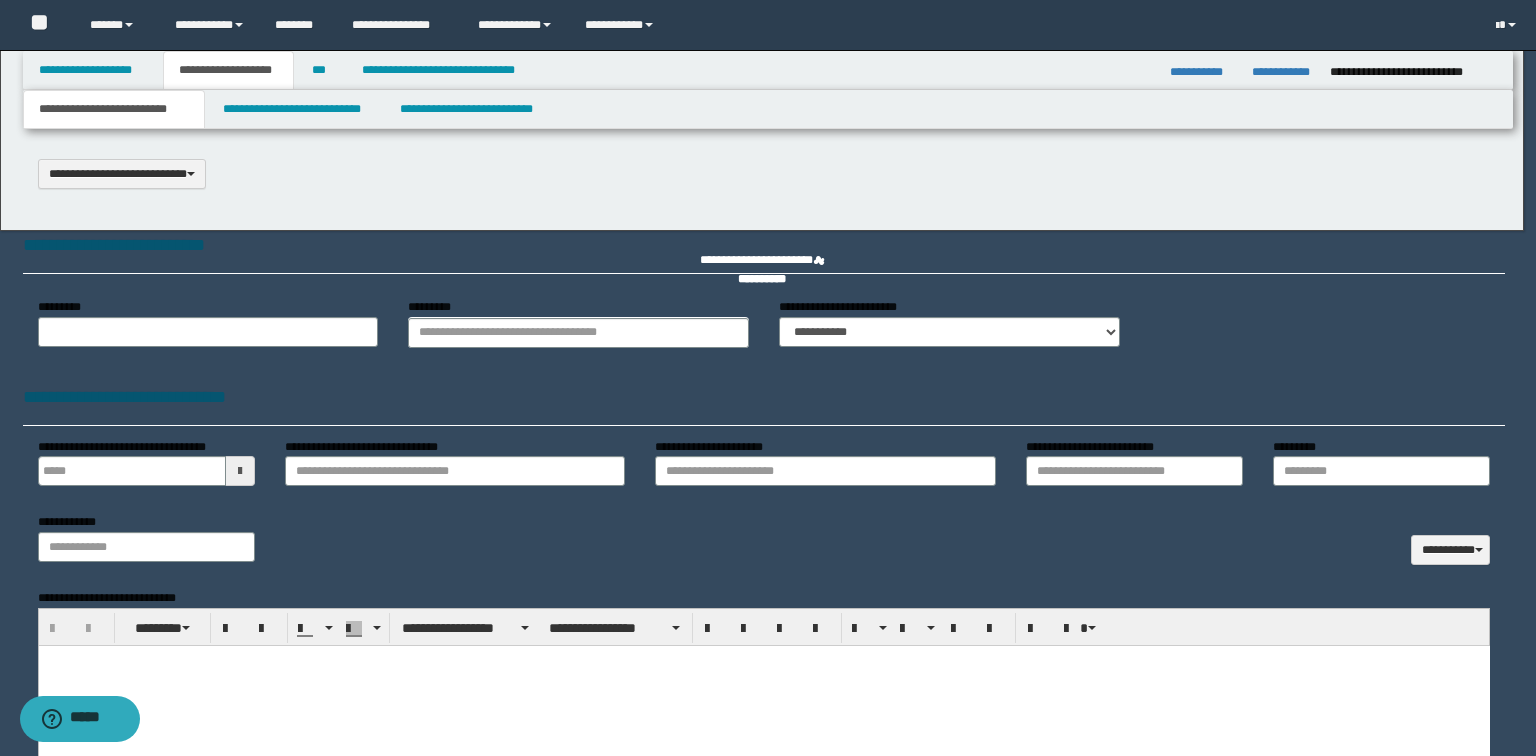 type on "**********" 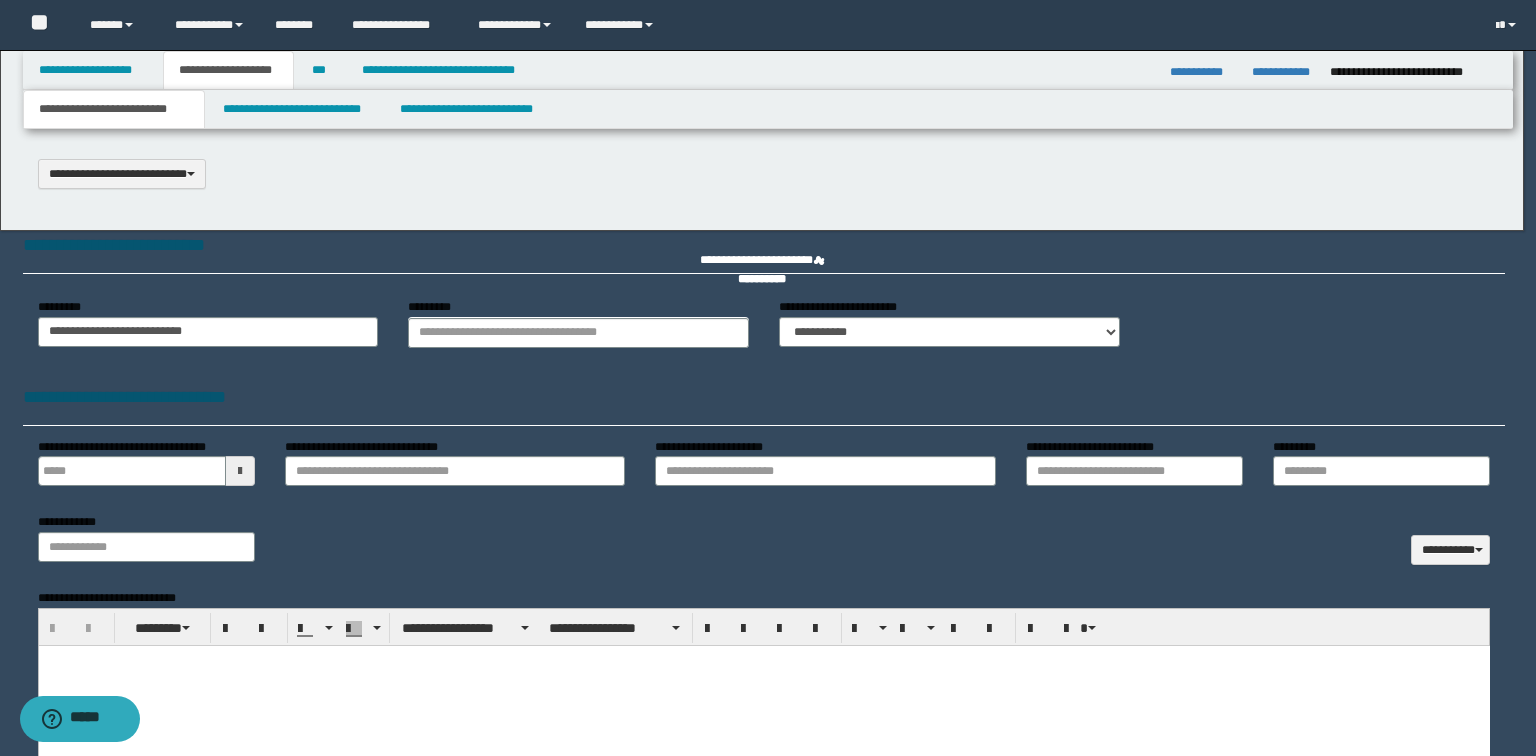 scroll, scrollTop: 0, scrollLeft: 0, axis: both 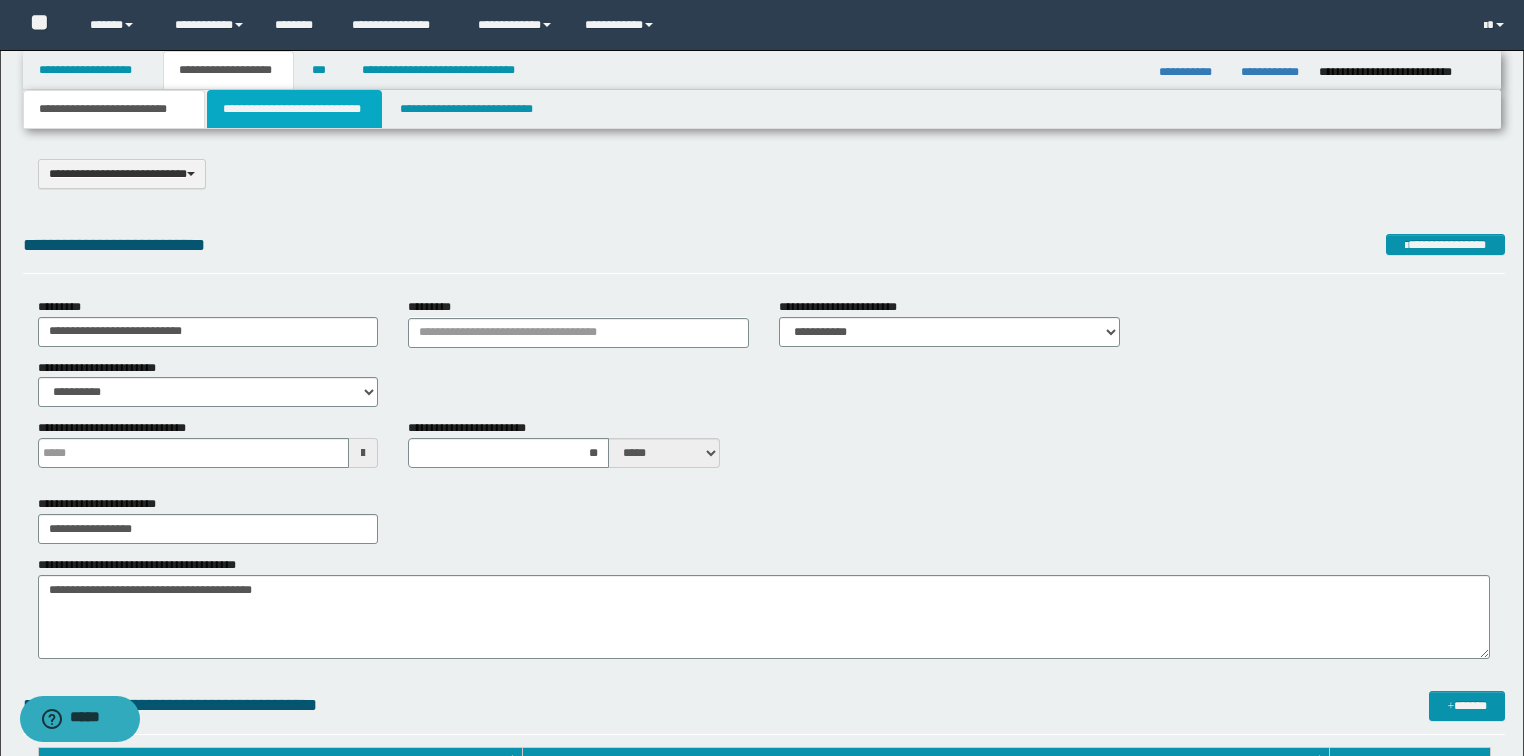 click on "**********" at bounding box center [294, 109] 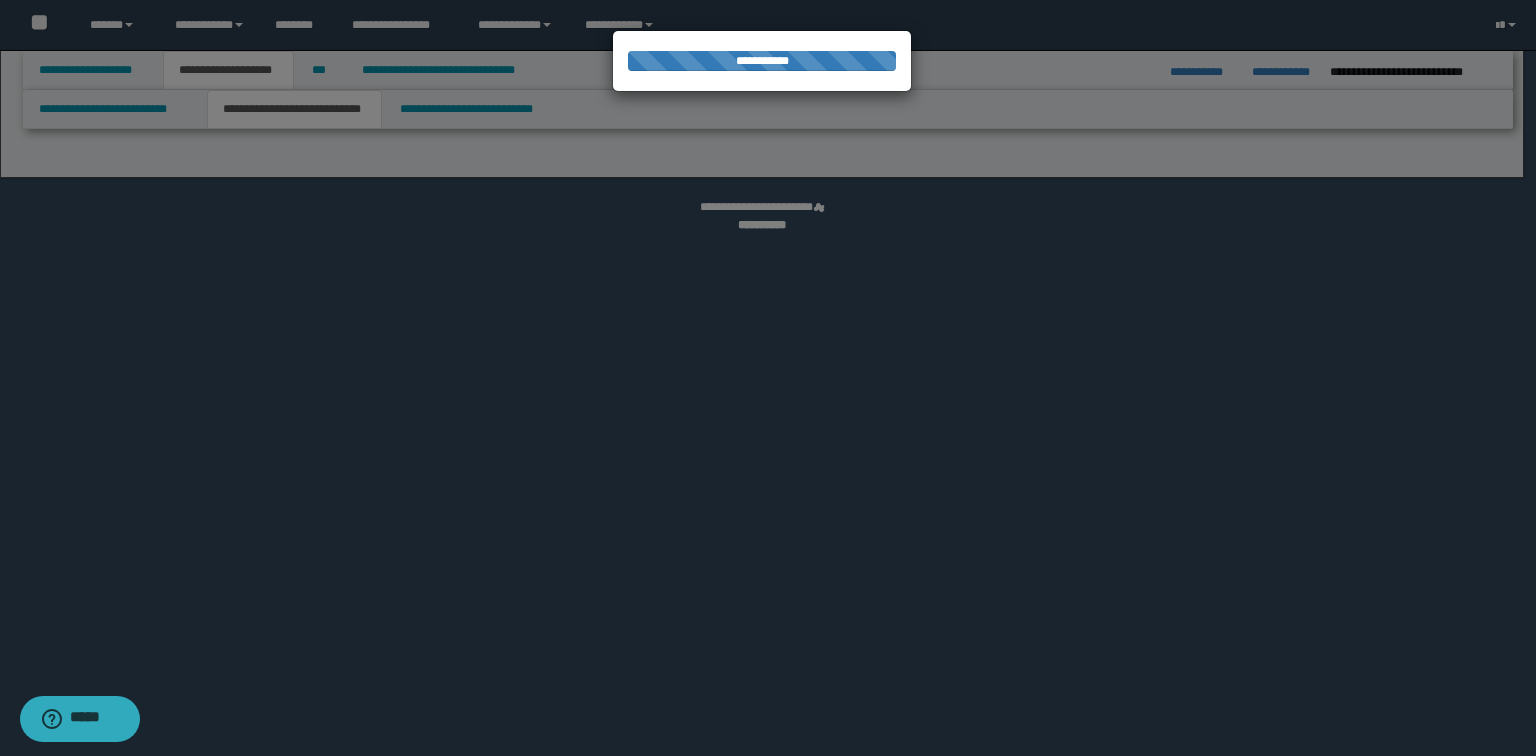 select on "*" 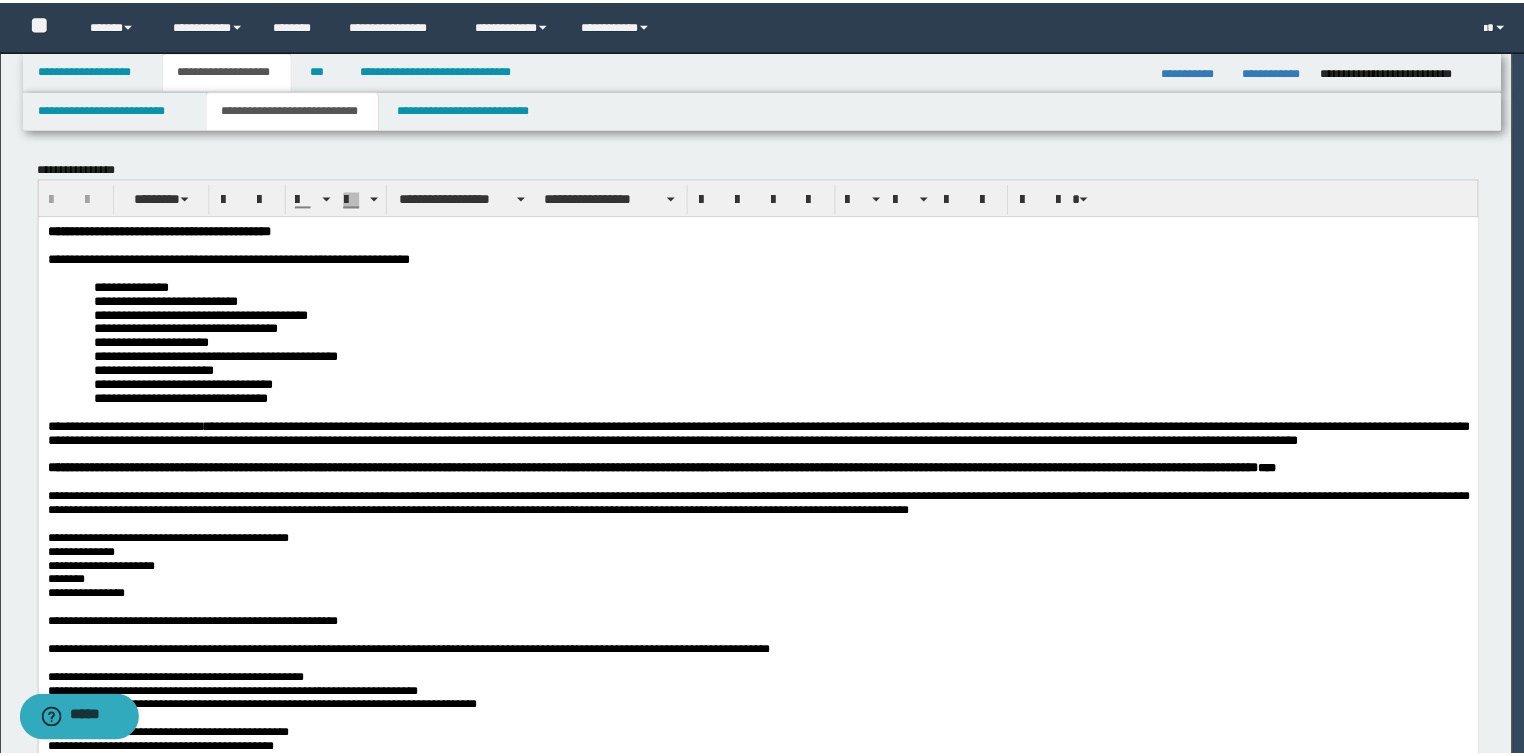 scroll, scrollTop: 0, scrollLeft: 0, axis: both 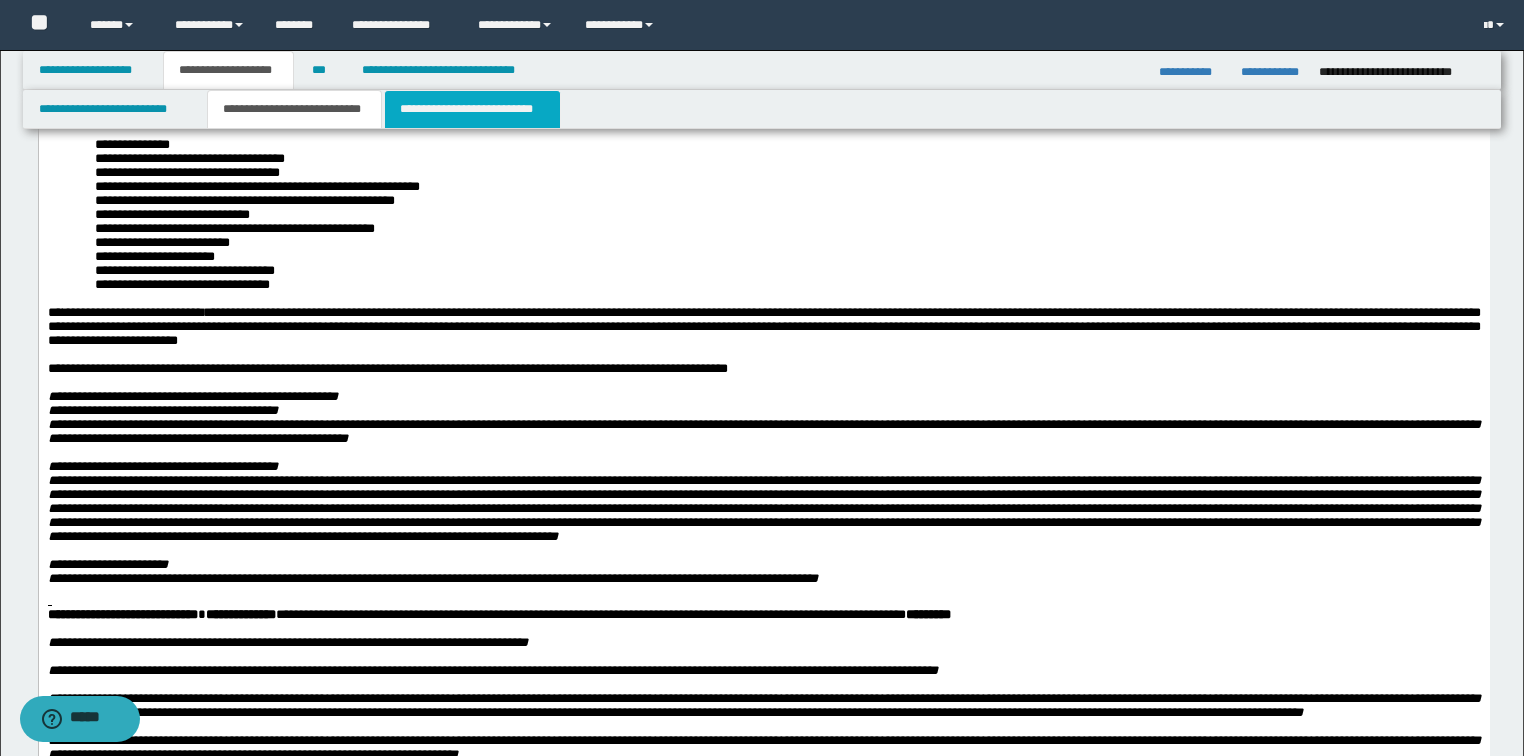click on "**********" at bounding box center (472, 109) 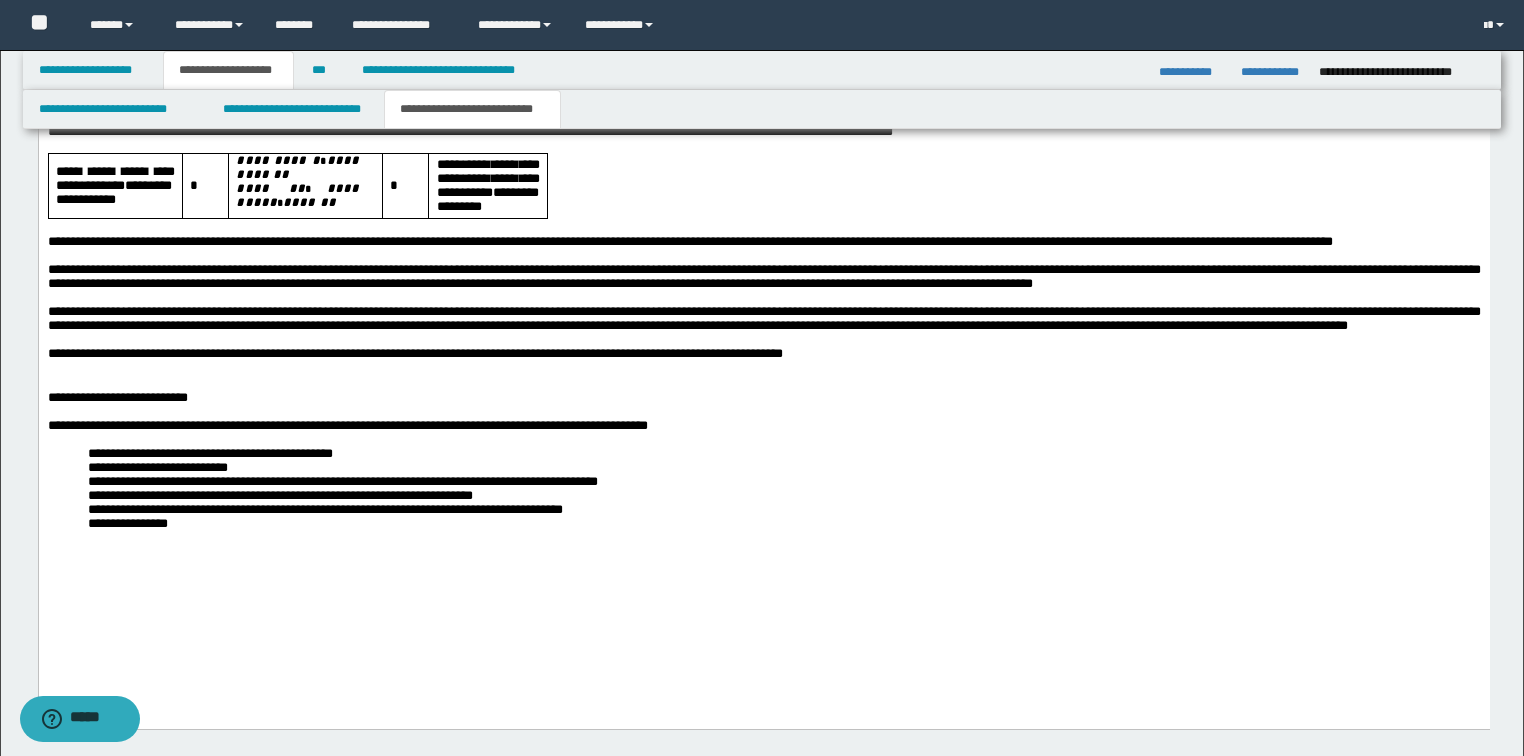 scroll, scrollTop: 4423, scrollLeft: 0, axis: vertical 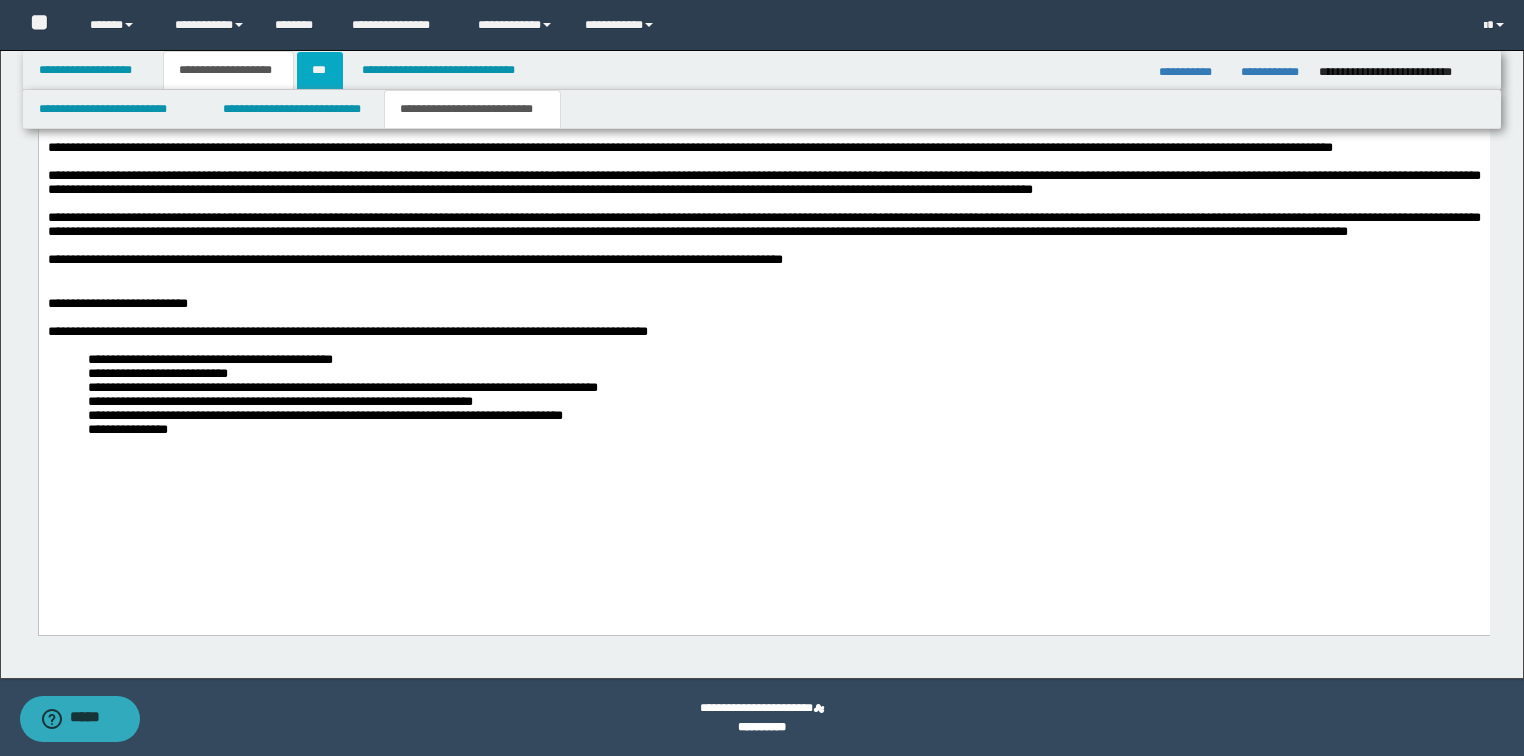 click on "***" at bounding box center [320, 70] 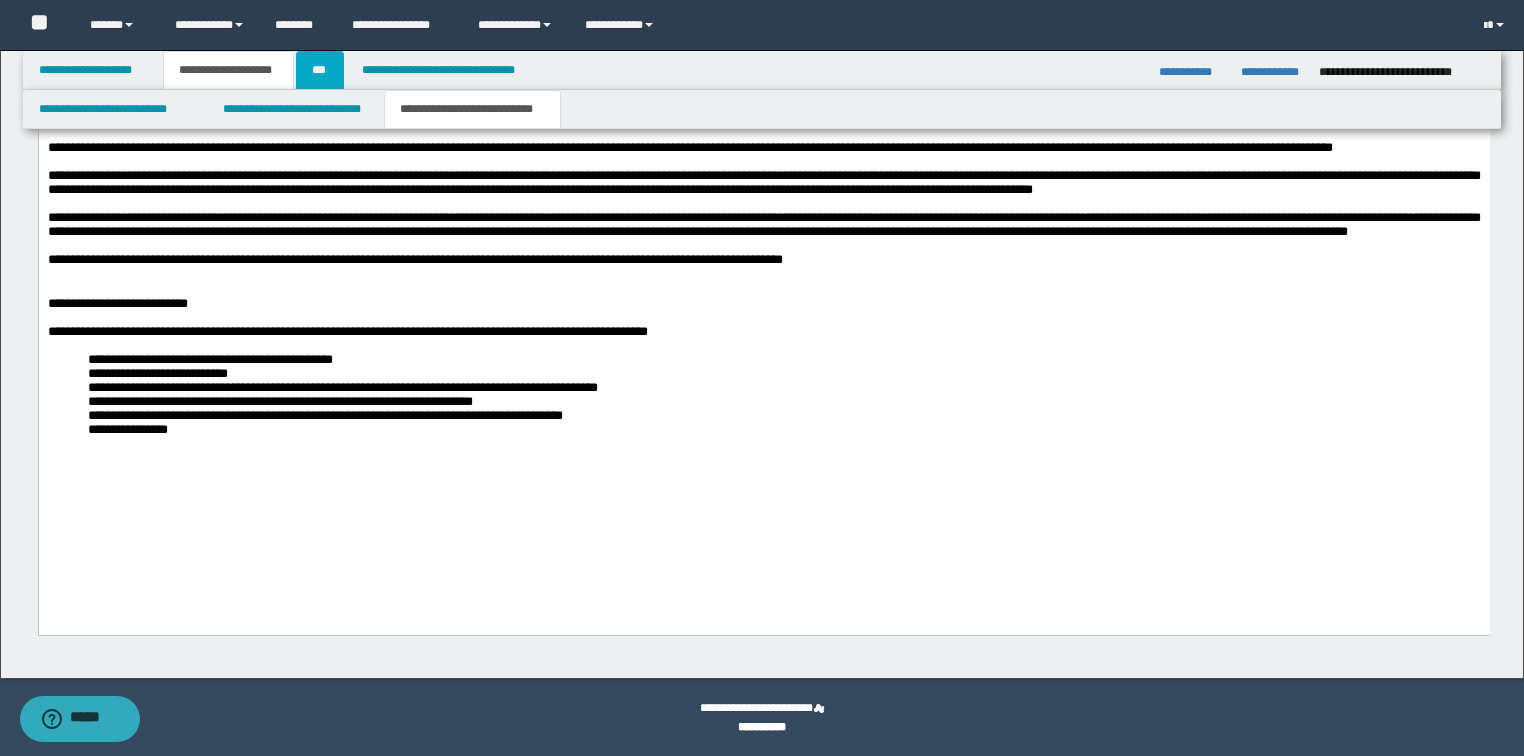 scroll, scrollTop: 0, scrollLeft: 0, axis: both 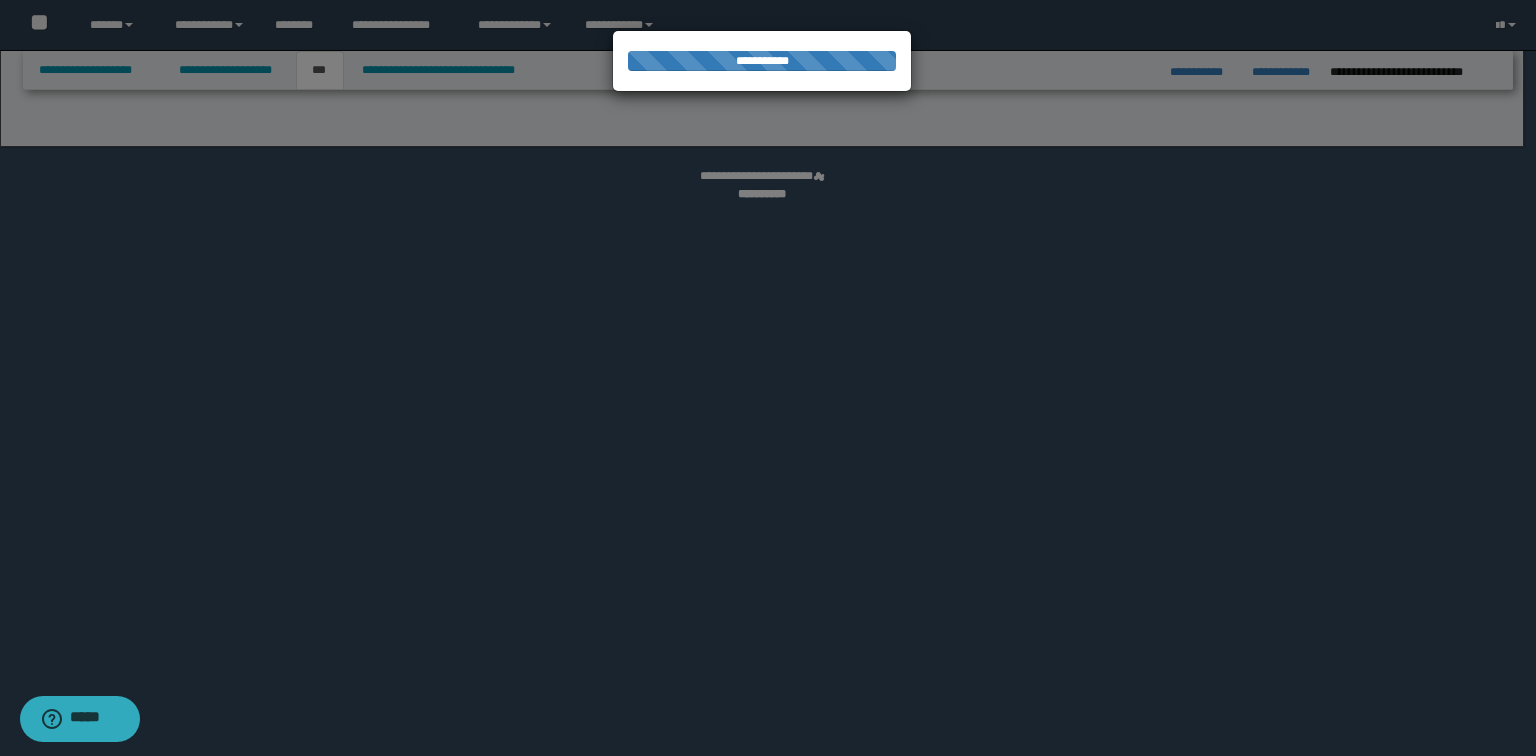 select on "**" 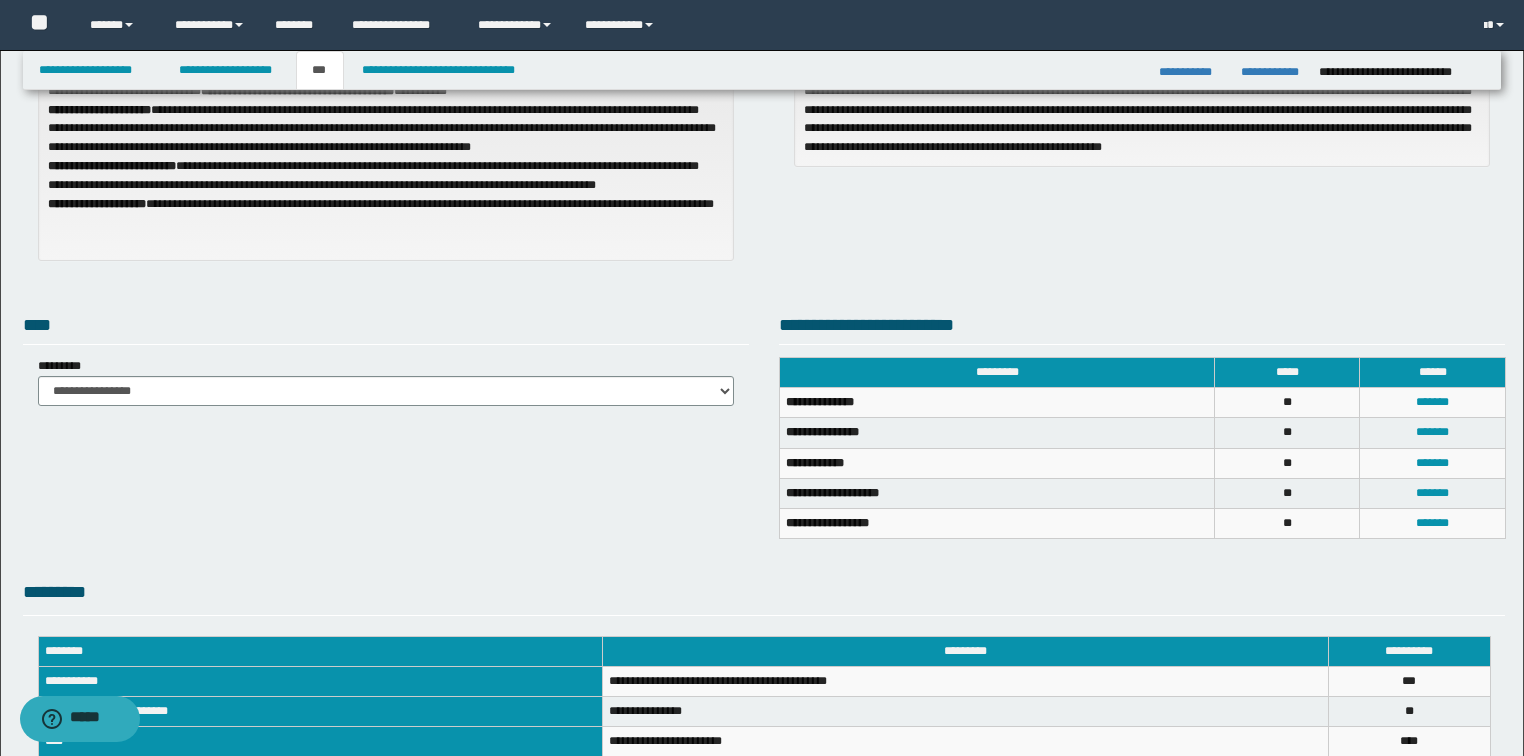 scroll, scrollTop: 240, scrollLeft: 0, axis: vertical 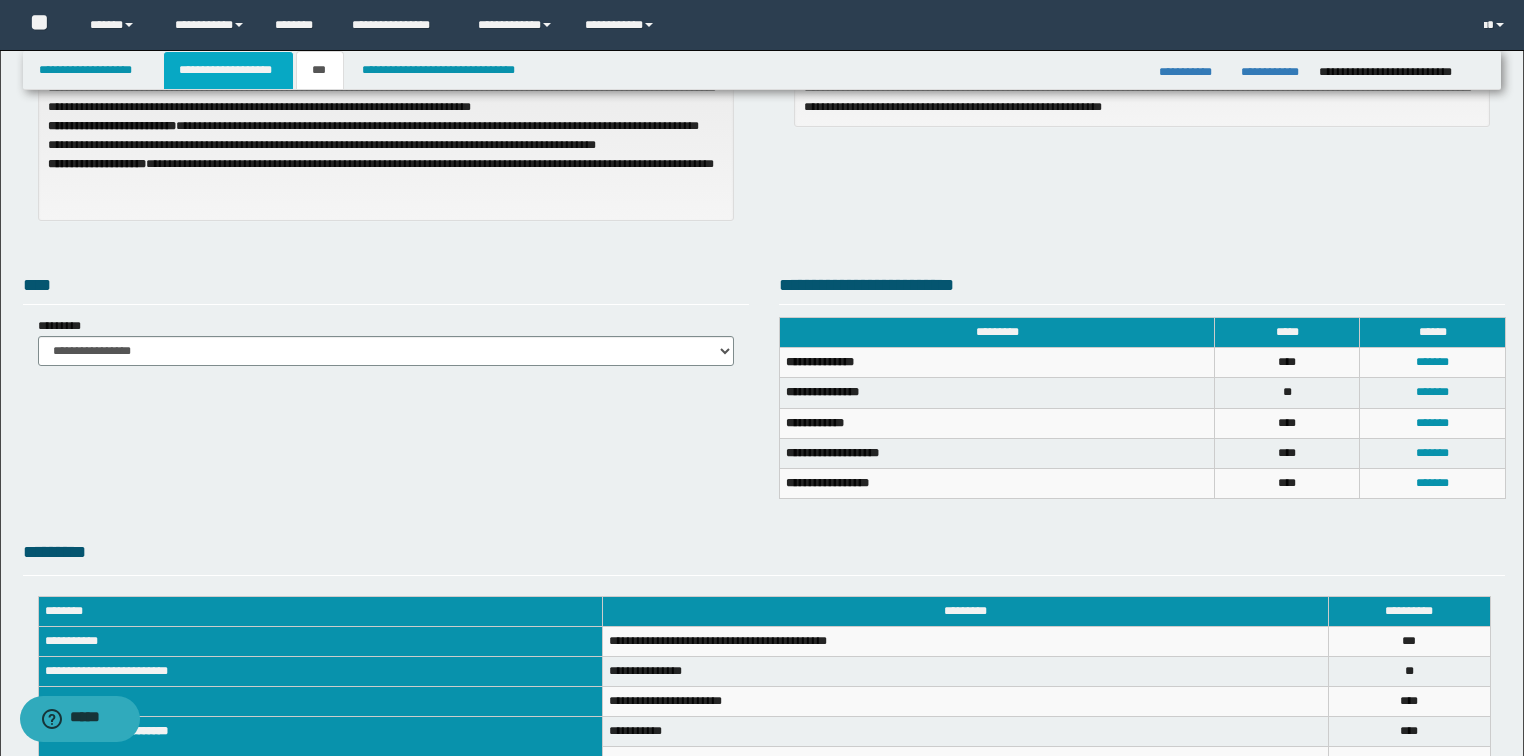 click on "**********" at bounding box center [228, 70] 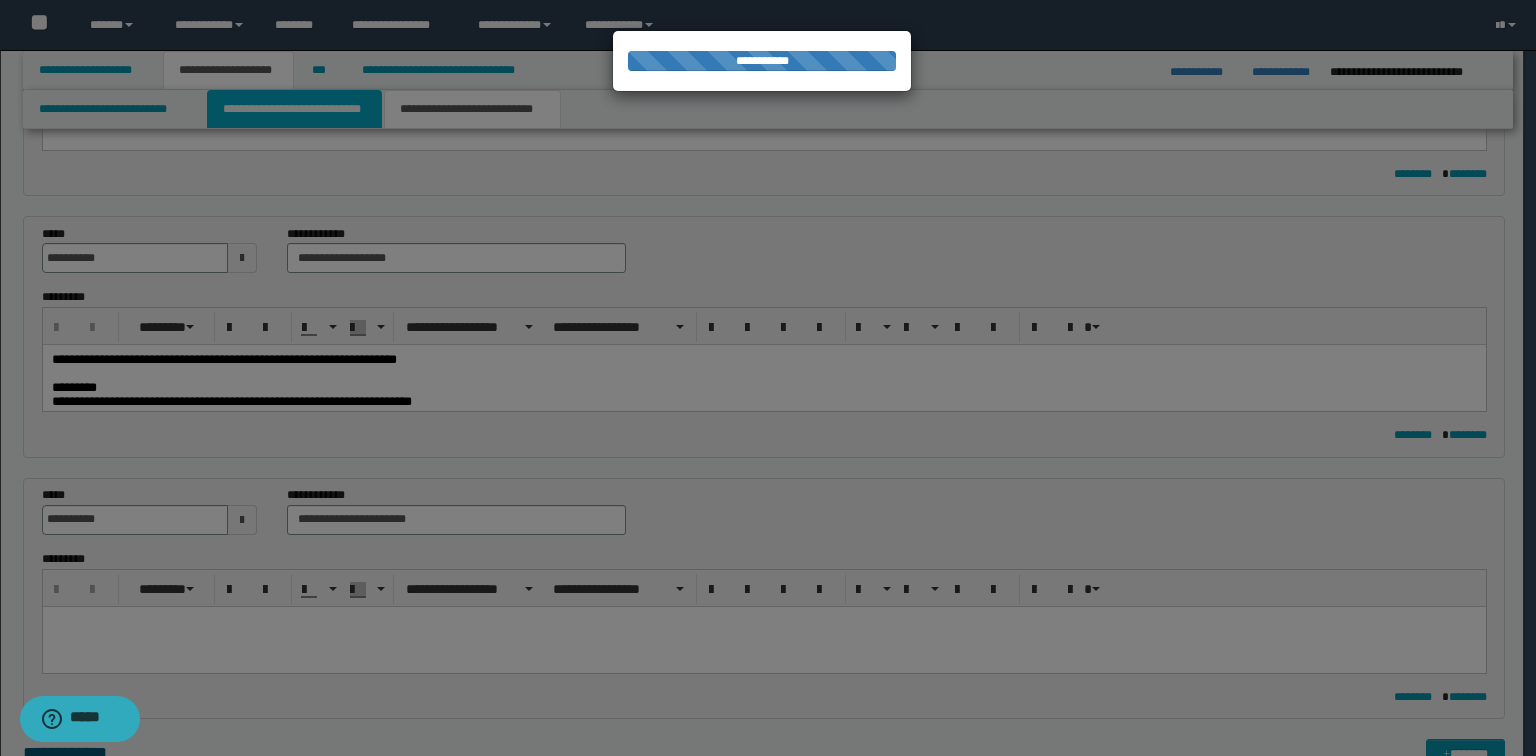 click on "**********" at bounding box center (294, 109) 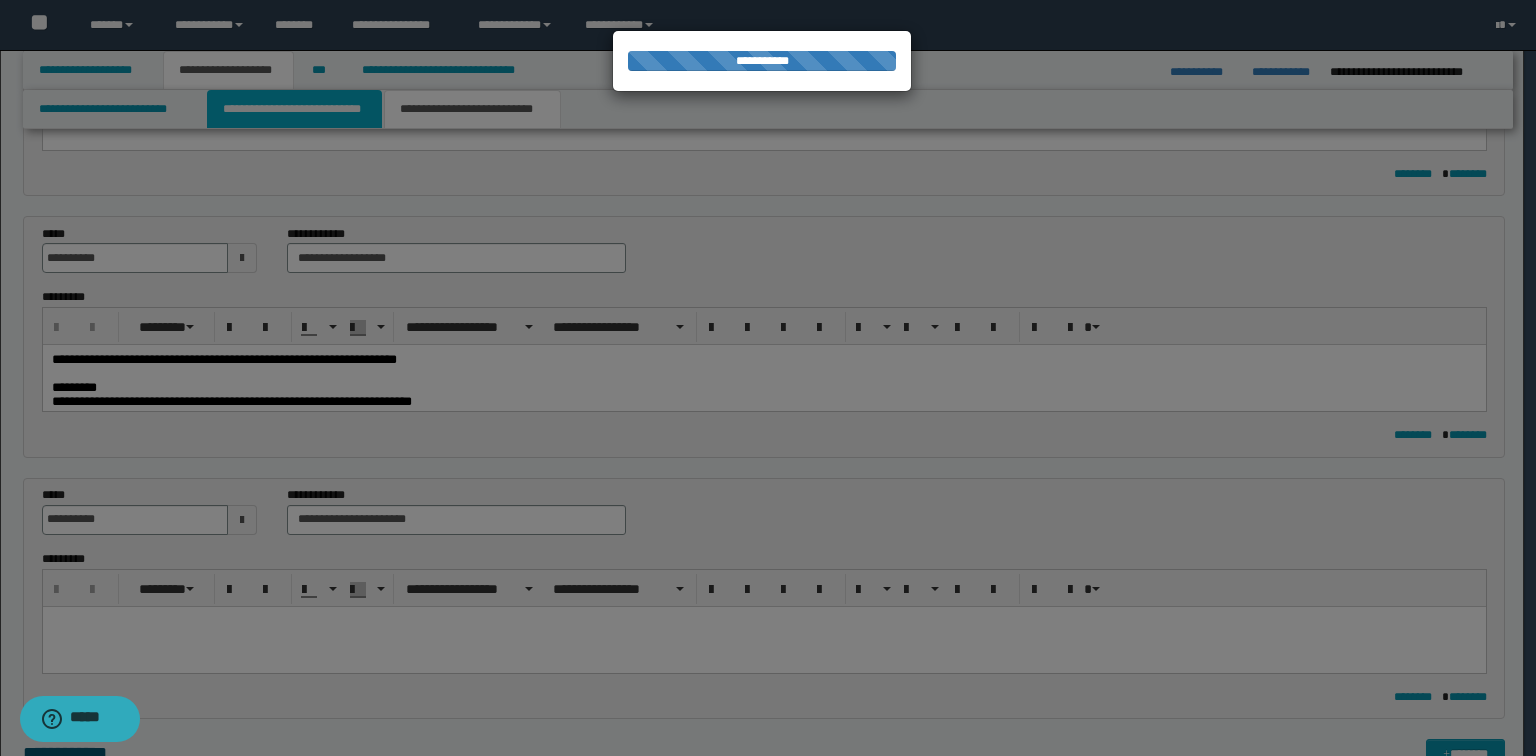 type 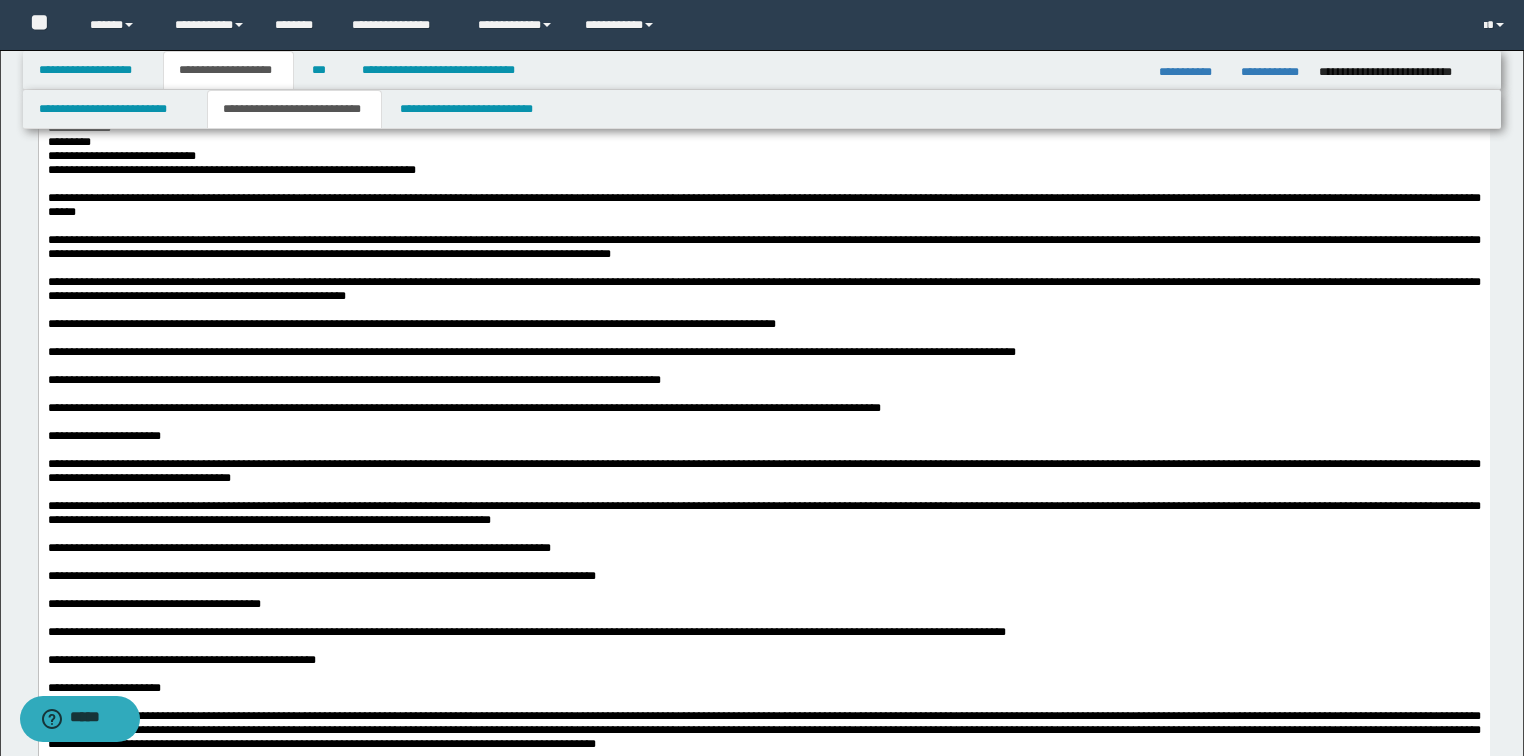 scroll, scrollTop: 431, scrollLeft: 0, axis: vertical 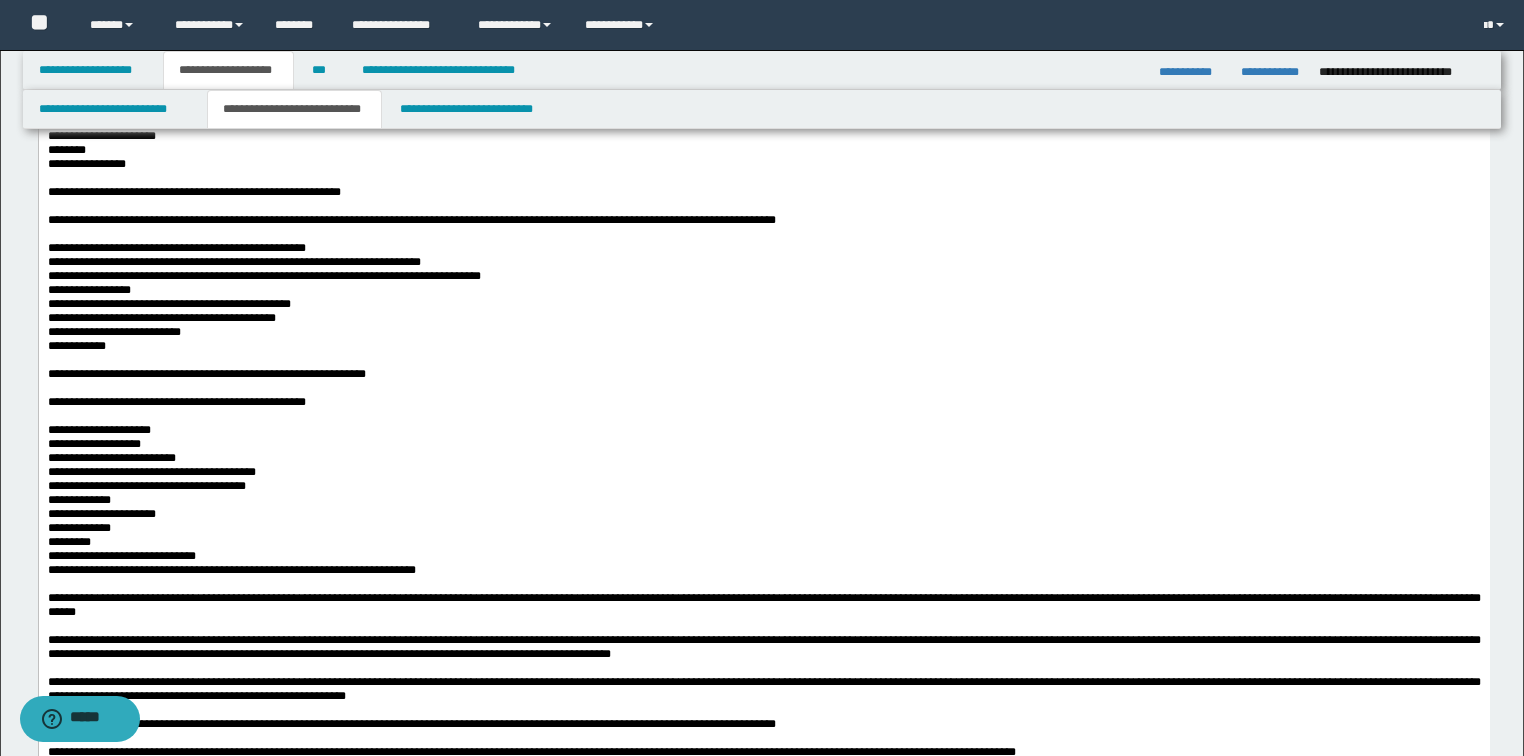 click on "**********" at bounding box center (763, 346) 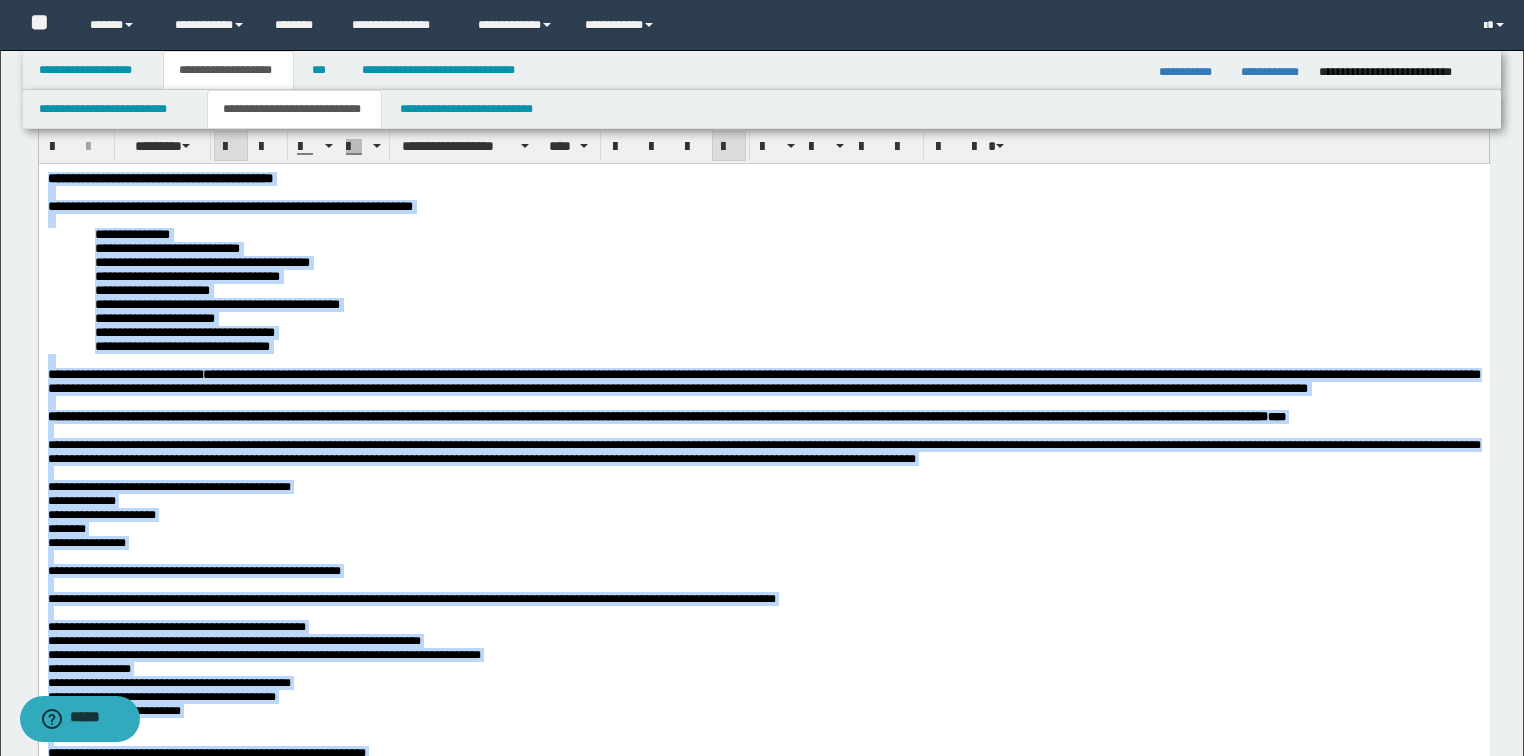 scroll, scrollTop: 0, scrollLeft: 0, axis: both 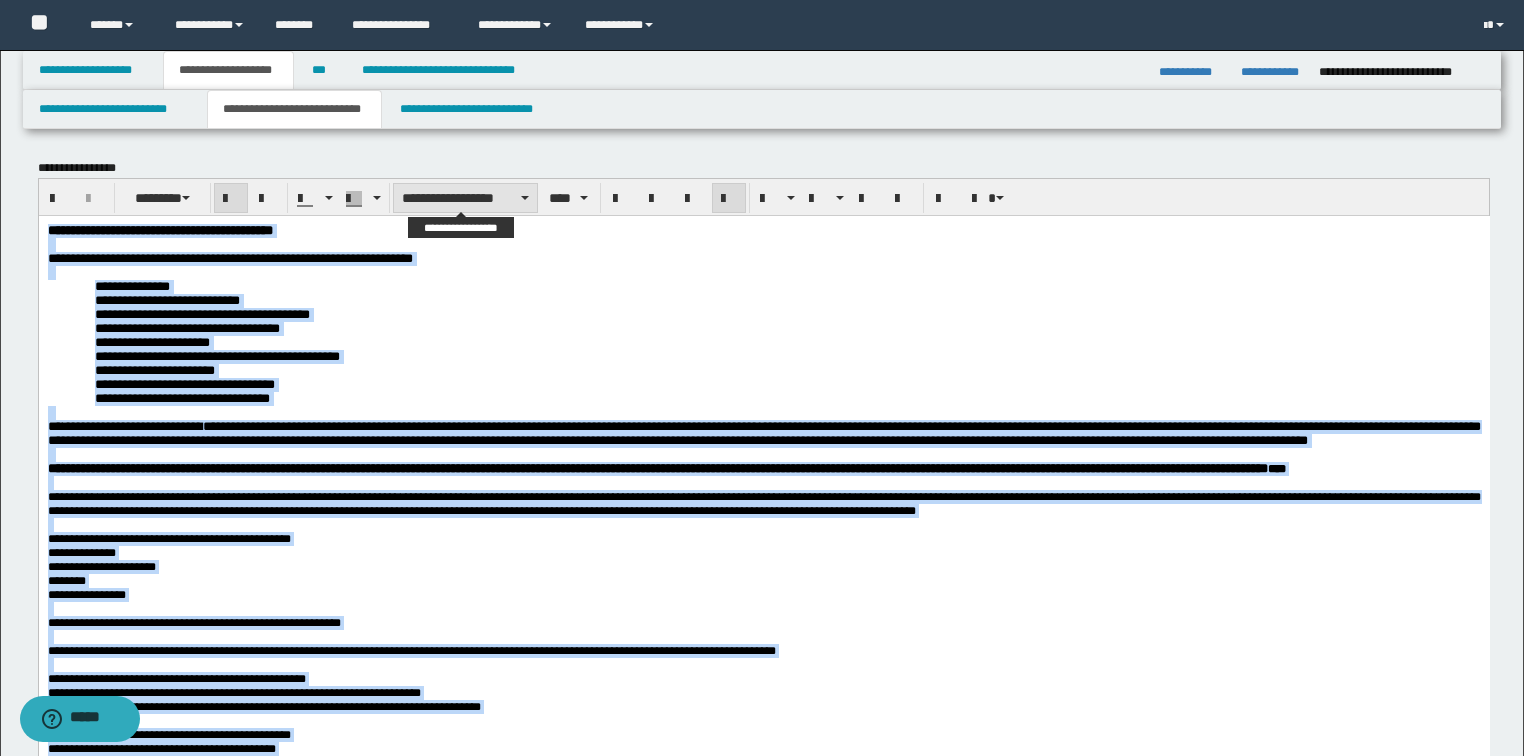 click on "**********" at bounding box center [465, 198] 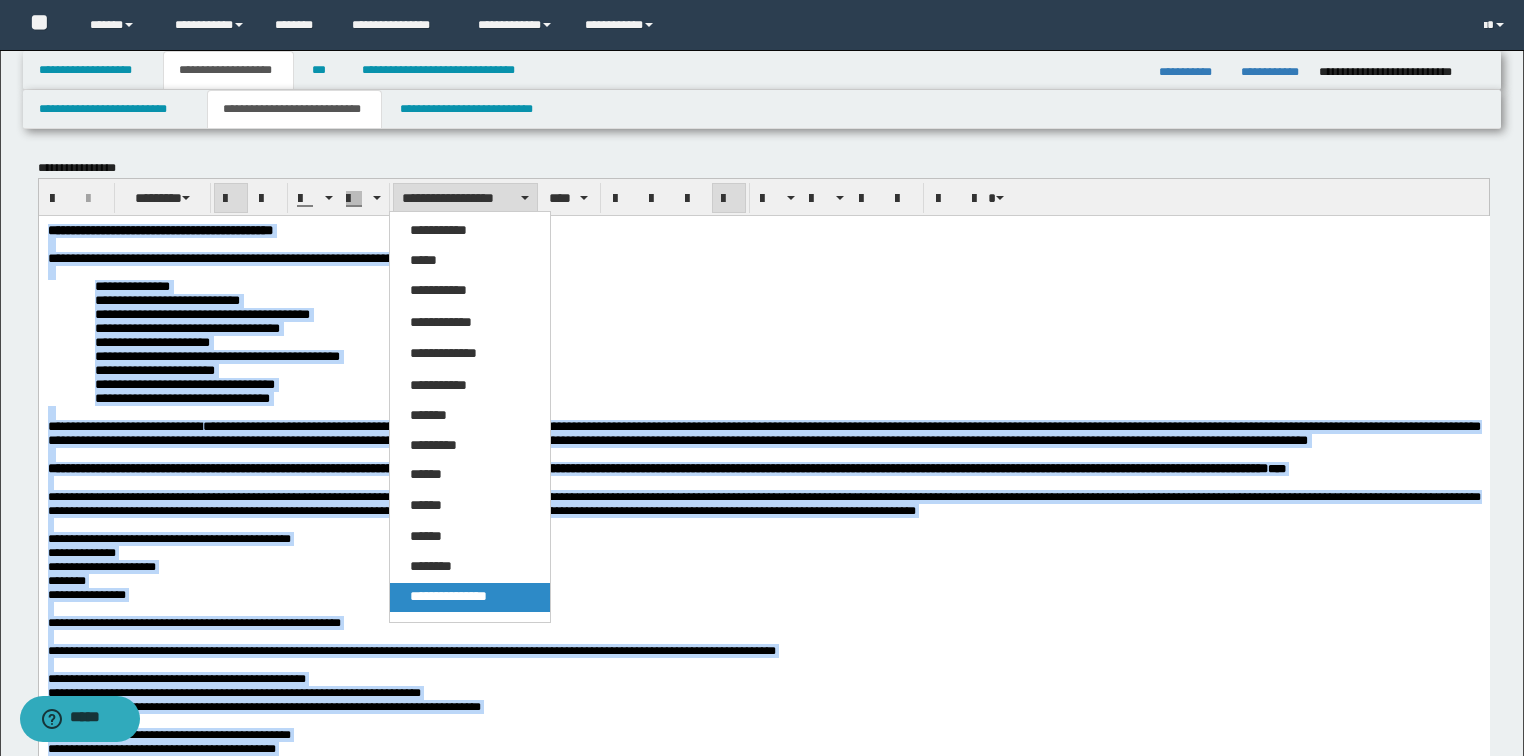 drag, startPoint x: 452, startPoint y: 604, endPoint x: 583, endPoint y: 61, distance: 558.57855 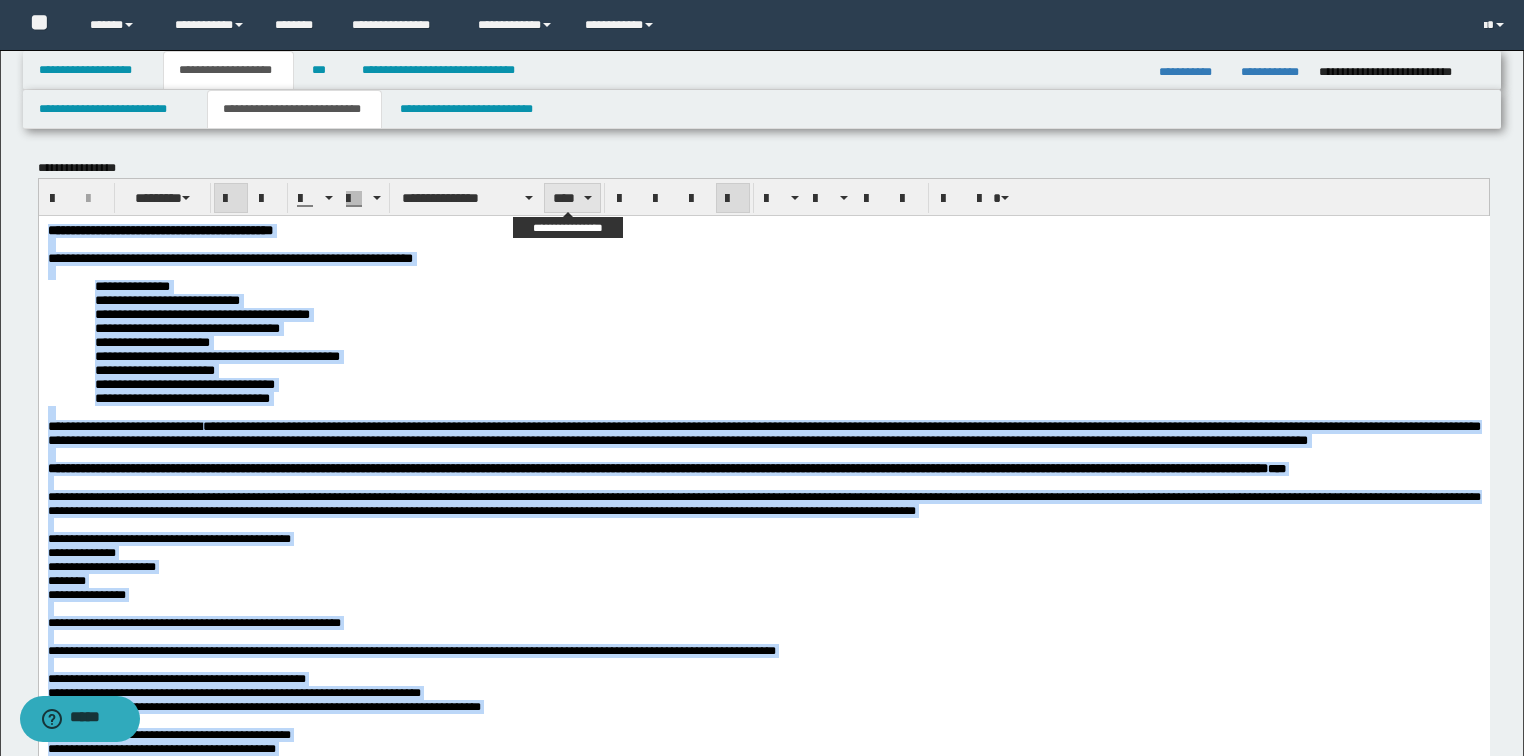 click on "****" at bounding box center (572, 198) 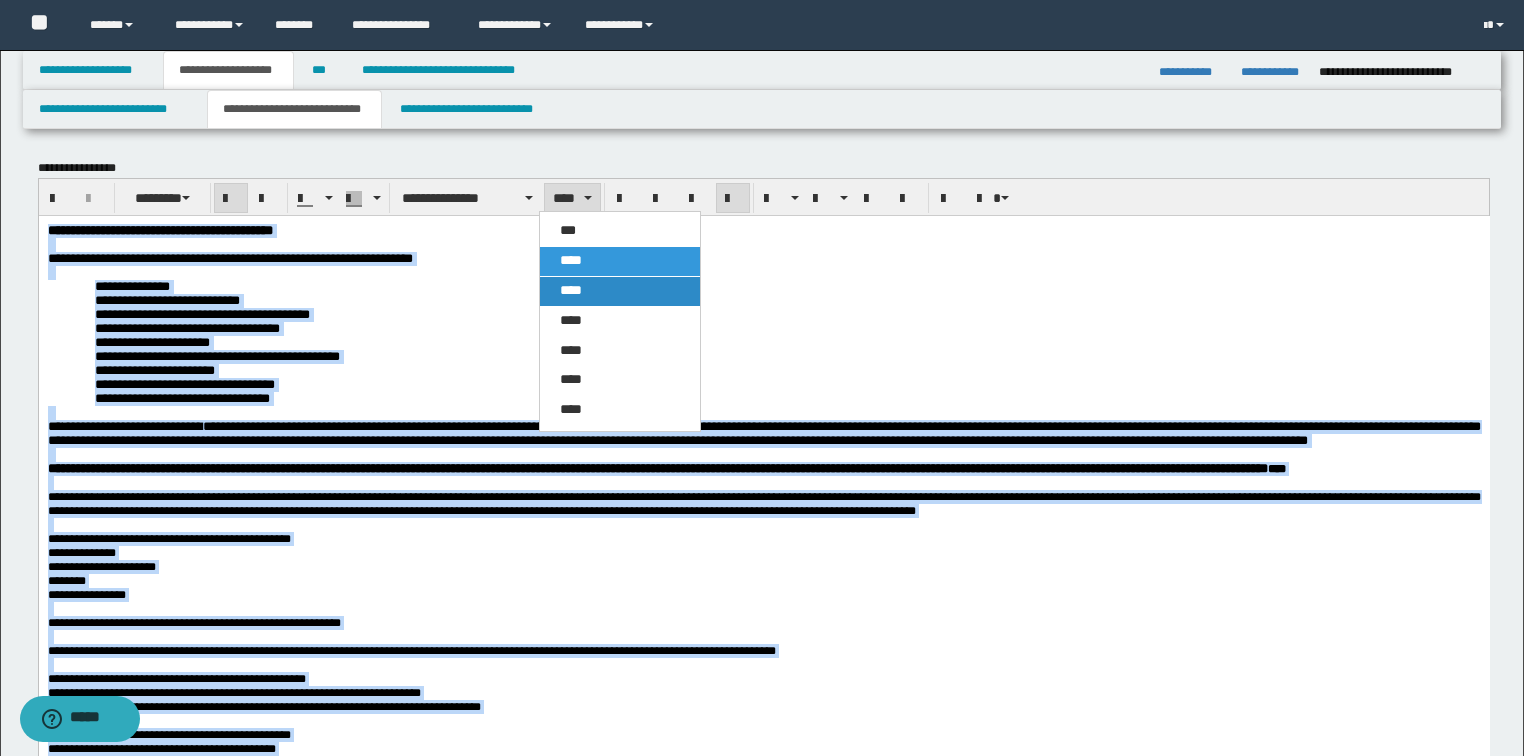 click on "****" at bounding box center (571, 290) 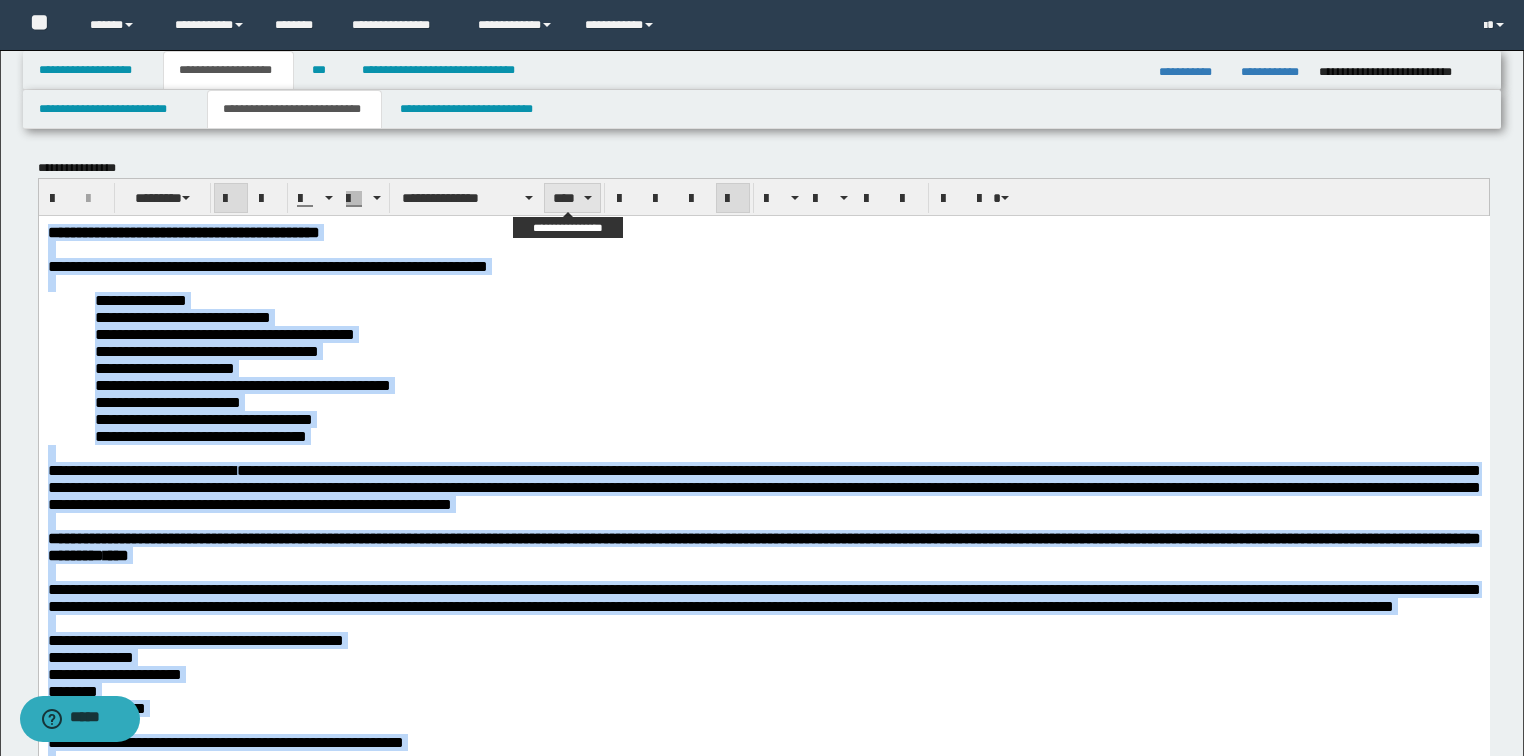 click on "****" at bounding box center [572, 198] 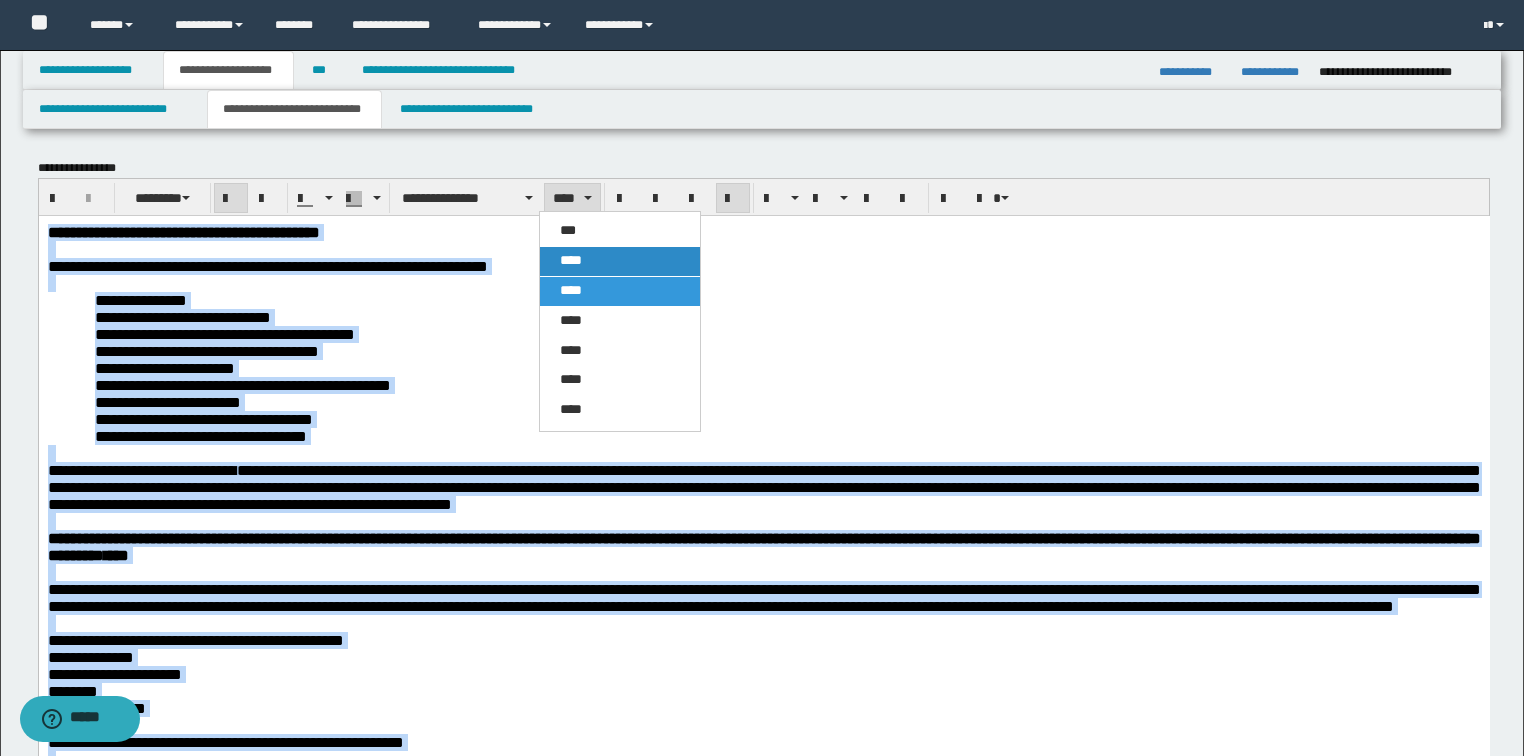 click on "****" at bounding box center [571, 260] 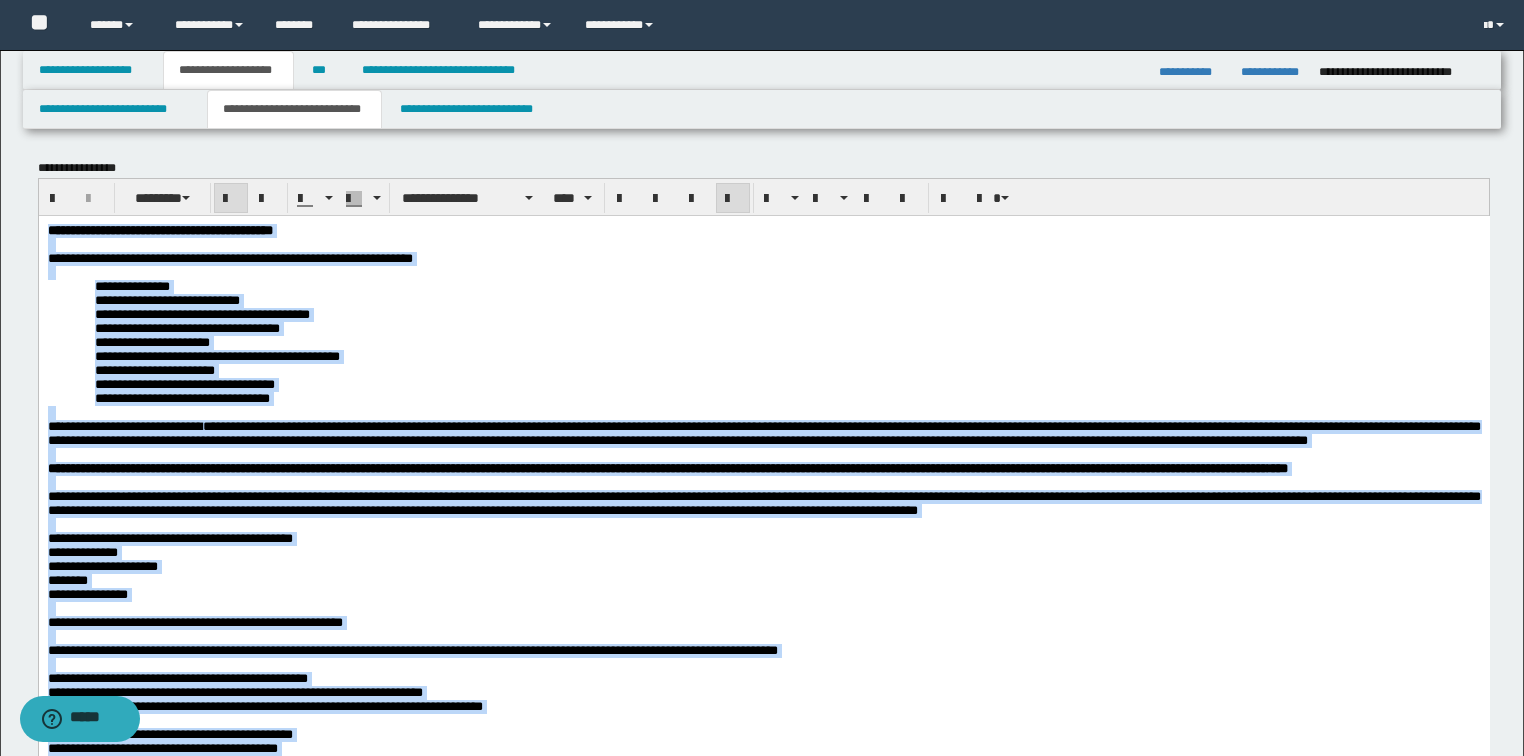 click on "**********" at bounding box center [787, 300] 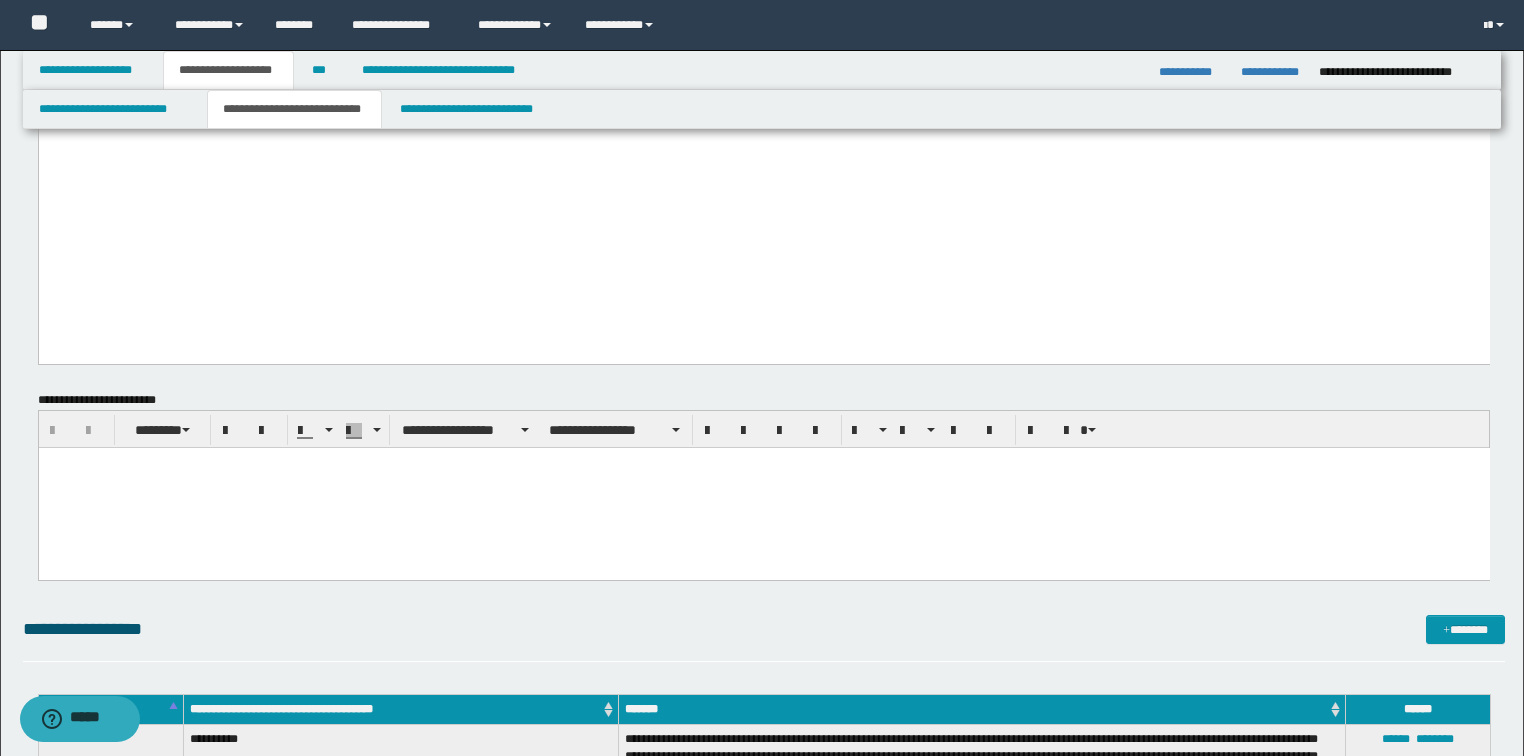 scroll, scrollTop: 3680, scrollLeft: 0, axis: vertical 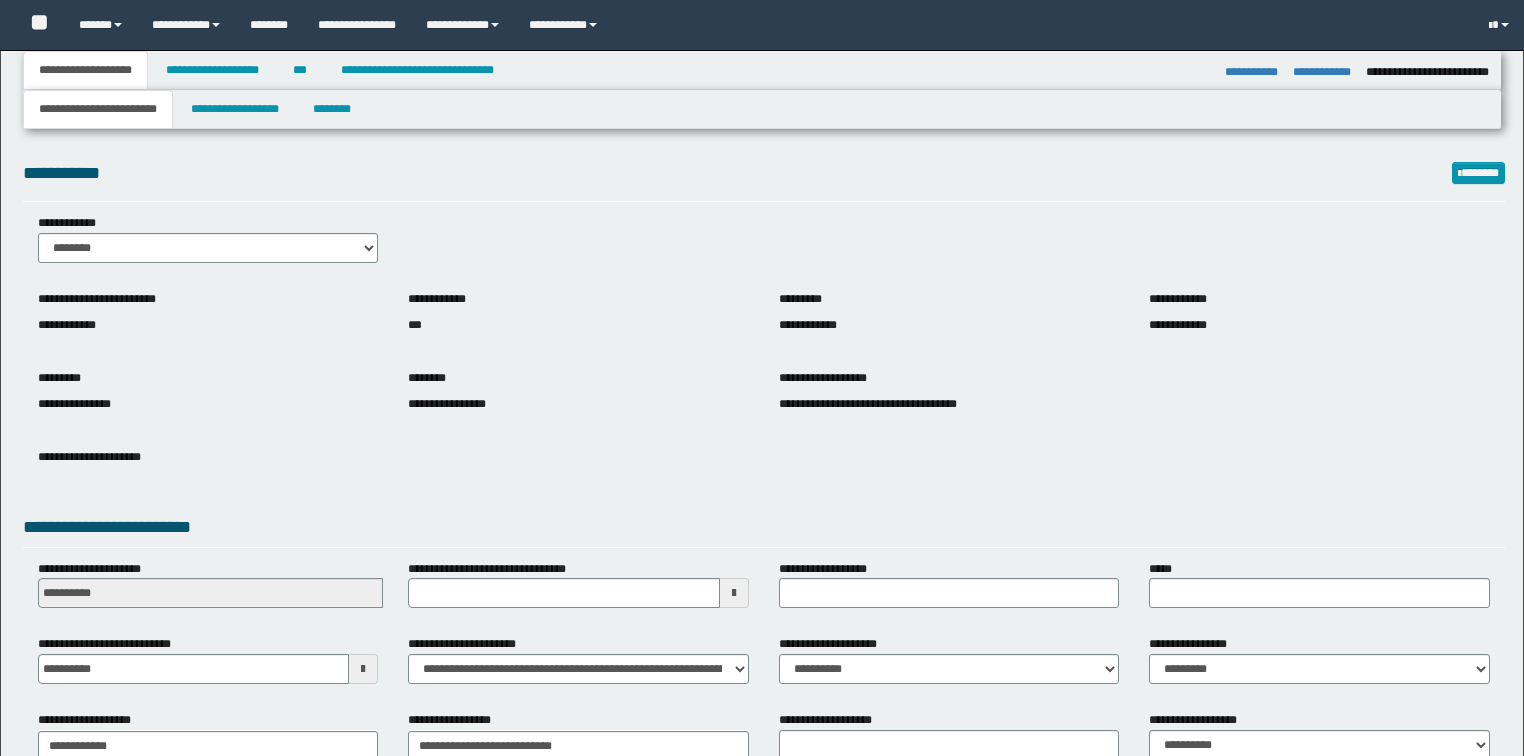 select on "*" 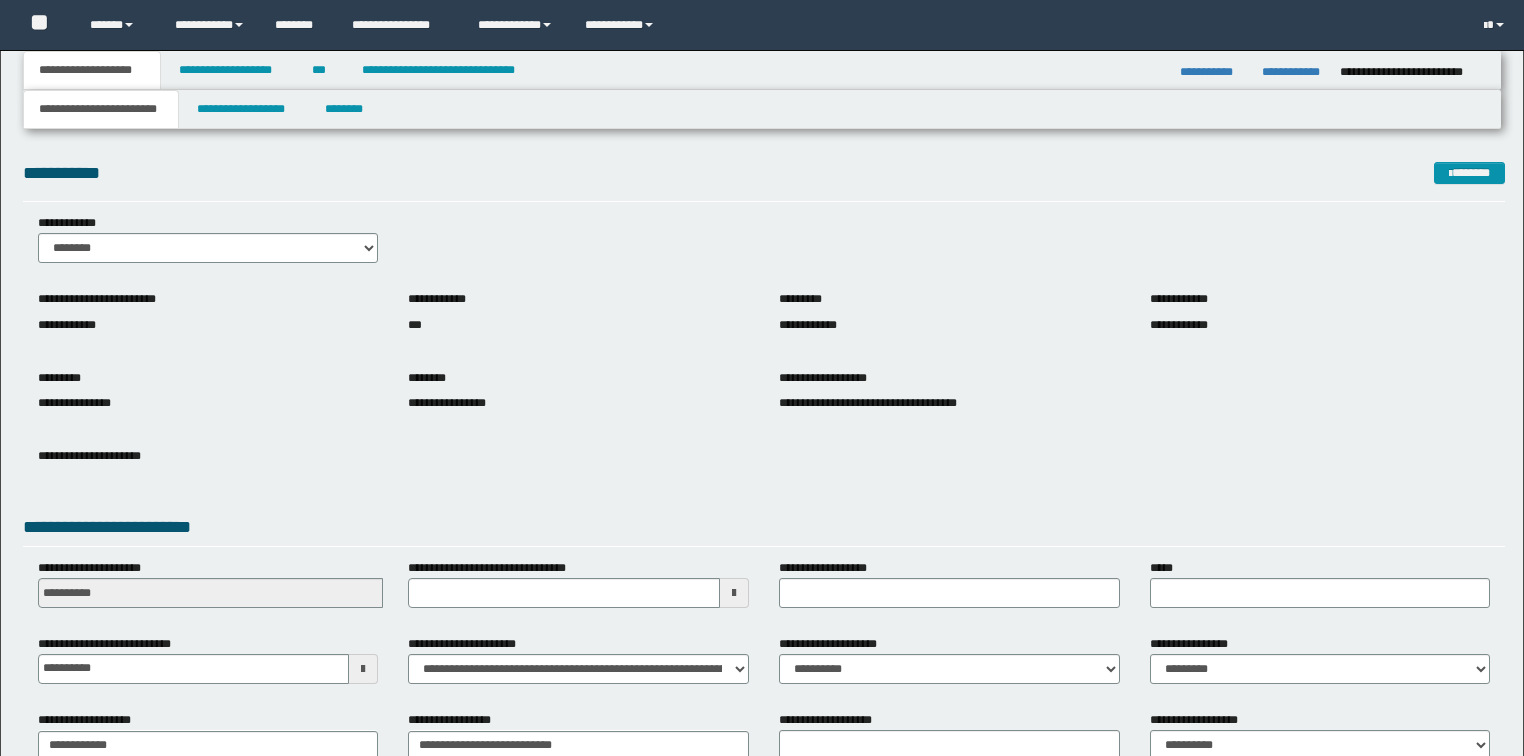 scroll, scrollTop: 0, scrollLeft: 0, axis: both 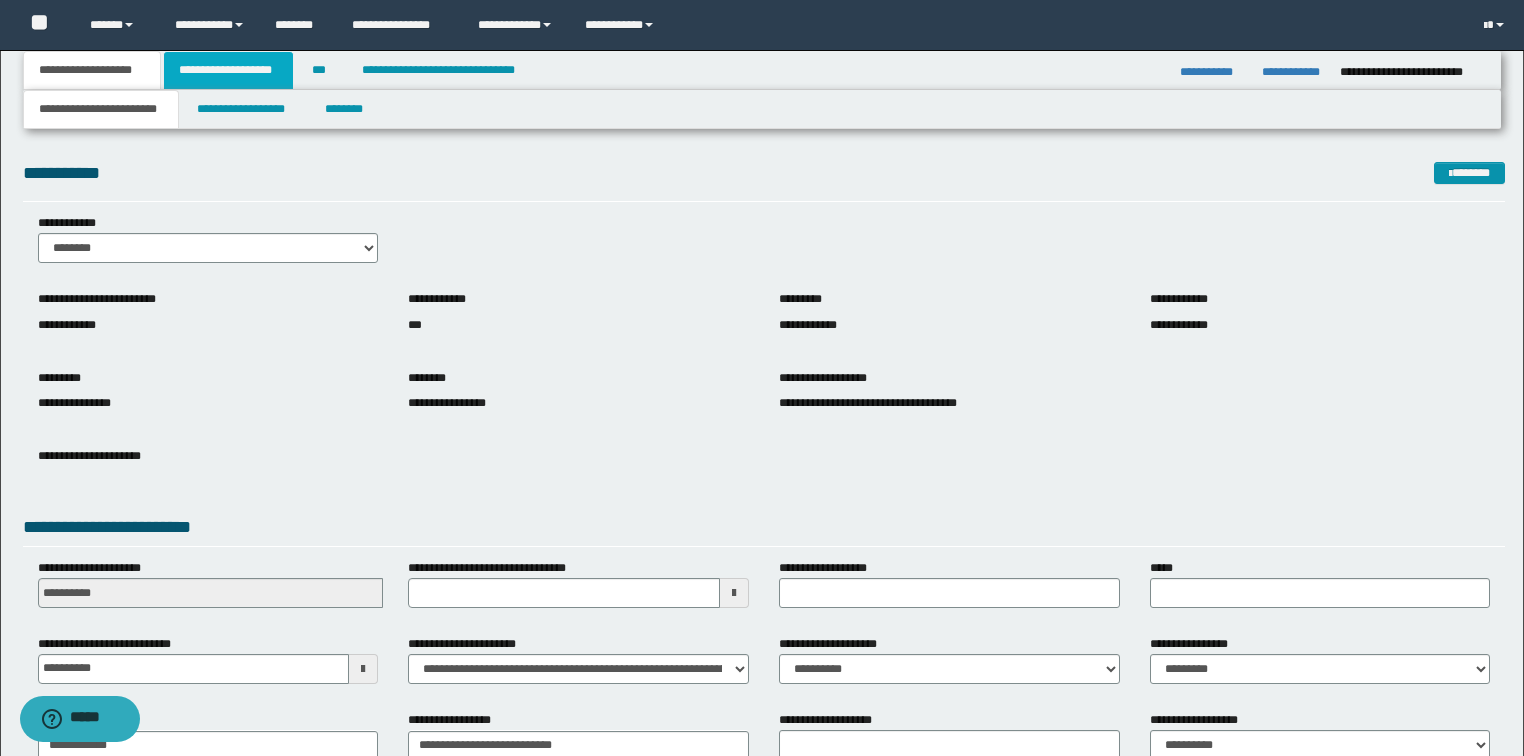 click on "**********" at bounding box center [228, 70] 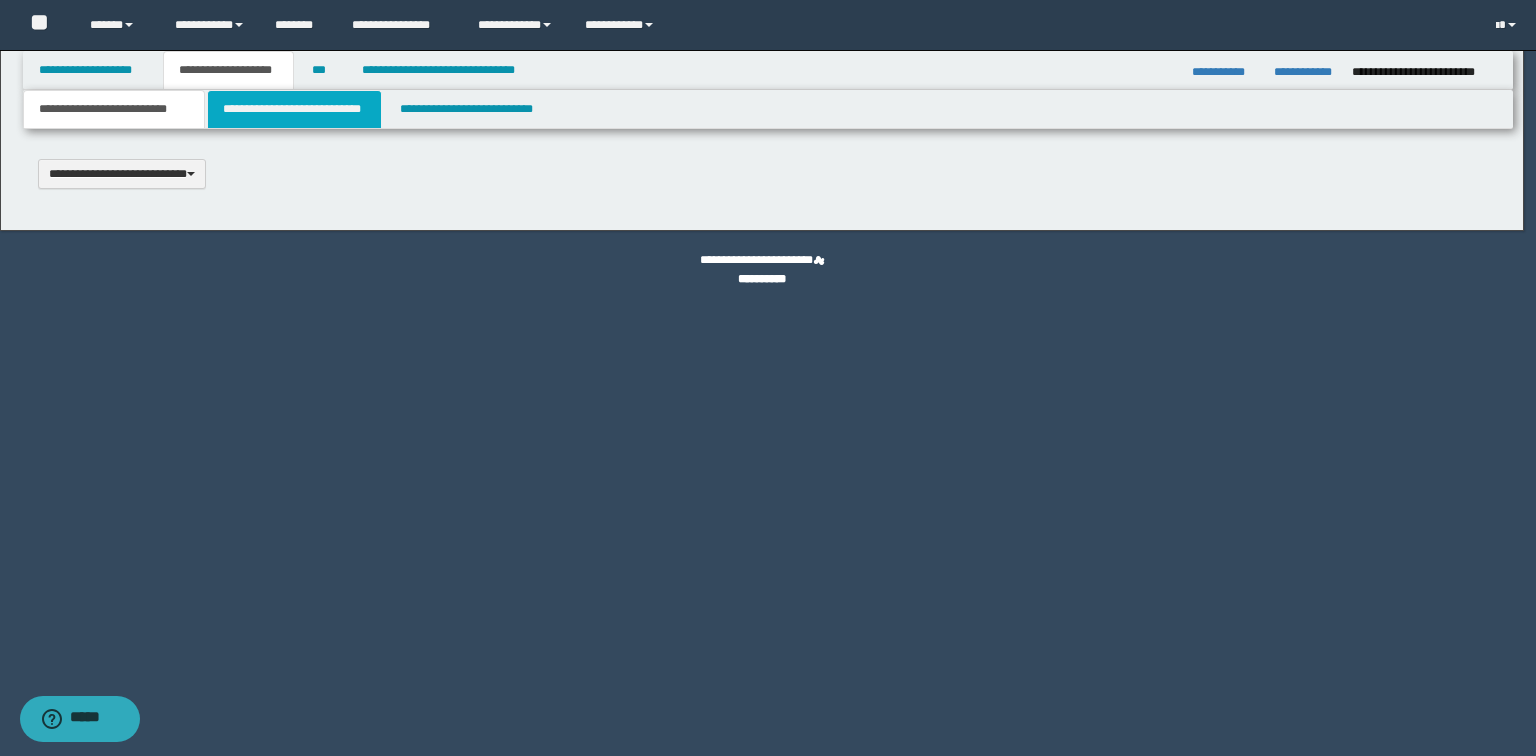 type 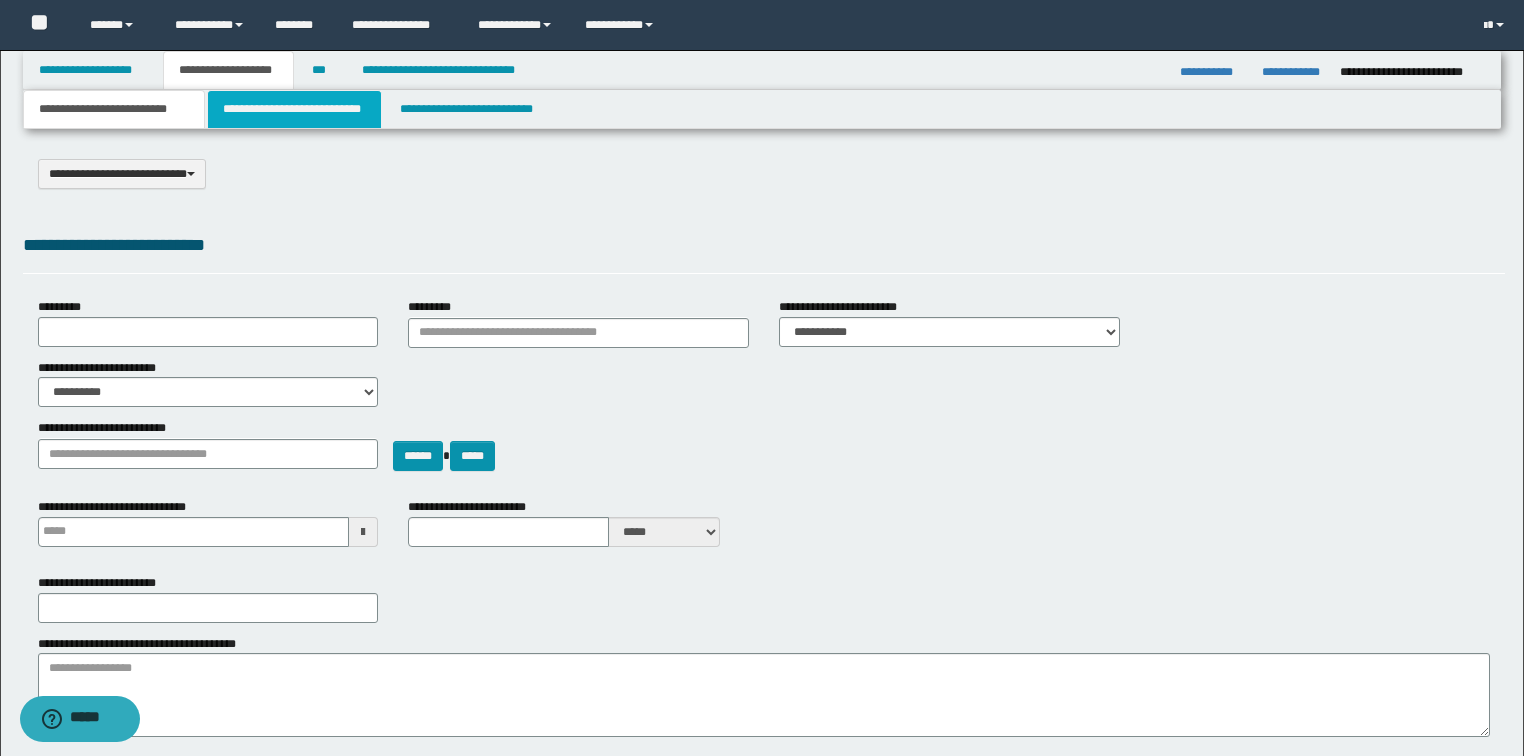 click on "**********" at bounding box center (294, 109) 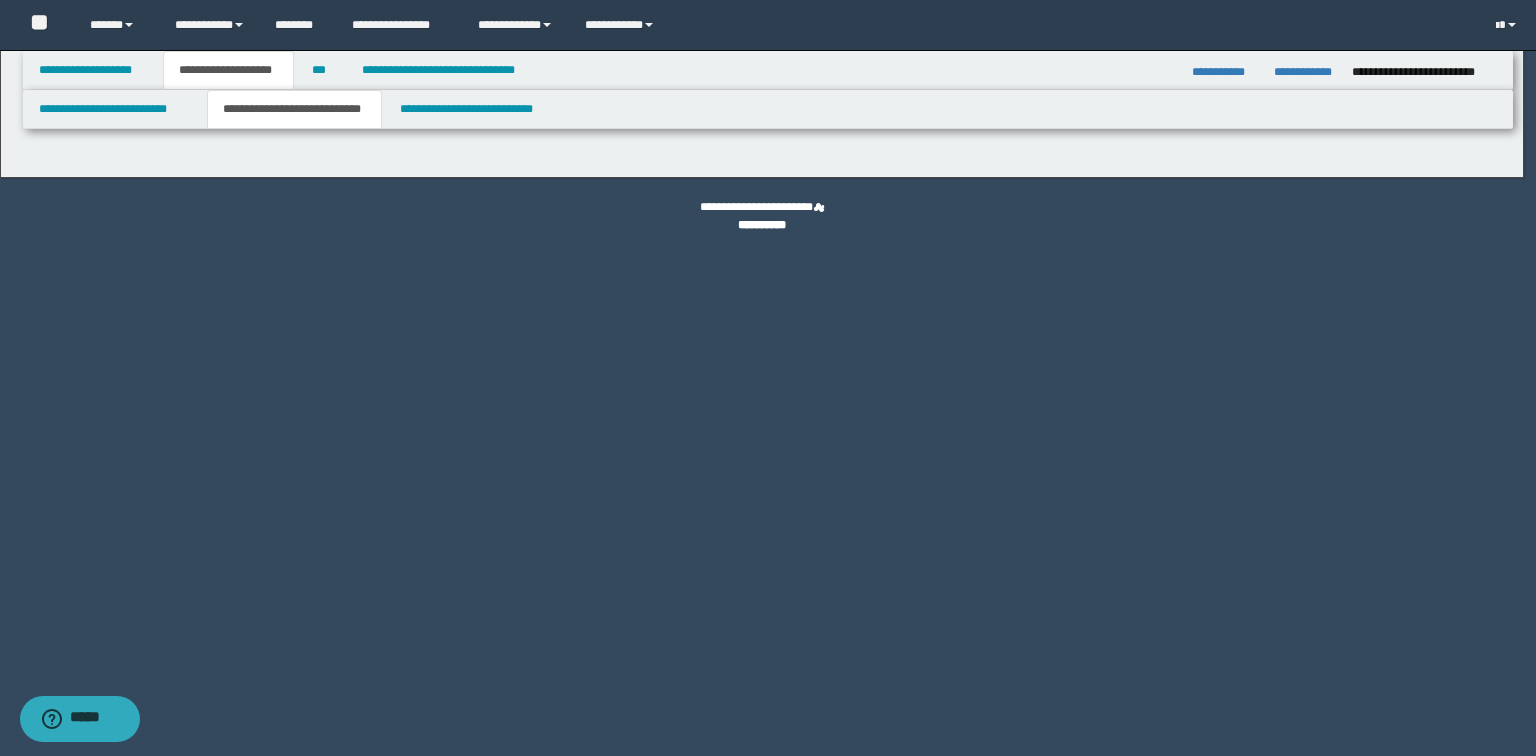 select on "*" 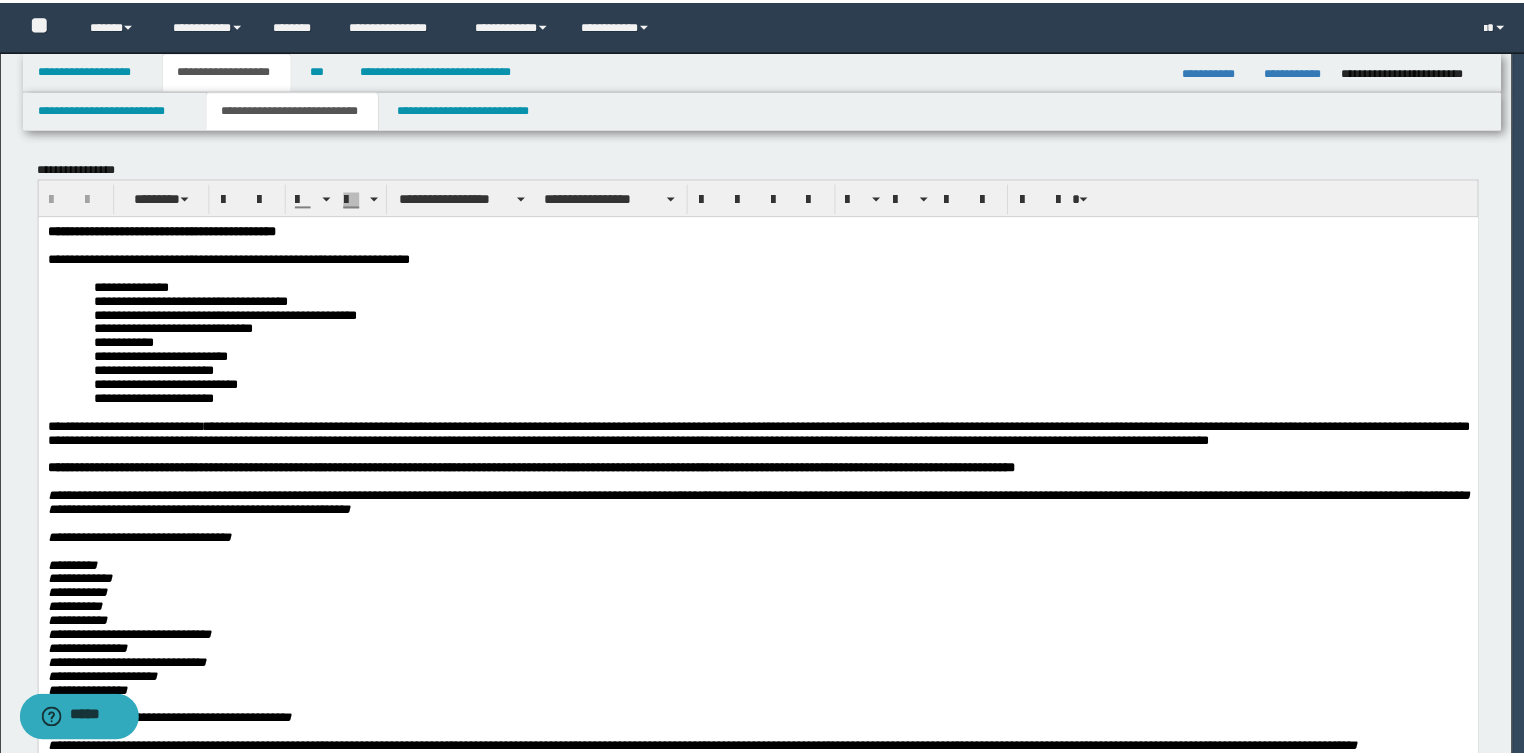scroll, scrollTop: 0, scrollLeft: 0, axis: both 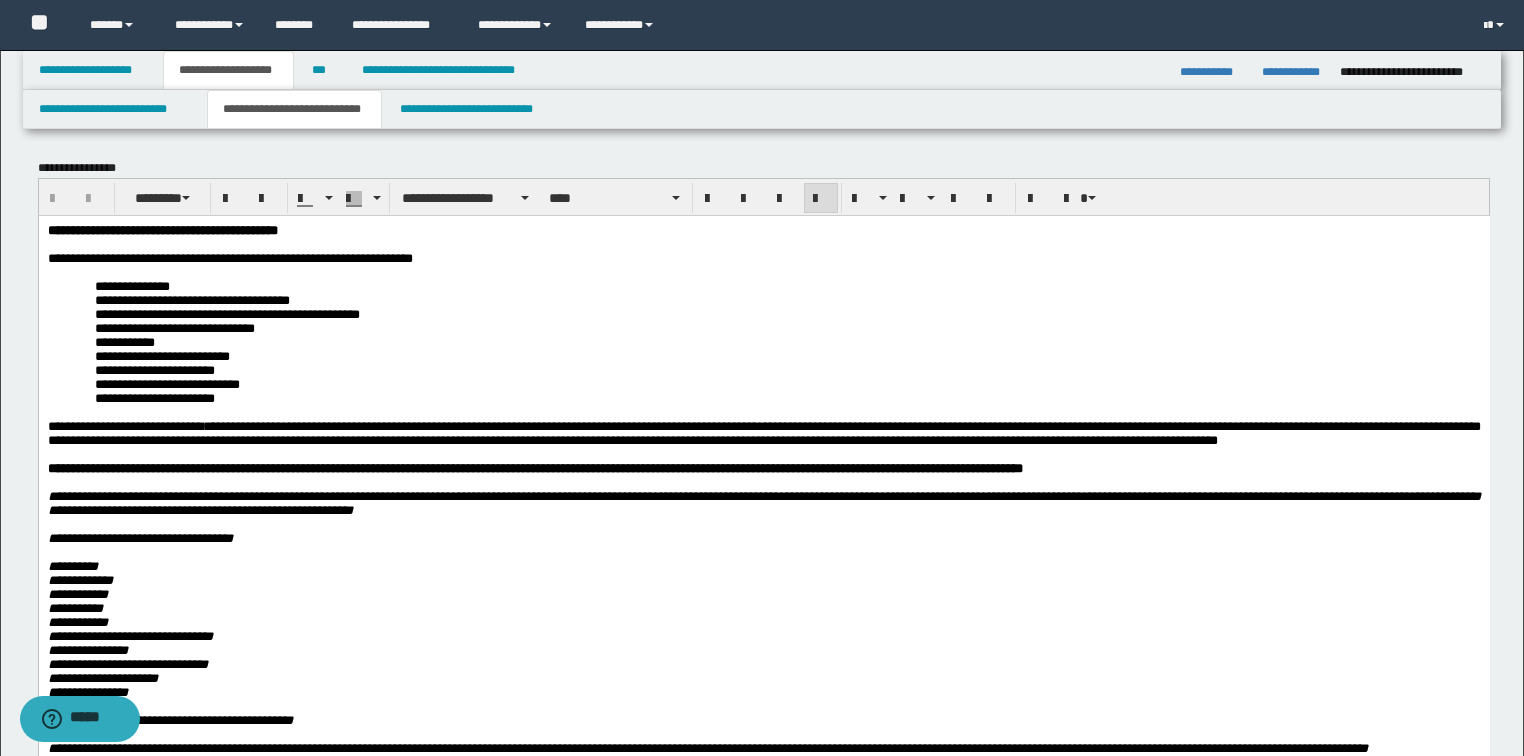 click on "**********" at bounding box center (787, 384) 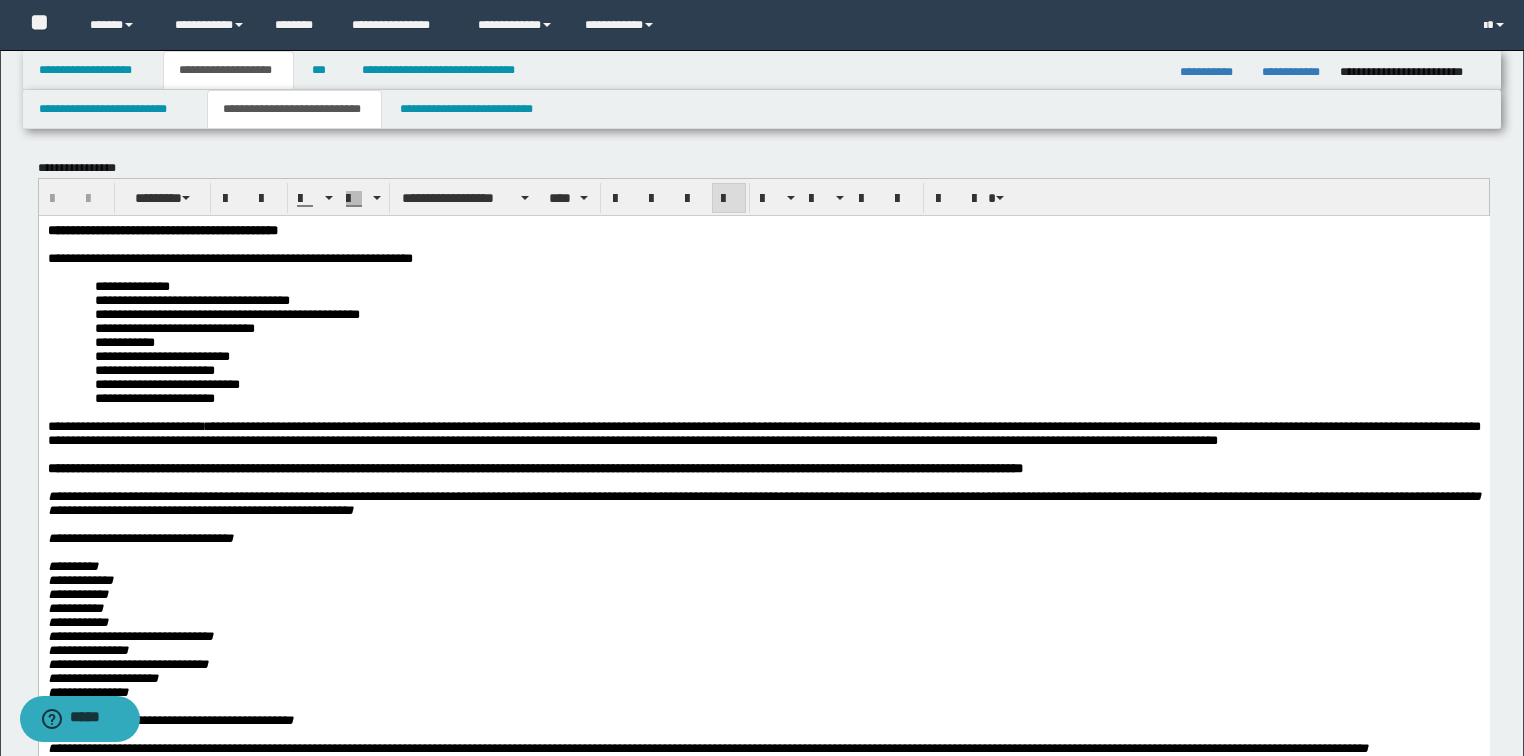 type 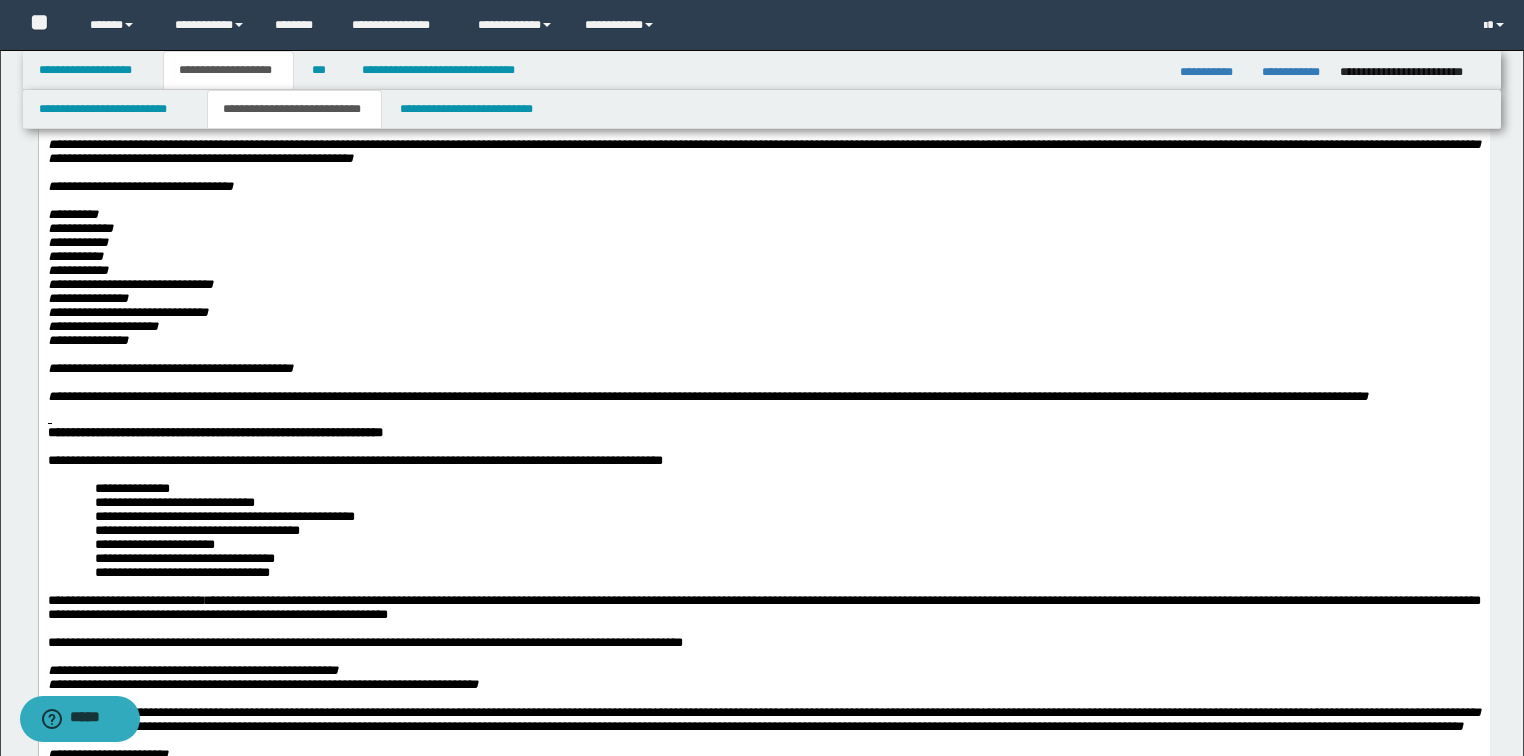 scroll, scrollTop: 560, scrollLeft: 0, axis: vertical 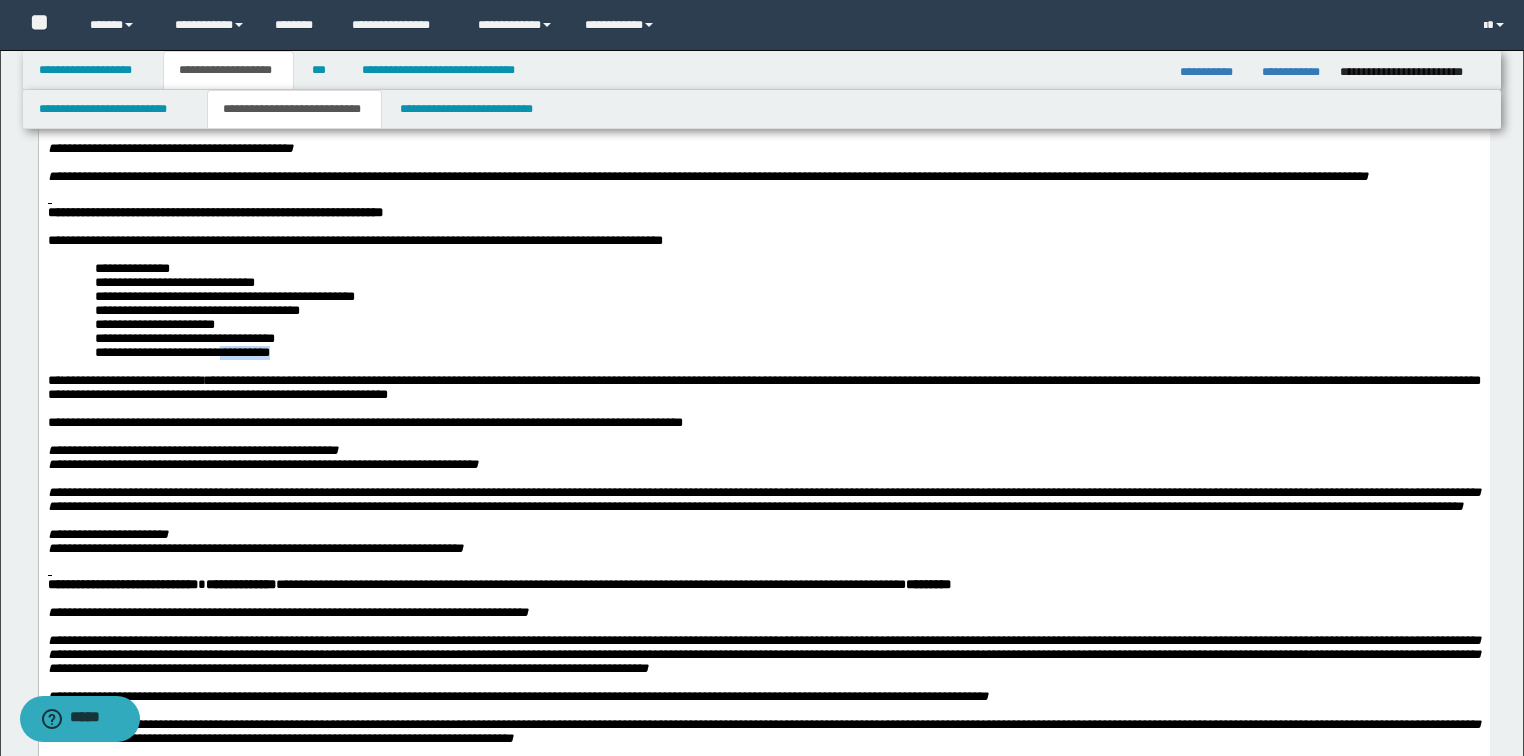 drag, startPoint x: 293, startPoint y: 469, endPoint x: 230, endPoint y: 470, distance: 63.007935 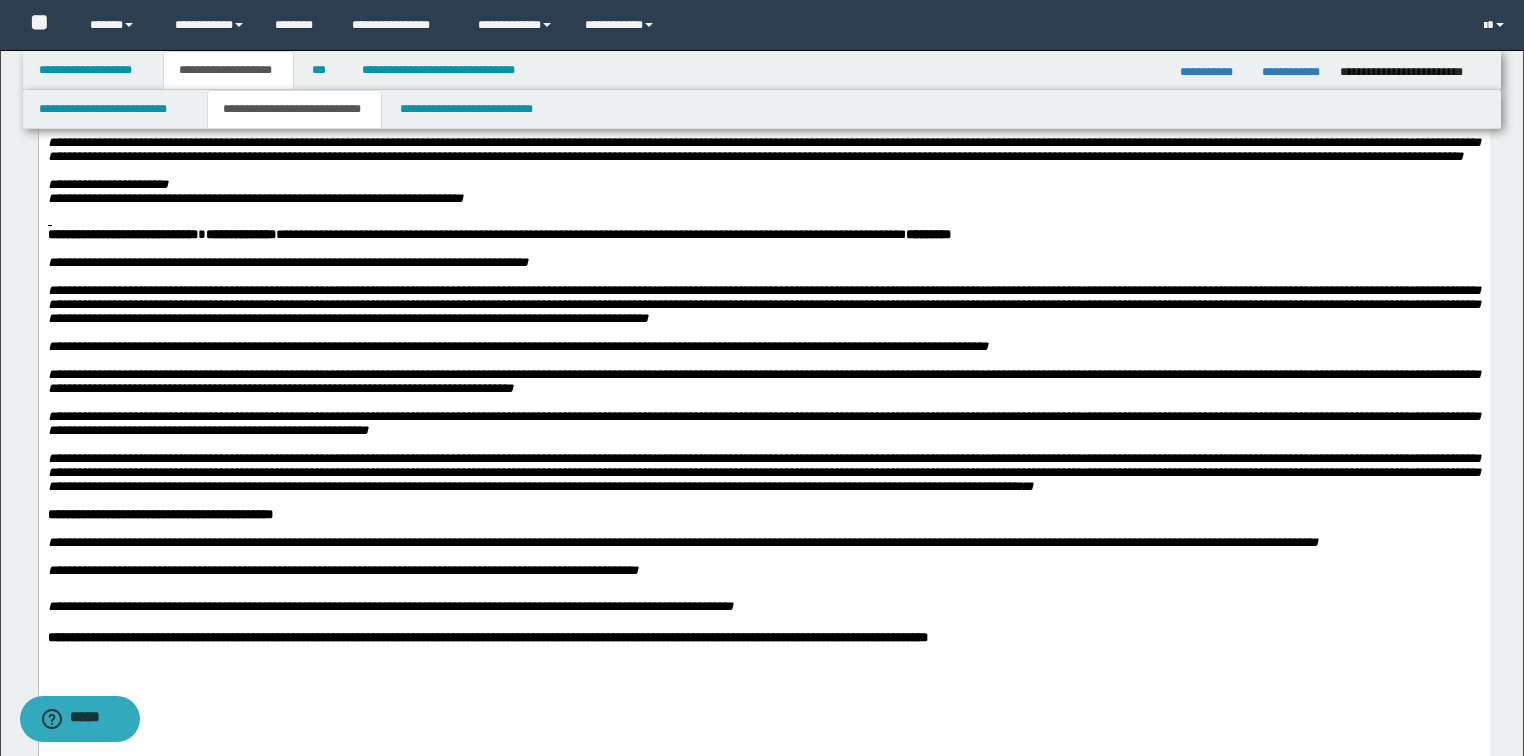 scroll, scrollTop: 972, scrollLeft: 0, axis: vertical 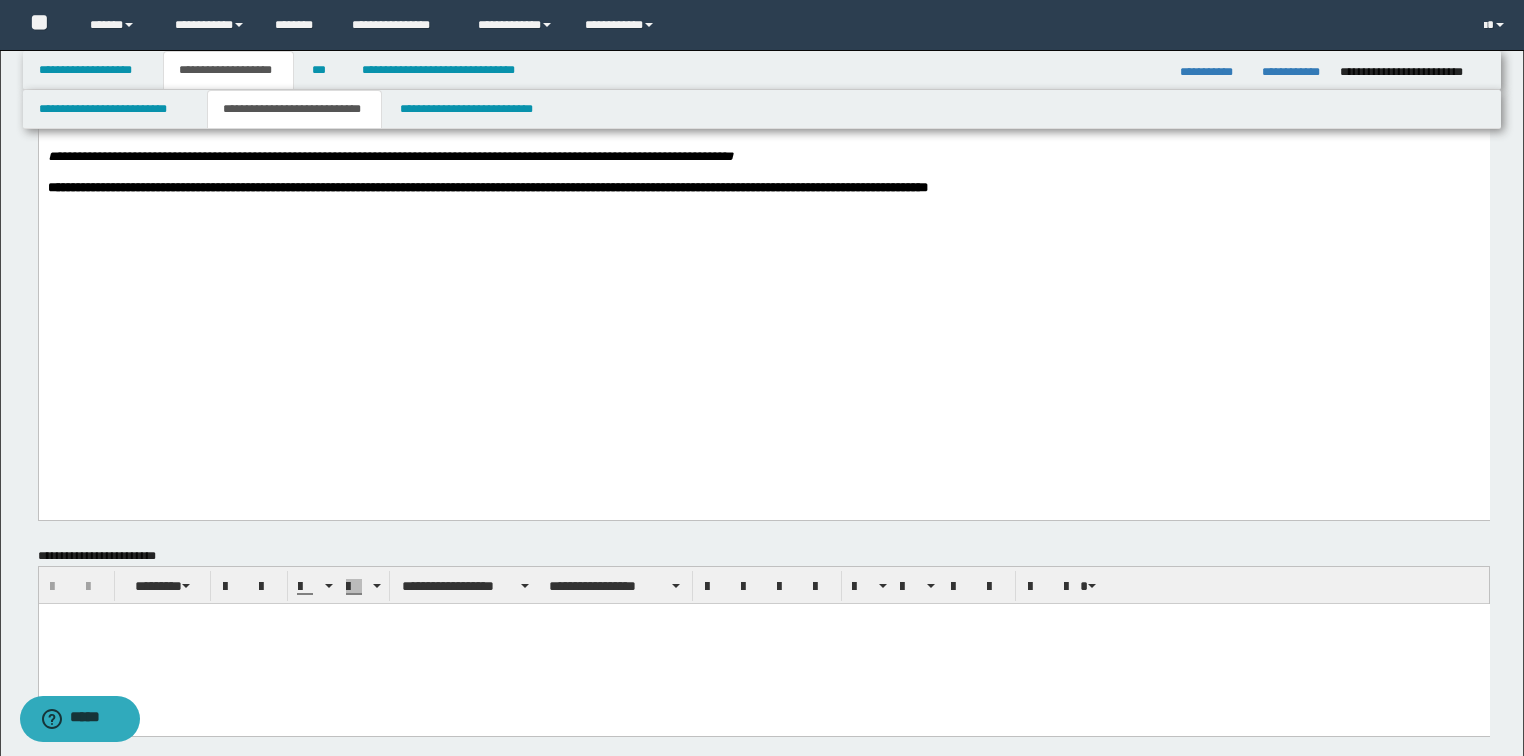 click on "**********" at bounding box center (763, 157) 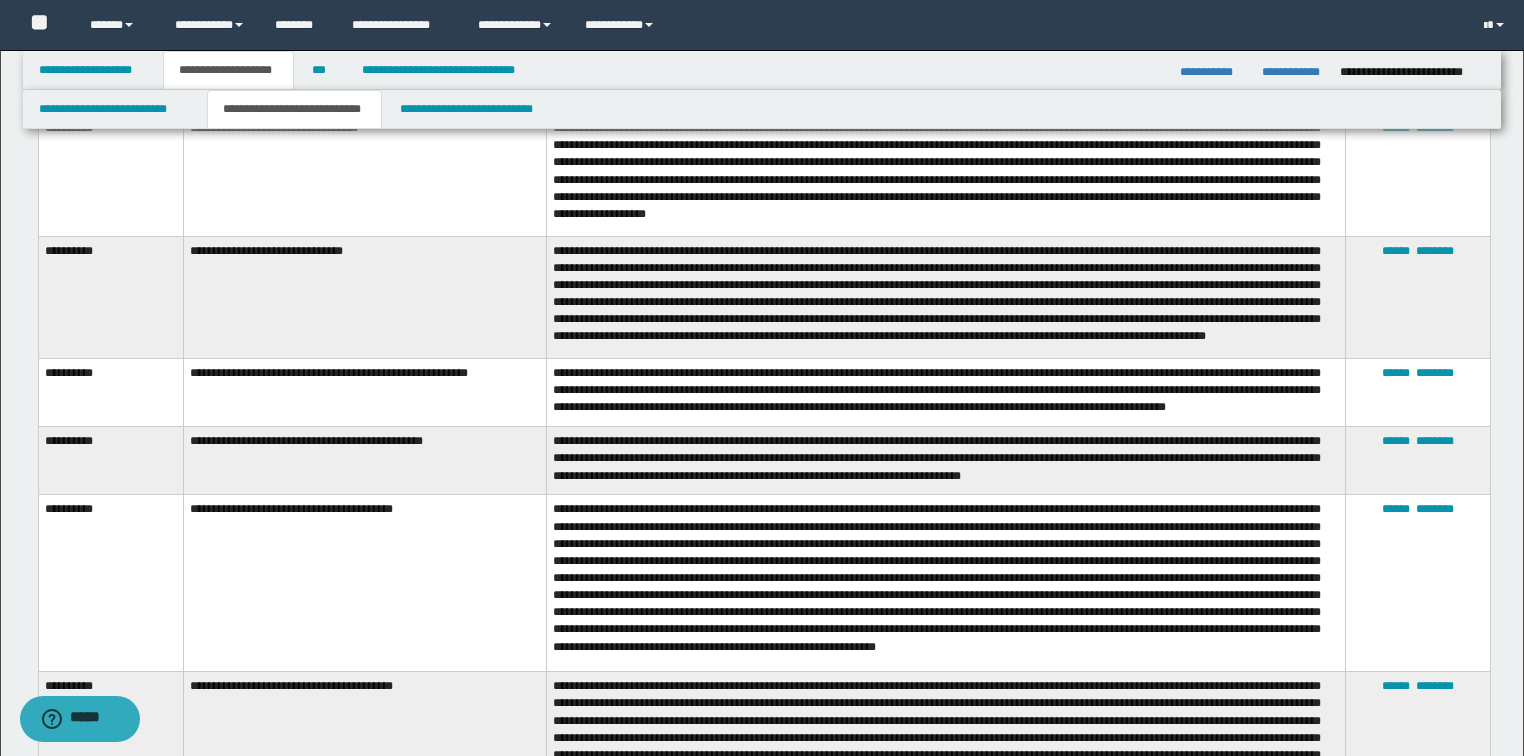 scroll, scrollTop: 10892, scrollLeft: 0, axis: vertical 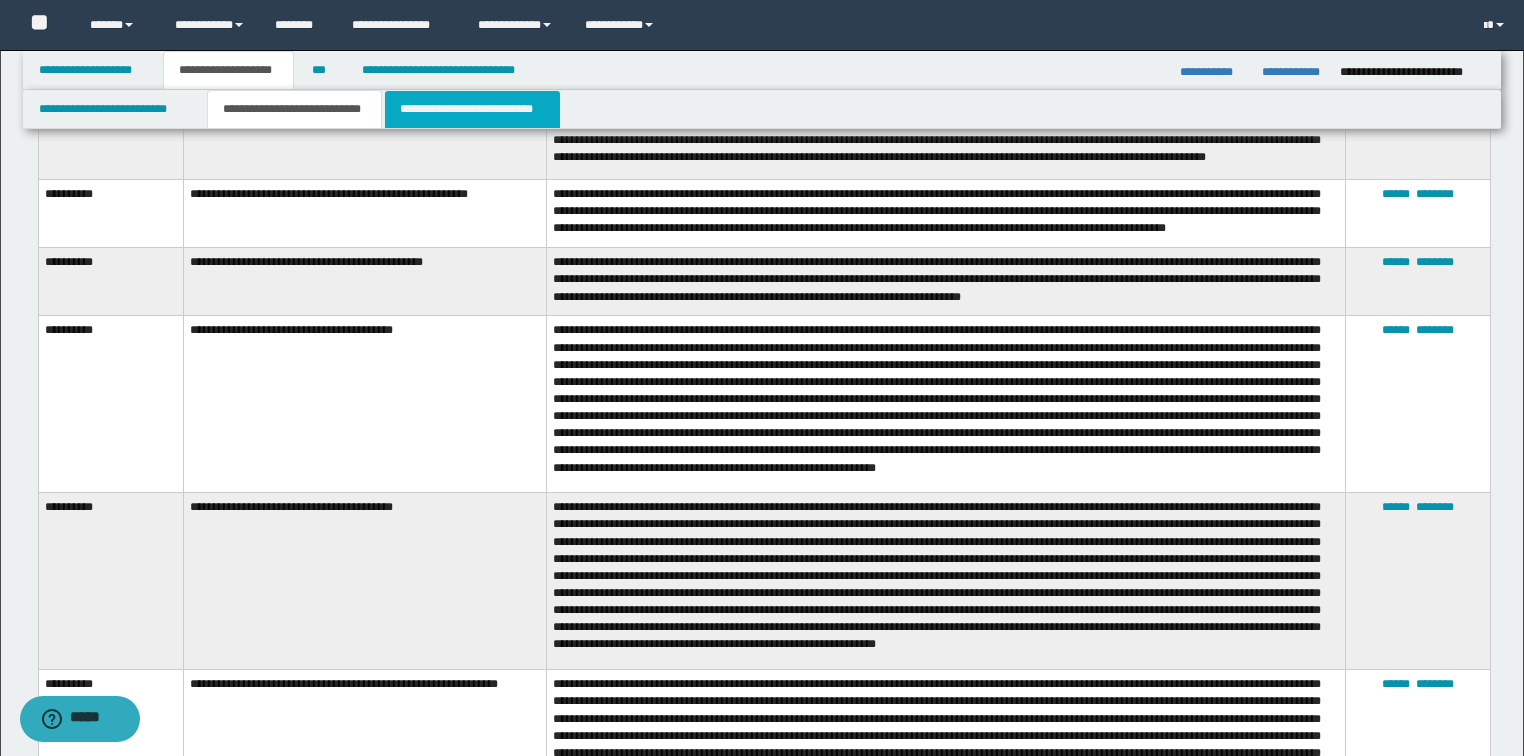 click on "**********" at bounding box center (472, 109) 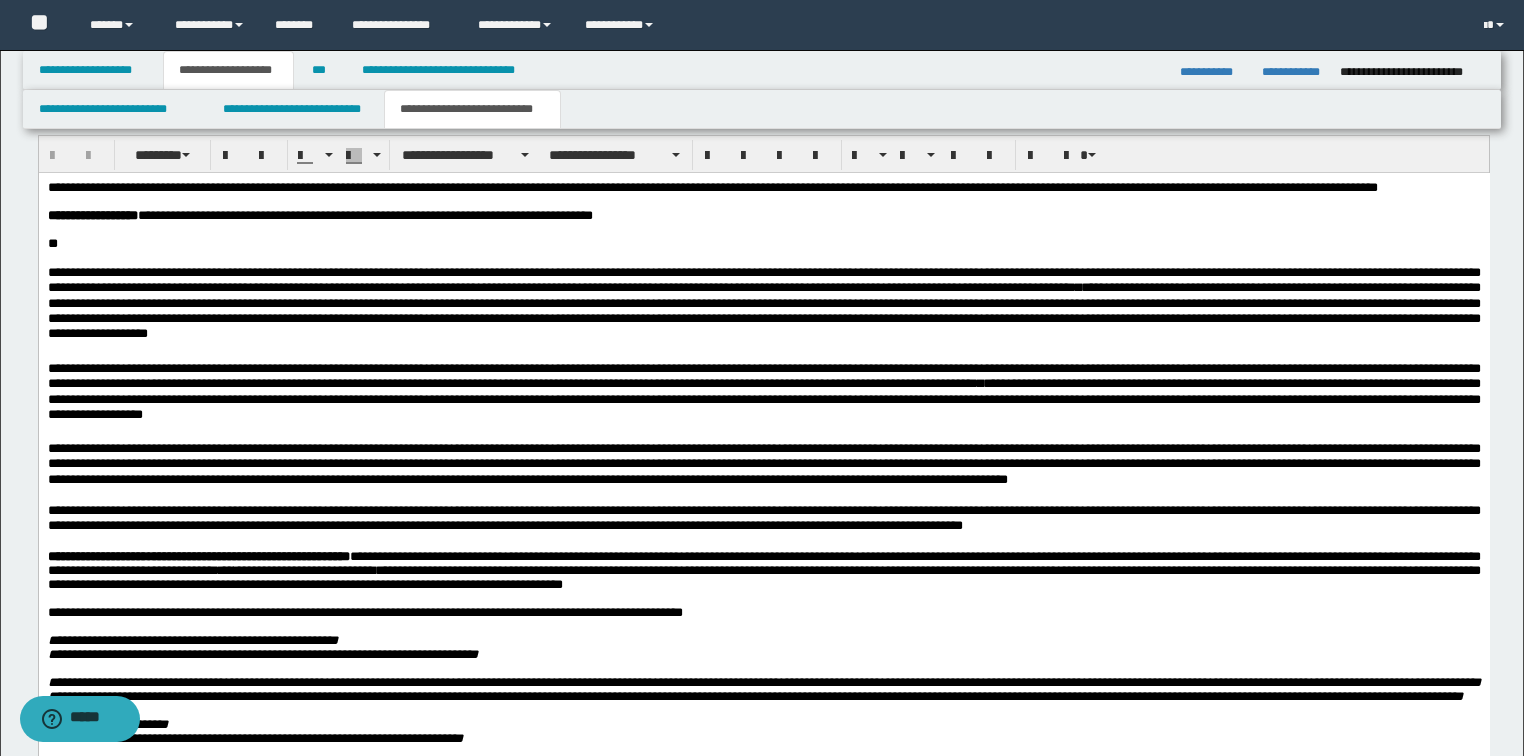 scroll, scrollTop: 1360, scrollLeft: 0, axis: vertical 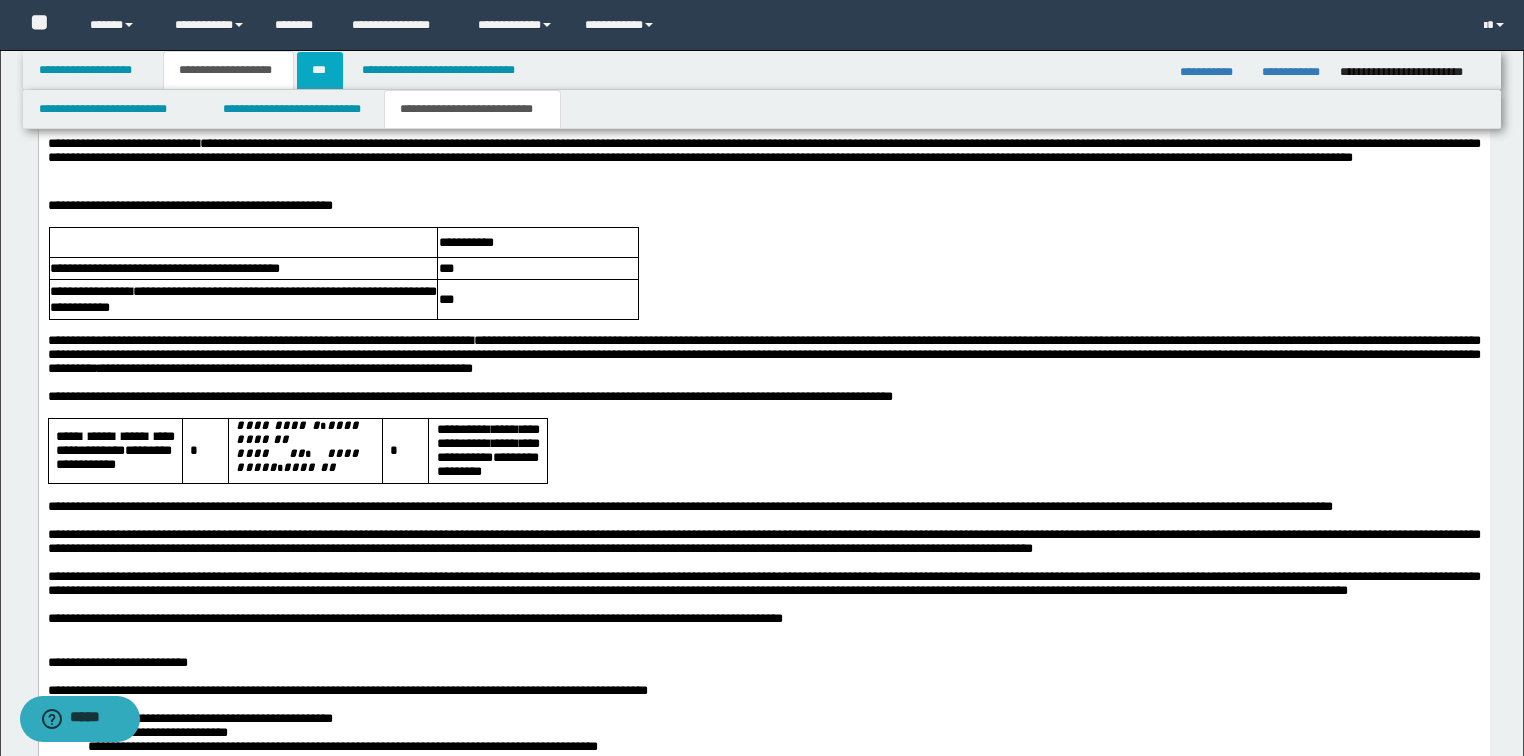 click on "***" at bounding box center (320, 70) 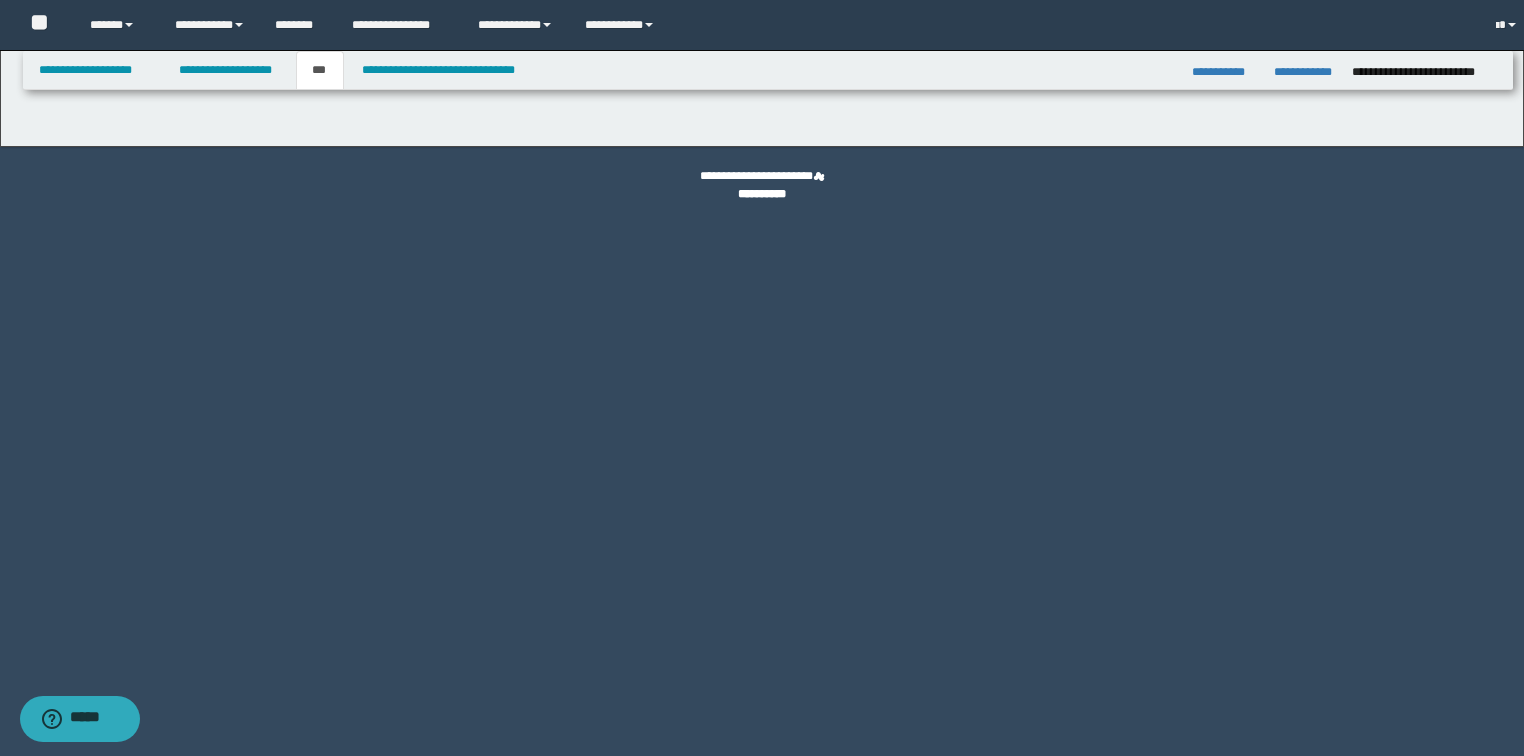 scroll, scrollTop: 0, scrollLeft: 0, axis: both 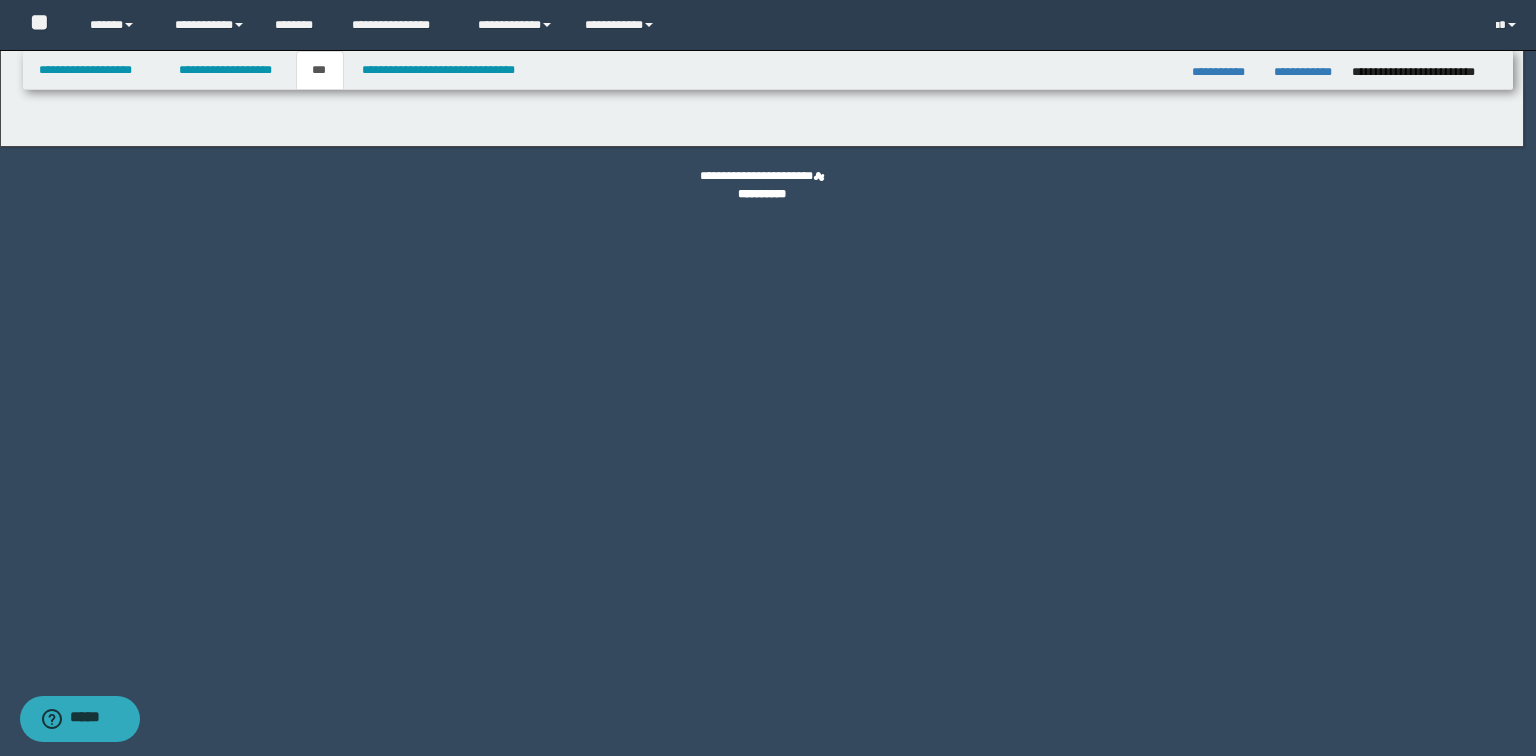 select on "**" 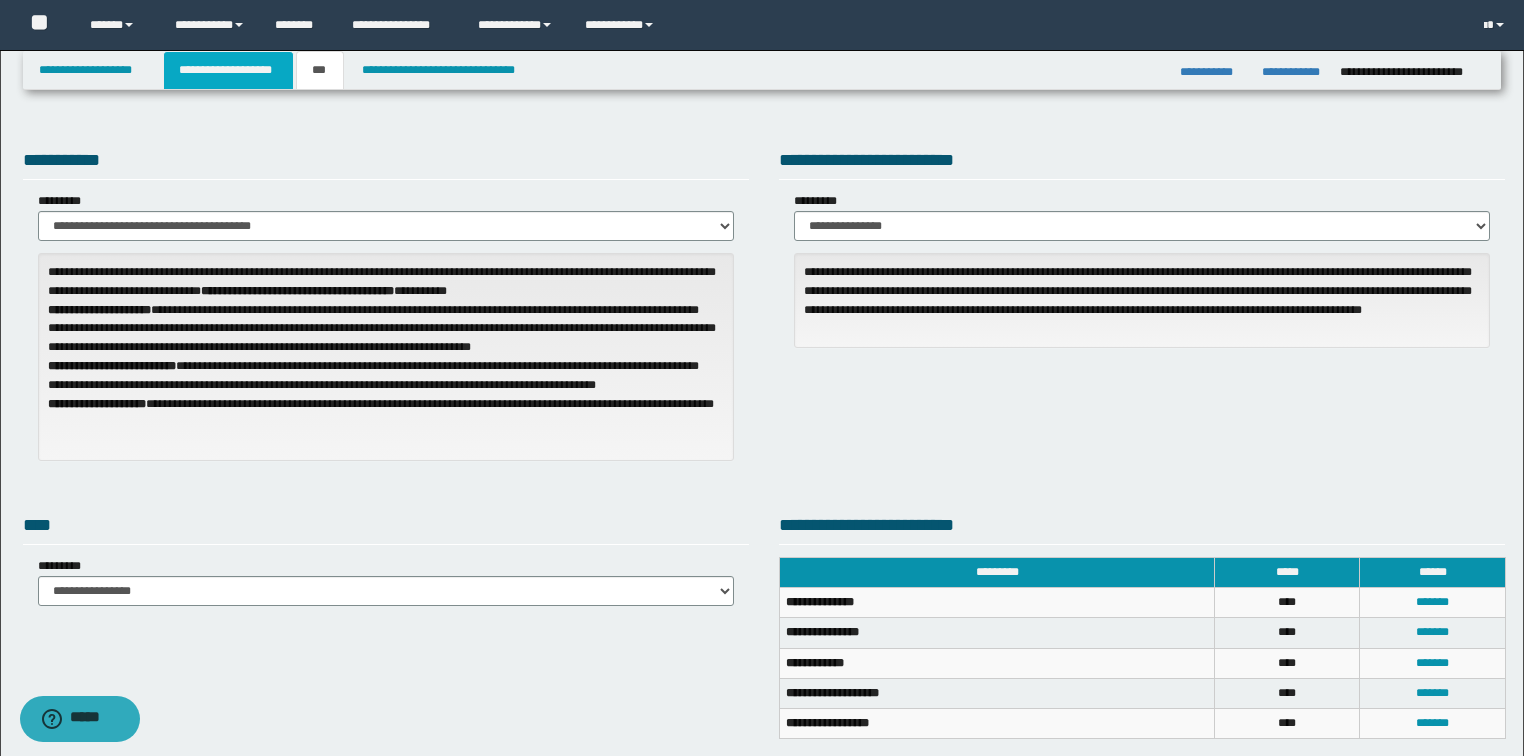 click on "**********" at bounding box center [228, 70] 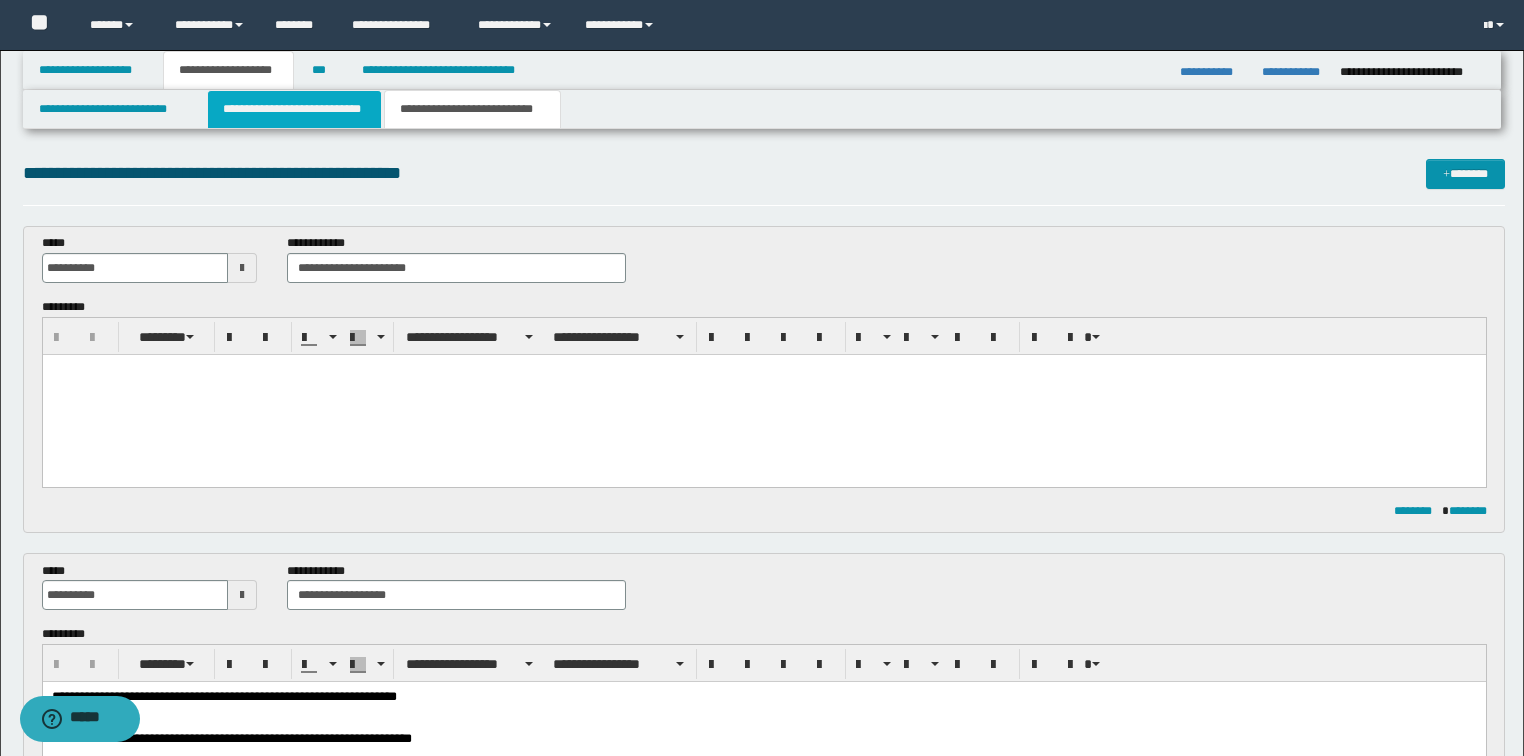 click on "**********" at bounding box center [294, 109] 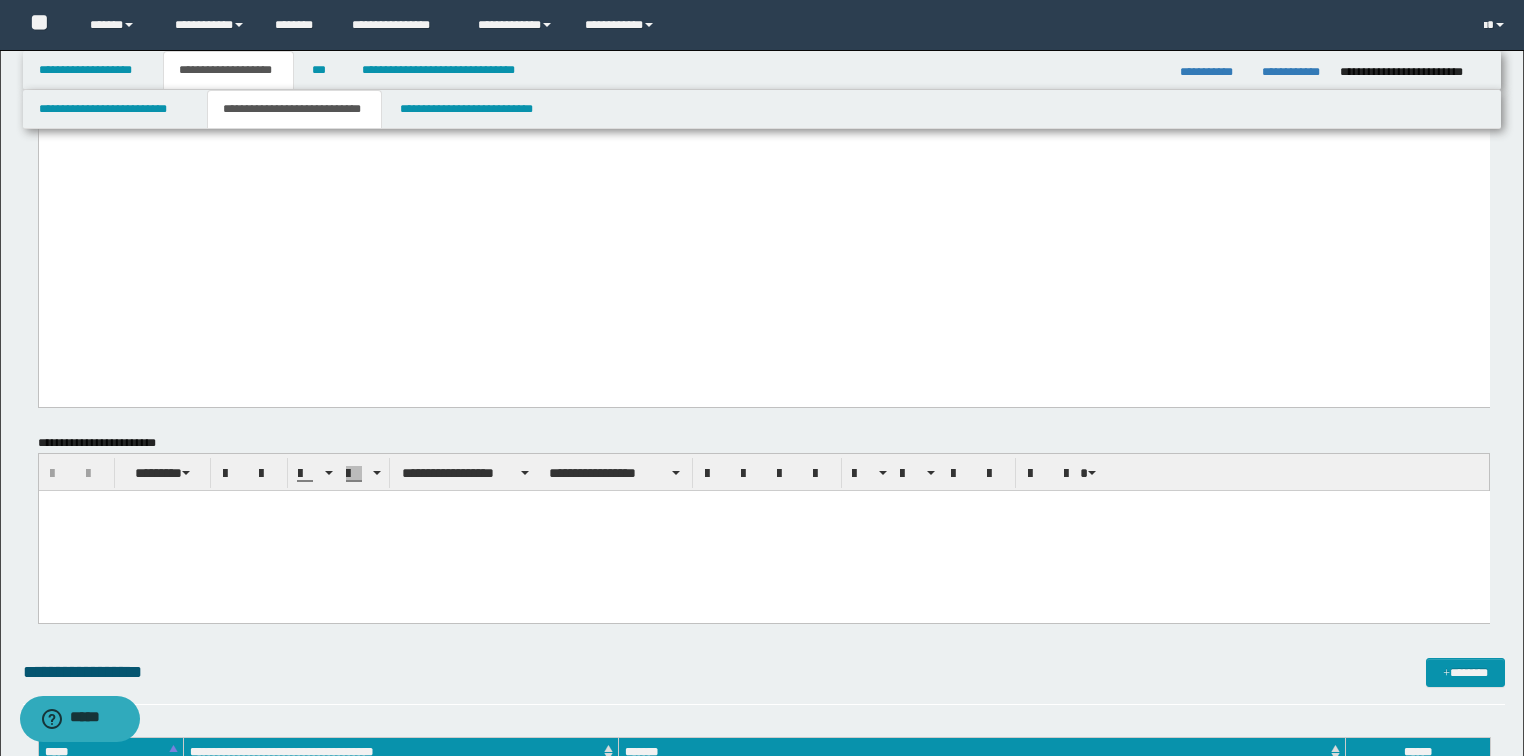 scroll, scrollTop: 1280, scrollLeft: 0, axis: vertical 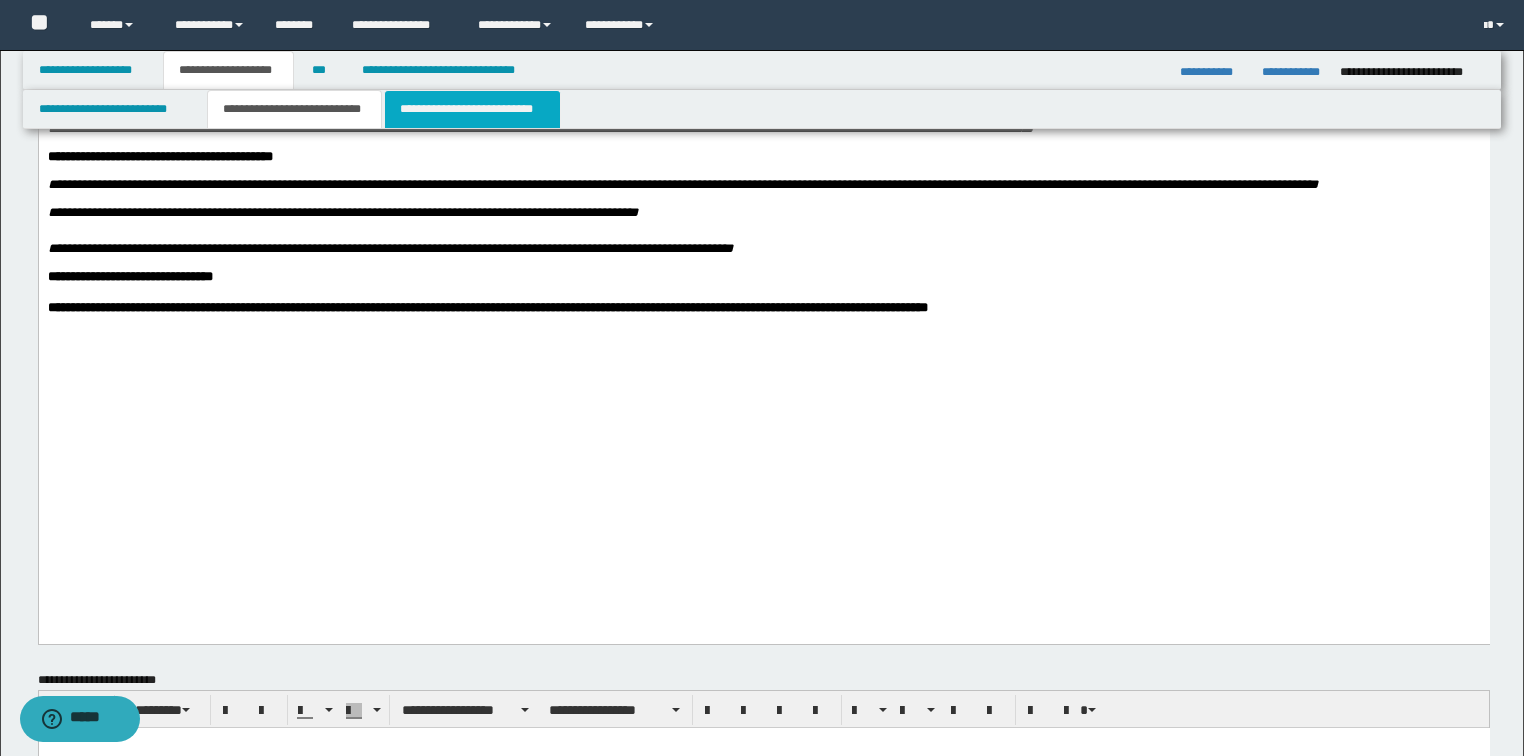 click on "**********" at bounding box center (472, 109) 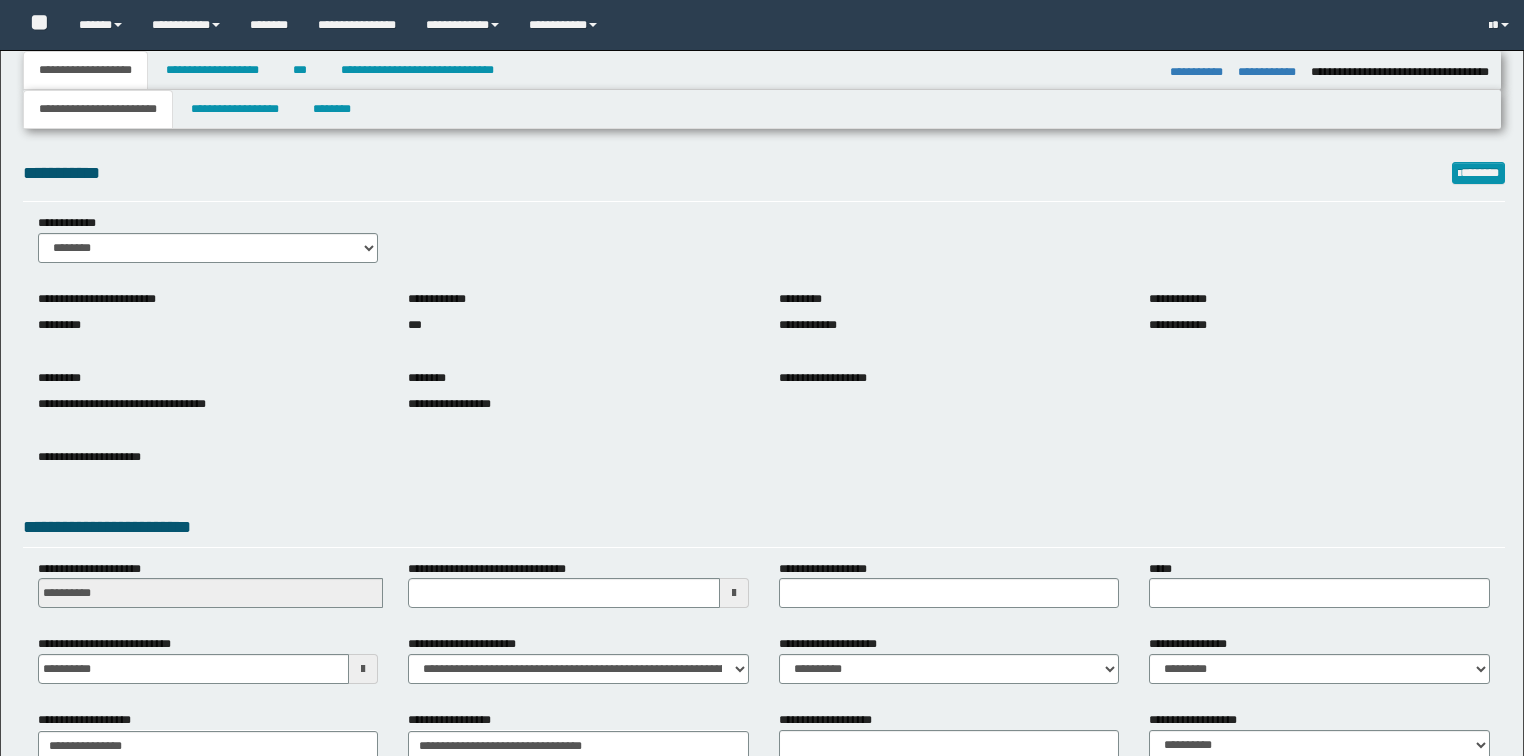 select on "*" 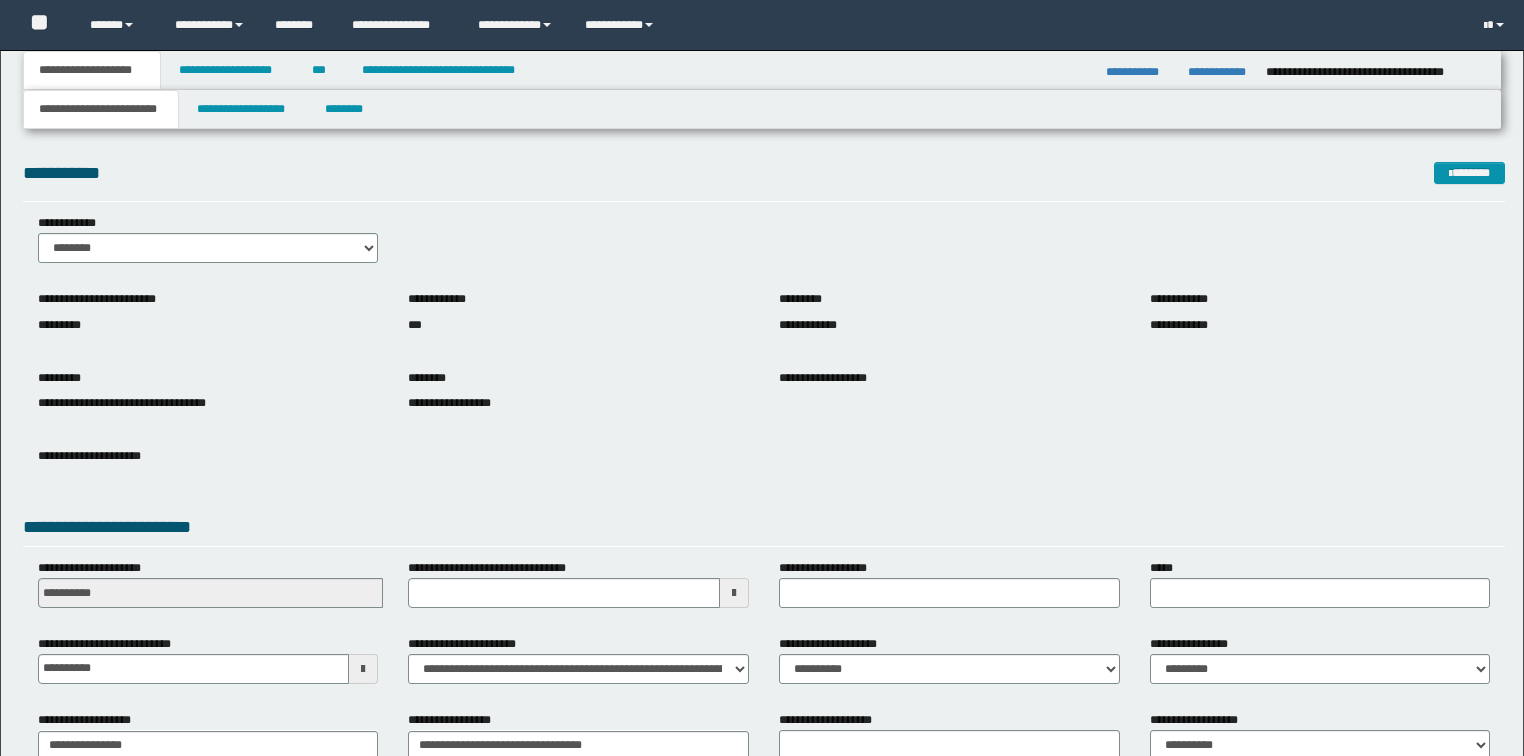 scroll, scrollTop: 0, scrollLeft: 0, axis: both 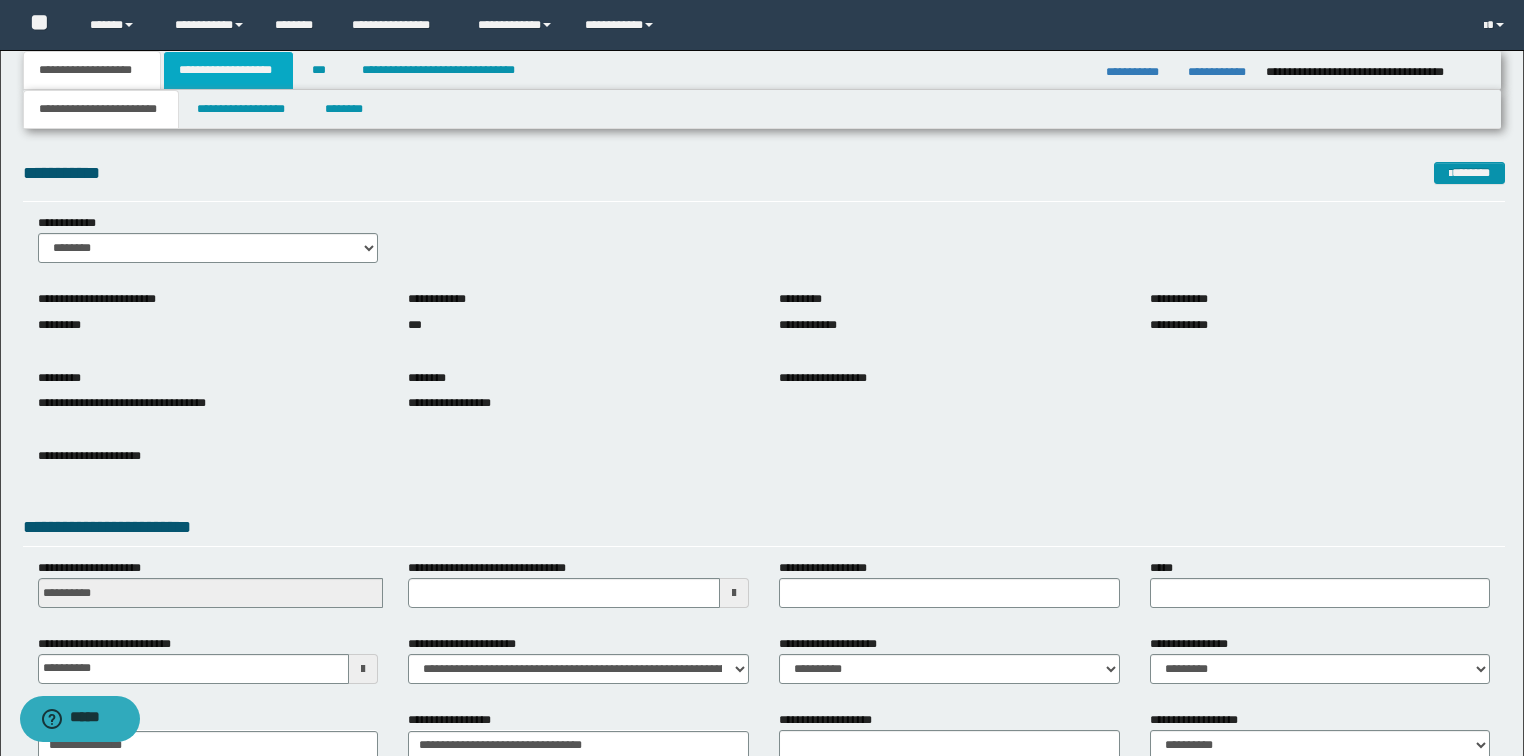 click on "**********" at bounding box center [228, 70] 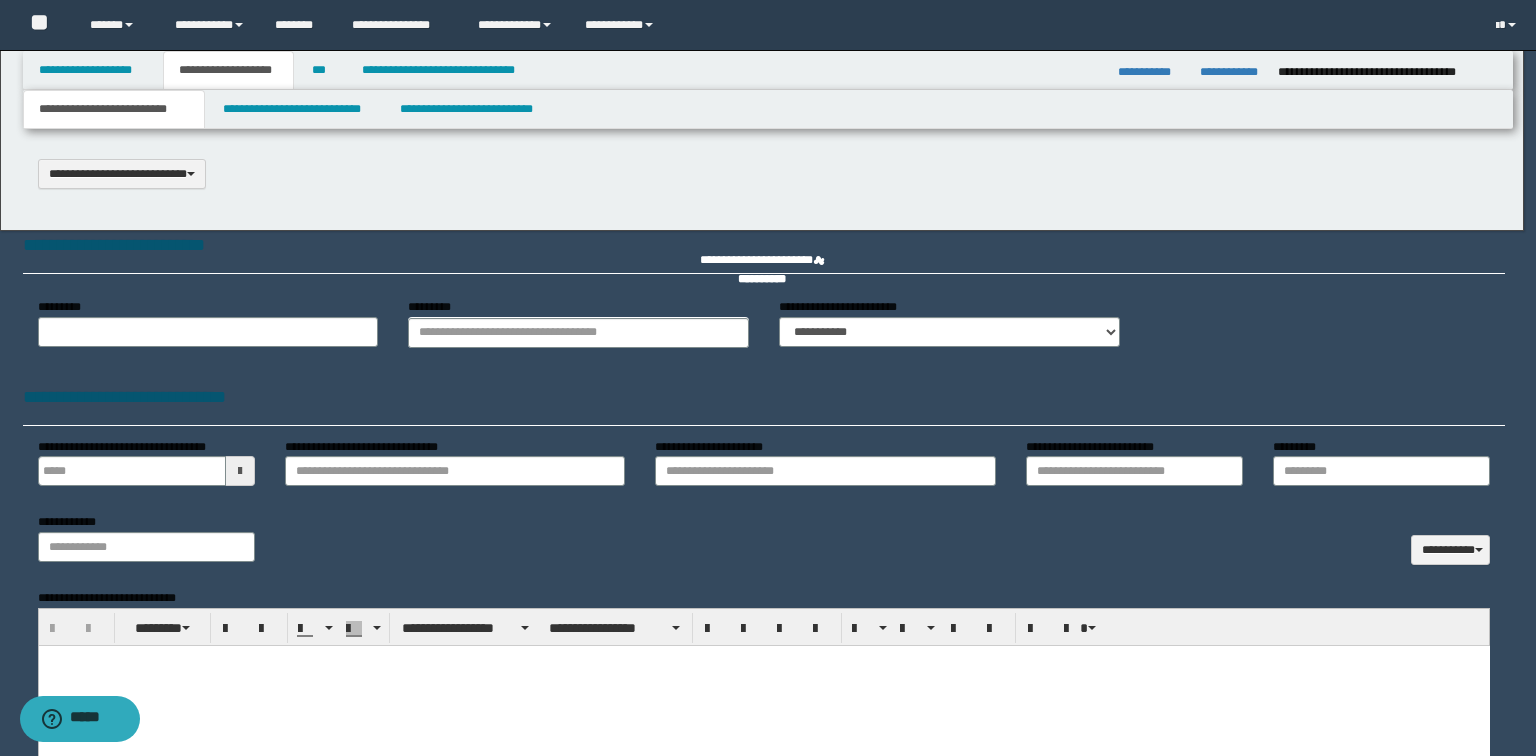select on "*" 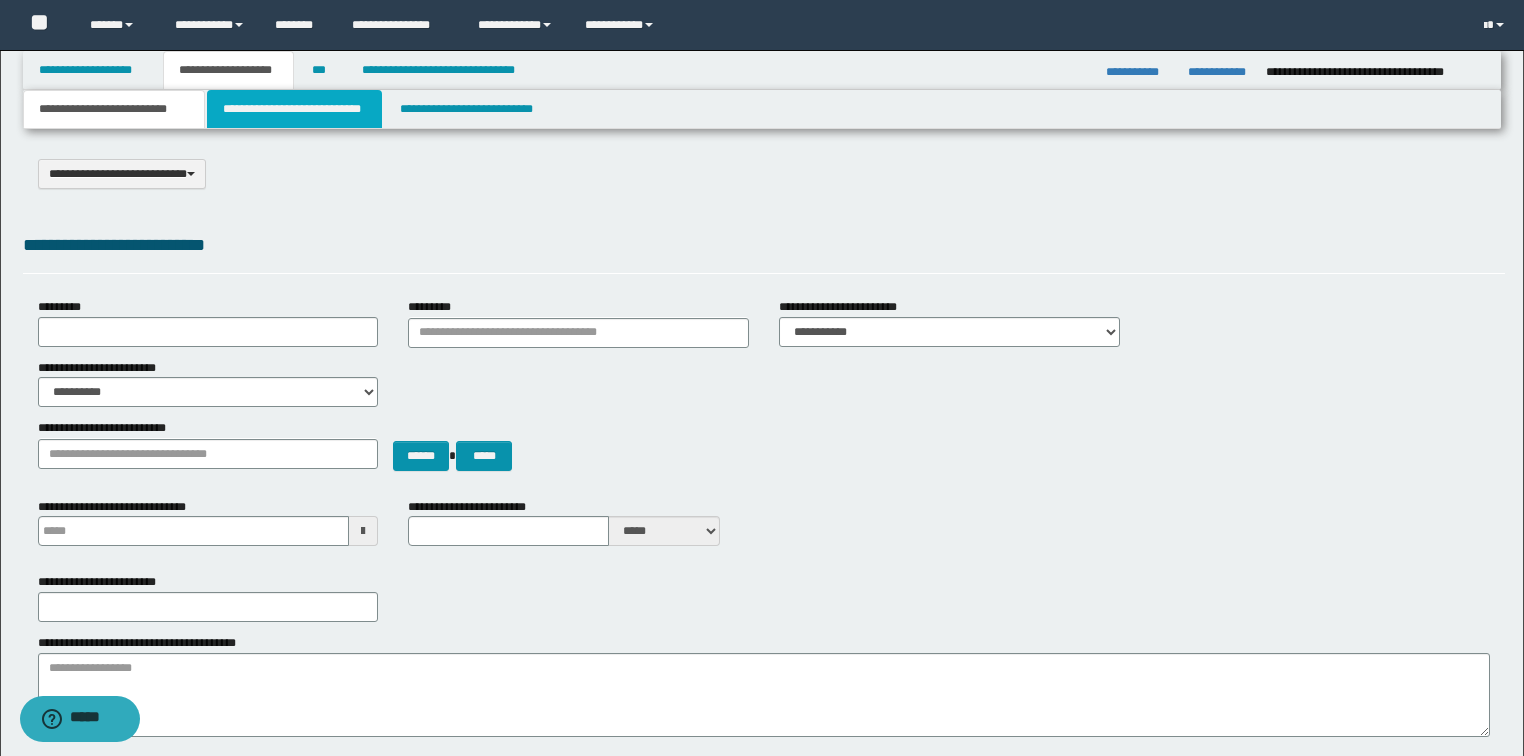 click on "**********" at bounding box center (294, 109) 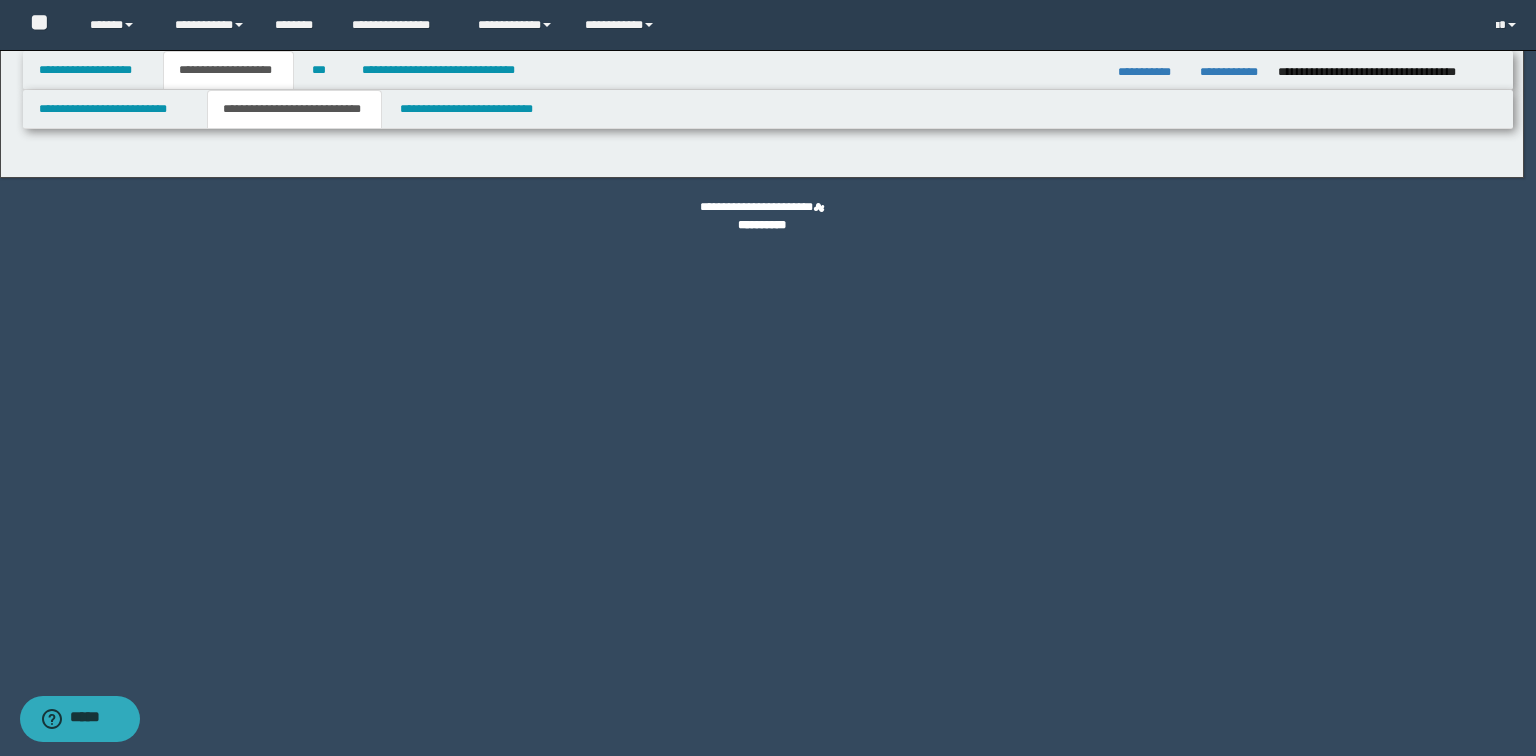 select on "*" 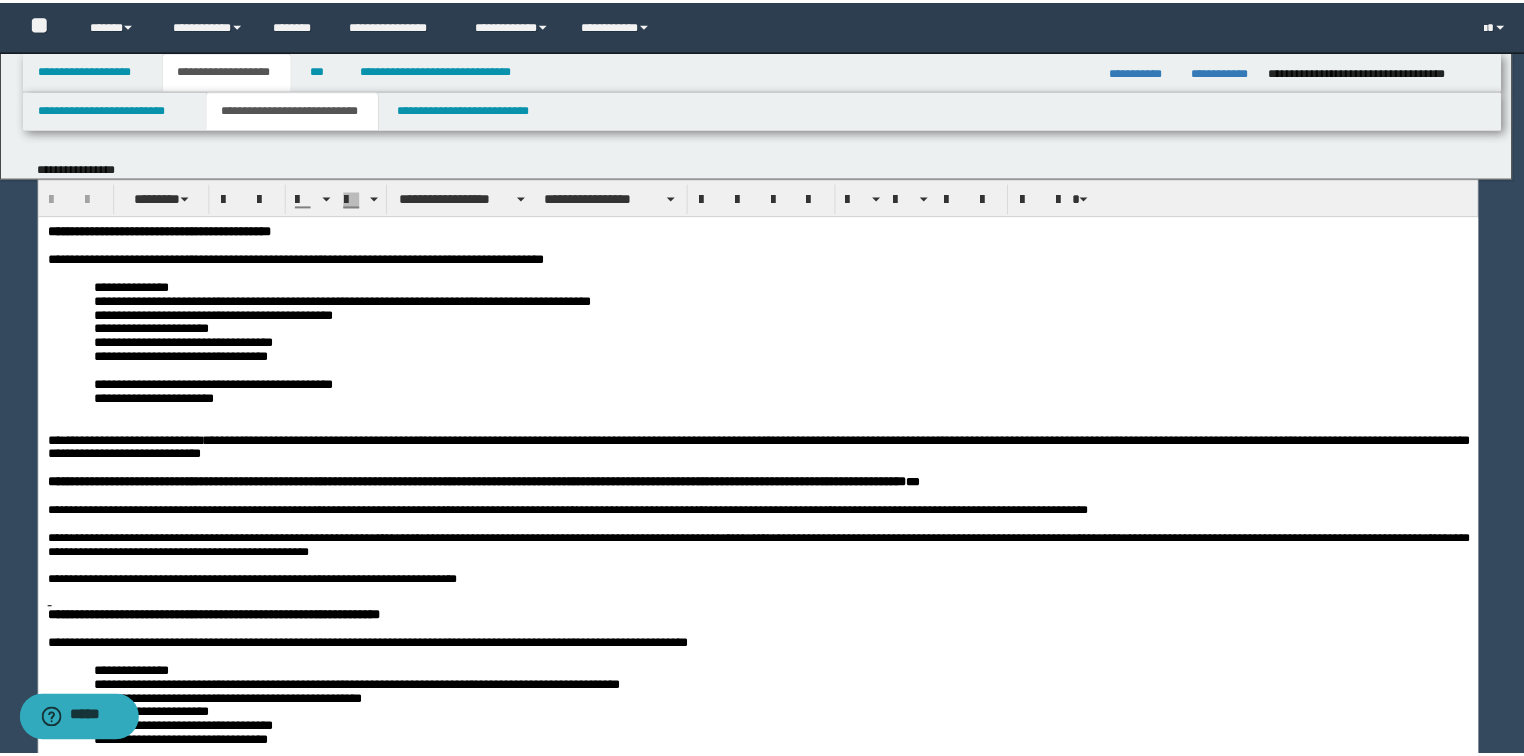 scroll, scrollTop: 0, scrollLeft: 0, axis: both 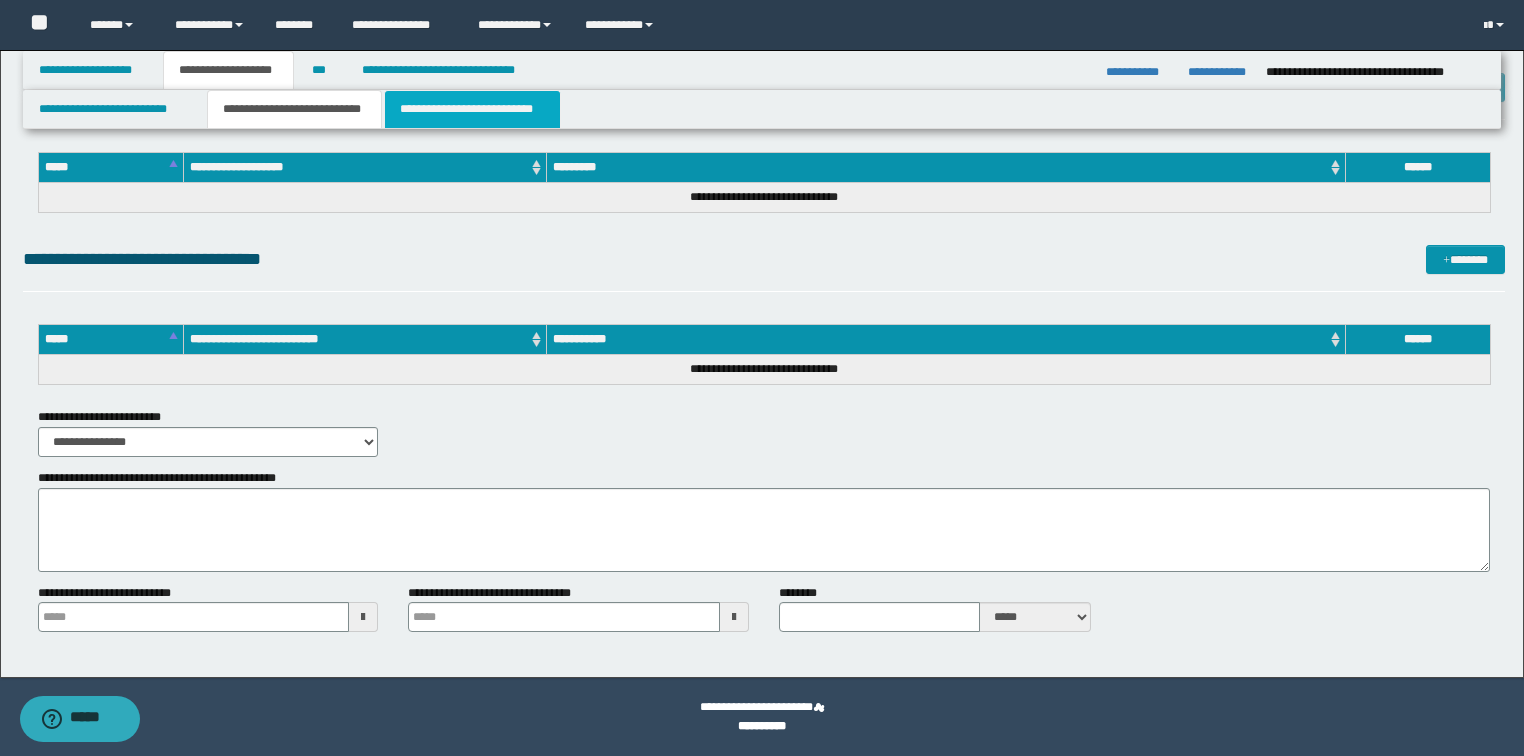 click on "**********" at bounding box center [472, 109] 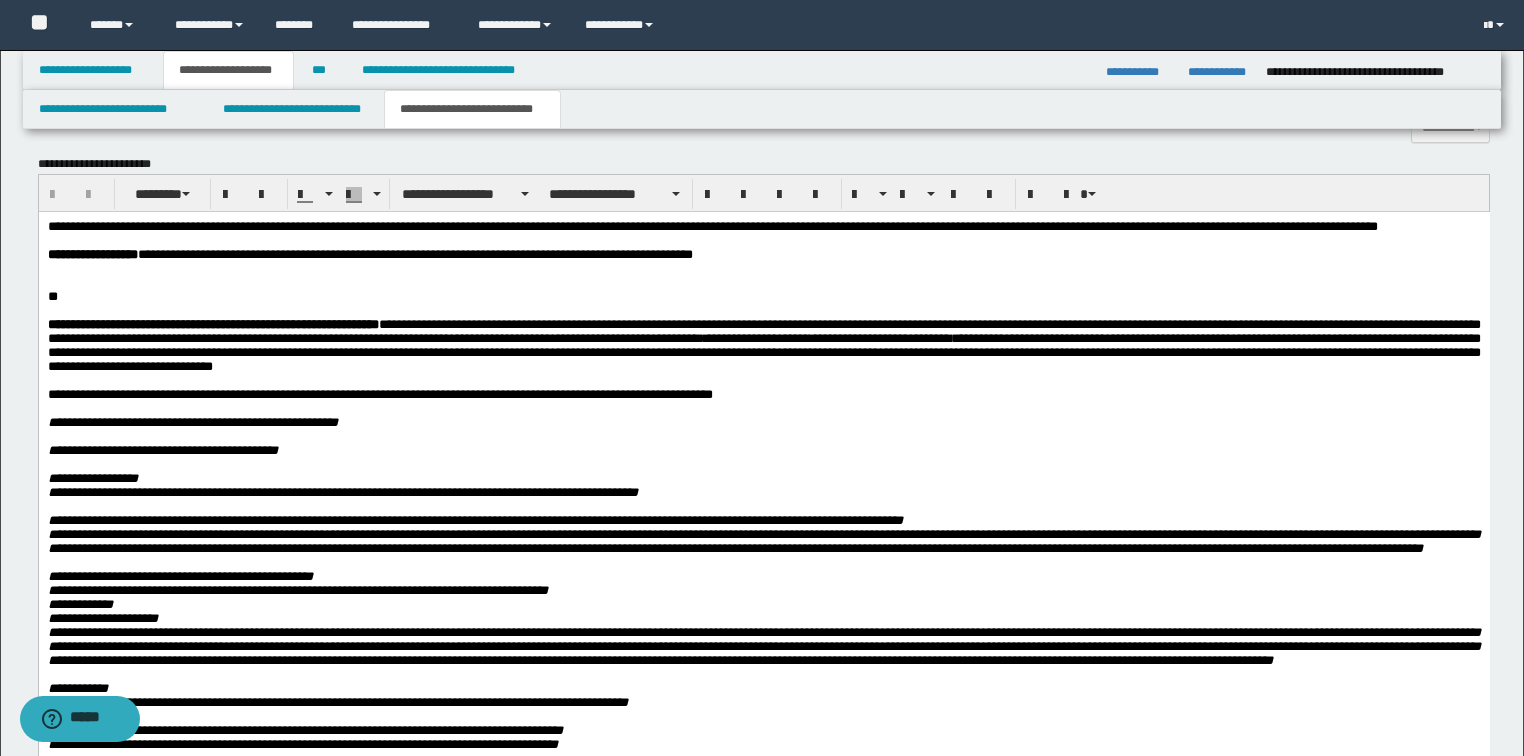 scroll, scrollTop: 1280, scrollLeft: 0, axis: vertical 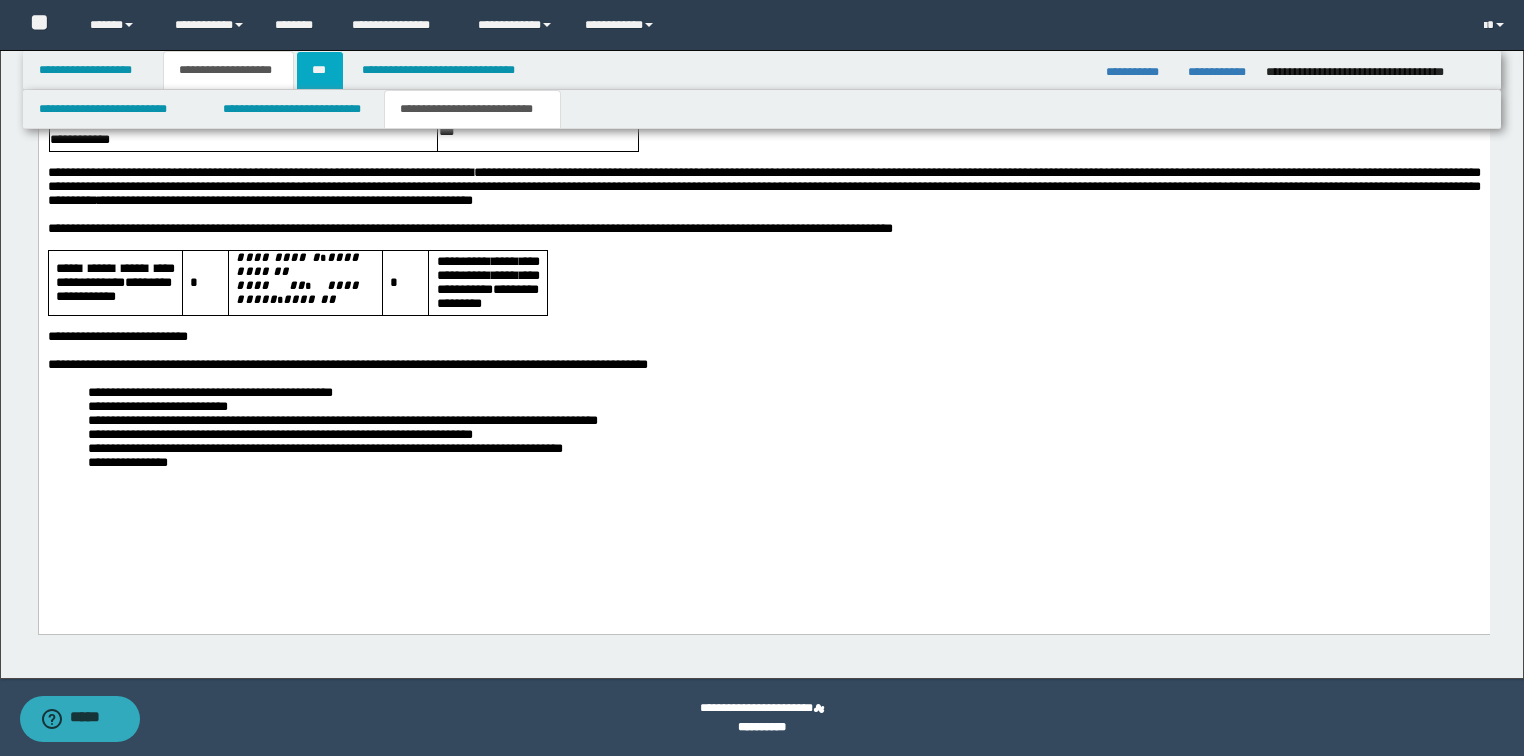 click on "***" at bounding box center [320, 70] 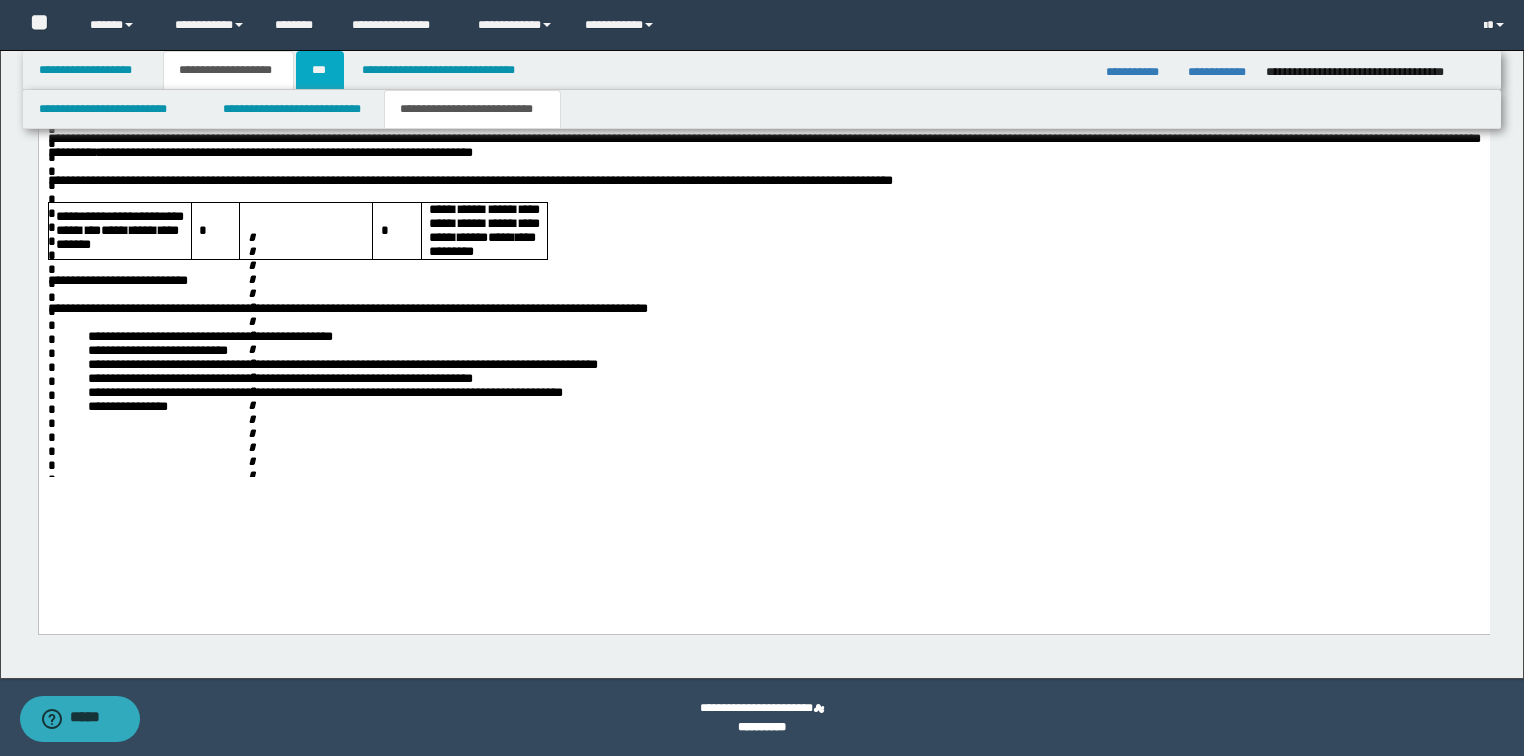 scroll, scrollTop: 0, scrollLeft: 0, axis: both 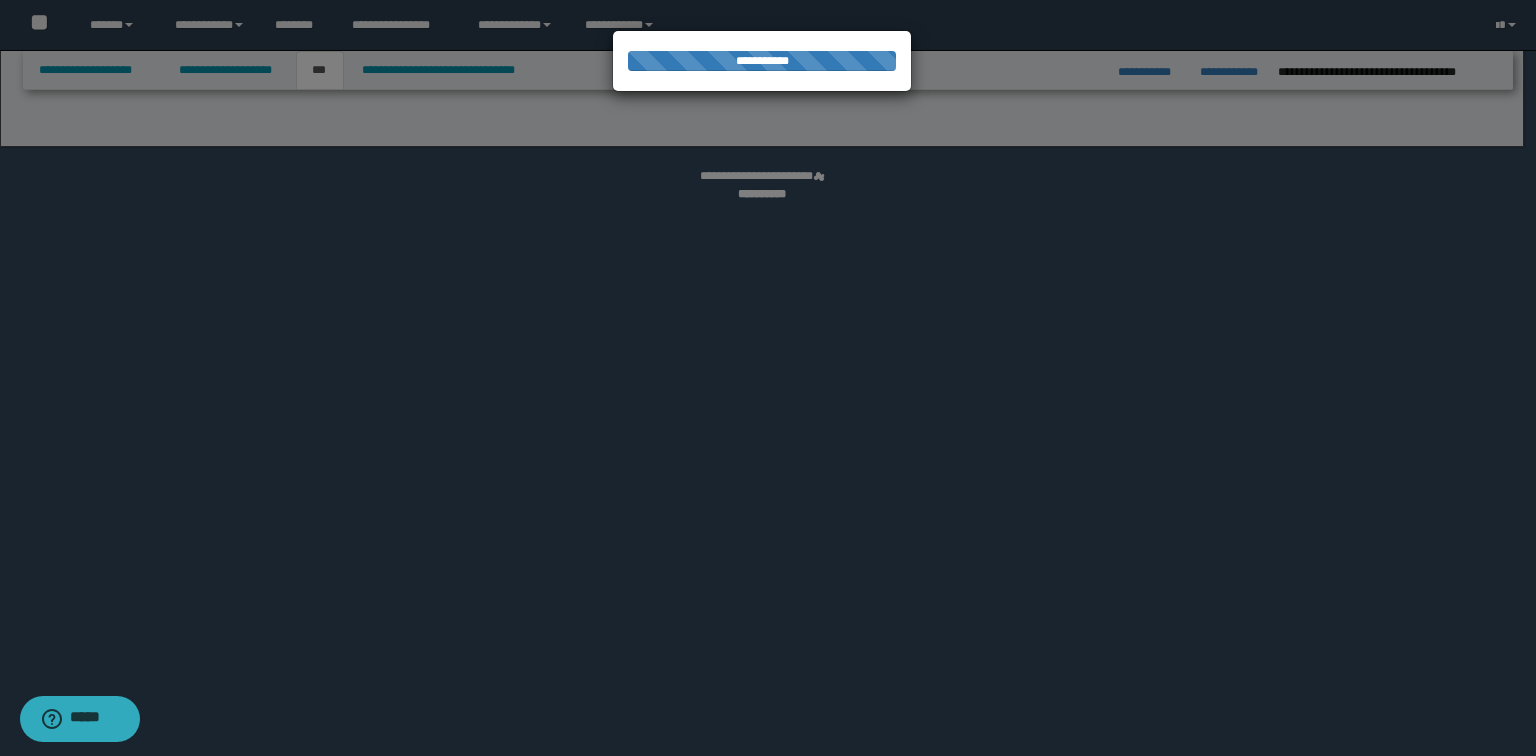 select on "**" 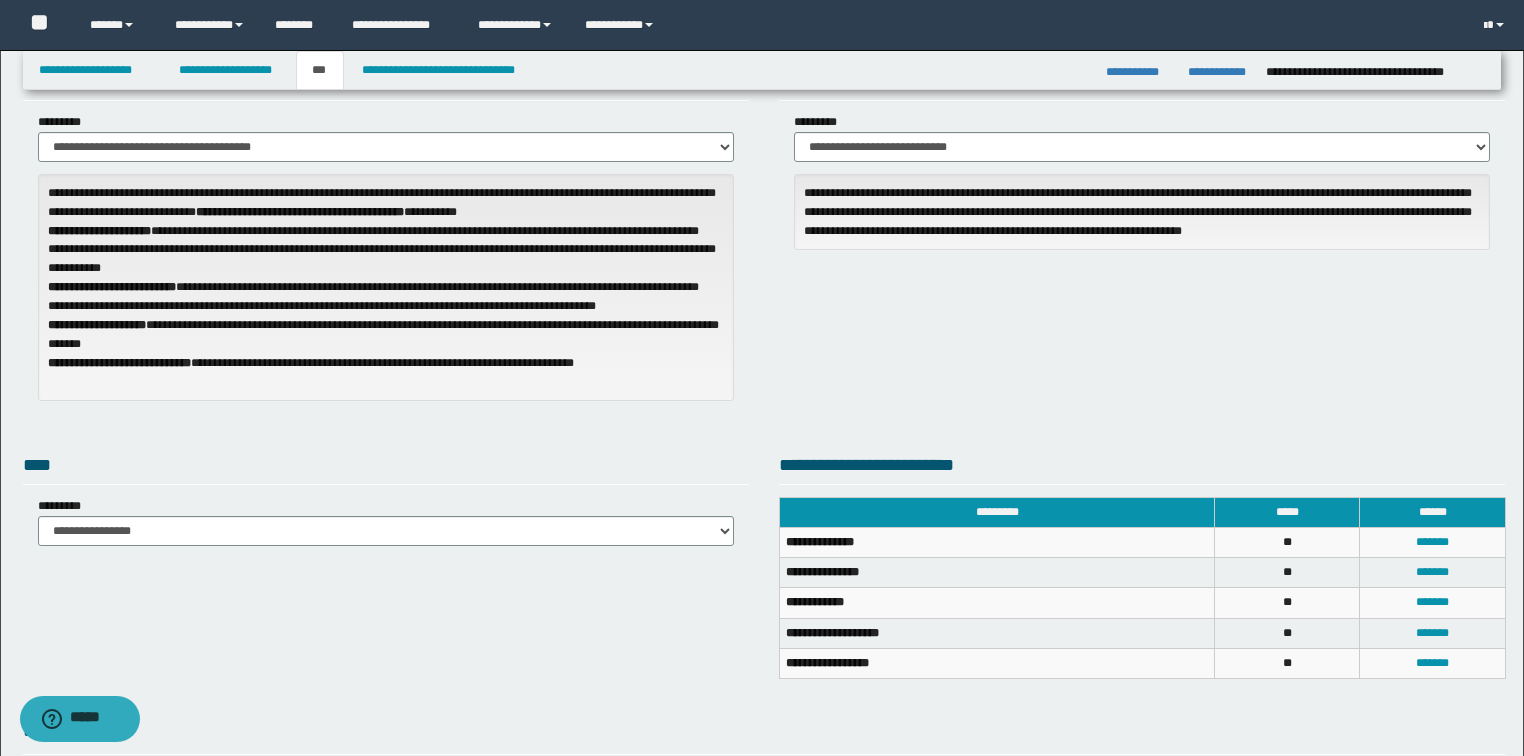 scroll, scrollTop: 160, scrollLeft: 0, axis: vertical 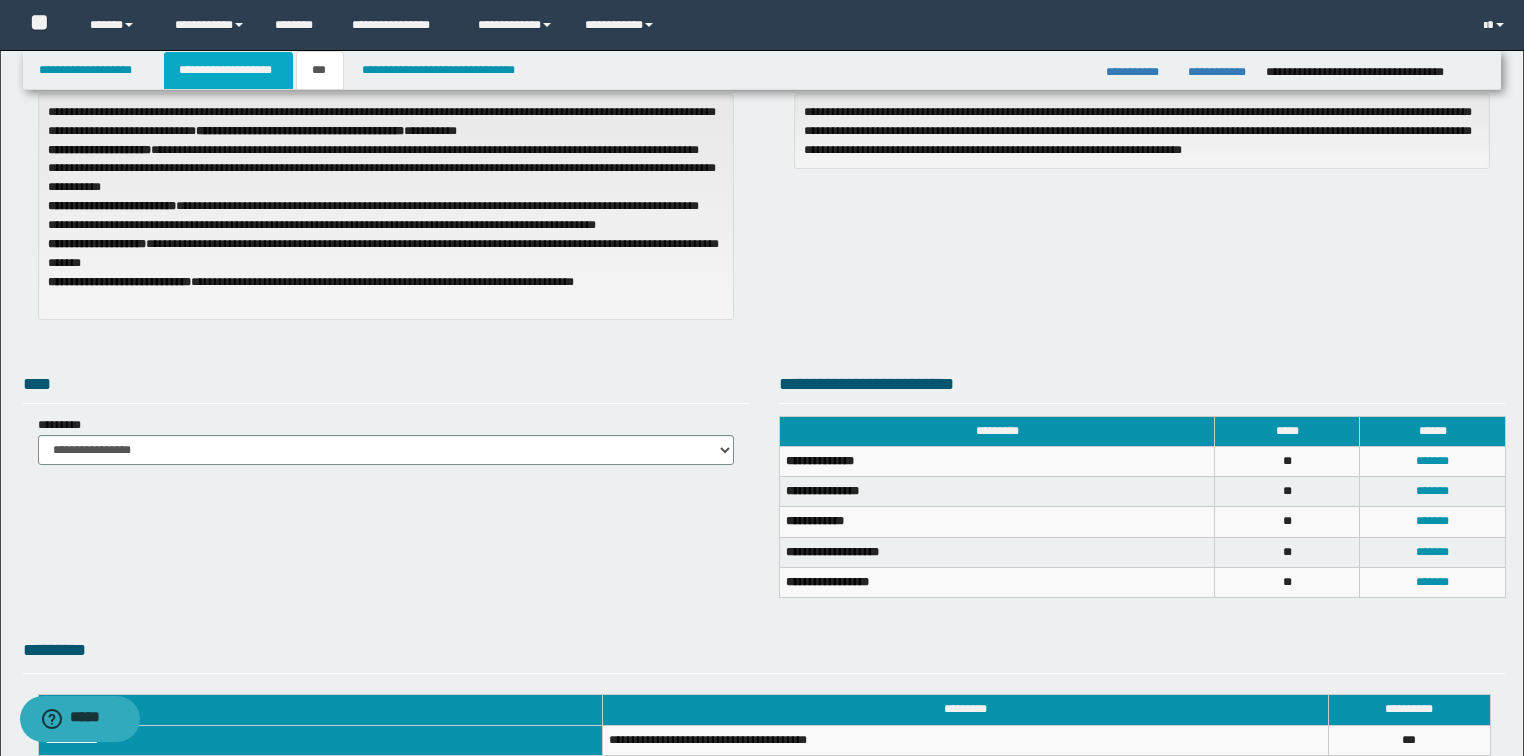 click on "**********" at bounding box center [228, 70] 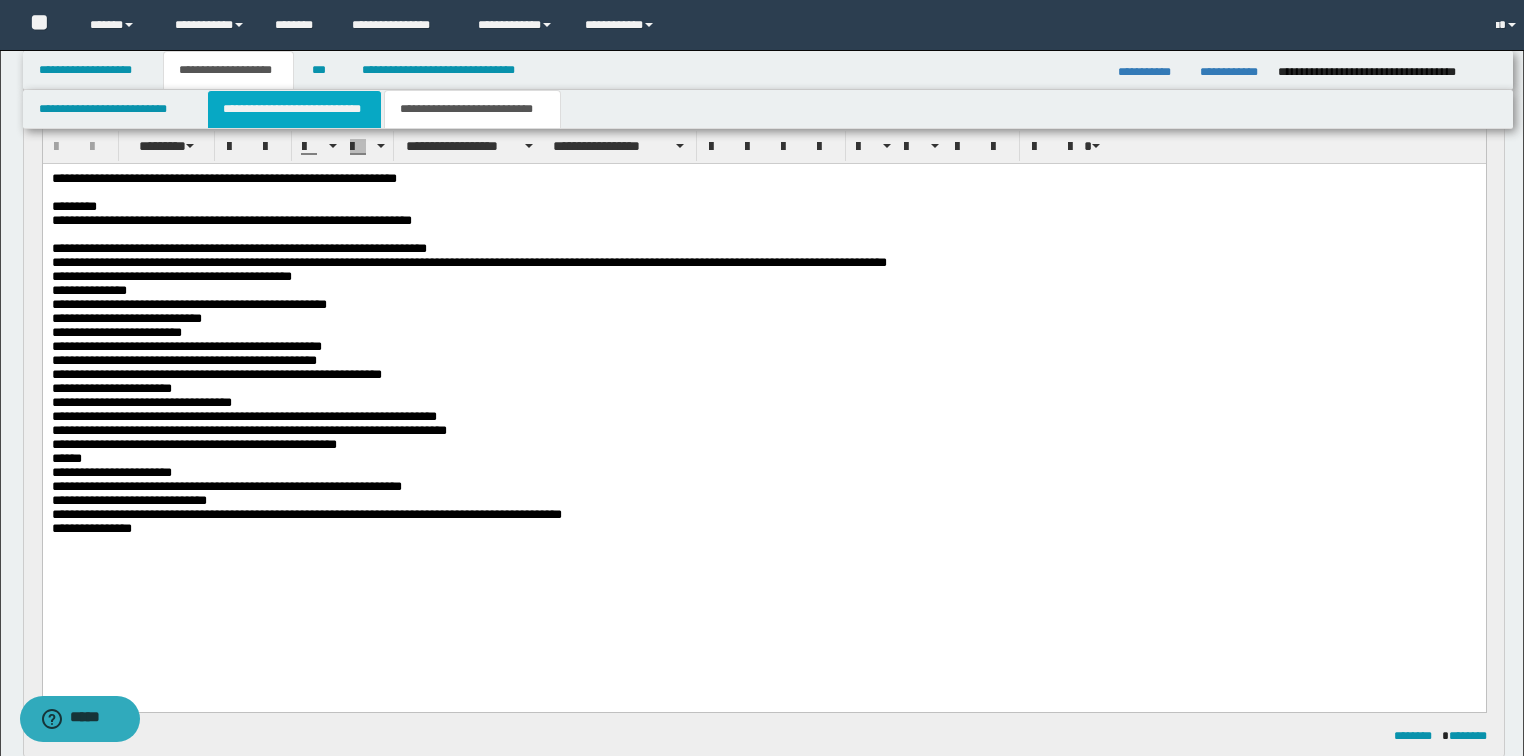 click on "**********" at bounding box center (294, 109) 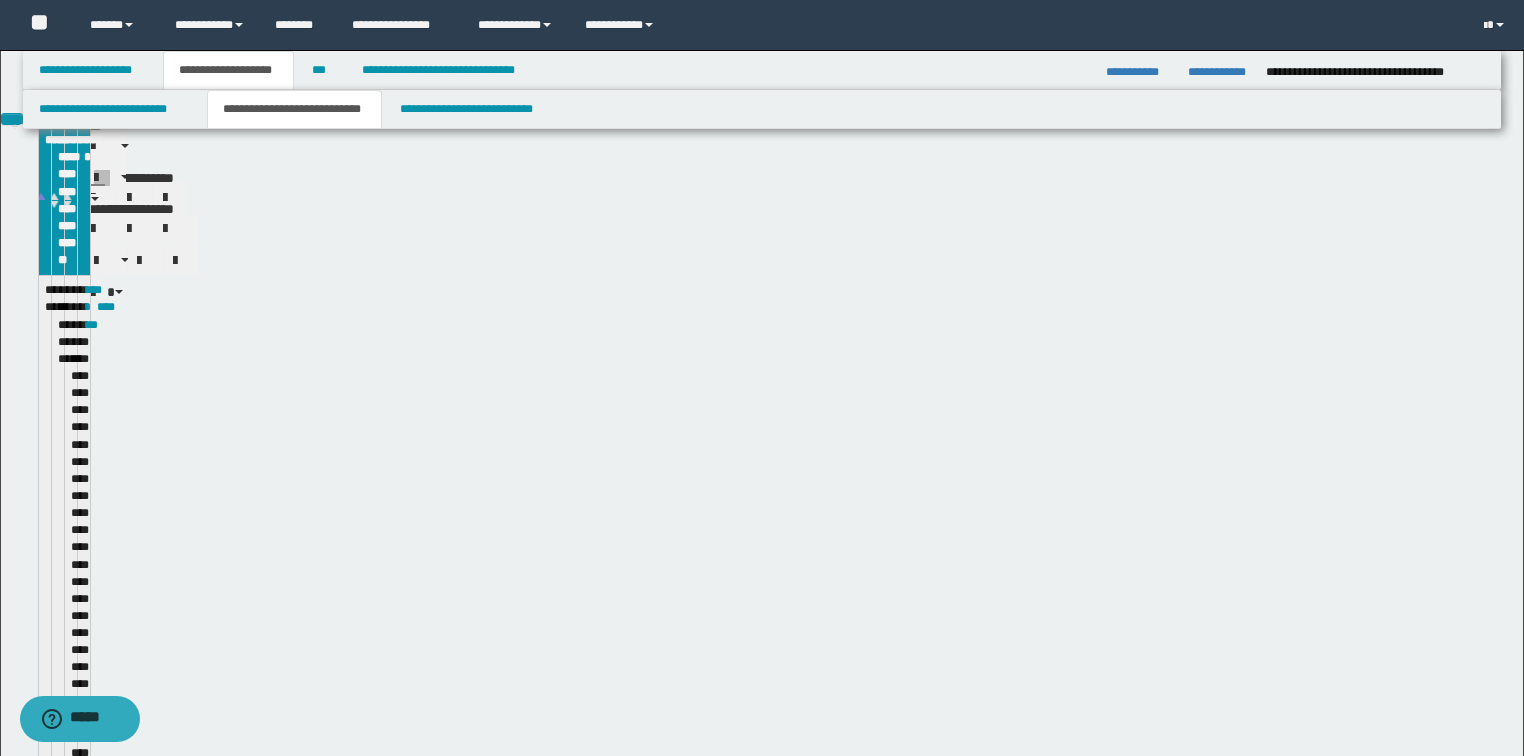 type 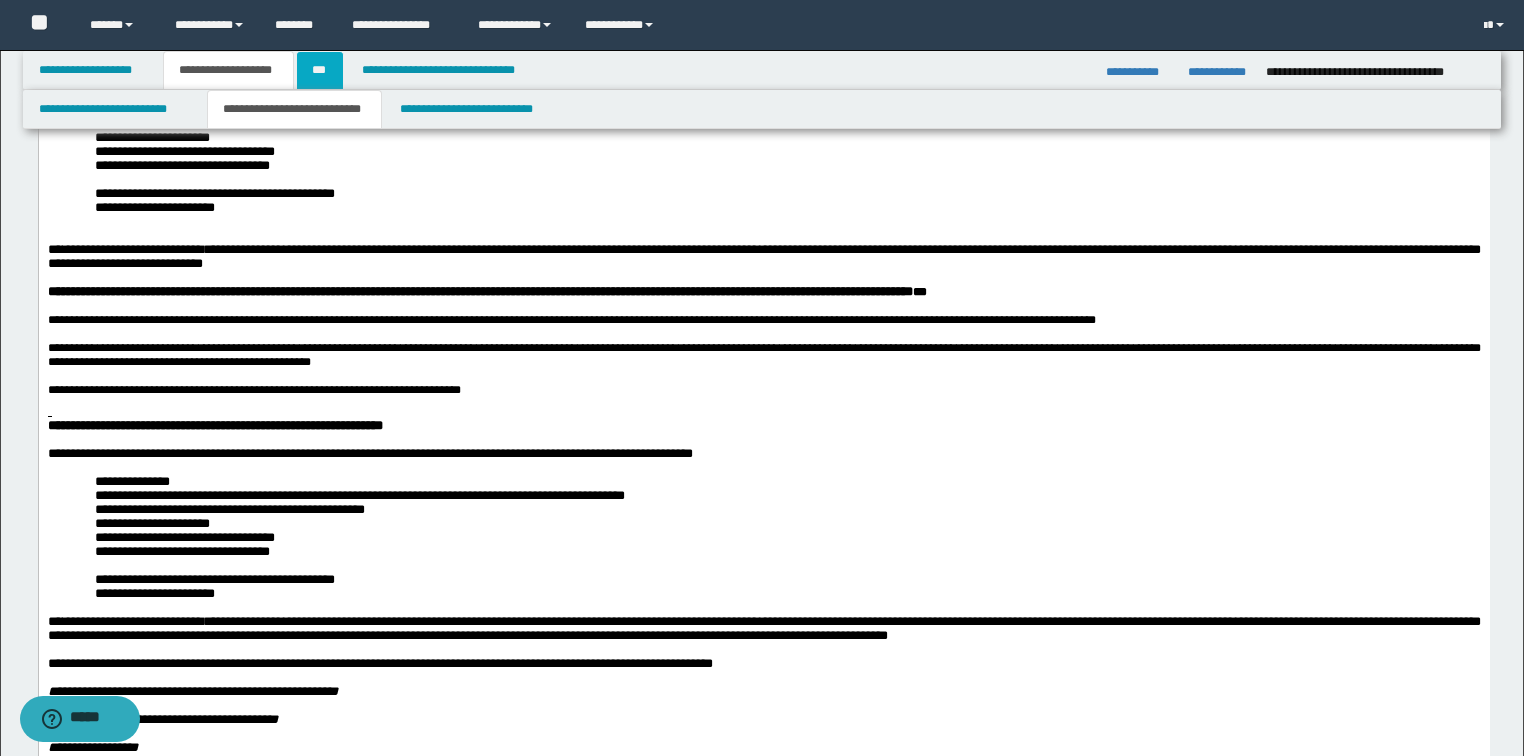 click on "***" at bounding box center (320, 70) 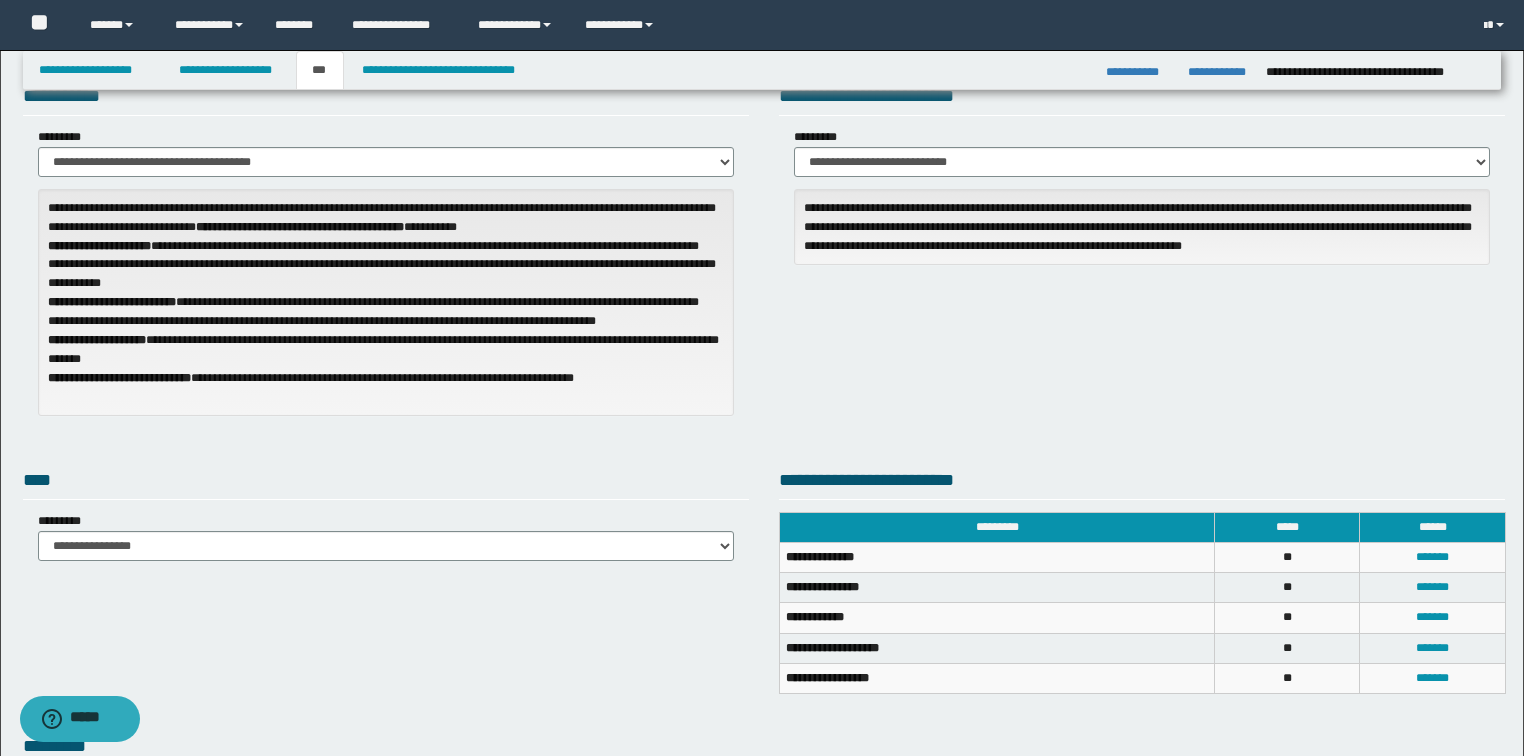 scroll, scrollTop: 47, scrollLeft: 0, axis: vertical 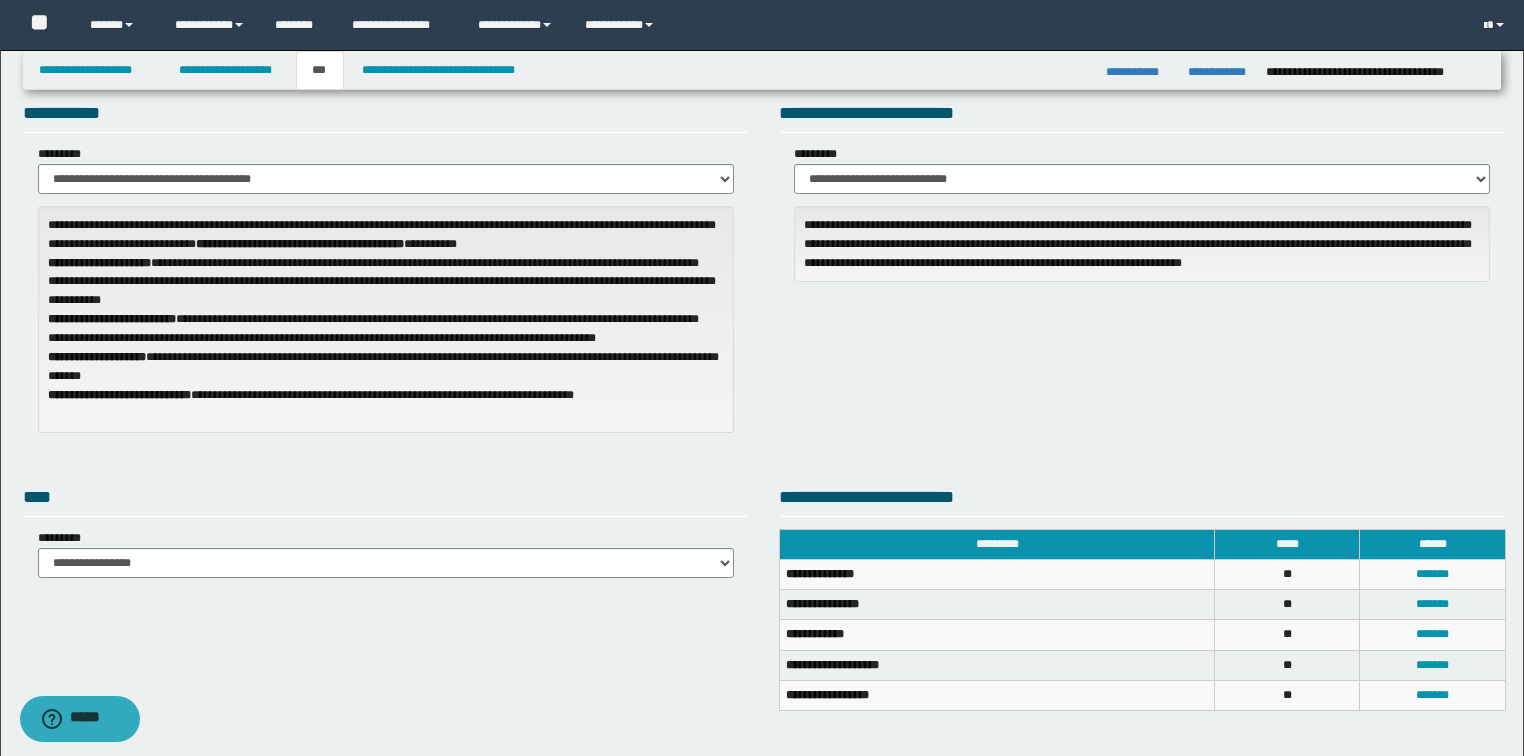click on "**********" at bounding box center [764, 273] 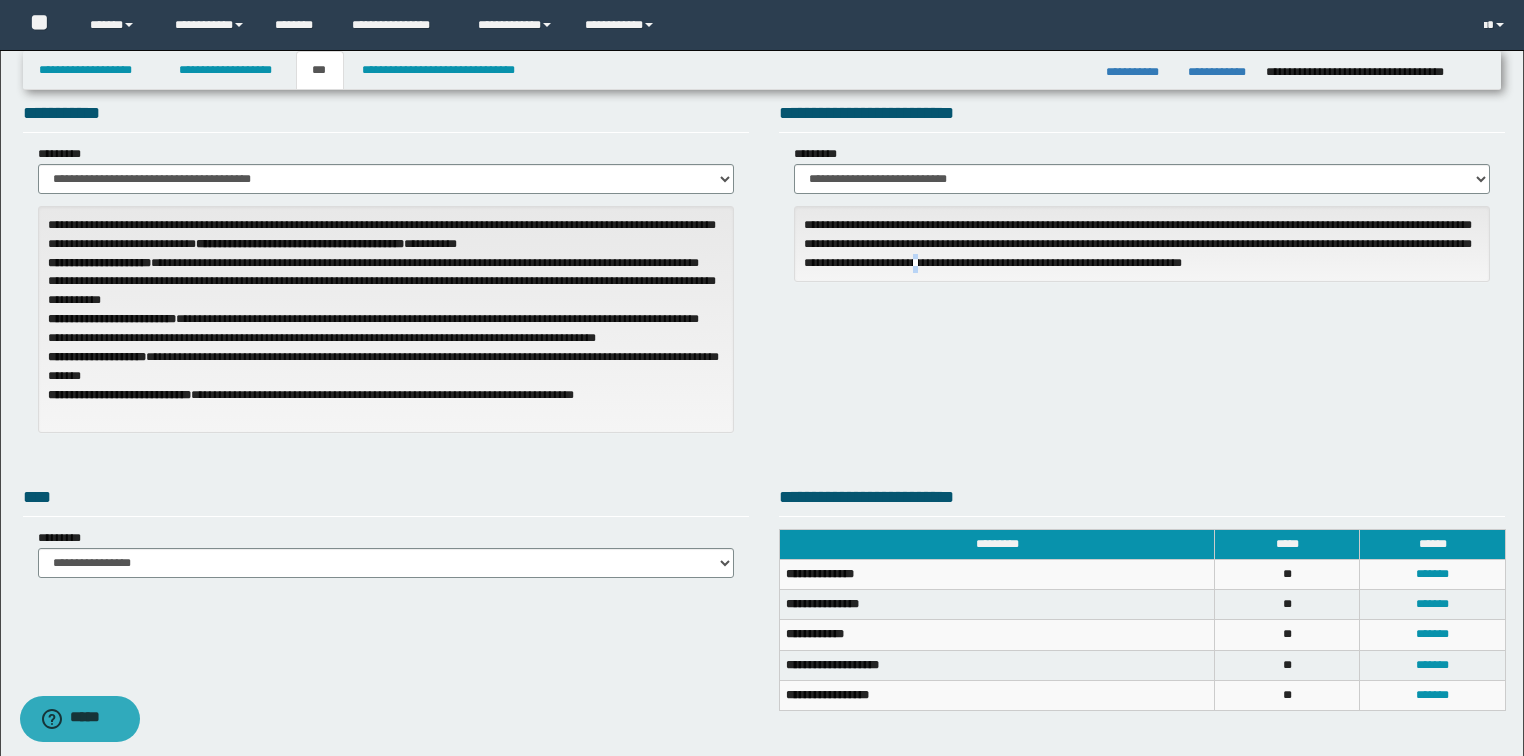click on "**********" at bounding box center [764, 273] 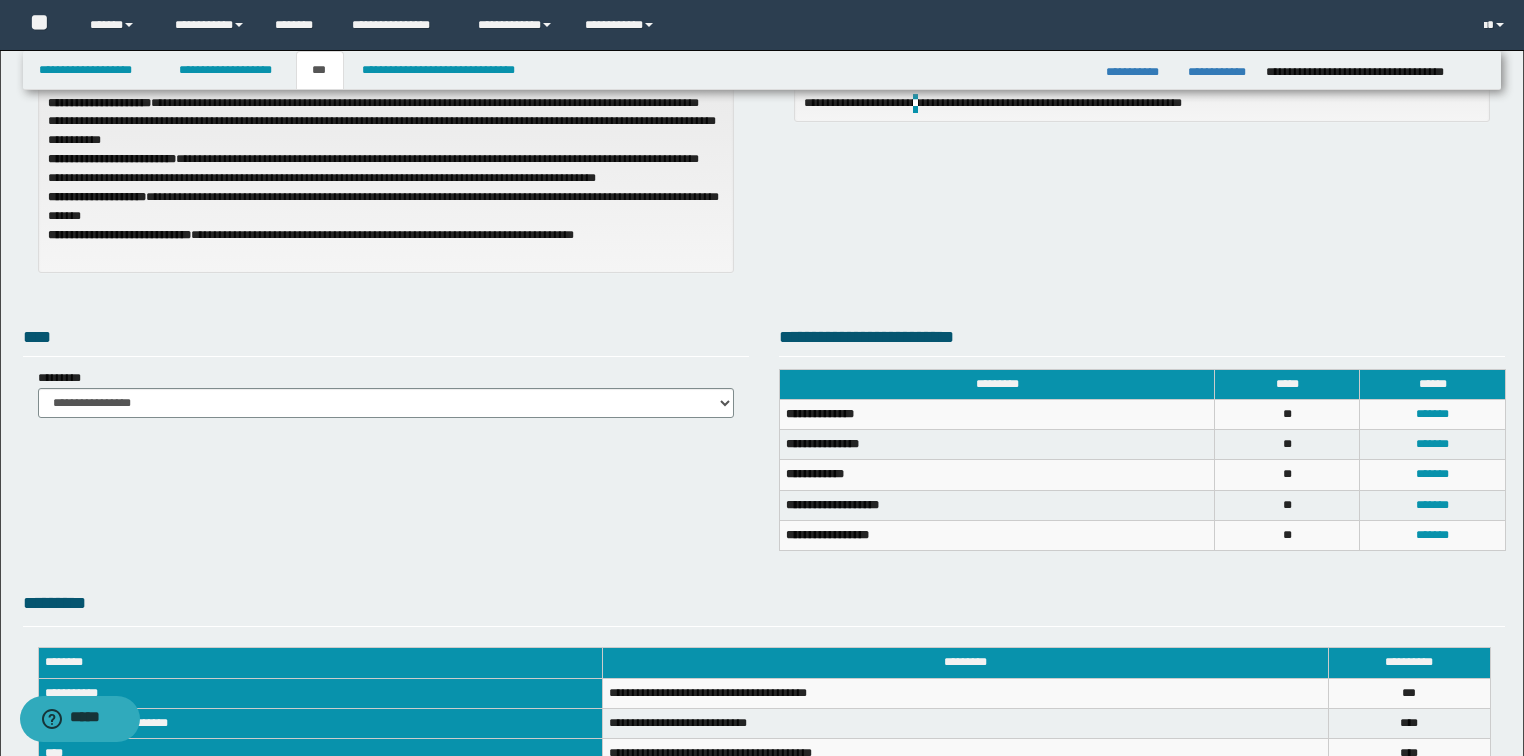scroll, scrollTop: 527, scrollLeft: 0, axis: vertical 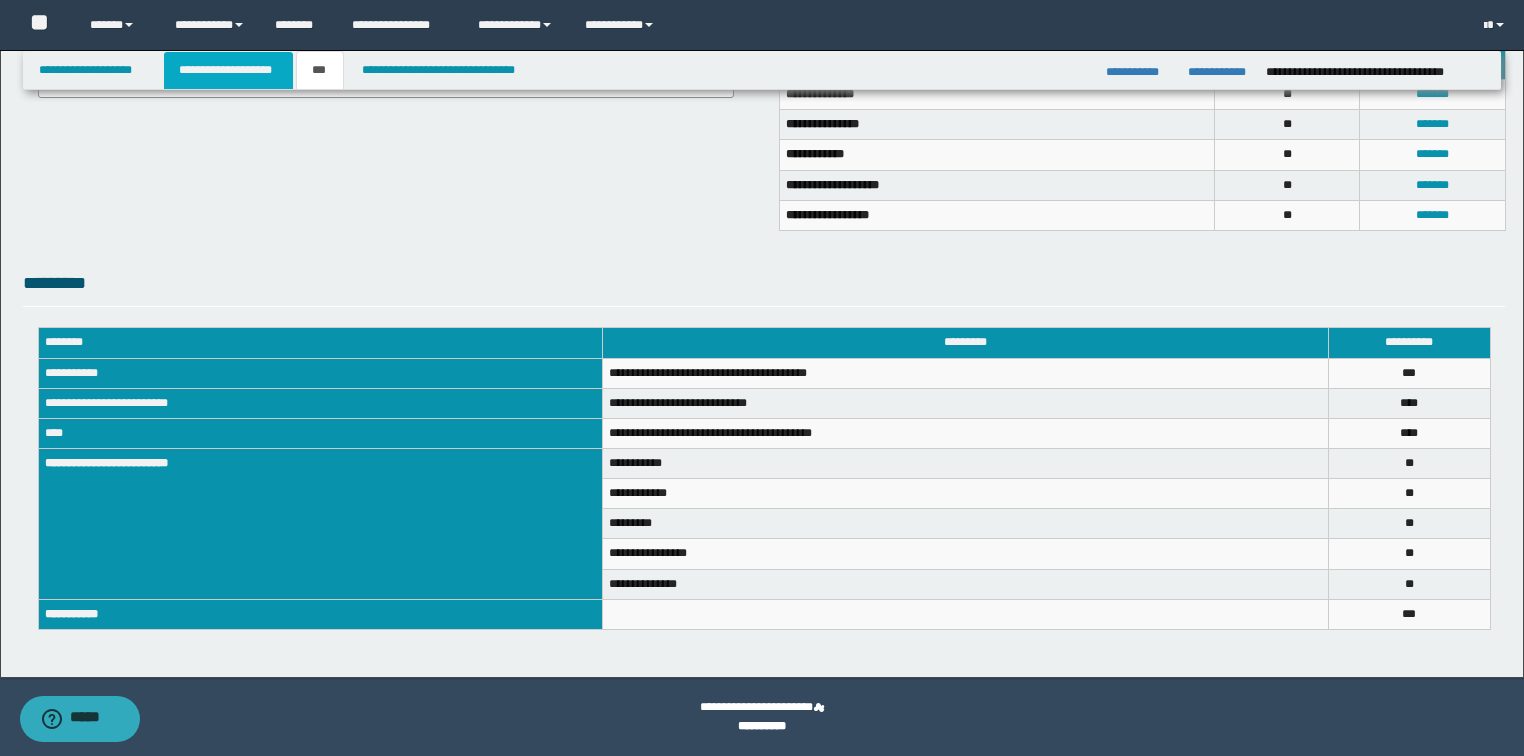 click on "**********" at bounding box center [228, 70] 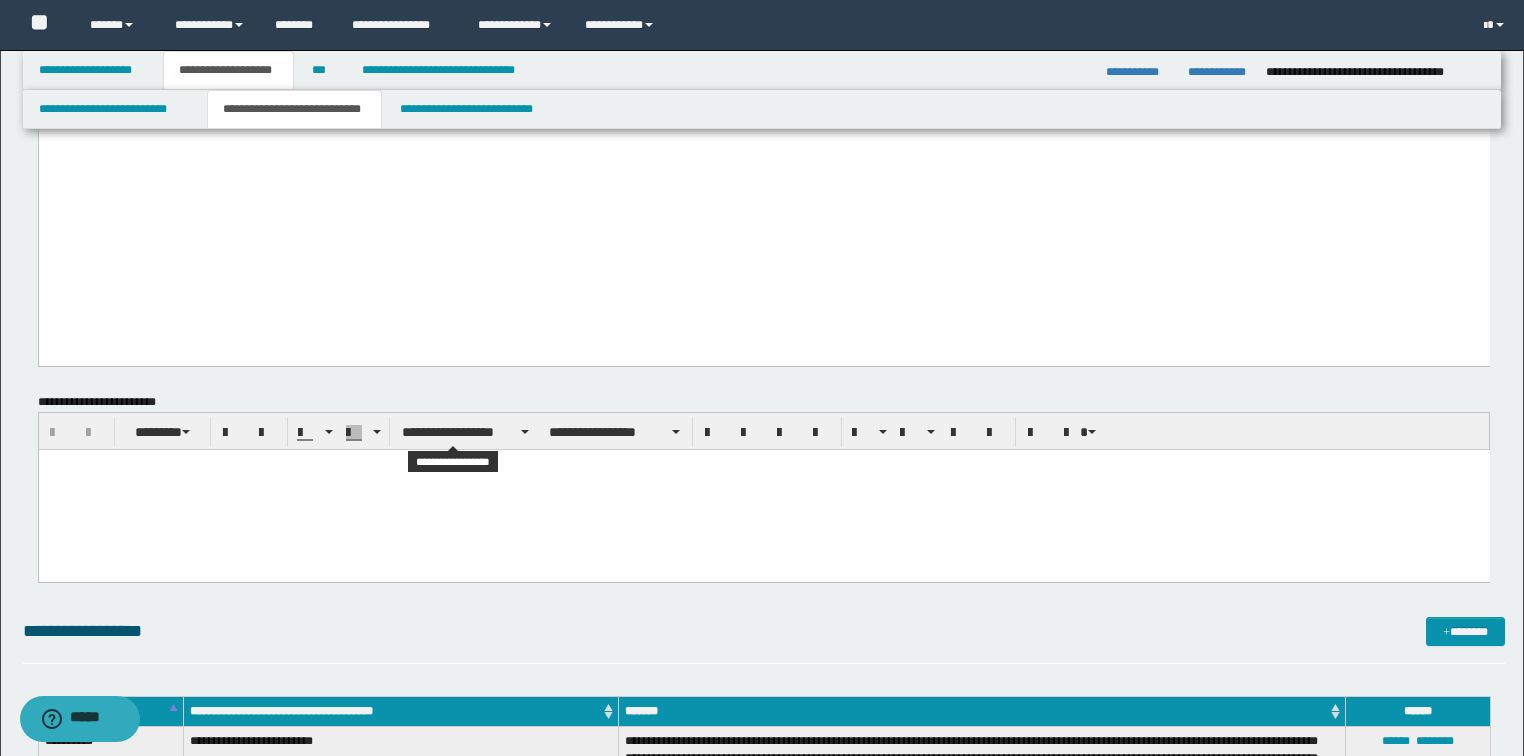 scroll, scrollTop: 1118, scrollLeft: 0, axis: vertical 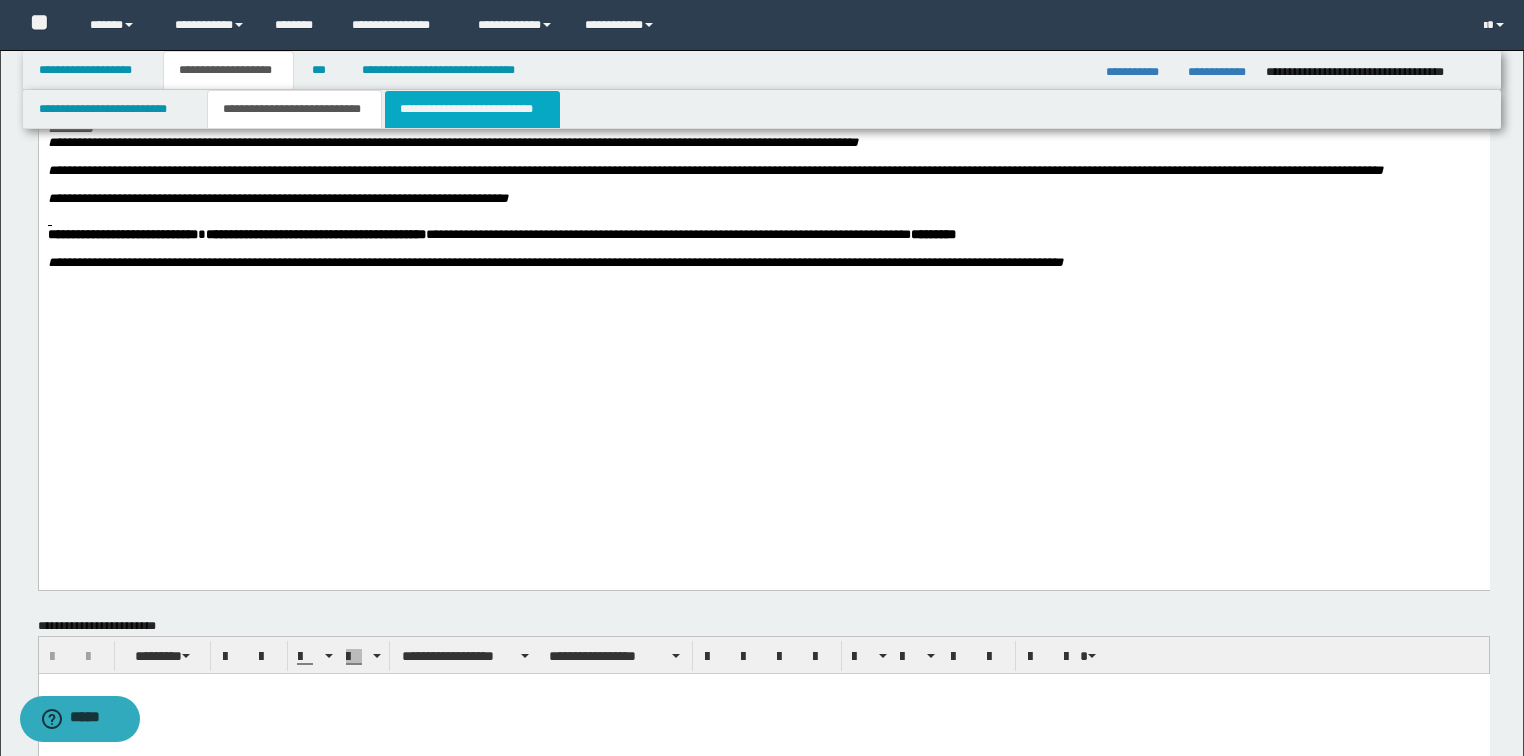 click on "**********" at bounding box center [472, 109] 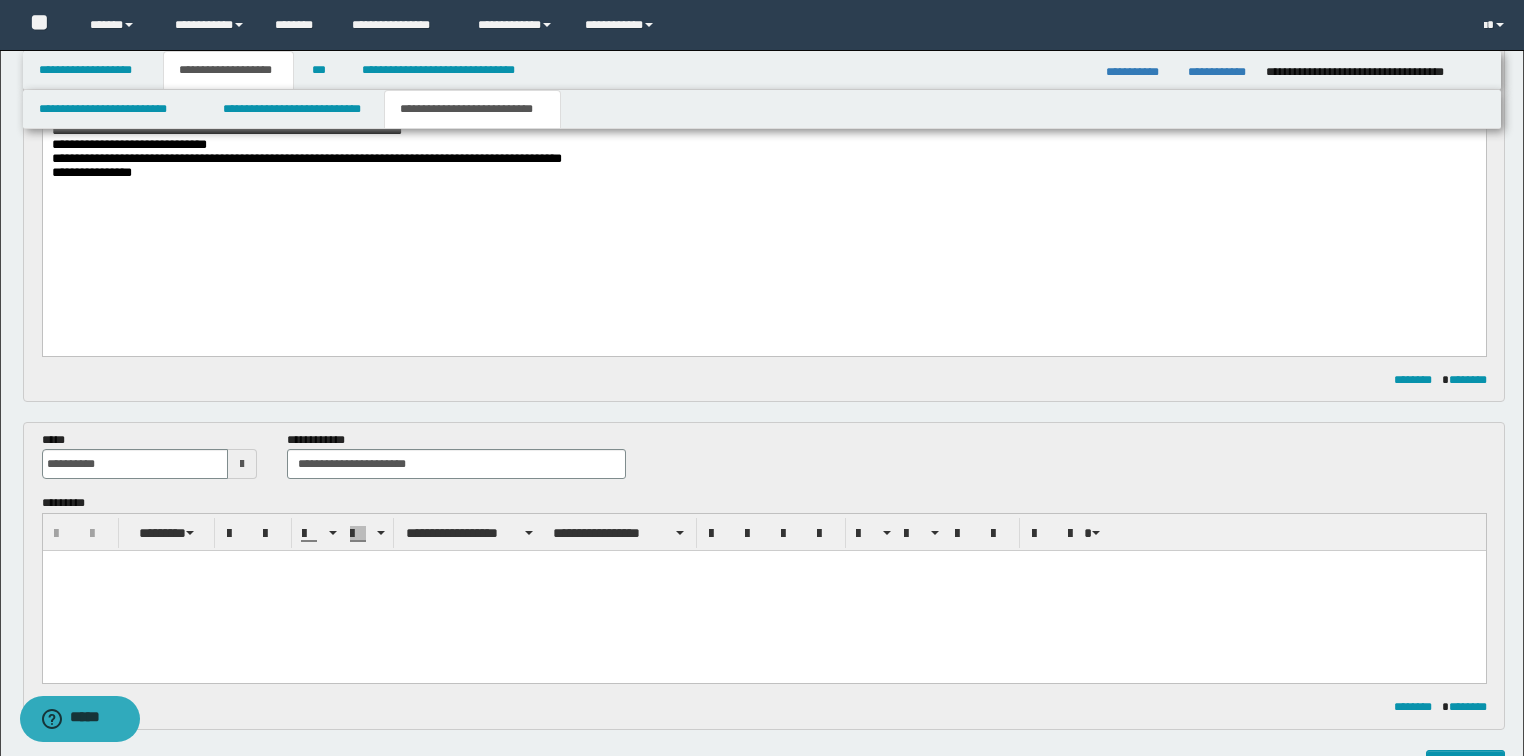 scroll, scrollTop: 398, scrollLeft: 0, axis: vertical 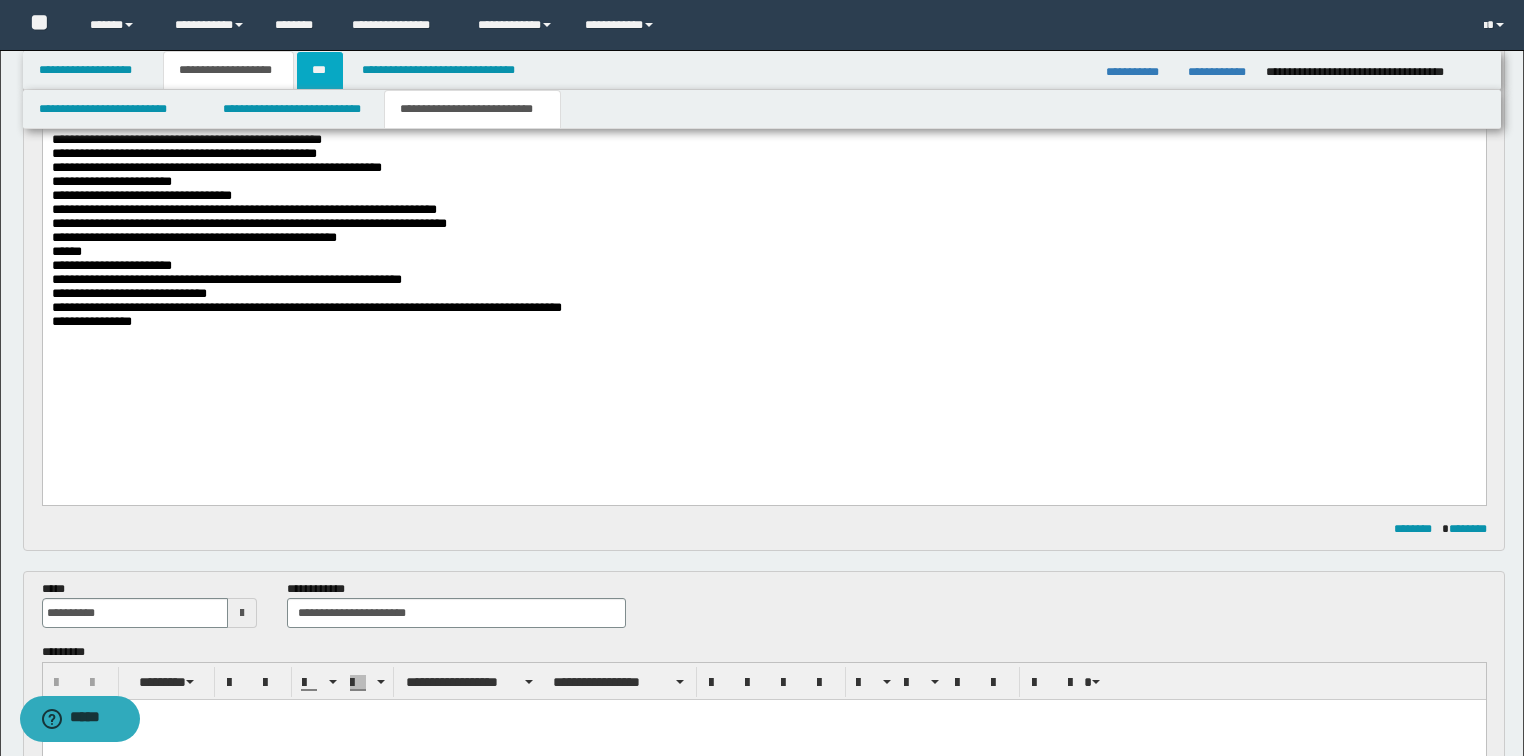 click on "***" at bounding box center (320, 70) 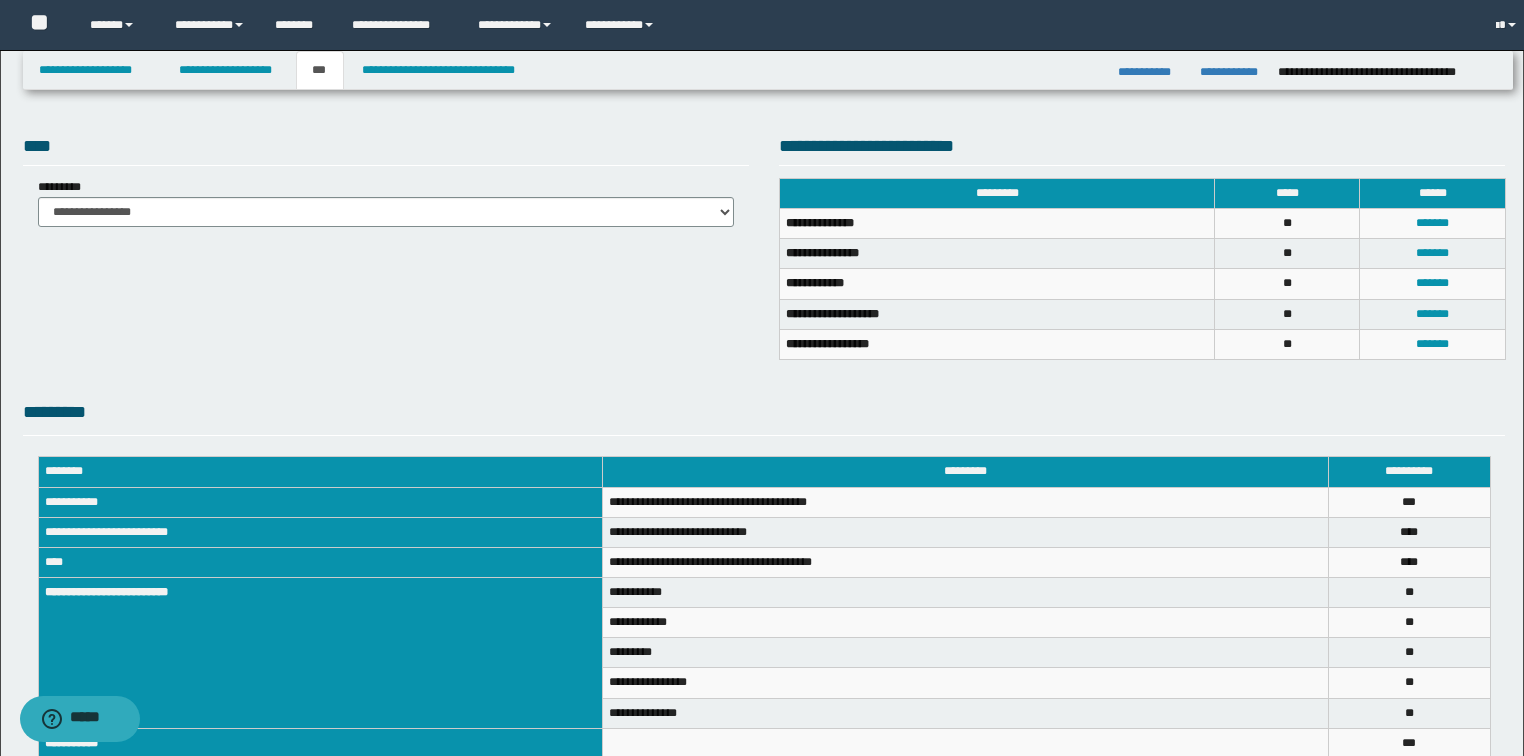 scroll, scrollTop: 367, scrollLeft: 0, axis: vertical 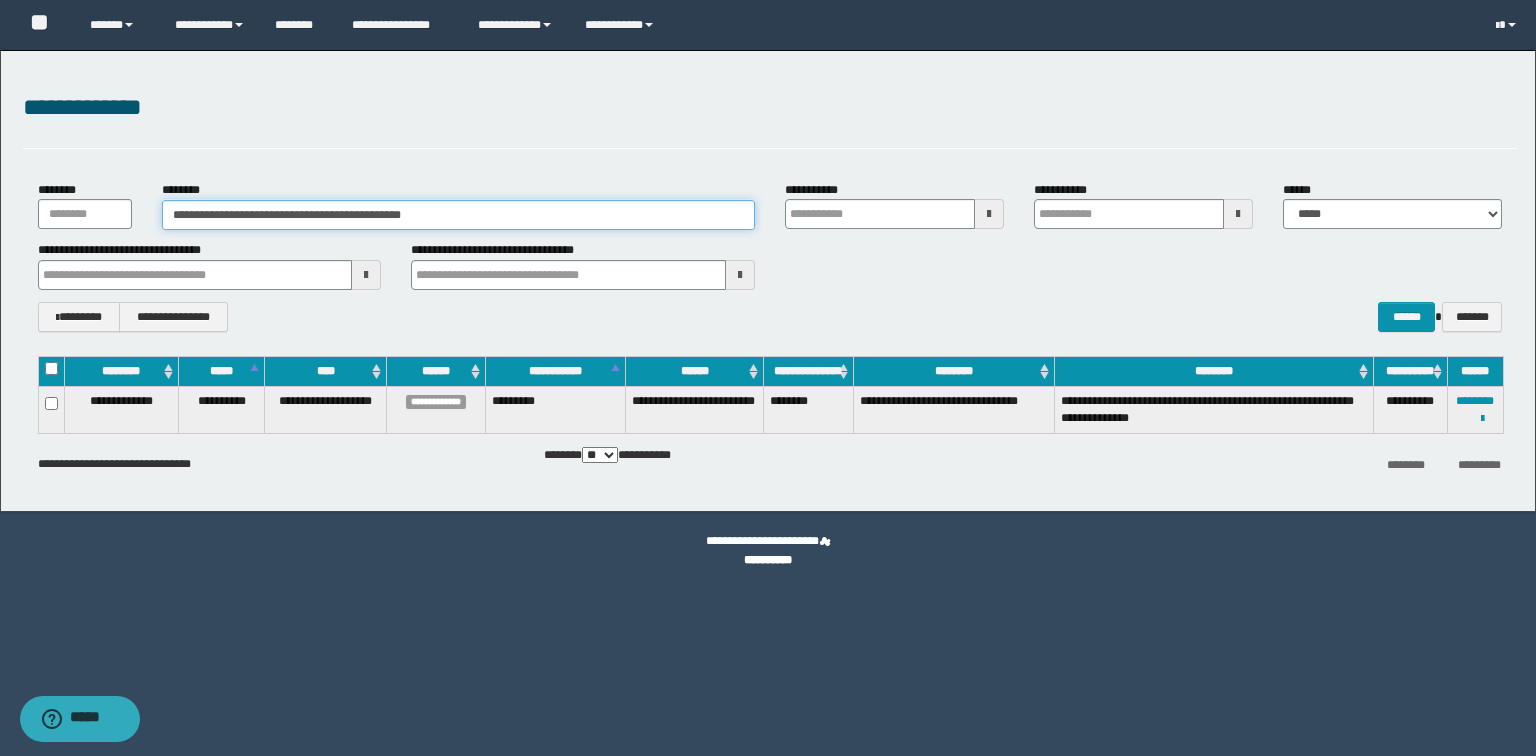 drag, startPoint x: 511, startPoint y: 212, endPoint x: 102, endPoint y: 205, distance: 409.0599 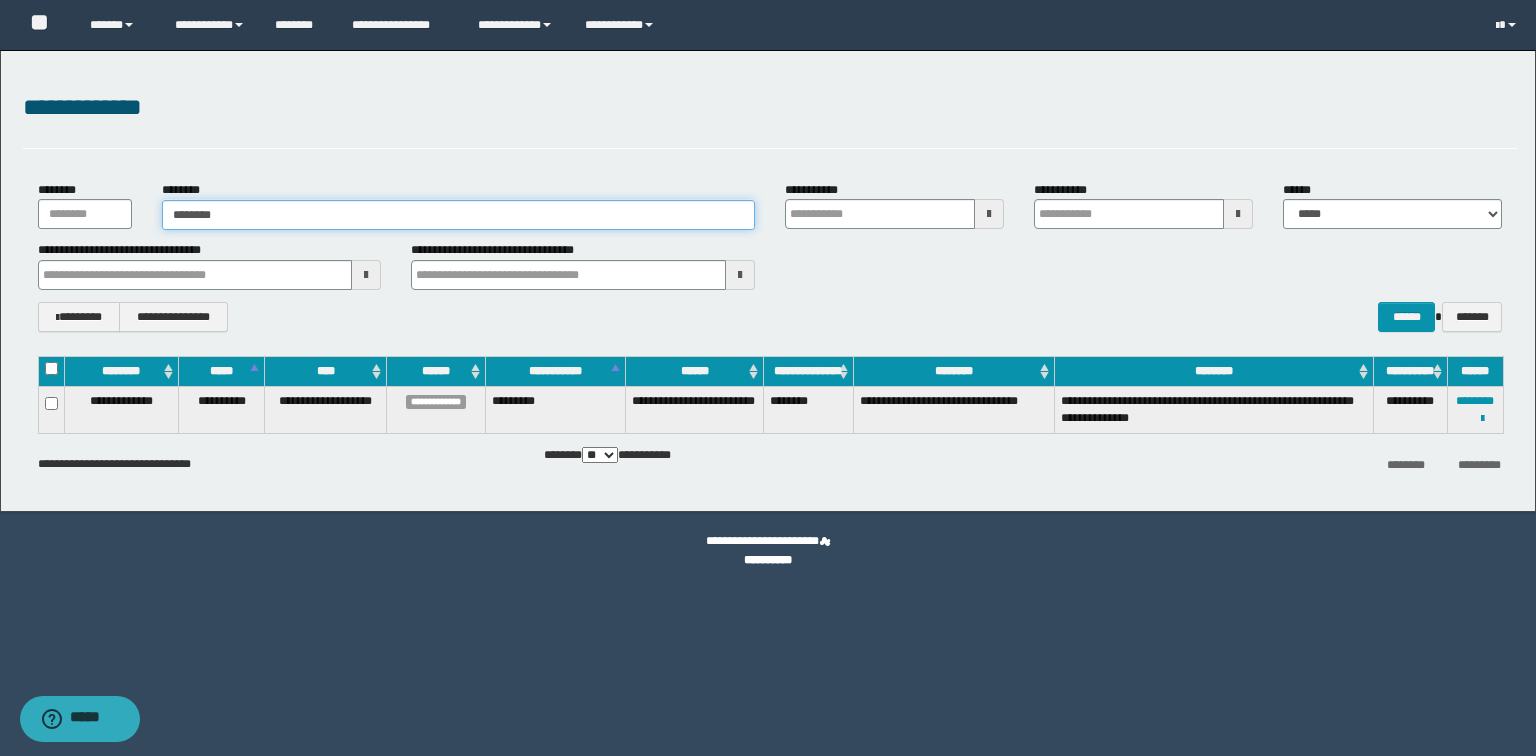 type on "********" 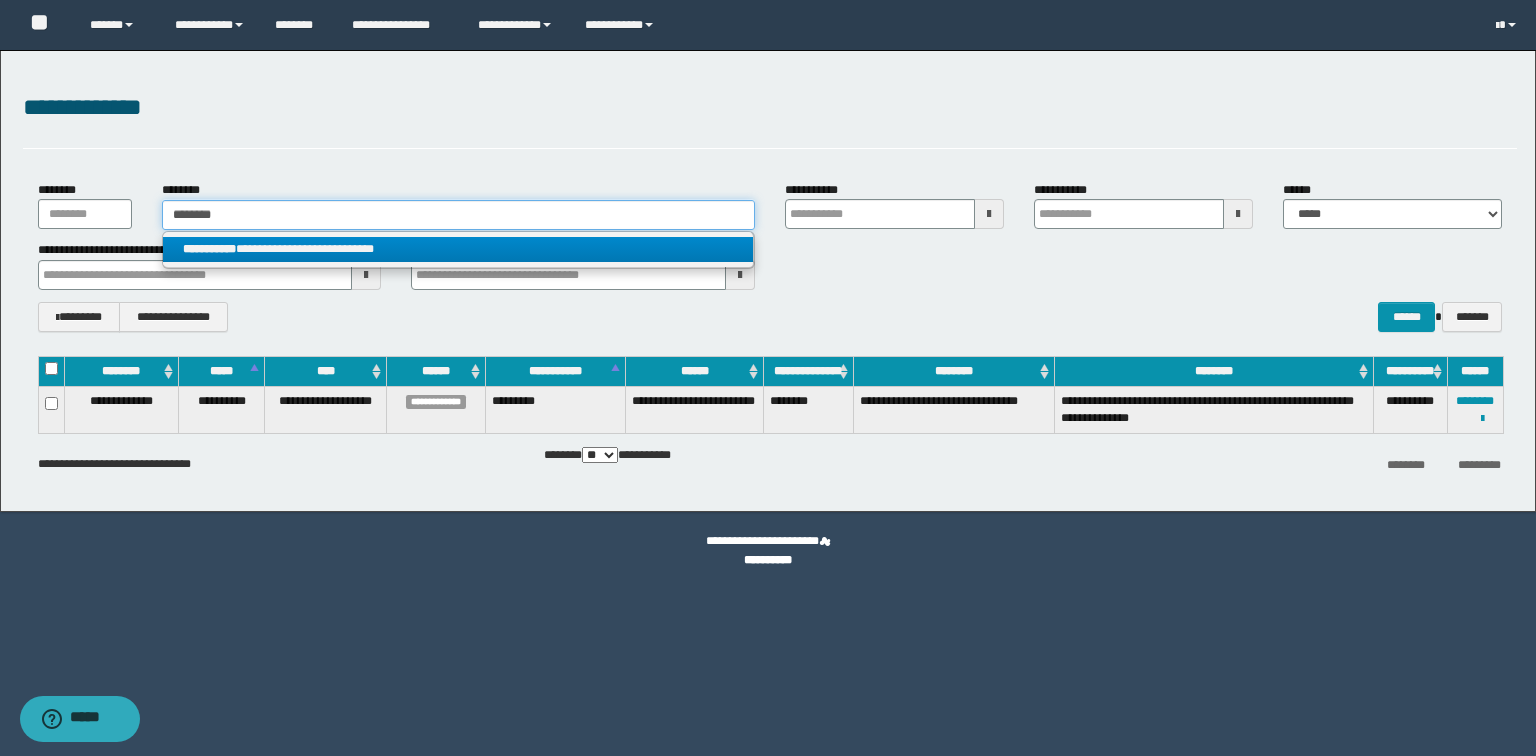 type on "********" 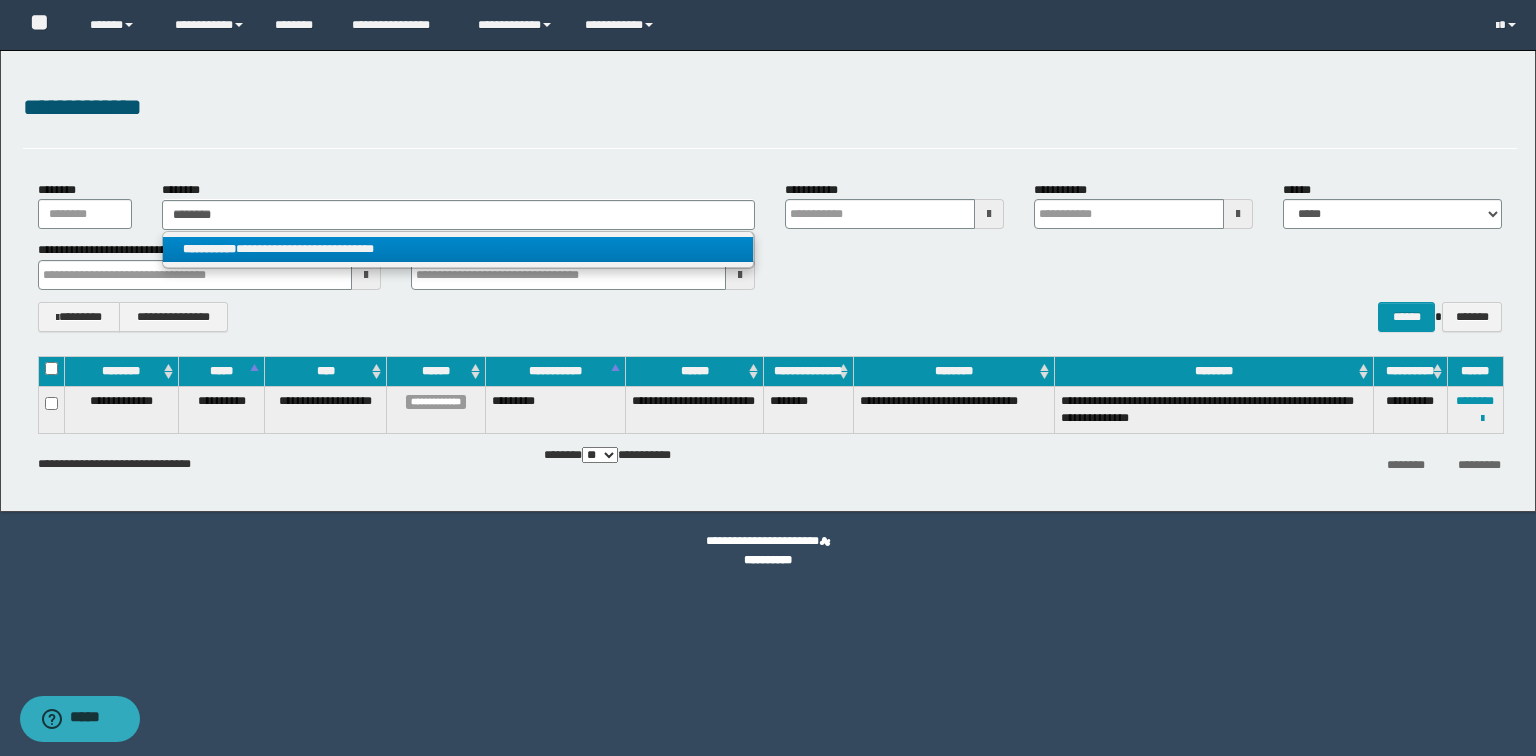 click on "**********" at bounding box center (458, 249) 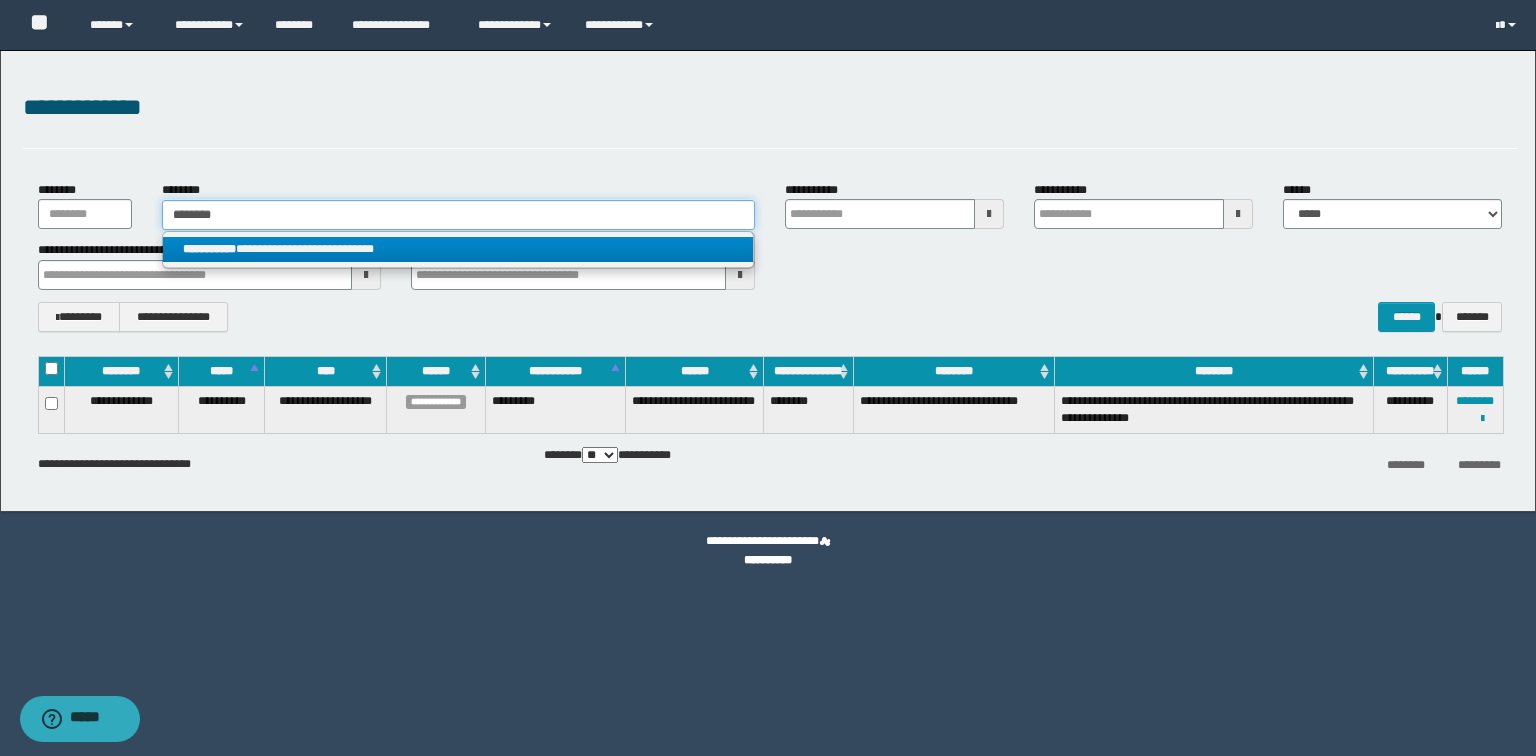 type 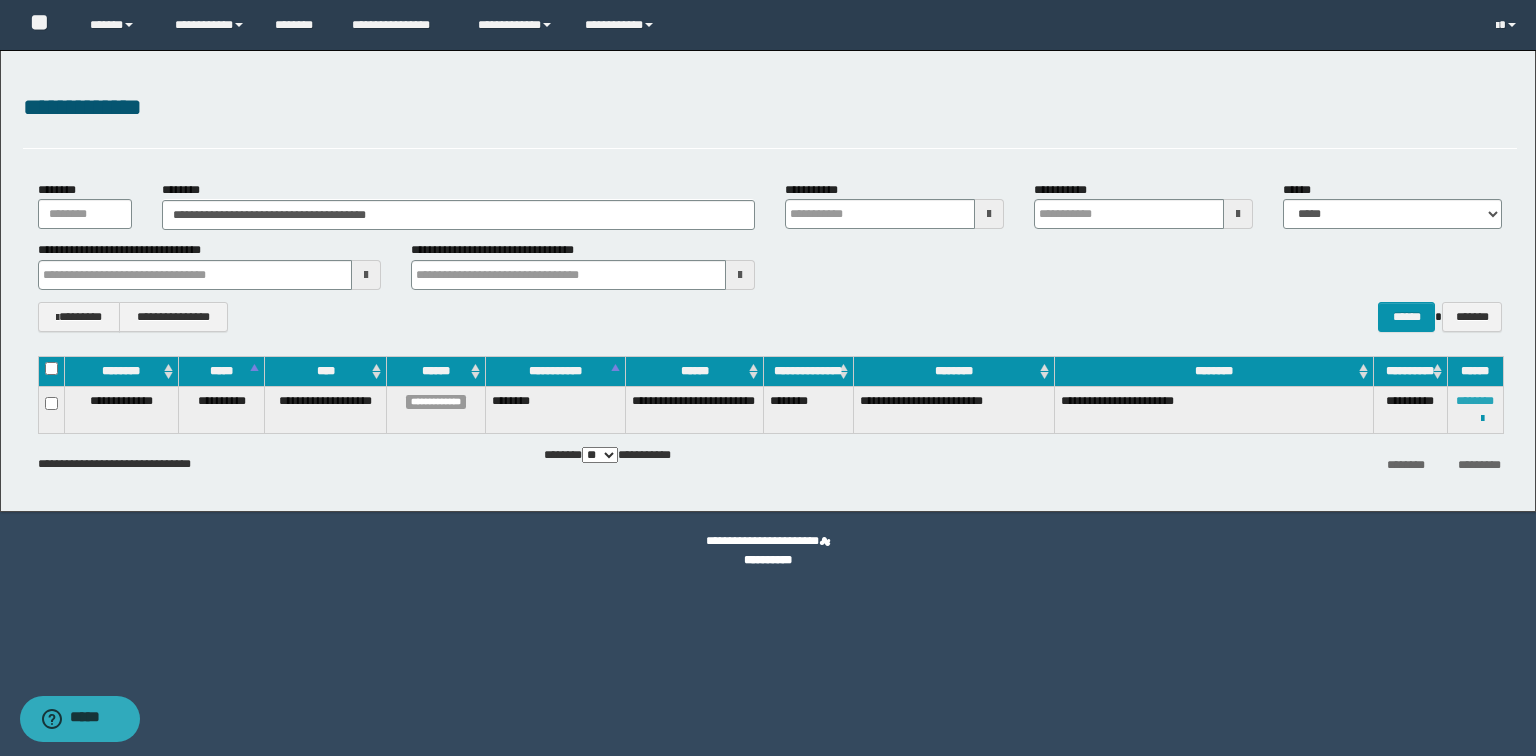 click on "********" at bounding box center (1475, 401) 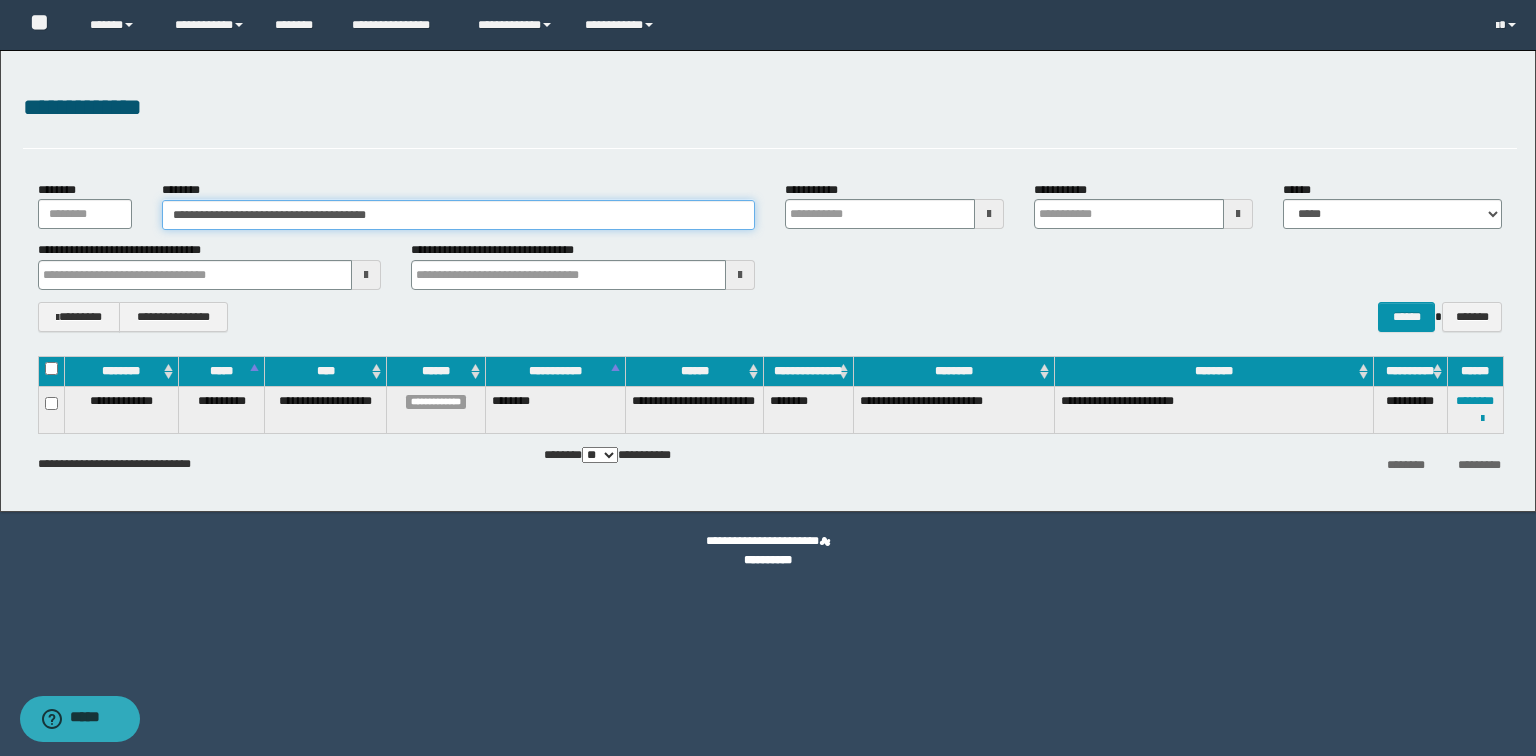 drag, startPoint x: 489, startPoint y: 220, endPoint x: 0, endPoint y: 212, distance: 489.06543 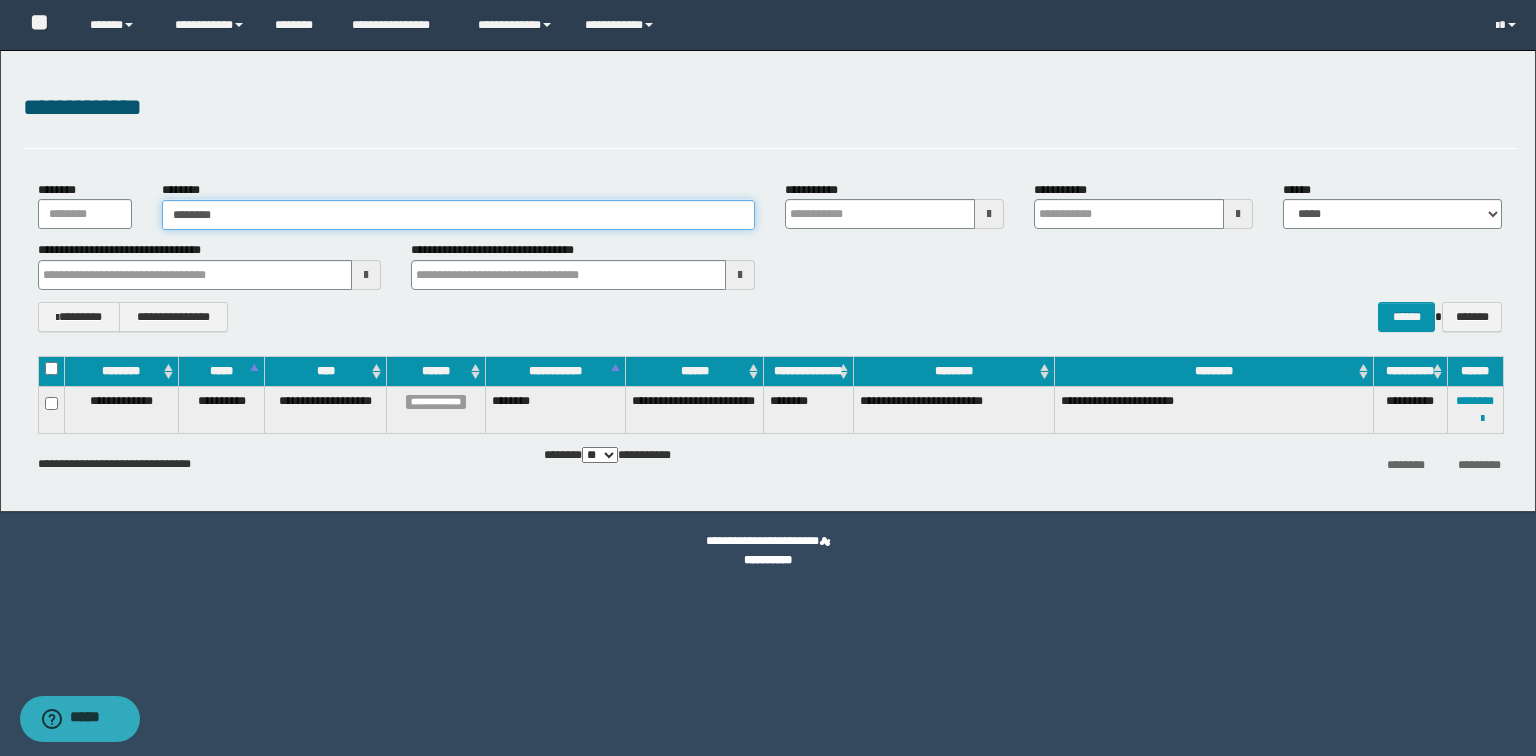 type on "********" 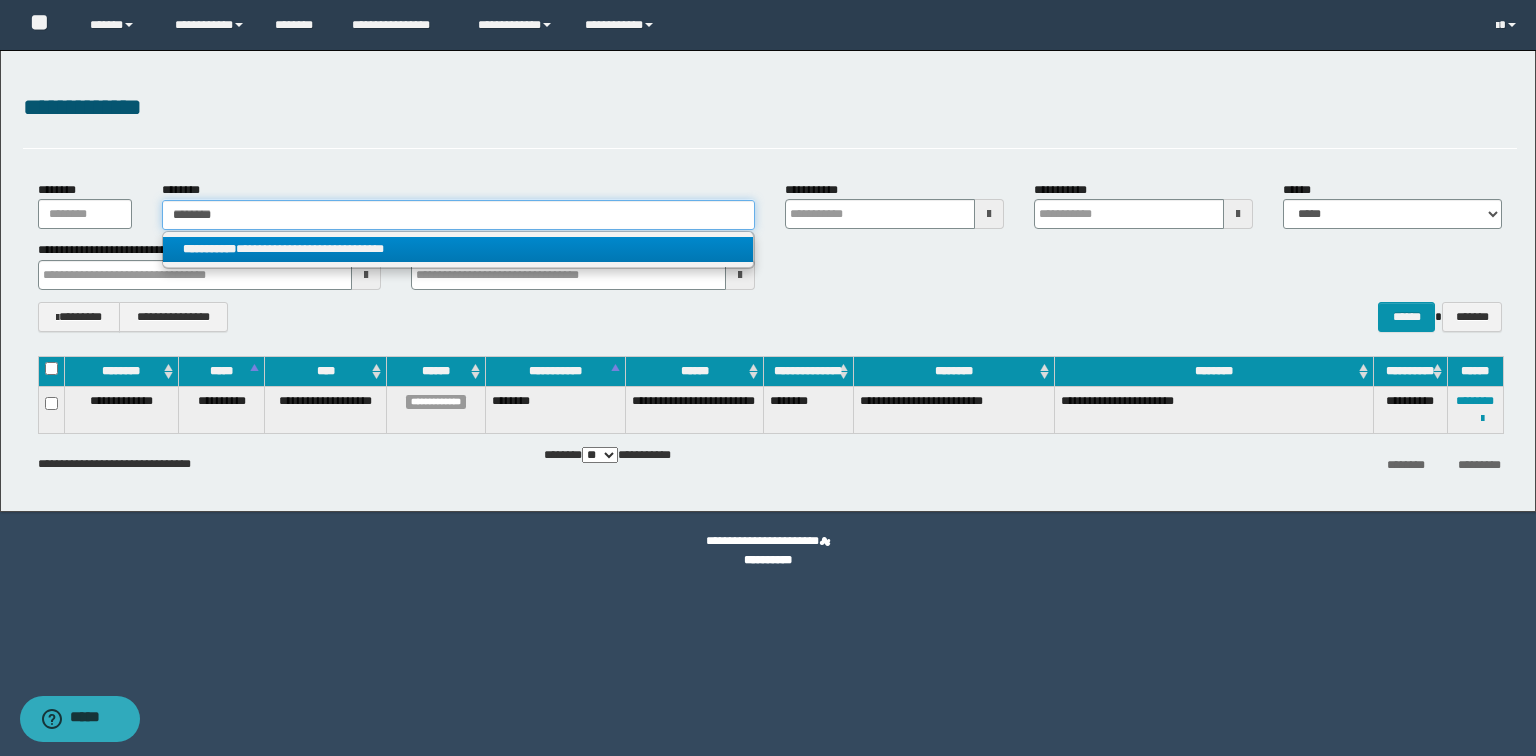 type on "********" 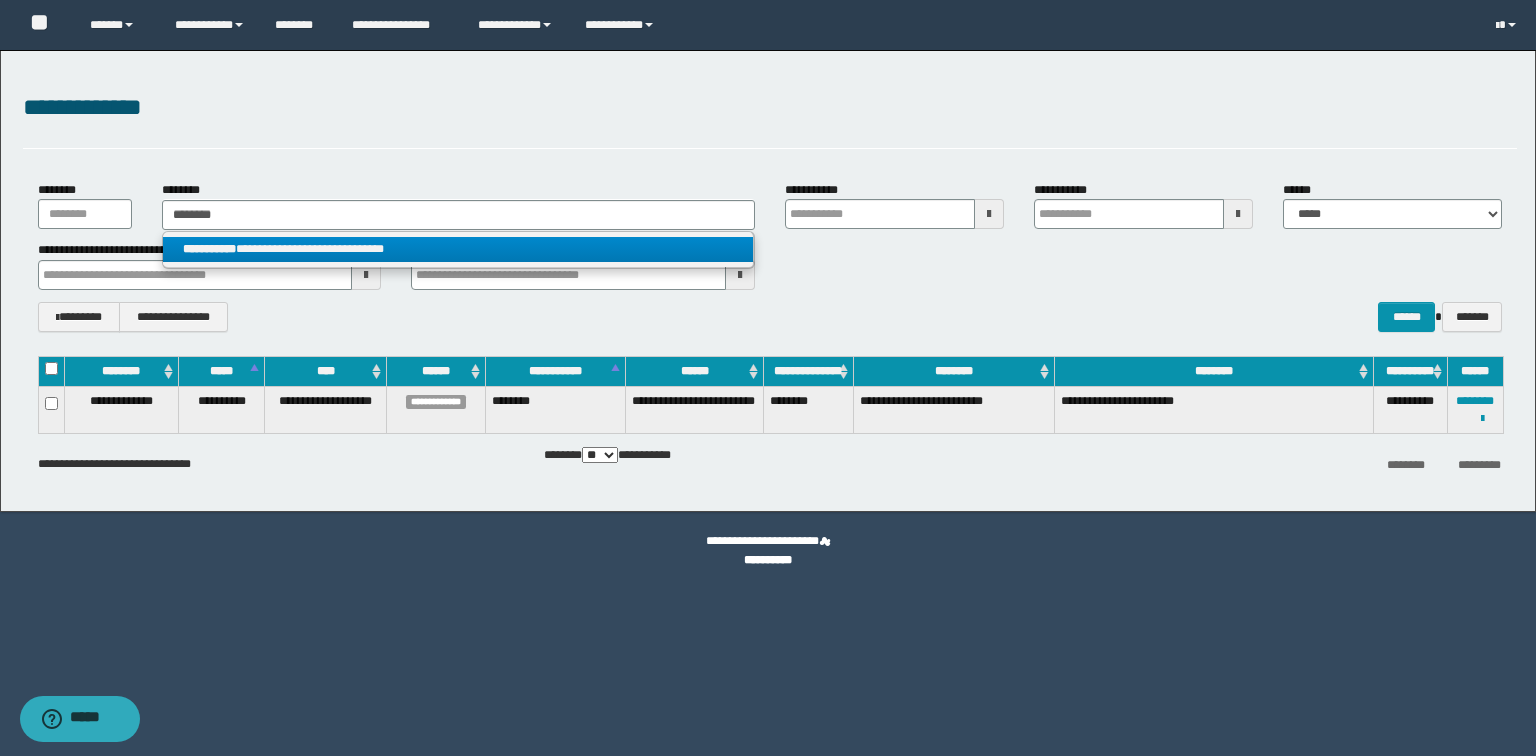 click on "**********" at bounding box center (458, 249) 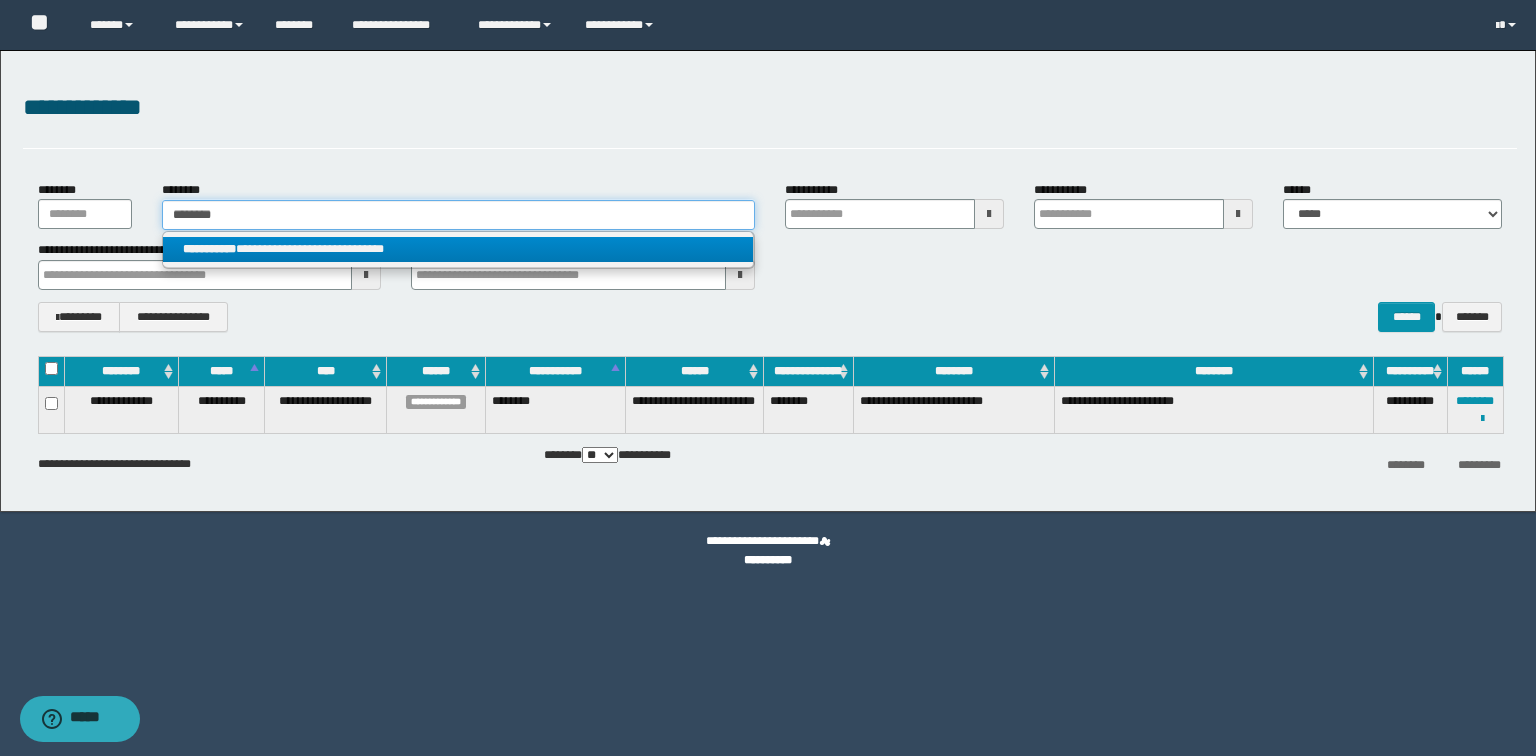type 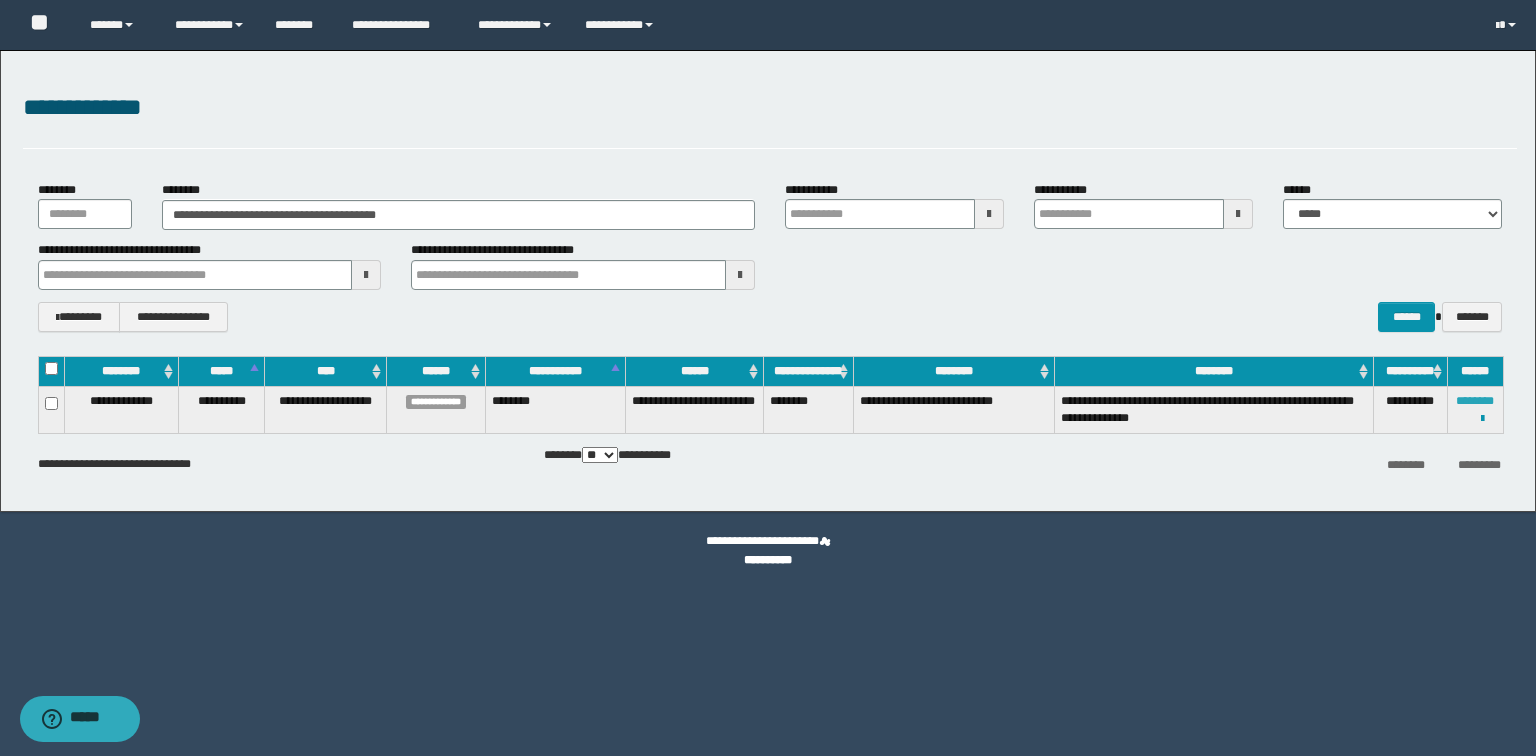 click on "********" at bounding box center (1475, 401) 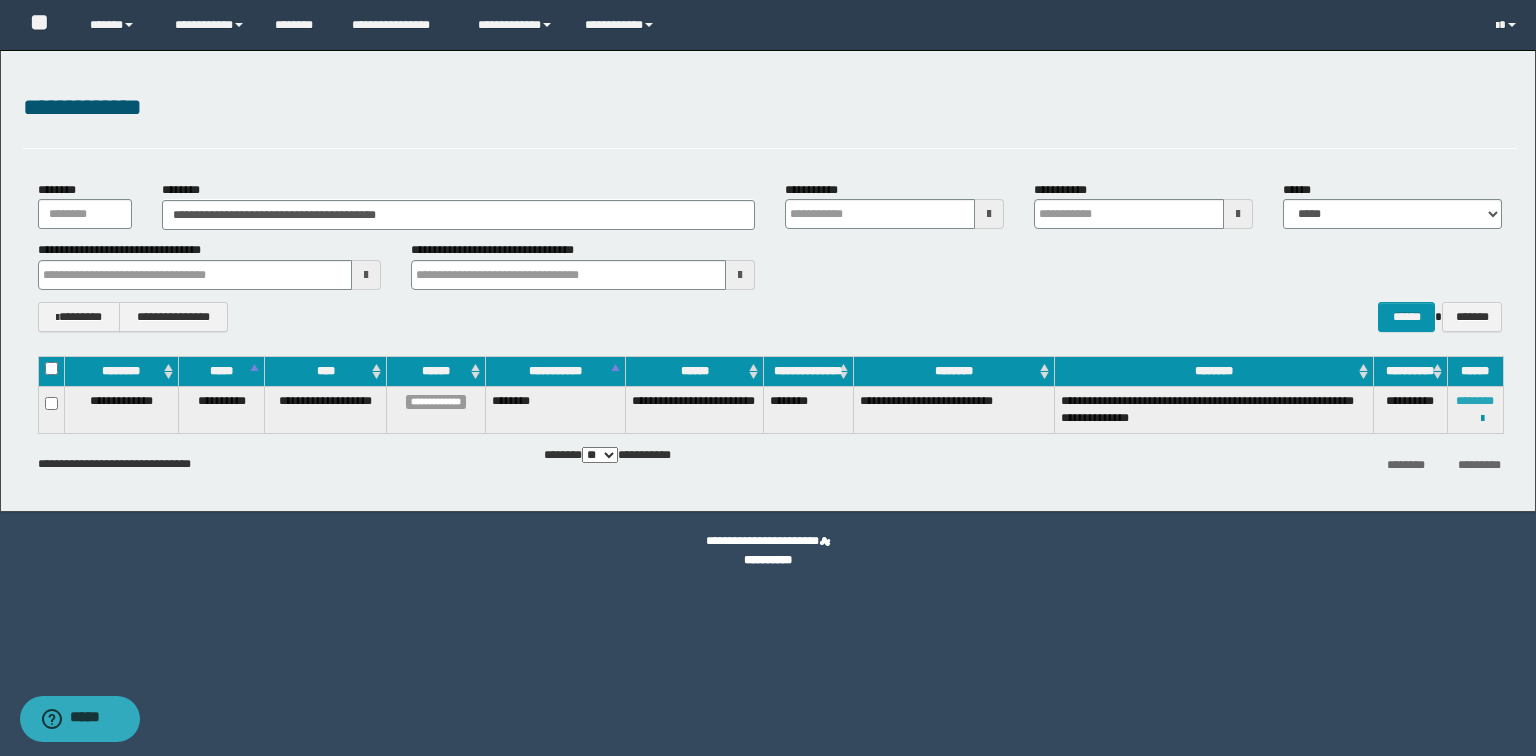 click on "********" at bounding box center [1475, 401] 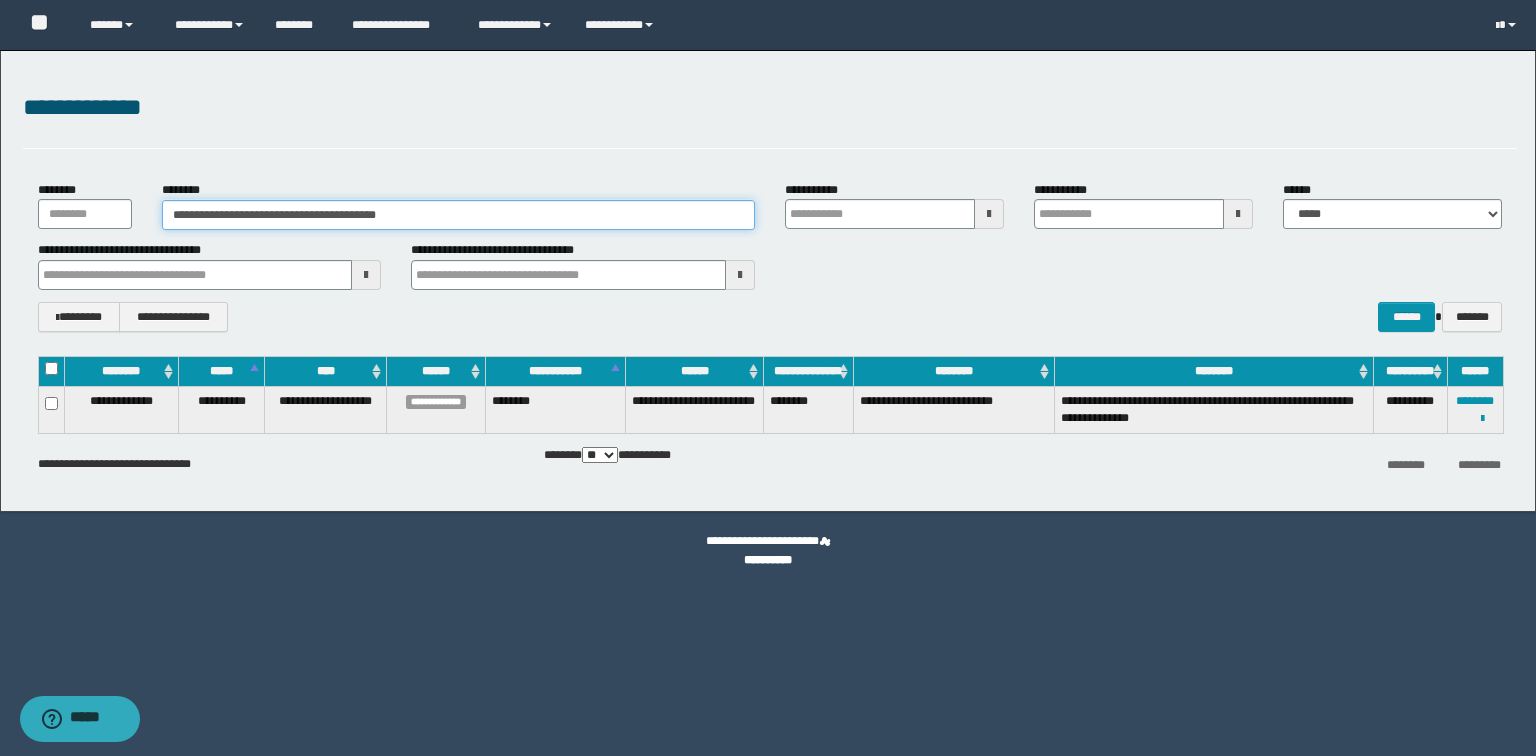 drag, startPoint x: 604, startPoint y: 216, endPoint x: 0, endPoint y: 179, distance: 605.1322 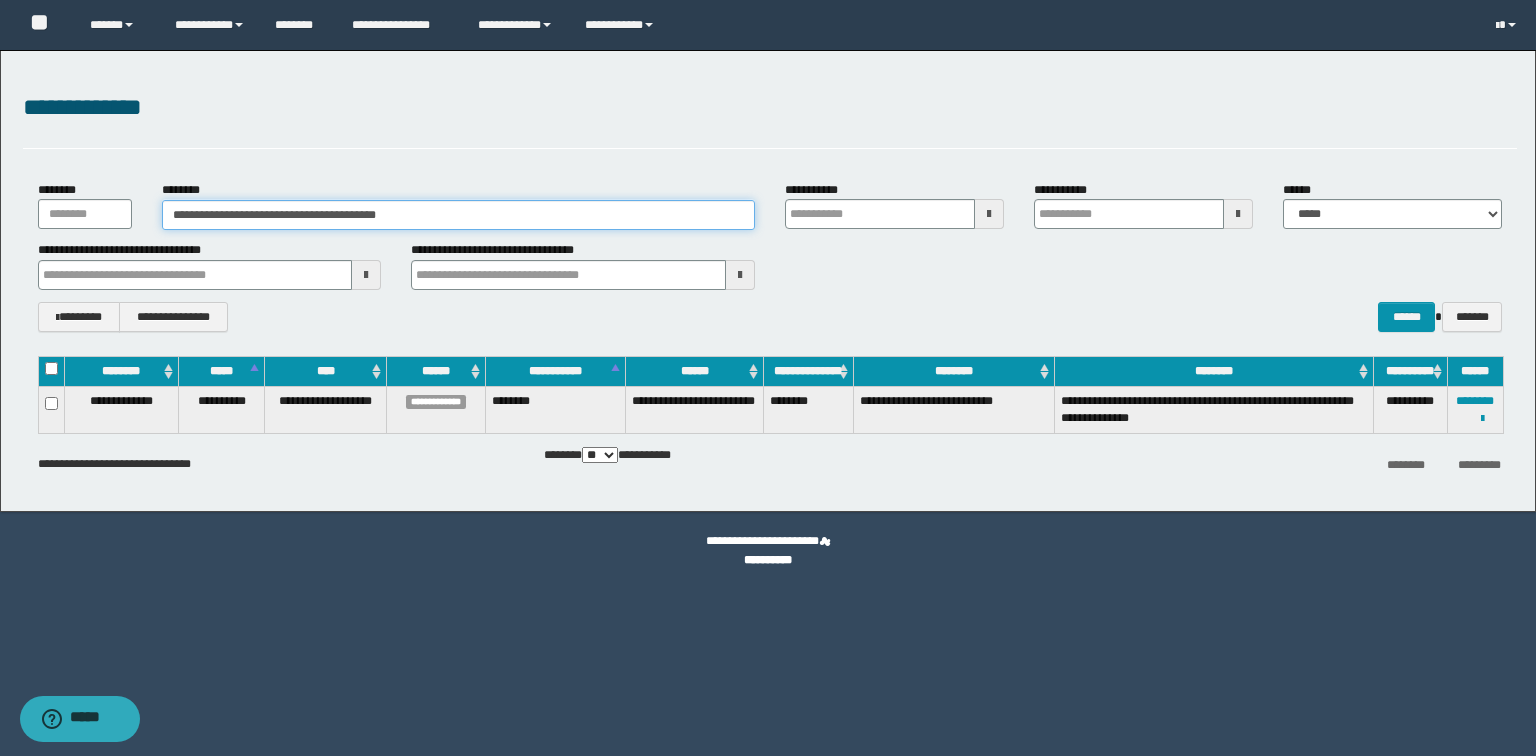 paste 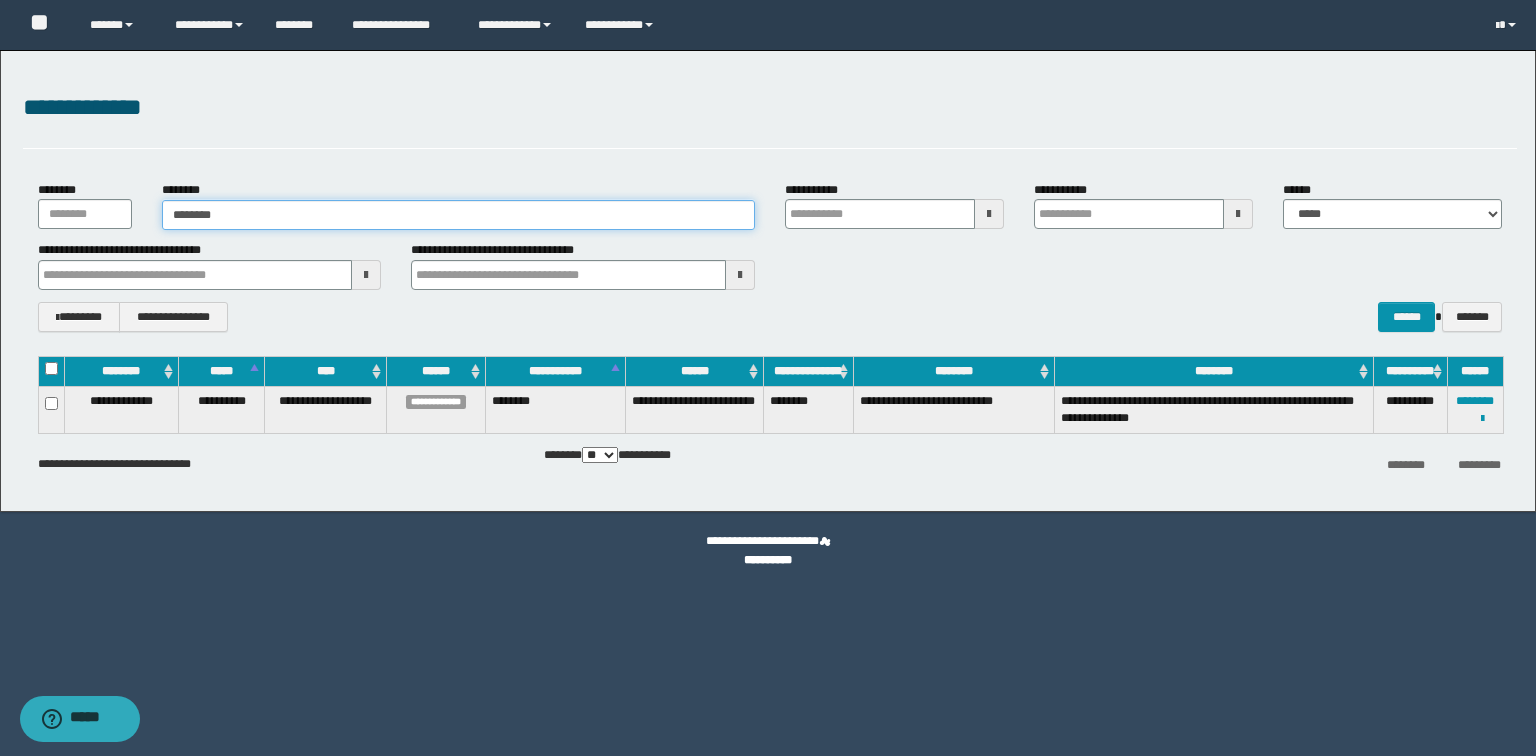 type on "********" 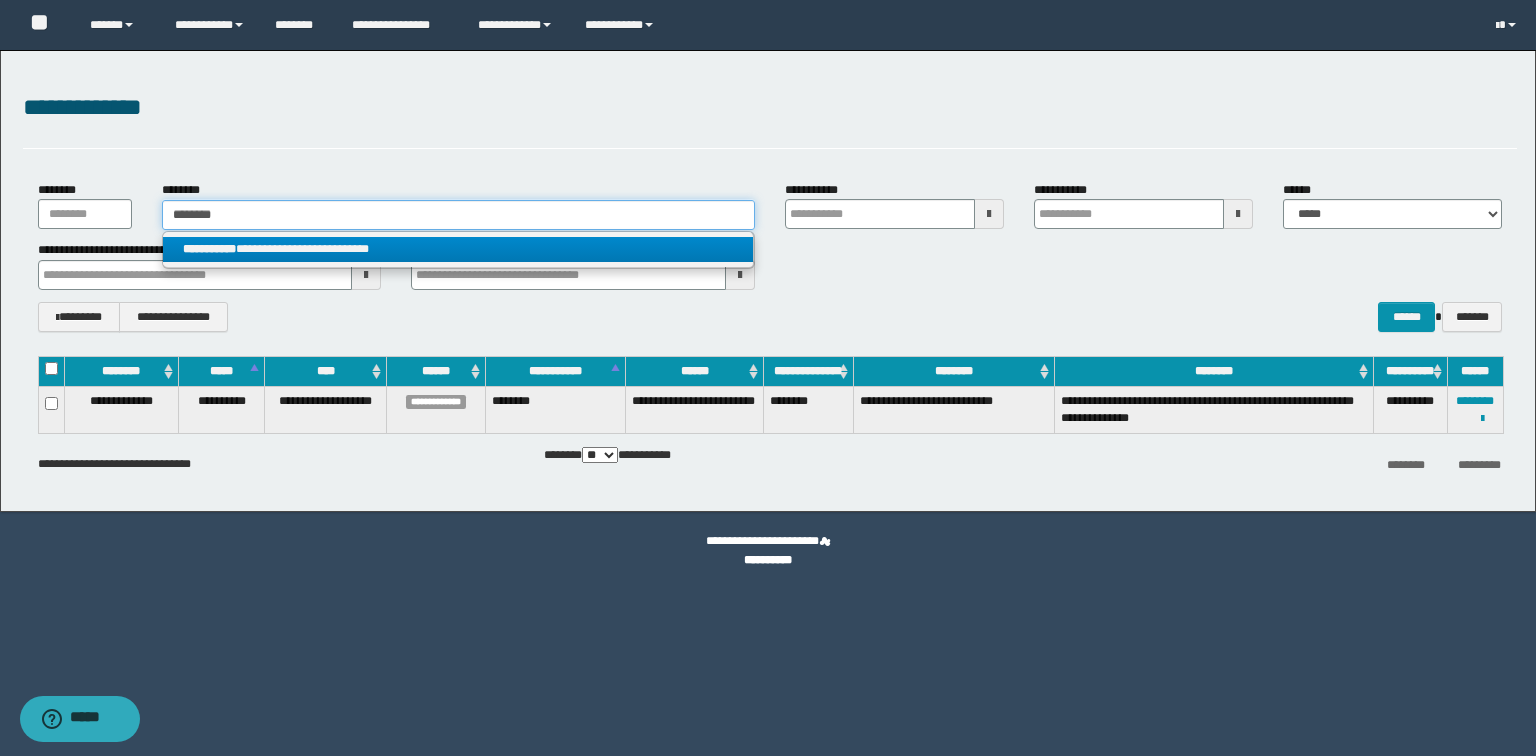 type on "********" 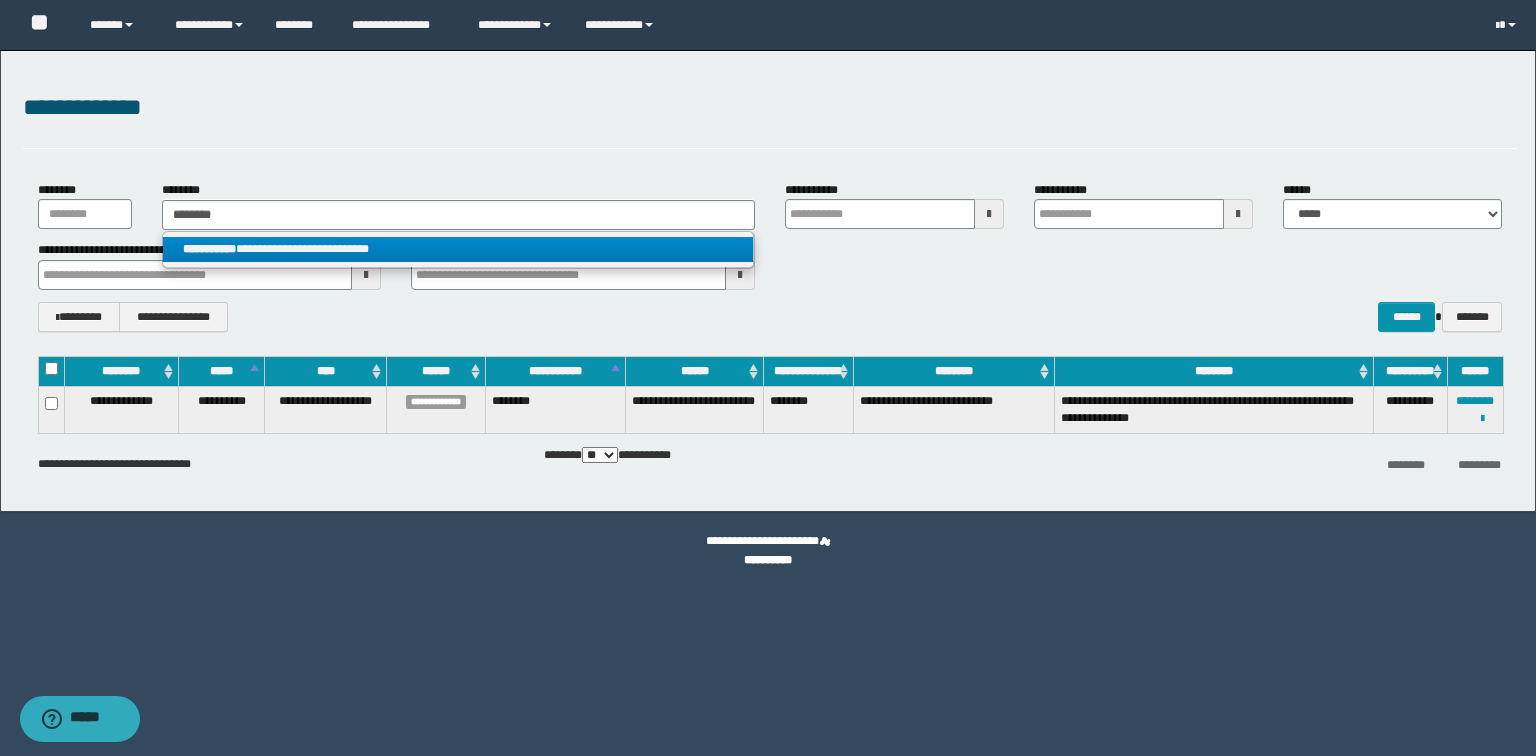 click on "**********" at bounding box center [458, 249] 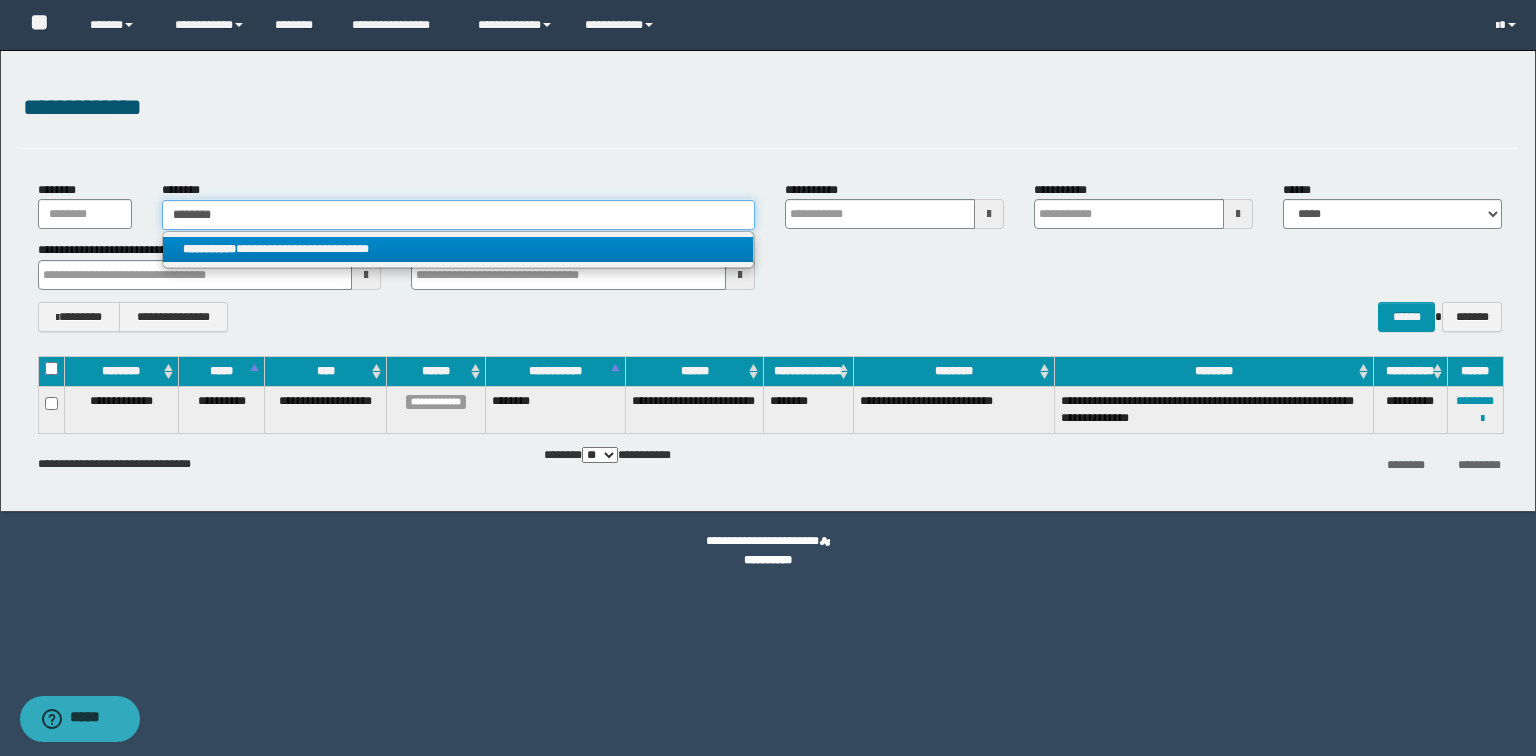 type 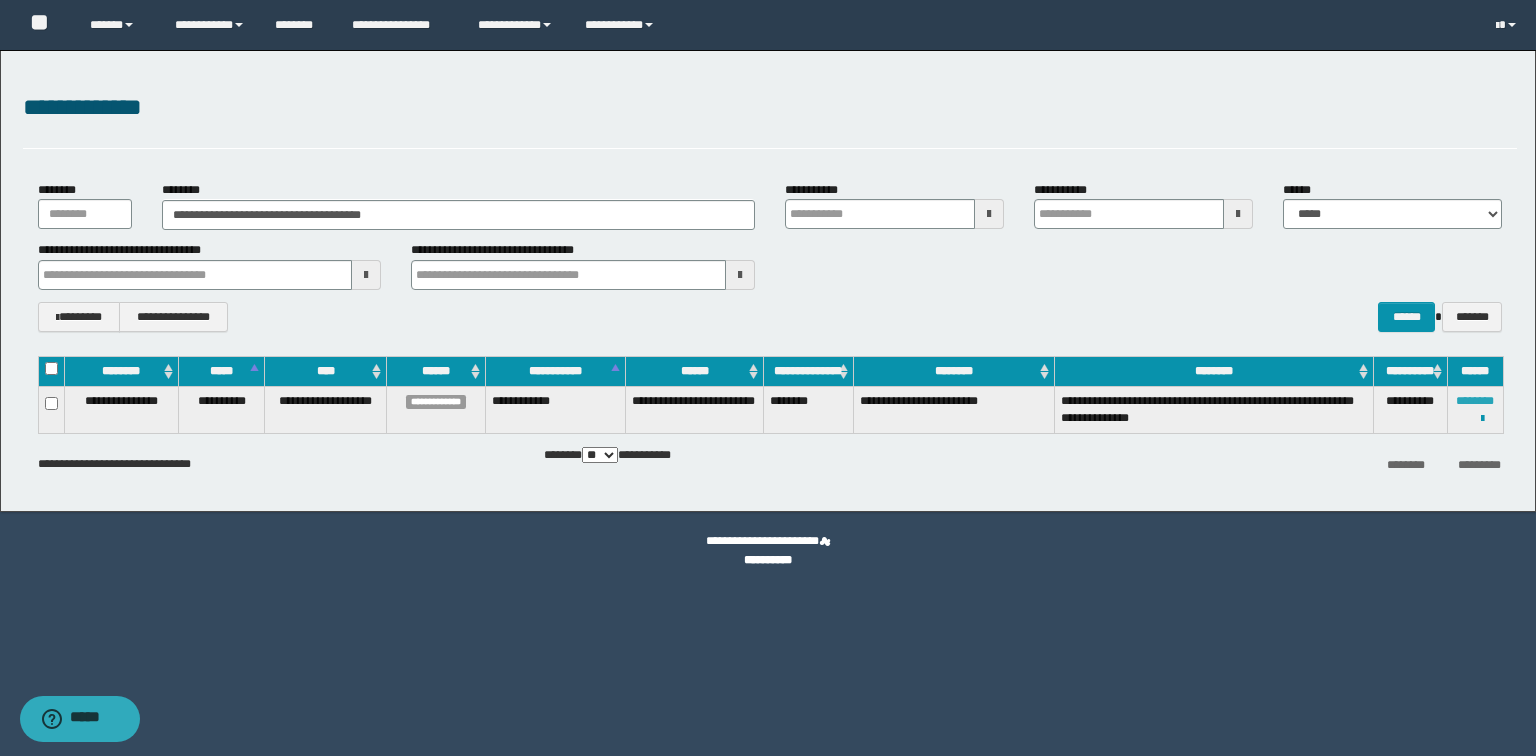 click on "********" at bounding box center [1475, 401] 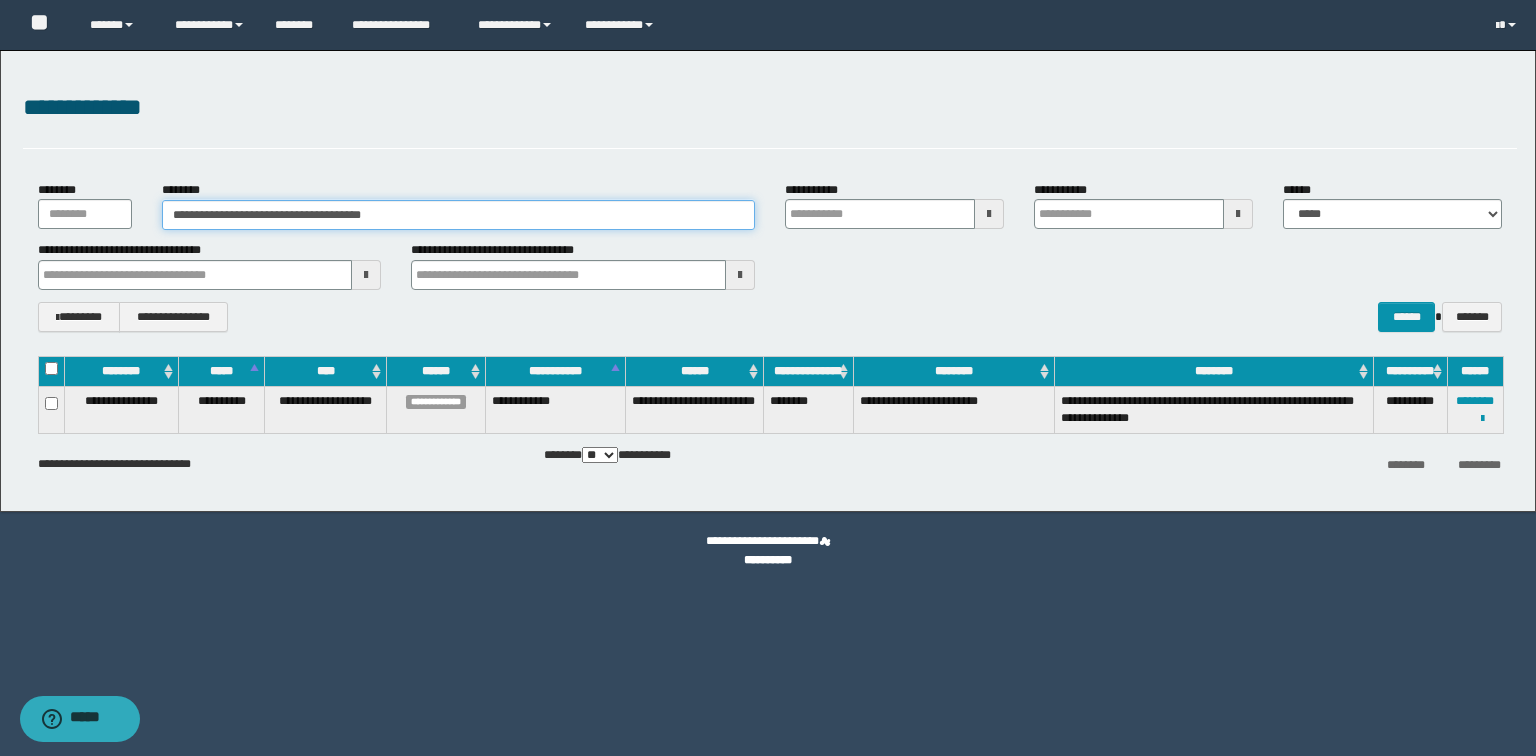 drag, startPoint x: 206, startPoint y: 204, endPoint x: 0, endPoint y: 200, distance: 206.03883 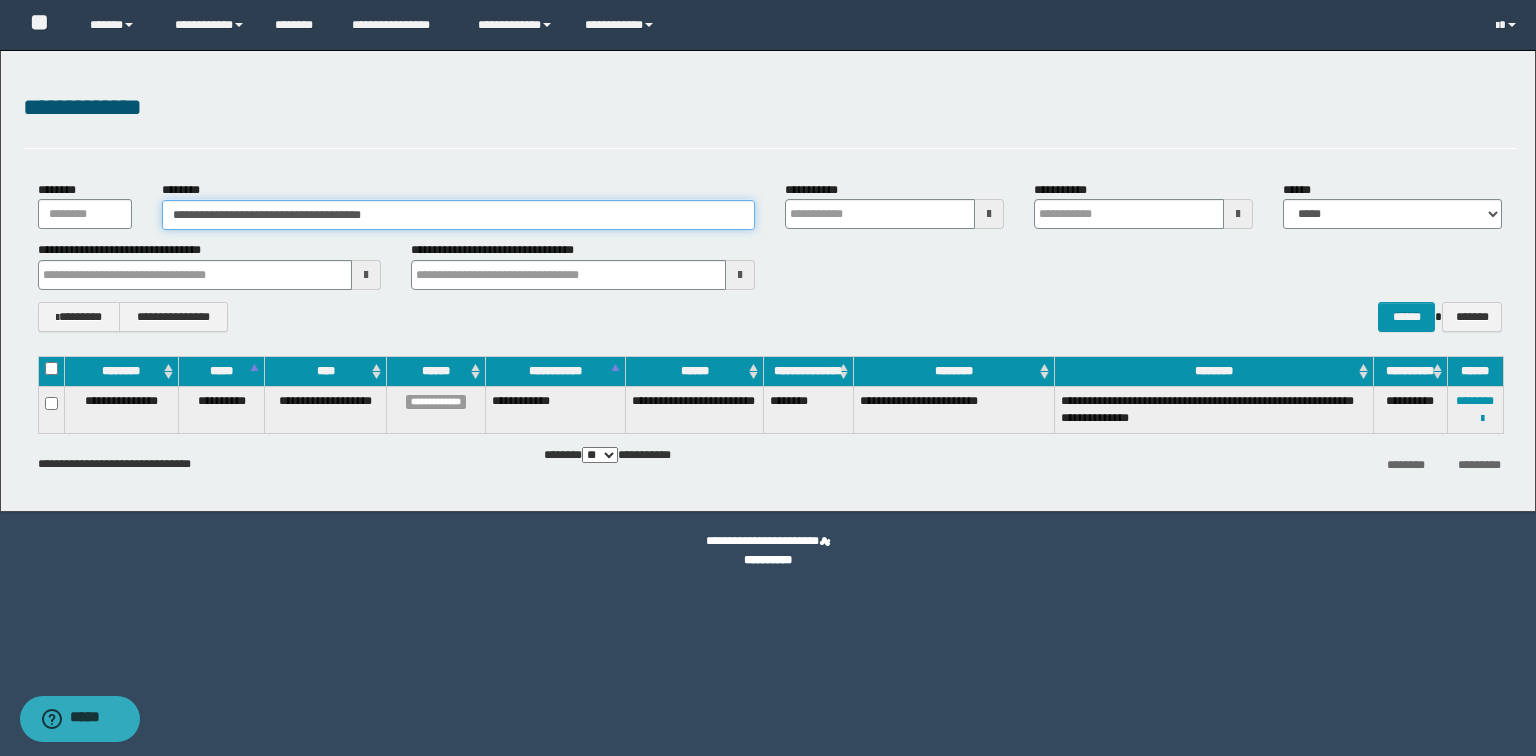paste 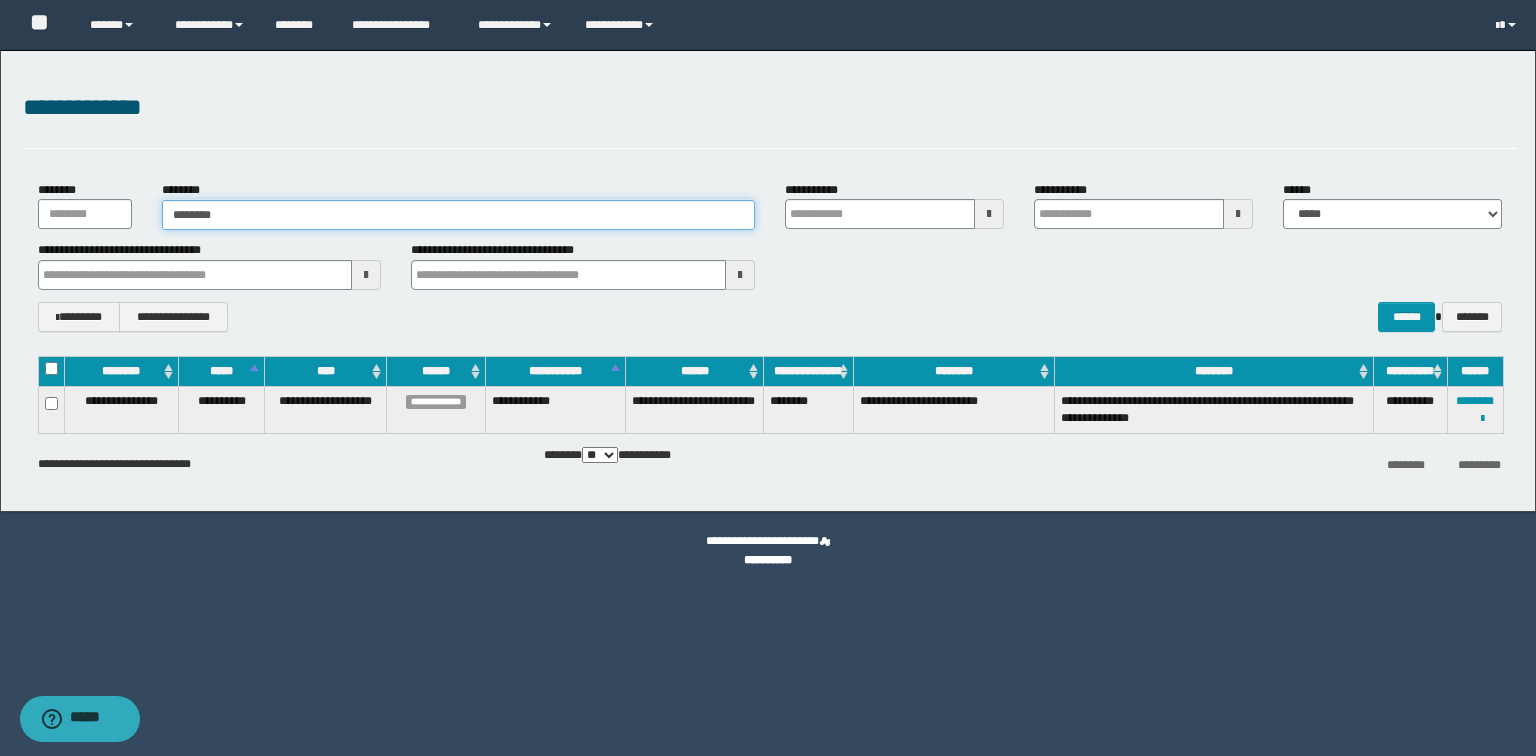 type on "********" 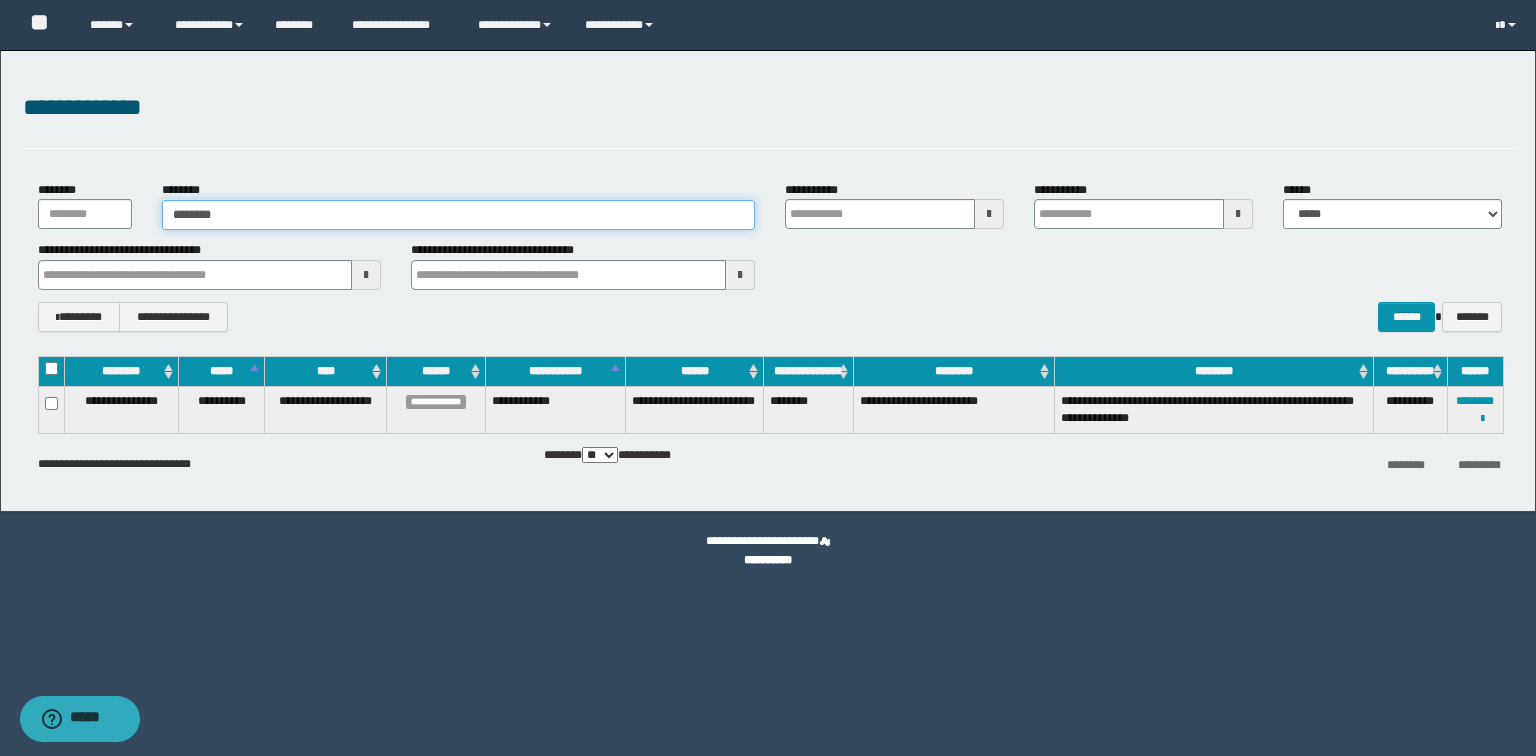 type on "********" 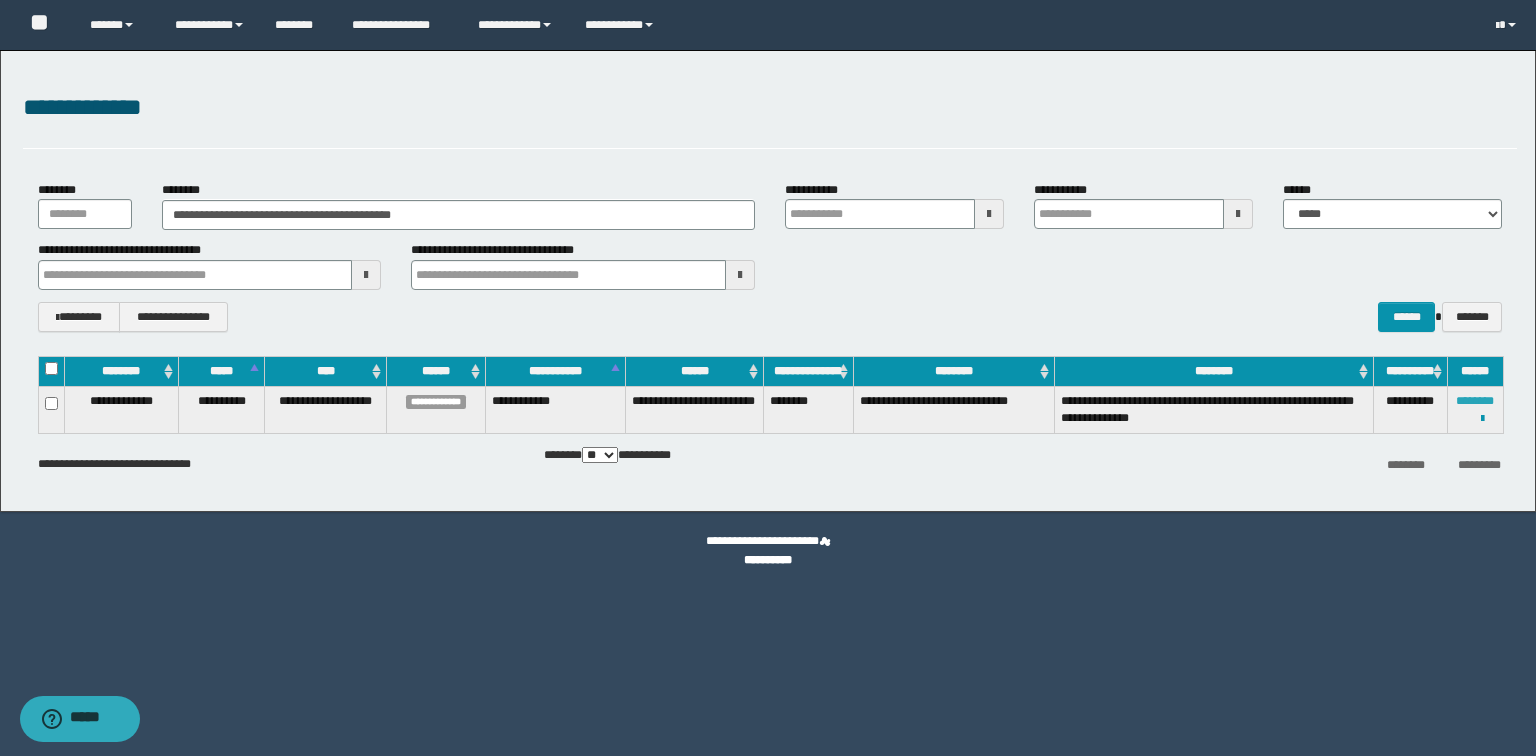 click on "********" at bounding box center (1475, 401) 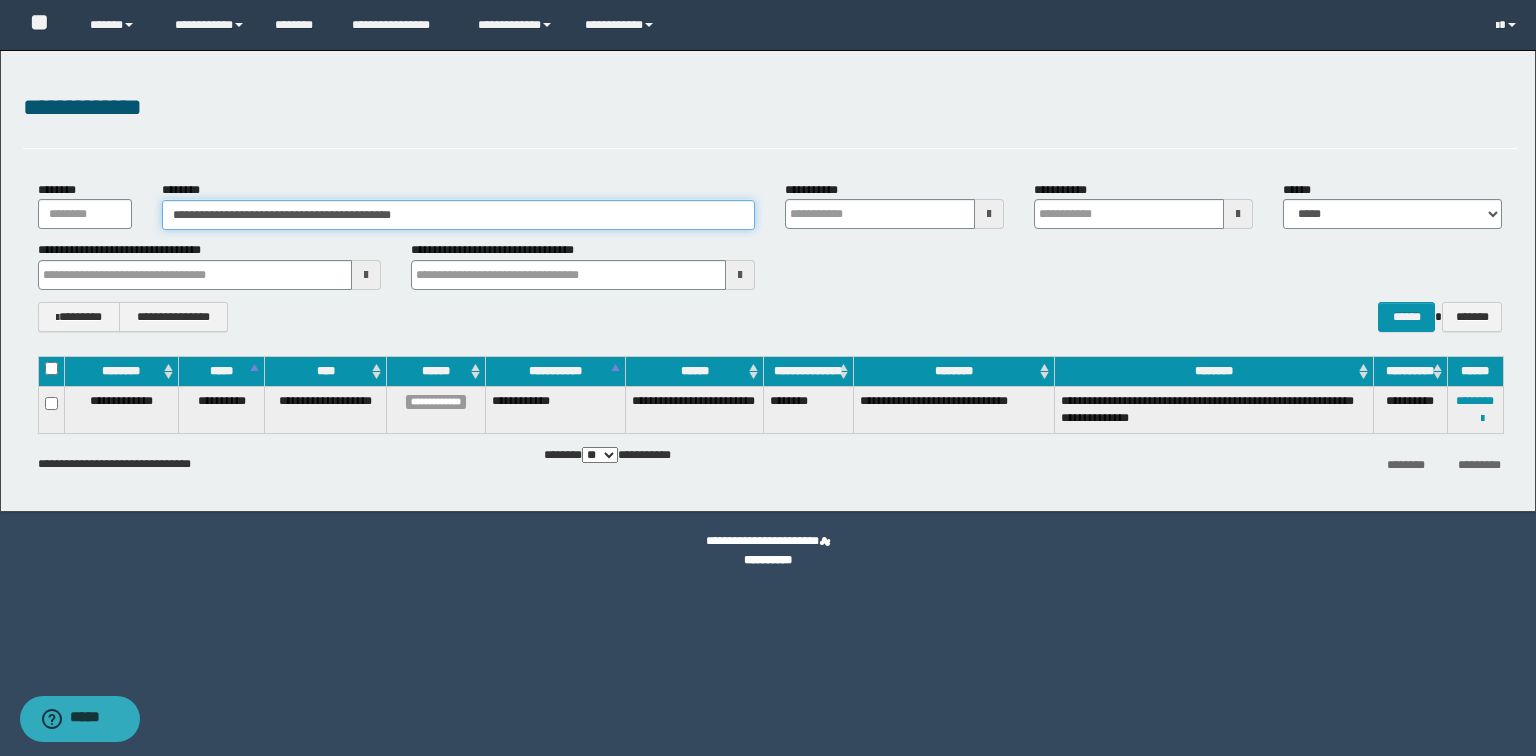 drag, startPoint x: 568, startPoint y: 215, endPoint x: 443, endPoint y: 166, distance: 134.26094 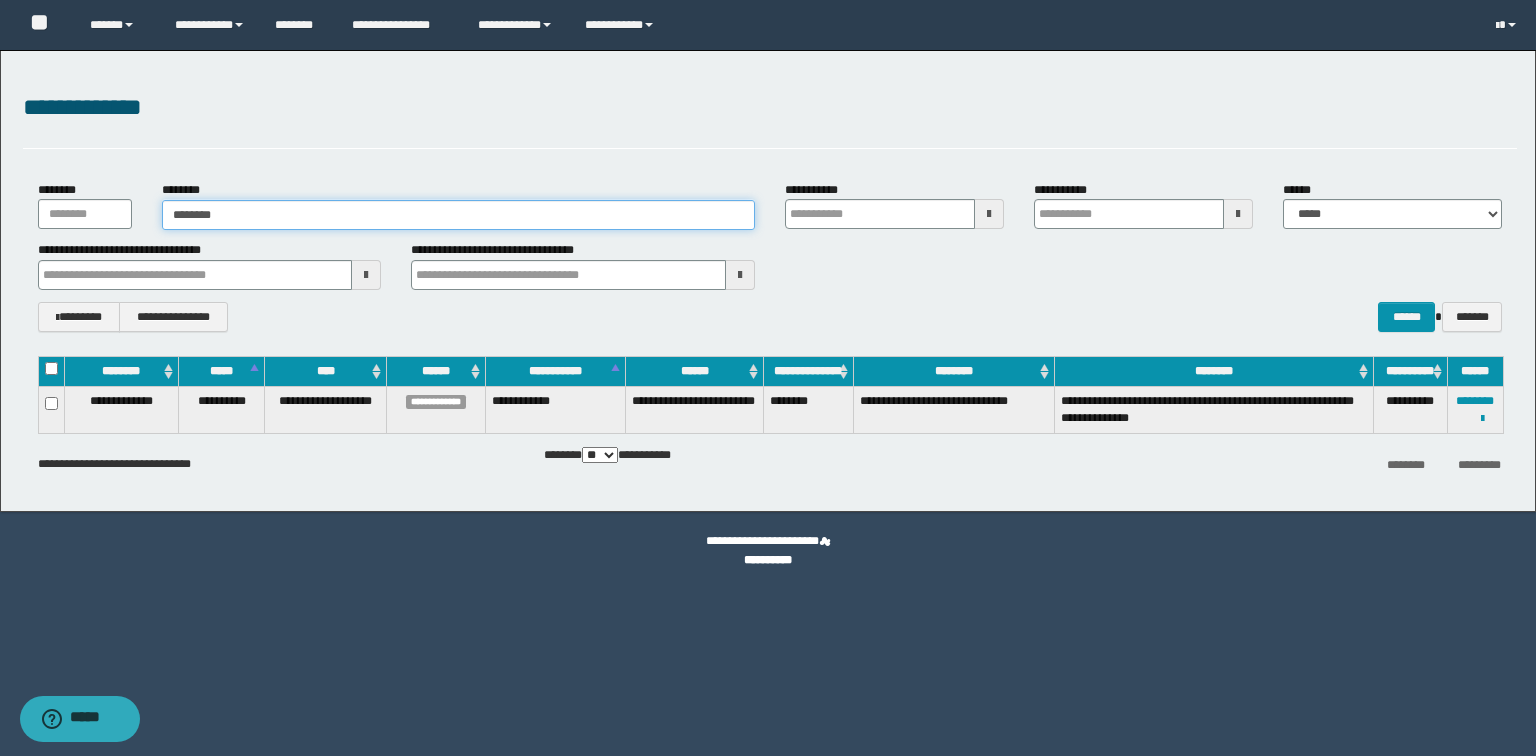 type on "********" 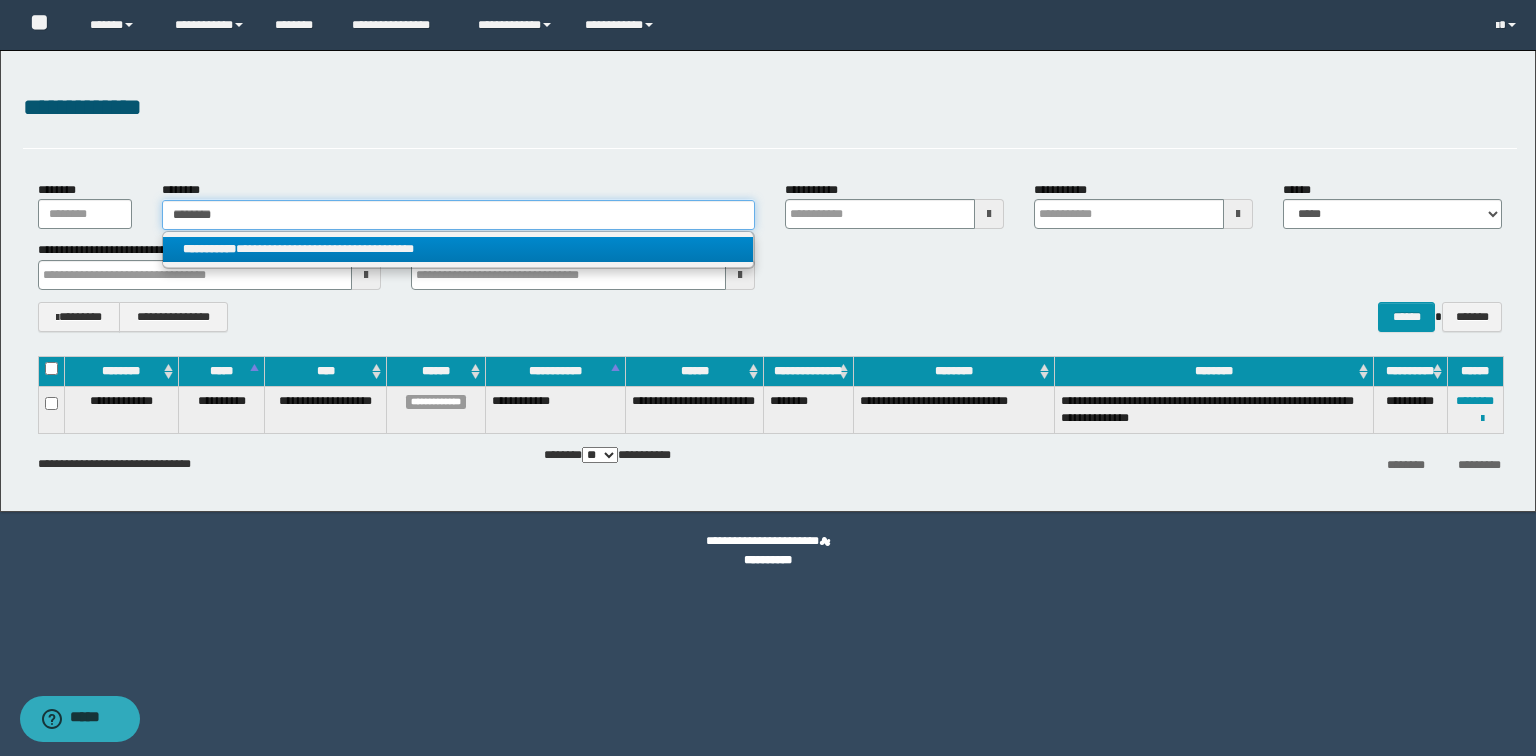 type on "********" 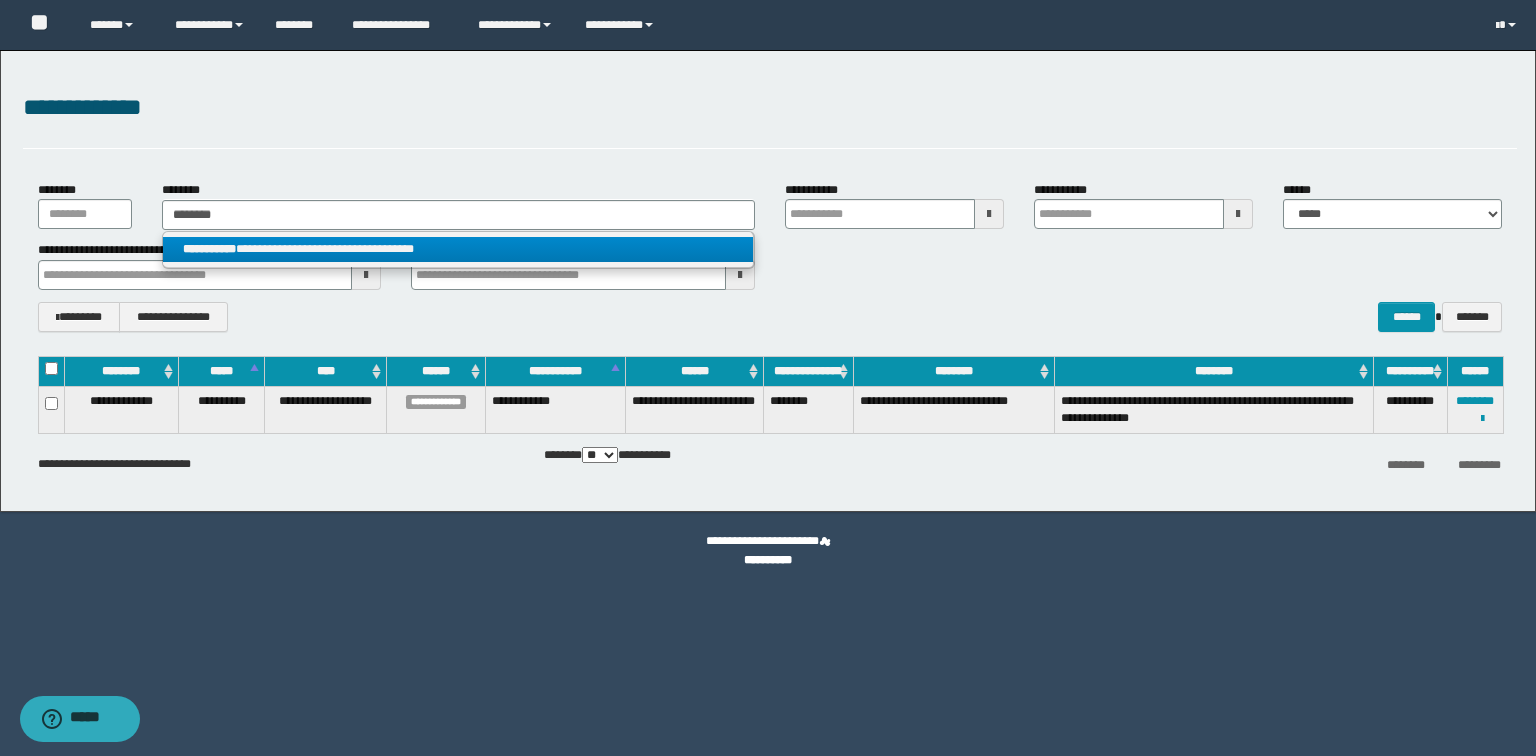 click on "**********" at bounding box center (458, 249) 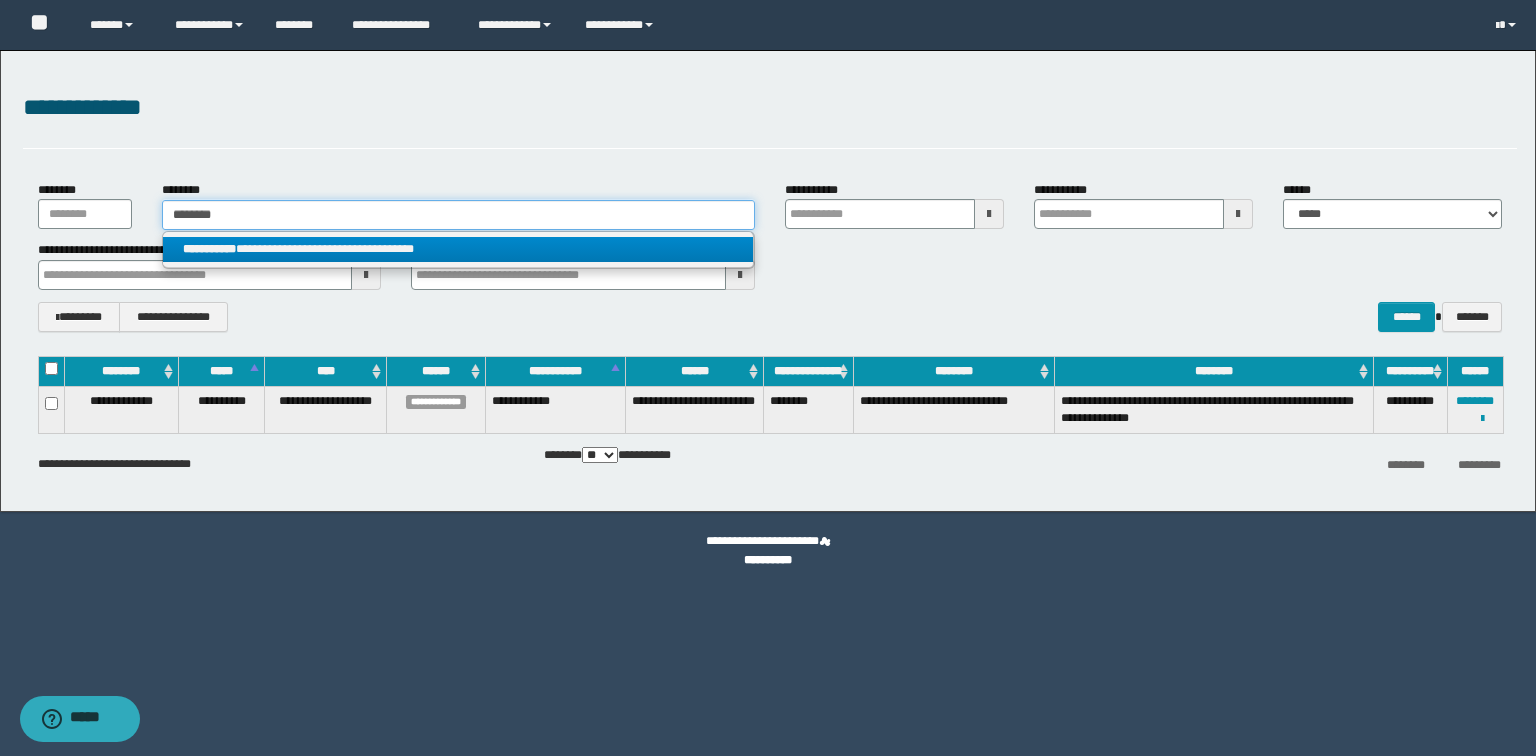type 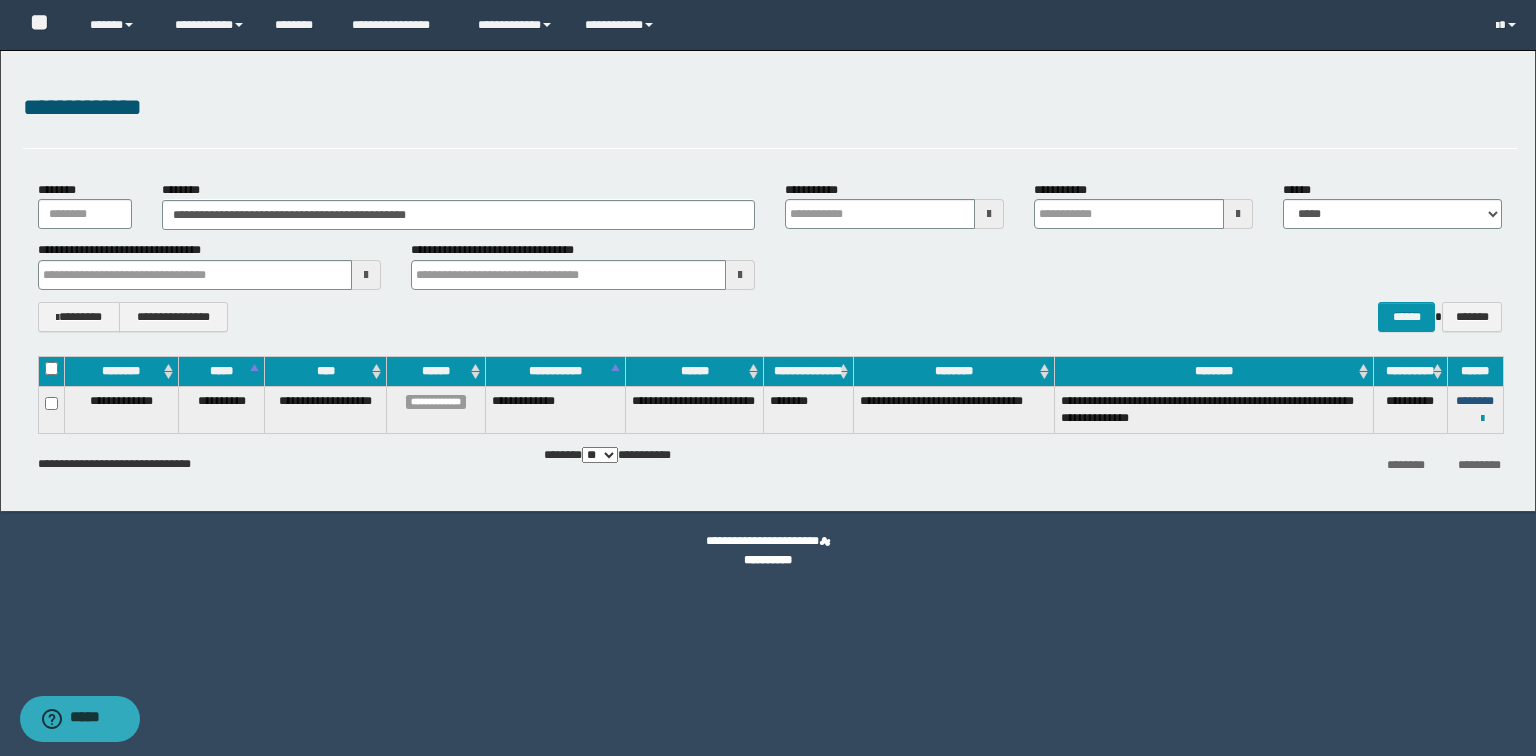 click on "********" at bounding box center (1475, 401) 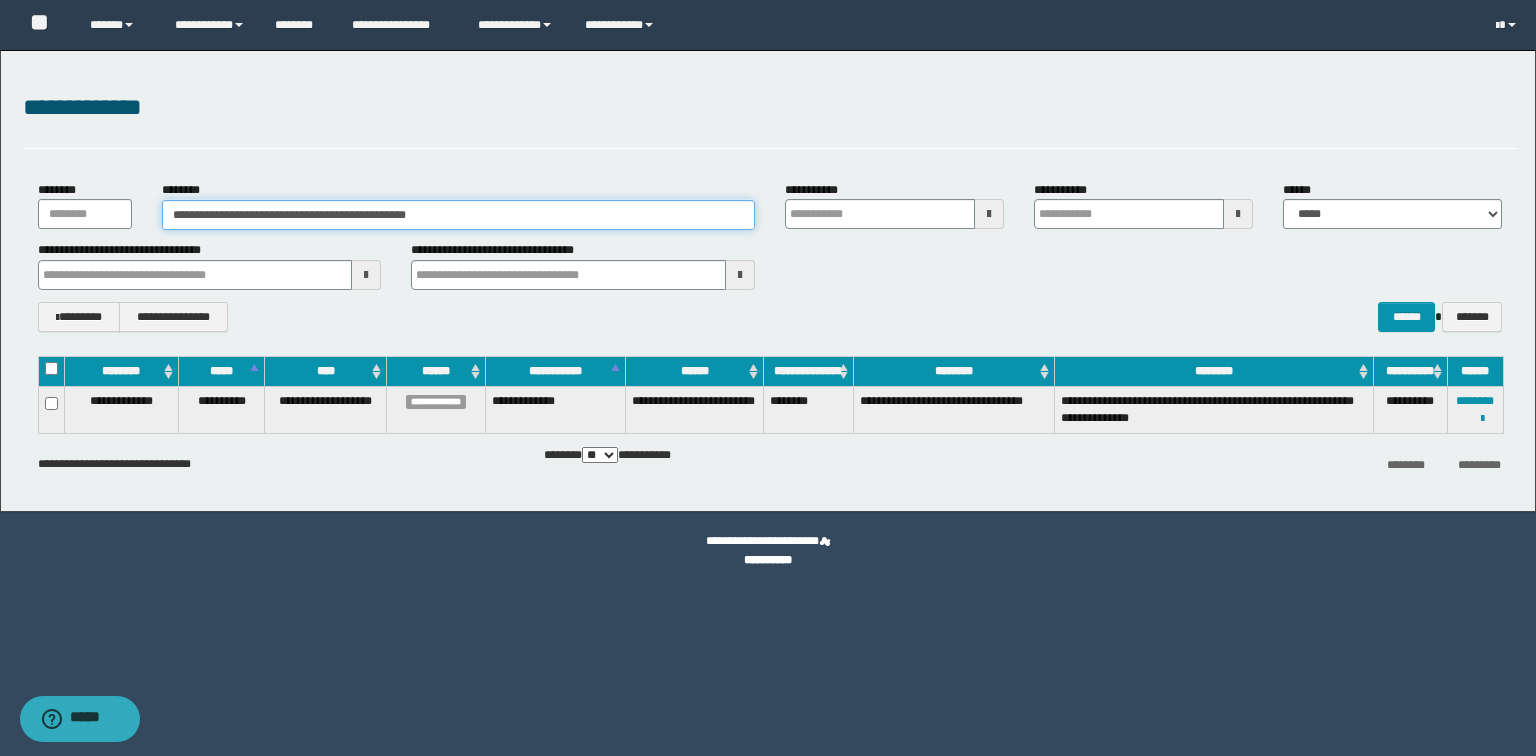drag, startPoint x: 560, startPoint y: 215, endPoint x: 0, endPoint y: 180, distance: 561.0927 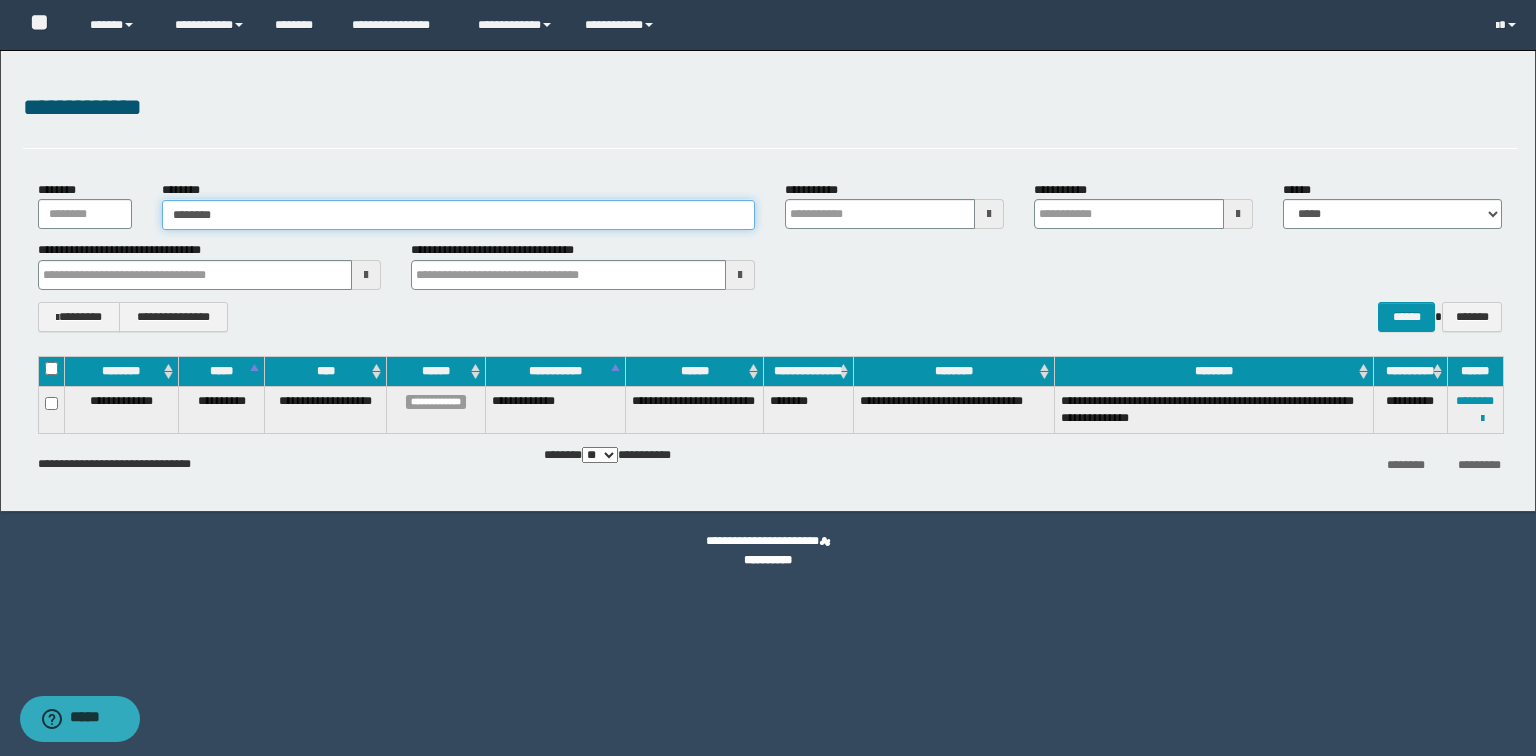type on "********" 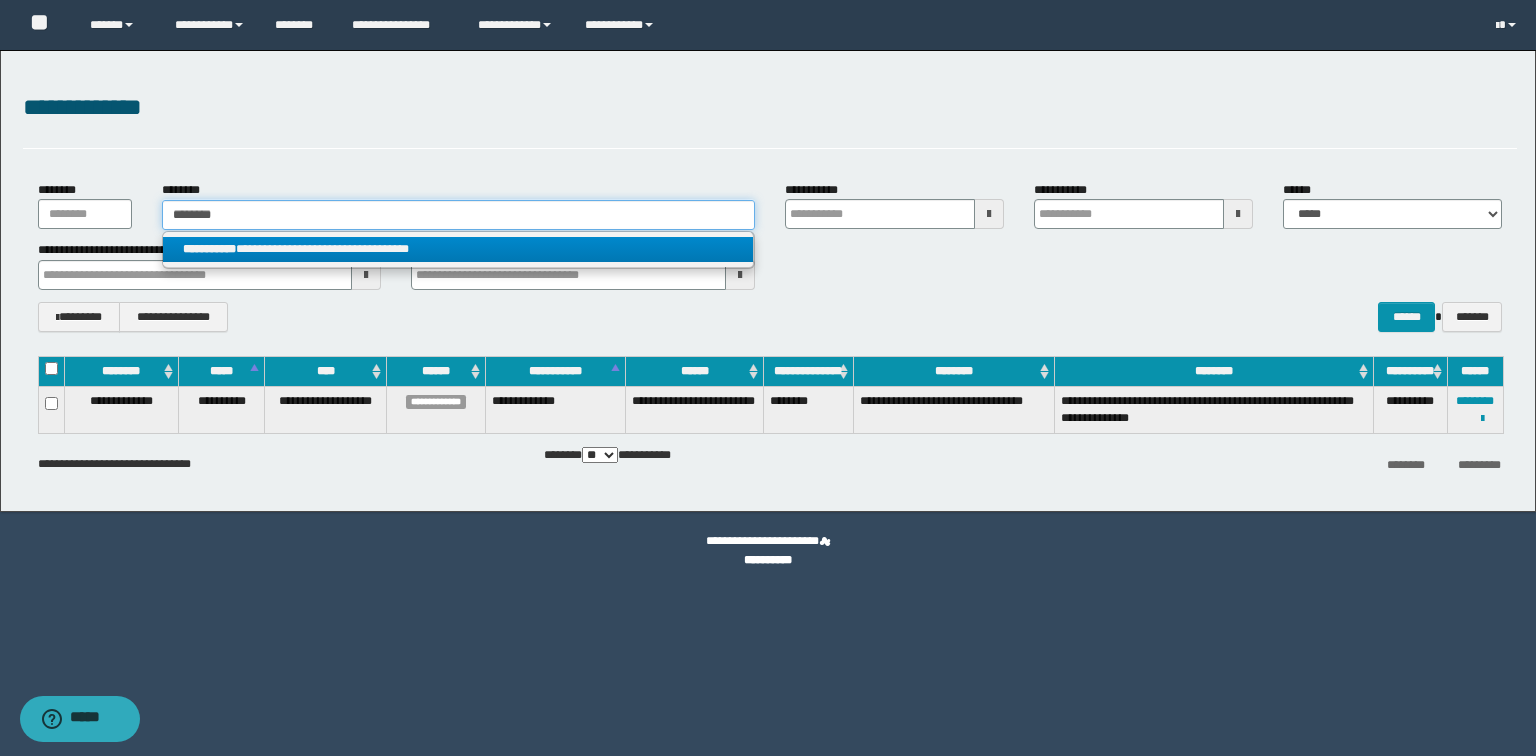 type on "********" 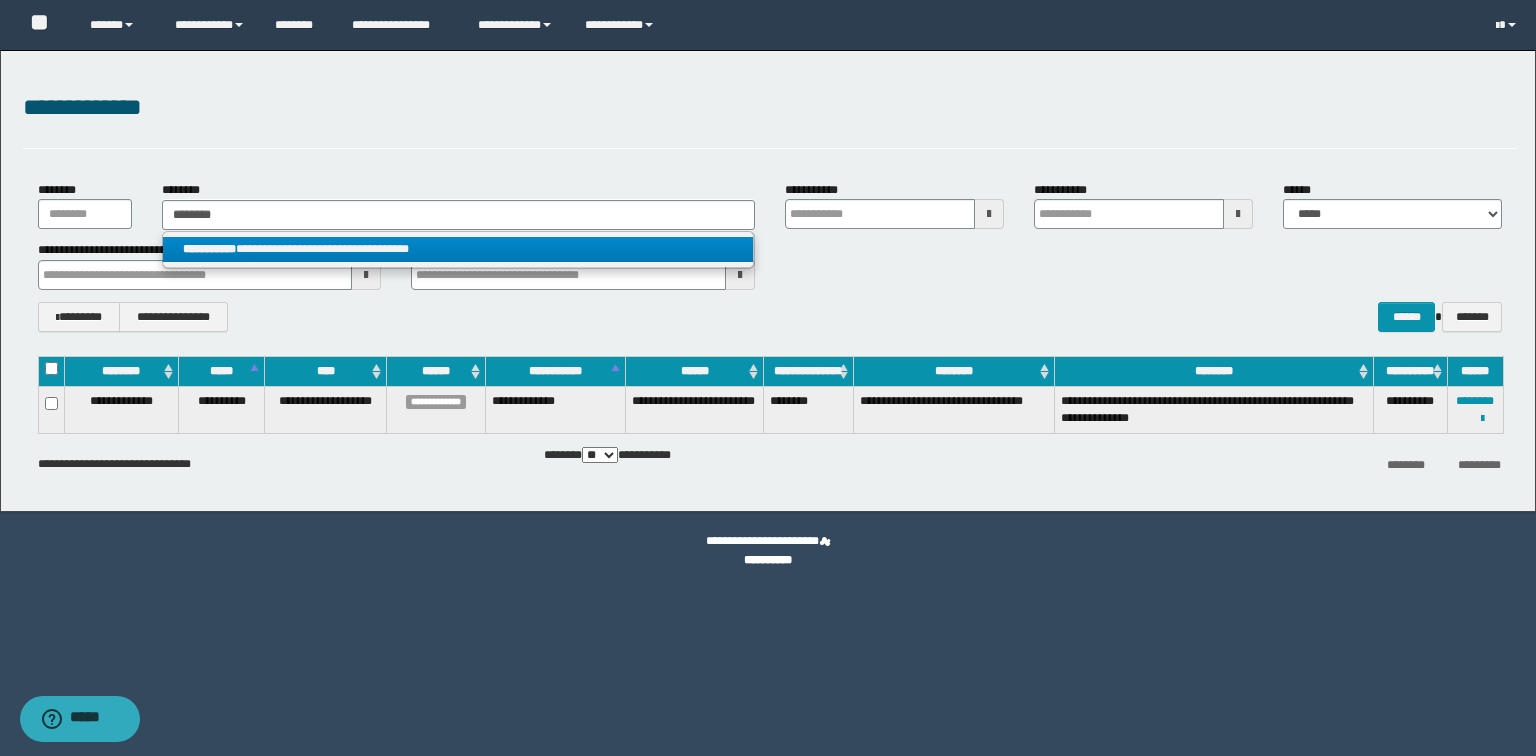 click on "**********" at bounding box center [209, 249] 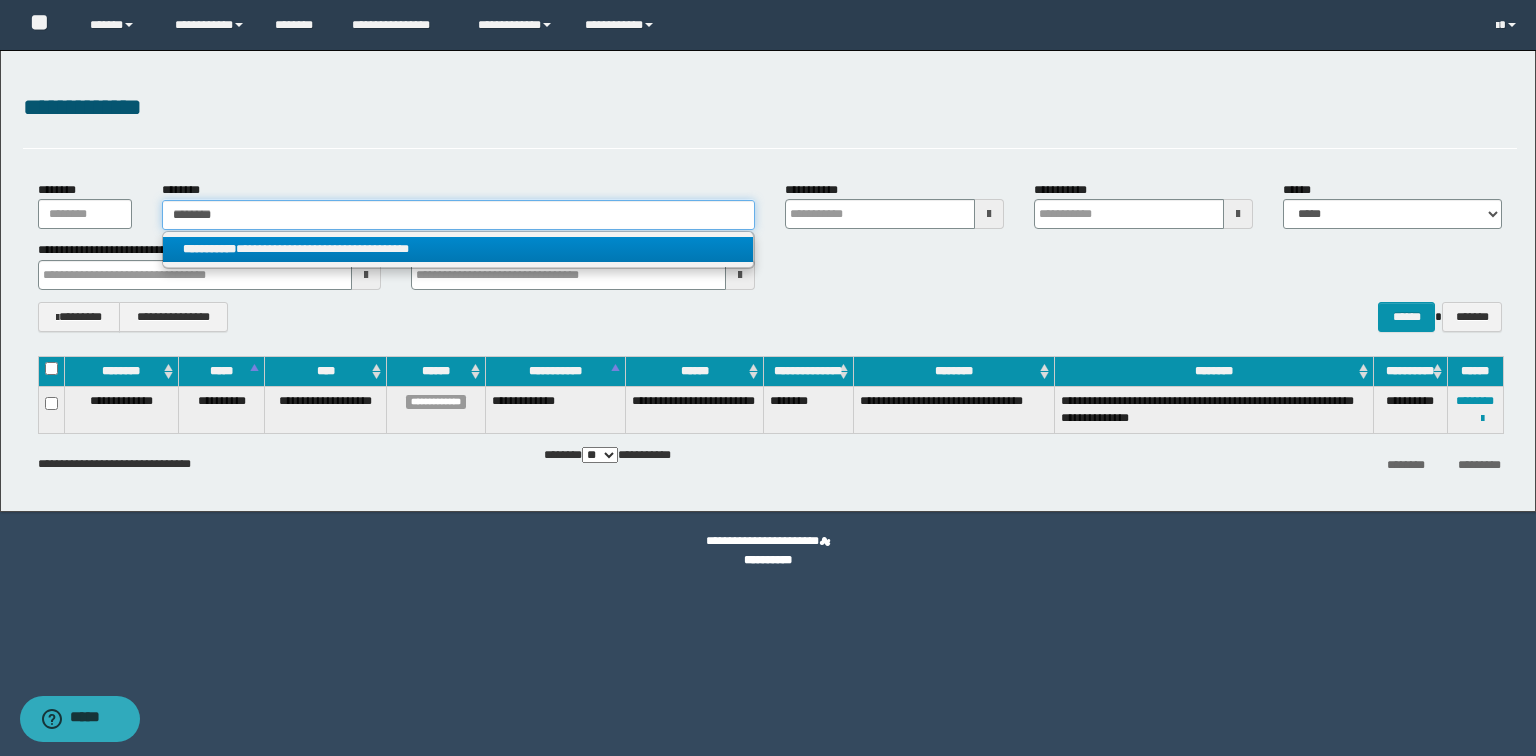 type 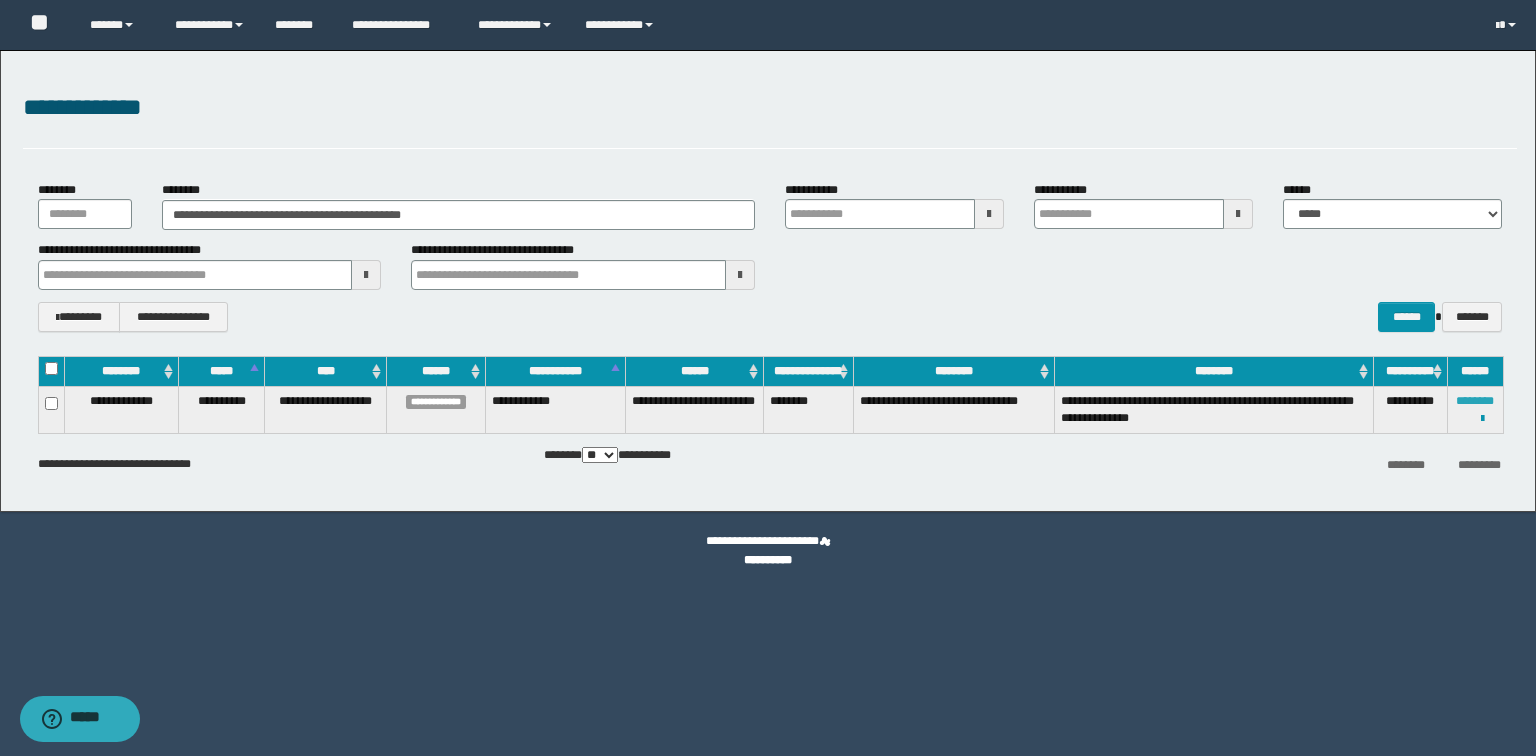 click on "********" at bounding box center [1475, 401] 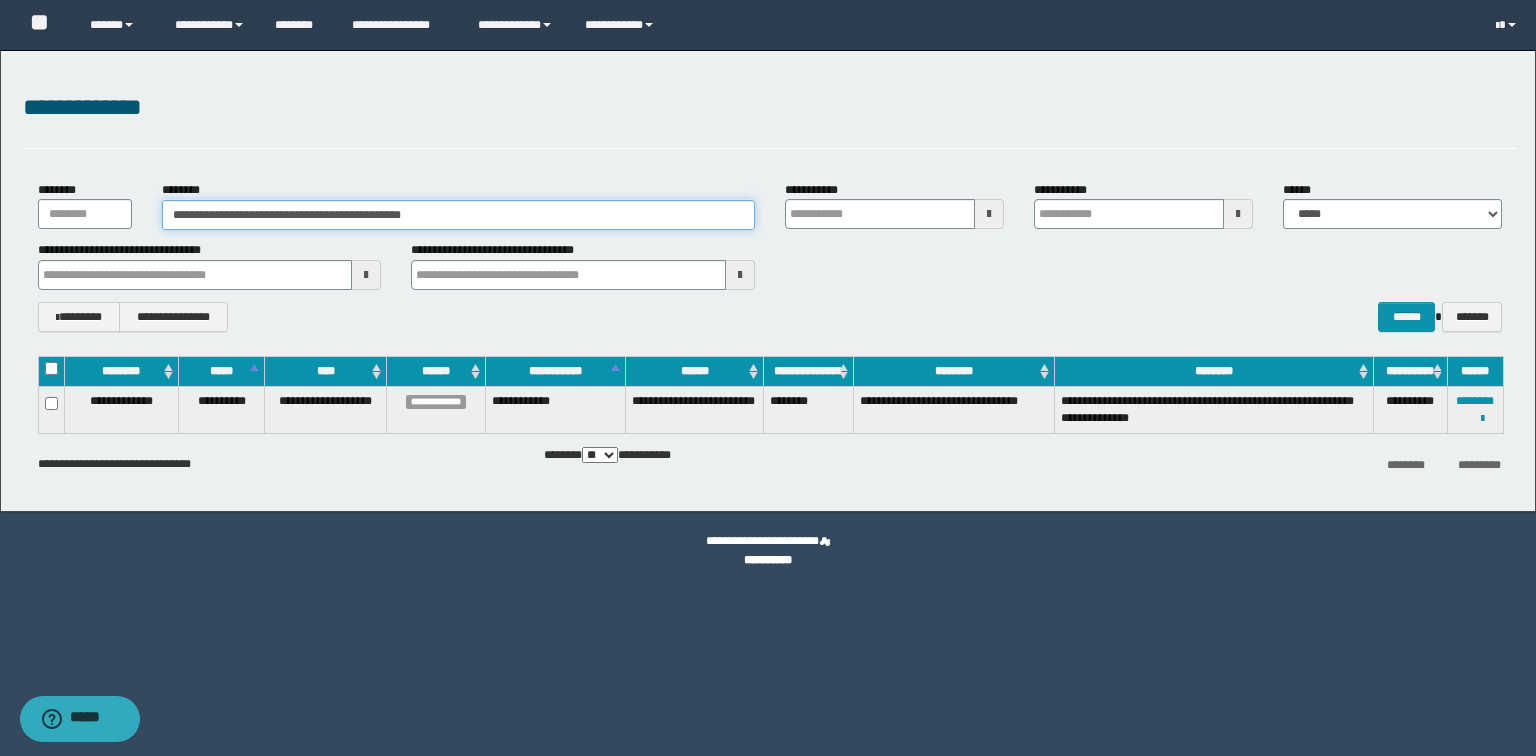 drag, startPoint x: 495, startPoint y: 212, endPoint x: 0, endPoint y: 188, distance: 495.58148 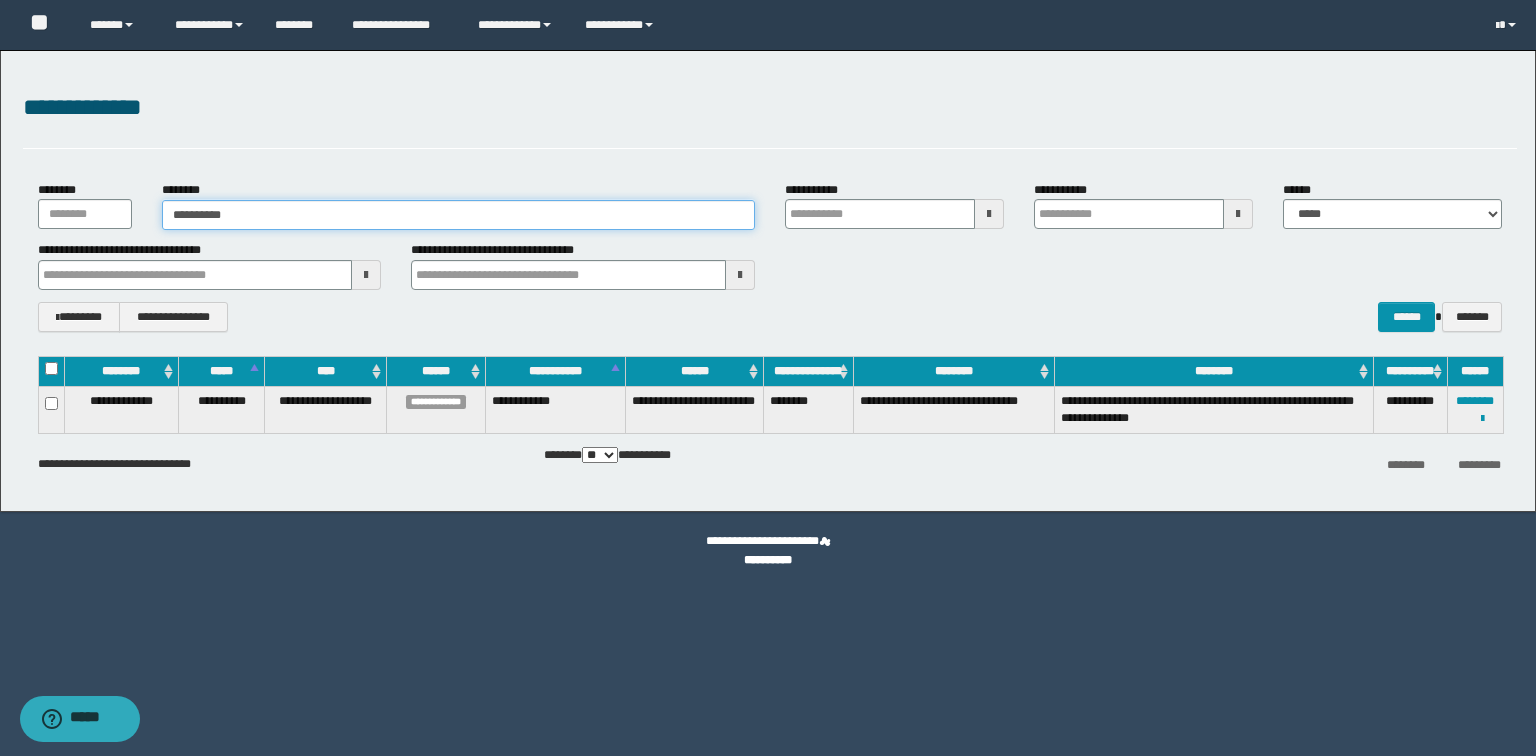 type on "**********" 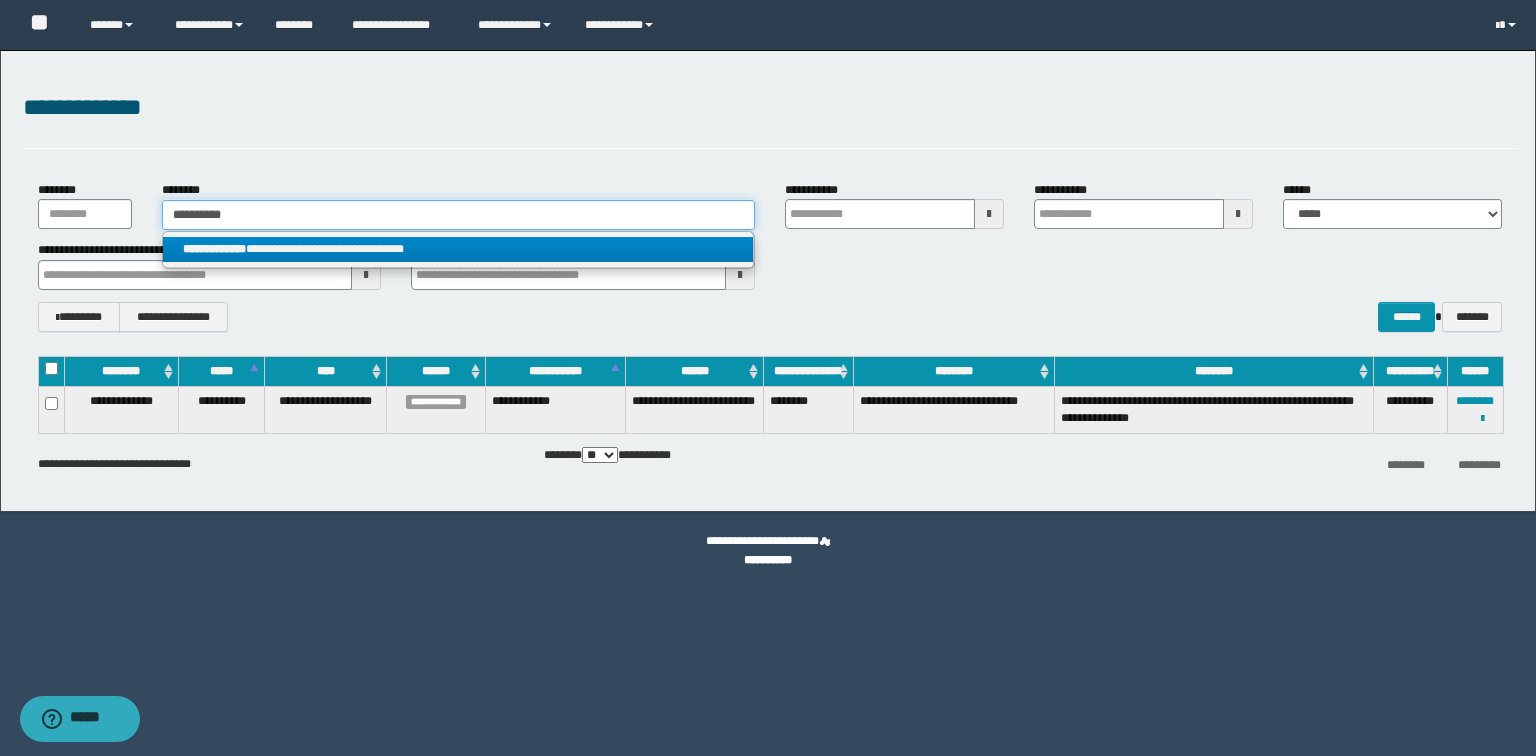 type on "**********" 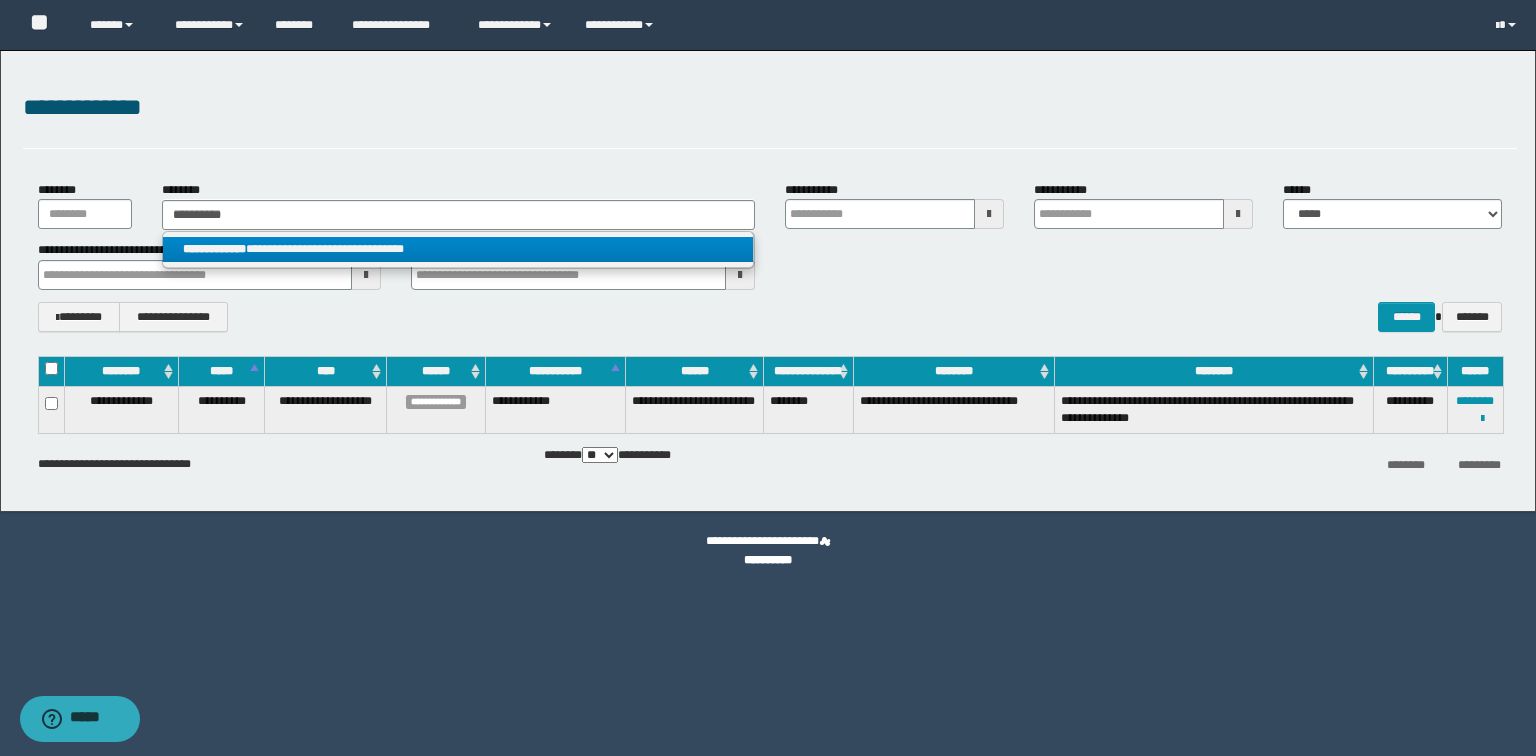 click on "**********" at bounding box center (458, 249) 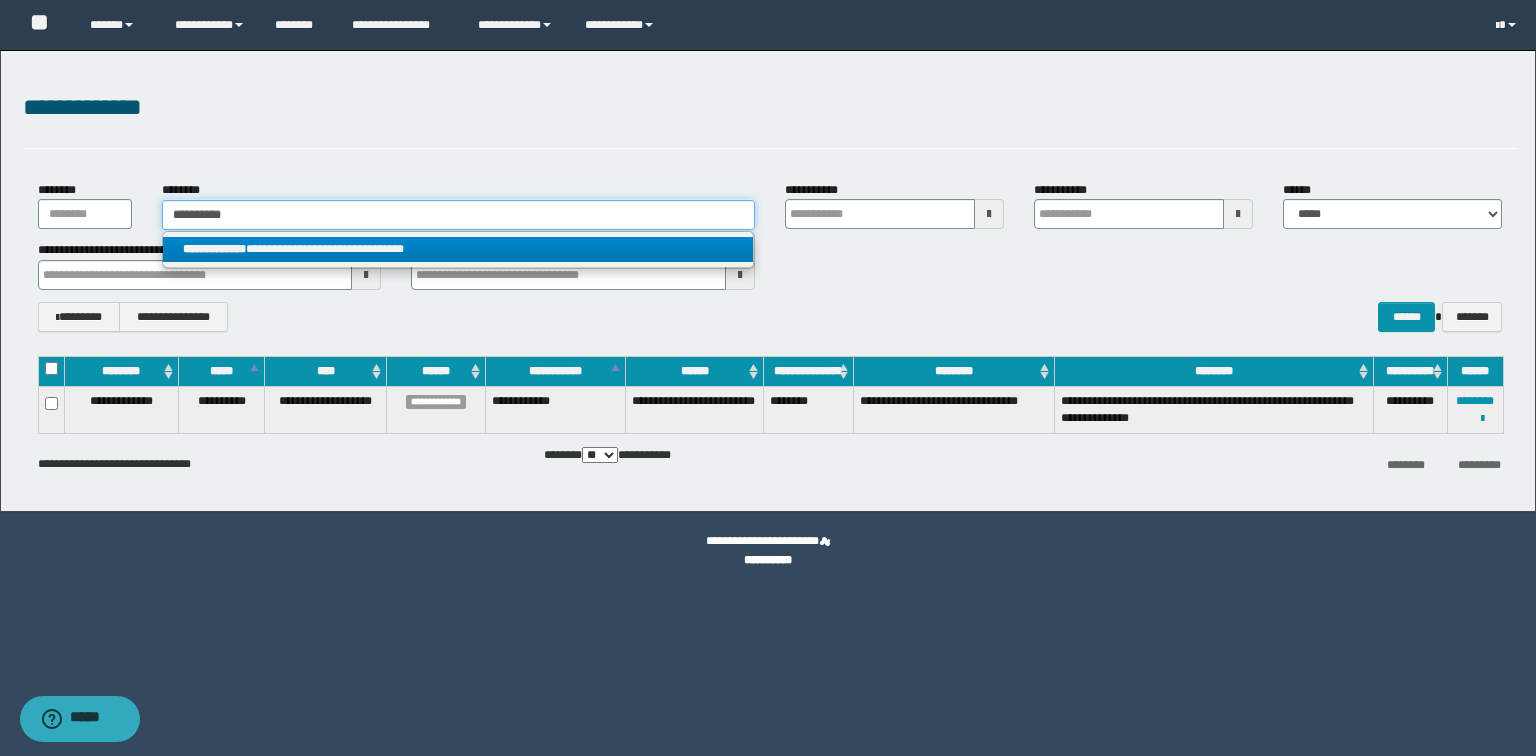 type 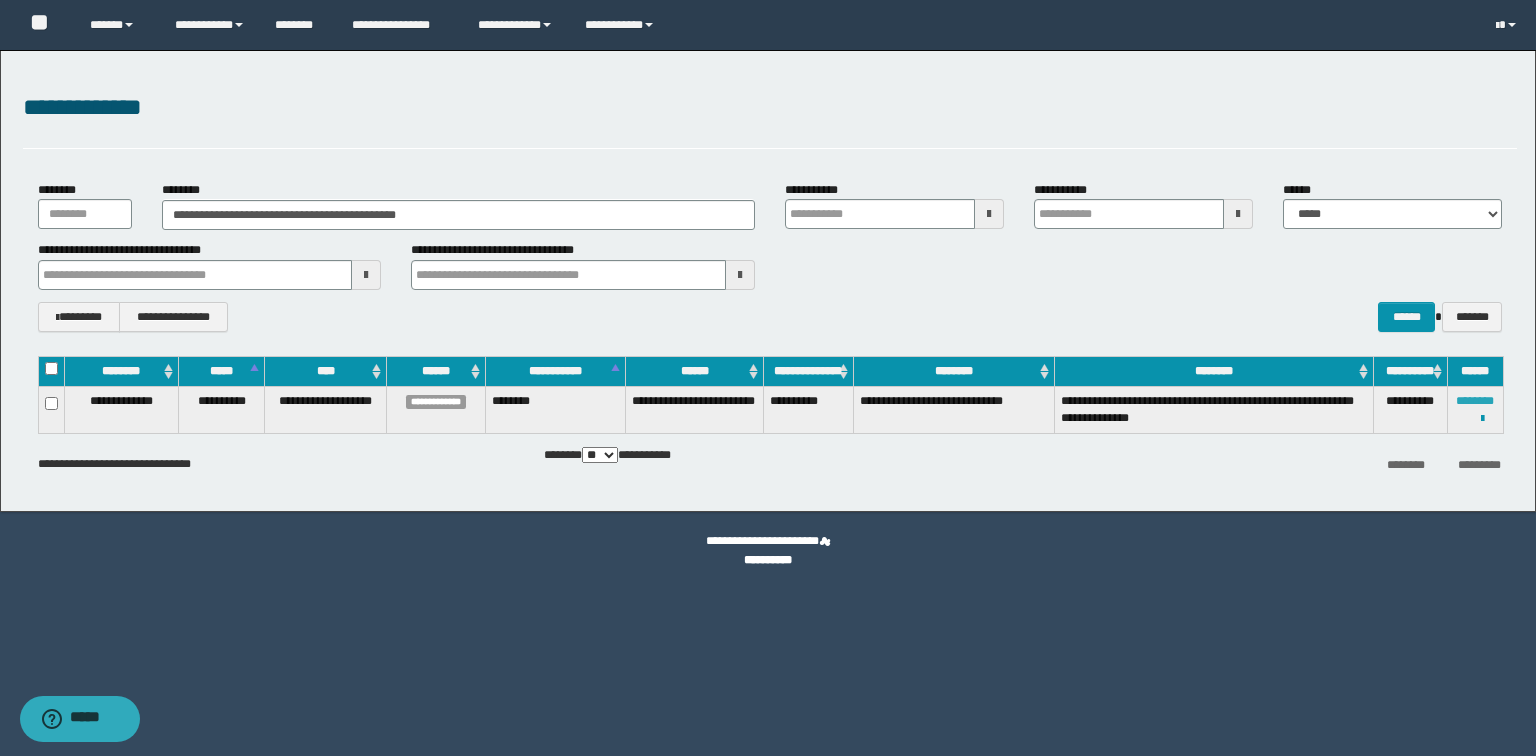 click on "********" at bounding box center (1475, 401) 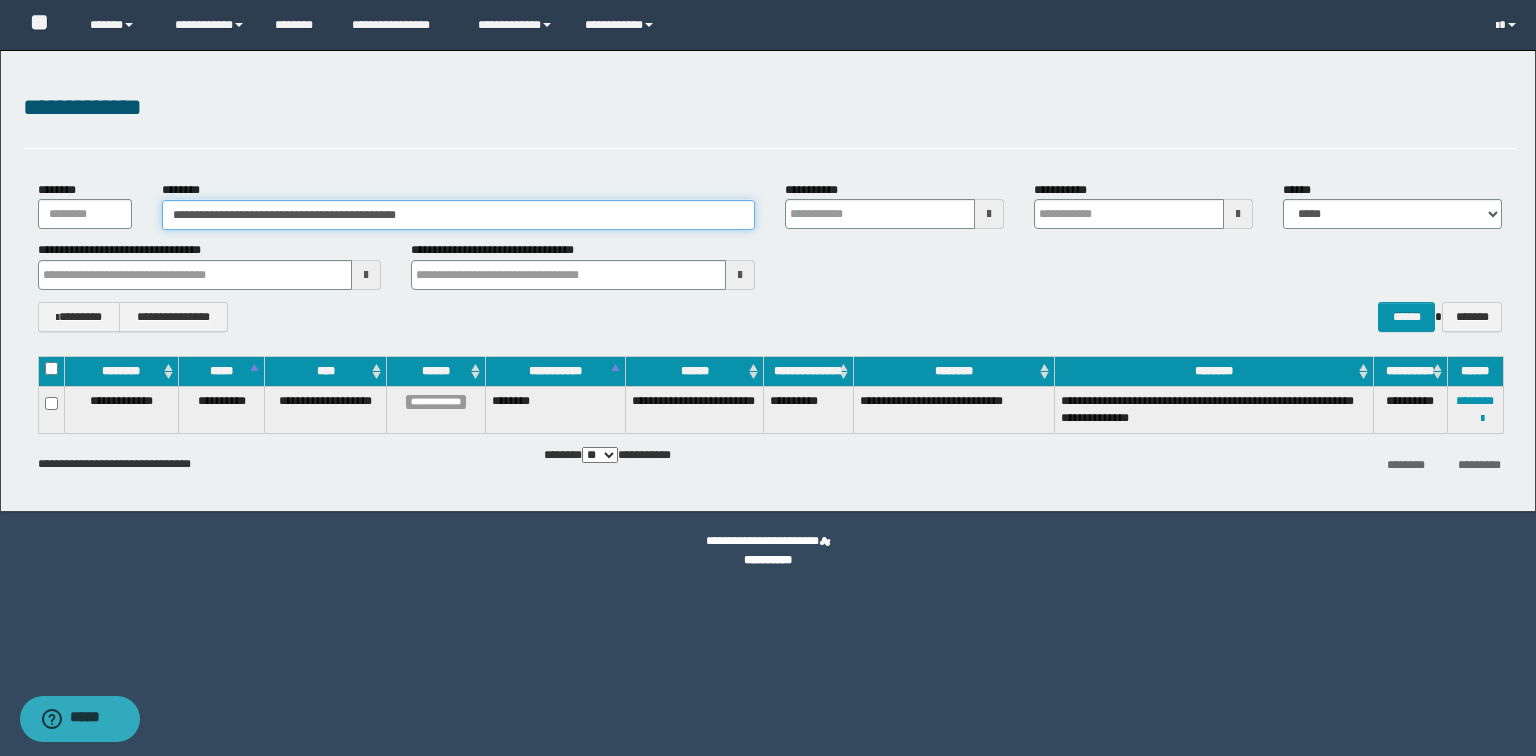 drag, startPoint x: 197, startPoint y: 204, endPoint x: 0, endPoint y: 197, distance: 197.12433 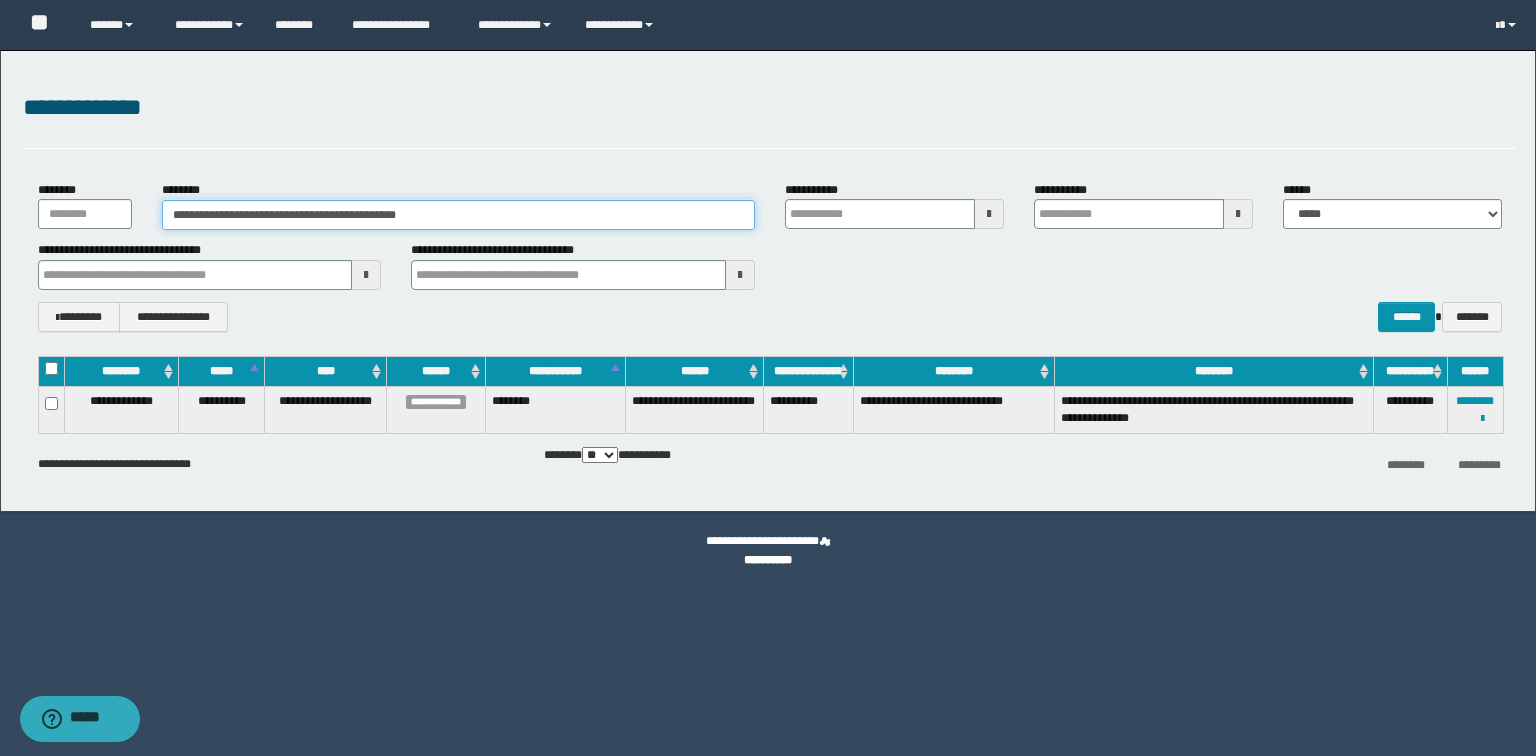 paste 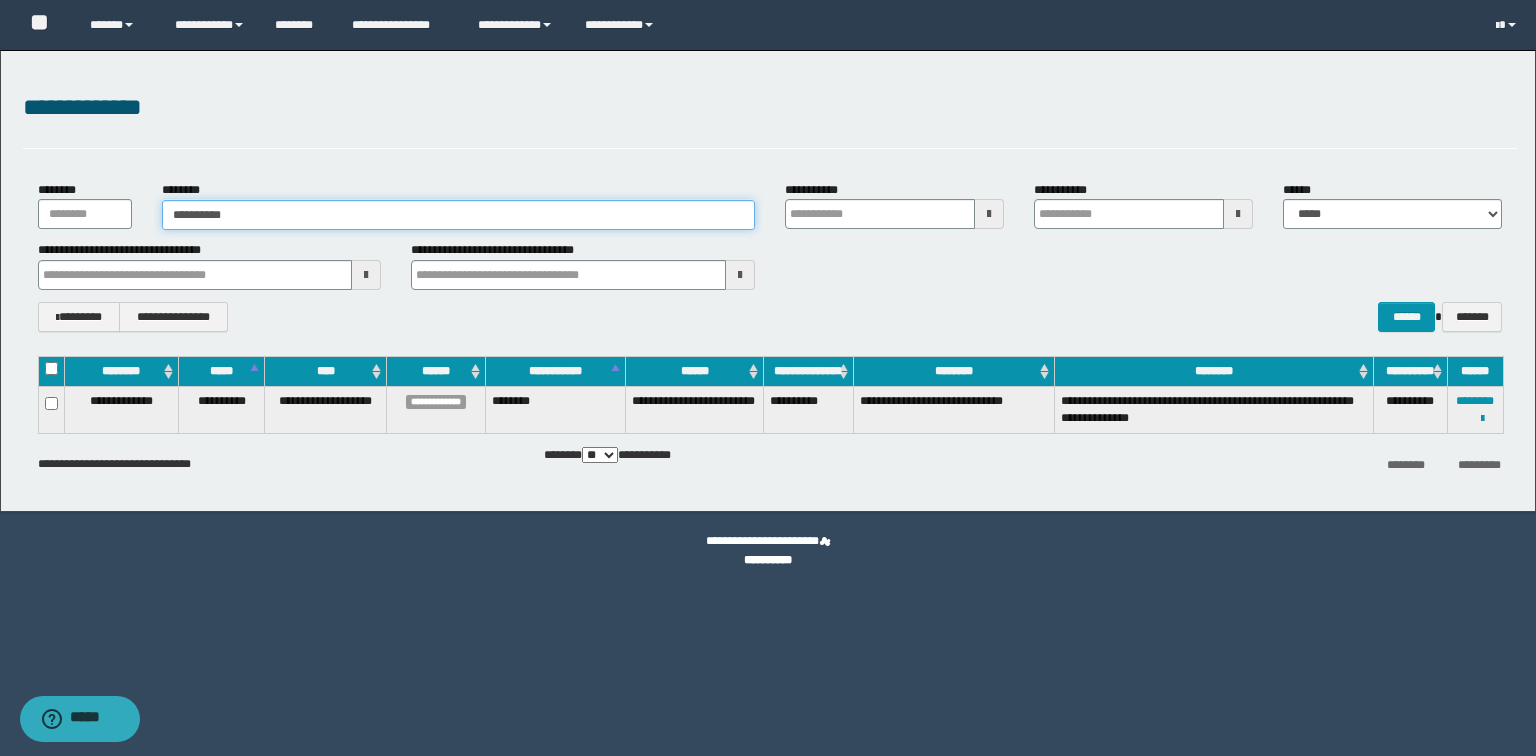 type on "**********" 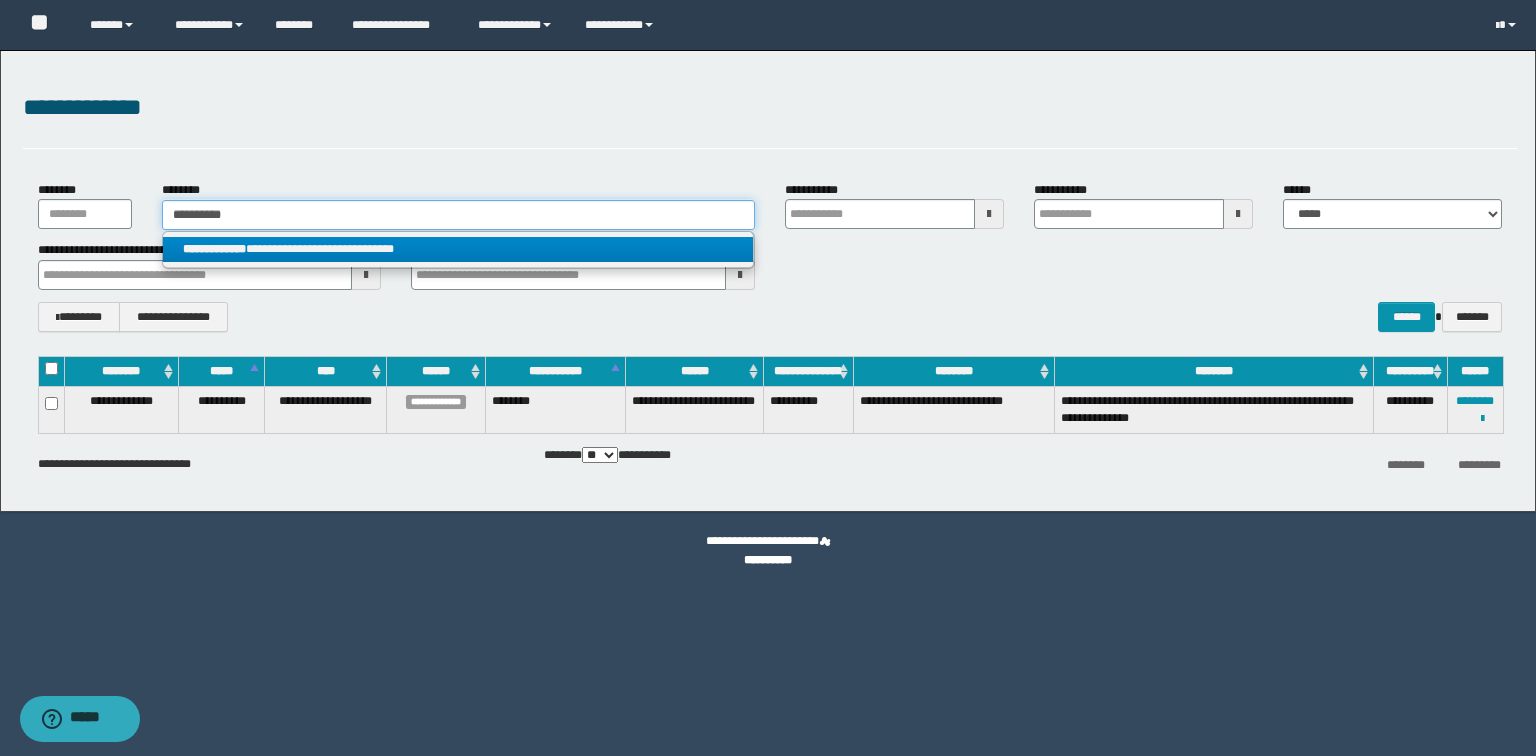 type on "**********" 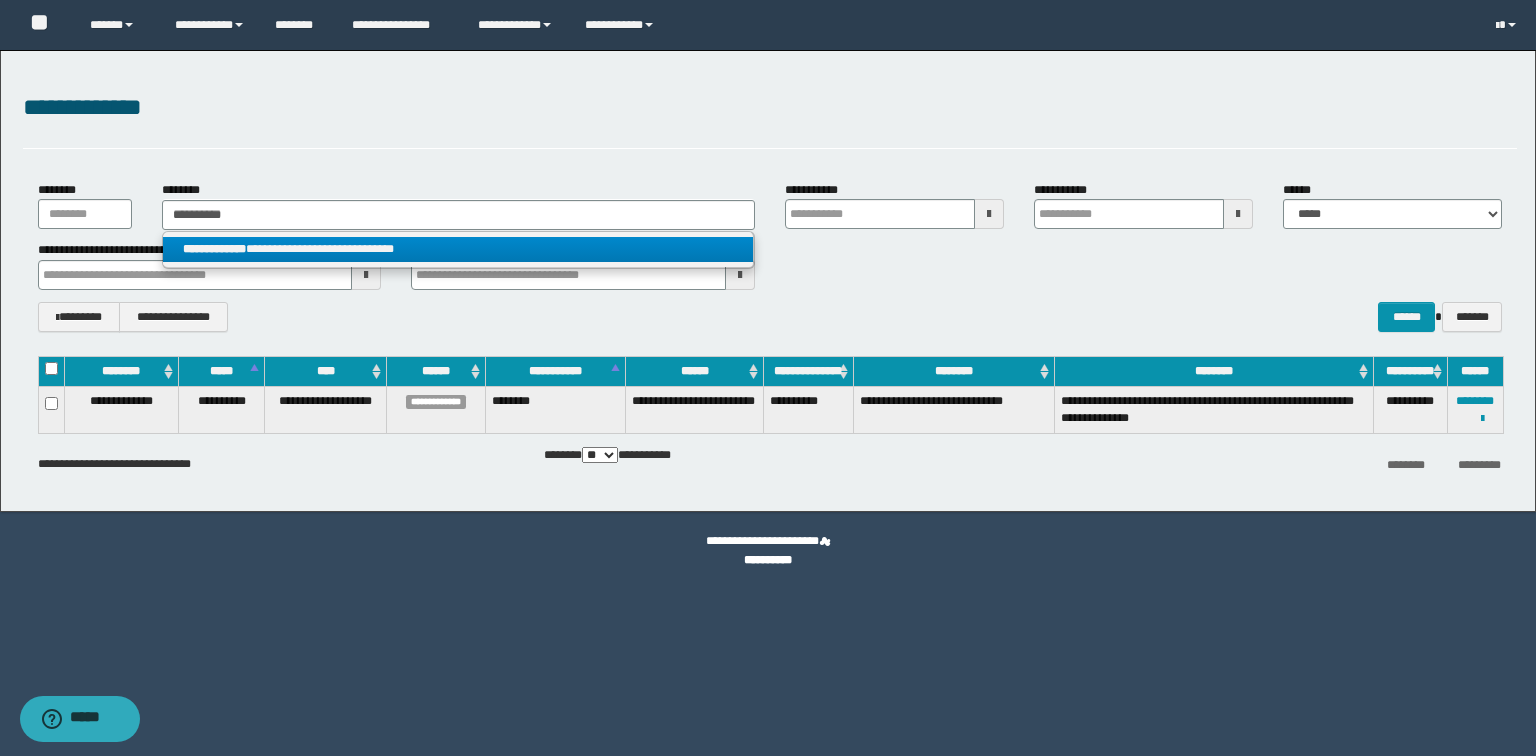 click on "**********" at bounding box center [458, 249] 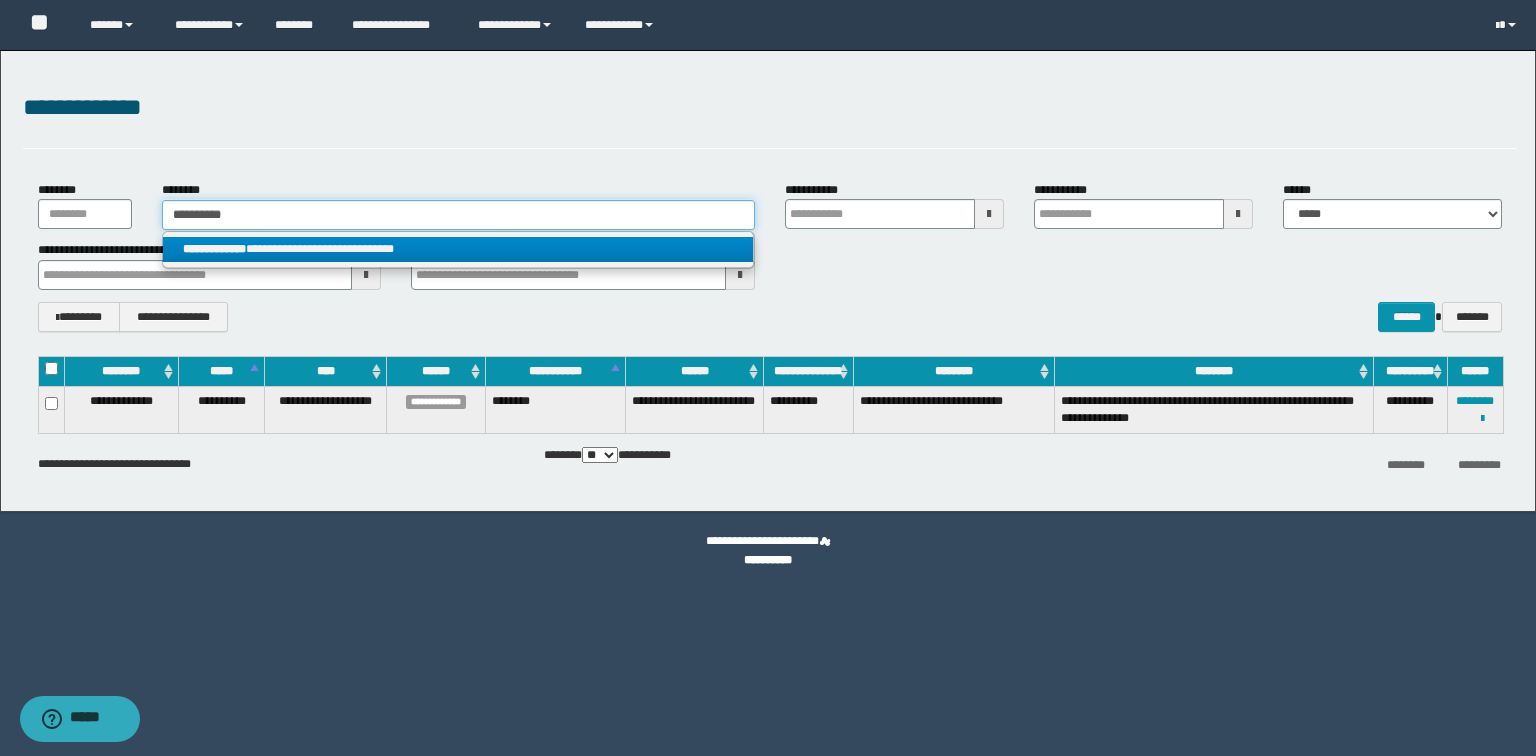 type 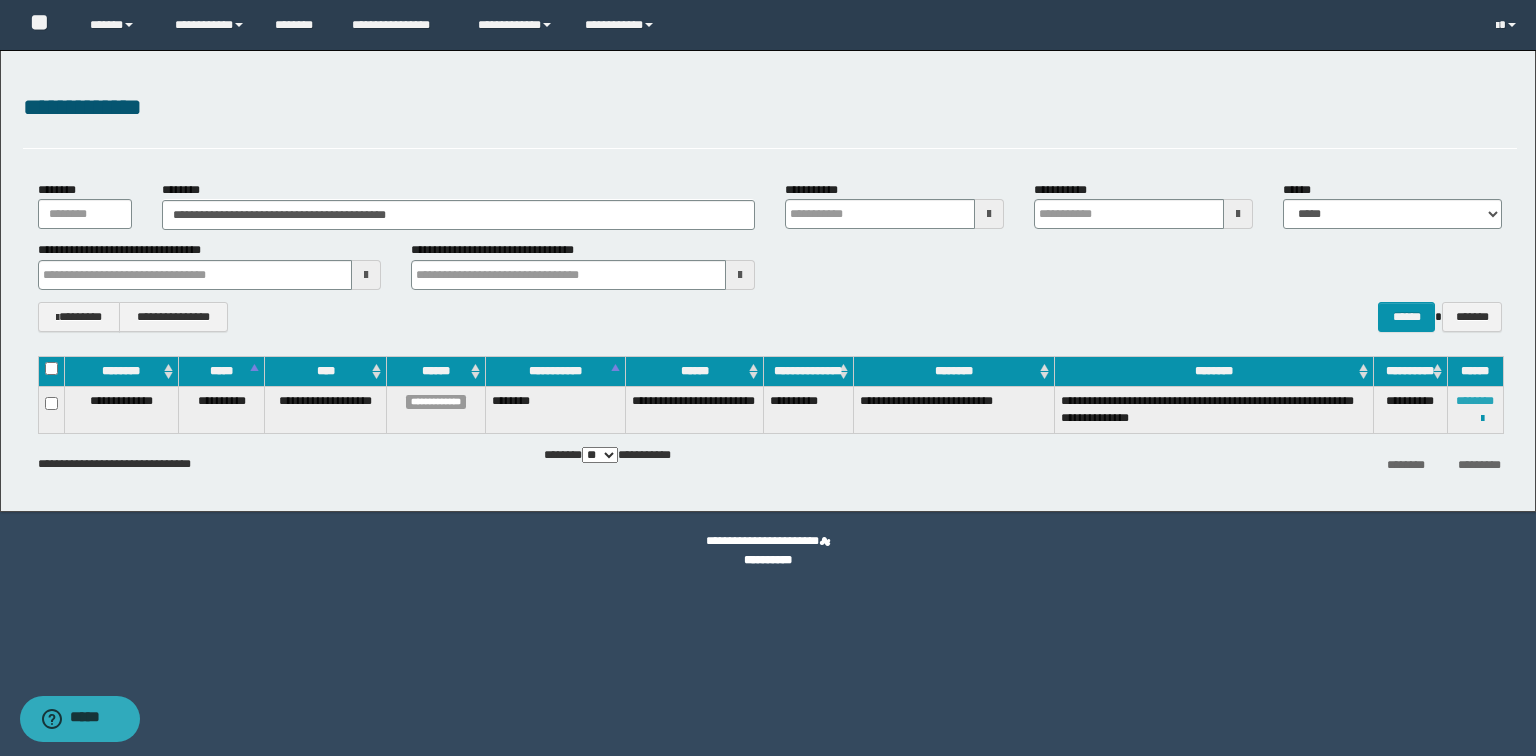 click on "********" at bounding box center (1475, 401) 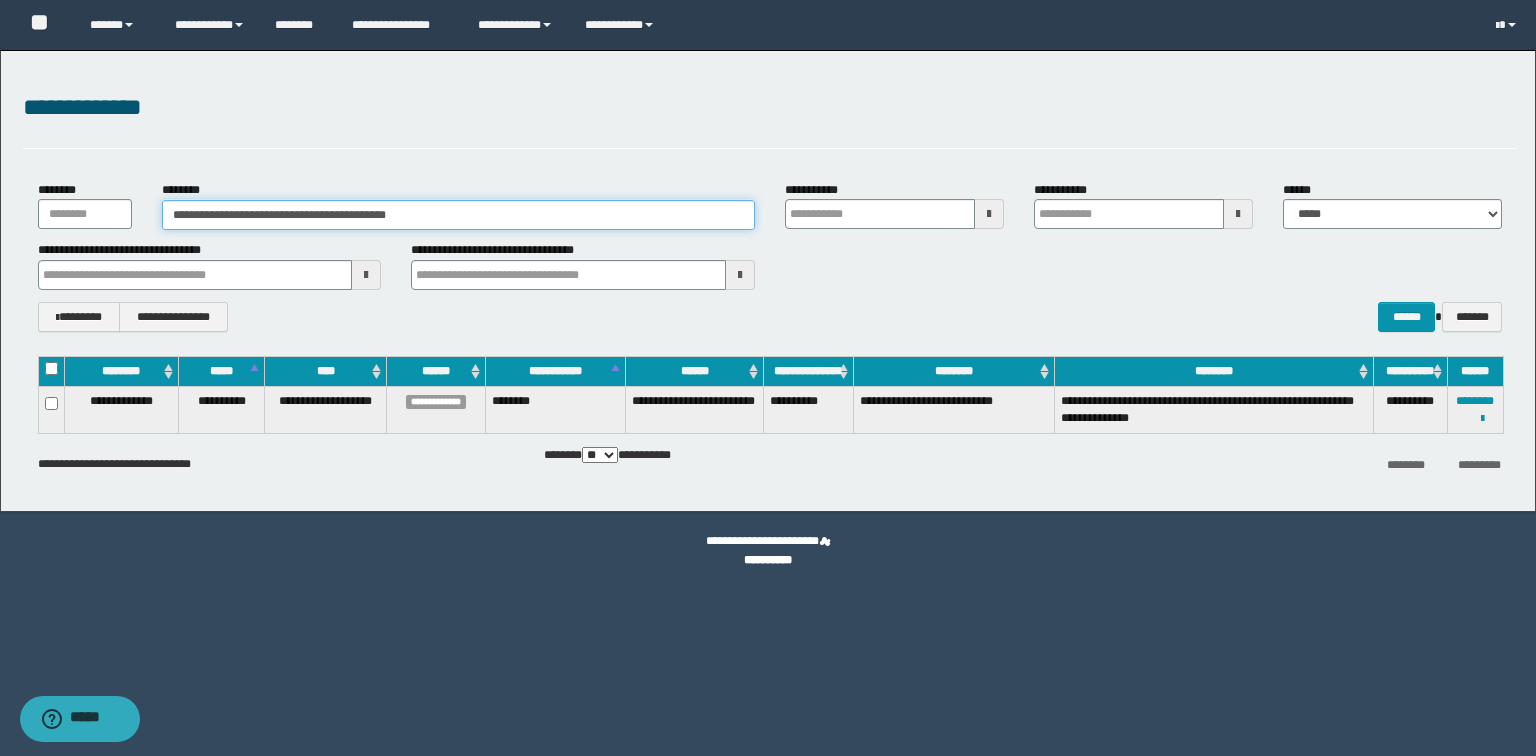 drag, startPoint x: 454, startPoint y: 224, endPoint x: 12, endPoint y: 232, distance: 442.0724 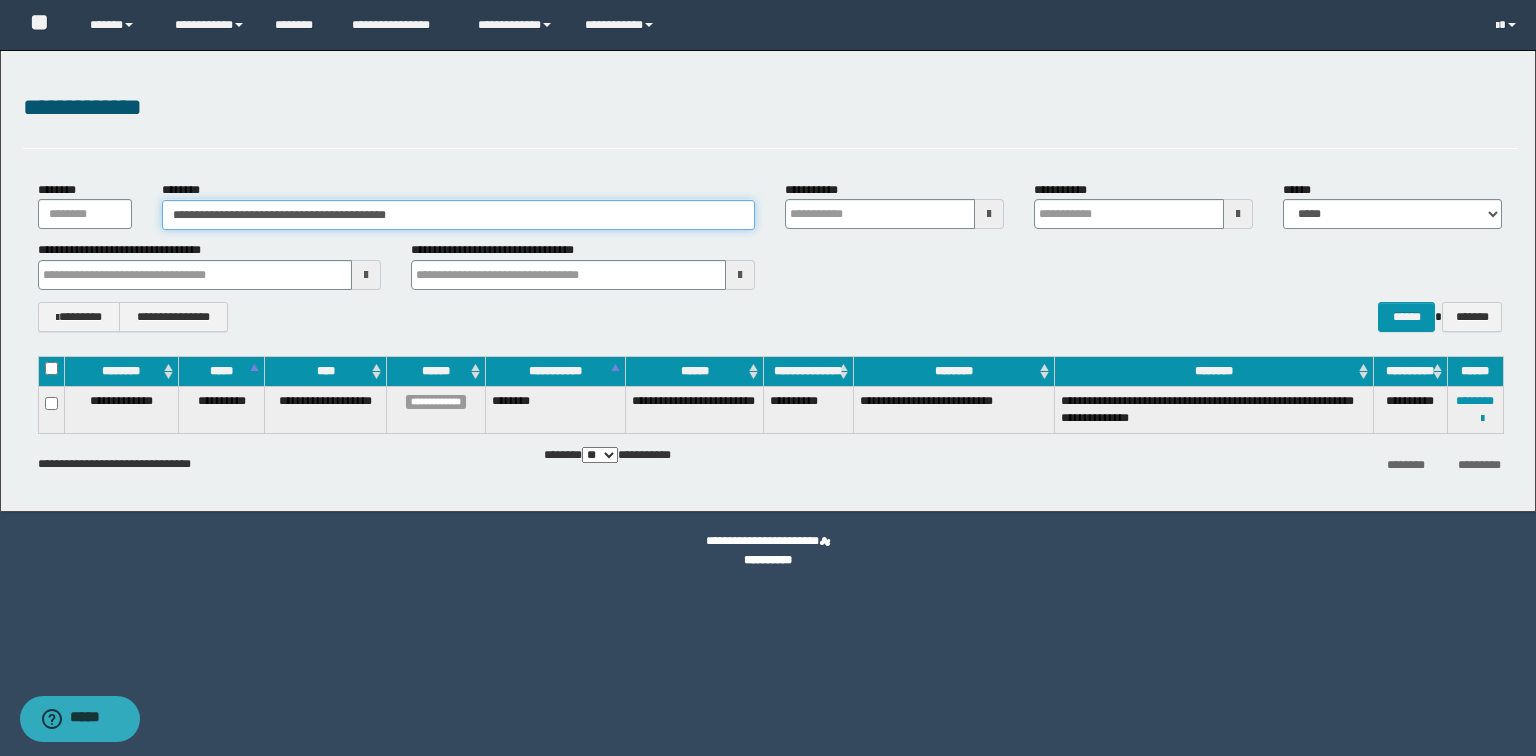 paste 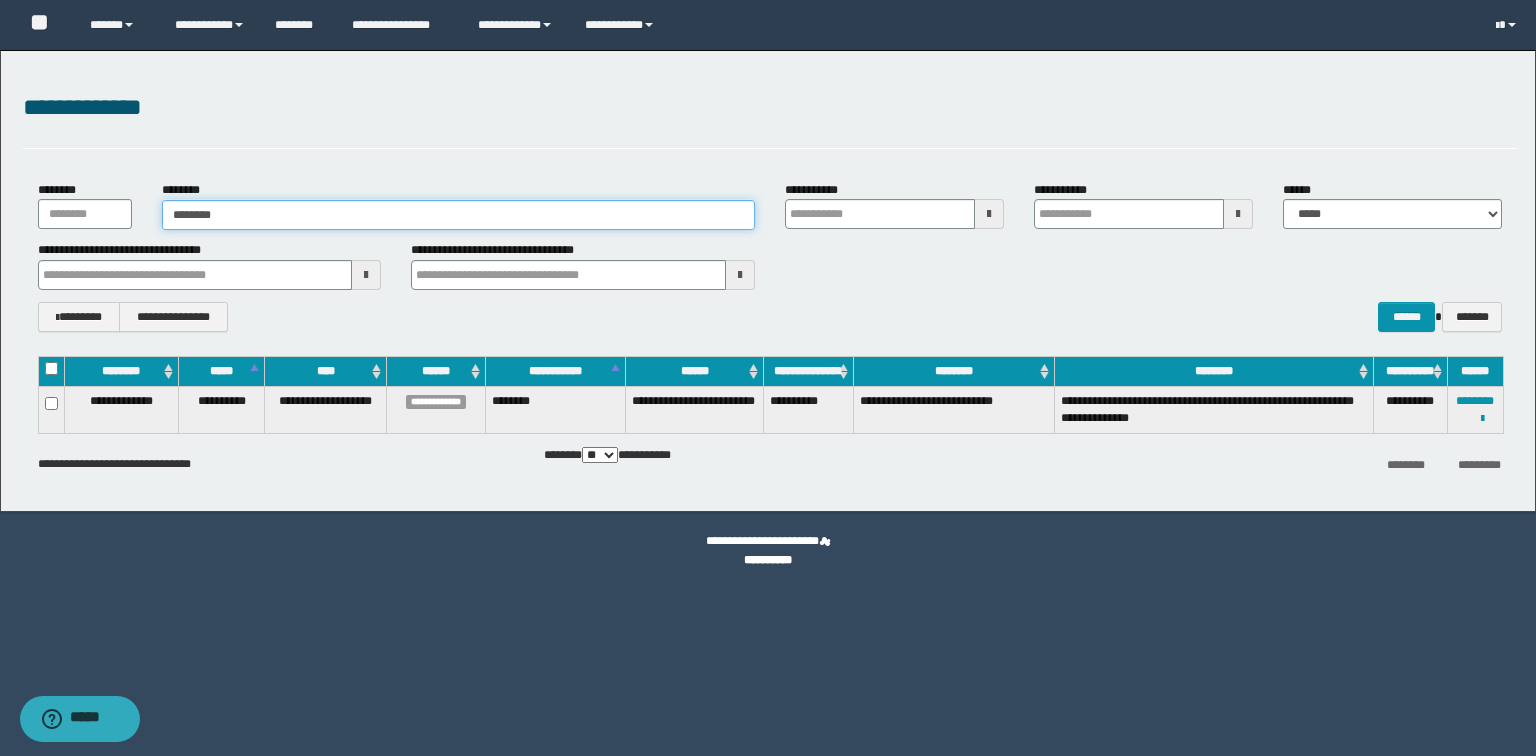 type on "********" 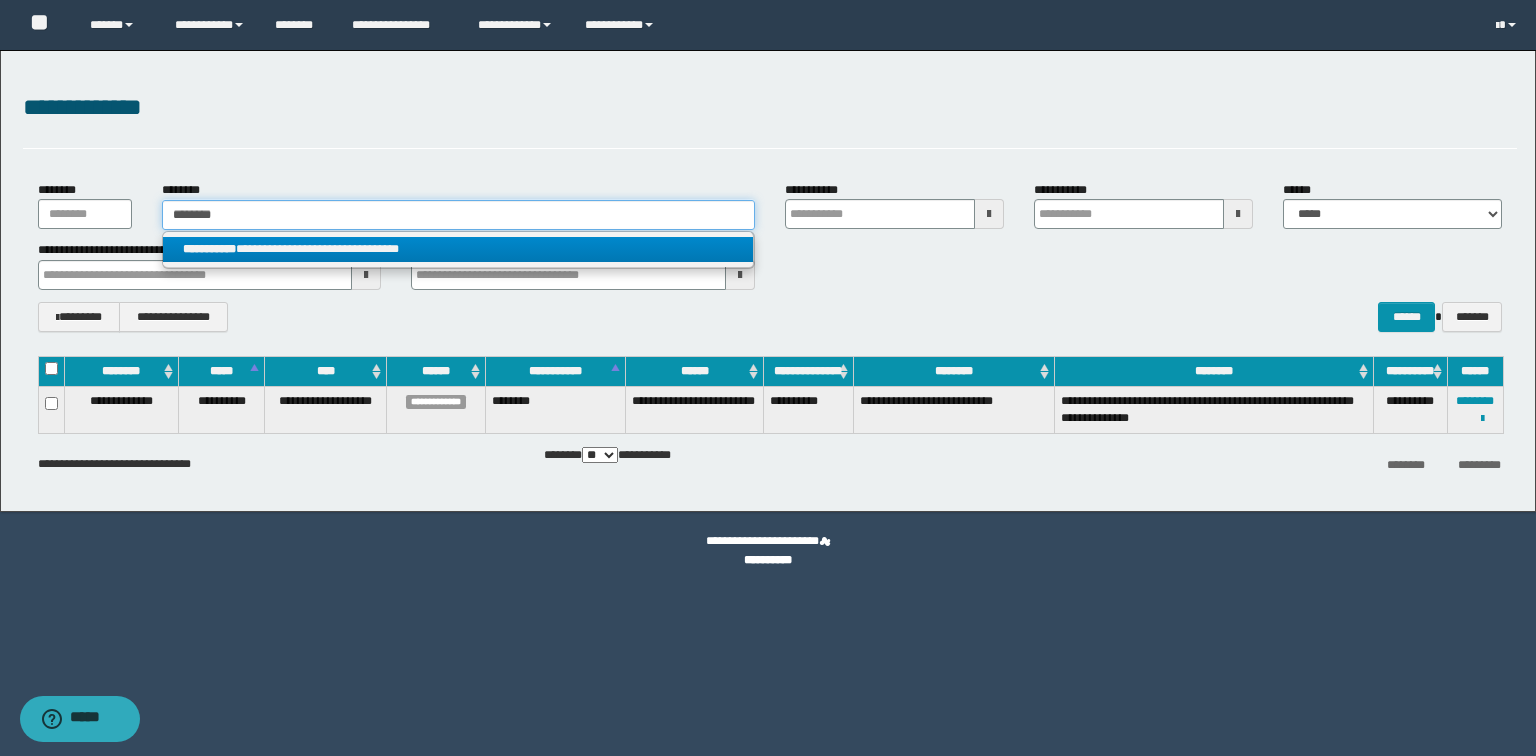 type on "********" 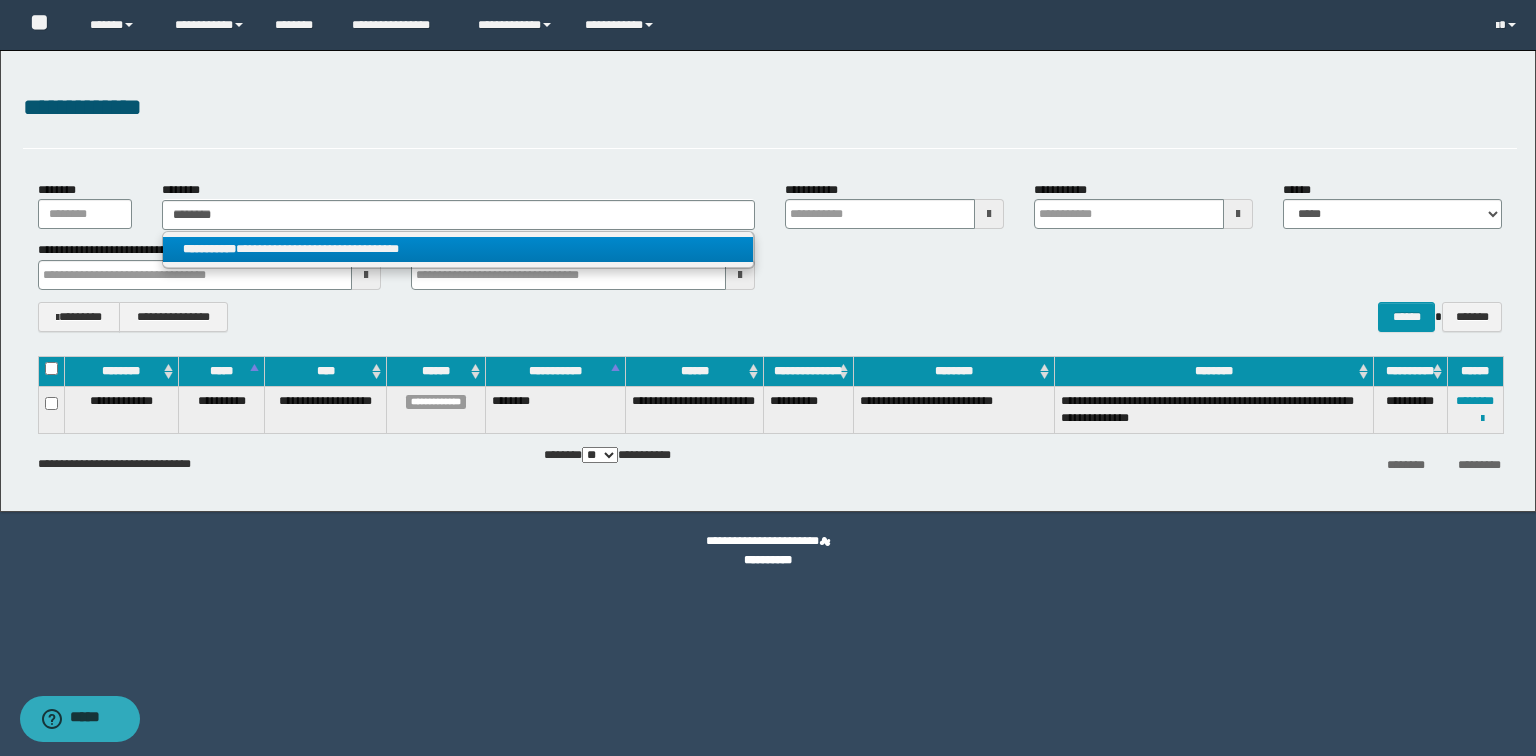 click on "**********" at bounding box center (458, 249) 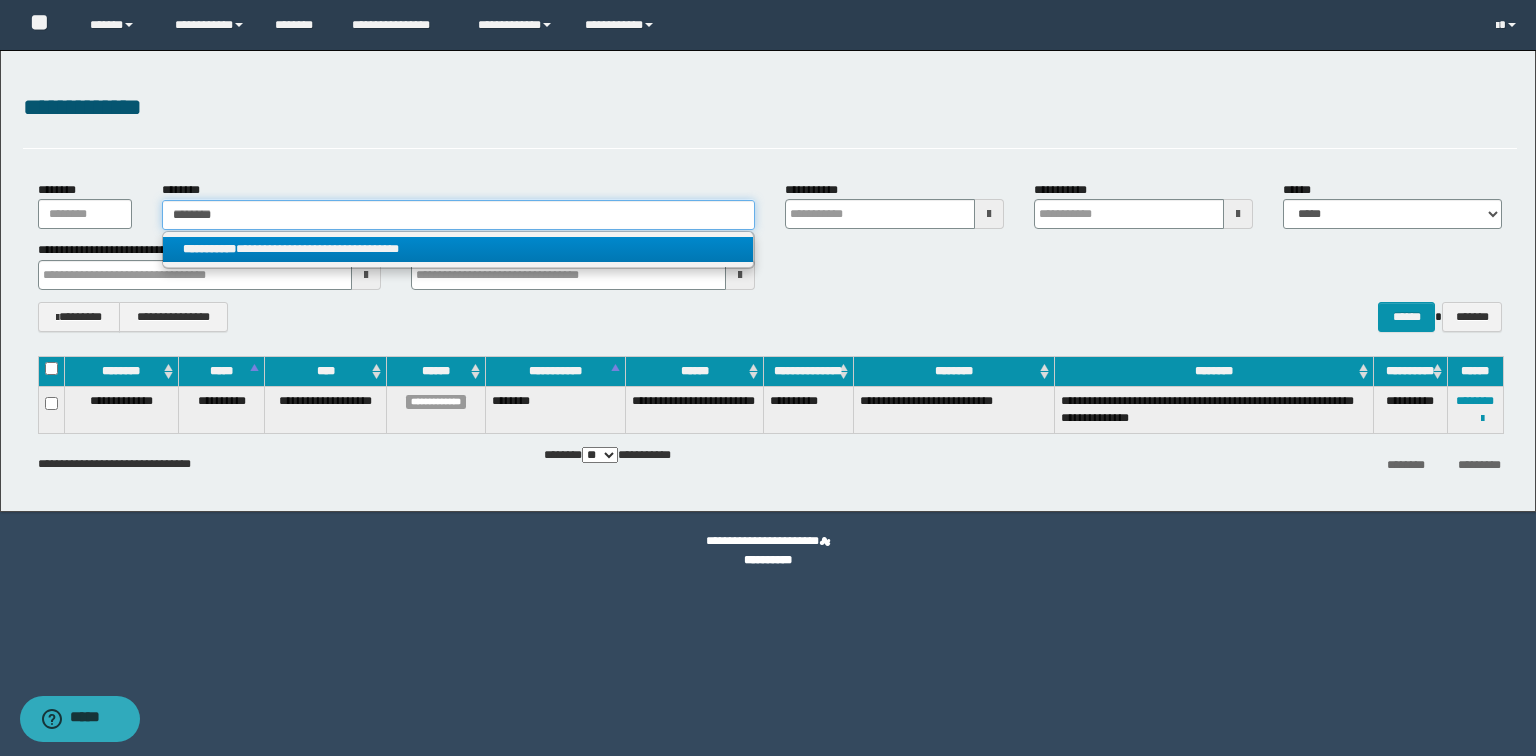type 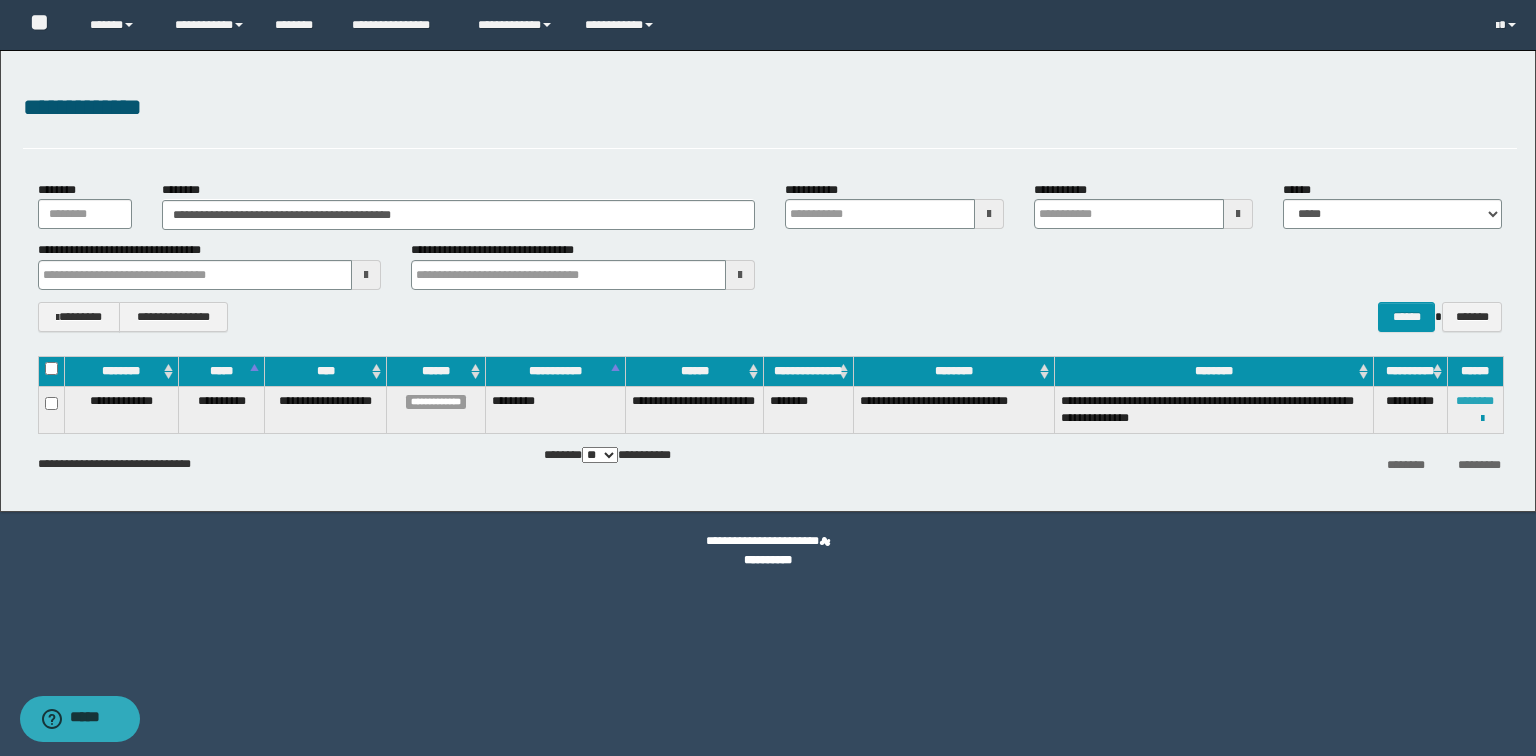 click on "********" at bounding box center (1475, 401) 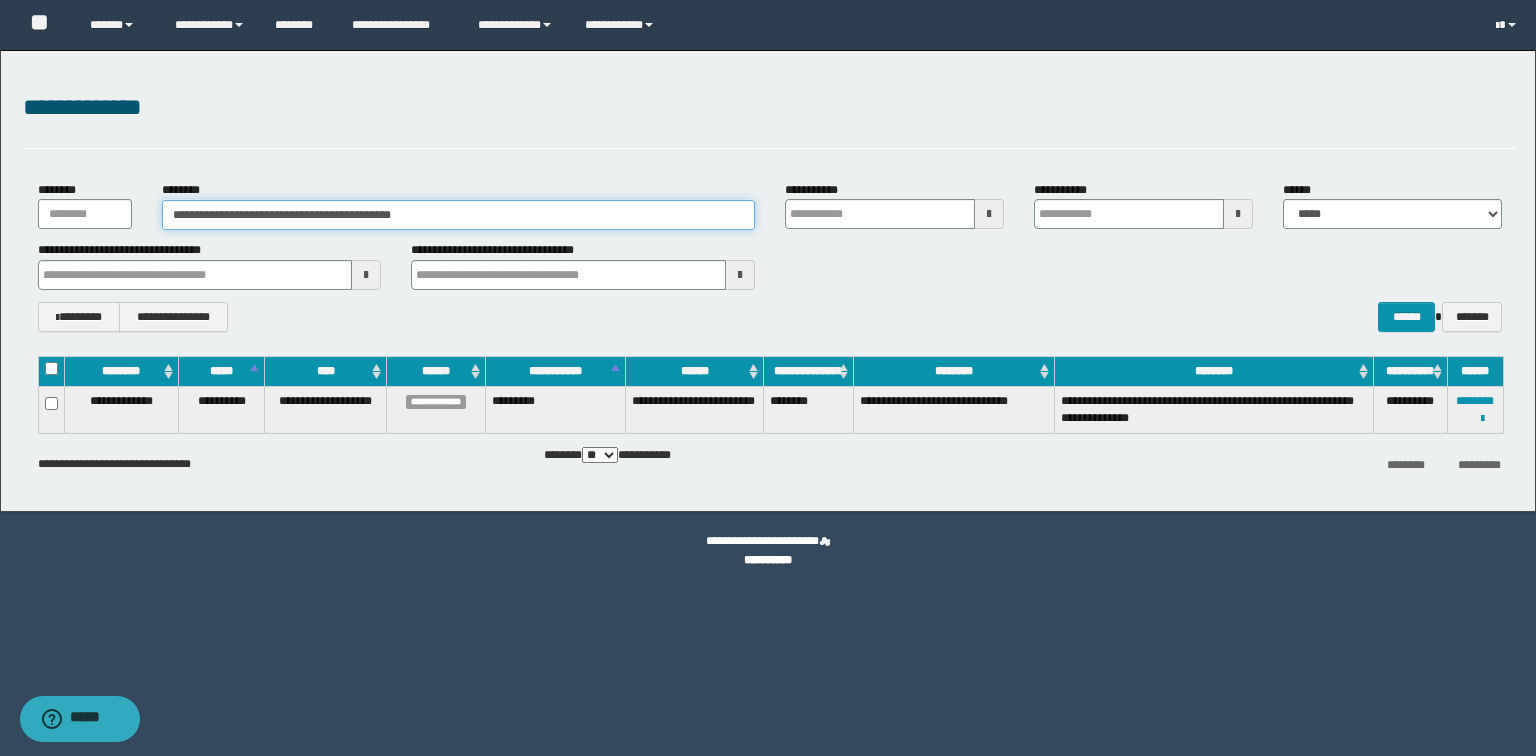 drag, startPoint x: 540, startPoint y: 207, endPoint x: 0, endPoint y: 185, distance: 540.44794 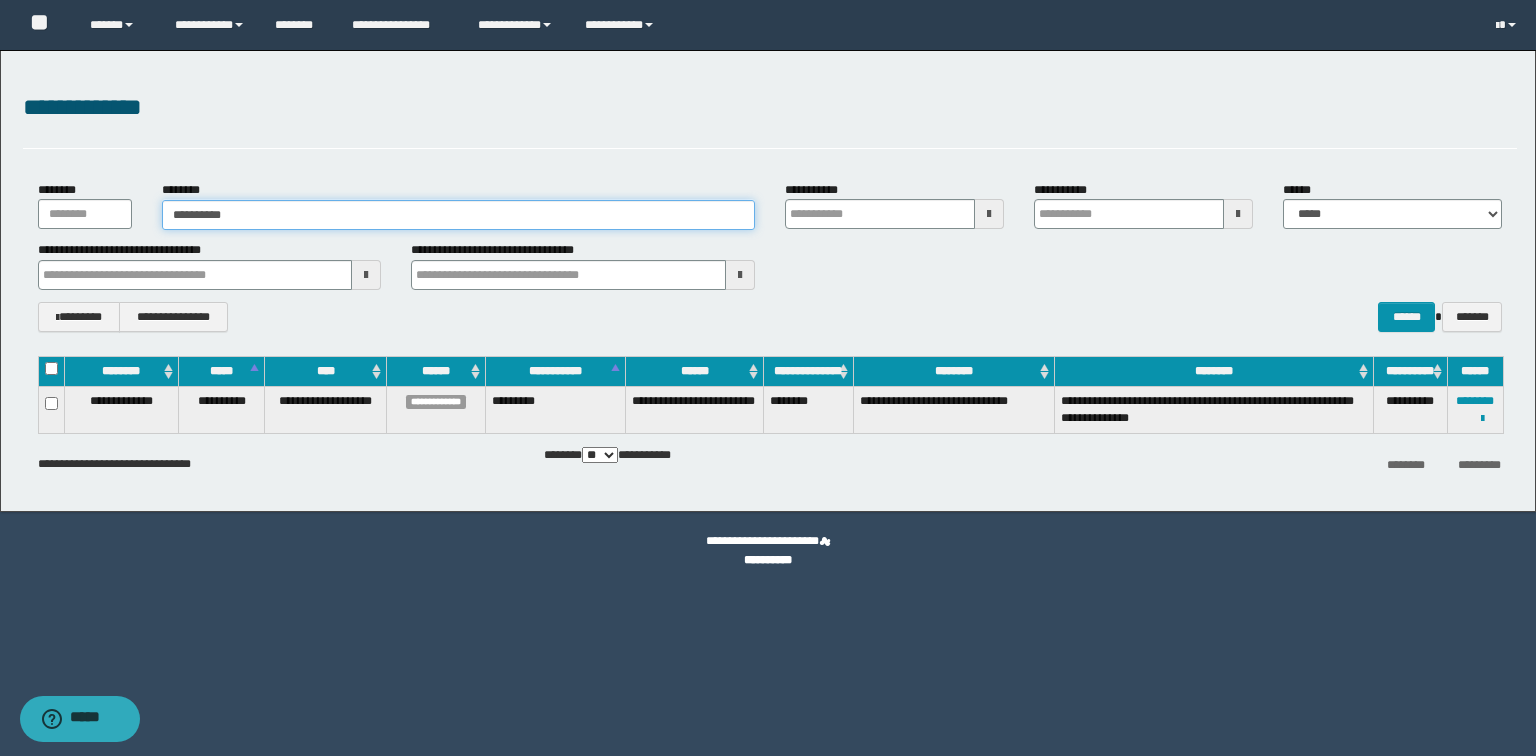 type on "**********" 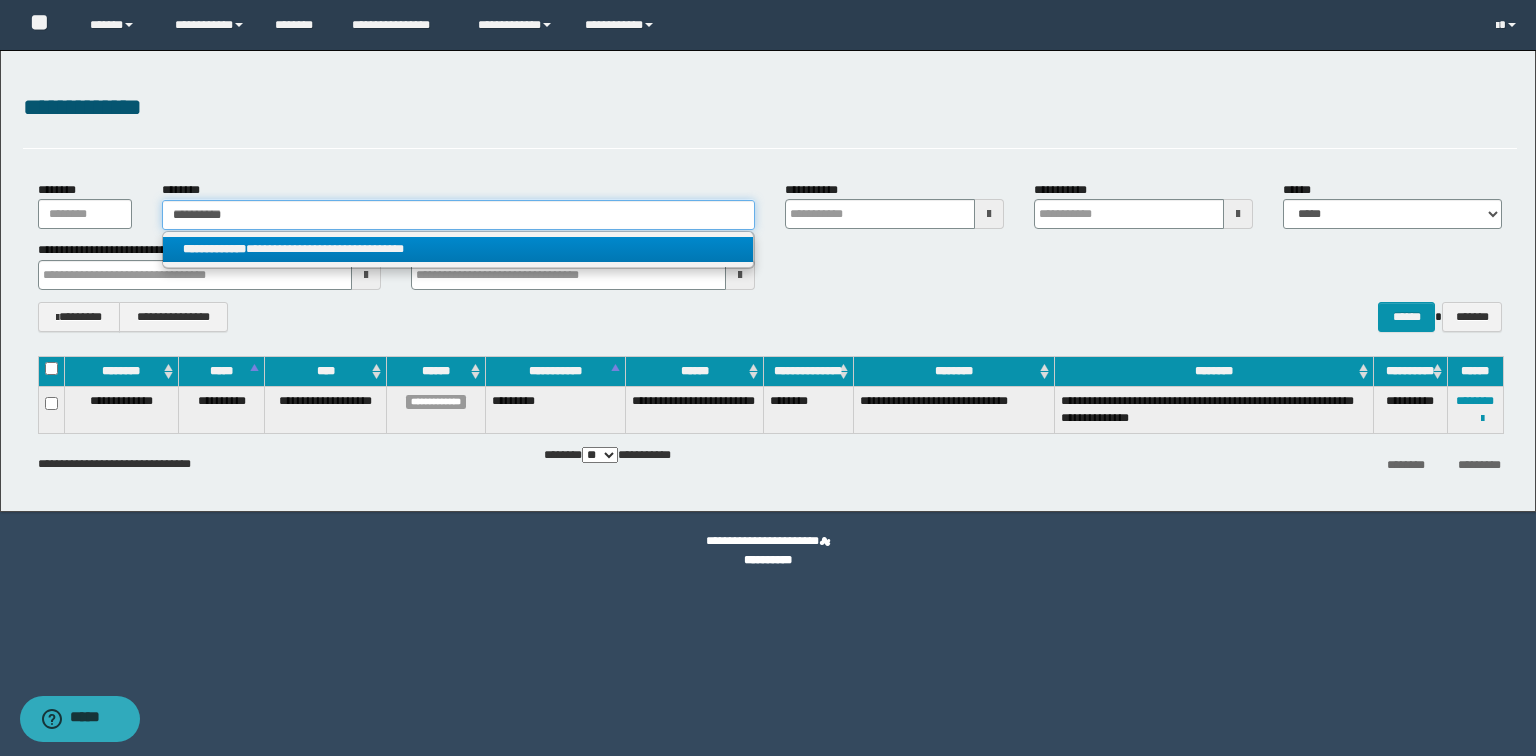 type on "**********" 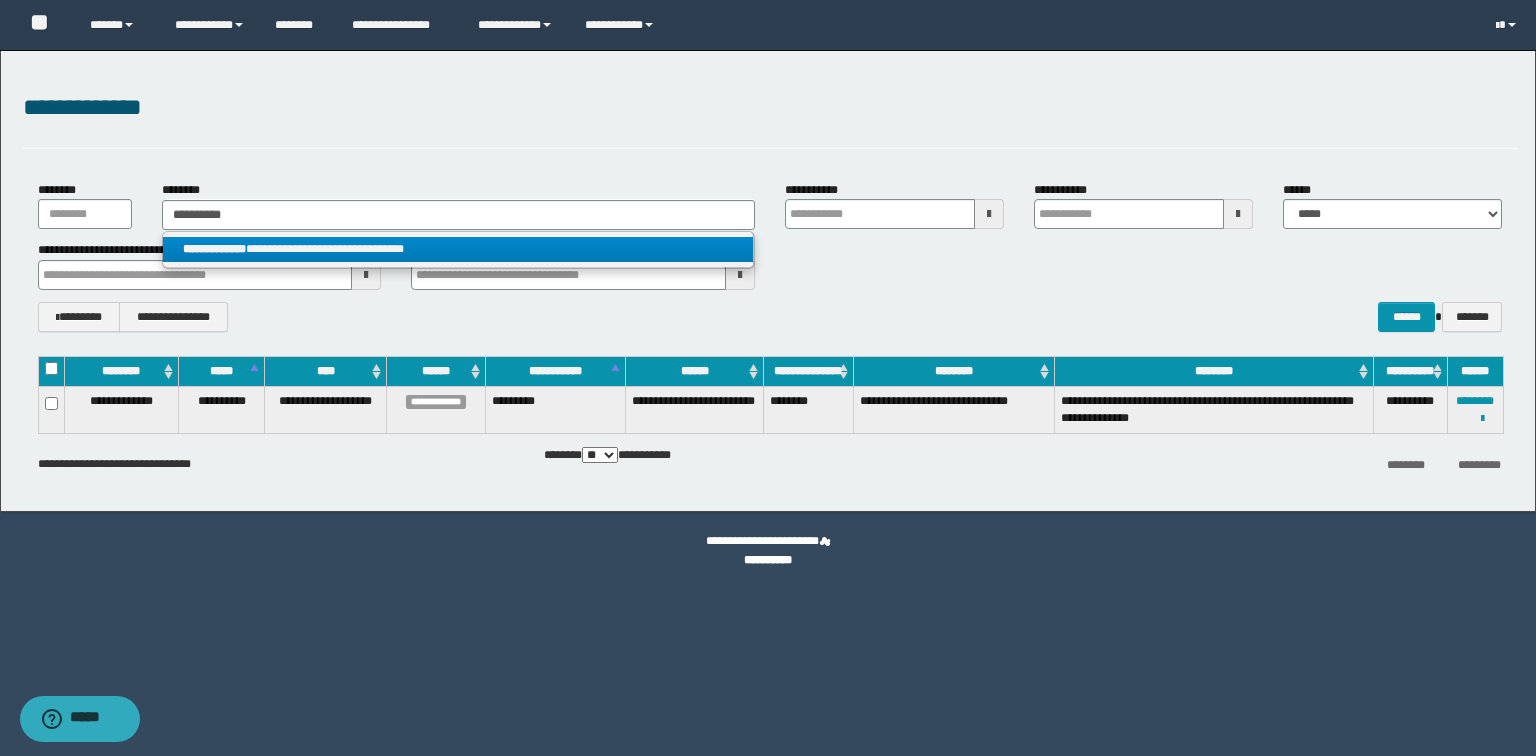 click on "**********" at bounding box center (214, 249) 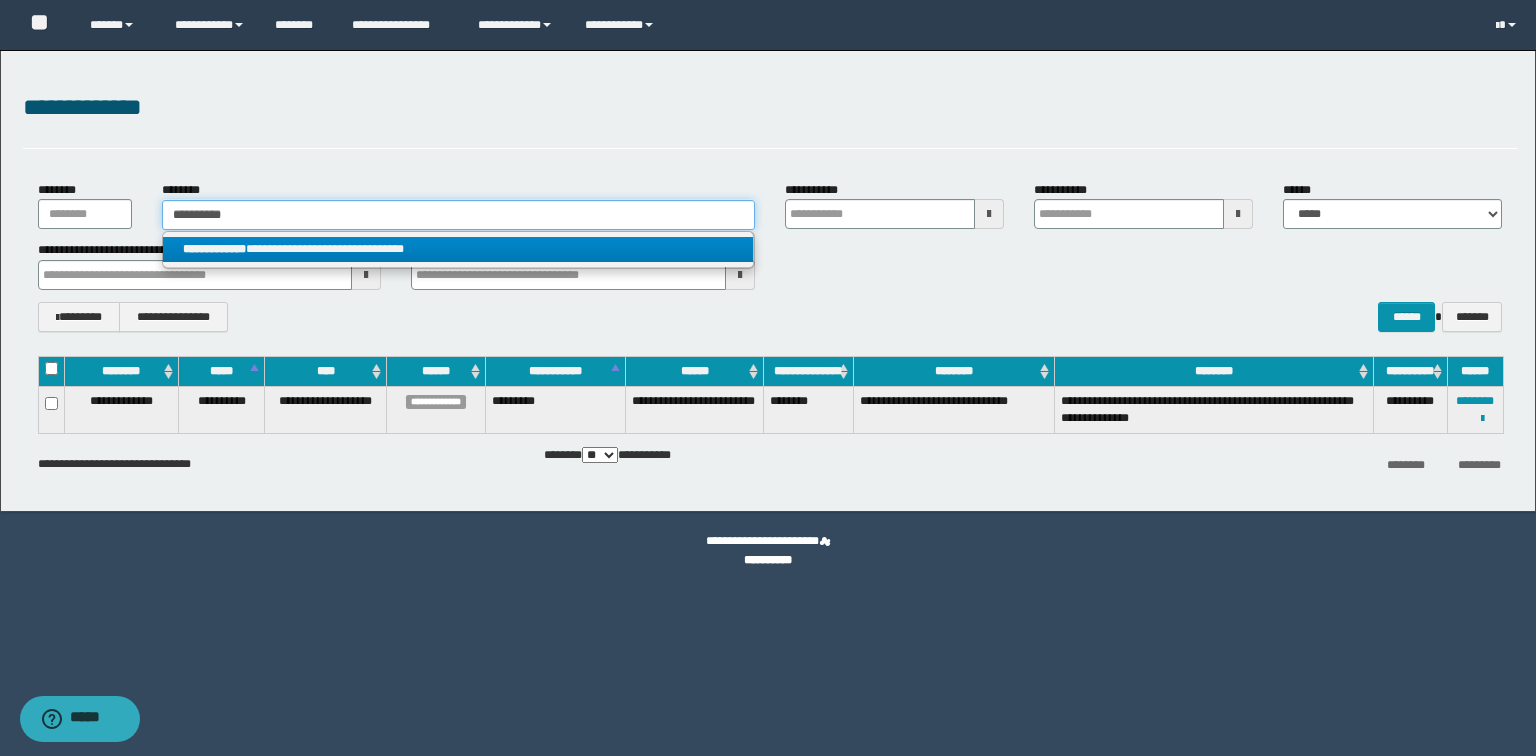 type 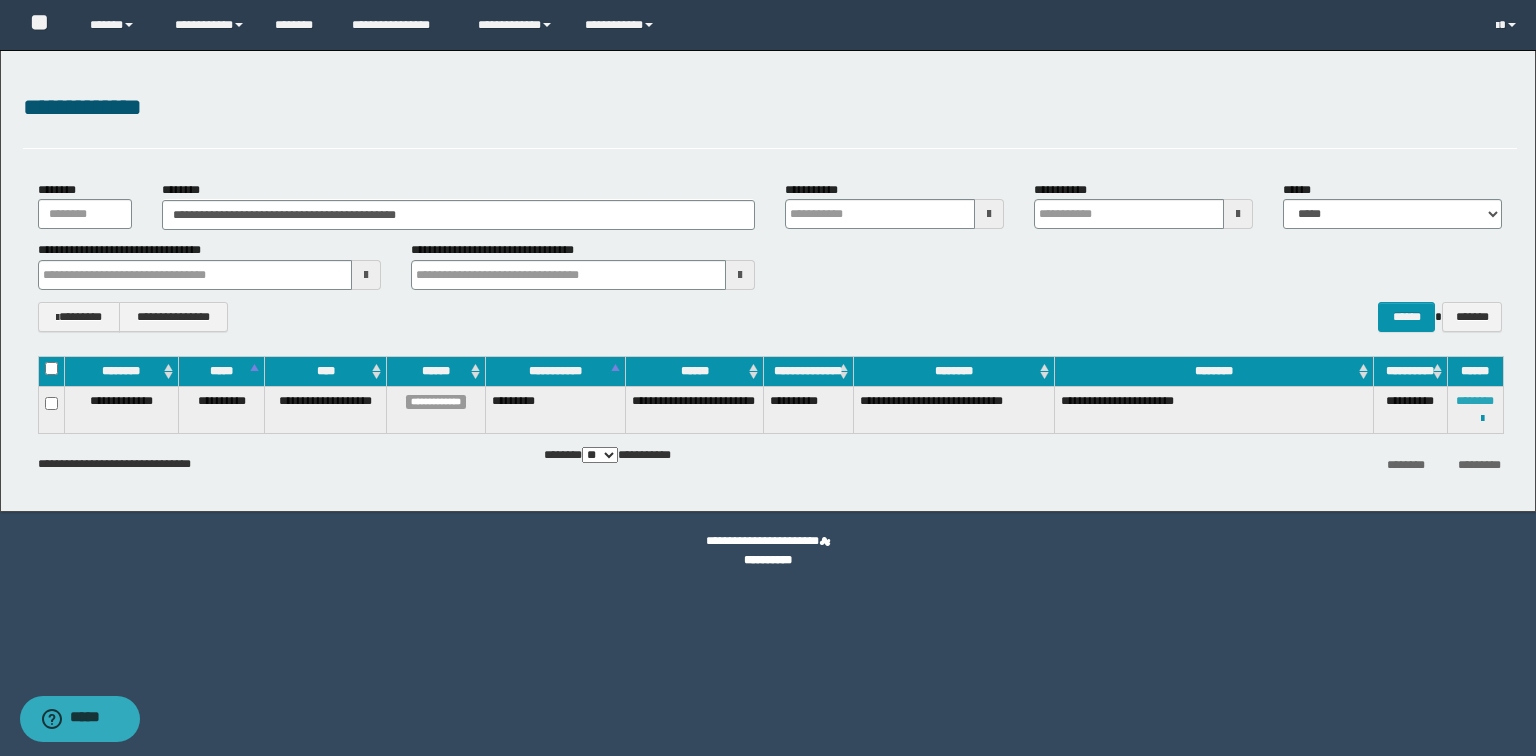 click on "********" at bounding box center (1475, 401) 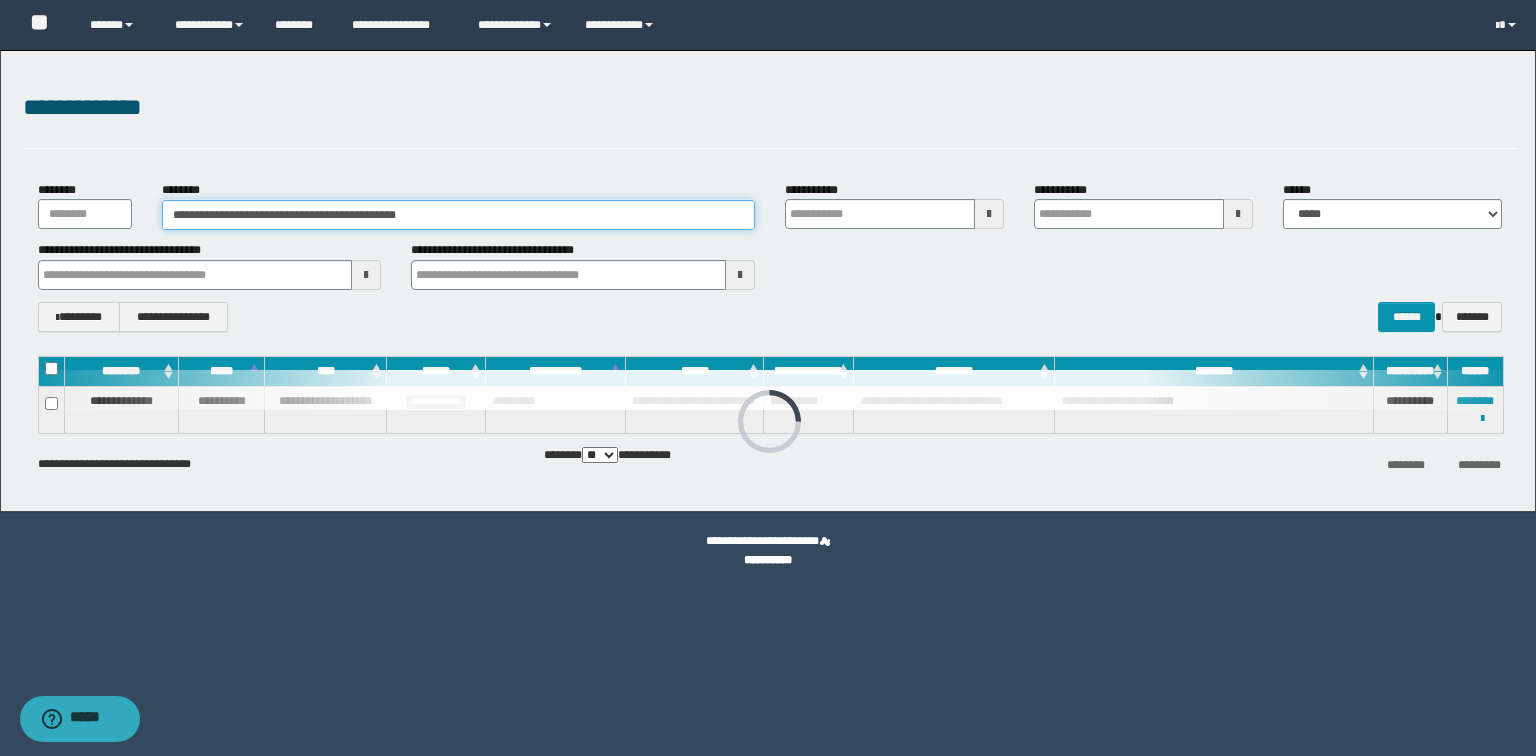 drag, startPoint x: 537, startPoint y: 229, endPoint x: 0, endPoint y: 216, distance: 537.15735 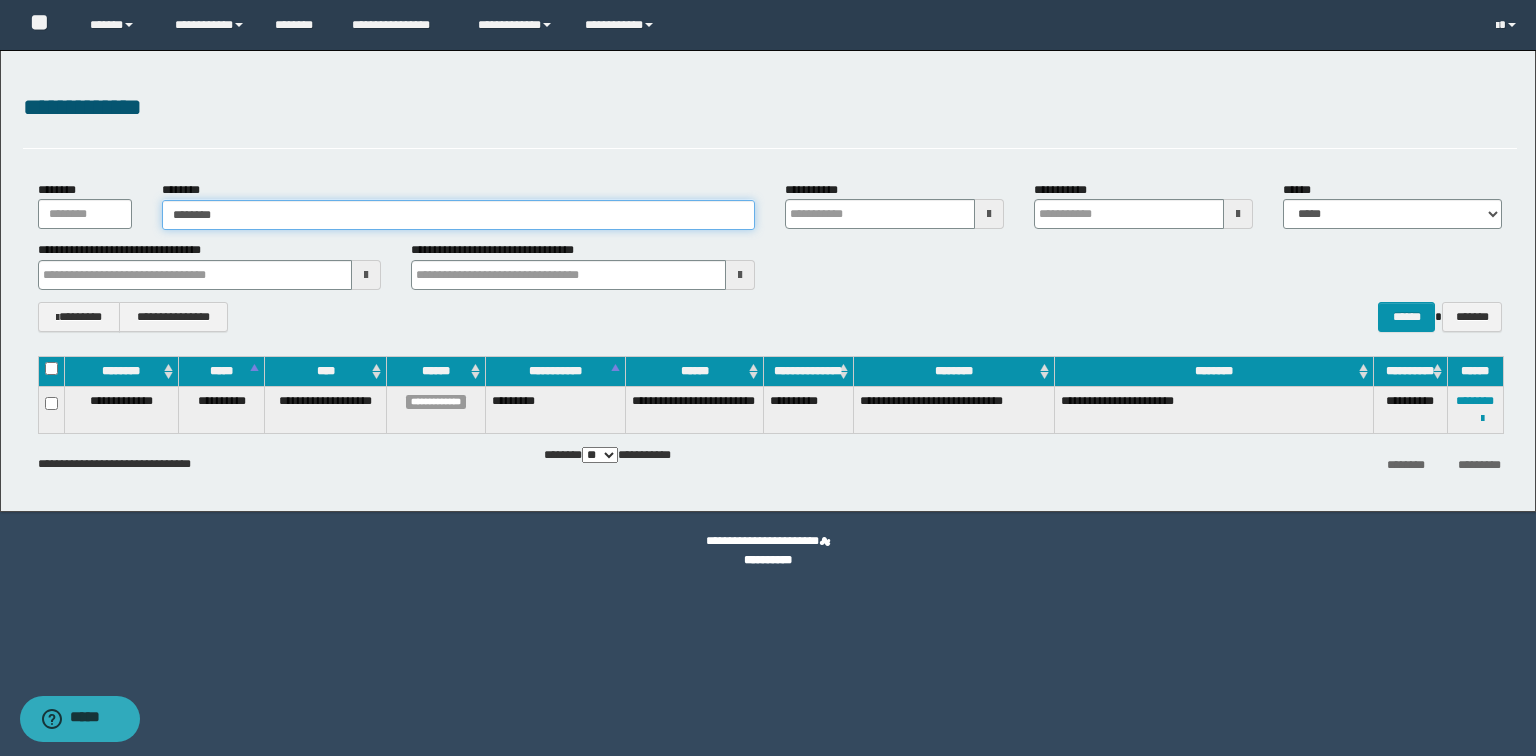 type on "********" 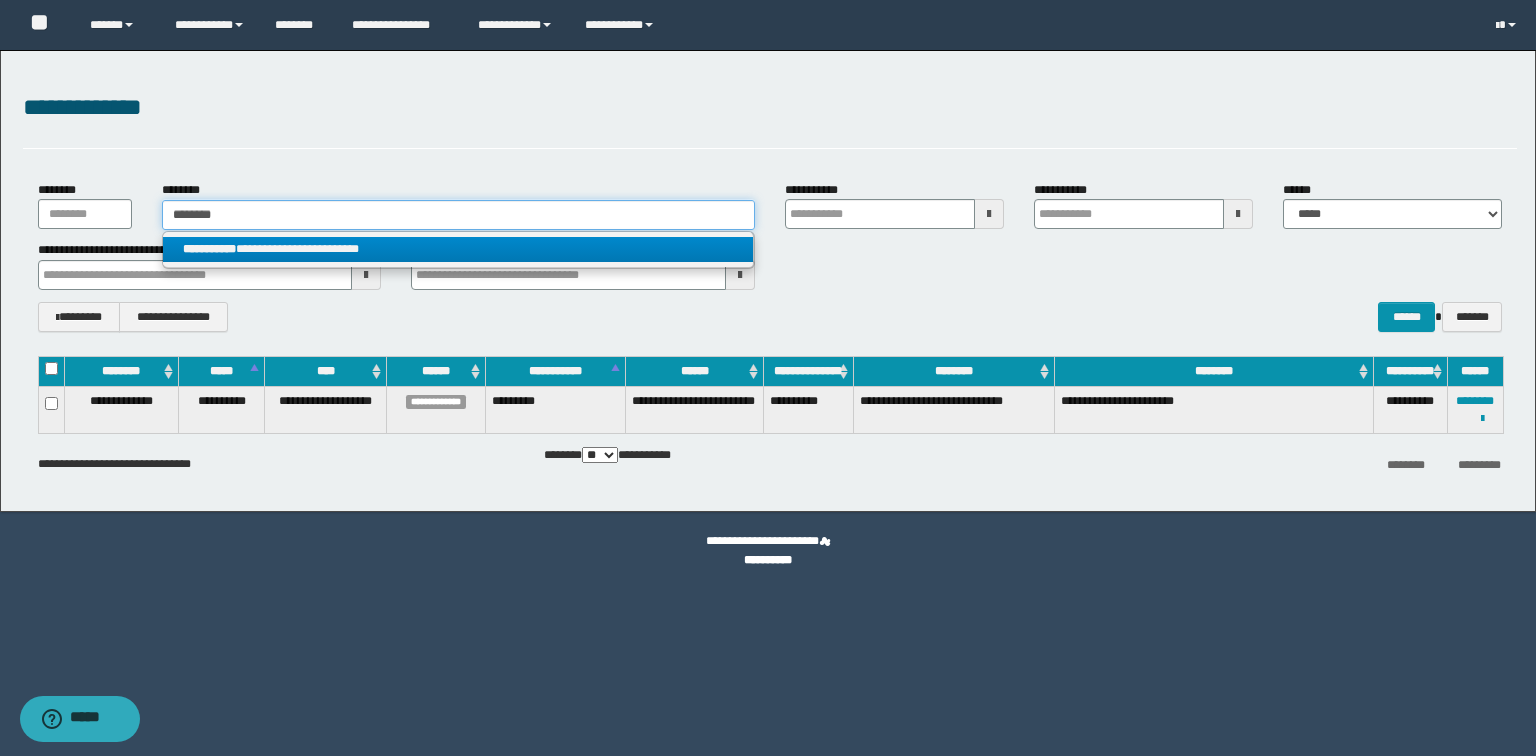type on "********" 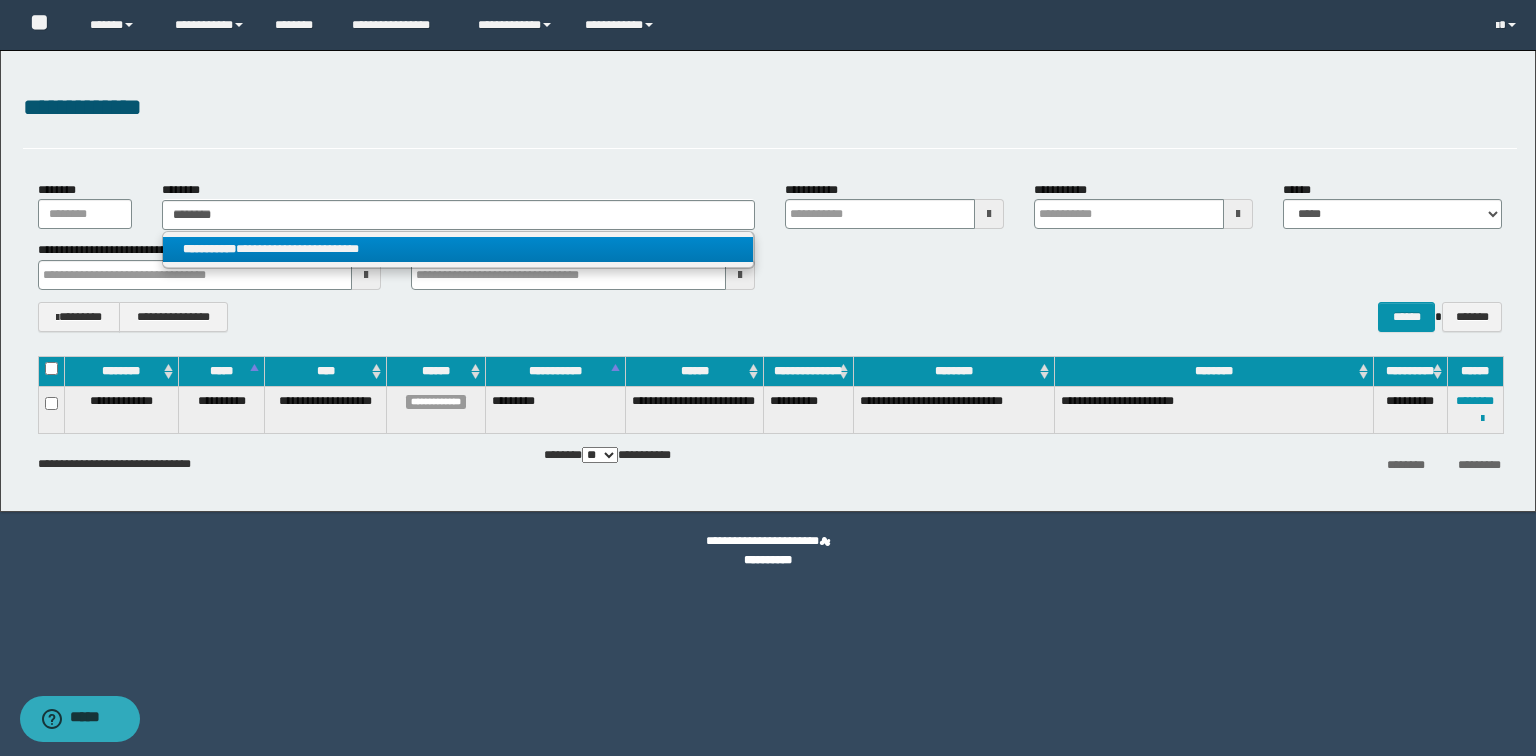 click on "**********" at bounding box center [458, 249] 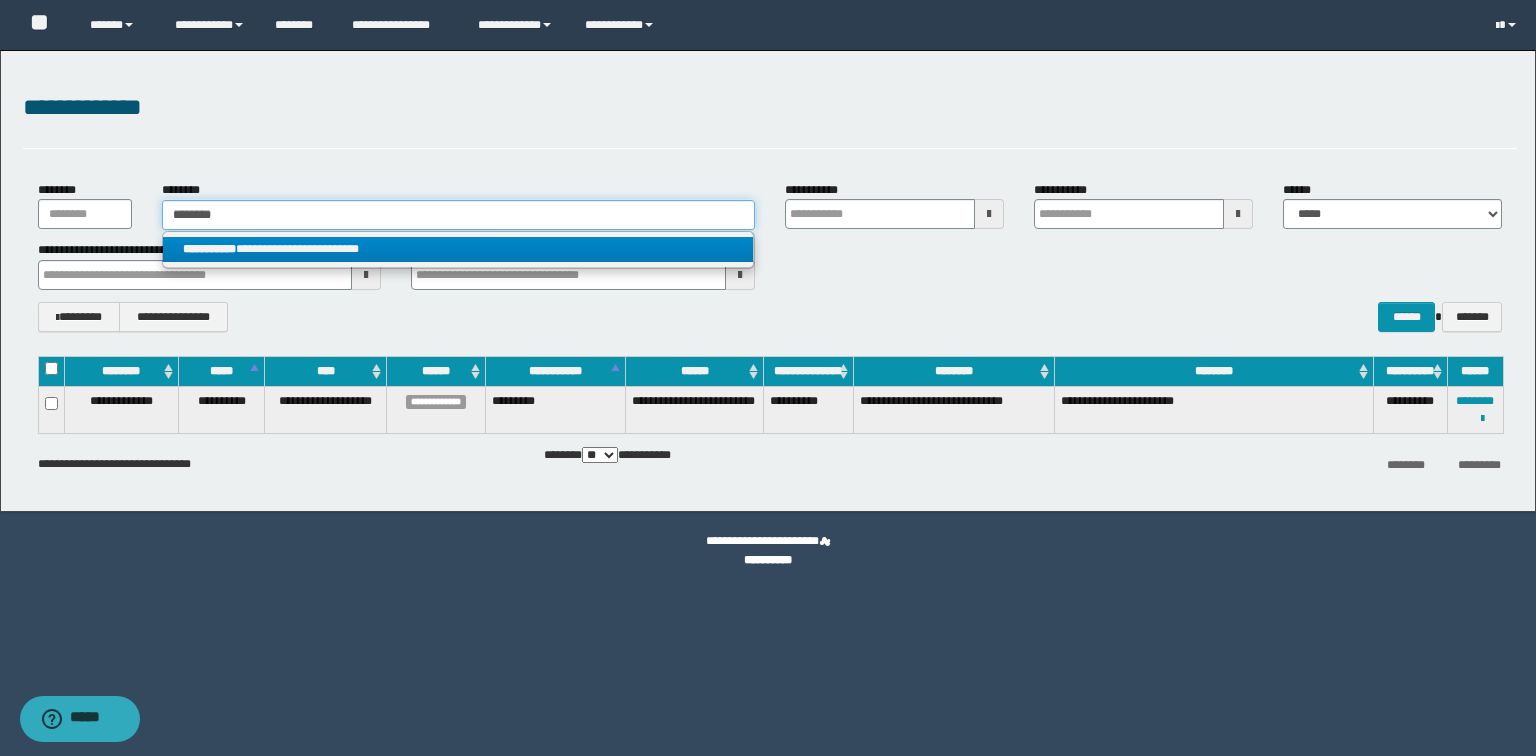 type 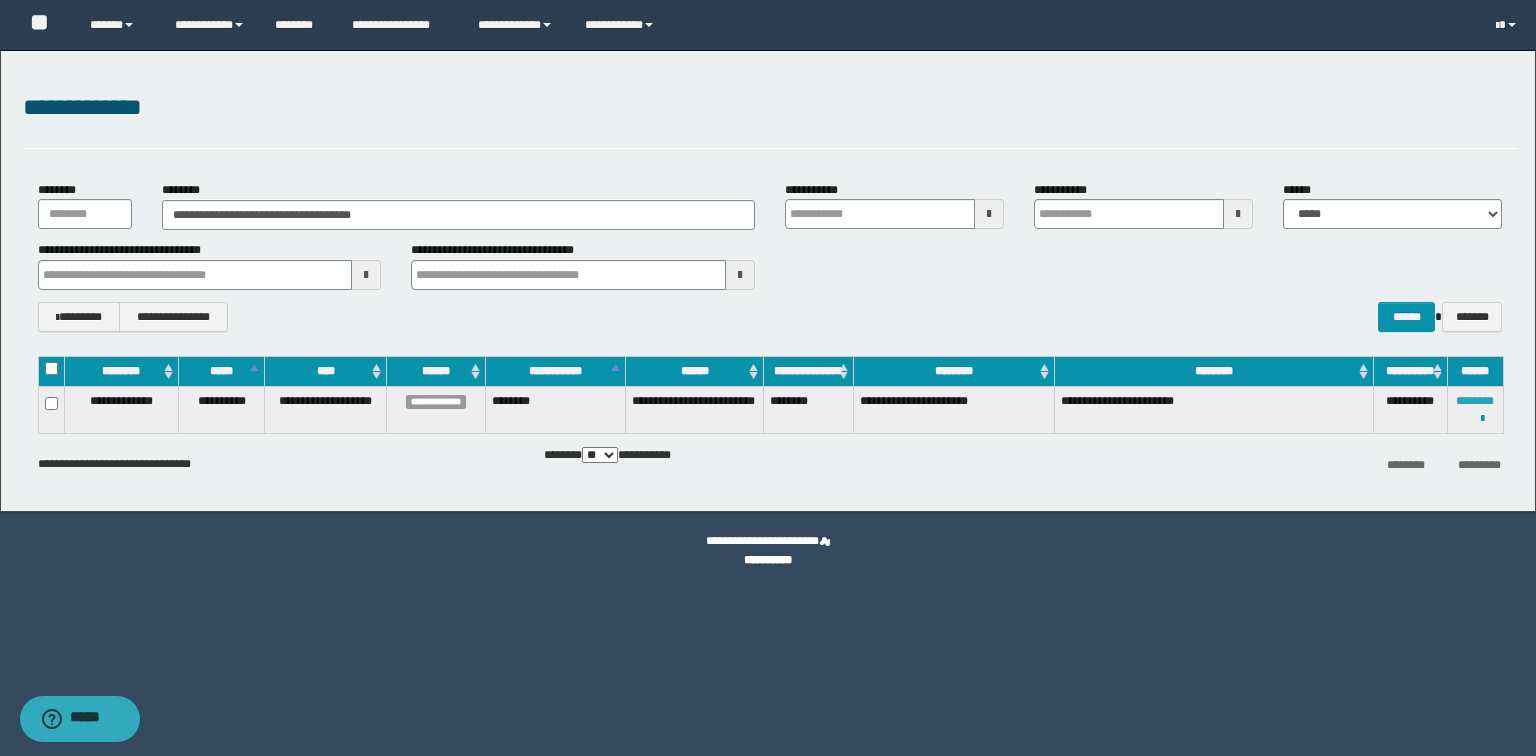 click on "********" at bounding box center [1475, 401] 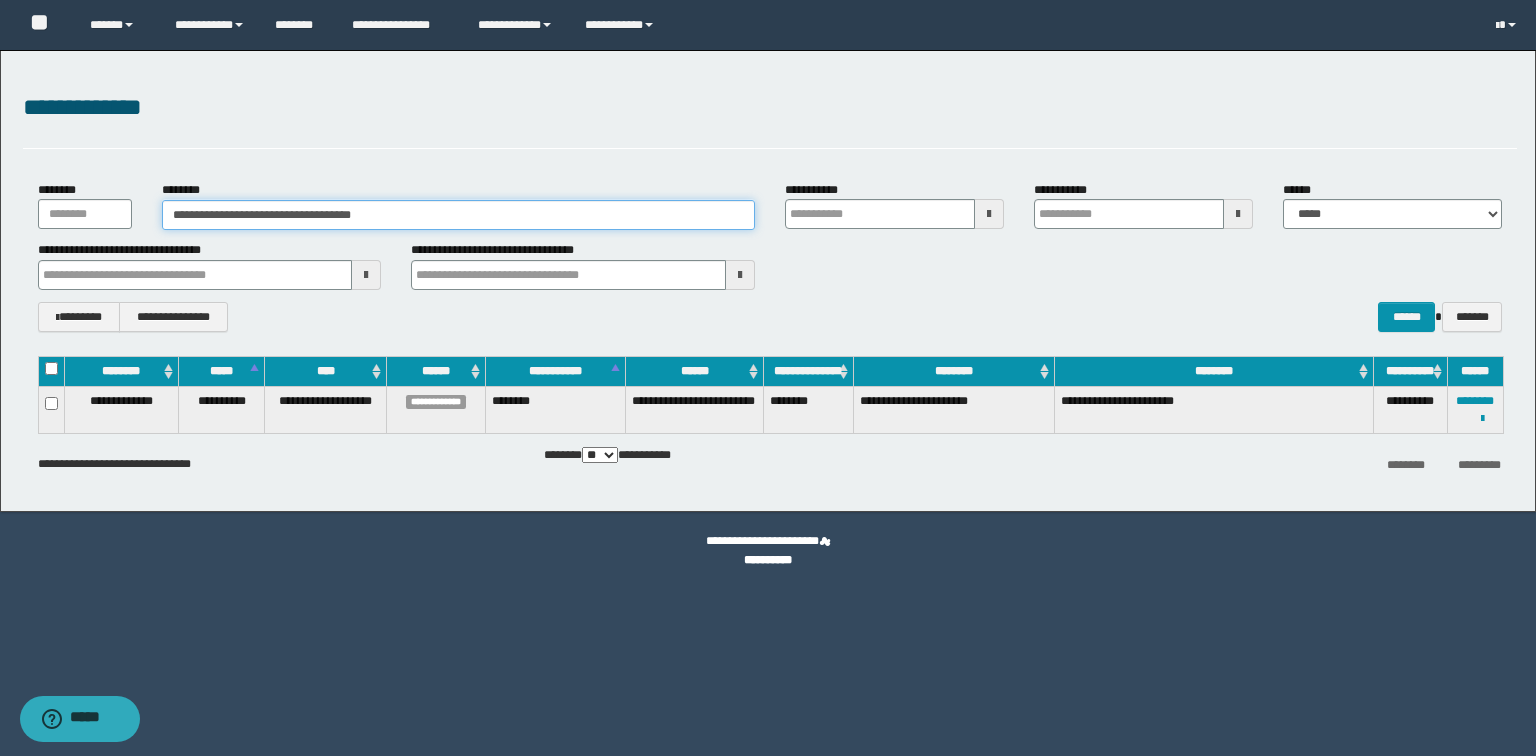 drag, startPoint x: 580, startPoint y: 216, endPoint x: 18, endPoint y: 189, distance: 562.6482 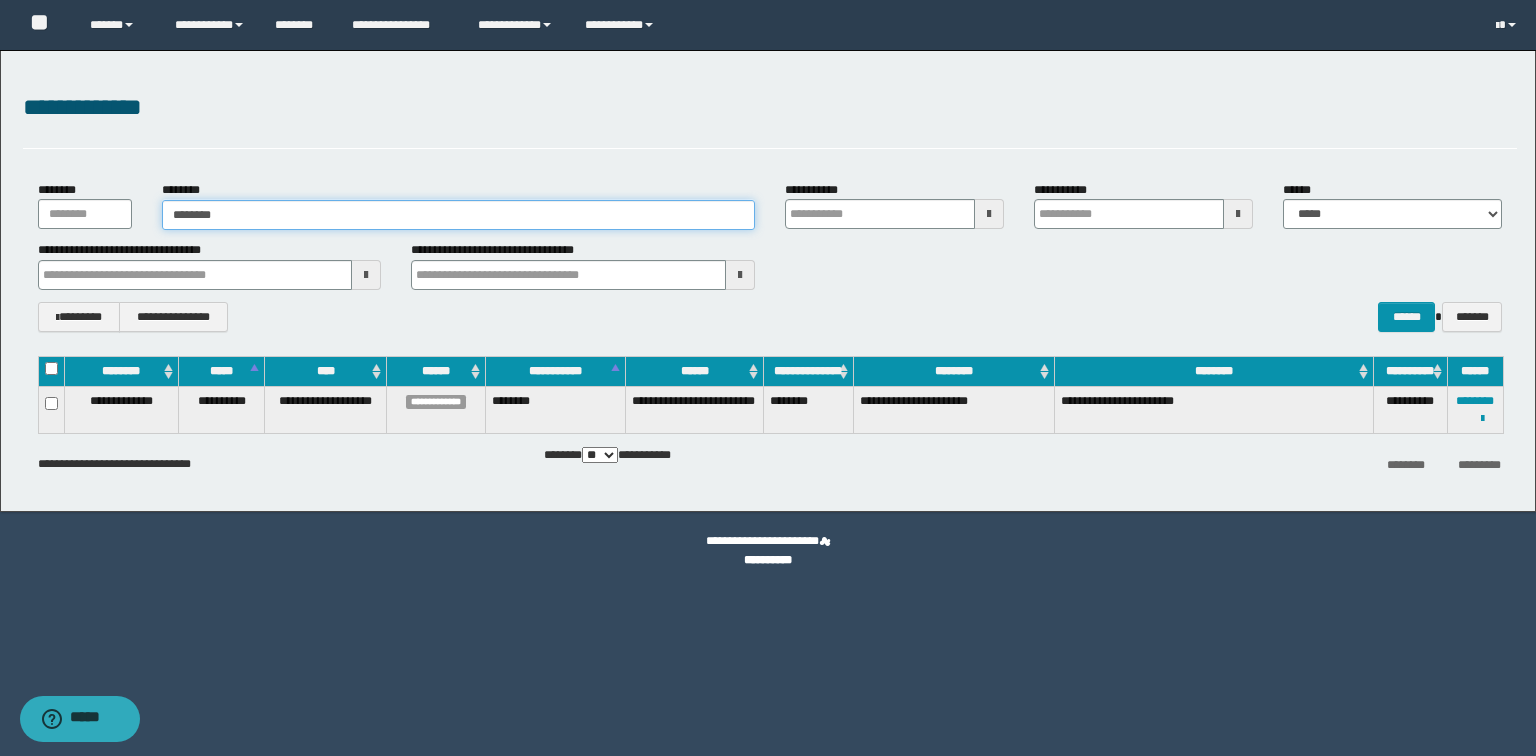 type on "********" 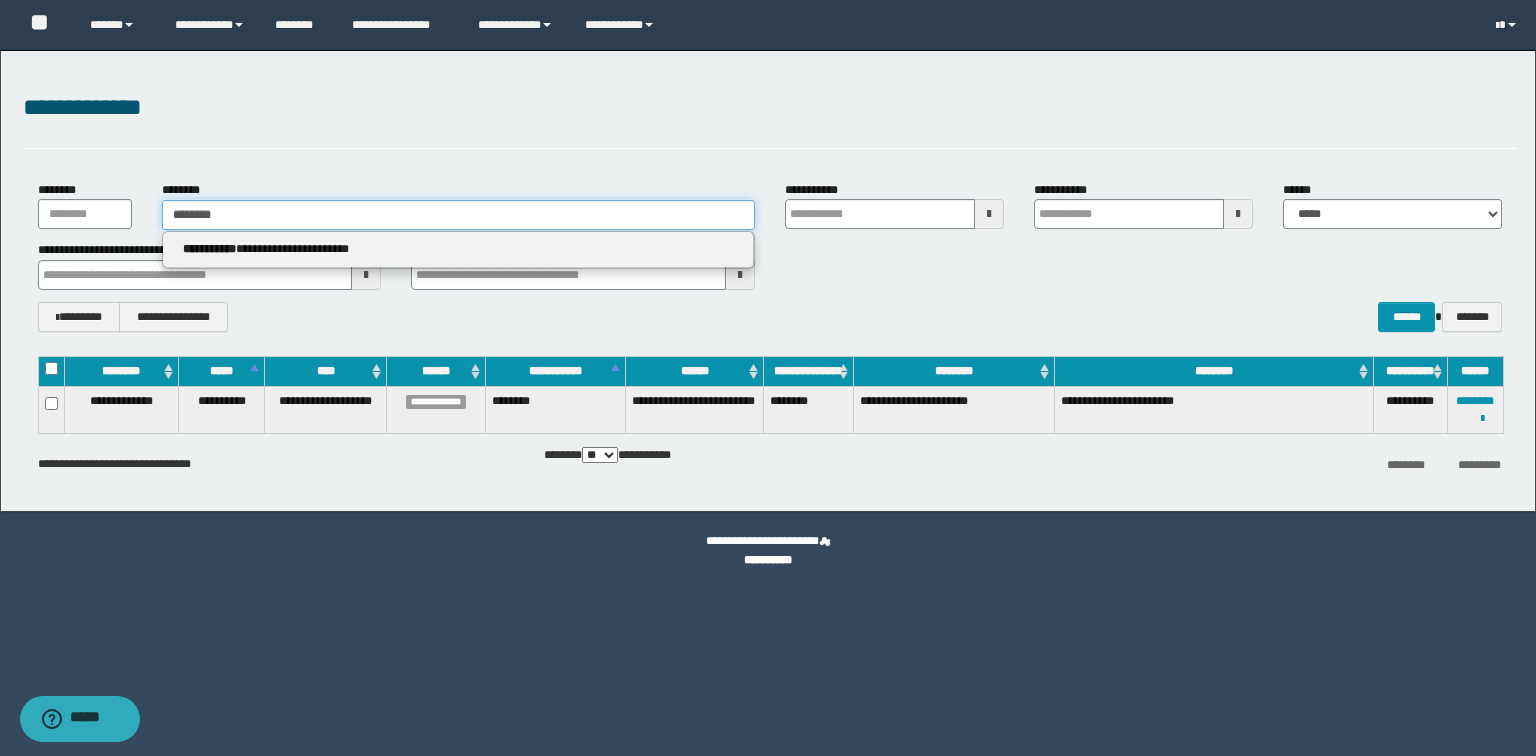 type on "********" 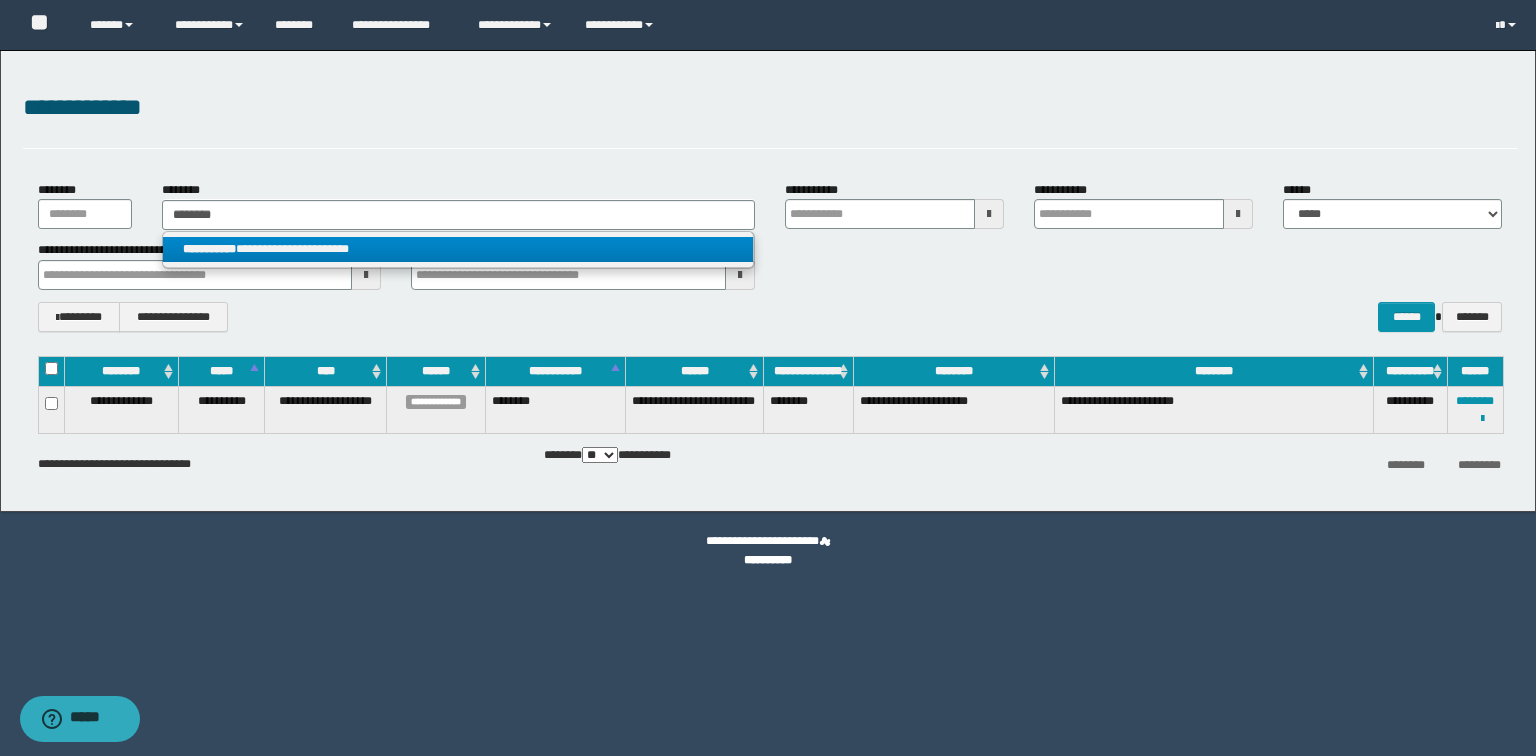 click on "**********" at bounding box center (458, 249) 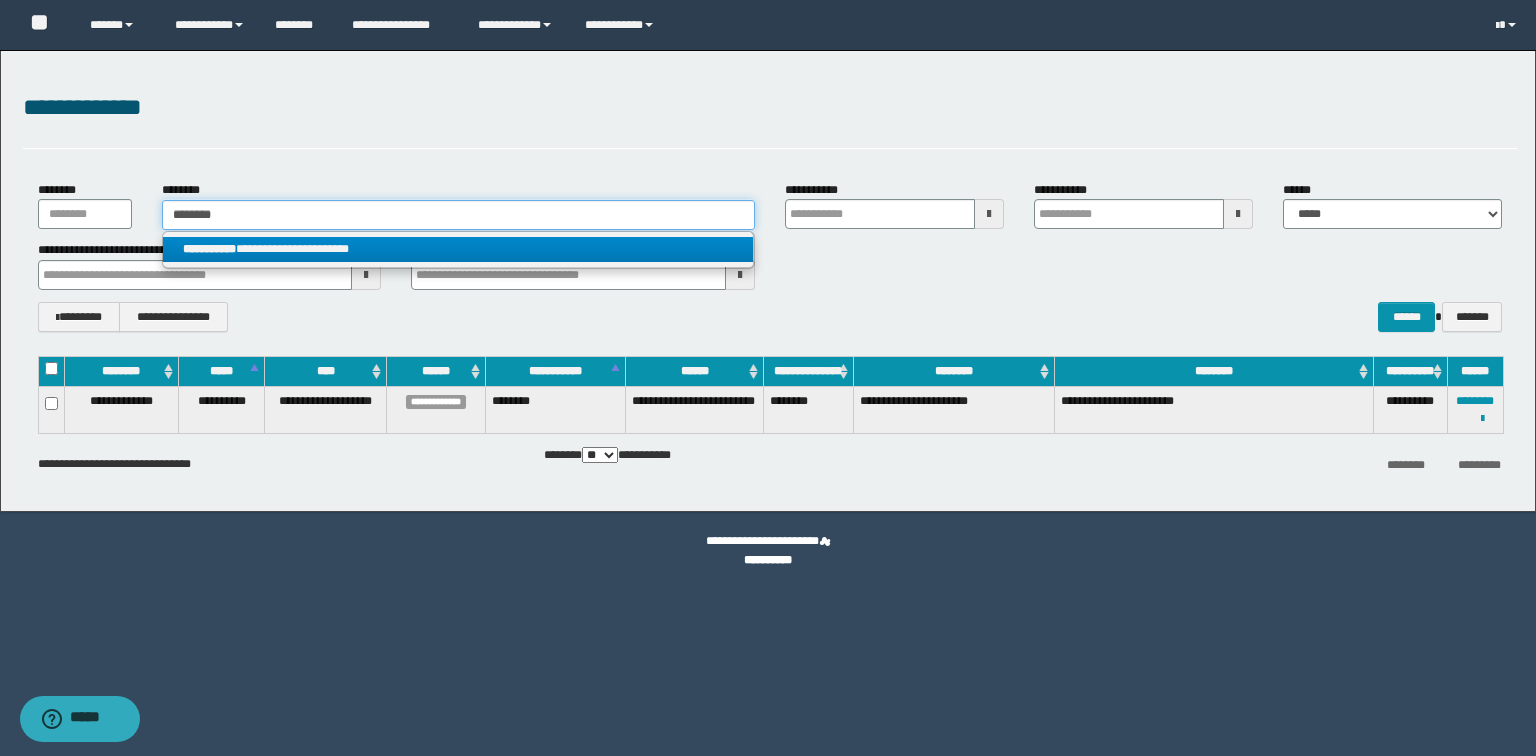 type 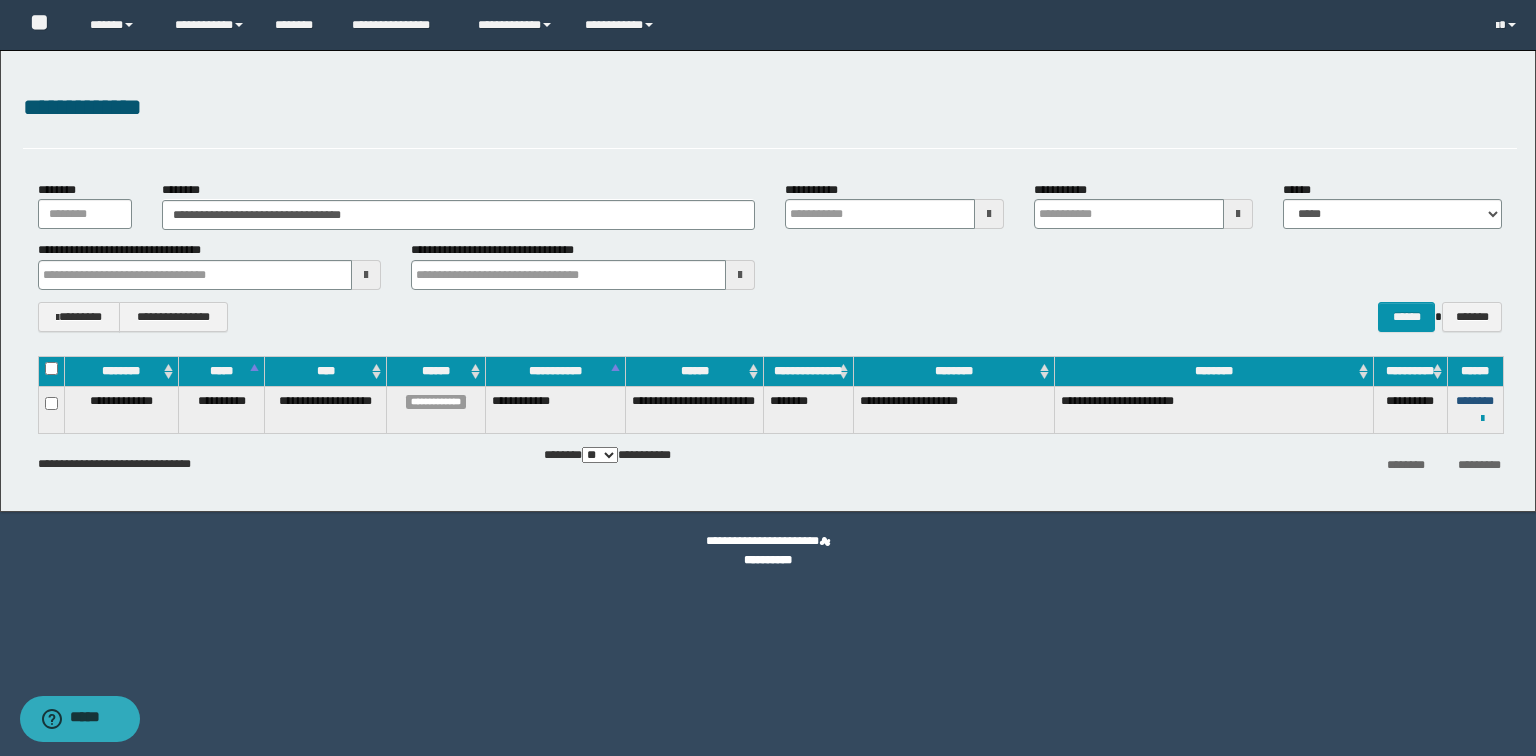 click on "********" at bounding box center [1475, 401] 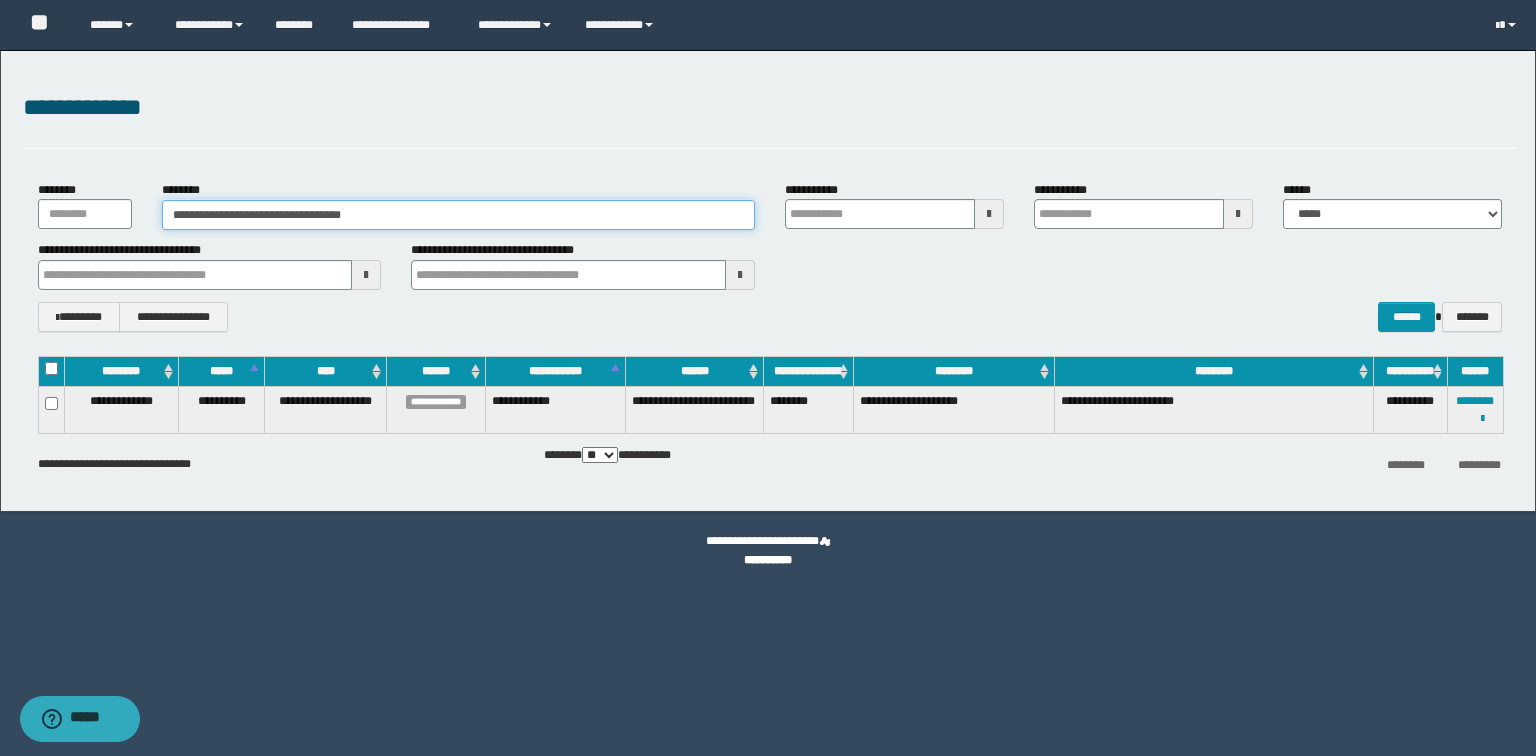 drag, startPoint x: 459, startPoint y: 221, endPoint x: 65, endPoint y: 196, distance: 394.79236 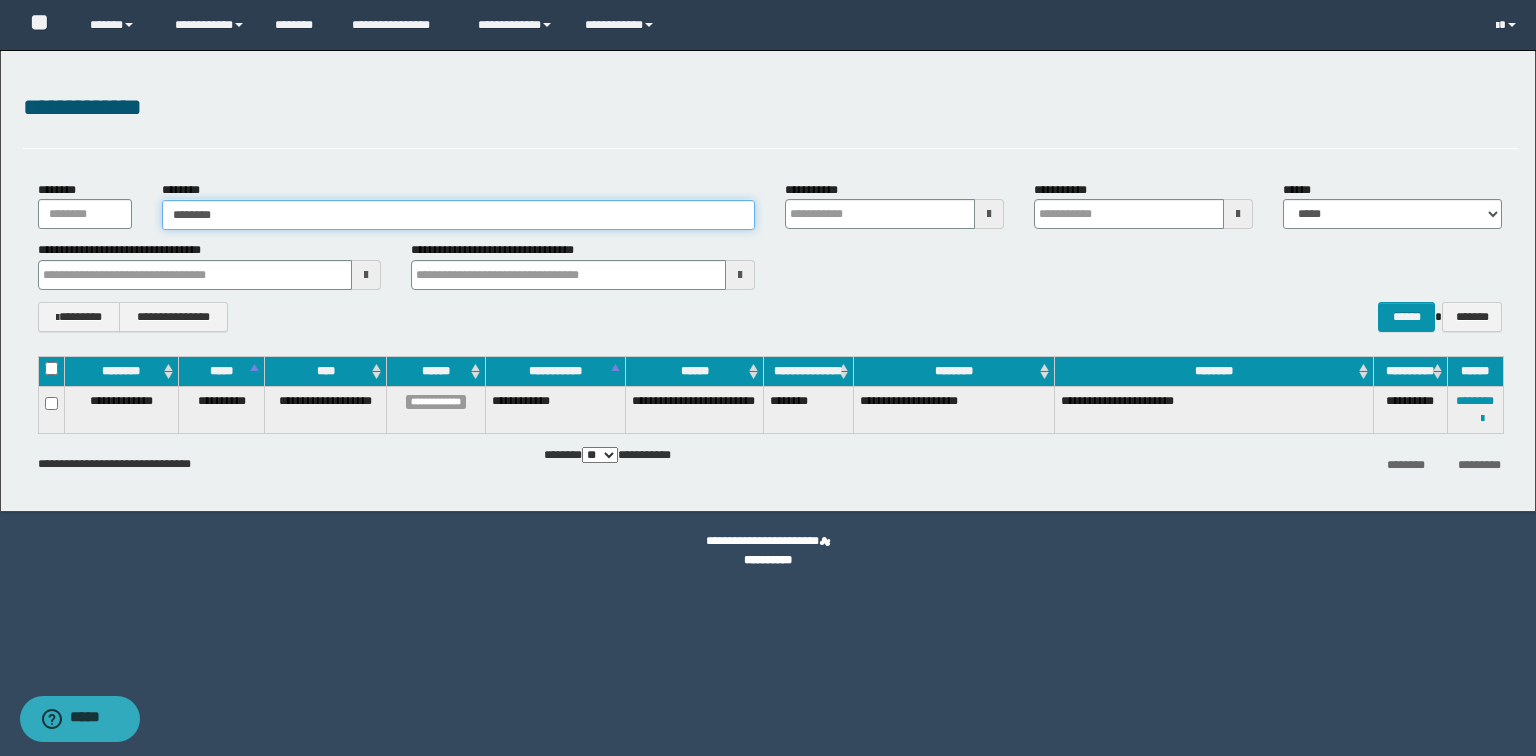 type on "********" 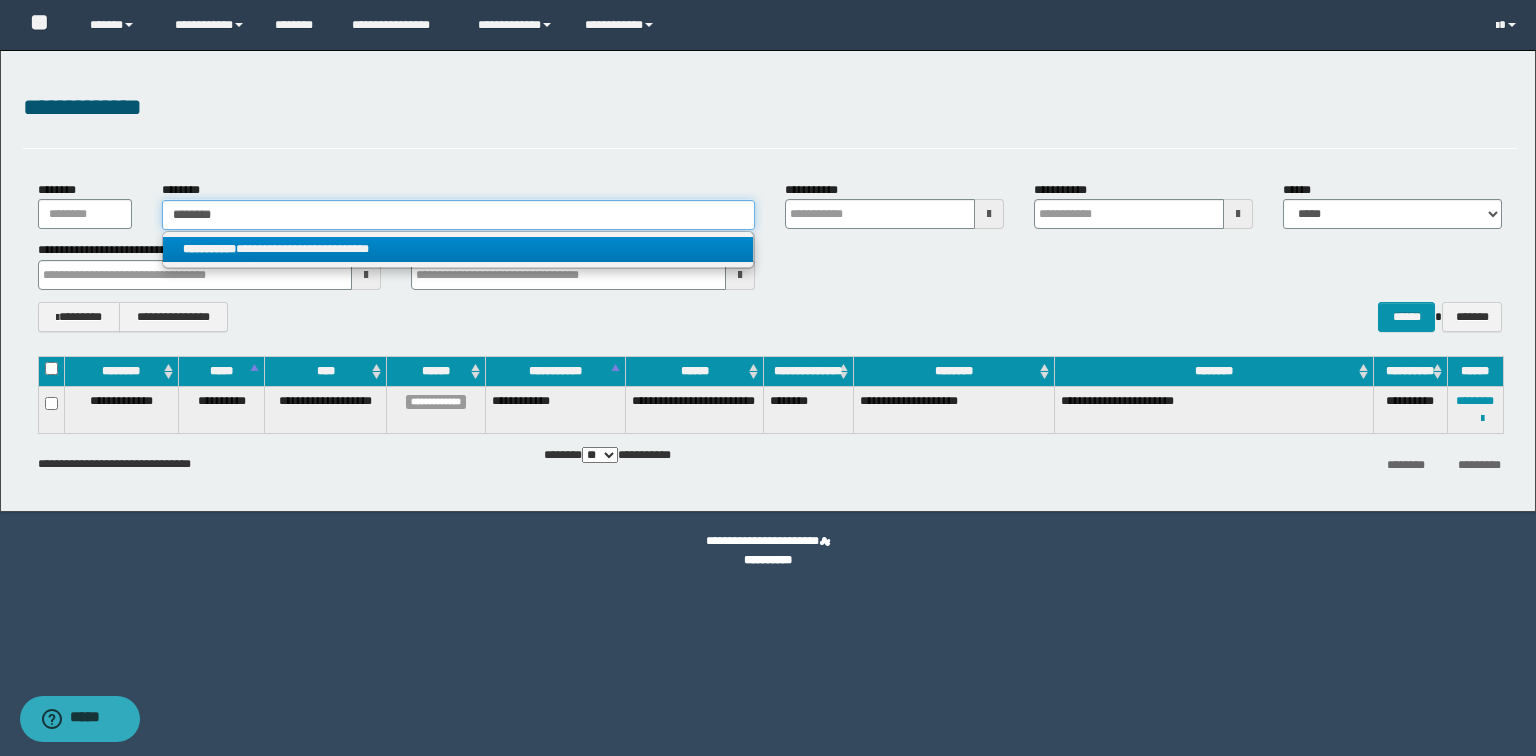 type on "********" 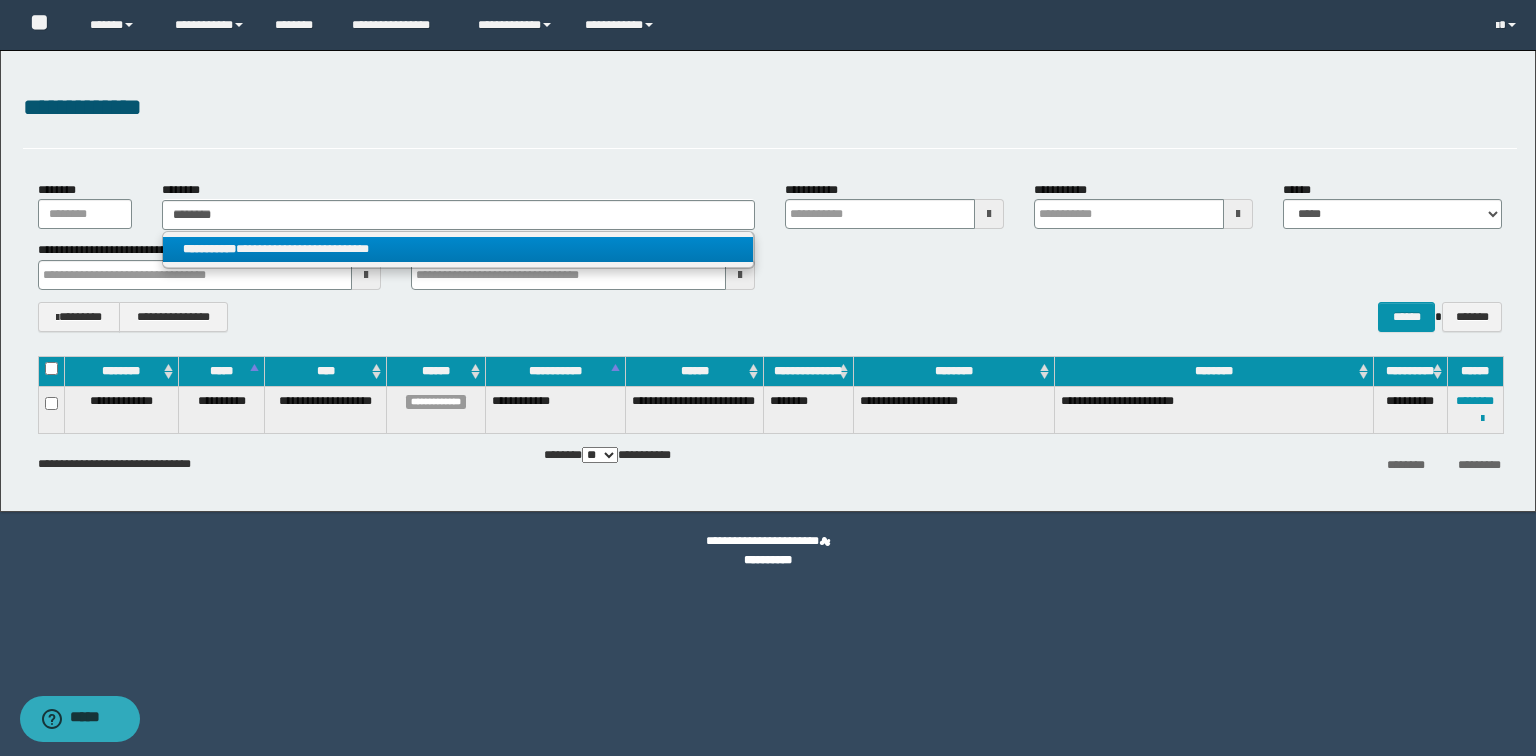 click on "**********" at bounding box center [458, 249] 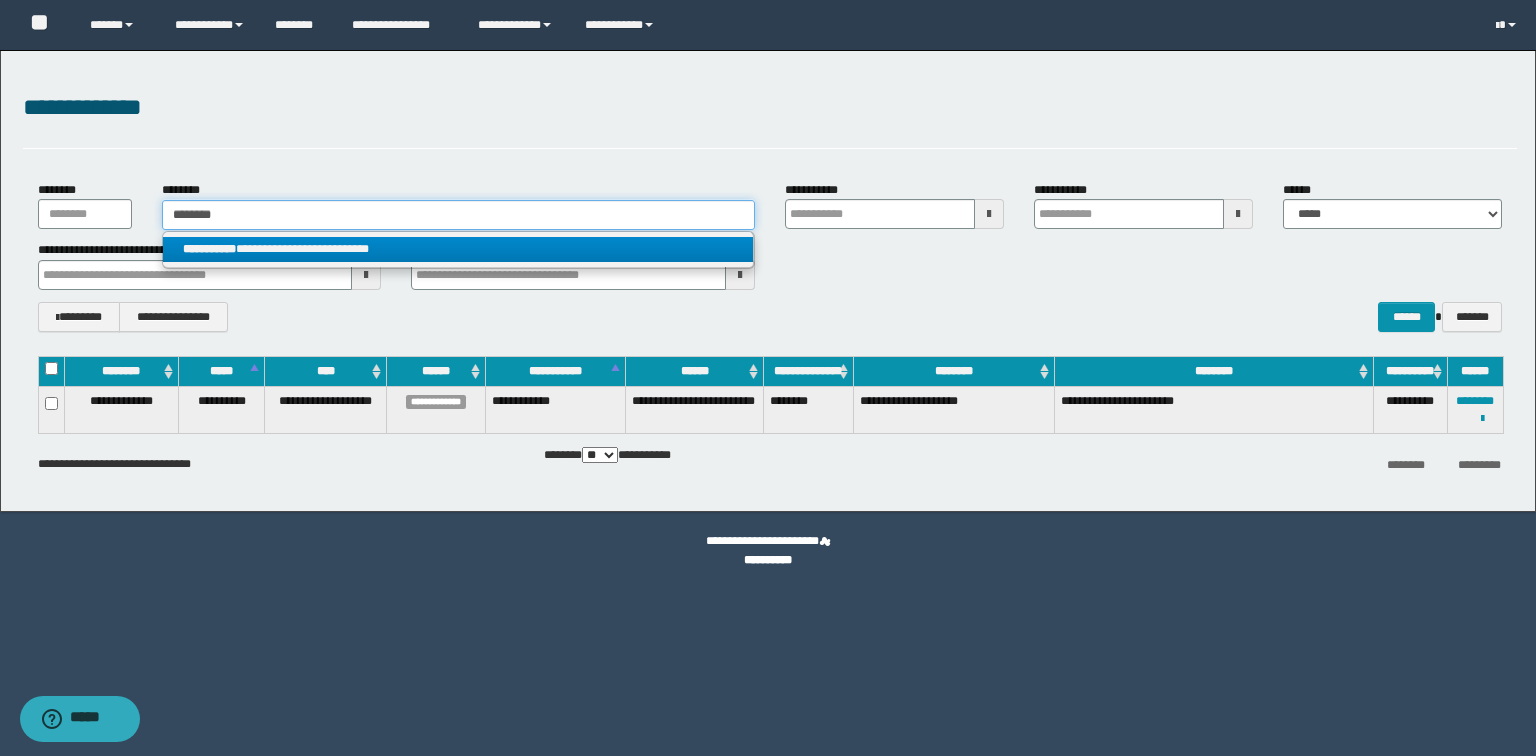type 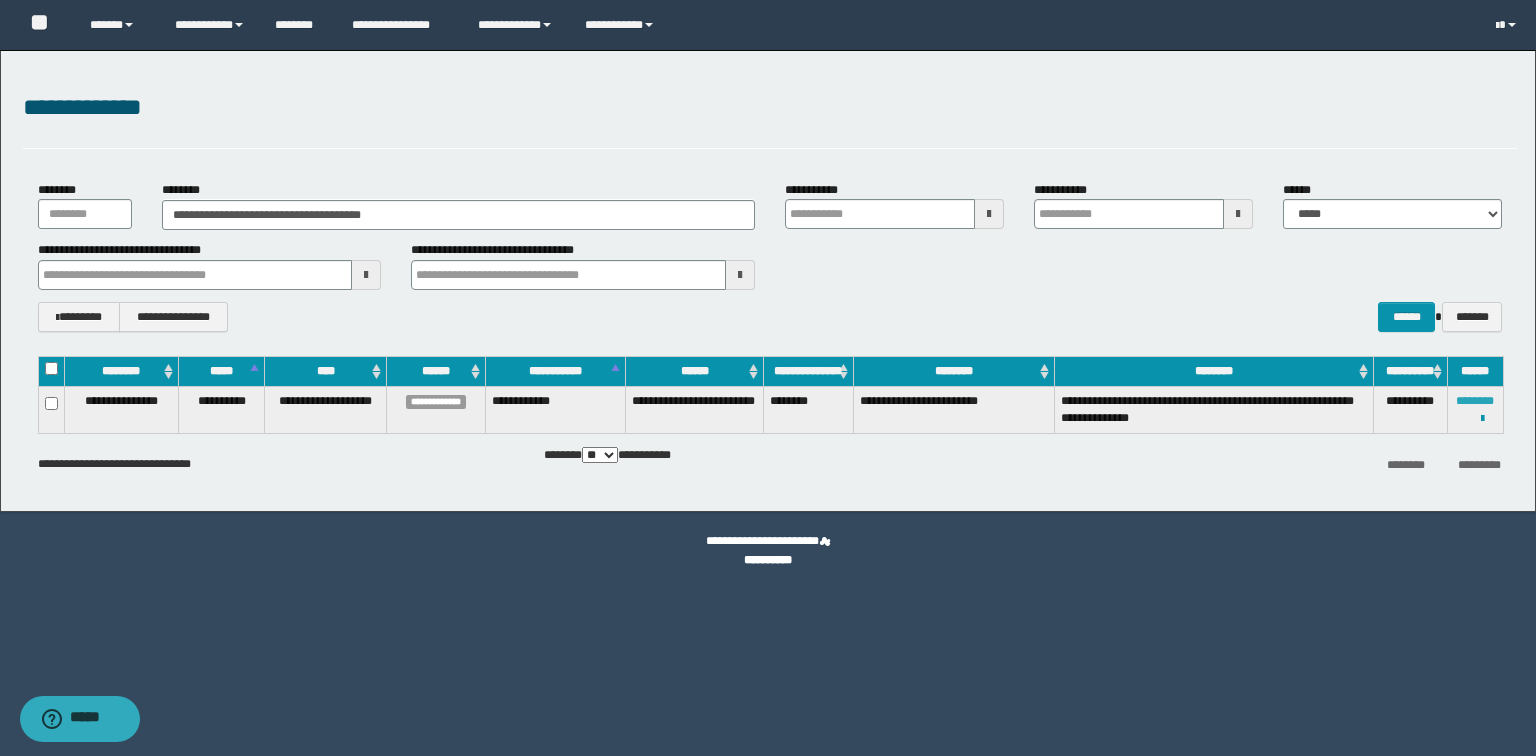 click on "********" at bounding box center (1475, 401) 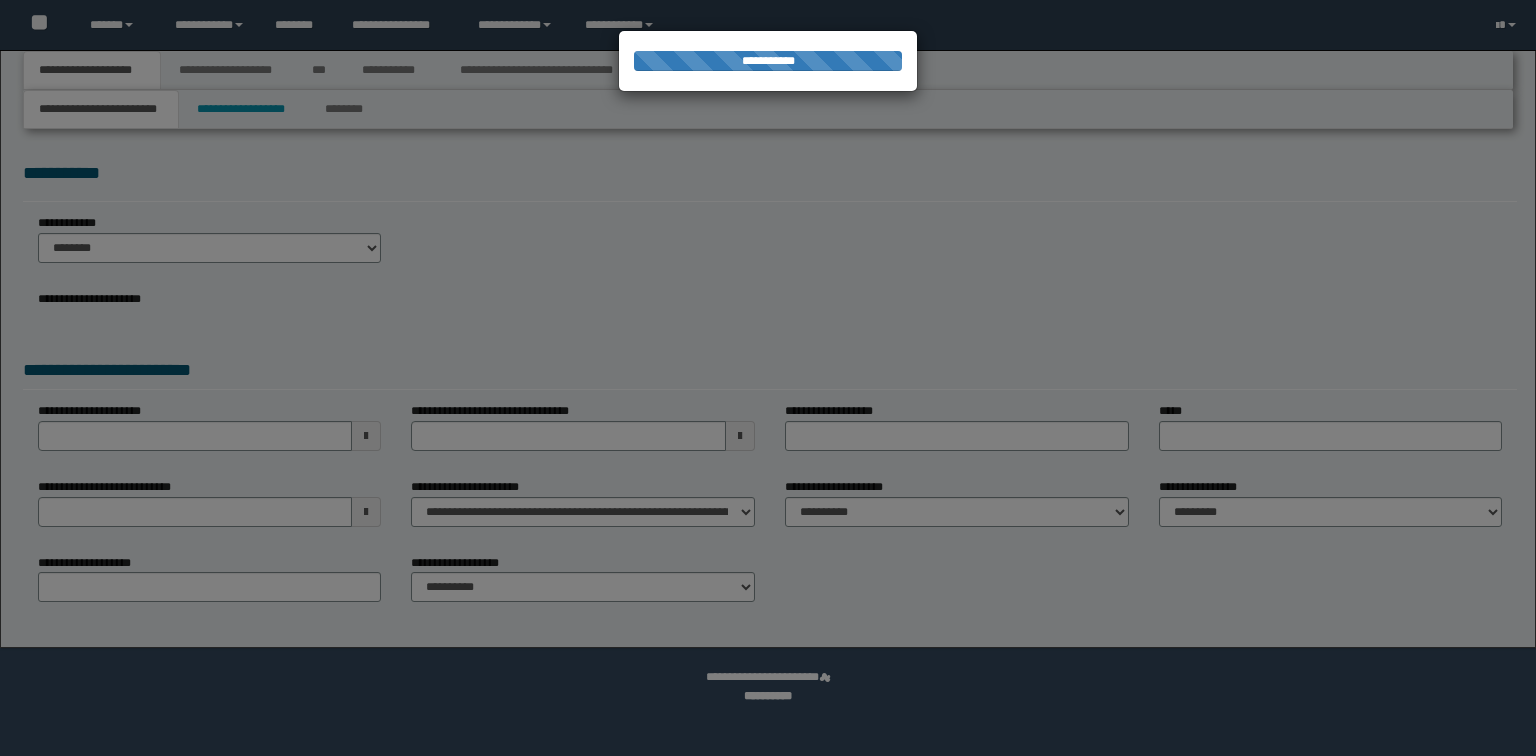 scroll, scrollTop: 0, scrollLeft: 0, axis: both 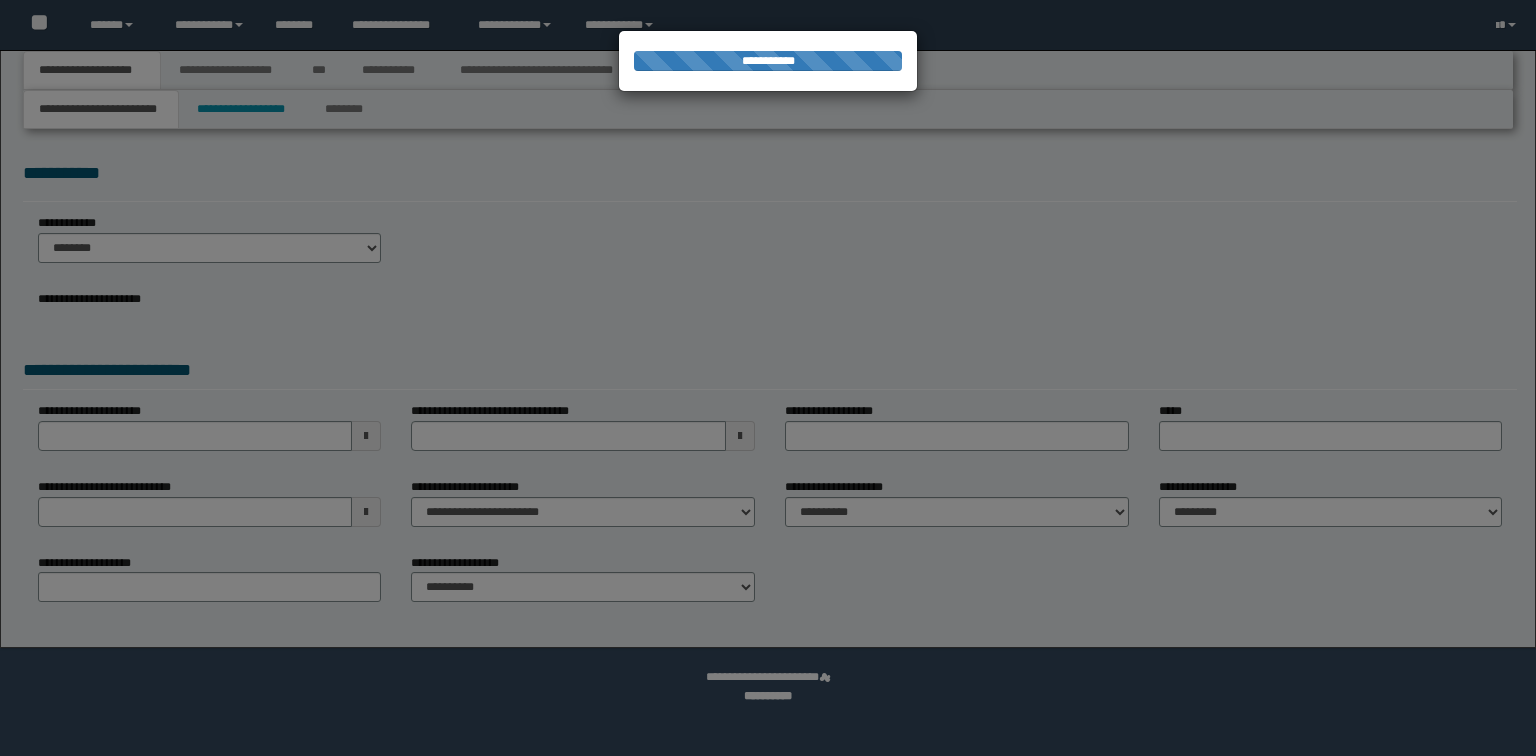 type on "**********" 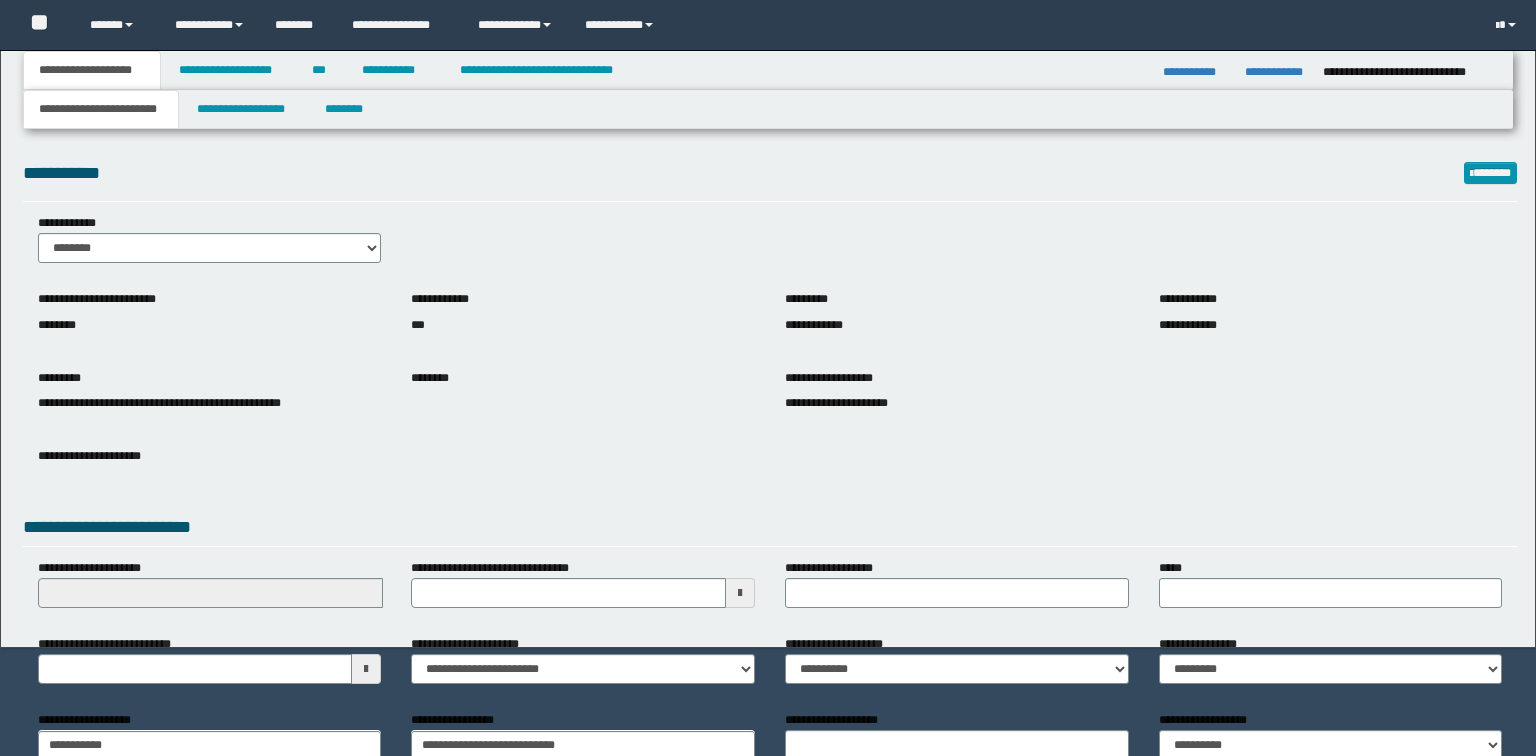 scroll, scrollTop: 0, scrollLeft: 0, axis: both 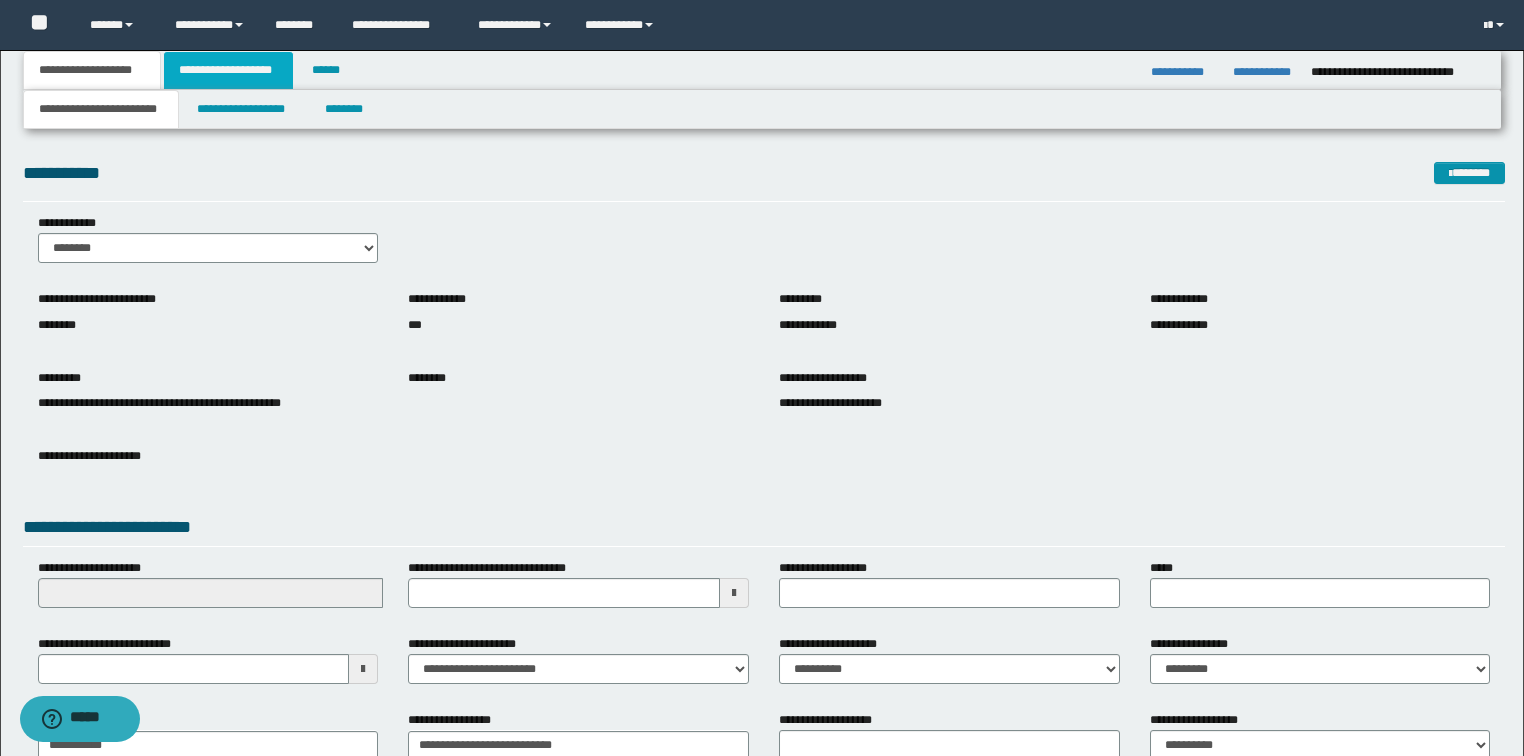 click on "**********" at bounding box center [228, 70] 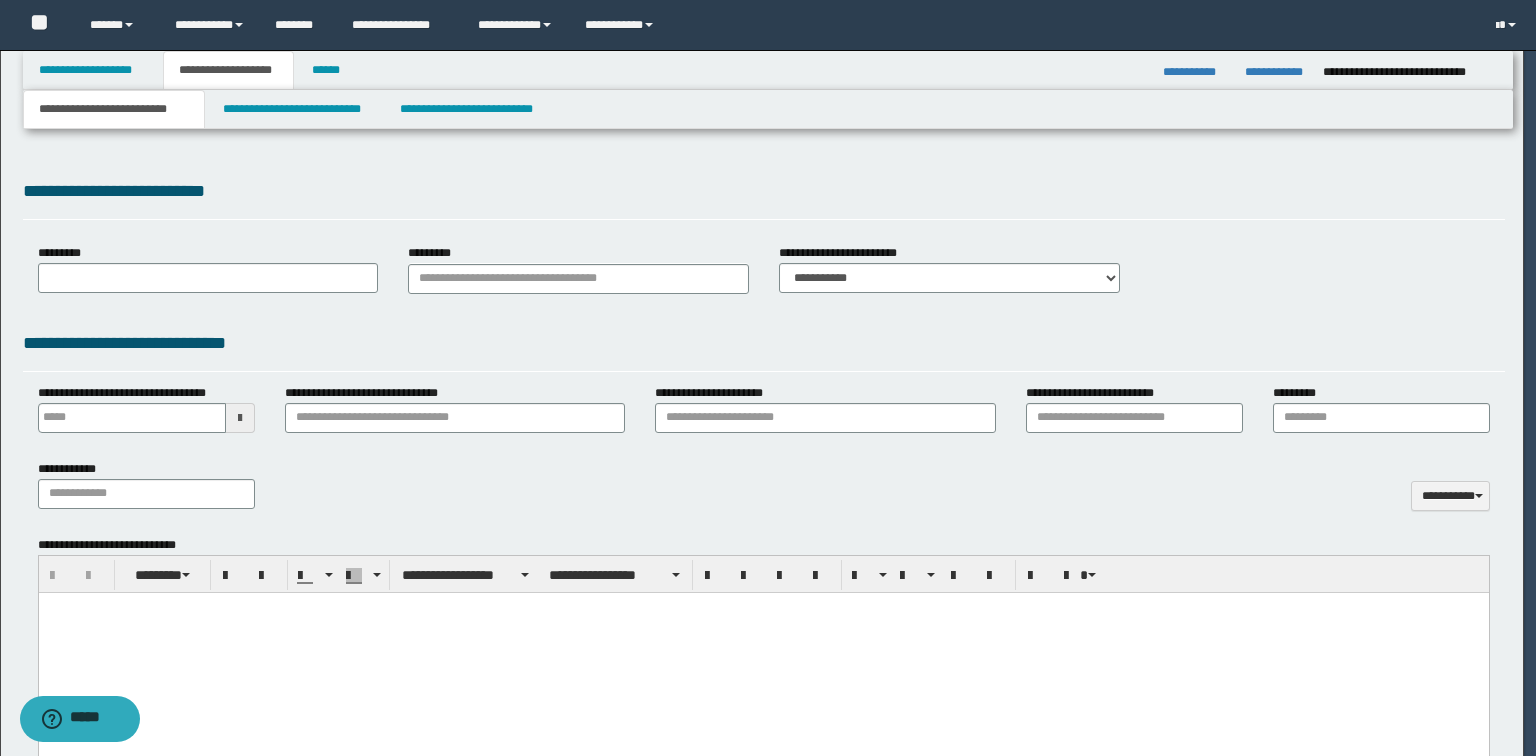 type 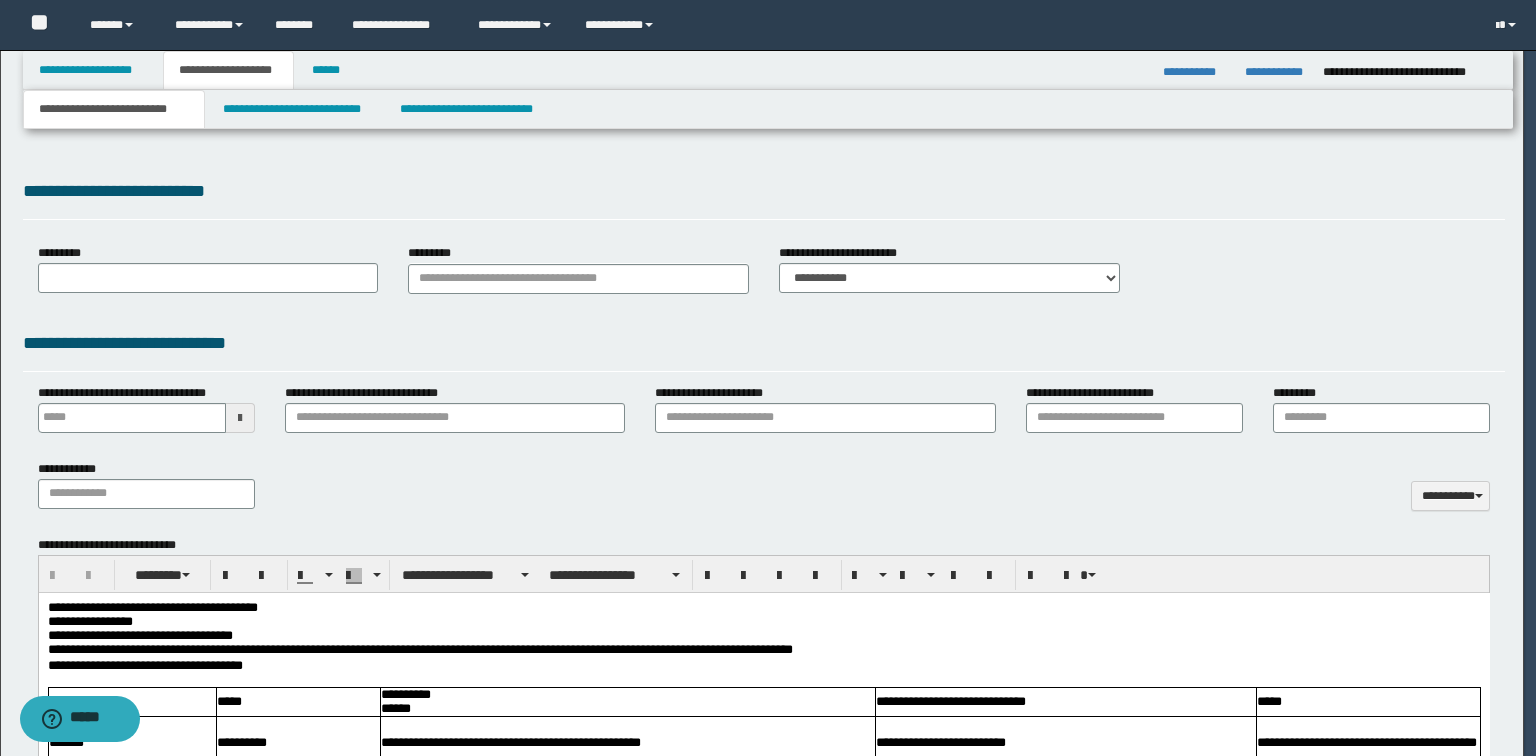 scroll, scrollTop: 0, scrollLeft: 0, axis: both 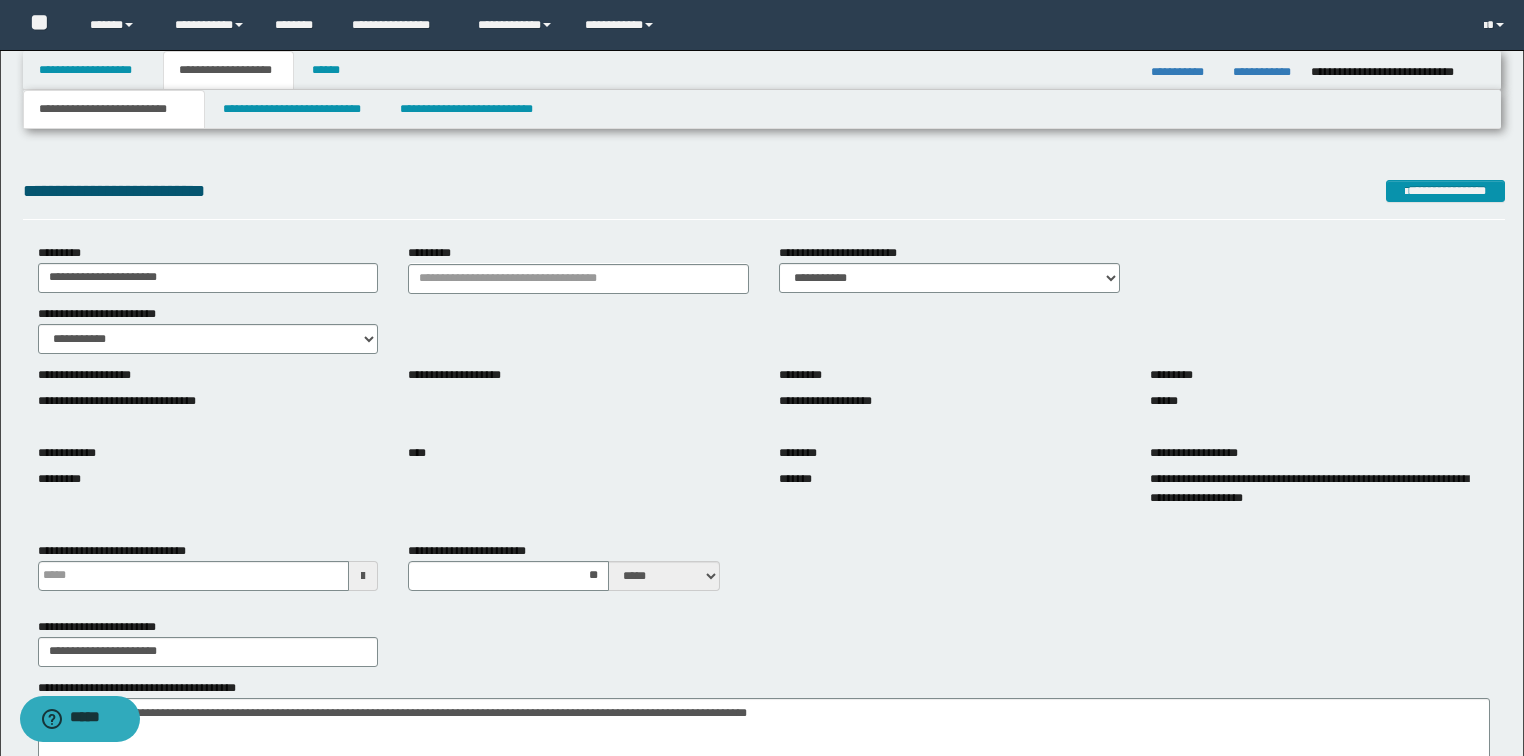 click on "**********" at bounding box center [1320, 487] 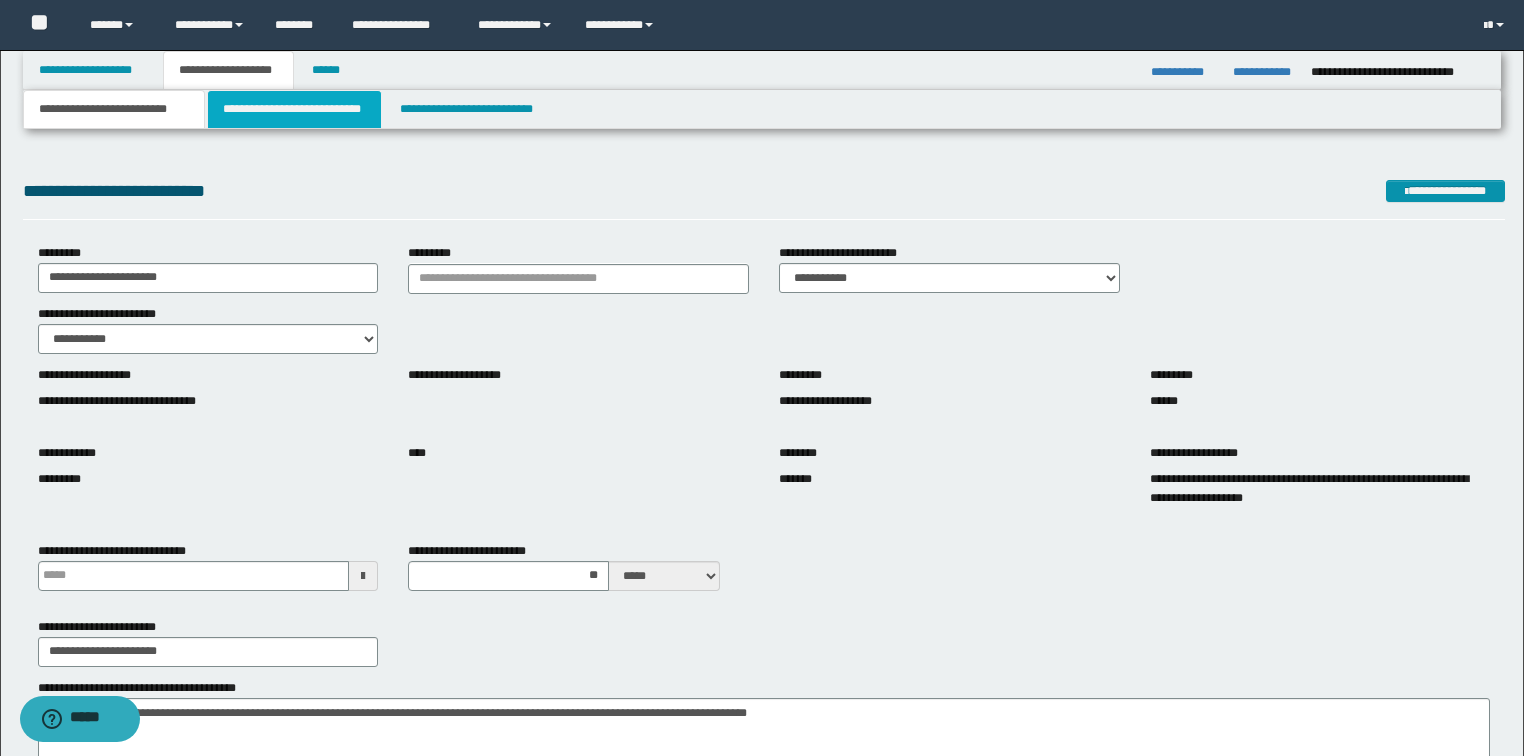 click on "**********" at bounding box center (294, 109) 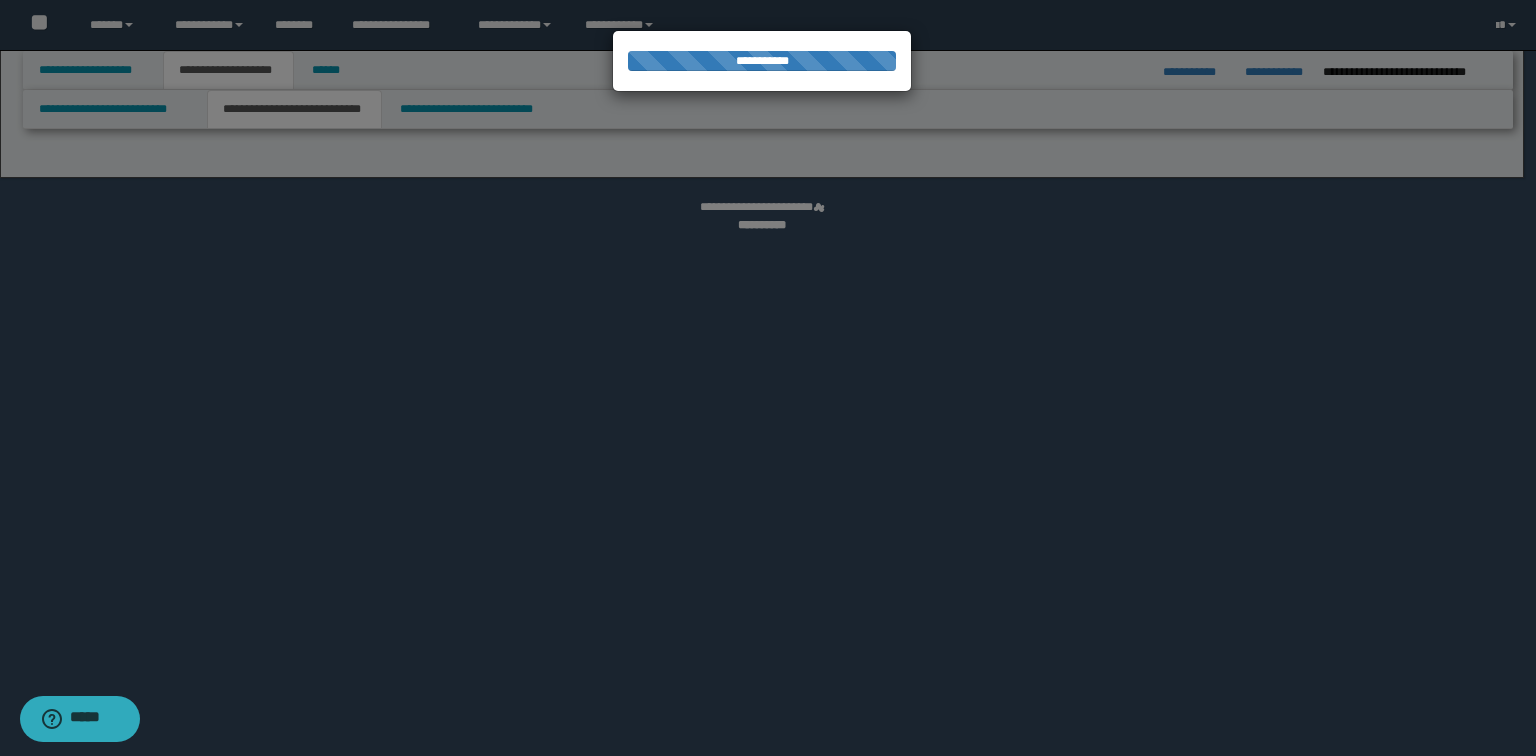 select on "*" 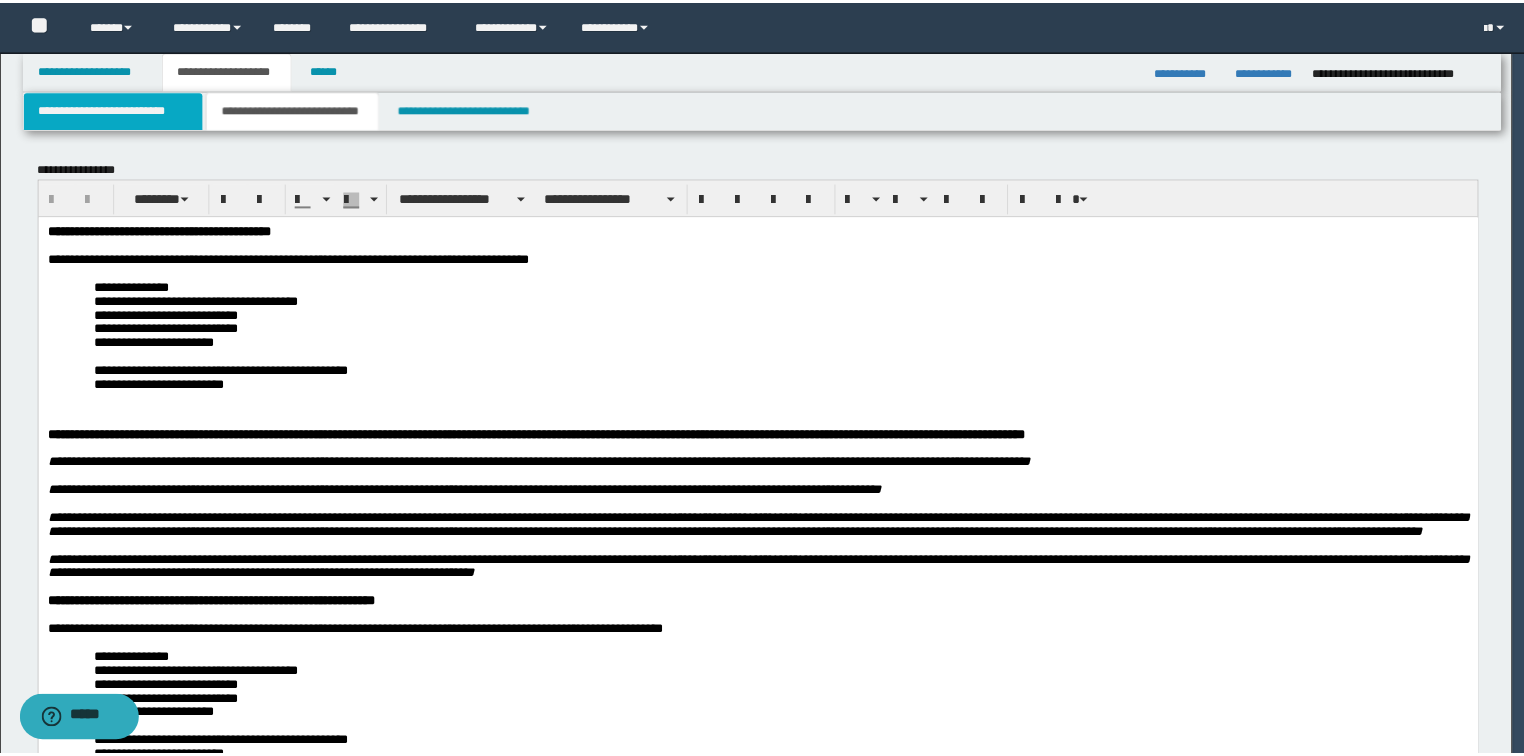 scroll, scrollTop: 0, scrollLeft: 0, axis: both 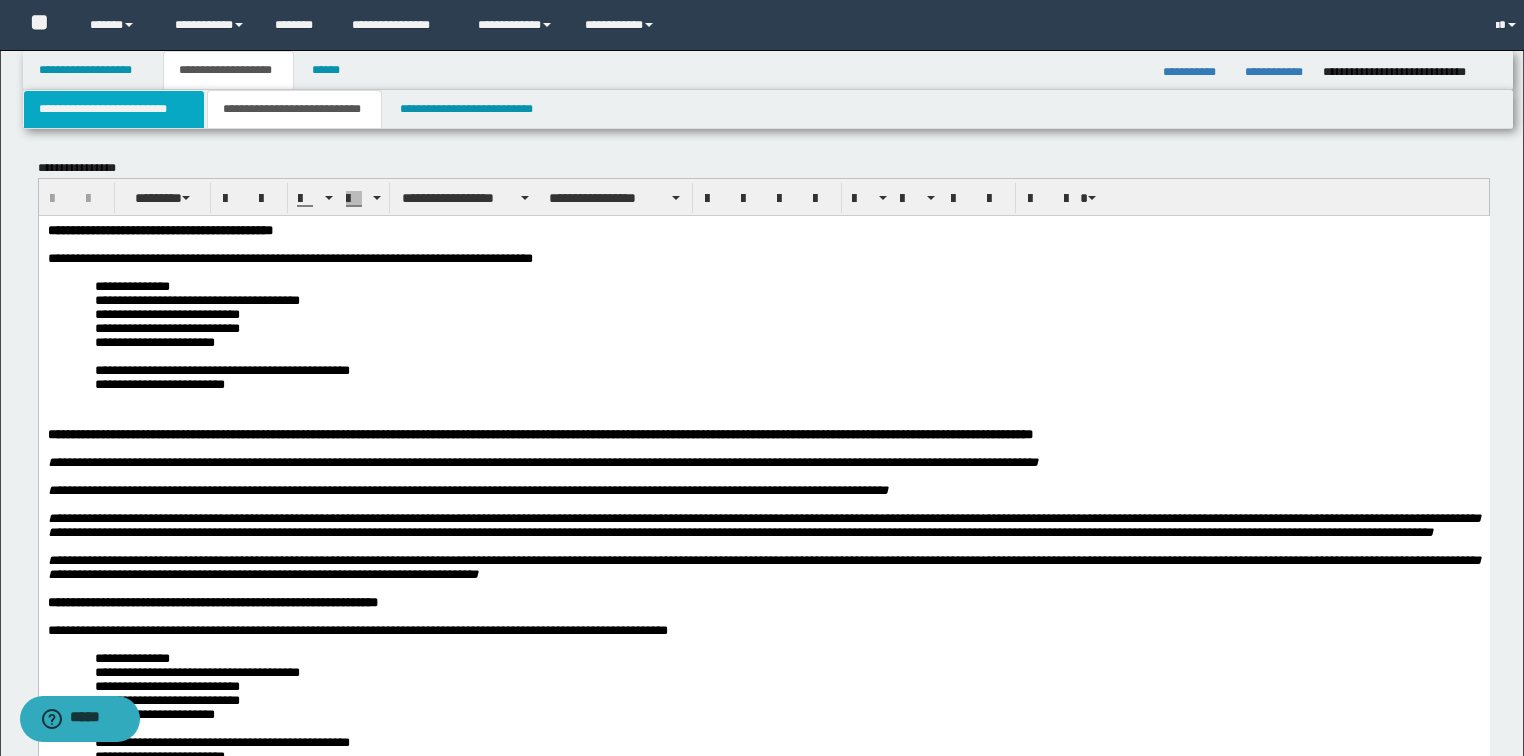 click on "**********" at bounding box center [114, 109] 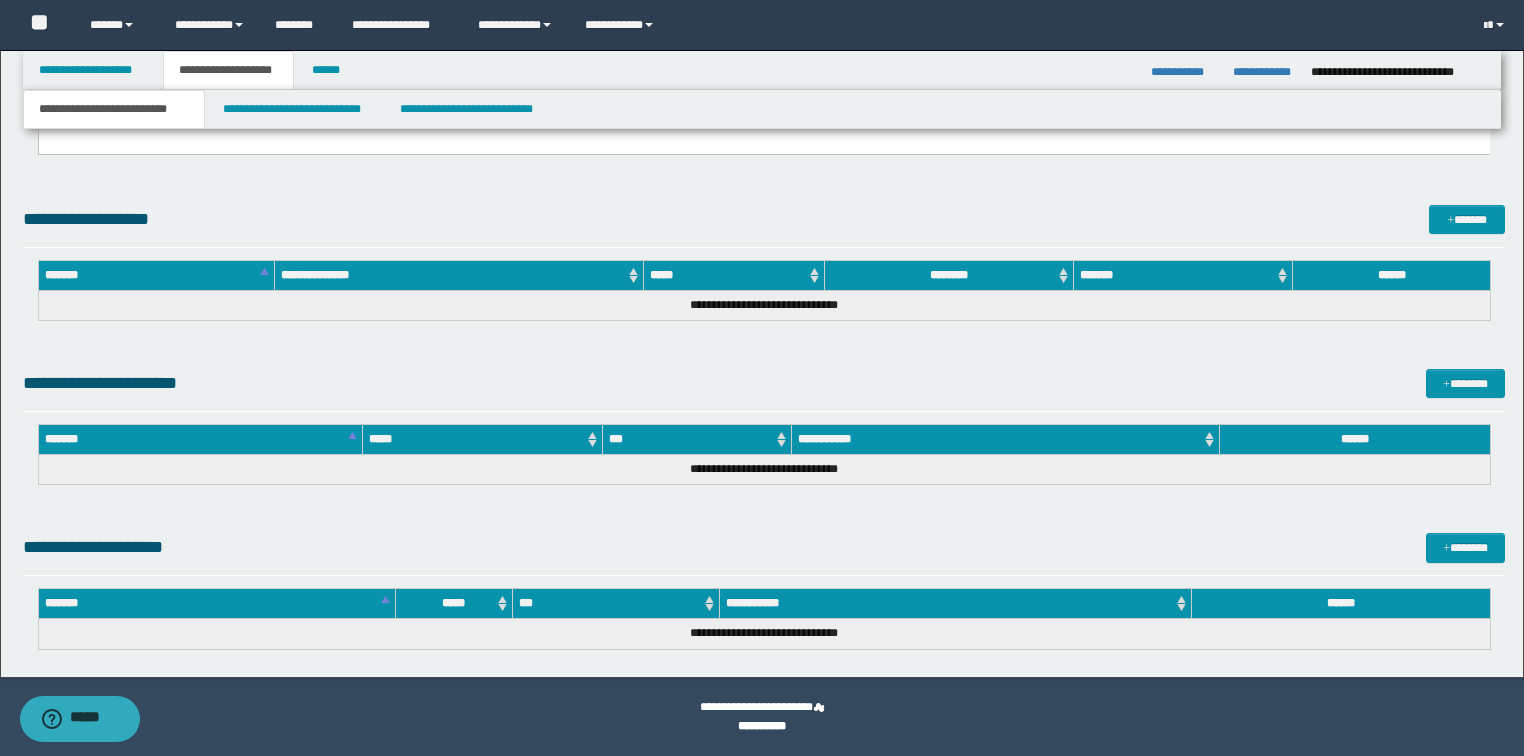 scroll, scrollTop: 4494, scrollLeft: 0, axis: vertical 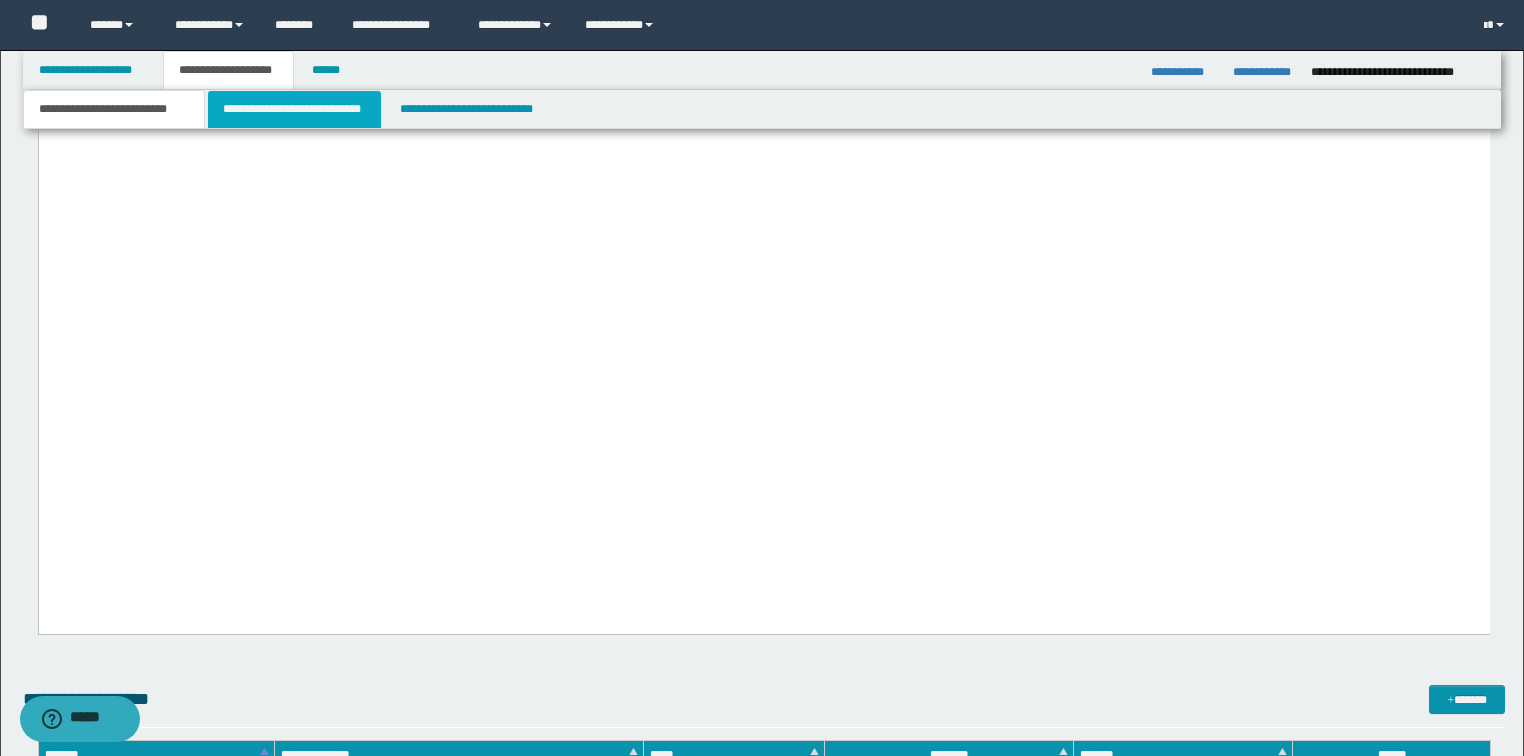 click on "**********" at bounding box center (294, 109) 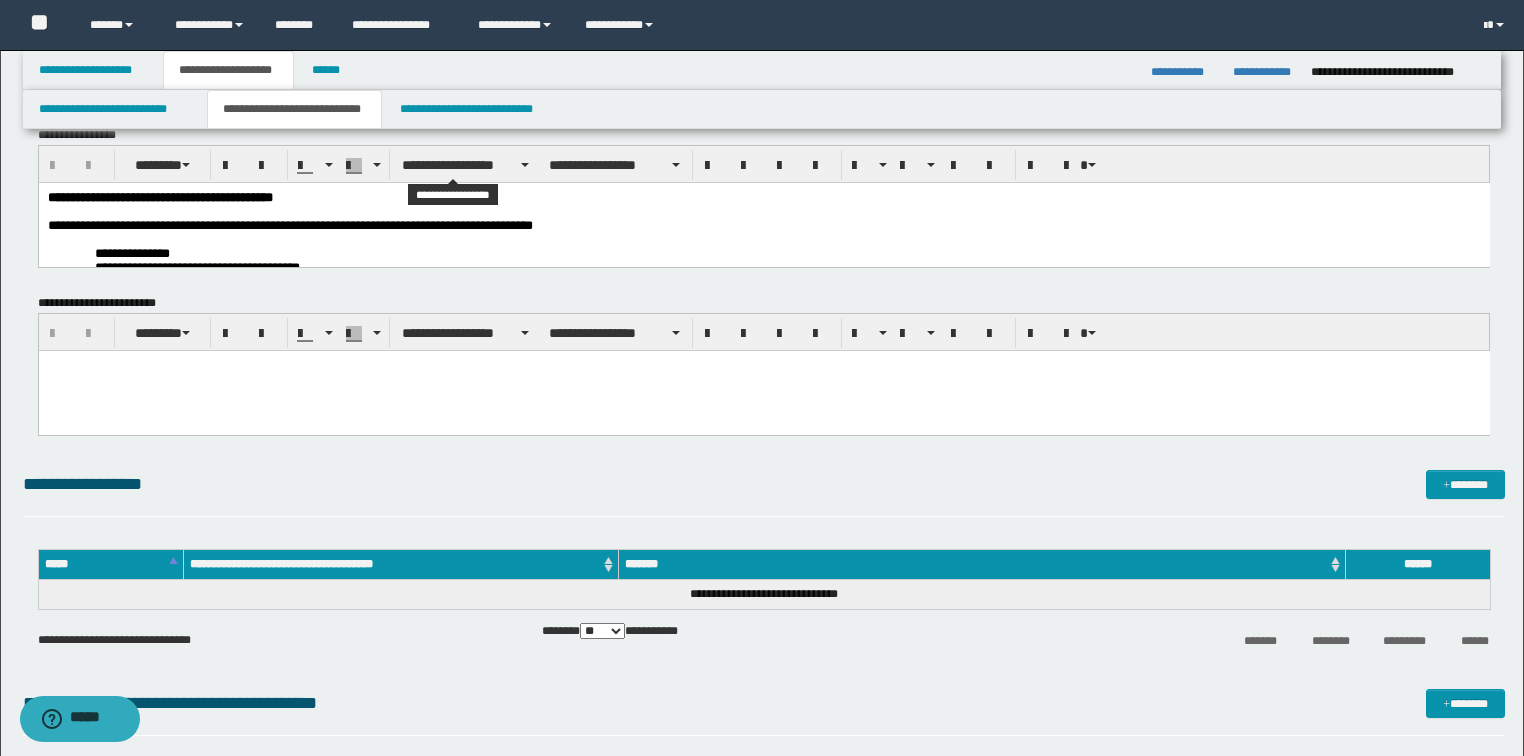 scroll, scrollTop: 0, scrollLeft: 0, axis: both 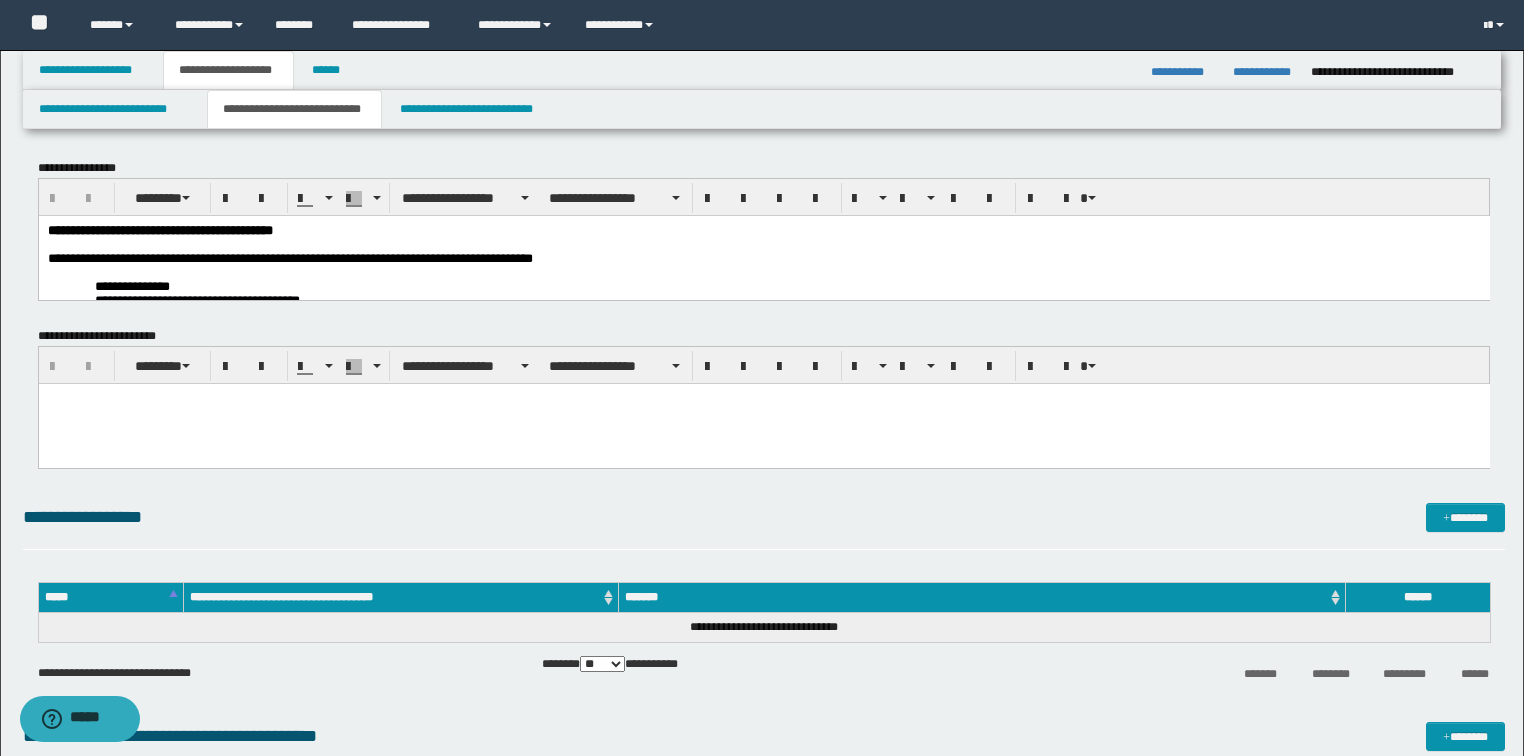 click on "**********" at bounding box center [289, 257] 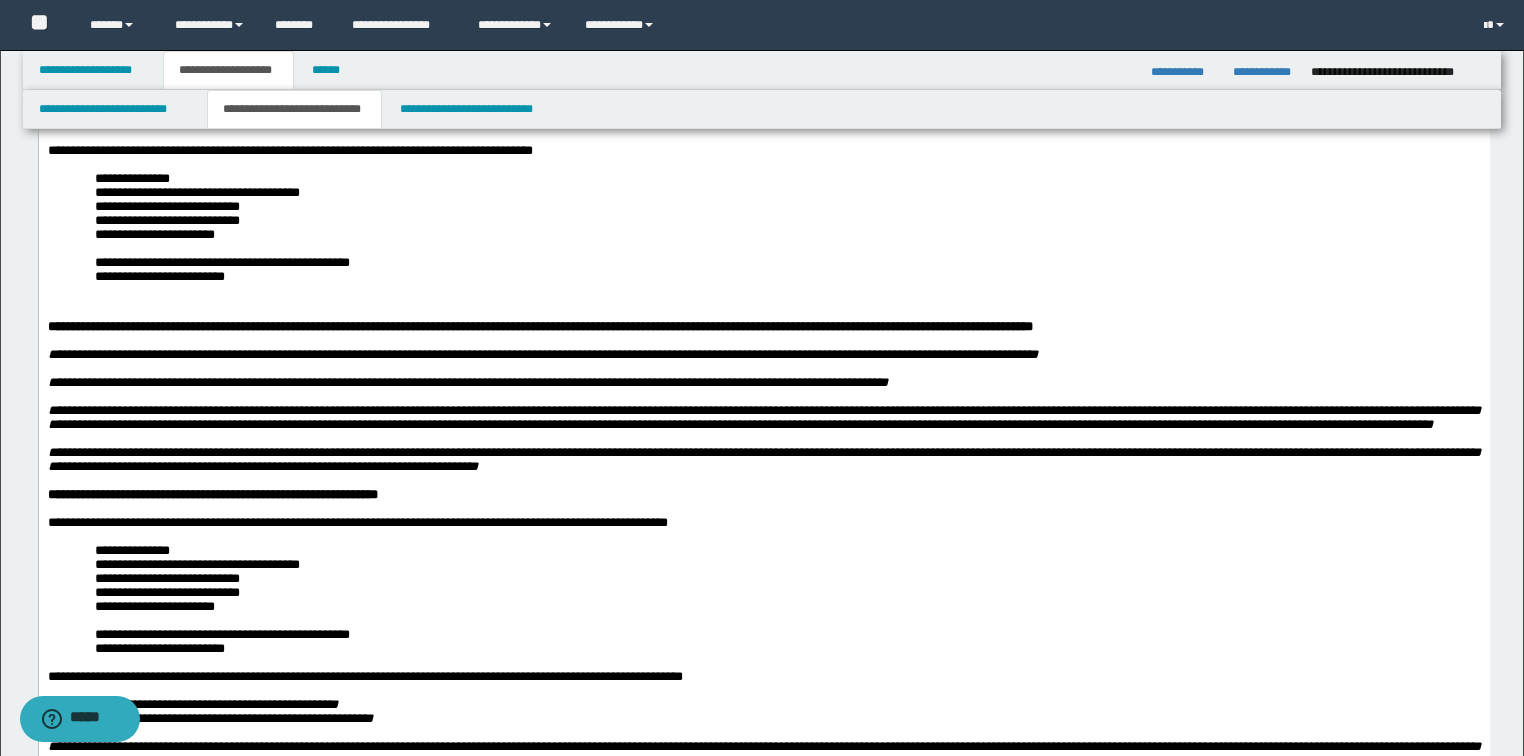 scroll, scrollTop: 80, scrollLeft: 0, axis: vertical 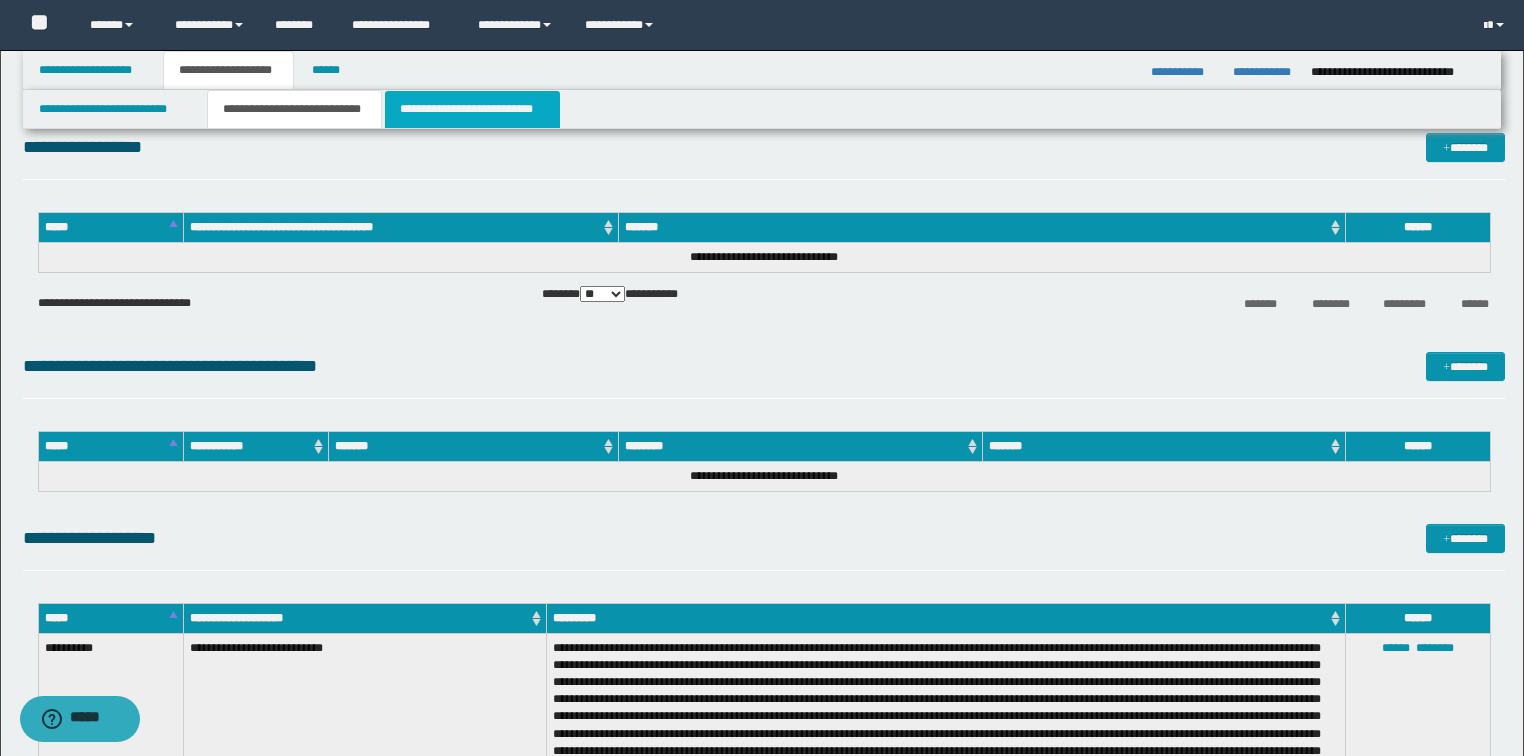 click on "**********" at bounding box center (472, 109) 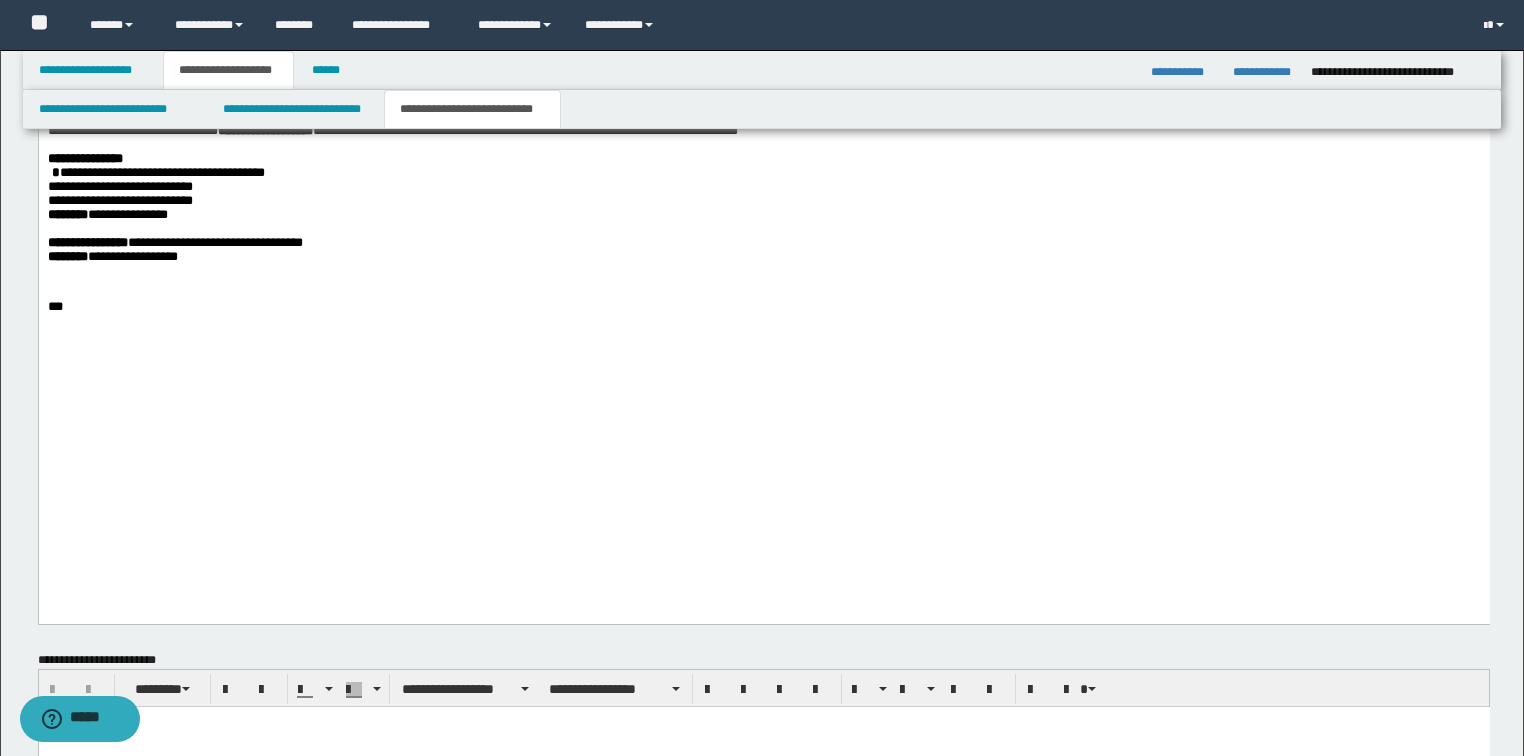 scroll, scrollTop: 2560, scrollLeft: 0, axis: vertical 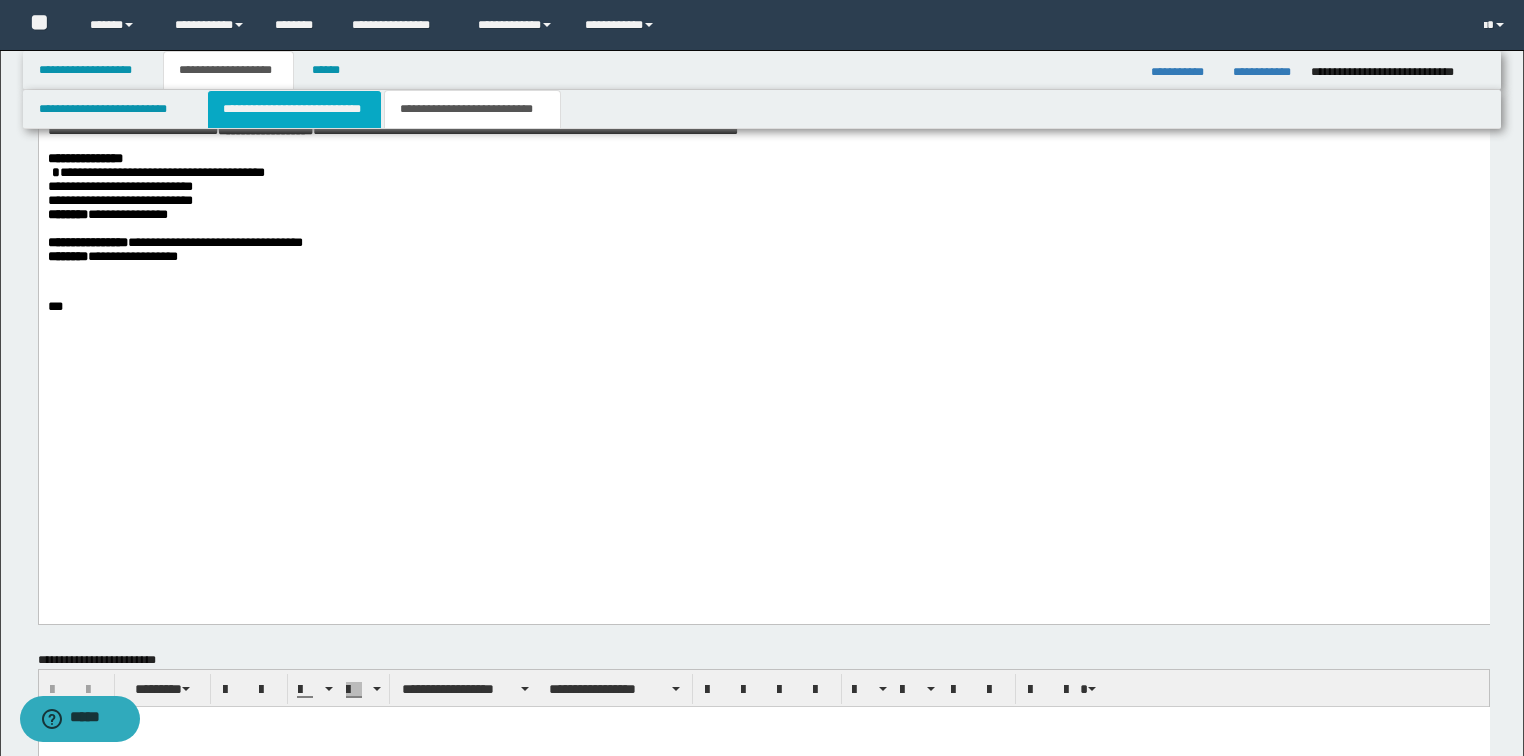 click on "**********" at bounding box center [294, 109] 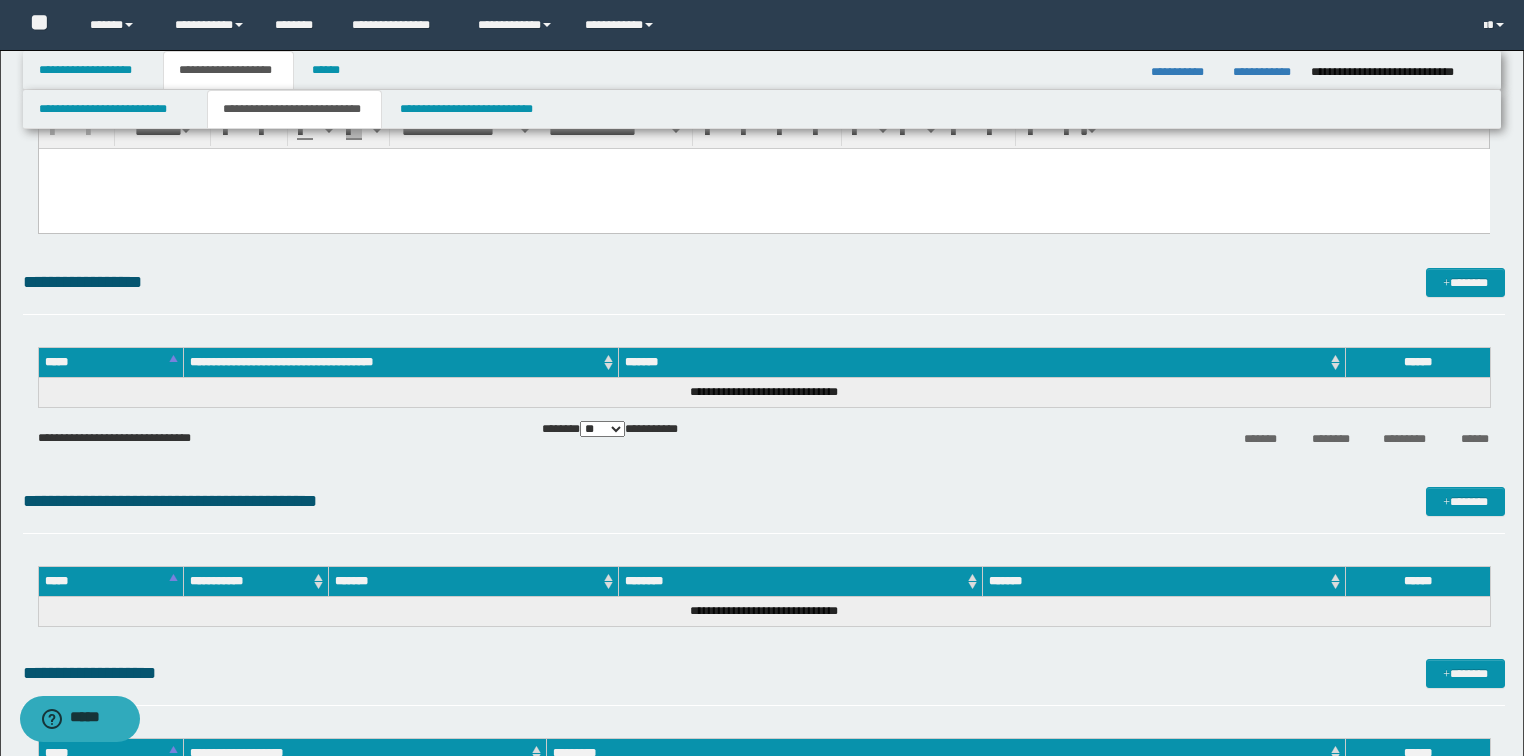 scroll, scrollTop: 1760, scrollLeft: 0, axis: vertical 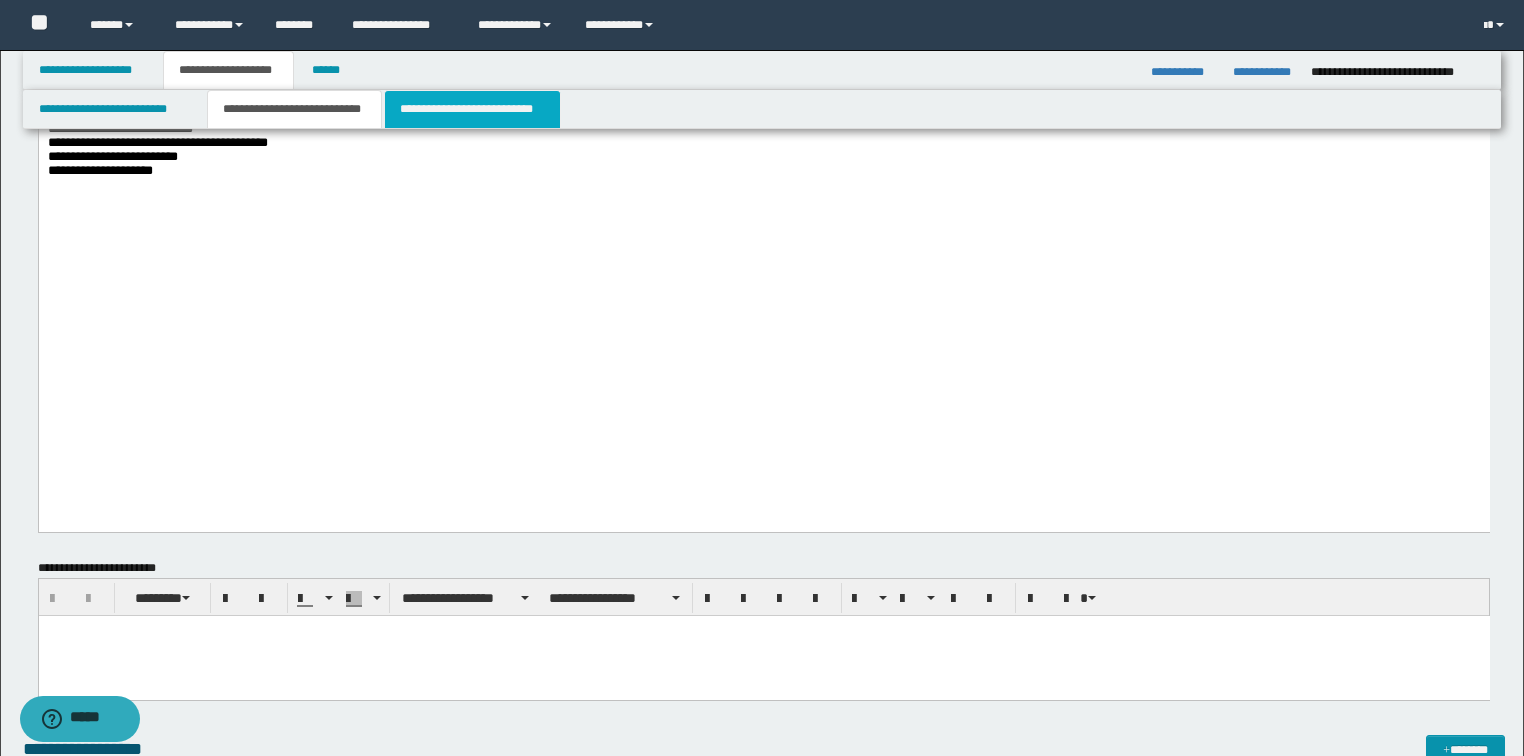 click on "**********" at bounding box center [472, 109] 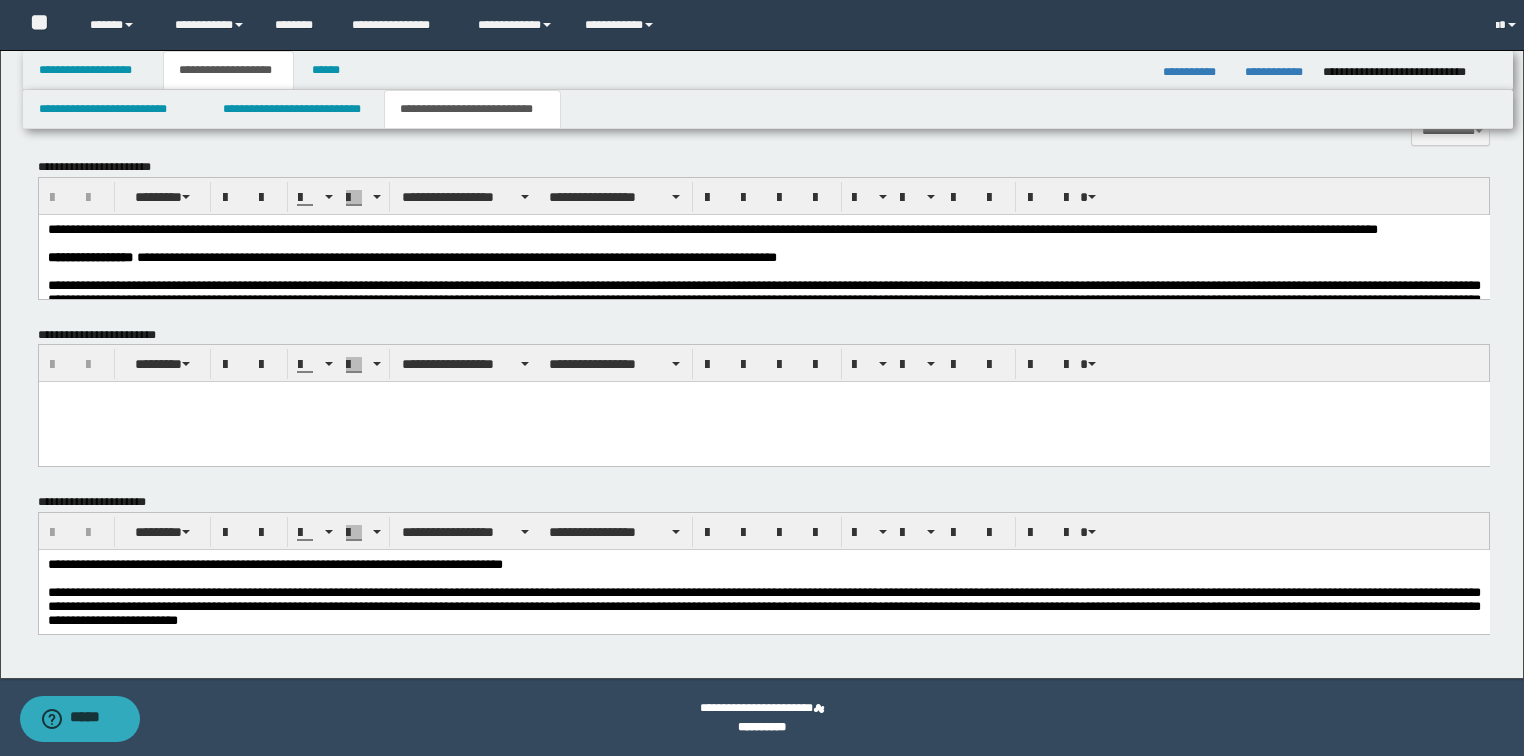 scroll, scrollTop: 897, scrollLeft: 0, axis: vertical 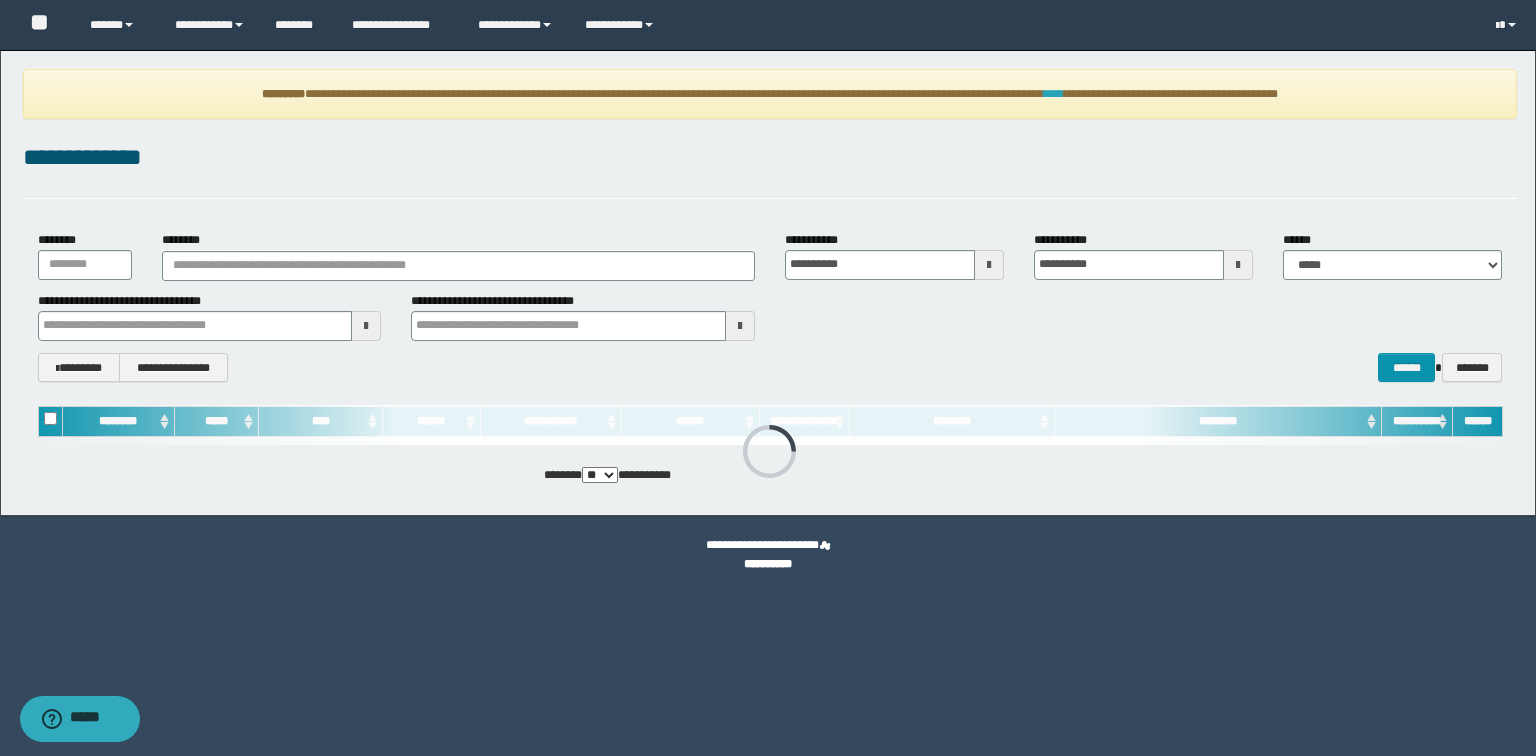 click on "****" at bounding box center (1054, 94) 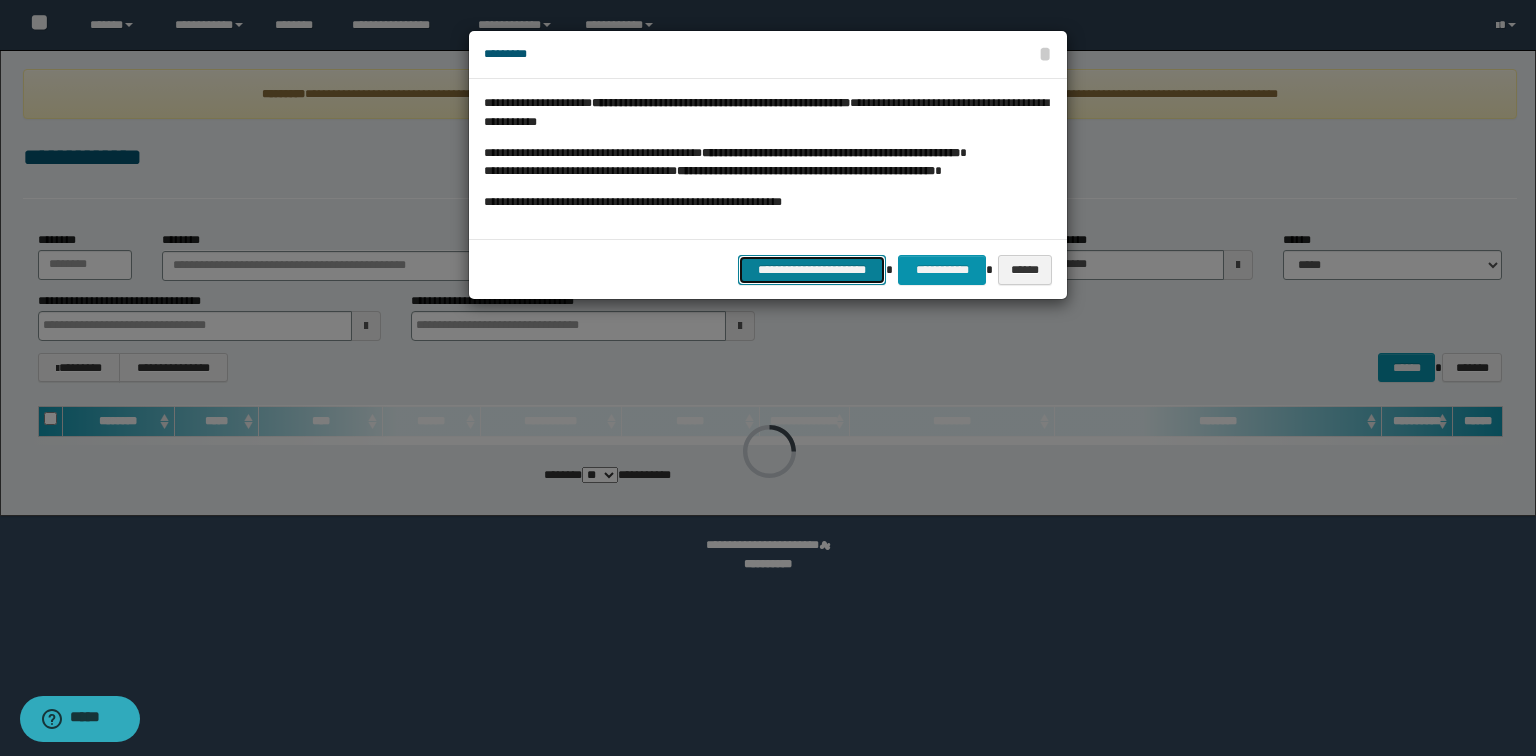 click on "**********" at bounding box center [812, 270] 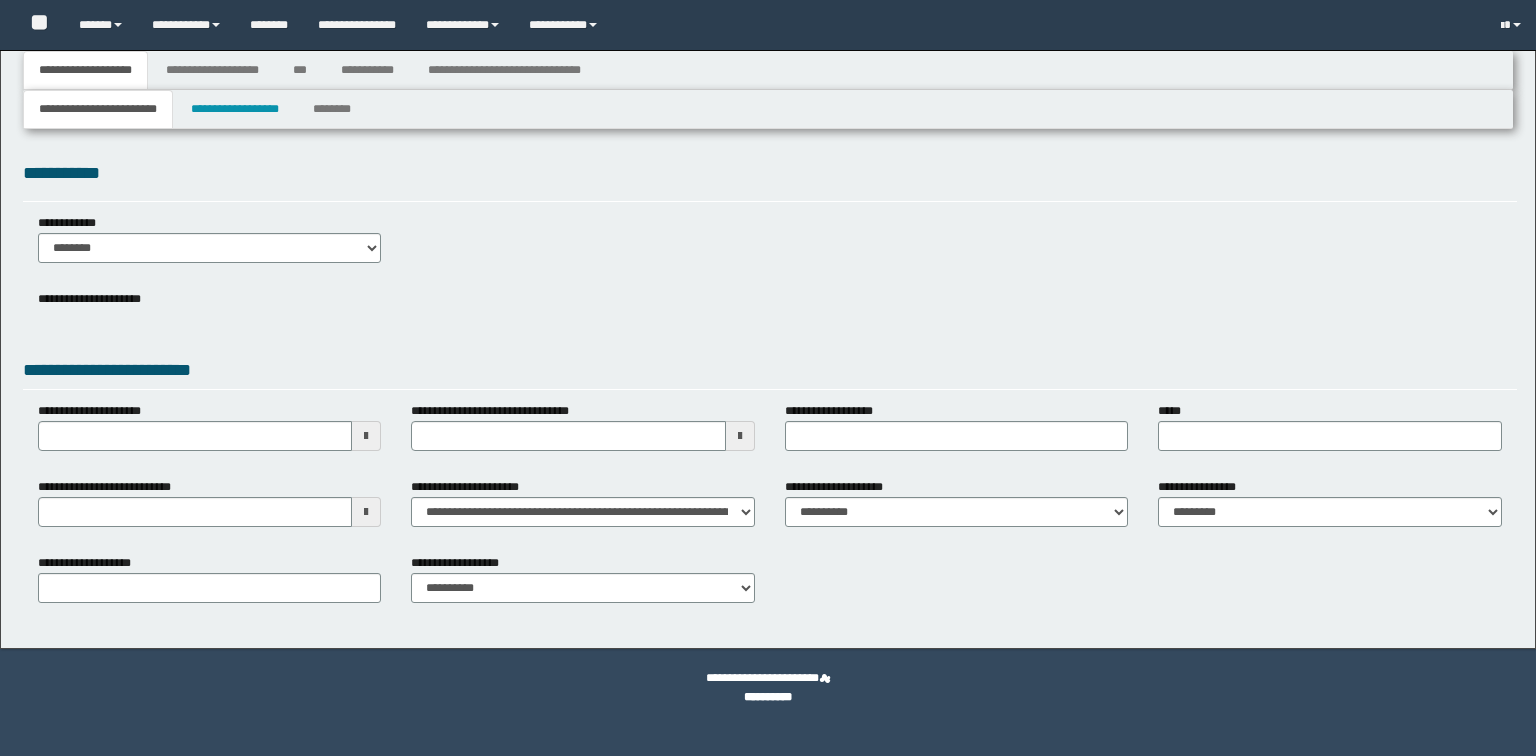 type 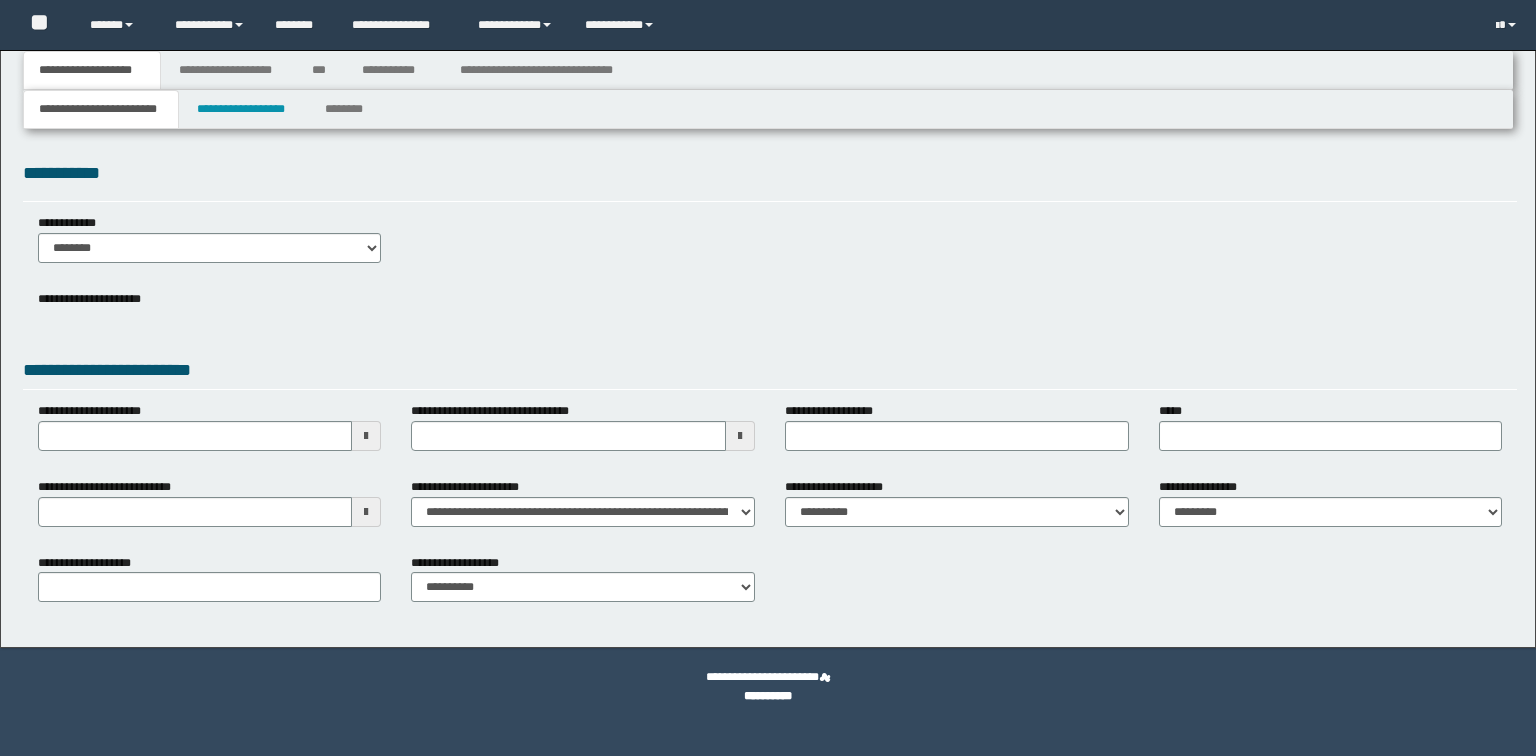 scroll, scrollTop: 0, scrollLeft: 0, axis: both 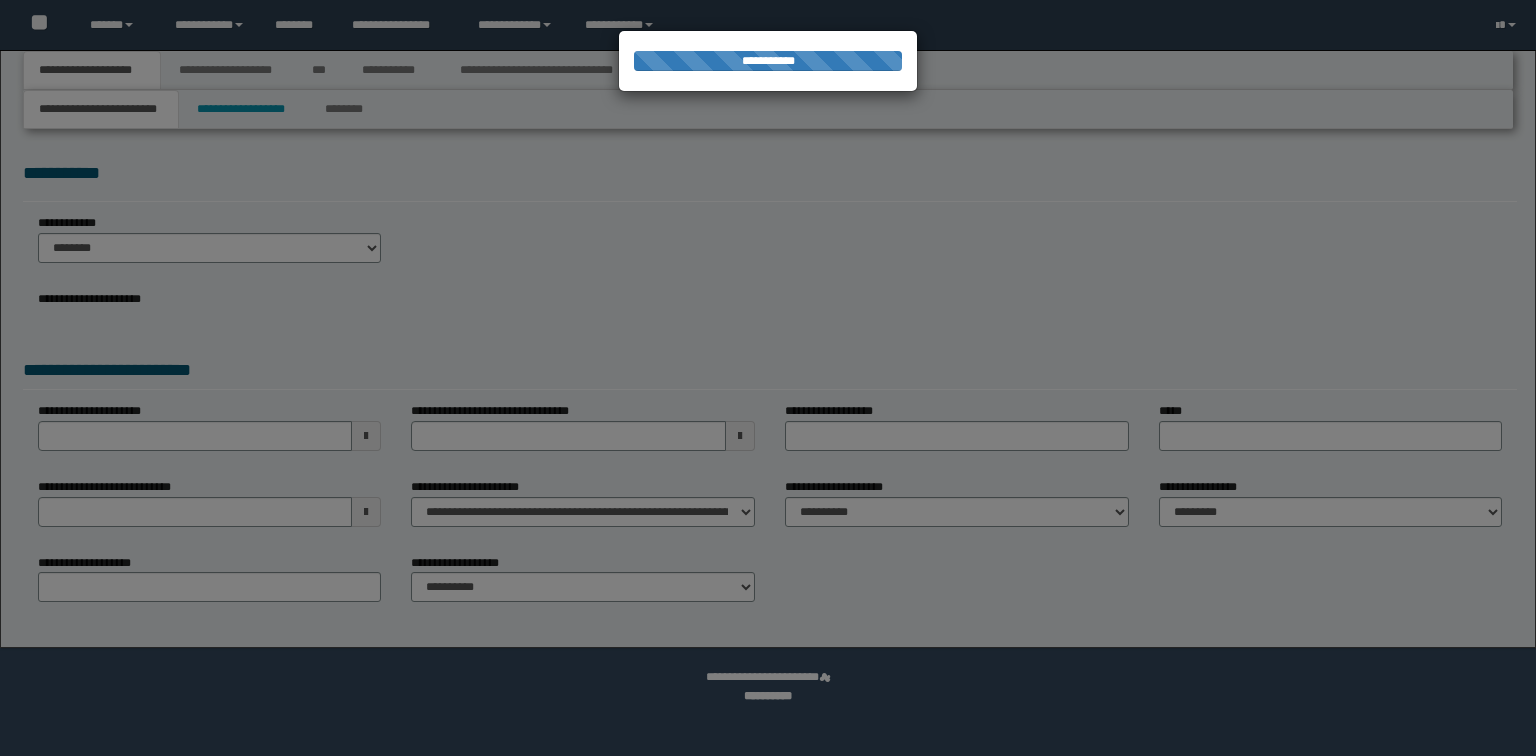 type on "**********" 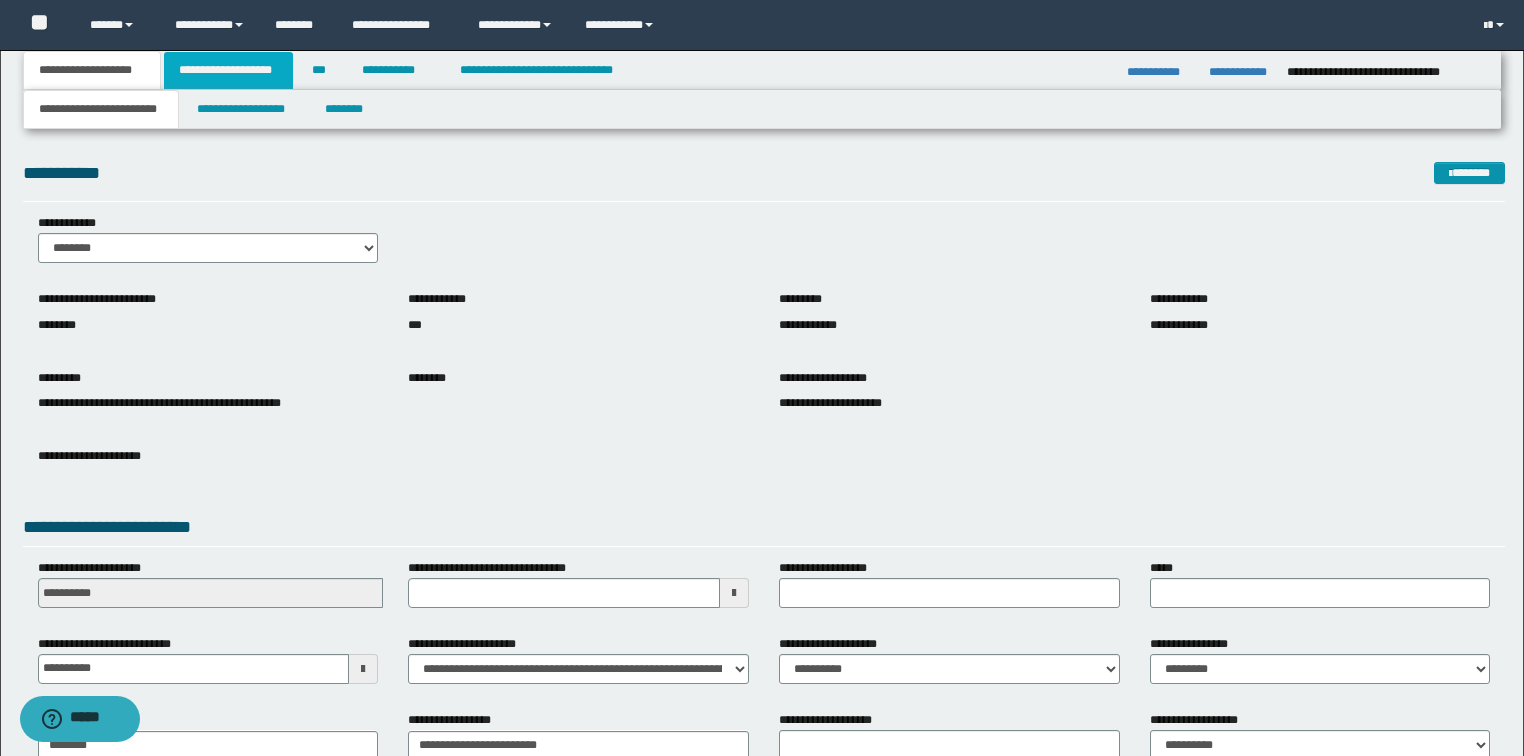 click on "**********" at bounding box center [228, 70] 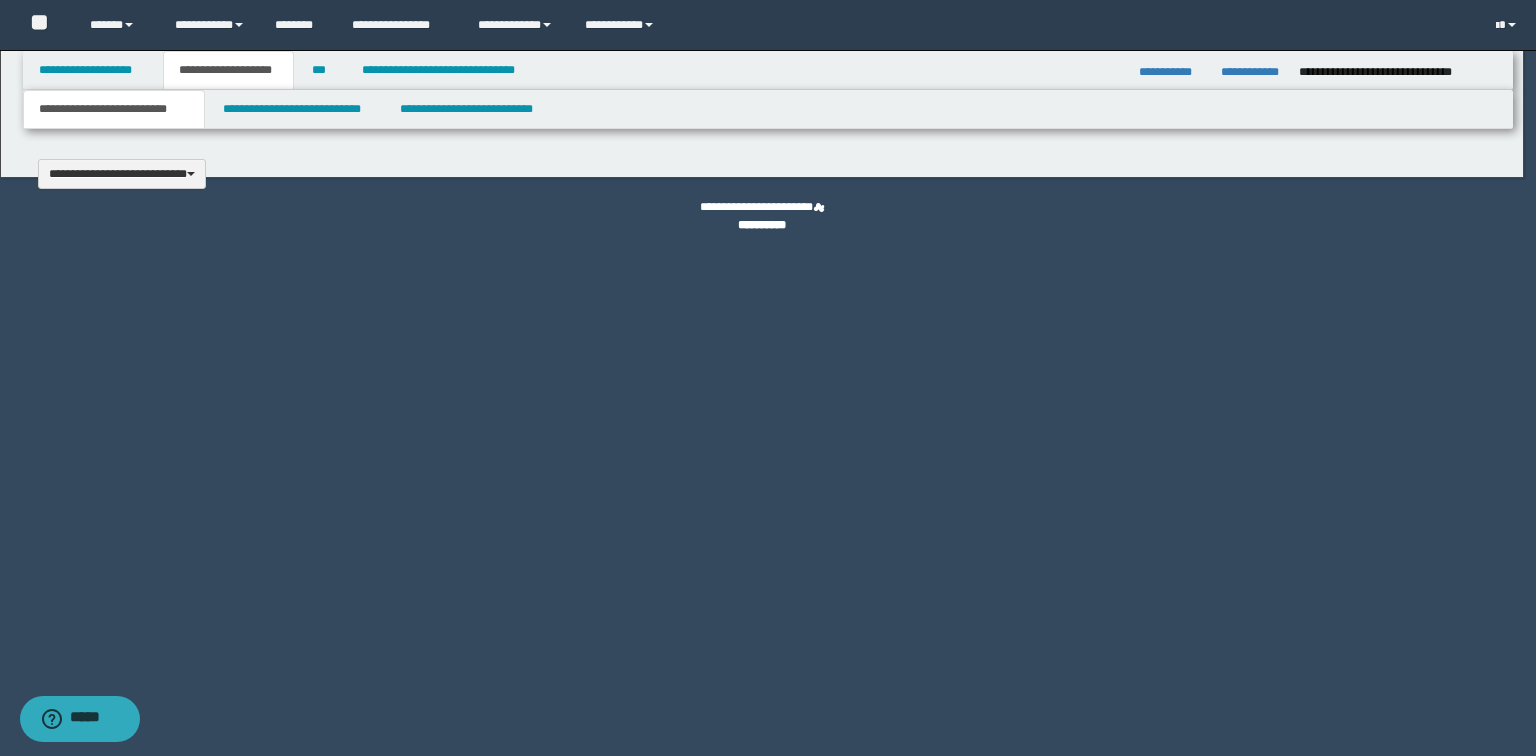 scroll, scrollTop: 0, scrollLeft: 0, axis: both 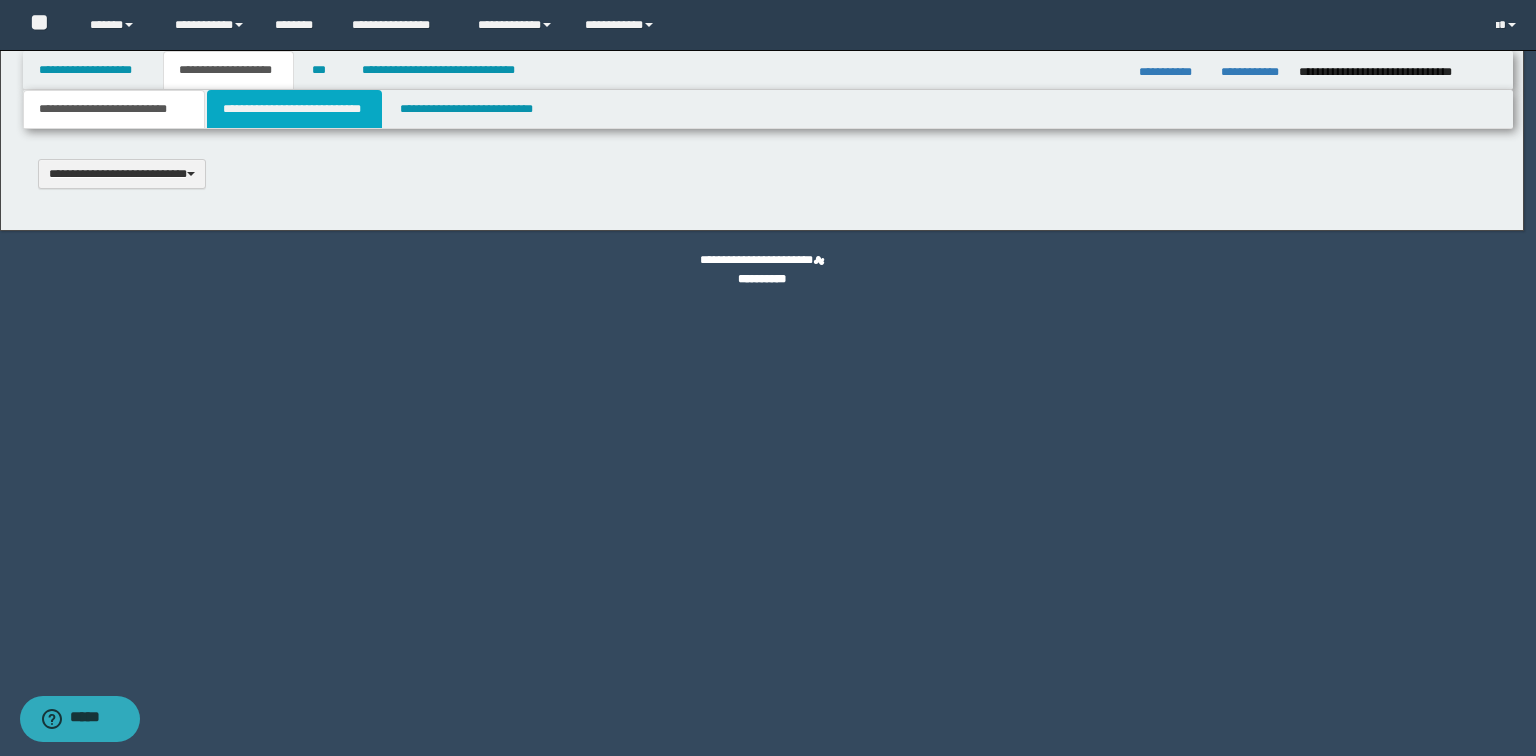 click on "**********" at bounding box center [294, 109] 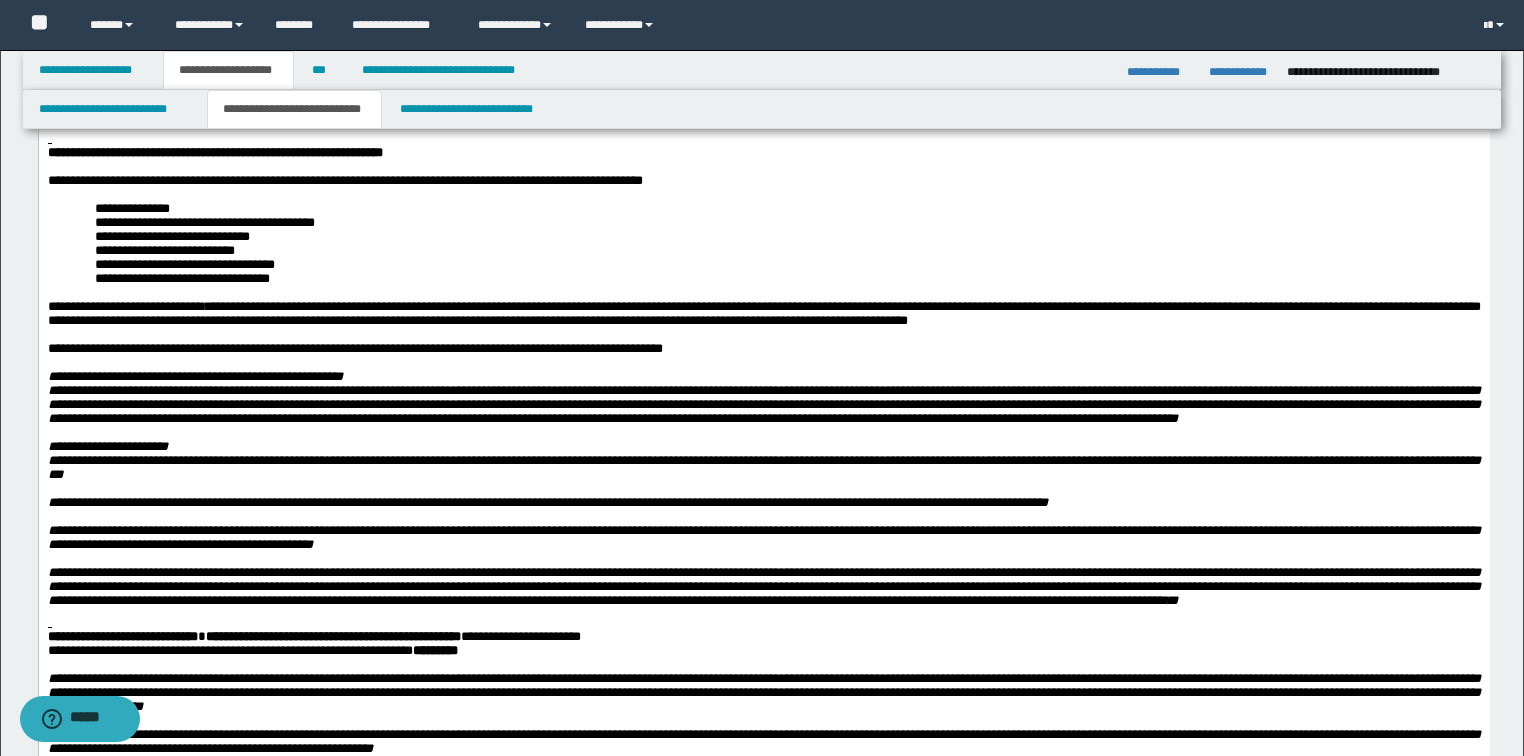 scroll, scrollTop: 1084, scrollLeft: 0, axis: vertical 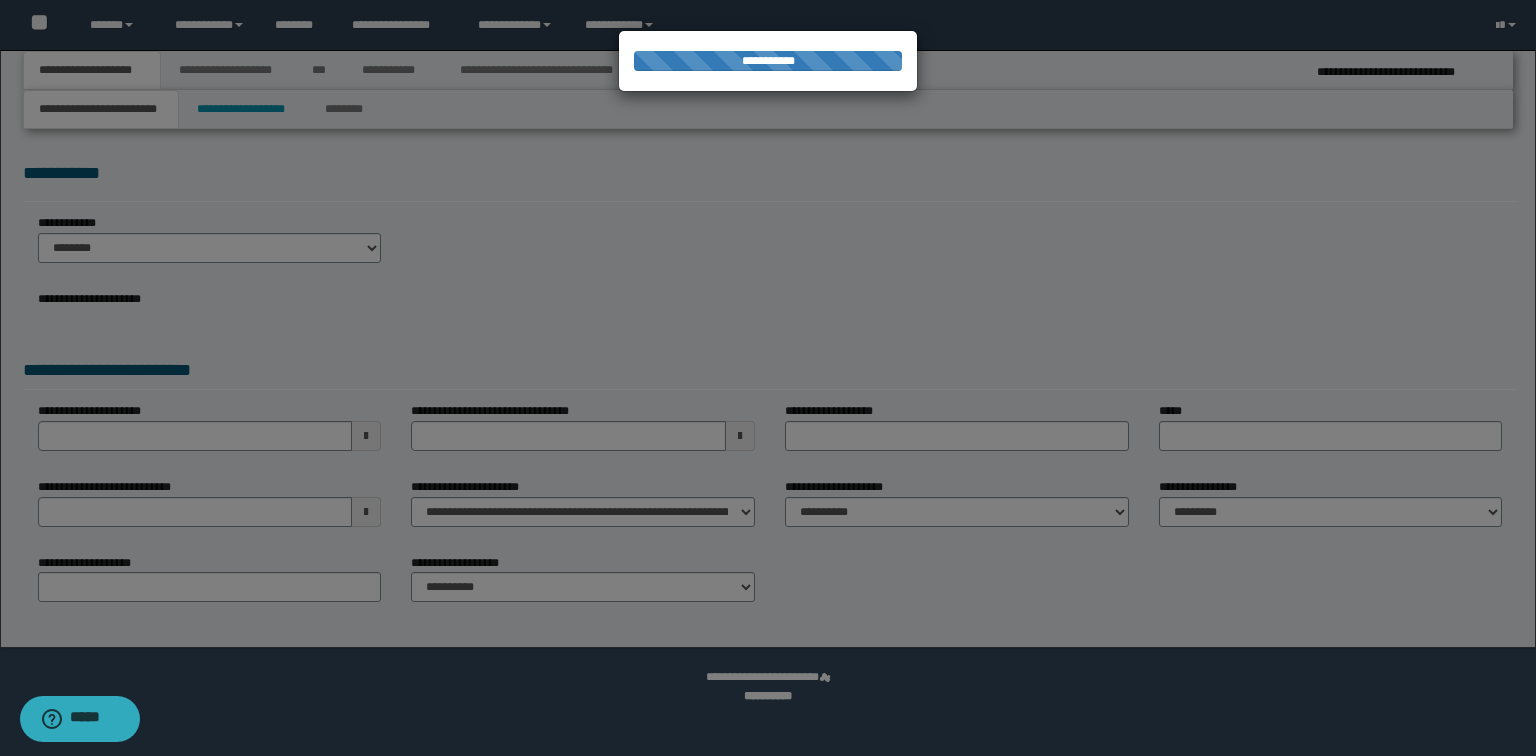 select on "*" 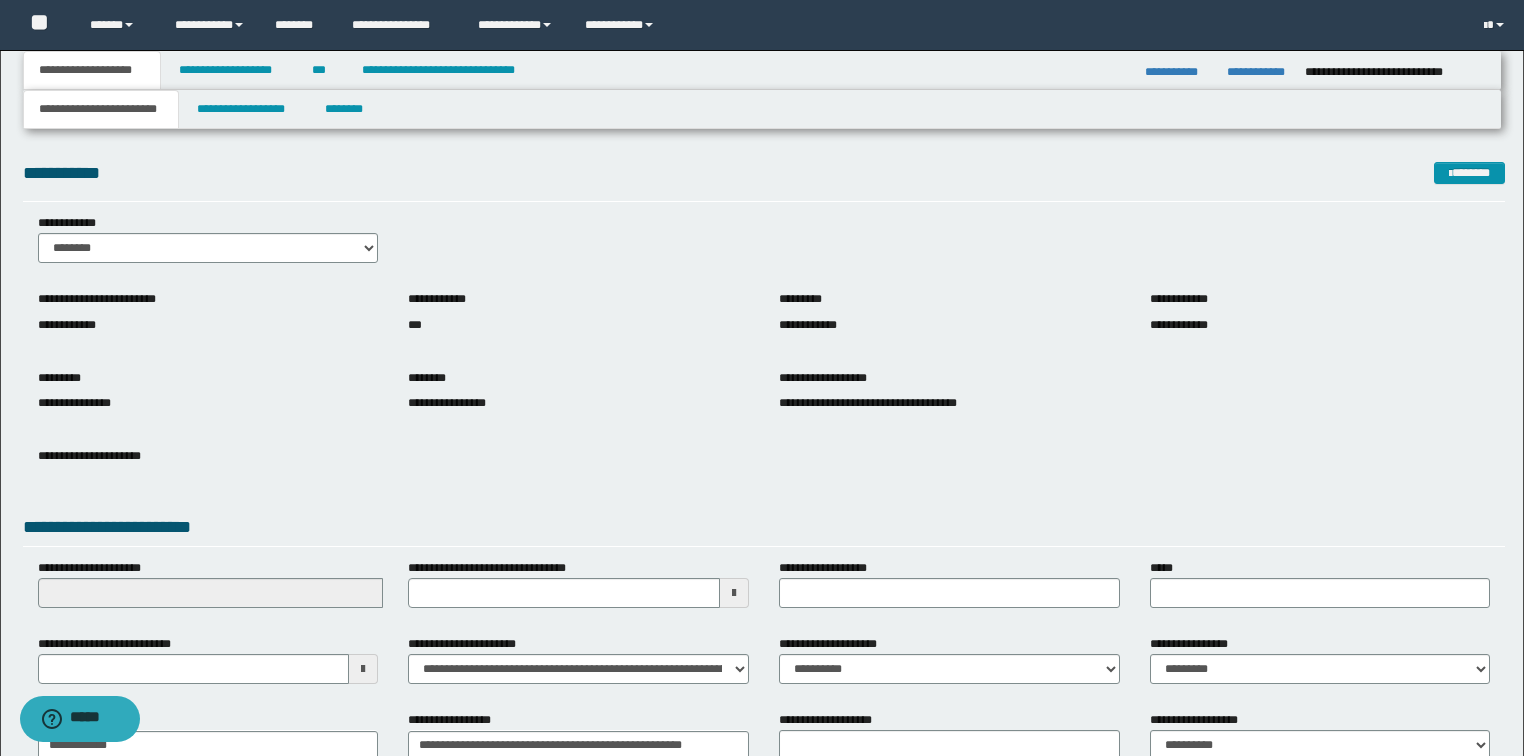 click on "**********" at bounding box center [764, 246] 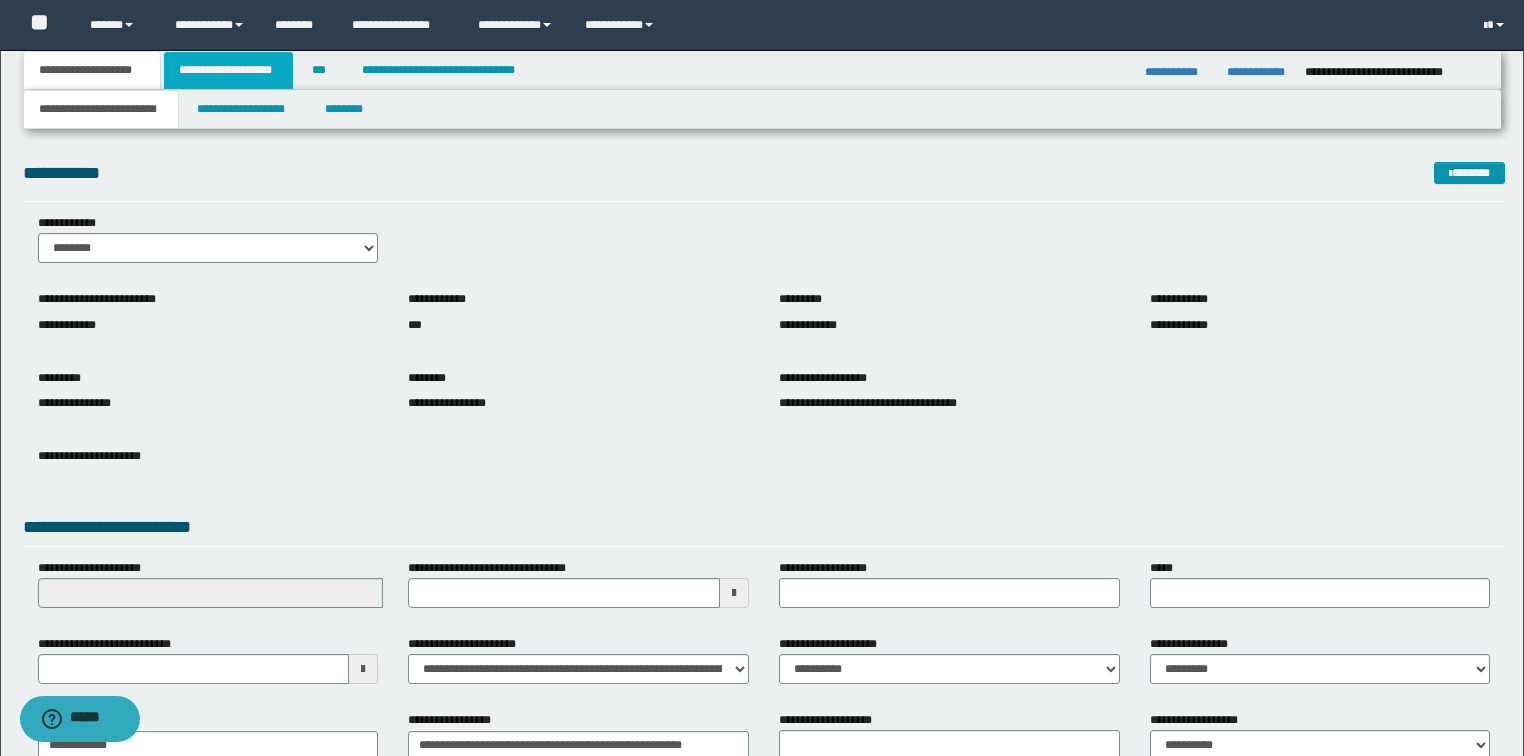 click on "**********" at bounding box center (228, 70) 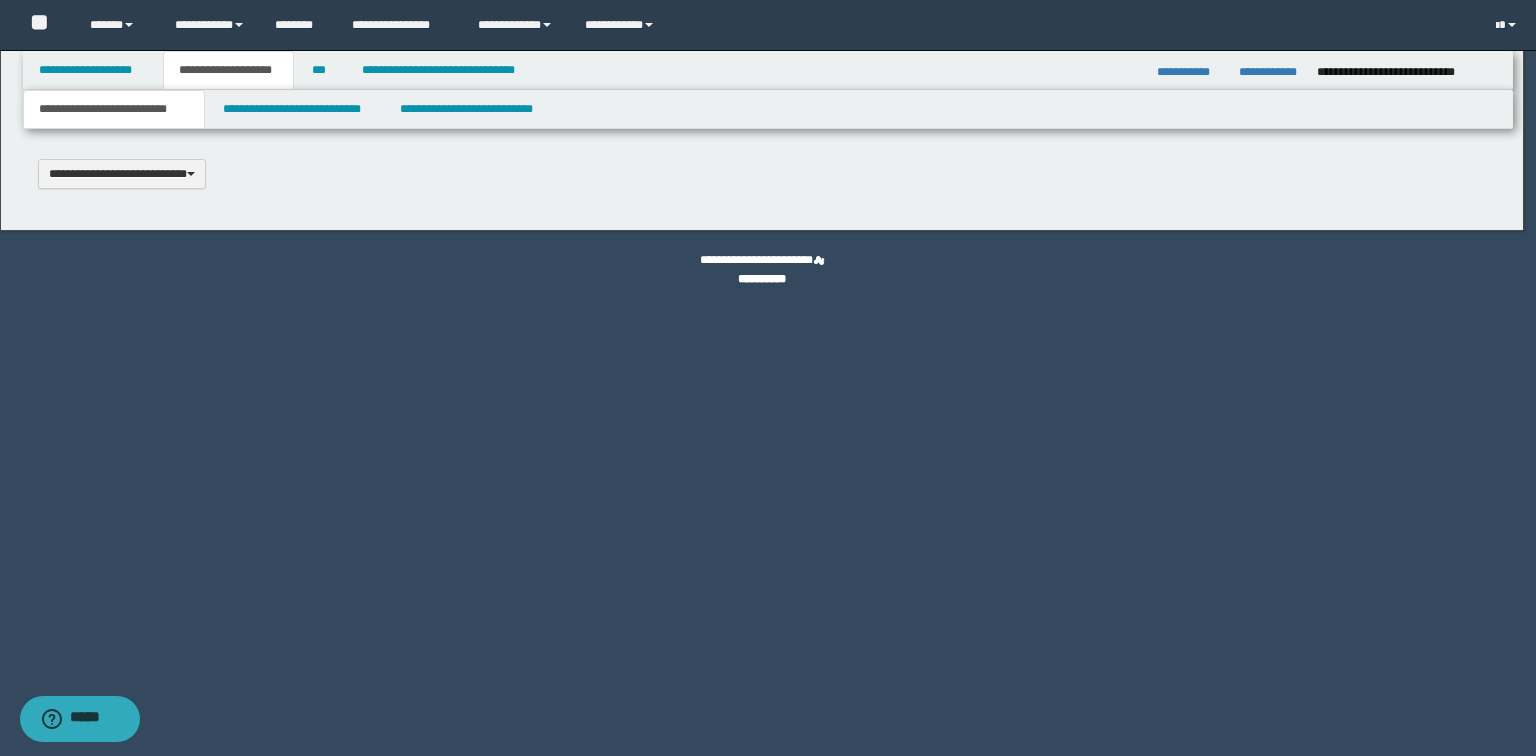 type 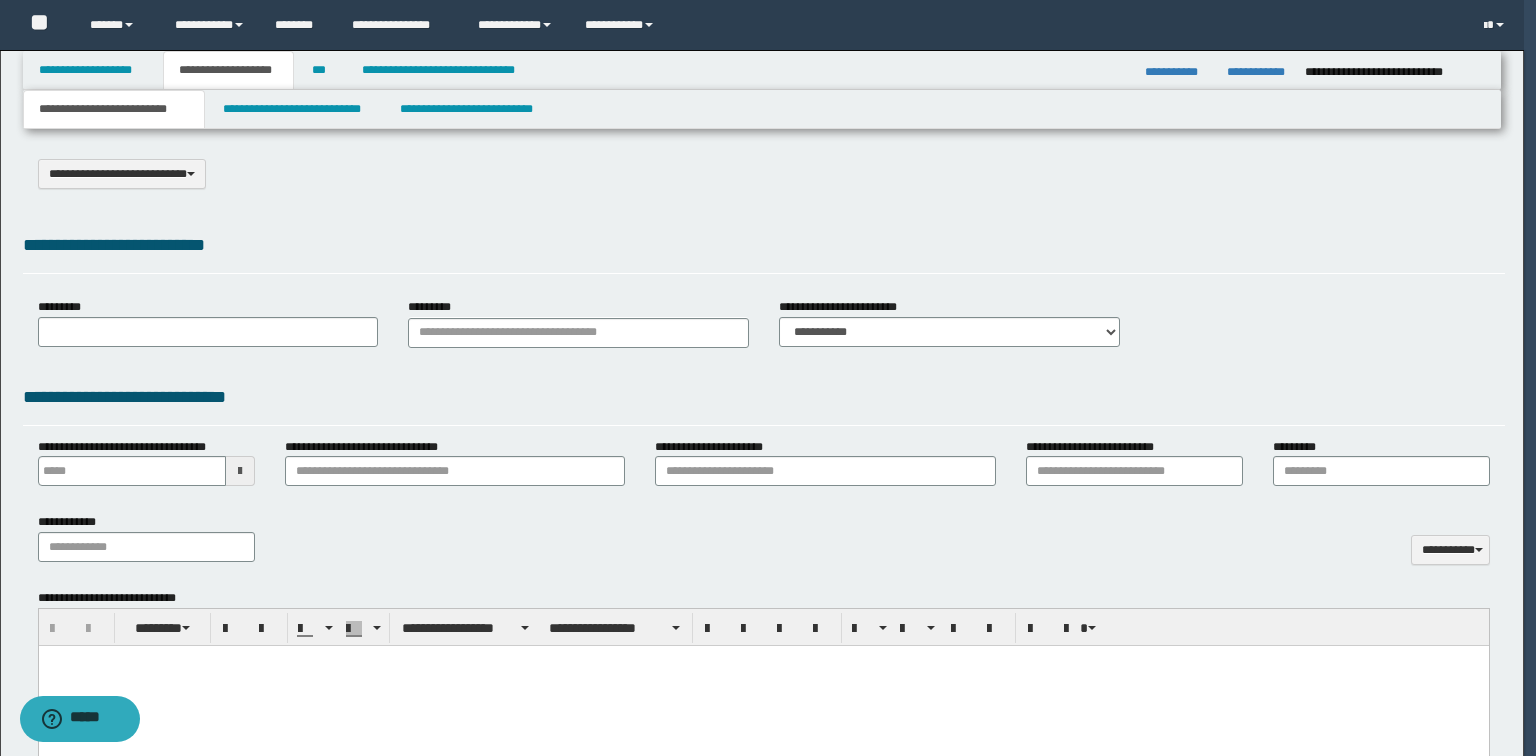 type on "**********" 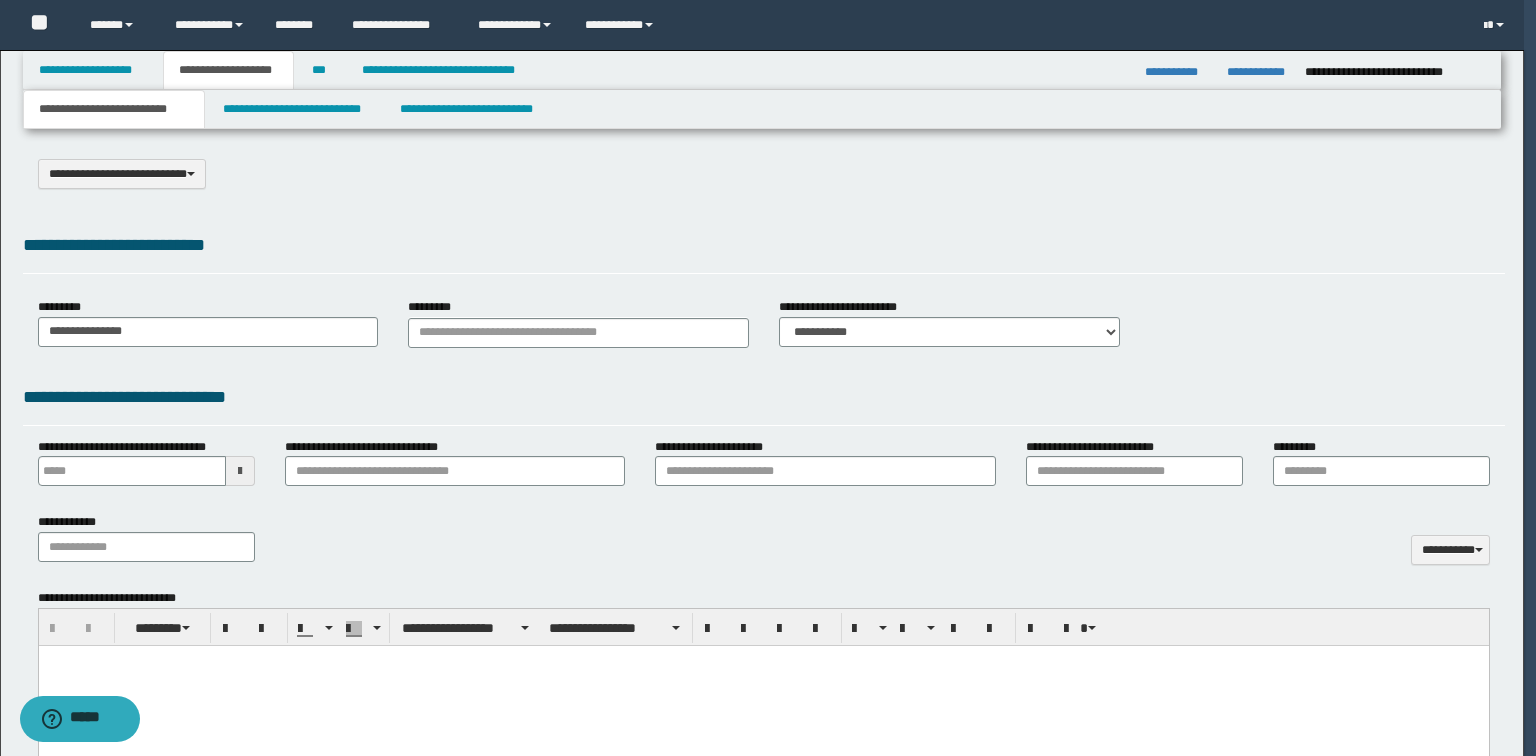 type on "**" 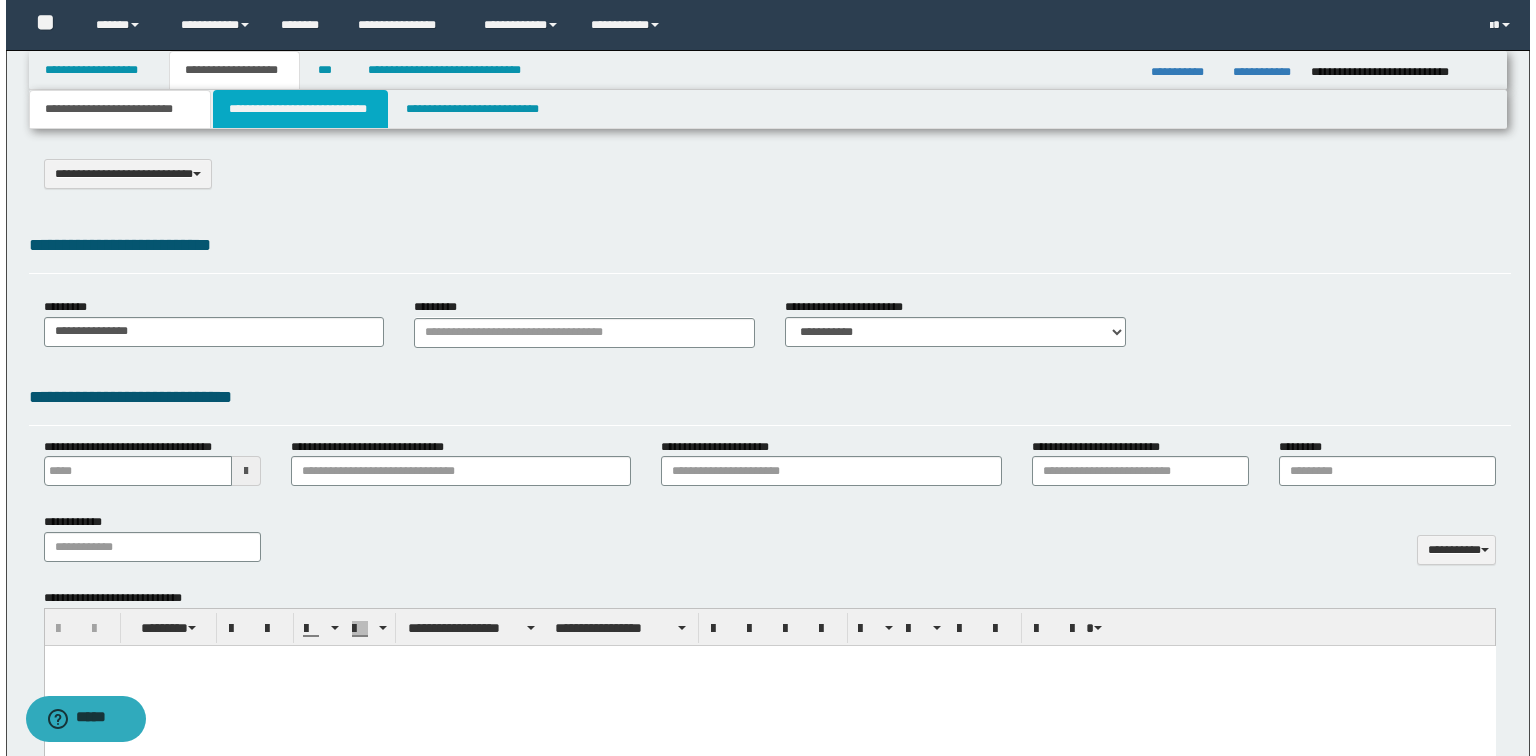 scroll, scrollTop: 0, scrollLeft: 0, axis: both 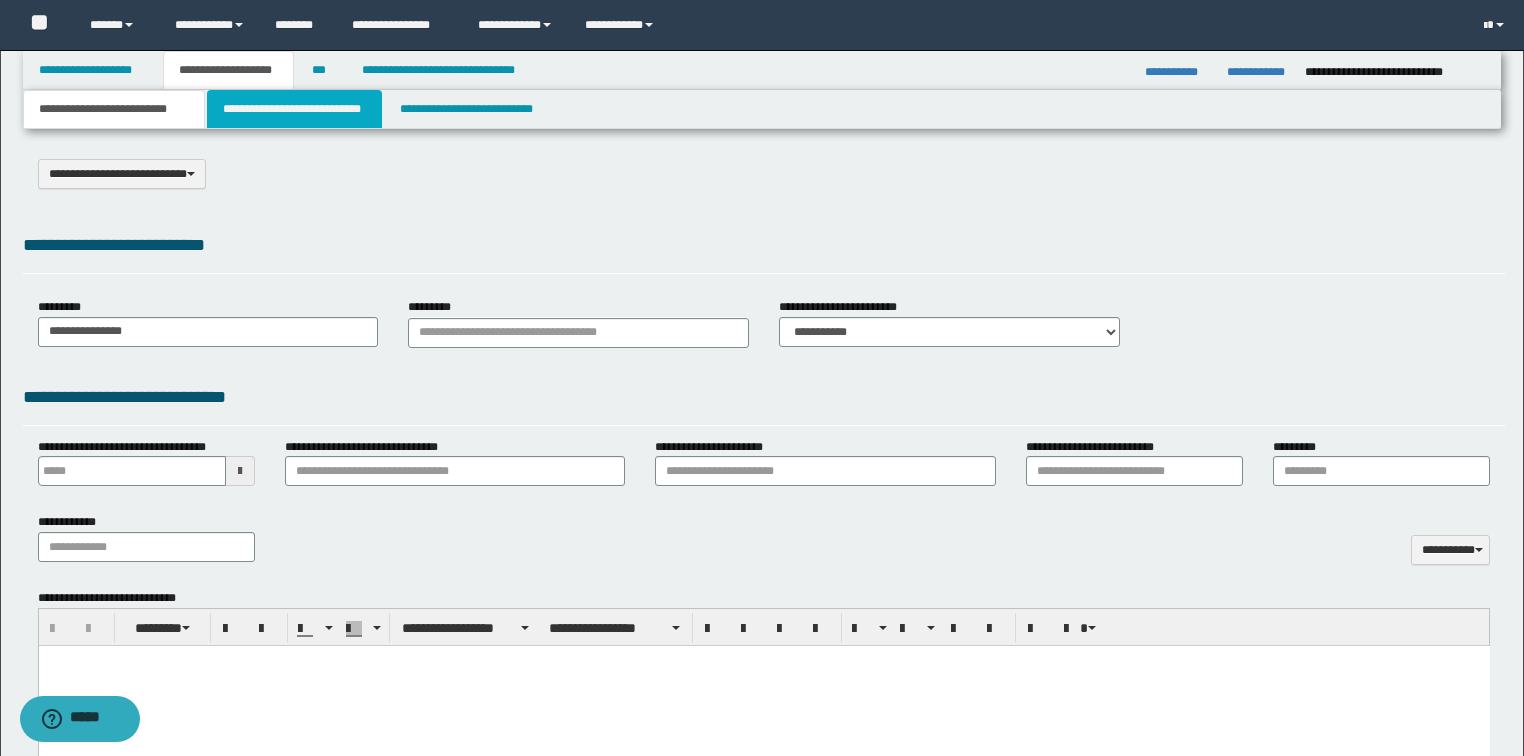 click on "**********" at bounding box center (294, 109) 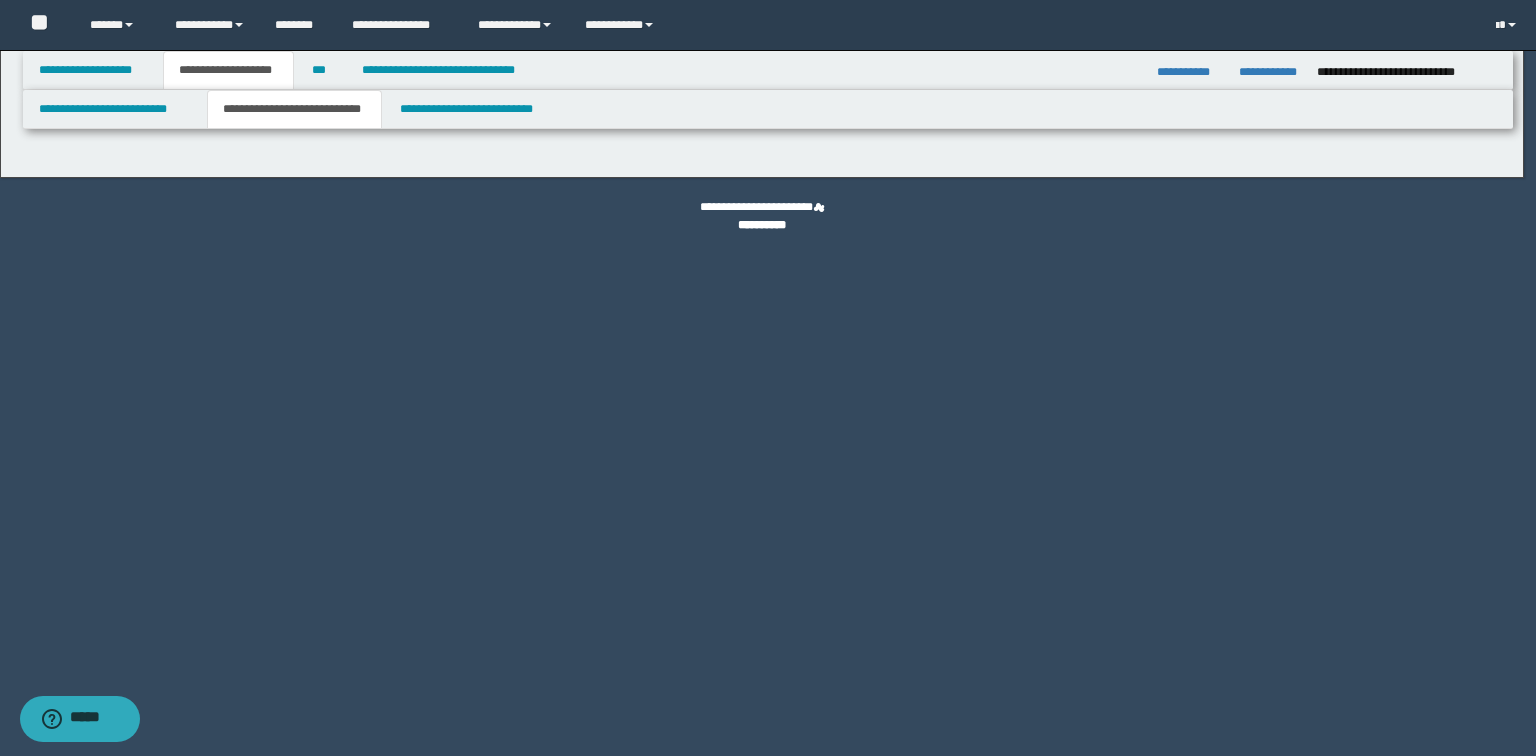 select on "*" 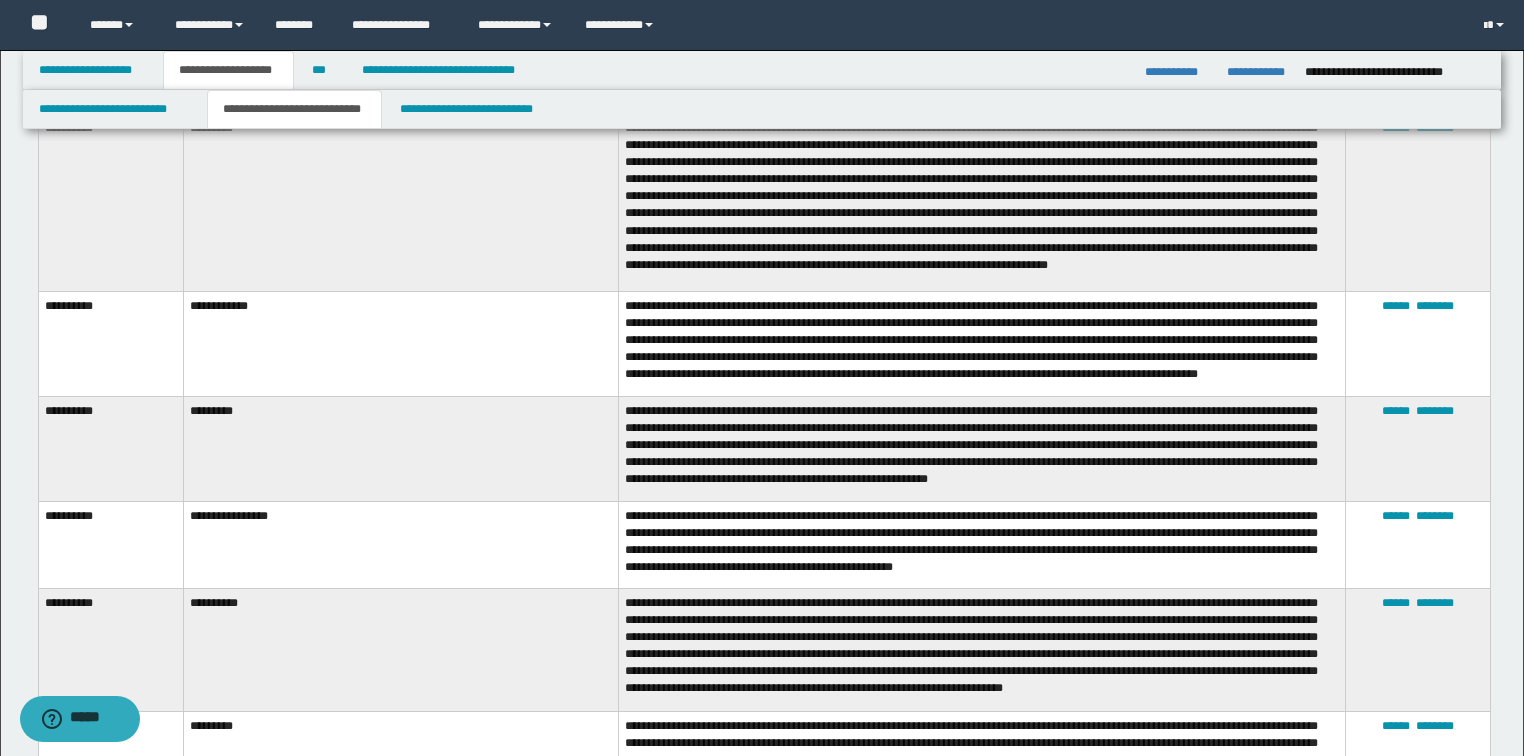 scroll, scrollTop: 9920, scrollLeft: 0, axis: vertical 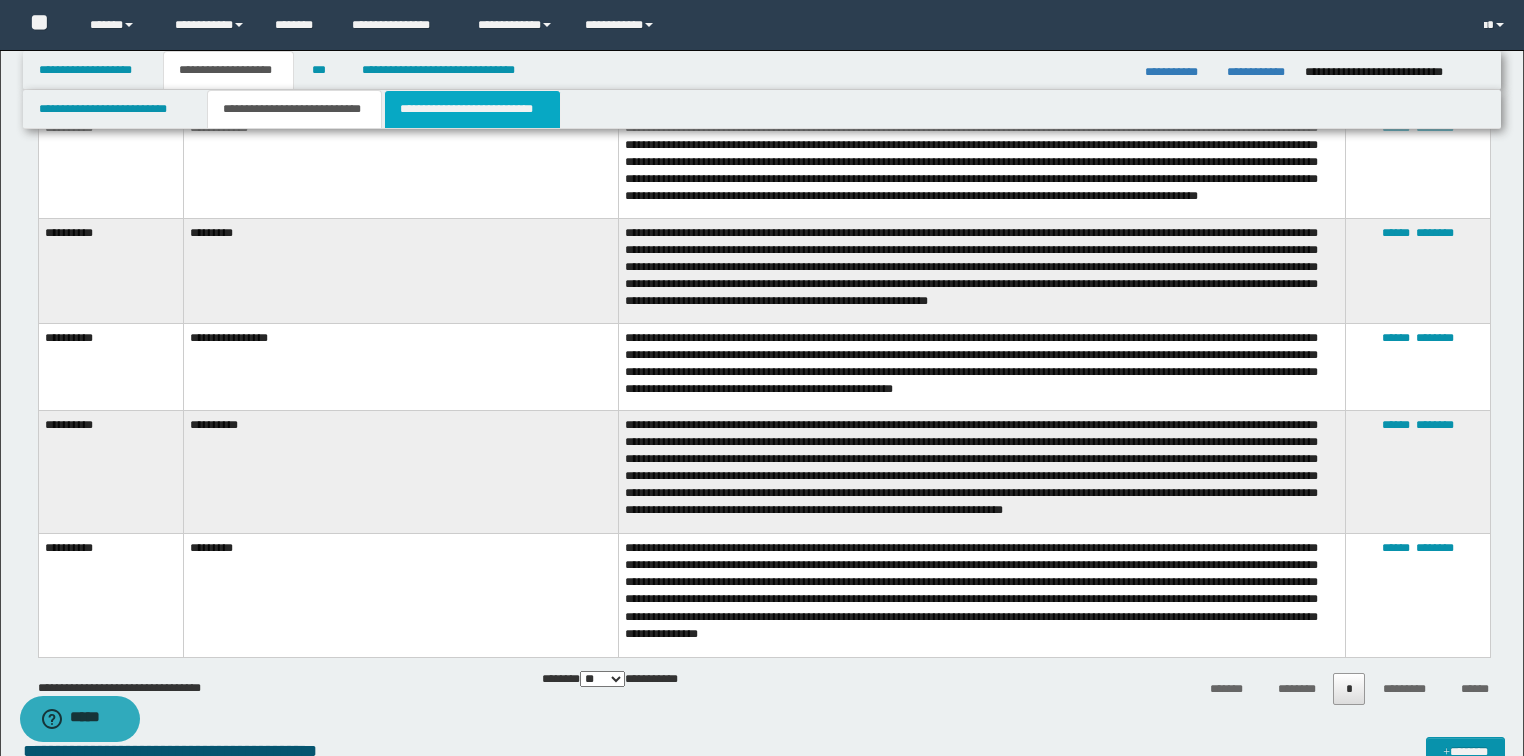 click on "**********" at bounding box center (472, 109) 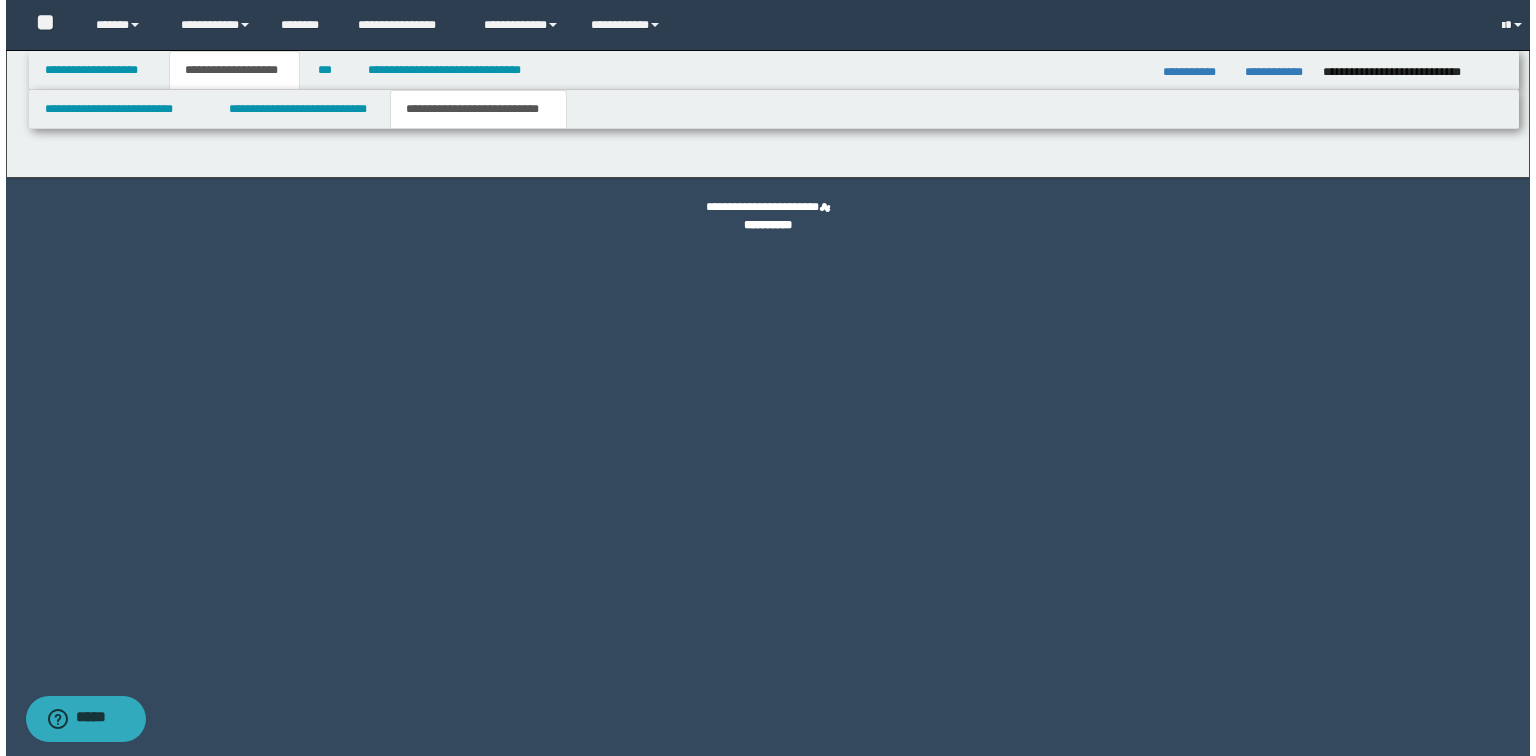 scroll, scrollTop: 0, scrollLeft: 0, axis: both 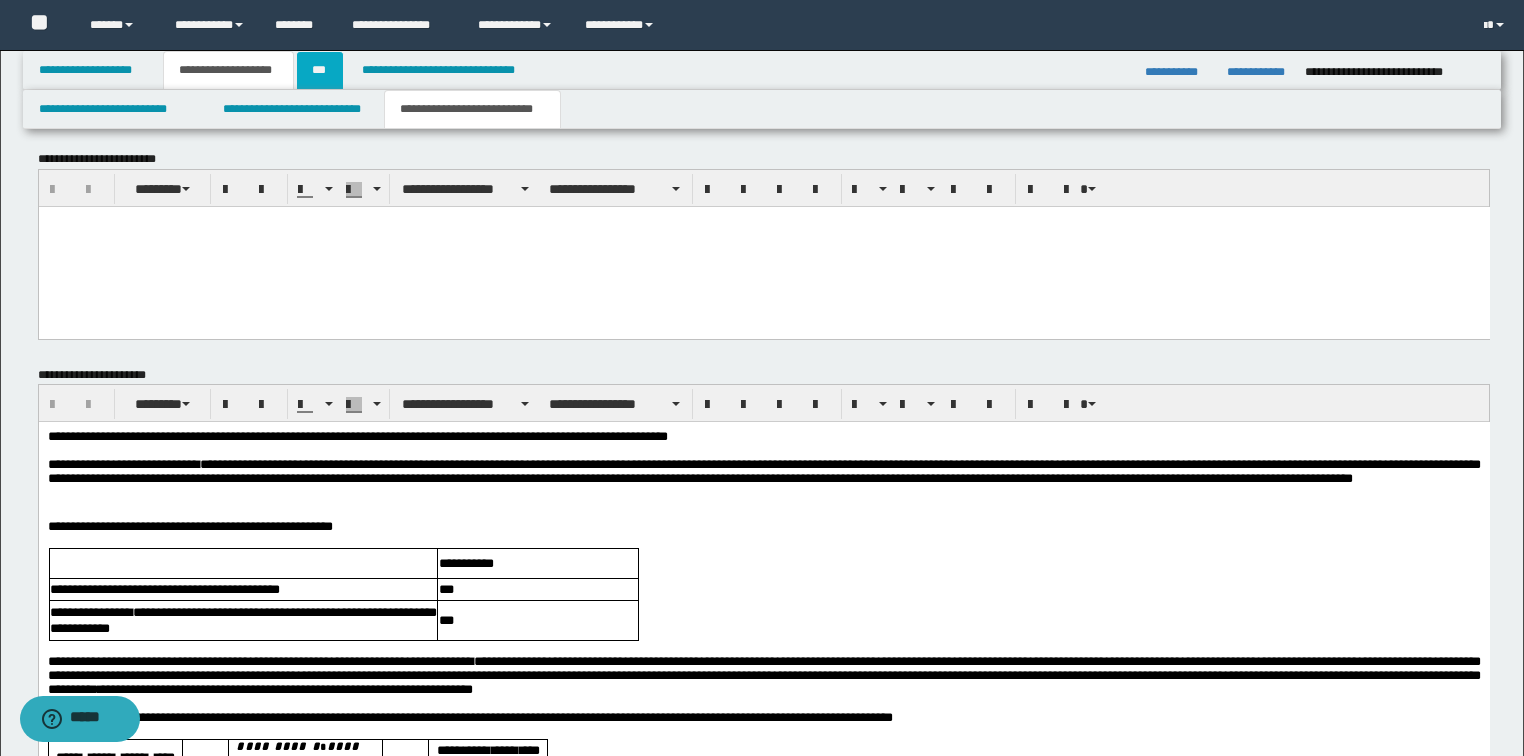 click on "***" at bounding box center [320, 70] 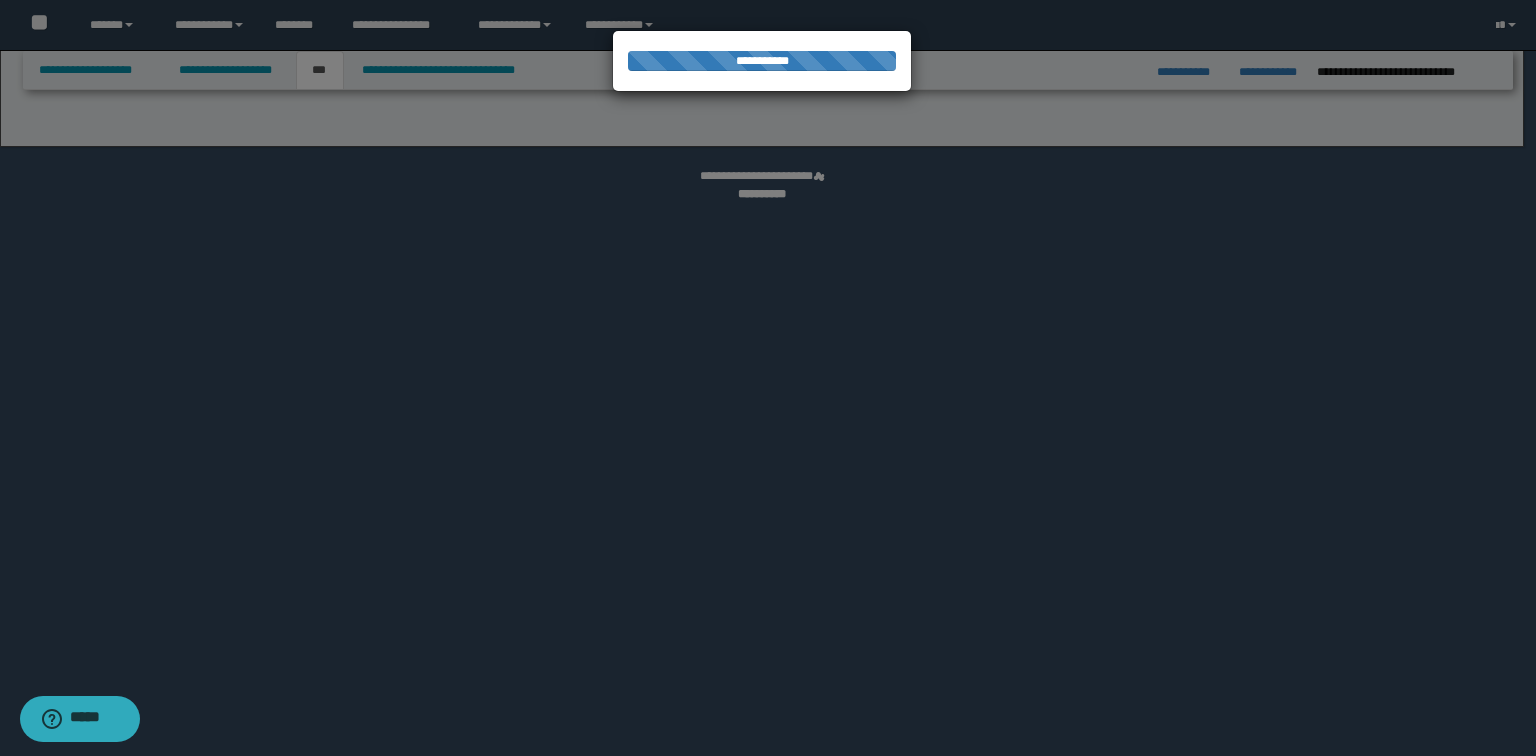 select on "**" 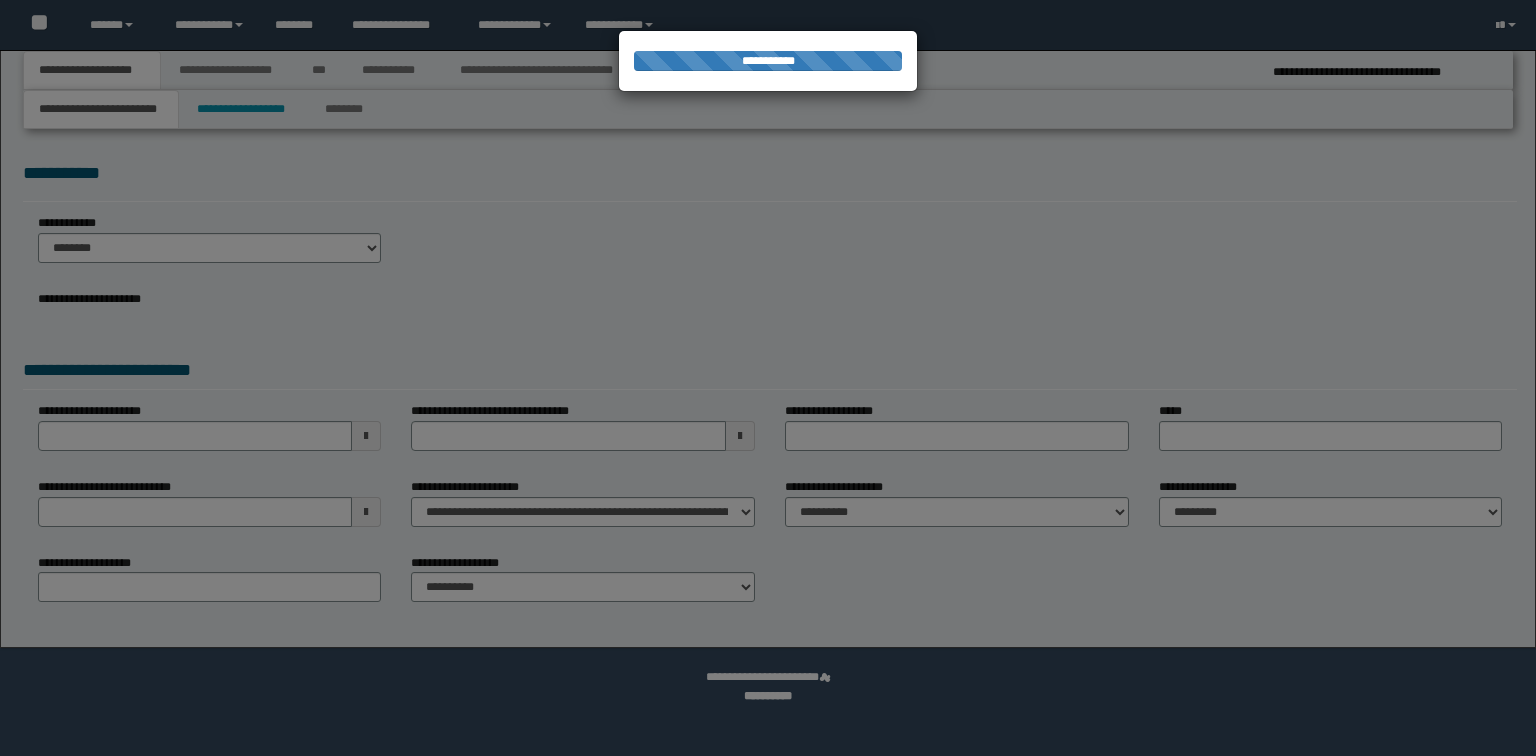 scroll, scrollTop: 0, scrollLeft: 0, axis: both 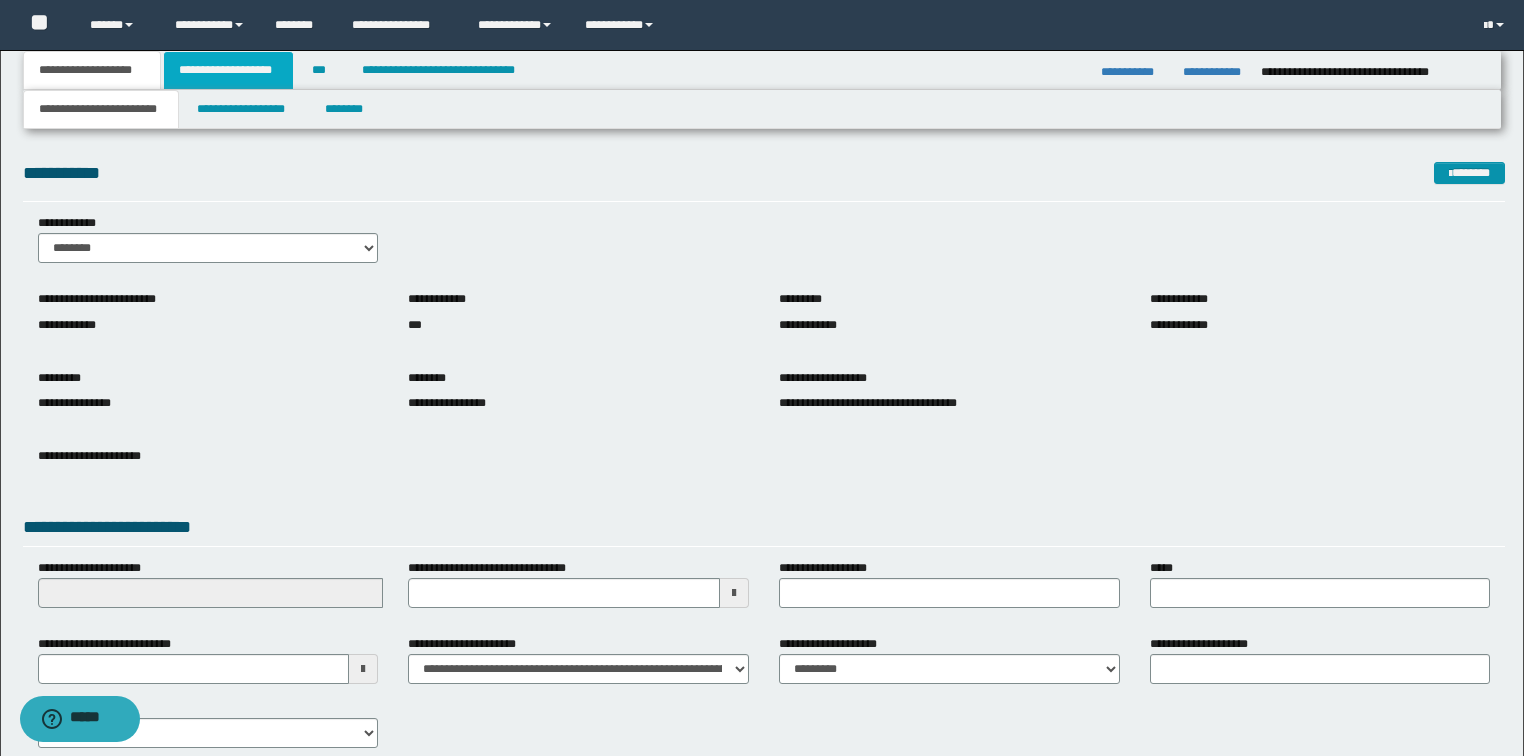 click on "**********" at bounding box center (228, 70) 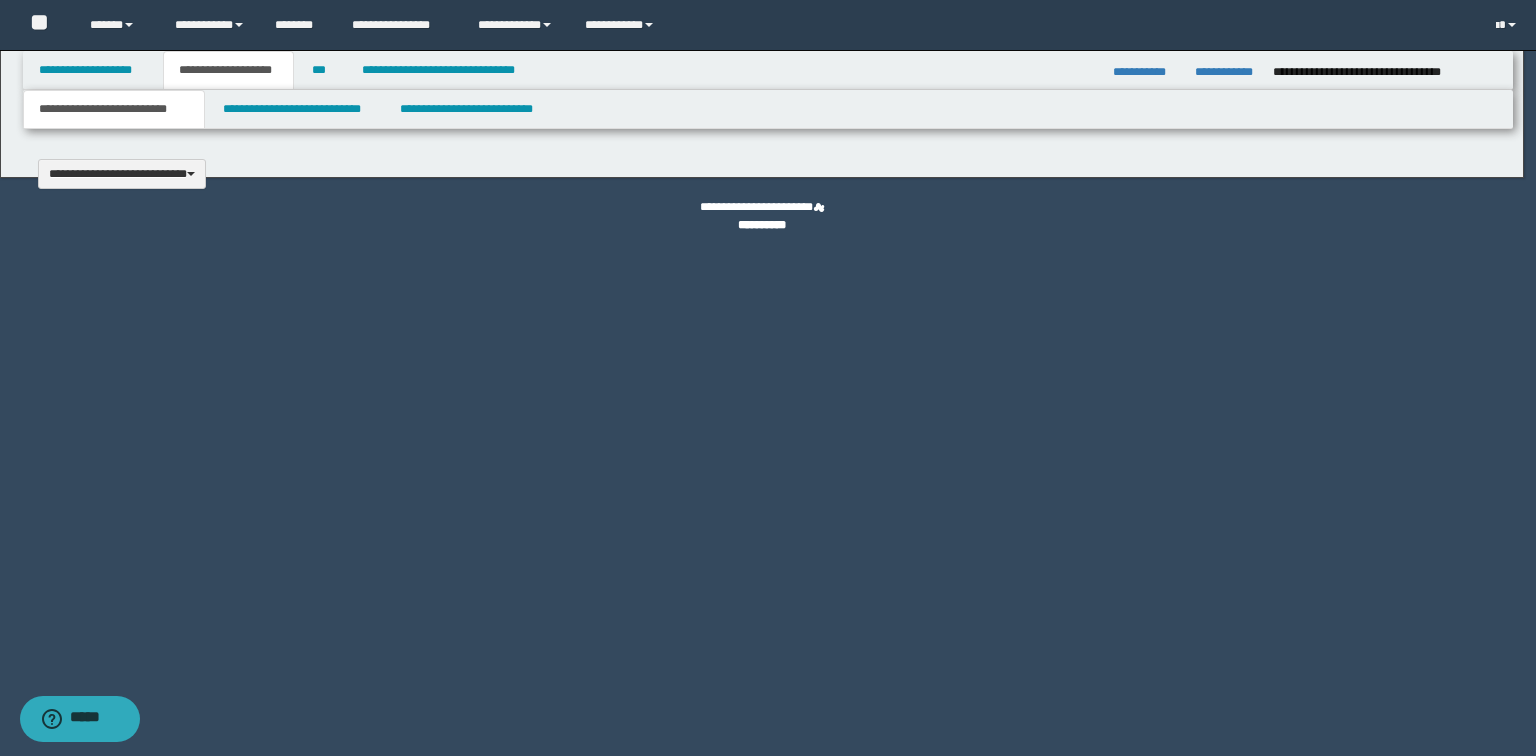 type 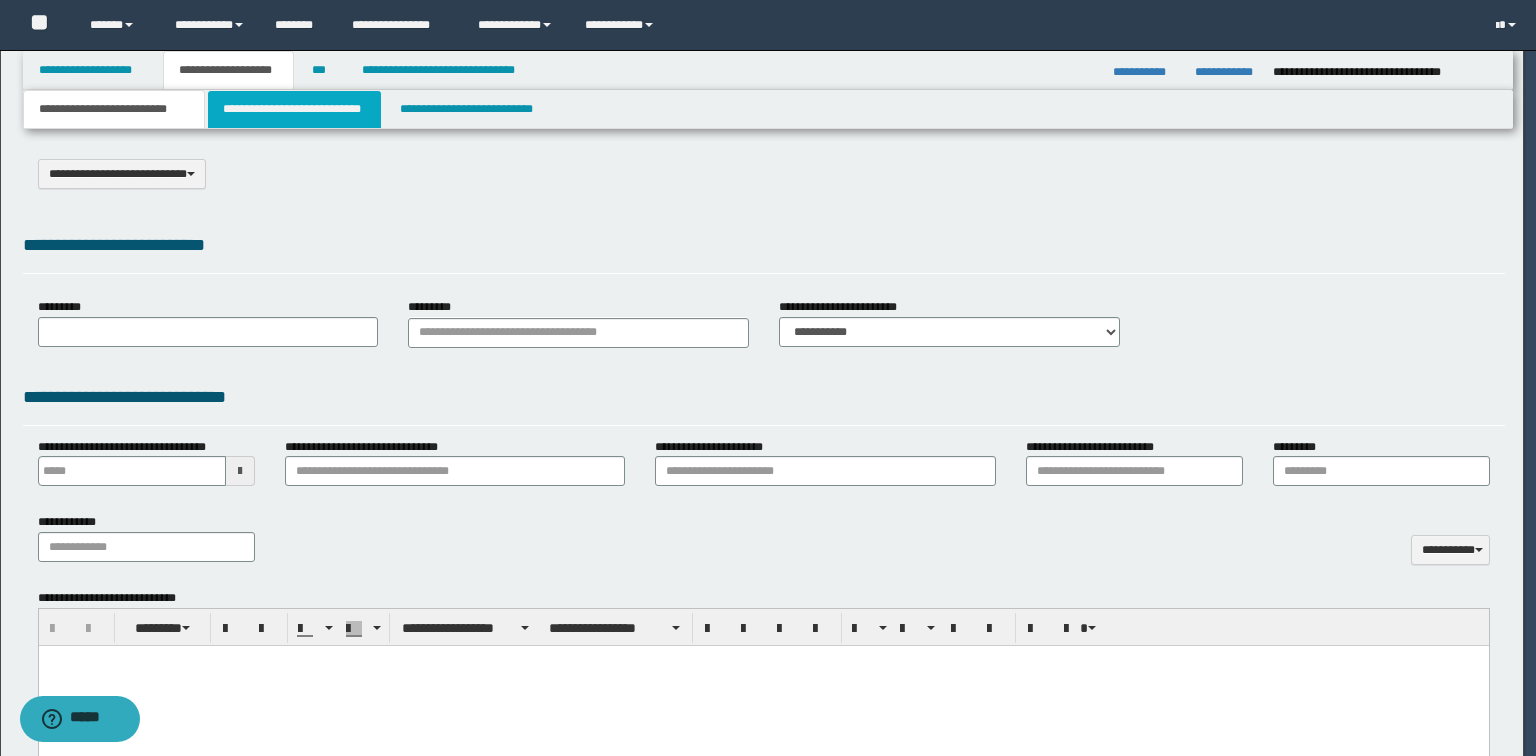 select on "*" 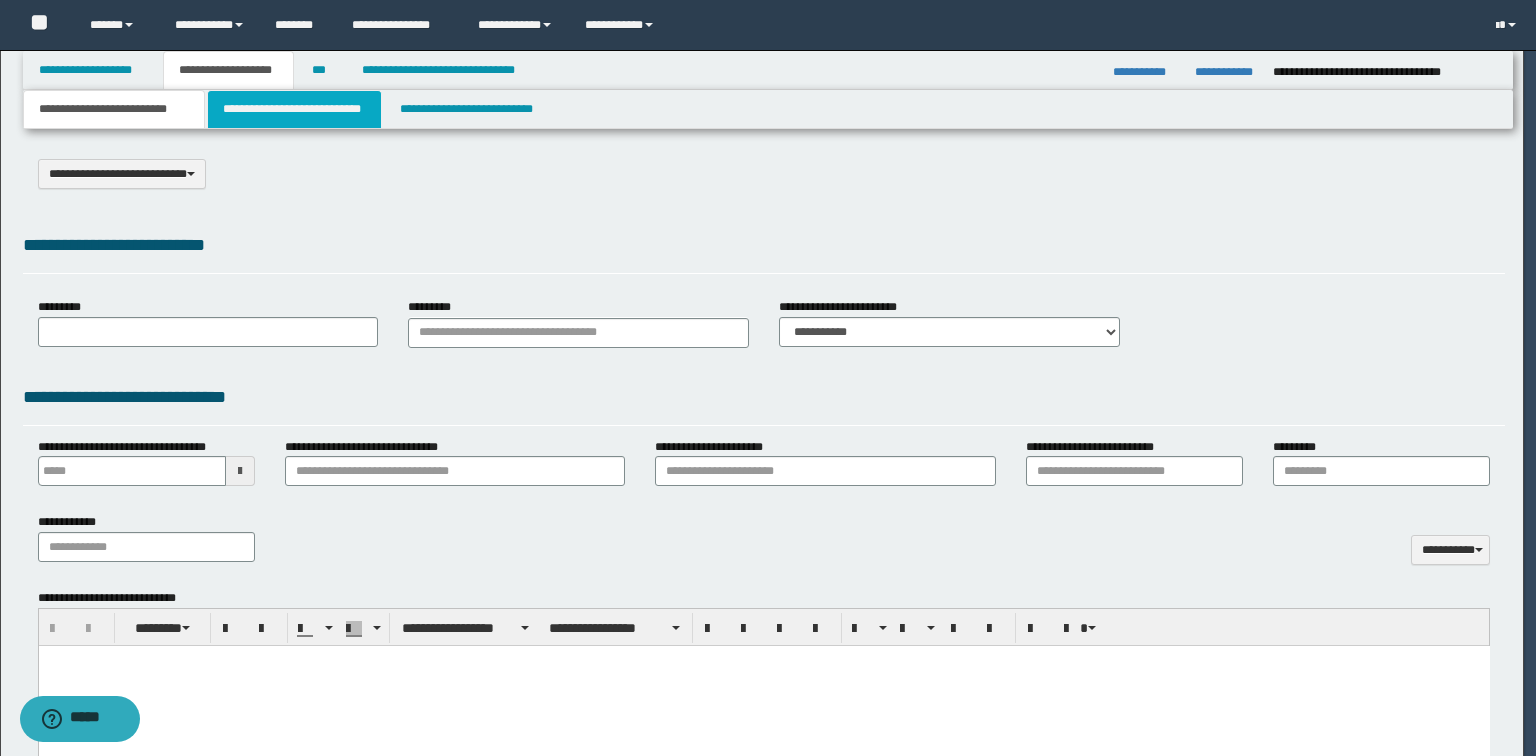 scroll, scrollTop: 0, scrollLeft: 0, axis: both 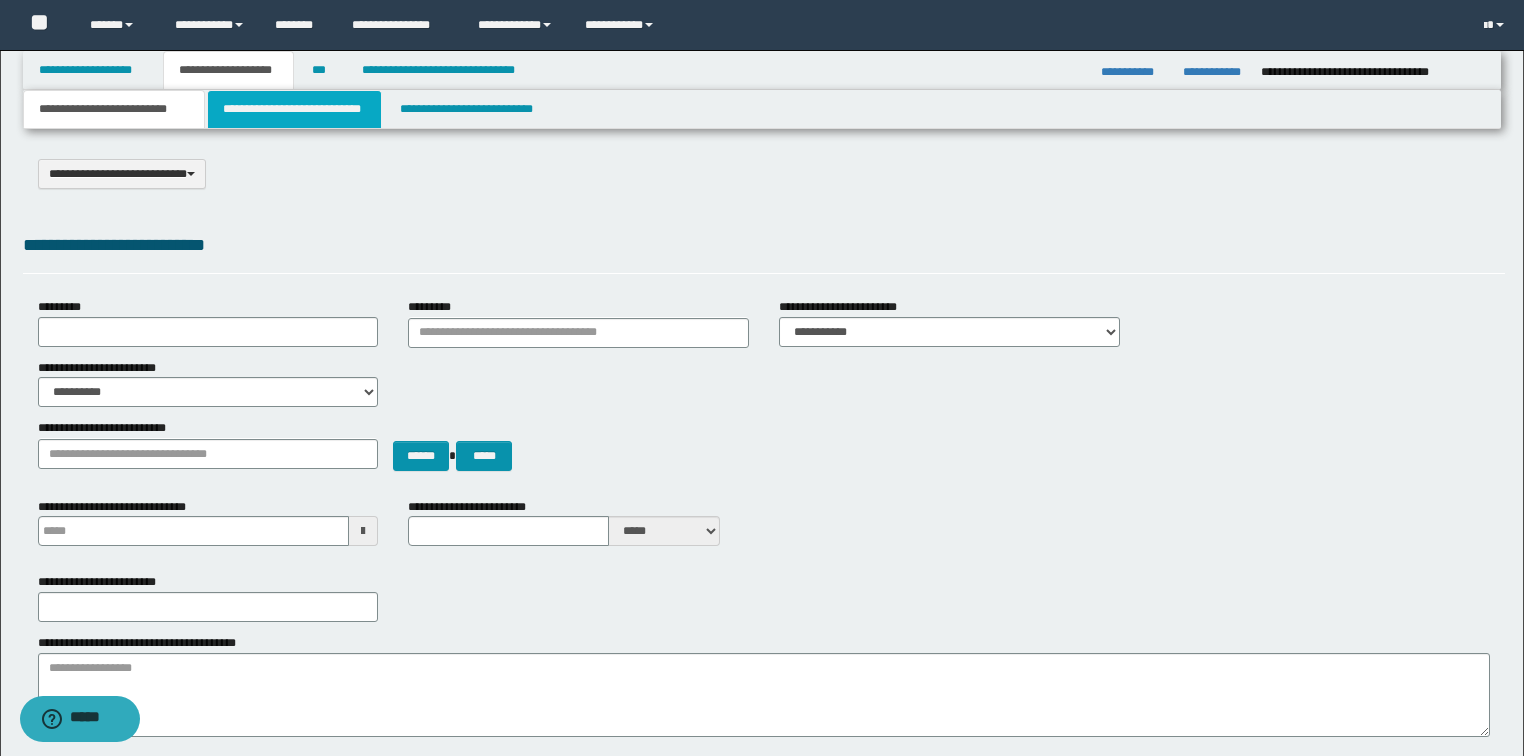 click on "**********" at bounding box center (294, 109) 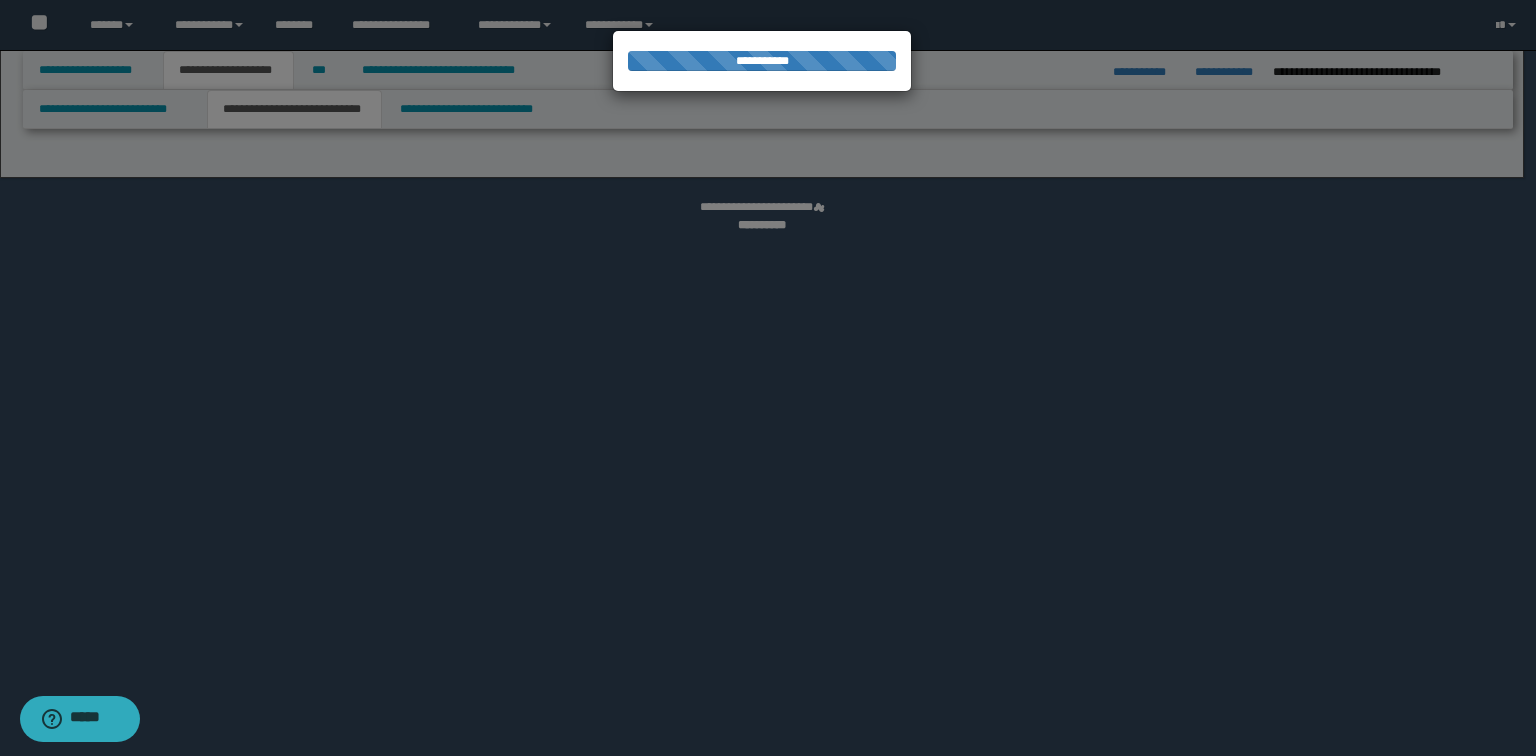select on "*" 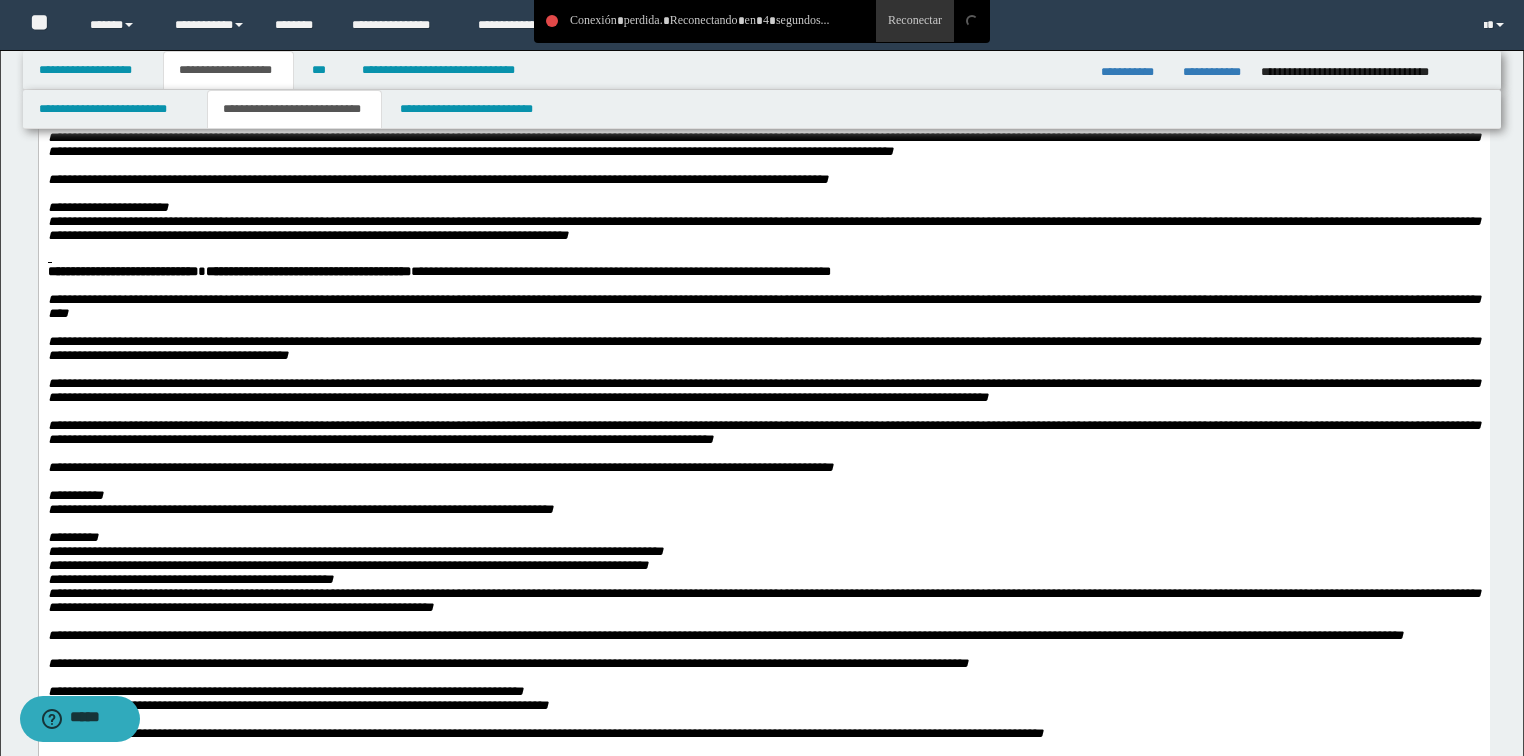 scroll, scrollTop: 1040, scrollLeft: 0, axis: vertical 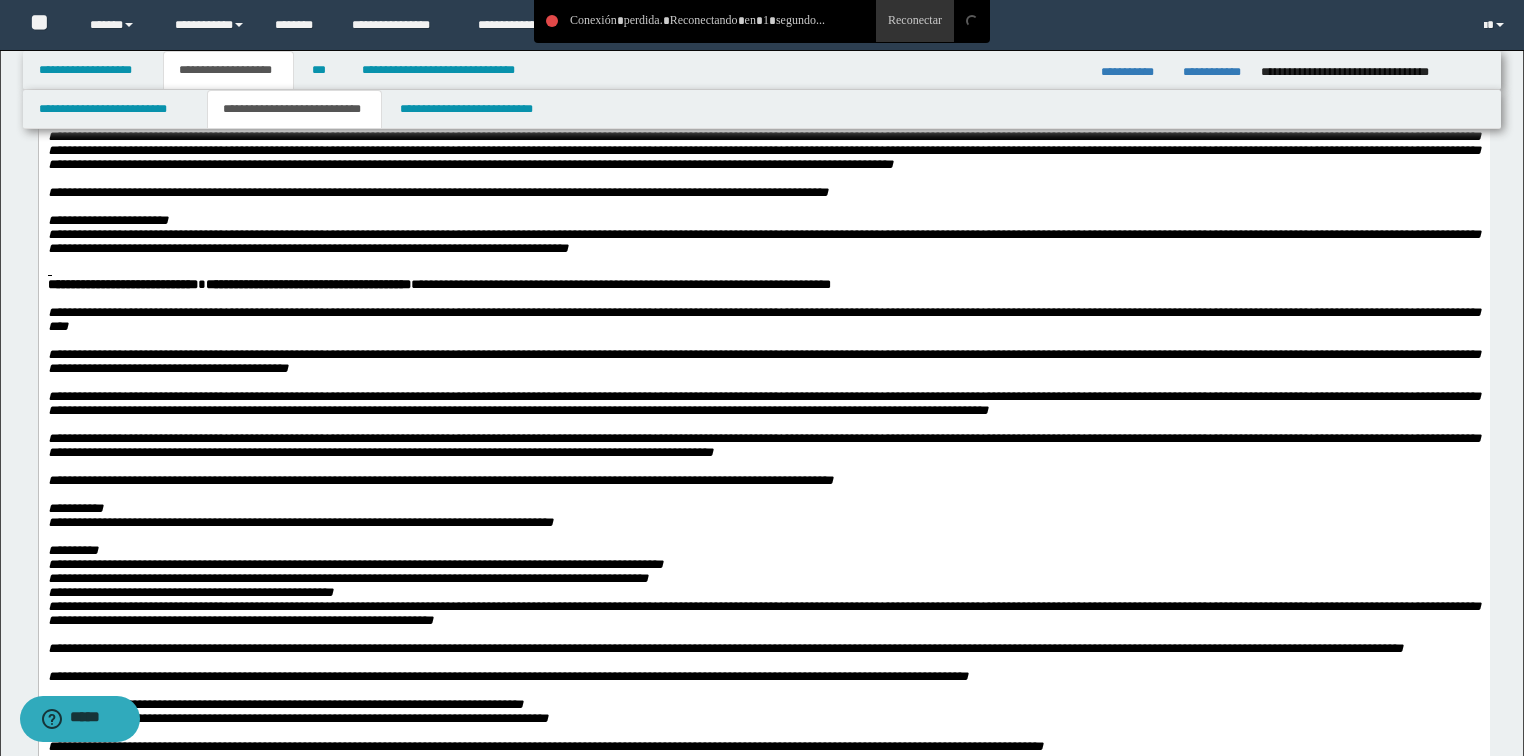 click on "**********" at bounding box center (763, 285) 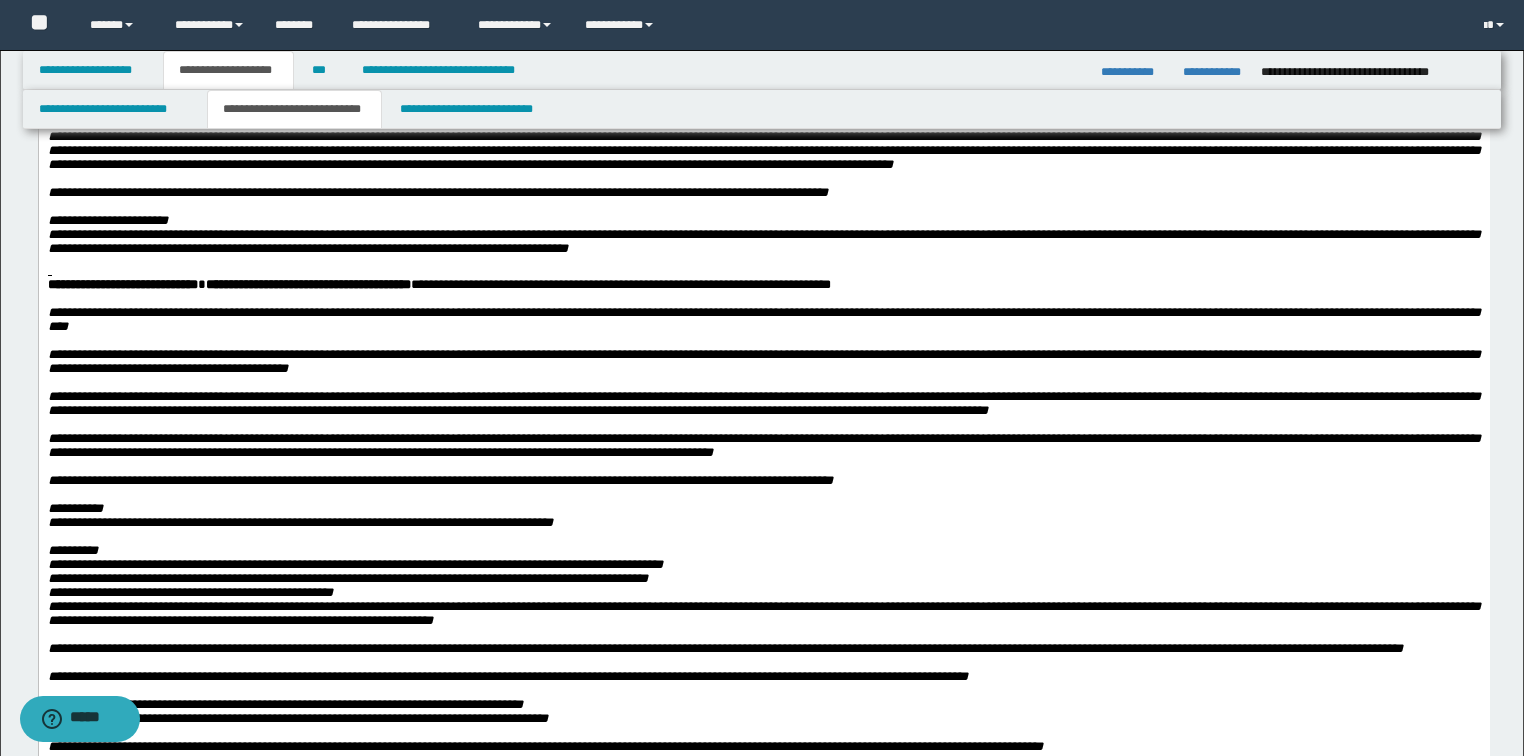 type 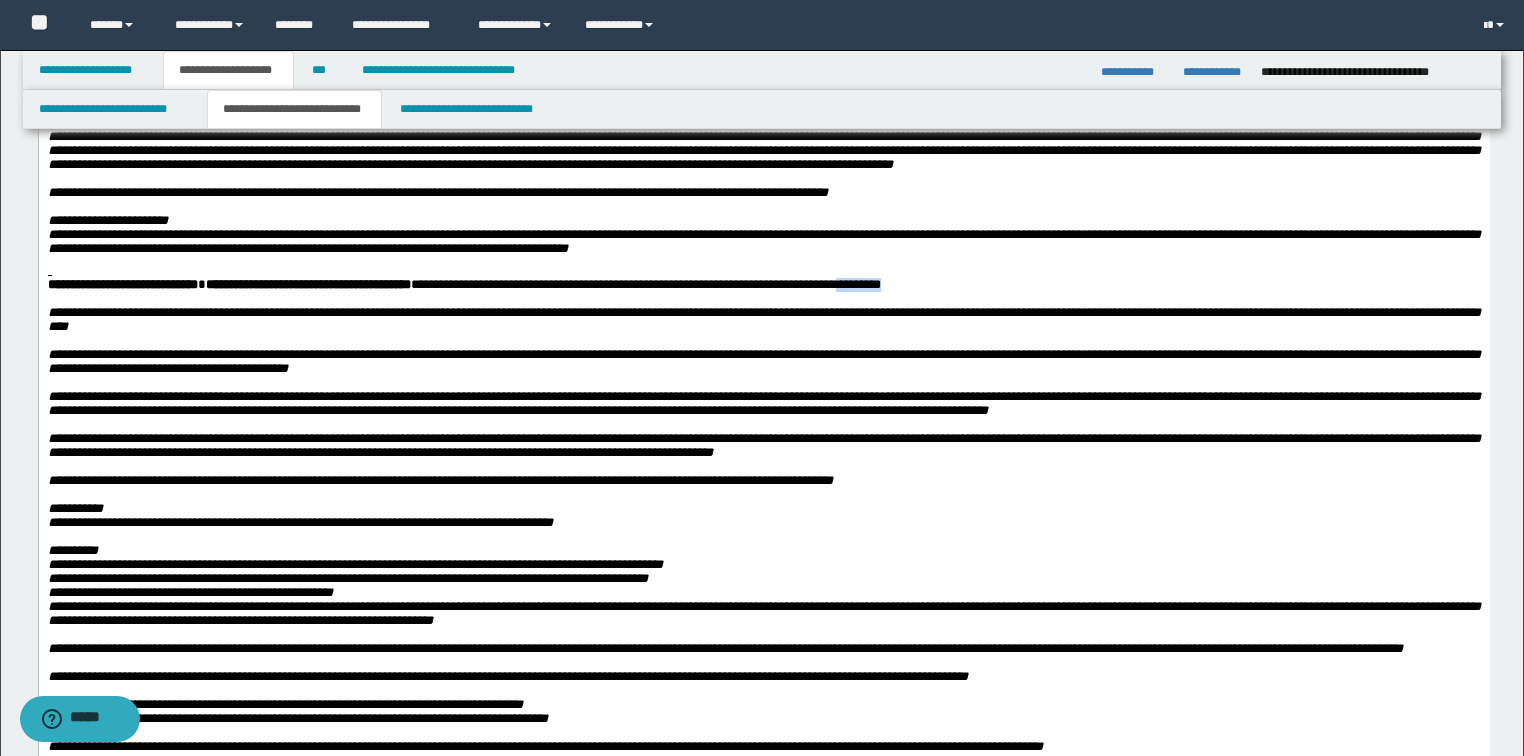 click on "**********" at bounding box center (538, 284) 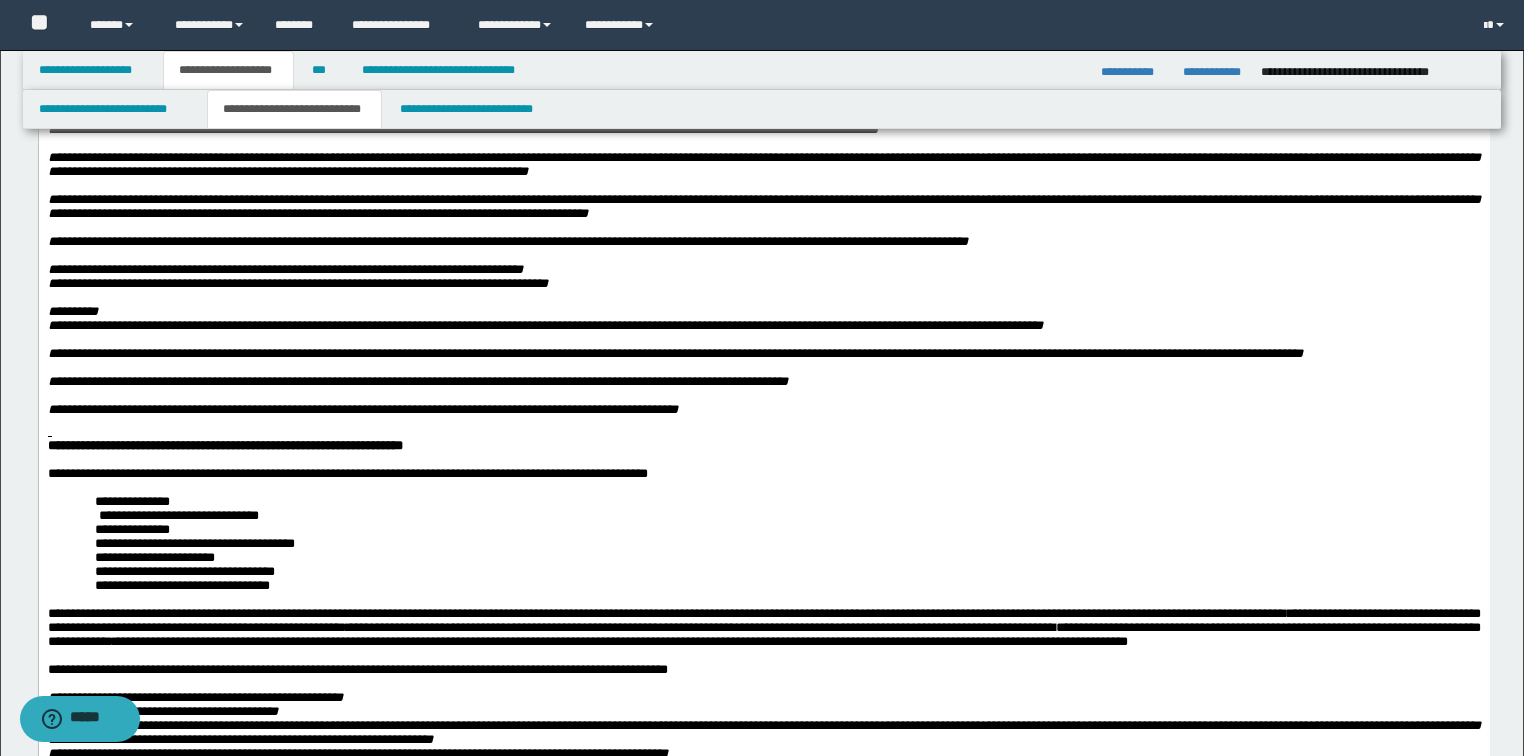 scroll, scrollTop: 320, scrollLeft: 0, axis: vertical 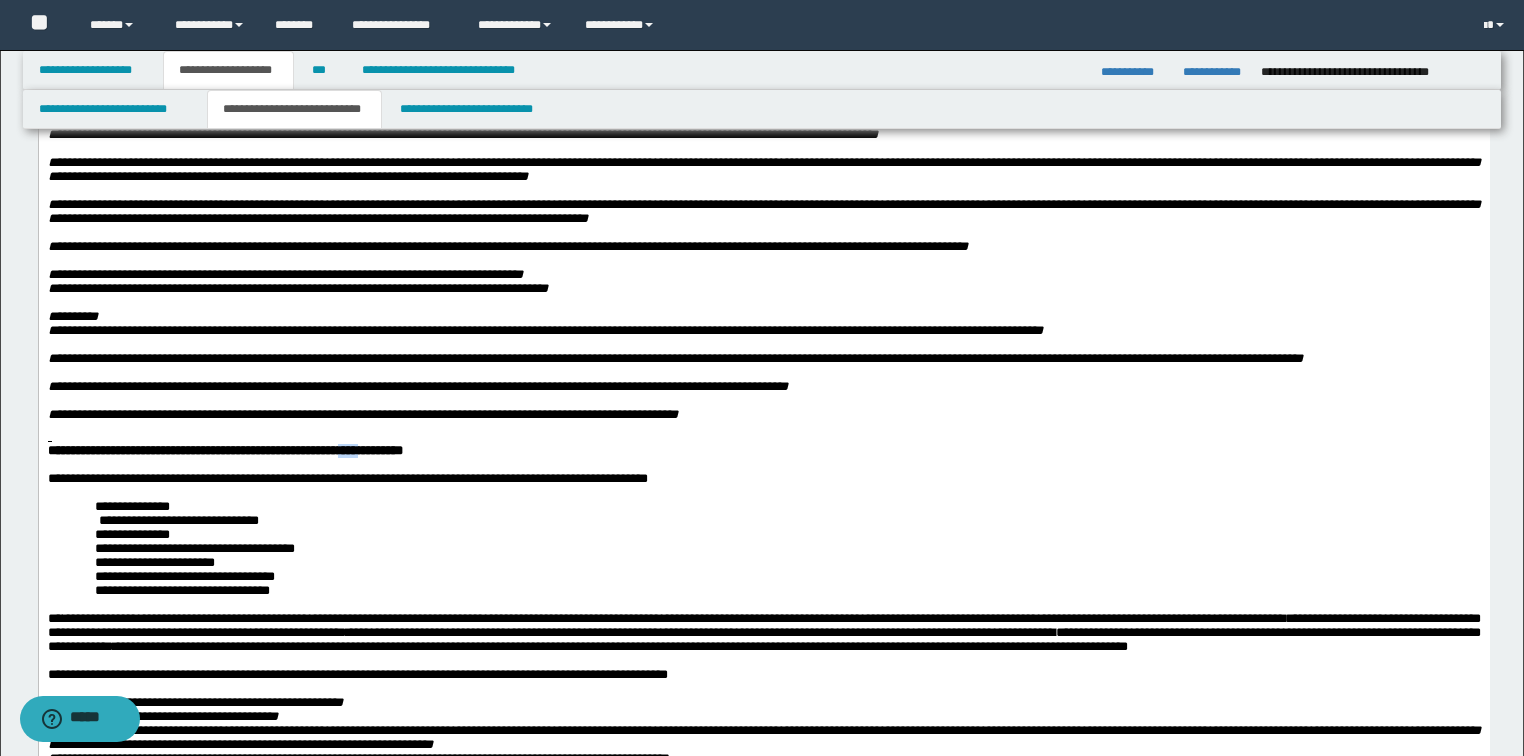 drag, startPoint x: 395, startPoint y: 527, endPoint x: 377, endPoint y: 527, distance: 18 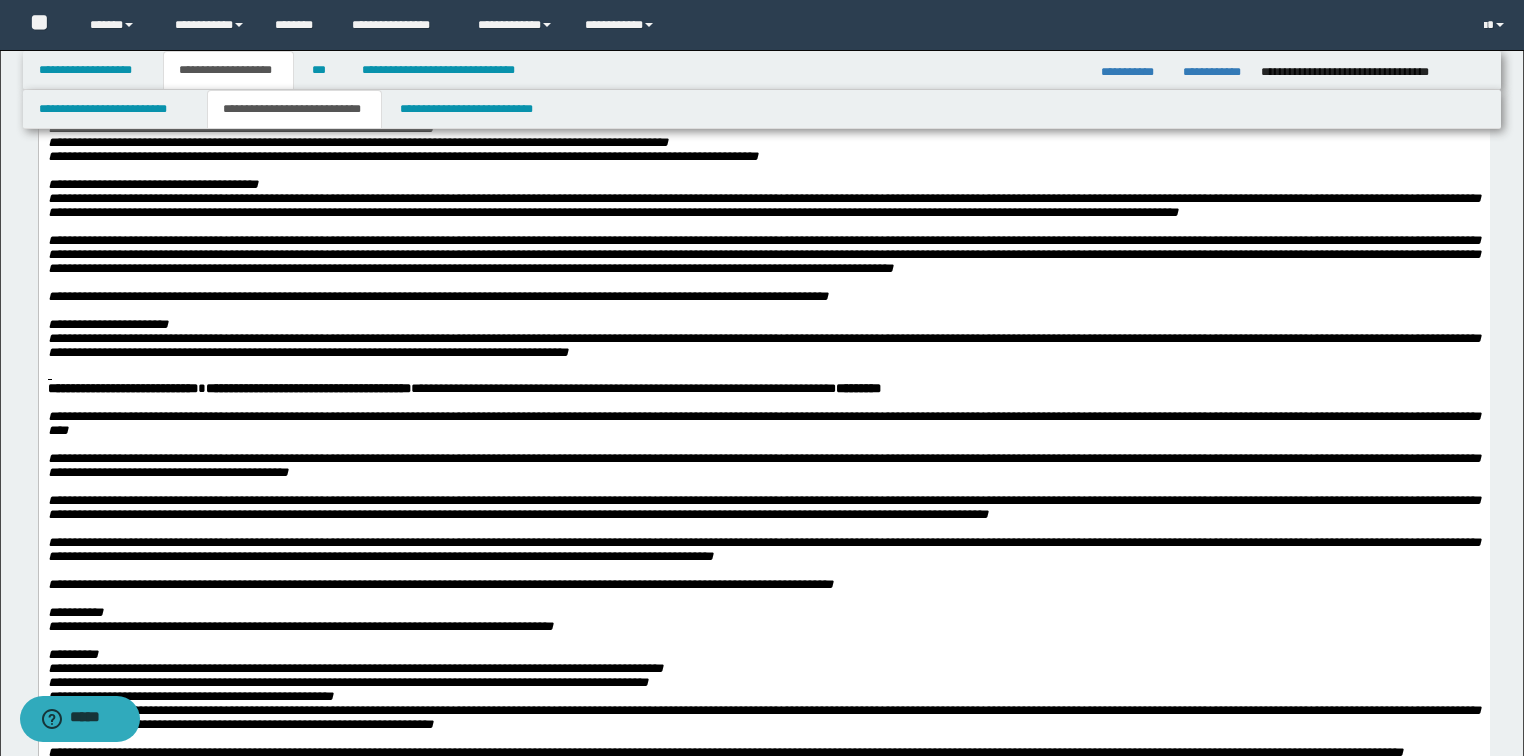 scroll, scrollTop: 1120, scrollLeft: 0, axis: vertical 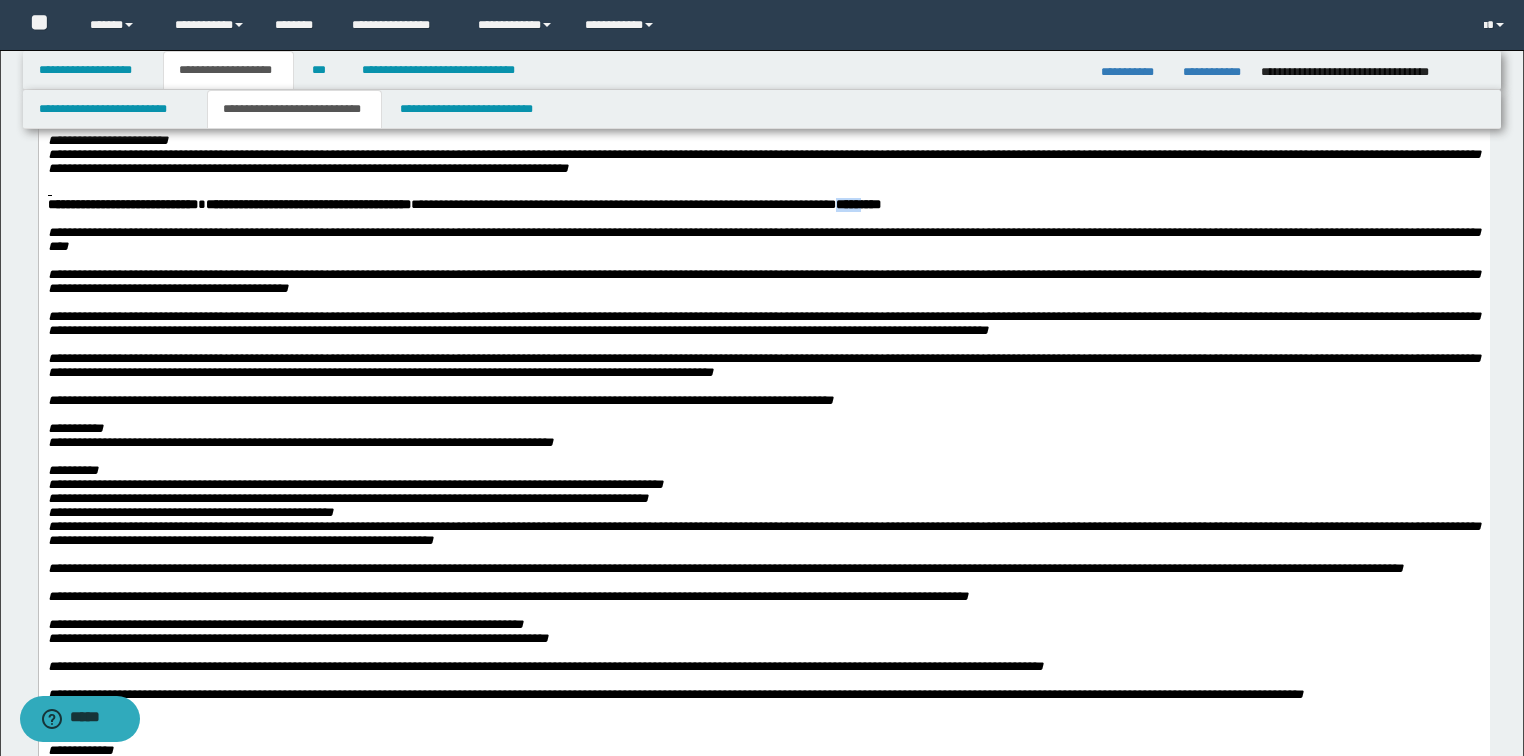 drag, startPoint x: 966, startPoint y: 360, endPoint x: 929, endPoint y: 357, distance: 37.12142 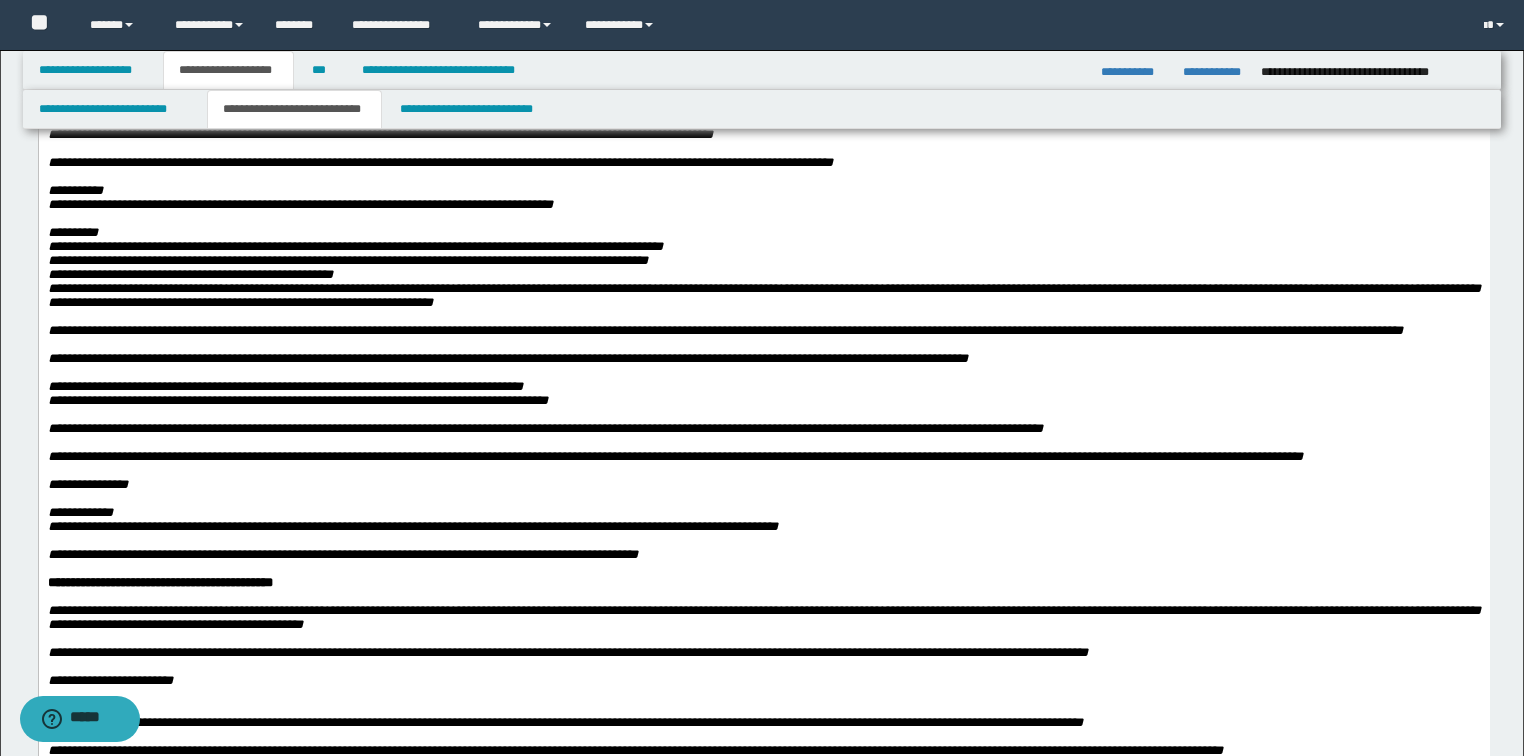 scroll, scrollTop: 1360, scrollLeft: 0, axis: vertical 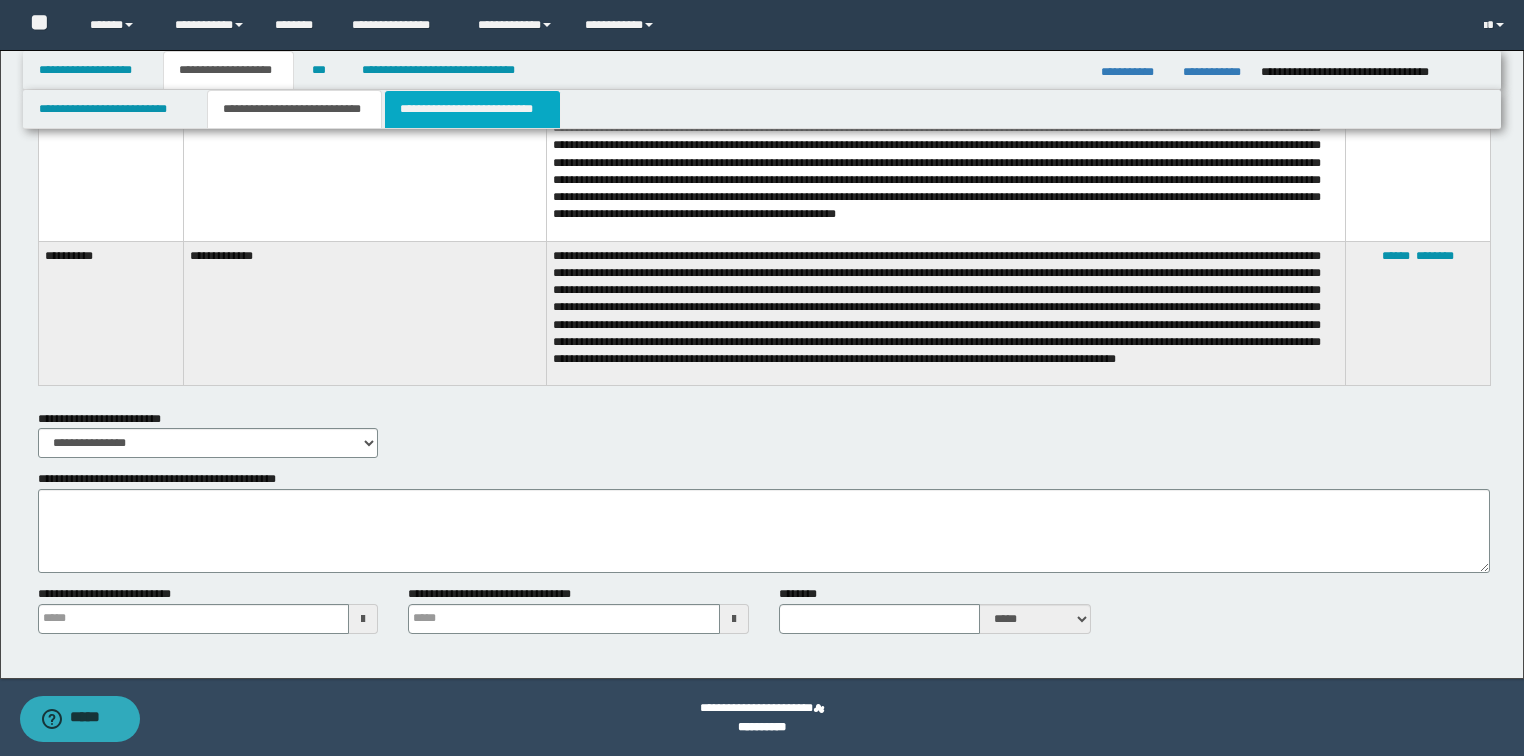 click on "**********" at bounding box center (472, 109) 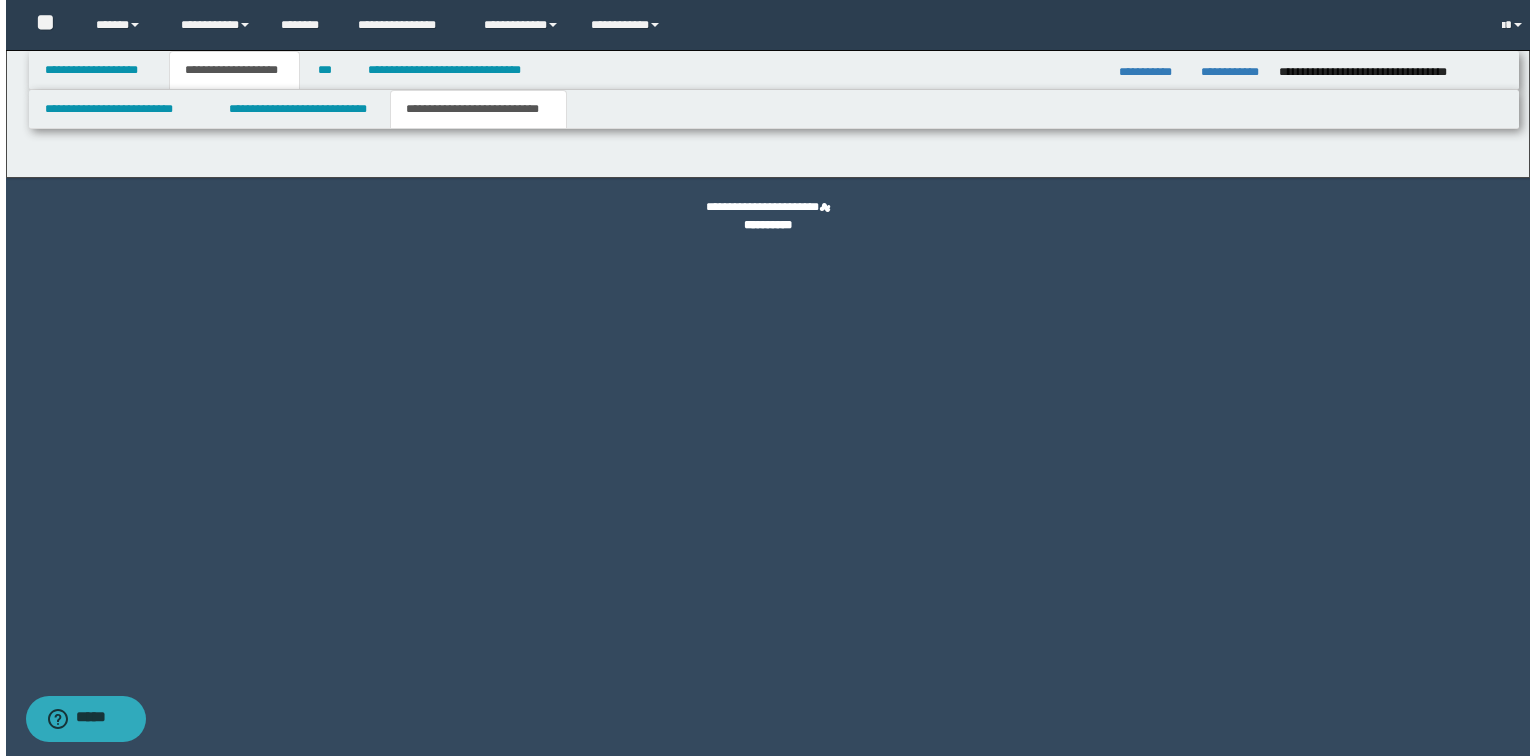 scroll, scrollTop: 0, scrollLeft: 0, axis: both 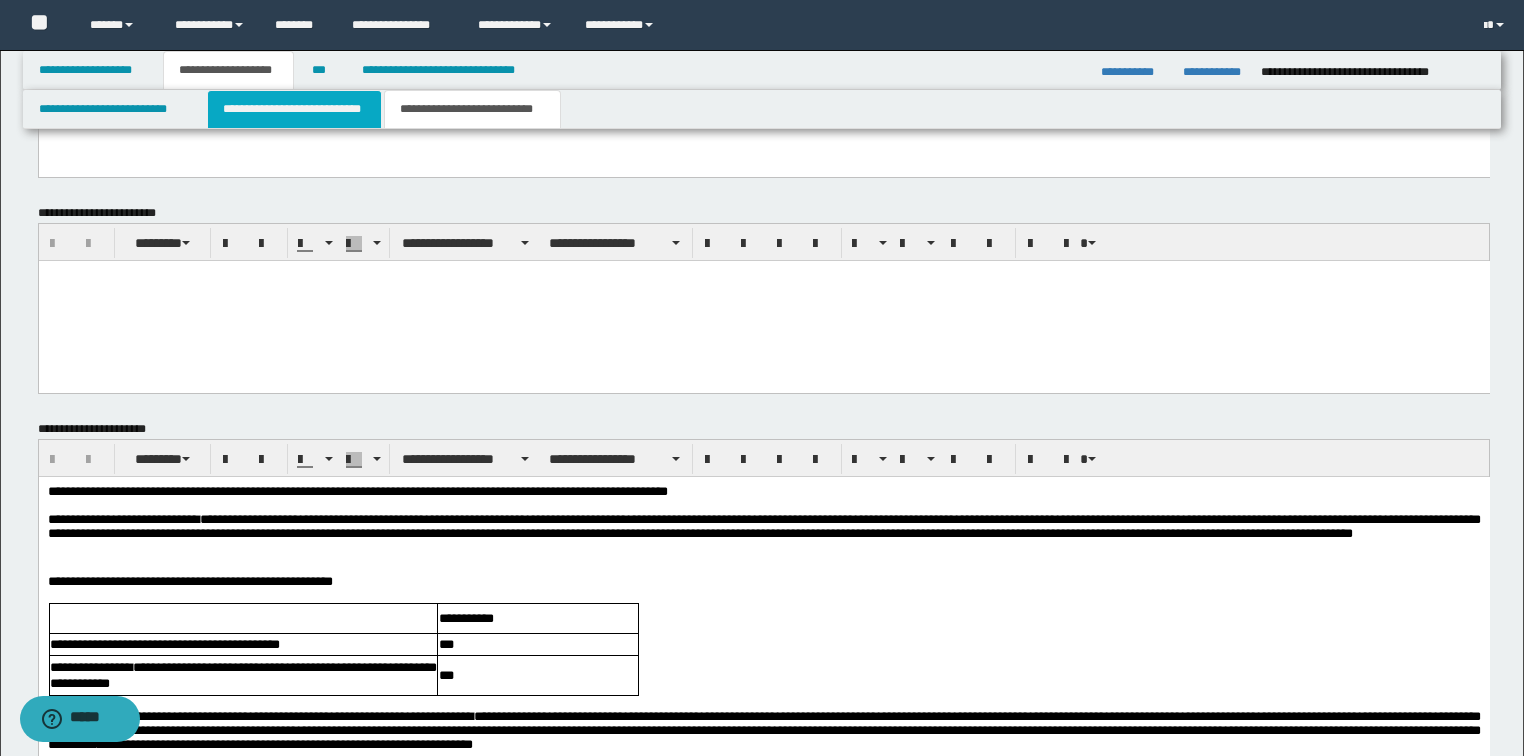click on "**********" at bounding box center [294, 109] 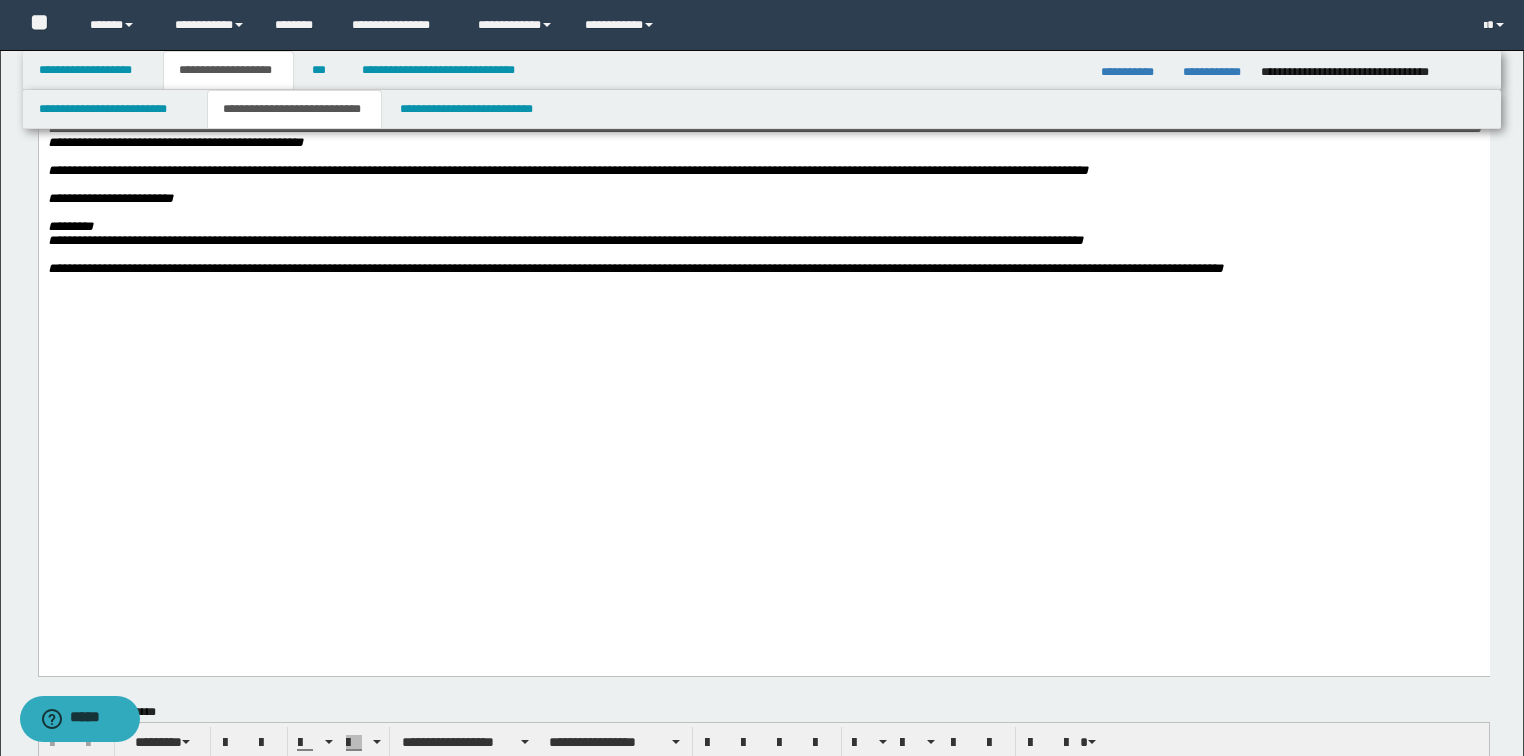 scroll, scrollTop: 1920, scrollLeft: 0, axis: vertical 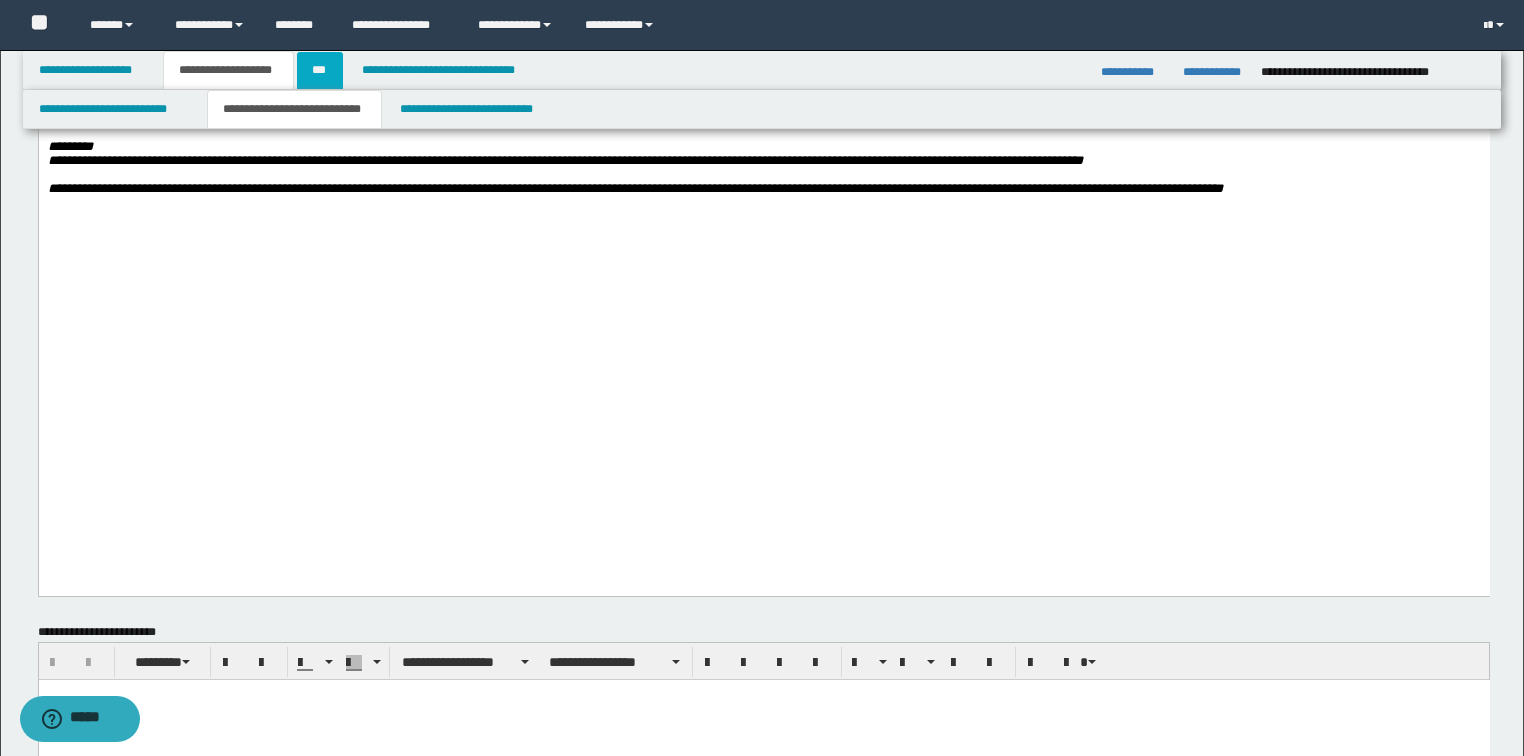 click on "***" at bounding box center [320, 70] 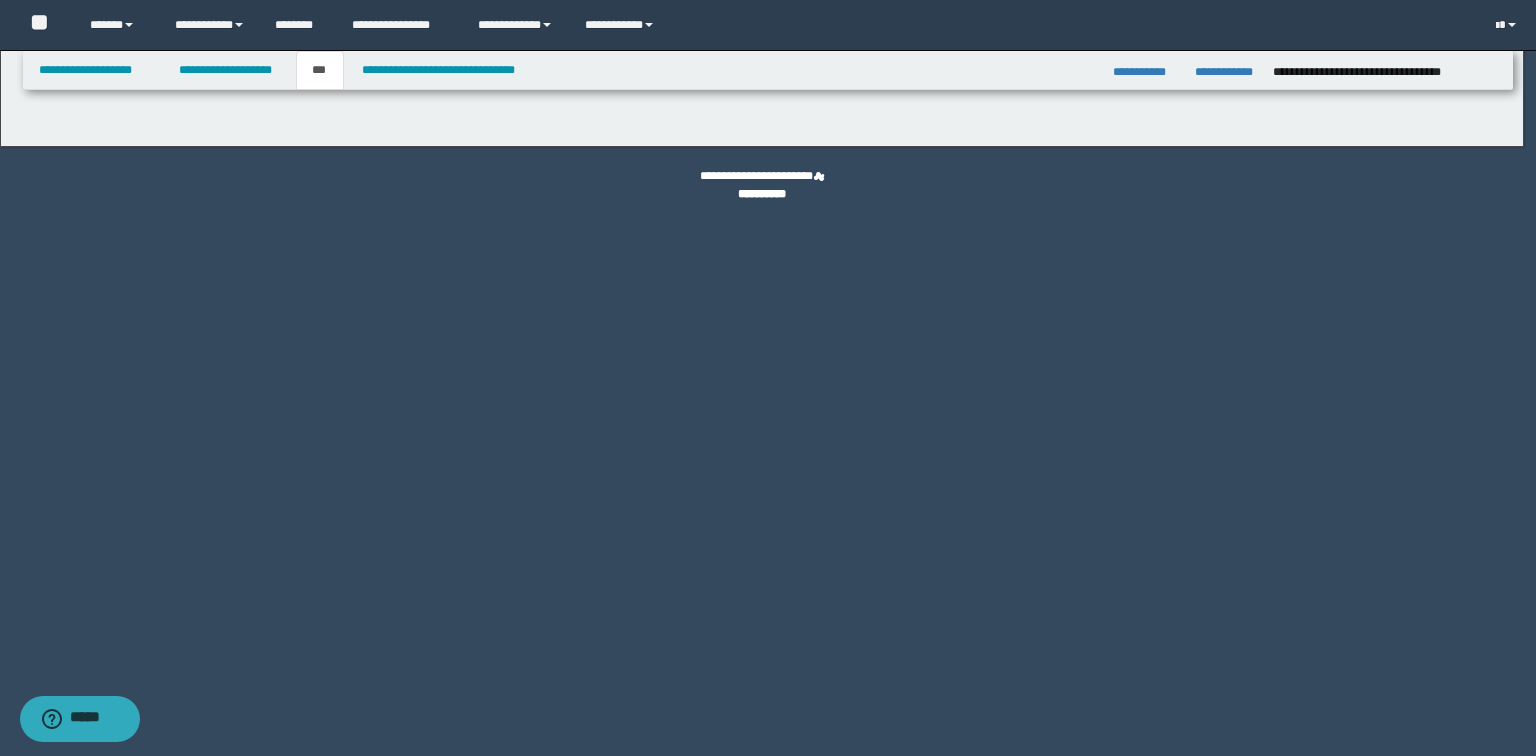 select on "**" 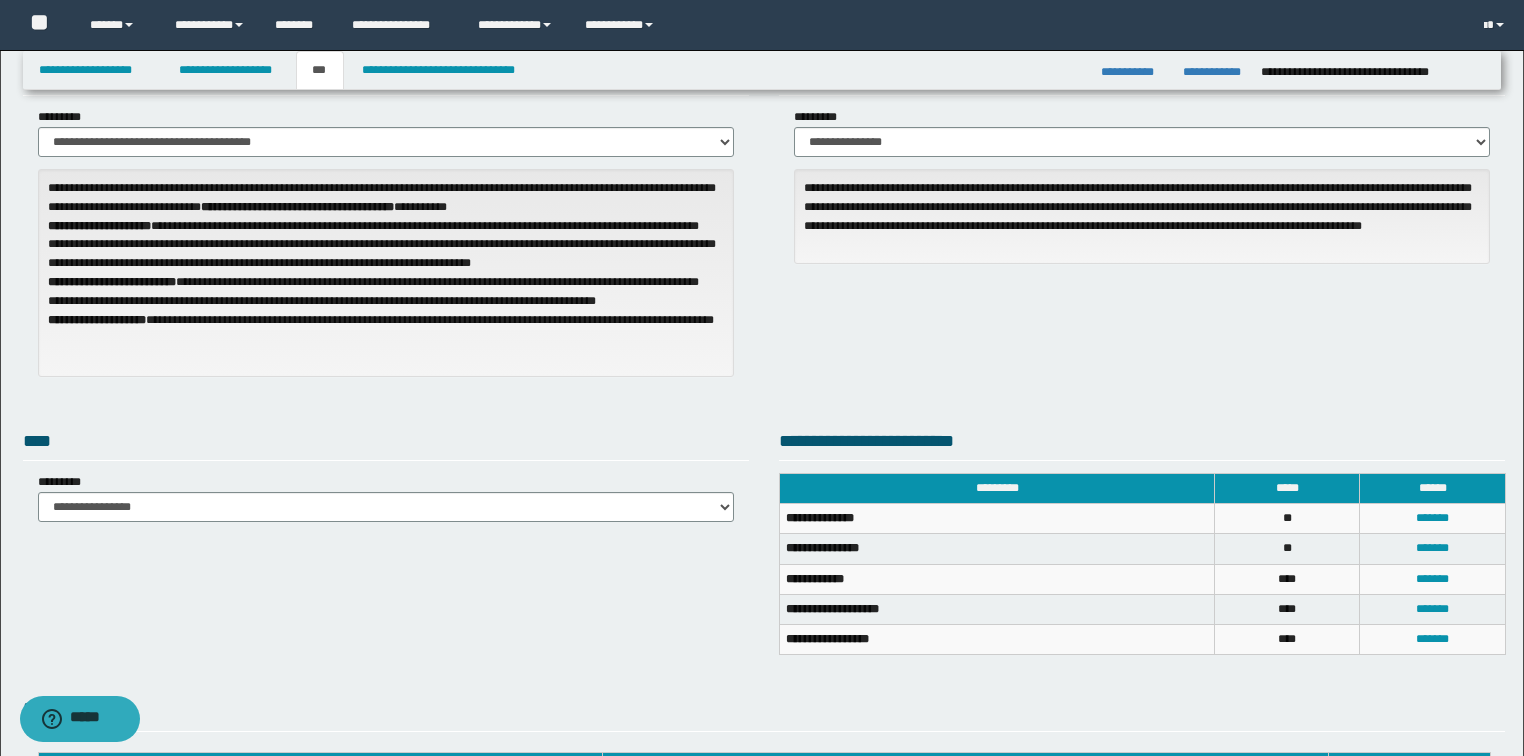 scroll, scrollTop: 240, scrollLeft: 0, axis: vertical 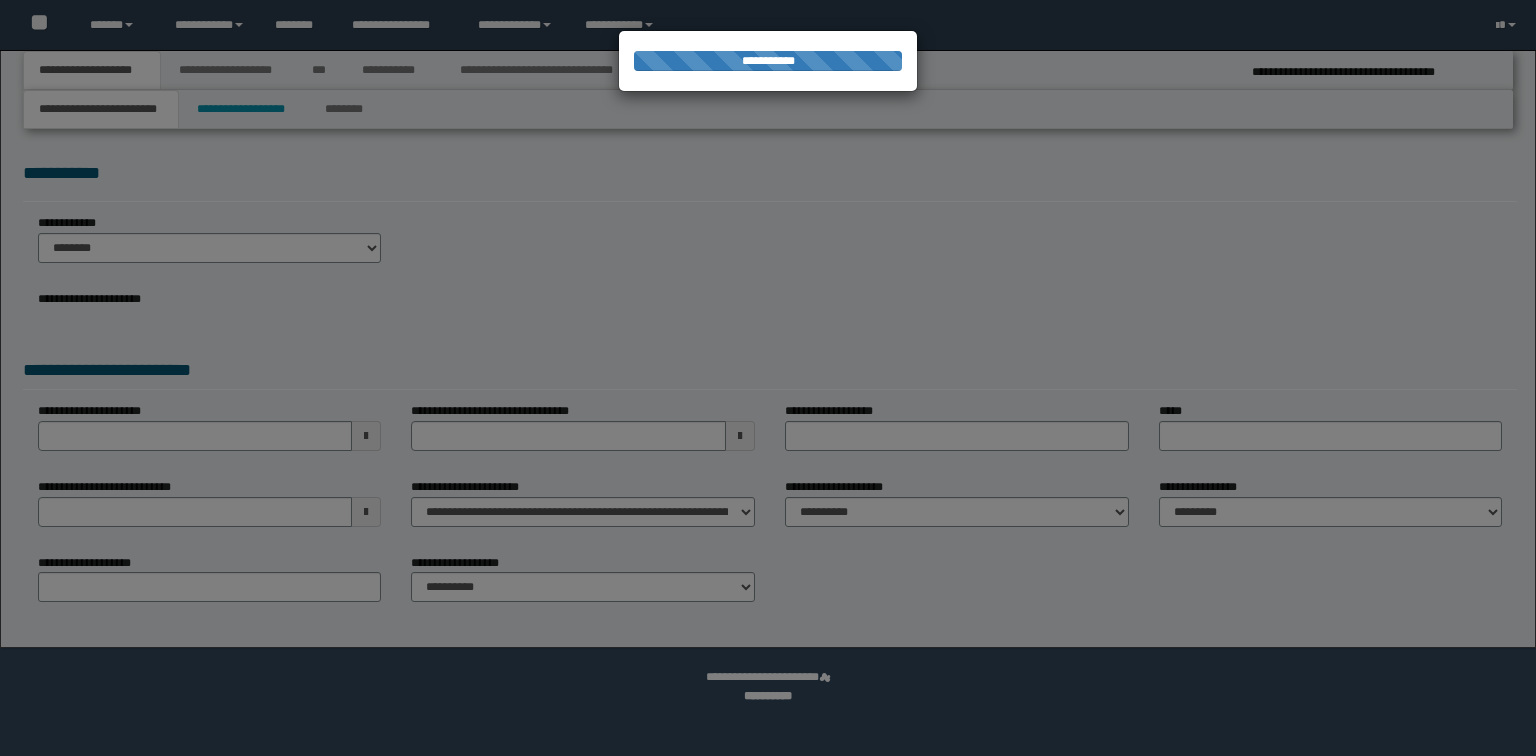 select on "*" 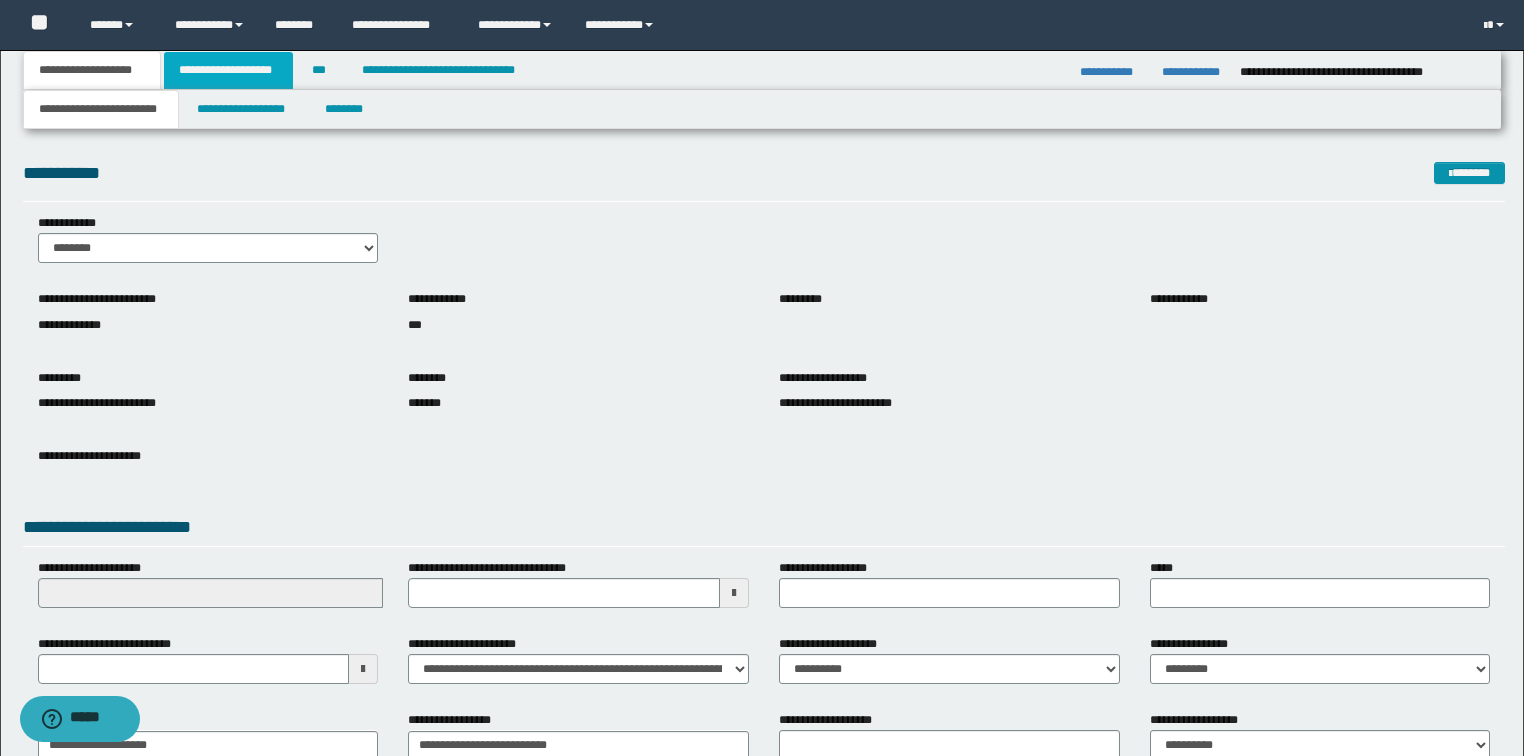 click on "**********" at bounding box center [228, 70] 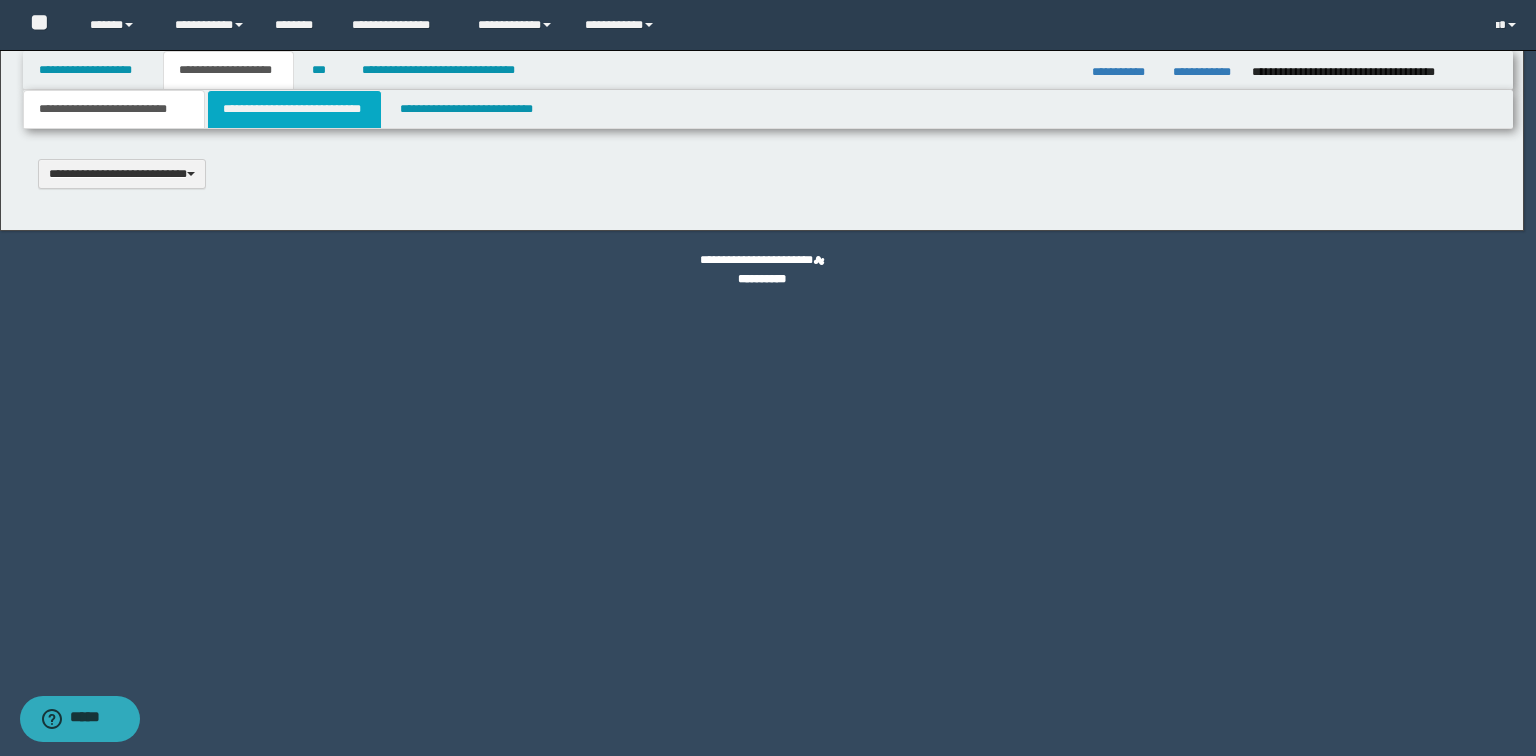 type 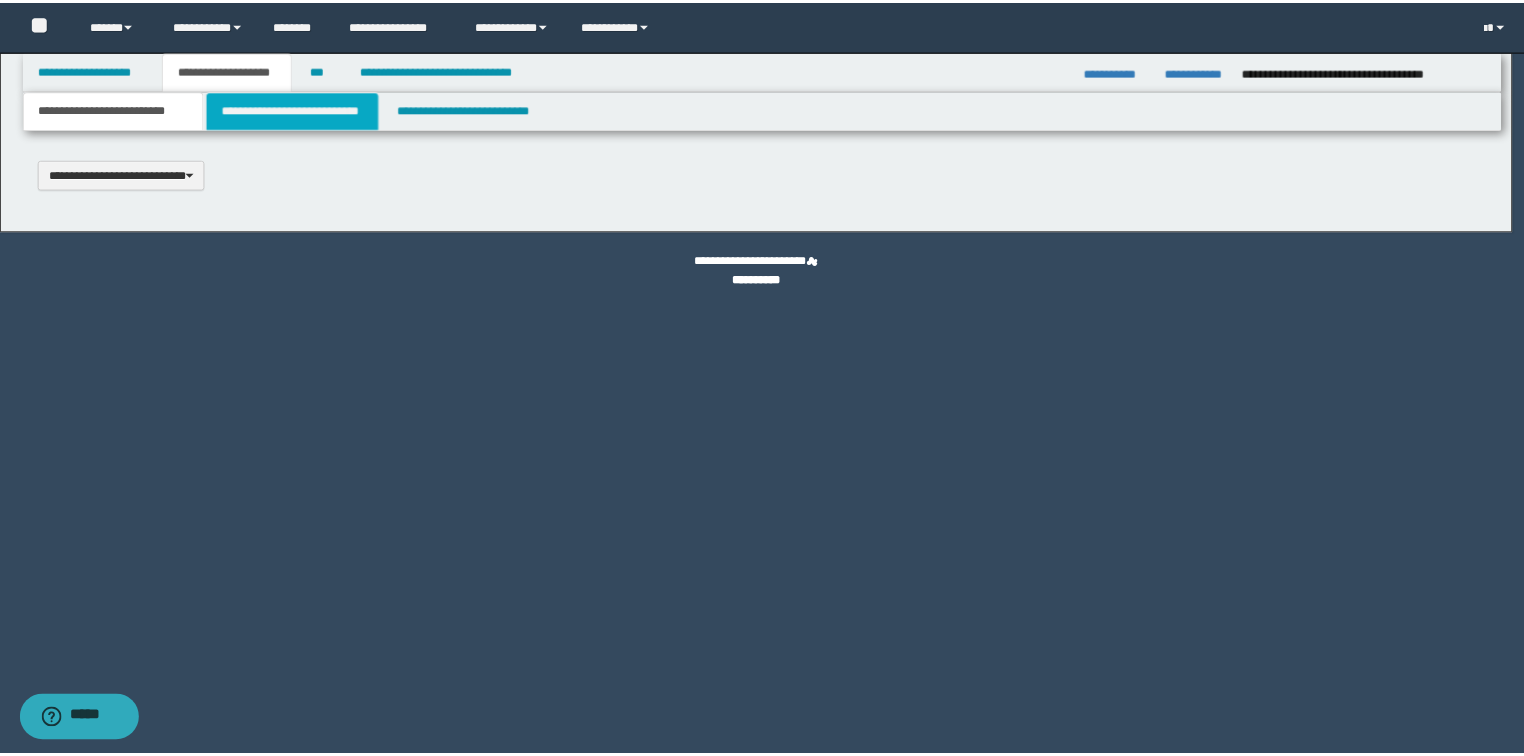 scroll, scrollTop: 0, scrollLeft: 0, axis: both 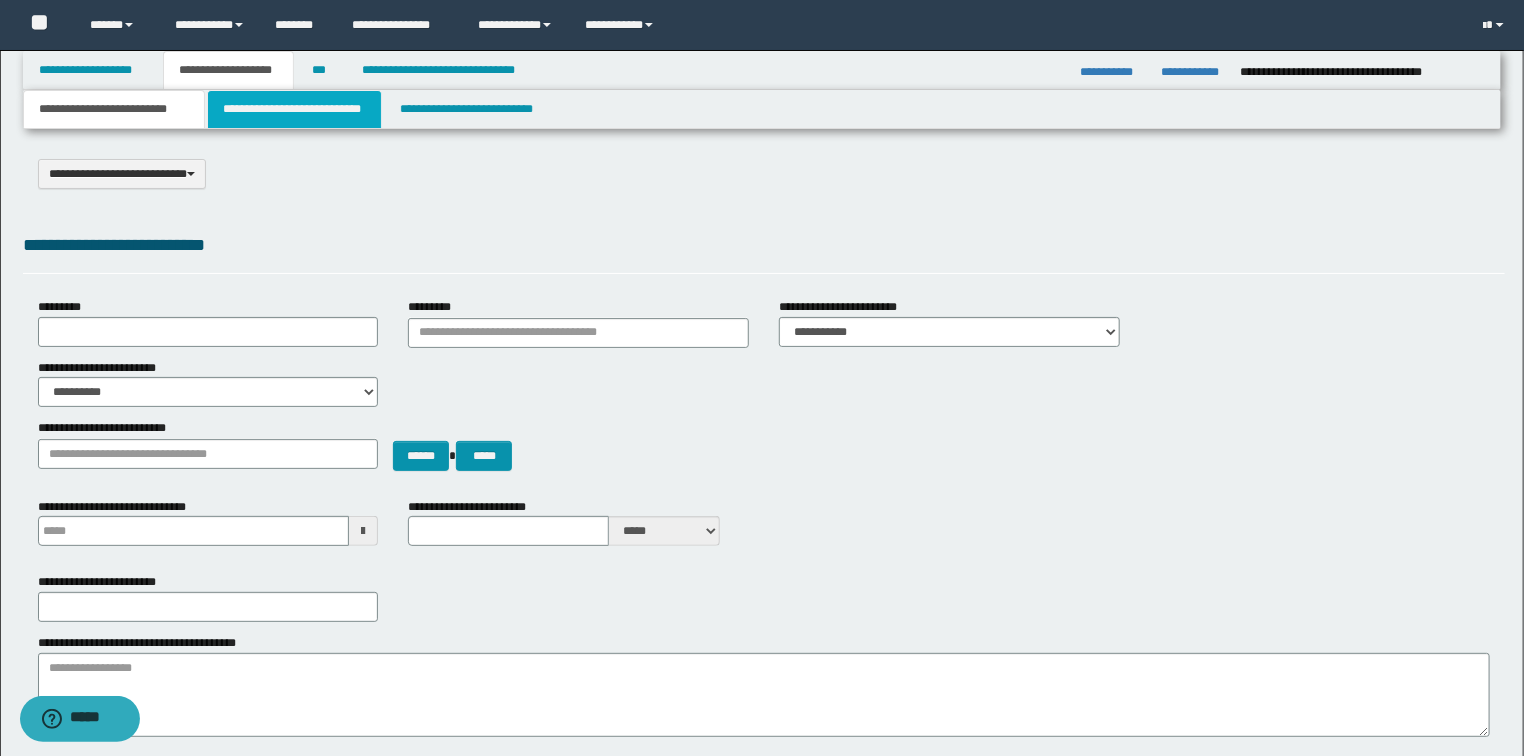 click on "**********" at bounding box center (294, 109) 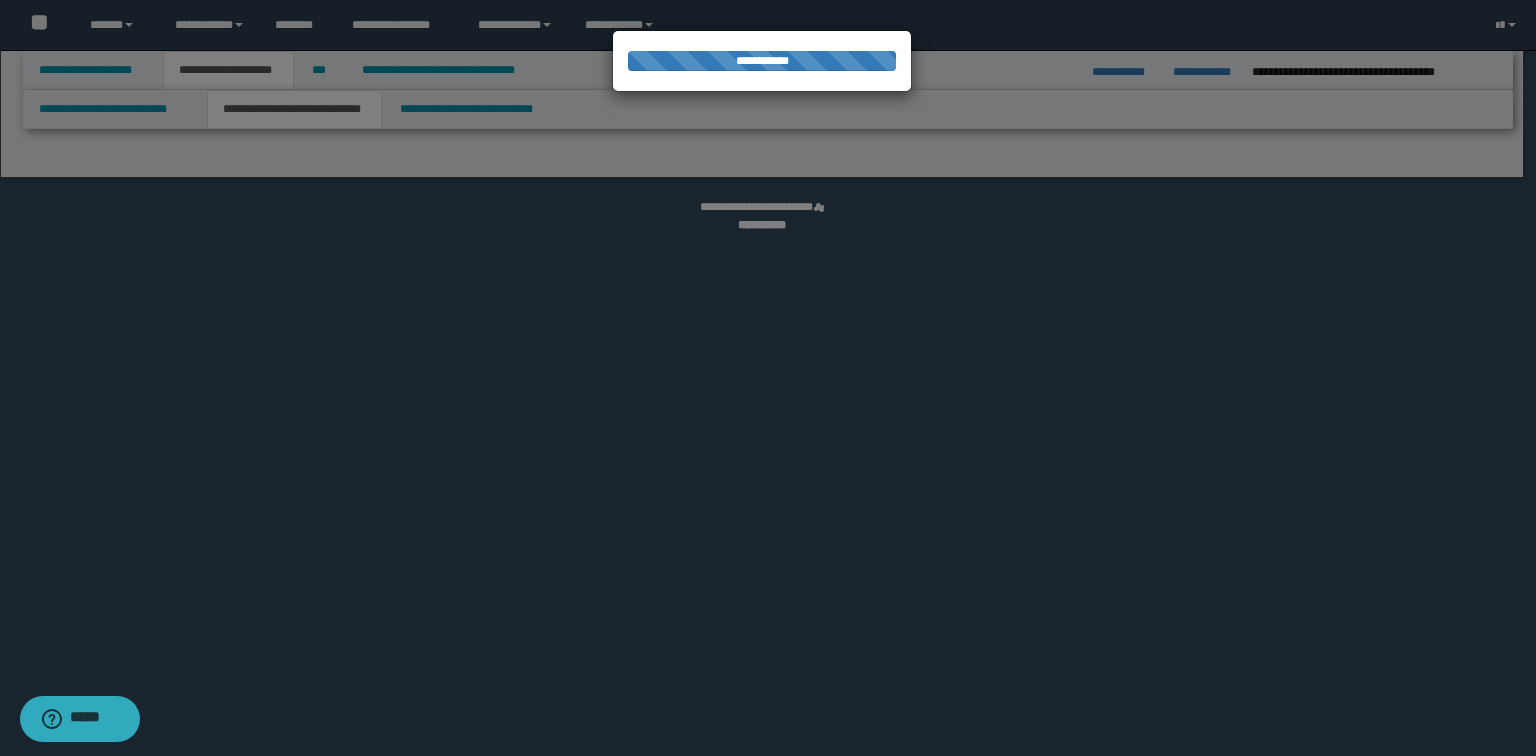 select on "*" 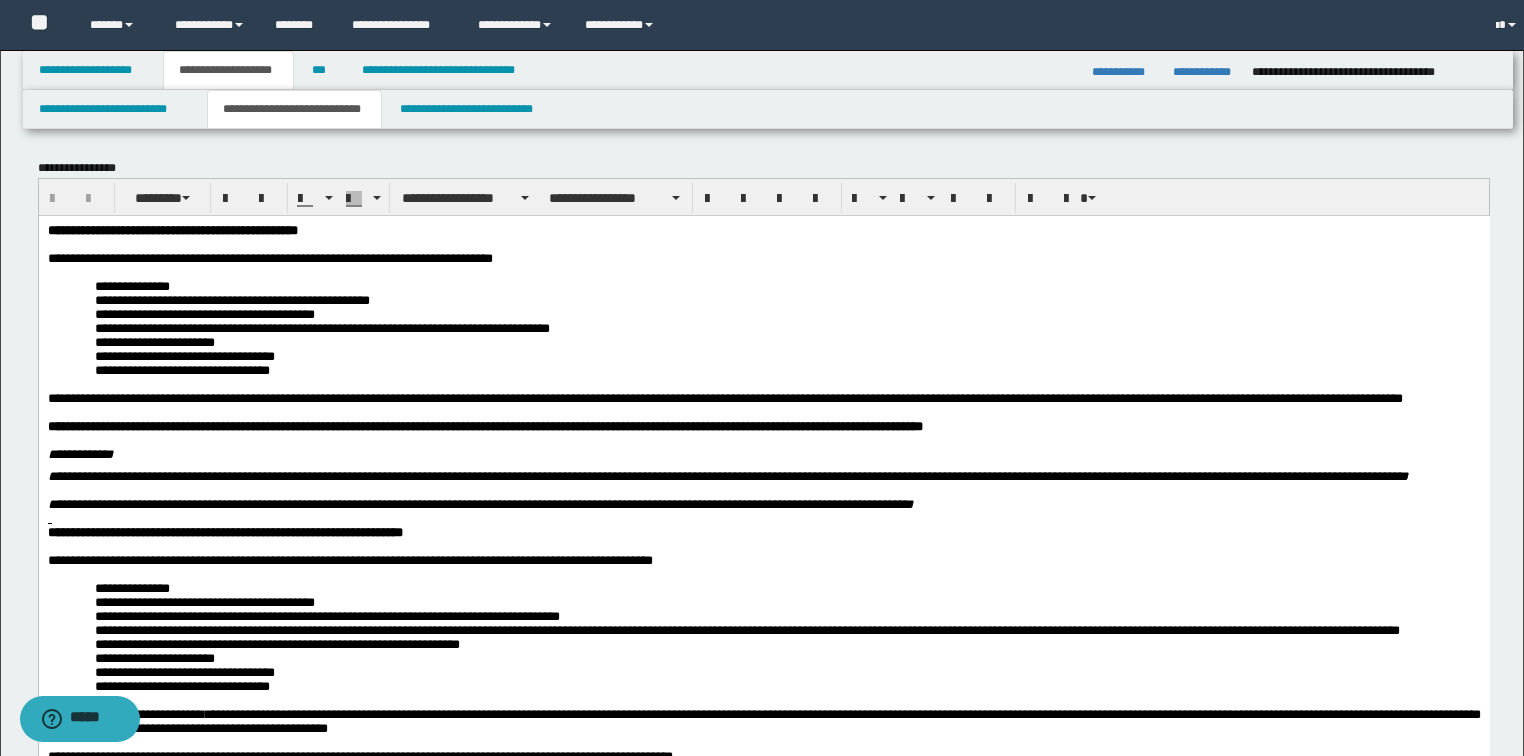 scroll, scrollTop: 0, scrollLeft: 0, axis: both 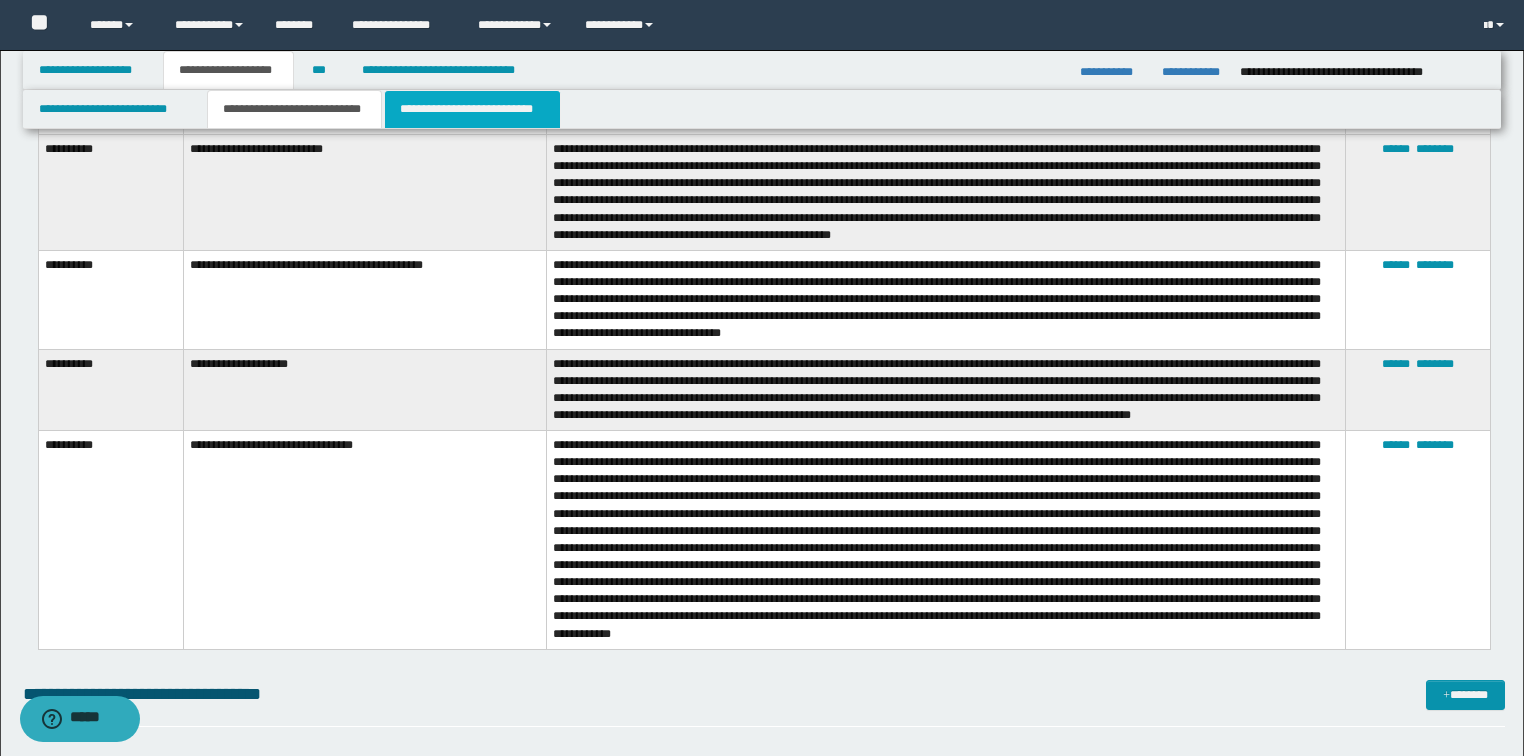 click on "**********" at bounding box center [472, 109] 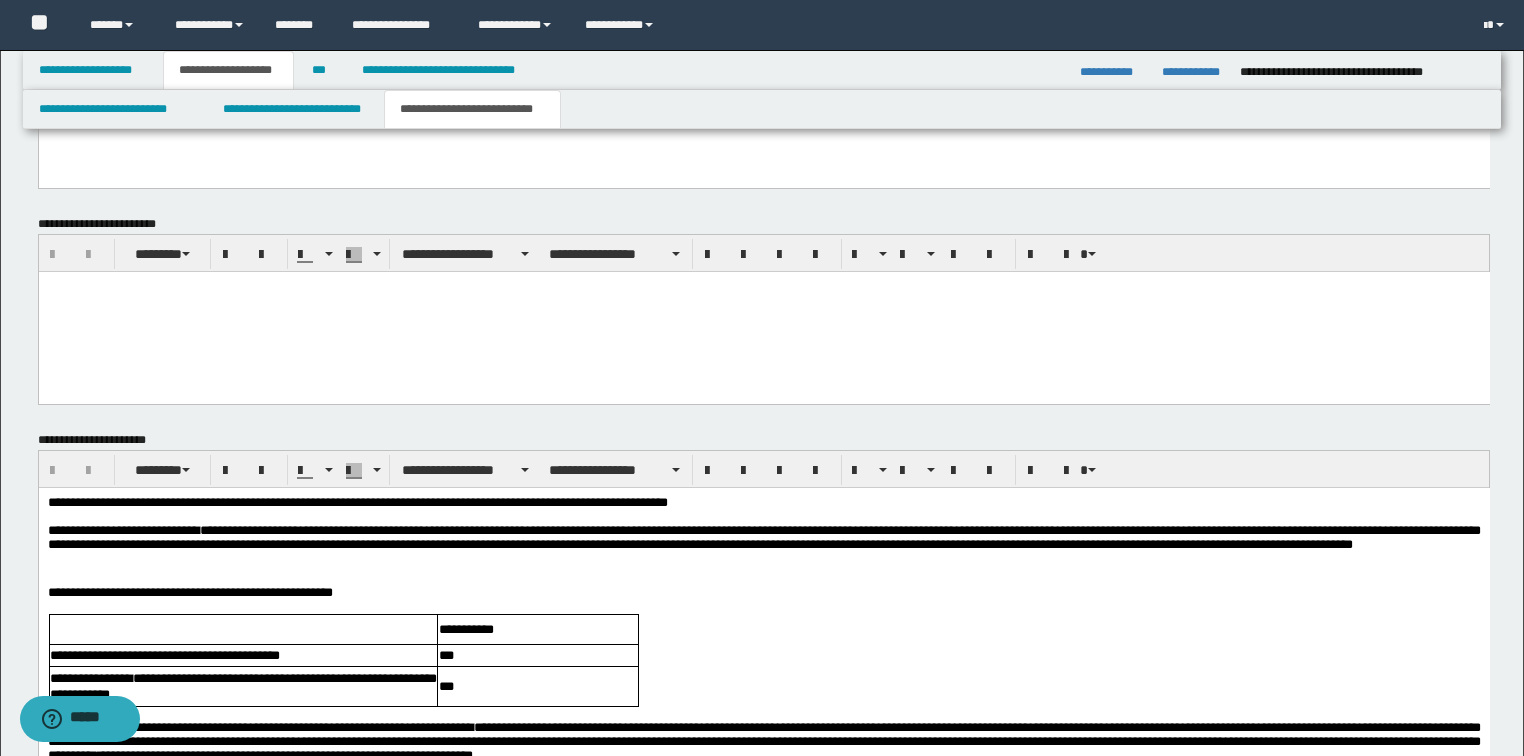 scroll, scrollTop: 4640, scrollLeft: 0, axis: vertical 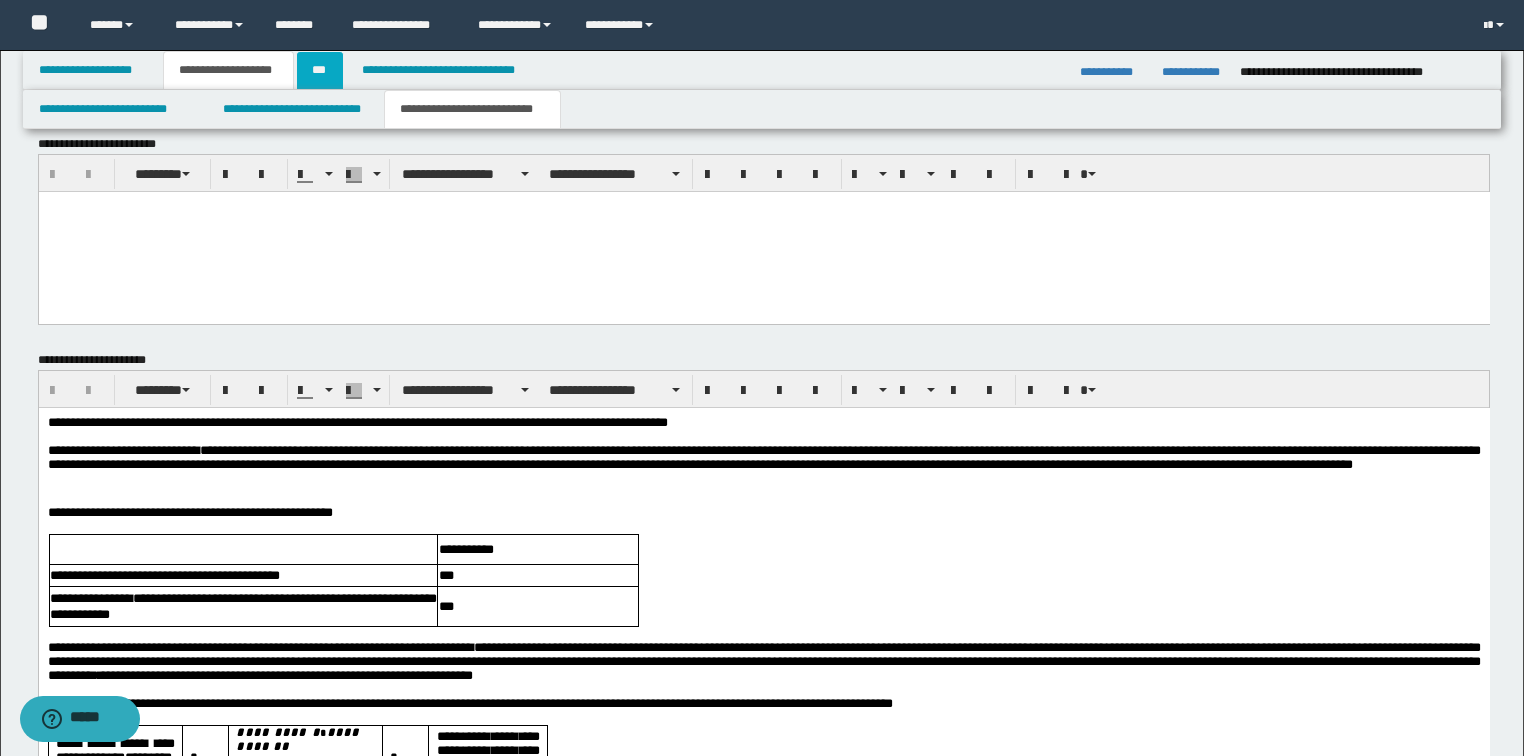 click on "***" at bounding box center (320, 70) 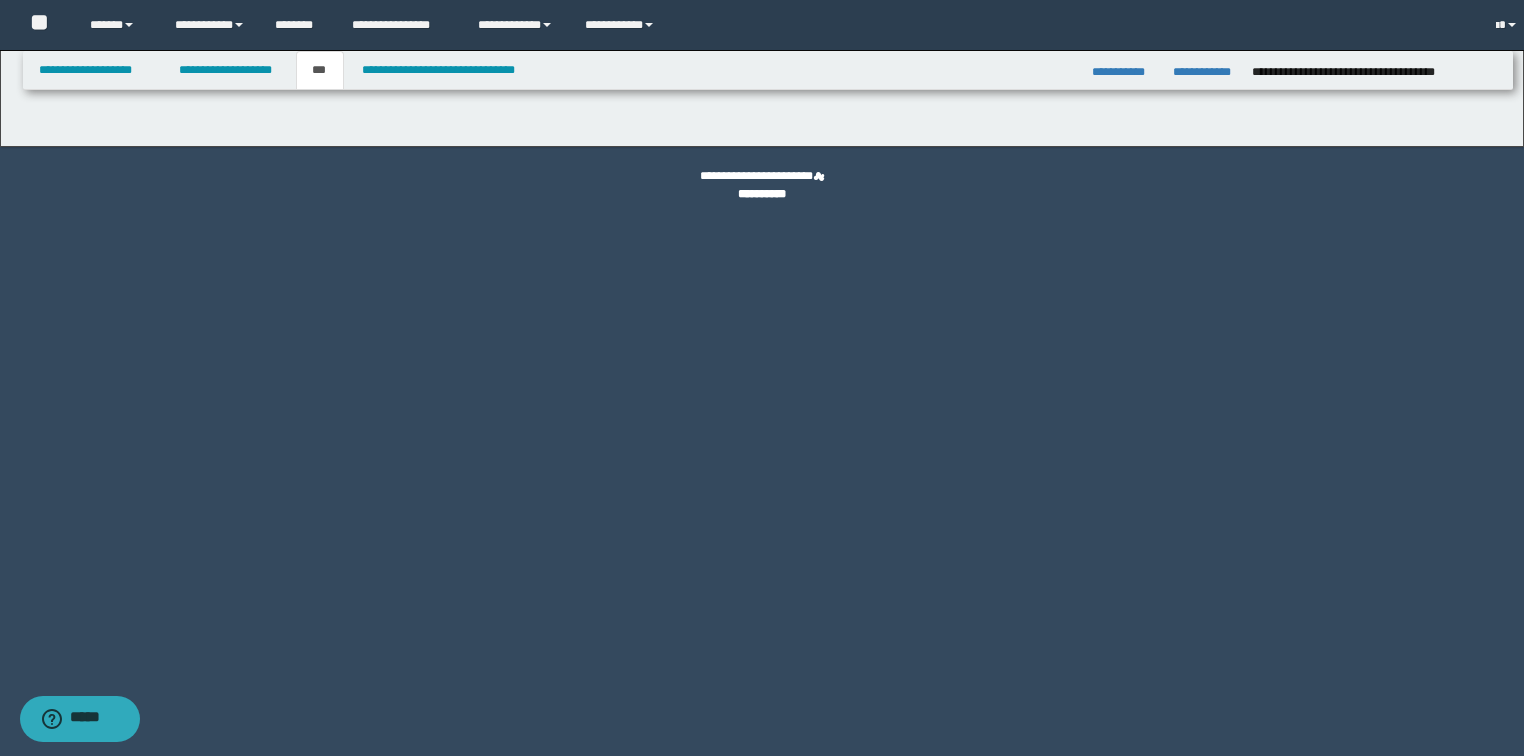 scroll, scrollTop: 0, scrollLeft: 0, axis: both 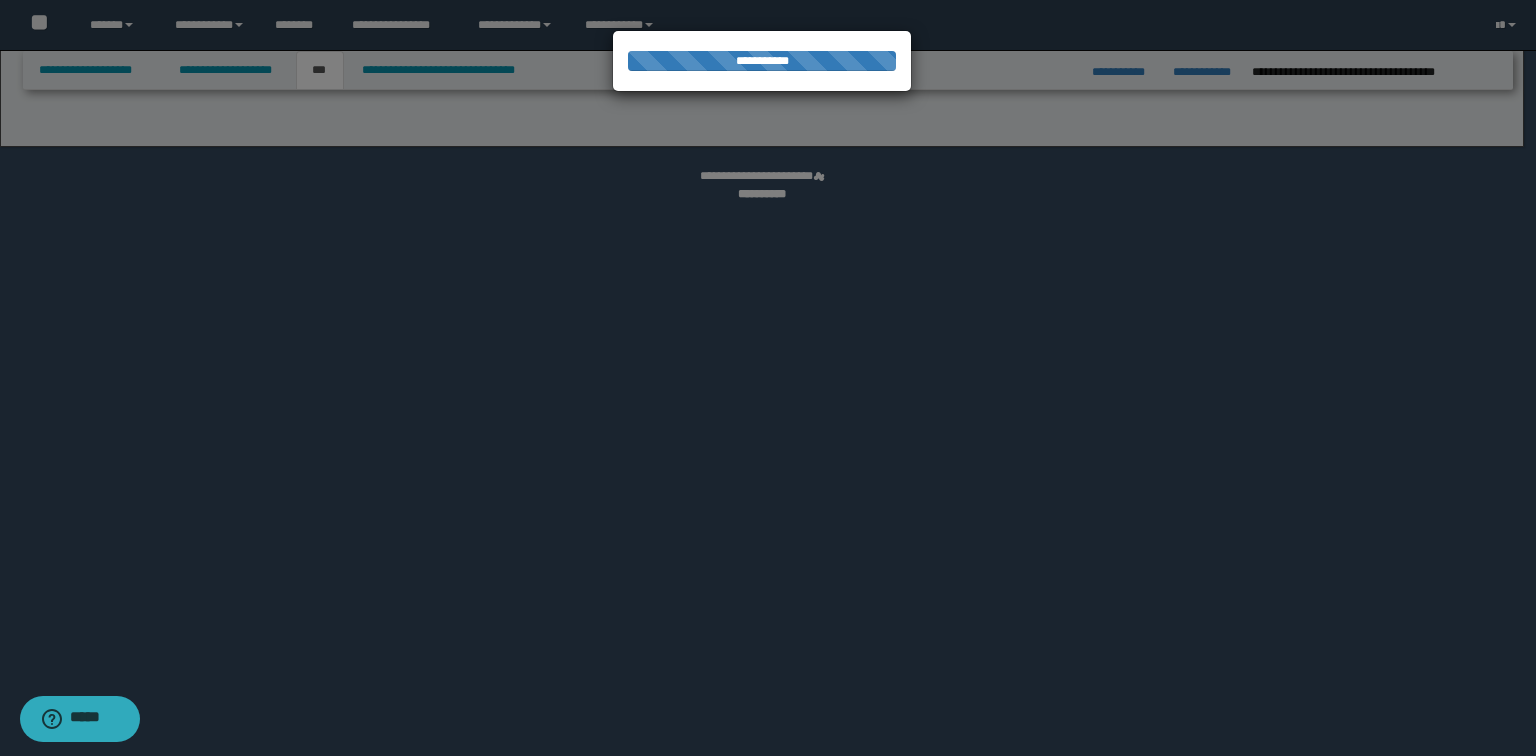 select on "**" 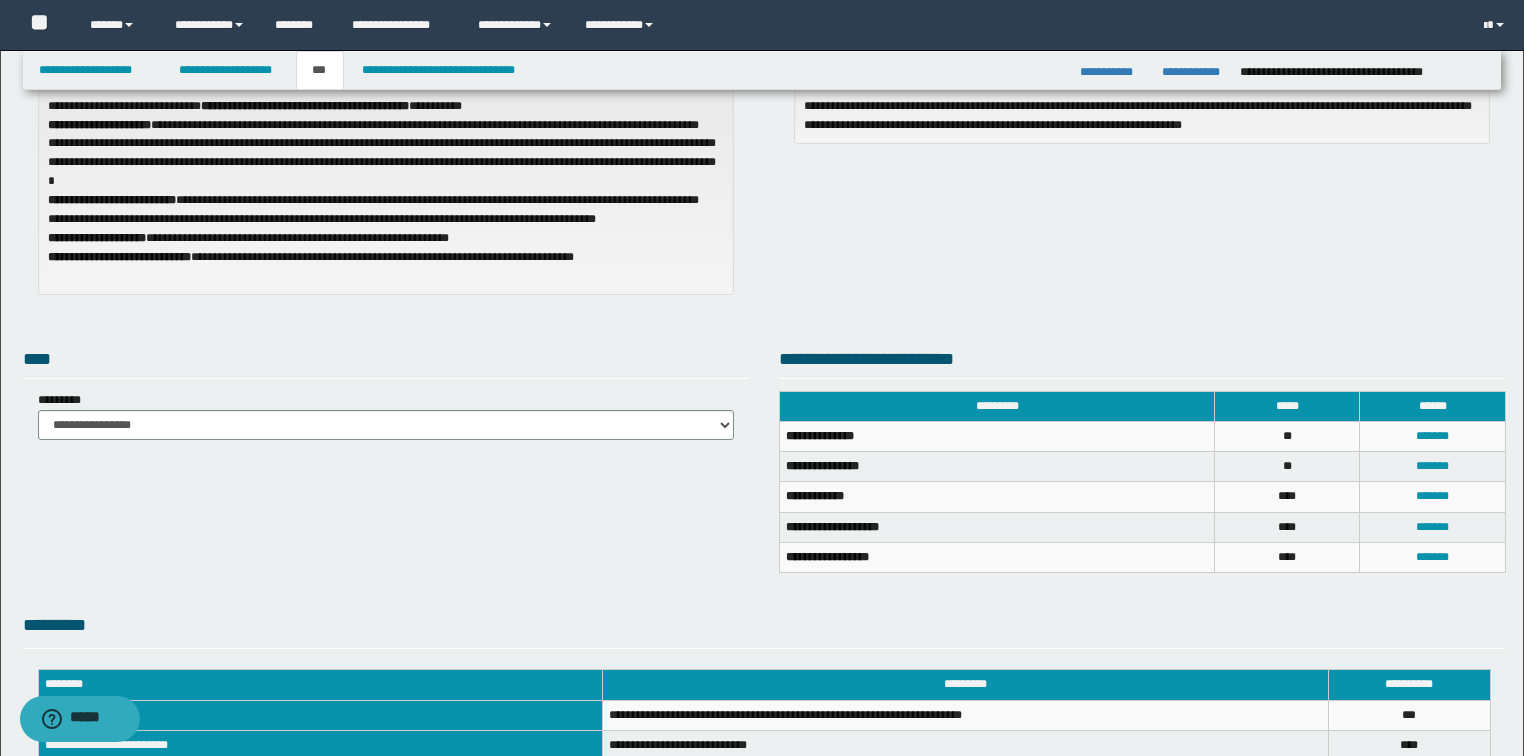 scroll, scrollTop: 240, scrollLeft: 0, axis: vertical 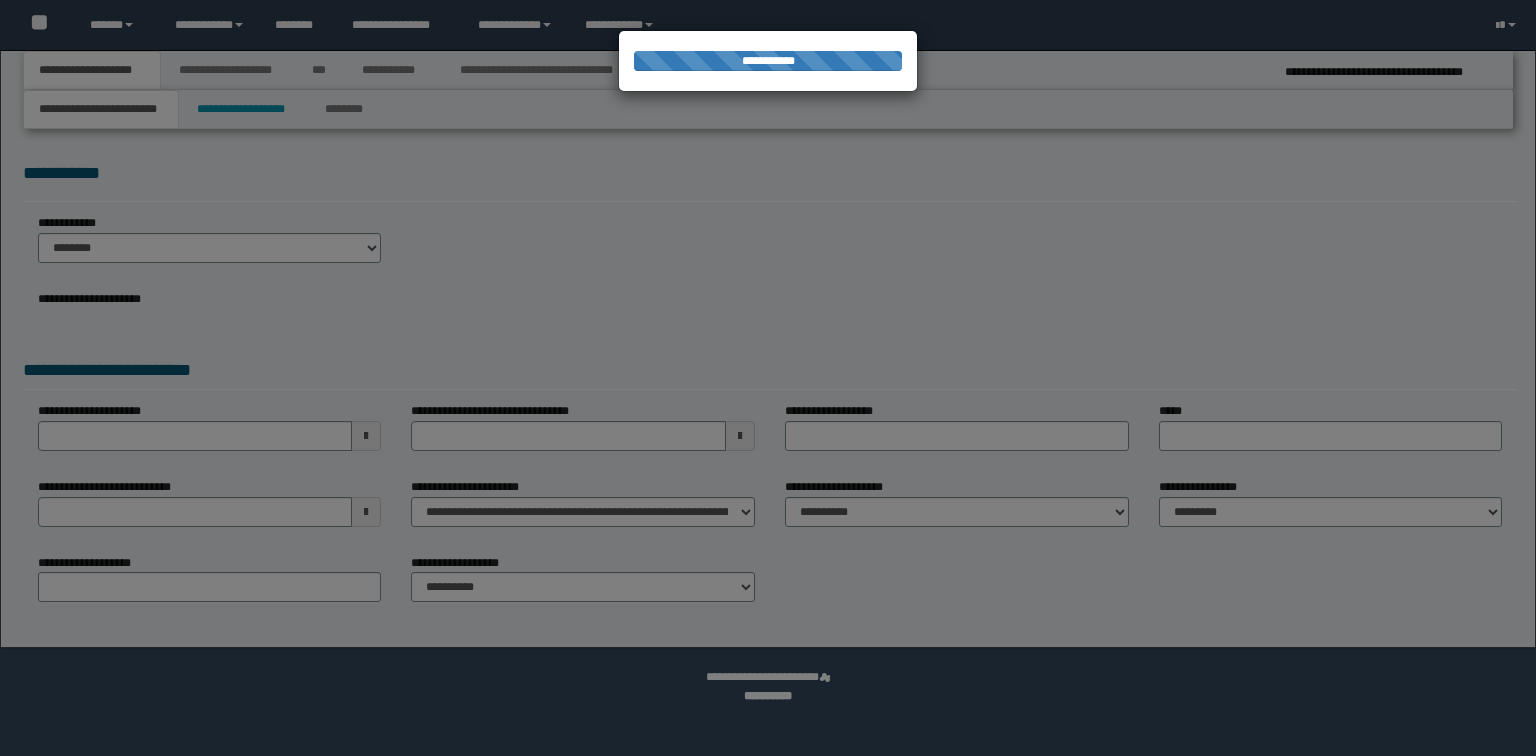select on "*" 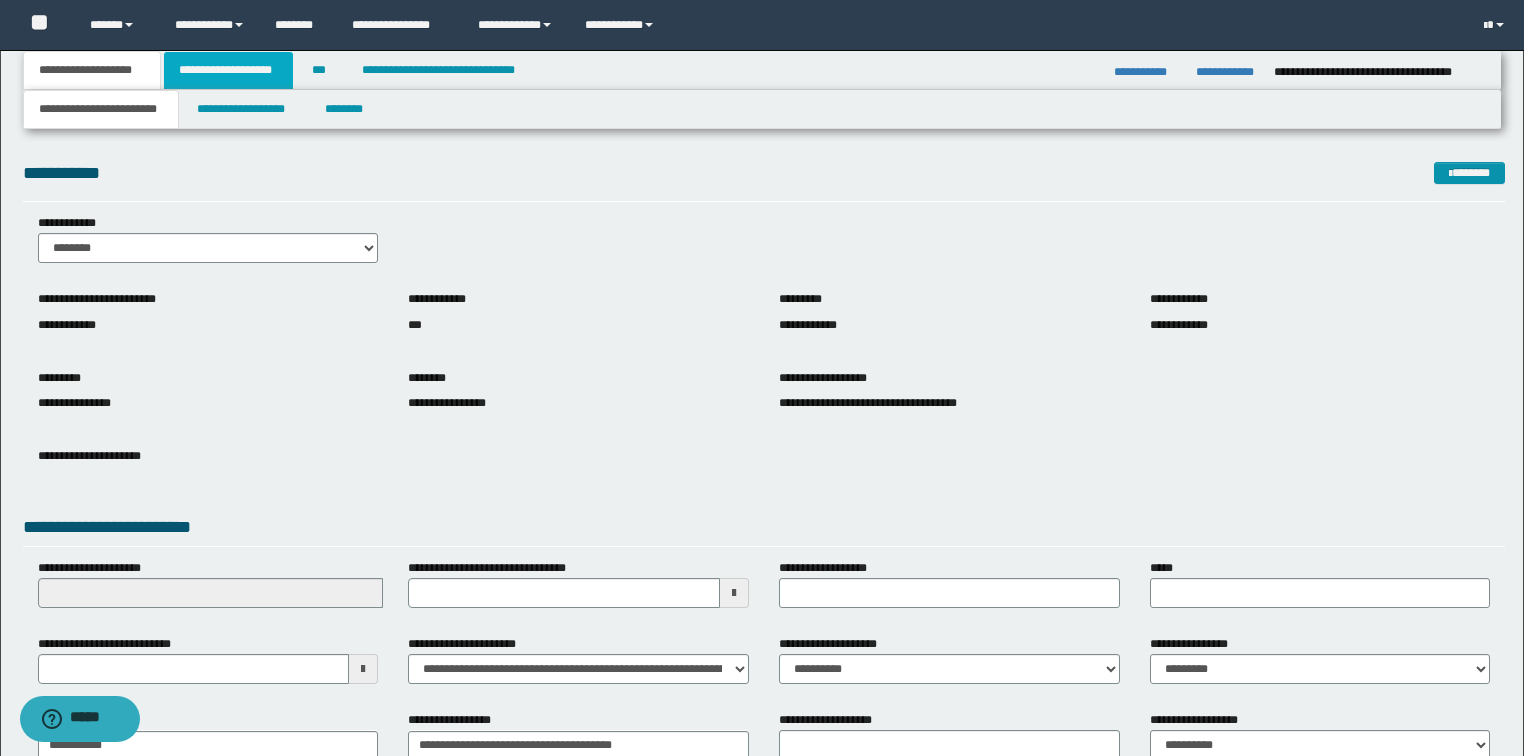 click on "**********" at bounding box center (228, 70) 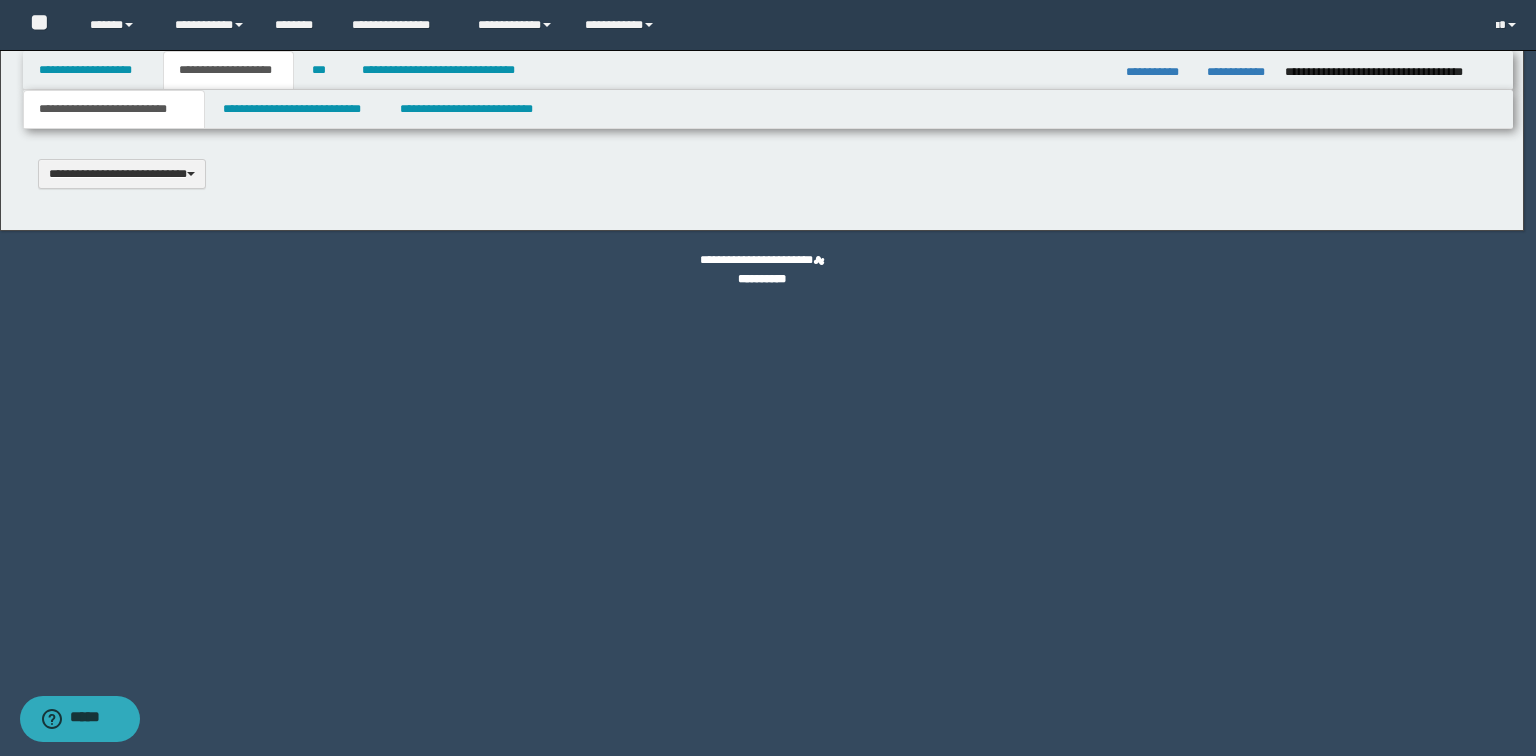 type 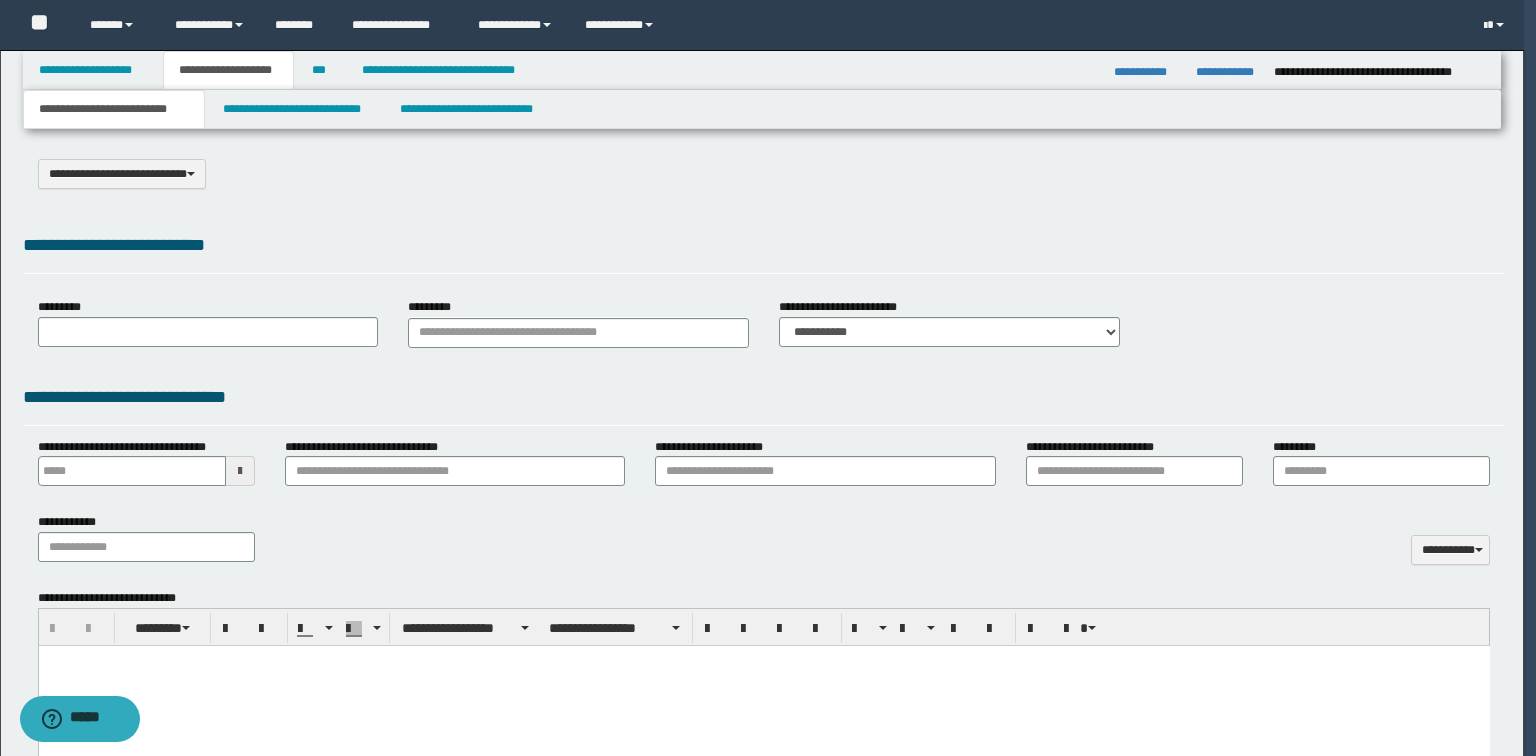 type on "**********" 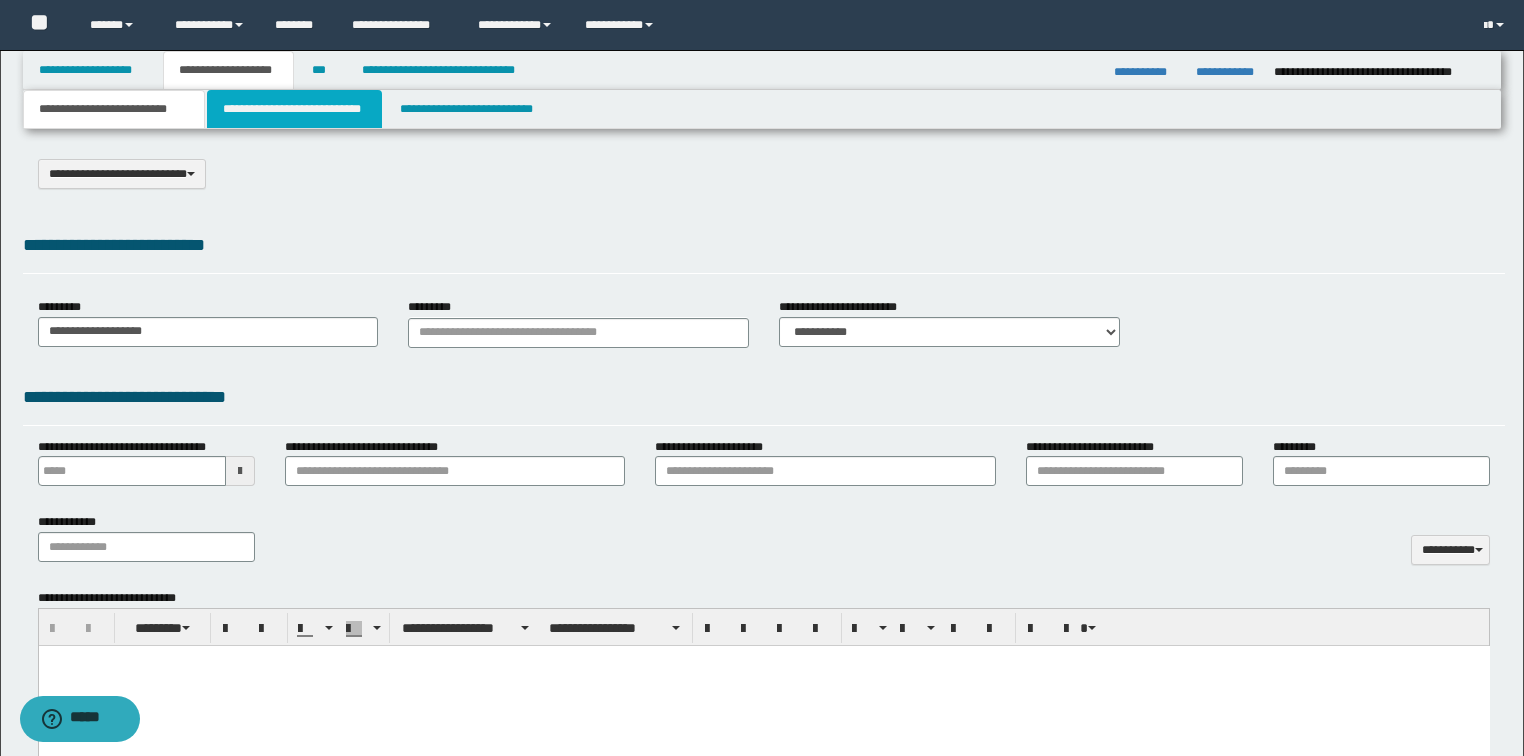 click on "**********" at bounding box center (294, 109) 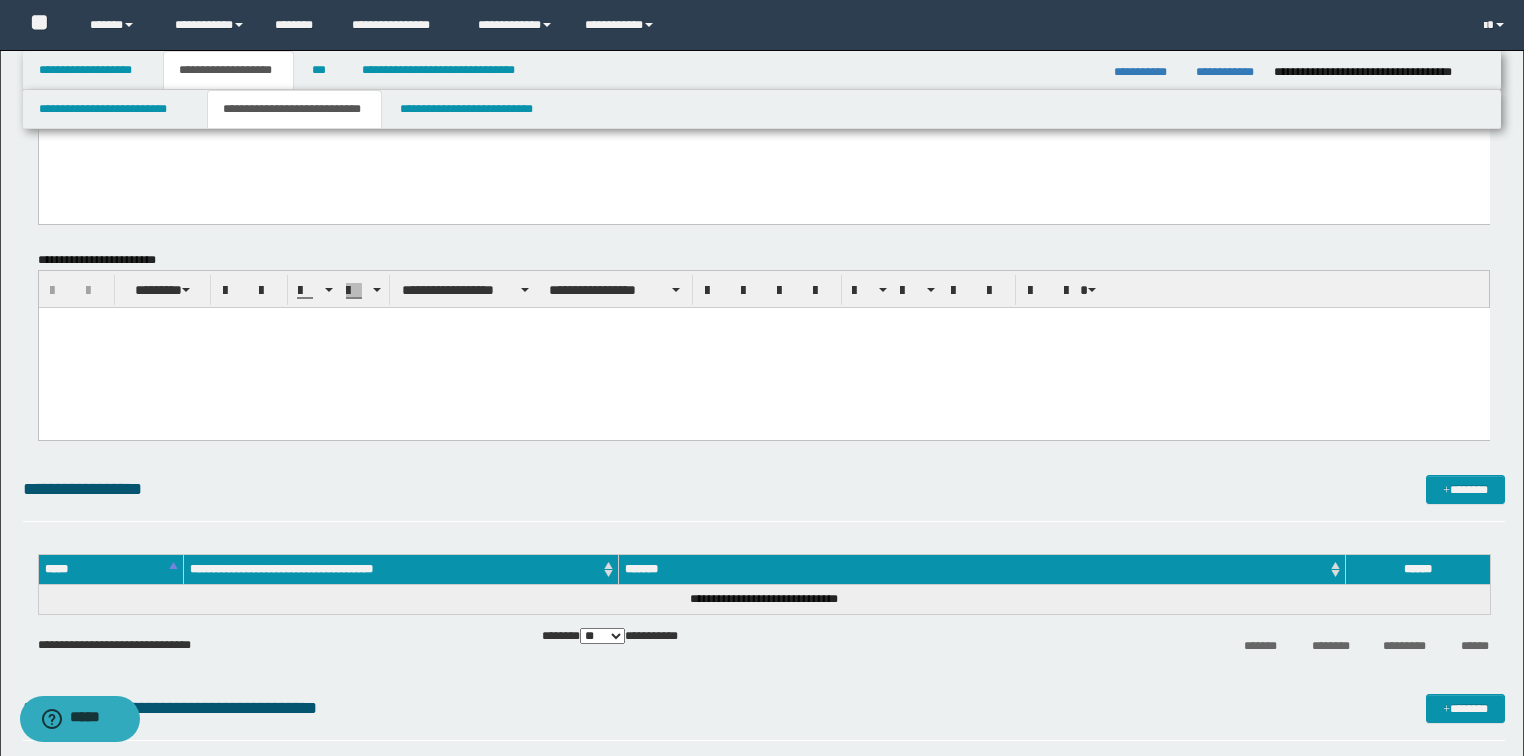 scroll, scrollTop: 3200, scrollLeft: 0, axis: vertical 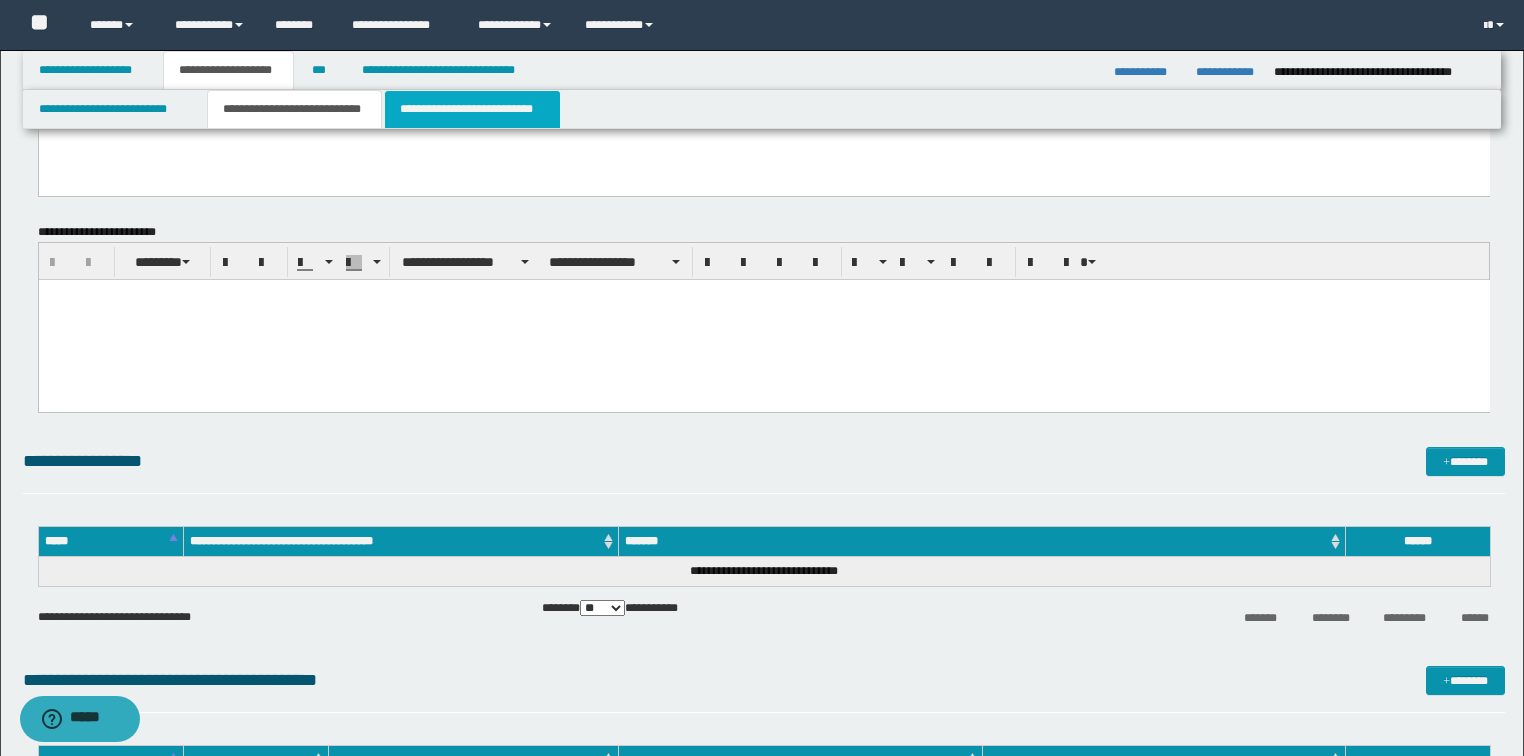 click on "**********" at bounding box center [472, 109] 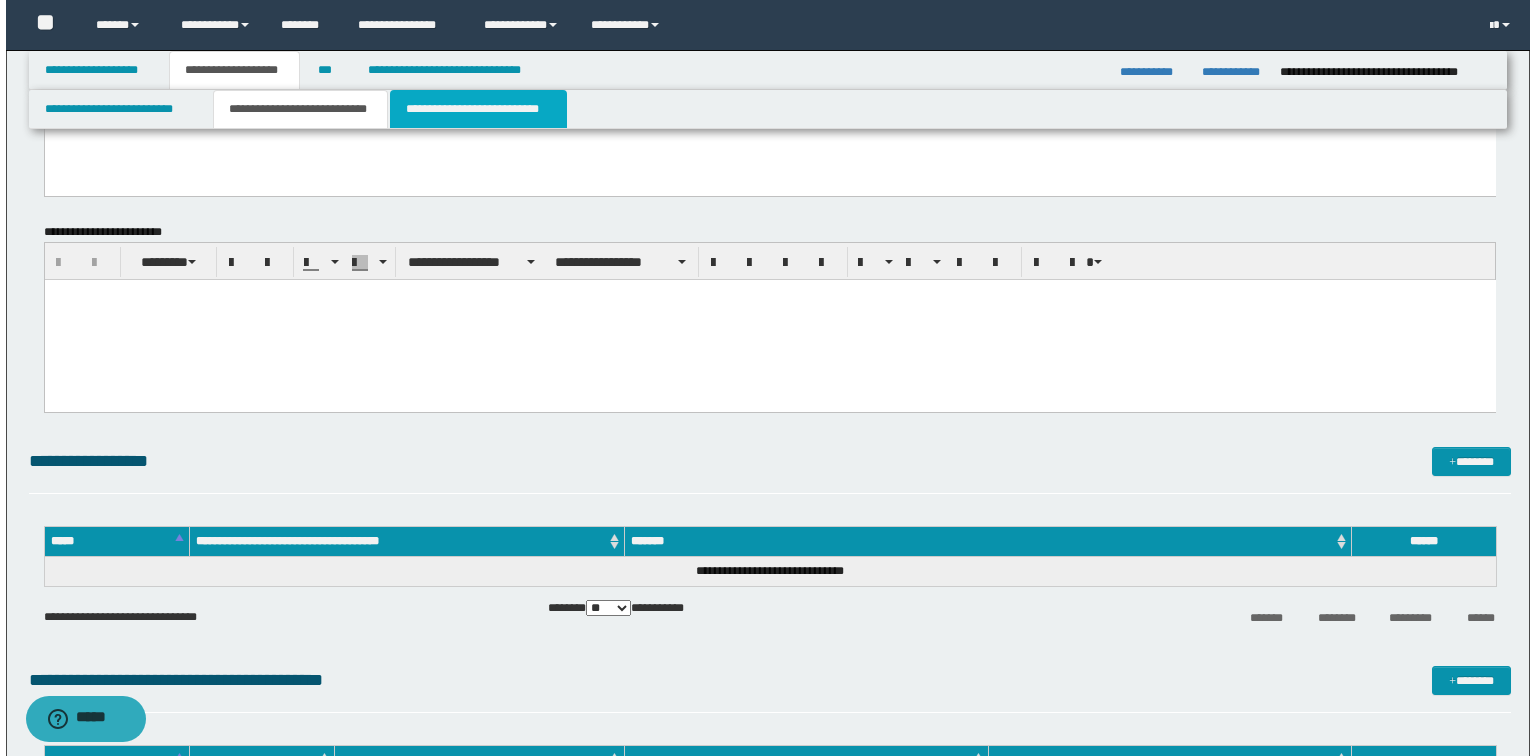 scroll, scrollTop: 0, scrollLeft: 0, axis: both 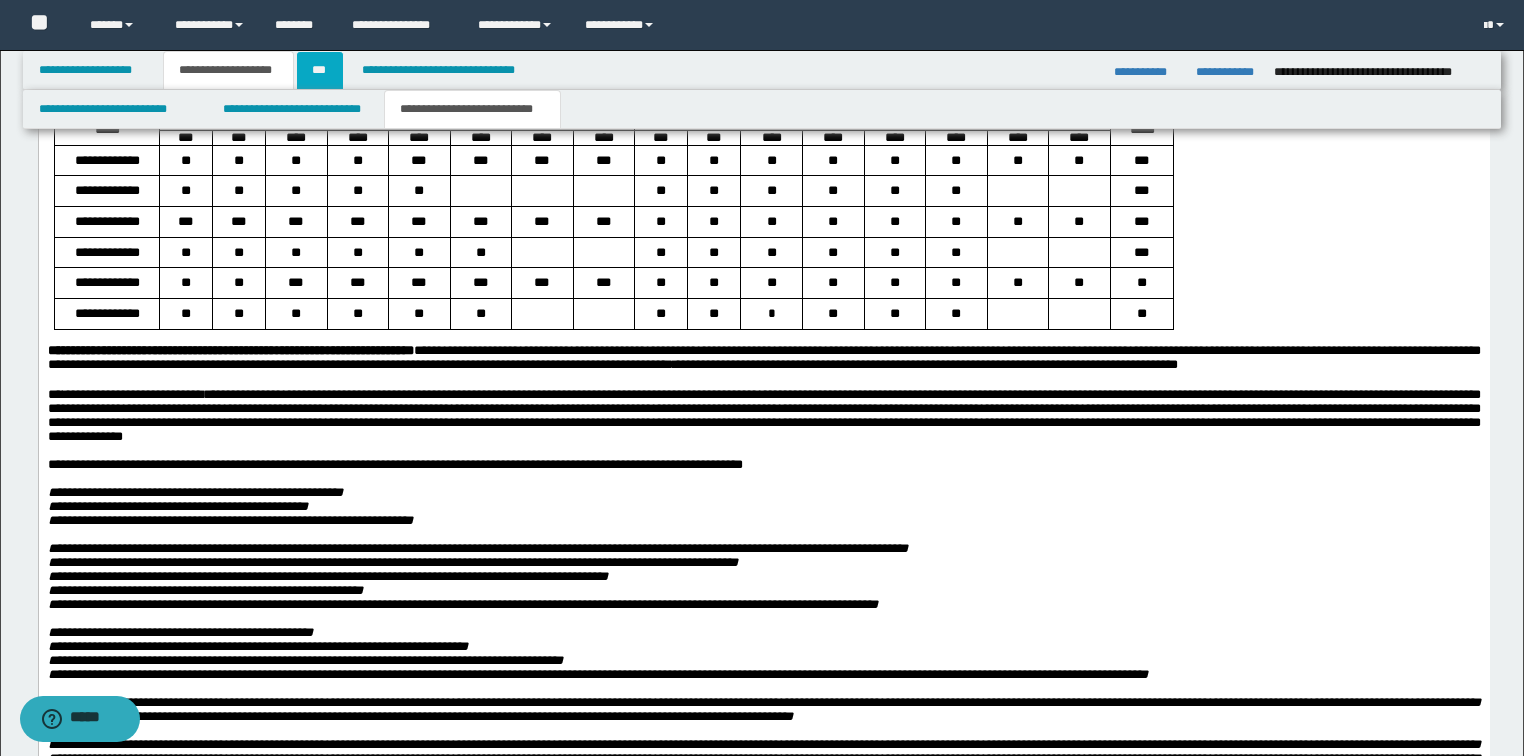 click on "***" at bounding box center (320, 70) 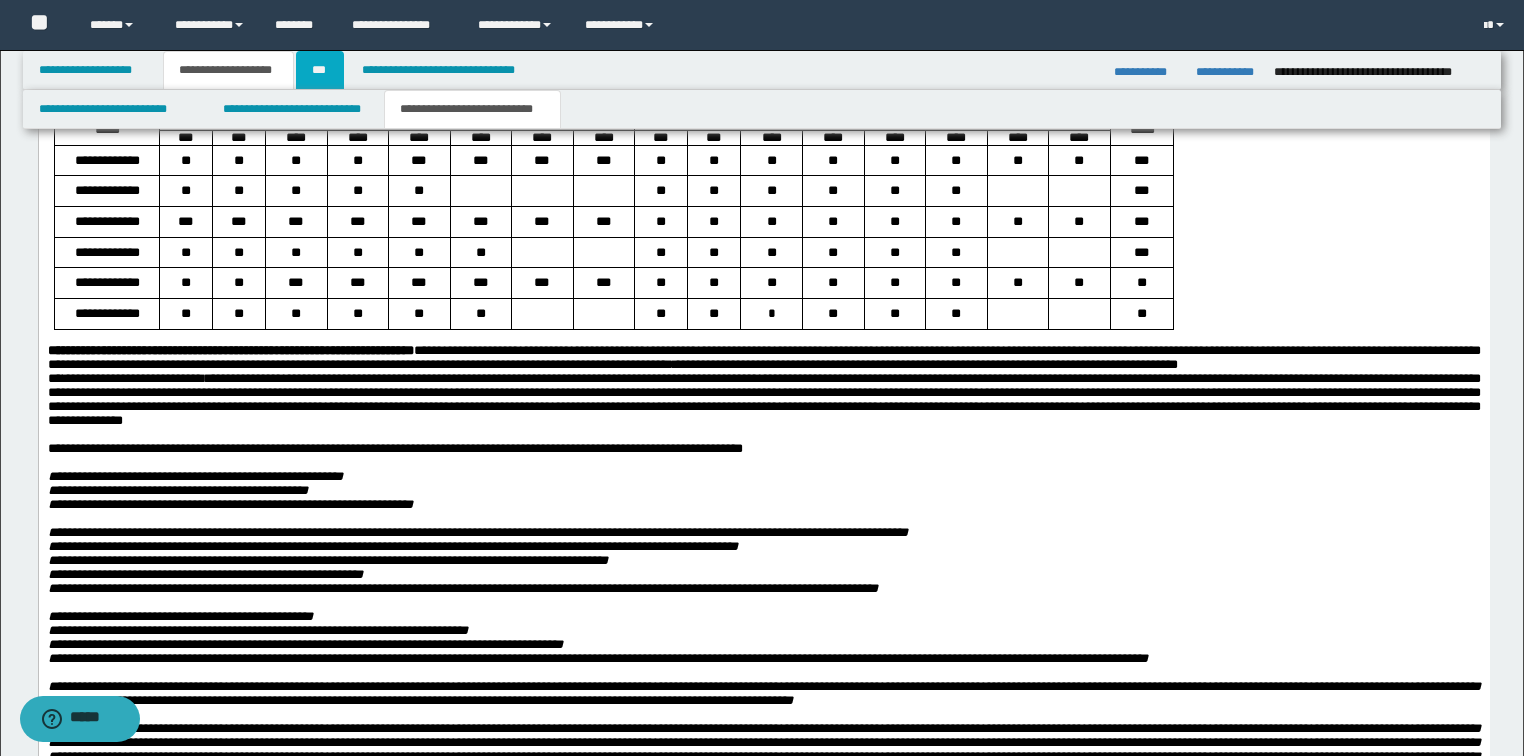 scroll, scrollTop: 0, scrollLeft: 0, axis: both 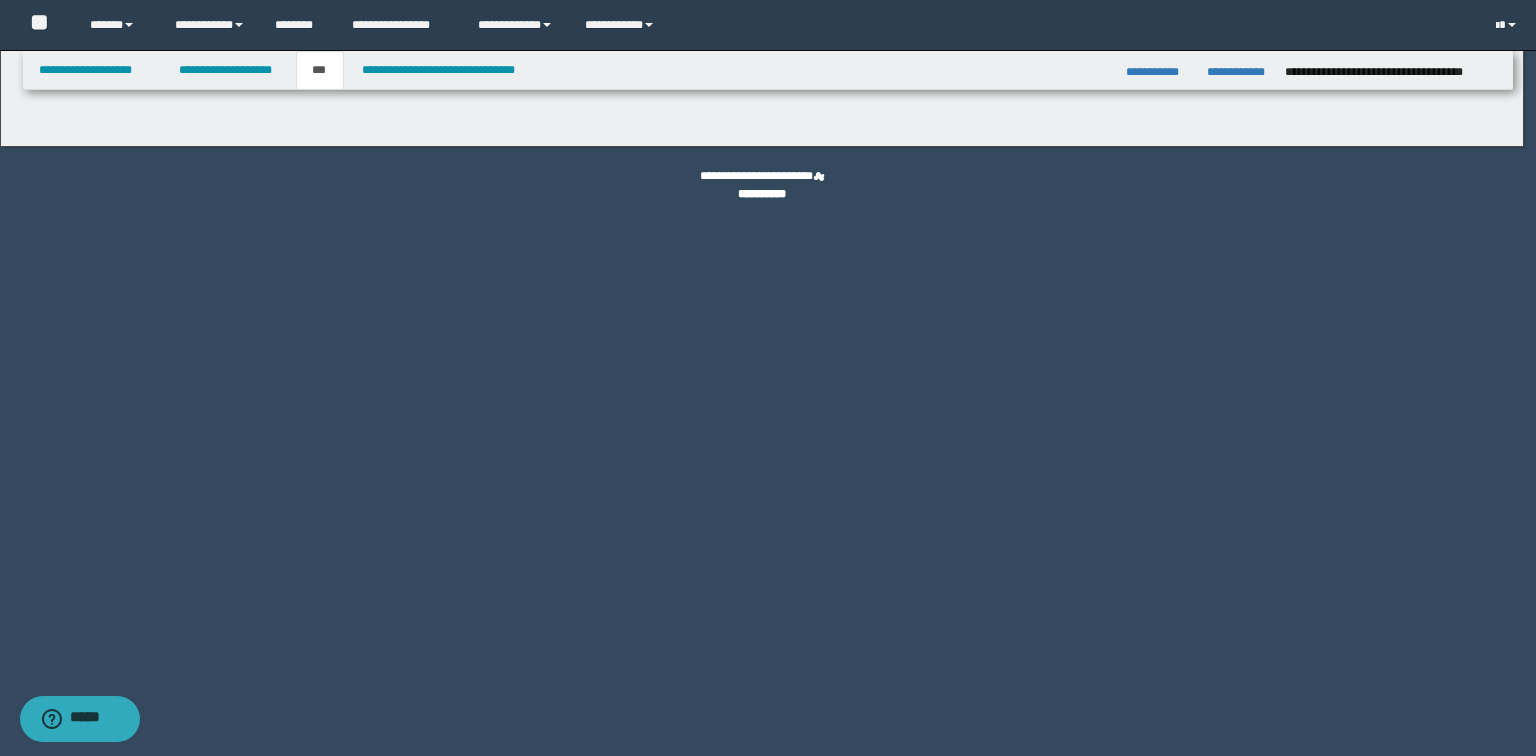select on "**" 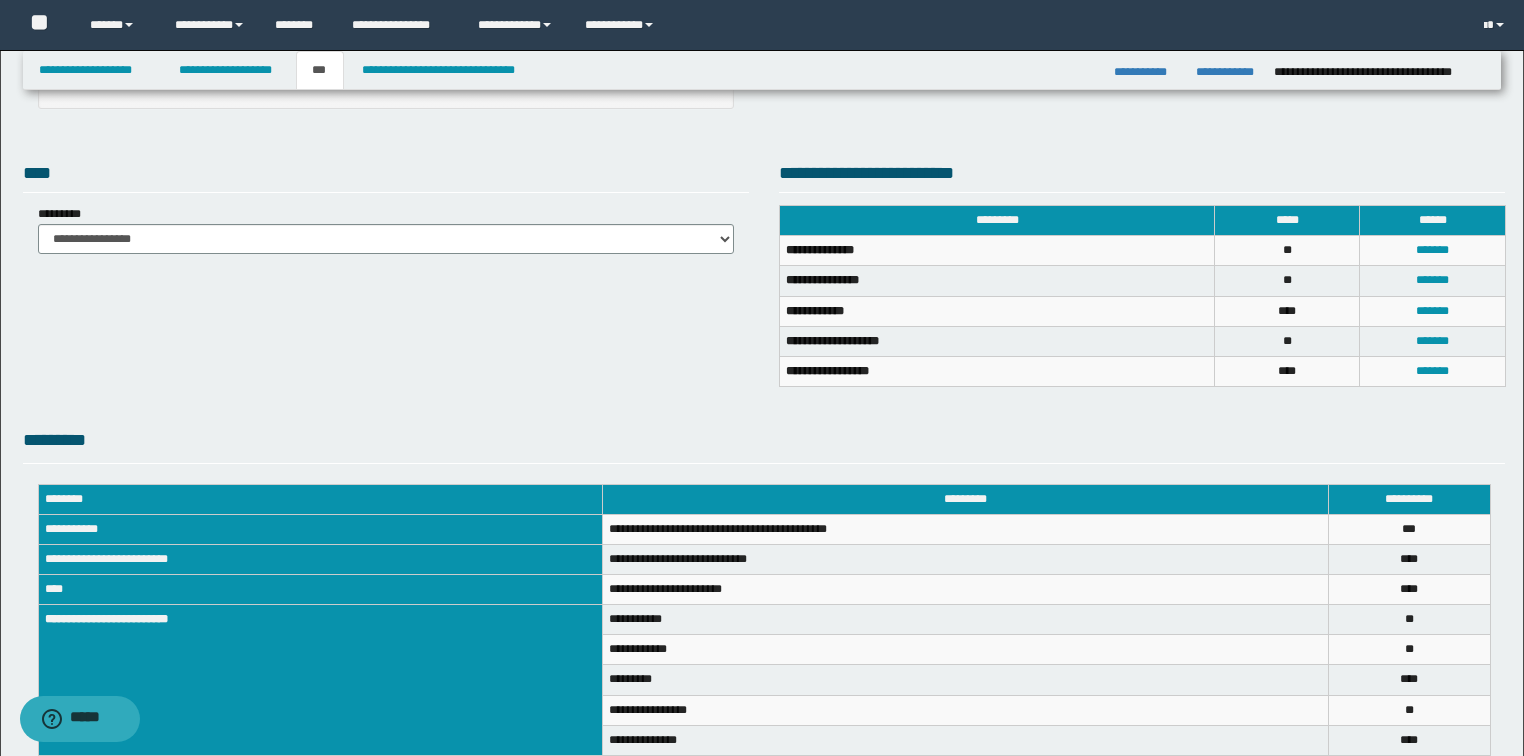 scroll, scrollTop: 400, scrollLeft: 0, axis: vertical 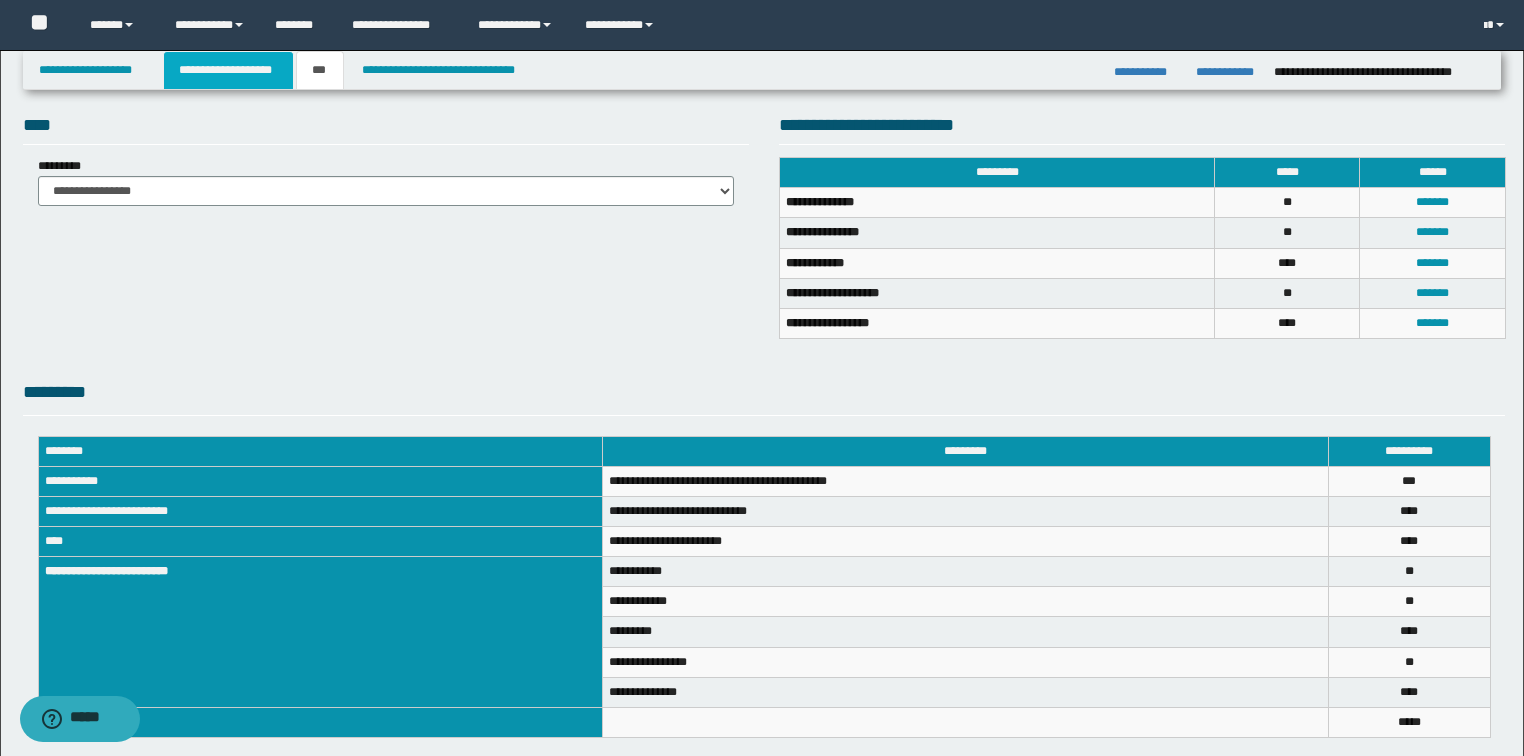click on "**********" at bounding box center (228, 70) 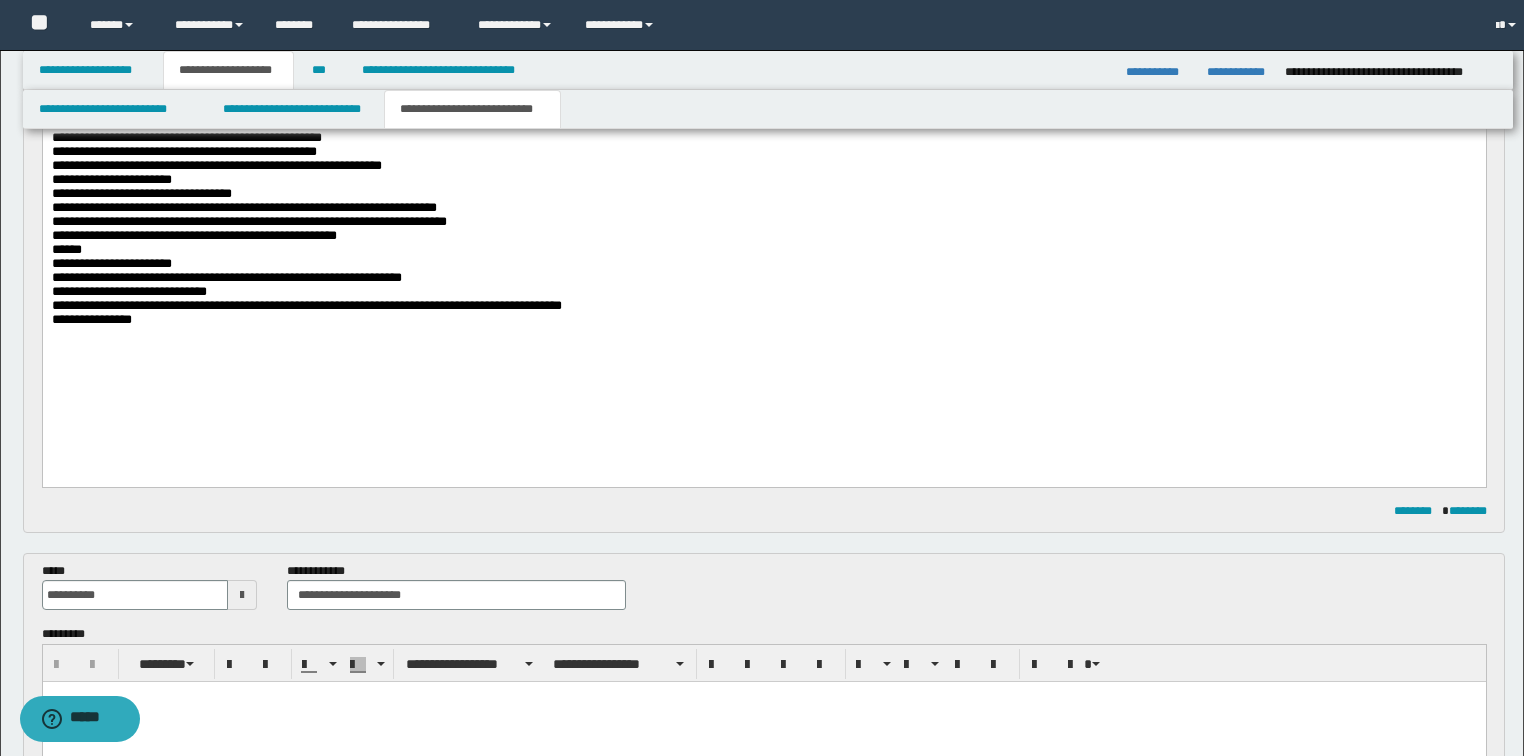 scroll, scrollTop: 431, scrollLeft: 0, axis: vertical 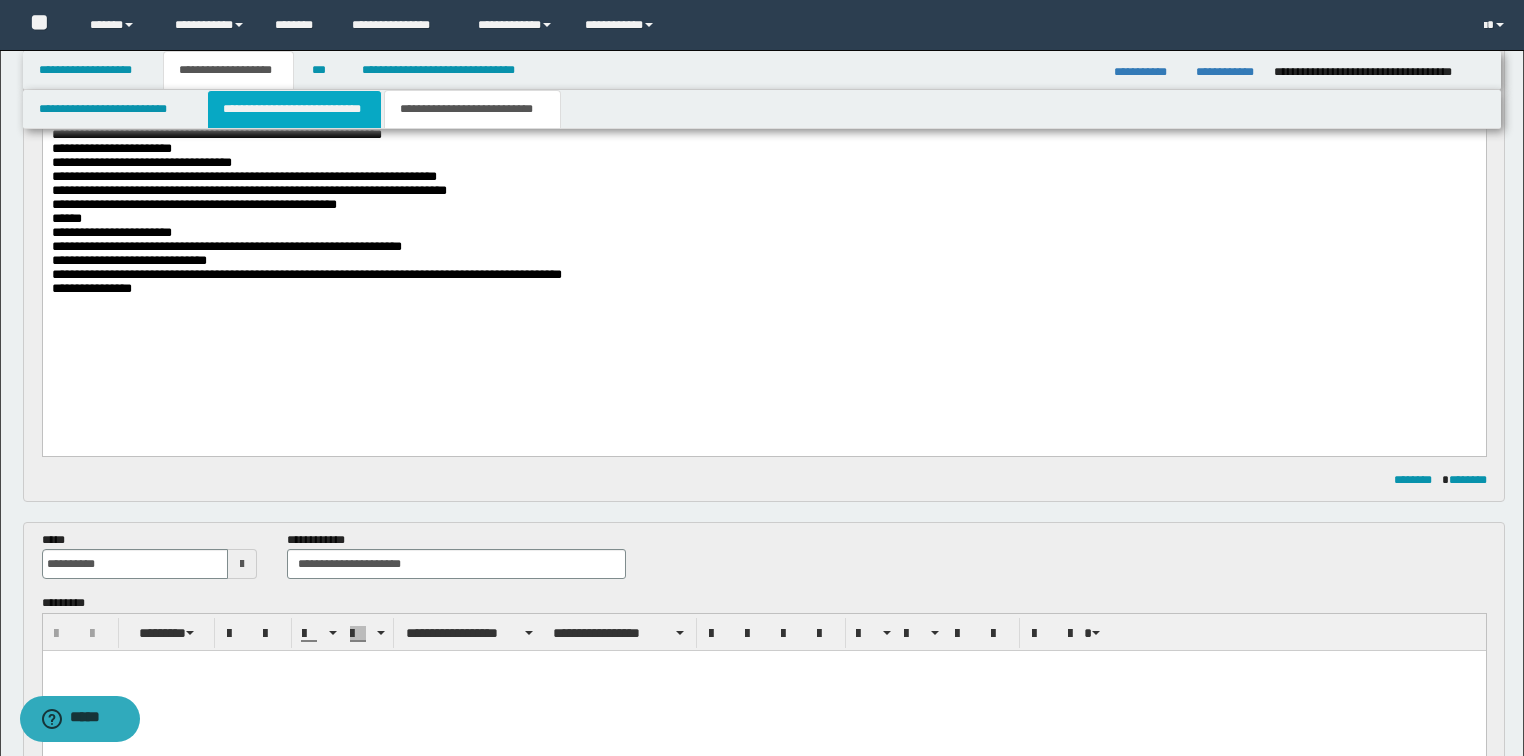click on "**********" at bounding box center [294, 109] 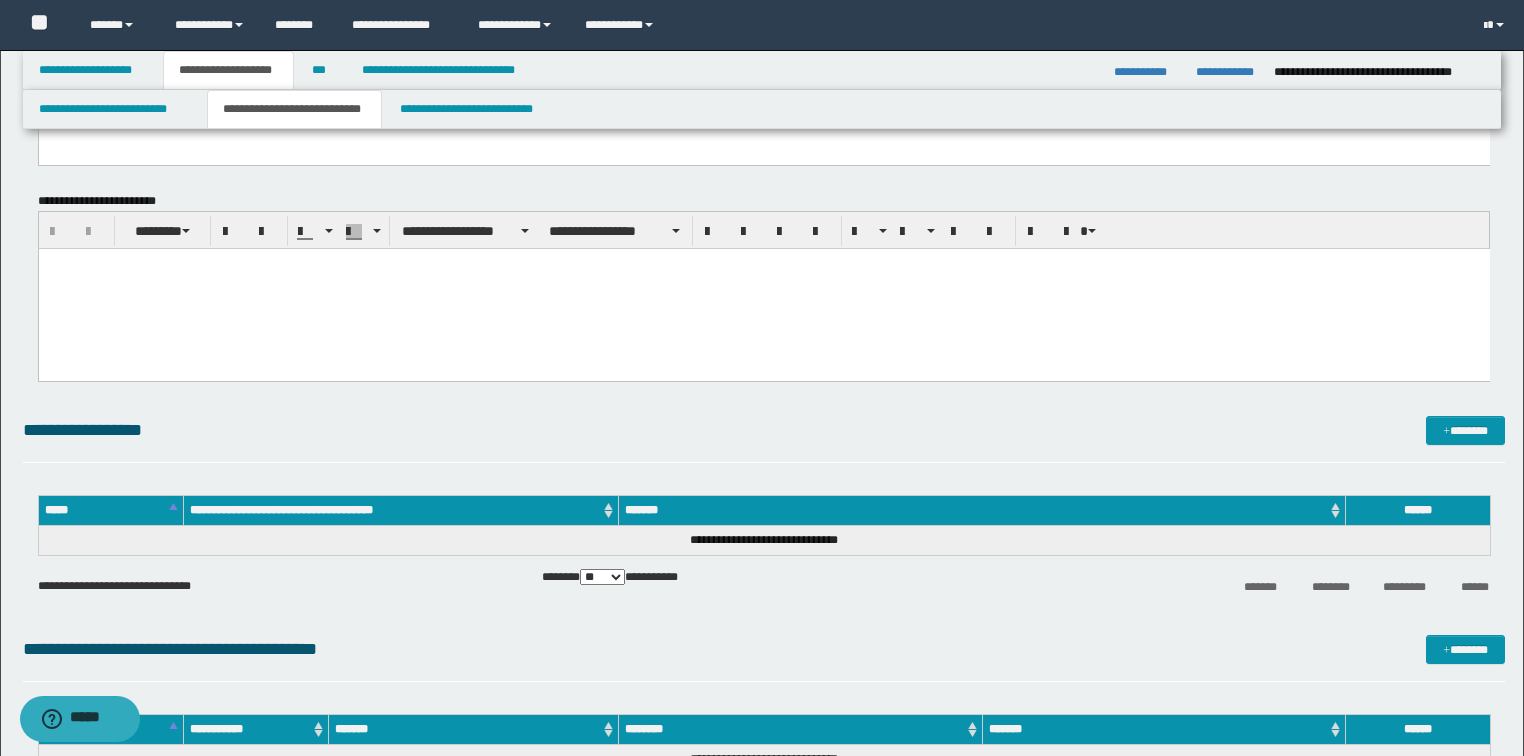 scroll, scrollTop: 3711, scrollLeft: 0, axis: vertical 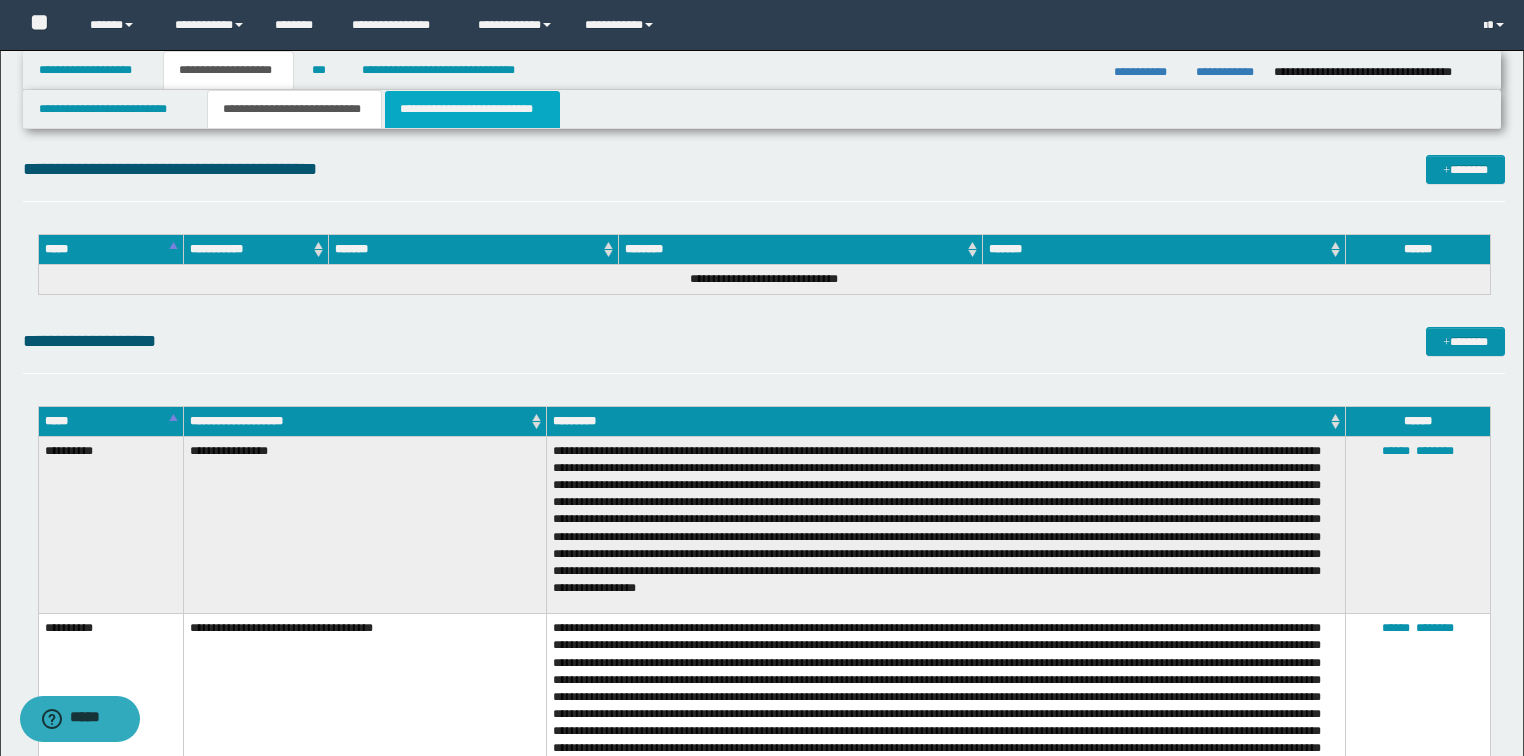 drag, startPoint x: 412, startPoint y: 105, endPoint x: 474, endPoint y: 2270, distance: 2165.8877 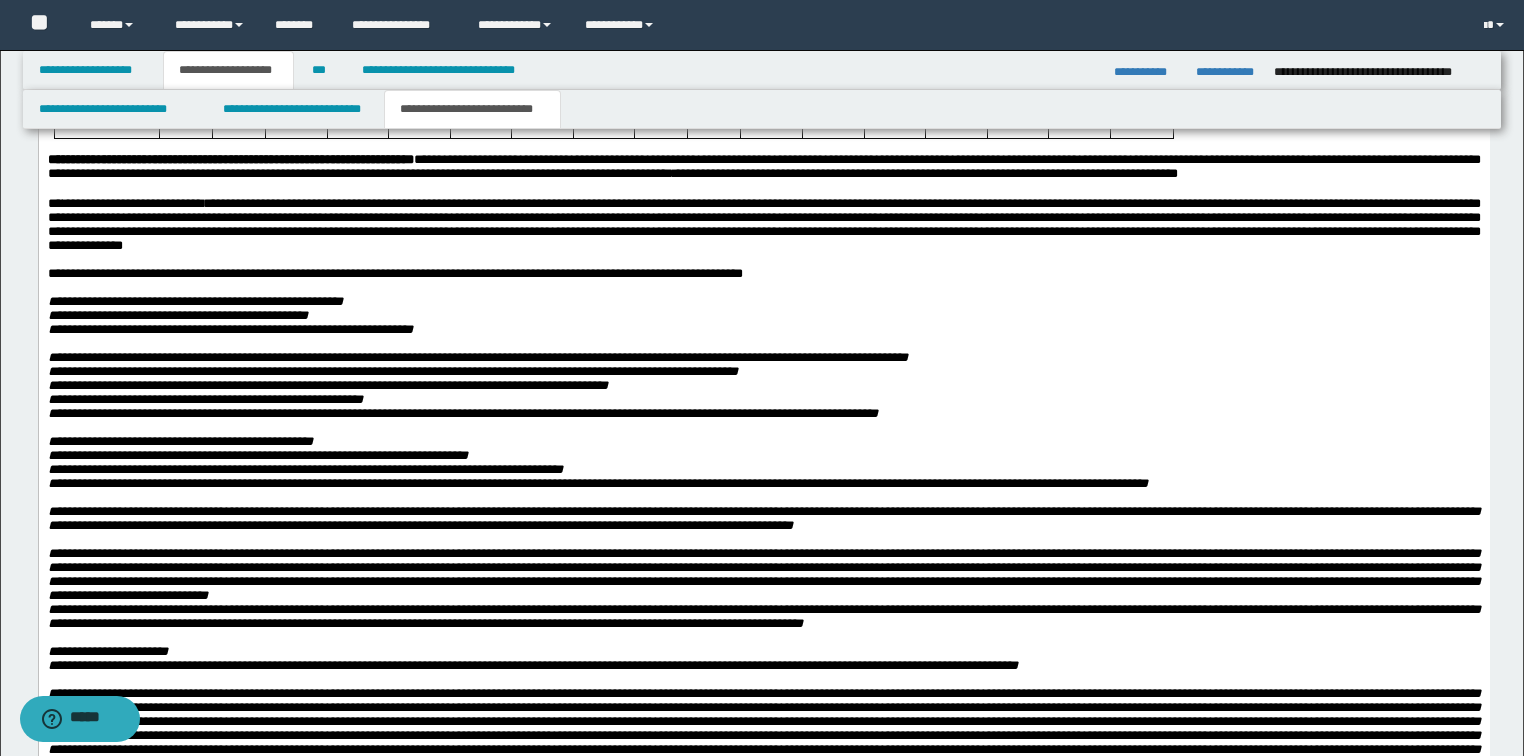 click at bounding box center (763, -139) 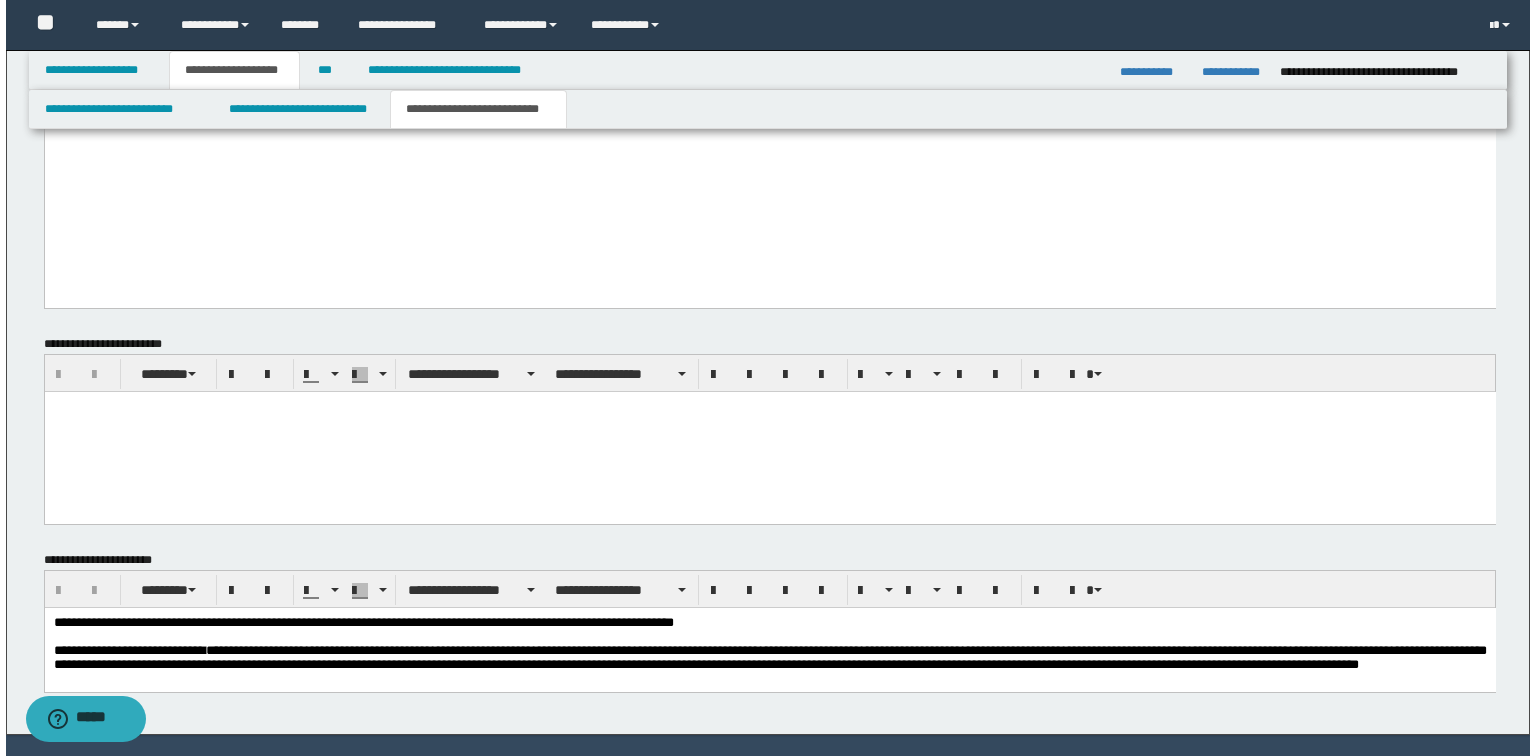 scroll, scrollTop: 6558, scrollLeft: 0, axis: vertical 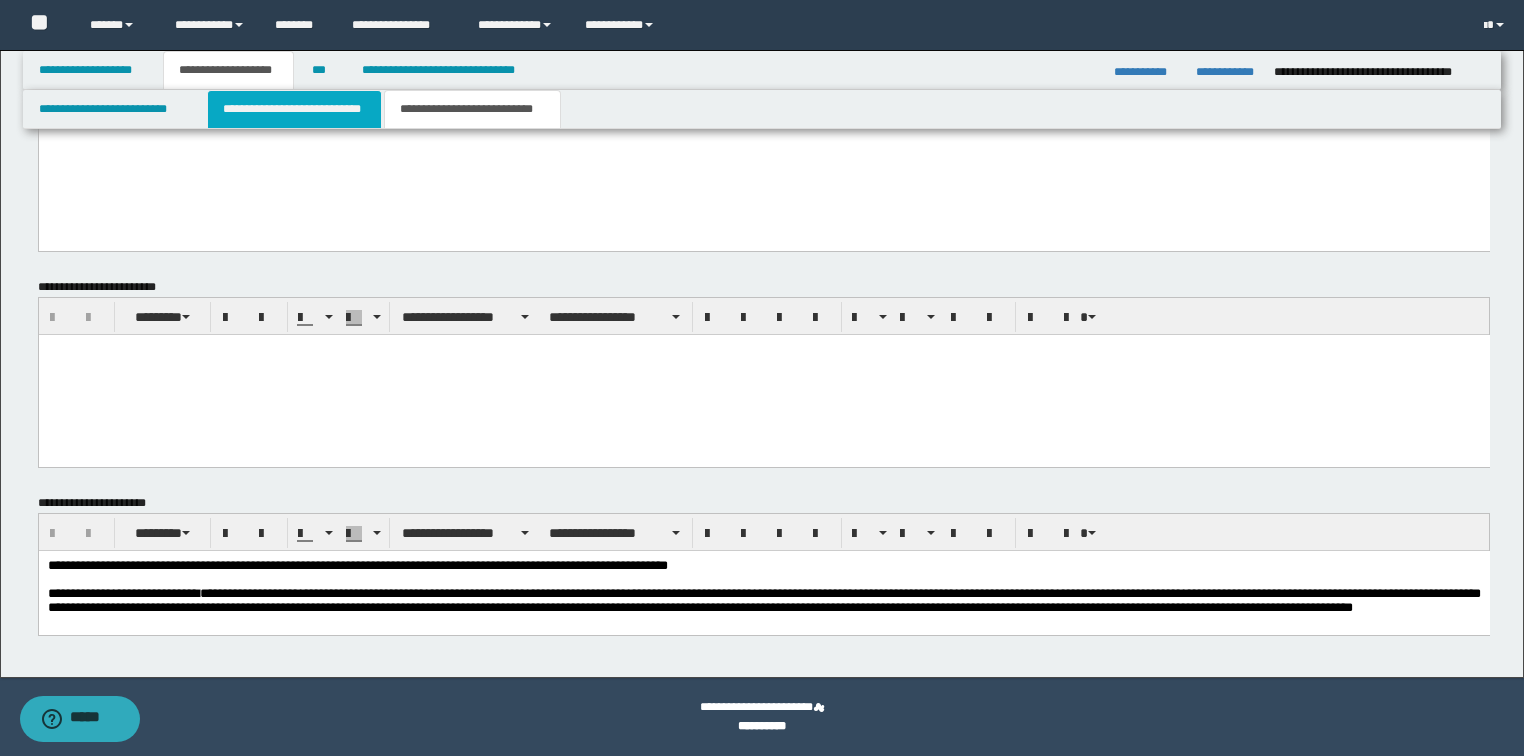click on "**********" at bounding box center [294, 109] 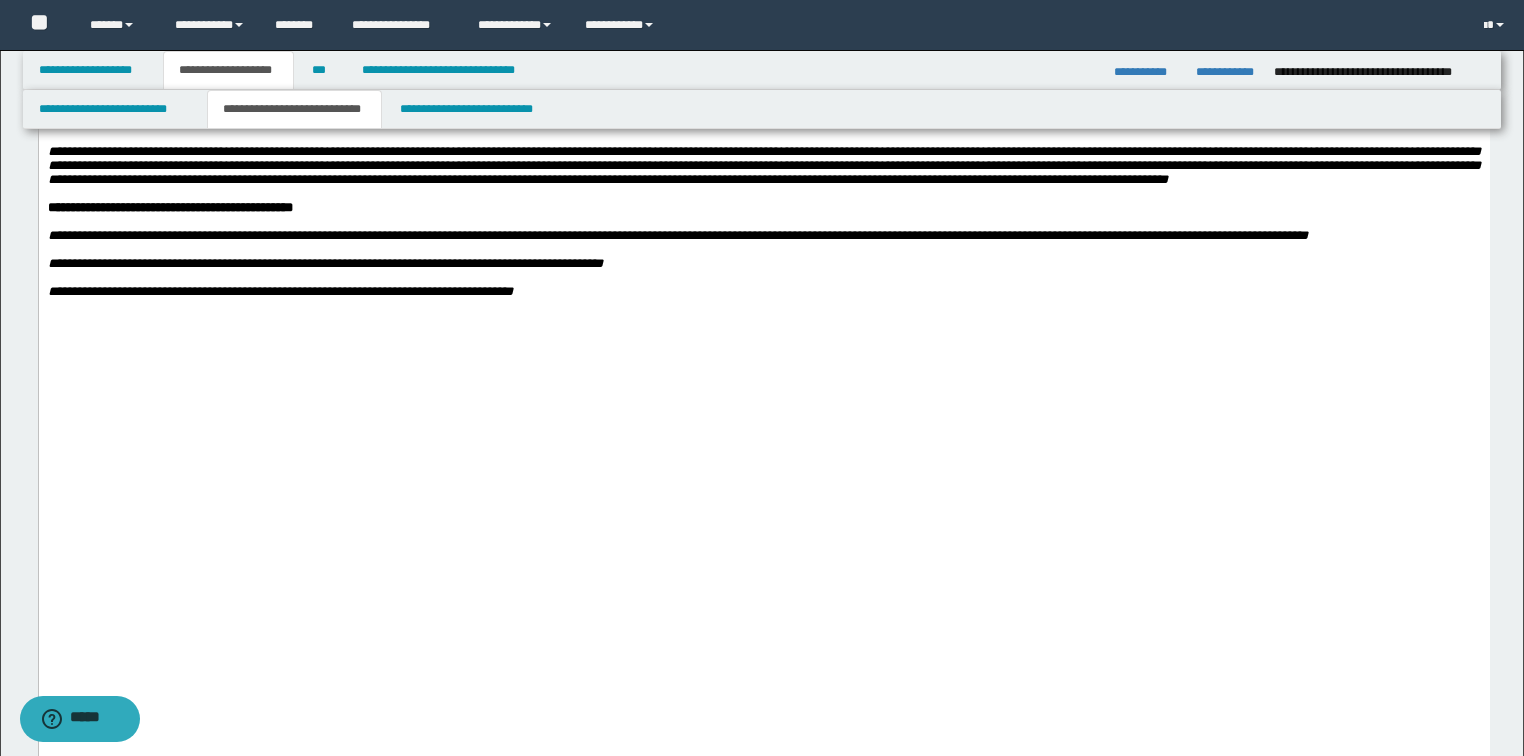 scroll, scrollTop: 2676, scrollLeft: 0, axis: vertical 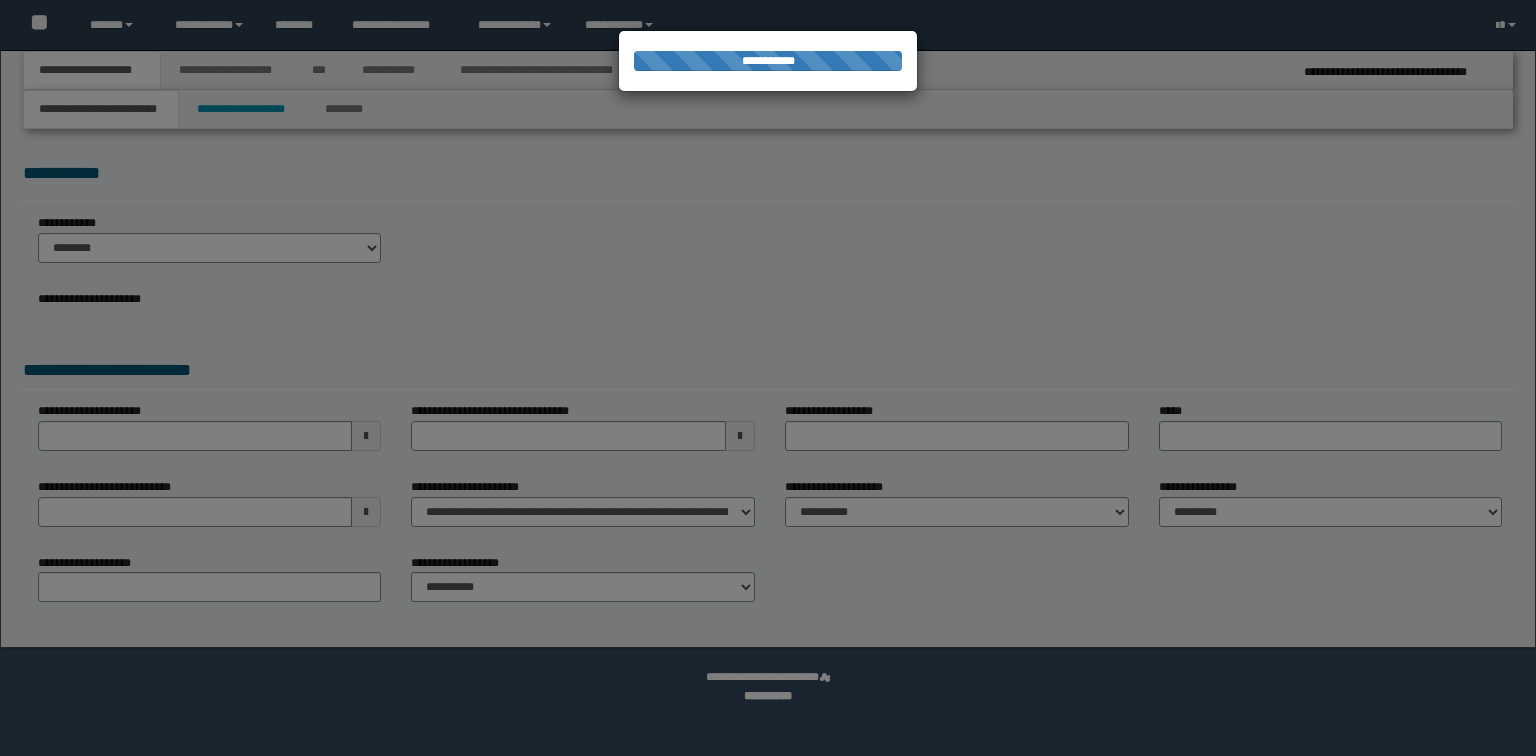 select on "*" 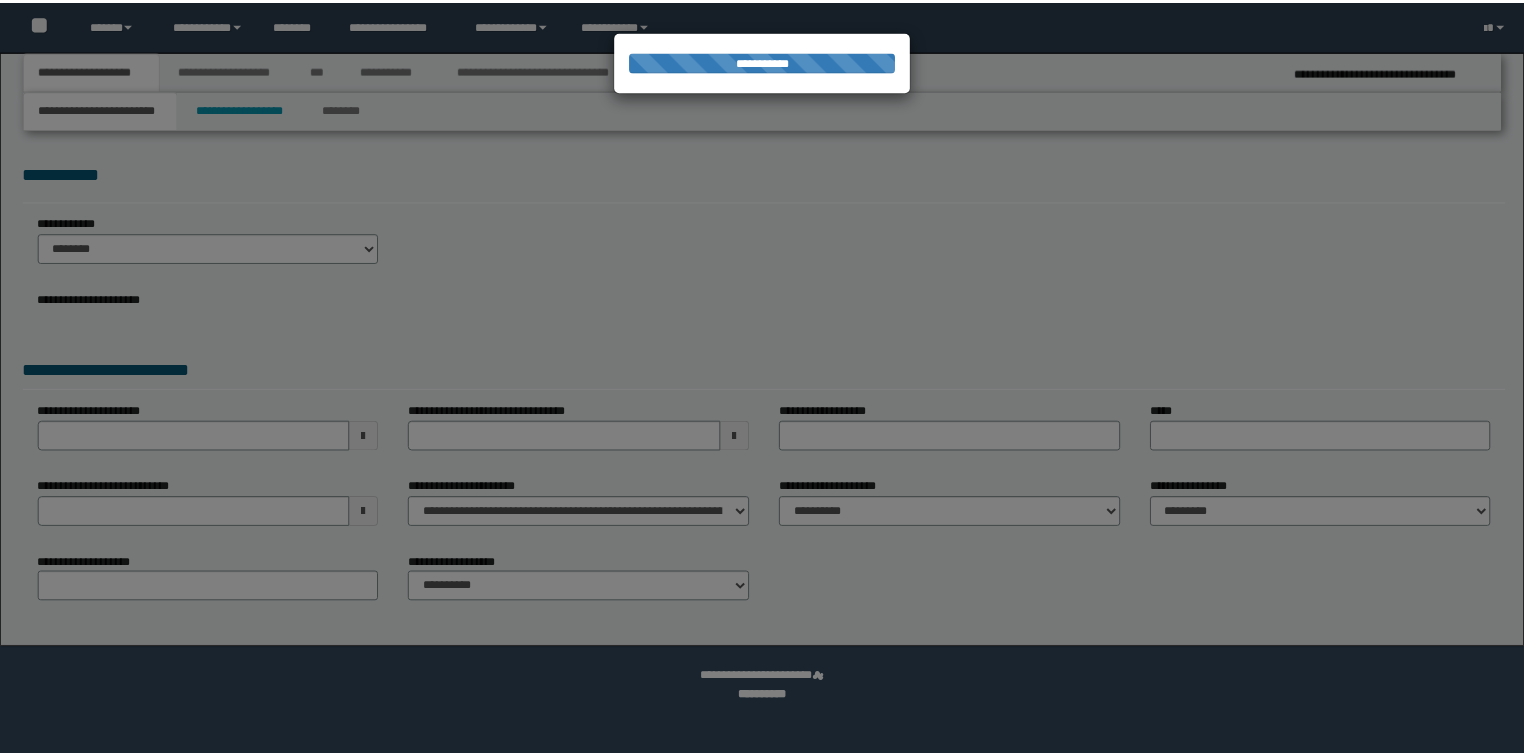 scroll, scrollTop: 0, scrollLeft: 0, axis: both 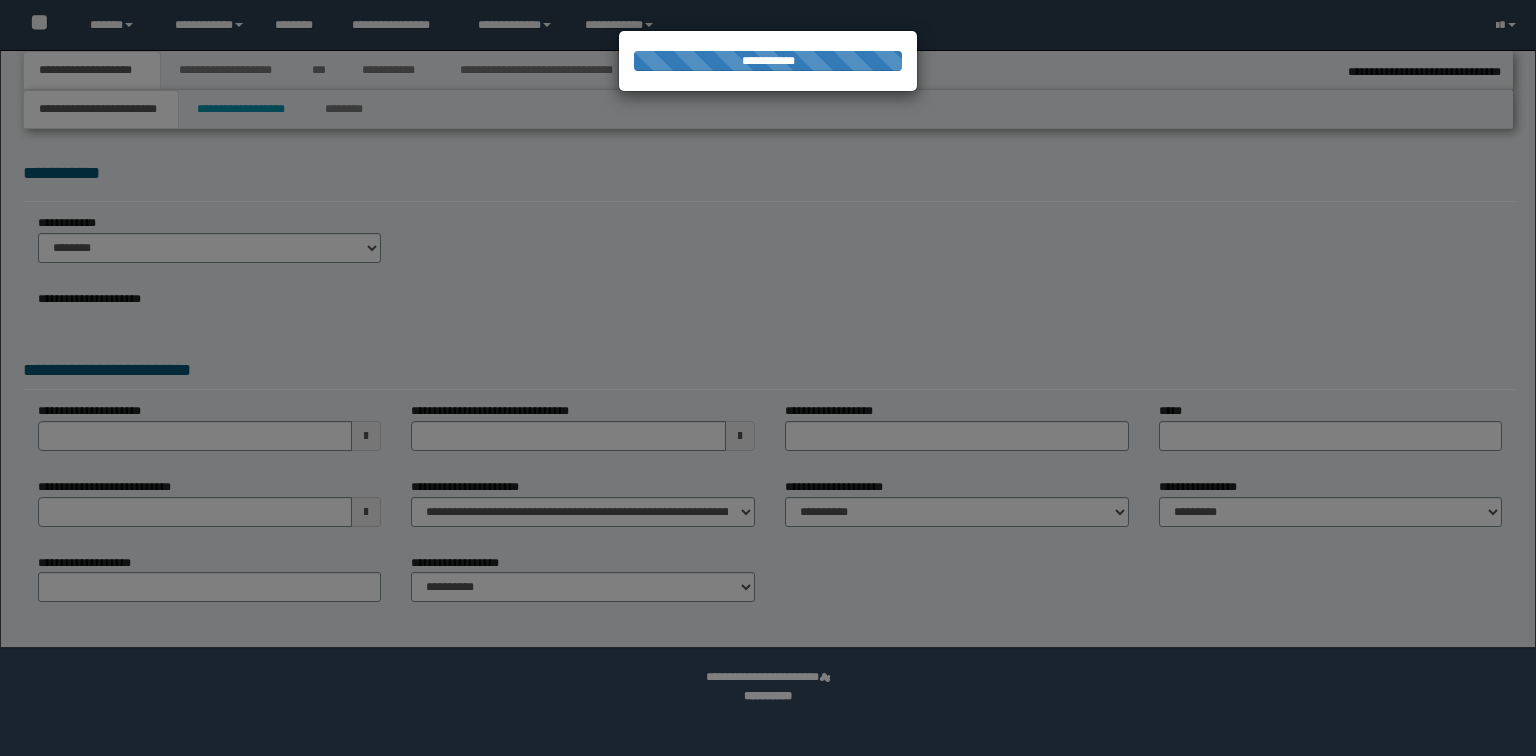 select on "*" 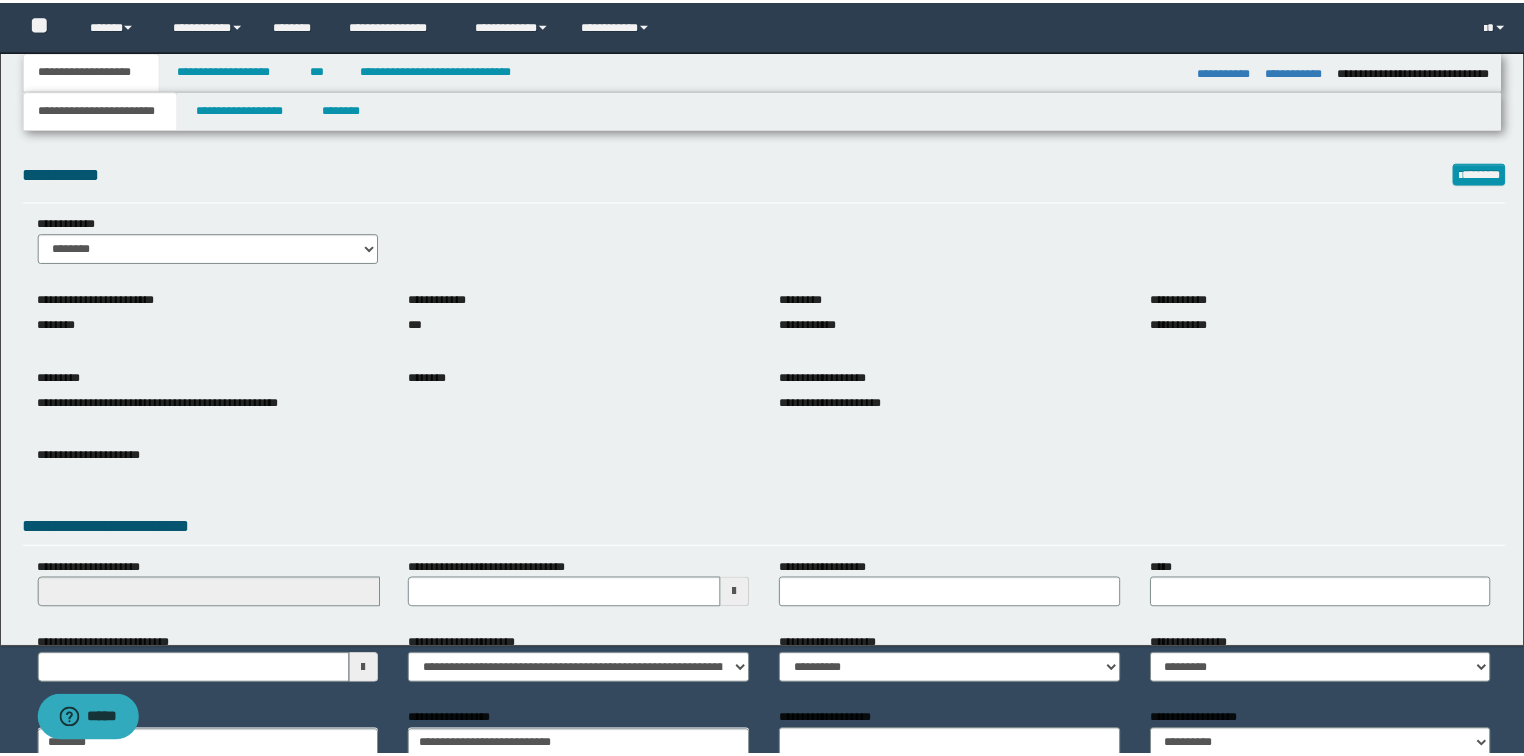 scroll, scrollTop: 0, scrollLeft: 0, axis: both 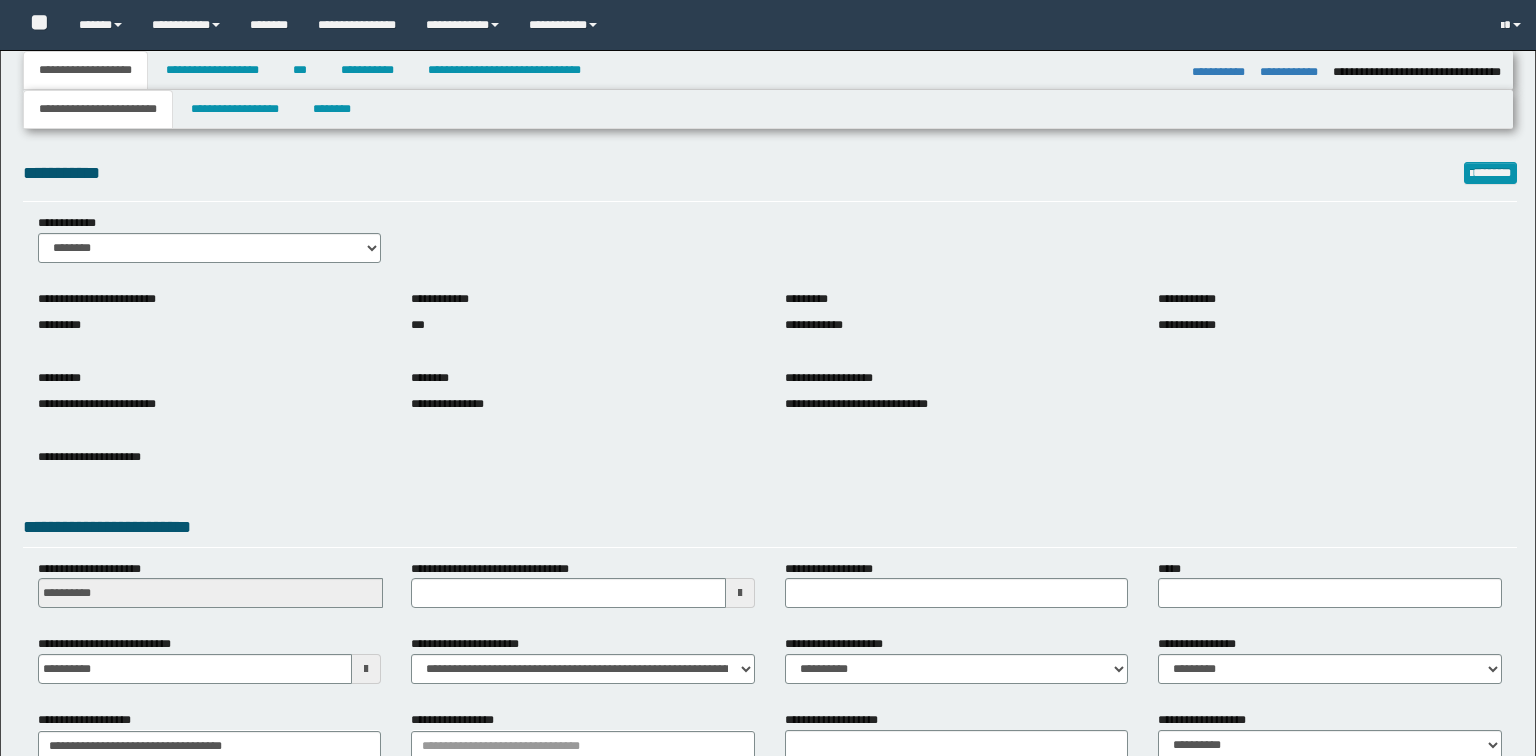 select on "*" 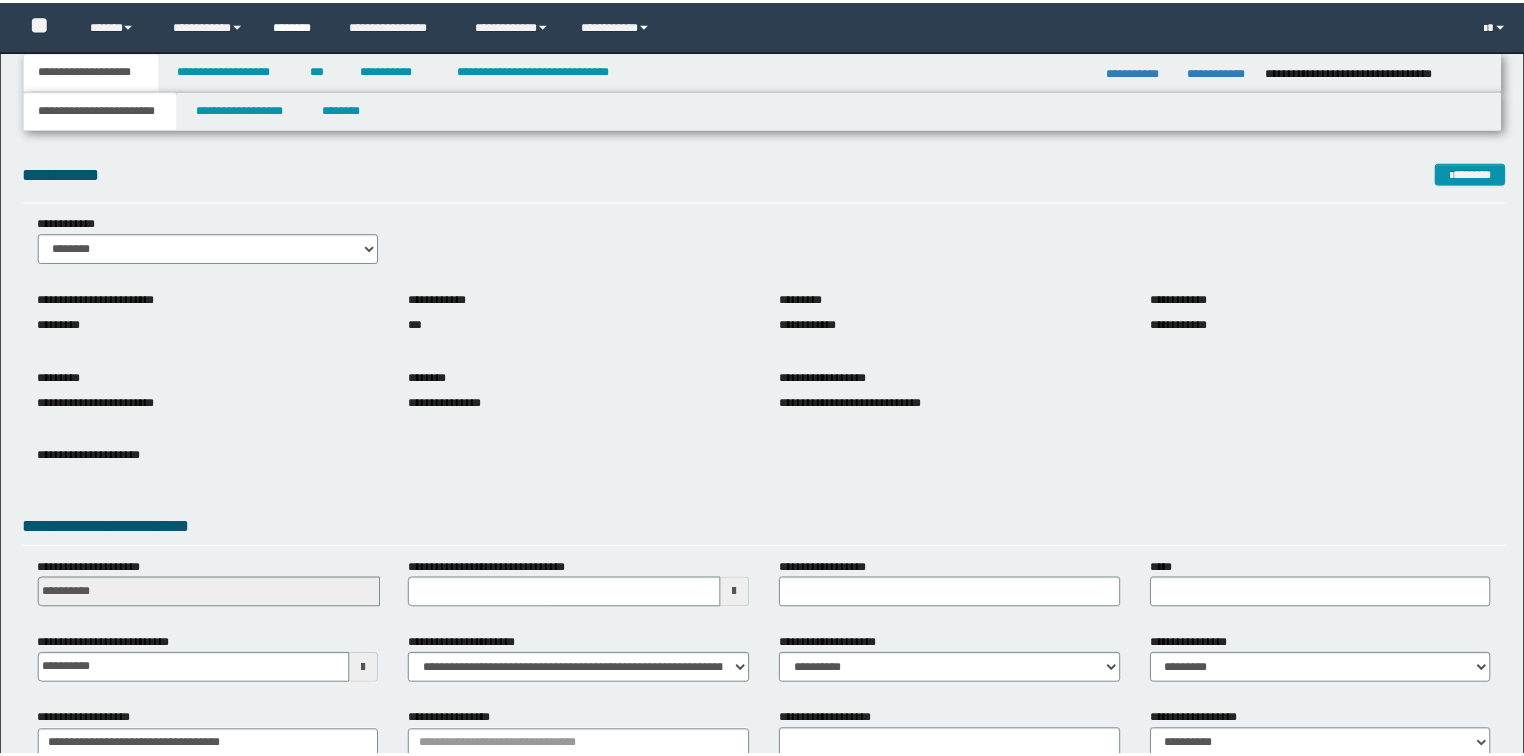 scroll, scrollTop: 0, scrollLeft: 0, axis: both 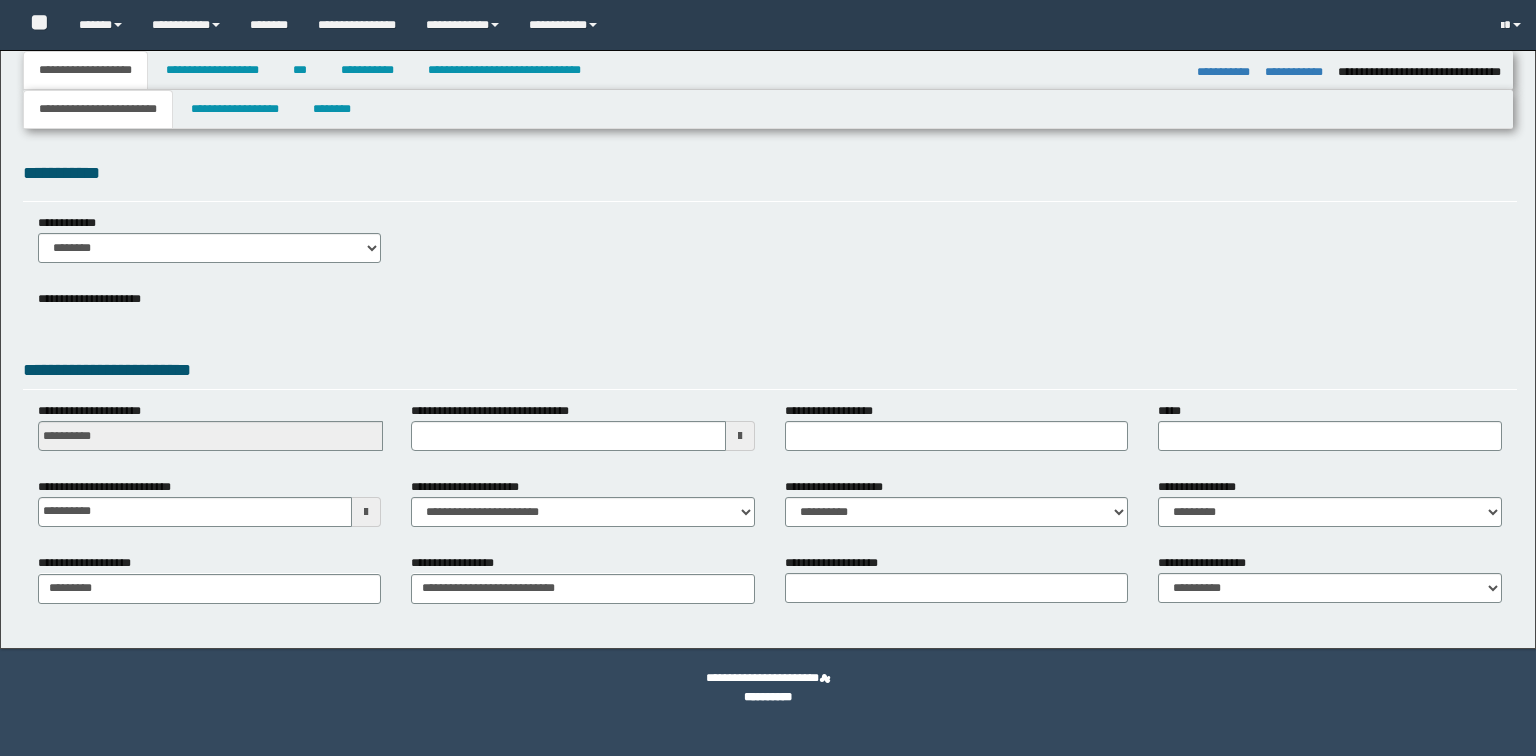 select on "*" 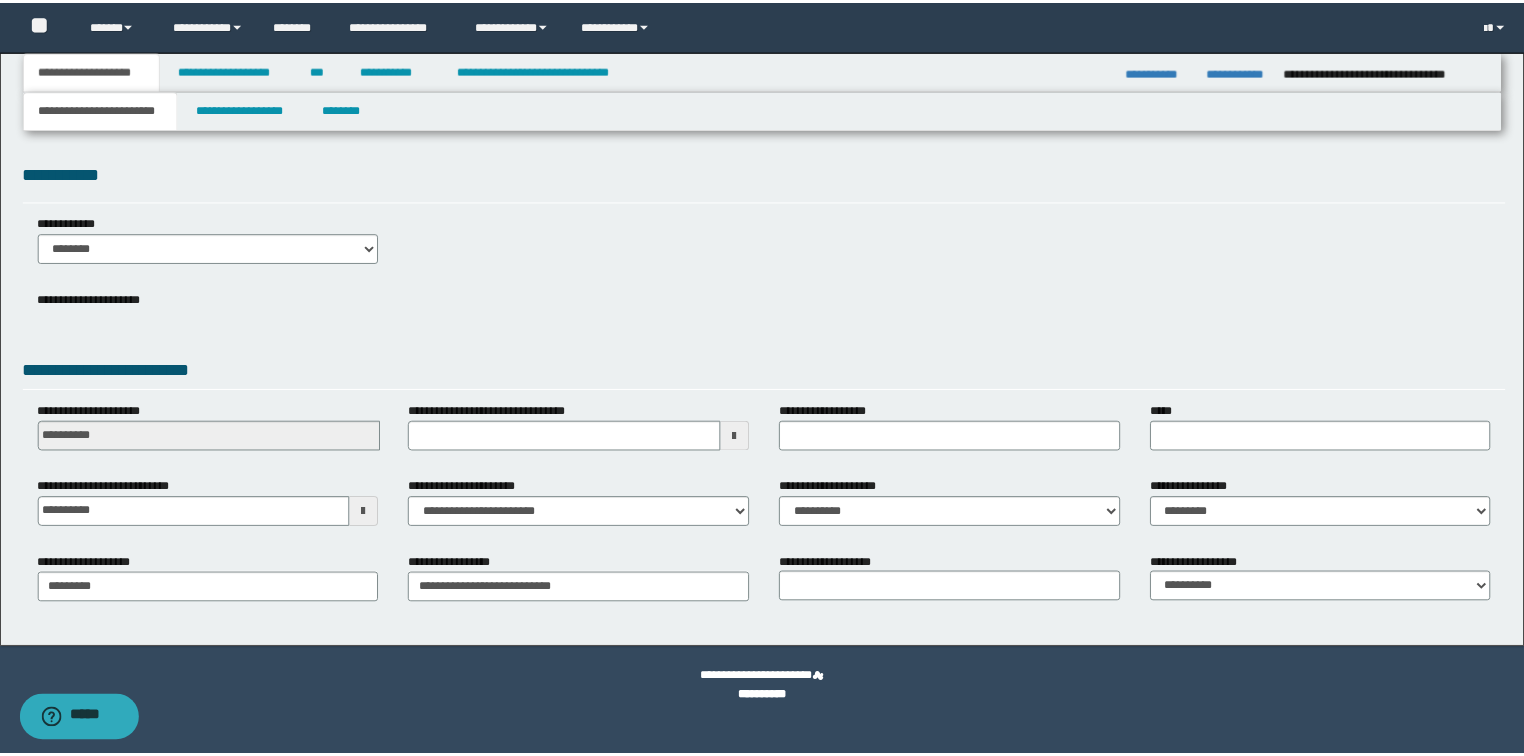 scroll, scrollTop: 0, scrollLeft: 0, axis: both 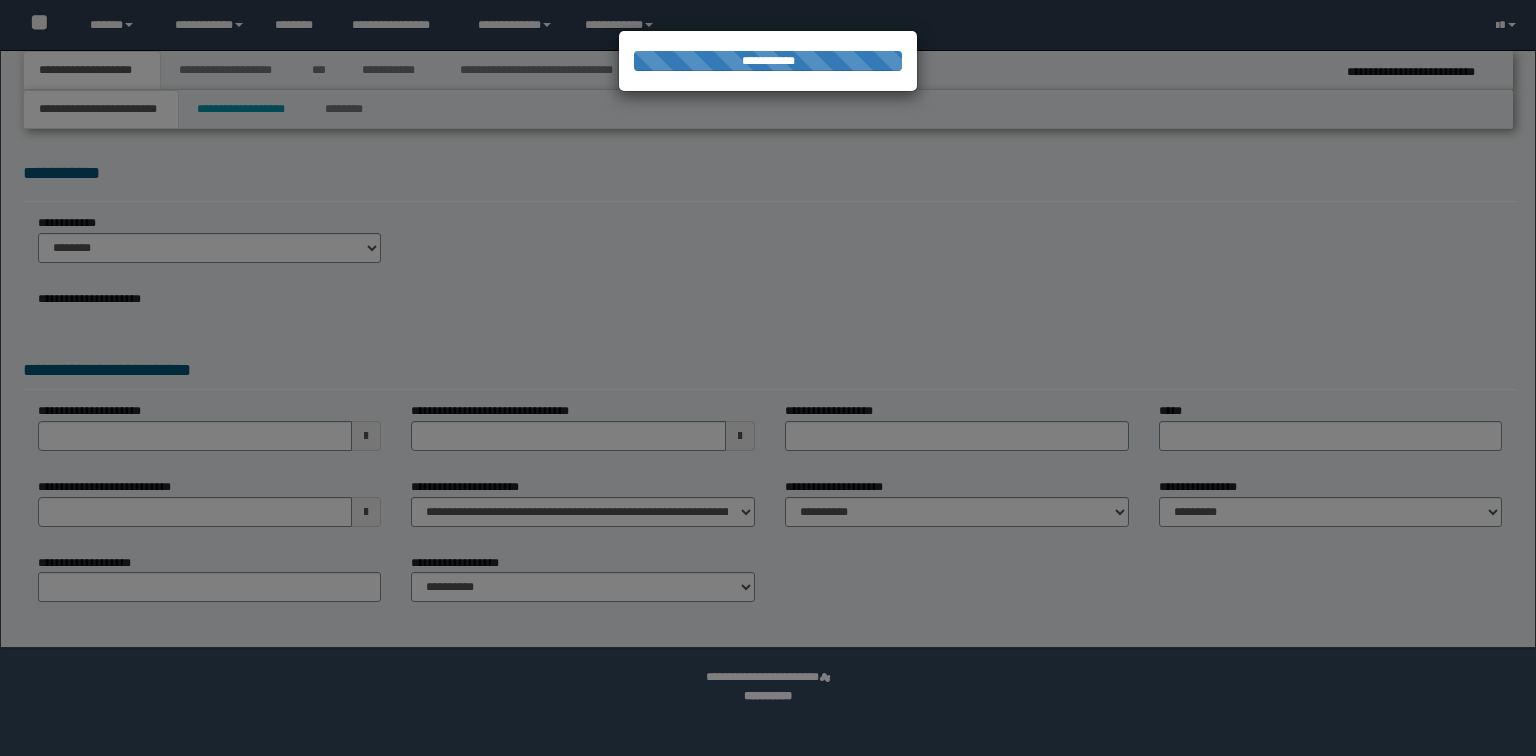 select on "*" 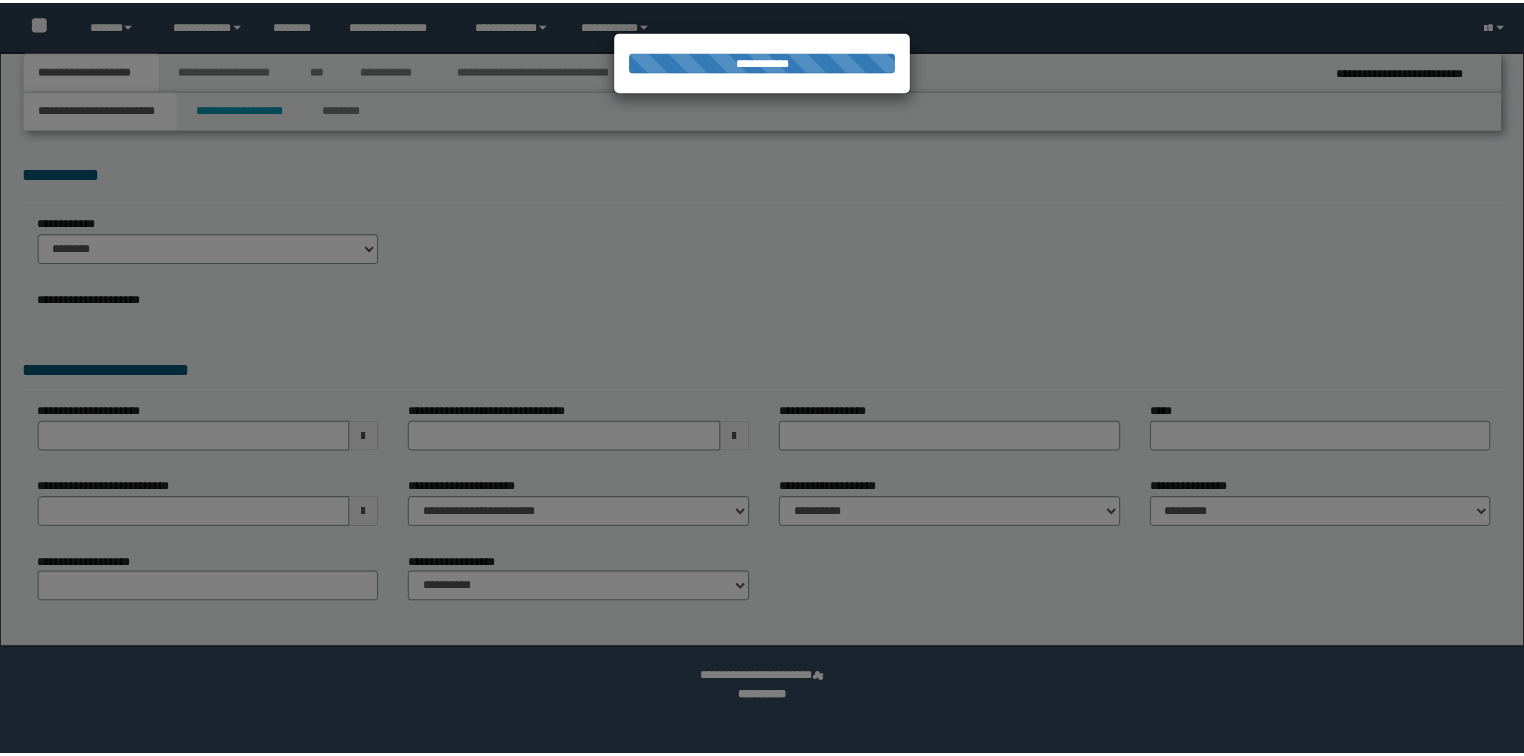 scroll, scrollTop: 0, scrollLeft: 0, axis: both 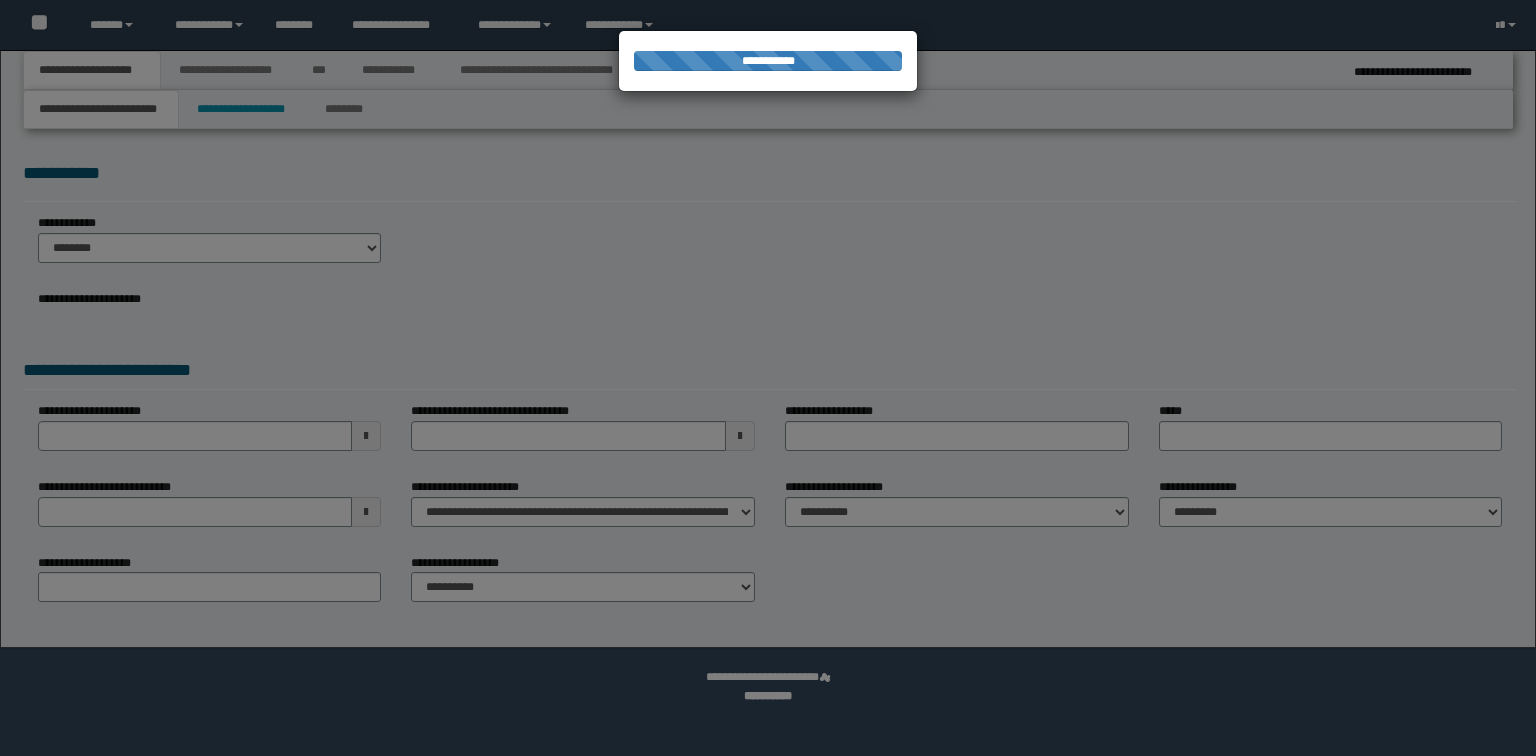 select on "*" 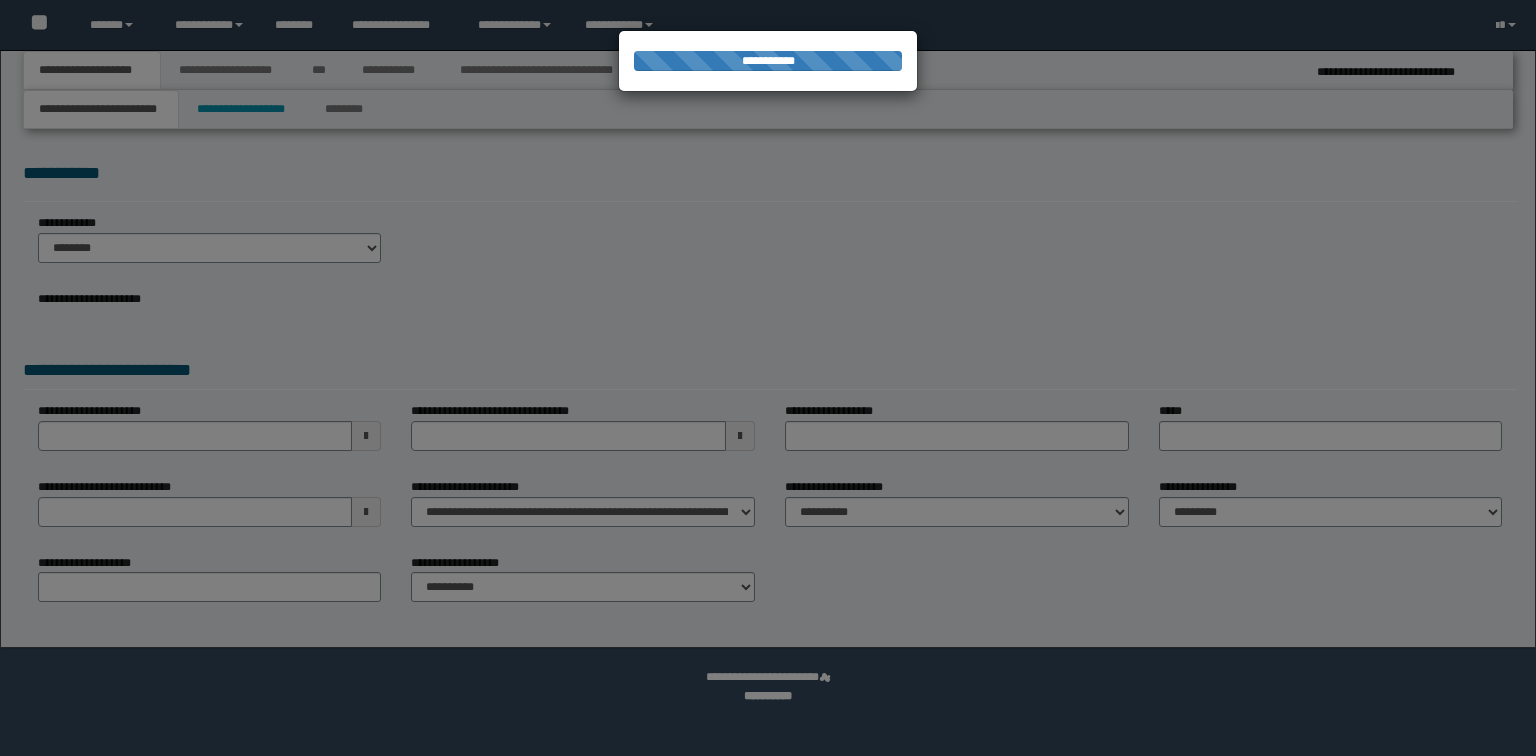 scroll, scrollTop: 0, scrollLeft: 0, axis: both 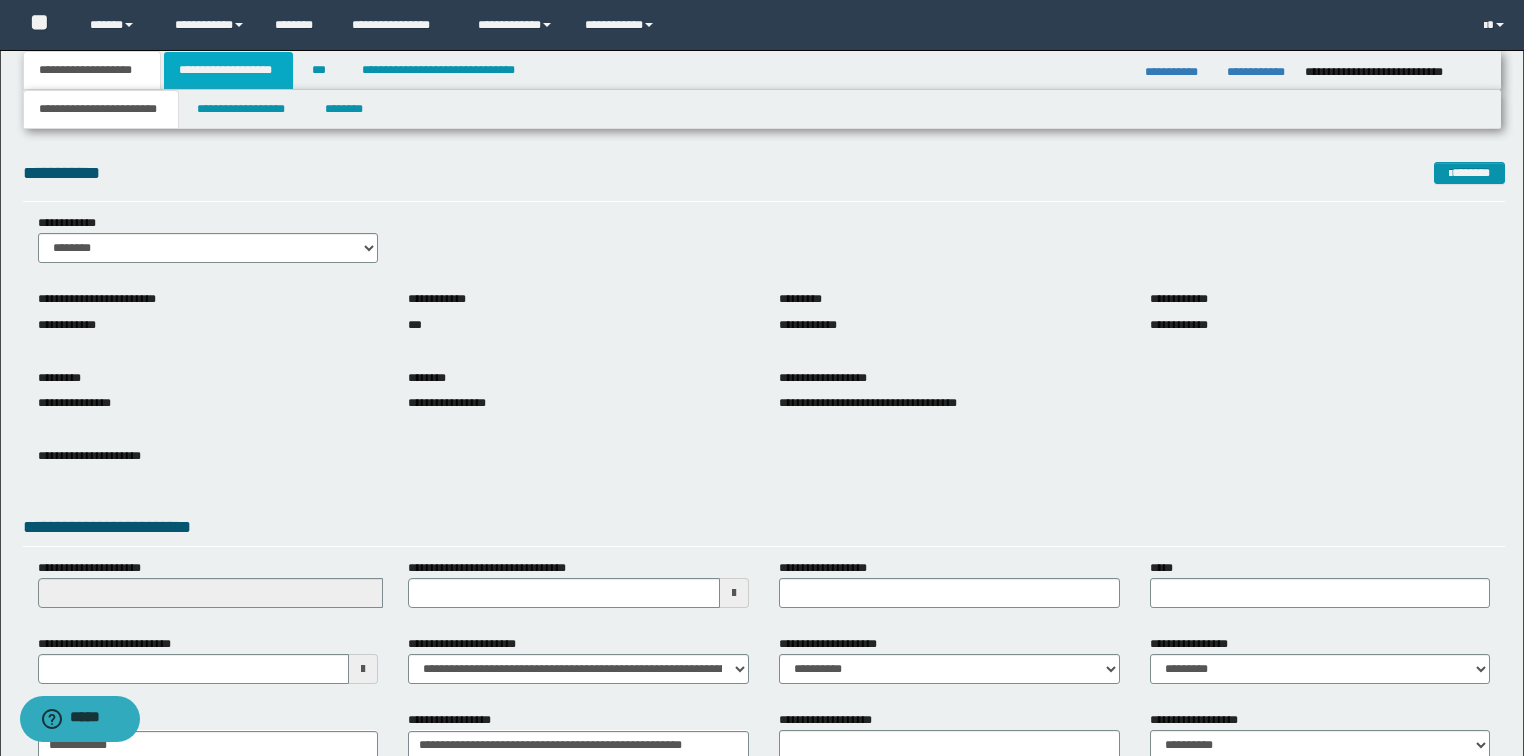 click on "**********" at bounding box center (228, 70) 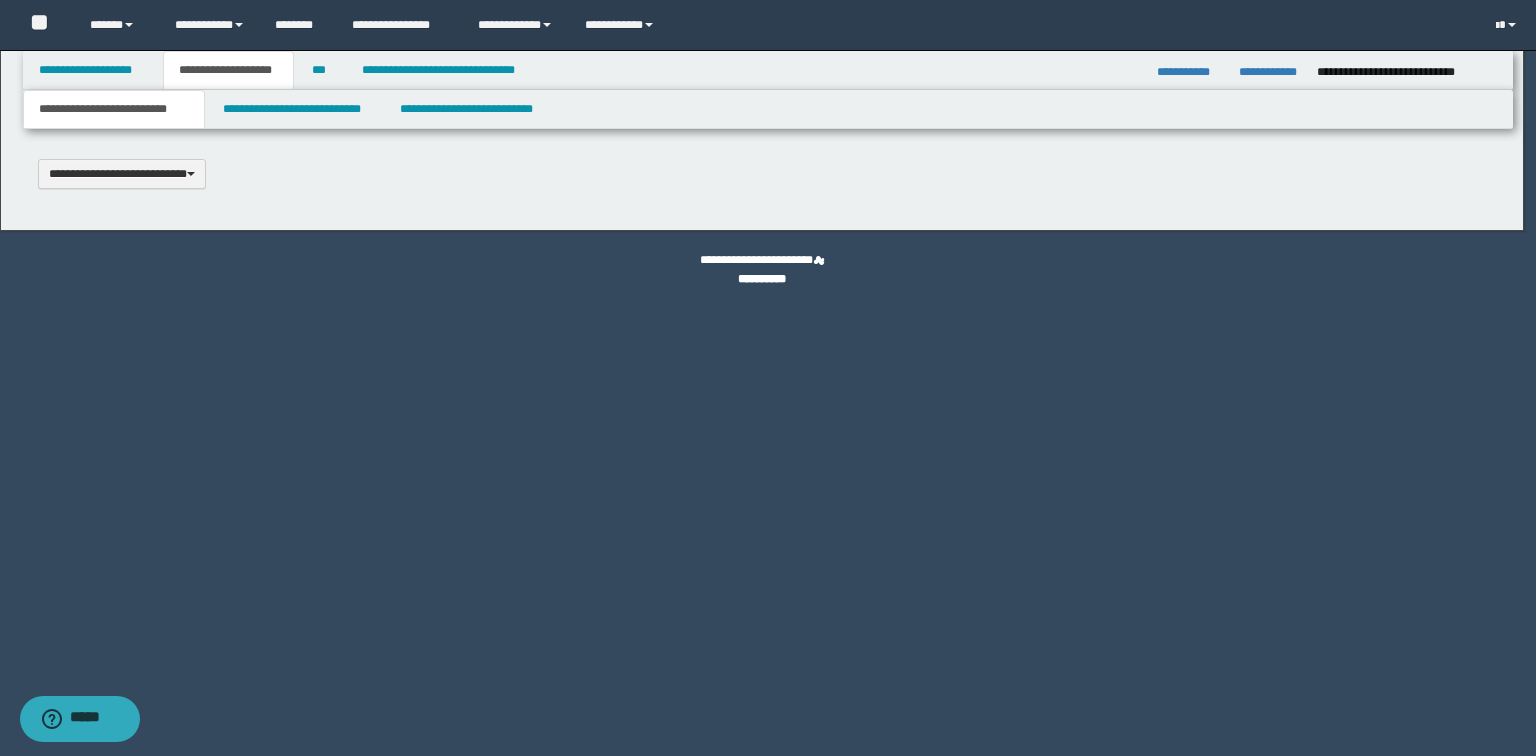 type 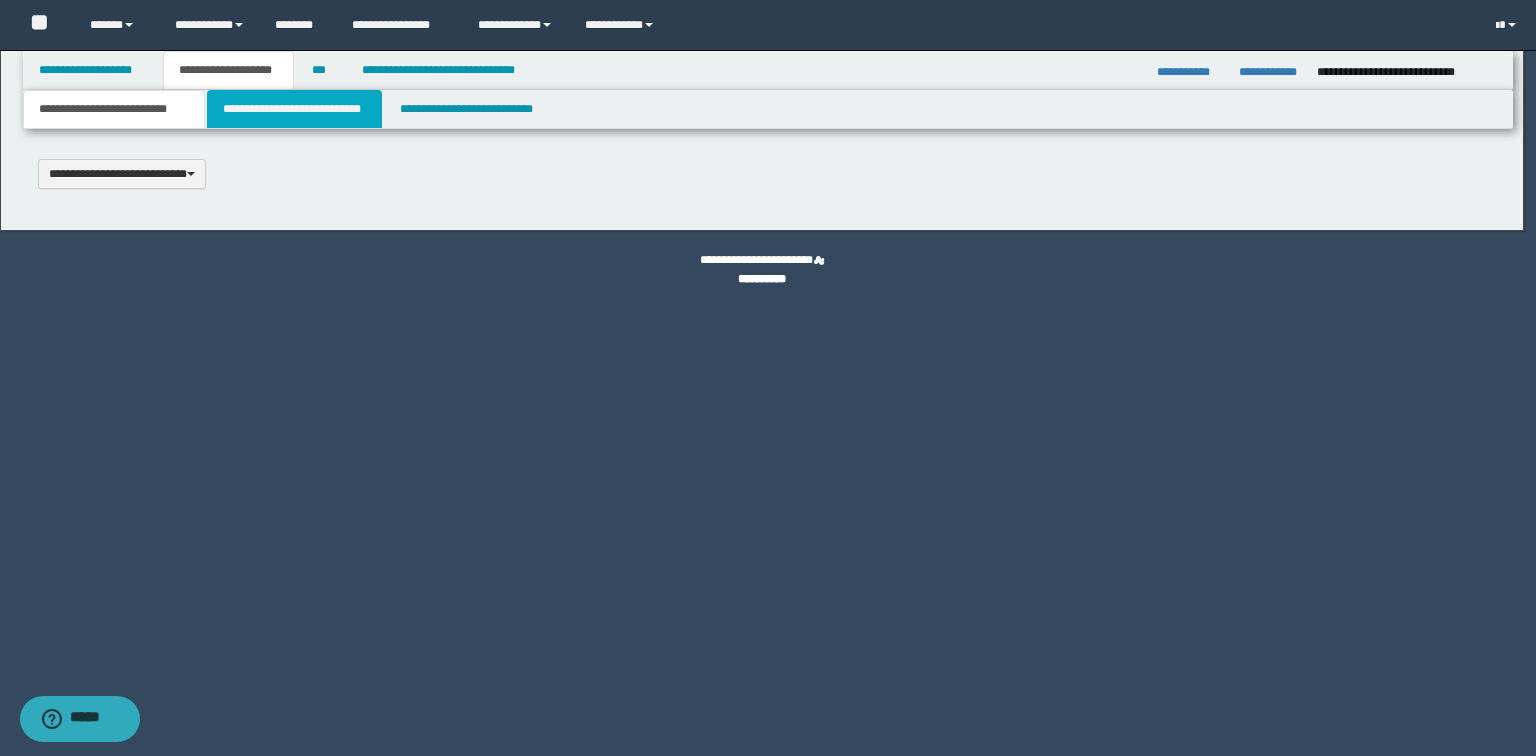 type on "**********" 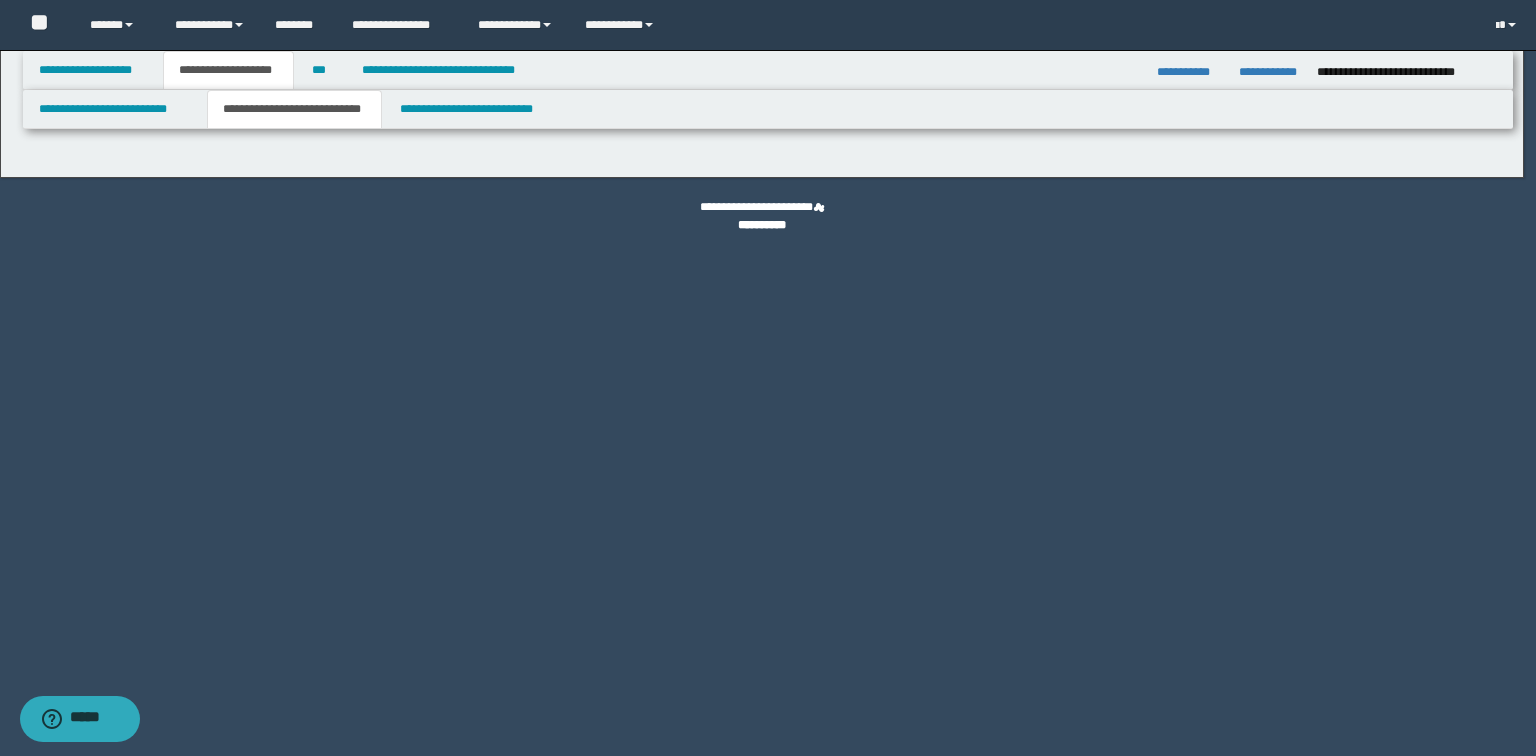 select on "*" 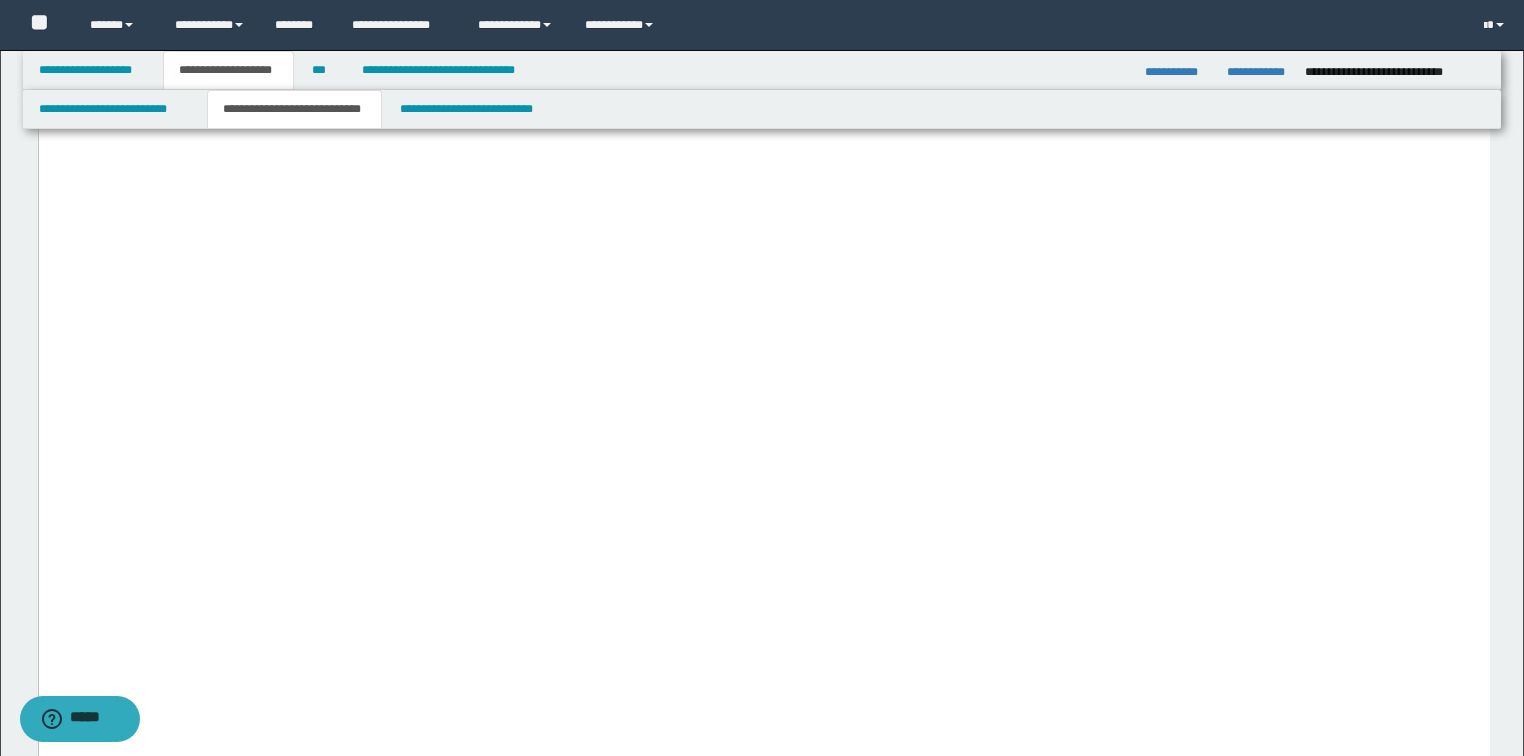 scroll, scrollTop: 5680, scrollLeft: 0, axis: vertical 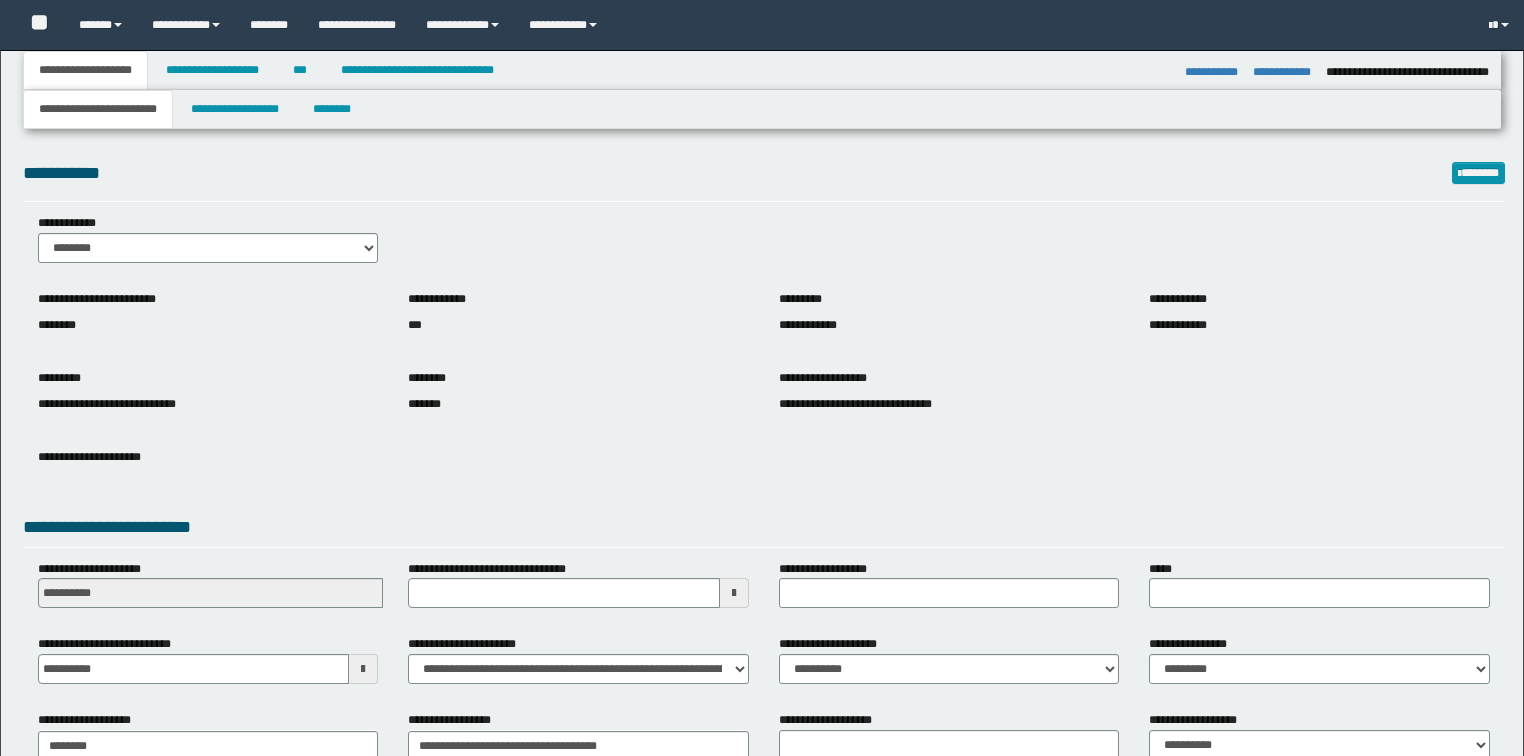 select on "*" 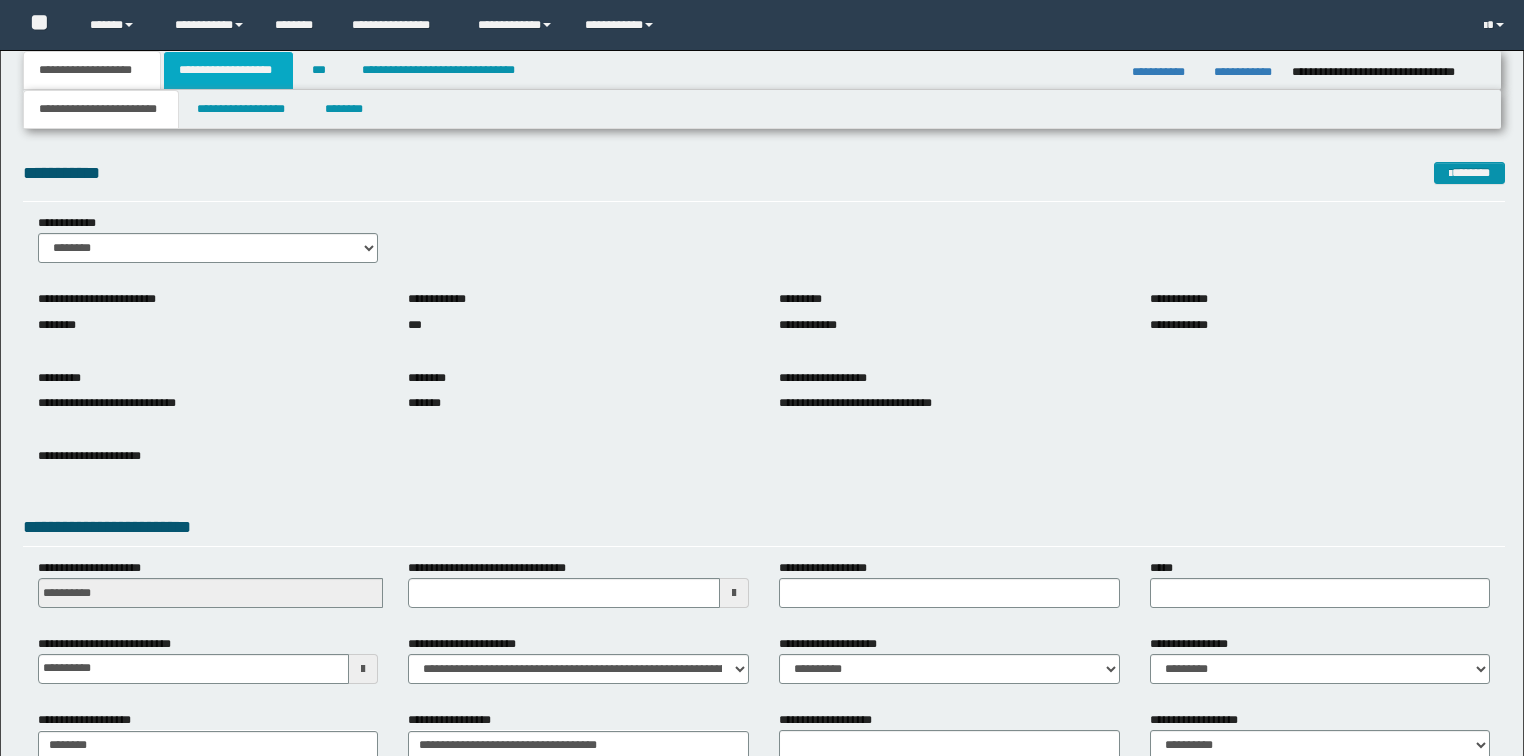 scroll, scrollTop: 0, scrollLeft: 0, axis: both 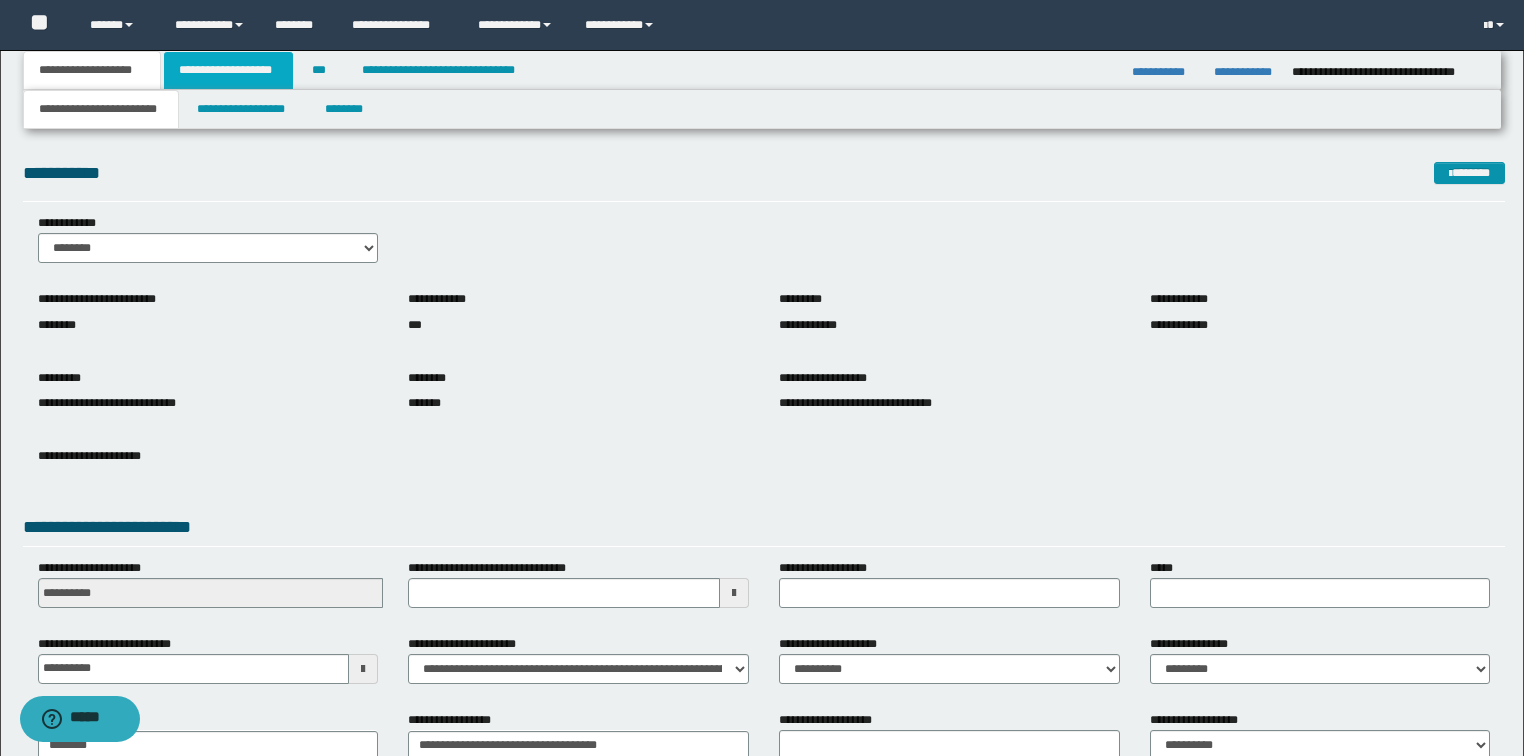 click on "**********" at bounding box center [228, 70] 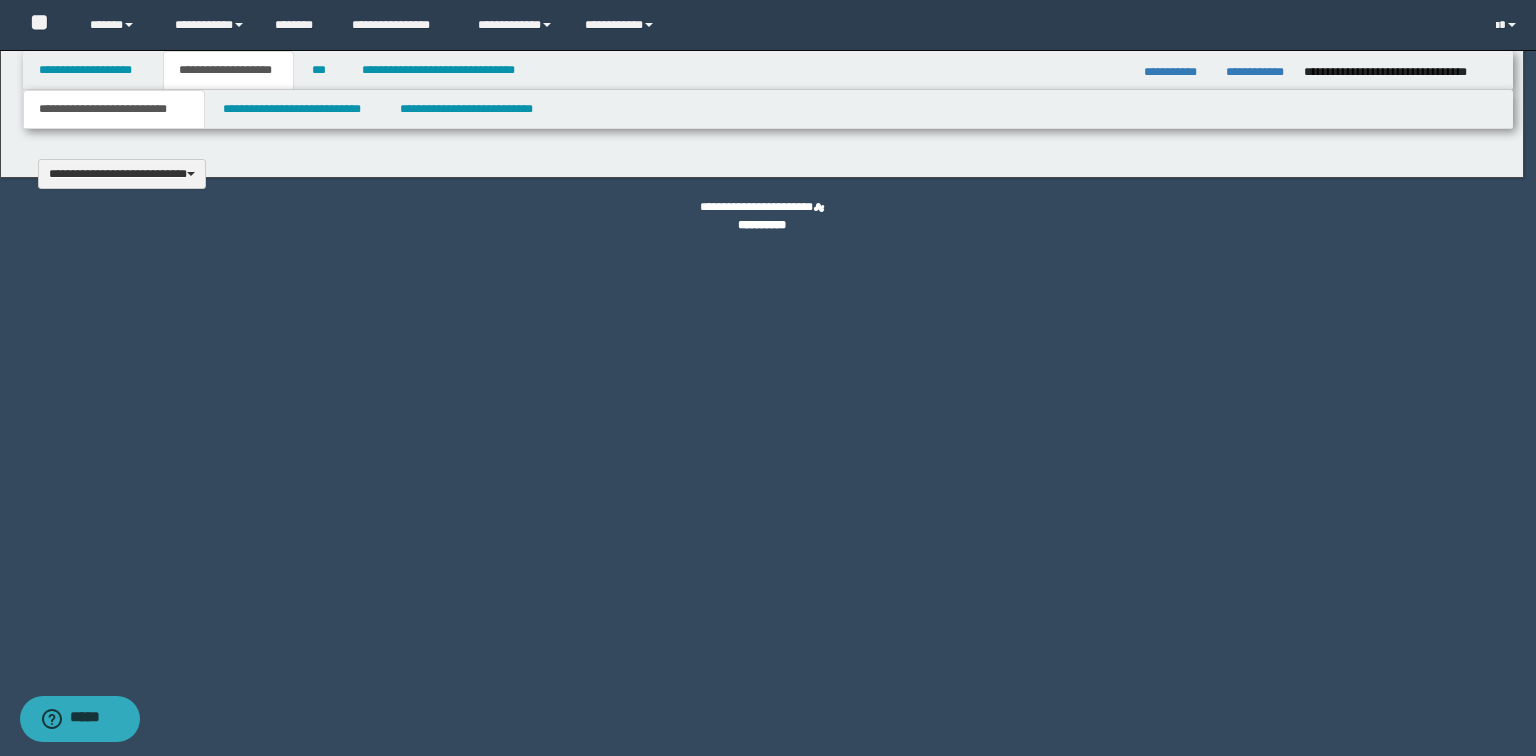 type 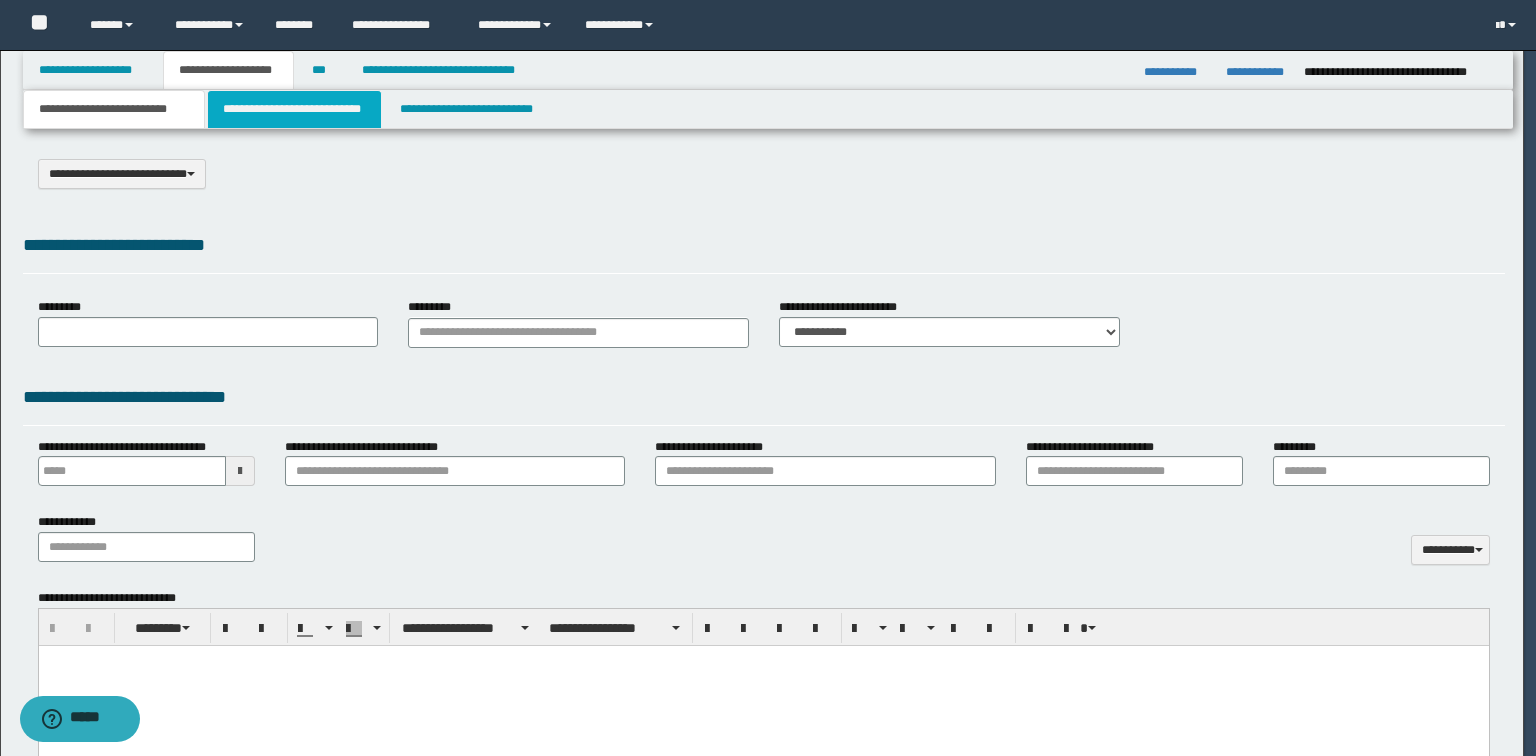 select on "*" 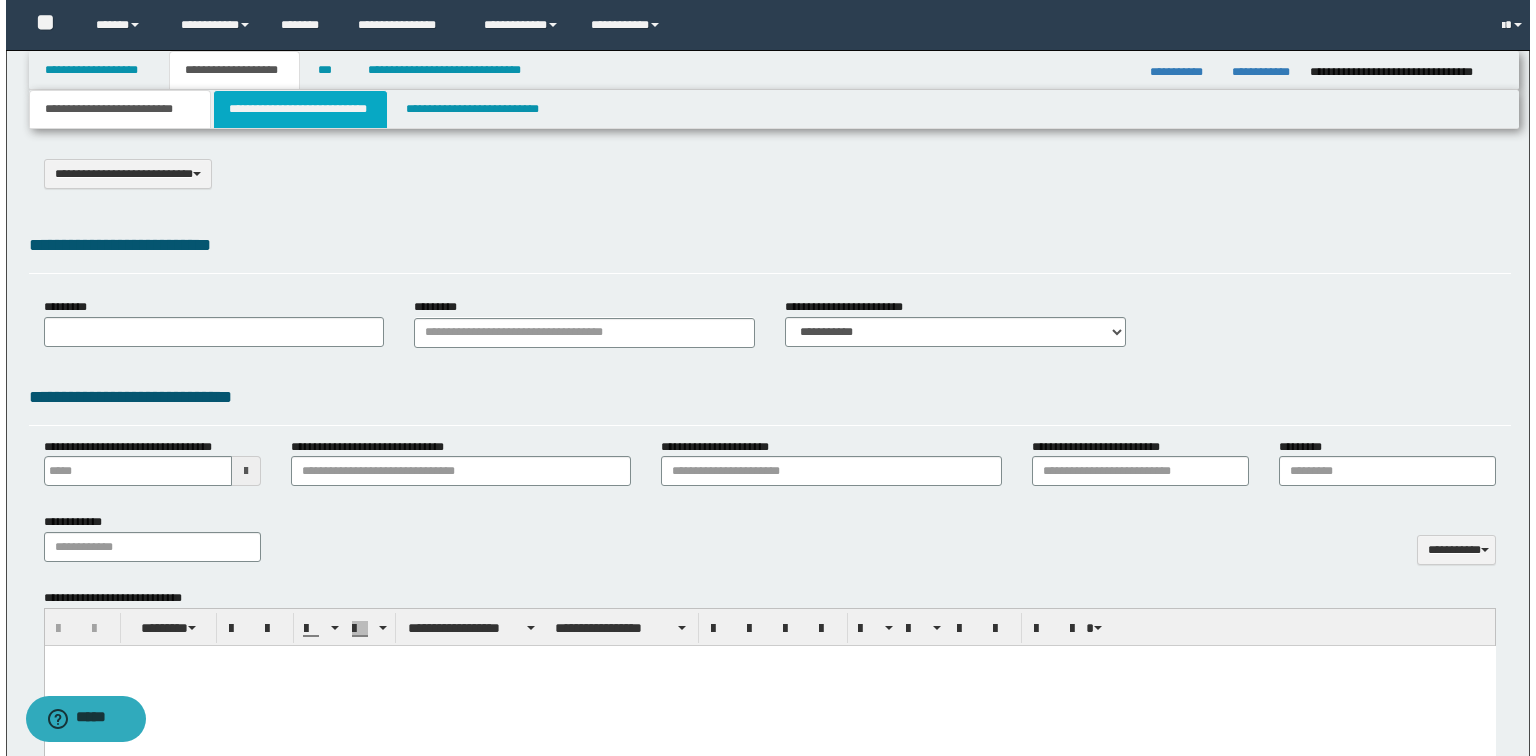 scroll, scrollTop: 0, scrollLeft: 0, axis: both 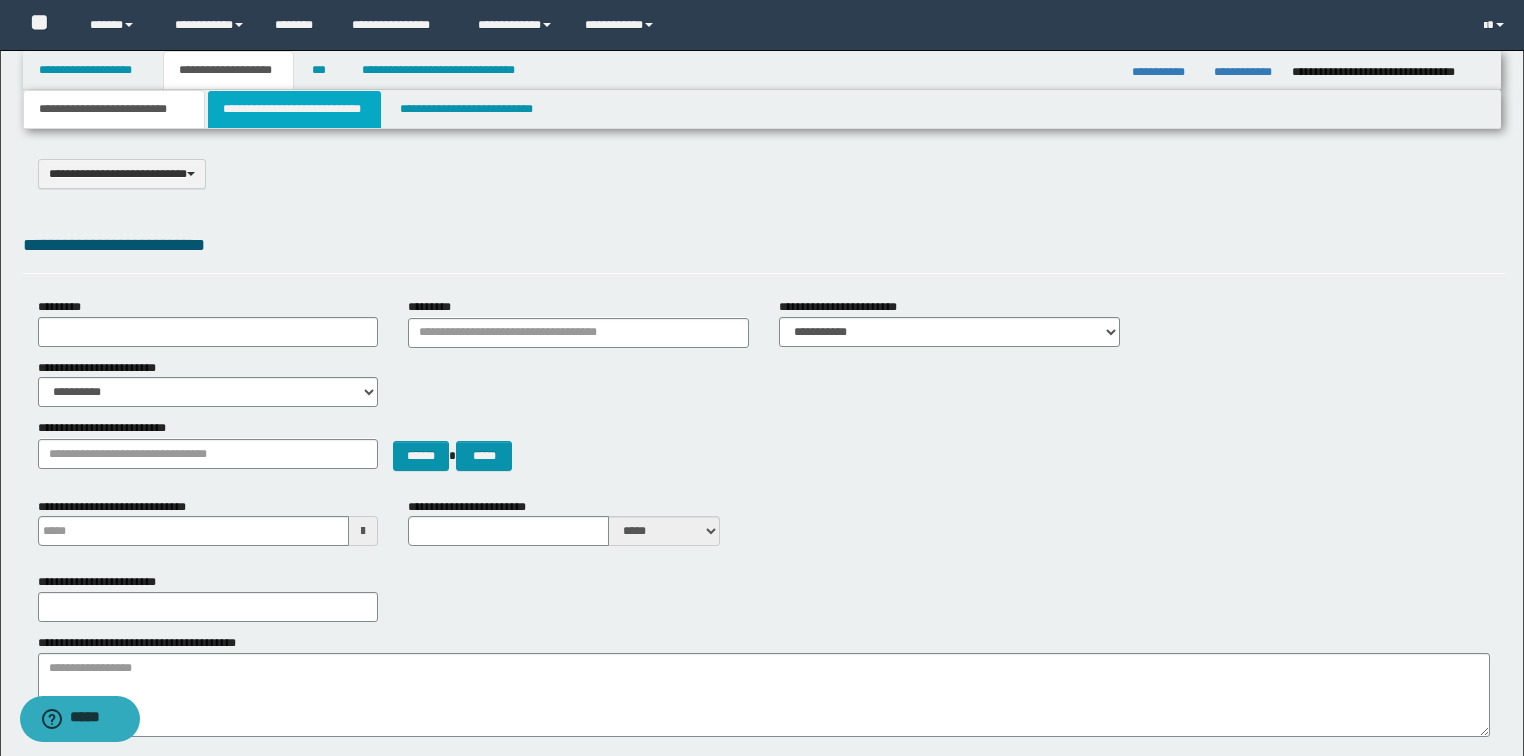 click on "**********" at bounding box center [294, 109] 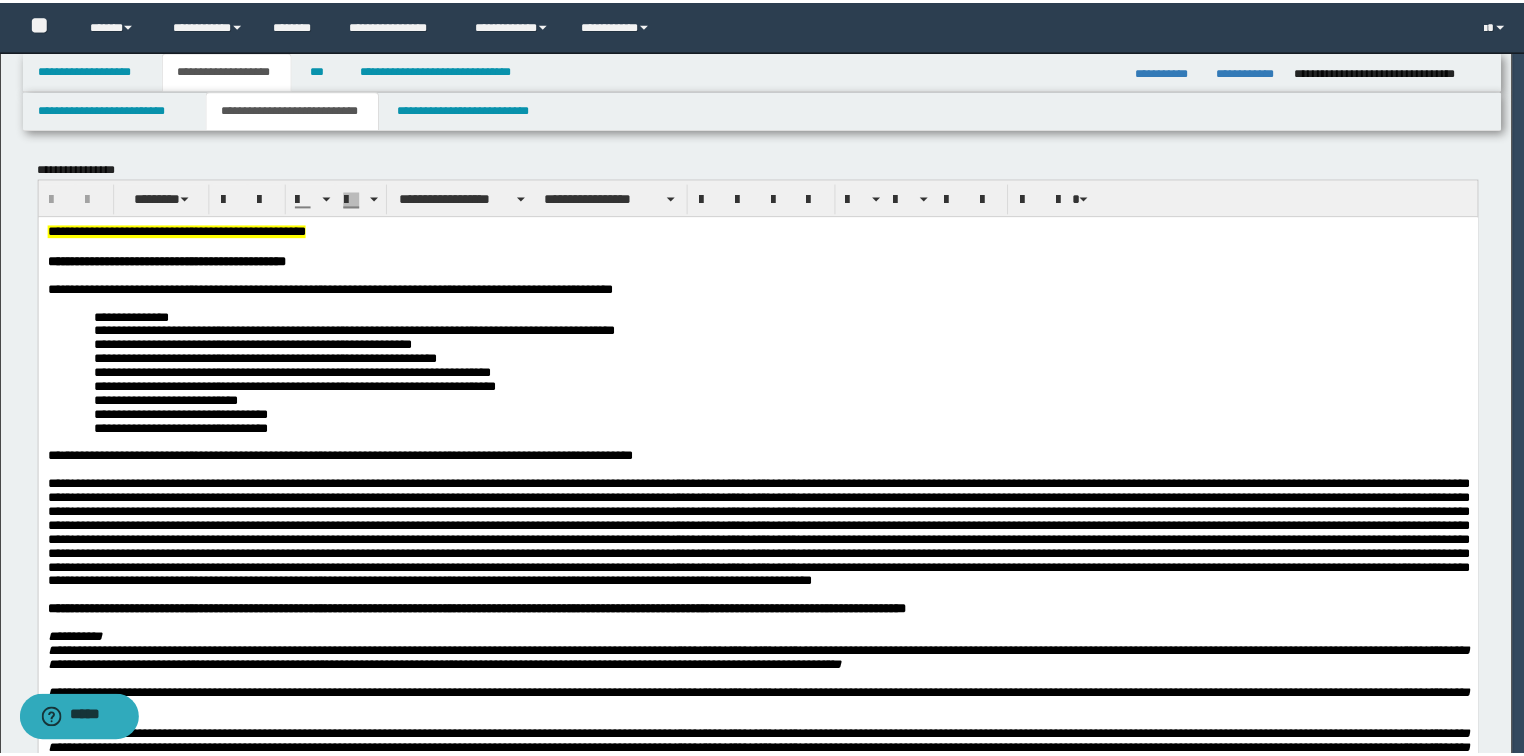 scroll, scrollTop: 0, scrollLeft: 0, axis: both 